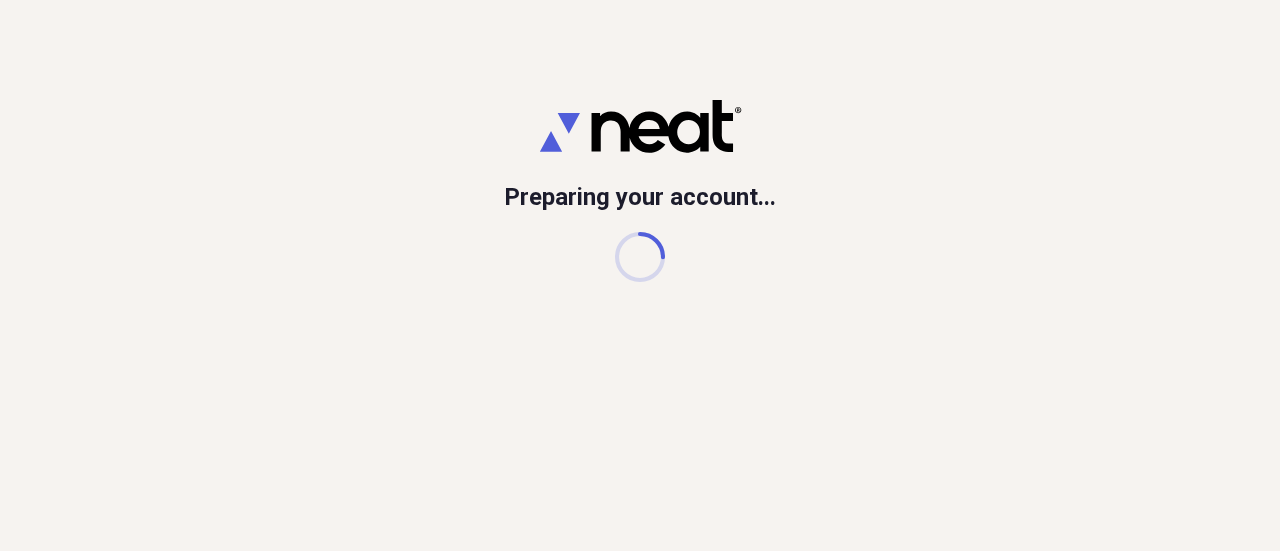 scroll, scrollTop: 0, scrollLeft: 0, axis: both 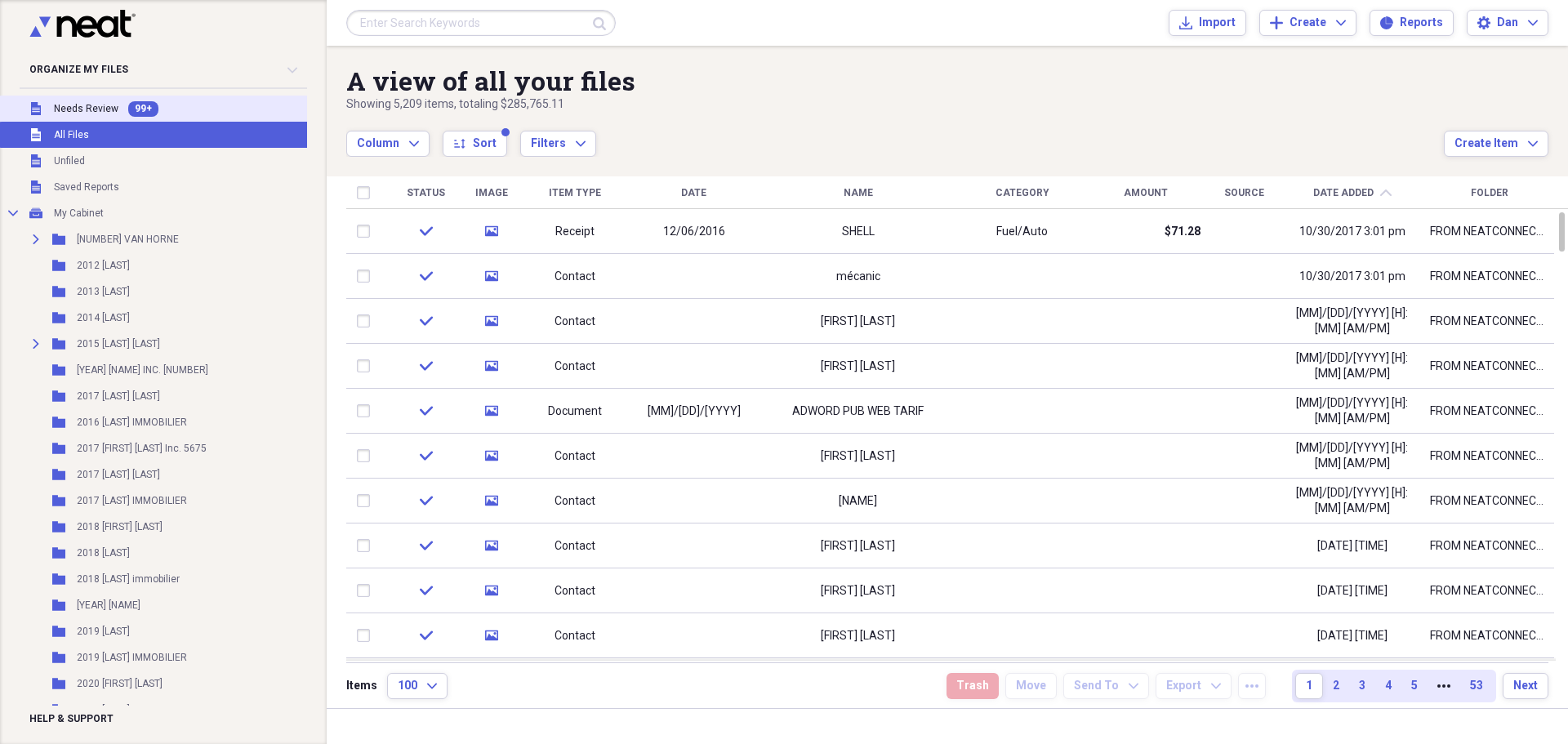 click on "99+" at bounding box center [143, 109] 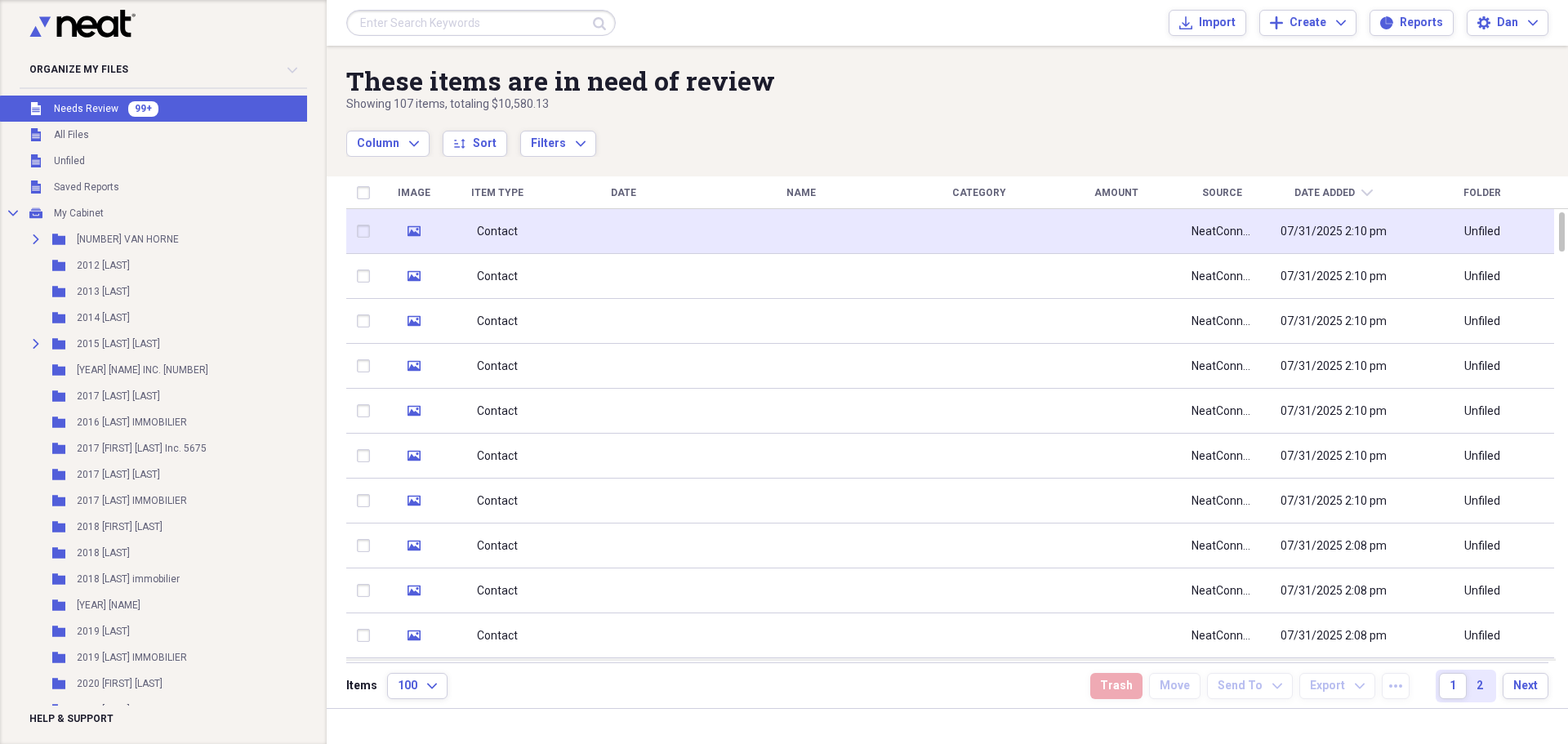 click on "Contact" at bounding box center (497, 231) 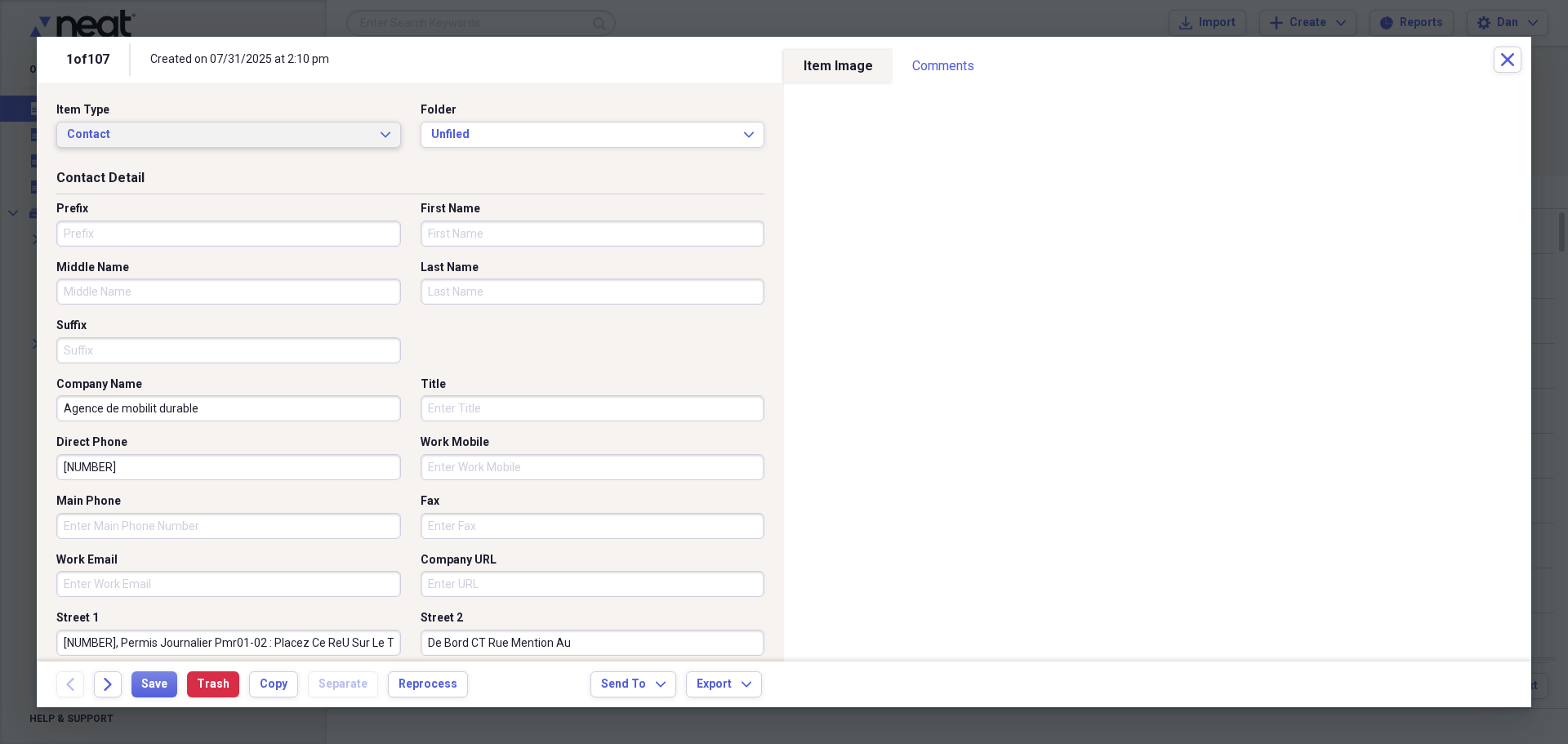 click on "Expand" 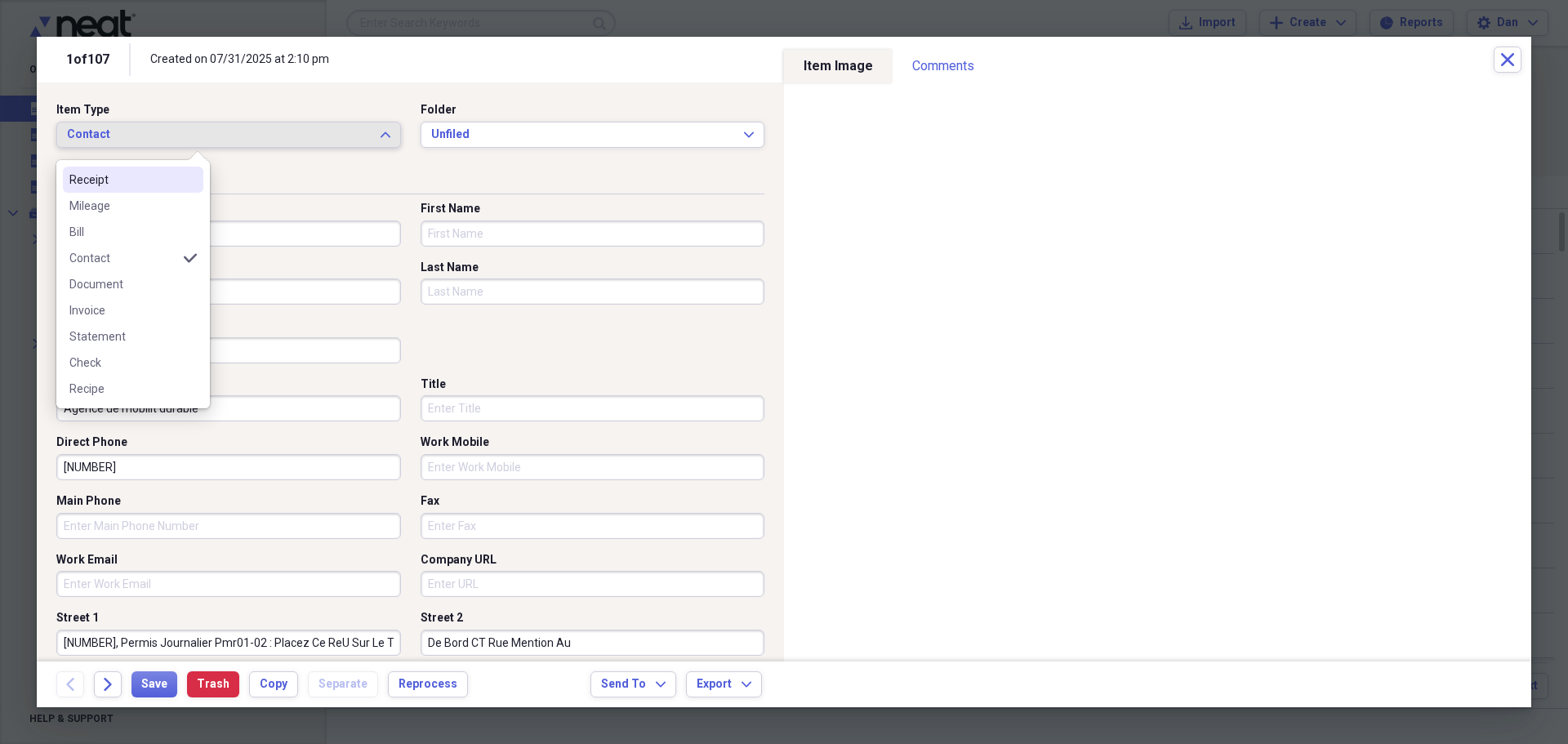 click on "Receipt" at bounding box center [123, 180] 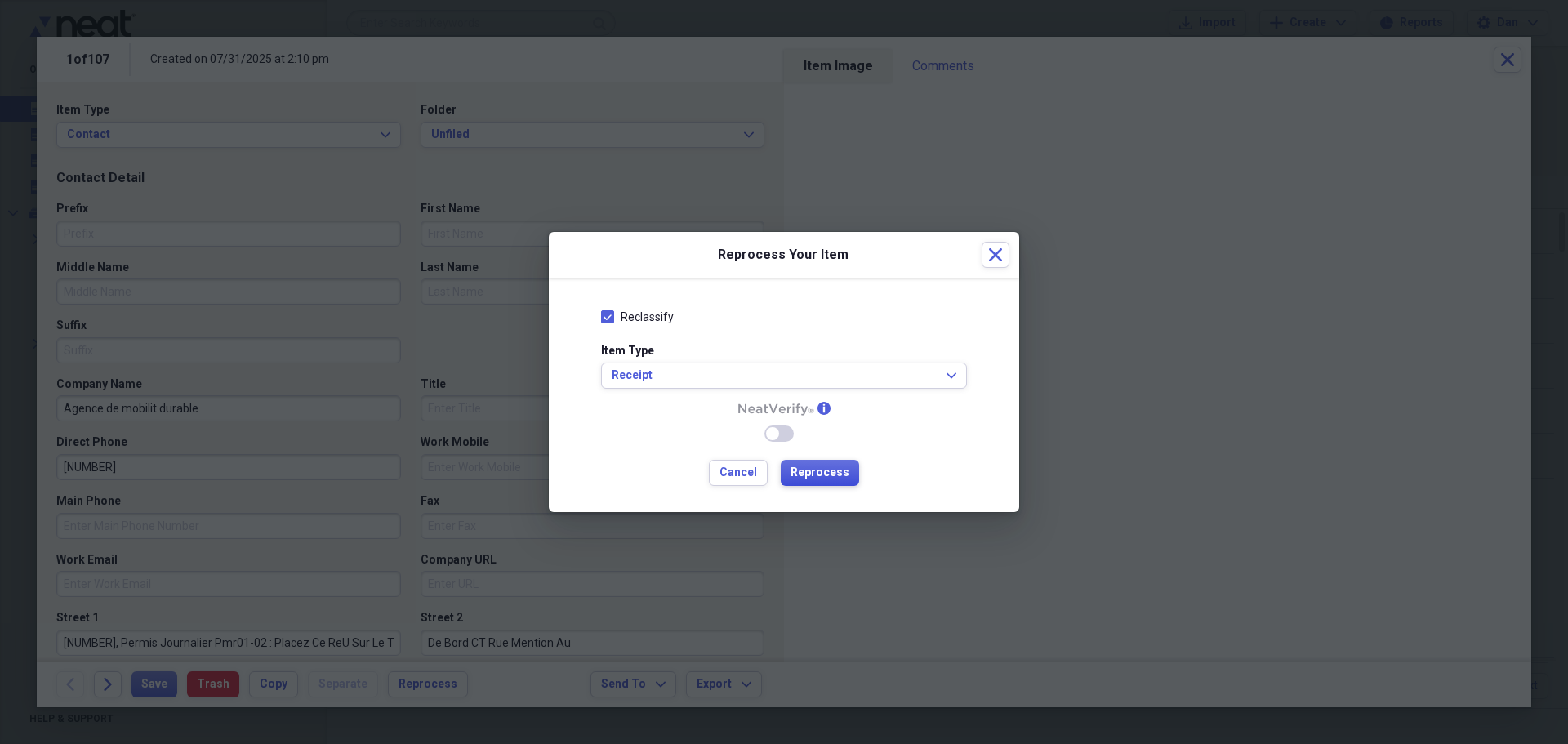 click on "Reprocess" at bounding box center [820, 473] 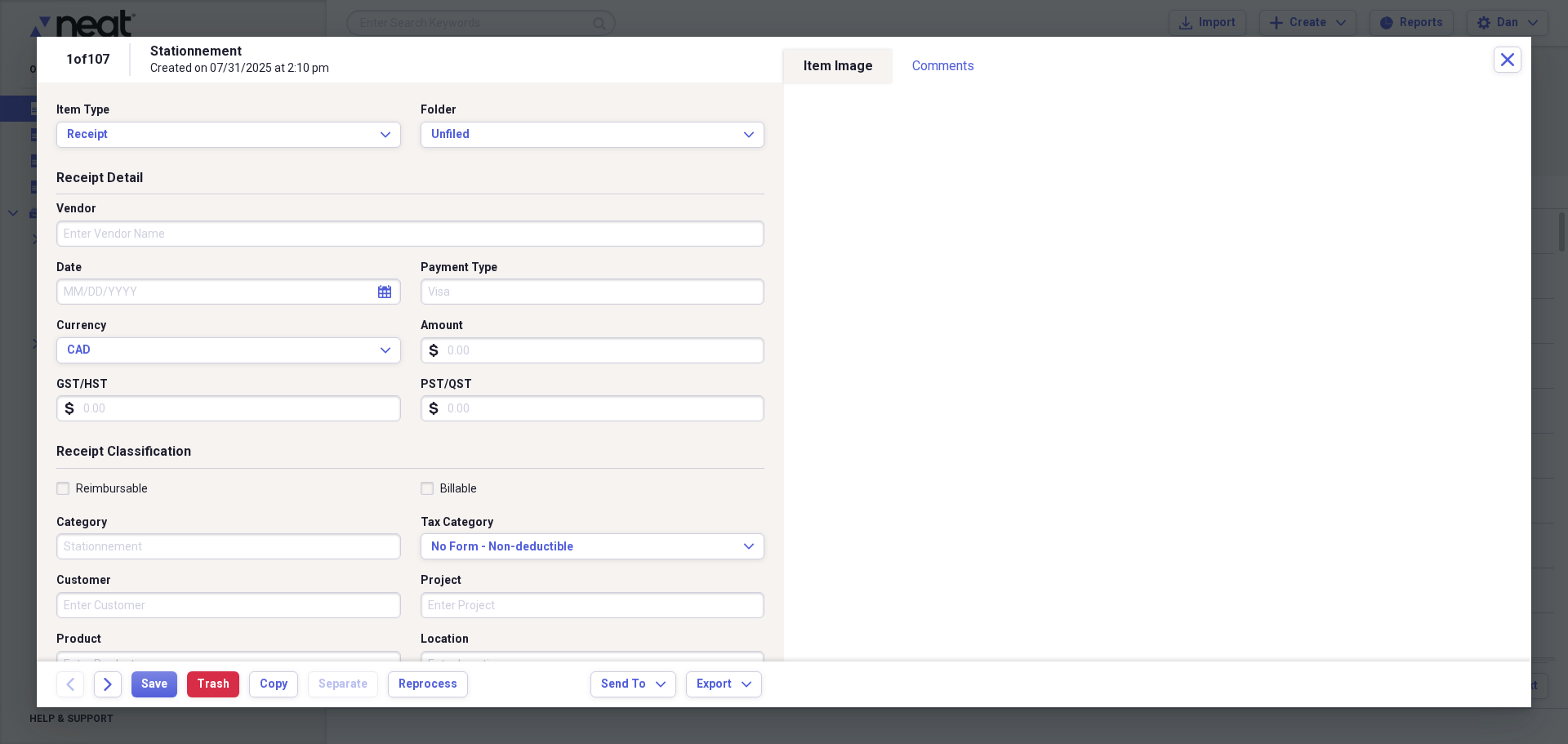 type on "Stationnement" 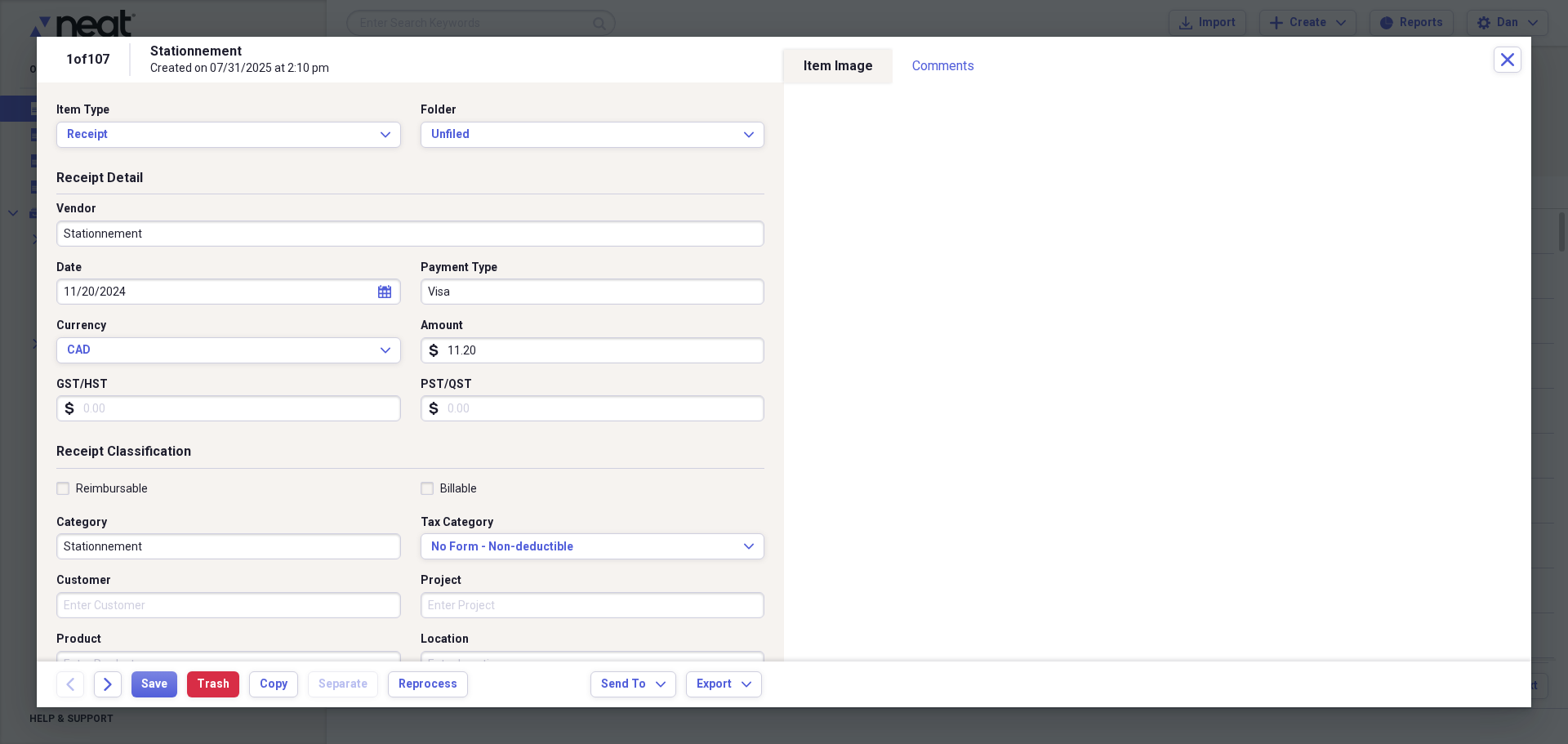click on "11.20" at bounding box center [593, 350] 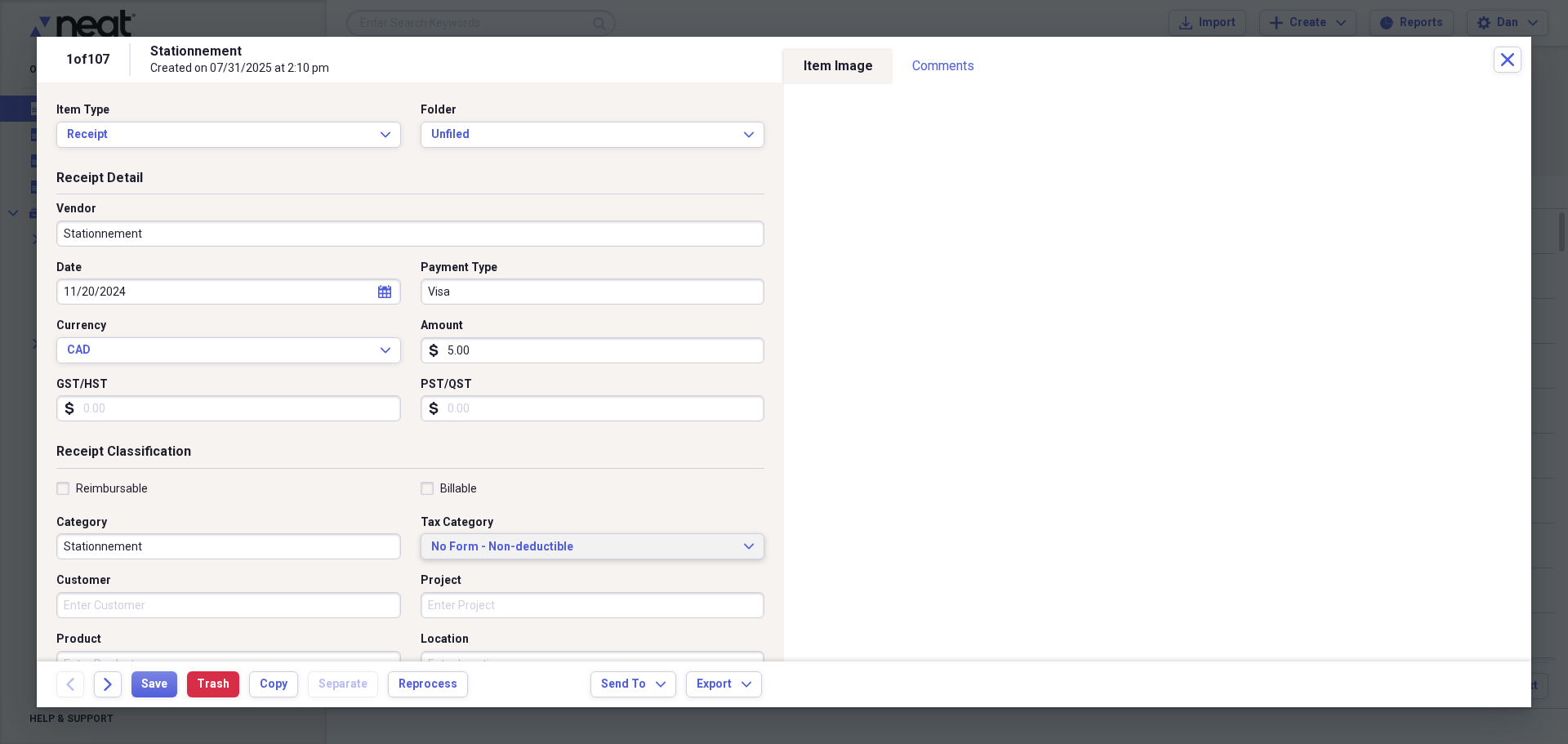 type on "5.00" 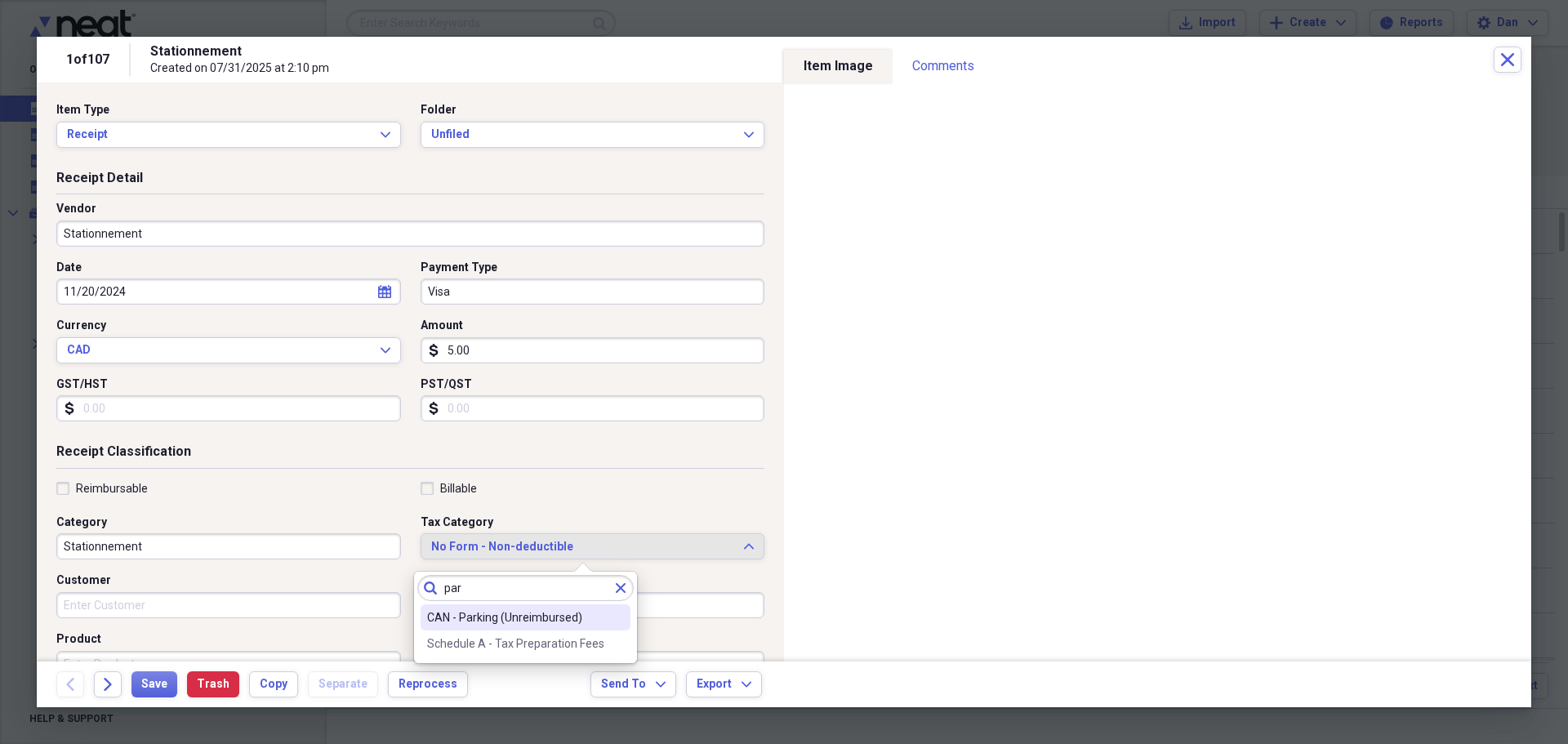 type on "par" 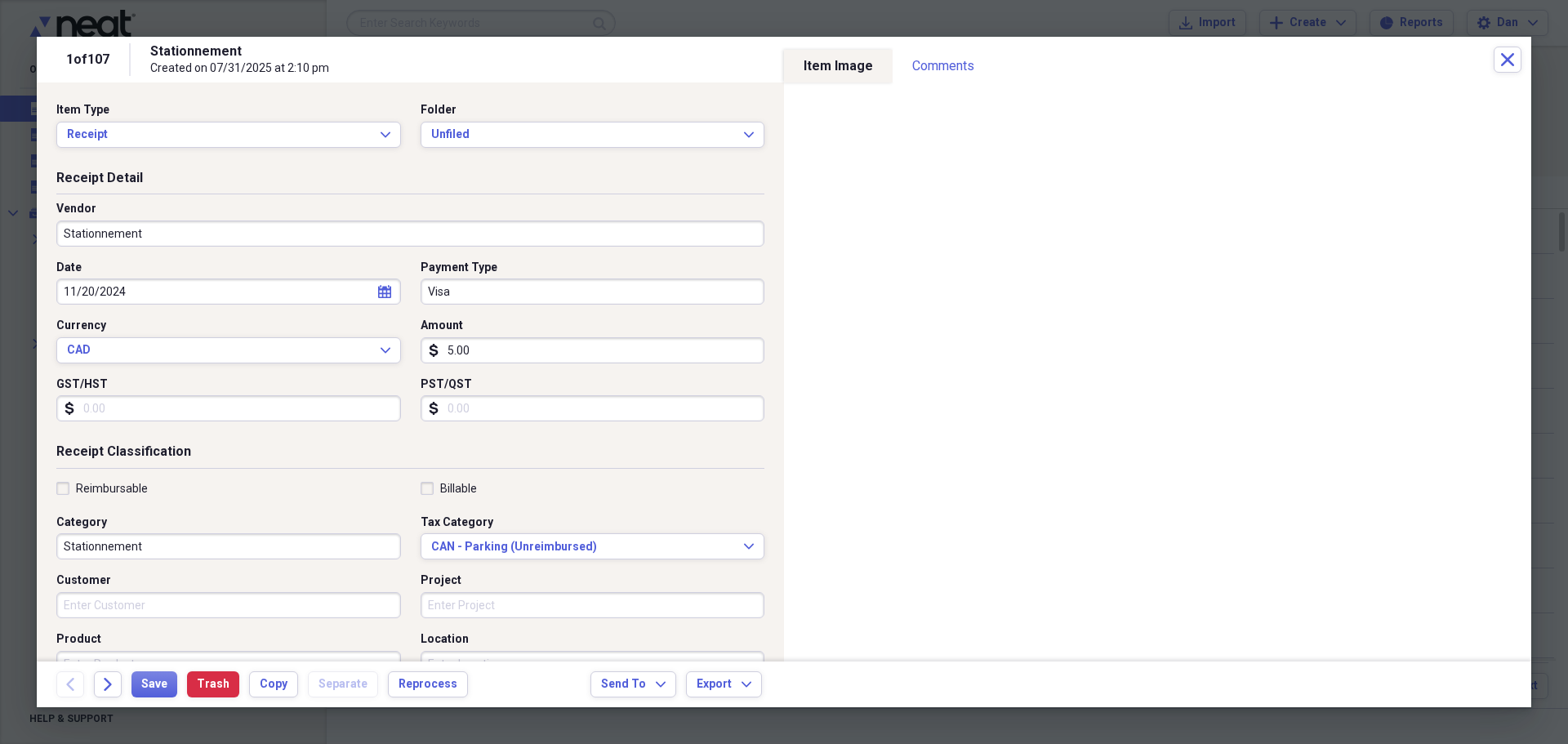 click on "Reimbursable" at bounding box center (102, 488) 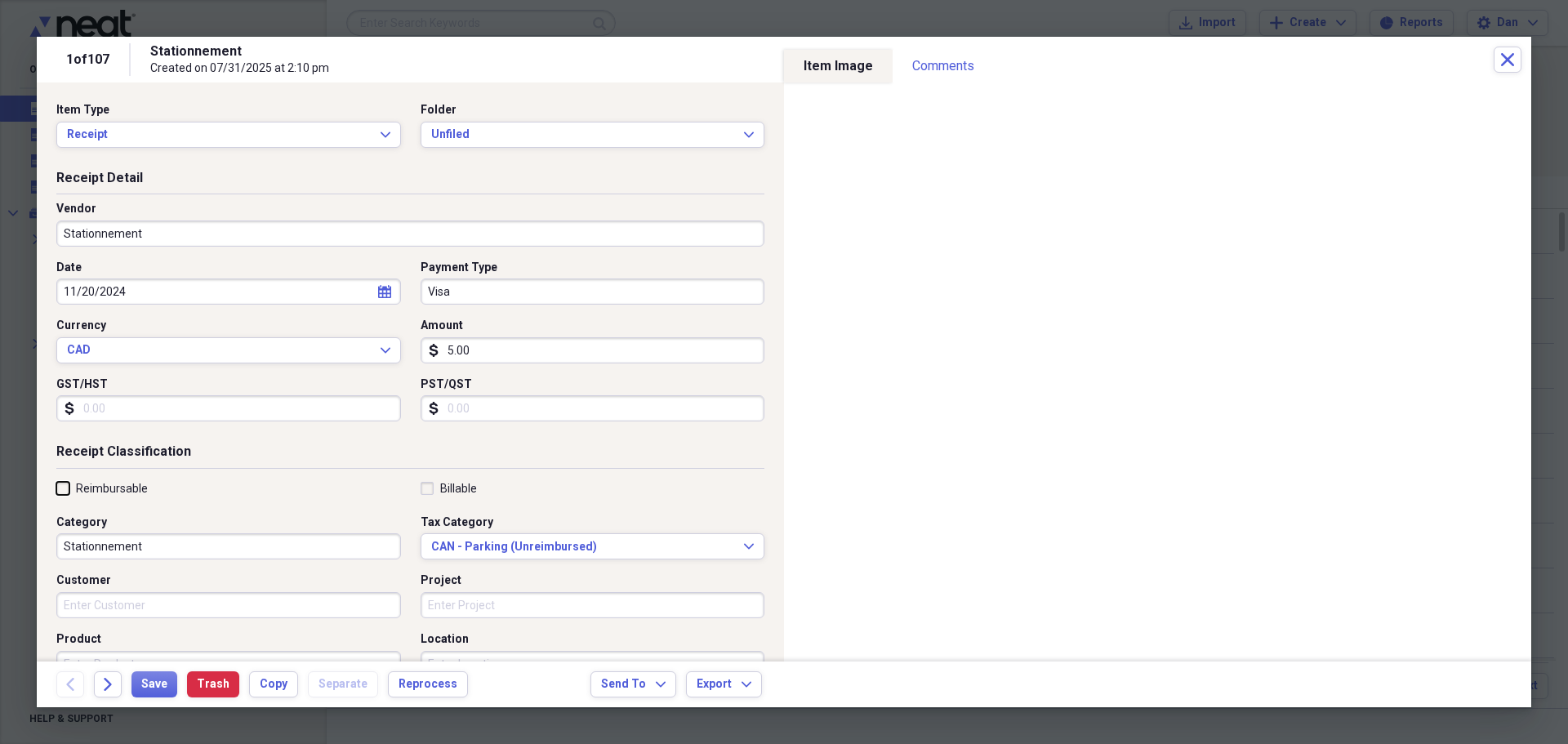click on "Reimbursable" at bounding box center (56, 488) 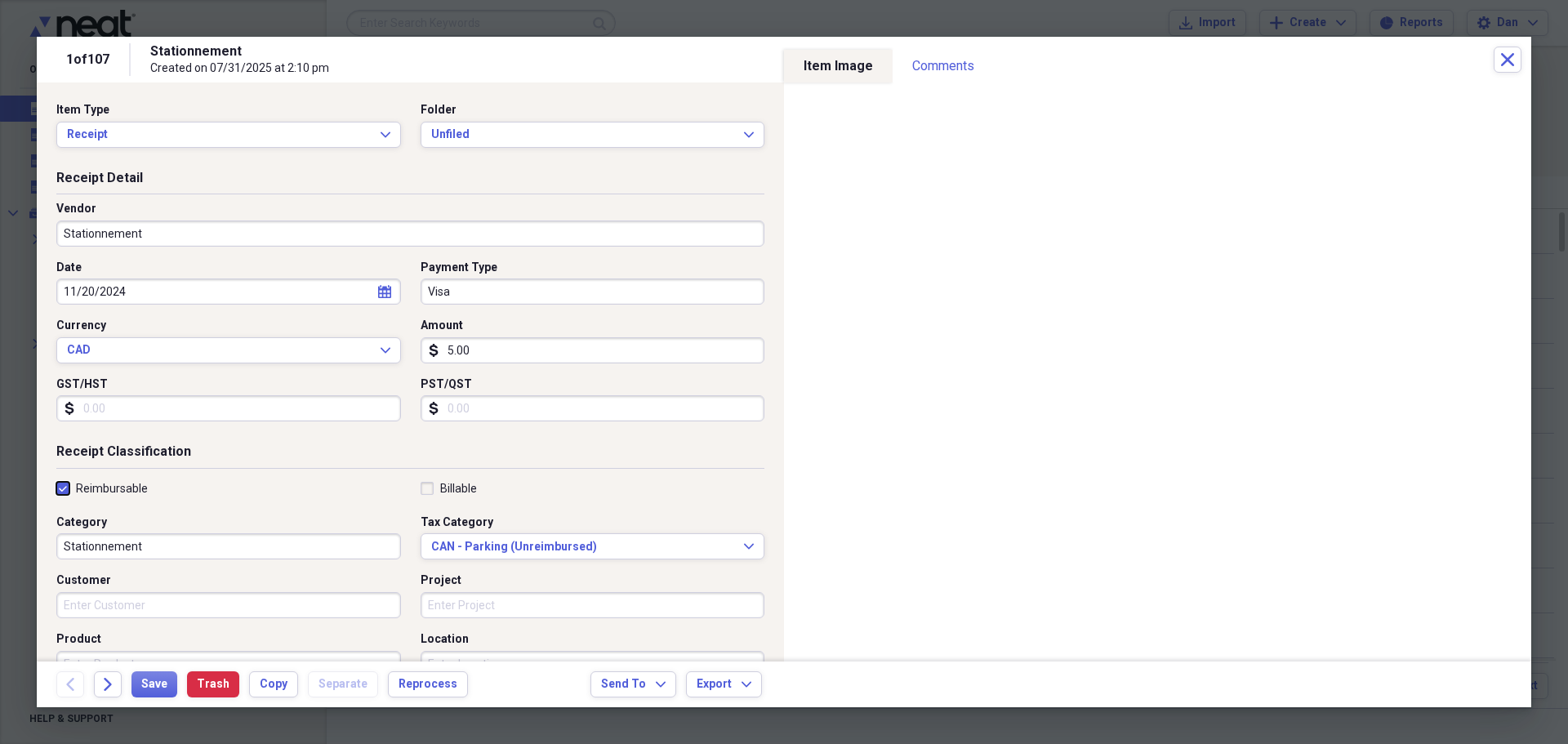 checkbox on "true" 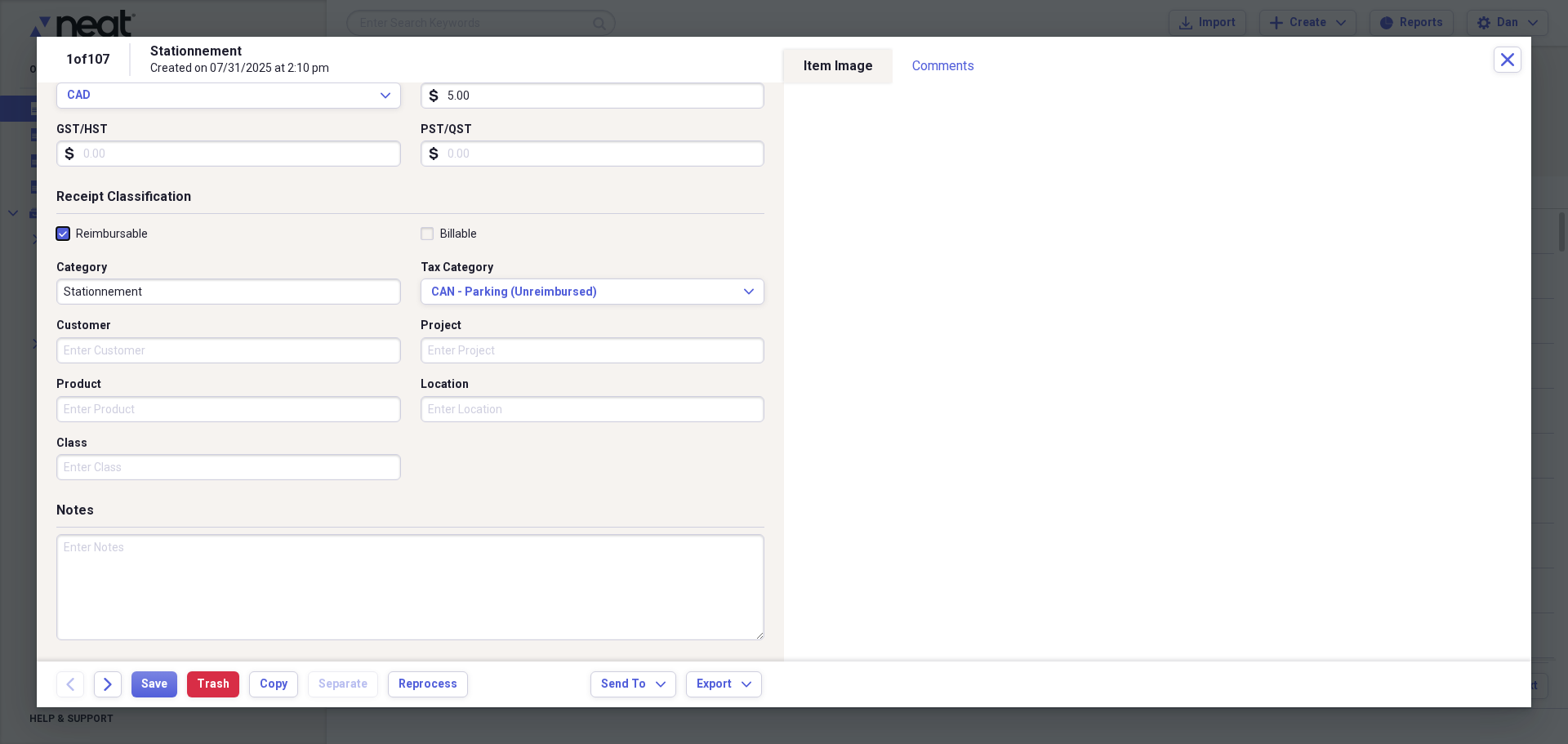 scroll, scrollTop: 0, scrollLeft: 0, axis: both 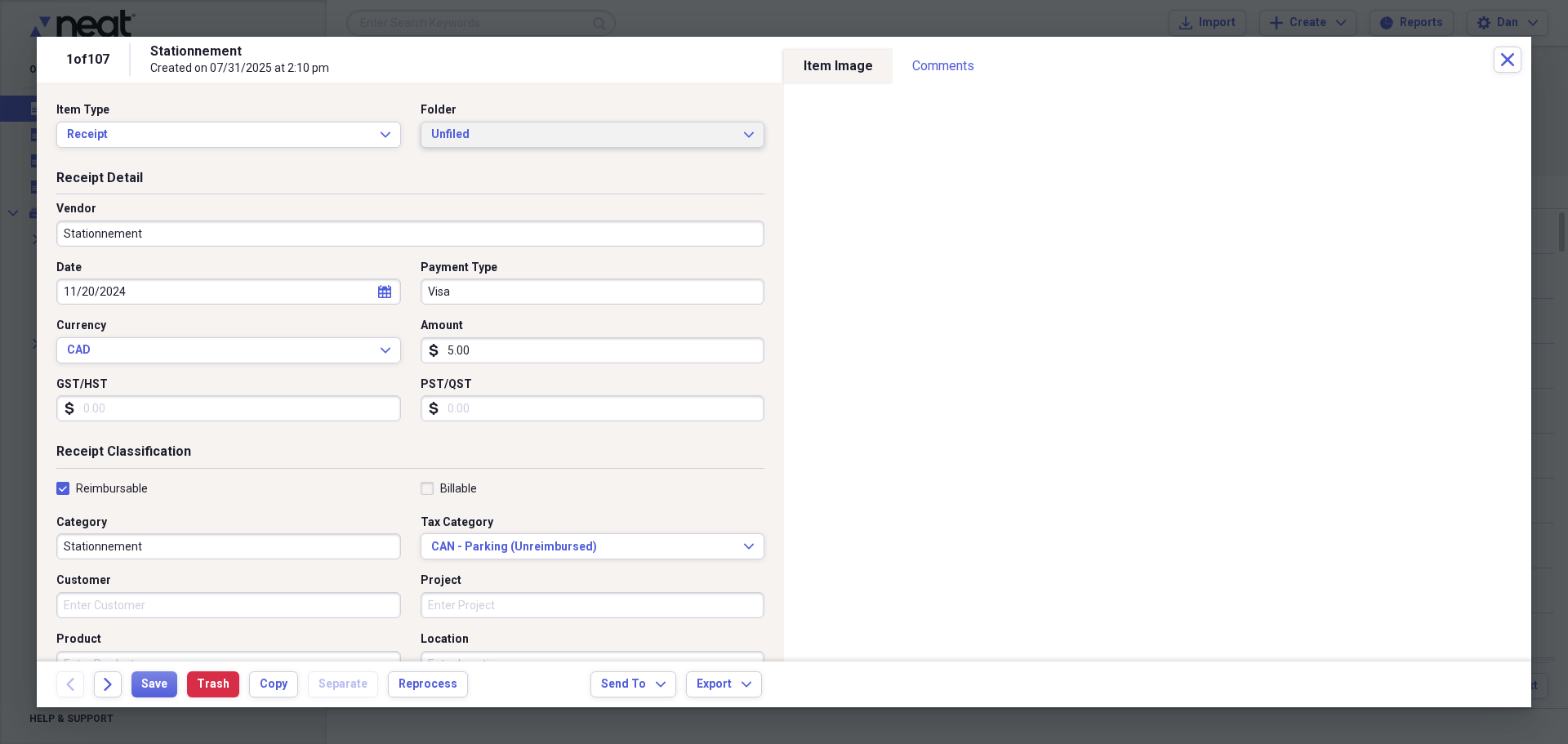 click on "Expand" 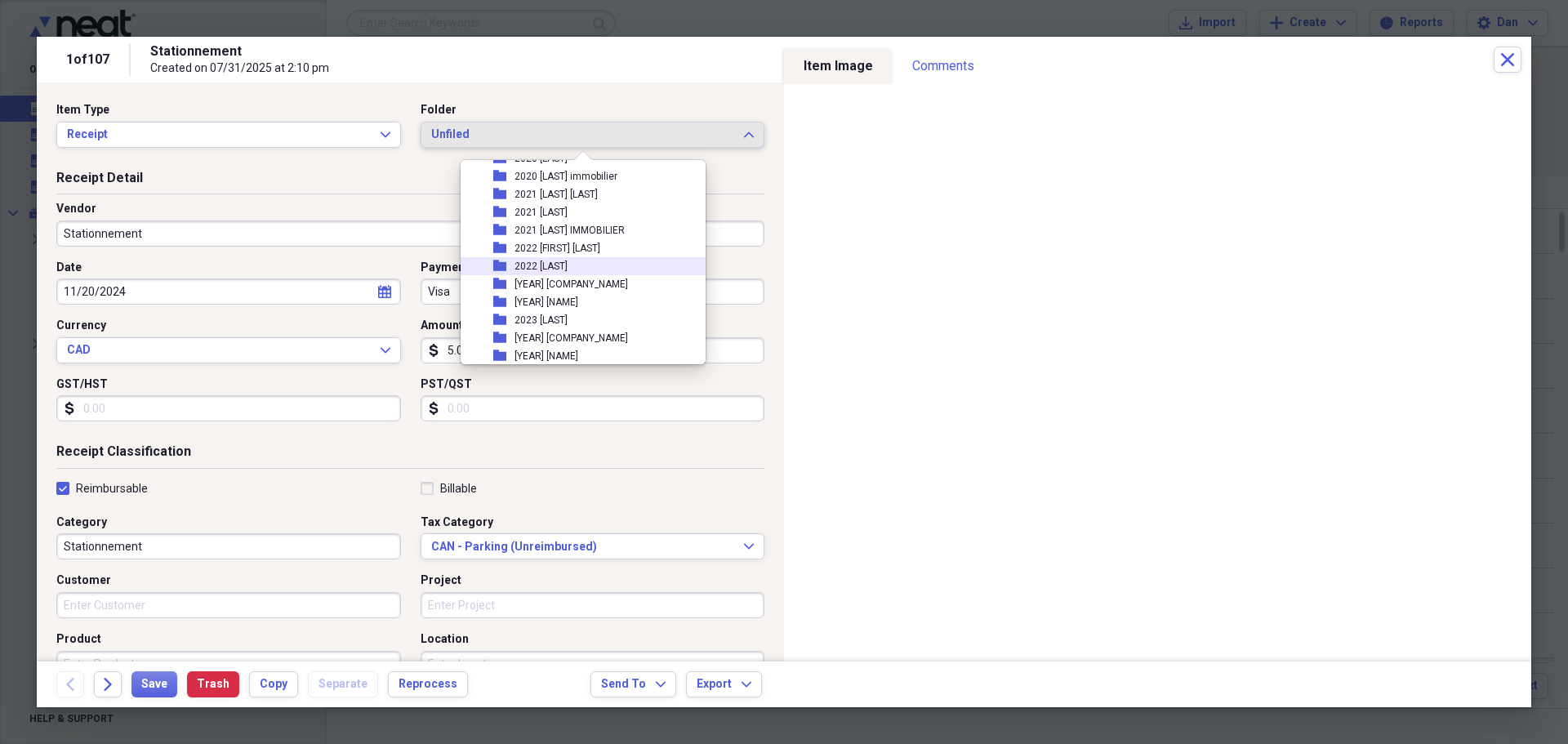 scroll, scrollTop: 408, scrollLeft: 0, axis: vertical 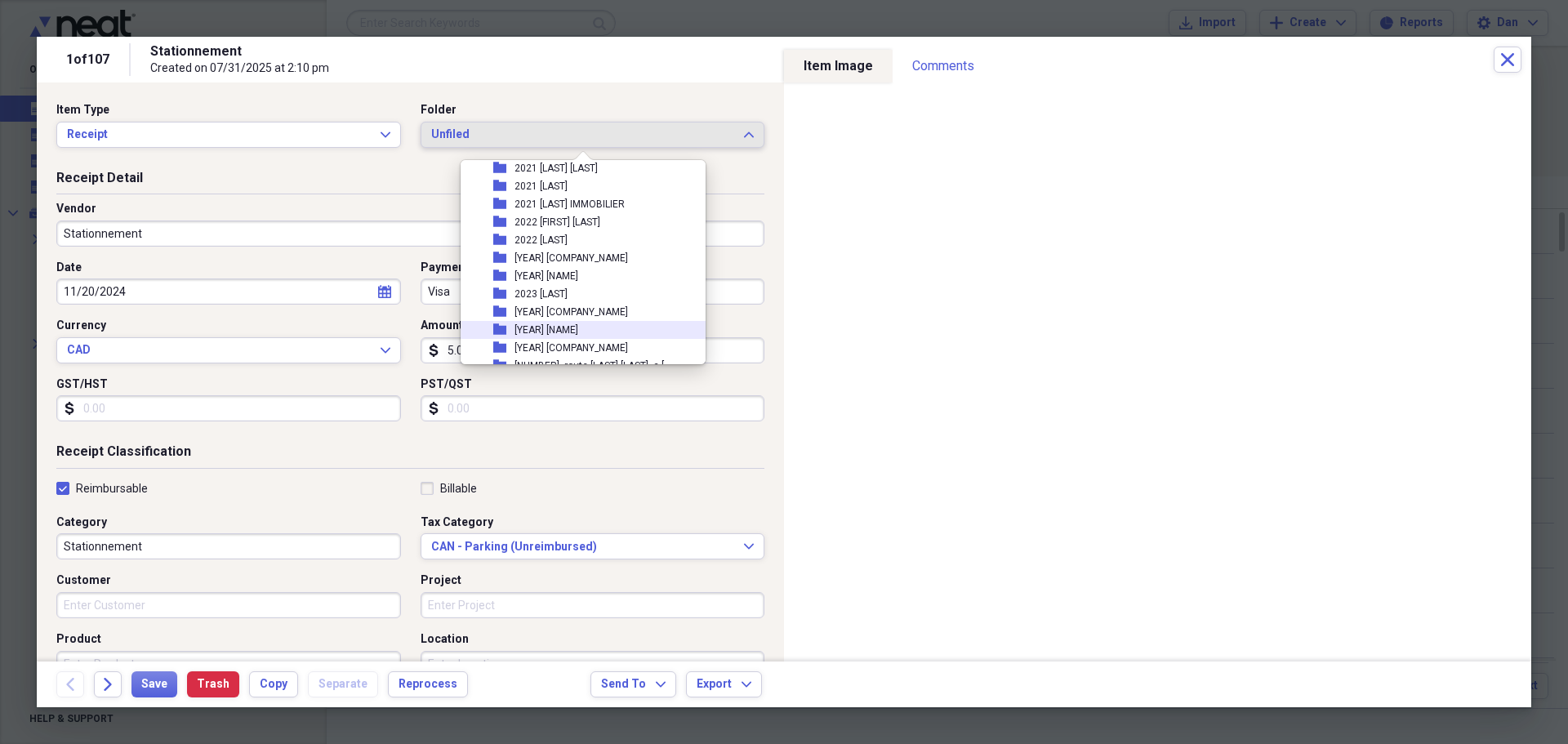click on "[YEAR] [FIRST] [LAST]" at bounding box center [546, 330] 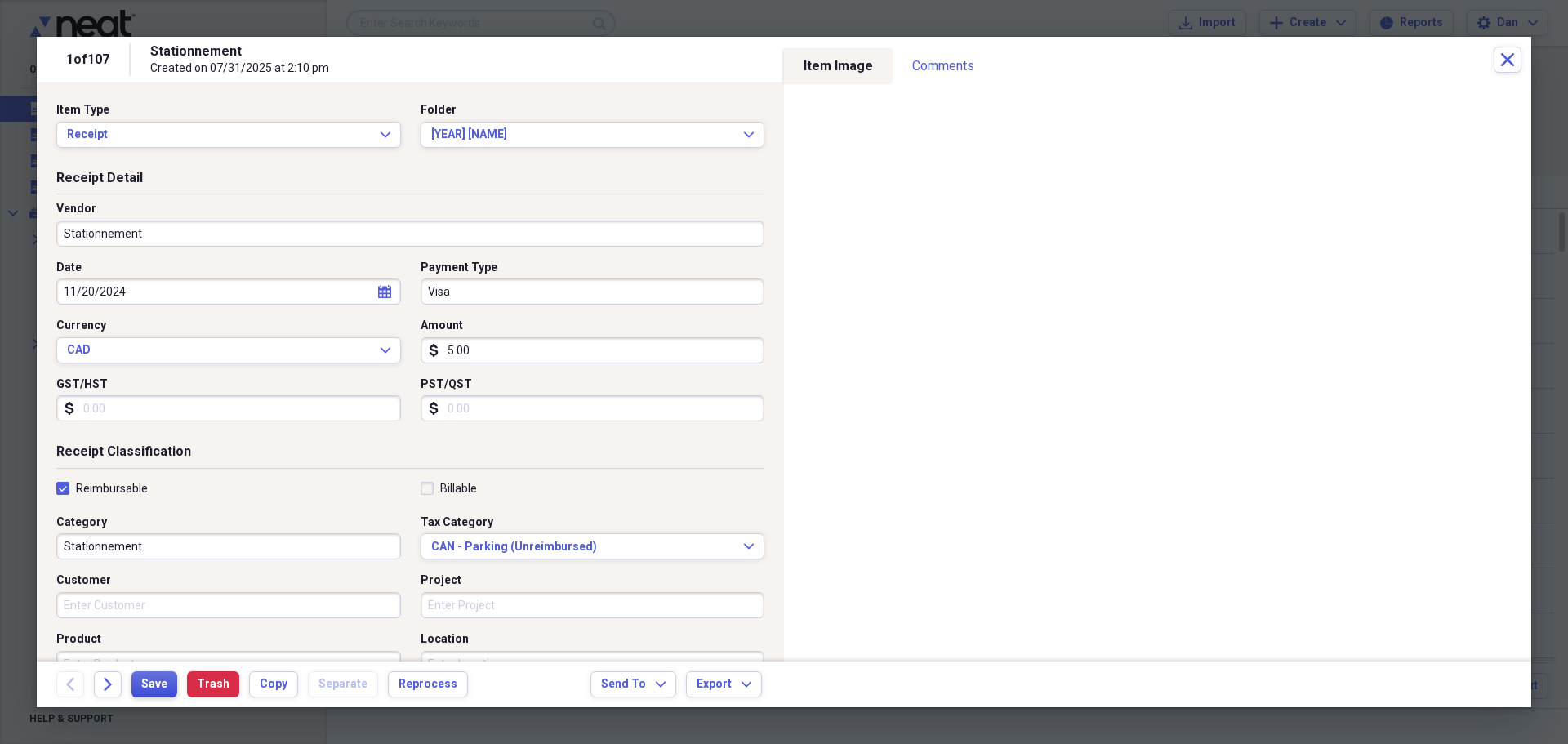 click on "Save" at bounding box center [154, 684] 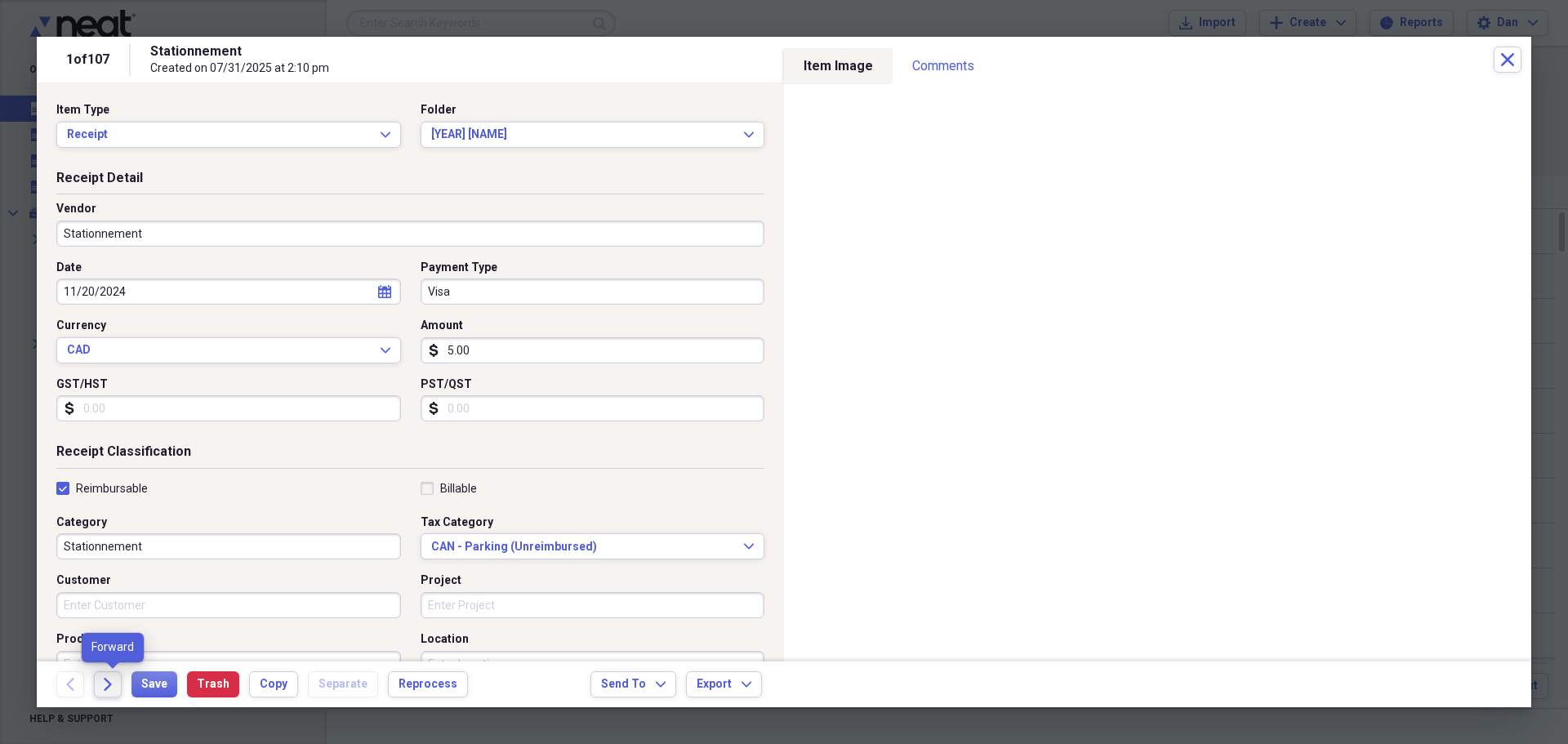 click 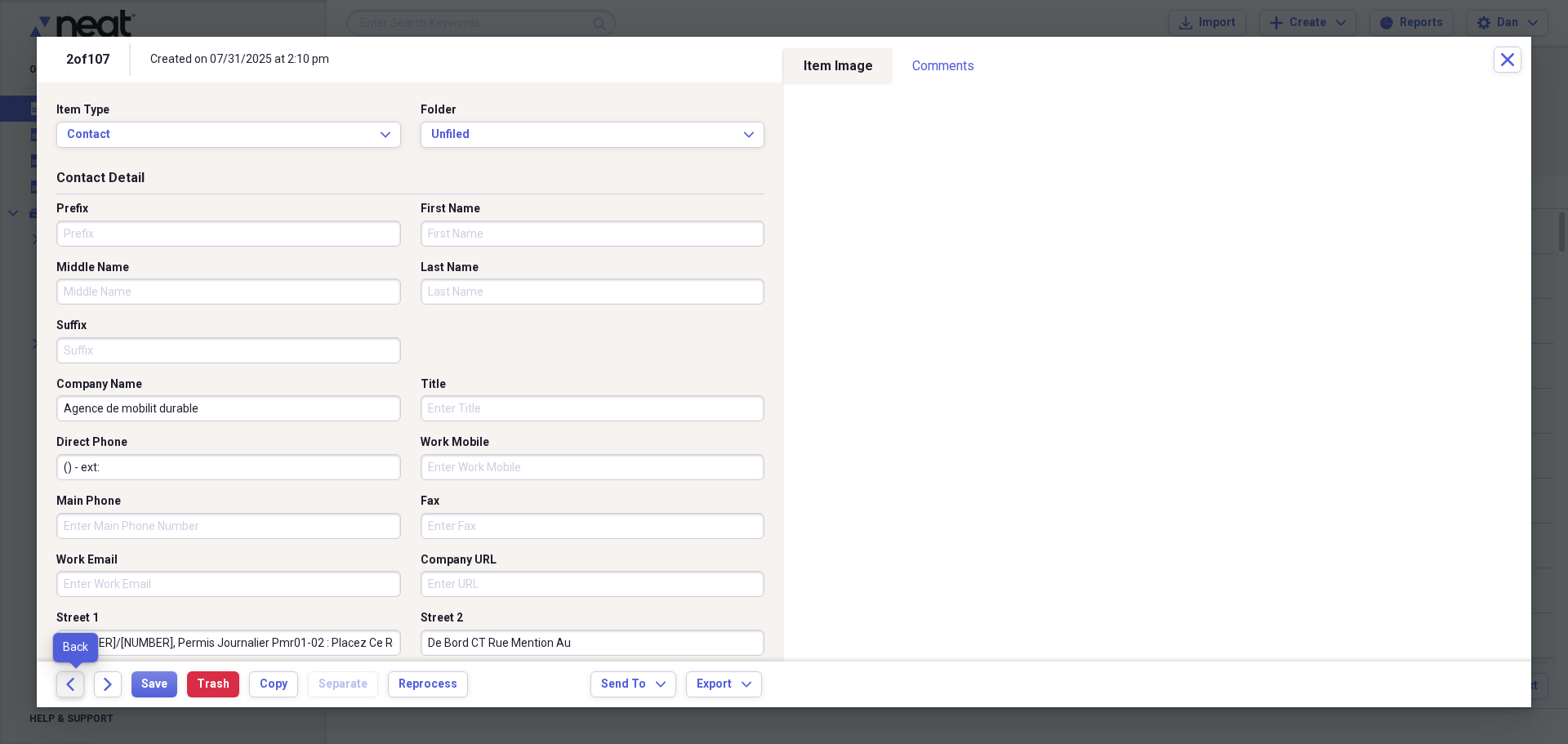 click 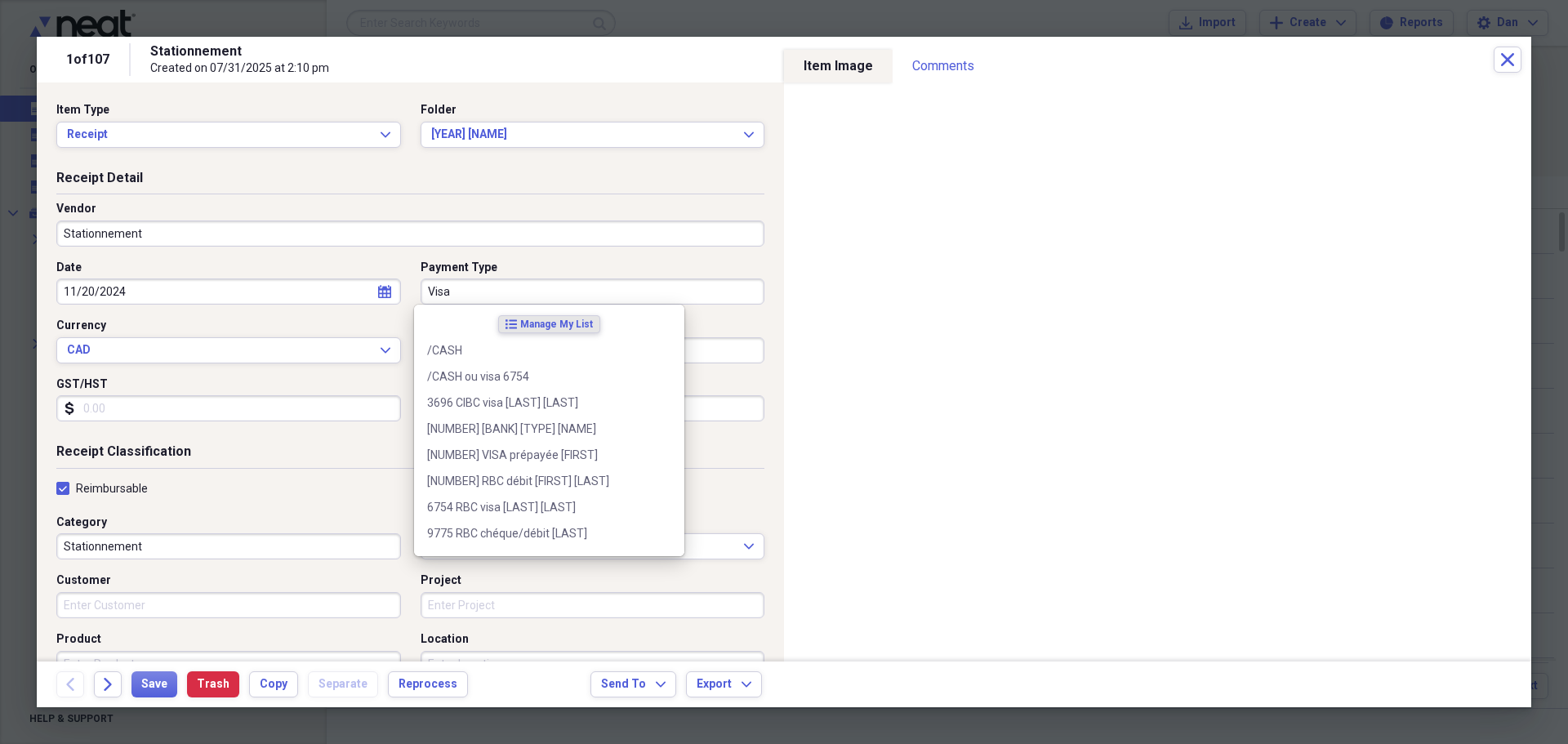 click on "Visa" at bounding box center [593, 292] 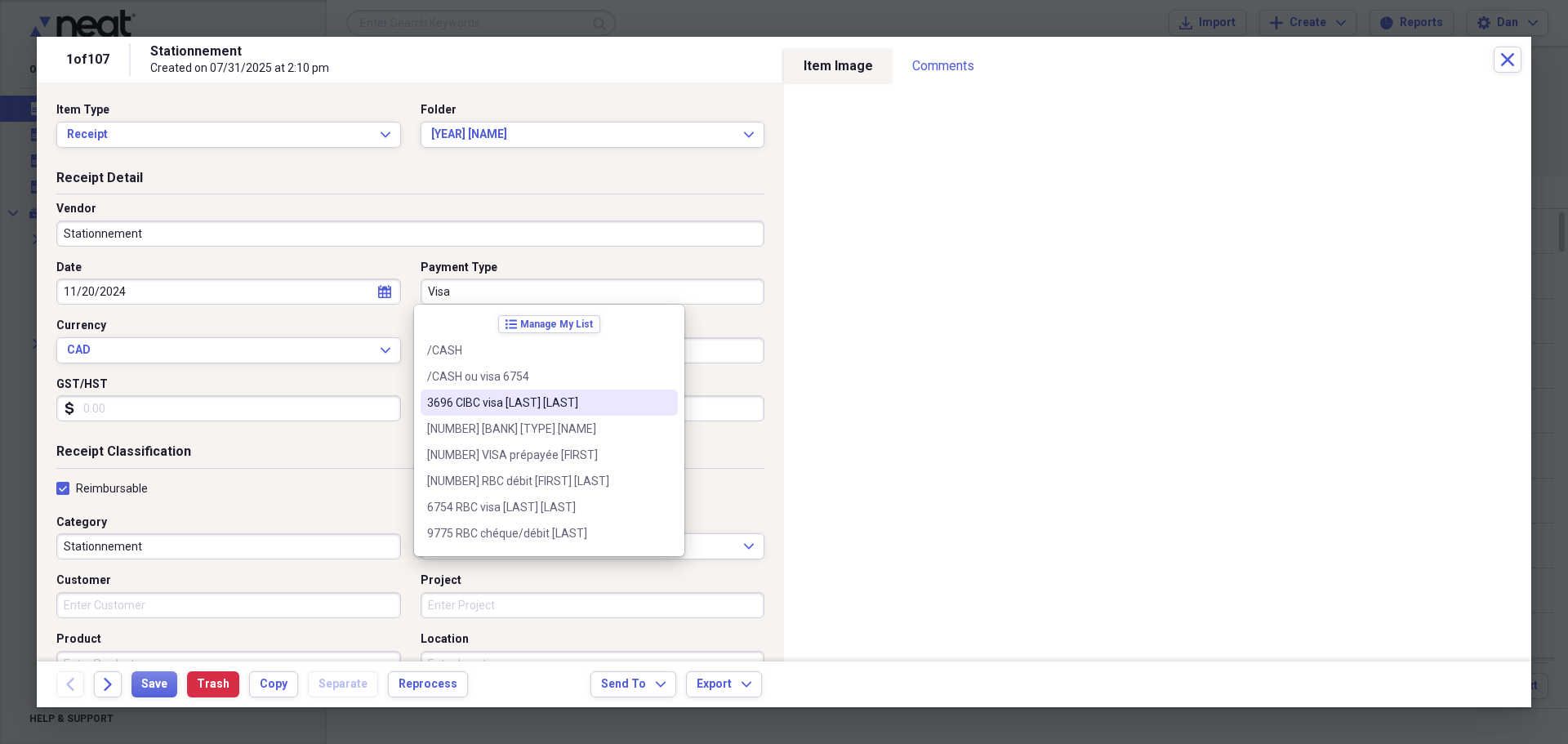 click on "[NUMBER] [LAST] VISA [FIRST] [LAST]" at bounding box center [539, 403] 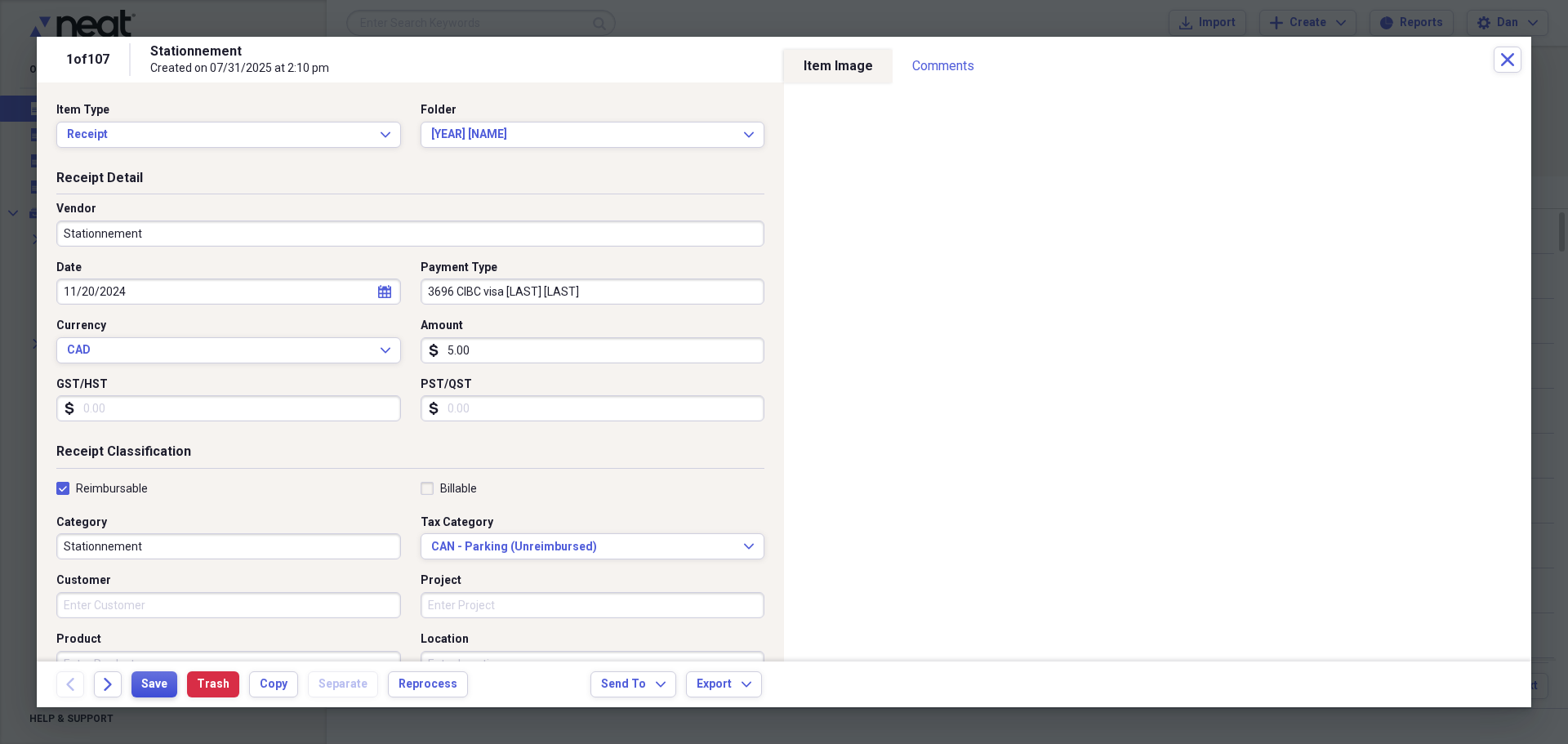 click on "Save" at bounding box center (154, 684) 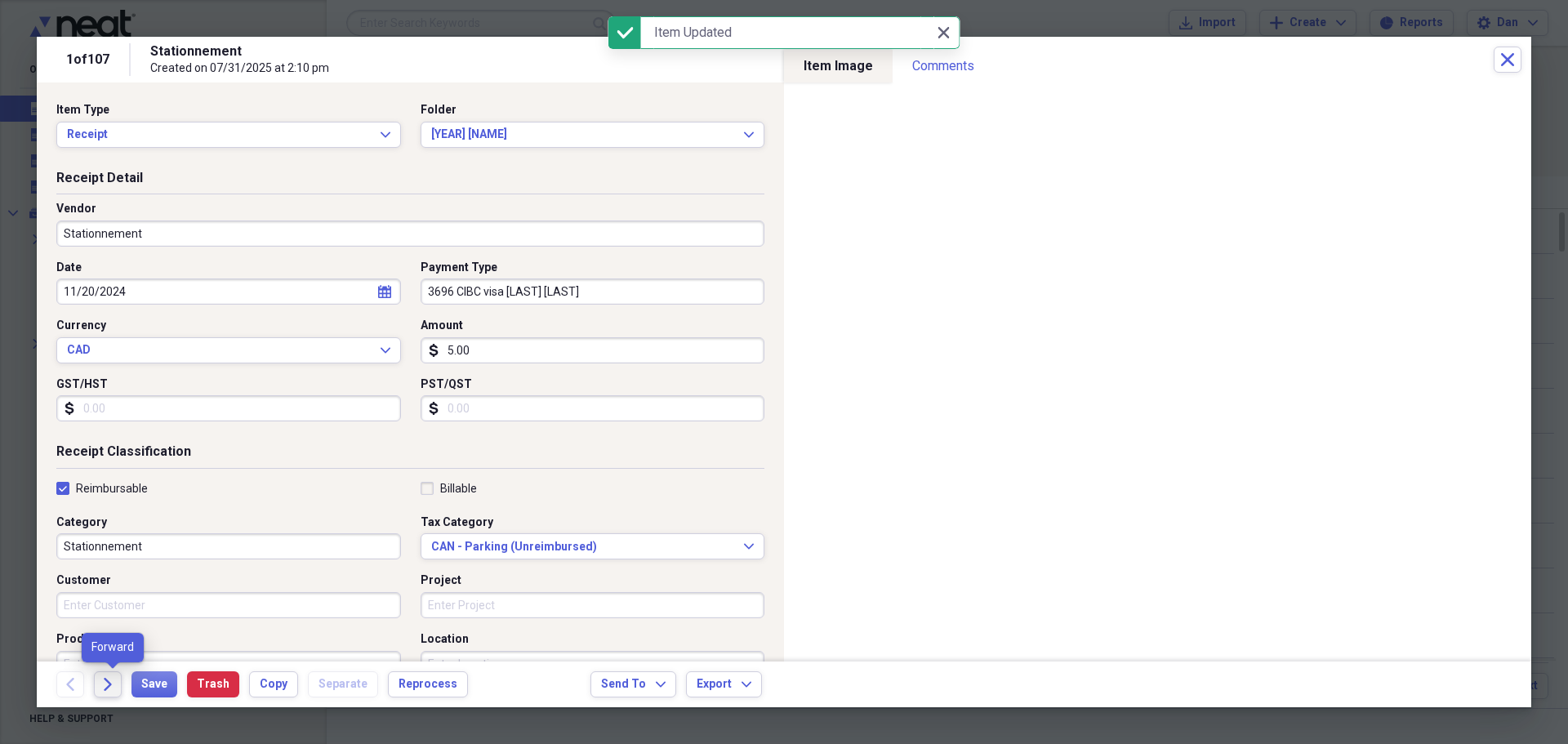click on "Forward" 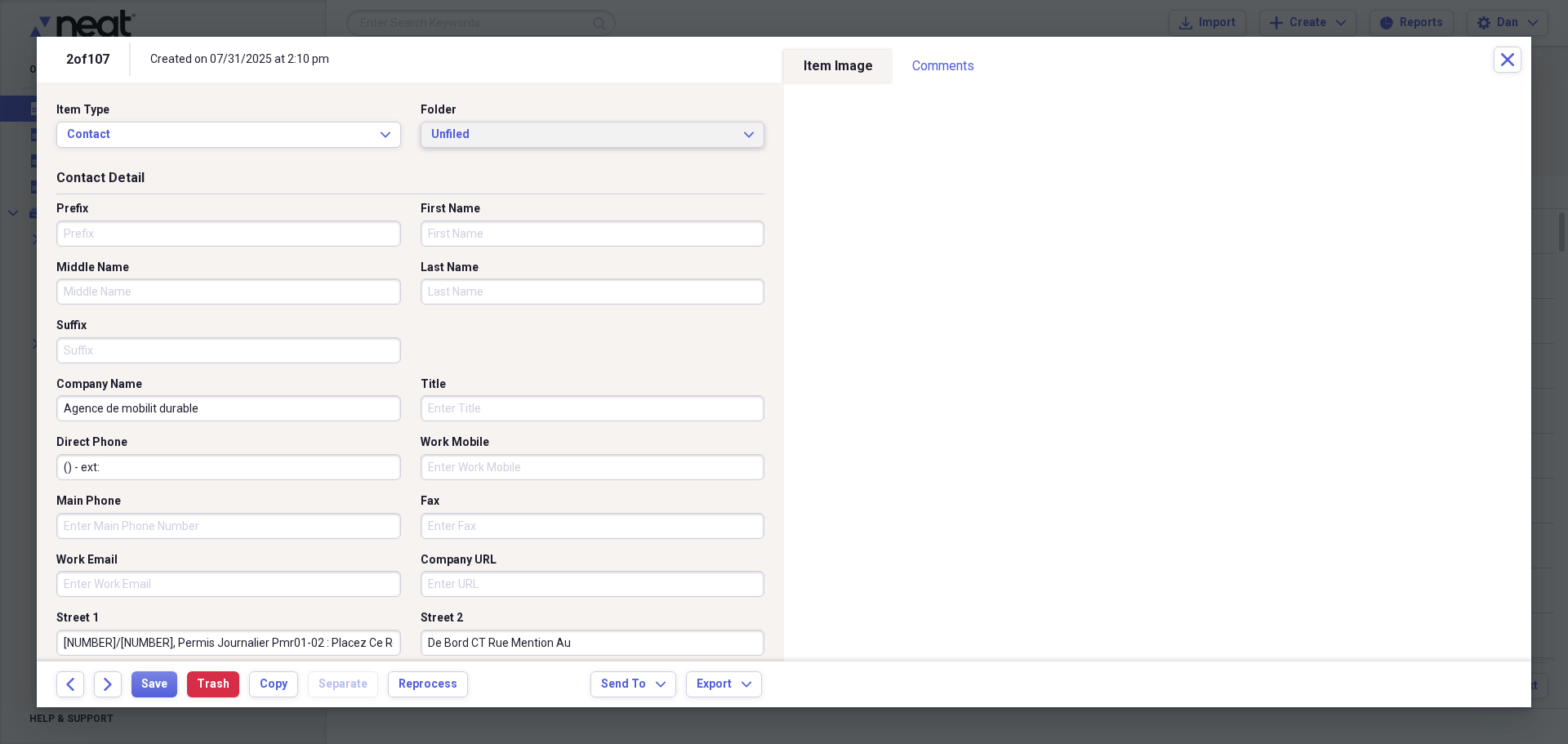 click on "Expand" 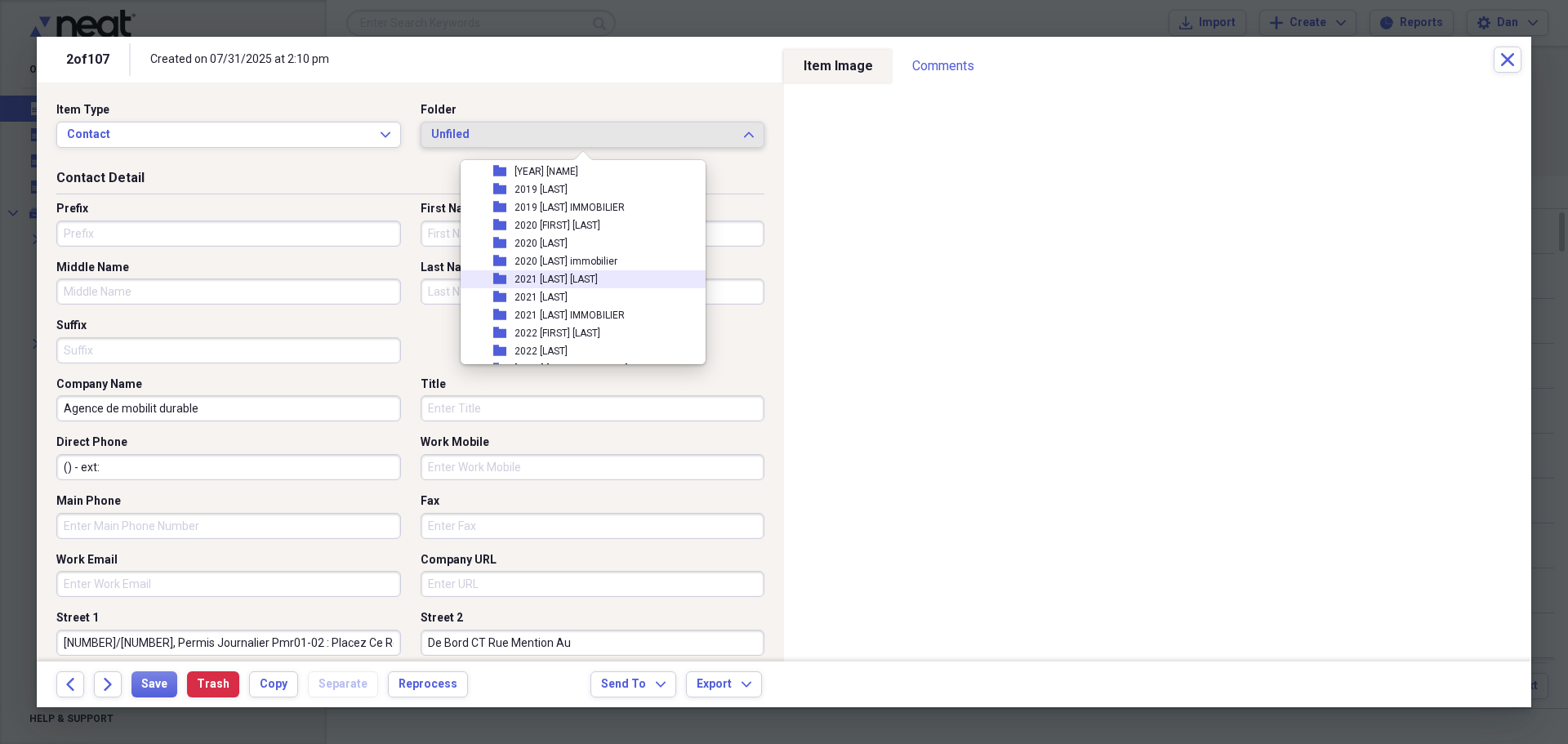 scroll, scrollTop: 490, scrollLeft: 0, axis: vertical 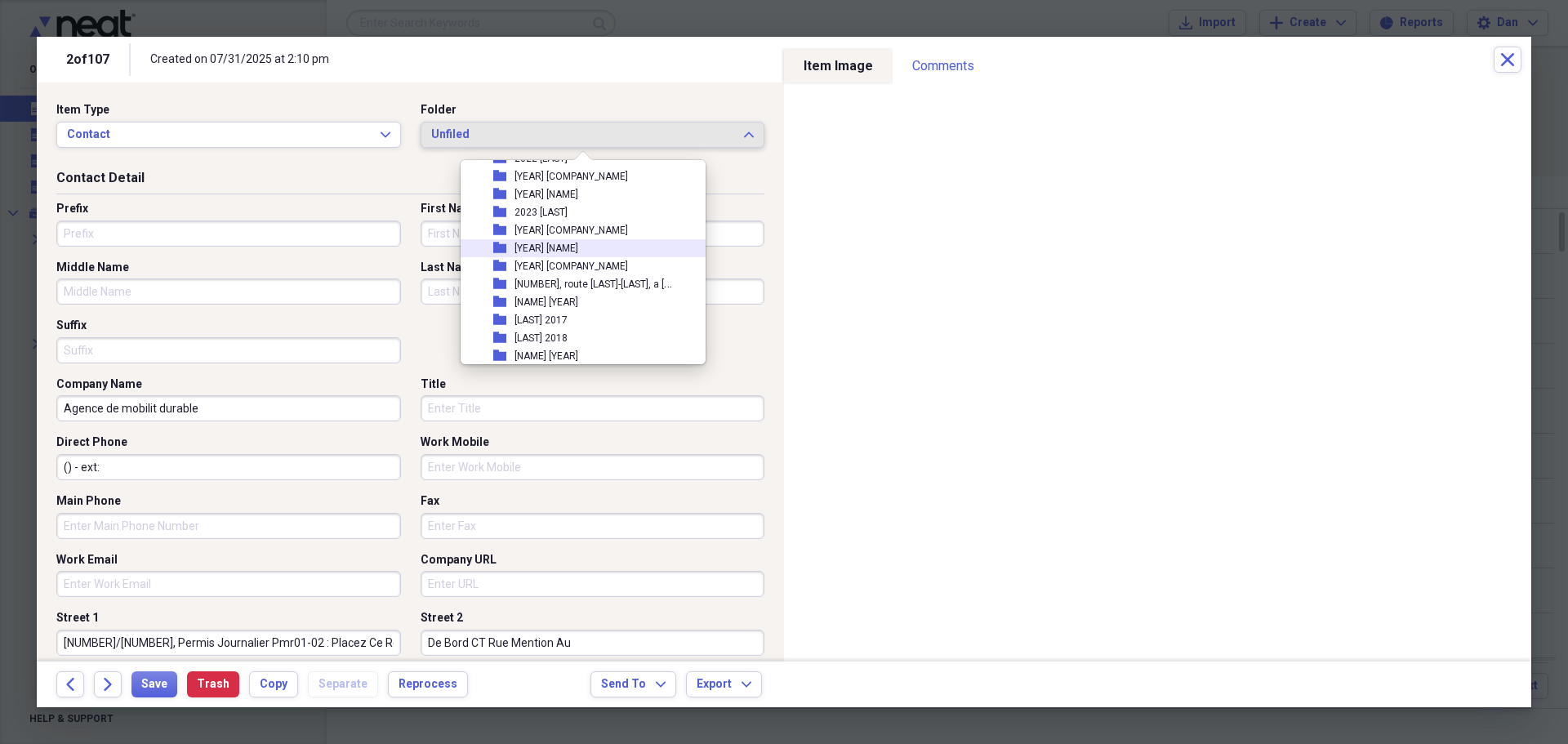 click on "[YEAR] [FIRST] [LAST]" at bounding box center (546, 248) 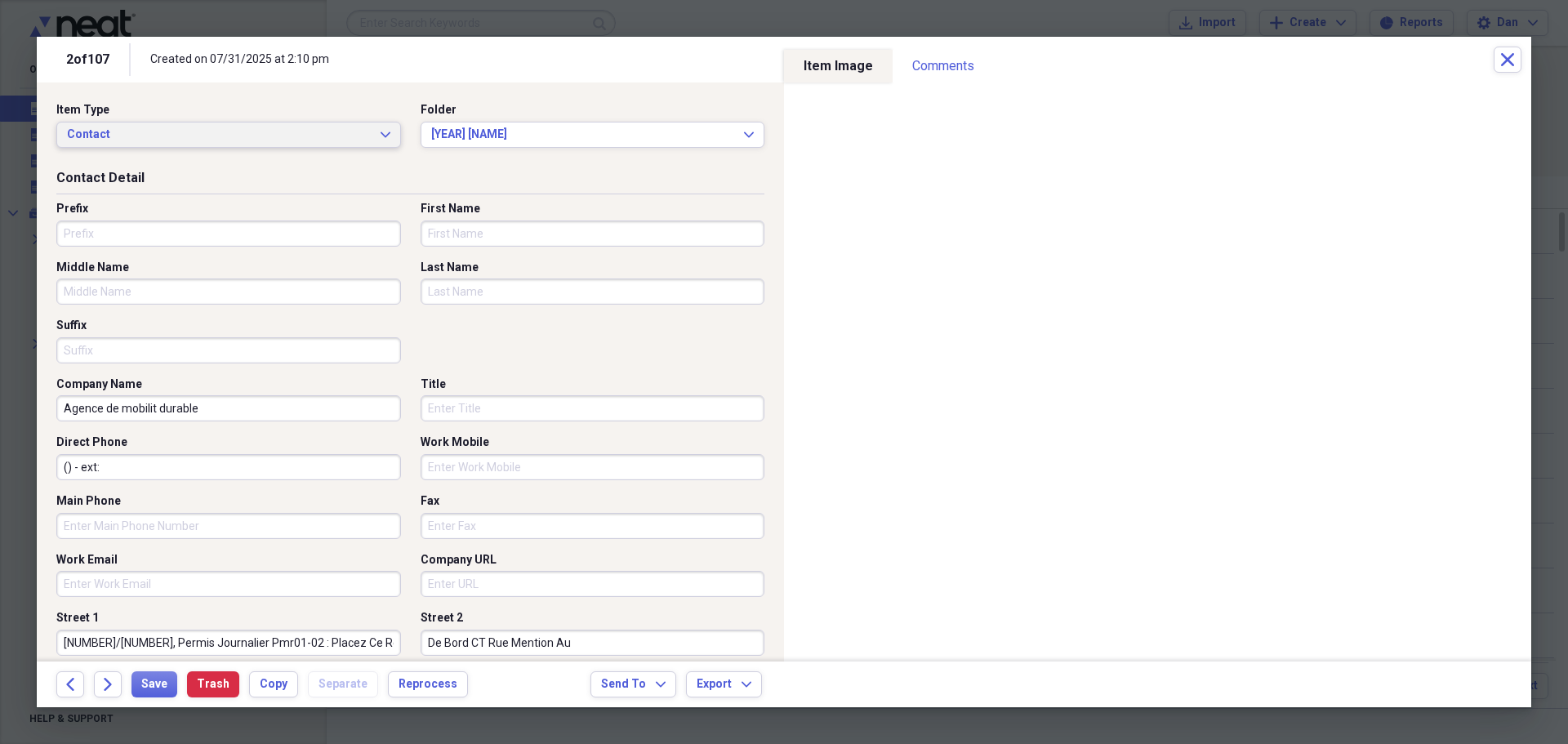 click on "Expand" 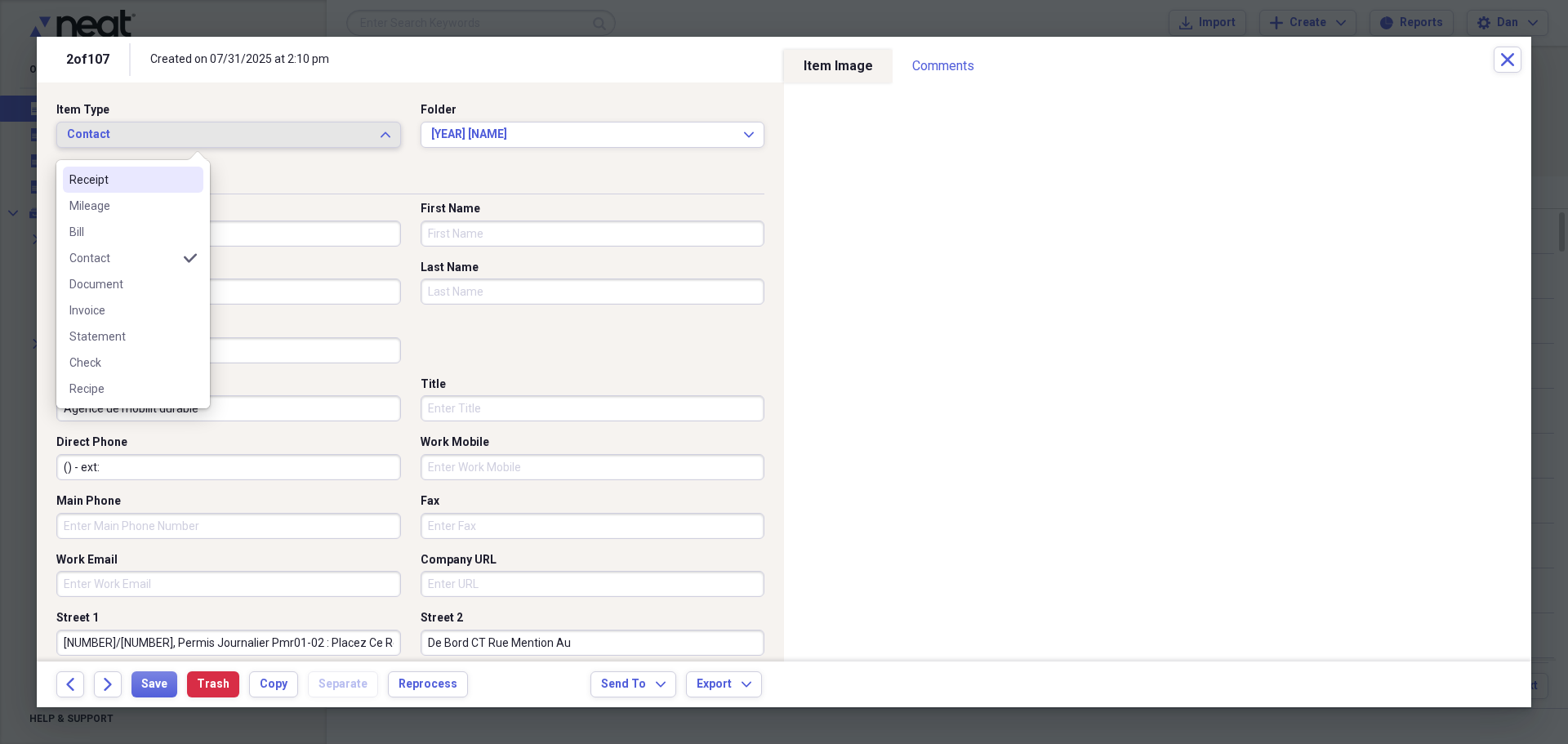 click on "Receipt" at bounding box center [123, 180] 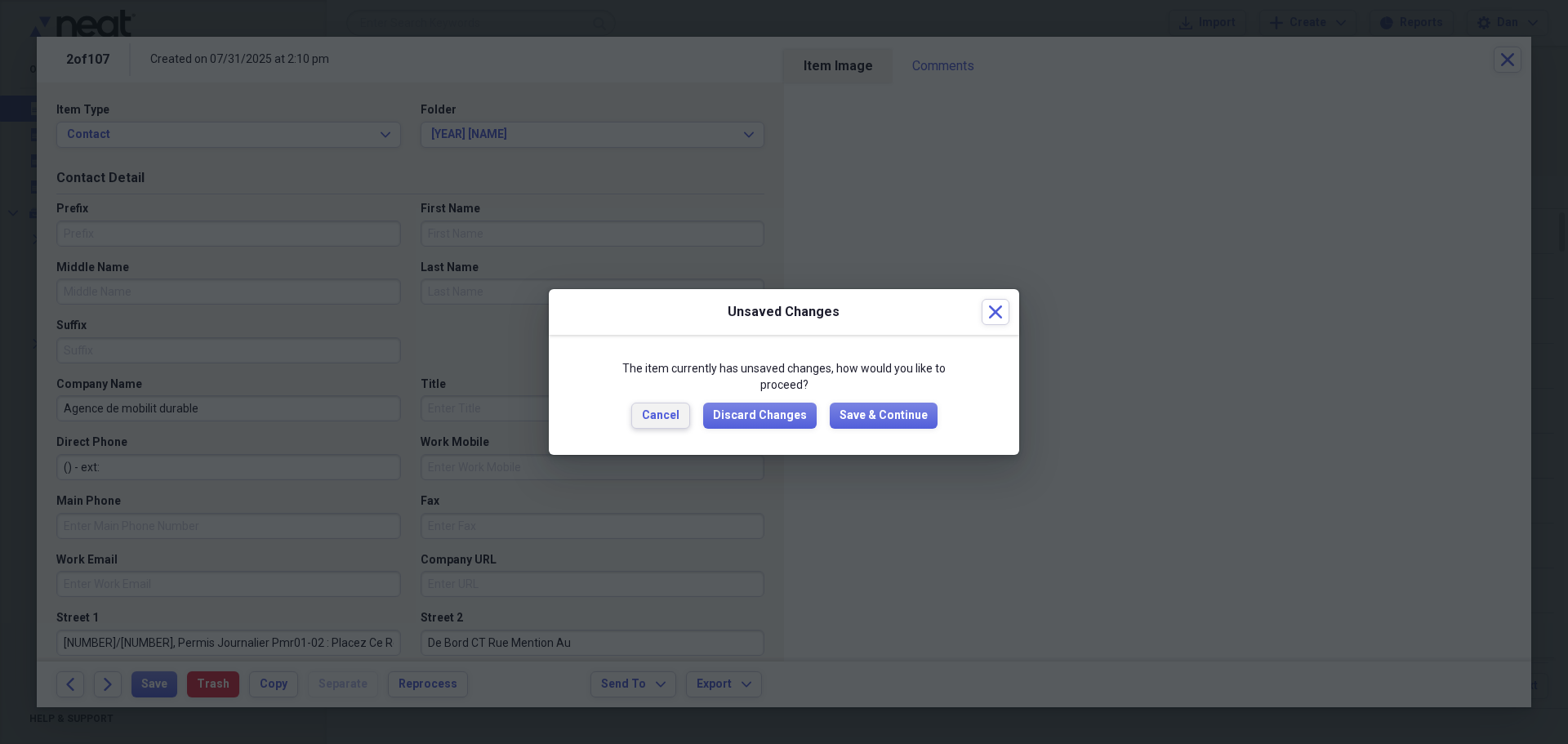 click on "Cancel" at bounding box center (661, 416) 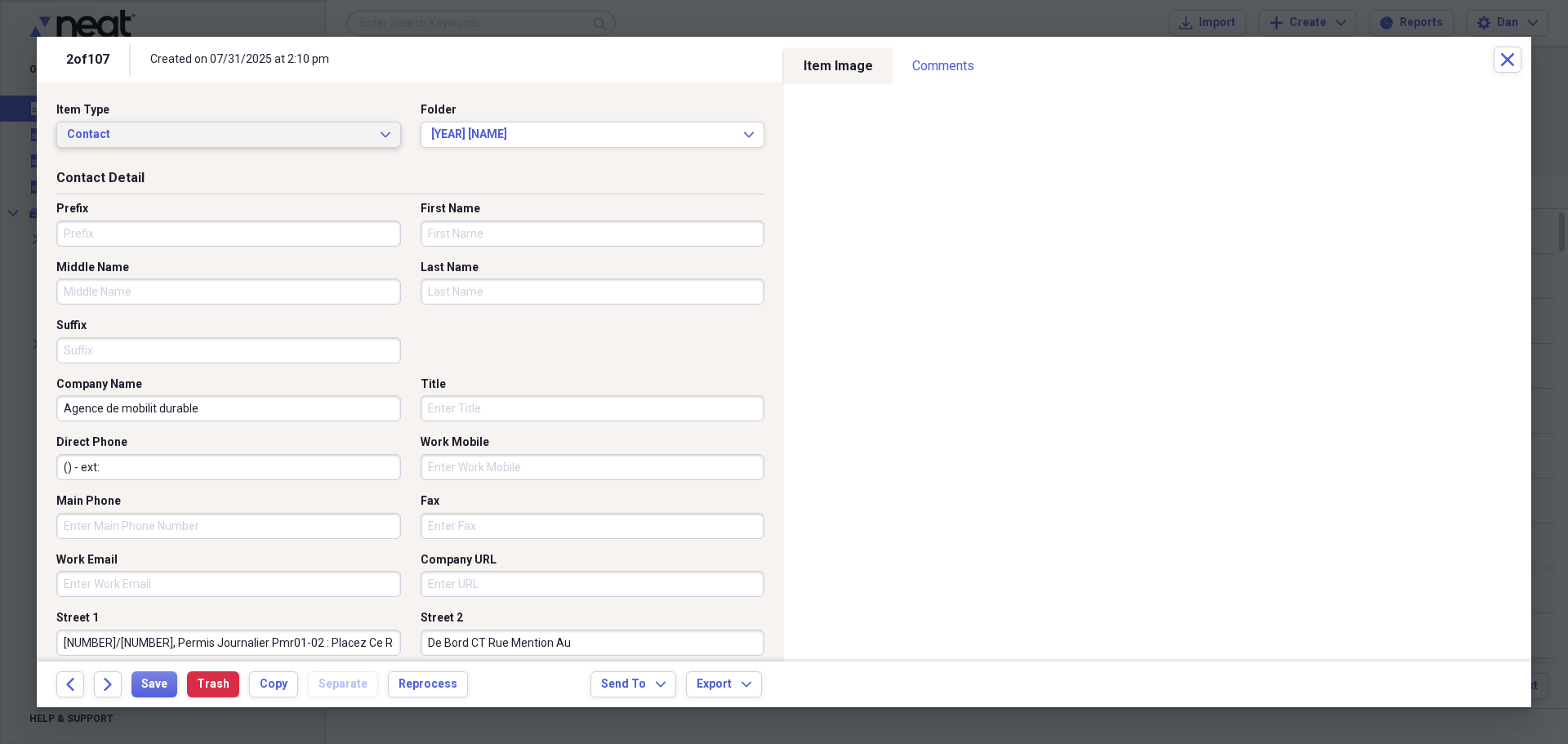 click on "Expand" 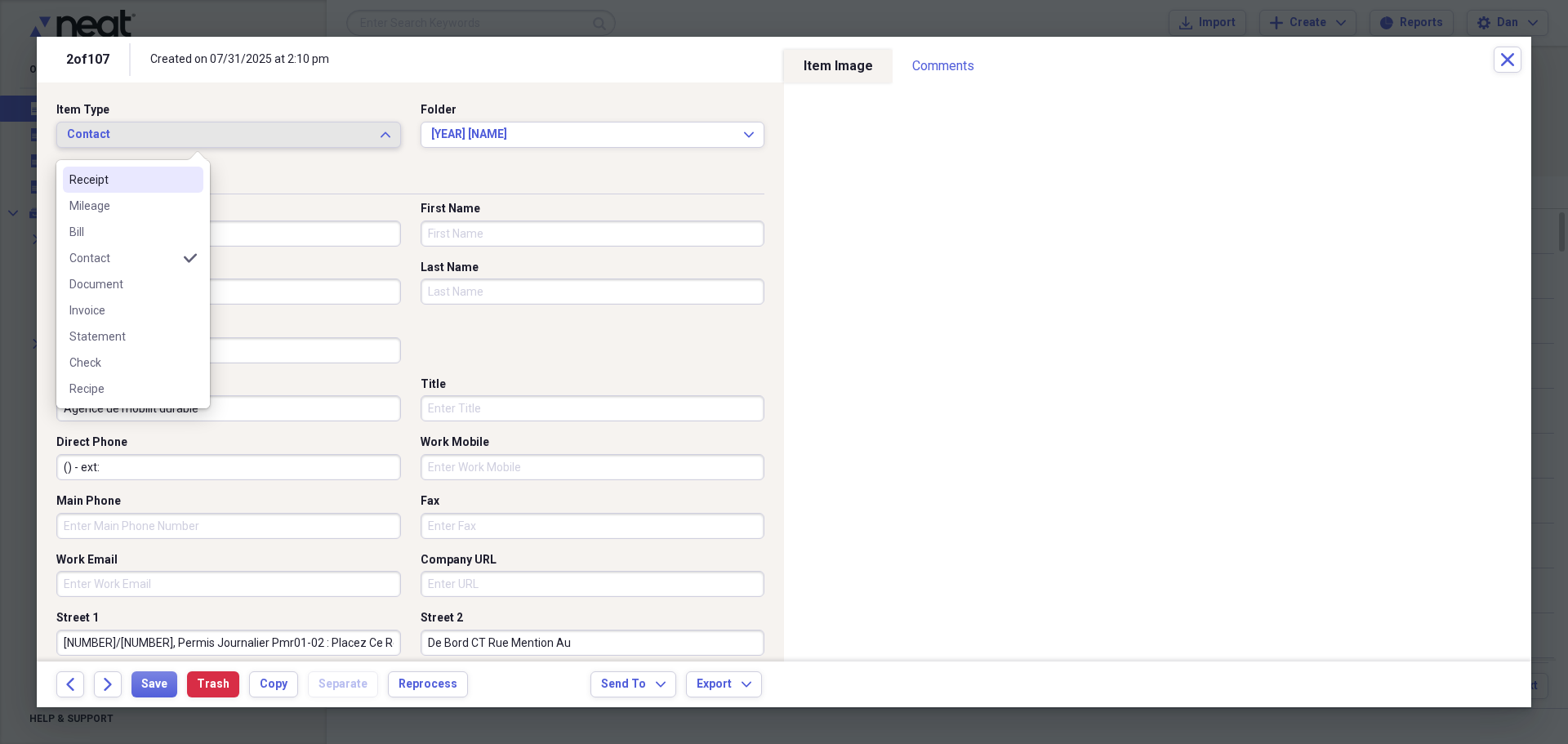 click on "Receipt" at bounding box center [123, 180] 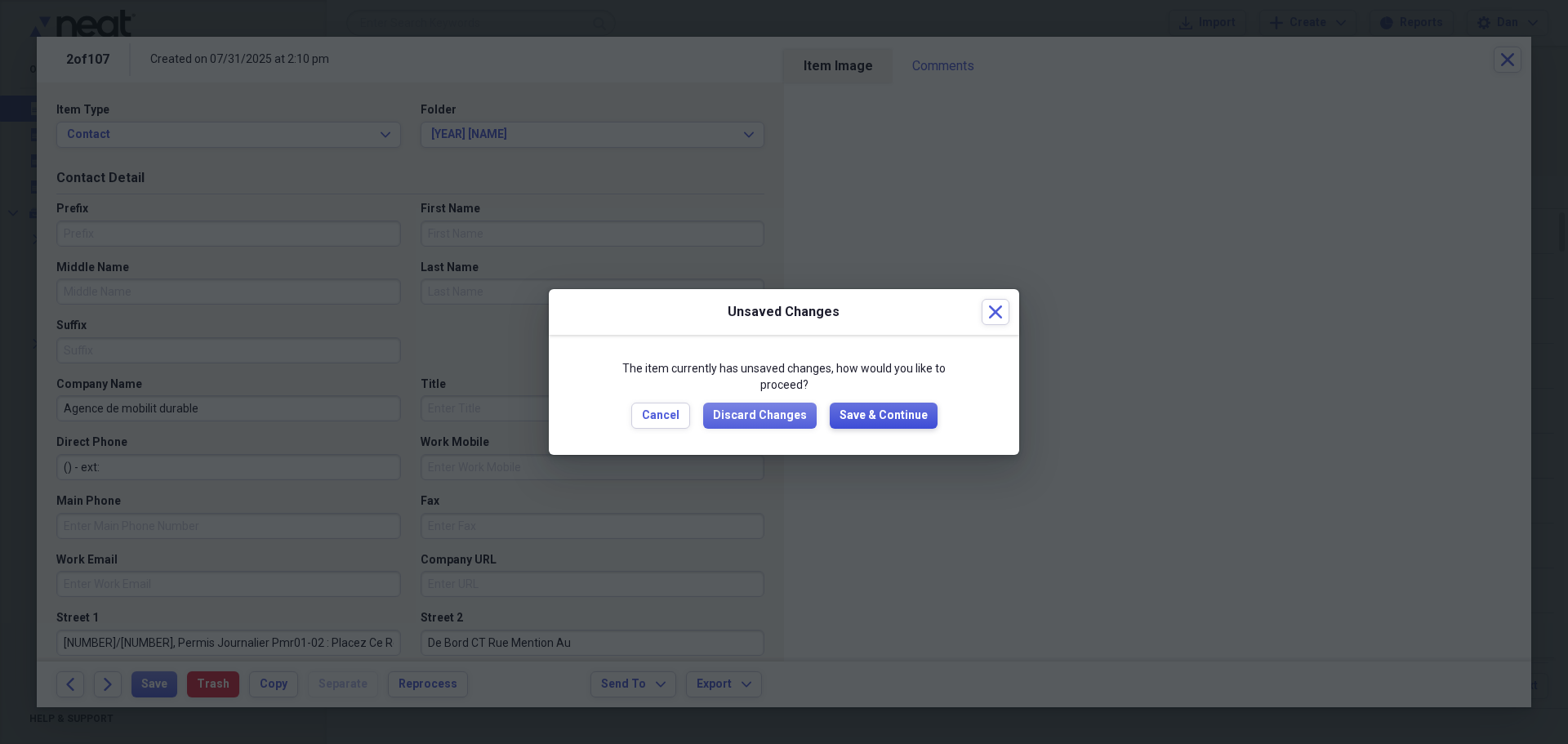 click on "Save & Continue" at bounding box center (884, 416) 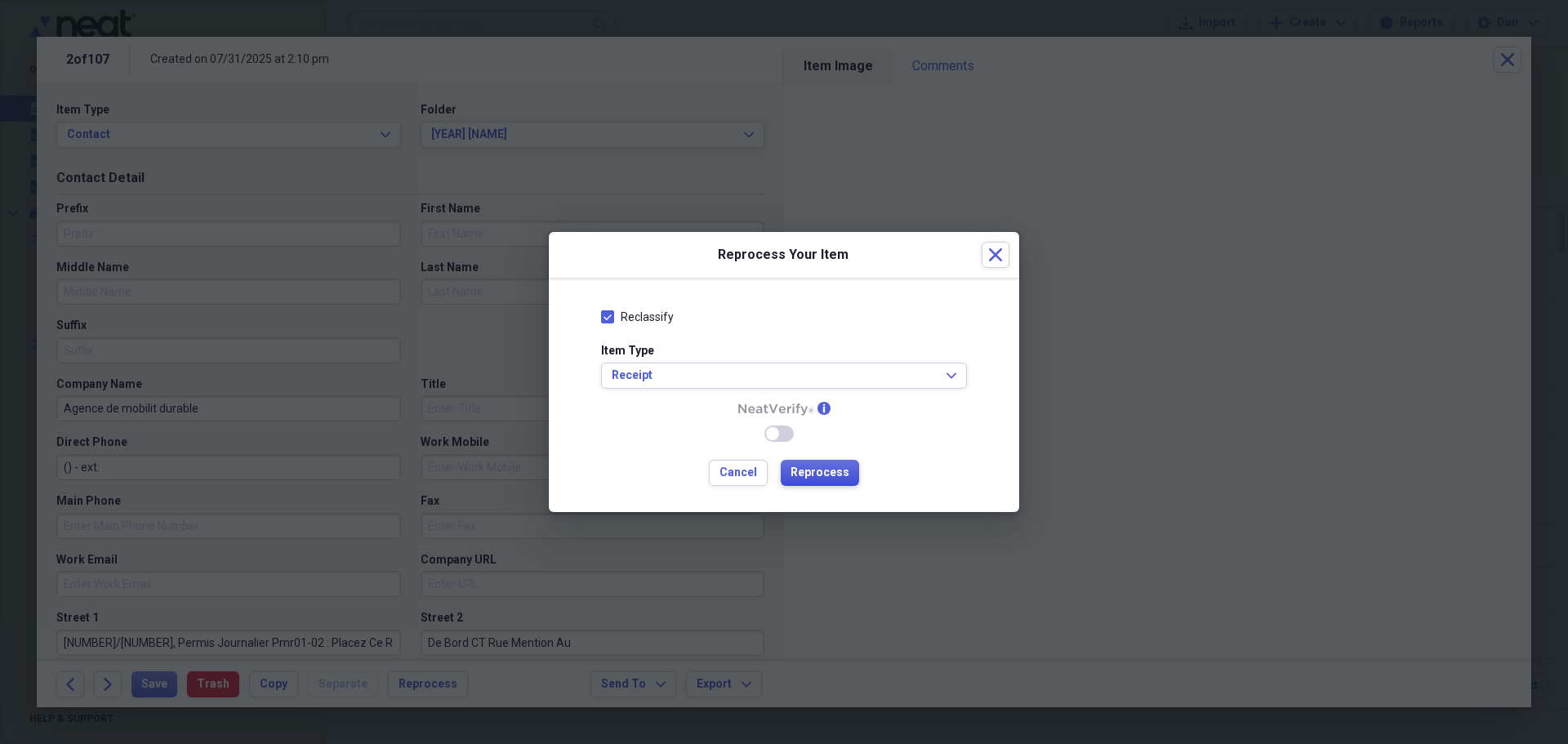 click on "Reprocess" at bounding box center (820, 473) 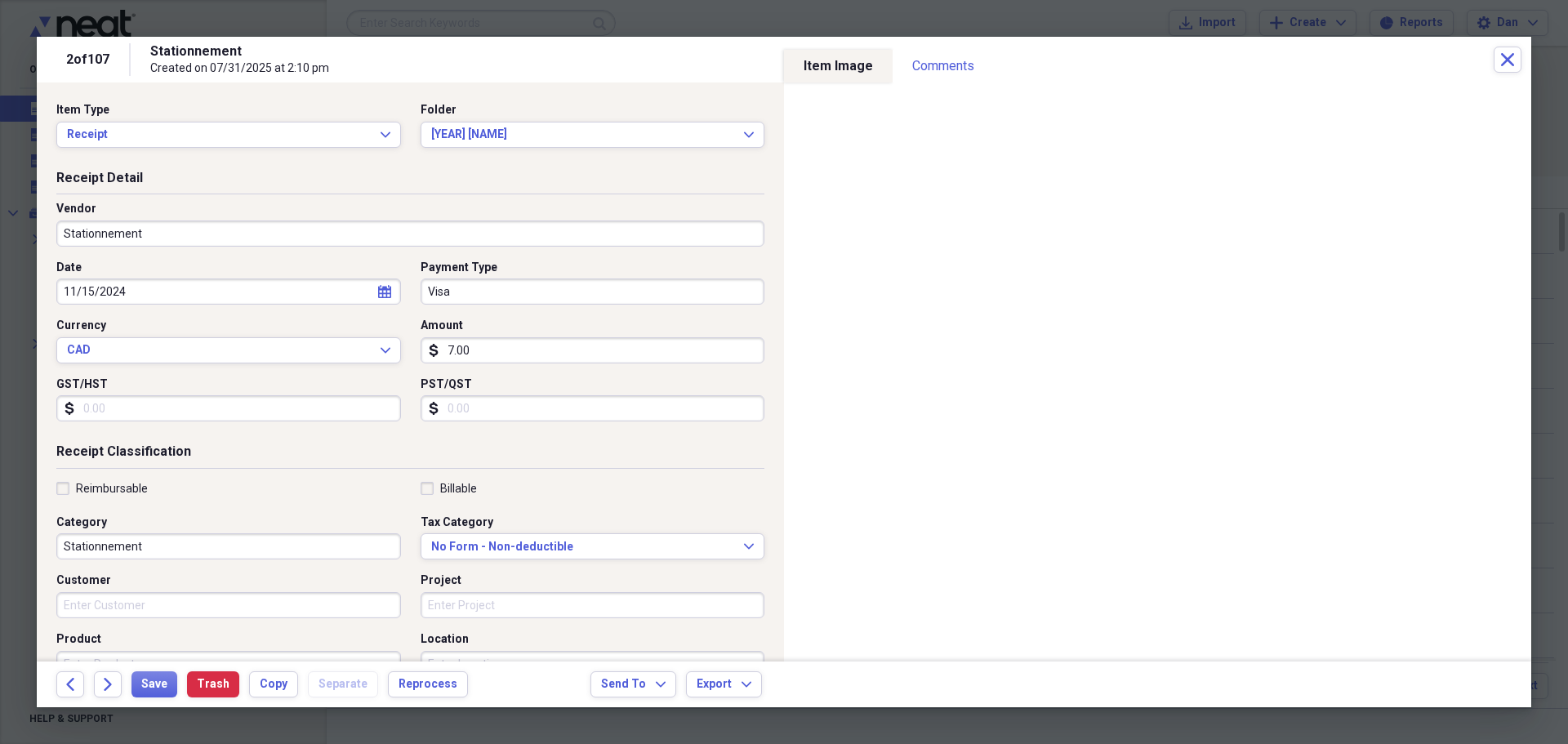 type on "Stationnement" 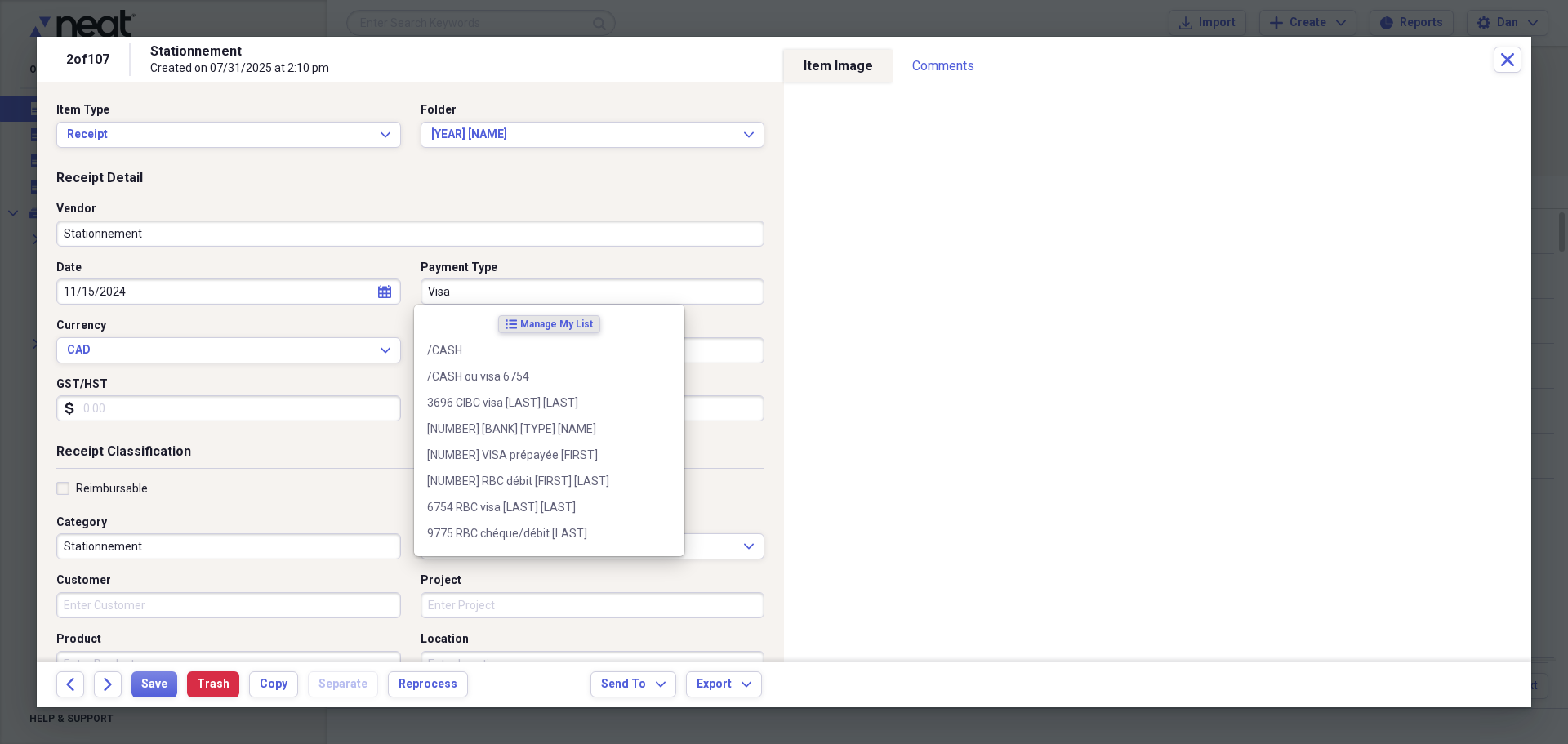 click on "Visa" at bounding box center (593, 292) 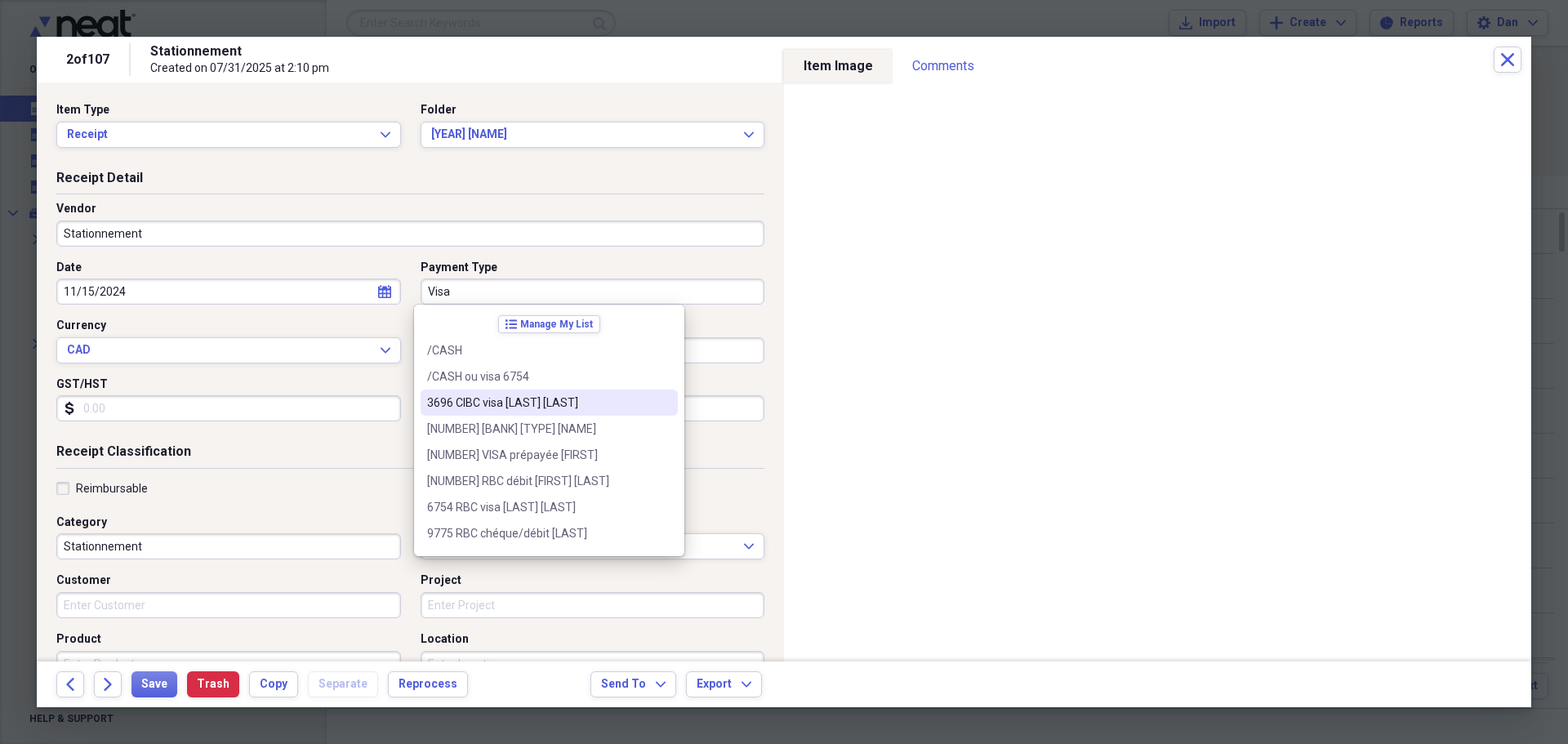 click on "[NUMBER] [LAST] VISA [FIRST] [LAST]" at bounding box center [539, 403] 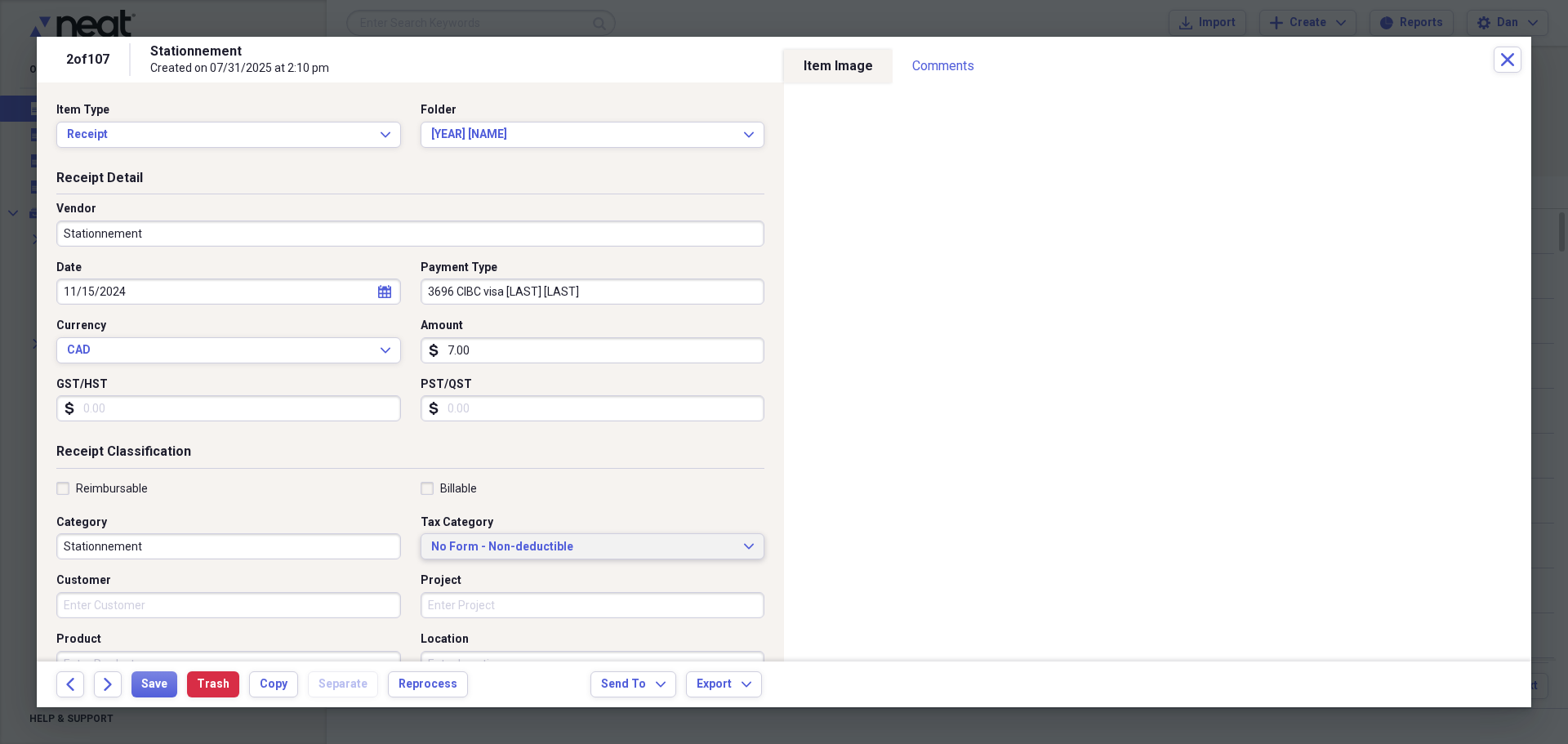 click on "No Form - Non-deductible" at bounding box center (583, 547) 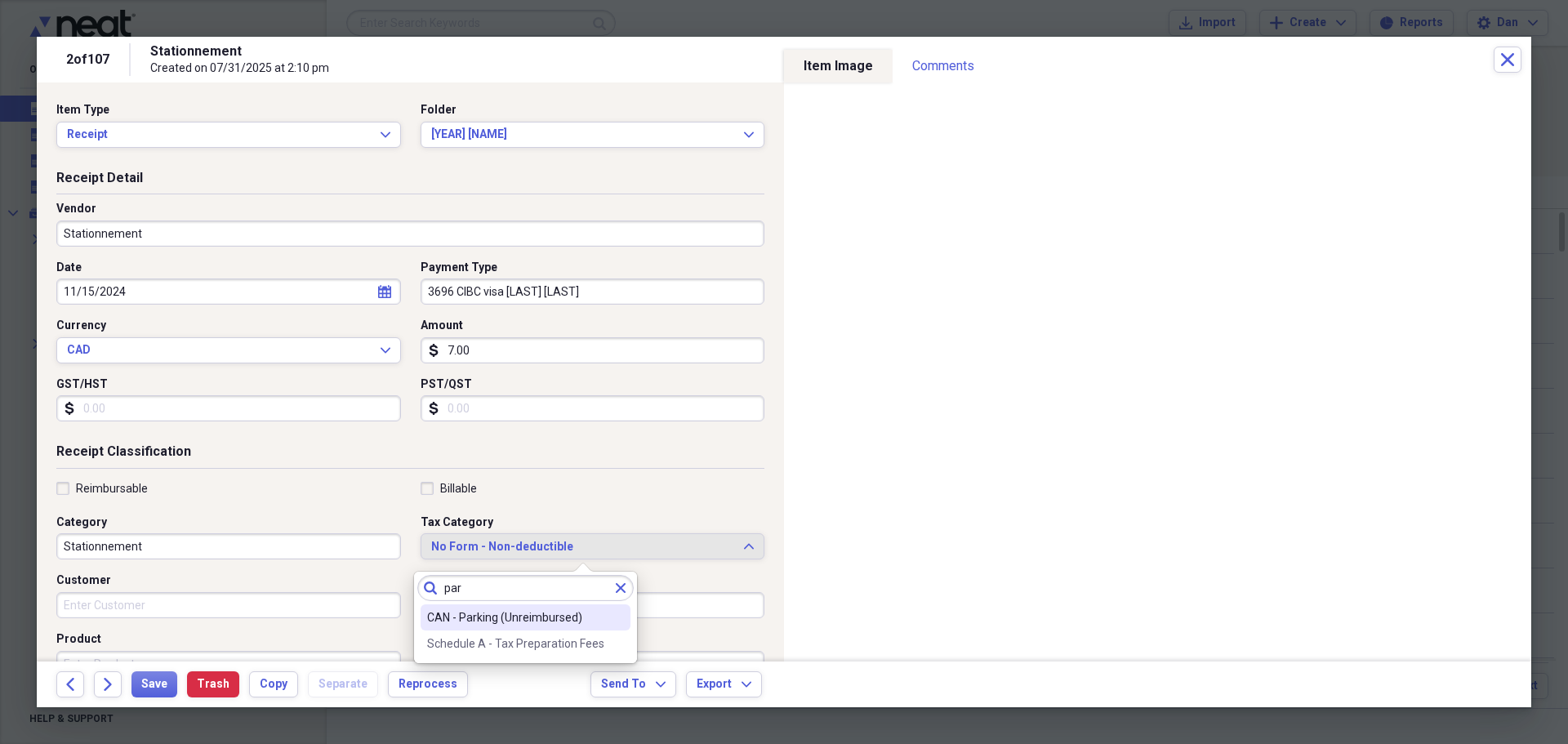type on "par" 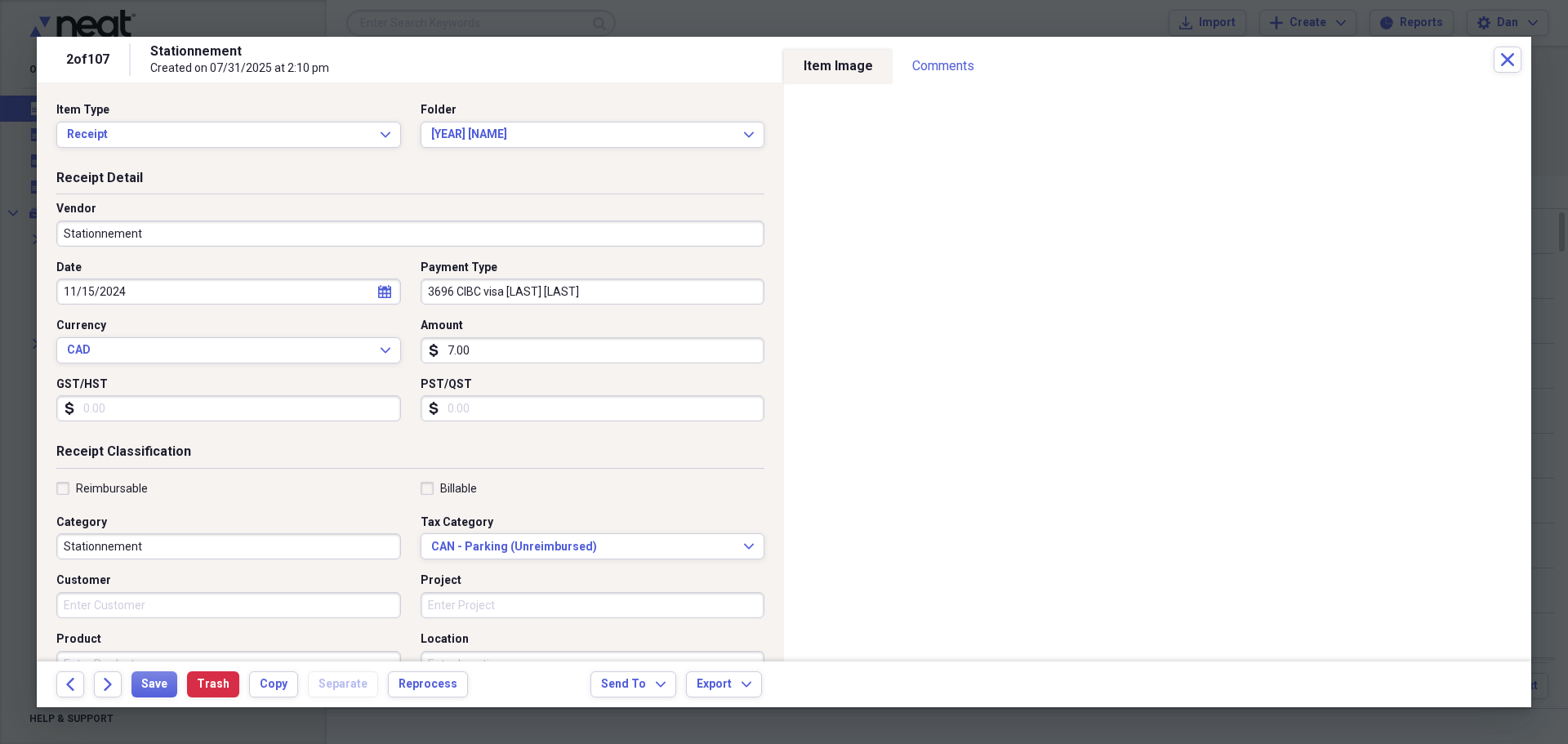 click on "Reimbursable" at bounding box center [102, 488] 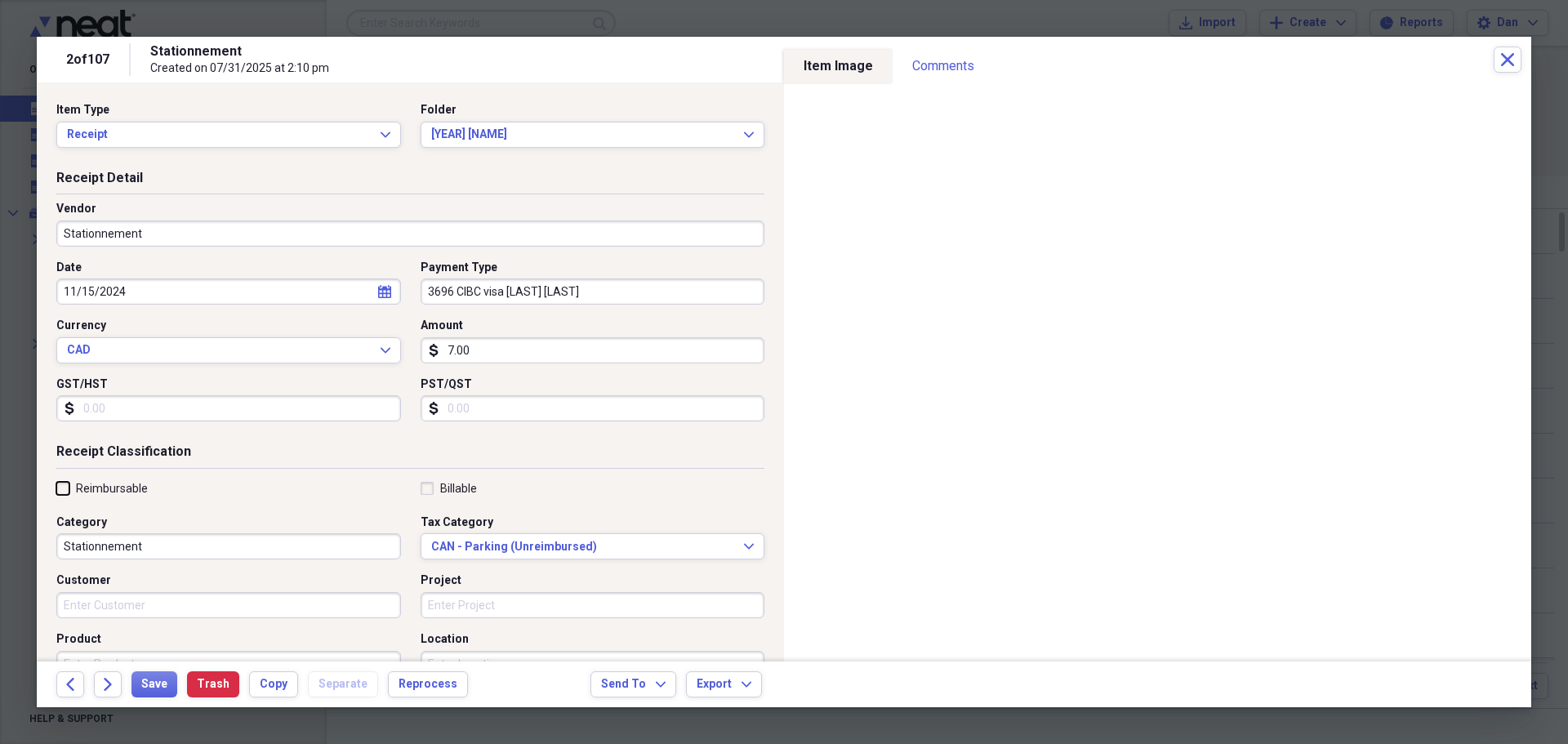 click on "Reimbursable" at bounding box center [56, 488] 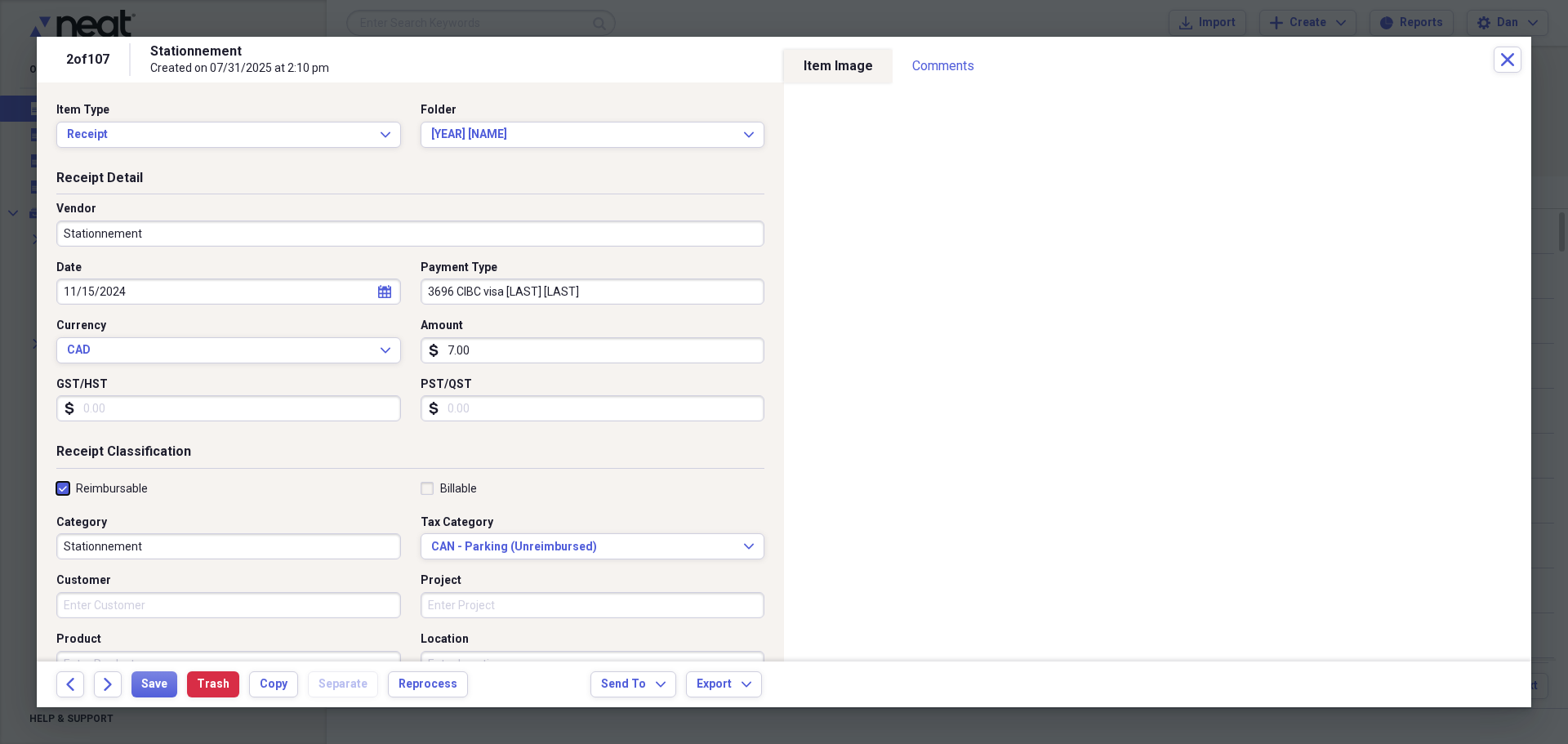 checkbox on "true" 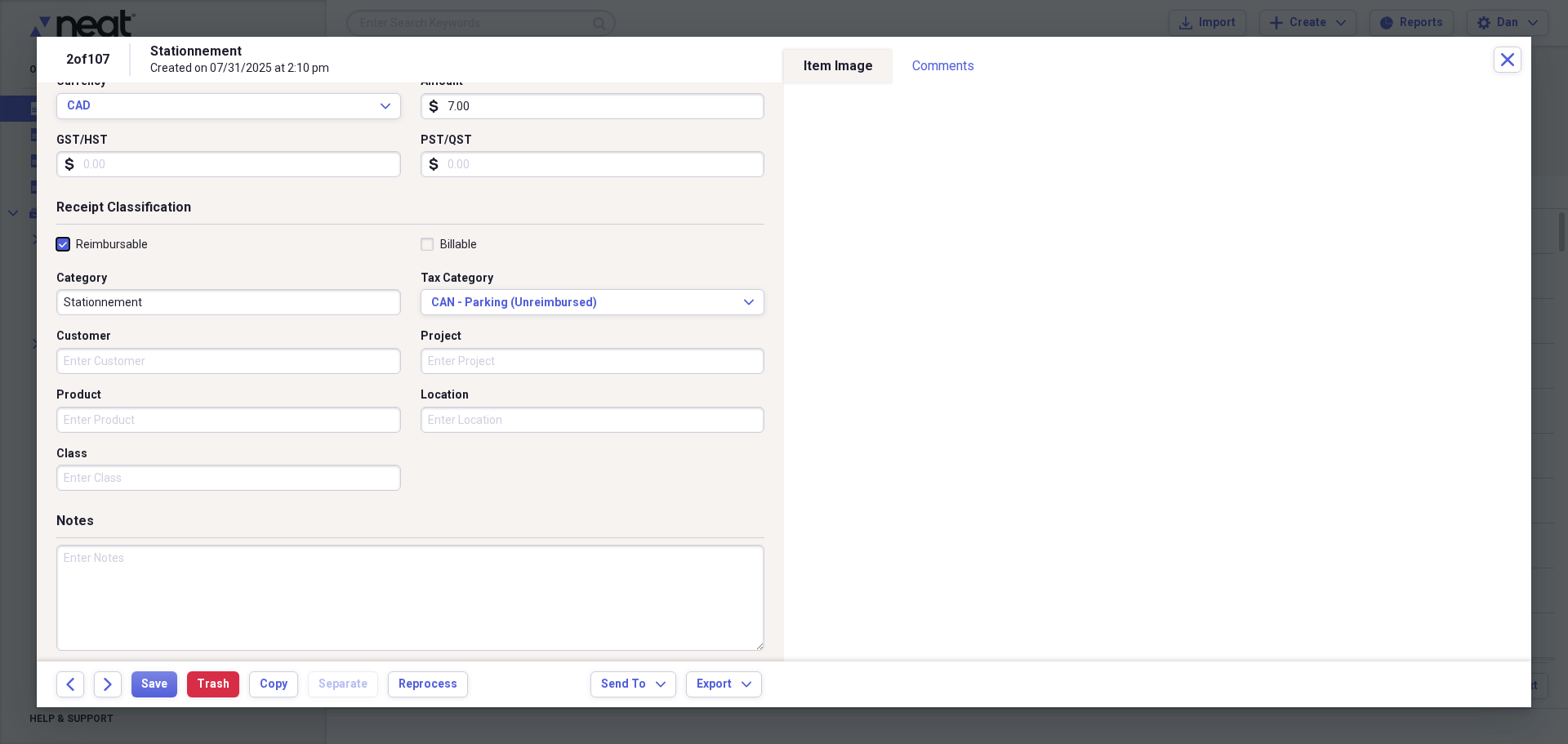 scroll, scrollTop: 245, scrollLeft: 0, axis: vertical 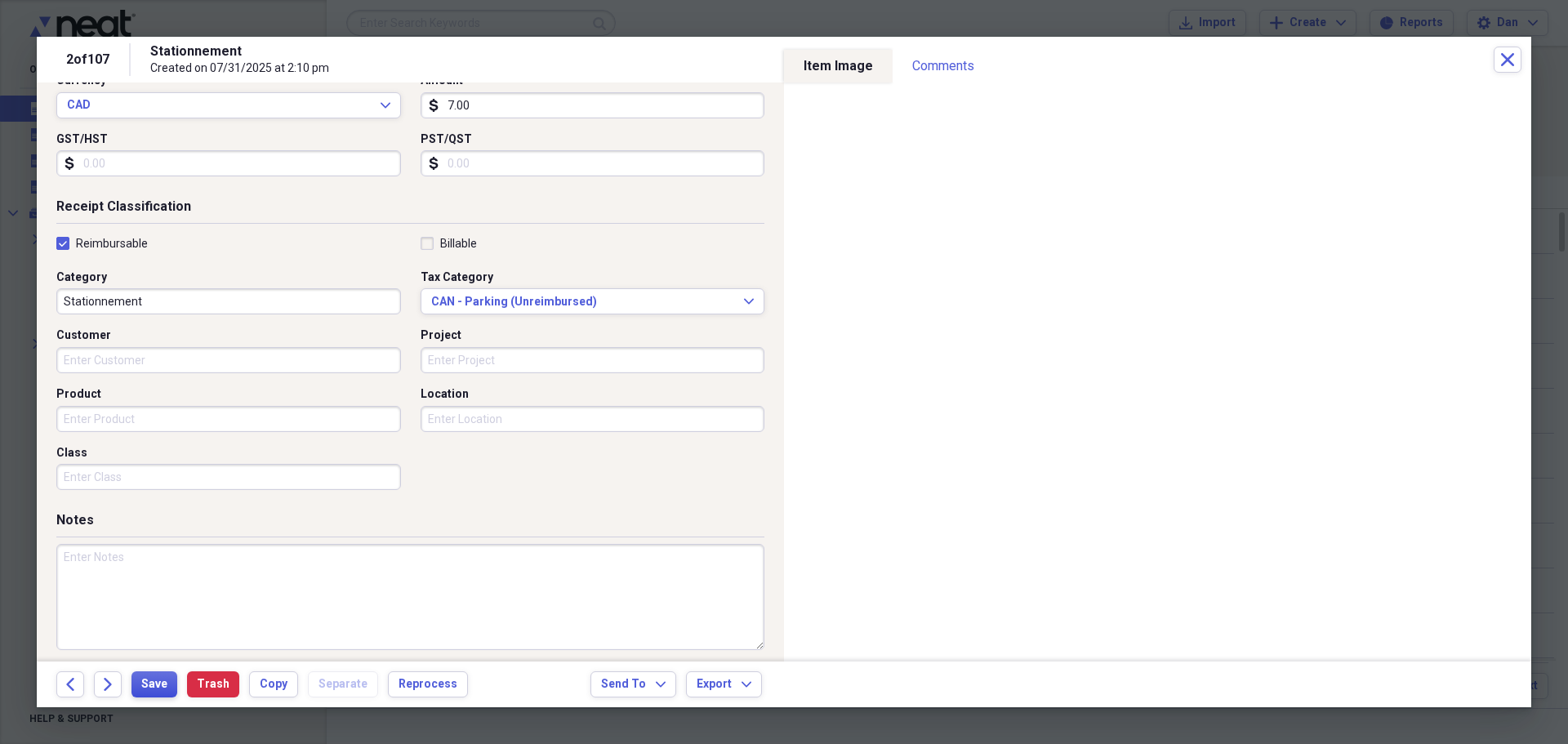 click on "Save" at bounding box center (154, 684) 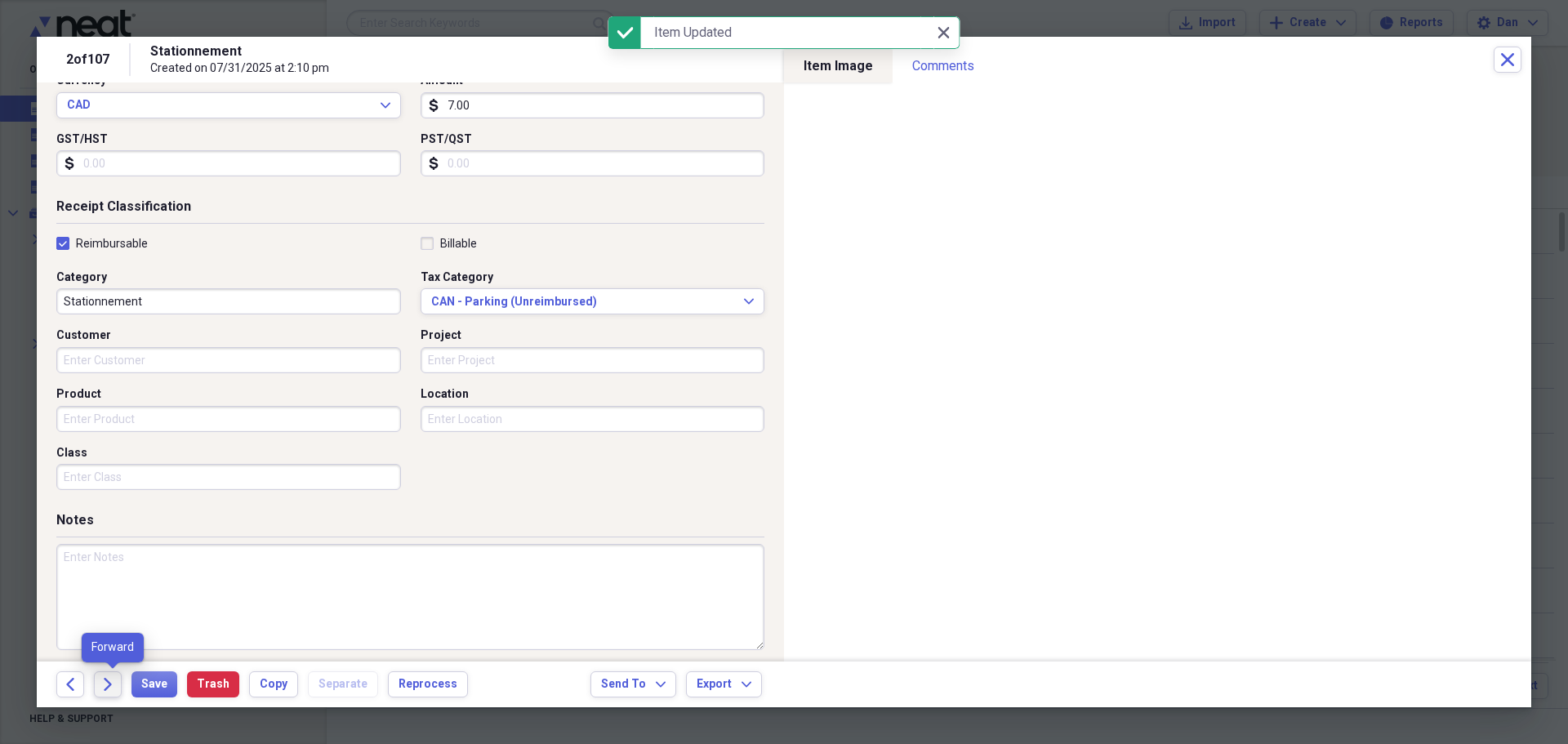 click on "Forward" 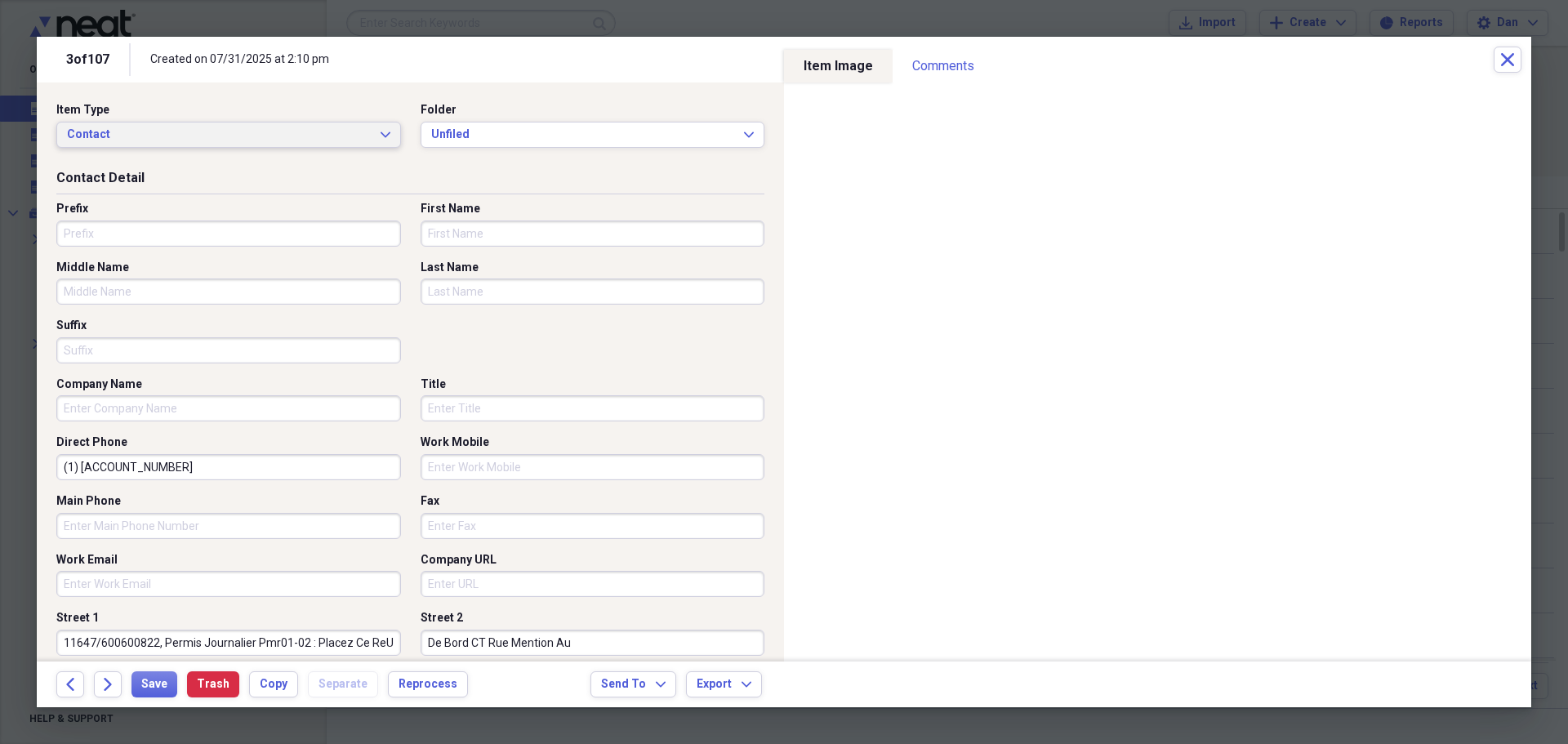 click on "Expand" 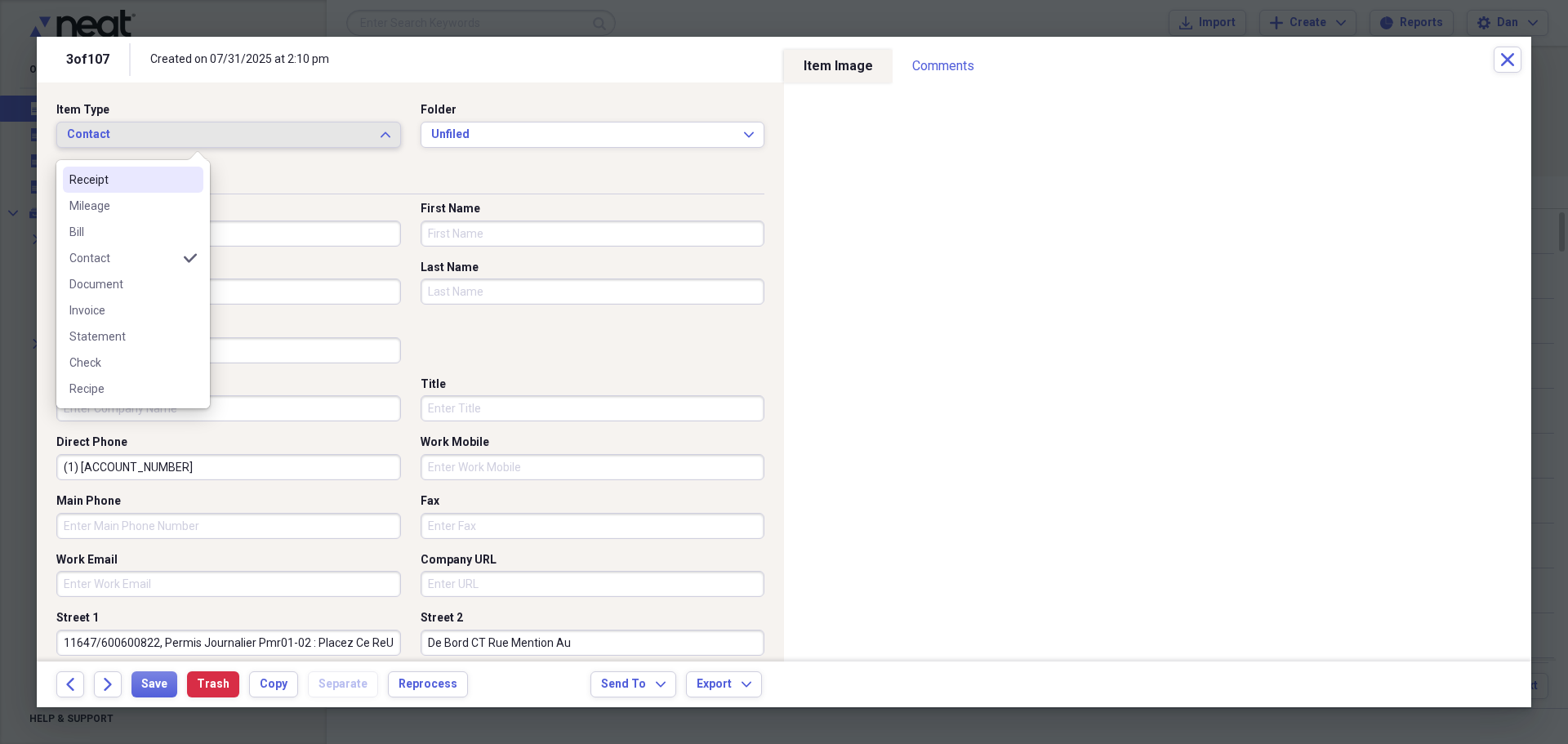 click on "Receipt" at bounding box center (123, 180) 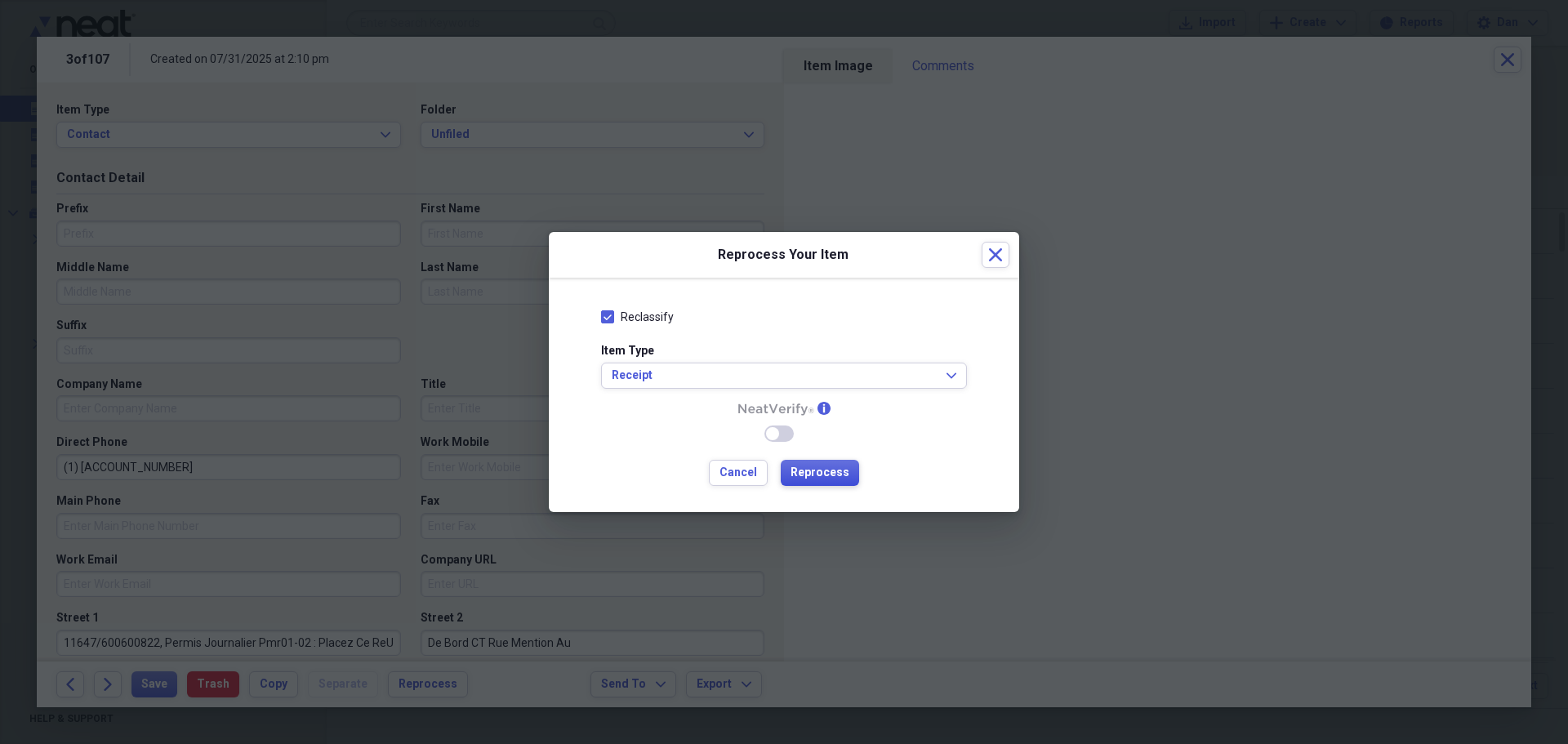 click on "Reprocess" at bounding box center [820, 473] 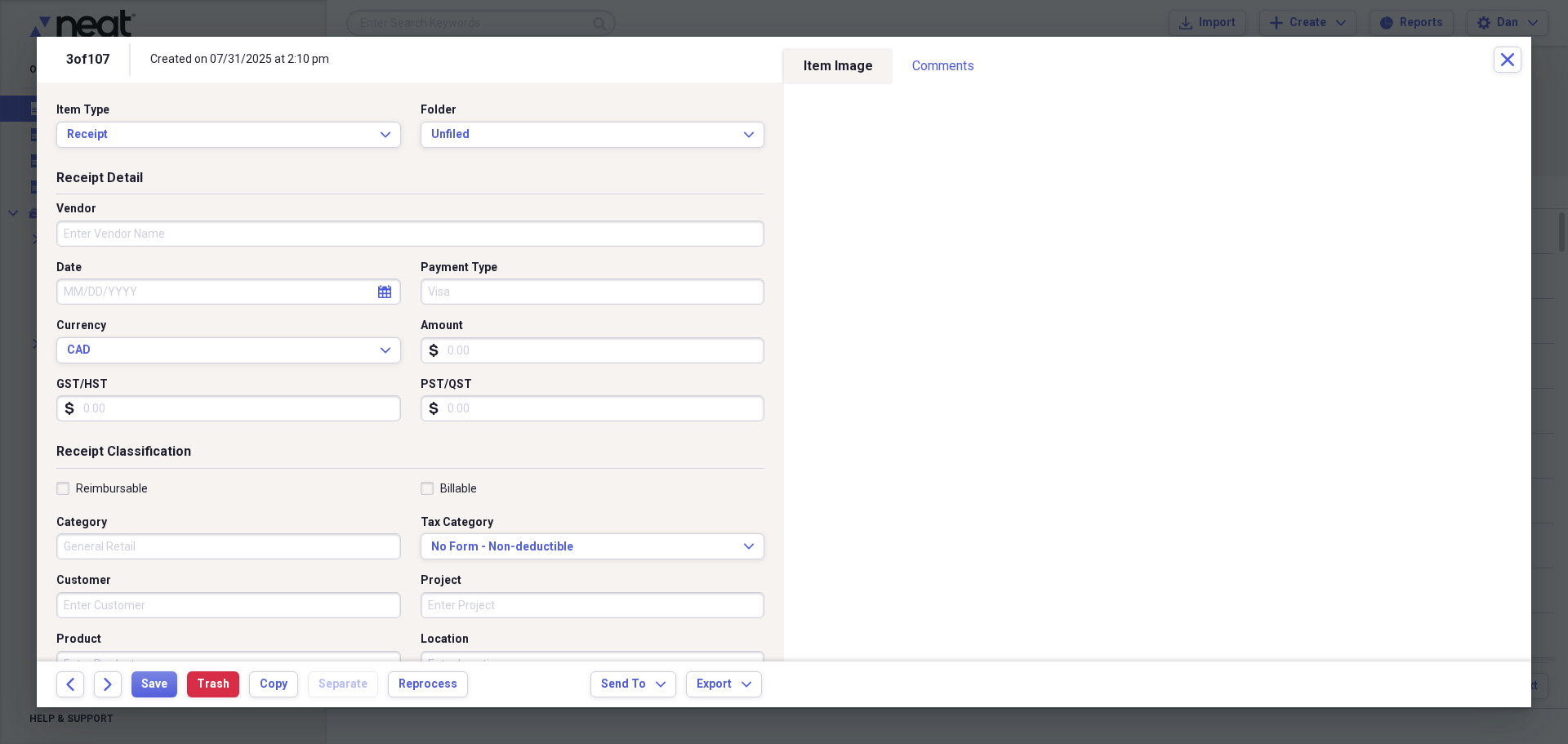 type on "11/12/2024" 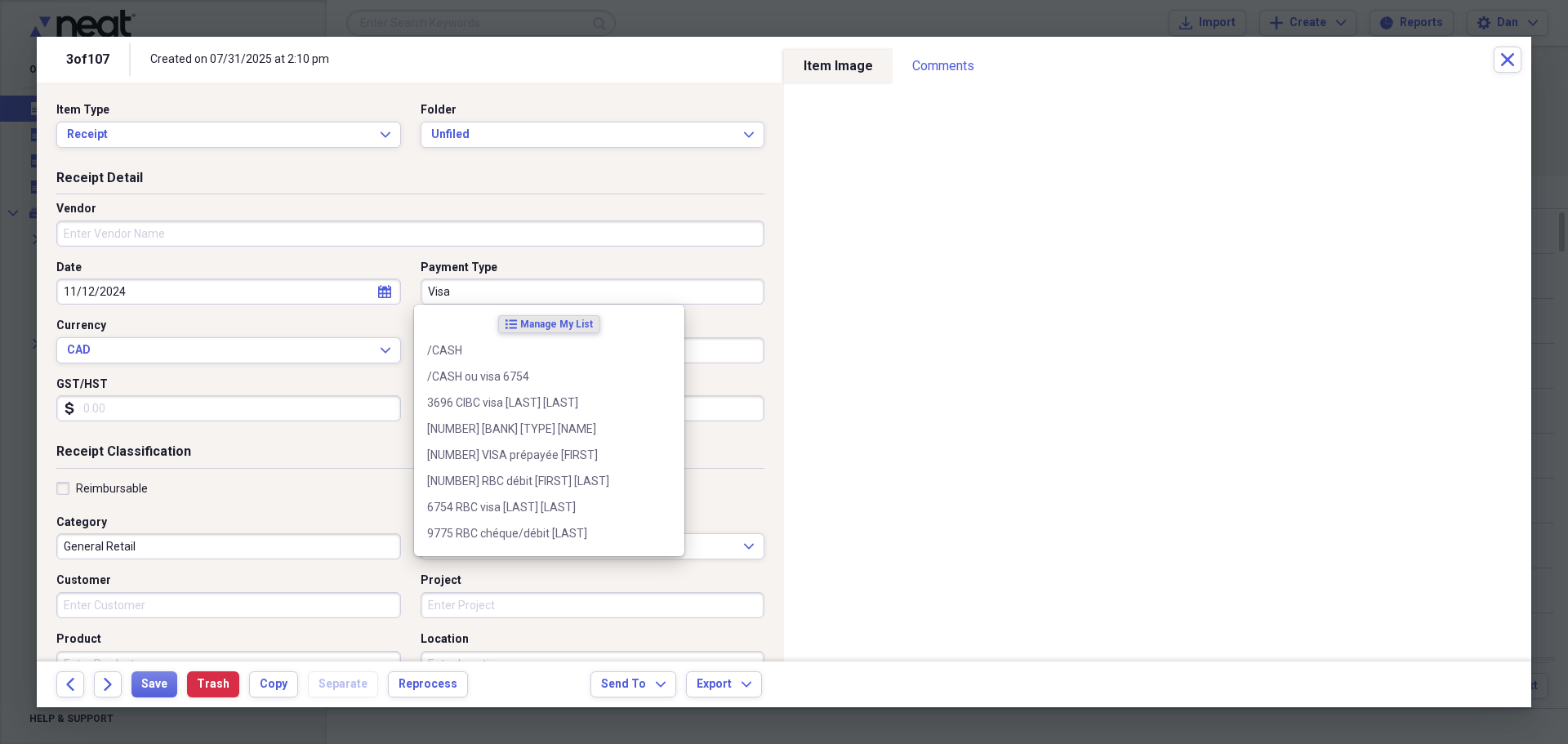 click on "Visa" at bounding box center (593, 292) 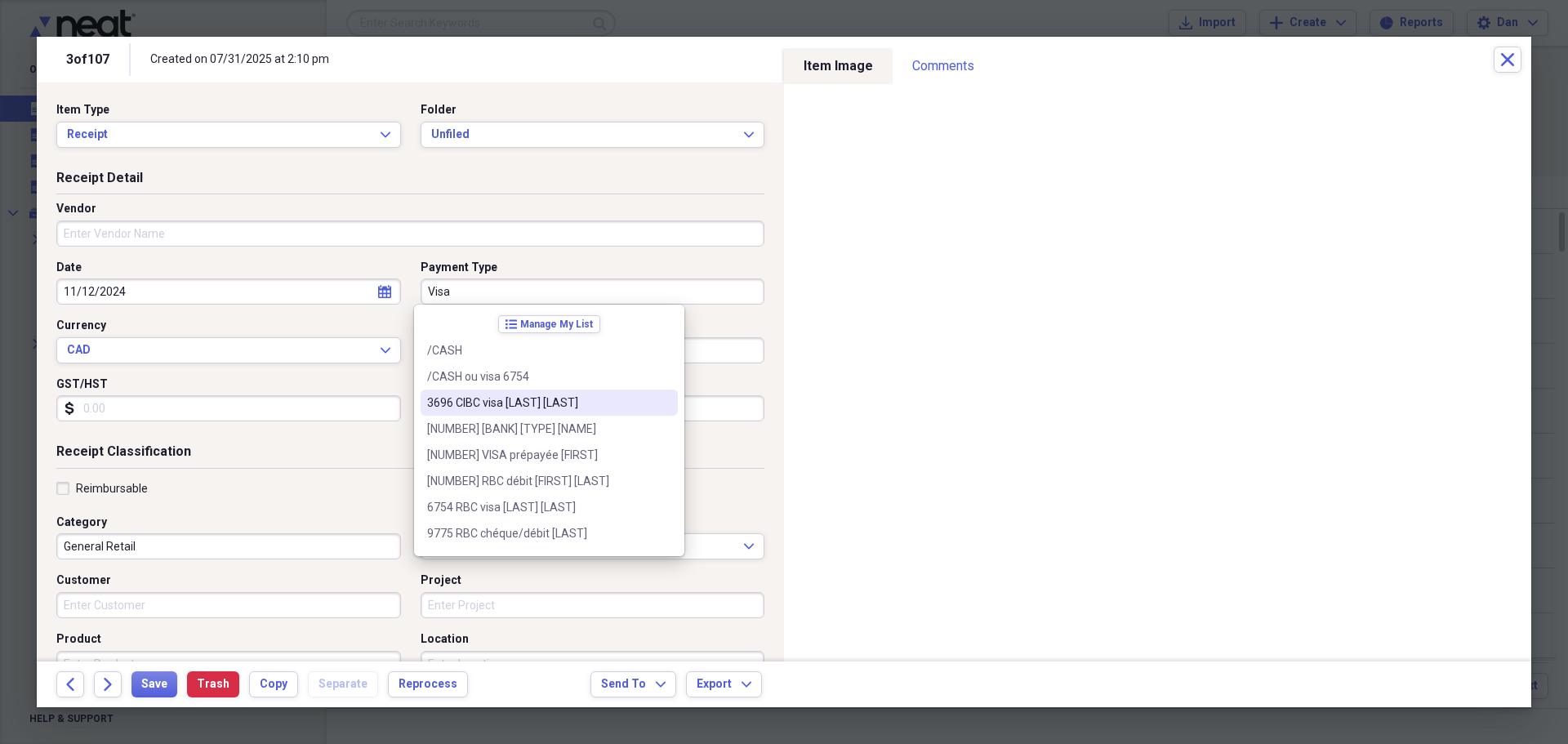 click on "[NUMBER] [LAST] VISA [FIRST] [LAST]" at bounding box center (539, 403) 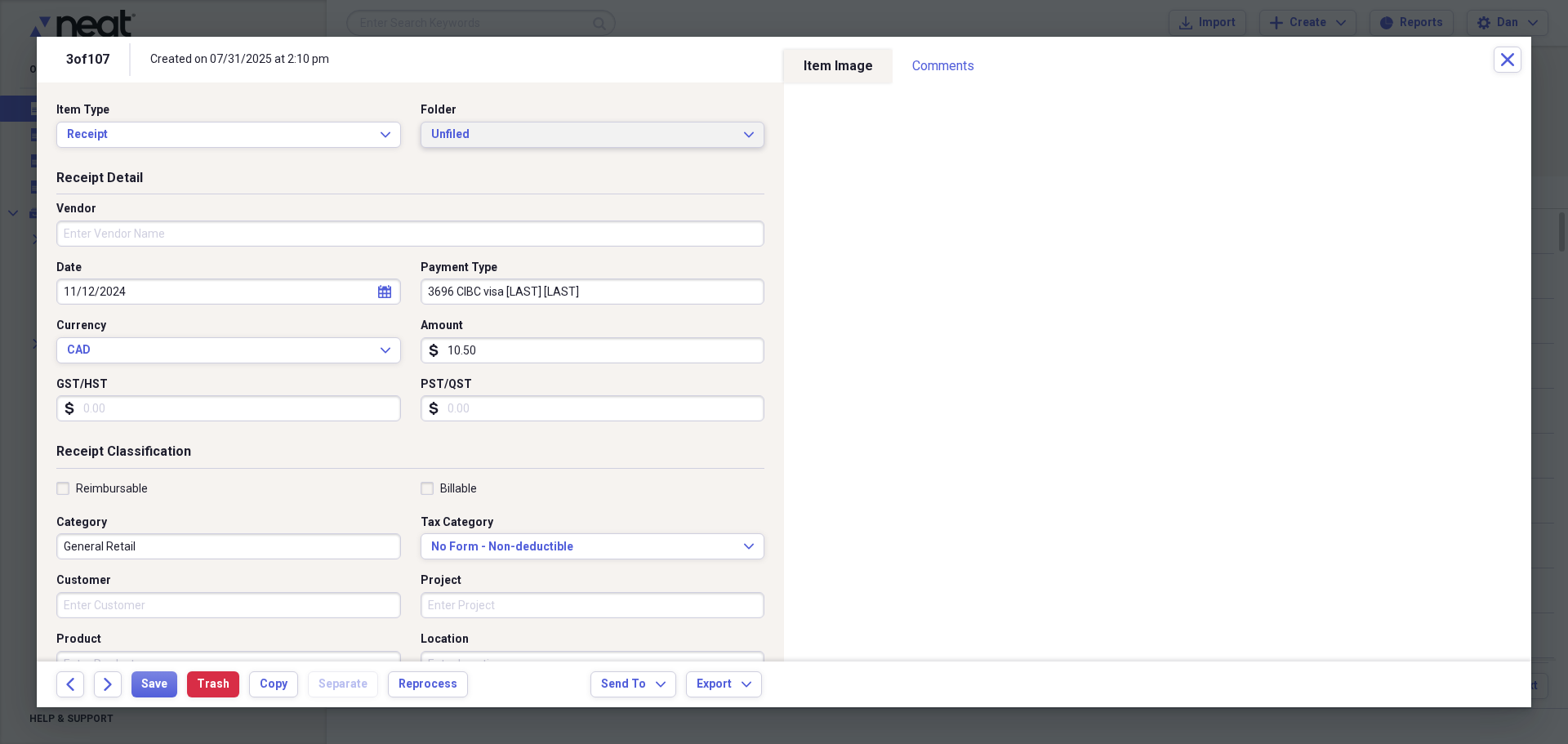click on "Expand" 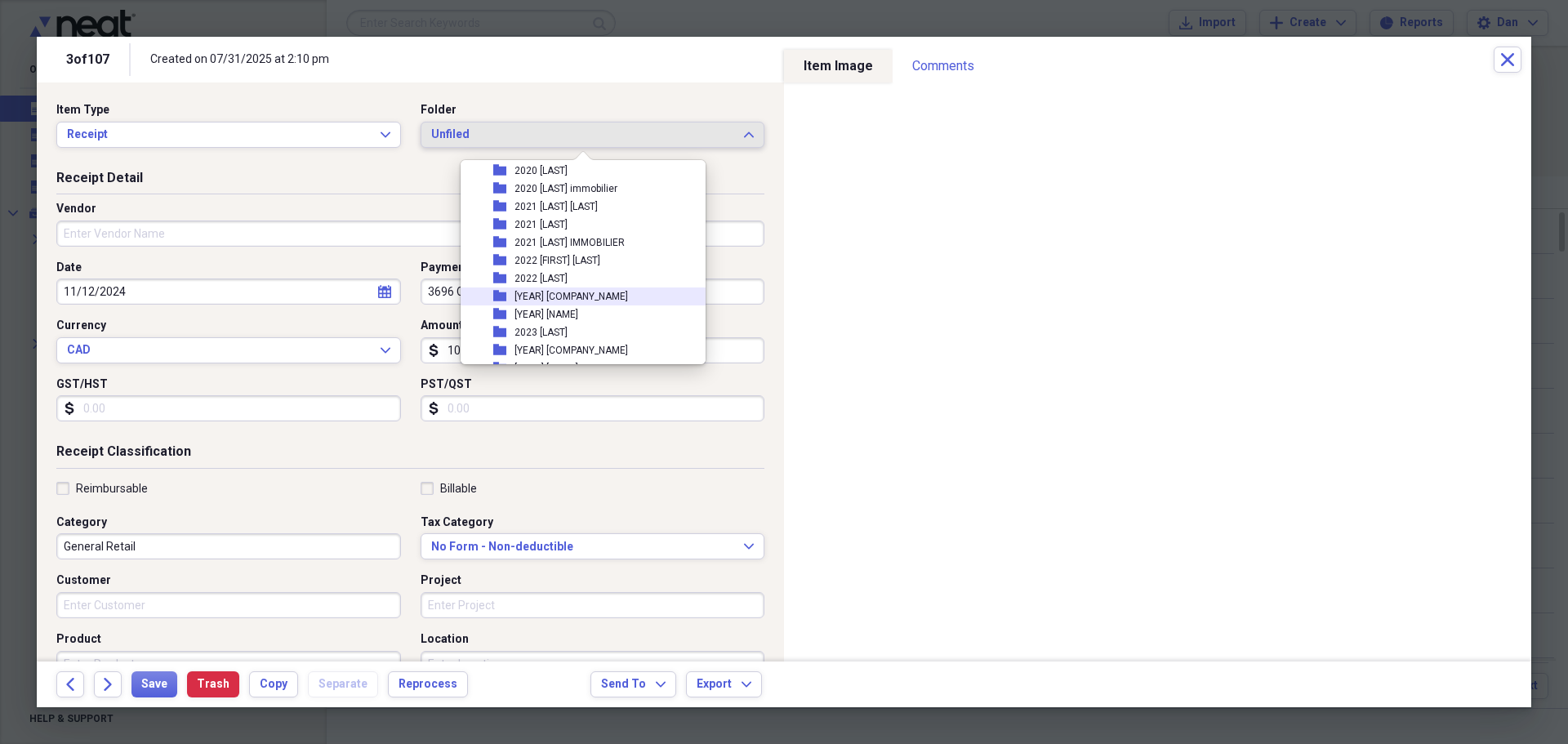 scroll, scrollTop: 408, scrollLeft: 0, axis: vertical 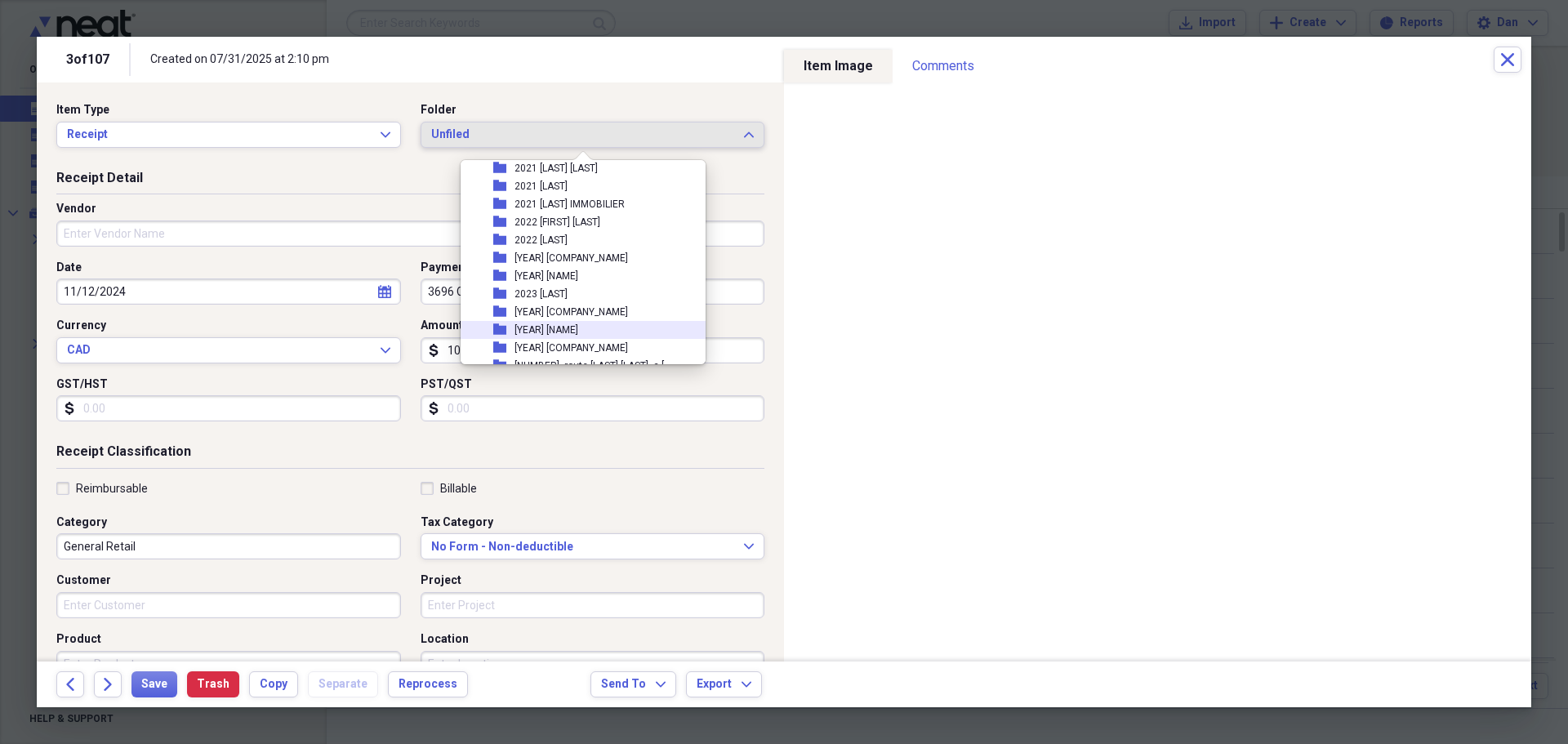 click on "[YEAR] [FIRST] [LAST]" at bounding box center [546, 330] 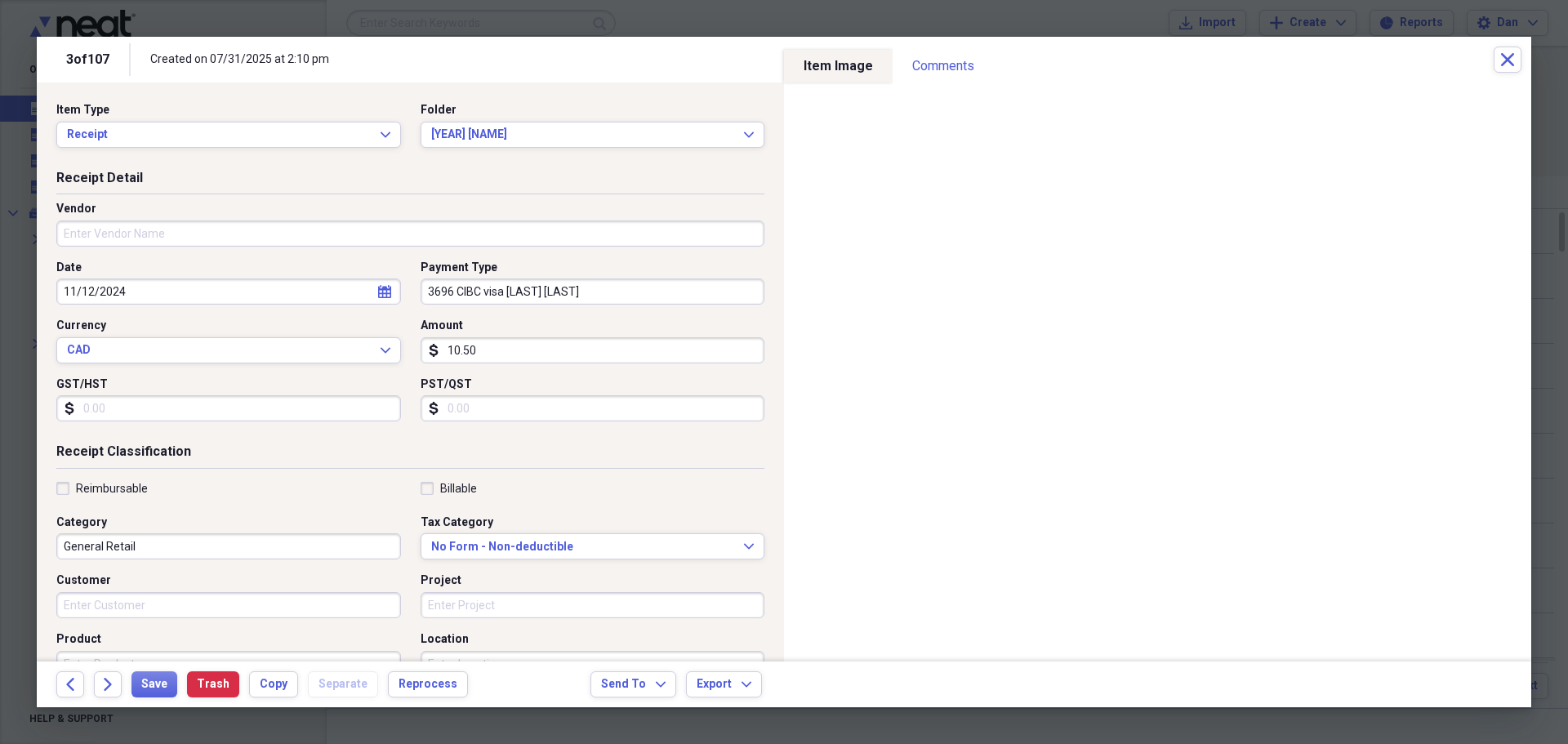 click on "General Retail" at bounding box center (229, 546) 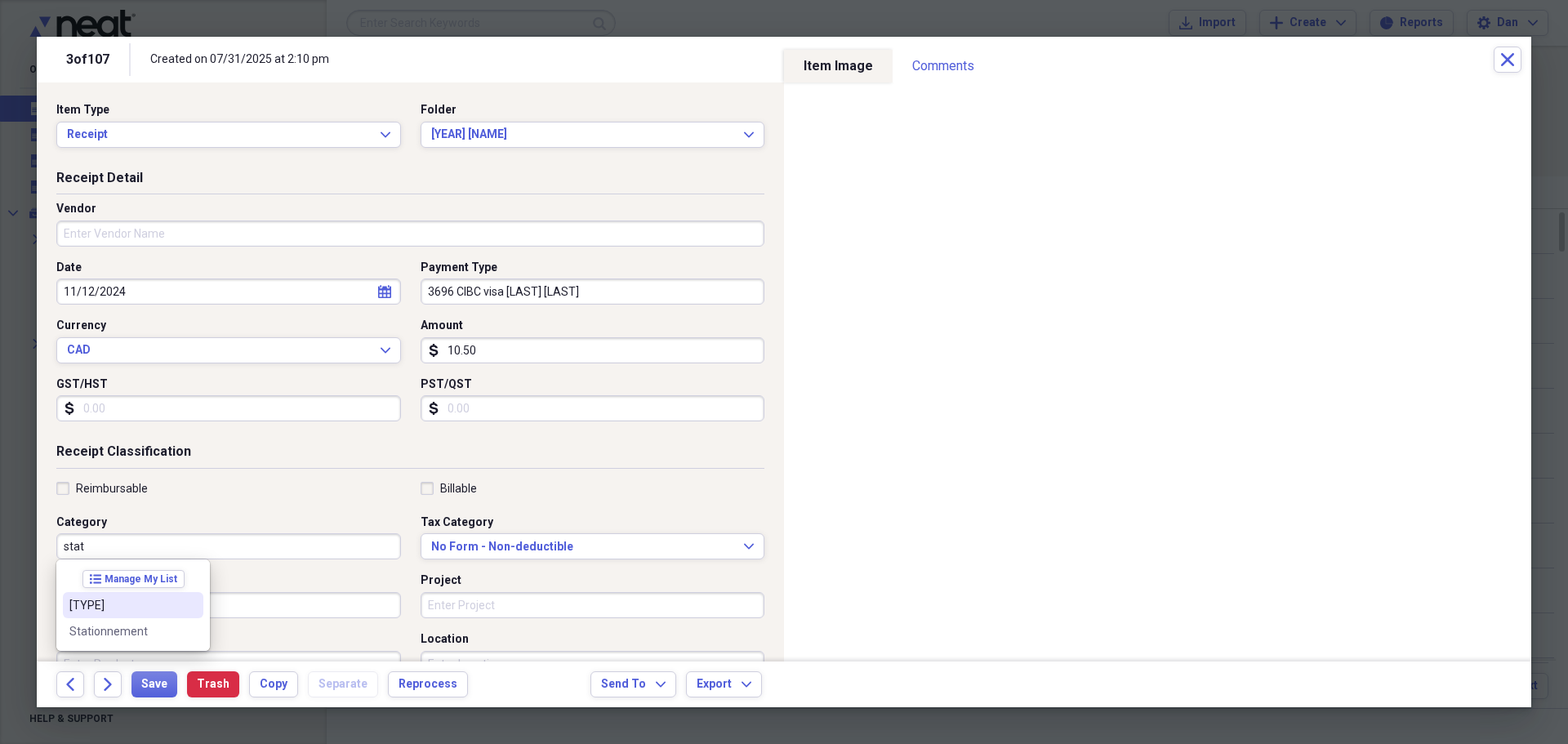 click on "stationement" at bounding box center (123, 605) 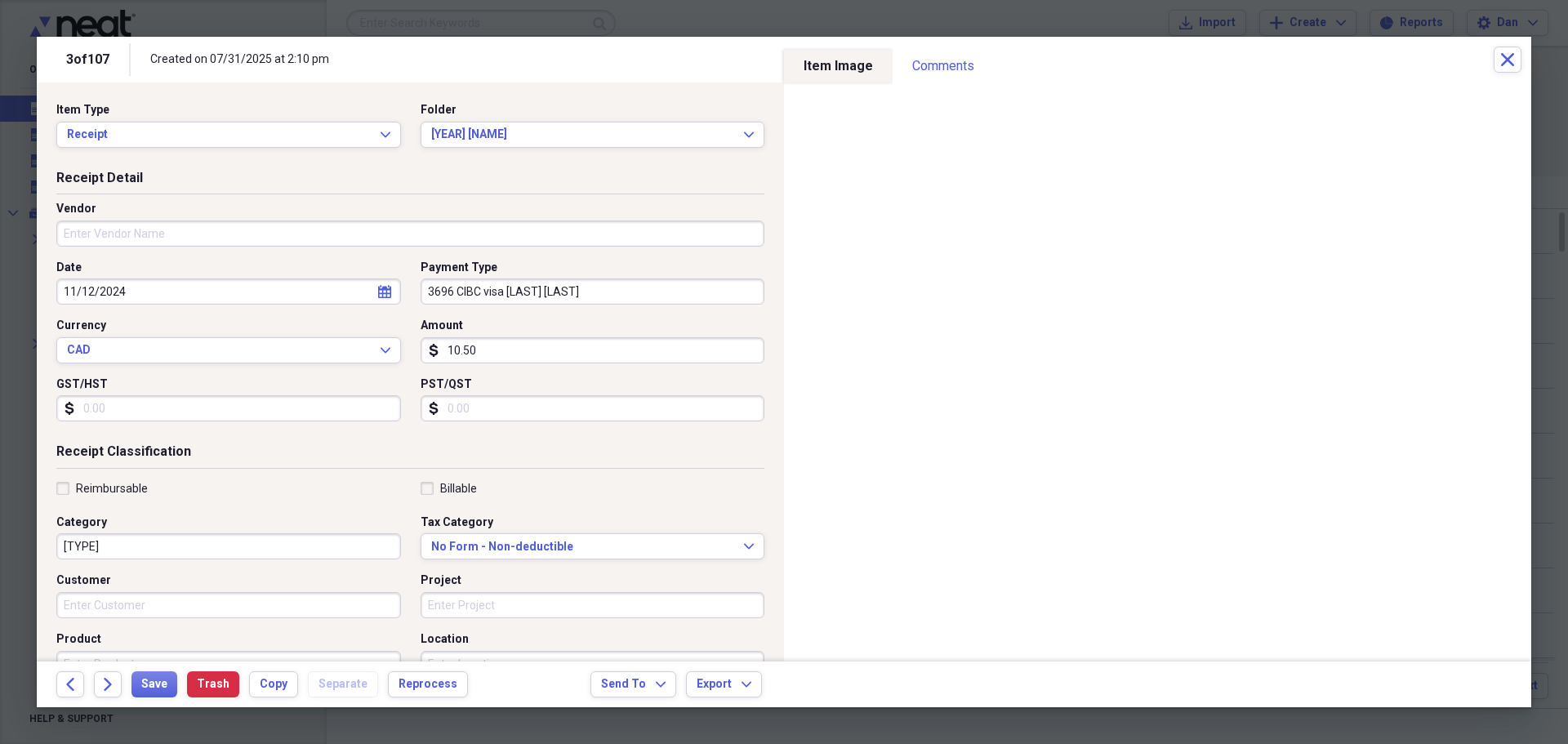 click on "Vendor" at bounding box center (410, 234) 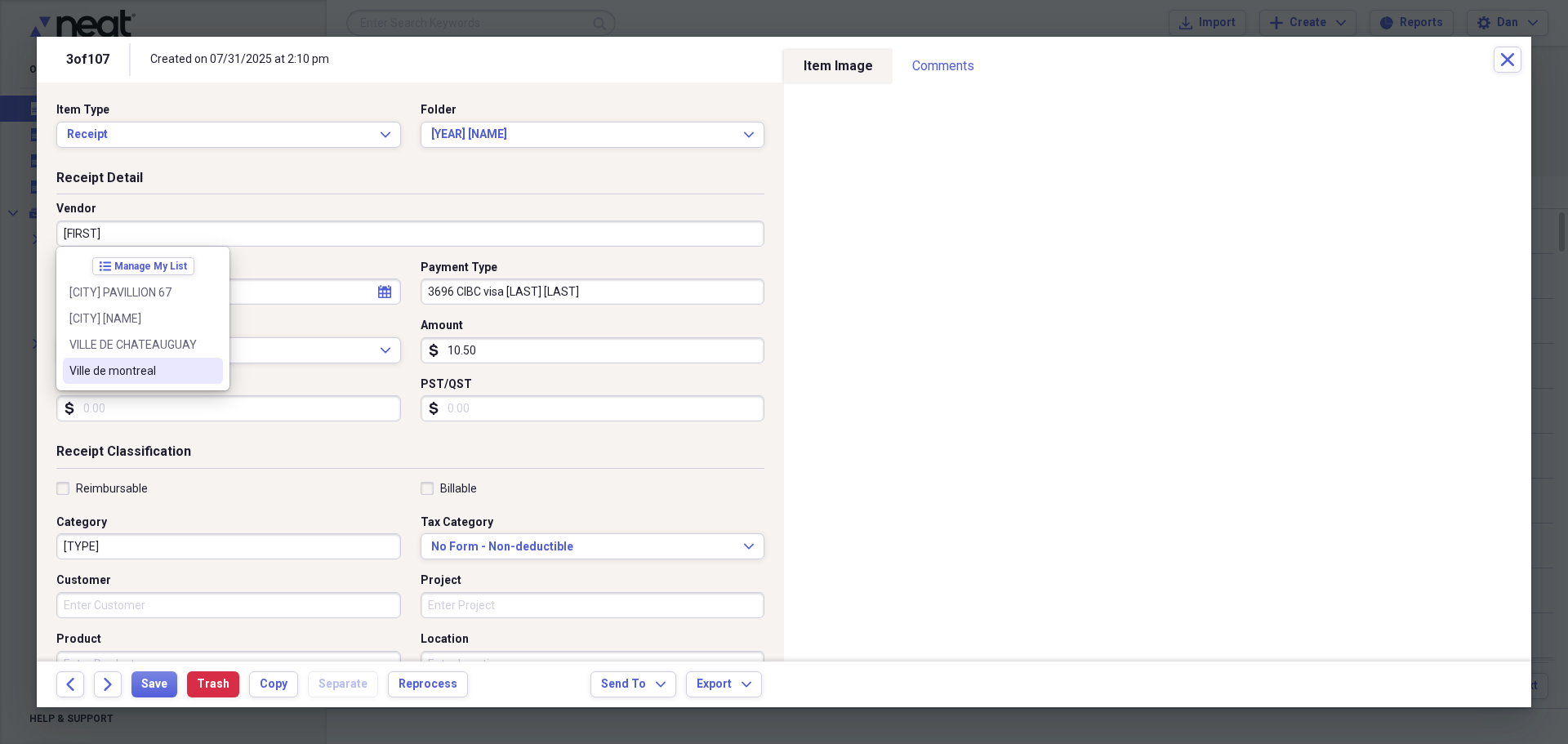 click on "Ville de montreal" at bounding box center (133, 371) 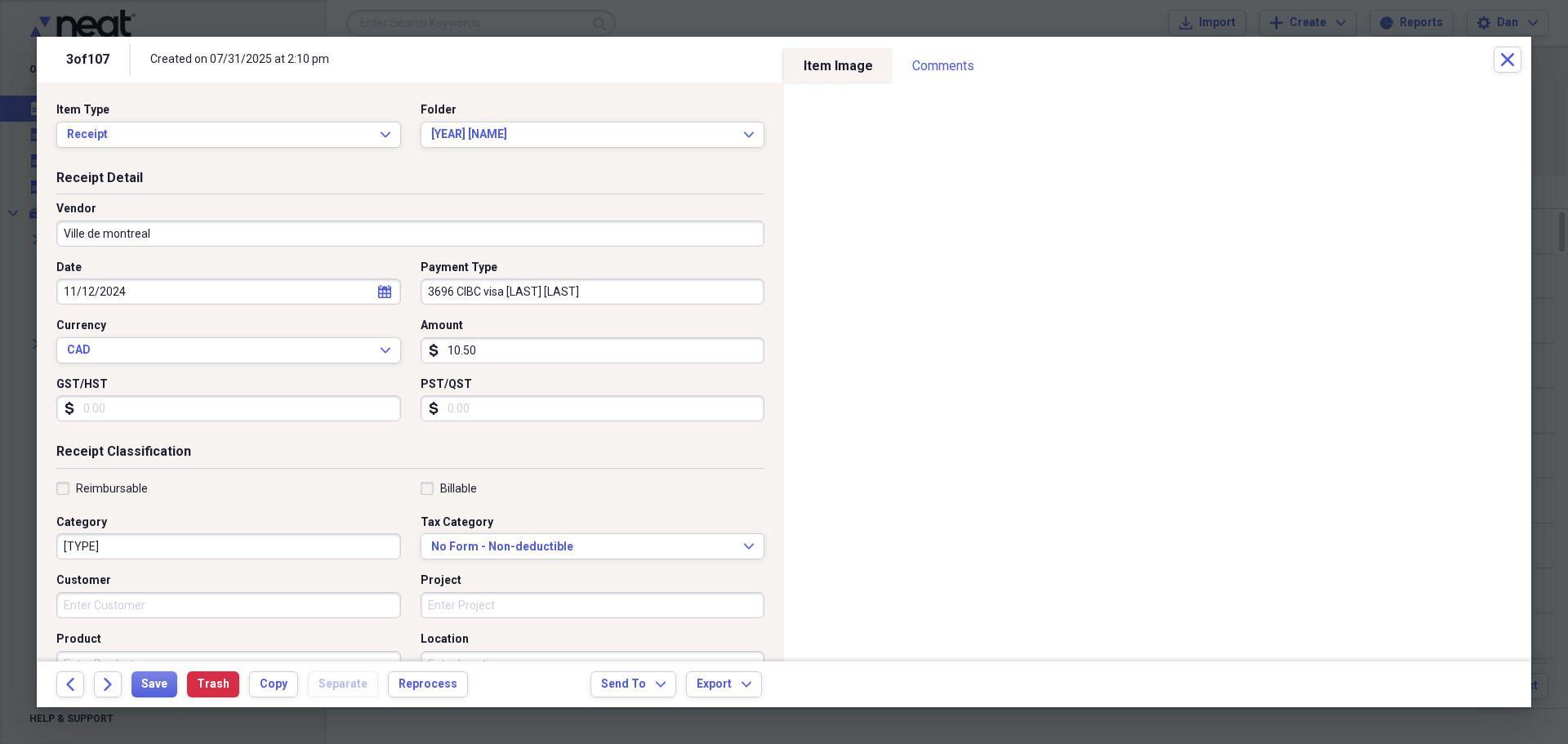 click on "Reimbursable" at bounding box center (102, 488) 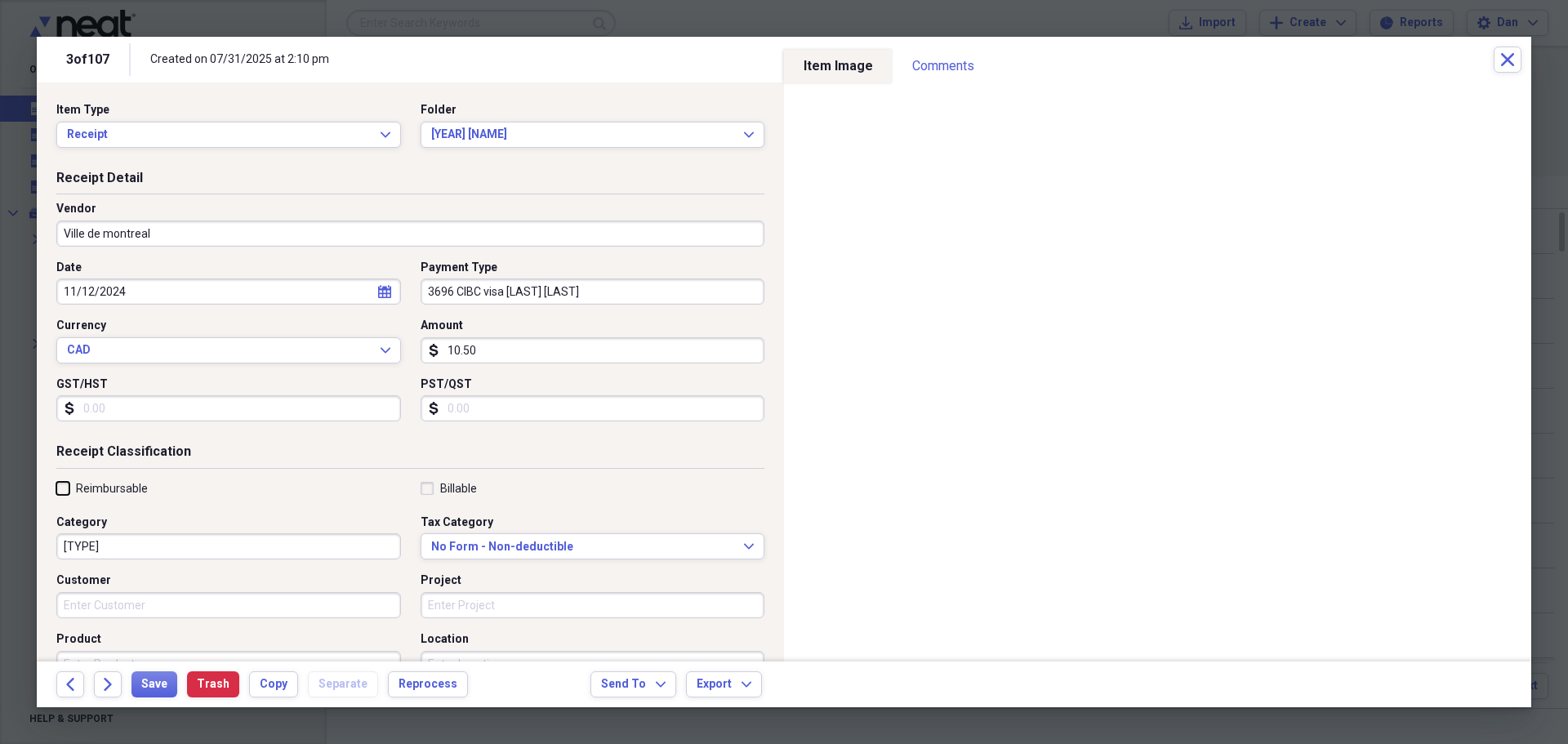 click on "Reimbursable" at bounding box center [56, 488] 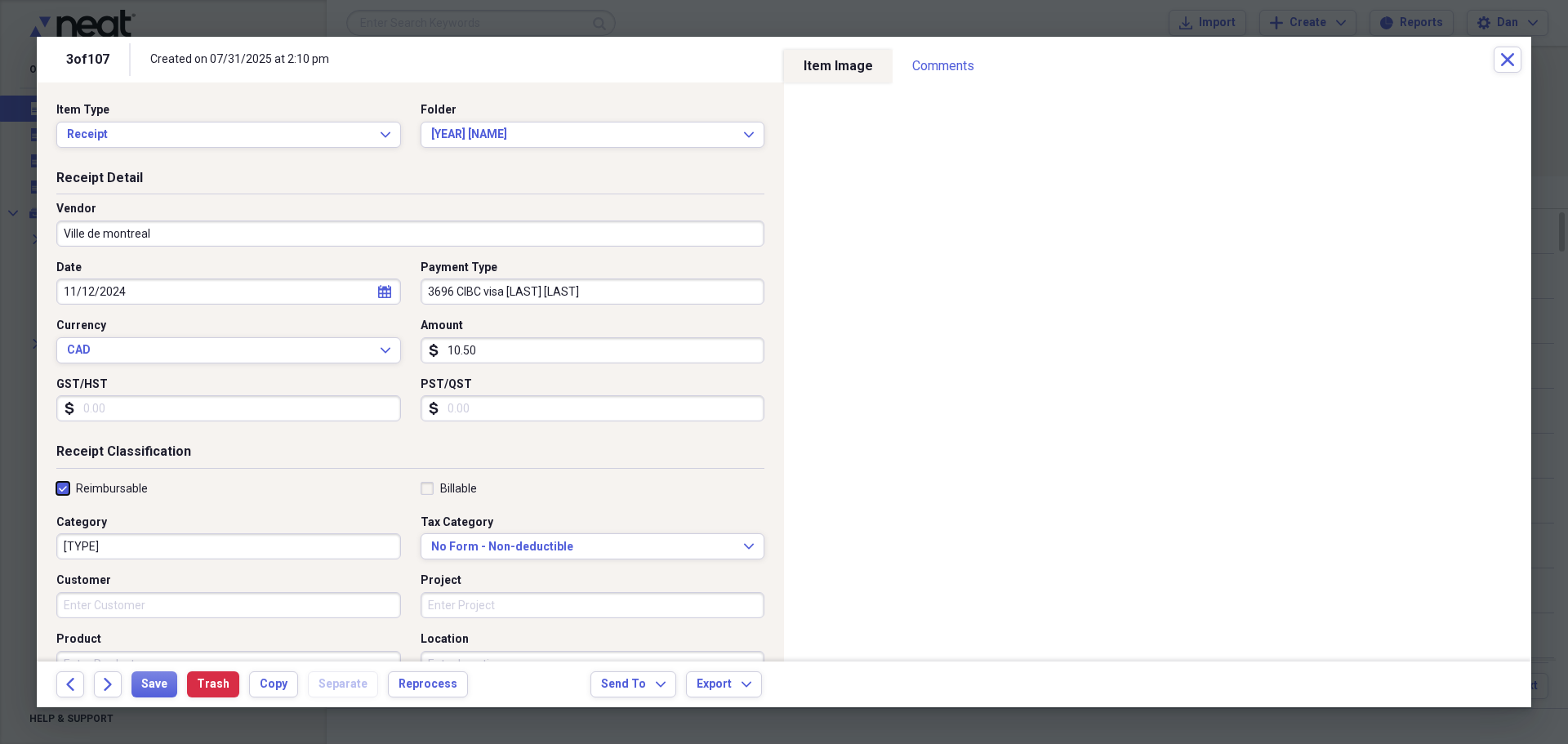 checkbox on "true" 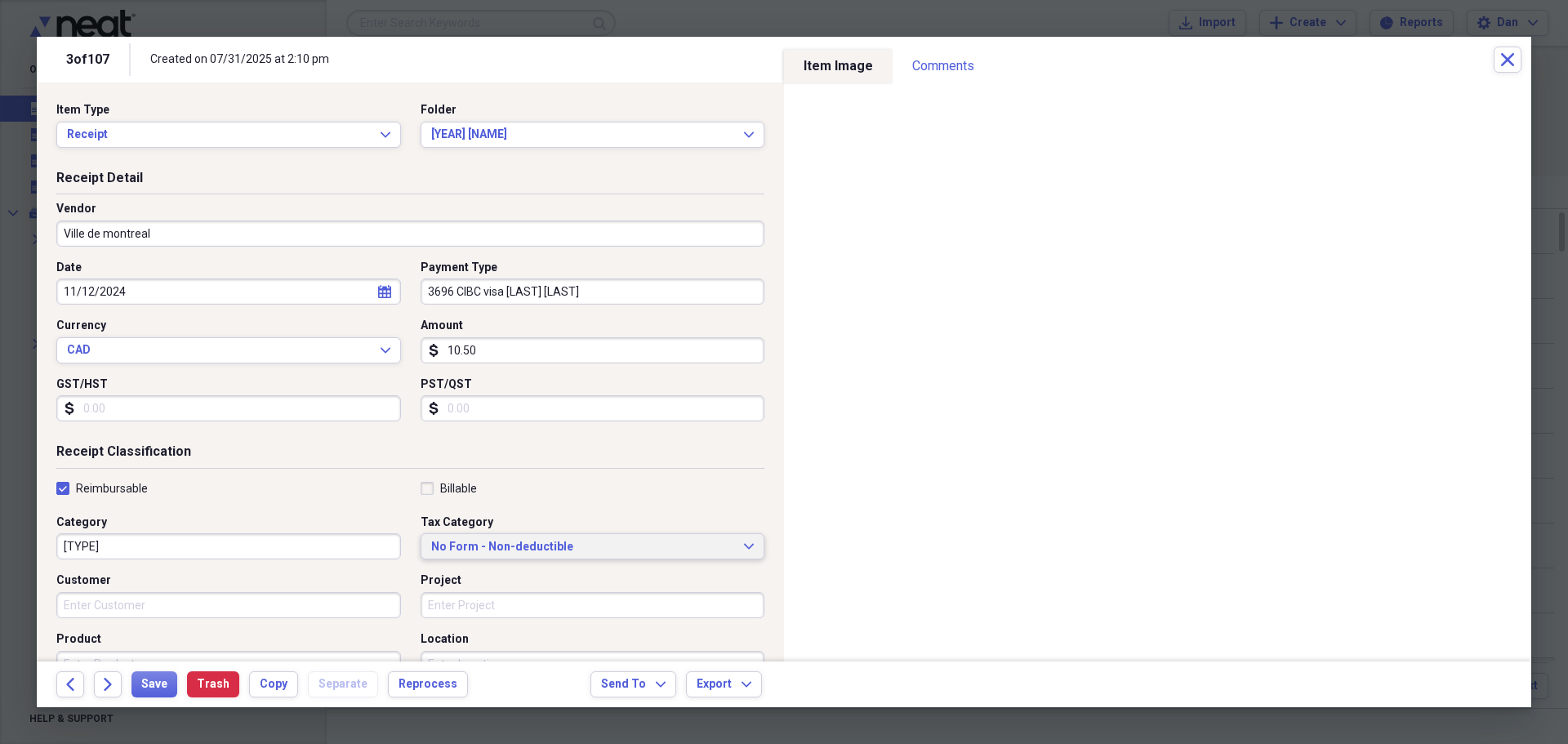 click on "No Form - Non-deductible" at bounding box center (583, 547) 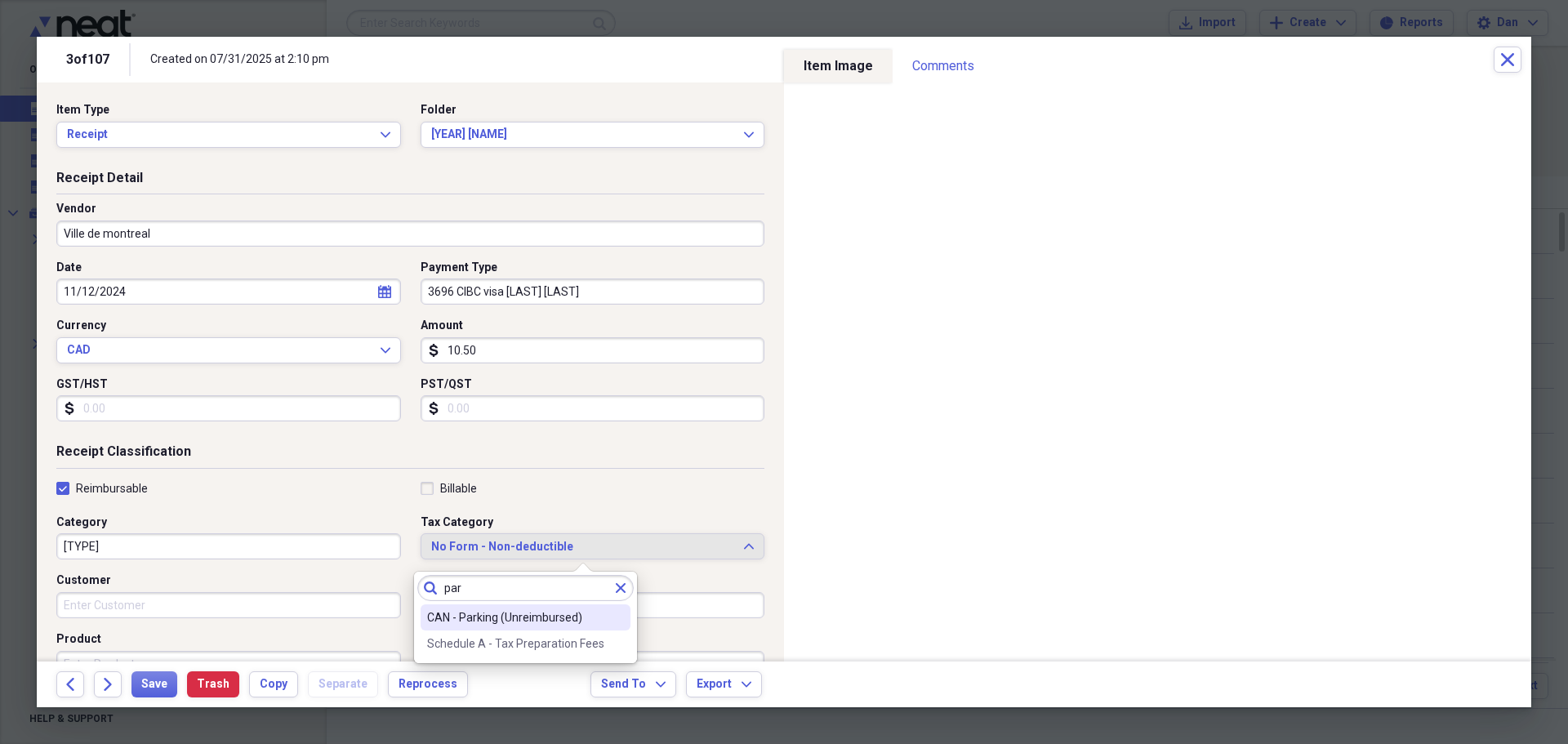 type on "par" 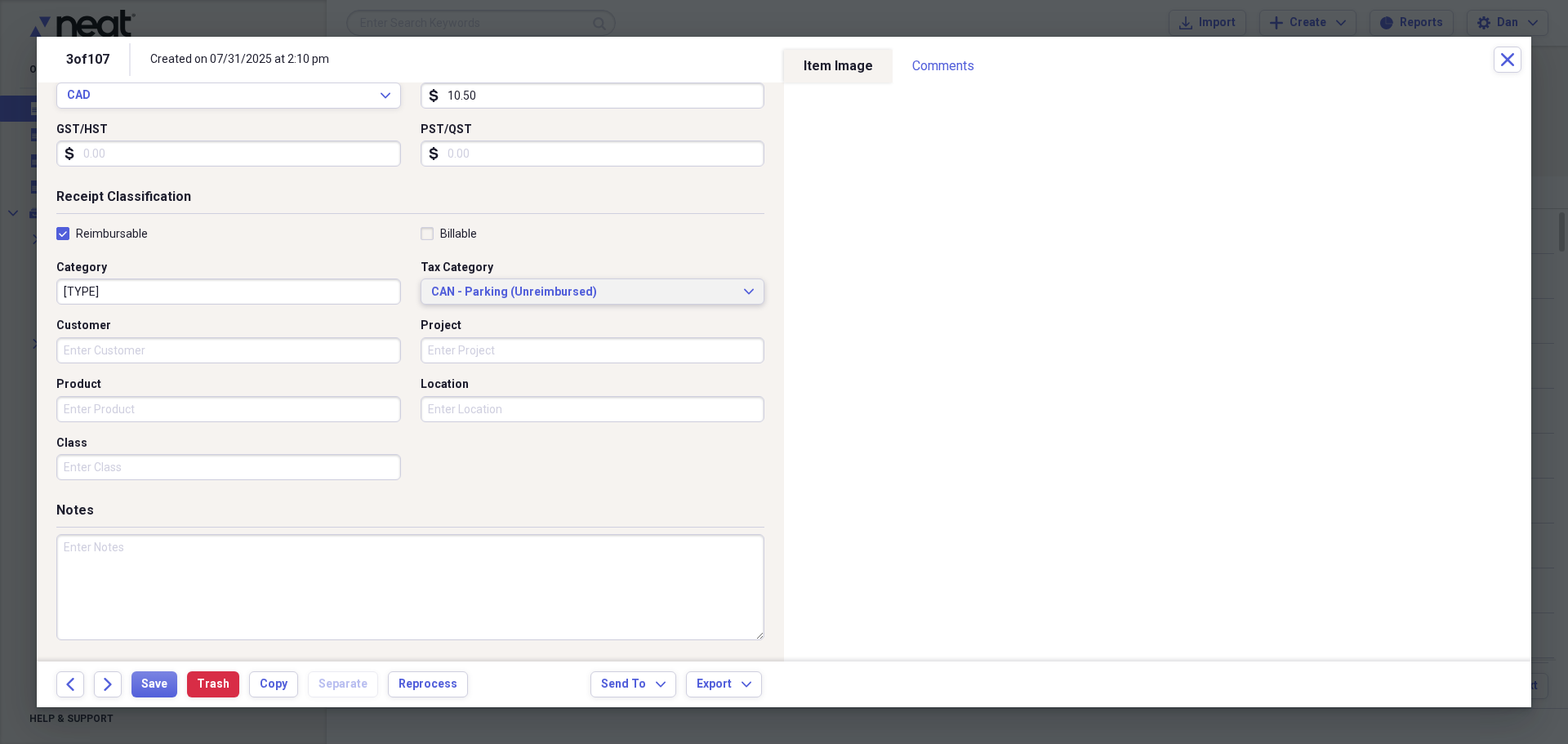 scroll, scrollTop: 173, scrollLeft: 0, axis: vertical 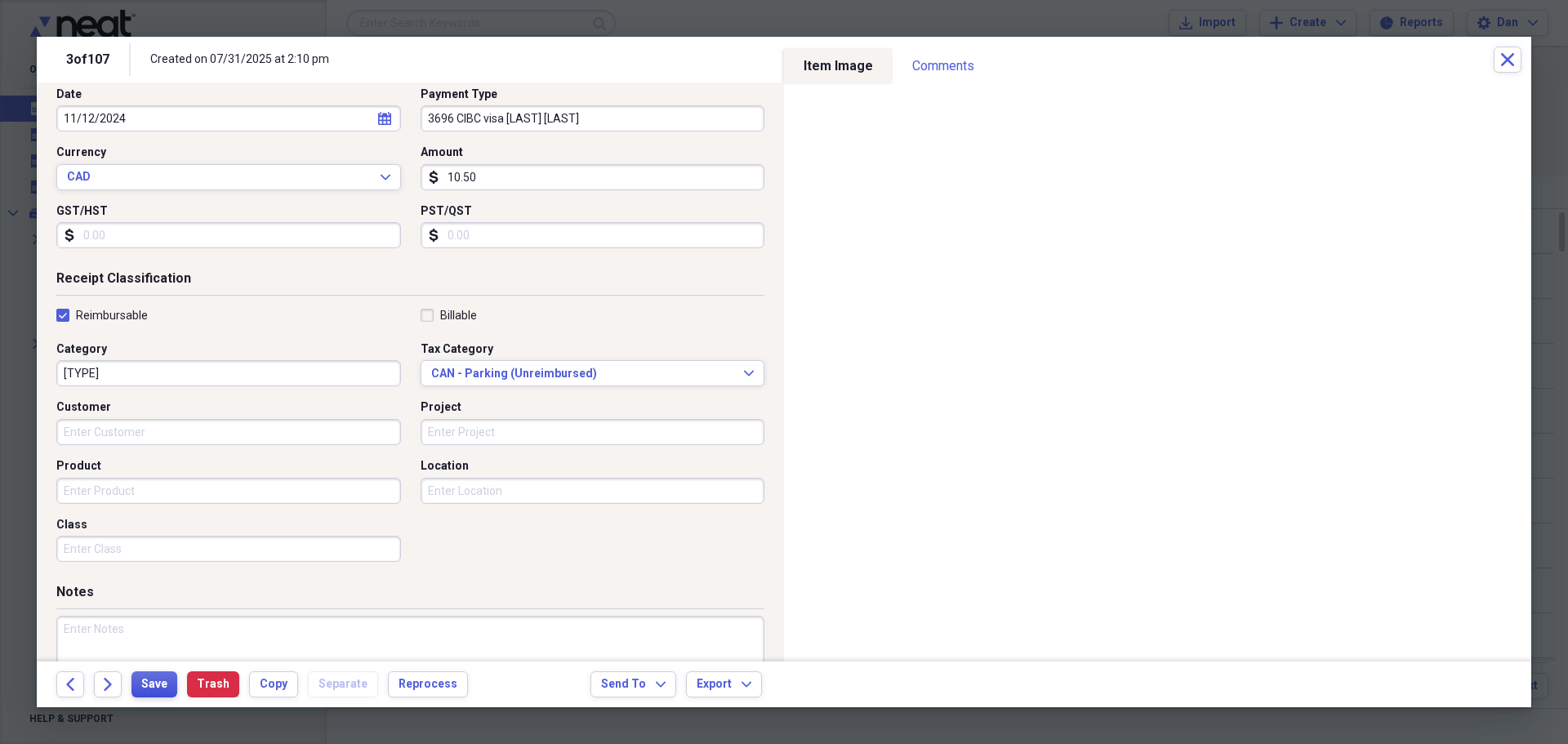 click on "Save" at bounding box center [154, 684] 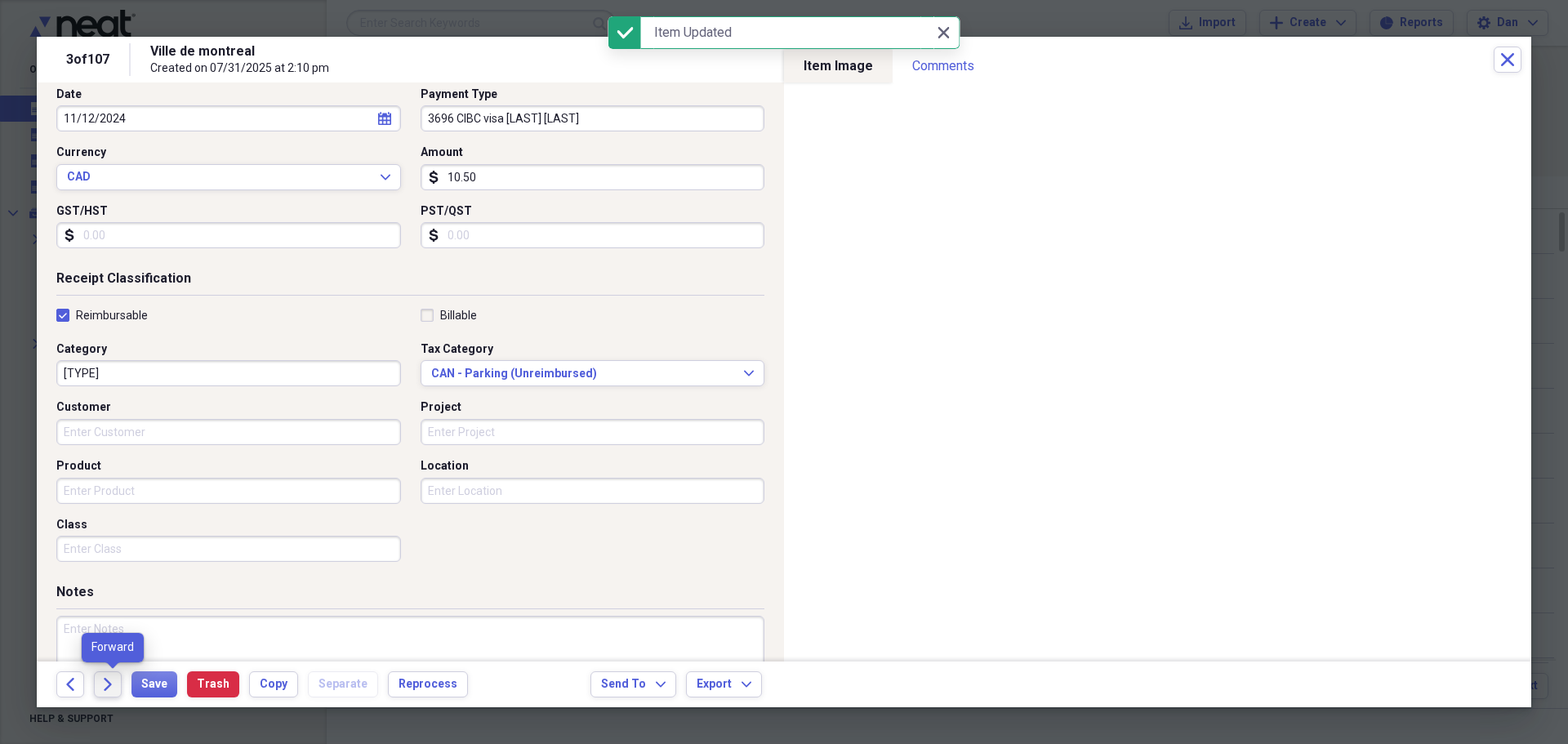 click on "Forward" 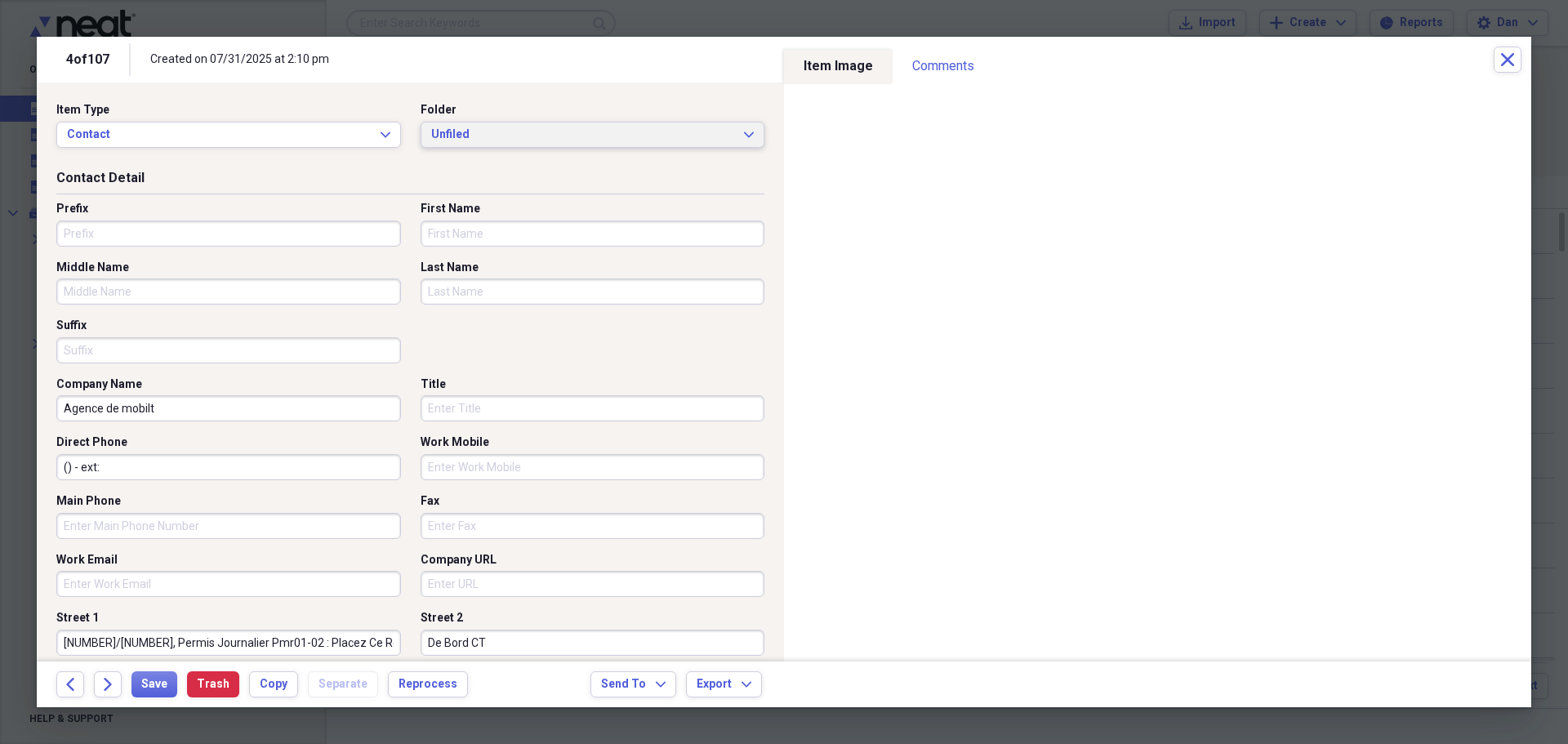 click on "Expand" 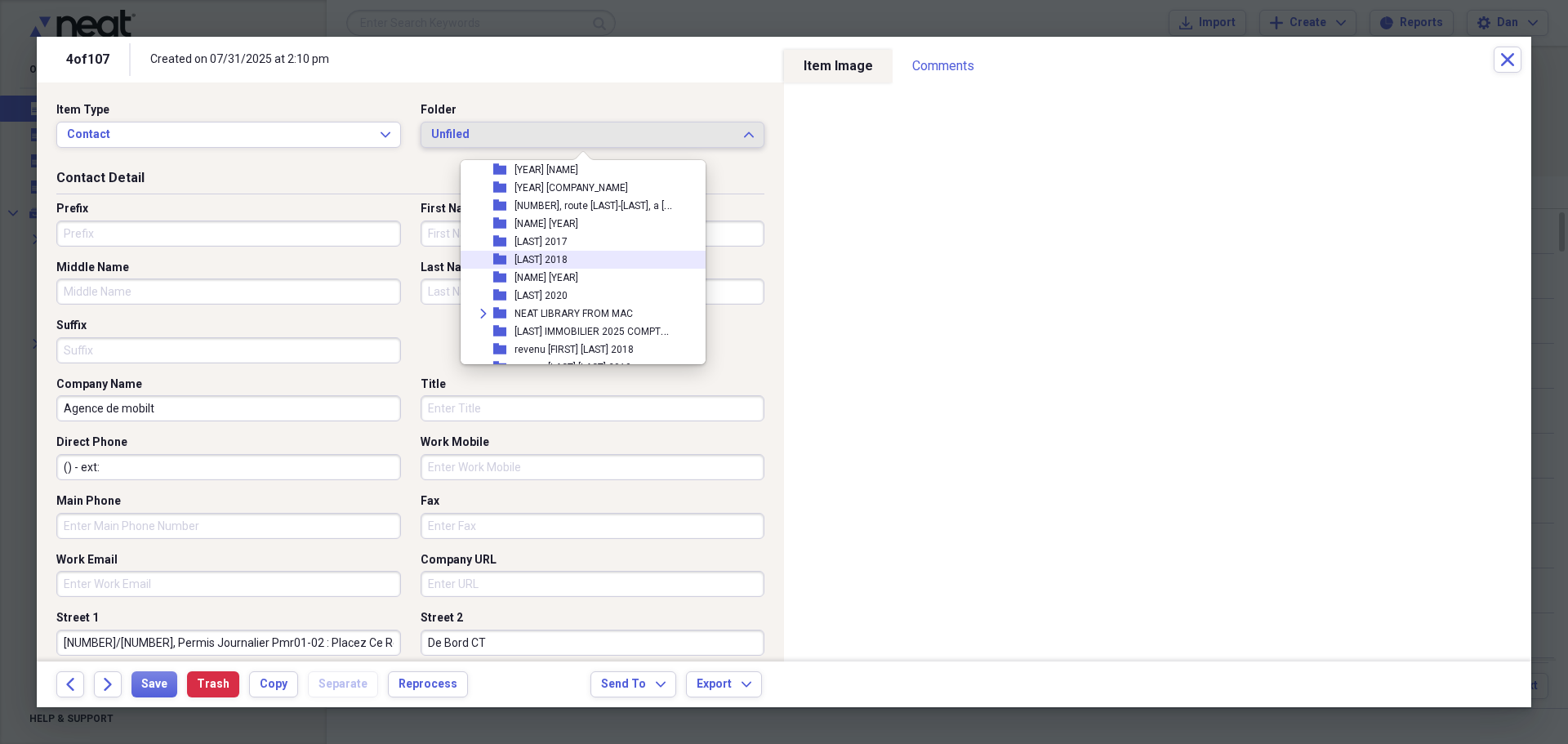 scroll, scrollTop: 572, scrollLeft: 0, axis: vertical 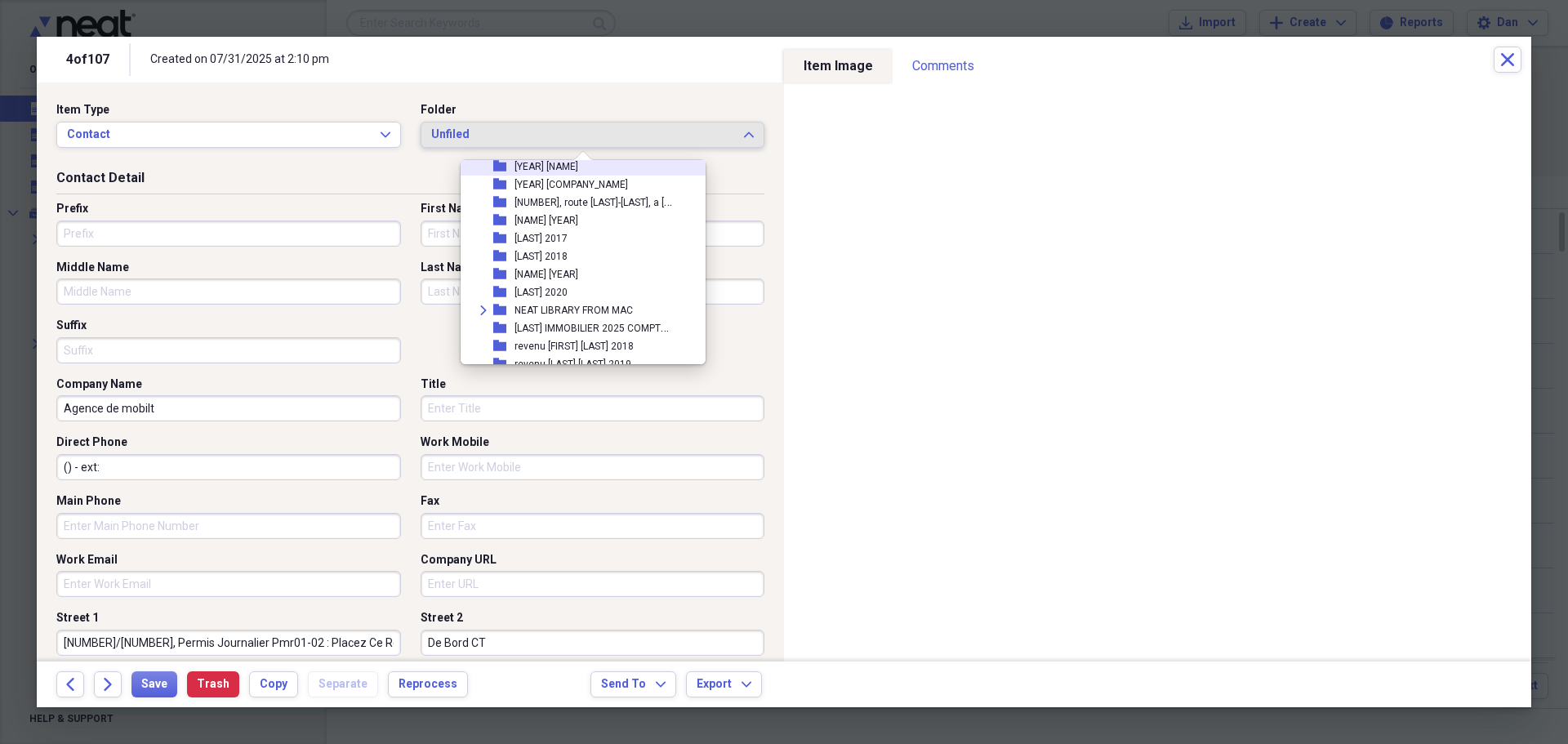 click on "[YEAR] [FIRST] [LAST]" at bounding box center [546, 167] 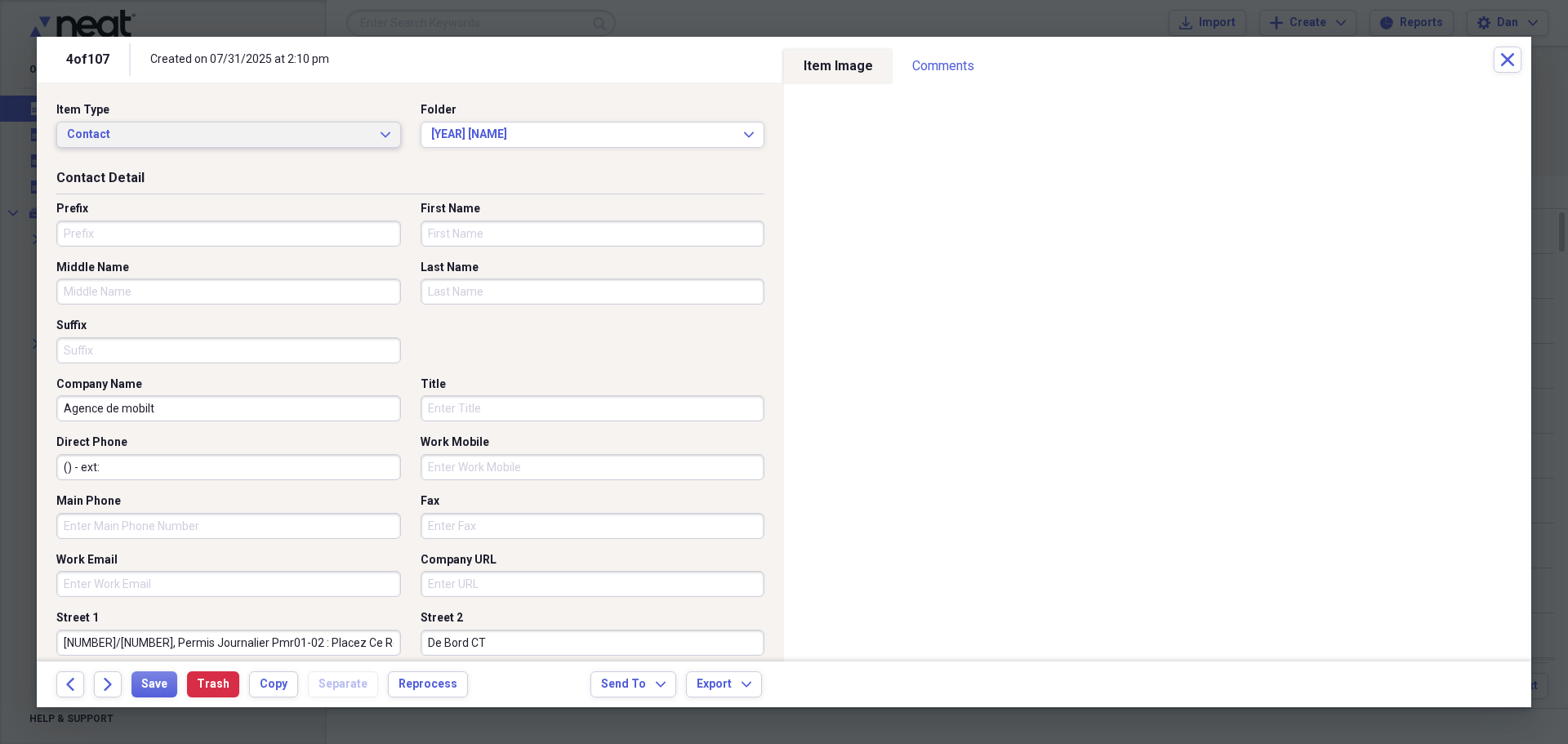 click on "Expand" 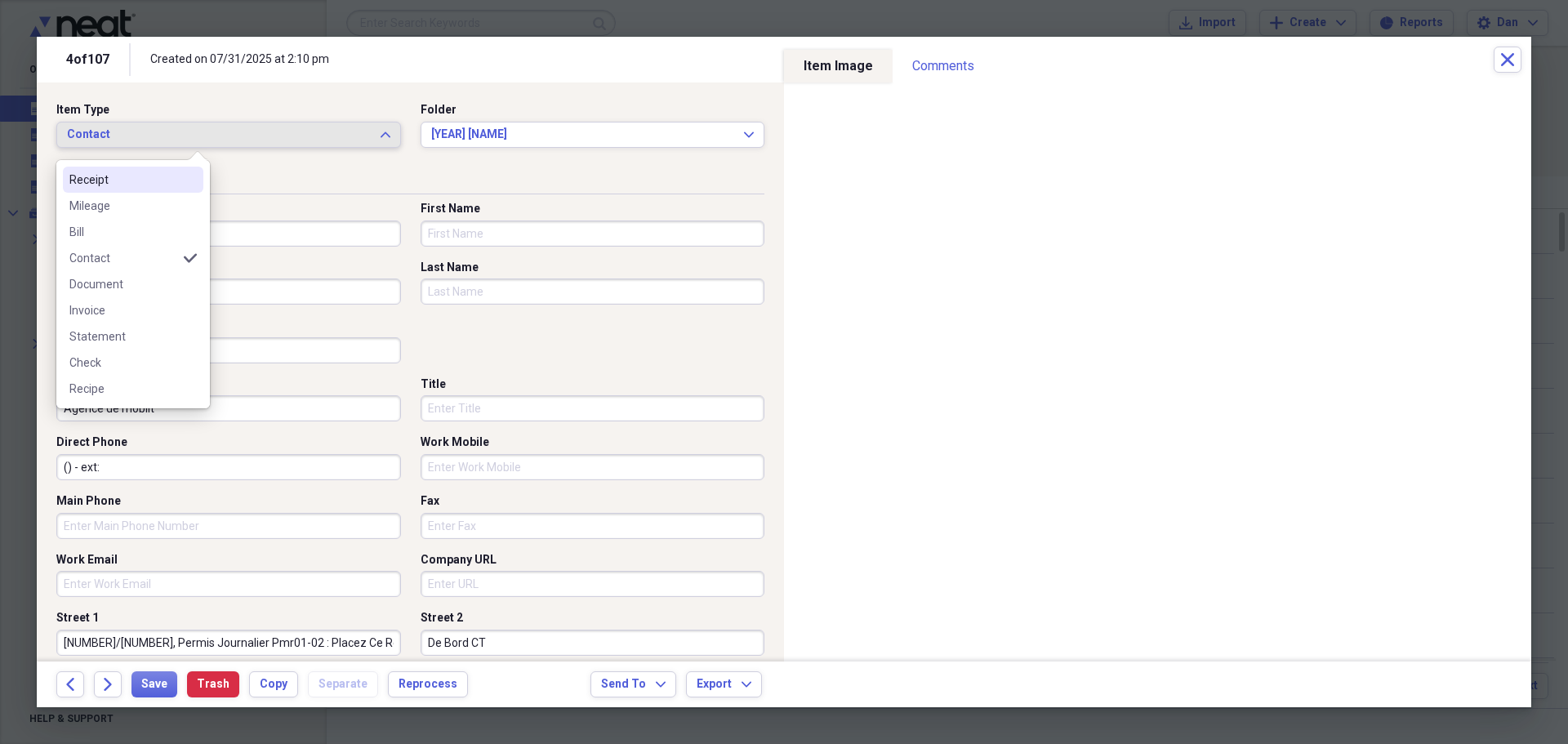 click on "Receipt" at bounding box center (123, 180) 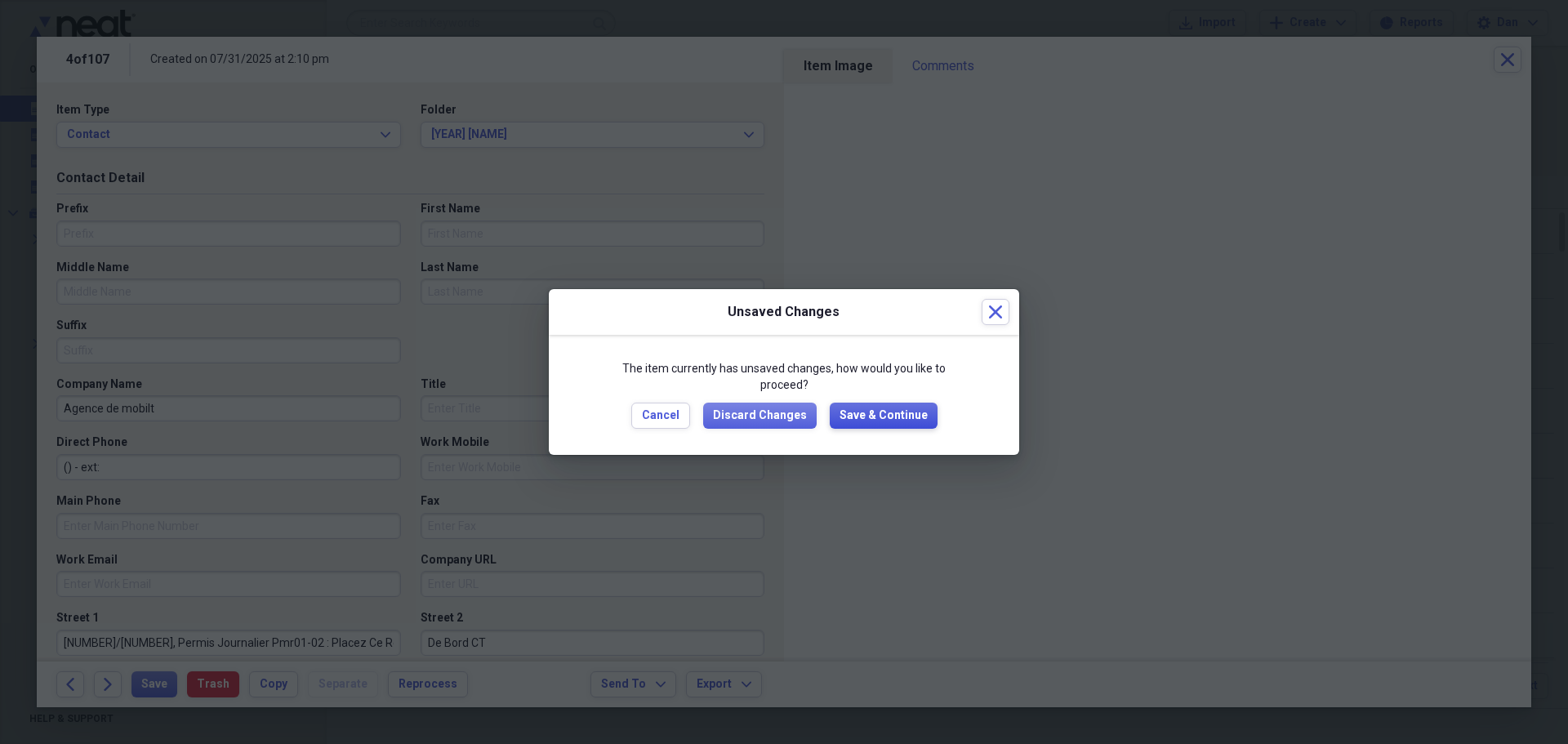 click on "Save & Continue" at bounding box center (884, 416) 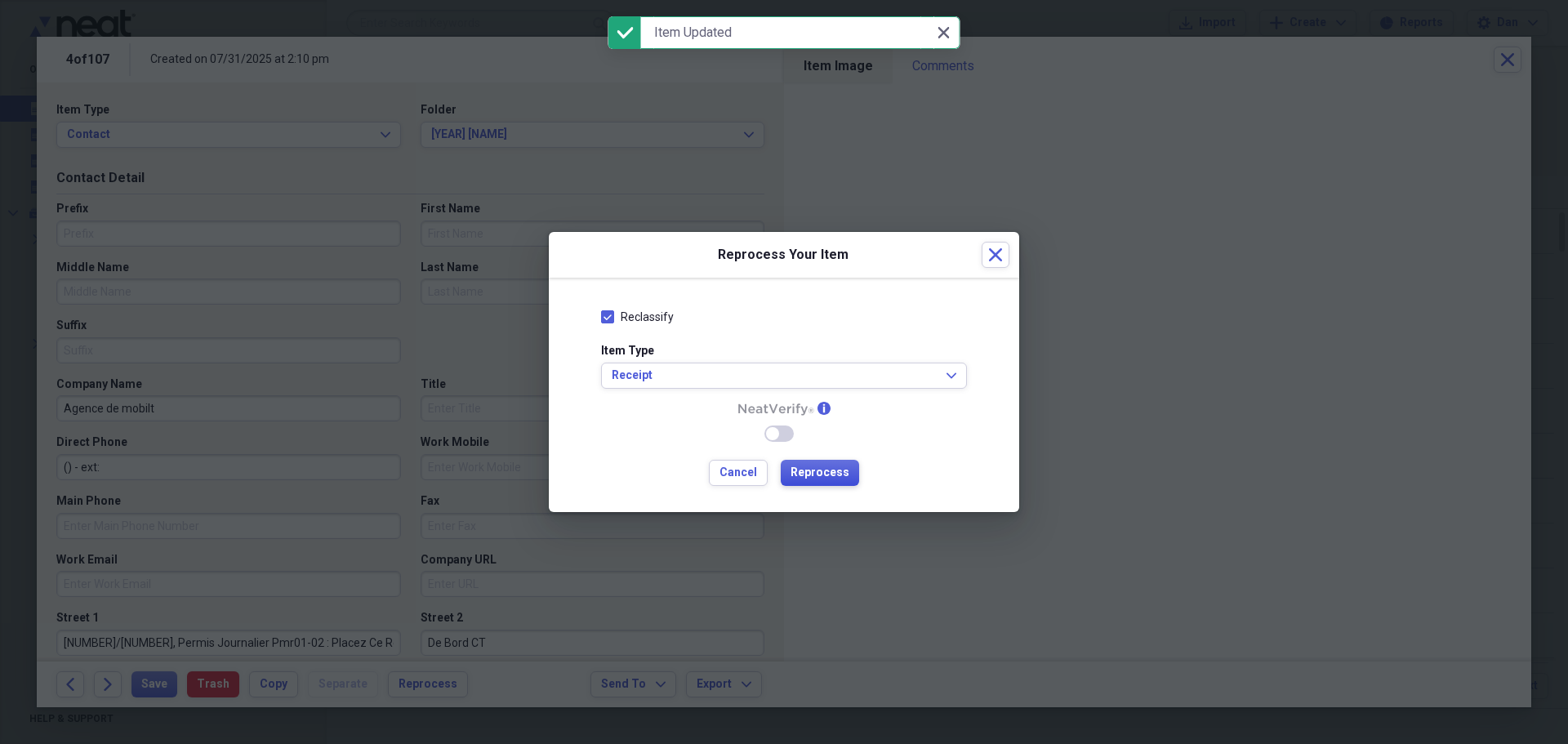 click on "Reprocess" at bounding box center [820, 473] 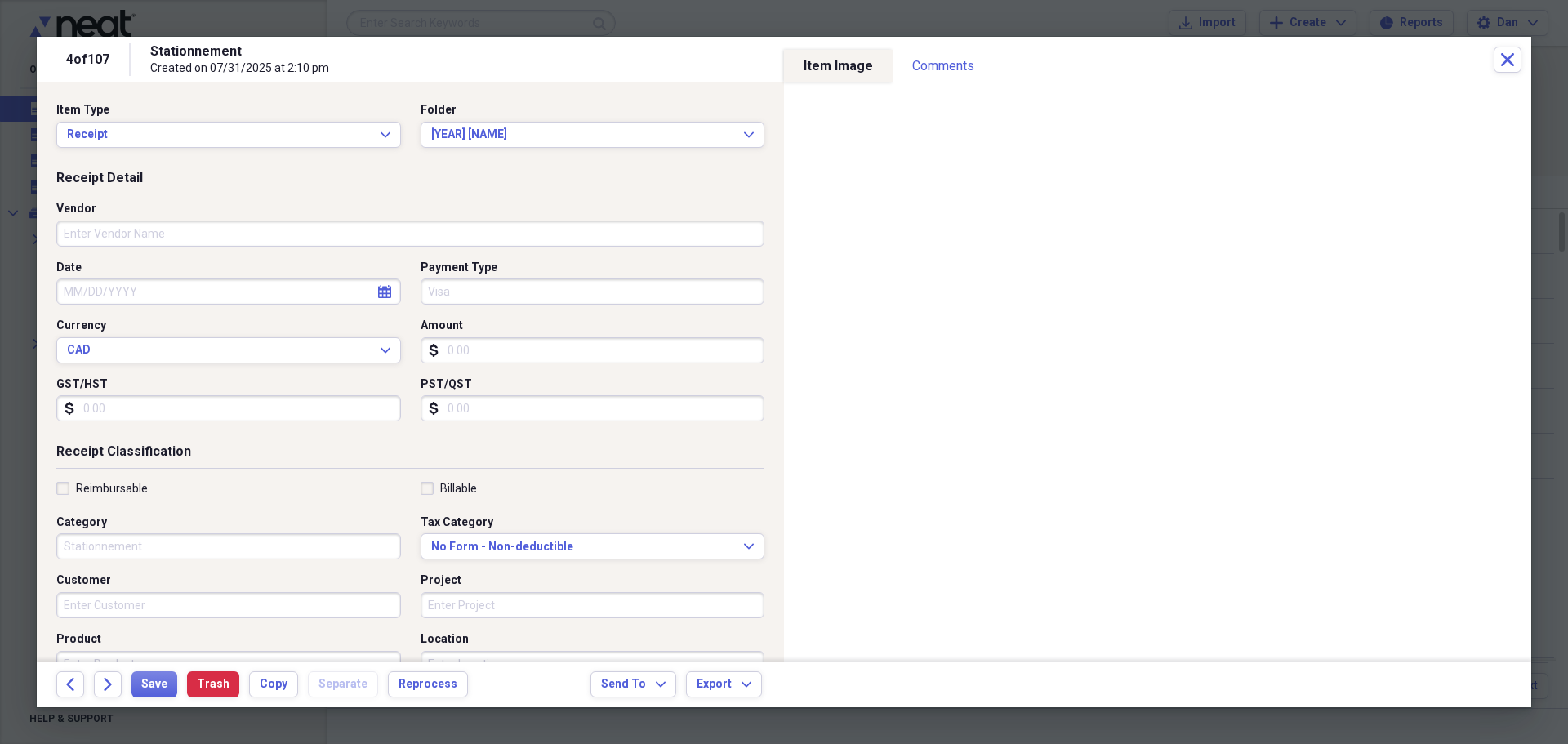 type on "Stationnement" 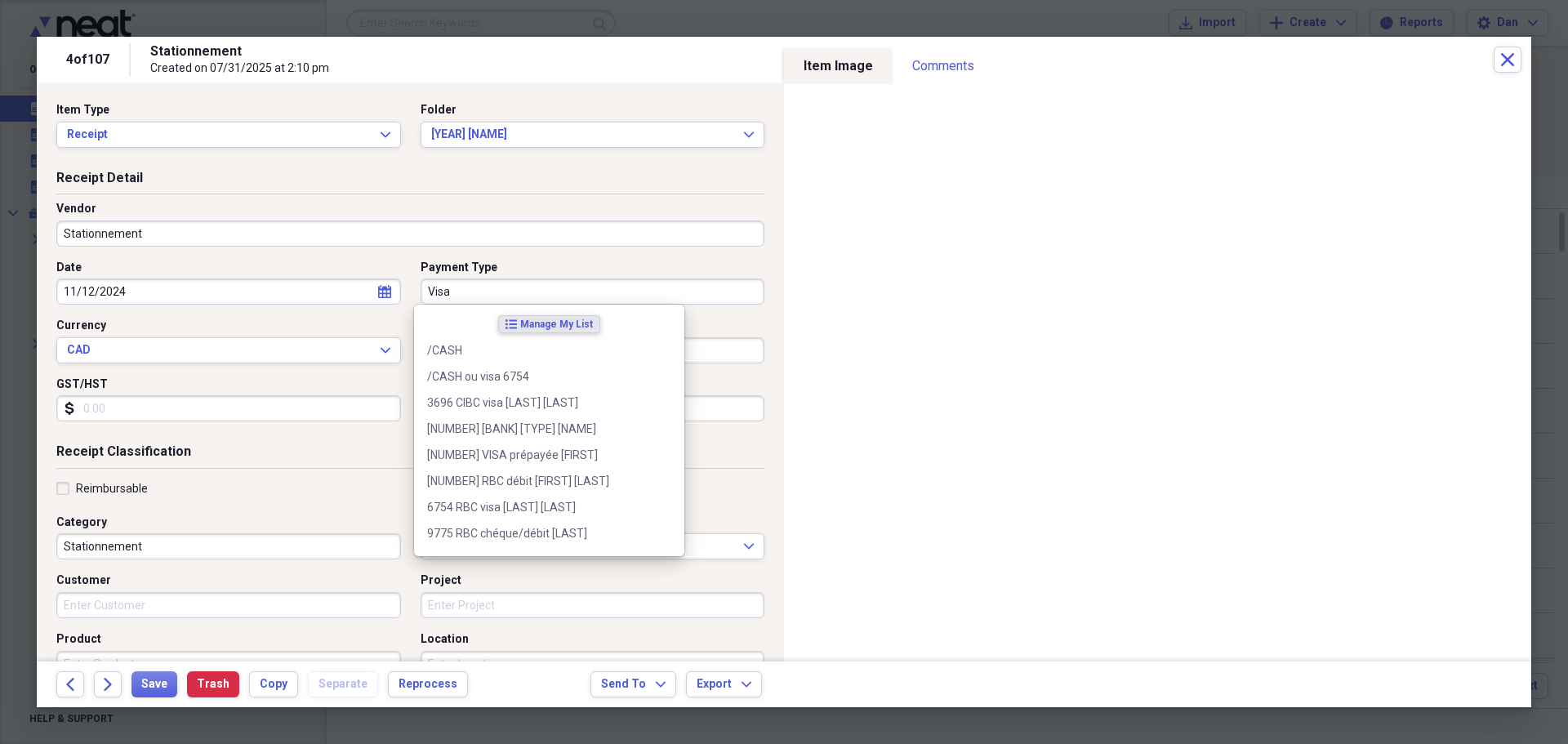 click on "Visa" at bounding box center (593, 292) 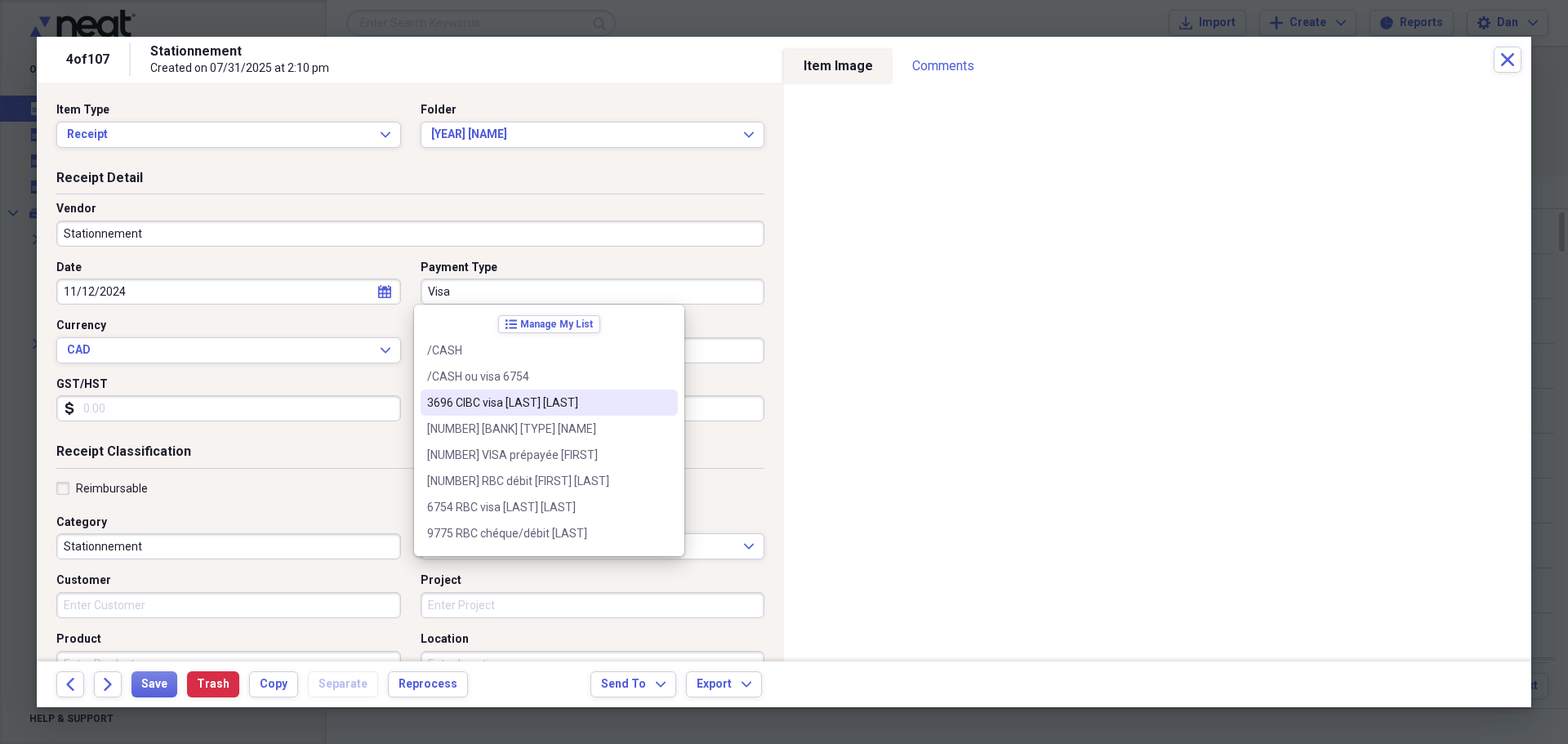 click on "[NUMBER] [LAST] VISA [FIRST] [LAST]" at bounding box center [539, 403] 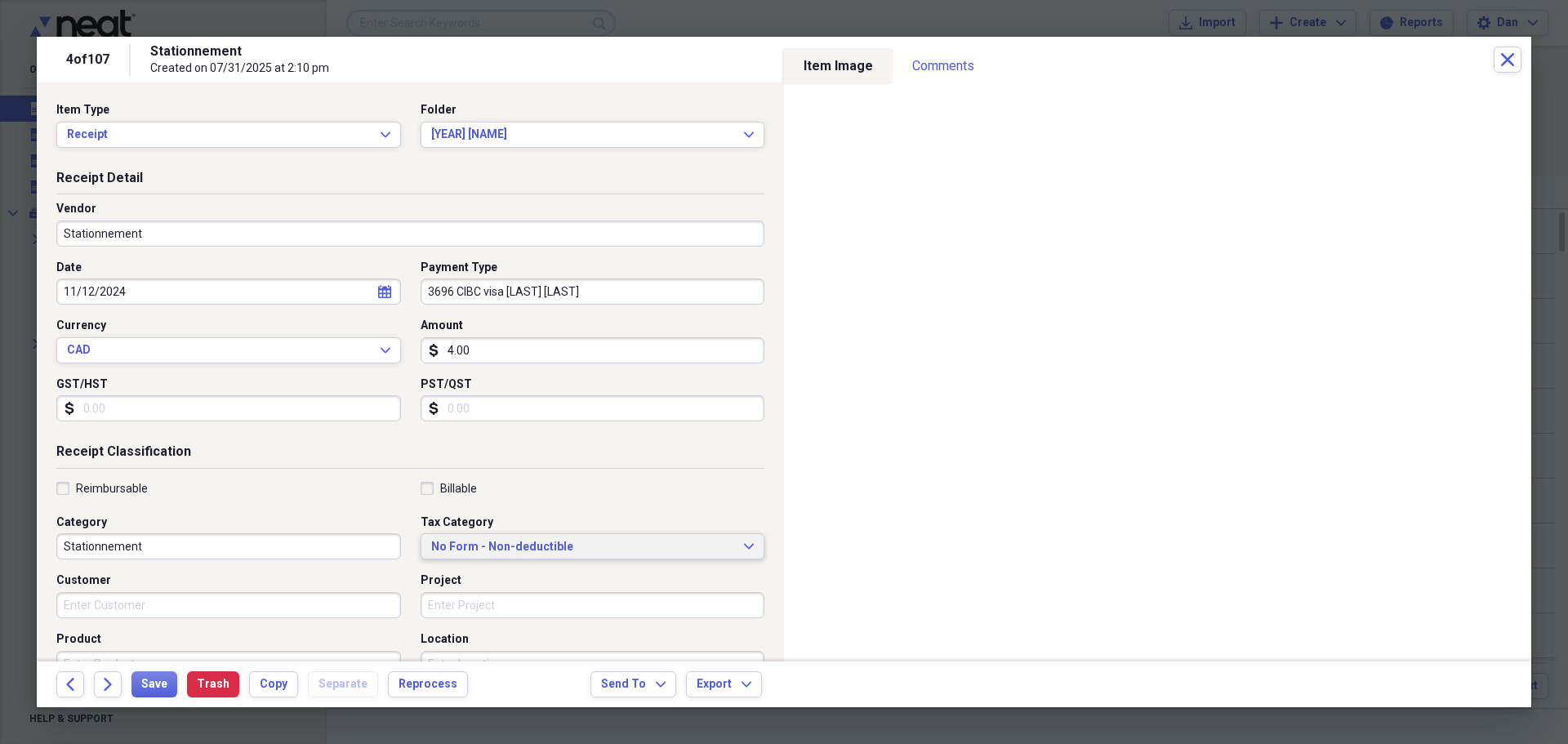 click on "No Form - Non-deductible" at bounding box center [583, 547] 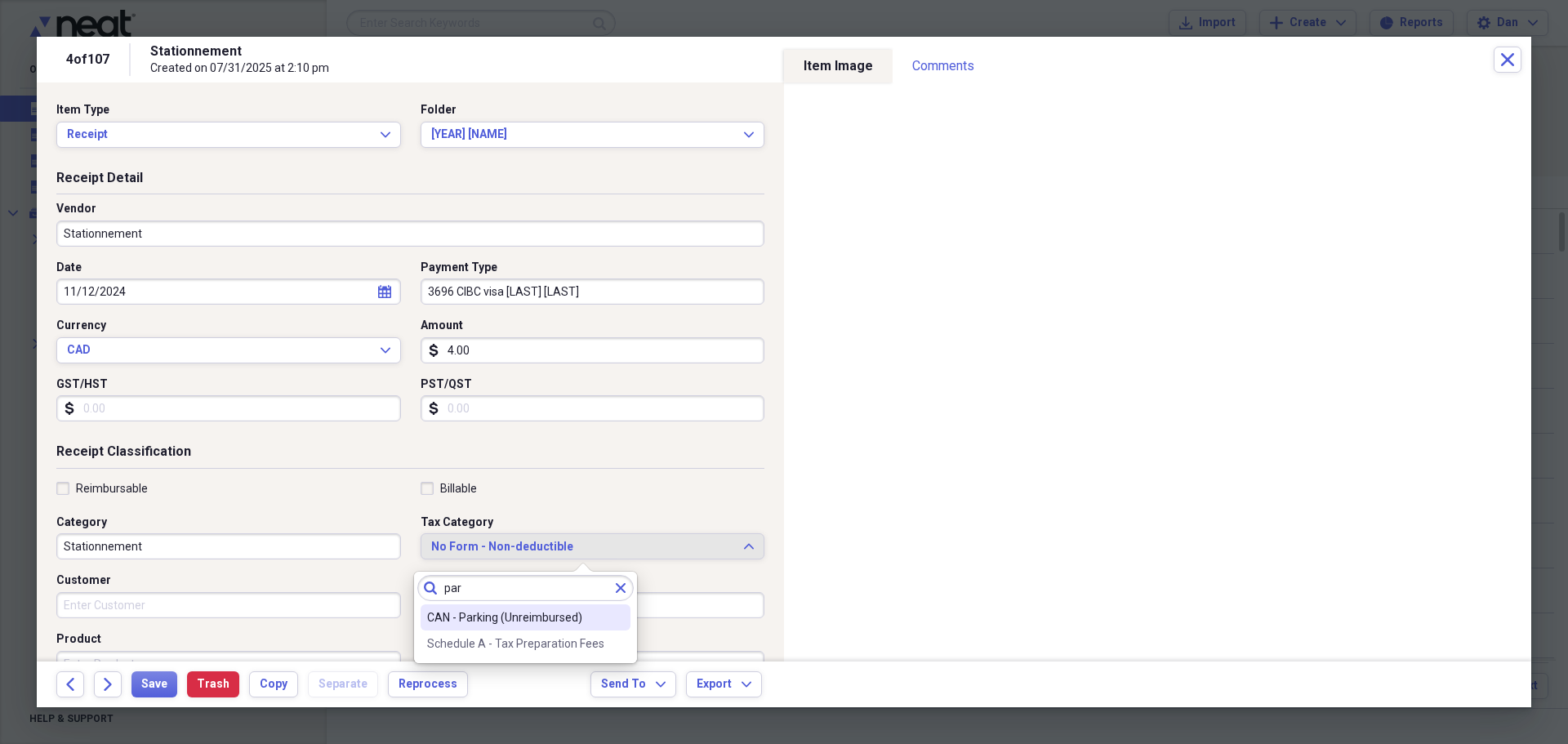 type on "par" 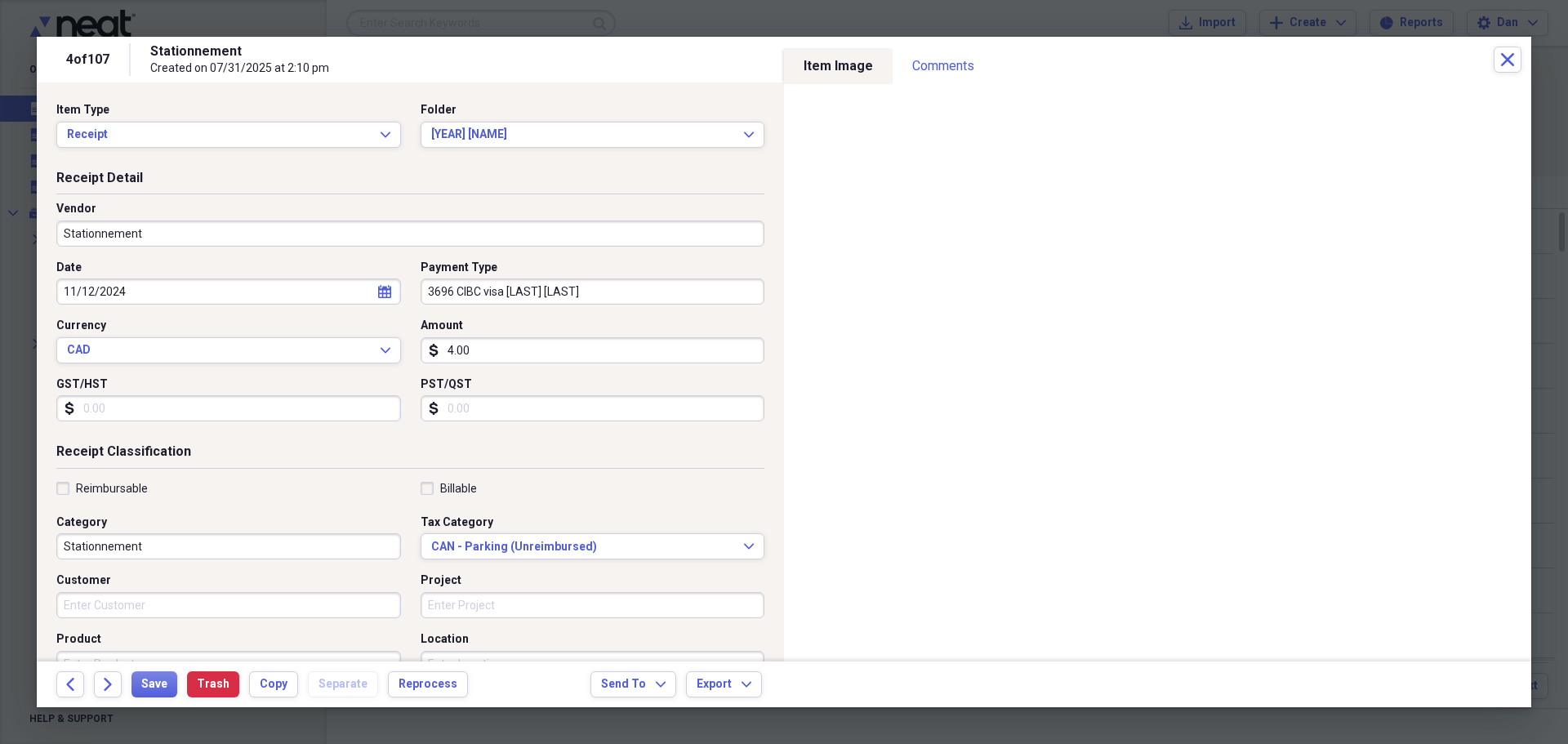 click on "Reimbursable" at bounding box center [102, 488] 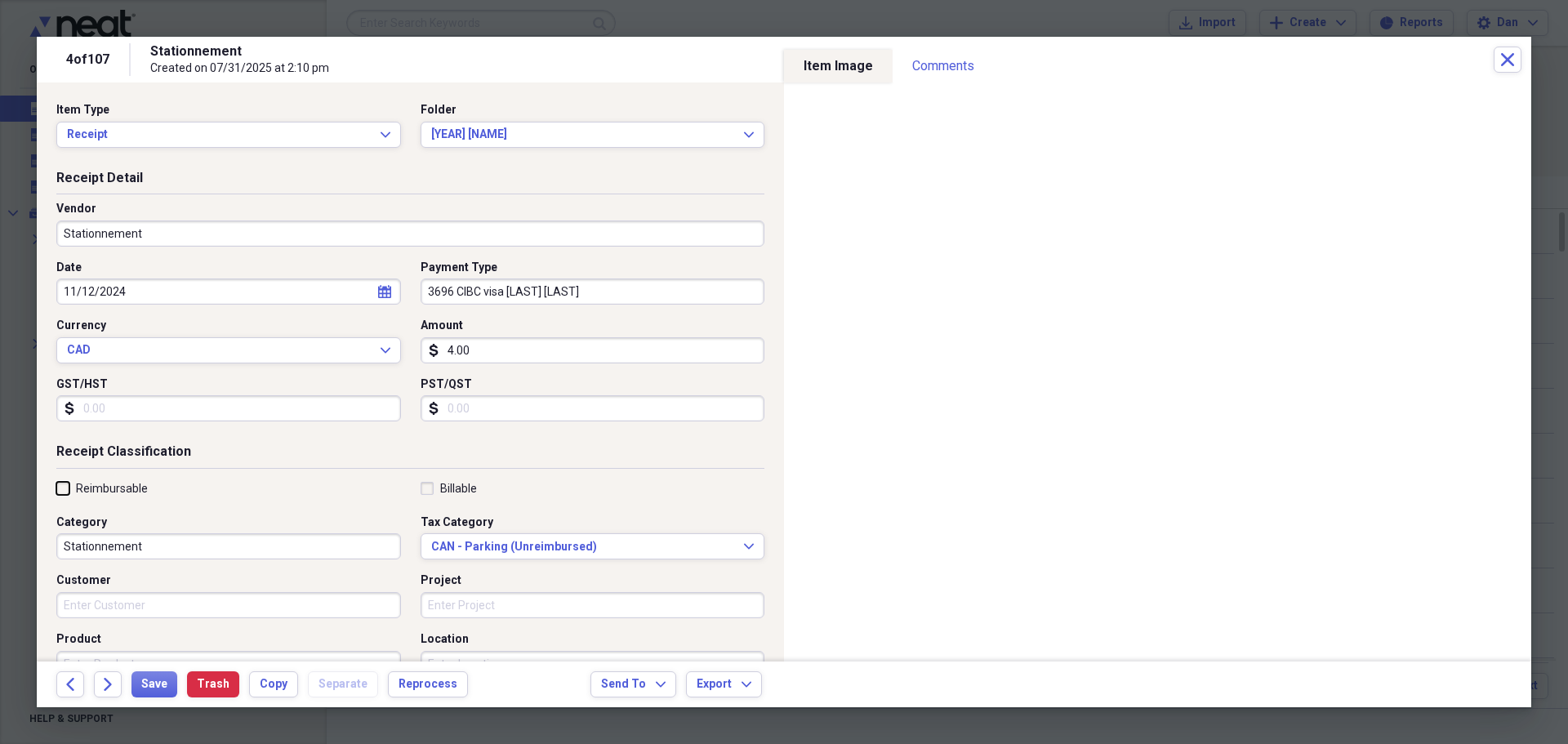 click on "Reimbursable" at bounding box center [56, 488] 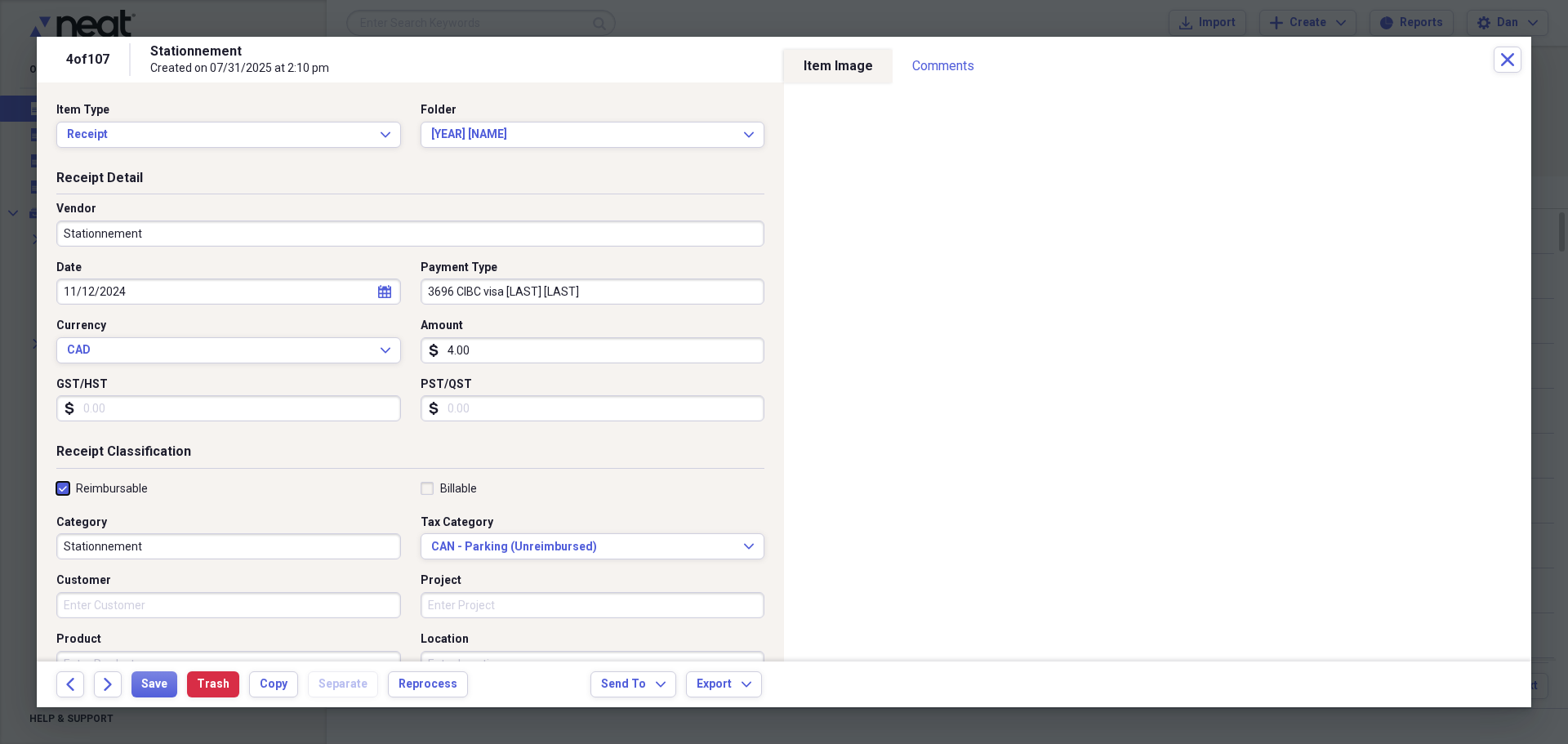 checkbox on "true" 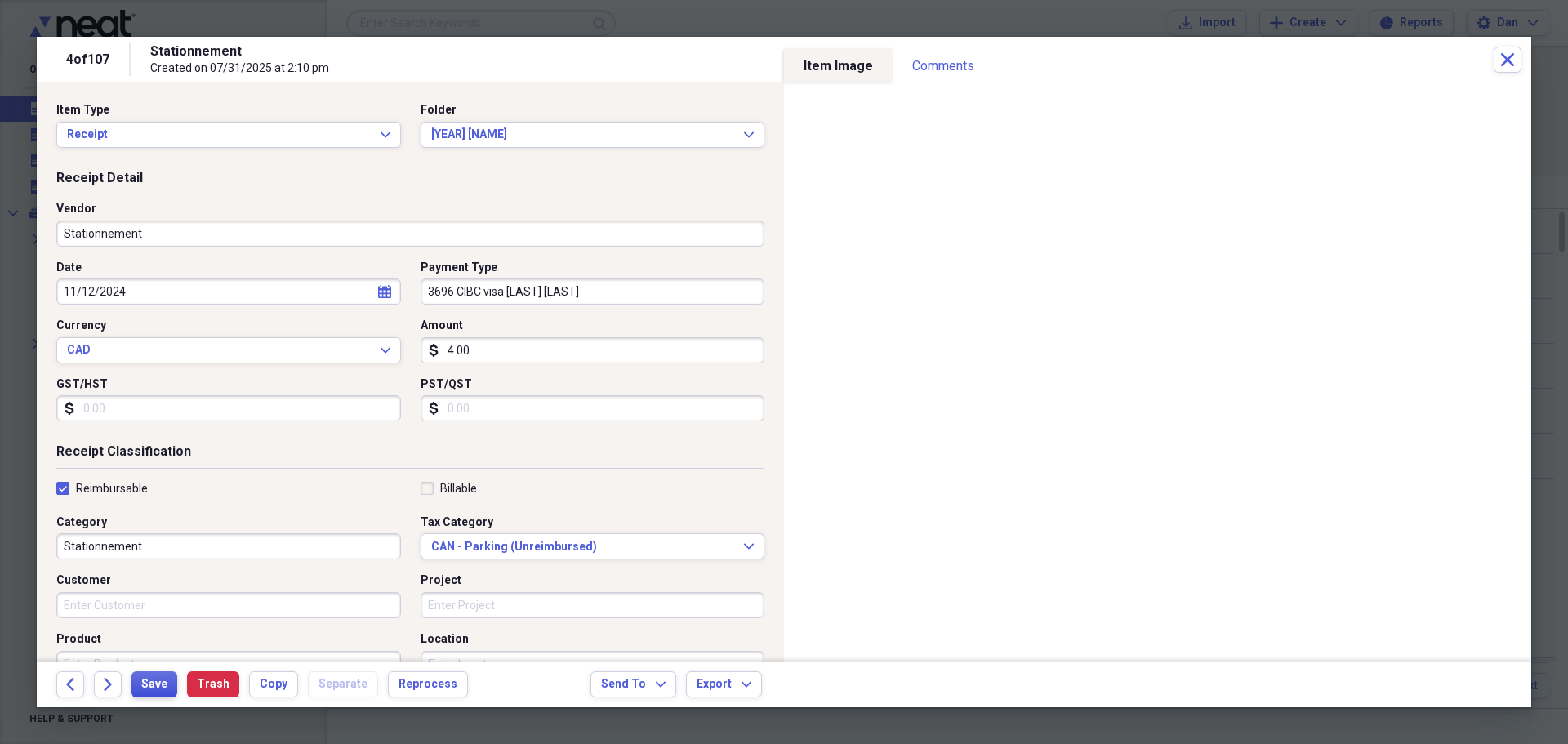 click on "Save" at bounding box center [154, 684] 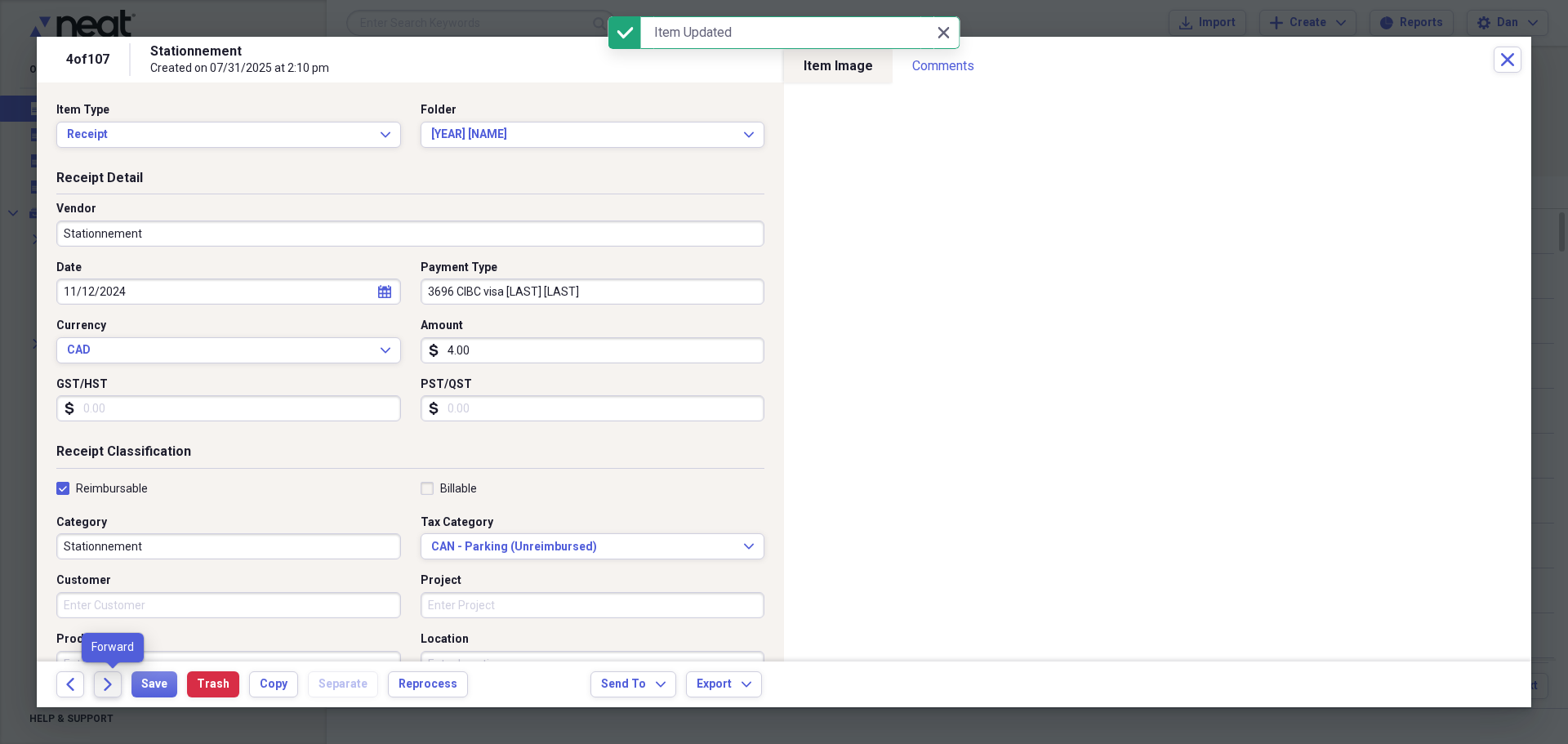 click on "Forward" 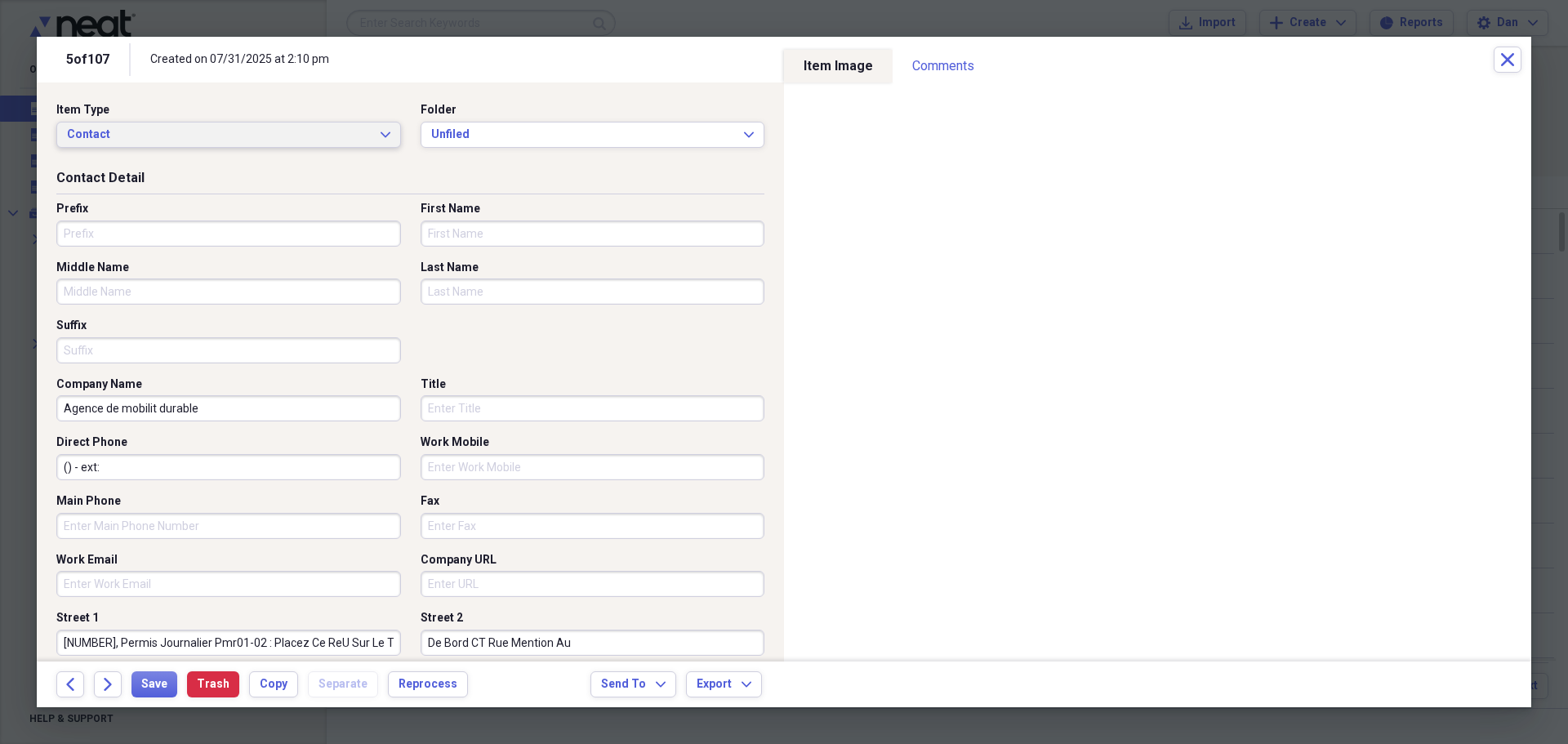 click on "Expand" 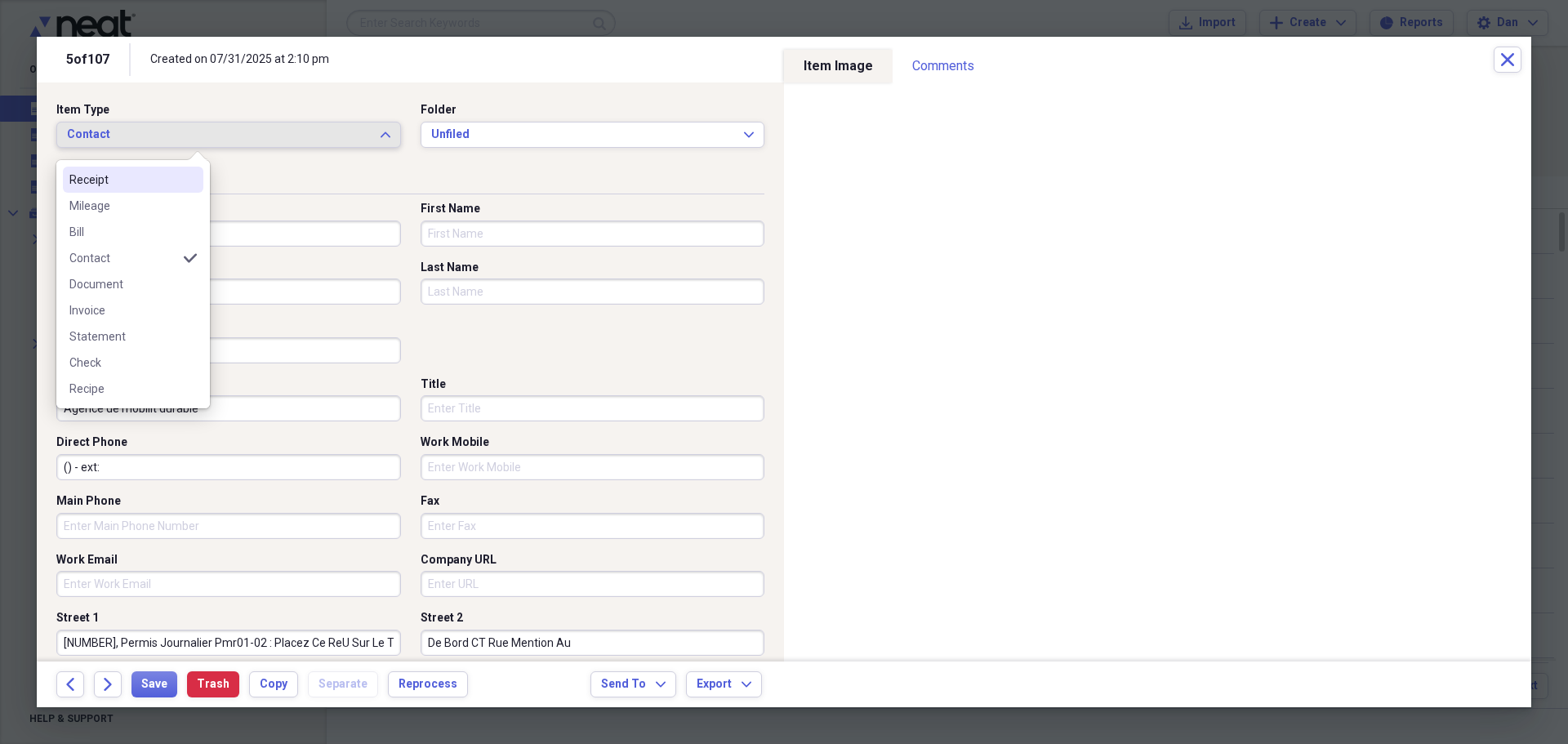 click on "Receipt" at bounding box center (123, 180) 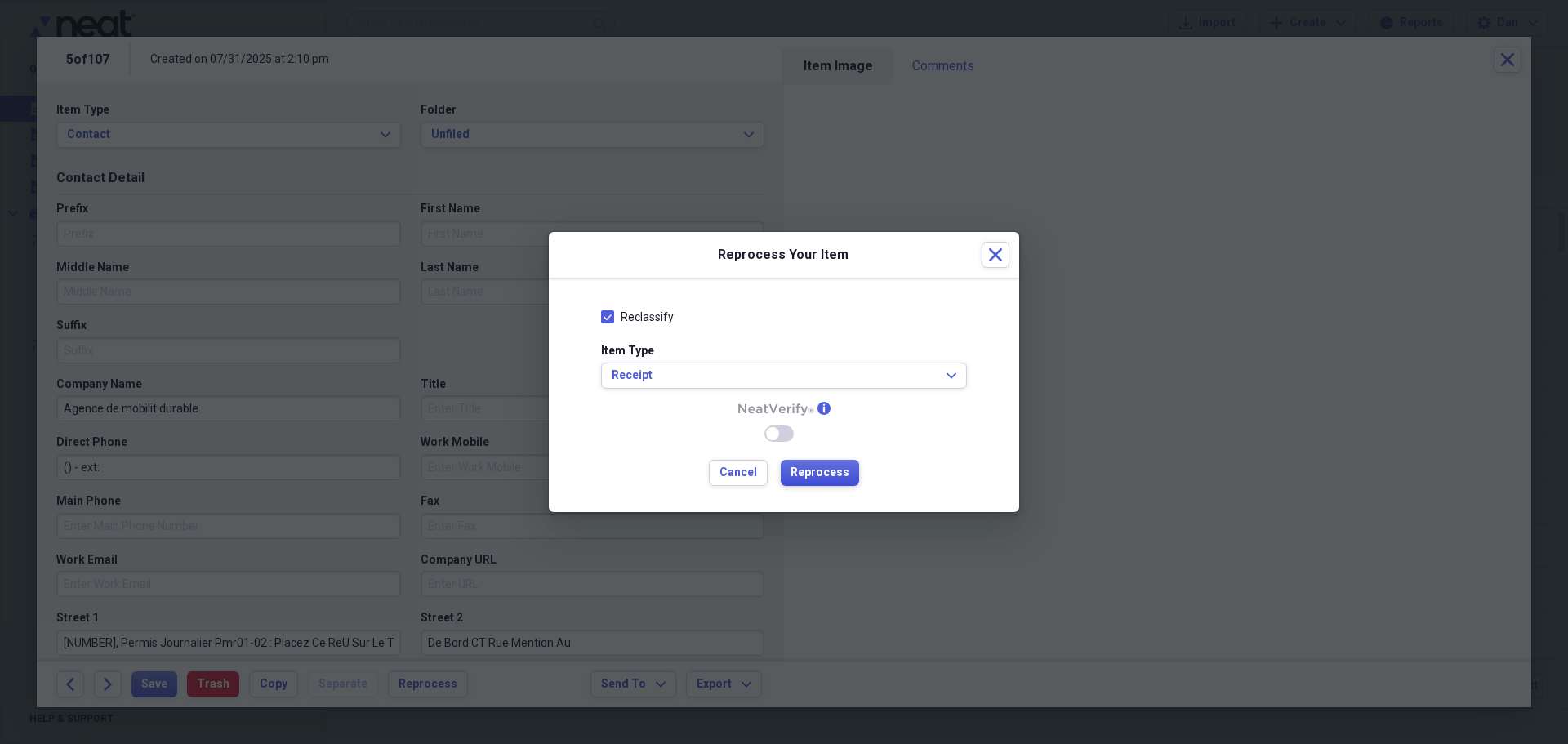 click on "Reprocess" at bounding box center (820, 473) 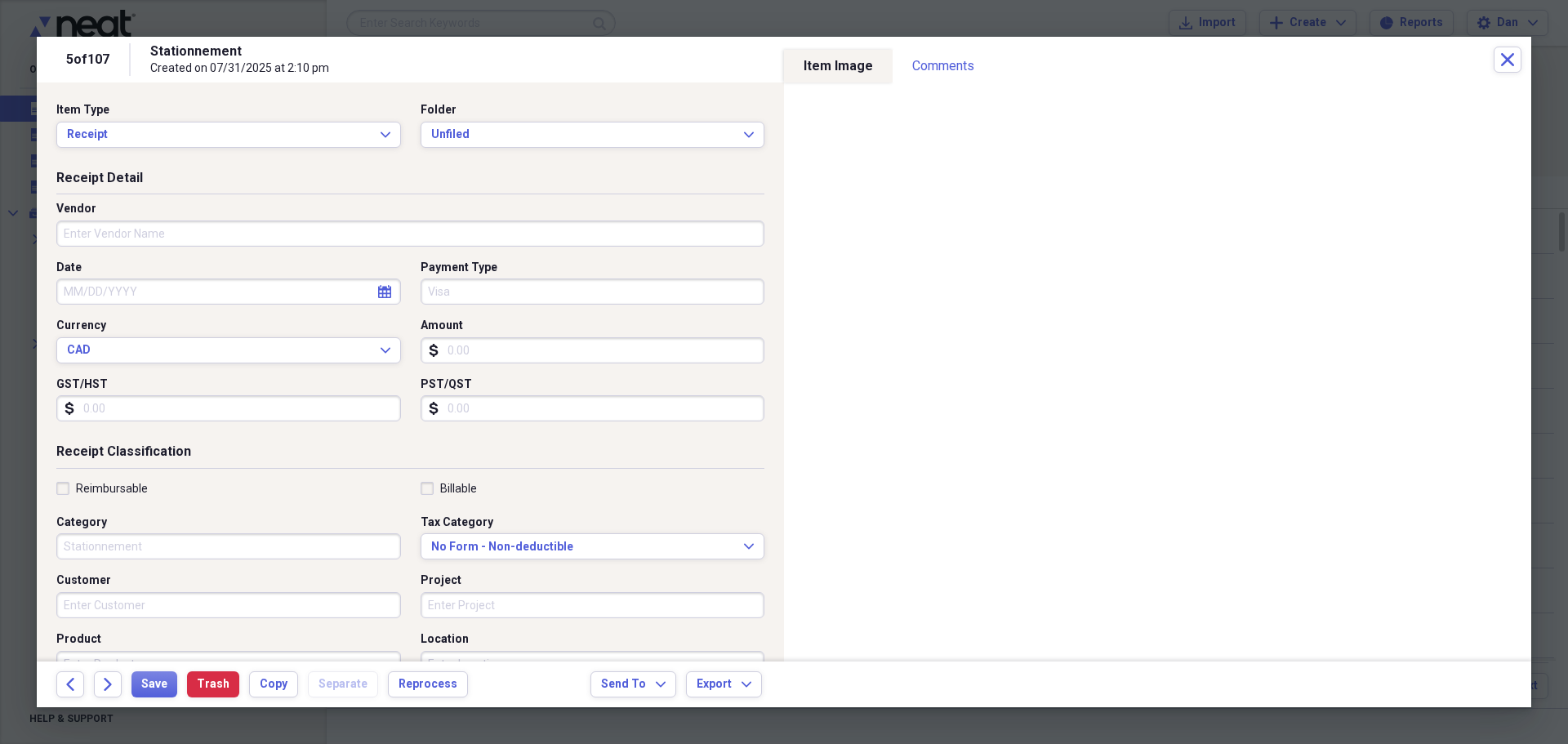 type on "Stationnement" 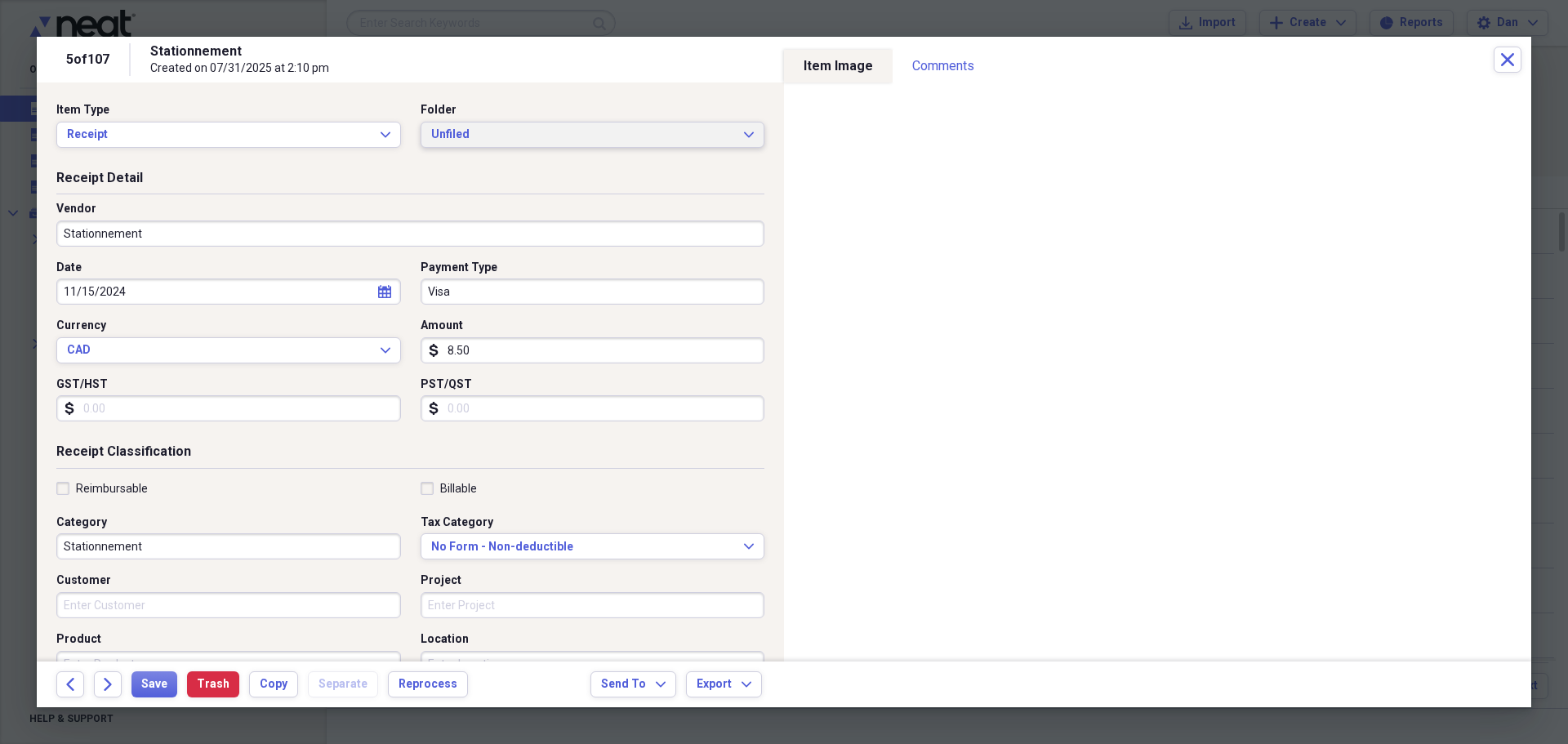 click on "Expand" 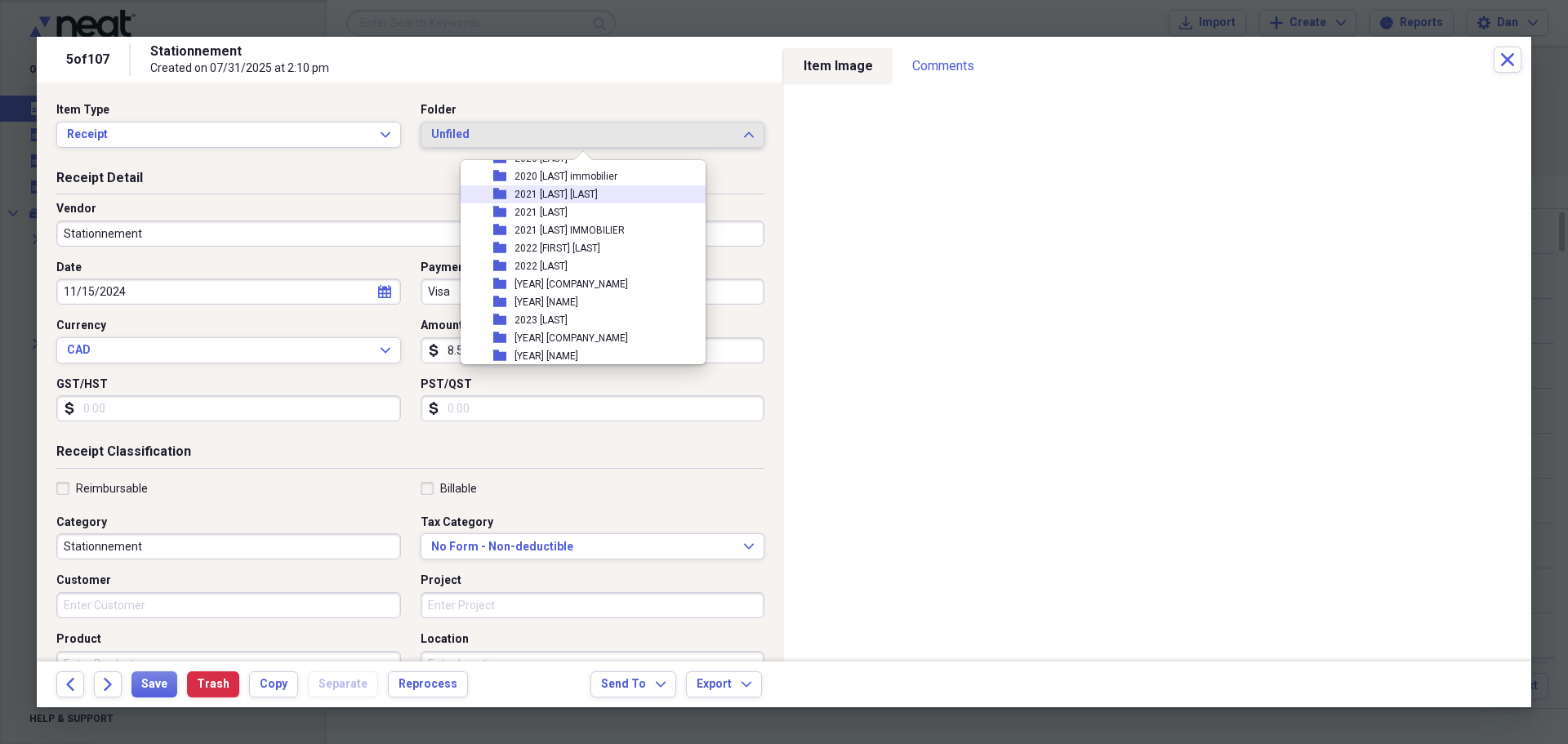 scroll, scrollTop: 408, scrollLeft: 0, axis: vertical 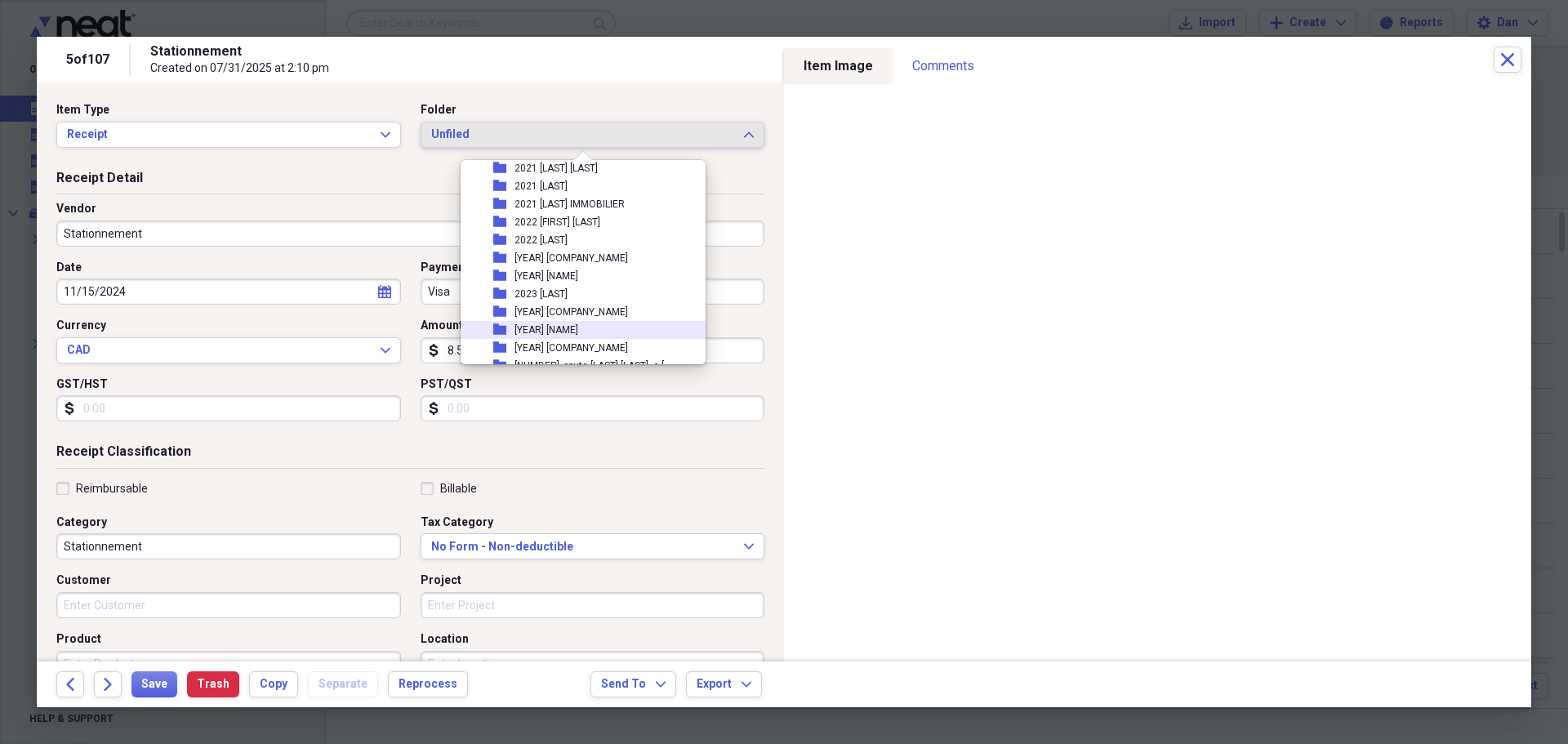 click on "folder 2024 [LAST] [LAST]" at bounding box center [577, 330] 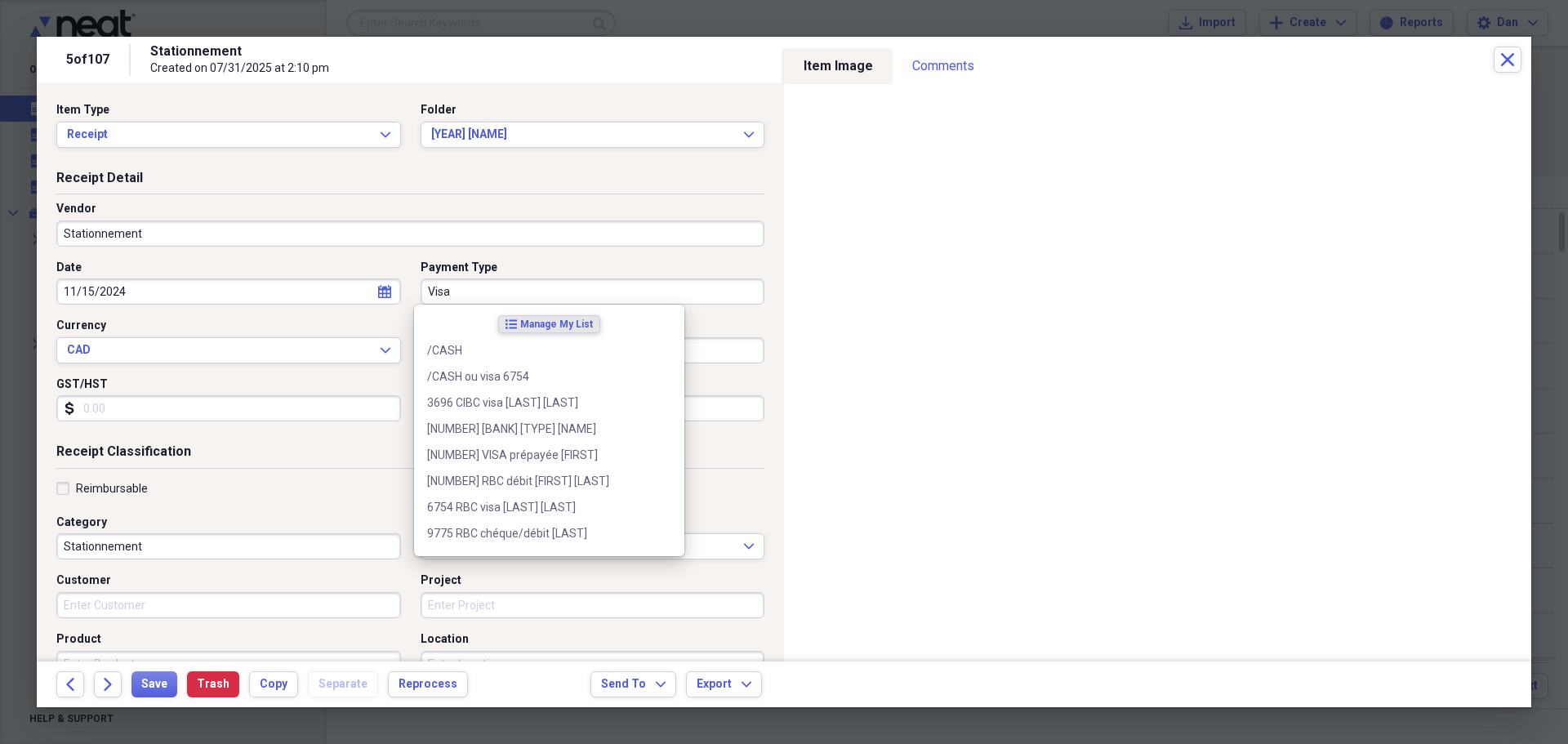 click on "Visa" at bounding box center (593, 292) 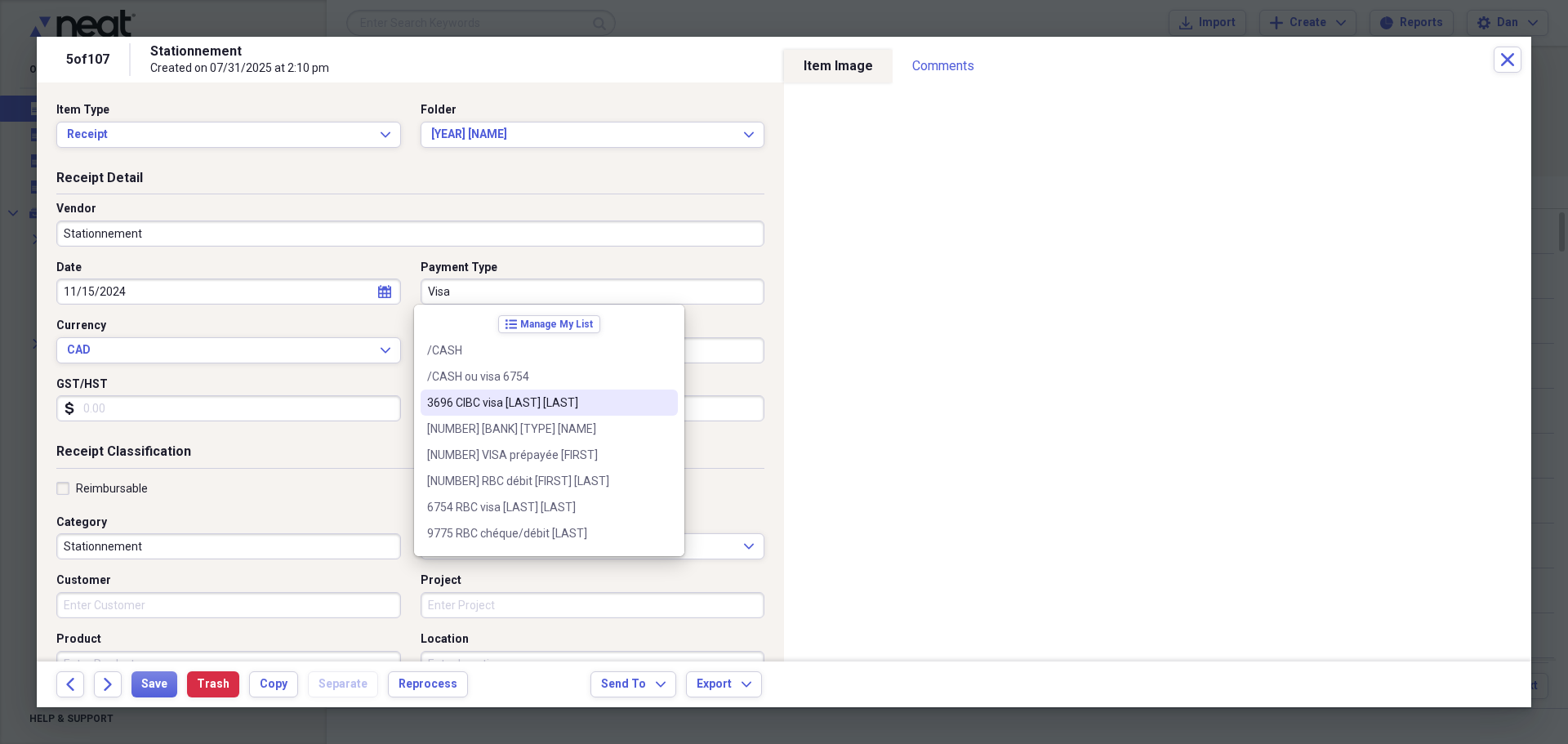 click on "[NUMBER] [LAST] VISA [FIRST] [LAST]" at bounding box center [539, 403] 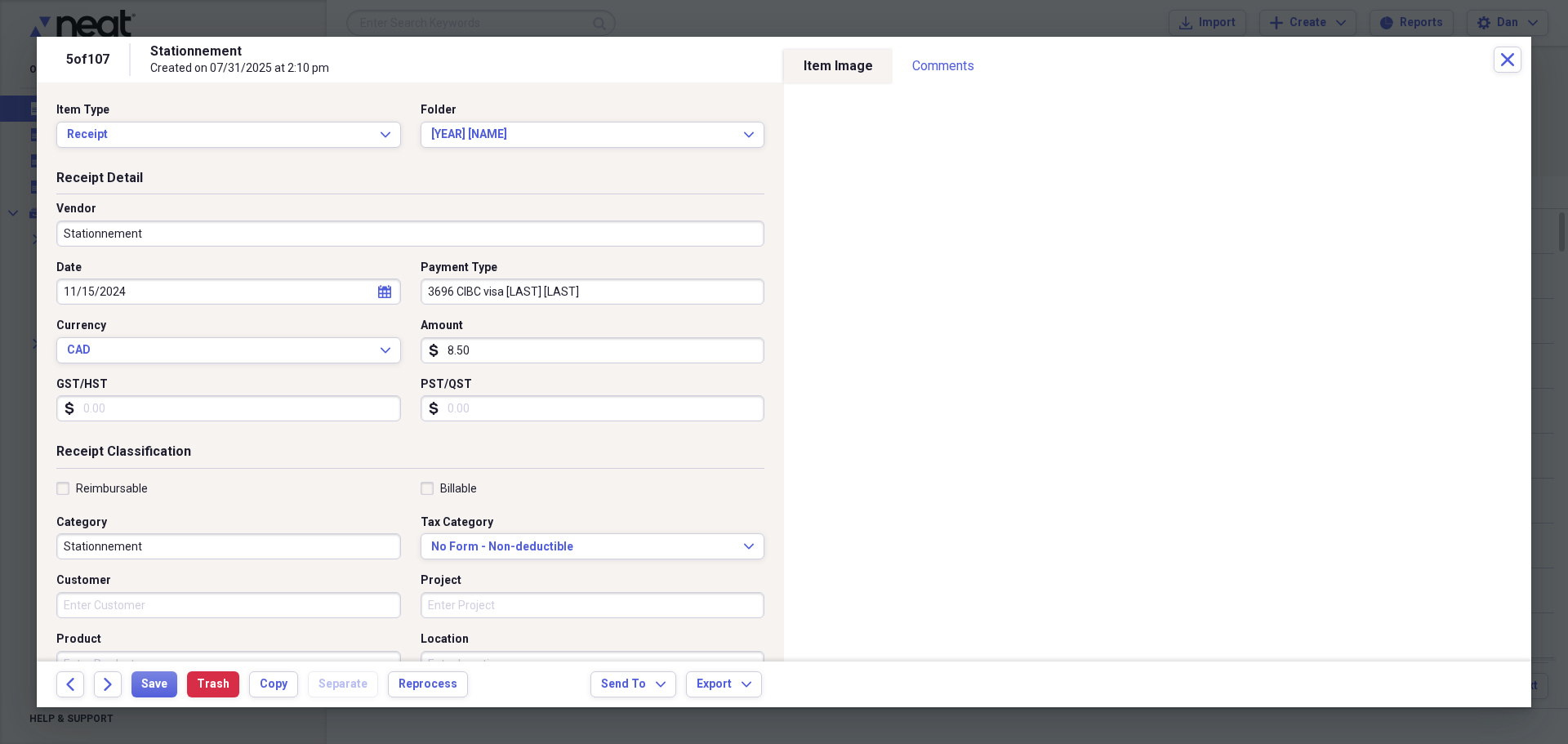 click on "Reimbursable" at bounding box center [102, 488] 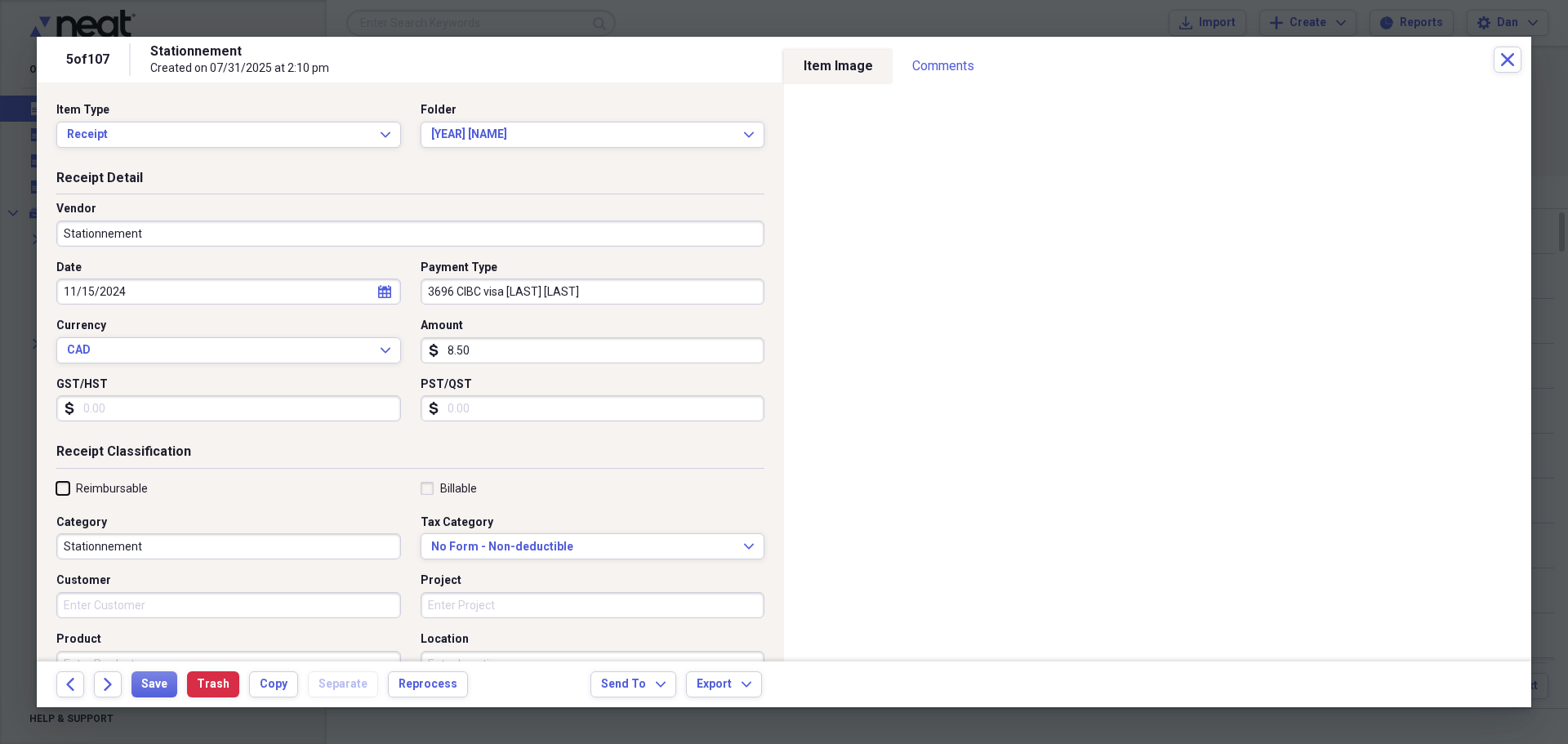 click on "Reimbursable" at bounding box center (56, 488) 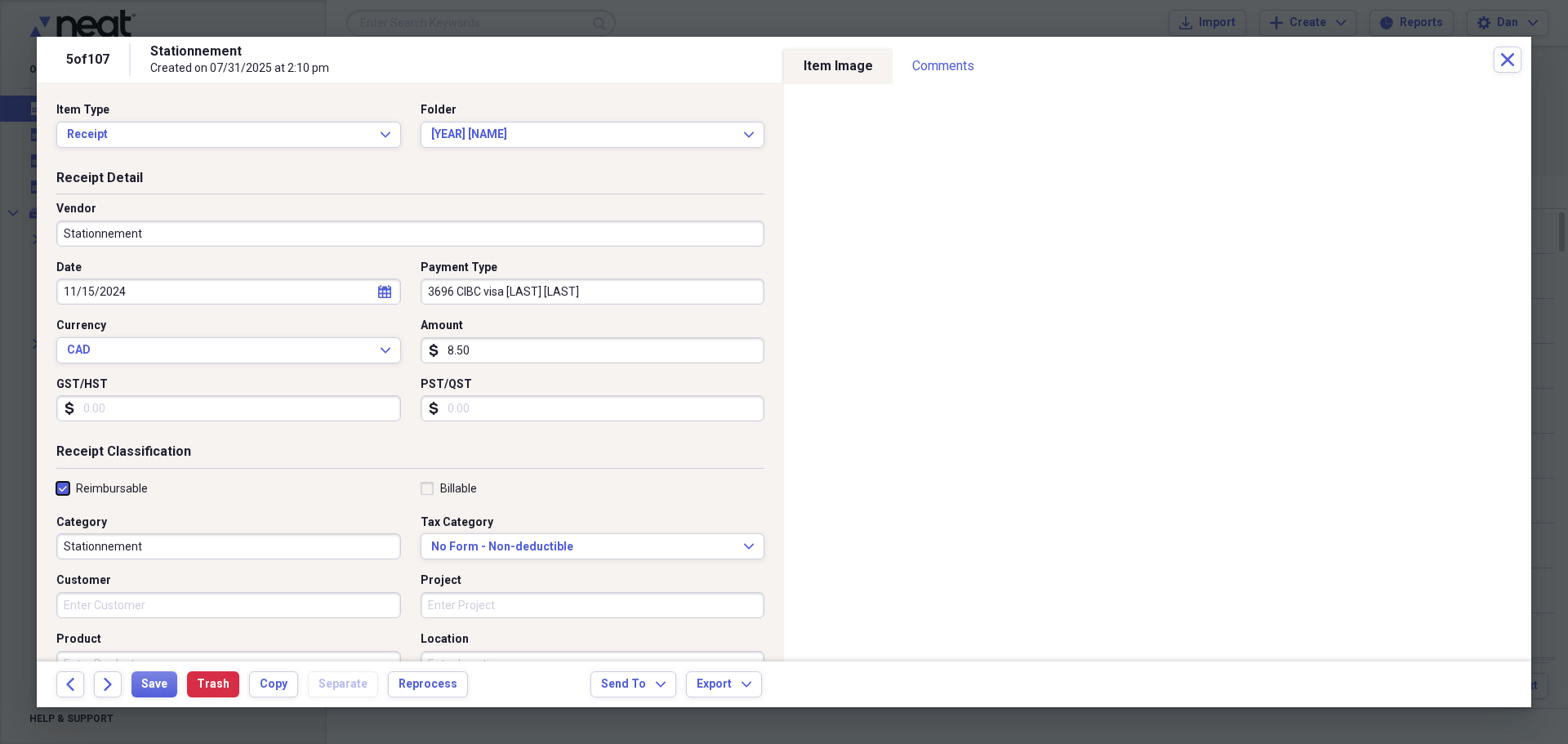 checkbox on "true" 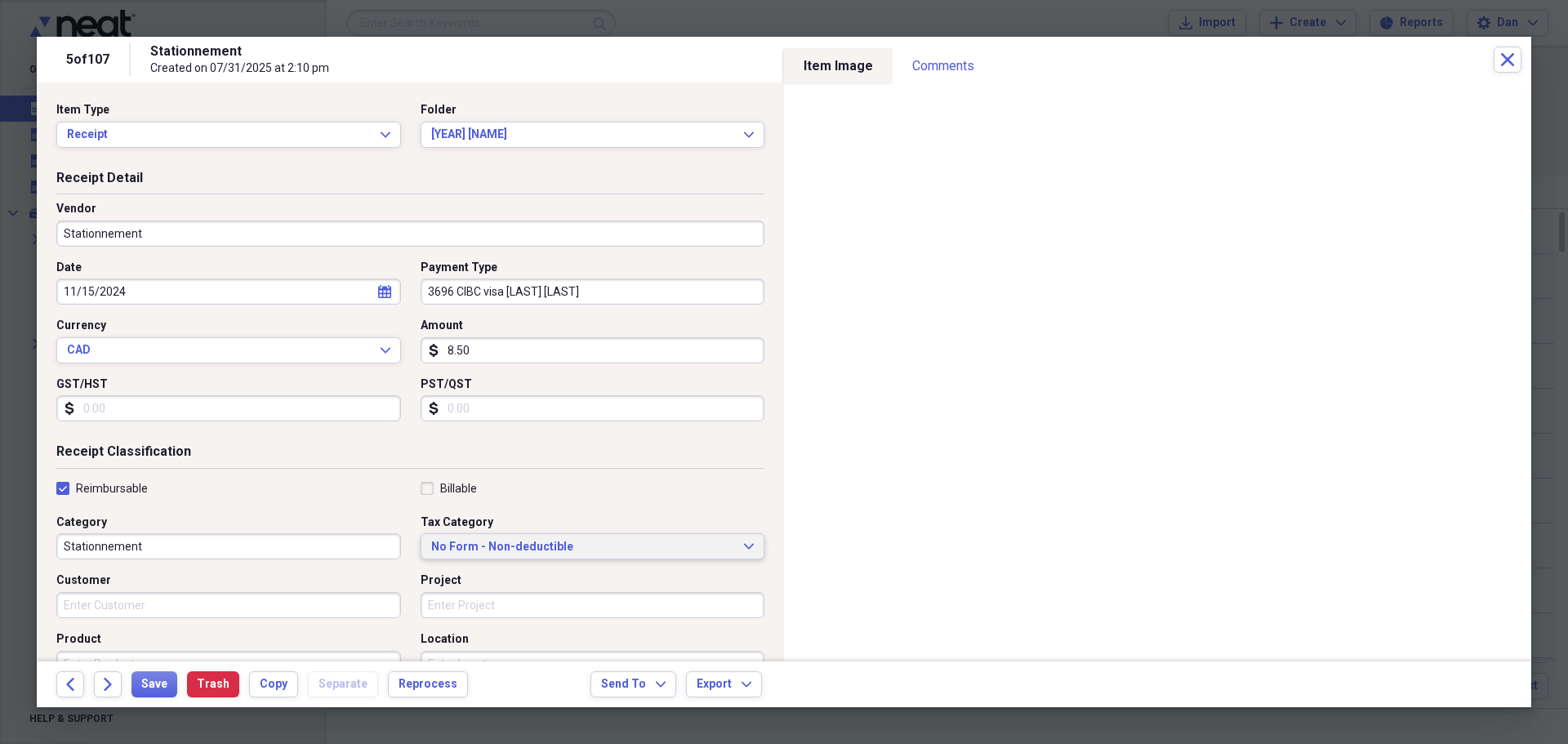 click on "No Form - Non-deductible" at bounding box center [583, 547] 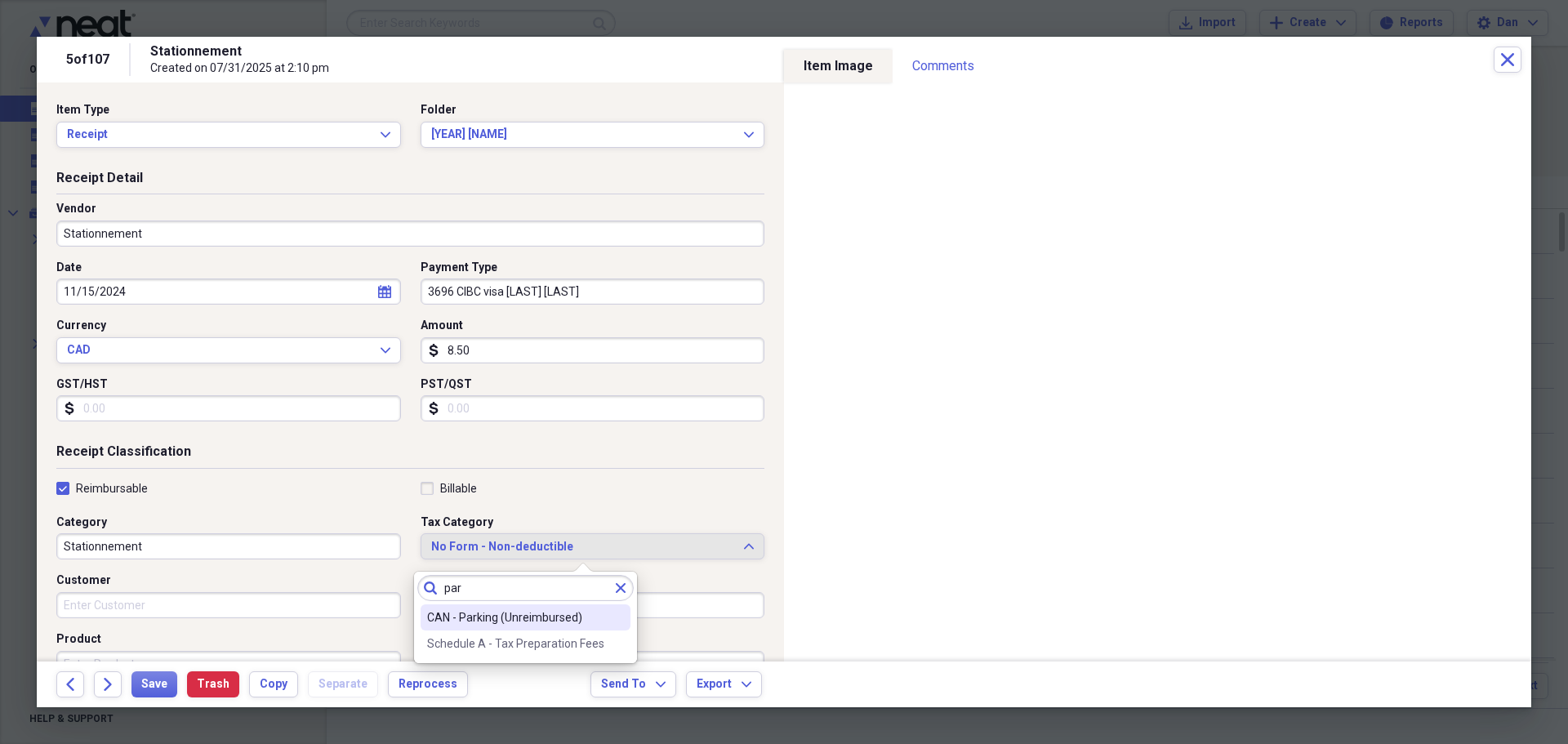 type on "par" 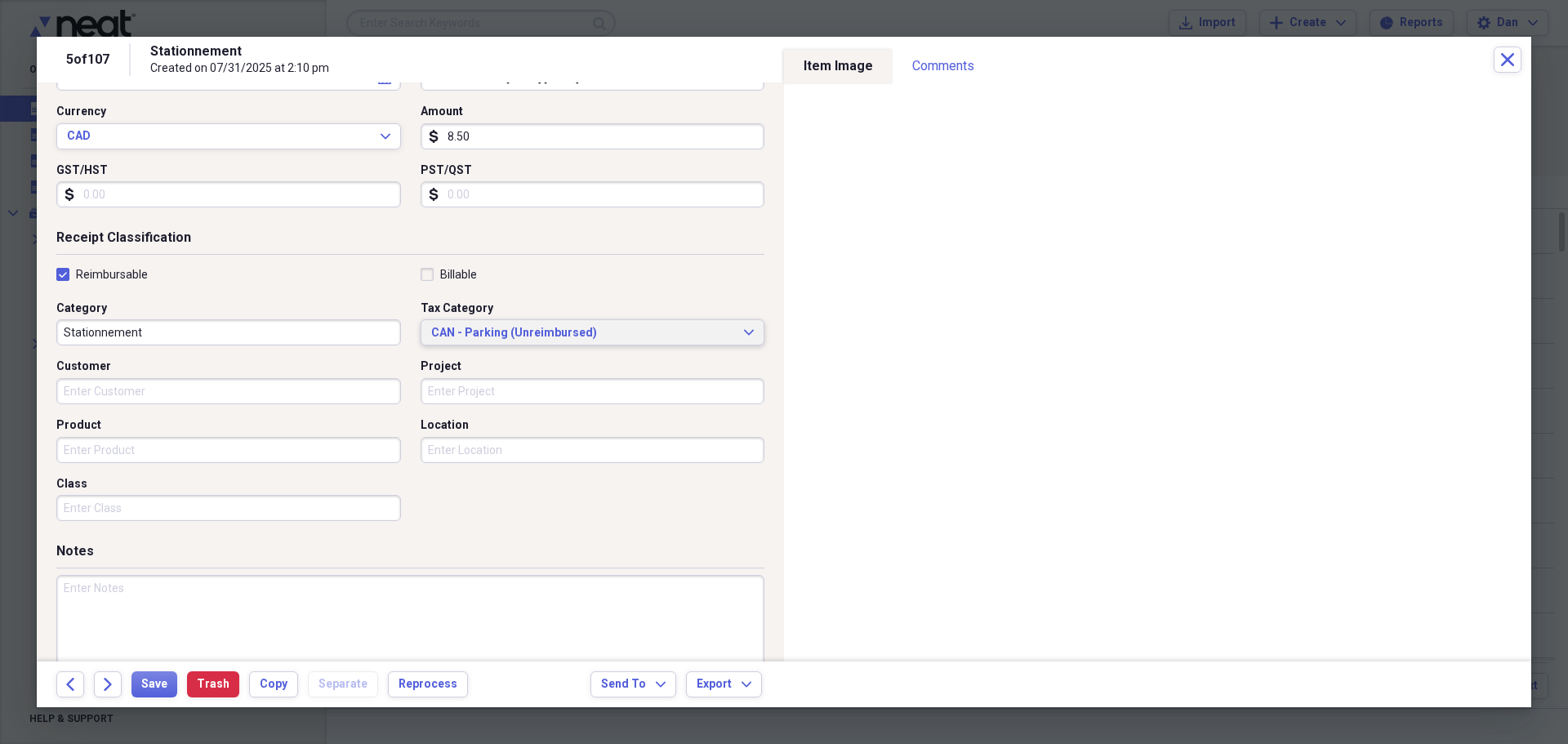 scroll, scrollTop: 245, scrollLeft: 0, axis: vertical 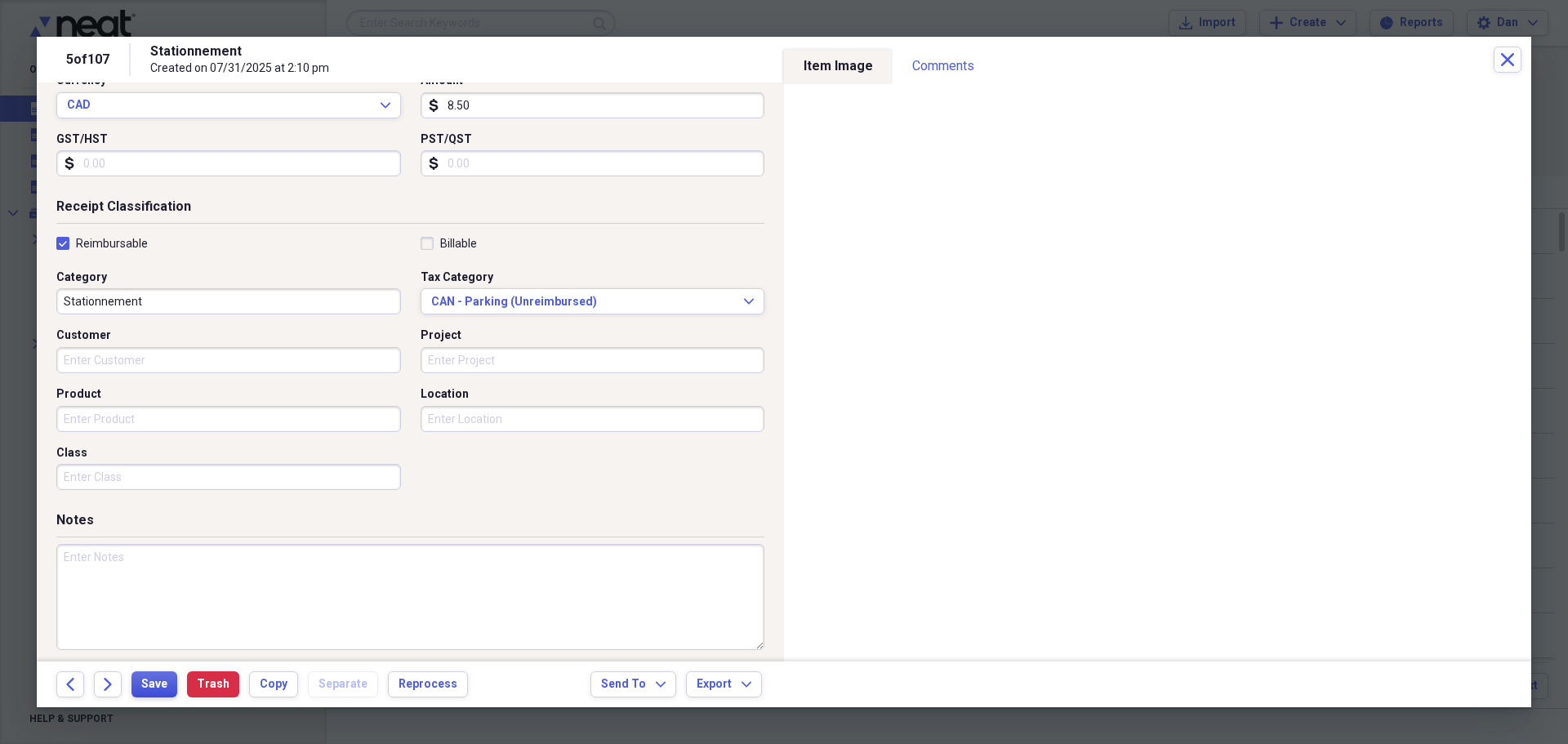 click on "Save" at bounding box center [154, 684] 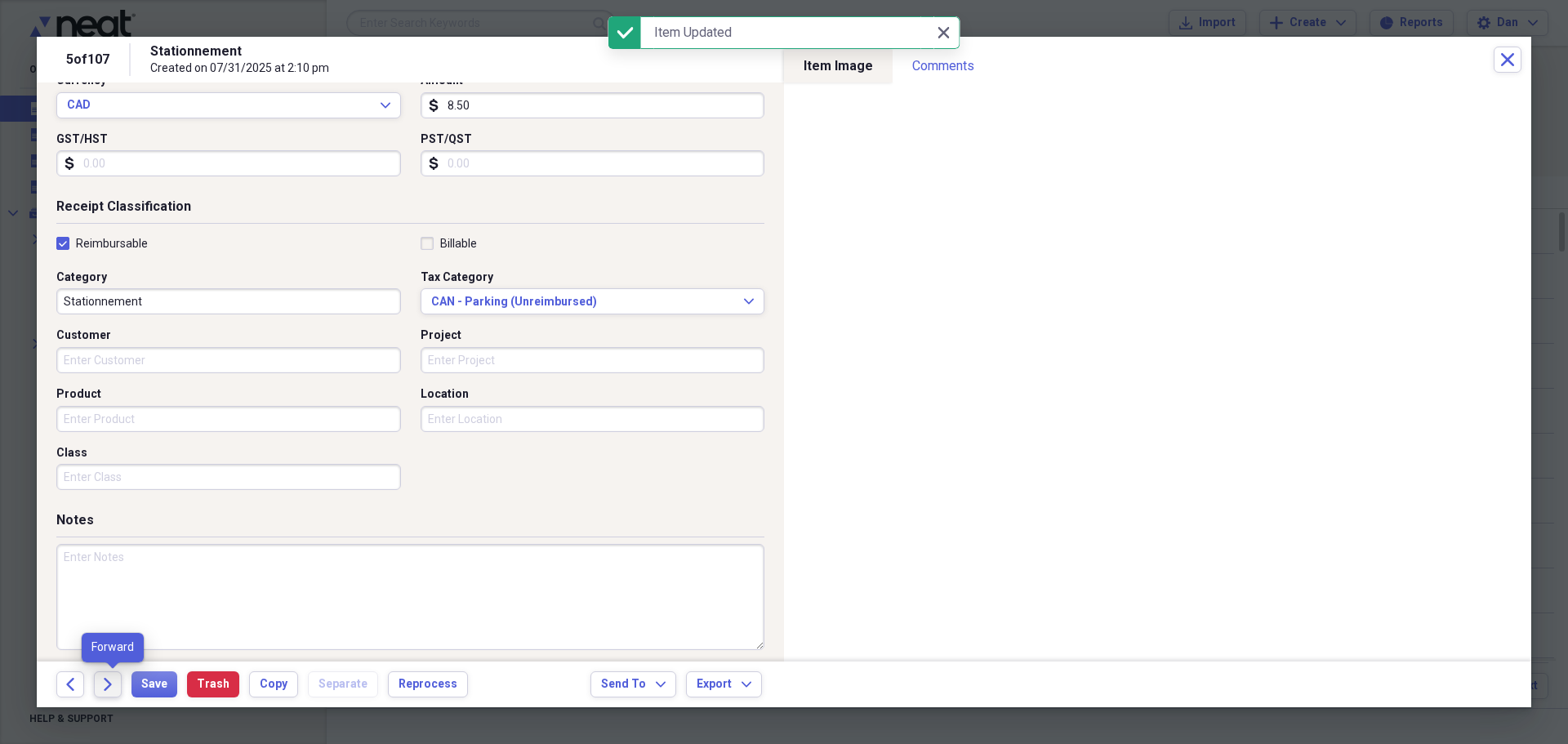click on "Forward" at bounding box center [108, 684] 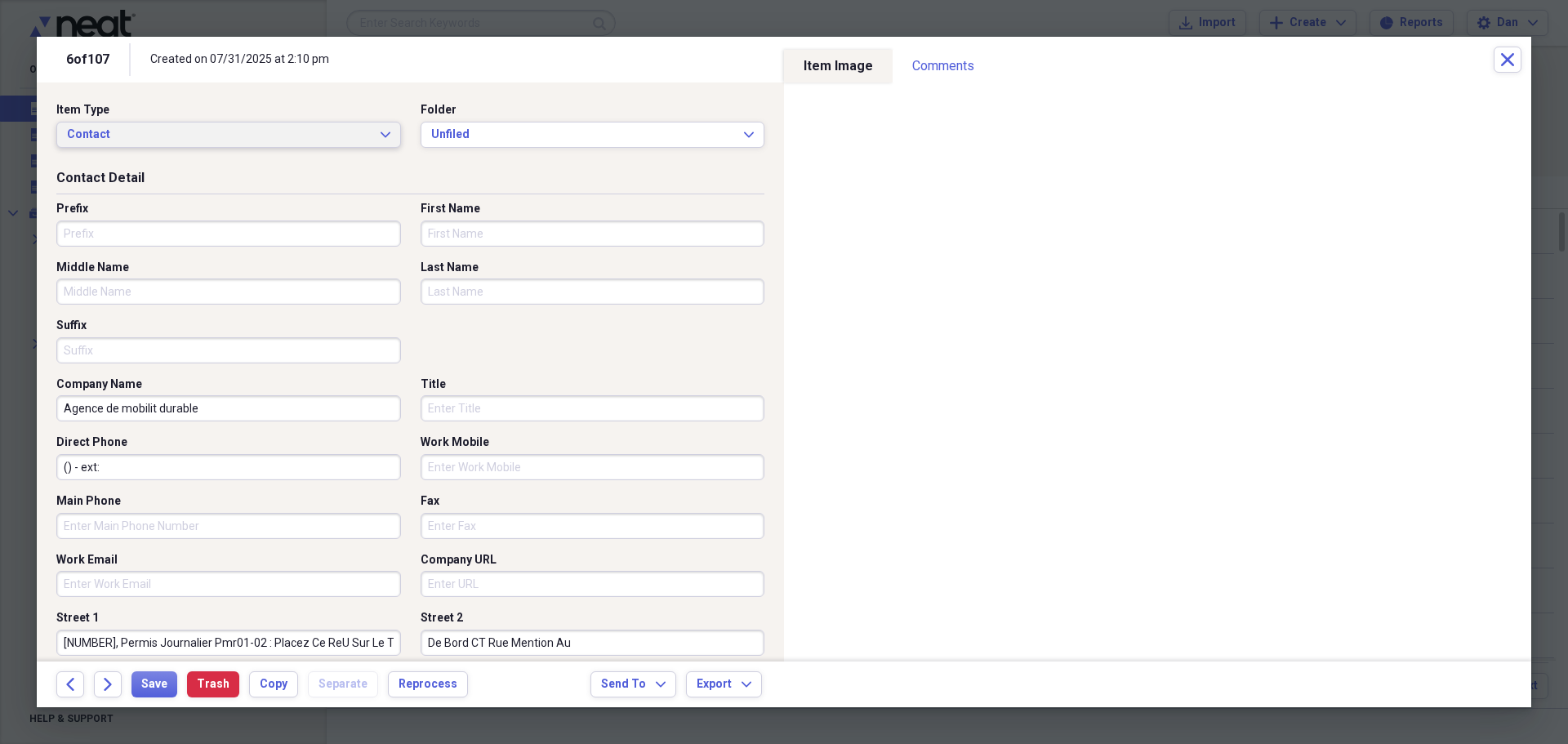 click 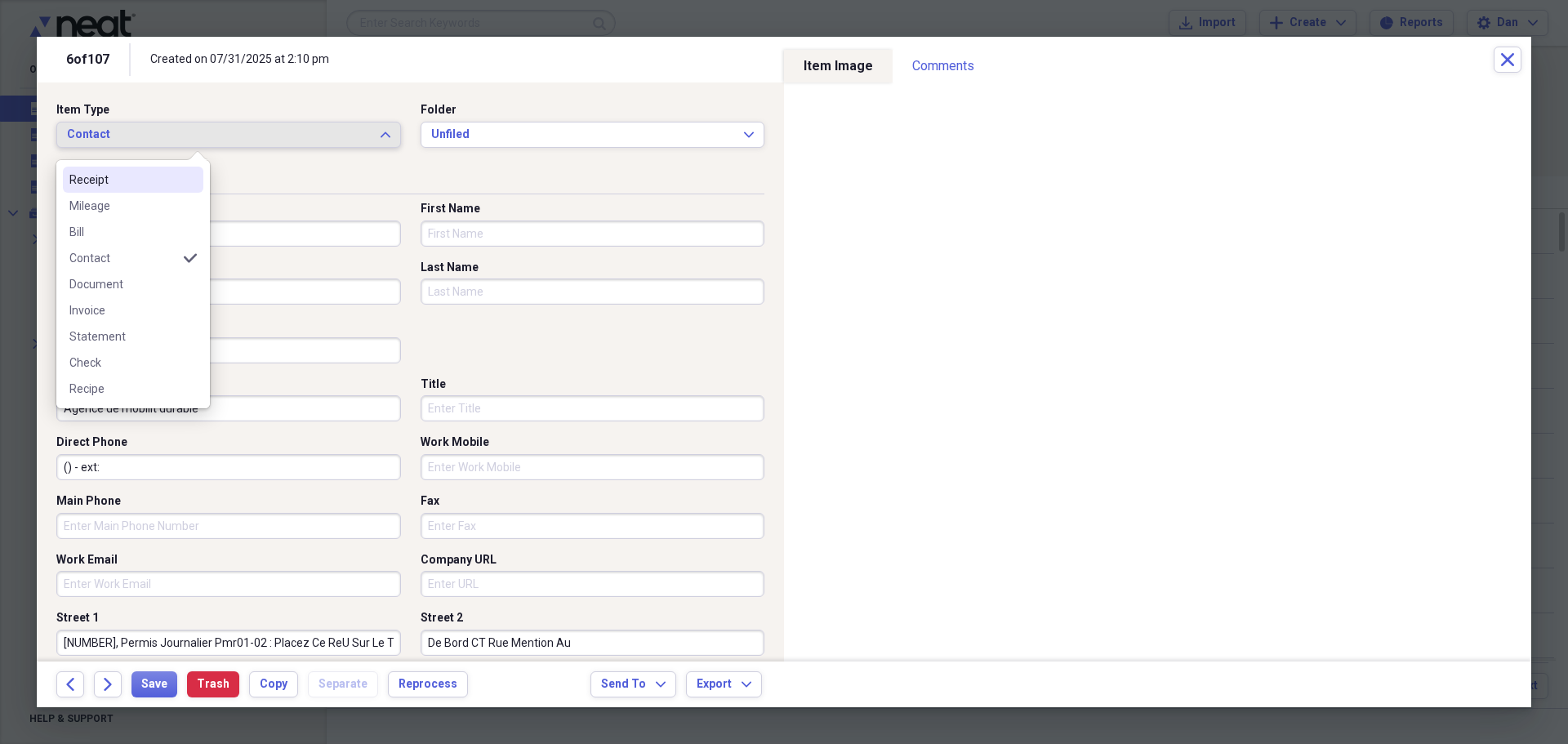 click on "Receipt" at bounding box center [123, 180] 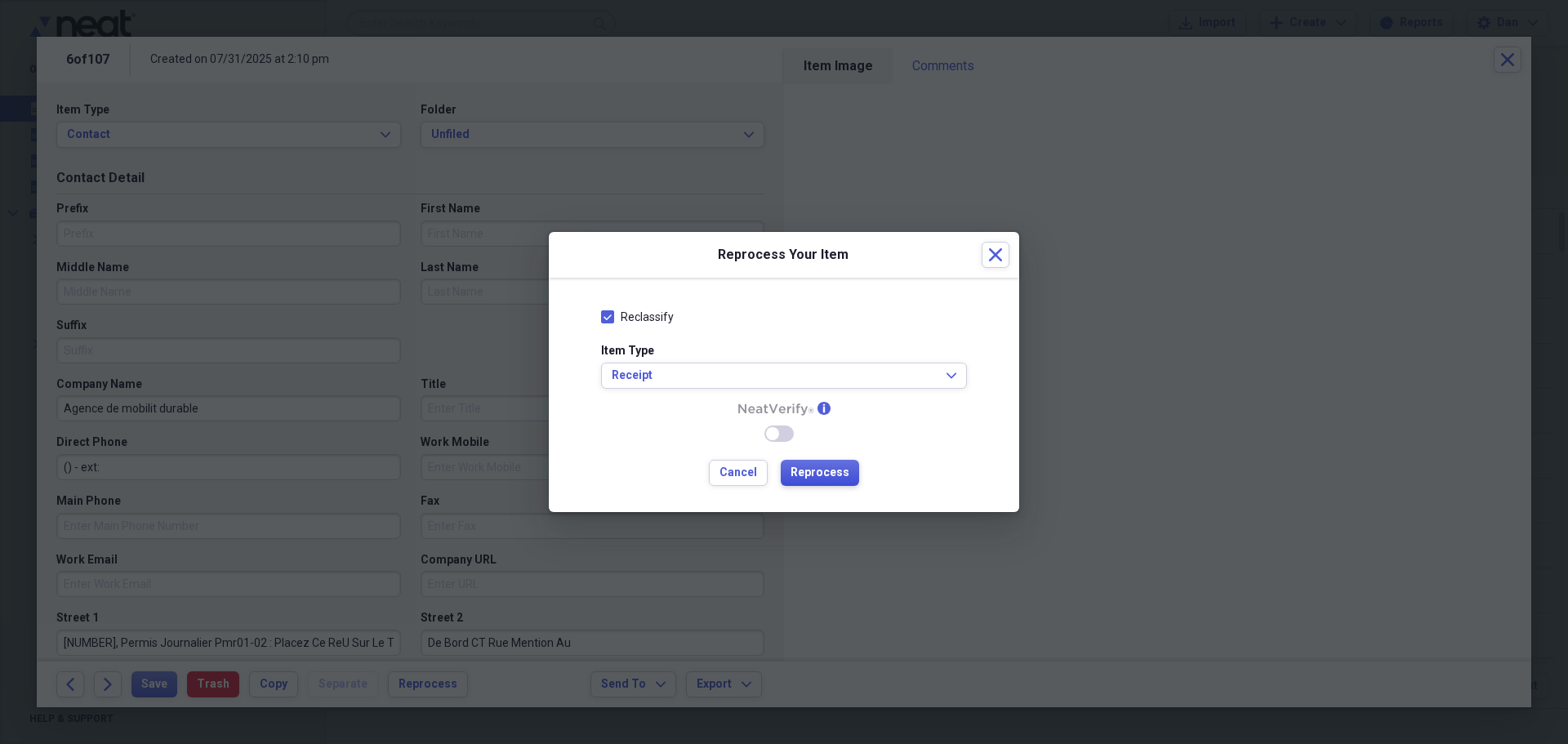 click on "Reprocess" at bounding box center (820, 473) 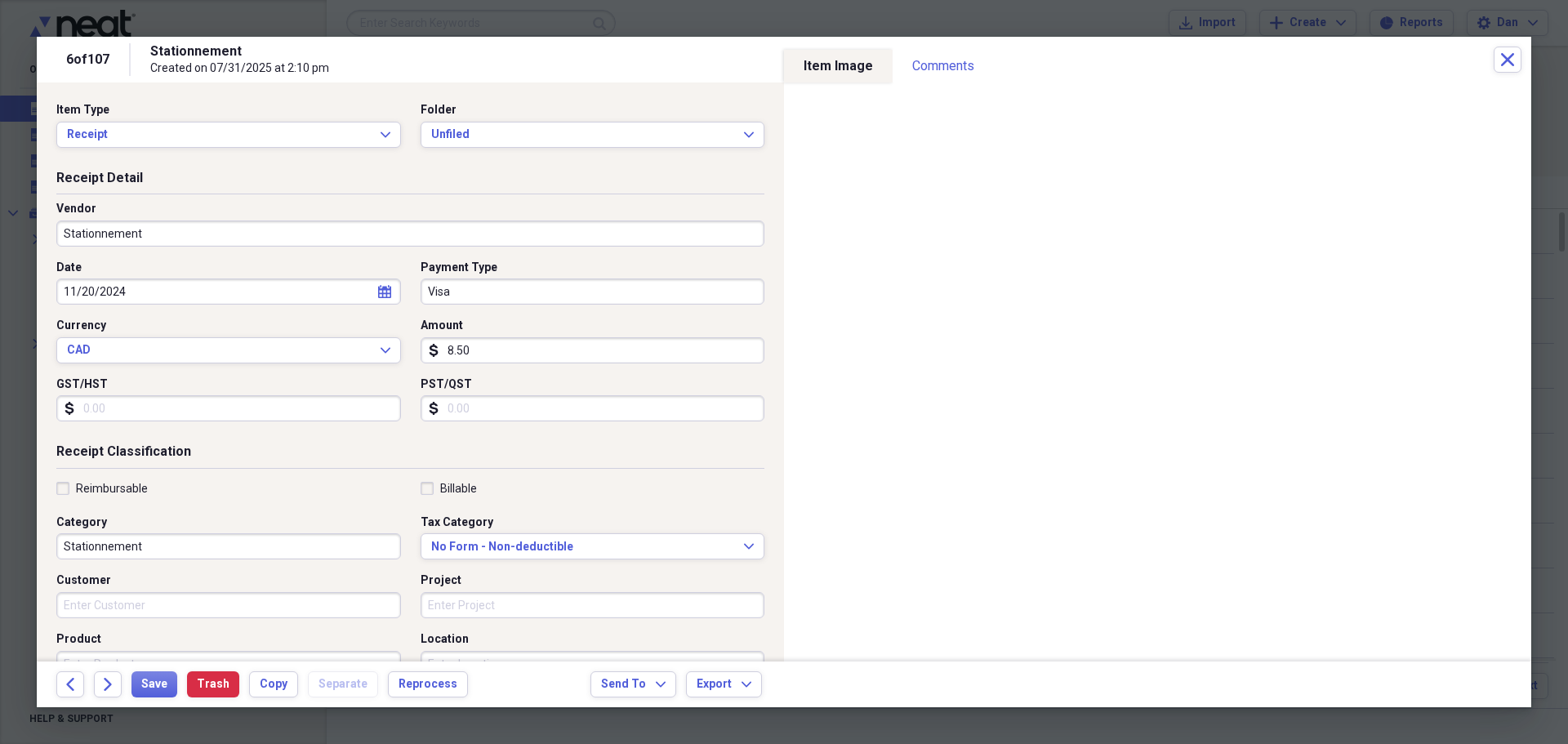 type on "Stationnement" 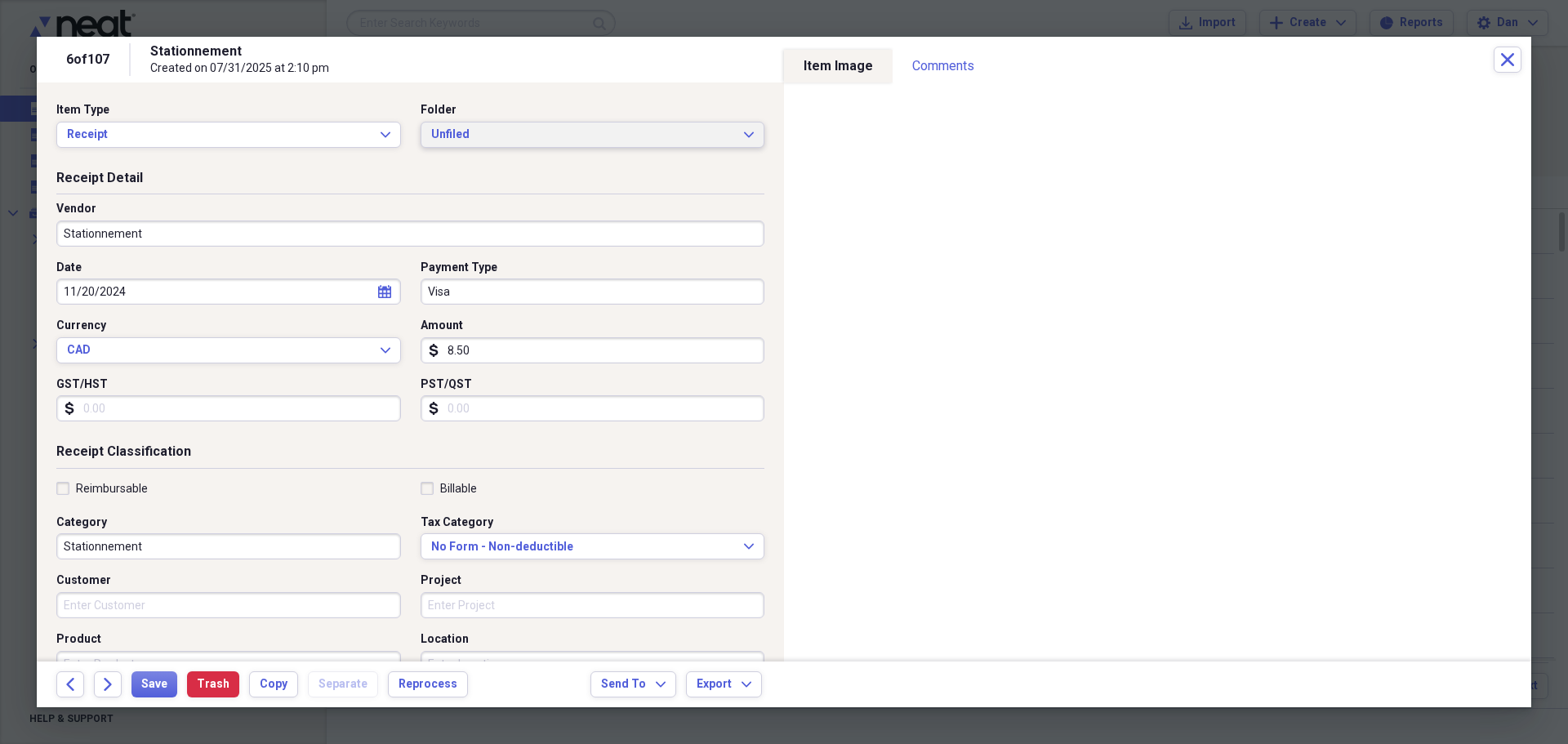 click on "Expand" 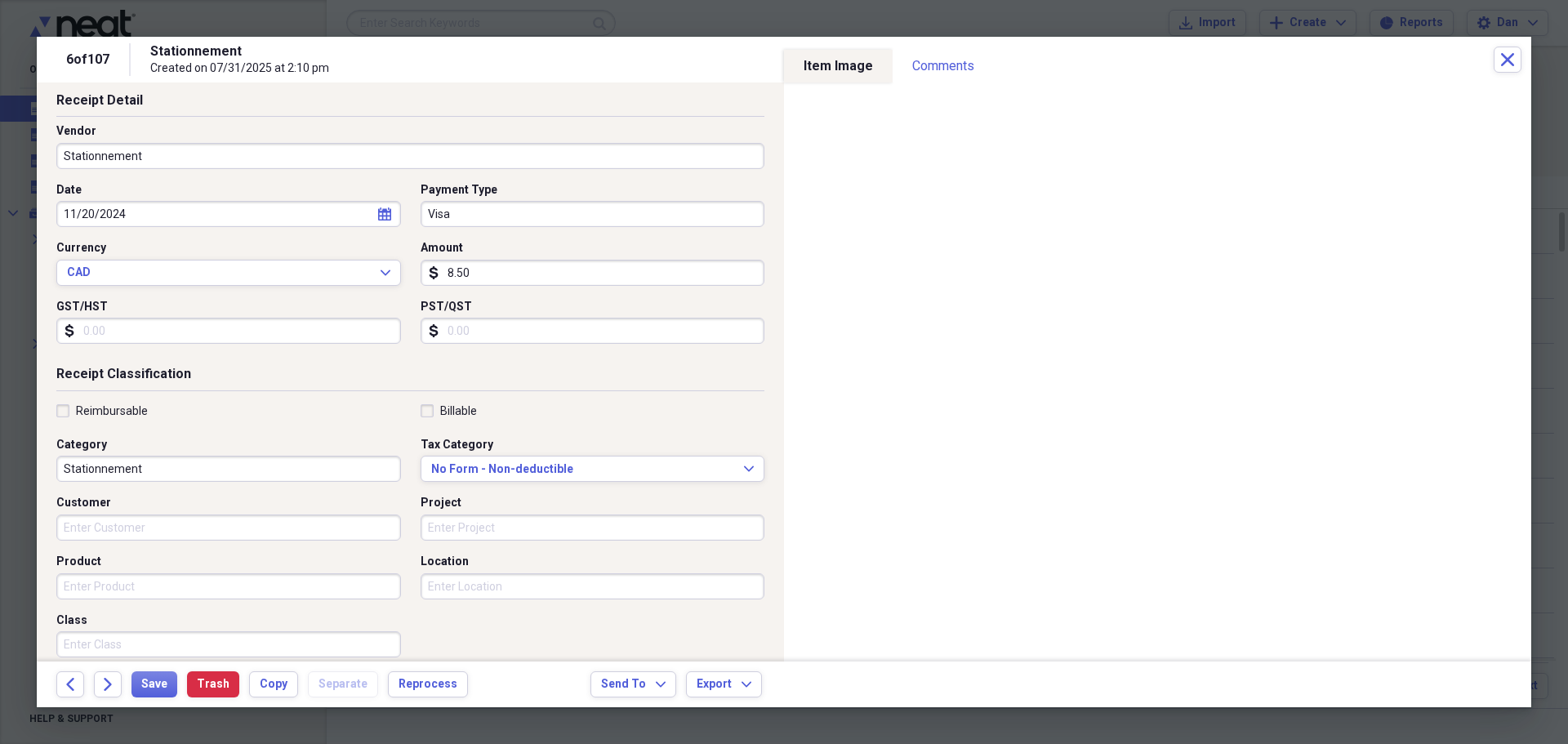 scroll, scrollTop: 0, scrollLeft: 0, axis: both 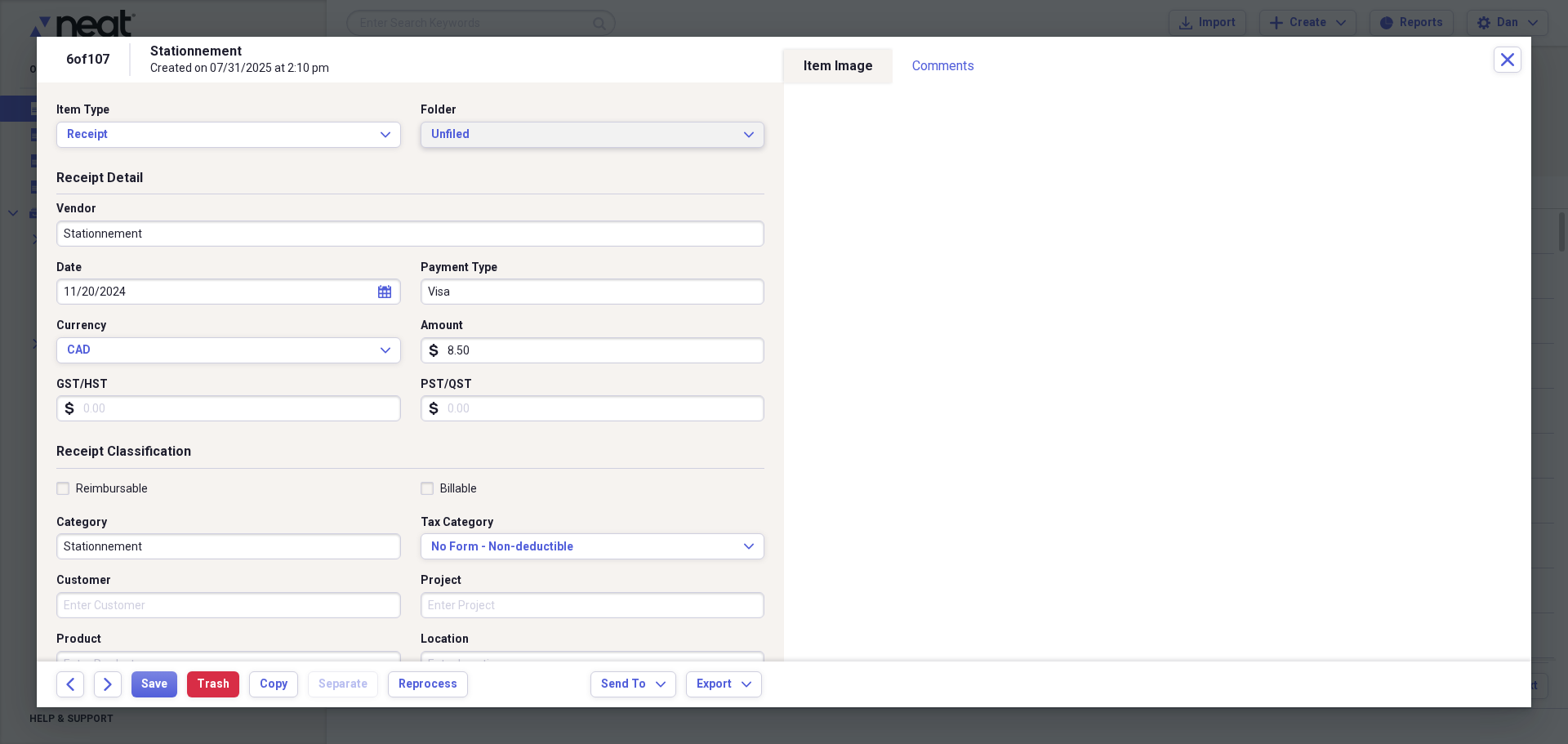 click on "Unfiled Expand" at bounding box center [593, 135] 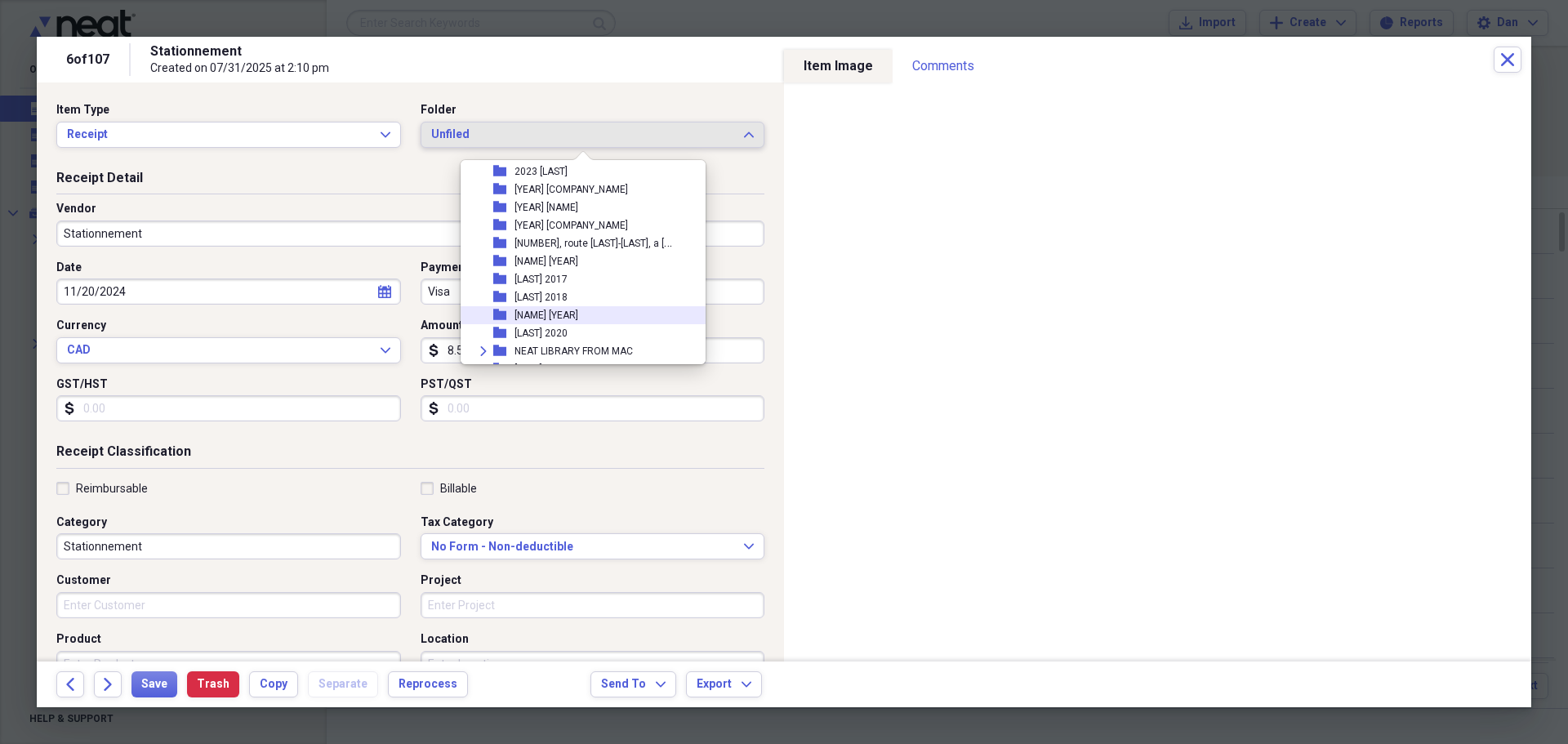 scroll, scrollTop: 572, scrollLeft: 0, axis: vertical 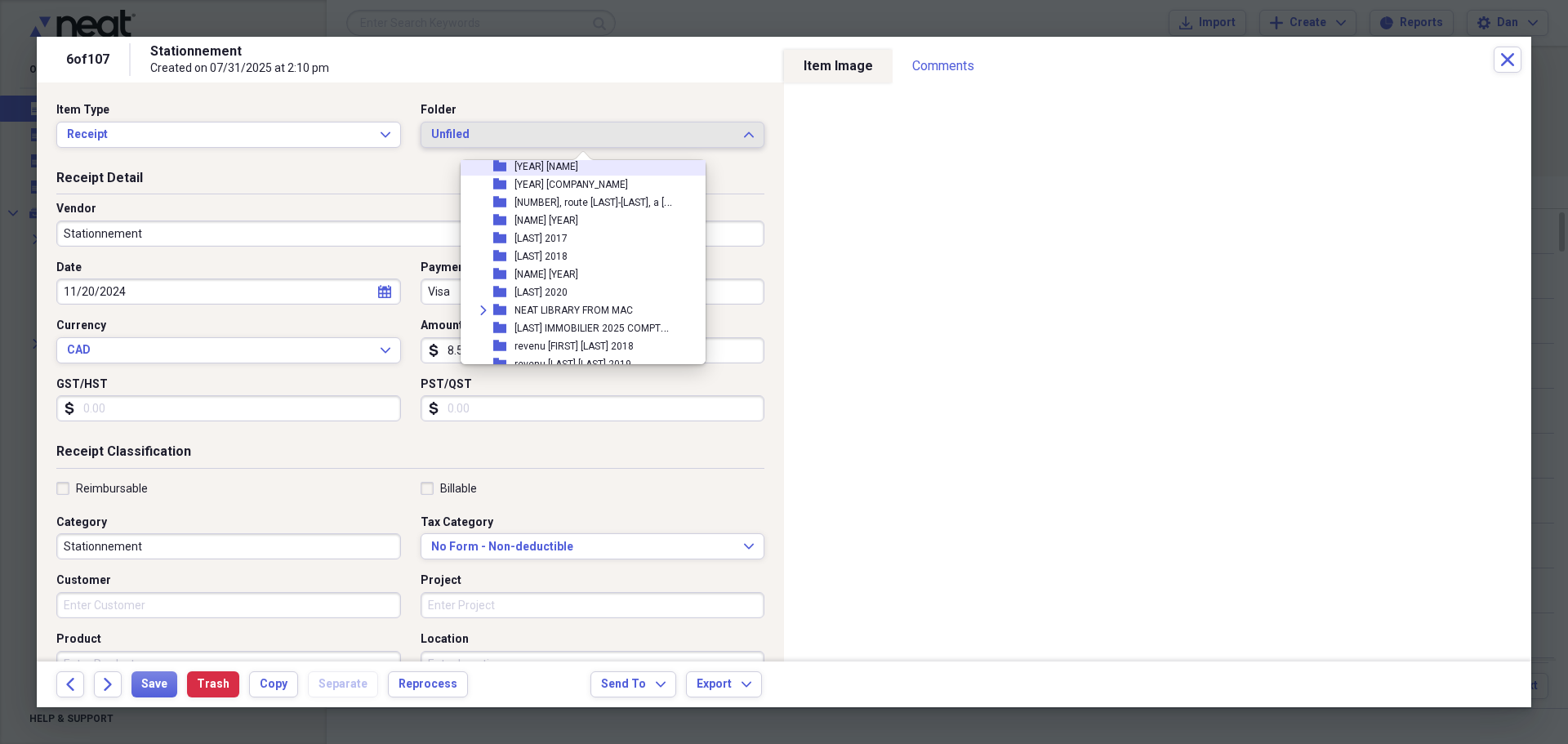 click 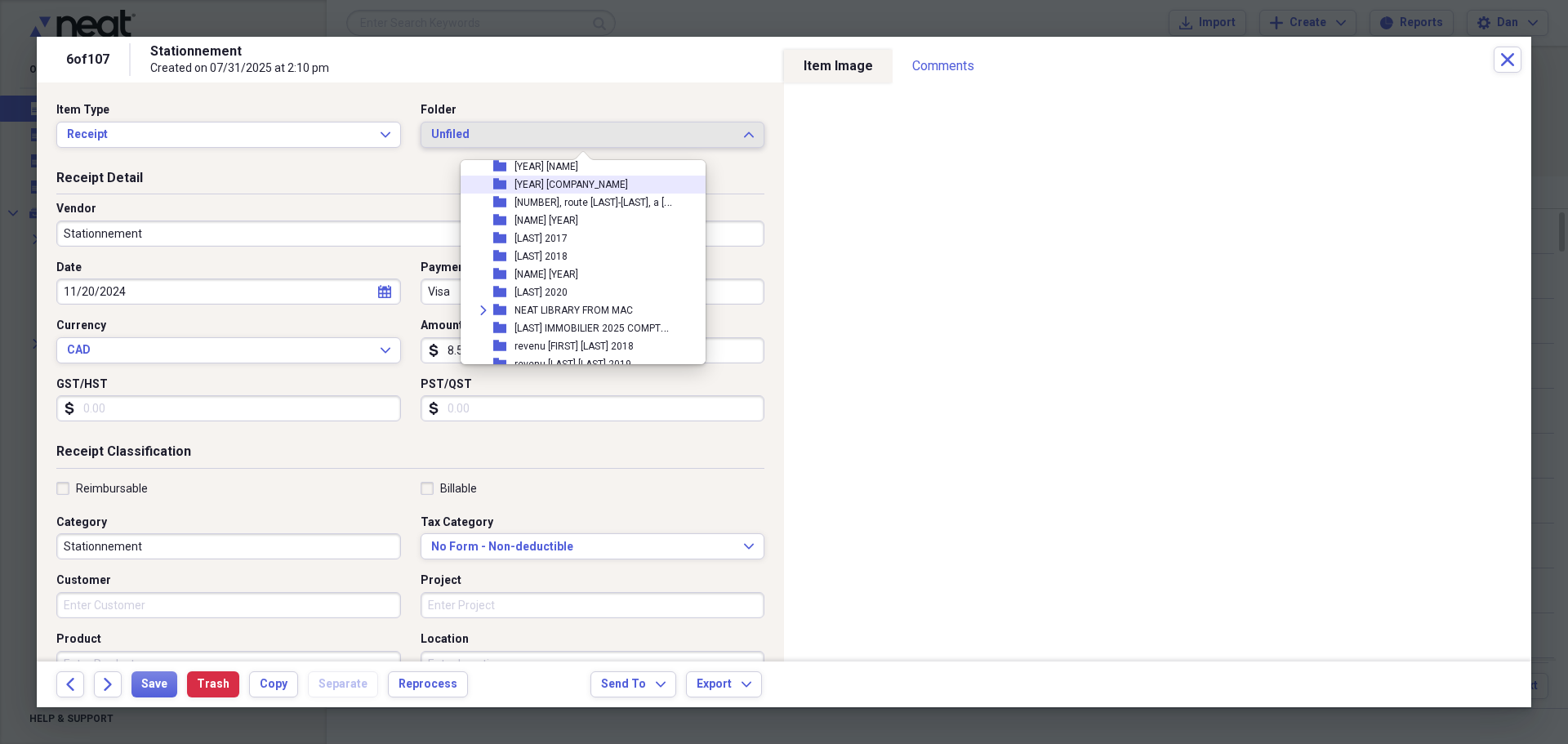 click on "2024 RADAN IMMOBILIER" at bounding box center [571, 185] 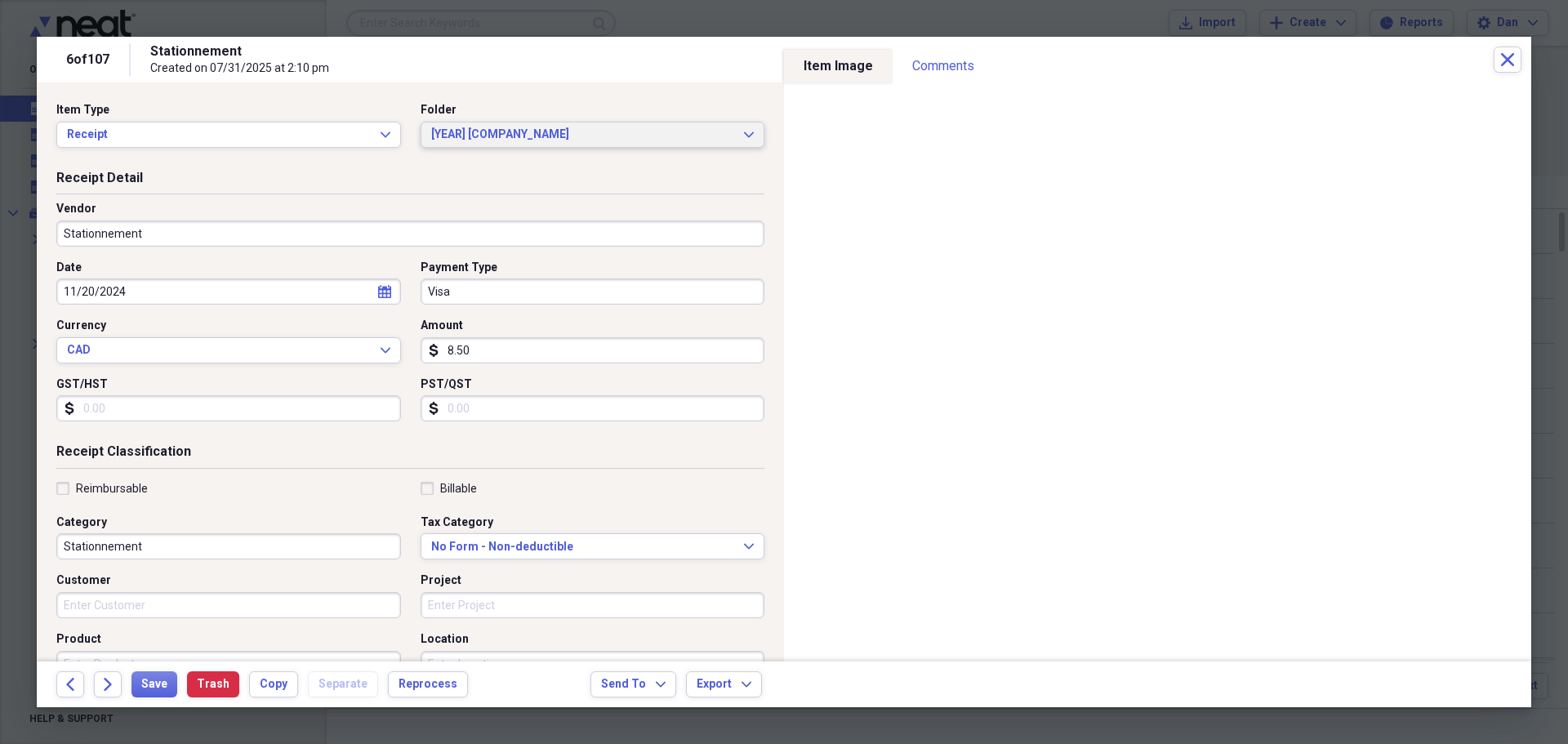 click on "Expand" 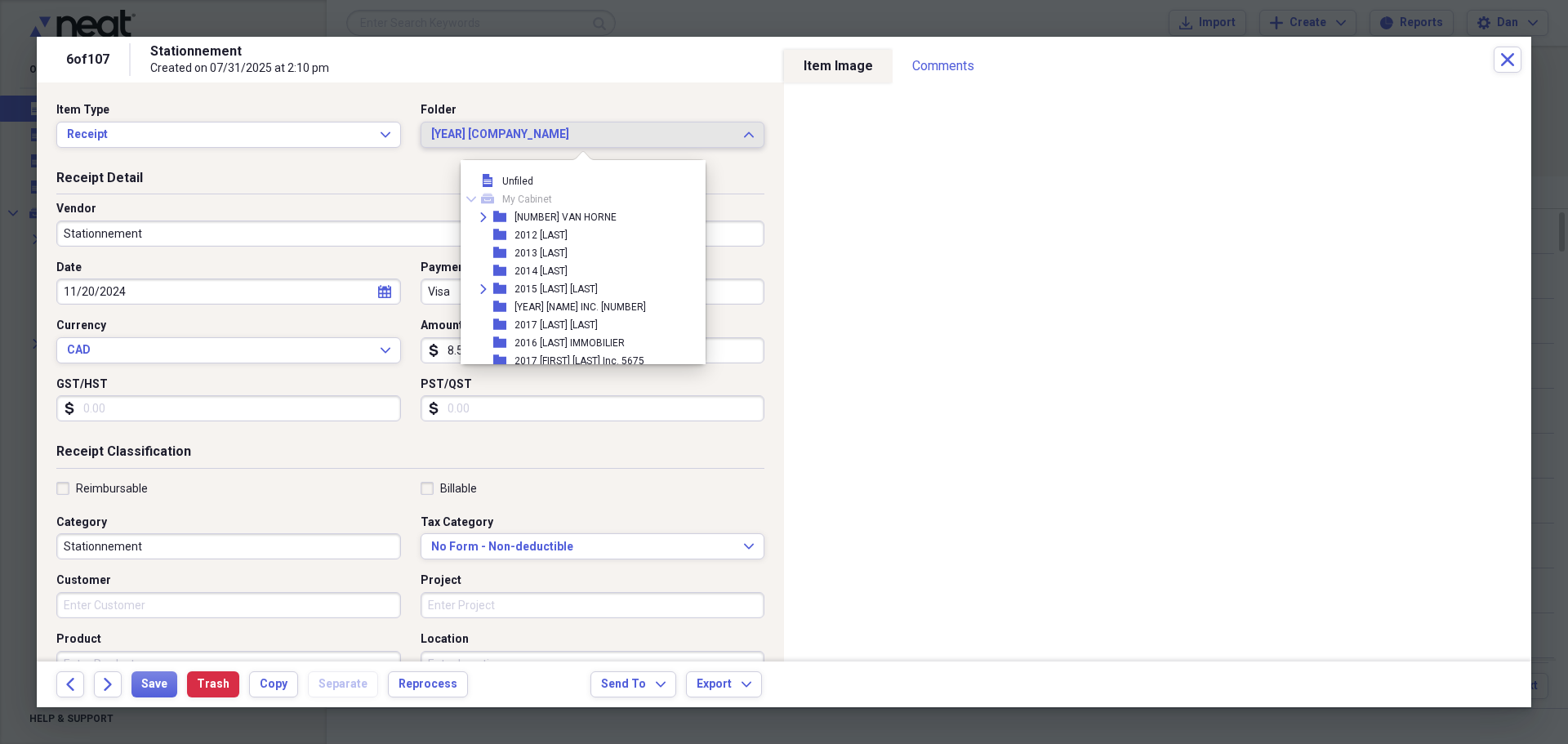 scroll, scrollTop: 494, scrollLeft: 0, axis: vertical 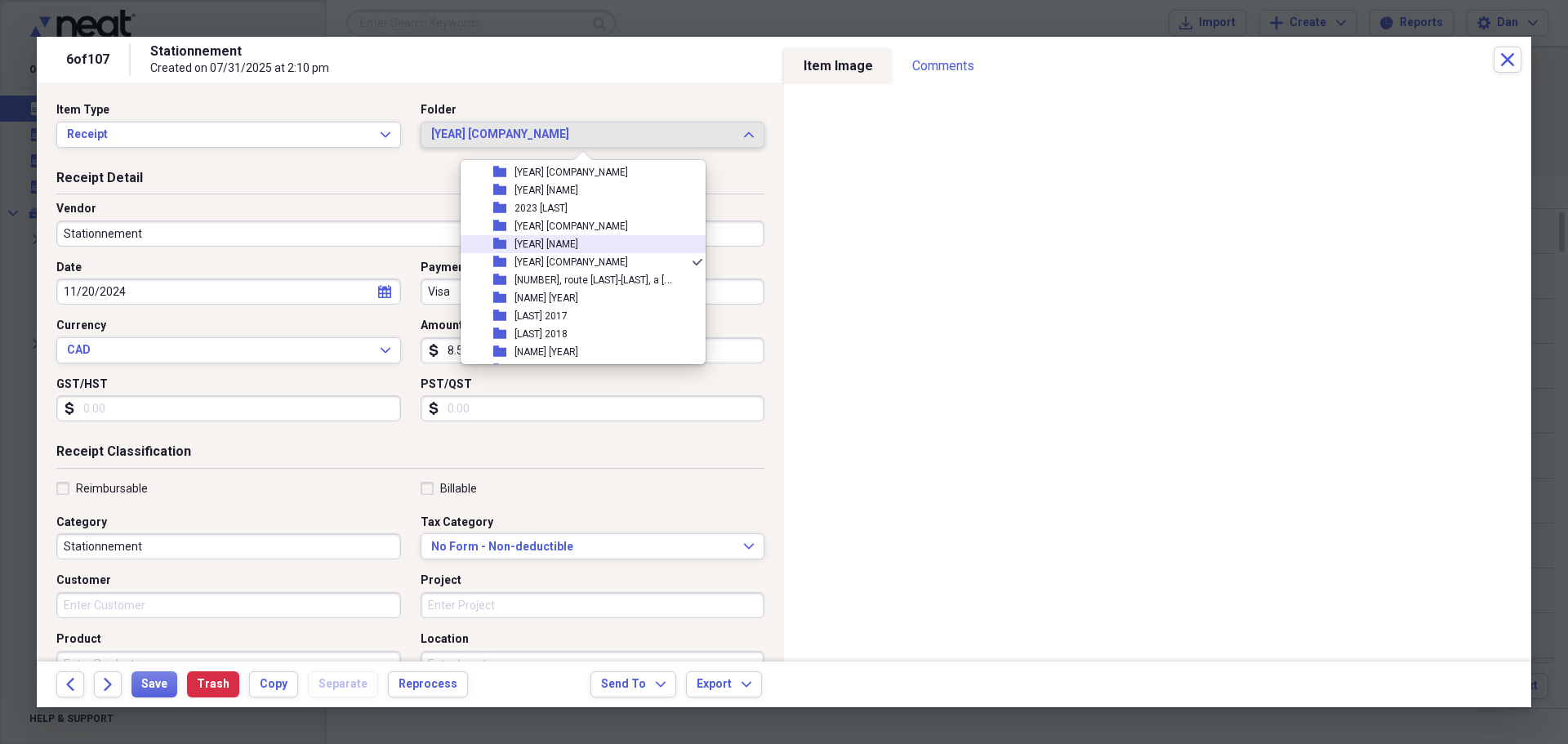 click on "[YEAR] [FIRST] [LAST]" at bounding box center (546, 244) 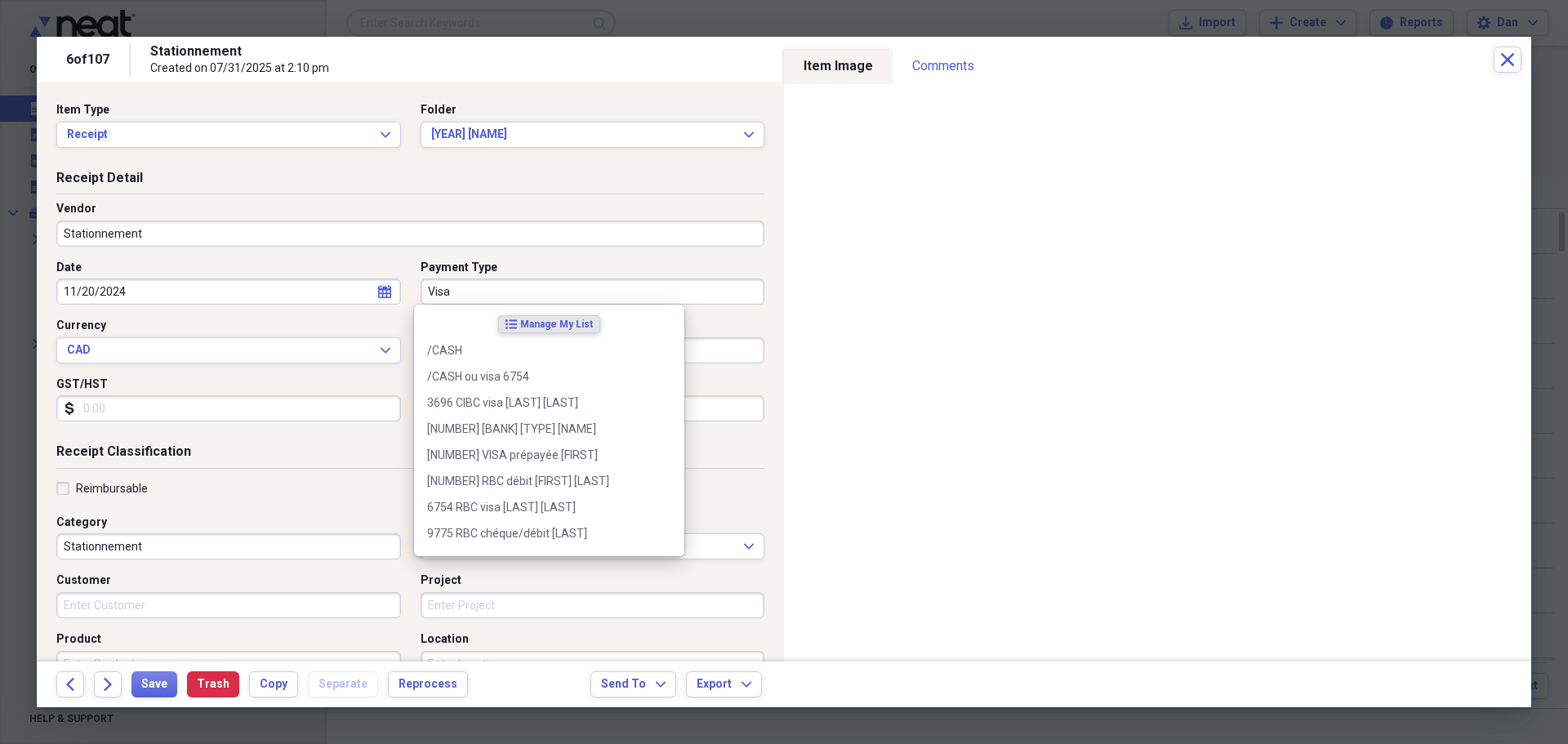 click on "Visa" at bounding box center [593, 292] 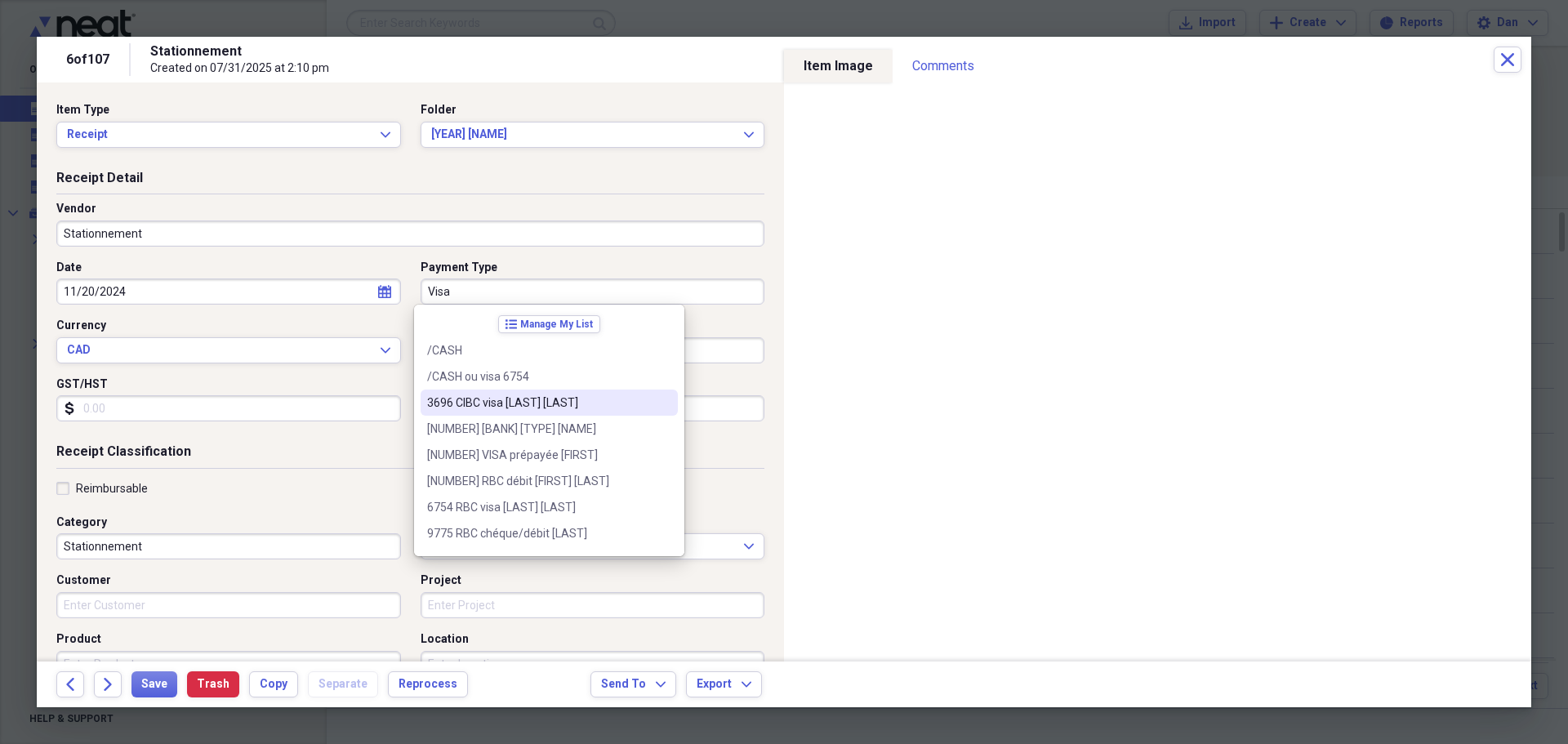 click on "[NUMBER] [LAST] VISA [FIRST] [LAST]" at bounding box center (539, 403) 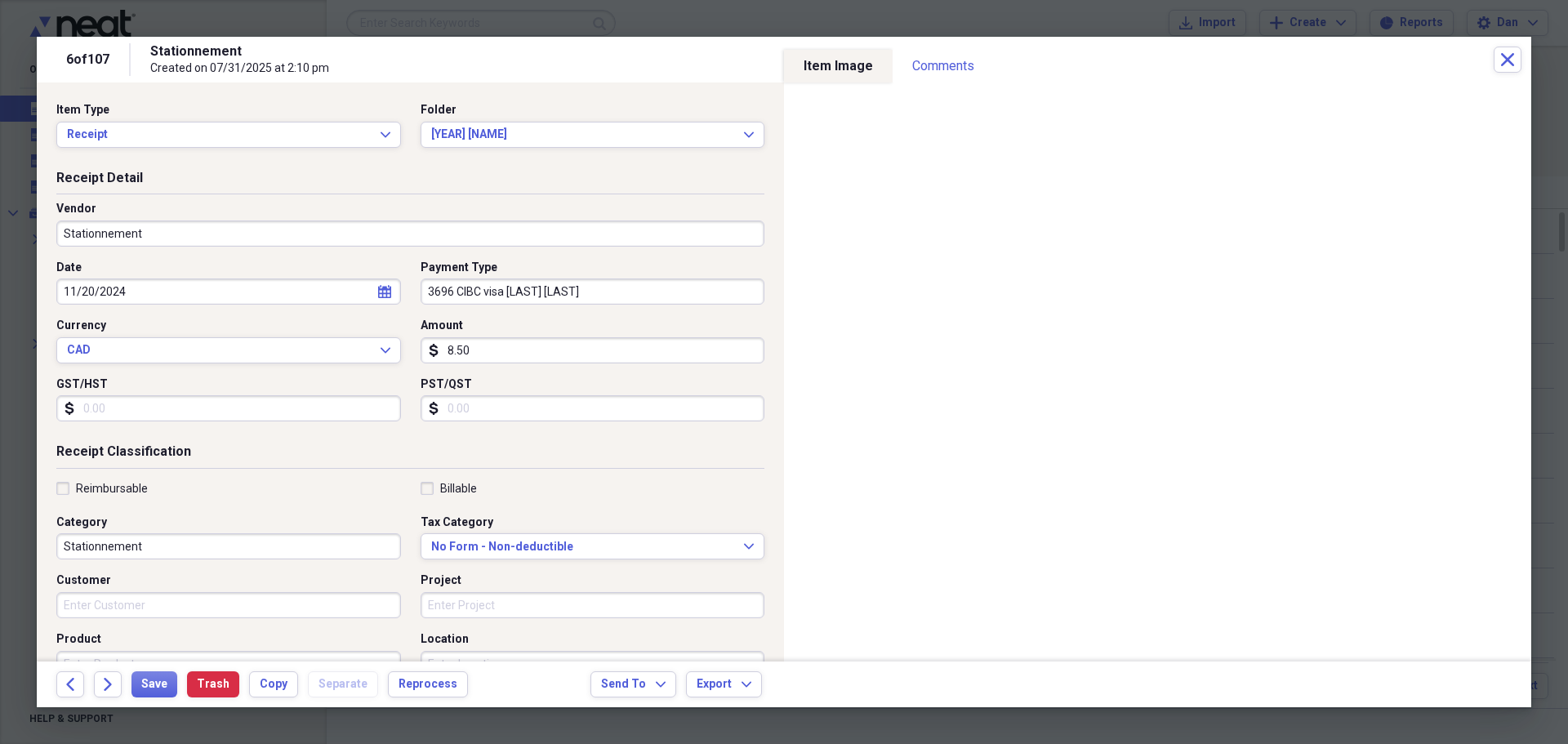 click on "Reimbursable" at bounding box center (102, 488) 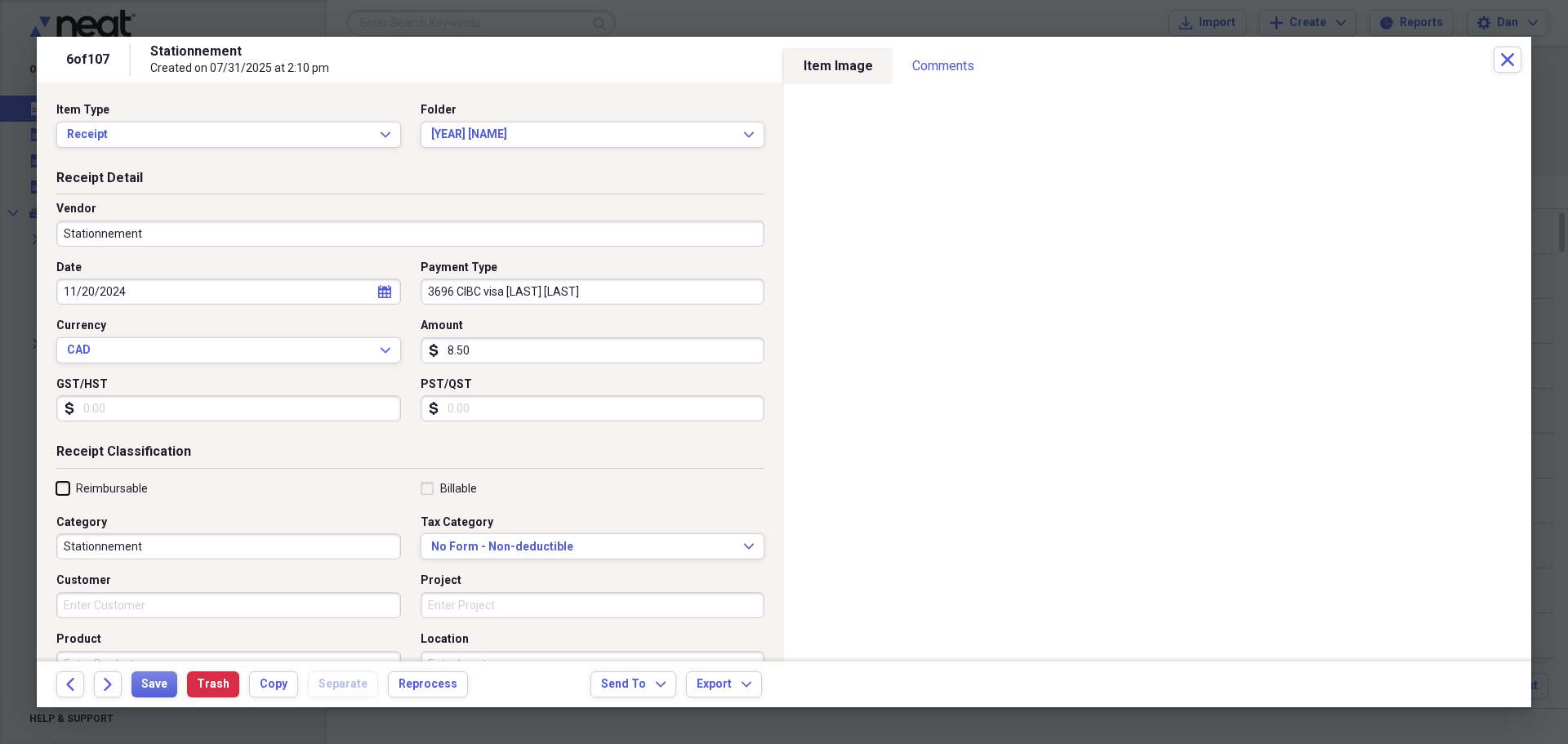 click on "Reimbursable" at bounding box center [56, 488] 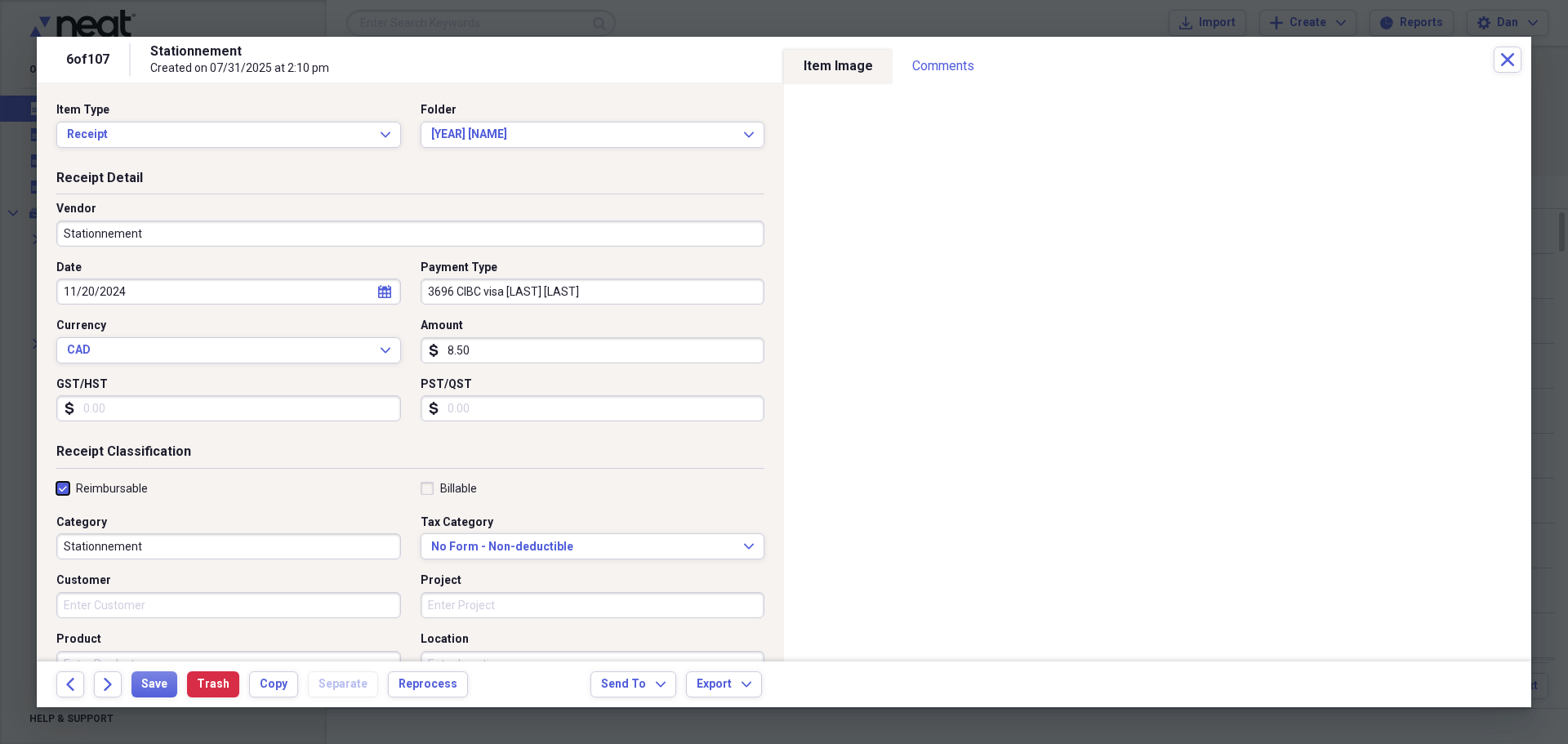 checkbox on "true" 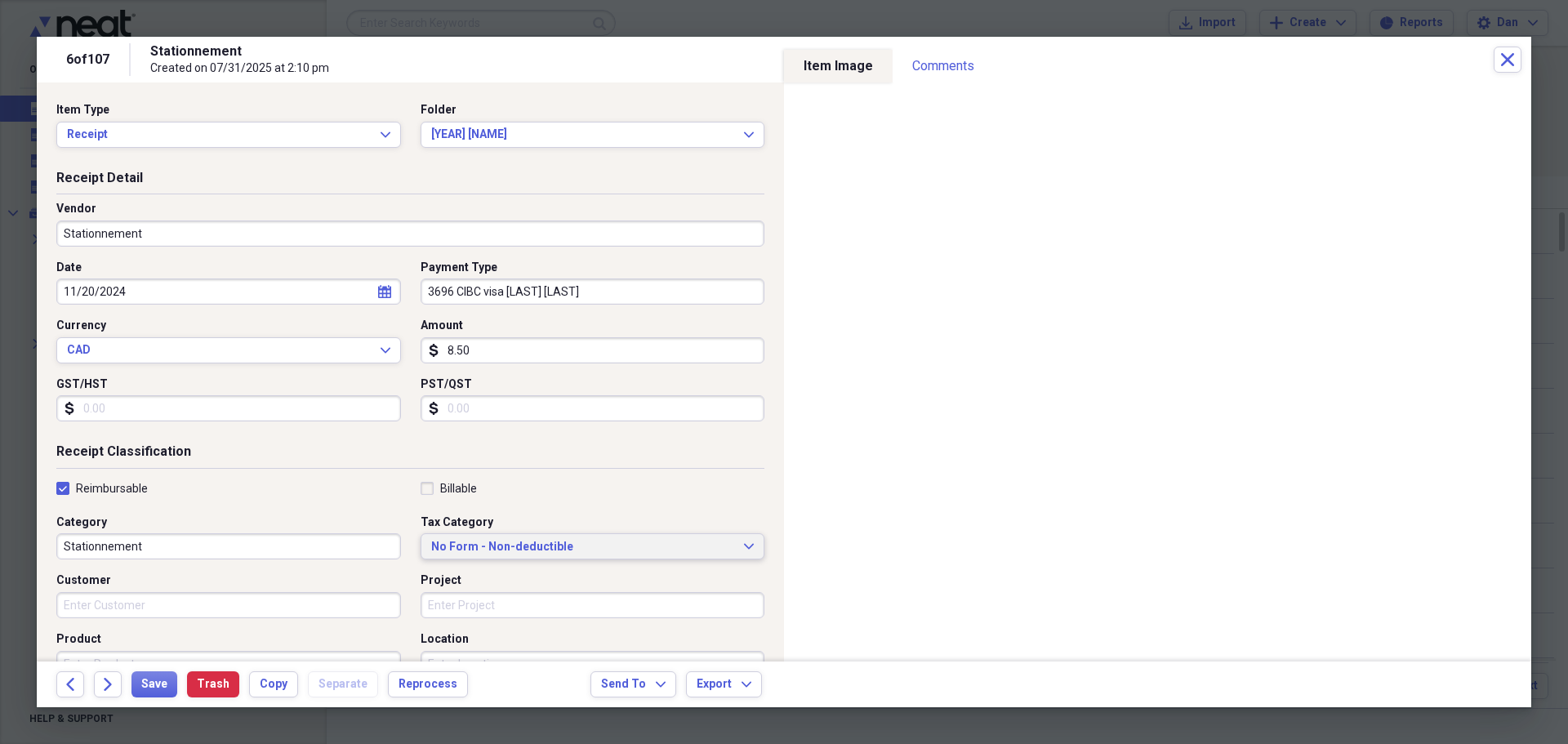 click on "No Form - Non-deductible" at bounding box center (583, 547) 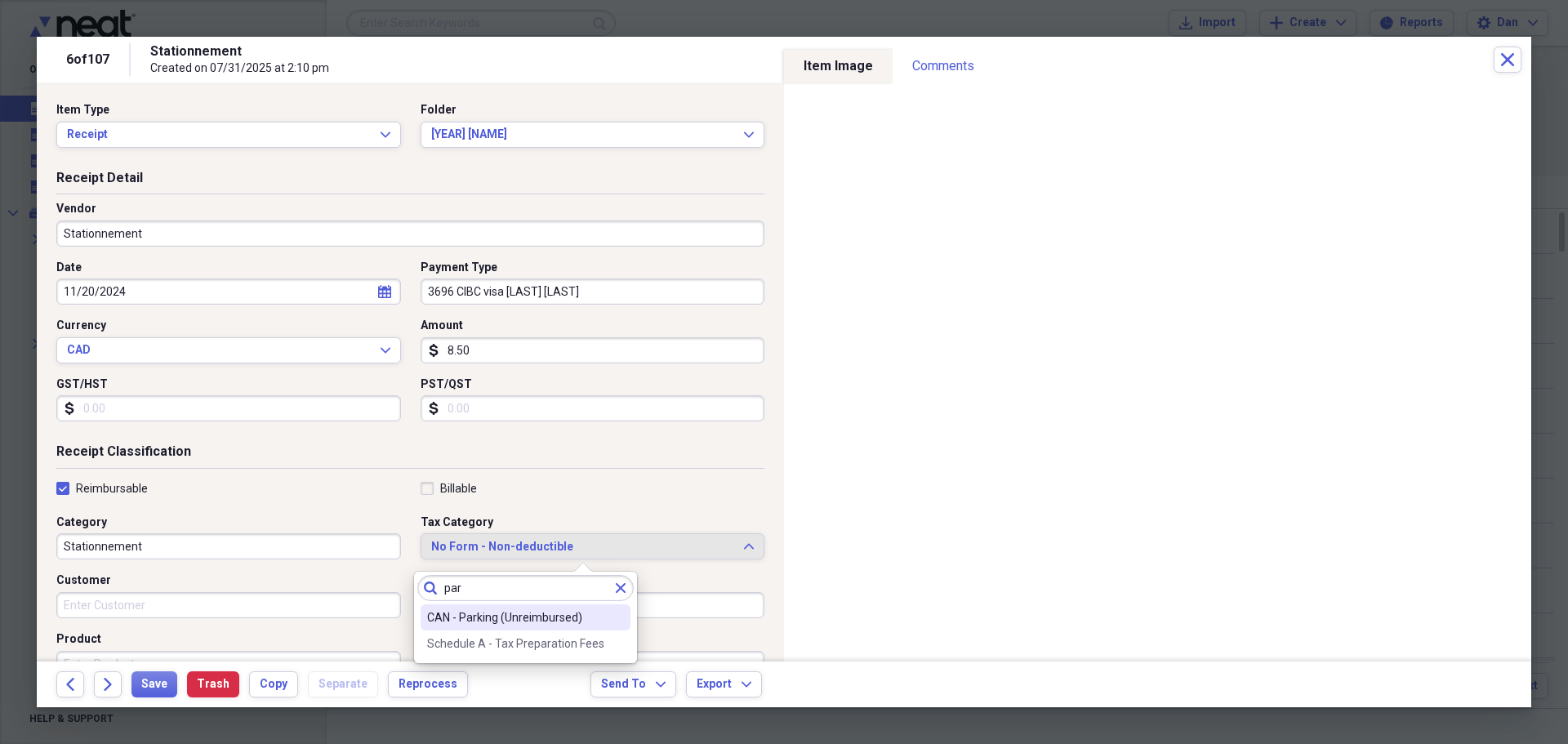 type on "par" 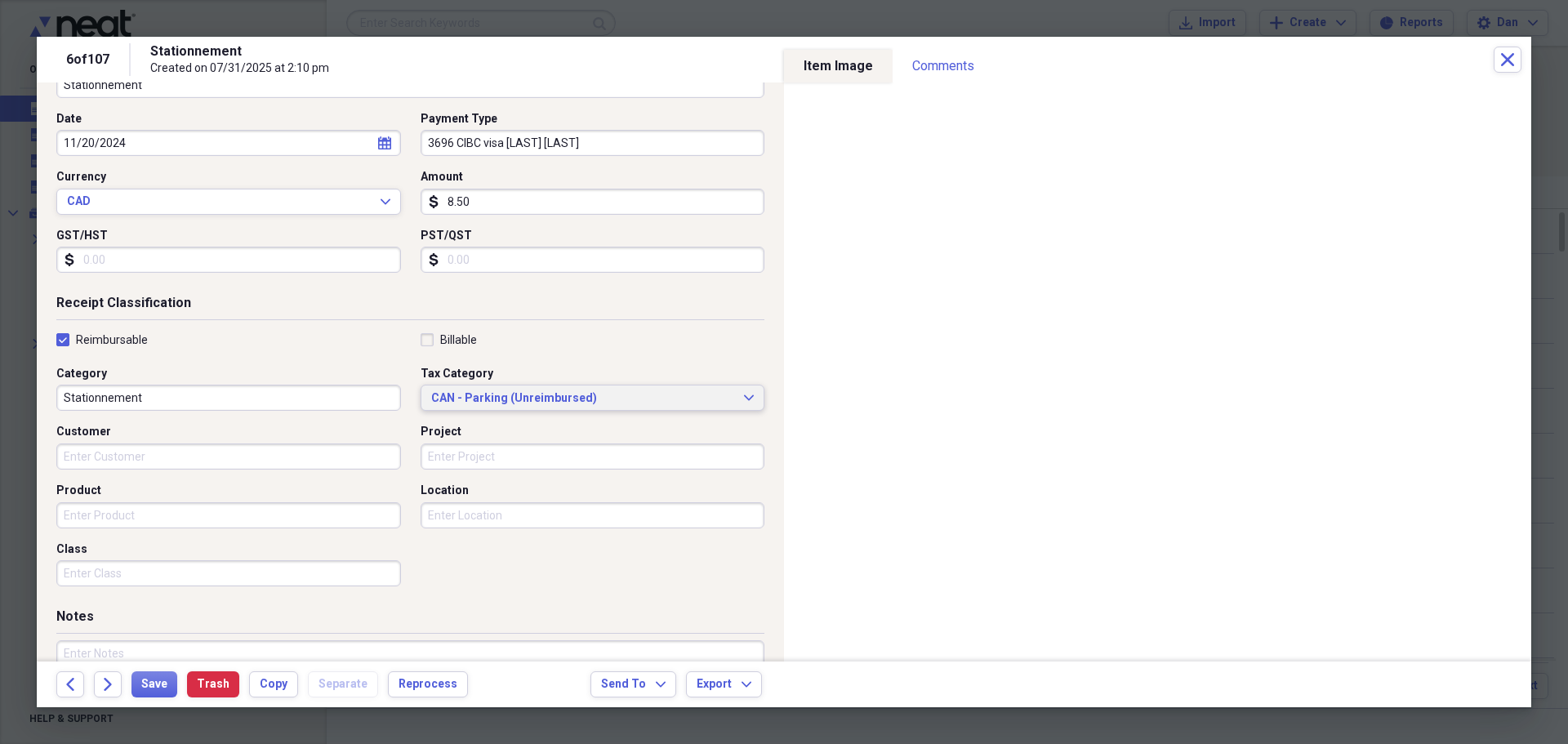 scroll, scrollTop: 163, scrollLeft: 0, axis: vertical 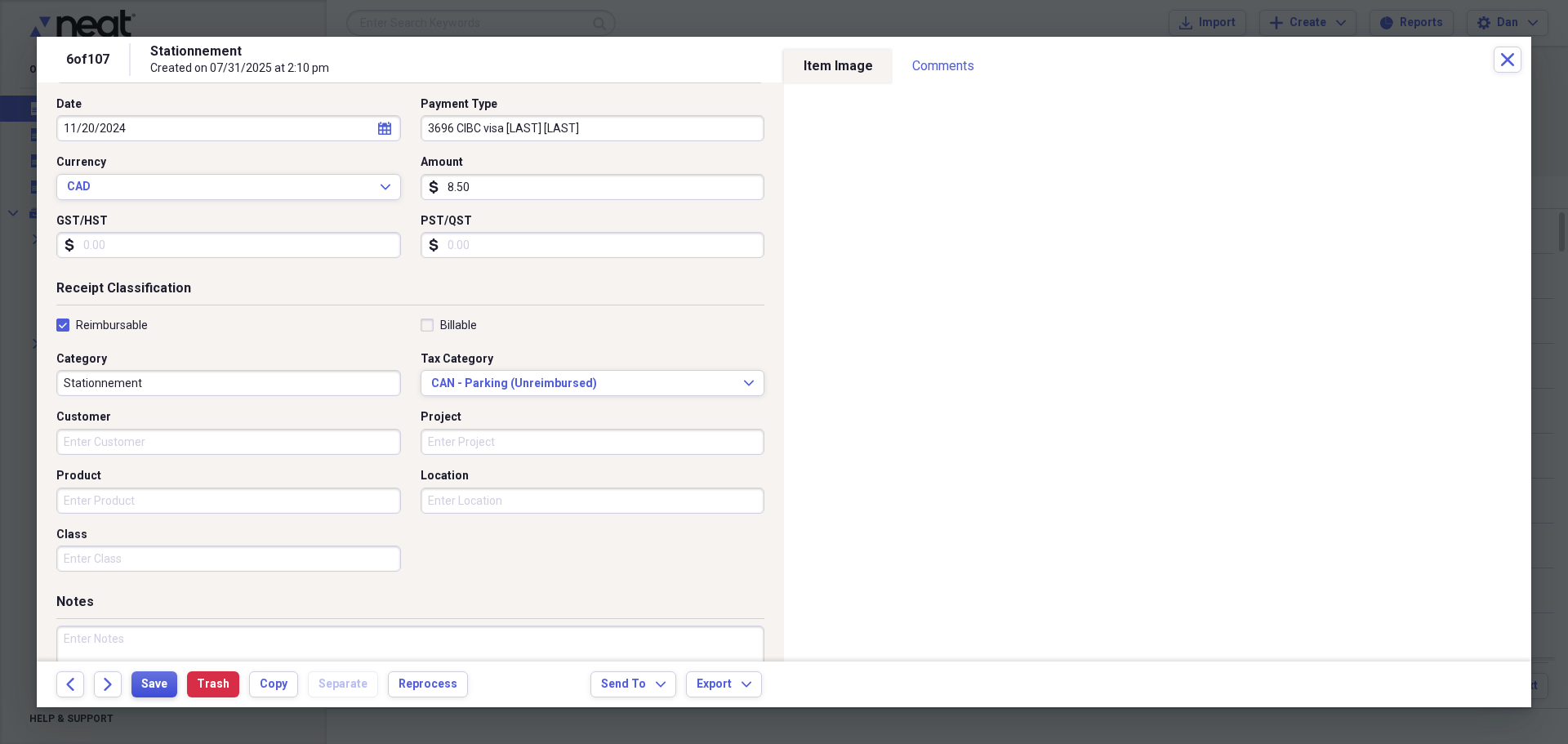 click on "Save" at bounding box center [154, 684] 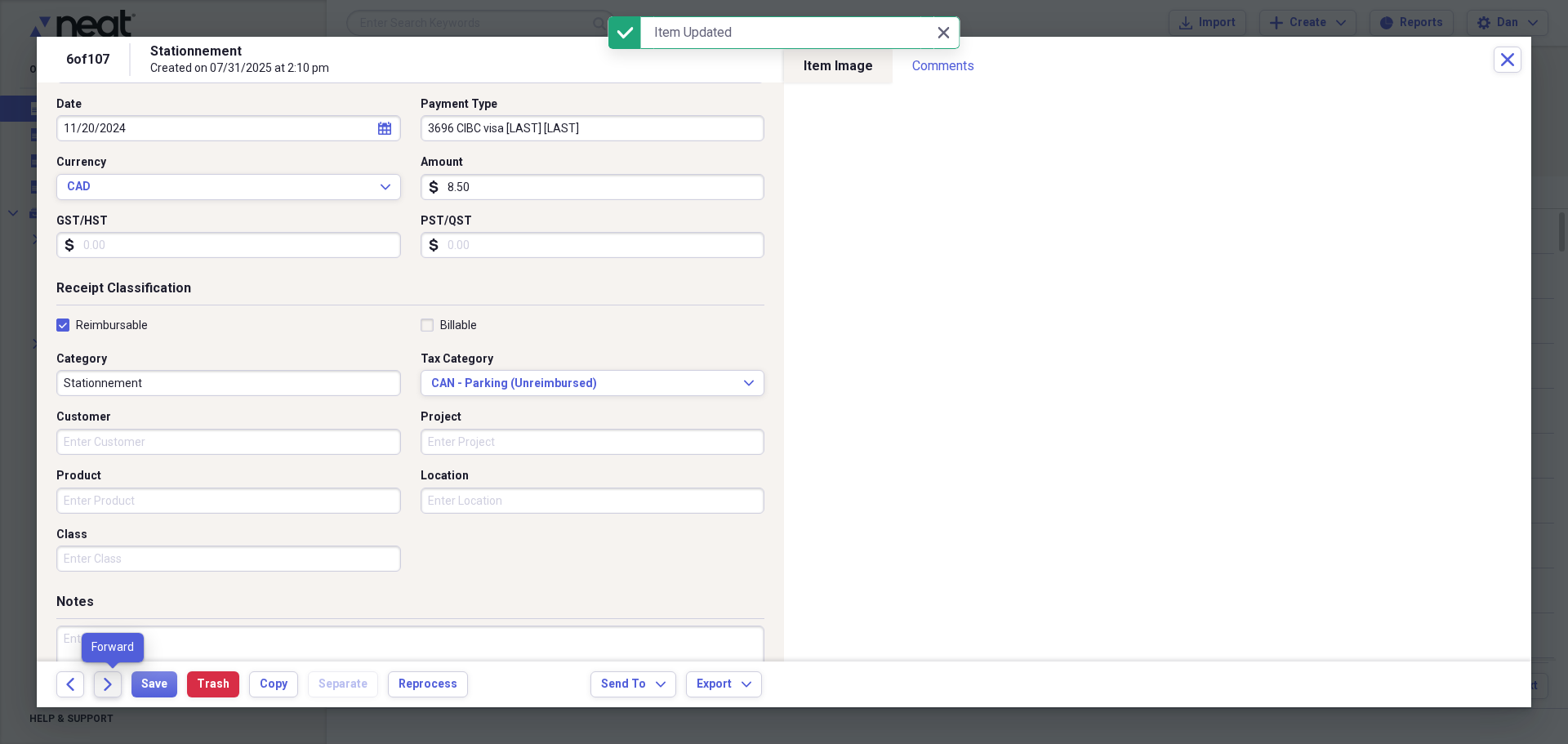 click on "Forward" at bounding box center [108, 684] 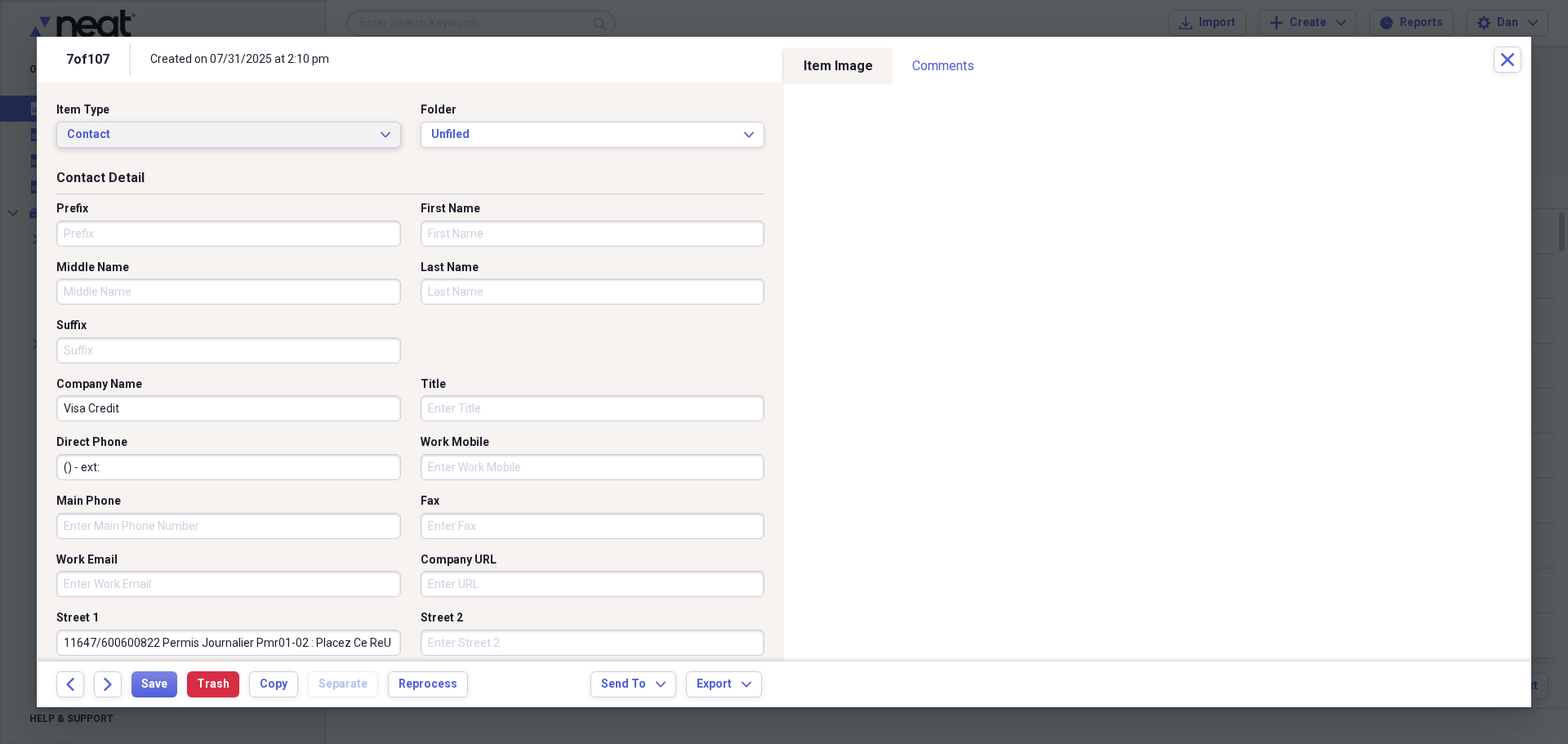 click on "Expand" 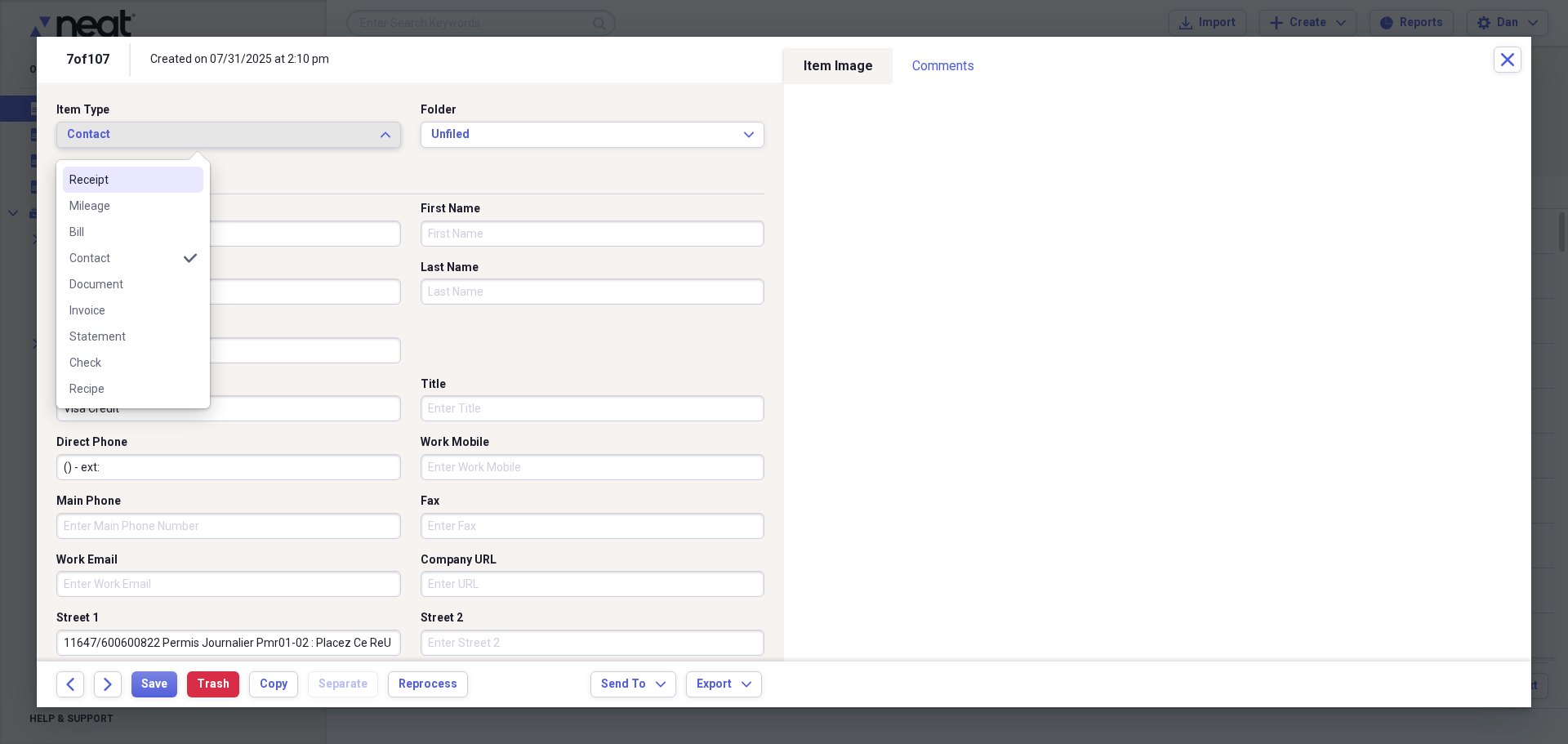 click on "Receipt" at bounding box center [123, 180] 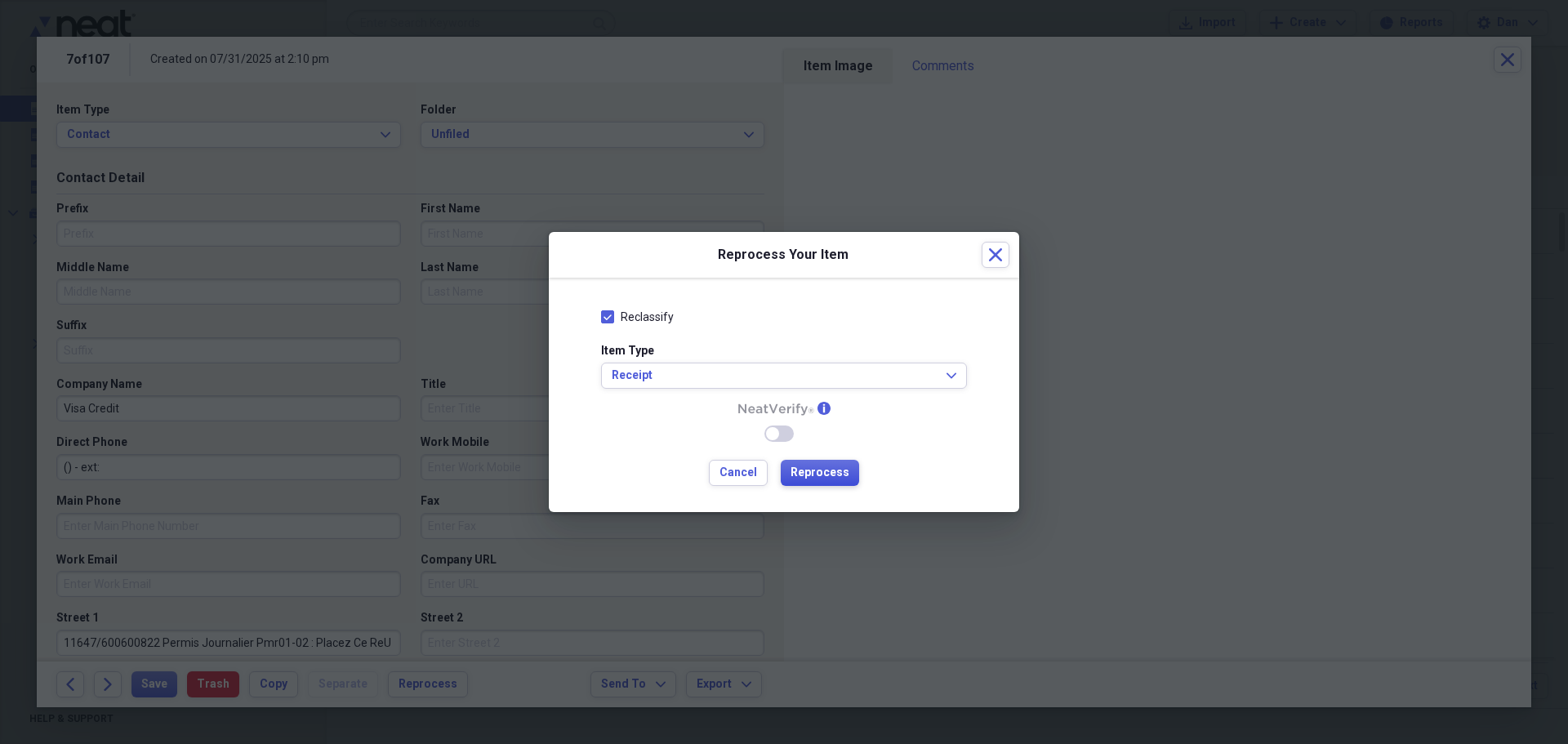 click on "Reprocess" at bounding box center [820, 473] 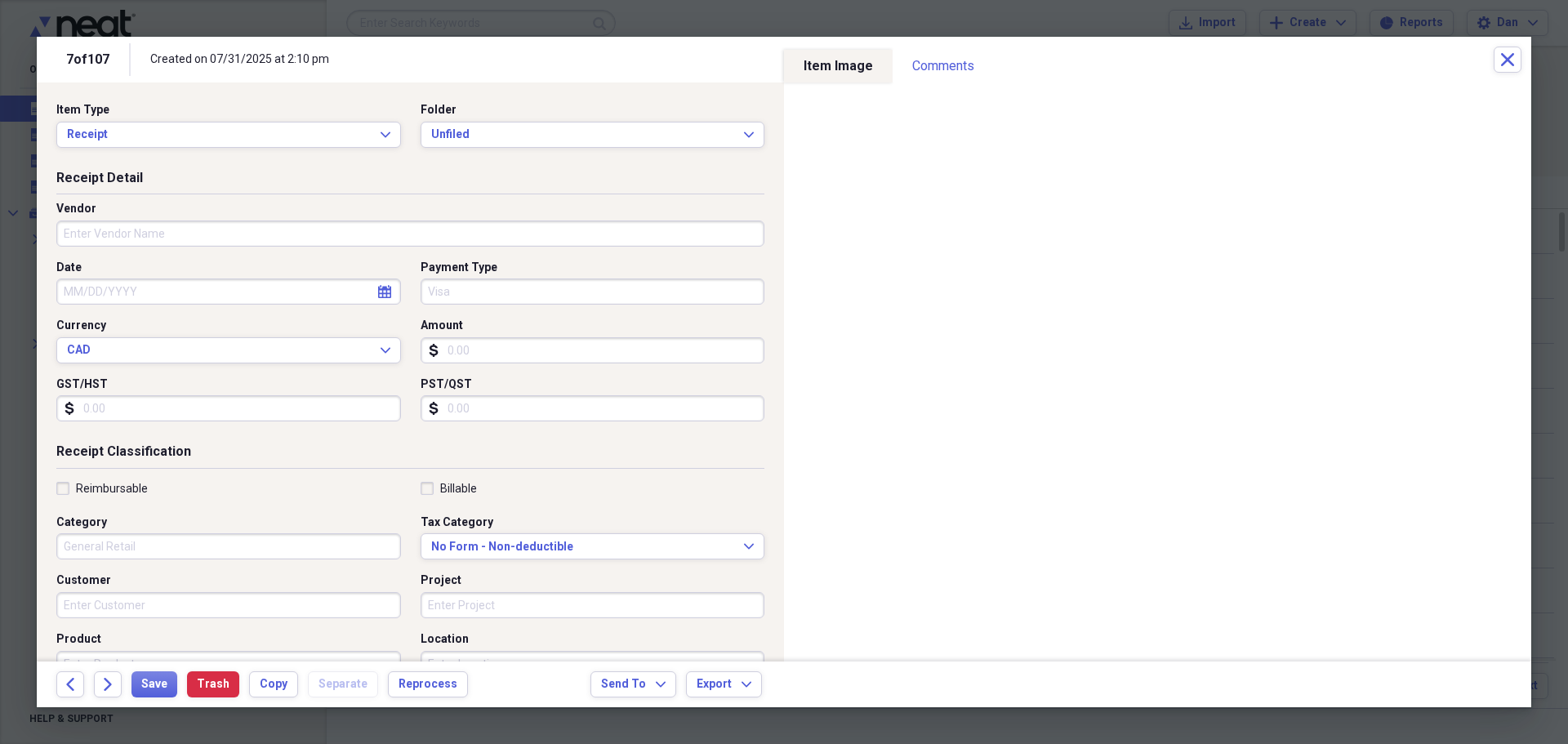 type on "11/15/2024" 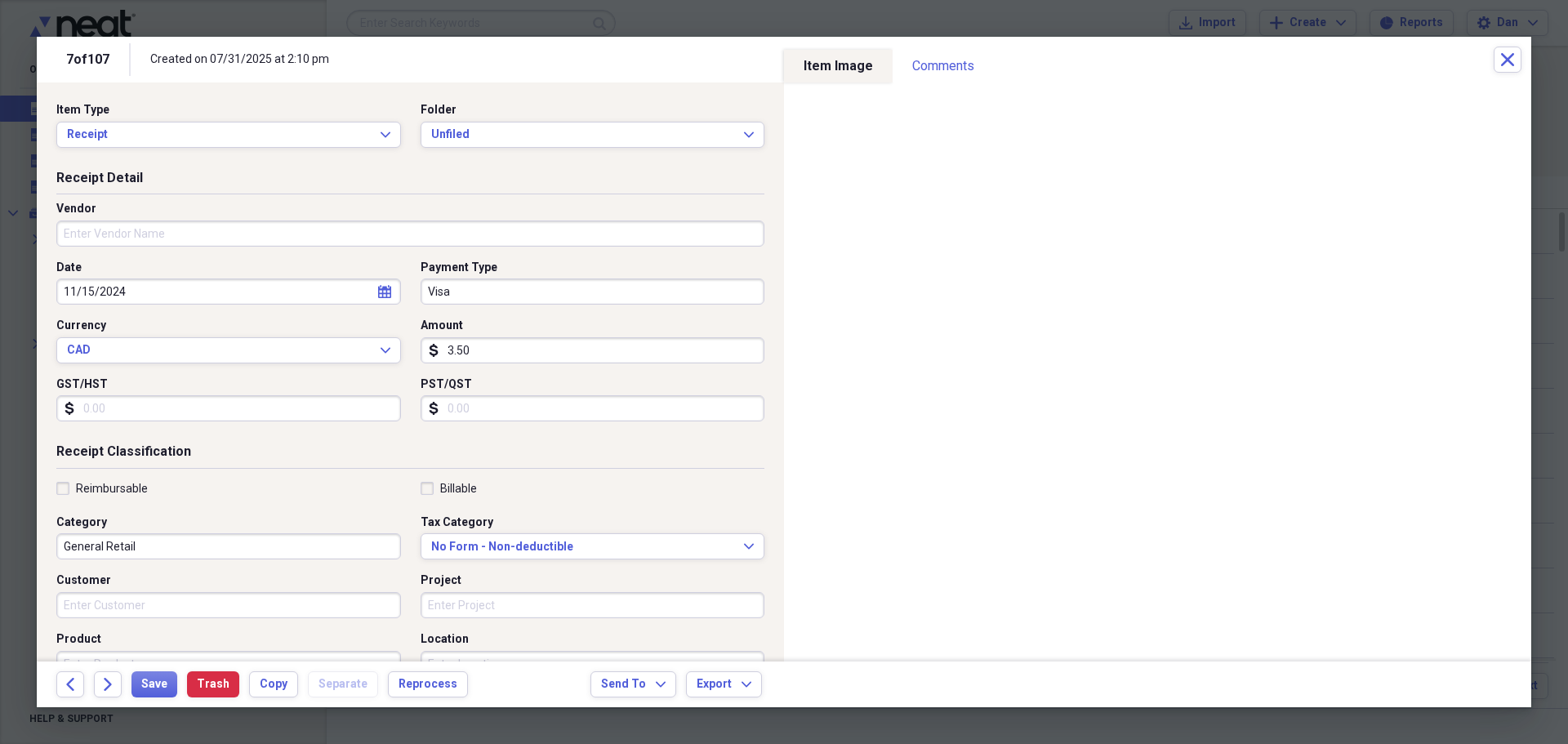 click on "Visa" at bounding box center [593, 292] 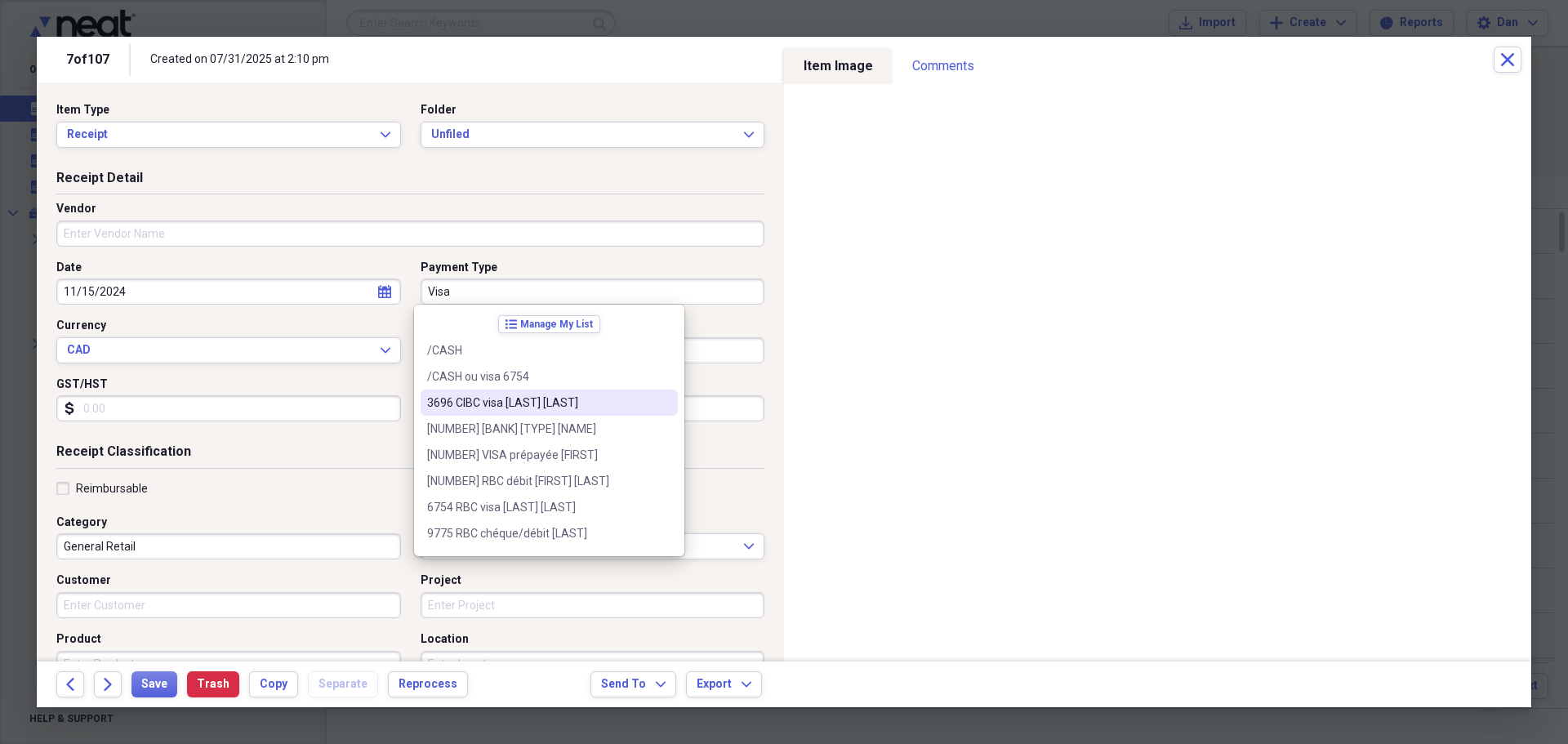 click on "[NUMBER] [LAST] VISA [FIRST] [LAST]" at bounding box center (539, 403) 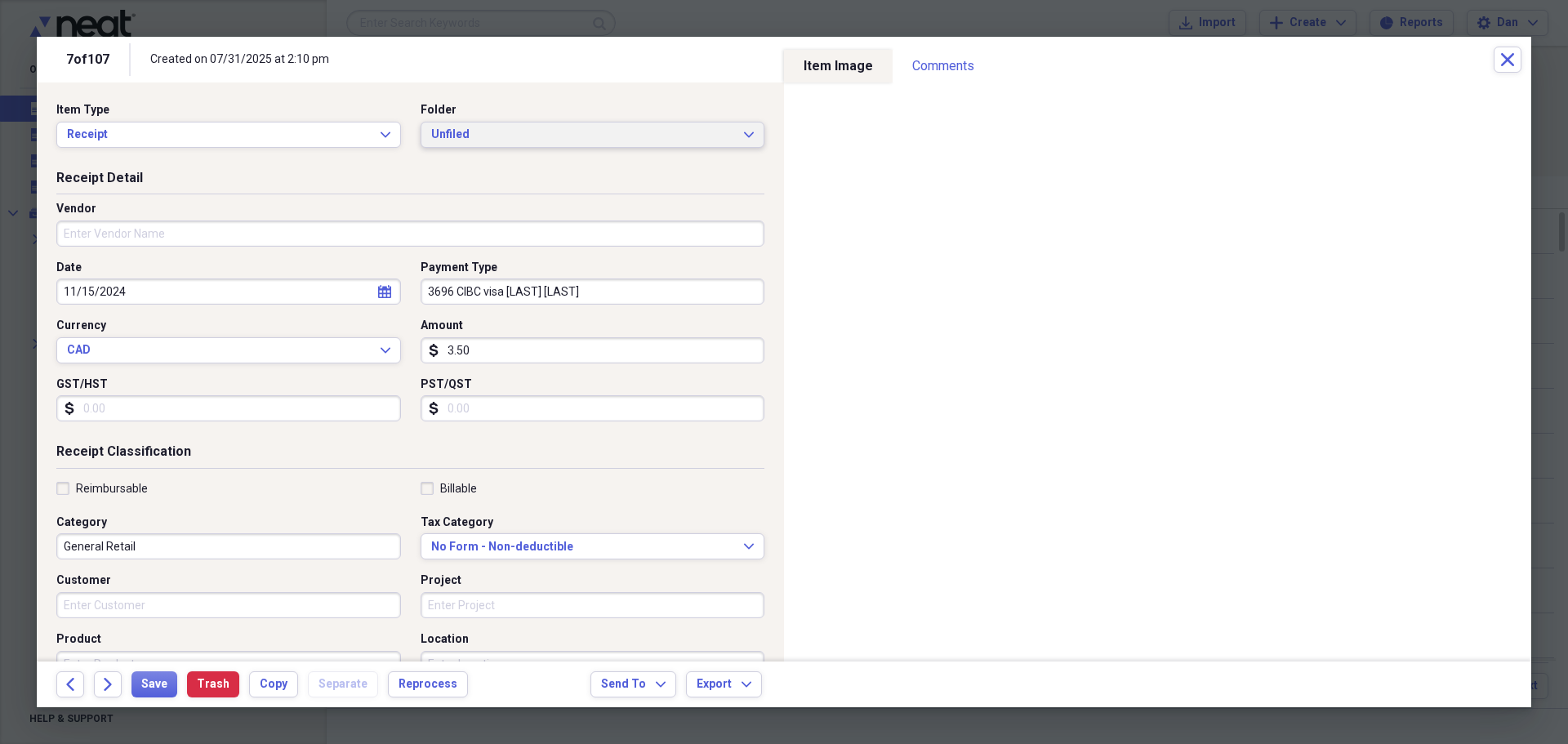 click on "Unfiled Expand" at bounding box center (593, 135) 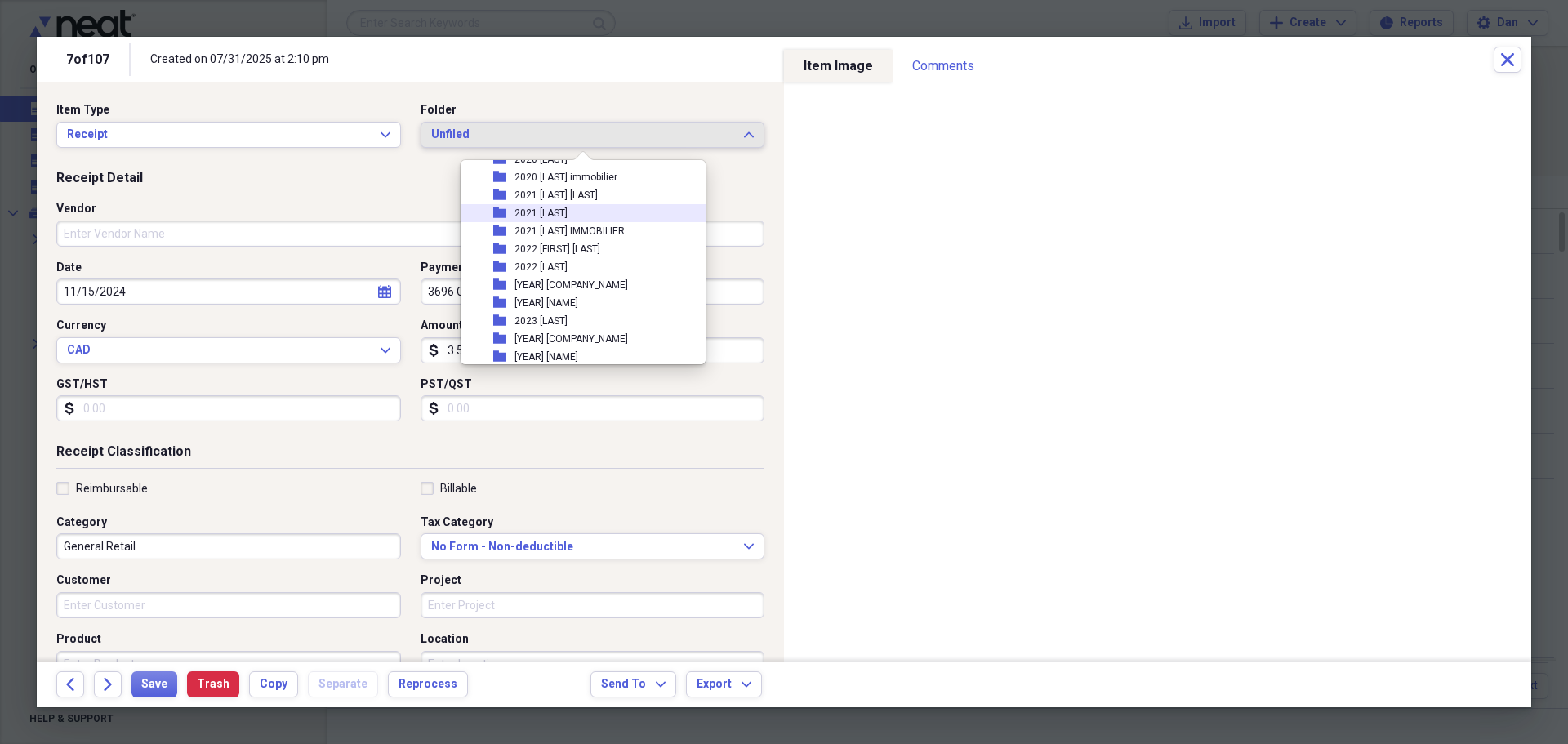 scroll, scrollTop: 408, scrollLeft: 0, axis: vertical 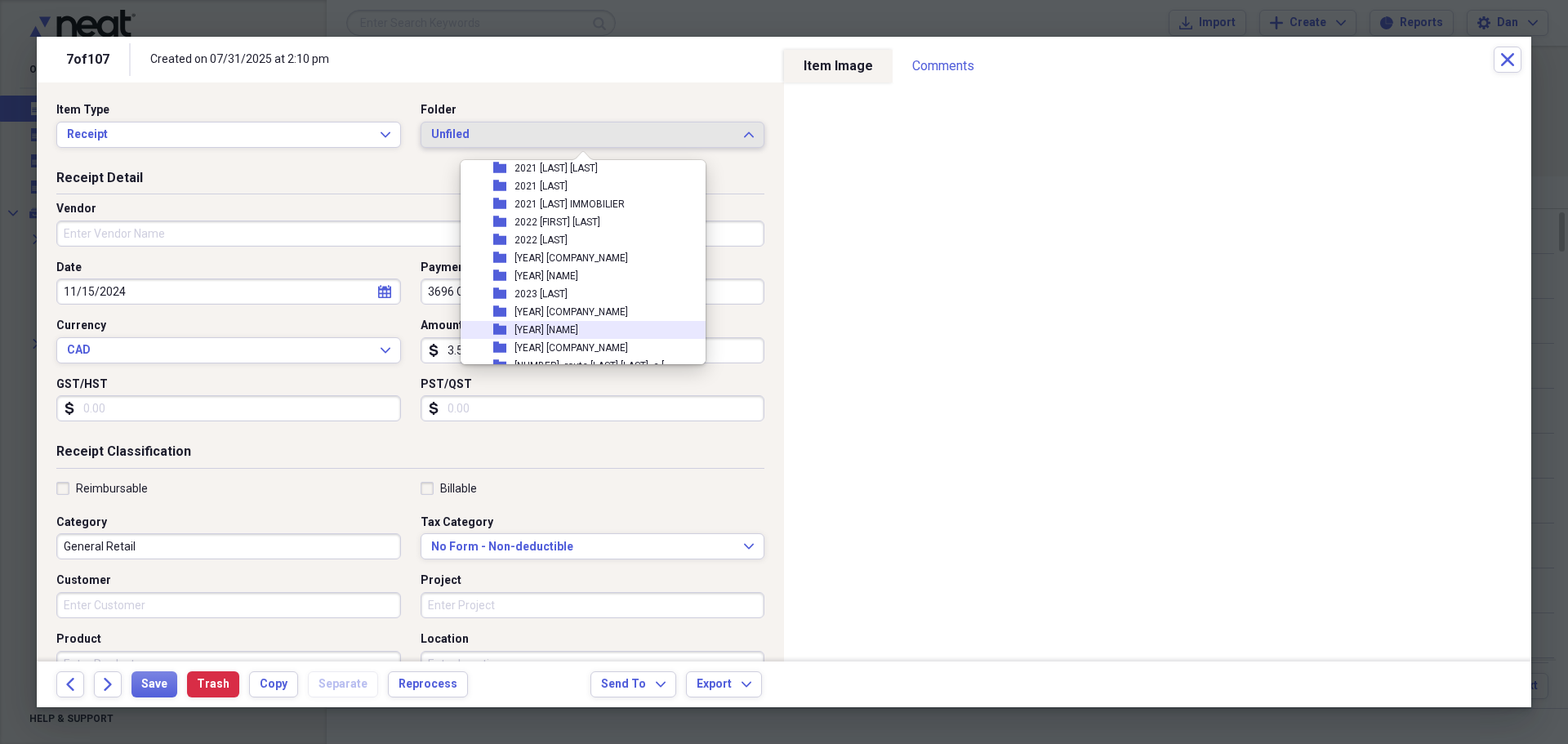 click on "[YEAR] [FIRST] [LAST]" at bounding box center (546, 330) 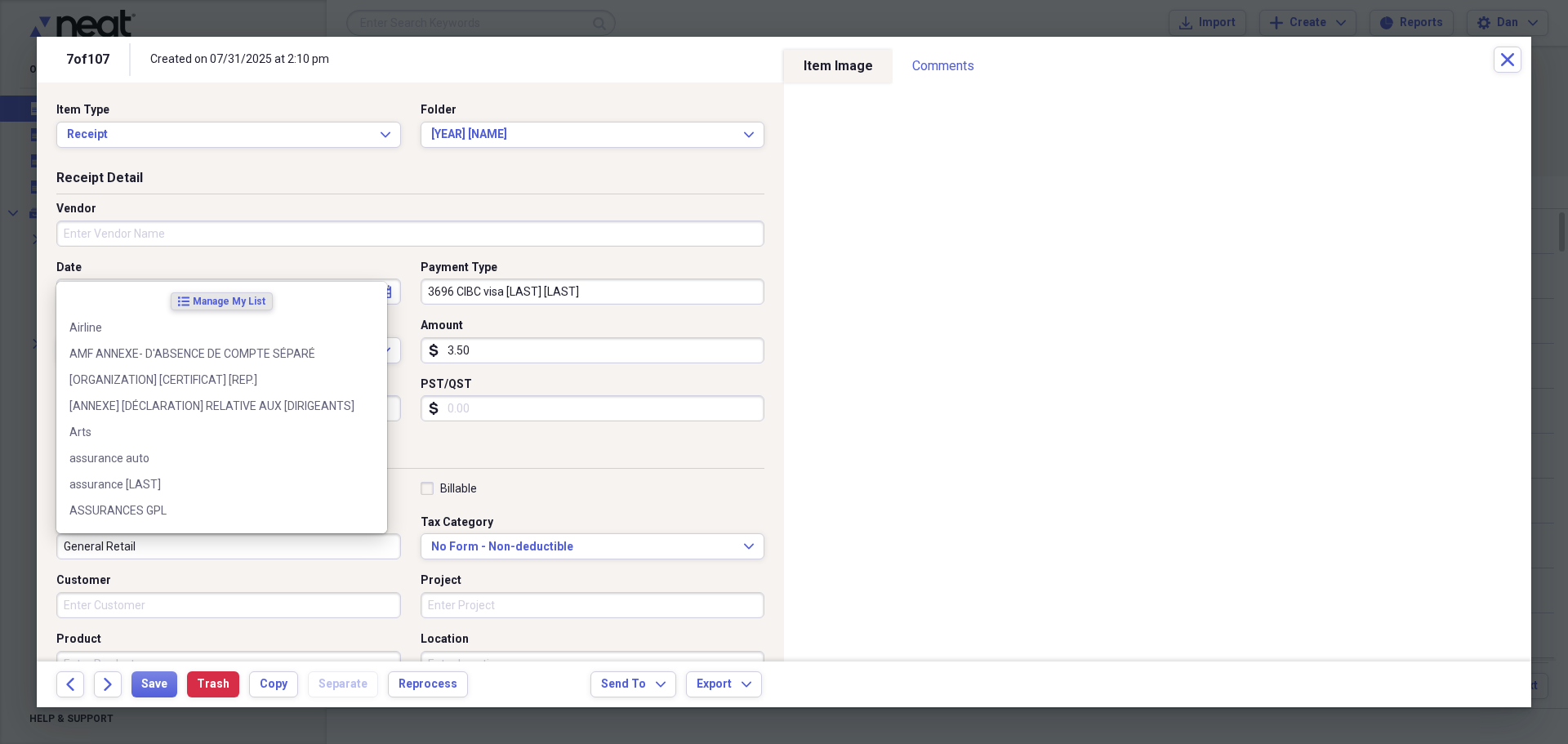 click on "General Retail" at bounding box center [229, 546] 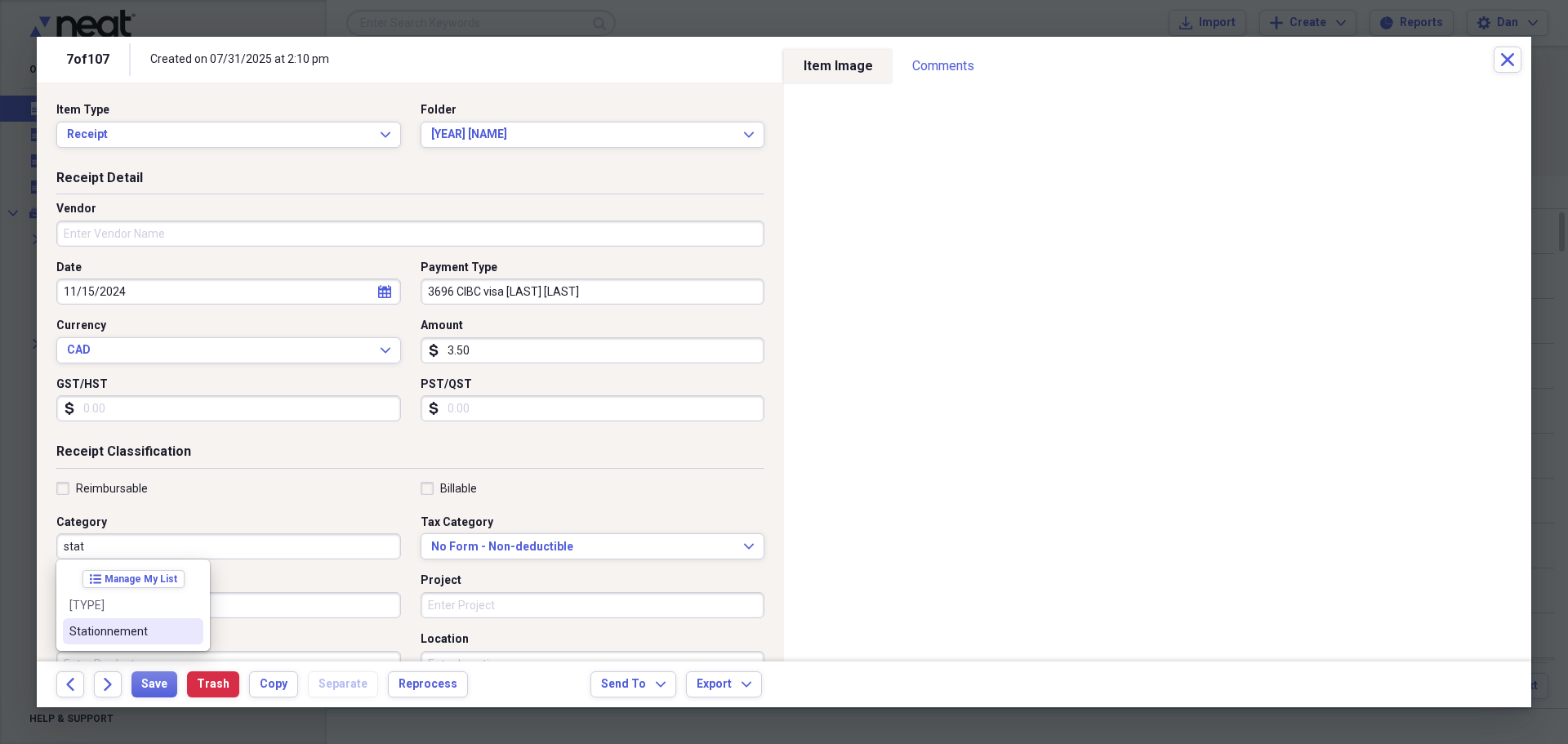 click on "Stationnement" at bounding box center [123, 631] 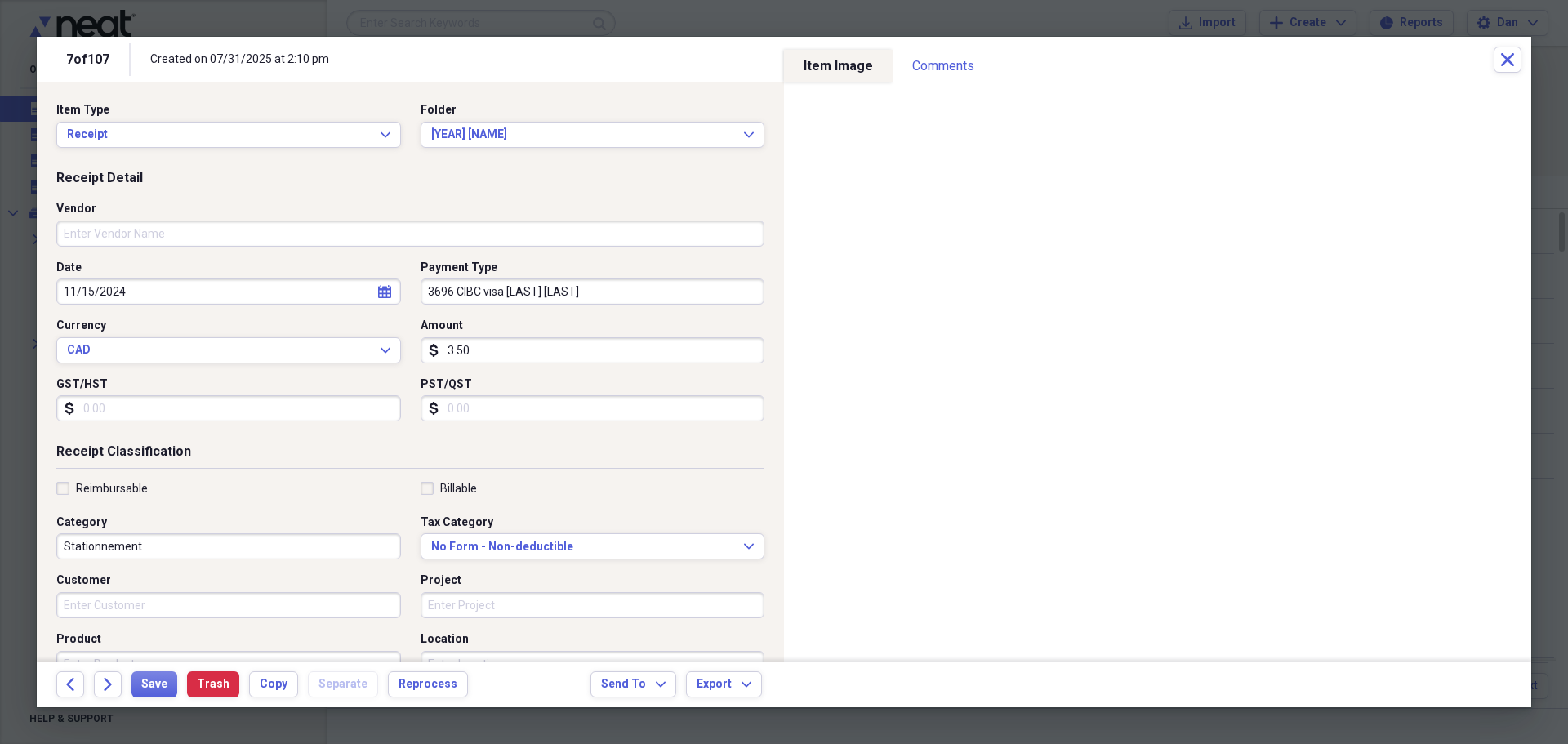 click on "Reimbursable" at bounding box center [102, 488] 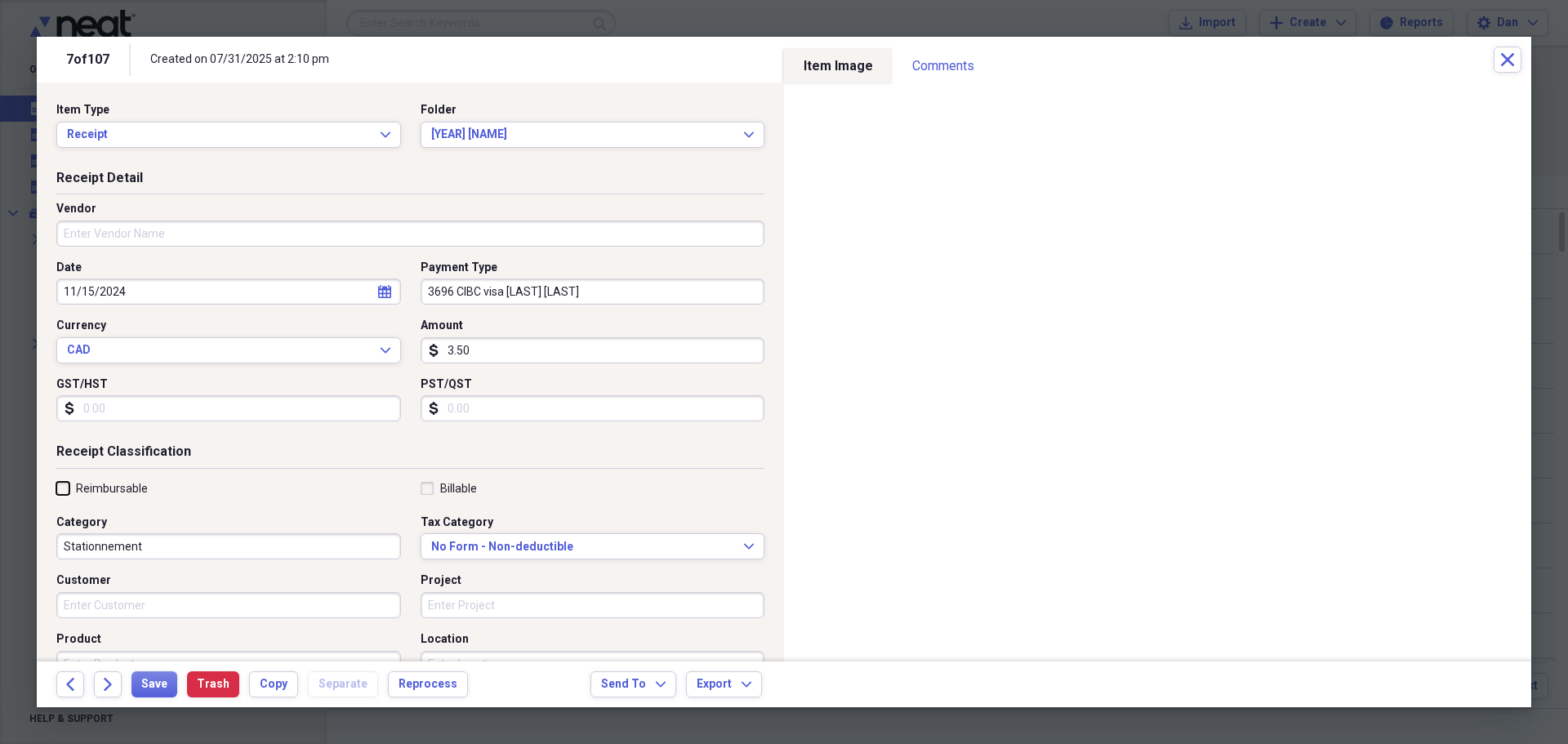 click on "Reimbursable" at bounding box center (56, 488) 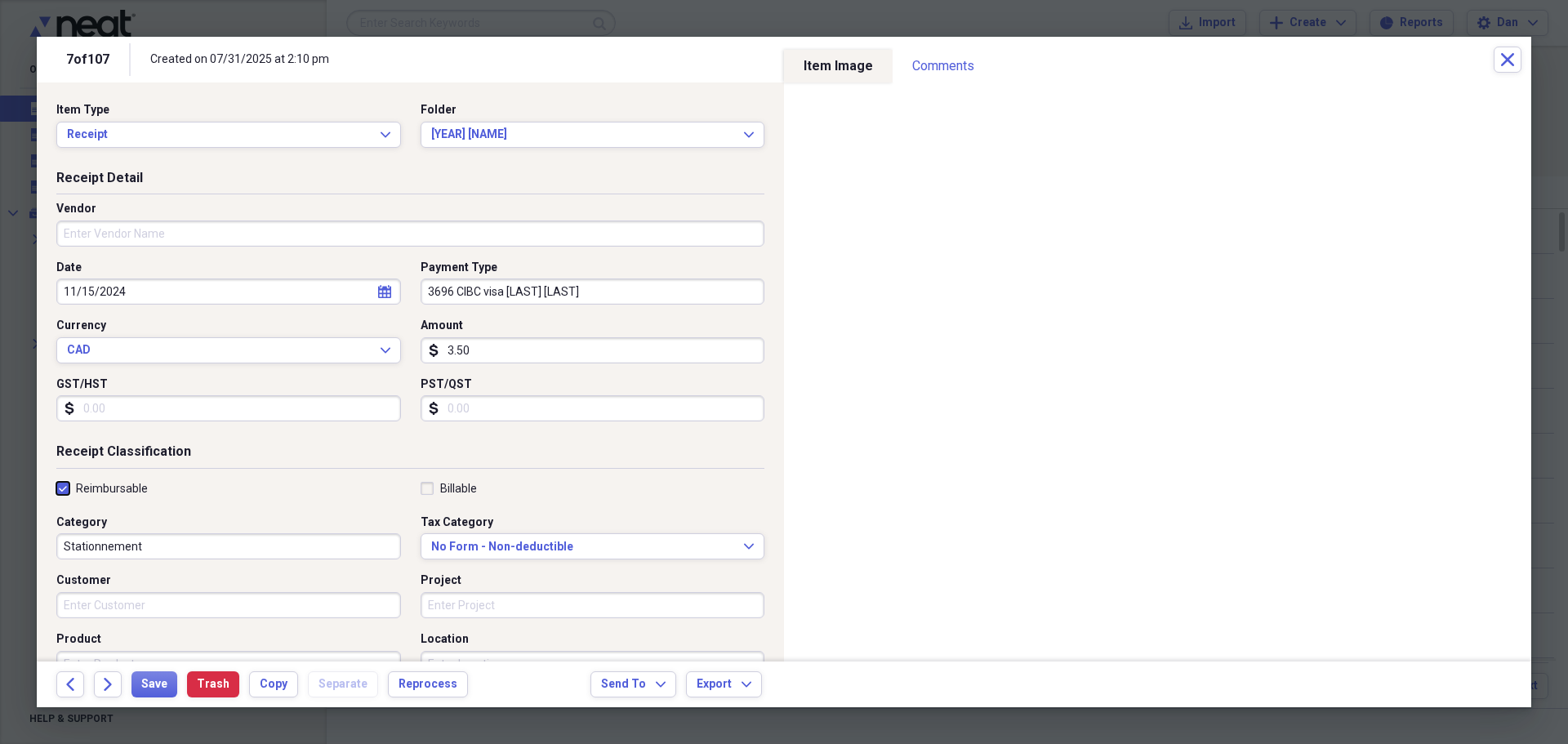 checkbox on "true" 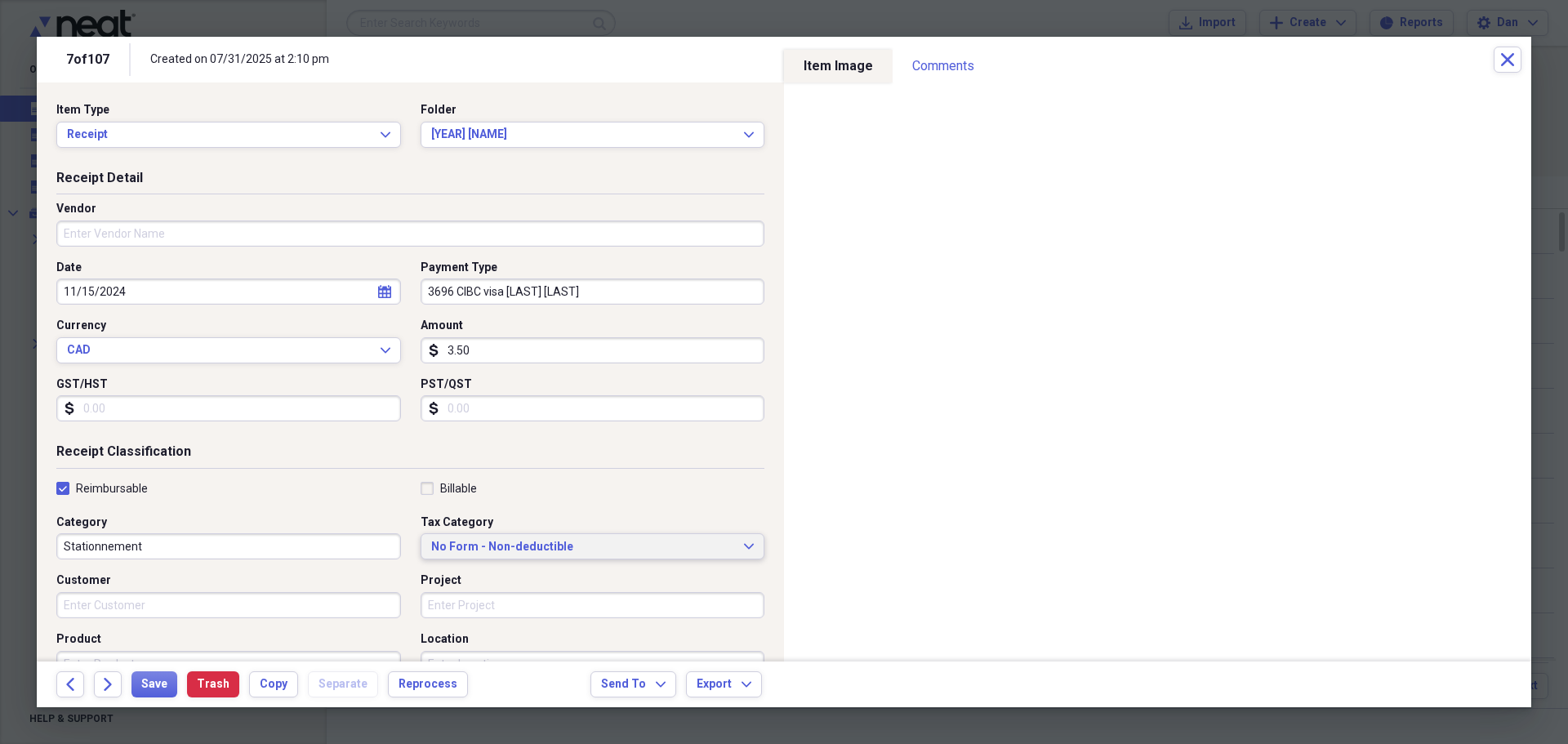 click on "No Form - Non-deductible" at bounding box center (583, 547) 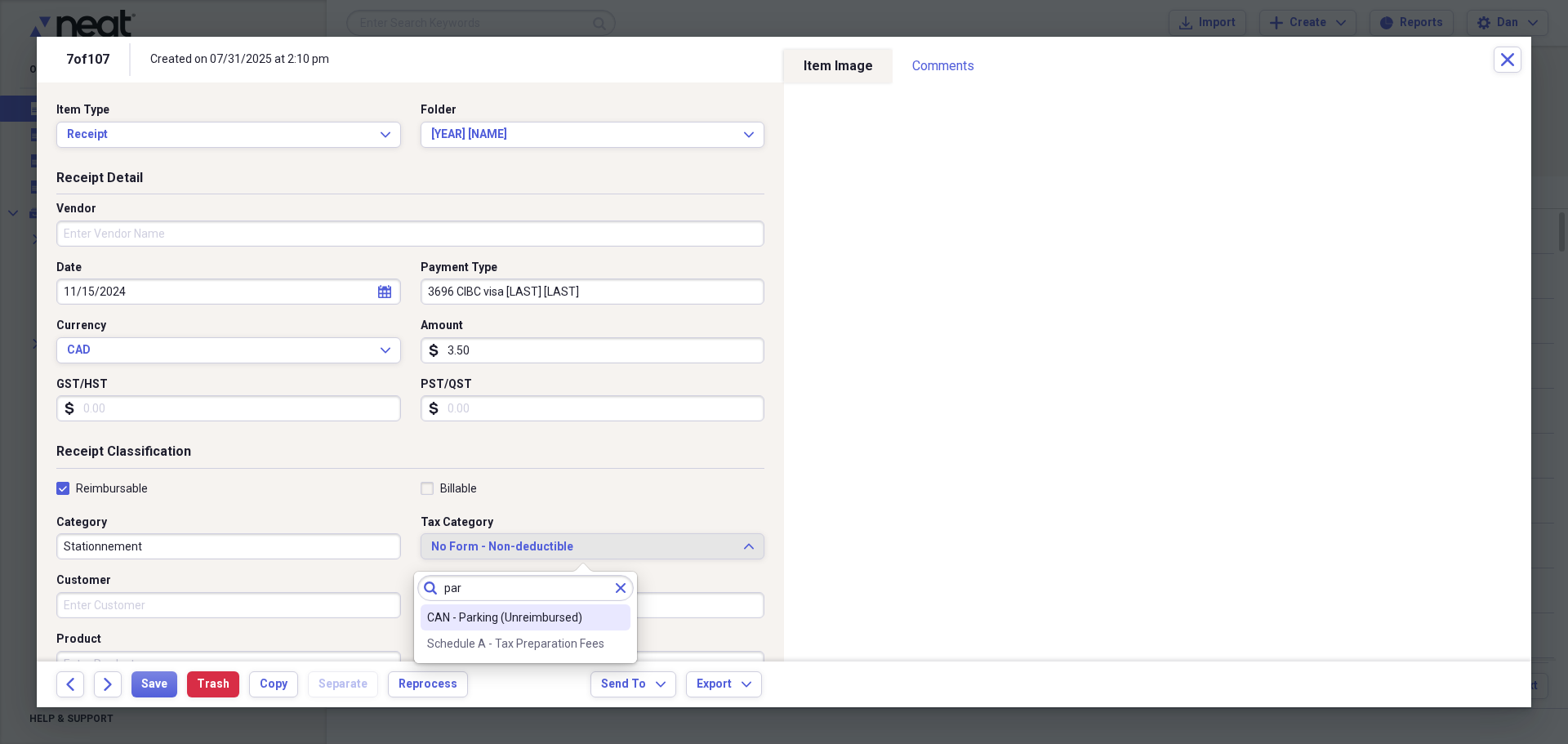 type on "par" 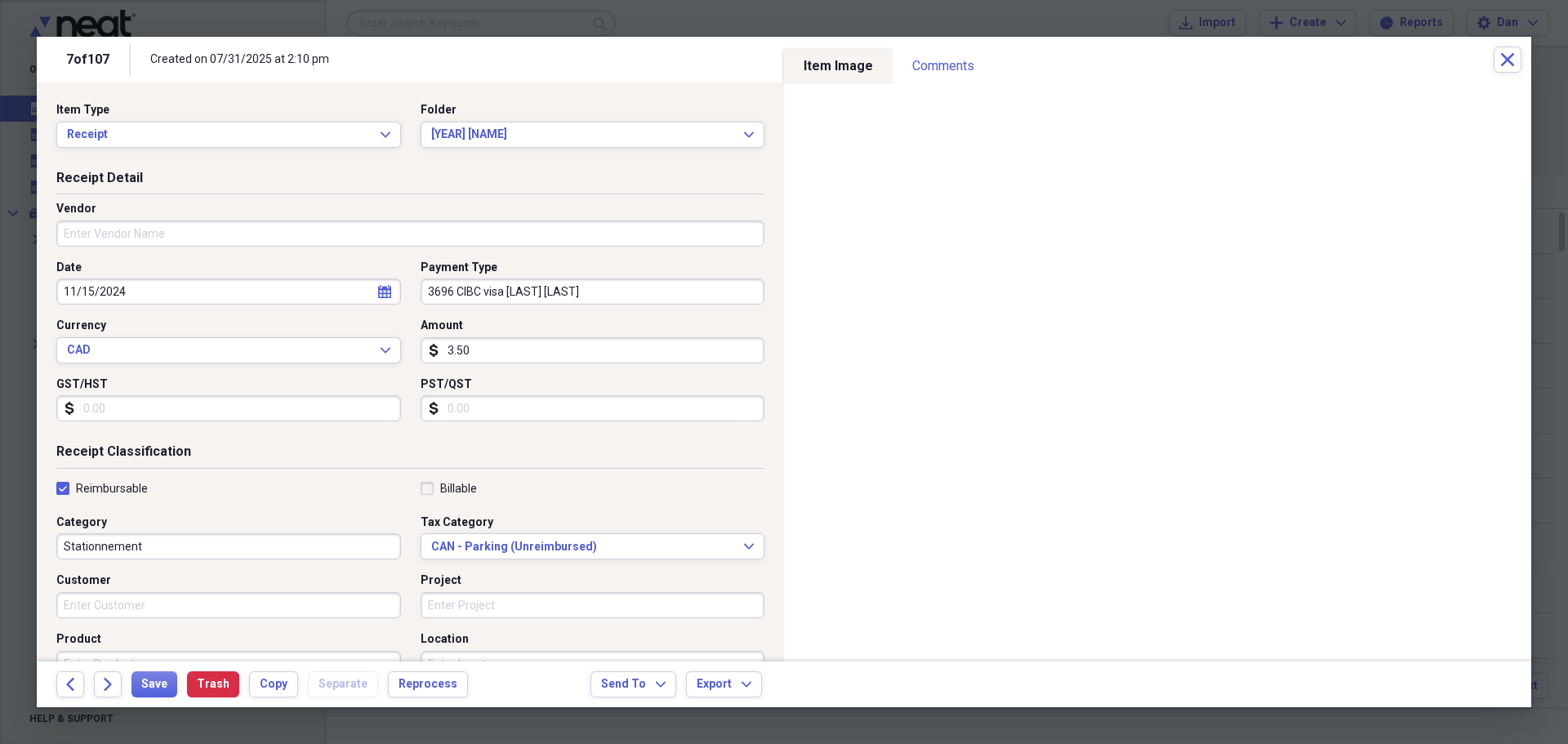 click on "Vendor" at bounding box center [410, 234] 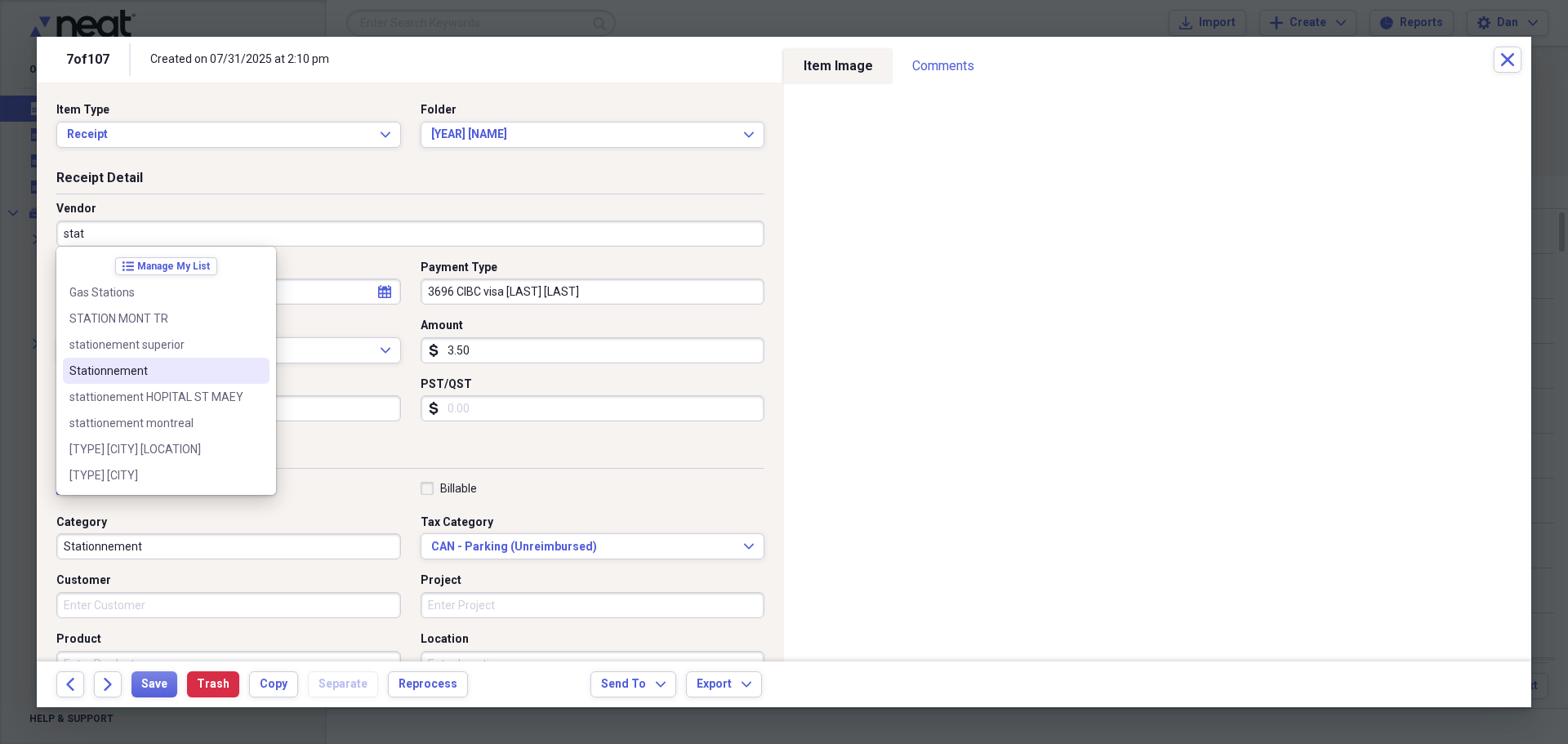 click on "Stationnement" at bounding box center [166, 371] 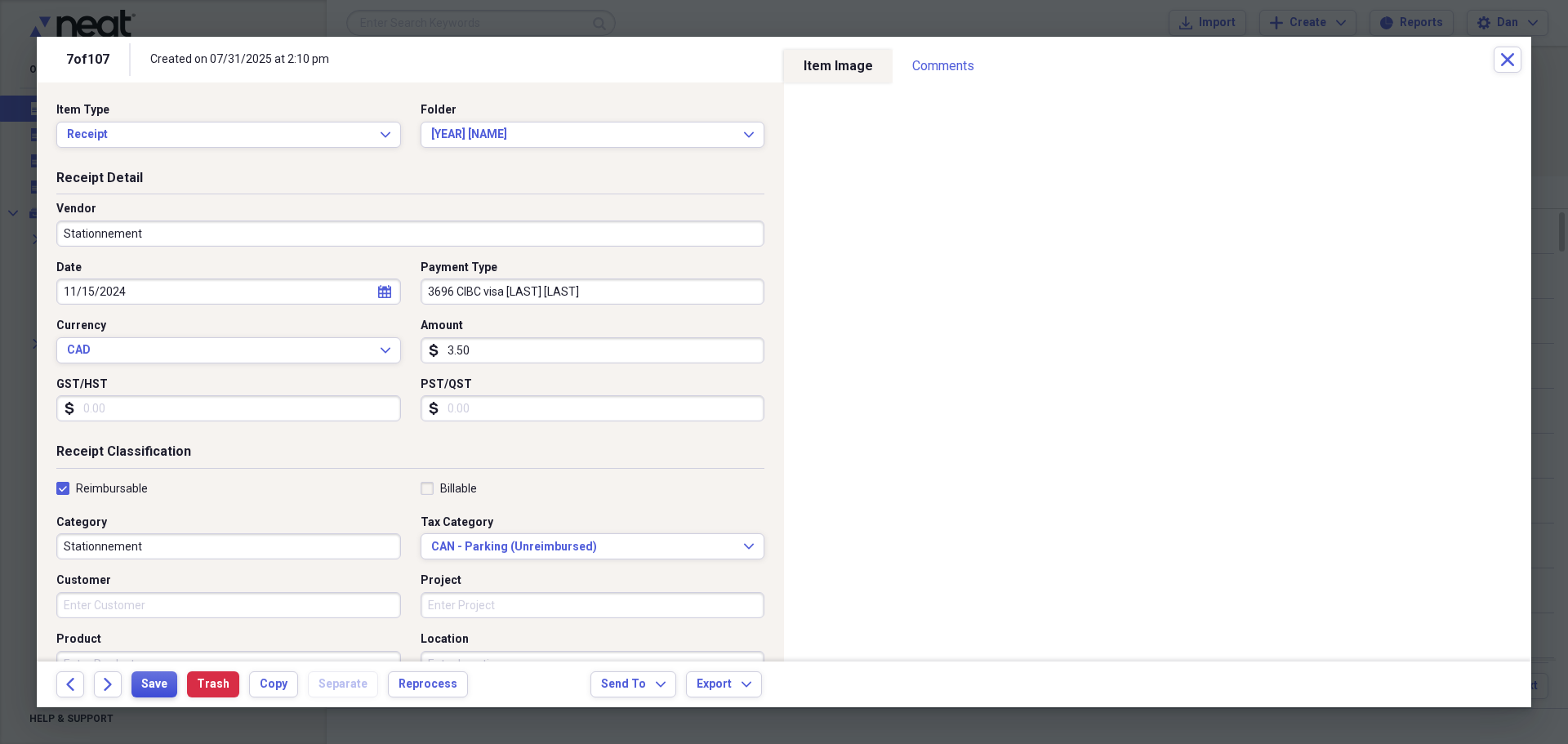 click on "Save" at bounding box center [154, 684] 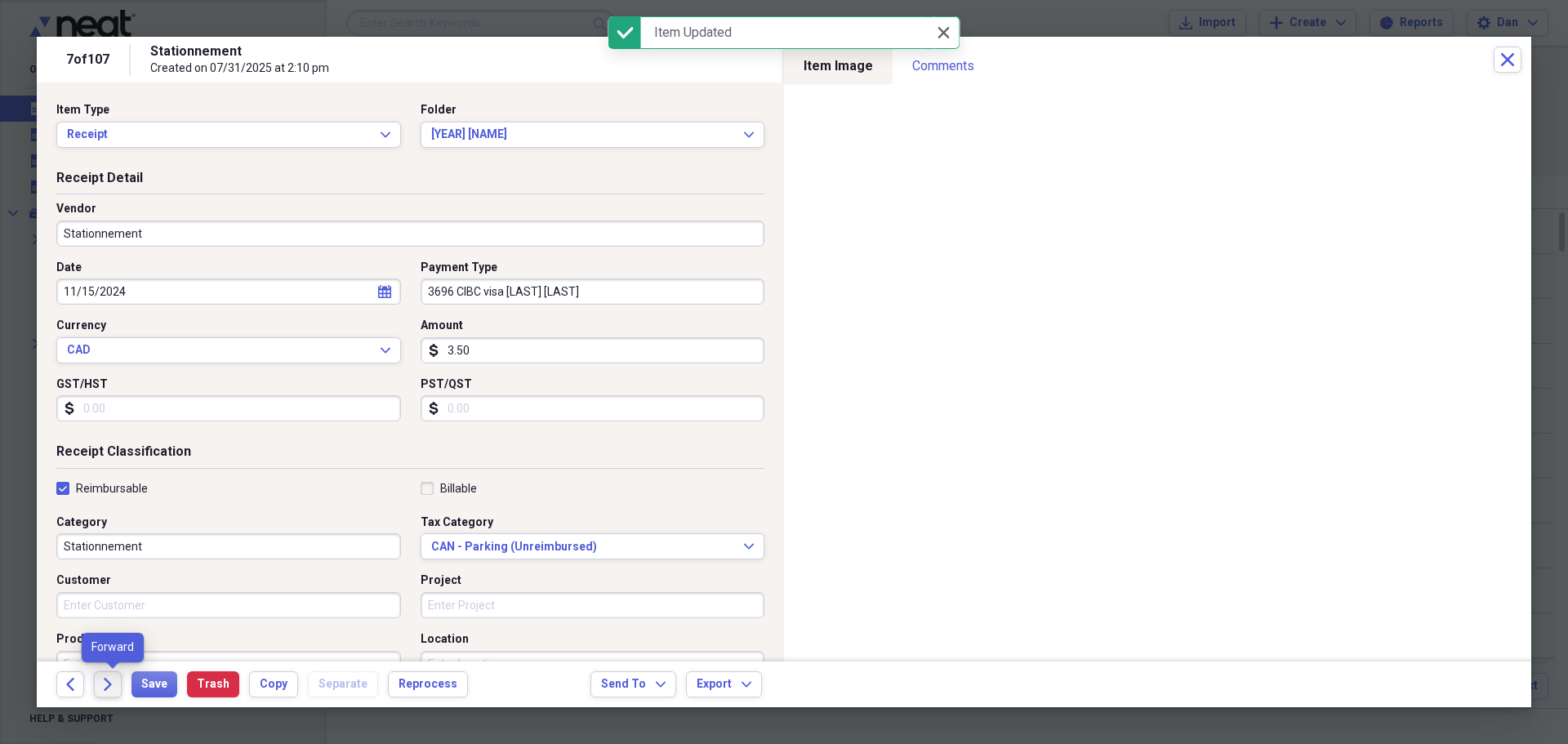 click 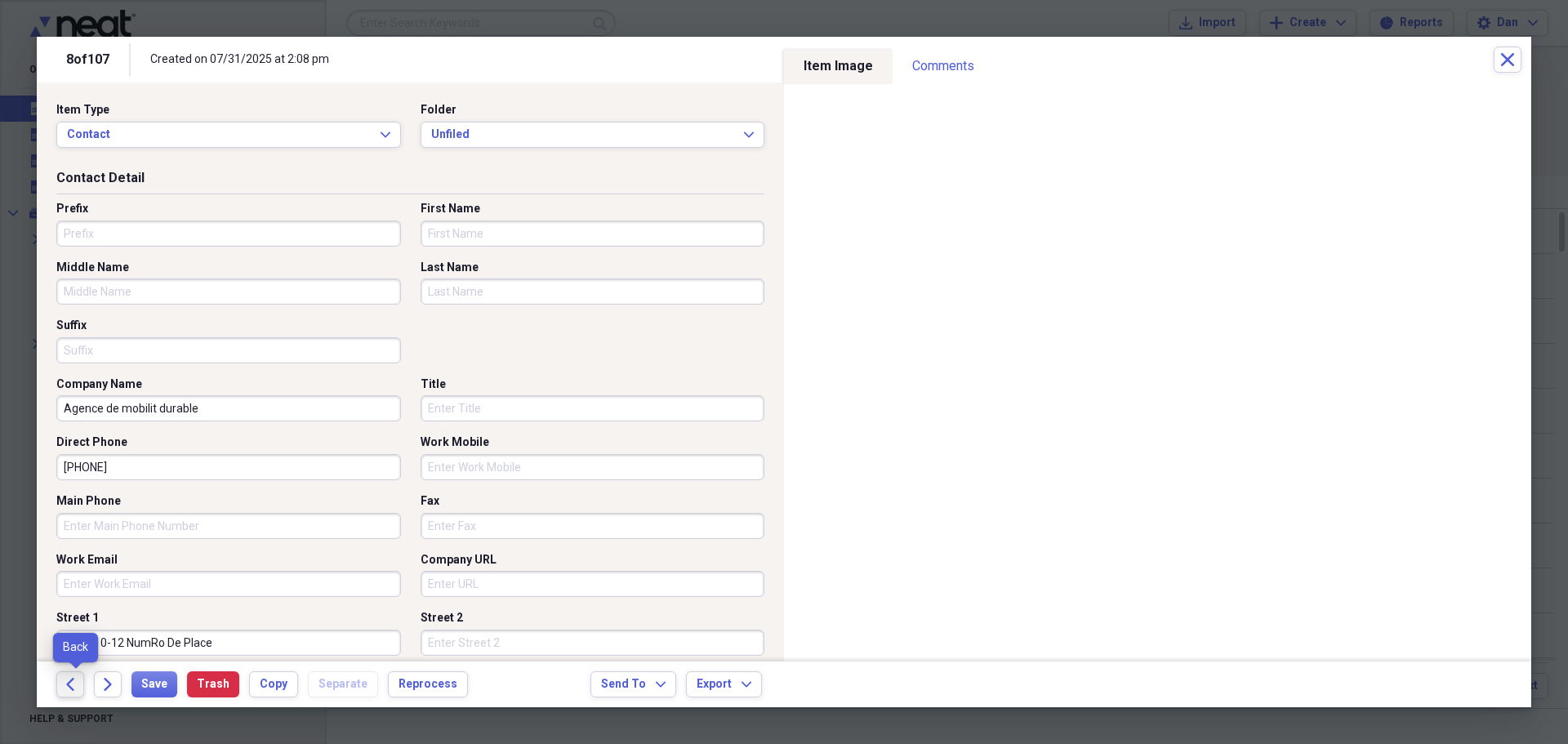 click on "Back" 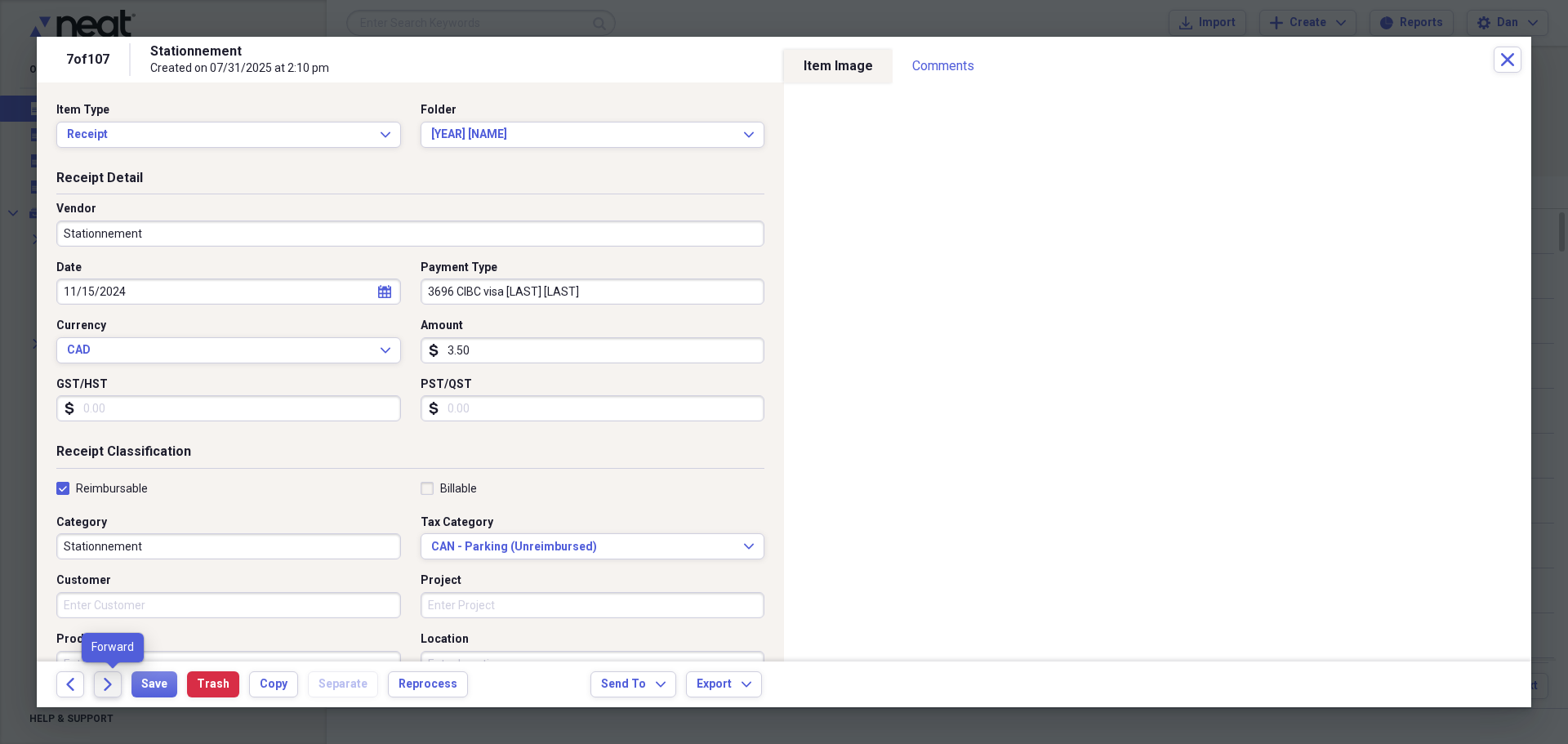 click on "Forward" 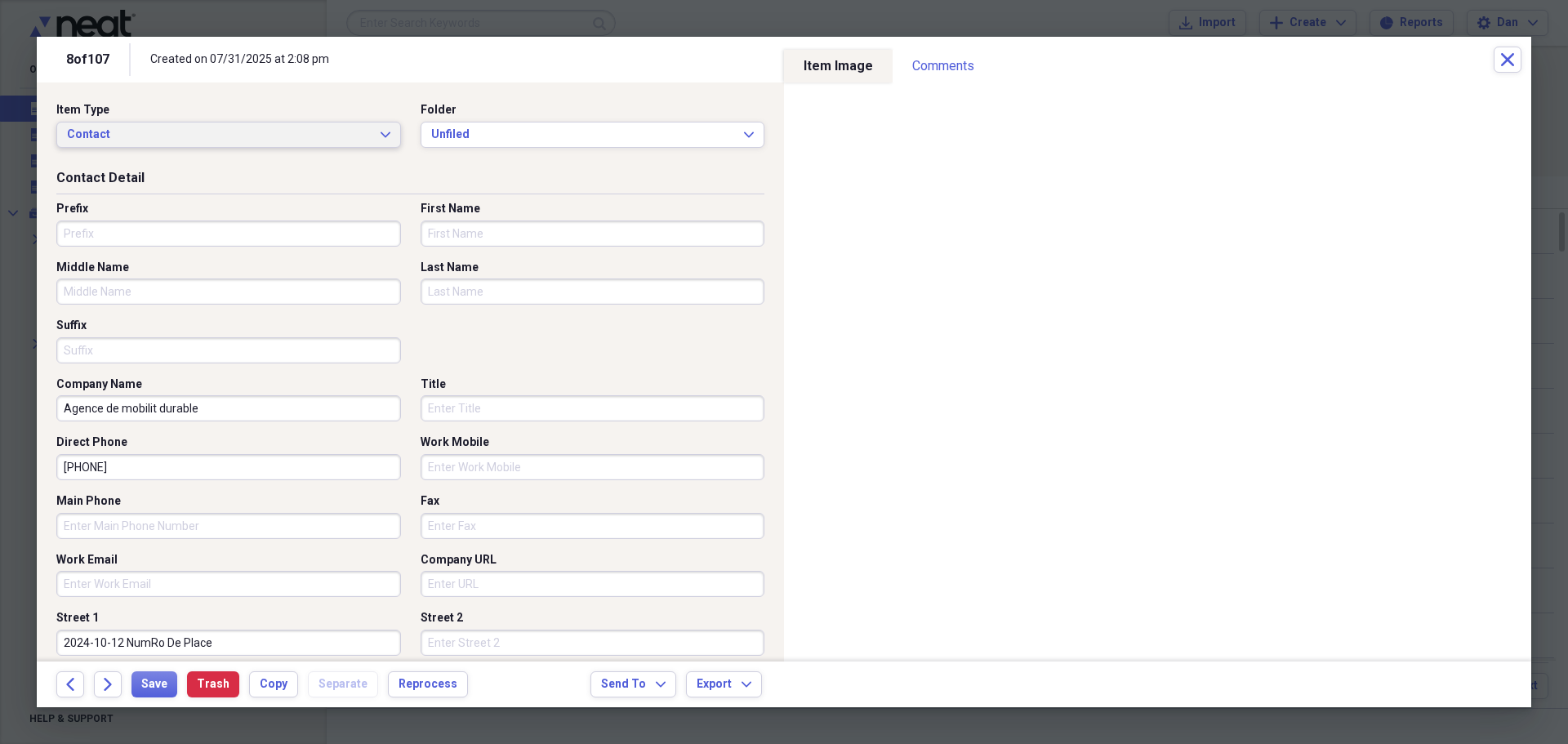 click on "Contact Expand" at bounding box center [229, 135] 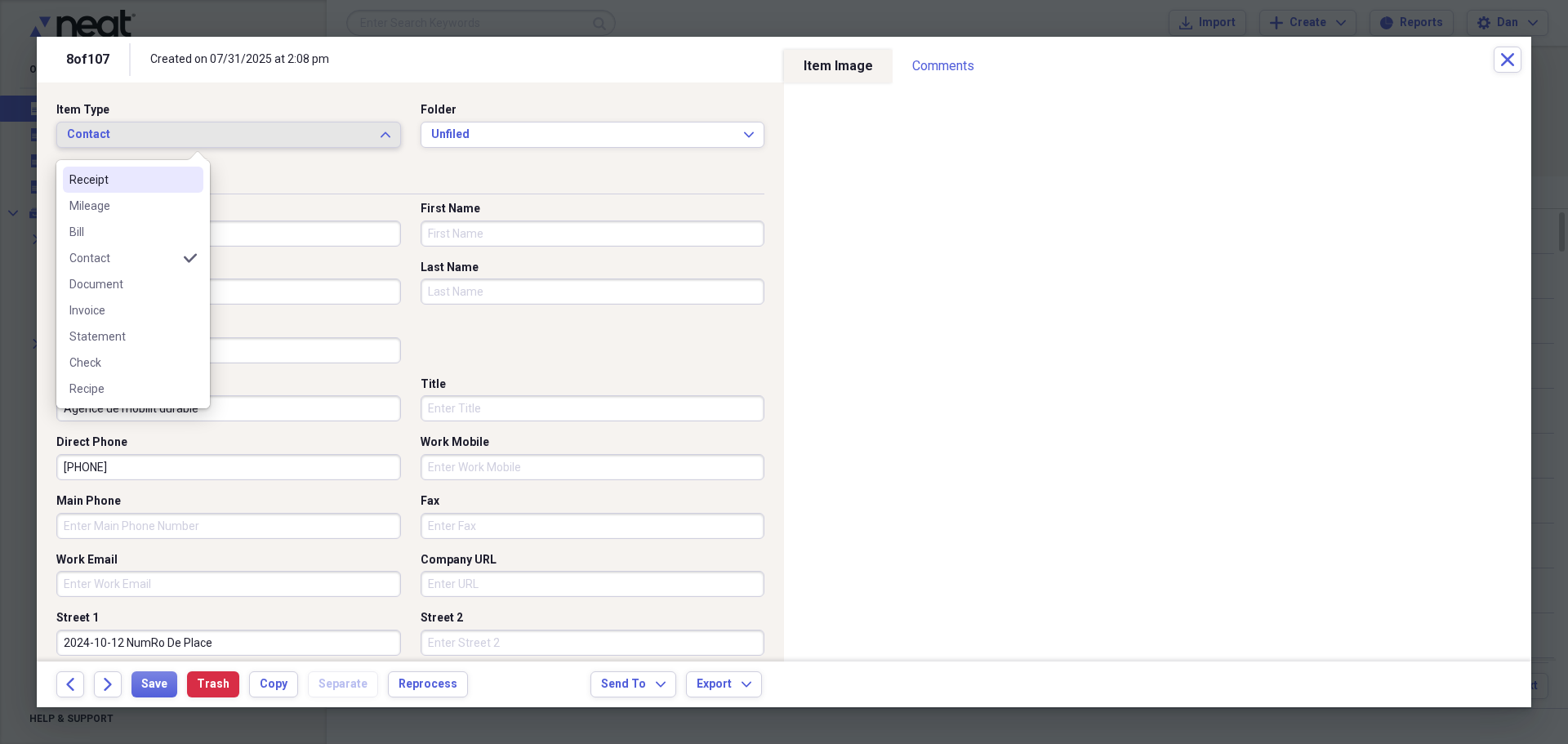 click on "Receipt" at bounding box center (123, 180) 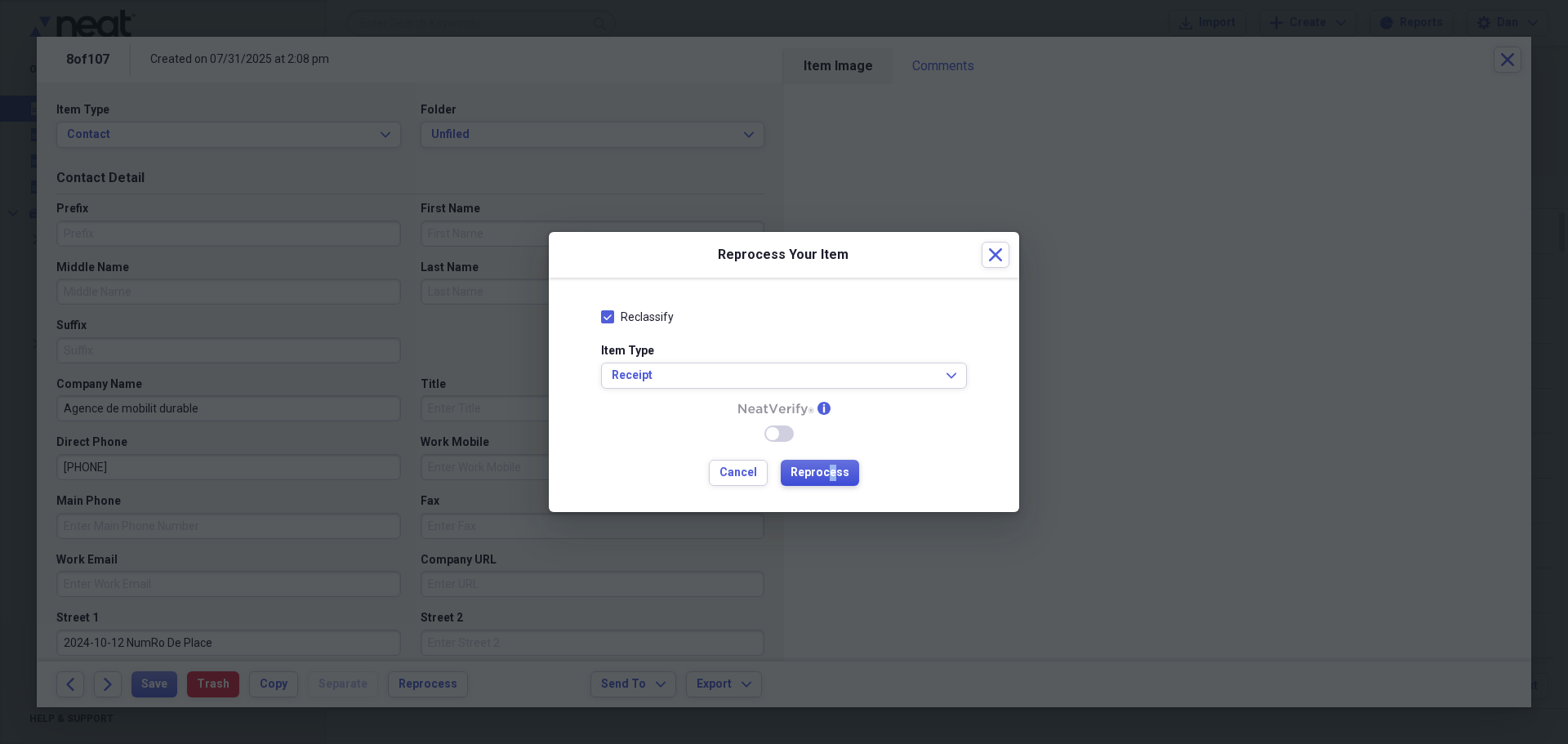 click on "Reprocess" at bounding box center [820, 473] 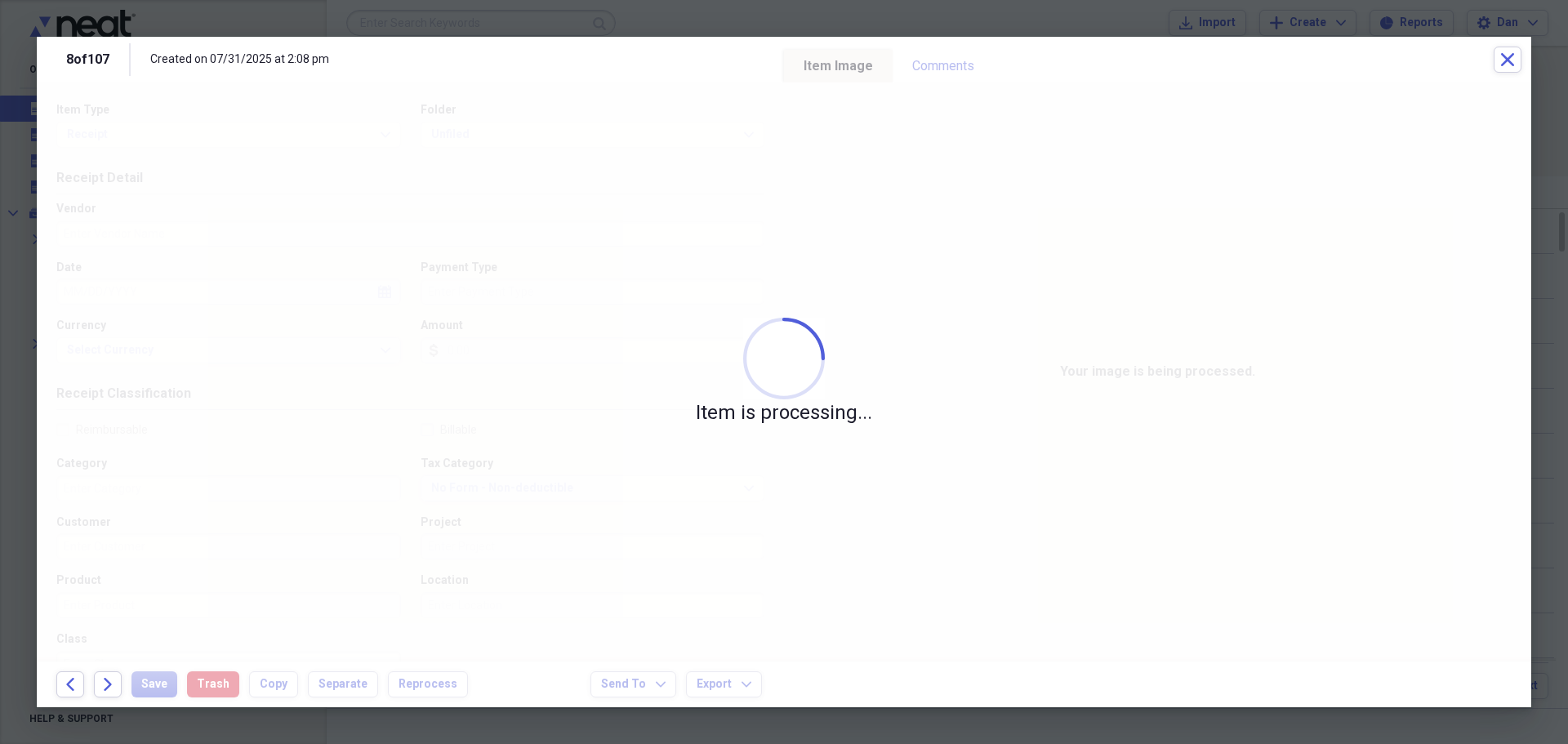 type on "Stationnement" 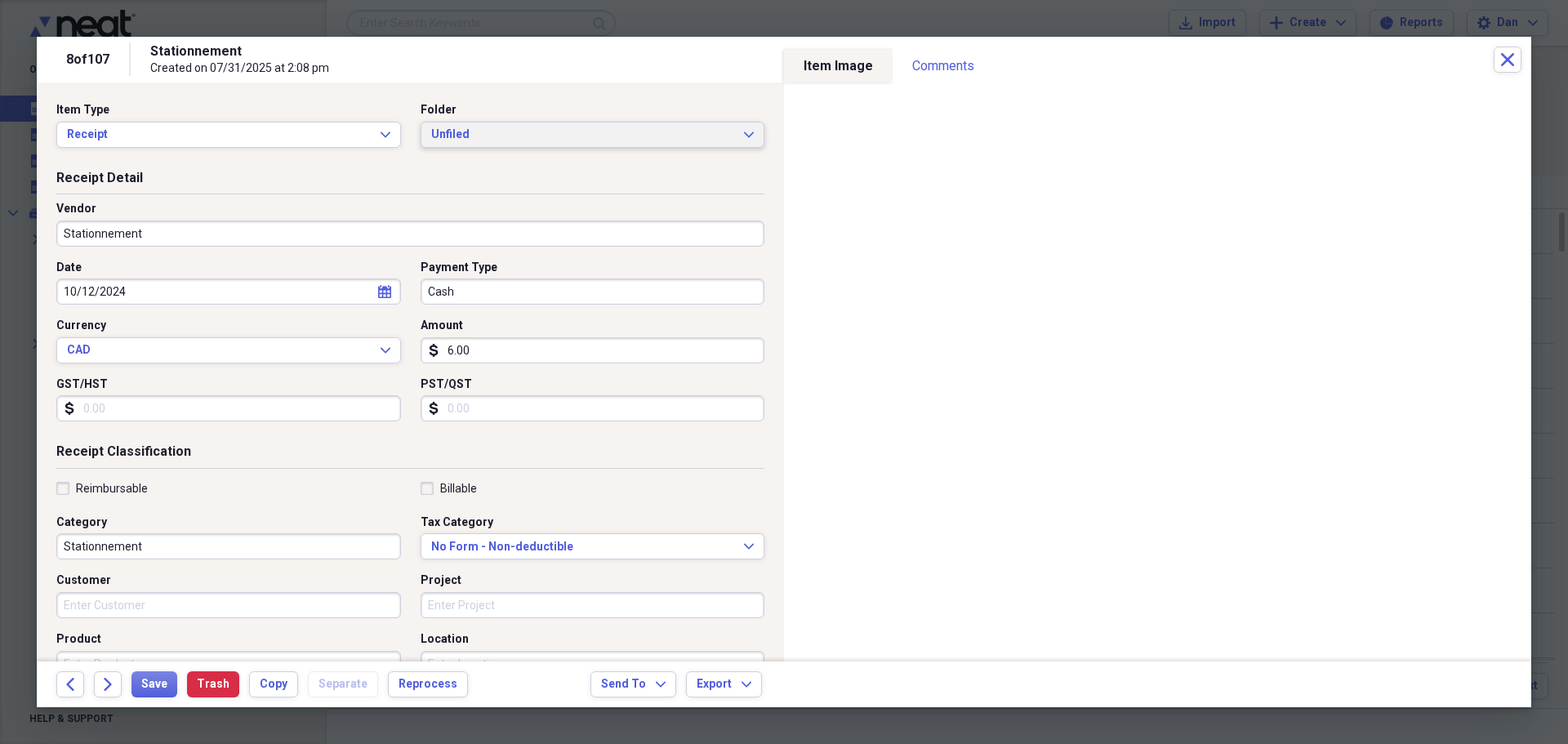 click on "Expand" 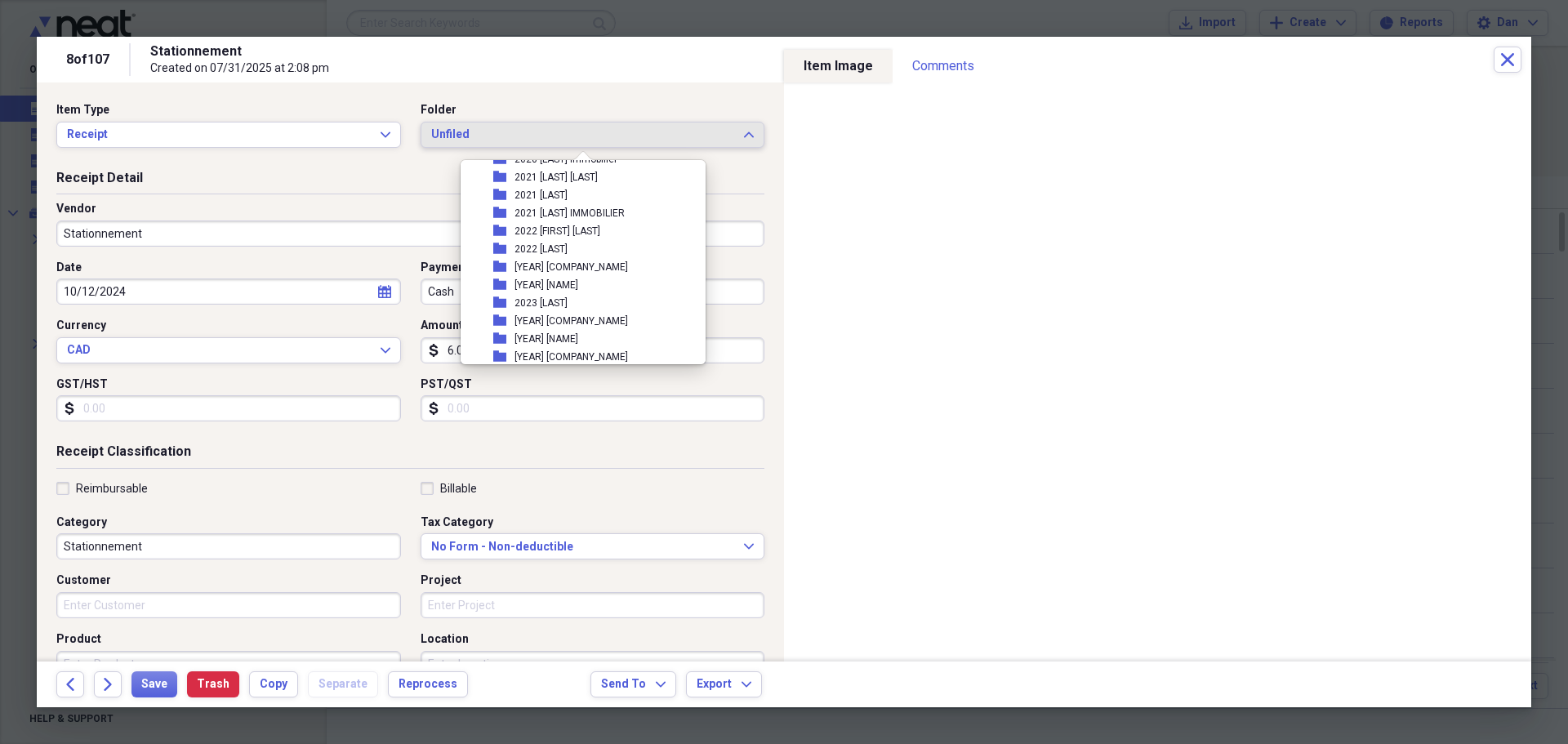 scroll, scrollTop: 408, scrollLeft: 0, axis: vertical 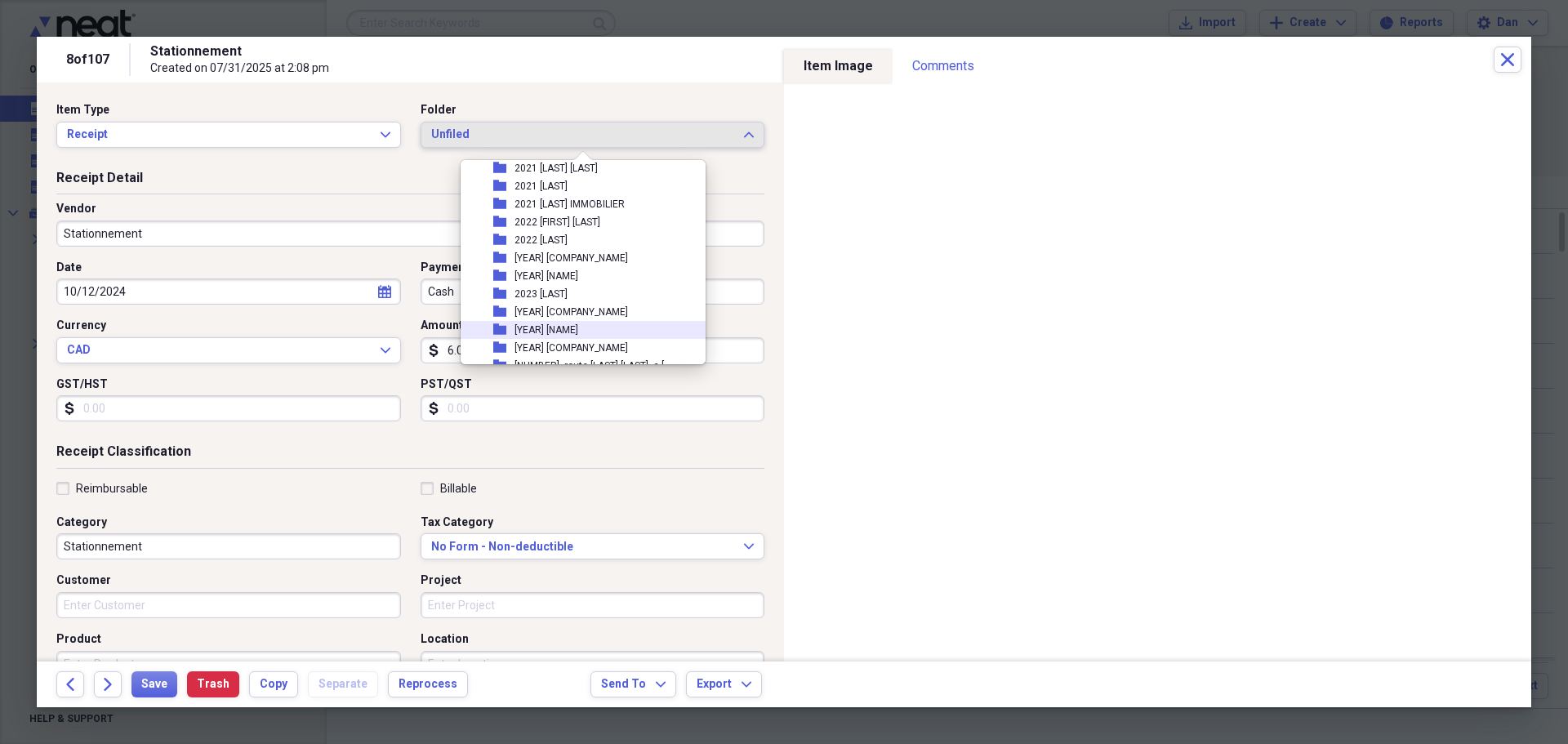 click on "[YEAR] [FIRST] [LAST]" at bounding box center (546, 330) 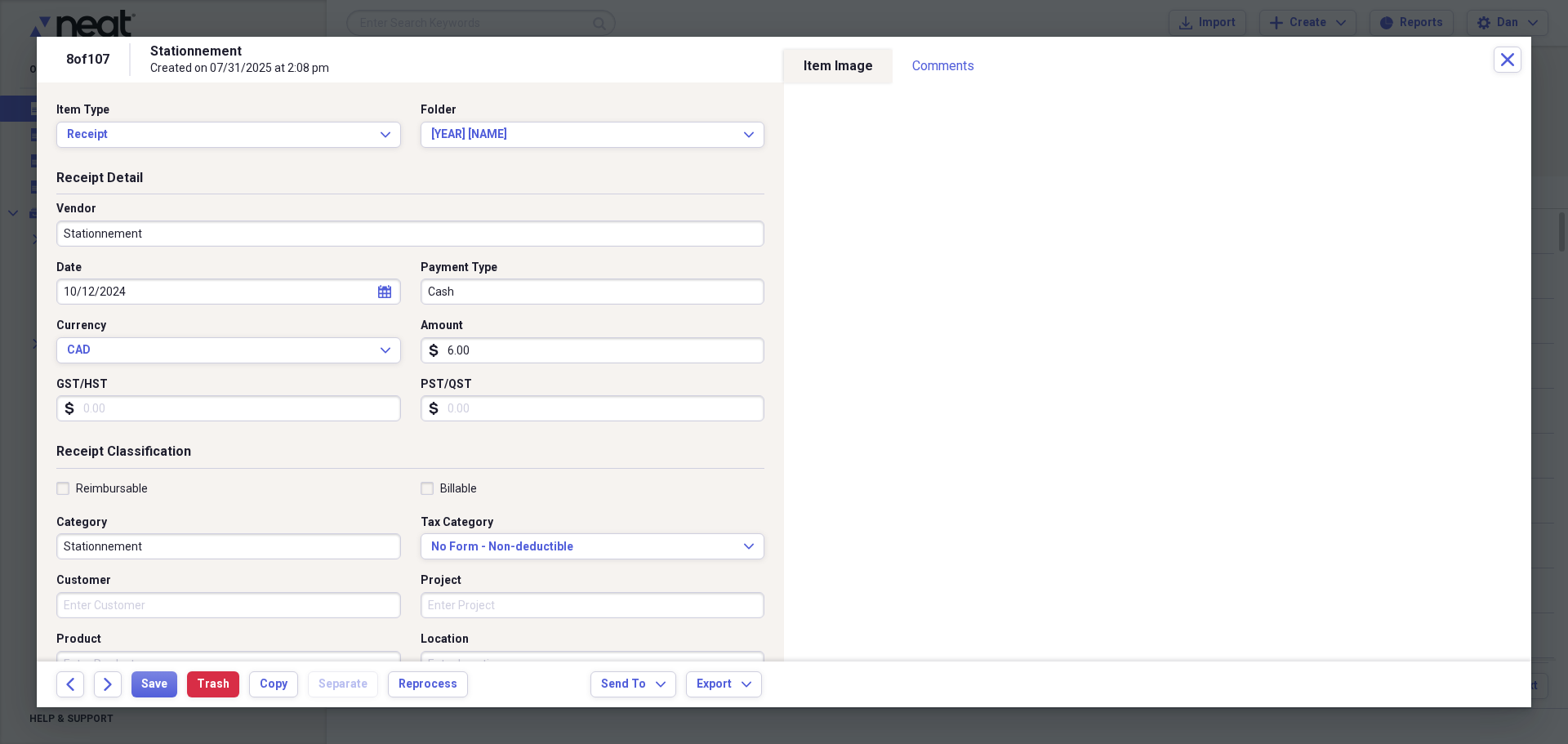 click on "Reimbursable" at bounding box center [102, 488] 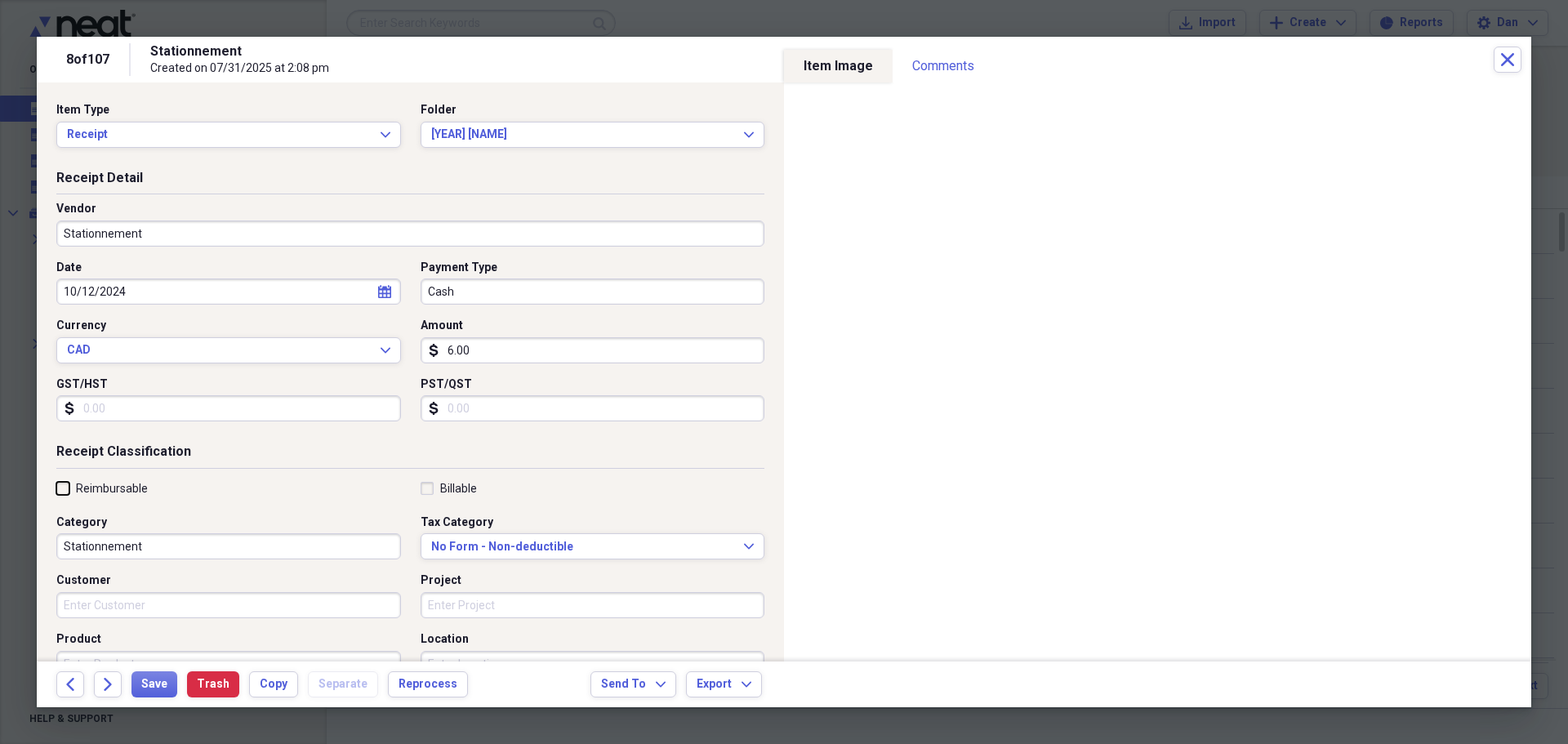 click on "Reimbursable" at bounding box center [56, 488] 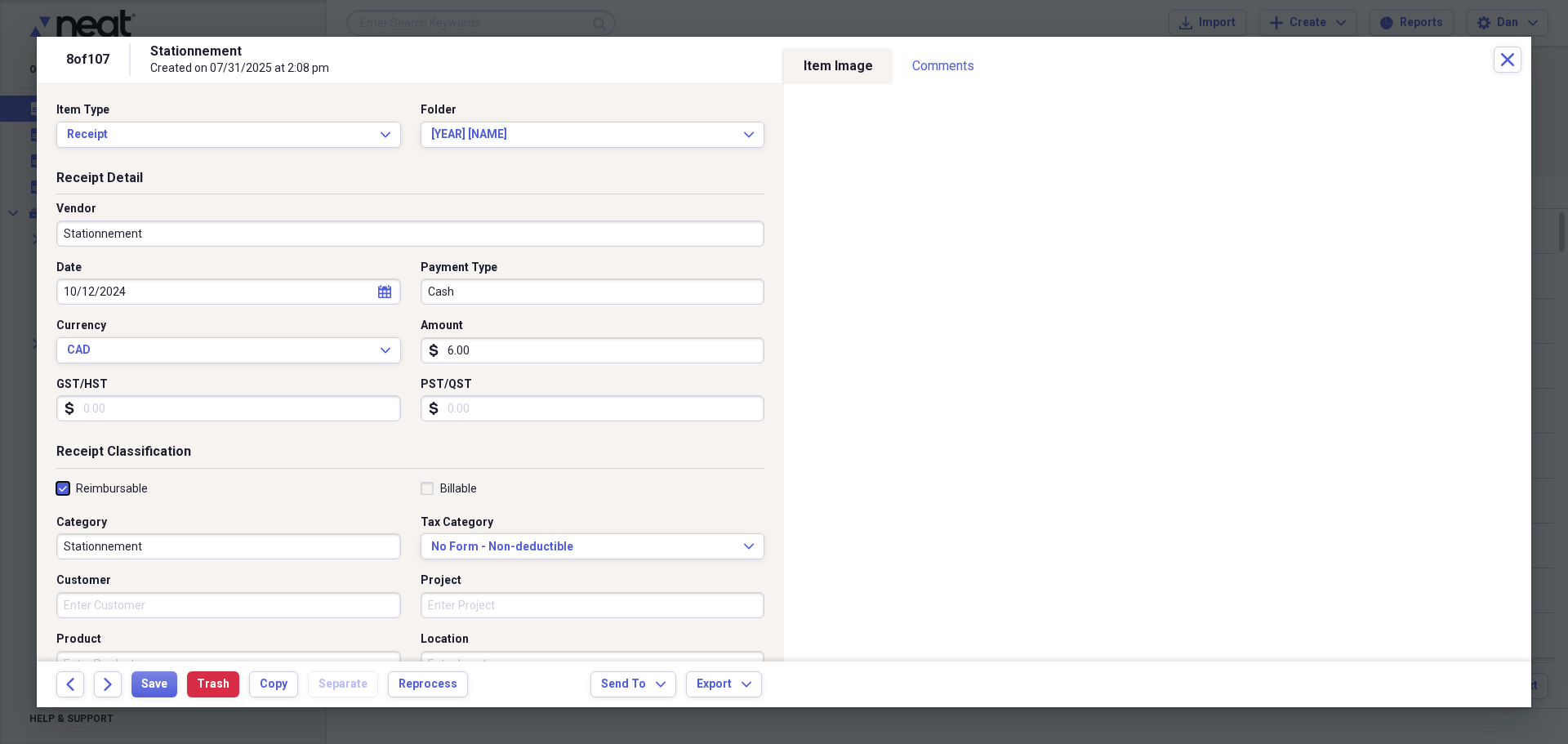 checkbox on "true" 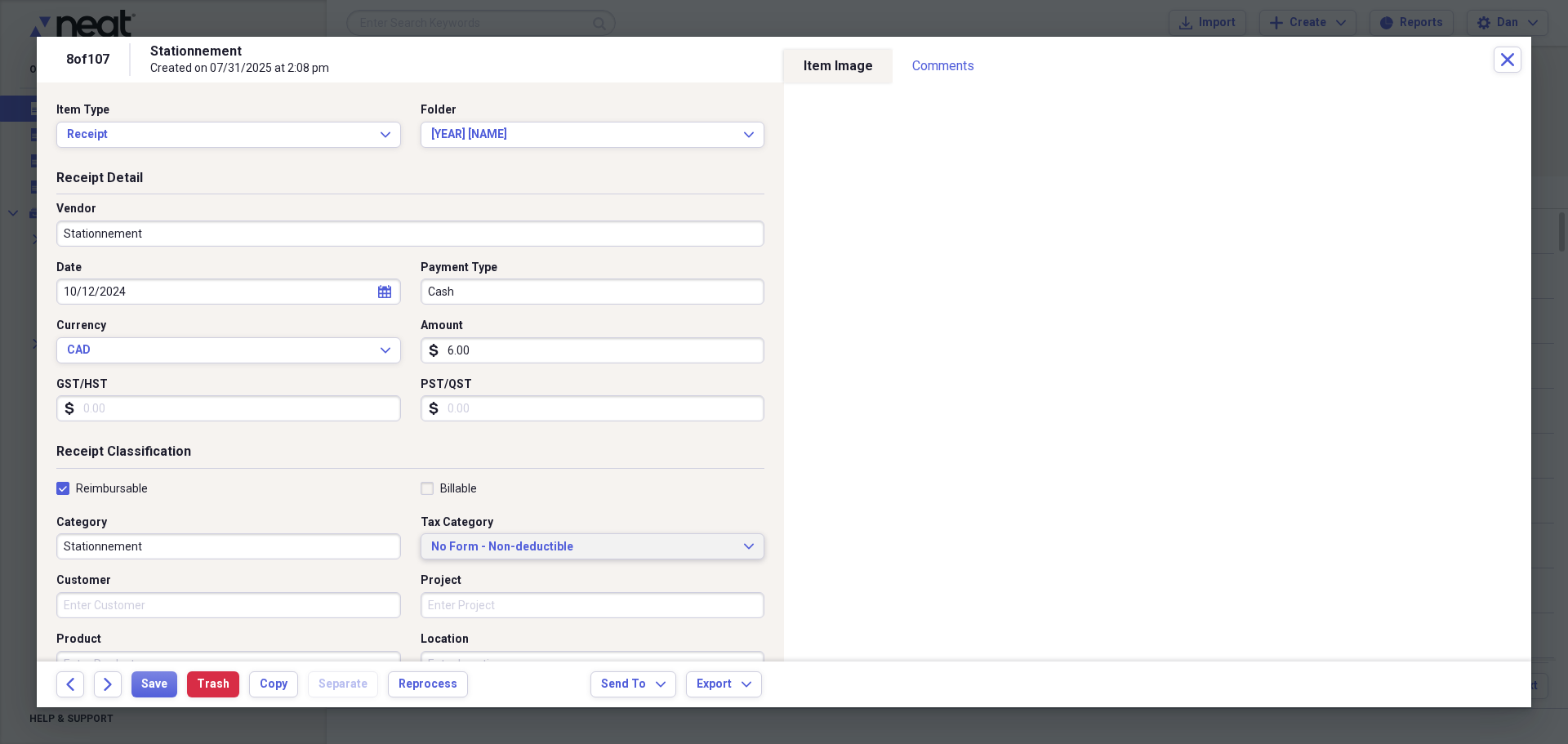 click on "No Form - Non-deductible" at bounding box center (583, 547) 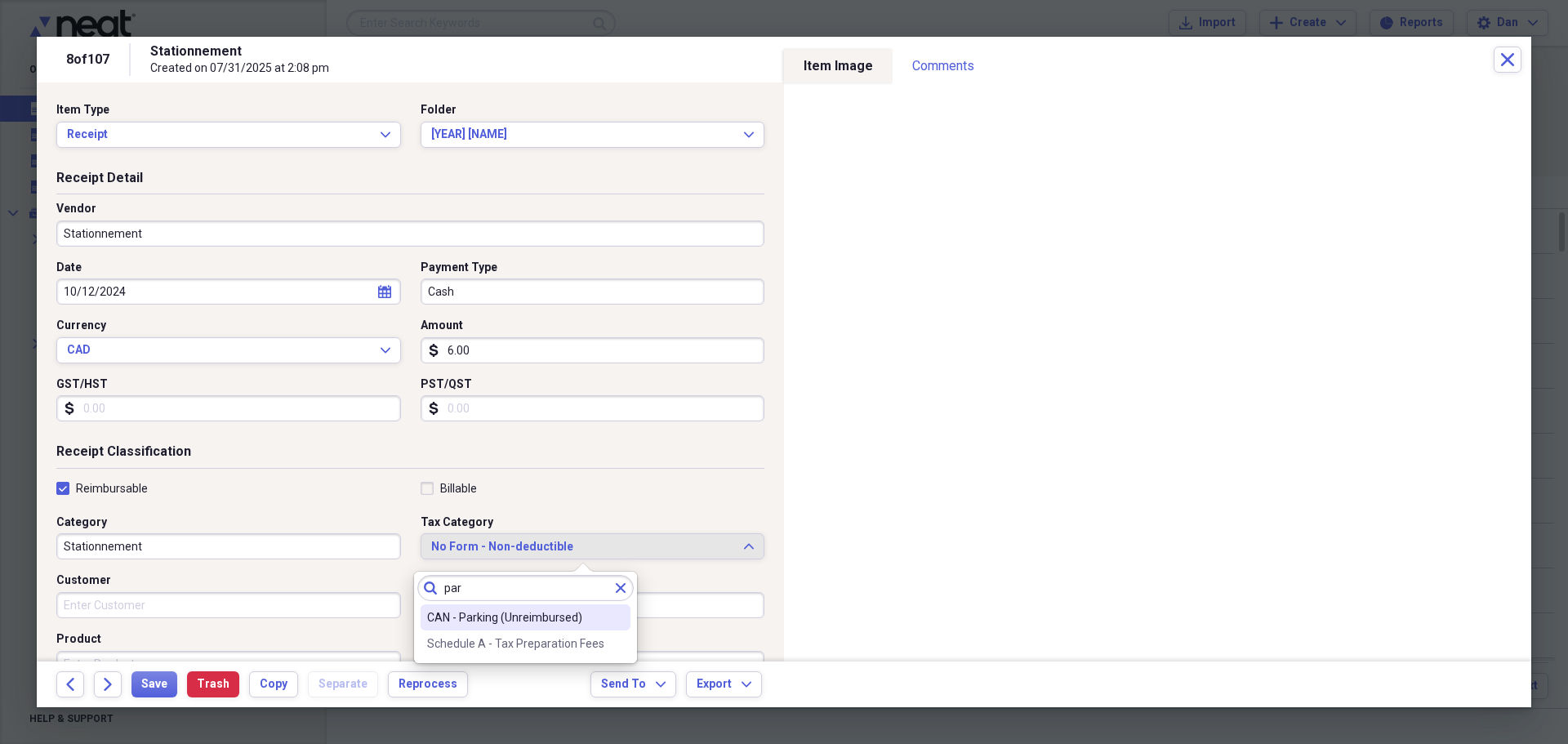 type on "par" 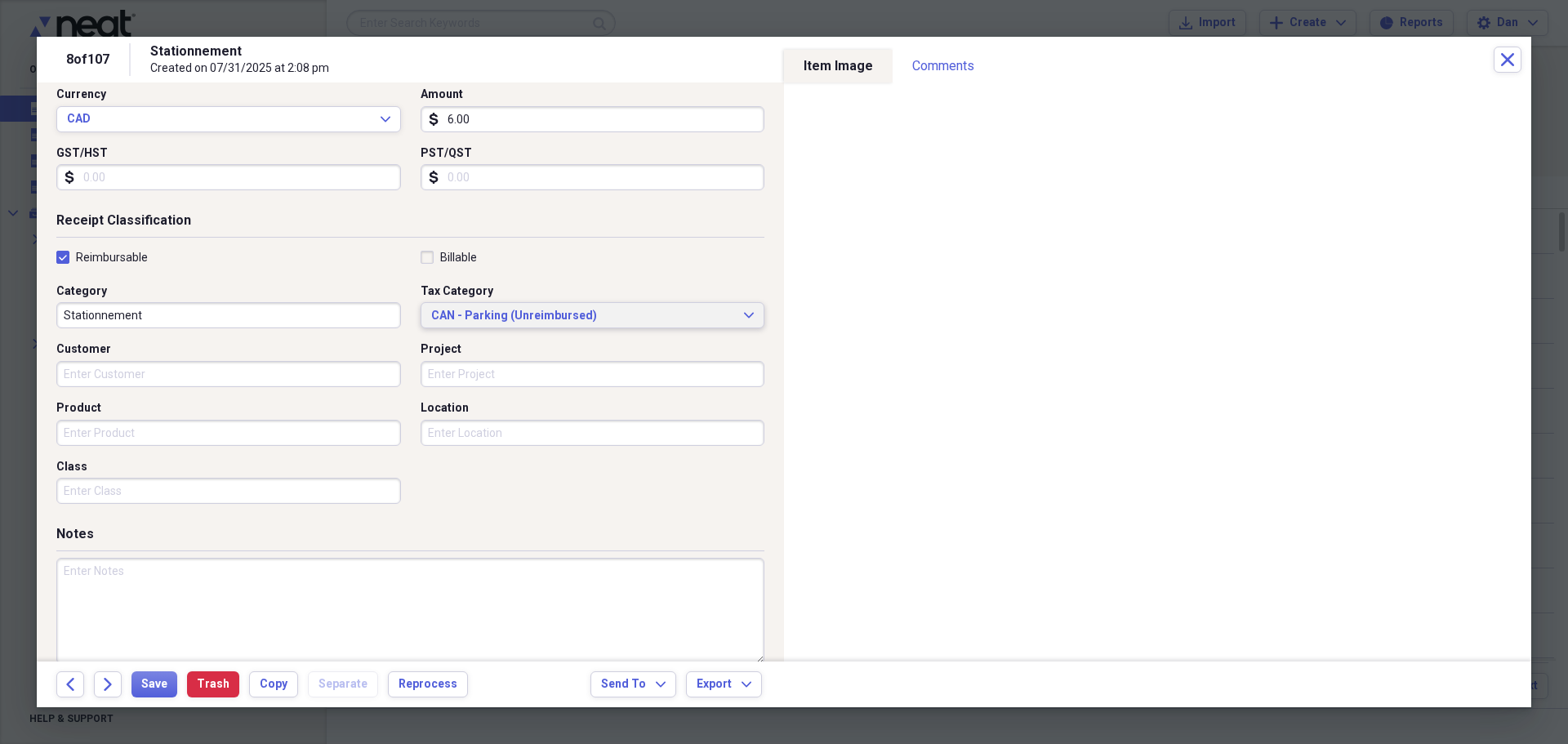 scroll, scrollTop: 245, scrollLeft: 0, axis: vertical 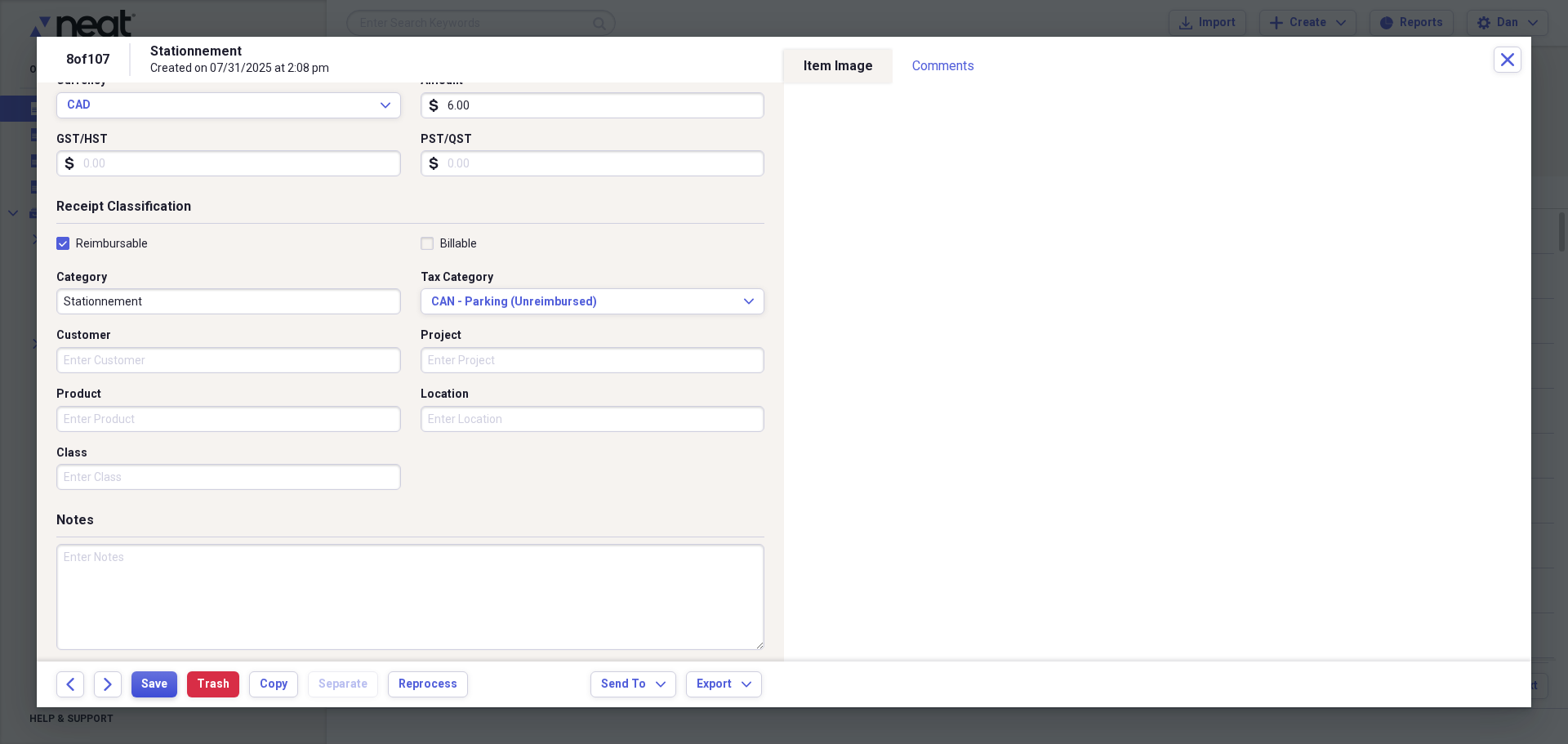 click on "Save" at bounding box center [154, 684] 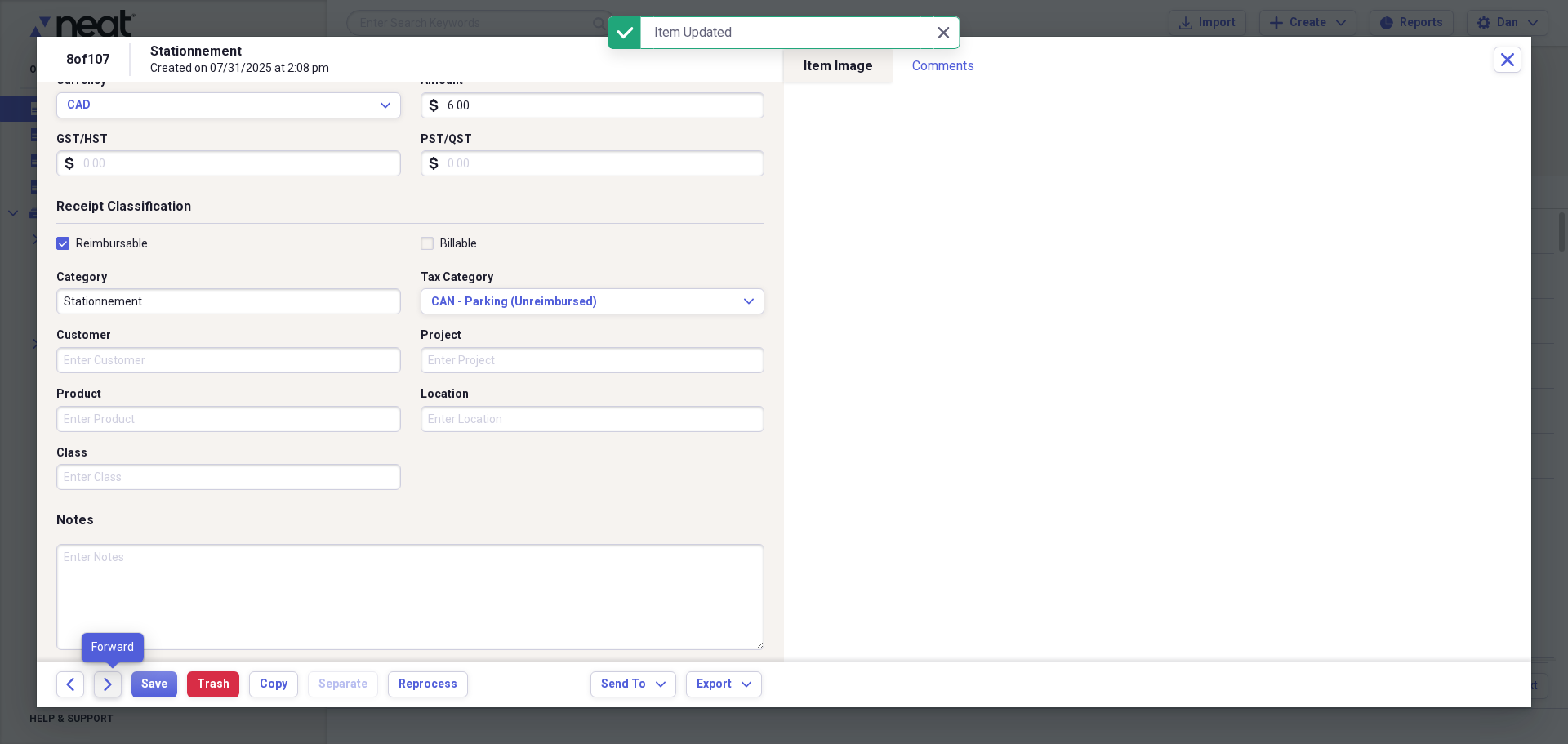 click on "Forward" 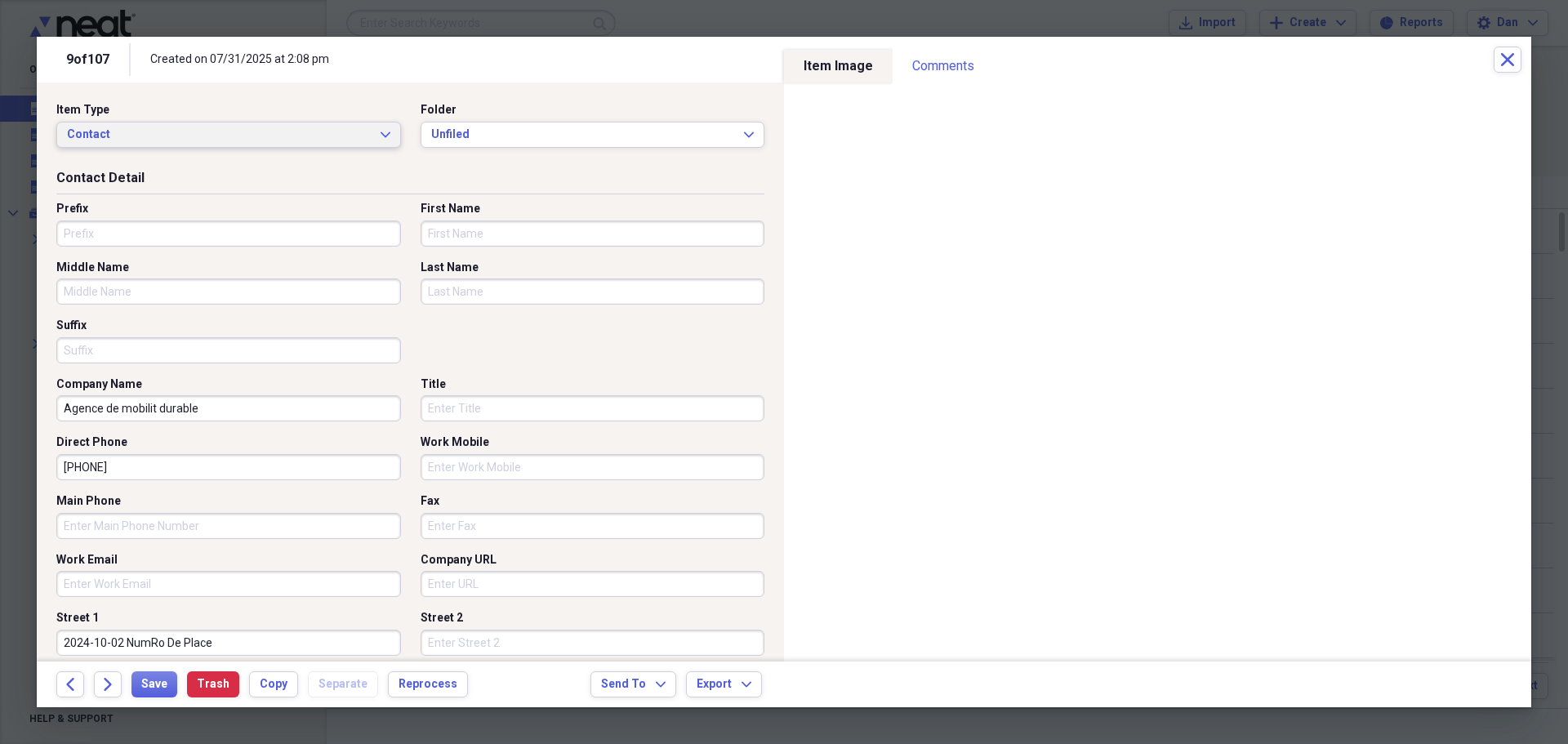 click on "Expand" 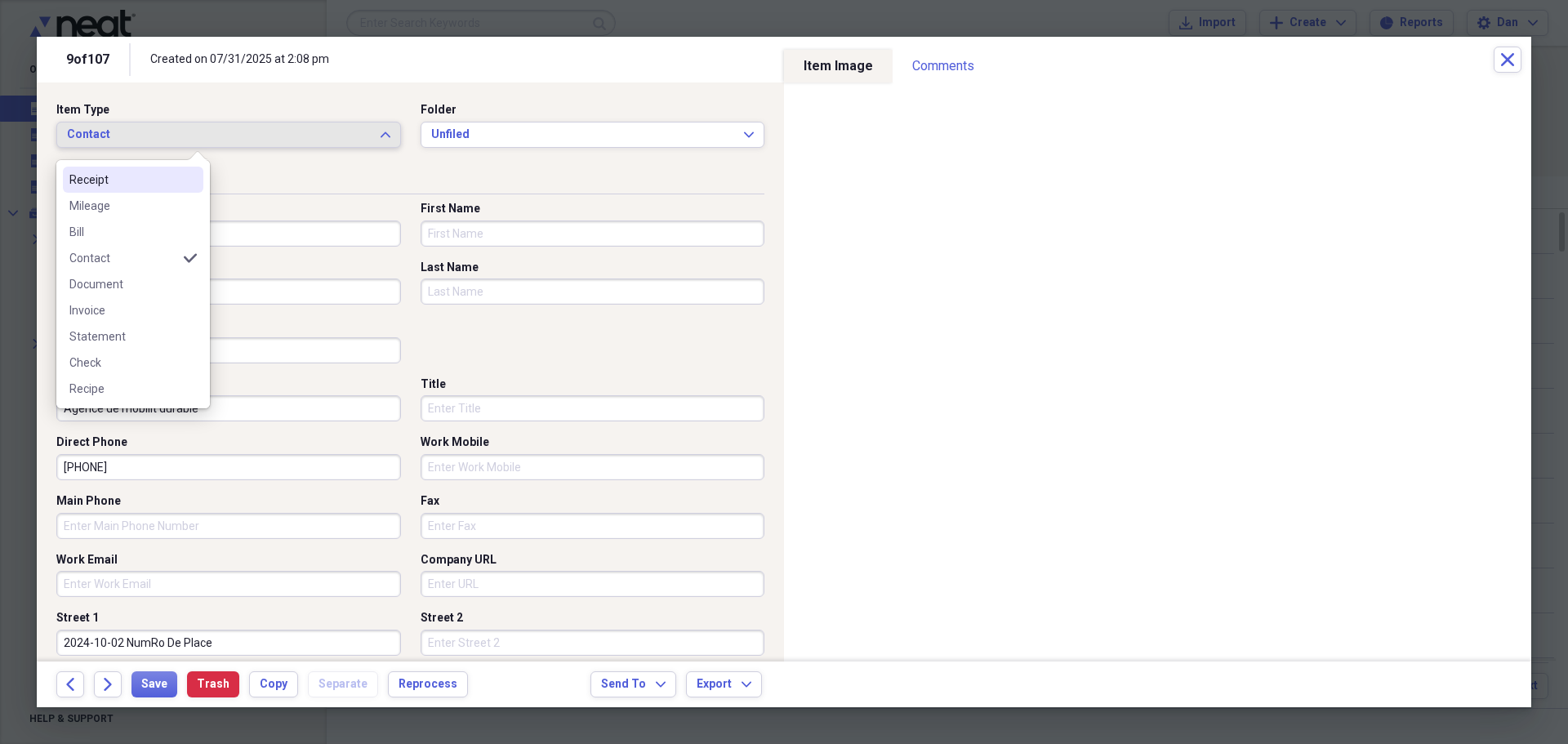 click on "Receipt" at bounding box center [123, 180] 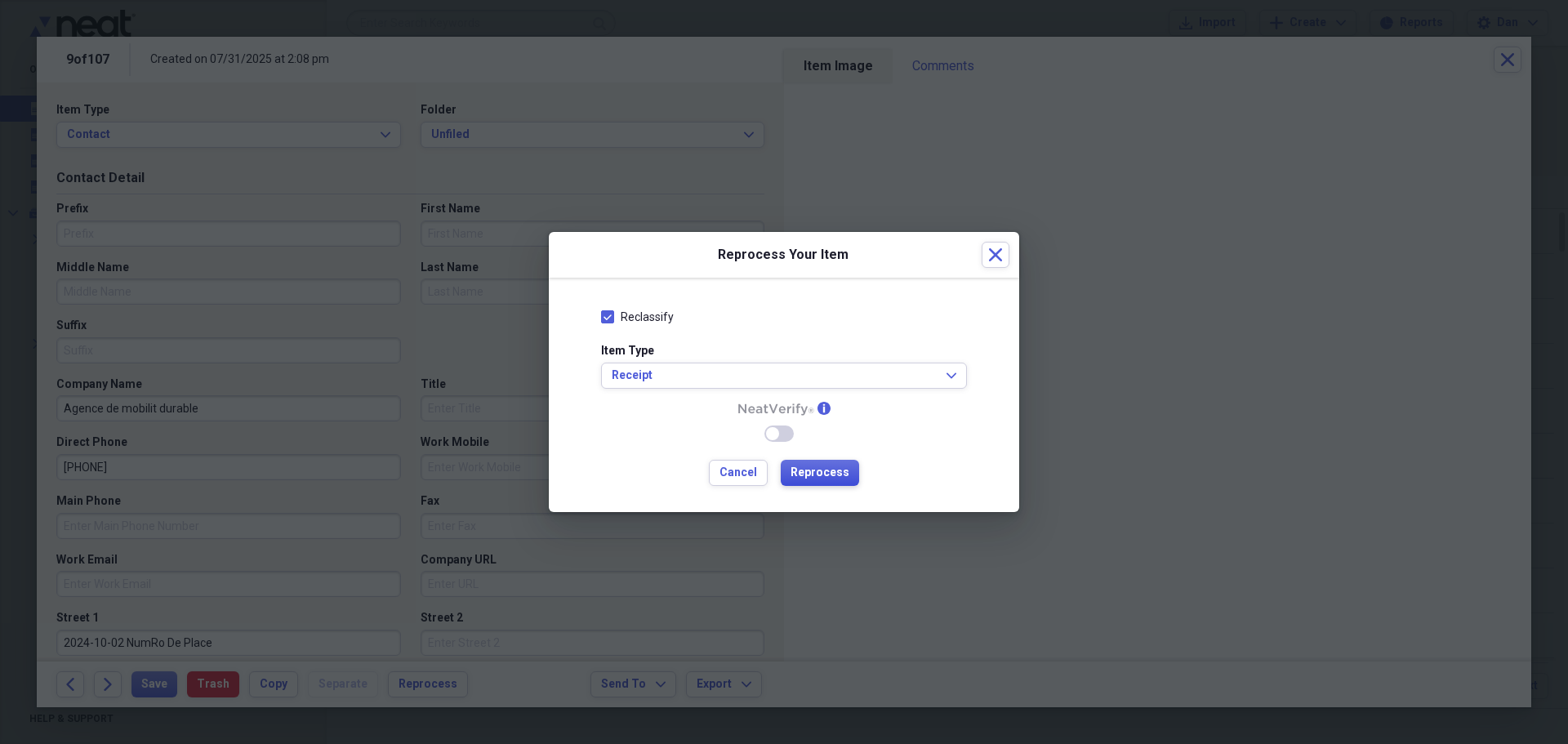 click on "Reprocess" at bounding box center (820, 473) 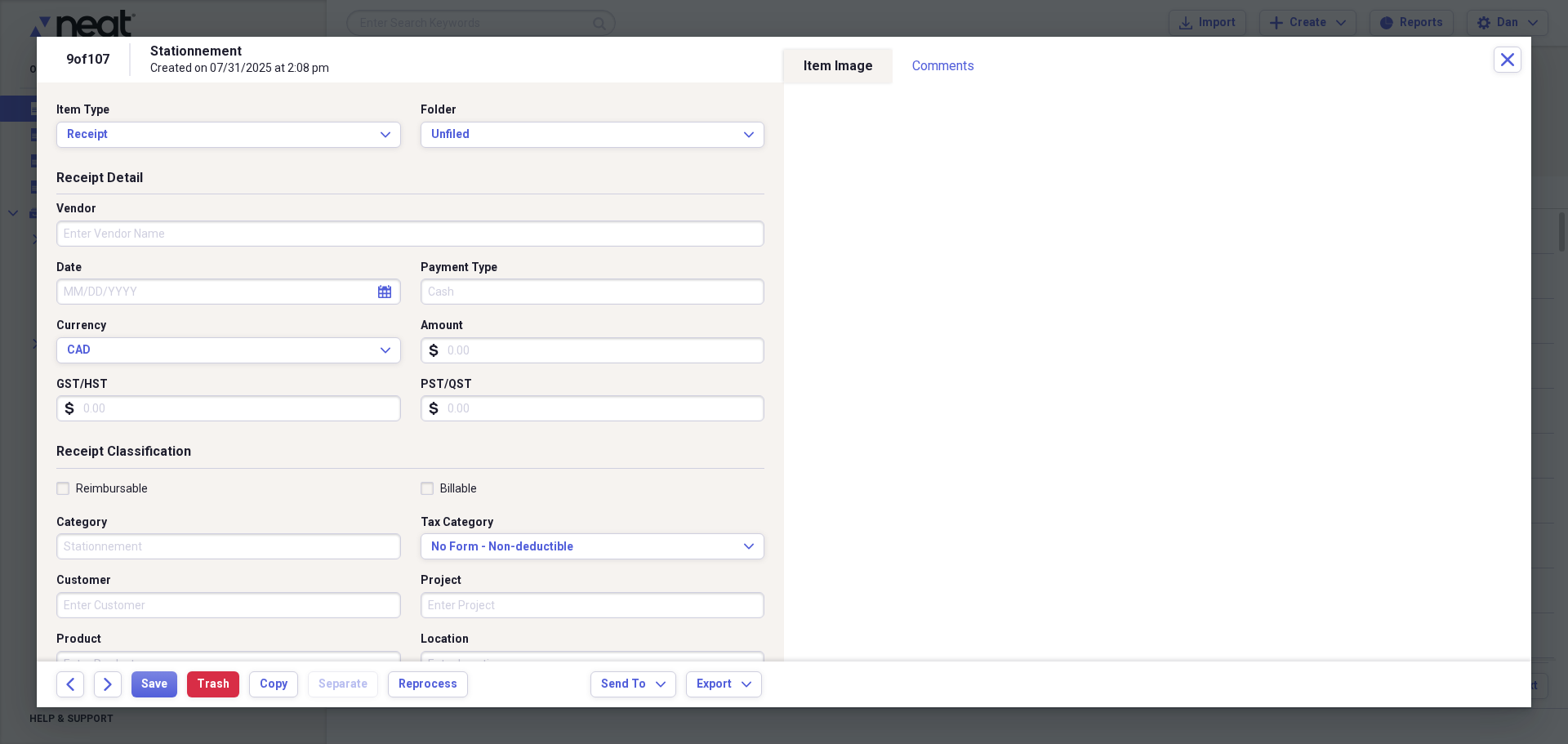 type on "Stationnement" 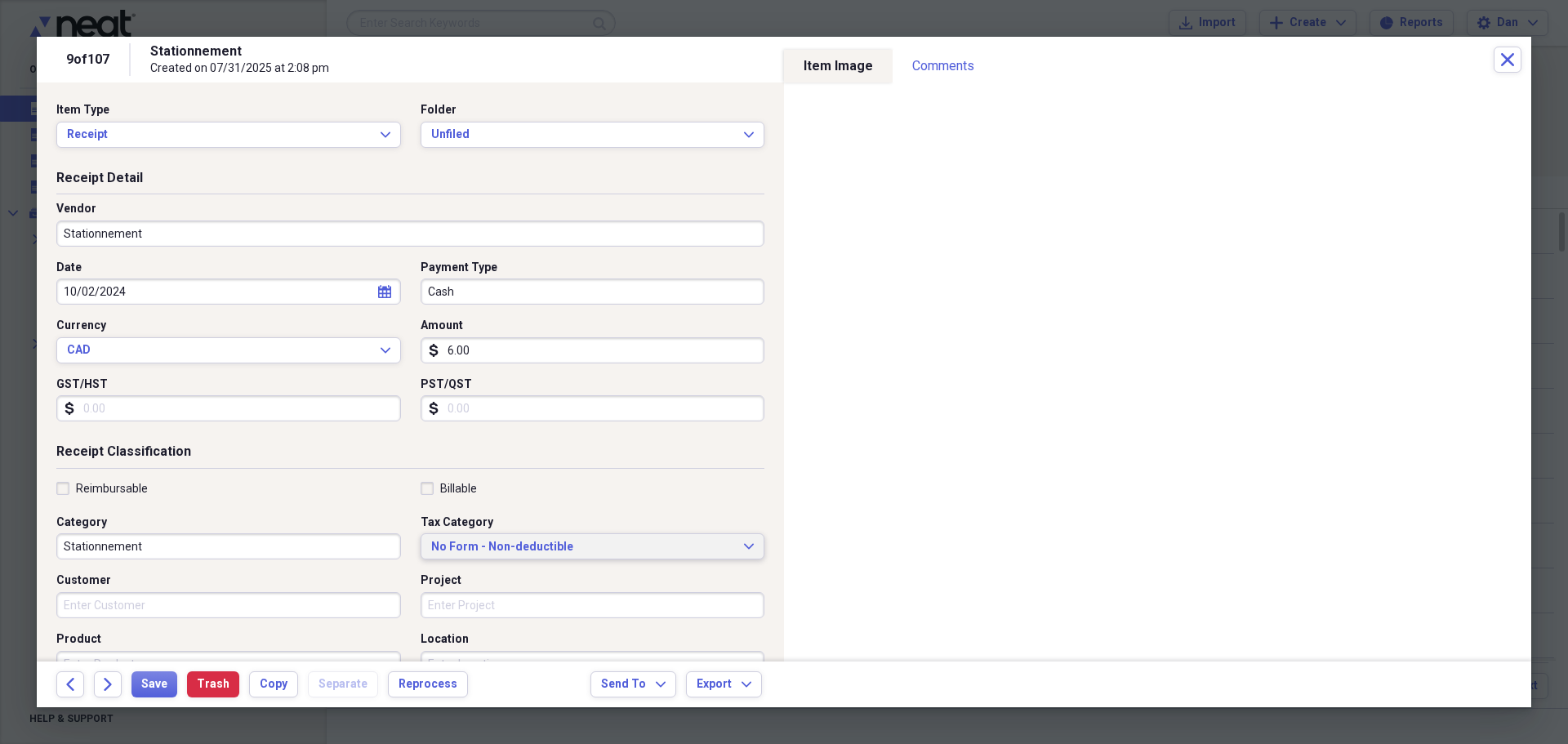 click on "No Form - Non-deductible" at bounding box center (583, 547) 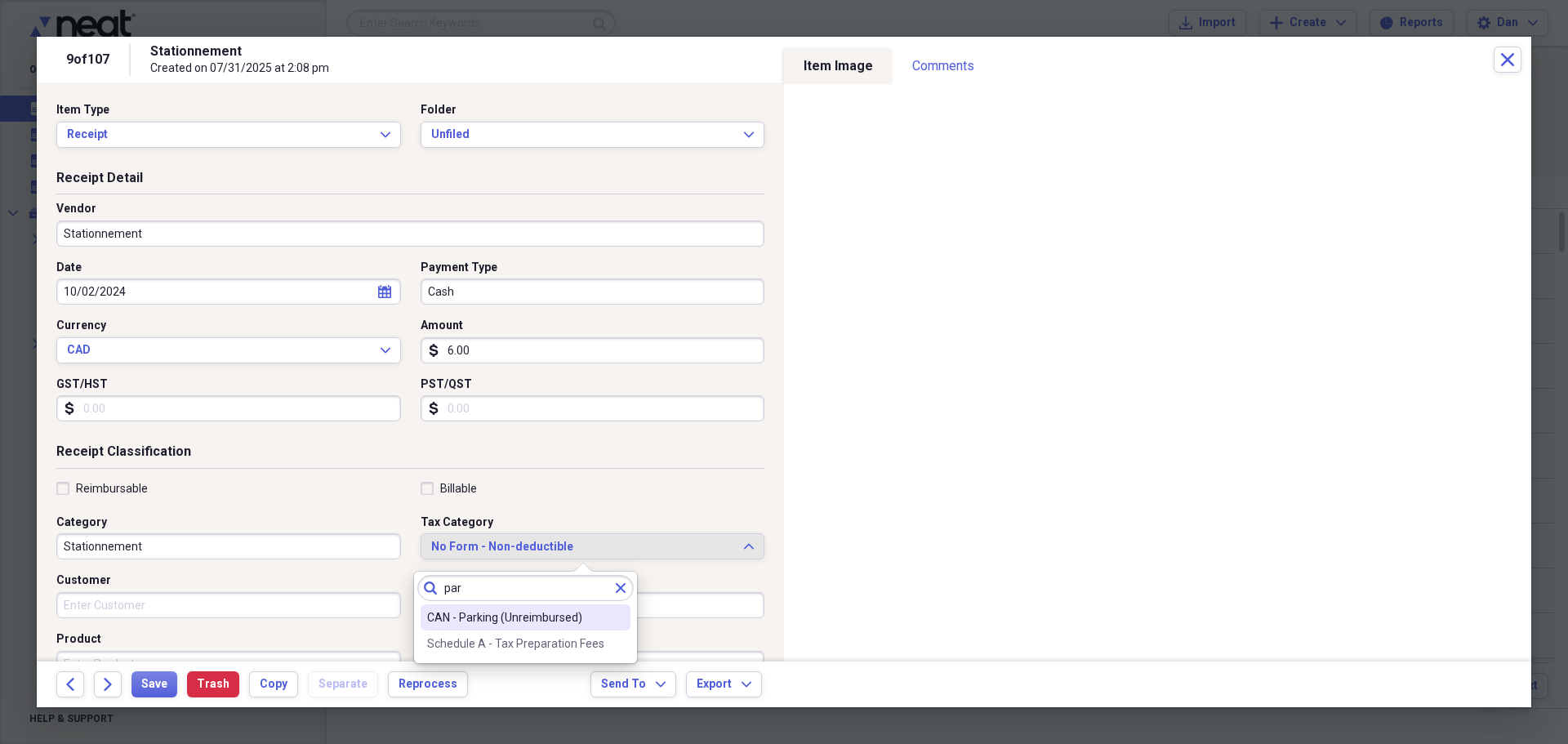 type on "par" 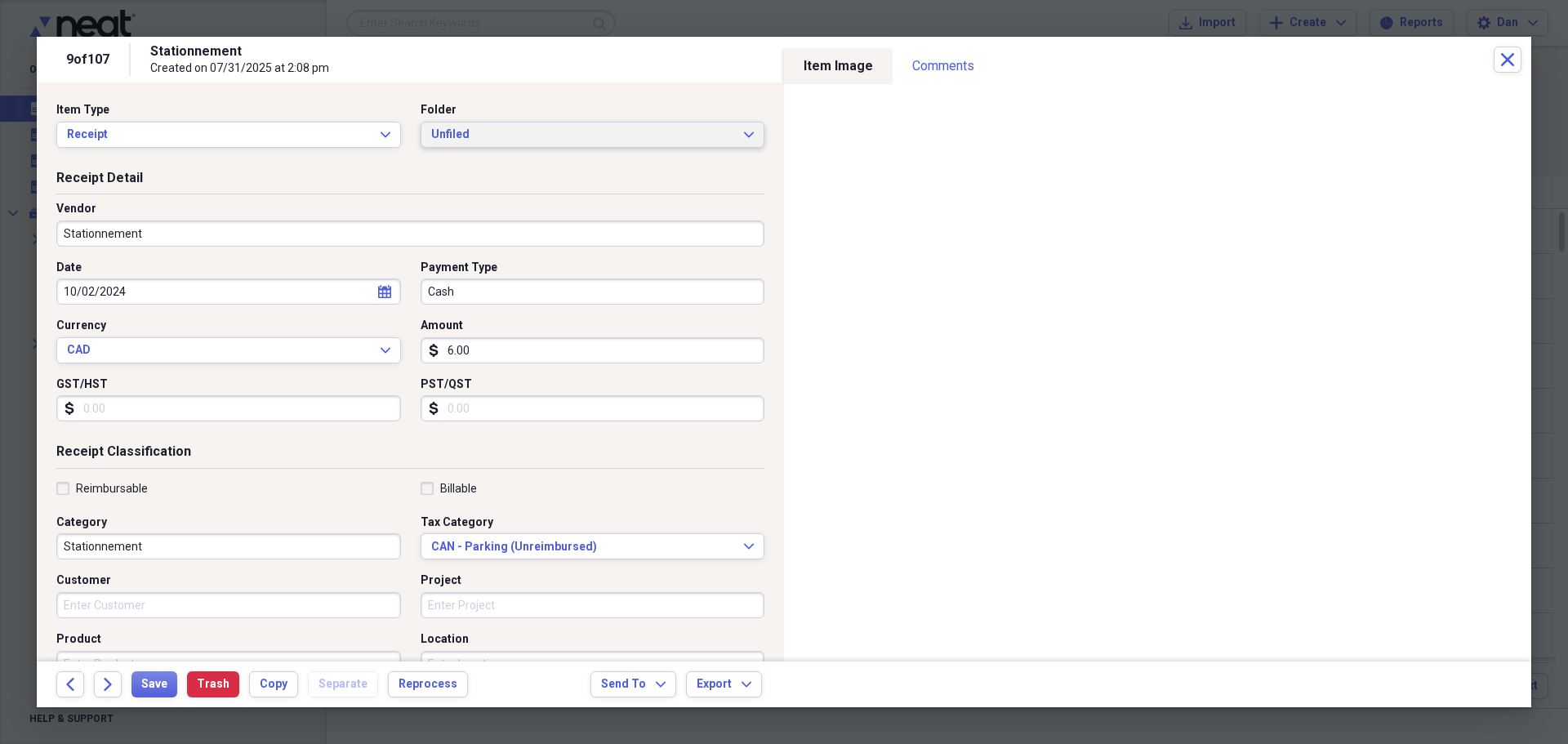 click on "Expand" 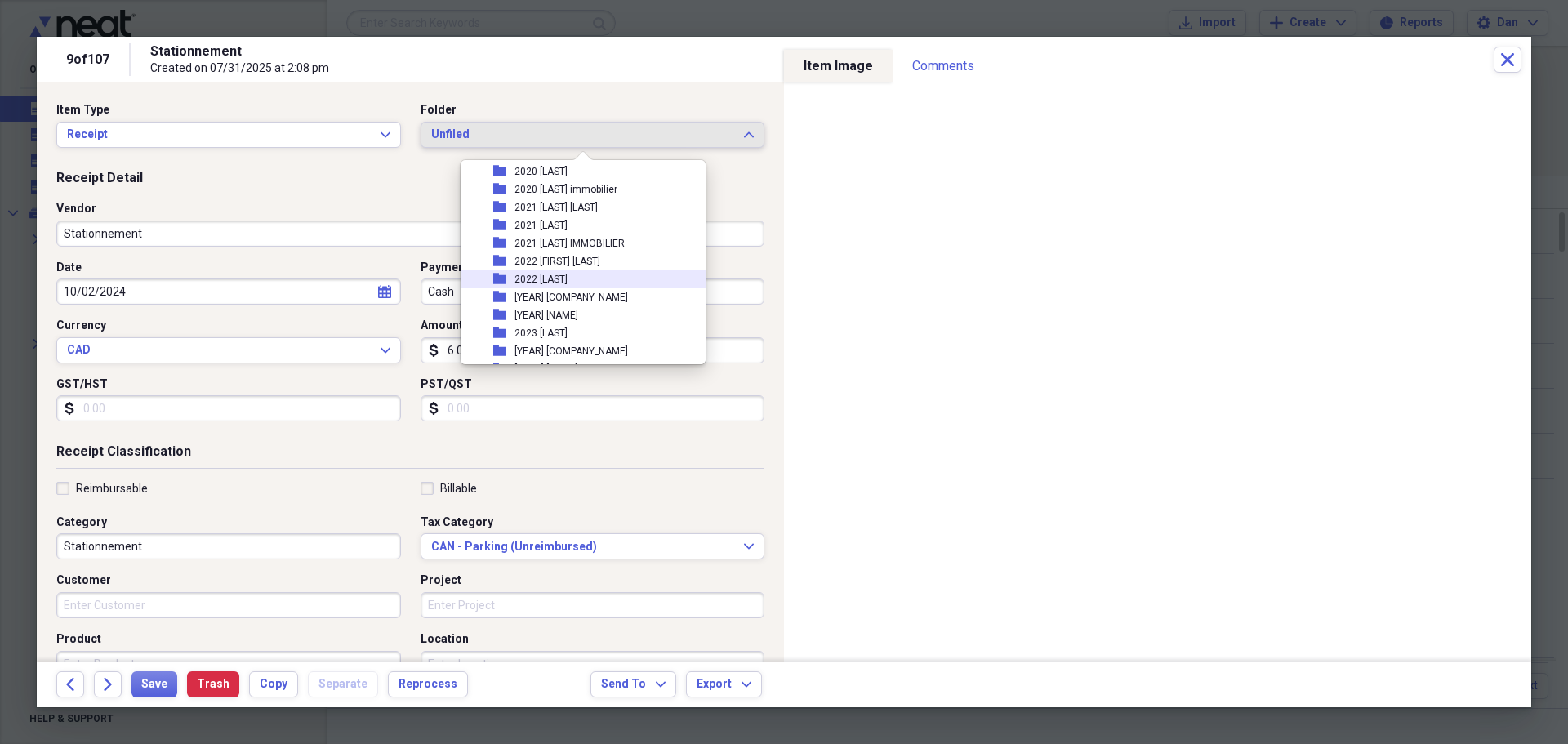 scroll, scrollTop: 408, scrollLeft: 0, axis: vertical 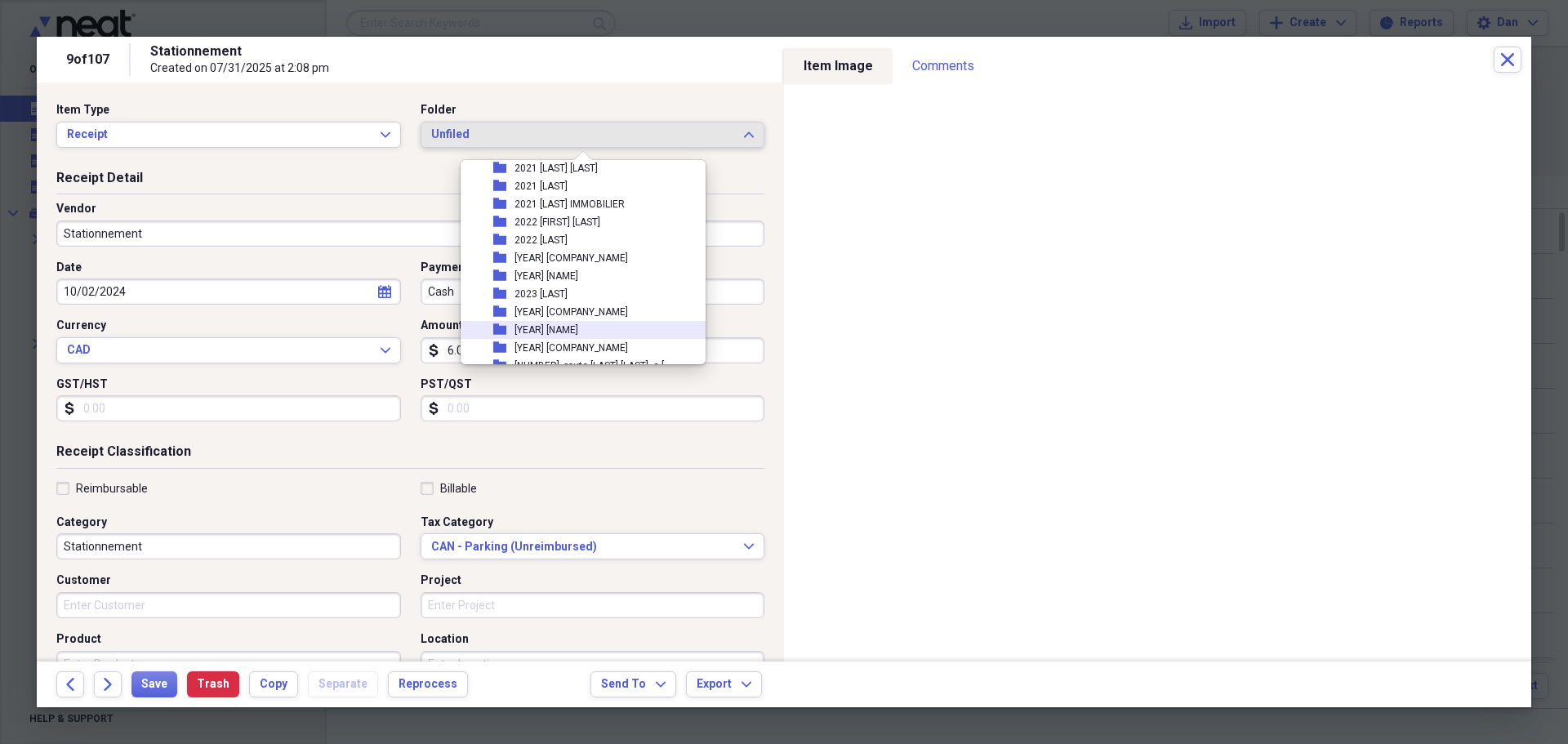 click on "[YEAR] [FIRST] [LAST]" at bounding box center (546, 330) 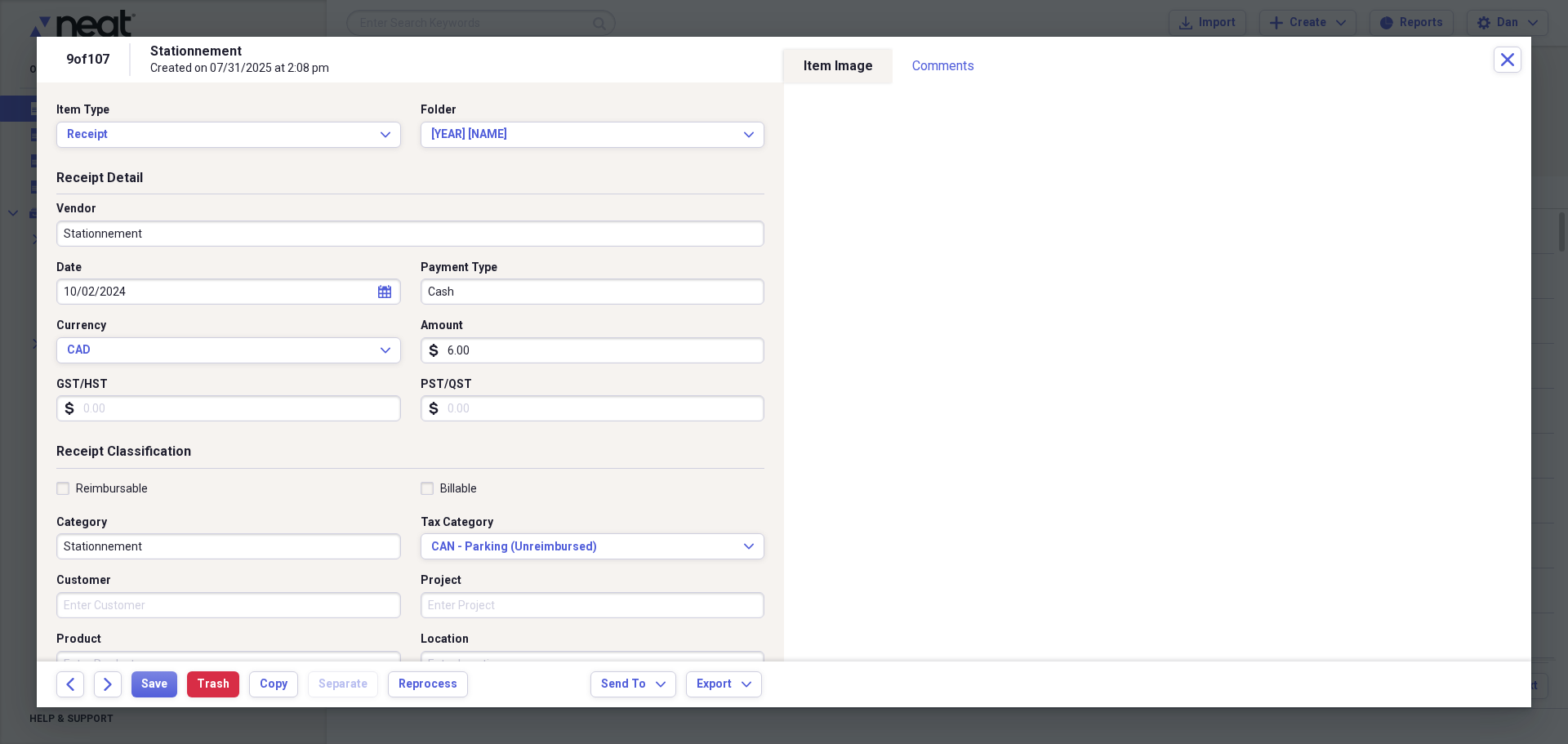 click on "Reimbursable" at bounding box center [102, 488] 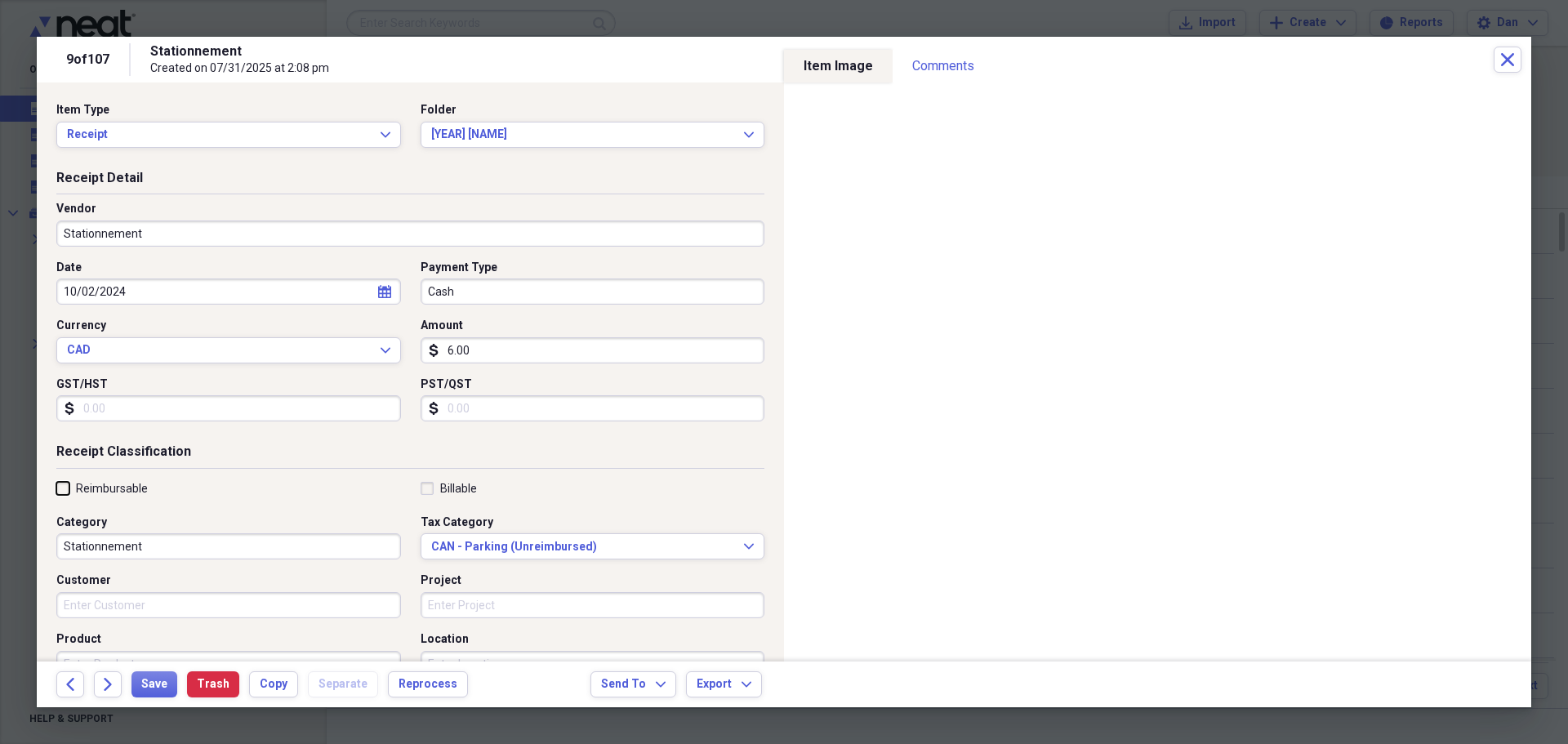 click on "Reimbursable" at bounding box center (56, 488) 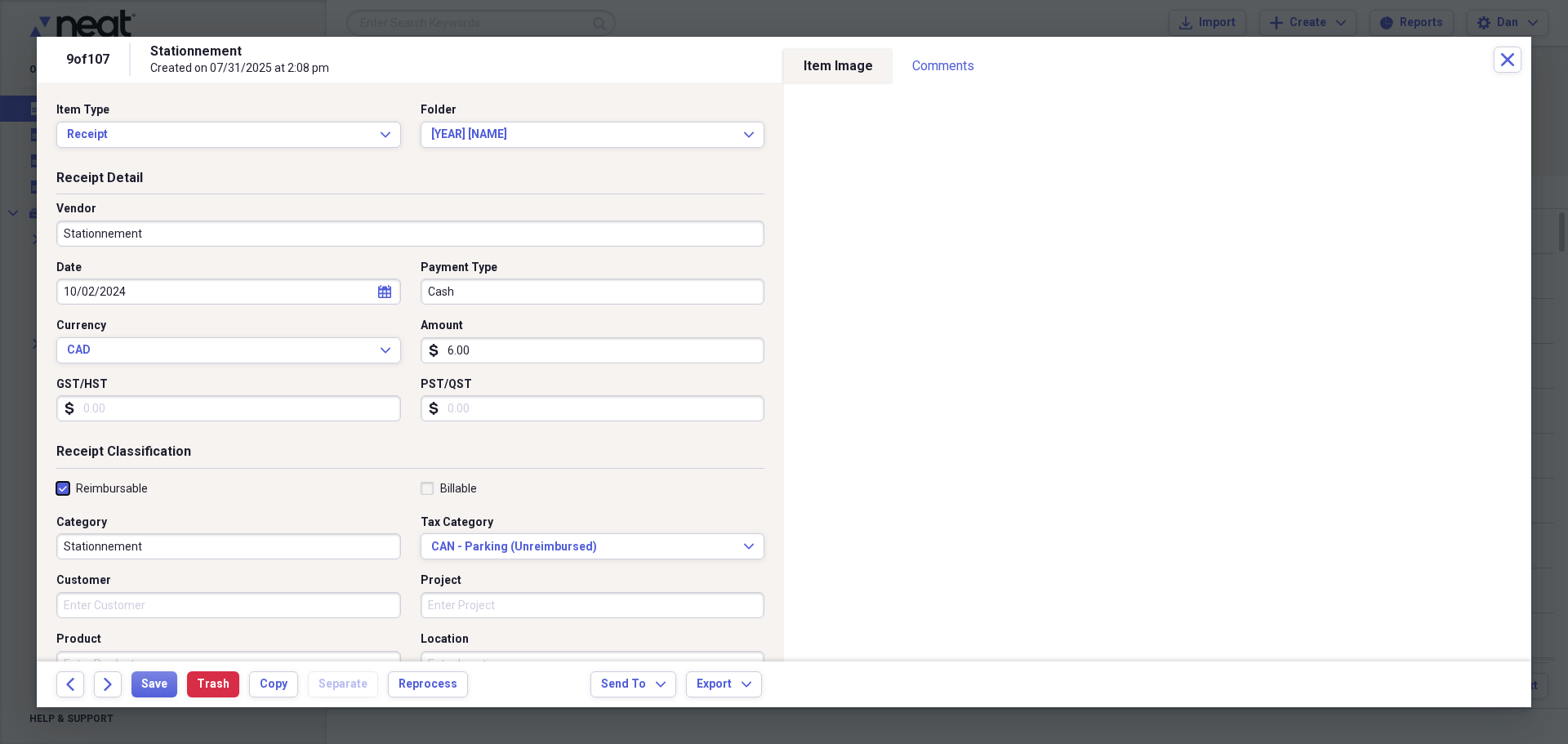 checkbox on "true" 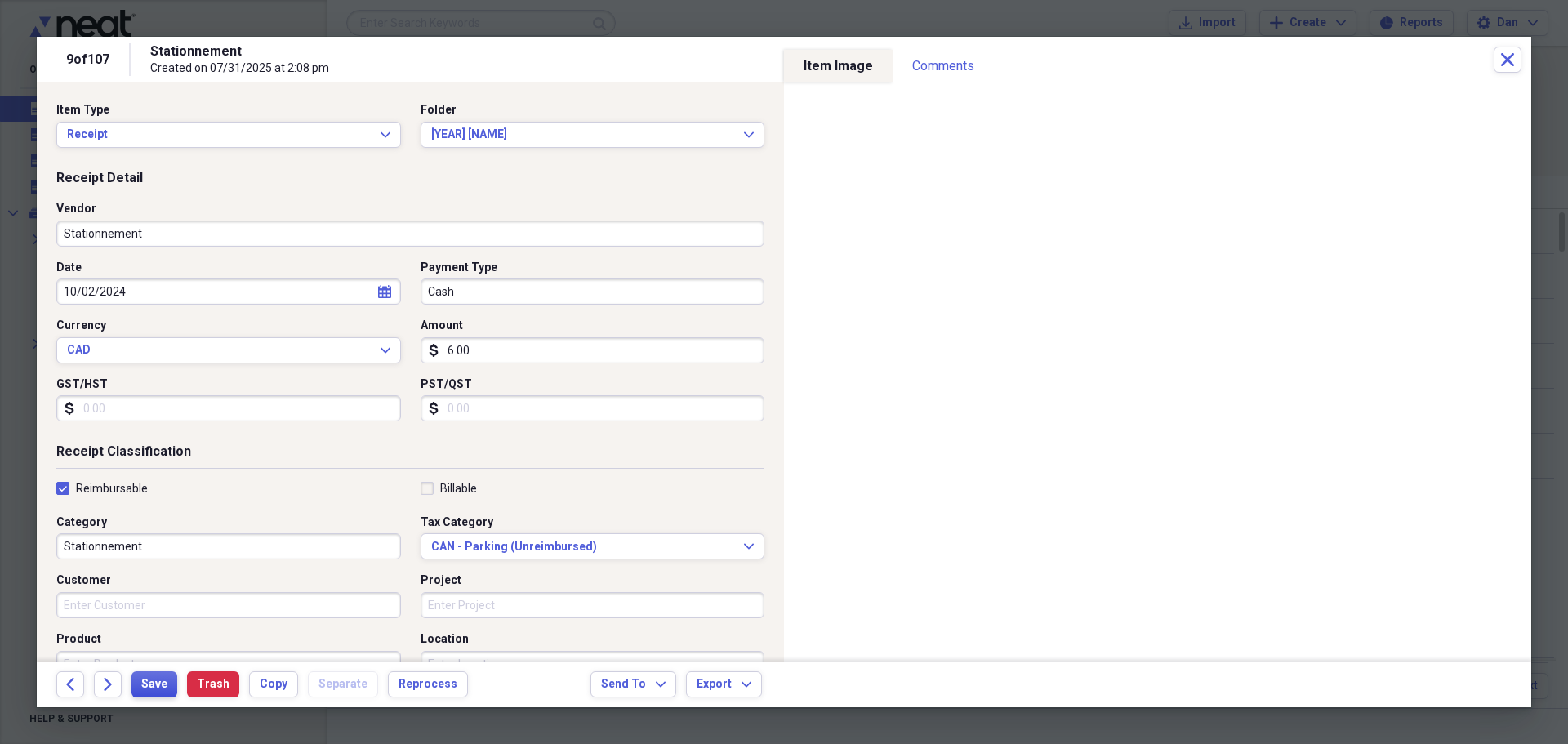 click on "Save" at bounding box center [154, 684] 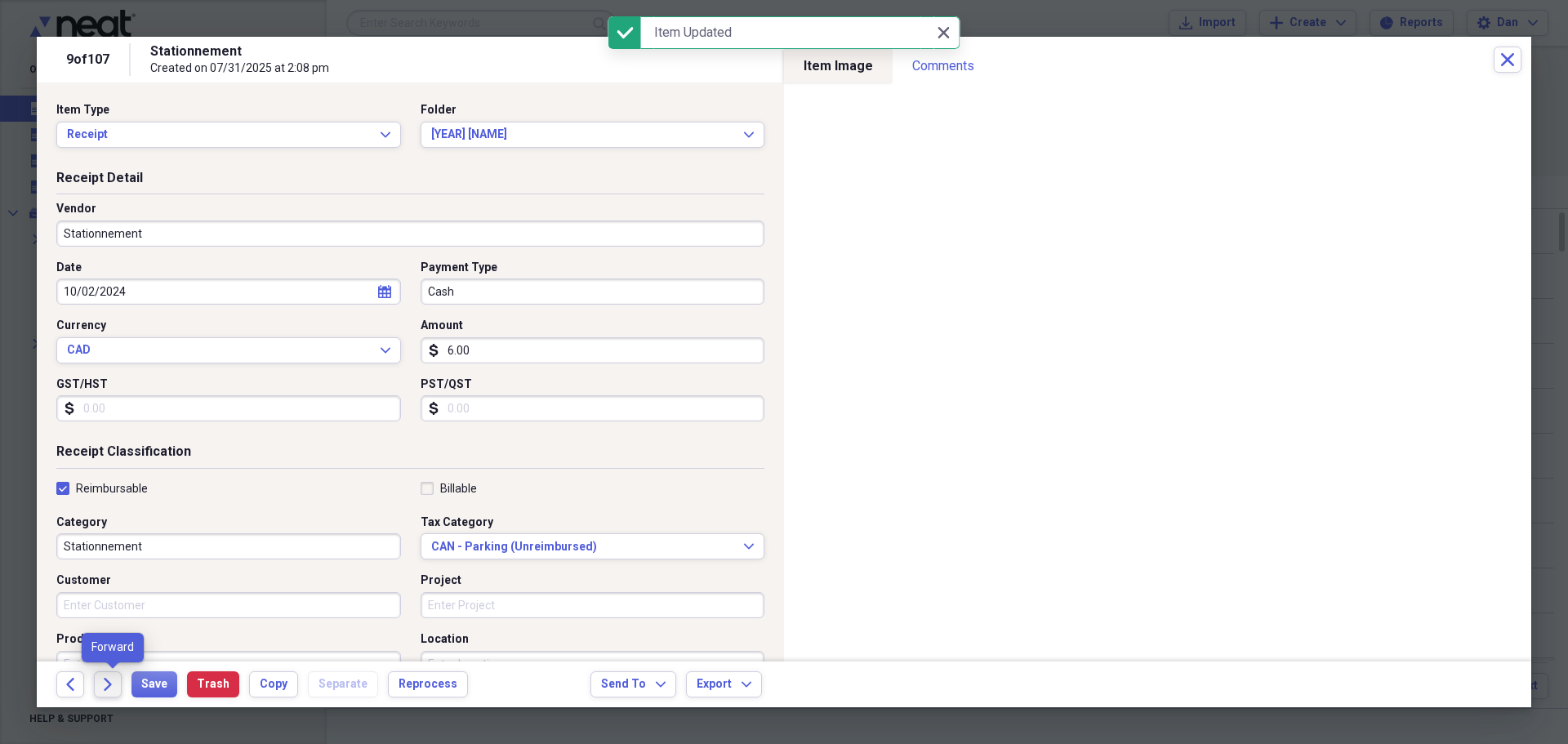 click on "Forward" 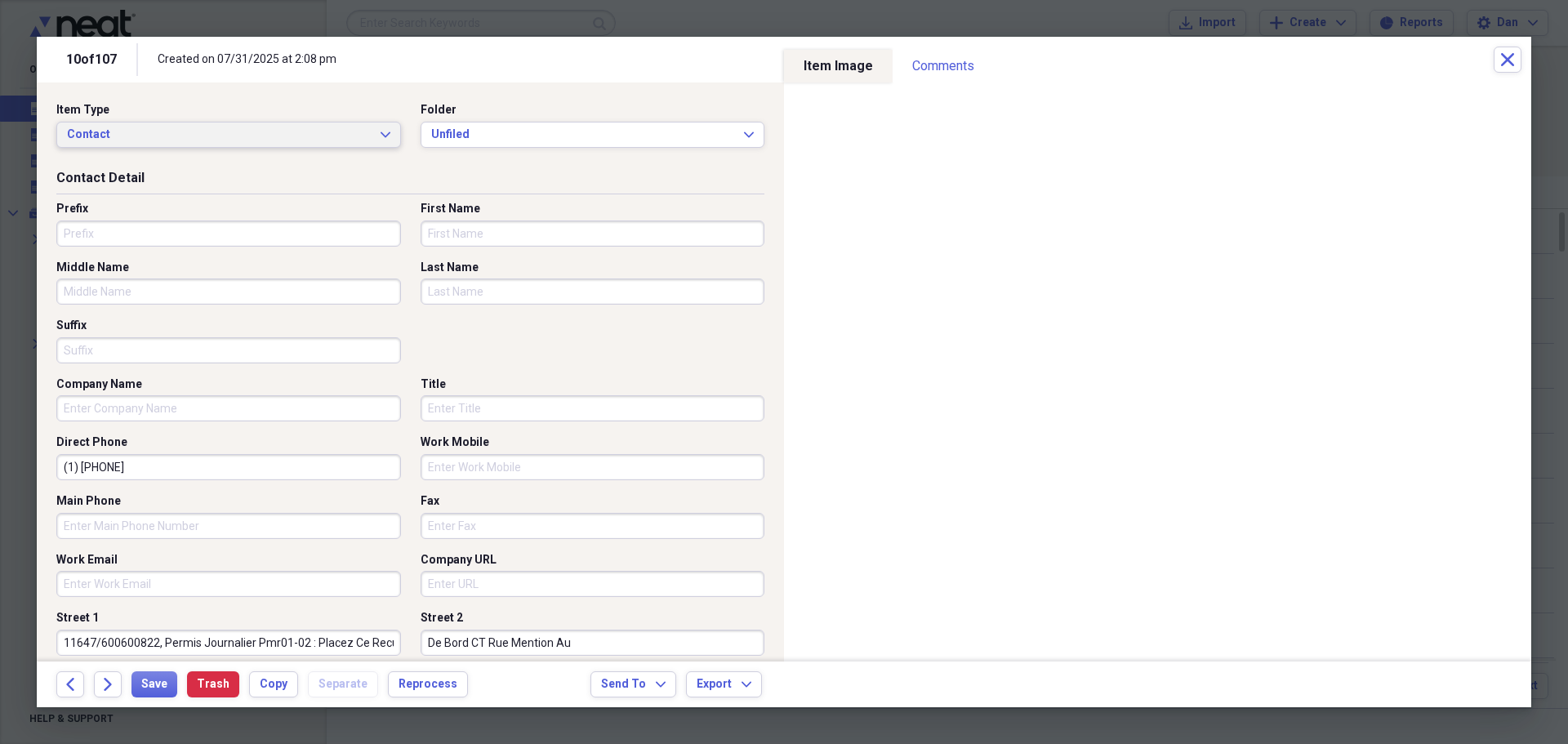 click on "Contact Expand" at bounding box center [229, 135] 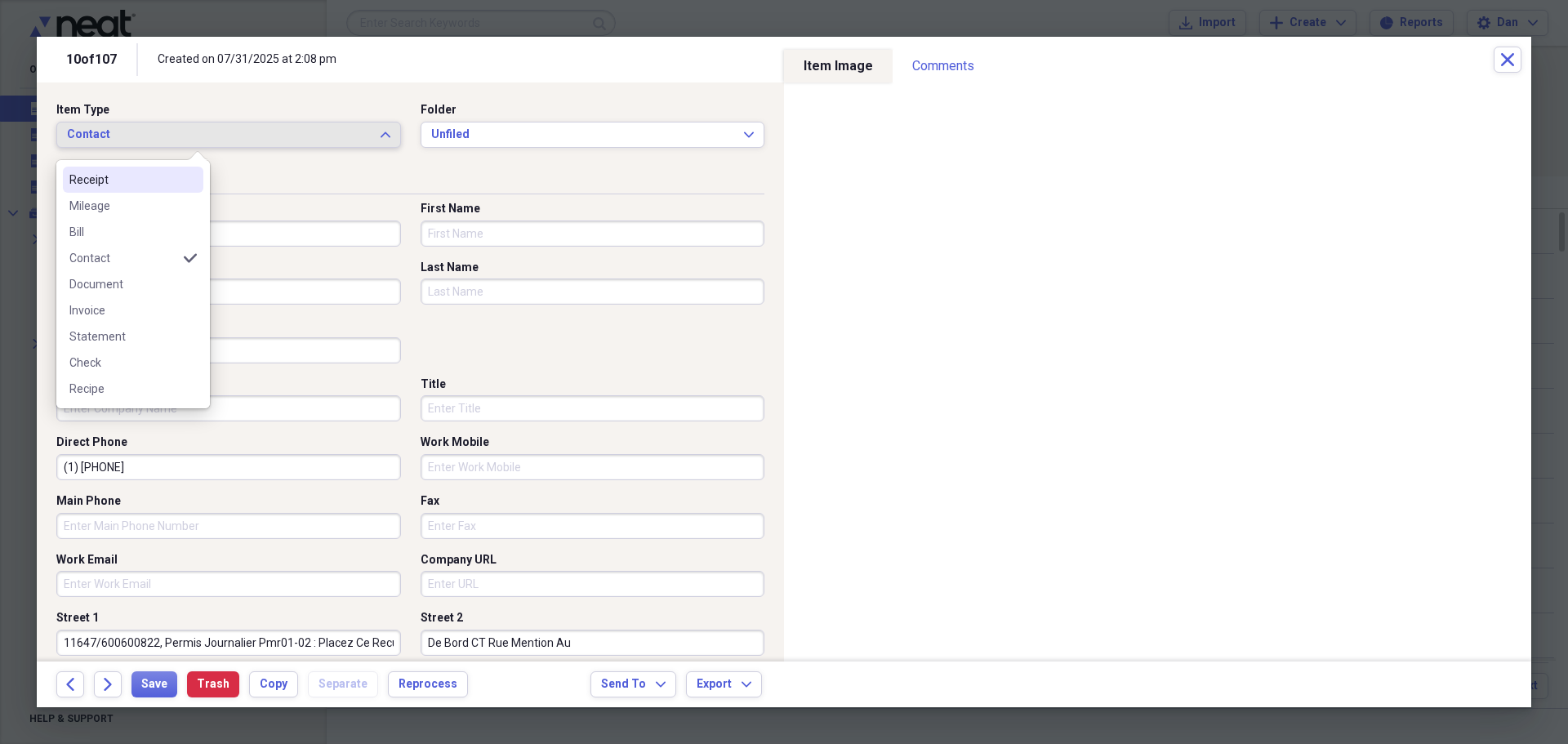 click on "Receipt" at bounding box center [123, 180] 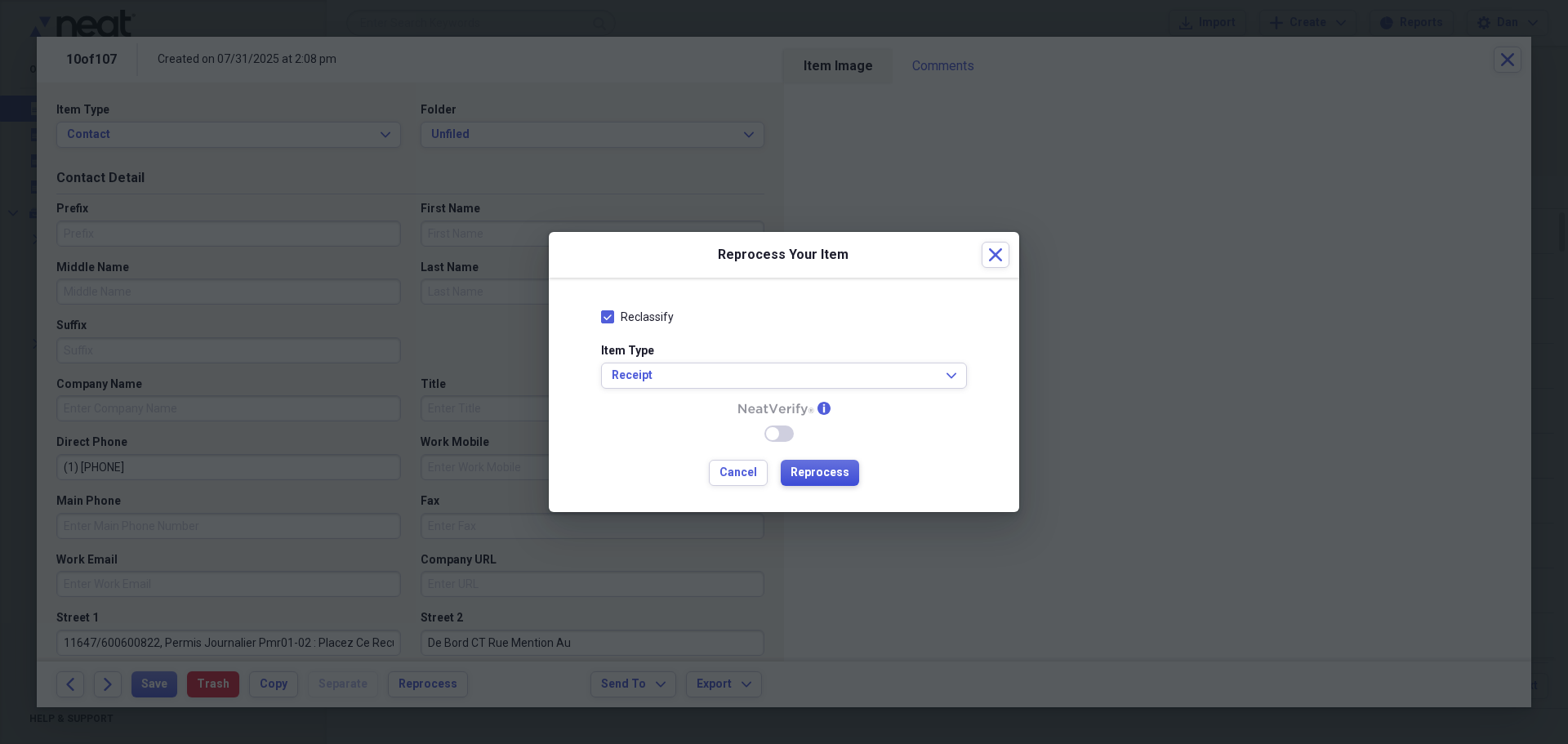 click on "Reprocess" at bounding box center (820, 473) 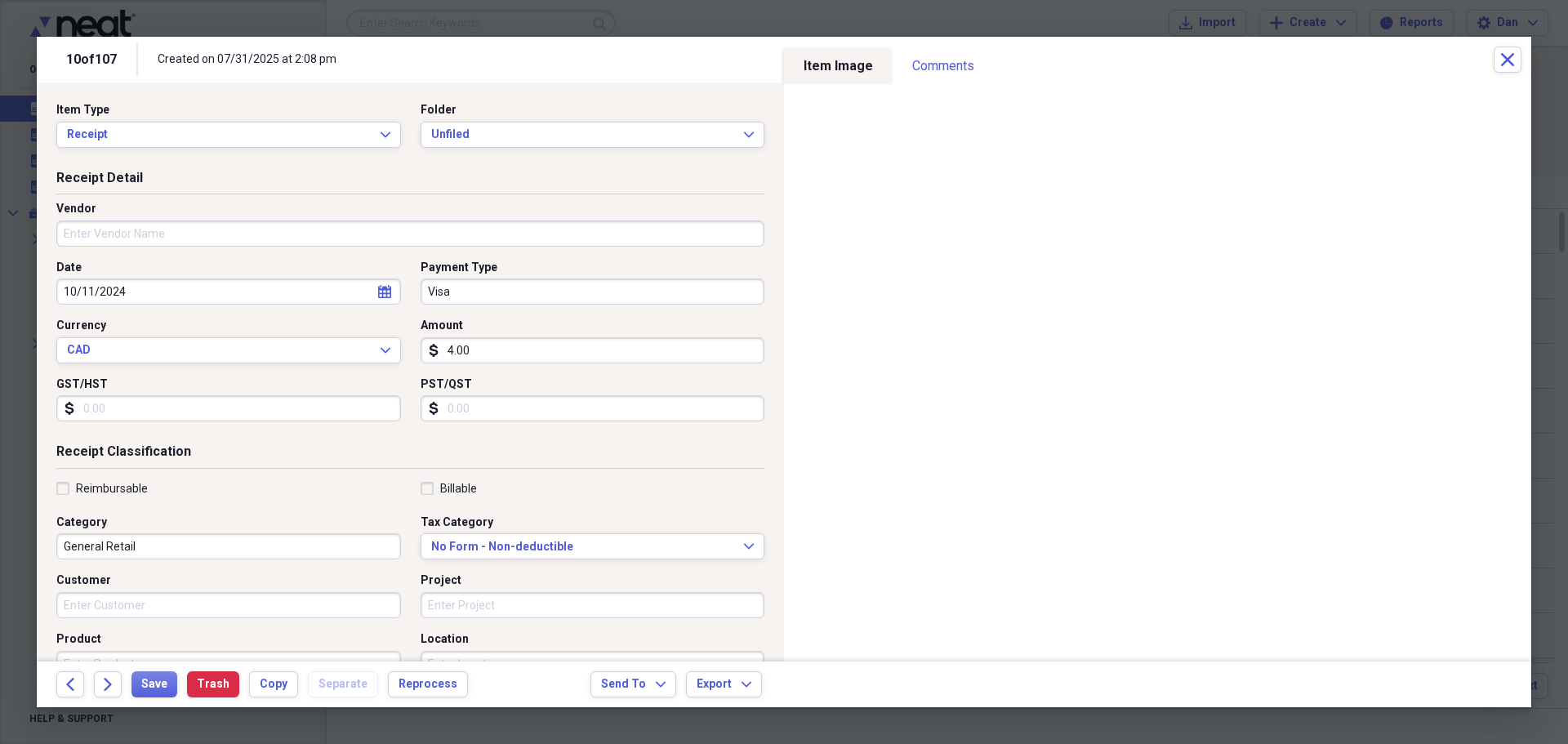 type on "10/11/2024" 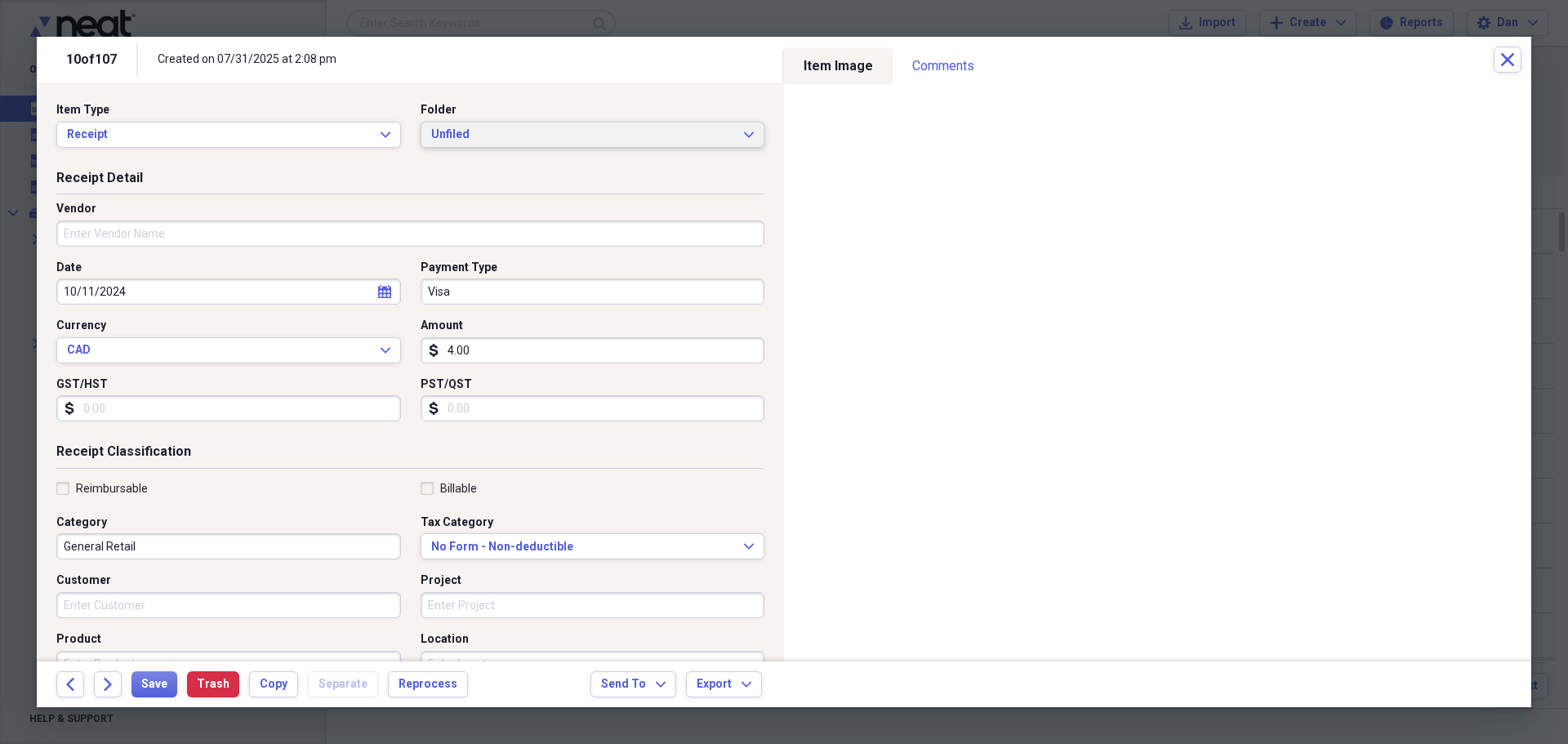 click on "Expand" 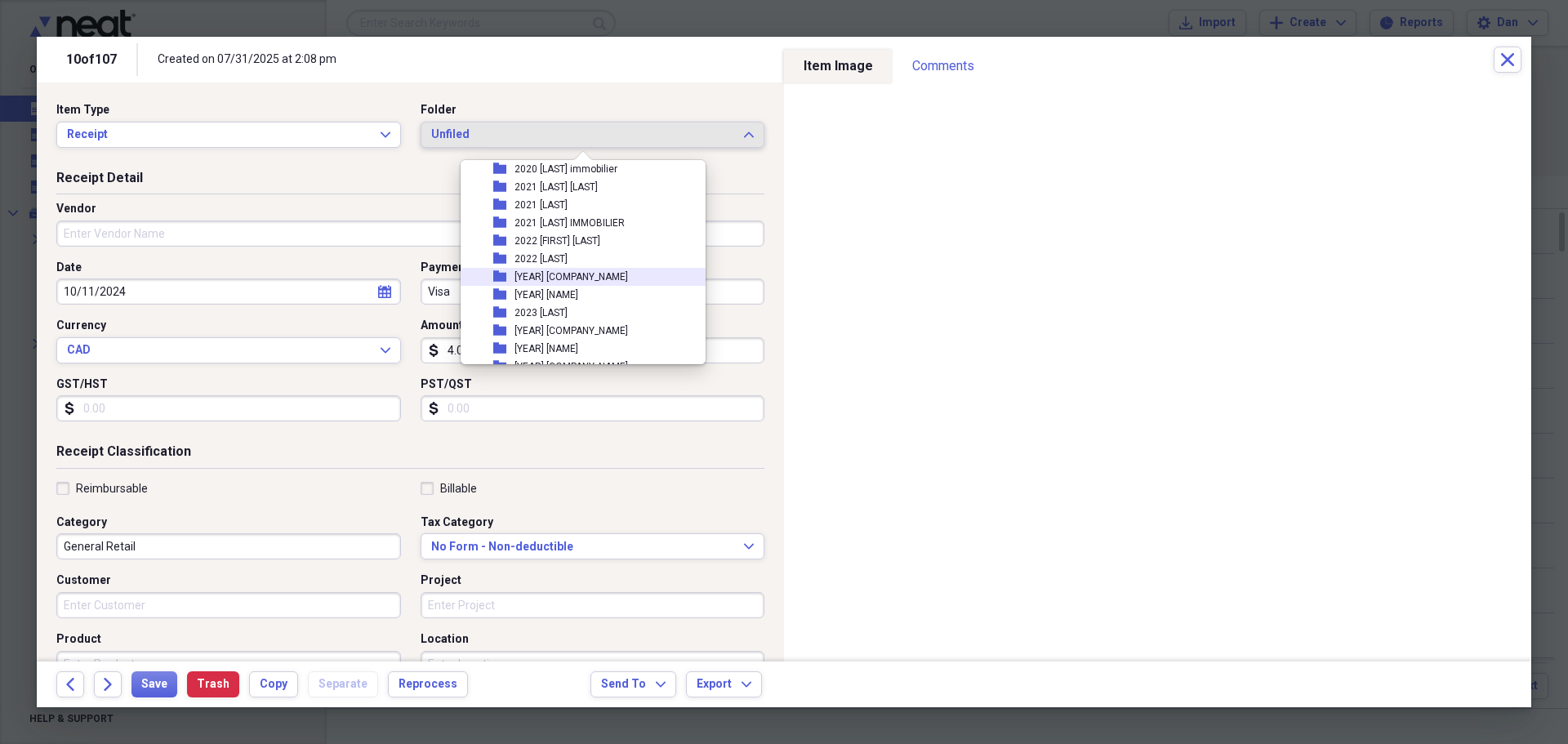 scroll, scrollTop: 408, scrollLeft: 0, axis: vertical 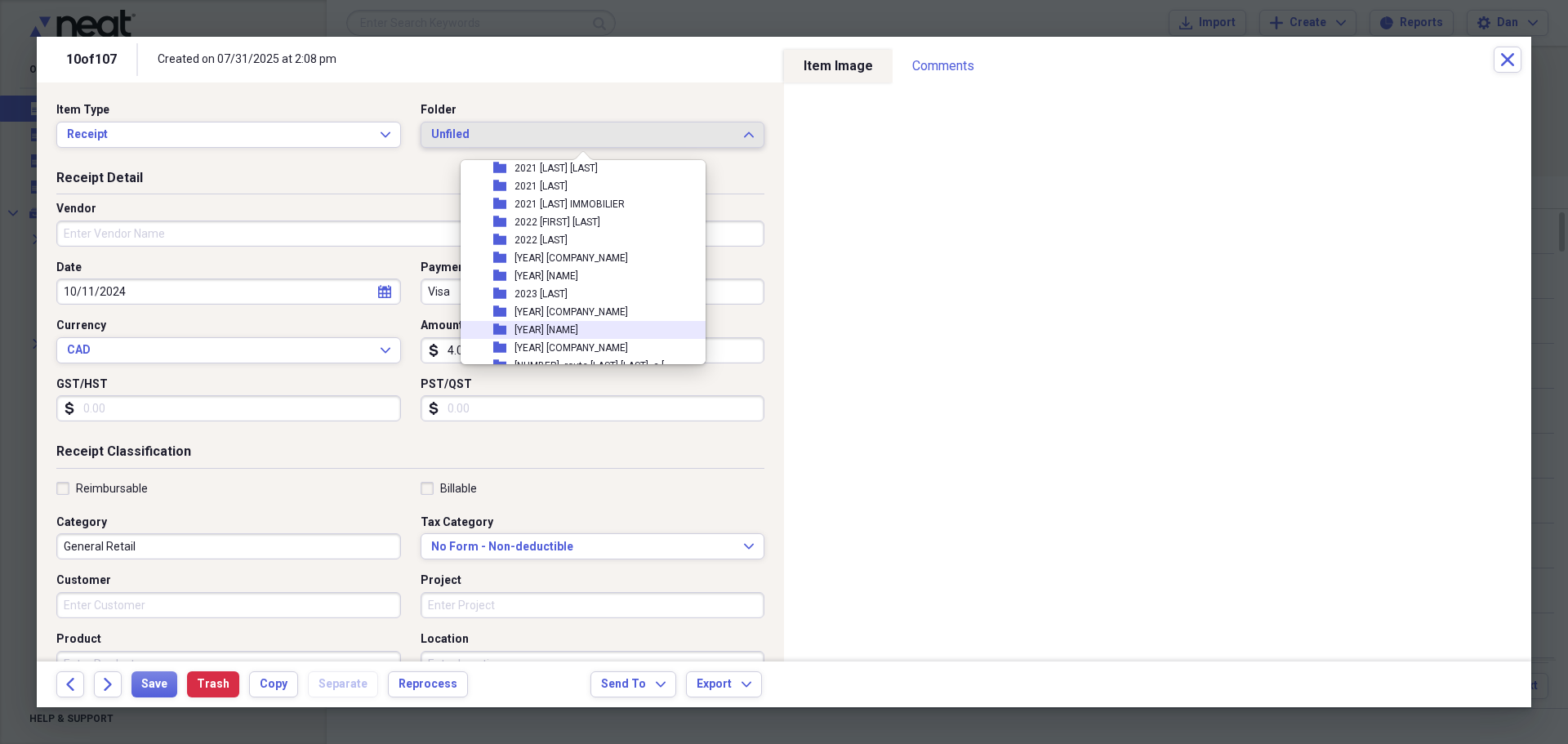 click on "[YEAR] [FIRST] [LAST]" at bounding box center (546, 330) 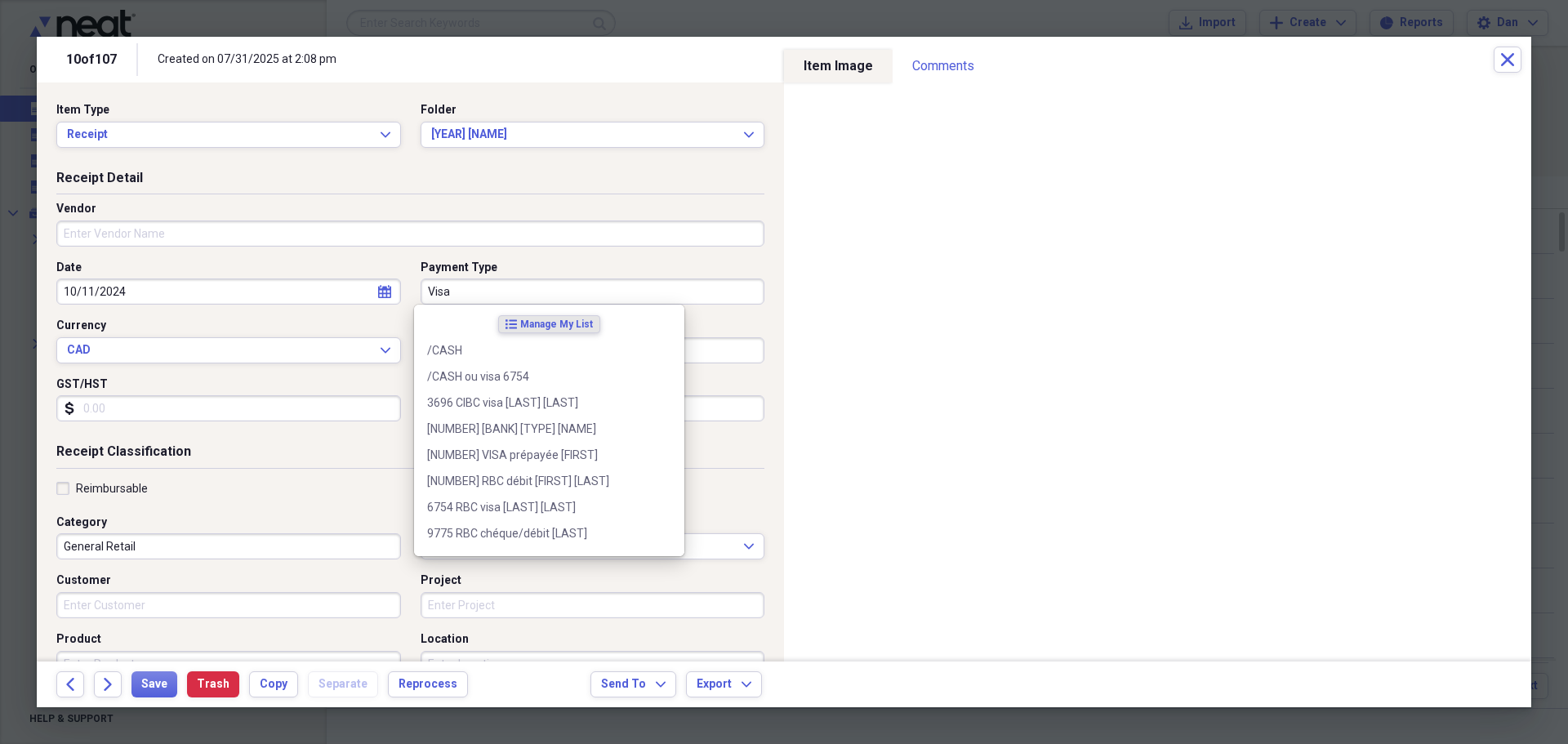 click on "Visa" at bounding box center (593, 292) 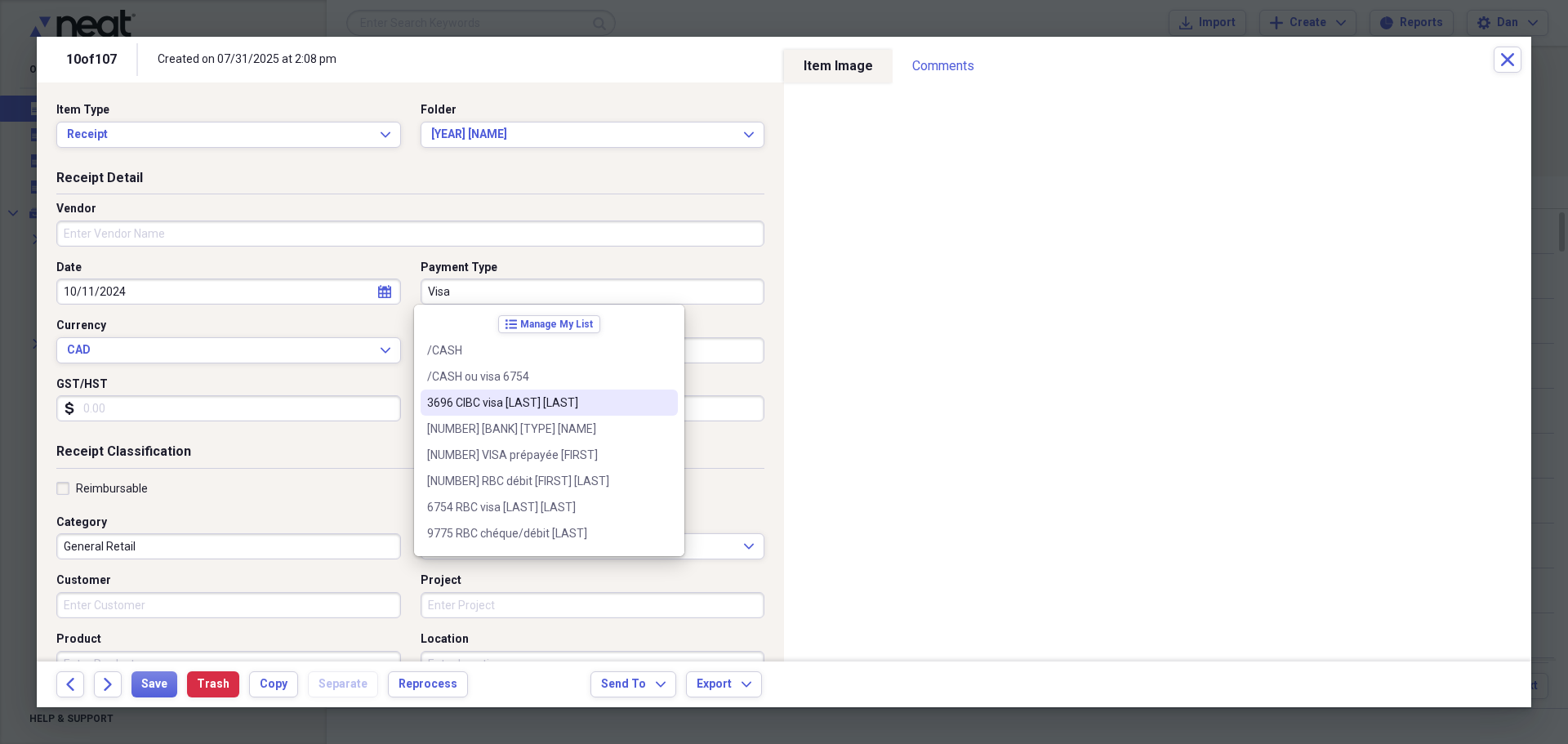 click on "[NUMBER] [LAST] VISA [FIRST] [LAST]" at bounding box center [539, 403] 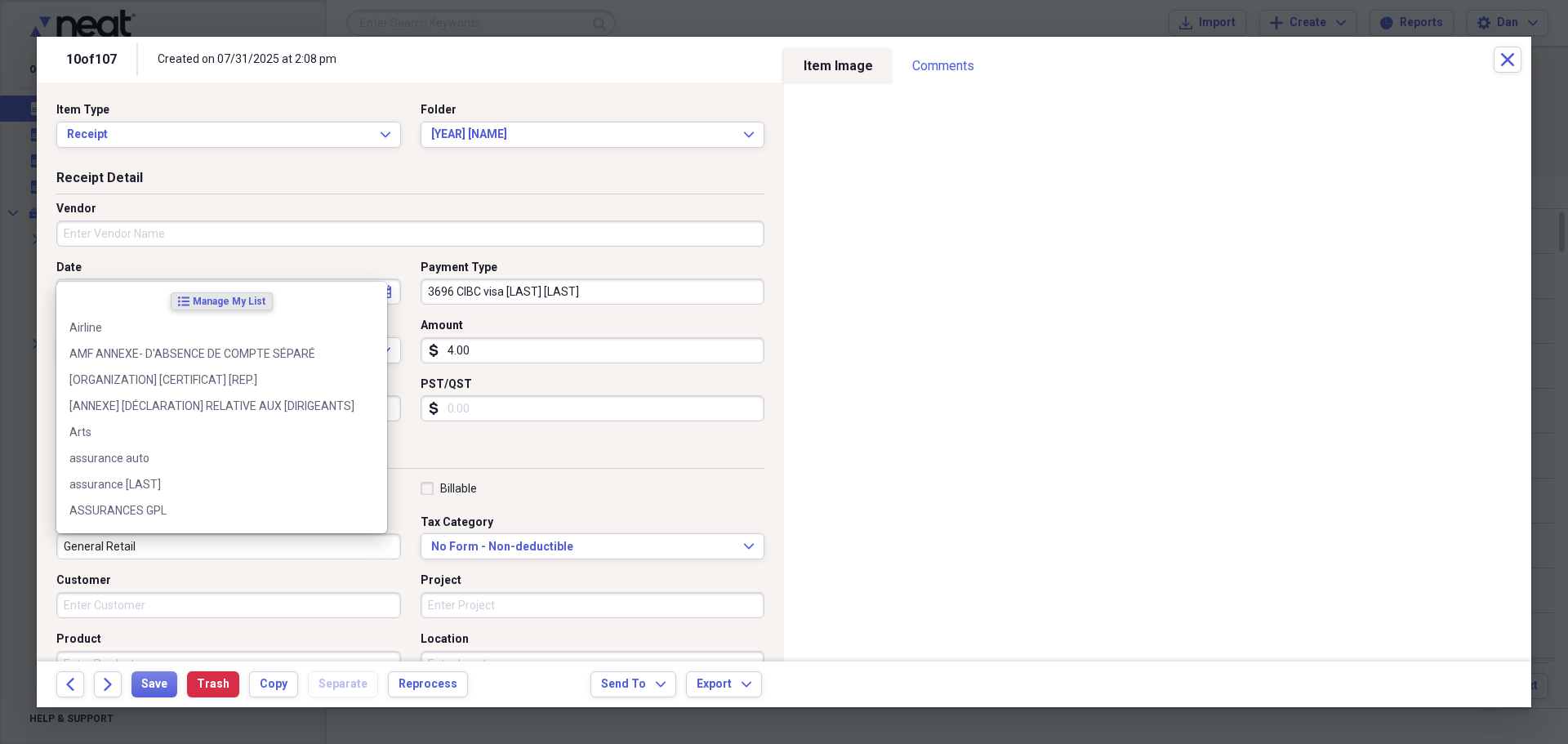 click on "General Retail" at bounding box center [229, 546] 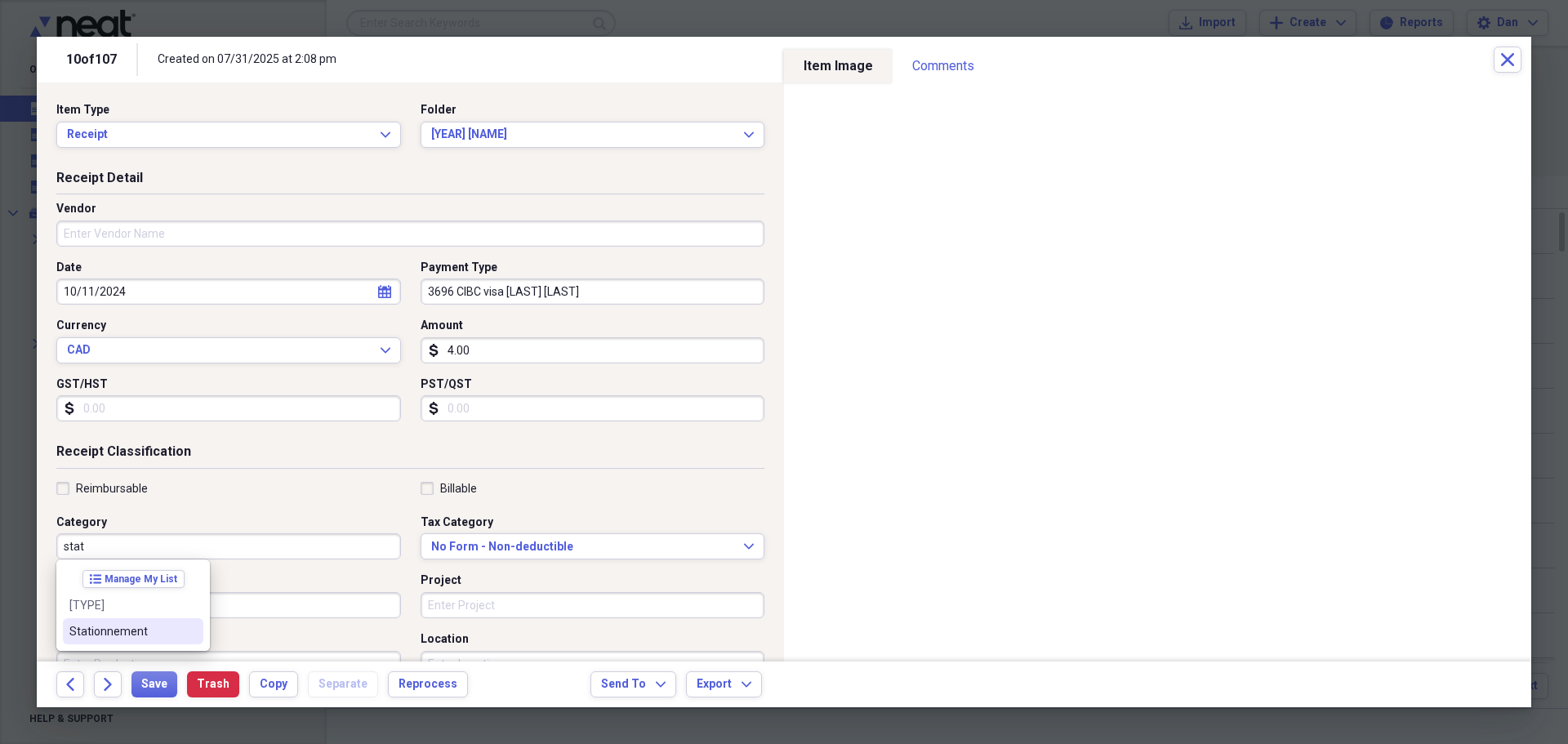 click on "Stationnement" at bounding box center (123, 631) 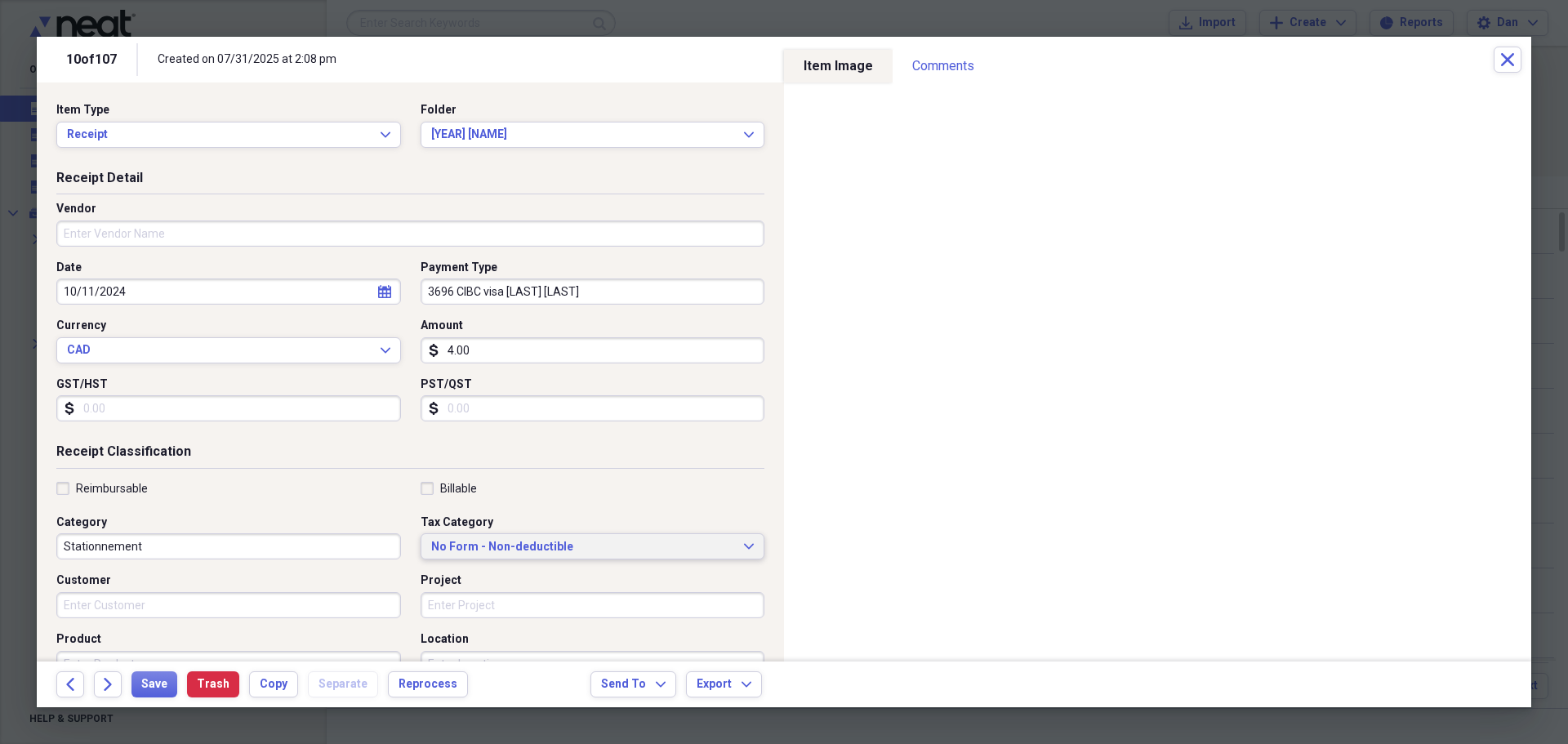 click on "No Form - Non-deductible" at bounding box center (583, 547) 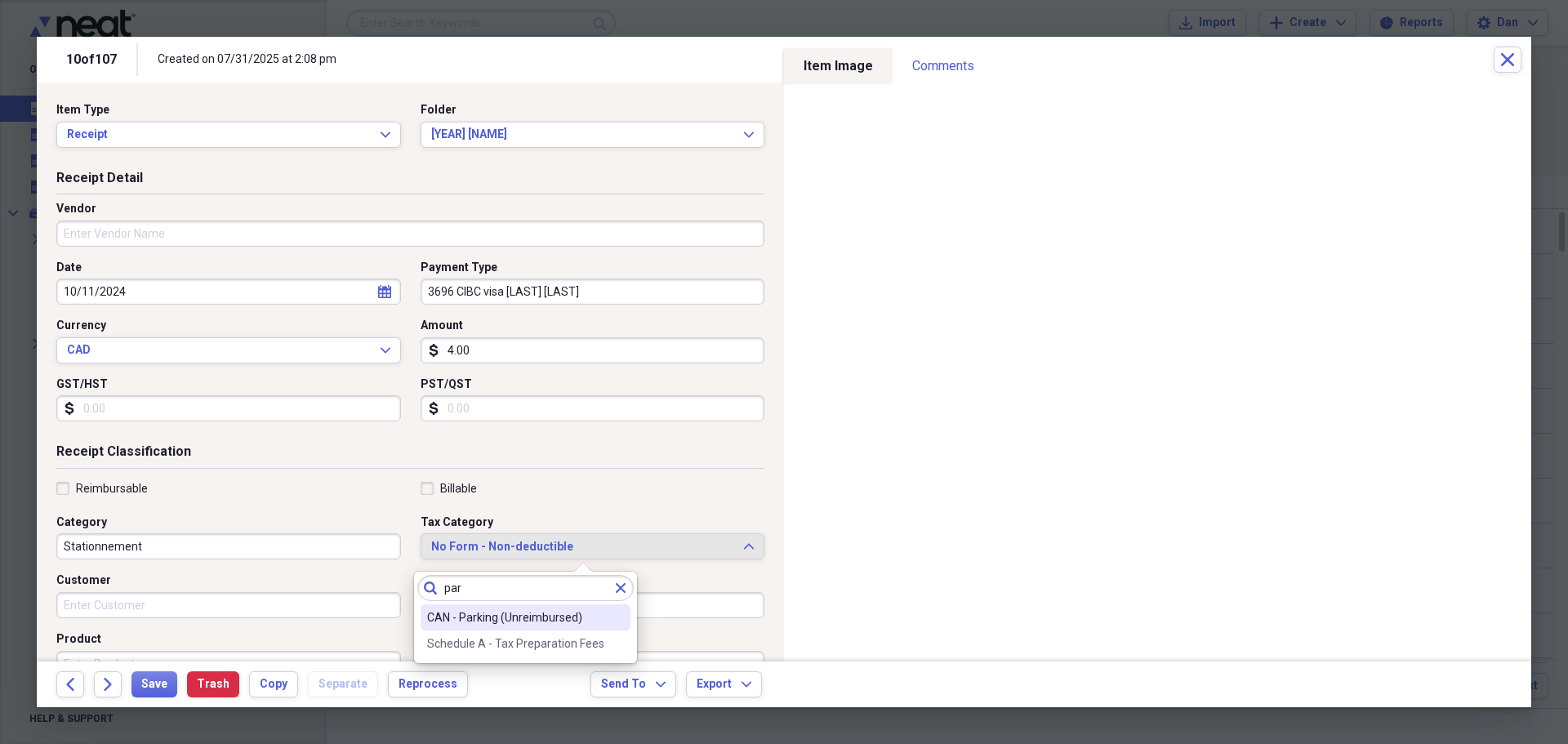 type on "par" 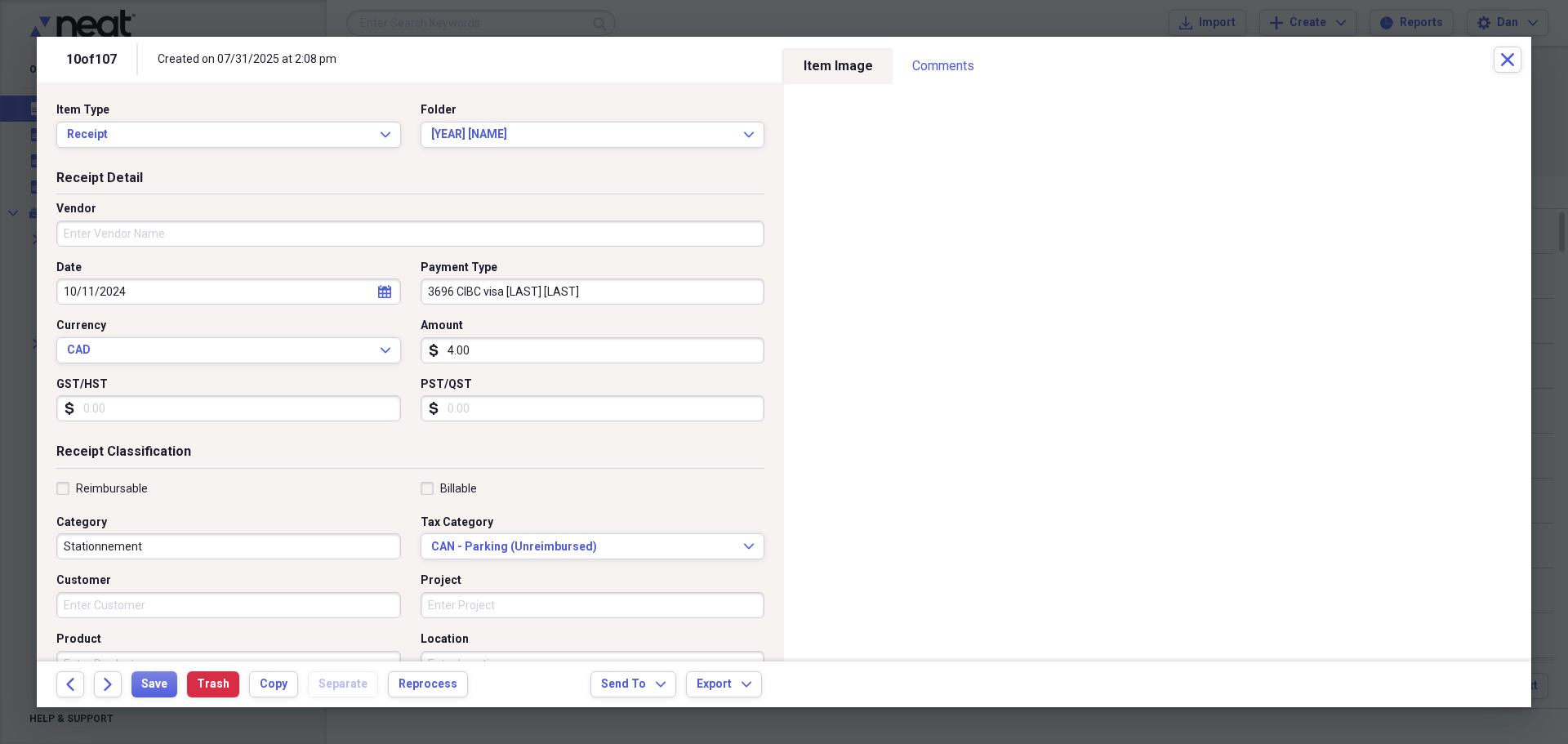 click on "Vendor" at bounding box center [410, 234] 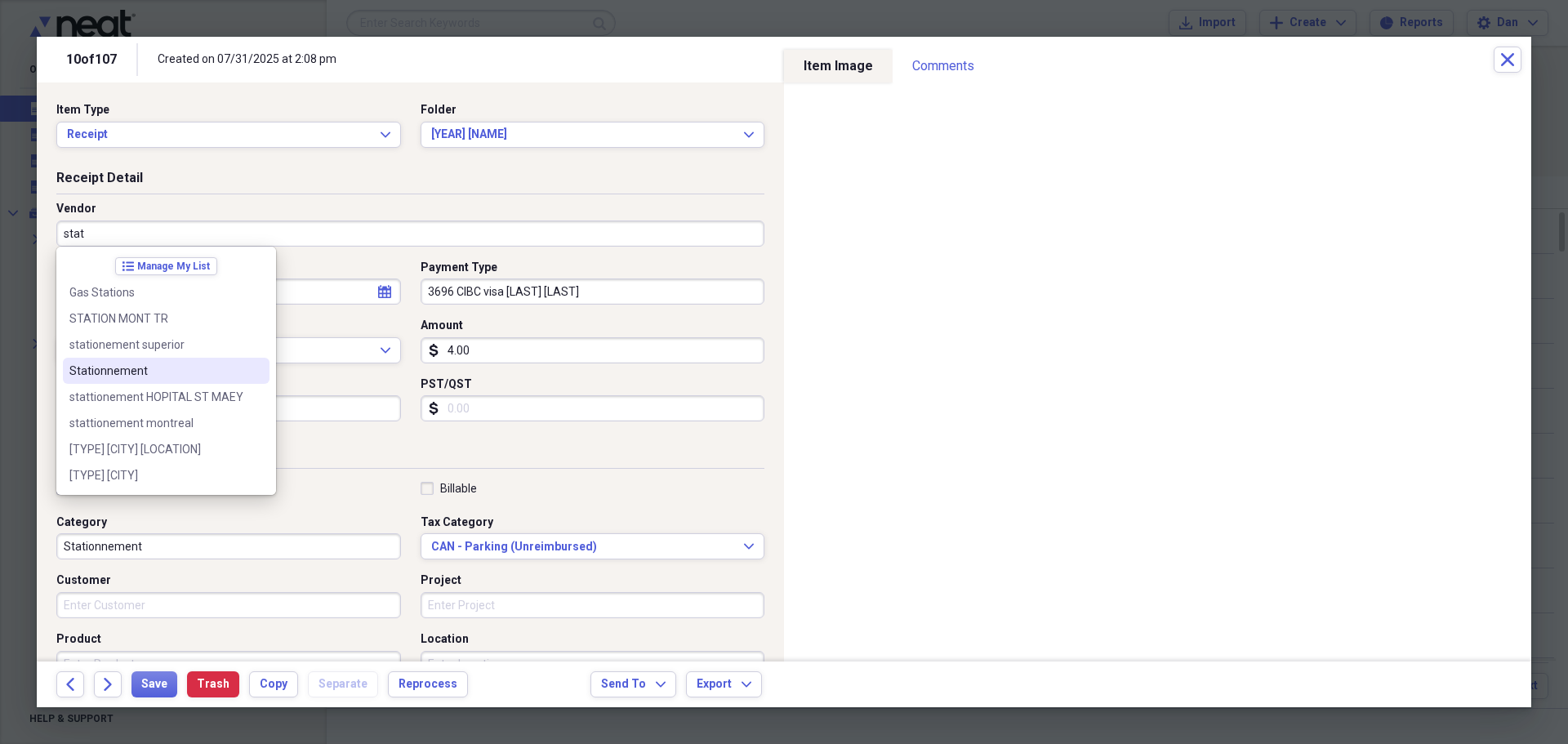click on "Stationnement" at bounding box center [156, 371] 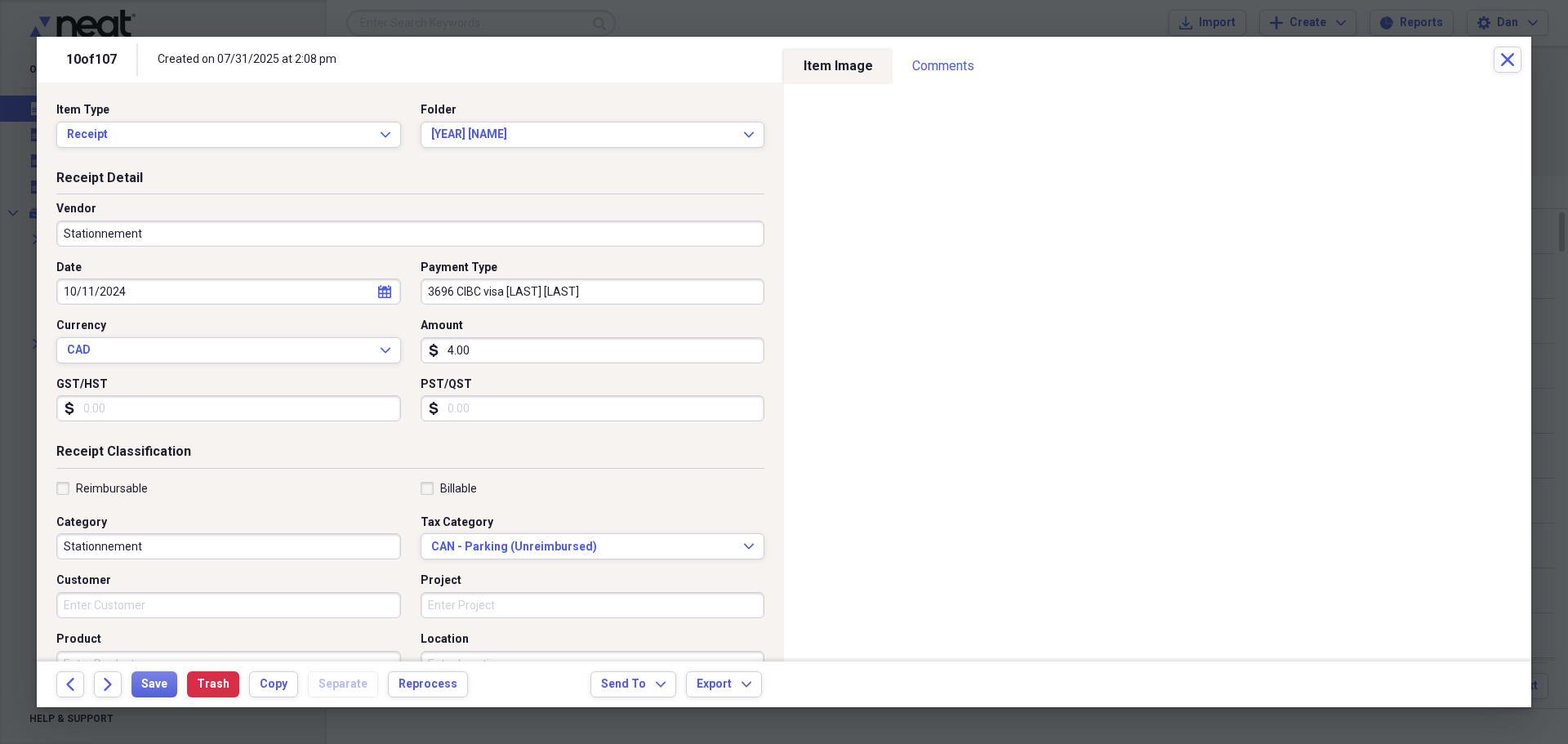 click on "Reimbursable" at bounding box center [102, 488] 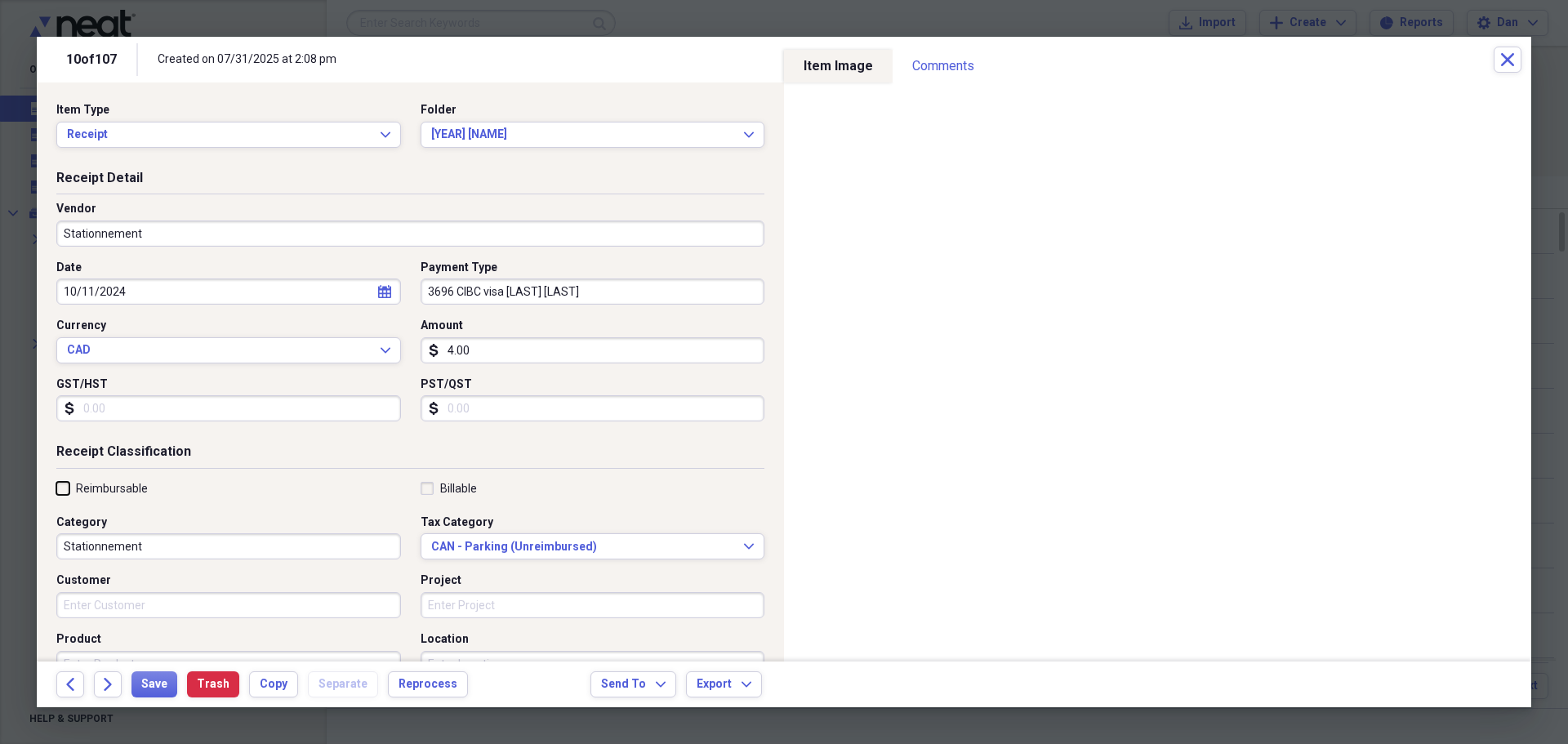 click on "Reimbursable" at bounding box center [56, 488] 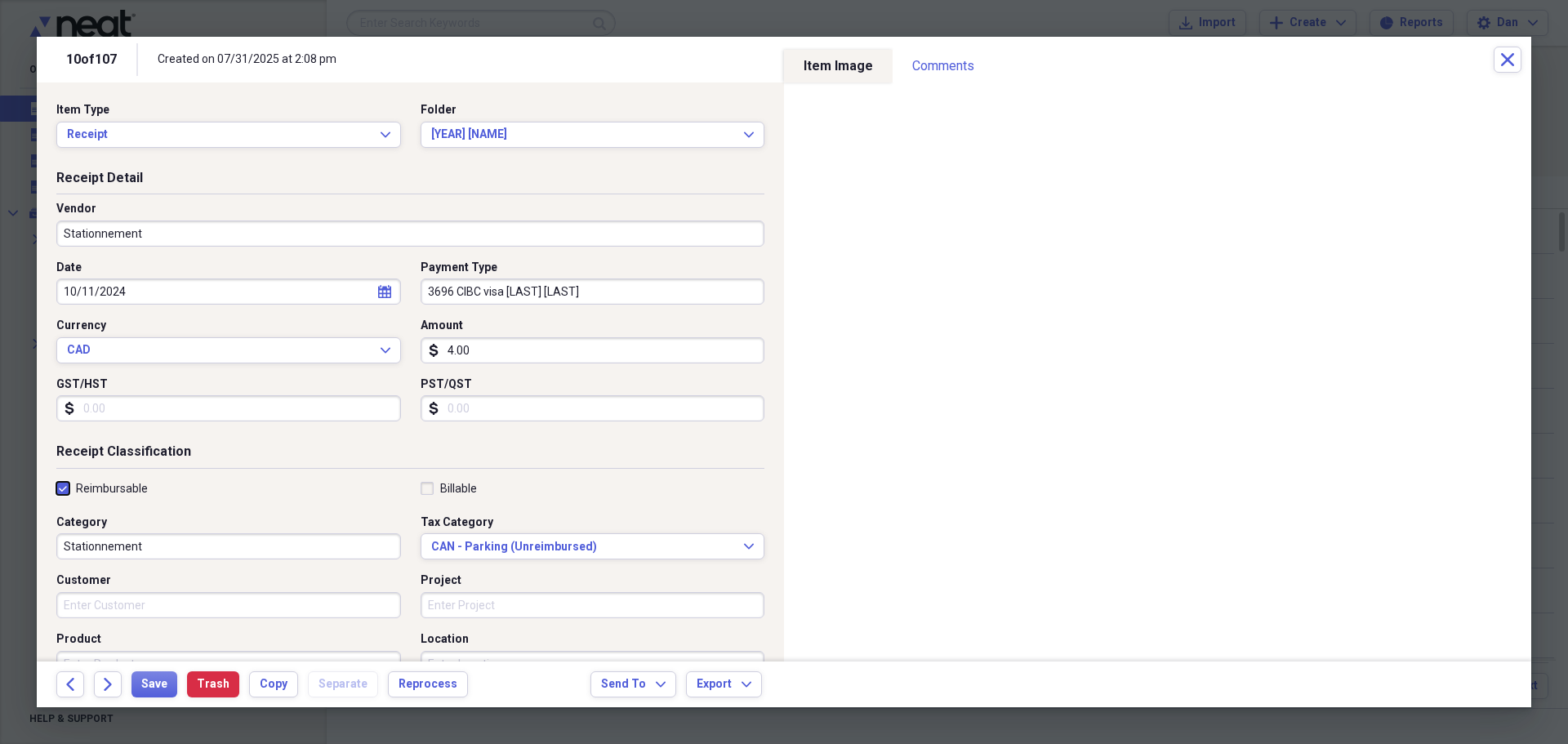 checkbox on "true" 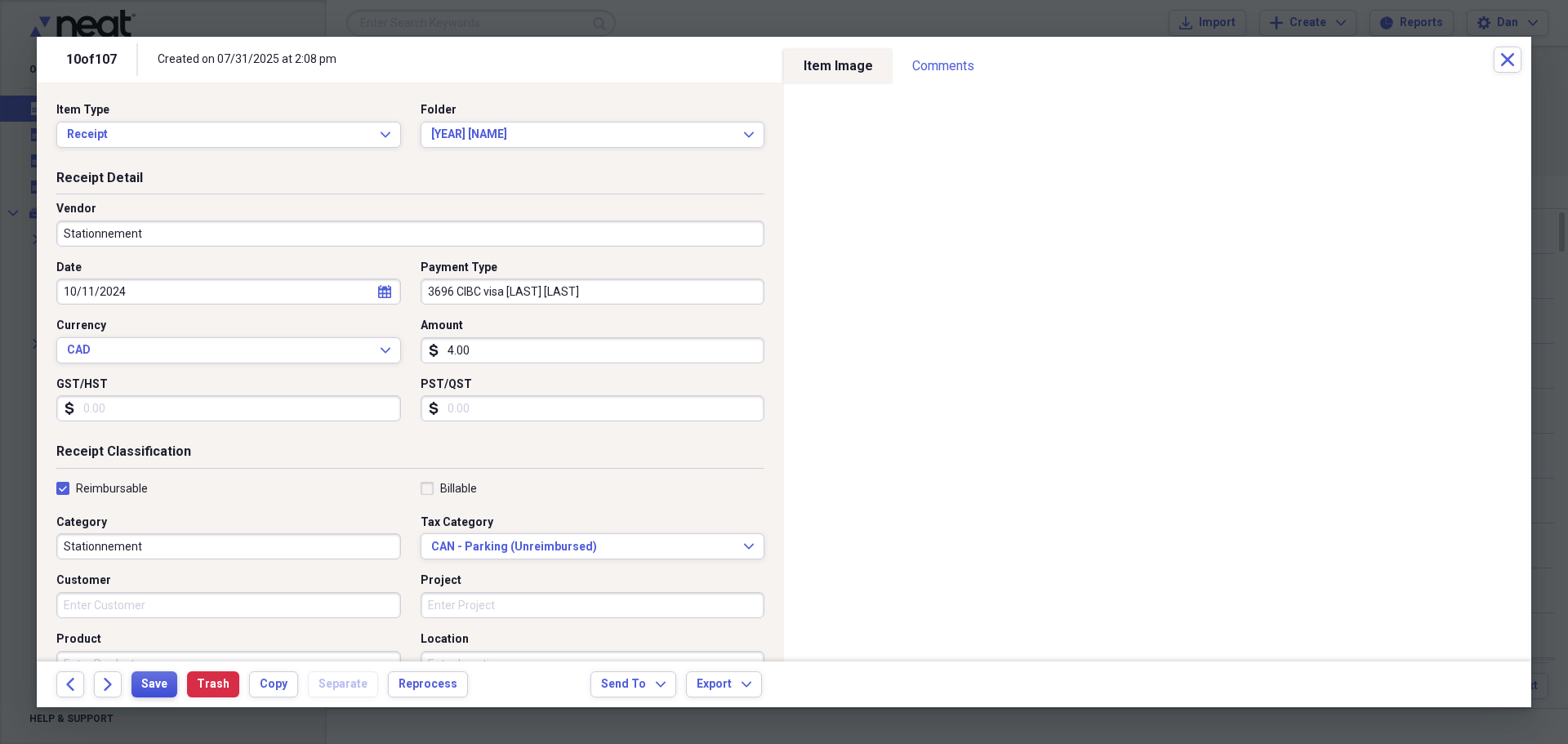 click on "Save" at bounding box center [154, 684] 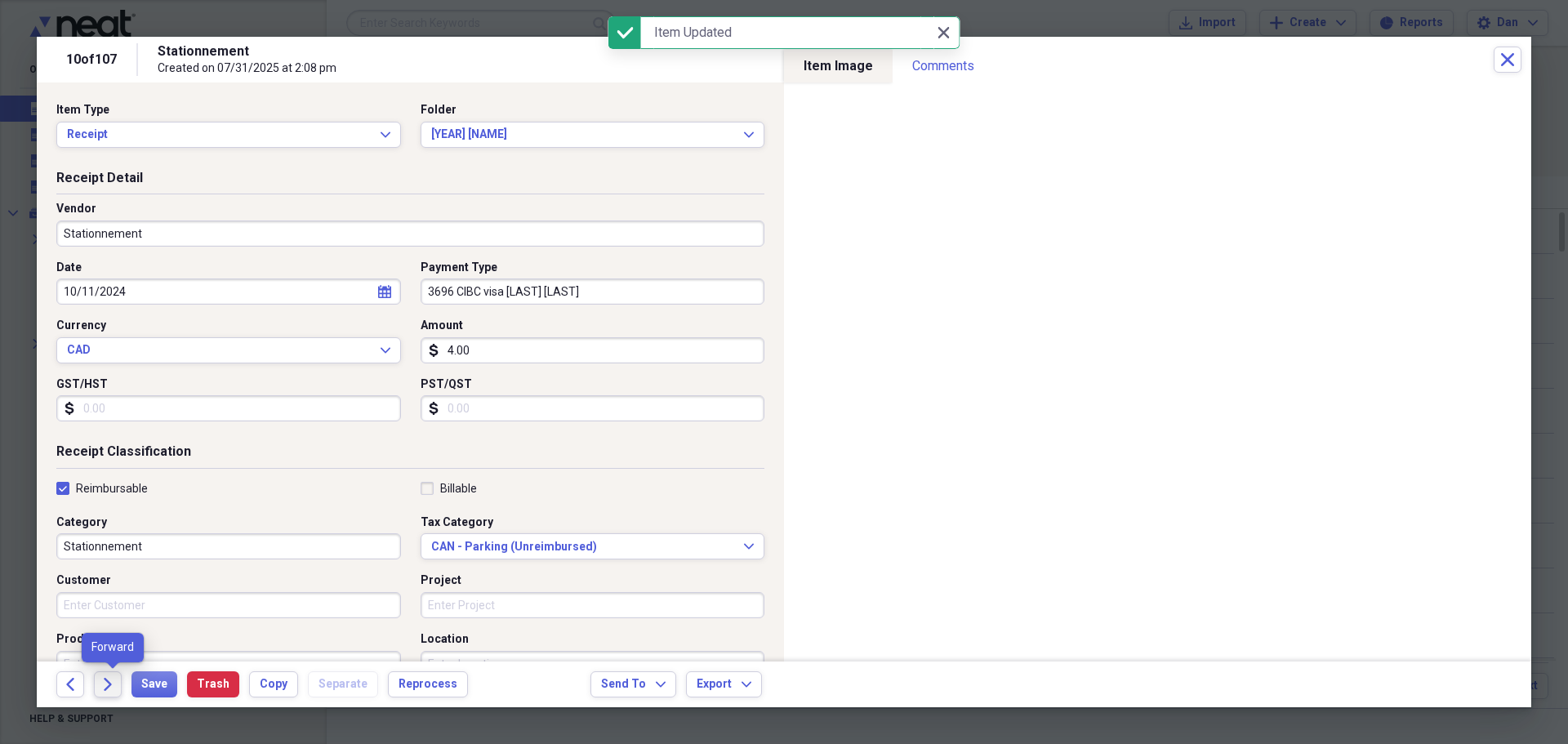 click on "Forward" 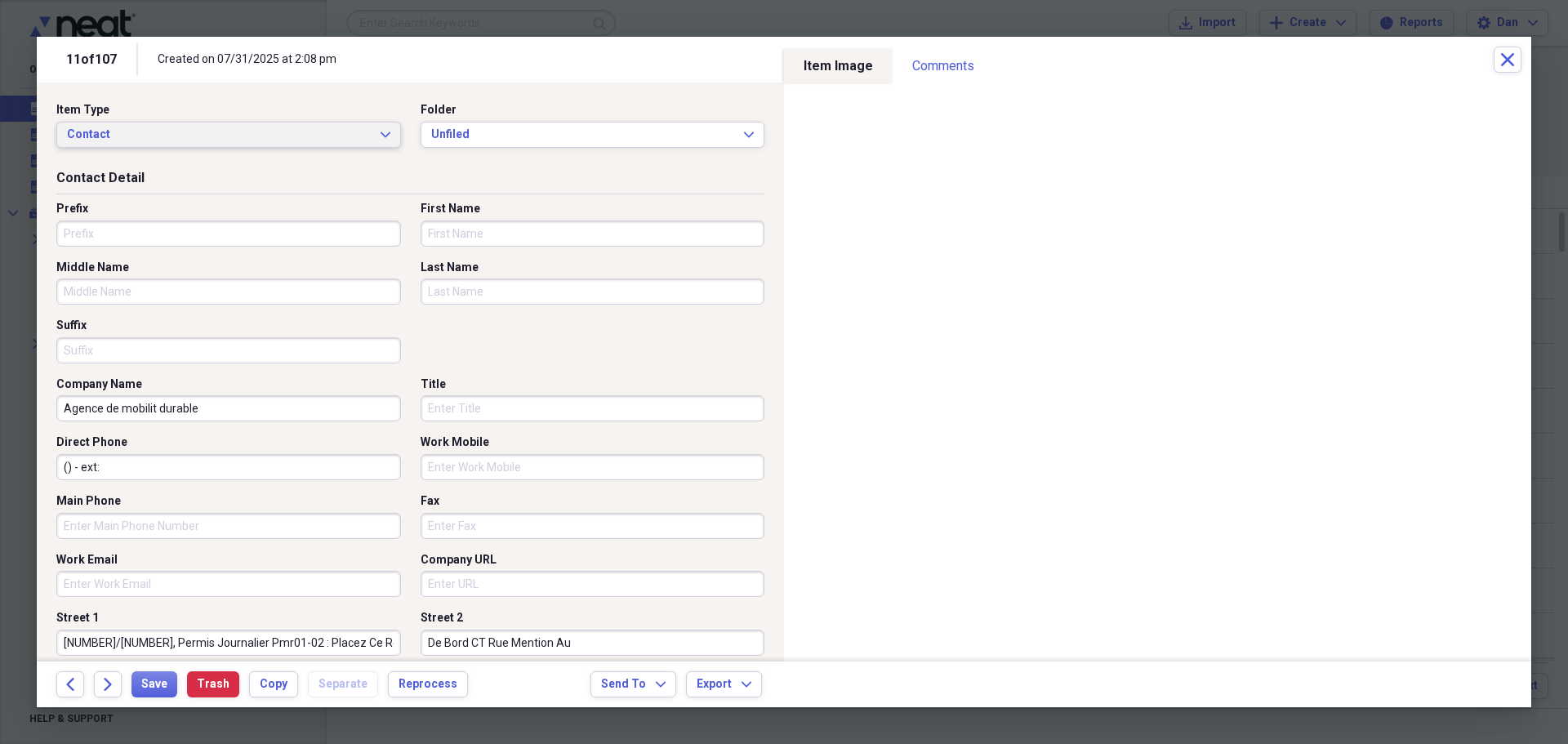 click on "Expand" 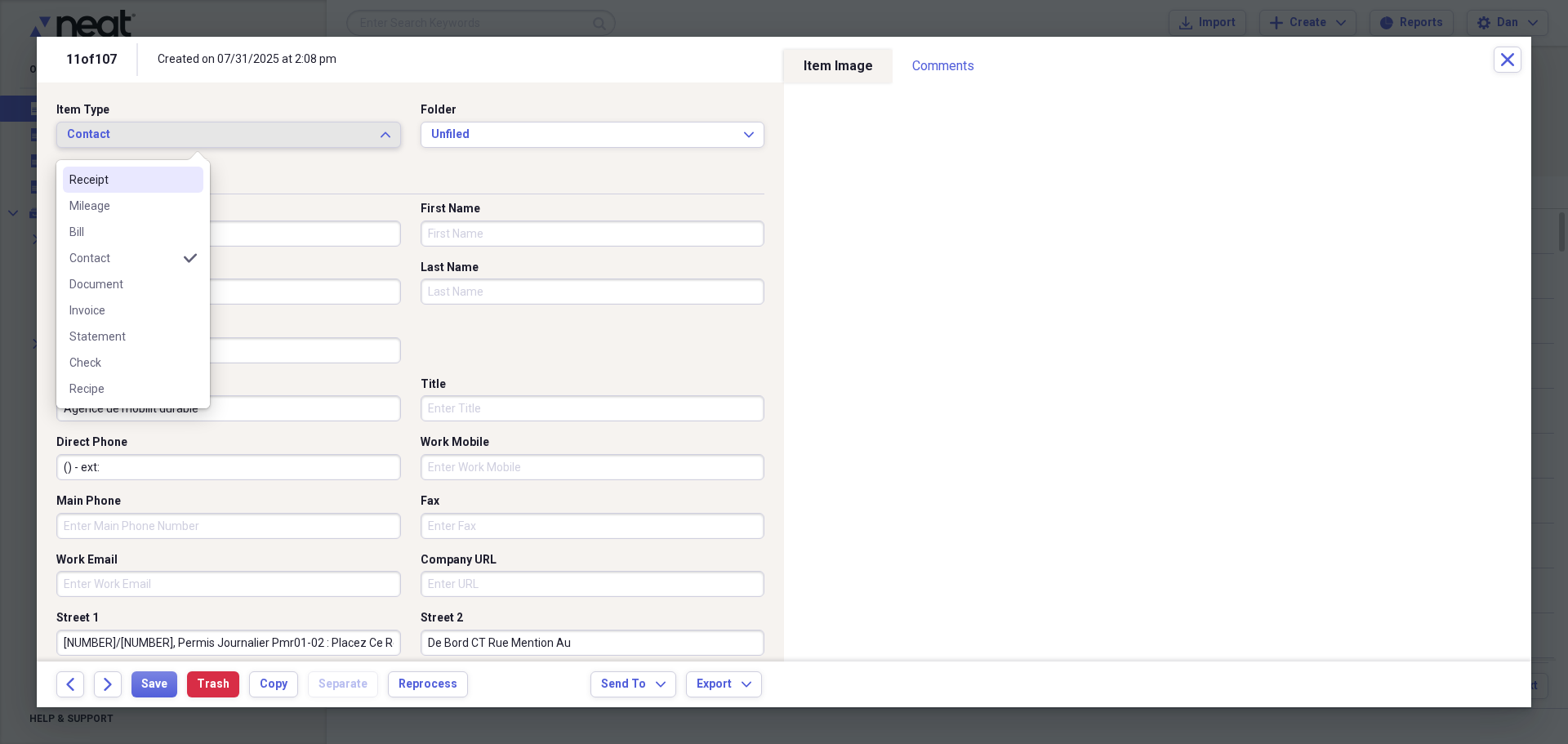click on "Receipt" at bounding box center [123, 180] 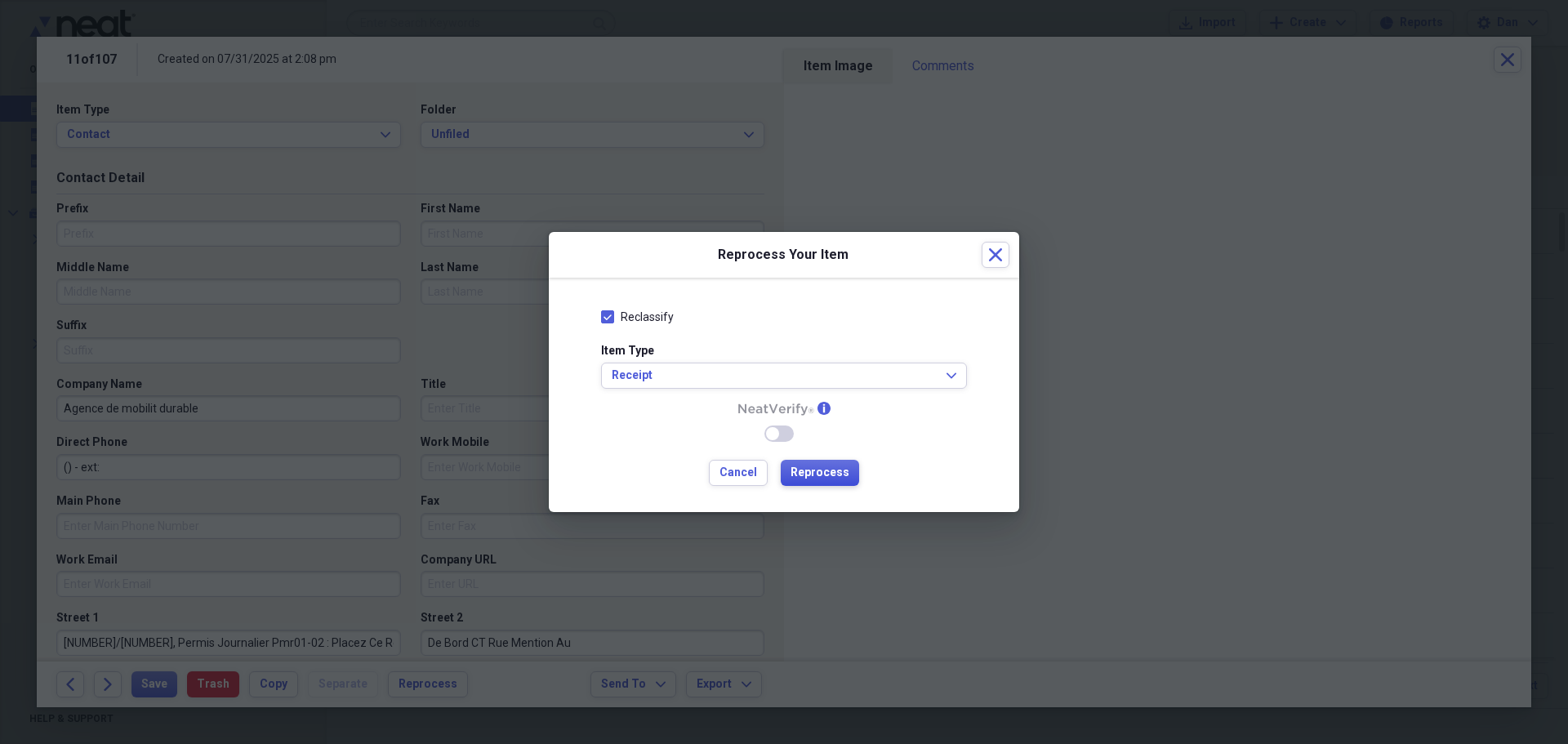 click on "Reprocess" at bounding box center (820, 473) 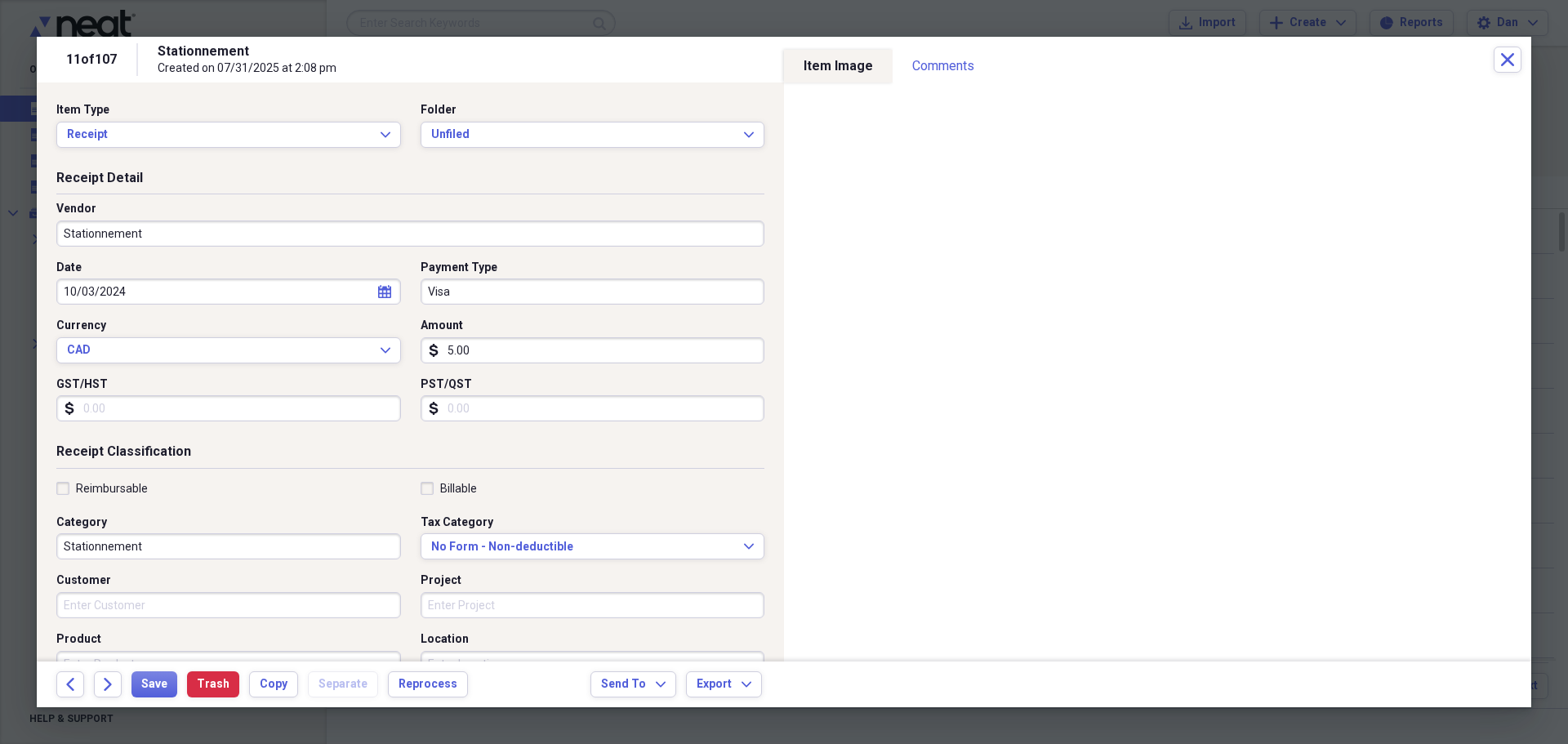 type on "Stationnement" 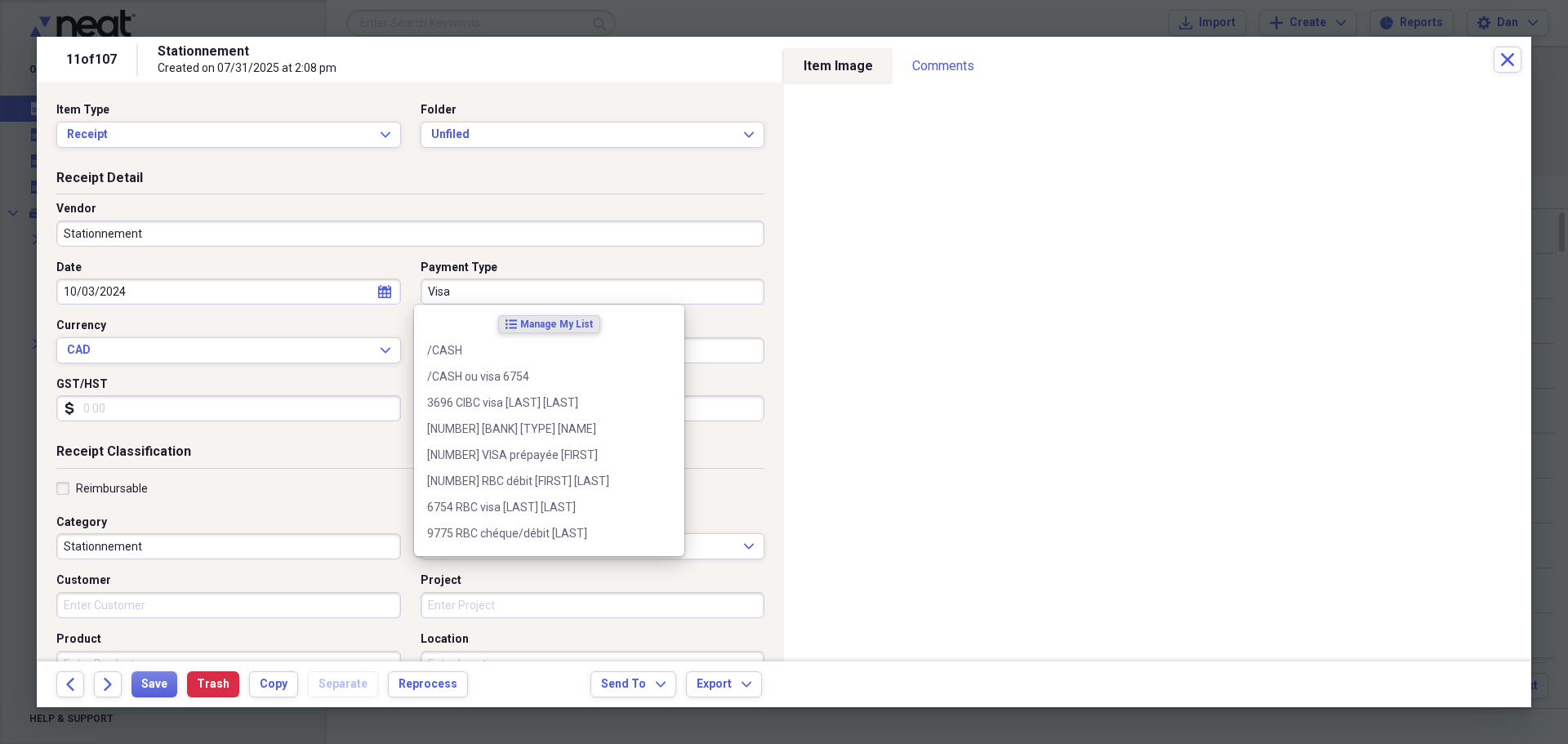 click on "Visa" at bounding box center (593, 292) 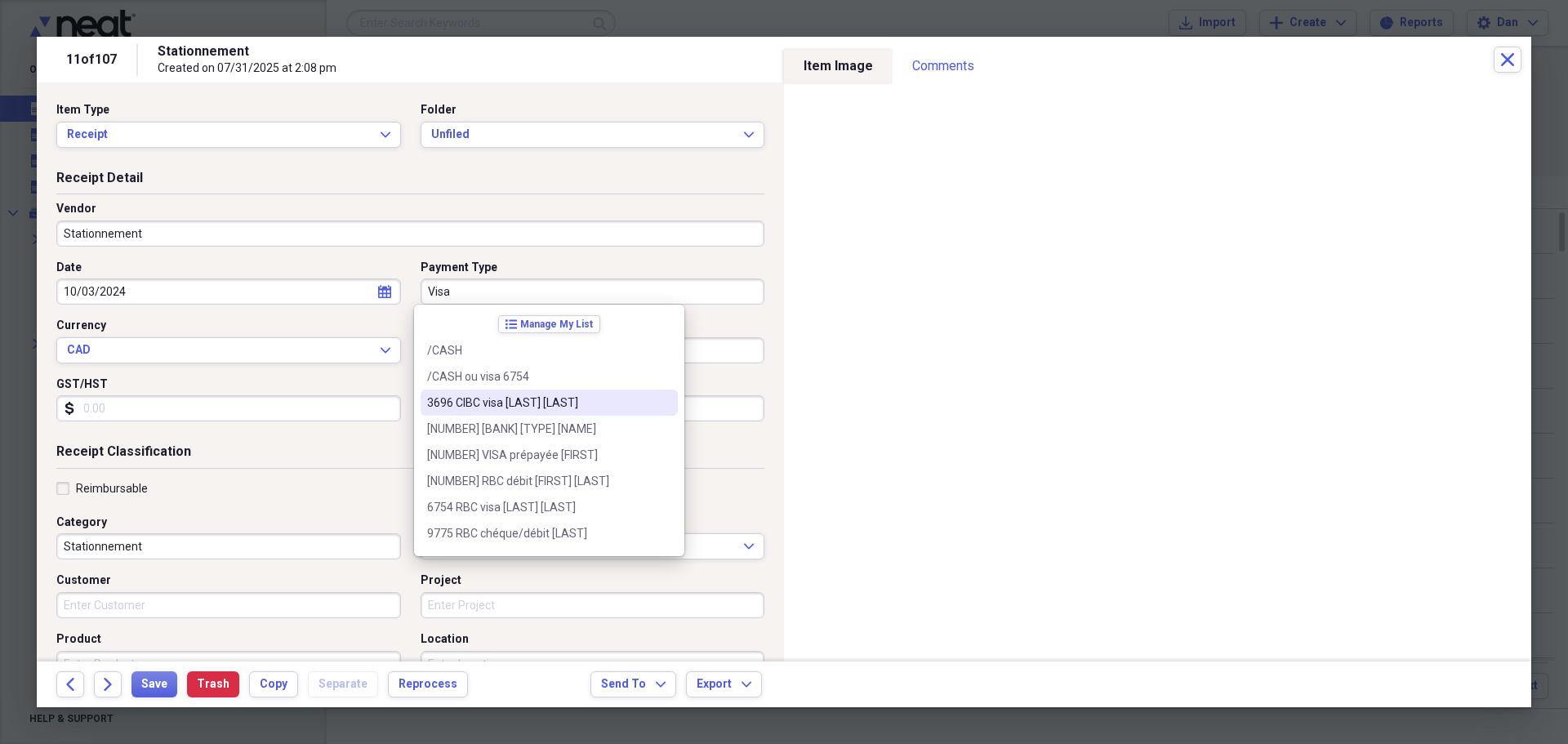 click on "[NUMBER] [LAST] VISA [FIRST] [LAST]" at bounding box center [549, 403] 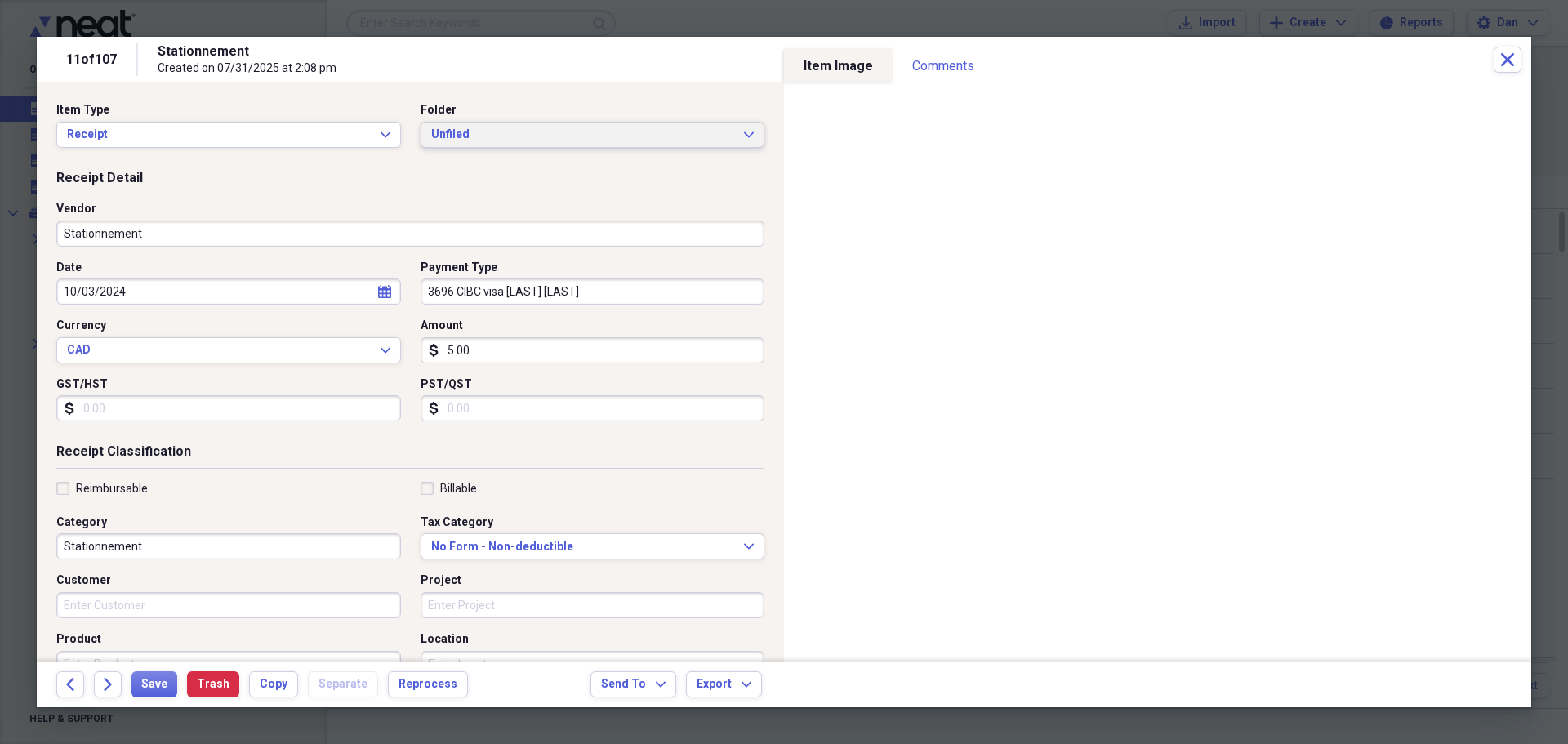 click on "Expand" 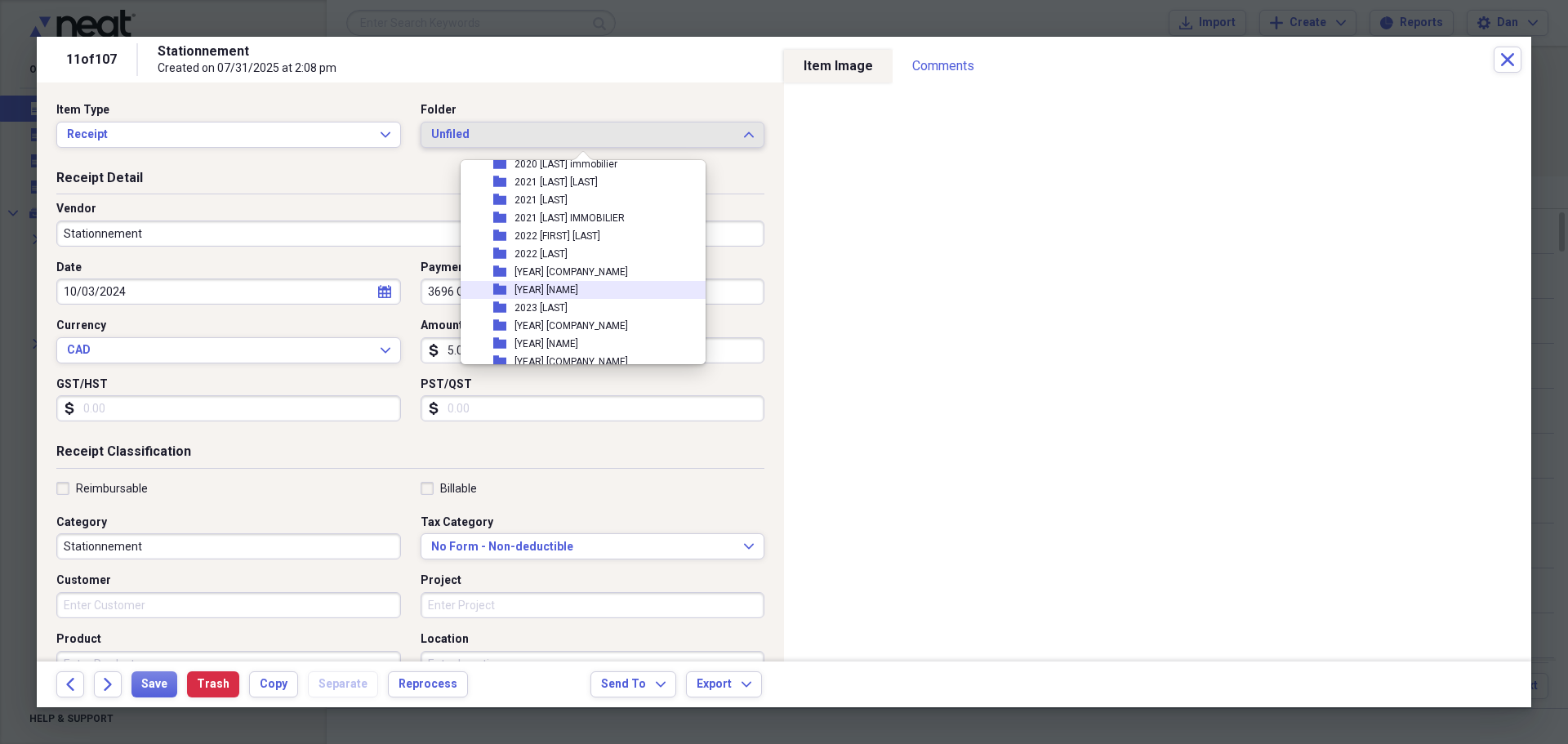 scroll, scrollTop: 408, scrollLeft: 0, axis: vertical 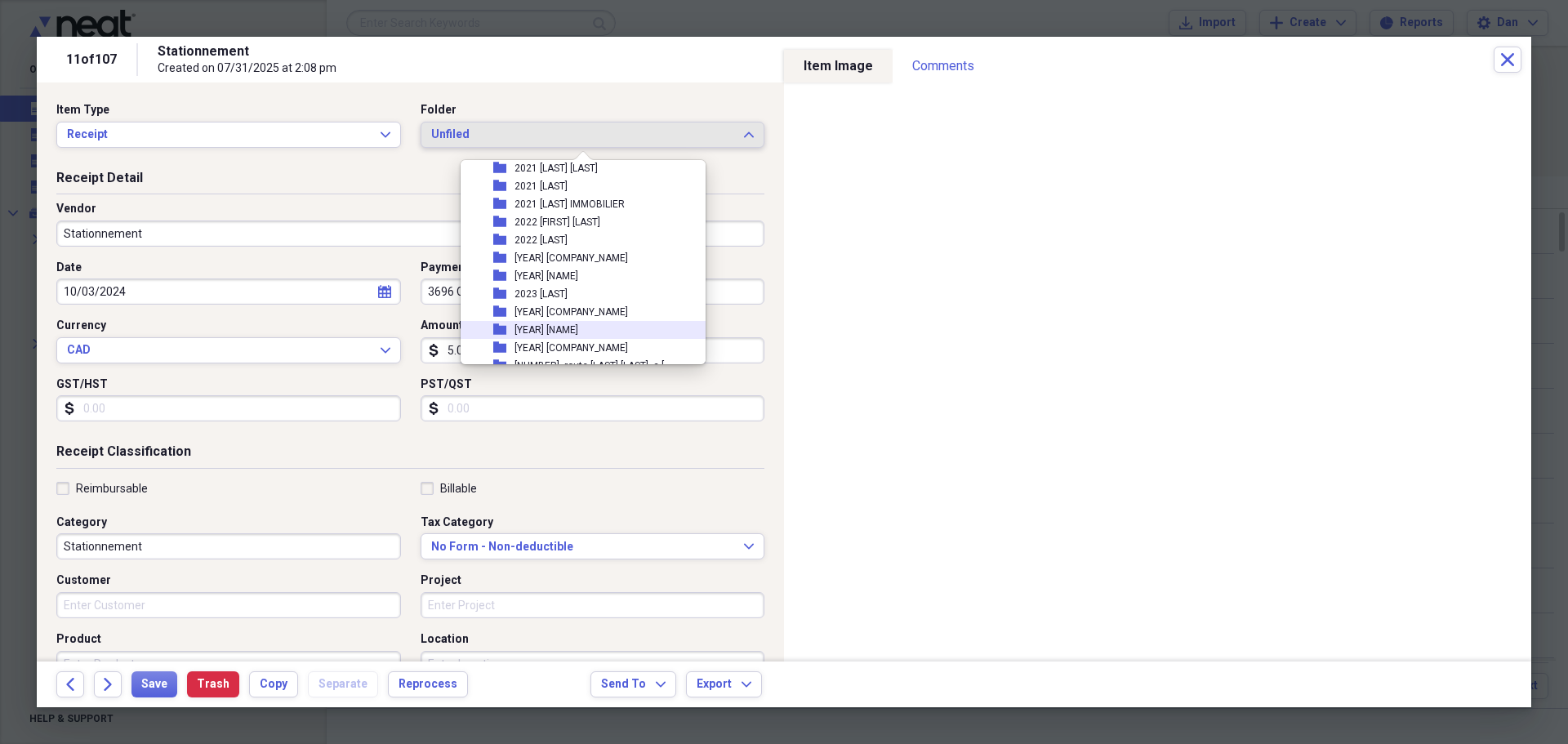 click on "[YEAR] [FIRST] [LAST]" at bounding box center (546, 330) 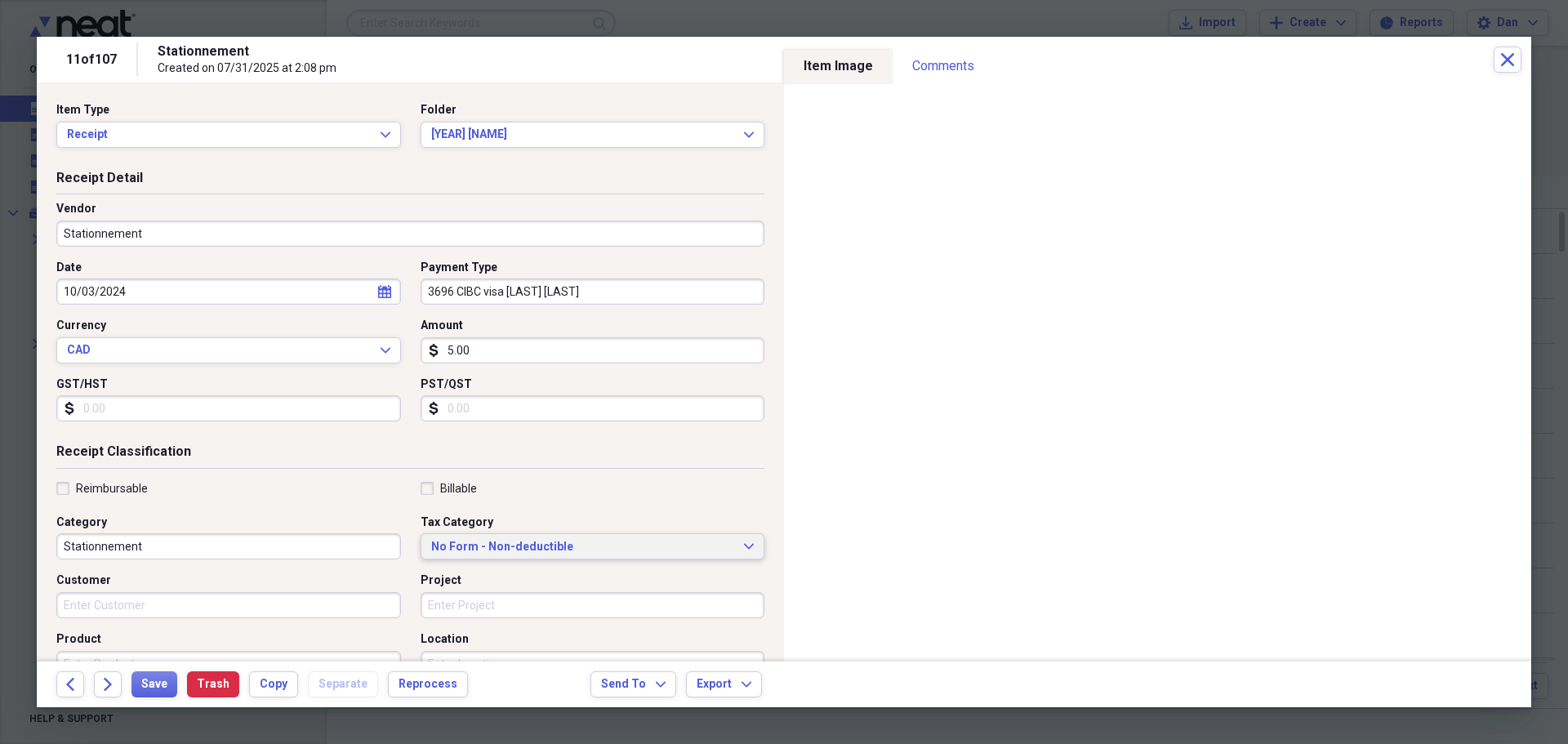 click on "No Form - Non-deductible" at bounding box center (583, 547) 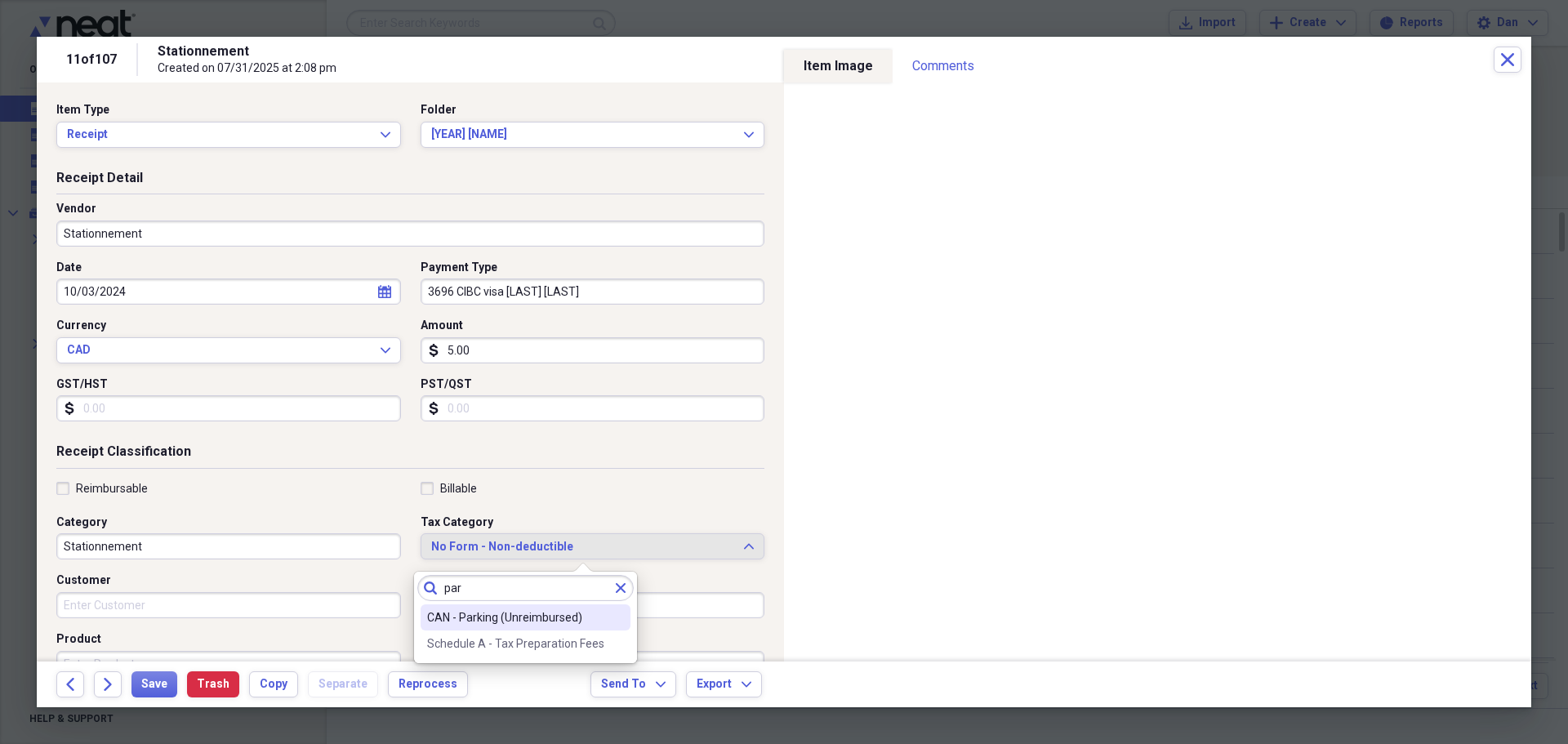 type on "par" 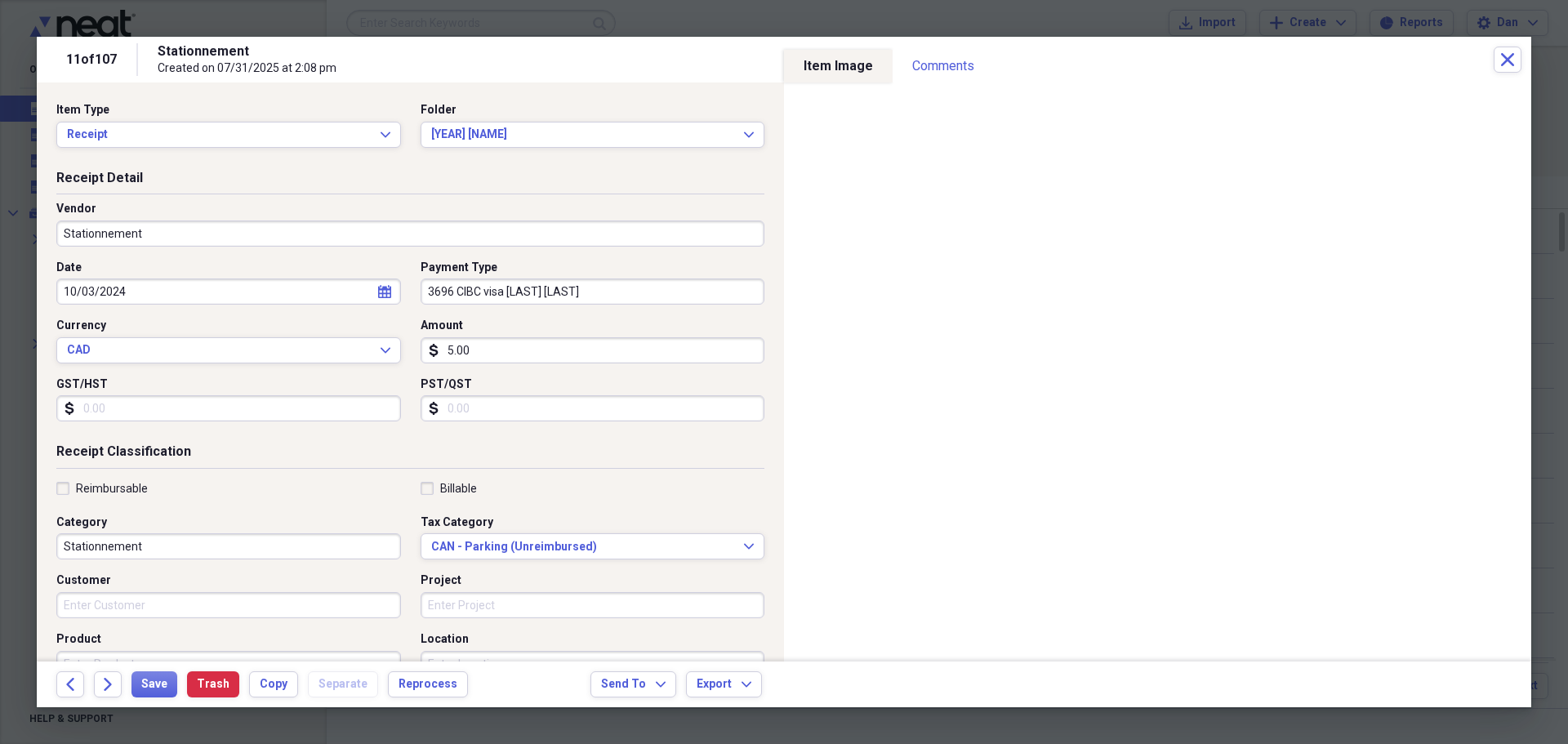 click on "Reimbursable" at bounding box center [102, 488] 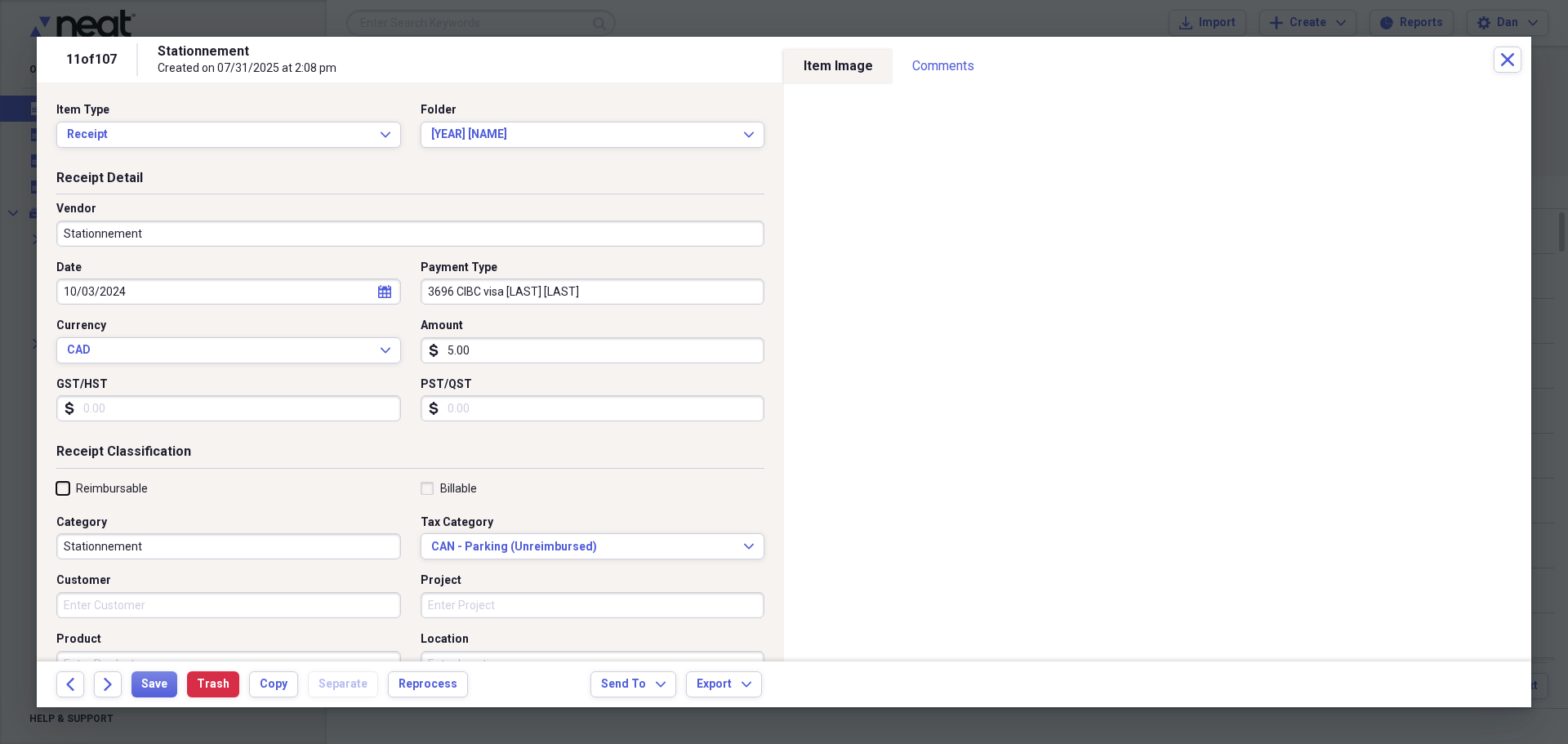 click on "Reimbursable" at bounding box center [56, 488] 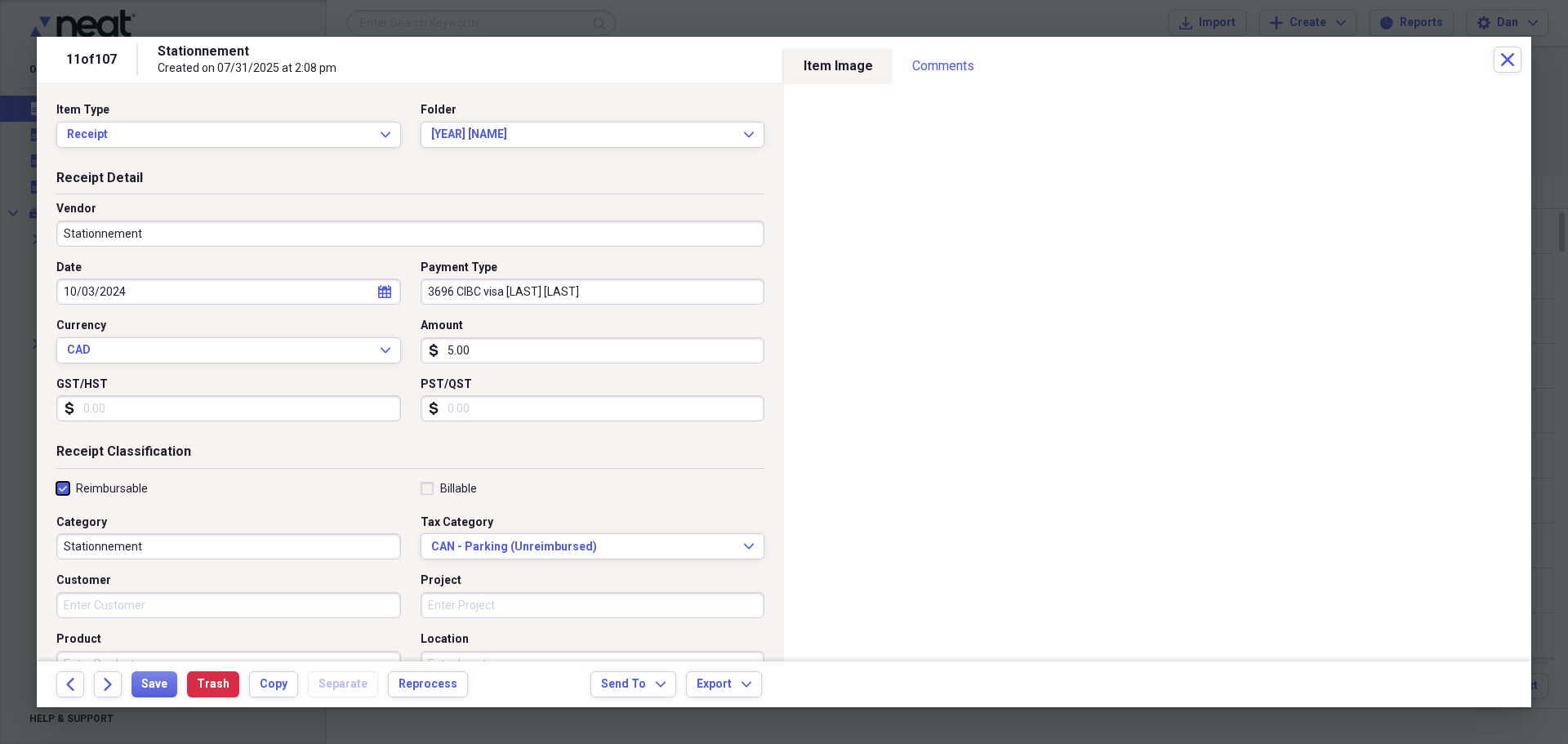 checkbox on "true" 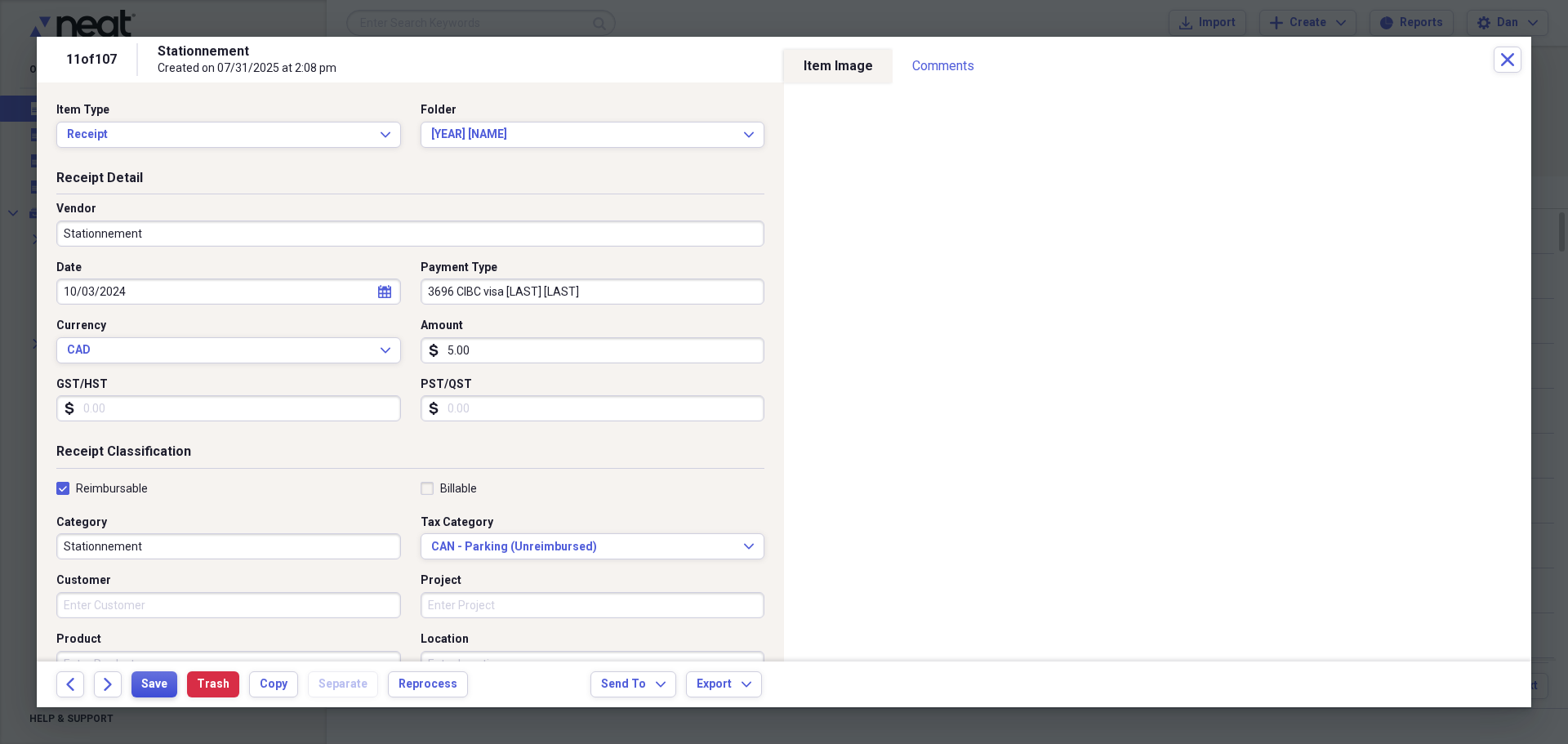 click on "Save" at bounding box center (154, 684) 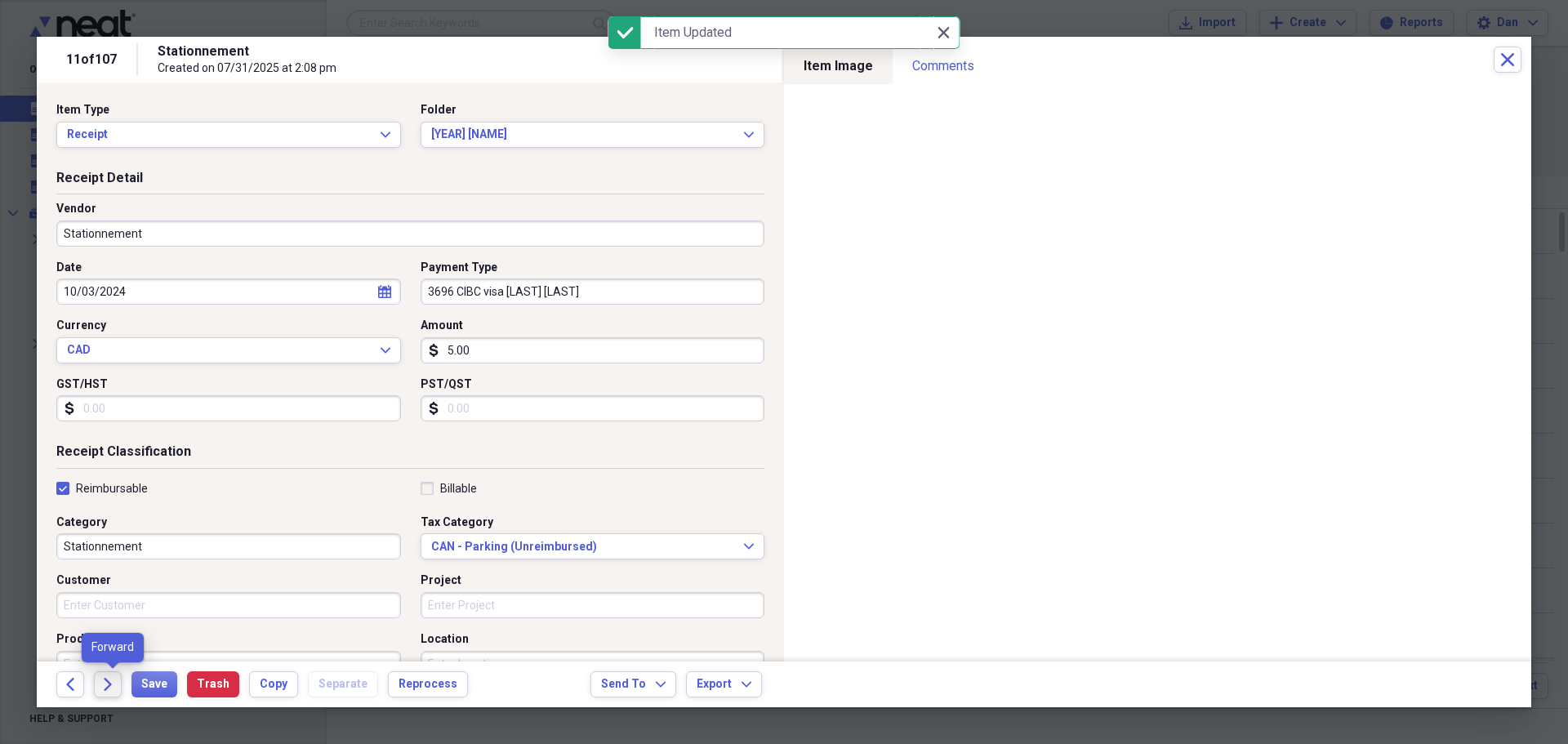 click 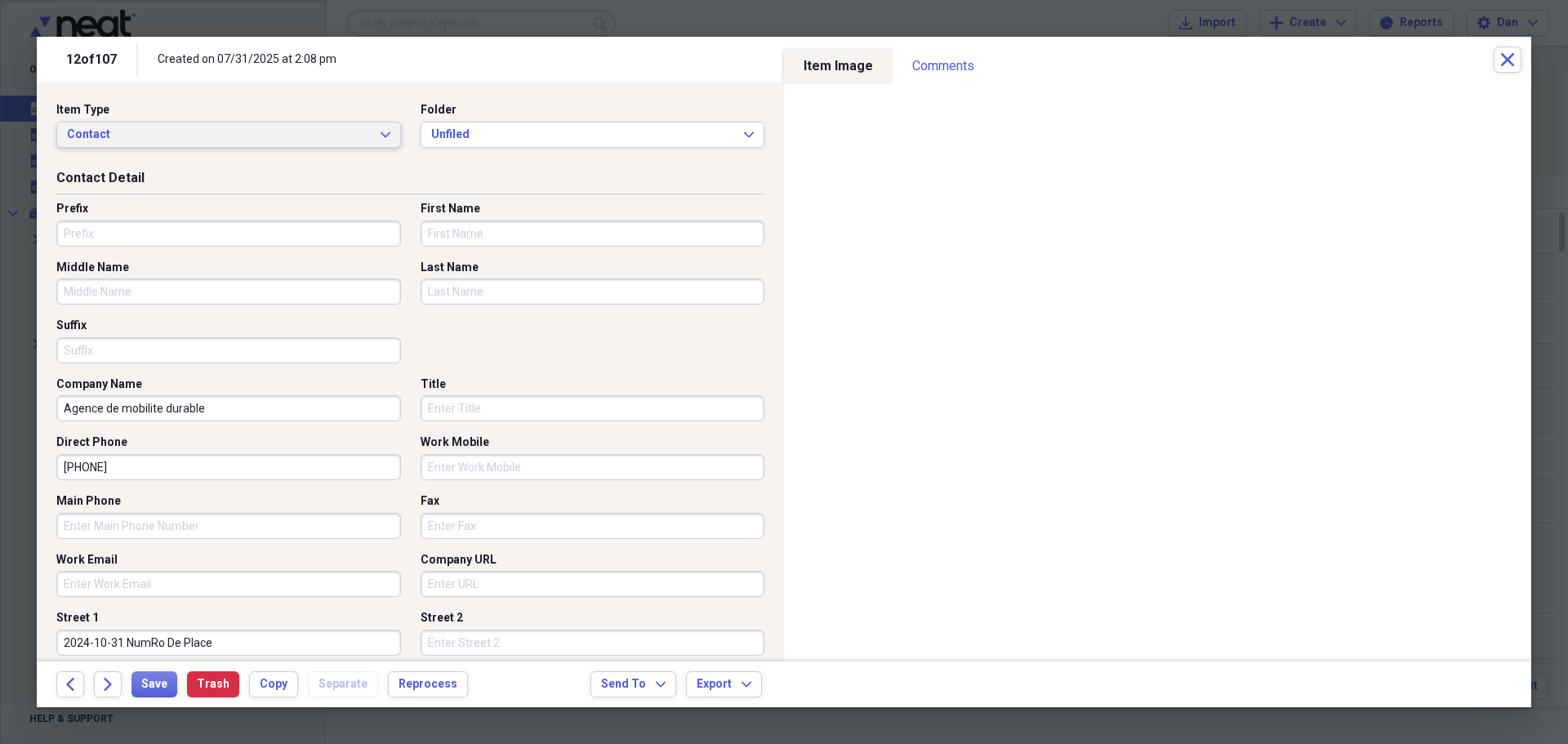 click on "Expand" 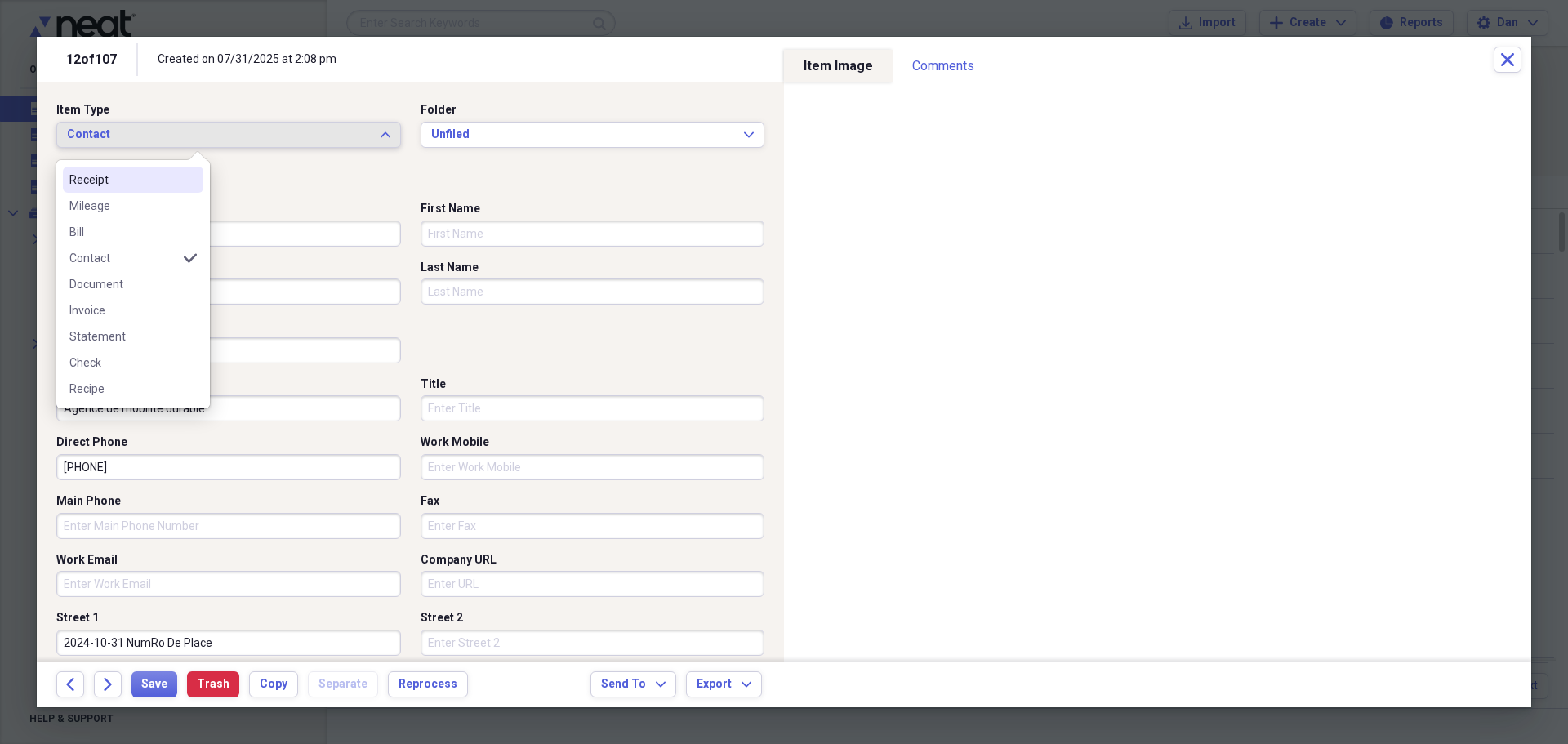 click on "Receipt" at bounding box center (123, 180) 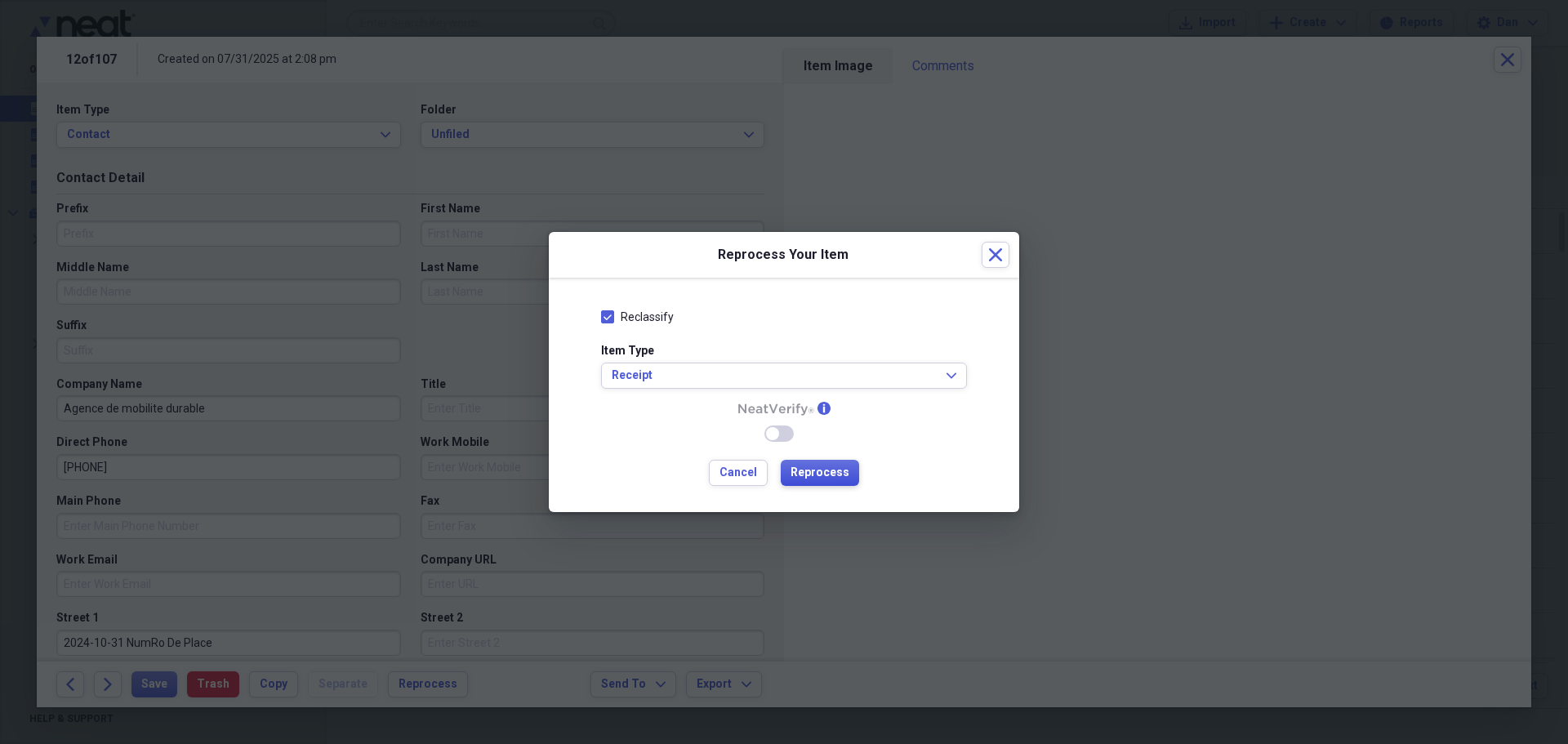click on "Reprocess" at bounding box center [820, 473] 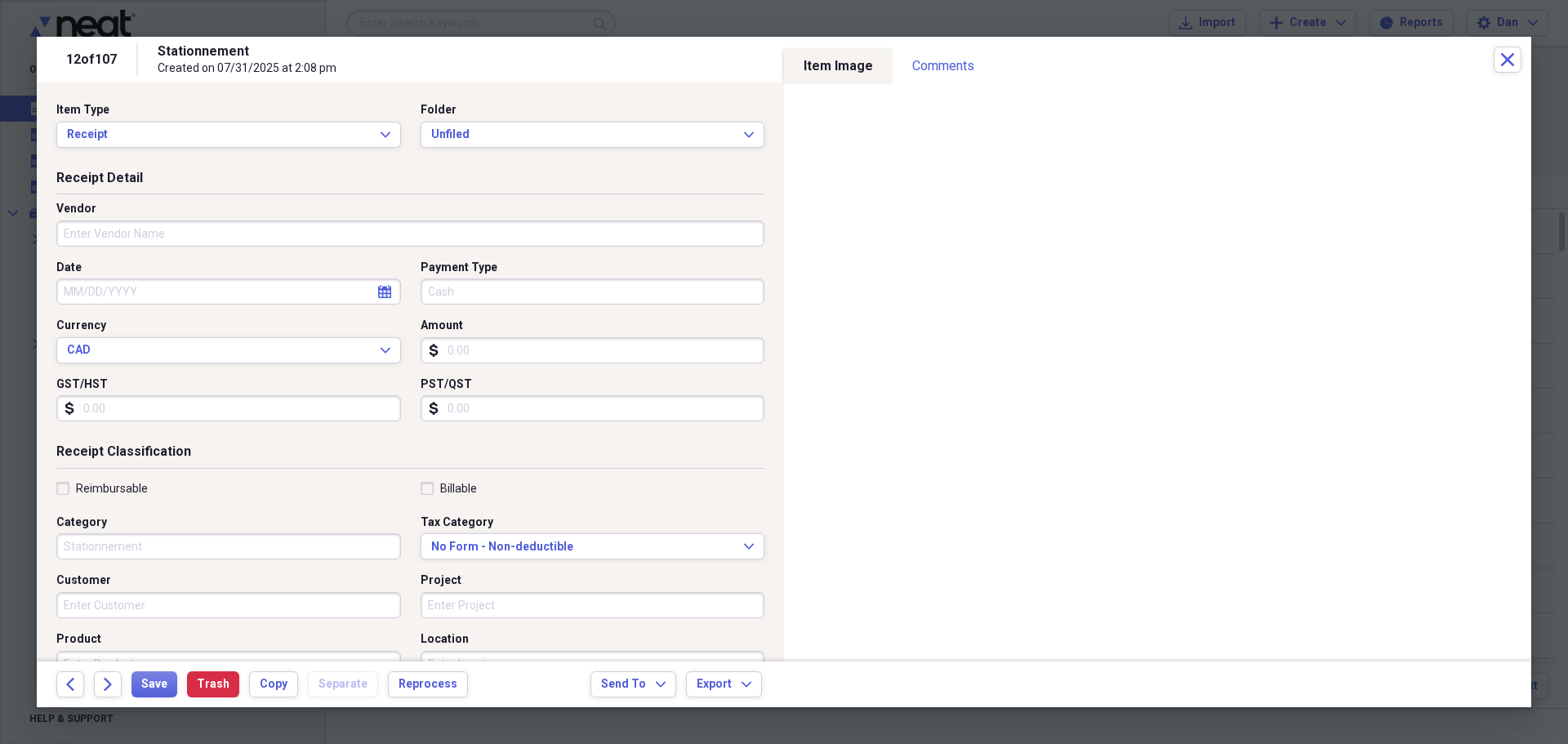 type on "Stationnement" 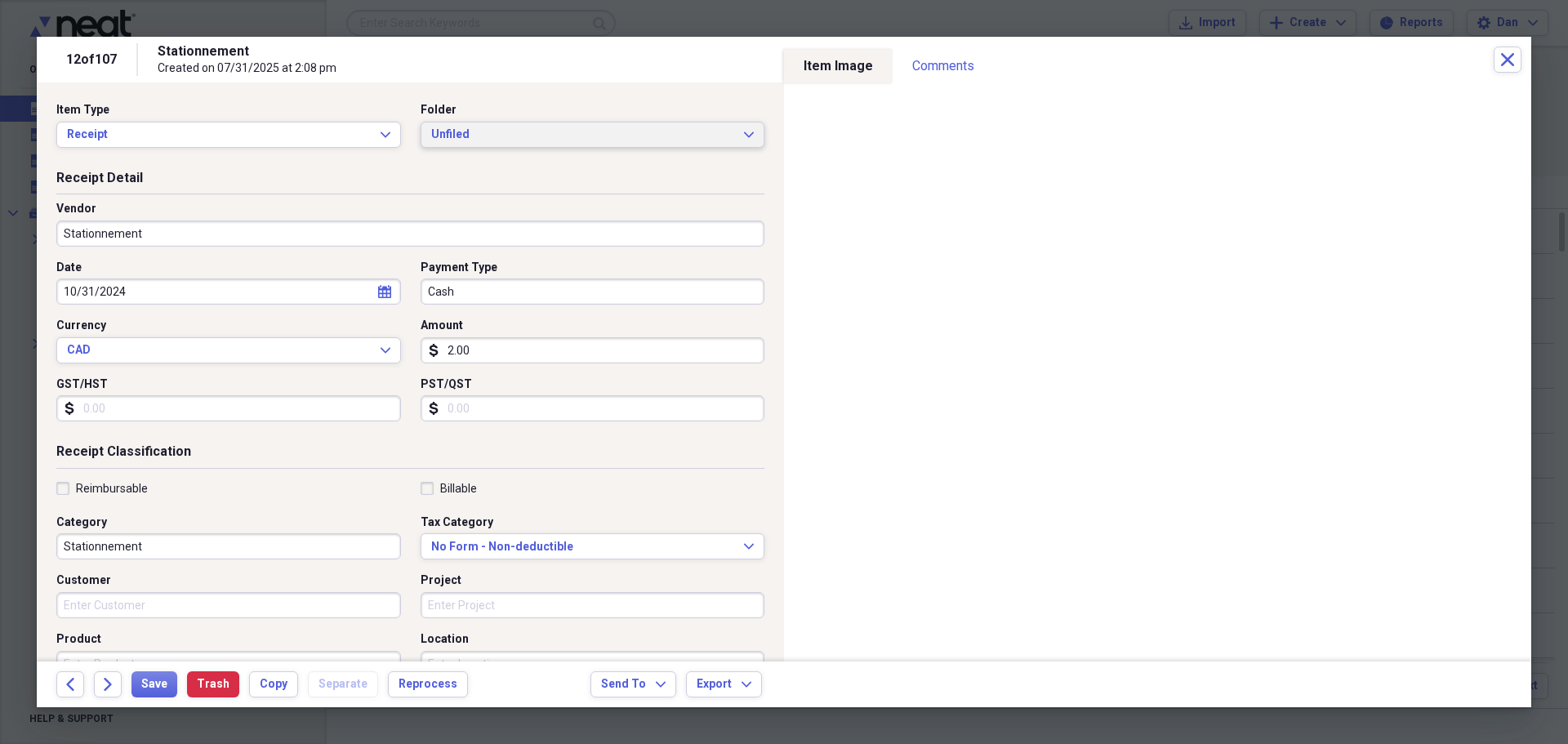 click on "Expand" 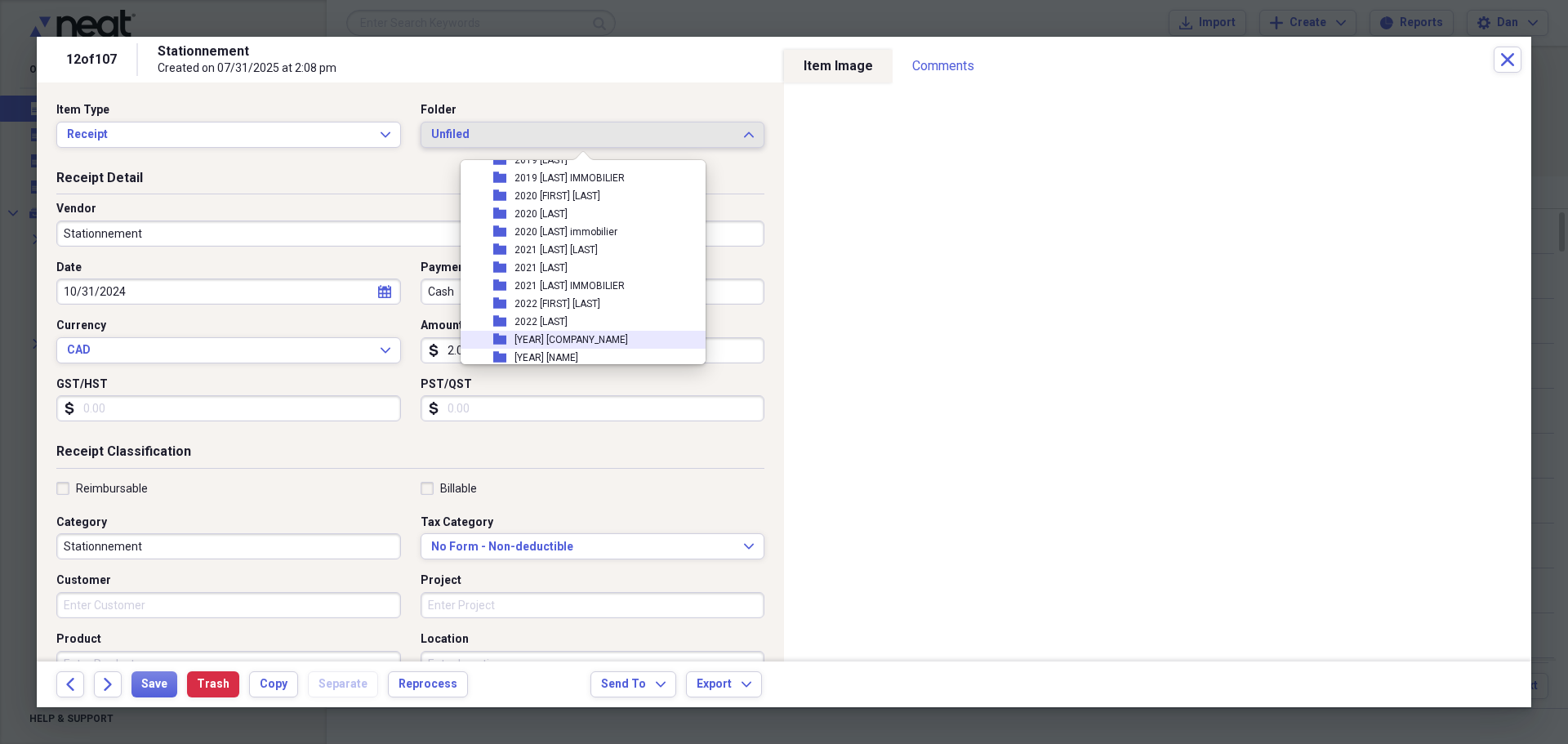 scroll, scrollTop: 490, scrollLeft: 0, axis: vertical 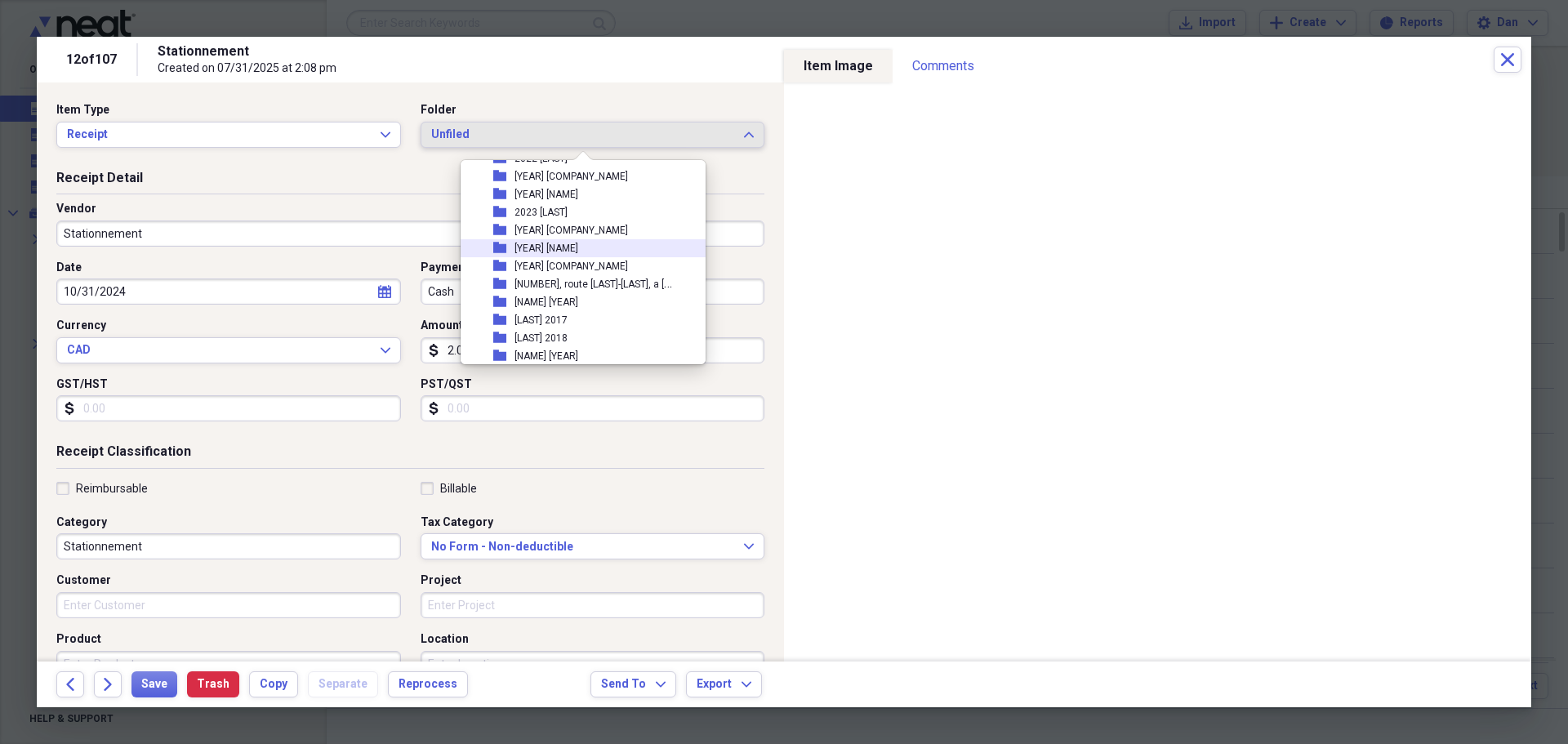 click on "[YEAR] [FIRST] [LAST]" at bounding box center (546, 248) 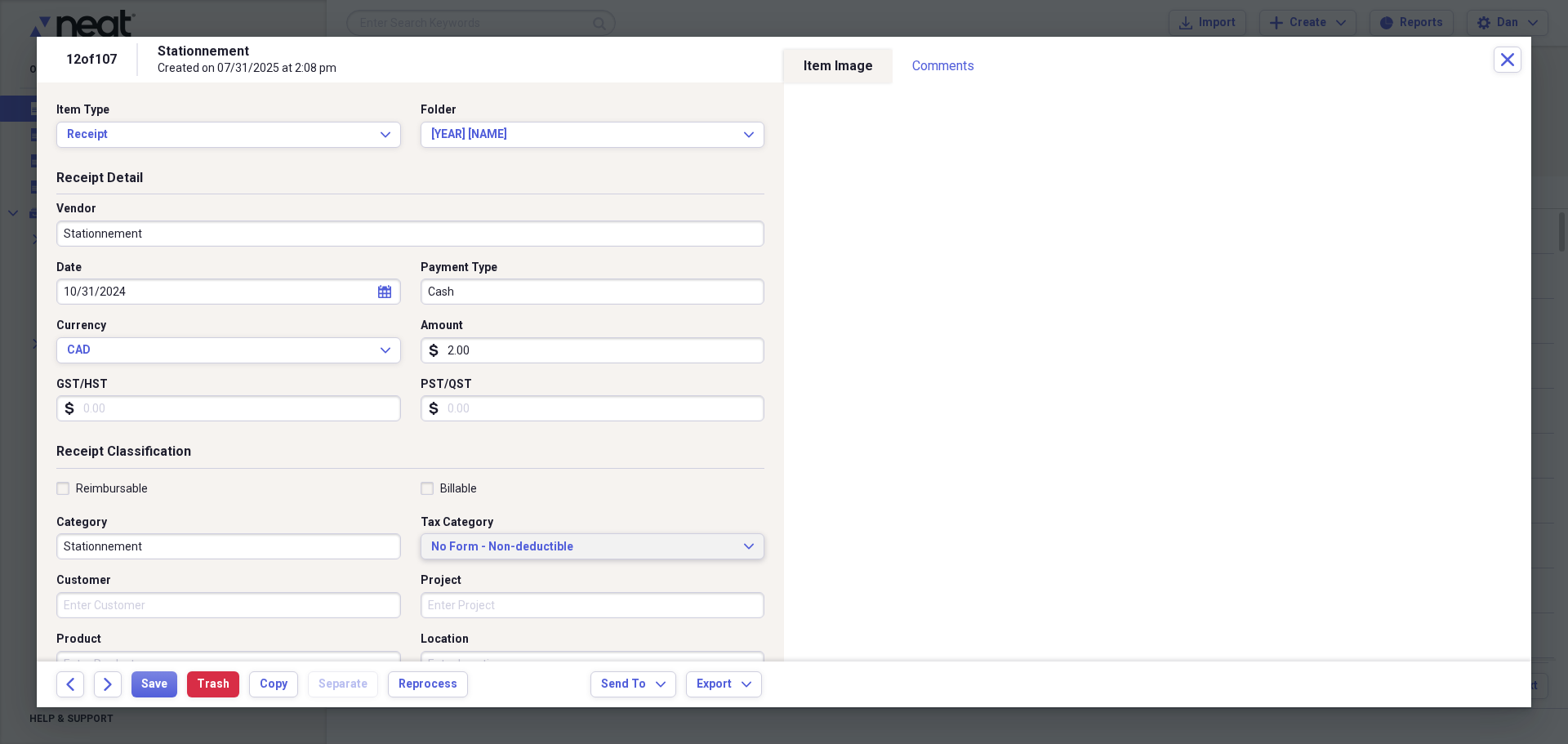 click on "No Form - Non-deductible" at bounding box center (583, 547) 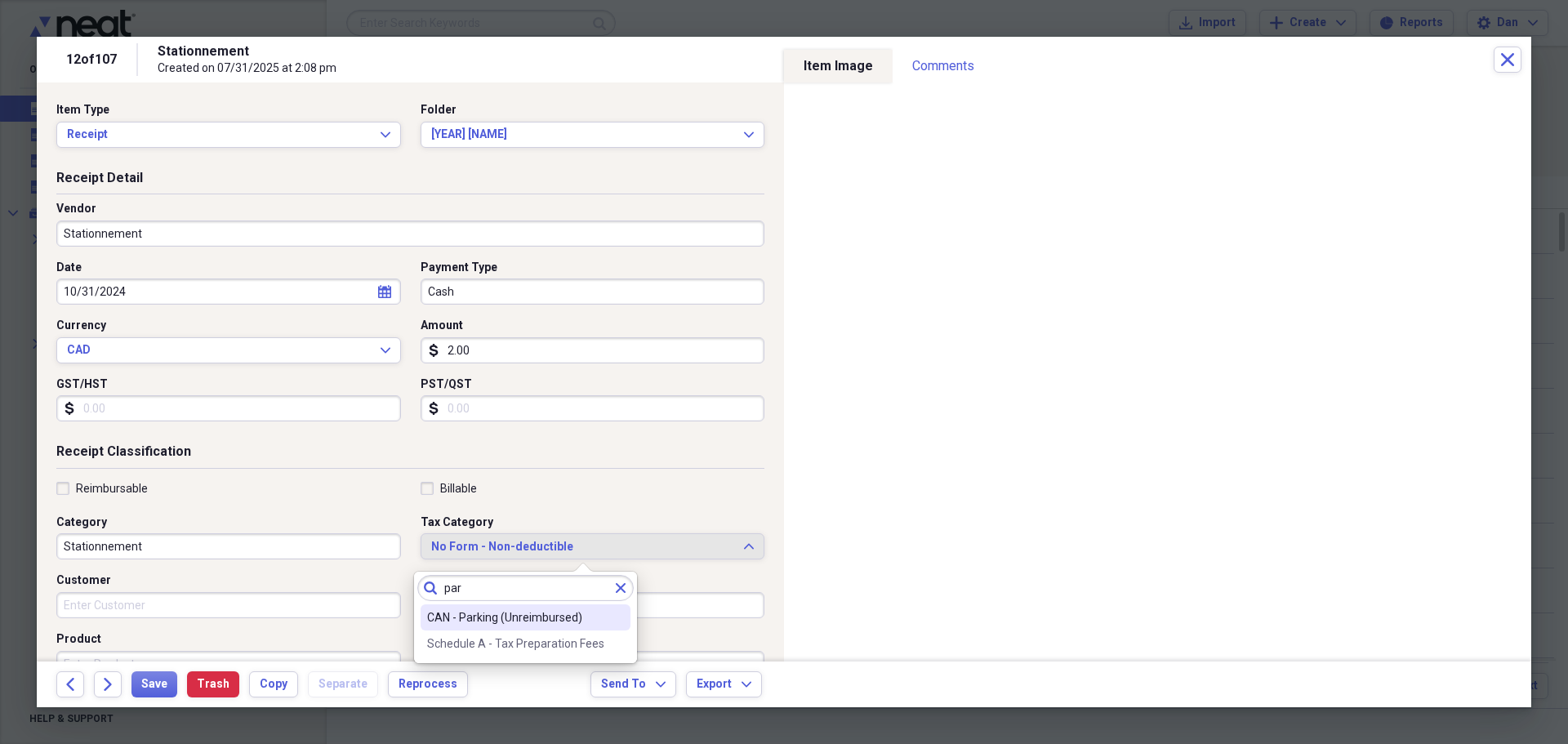 type on "par" 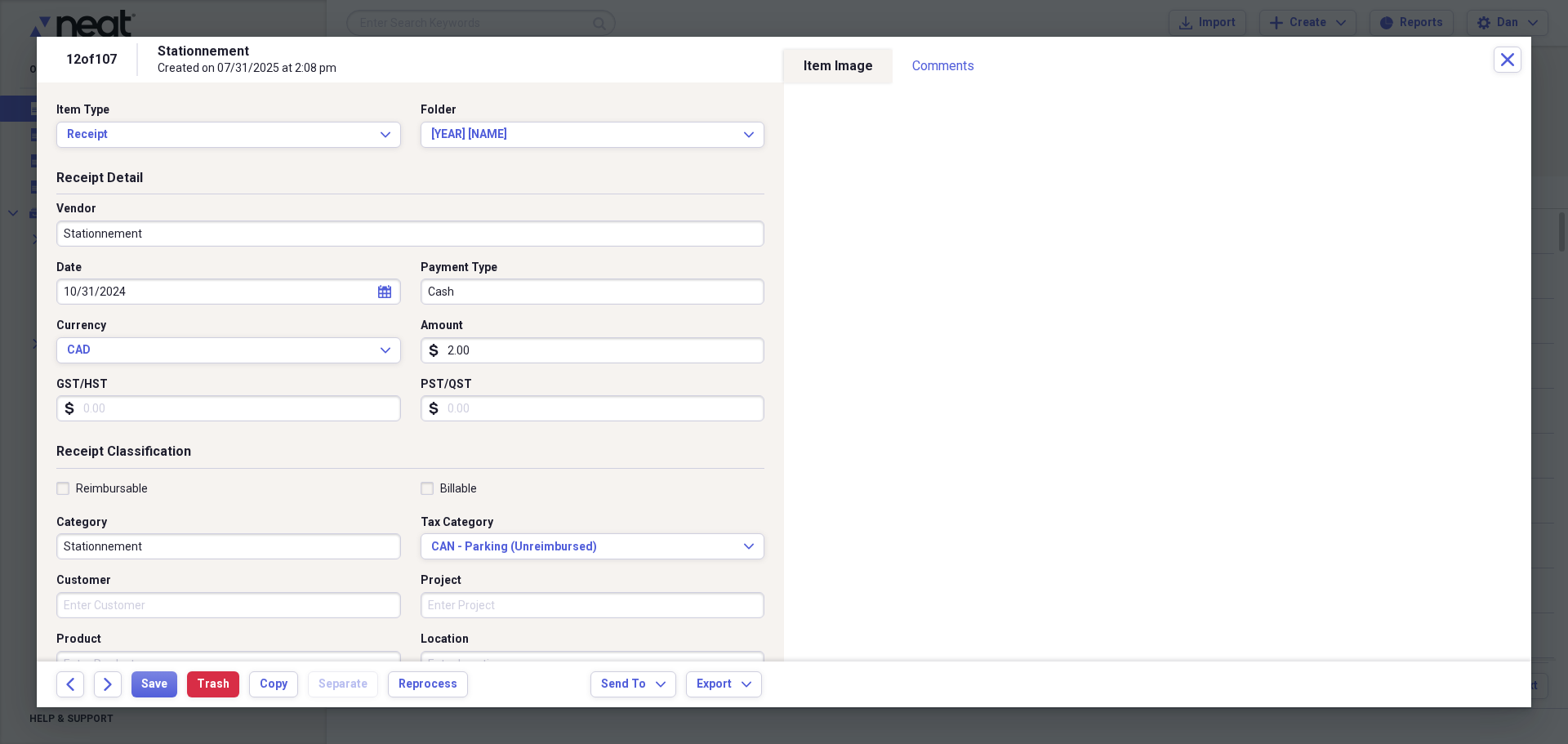 click on "Reimbursable" at bounding box center (102, 488) 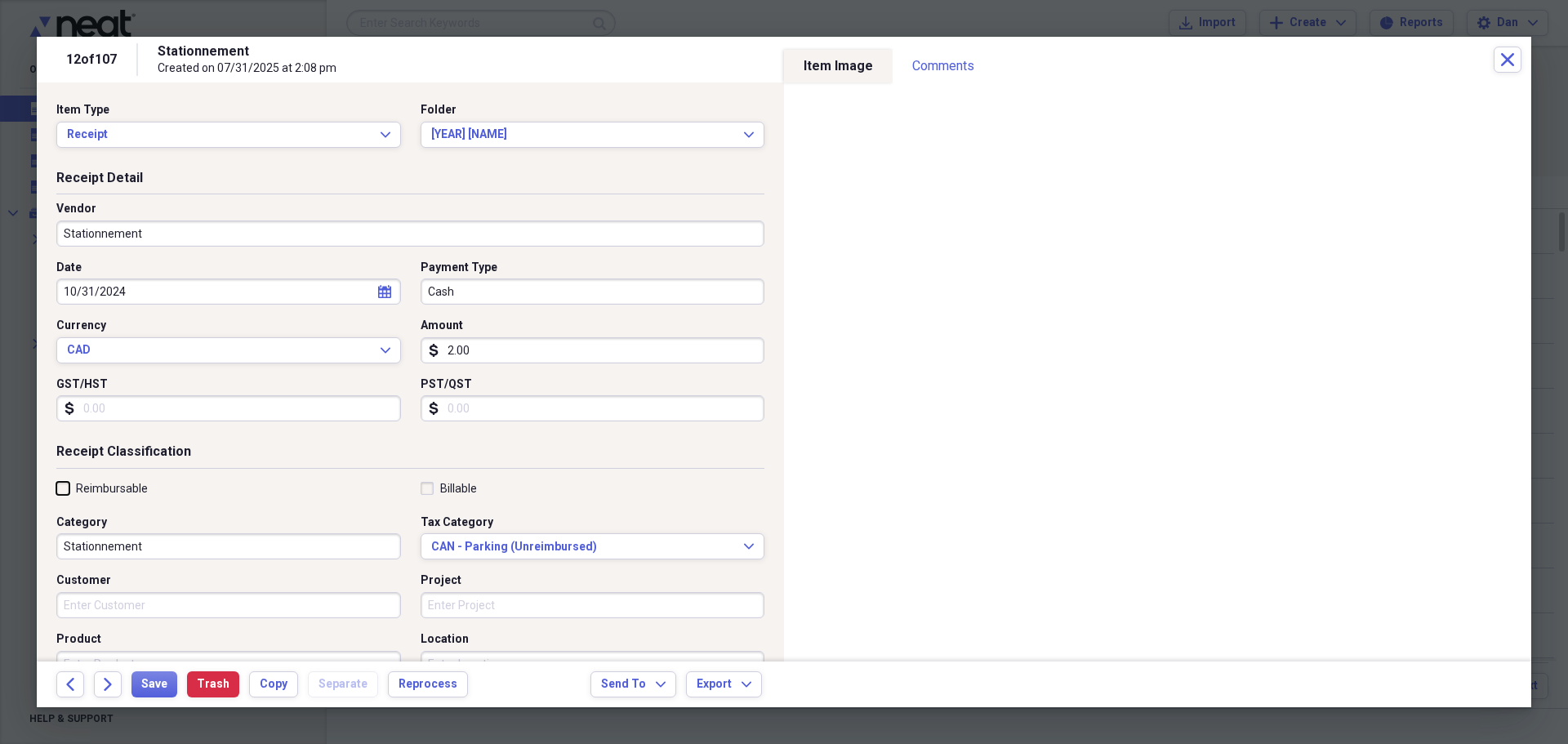 click on "Reimbursable" at bounding box center [56, 488] 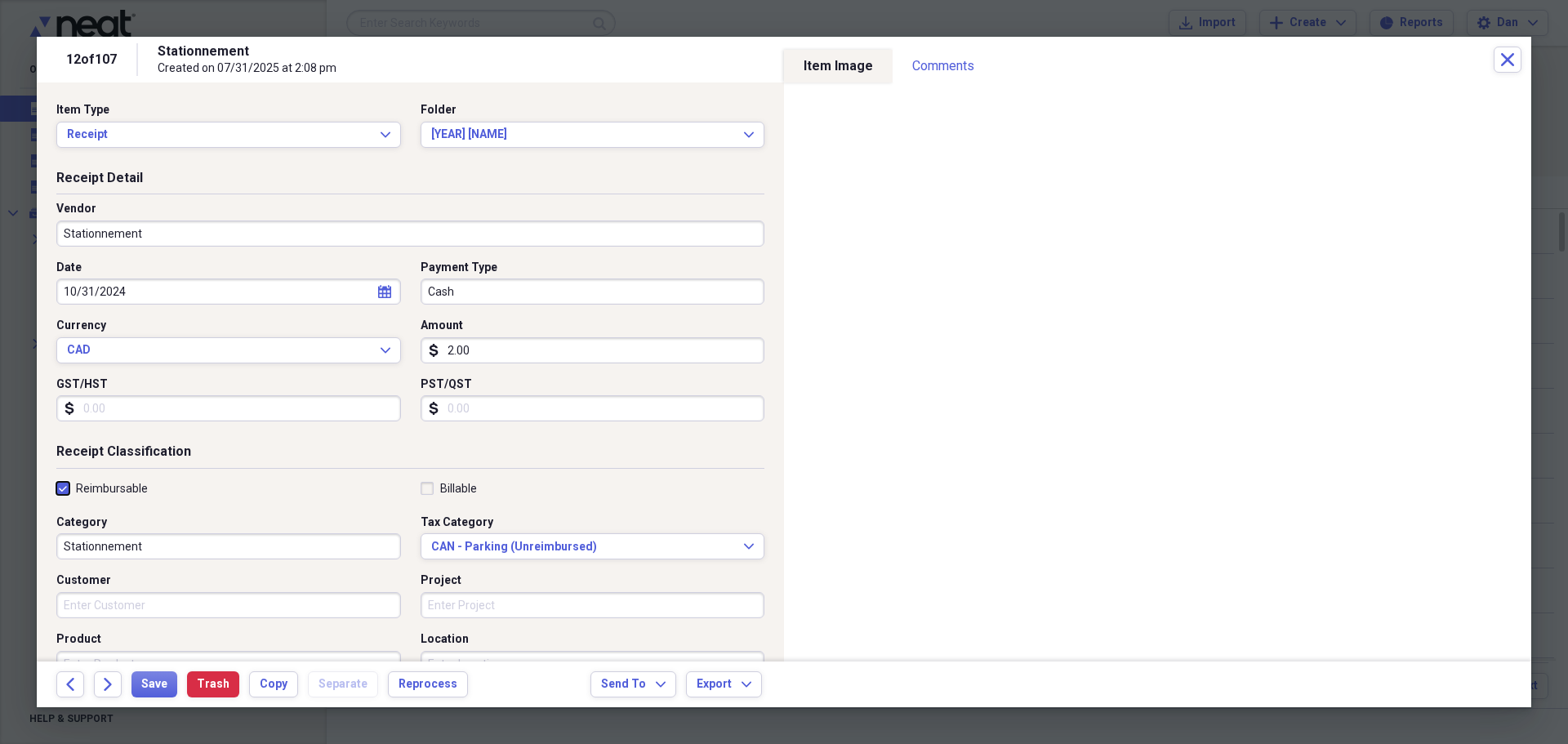 checkbox on "true" 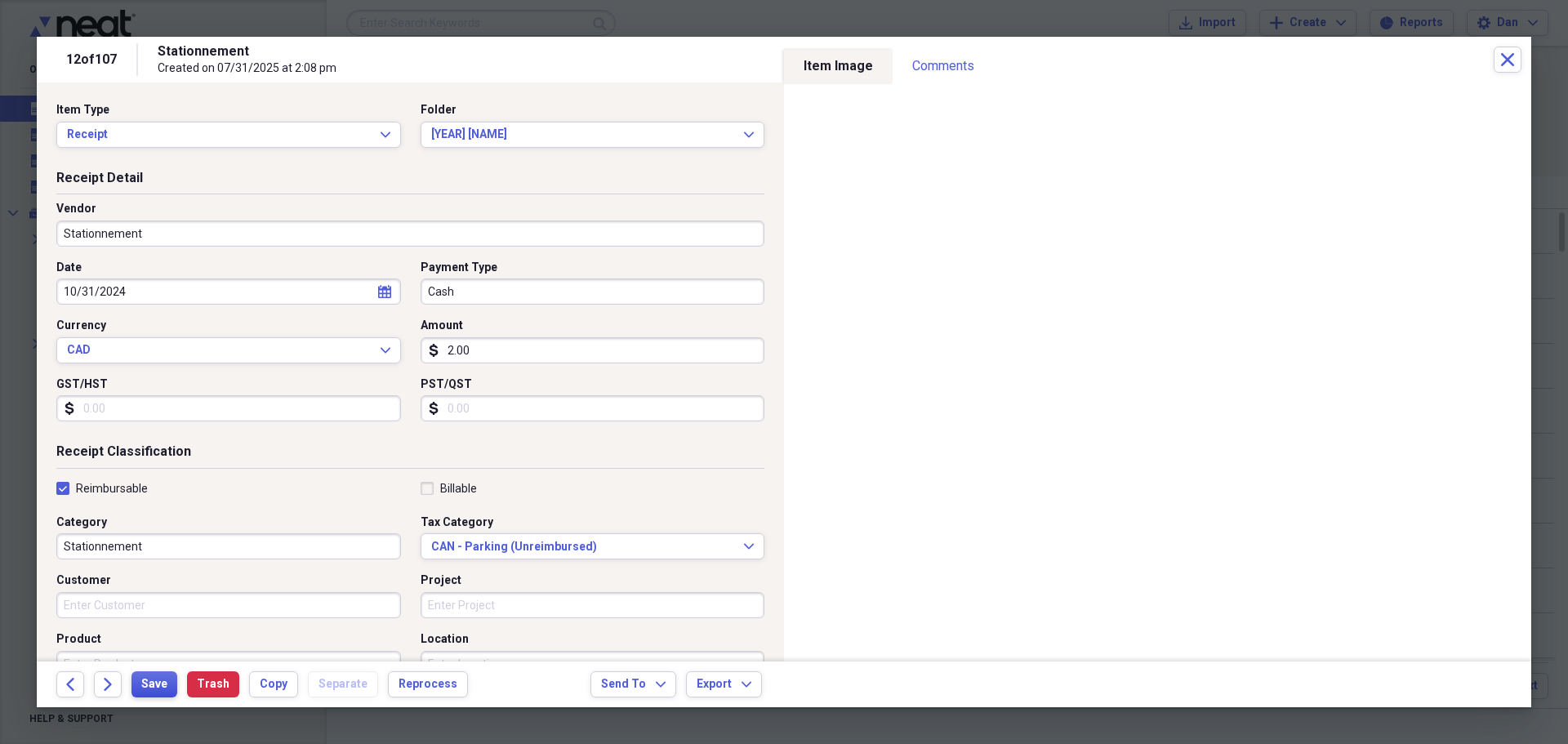 click on "Save" at bounding box center (154, 684) 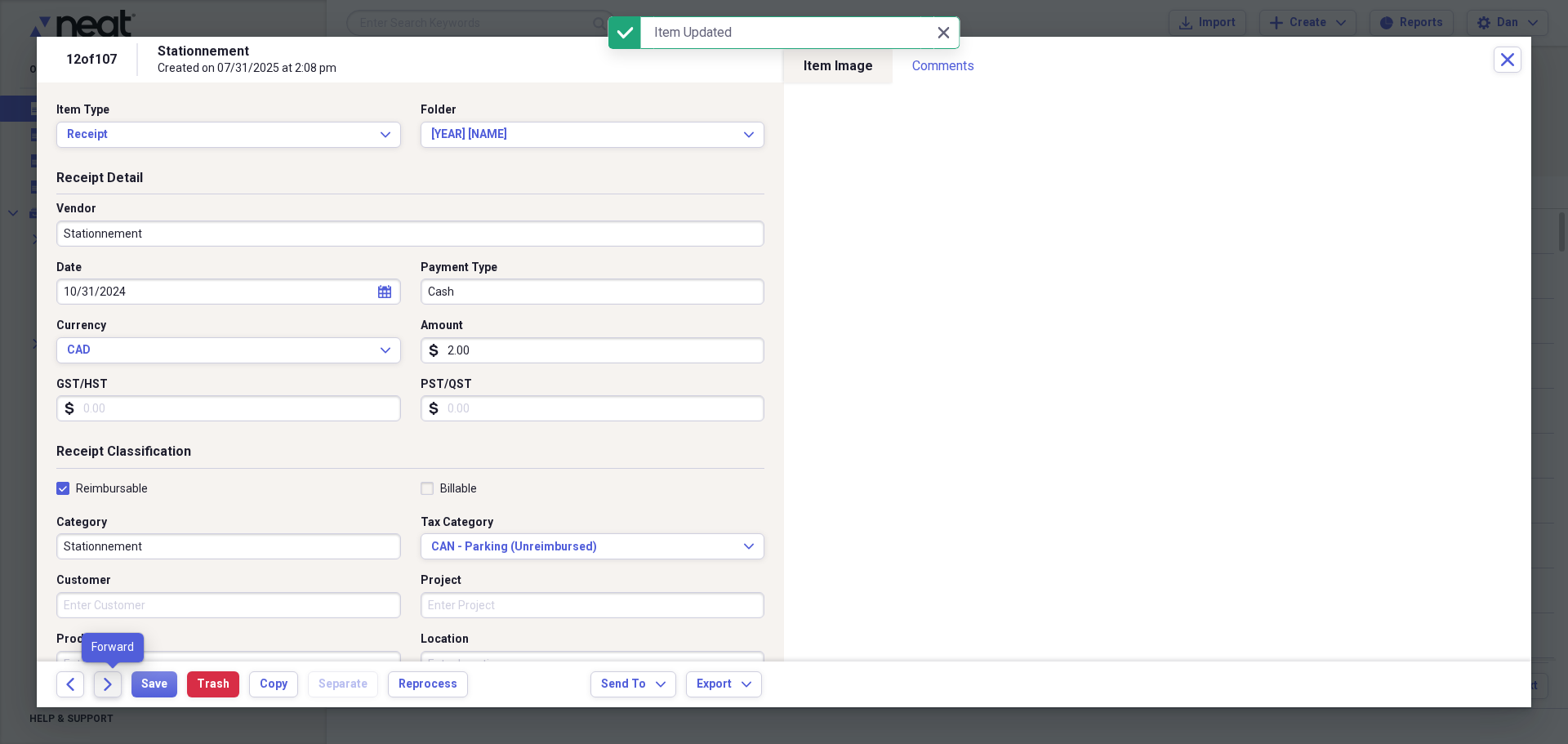 click on "Forward" 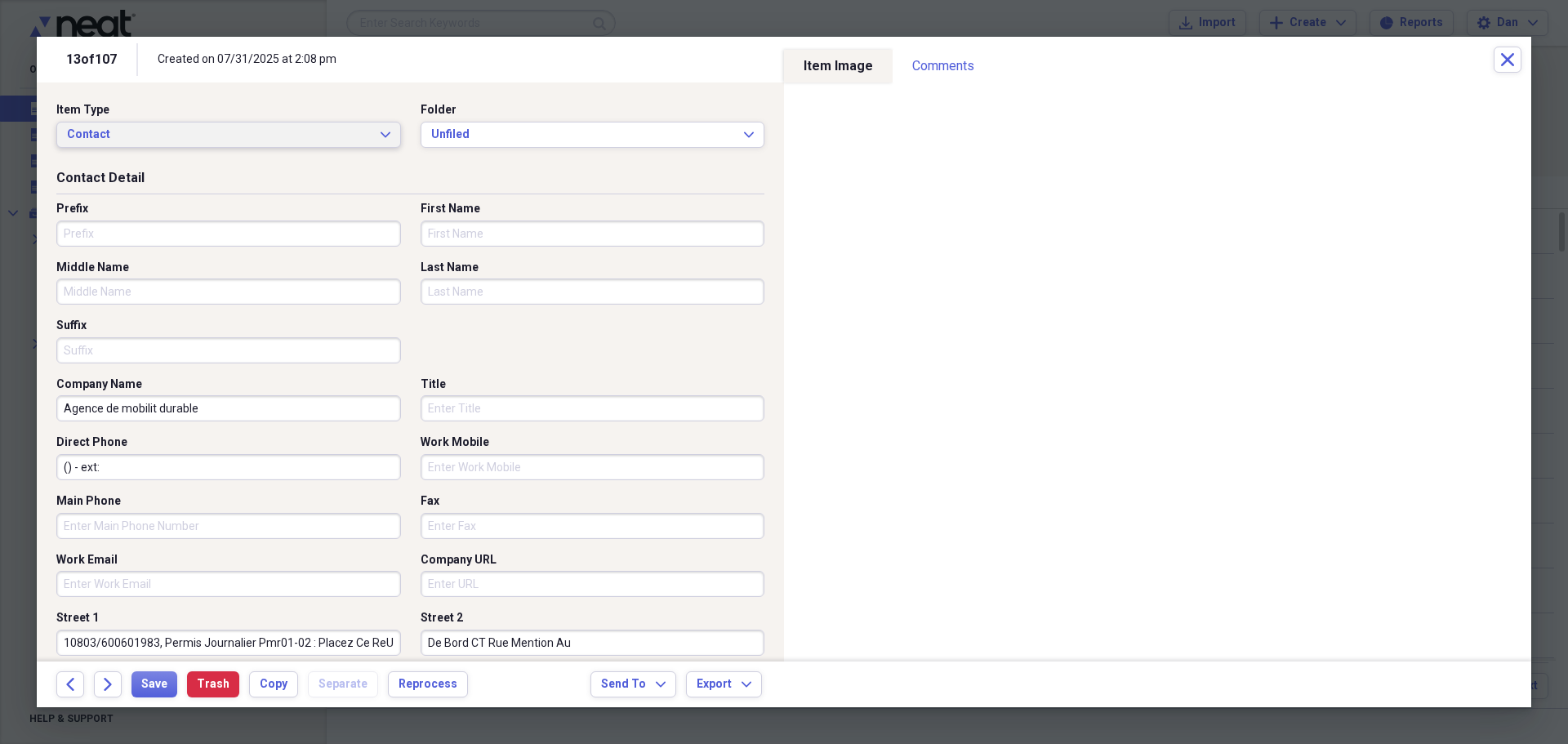 click on "Contact Expand" at bounding box center [229, 135] 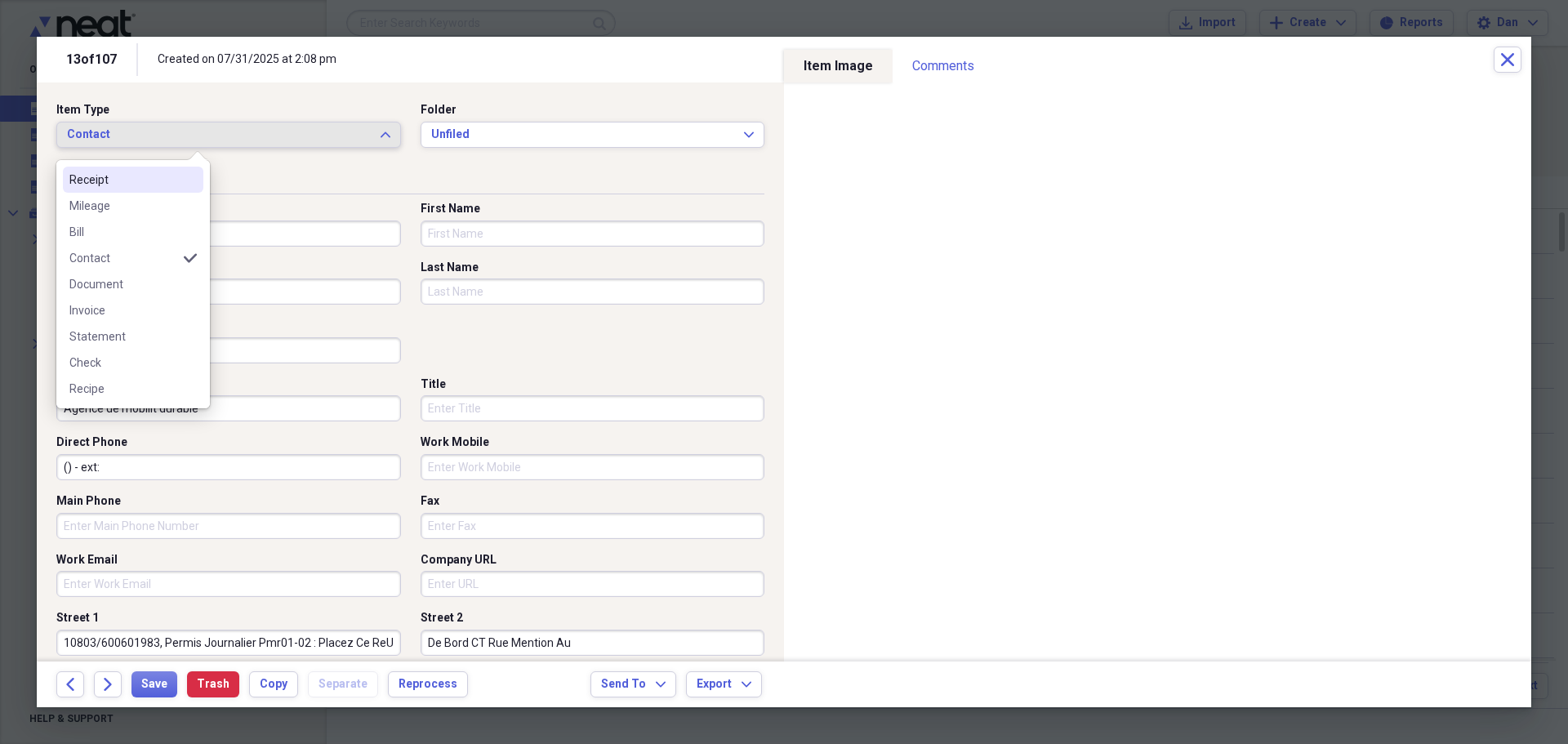 click on "Receipt" at bounding box center (123, 180) 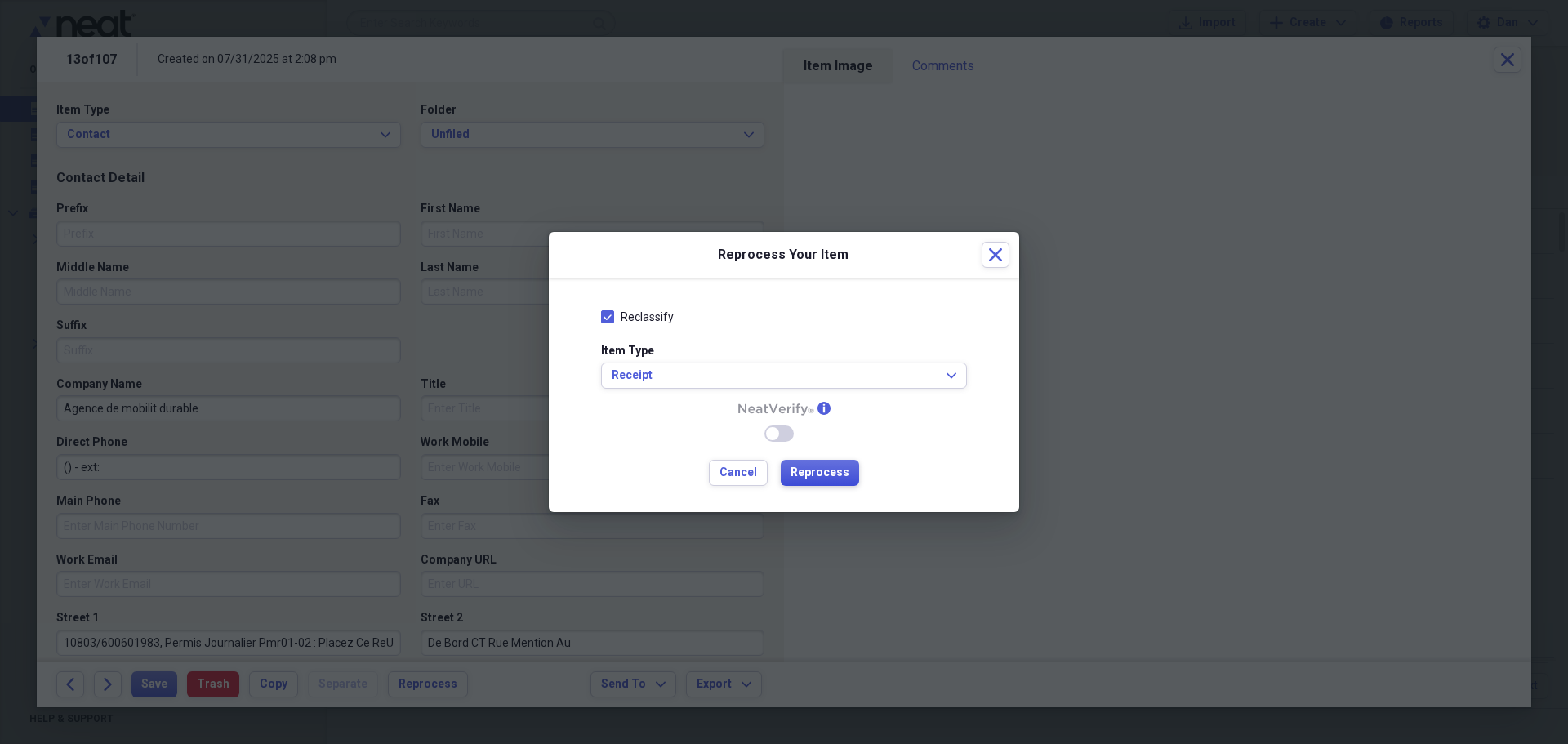 click on "Reprocess" at bounding box center (820, 473) 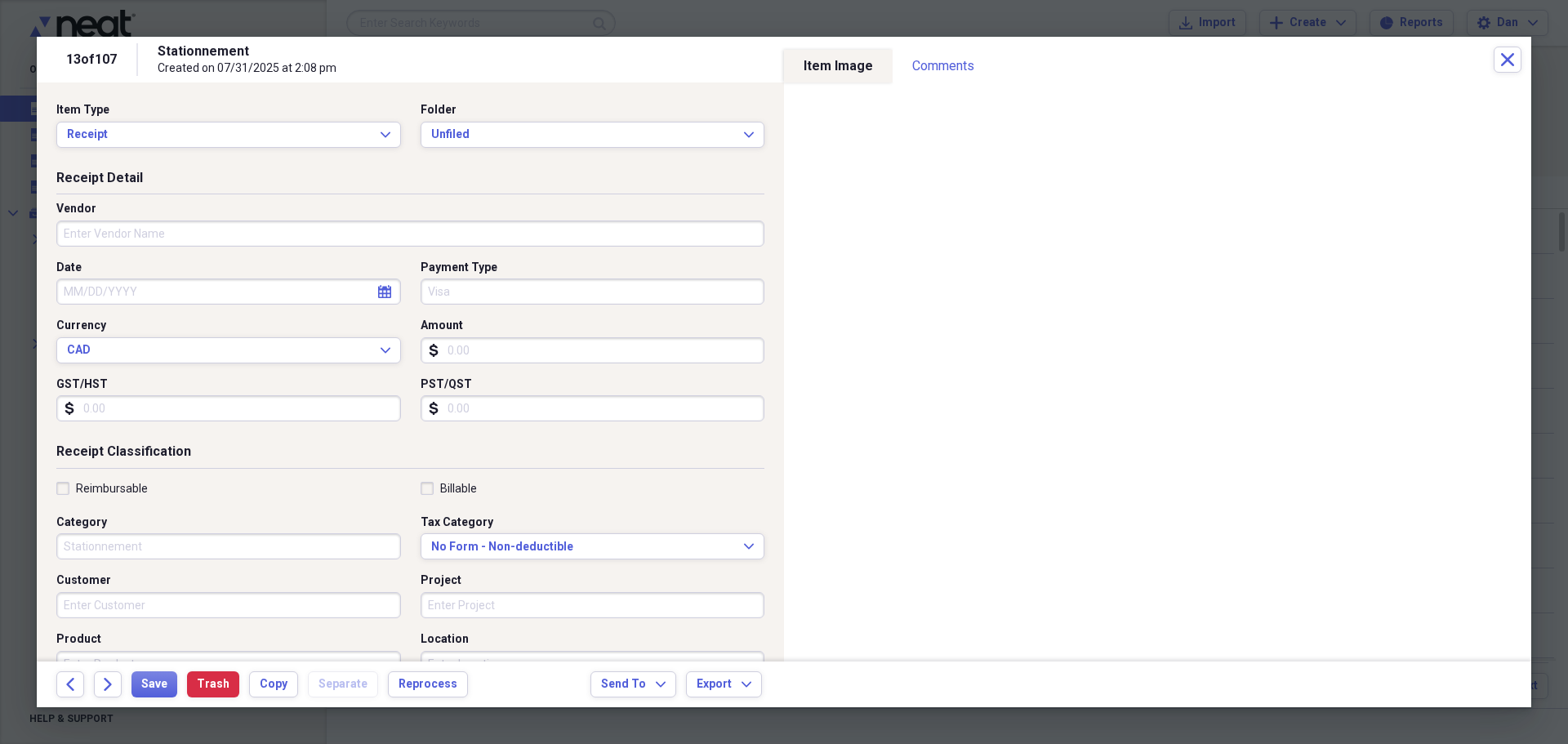 type on "Stationnement" 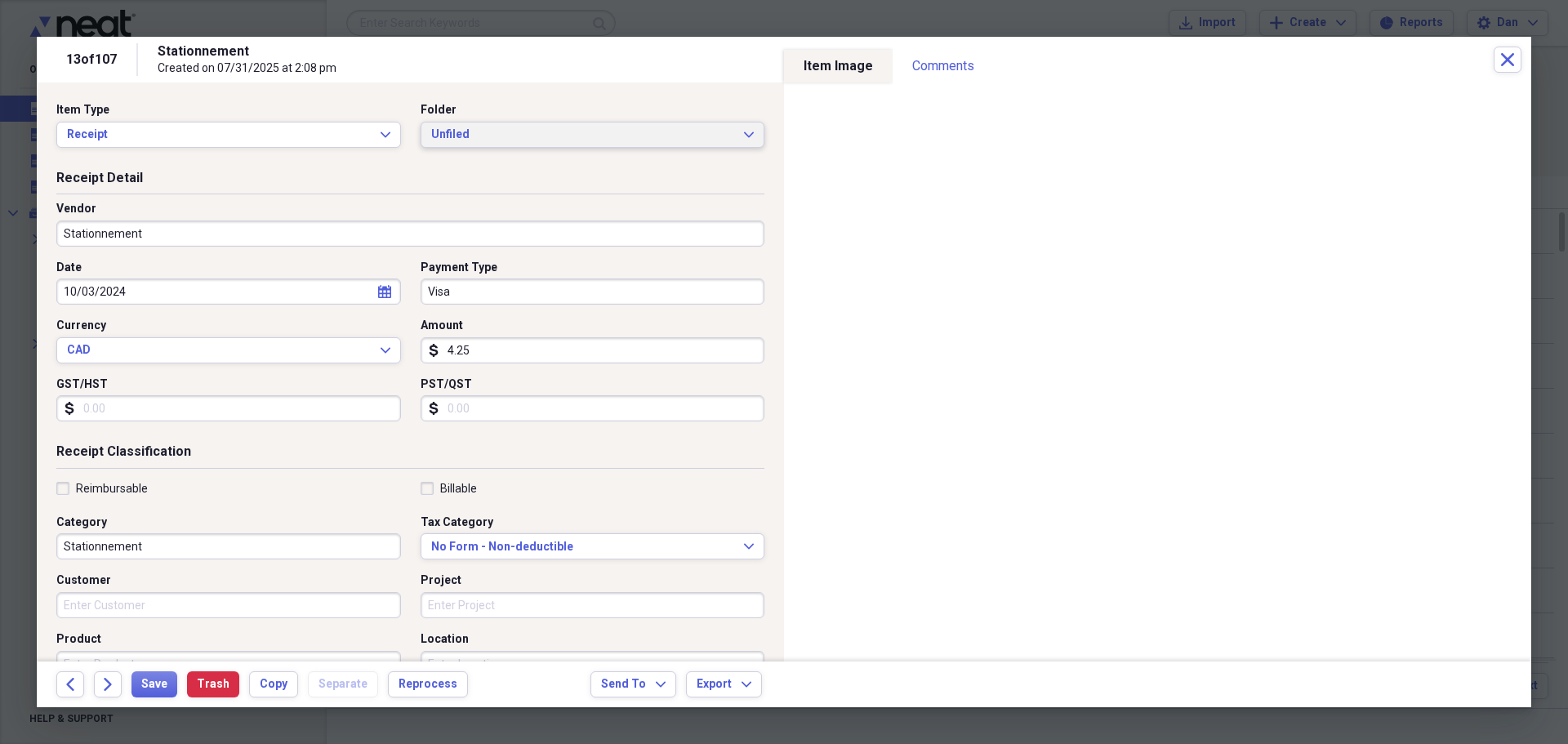 click on "Expand" 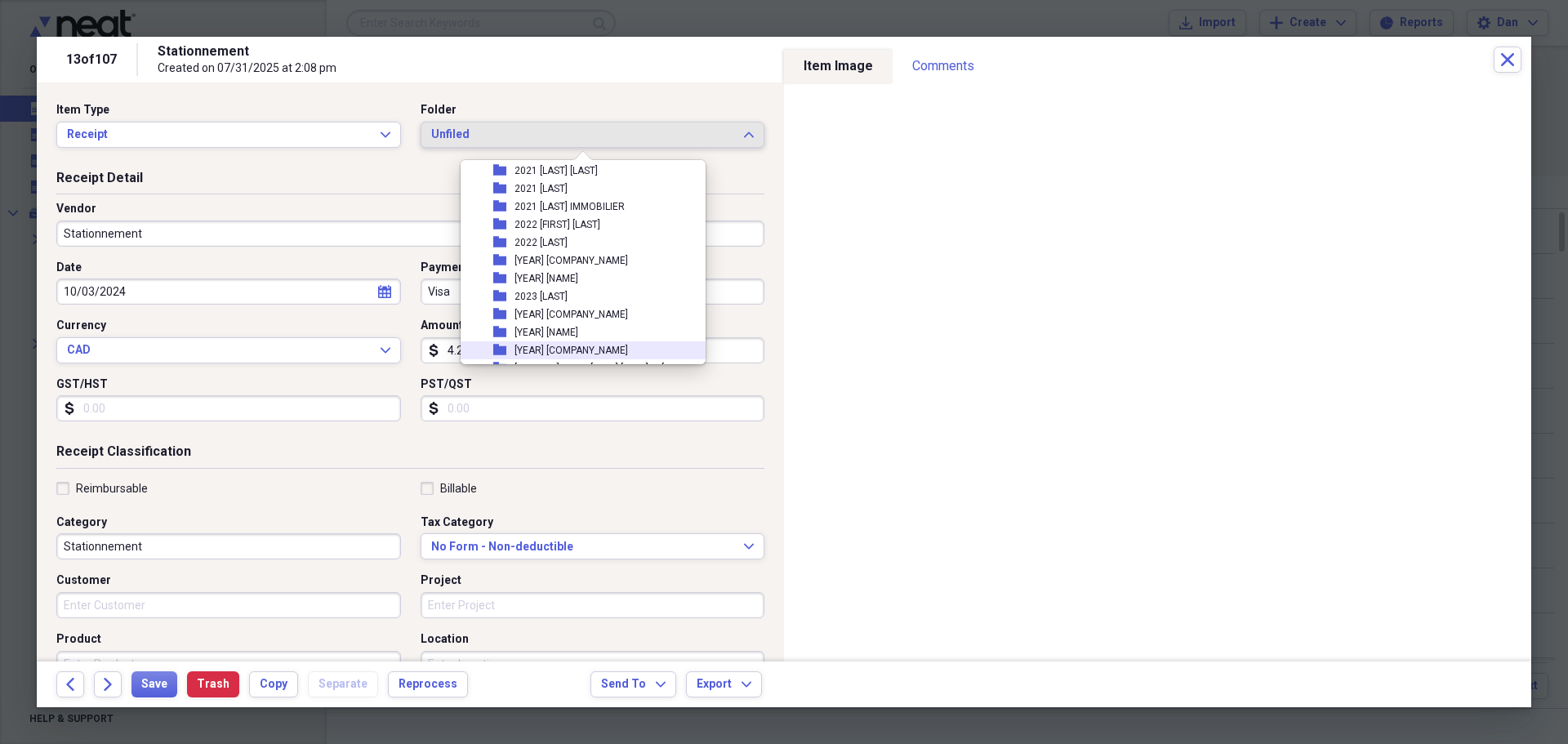 scroll, scrollTop: 408, scrollLeft: 0, axis: vertical 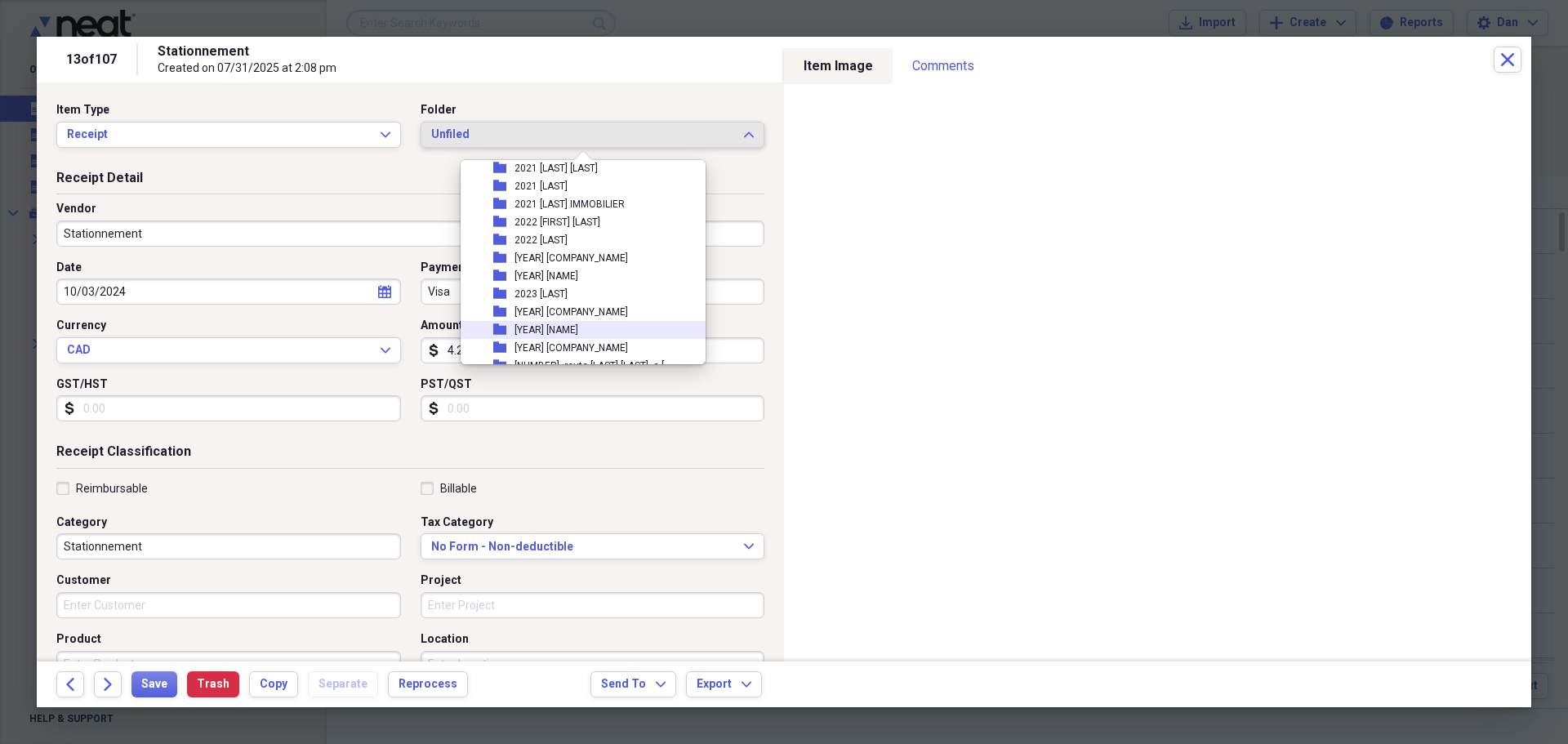 click on "[YEAR] [FIRST] [LAST]" at bounding box center (546, 330) 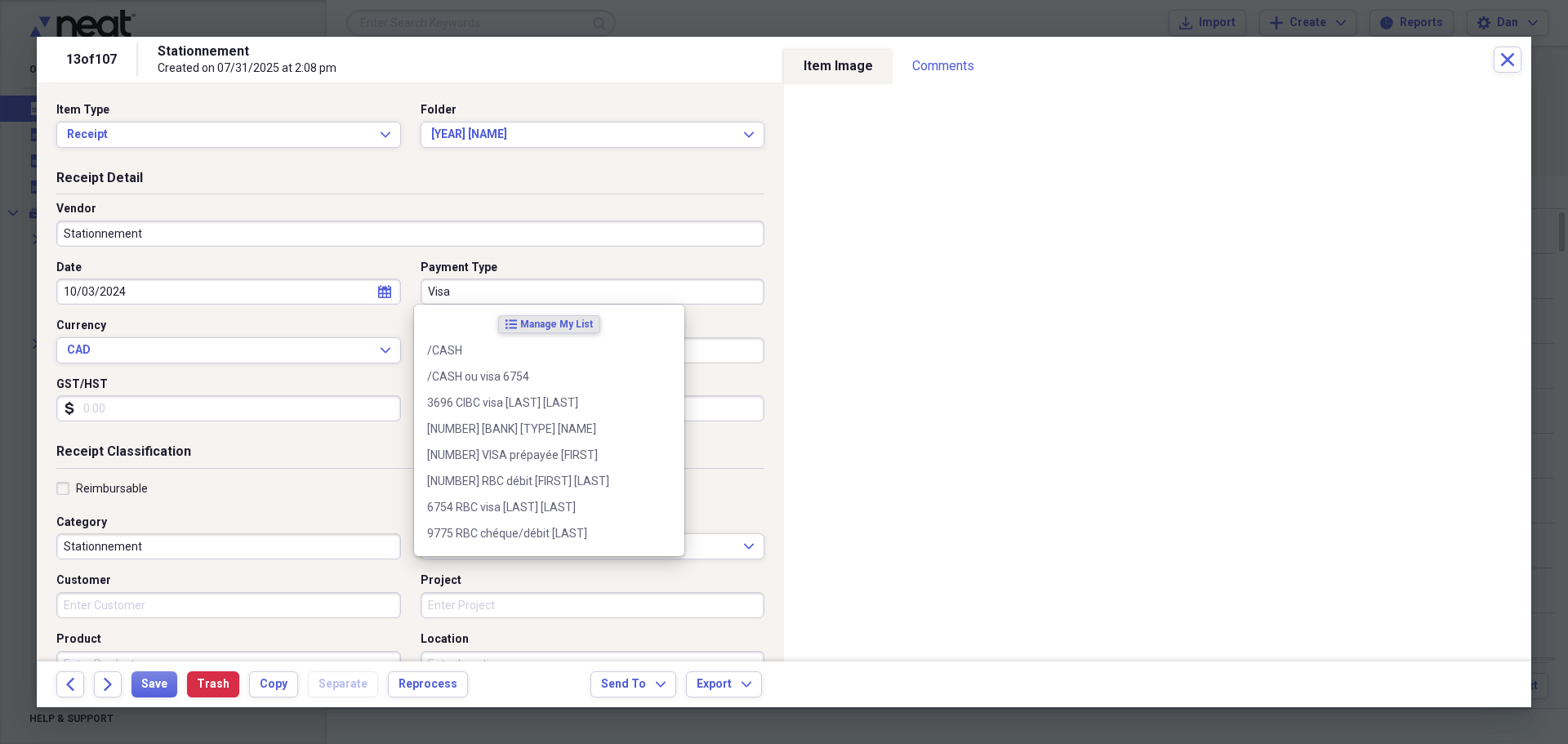 click on "Visa" at bounding box center (593, 292) 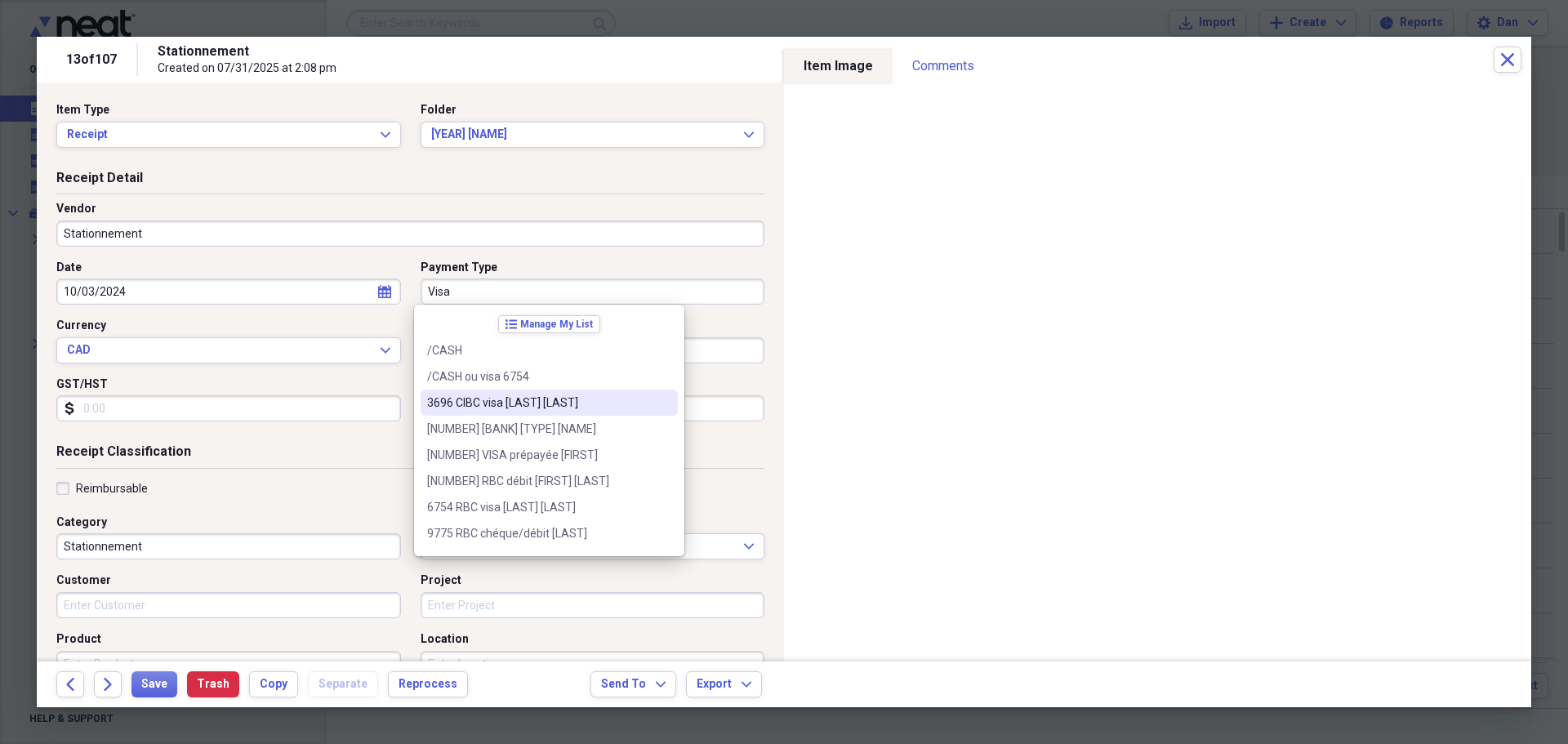 click on "[NUMBER] [LAST] VISA [FIRST] [LAST]" at bounding box center (539, 403) 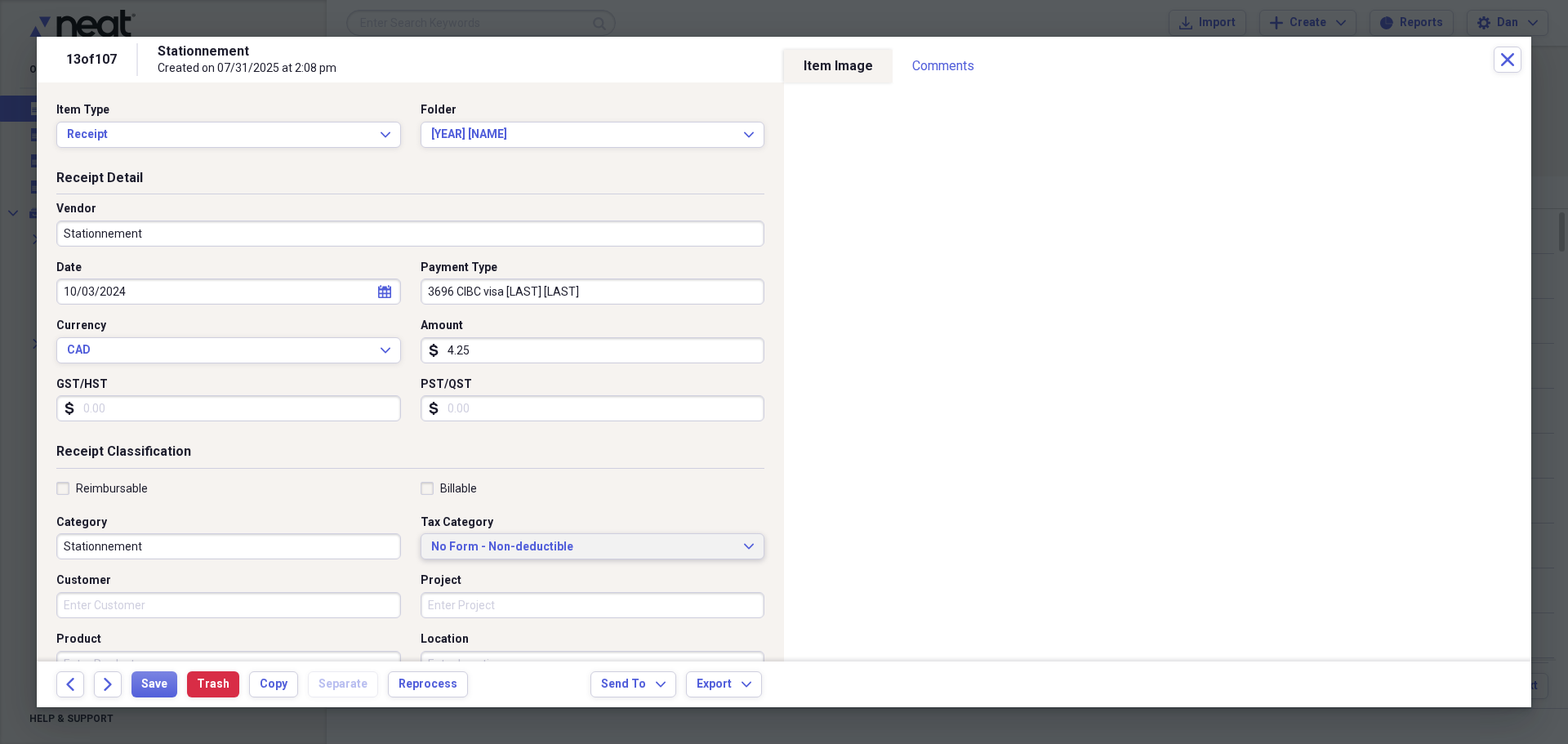 click on "No Form - Non-deductible" at bounding box center [583, 547] 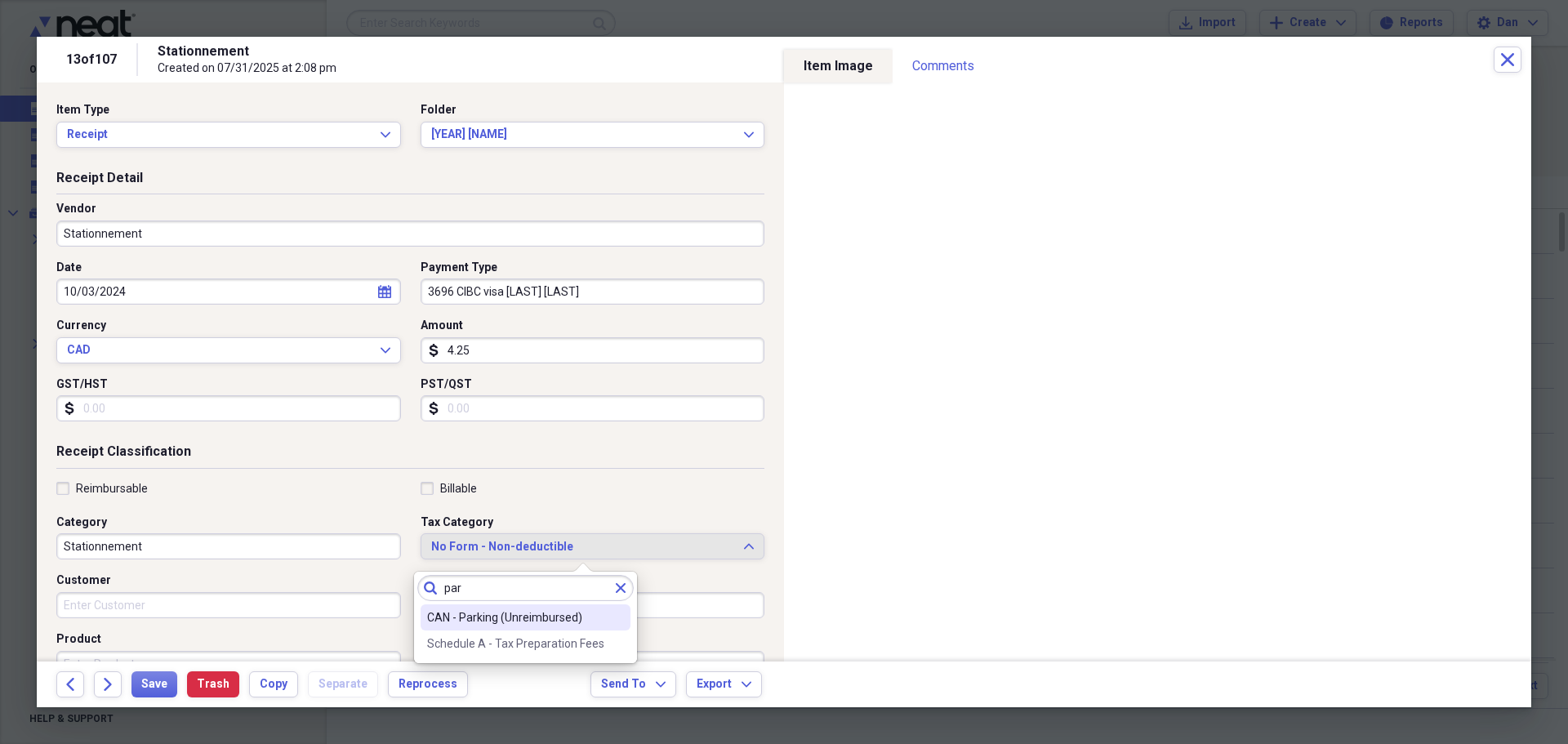 type on "par" 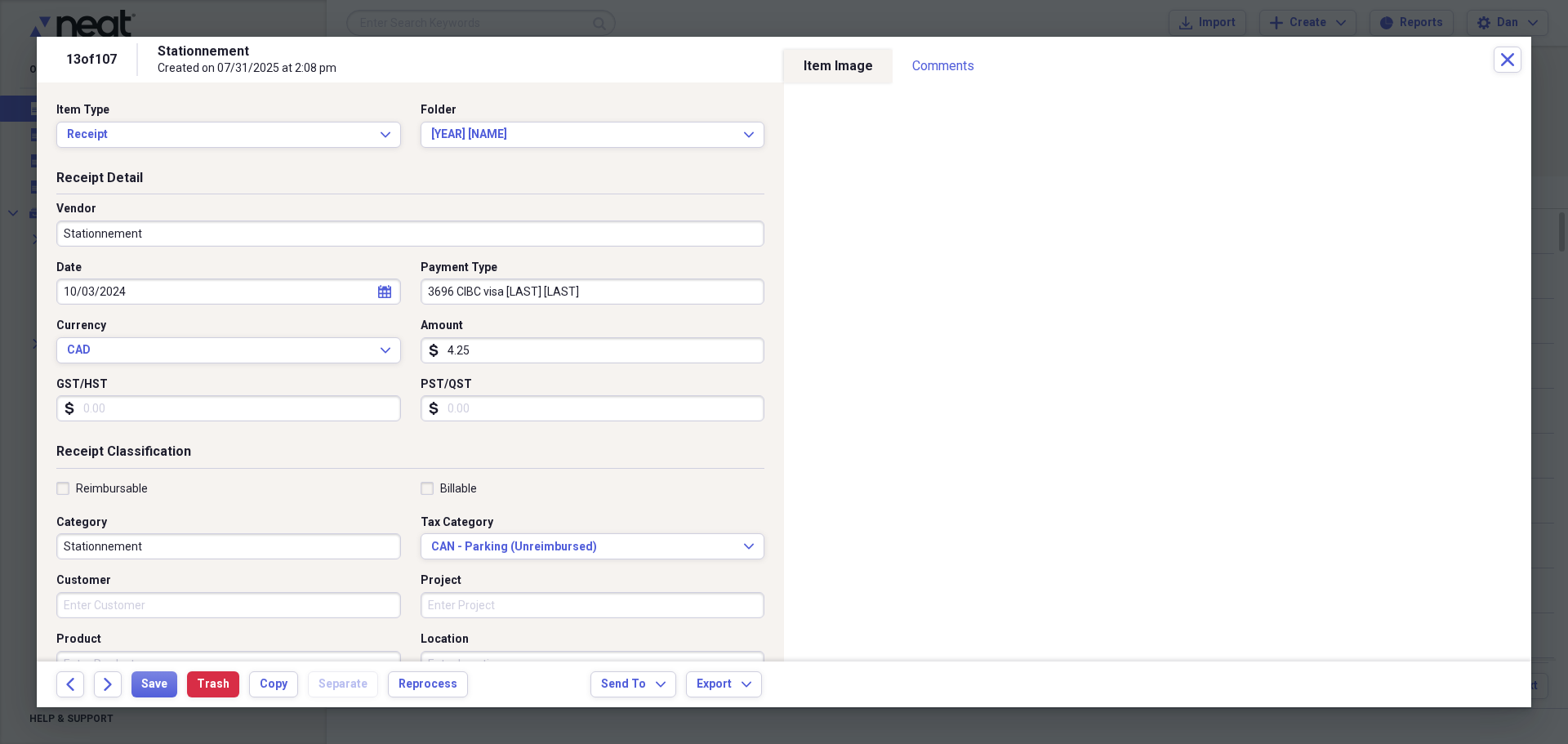 click on "Reimbursable" at bounding box center (102, 488) 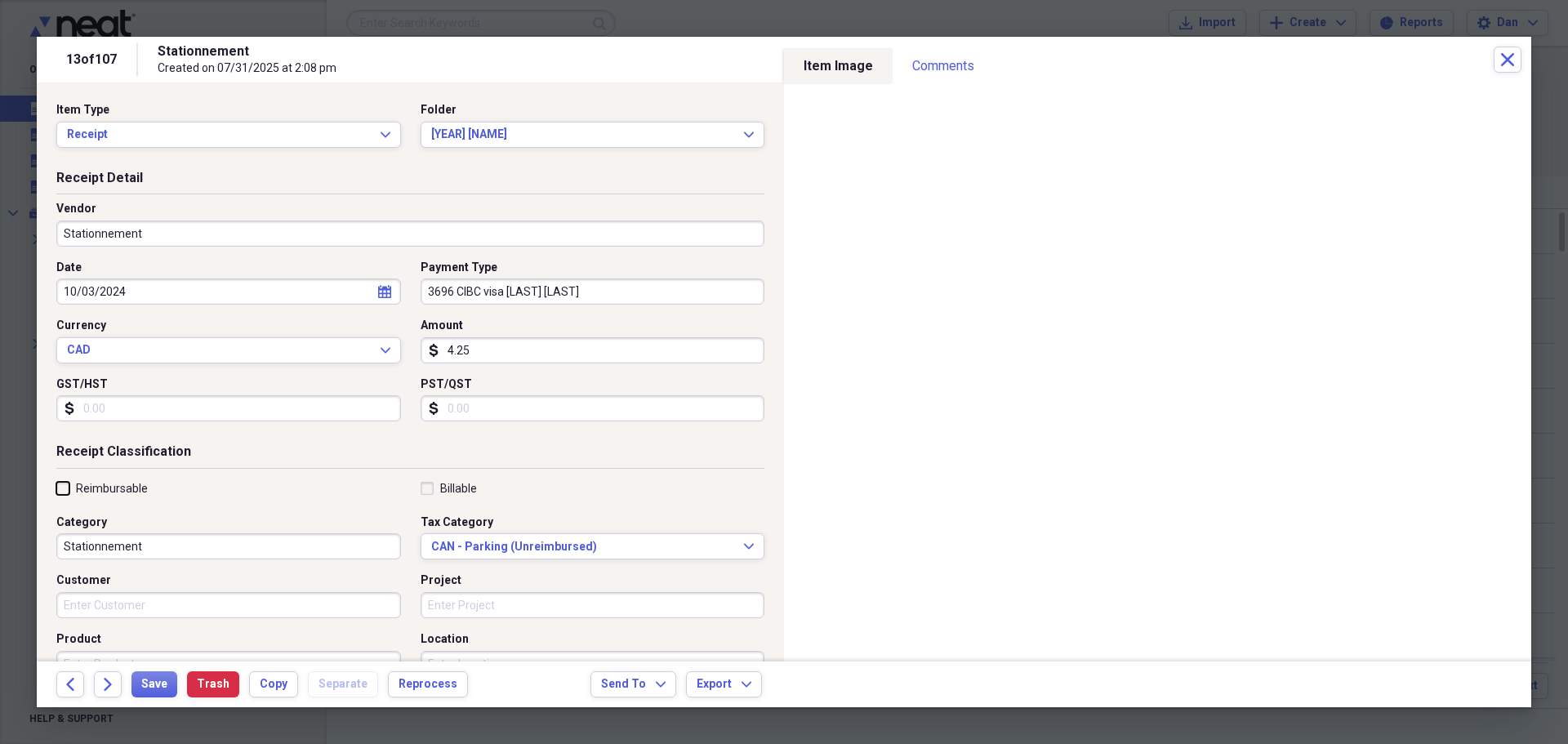 click on "Reimbursable" at bounding box center [56, 488] 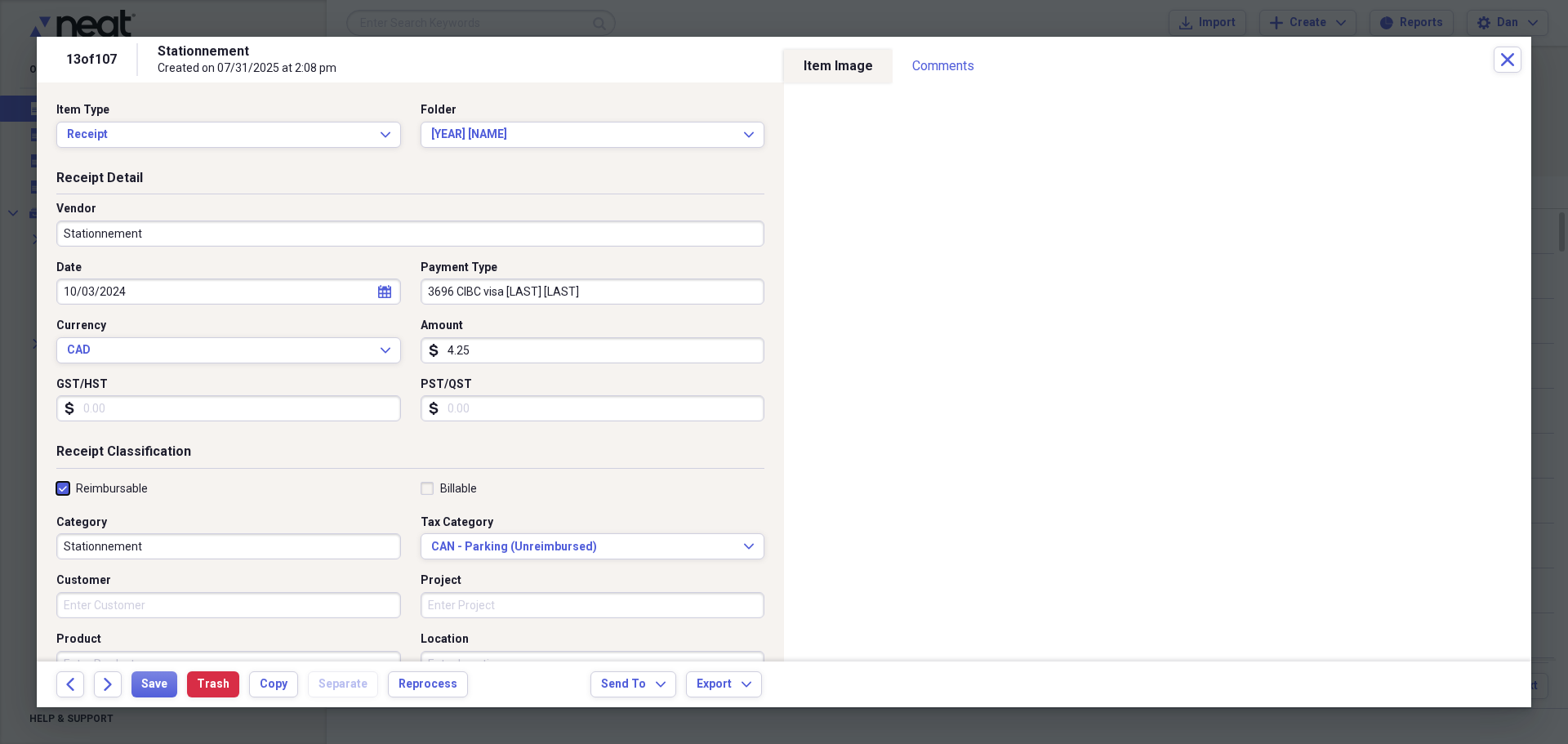 checkbox on "true" 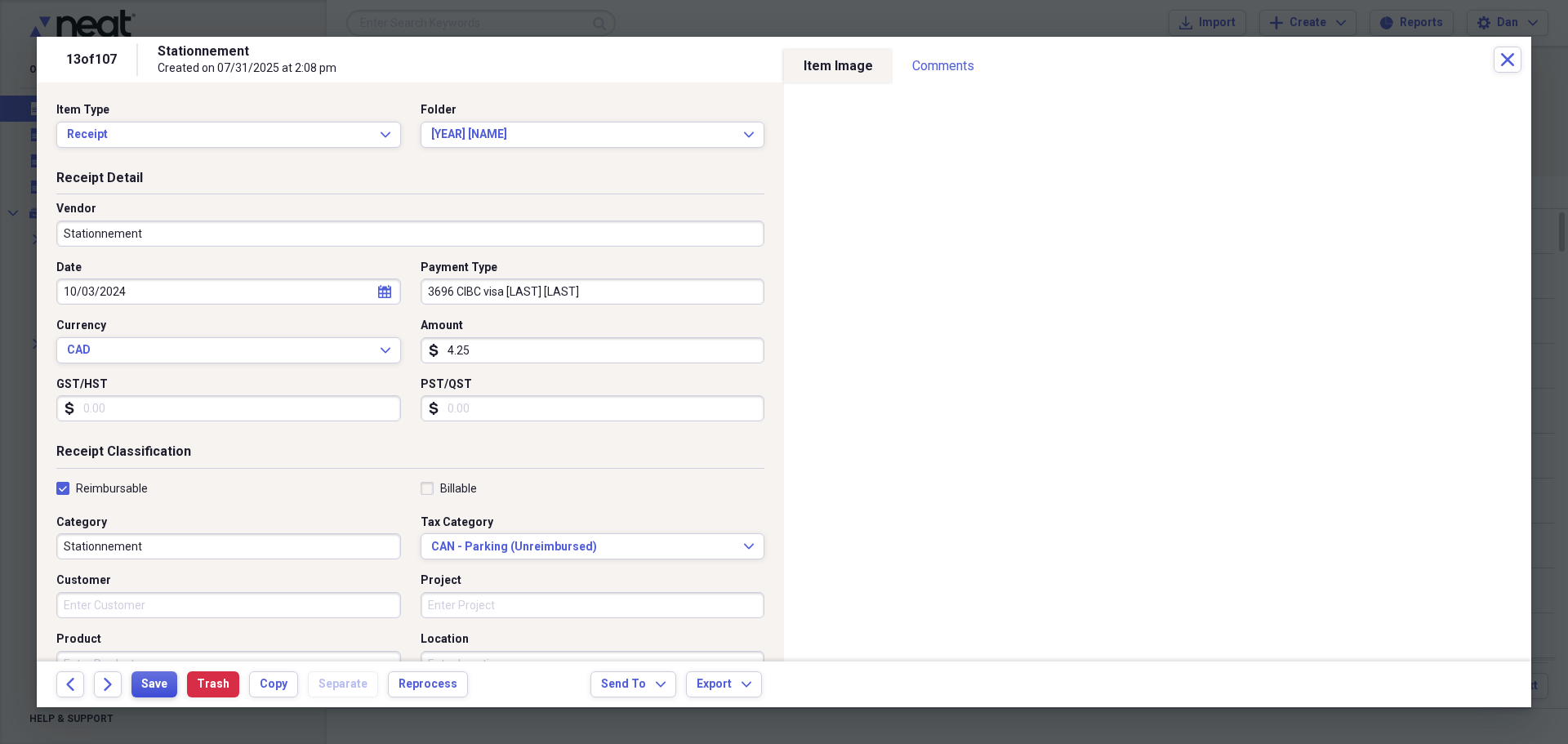 click on "Save" at bounding box center (154, 684) 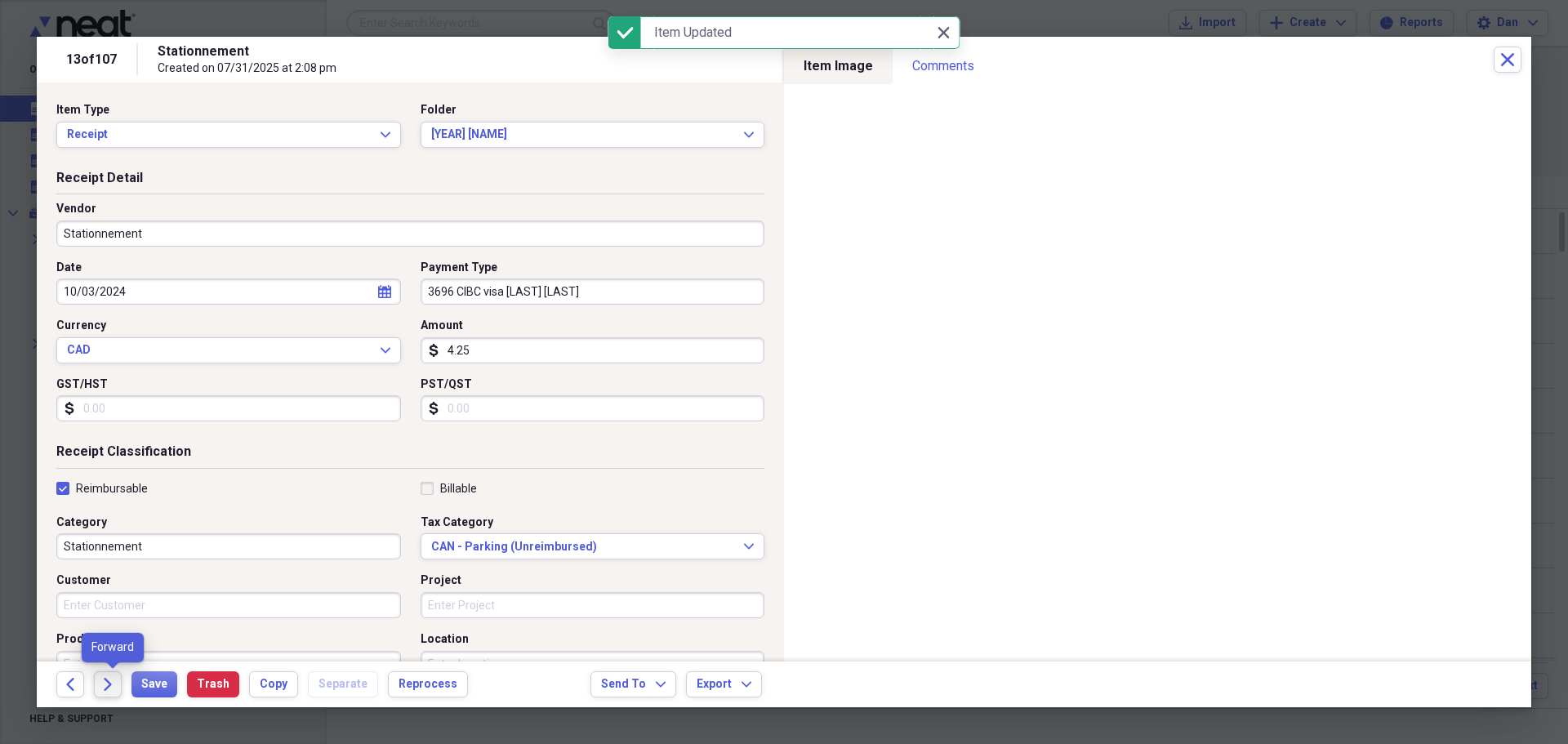 click 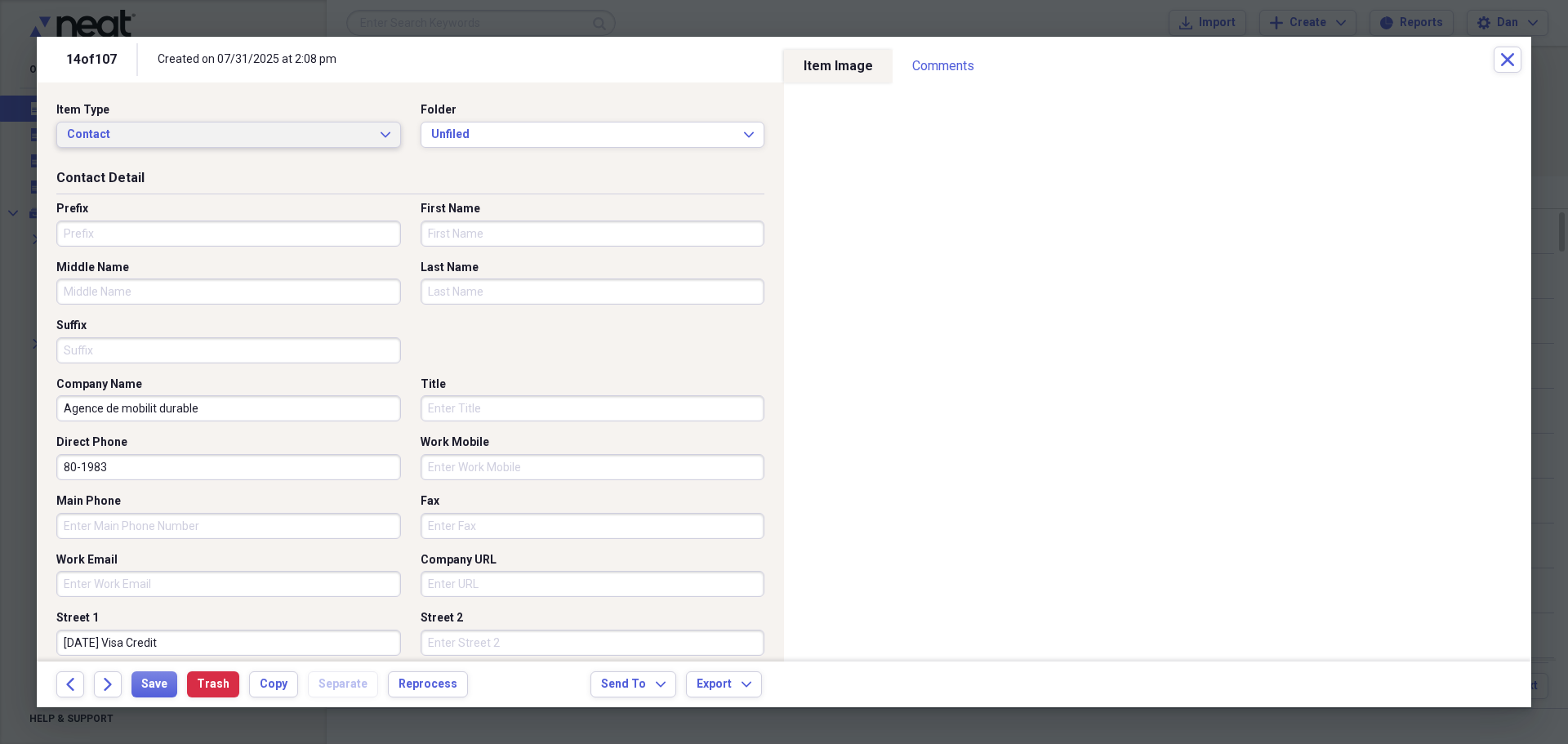click on "Expand" 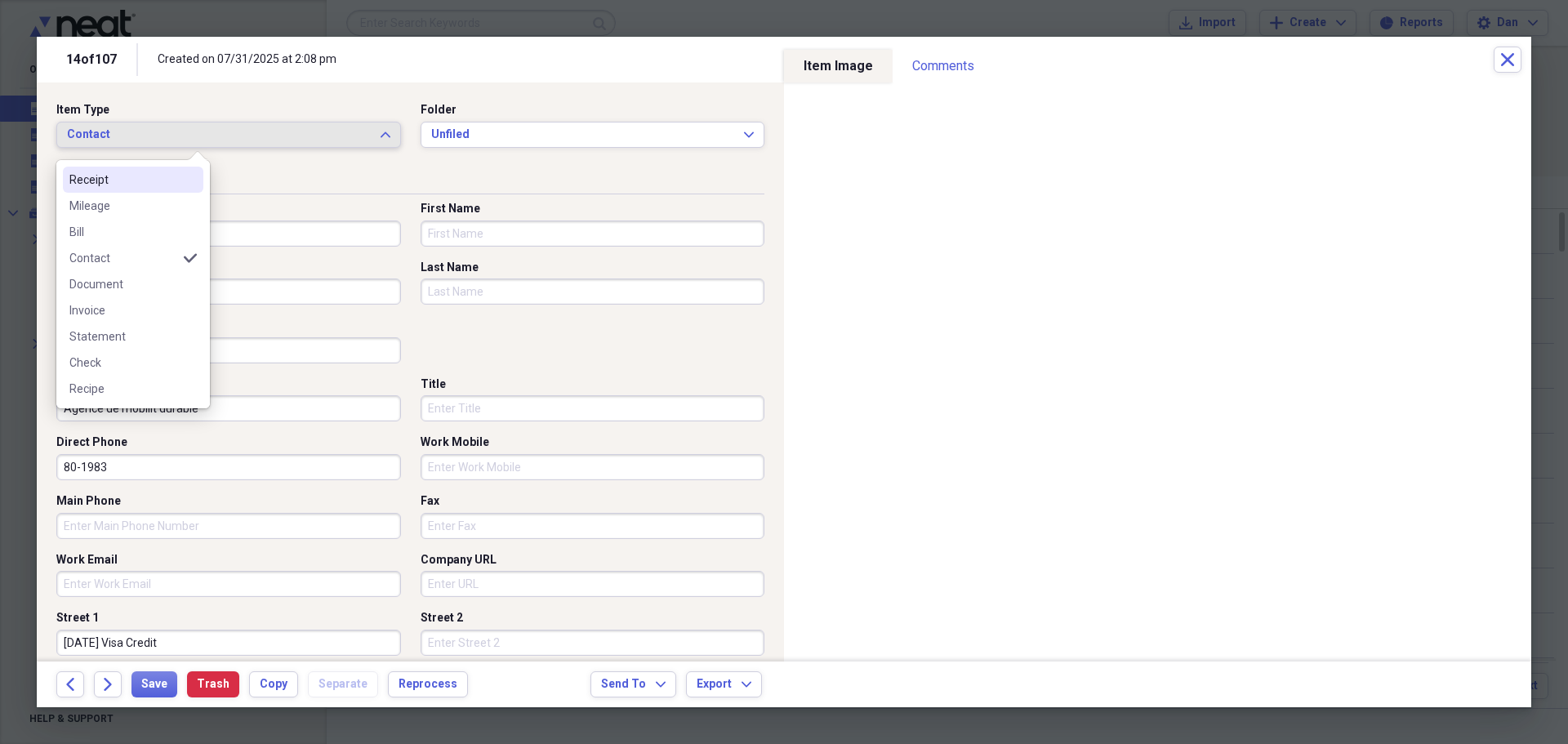 click on "Receipt" at bounding box center (123, 180) 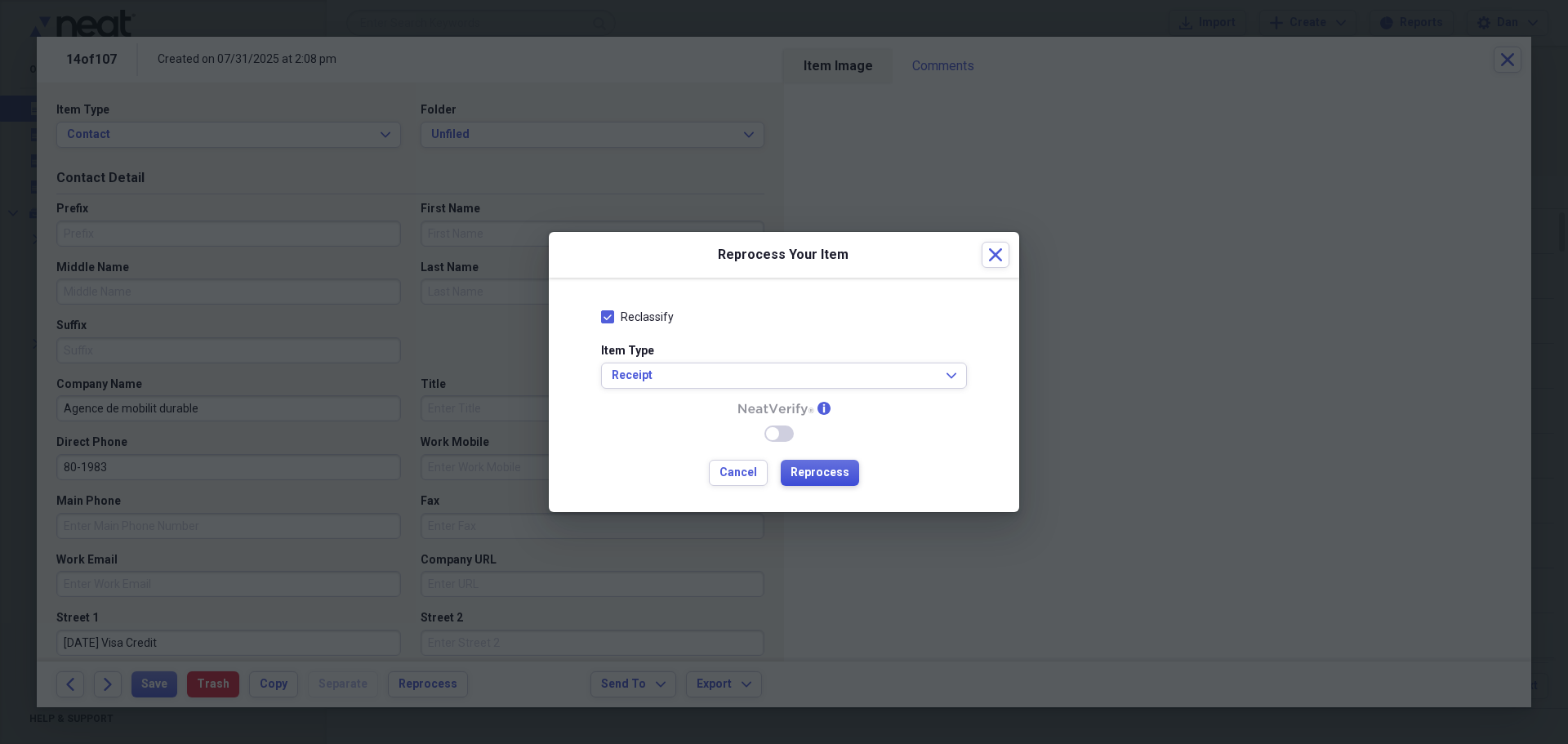 click on "Reprocess" at bounding box center [820, 473] 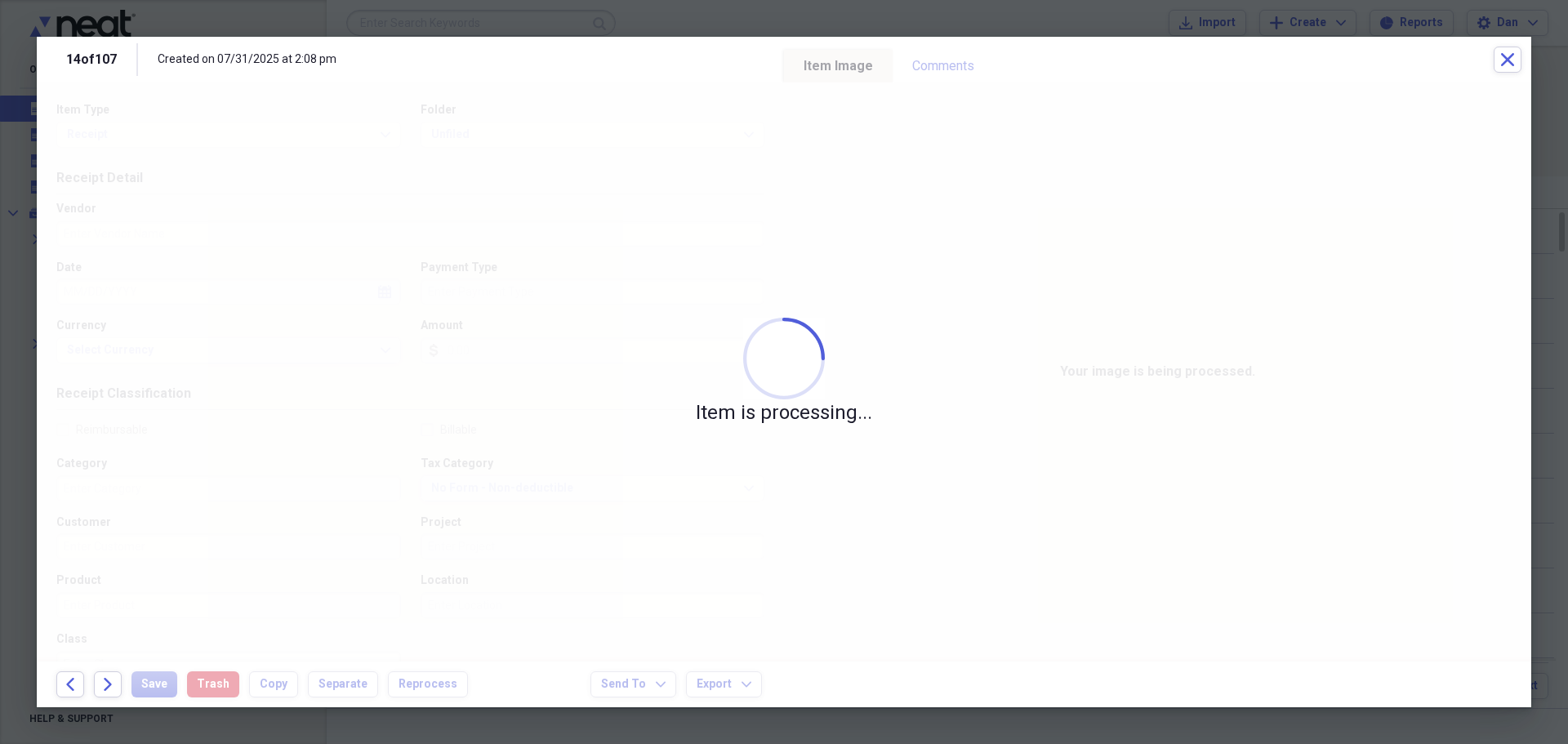 type on "Stationnement" 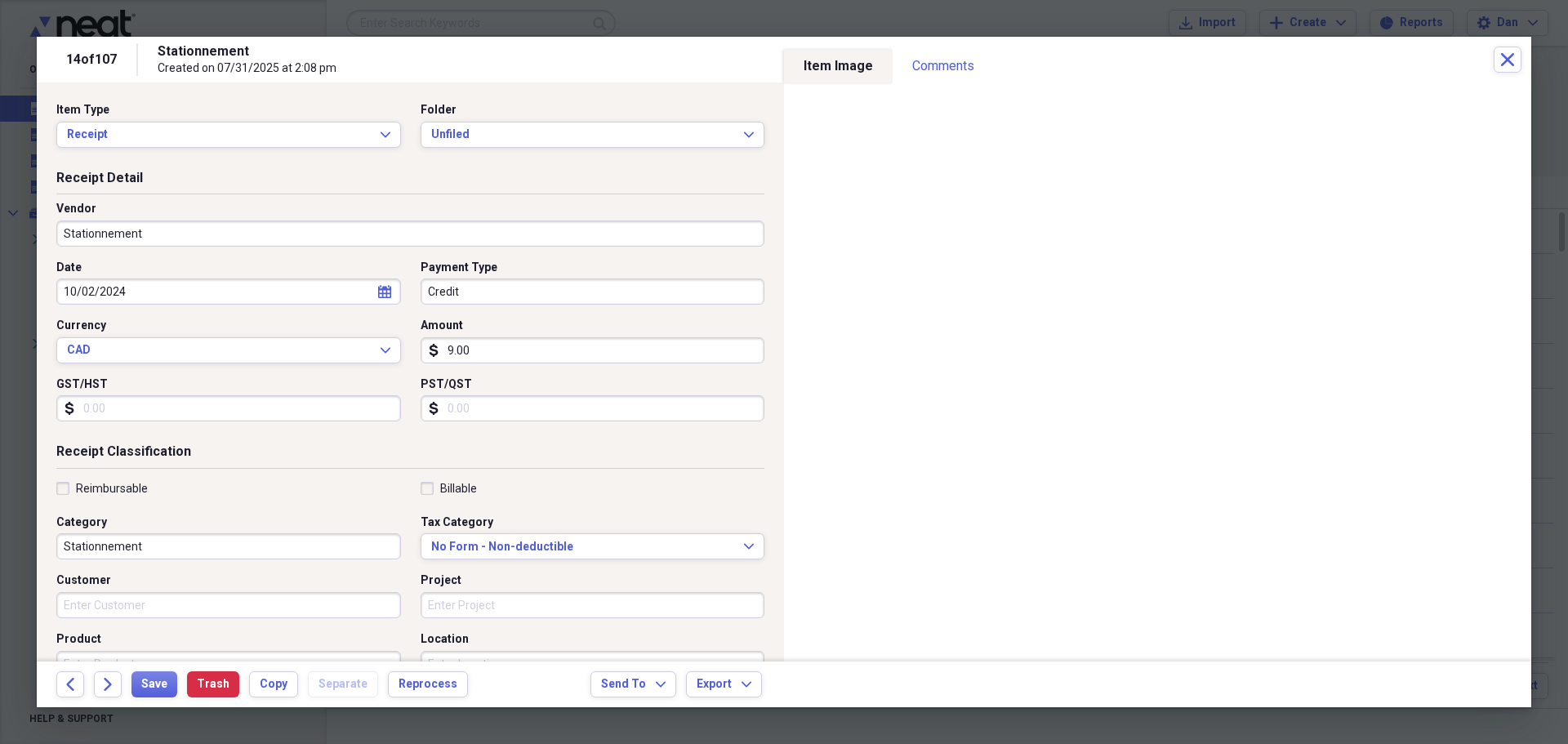 click on "Credit" at bounding box center (593, 292) 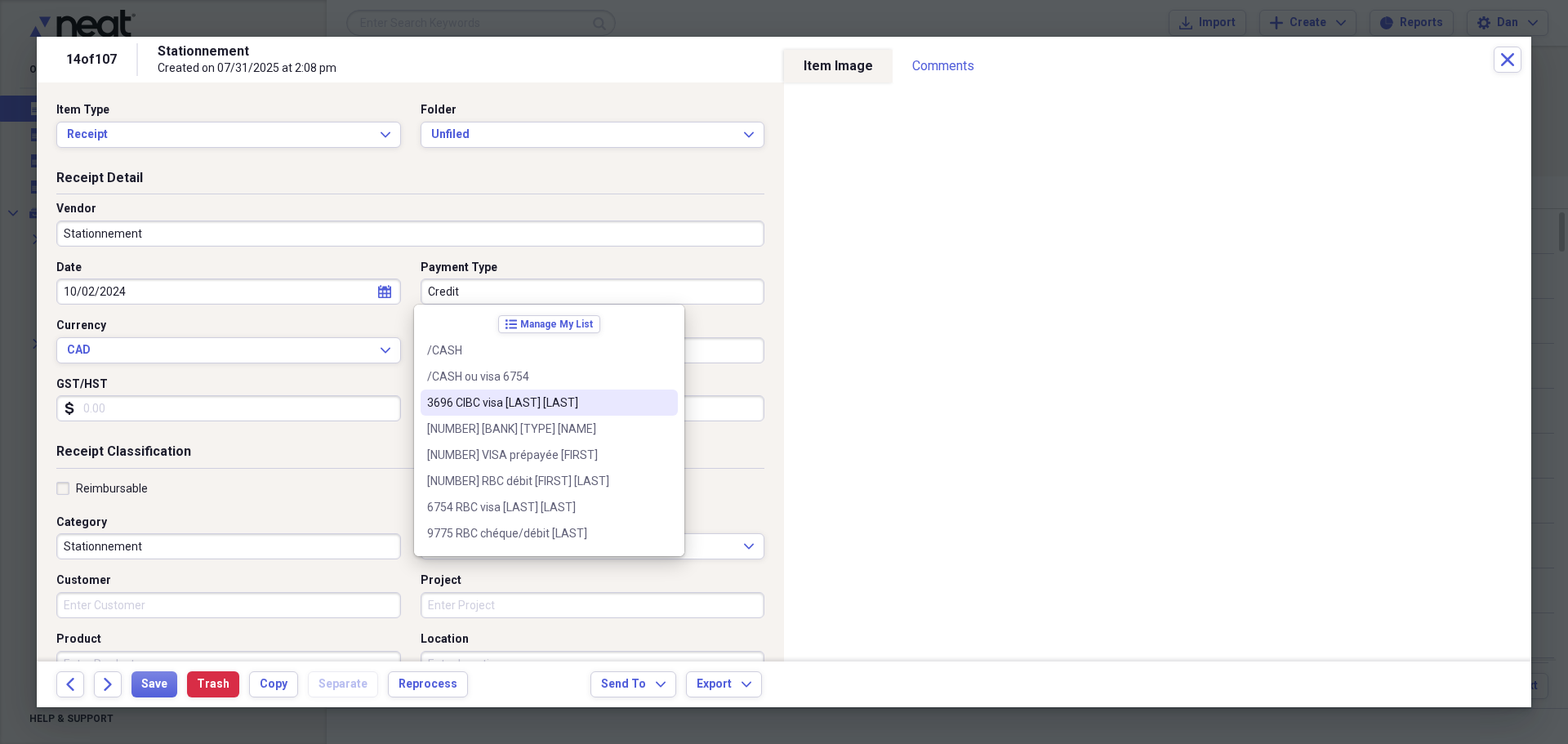 click on "[NUMBER] [LAST] VISA [FIRST] [LAST]" at bounding box center [539, 403] 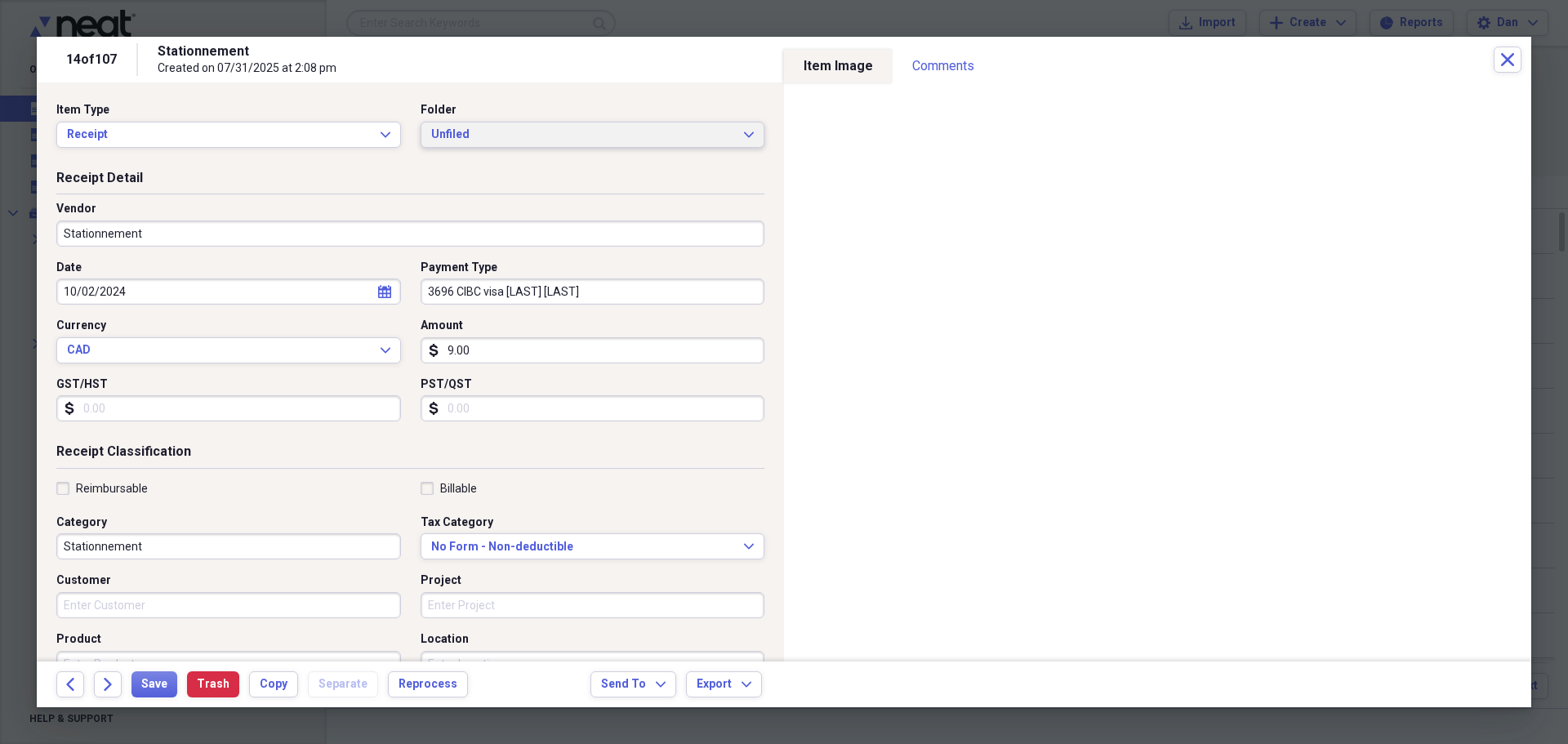 click on "Expand" 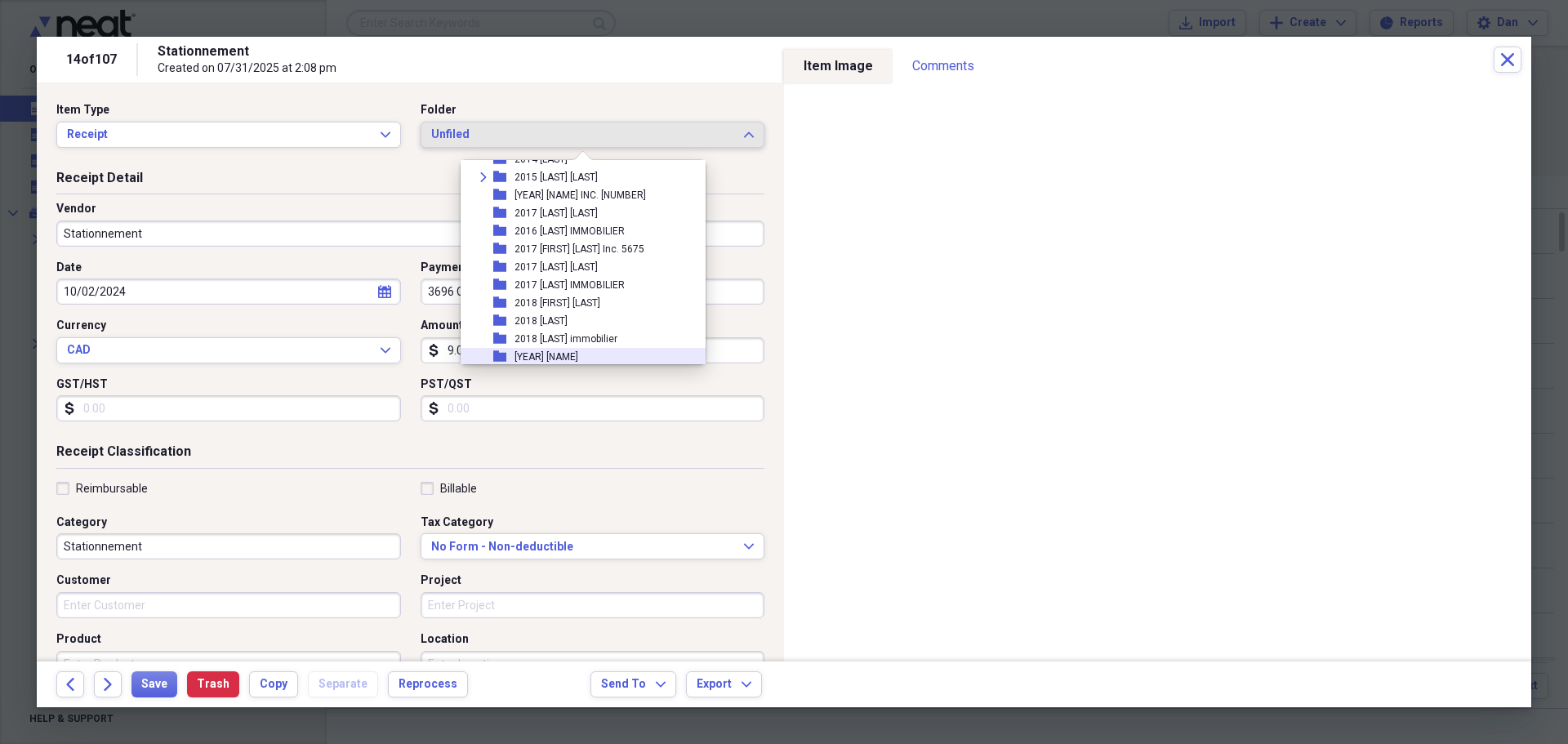 scroll, scrollTop: 490, scrollLeft: 0, axis: vertical 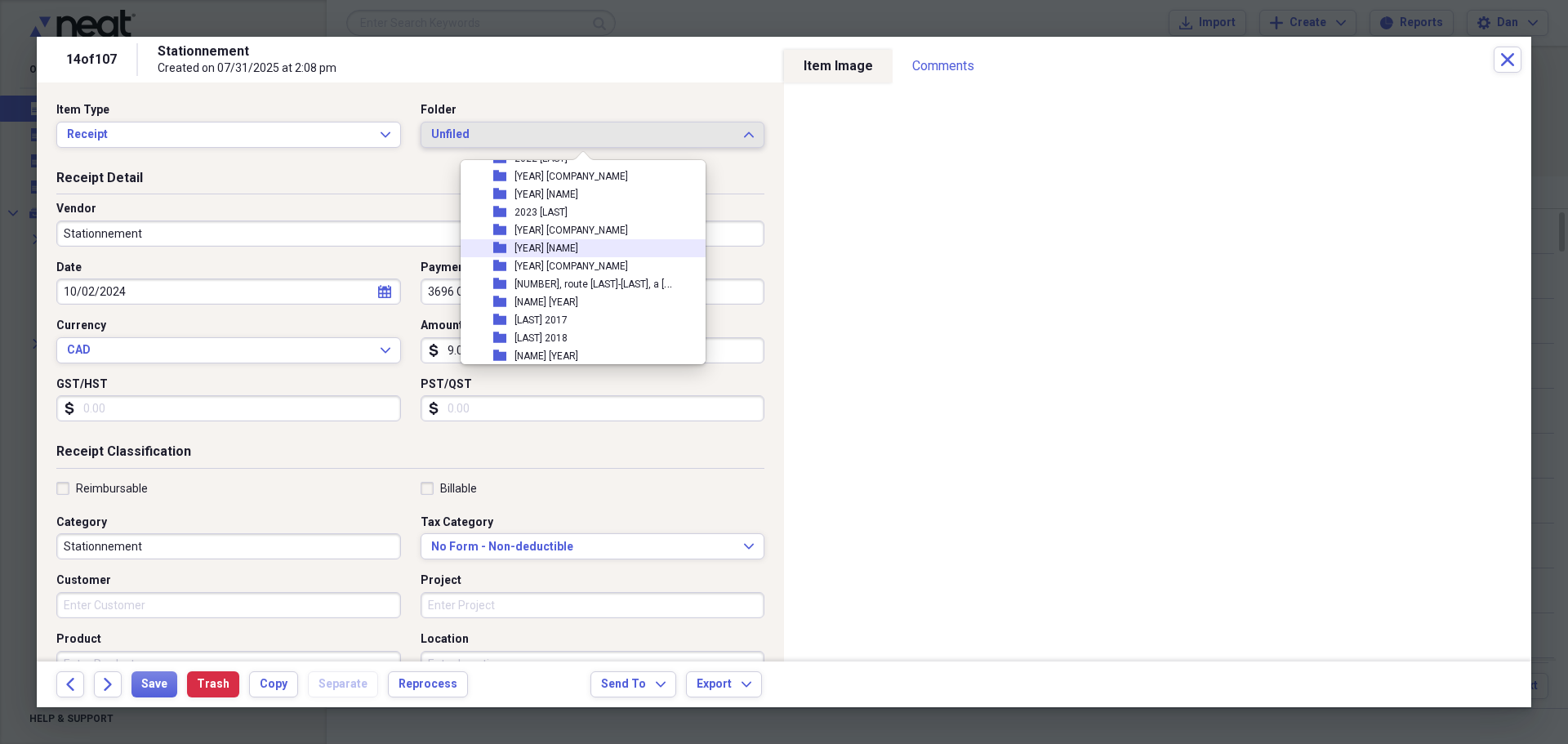 drag, startPoint x: 615, startPoint y: 244, endPoint x: 625, endPoint y: 247, distance: 10.440307 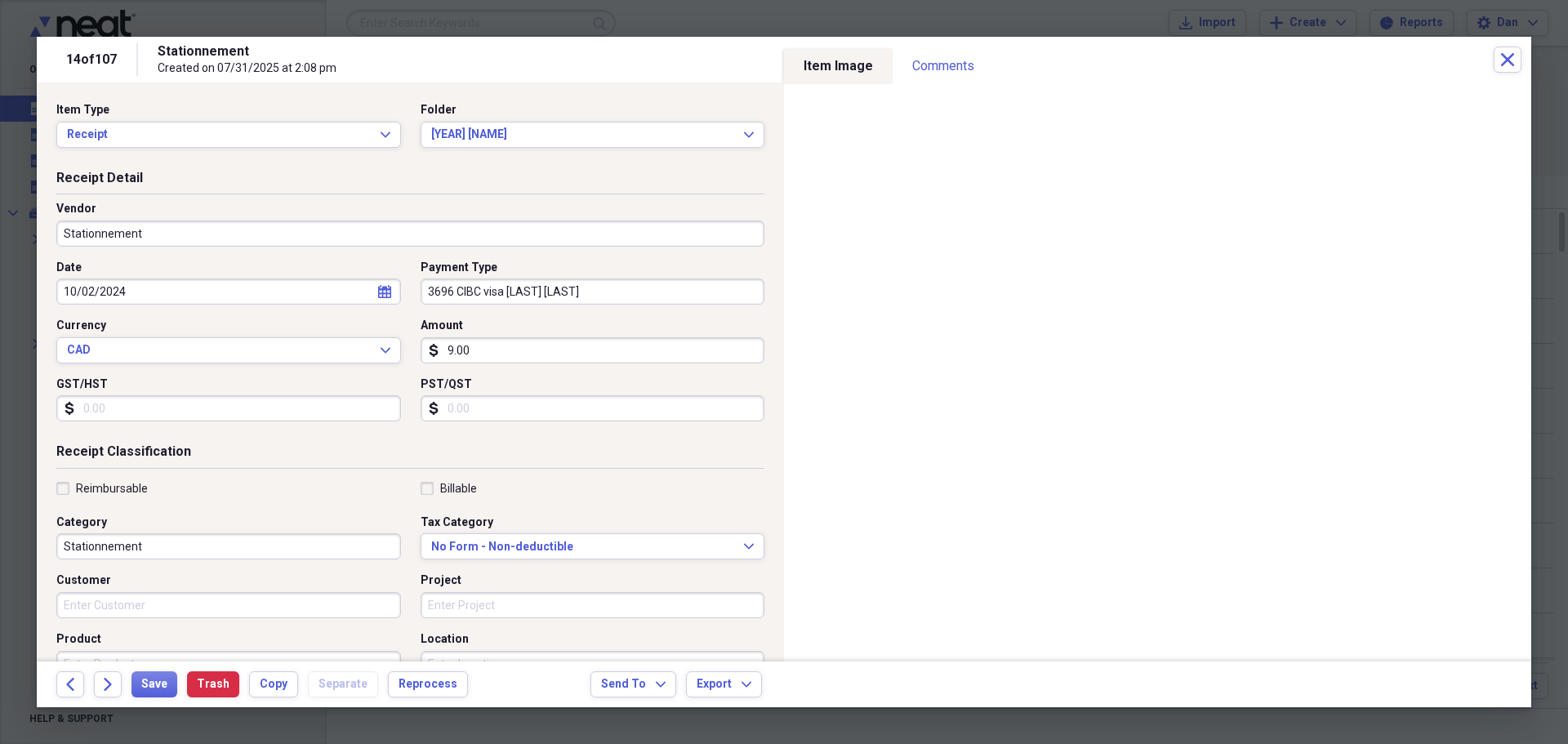 click on "Reimbursable" at bounding box center [102, 488] 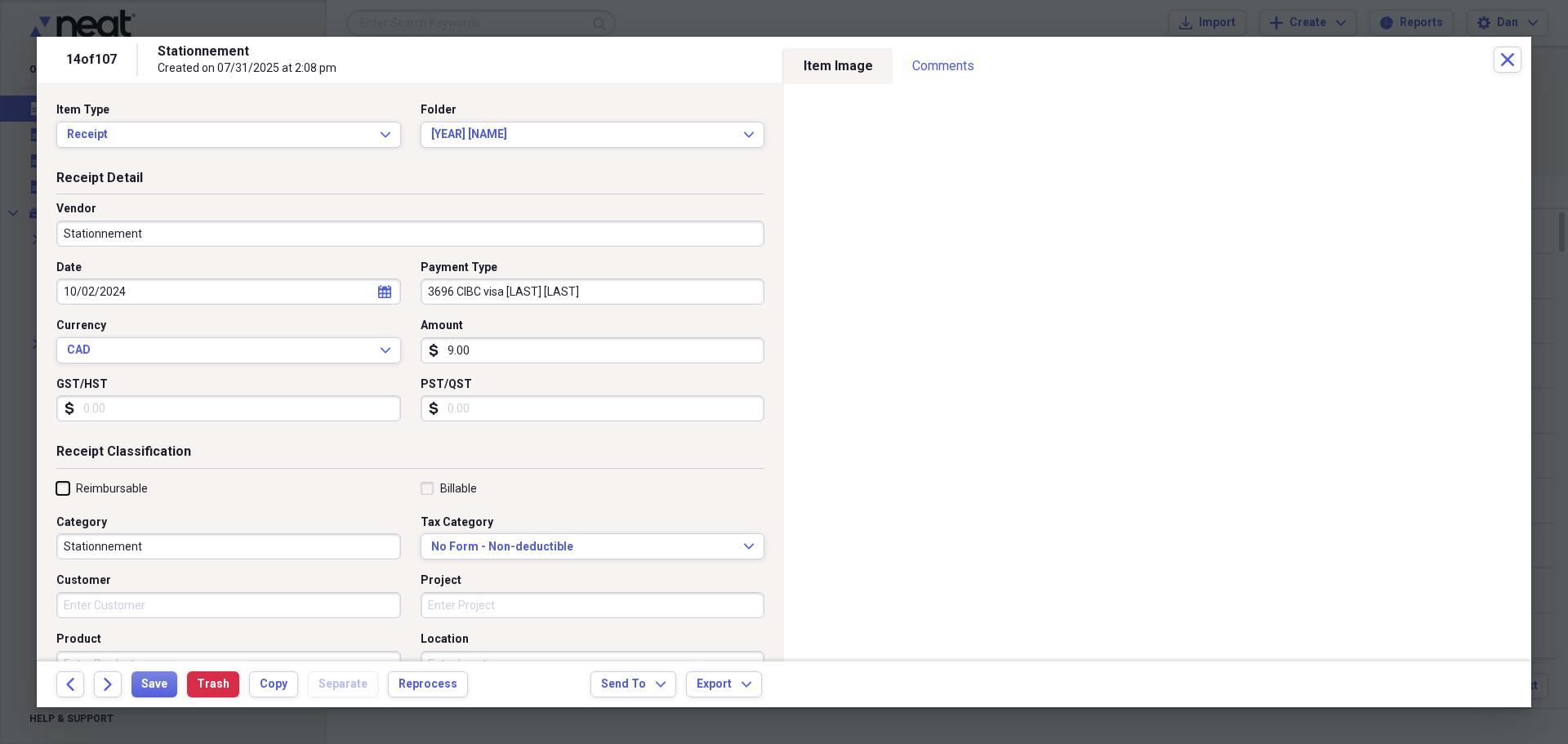 click on "Reimbursable" at bounding box center [56, 488] 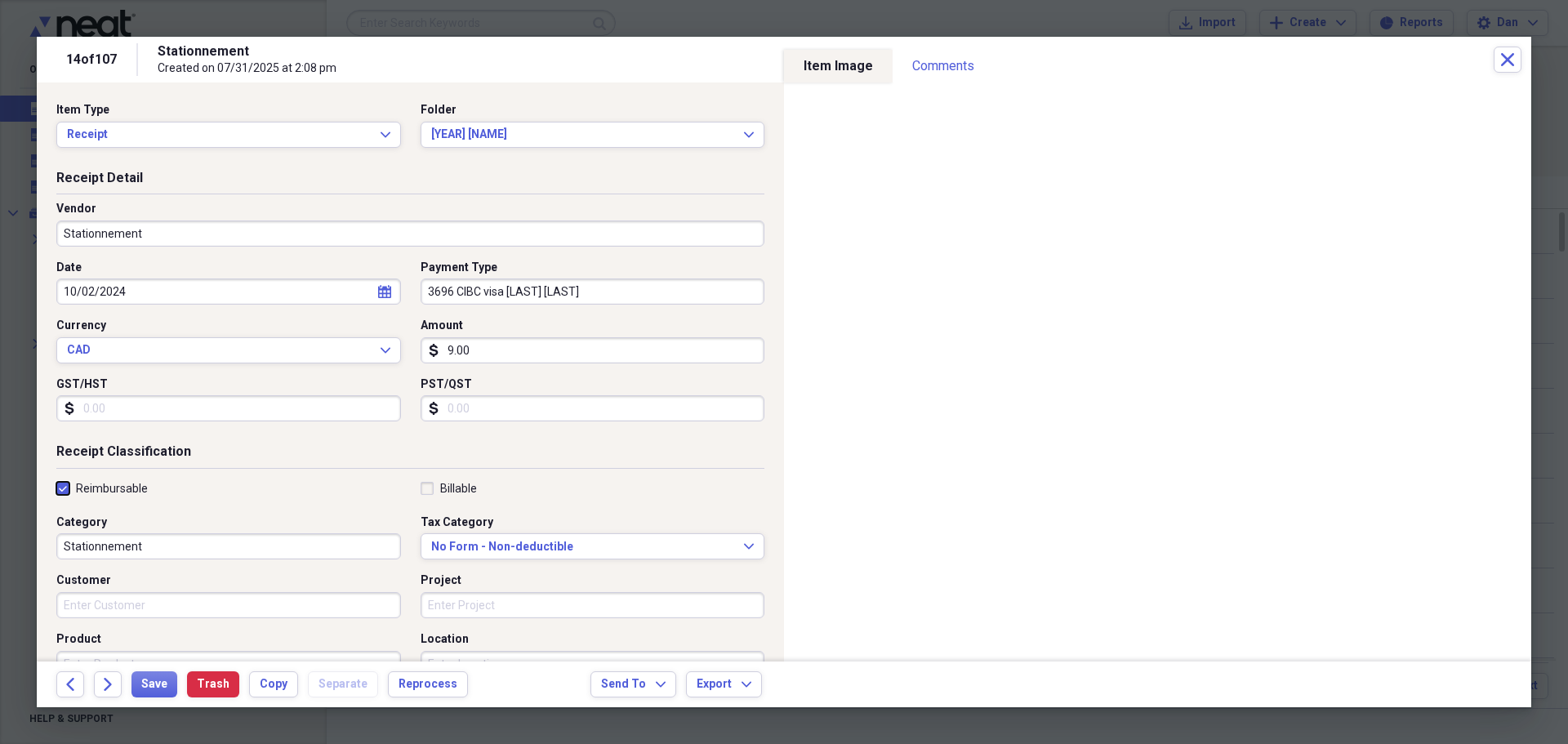 checkbox on "true" 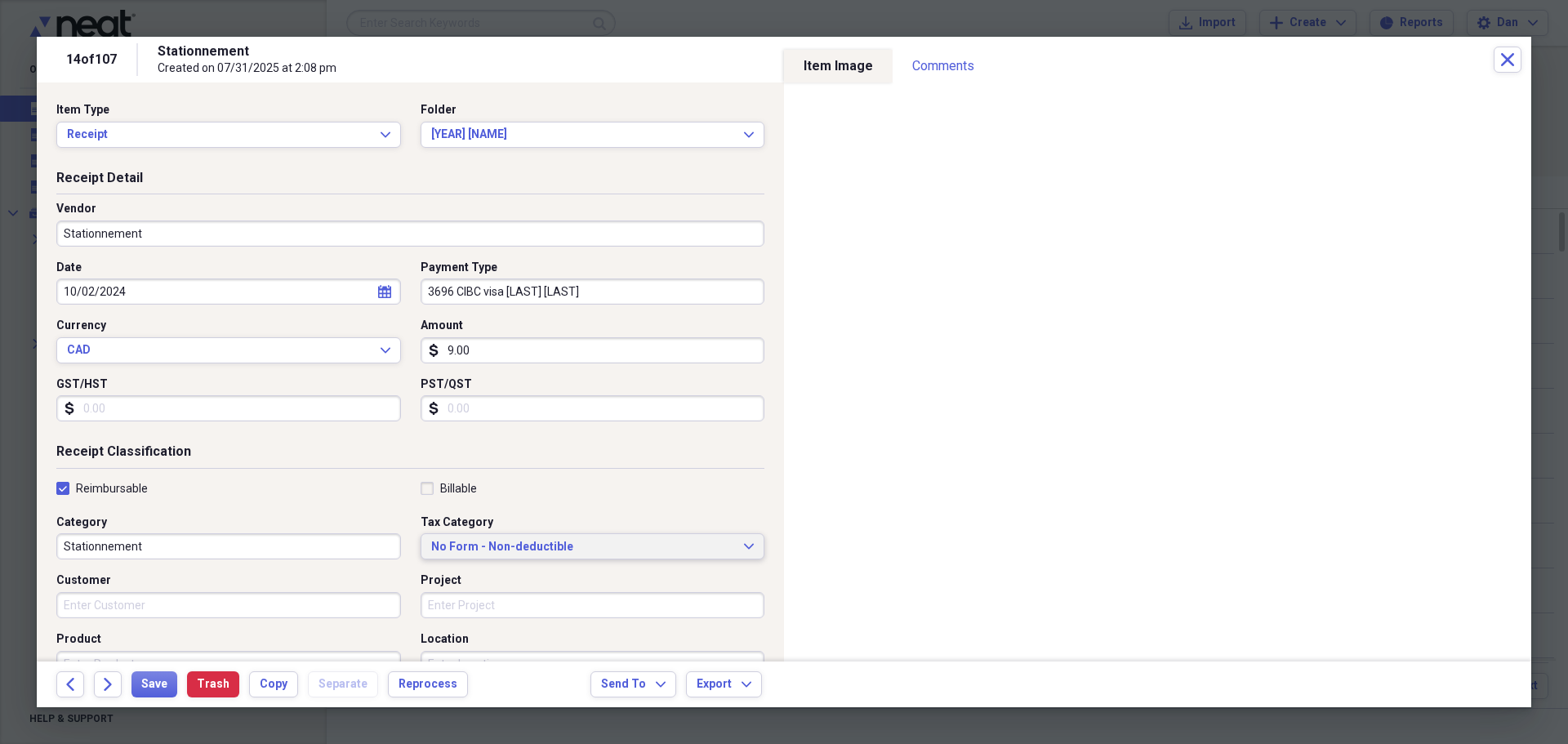 click on "No Form - Non-deductible" at bounding box center [583, 547] 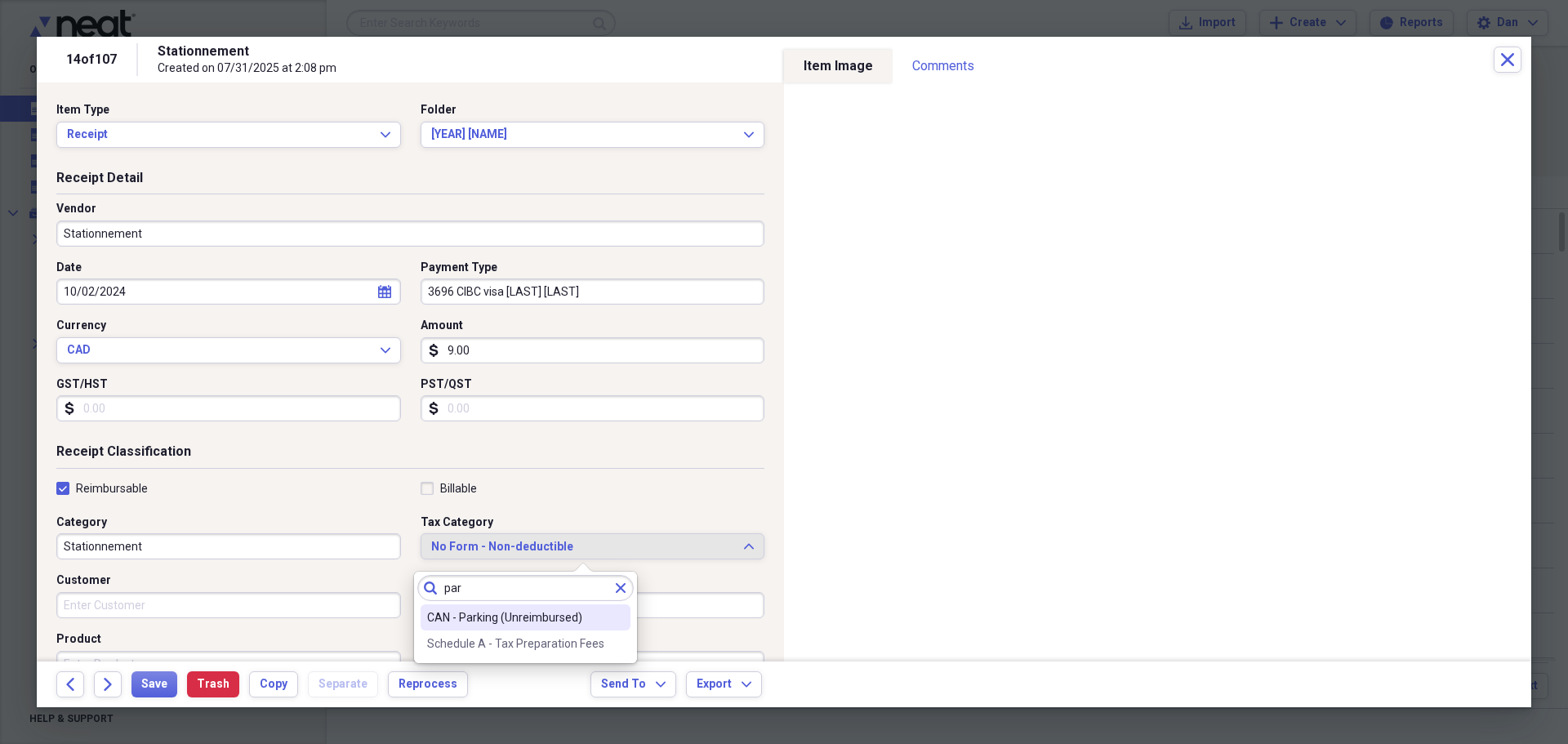 type on "par" 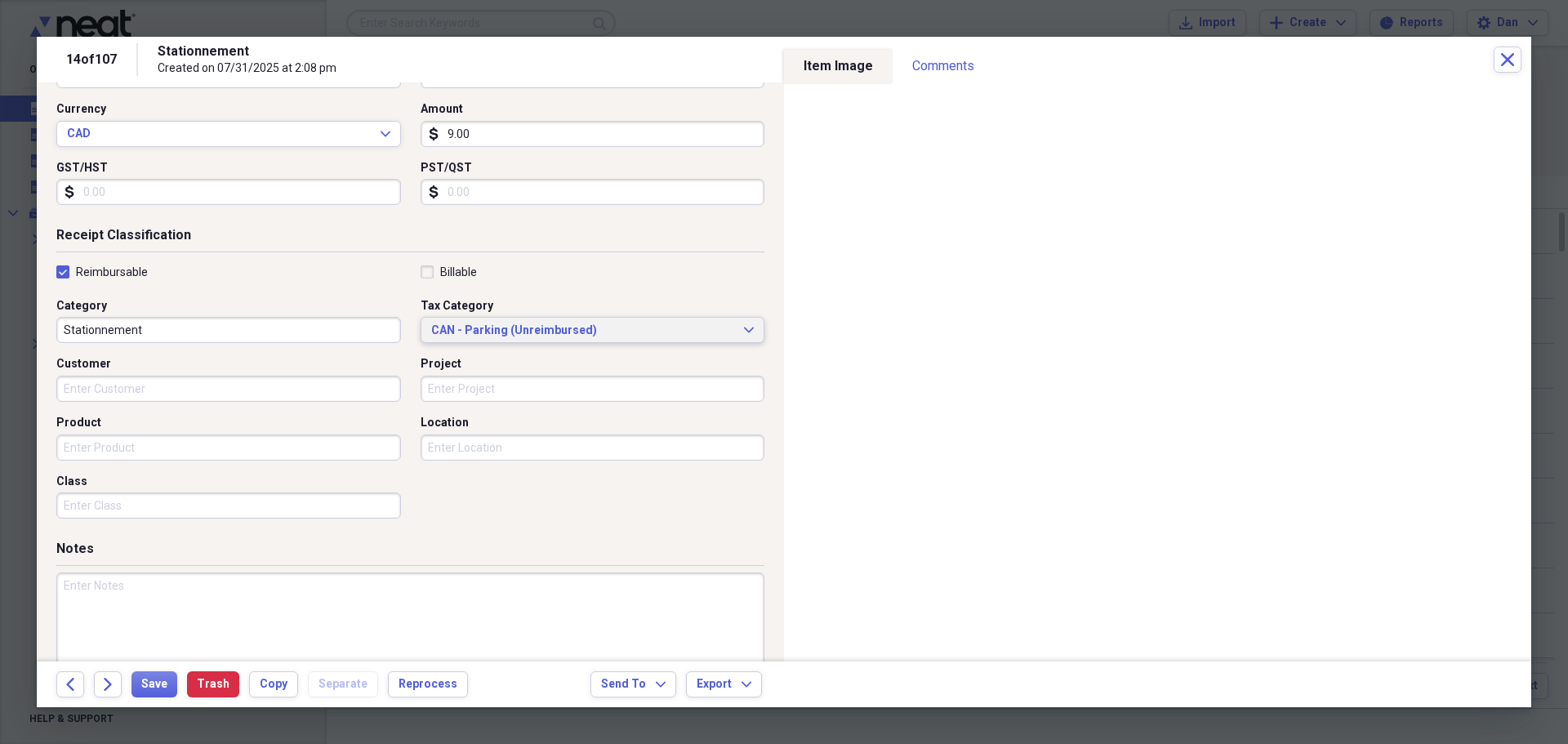 scroll, scrollTop: 245, scrollLeft: 0, axis: vertical 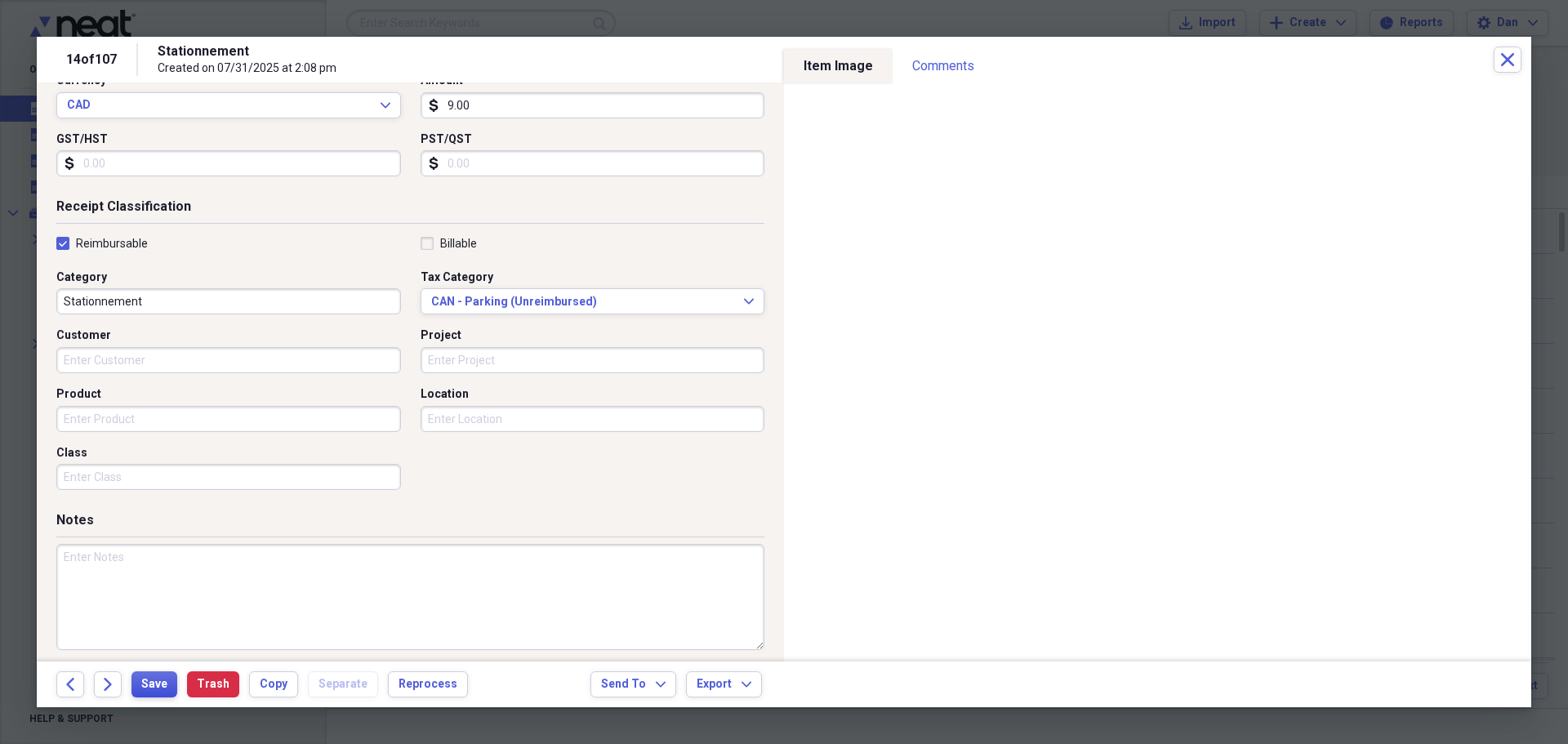 drag, startPoint x: 207, startPoint y: 455, endPoint x: 164, endPoint y: 687, distance: 235.9513 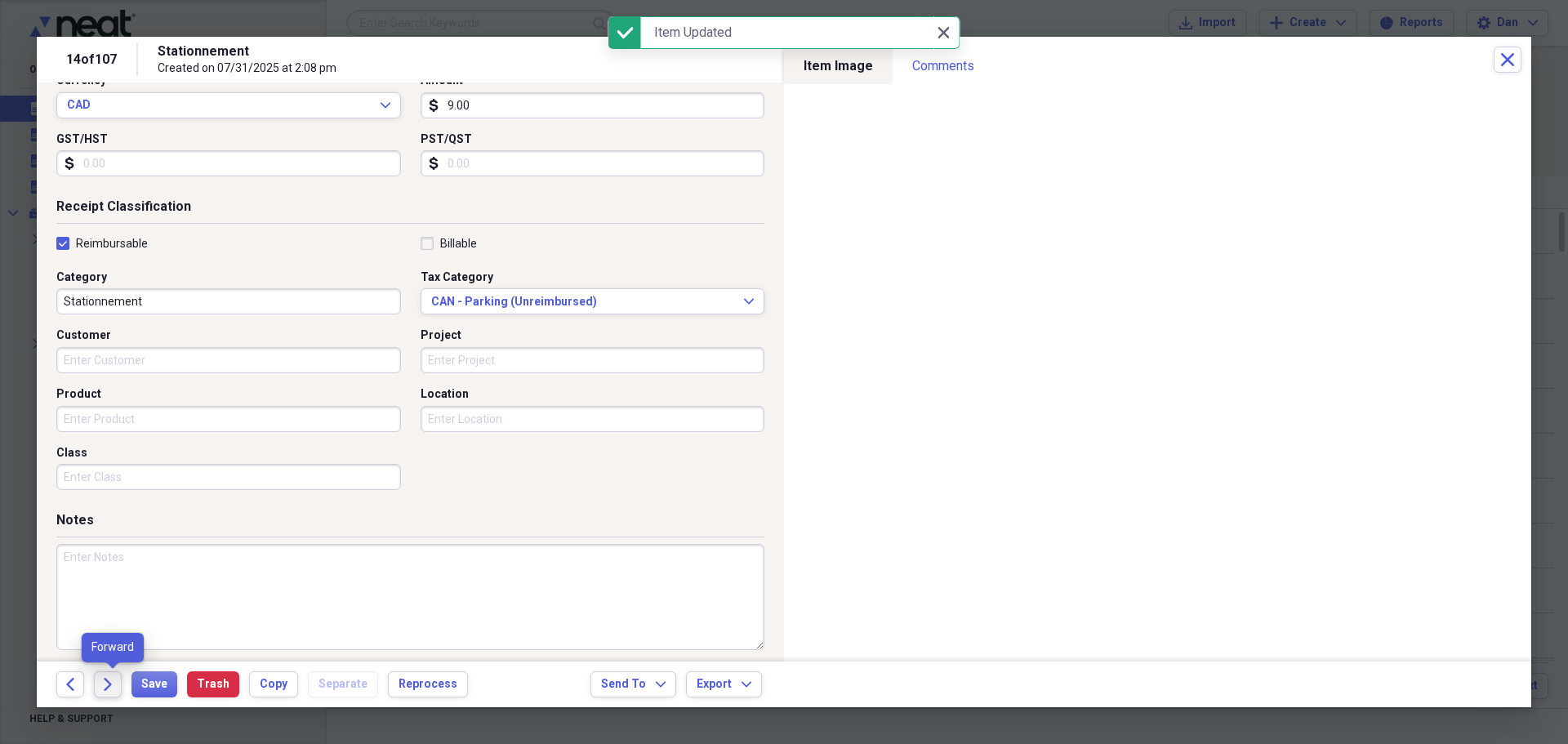 click on "Forward" 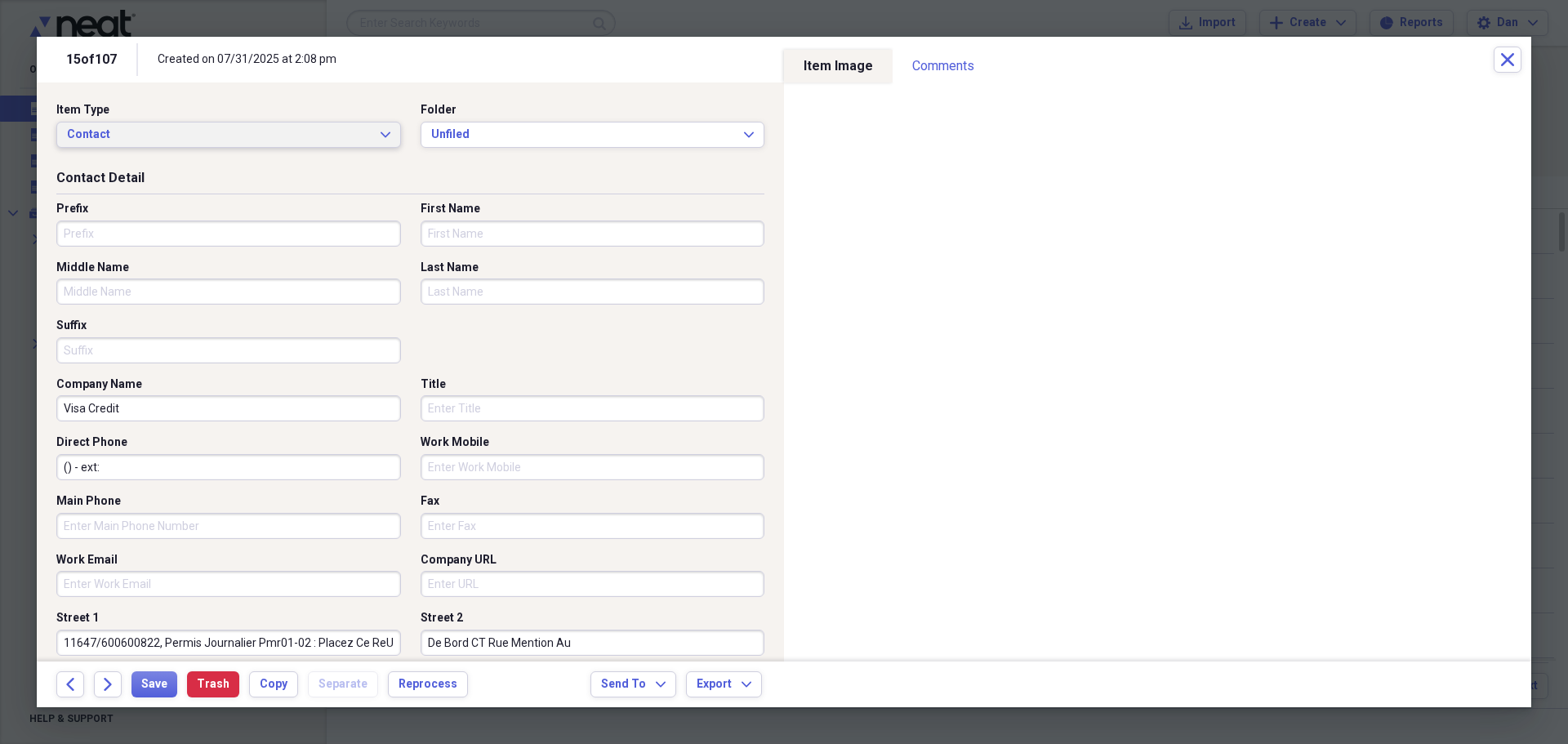 click on "Expand" 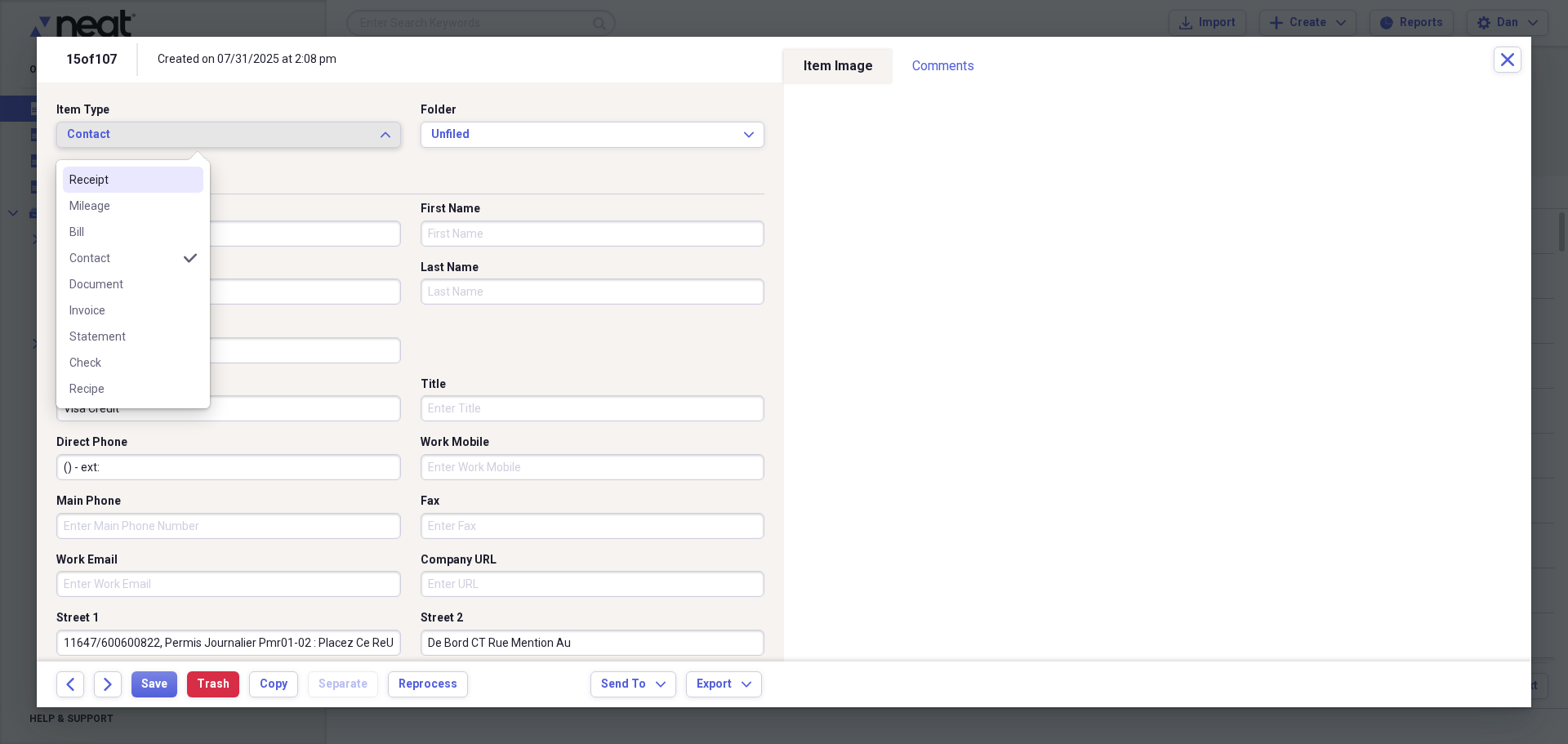 click on "Receipt" at bounding box center [123, 180] 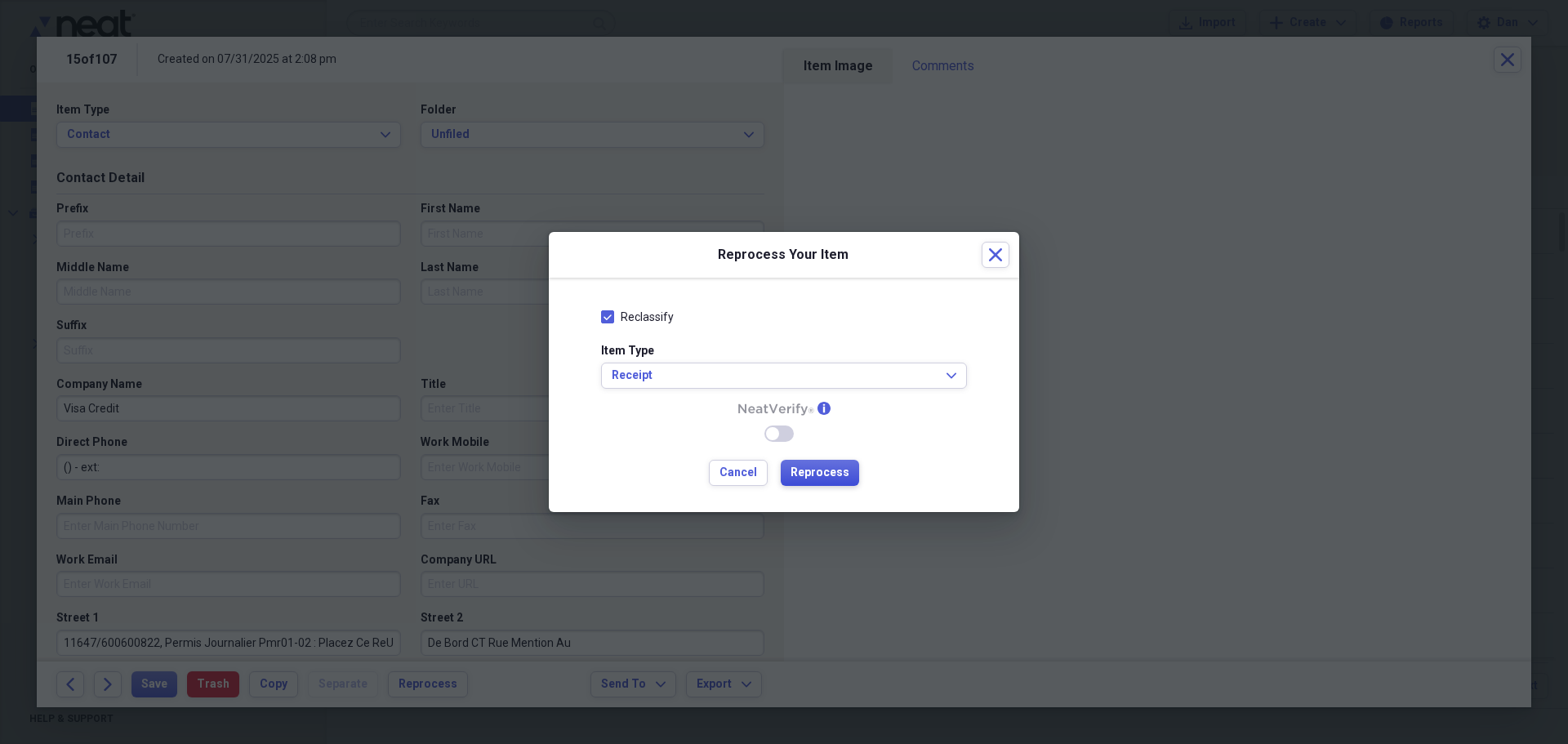 click on "Reprocess" at bounding box center [820, 473] 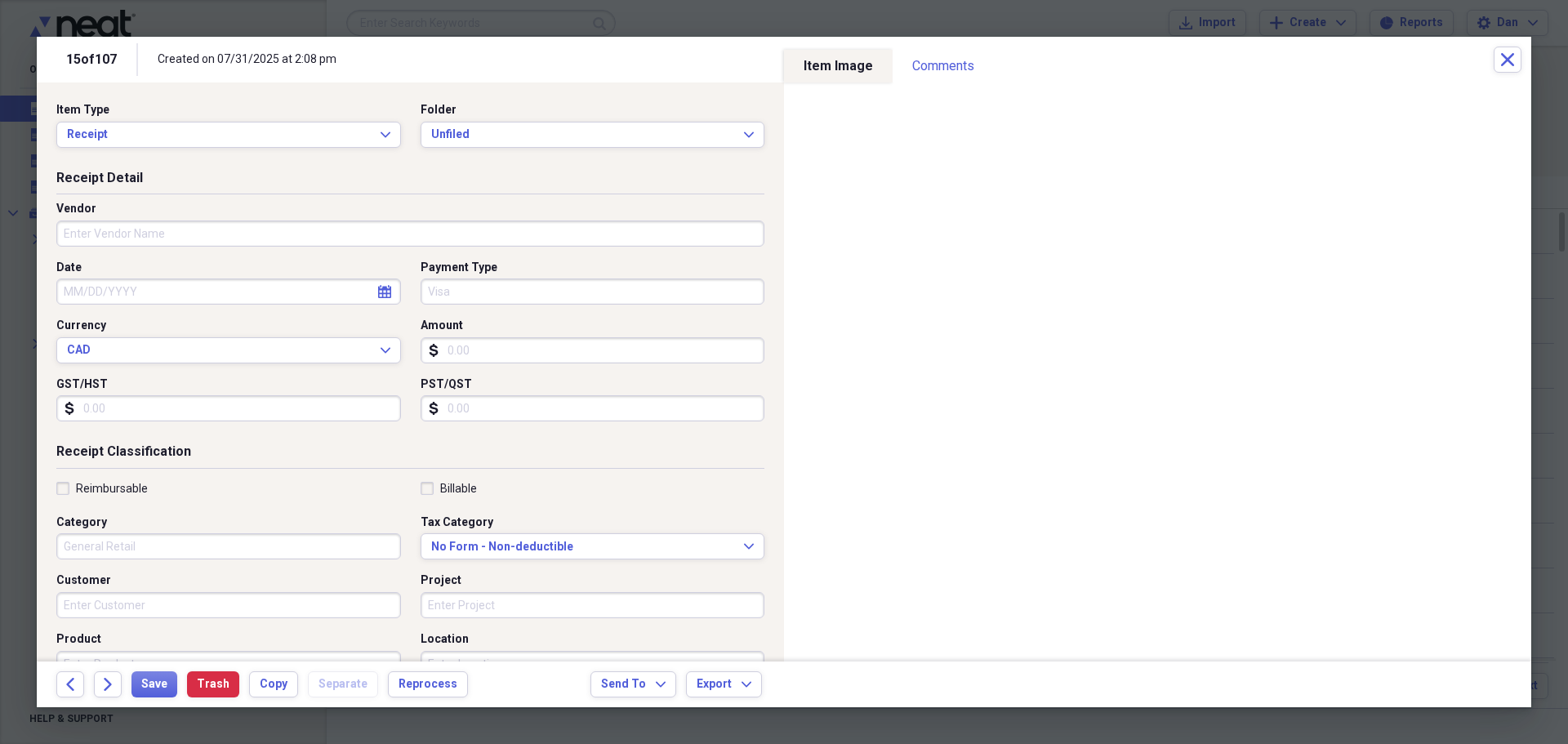 type on "10/31/2024" 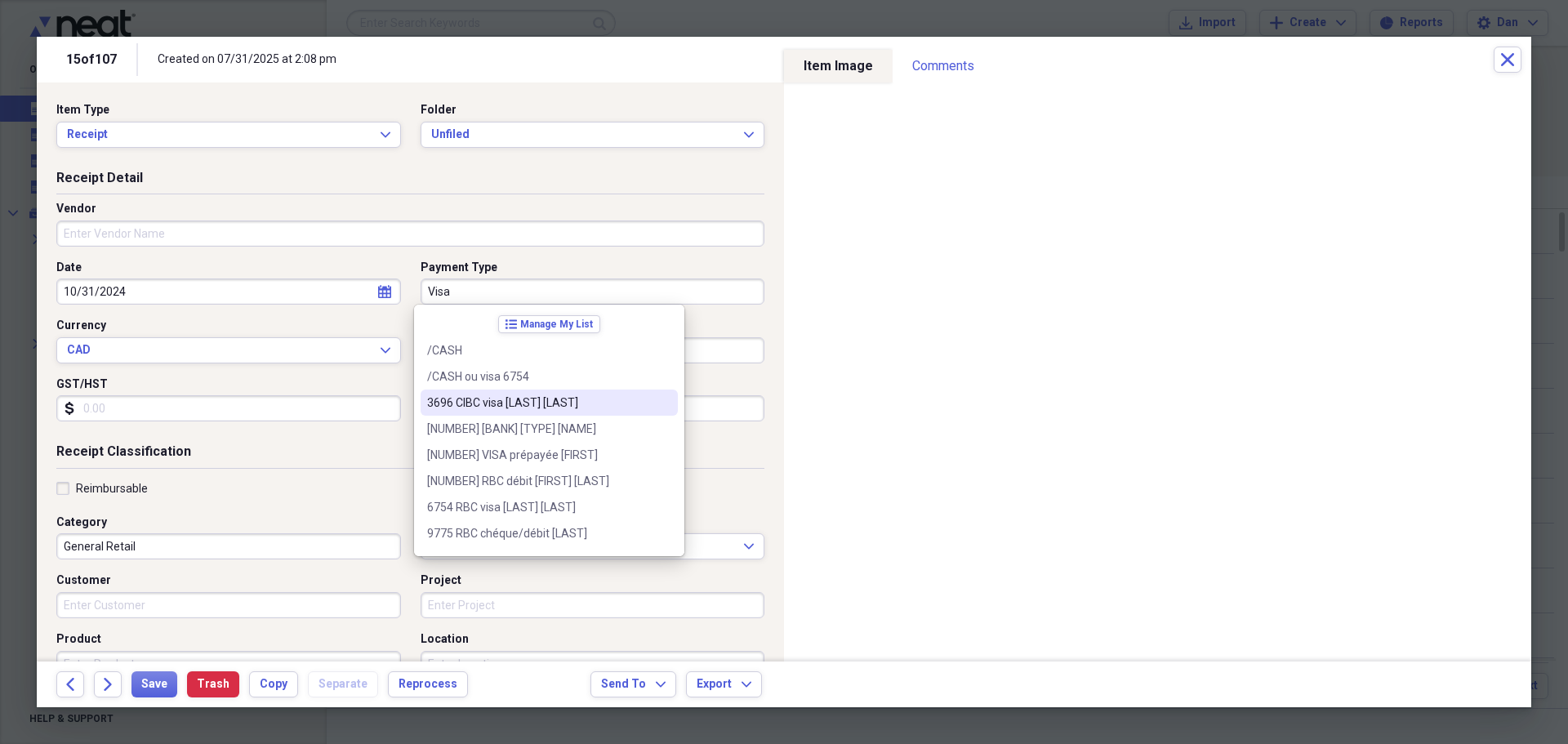 click on "[NUMBER] [LAST] VISA [FIRST] [LAST]" at bounding box center (539, 403) 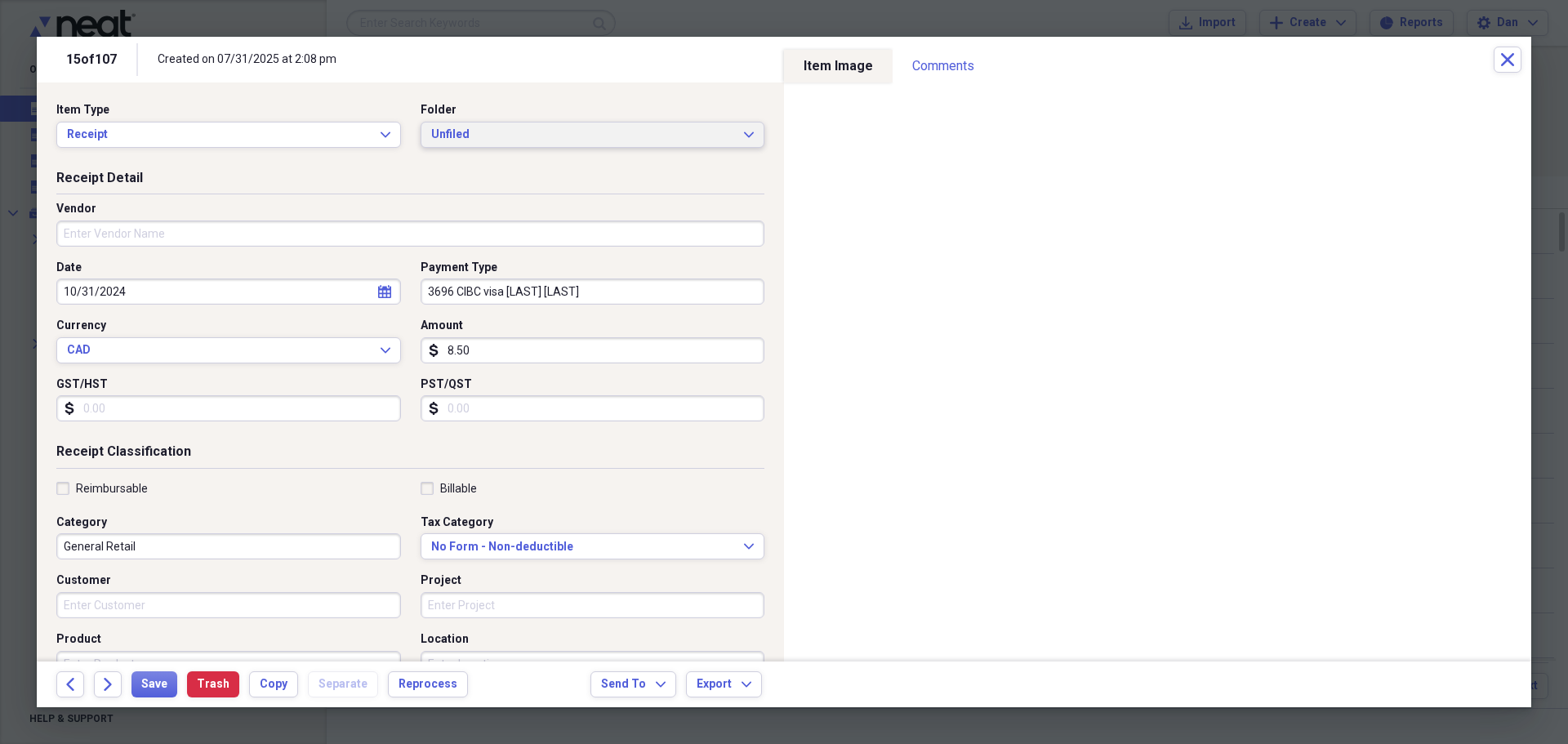 click on "Expand" 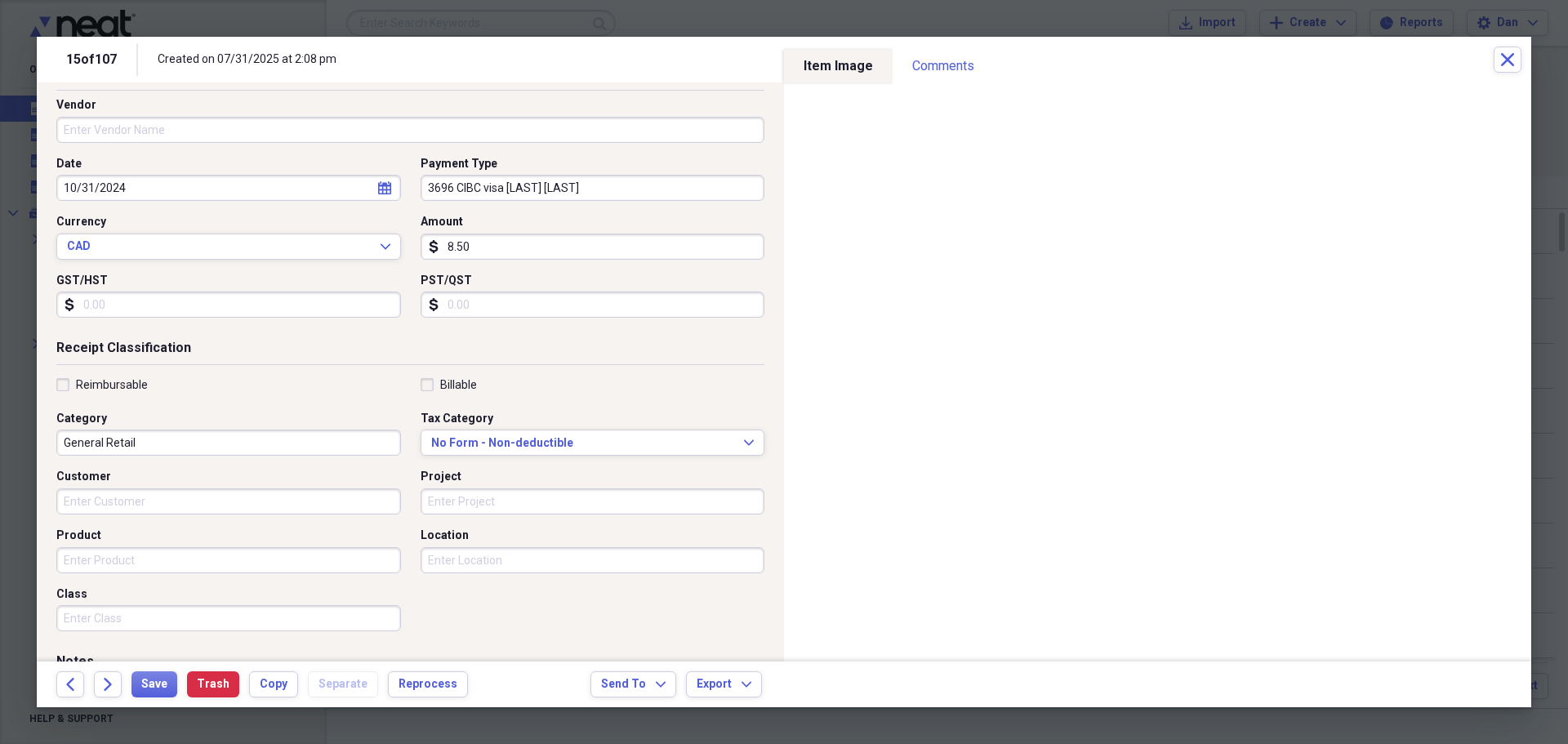 scroll, scrollTop: 0, scrollLeft: 0, axis: both 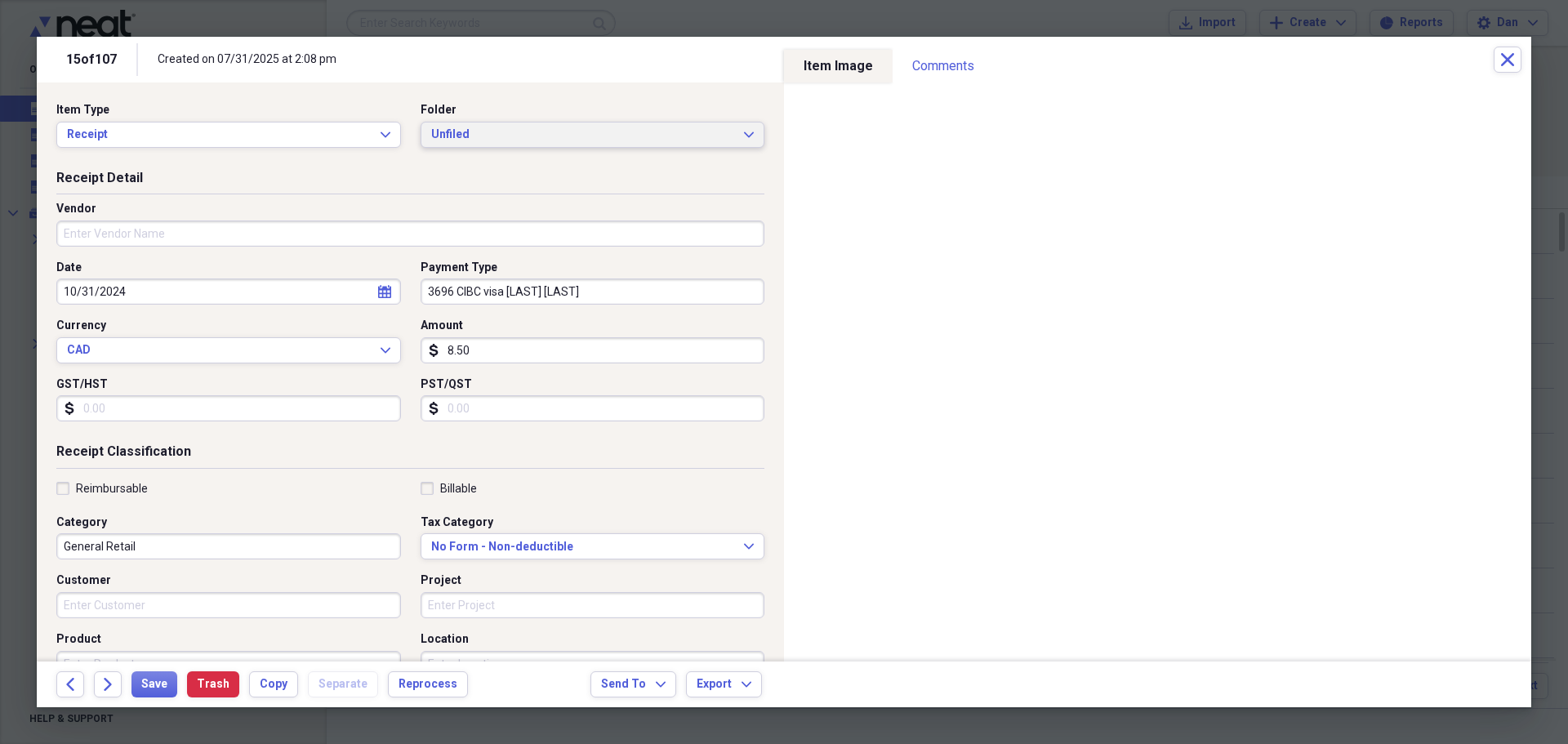 click on "Expand" 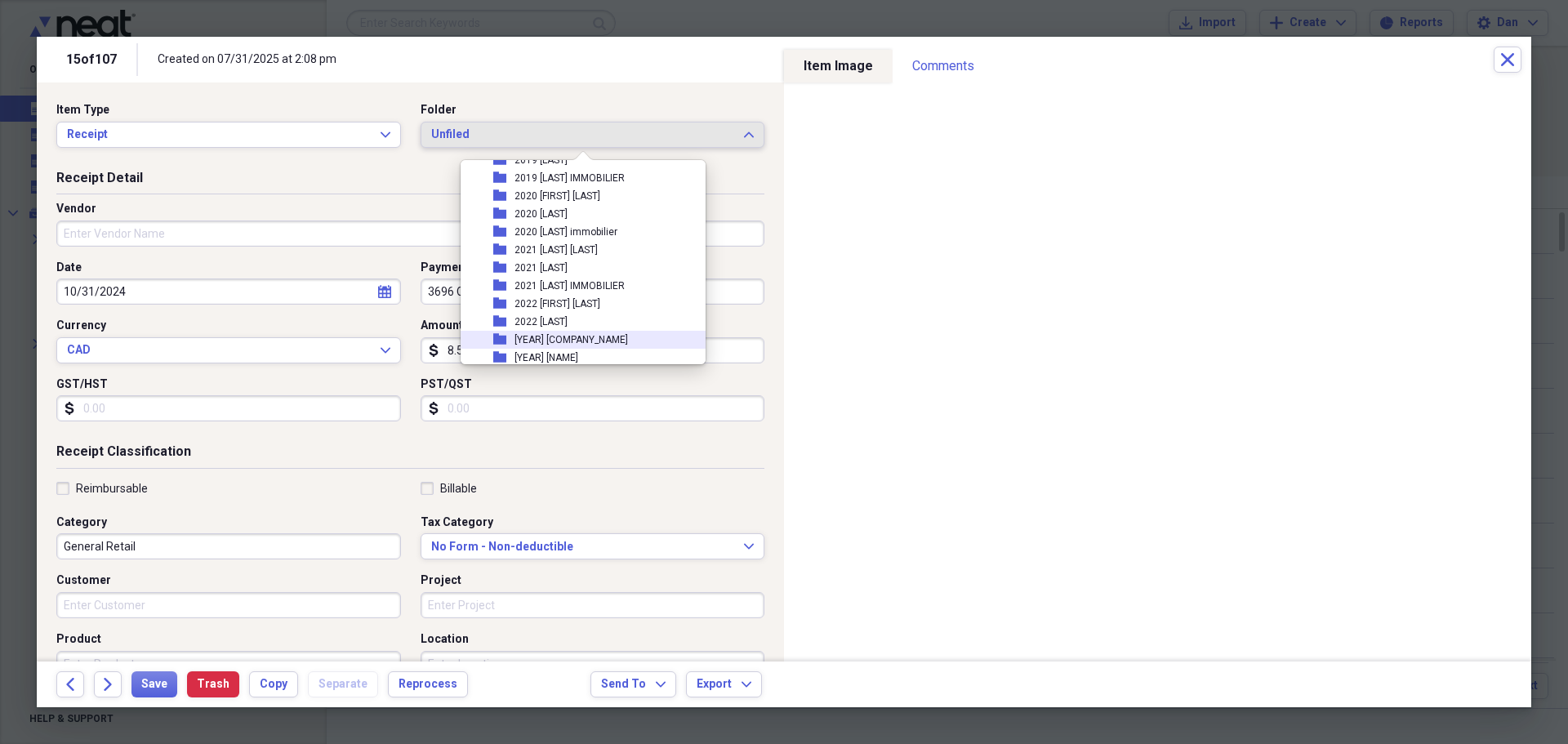 scroll, scrollTop: 408, scrollLeft: 0, axis: vertical 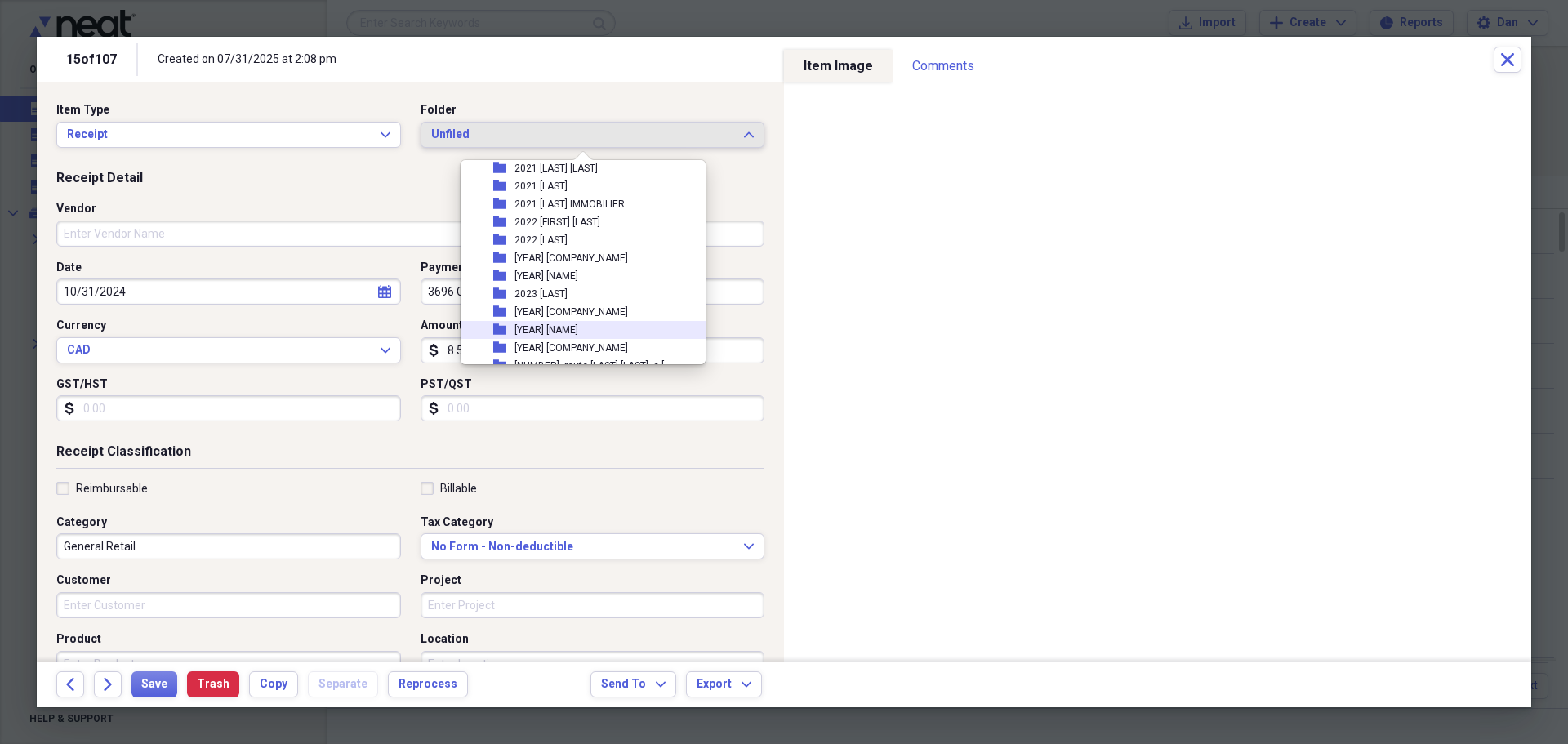 click on "[YEAR] [FIRST] [LAST]" at bounding box center (546, 330) 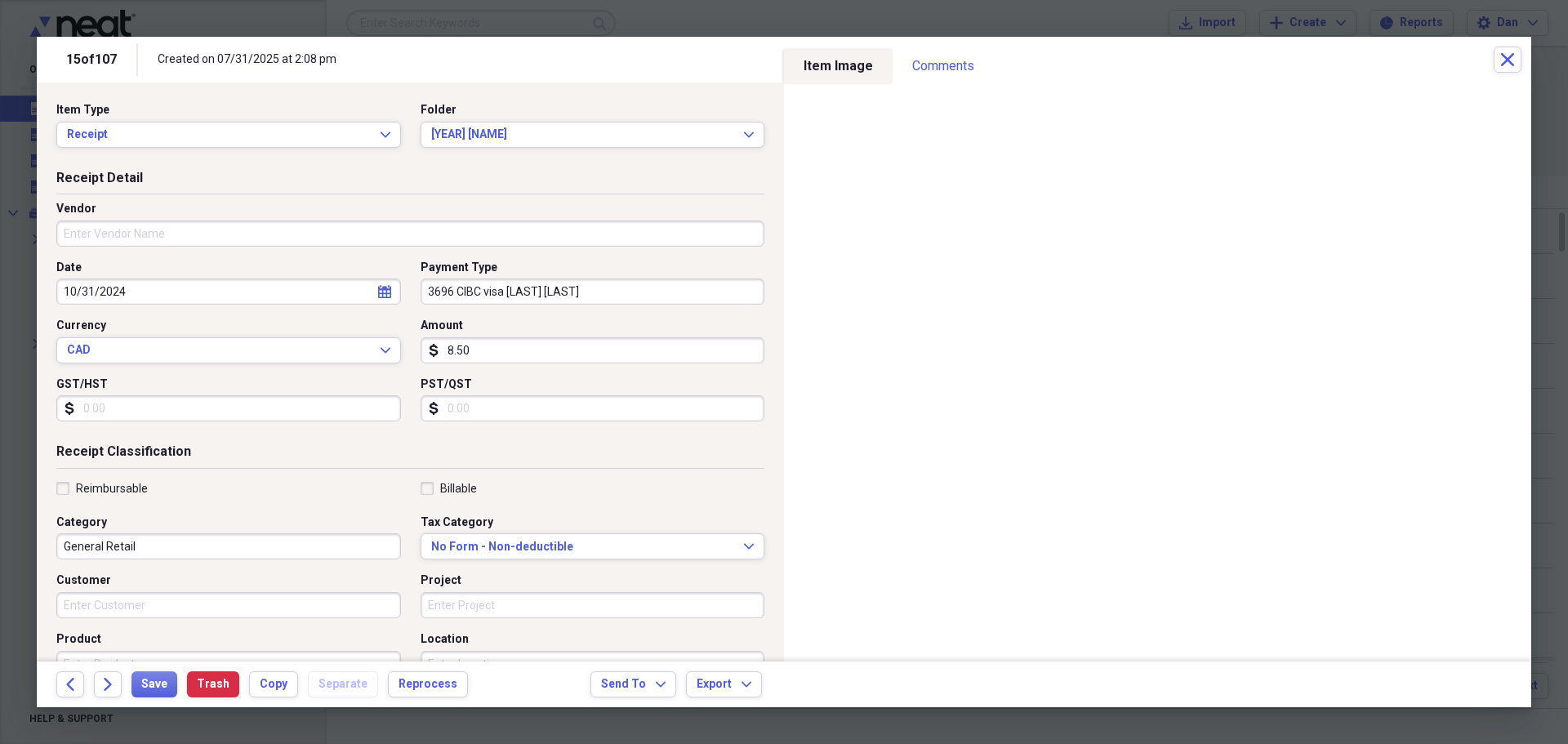 click on "General Retail" at bounding box center [229, 546] 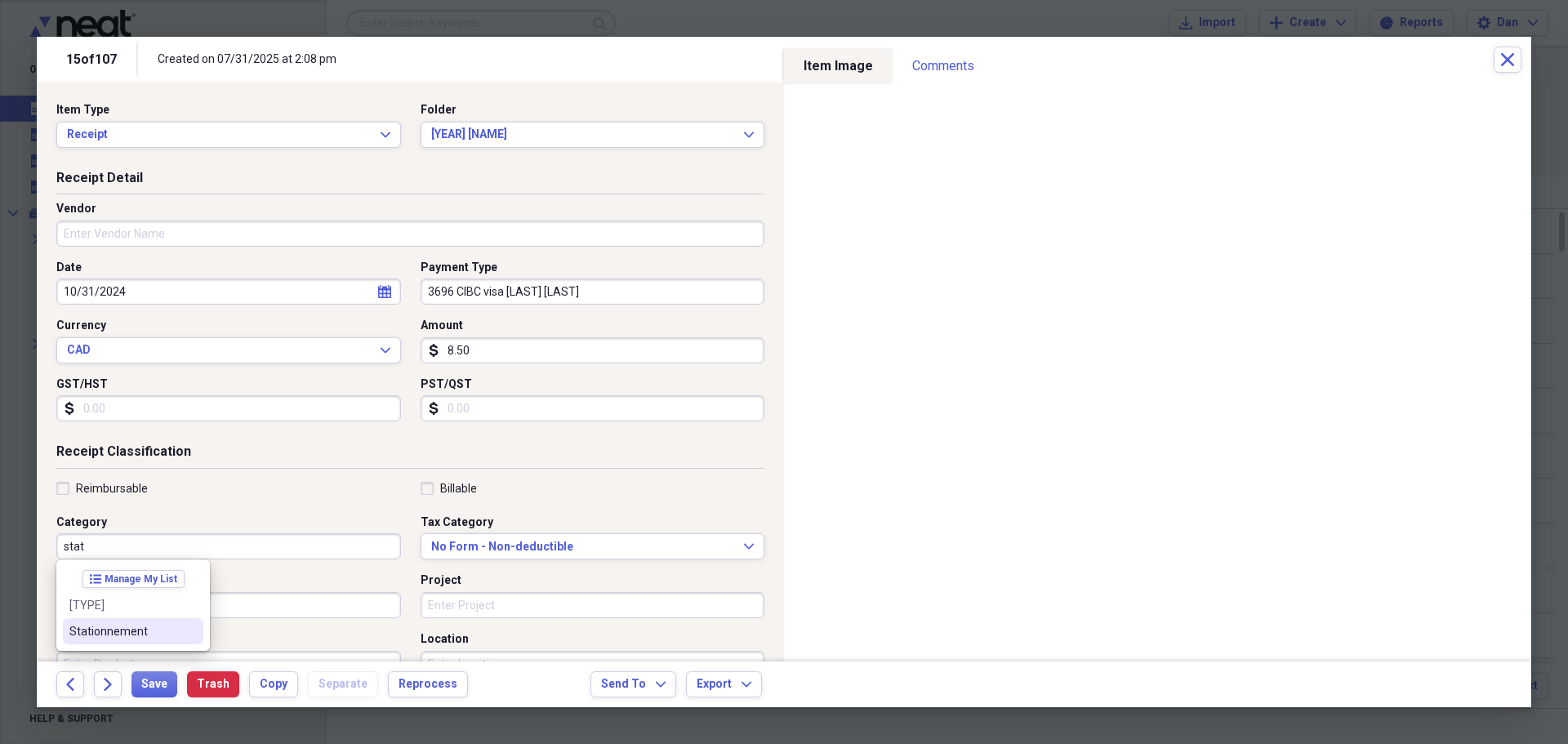 click on "Stationnement" at bounding box center [123, 631] 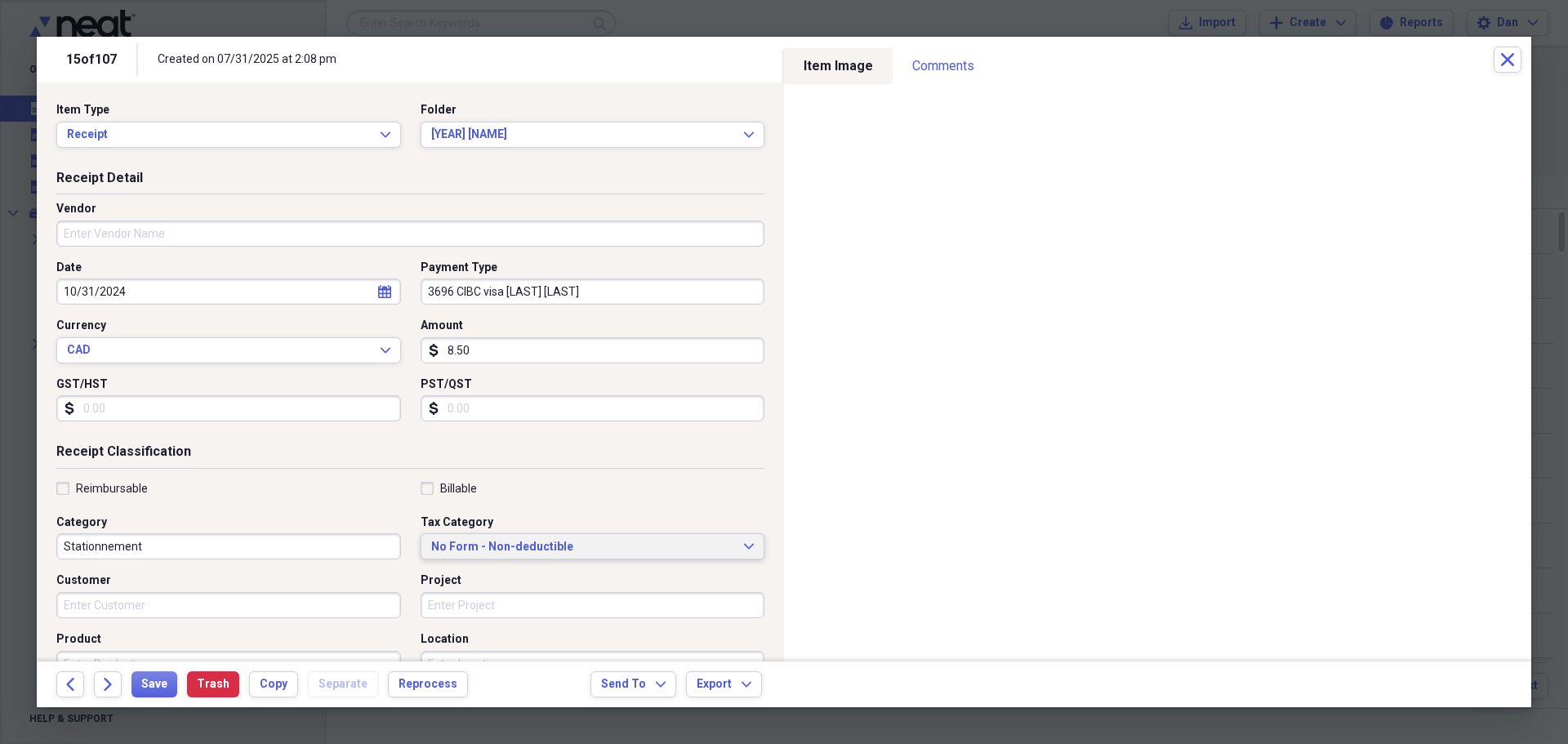click on "No Form - Non-deductible" at bounding box center (583, 547) 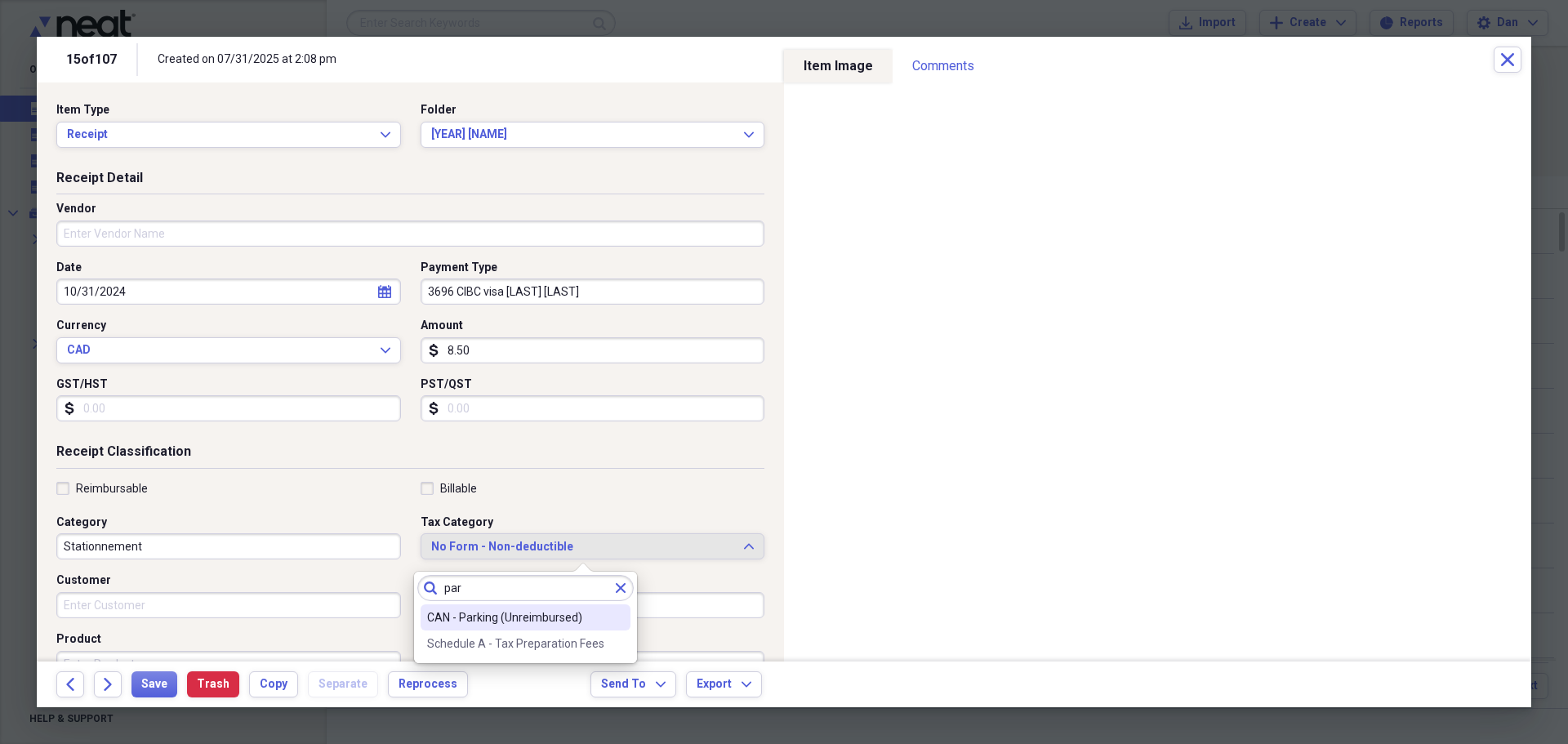 type on "par" 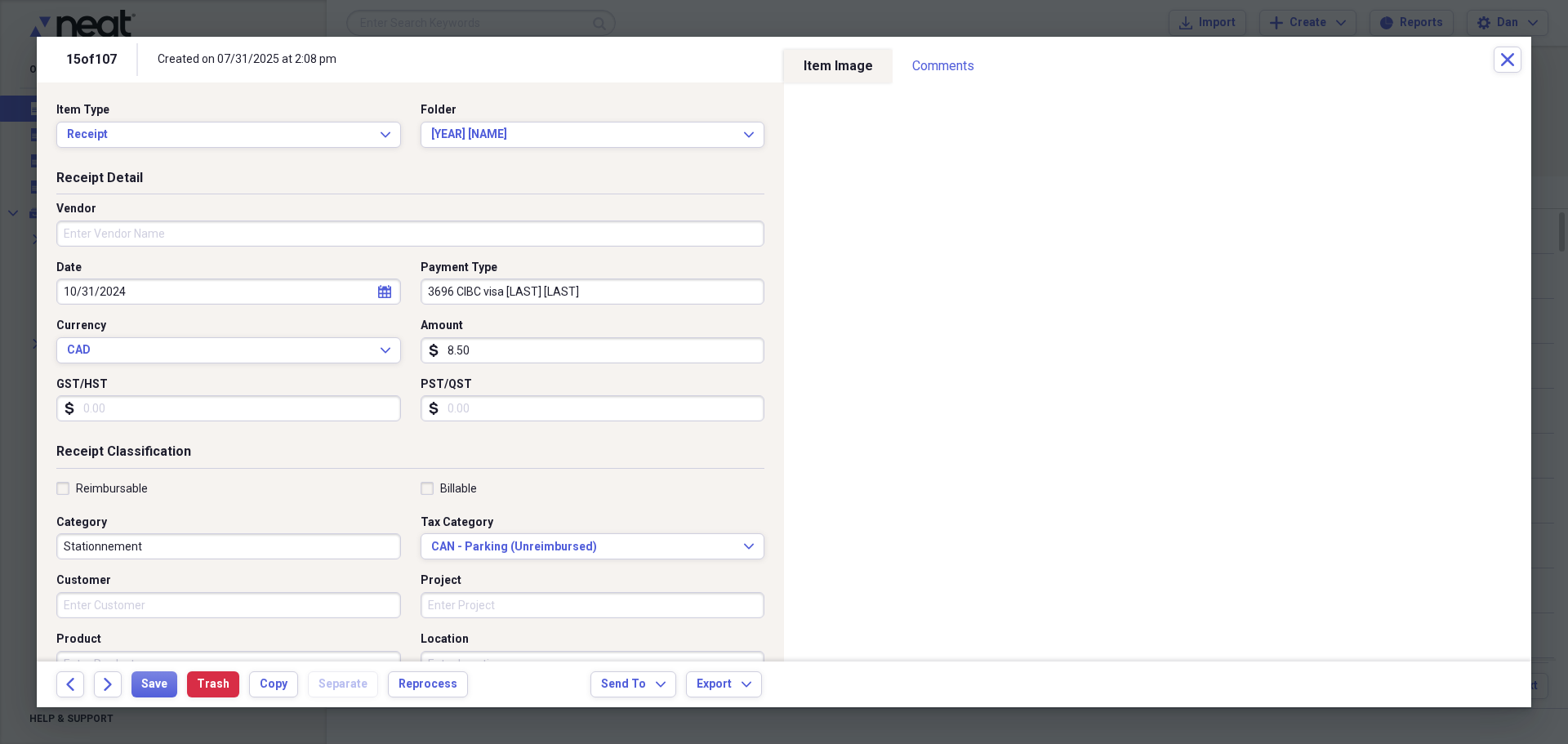 click on "Reimbursable" at bounding box center [102, 488] 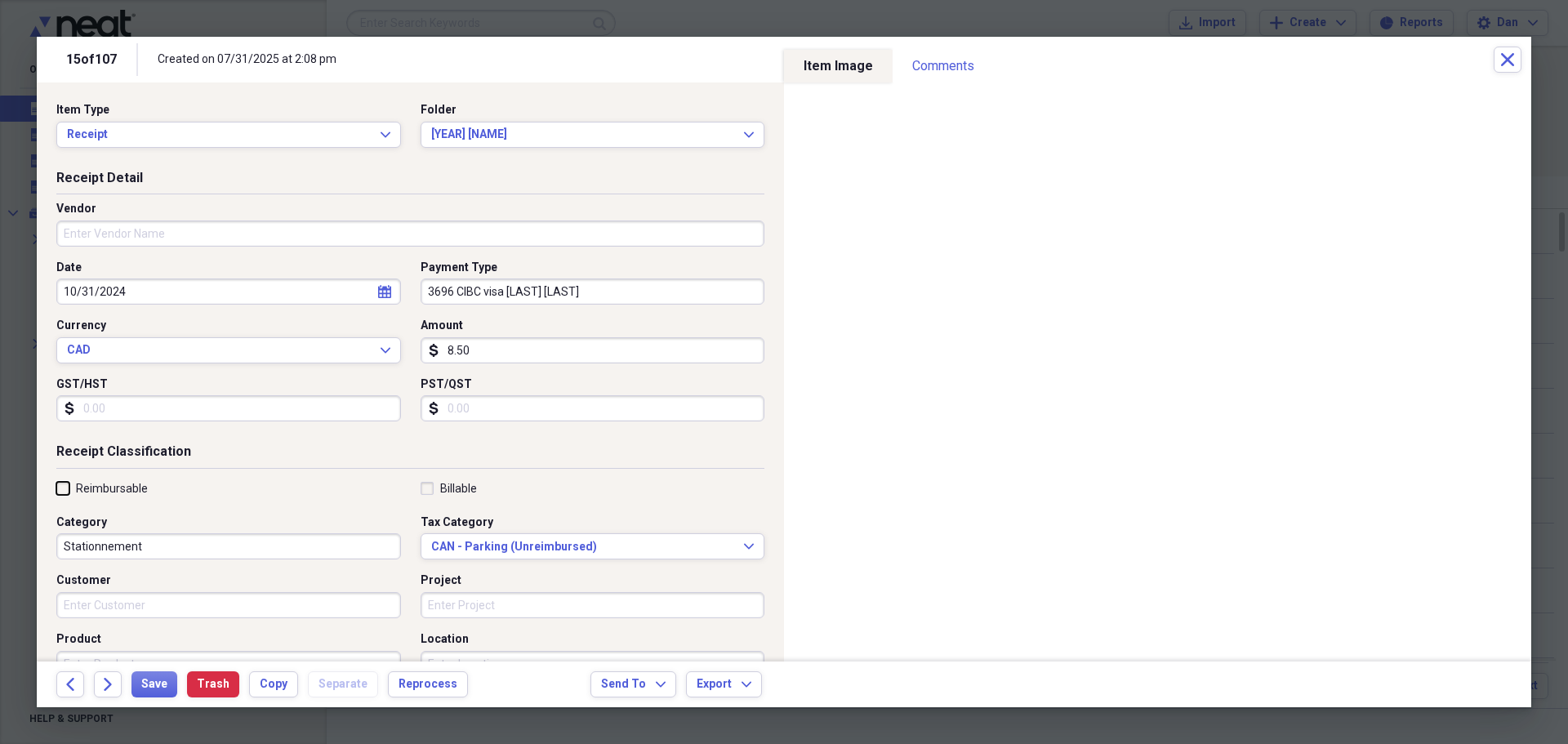 click on "Reimbursable" at bounding box center (56, 488) 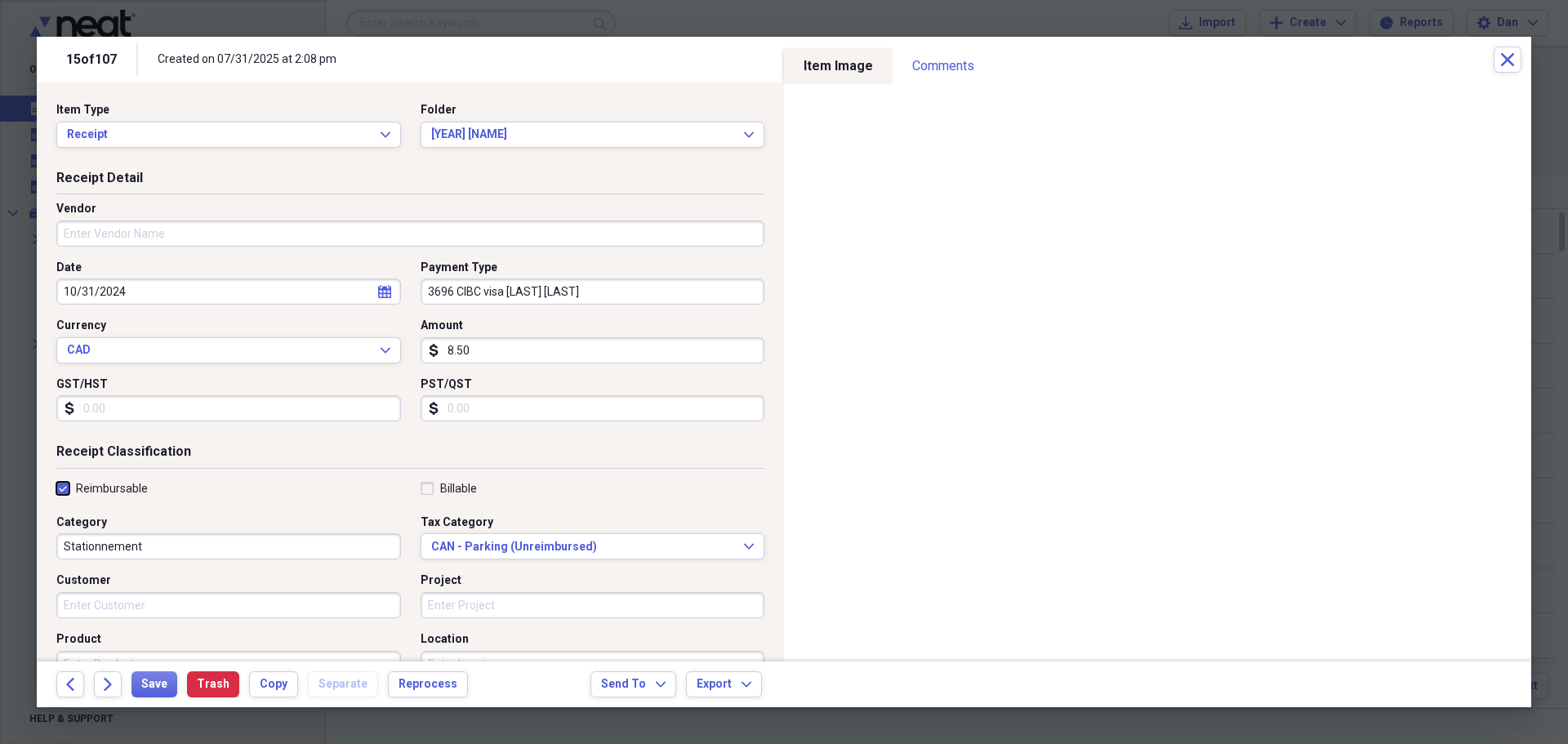 checkbox on "true" 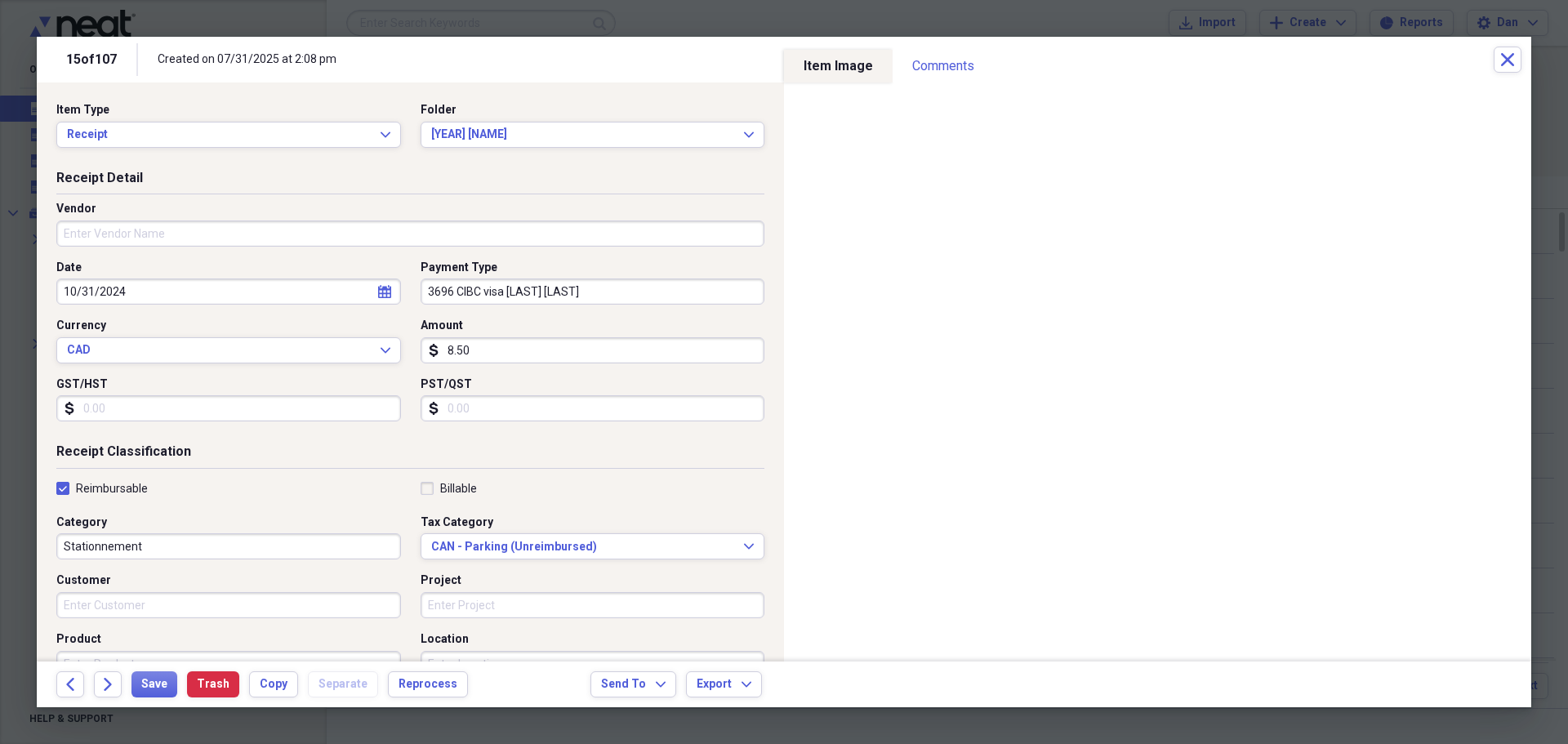 click on "Vendor" at bounding box center [410, 234] 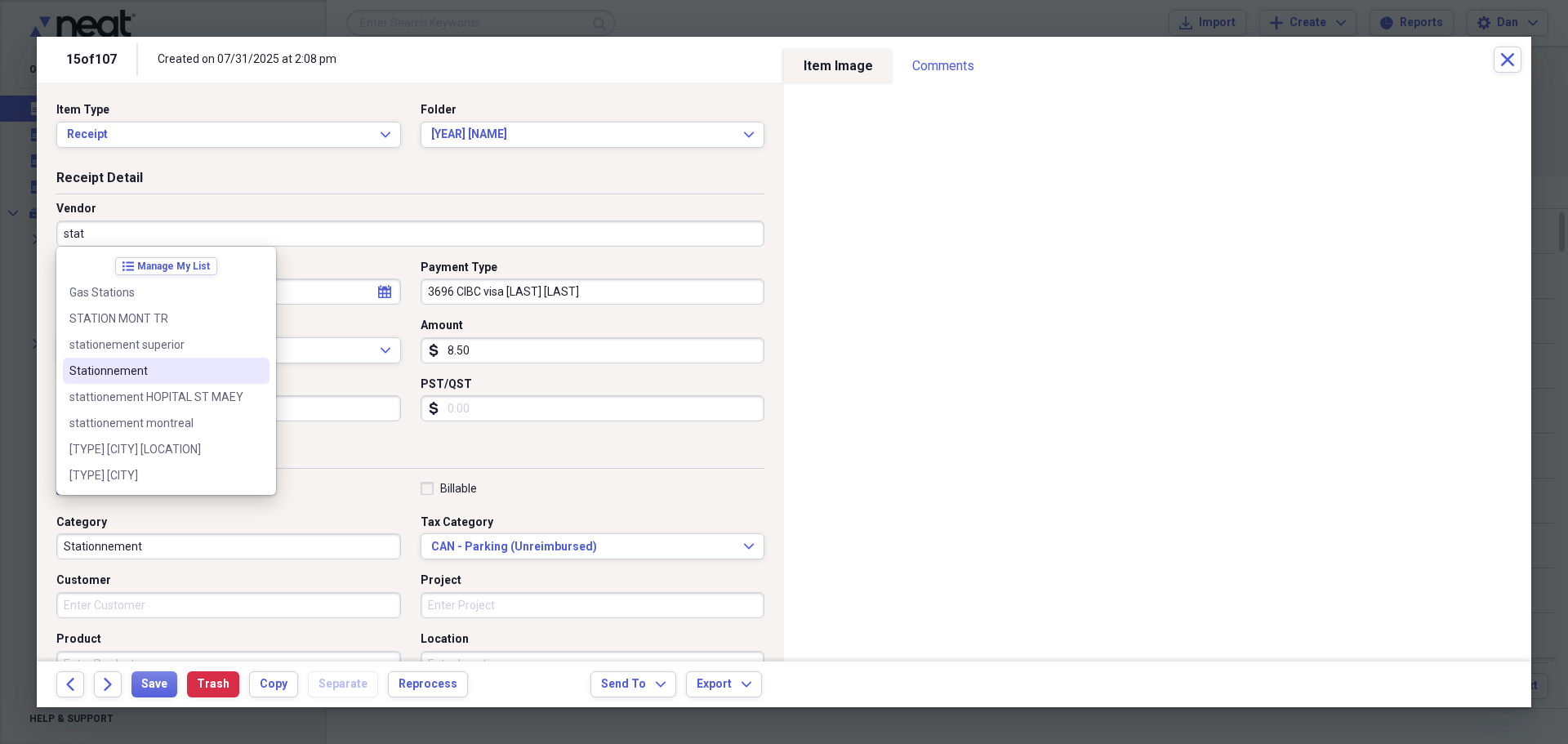 click on "Stationnement" at bounding box center (156, 371) 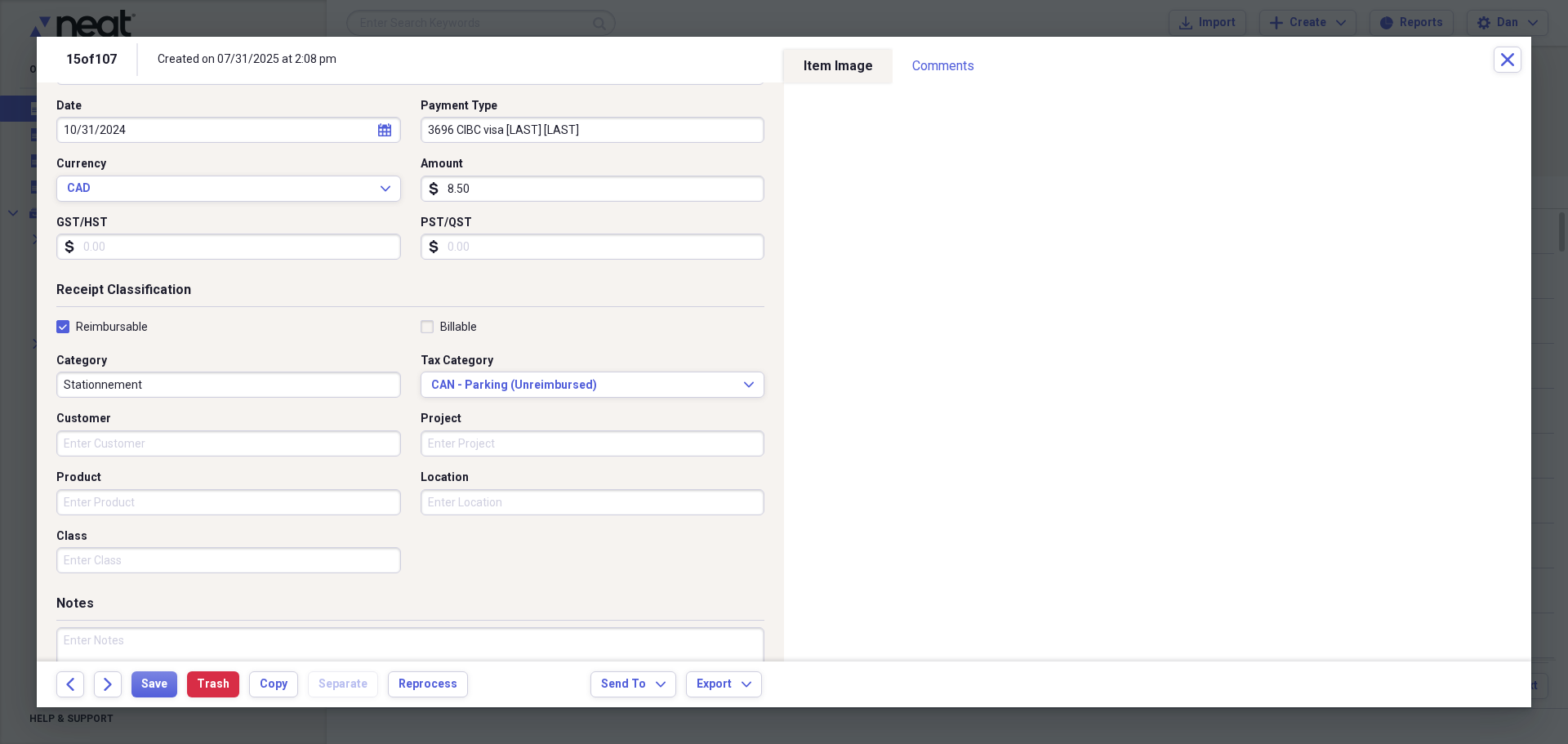 scroll, scrollTop: 163, scrollLeft: 0, axis: vertical 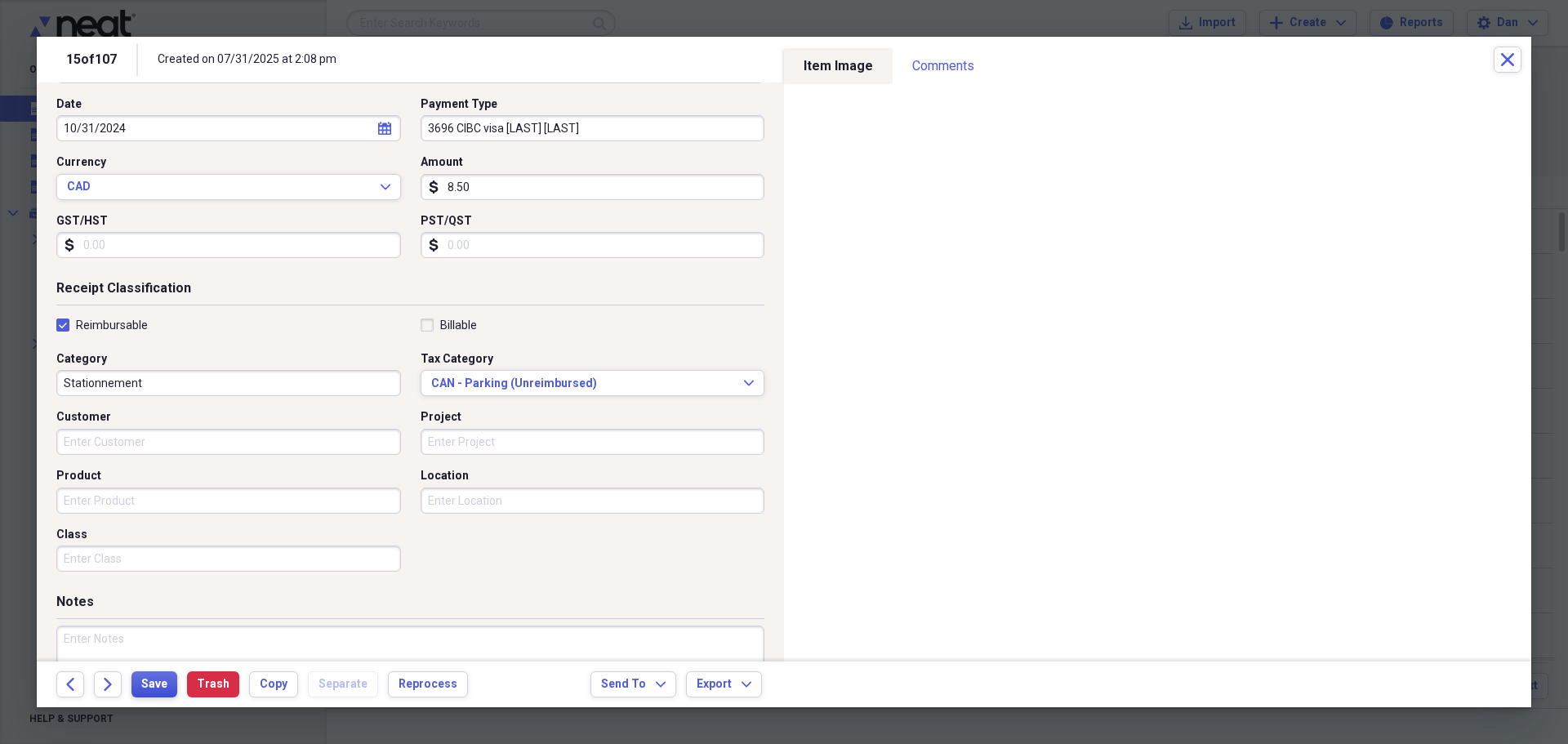 click on "Save" at bounding box center [154, 684] 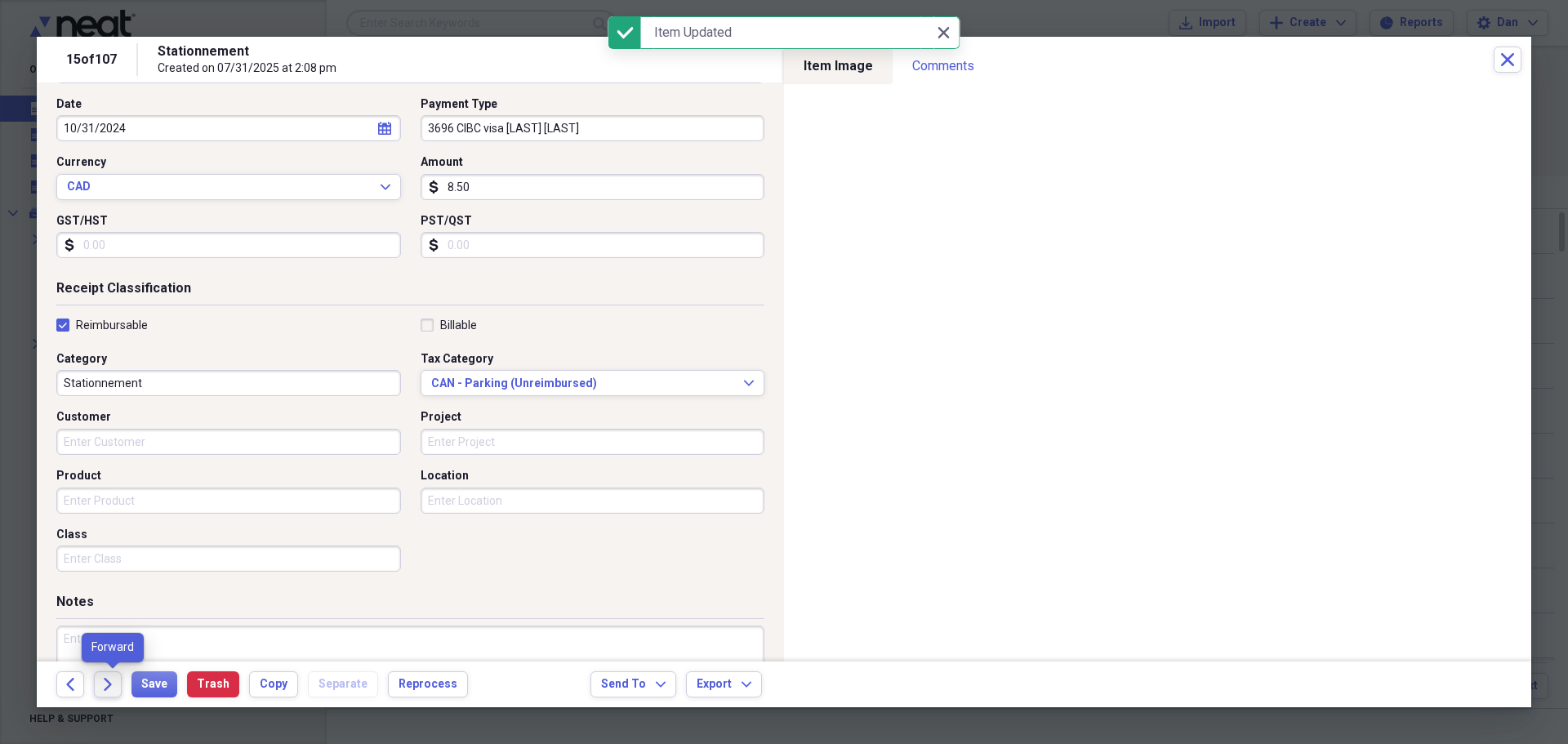 click on "Forward" 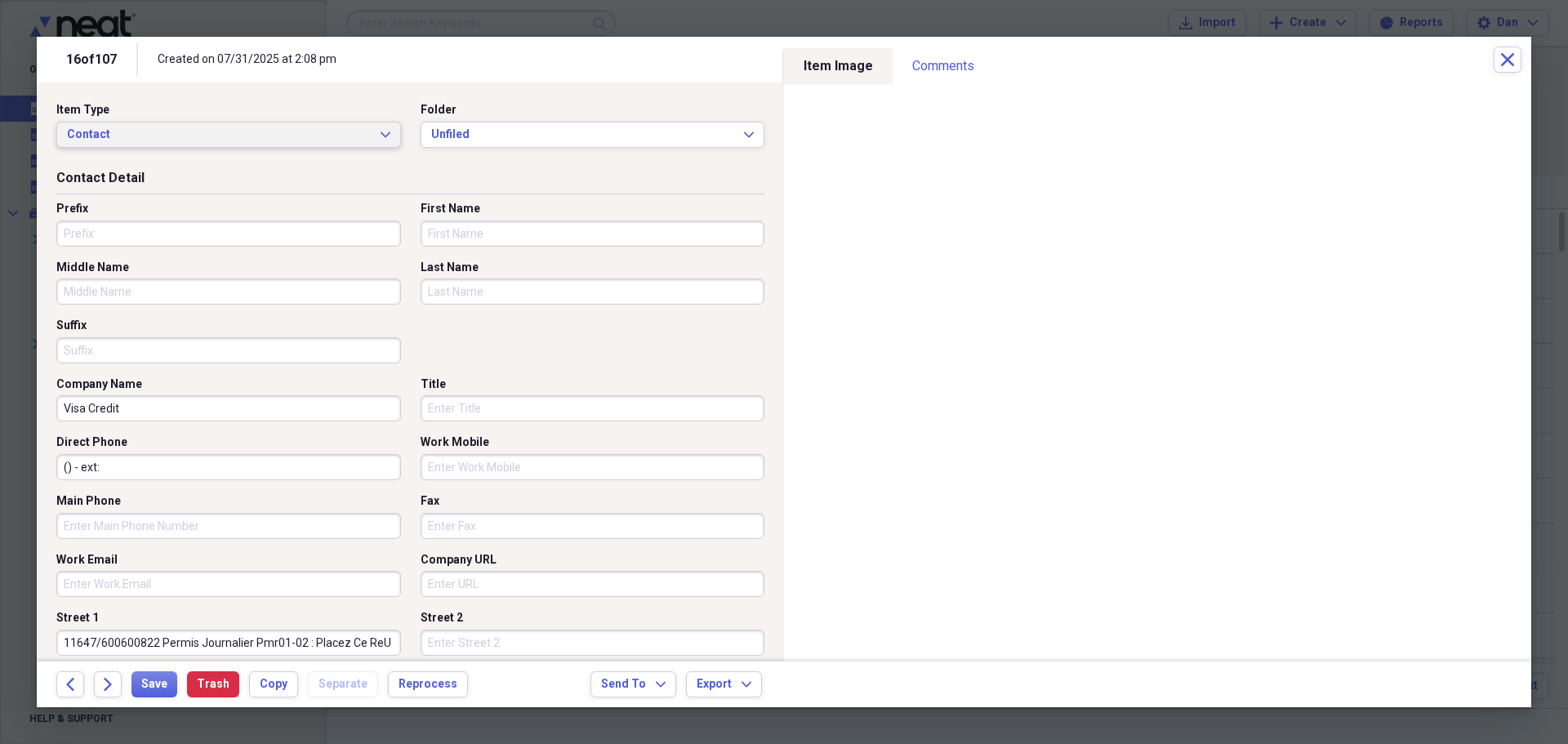 click on "Contact Expand" at bounding box center [229, 135] 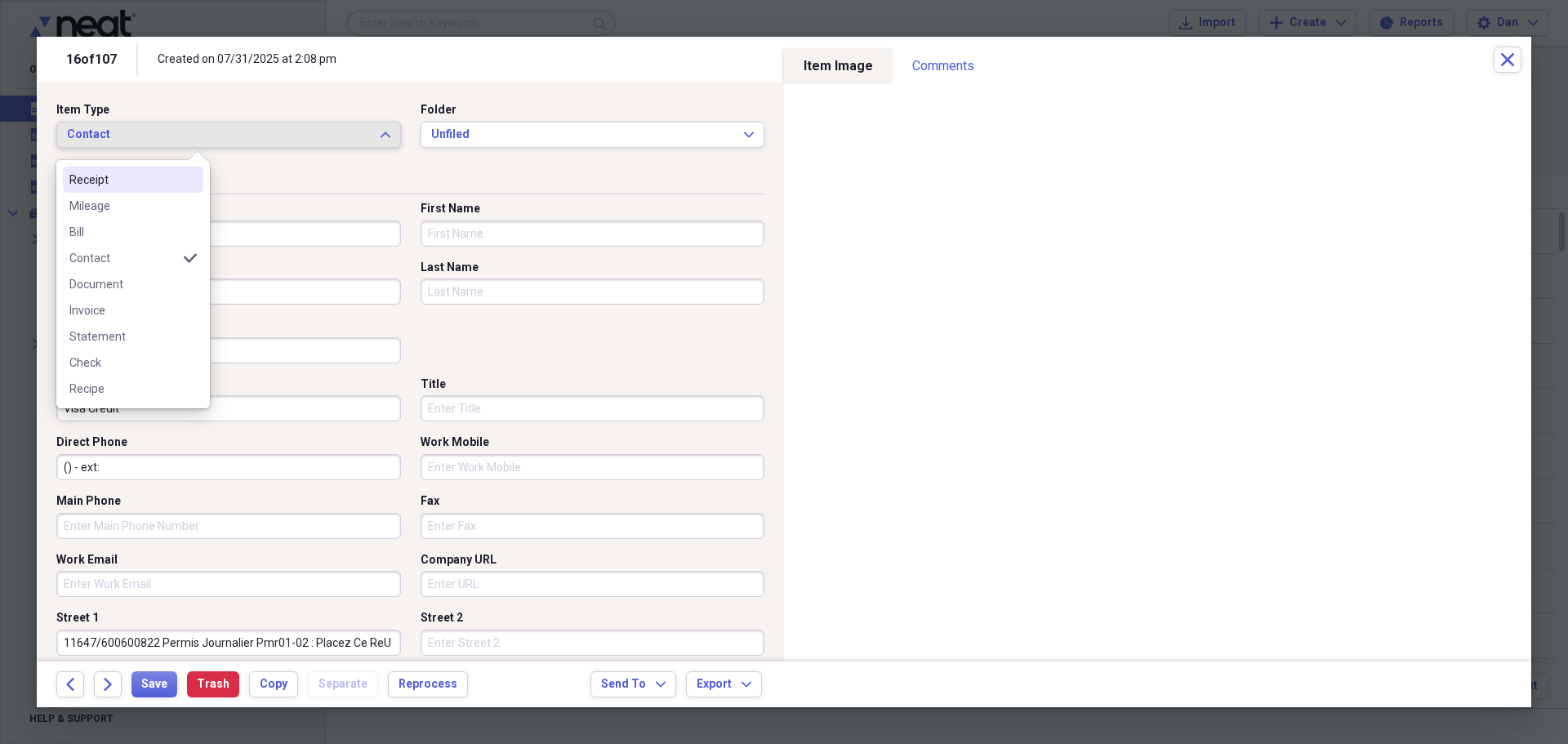 click on "Receipt" at bounding box center [123, 180] 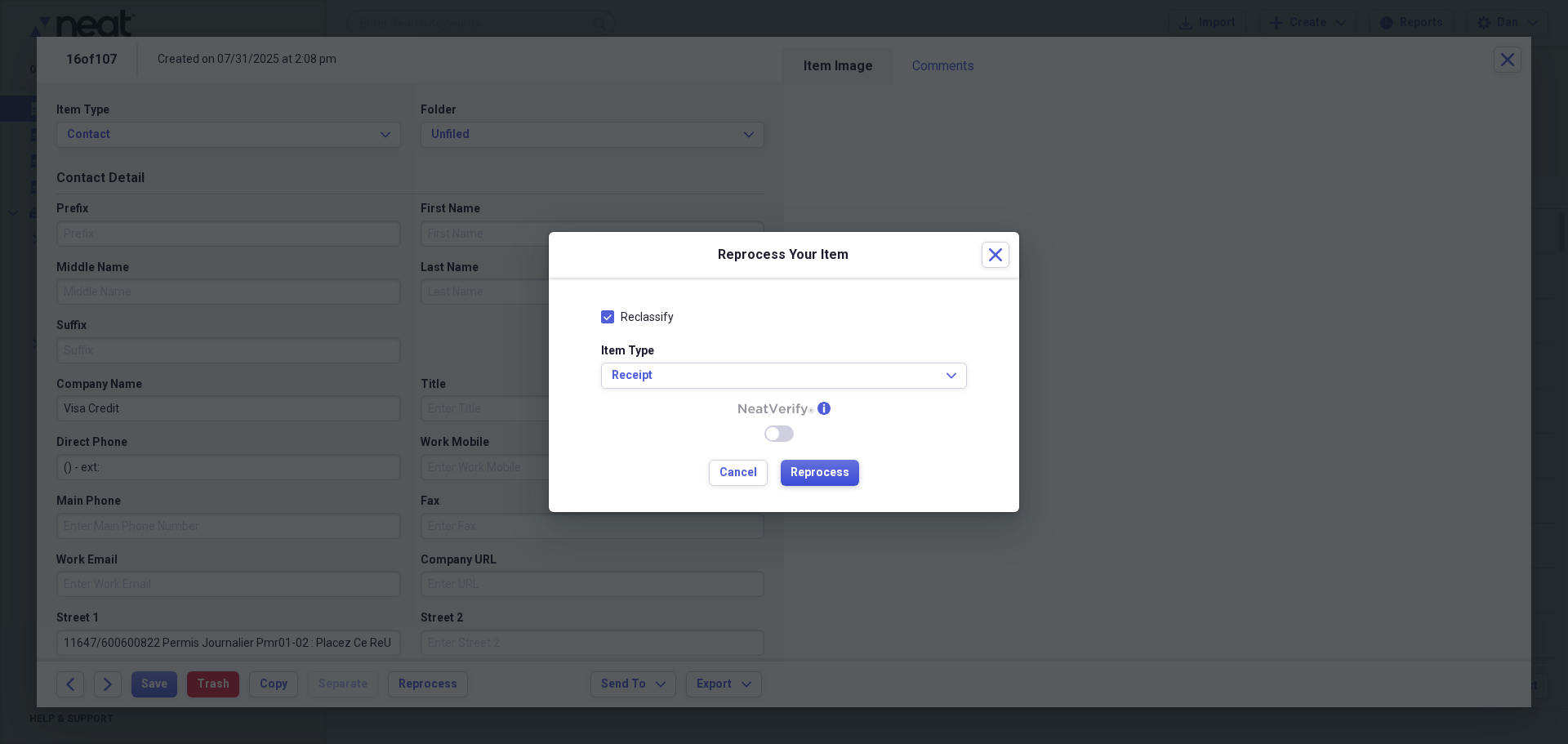 click on "Reprocess" at bounding box center [820, 473] 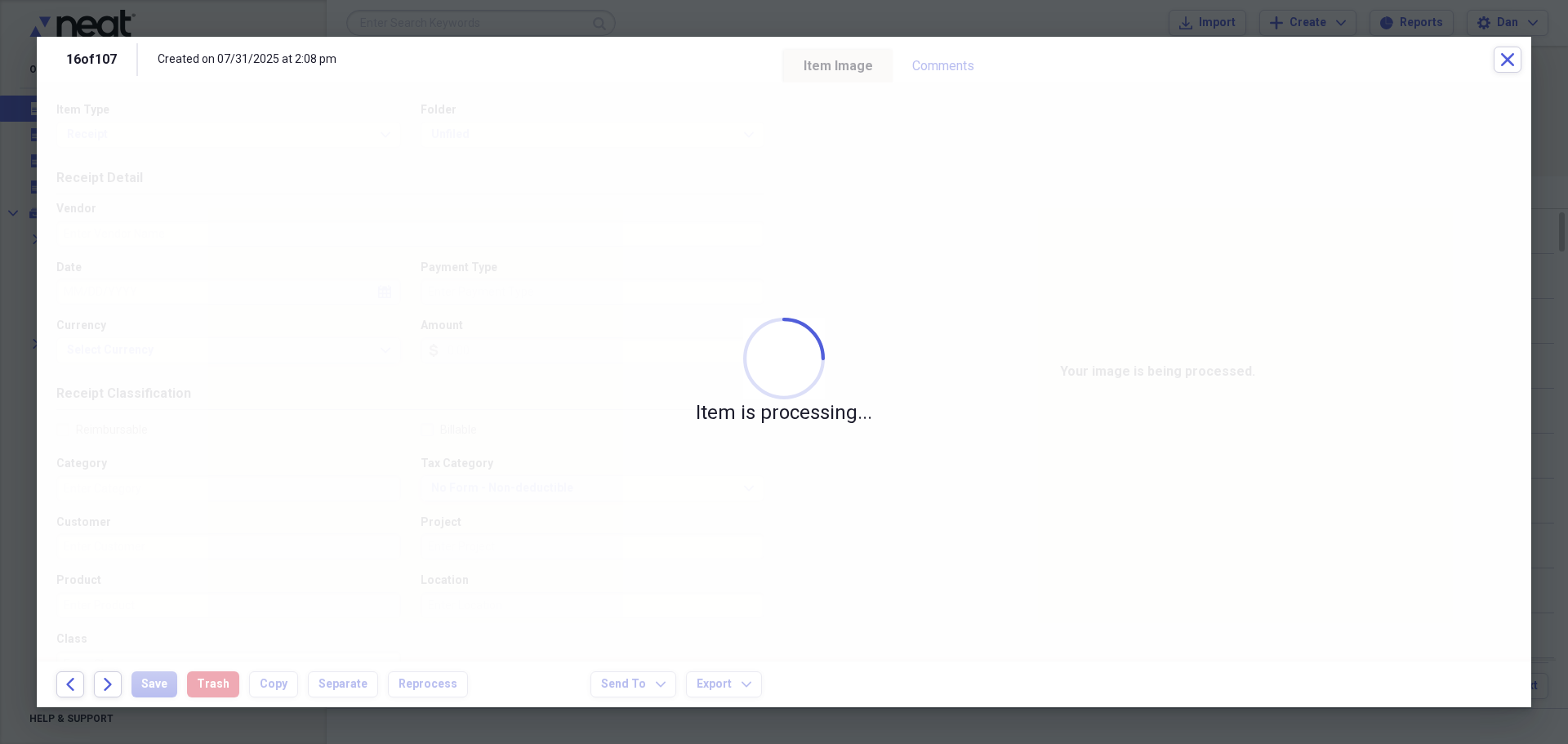 type on "10/31/2024" 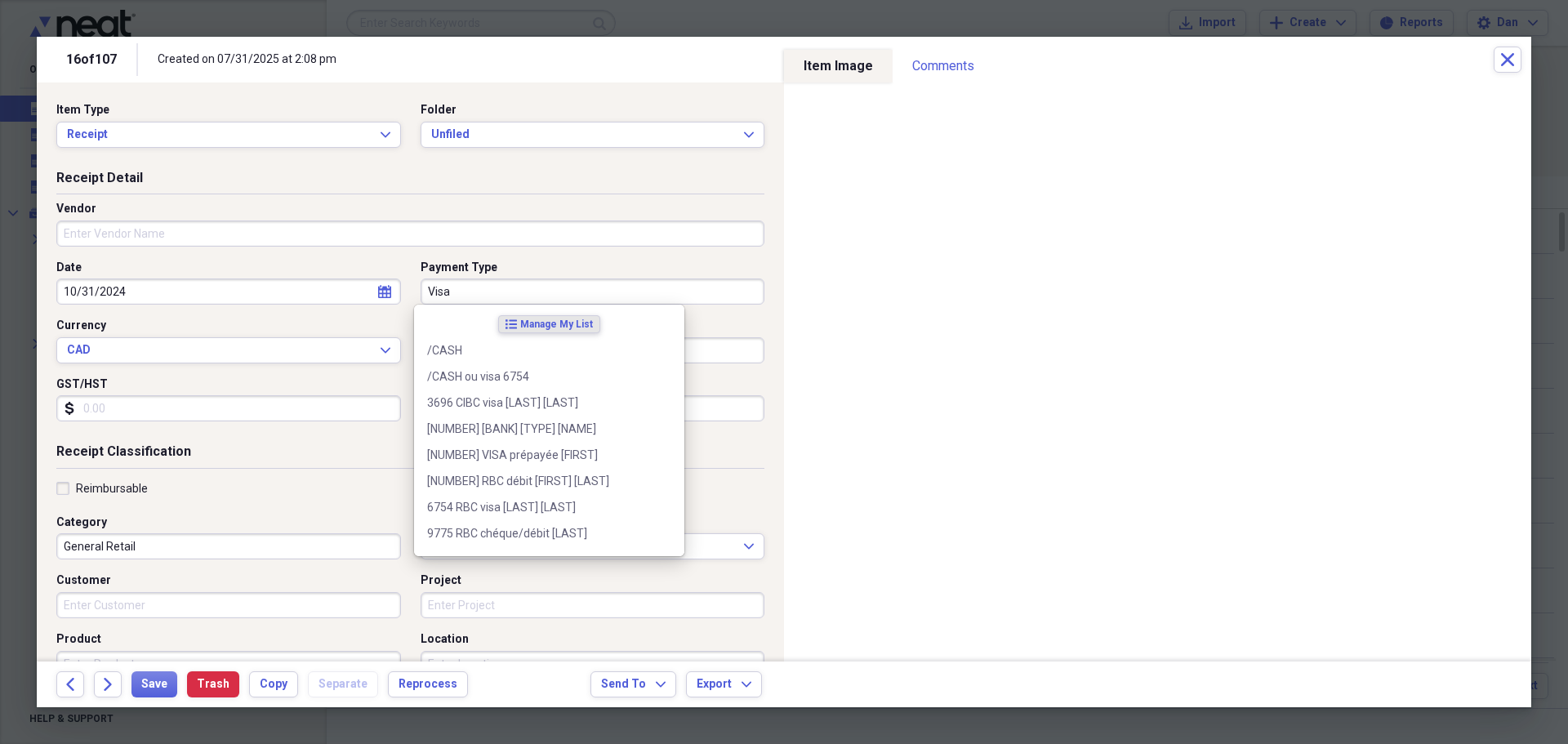 click on "Visa" at bounding box center [593, 292] 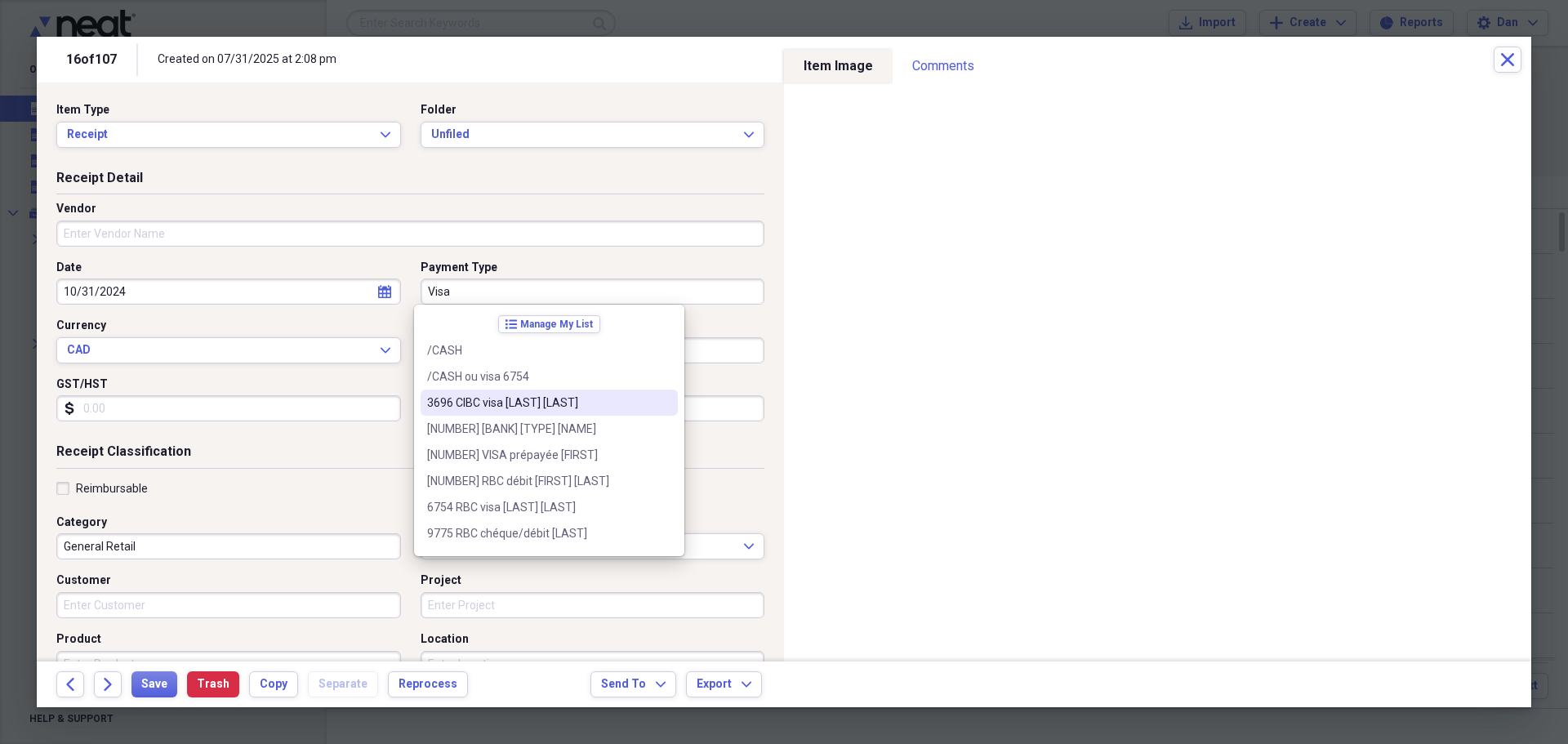 click on "[NUMBER] [LAST] VISA [FIRST] [LAST]" at bounding box center (549, 403) 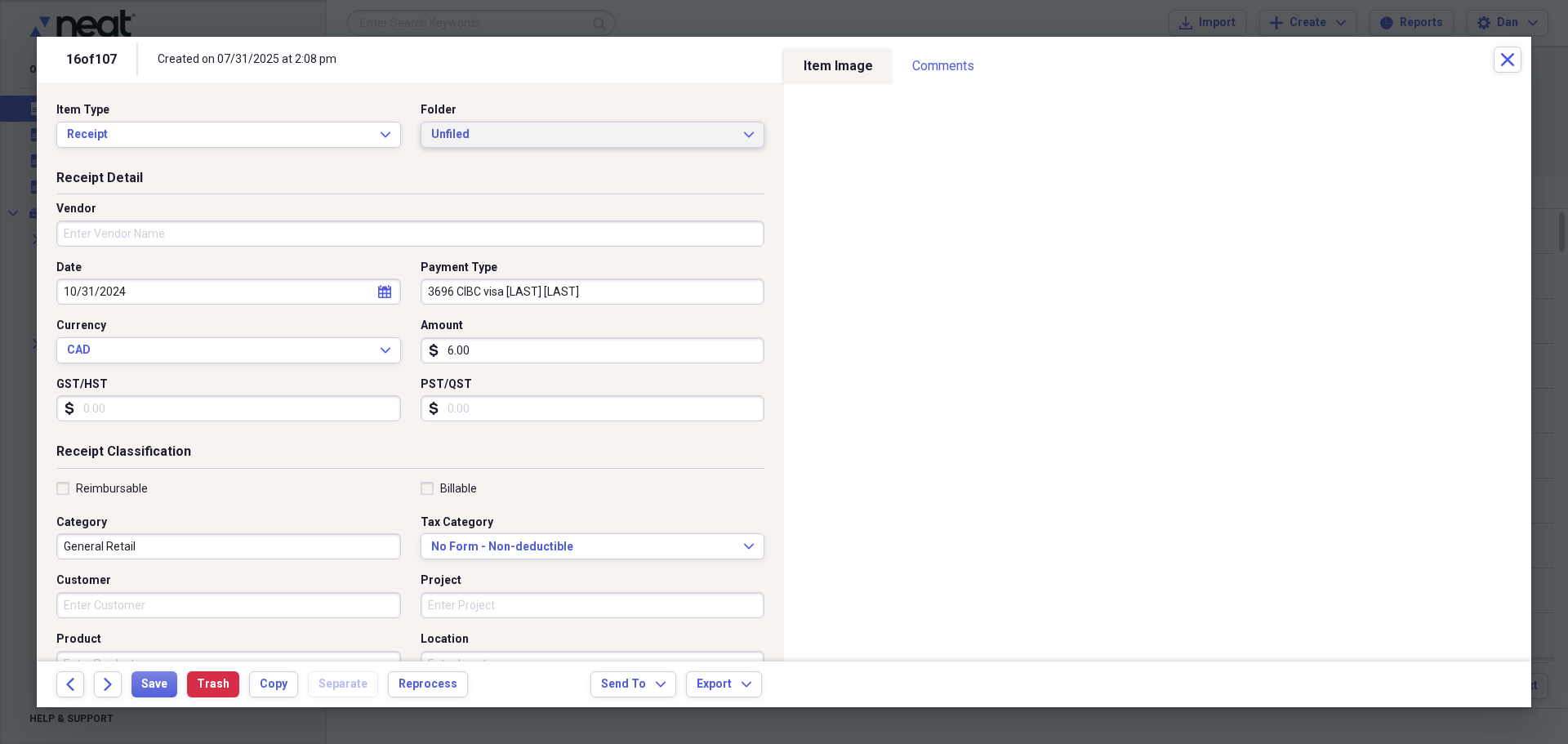 click on "Expand" 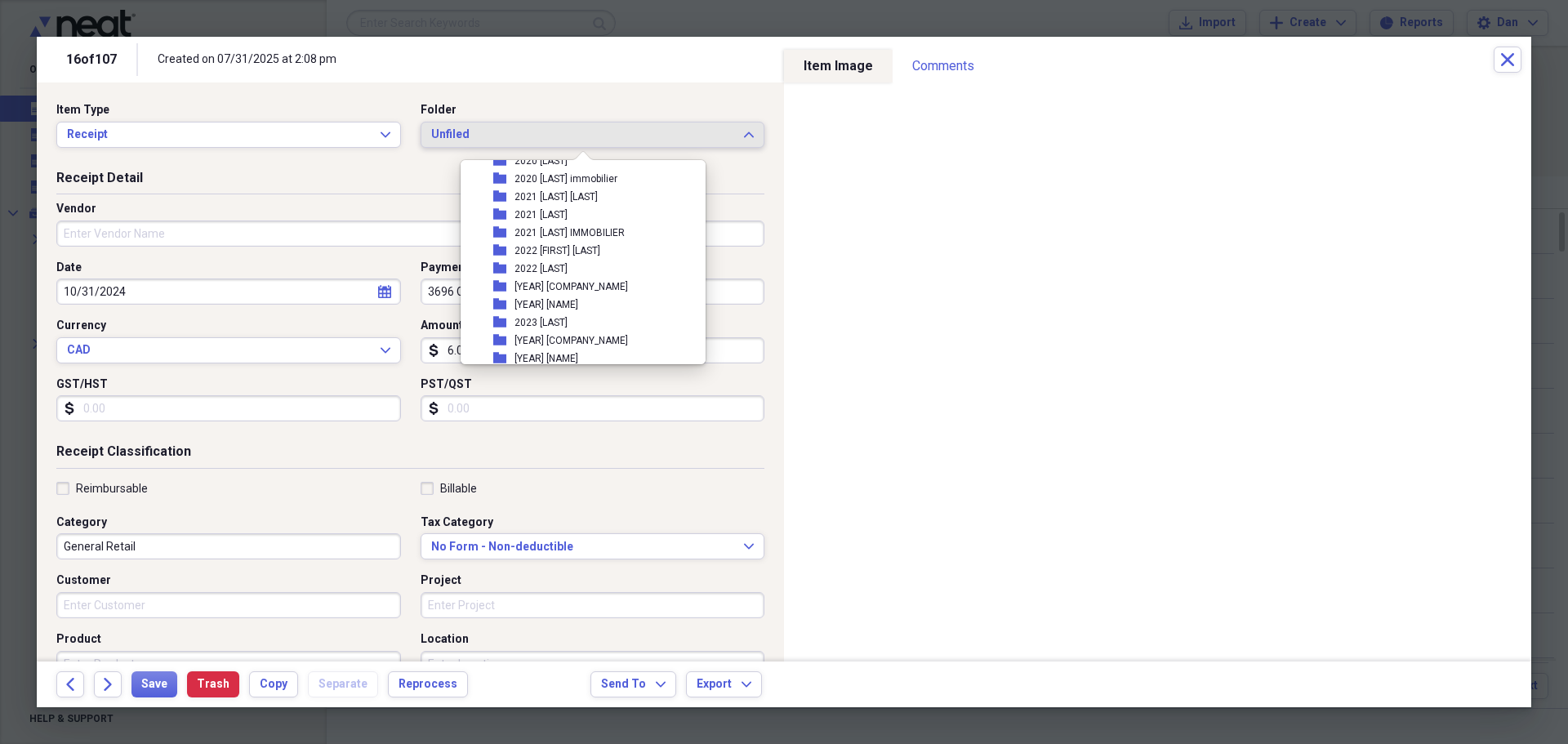 scroll, scrollTop: 408, scrollLeft: 0, axis: vertical 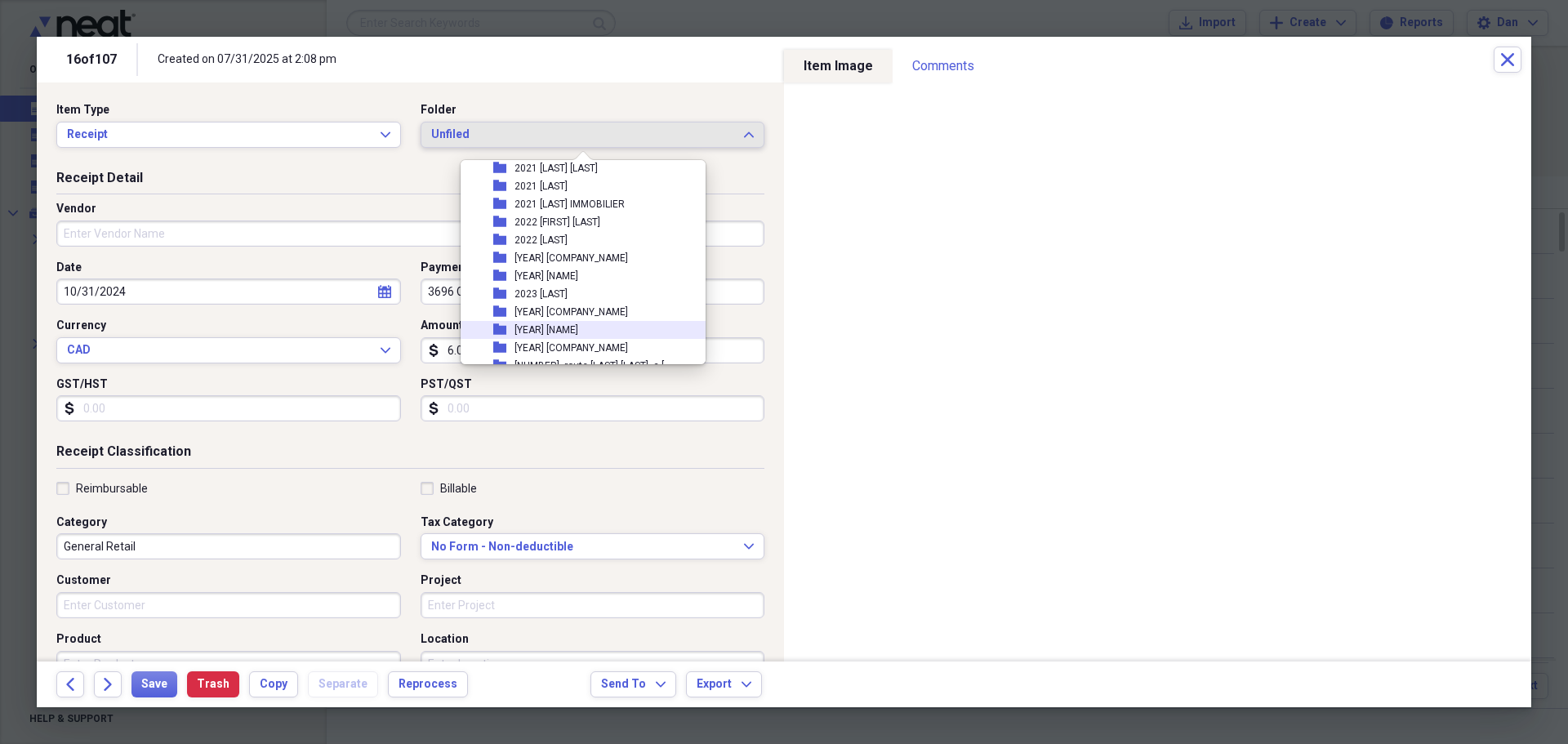 click on "[YEAR] [FIRST] [LAST]" at bounding box center [546, 330] 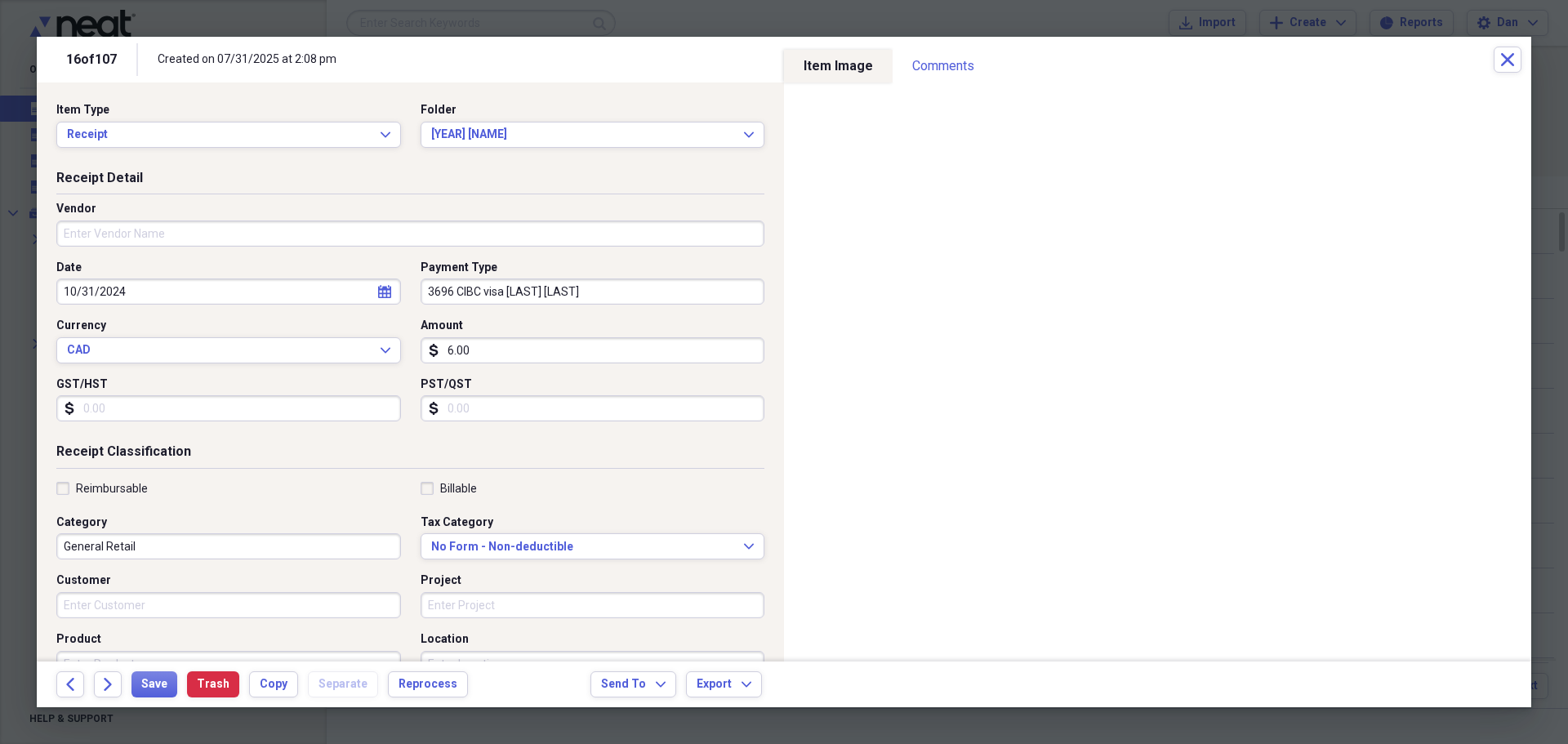 click on "General Retail" at bounding box center (229, 546) 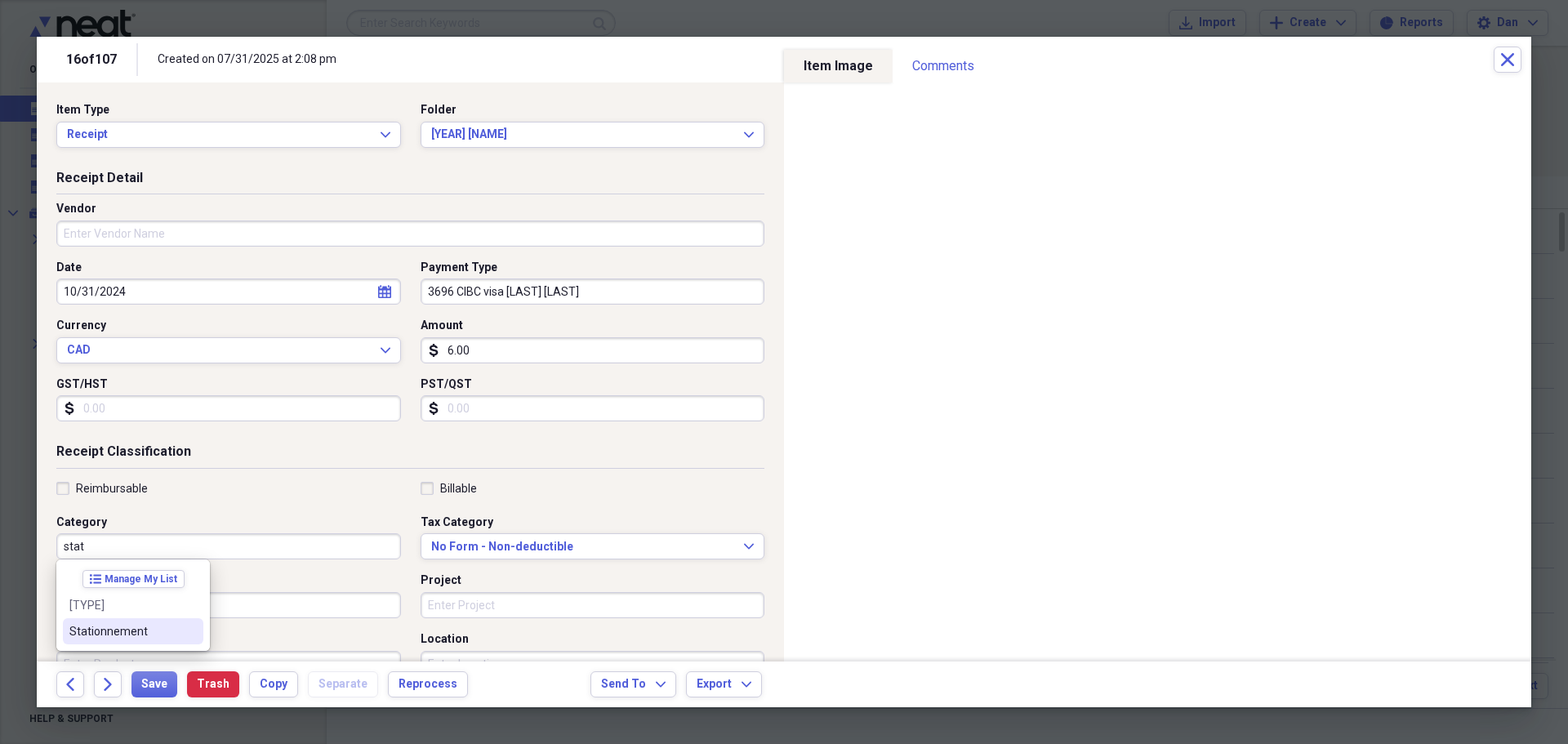 click on "Stationnement" at bounding box center [123, 631] 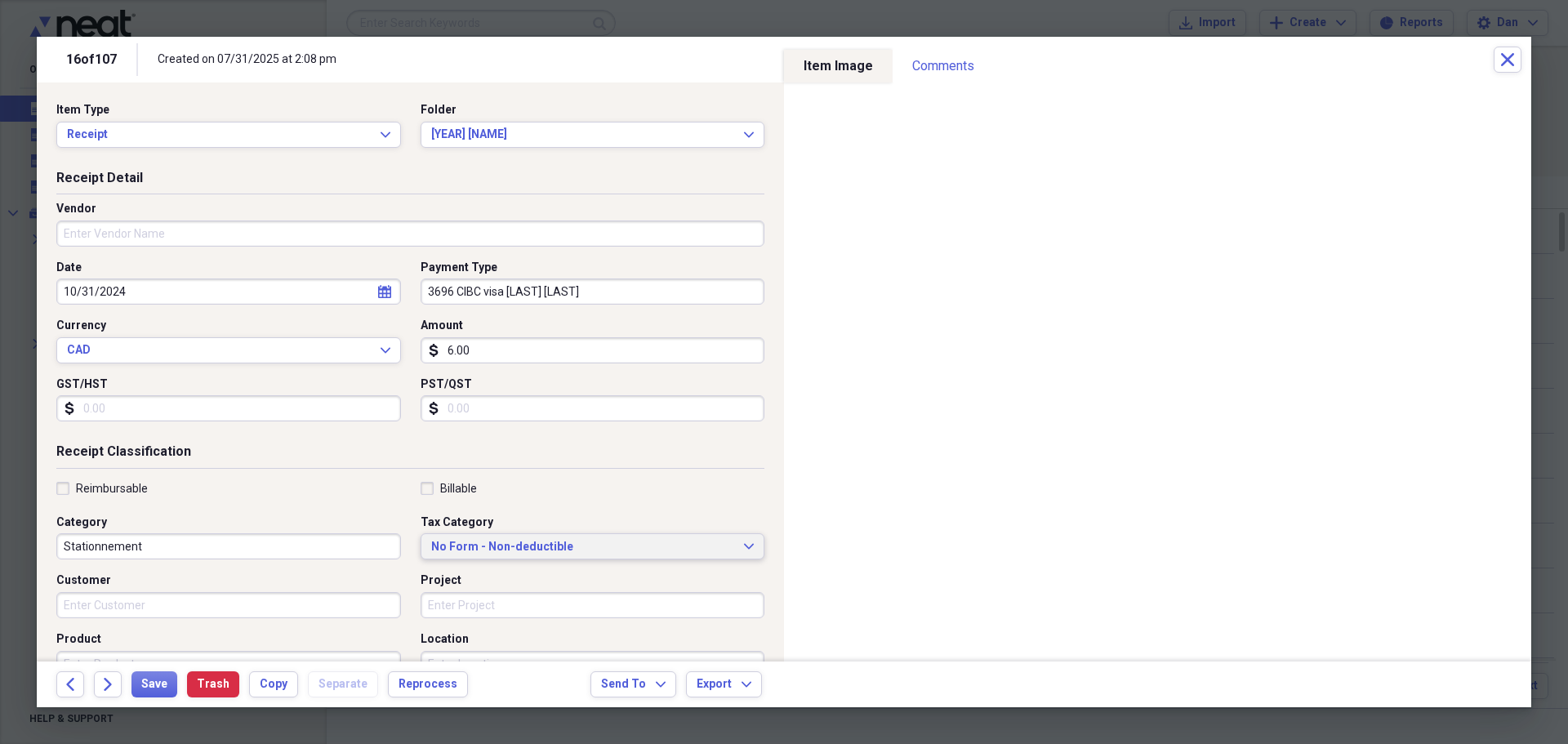 click on "No Form - Non-deductible" at bounding box center (583, 547) 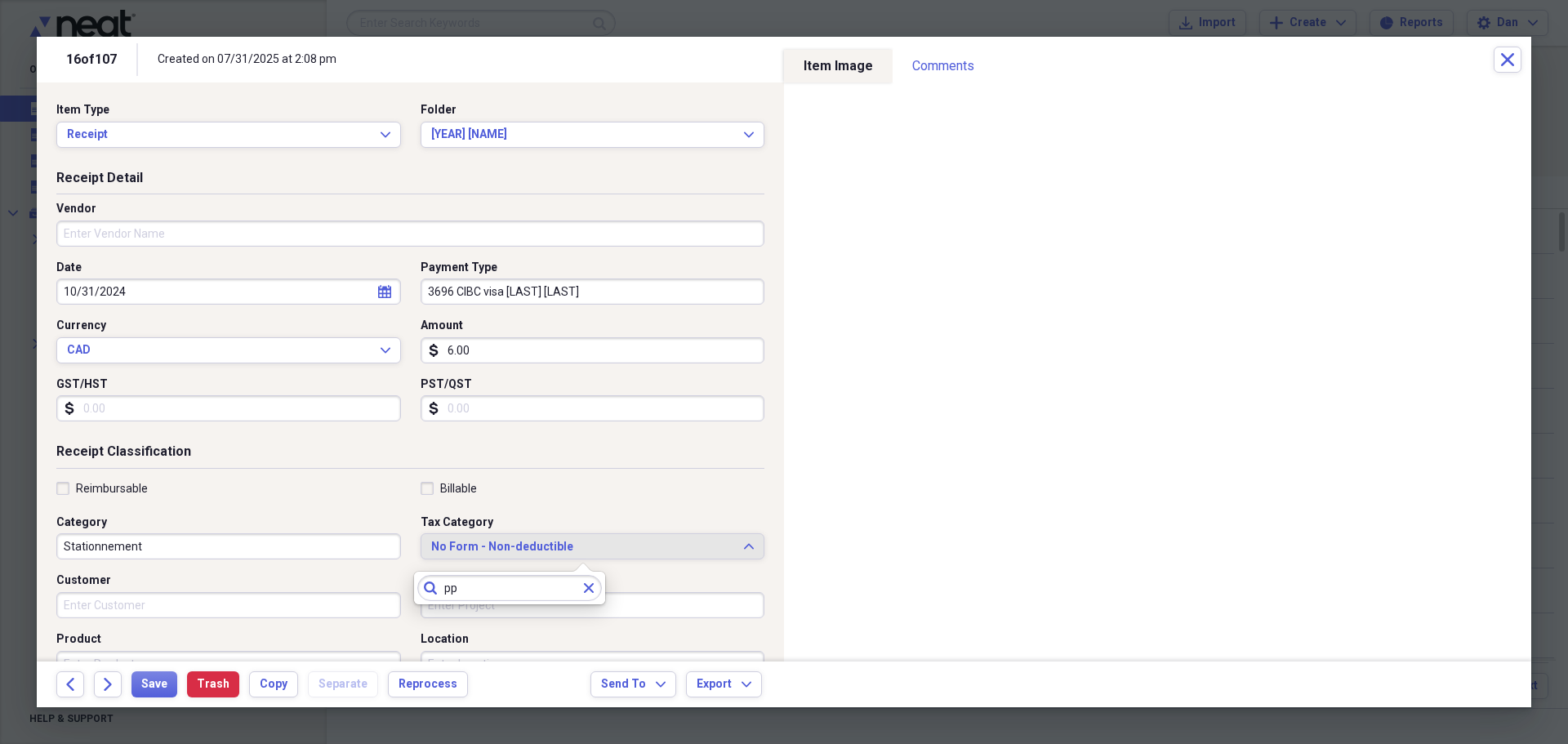 type on "p" 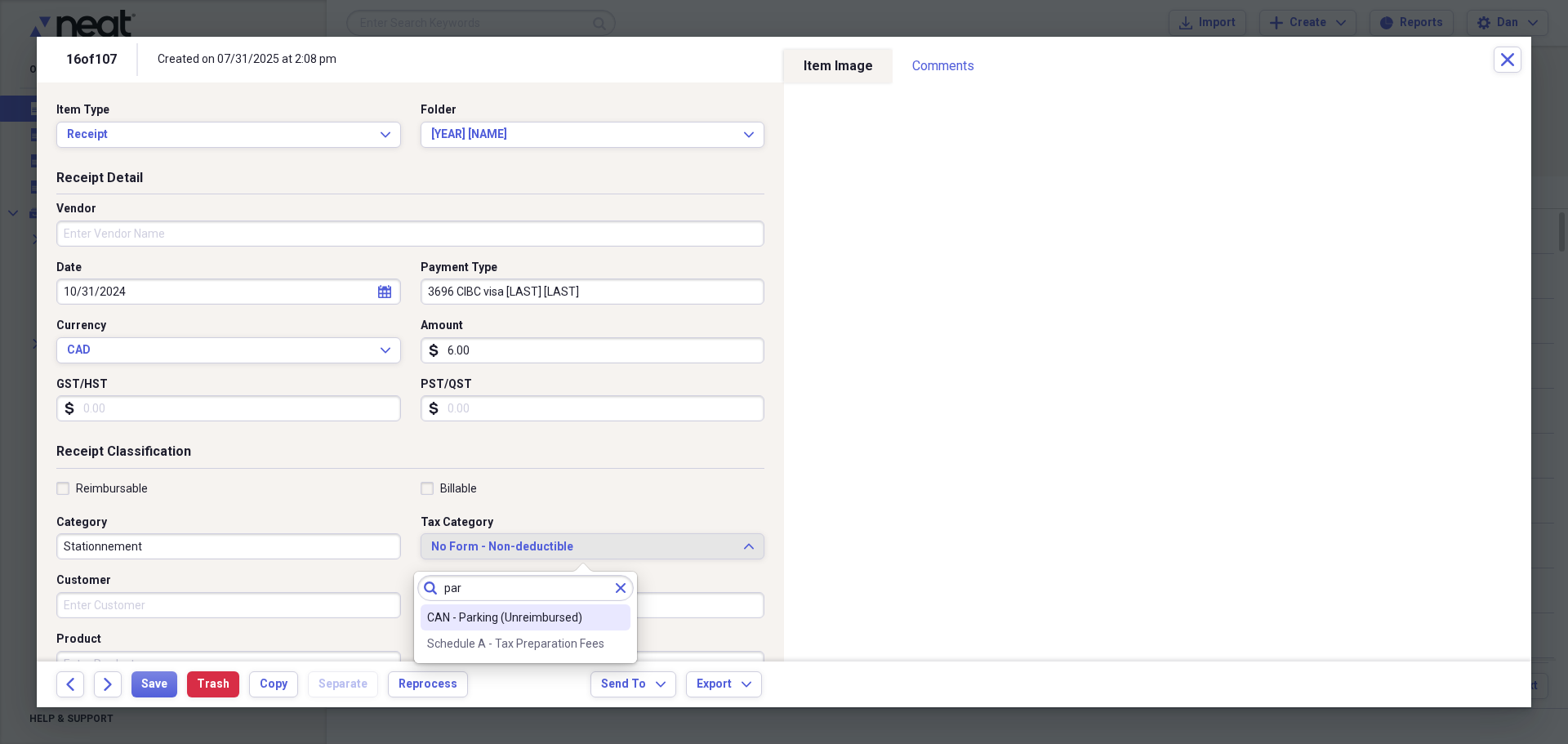 type on "par" 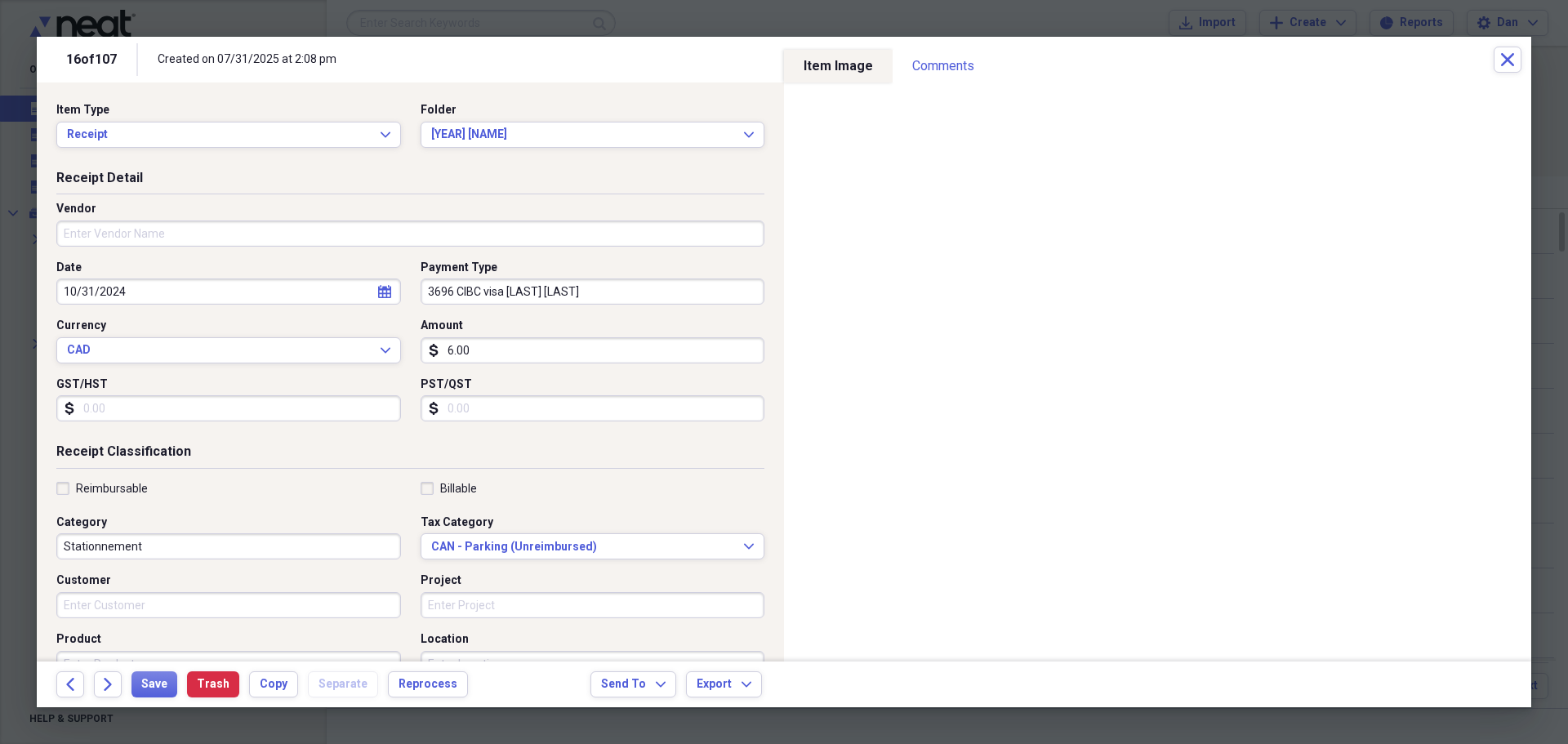 click on "Vendor" at bounding box center (410, 234) 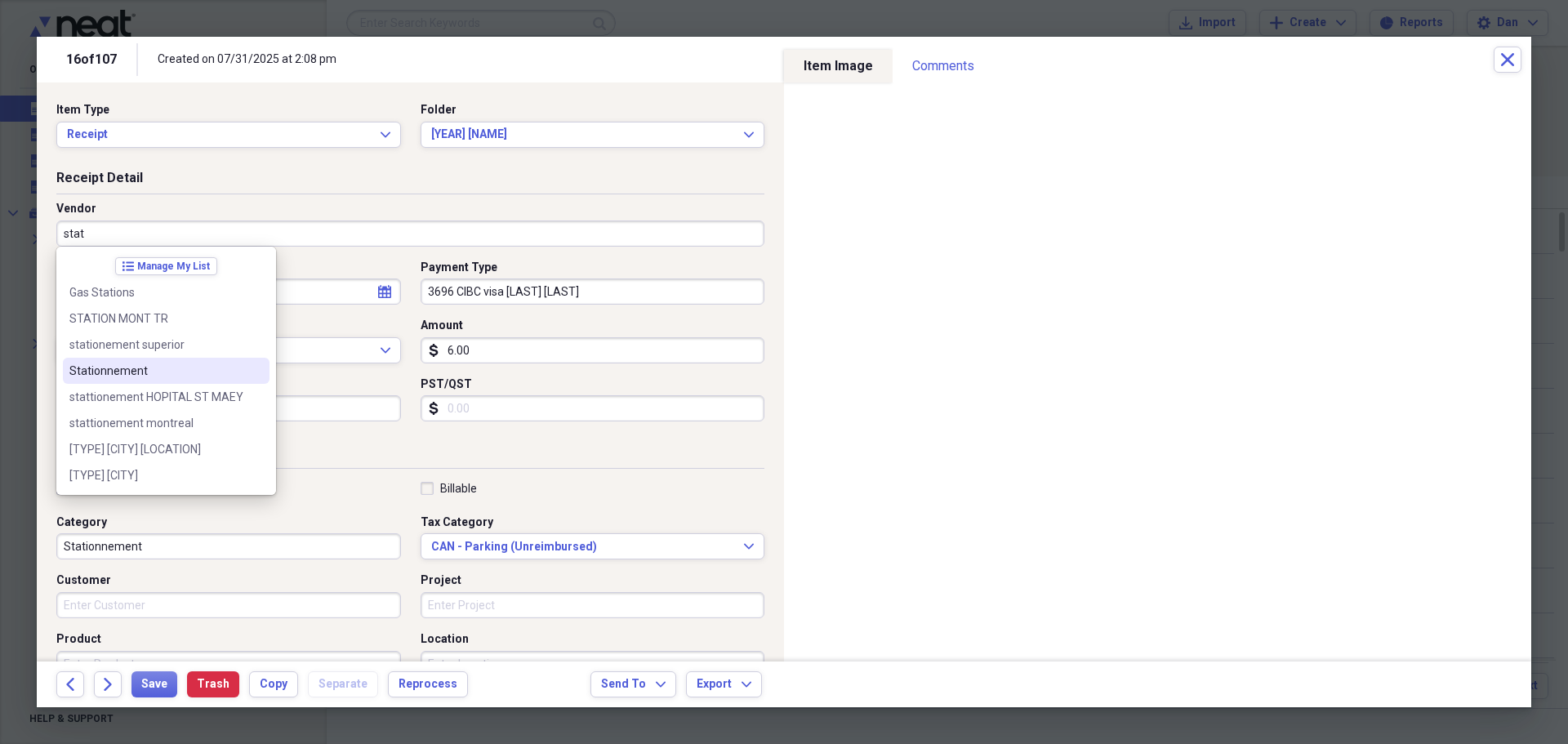 click on "Stationnement" at bounding box center (166, 371) 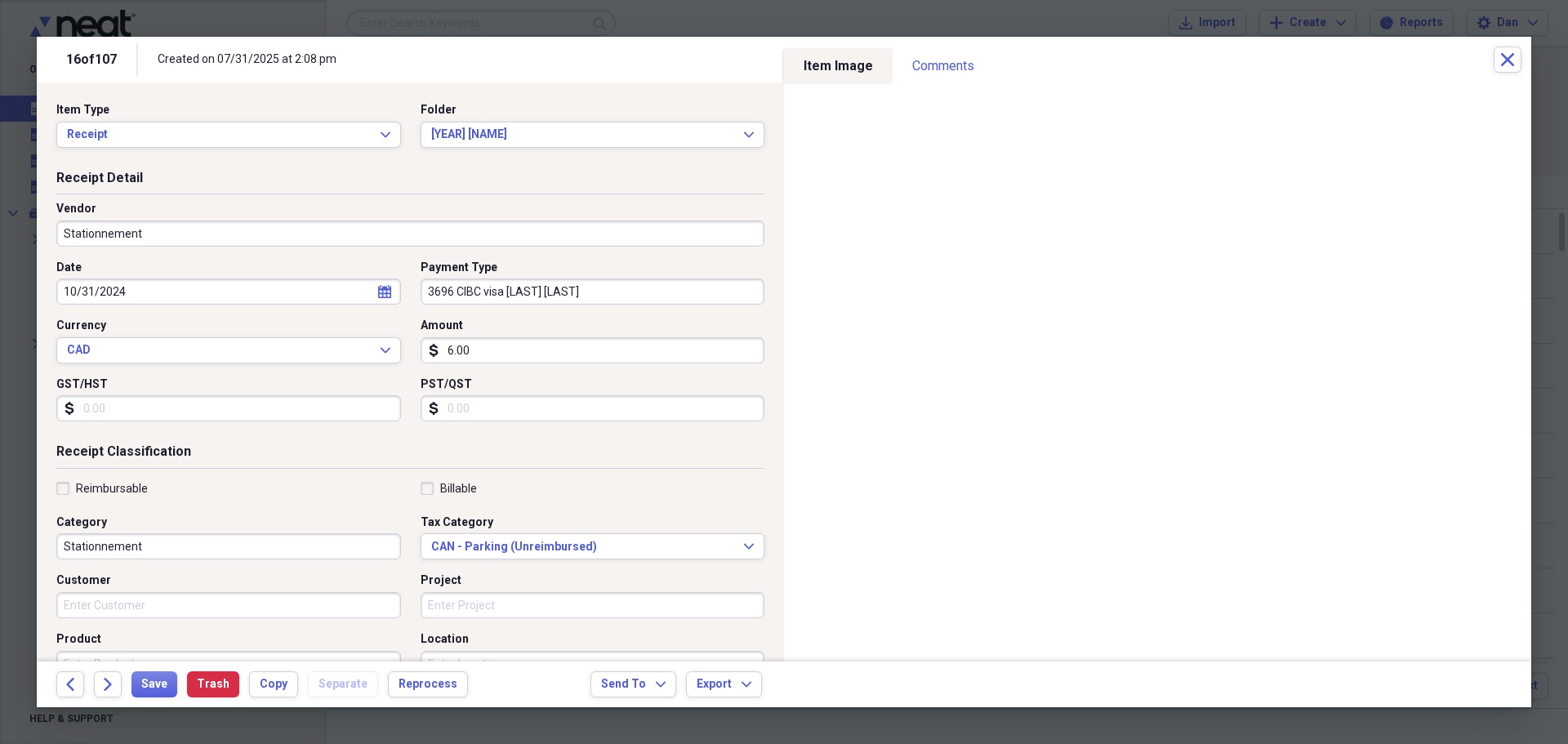 click on "Reimbursable" at bounding box center (102, 488) 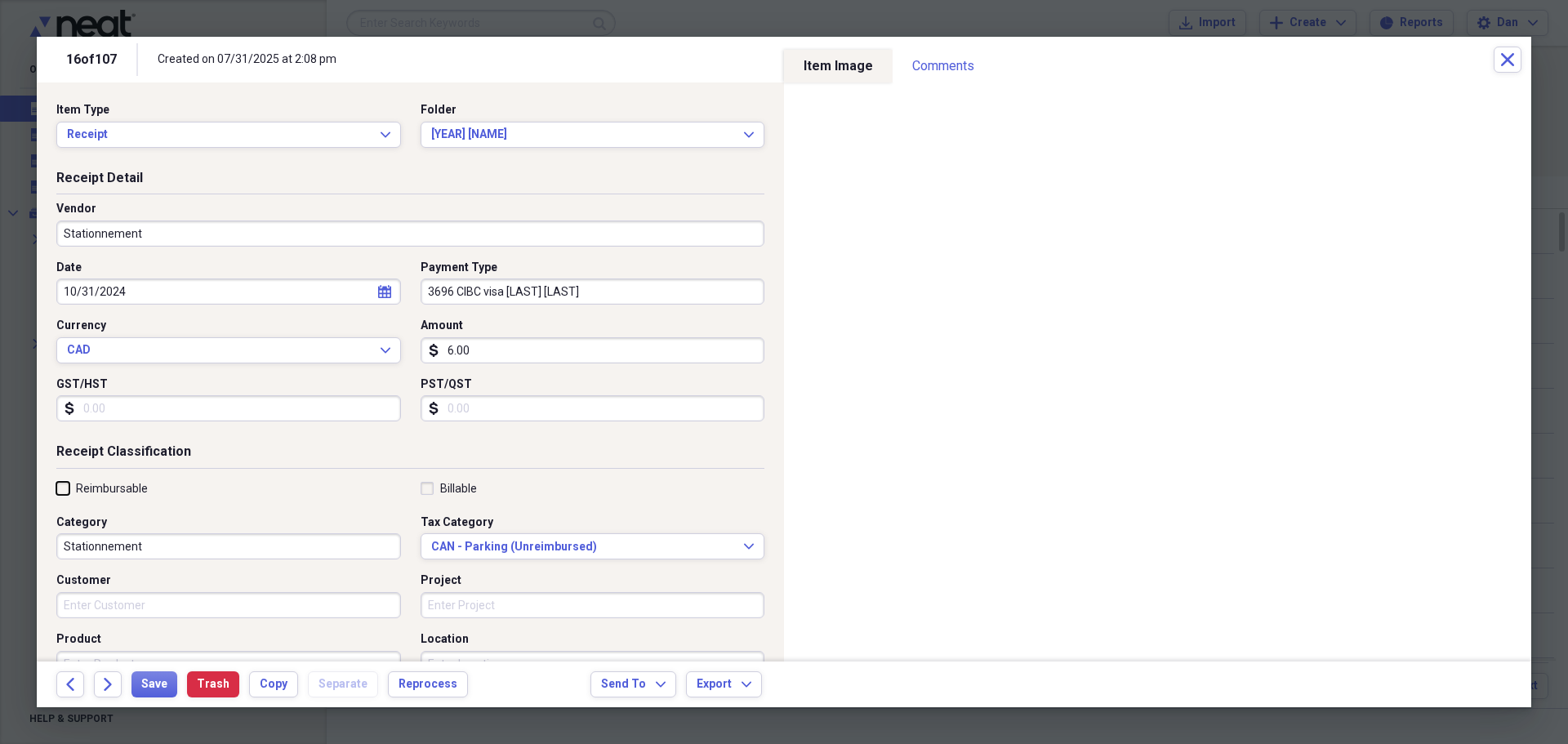 click on "Reimbursable" at bounding box center [56, 488] 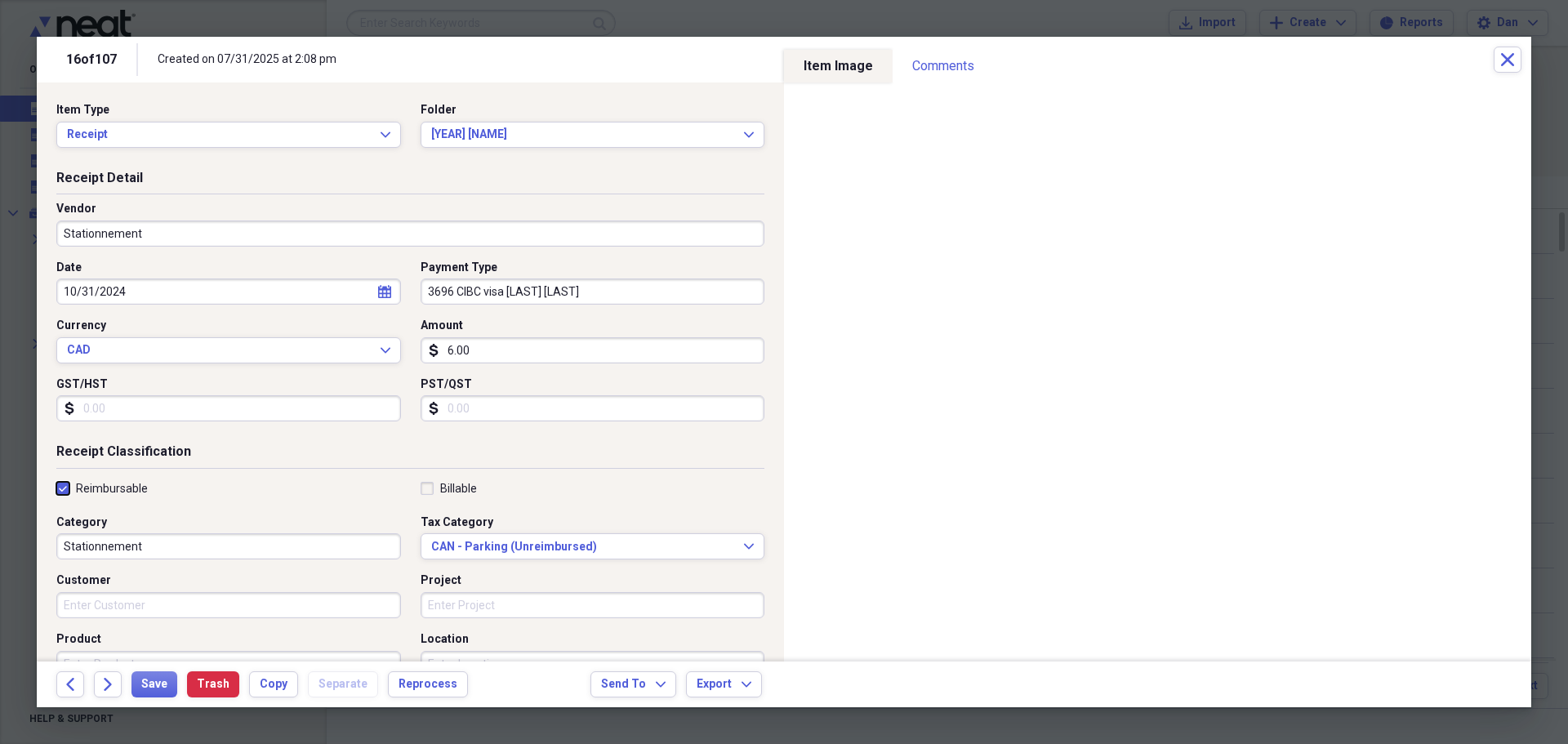 checkbox on "true" 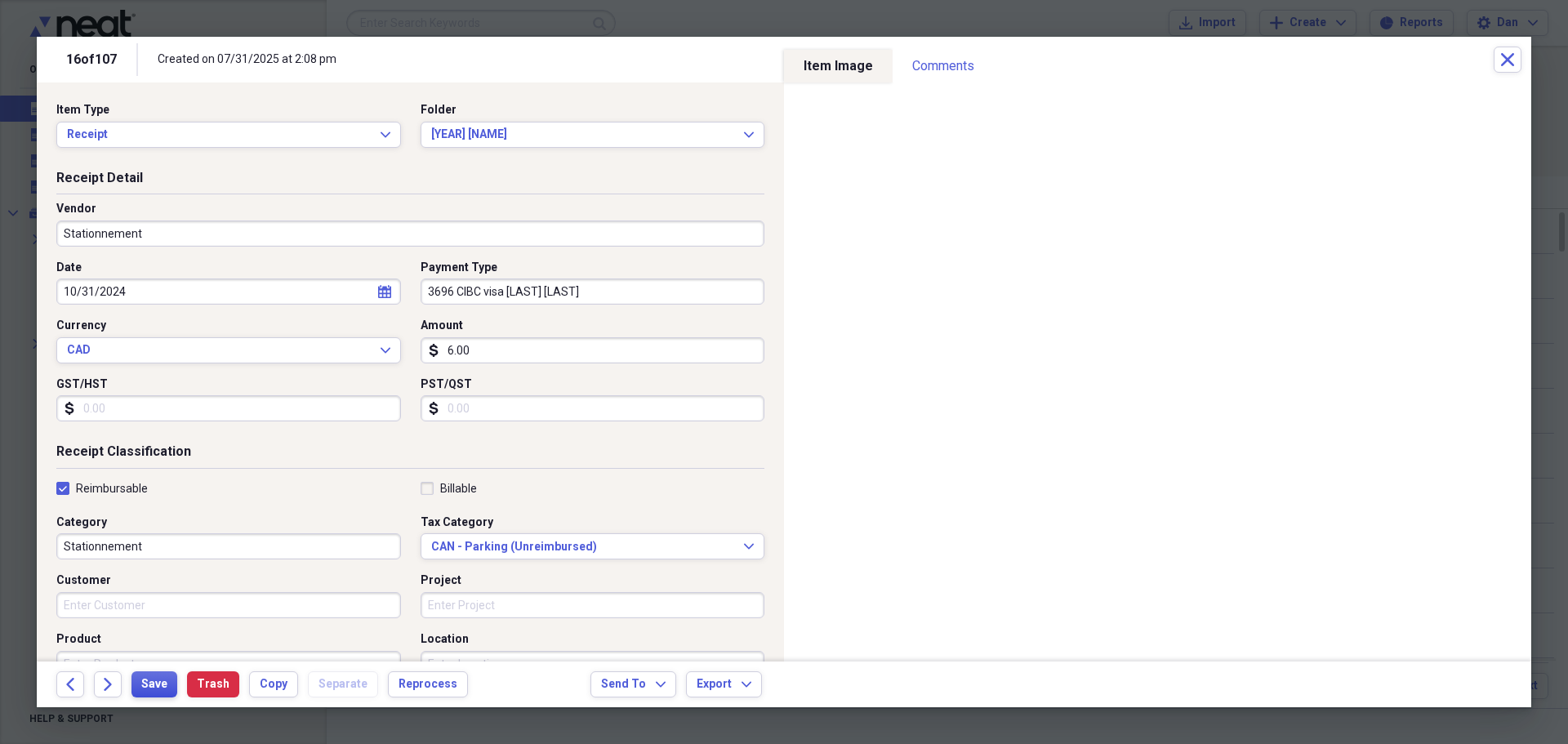 click on "Save" at bounding box center (154, 684) 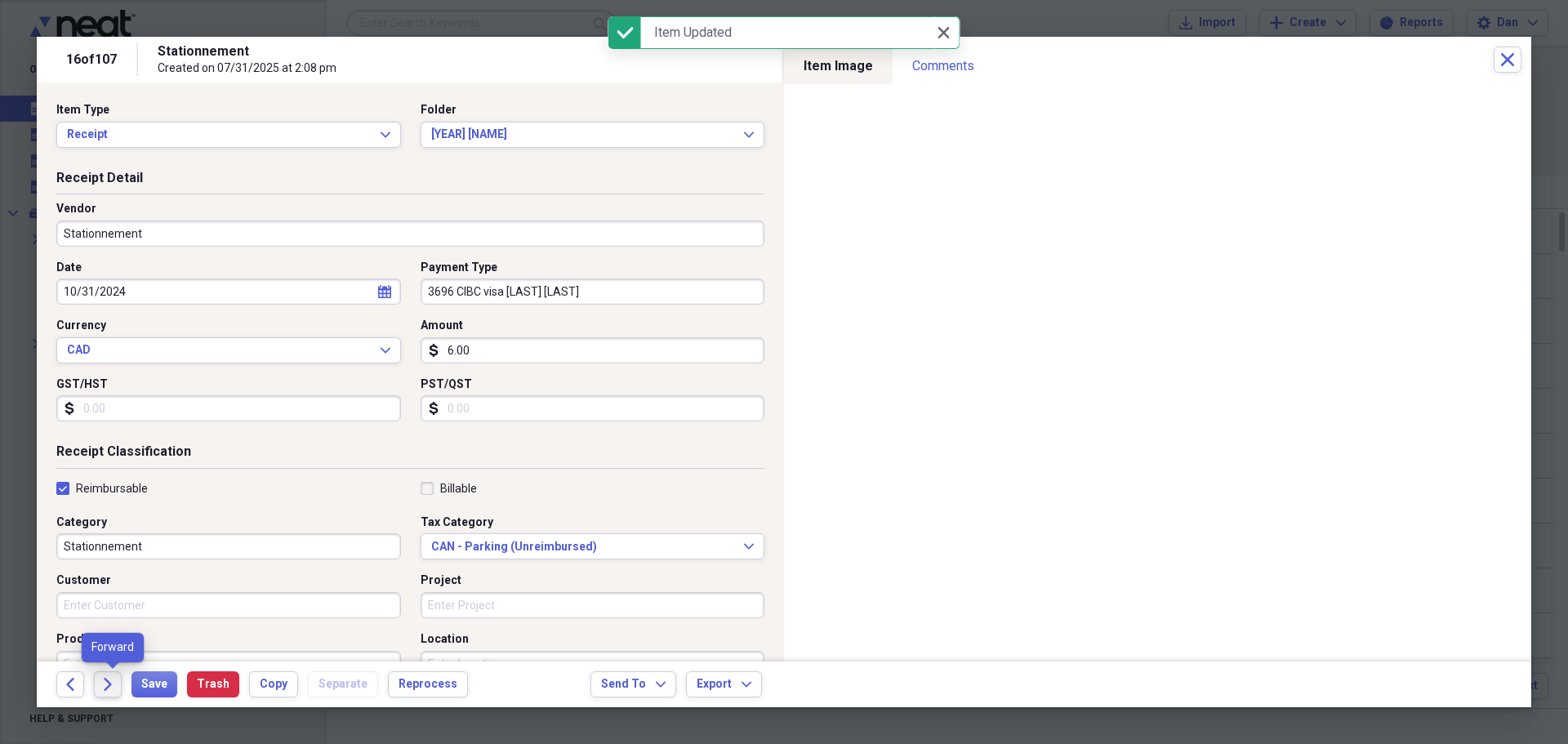 click on "Forward" 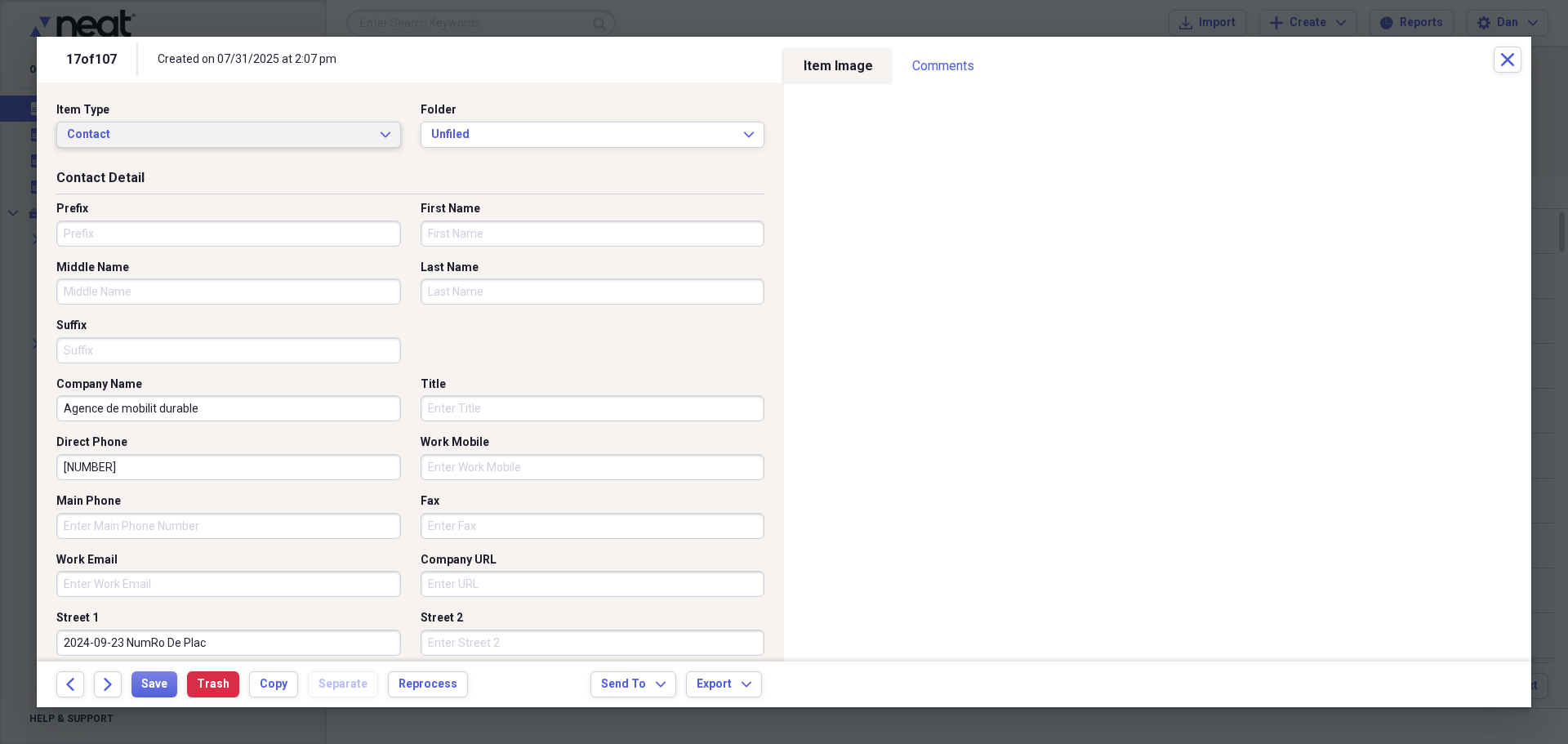 click on "Expand" 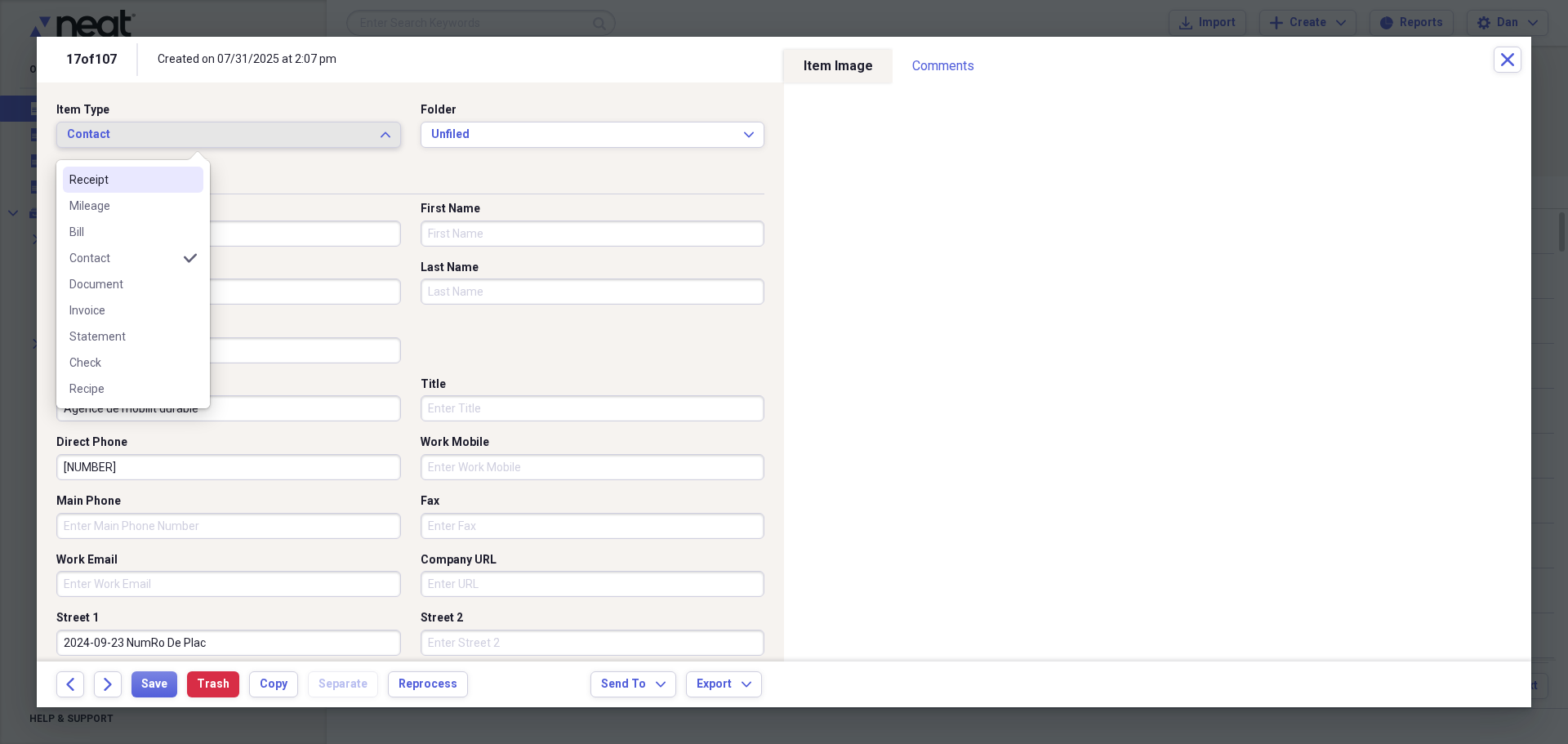 click on "Receipt" at bounding box center (123, 180) 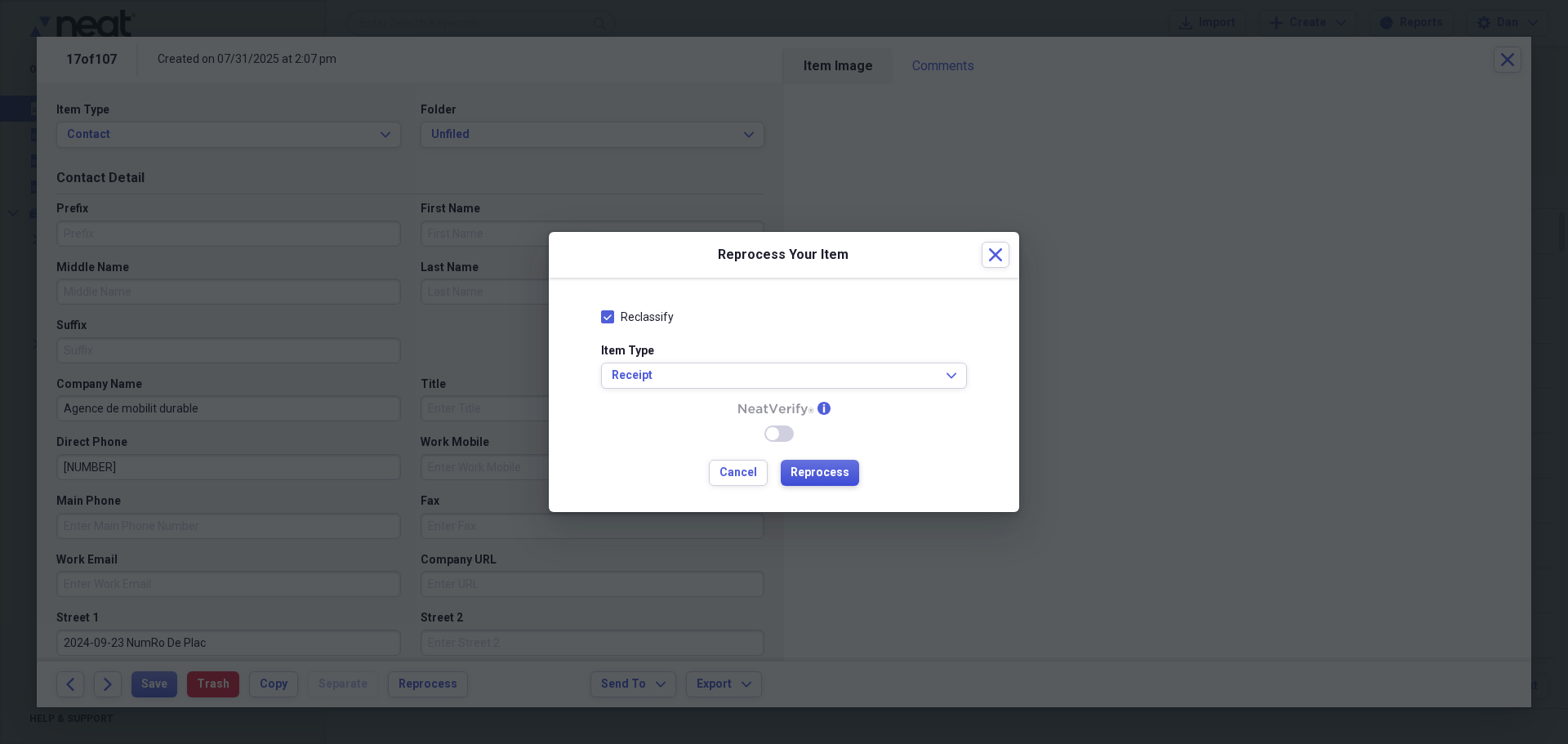 click on "Reprocess" at bounding box center [820, 473] 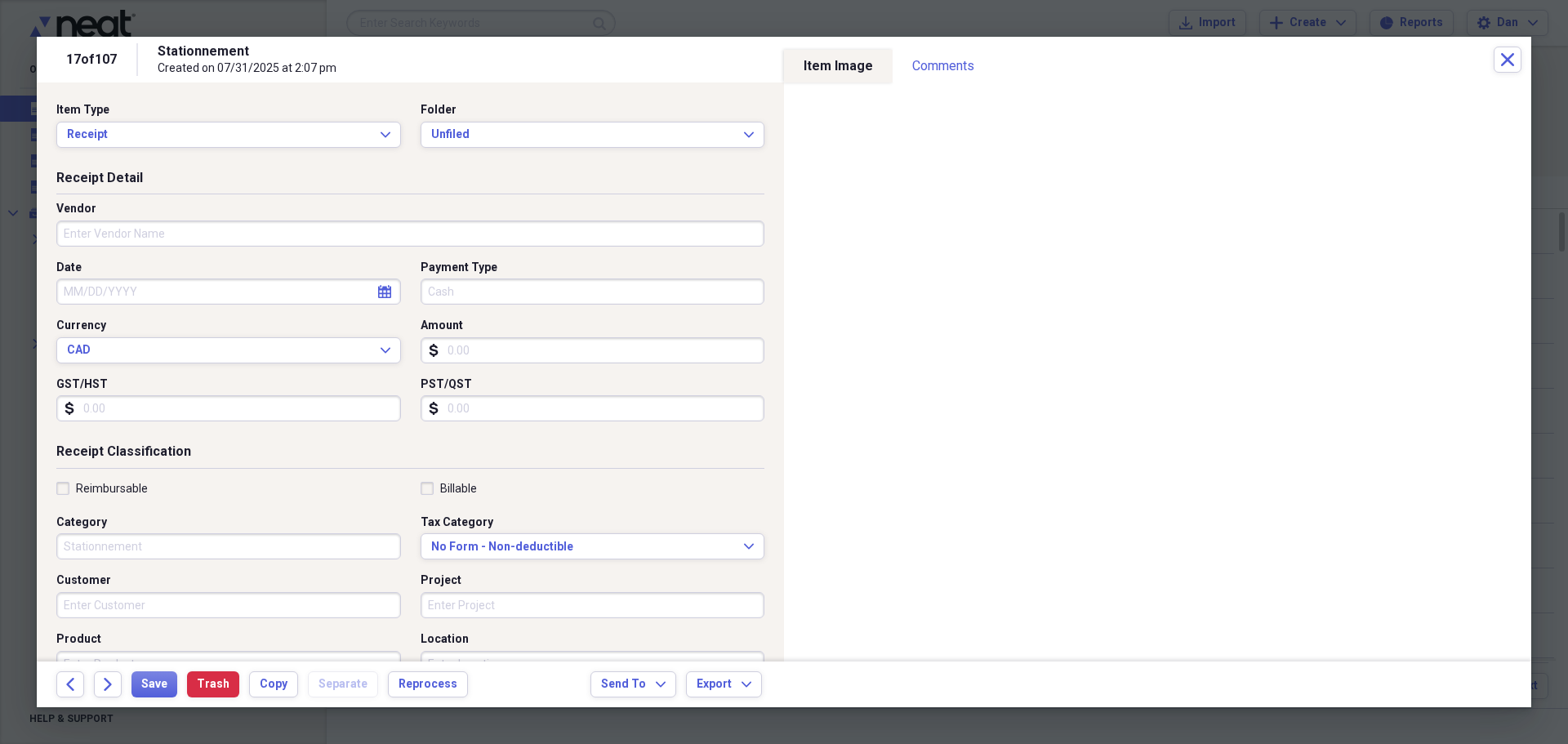 type on "Stationnement" 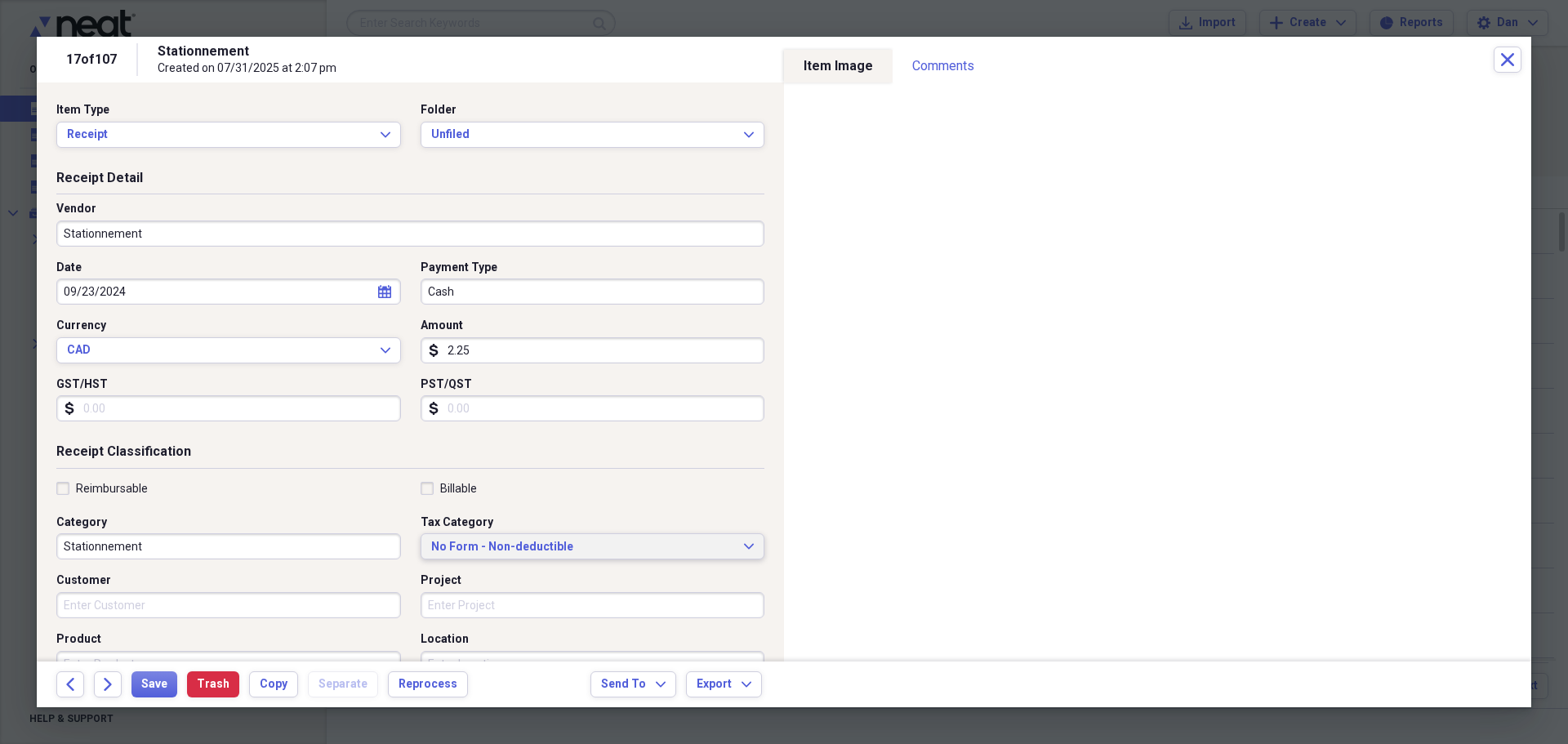 click on "No Form - Non-deductible" at bounding box center [583, 547] 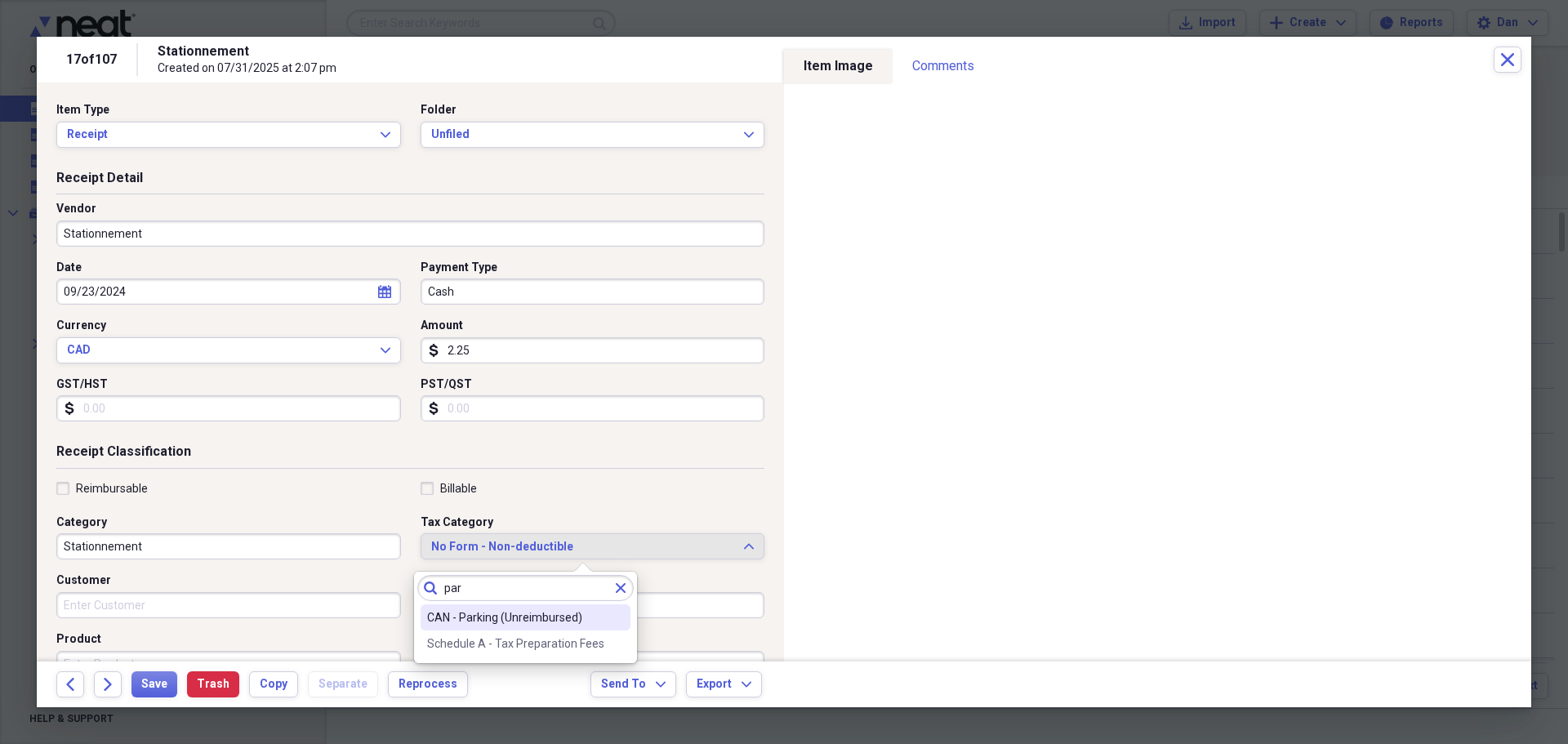 type on "par" 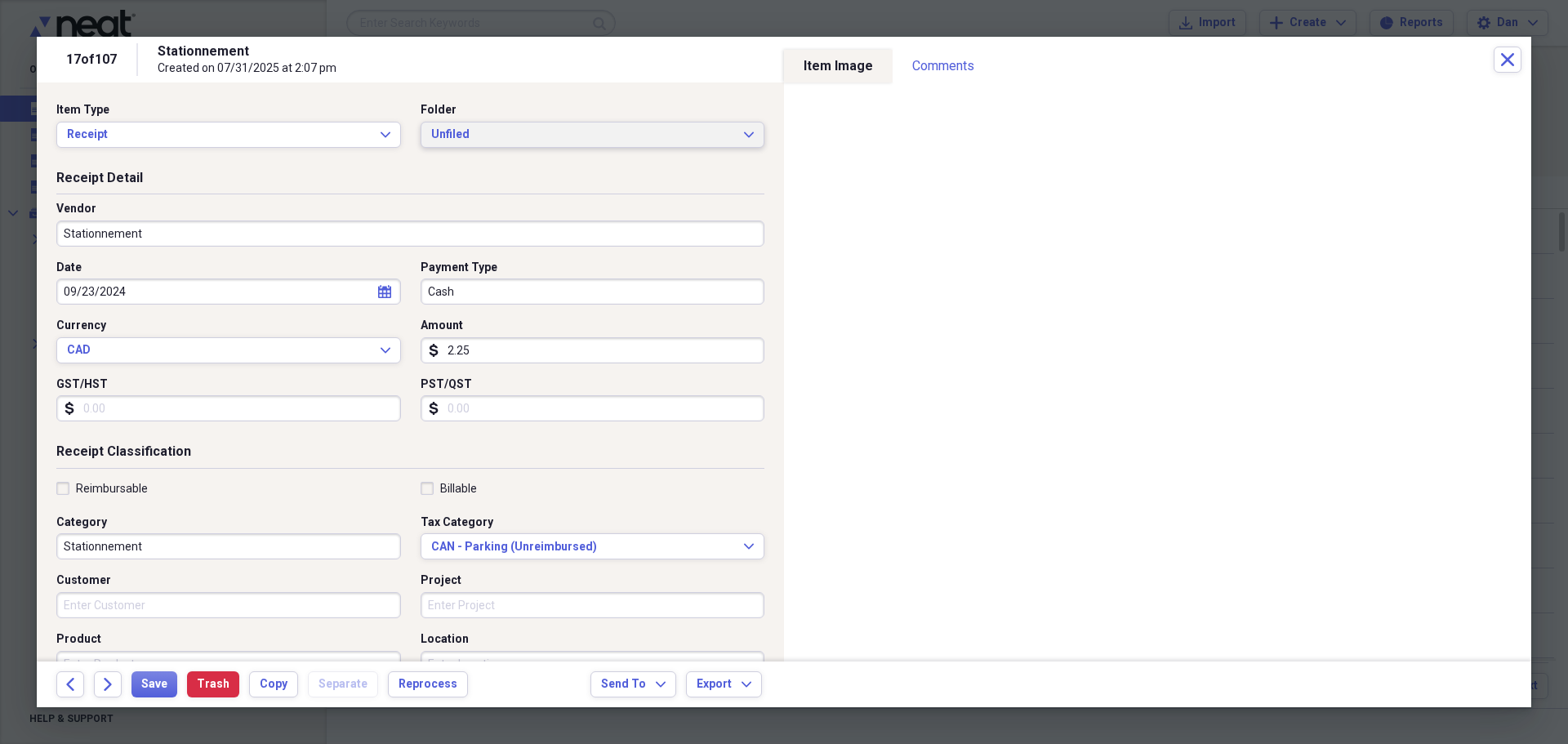 click on "Unfiled Expand" at bounding box center (593, 135) 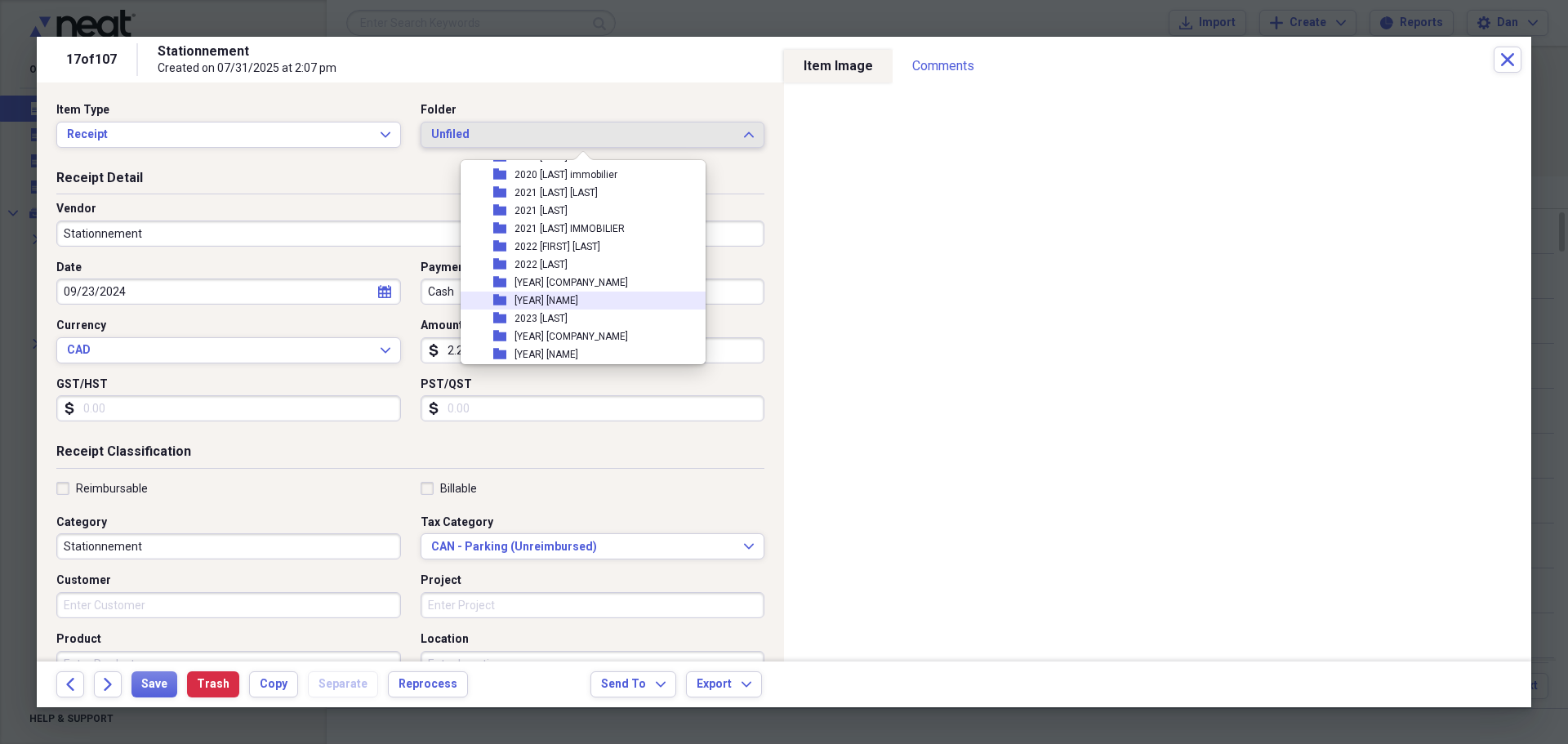 scroll, scrollTop: 408, scrollLeft: 0, axis: vertical 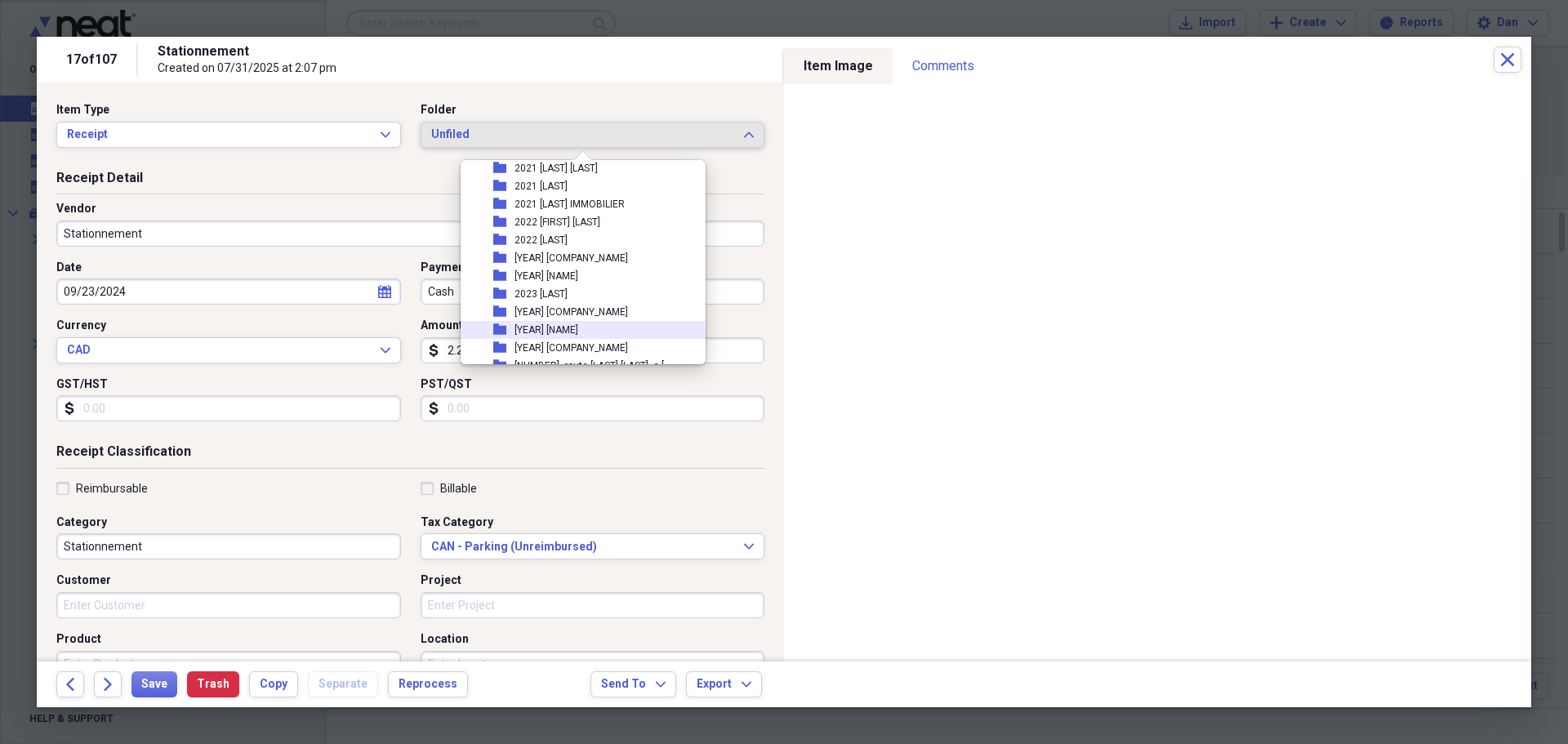 click on "[YEAR] [FIRST] [LAST]" at bounding box center (546, 330) 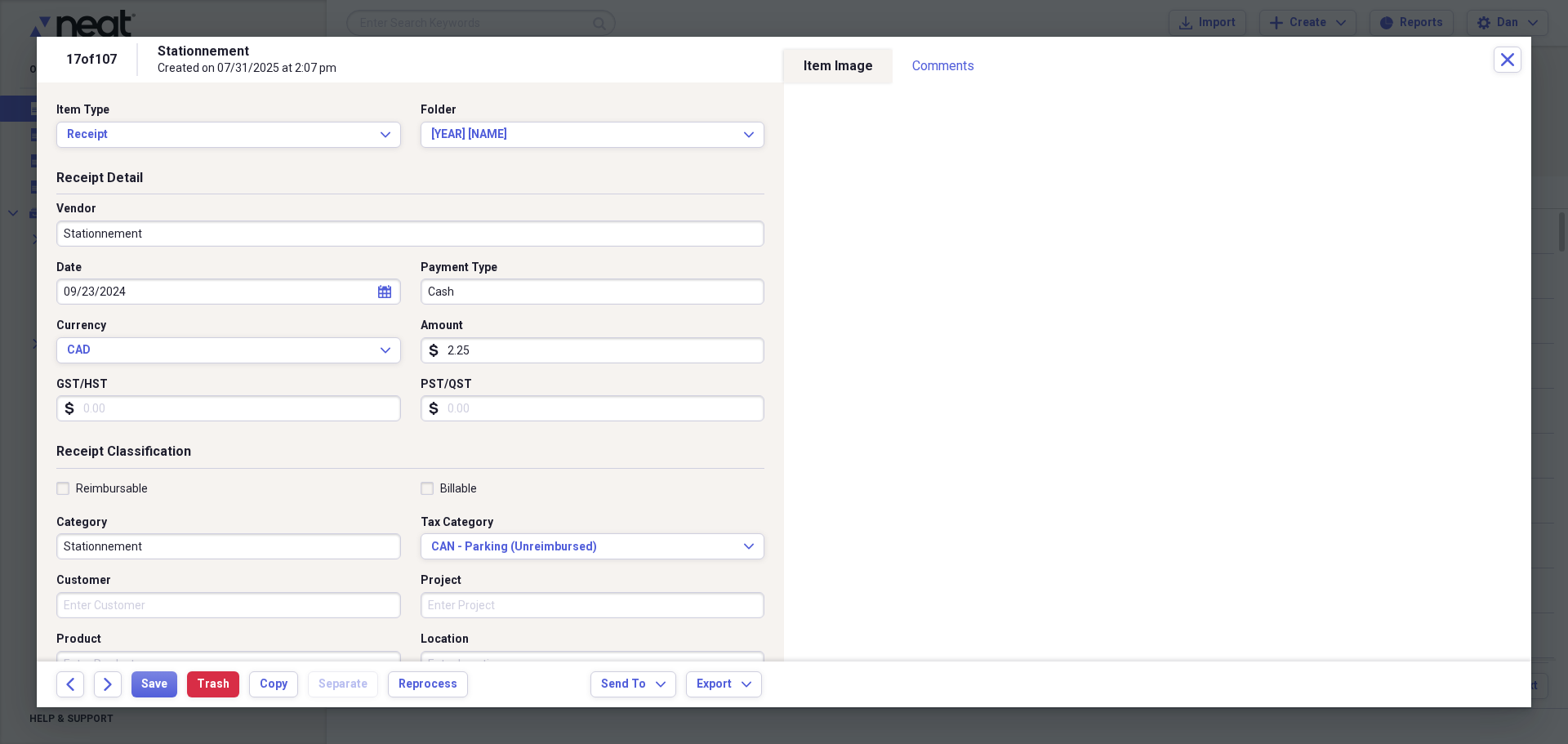 click on "Reimbursable" at bounding box center (102, 488) 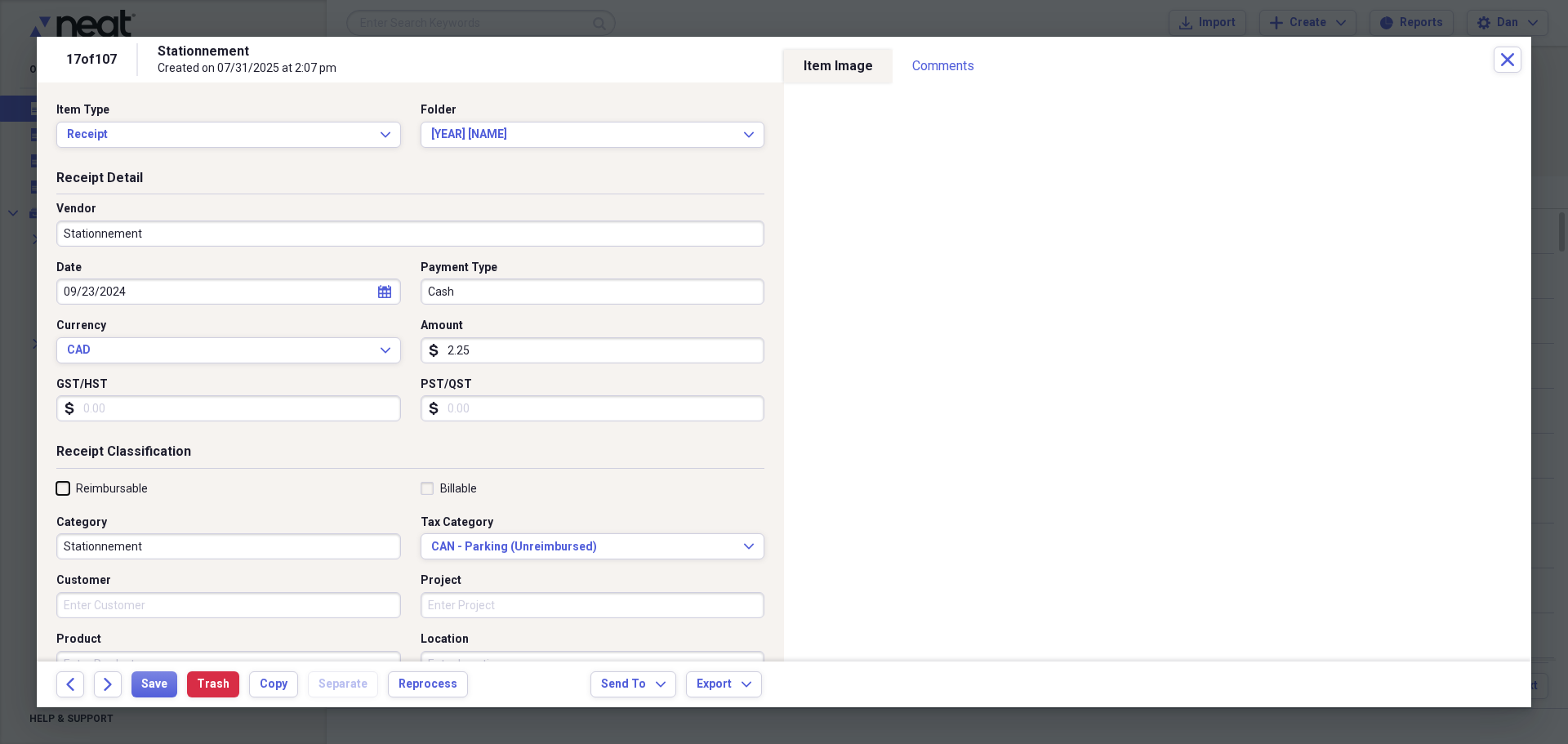 click on "Reimbursable" at bounding box center (56, 488) 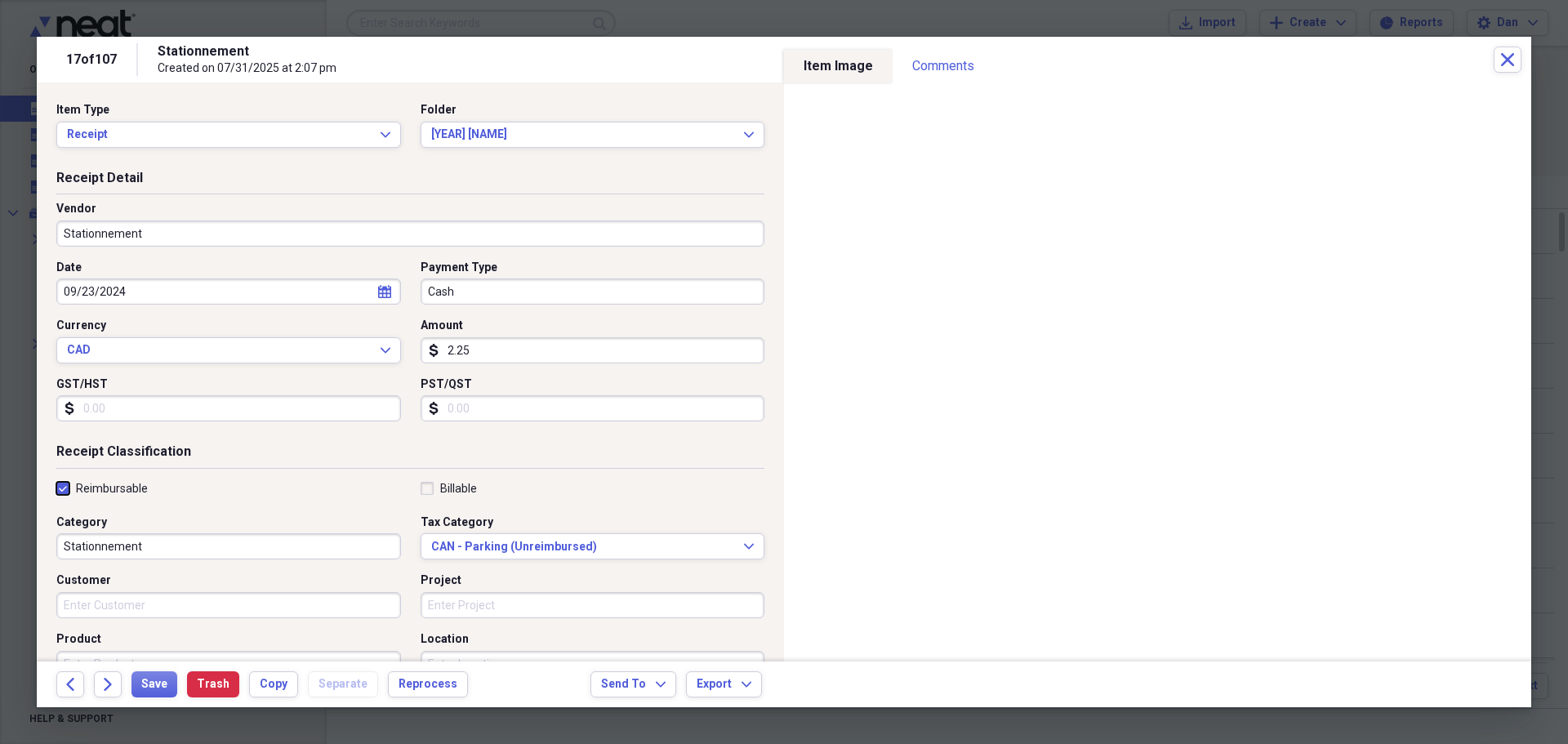 checkbox on "true" 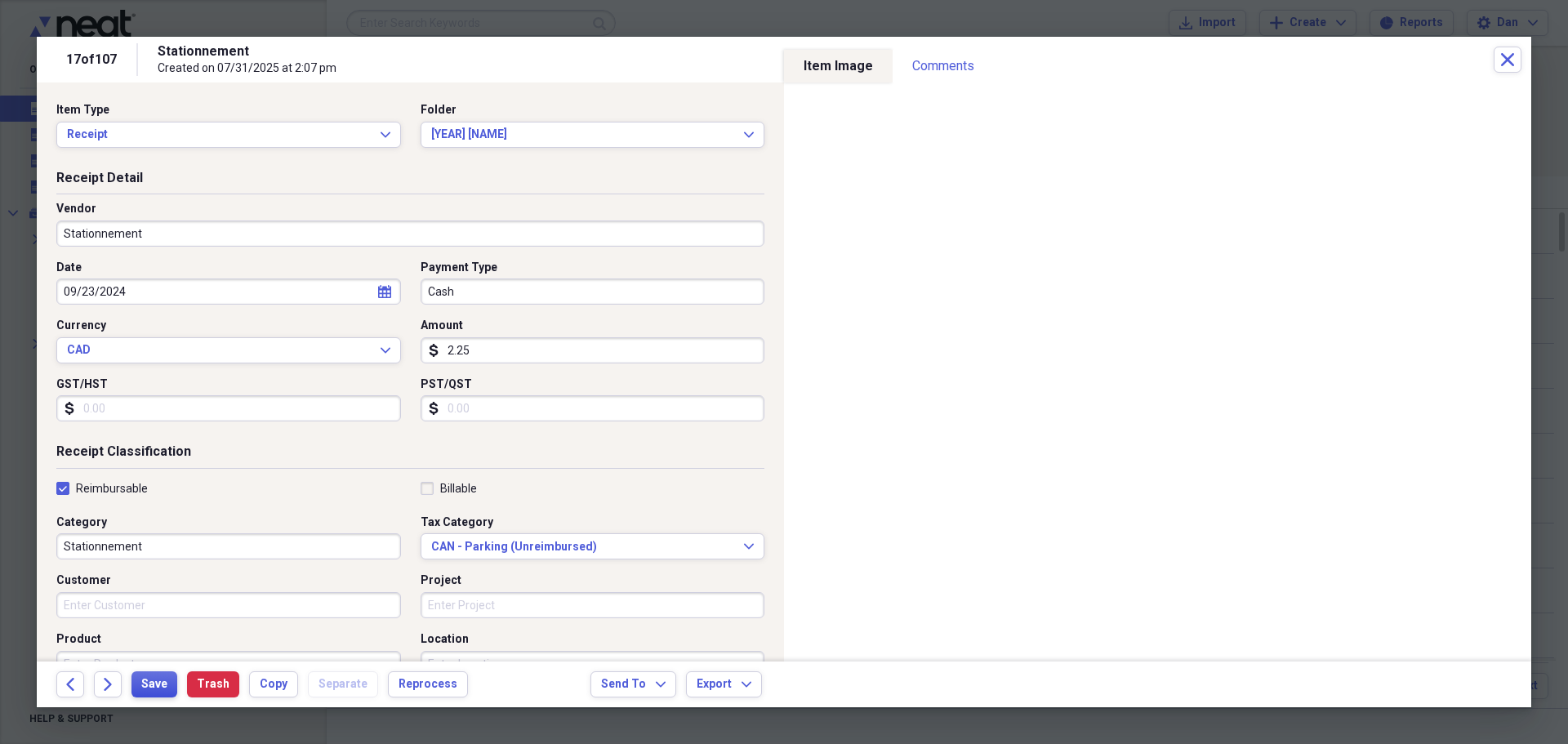 click on "Save" at bounding box center (154, 684) 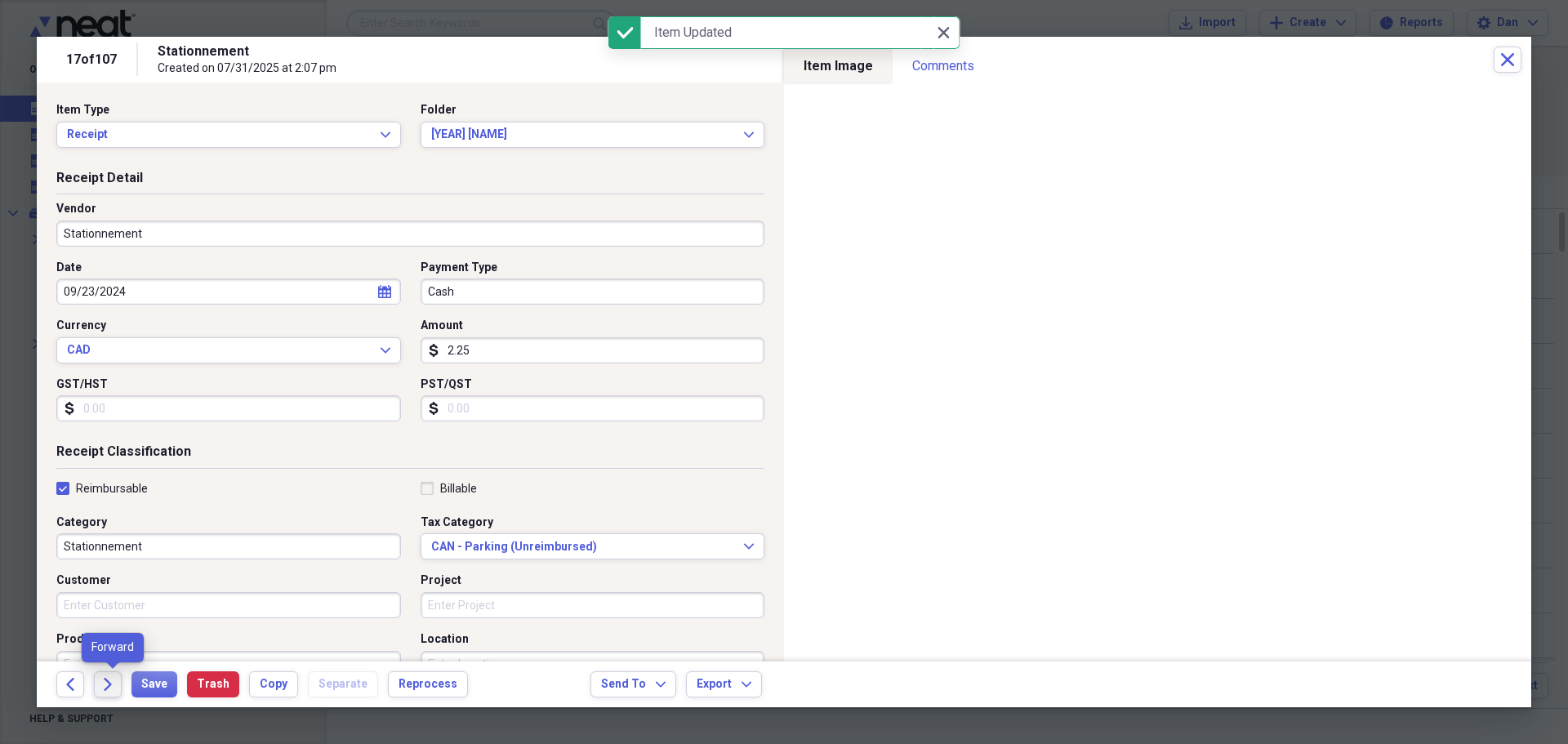 click 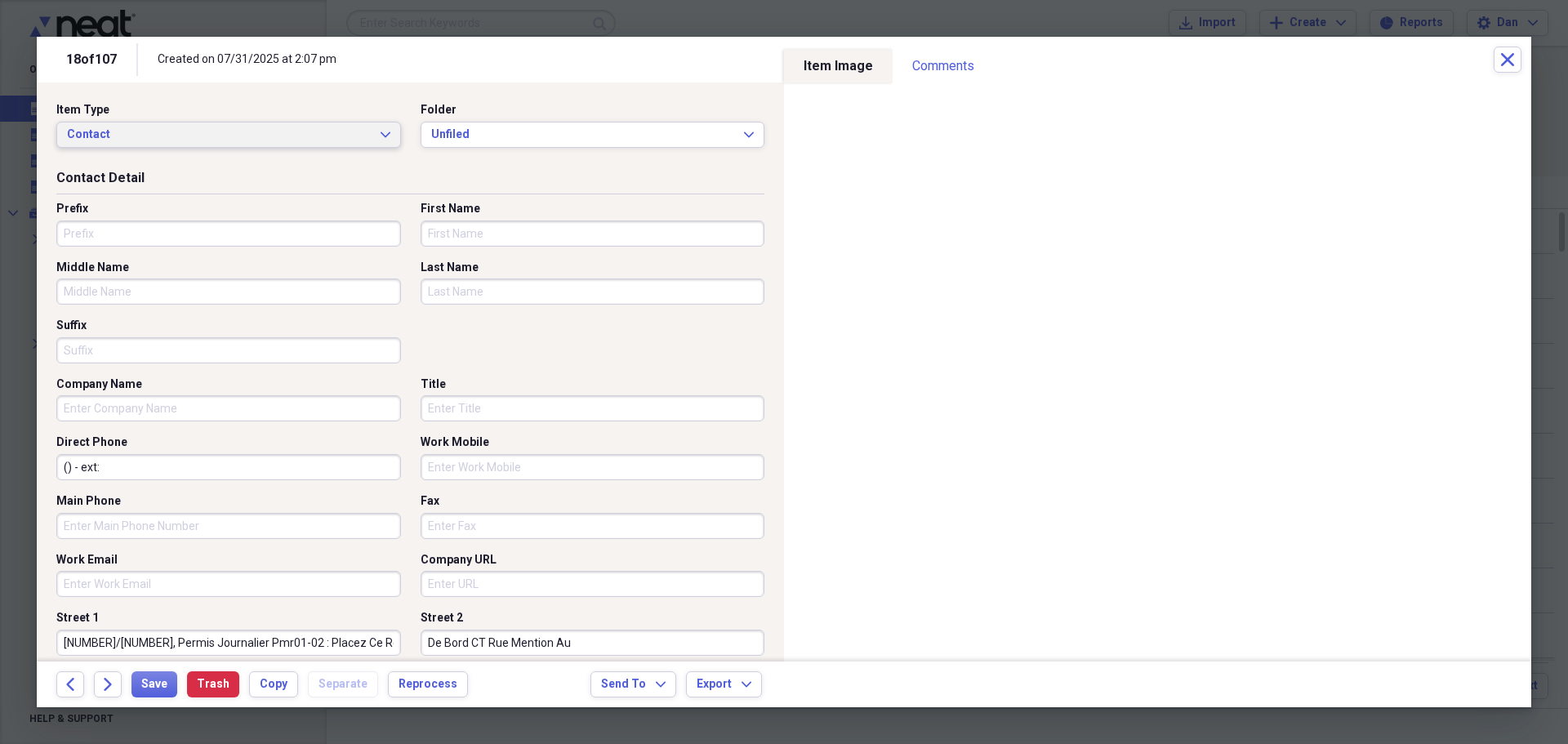 click on "Contact Expand" at bounding box center [229, 135] 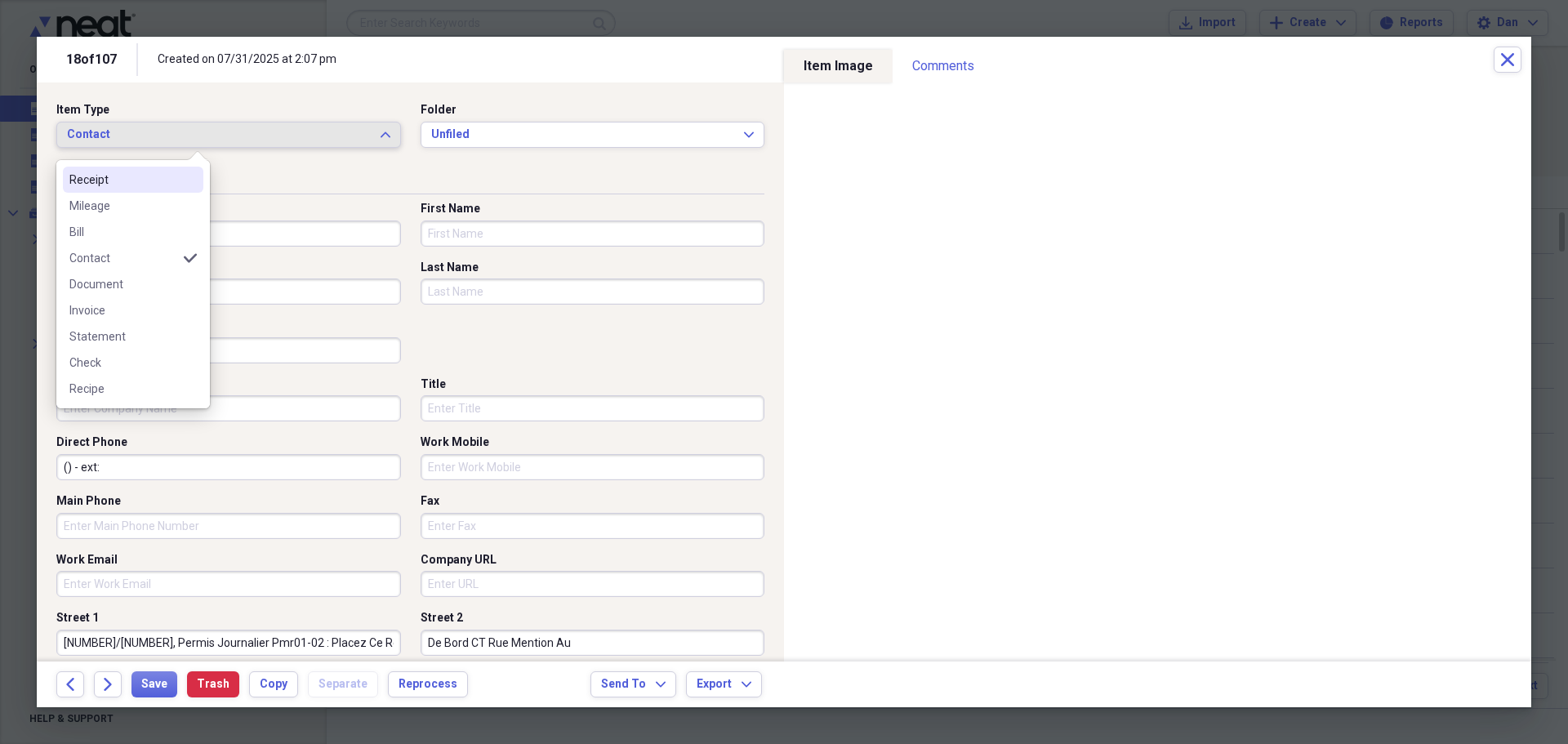 click on "Receipt" at bounding box center [123, 180] 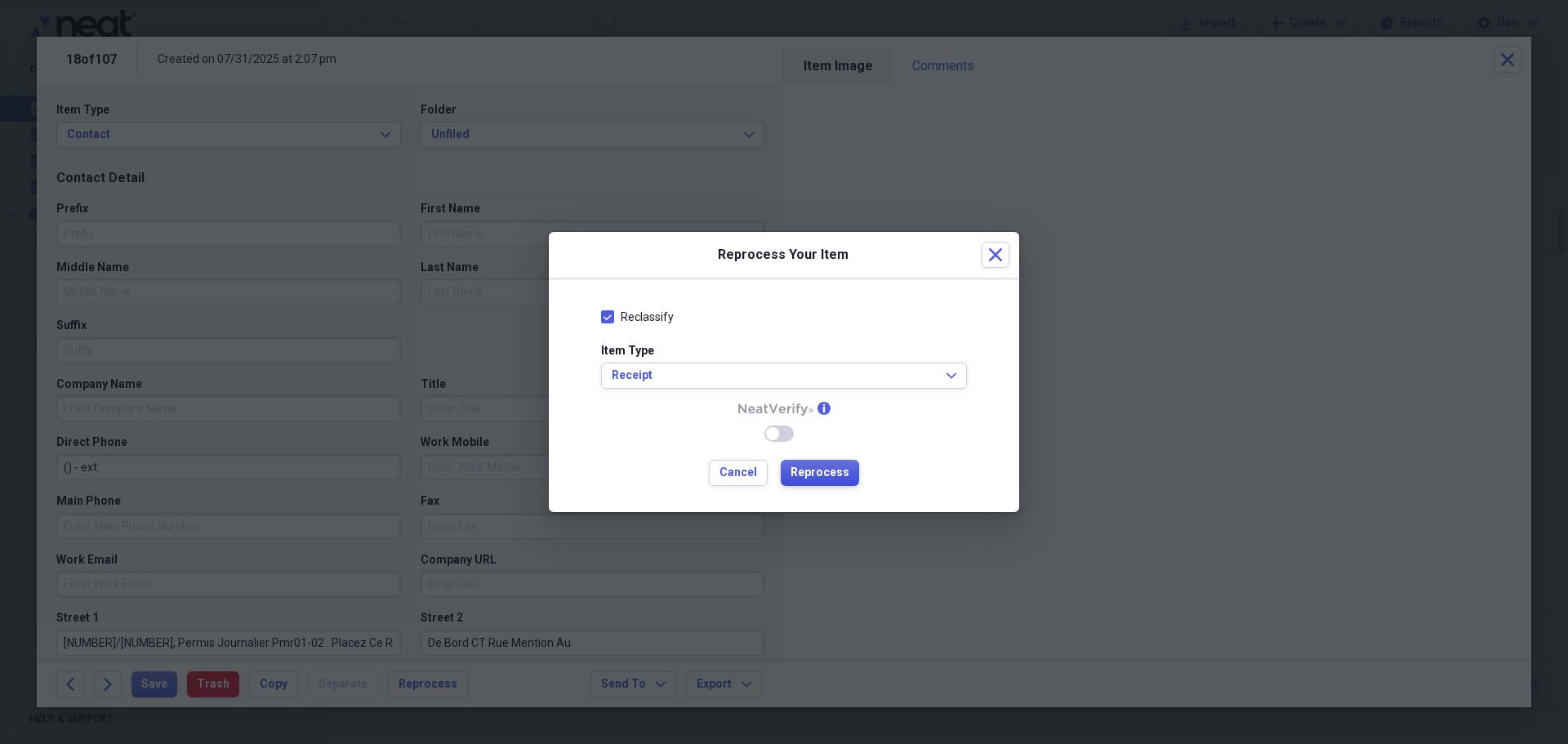 click on "Reprocess" at bounding box center (820, 473) 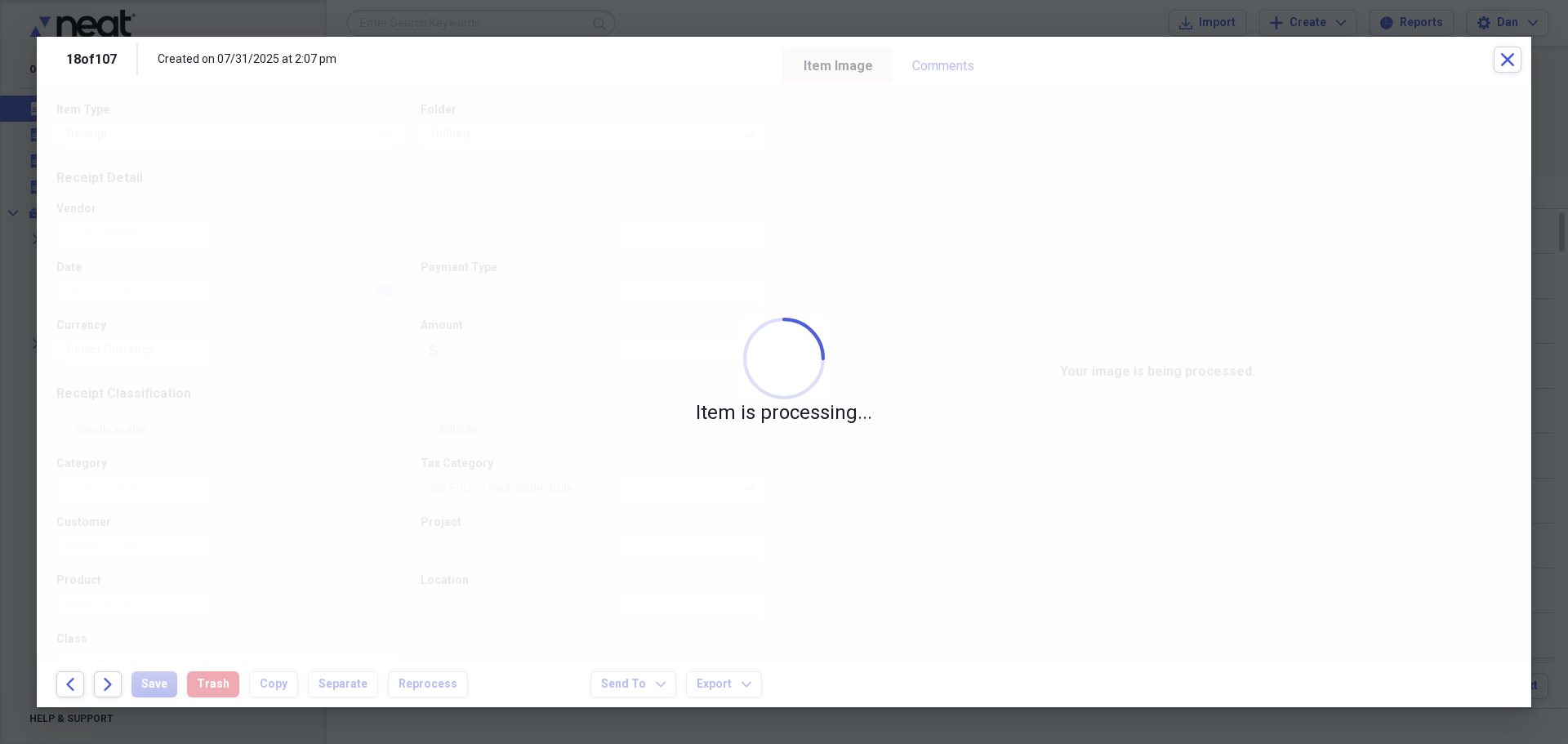 type on "Stationnement" 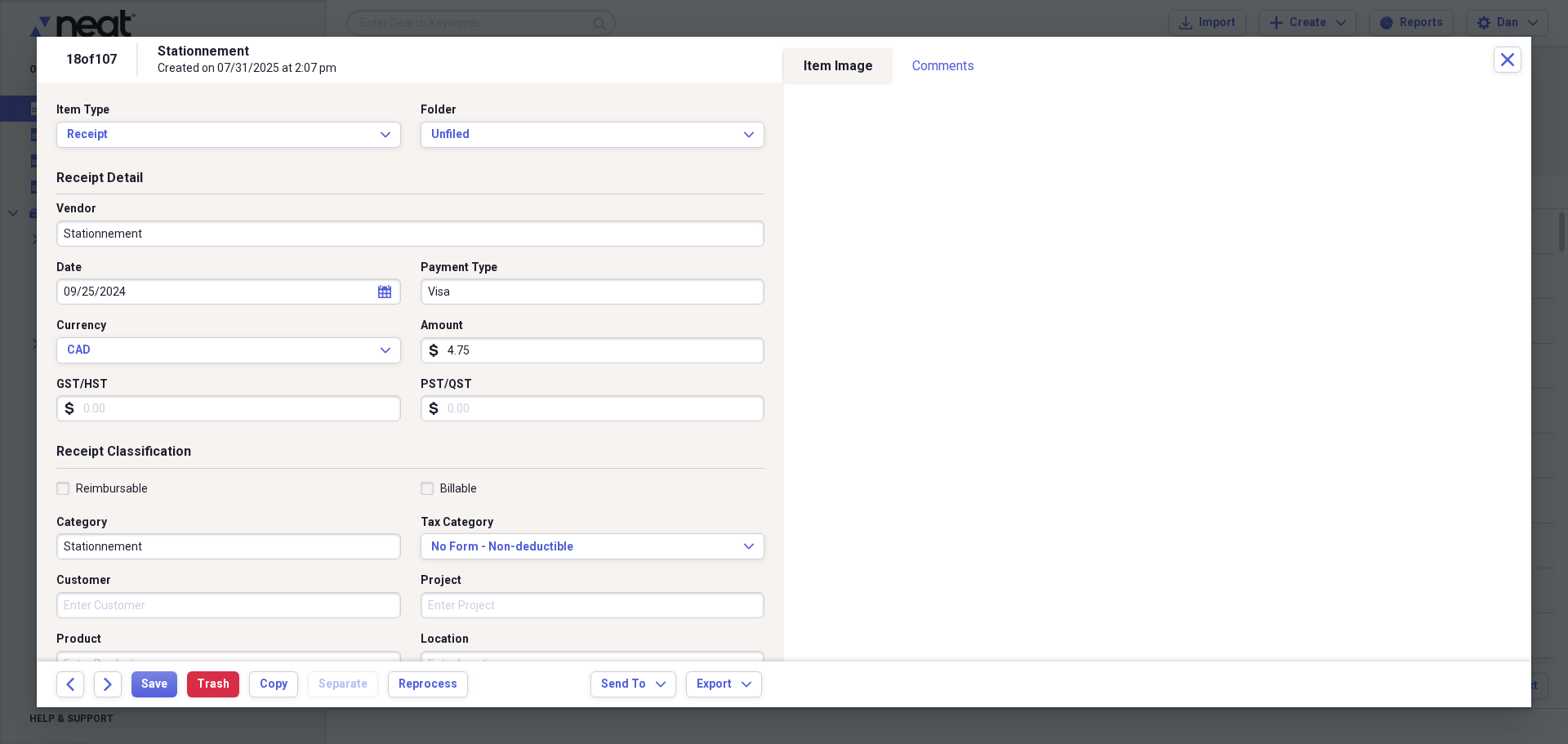 click on "Visa" at bounding box center (593, 292) 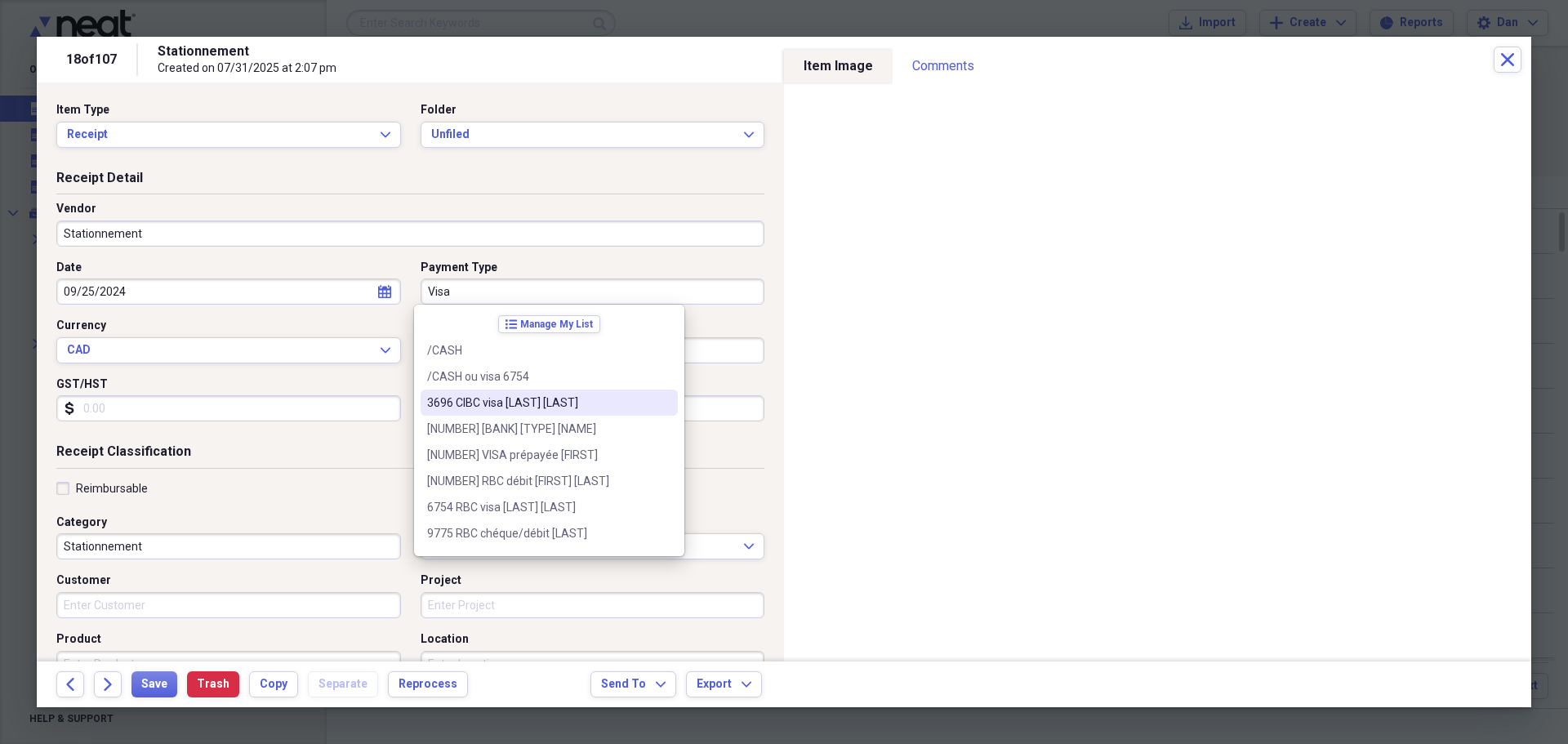 click on "[NUMBER] [LAST] VISA [FIRST] [LAST]" at bounding box center [539, 403] 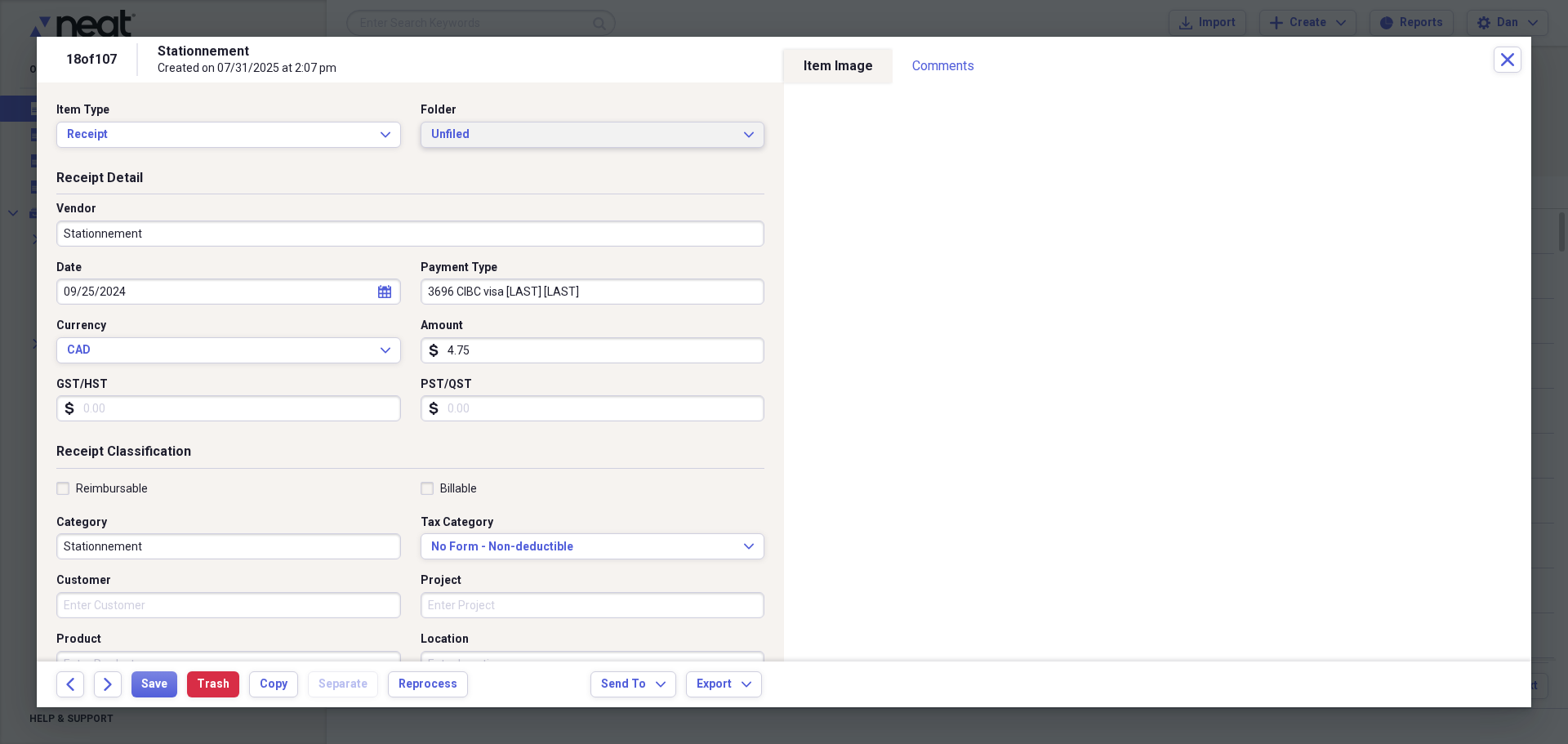 click 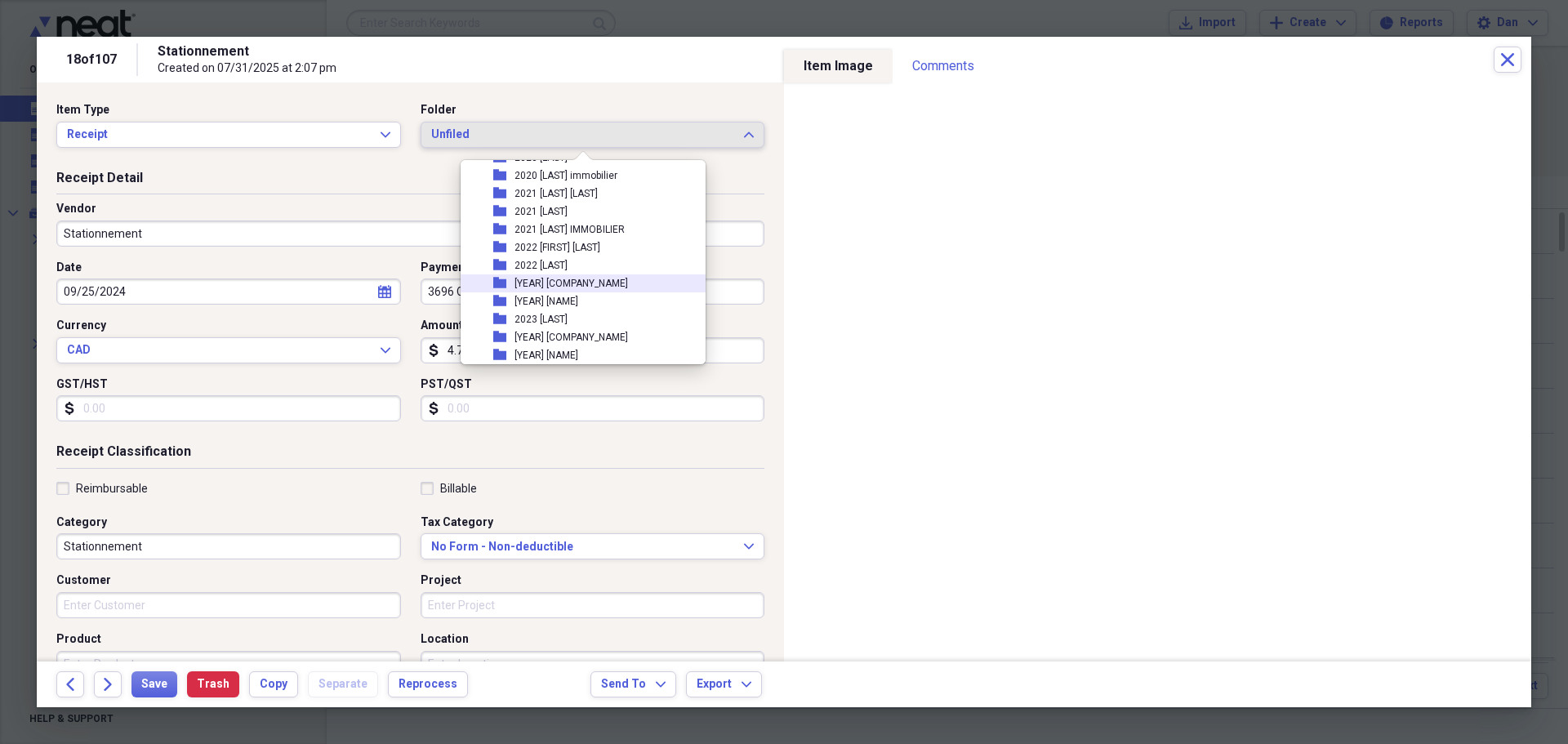 scroll, scrollTop: 408, scrollLeft: 0, axis: vertical 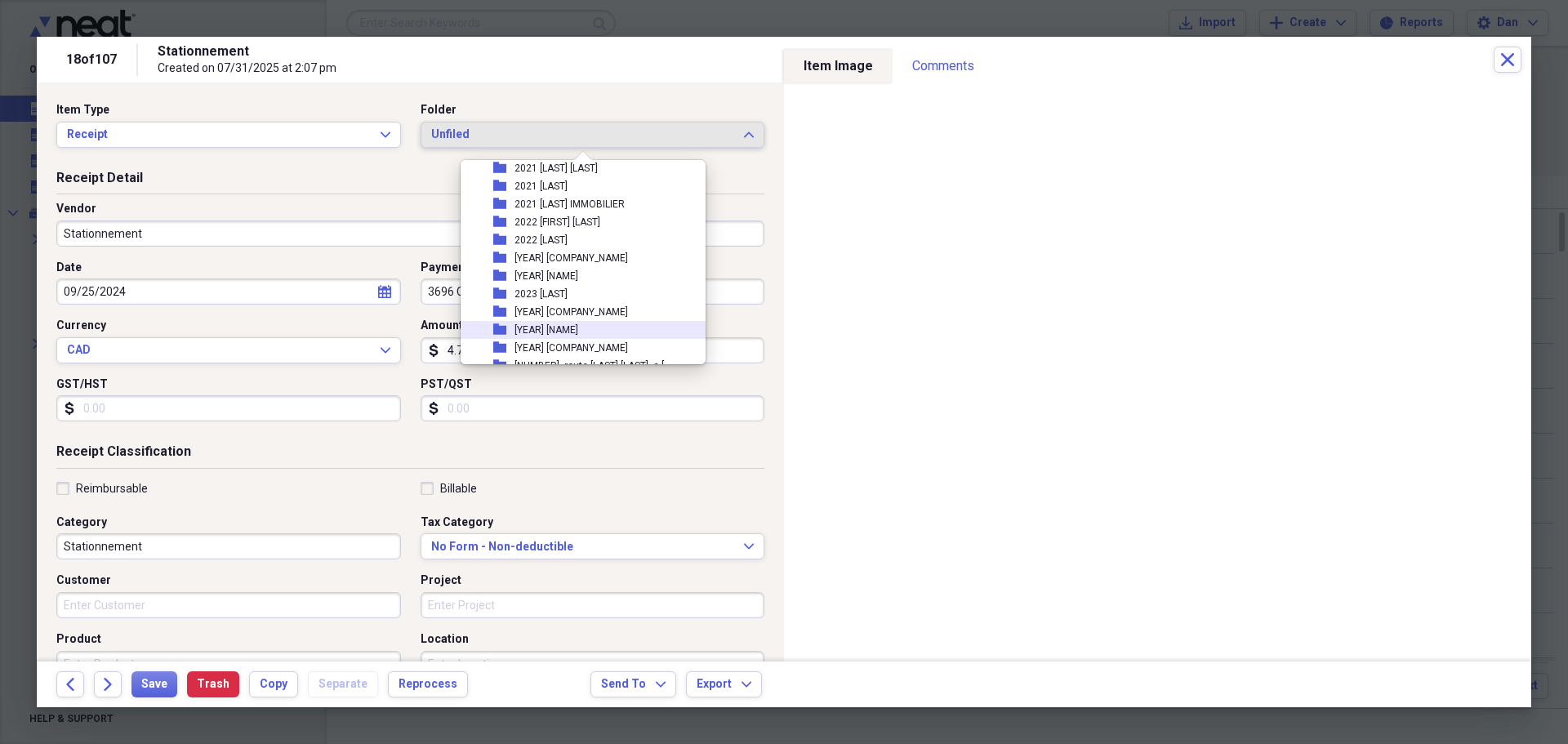 click on "[YEAR] [FIRST] [LAST]" at bounding box center (546, 330) 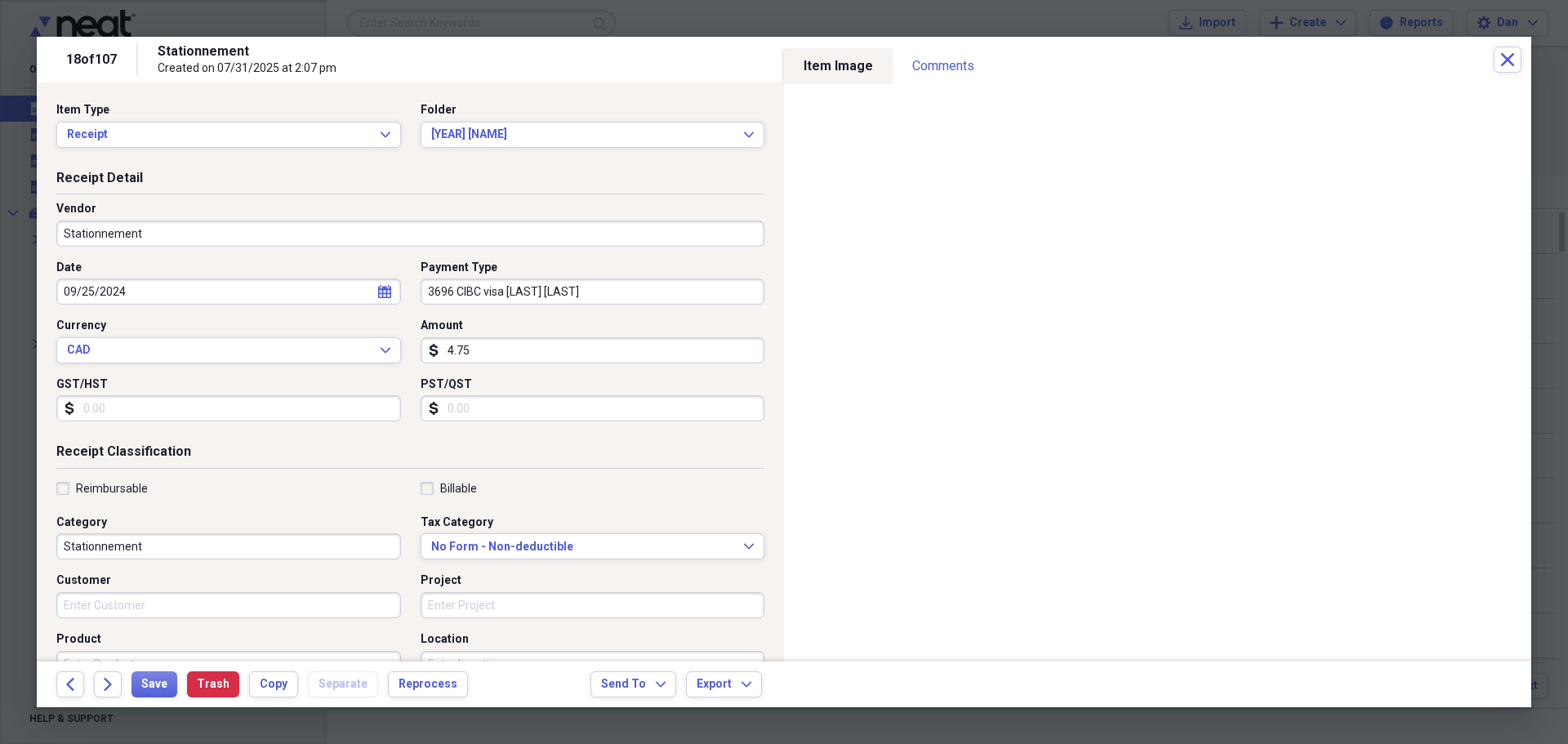 click on "Reimbursable" at bounding box center (102, 488) 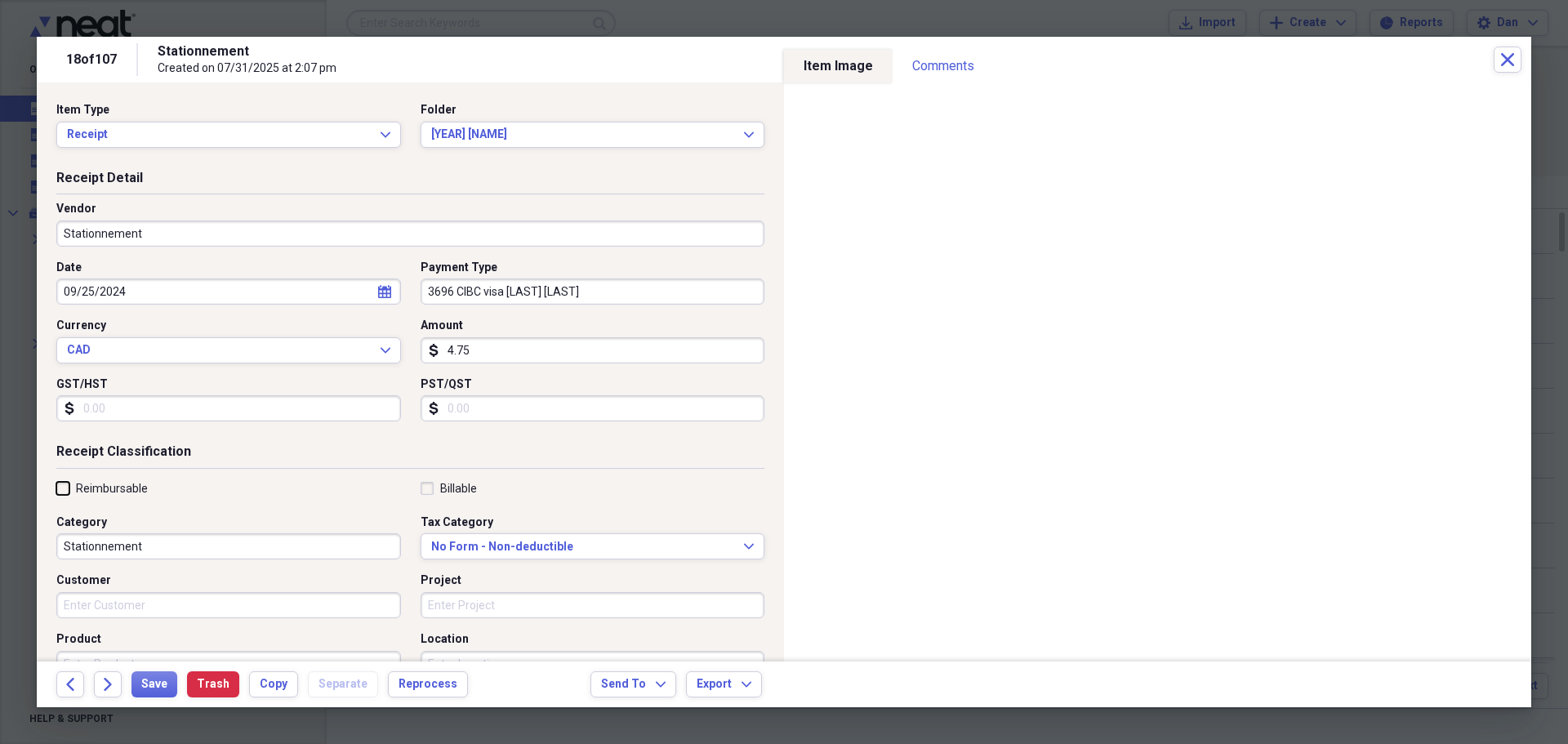 click on "Reimbursable" at bounding box center (56, 488) 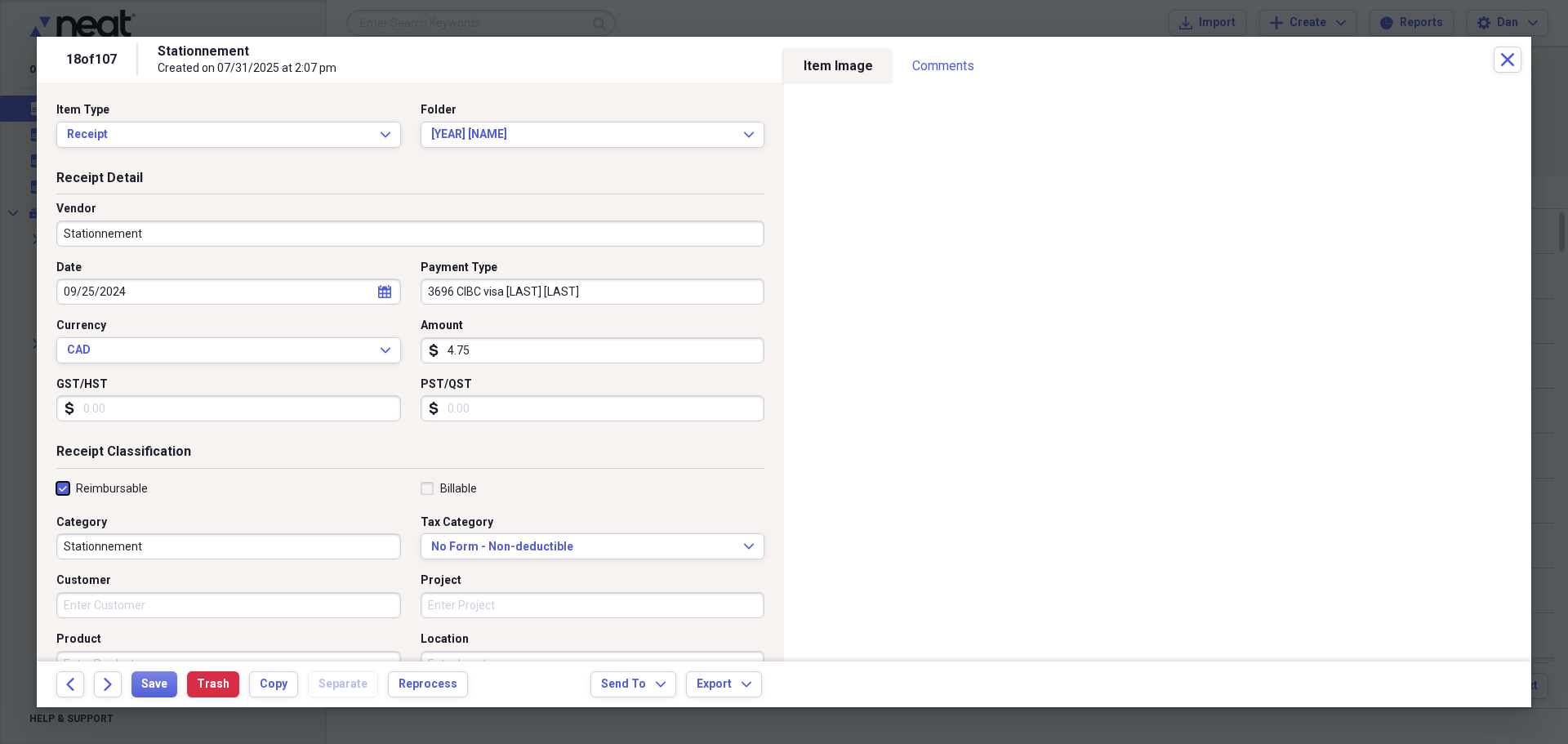 checkbox on "true" 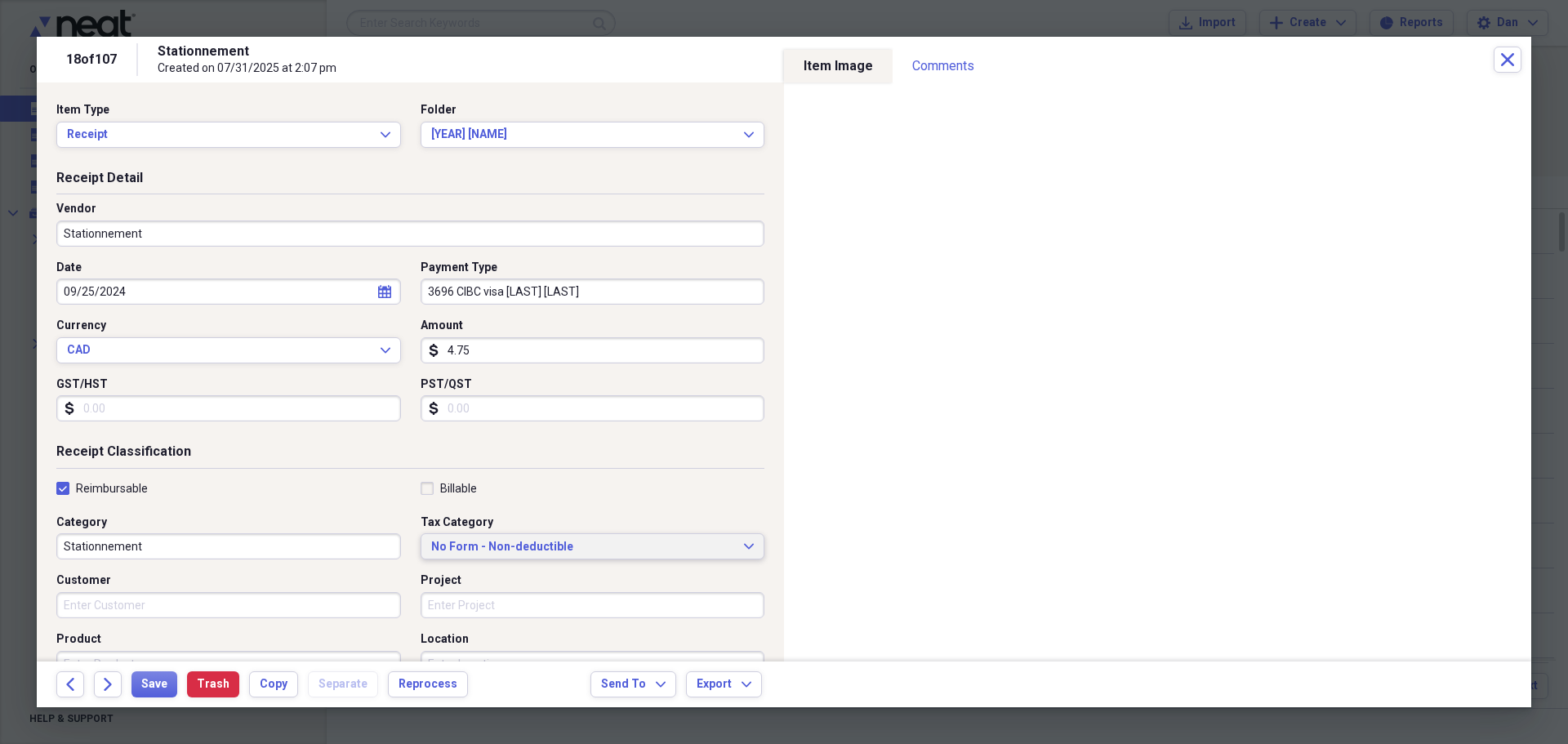 click on "No Form - Non-deductible" at bounding box center [583, 547] 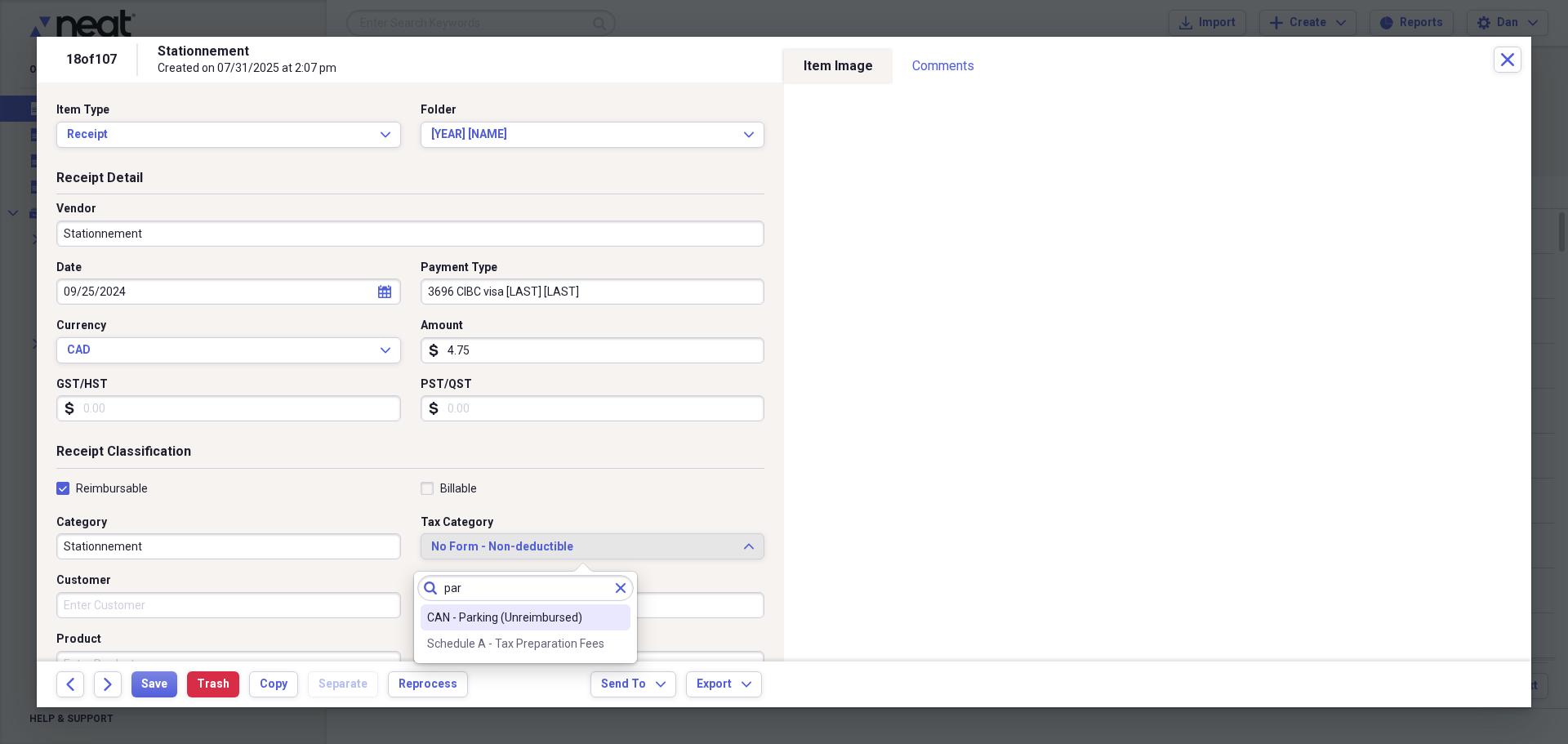 type on "par" 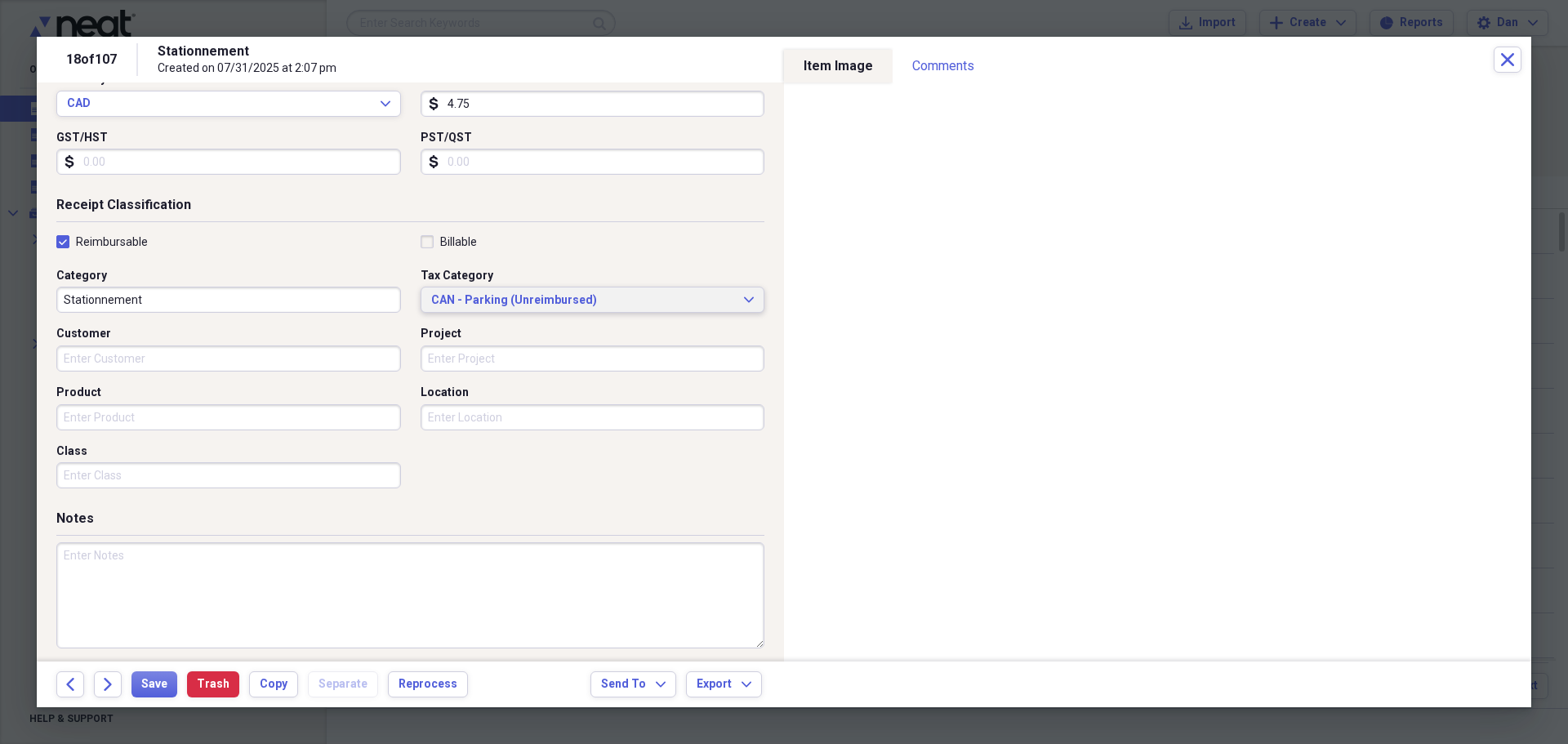 scroll, scrollTop: 255, scrollLeft: 0, axis: vertical 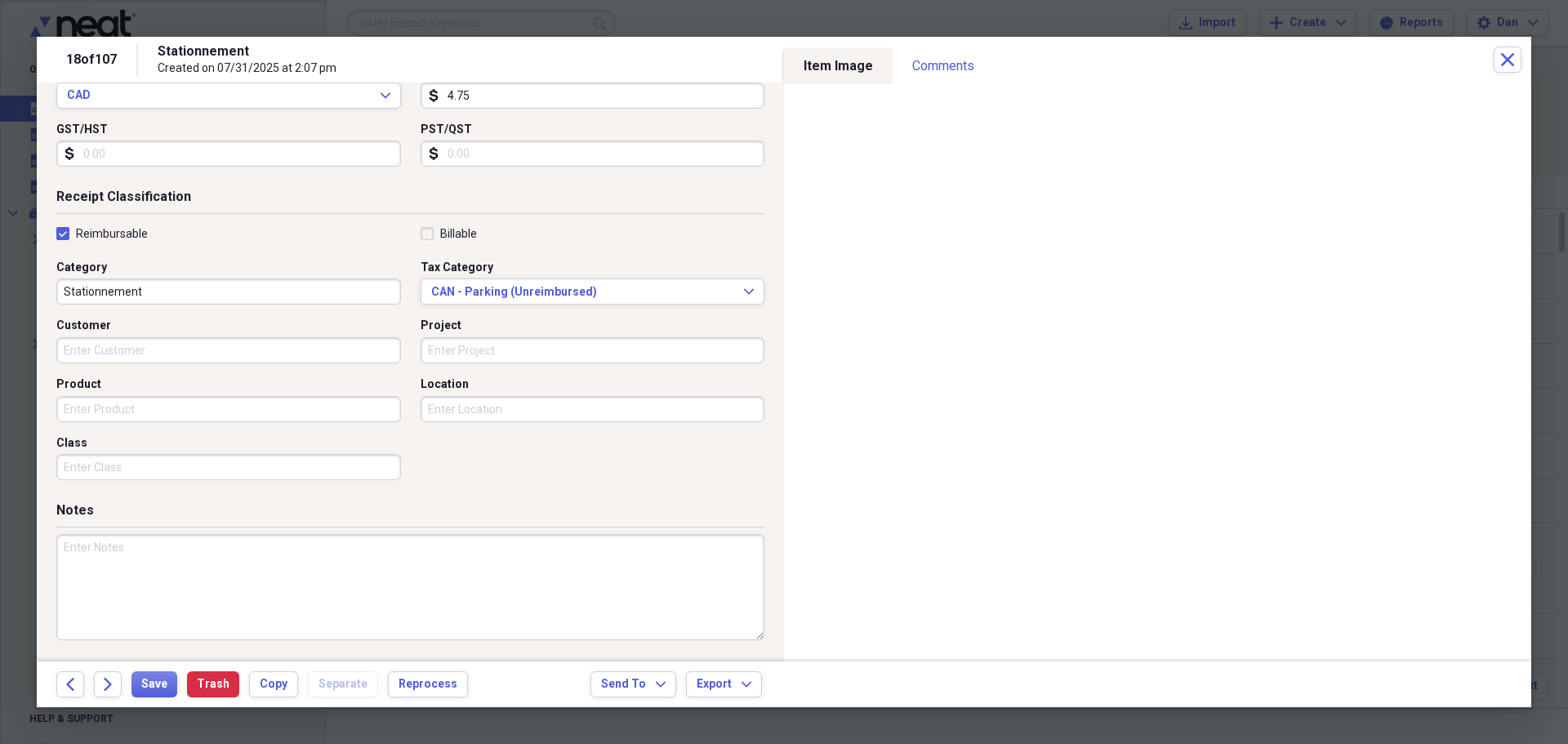 click on "Customer" at bounding box center (234, 341) 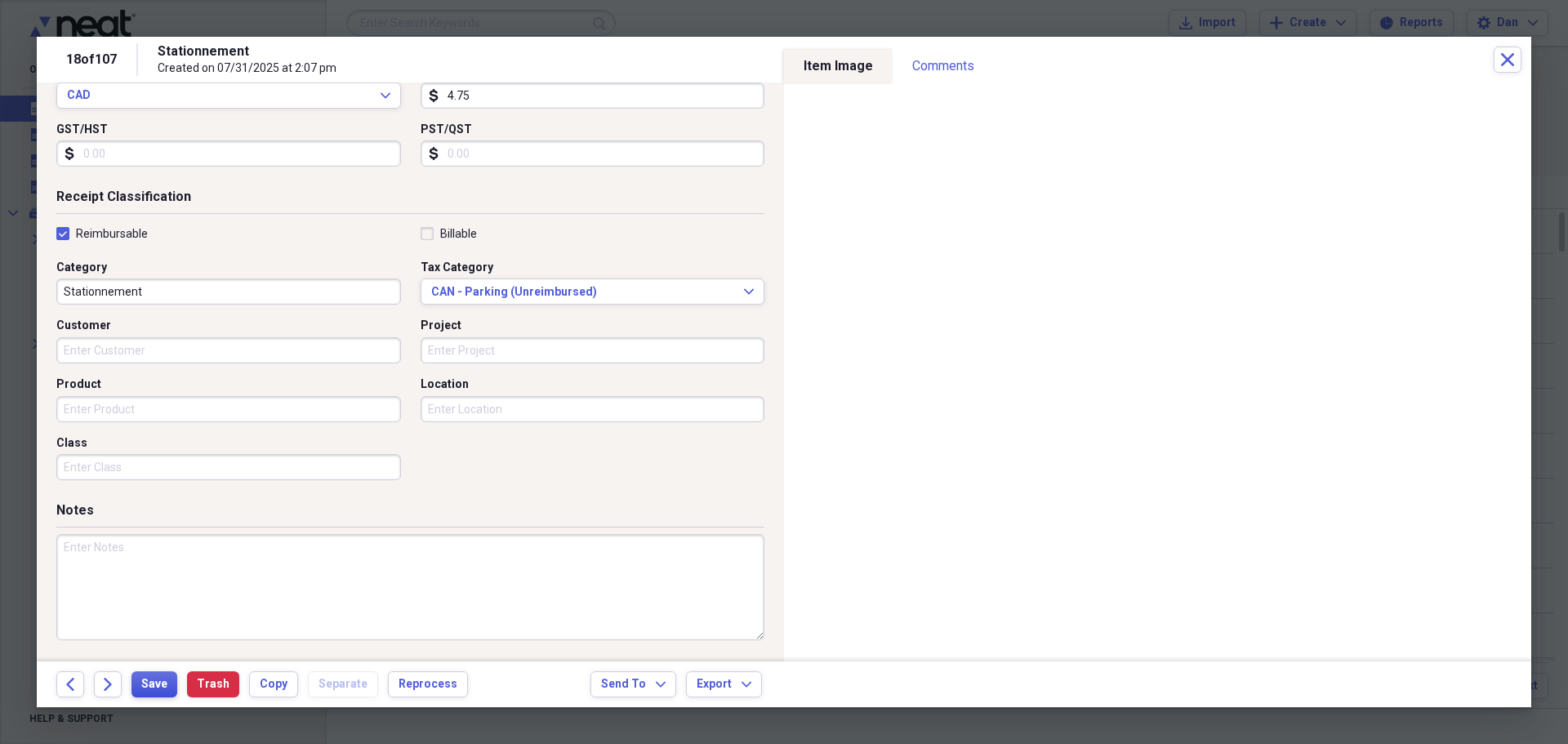 click on "Save" at bounding box center (154, 684) 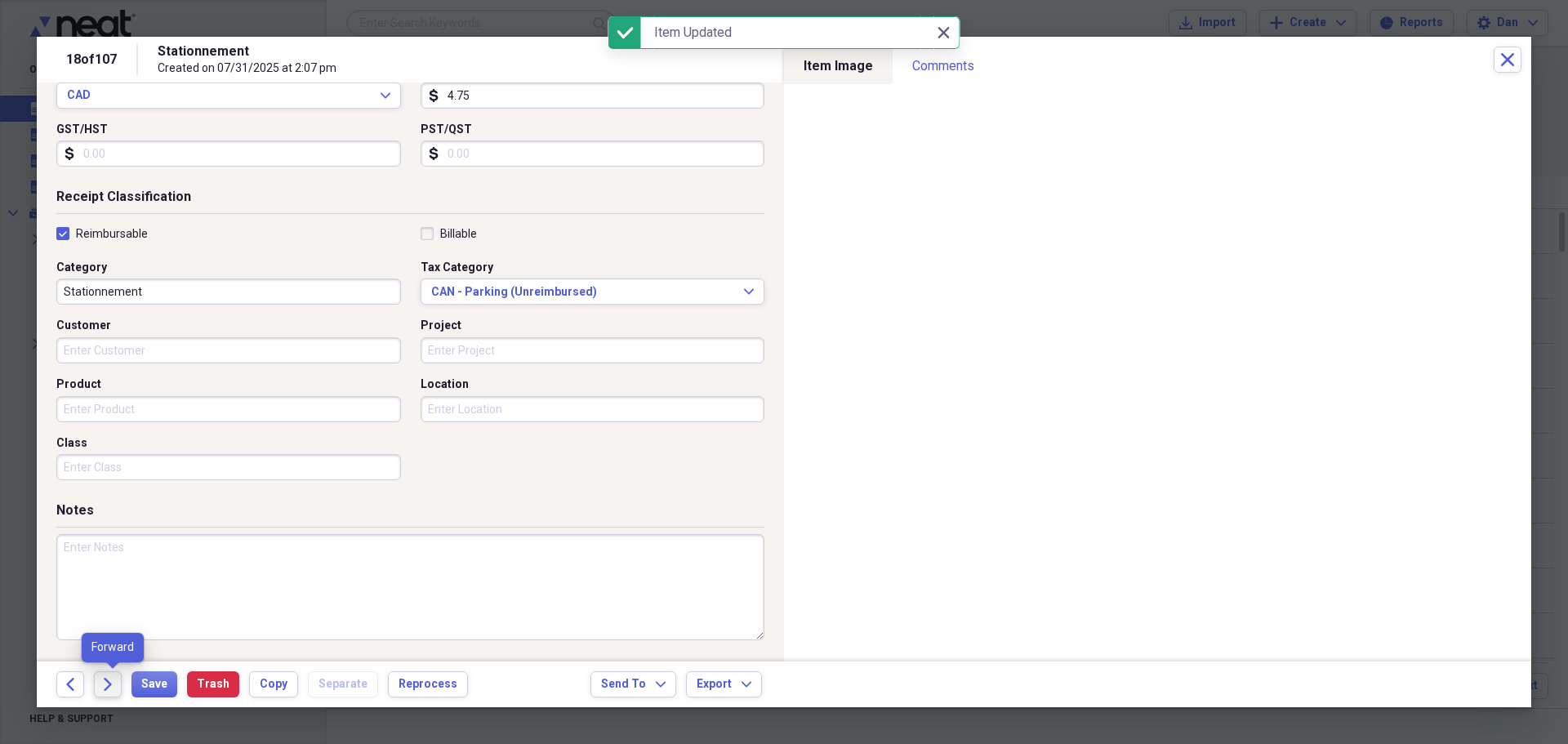 click on "Forward" 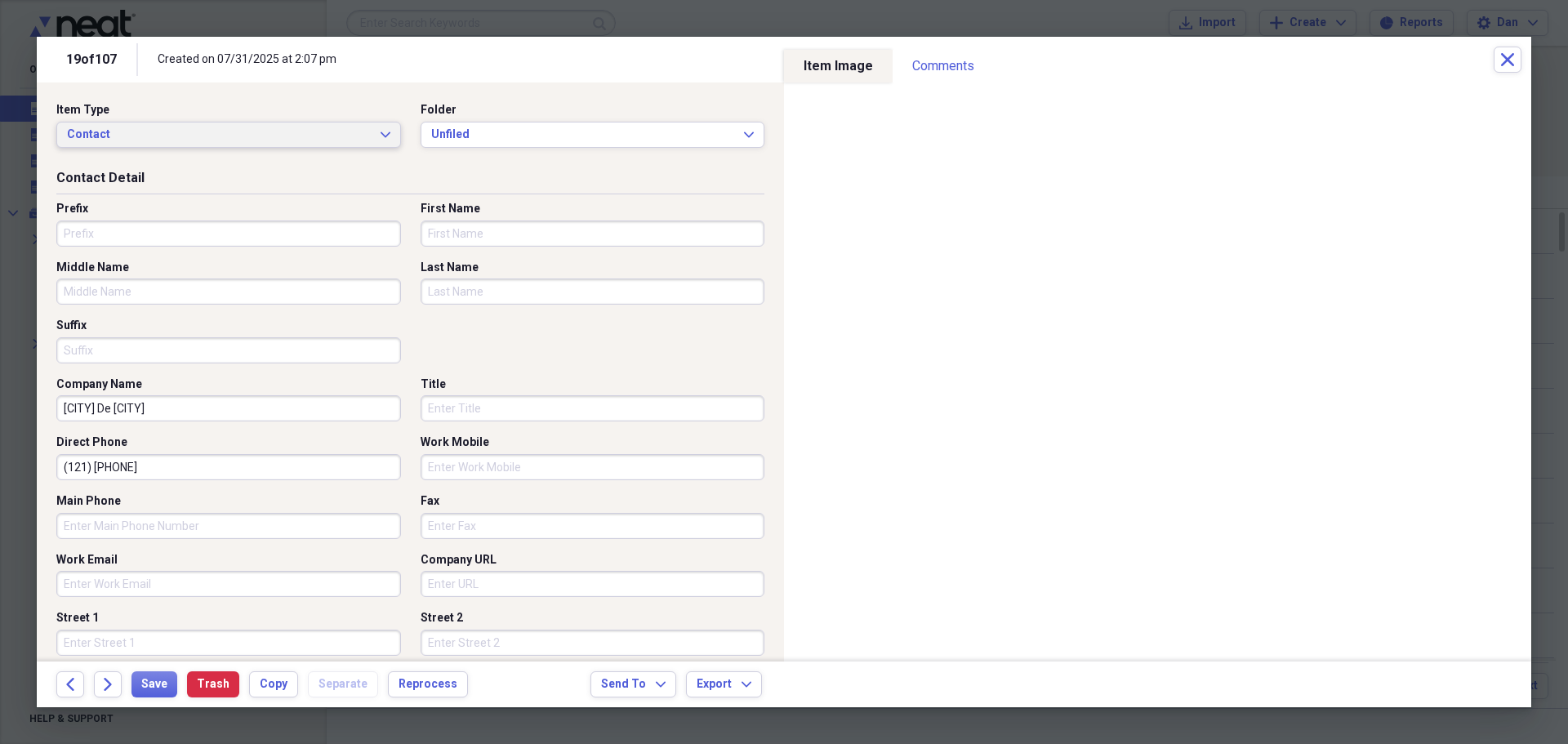 click on "Expand" 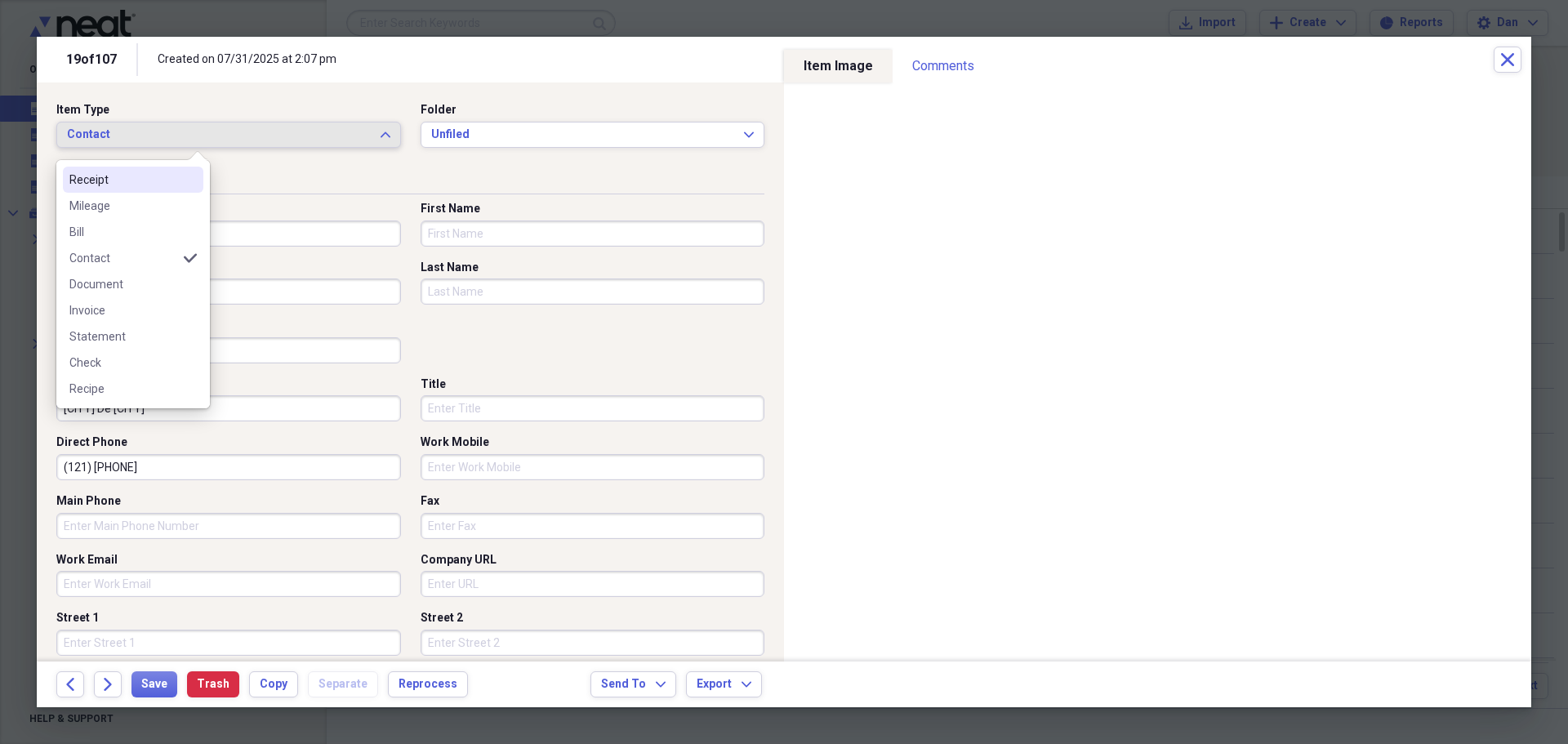 click on "Receipt" at bounding box center (123, 180) 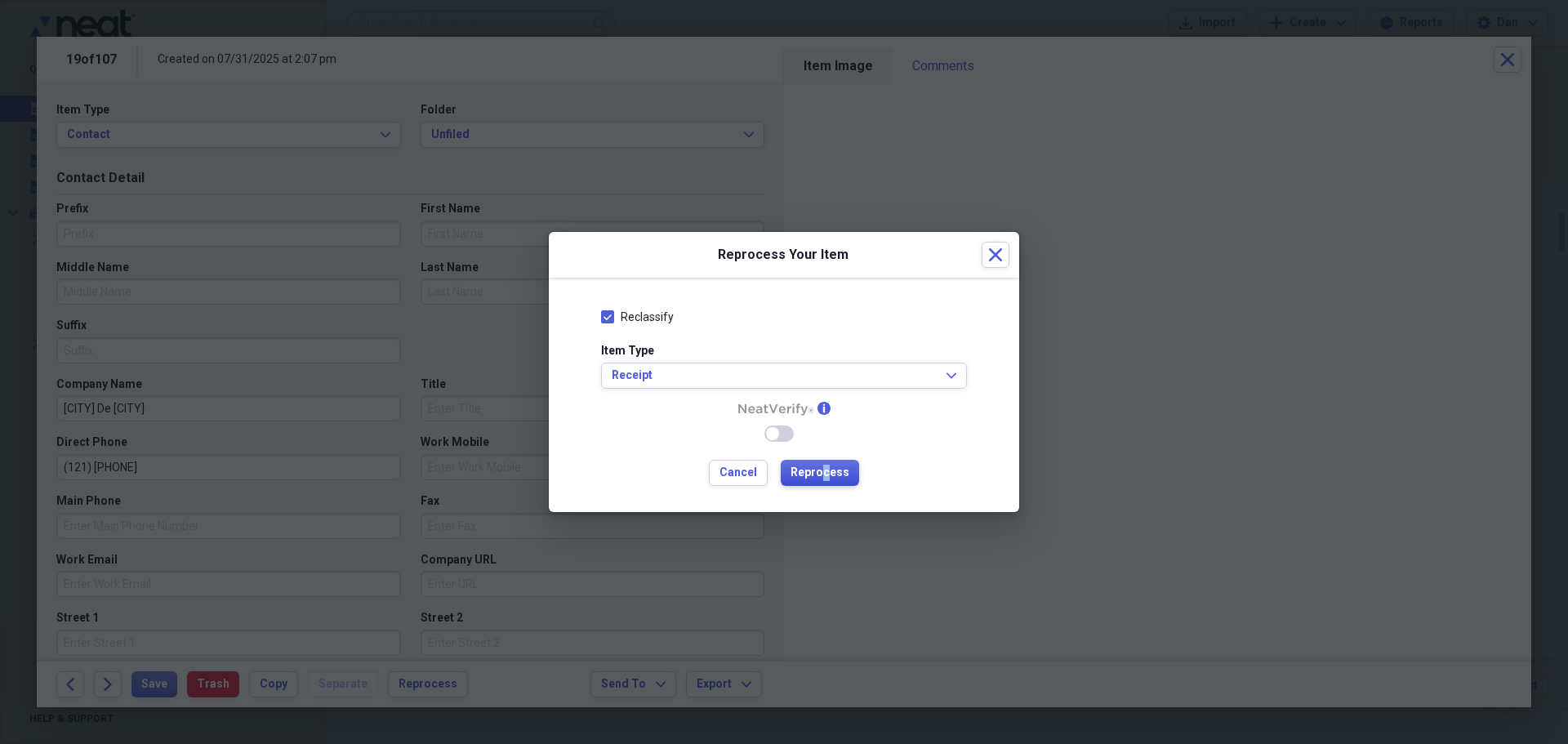 click on "Reprocess" at bounding box center (820, 473) 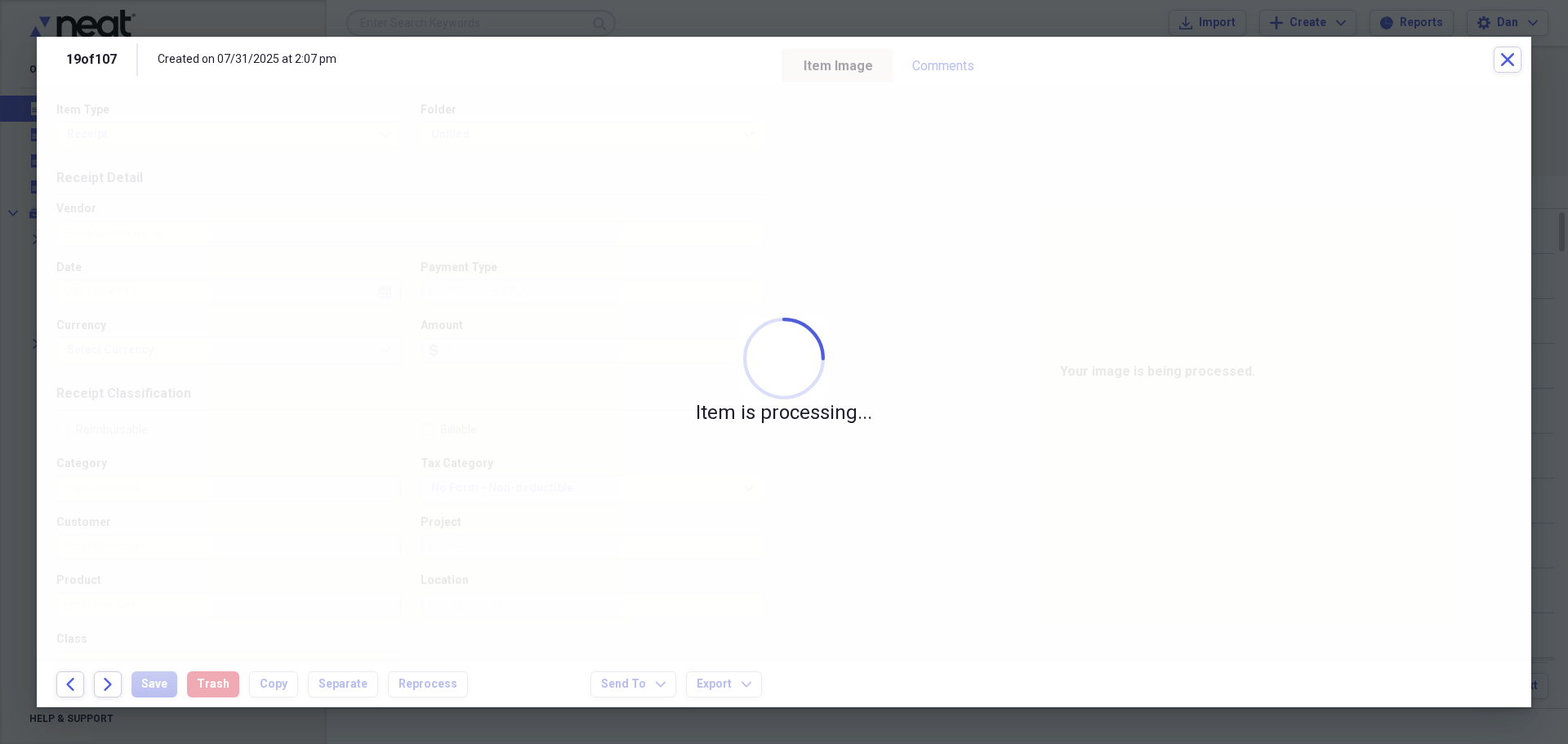 type on "Stationnement" 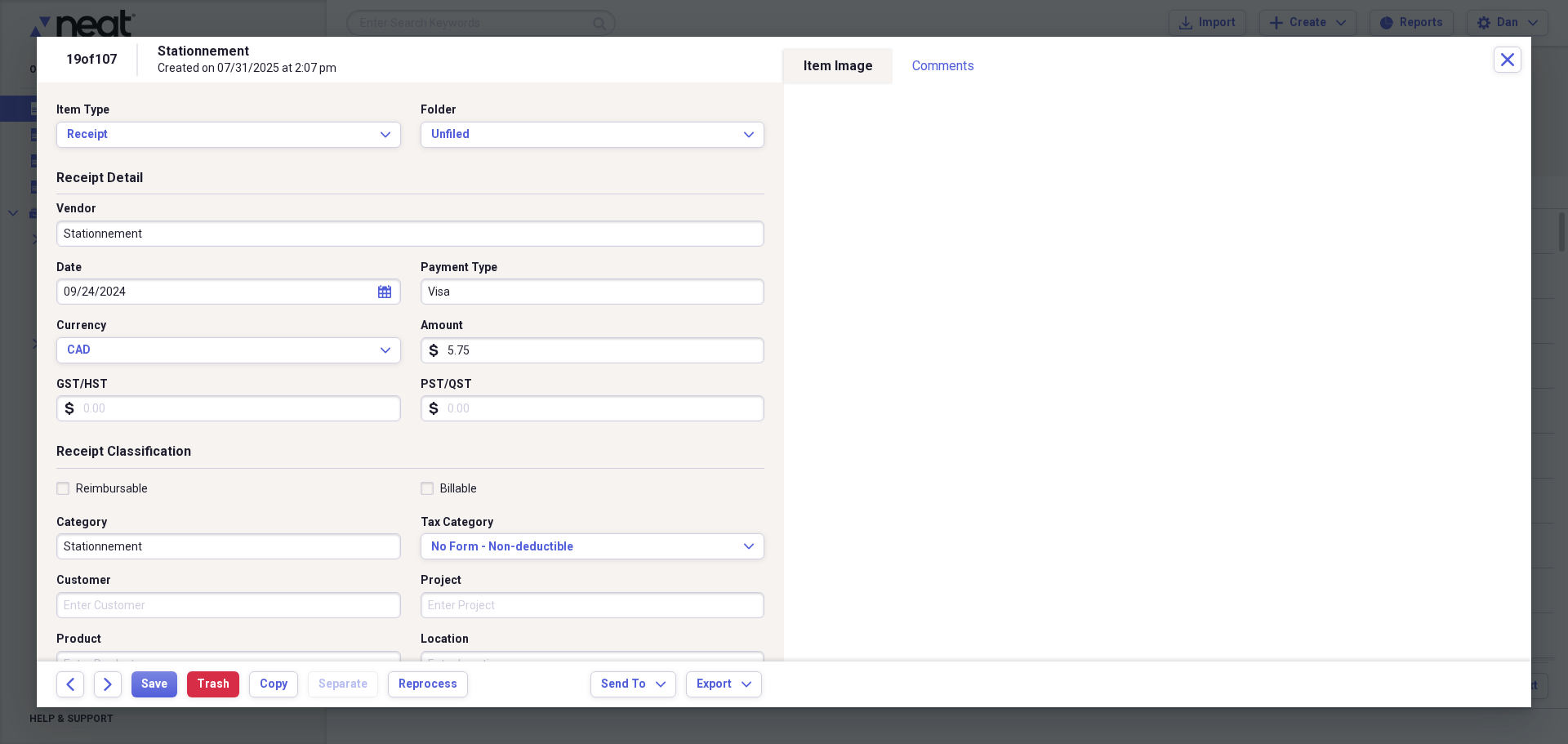 click on "Visa" at bounding box center (593, 292) 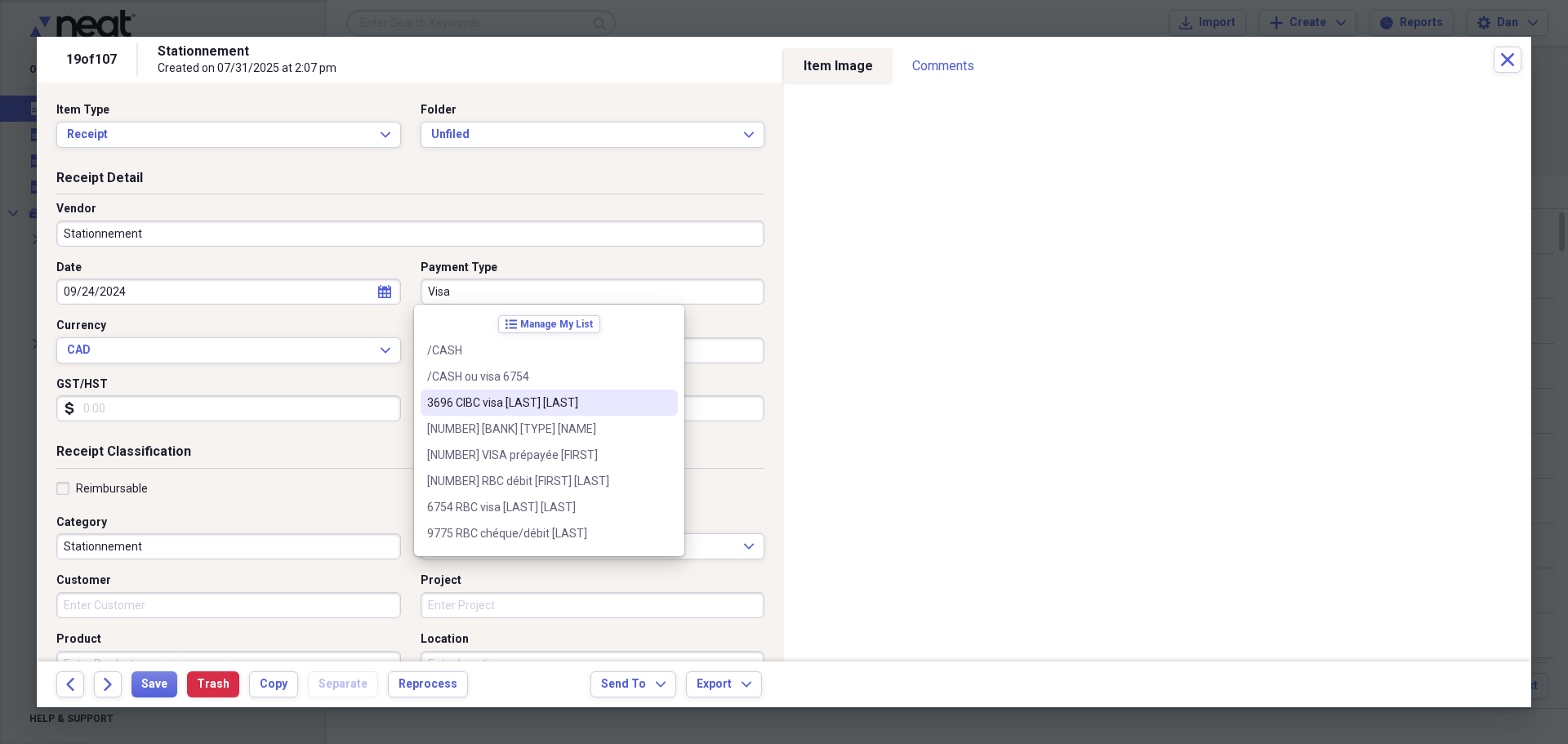 click on "[NUMBER] [LAST] VISA [FIRST] [LAST]" at bounding box center (539, 403) 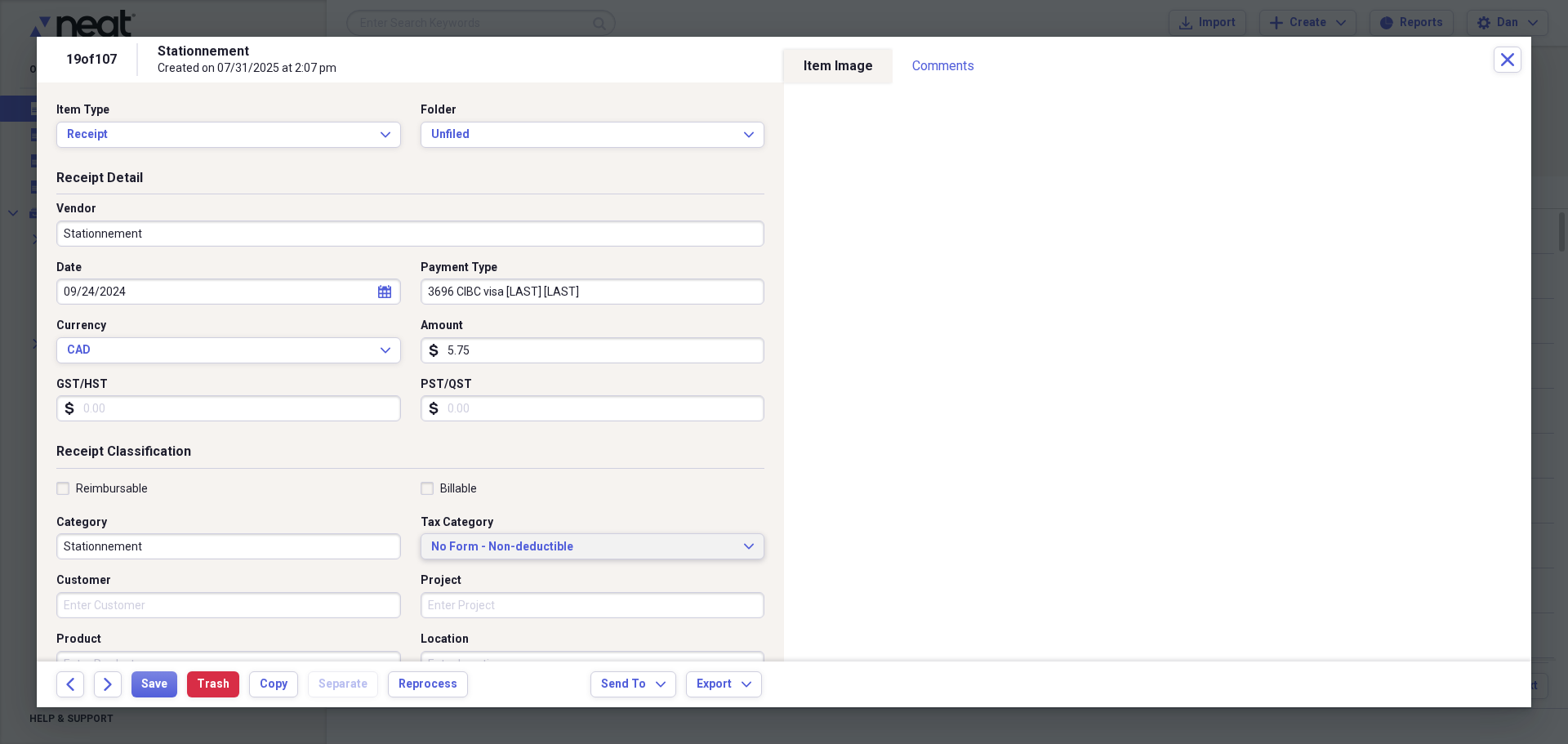 click on "No Form - Non-deductible" at bounding box center (583, 547) 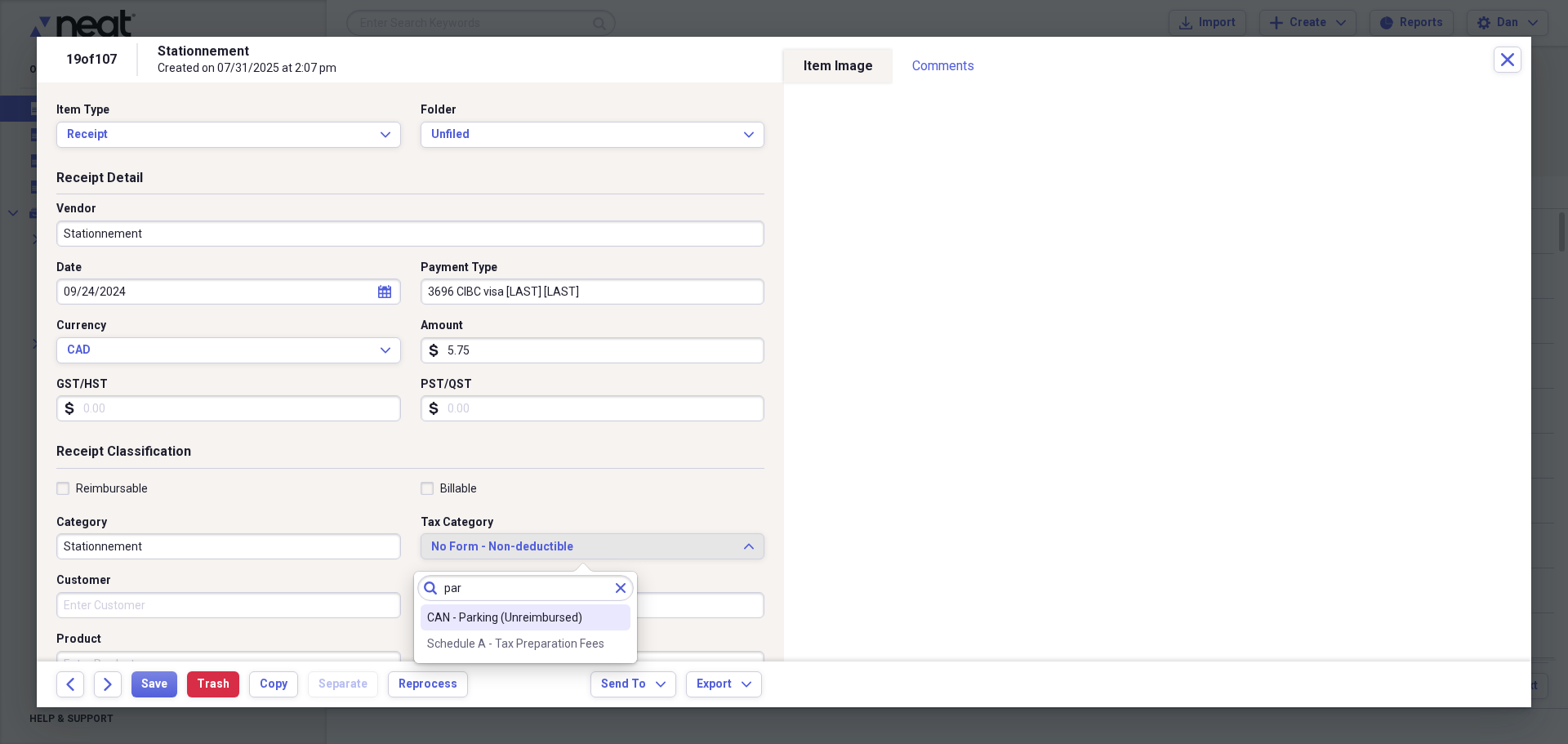 type on "par" 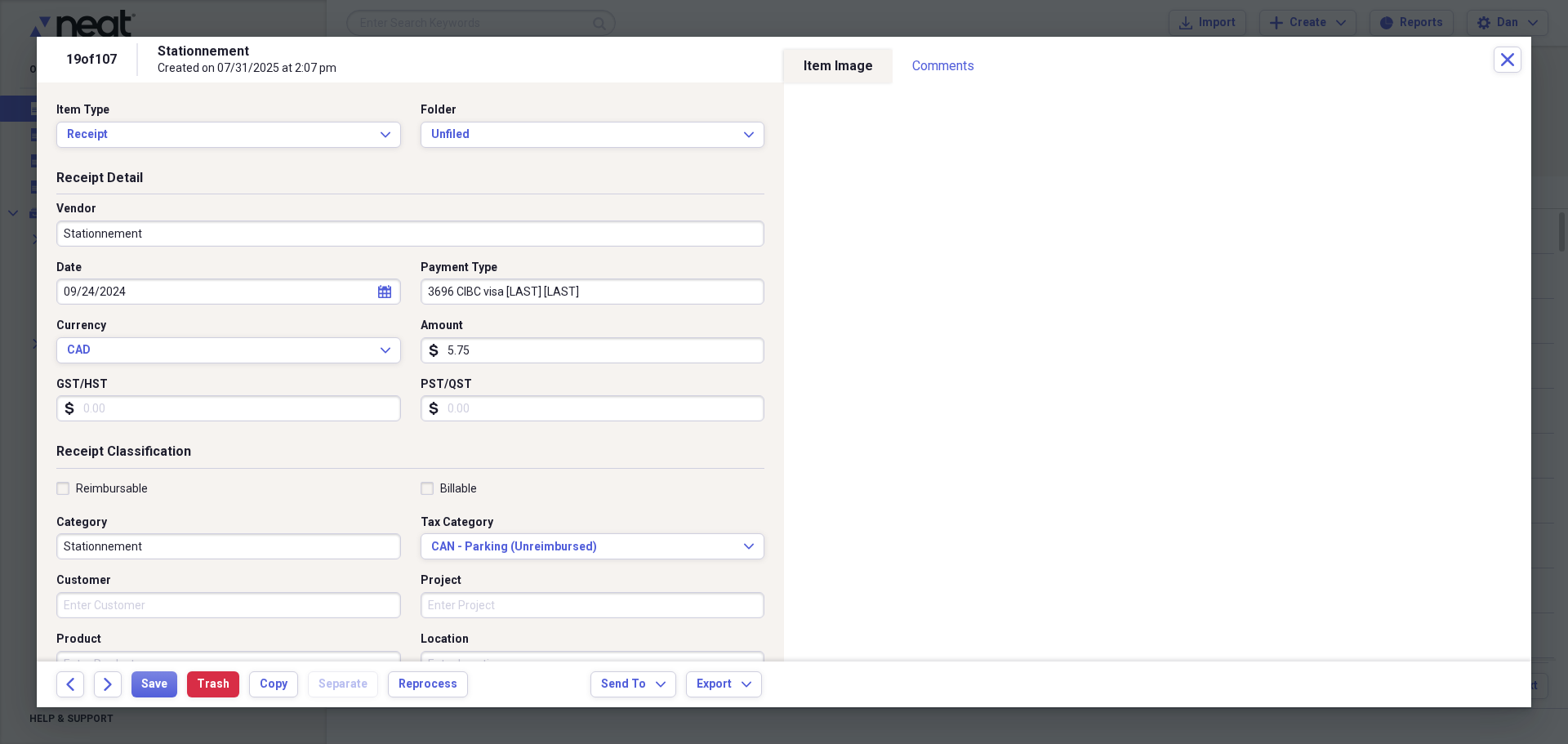 click on "Reimbursable" at bounding box center [102, 488] 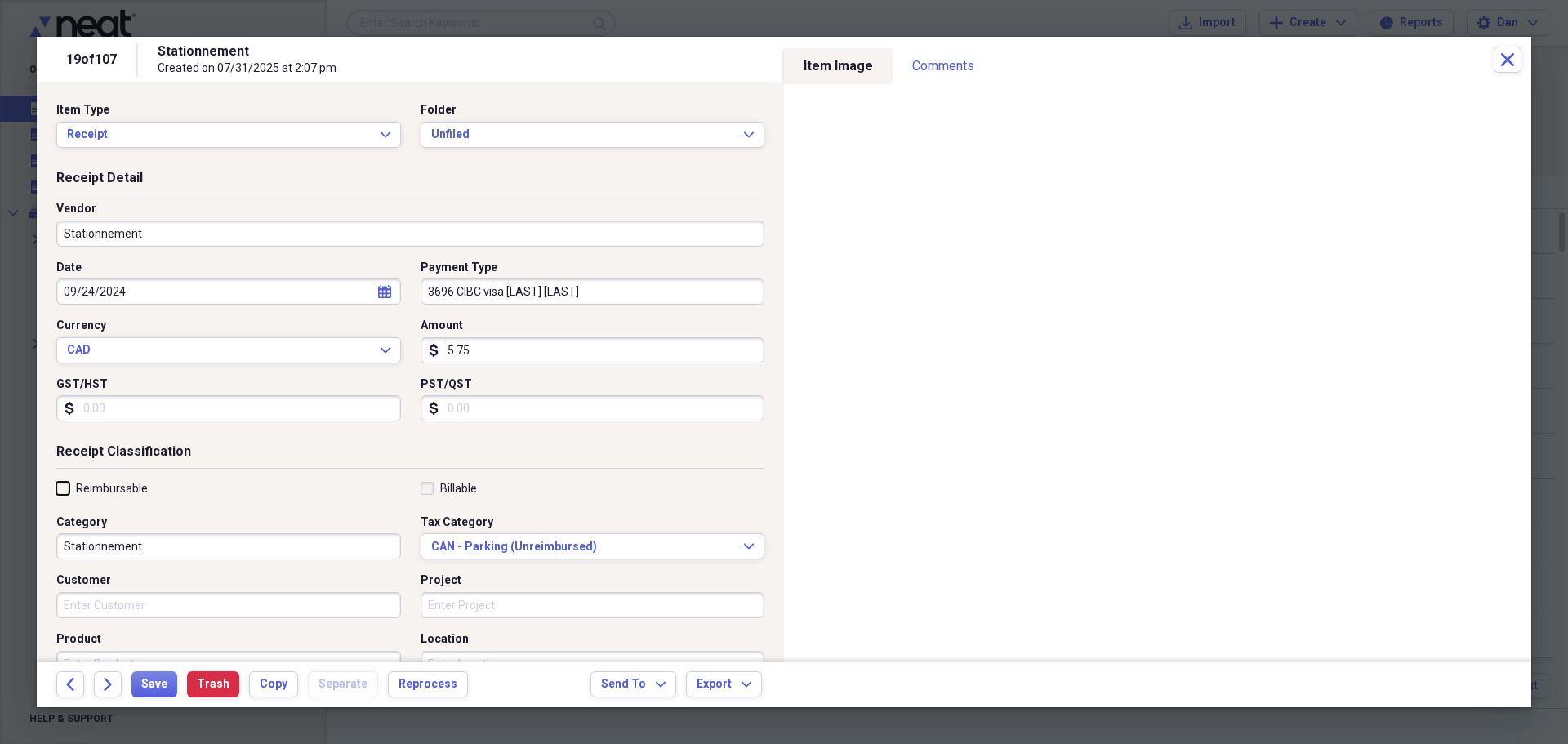click on "Reimbursable" at bounding box center [56, 488] 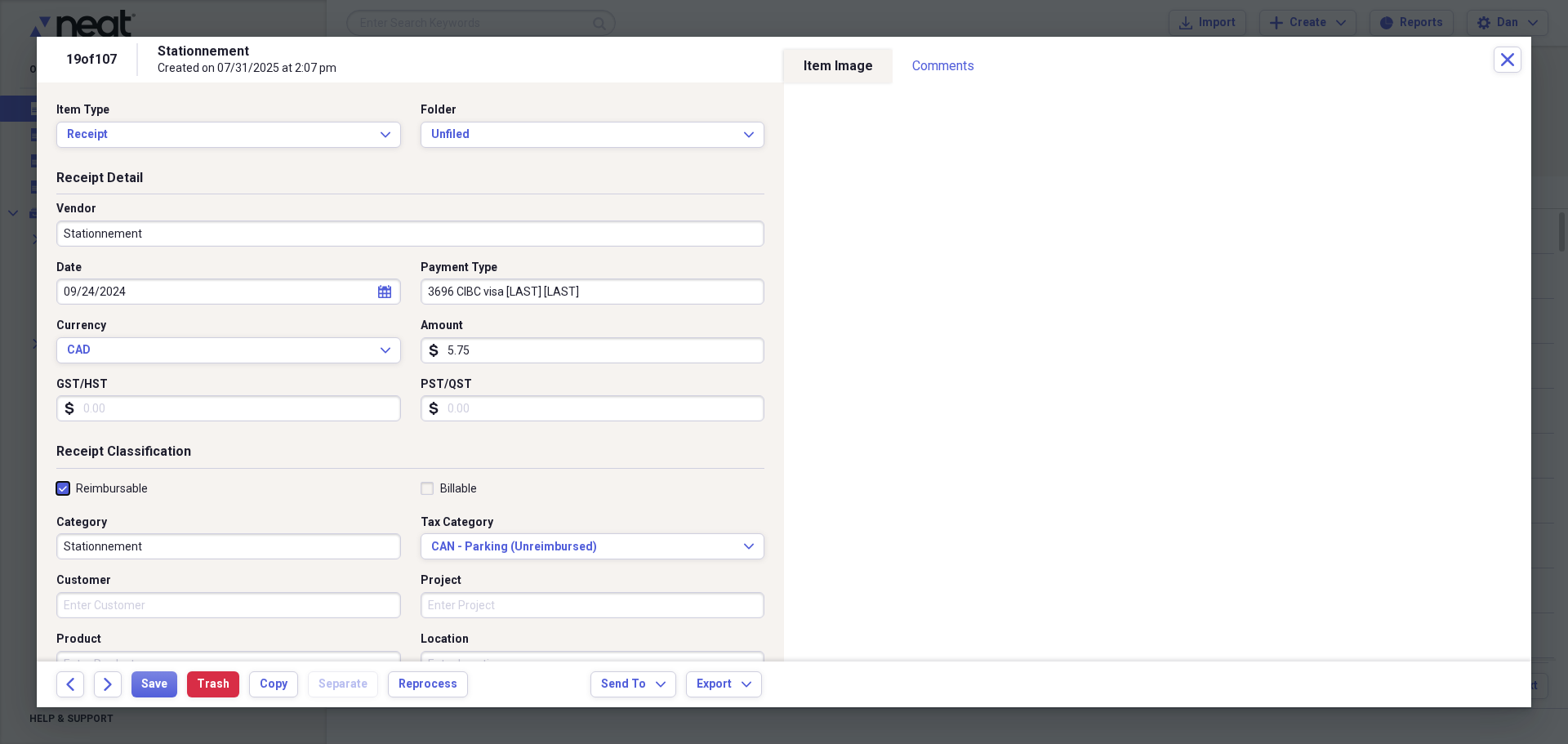 checkbox on "true" 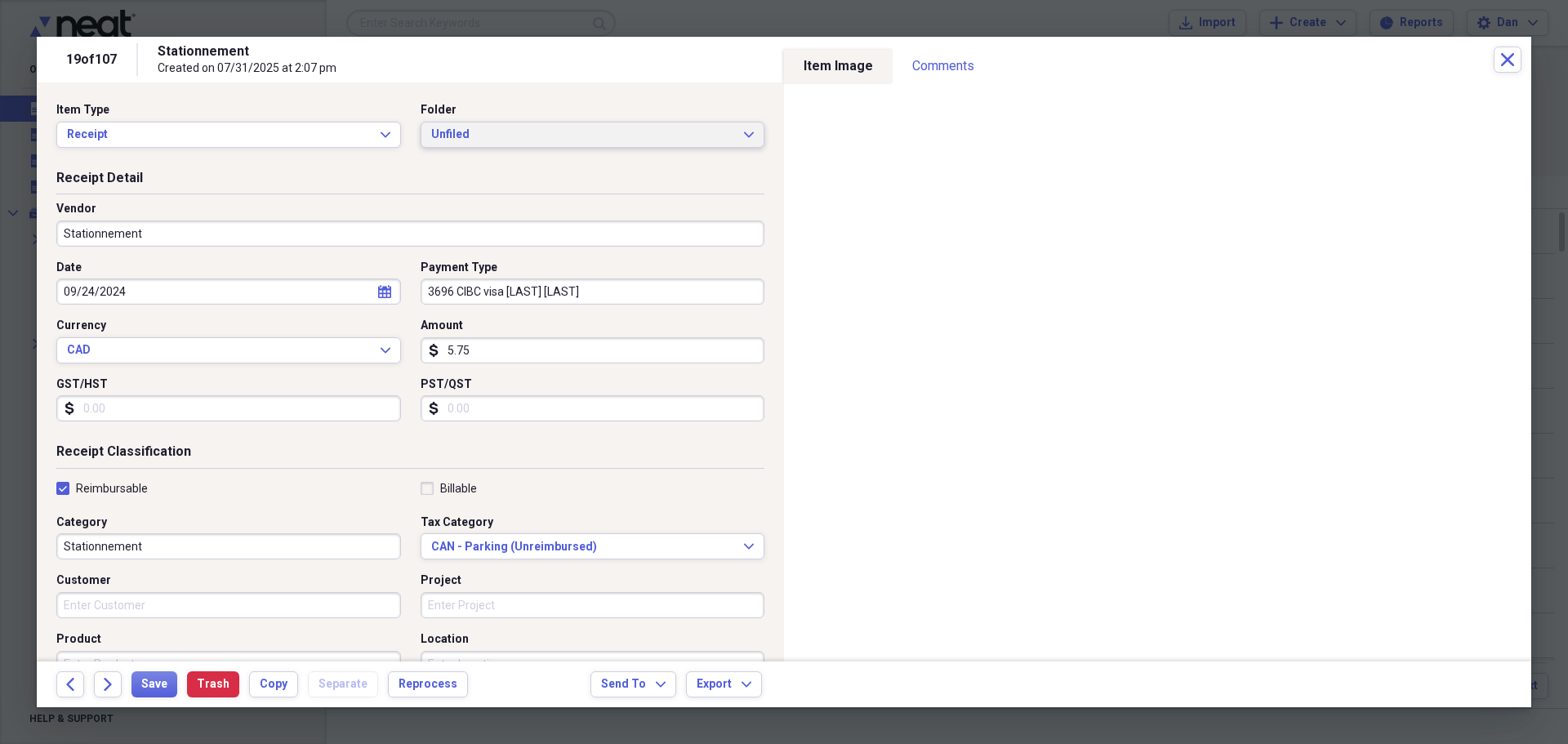 click on "Expand" 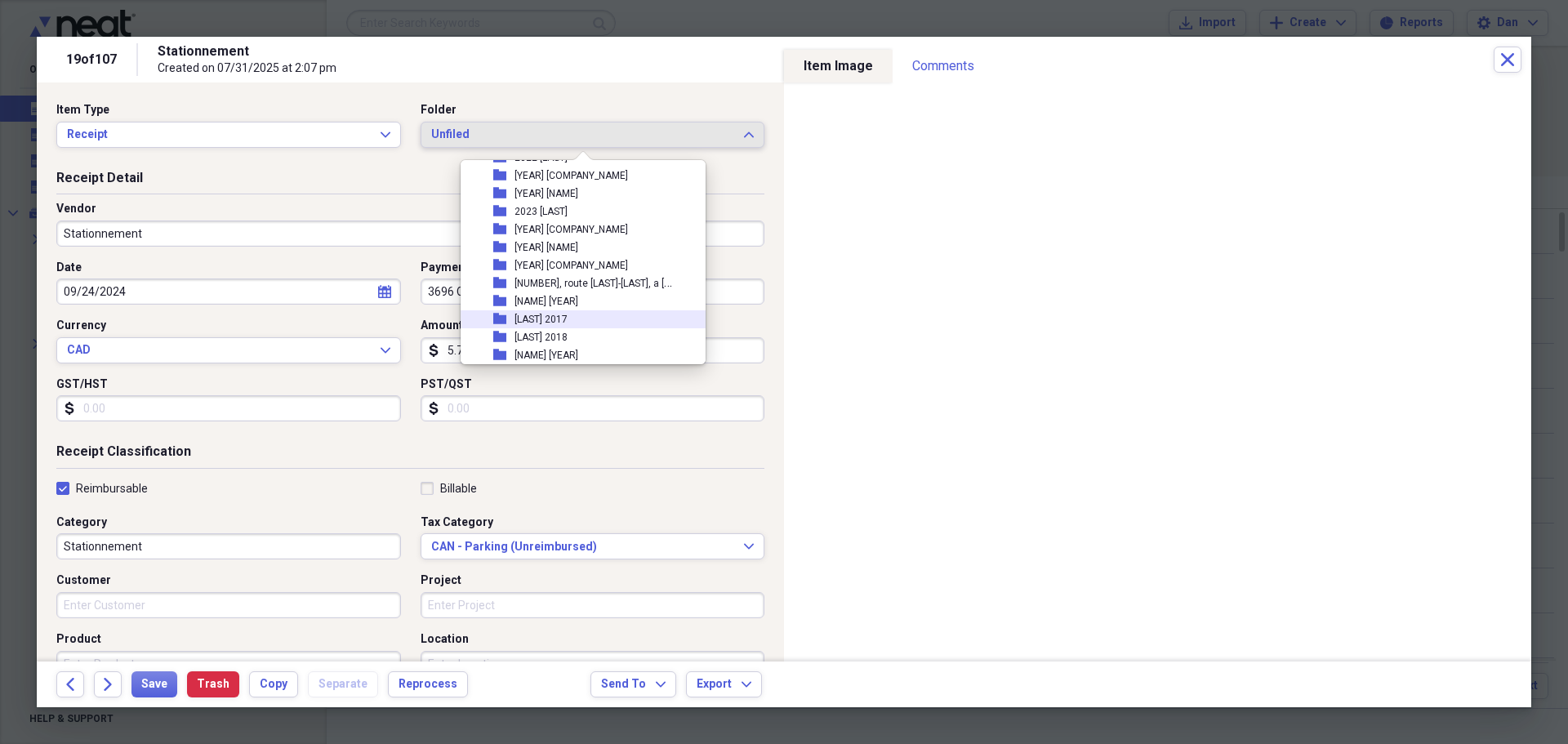 scroll, scrollTop: 490, scrollLeft: 0, axis: vertical 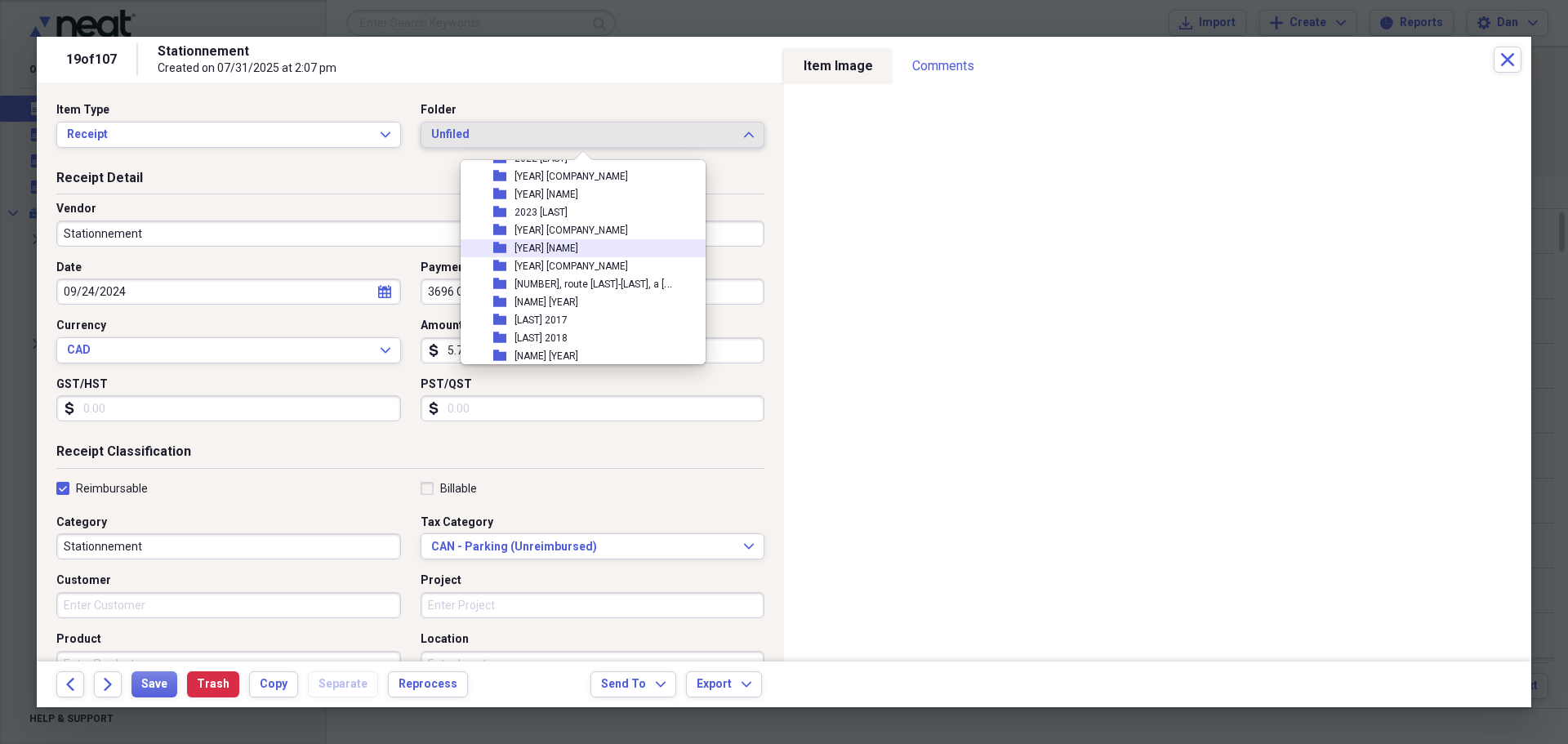 click on "[YEAR] [FIRST] [LAST]" at bounding box center (546, 248) 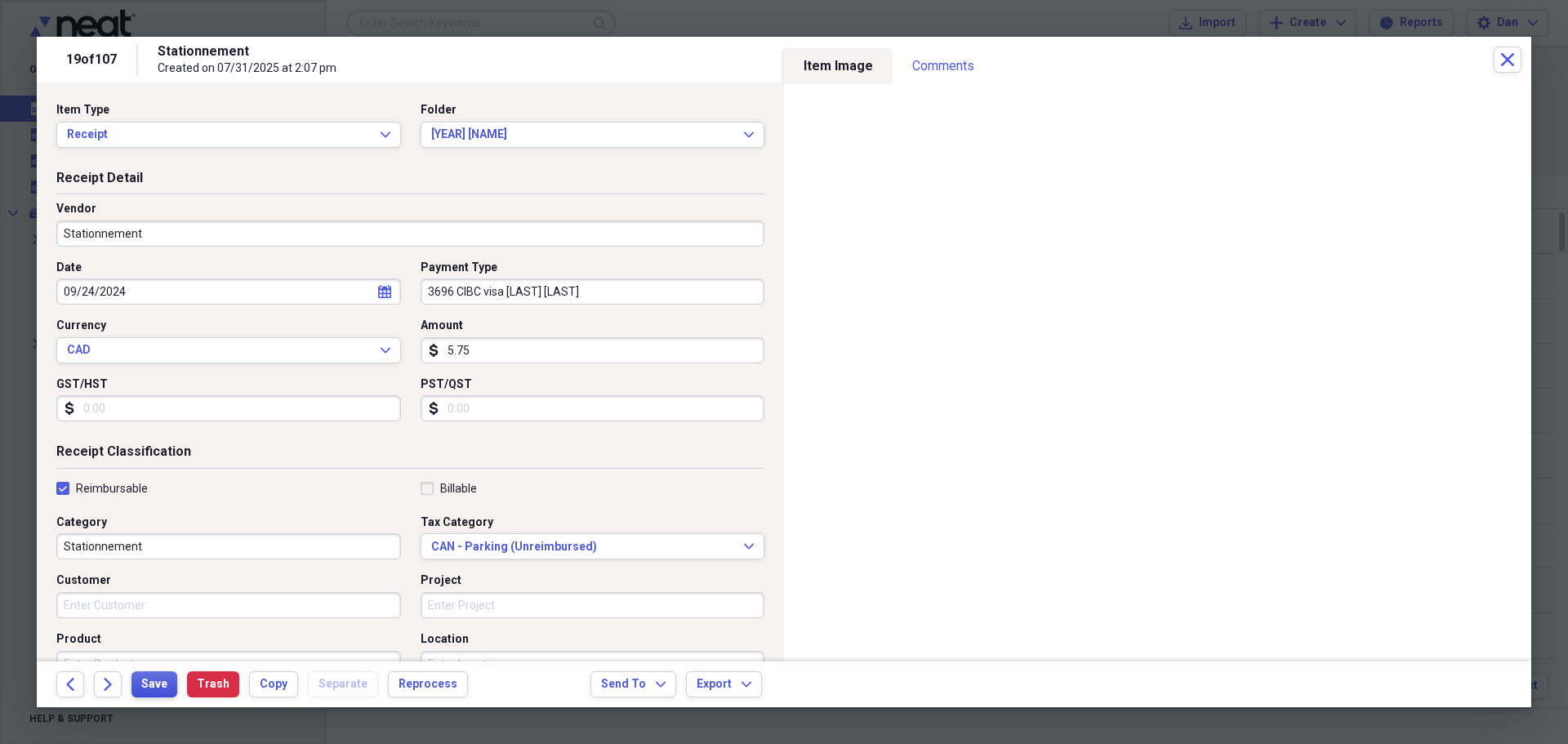 click on "Save" at bounding box center (154, 684) 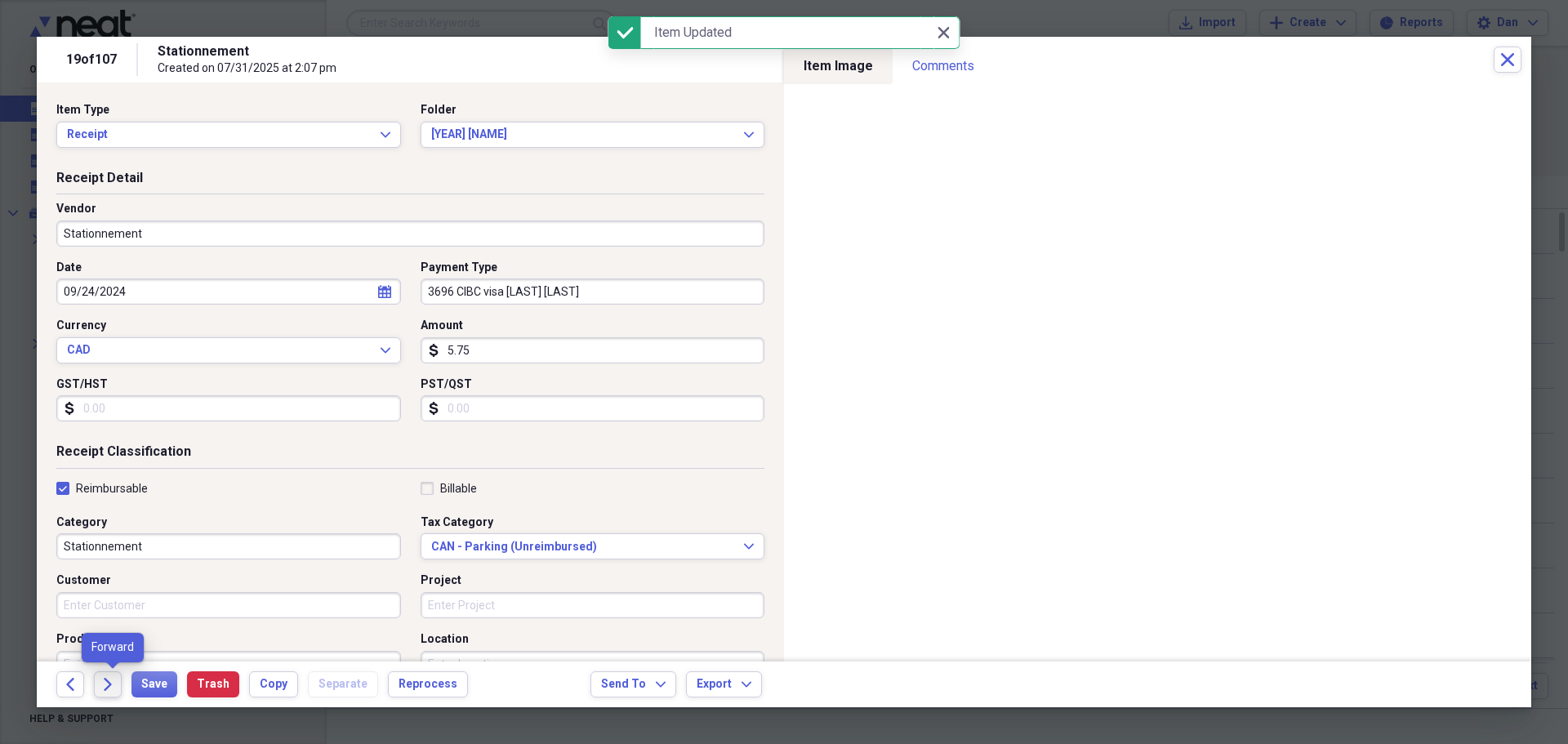 click 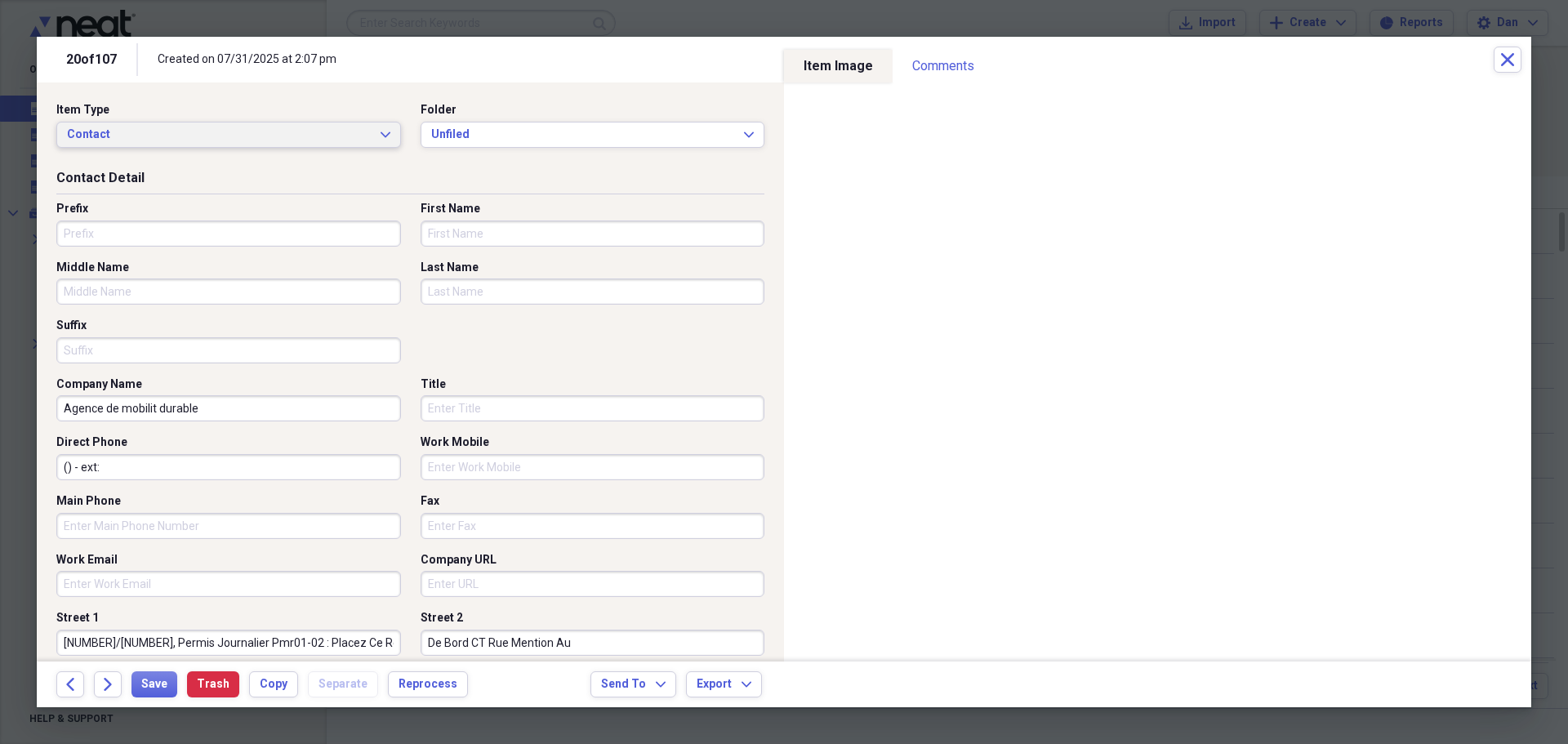 click on "Expand" 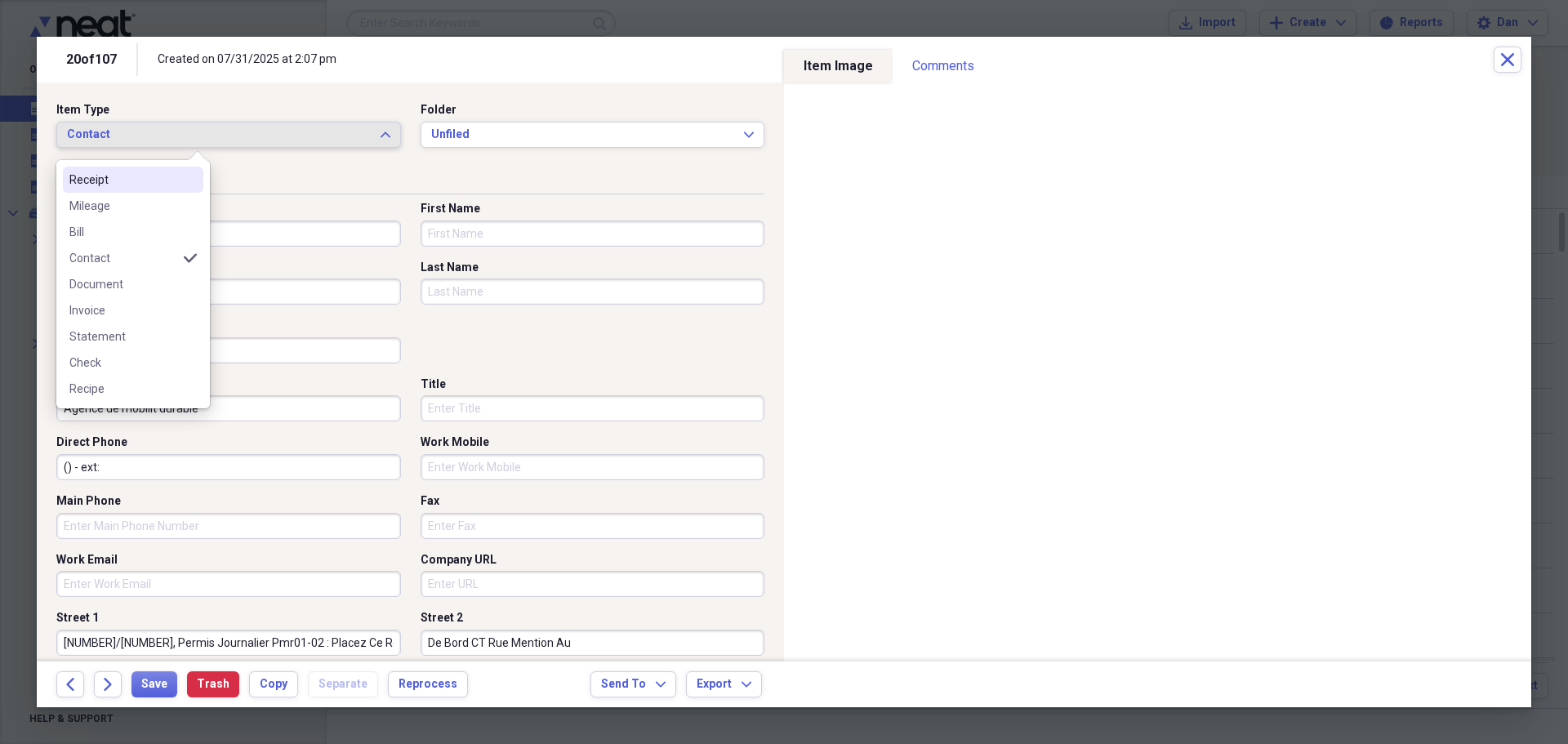 click on "Receipt" at bounding box center (123, 180) 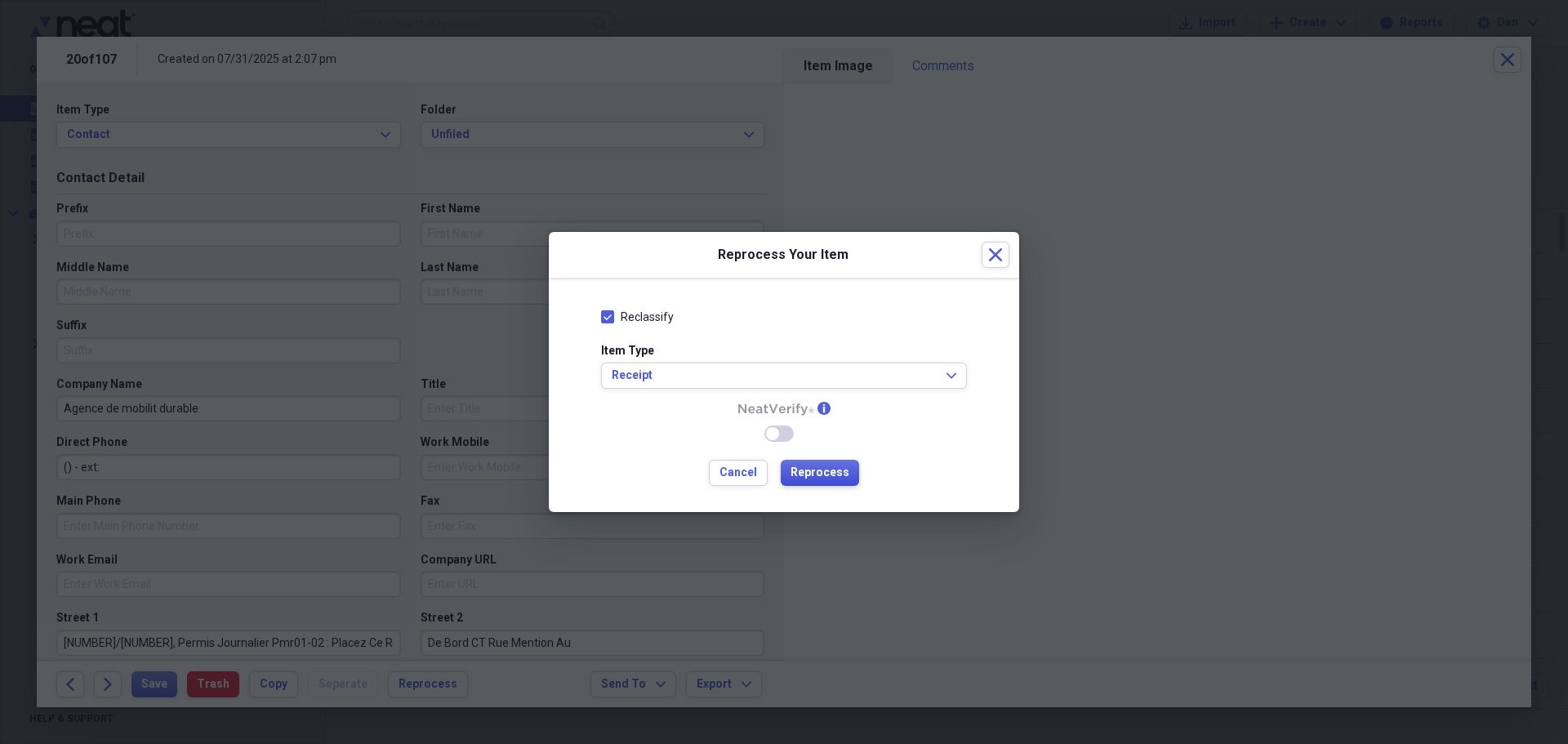 click on "Reprocess" at bounding box center (820, 473) 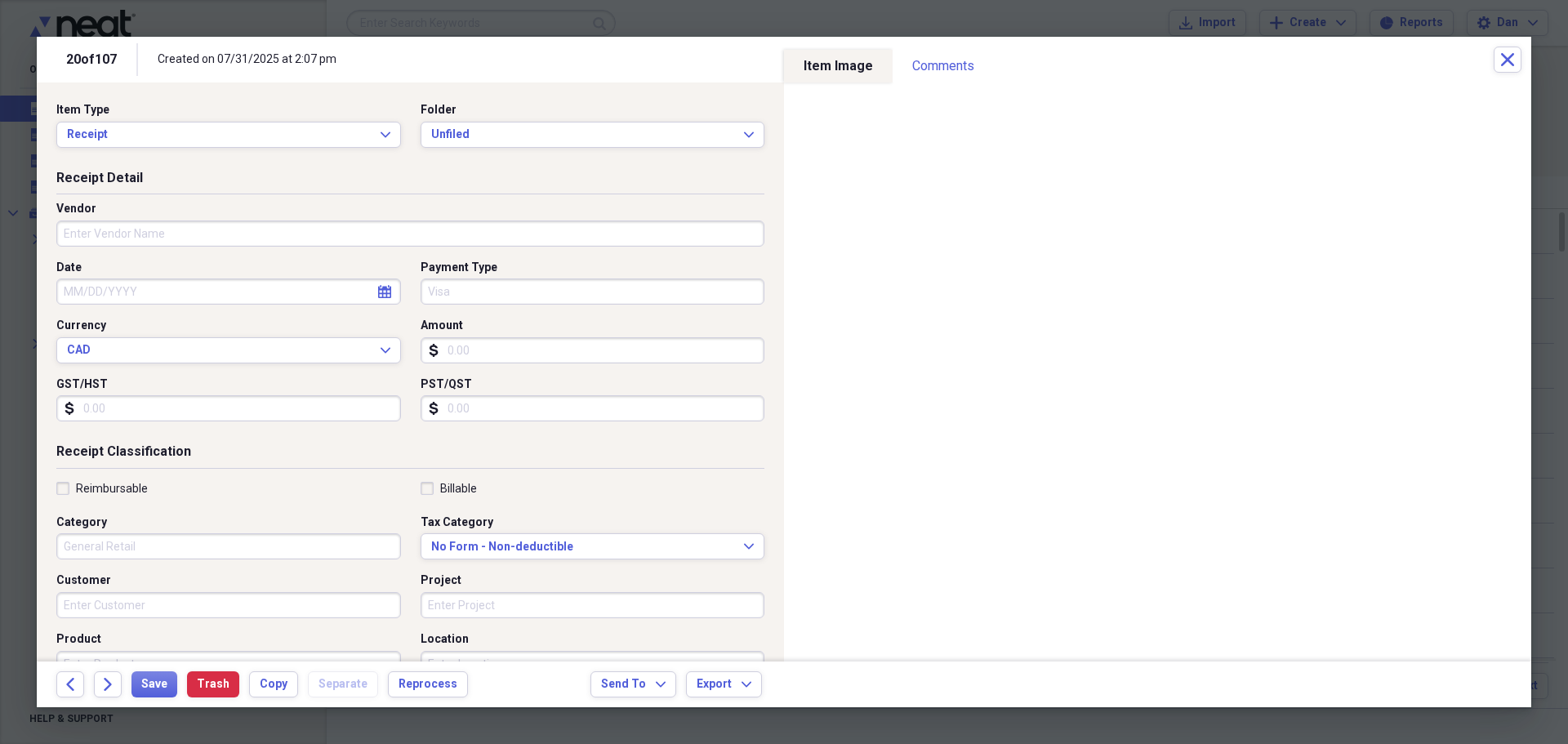 type on "09/25/2024" 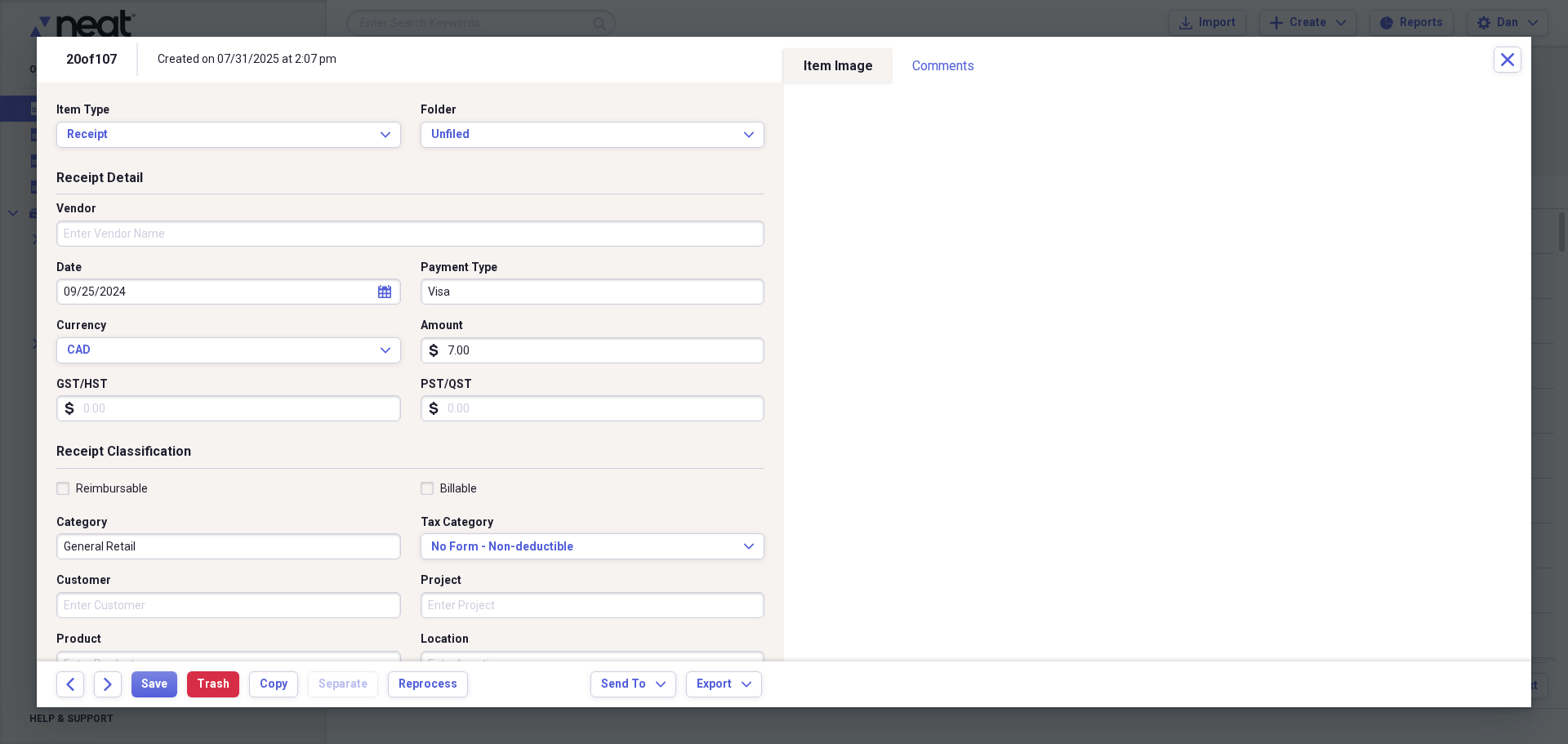 click on "Visa" at bounding box center (593, 292) 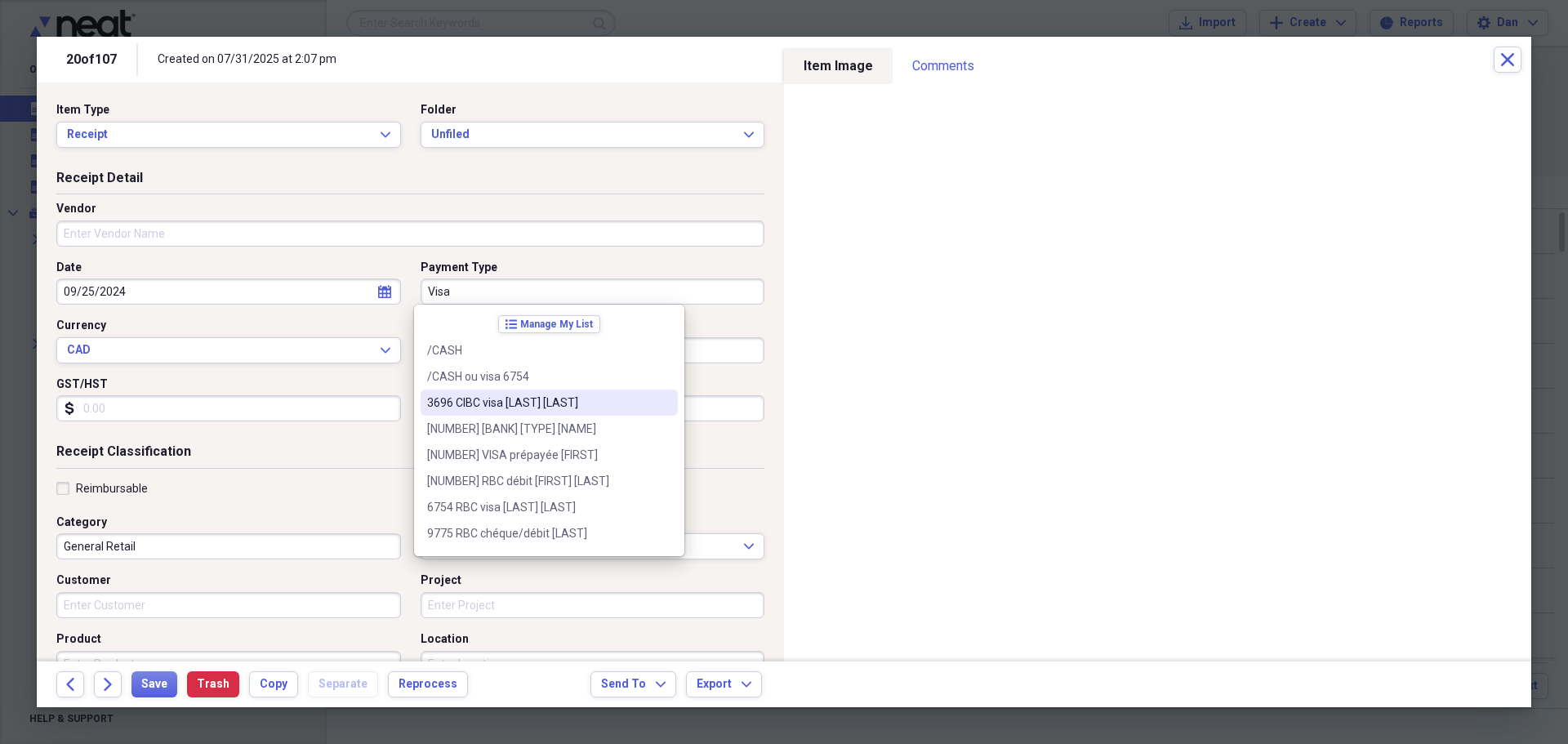 click on "[NUMBER] [LAST] VISA [FIRST] [LAST]" at bounding box center [539, 403] 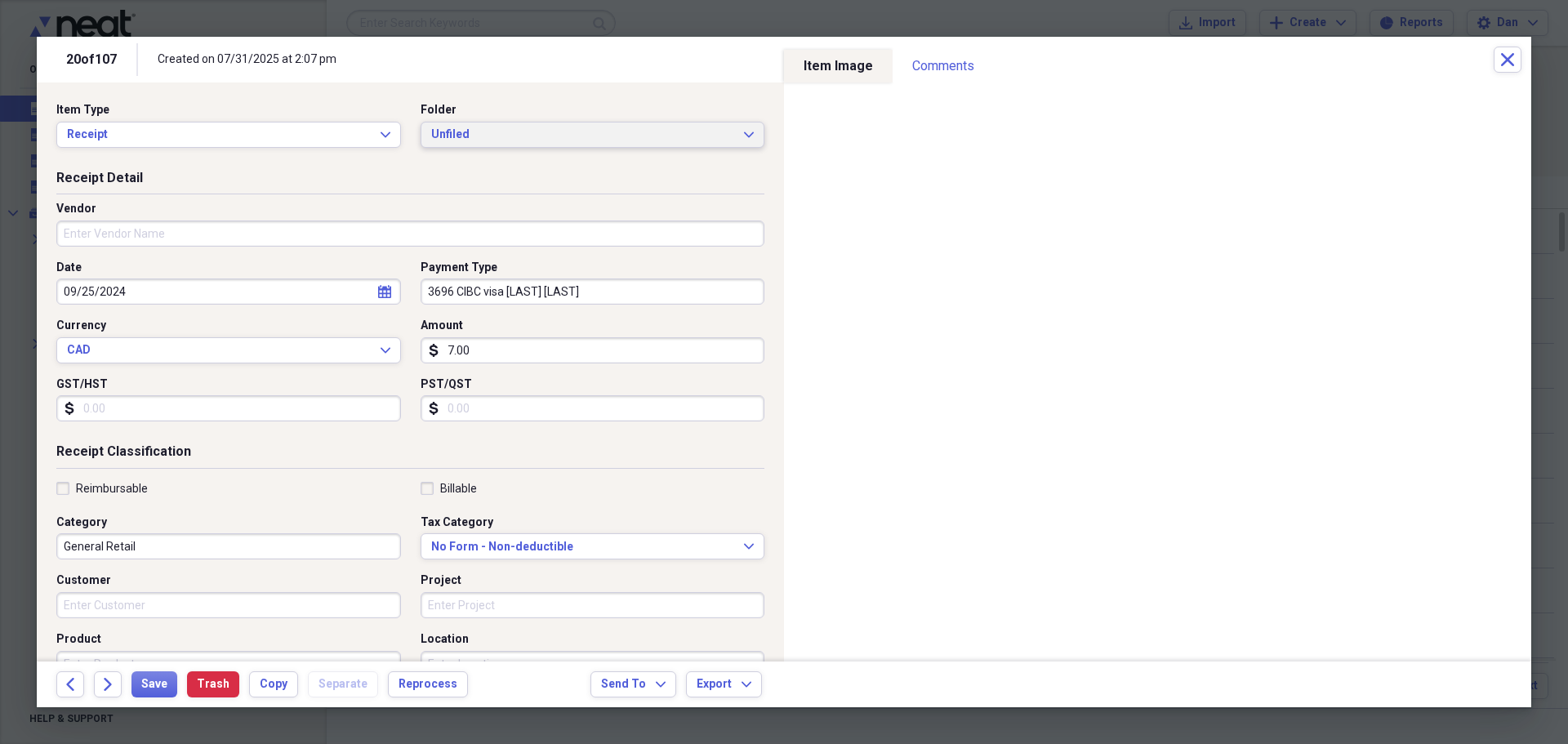 click on "Expand" 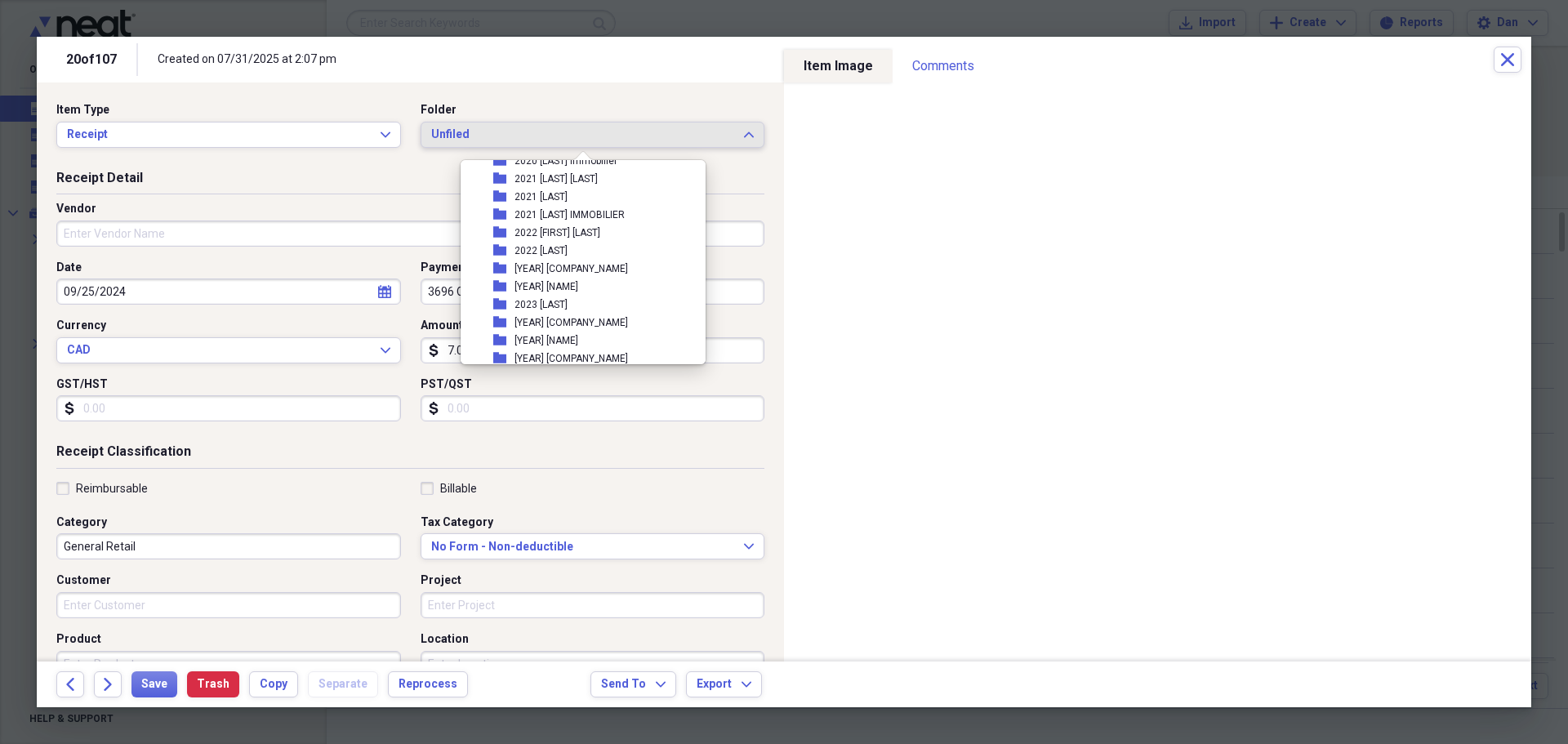 scroll, scrollTop: 490, scrollLeft: 0, axis: vertical 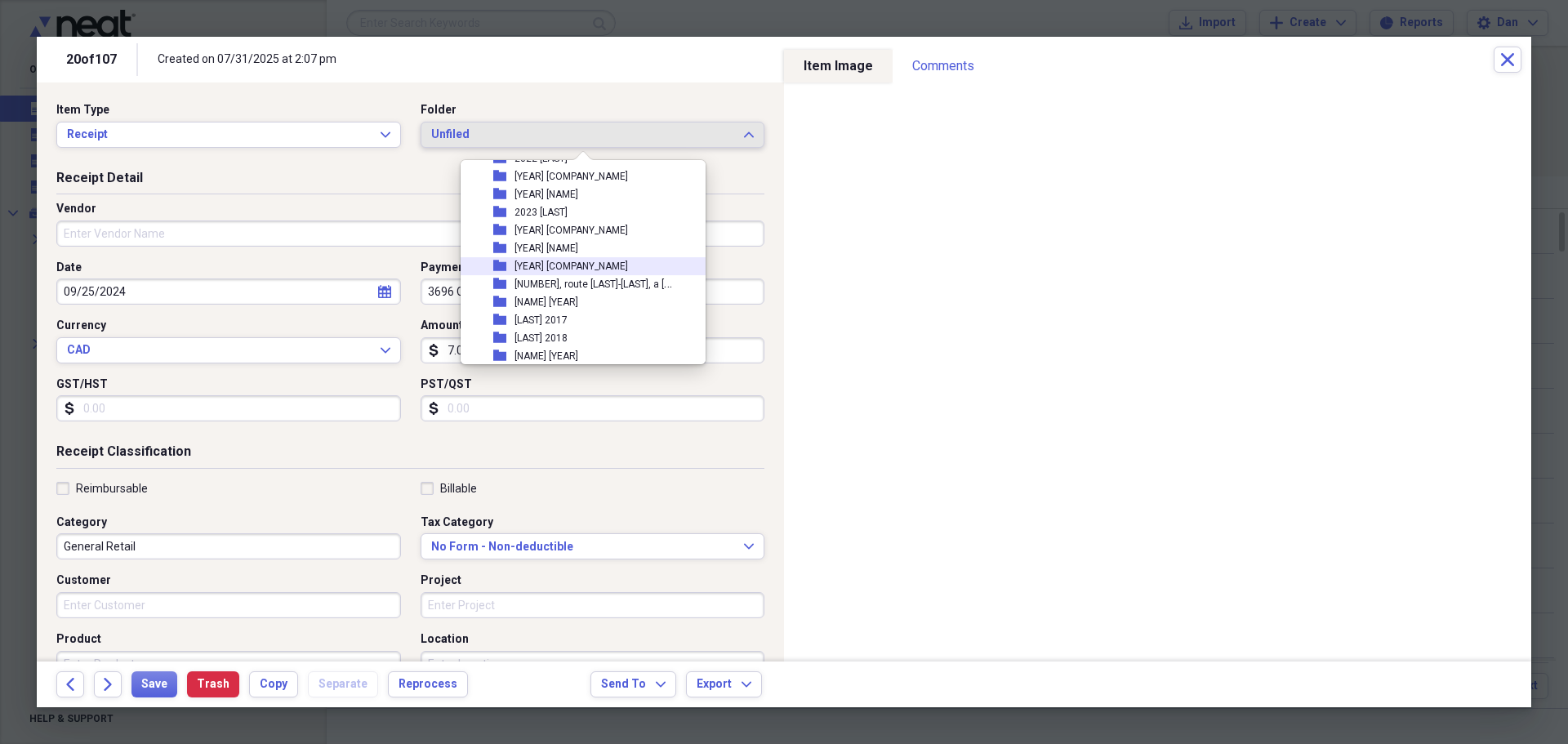 click on "2024 RADAN IMMOBILIER" at bounding box center (571, 266) 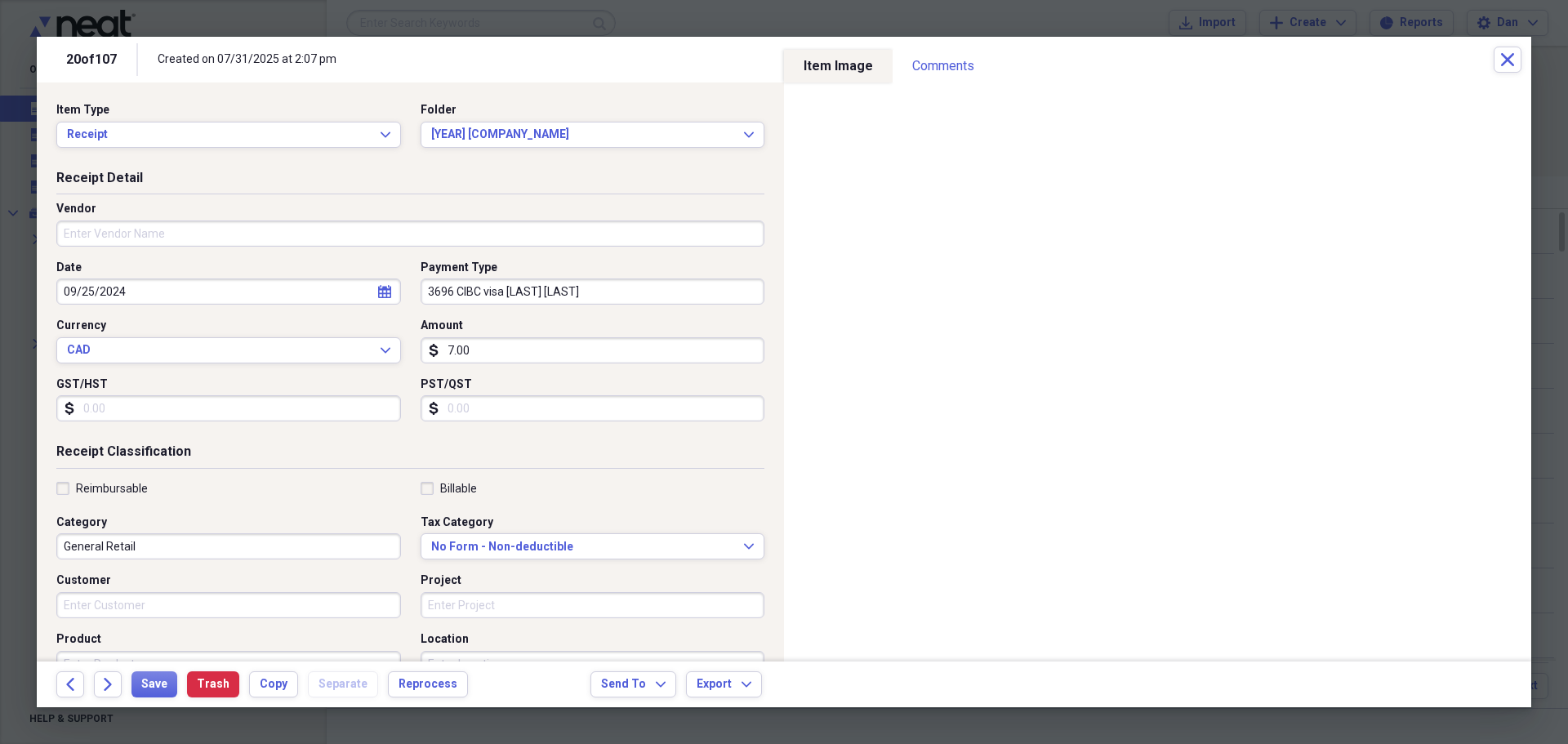 click on "General Retail" at bounding box center (229, 546) 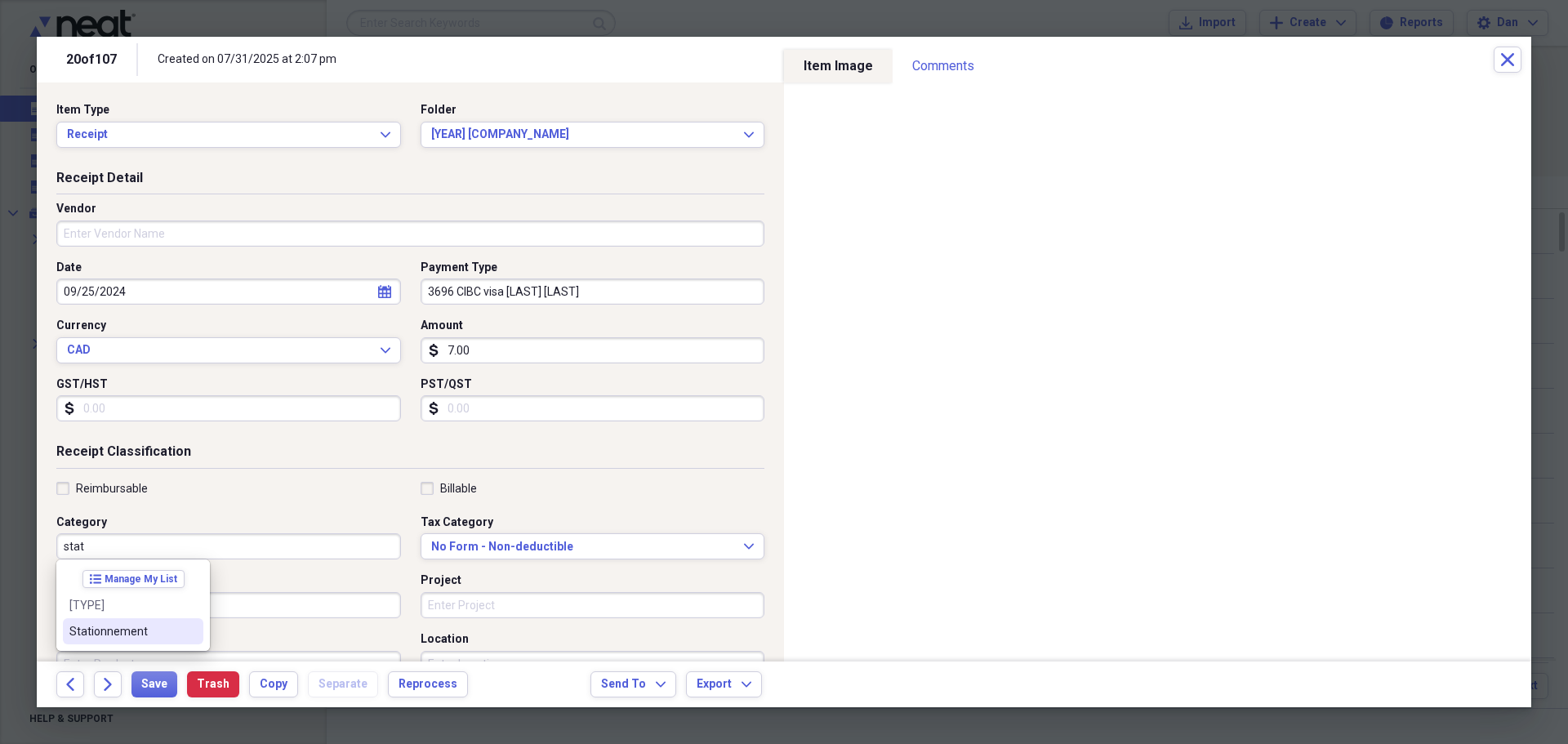 click on "Stationnement" at bounding box center (123, 631) 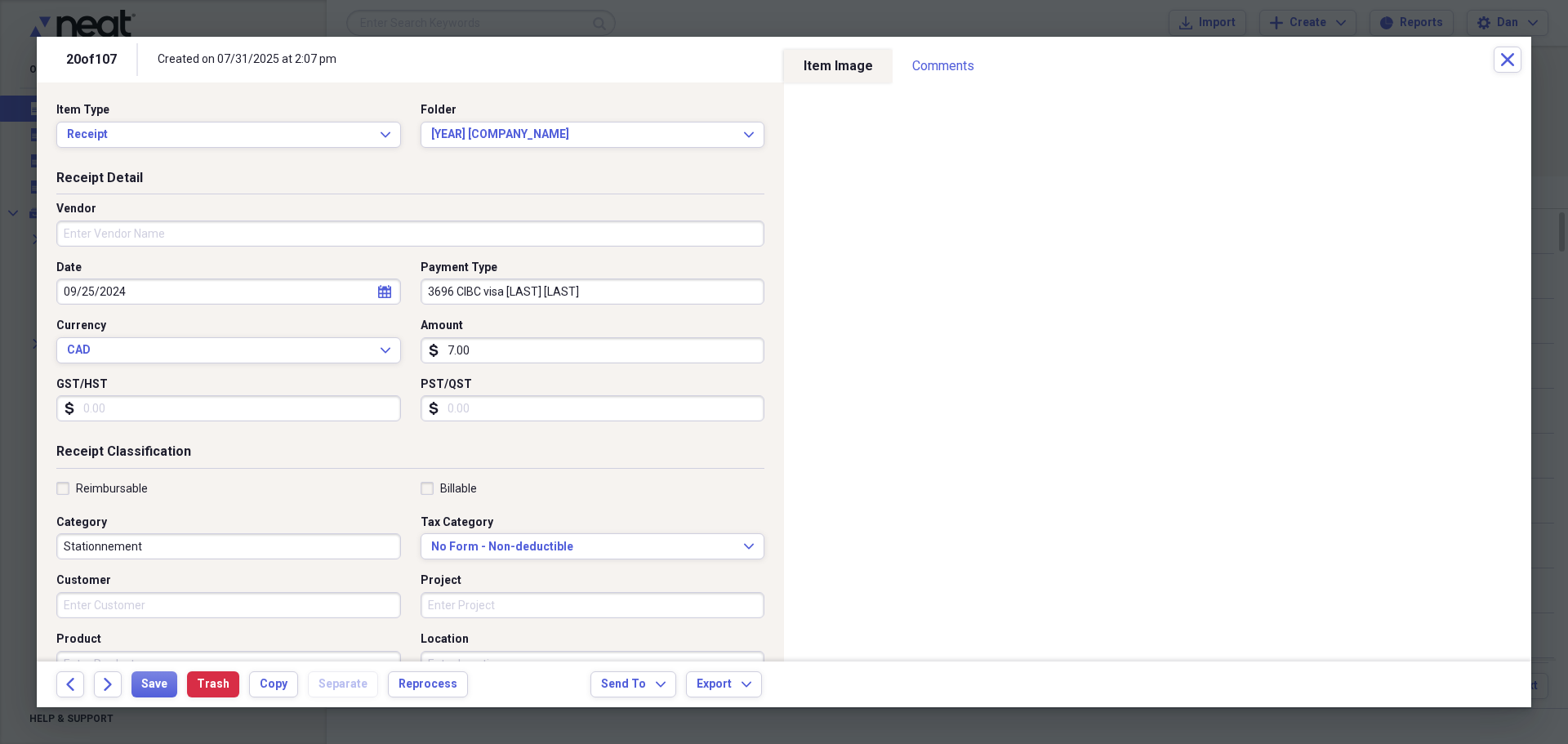 click on "Reimbursable" at bounding box center [102, 488] 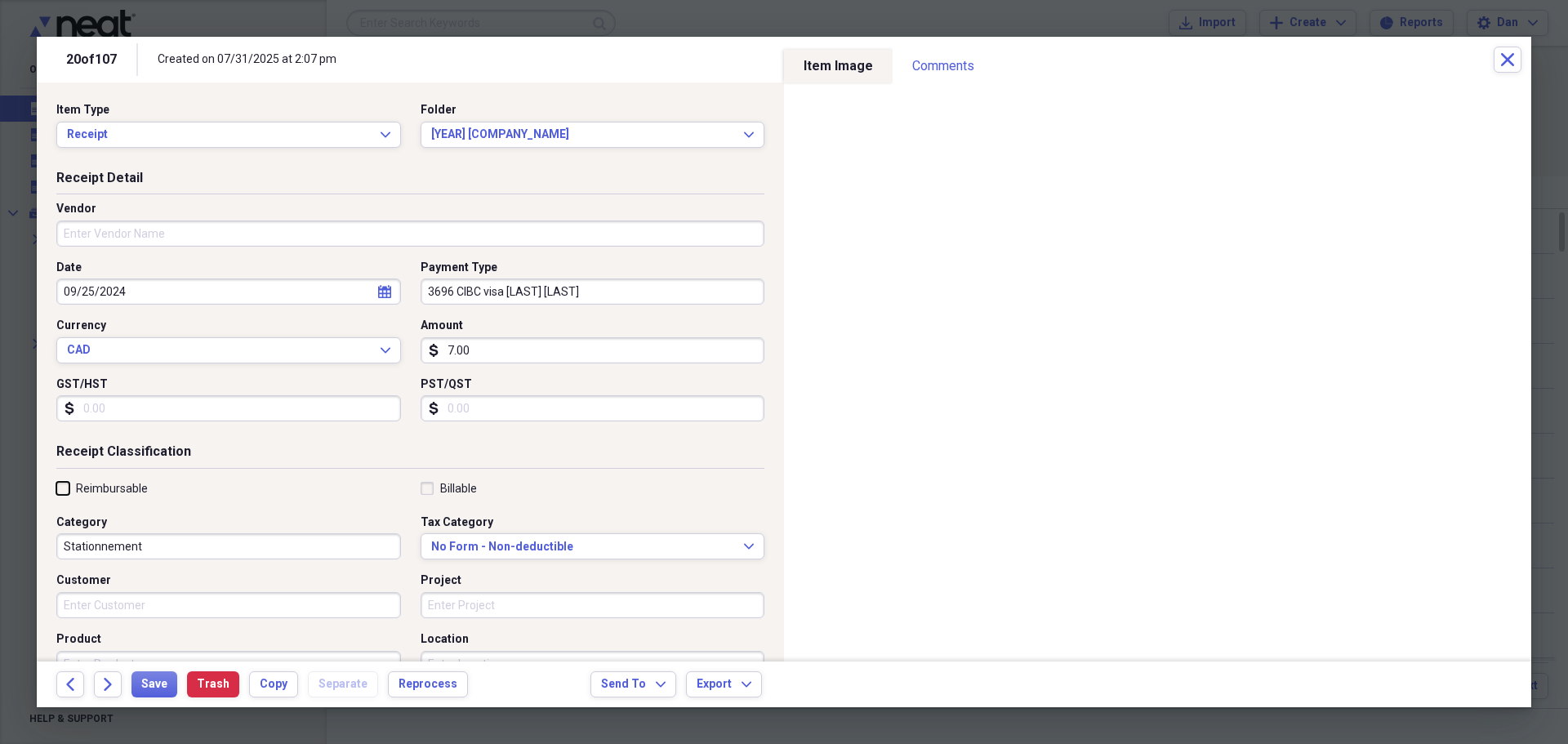 click on "Reimbursable" at bounding box center (56, 488) 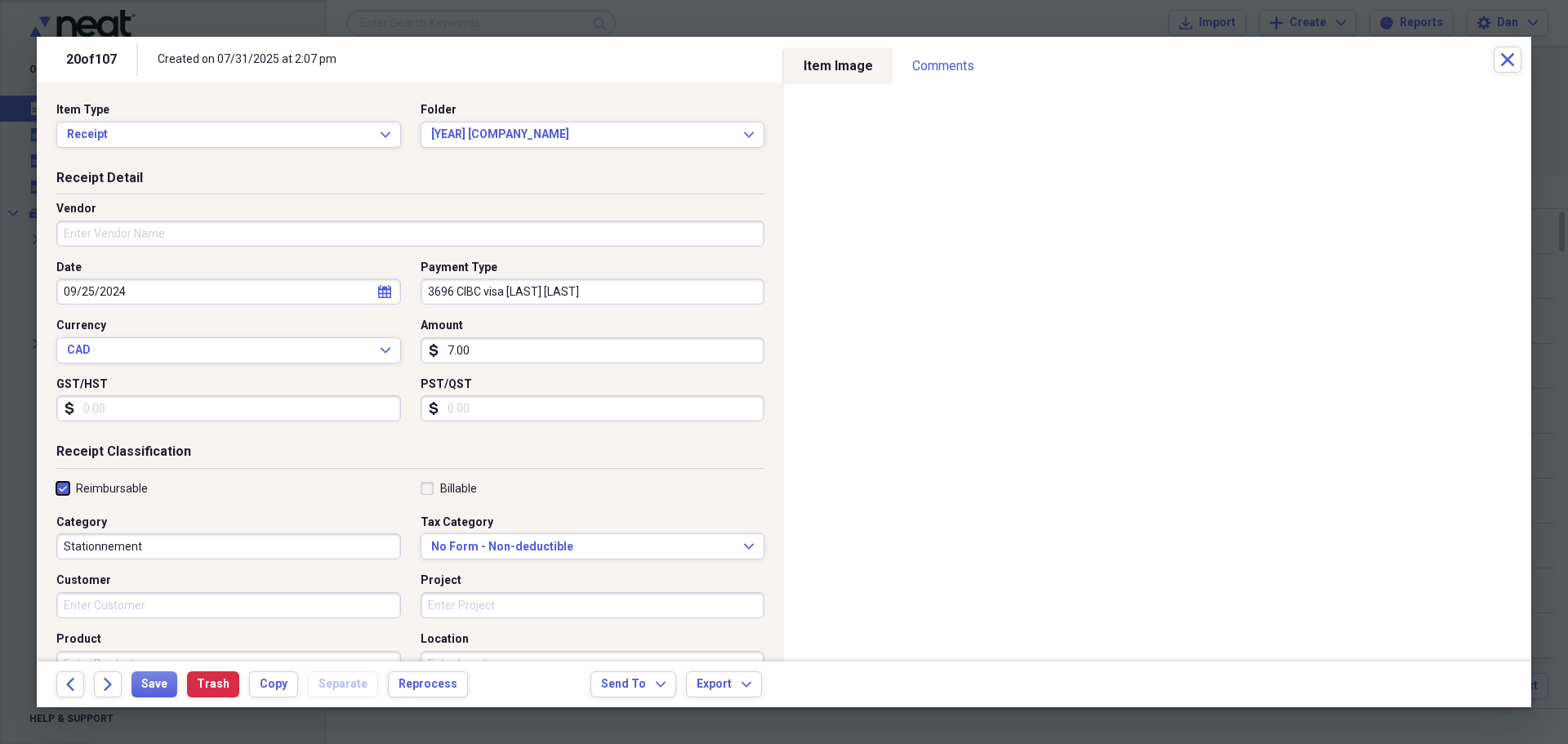 checkbox on "true" 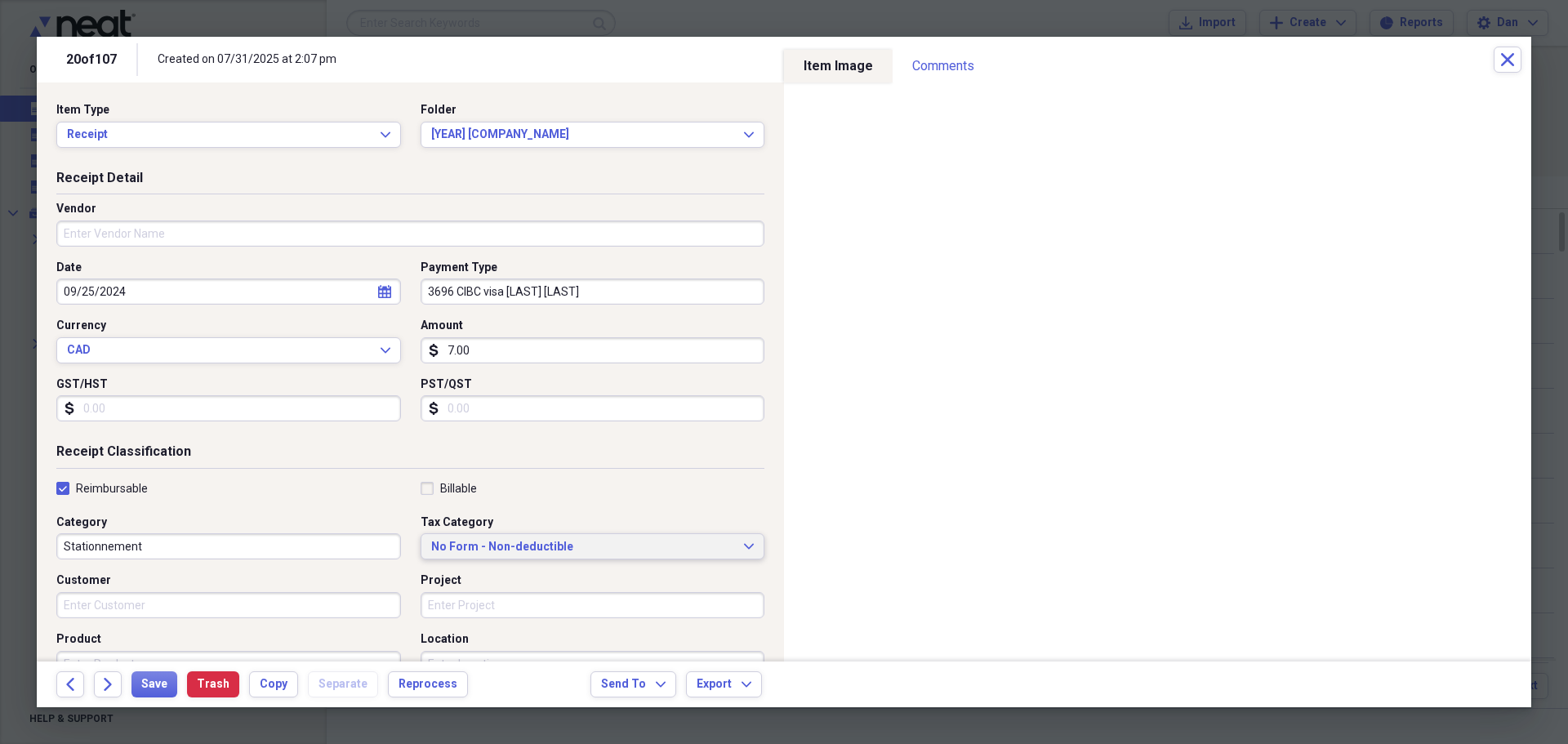 click on "No Form - Non-deductible" at bounding box center (583, 547) 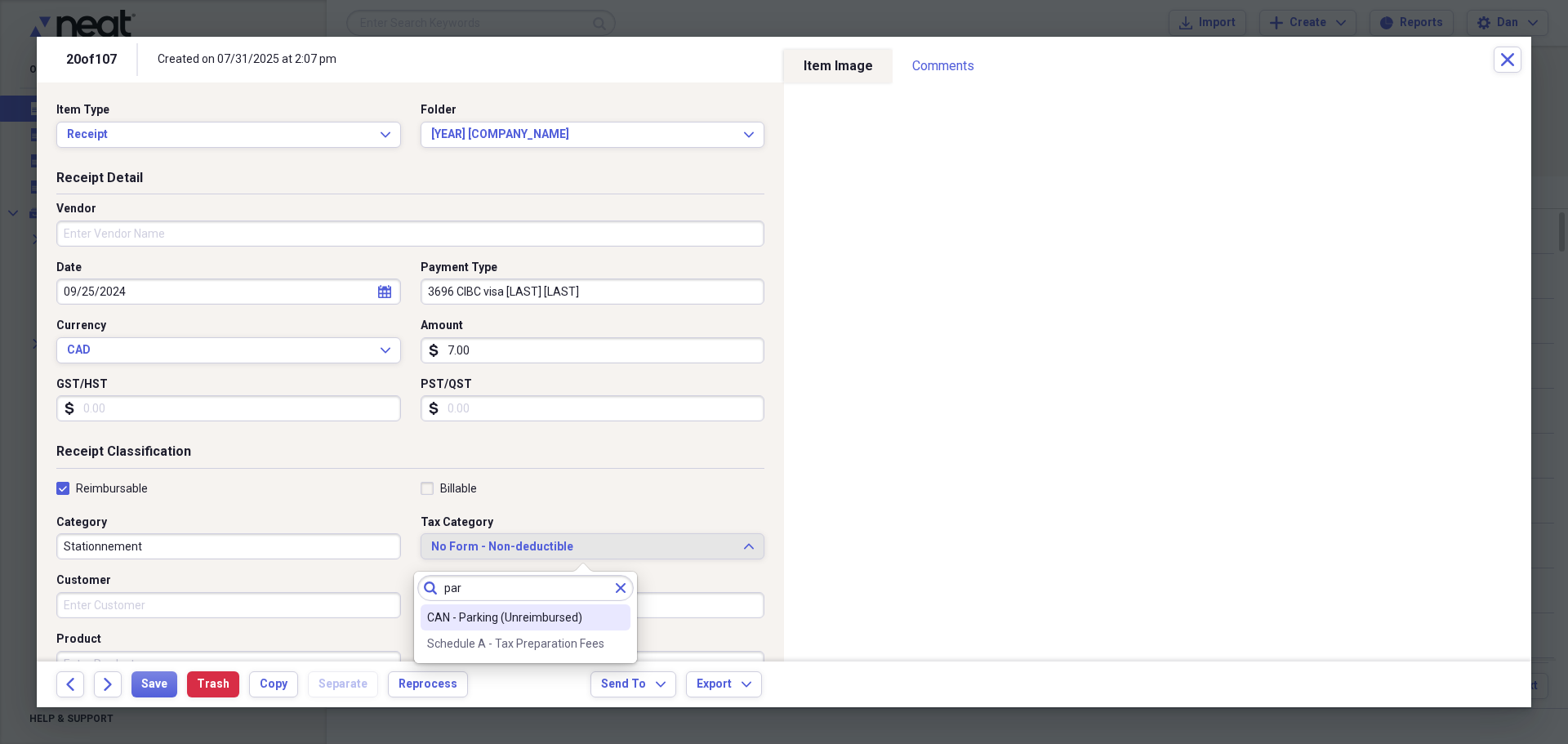type on "par" 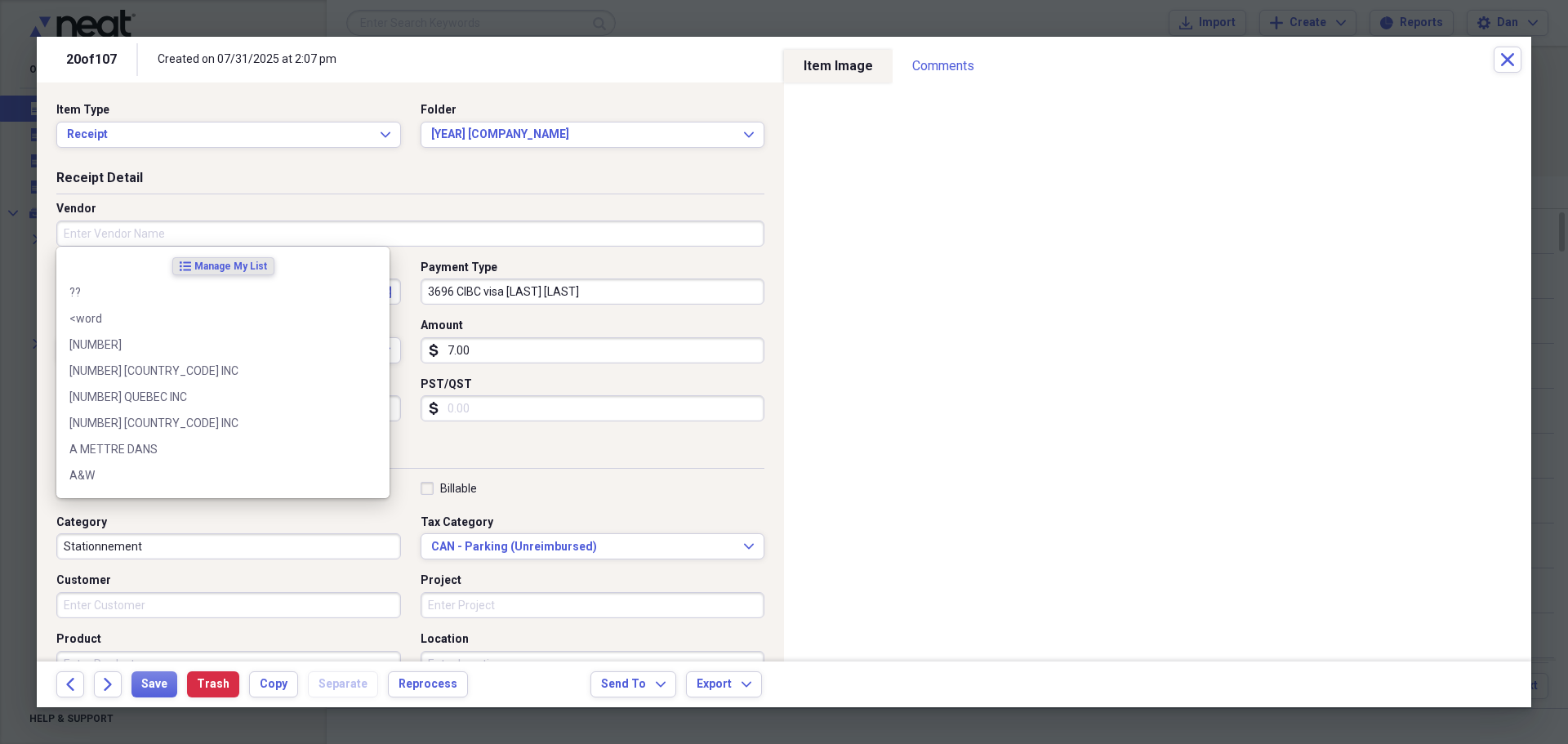 click on "Vendor" at bounding box center [410, 234] 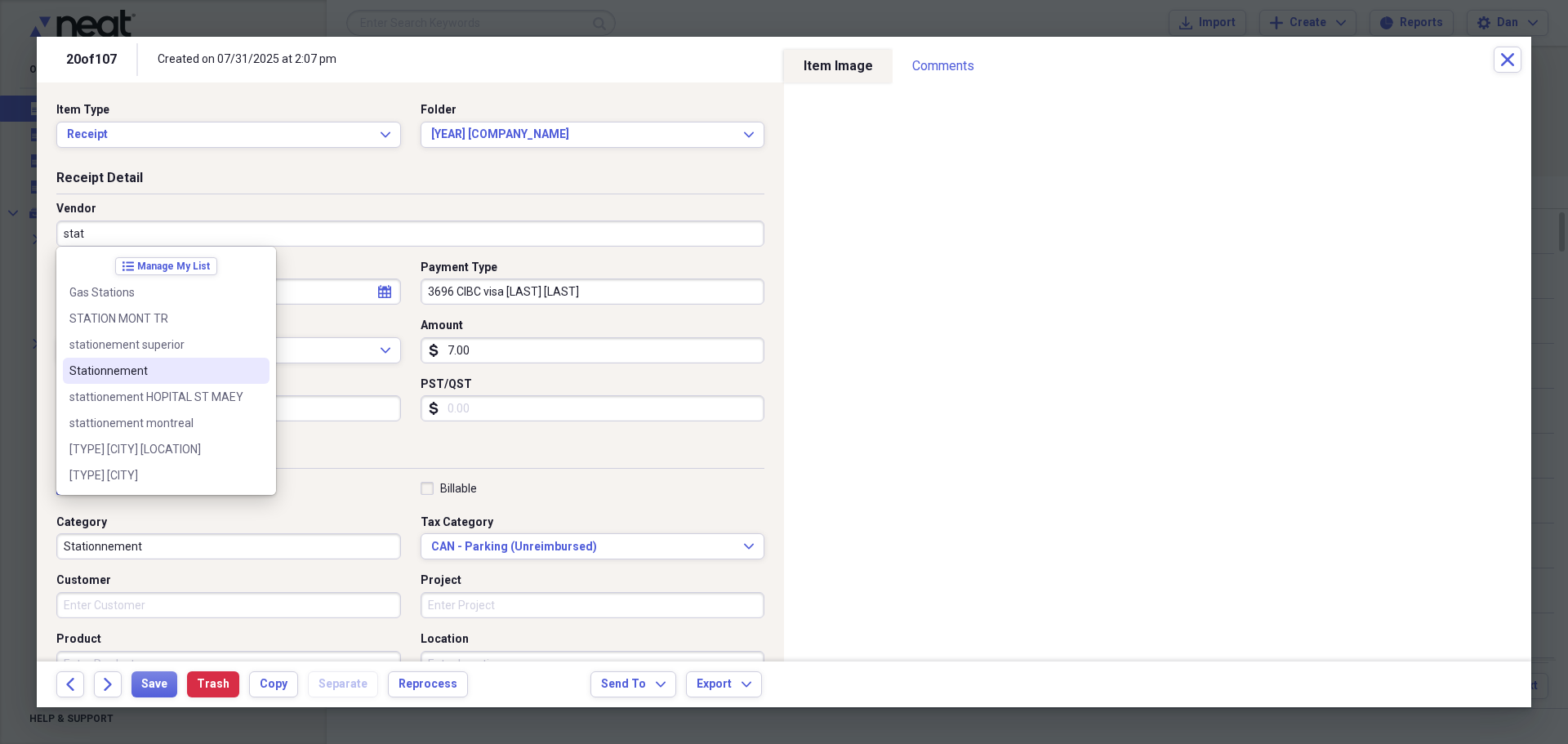 click on "Stationnement" at bounding box center (156, 371) 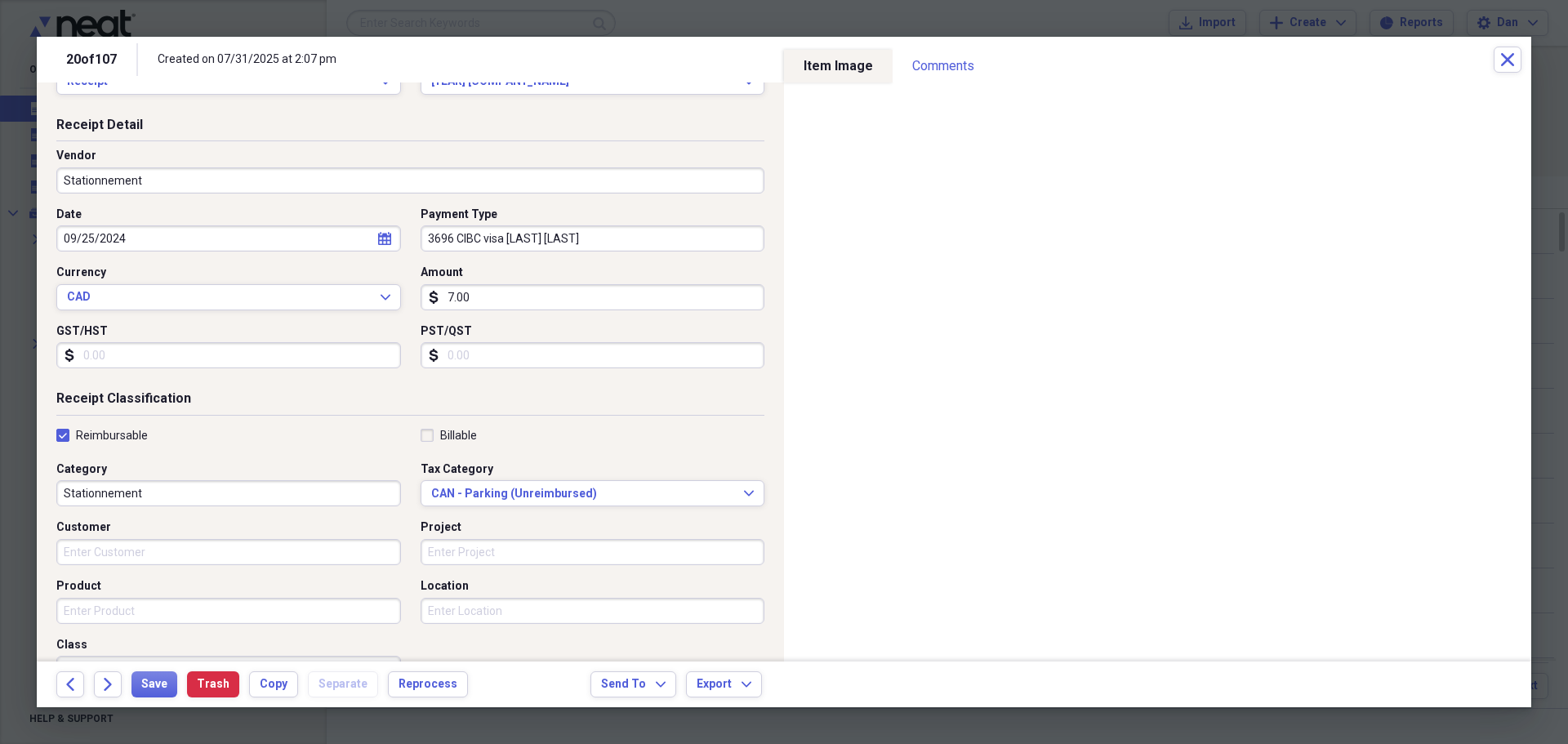 scroll, scrollTop: 82, scrollLeft: 0, axis: vertical 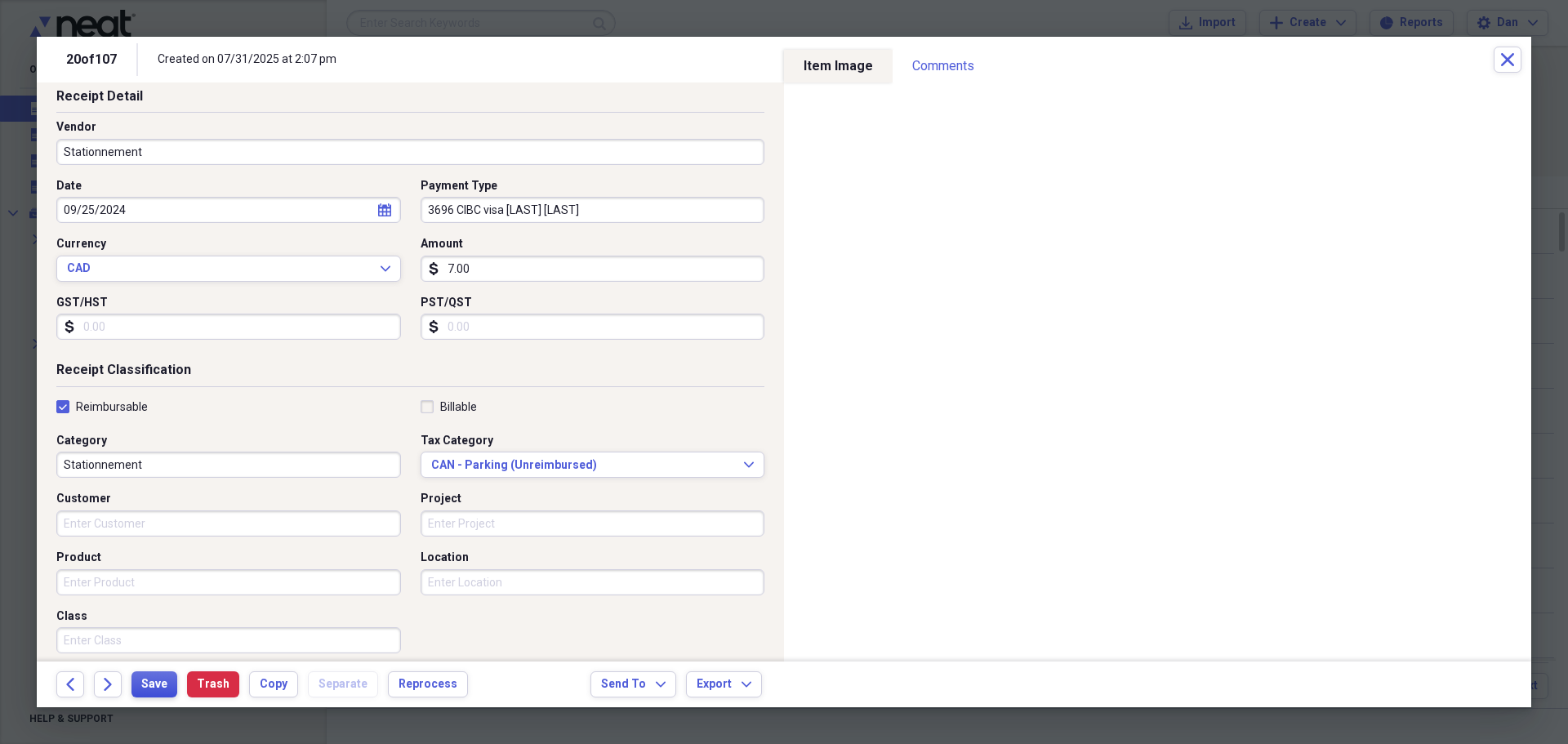 click on "Save" at bounding box center (154, 684) 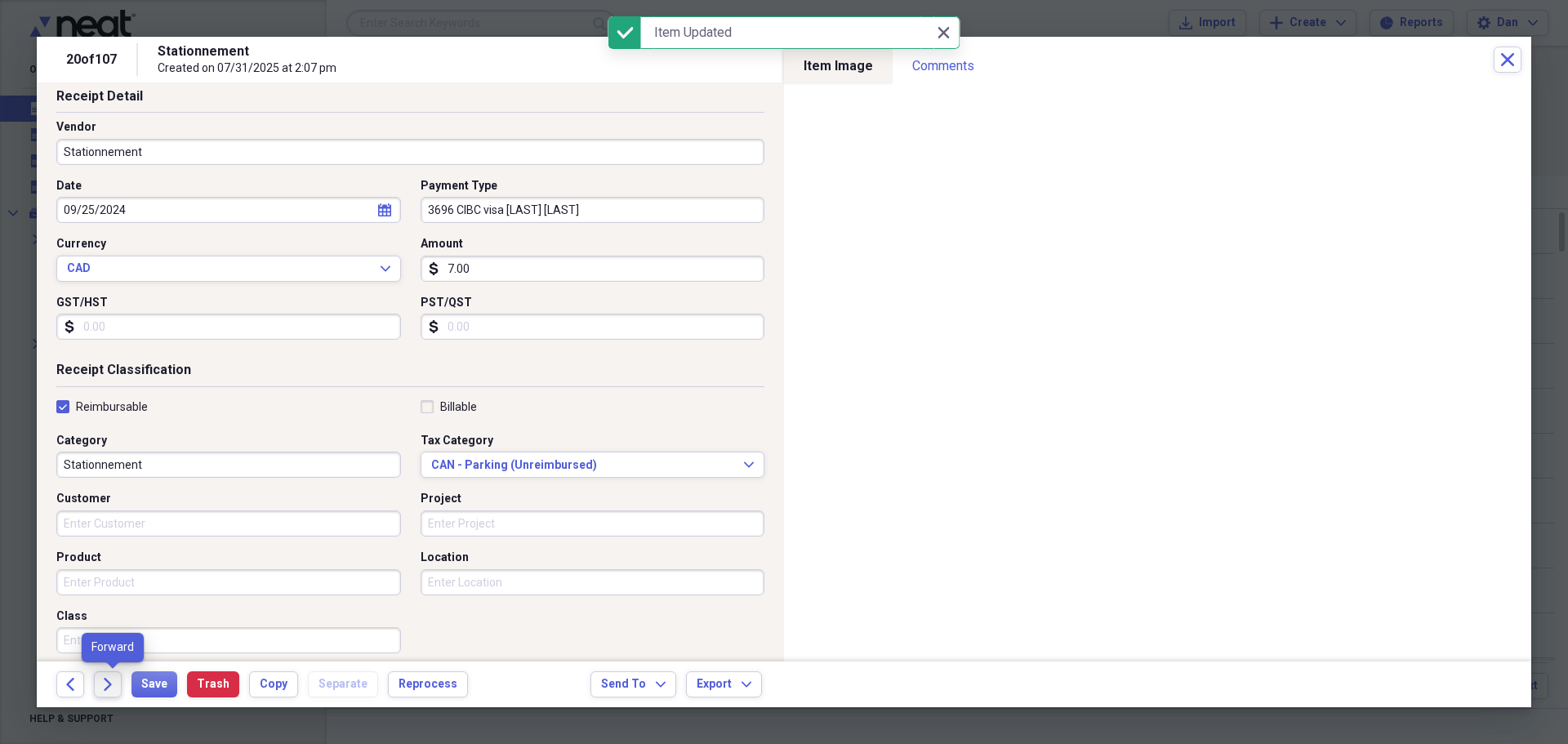 click on "Forward" 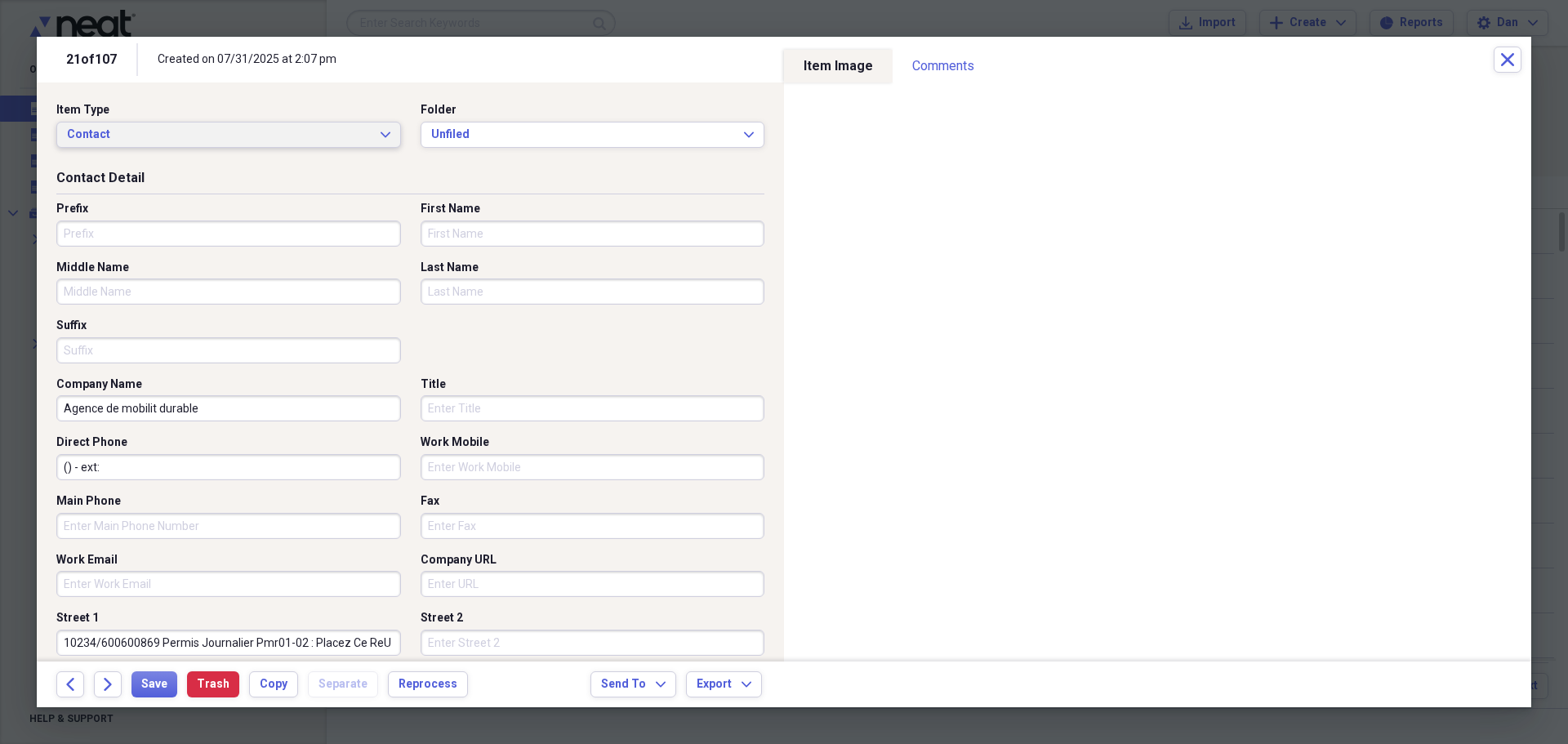 click on "Expand" 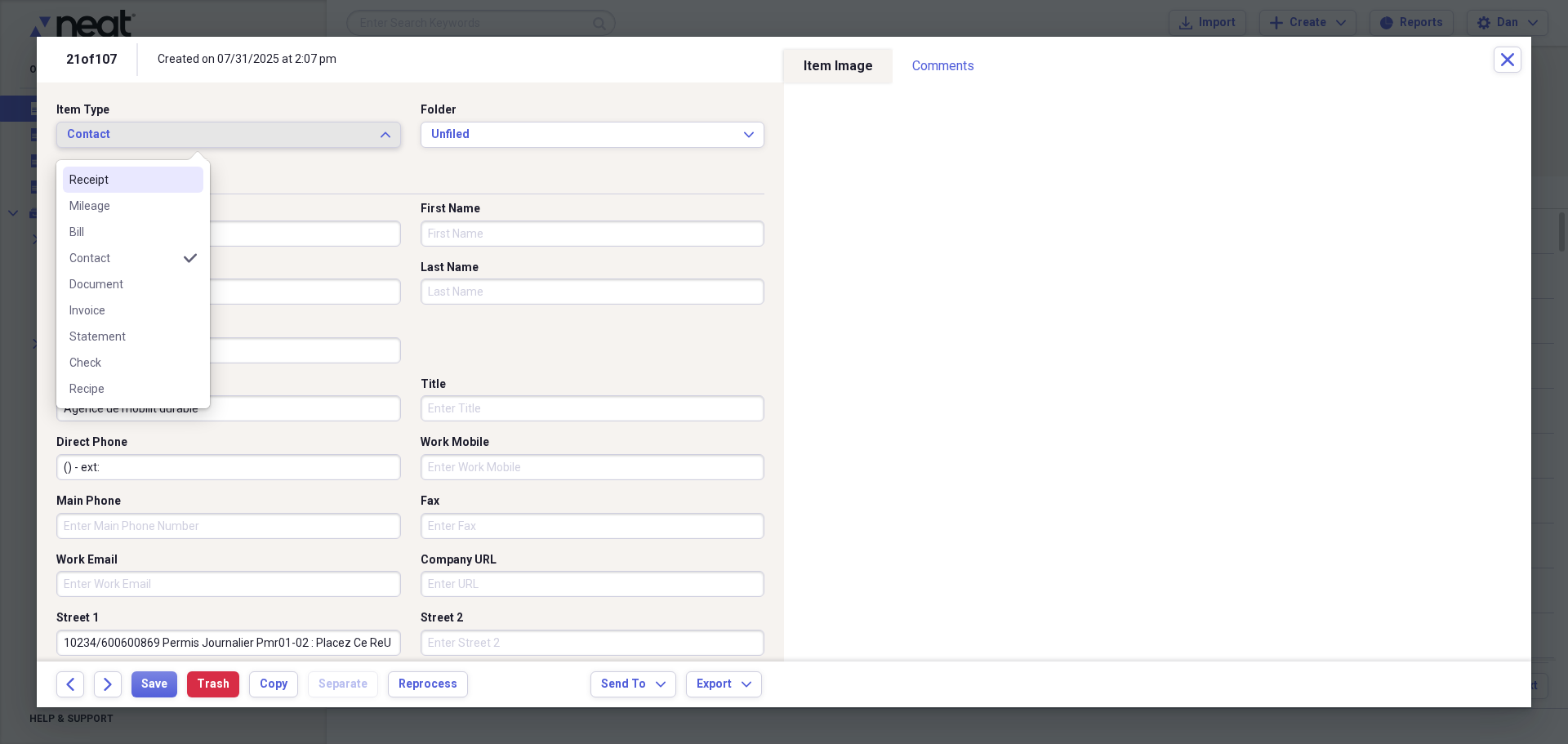 click on "Receipt" at bounding box center (133, 180) 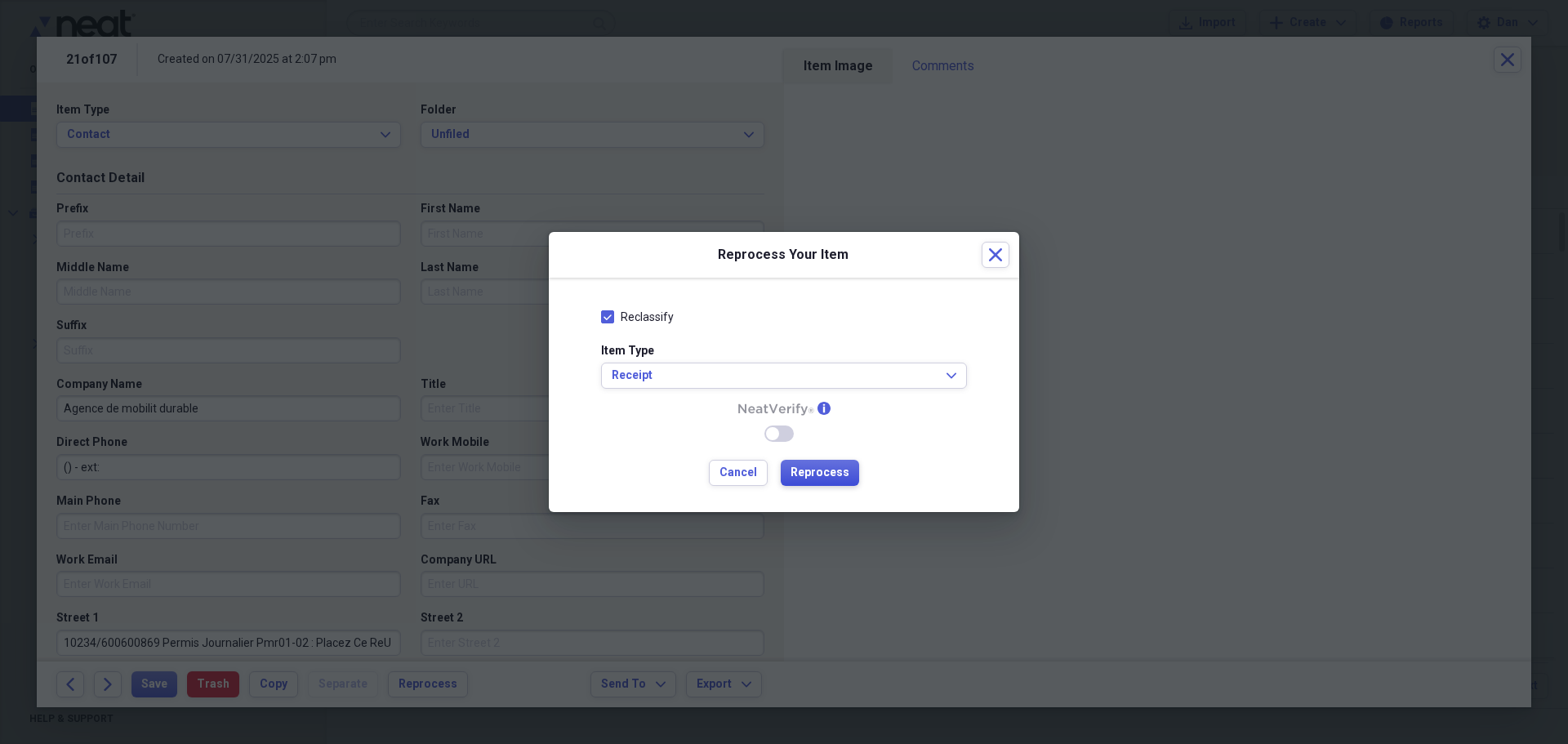 click on "Reprocess" at bounding box center [820, 473] 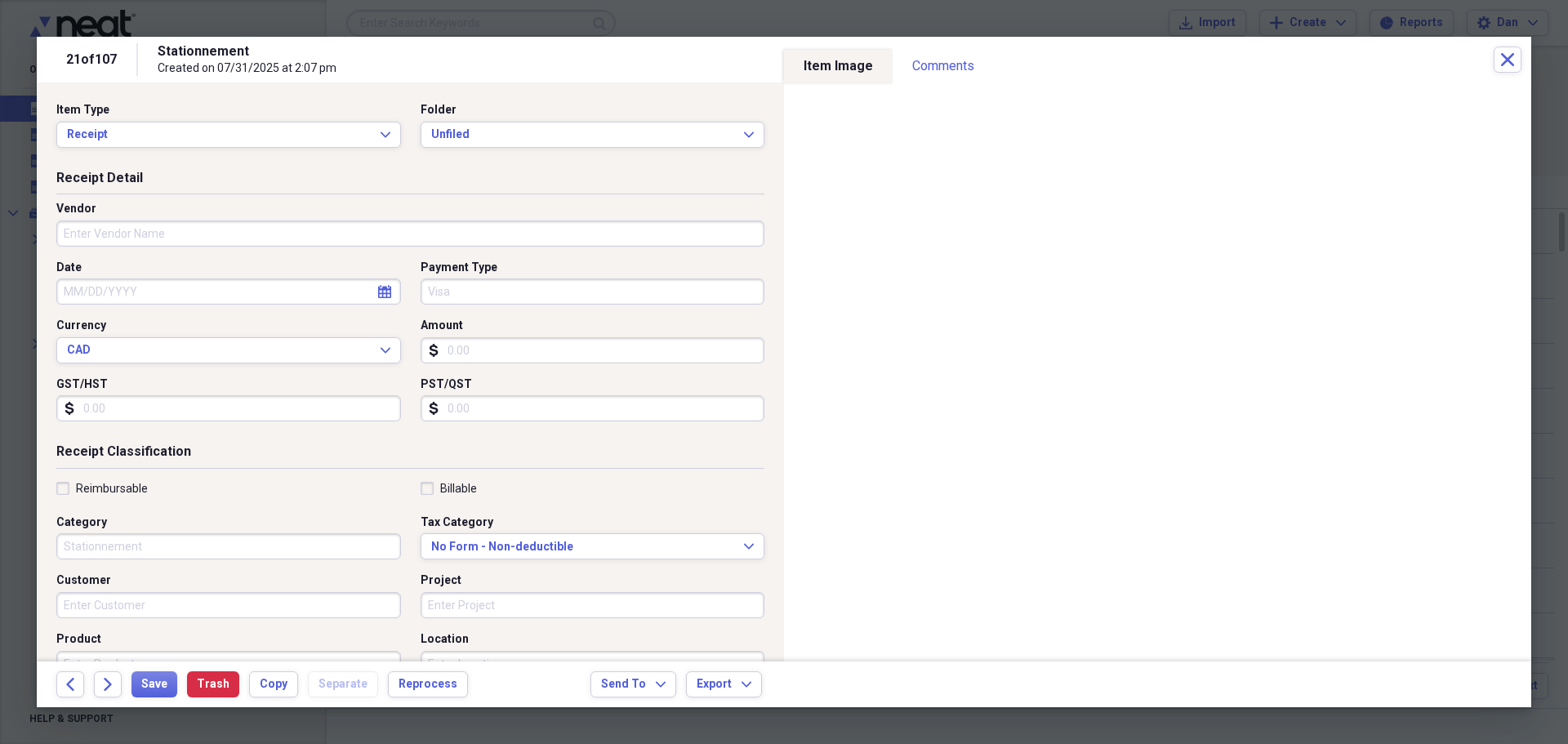 type on "Stationnement" 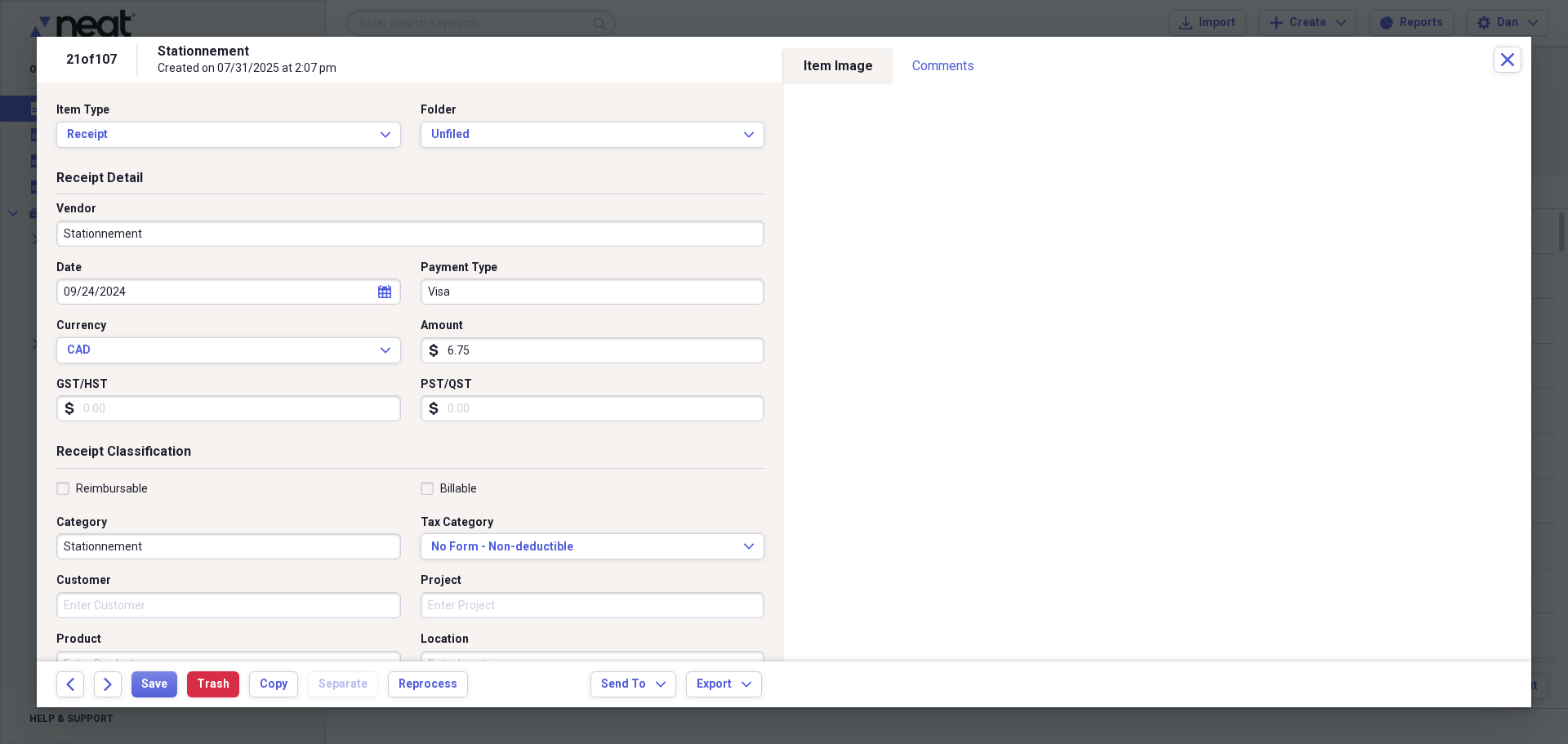 click on "Visa" at bounding box center (593, 292) 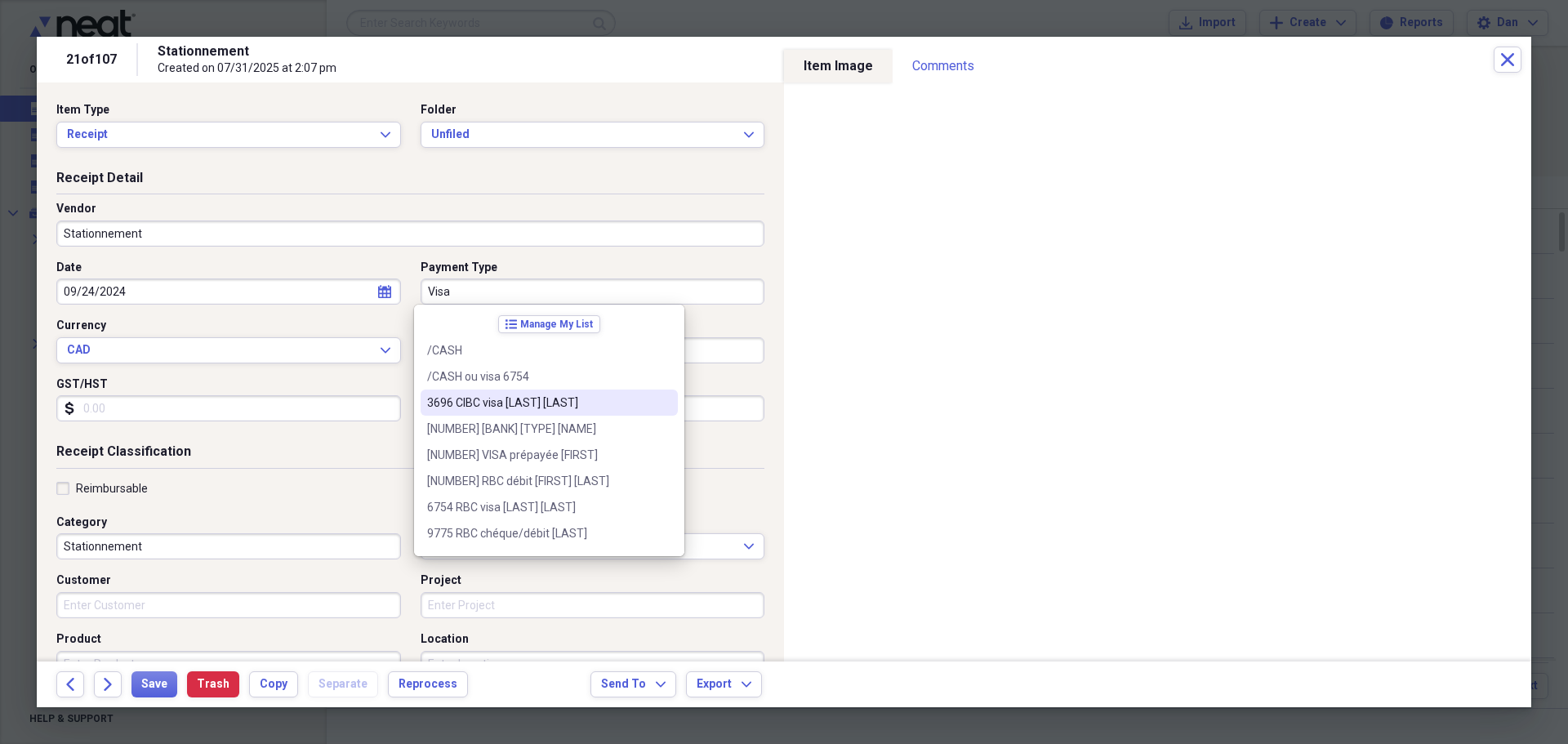 click on "[NUMBER] [LAST] VISA [FIRST] [LAST]" at bounding box center [539, 403] 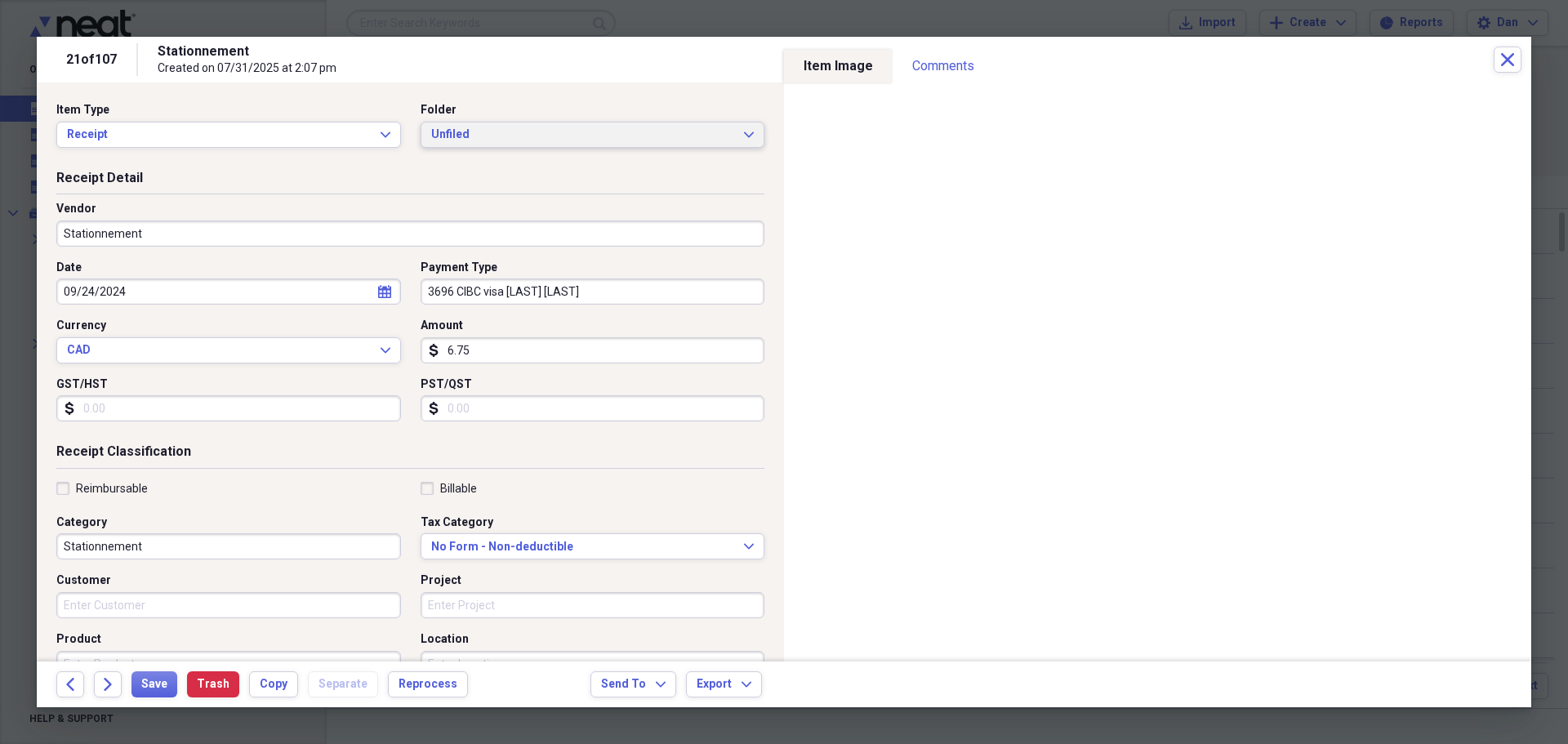 click on "Unfiled Expand" at bounding box center [593, 135] 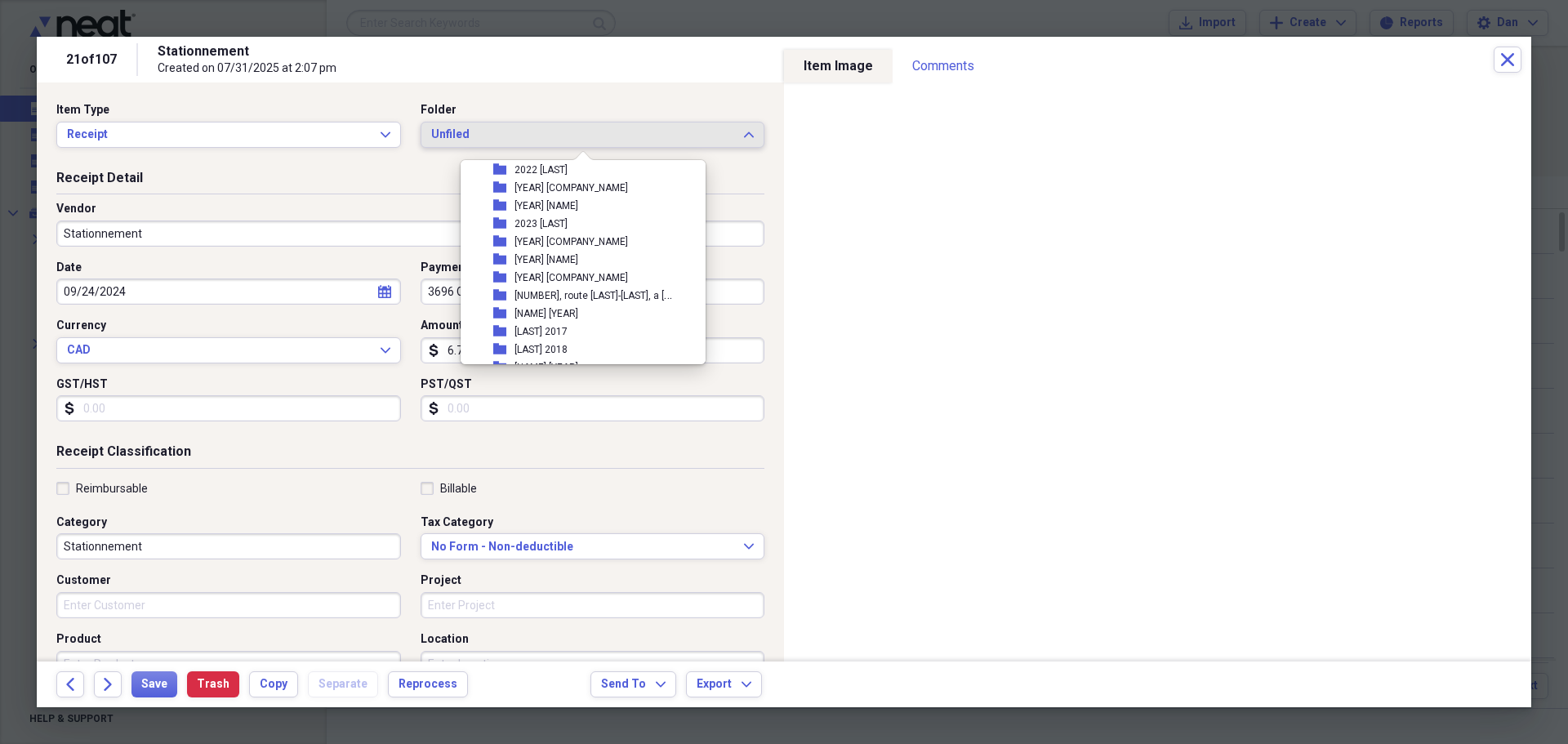 scroll, scrollTop: 490, scrollLeft: 0, axis: vertical 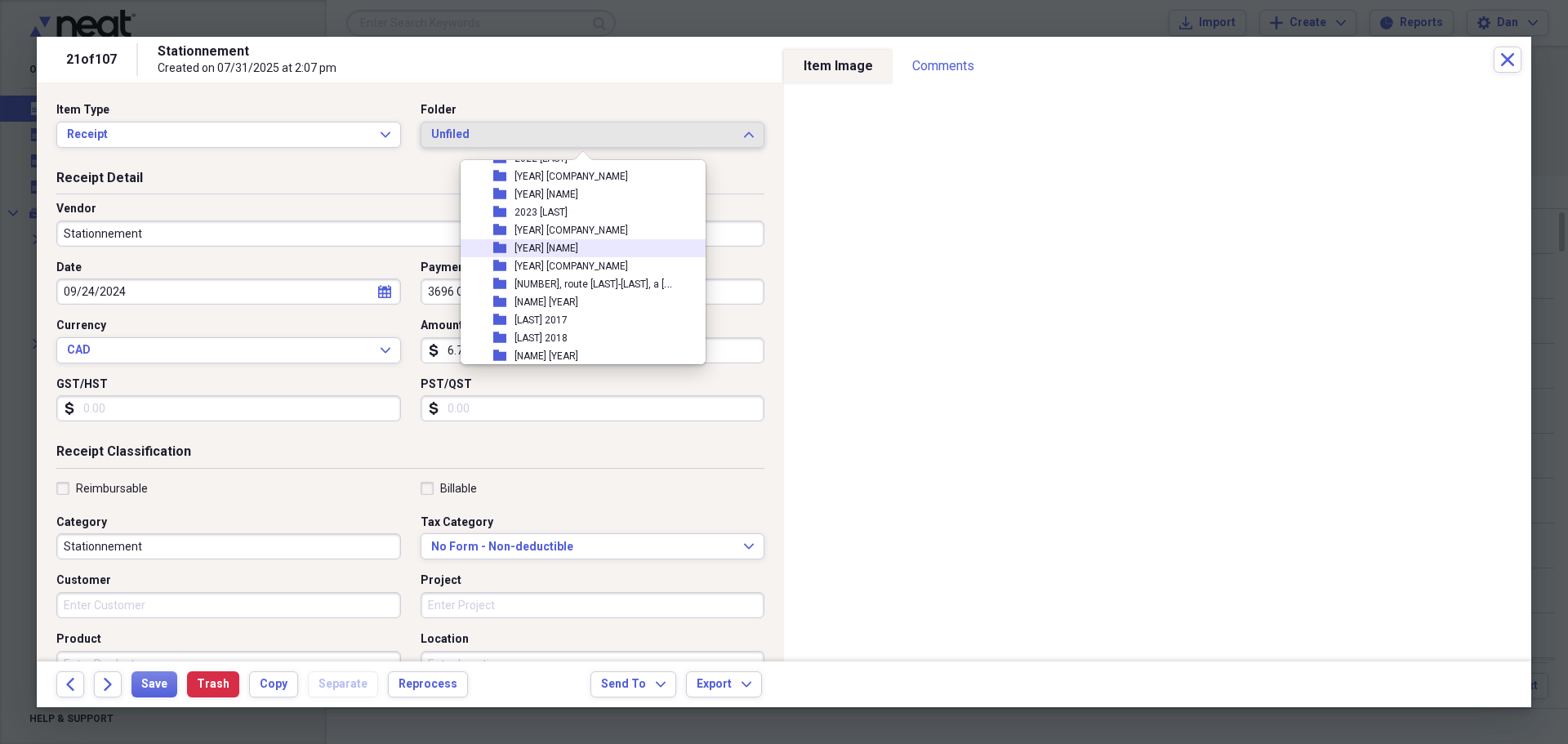 click on "[YEAR] [FIRST] [LAST]" at bounding box center [546, 248] 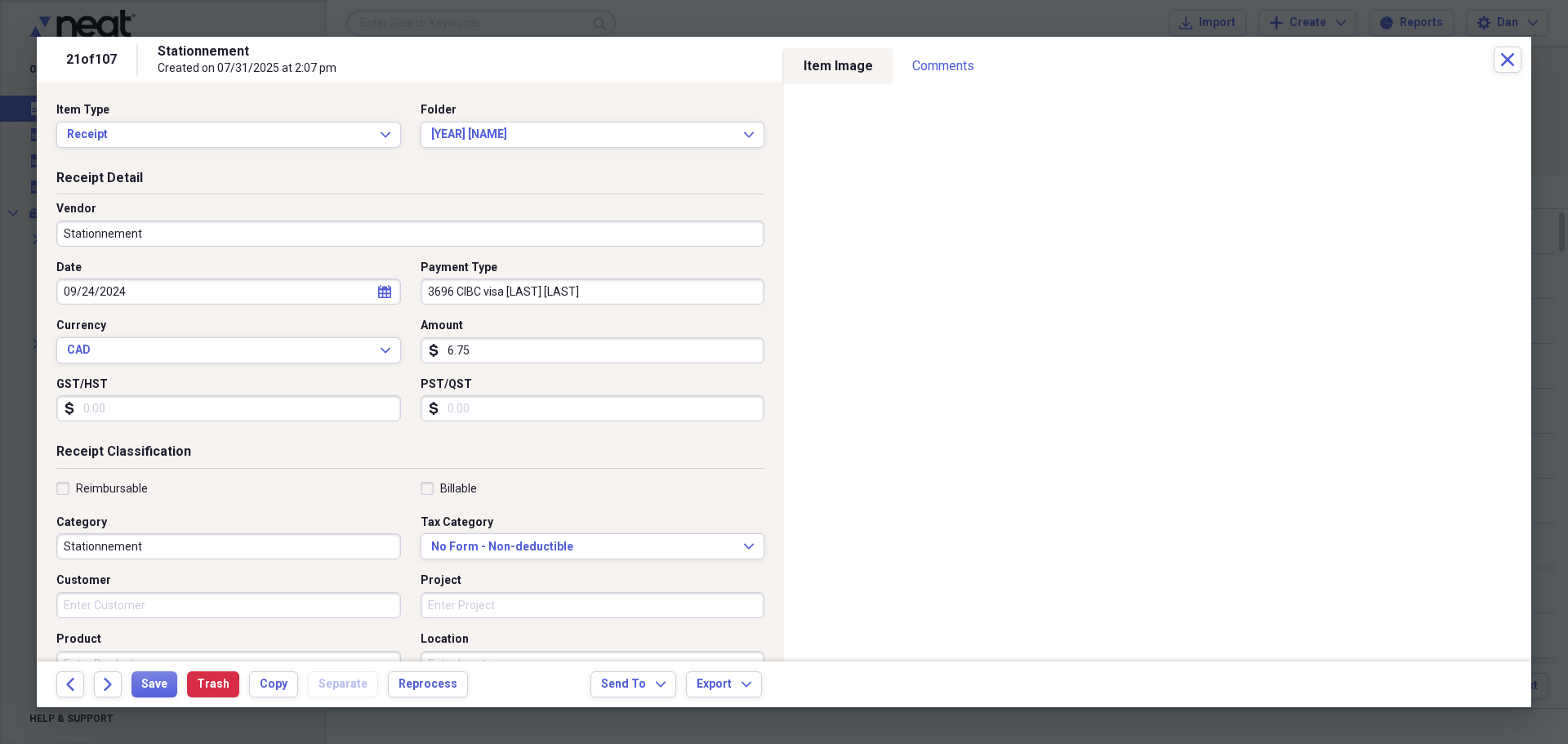 click on "Reimbursable" at bounding box center [102, 488] 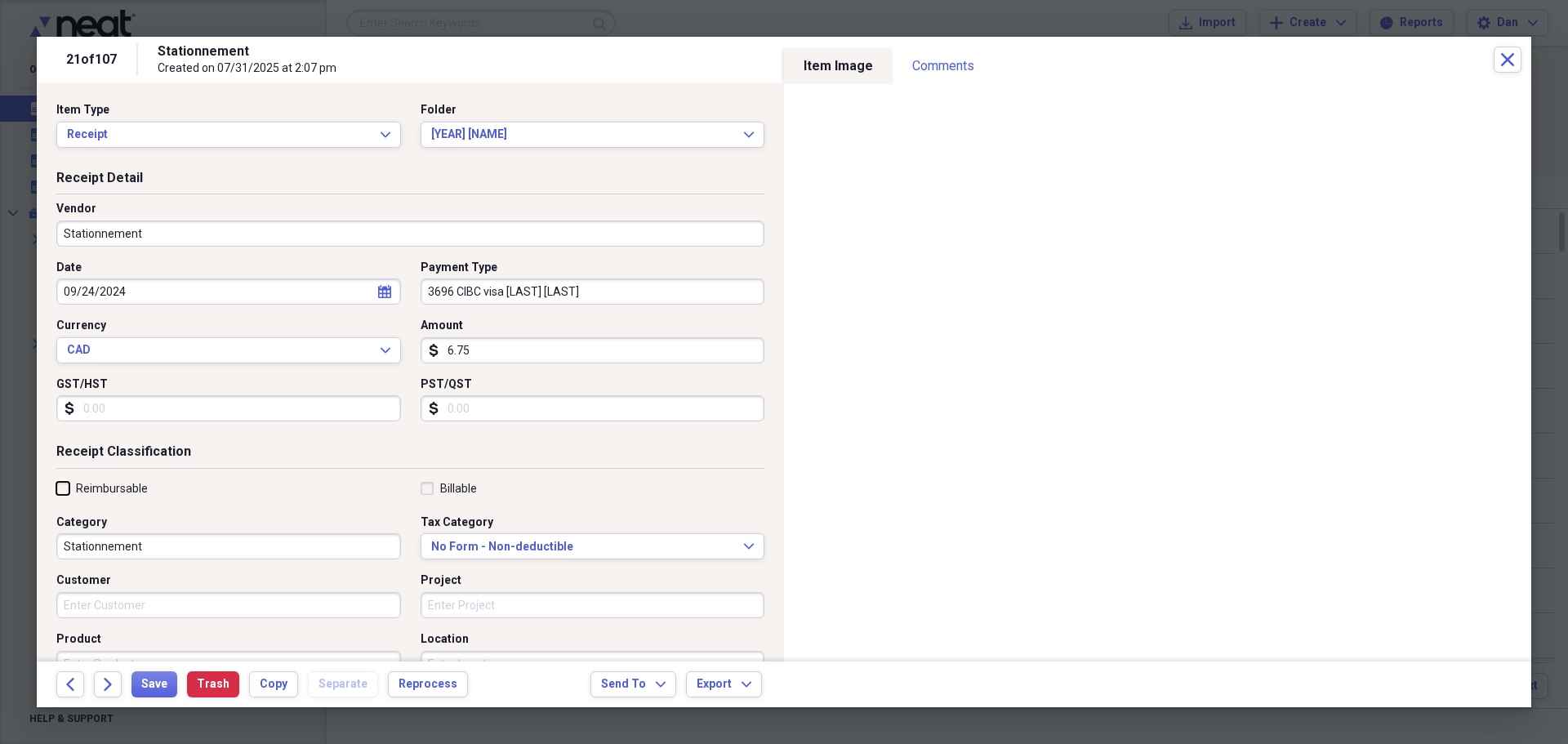 click on "Reimbursable" at bounding box center [56, 488] 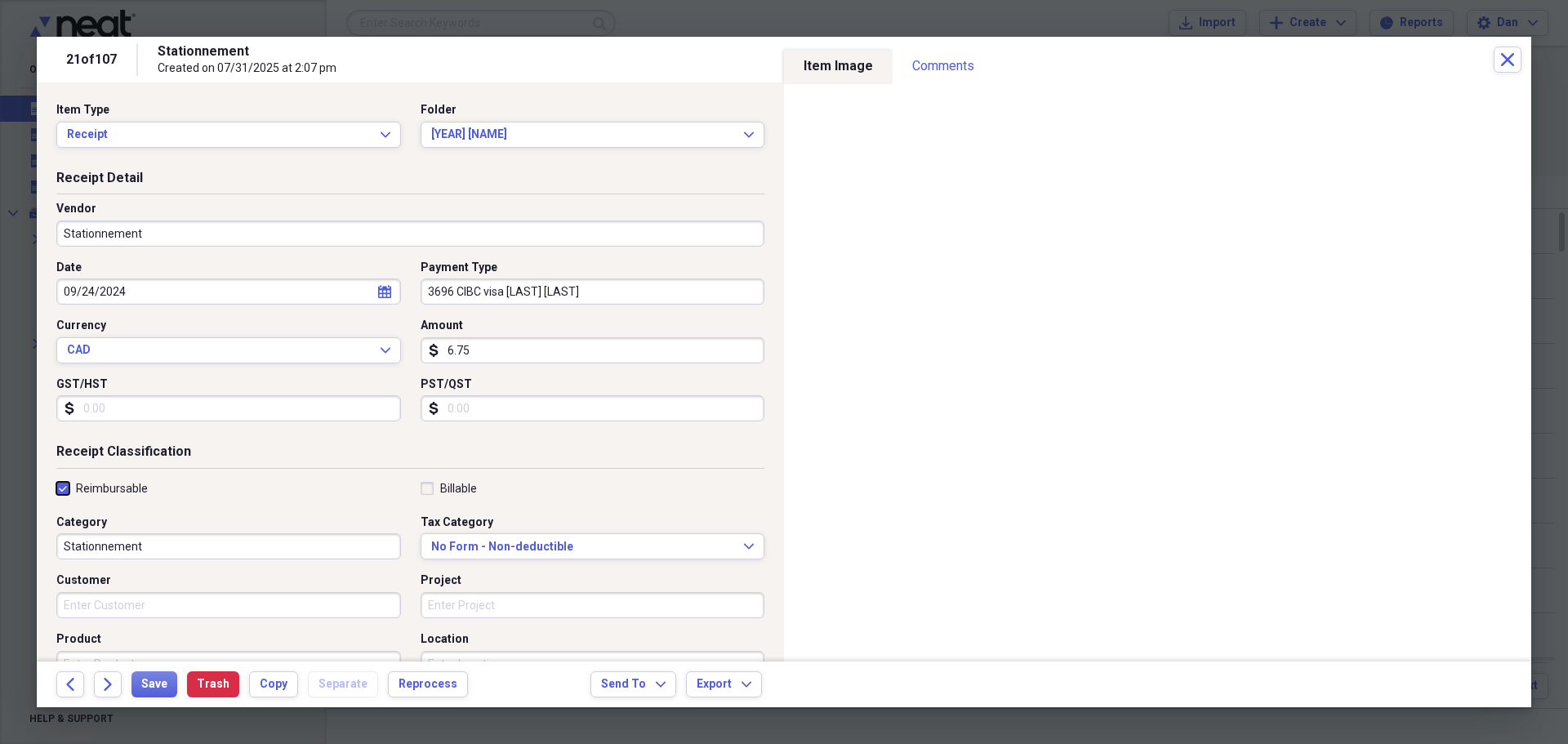 checkbox on "true" 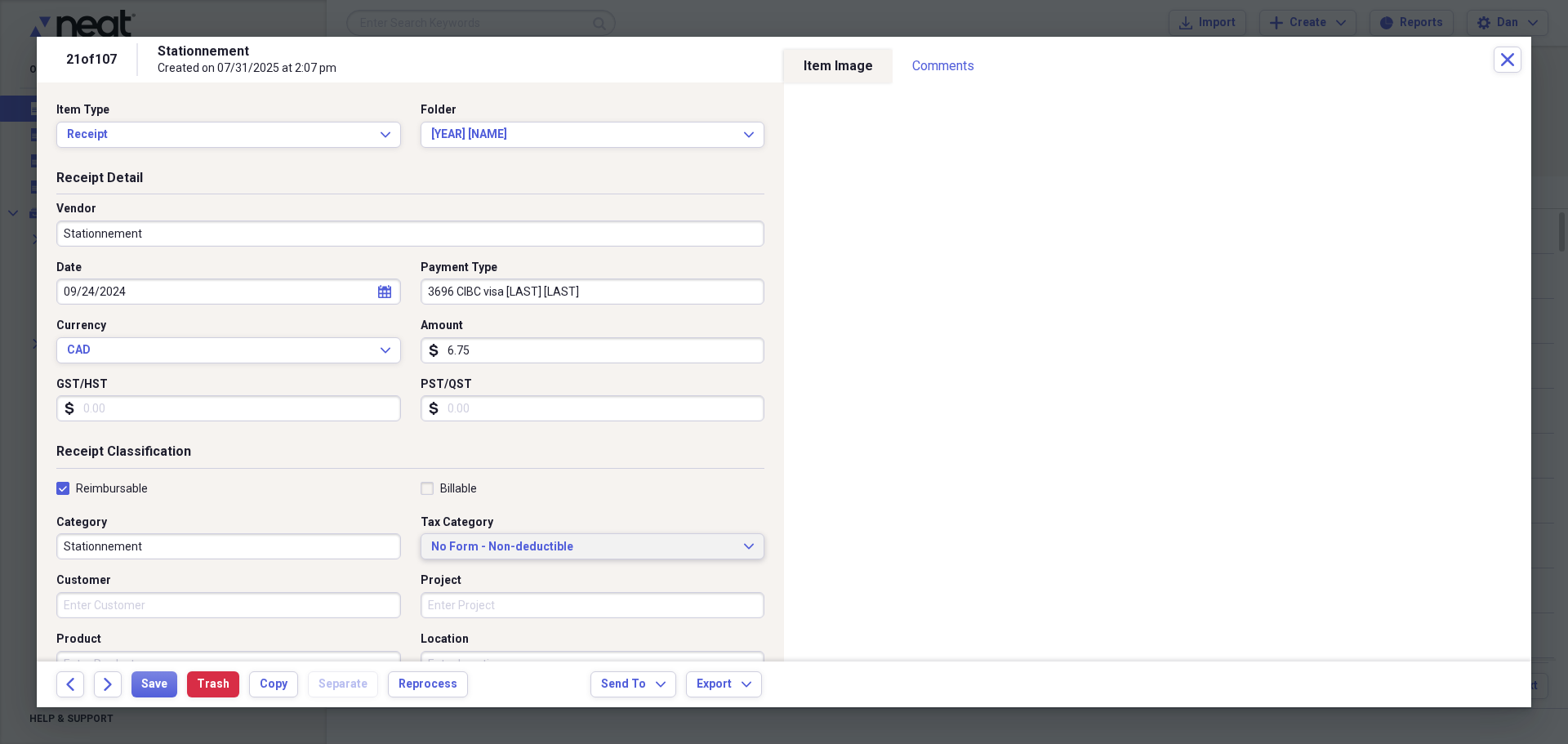 click on "No Form - Non-deductible" at bounding box center [583, 547] 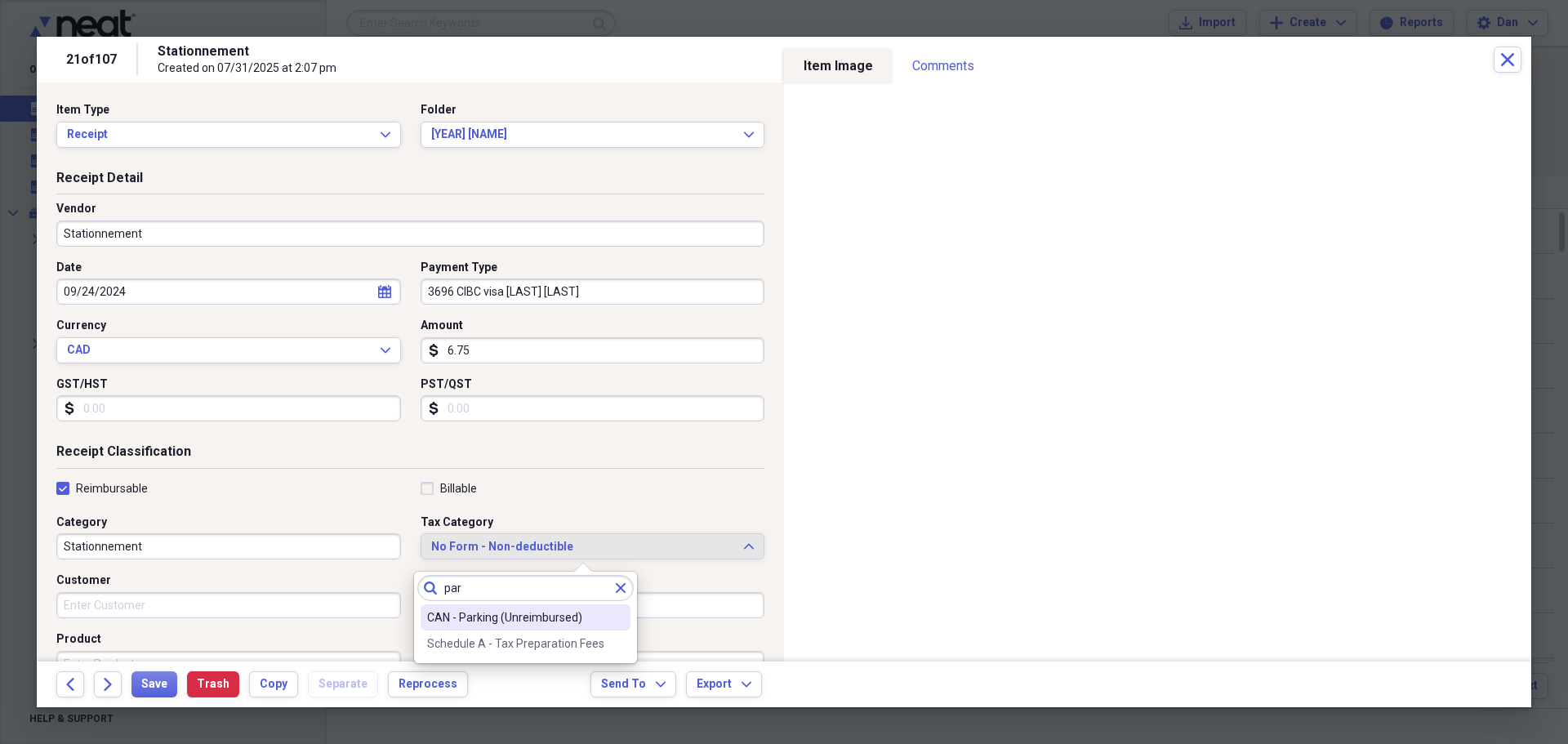 type on "par" 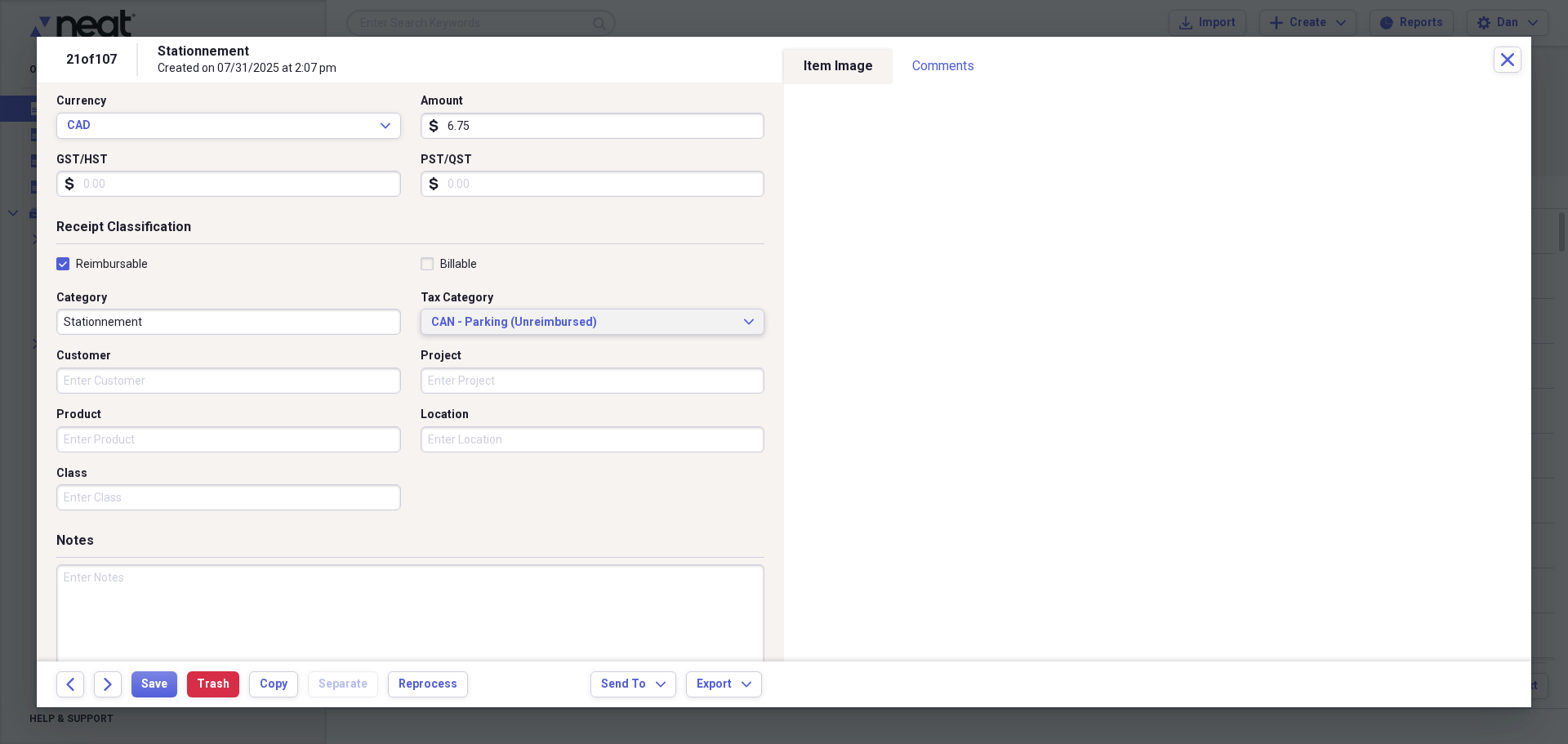 scroll, scrollTop: 245, scrollLeft: 0, axis: vertical 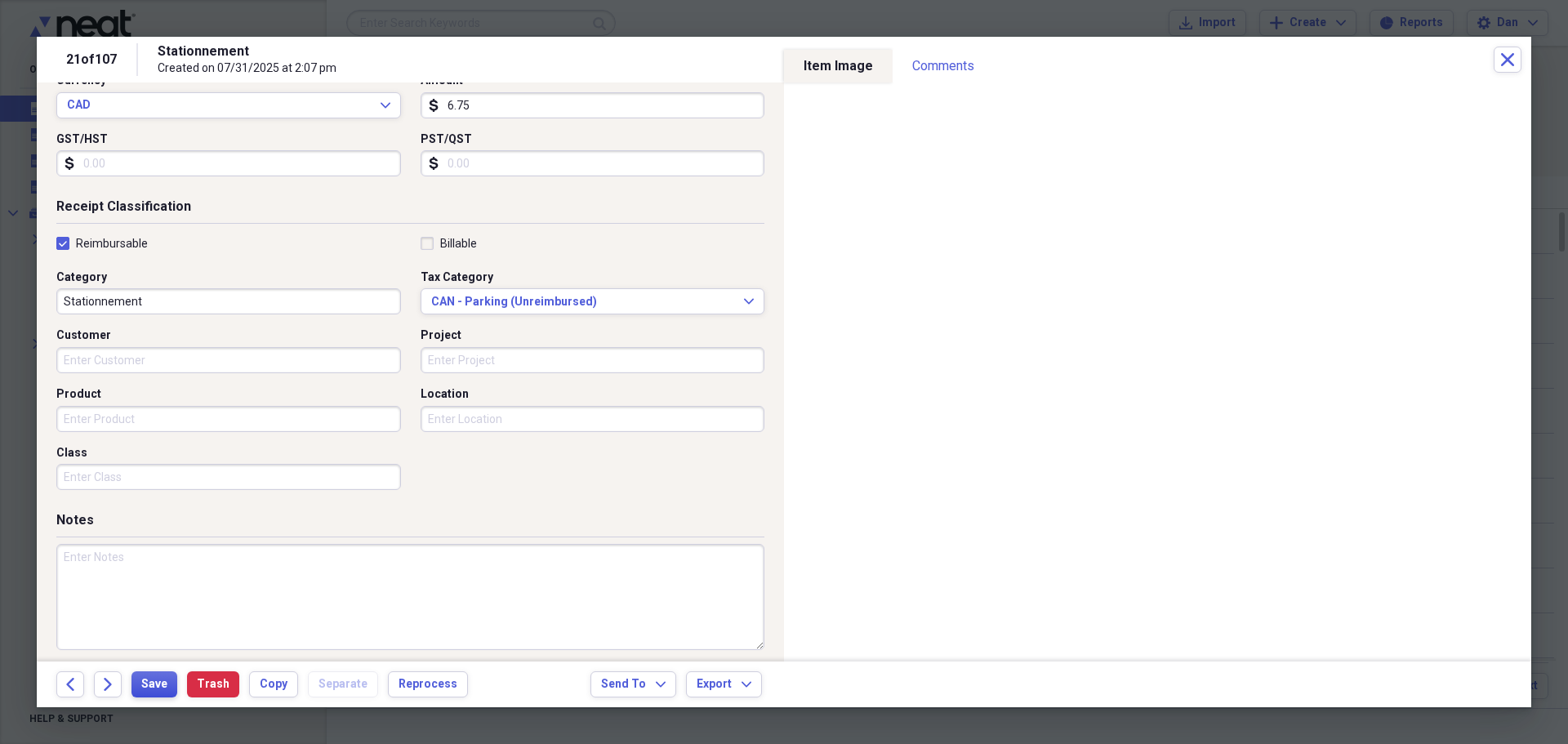click on "Save" at bounding box center (154, 684) 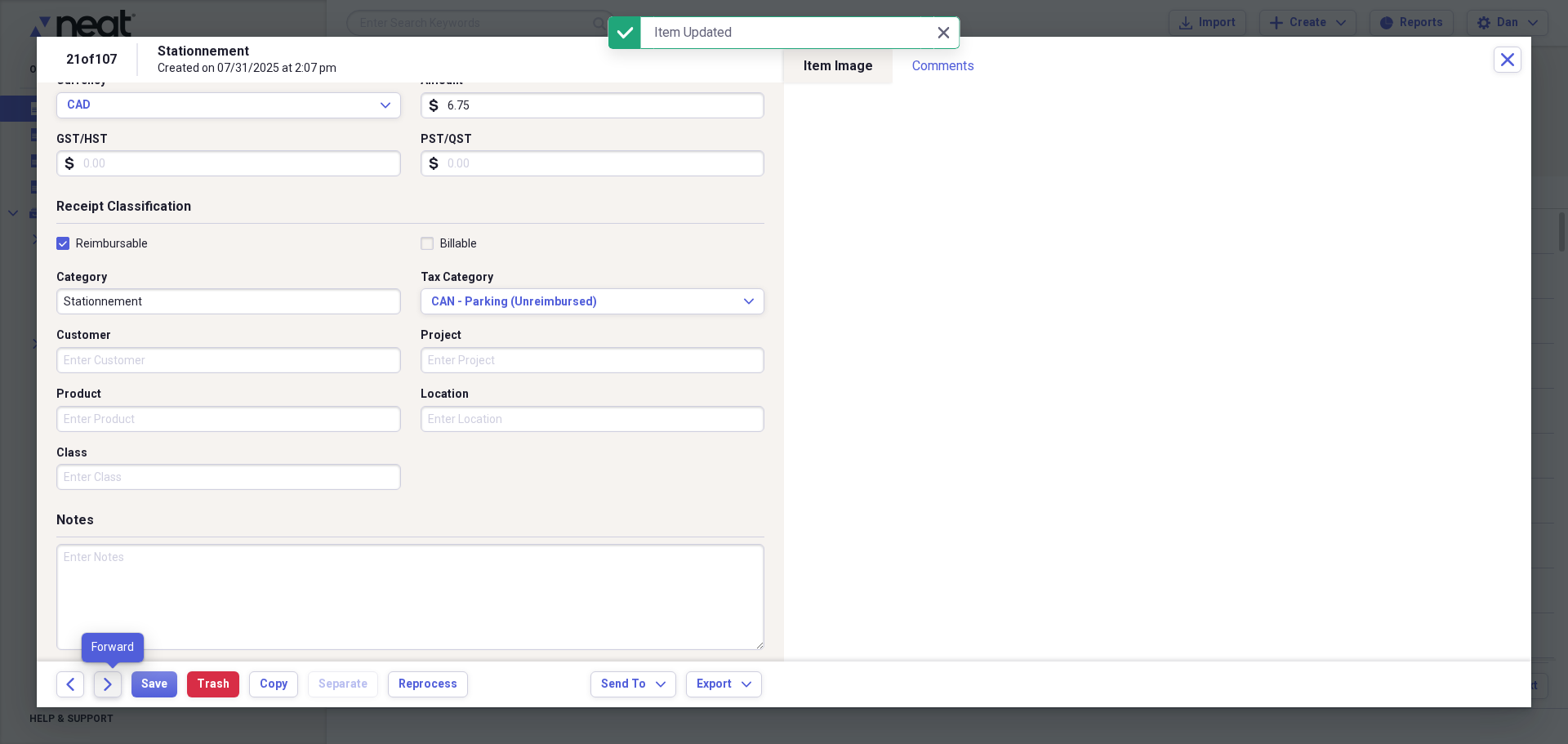 click on "Forward" 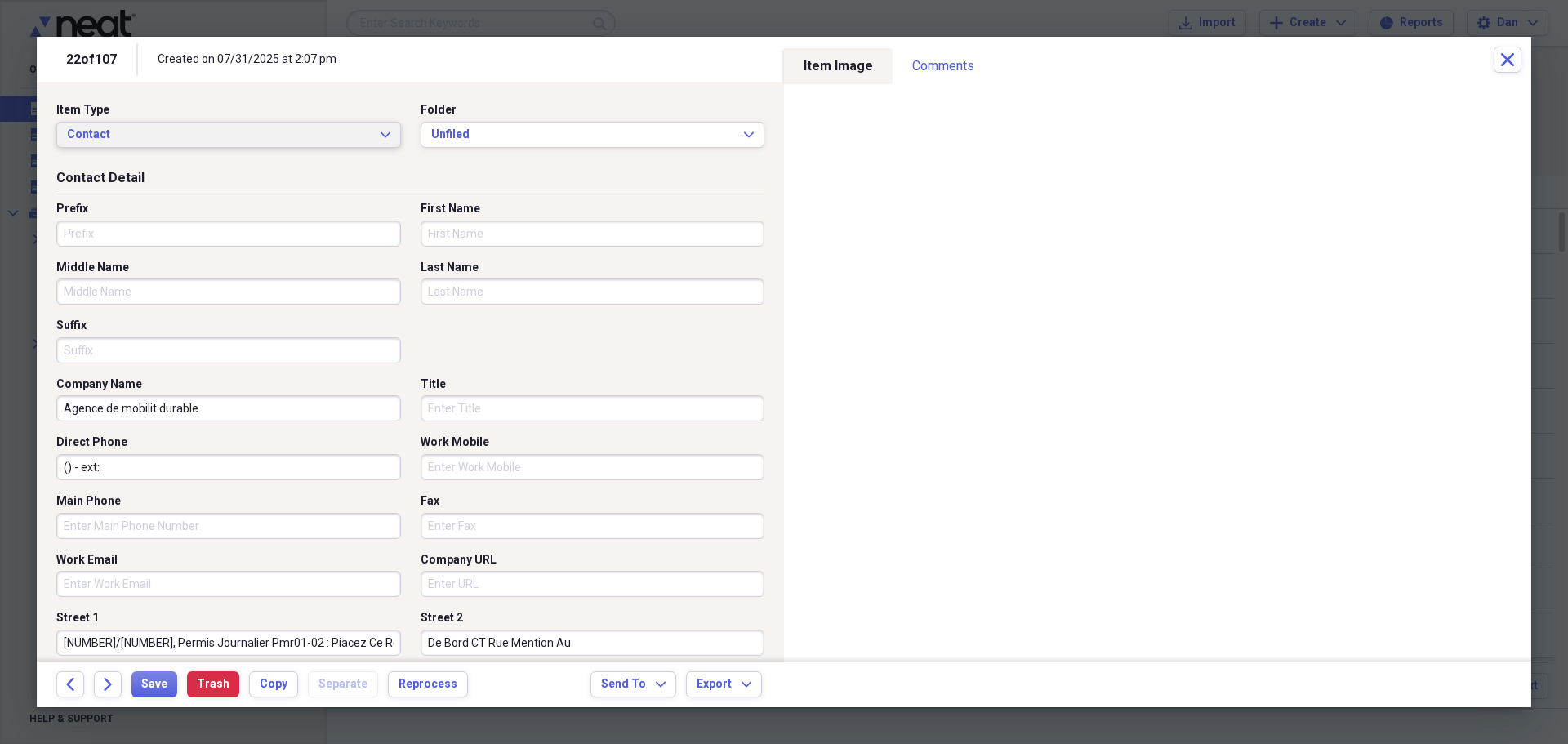 click on "Expand" 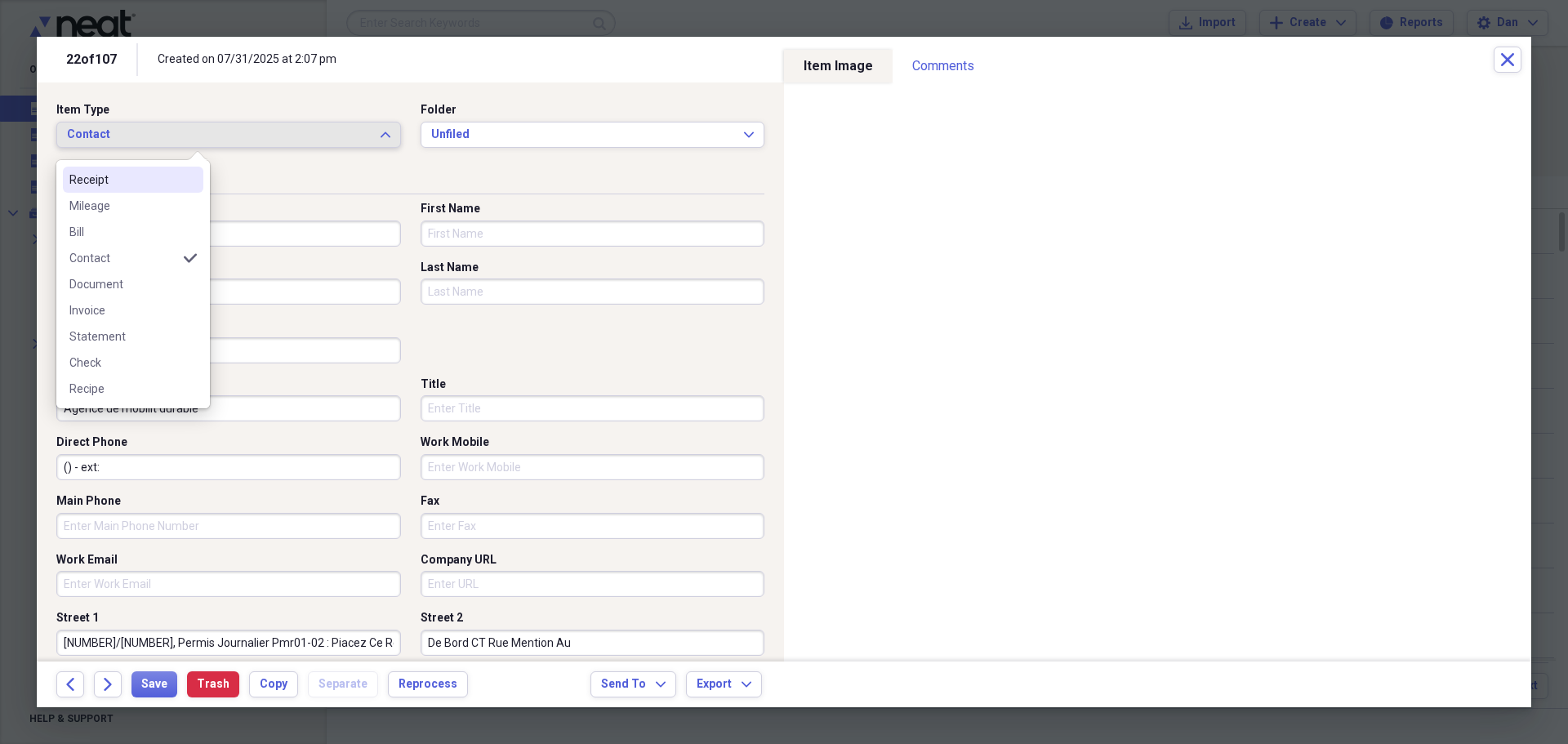 click on "Receipt" at bounding box center (123, 180) 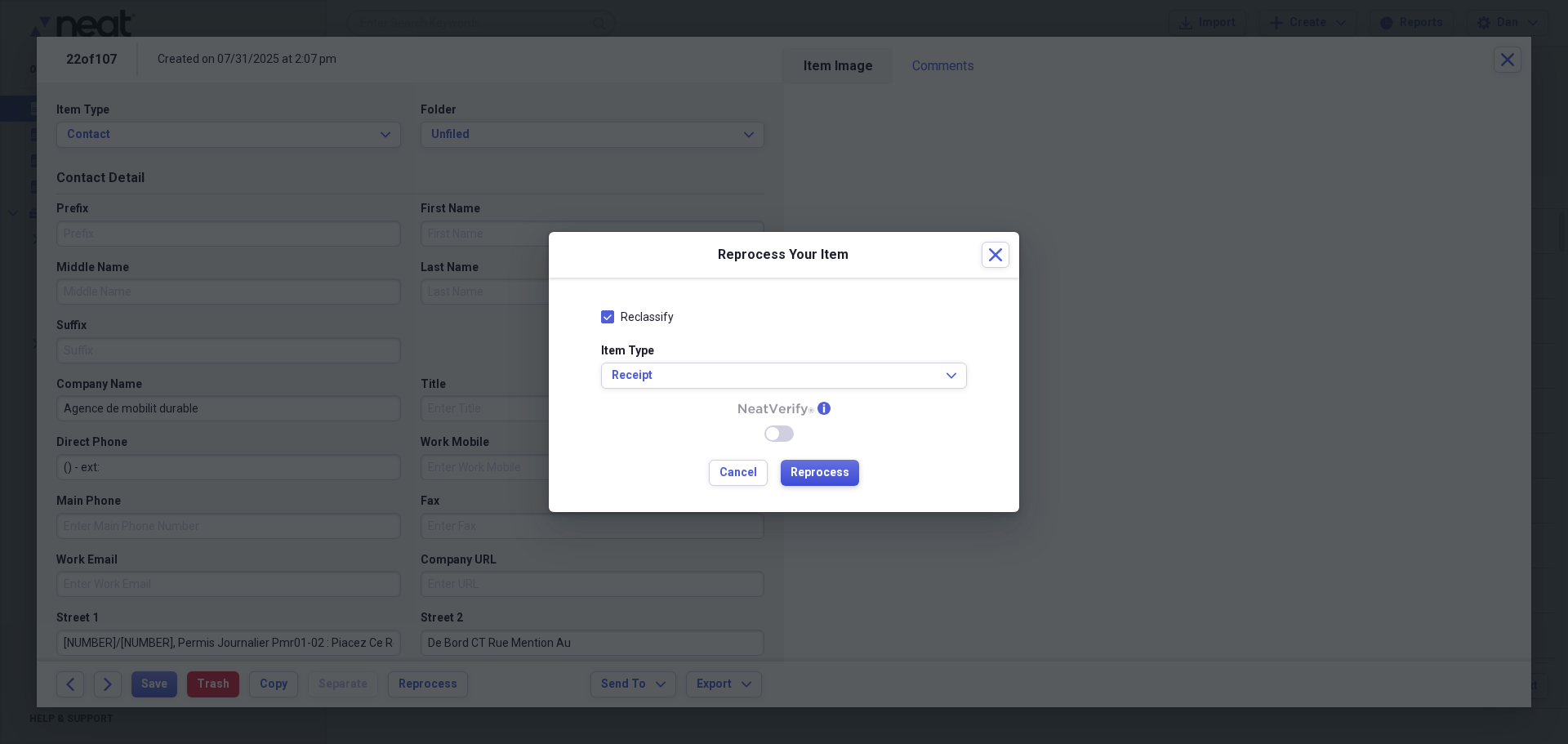 click on "Reprocess" at bounding box center (820, 473) 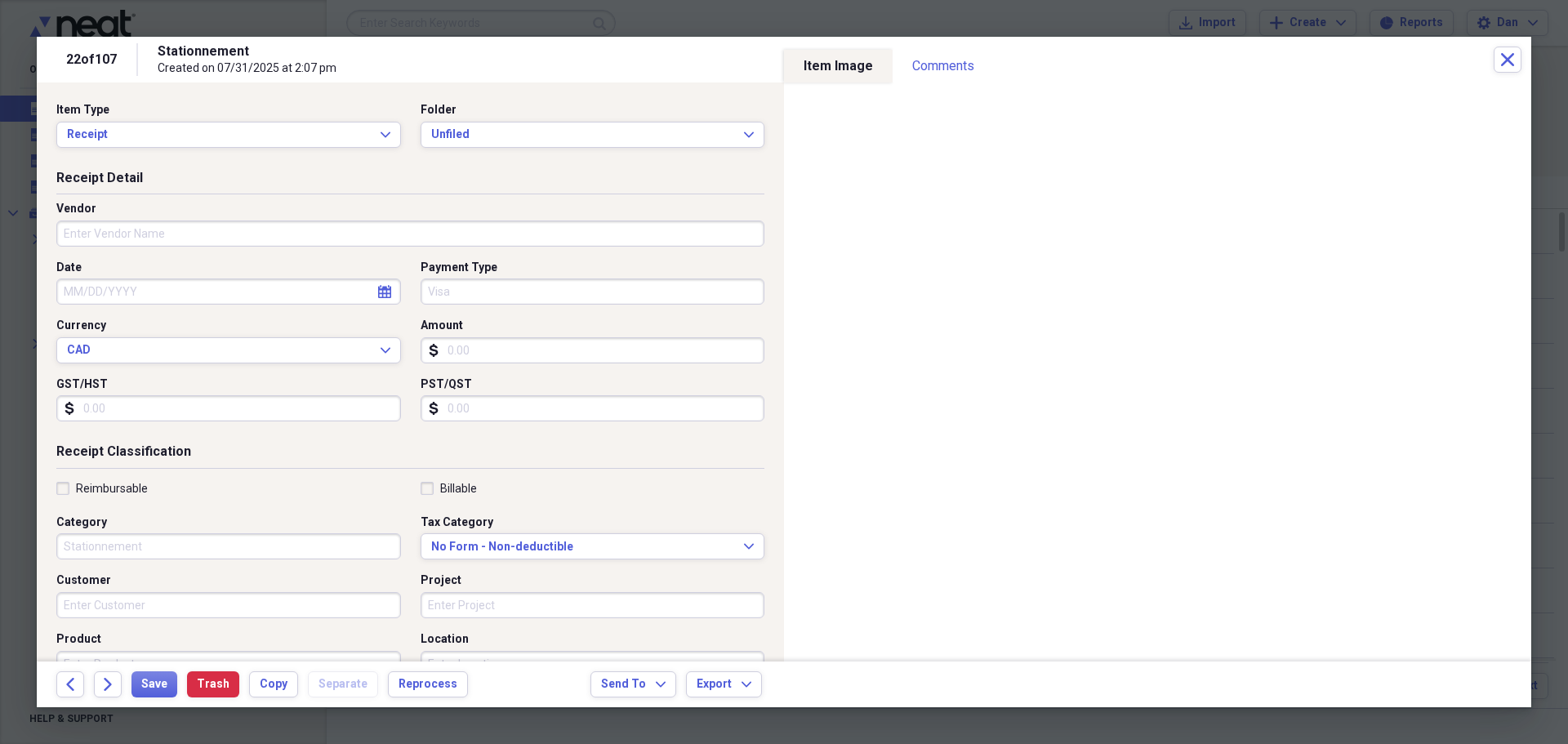 type on "Stationnement" 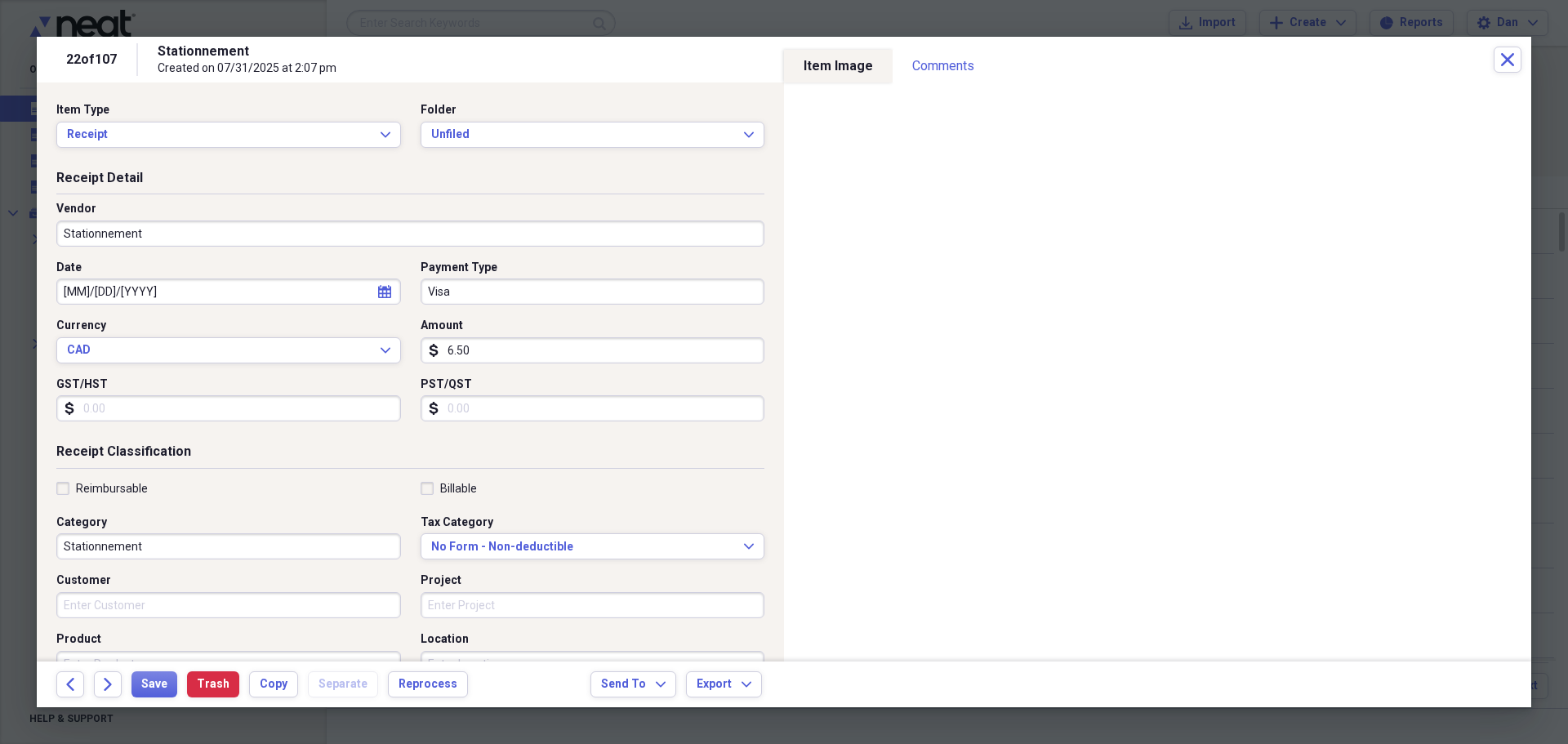 click on "Visa" at bounding box center (593, 292) 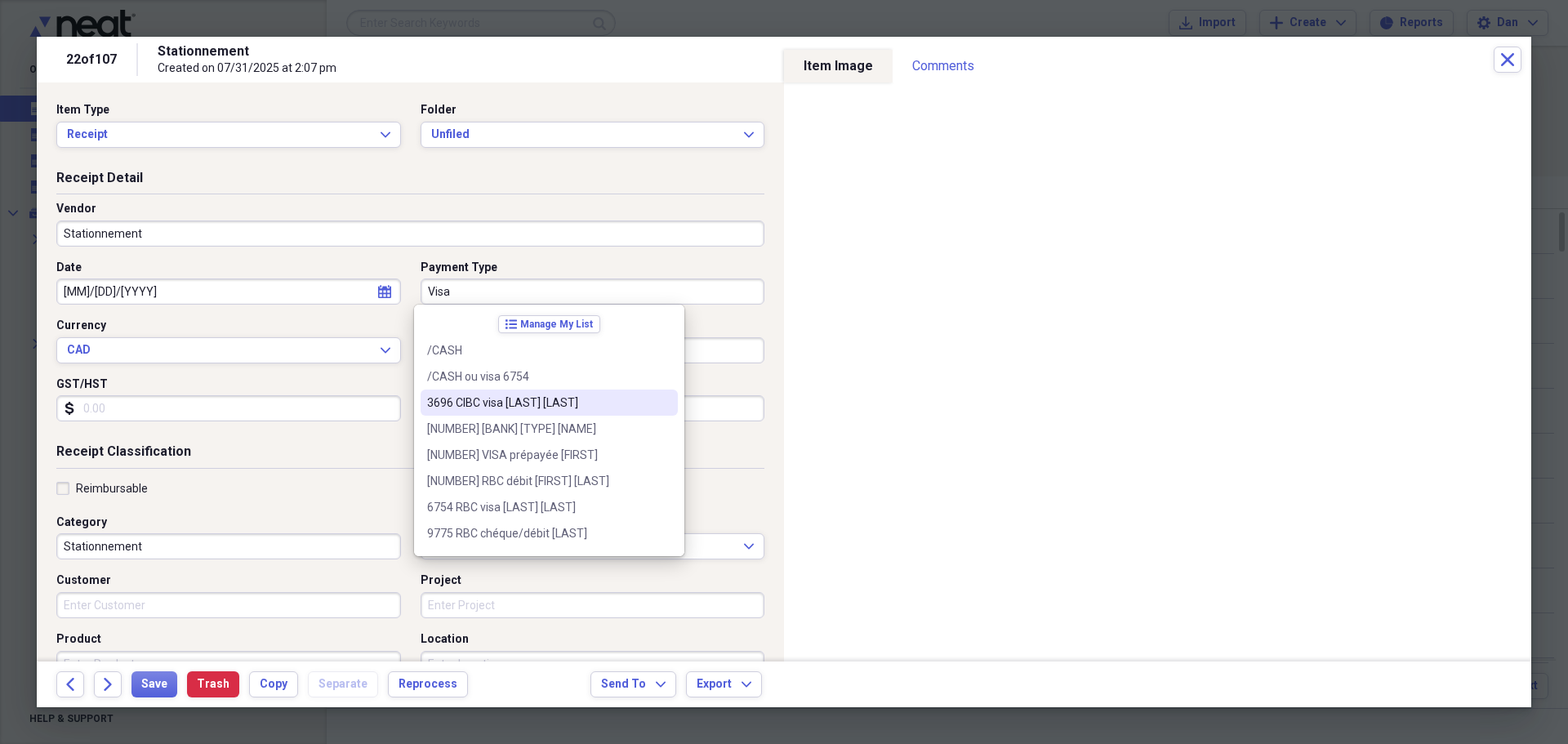 click on "[NUMBER] [LAST] VISA [FIRST] [LAST]" at bounding box center (539, 403) 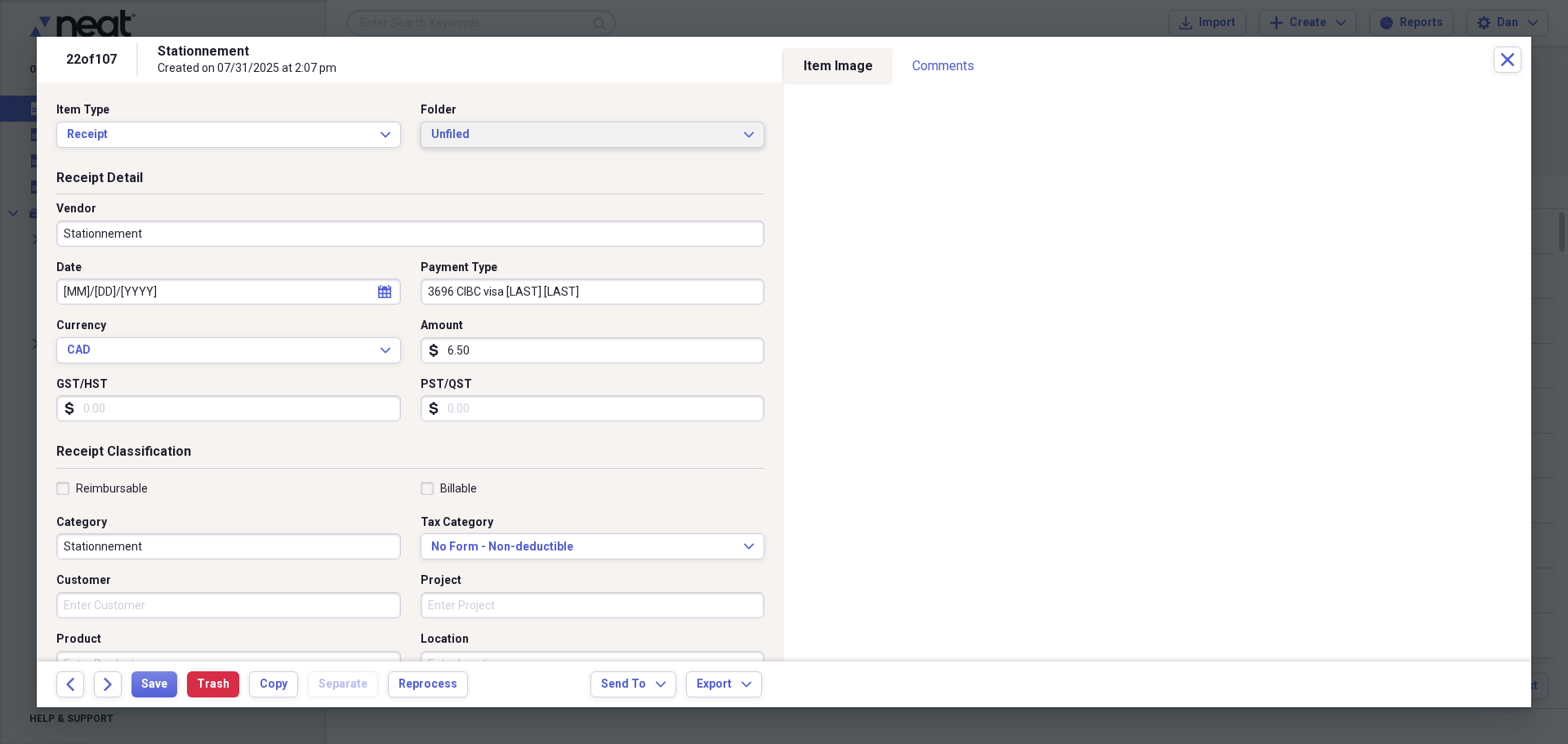 click on "Expand" 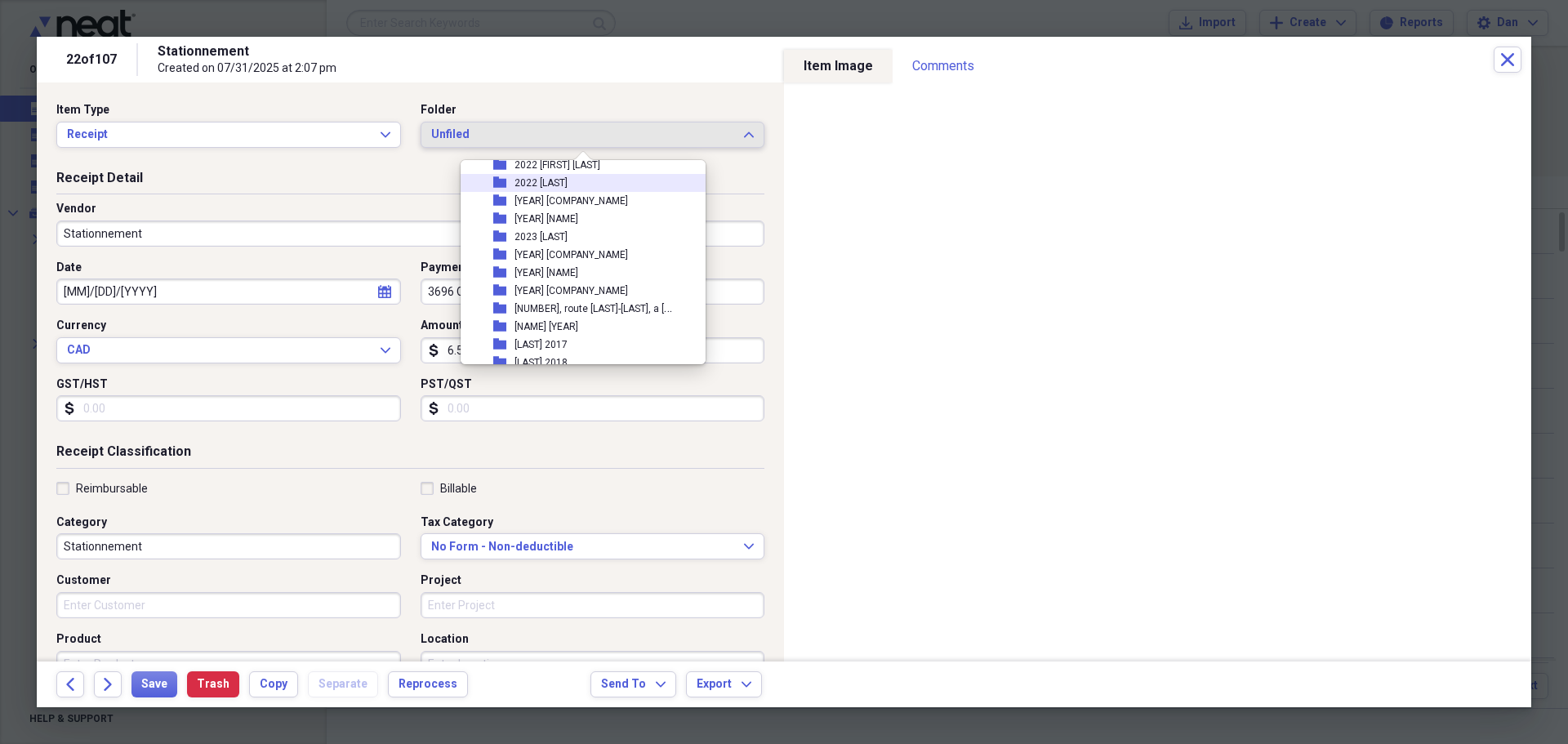 scroll, scrollTop: 490, scrollLeft: 0, axis: vertical 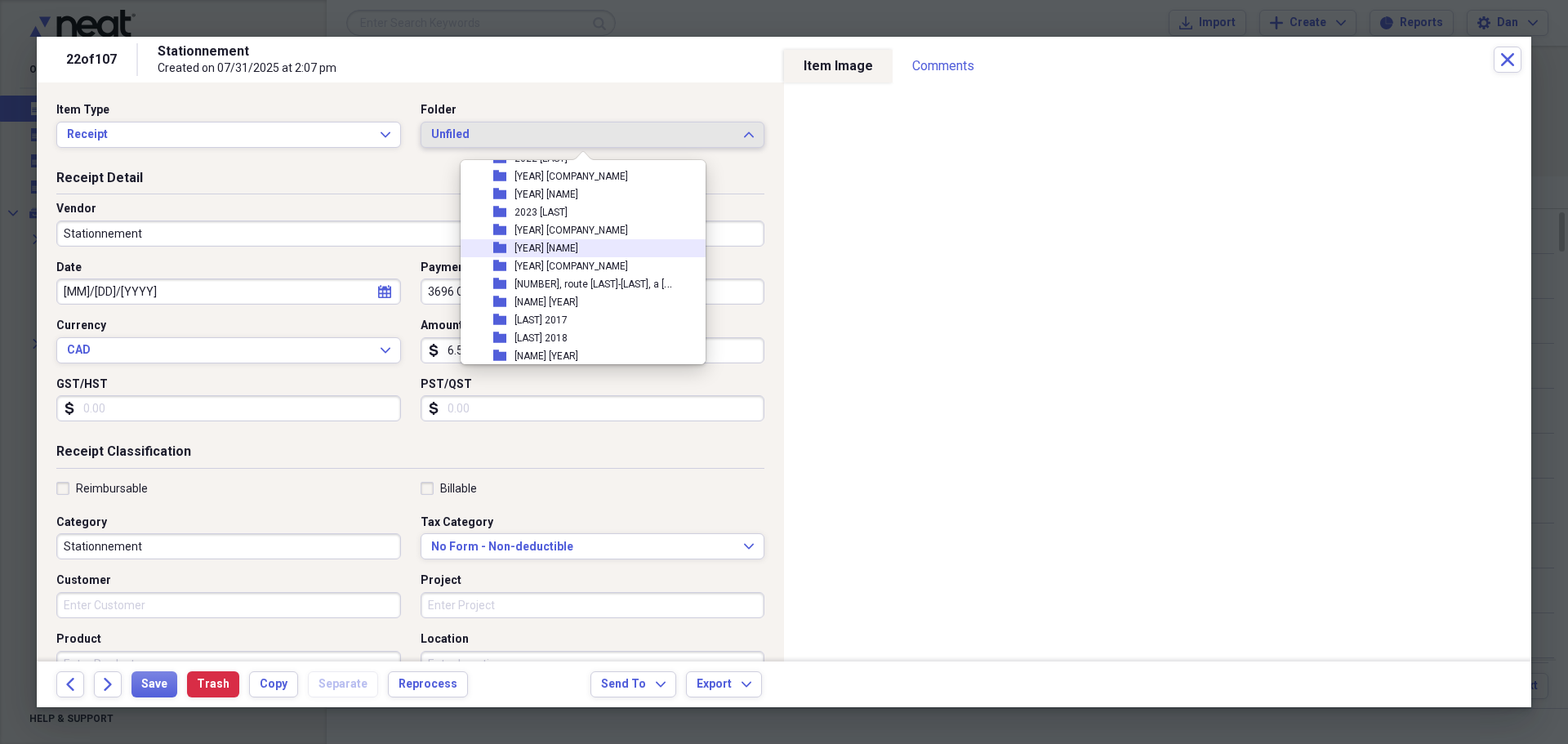 click on "[YEAR] [FIRST] [LAST]" at bounding box center [546, 248] 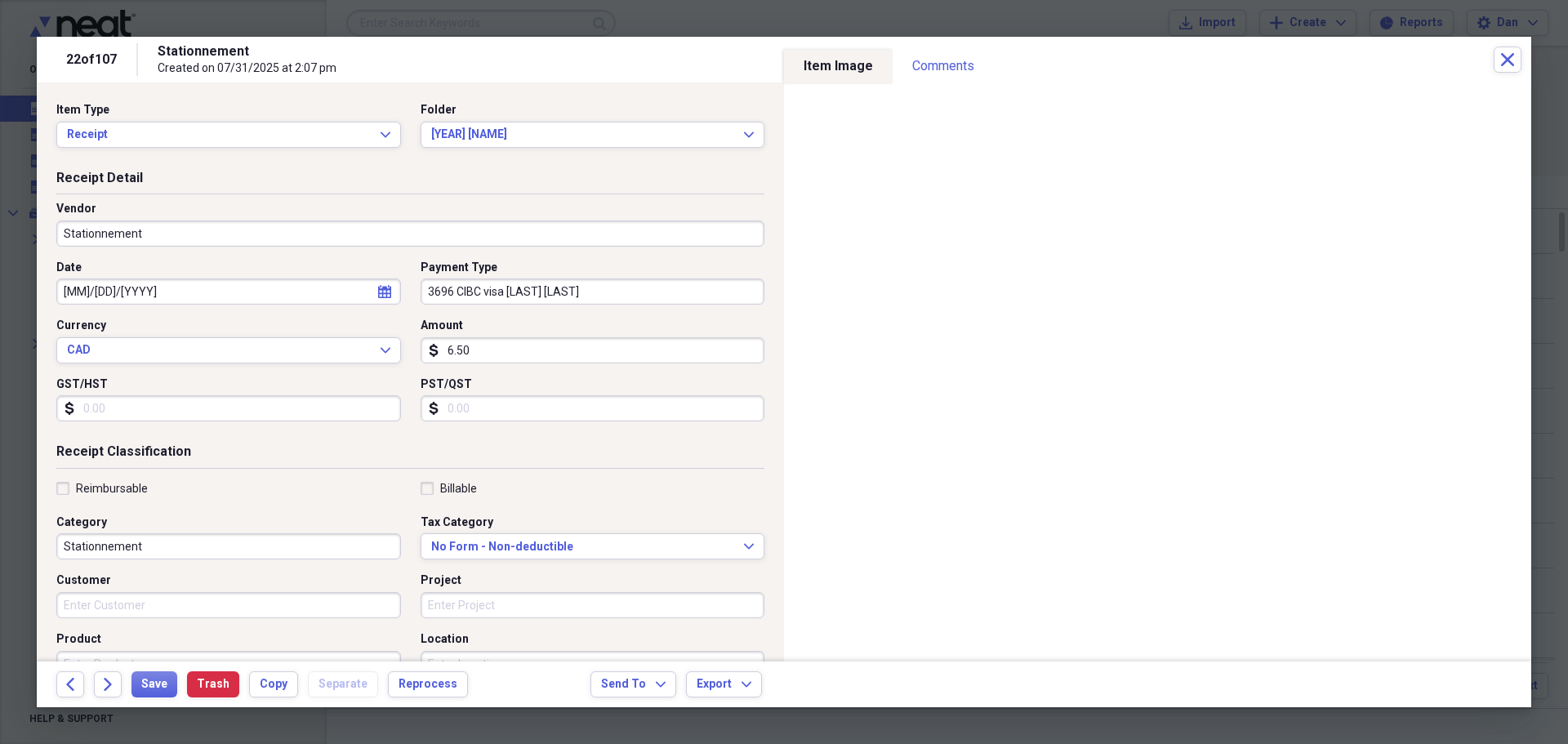 click on "Reimbursable" at bounding box center (102, 488) 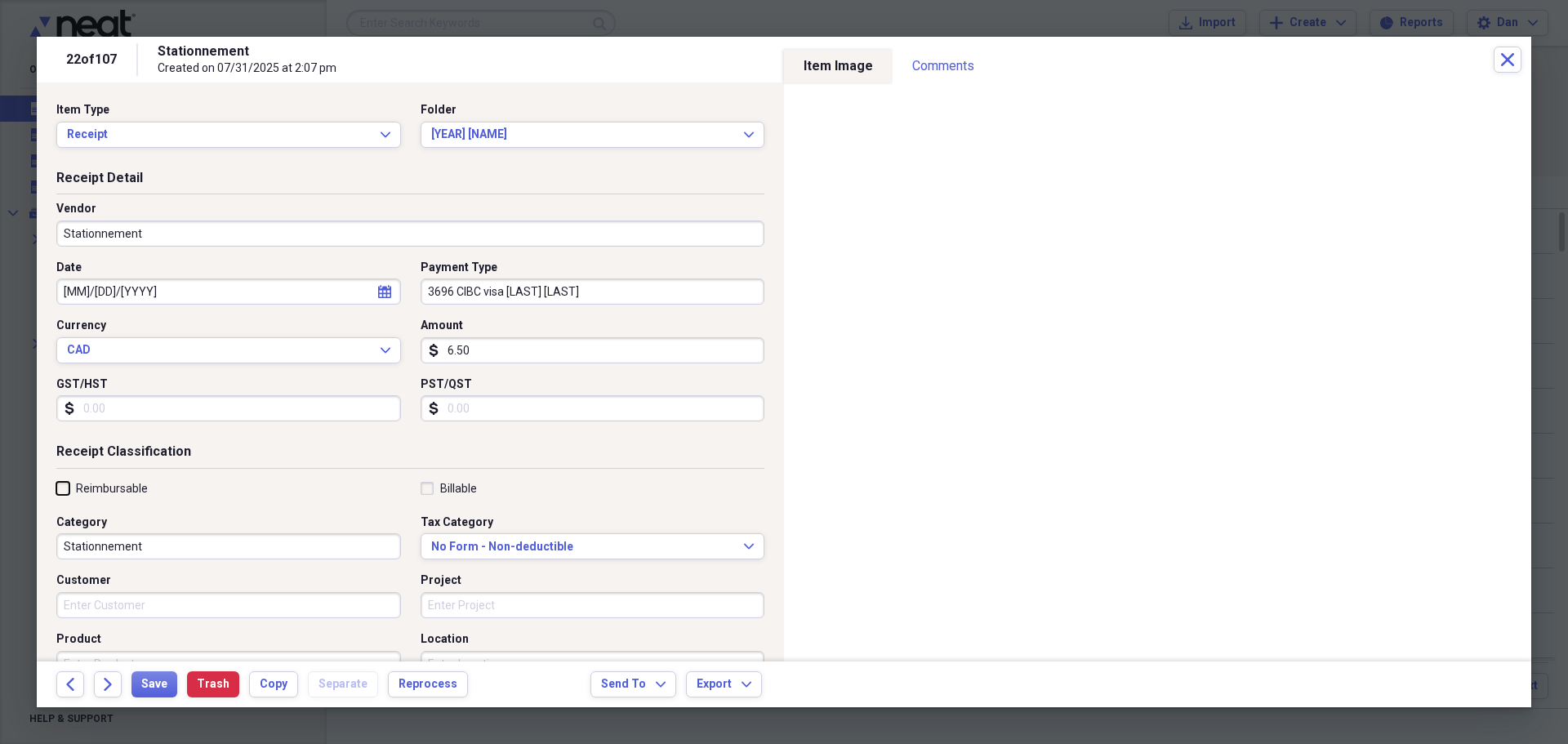 click on "Reimbursable" at bounding box center (56, 488) 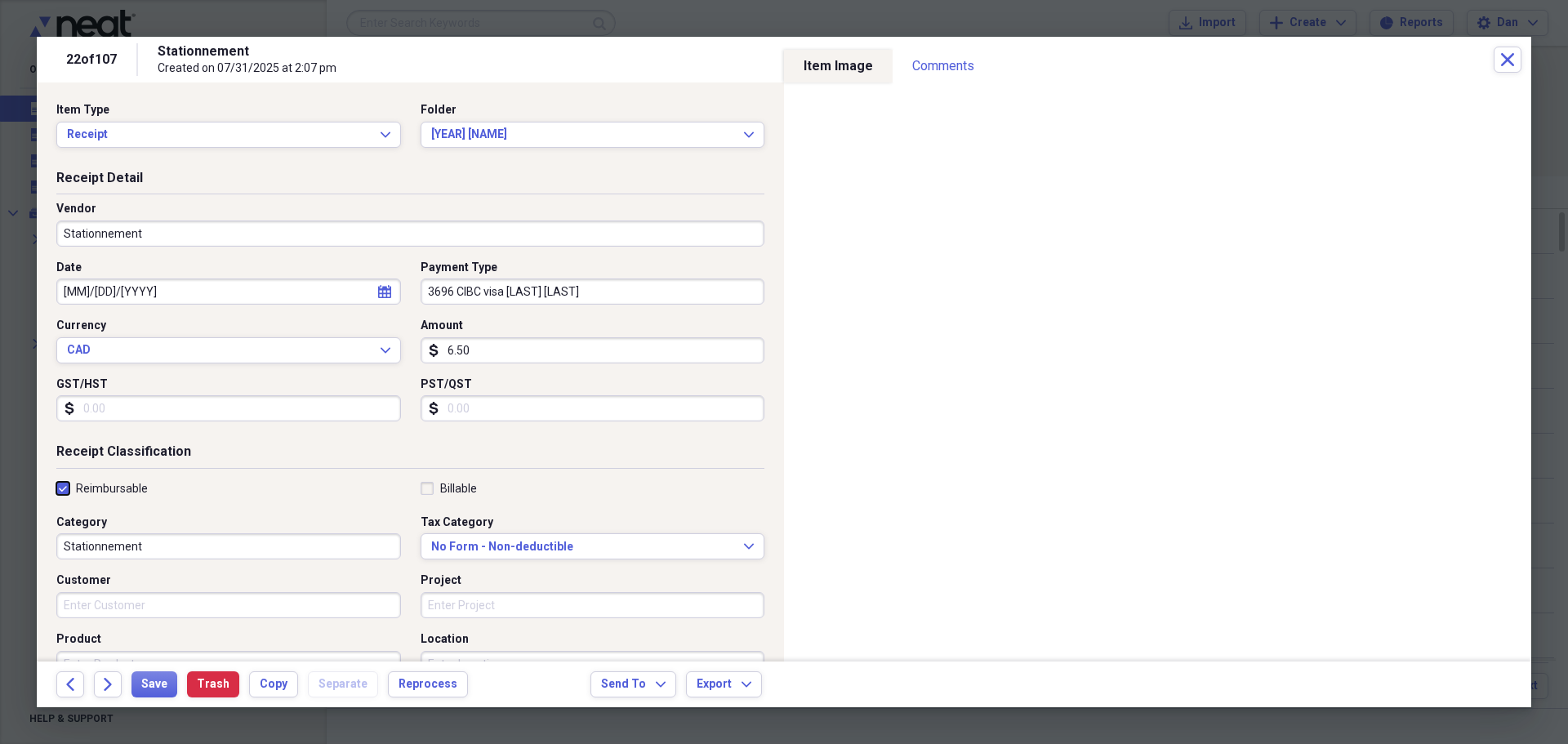 checkbox on "true" 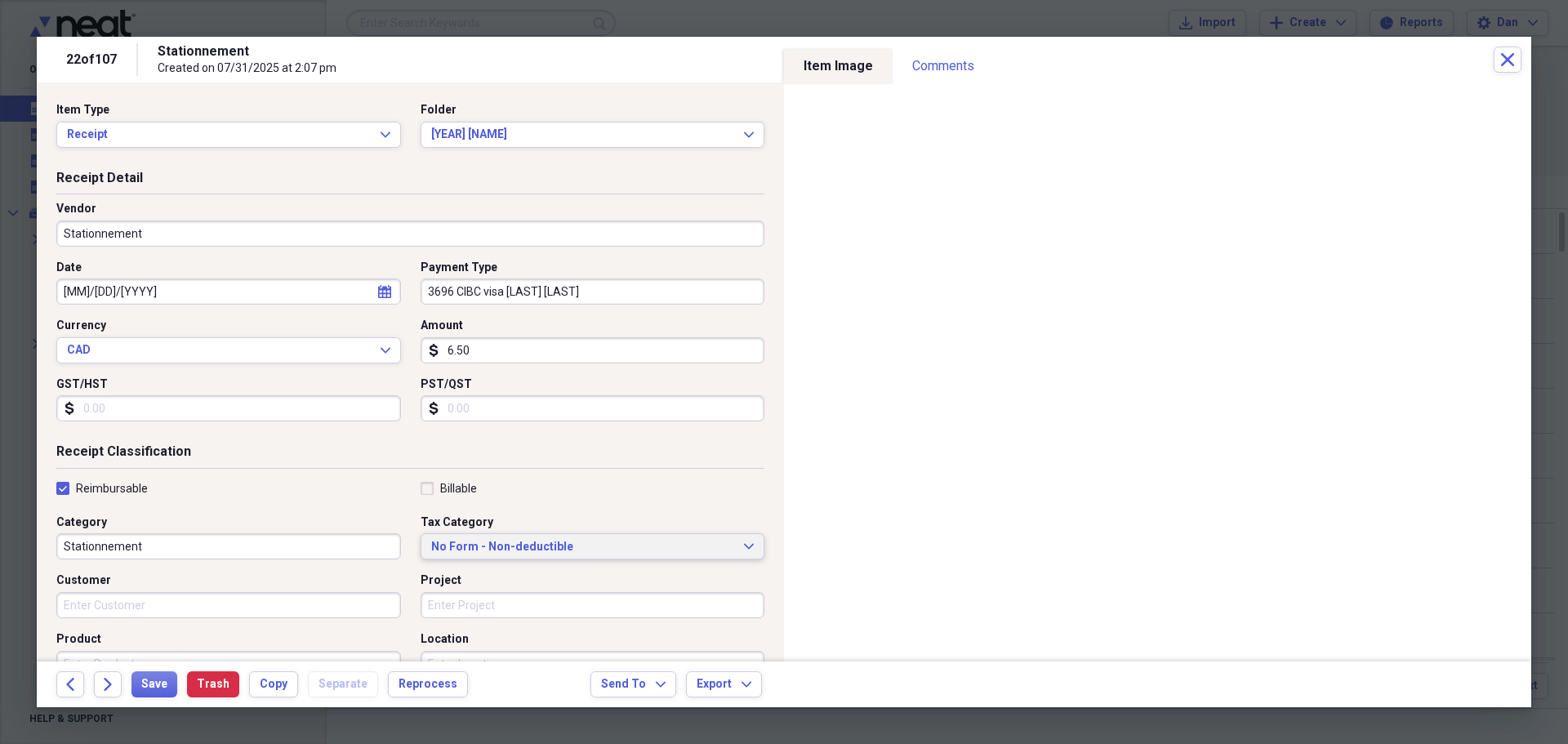 click on "No Form - Non-deductible" at bounding box center (583, 547) 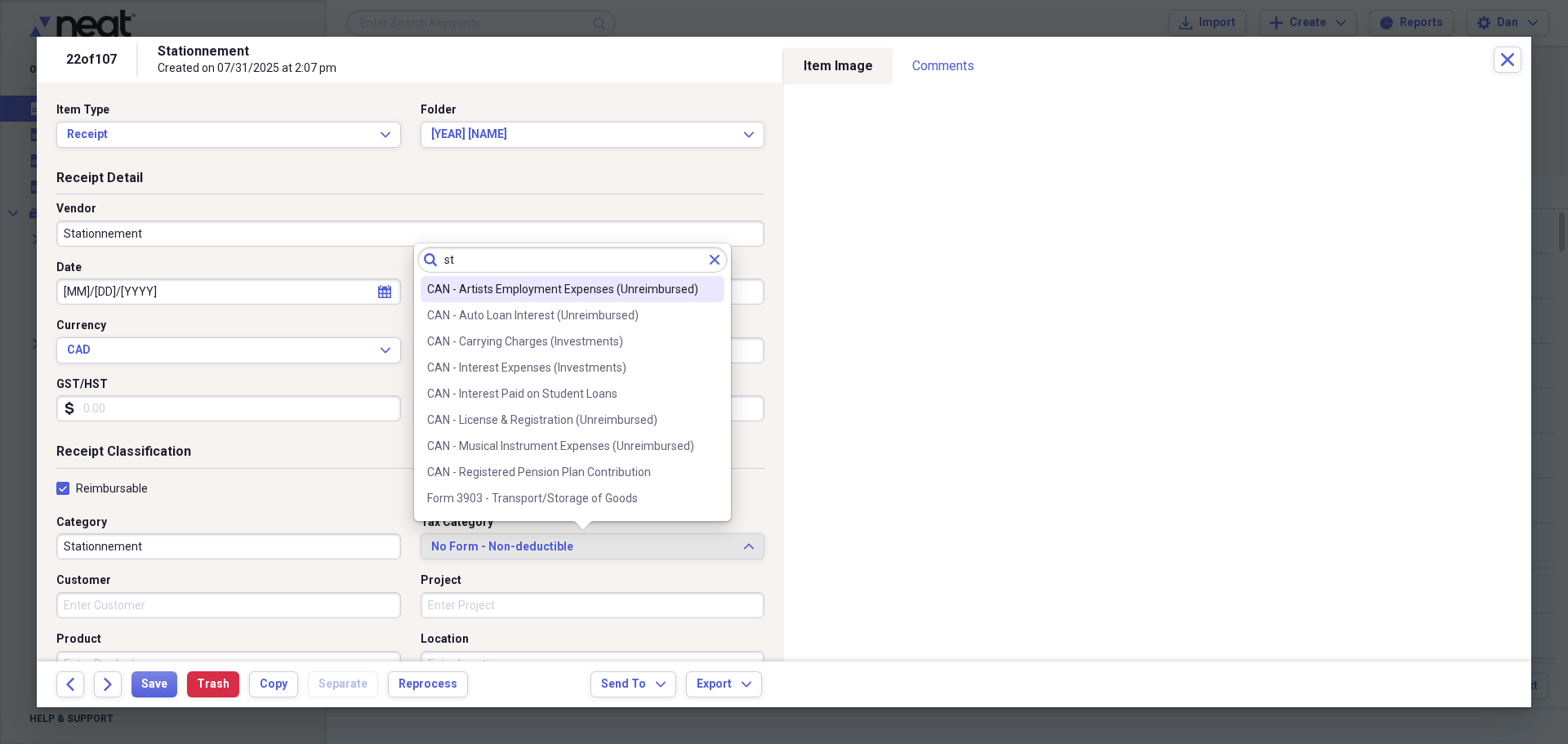 type on "s" 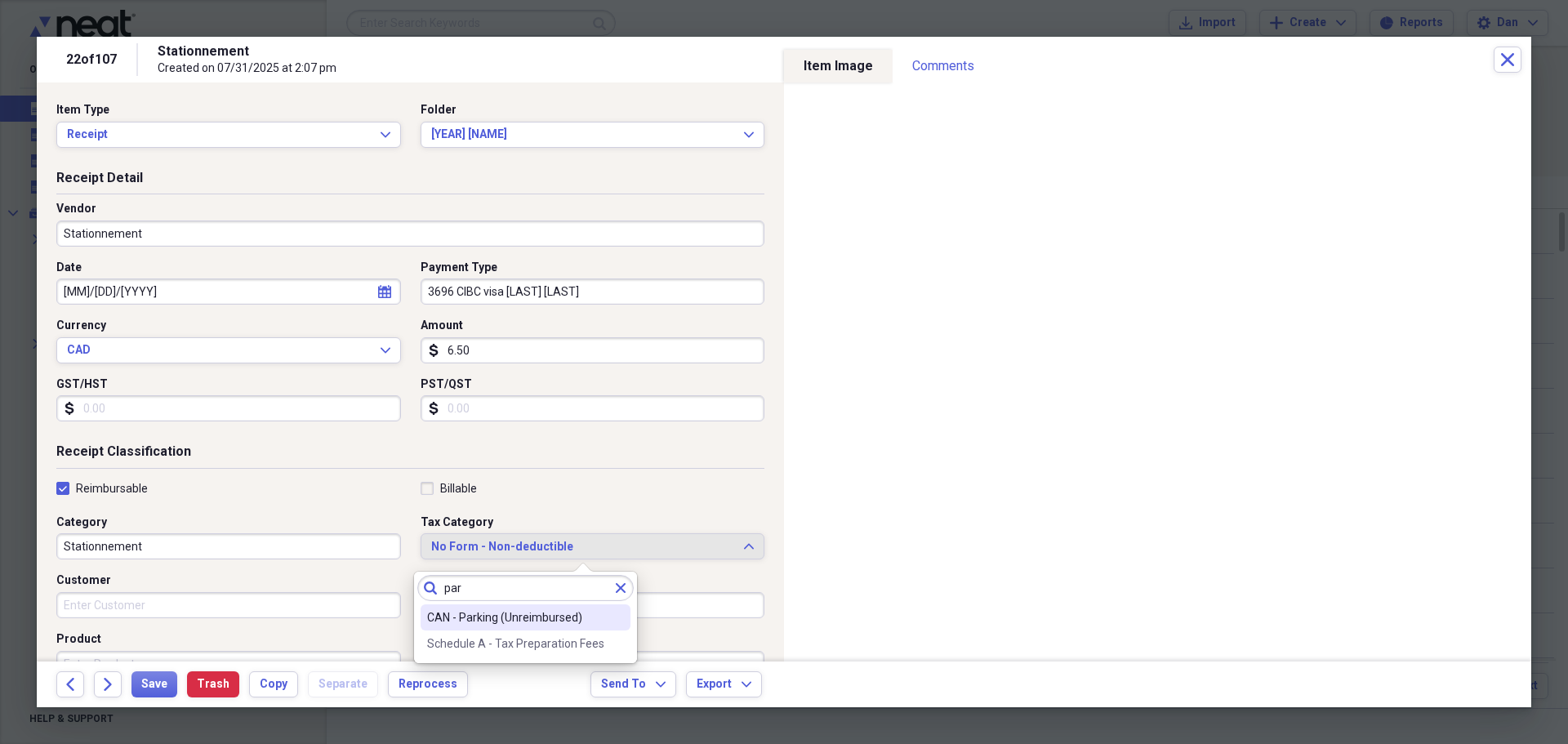 type on "par" 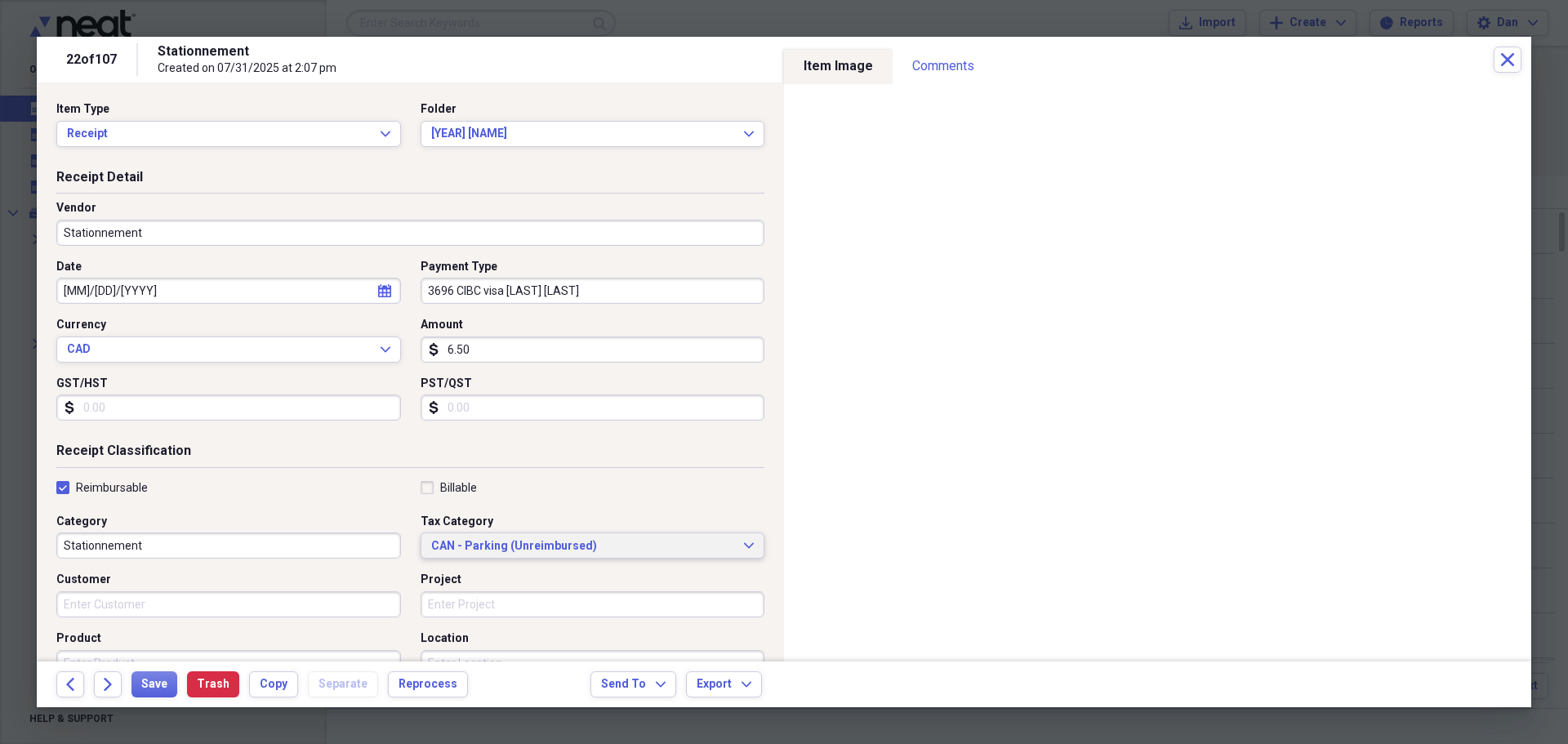 scroll, scrollTop: 0, scrollLeft: 0, axis: both 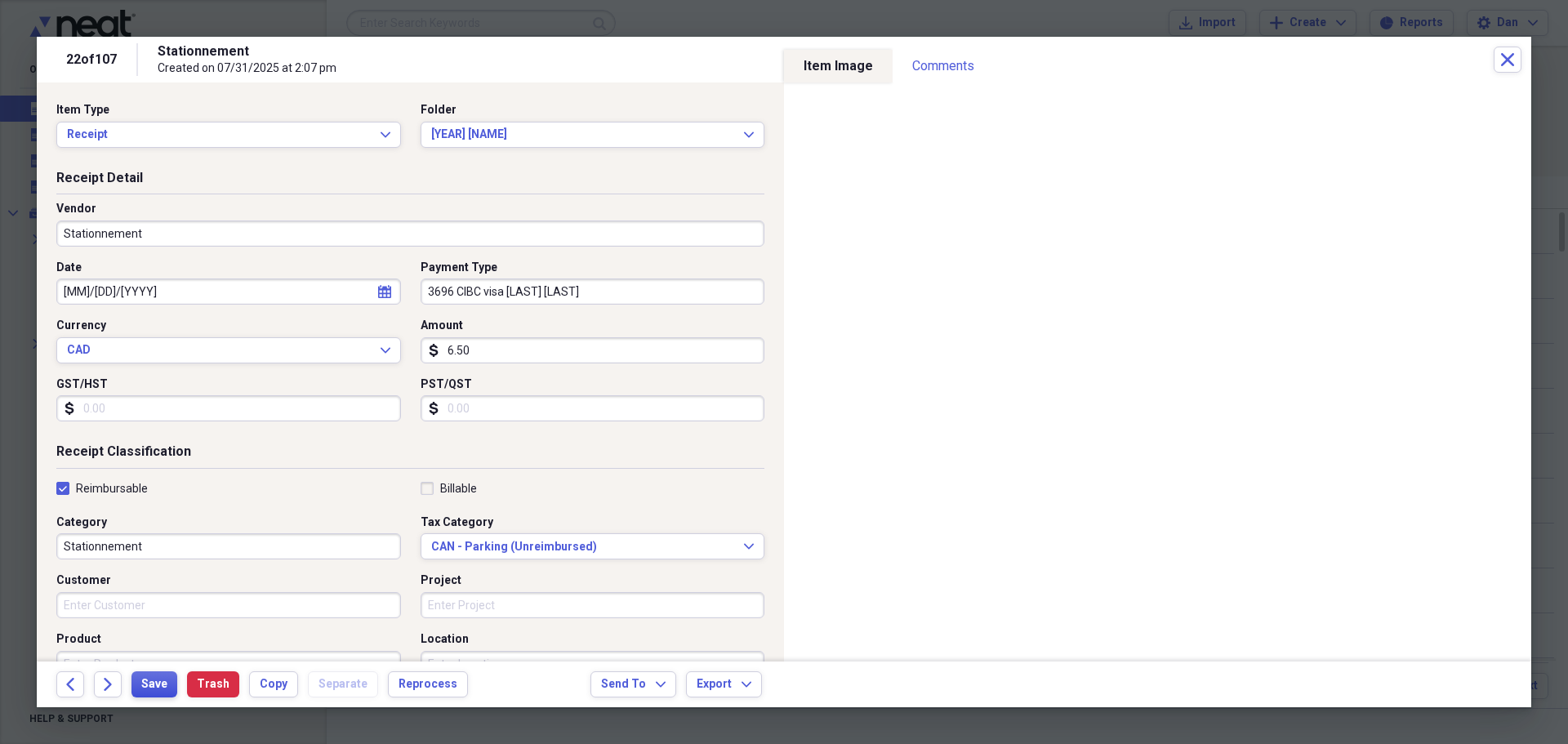 click on "Save" at bounding box center (154, 684) 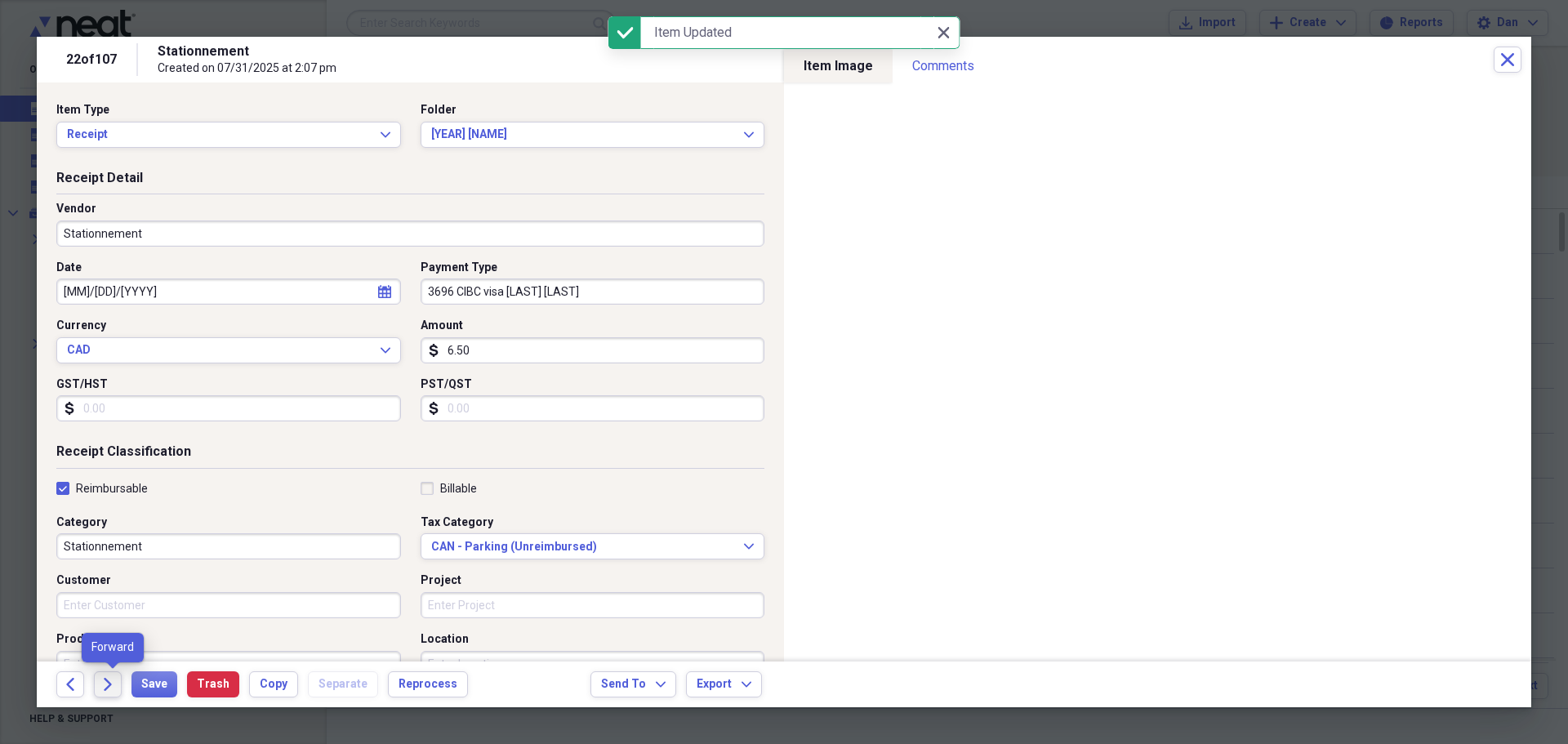 click on "Forward" 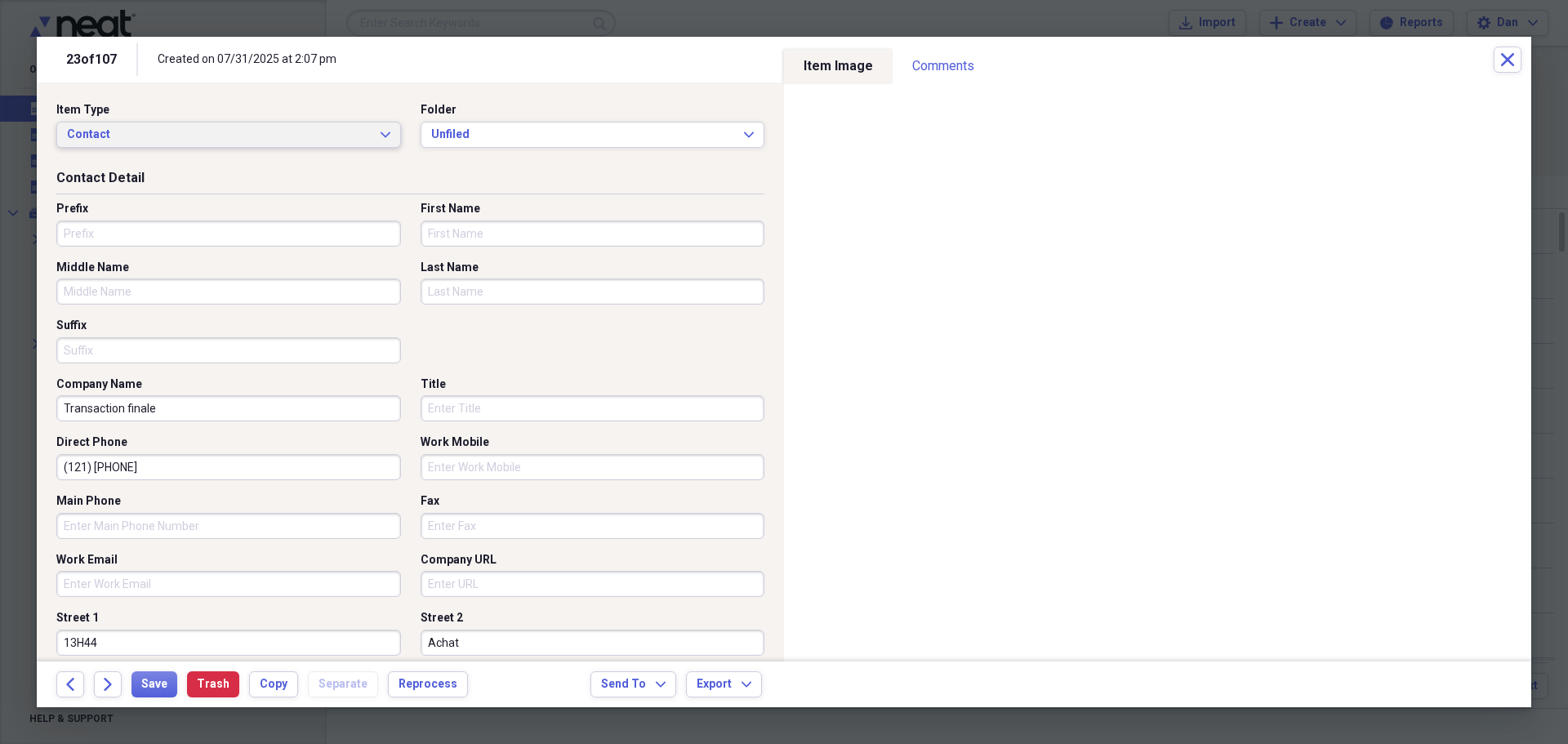 click on "Expand" 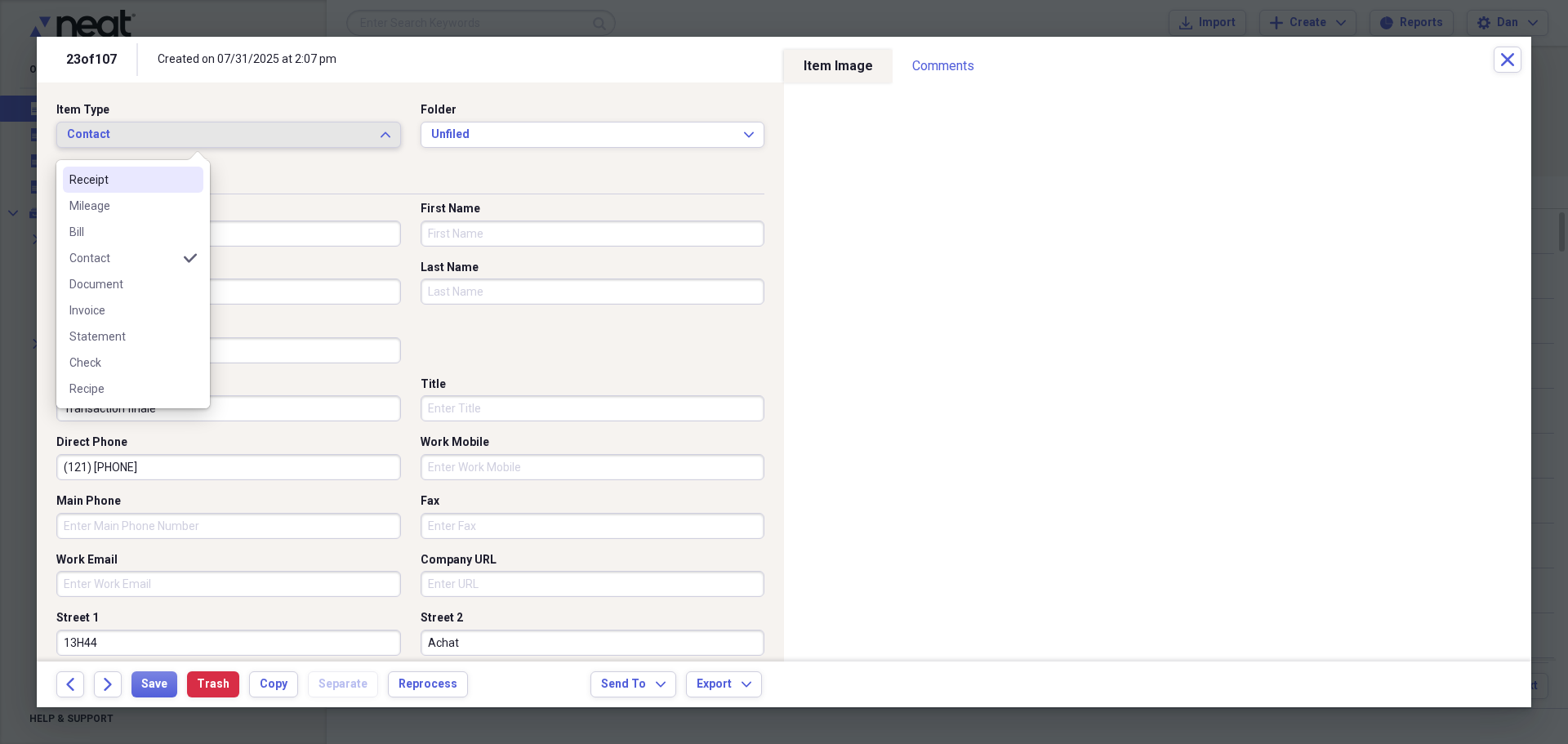 click on "Receipt" at bounding box center (123, 180) 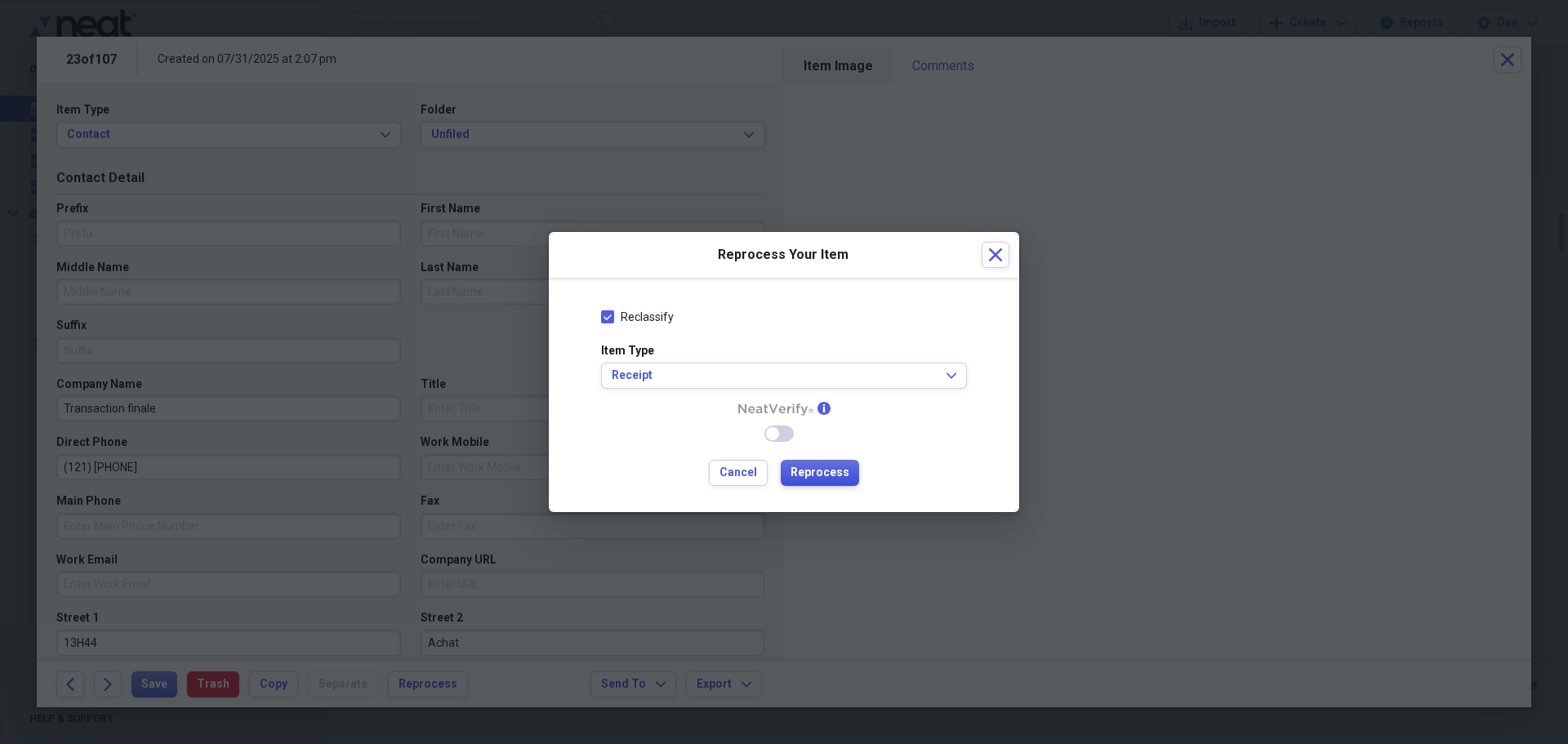 click on "Reprocess" at bounding box center [820, 473] 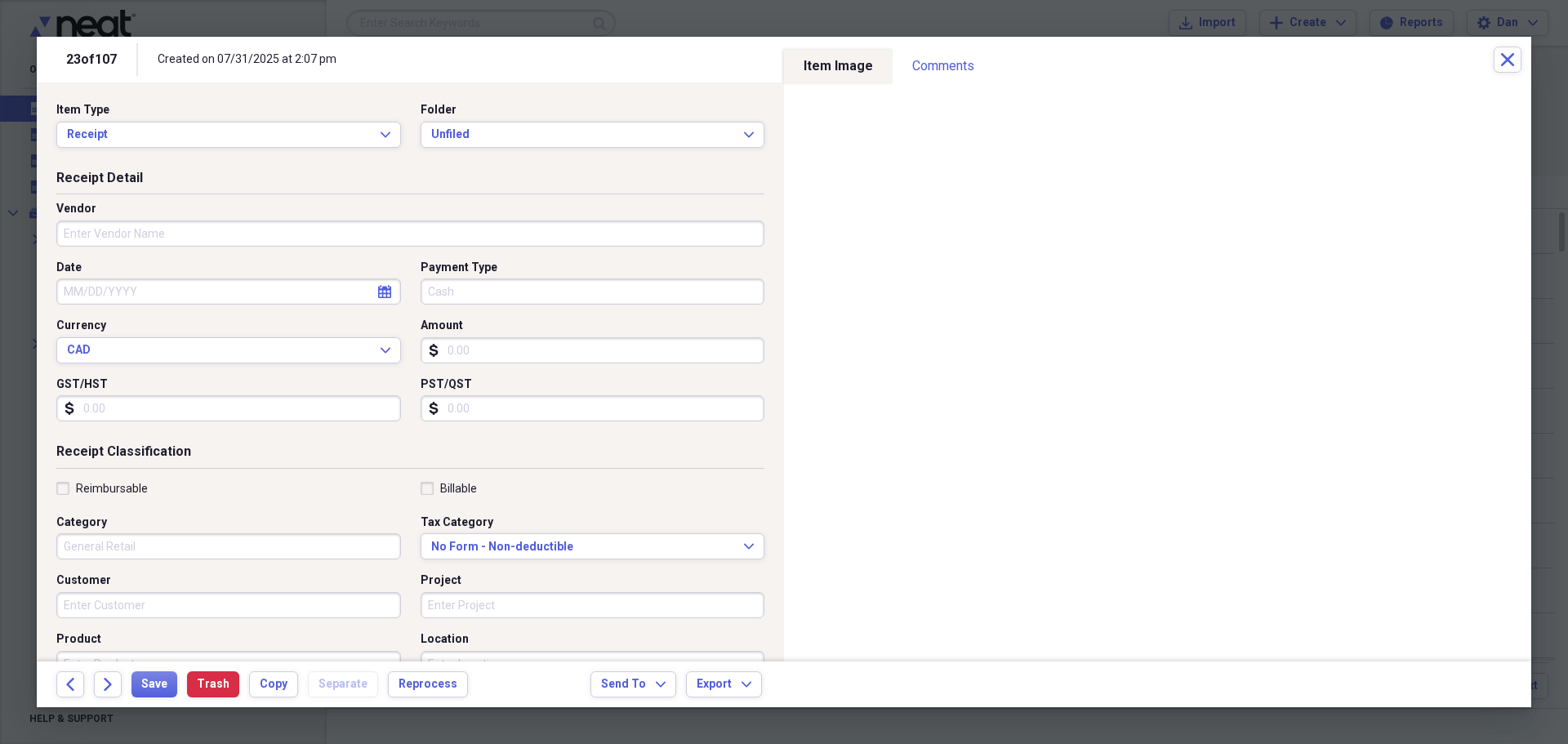 type on "09/24/2024" 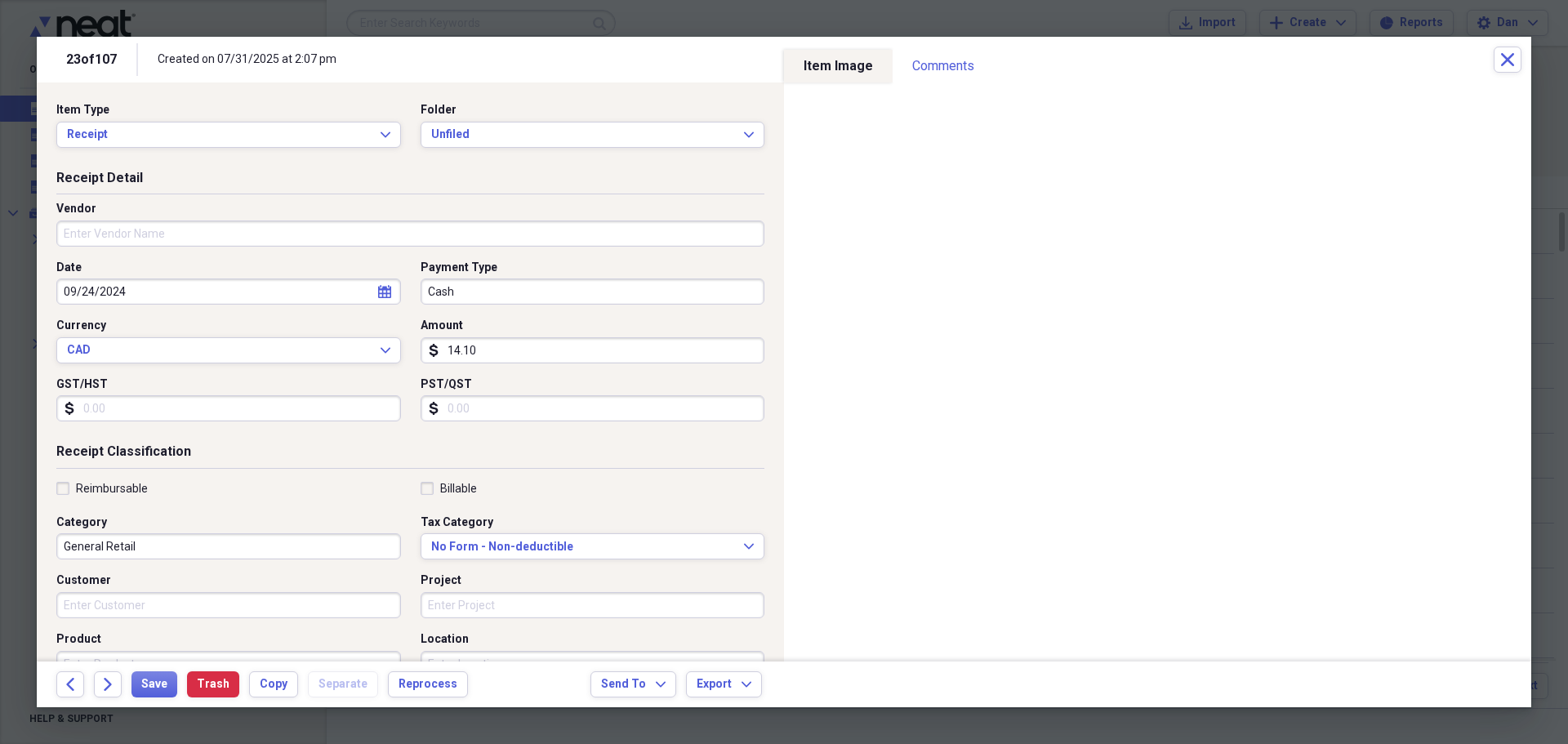 click on "General Retail" at bounding box center (229, 546) 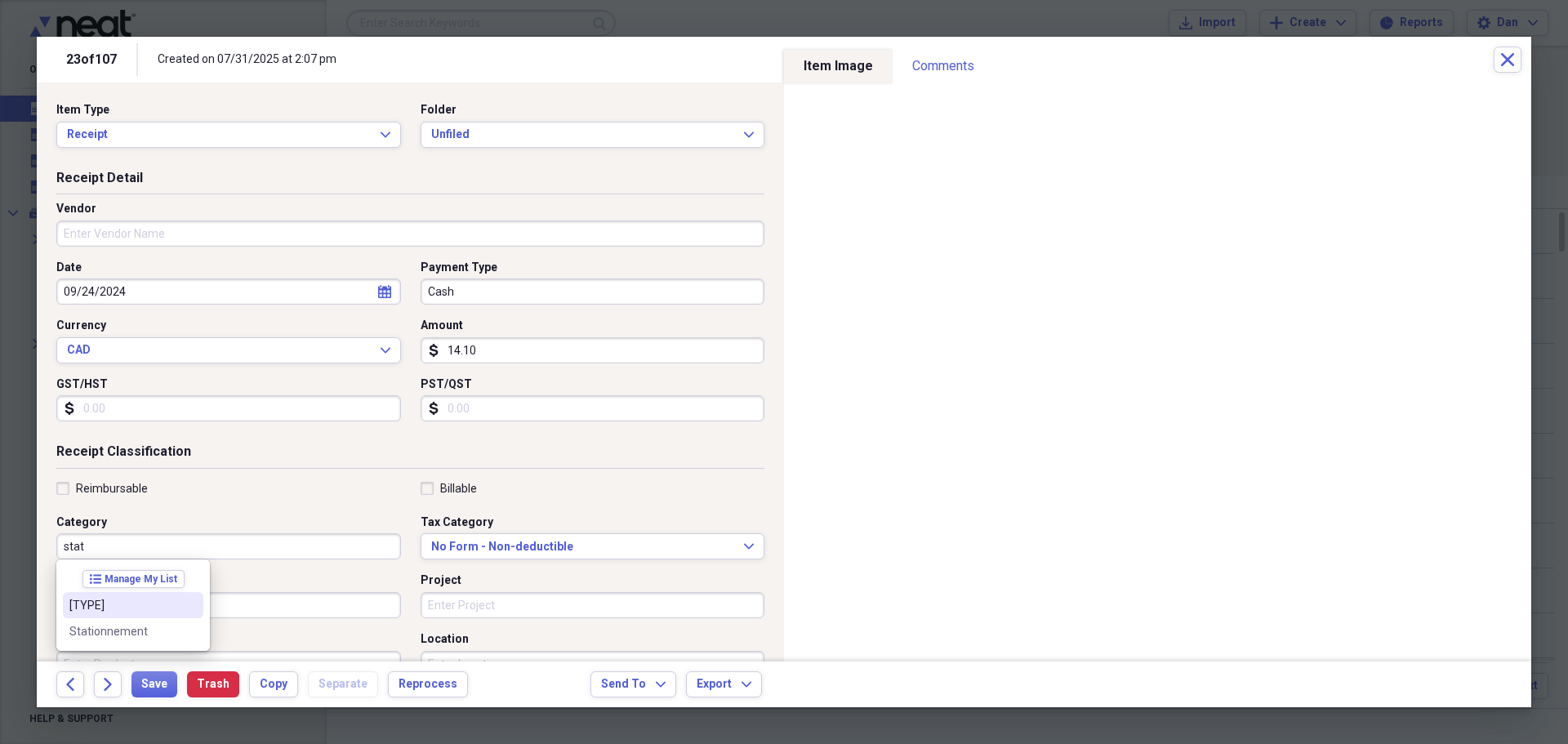 click on "stationement" at bounding box center [123, 605] 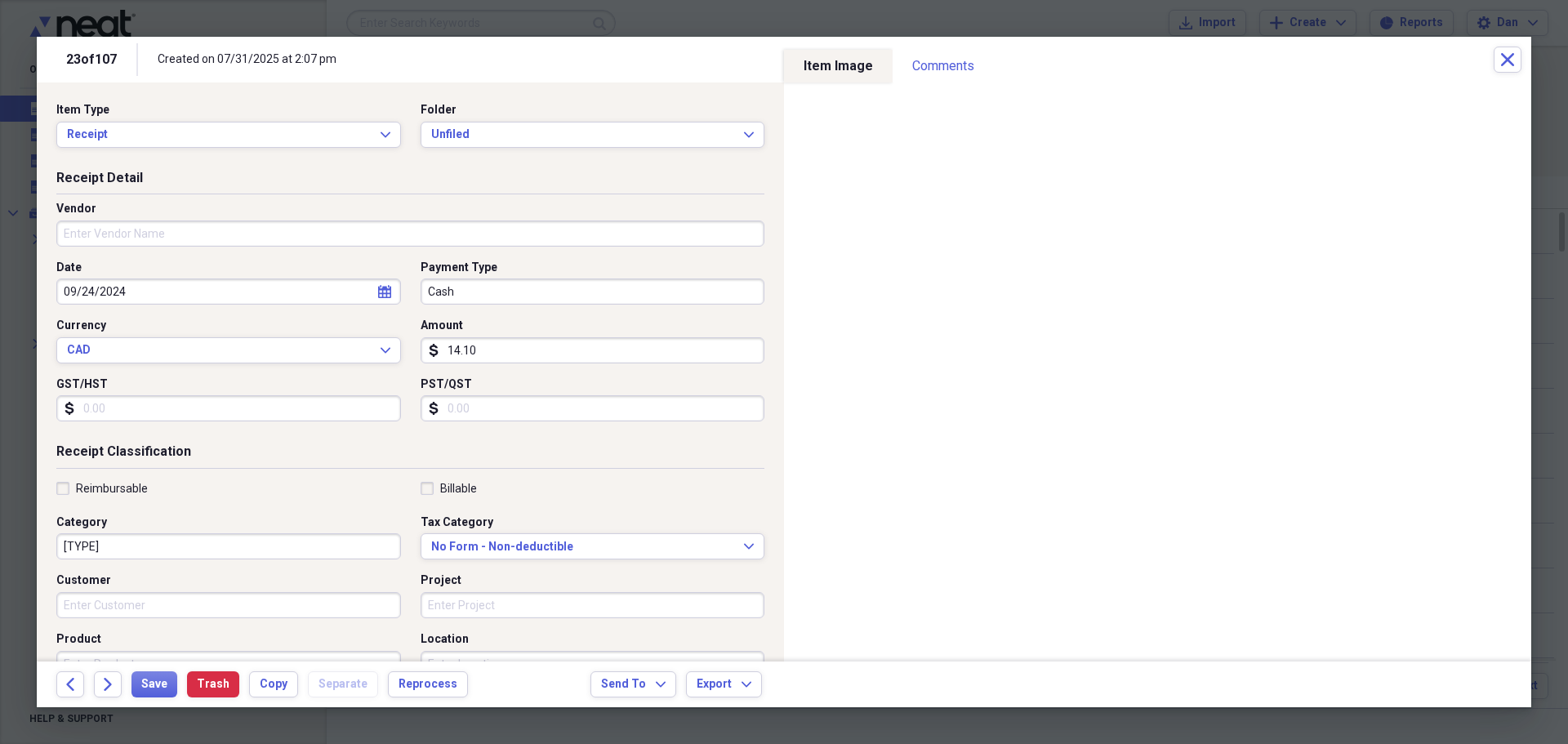 click on "Vendor" at bounding box center (410, 234) 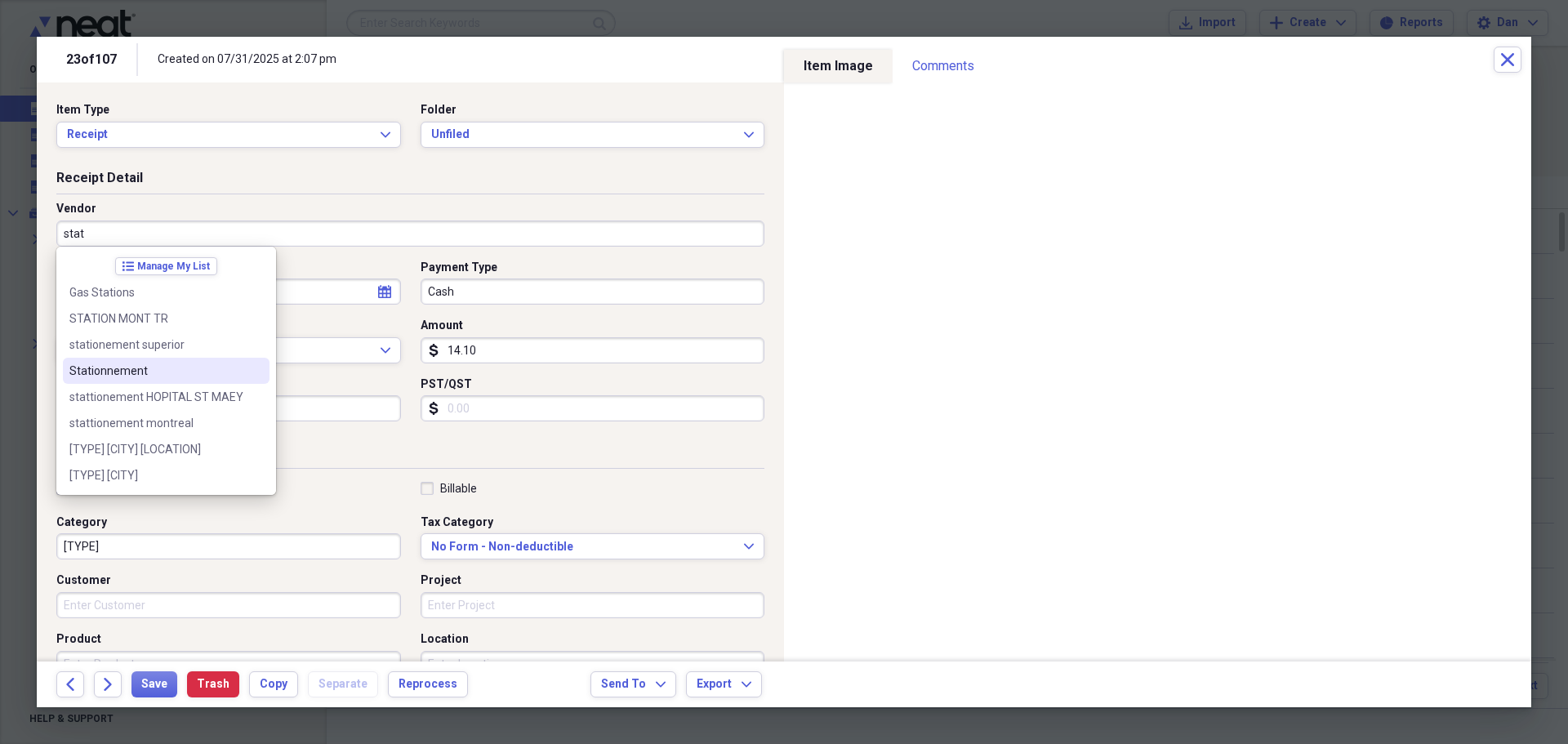 click on "Stationnement" at bounding box center (156, 371) 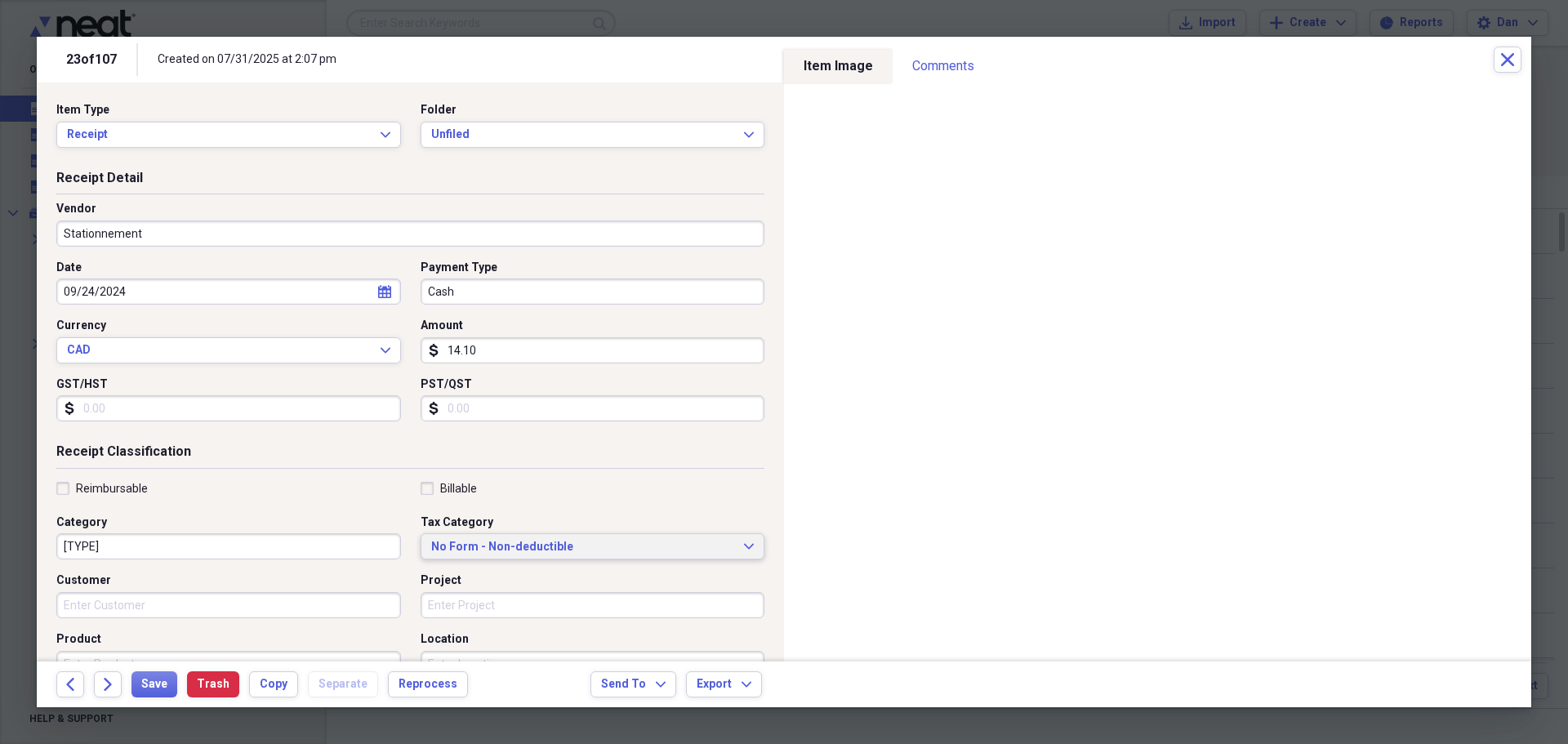 click on "No Form - Non-deductible" at bounding box center (583, 547) 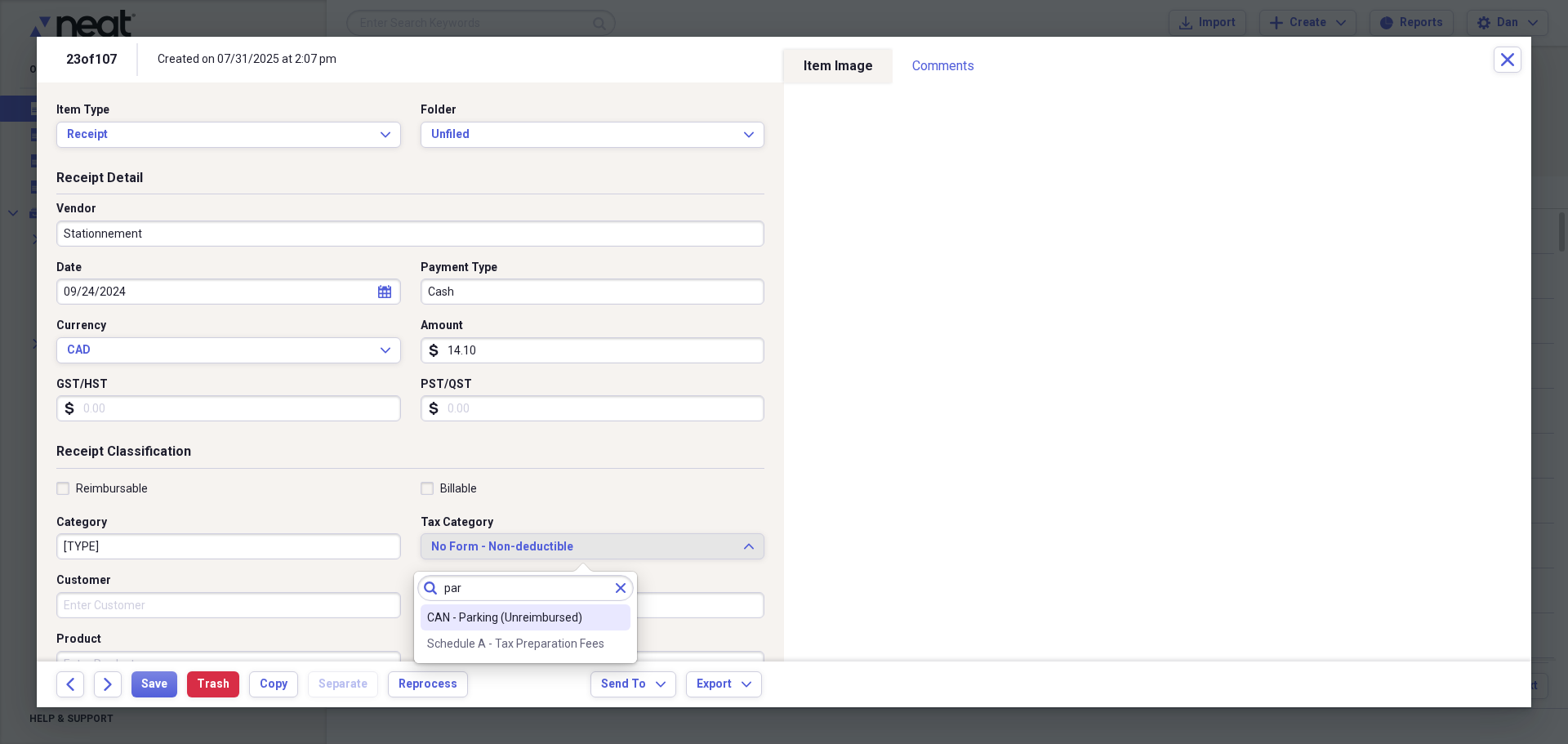type on "par" 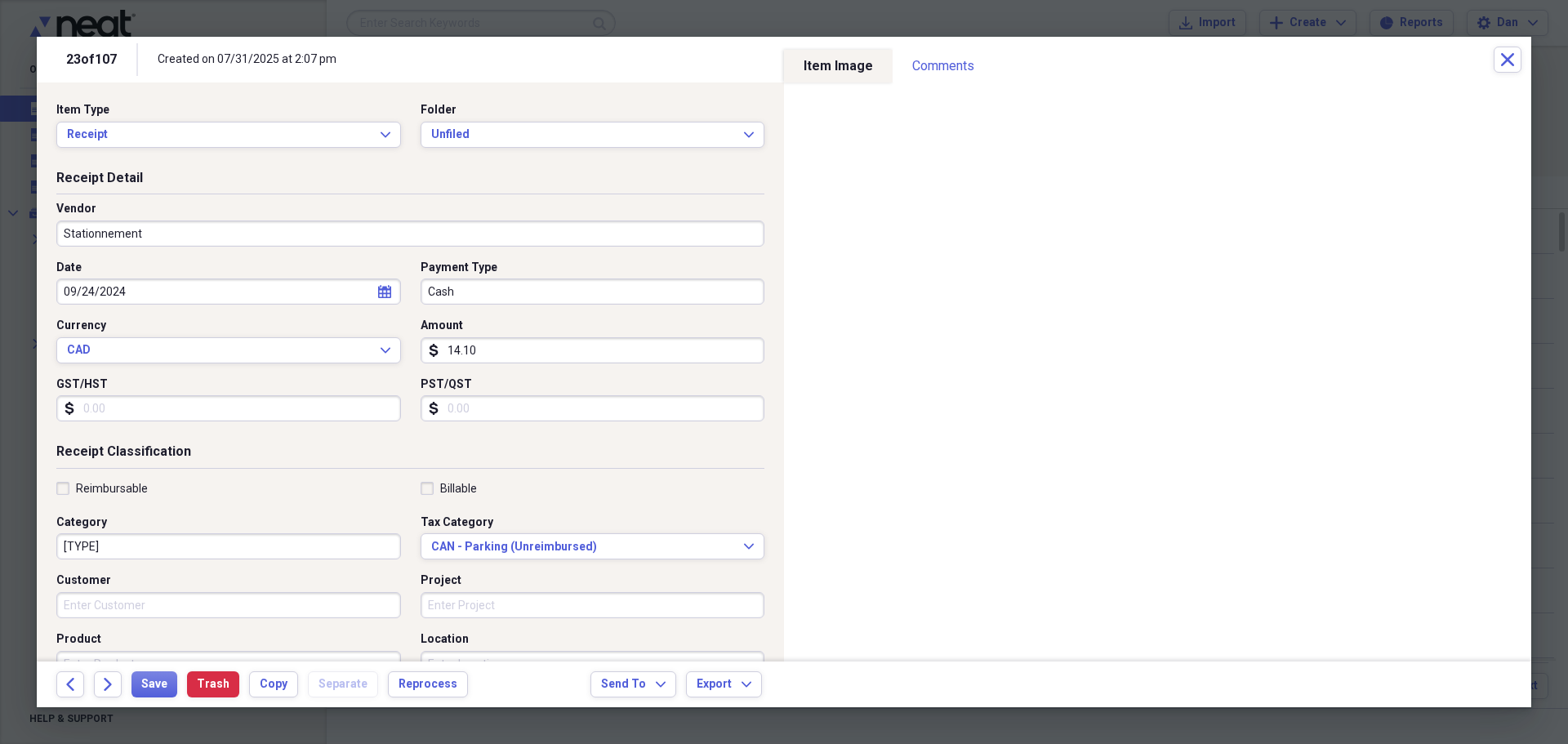 click on "14.10" at bounding box center (593, 350) 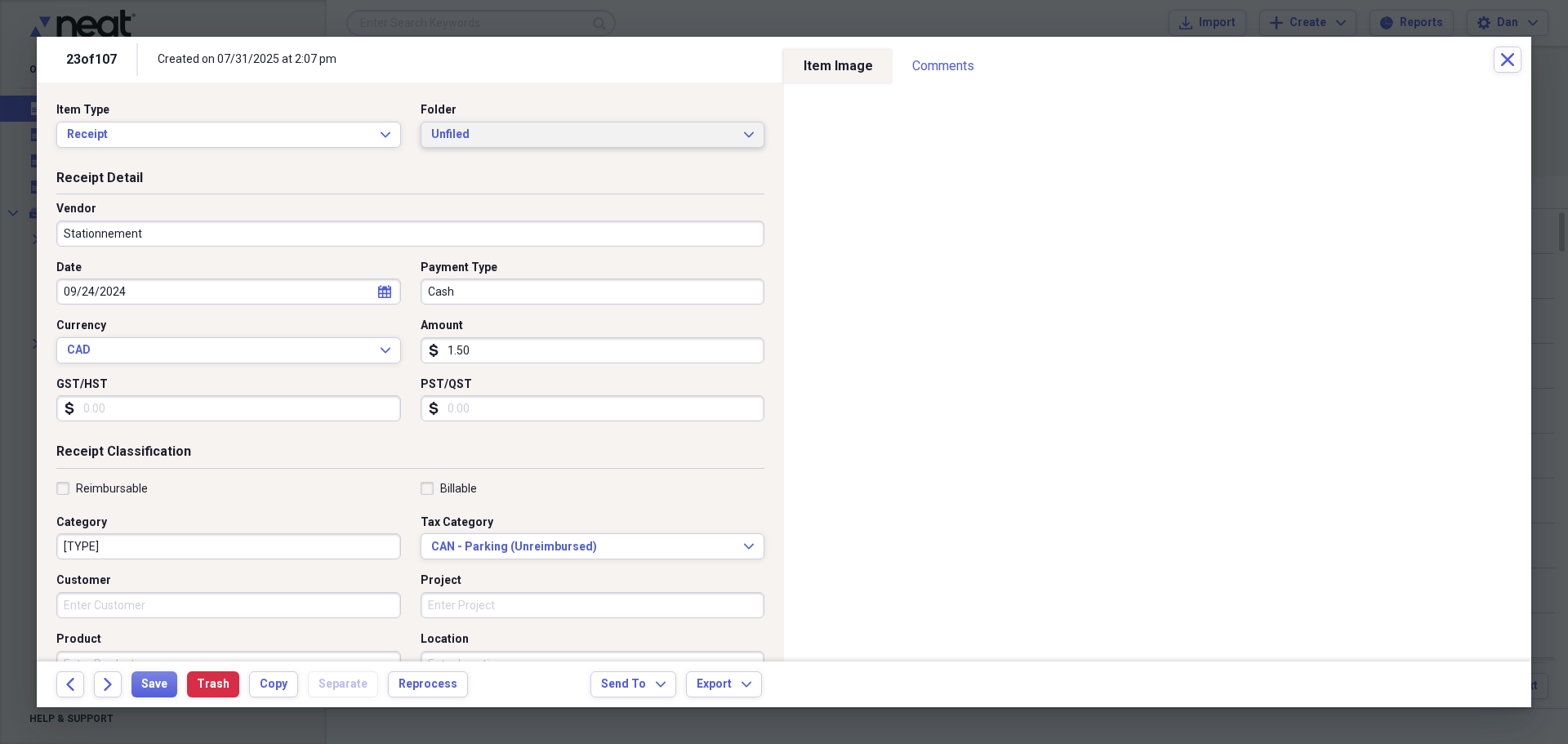 type on "1.50" 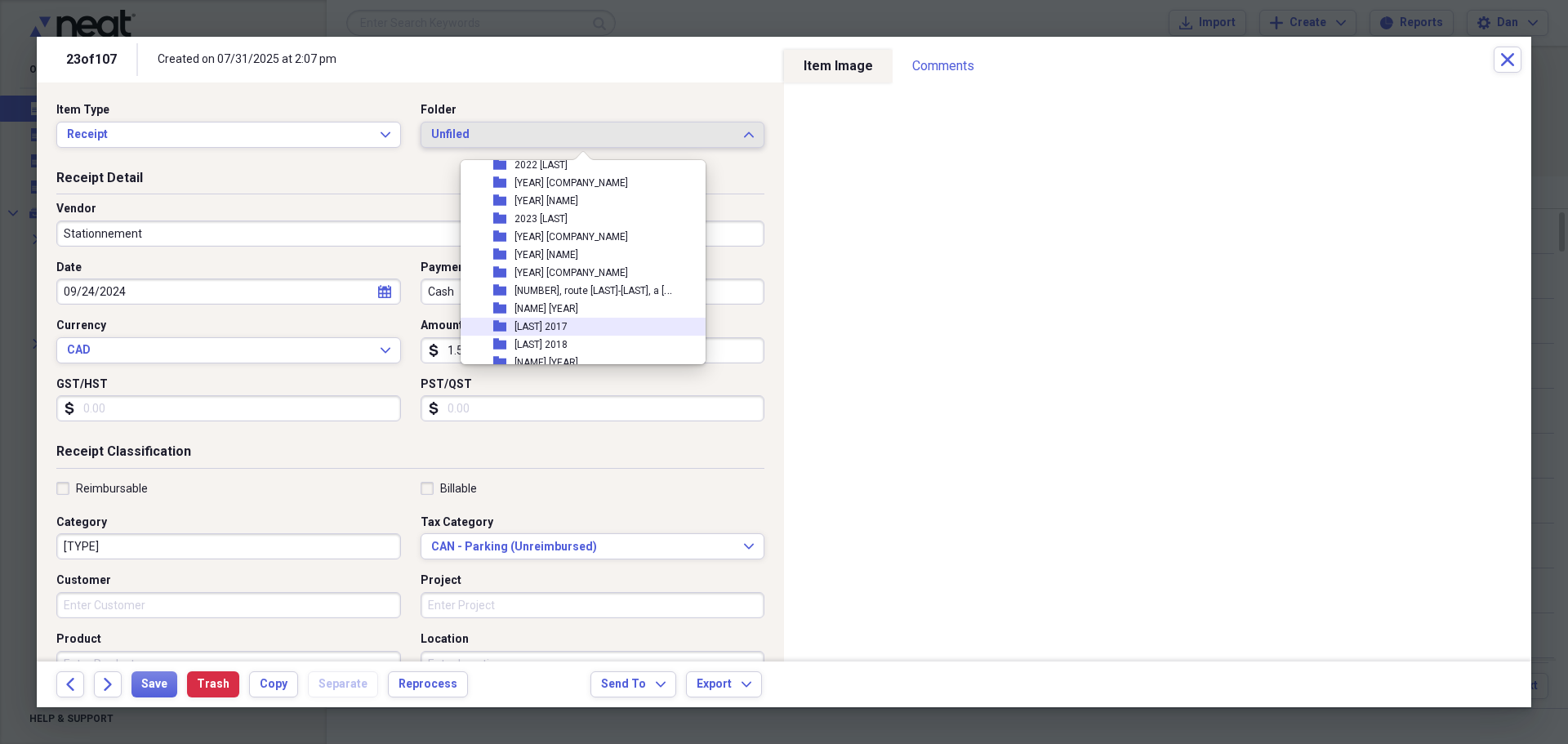 scroll, scrollTop: 490, scrollLeft: 0, axis: vertical 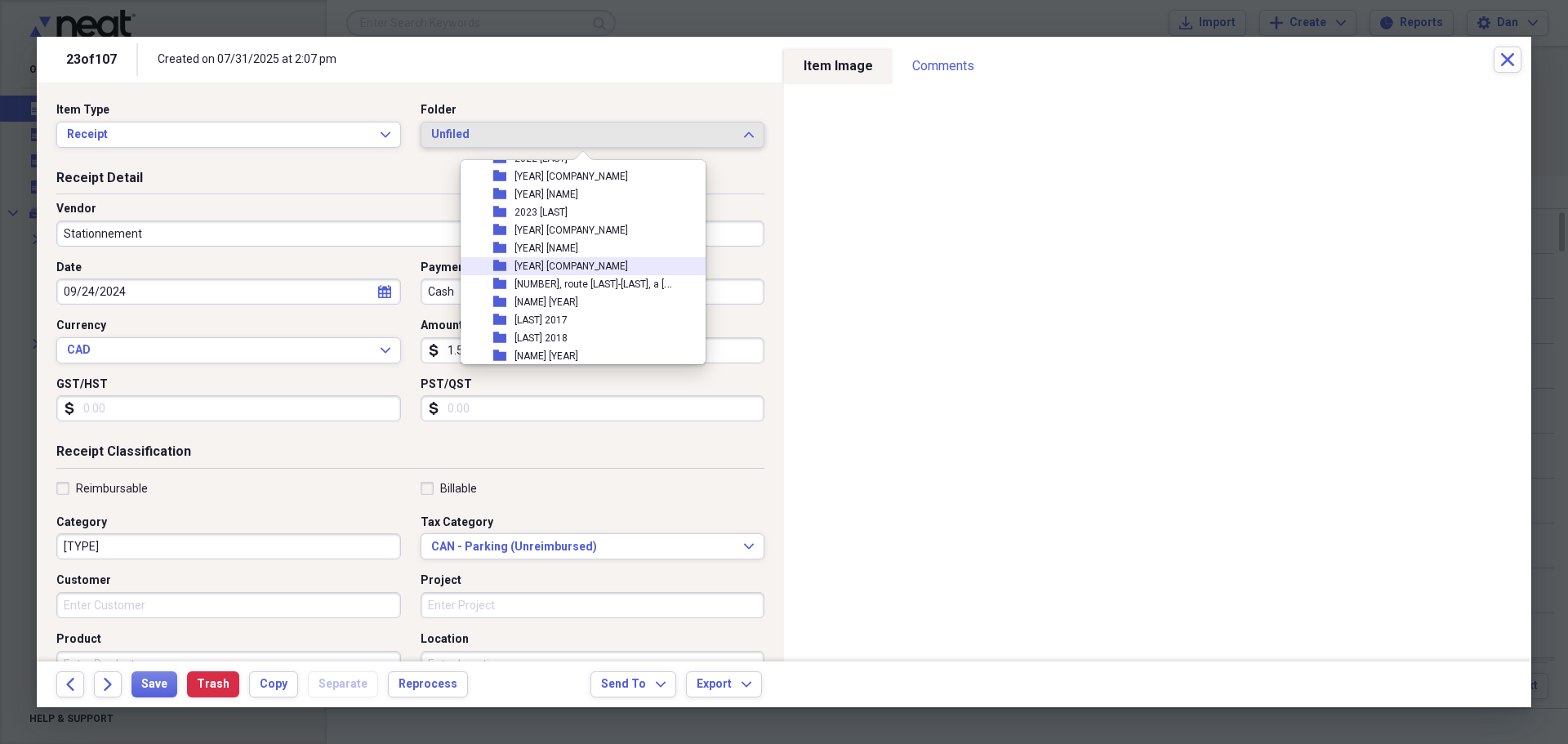 click on "2024 RADAN IMMOBILIER" at bounding box center [571, 266] 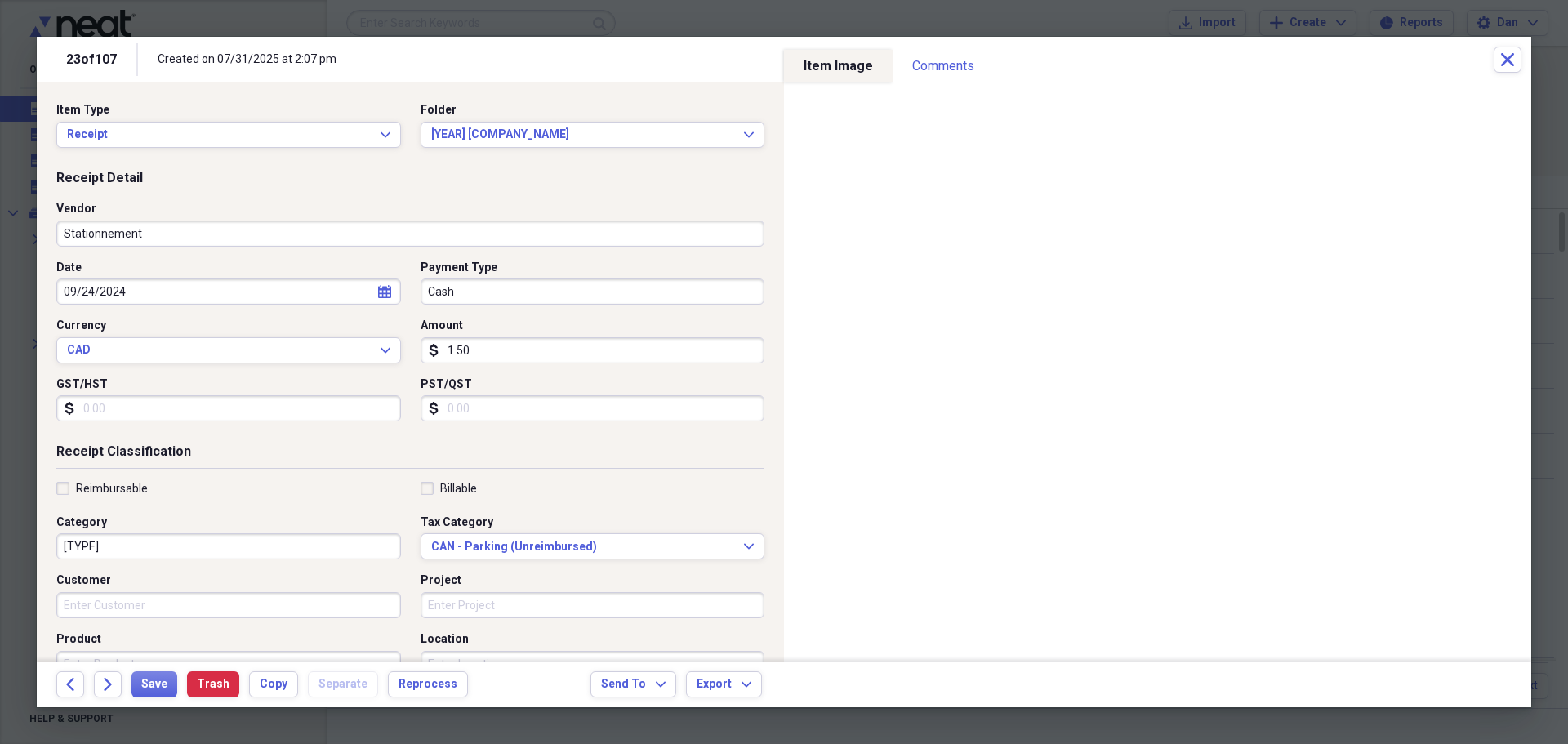 click on "Reimbursable" at bounding box center [102, 488] 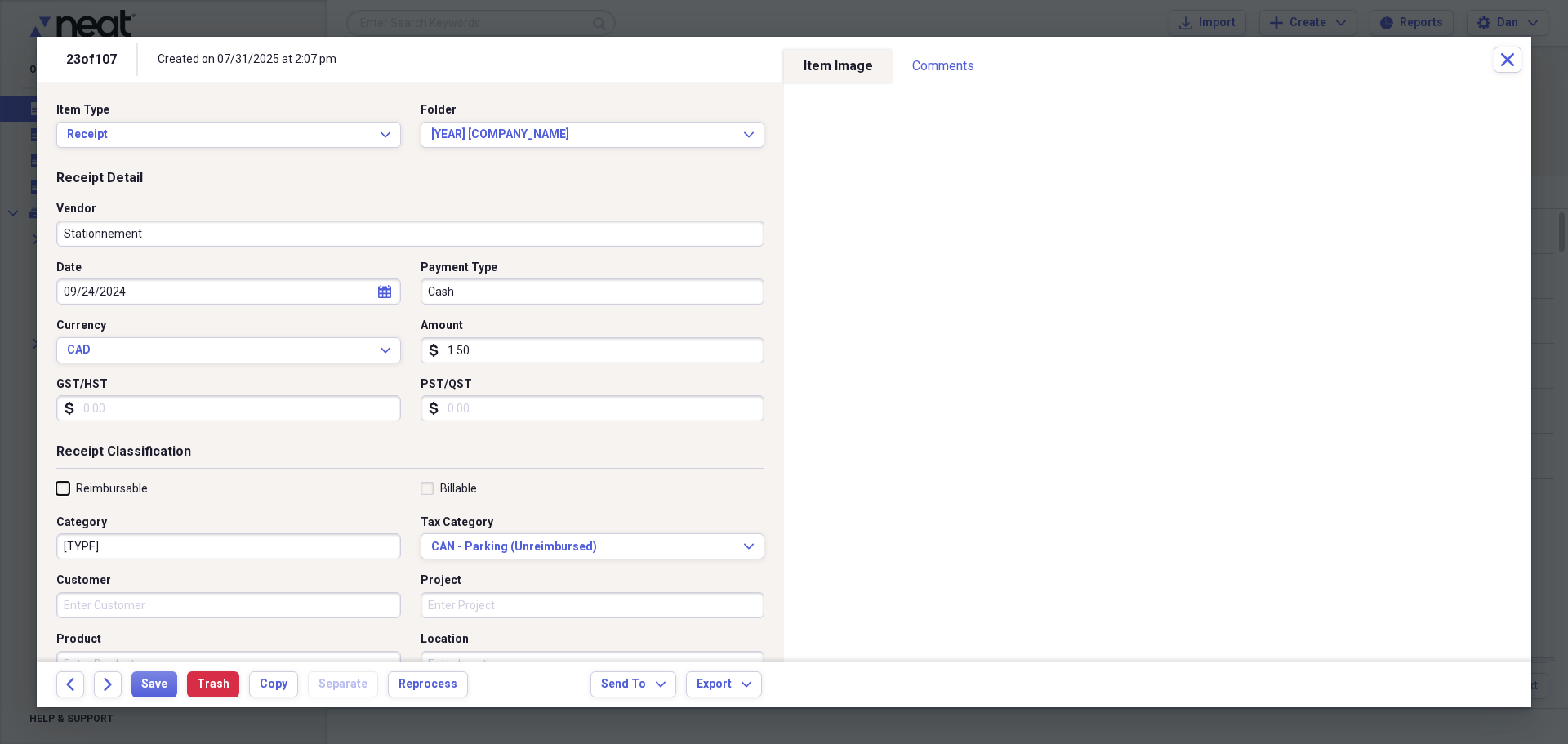 click on "Reimbursable" at bounding box center [56, 488] 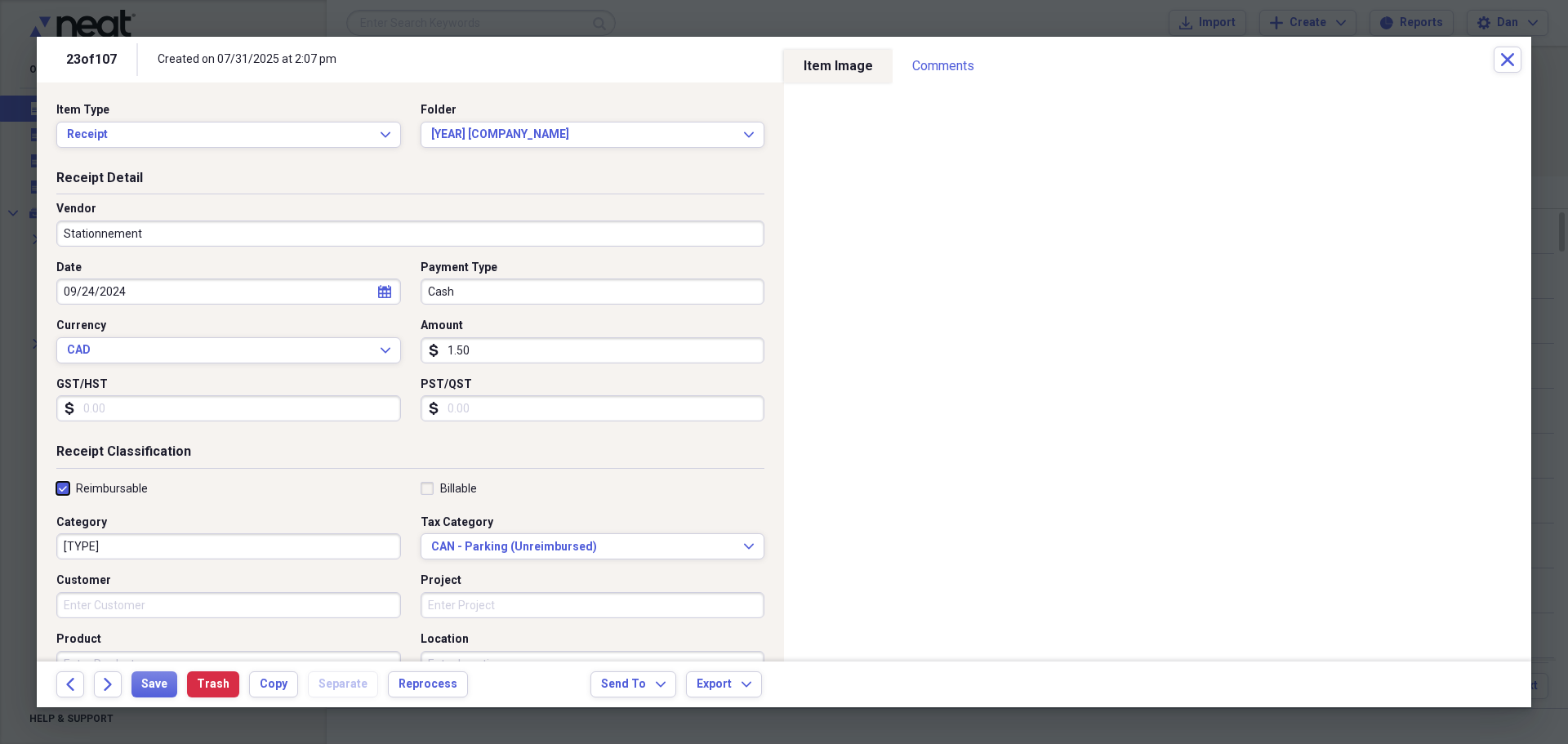 checkbox on "true" 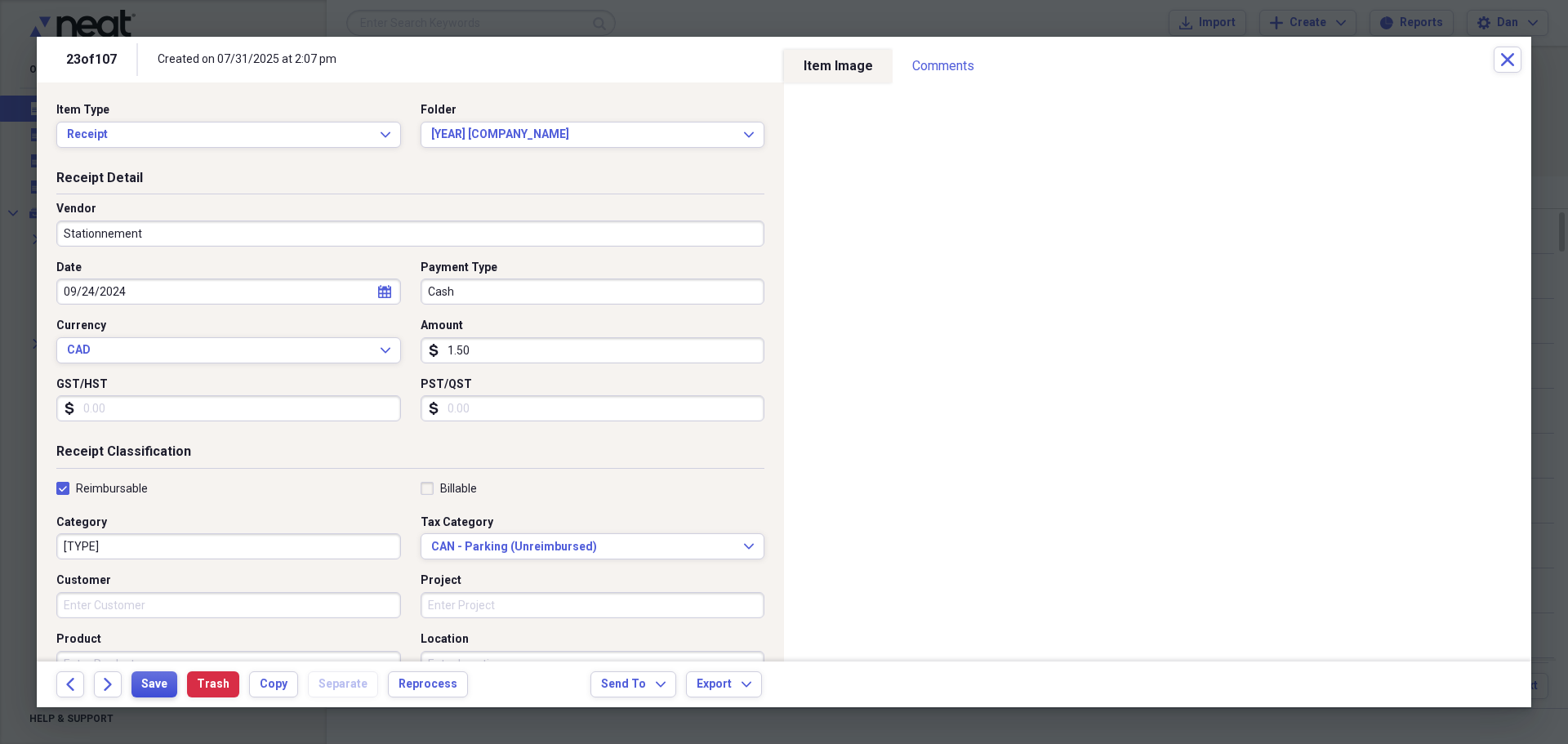 click on "Save" at bounding box center (154, 684) 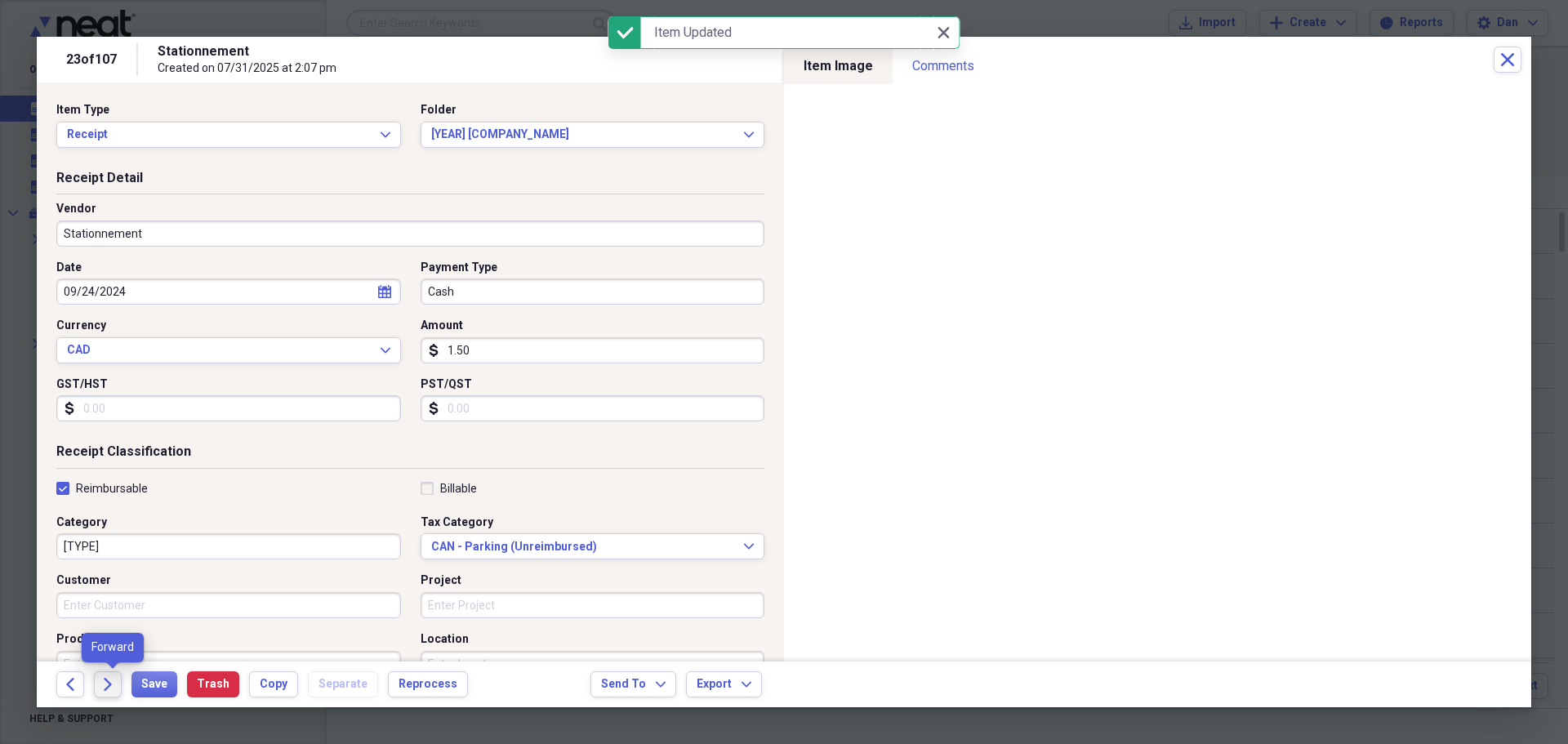 click 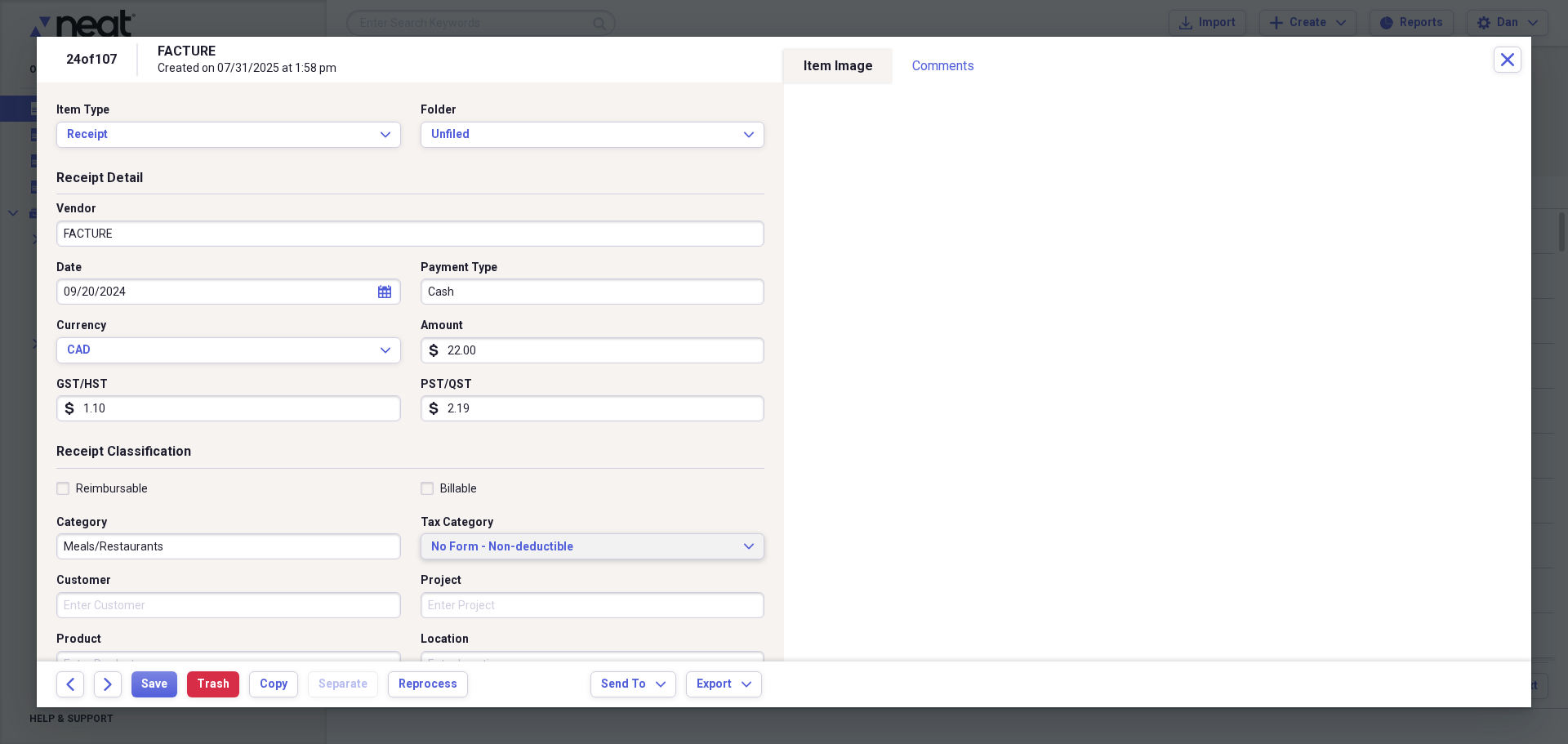click on "No Form - Non-deductible" at bounding box center (583, 547) 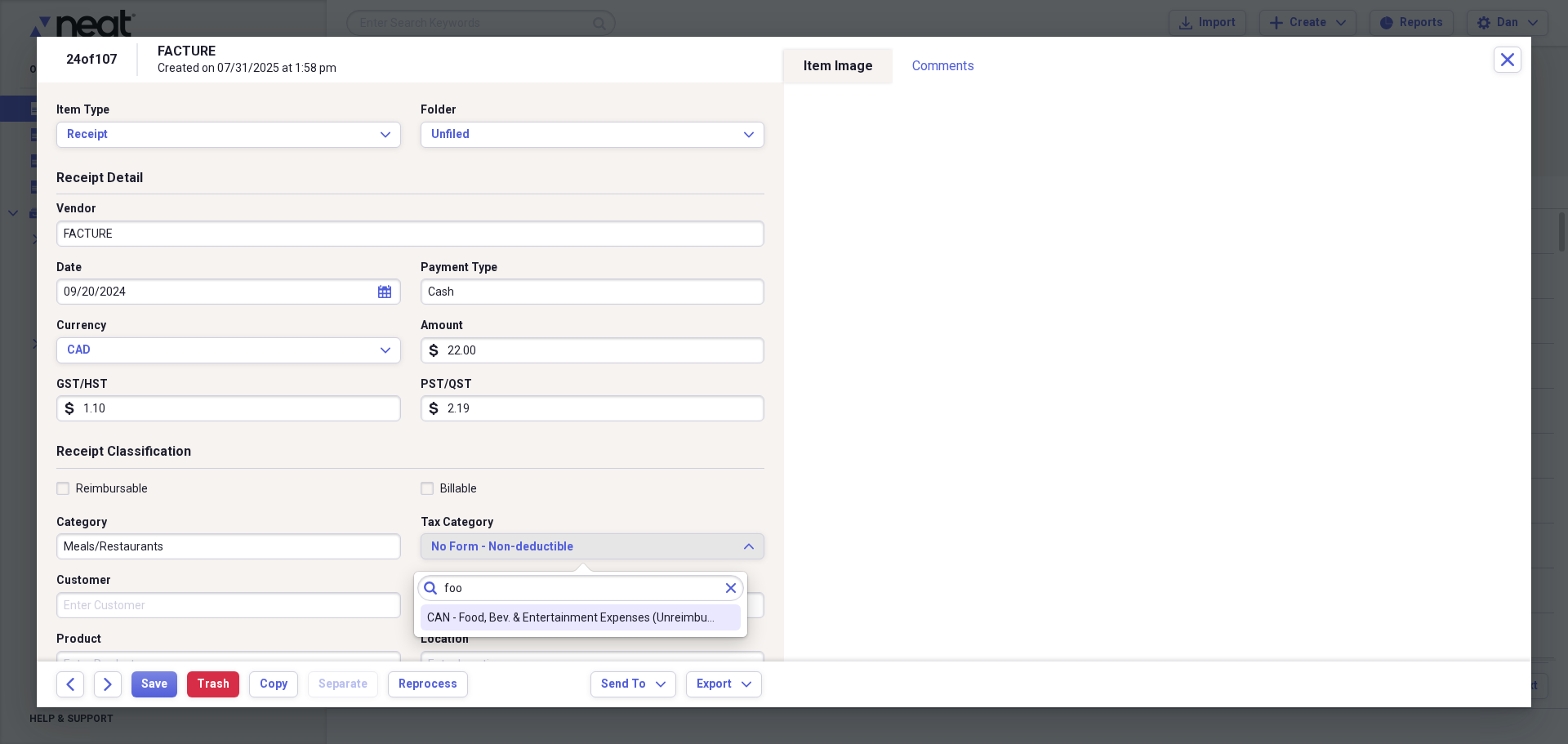 type on "foo" 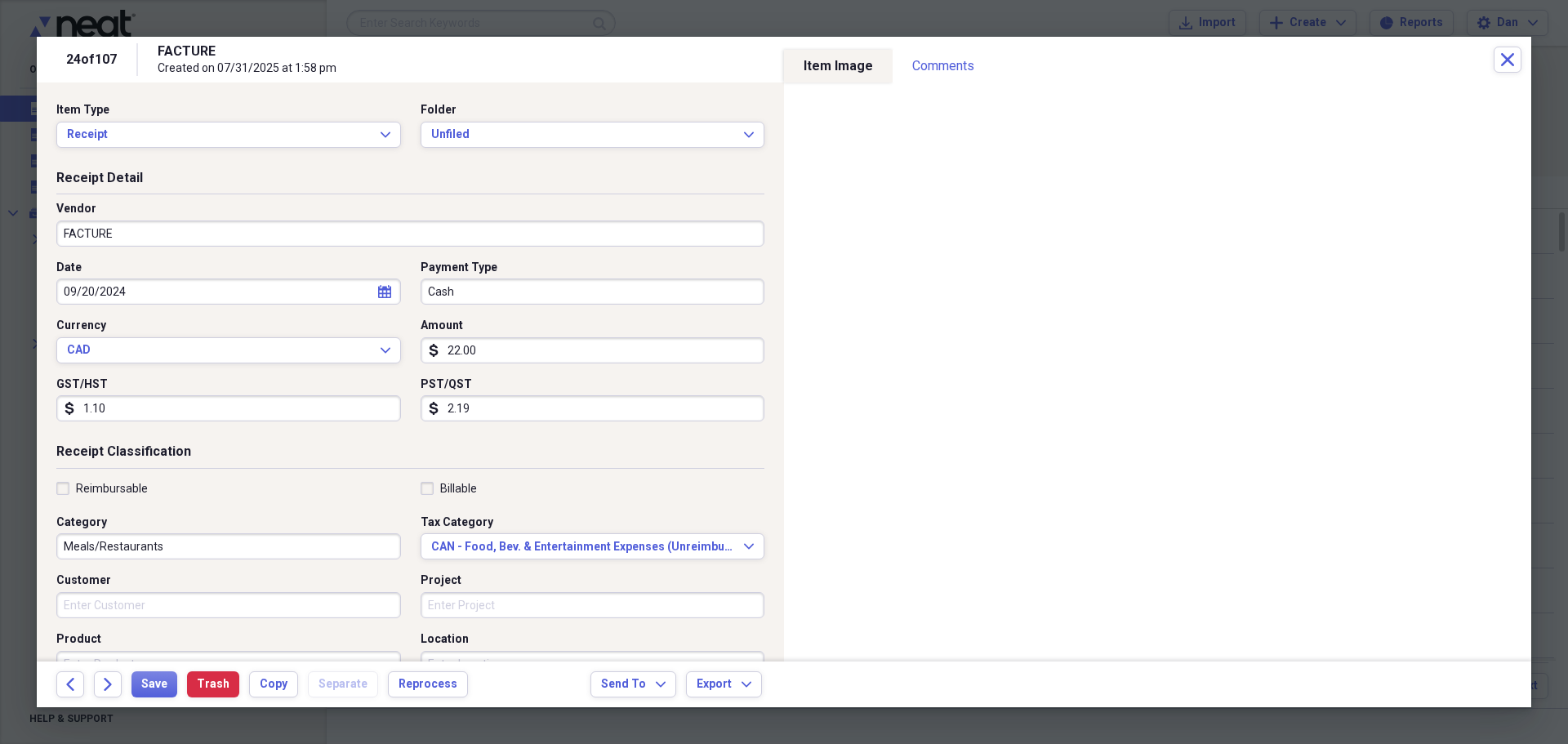 click on "Reimbursable" at bounding box center [102, 488] 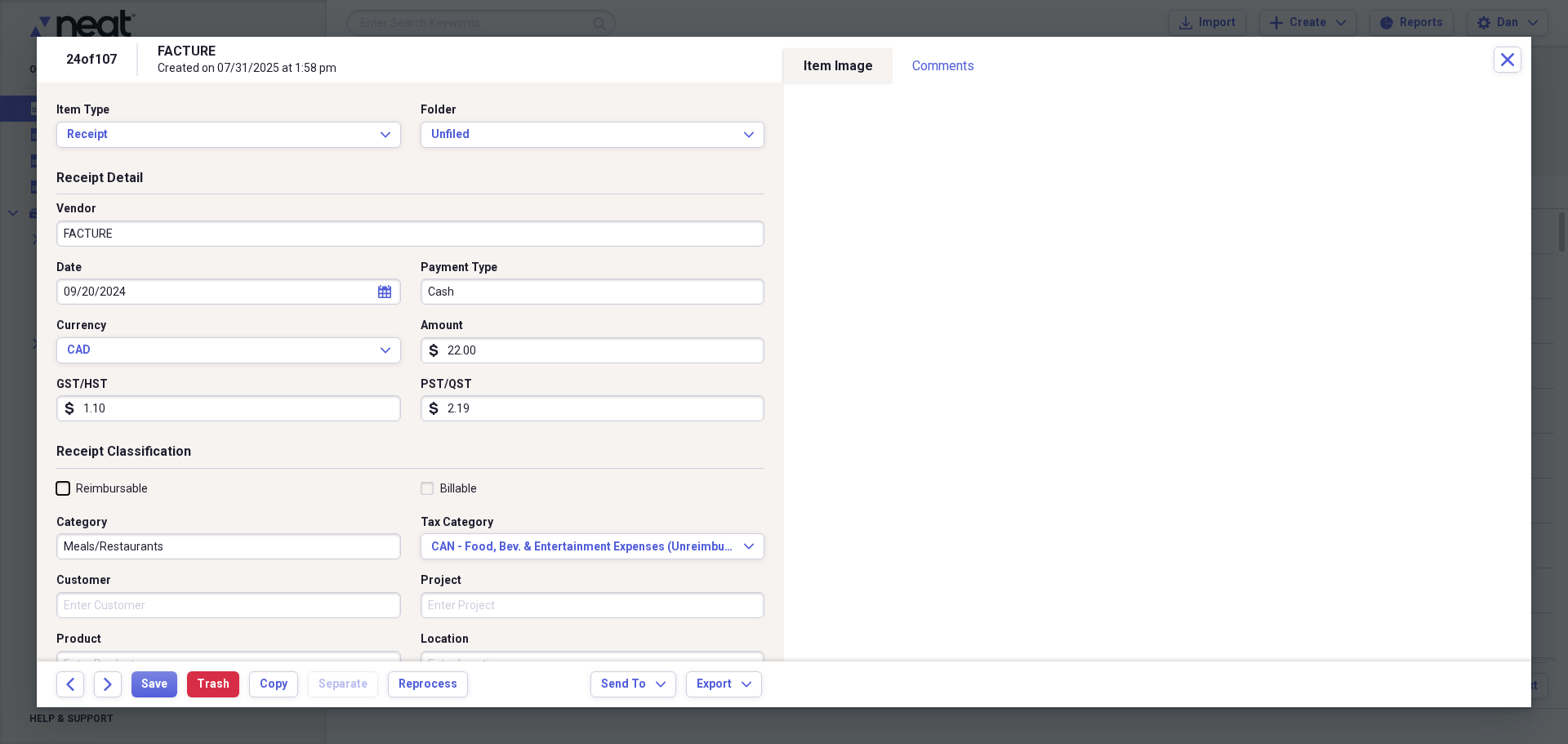 click on "Reimbursable" at bounding box center (56, 488) 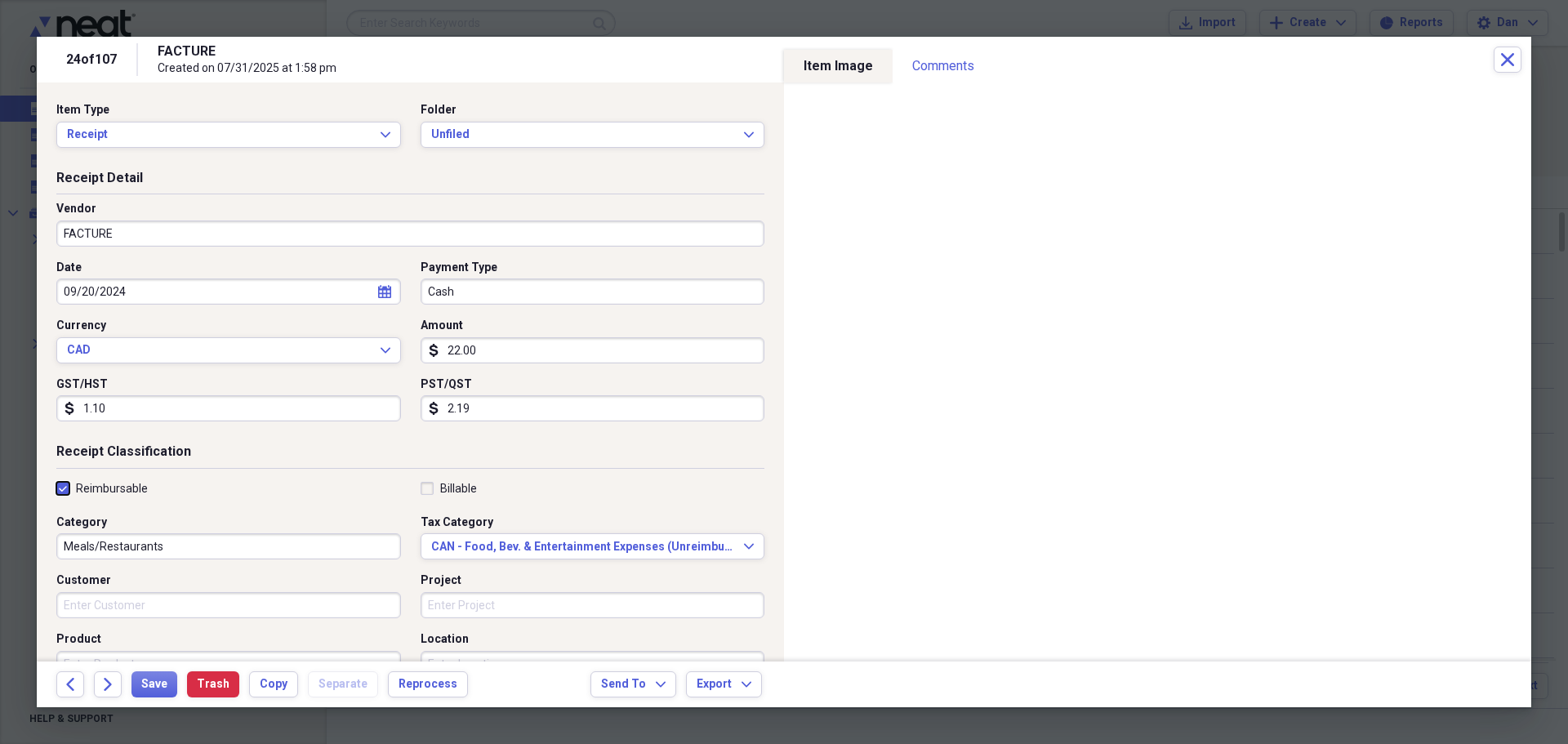 checkbox on "true" 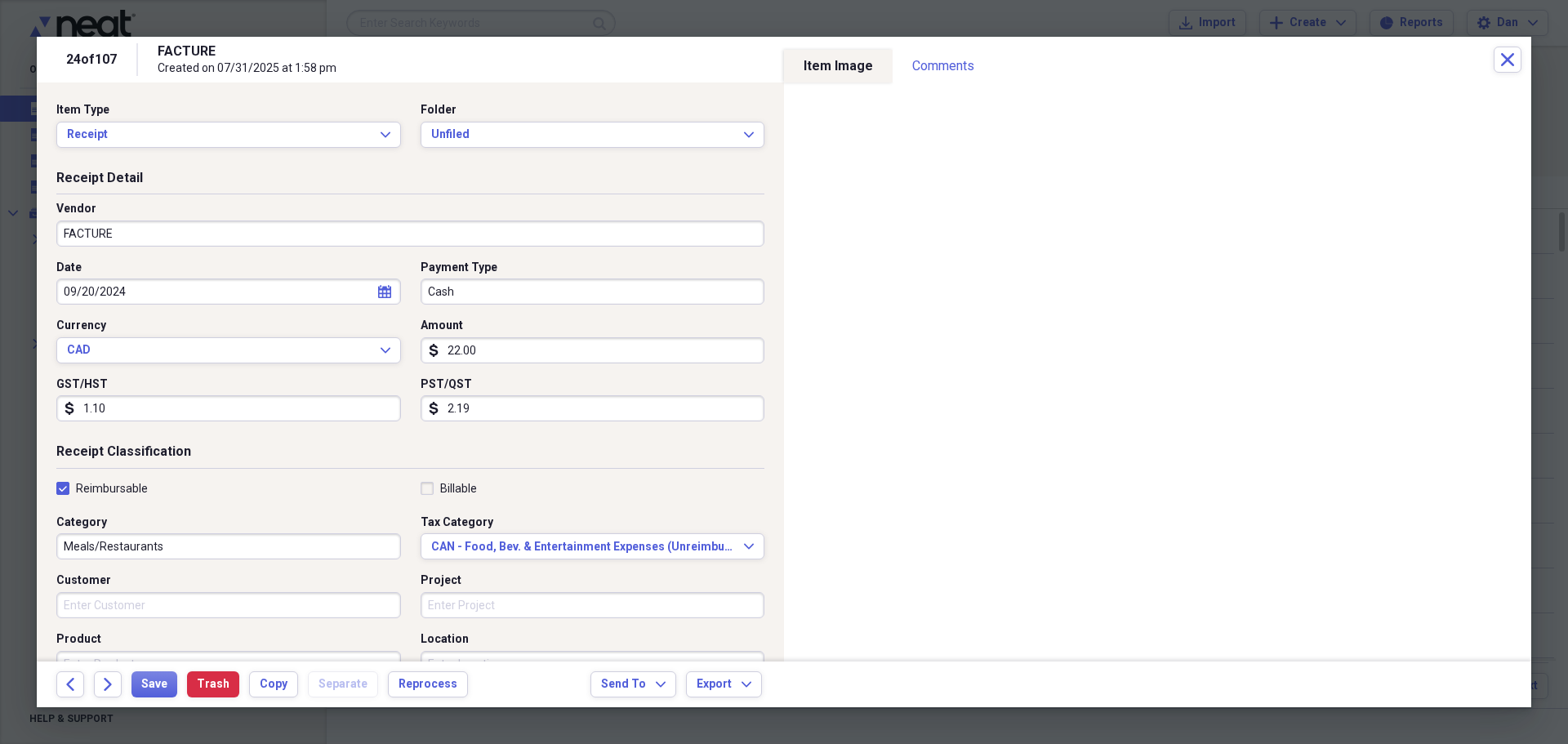 click on "22.00" at bounding box center [593, 350] 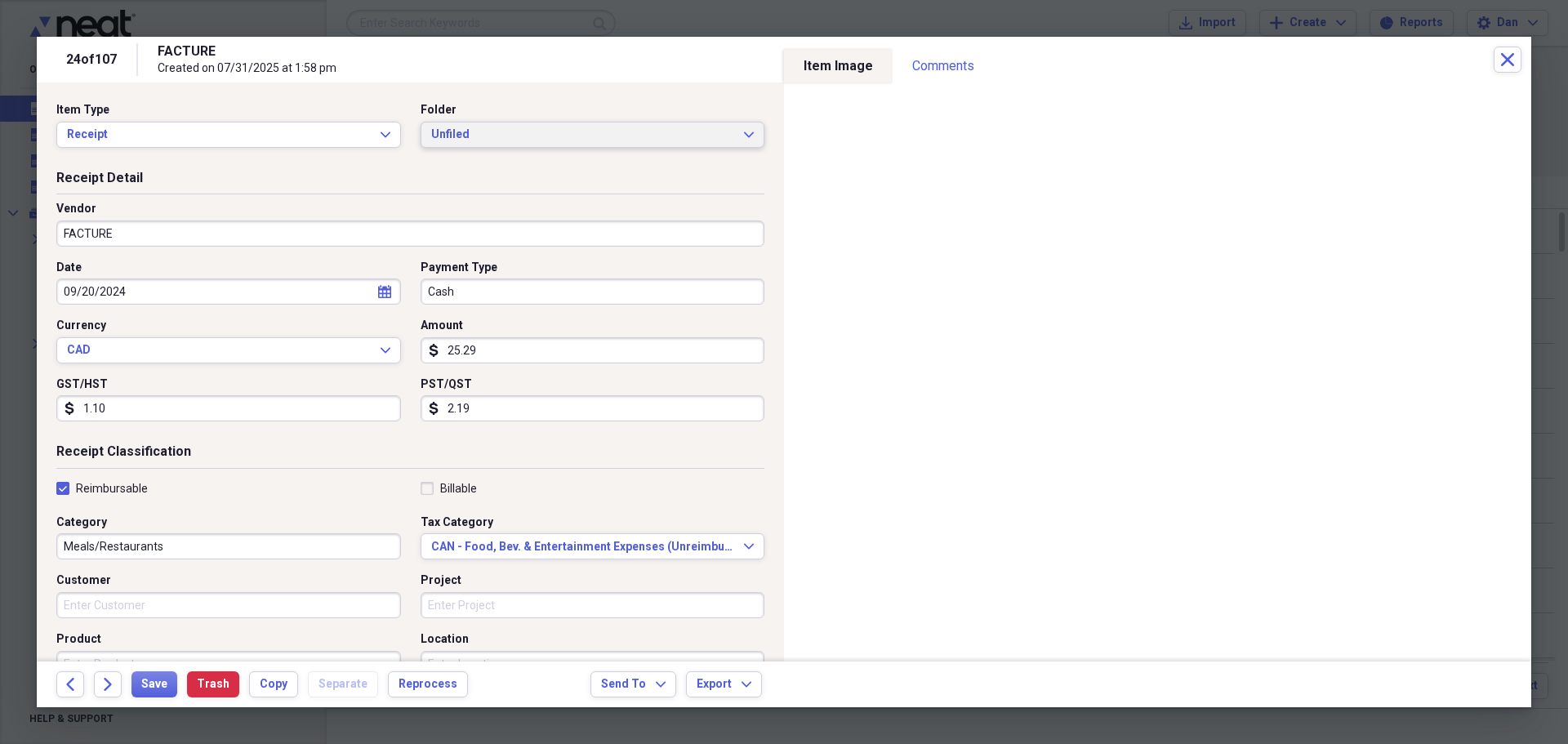 type on "25.29" 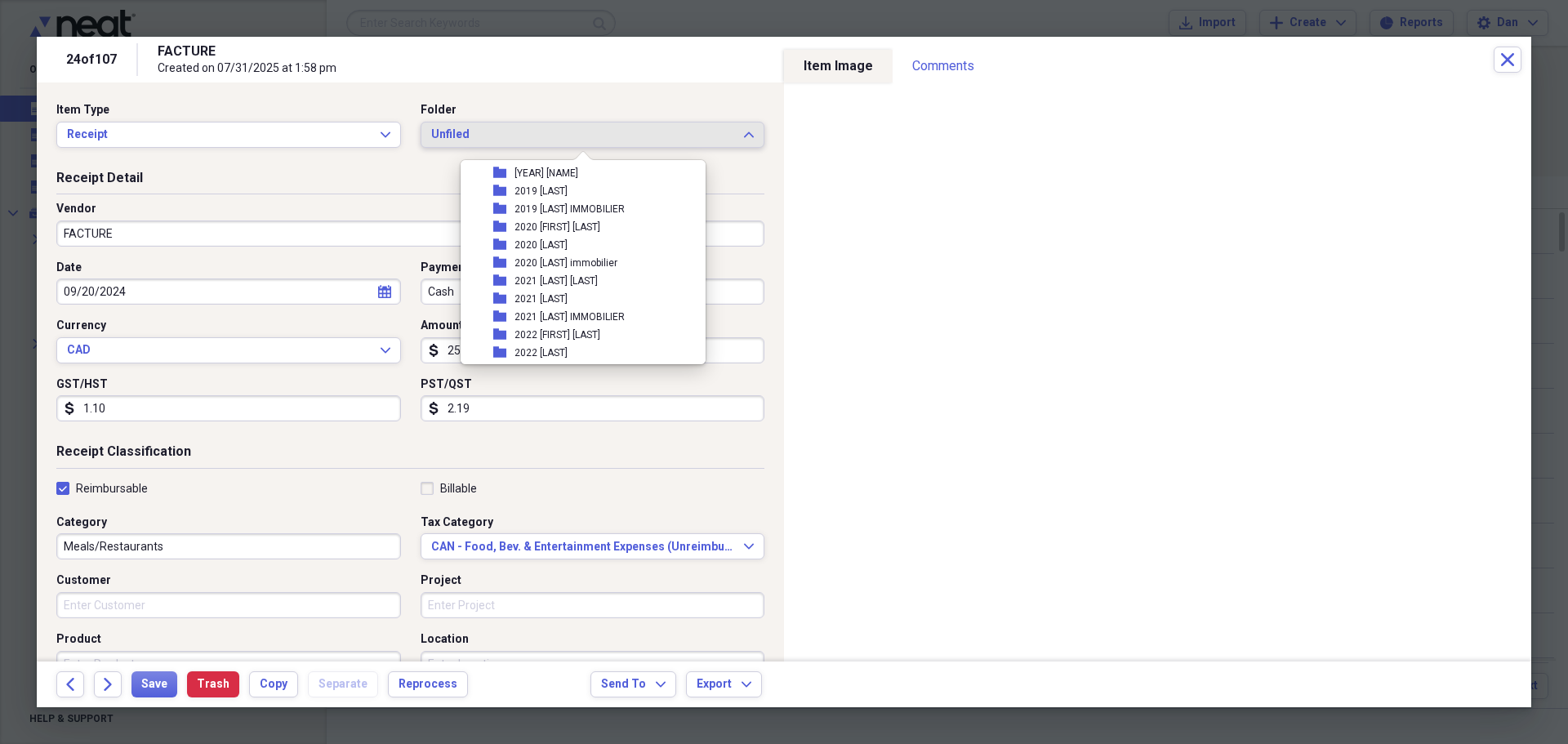 scroll, scrollTop: 490, scrollLeft: 0, axis: vertical 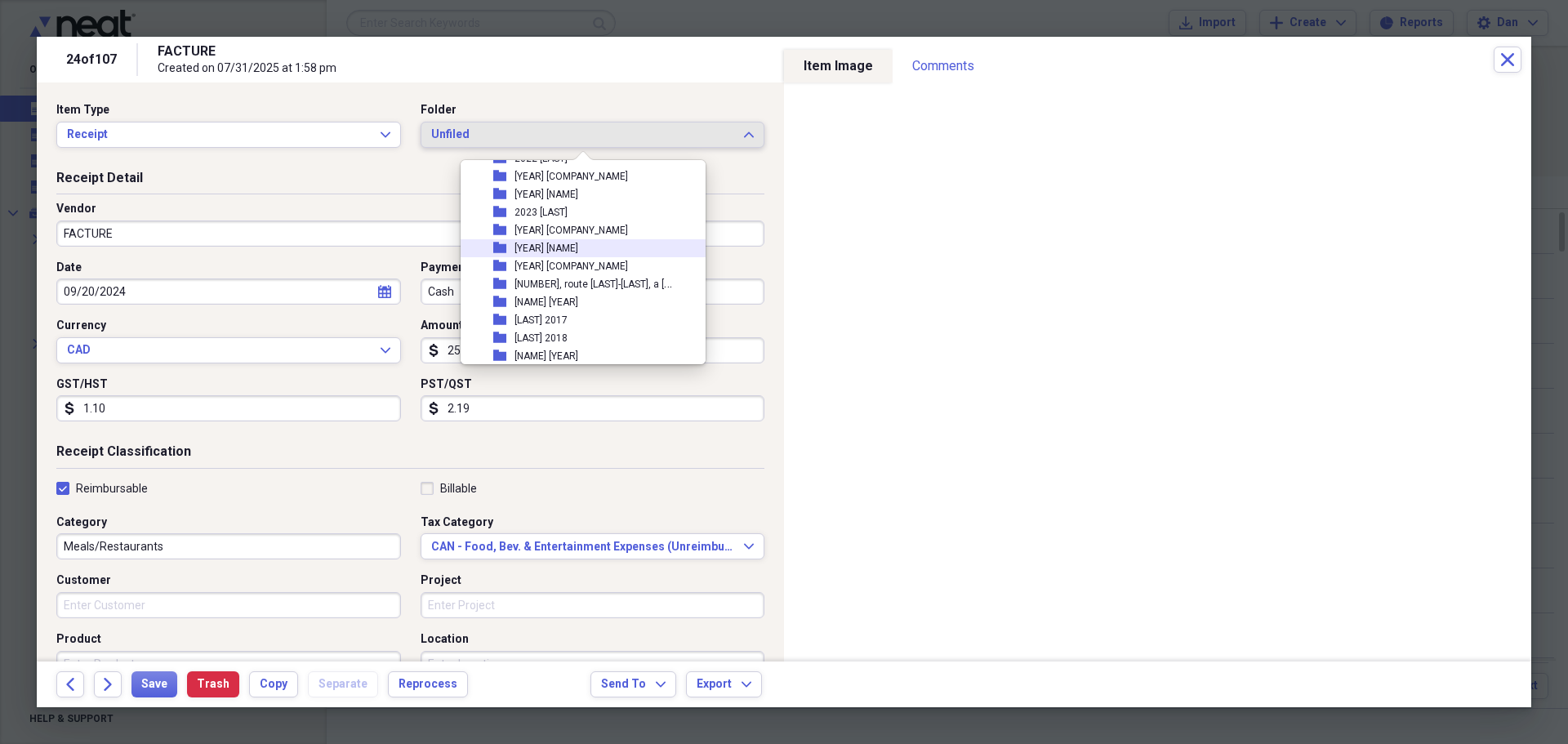 click on "[YEAR] [FIRST] [LAST]" at bounding box center [546, 248] 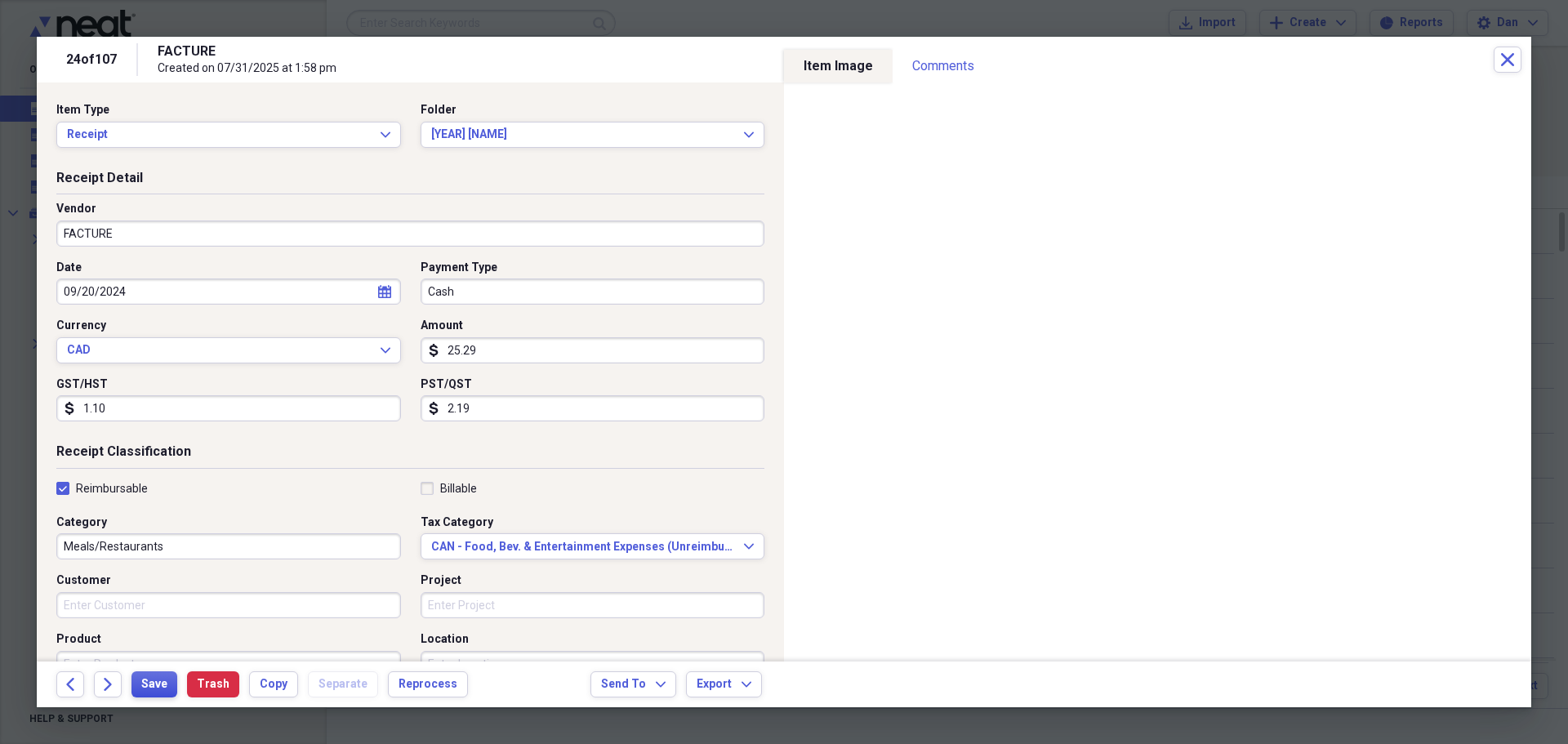 click on "Save" at bounding box center (154, 684) 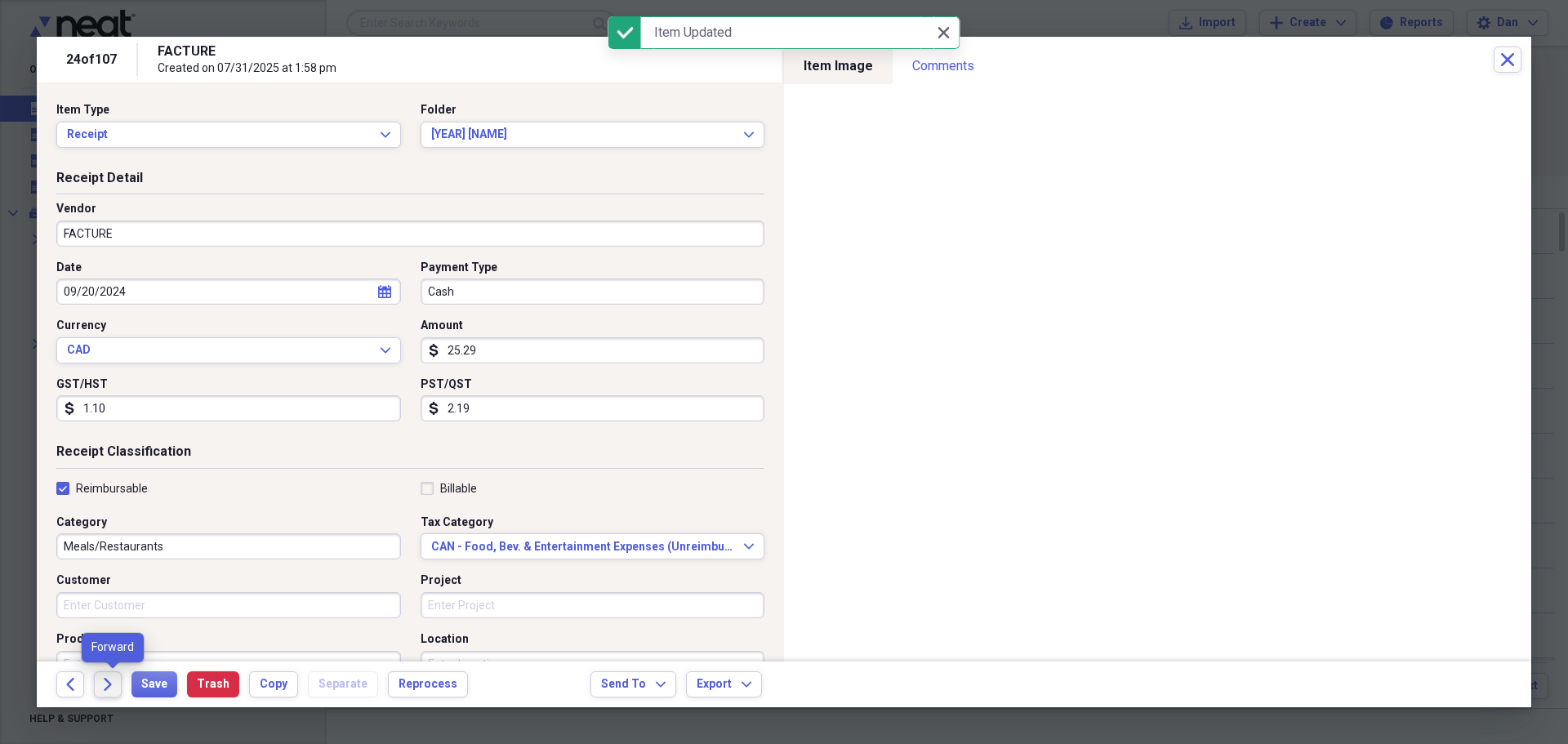 click 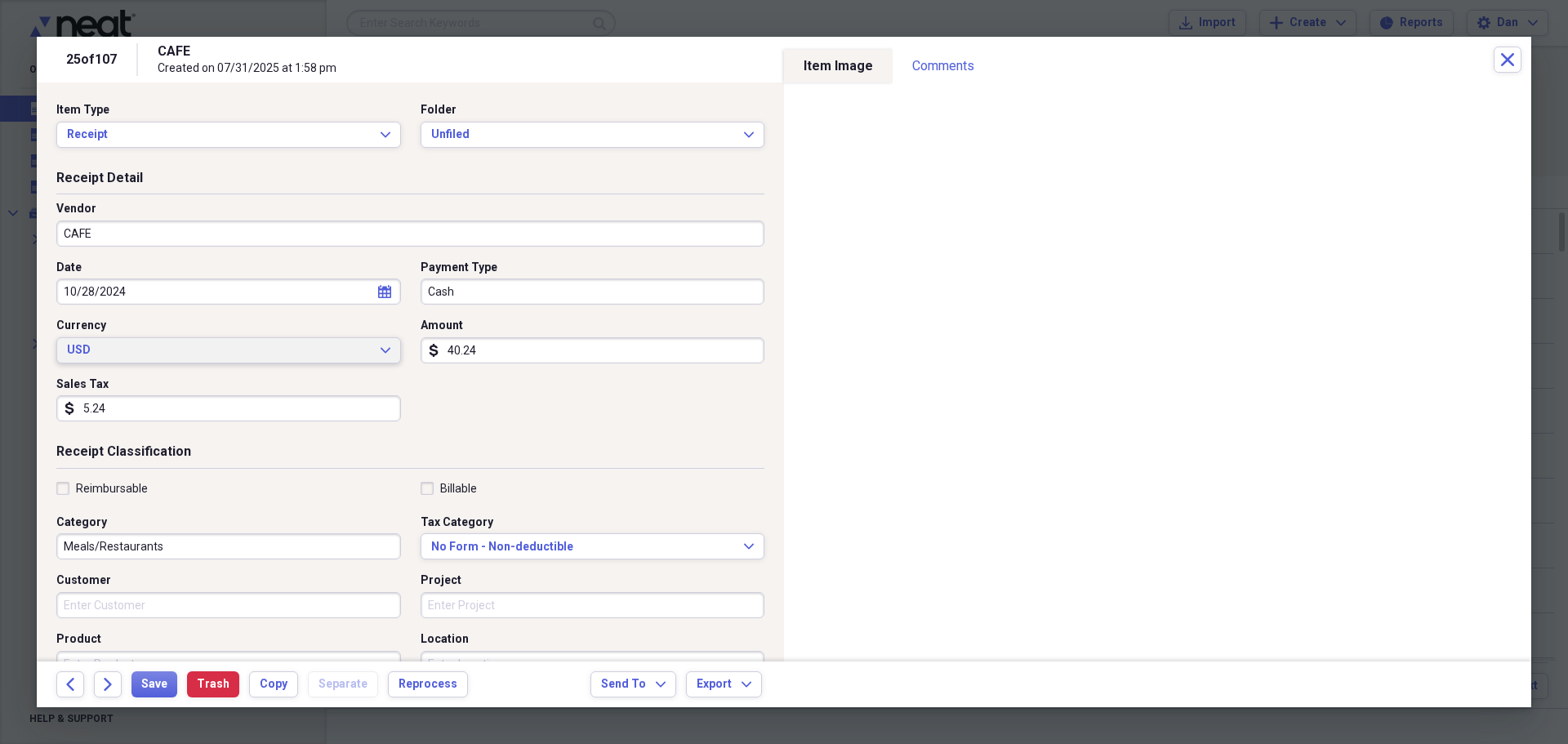 click on "Expand" 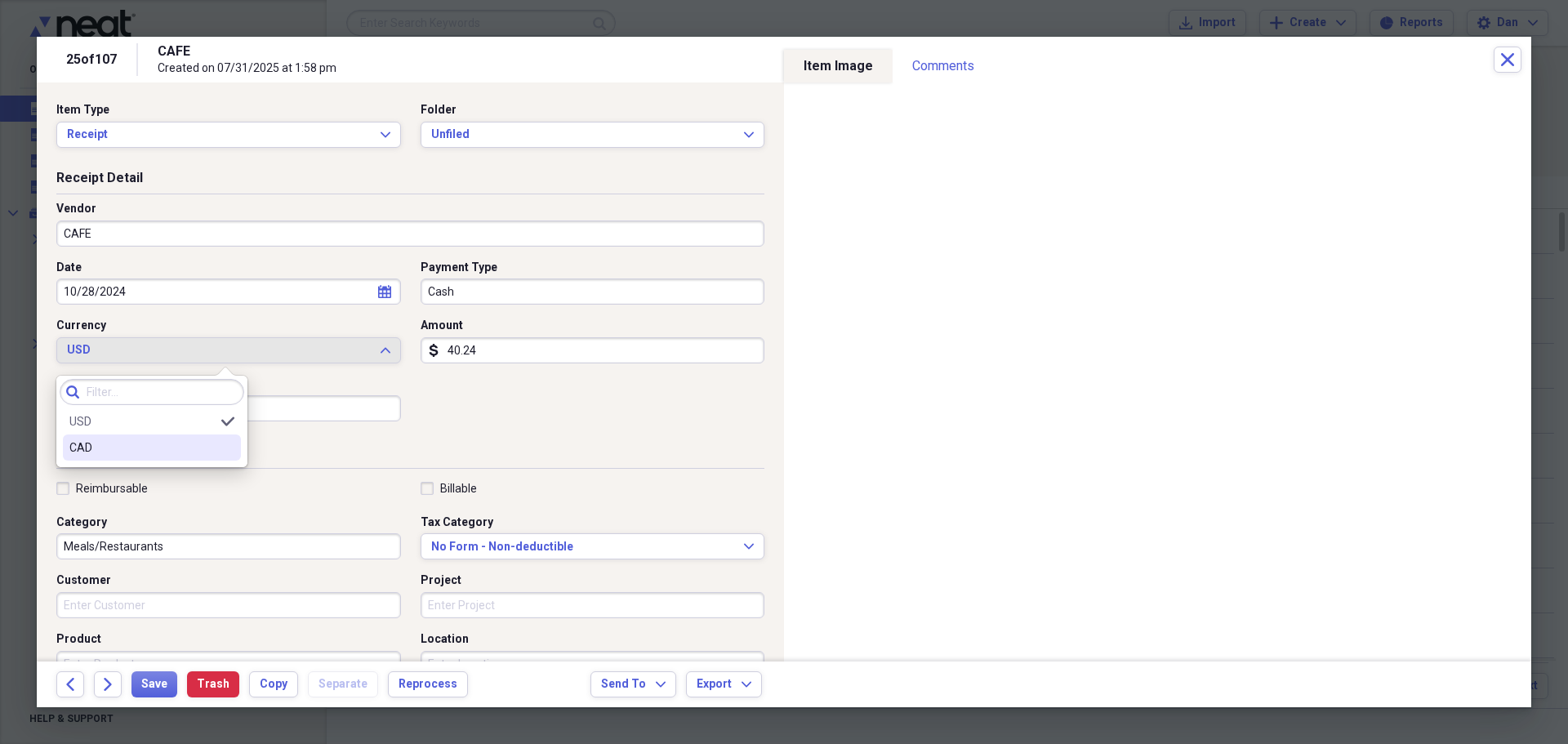 click on "CAD" at bounding box center (142, 448) 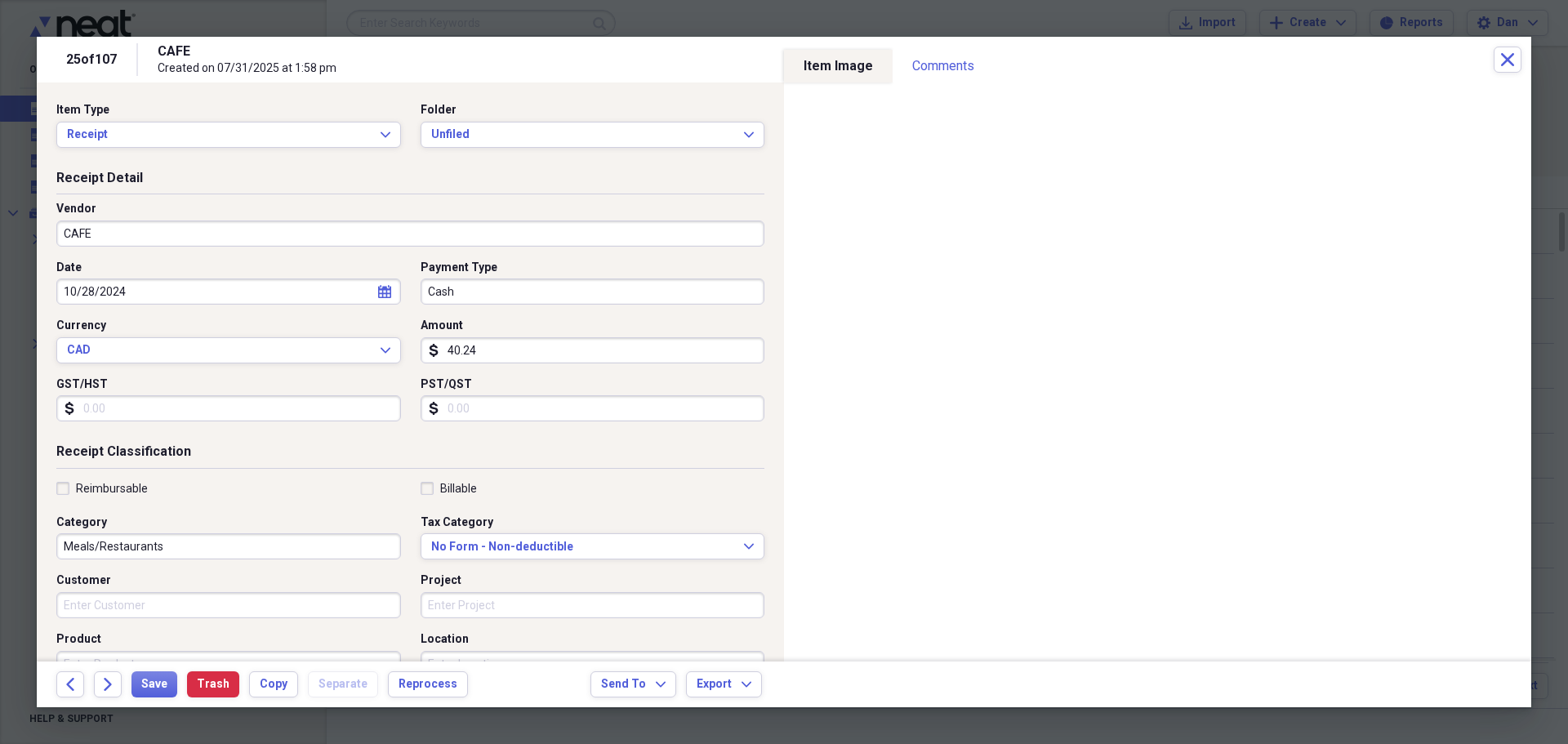click on "CAFE" at bounding box center [410, 234] 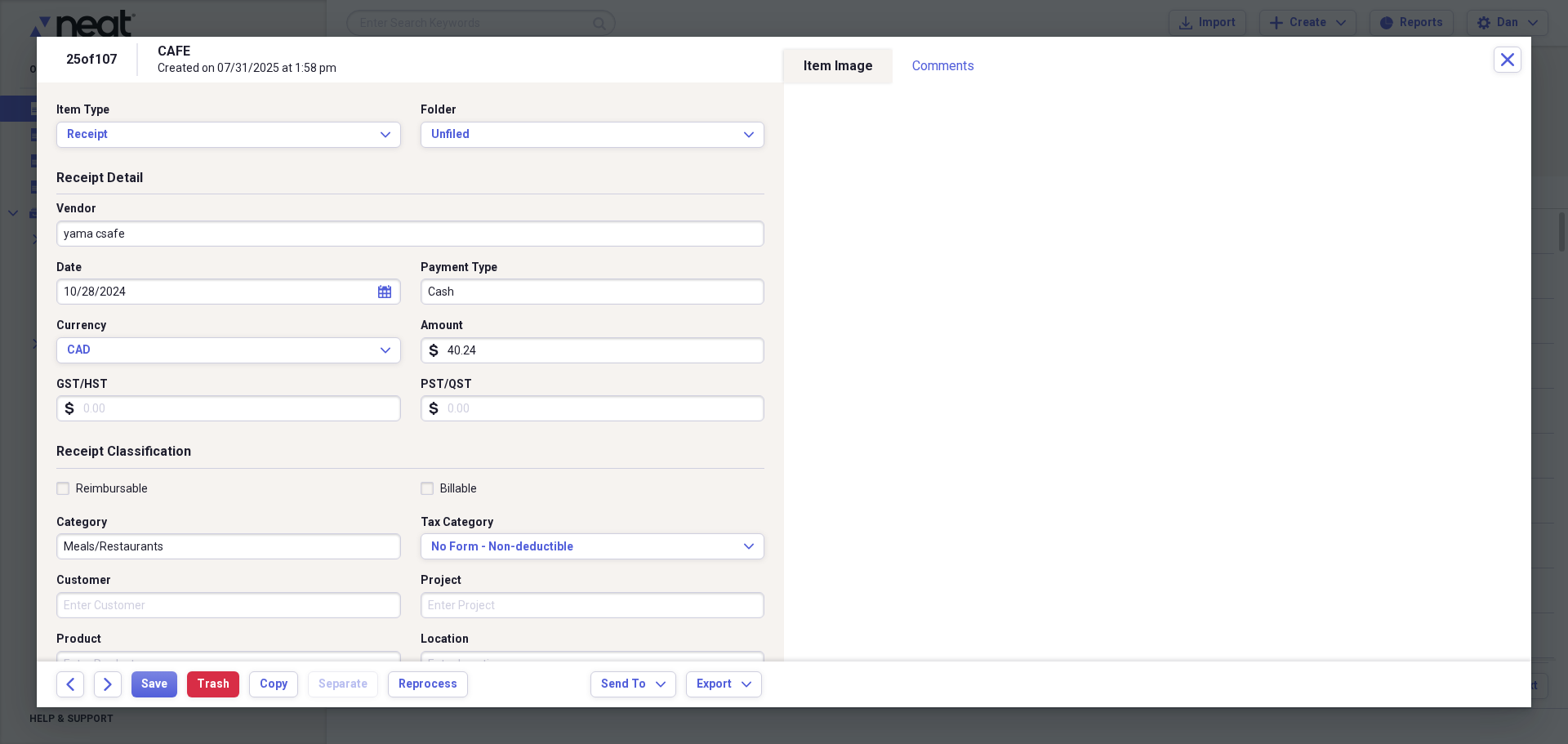click on "yama csafe" at bounding box center (410, 234) 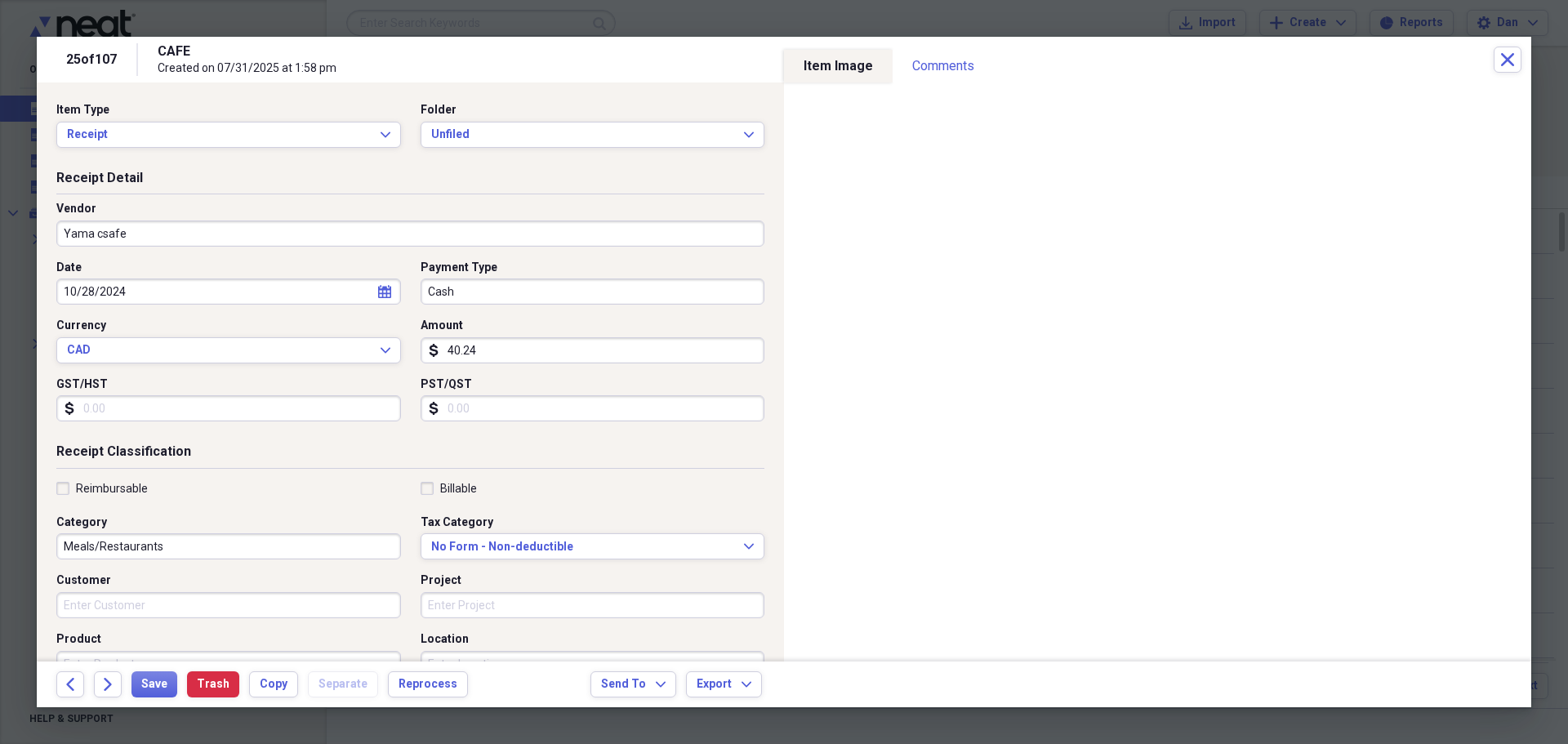 drag, startPoint x: 126, startPoint y: 230, endPoint x: 125, endPoint y: 238, distance: 8.062258 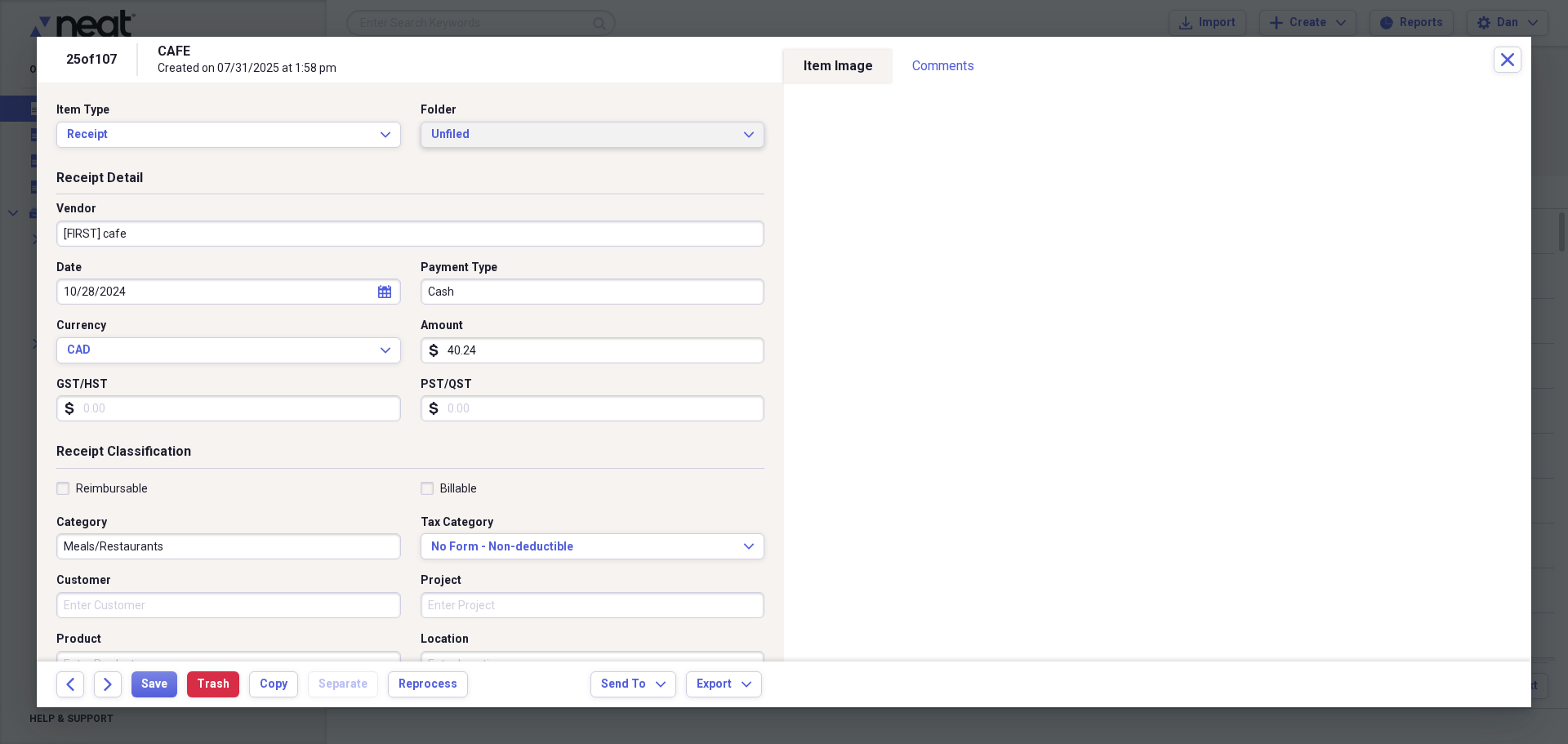 type on "Yama cafe" 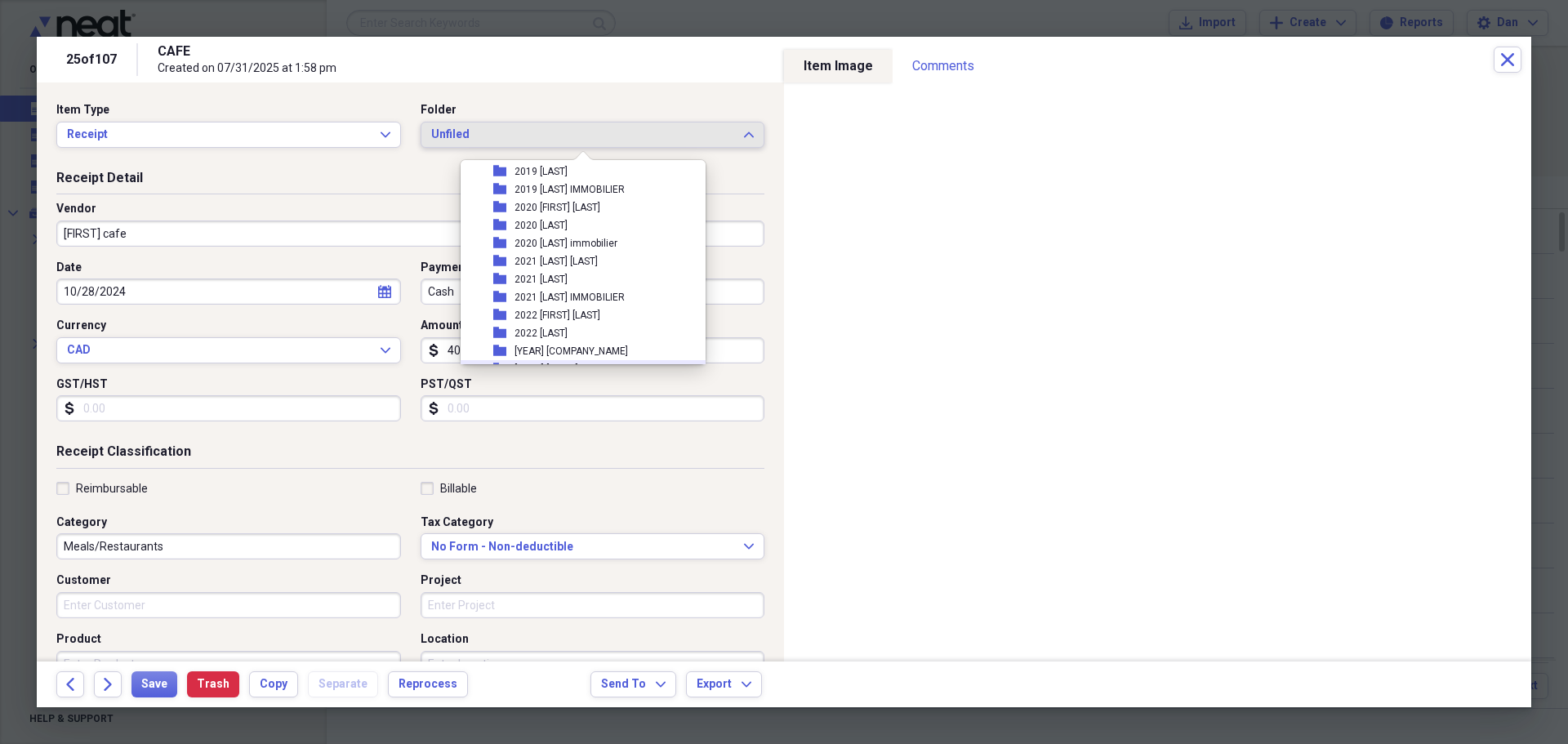 scroll, scrollTop: 408, scrollLeft: 0, axis: vertical 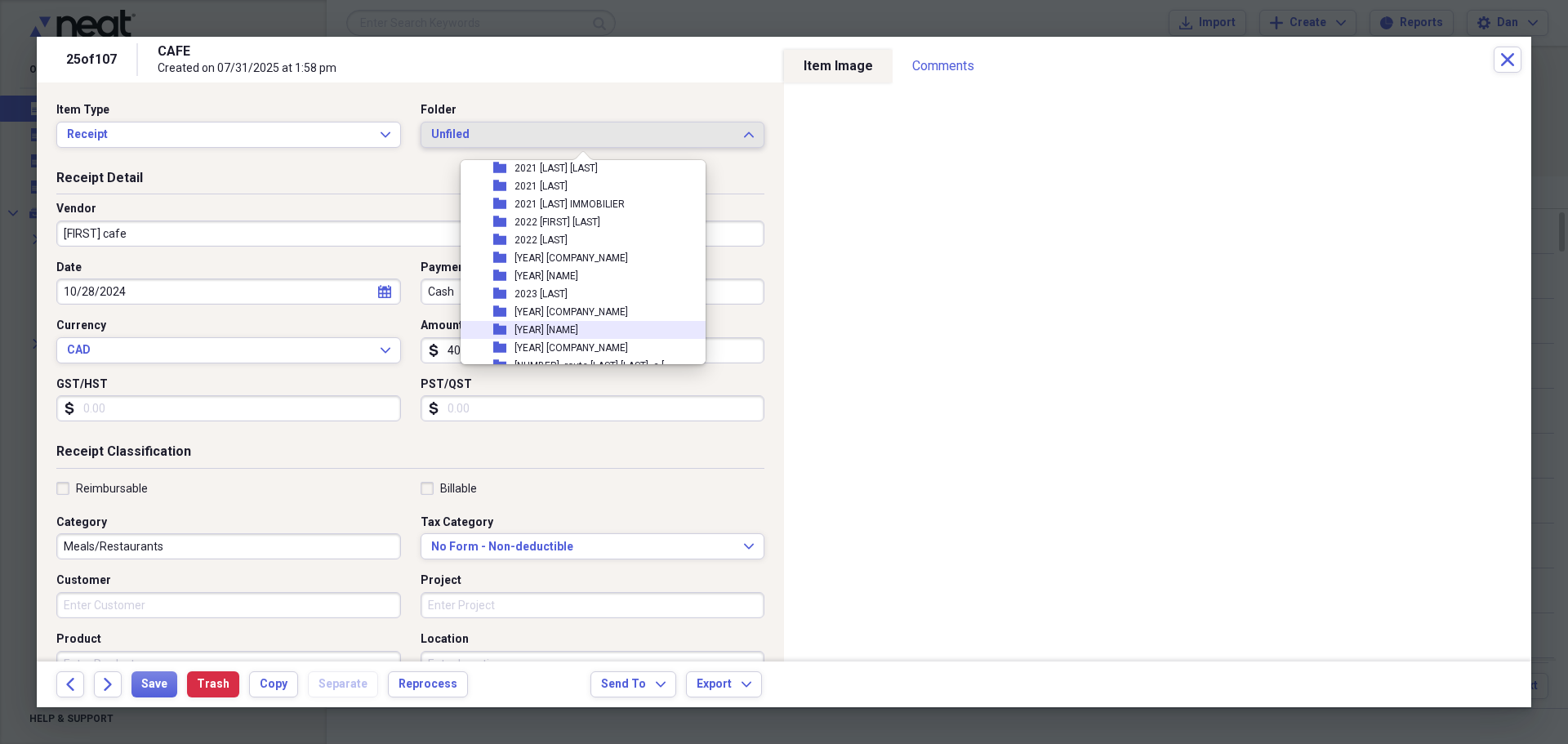 click on "[YEAR] [FIRST] [LAST]" at bounding box center (546, 330) 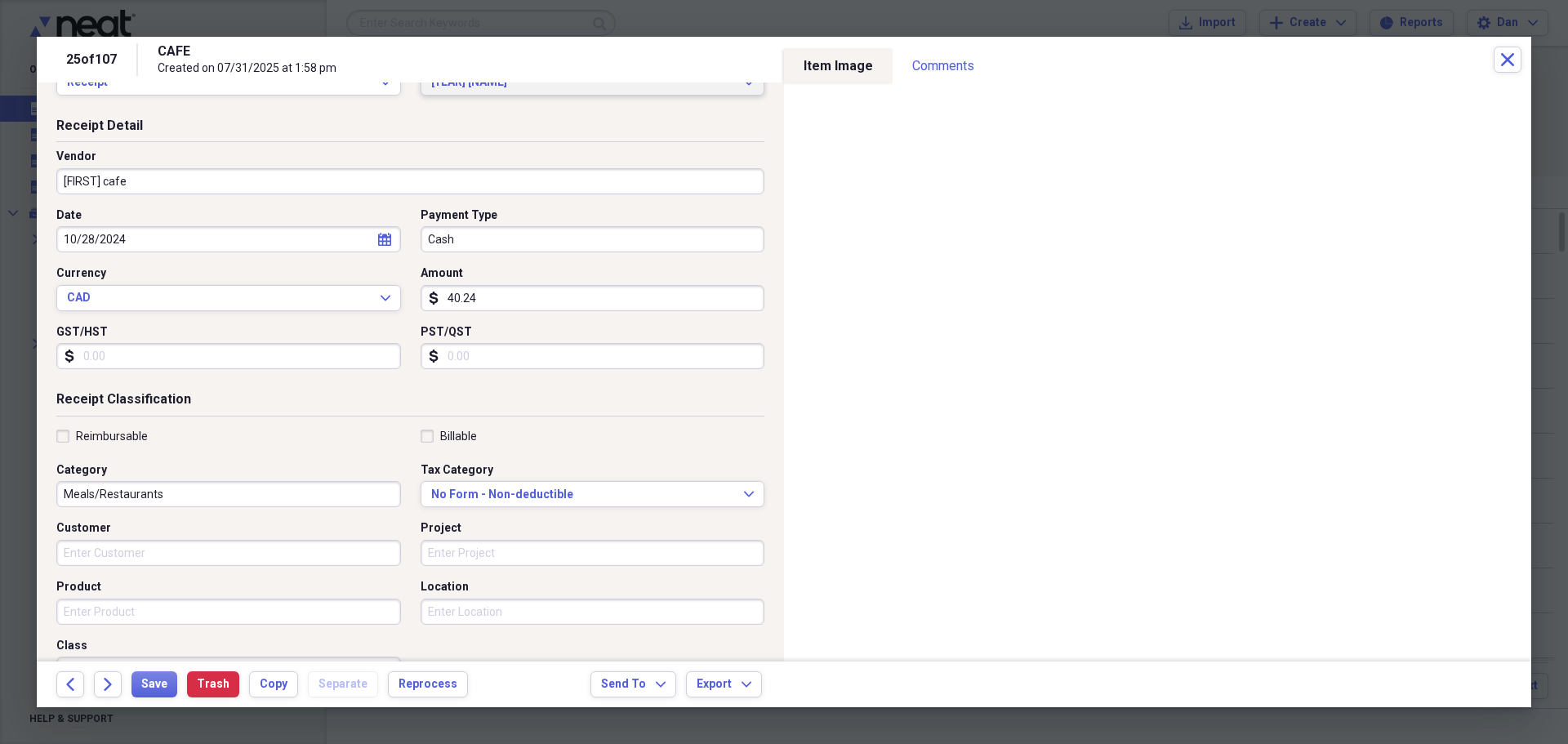scroll, scrollTop: 82, scrollLeft: 0, axis: vertical 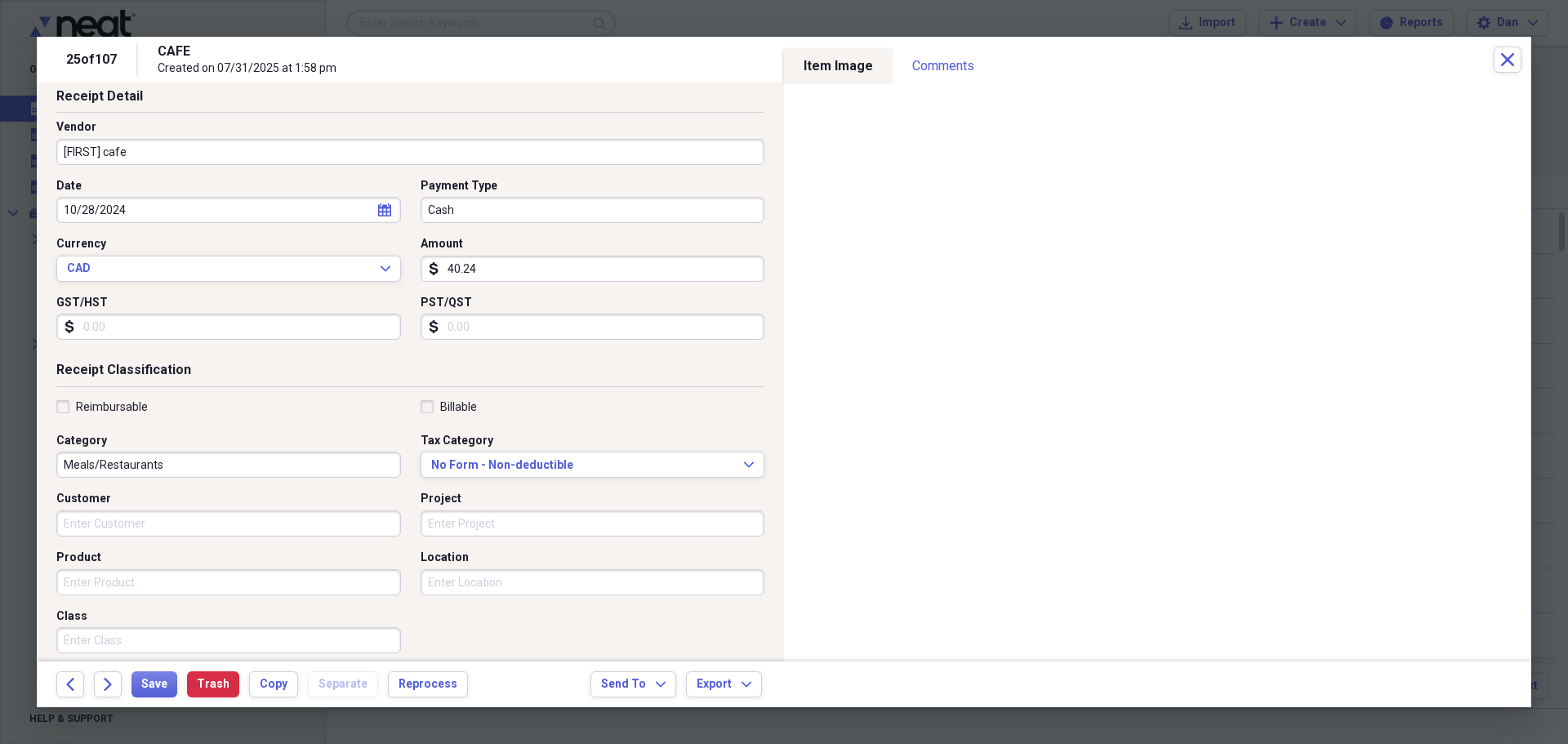click on "Reimbursable" at bounding box center (102, 407) 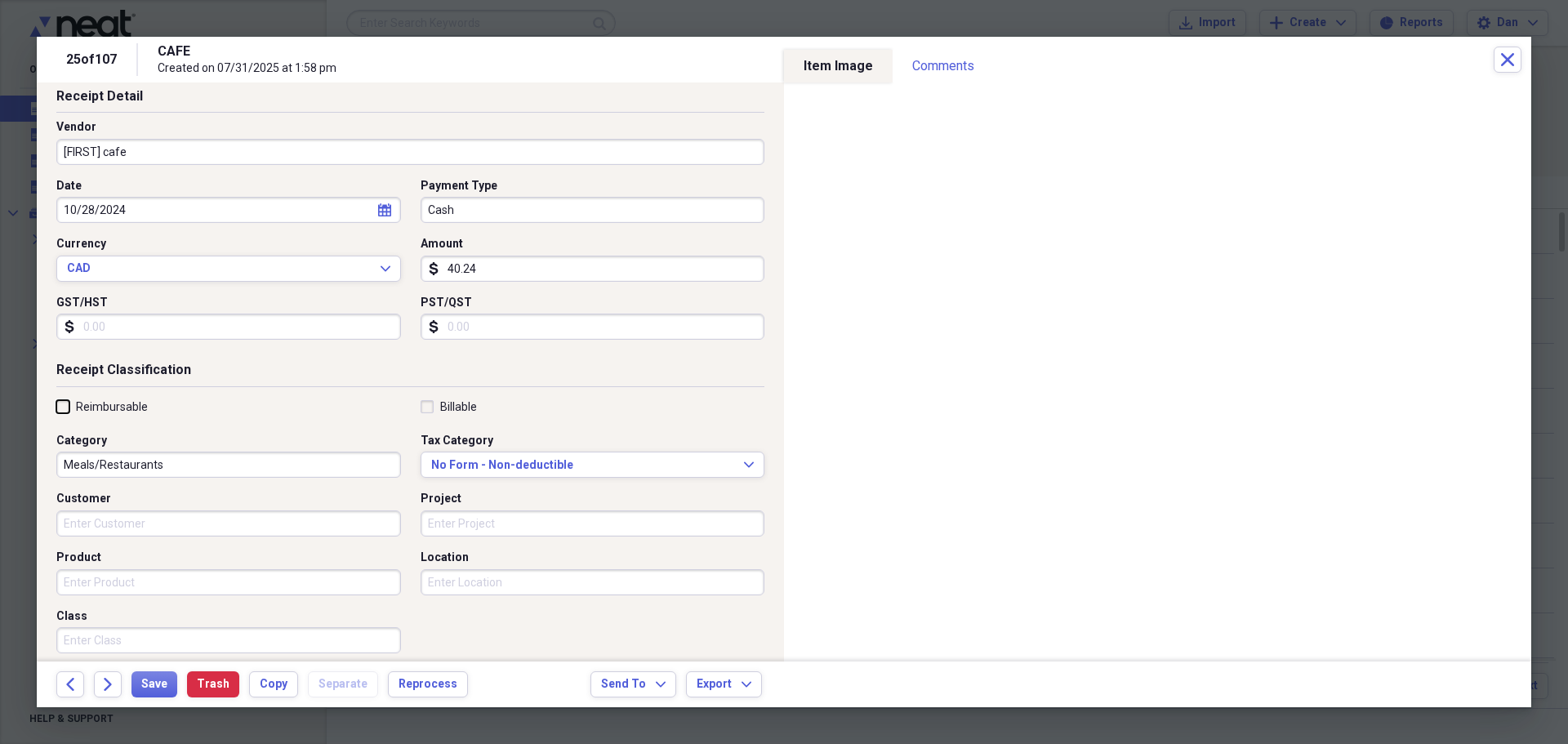 click on "Reimbursable" at bounding box center (56, 406) 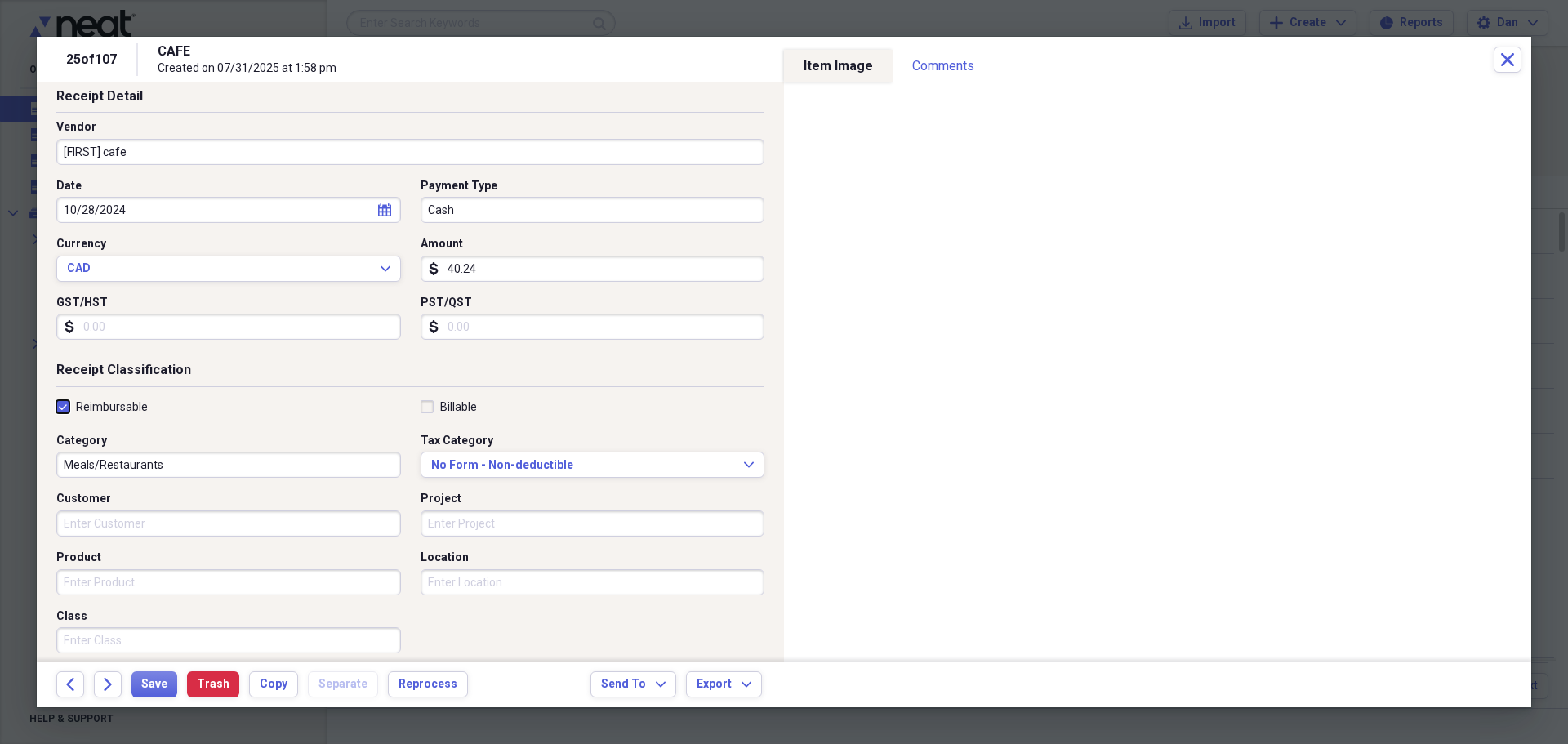 checkbox on "true" 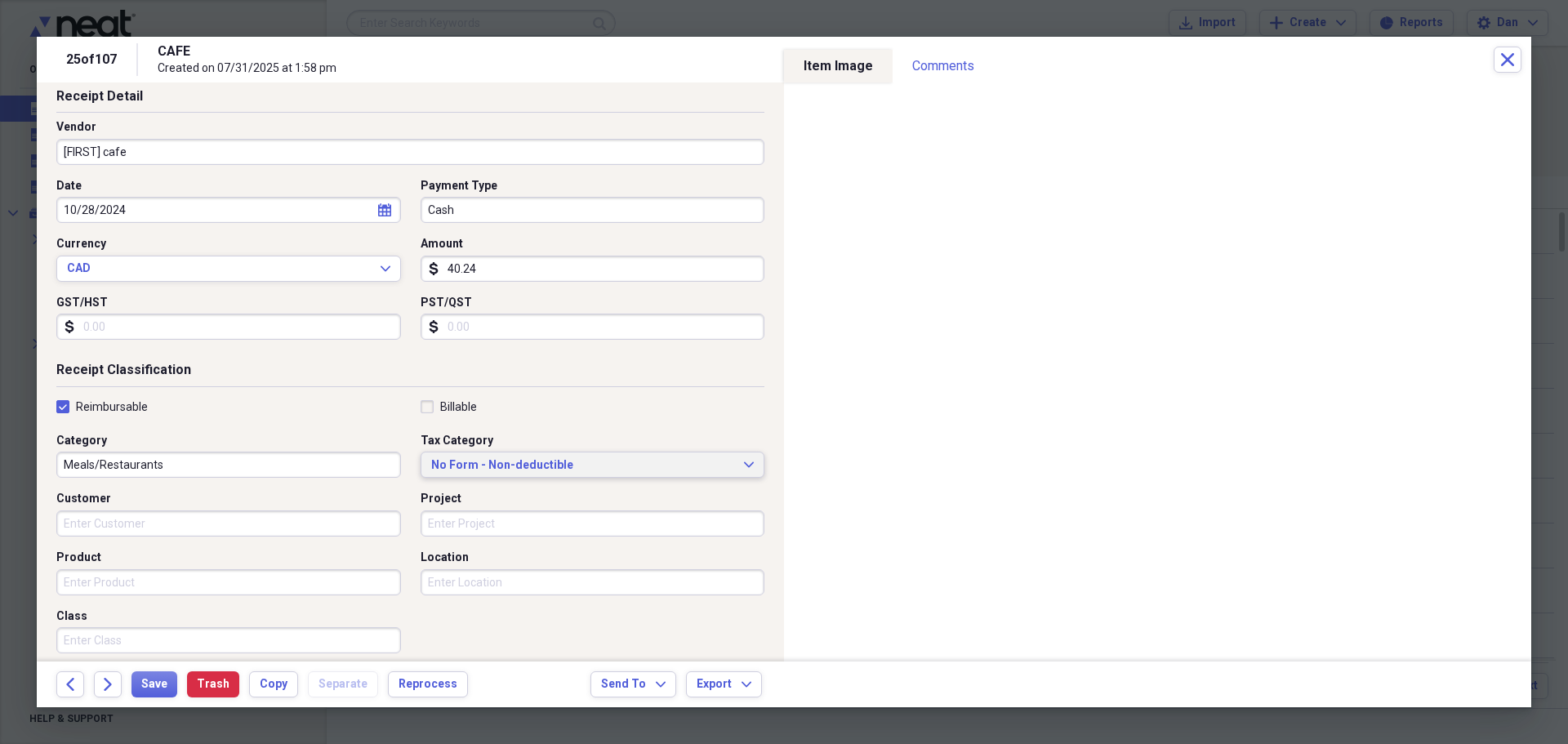 click on "No Form - Non-deductible" at bounding box center (583, 466) 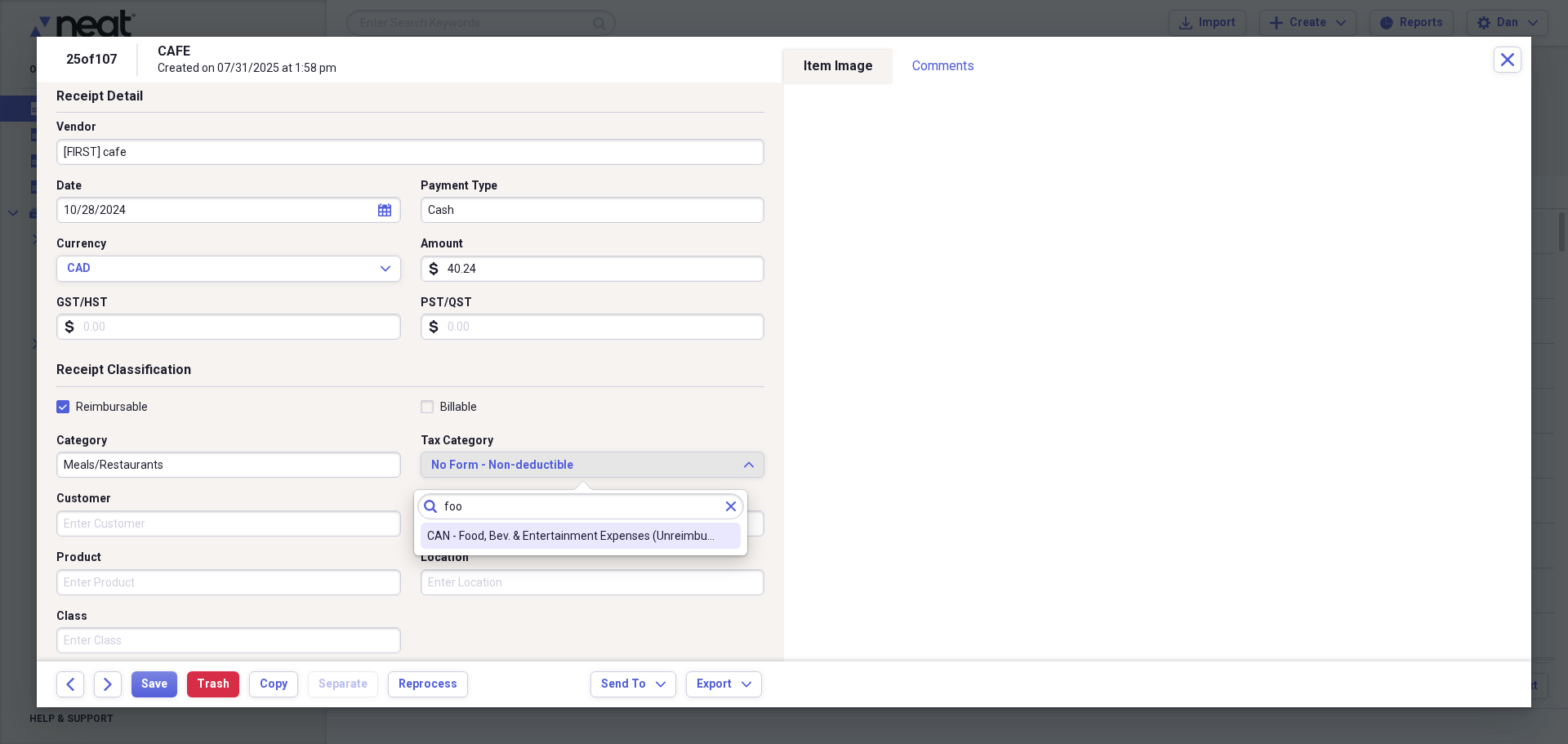 type on "foo" 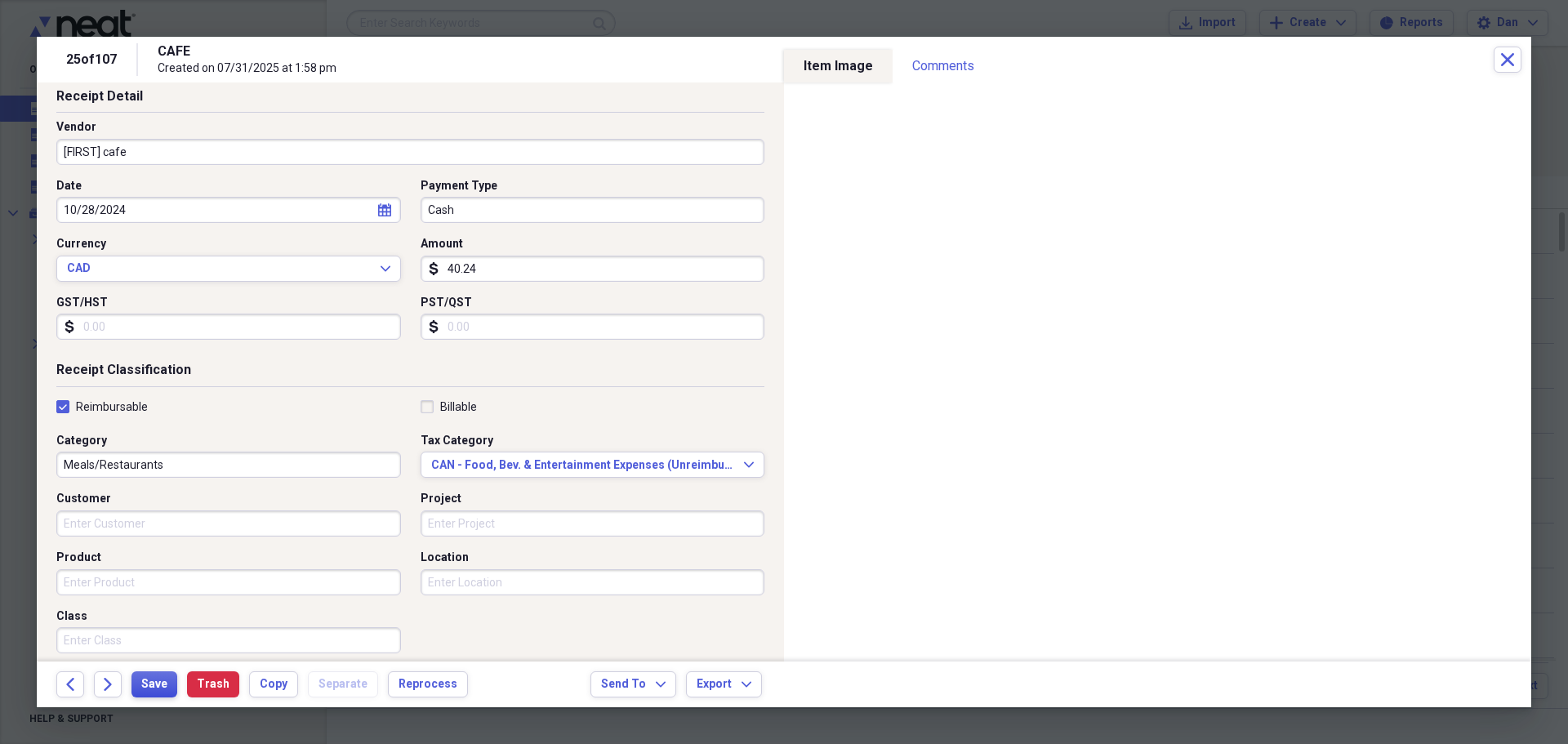 click on "Save" at bounding box center [154, 684] 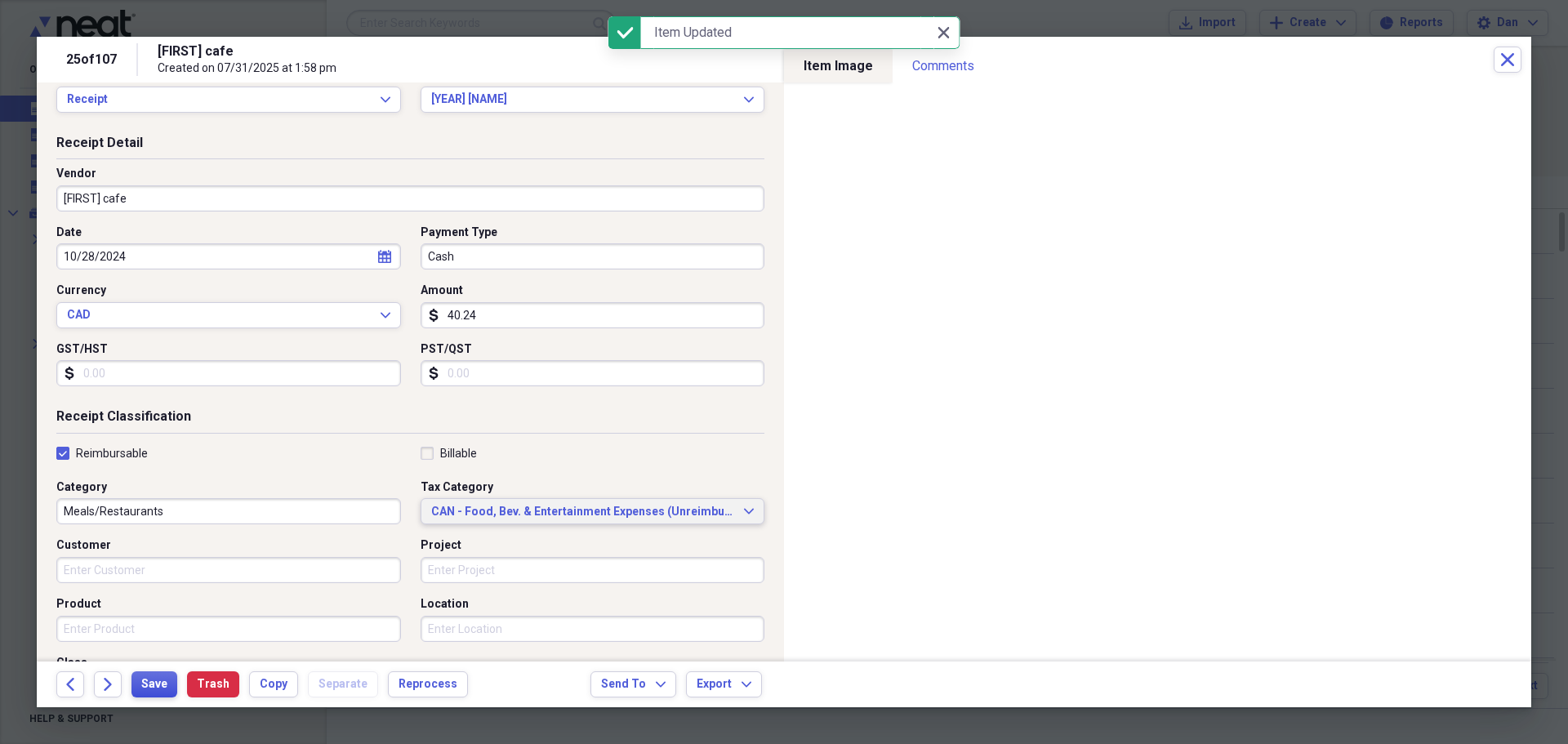 scroll, scrollTop: 0, scrollLeft: 0, axis: both 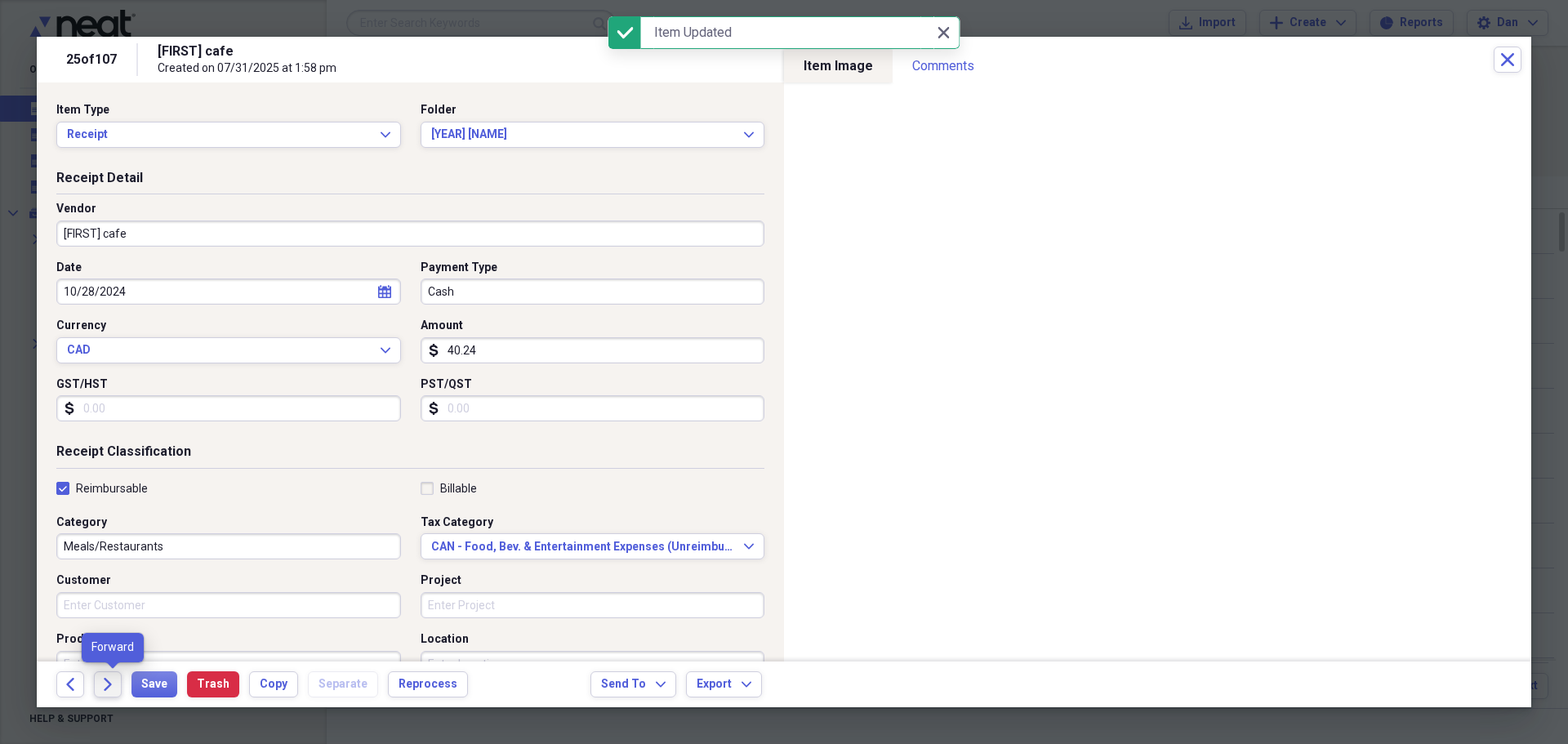 click 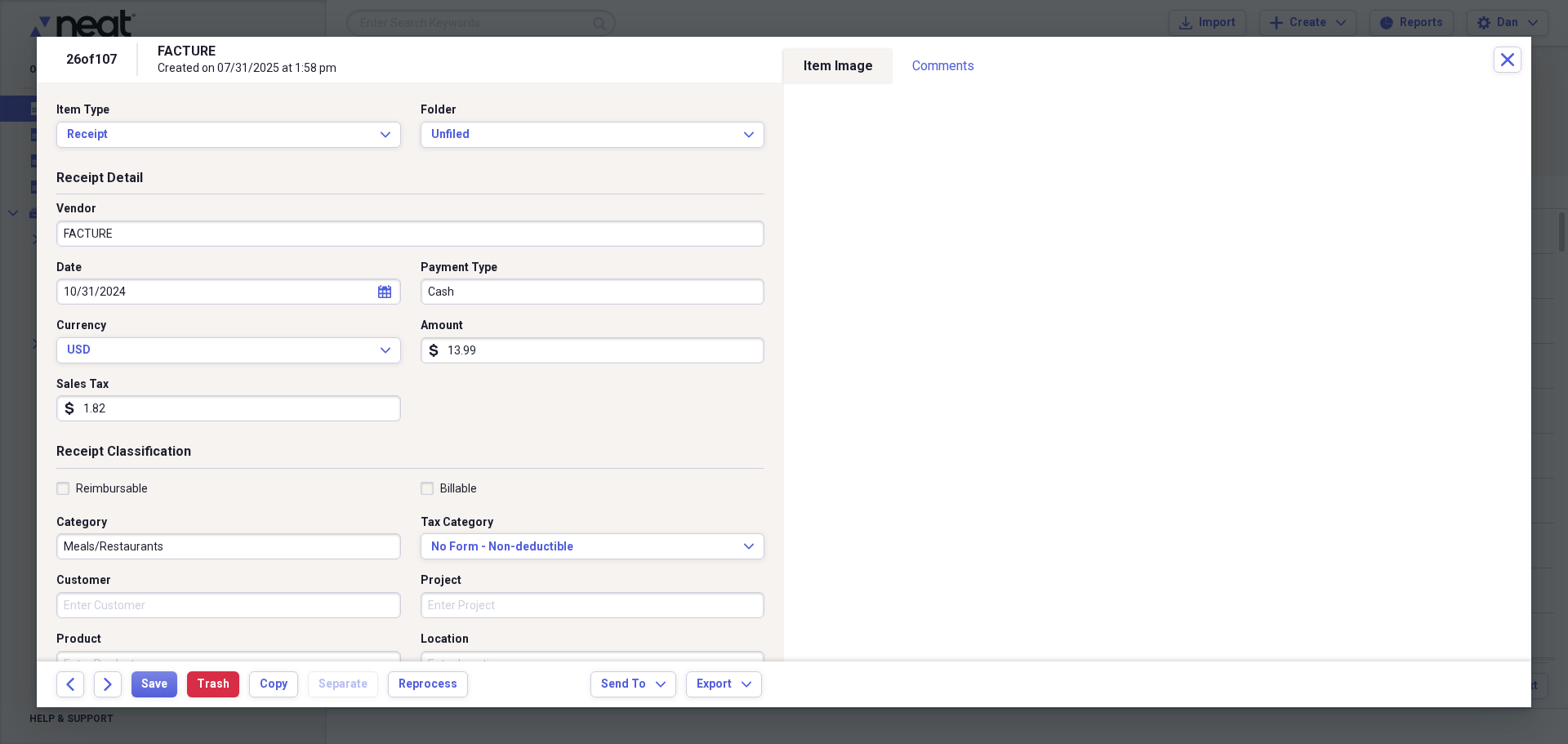 click on "FACTURE" at bounding box center [410, 234] 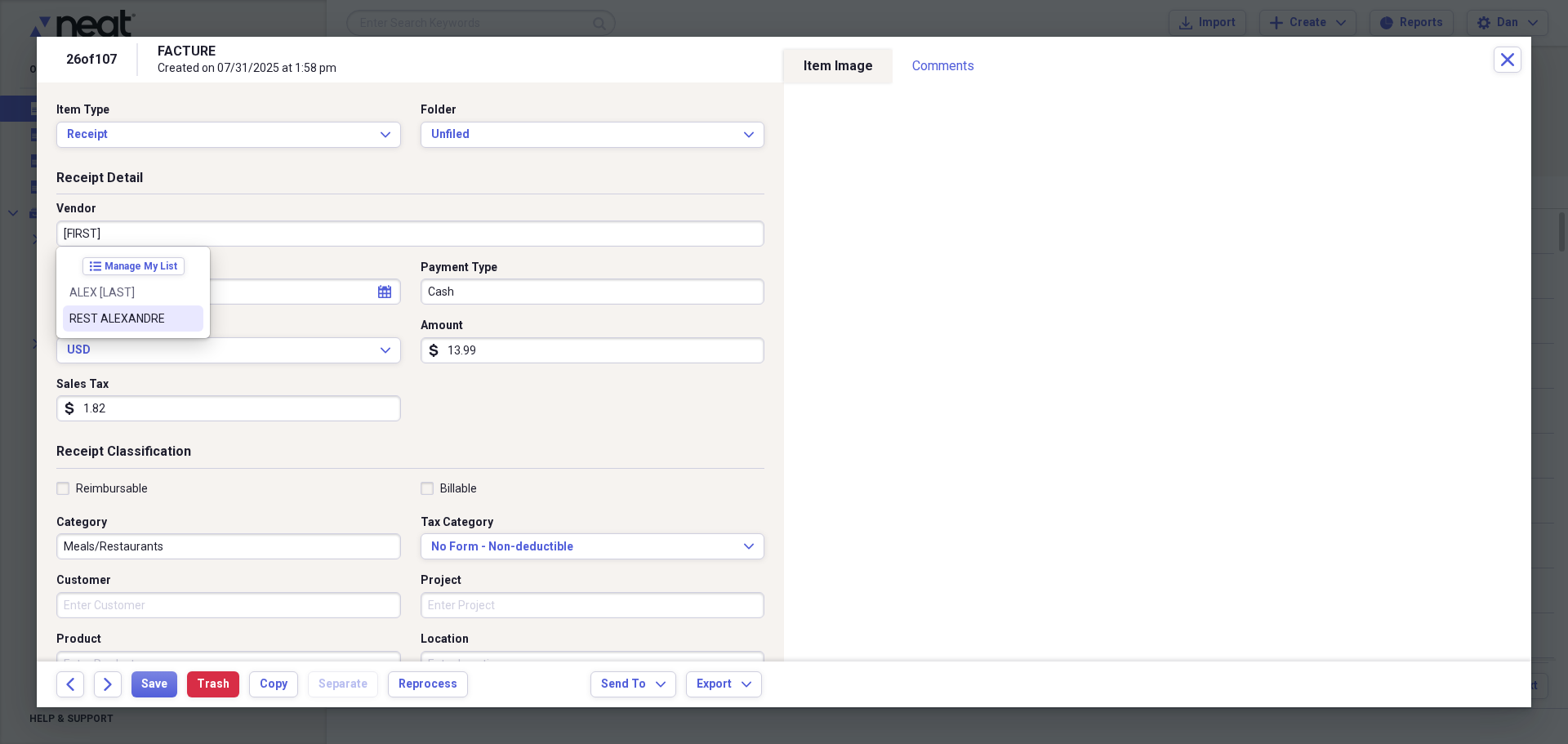 click on "REST ALEXANDRE" at bounding box center (123, 319) 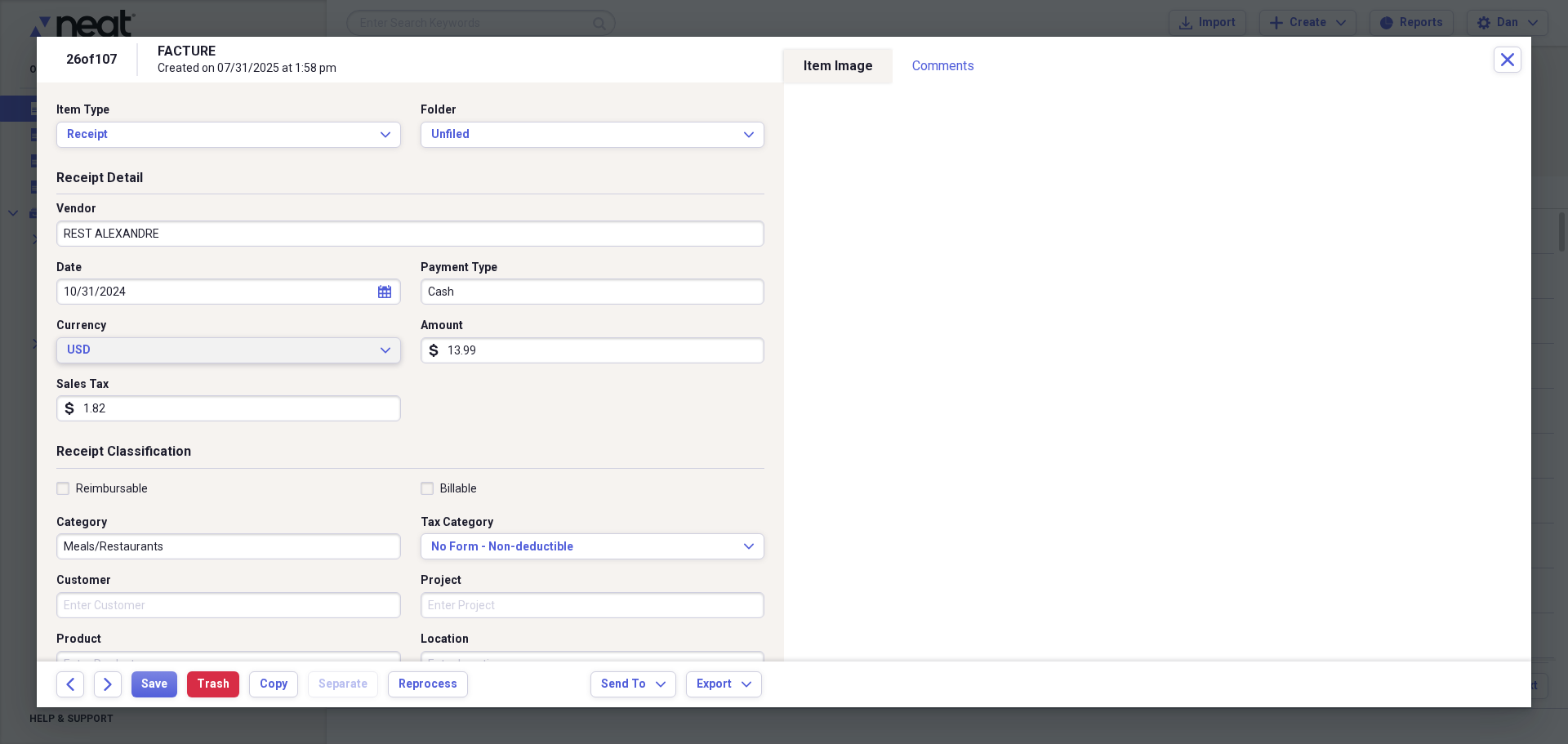 click on "Expand" 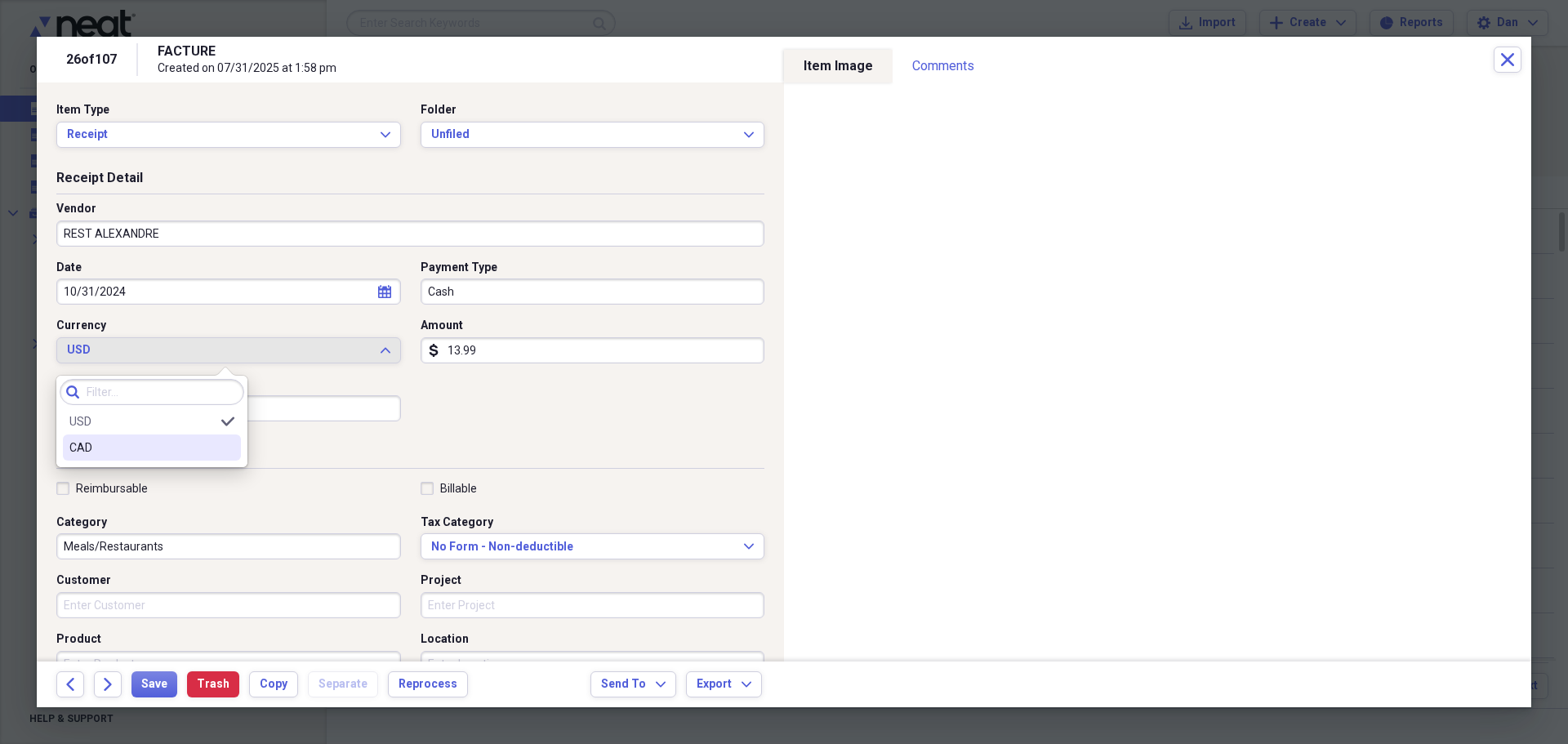 click on "CAD" at bounding box center [142, 448] 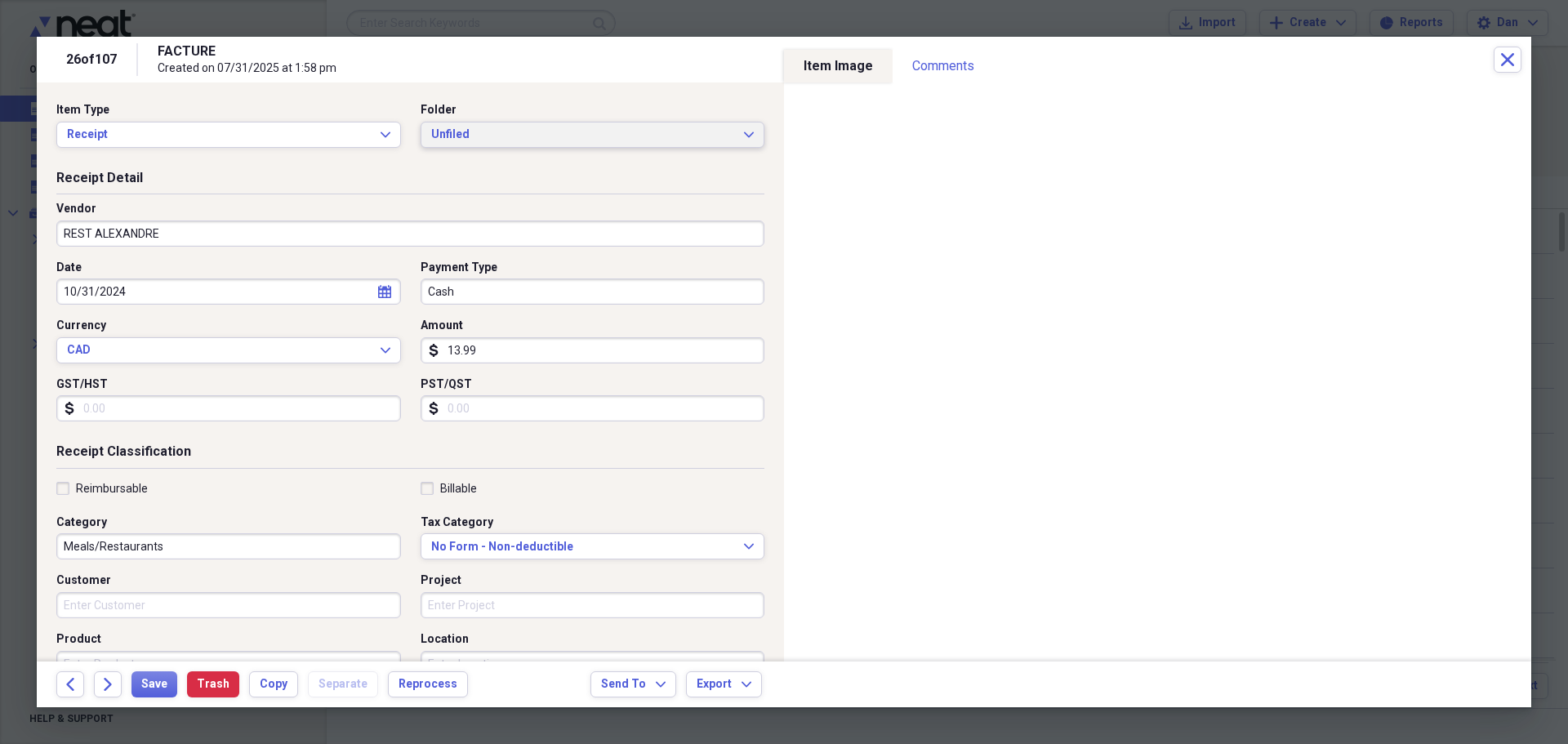click on "Expand" 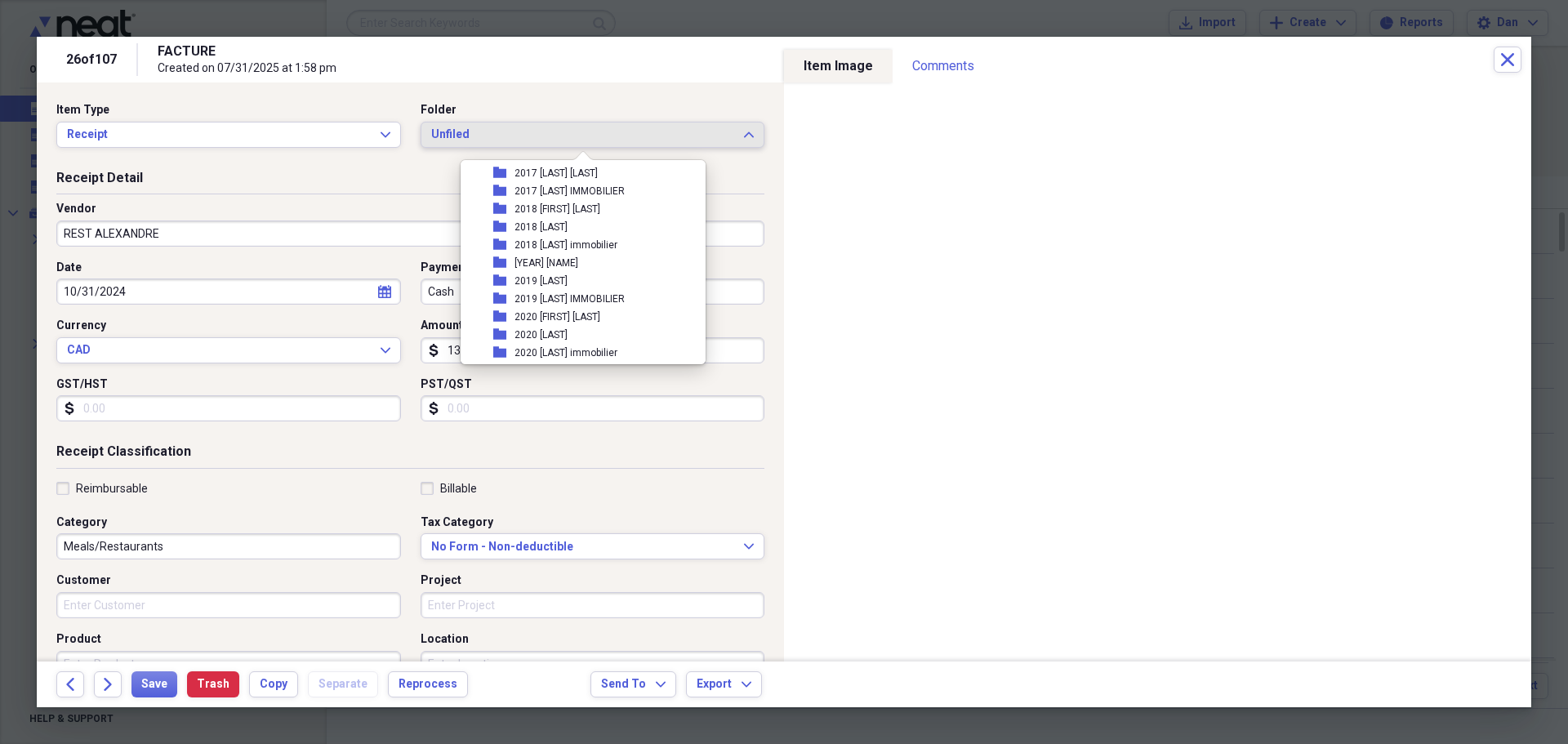 scroll, scrollTop: 408, scrollLeft: 0, axis: vertical 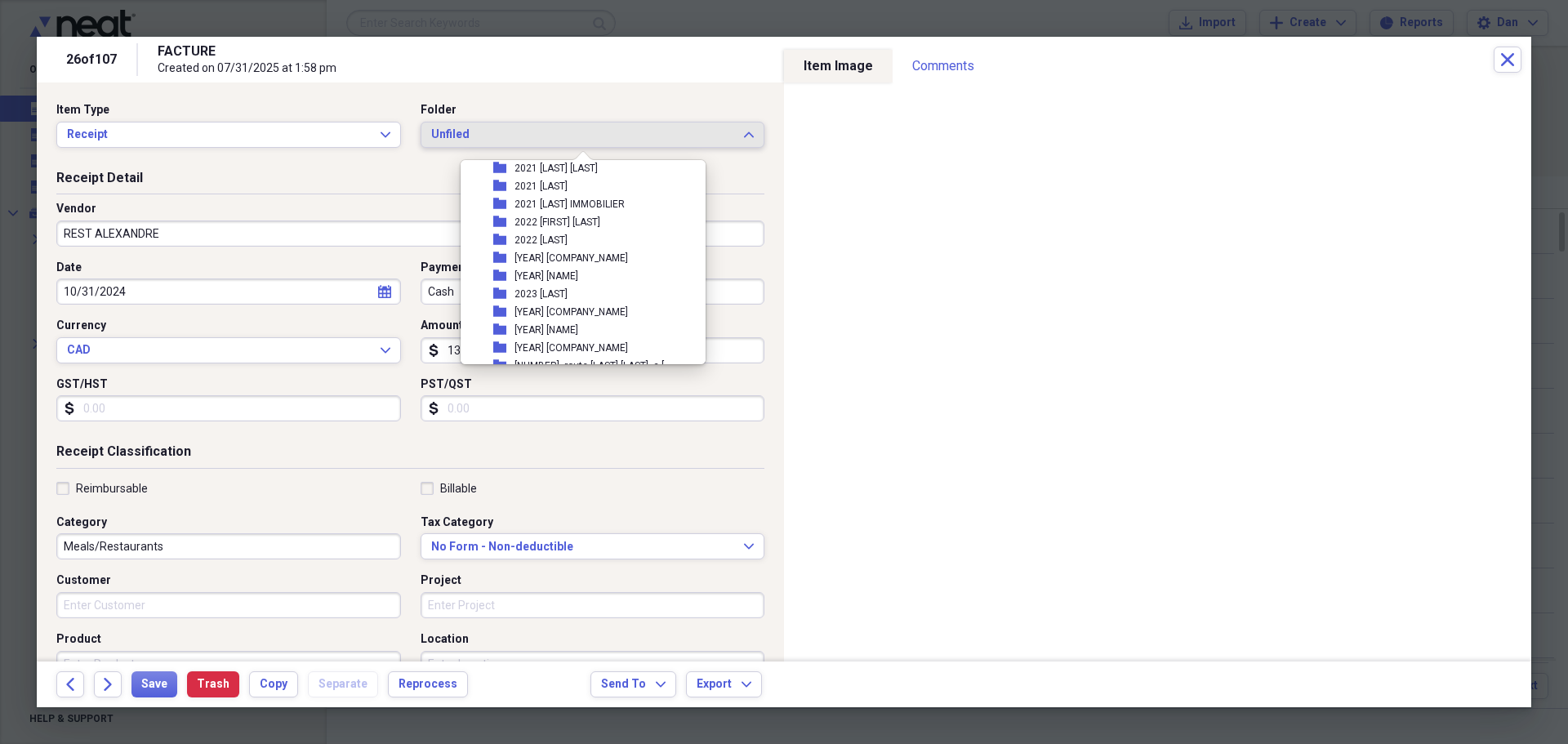 click on "[YEAR] [FIRST] [LAST]" at bounding box center (546, 330) 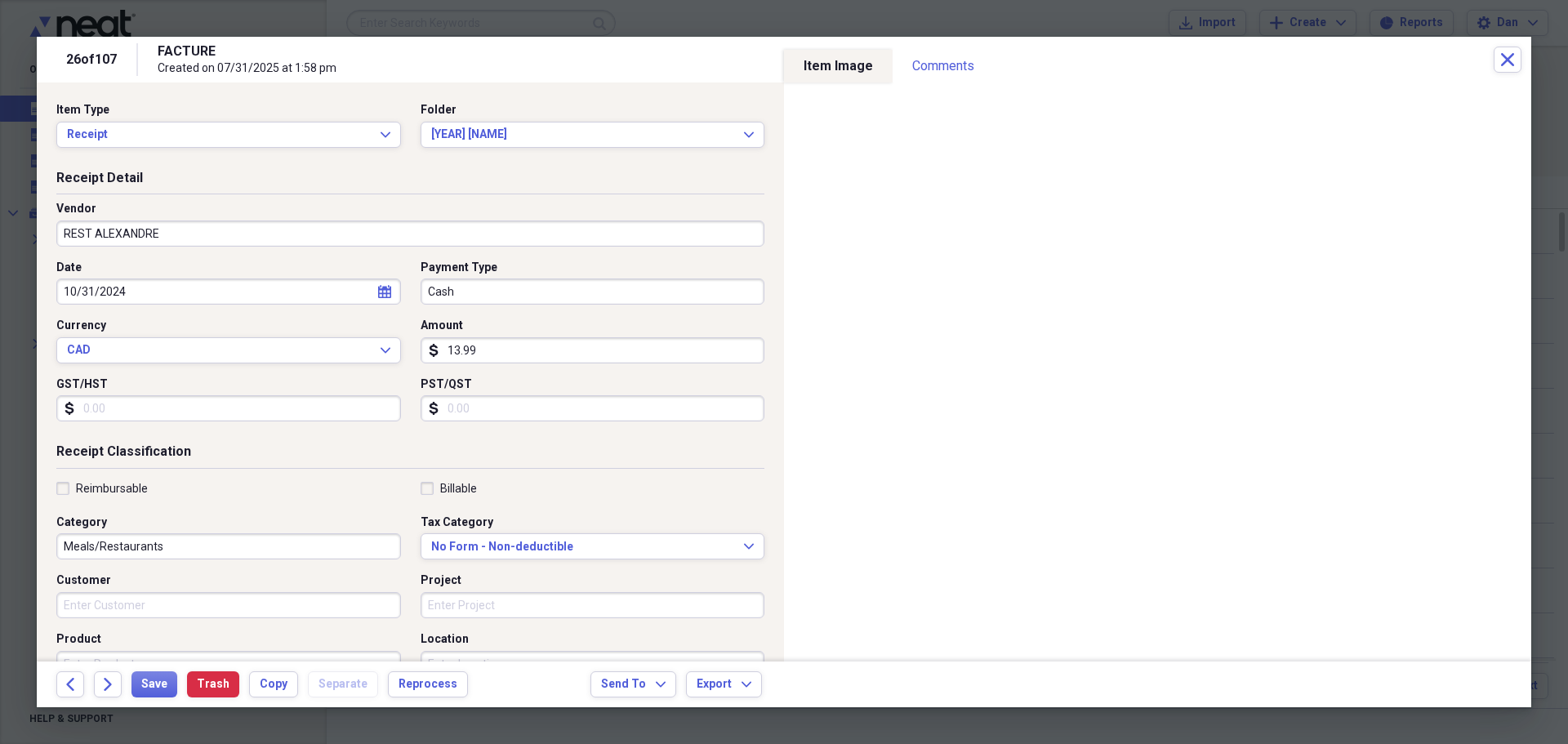 click on "Reimbursable" at bounding box center (102, 488) 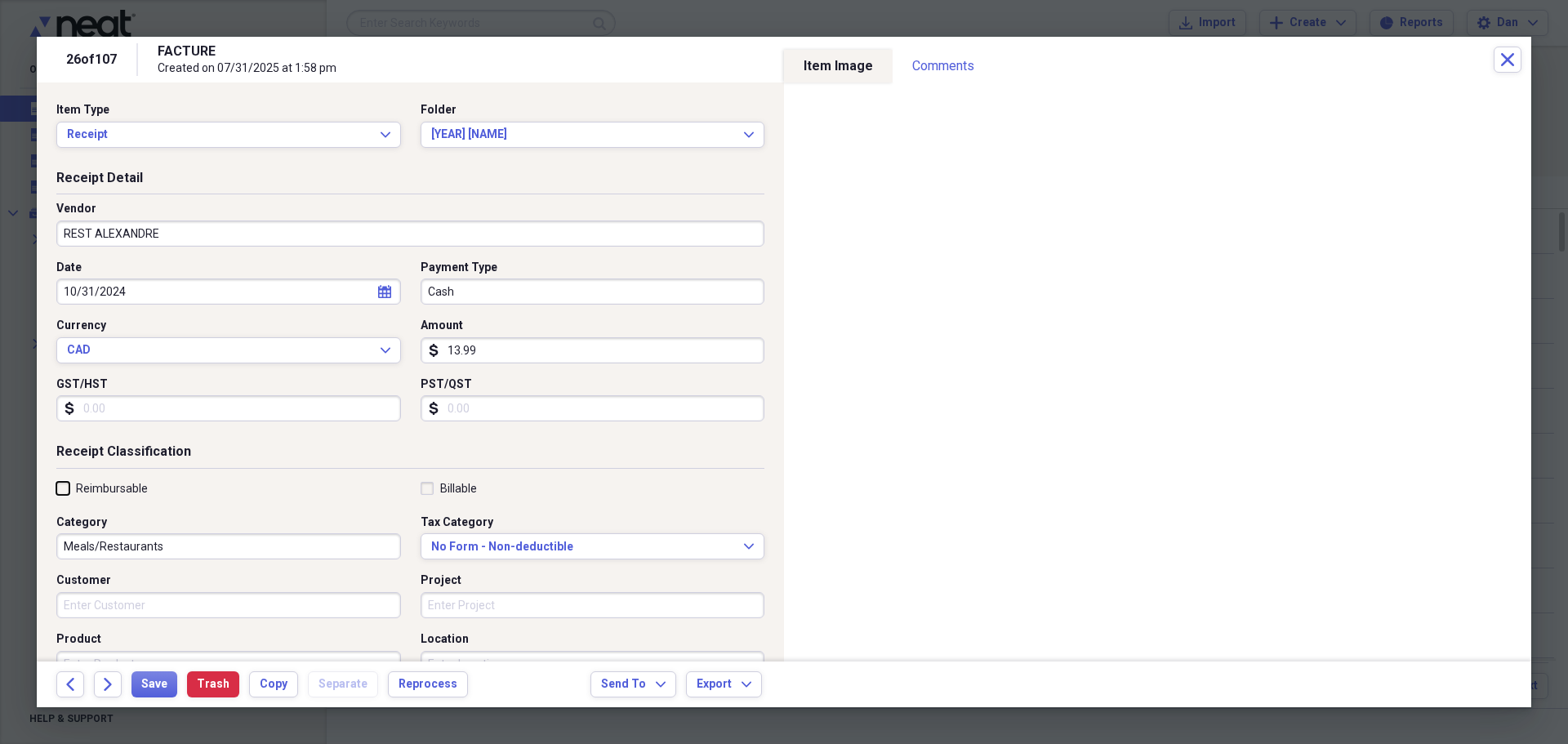 click on "Reimbursable" at bounding box center (56, 488) 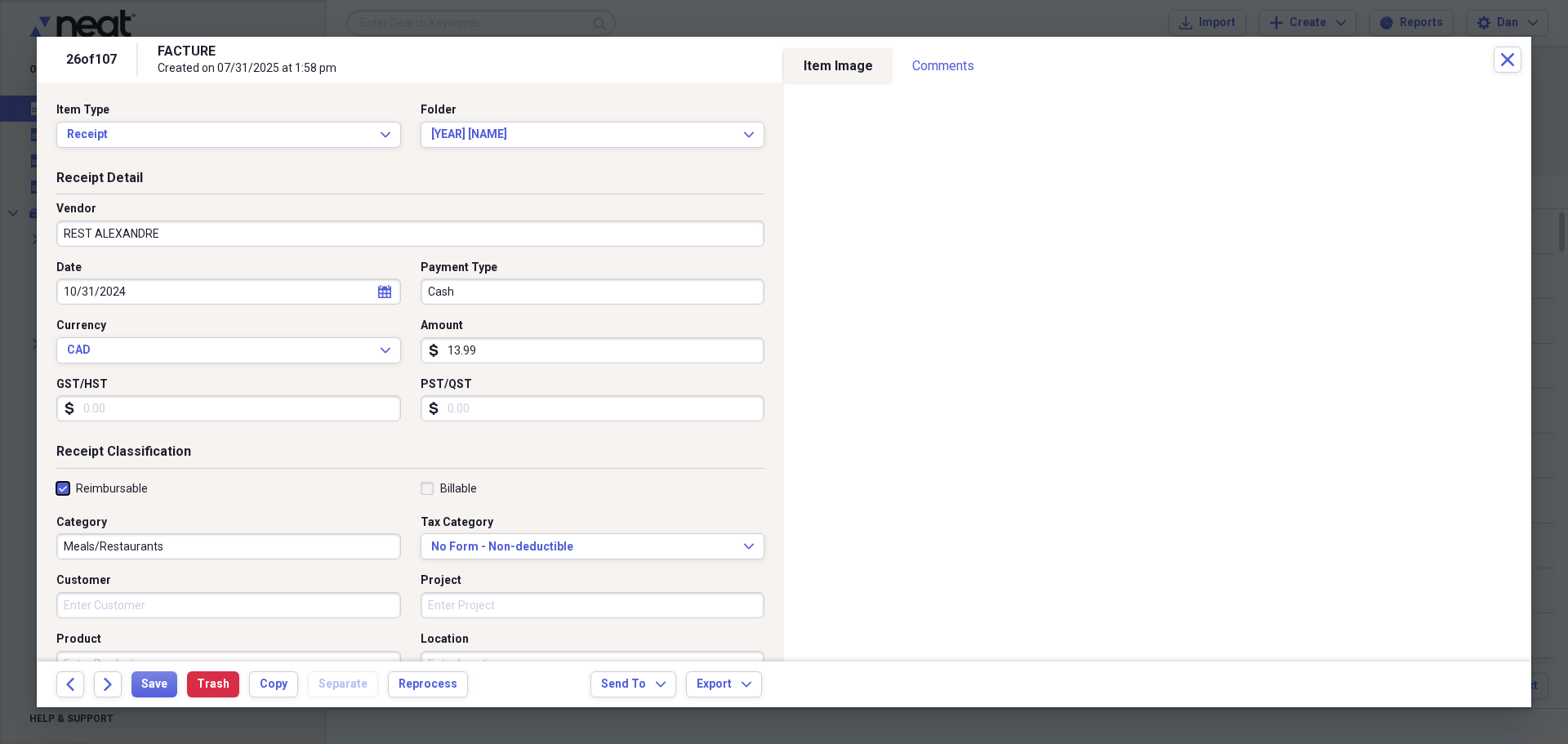 checkbox on "true" 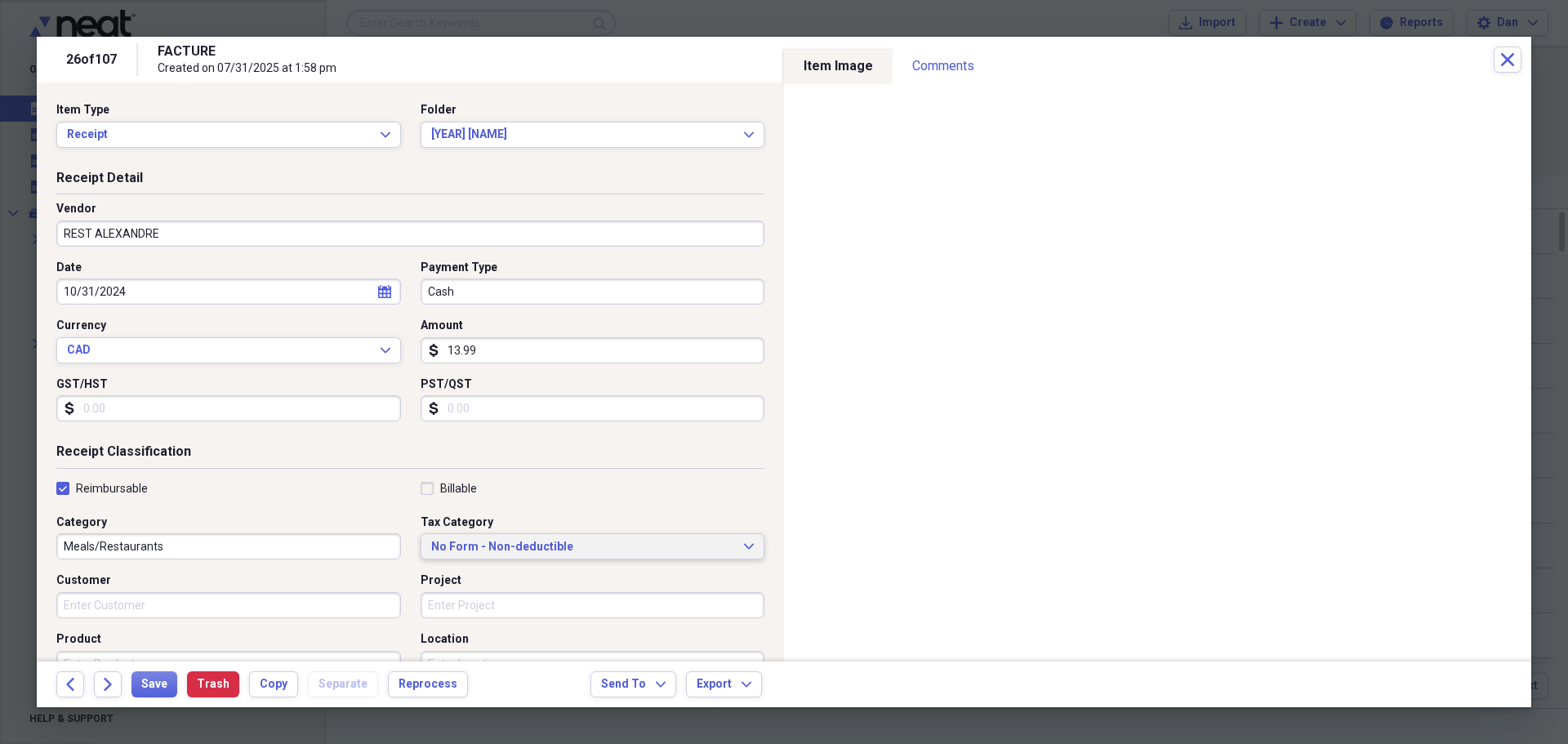 click on "No Form - Non-deductible" at bounding box center (583, 547) 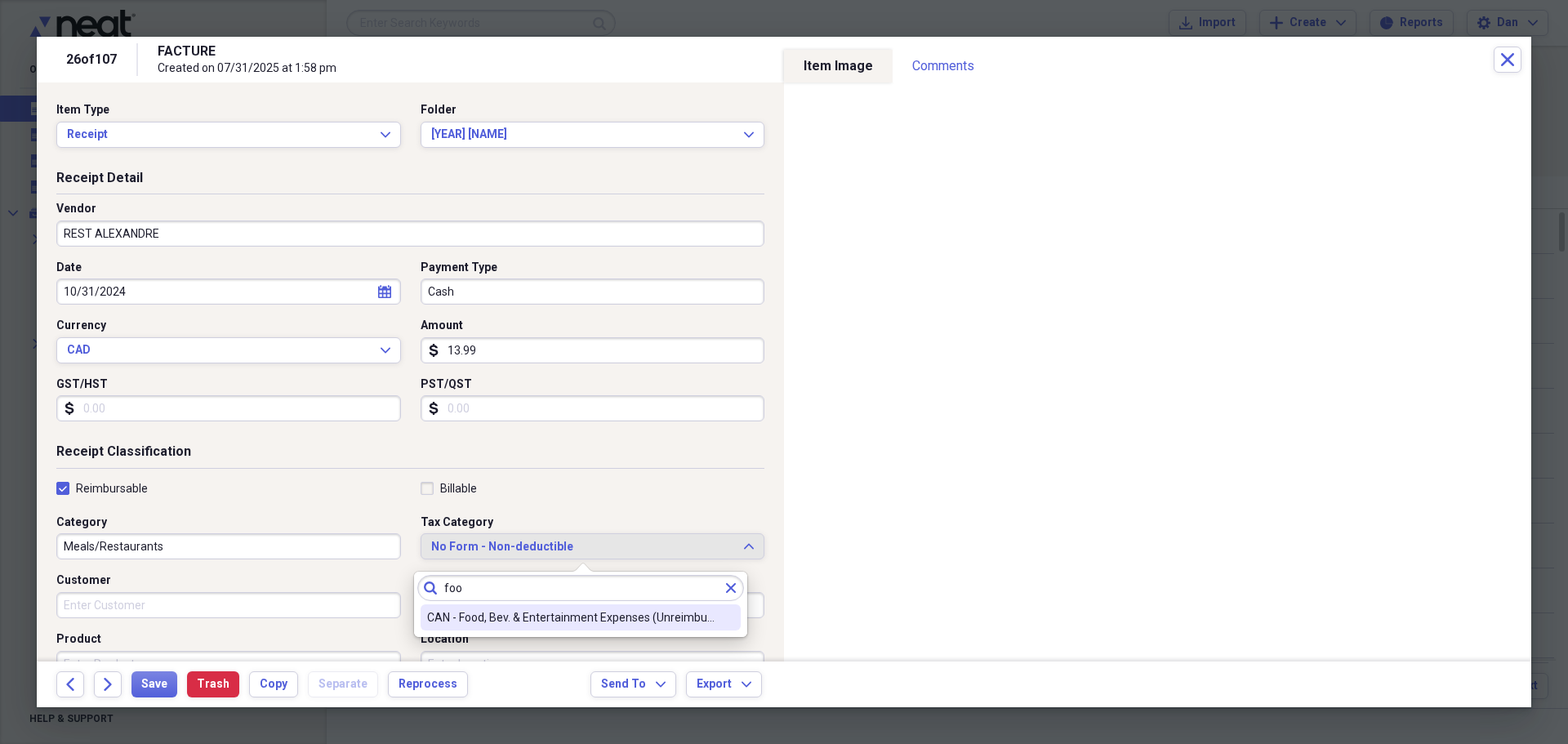 type on "foo" 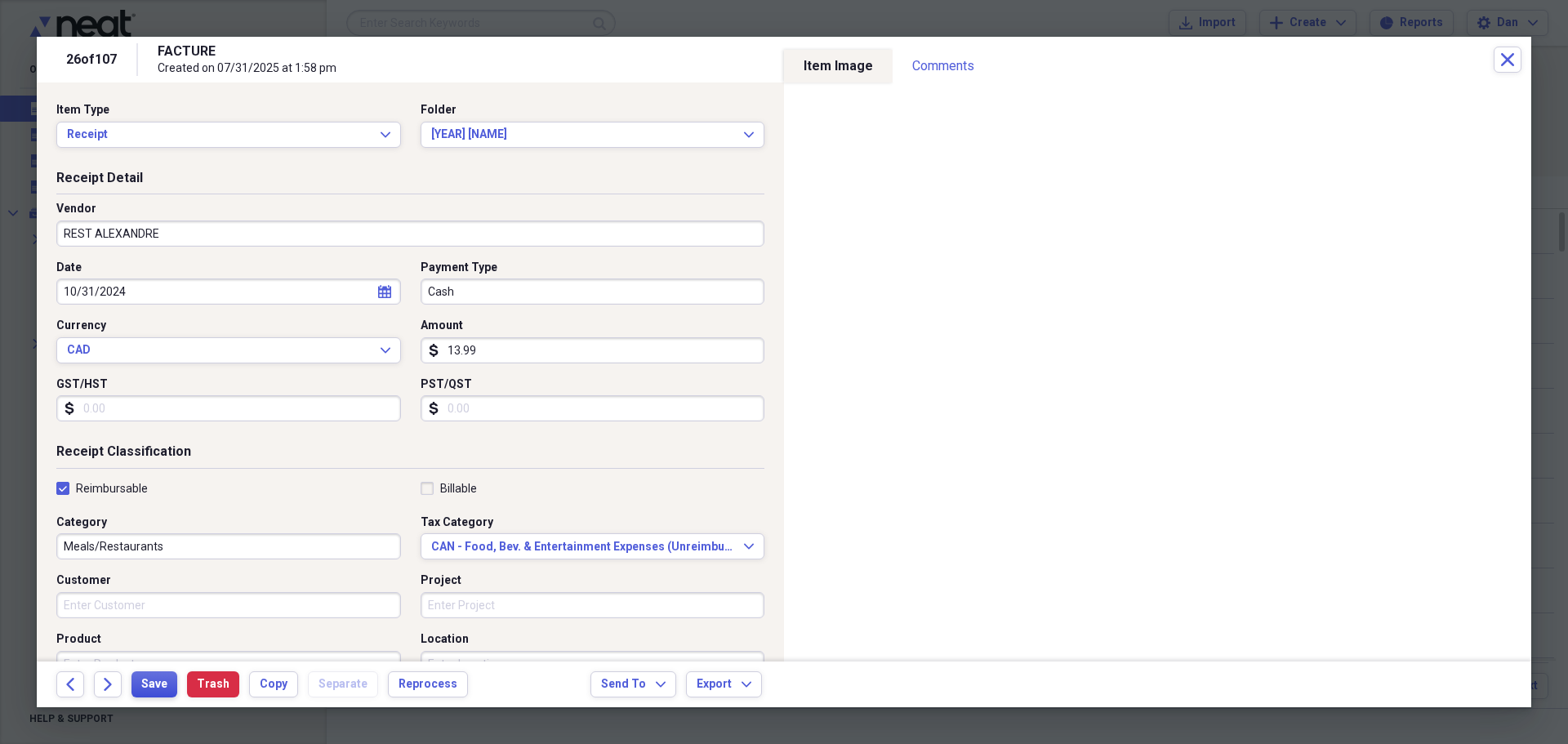click on "Save" at bounding box center (154, 684) 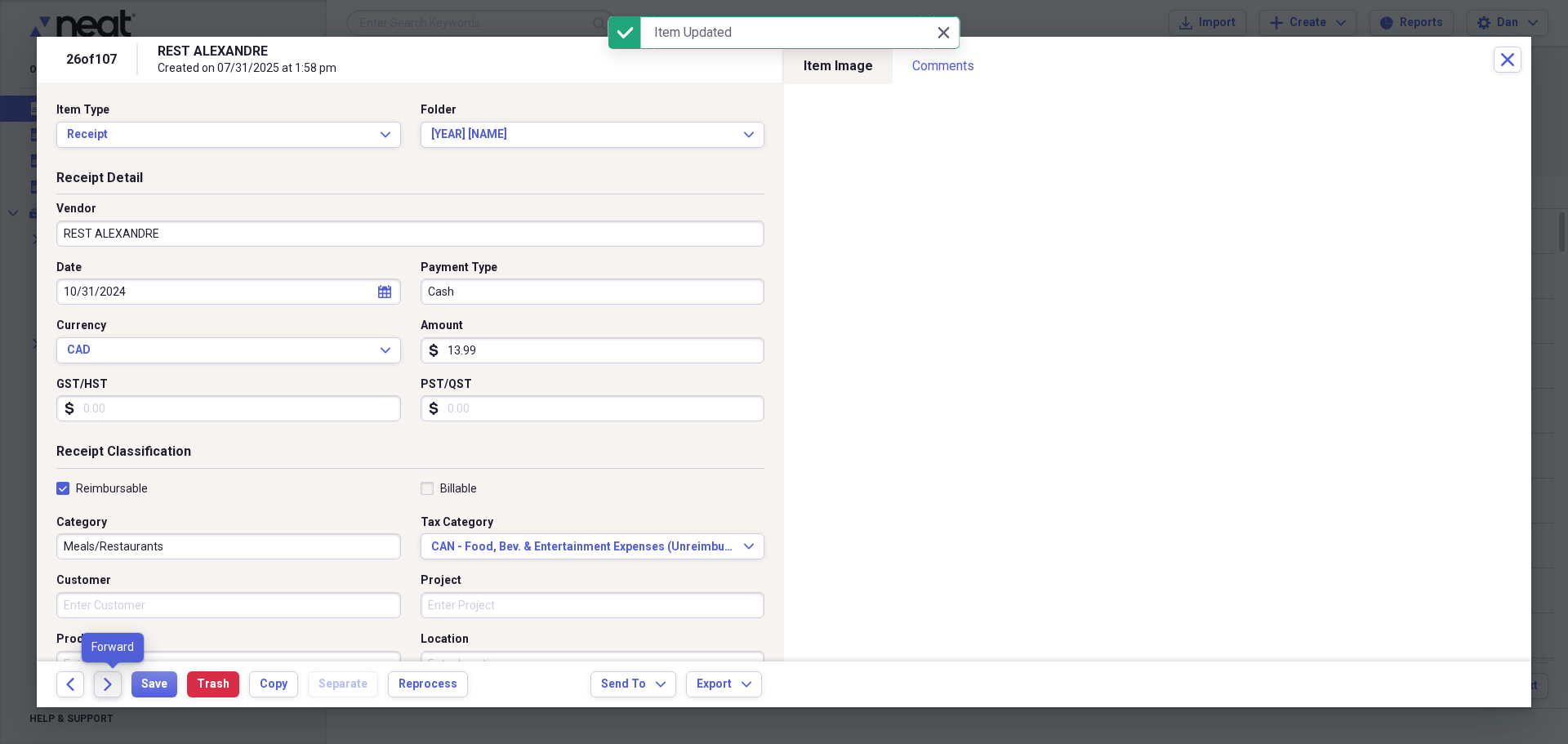 click on "Forward" 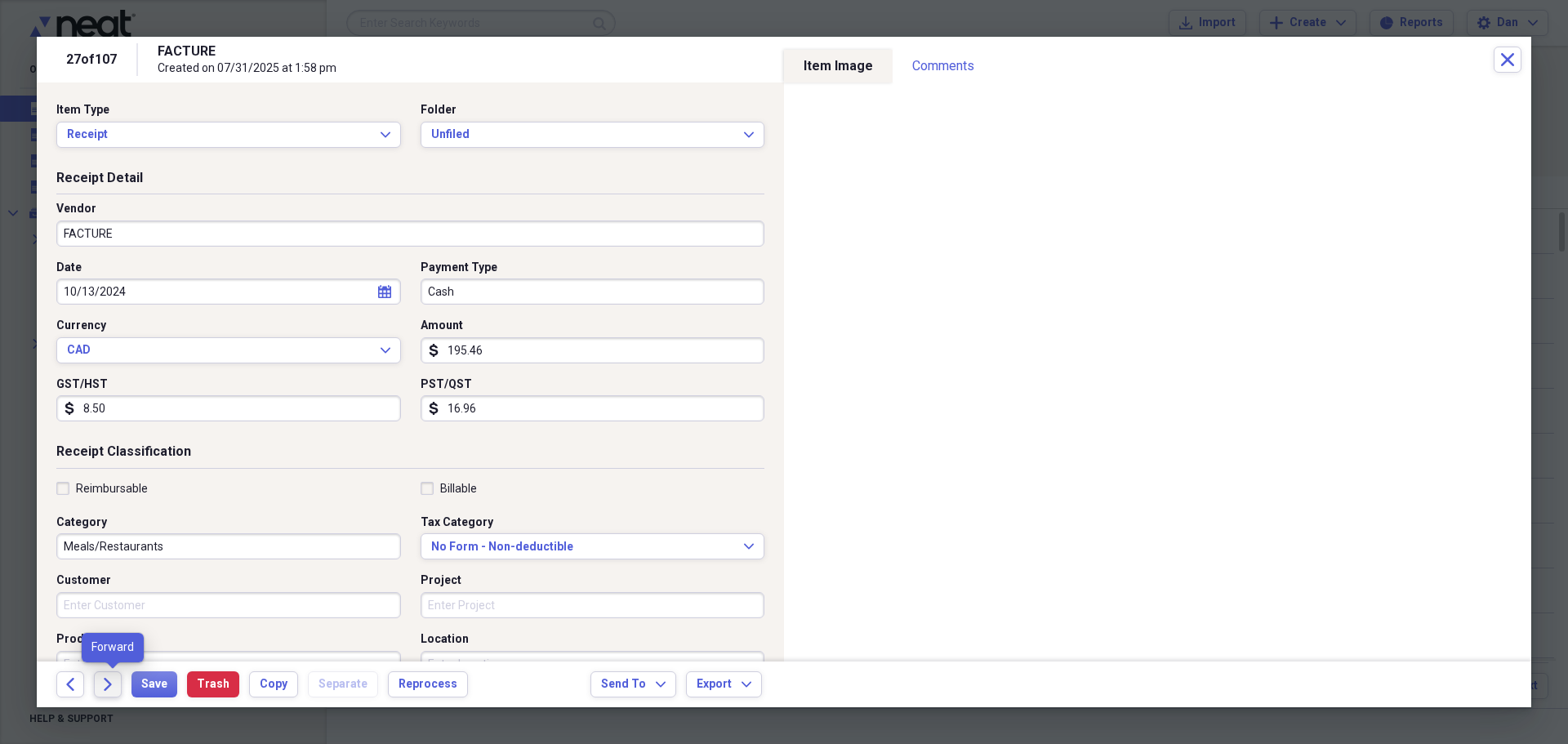 click 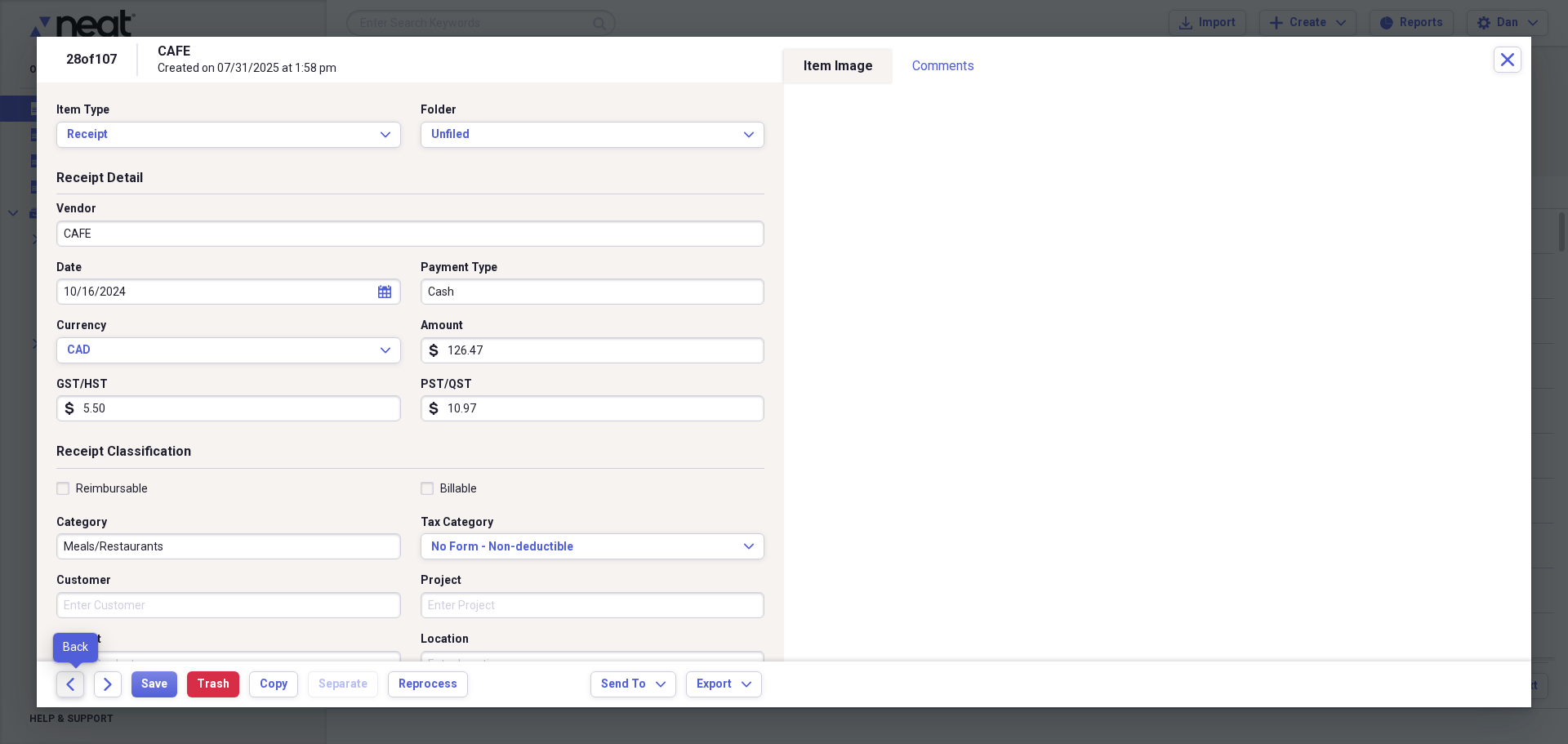 click on "Back" 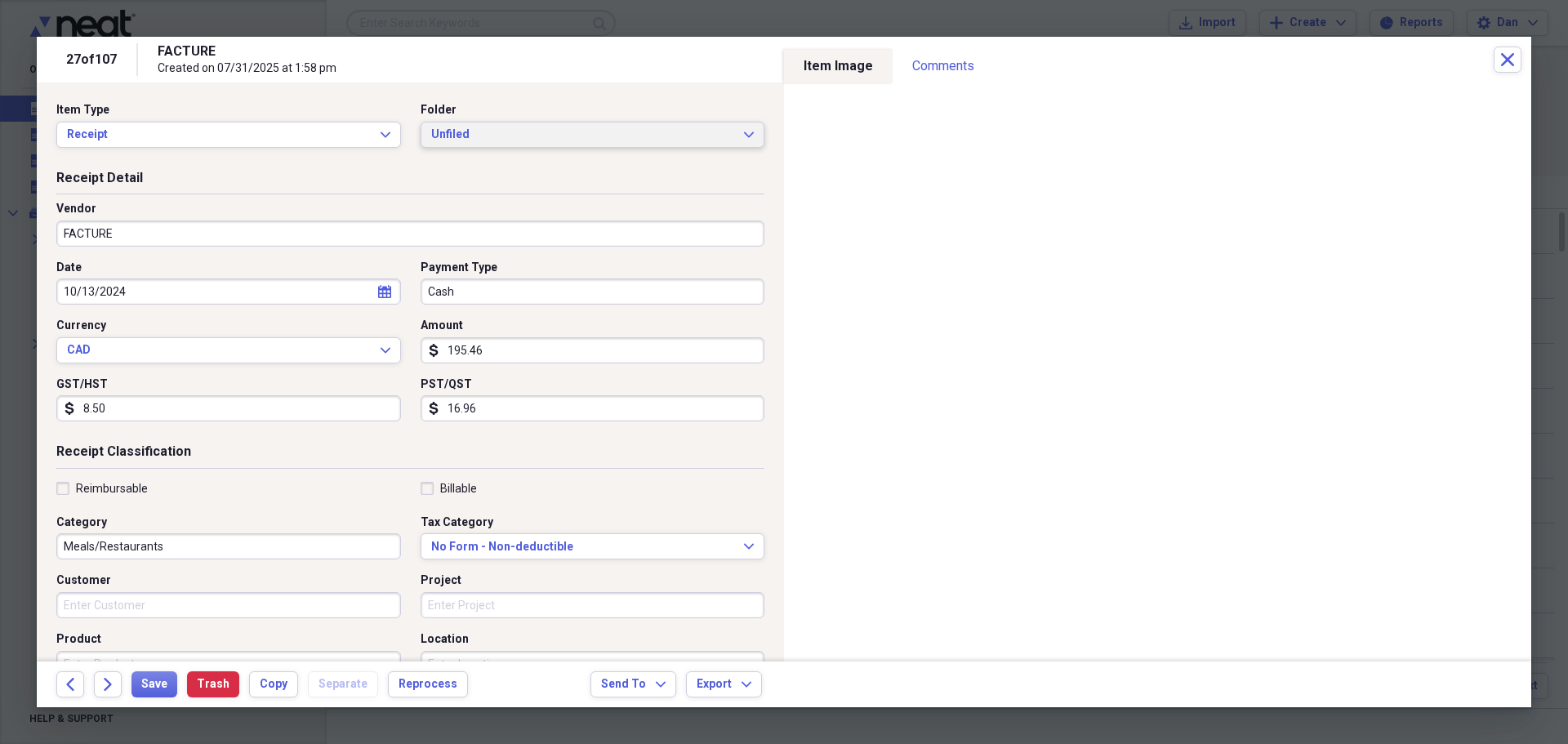 click on "Expand" 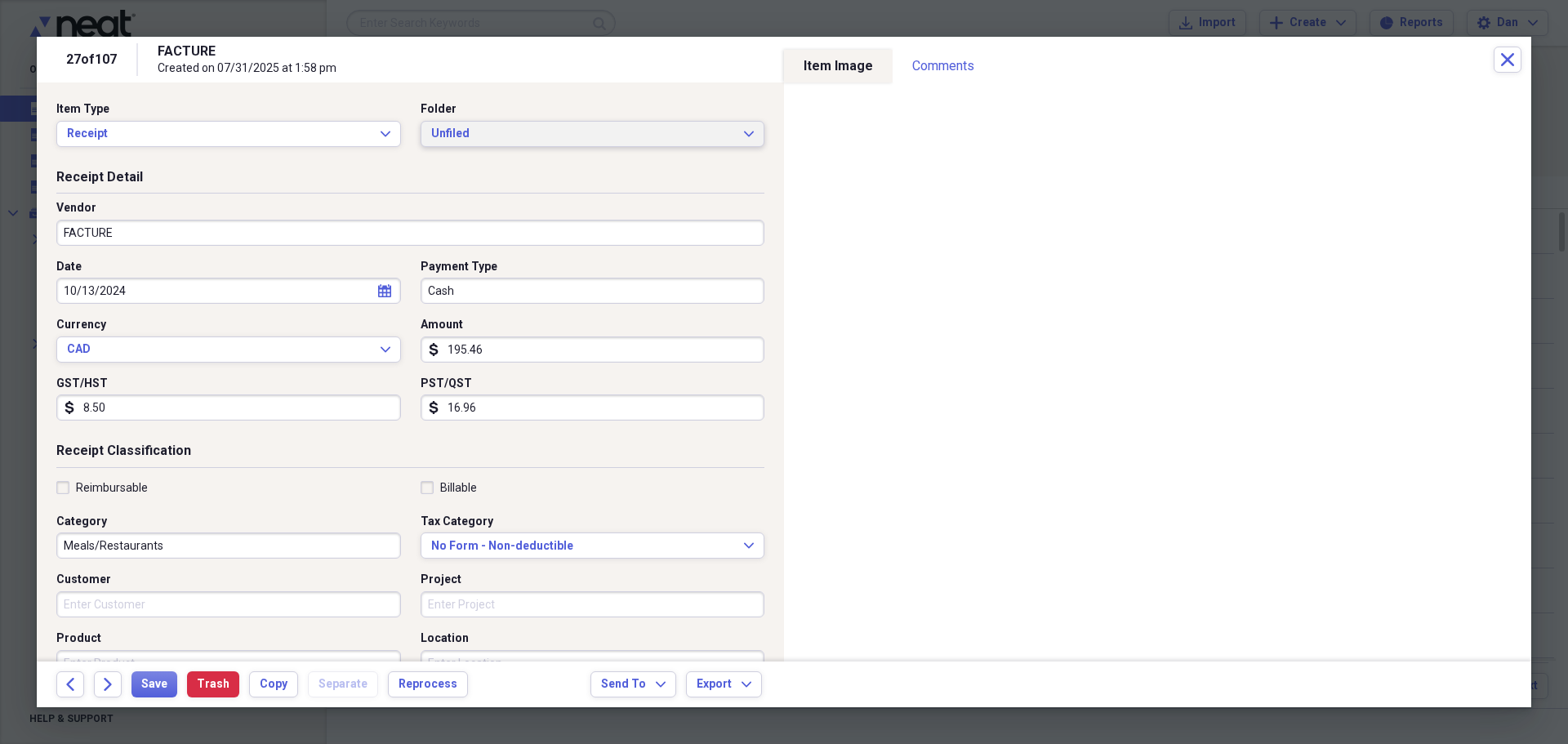 scroll, scrollTop: 0, scrollLeft: 0, axis: both 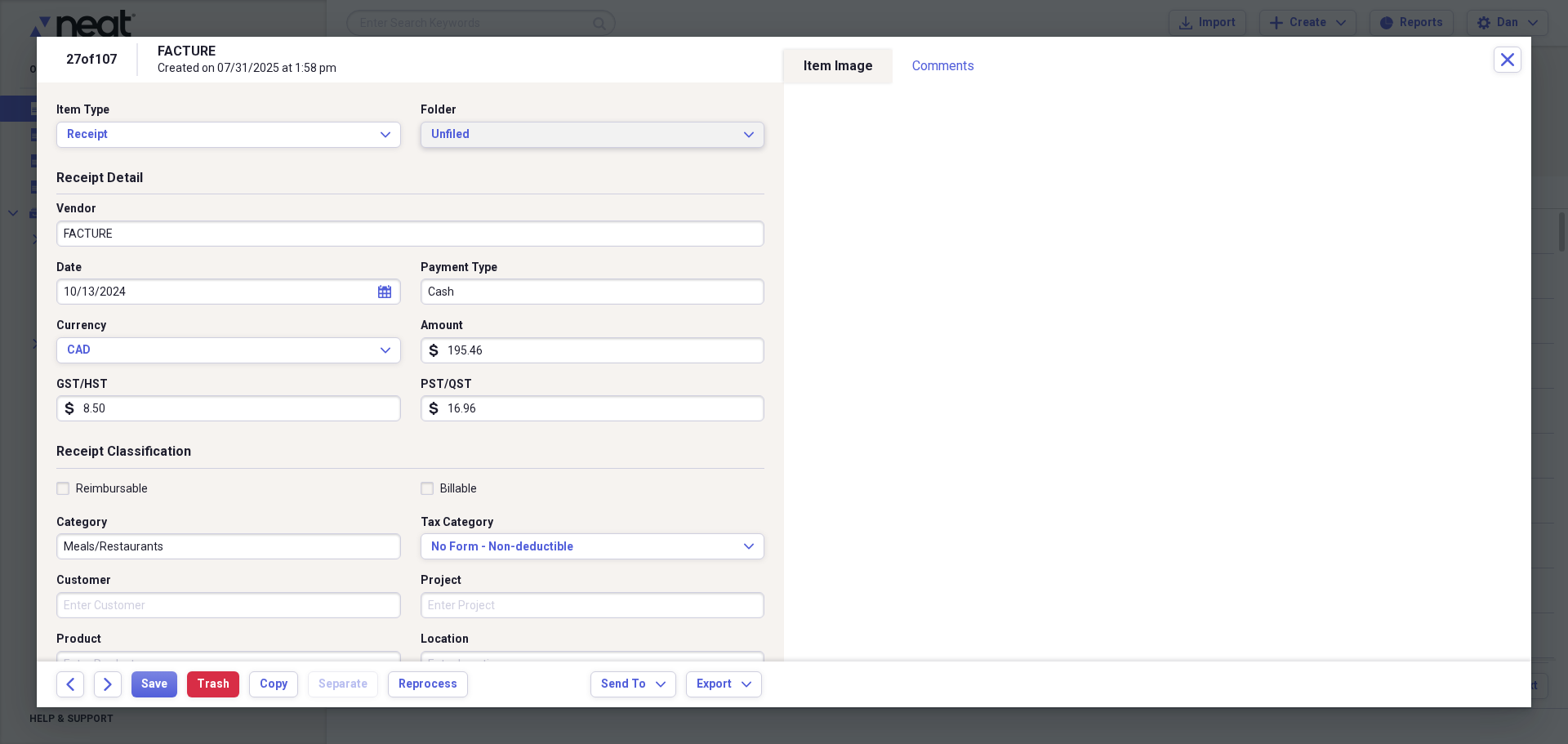 click on "Unfiled Expand" at bounding box center [593, 135] 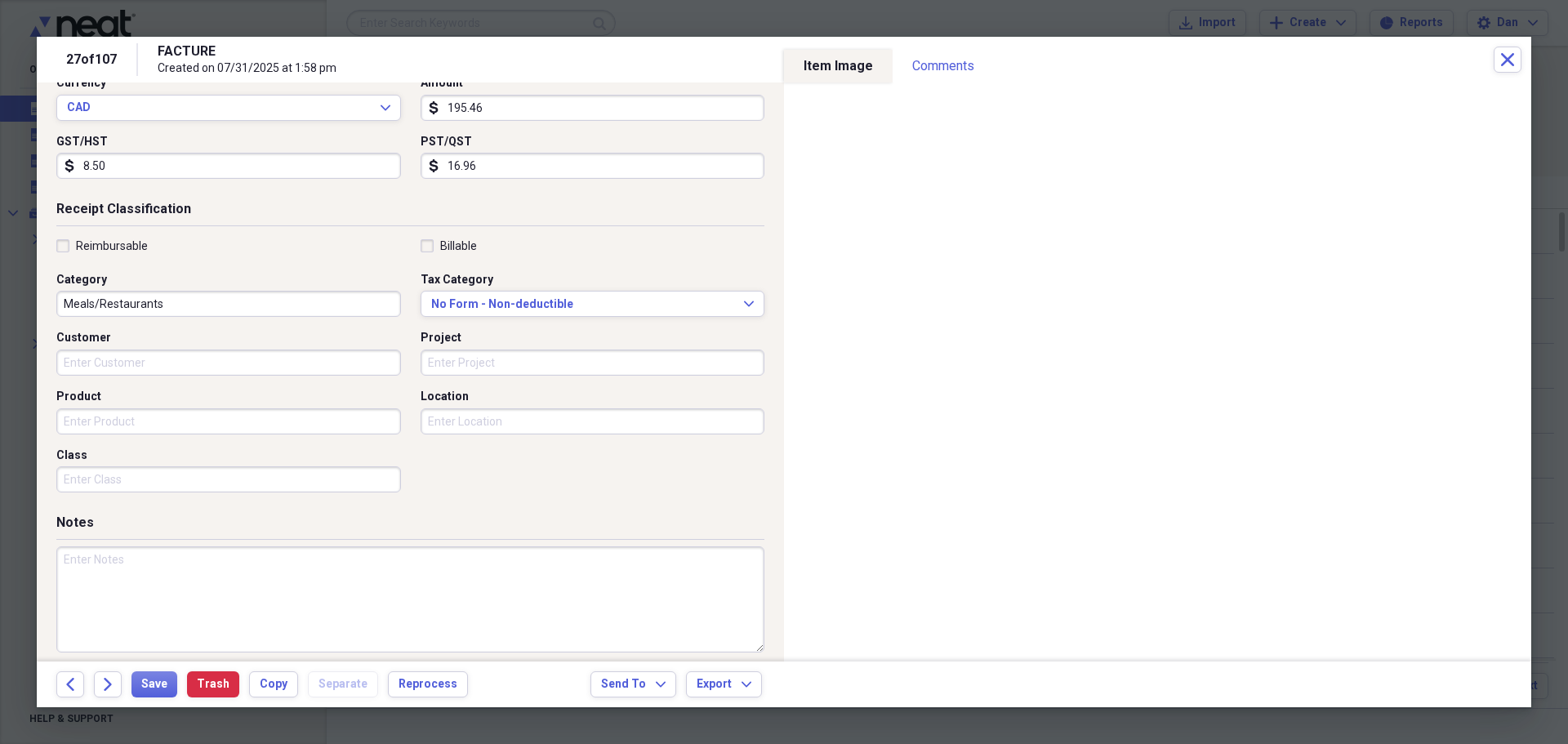 scroll, scrollTop: 245, scrollLeft: 0, axis: vertical 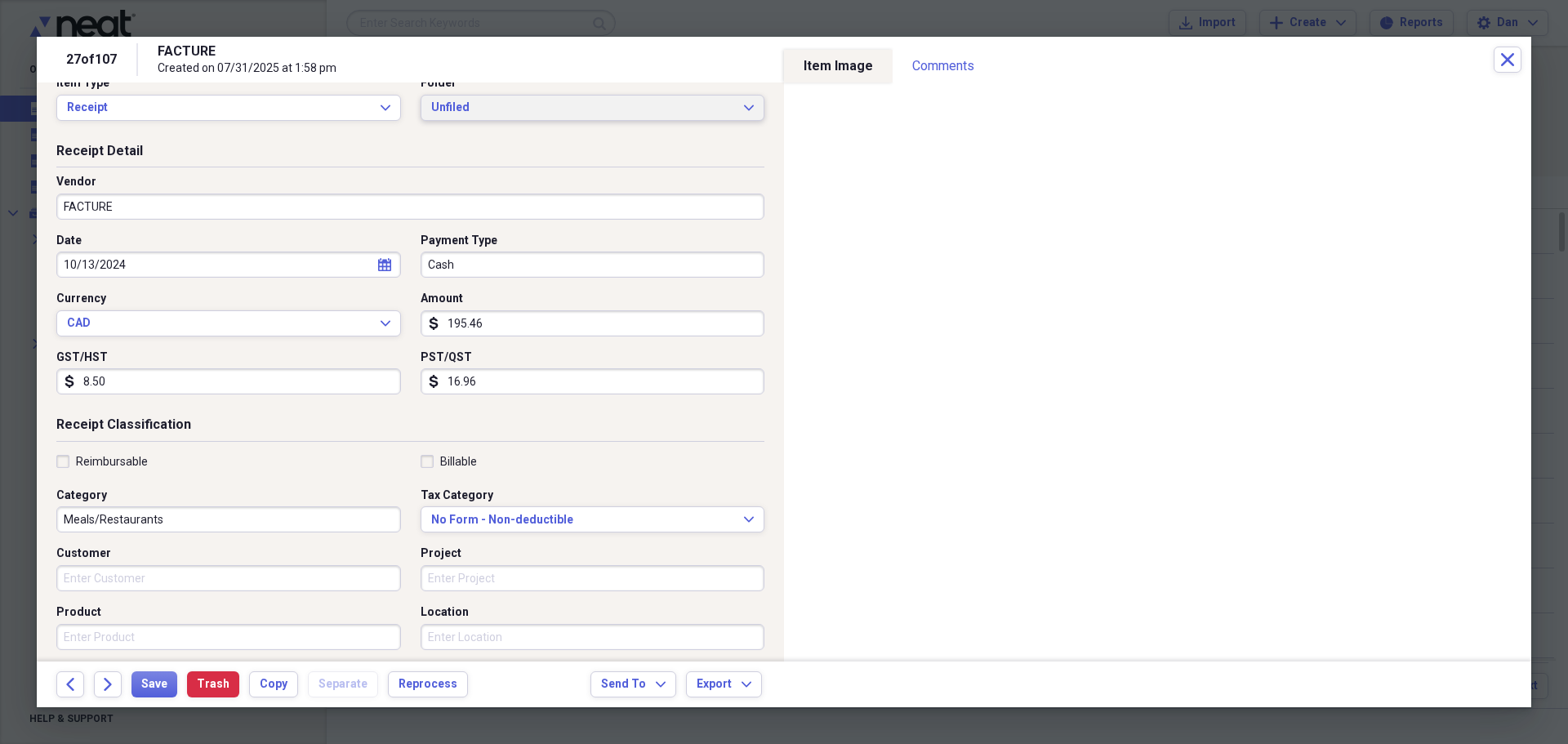 click on "Expand" 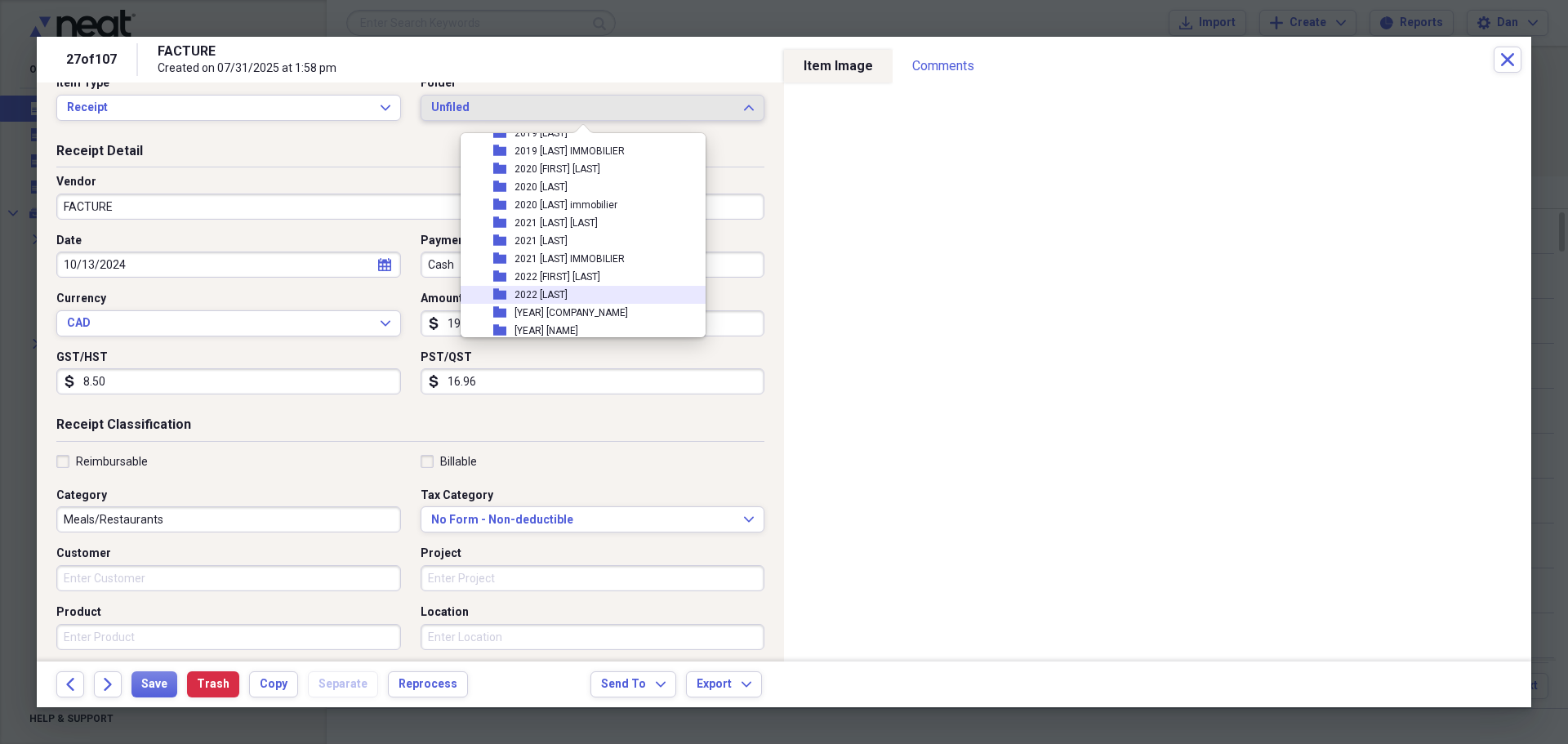 scroll, scrollTop: 408, scrollLeft: 0, axis: vertical 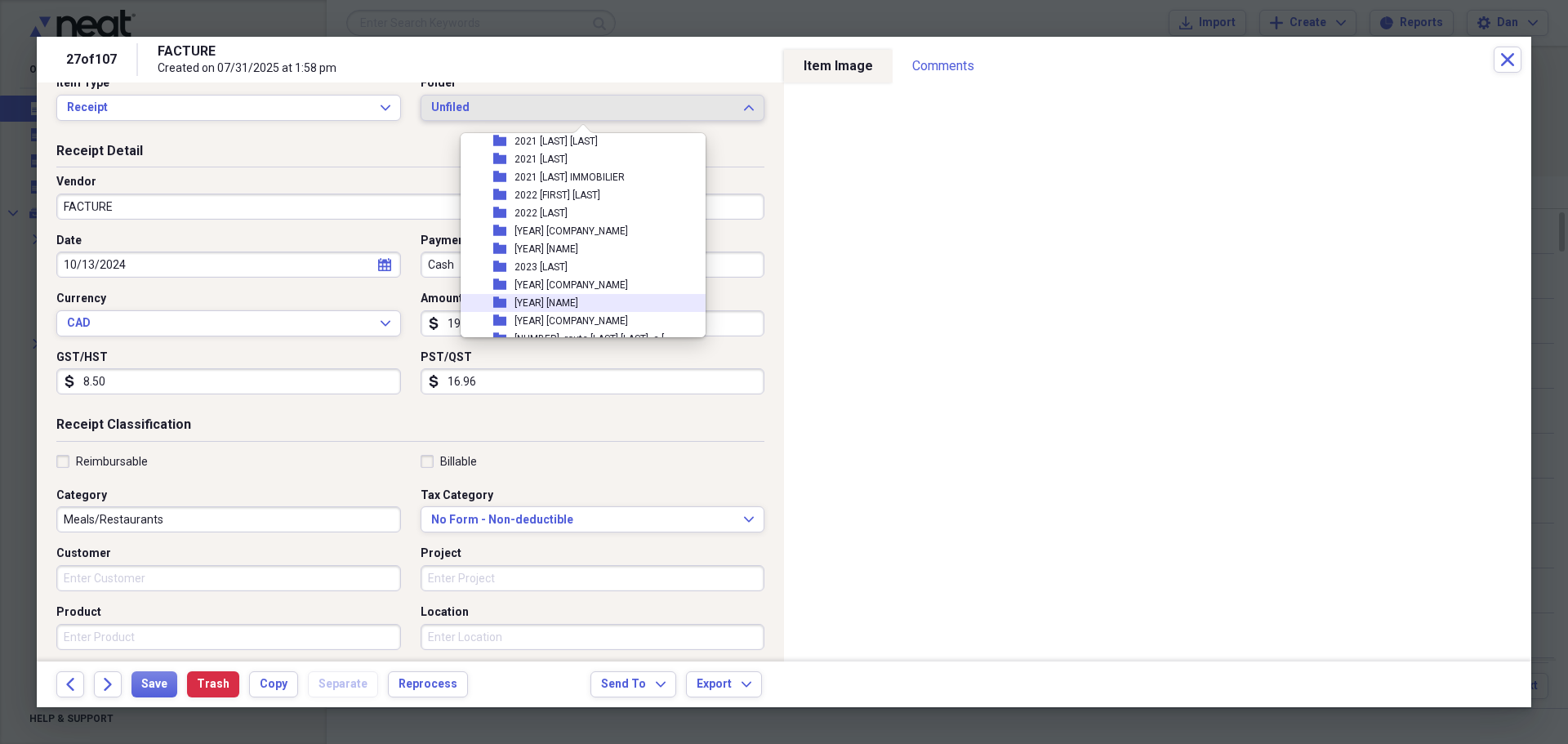 click on "[YEAR] [FIRST] [LAST]" at bounding box center [546, 303] 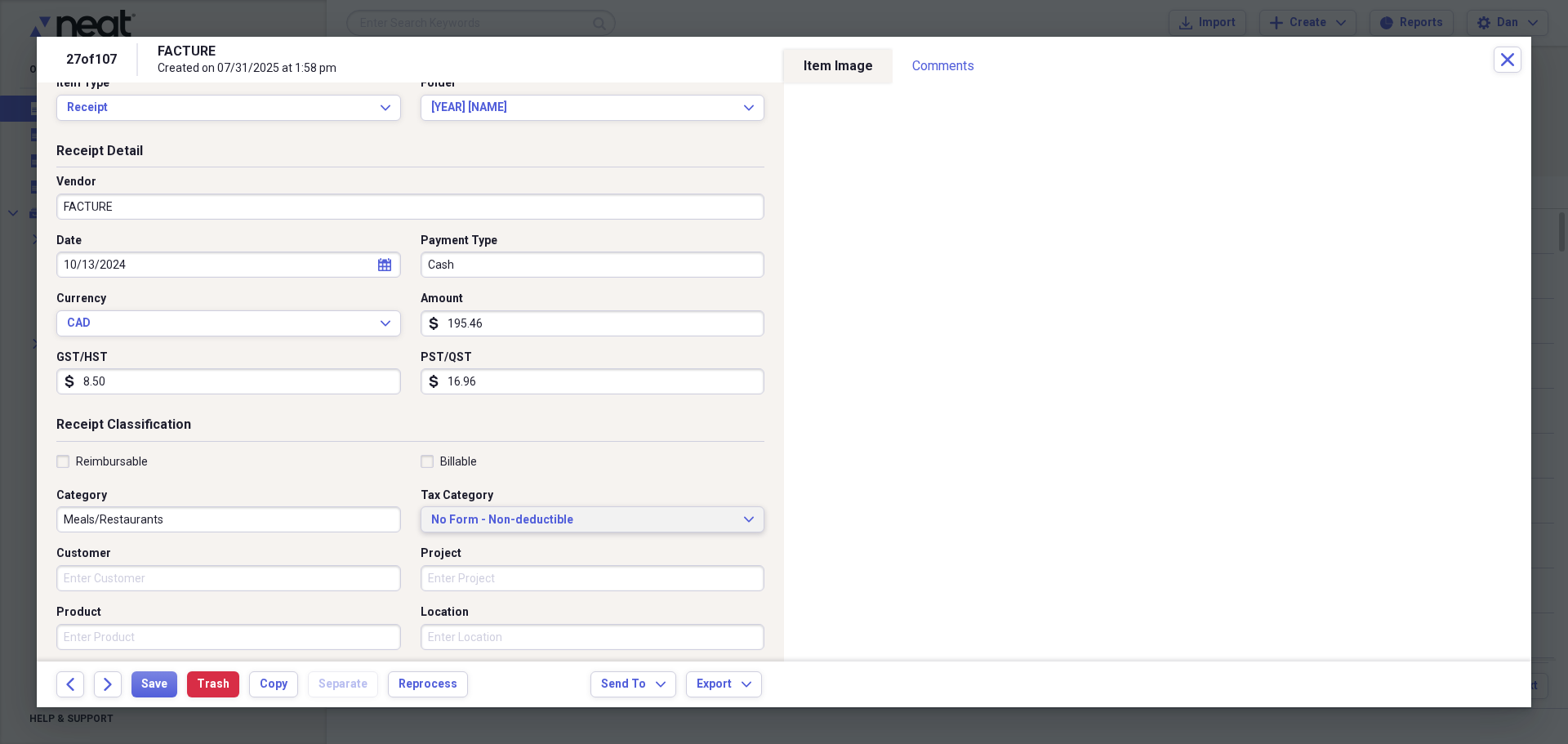 click on "No Form - Non-deductible" at bounding box center [583, 520] 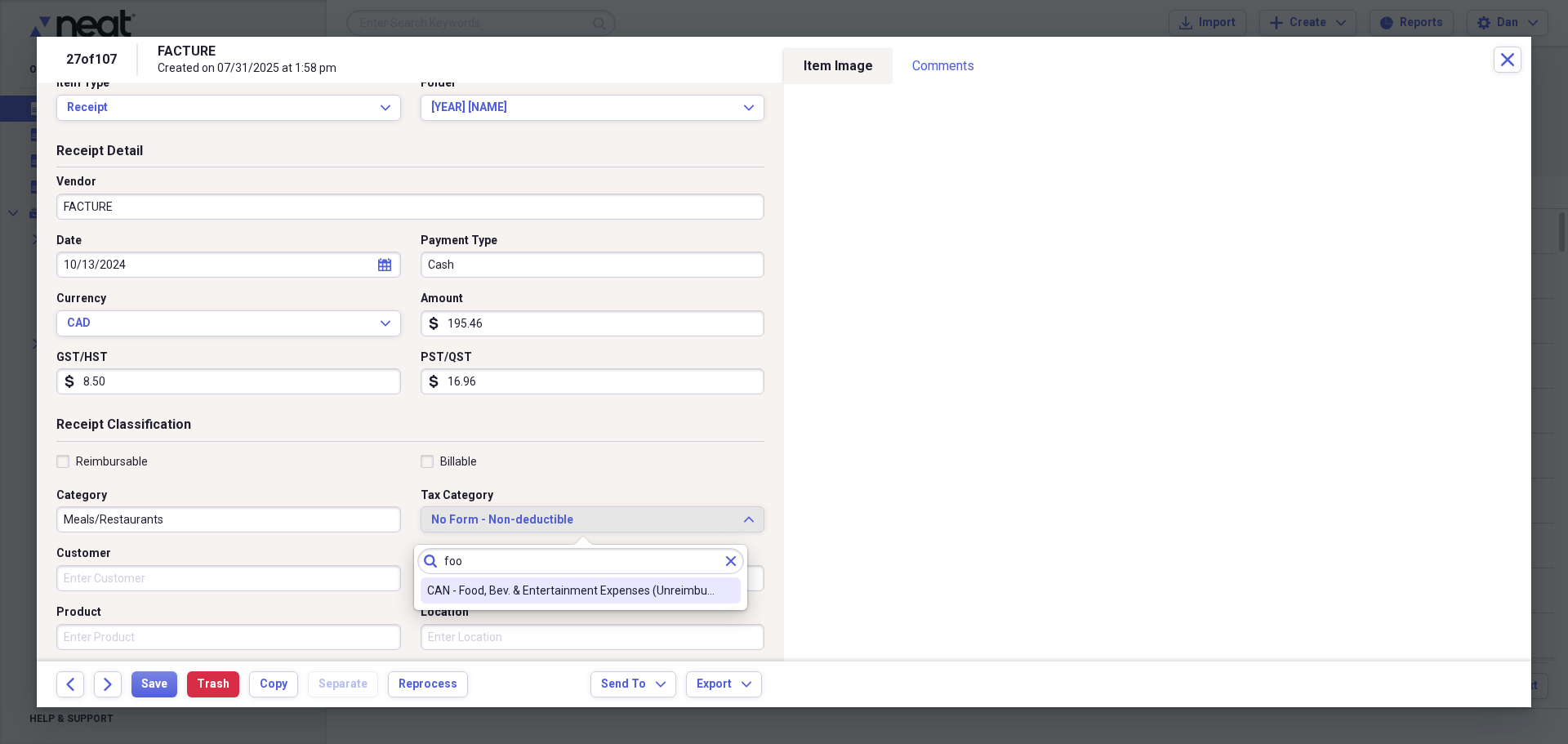 type on "foo" 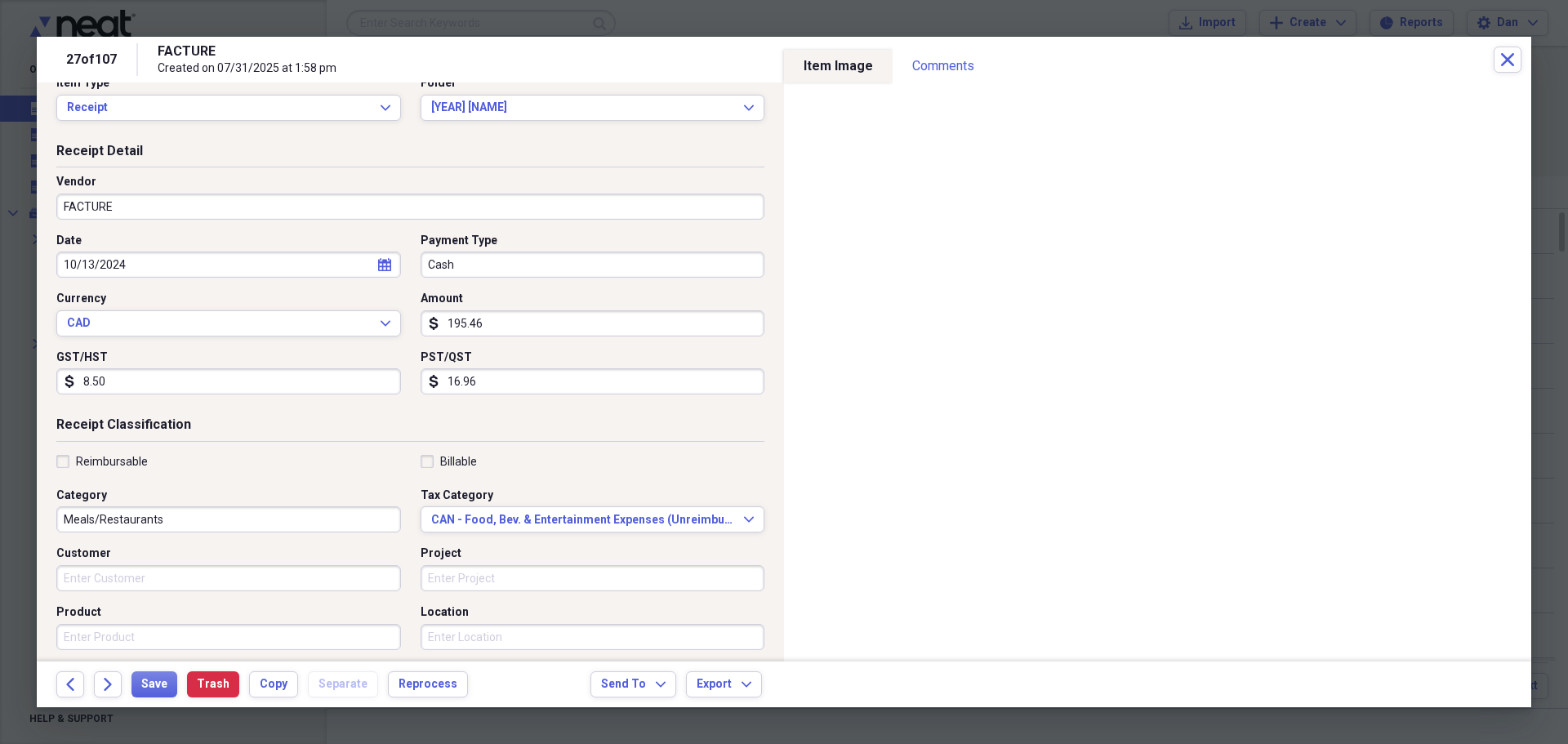 click on "Reimbursable" at bounding box center (102, 461) 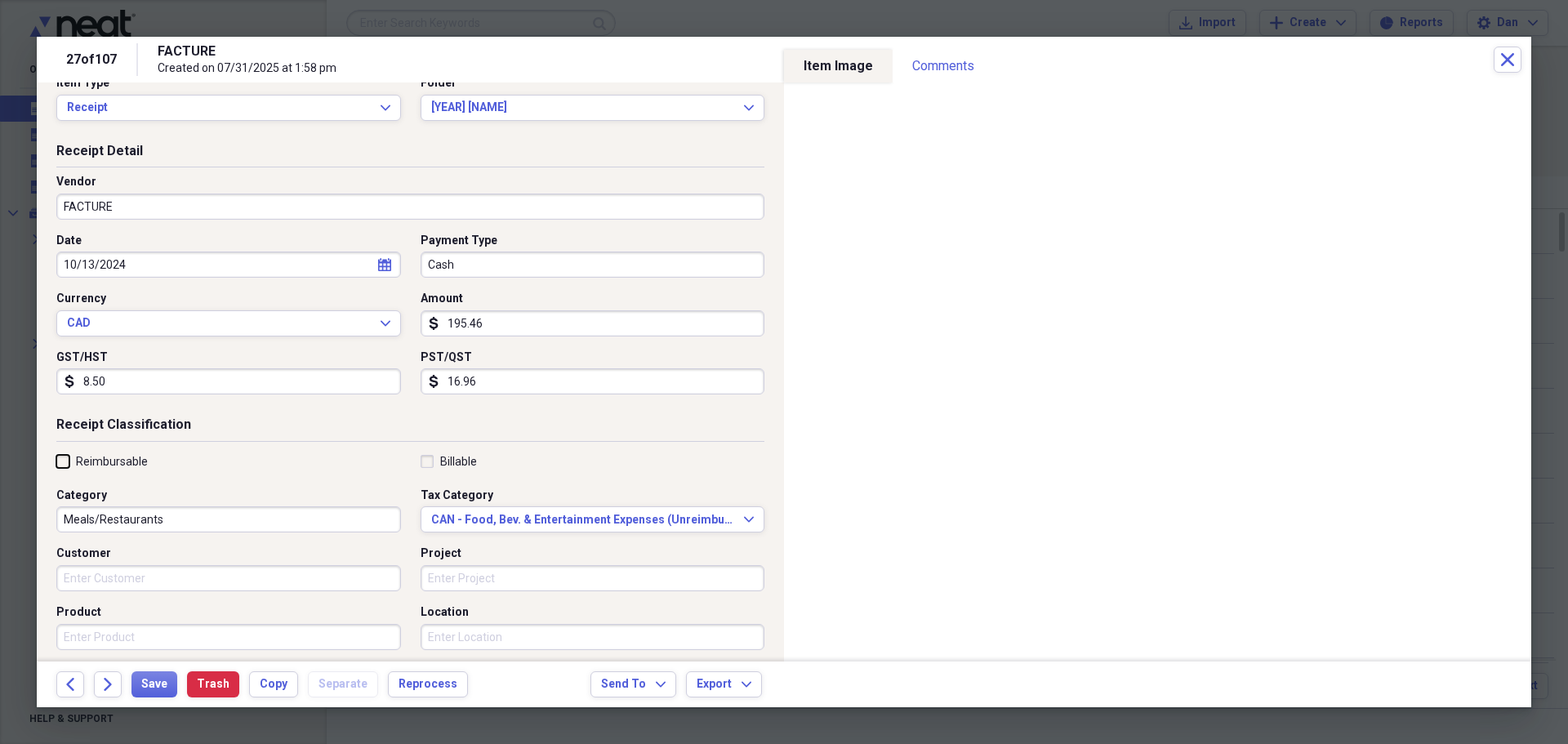 click on "Reimbursable" at bounding box center [56, 461] 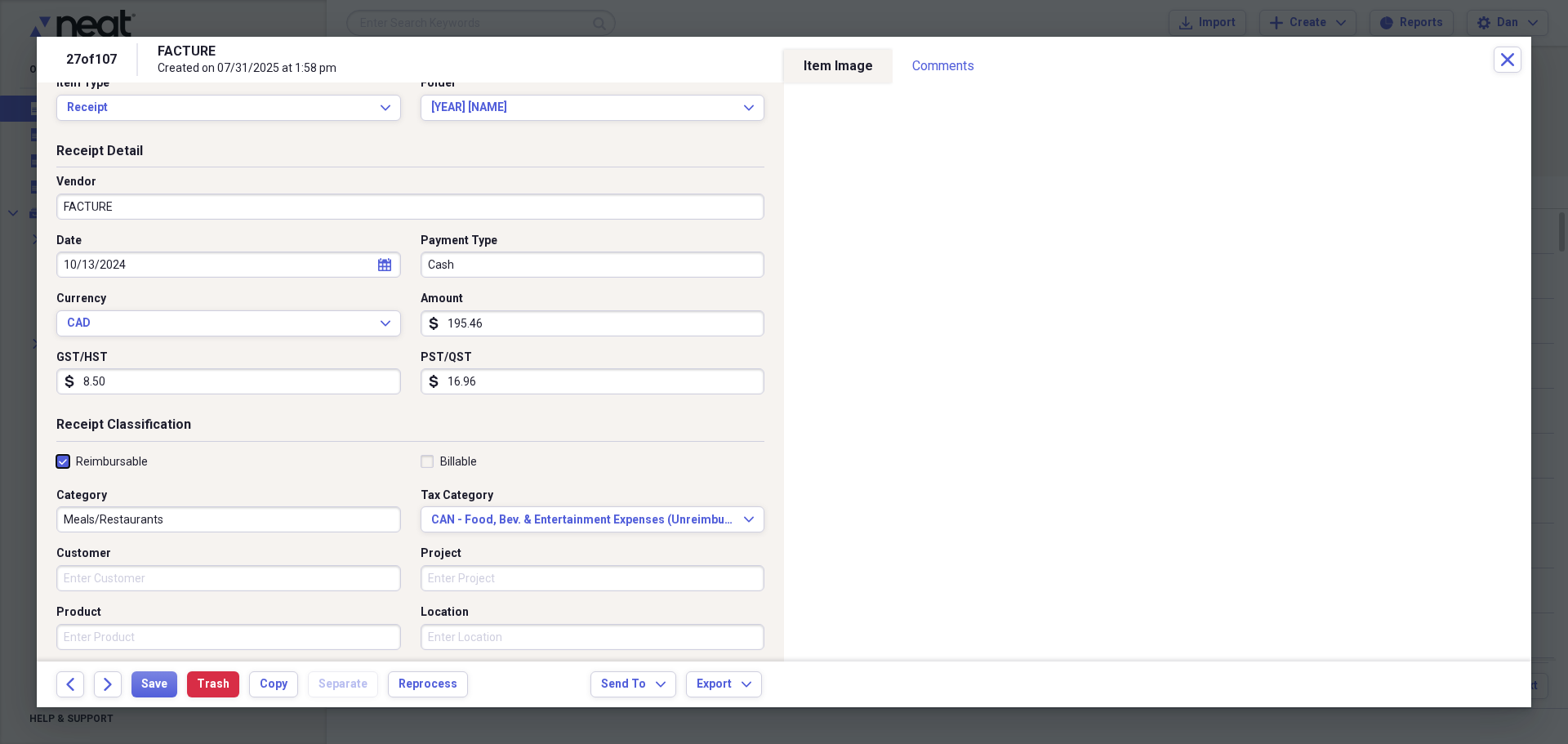 checkbox on "true" 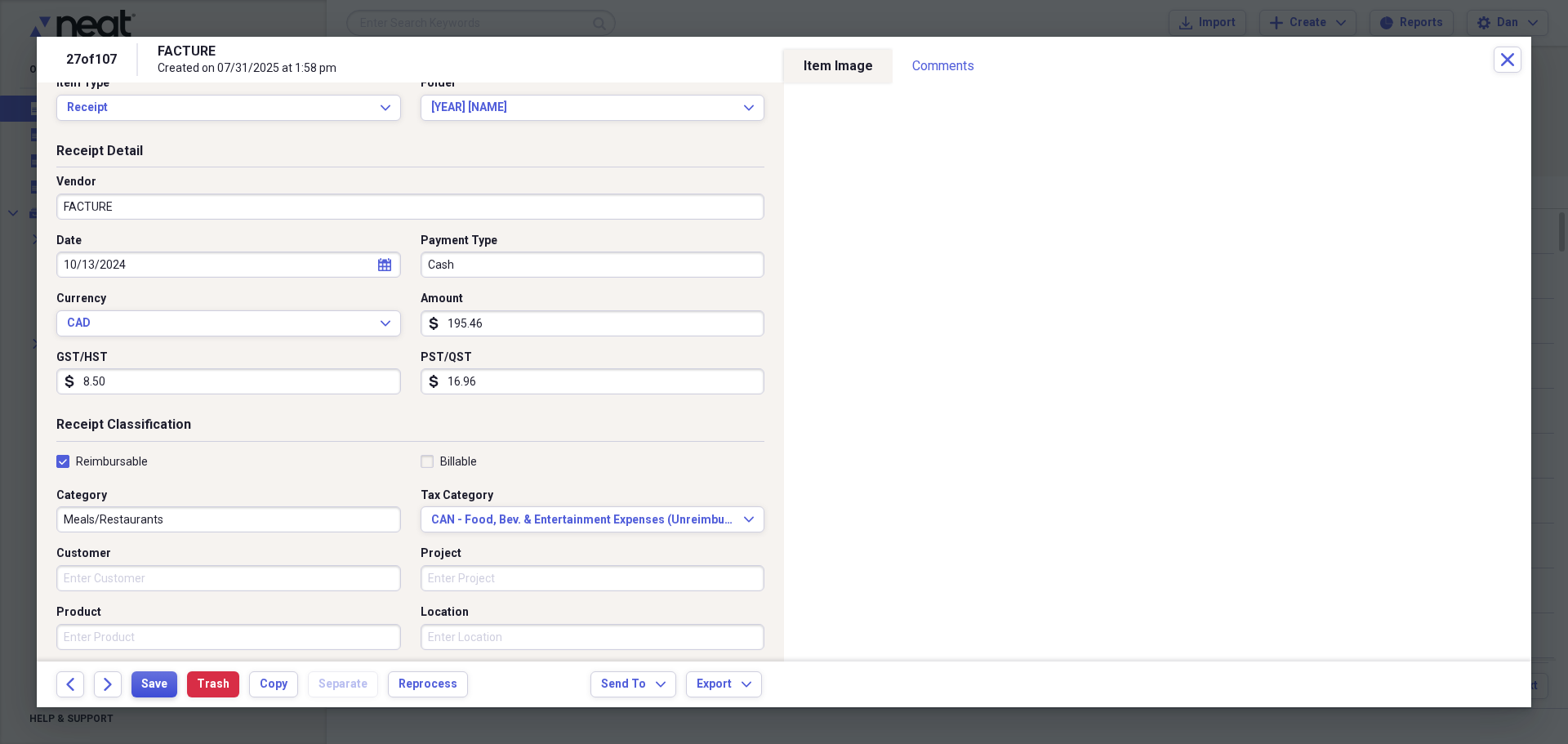 click on "Save" at bounding box center (154, 684) 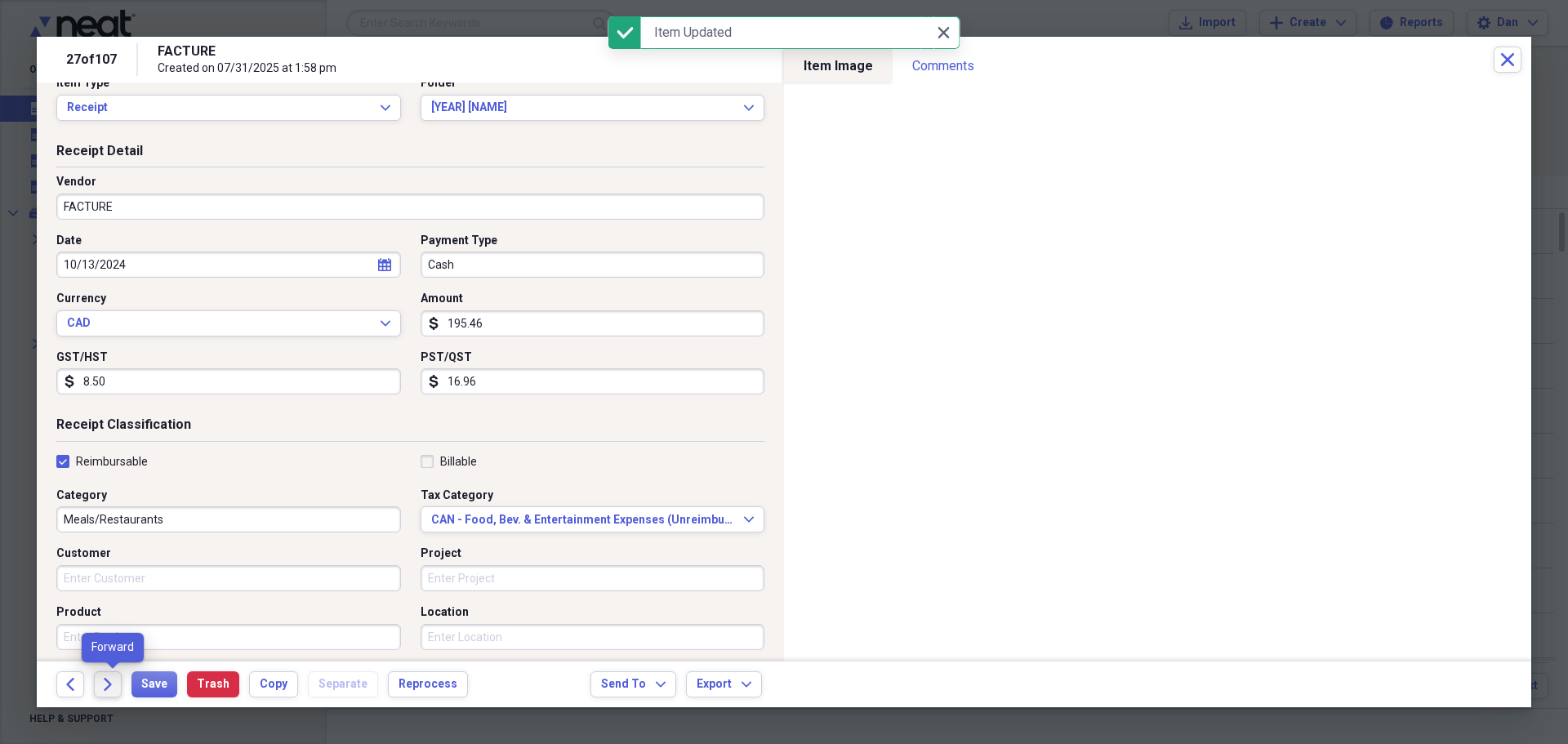 click on "Forward" 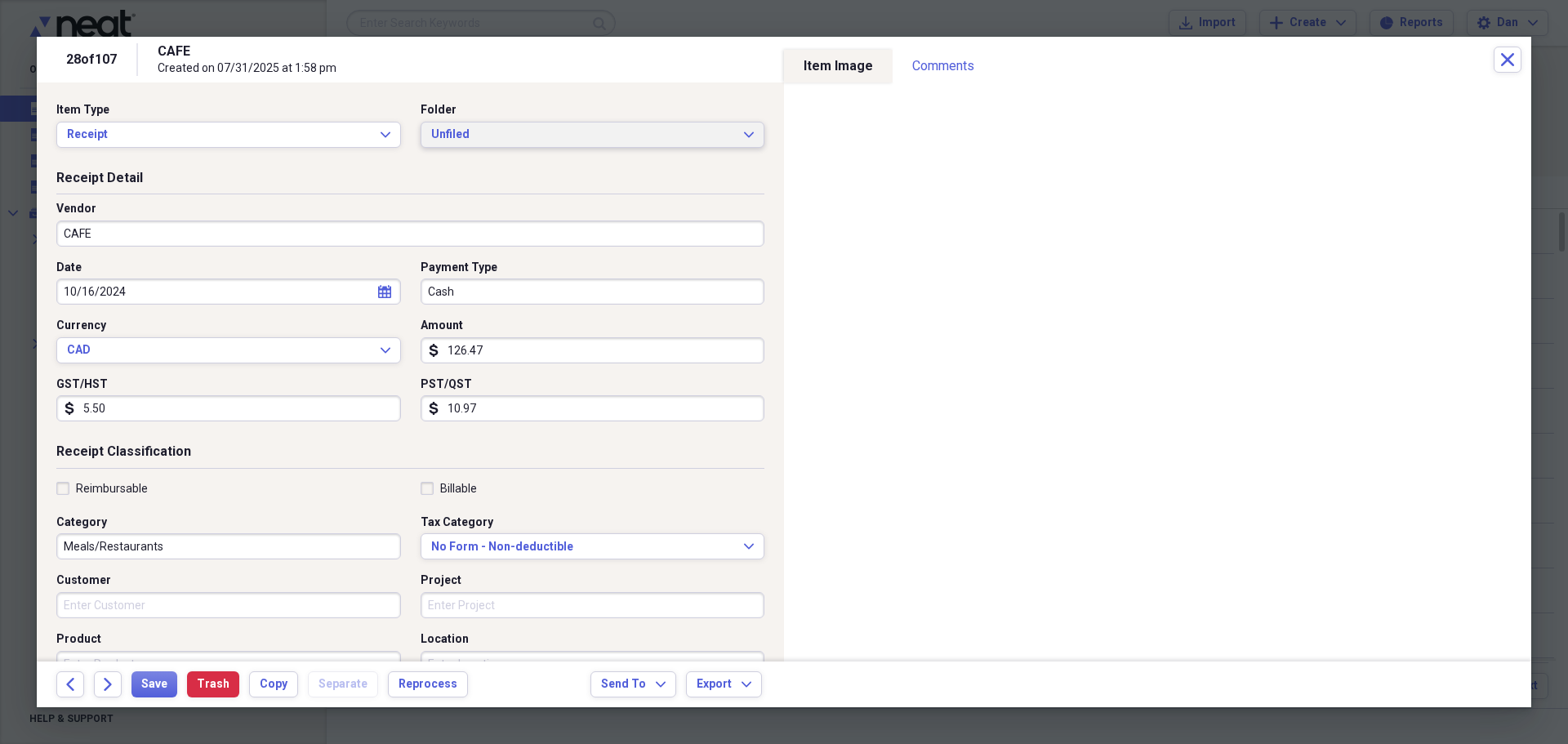 click 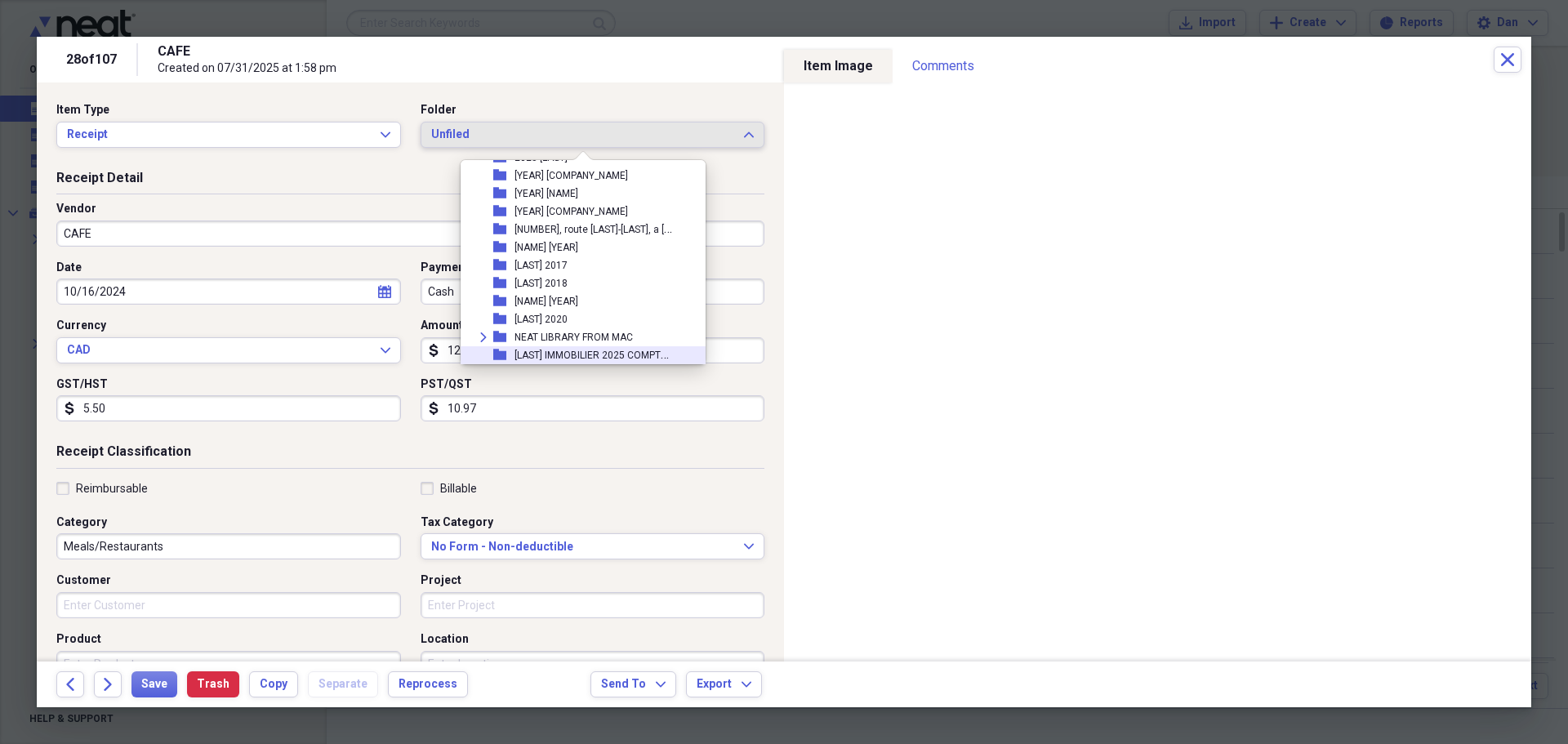 scroll, scrollTop: 572, scrollLeft: 0, axis: vertical 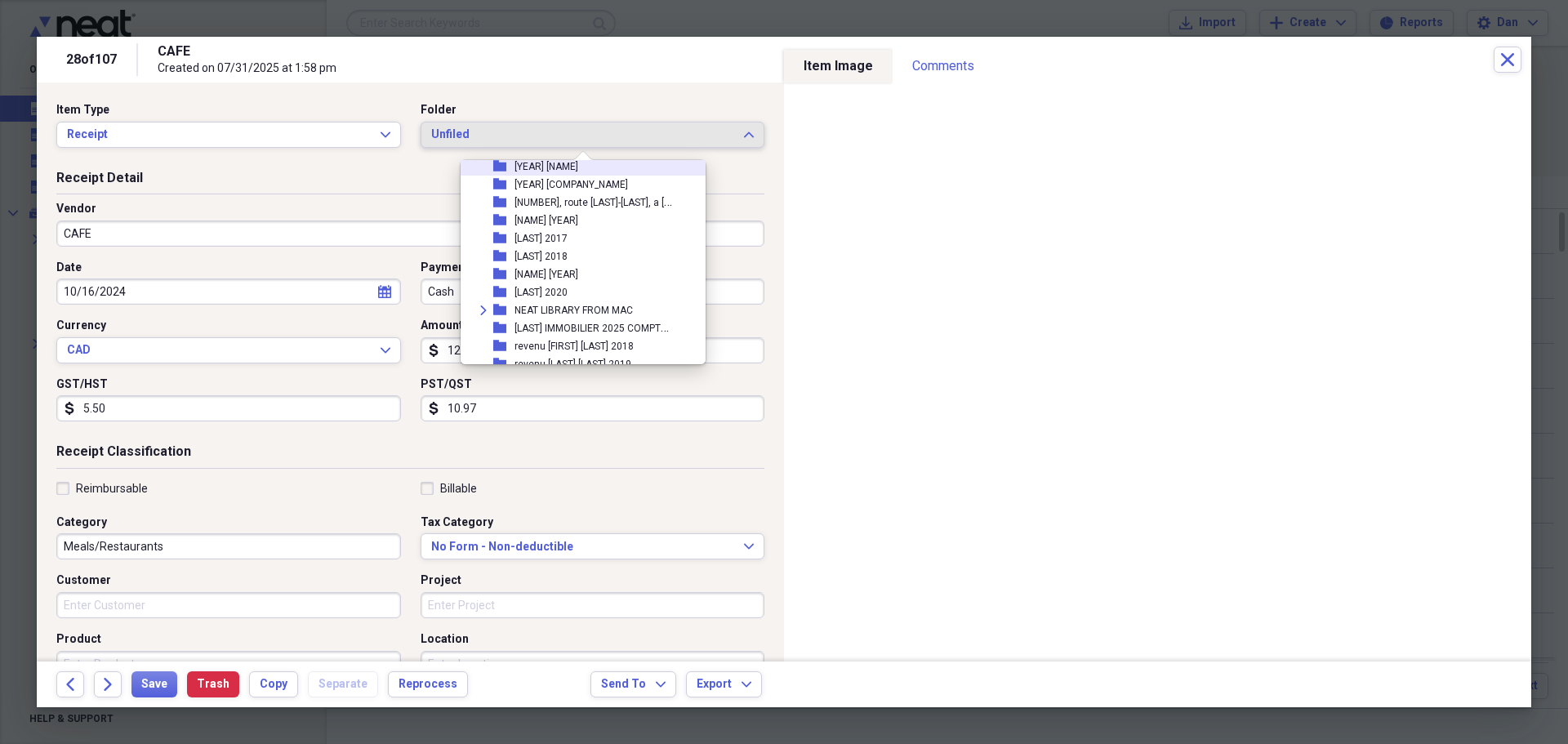 click on "folder 2024 [LAST] [LAST]" at bounding box center [577, 167] 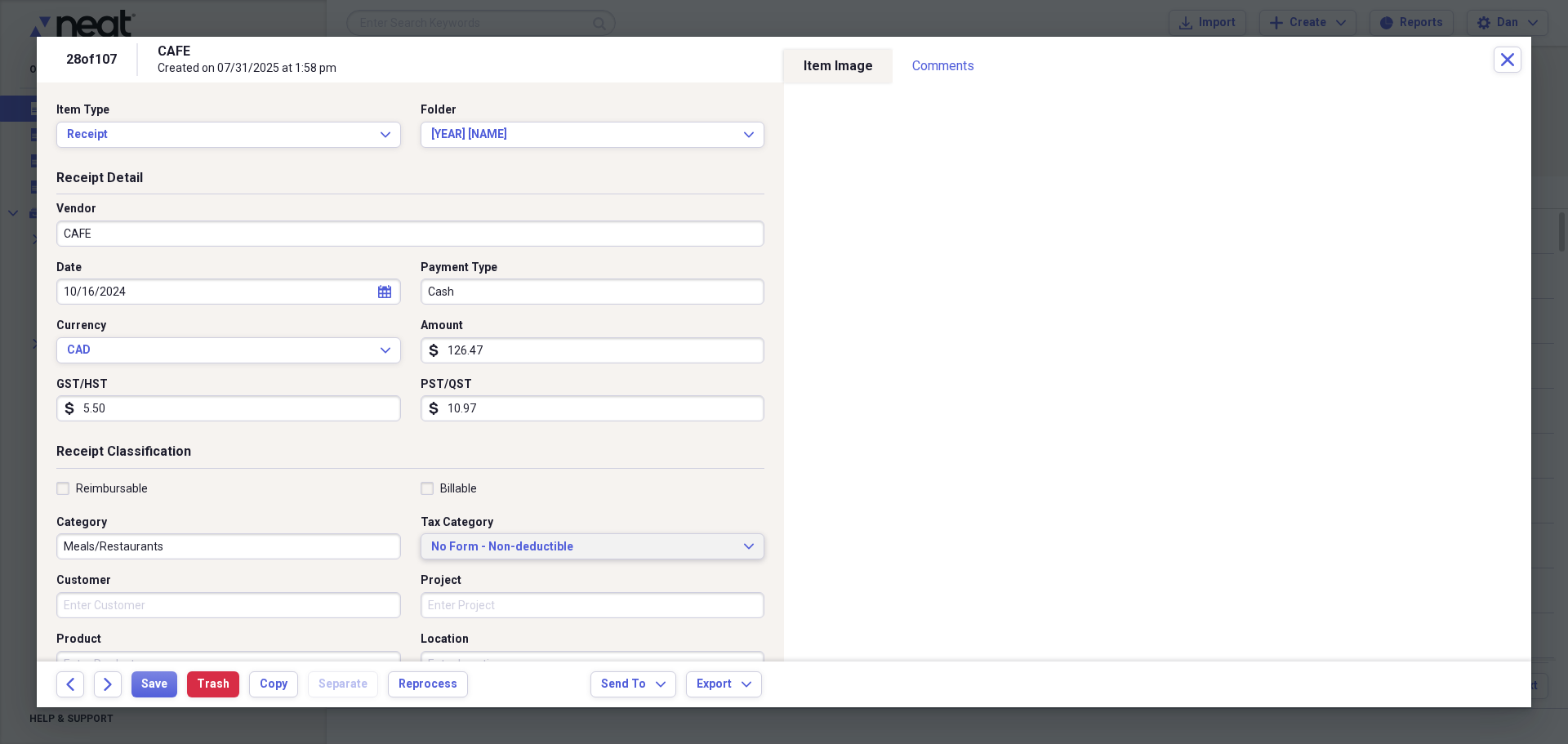click on "No Form - Non-deductible" at bounding box center (583, 547) 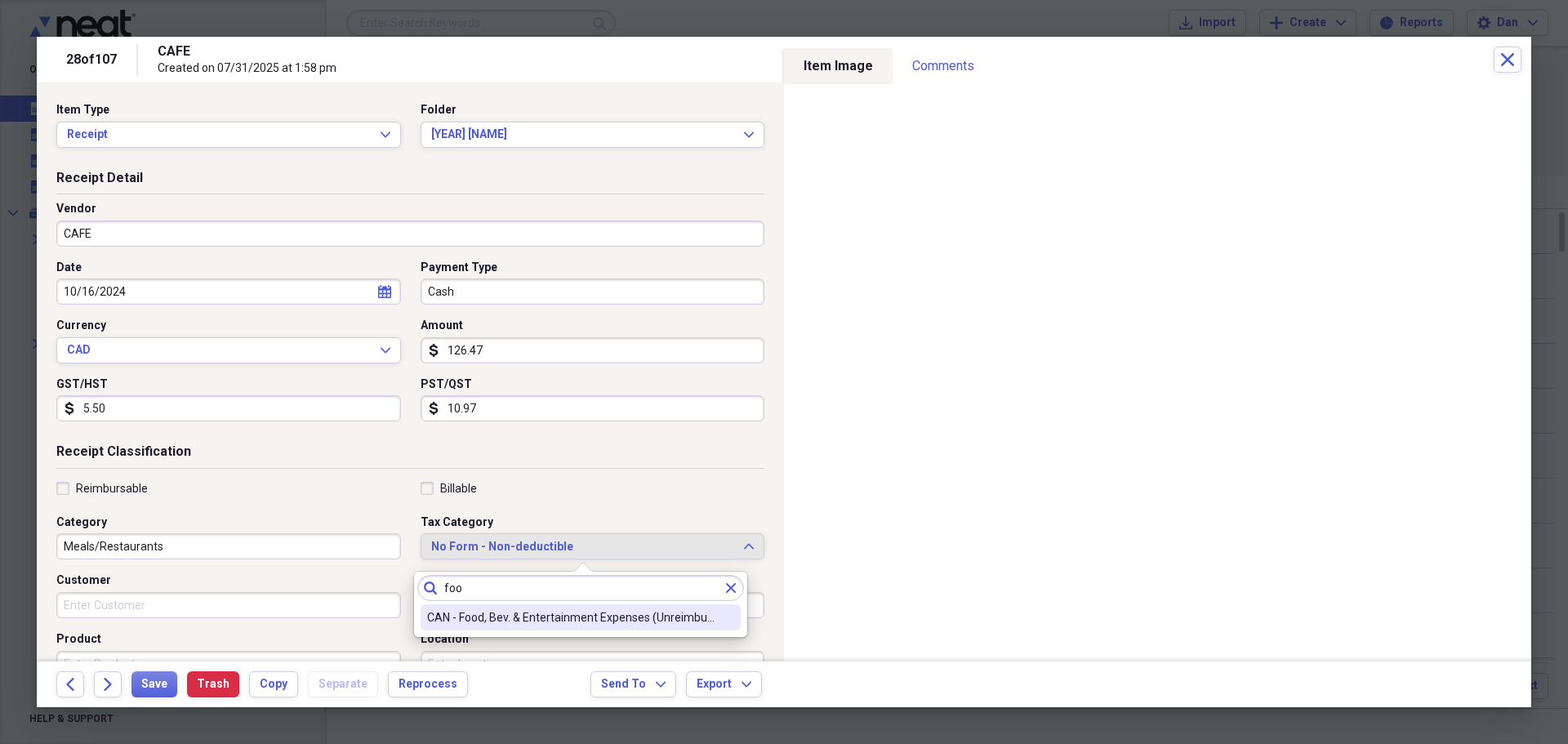 type 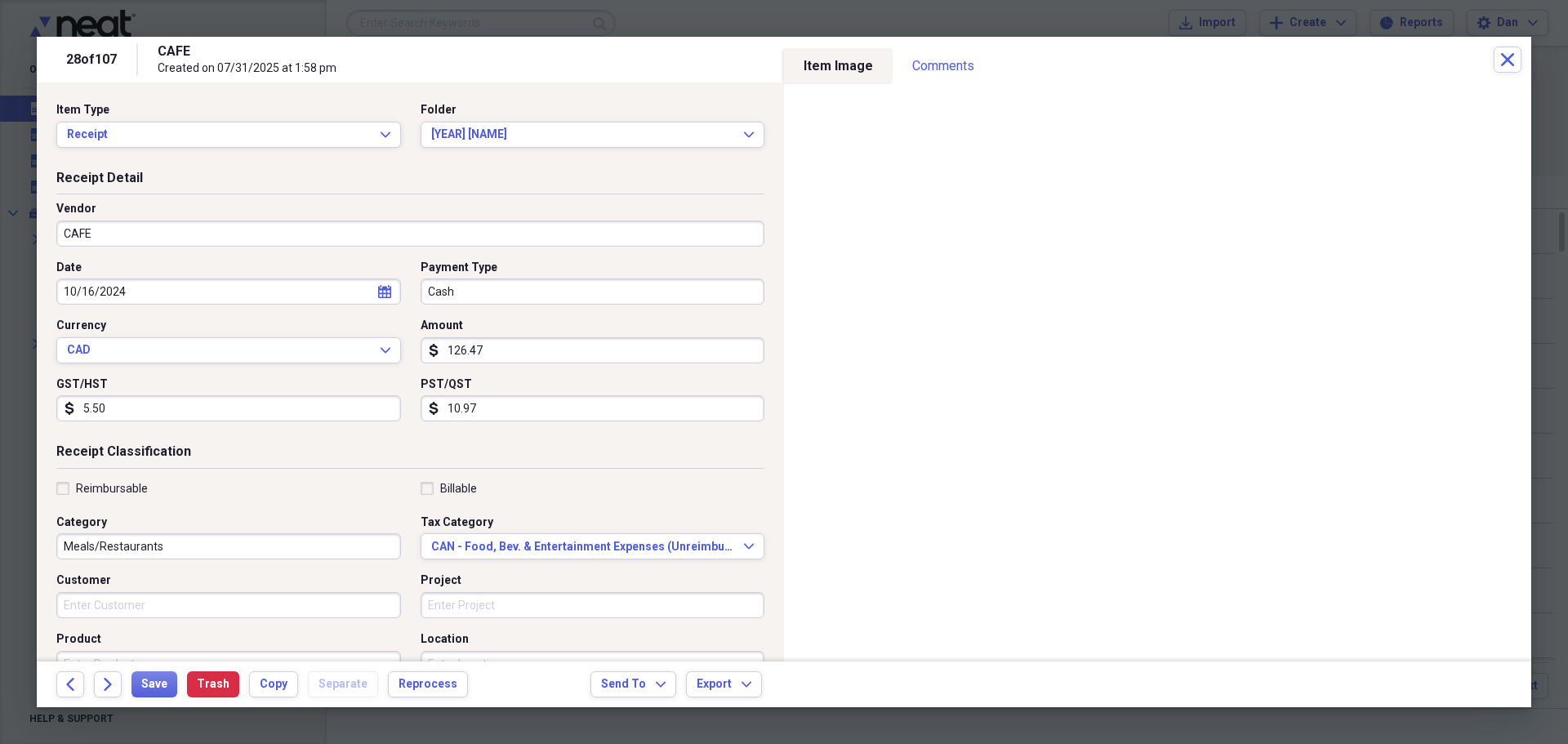 click on "Reimbursable" at bounding box center [102, 488] 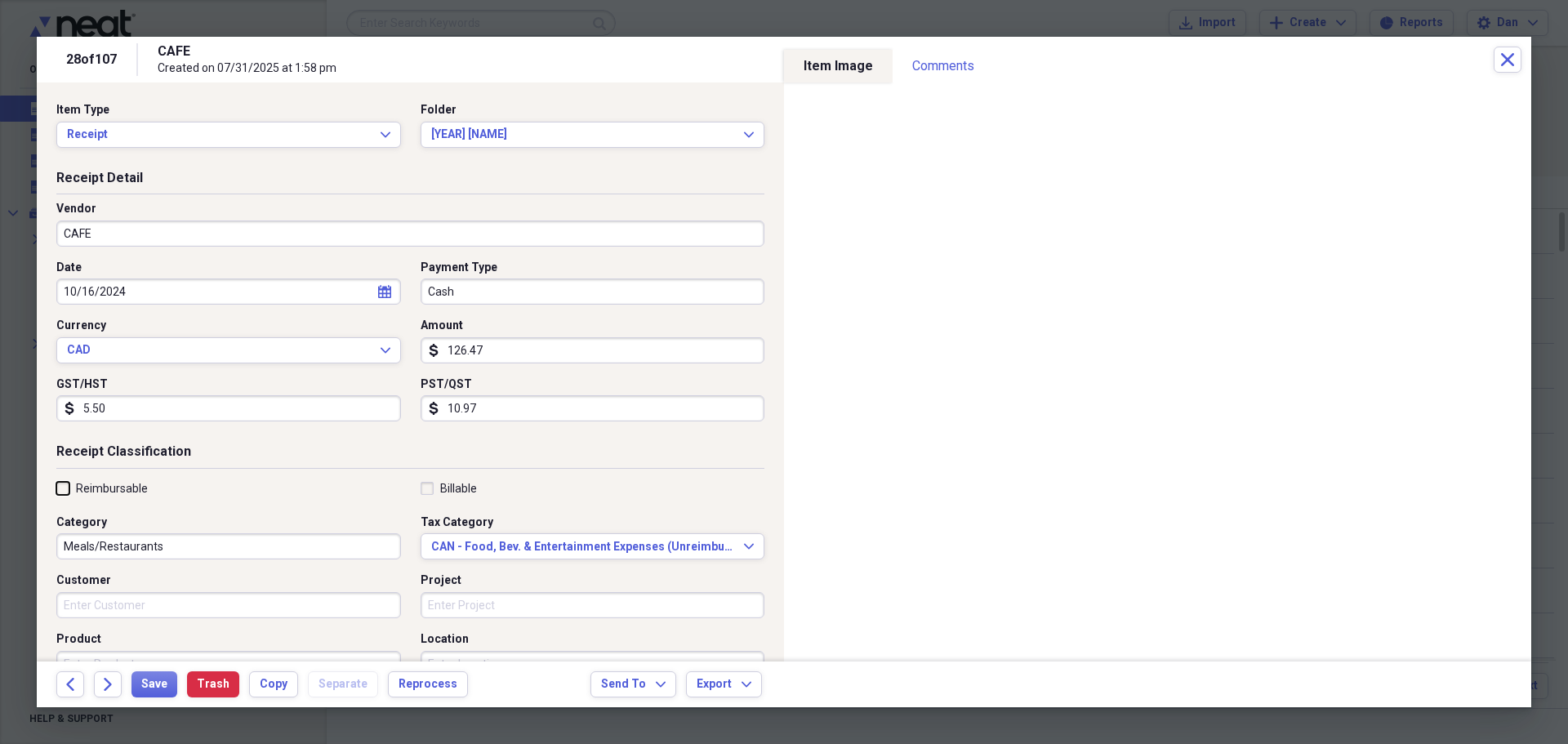 click on "Reimbursable" at bounding box center (56, 488) 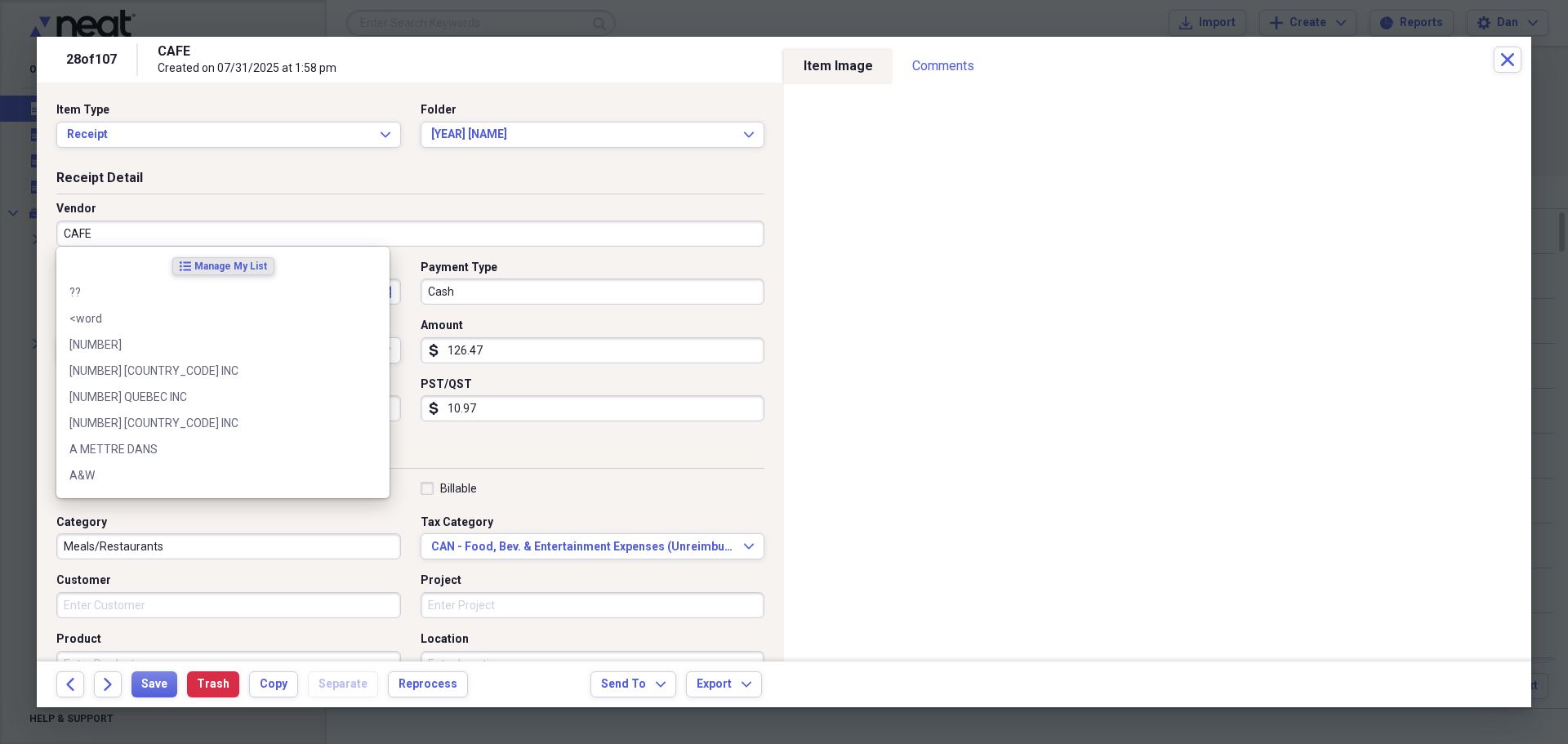 click on "CAFE" at bounding box center [410, 234] 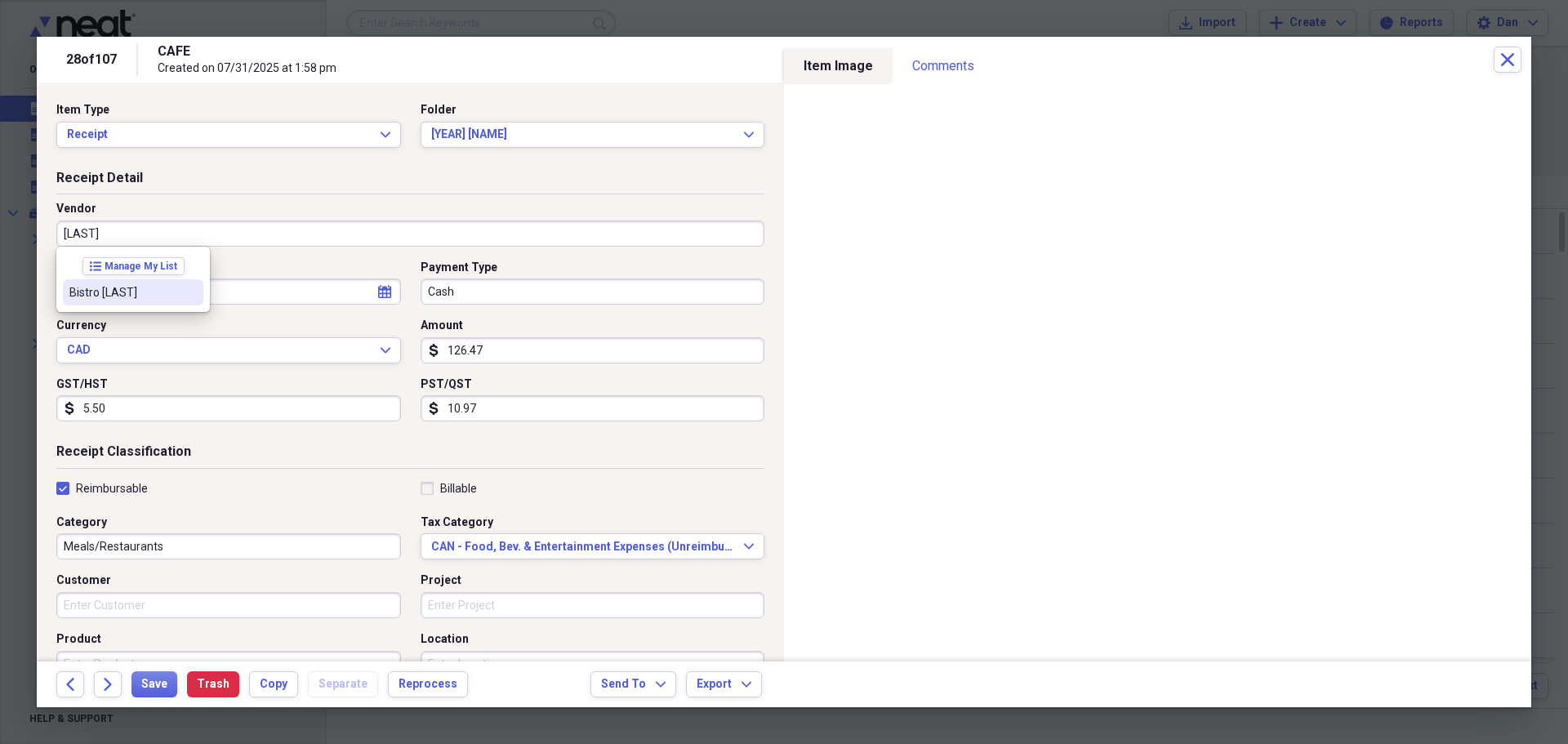 drag, startPoint x: 127, startPoint y: 295, endPoint x: 115, endPoint y: 295, distance: 12 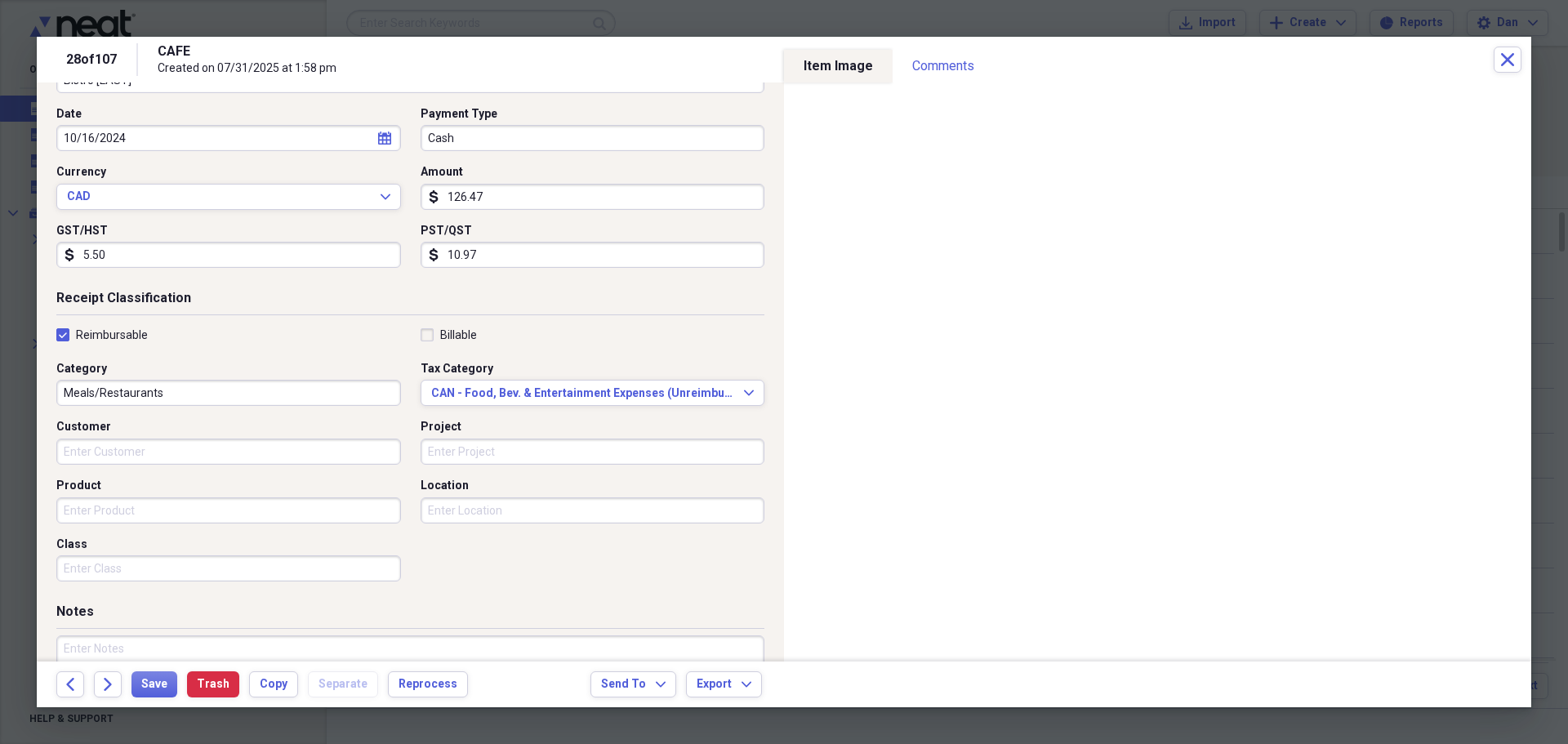 scroll, scrollTop: 0, scrollLeft: 0, axis: both 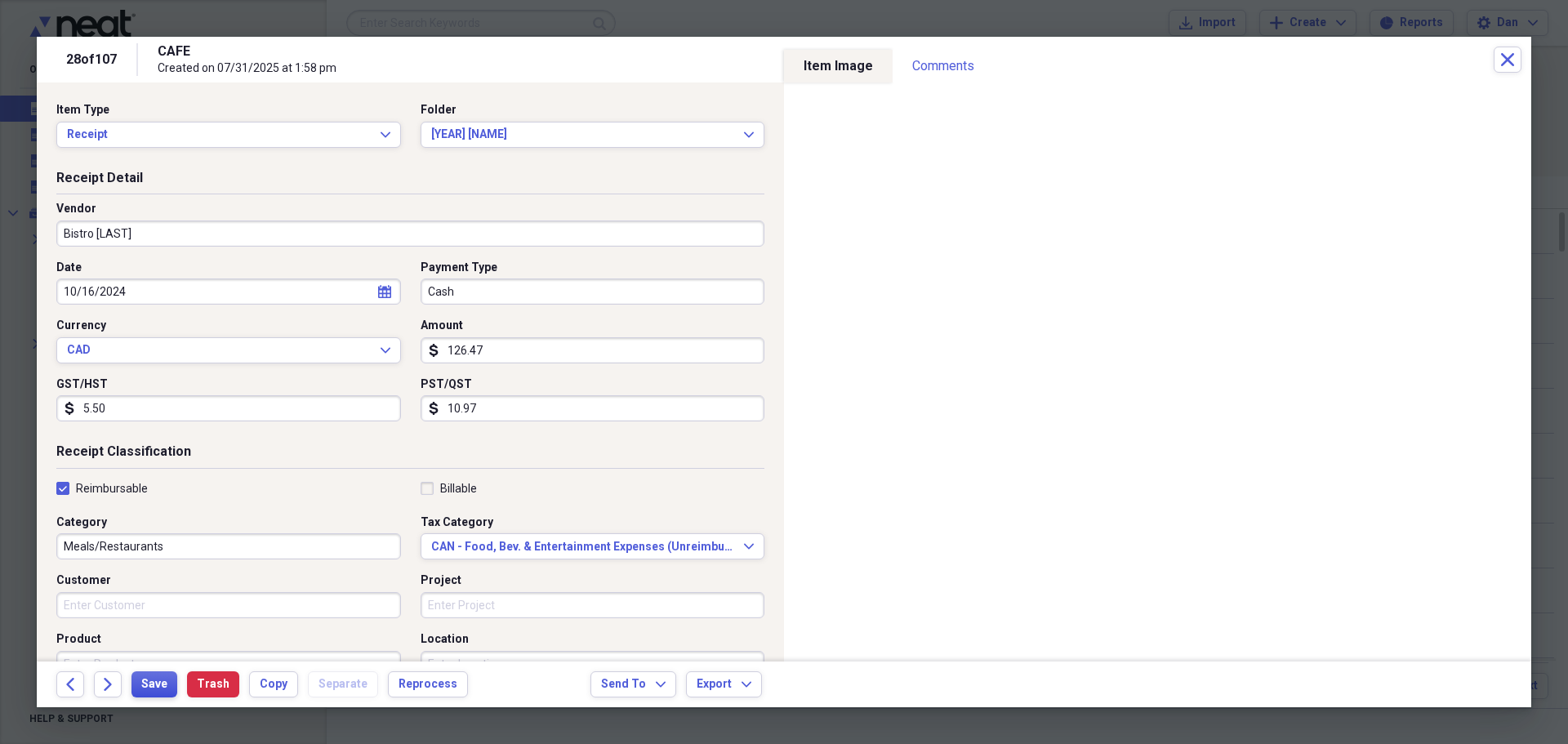 click on "Save" at bounding box center (154, 684) 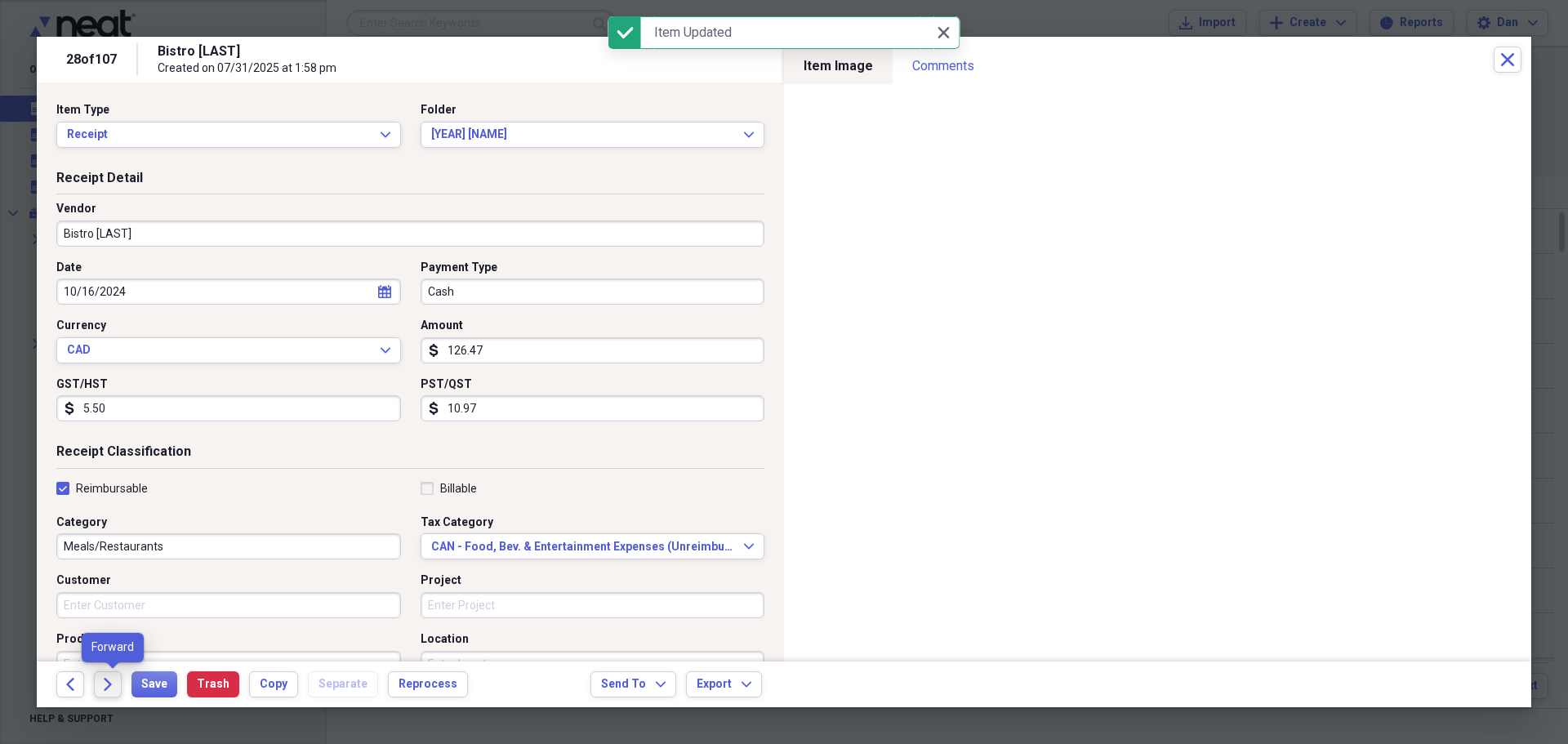click 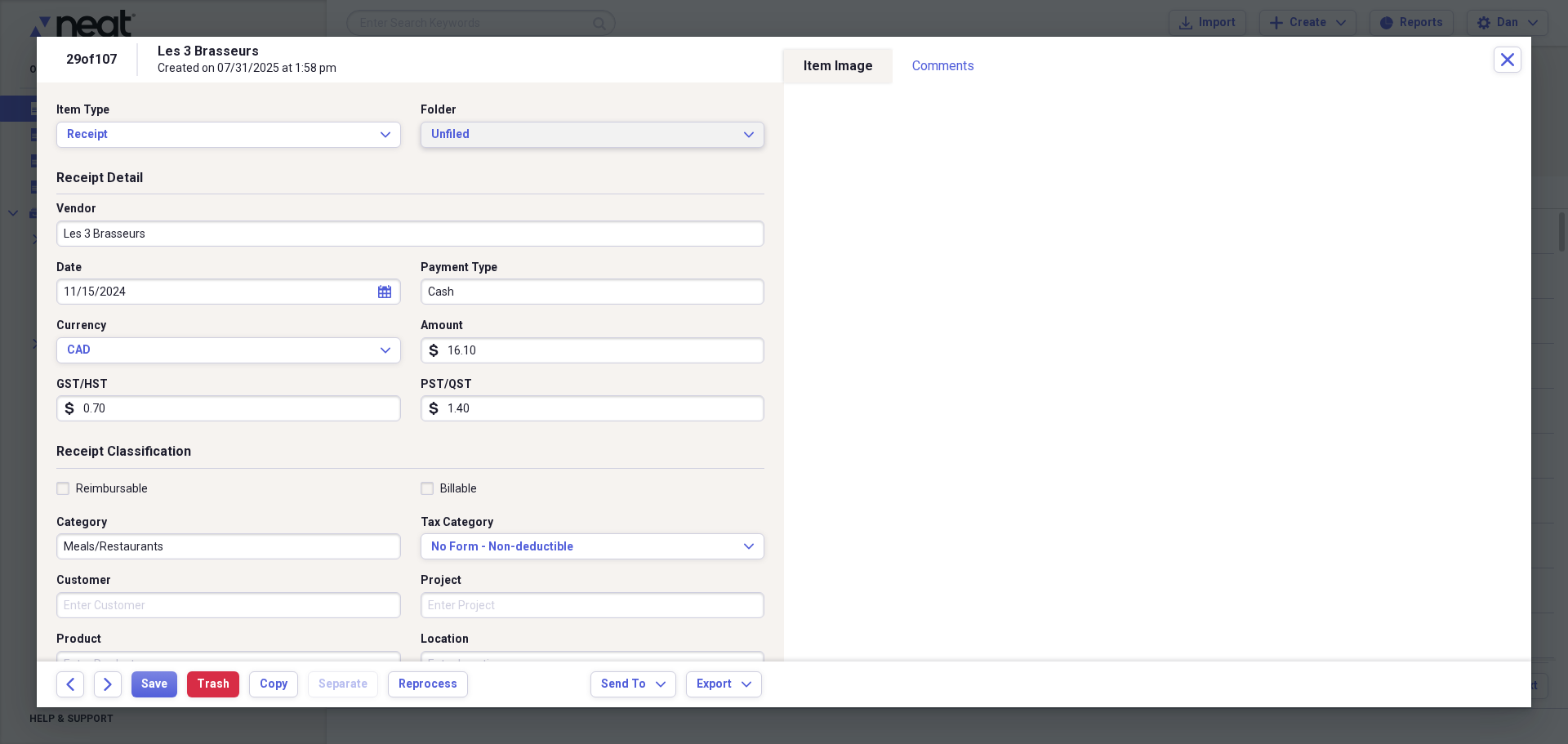 click 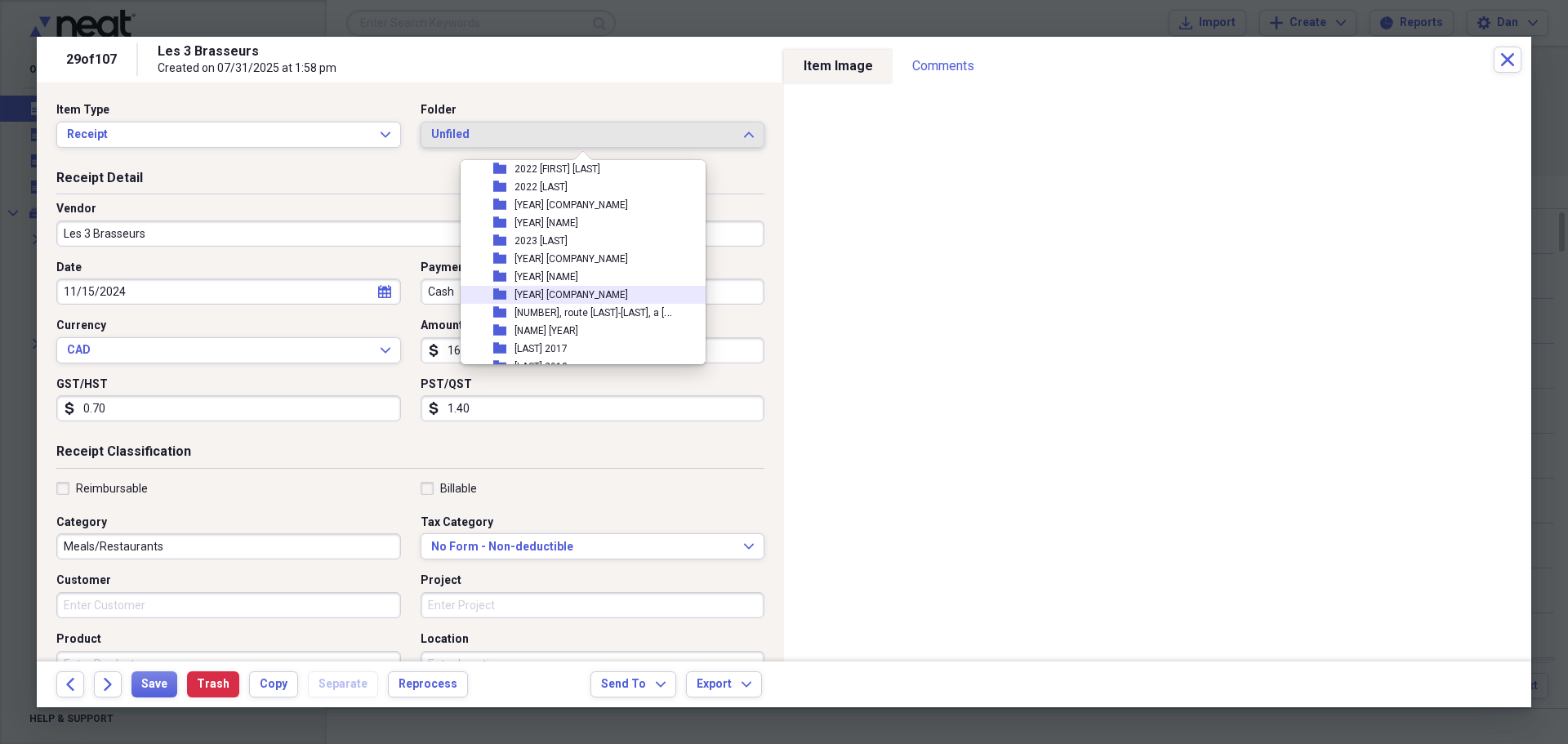 scroll, scrollTop: 543, scrollLeft: 0, axis: vertical 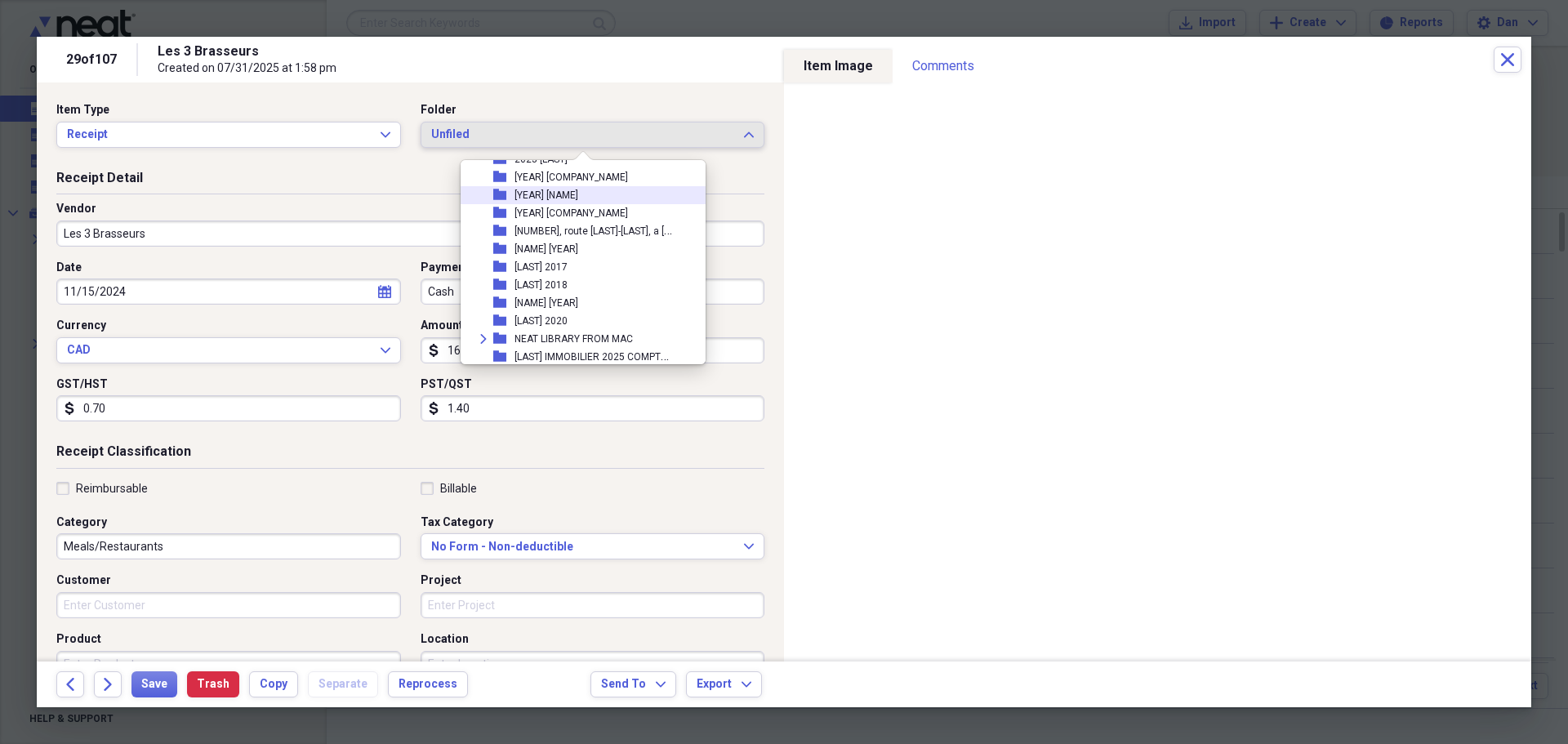 click on "[YEAR] [FIRST] [LAST]" at bounding box center (546, 195) 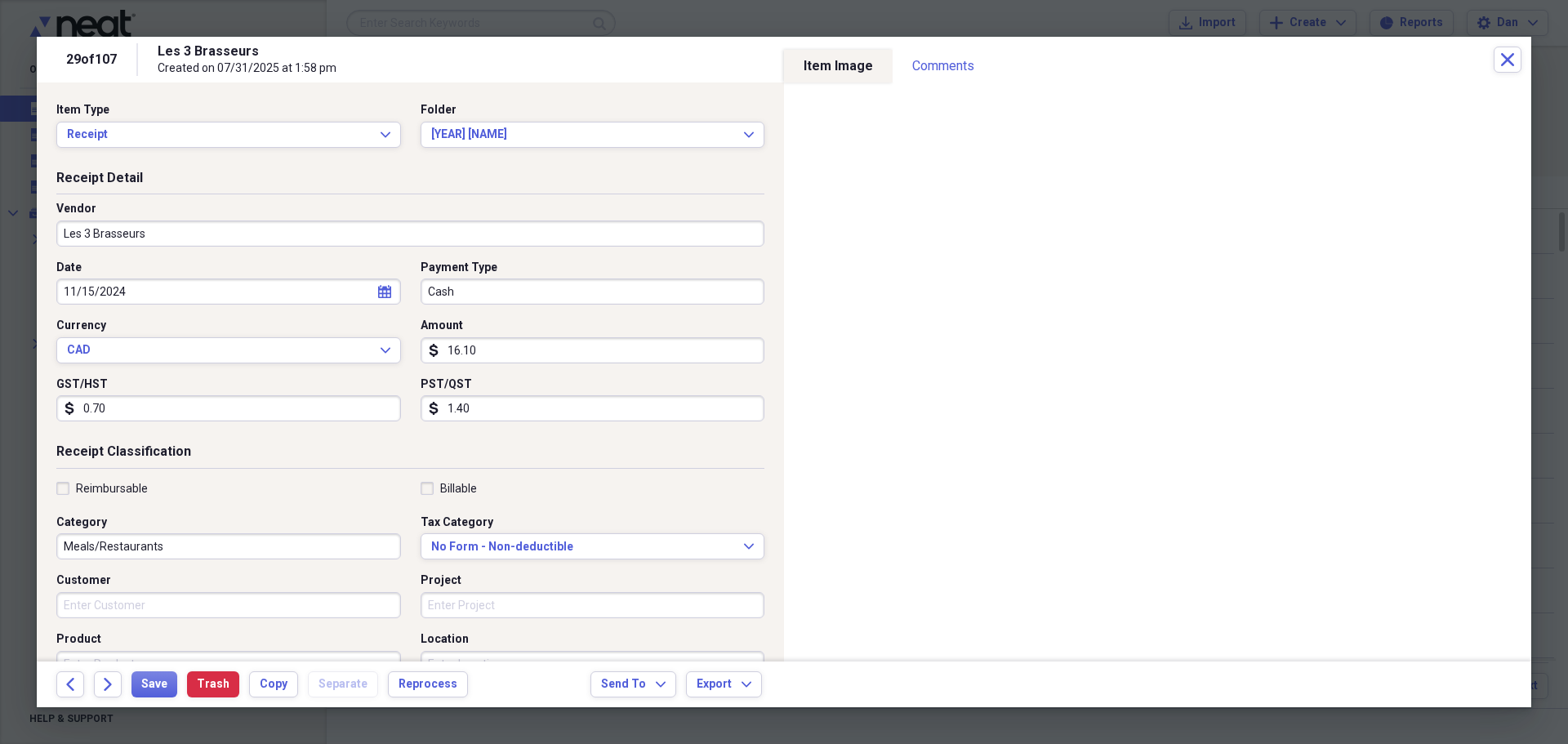click on "Reimbursable" at bounding box center [102, 488] 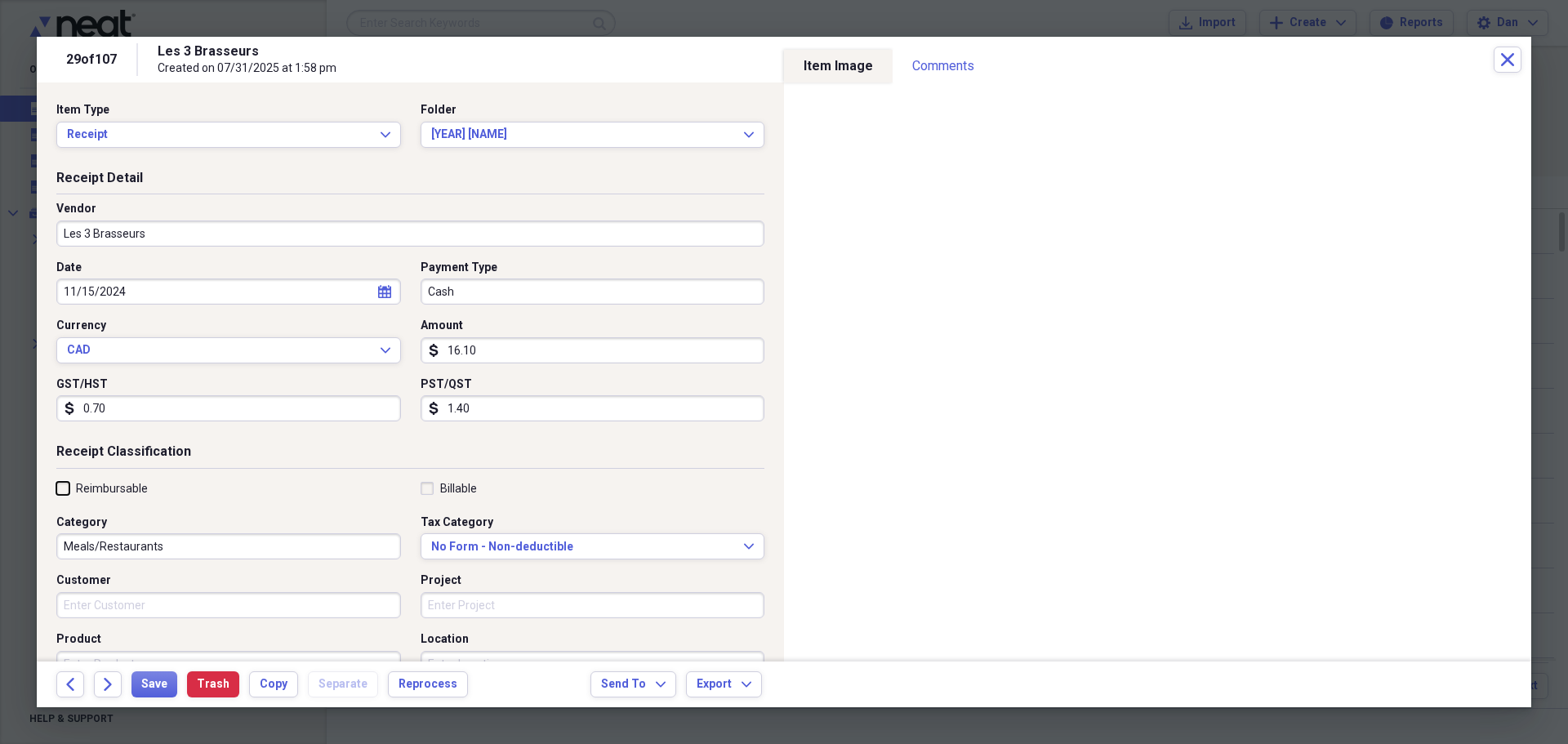 click on "Reimbursable" at bounding box center [56, 488] 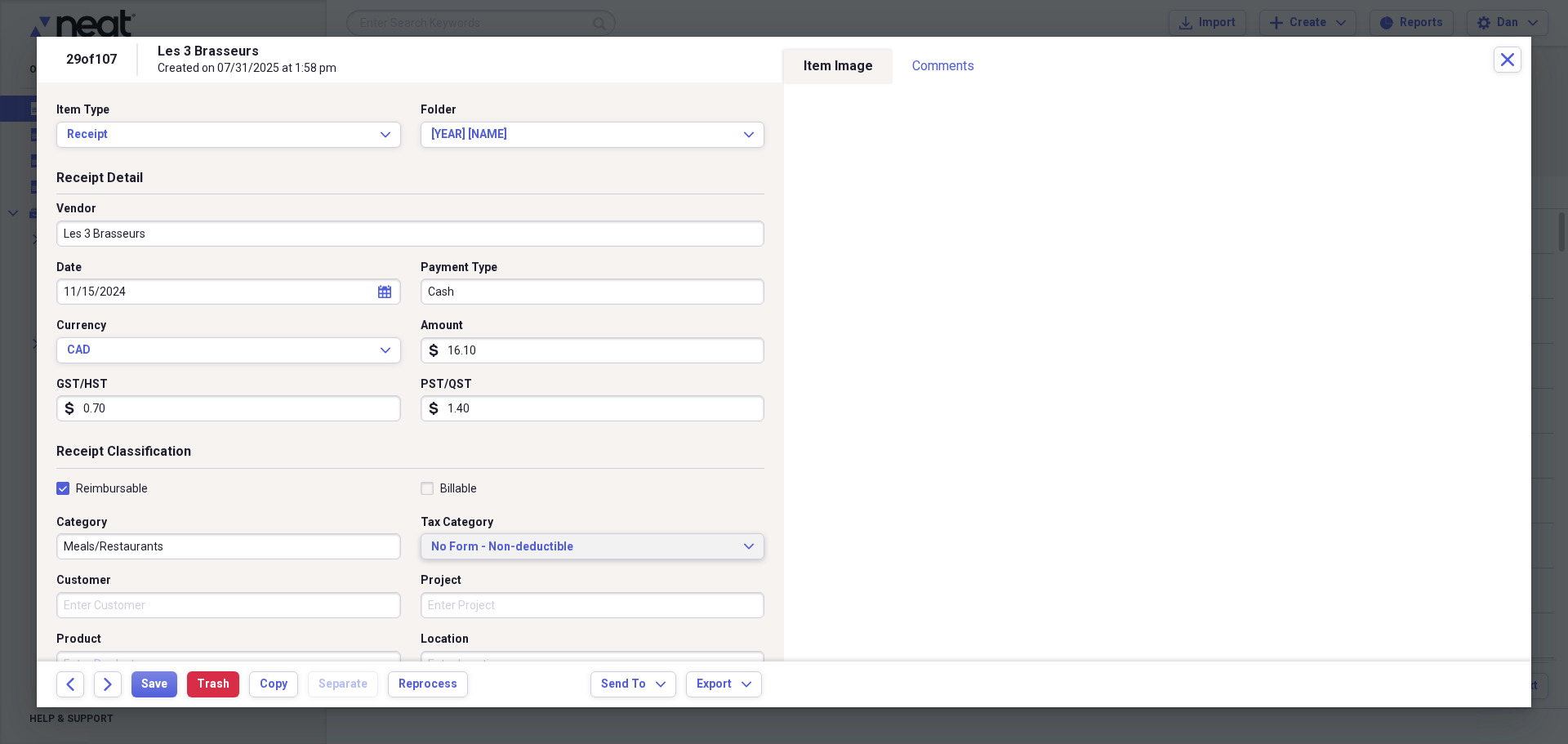 click on "No Form - Non-deductible" at bounding box center (583, 547) 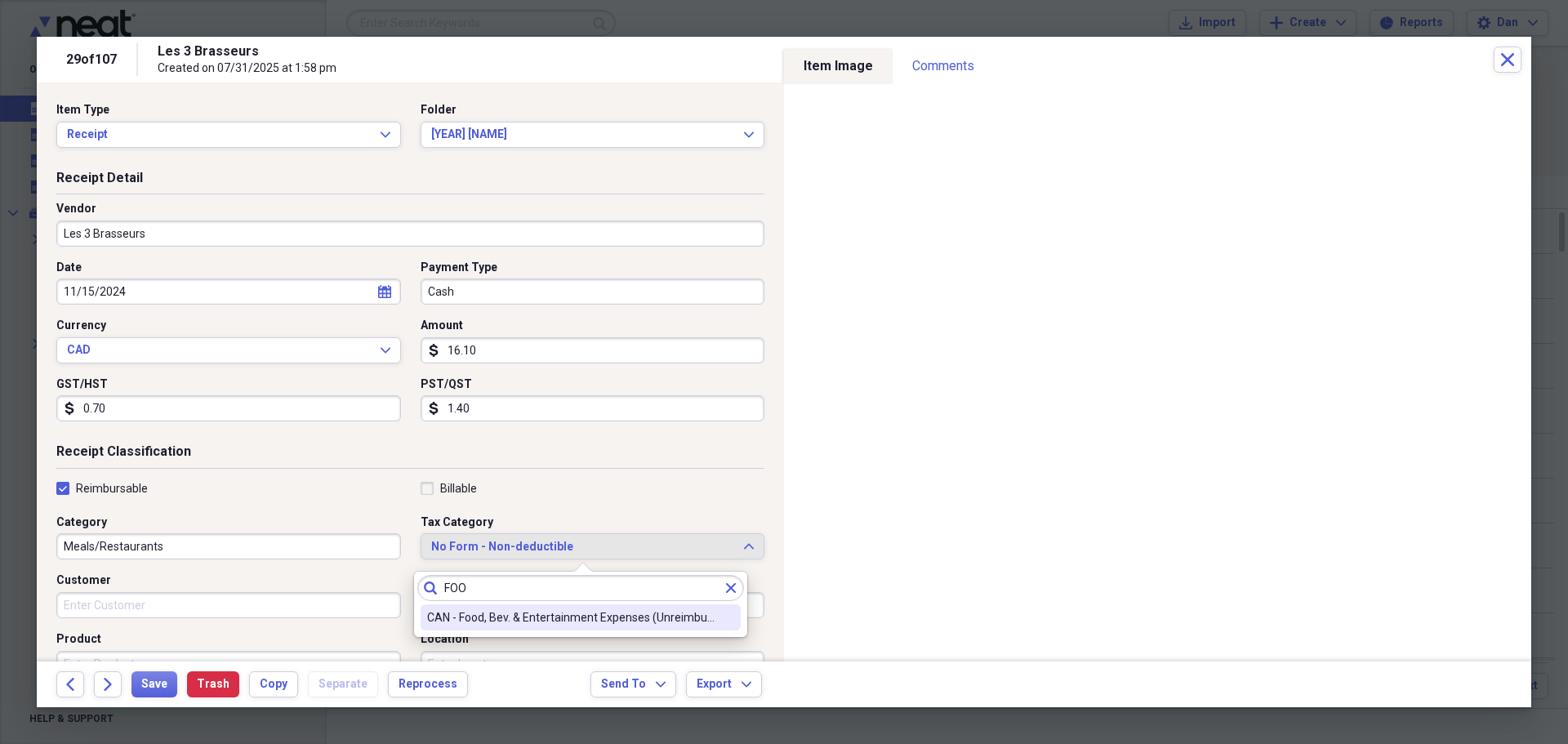 click on "CAN - Food, Bev. & Entertainment Expenses (Unreimbursed)" at bounding box center [571, 617] 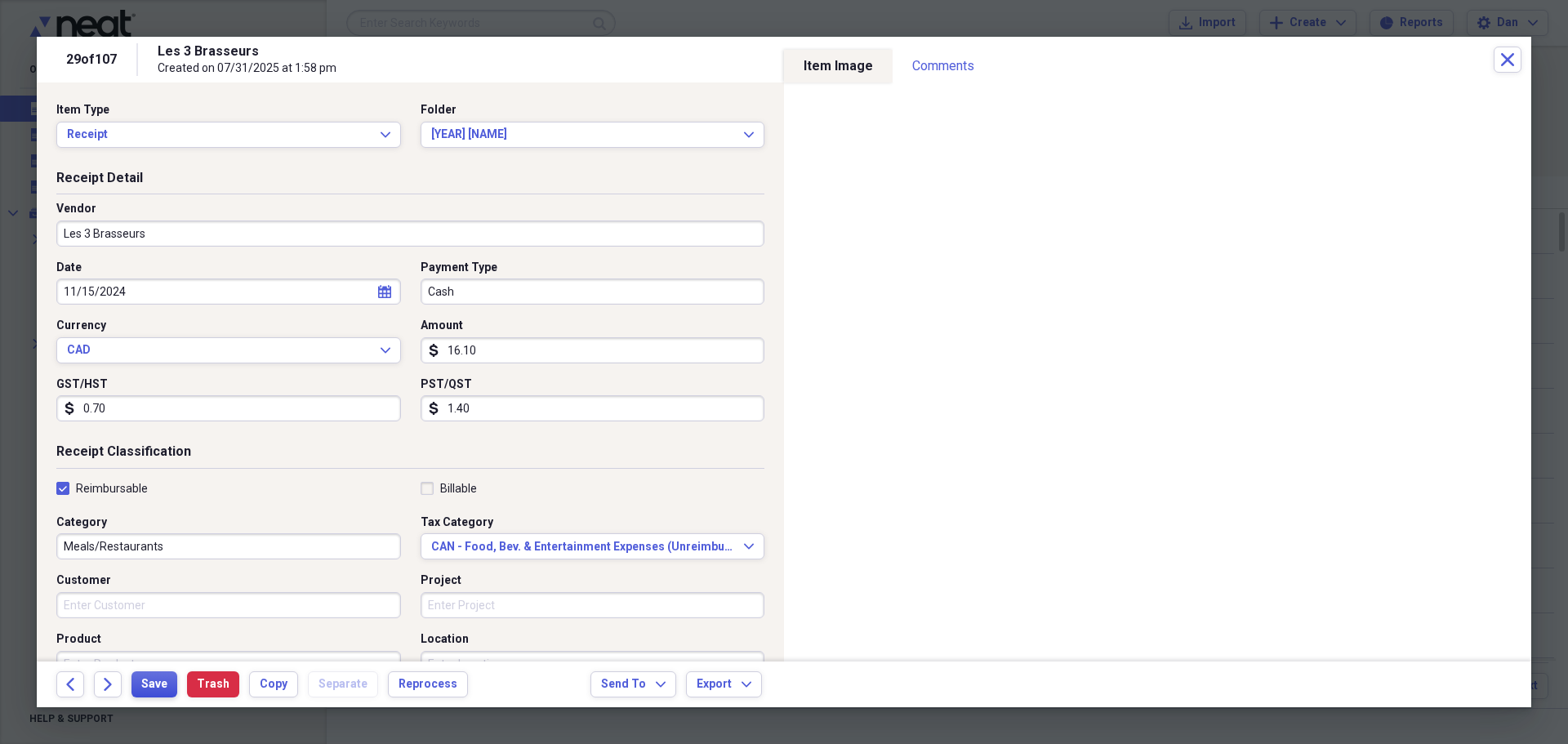click on "Save" at bounding box center (154, 684) 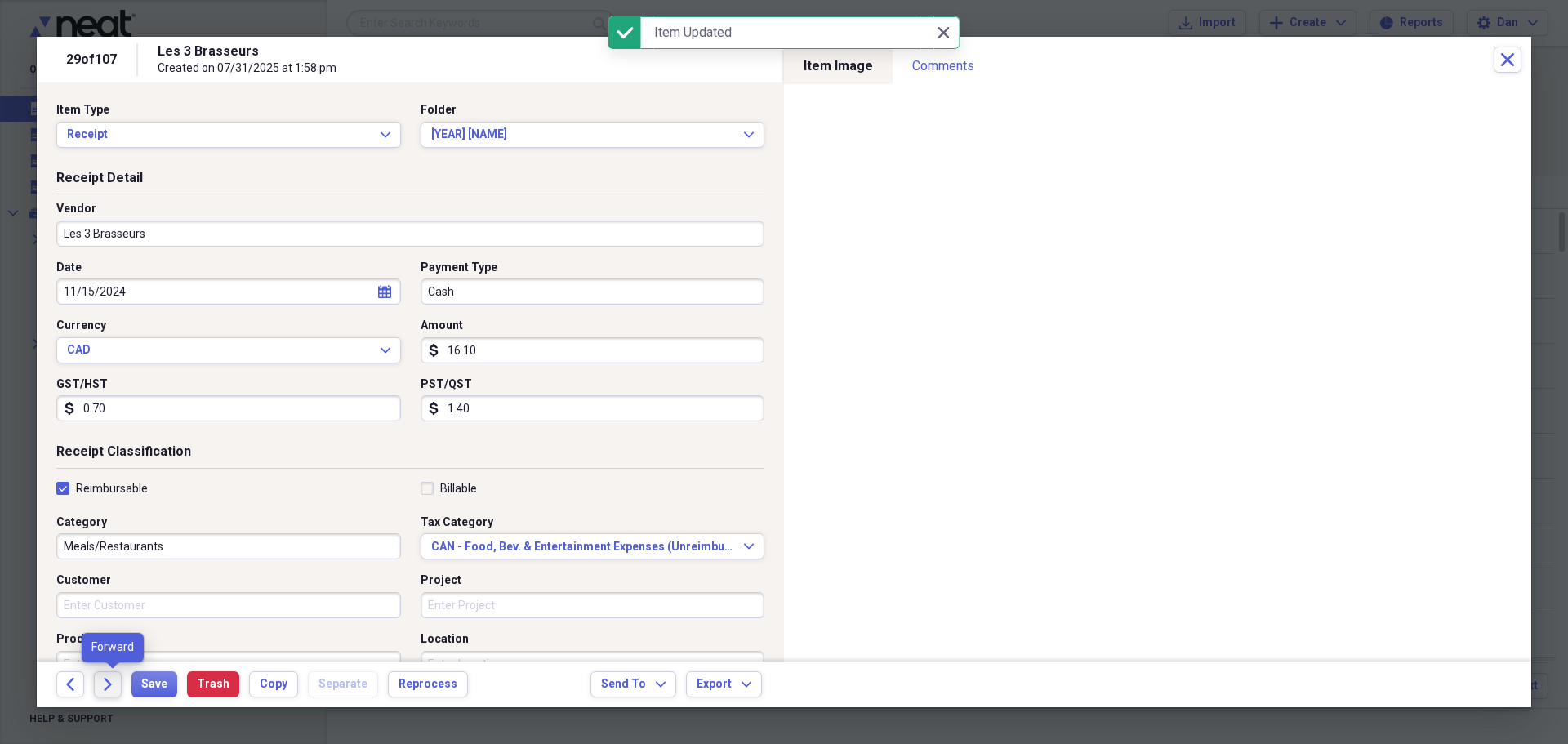 click 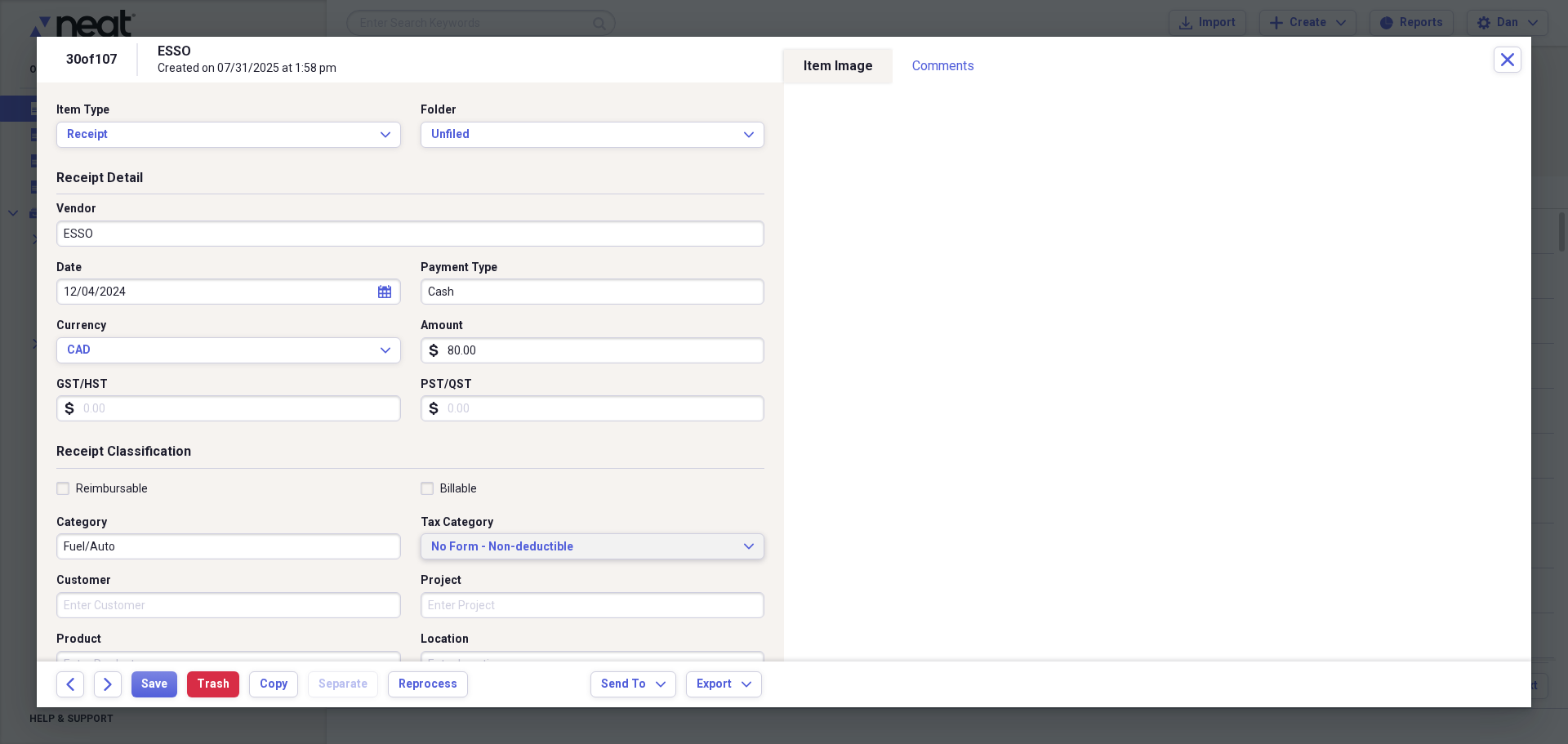 click on "No Form - Non-deductible" at bounding box center [583, 547] 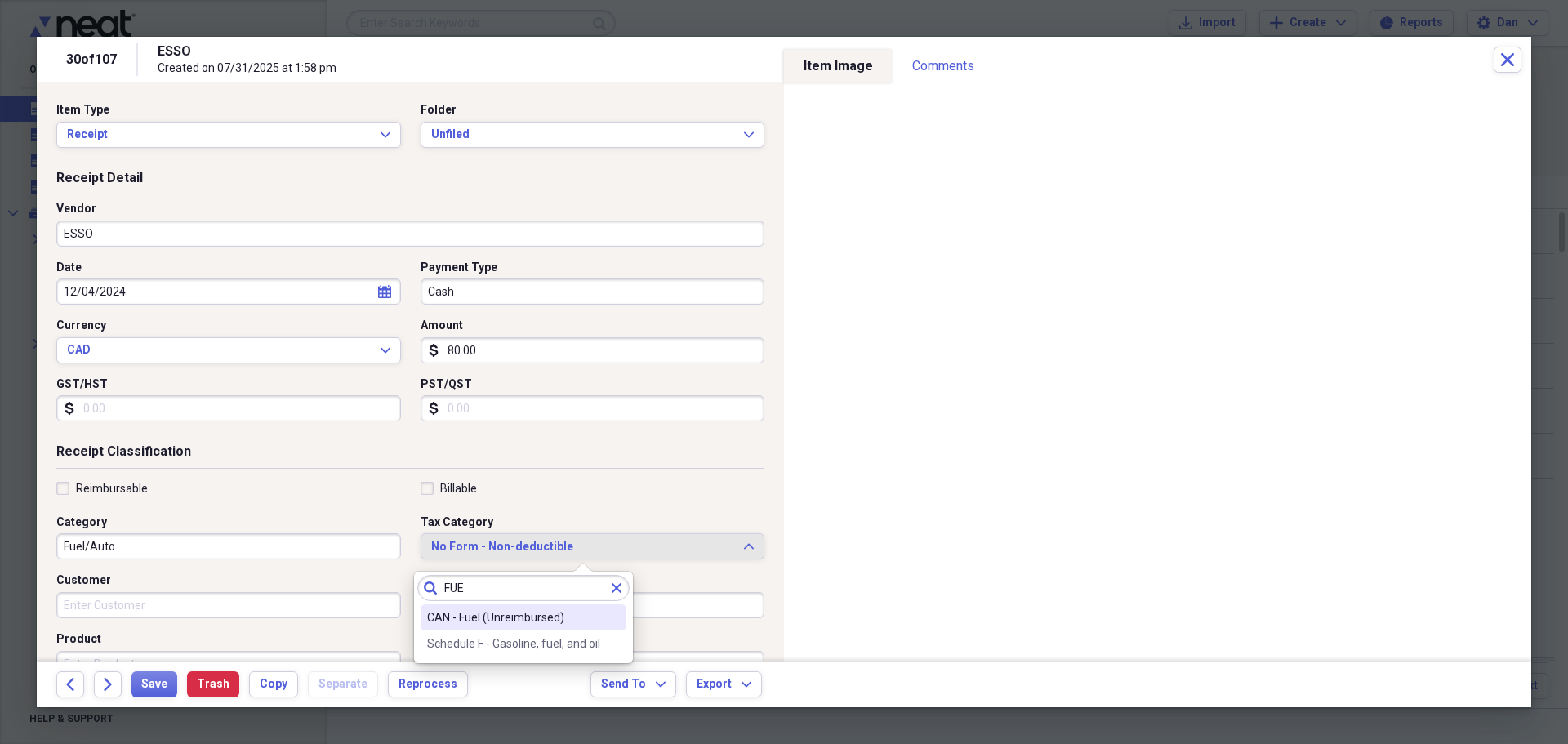 click on "CAN - Fuel (Unreimbursed)" at bounding box center (514, 617) 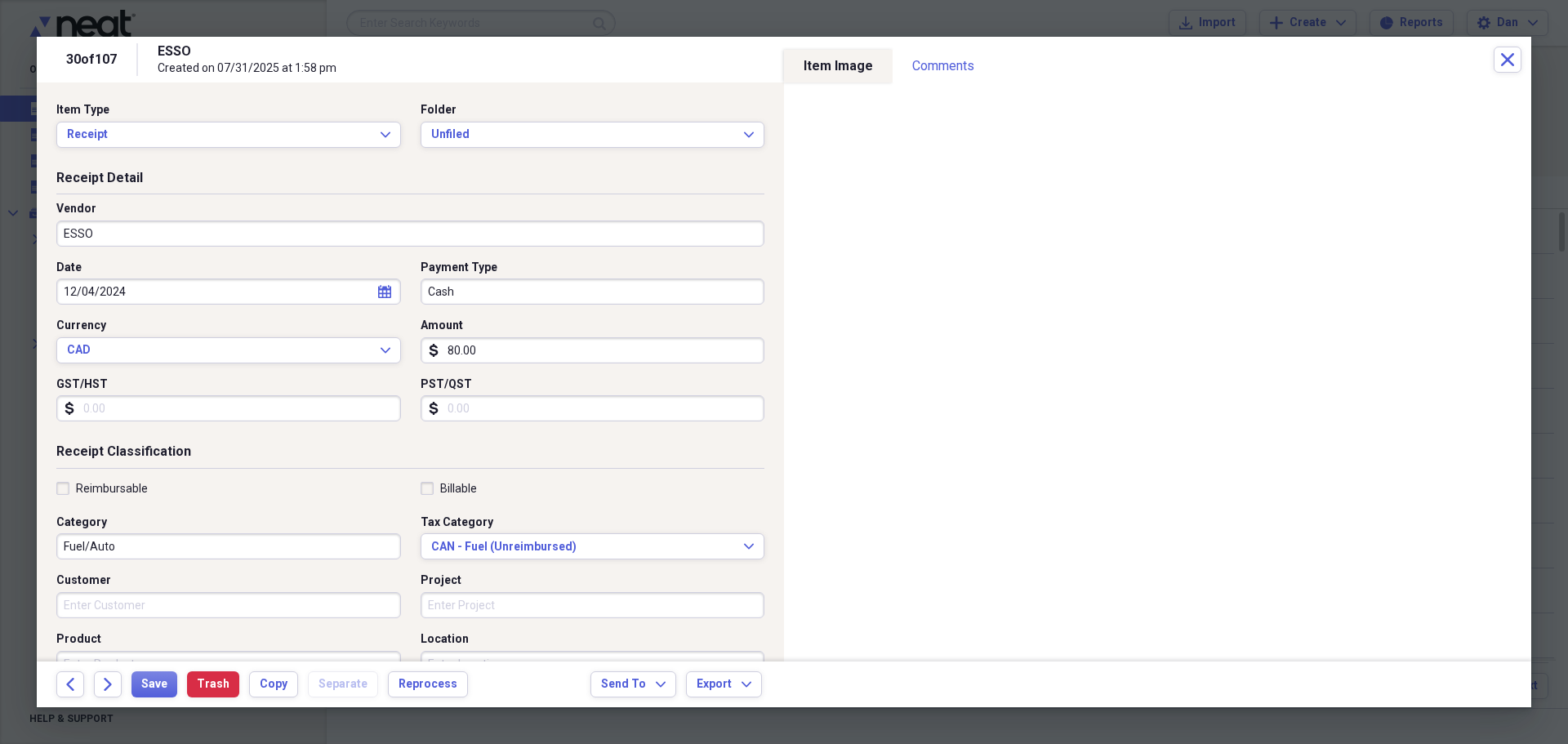 click on "Reimbursable" at bounding box center (102, 488) 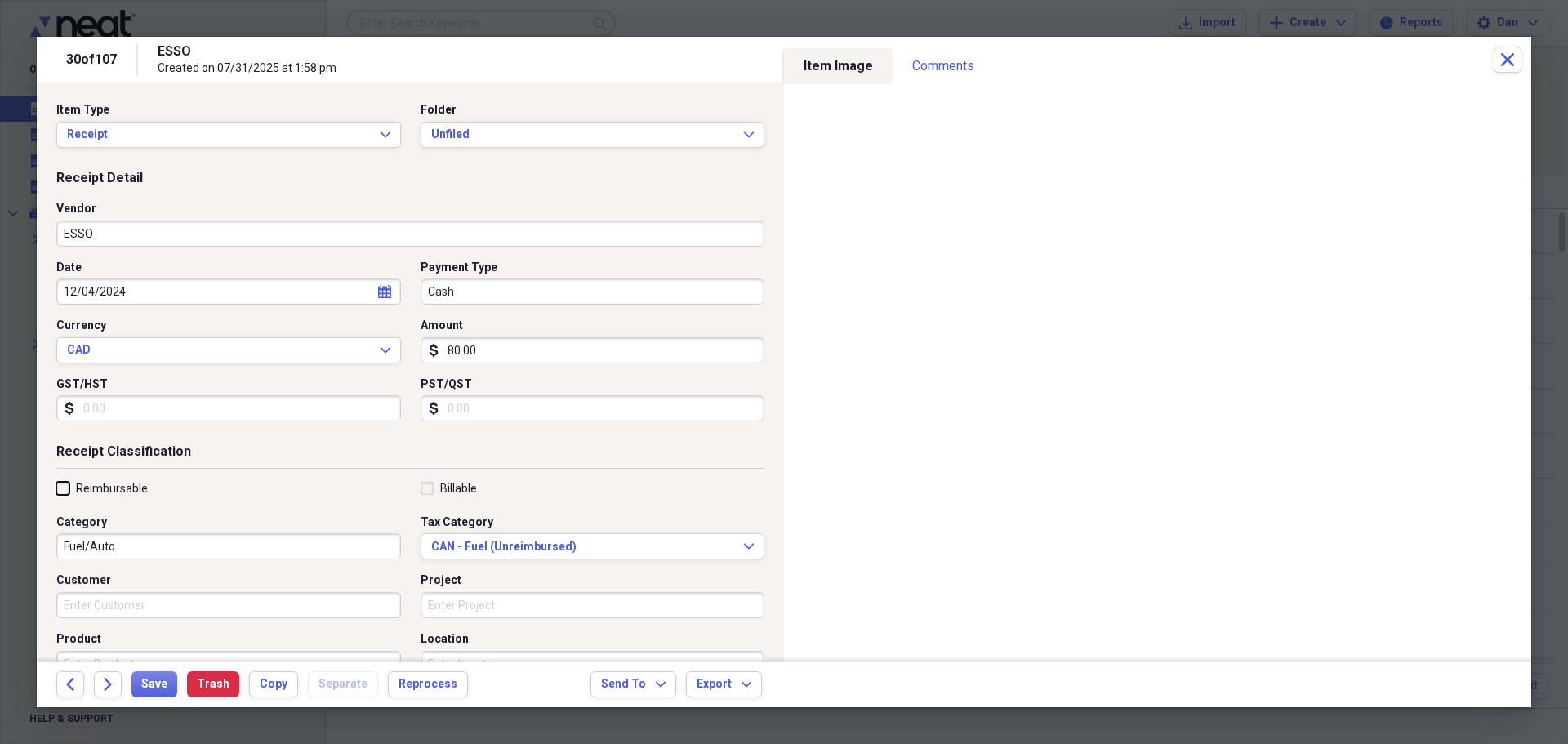 click on "Reimbursable" at bounding box center [56, 488] 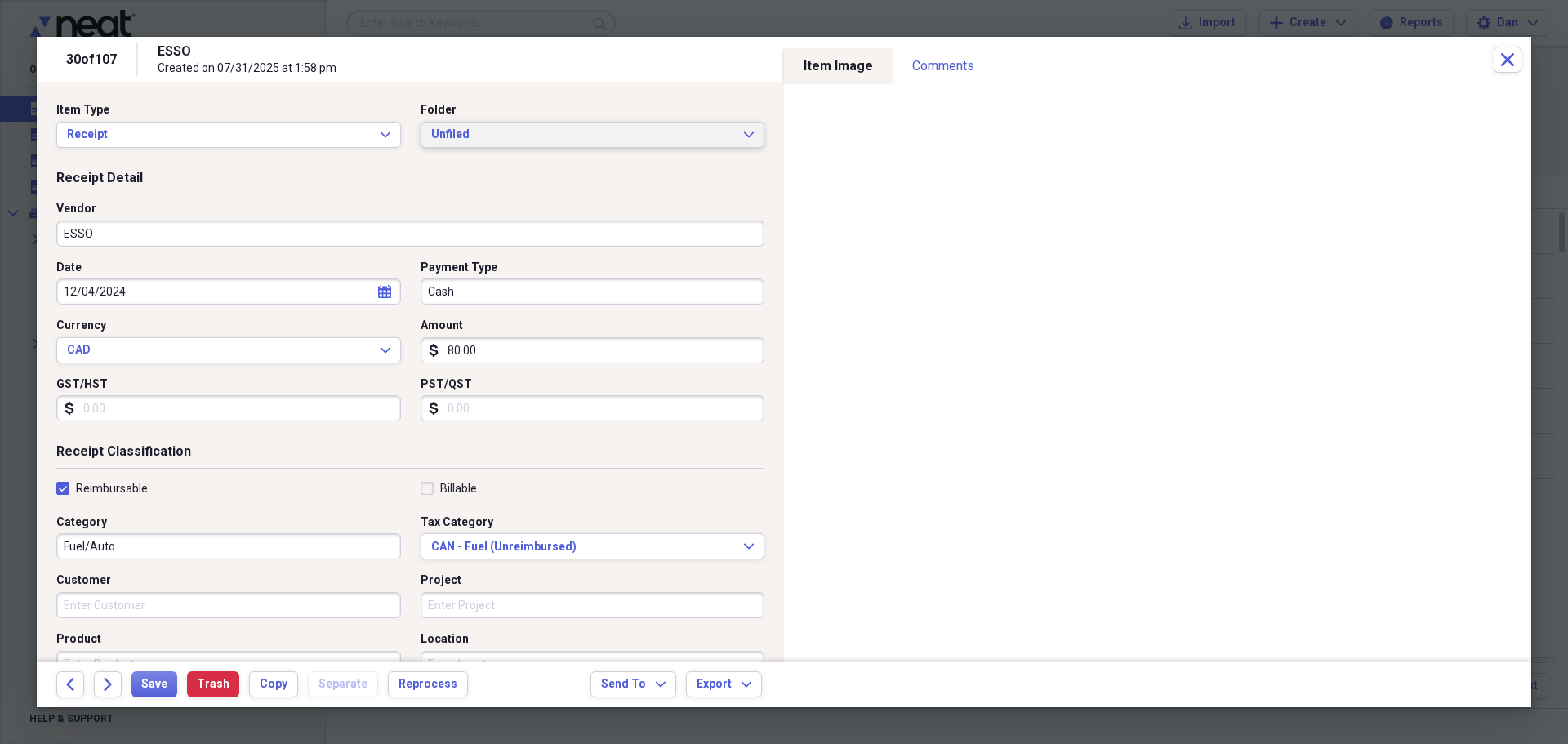 click on "Expand" 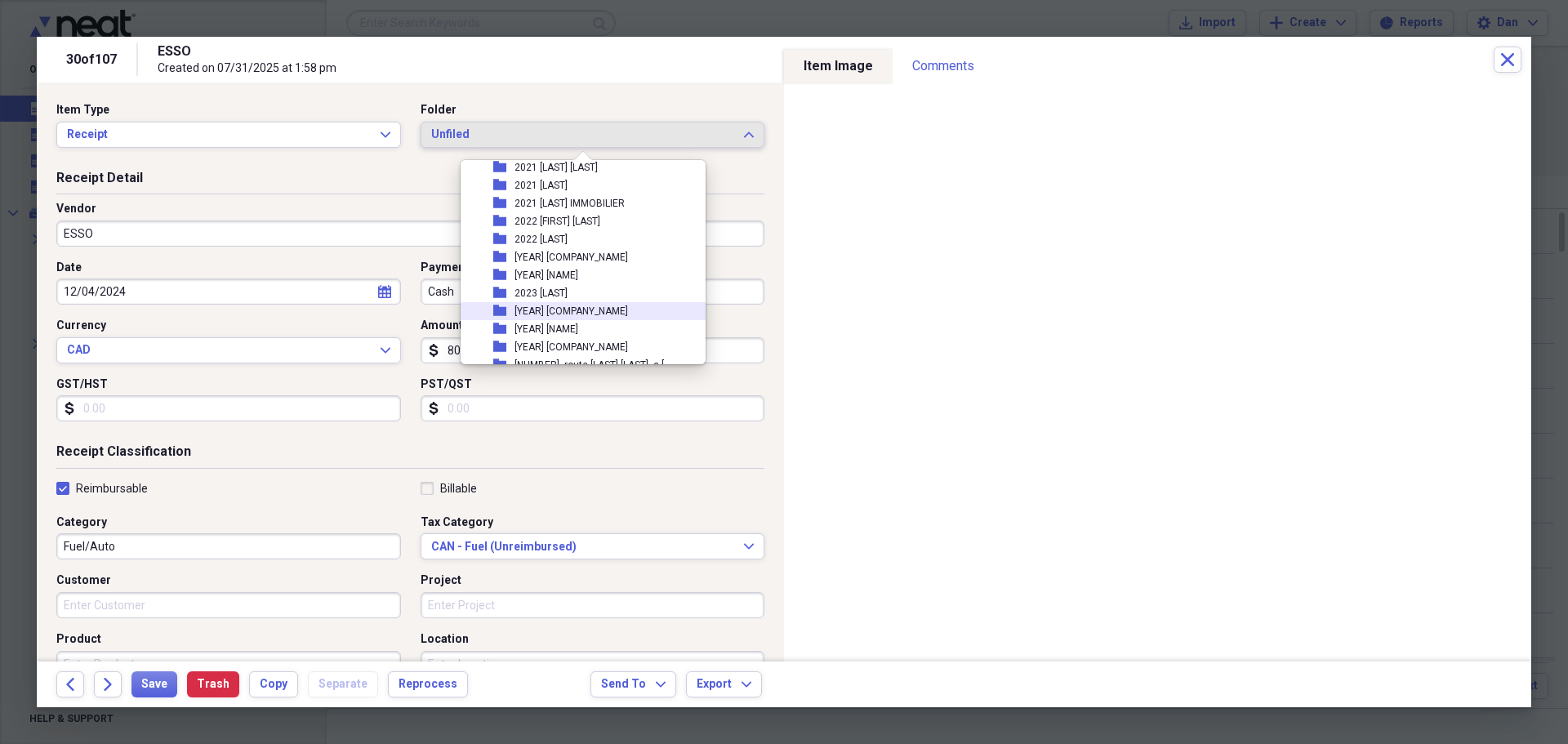 scroll, scrollTop: 490, scrollLeft: 0, axis: vertical 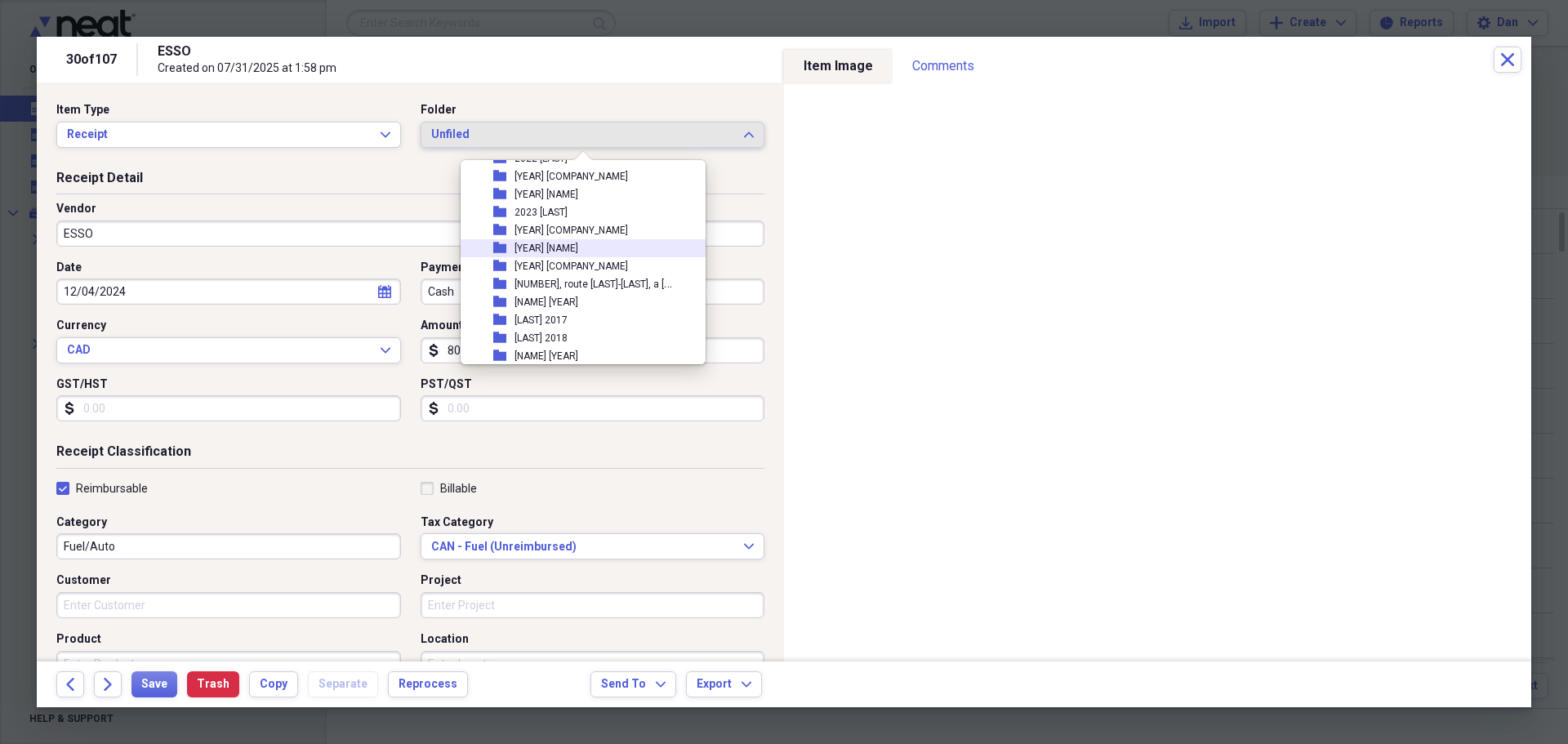 click on "[YEAR] [FIRST] [LAST]" at bounding box center [546, 248] 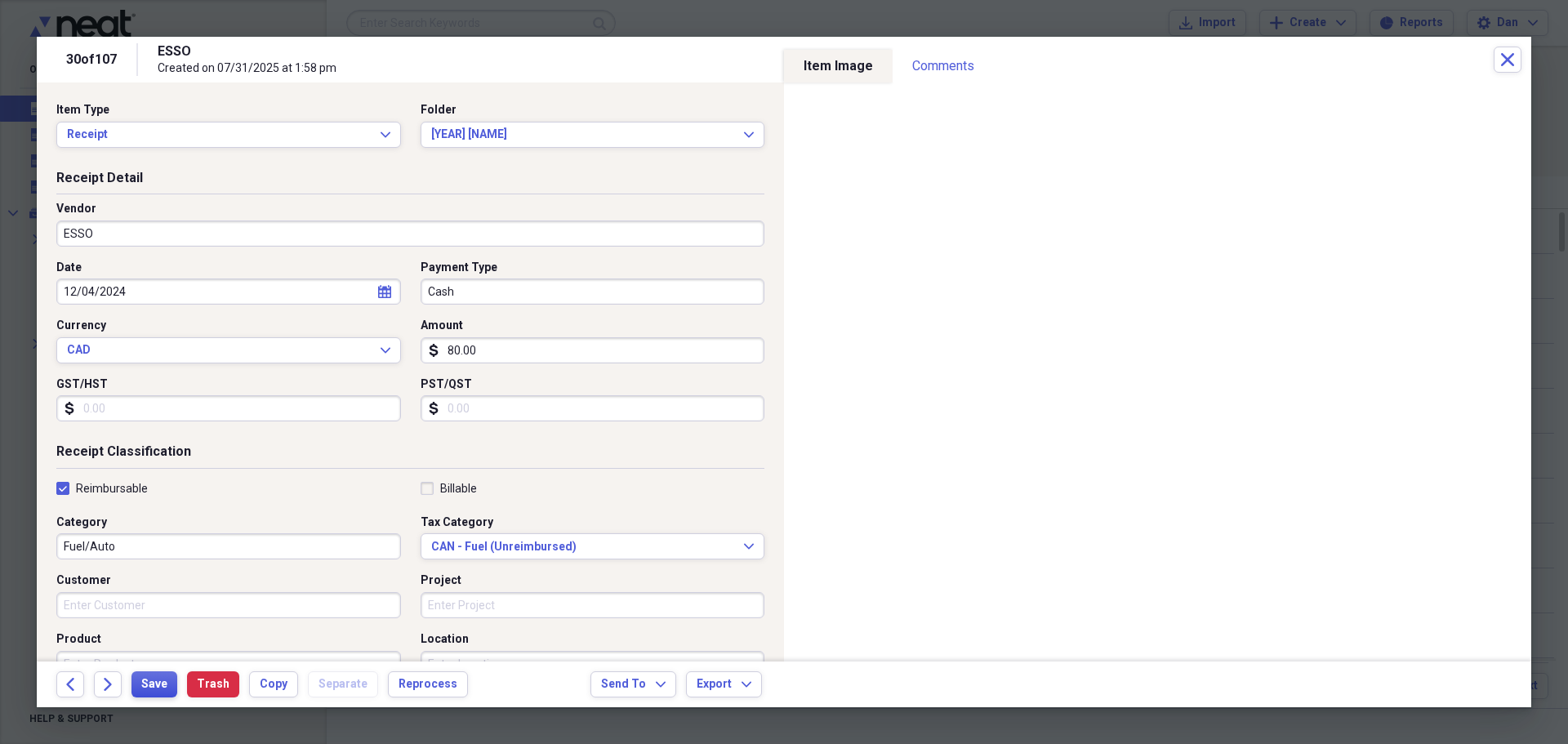 click on "Save" at bounding box center [154, 684] 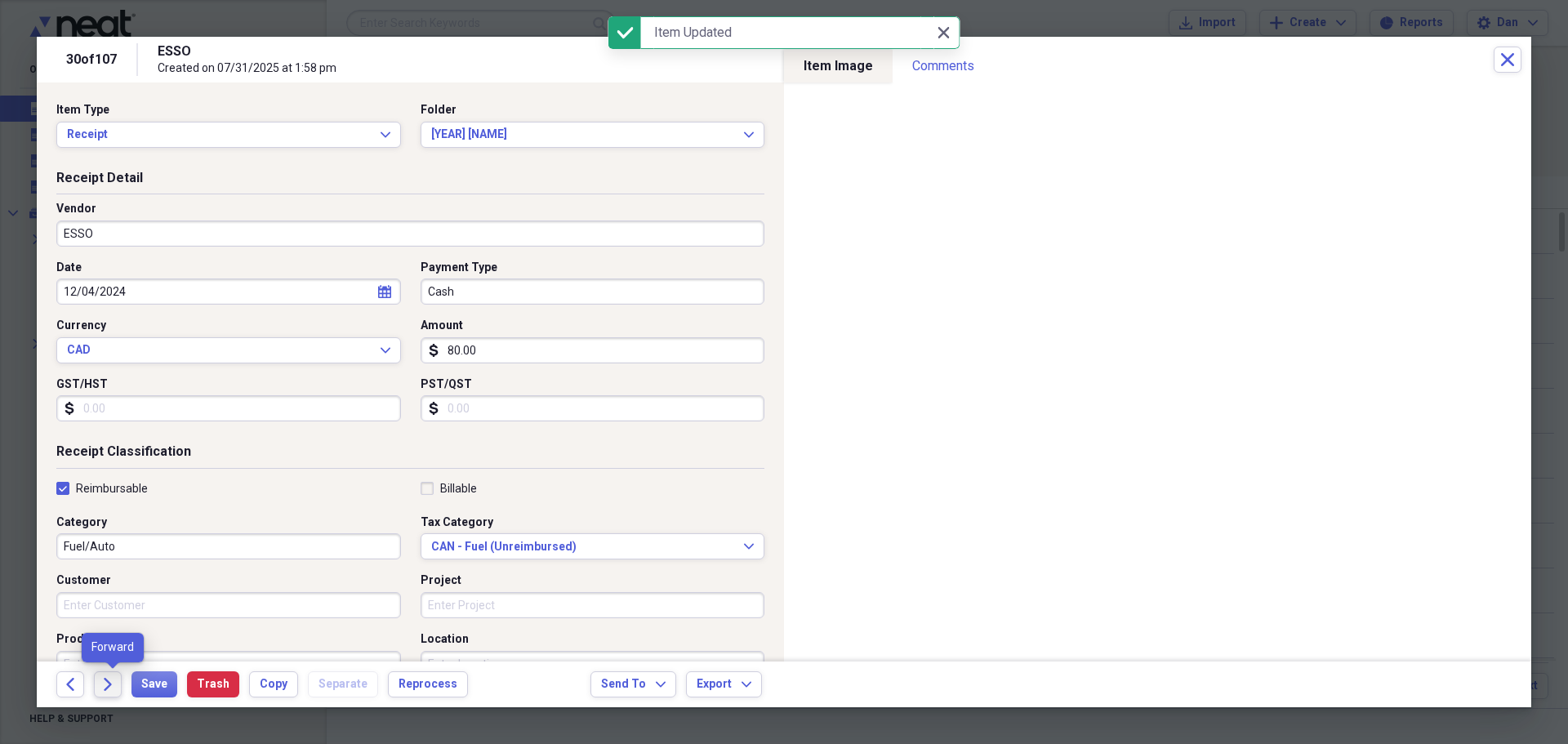 click on "Forward" 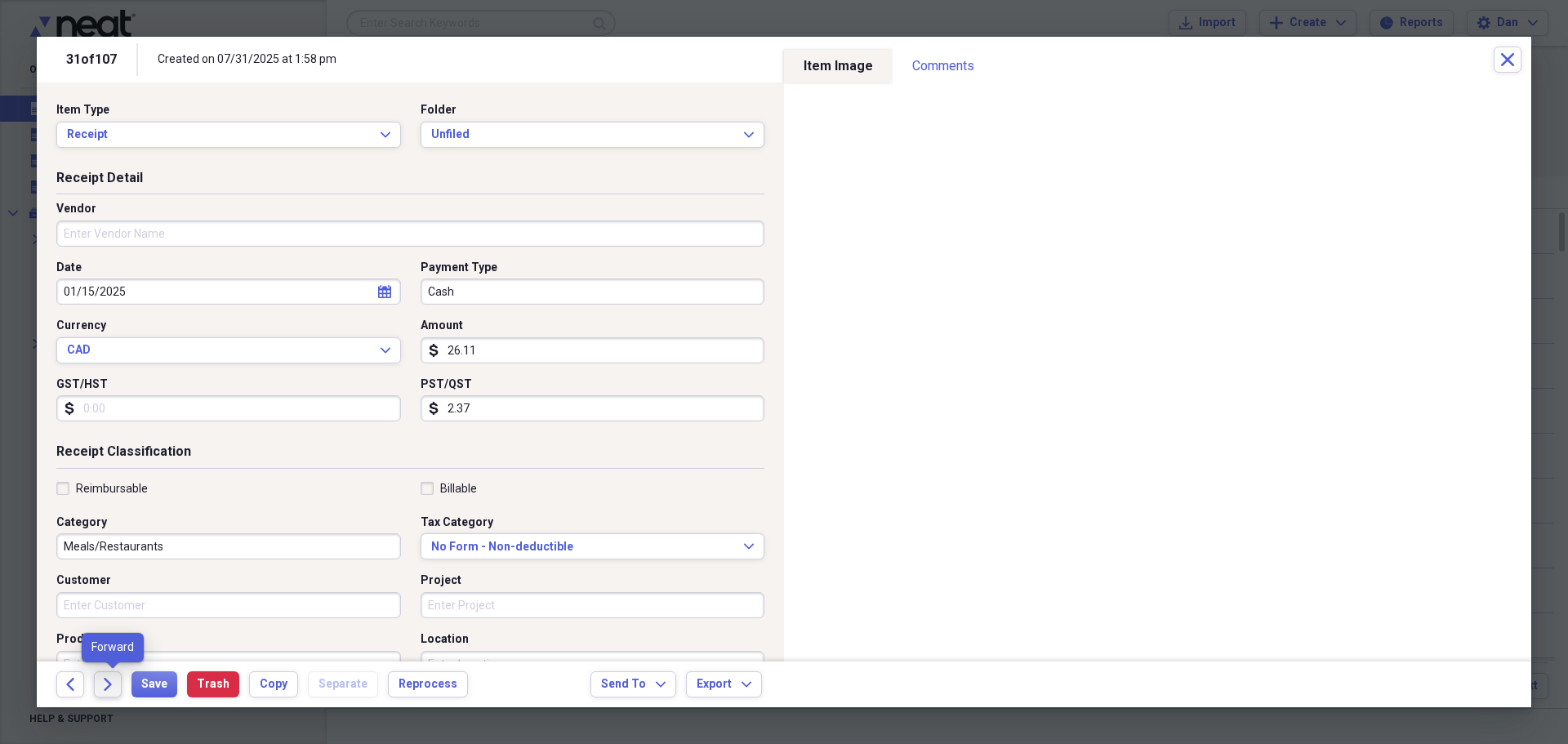 click on "Forward" 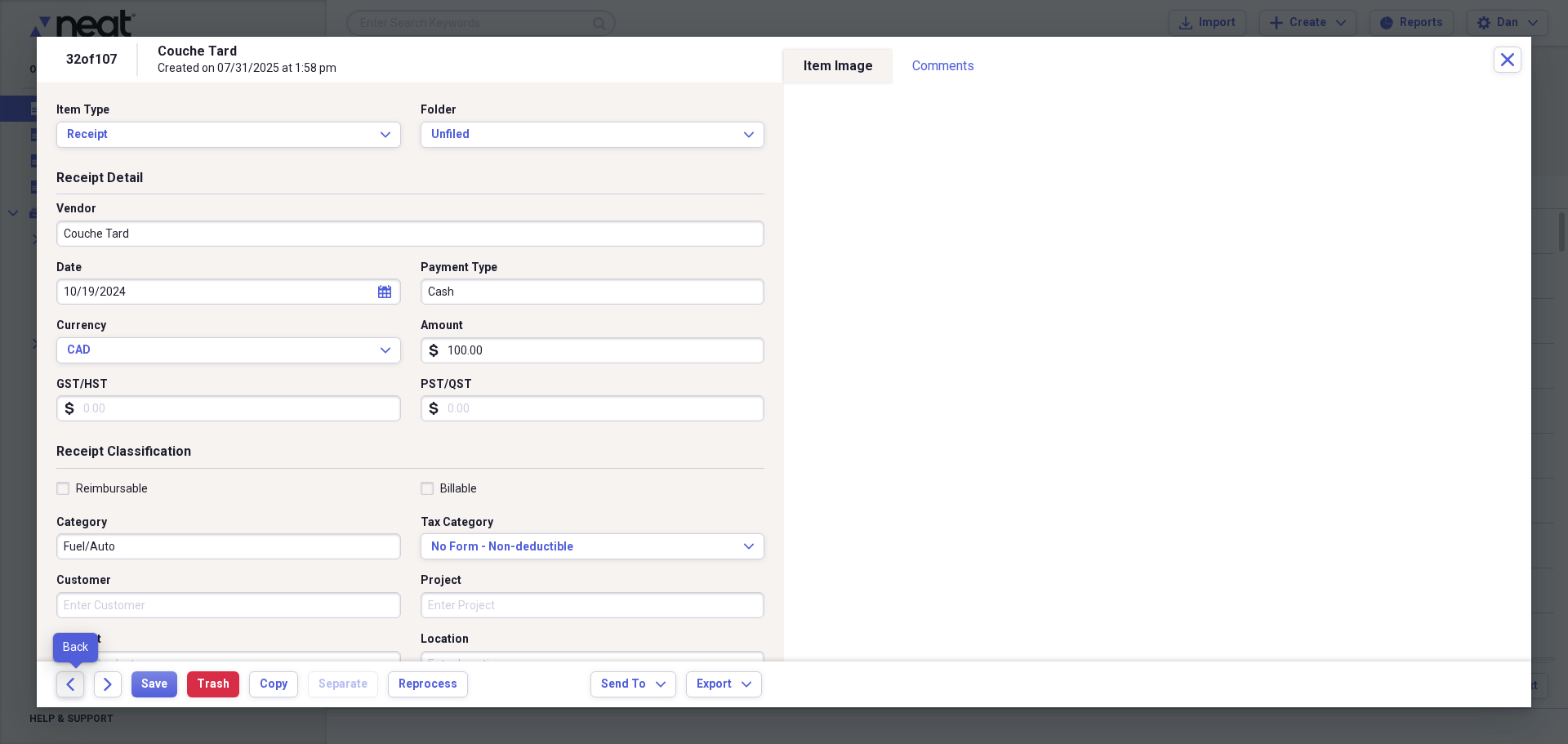 click on "Back" 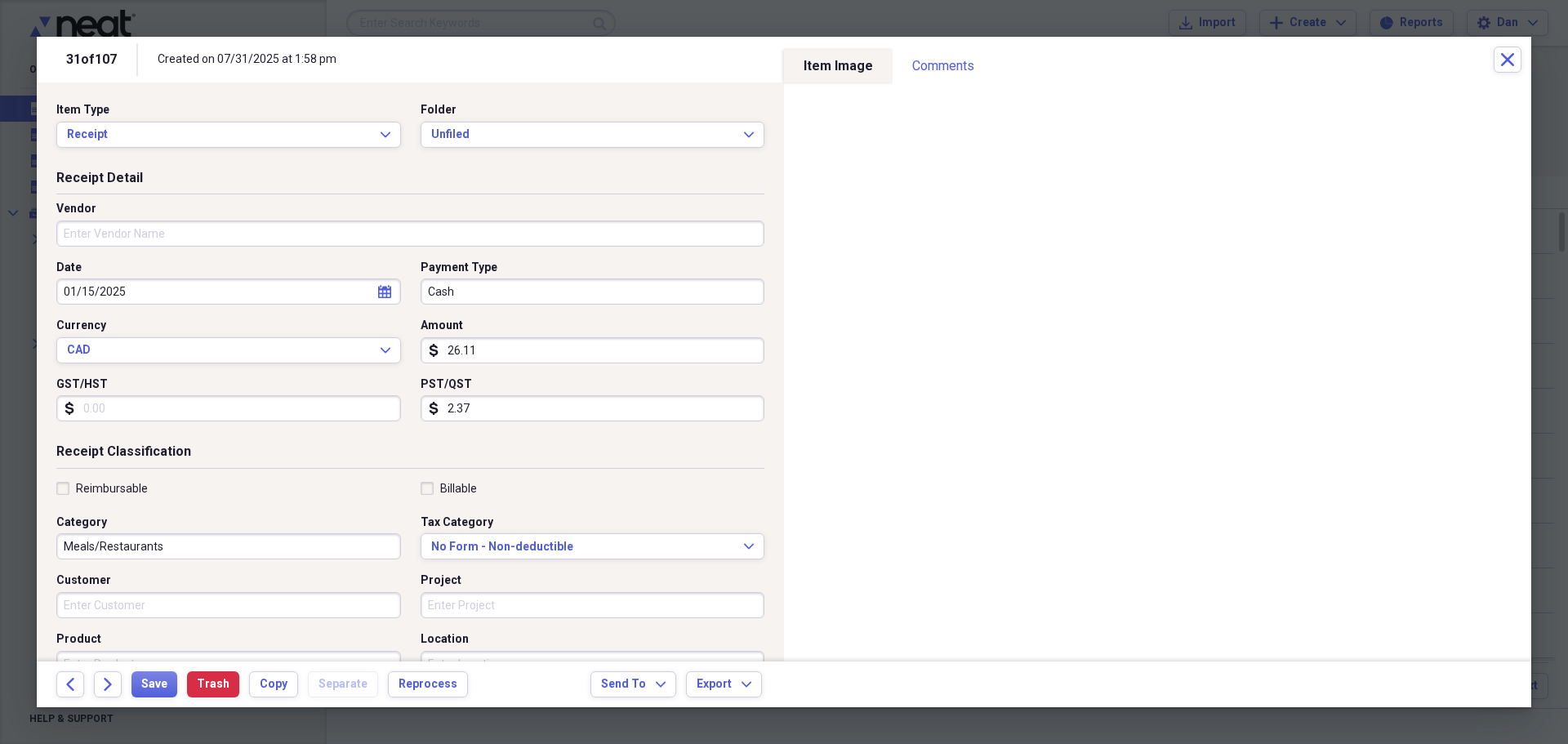 click on "Vendor" at bounding box center (410, 234) 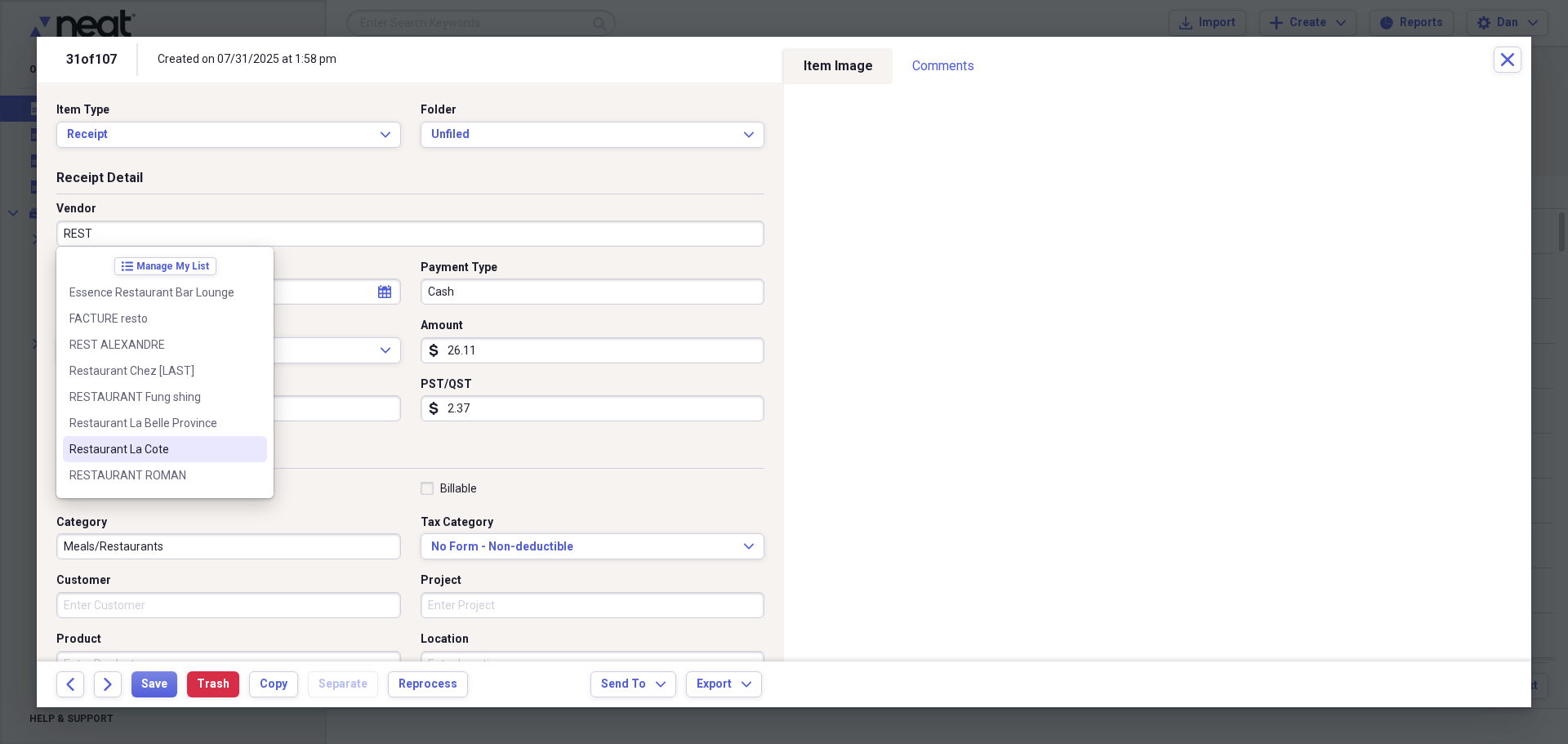 scroll, scrollTop: 75, scrollLeft: 0, axis: vertical 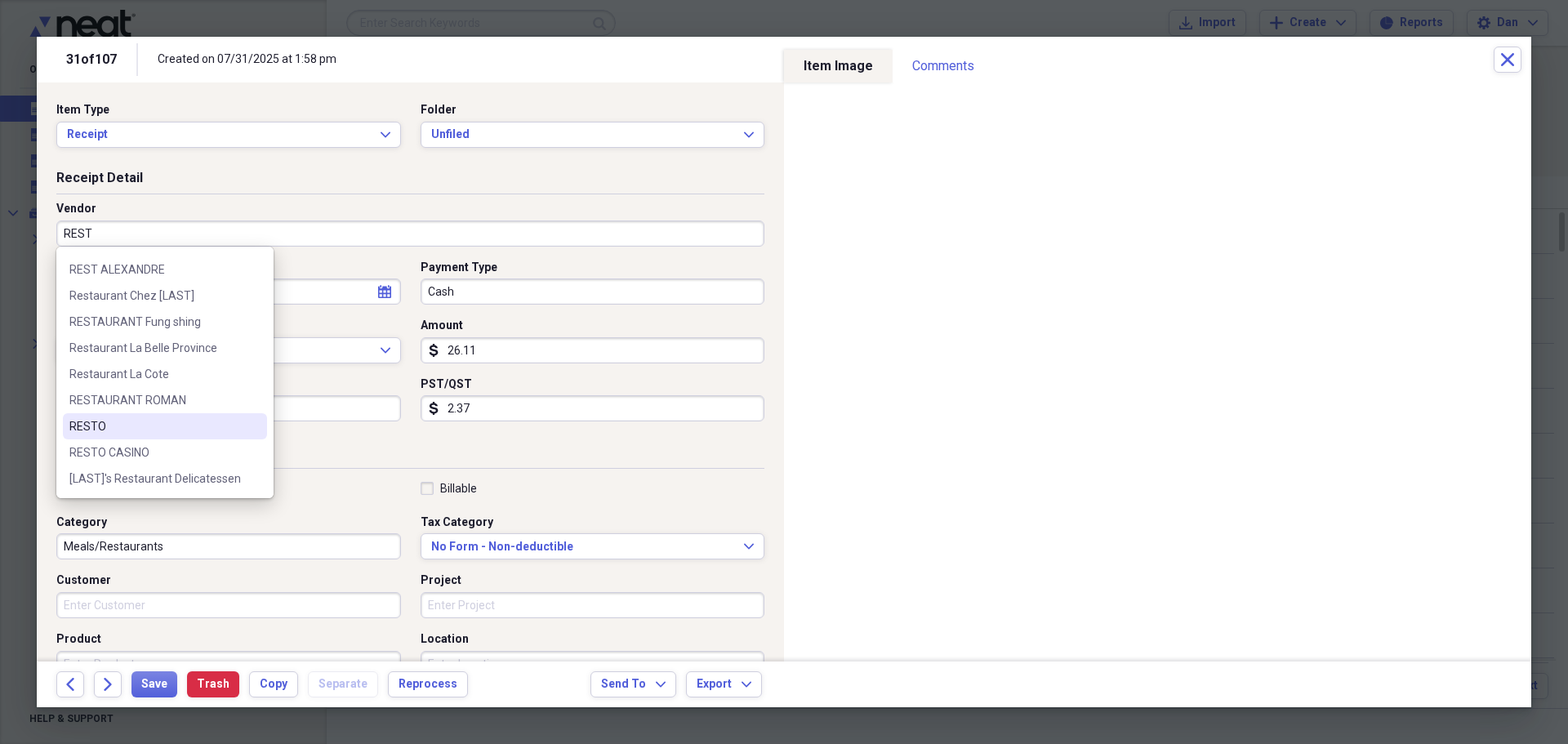 click on "[LAST]" at bounding box center (155, 426) 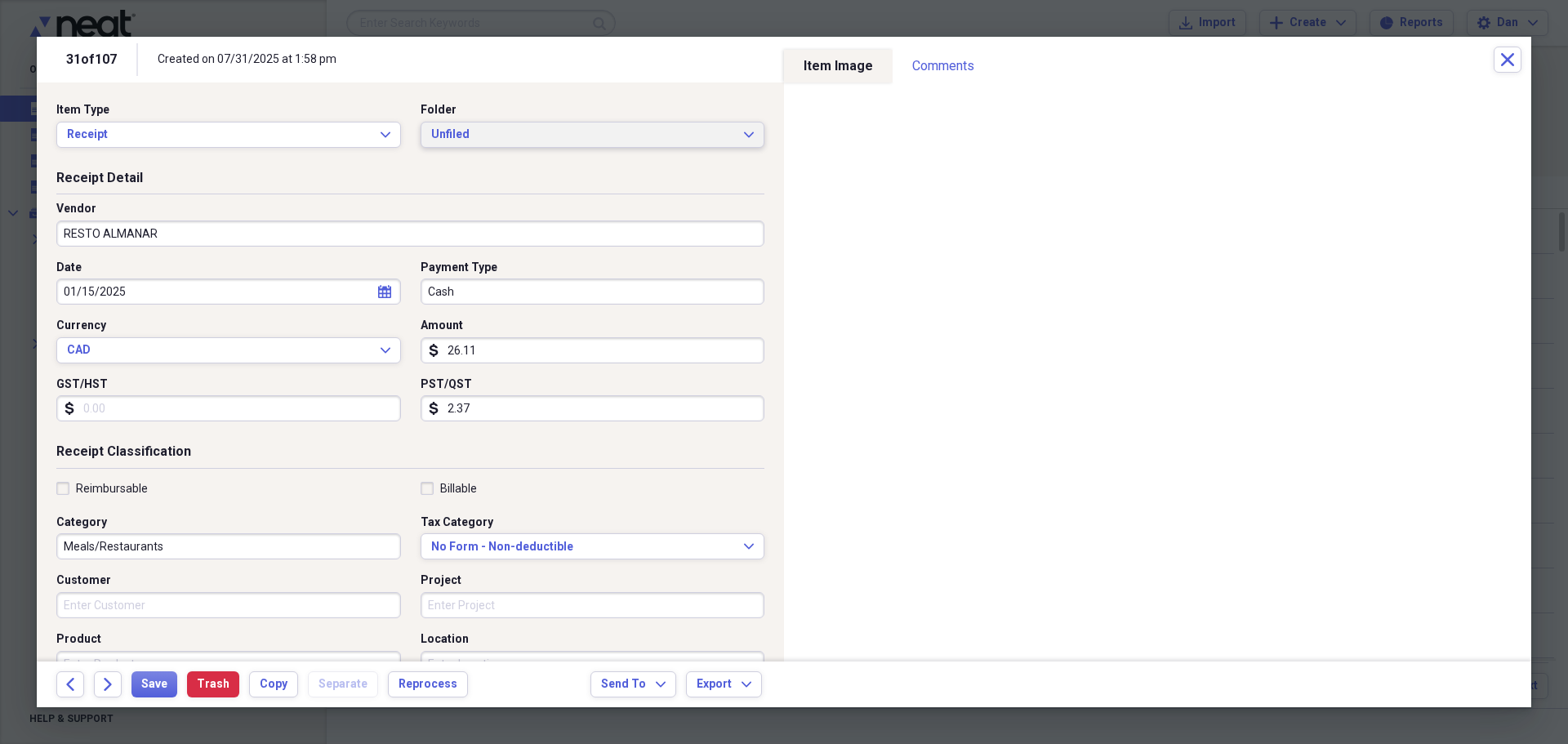 click 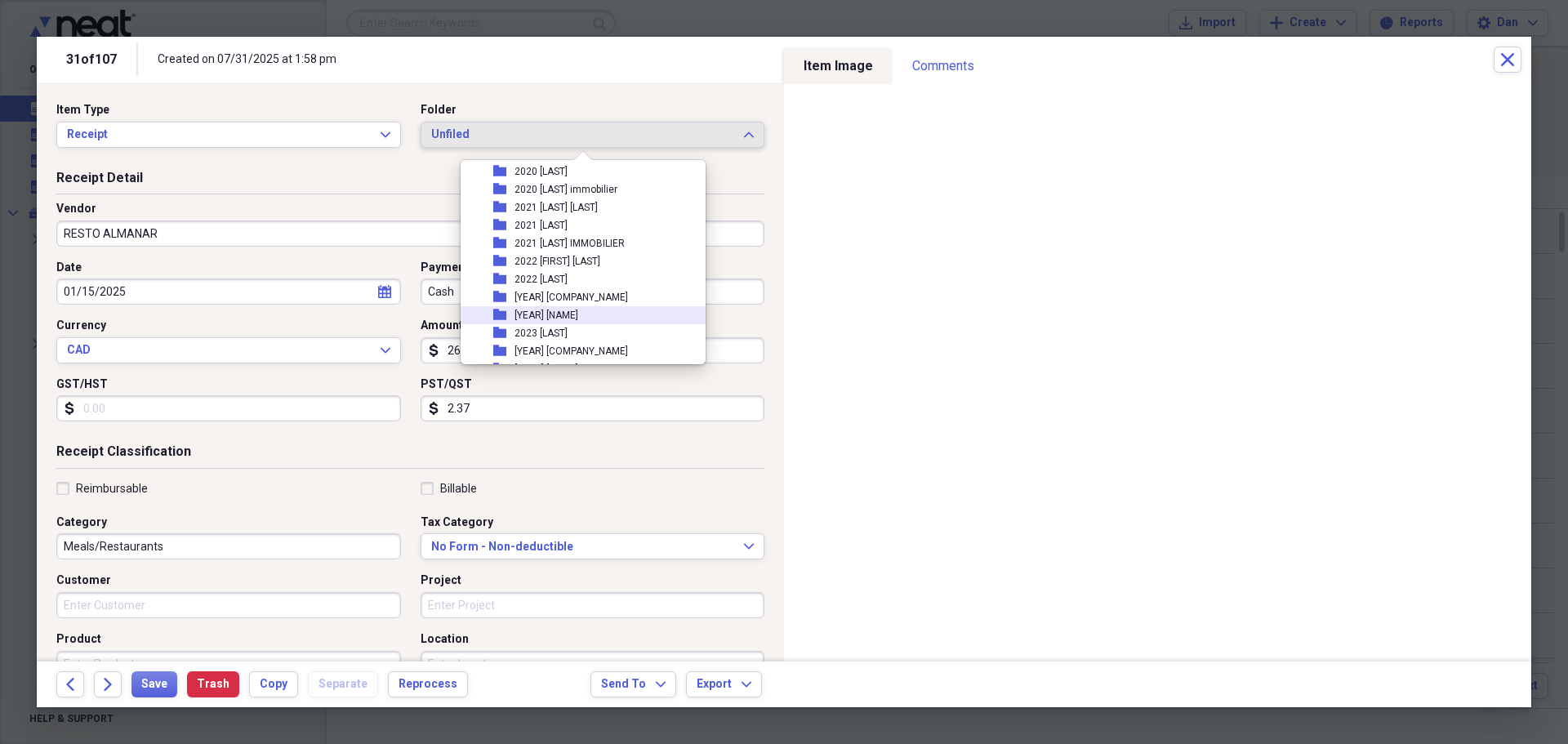 scroll, scrollTop: 408, scrollLeft: 0, axis: vertical 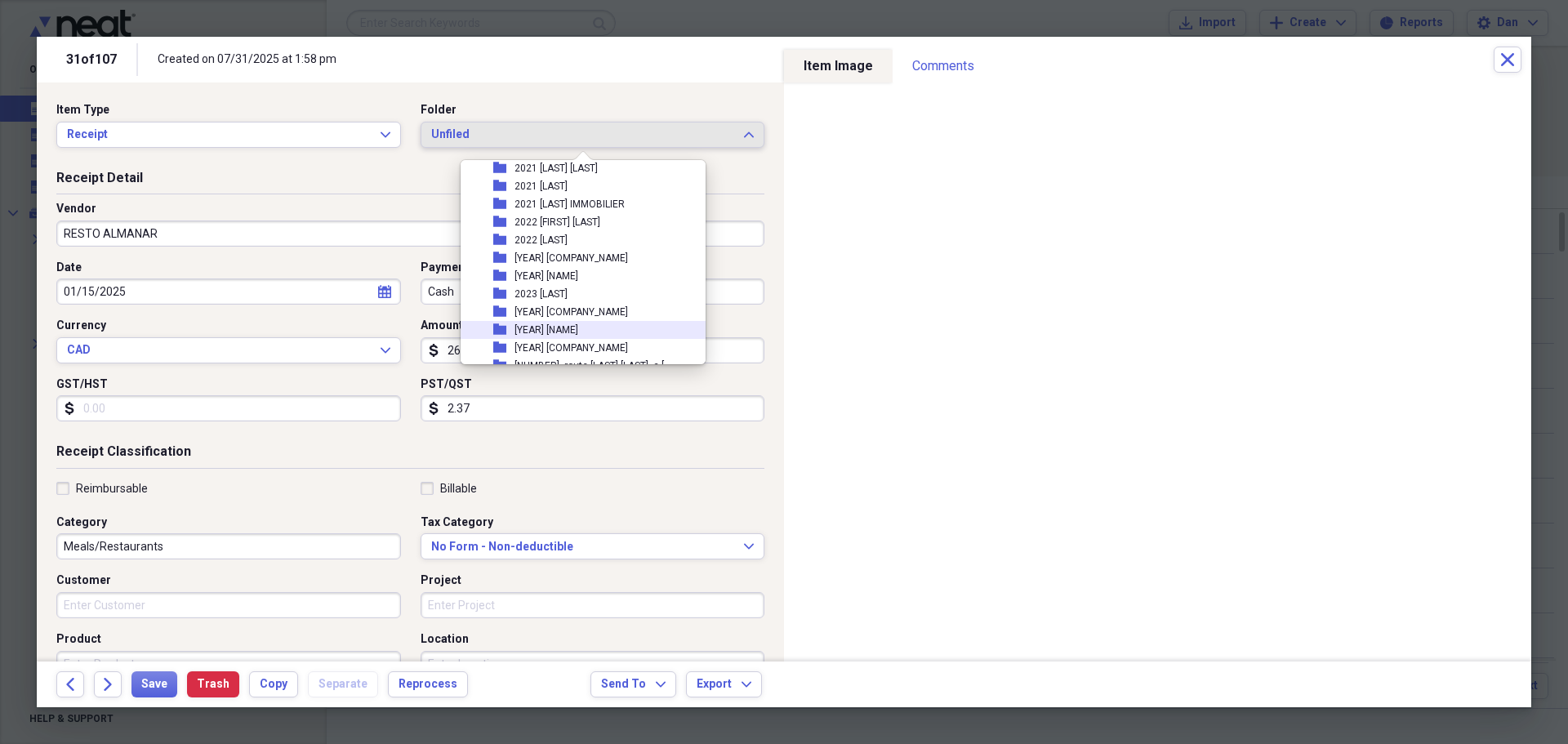 click on "[YEAR] [FIRST] [LAST]" at bounding box center [546, 330] 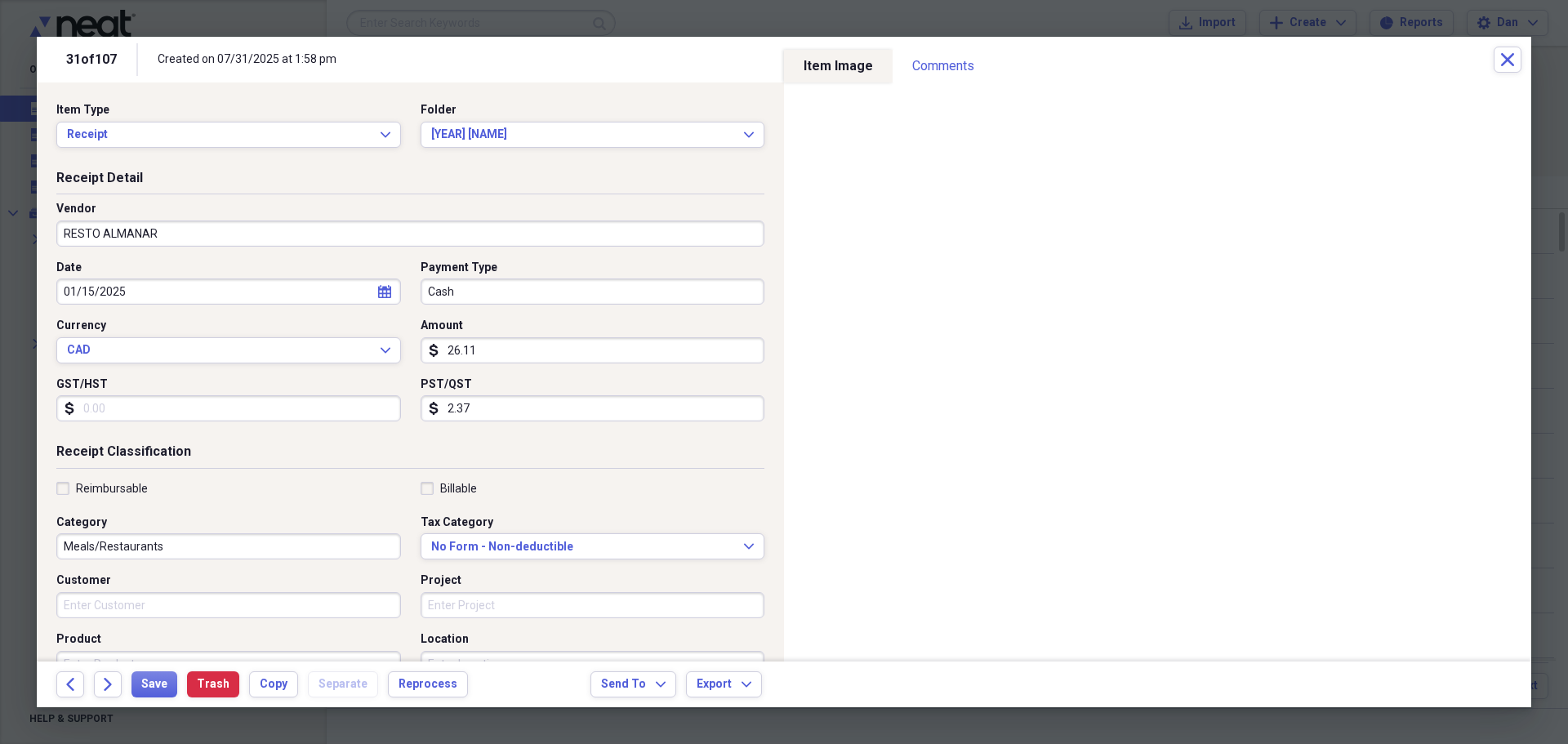 click on "Reimbursable" at bounding box center (102, 488) 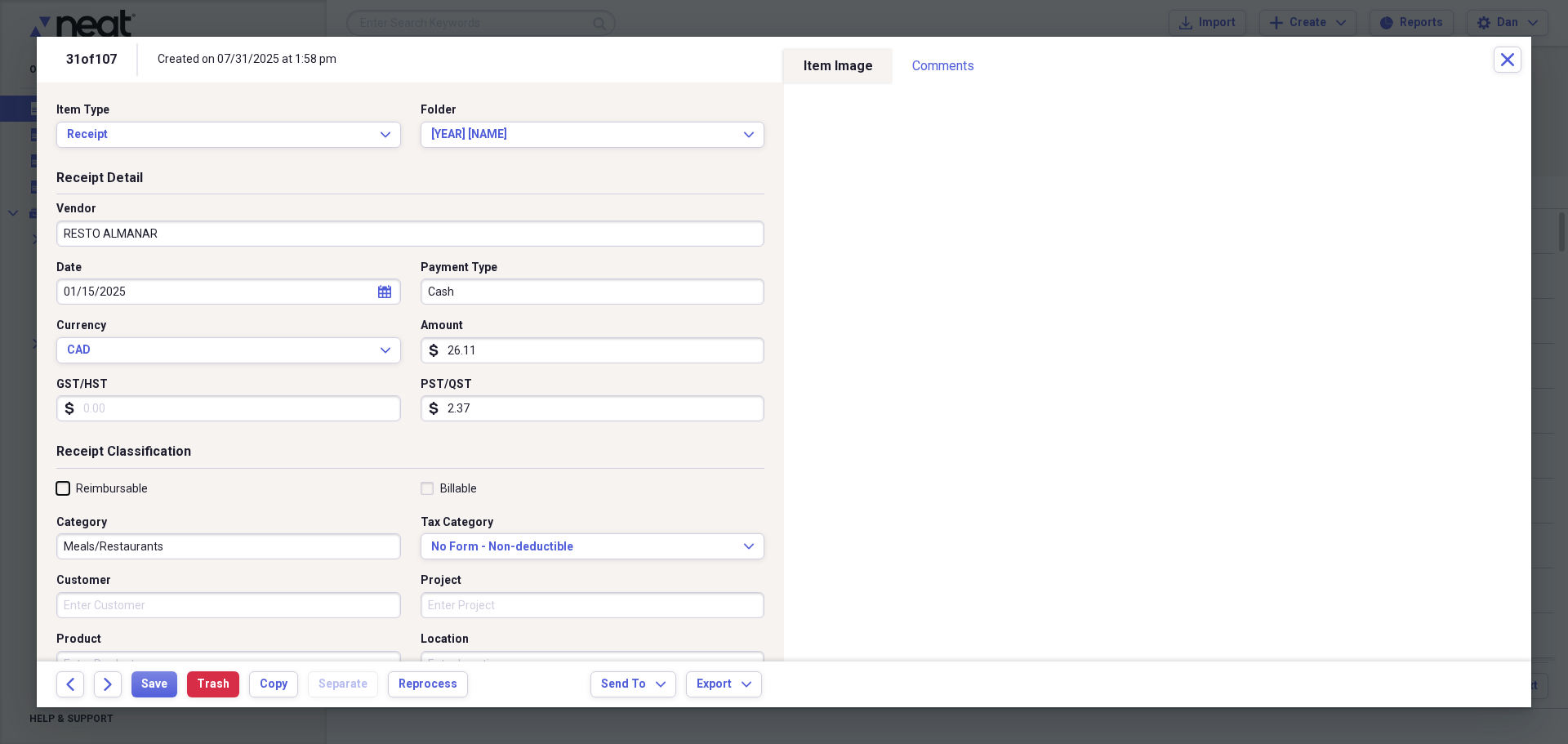 click on "Reimbursable" at bounding box center (56, 488) 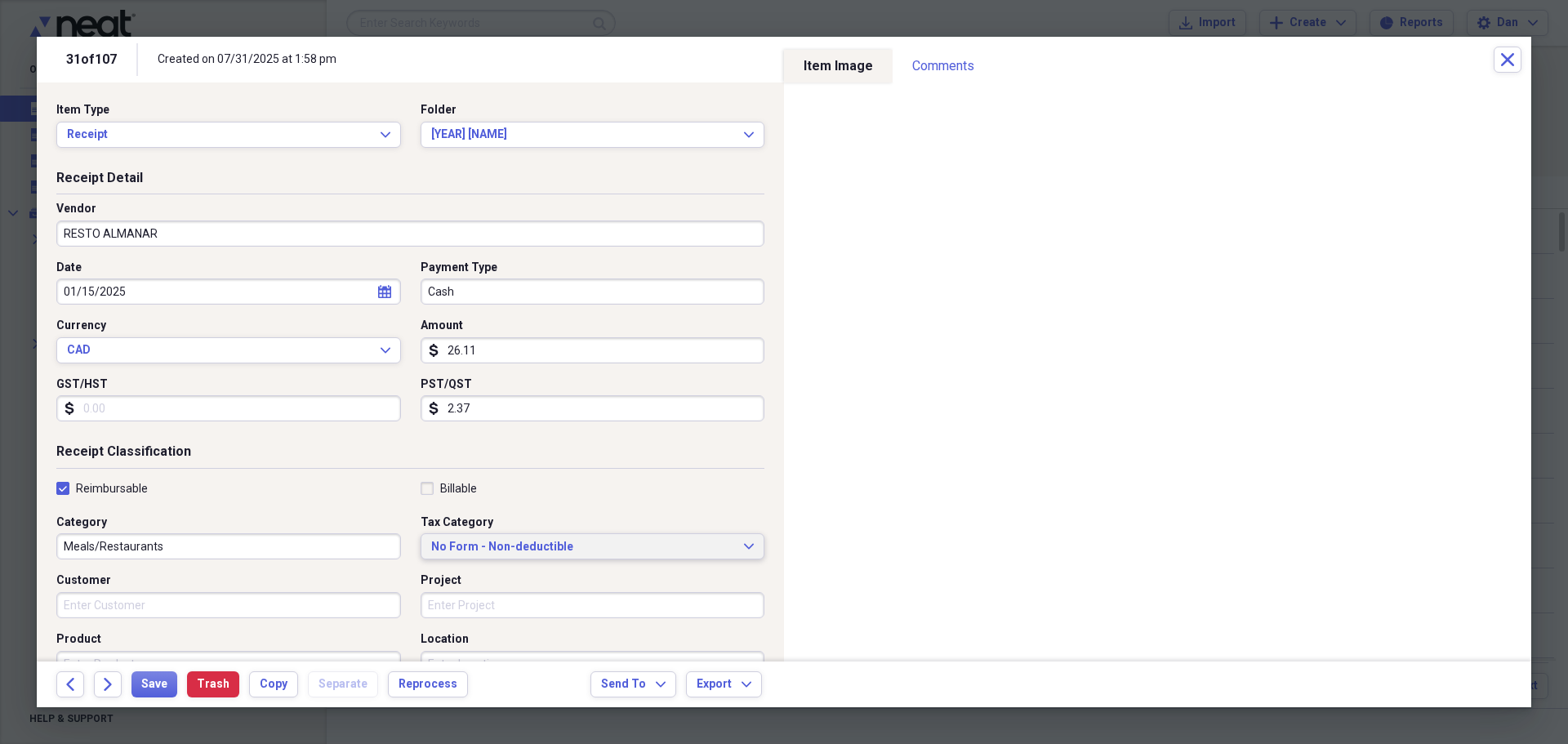 click on "No Form - Non-deductible Expand" at bounding box center [593, 546] 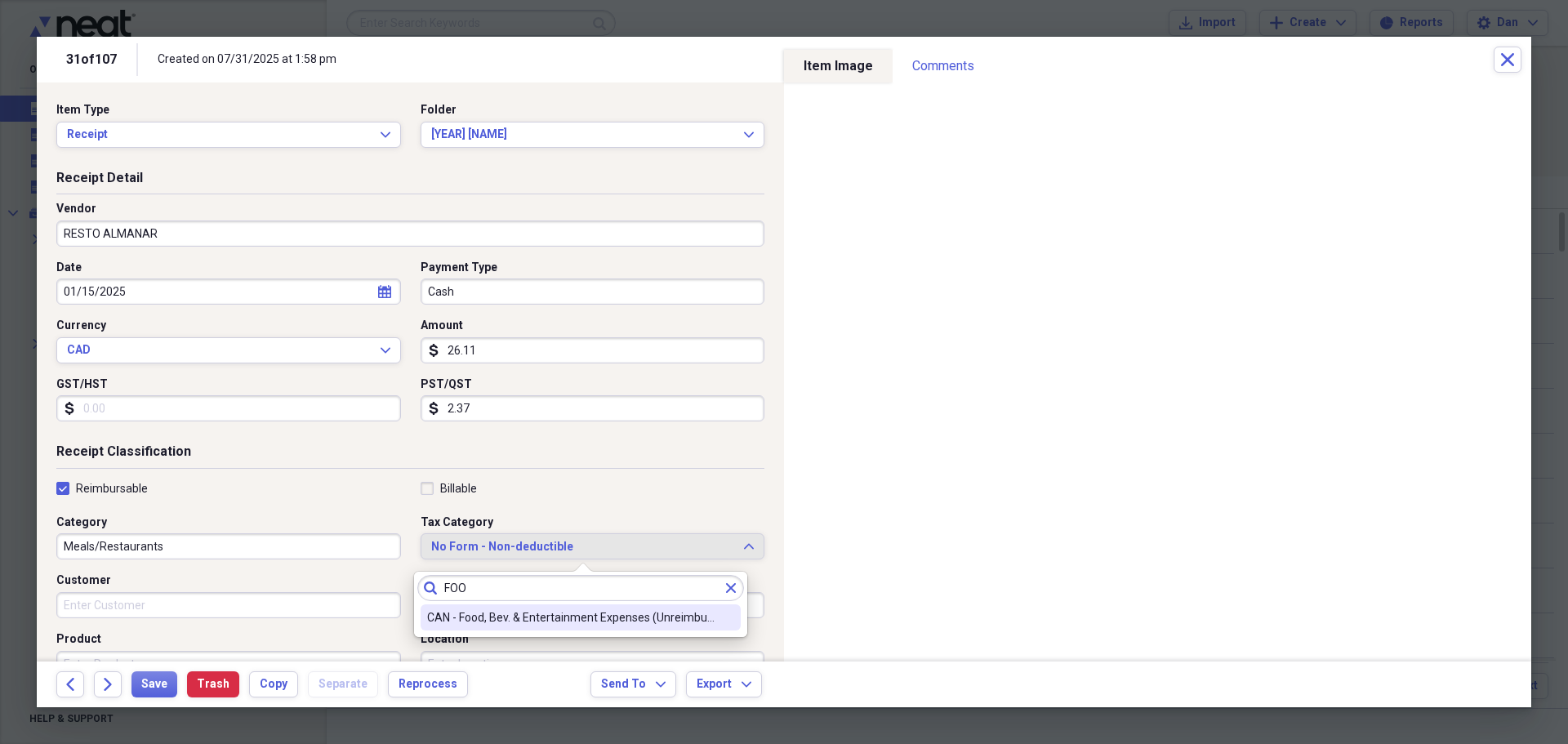click on "CAN - Food, Bev. & Entertainment Expenses (Unreimbursed)" at bounding box center [571, 617] 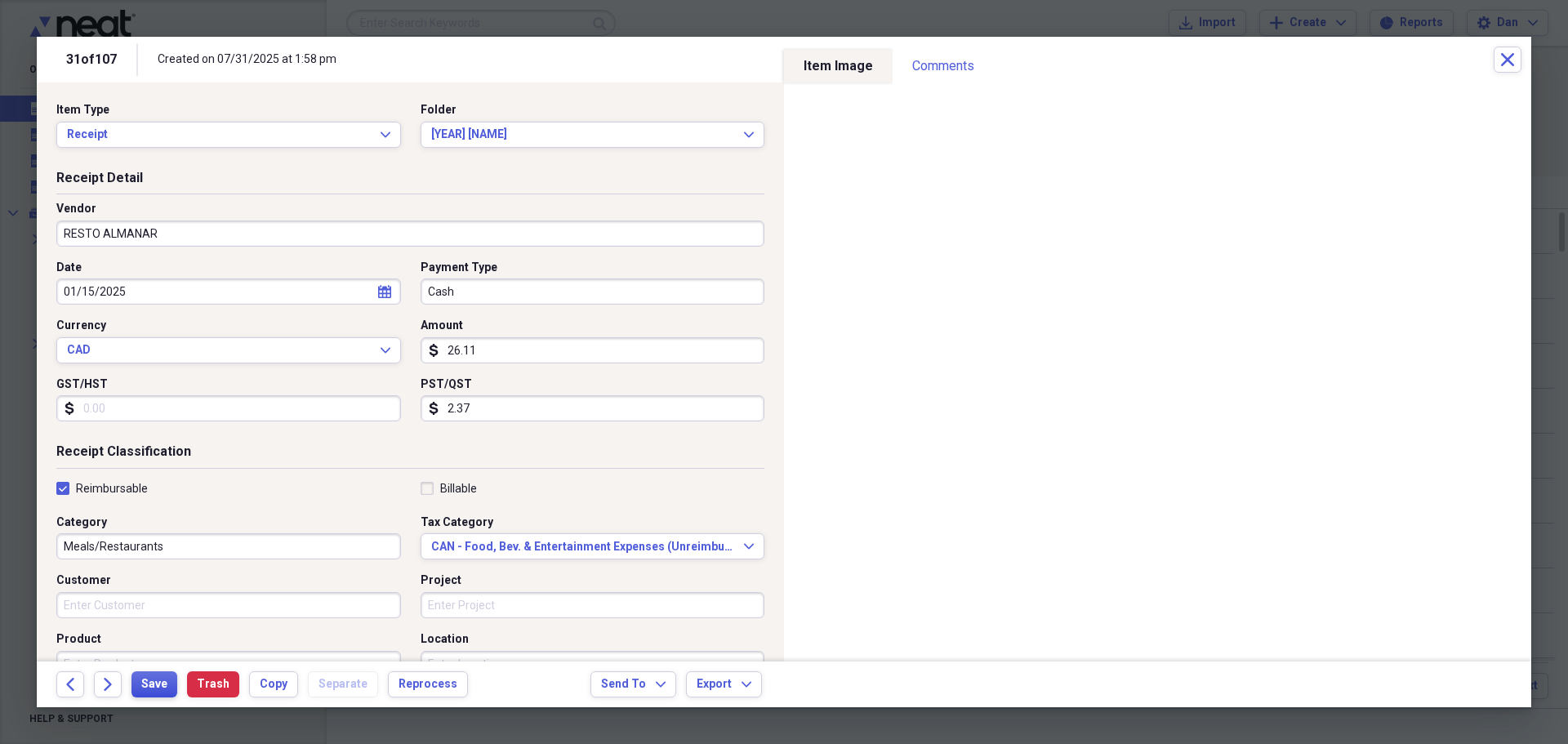 click on "Save" at bounding box center [154, 684] 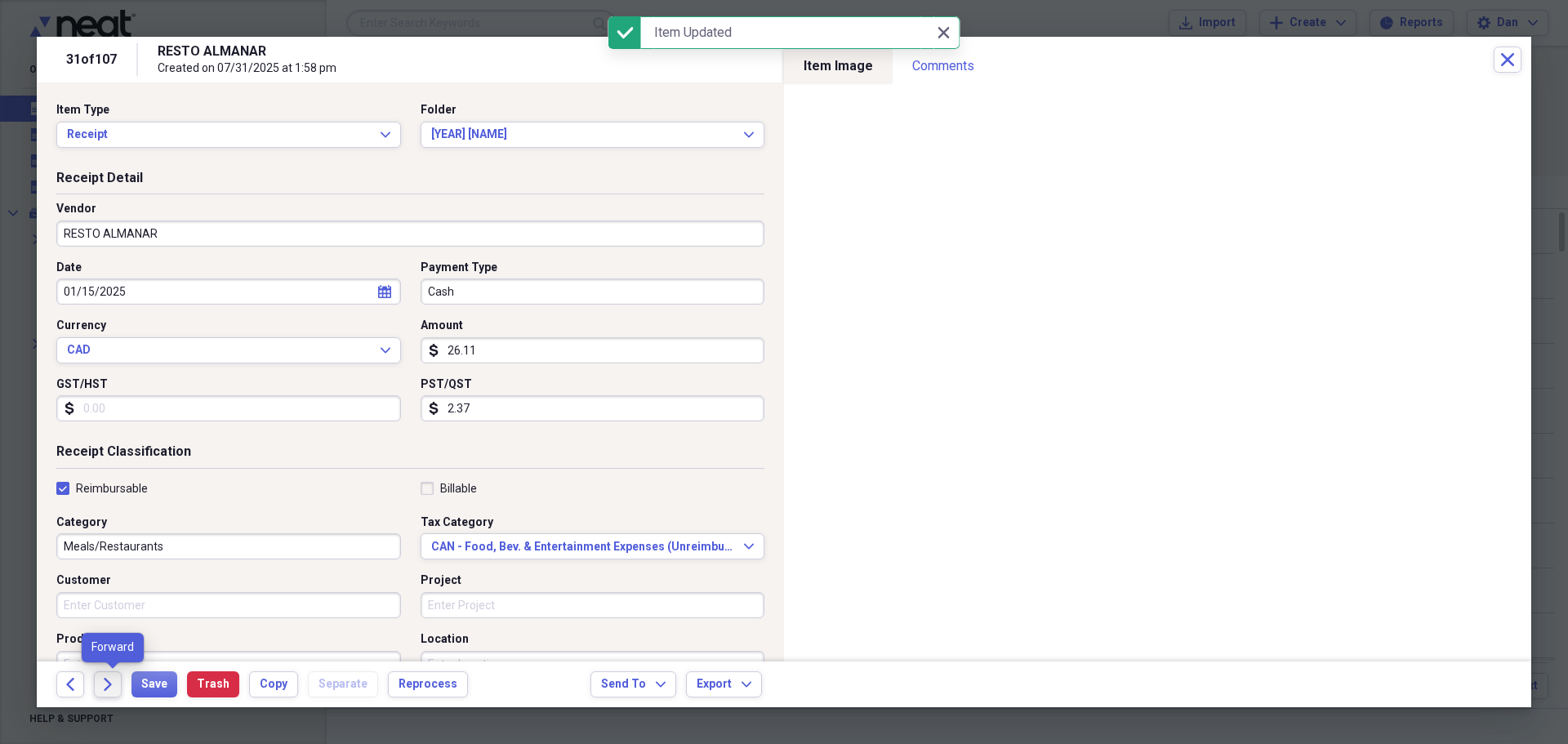 click on "Forward" 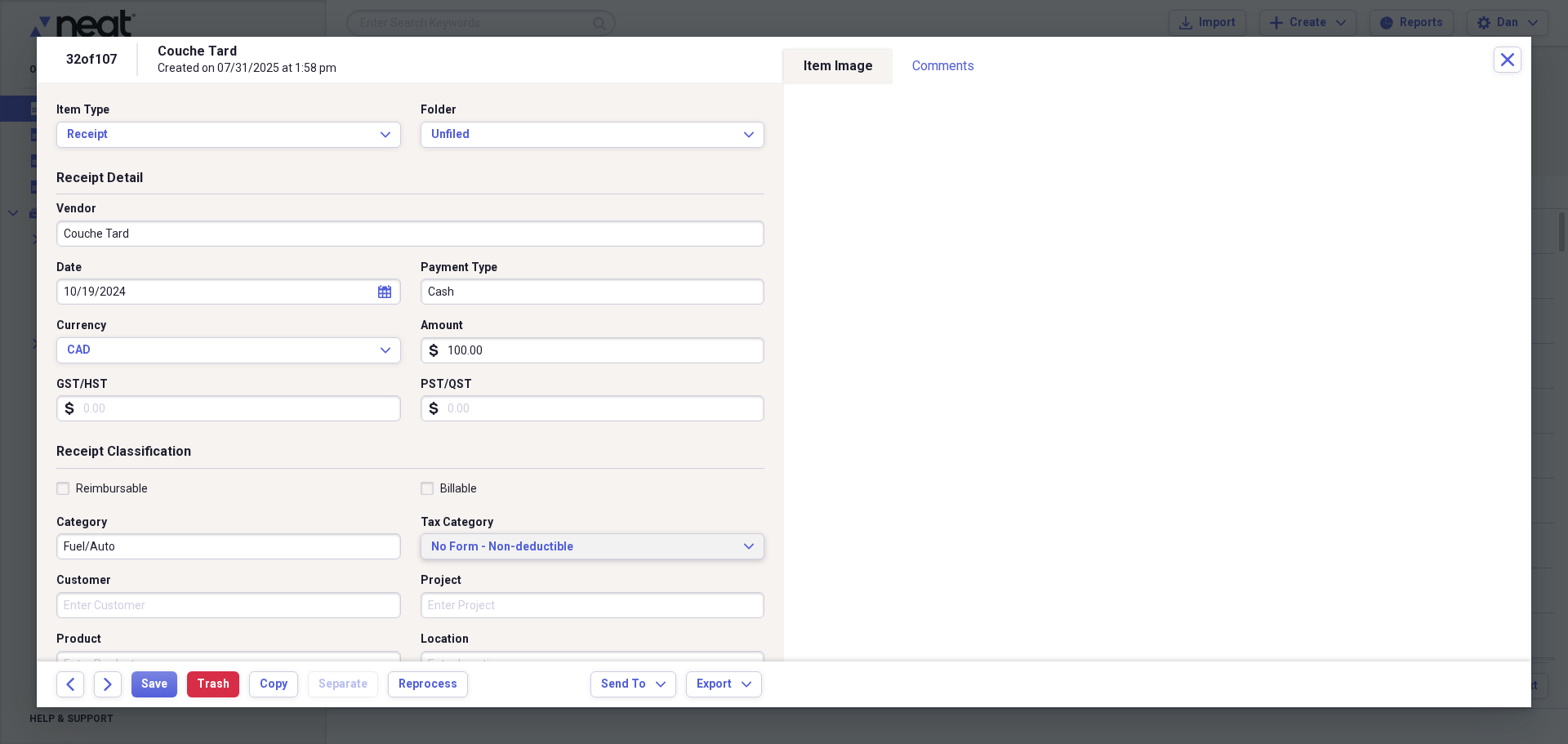 click on "No Form - Non-deductible" at bounding box center (583, 547) 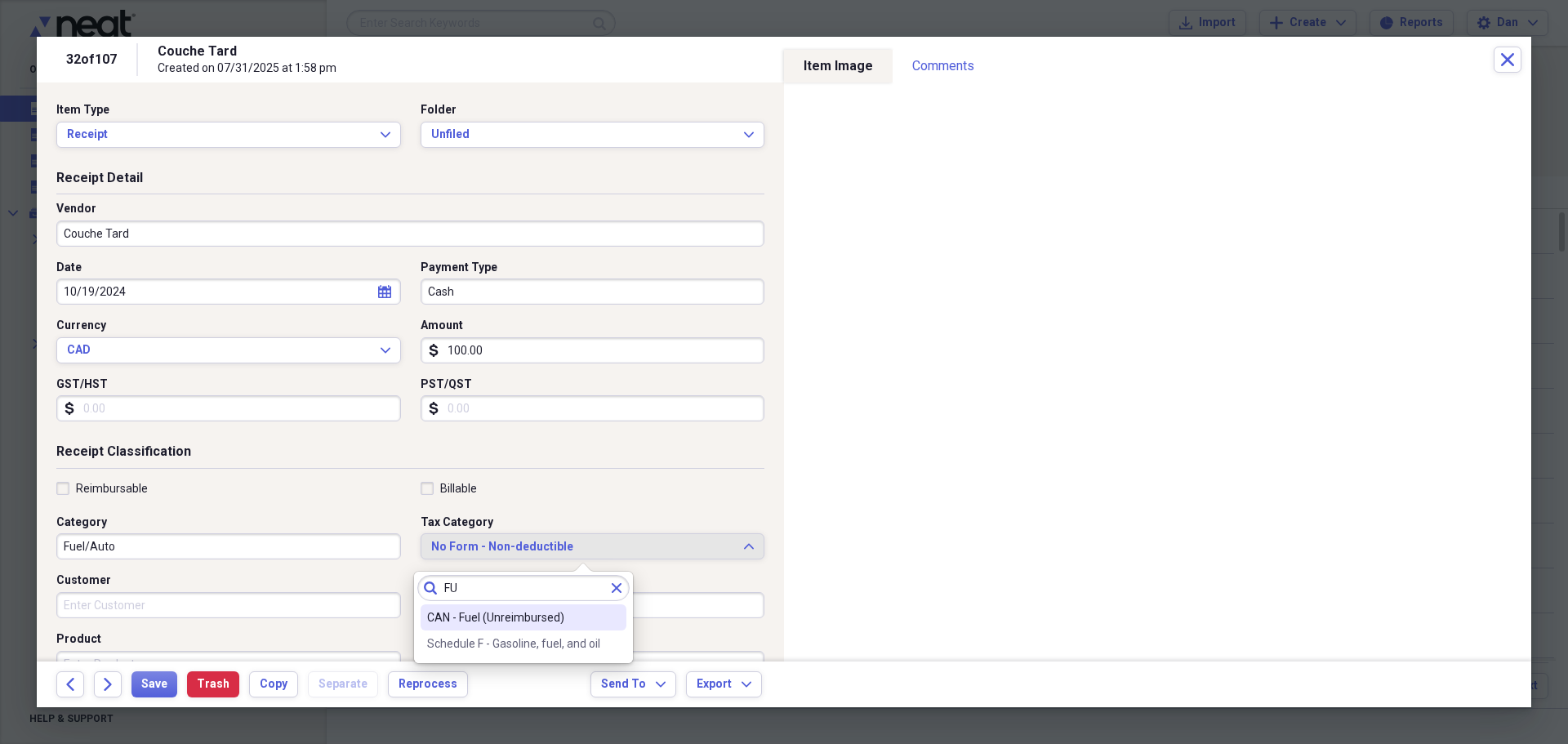 click on "CAN - Fuel (Unreimbursed)" at bounding box center [514, 617] 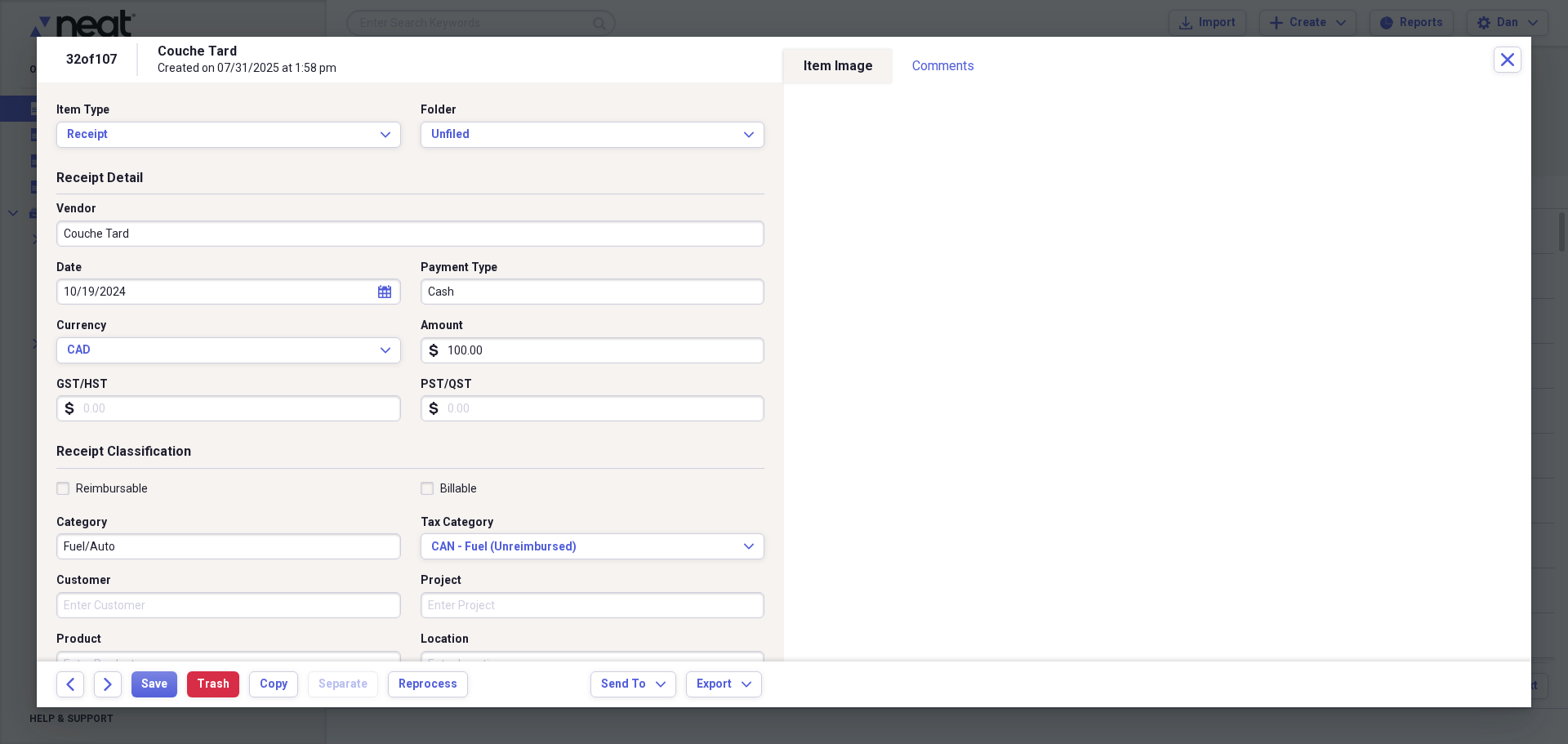 click on "Reimbursable" at bounding box center (102, 488) 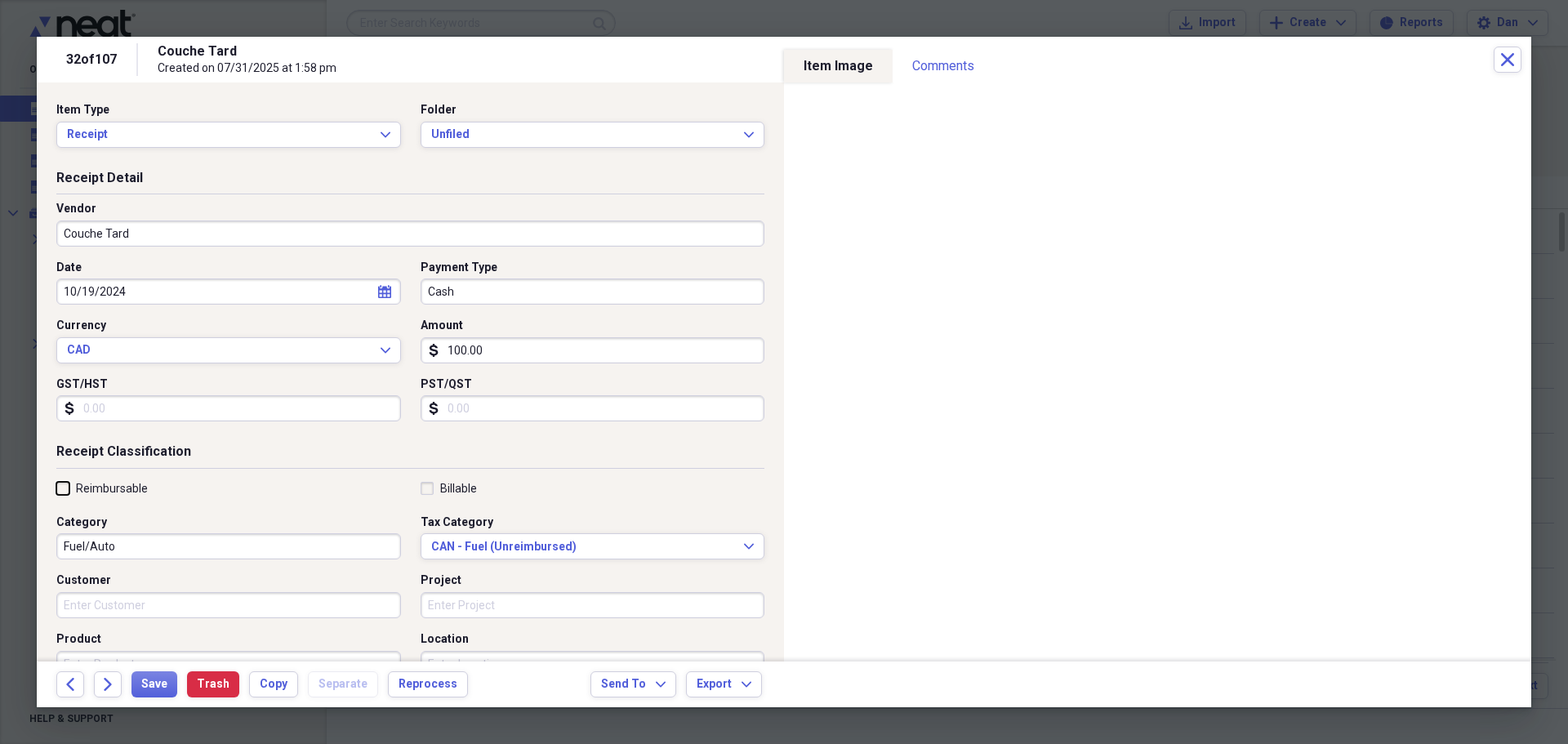 click on "Reimbursable" at bounding box center [56, 488] 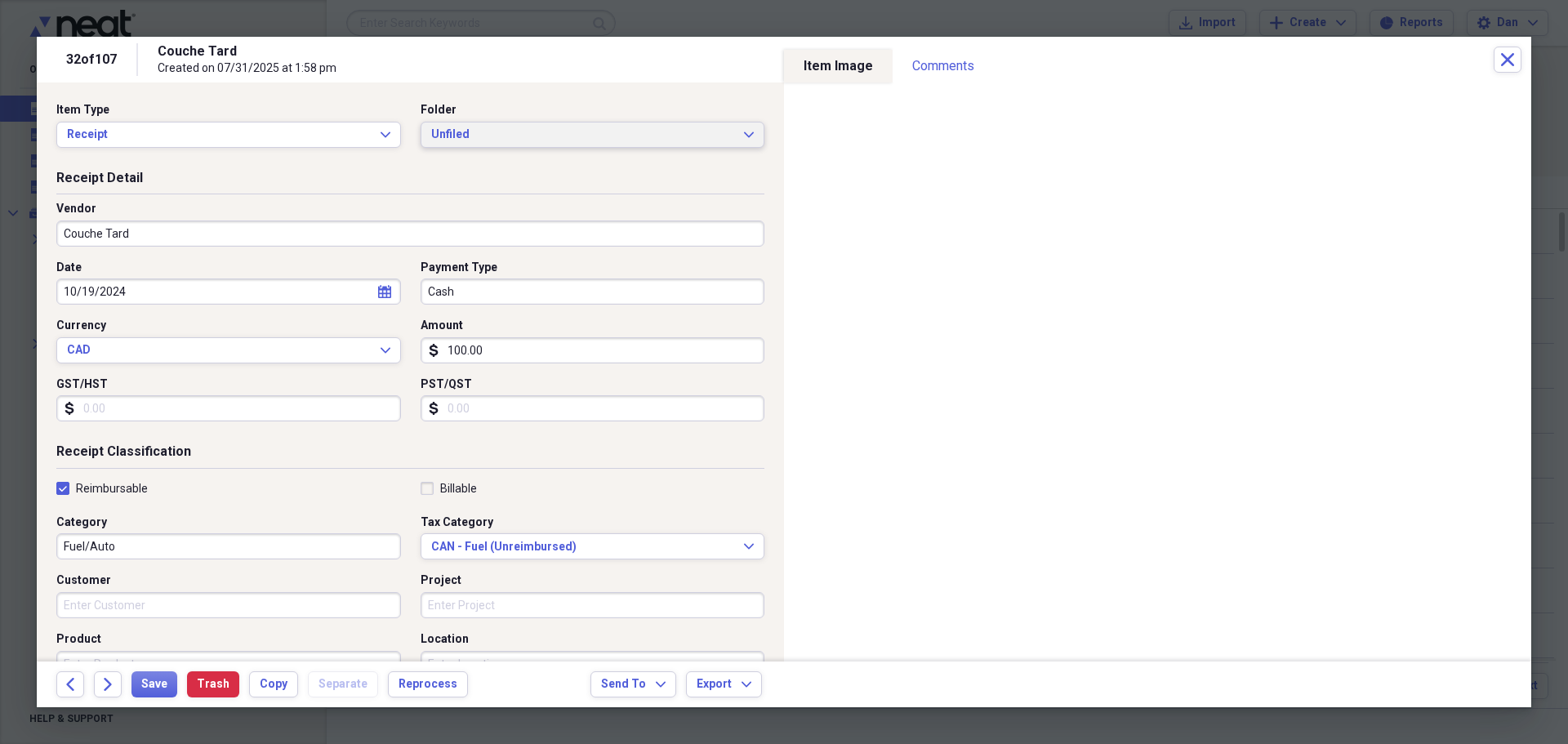 click on "Expand" 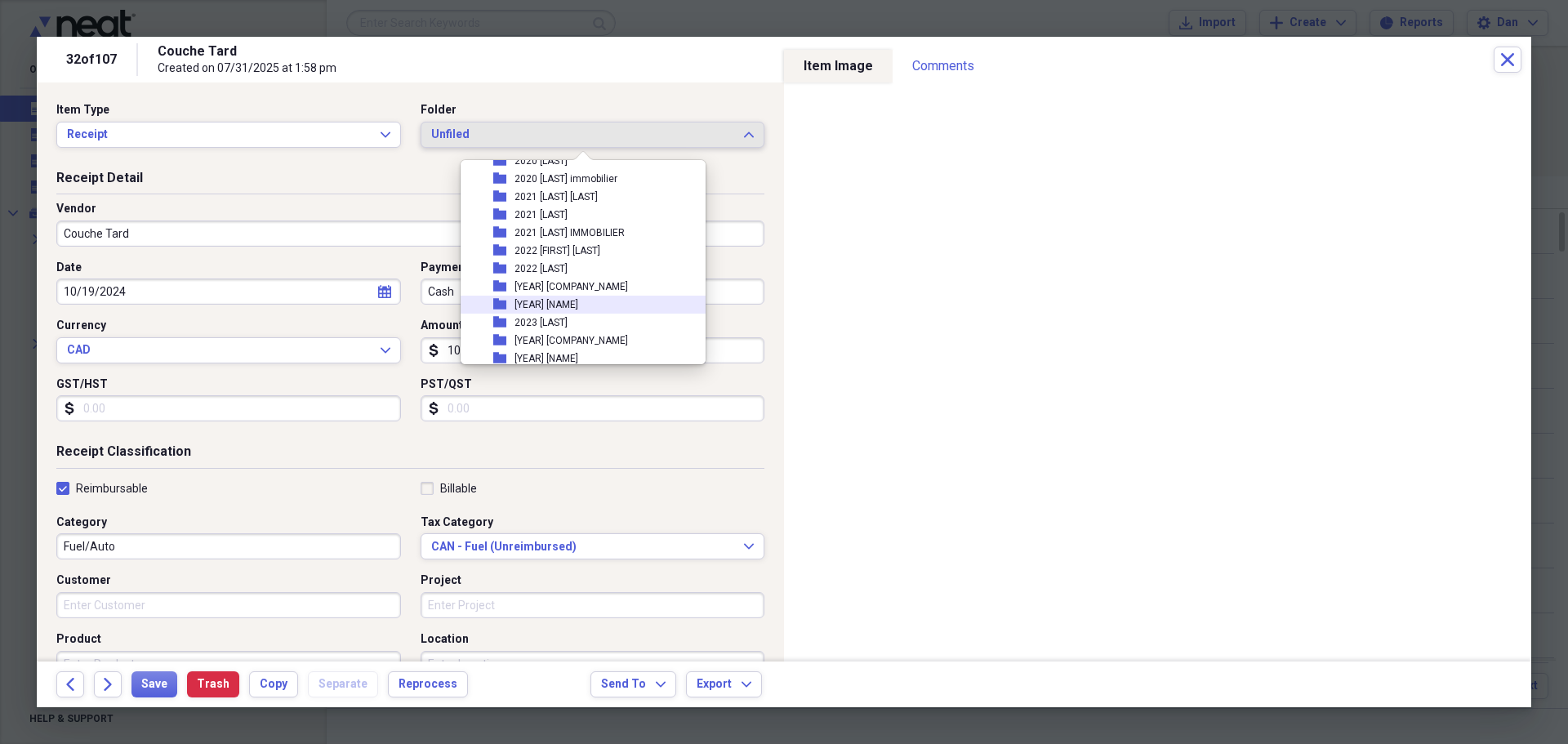 scroll, scrollTop: 408, scrollLeft: 0, axis: vertical 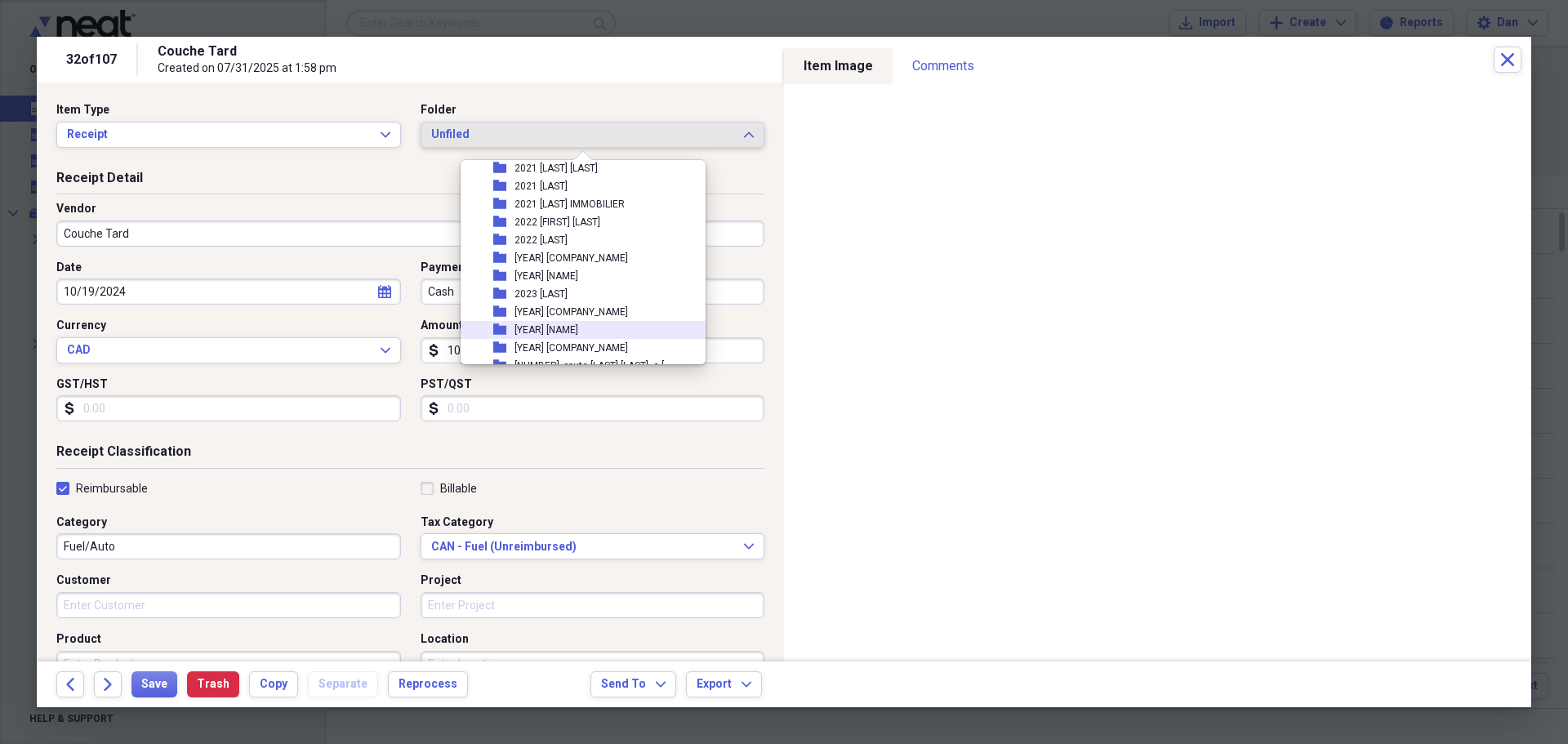 click on "[YEAR] [FIRST] [LAST]" at bounding box center [546, 330] 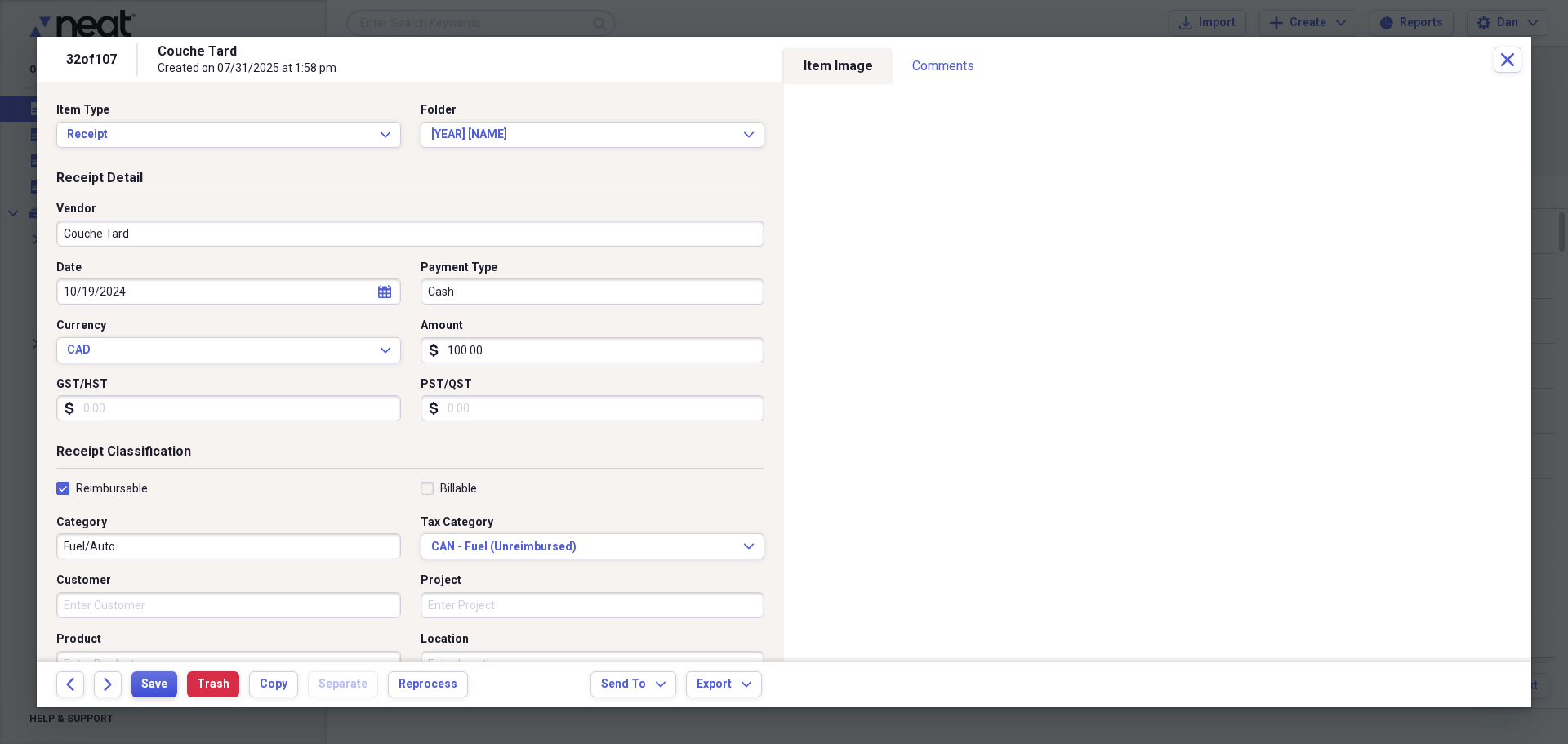 click on "Save" at bounding box center [154, 684] 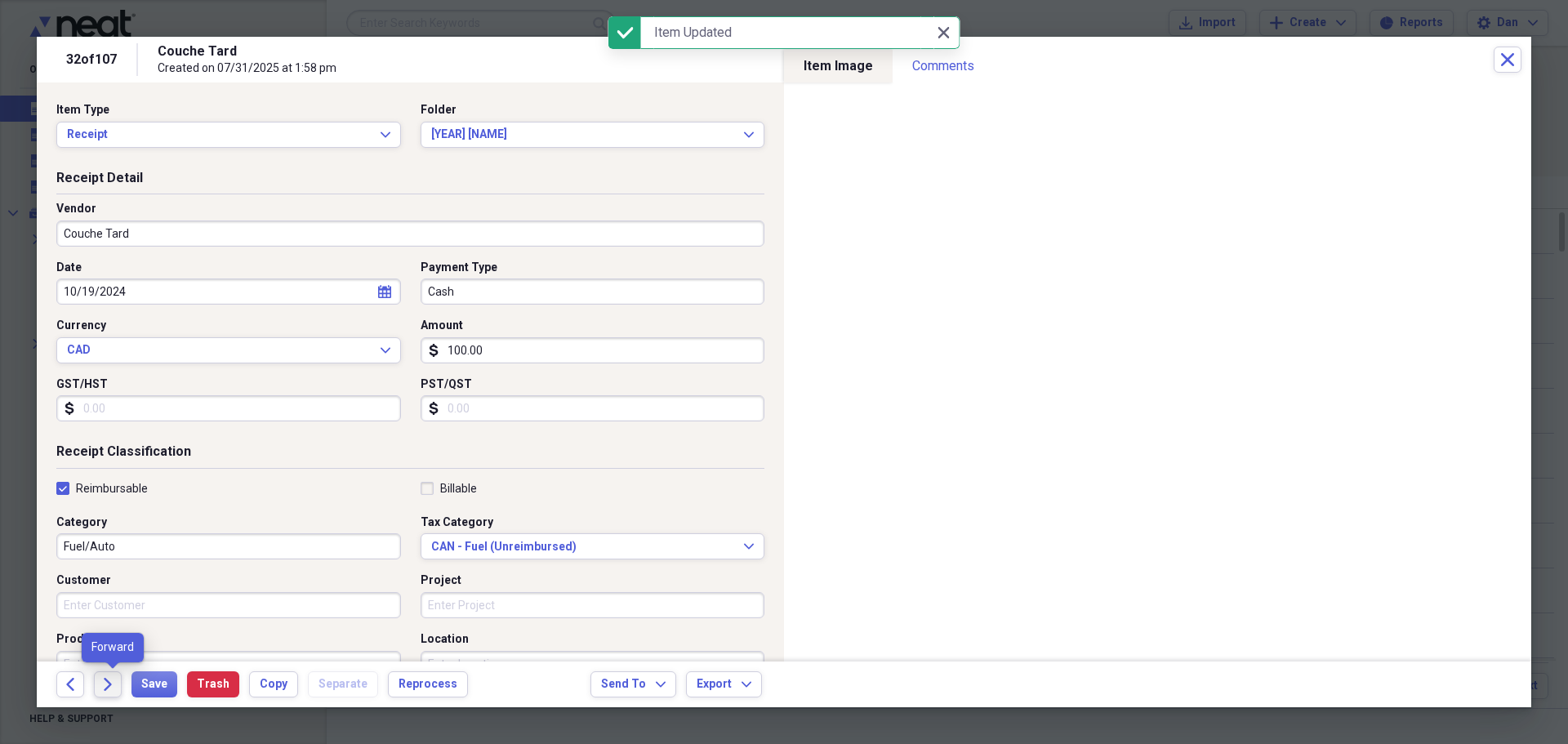 click on "Forward" 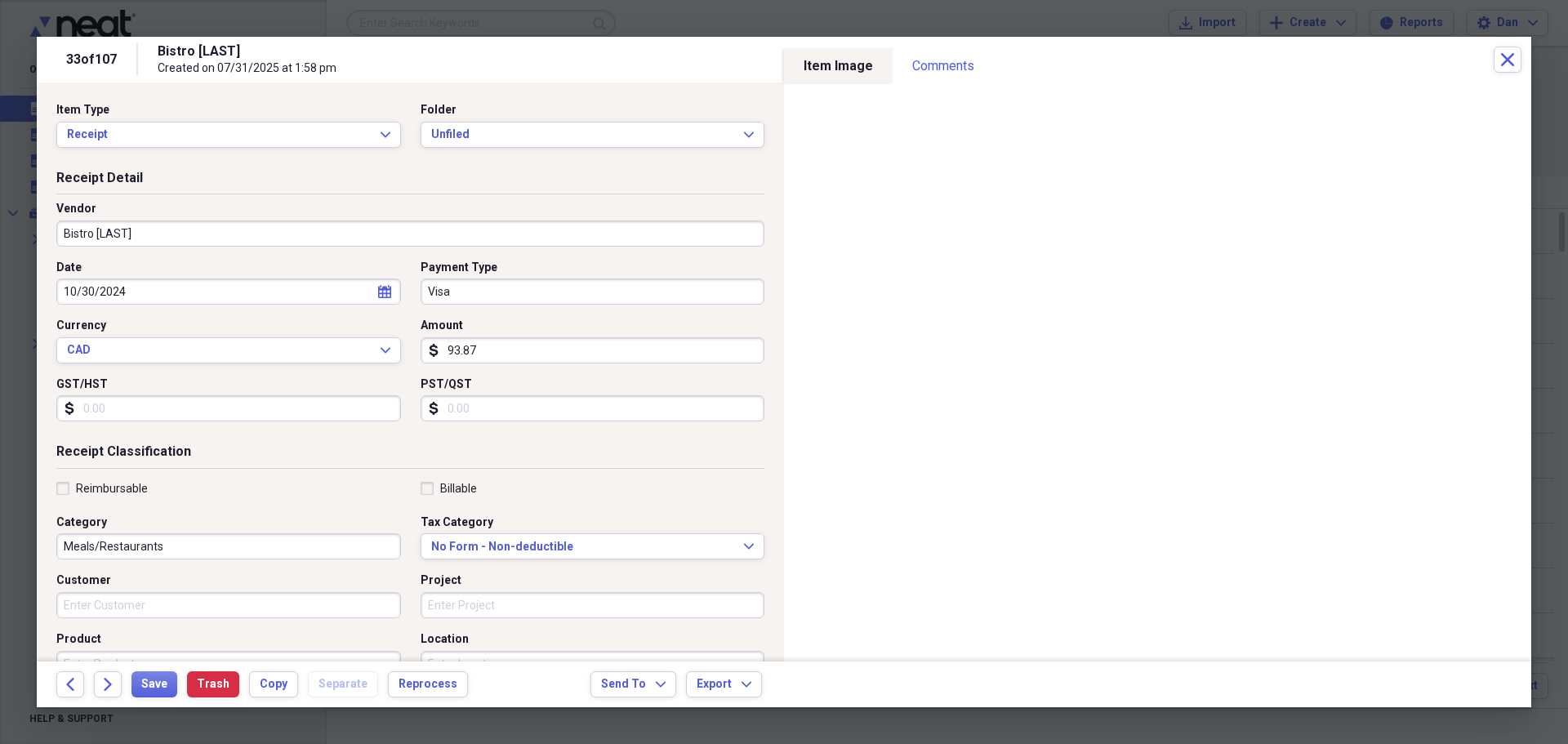 click on "Visa" at bounding box center (593, 292) 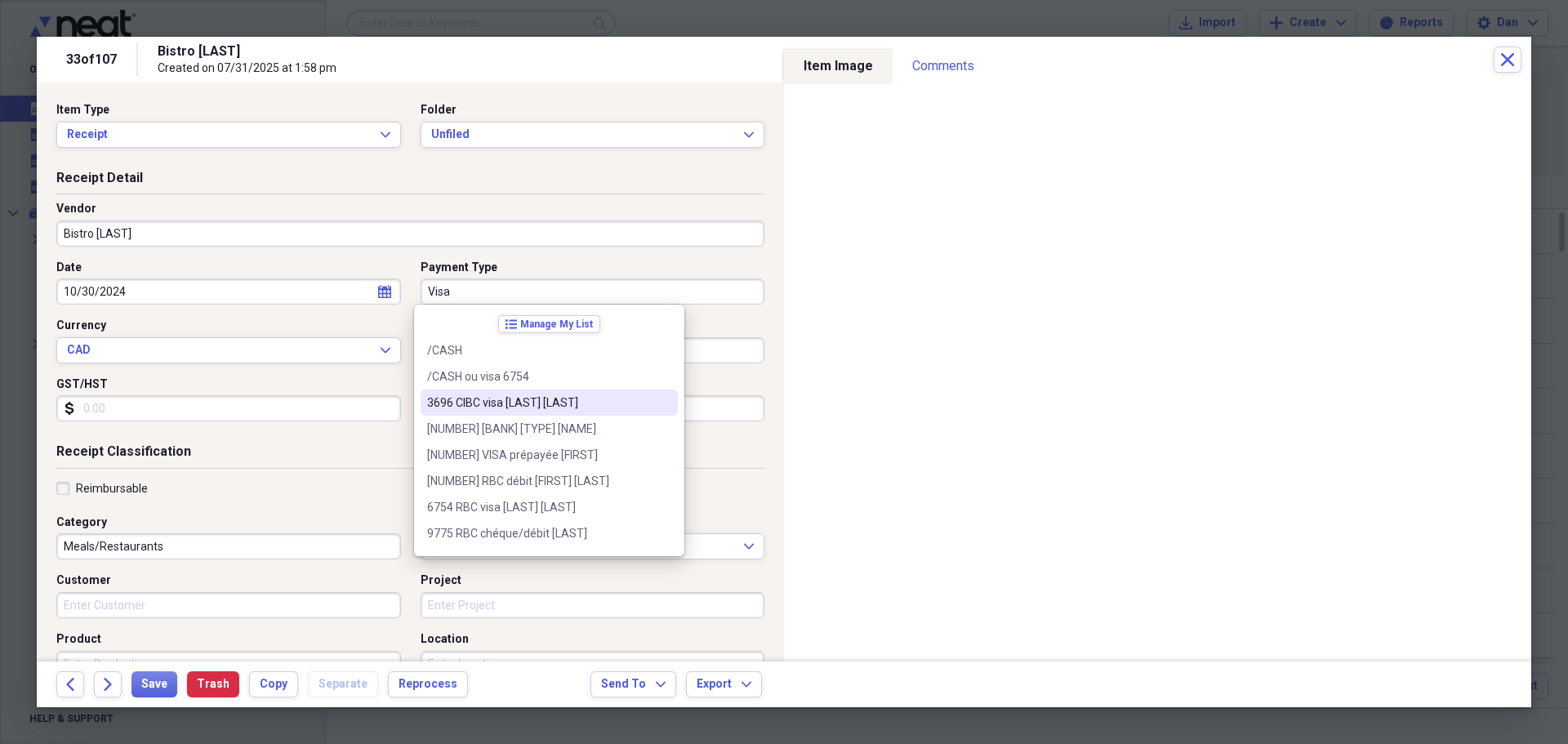 click on "[NUMBER] [LAST] VISA [FIRST] [LAST]" at bounding box center [539, 403] 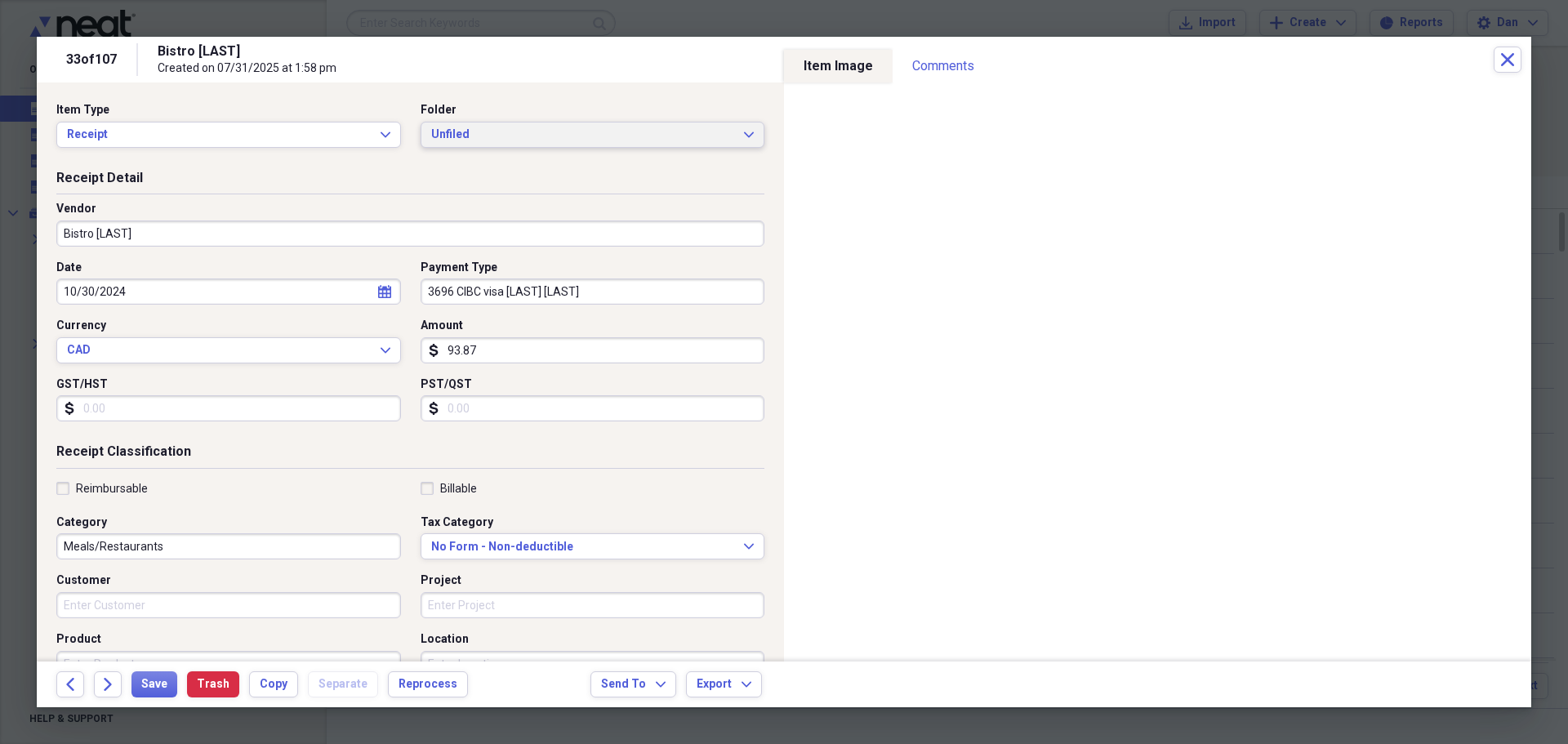 click on "Expand" 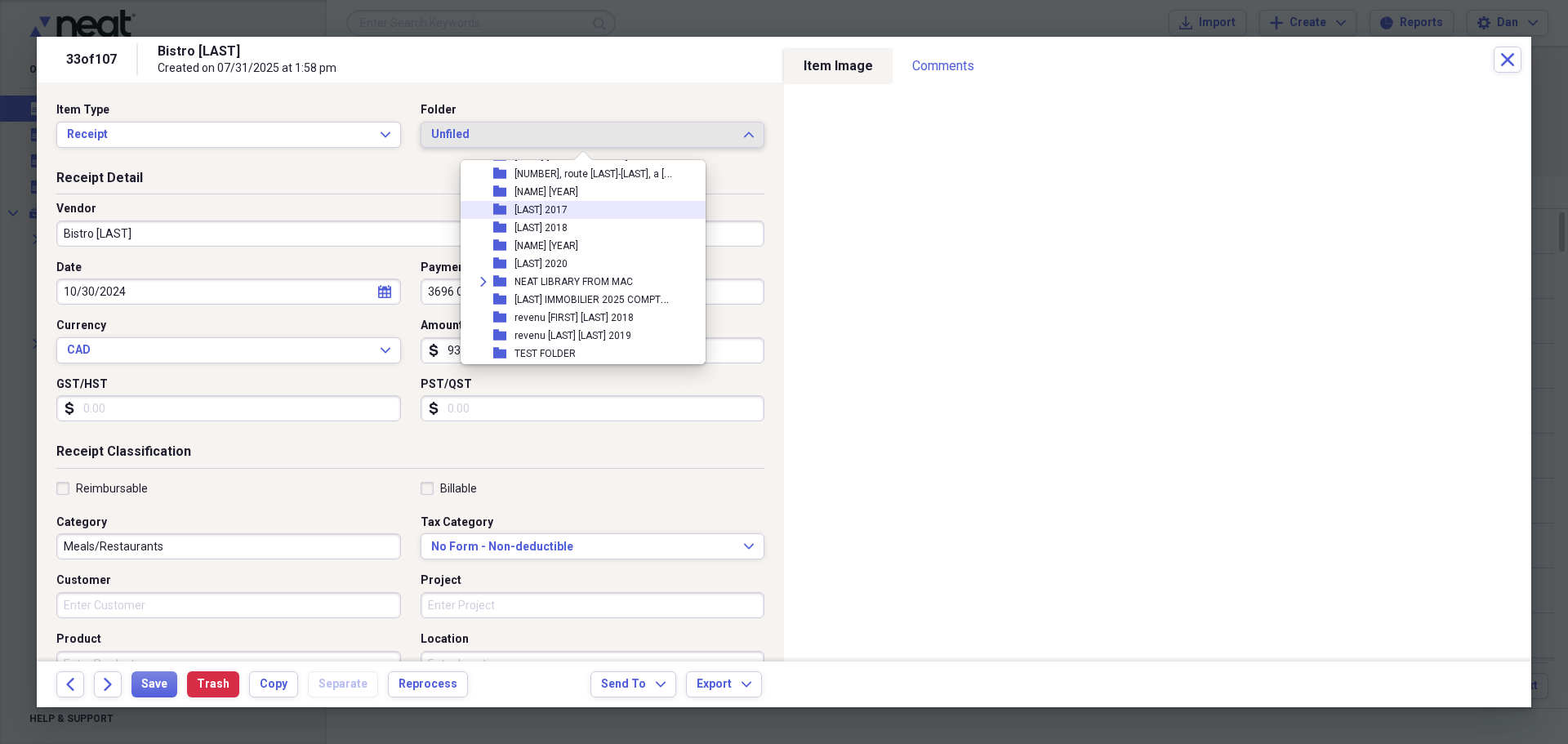 scroll, scrollTop: 572, scrollLeft: 0, axis: vertical 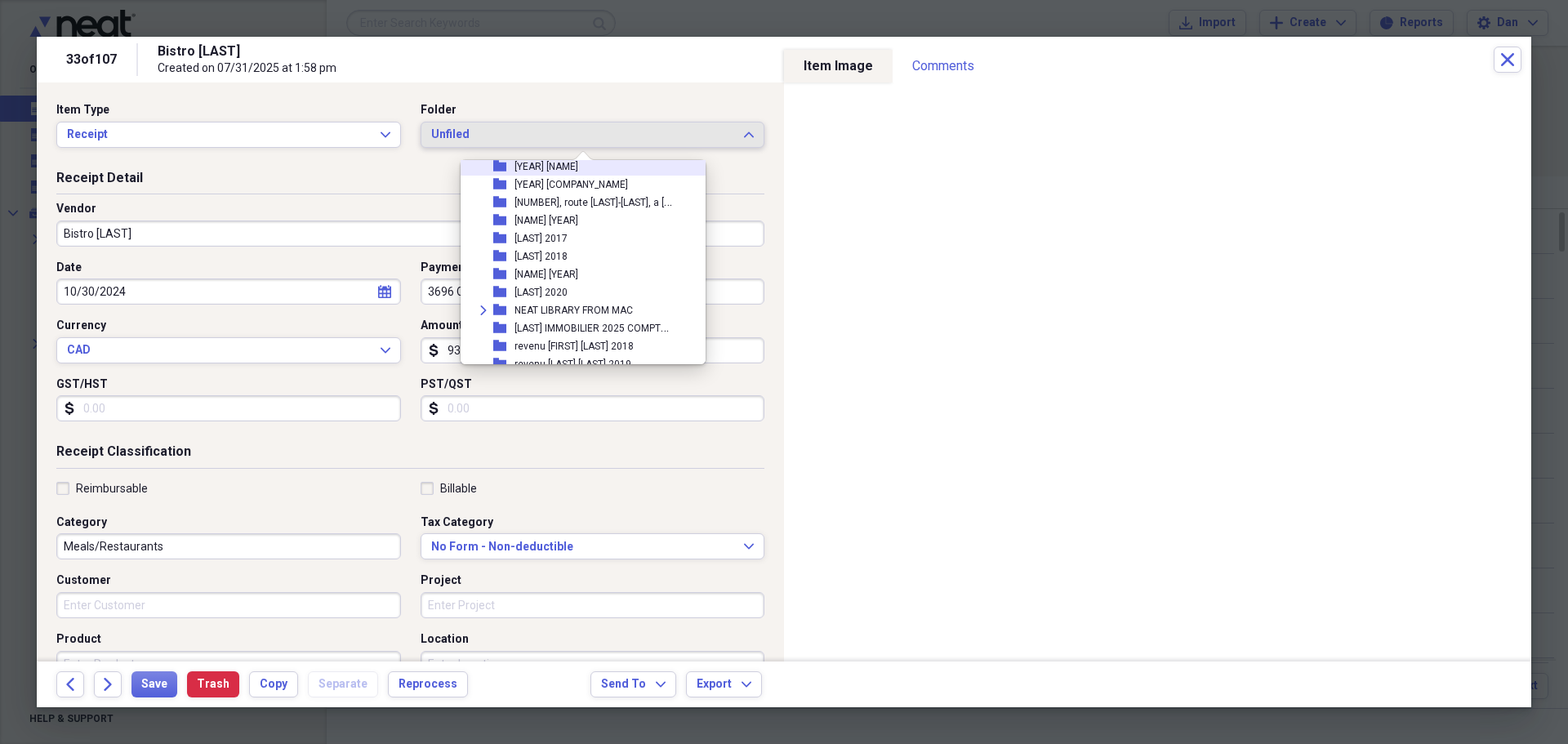 click on "[YEAR] [FIRST] [LAST]" at bounding box center [546, 167] 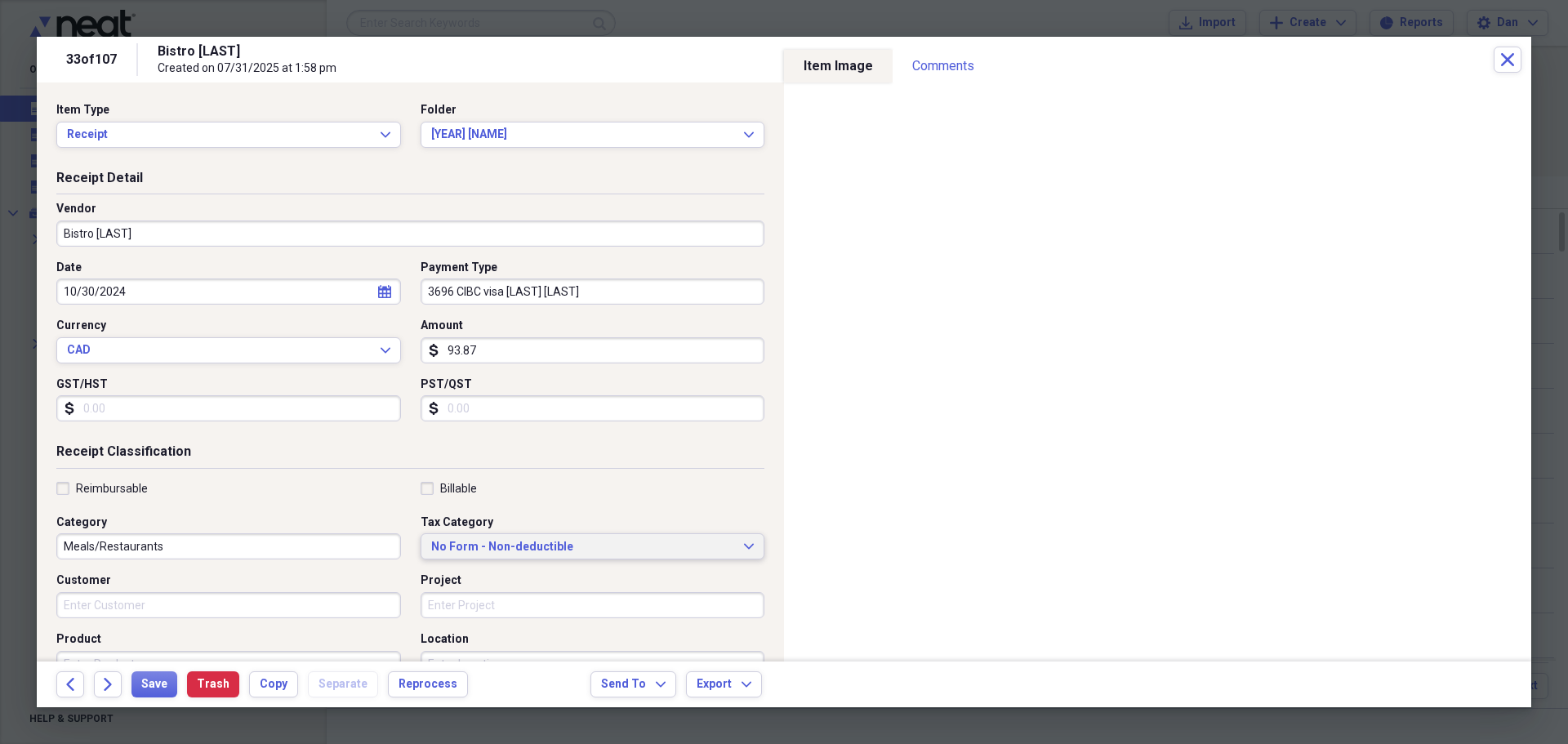 click on "No Form - Non-deductible" at bounding box center [583, 547] 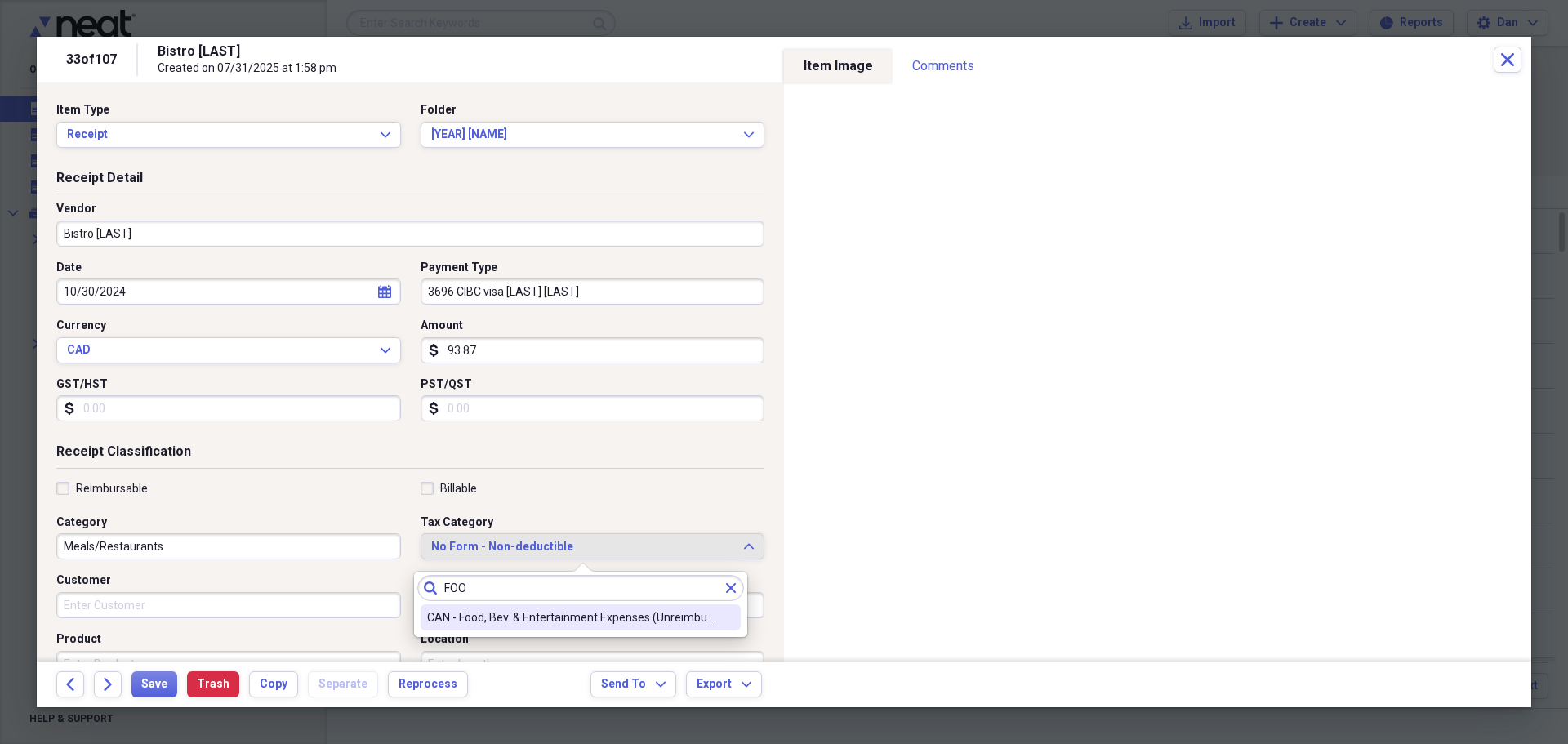 click on "CAN - Food, Bev. & Entertainment Expenses (Unreimbursed)" at bounding box center (571, 617) 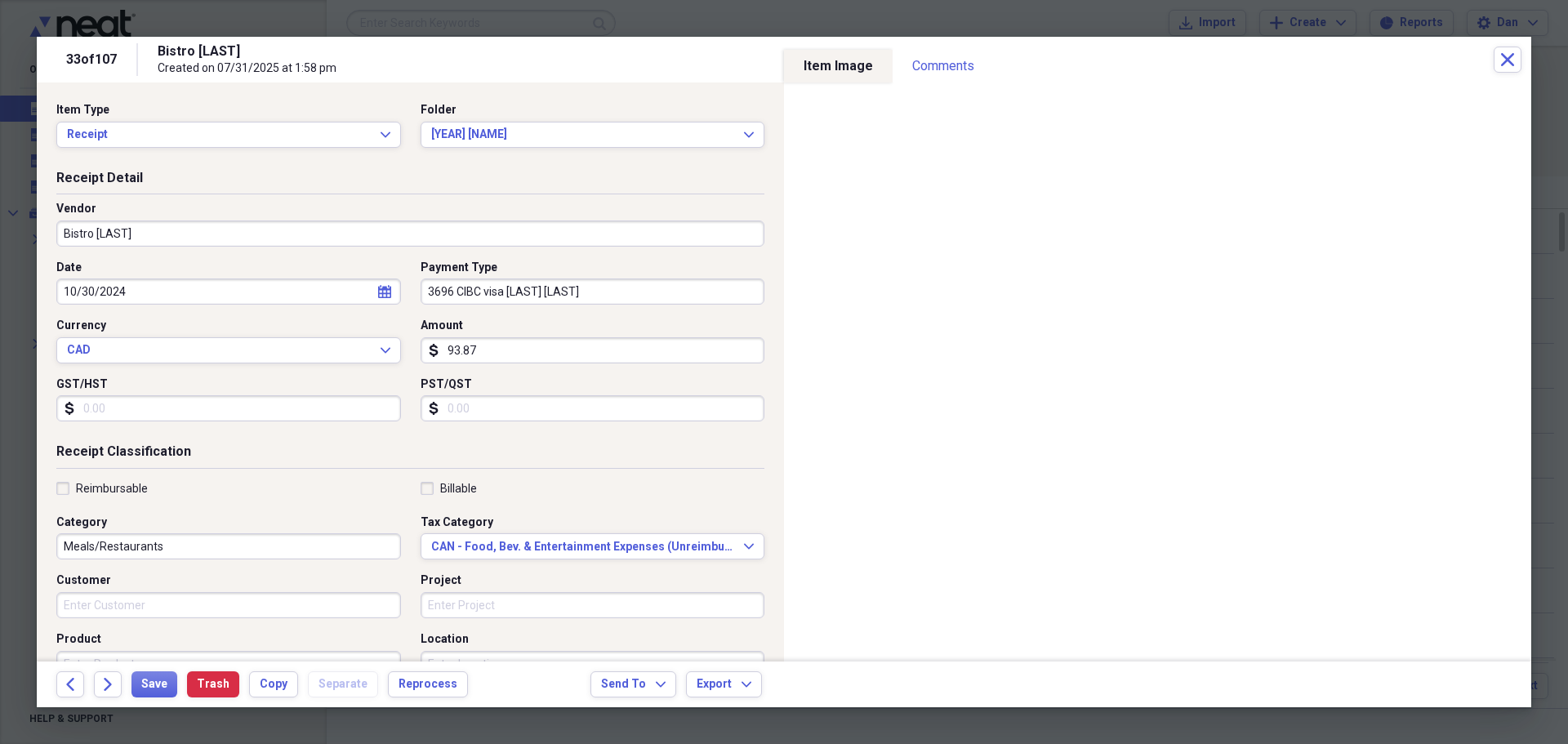 click on "Receipt Classification Reimbursable Billable Category Meals/Restaurants Tax Category CAN - Food, Bev. & Entertainment Expenses (Unreimbursed) Expand Customer Project Product Location Class" at bounding box center [410, 599] 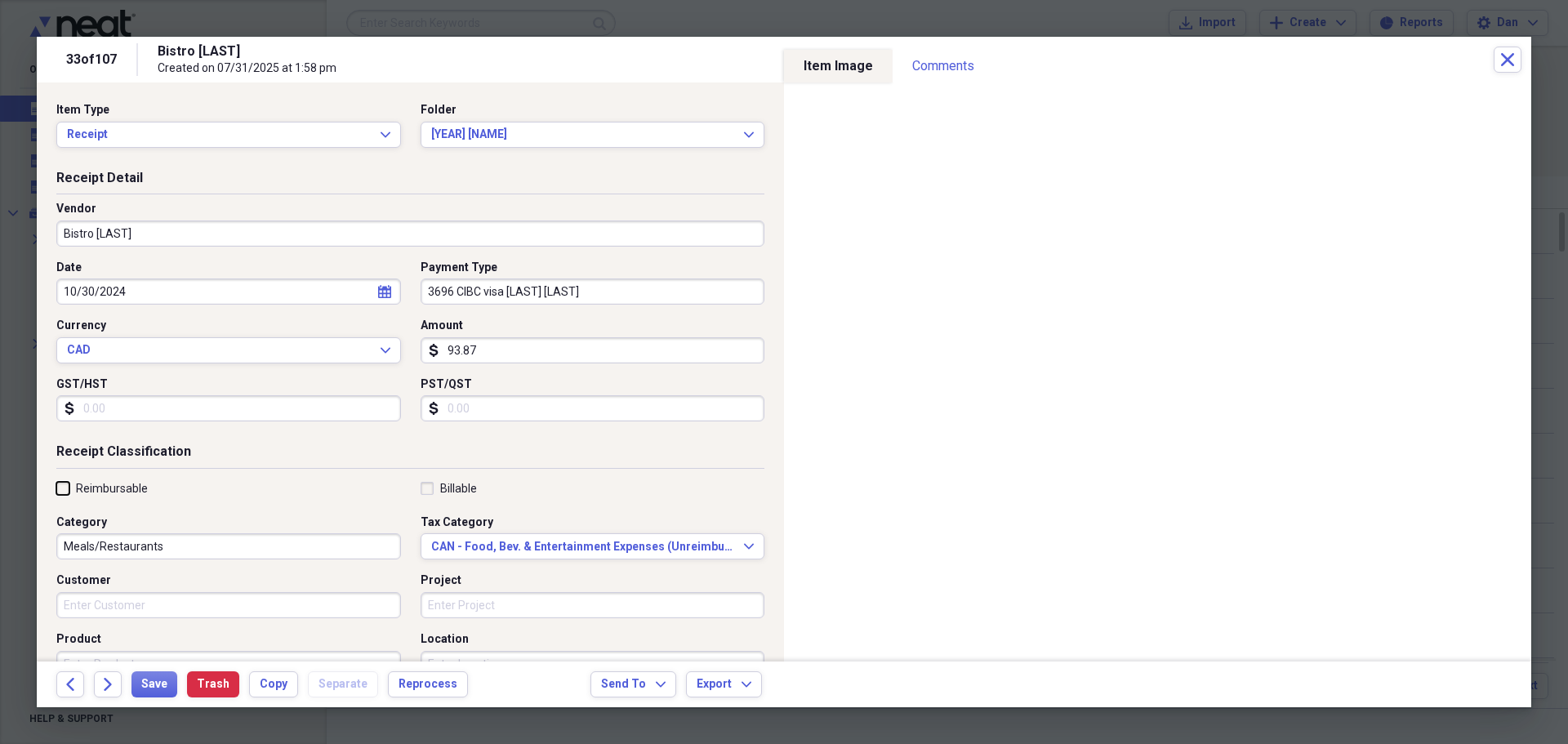 click on "Reimbursable" at bounding box center (56, 488) 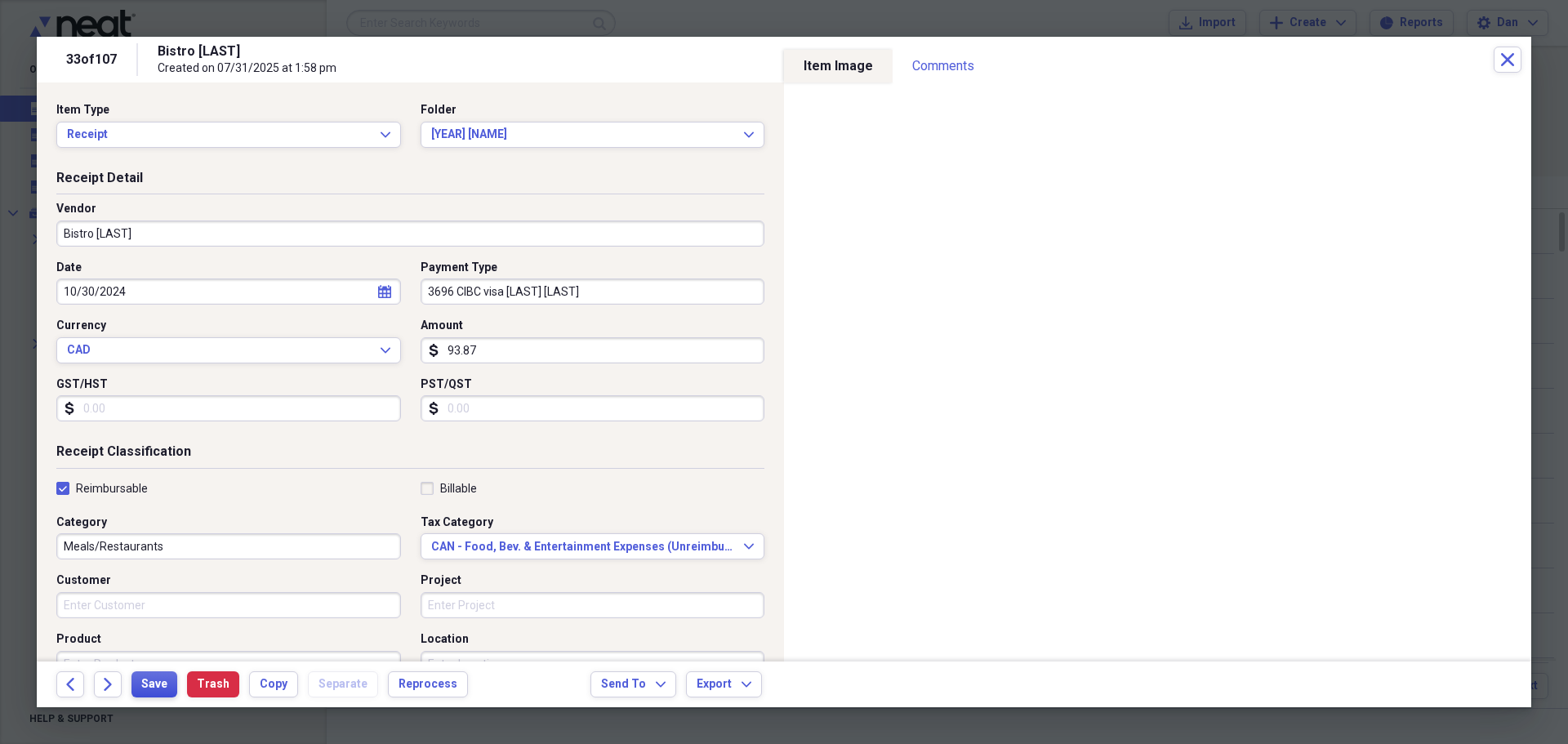 click on "Save" at bounding box center [154, 684] 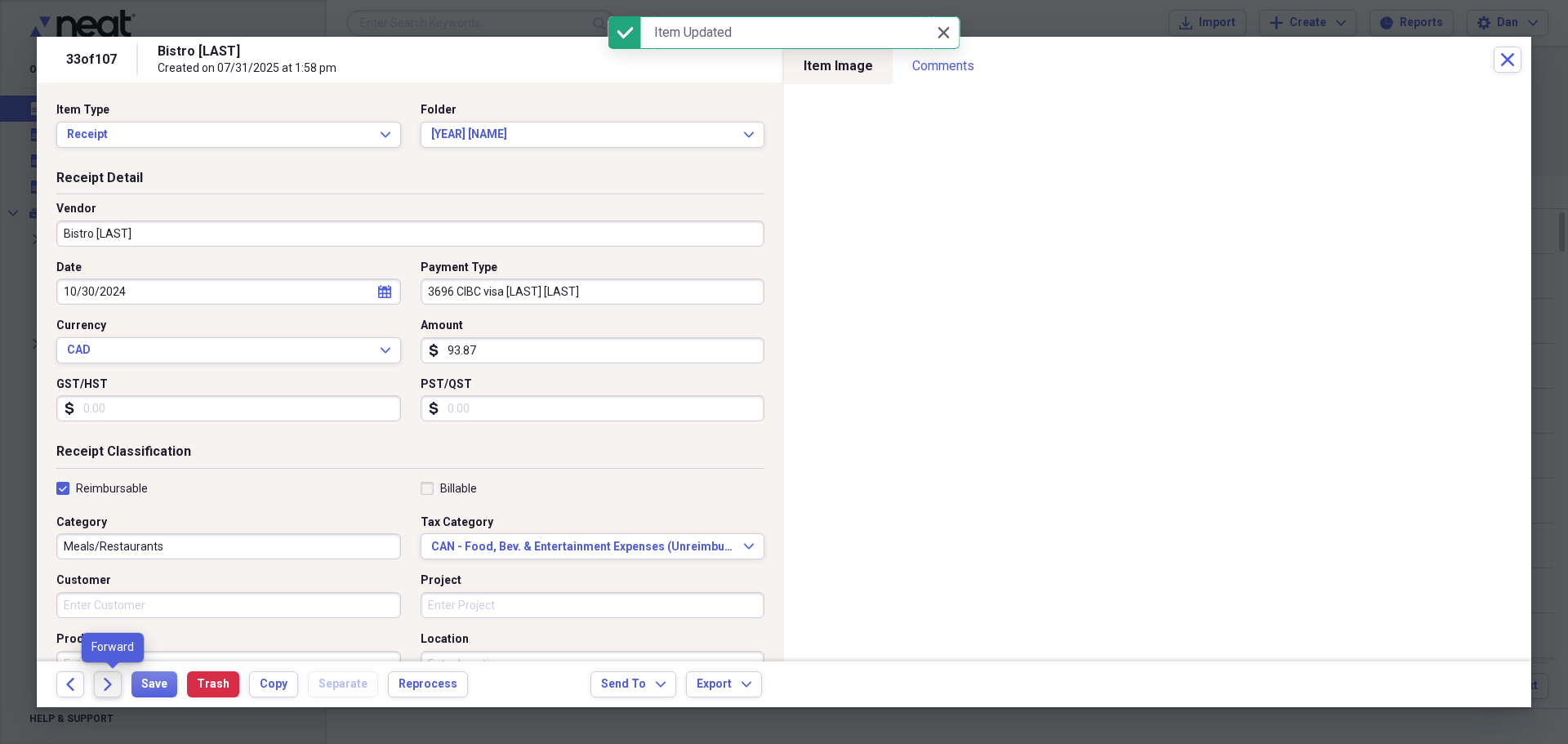 click on "Forward" 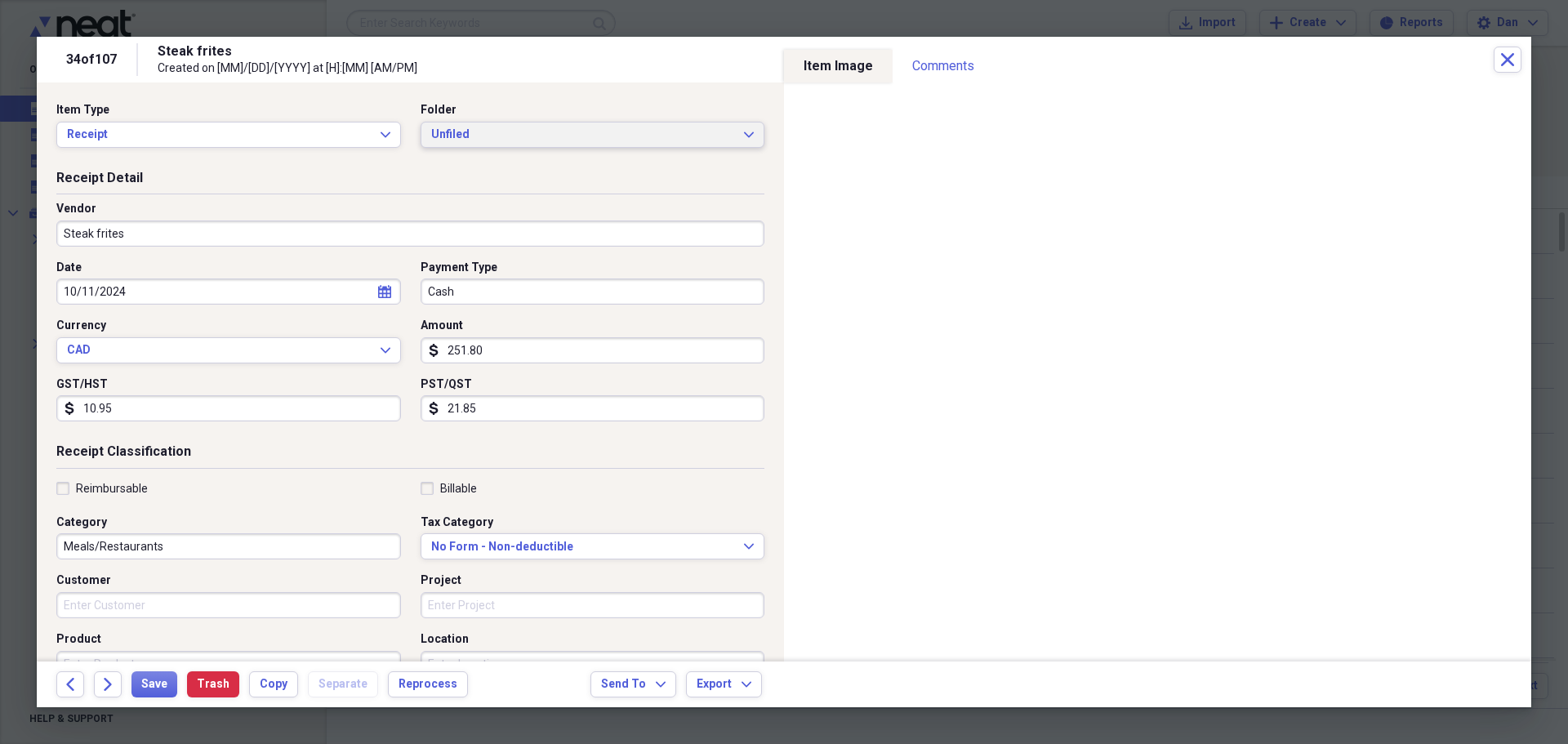 click on "Expand" 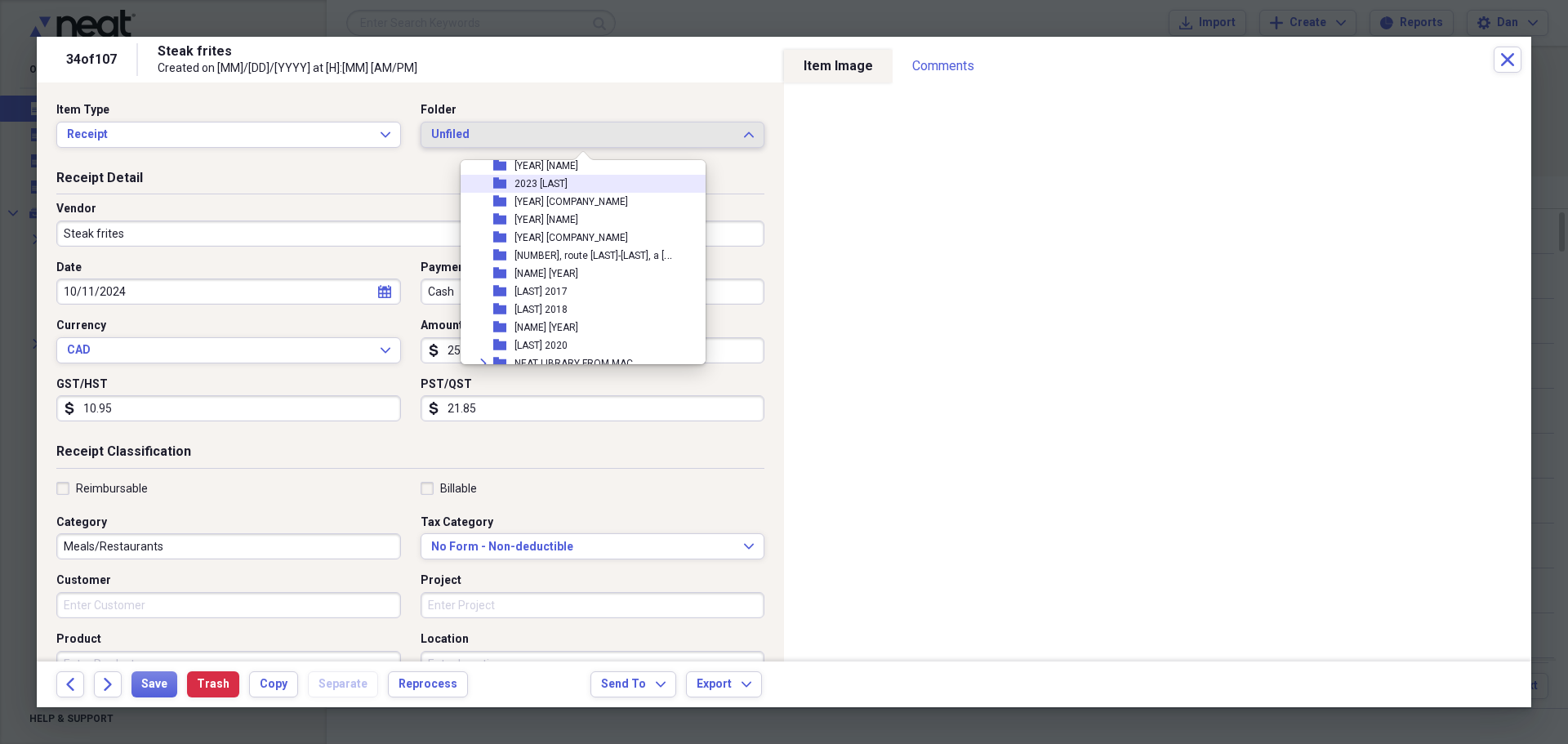 scroll, scrollTop: 490, scrollLeft: 0, axis: vertical 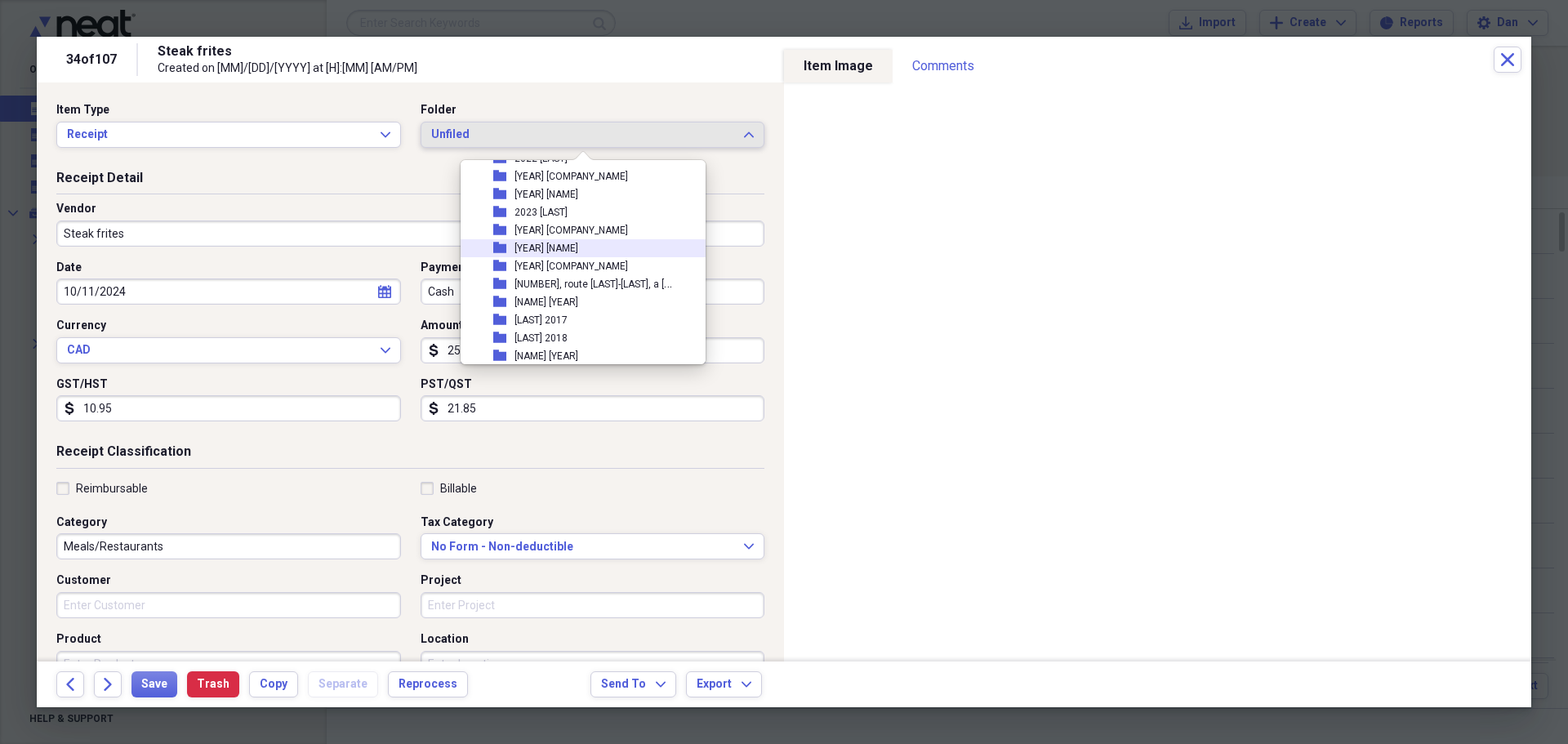 click on "[YEAR] [FIRST] [LAST]" at bounding box center (546, 248) 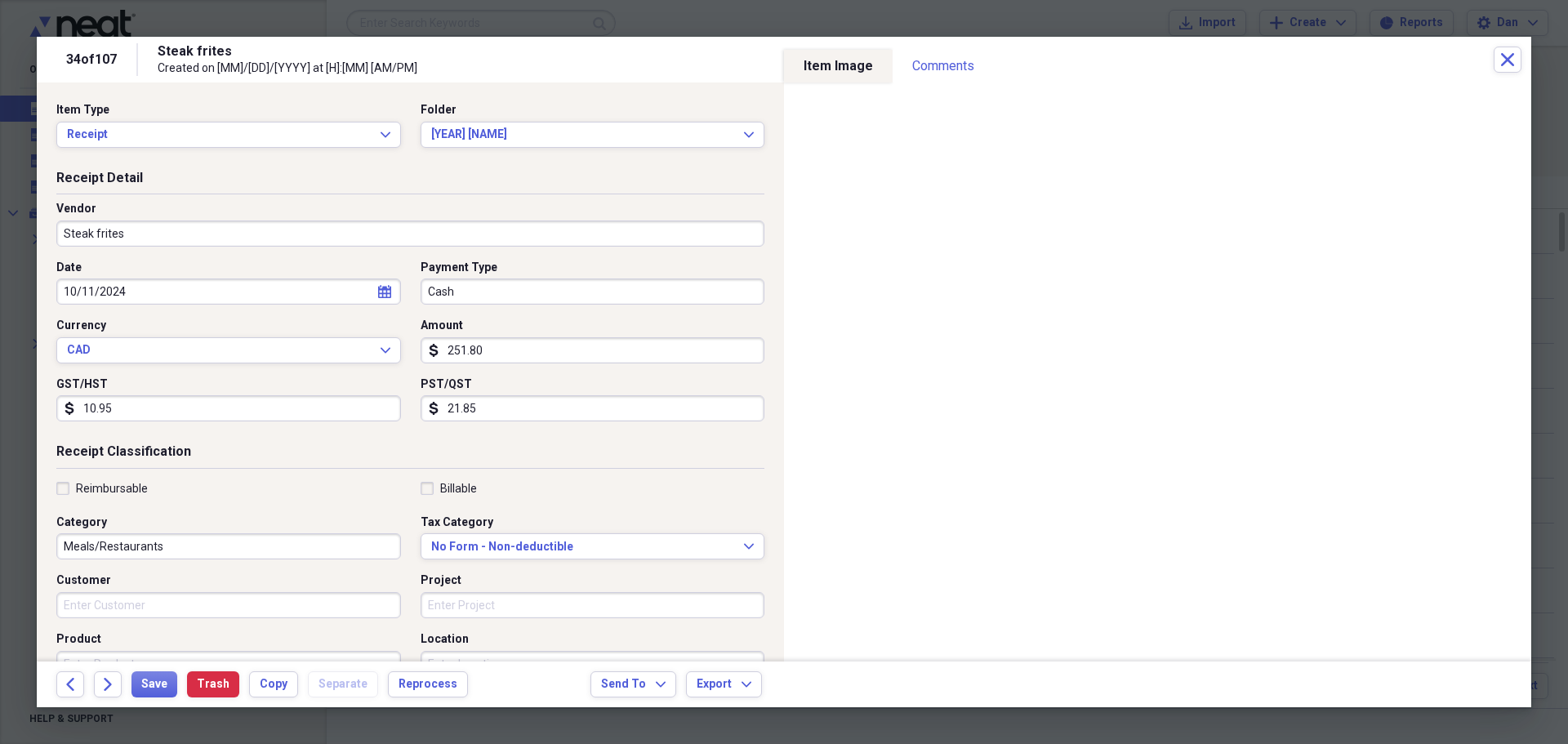 click on "Reimbursable" at bounding box center (102, 488) 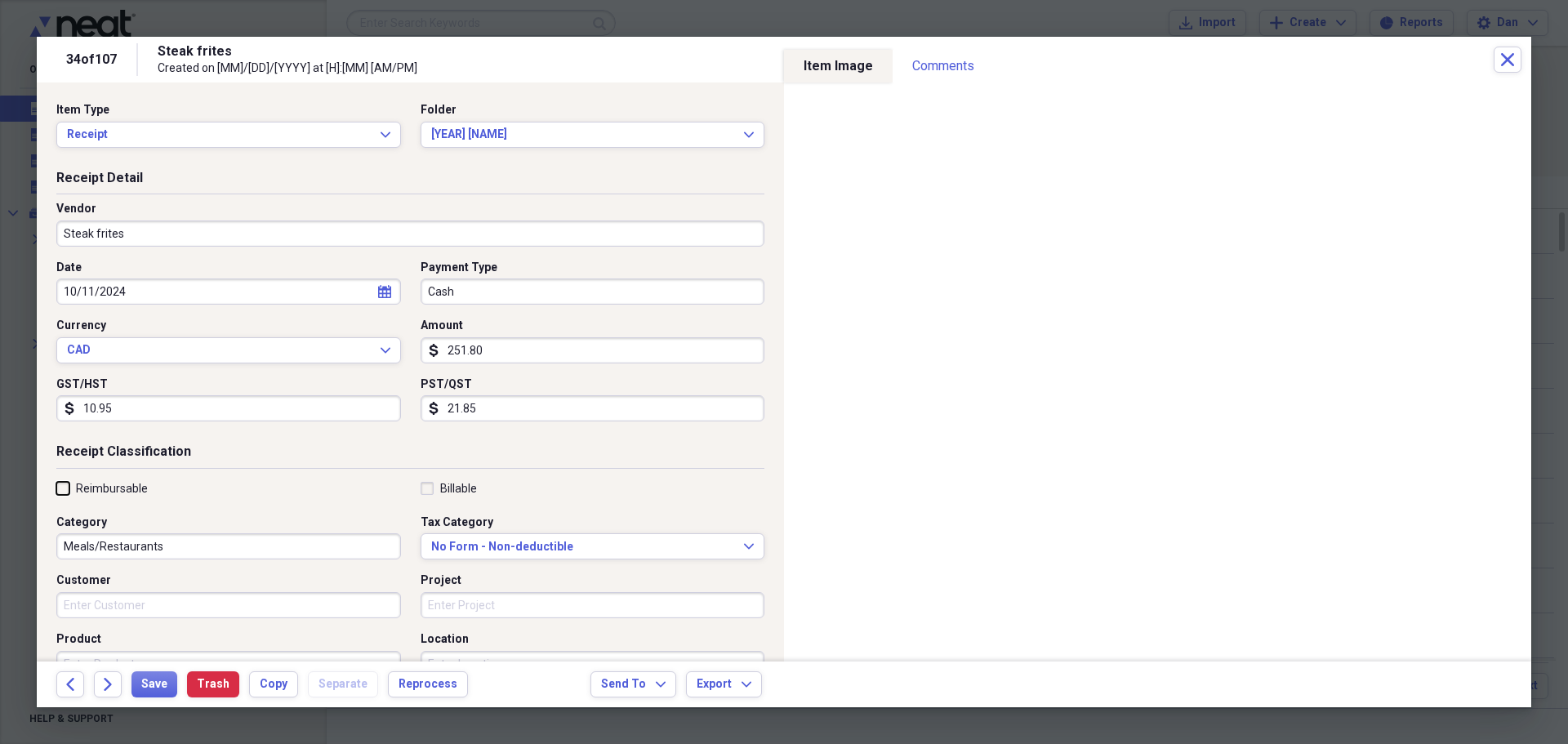 click on "Reimbursable" at bounding box center [56, 488] 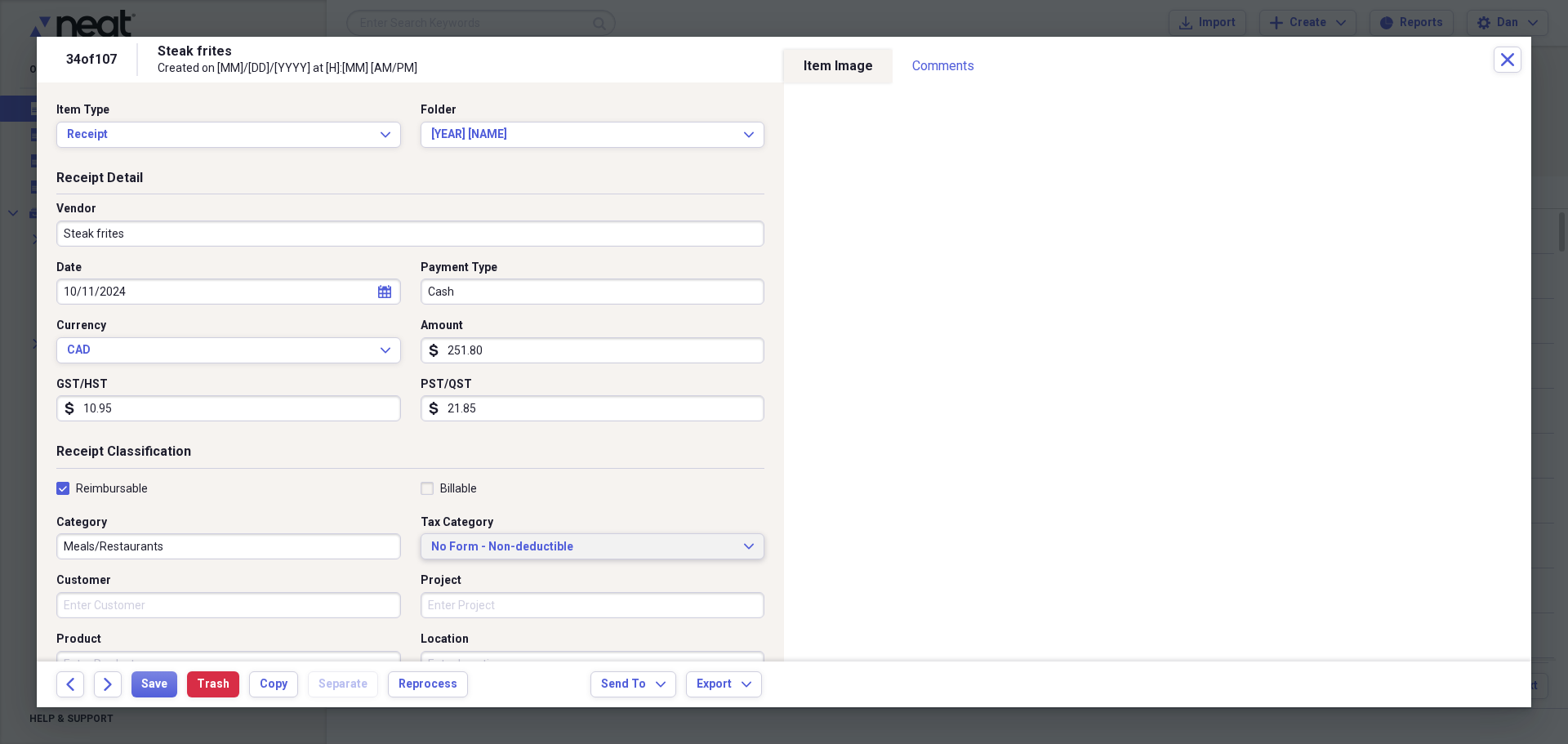 click on "No Form - Non-deductible" at bounding box center [583, 547] 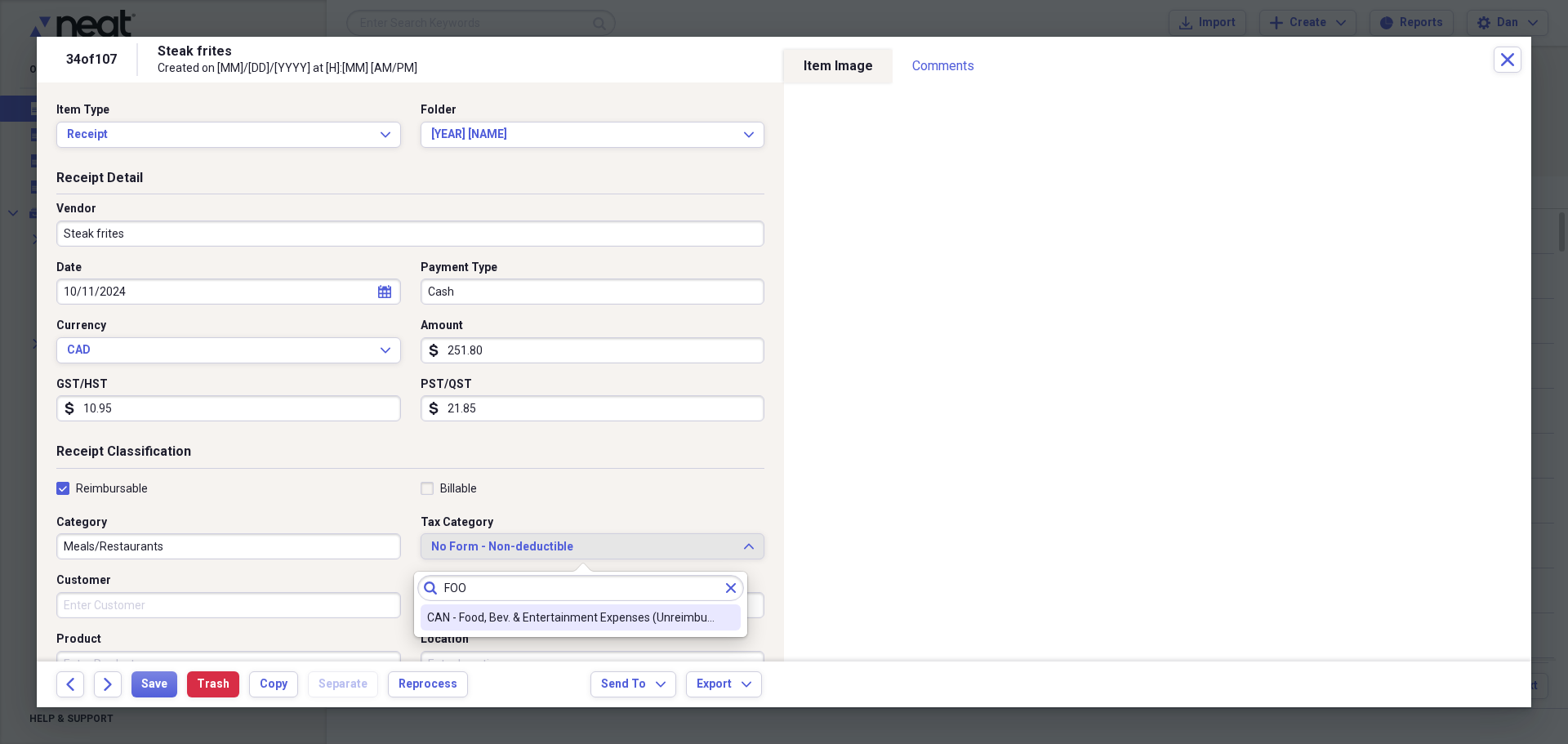 click on "CAN - Food, Bev. & Entertainment Expenses (Unreimbursed)" at bounding box center [571, 617] 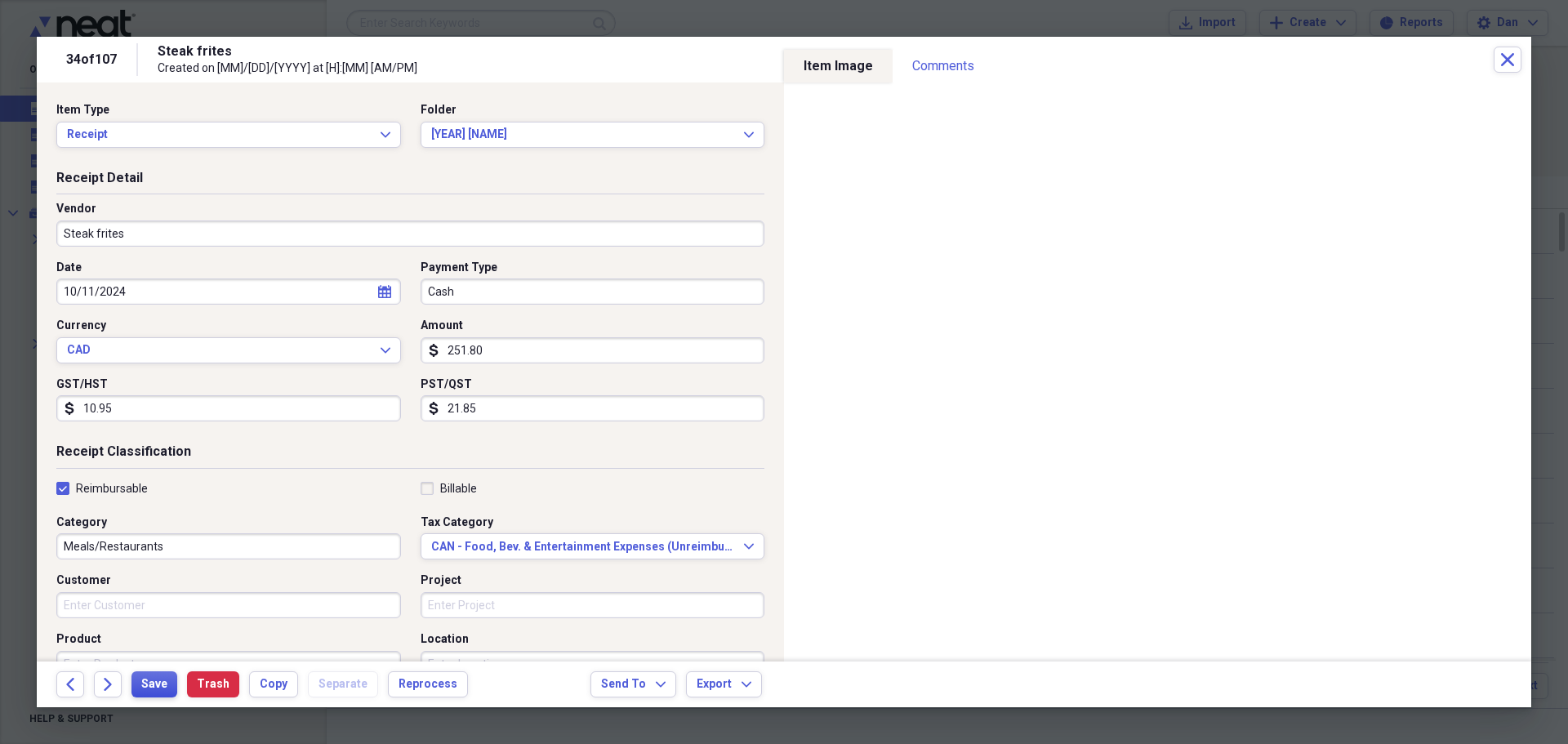 click on "Save" at bounding box center (154, 684) 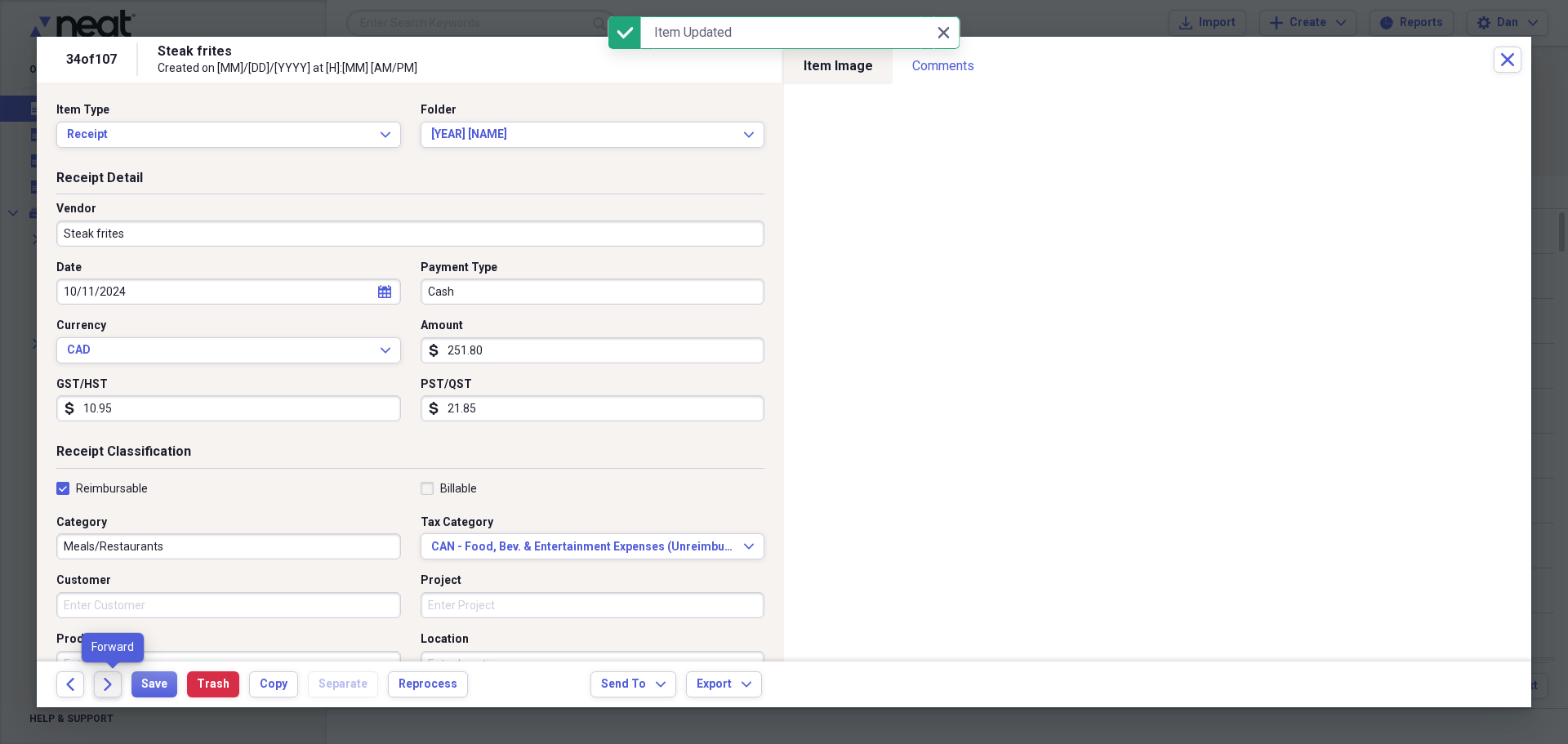 click on "Forward" 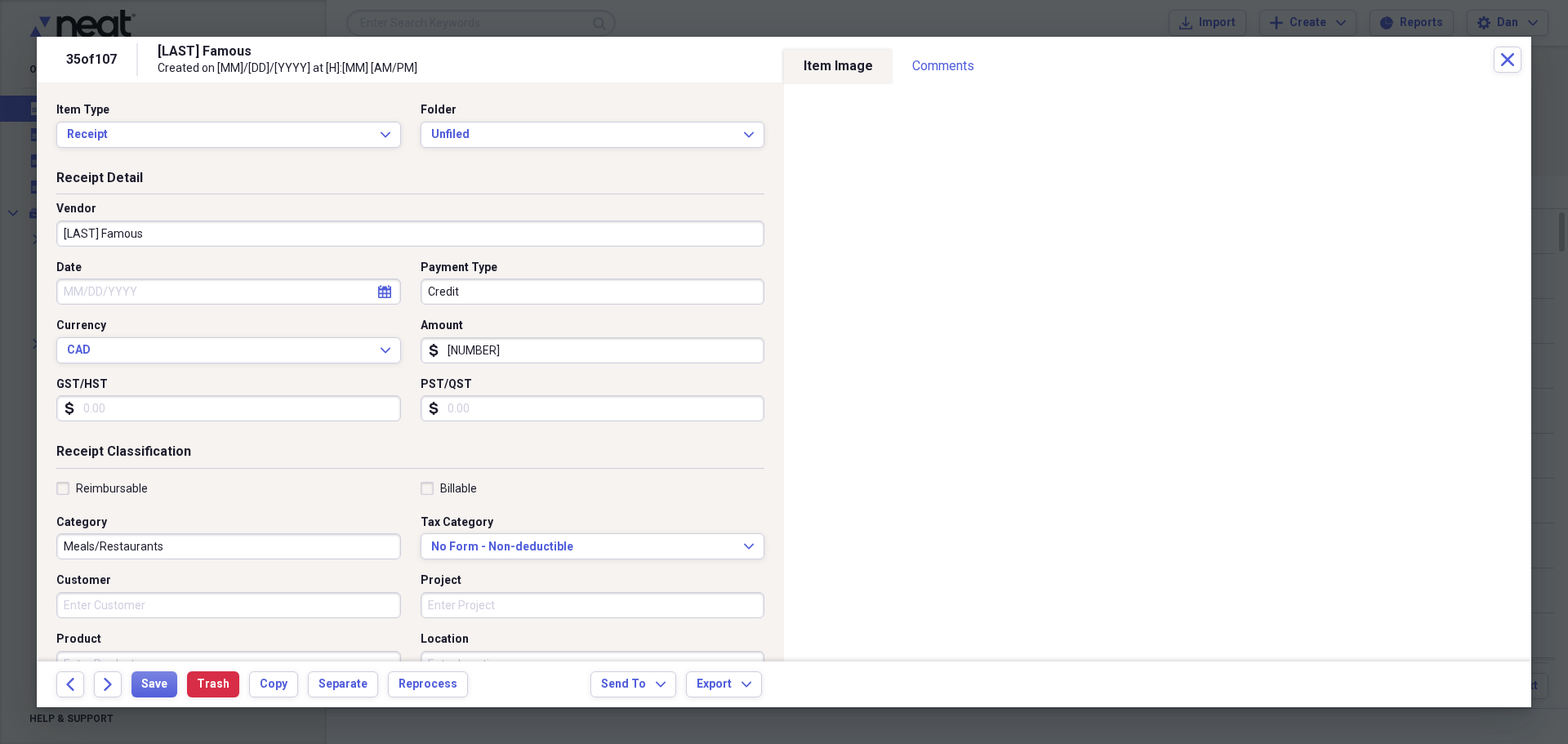 click on "Credit" at bounding box center (593, 292) 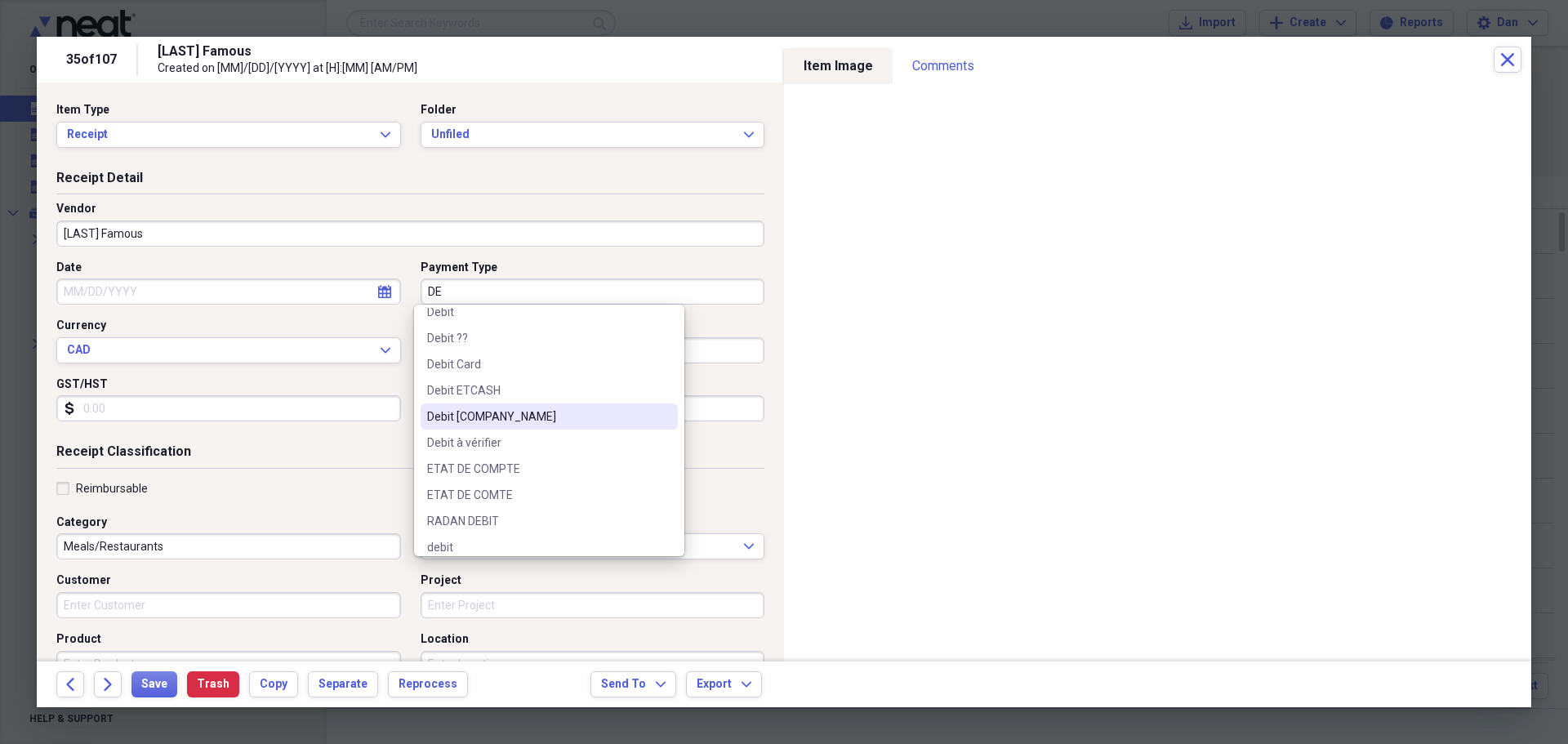 scroll, scrollTop: 154, scrollLeft: 0, axis: vertical 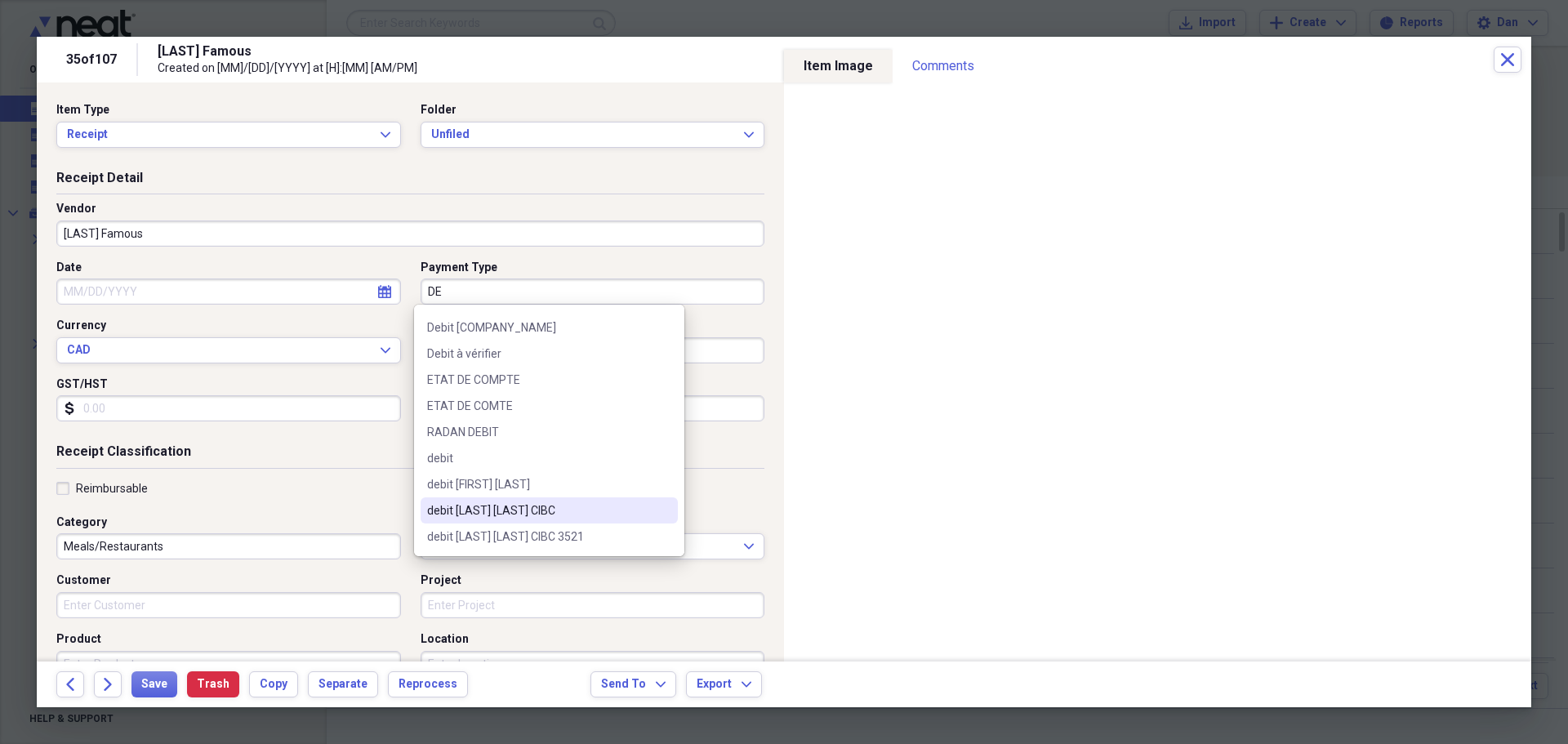click on "debit Danut Radu CIBC" at bounding box center [539, 510] 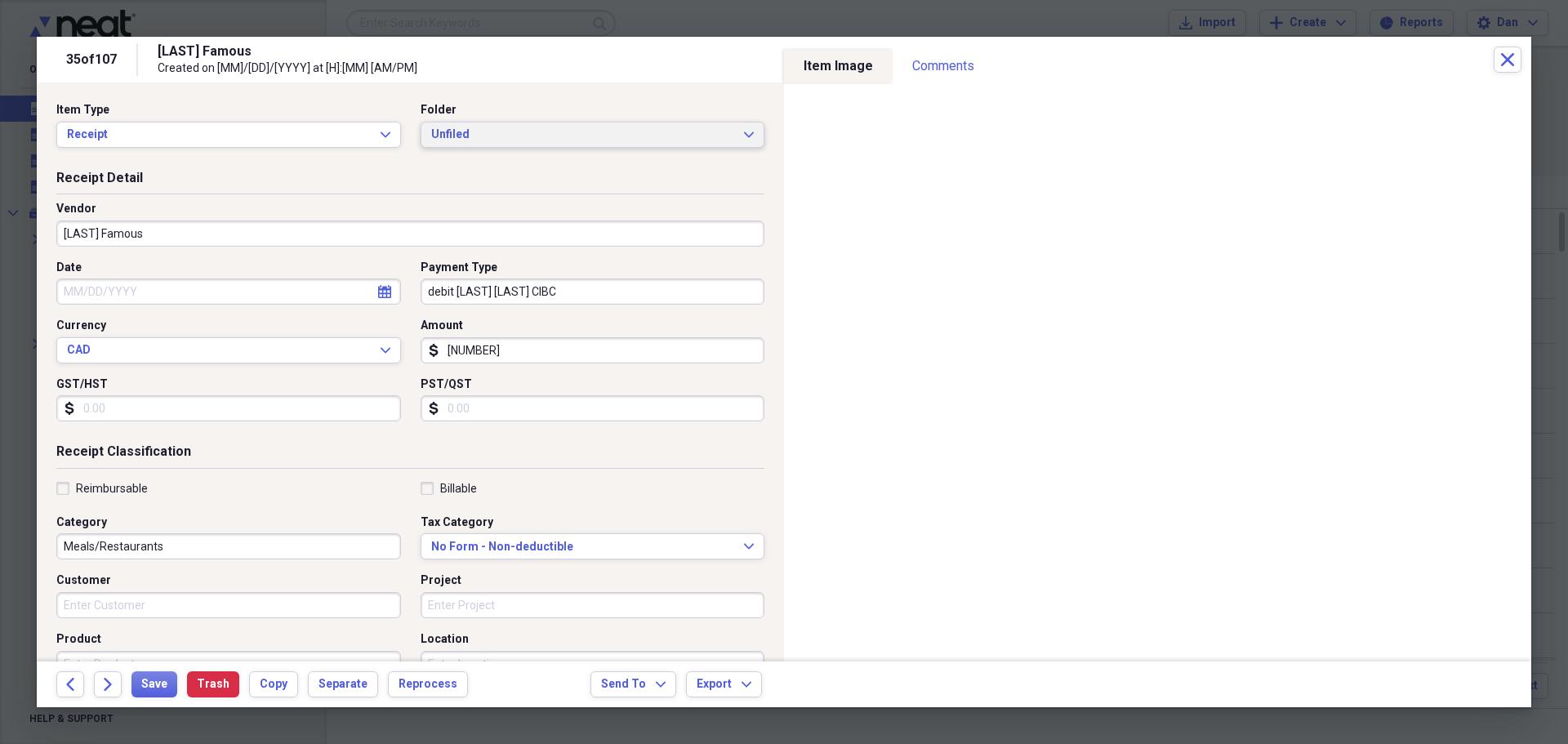click on "Unfiled Expand" at bounding box center (593, 135) 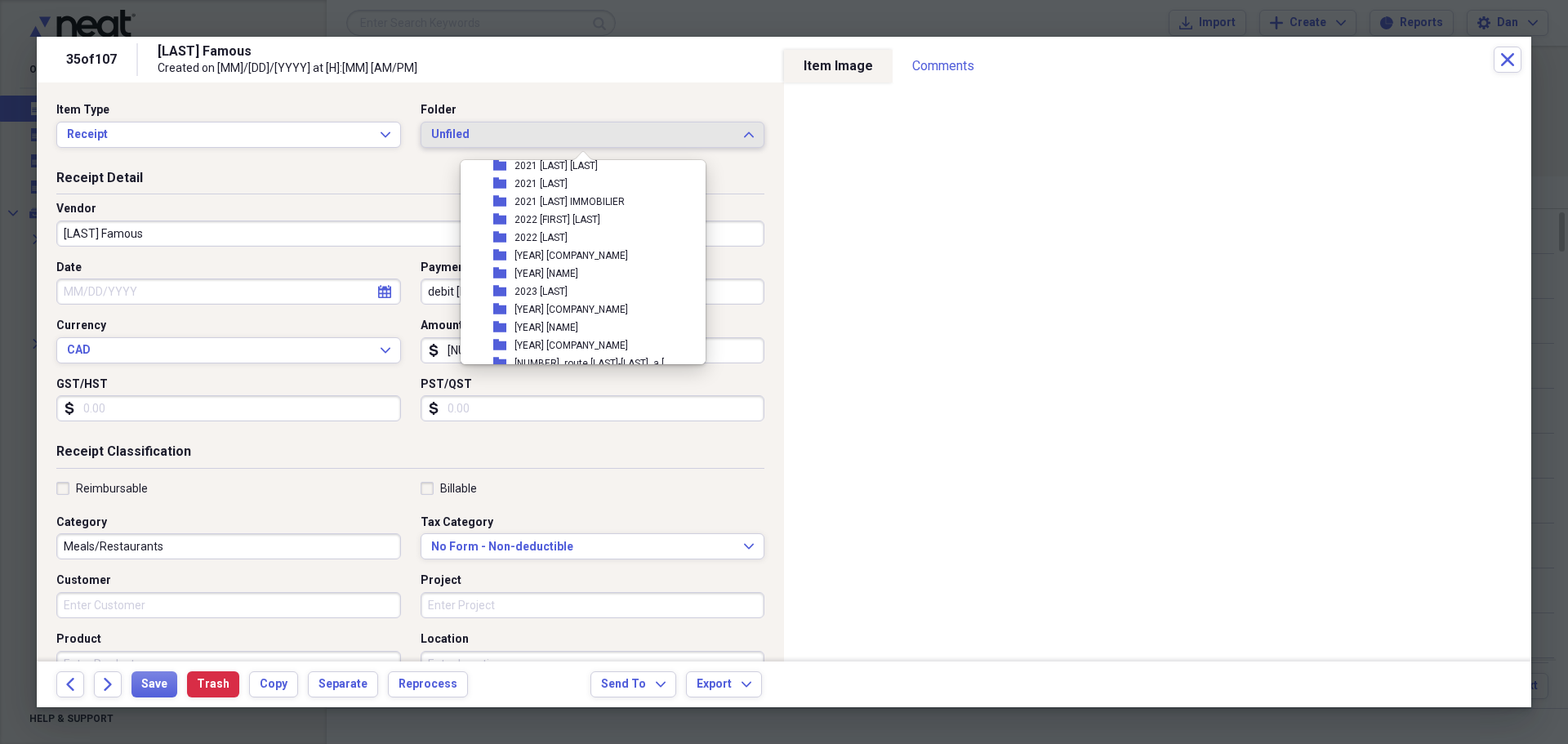 scroll, scrollTop: 408, scrollLeft: 0, axis: vertical 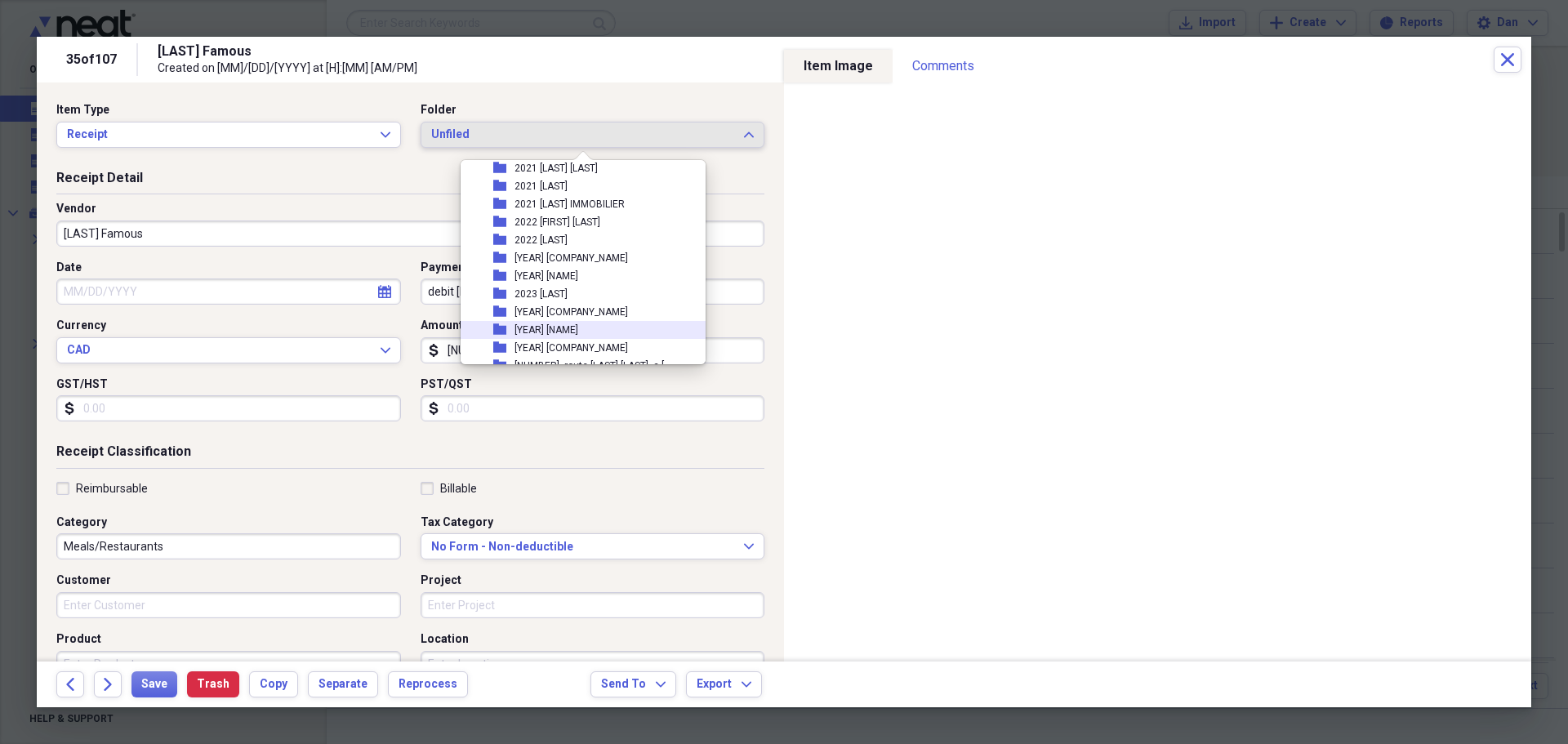 click on "[YEAR] [FIRST] [LAST]" at bounding box center [546, 330] 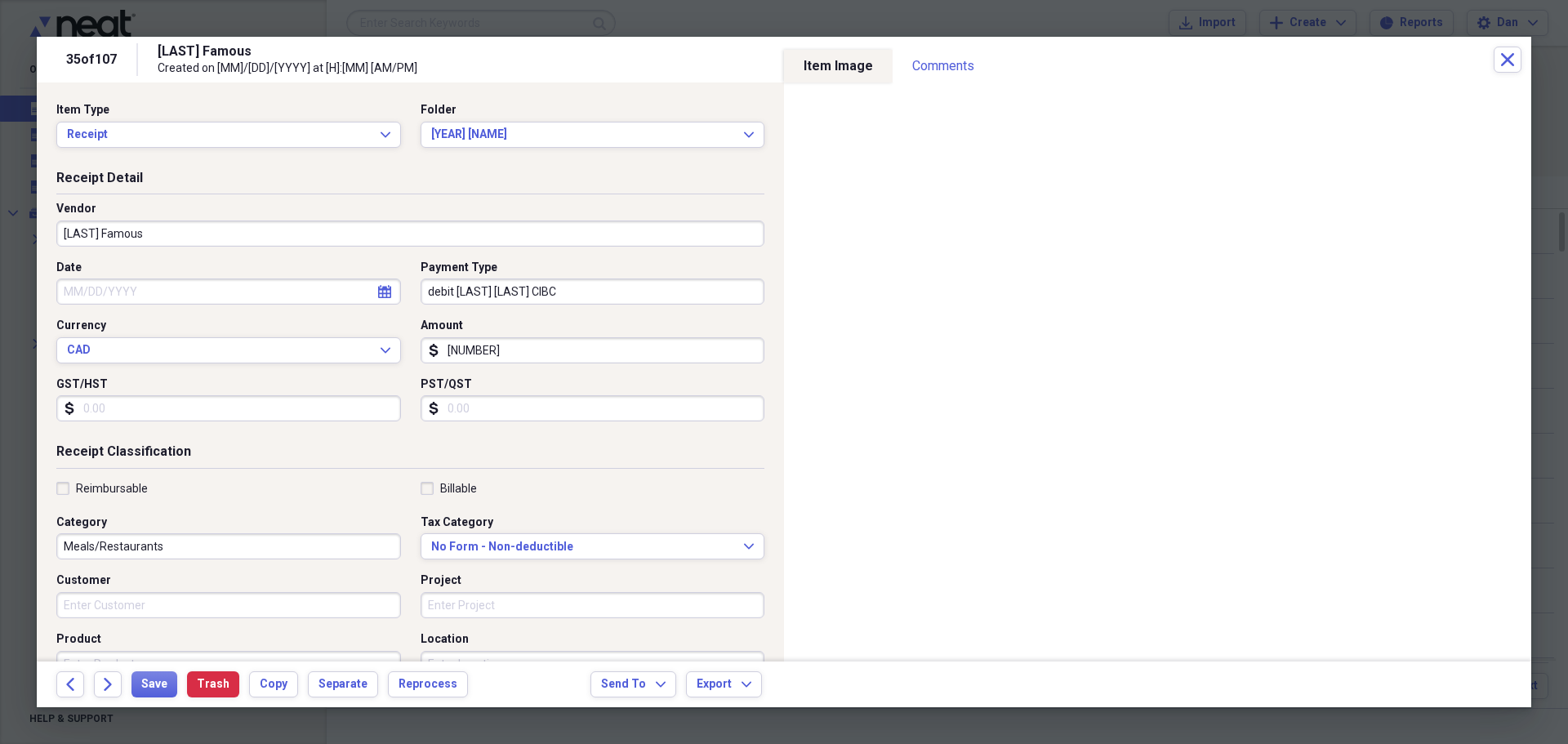 click on "Reimbursable" at bounding box center (102, 488) 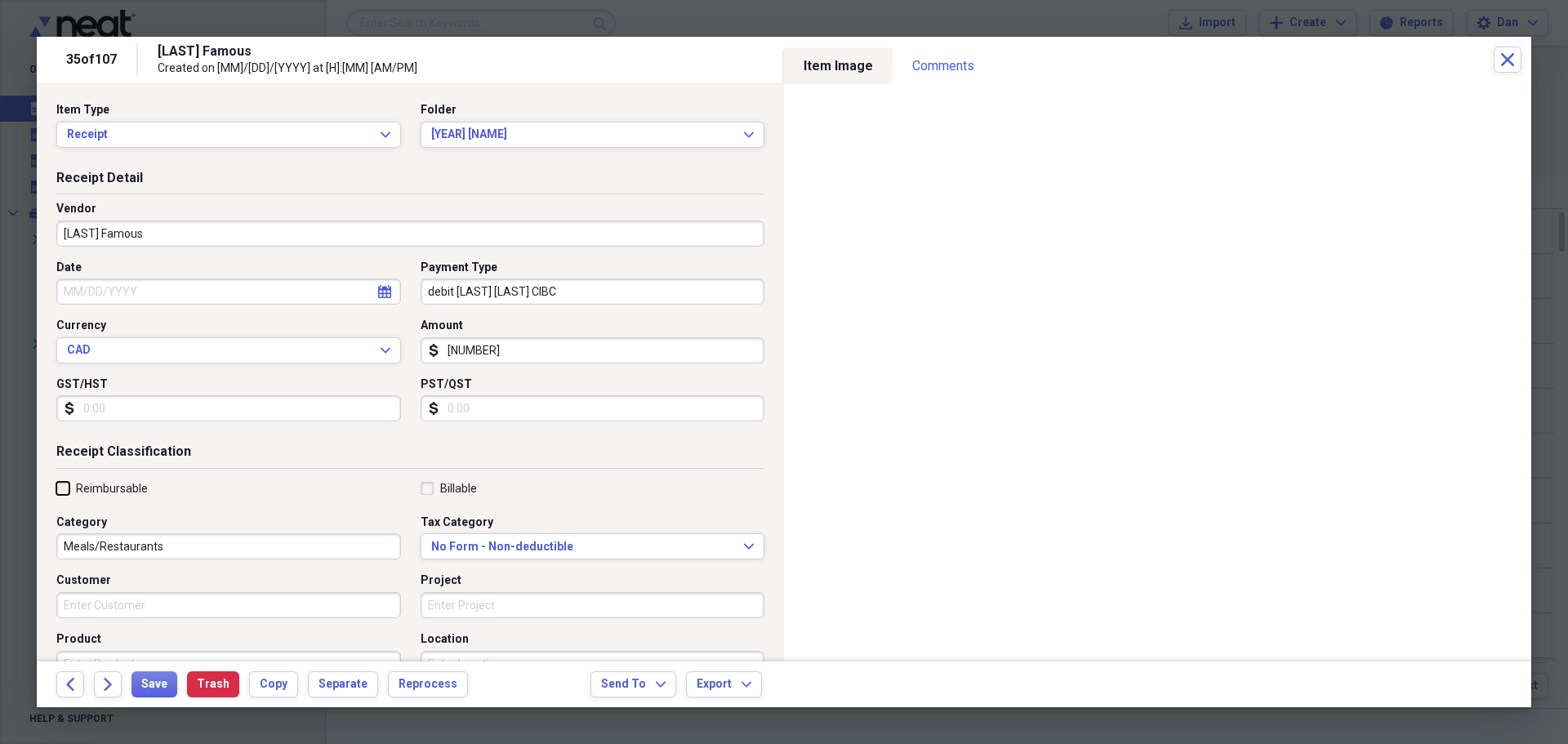 click on "Reimbursable" at bounding box center [56, 488] 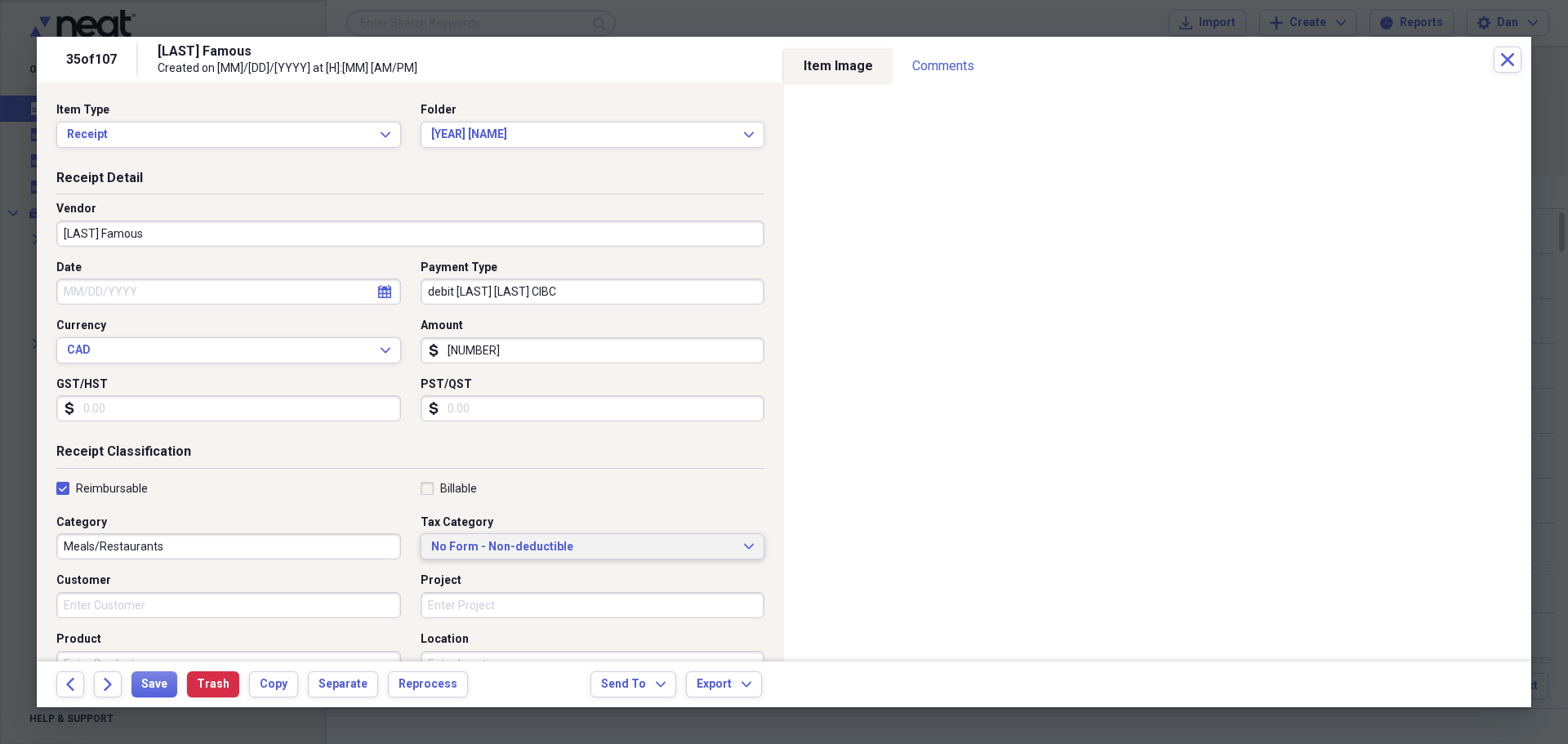 click on "No Form - Non-deductible" at bounding box center [583, 547] 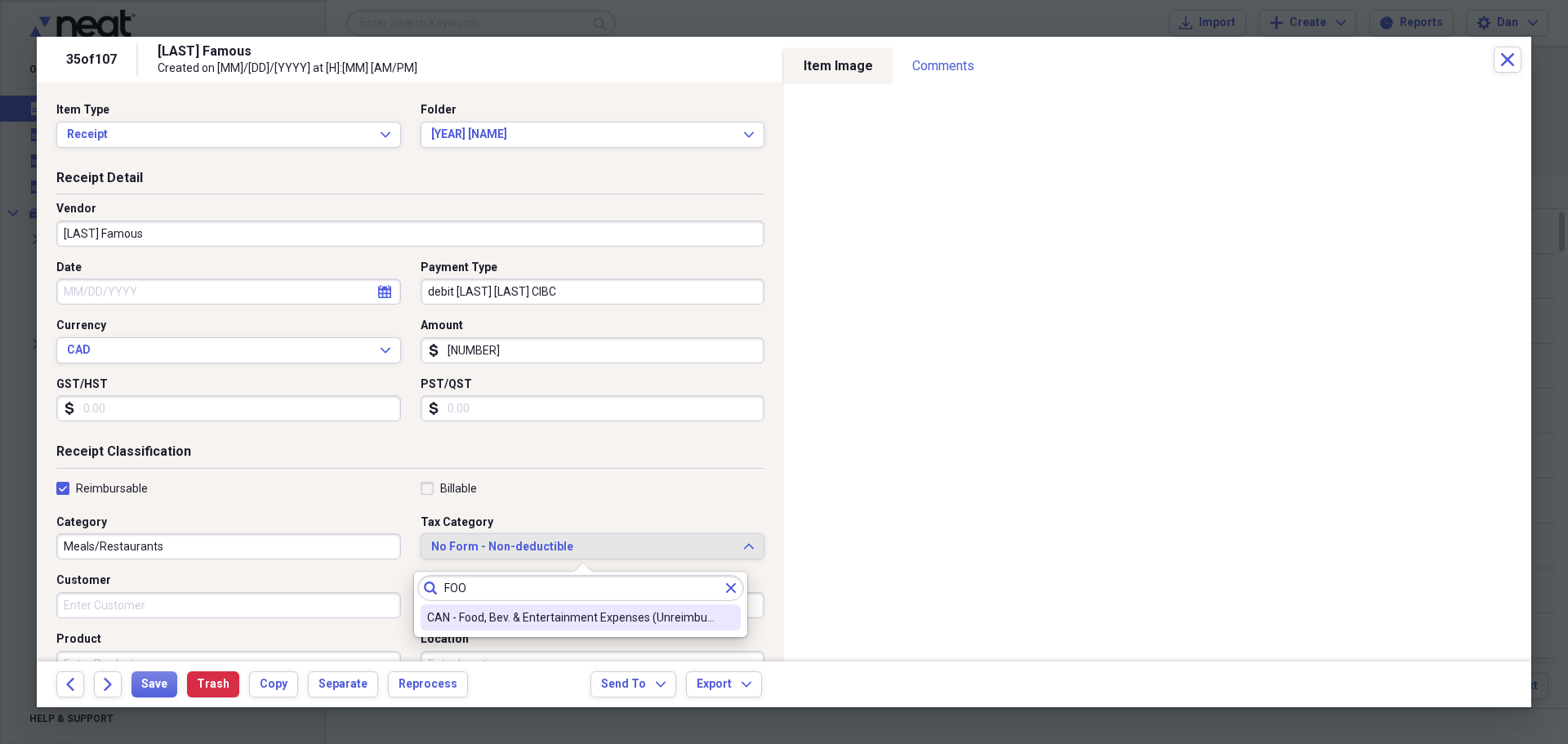 click on "CAN - Food, Bev. & Entertainment Expenses (Unreimbursed)" at bounding box center (571, 617) 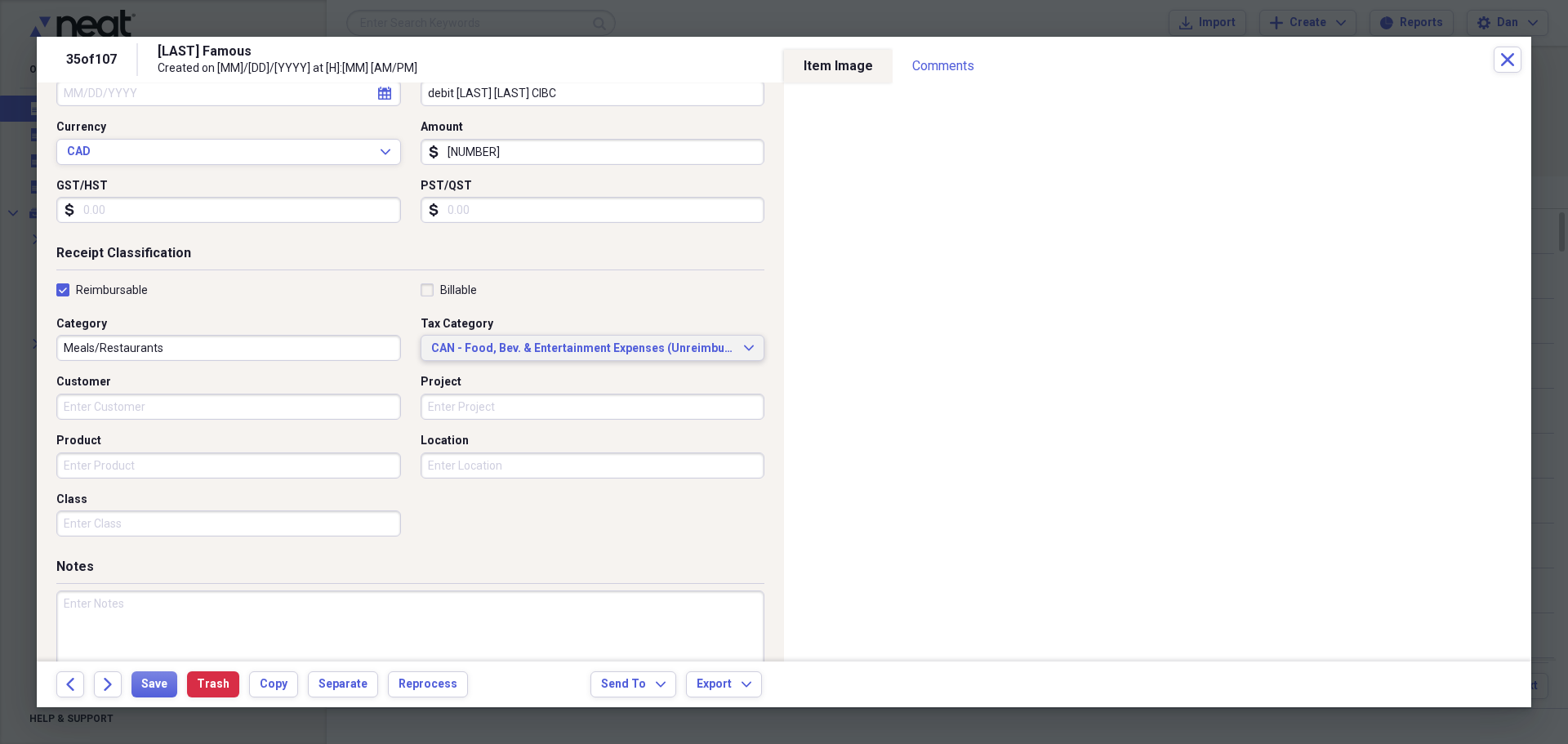 scroll, scrollTop: 255, scrollLeft: 0, axis: vertical 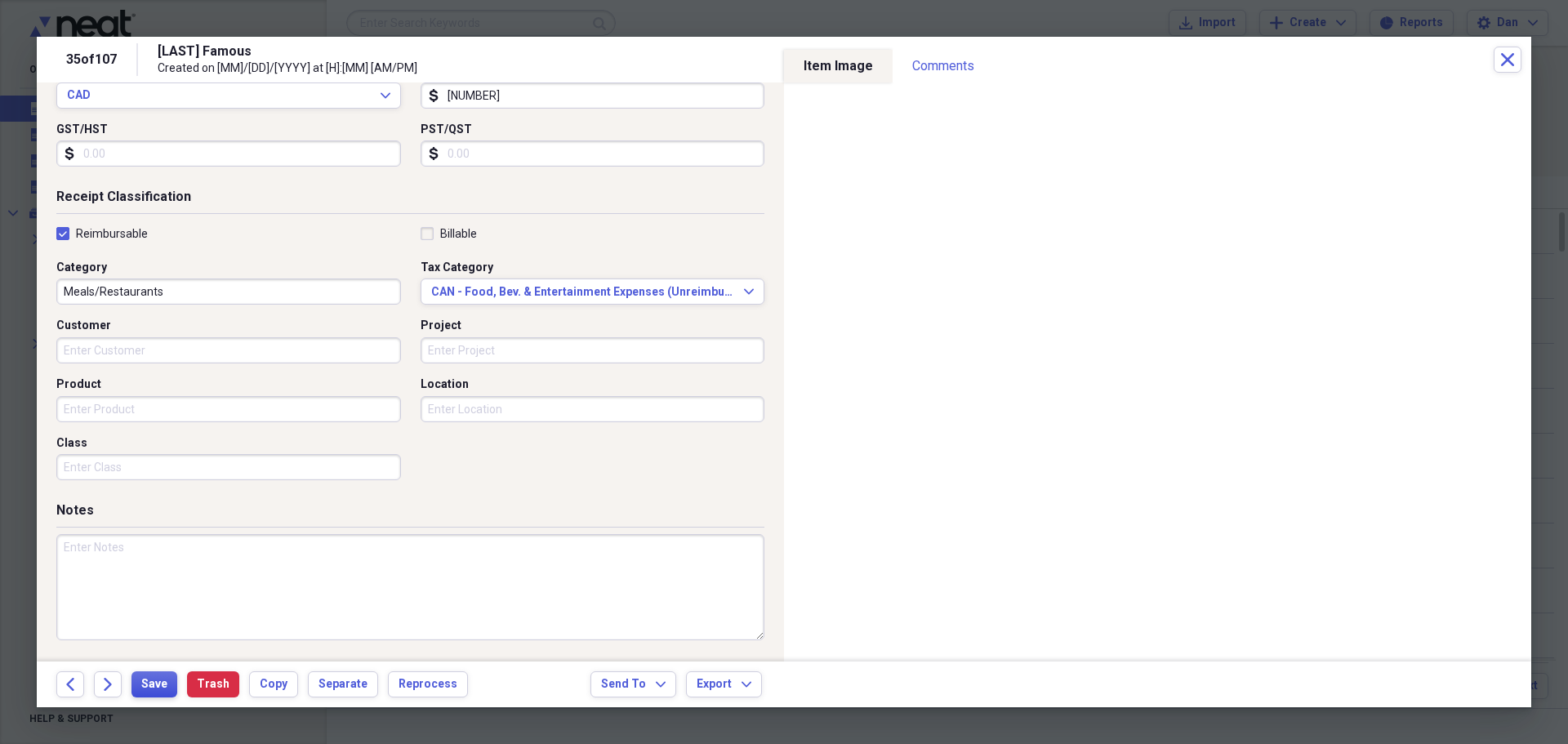 click on "Save" at bounding box center (154, 684) 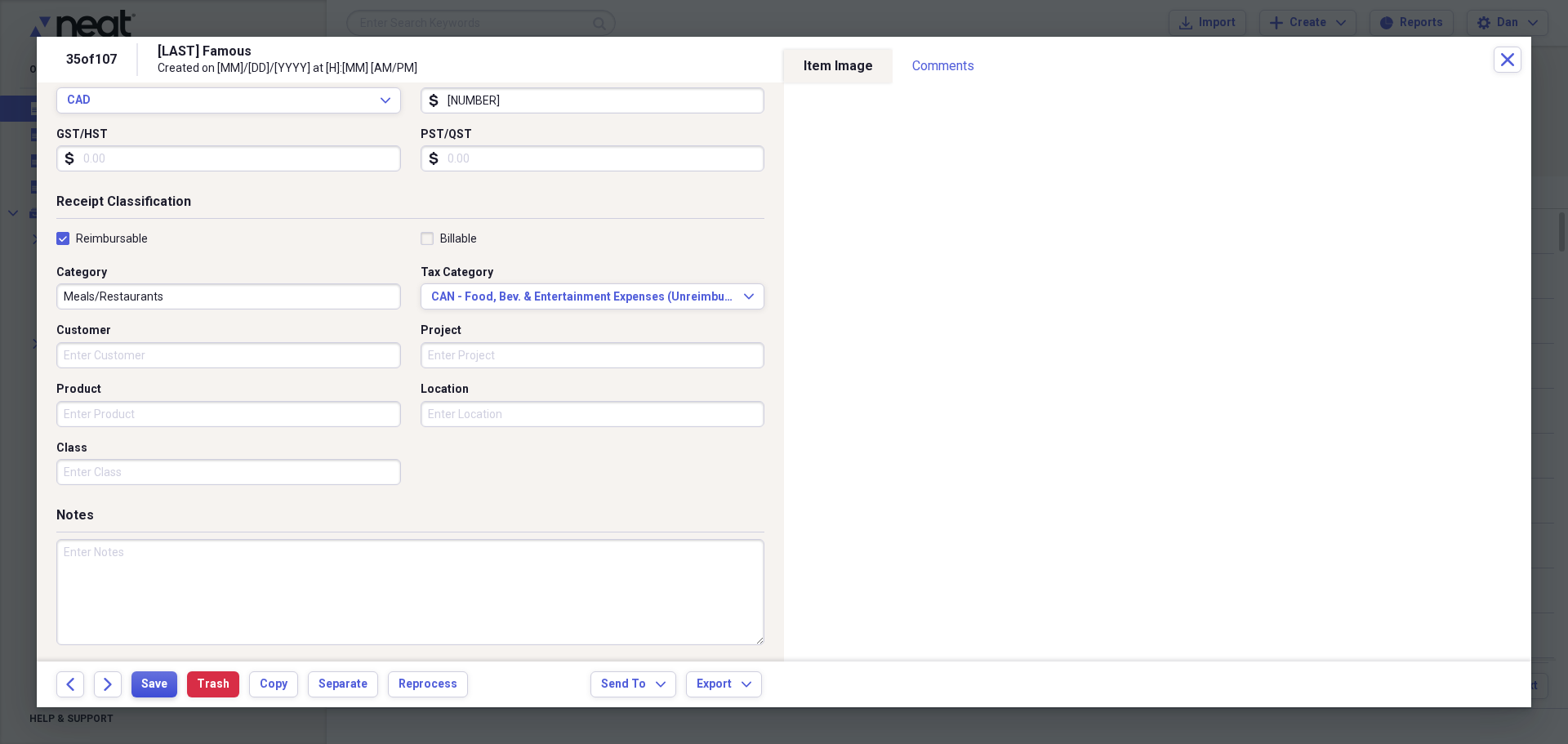 scroll, scrollTop: 255, scrollLeft: 0, axis: vertical 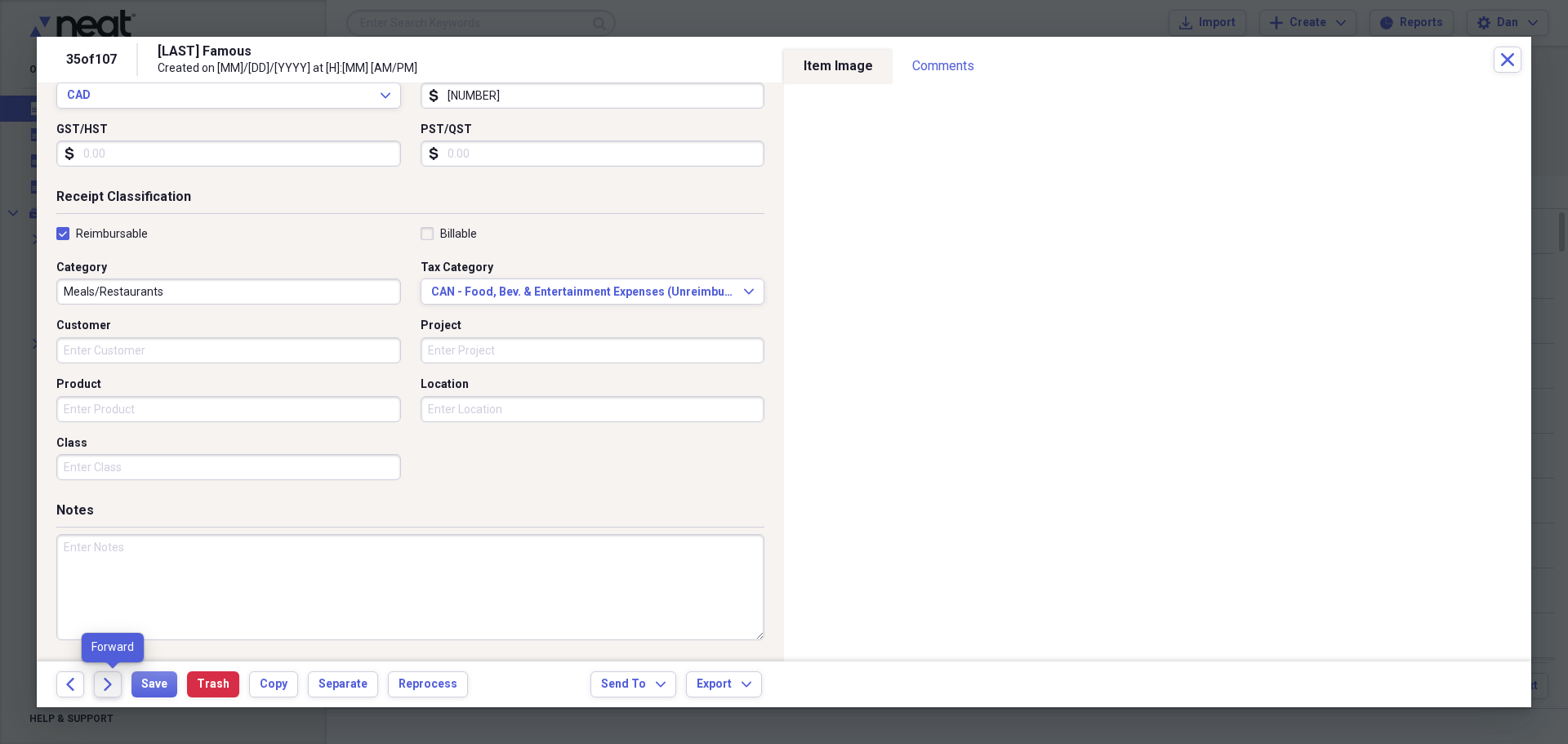 click on "Forward" at bounding box center [108, 684] 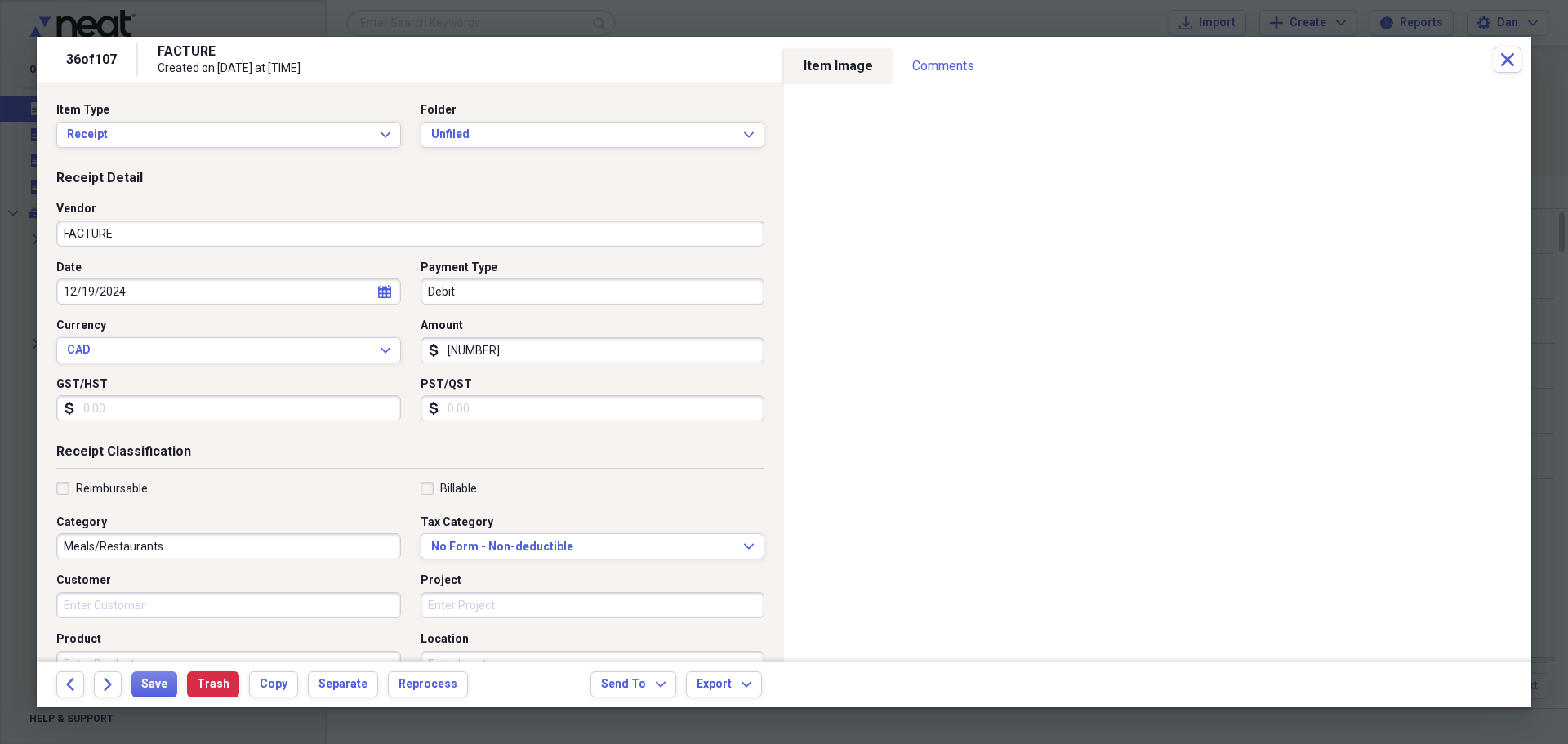 click on "FACTURE" at bounding box center (410, 234) 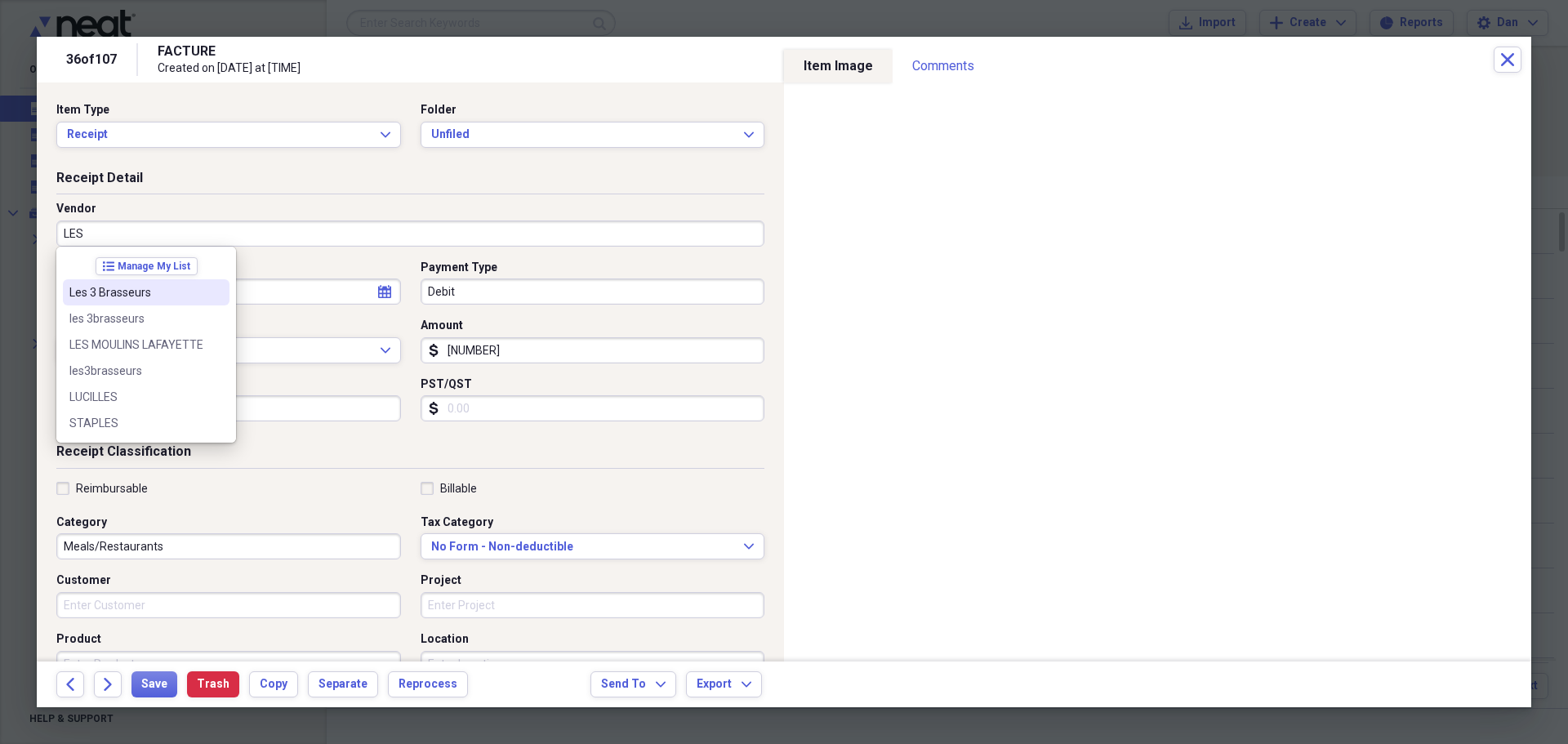 click on "Les 3 Brasseurs" at bounding box center (136, 292) 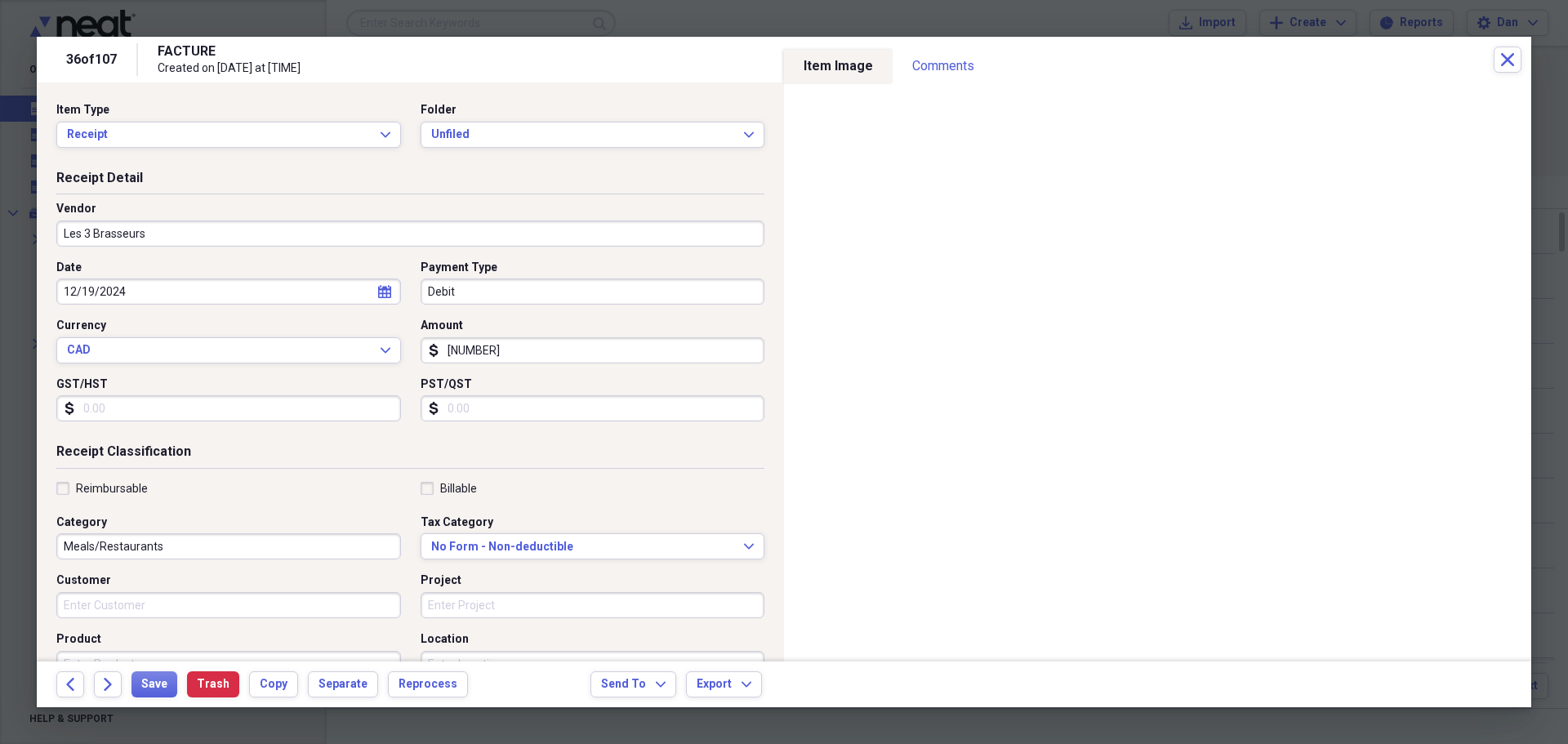 click on "Debit" at bounding box center (593, 292) 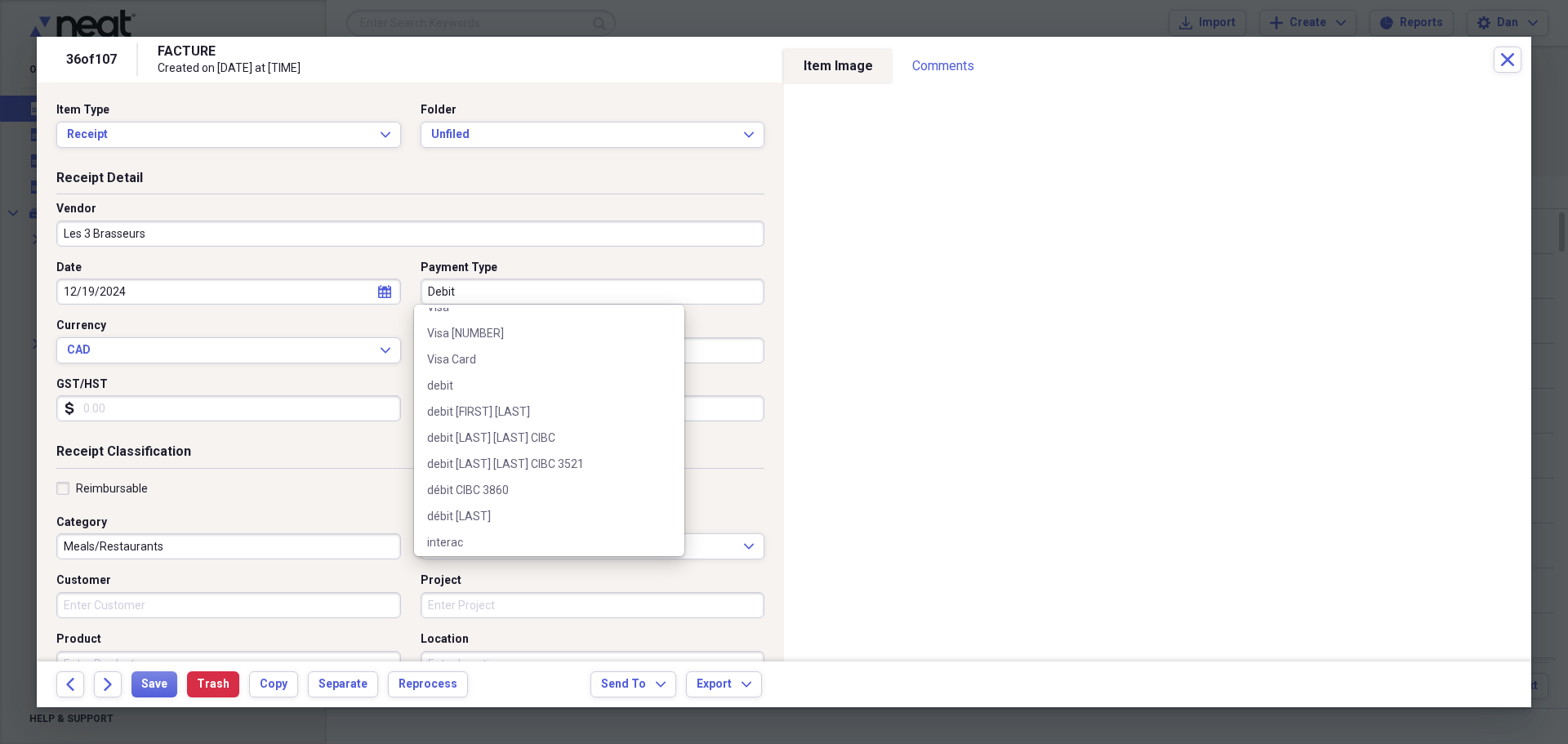 scroll, scrollTop: 1225, scrollLeft: 0, axis: vertical 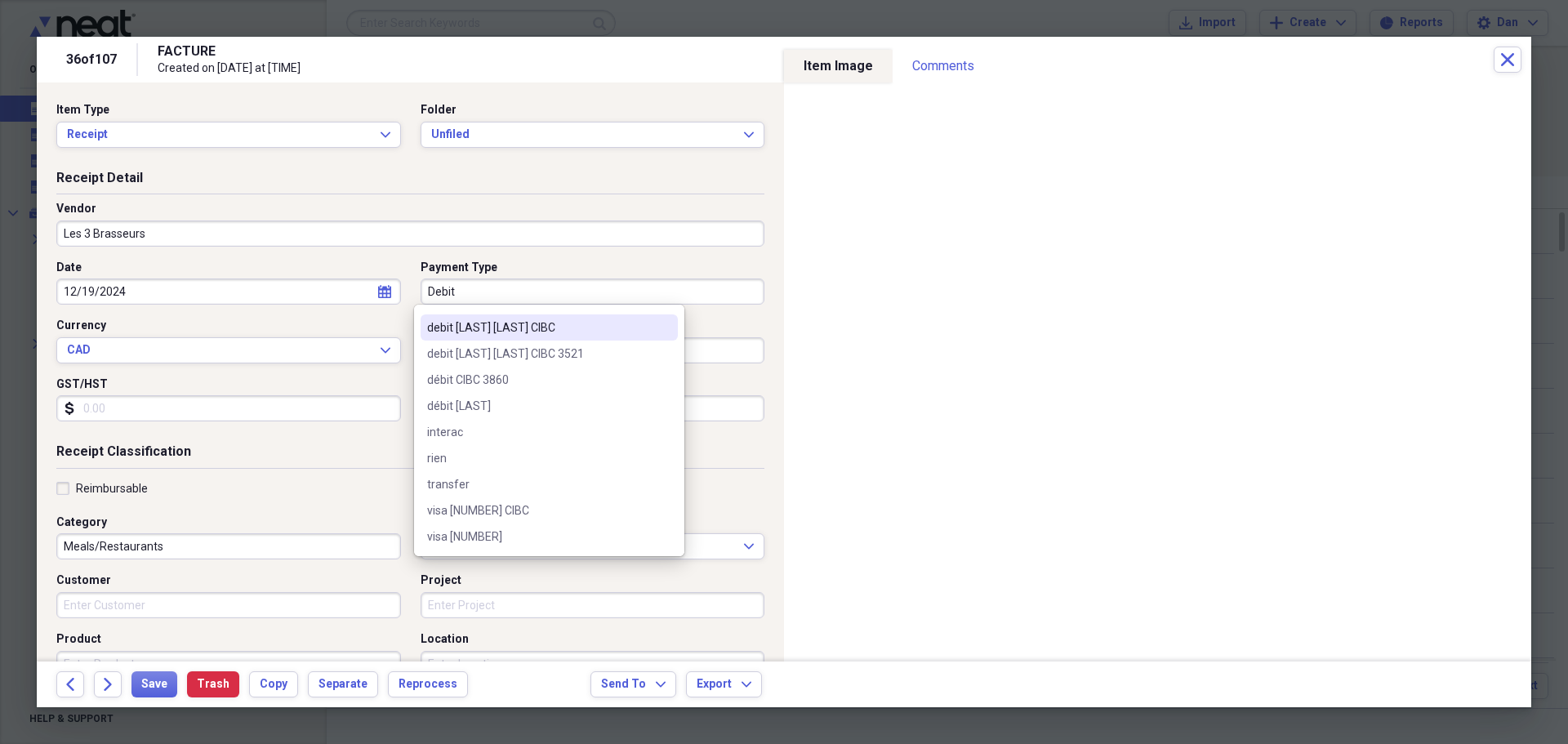 click on "debit Danut Radu CIBC" at bounding box center (539, 327) 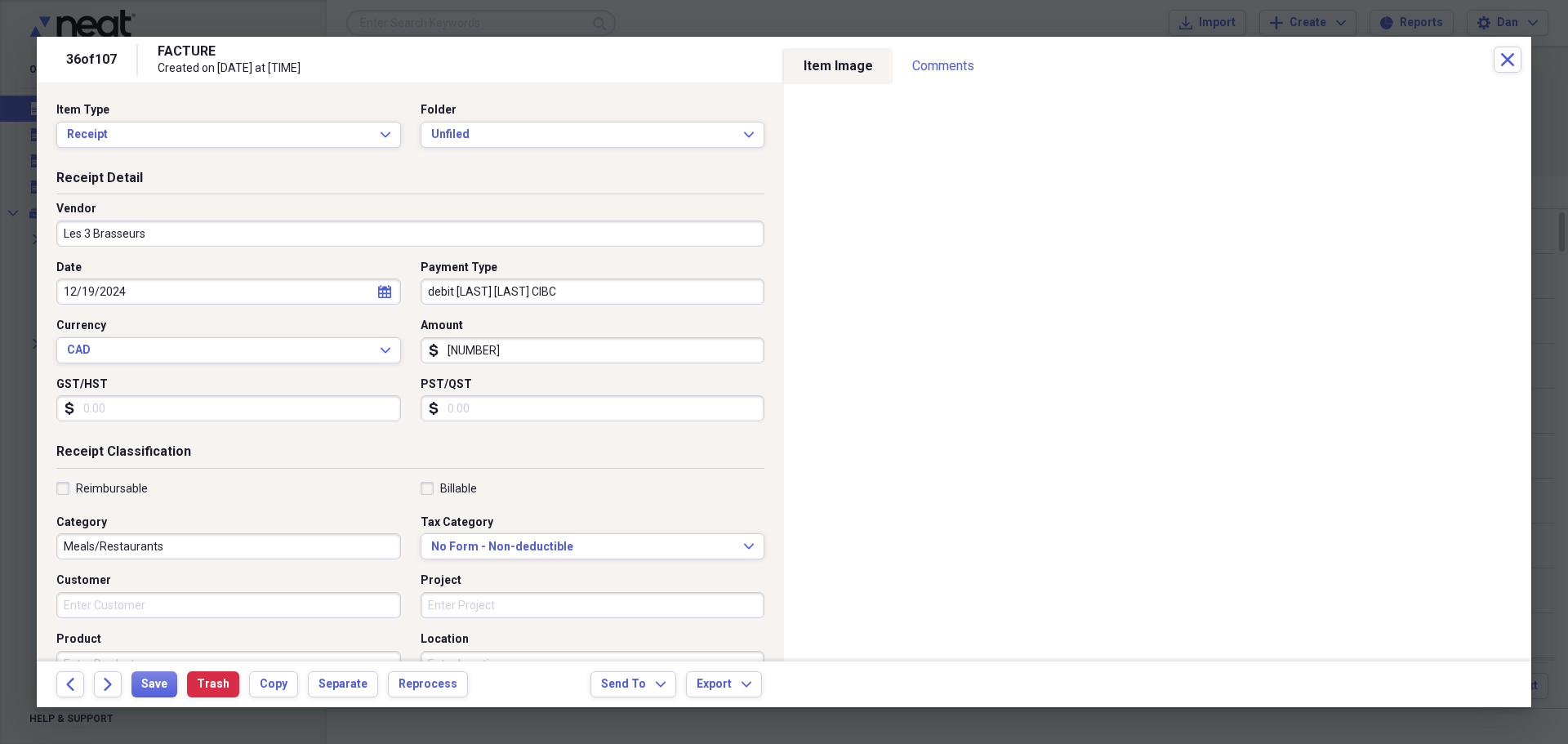 click on "Reimbursable" at bounding box center (102, 488) 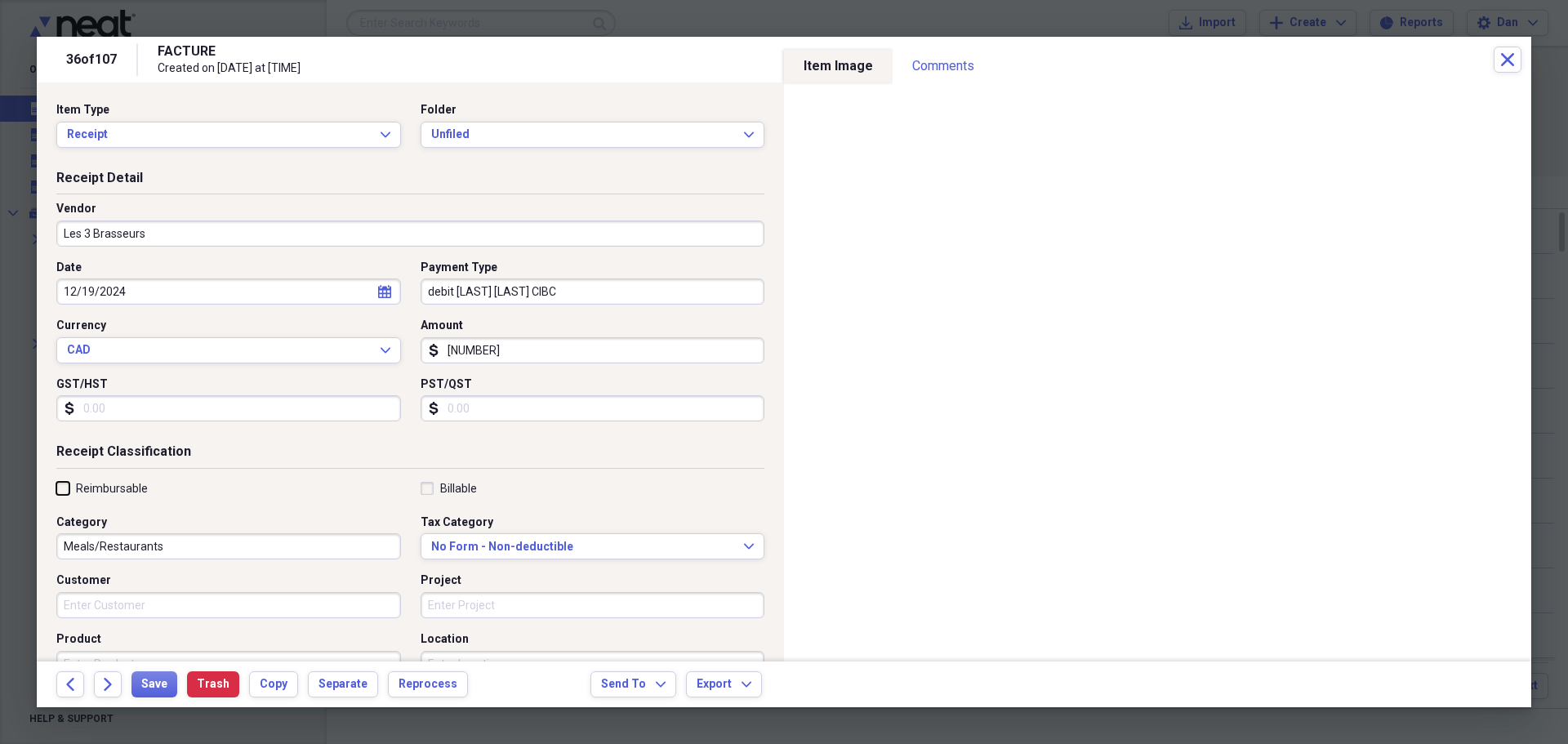 click on "Reimbursable" at bounding box center [56, 488] 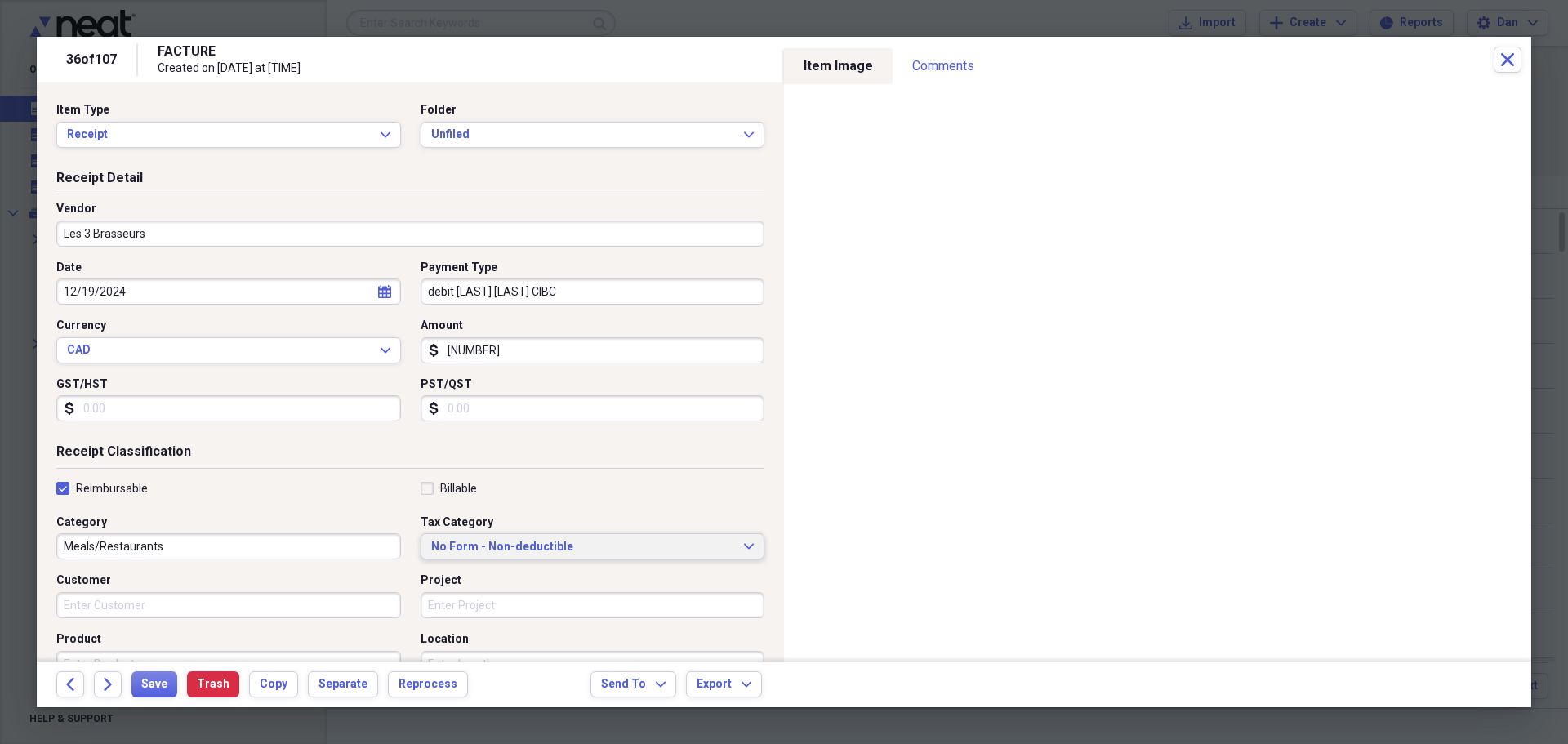click on "No Form - Non-deductible" at bounding box center [583, 547] 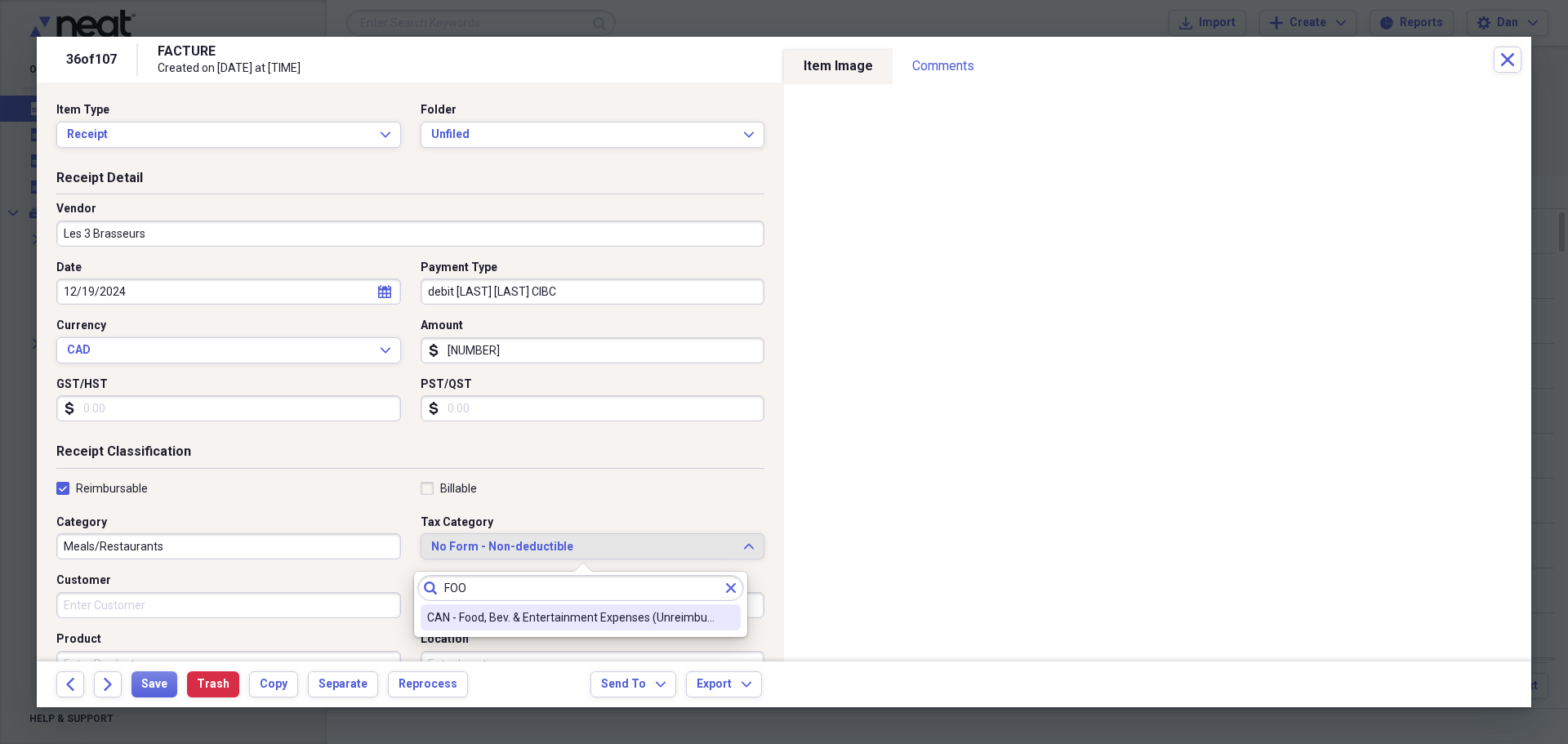 click on "CAN - Food, Bev. & Entertainment Expenses (Unreimbursed)" at bounding box center [571, 617] 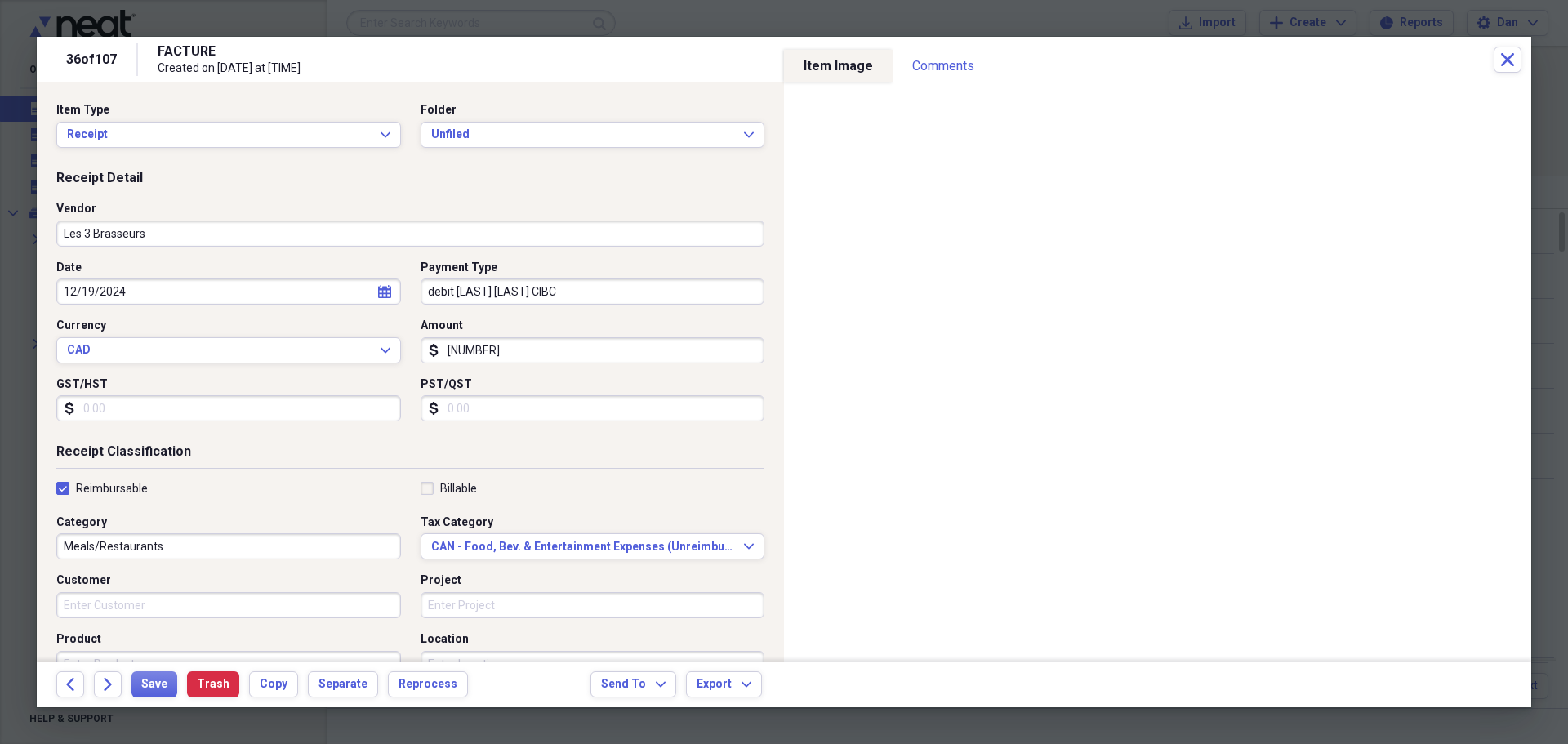 click on "159.36" at bounding box center [593, 350] 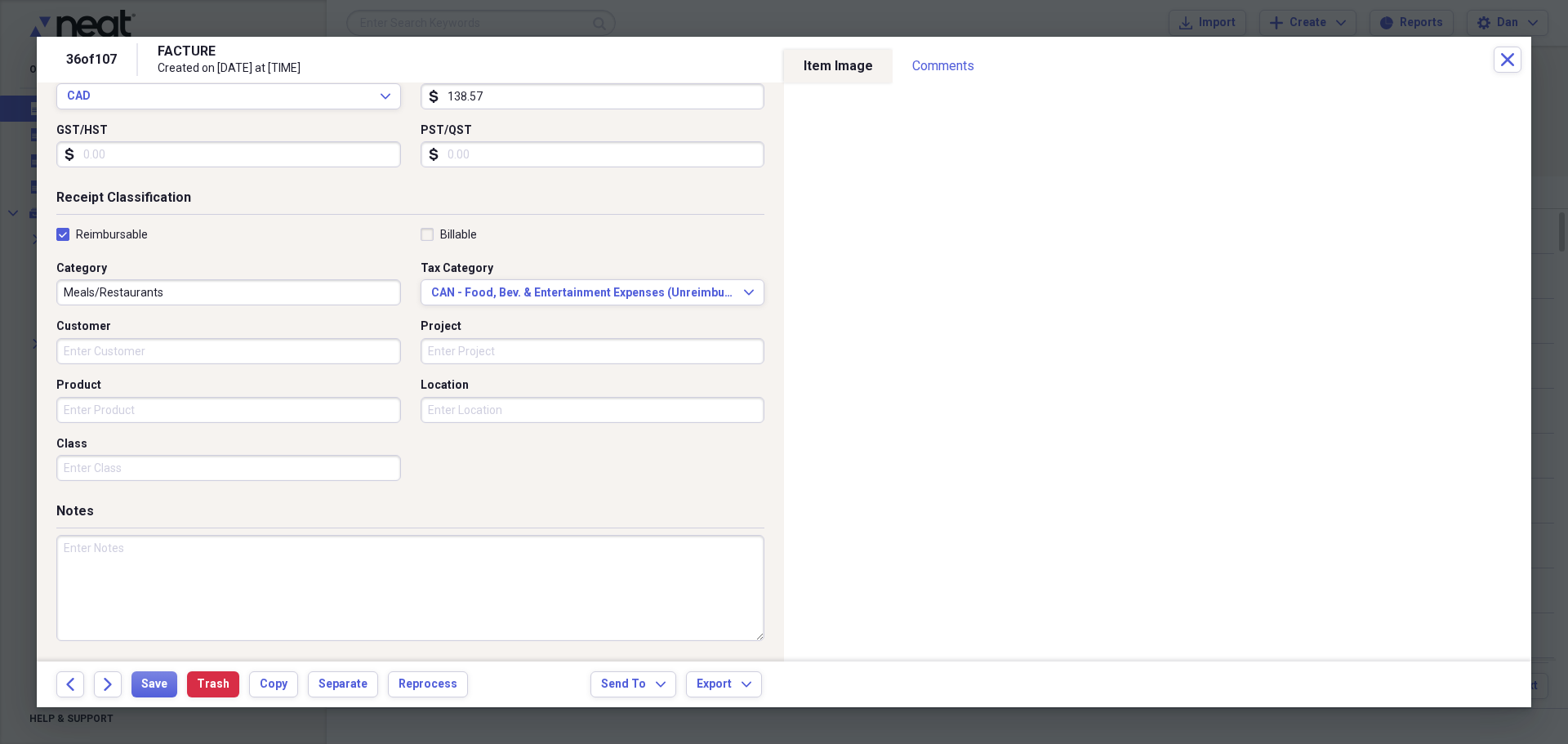 scroll, scrollTop: 255, scrollLeft: 0, axis: vertical 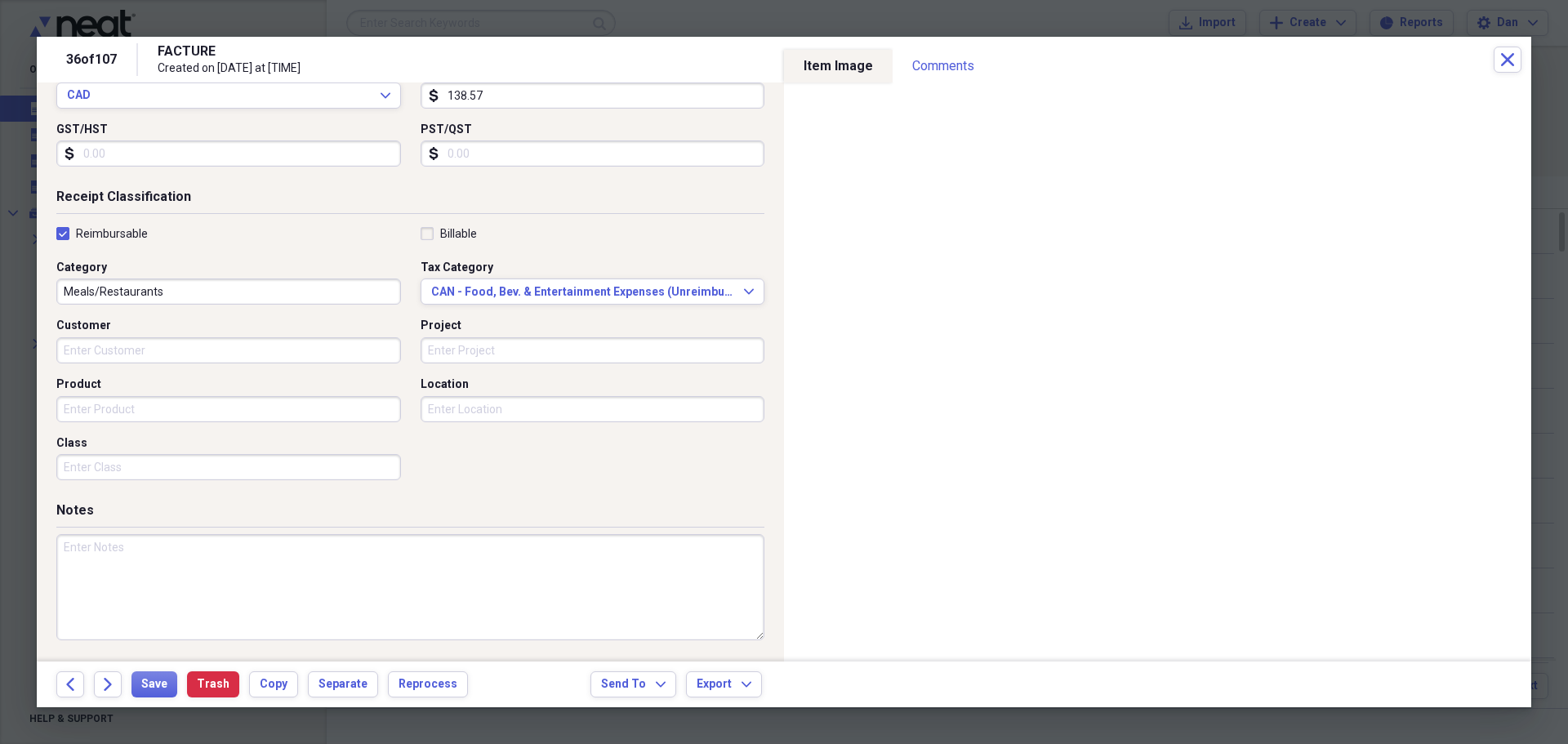 click at bounding box center (410, 587) 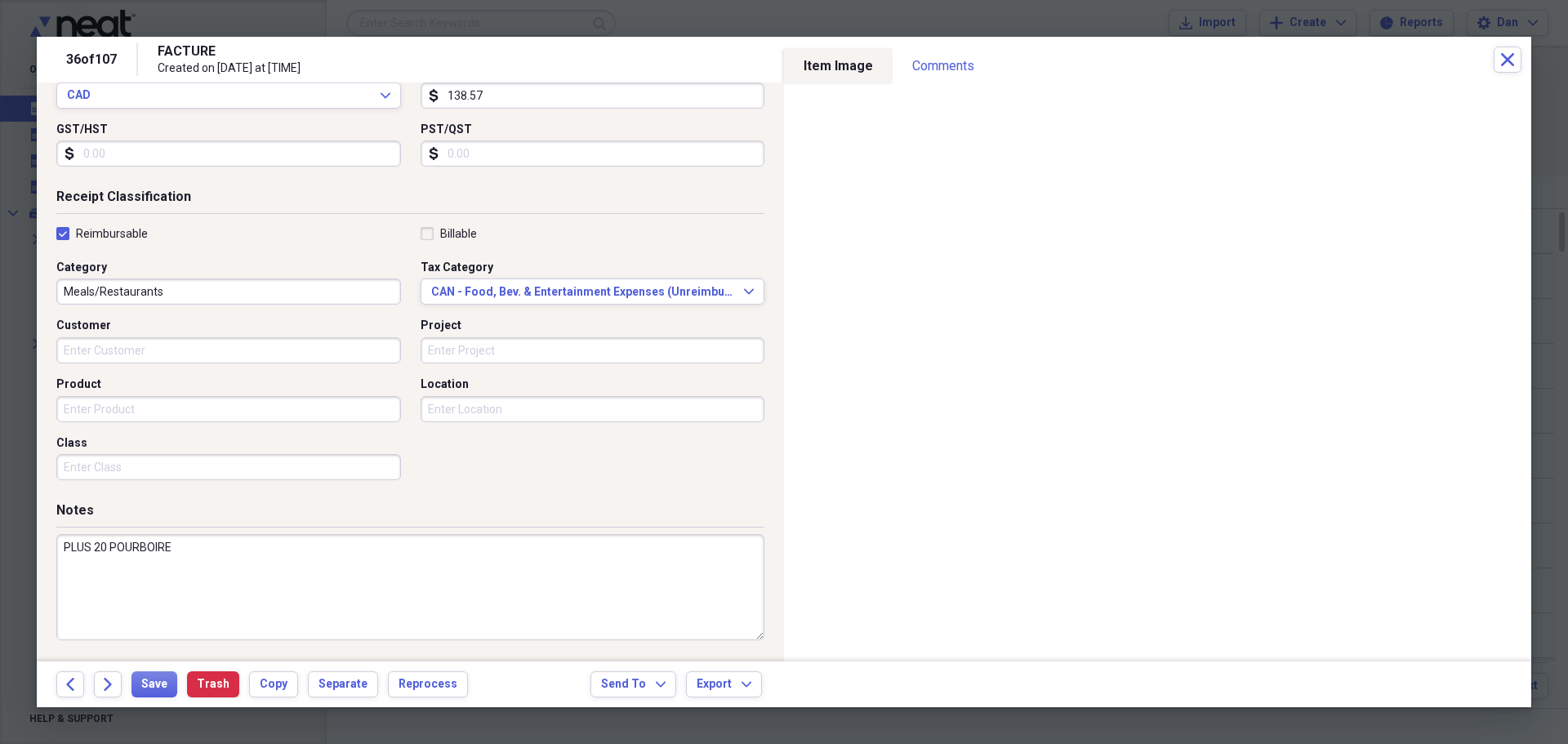click on "PLUS 20 POURBOIRE" at bounding box center (410, 587) 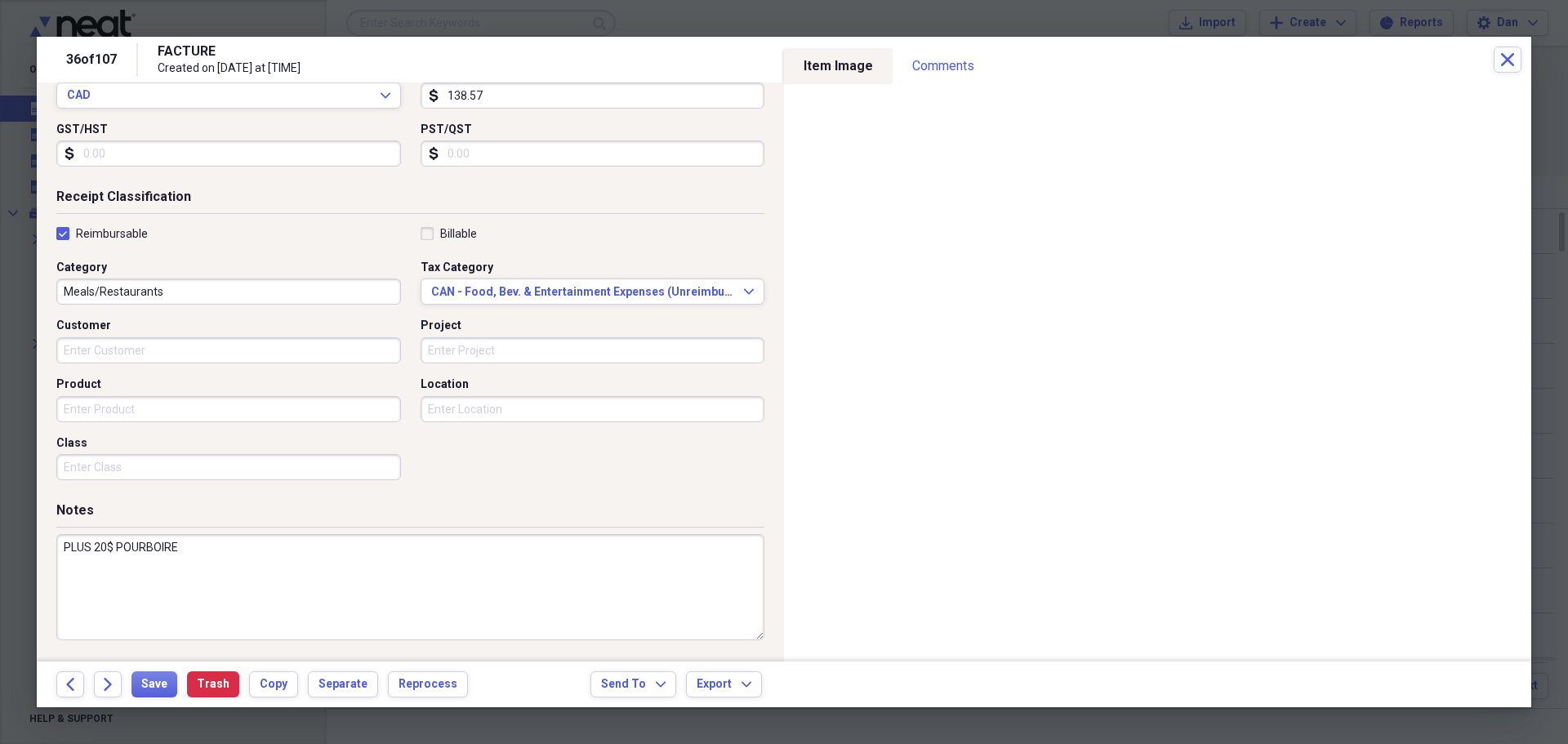 click on "PLUS 20$ POURBOIRE" at bounding box center (410, 587) 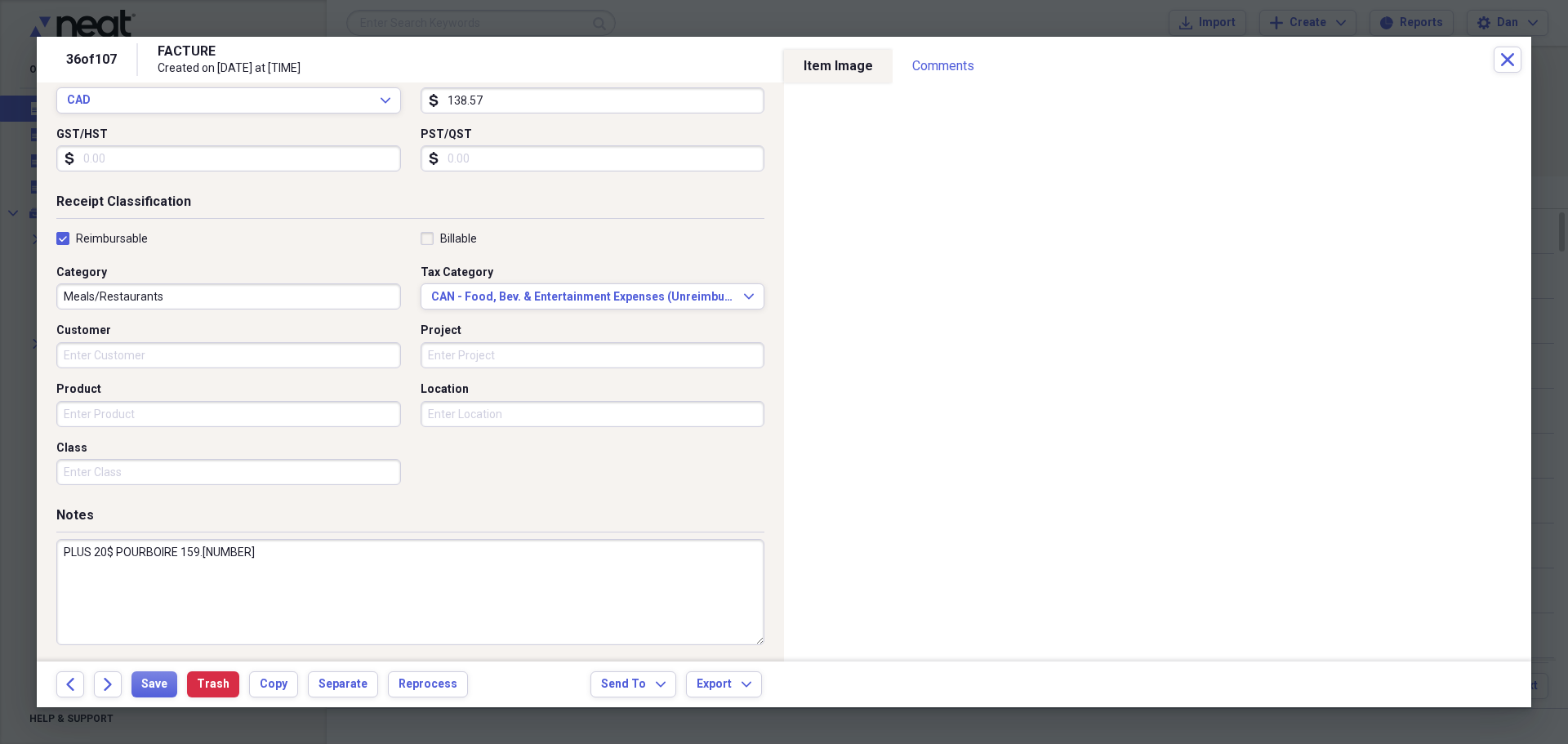 scroll, scrollTop: 255, scrollLeft: 0, axis: vertical 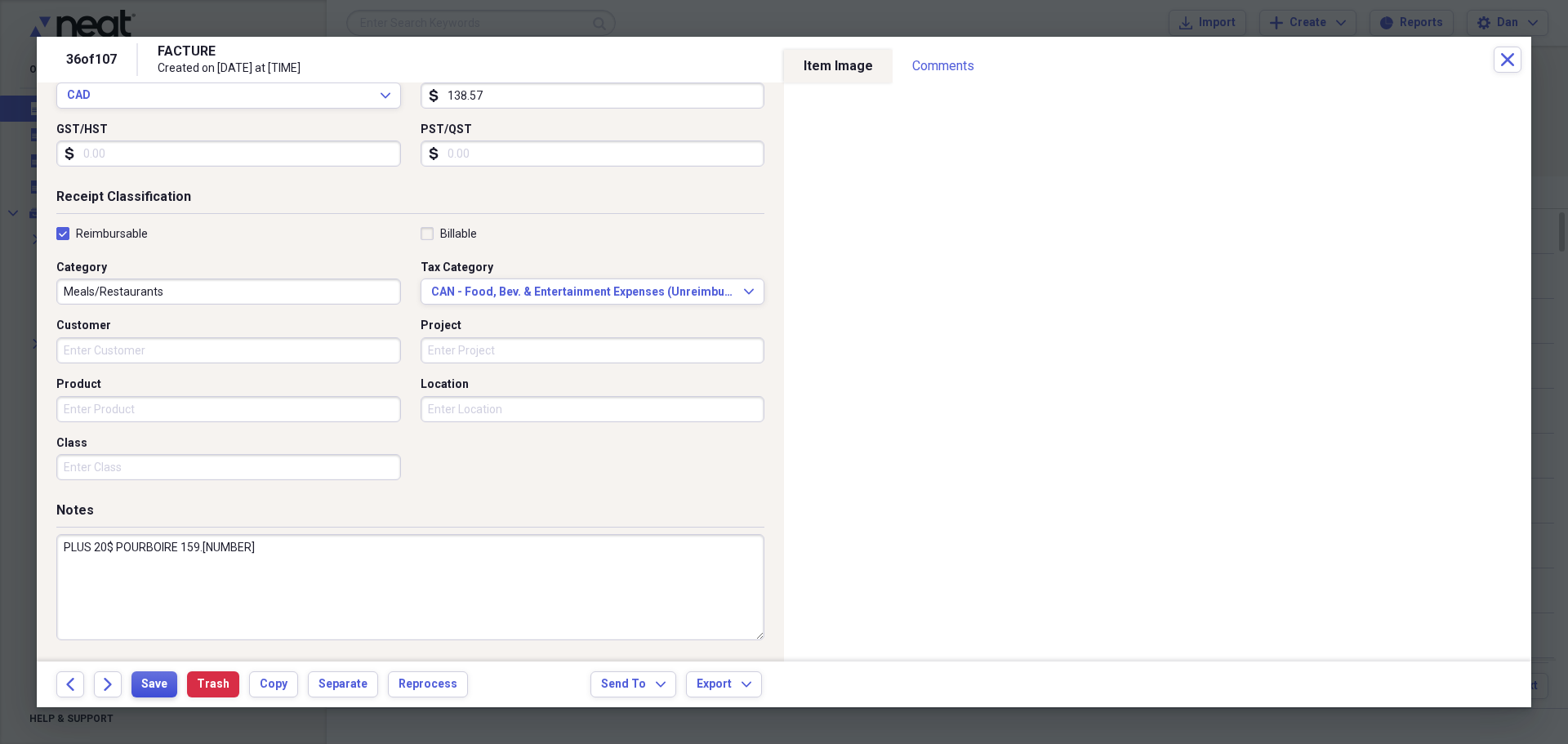 click on "Save" at bounding box center [154, 684] 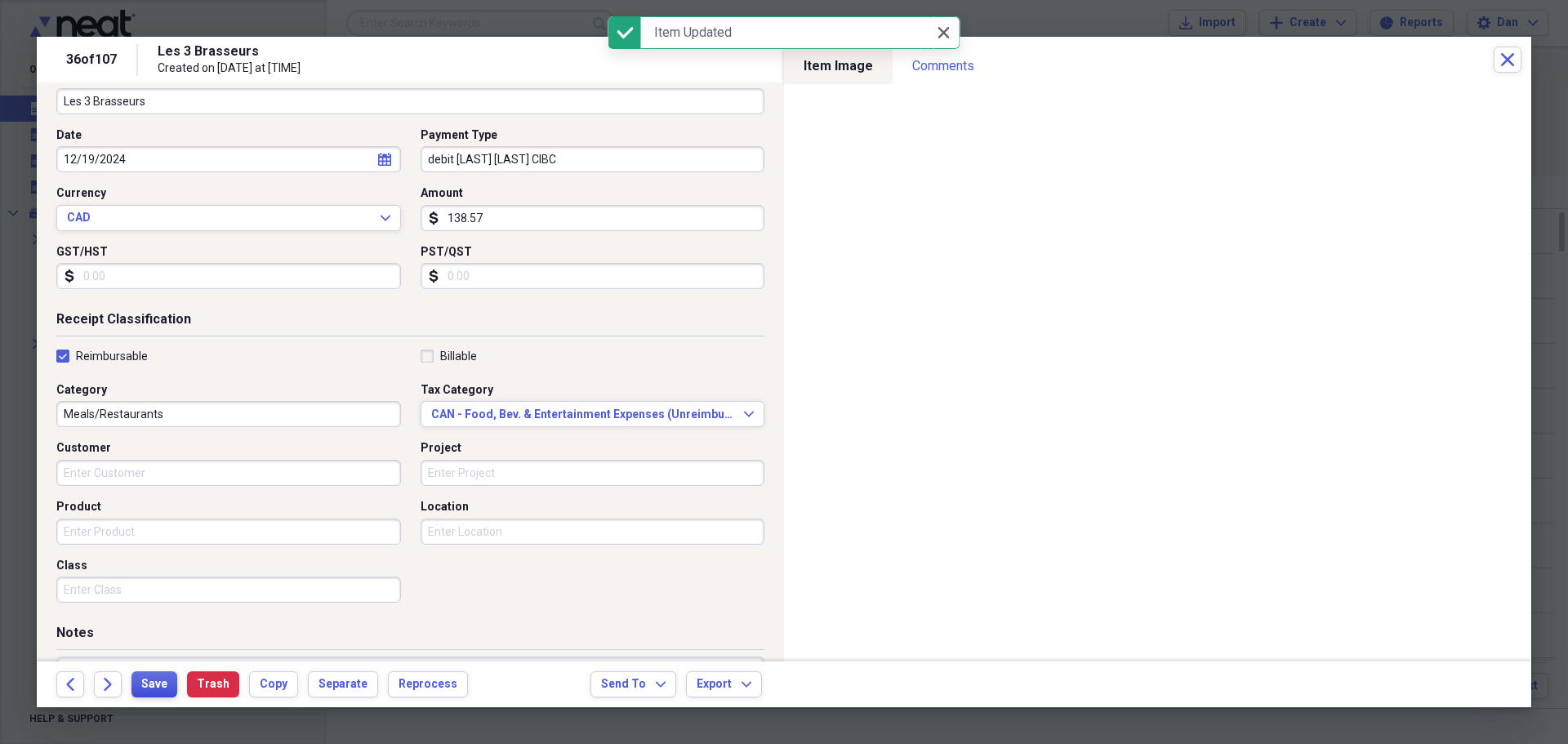 scroll, scrollTop: 0, scrollLeft: 0, axis: both 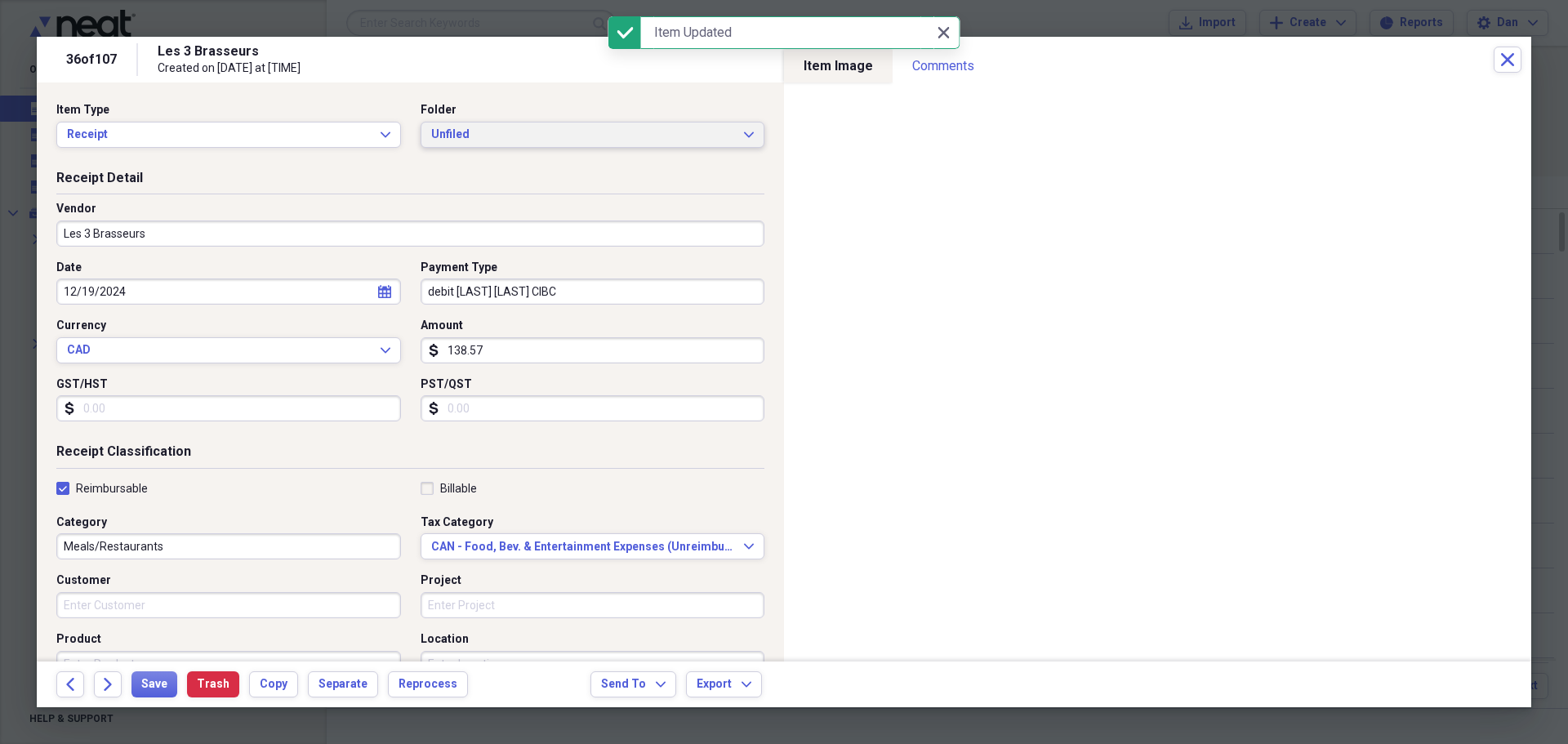 click on "Expand" 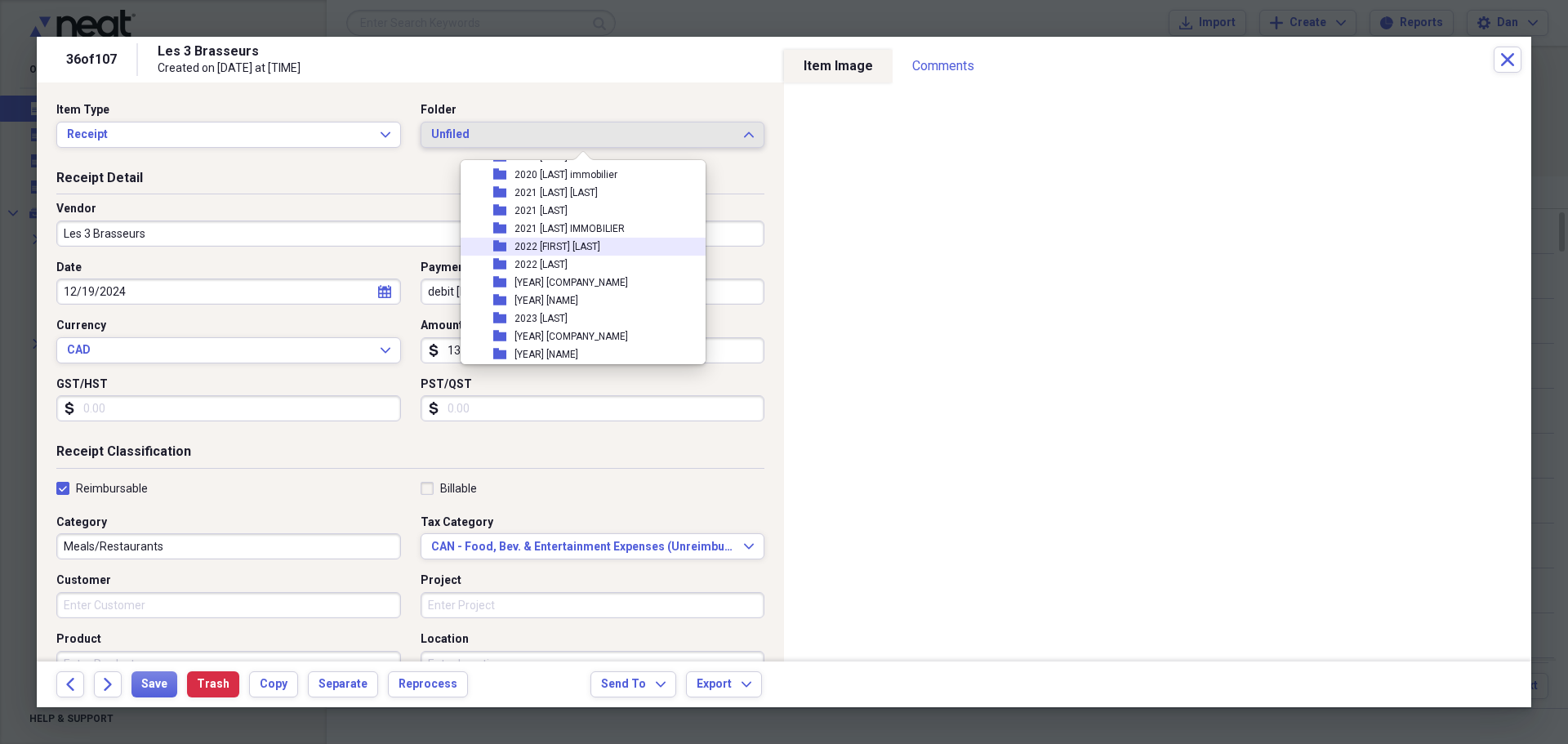 scroll, scrollTop: 408, scrollLeft: 0, axis: vertical 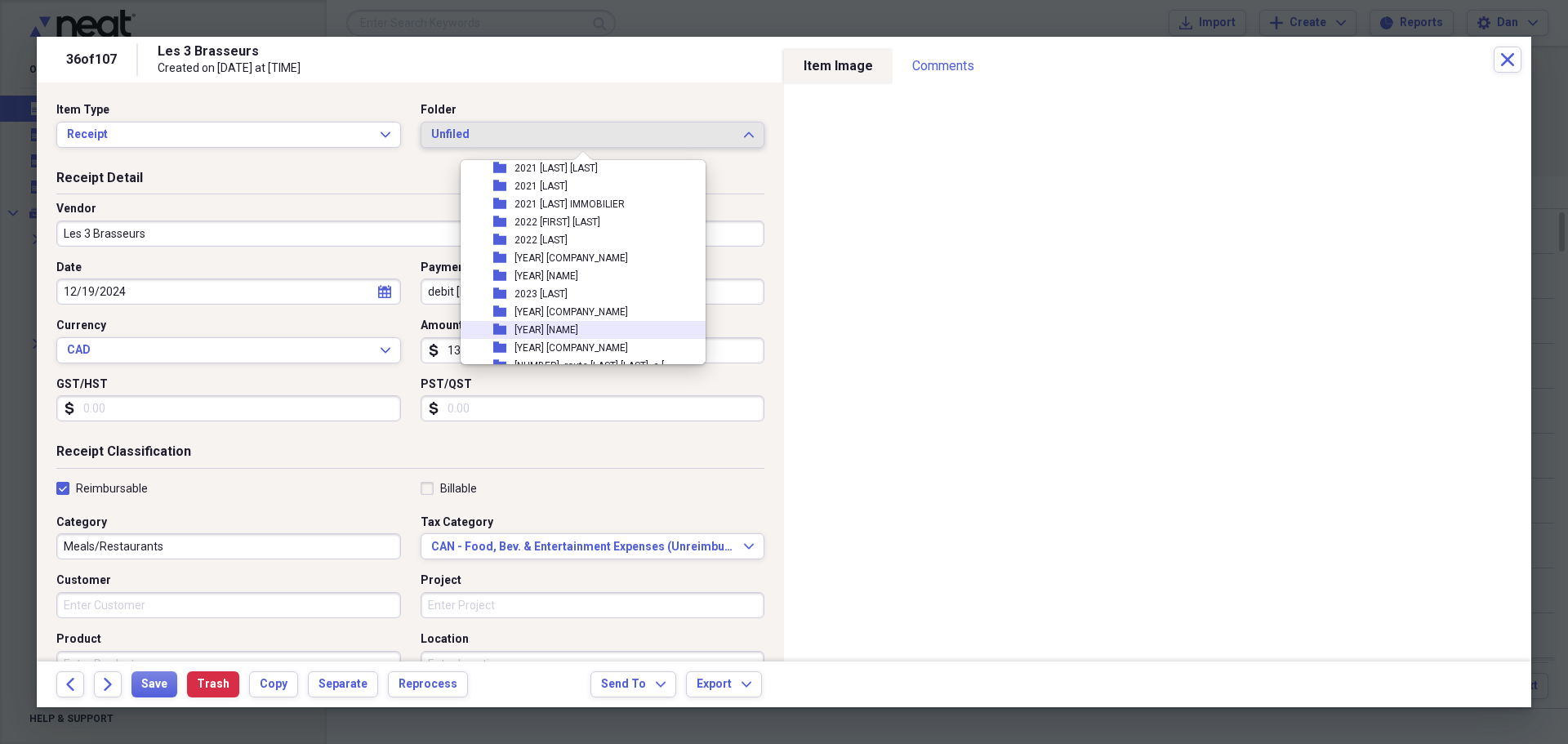 click on "[YEAR] [FIRST] [LAST]" at bounding box center (546, 330) 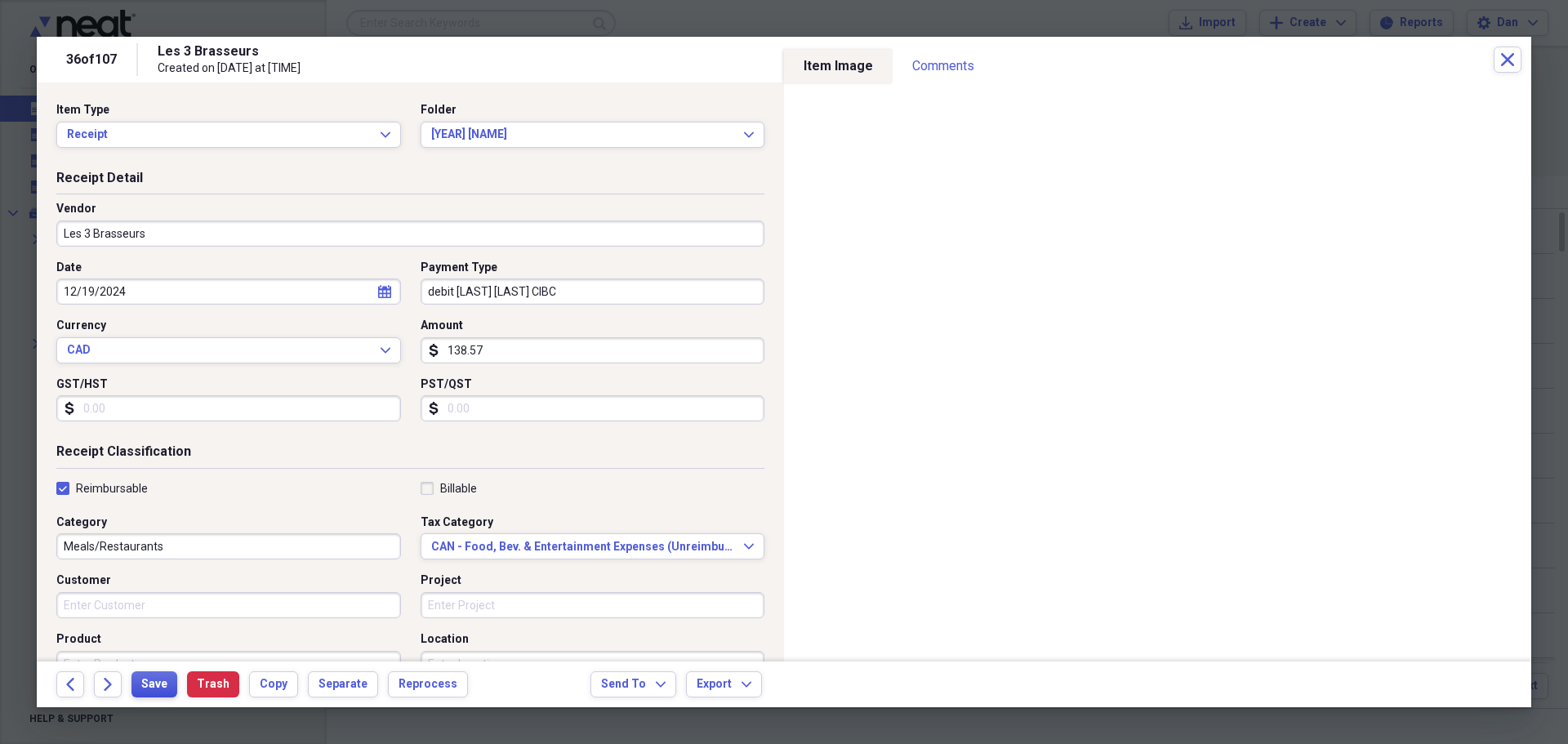 click on "Save" at bounding box center (154, 684) 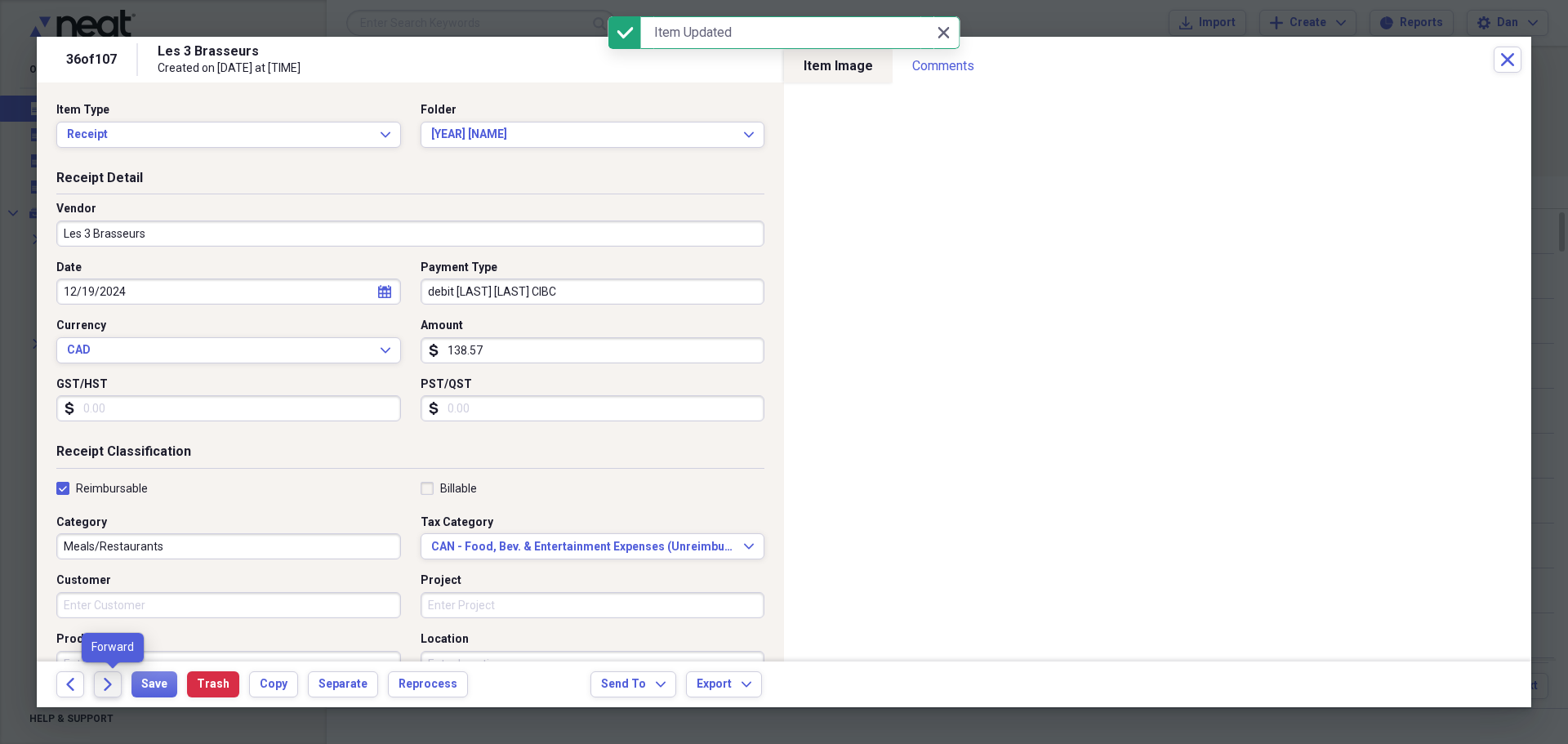 click on "Forward" 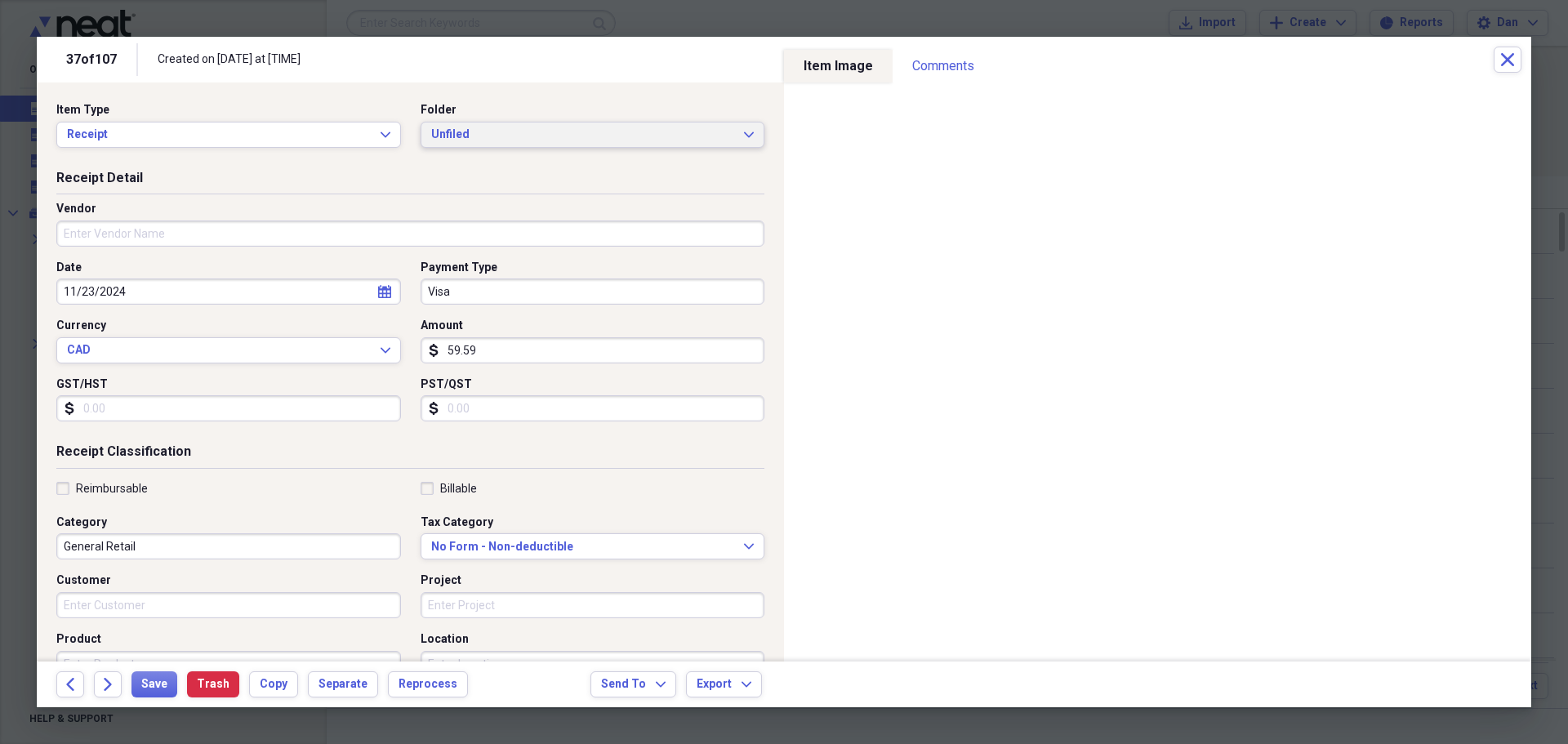 click on "Expand" 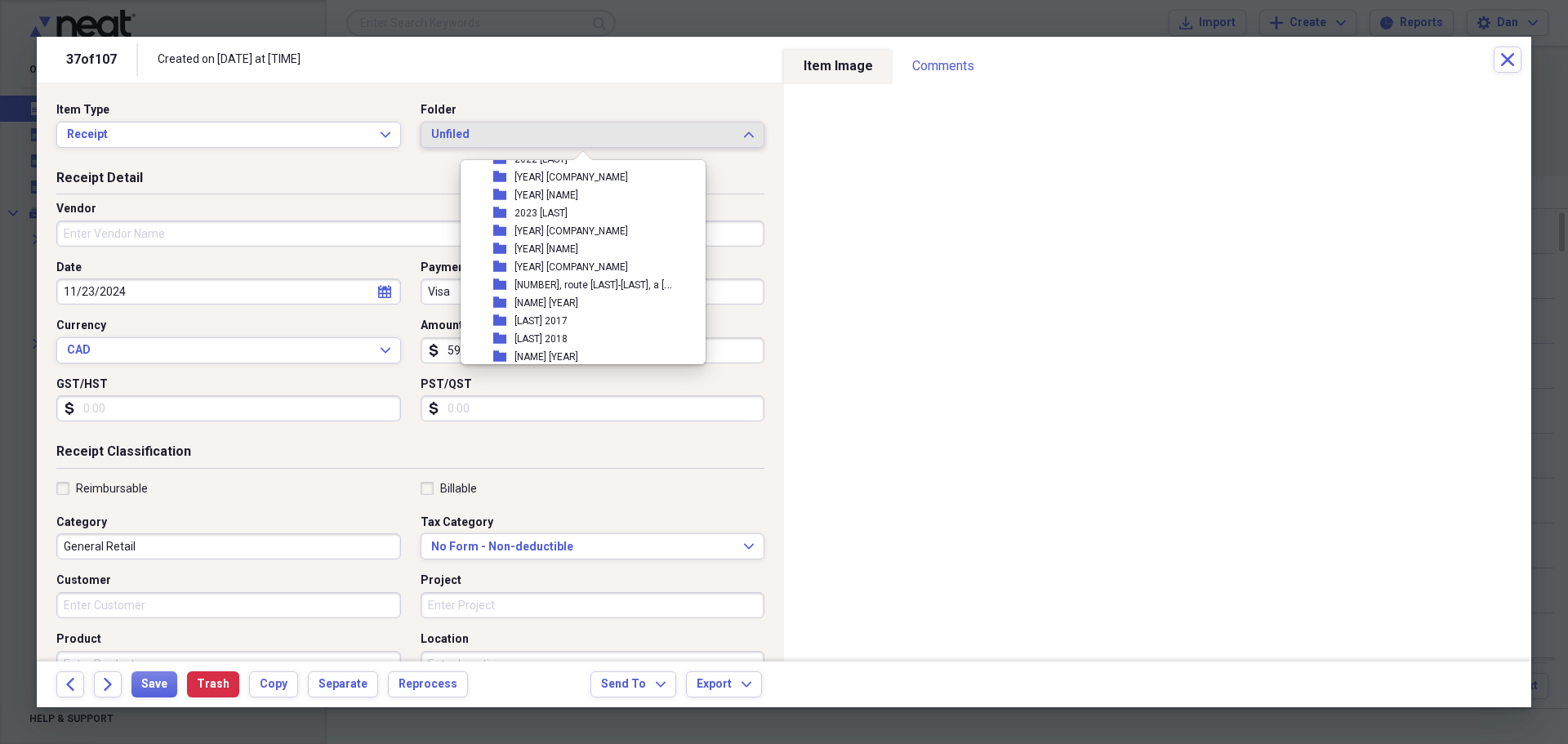 scroll, scrollTop: 490, scrollLeft: 0, axis: vertical 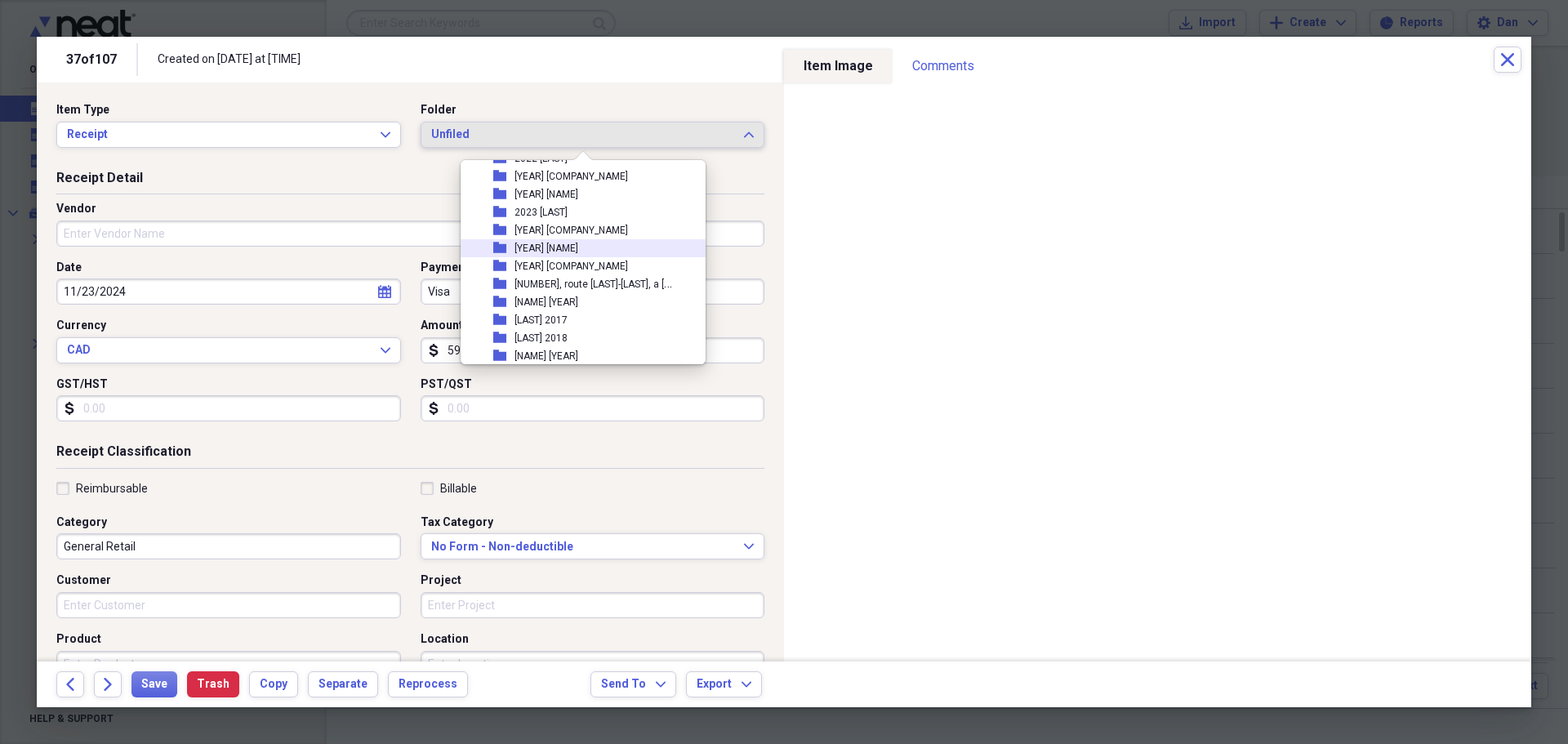 click on "[YEAR] [FIRST] [LAST]" at bounding box center (546, 248) 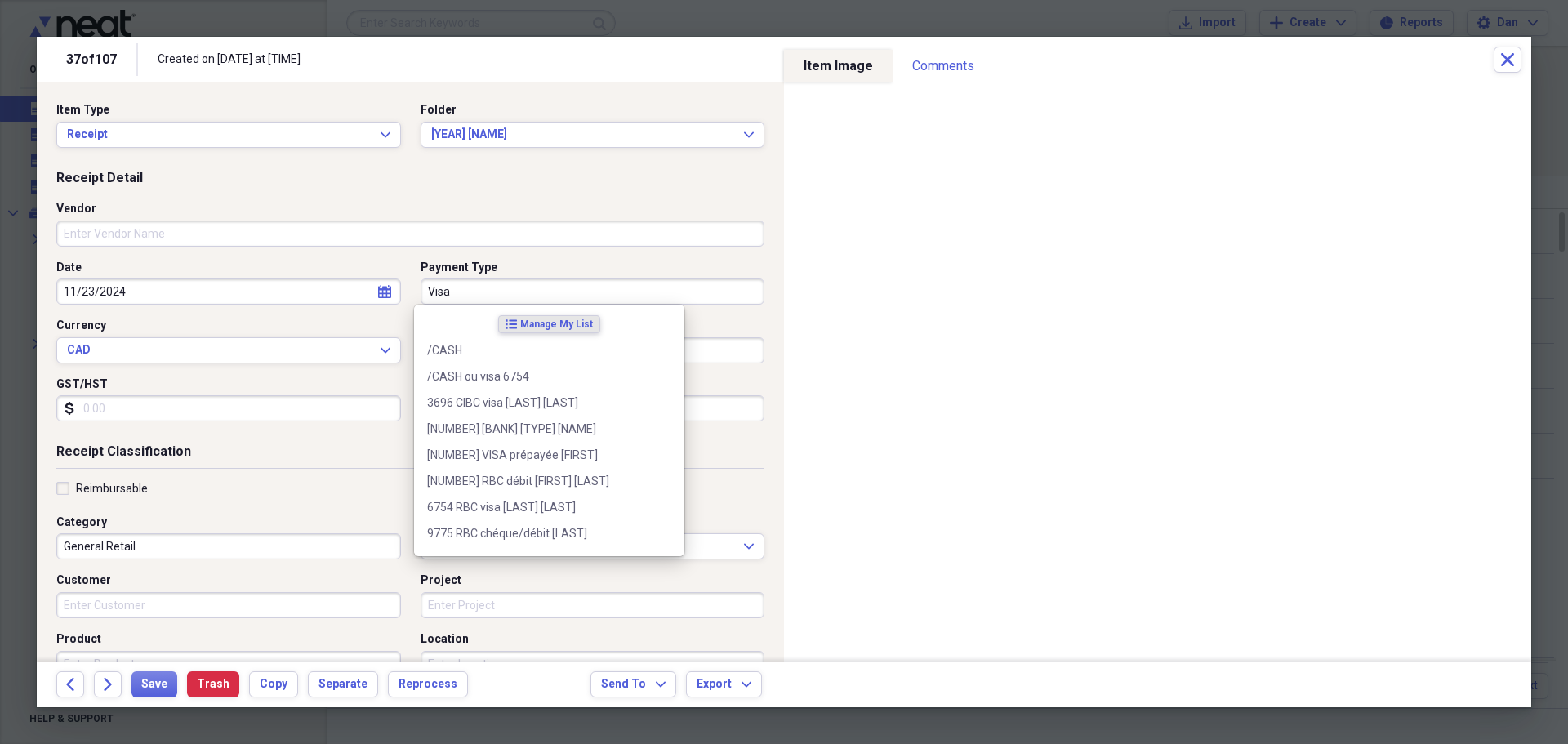 click on "Visa" at bounding box center [593, 292] 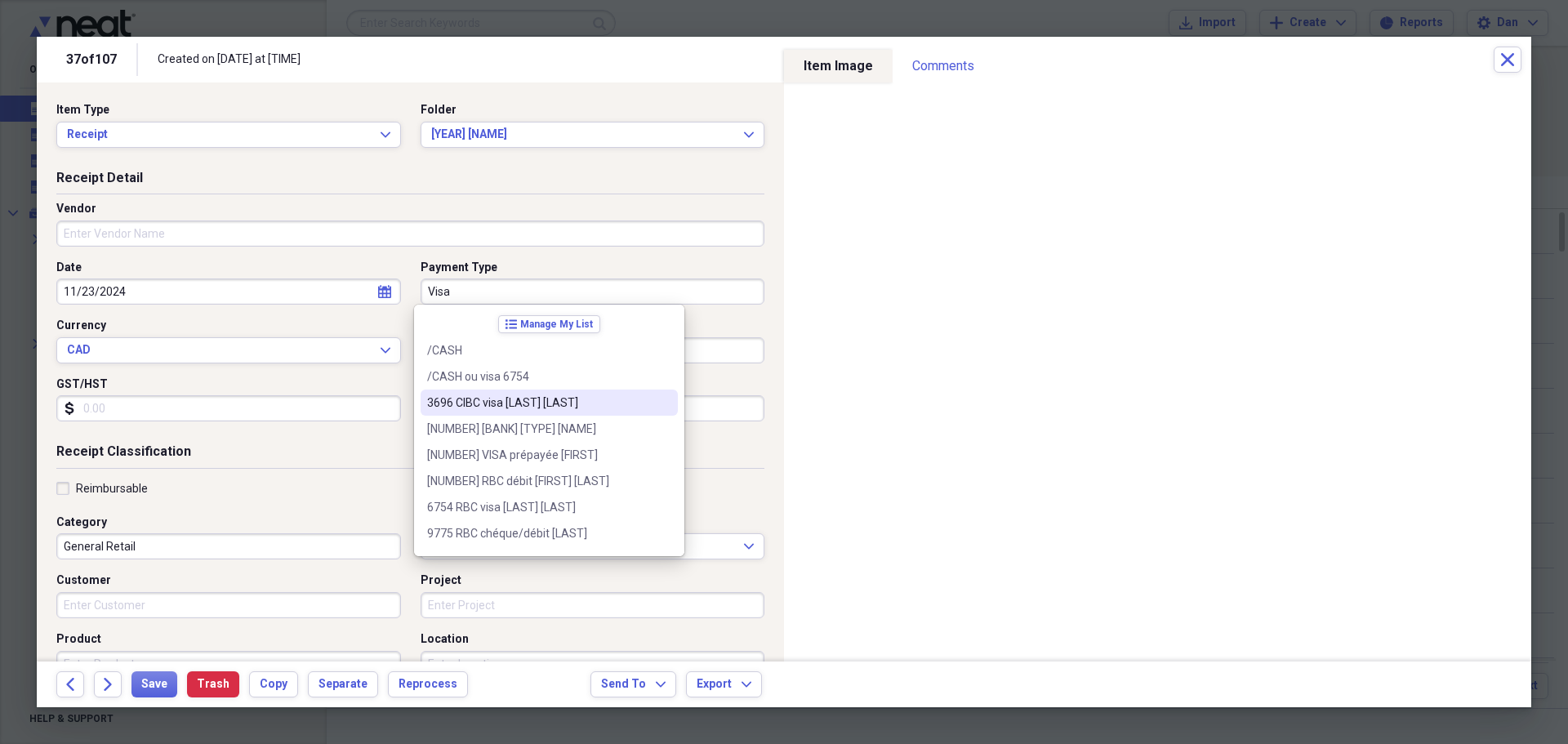 click on "[NUMBER] [LAST] VISA [FIRST] [LAST]" at bounding box center (539, 403) 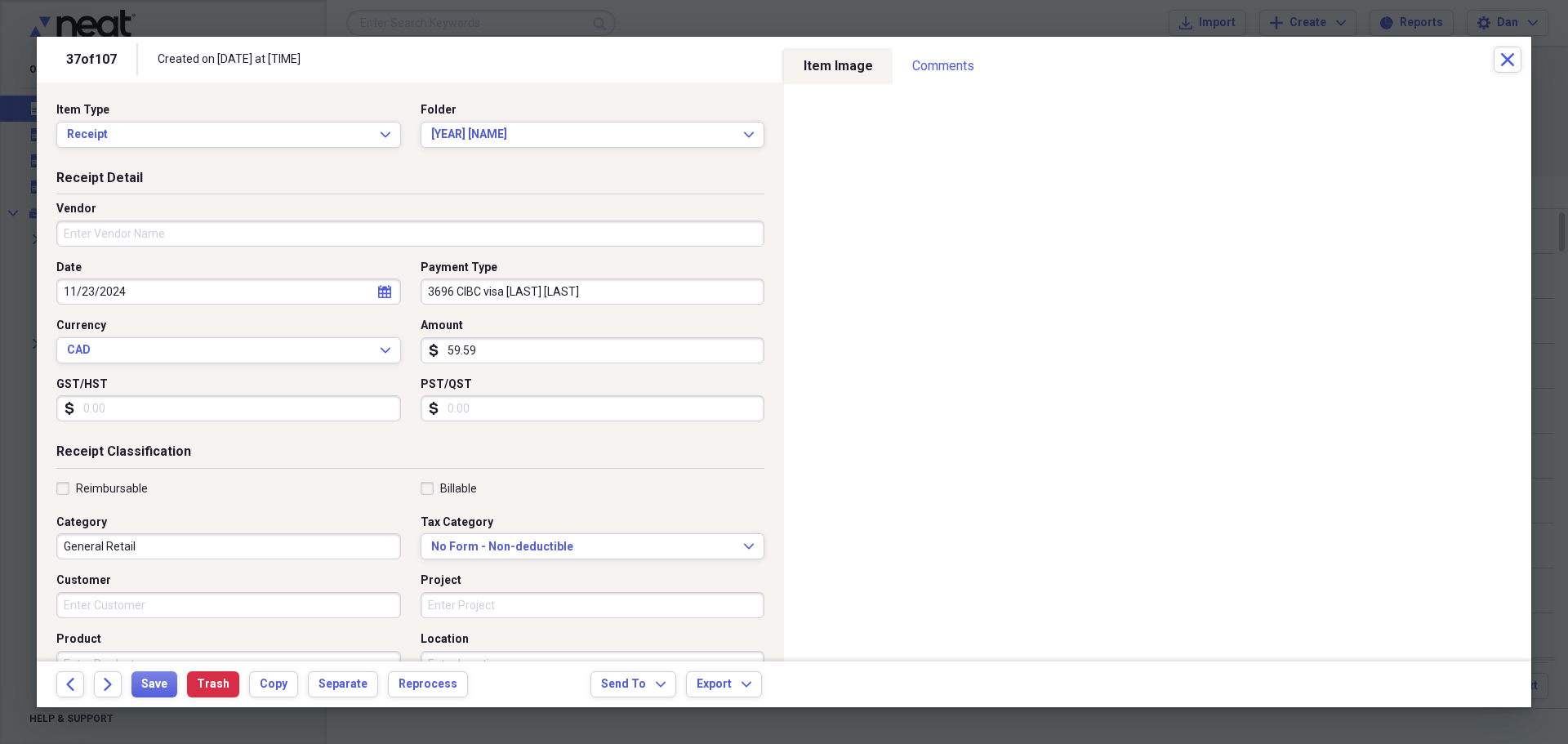 click on "General Retail" at bounding box center (229, 546) 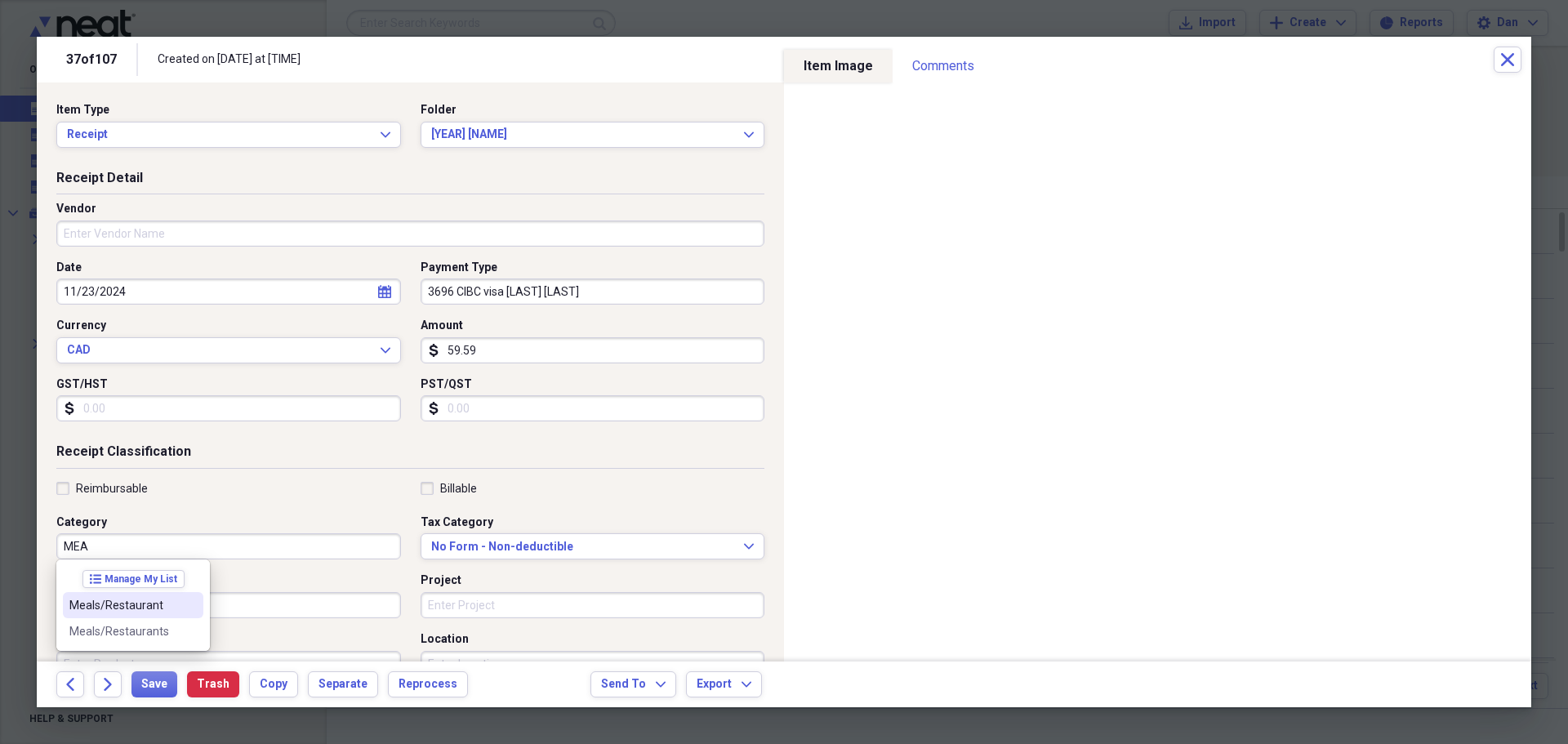 click on "Meals/Restaurant" at bounding box center [133, 605] 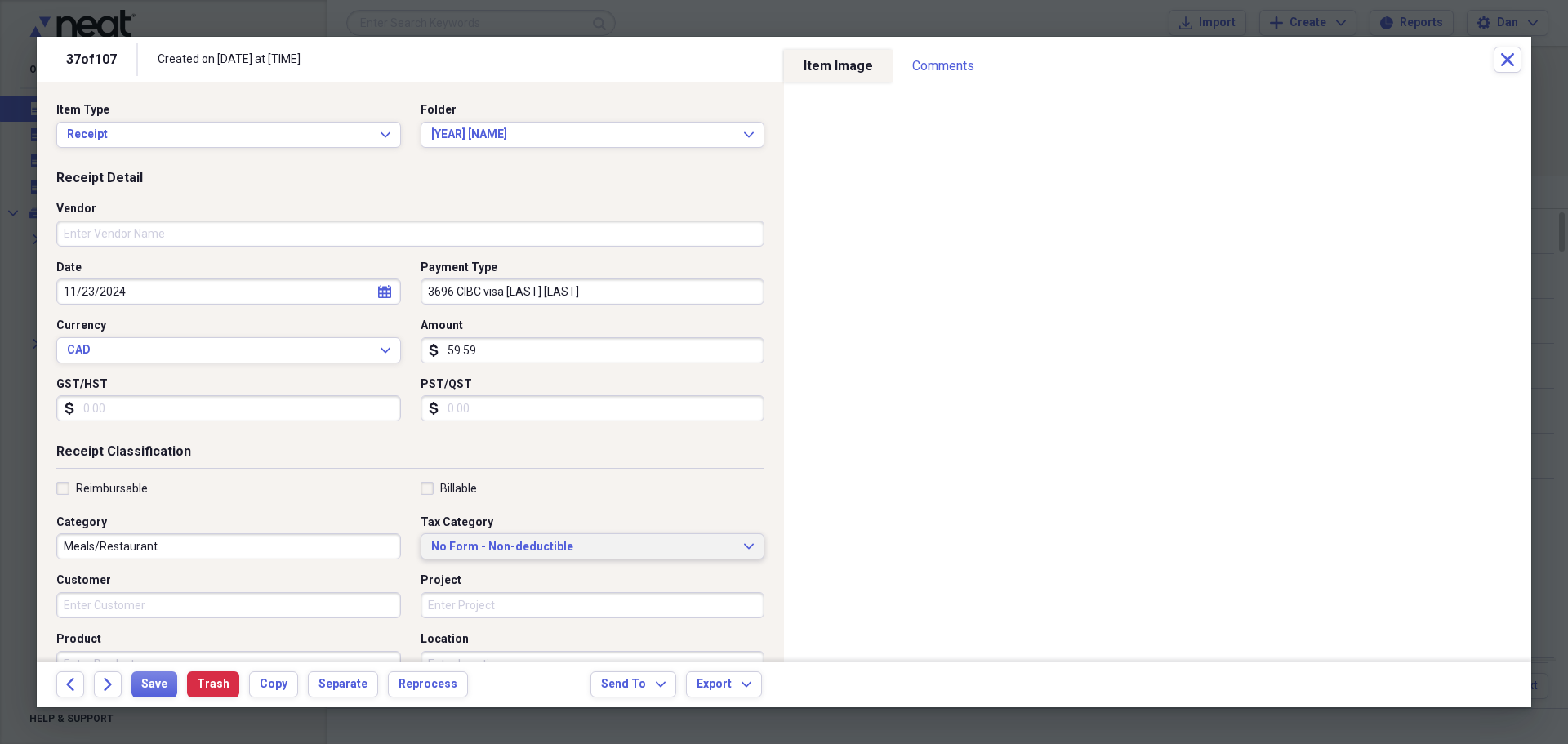 click on "No Form - Non-deductible" at bounding box center (583, 547) 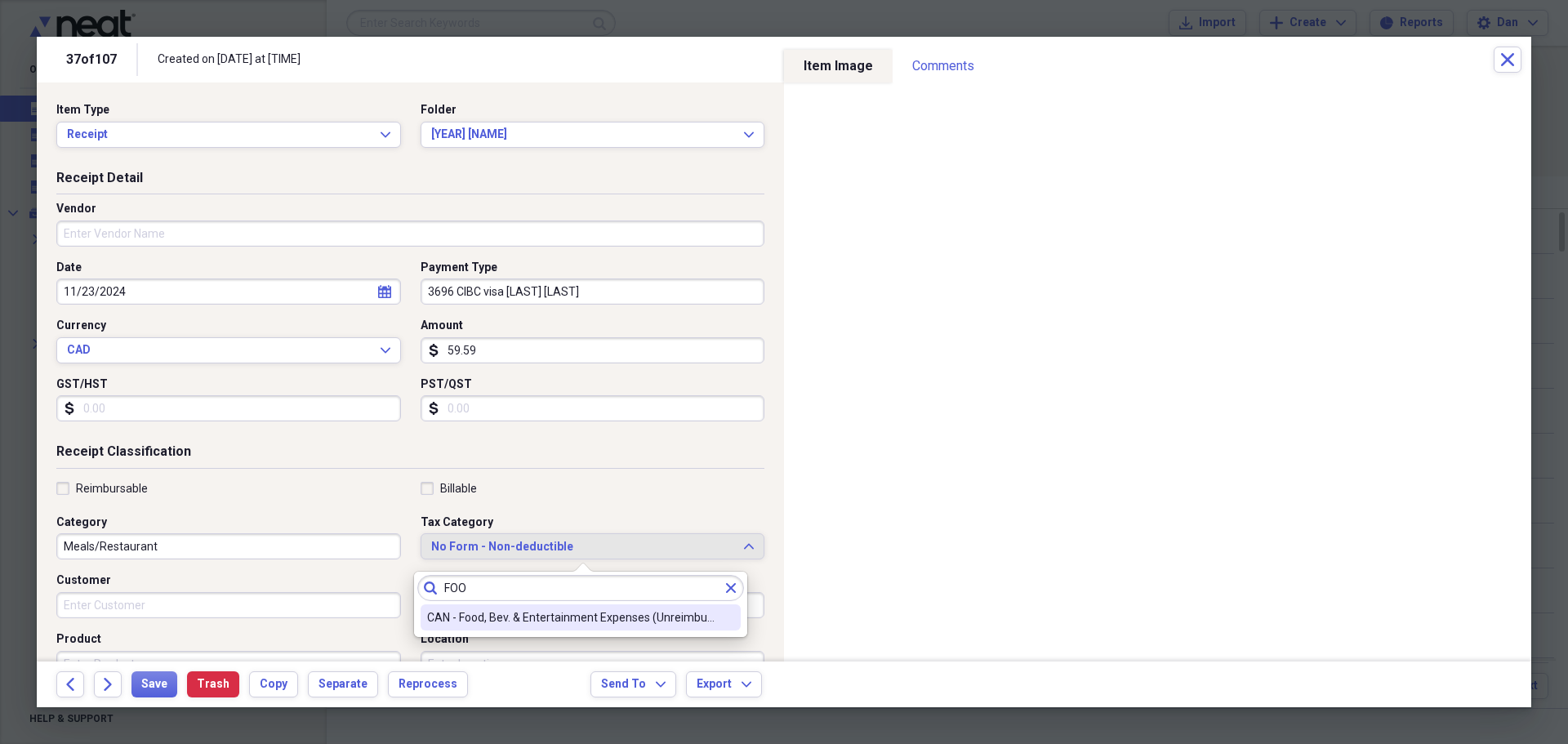 click on "CAN - Food, Bev. & Entertainment Expenses (Unreimbursed)" at bounding box center [571, 617] 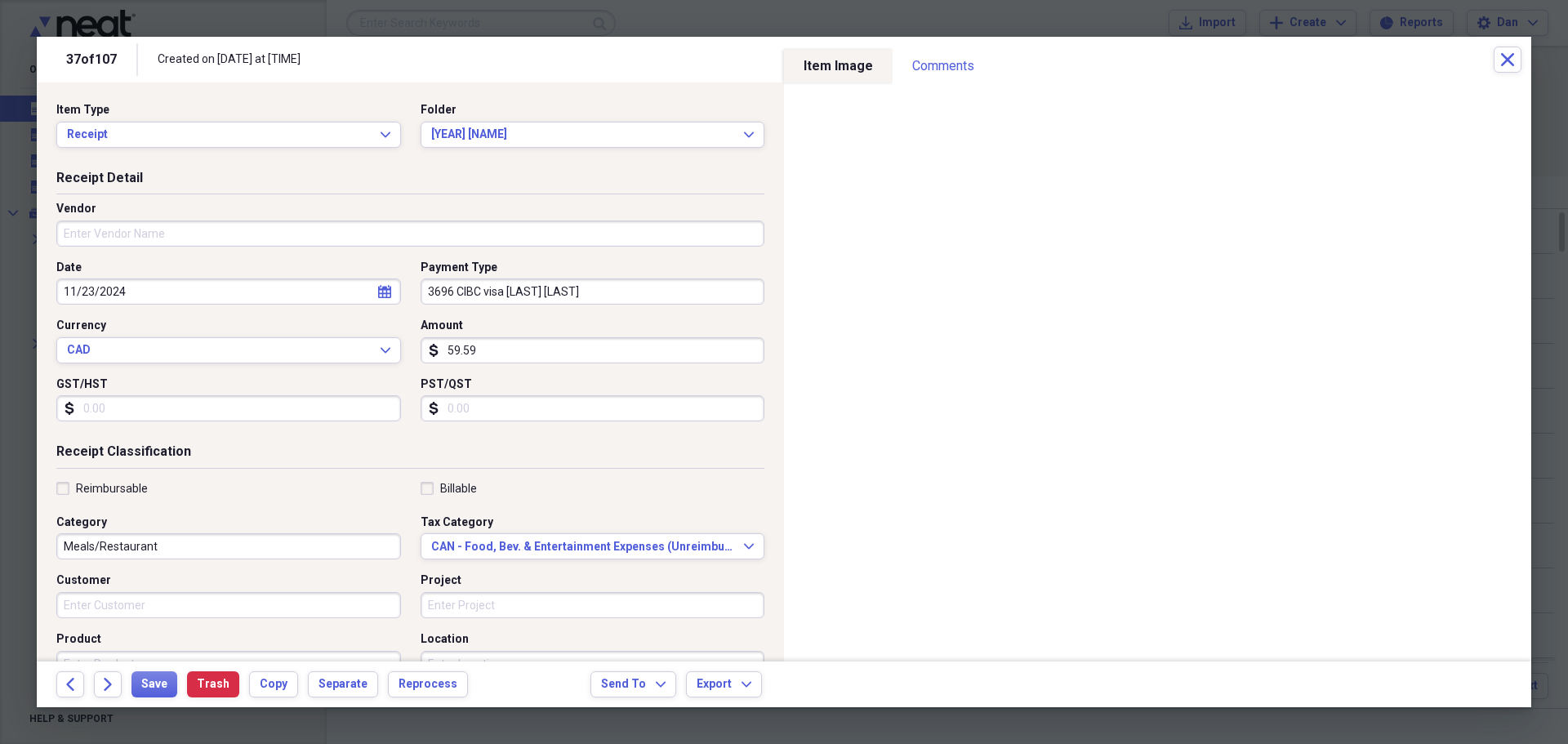click on "Vendor" at bounding box center (410, 234) 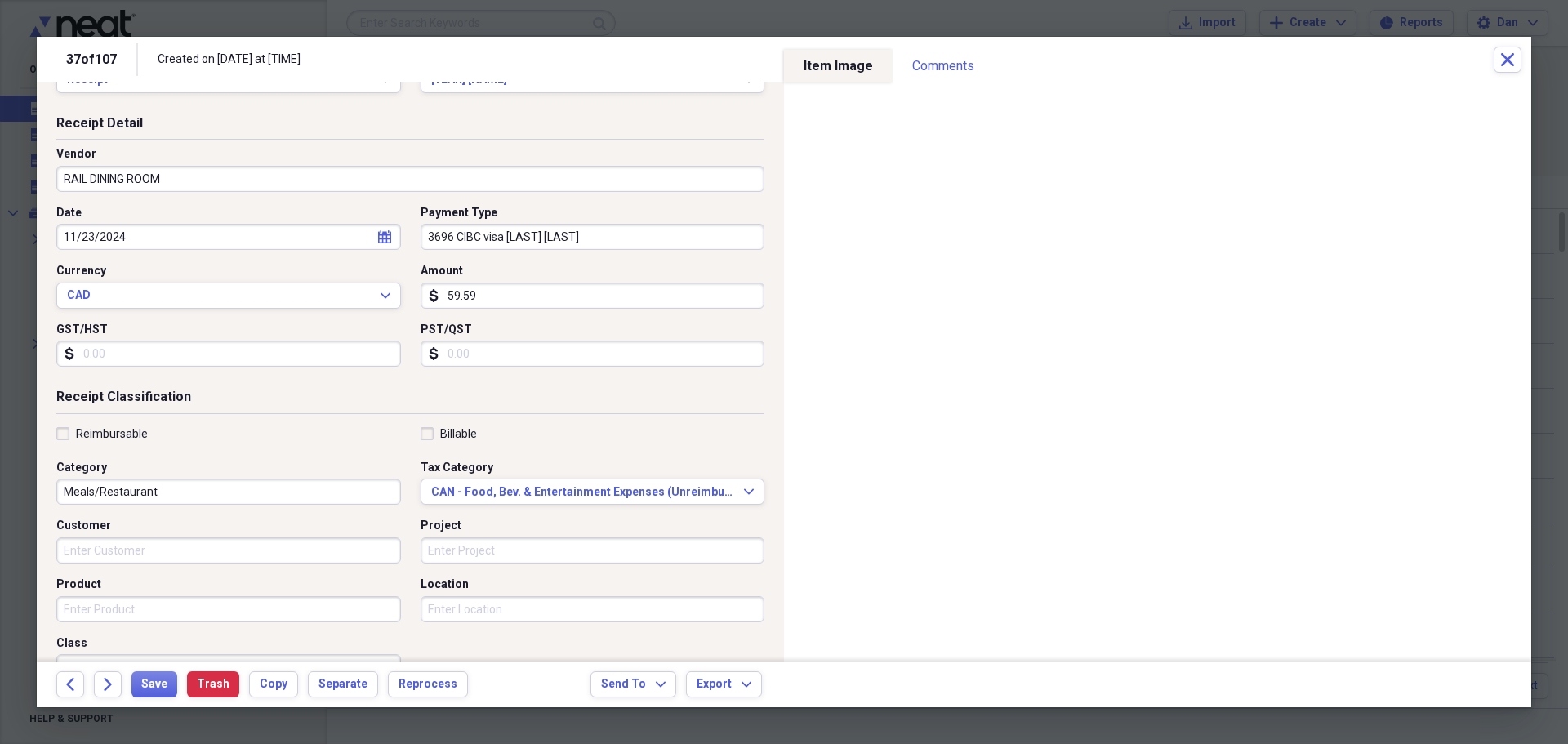 scroll, scrollTop: 82, scrollLeft: 0, axis: vertical 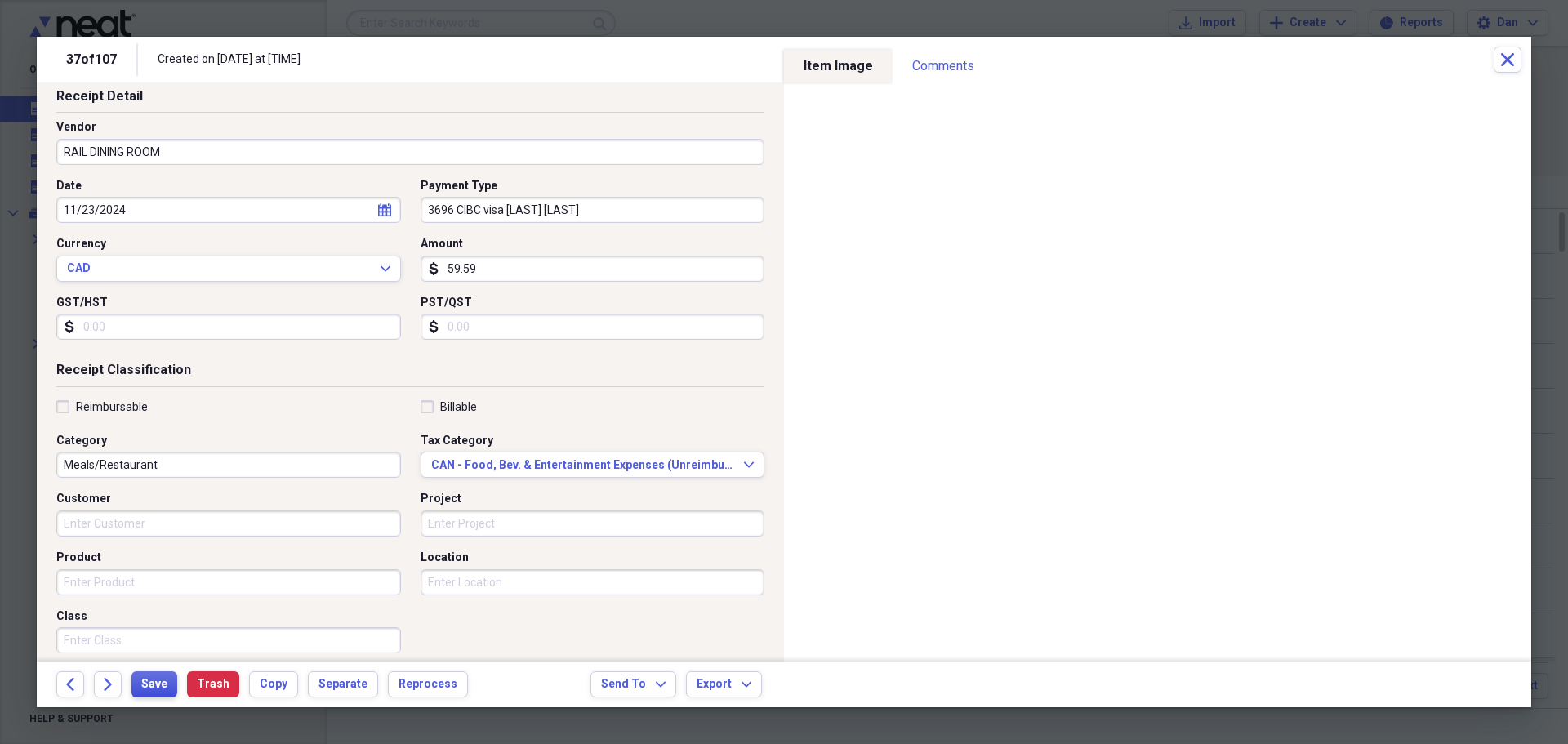 click on "Save" at bounding box center (154, 684) 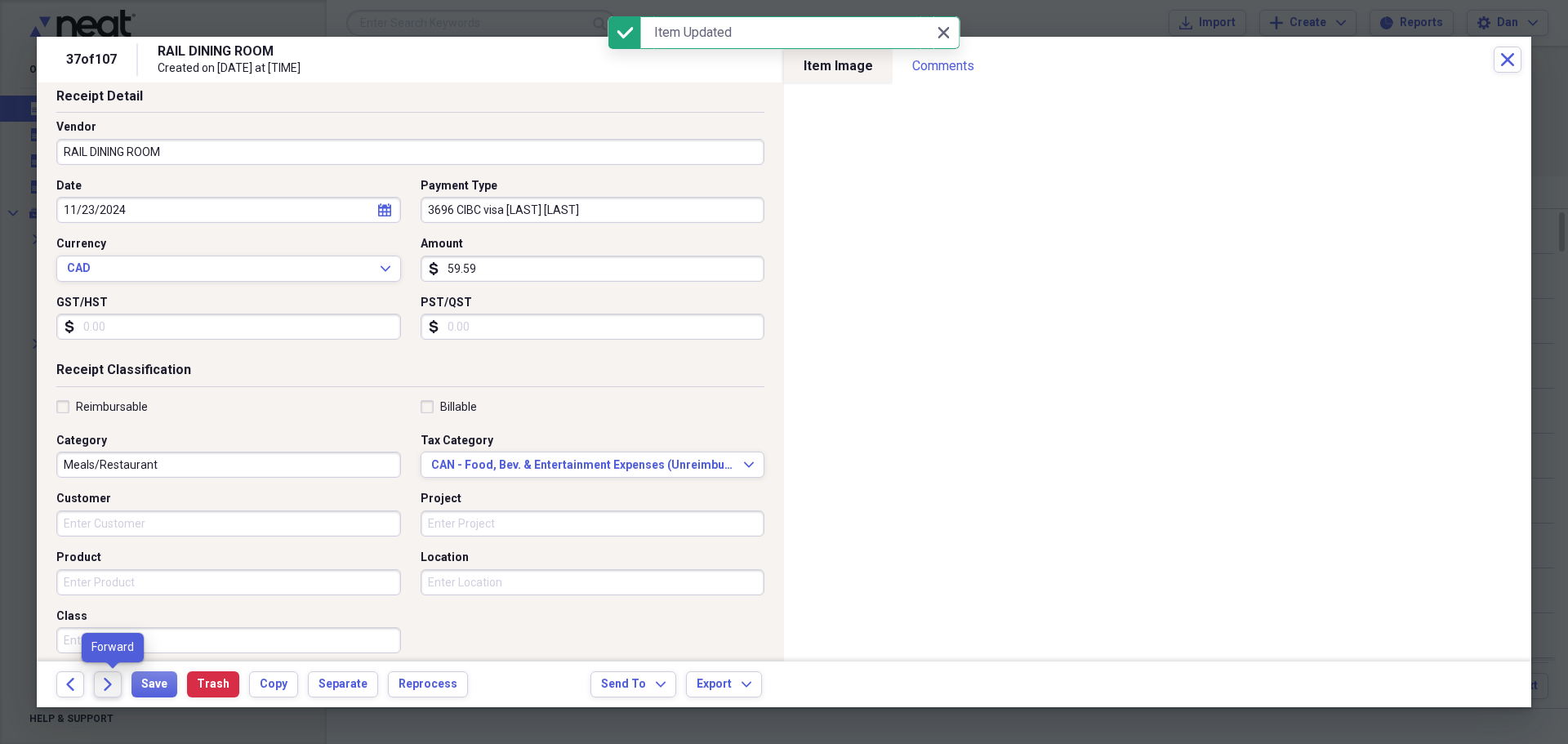 click on "Forward" 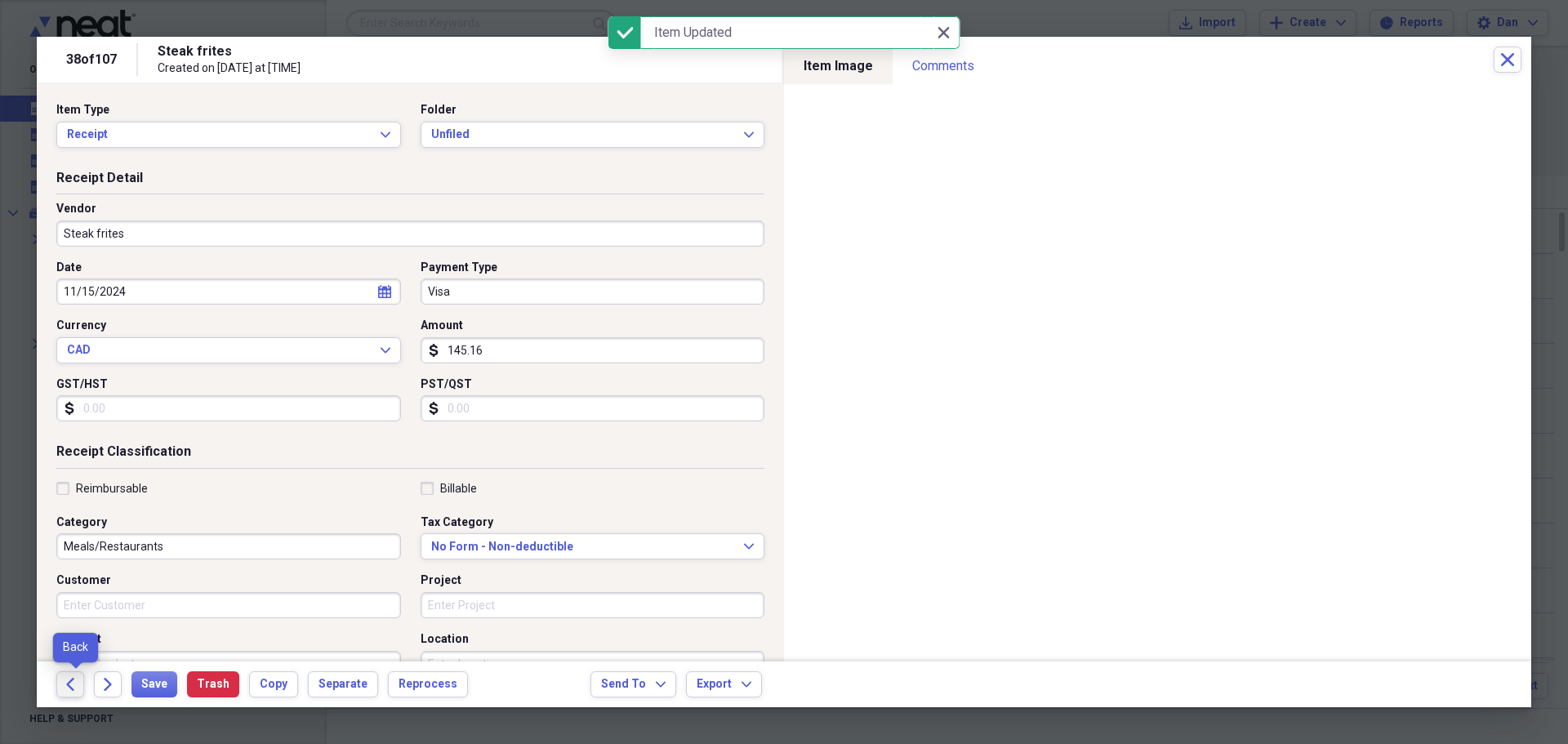 click on "Back" 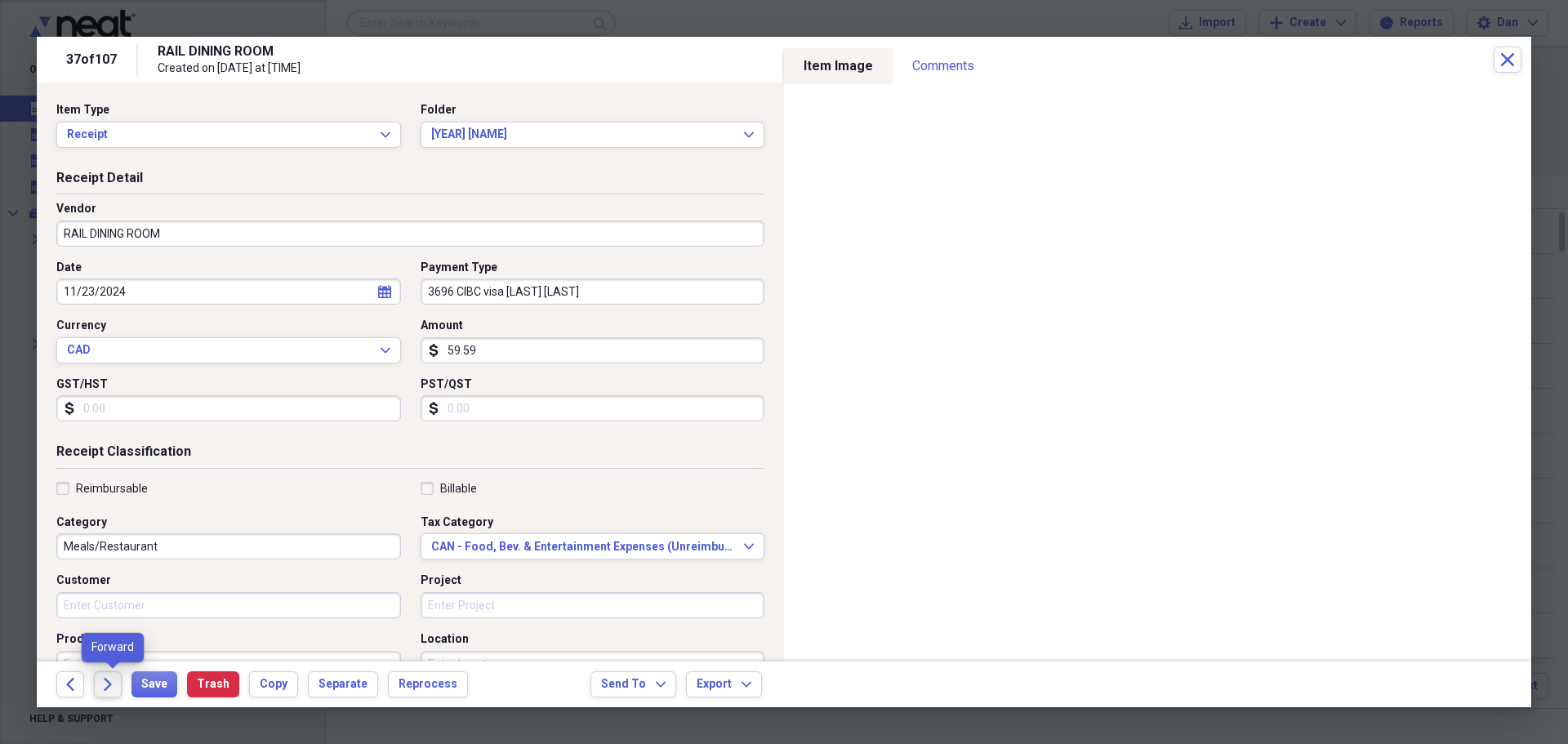click 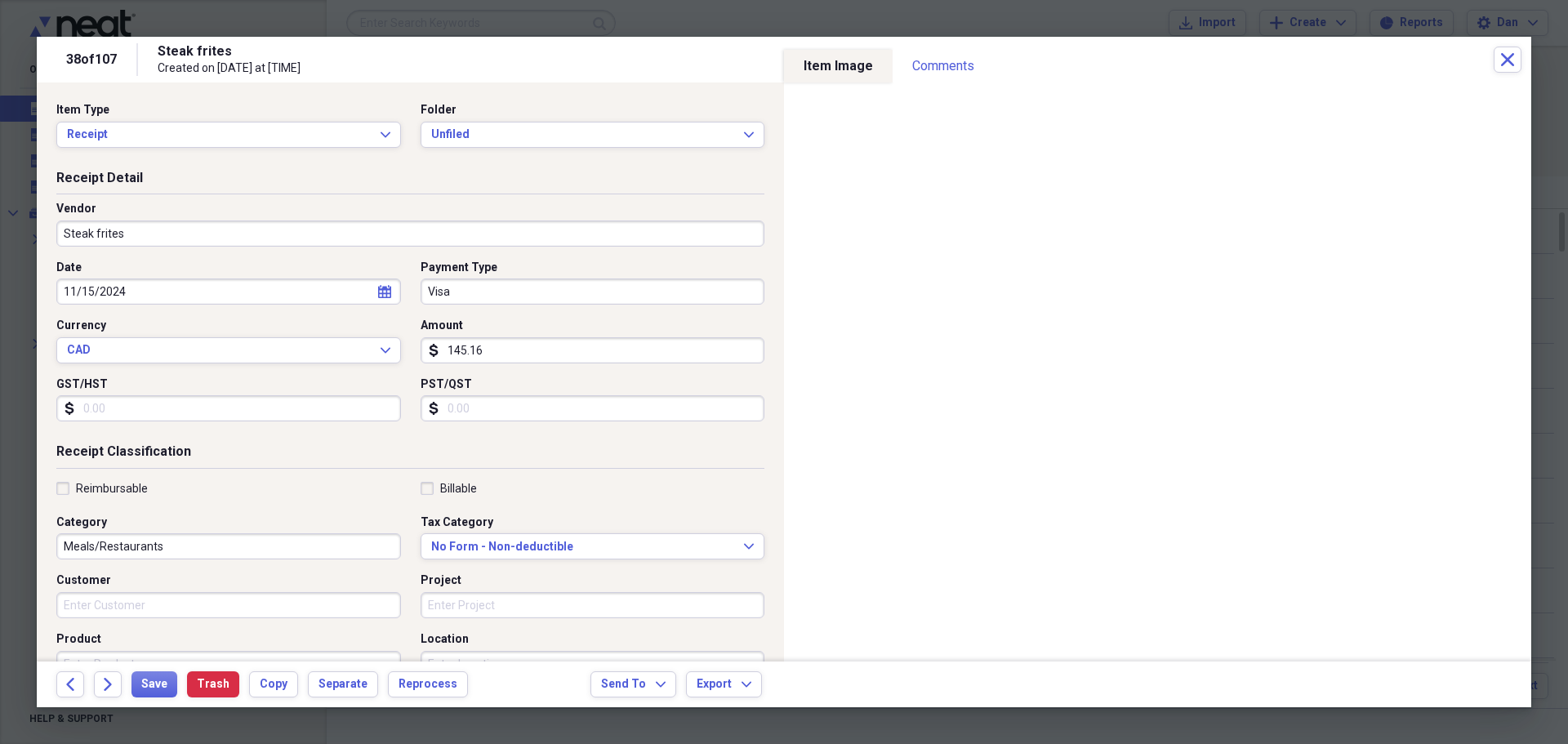 click on "Visa" at bounding box center (593, 292) 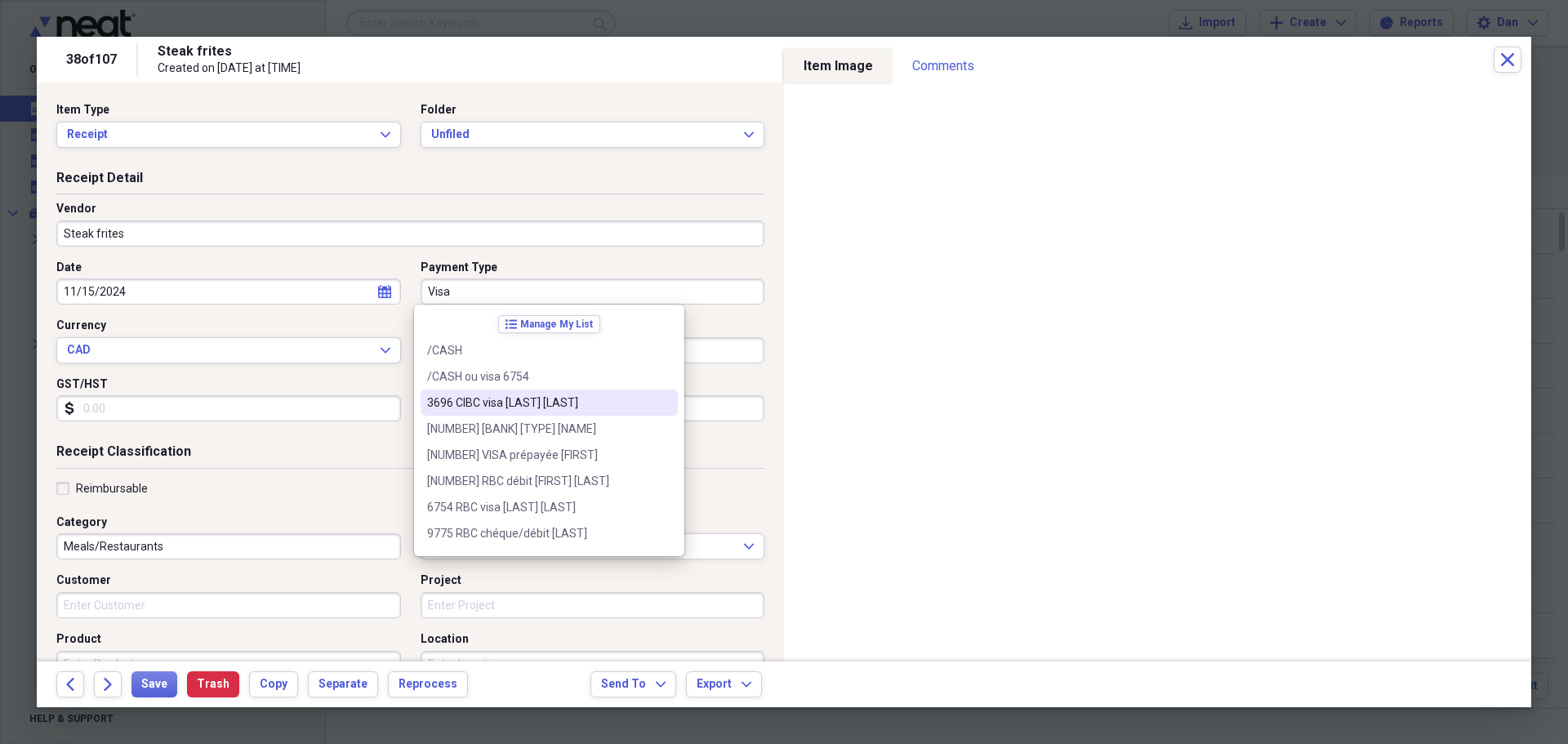 click on "[NUMBER] [LAST] VISA [FIRST] [LAST]" at bounding box center (539, 403) 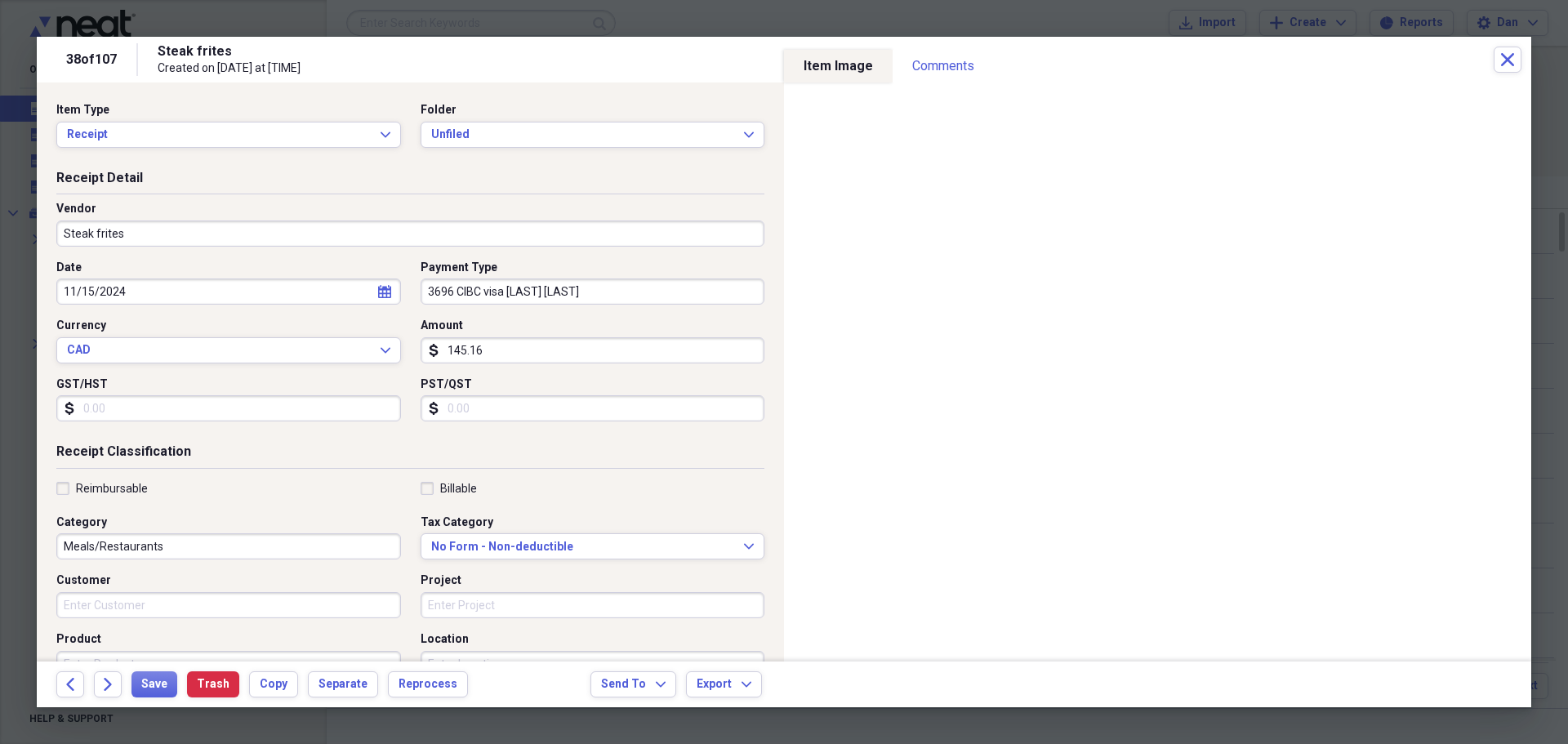 click on "Item Type Receipt Expand Folder Unfiled Expand" at bounding box center (410, 131) 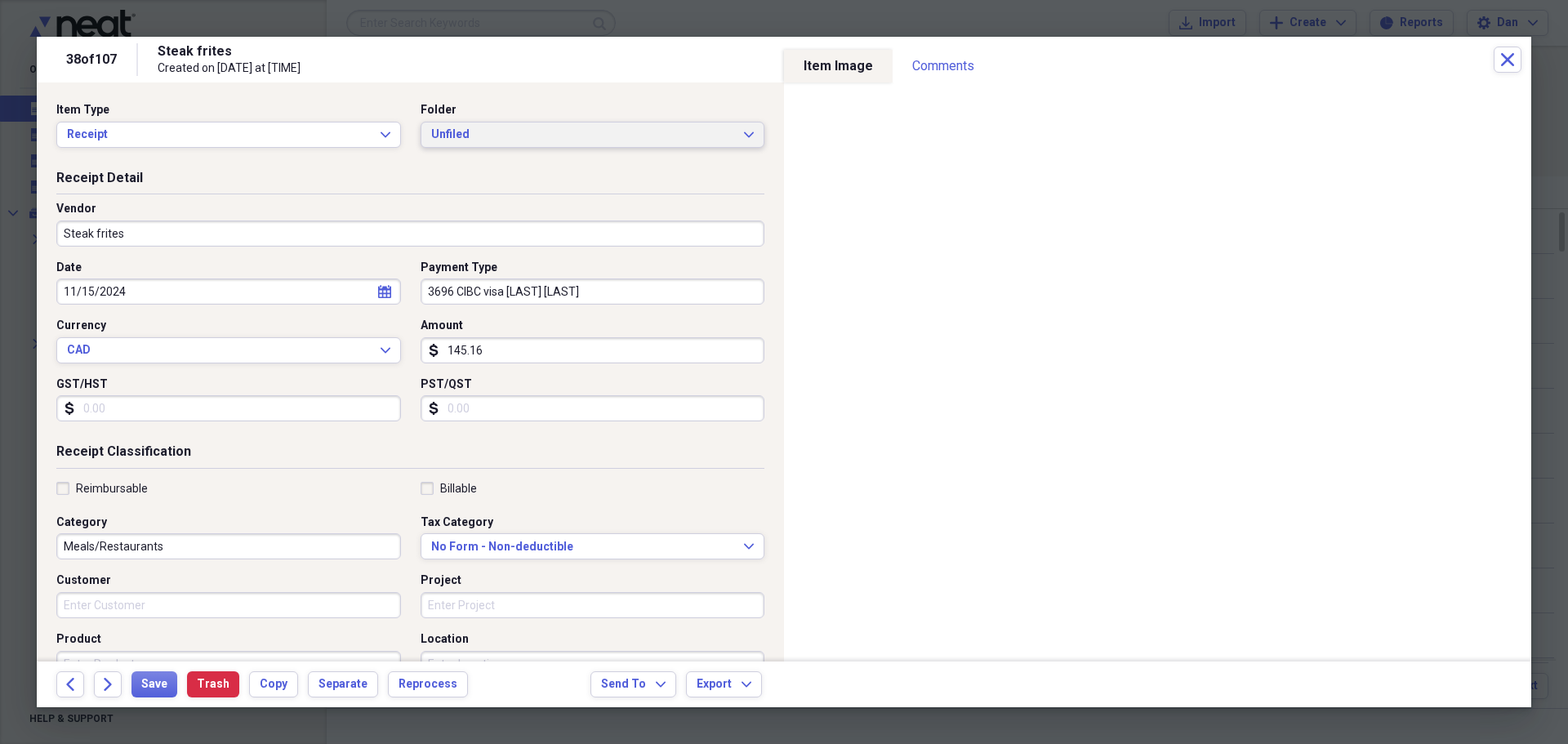 click on "Expand" 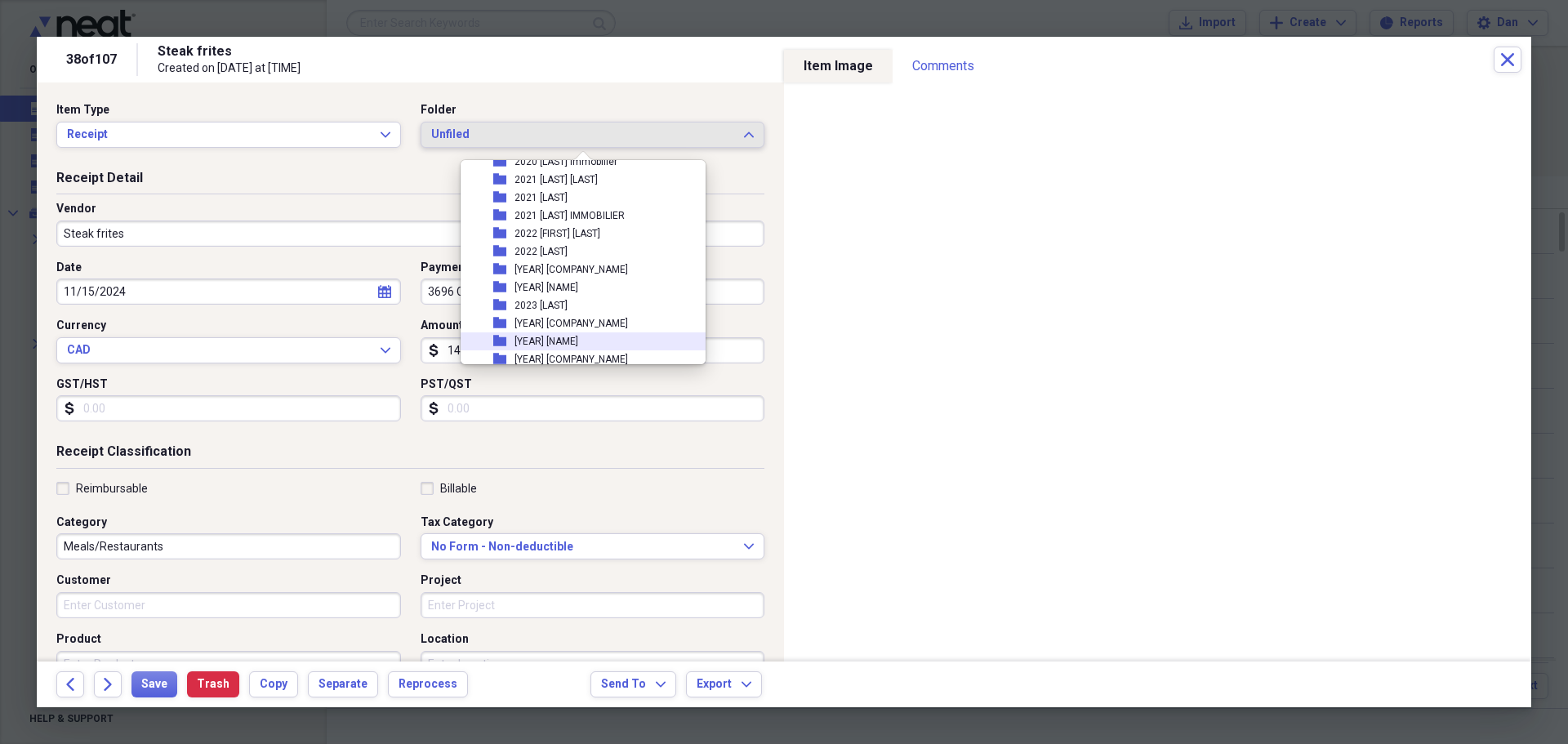 scroll, scrollTop: 408, scrollLeft: 0, axis: vertical 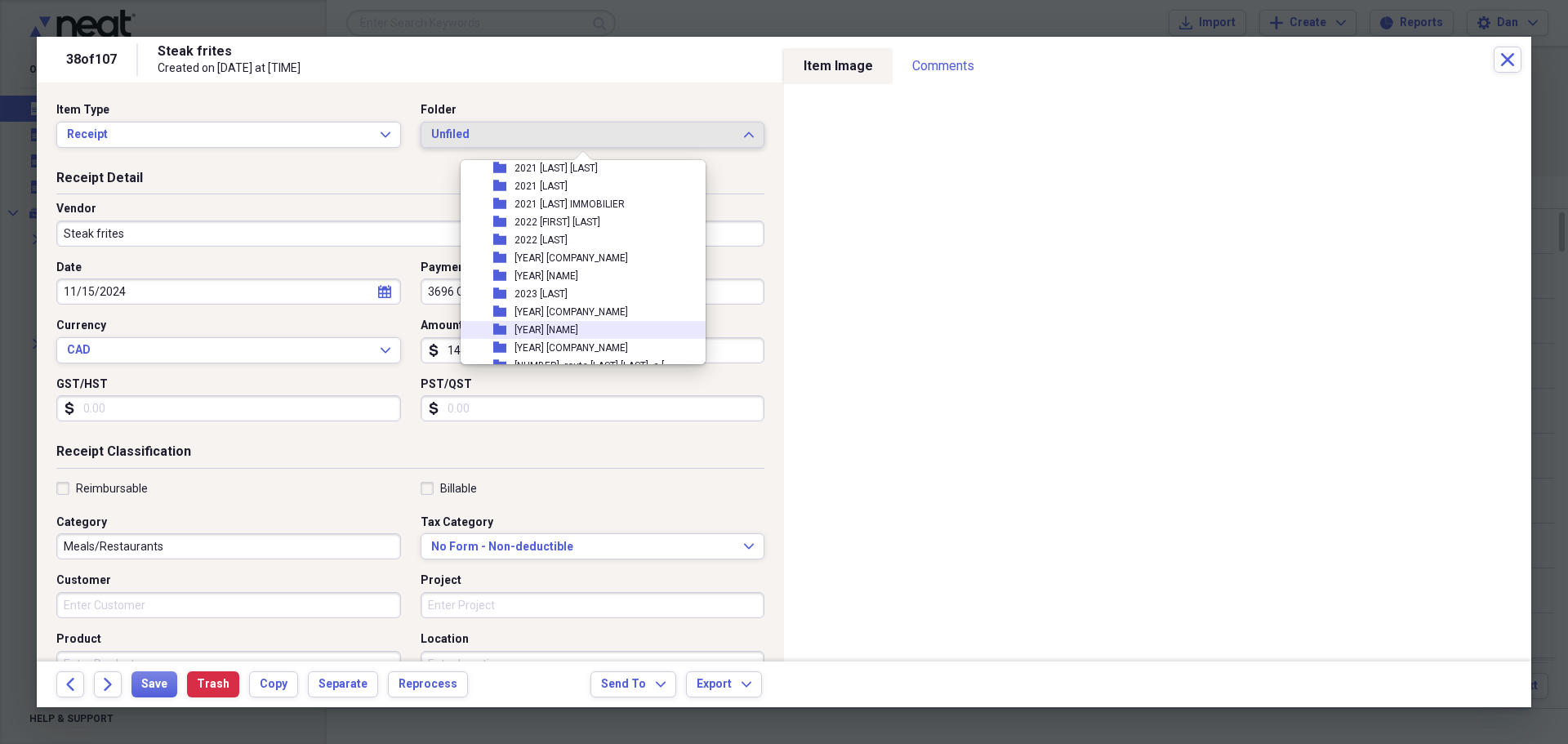 click on "[YEAR] [FIRST] [LAST]" at bounding box center [546, 330] 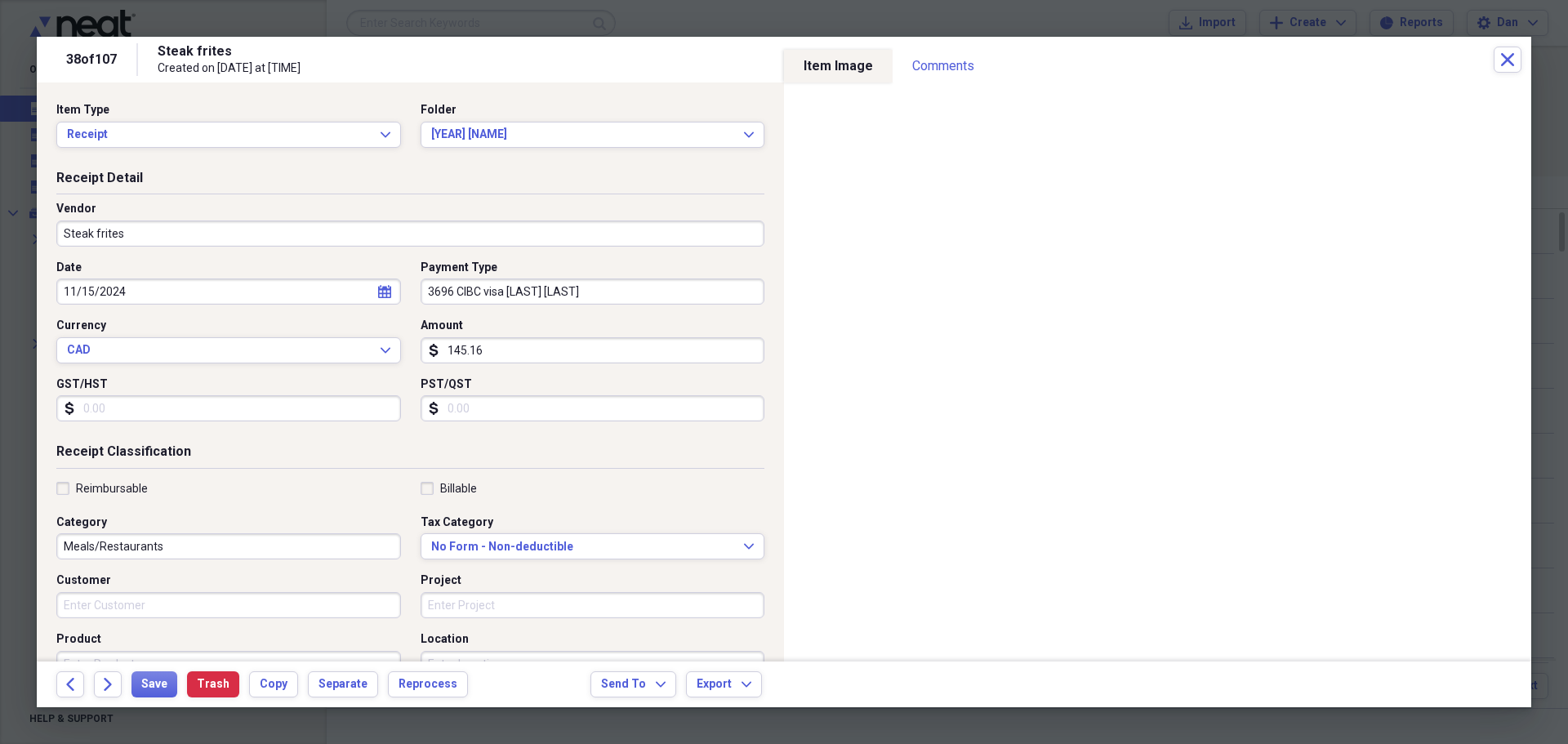 click on "Reimbursable" at bounding box center [102, 488] 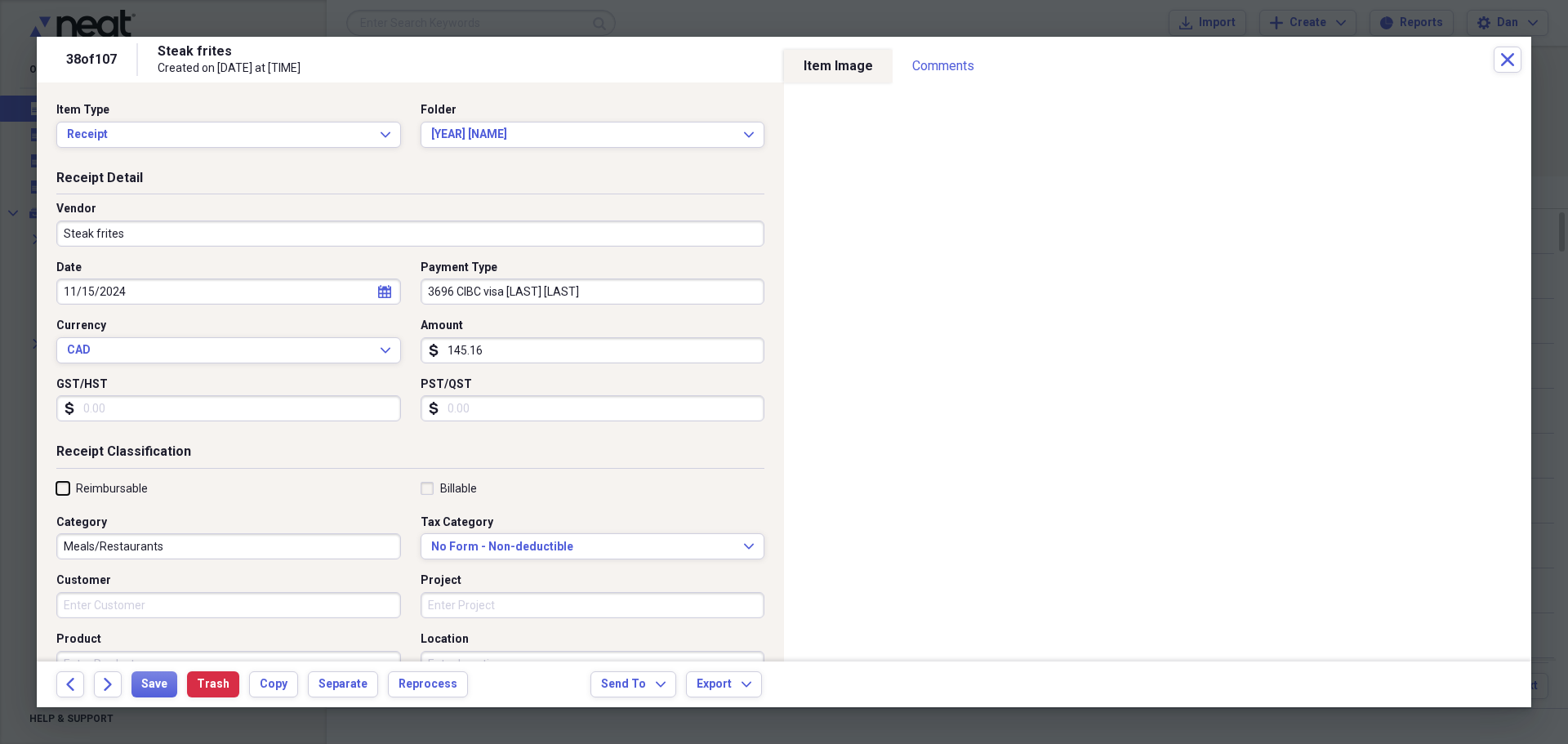 click on "Reimbursable" at bounding box center [56, 488] 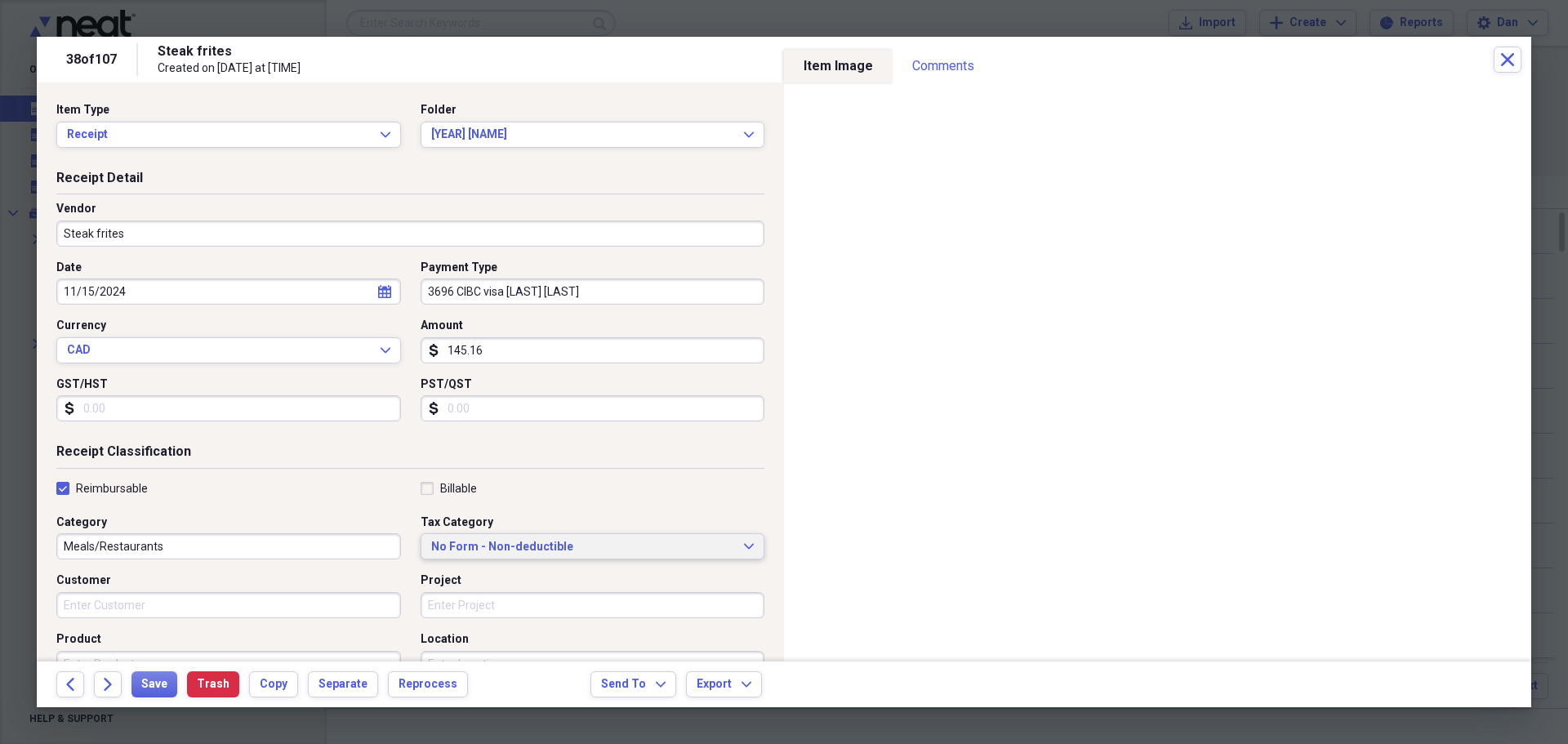 click on "No Form - Non-deductible" at bounding box center [583, 547] 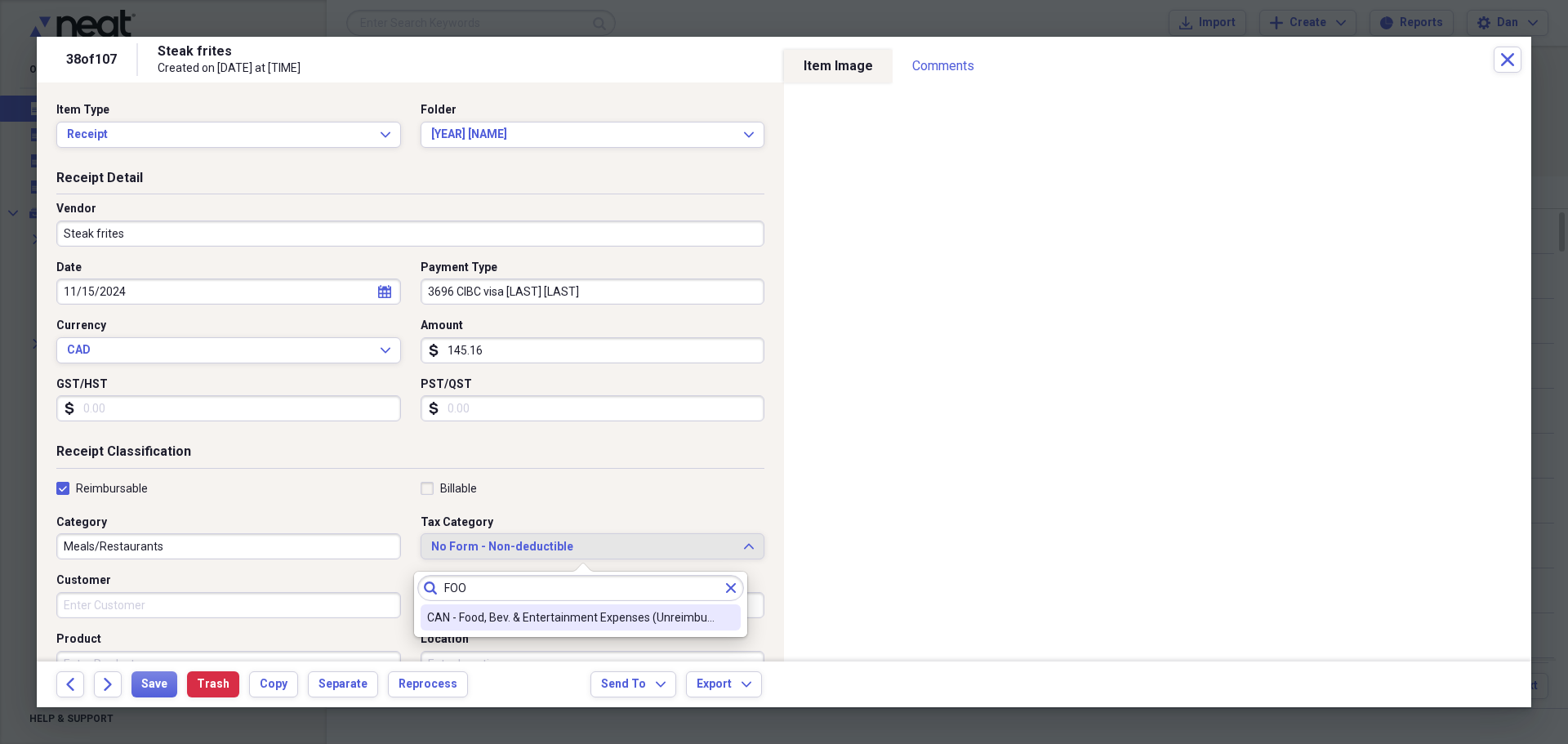 click on "CAN - Food, Bev. & Entertainment Expenses (Unreimbursed)" at bounding box center [571, 617] 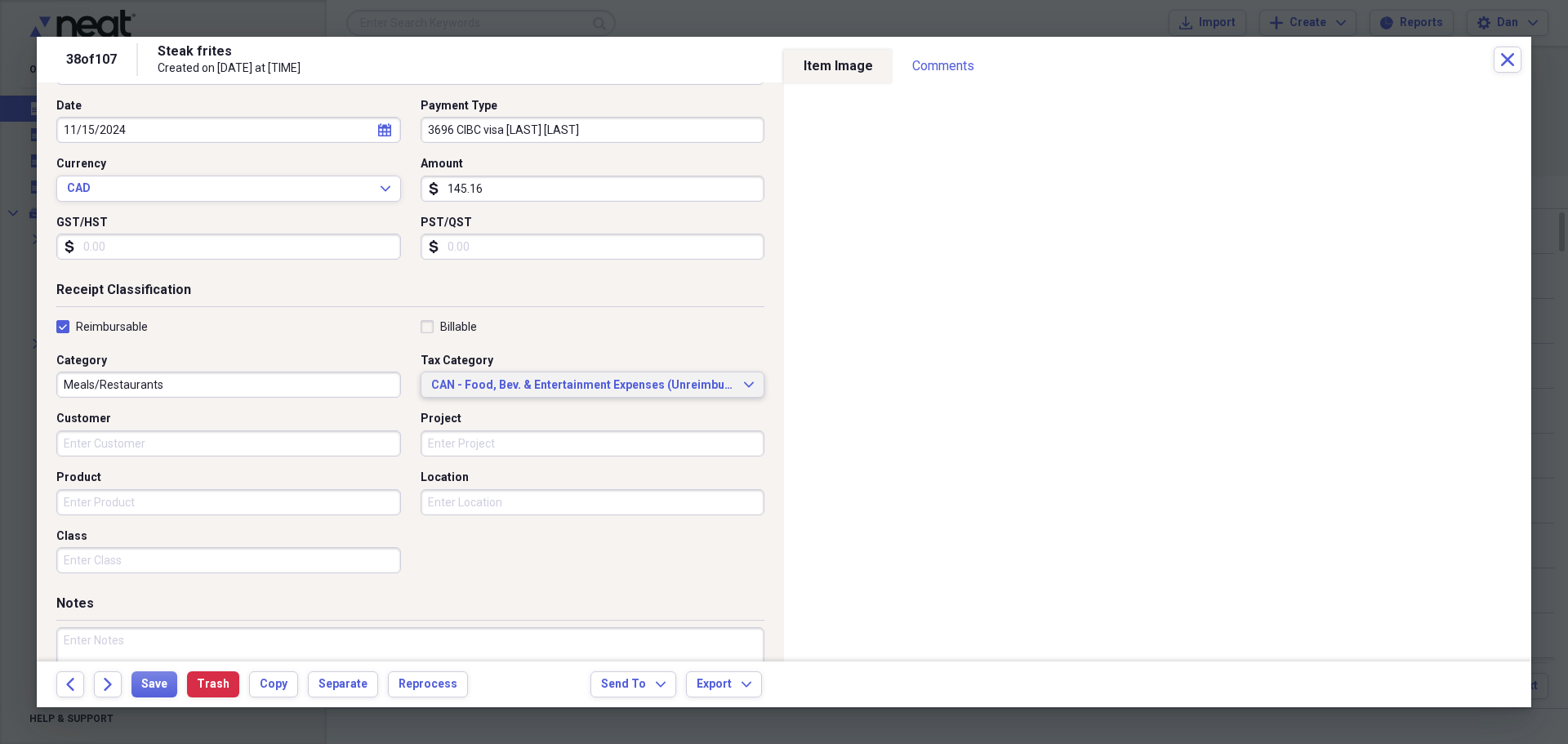 scroll, scrollTop: 163, scrollLeft: 0, axis: vertical 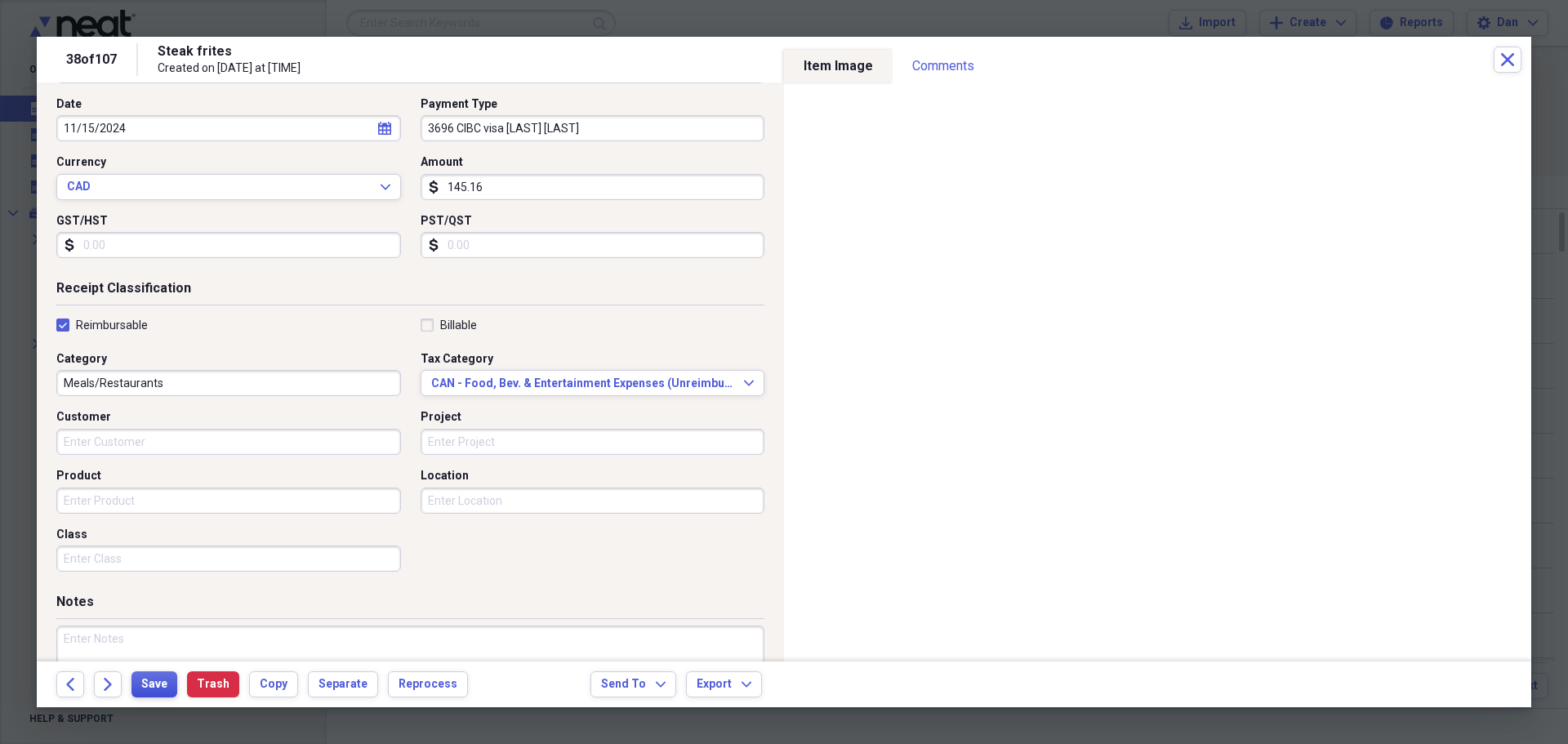 click on "Save" at bounding box center [154, 684] 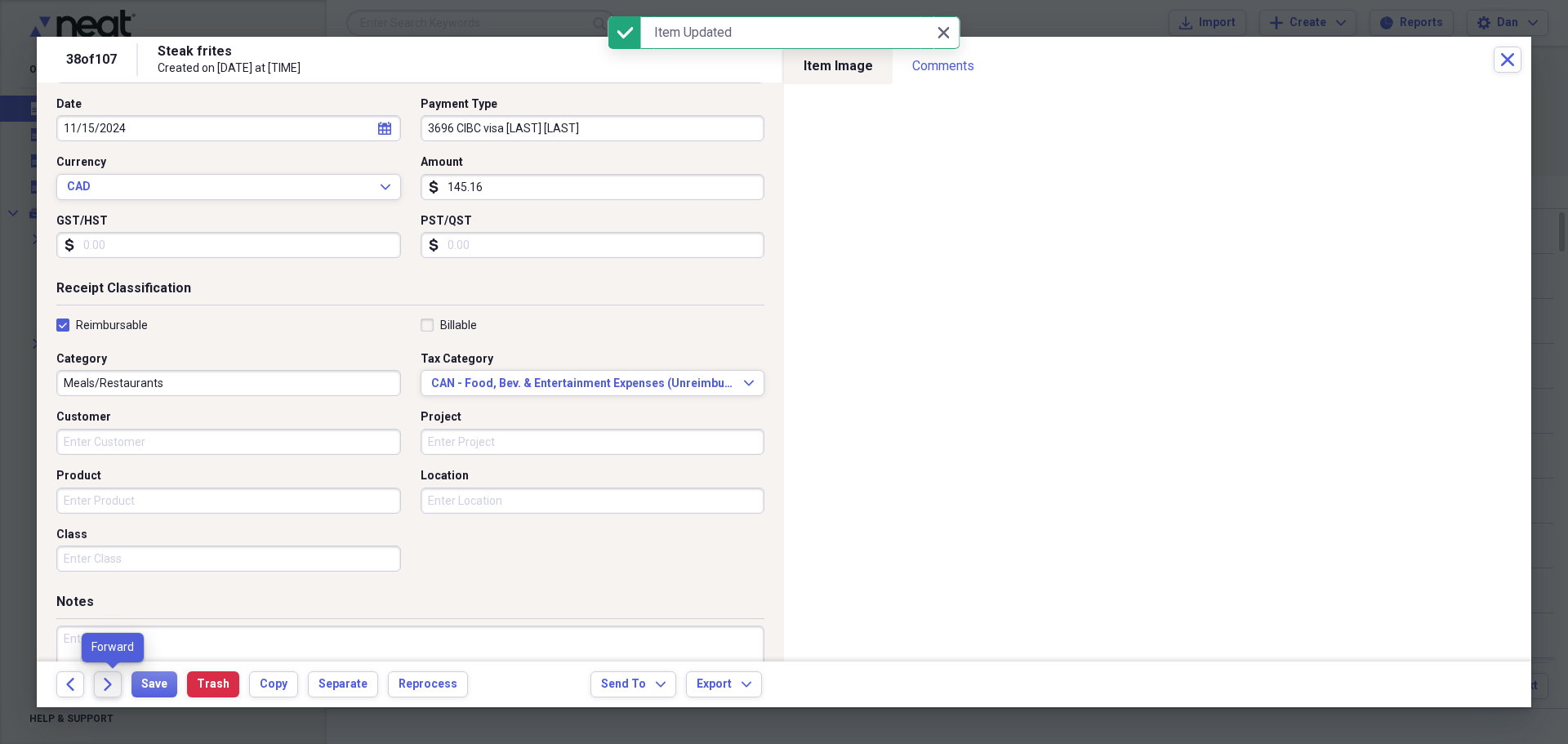 click on "Forward" 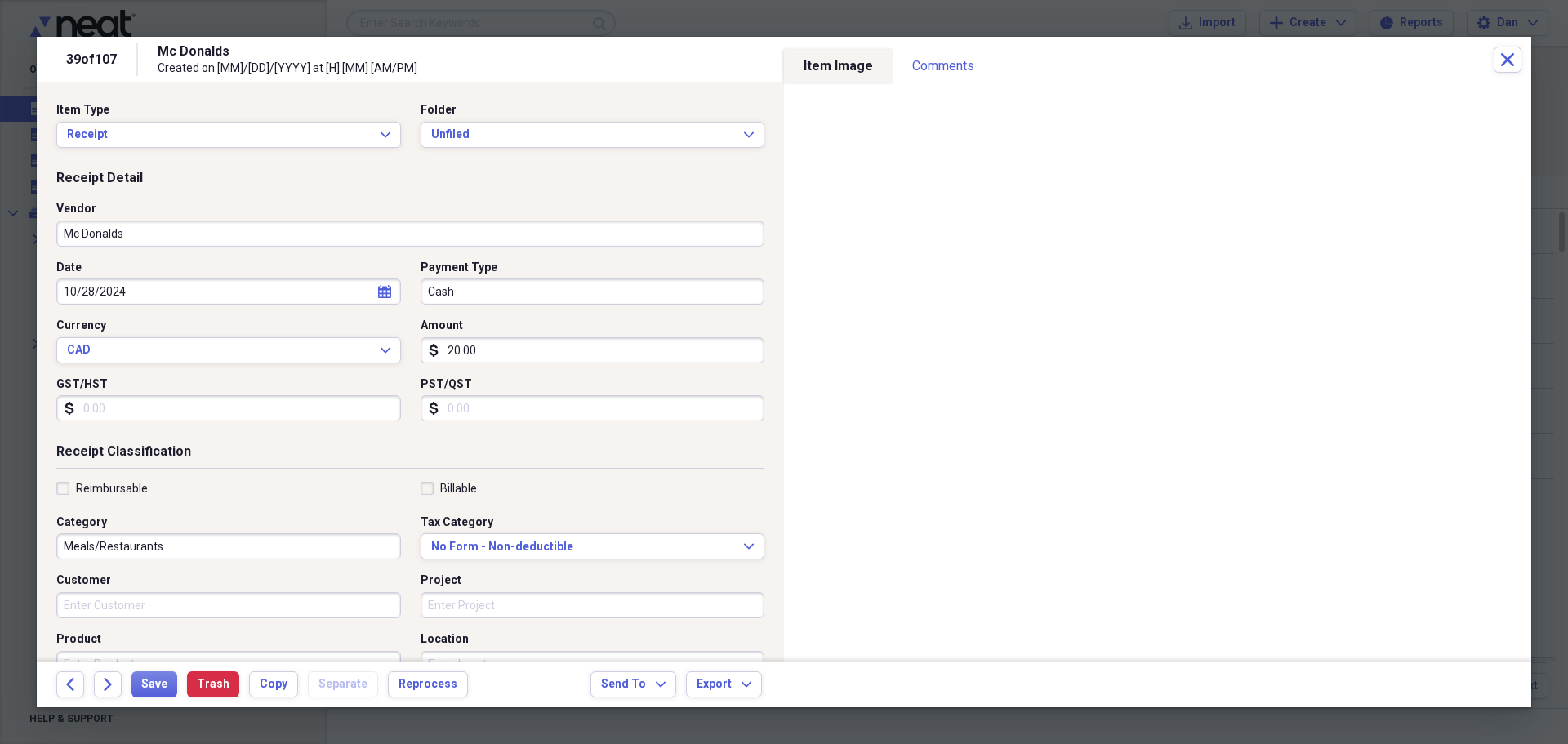 click on "20.00" at bounding box center (593, 350) 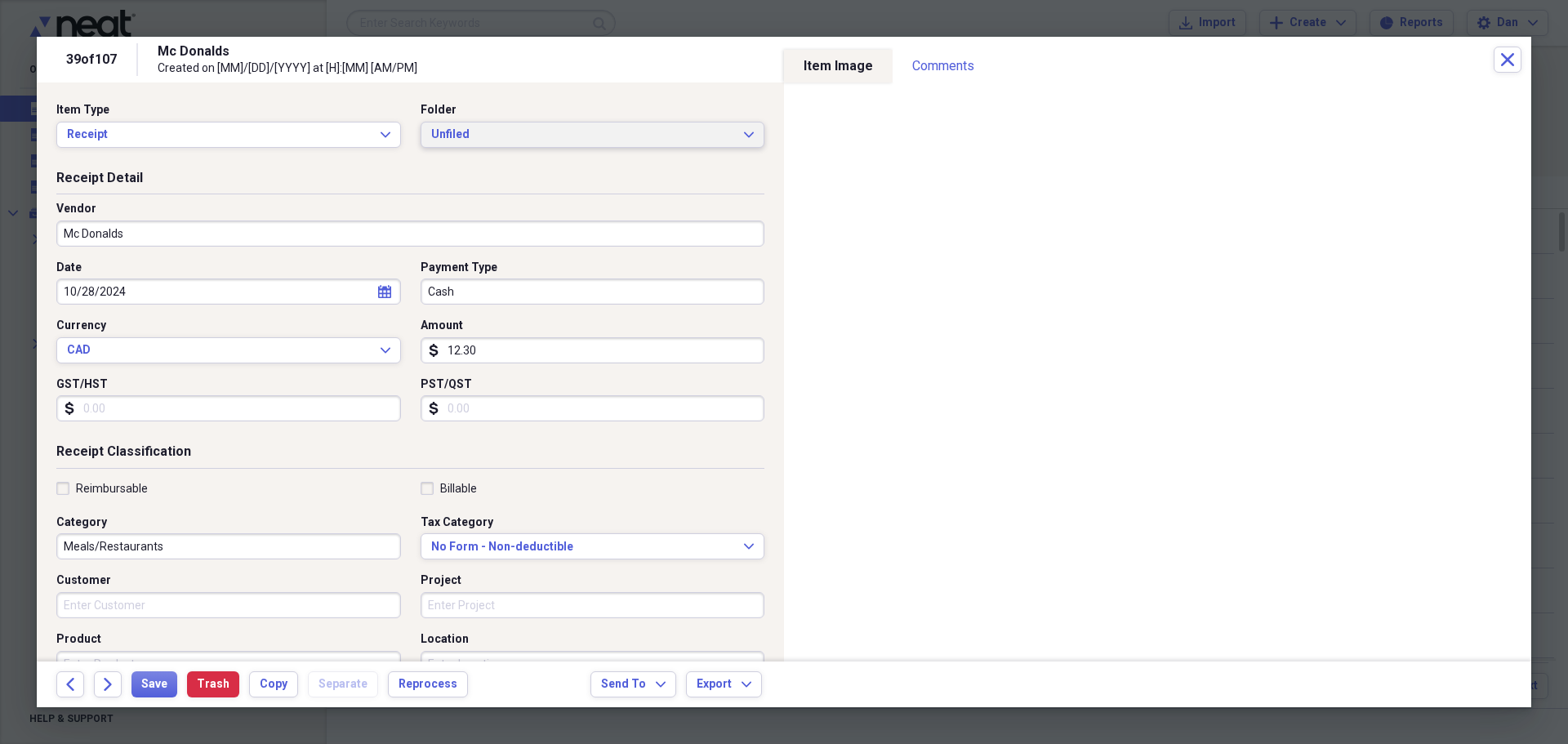 click on "Expand" 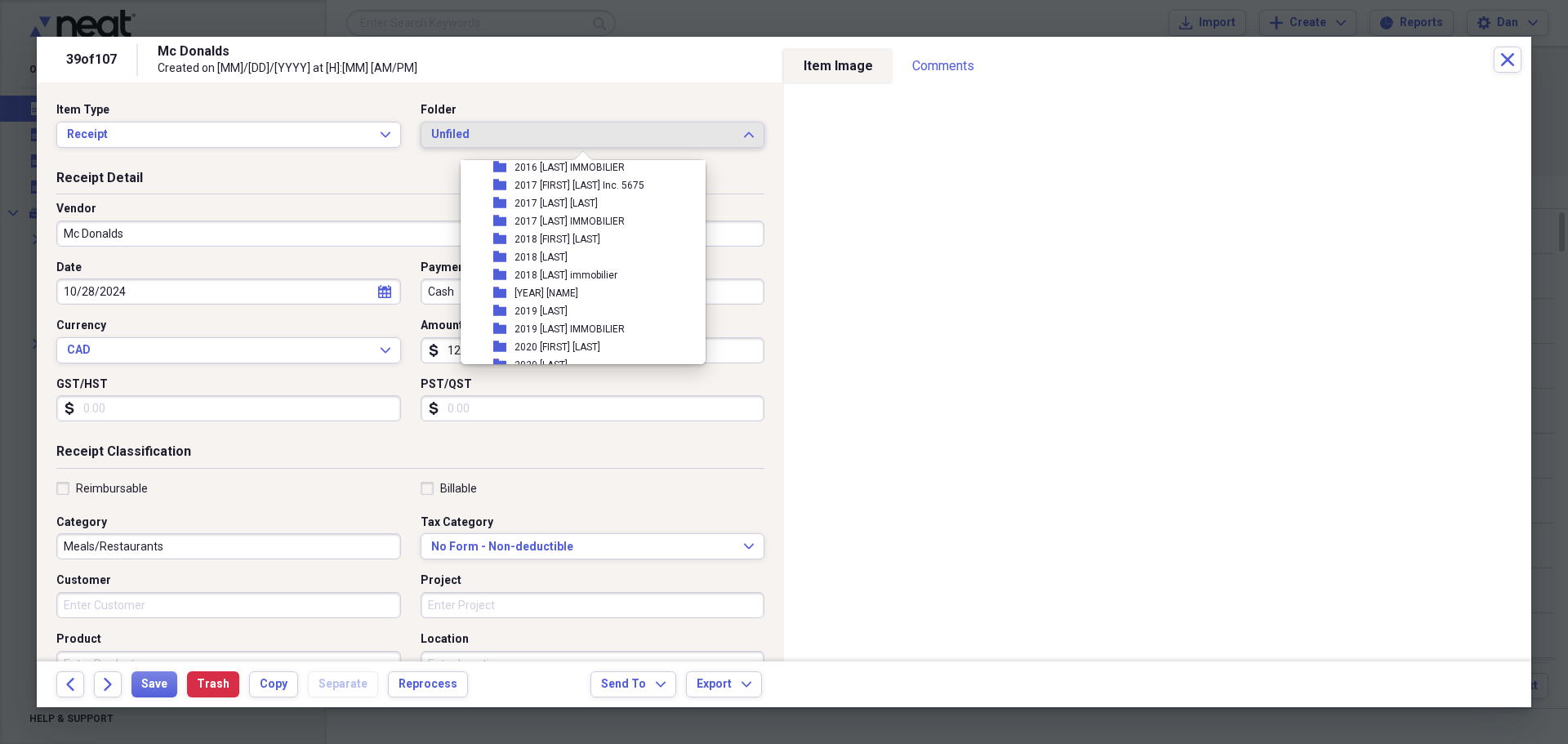 scroll, scrollTop: 408, scrollLeft: 0, axis: vertical 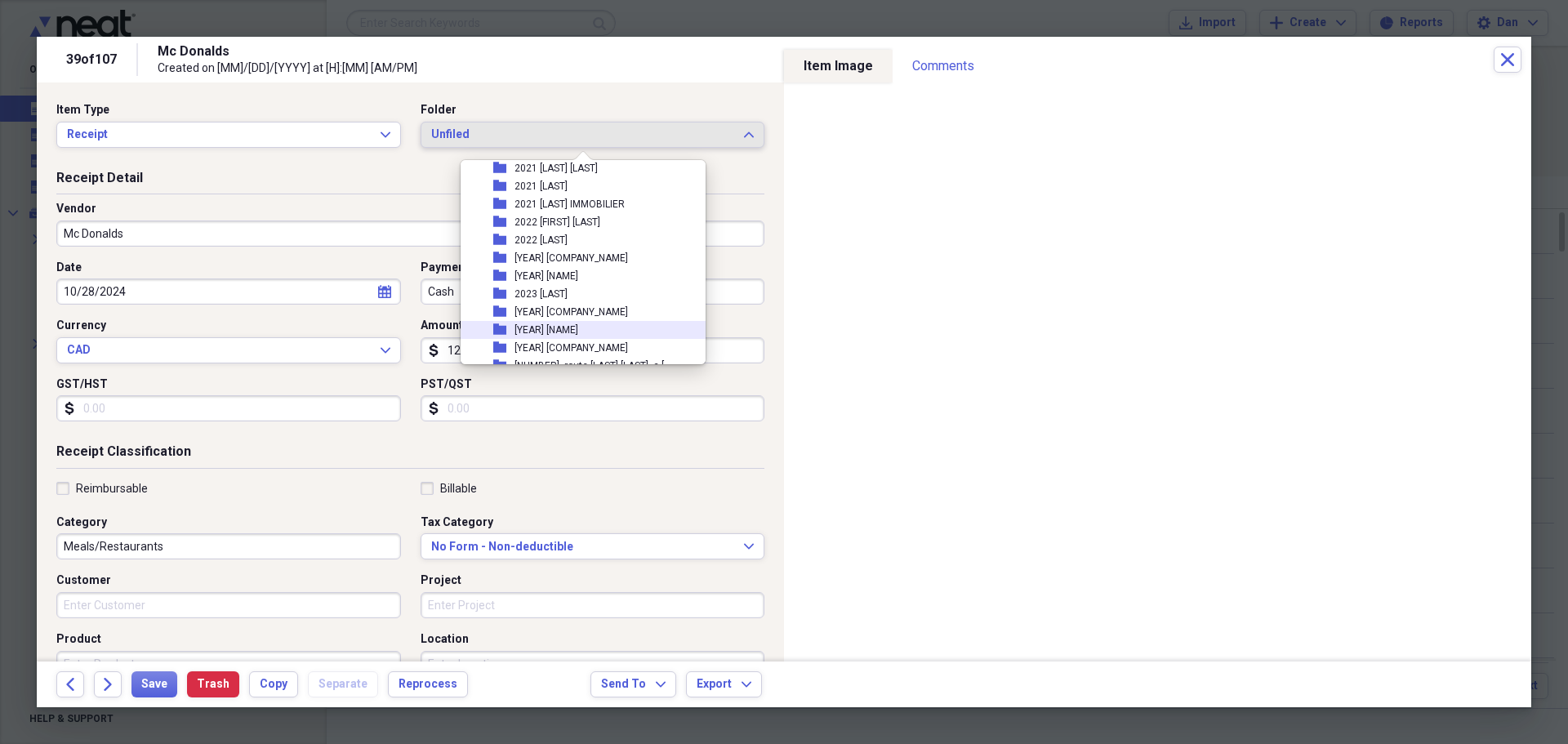 click on "[YEAR] [FIRST] [LAST]" at bounding box center [546, 330] 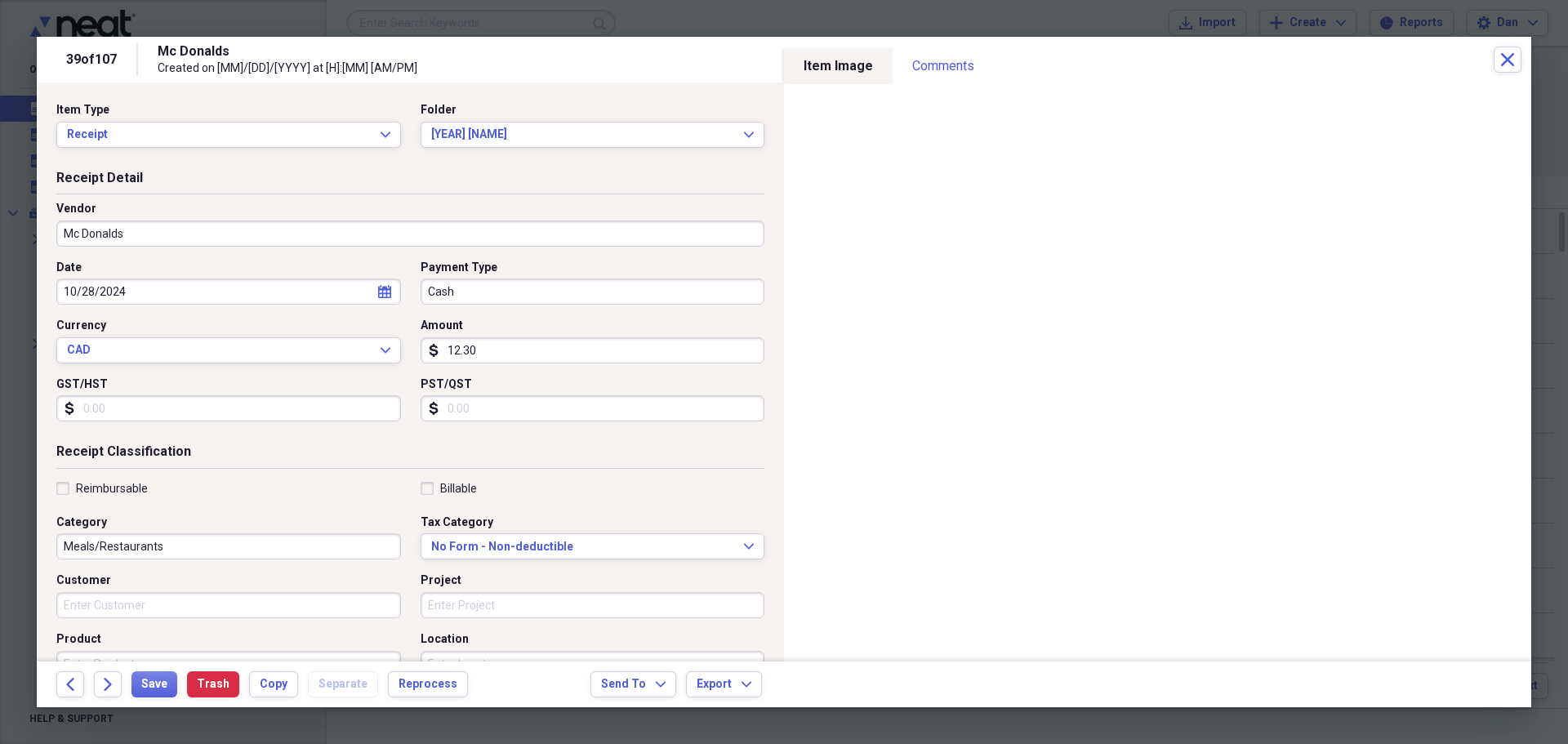 click on "Reimbursable" at bounding box center (102, 488) 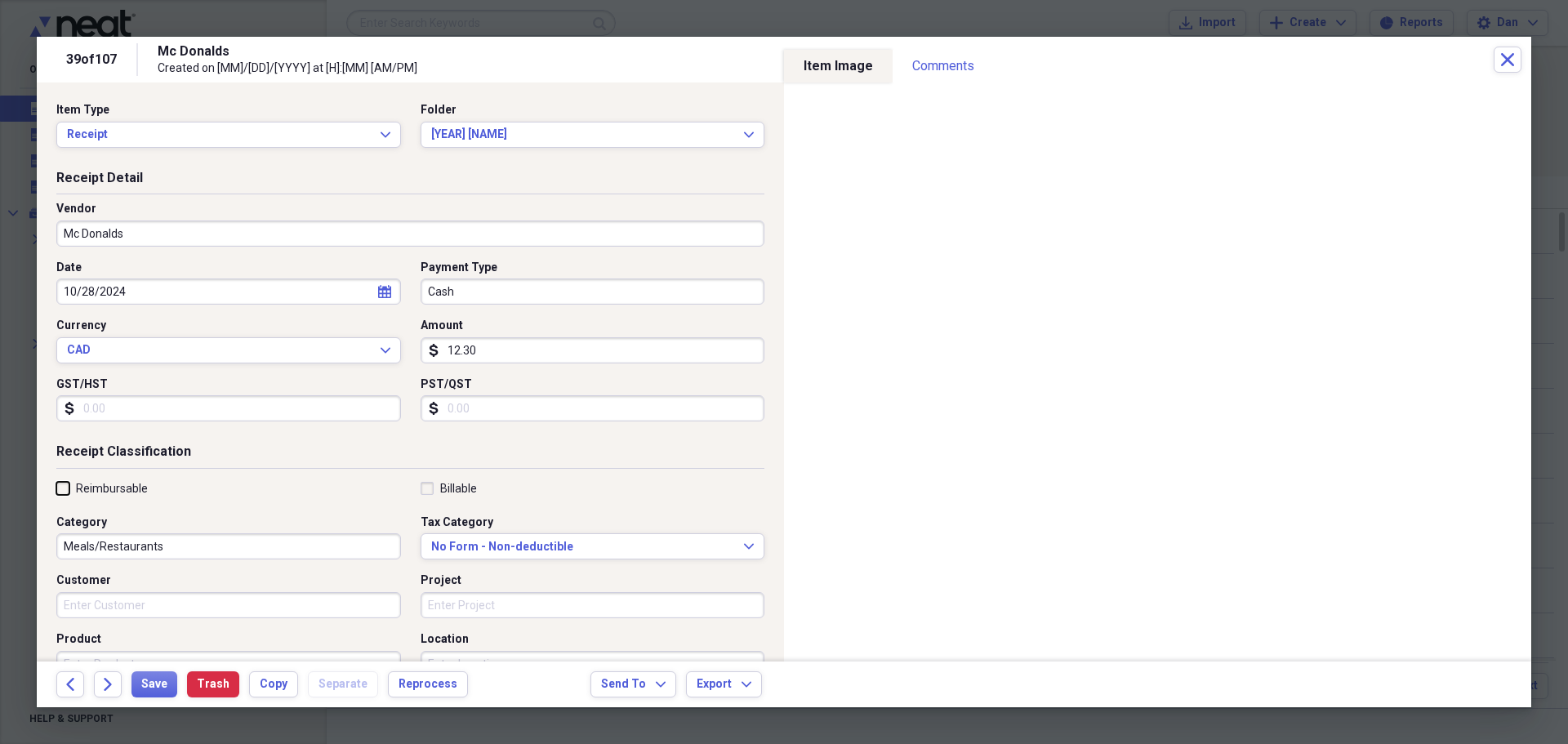 click on "Reimbursable" at bounding box center (56, 488) 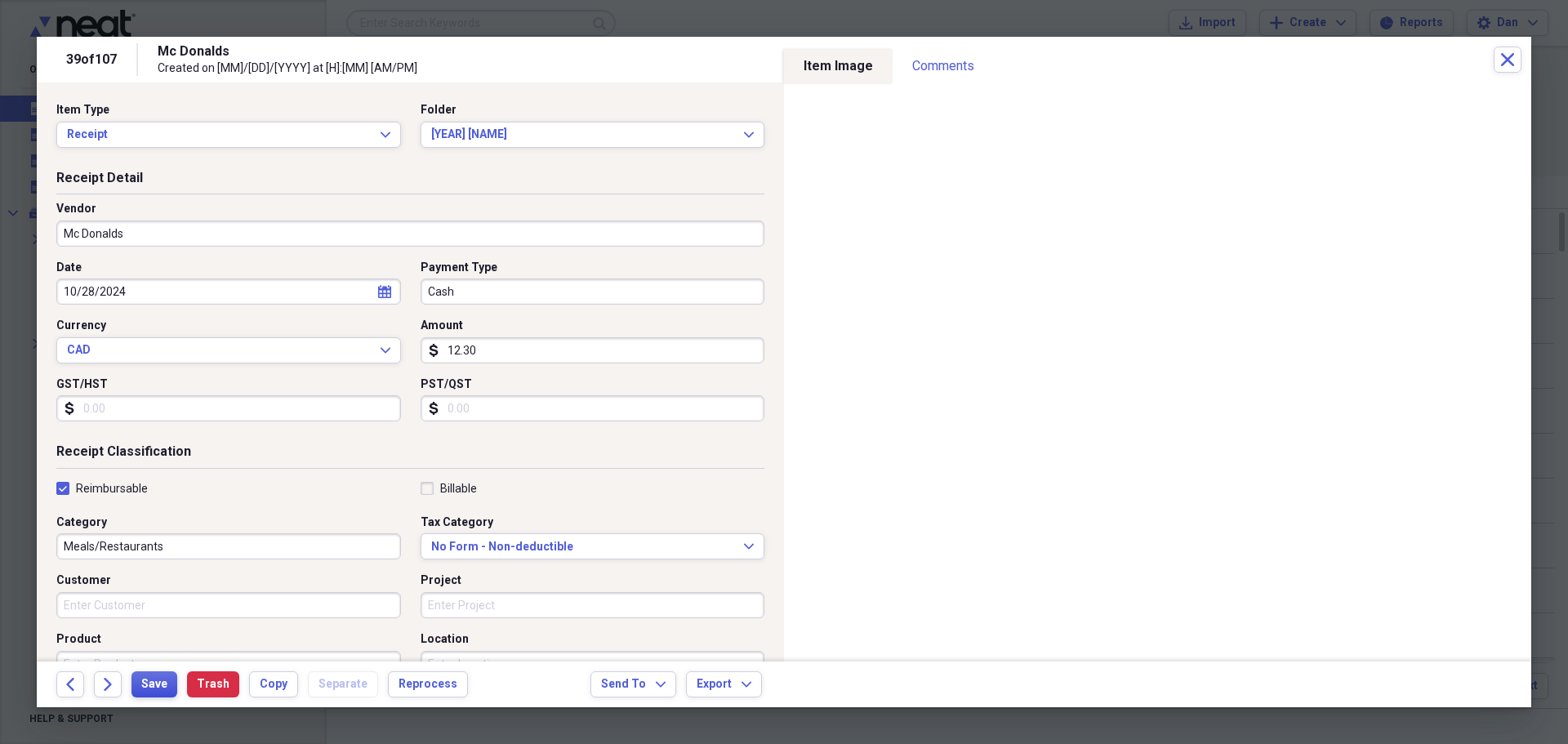 click on "Save" at bounding box center (154, 684) 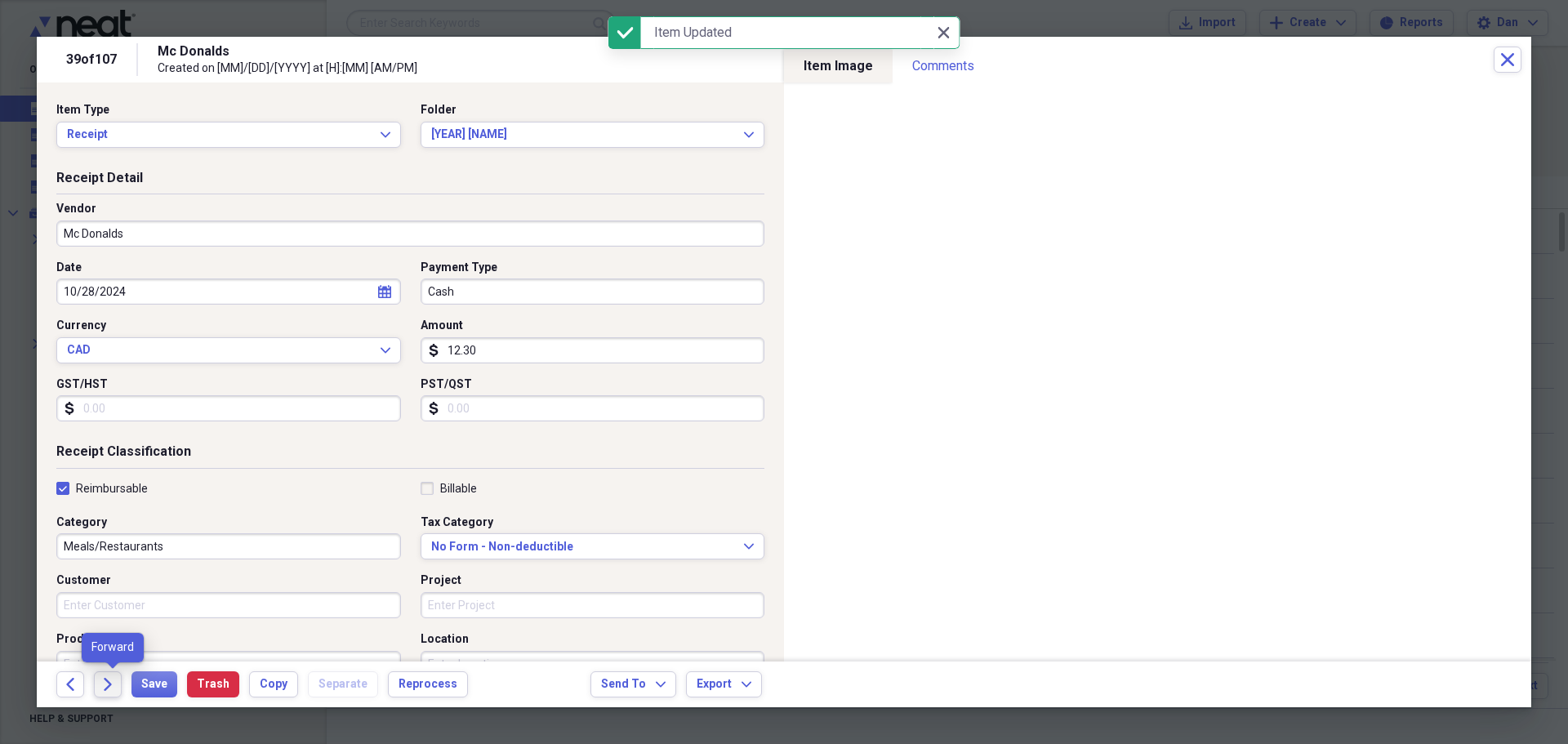 click 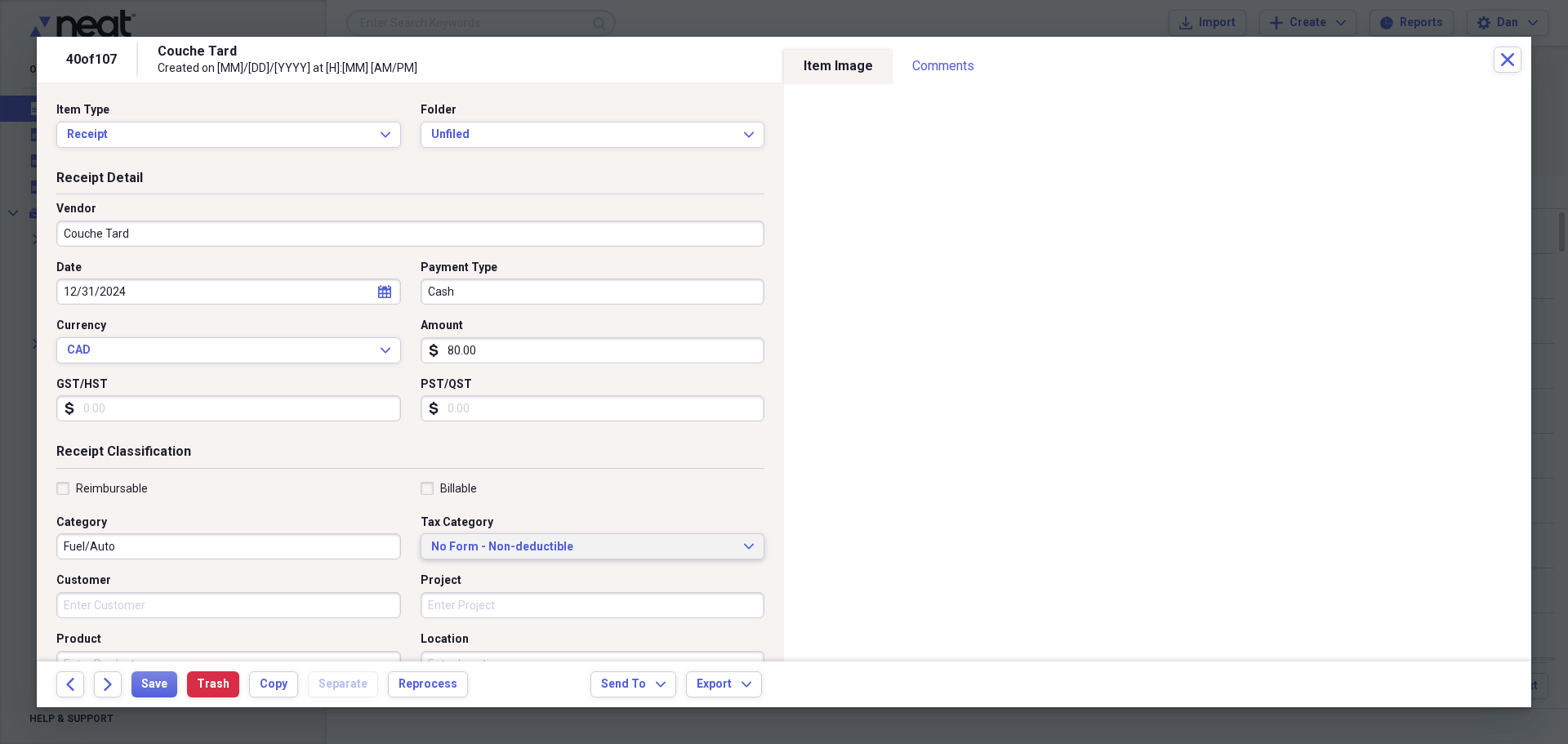 click on "No Form - Non-deductible" at bounding box center (583, 547) 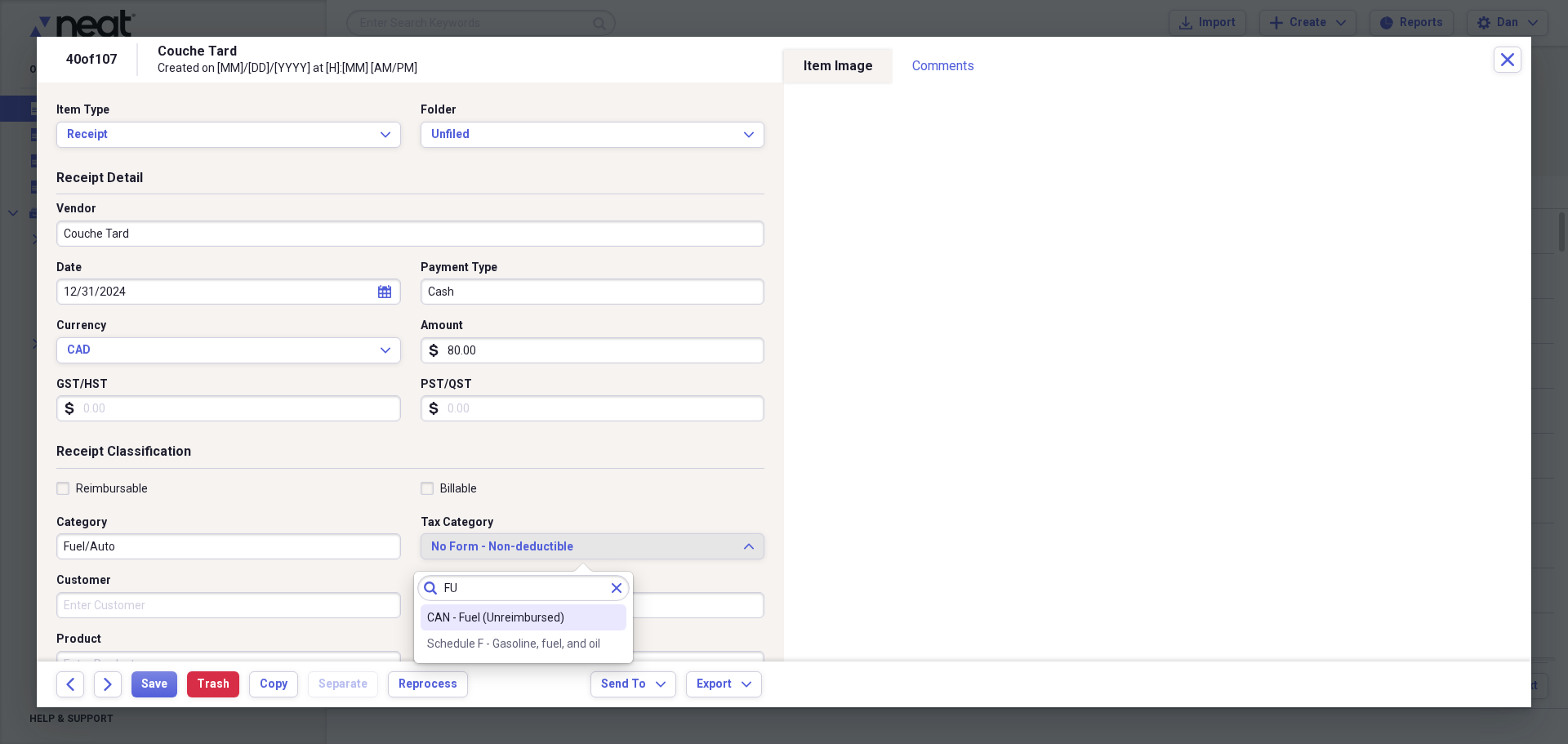 click on "CAN - Fuel (Unreimbursed)" at bounding box center [514, 617] 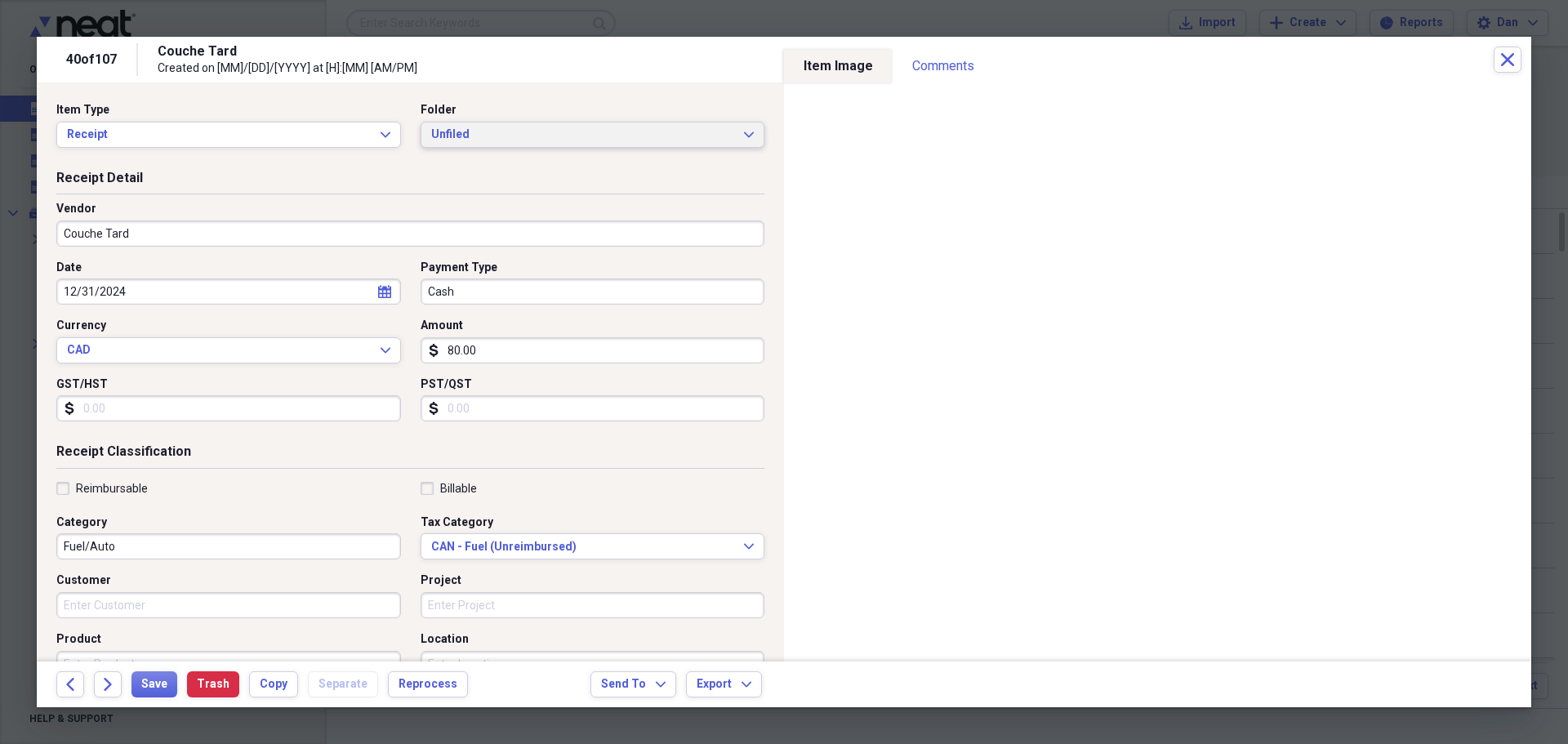 click on "Expand" 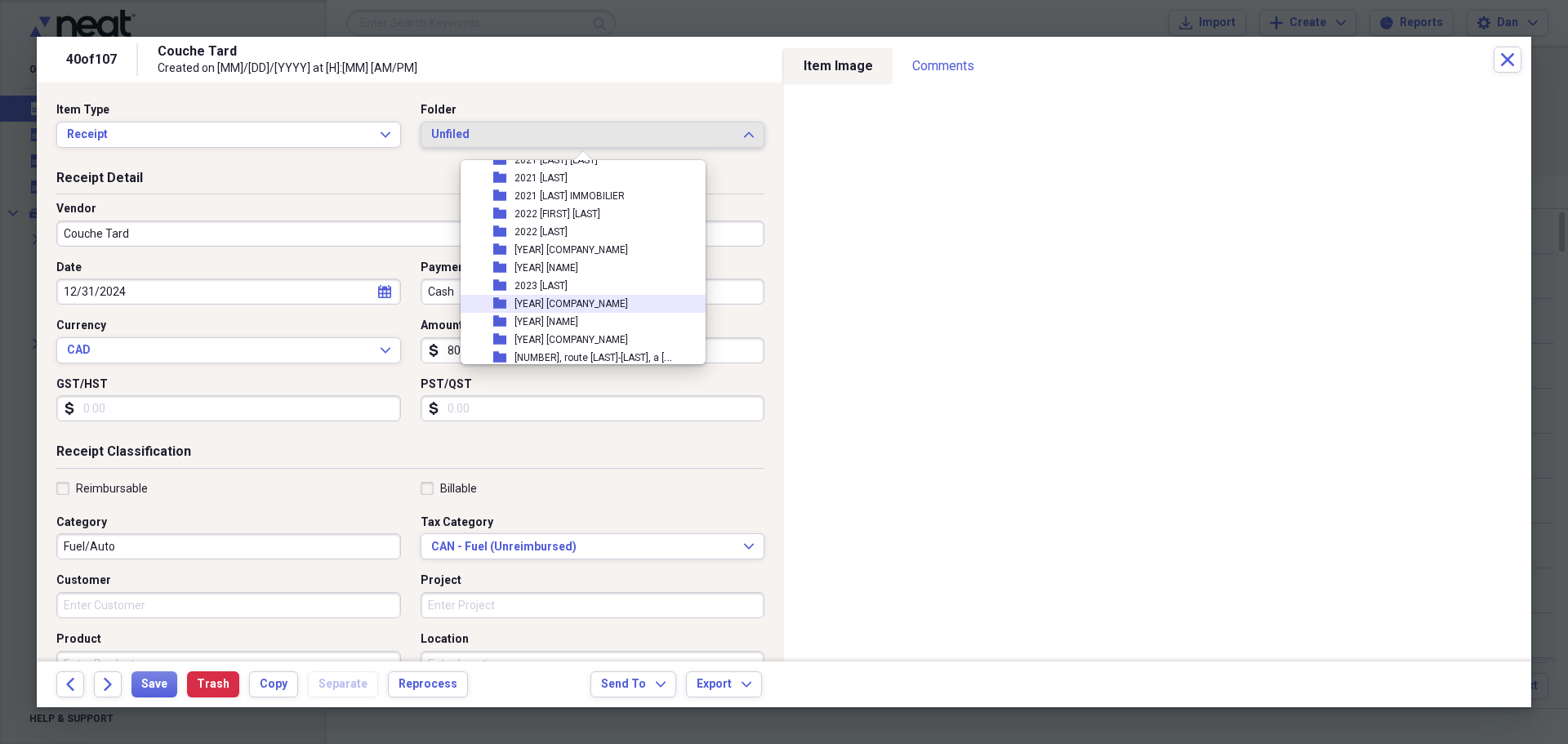 scroll, scrollTop: 454, scrollLeft: 0, axis: vertical 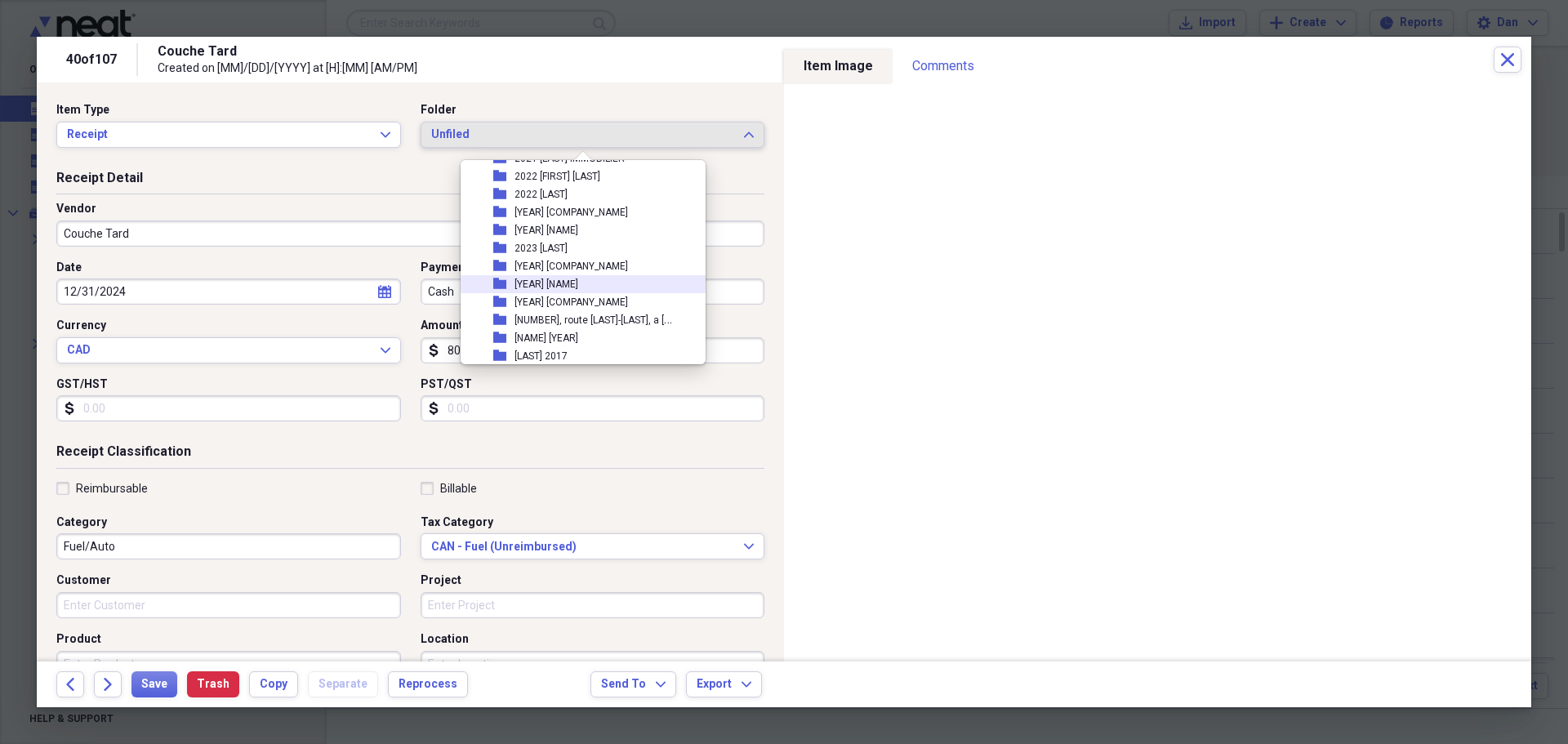 click on "[YEAR] [FIRST] [LAST]" at bounding box center (546, 284) 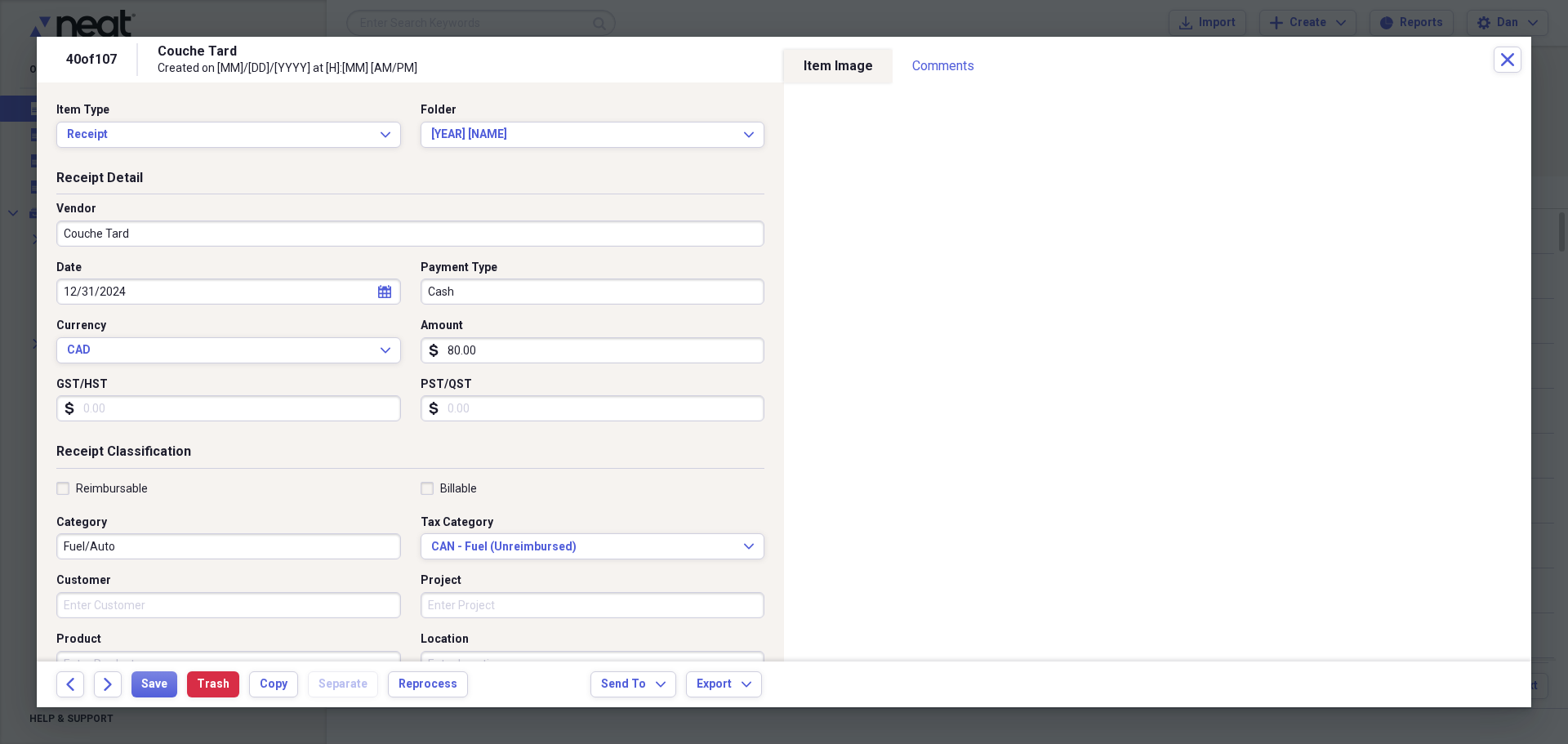 click on "Reimbursable" at bounding box center (102, 488) 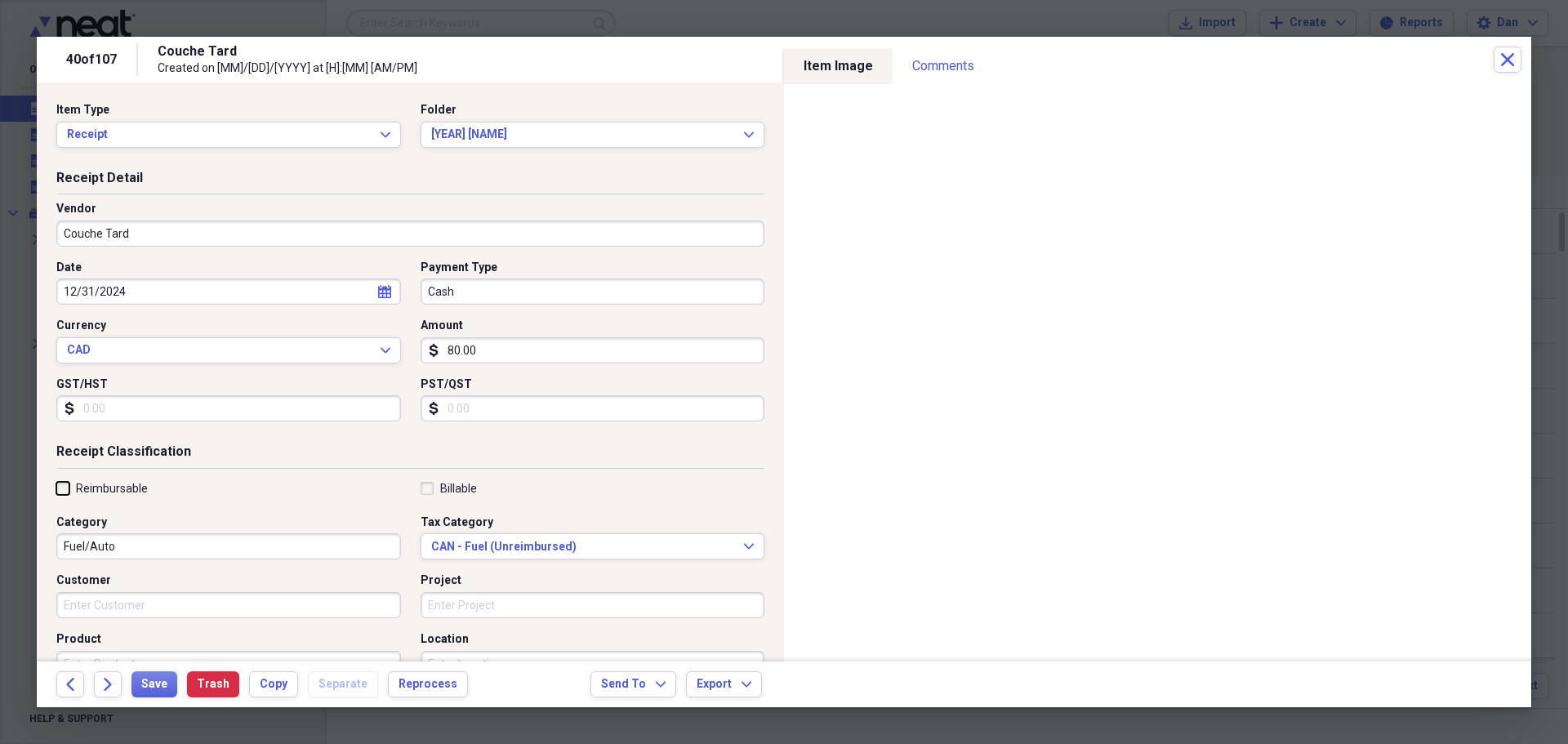 click on "Reimbursable" at bounding box center [56, 488] 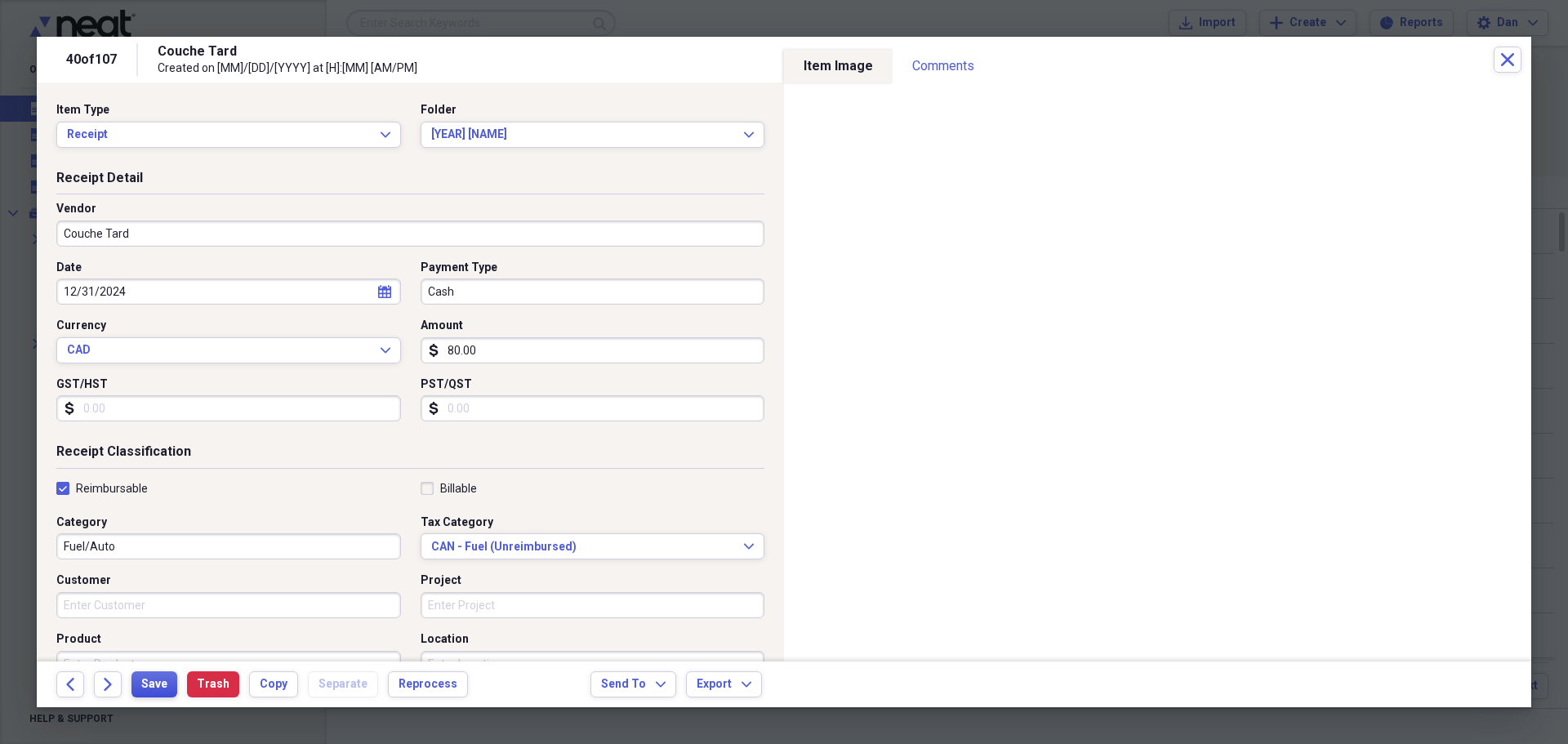 click on "Save" at bounding box center (154, 684) 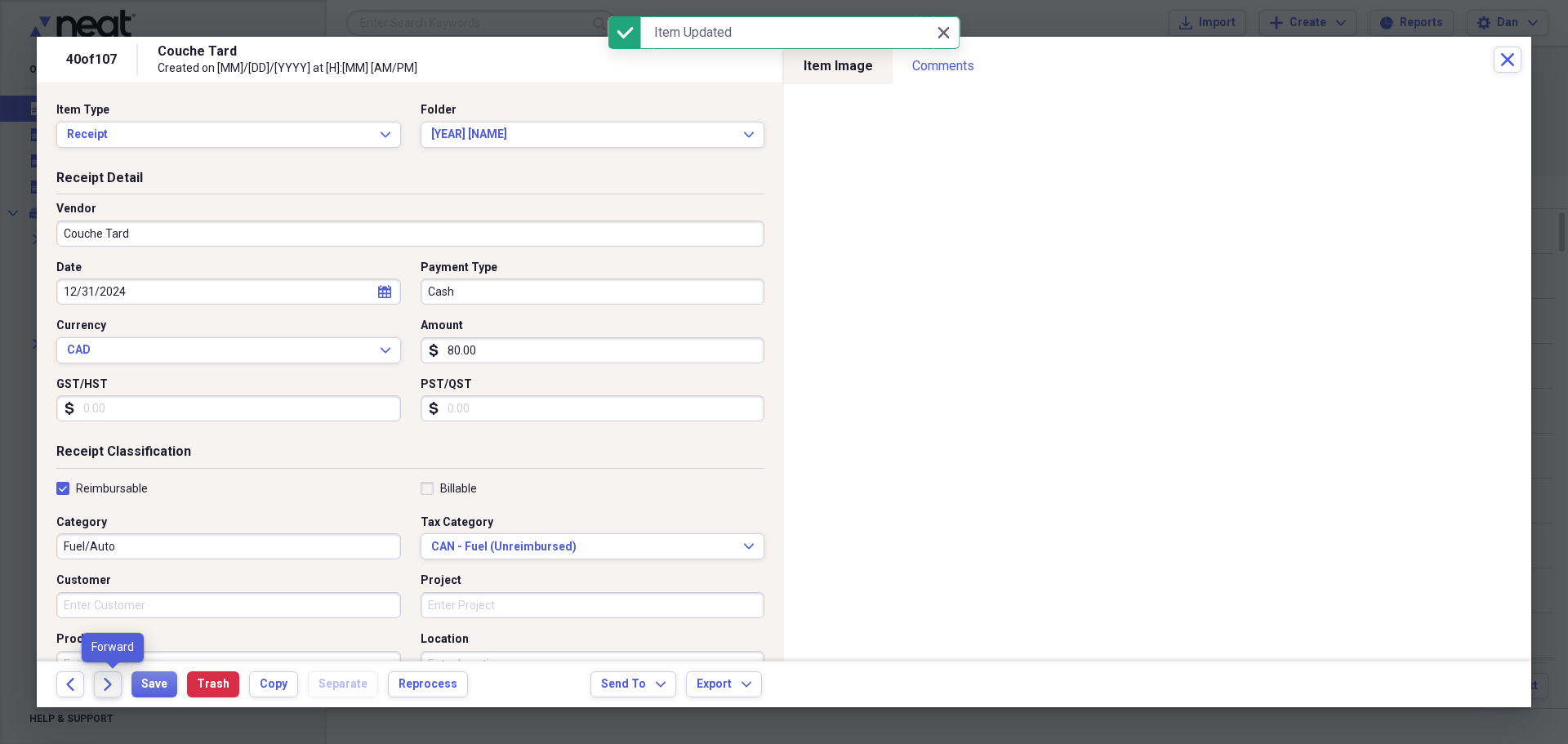 click on "Forward" 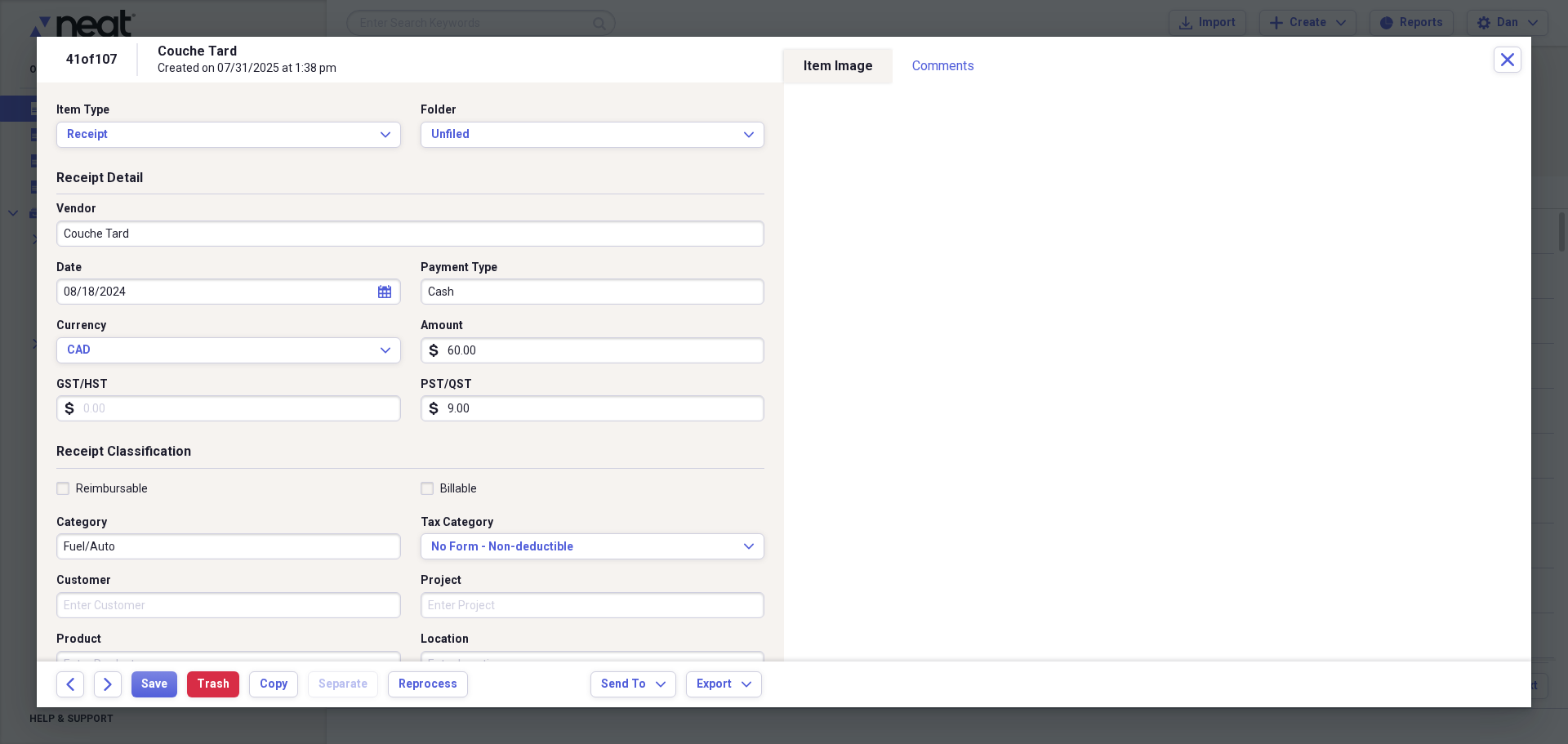click on "Reimbursable" at bounding box center [102, 488] 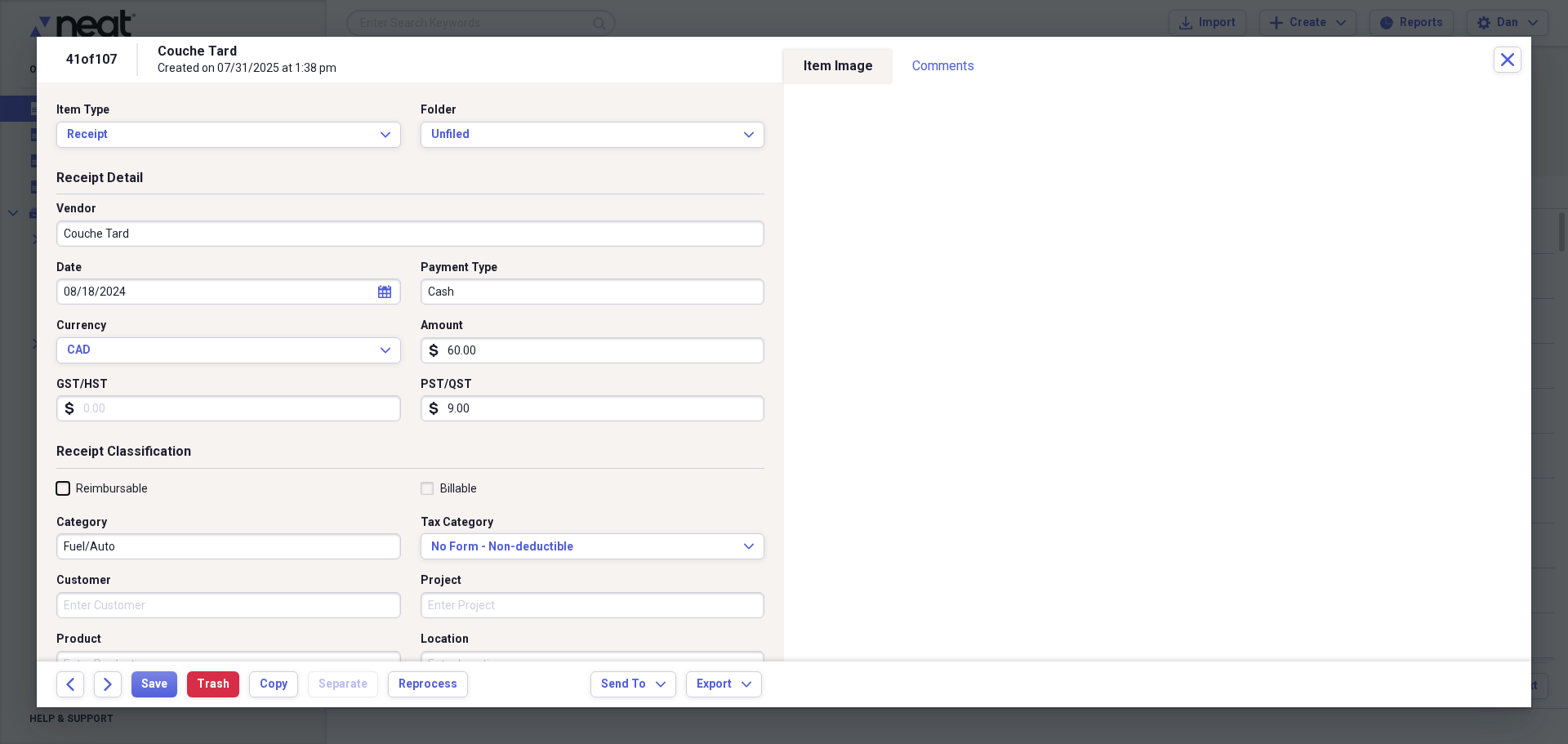 click on "Reimbursable" at bounding box center [56, 488] 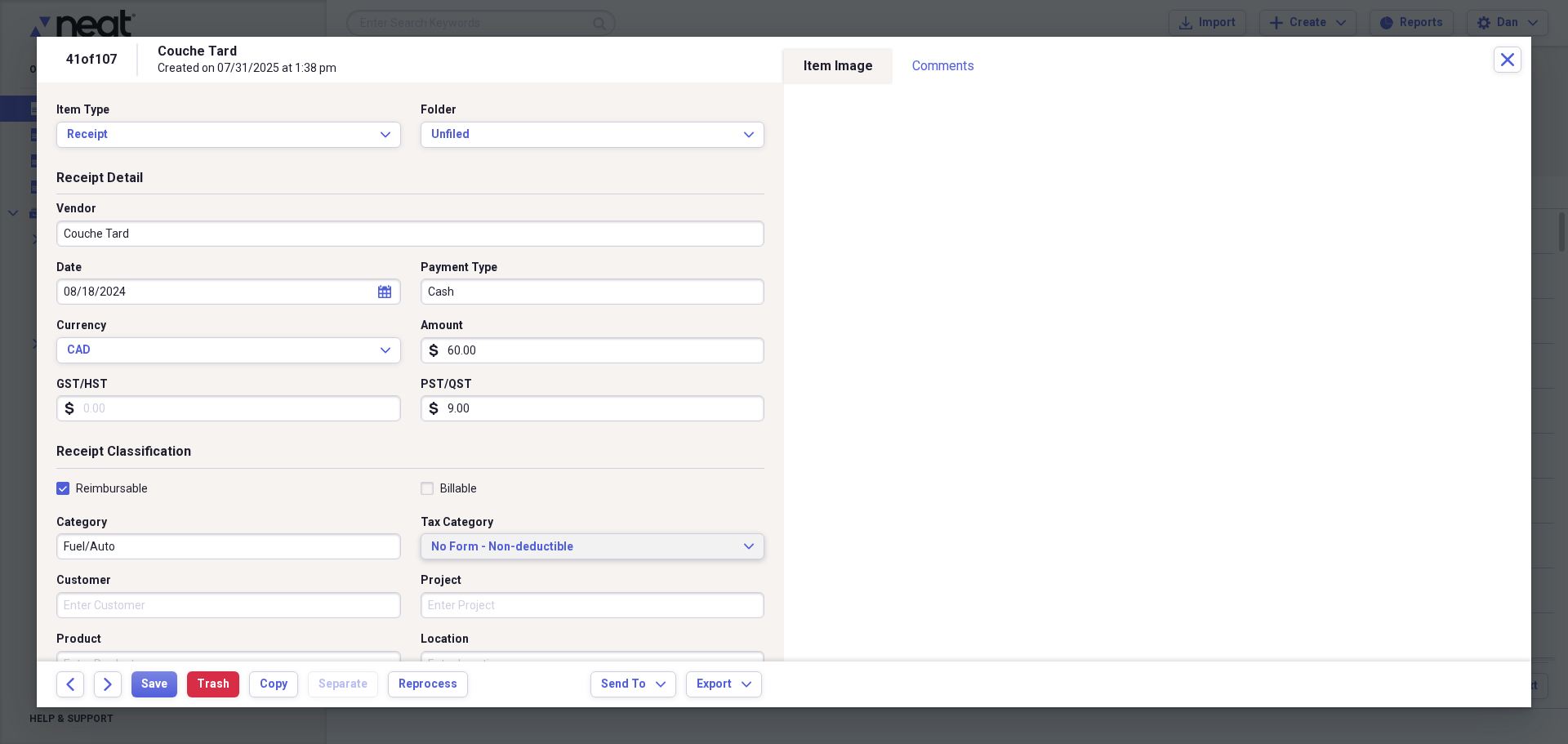 click on "No Form - Non-deductible" at bounding box center (583, 547) 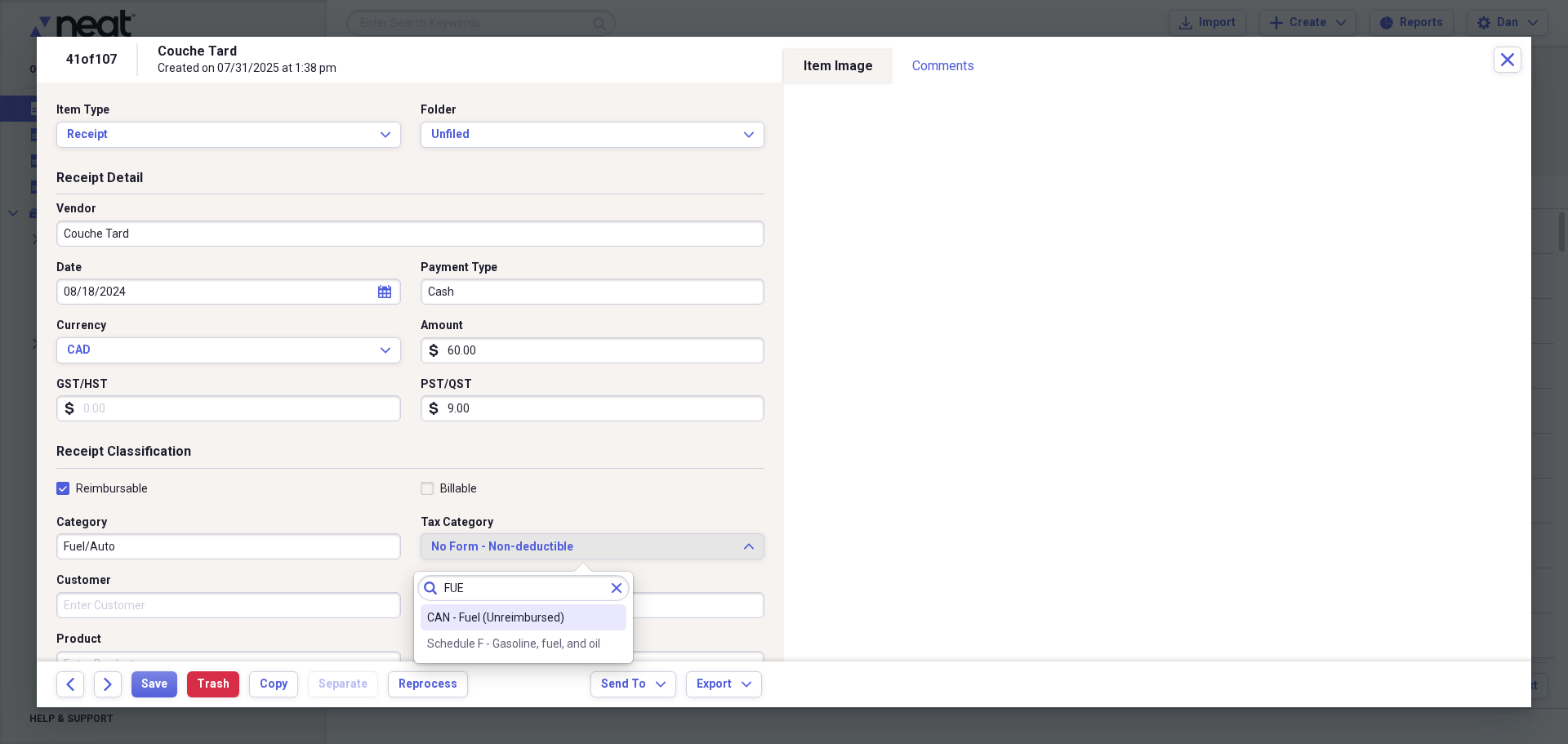 click on "CAN - Fuel (Unreimbursed)" at bounding box center (514, 617) 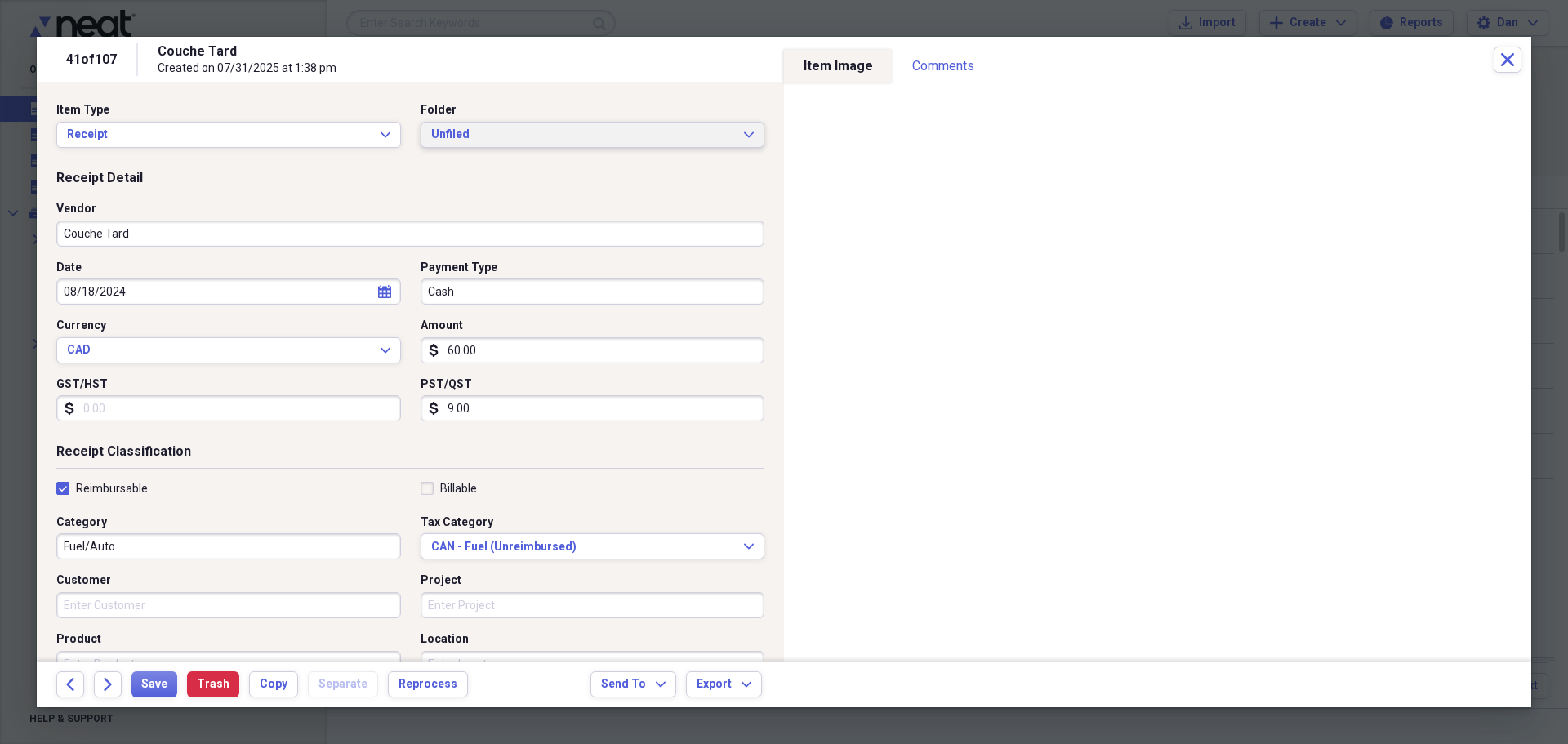 click on "Expand" 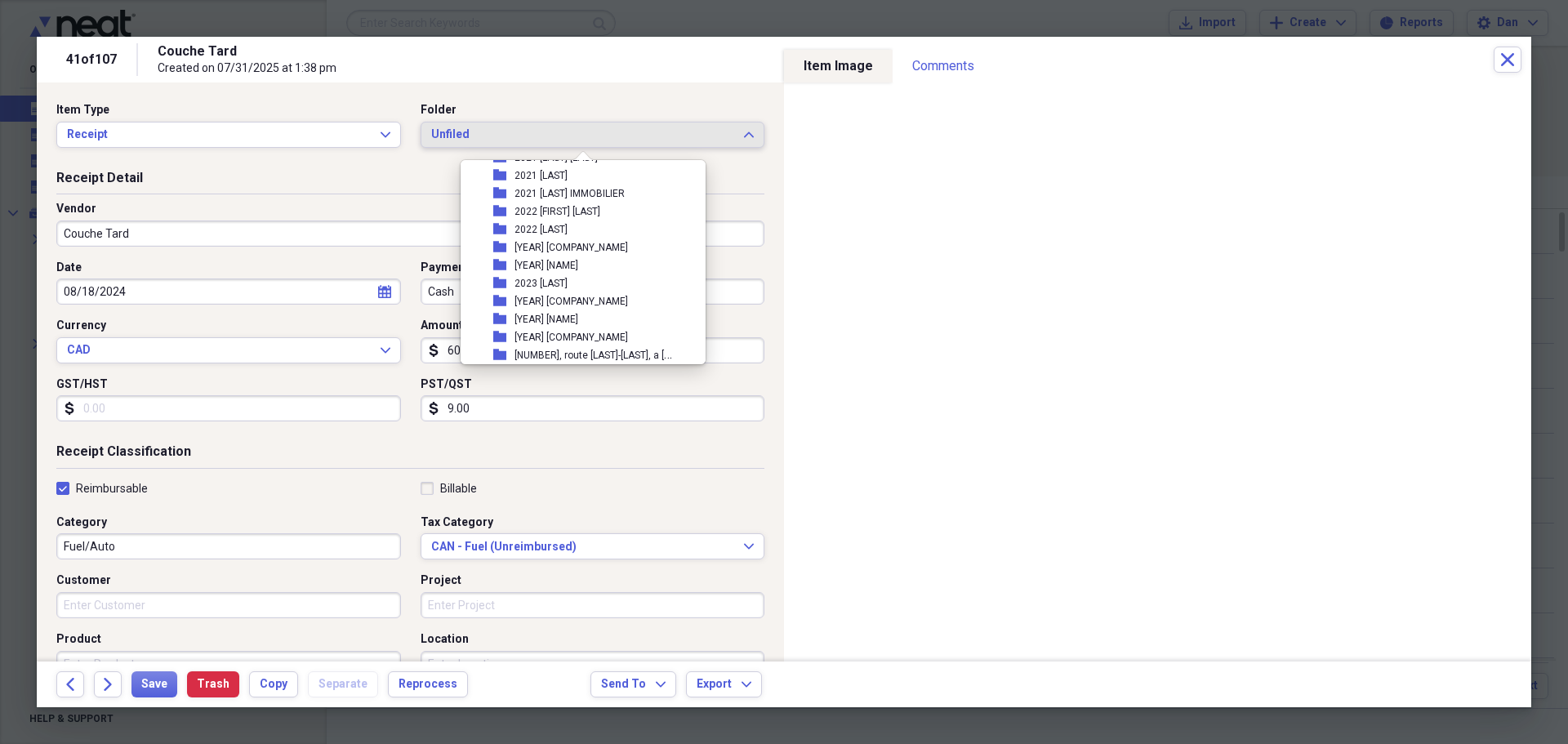 scroll, scrollTop: 490, scrollLeft: 0, axis: vertical 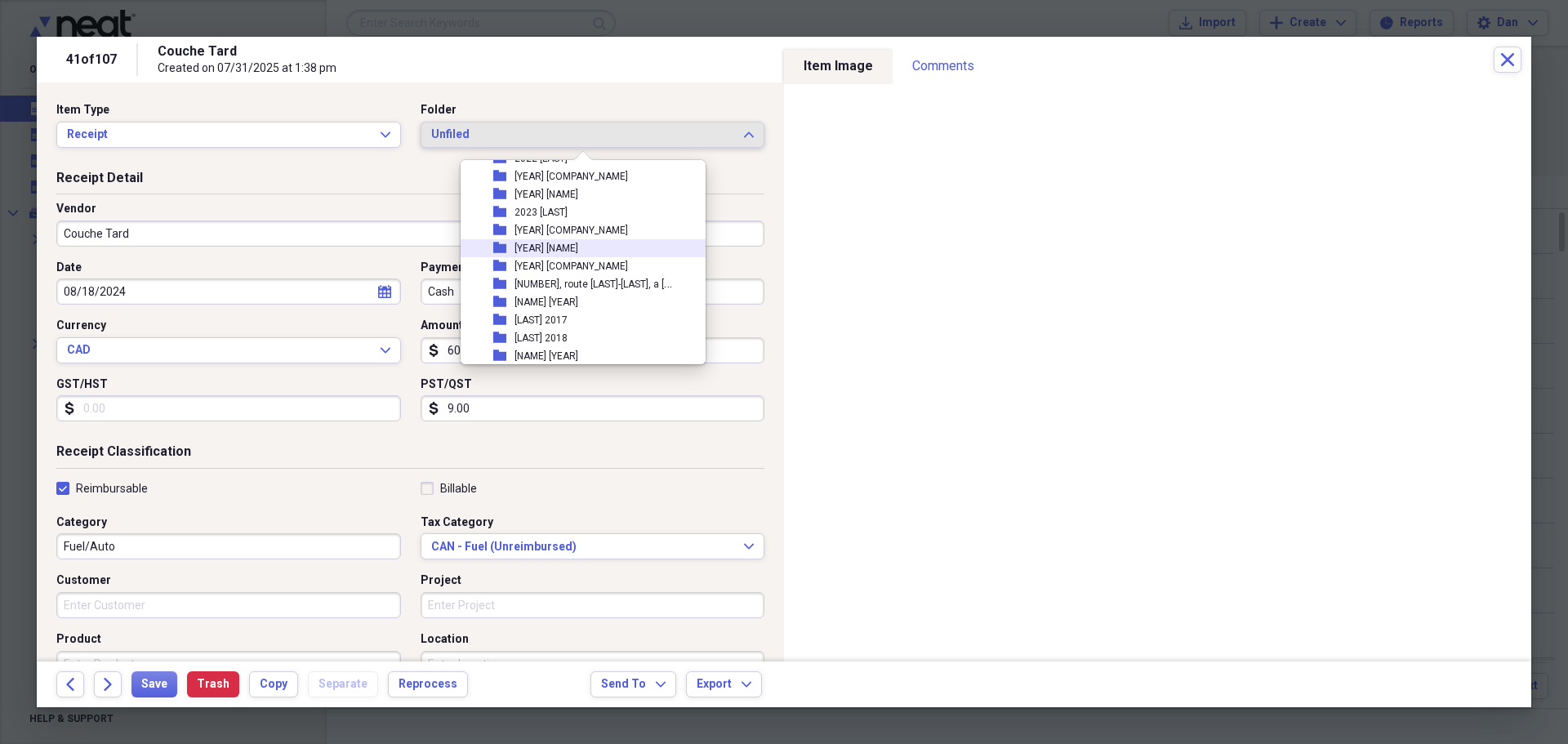 click on "folder 2024 [LAST] [LAST]" at bounding box center [577, 248] 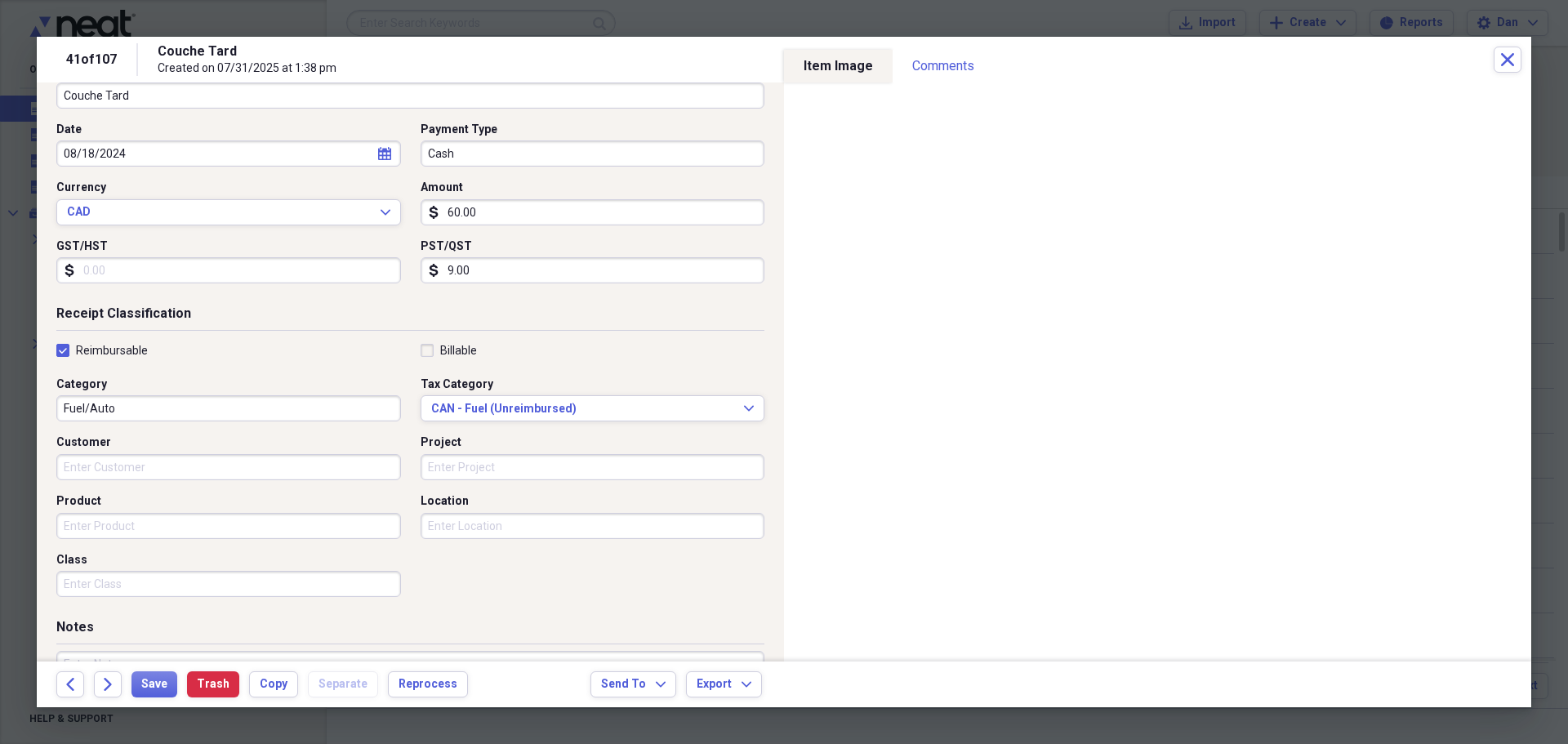 scroll, scrollTop: 245, scrollLeft: 0, axis: vertical 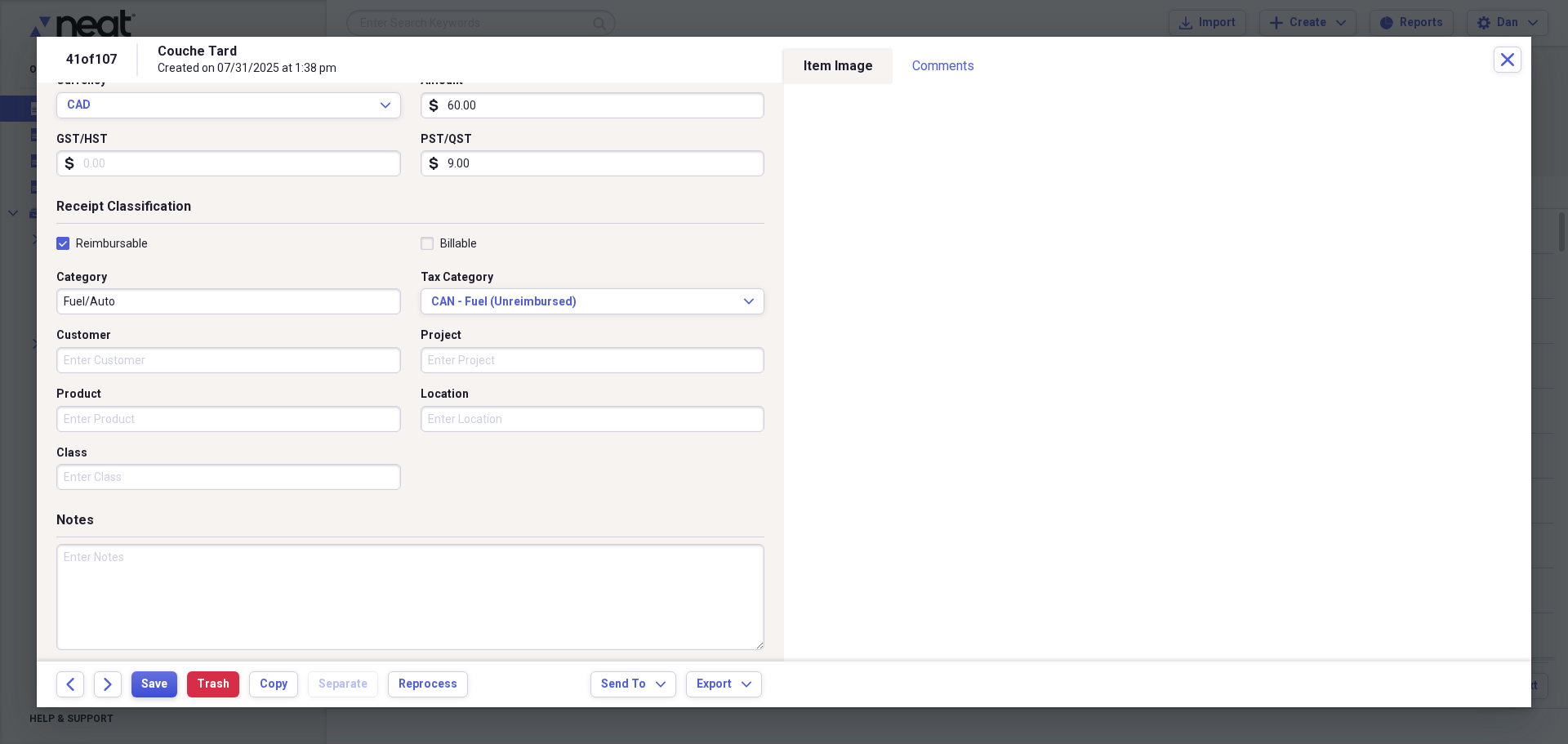 click on "Save" at bounding box center (154, 684) 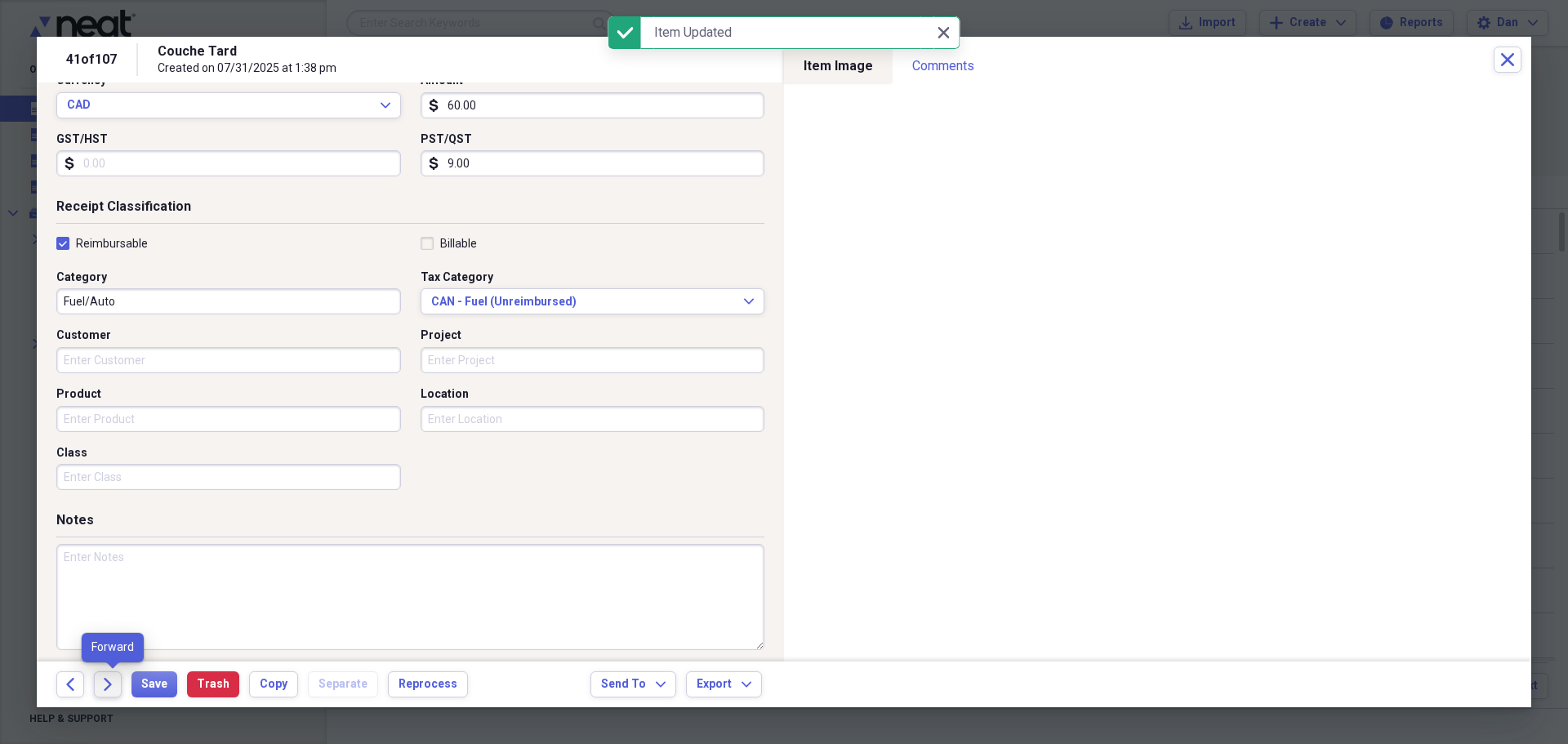 click 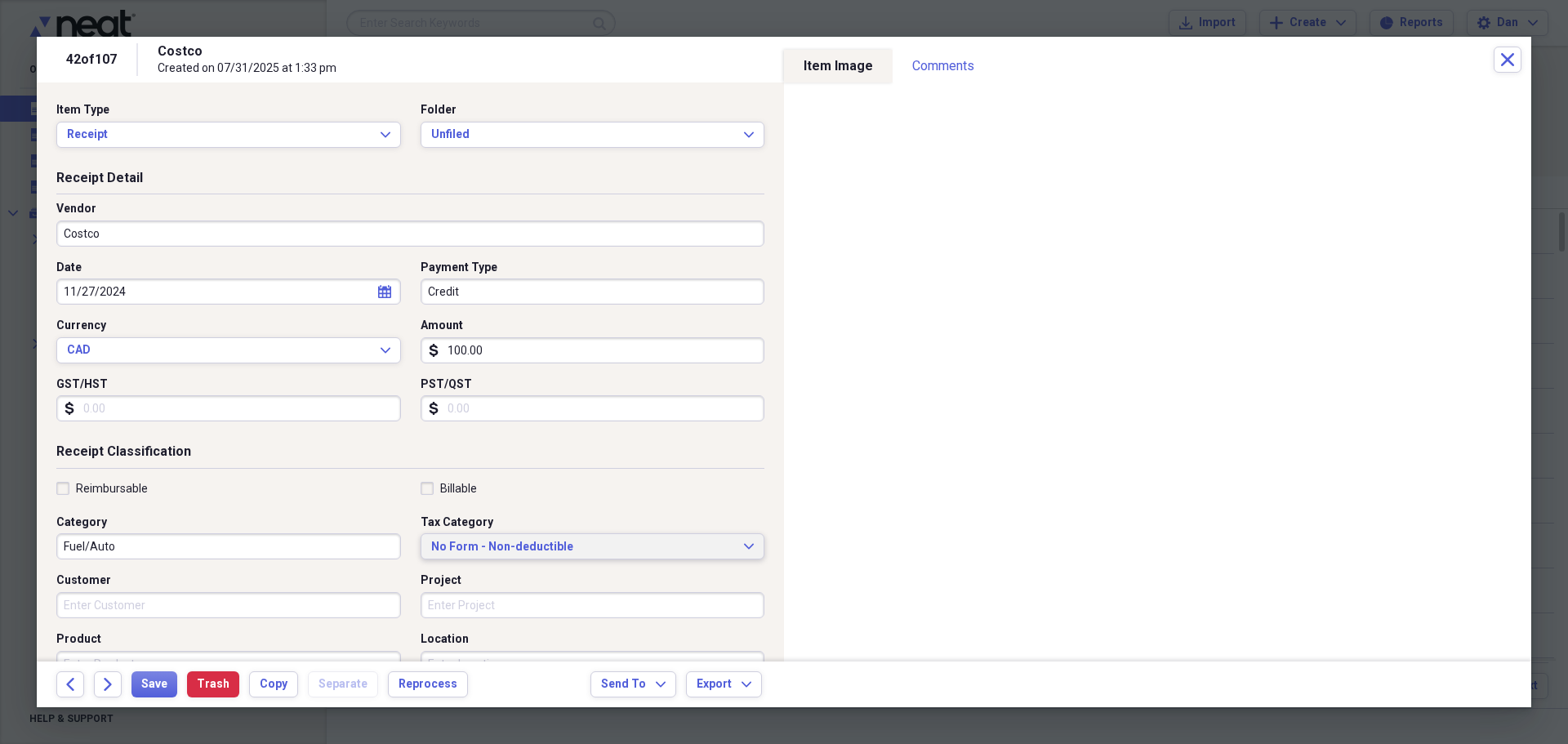 click on "No Form - Non-deductible" at bounding box center (583, 547) 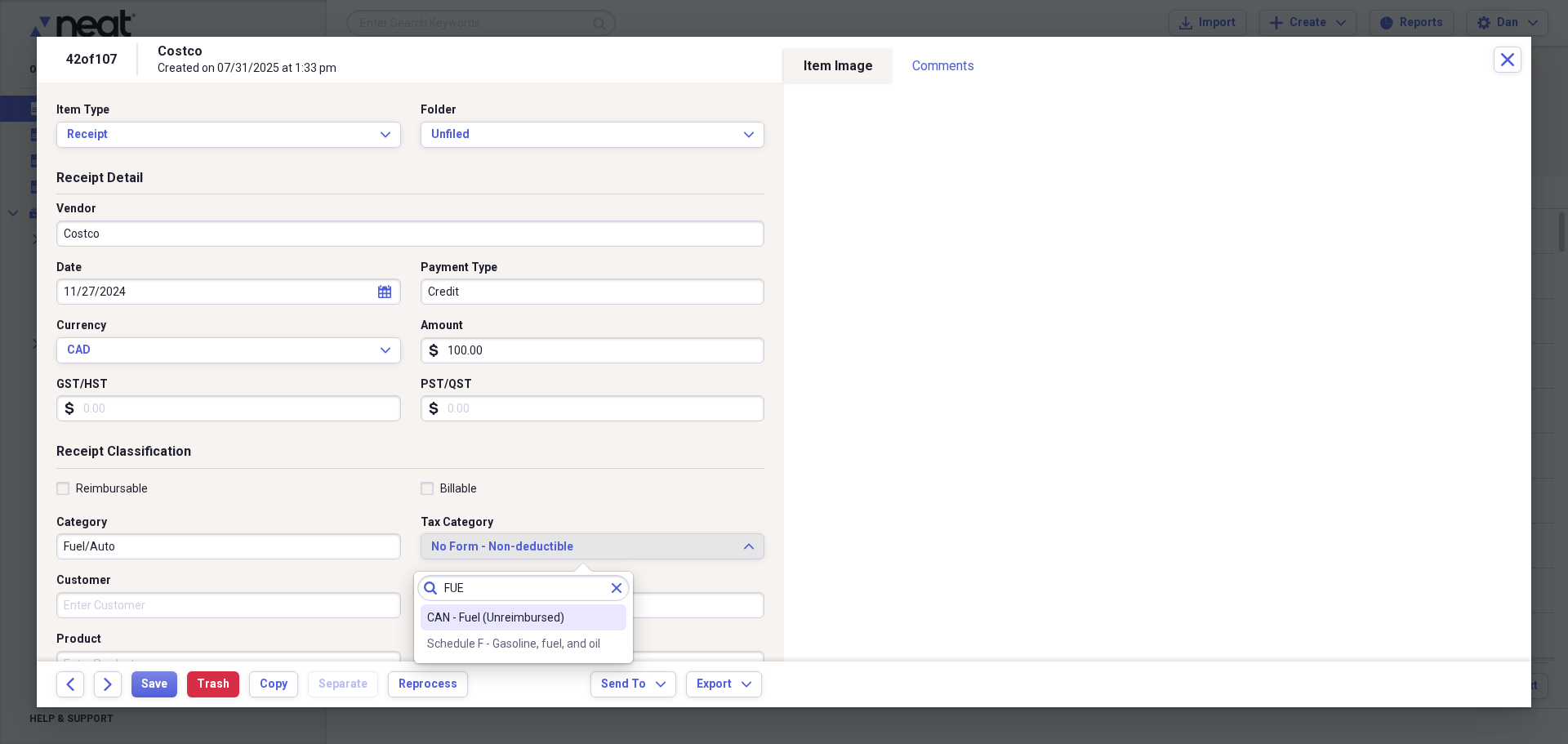 click on "CAN - Fuel (Unreimbursed)" at bounding box center [514, 617] 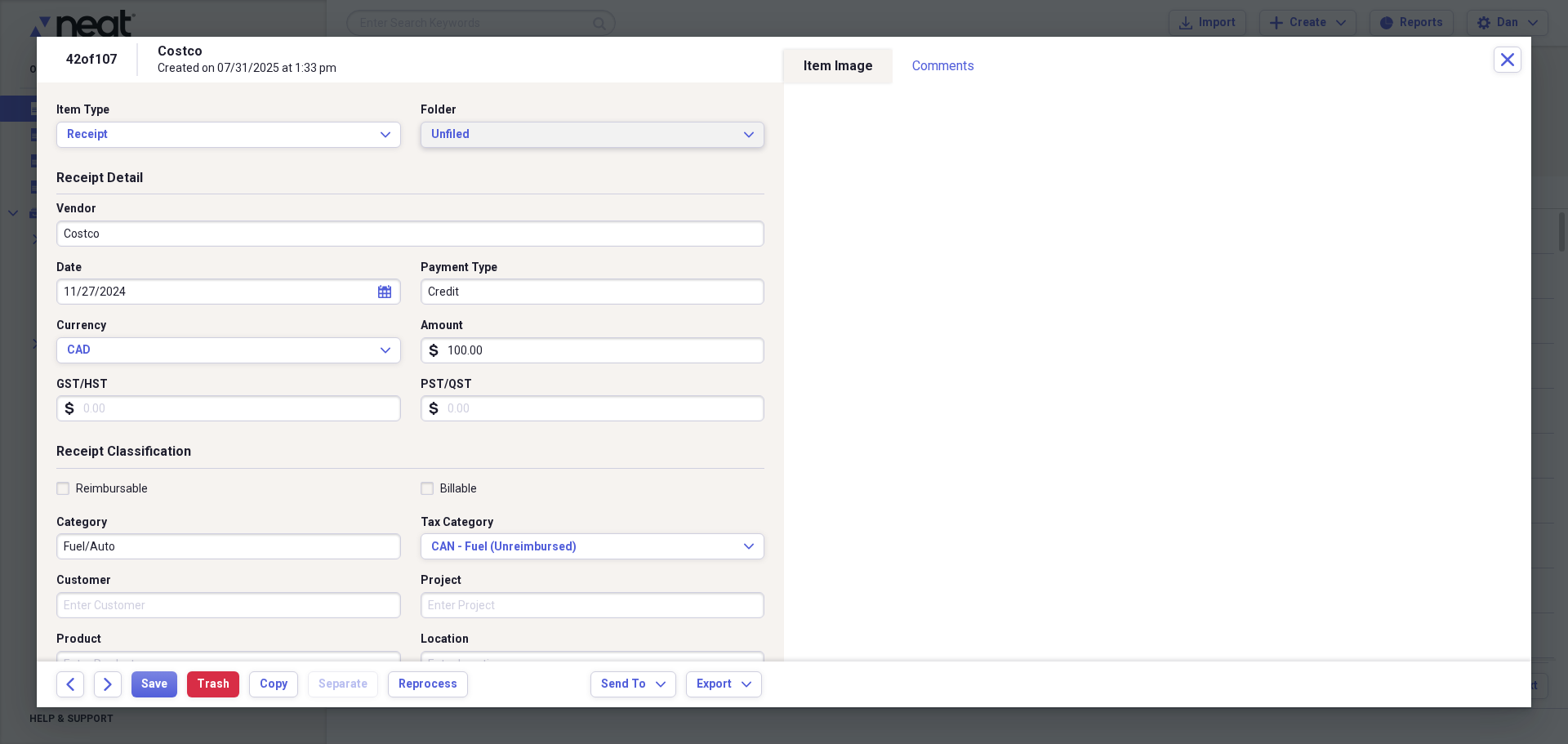 click on "Unfiled Expand" at bounding box center (593, 135) 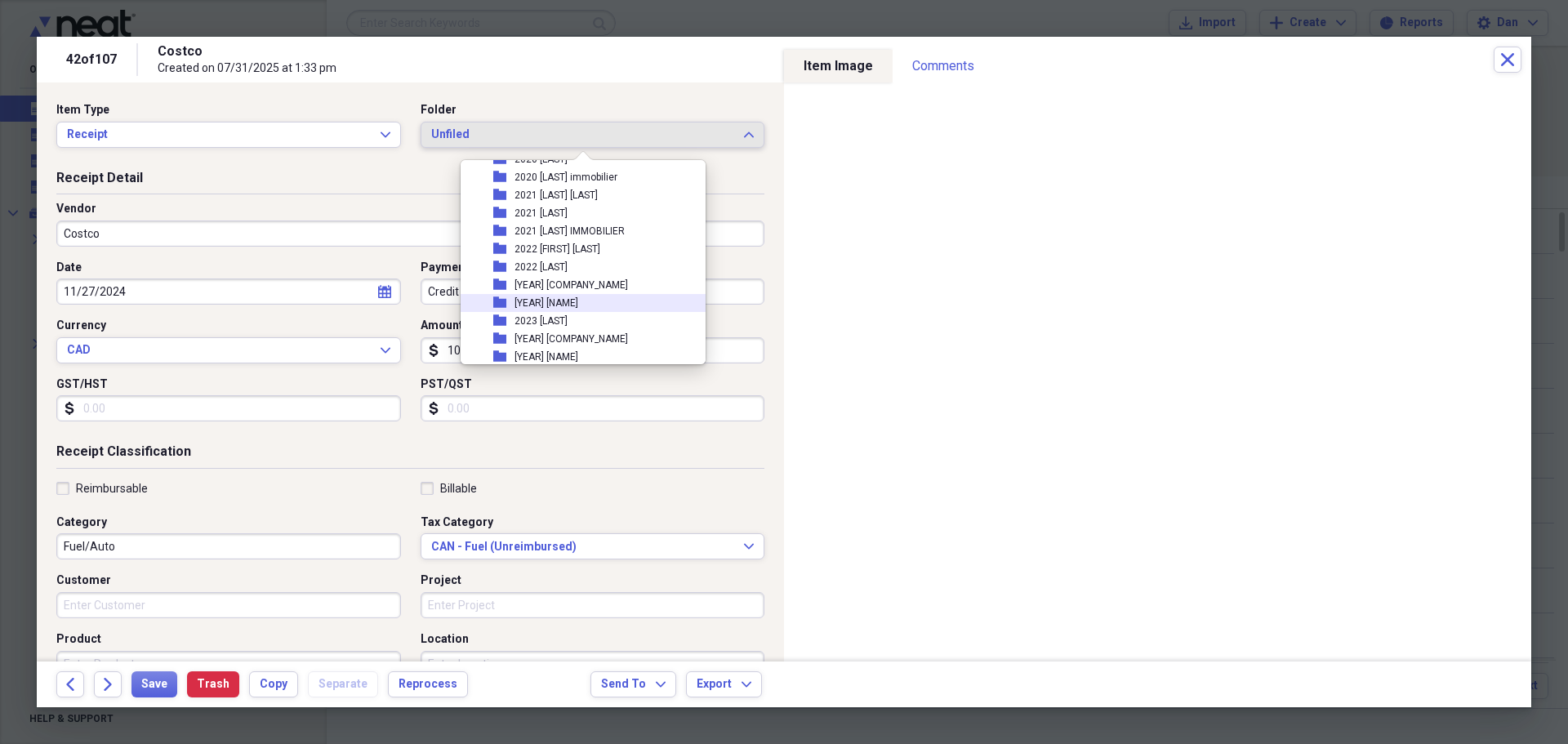 scroll, scrollTop: 408, scrollLeft: 0, axis: vertical 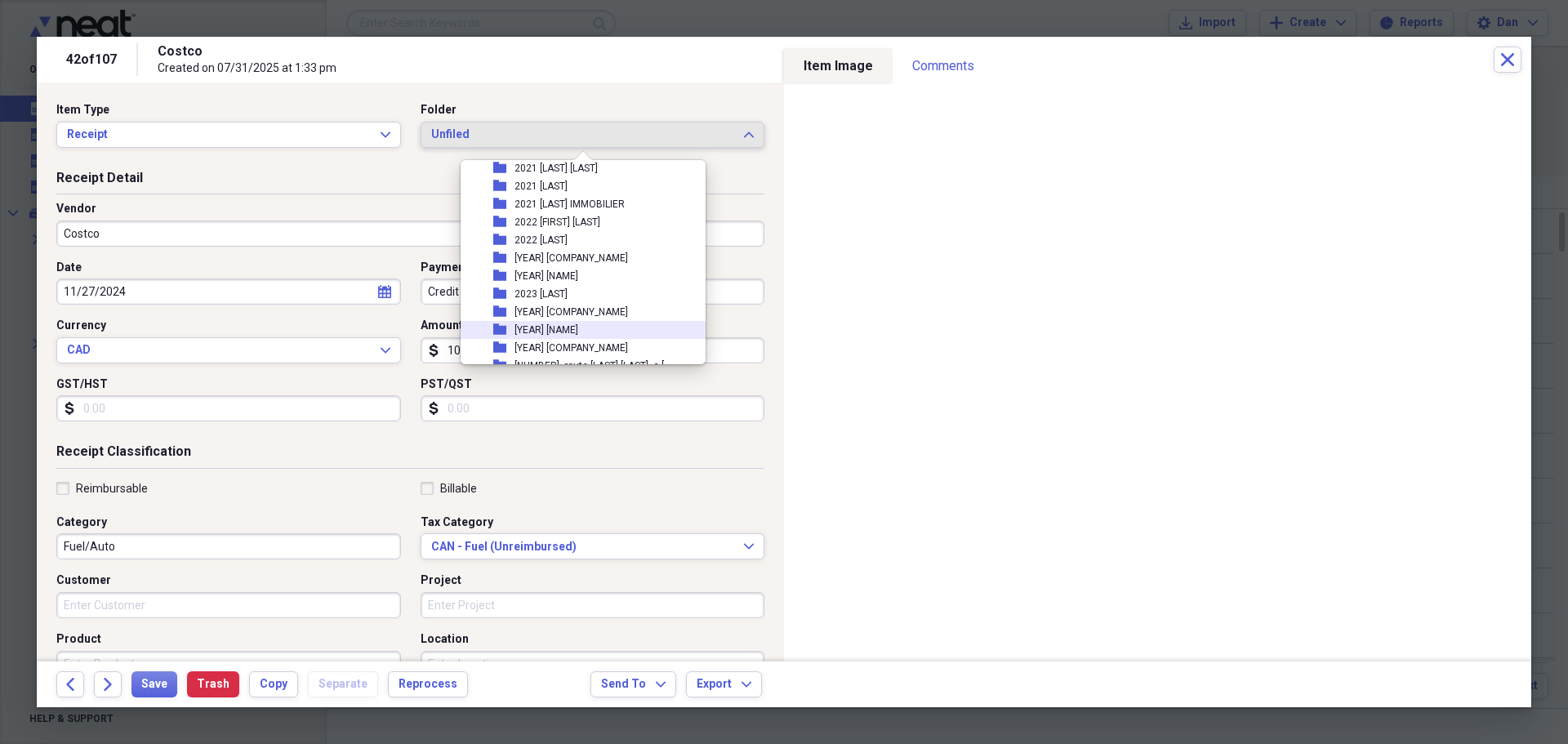 click on "[YEAR] [FIRST] [LAST]" at bounding box center (546, 330) 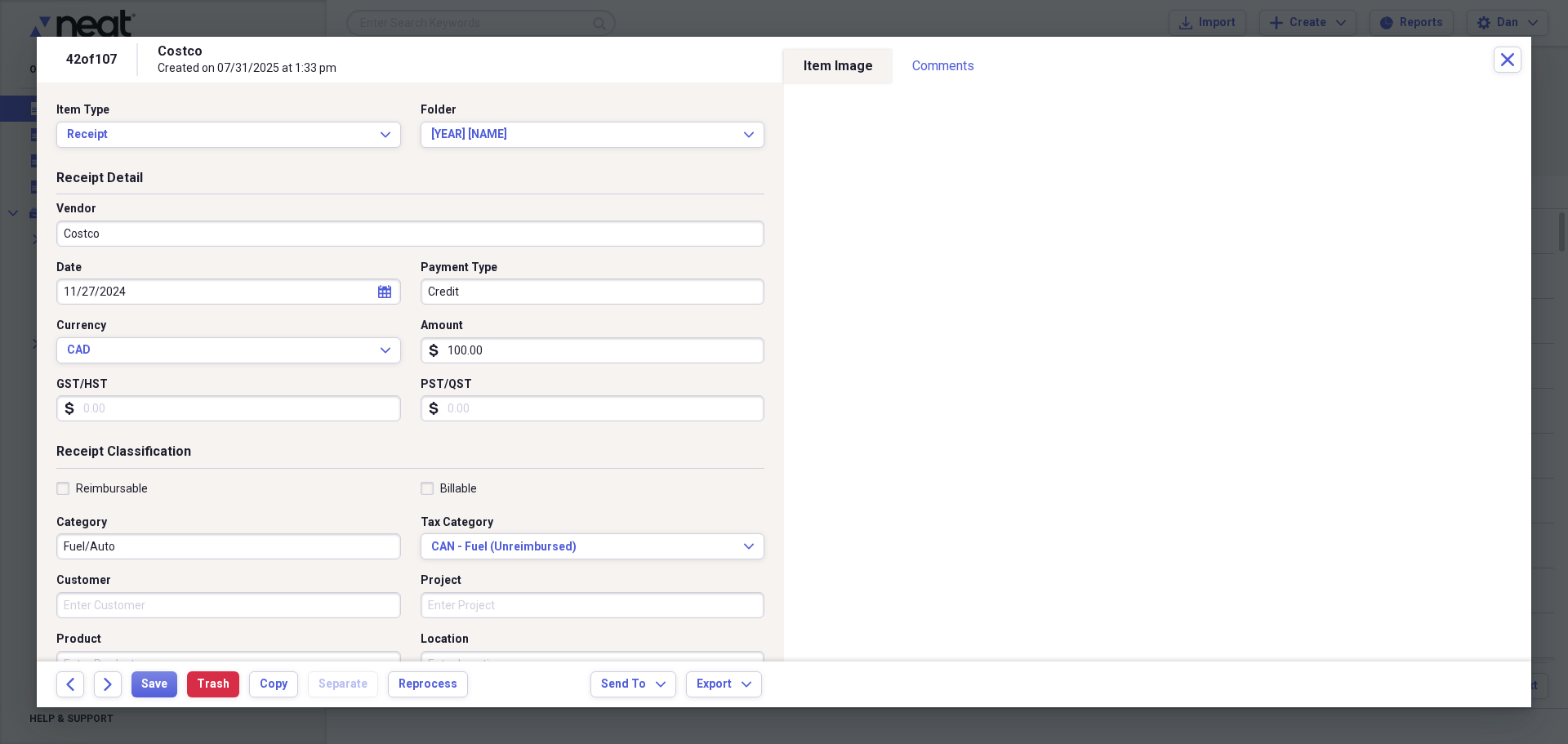 click on "Credit" at bounding box center [593, 292] 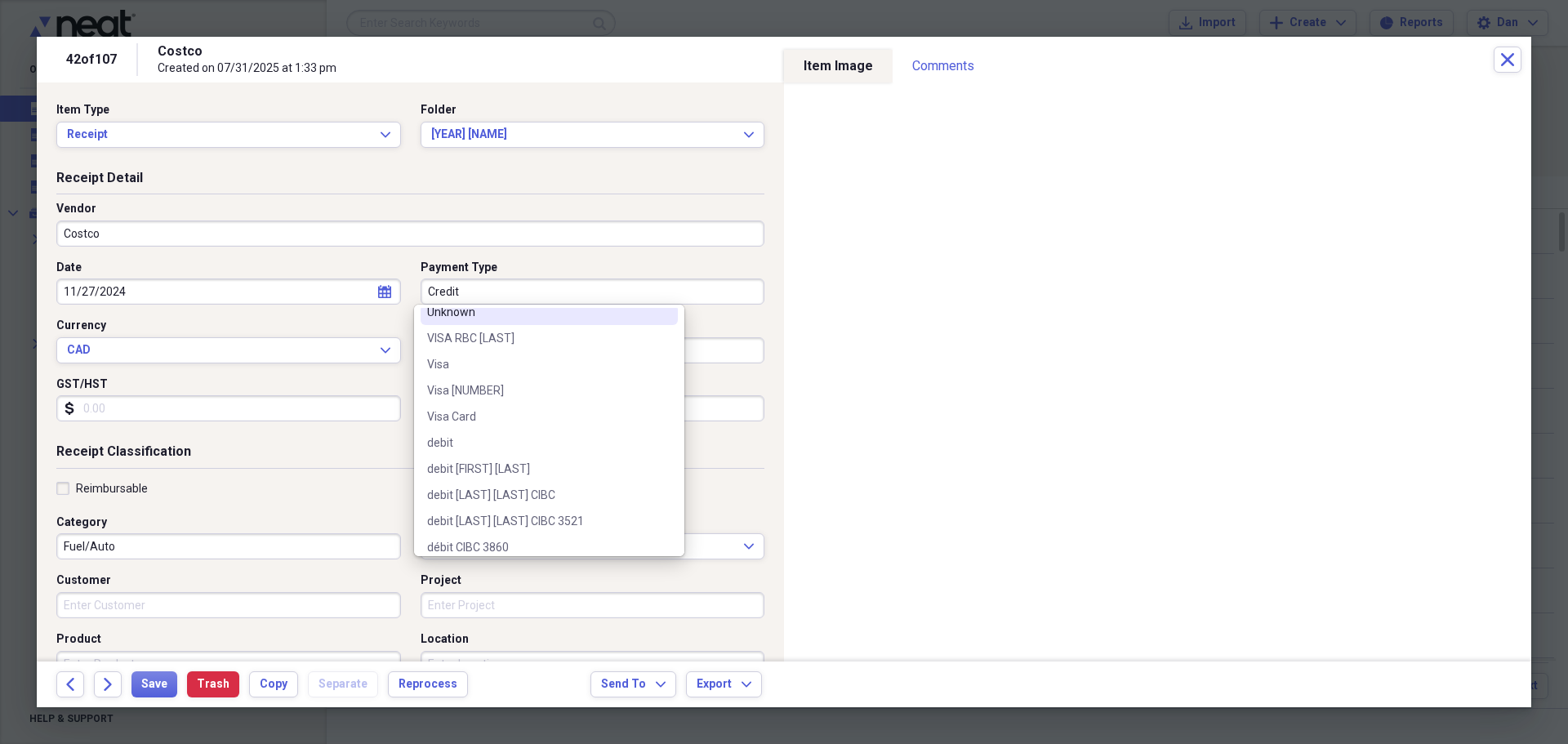 scroll, scrollTop: 1062, scrollLeft: 0, axis: vertical 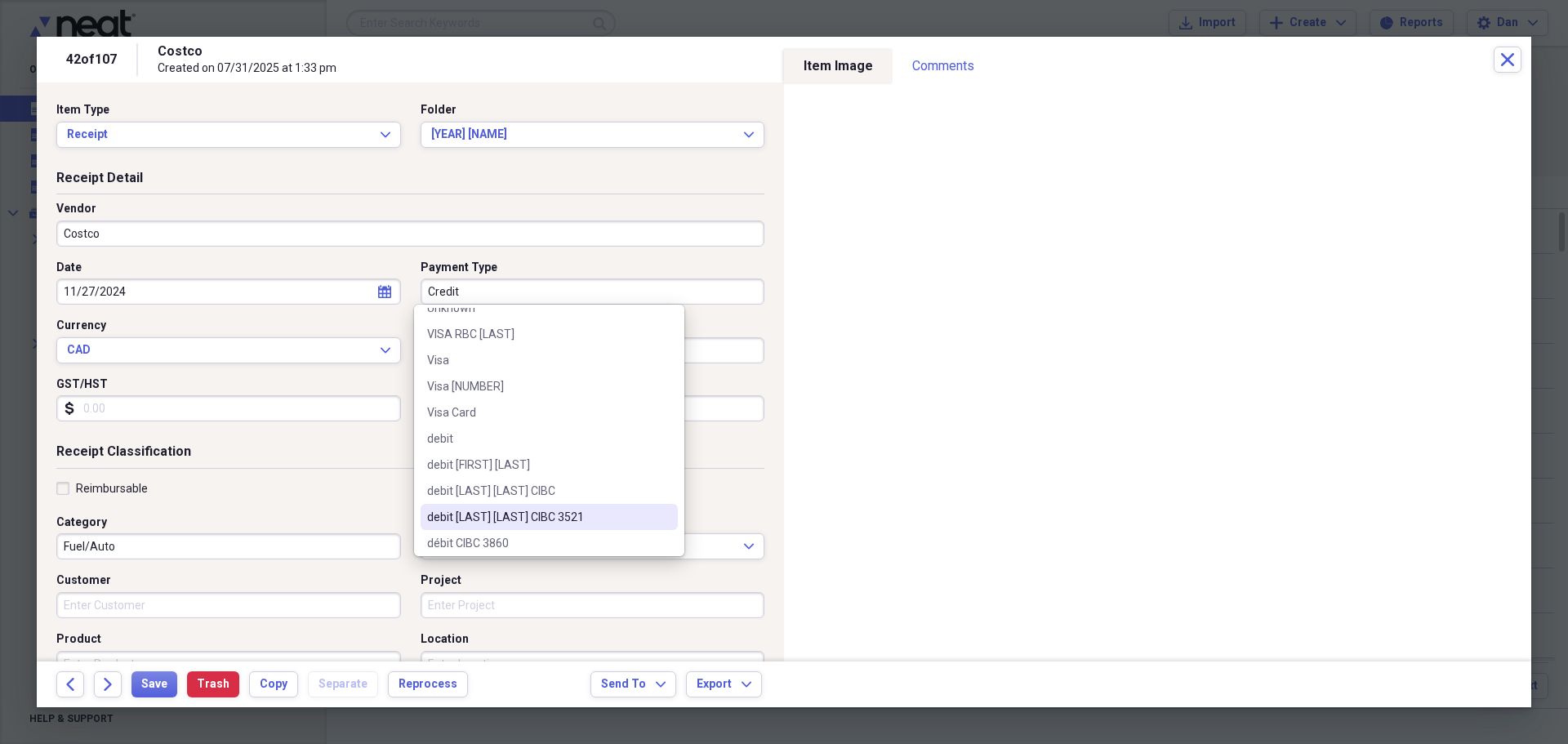 click on "debit Danut Radu CIBC [NUMBER]" at bounding box center [539, 517] 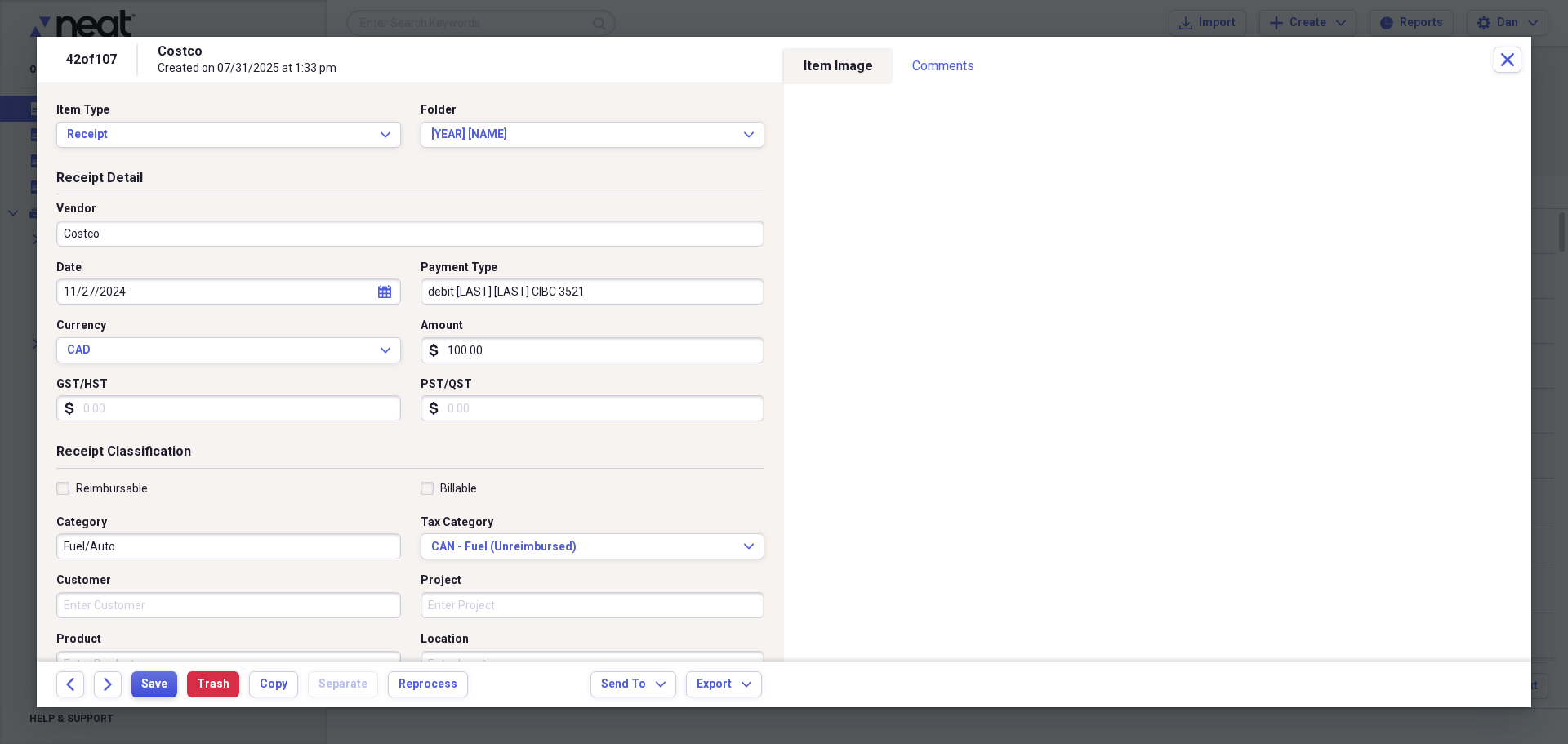 click on "Save" at bounding box center (154, 684) 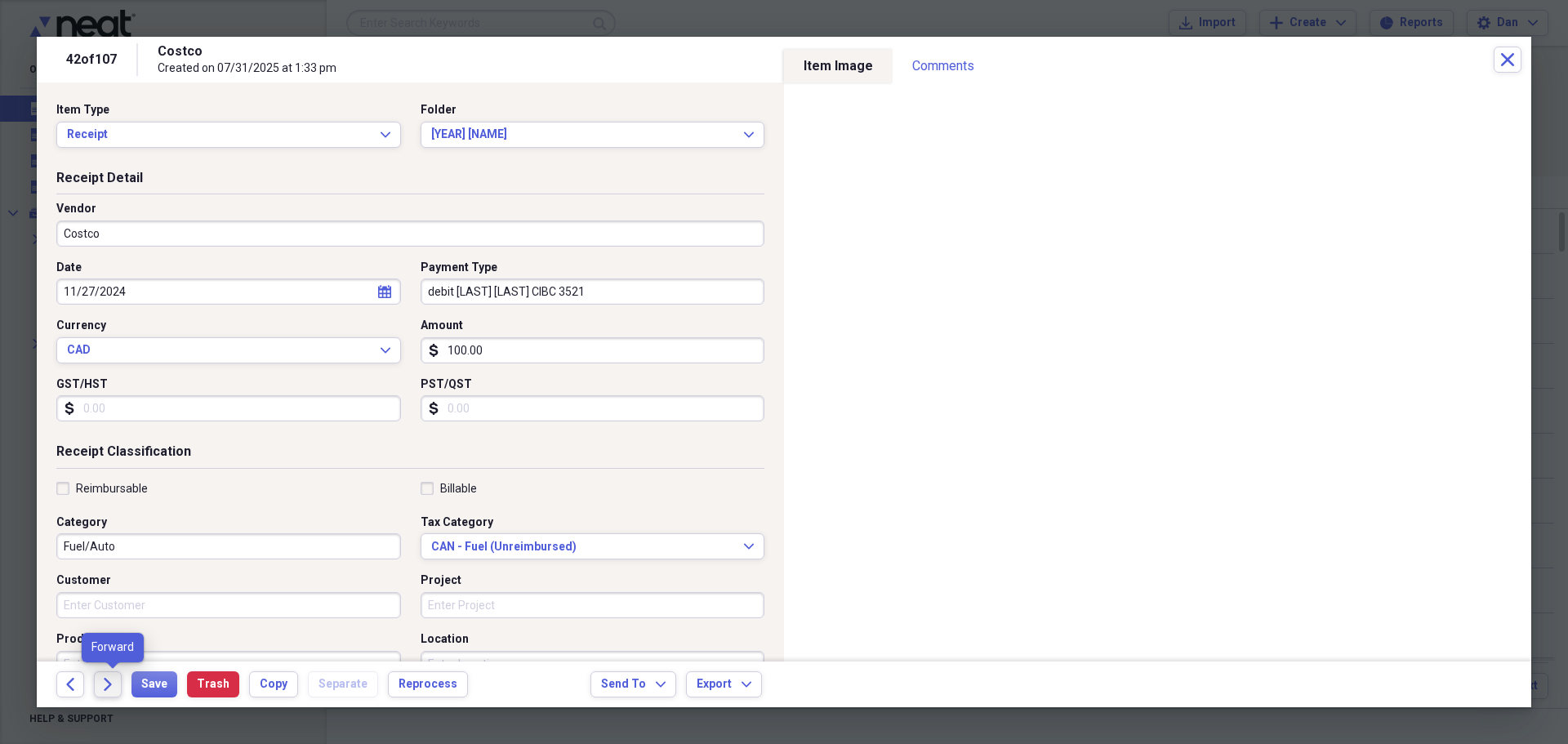 click 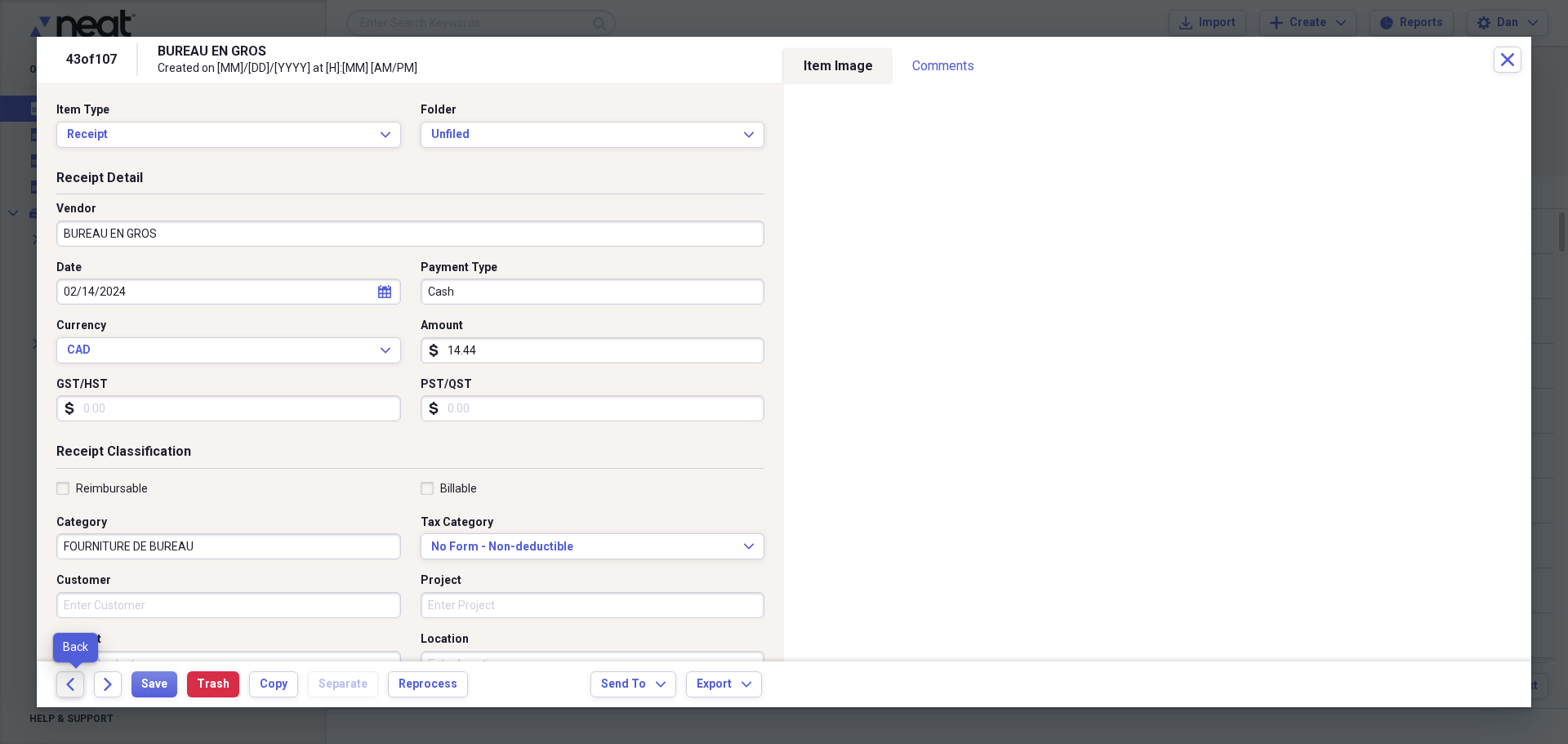 click on "Back" 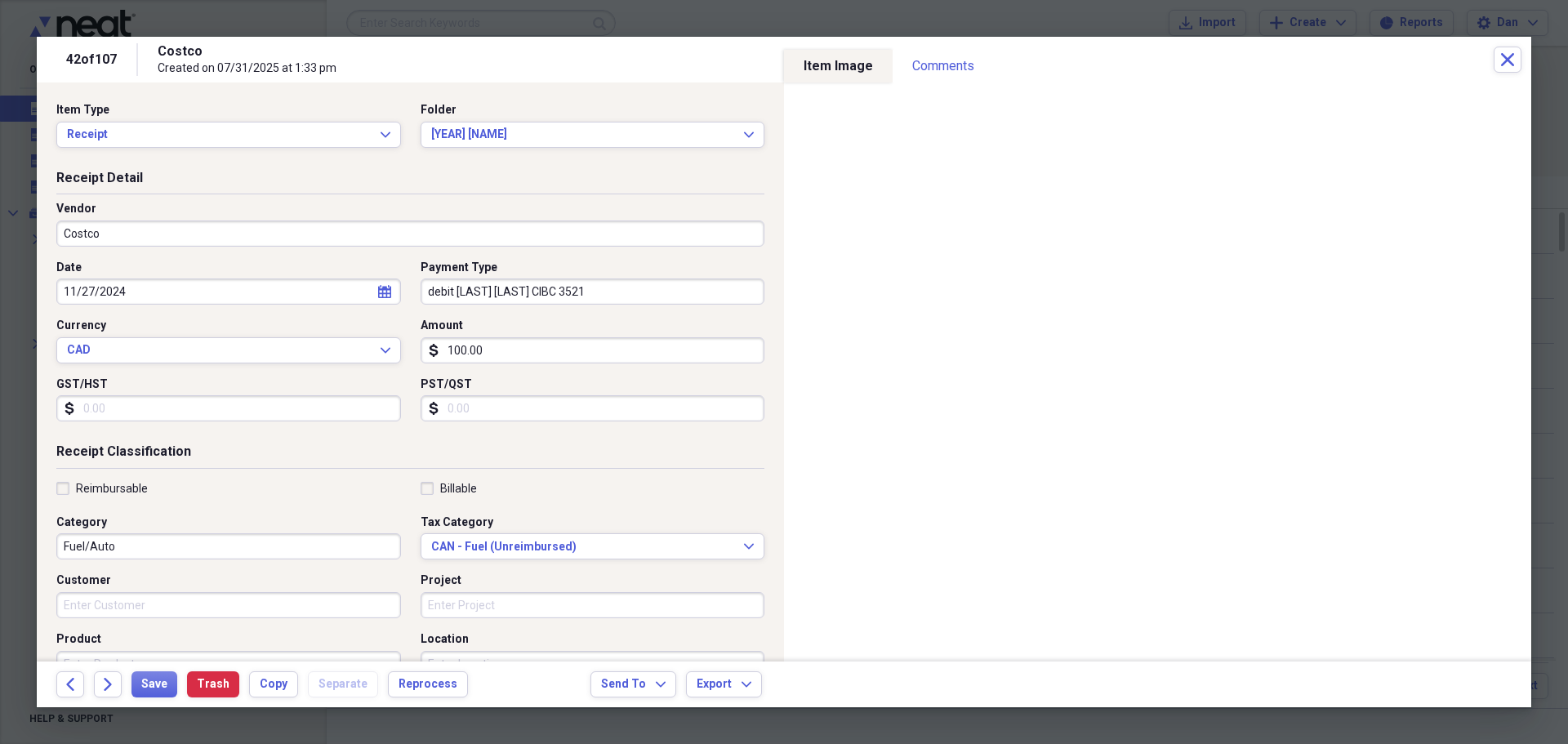 click on "Reimbursable" at bounding box center (102, 488) 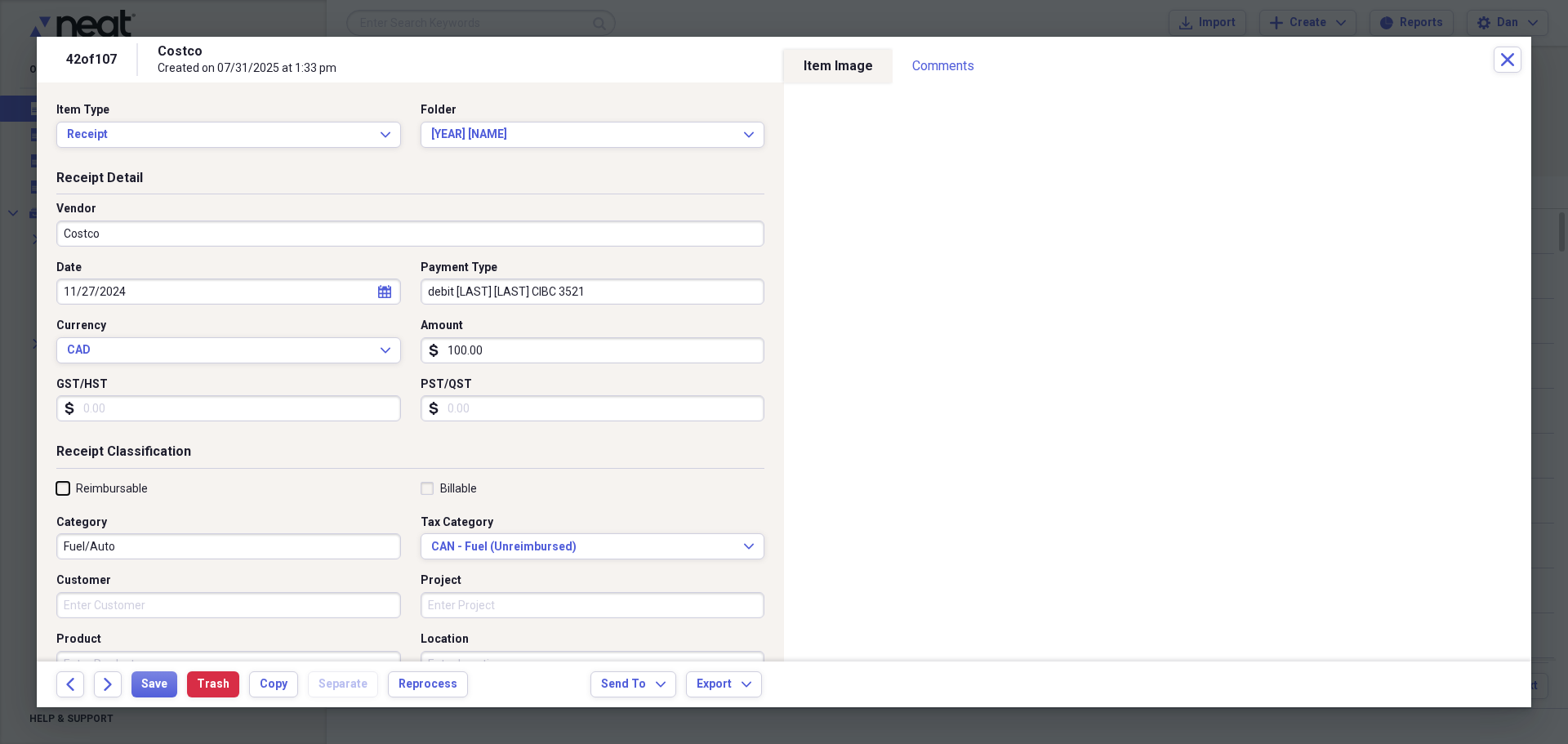 click on "Reimbursable" at bounding box center [56, 488] 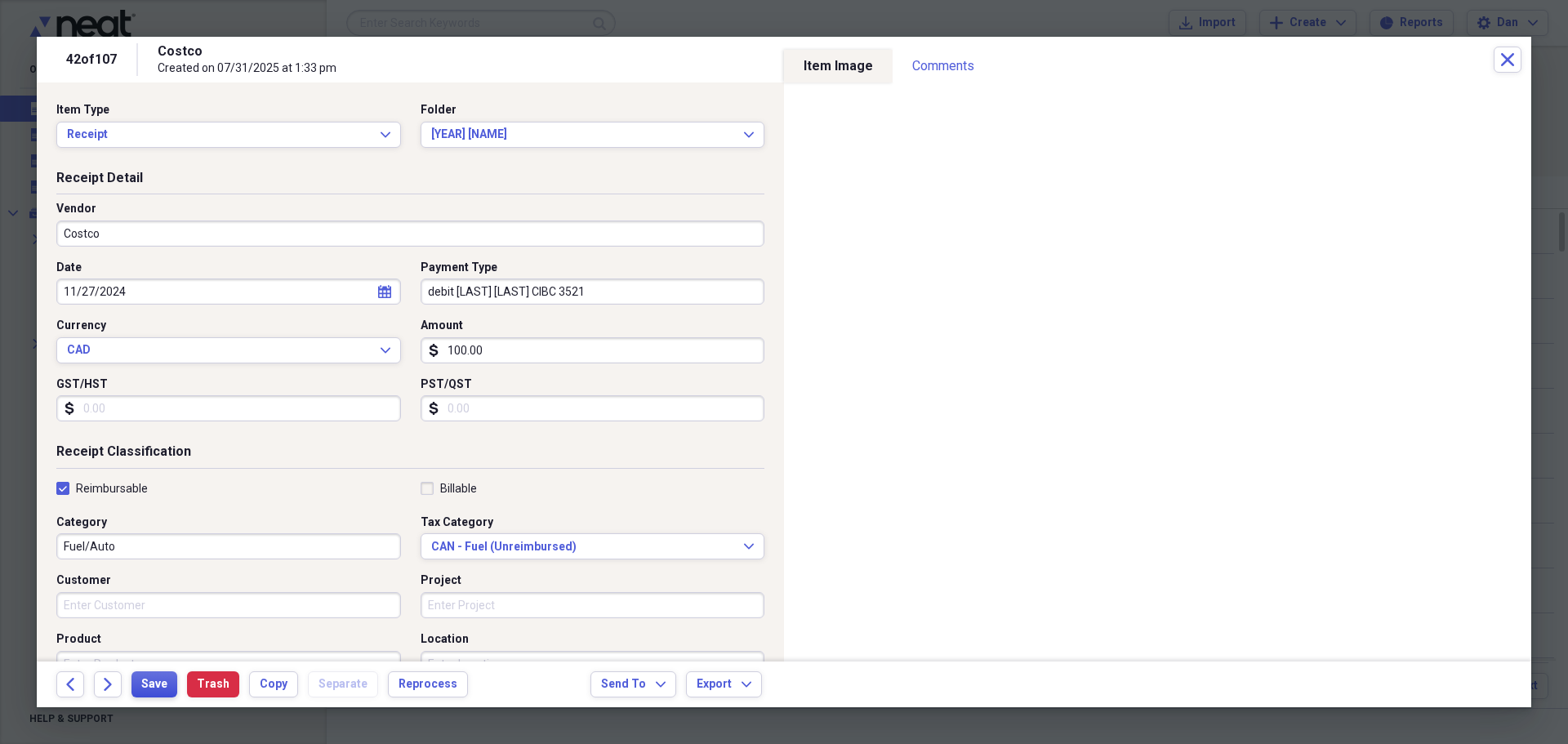 click on "Save" at bounding box center [154, 684] 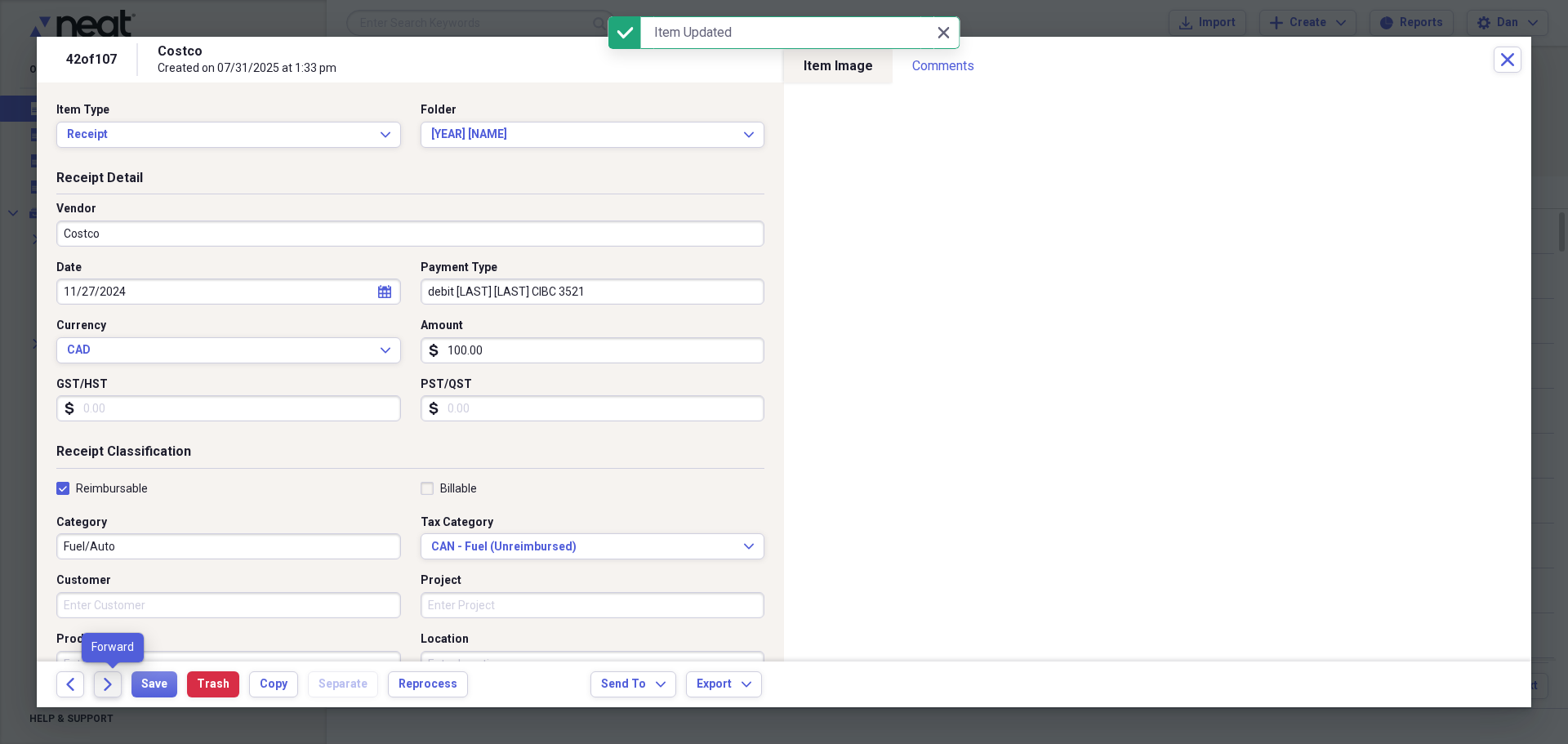 click on "Forward" 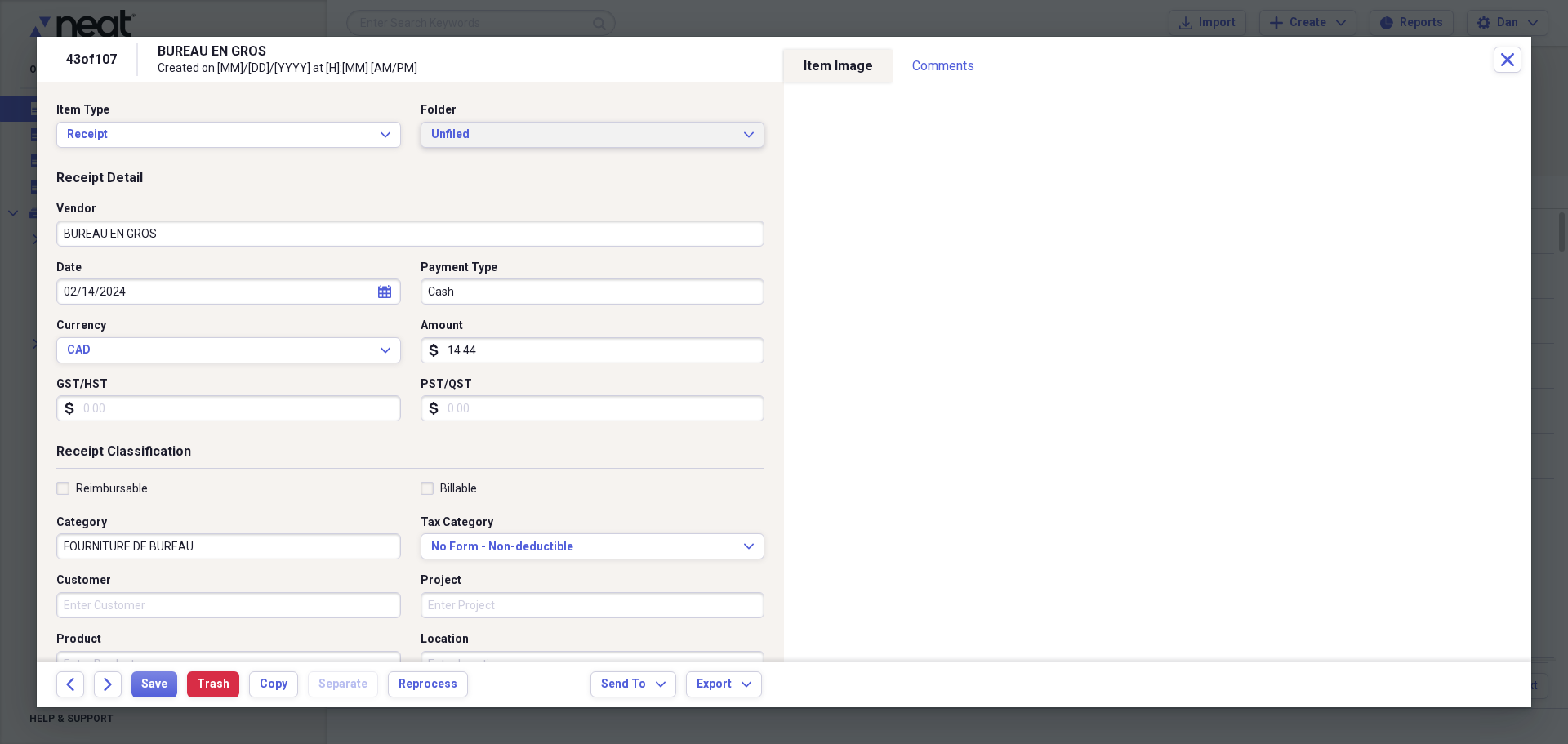 click on "Expand" 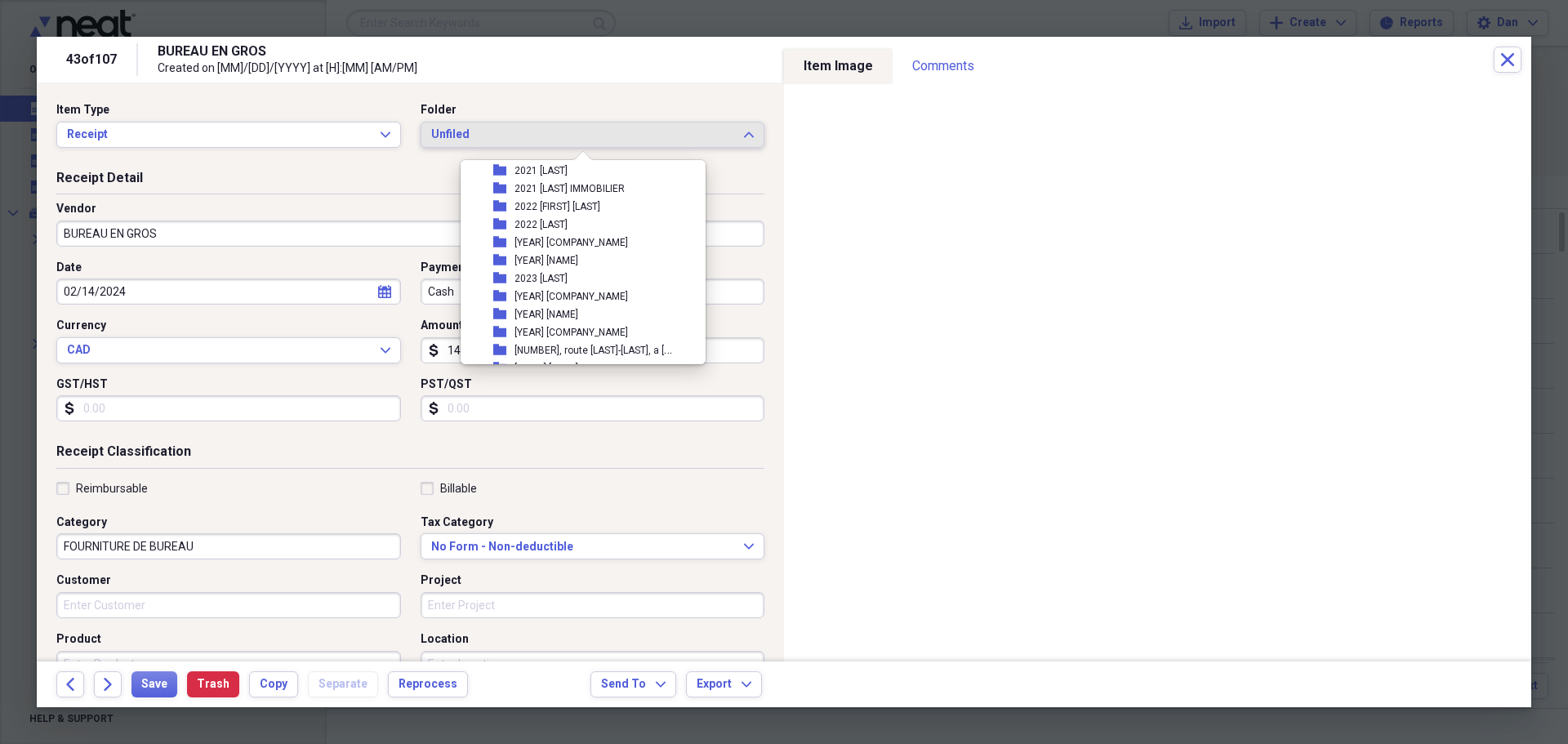 scroll, scrollTop: 572, scrollLeft: 0, axis: vertical 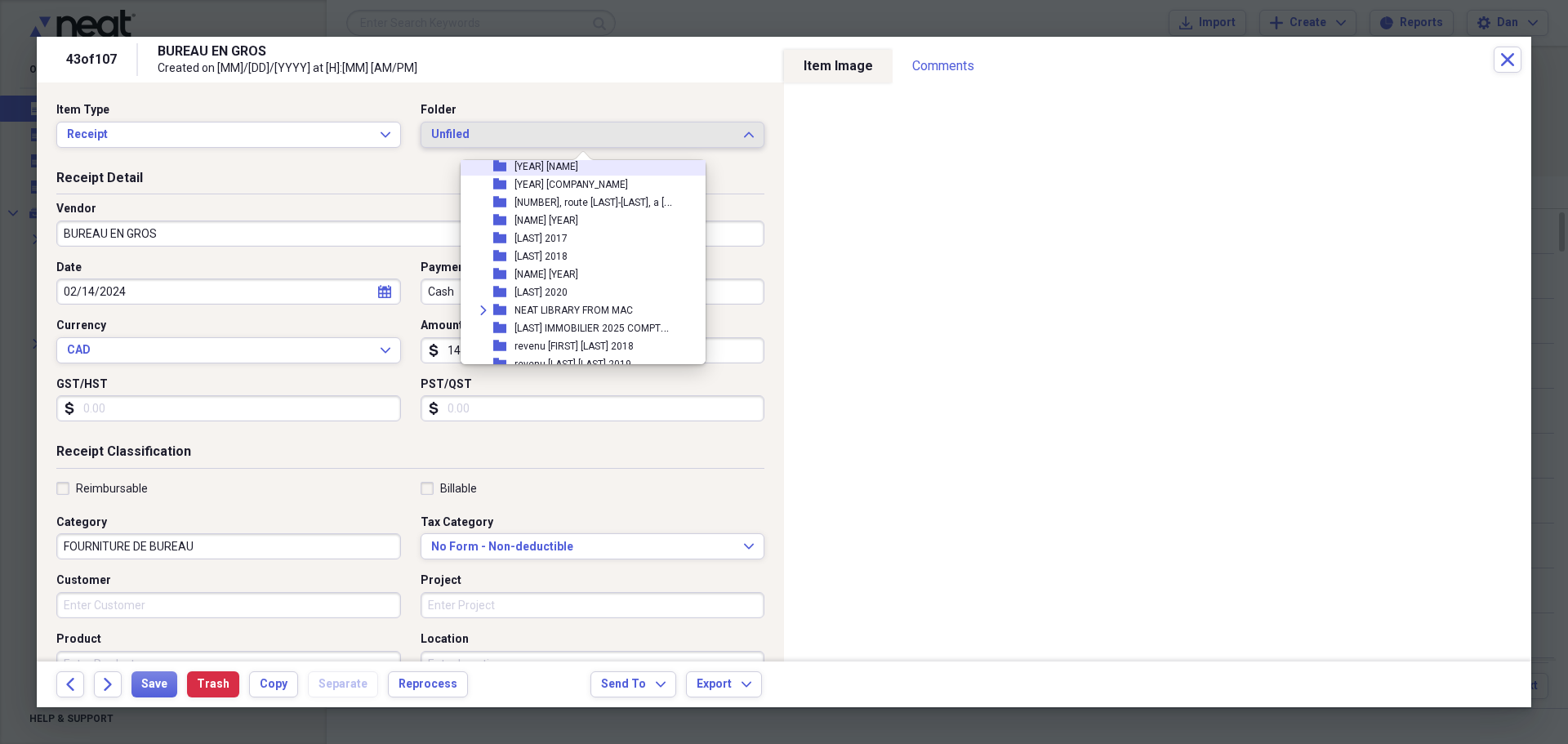 click on "[YEAR] [FIRST] [LAST]" at bounding box center (546, 167) 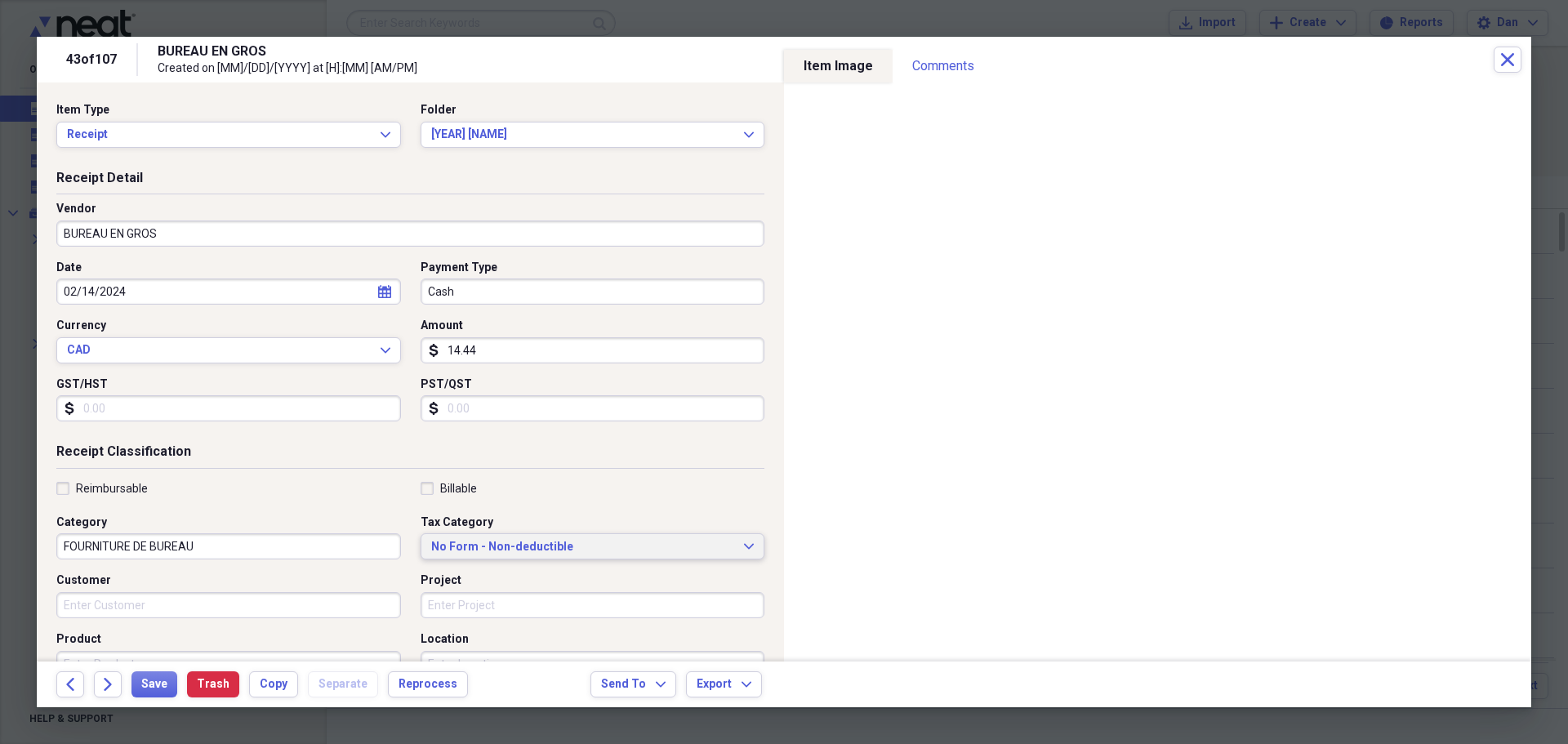click on "No Form - Non-deductible" at bounding box center (583, 547) 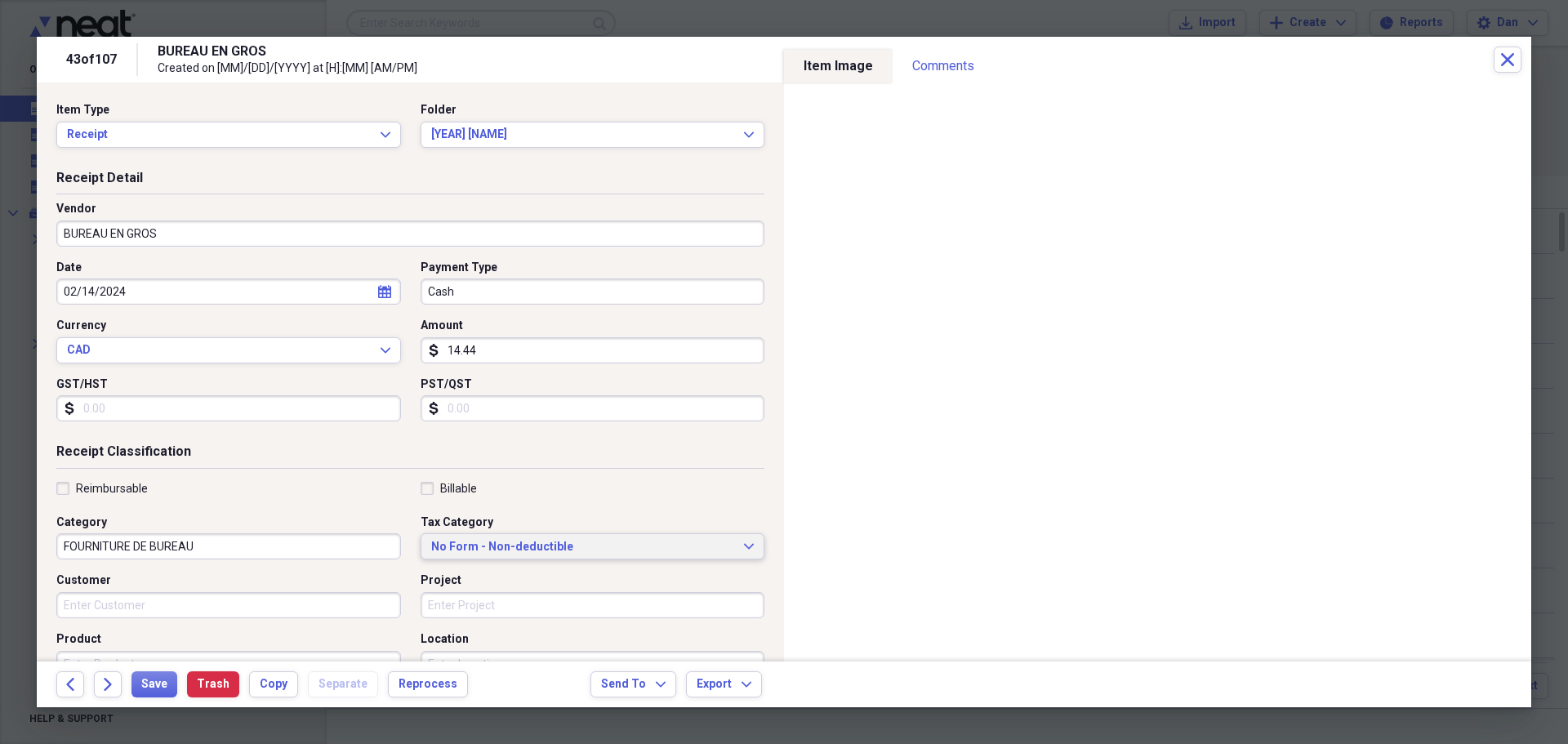 click on "Item Type Receipt Expand Folder 2024 DANUT RADU Expand" at bounding box center [410, 136] 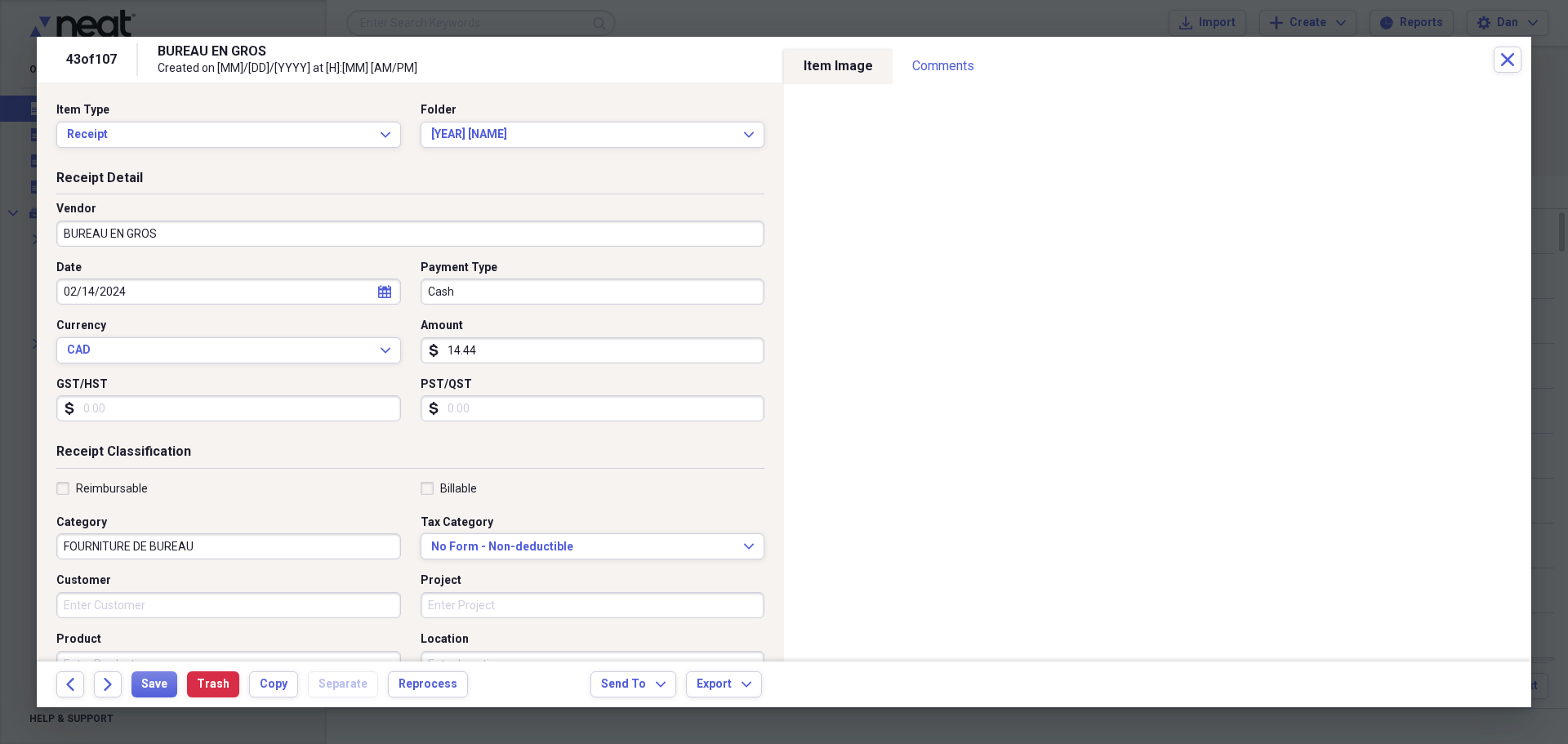 click on "Reimbursable" at bounding box center [102, 488] 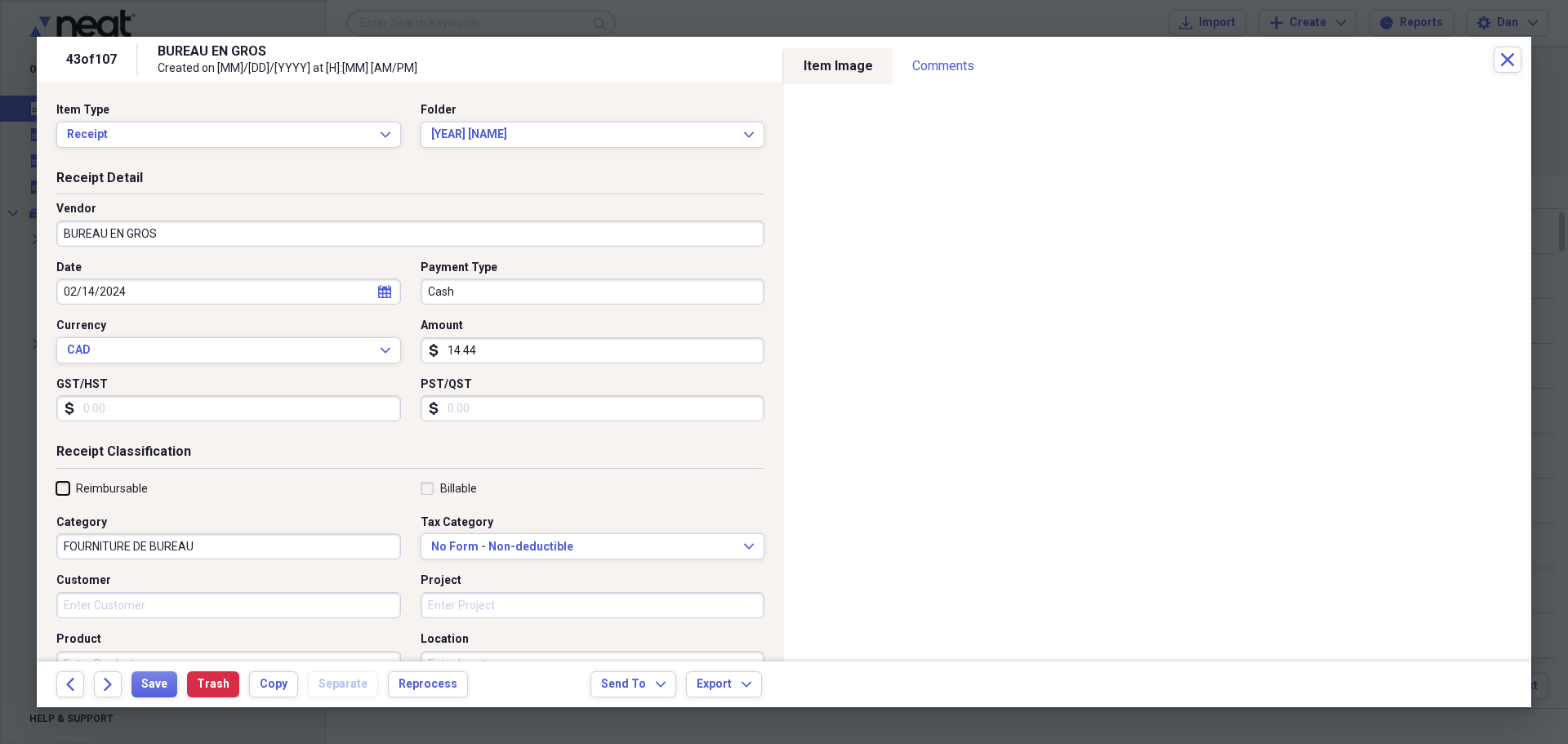 click on "Reimbursable" at bounding box center [56, 488] 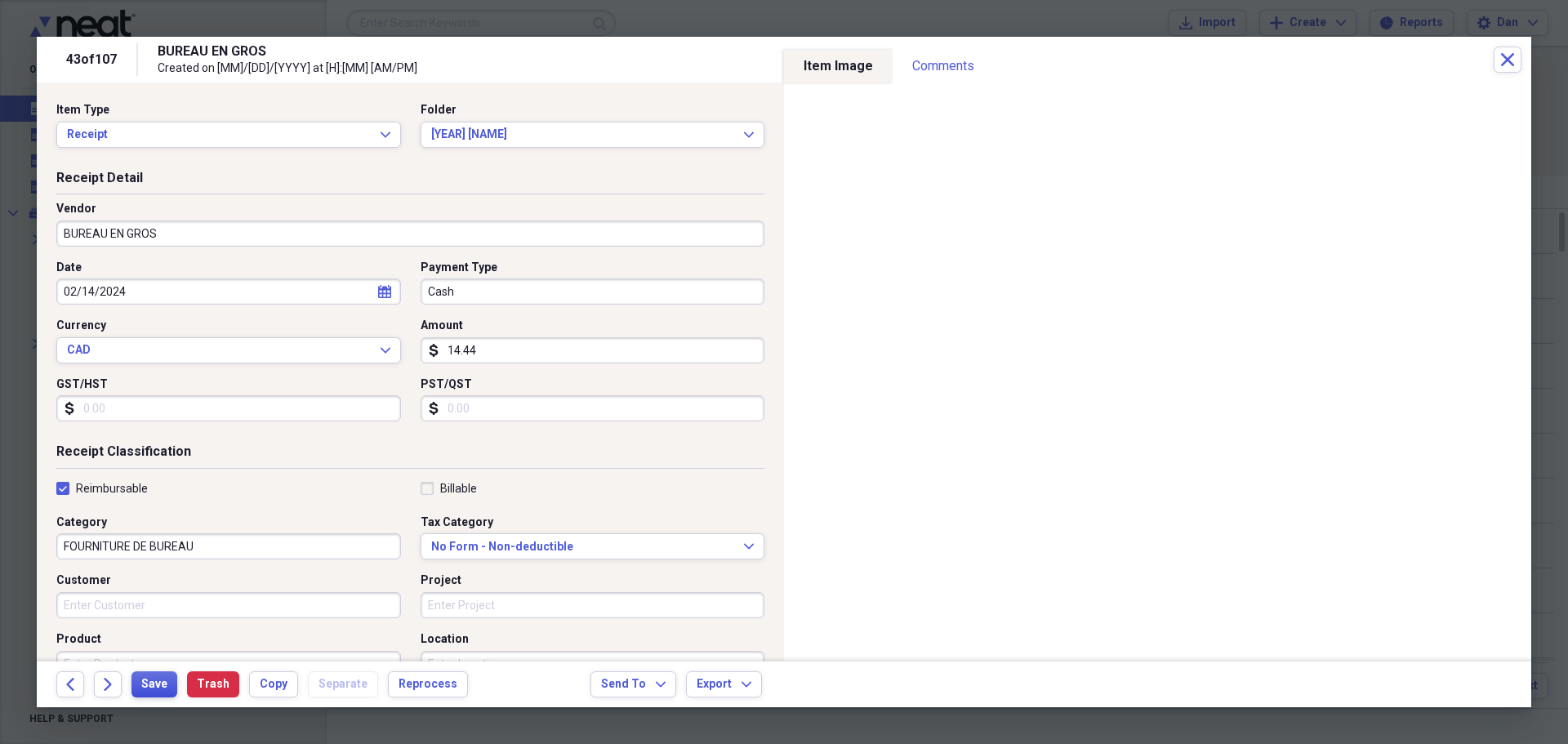 click on "Save" at bounding box center (154, 684) 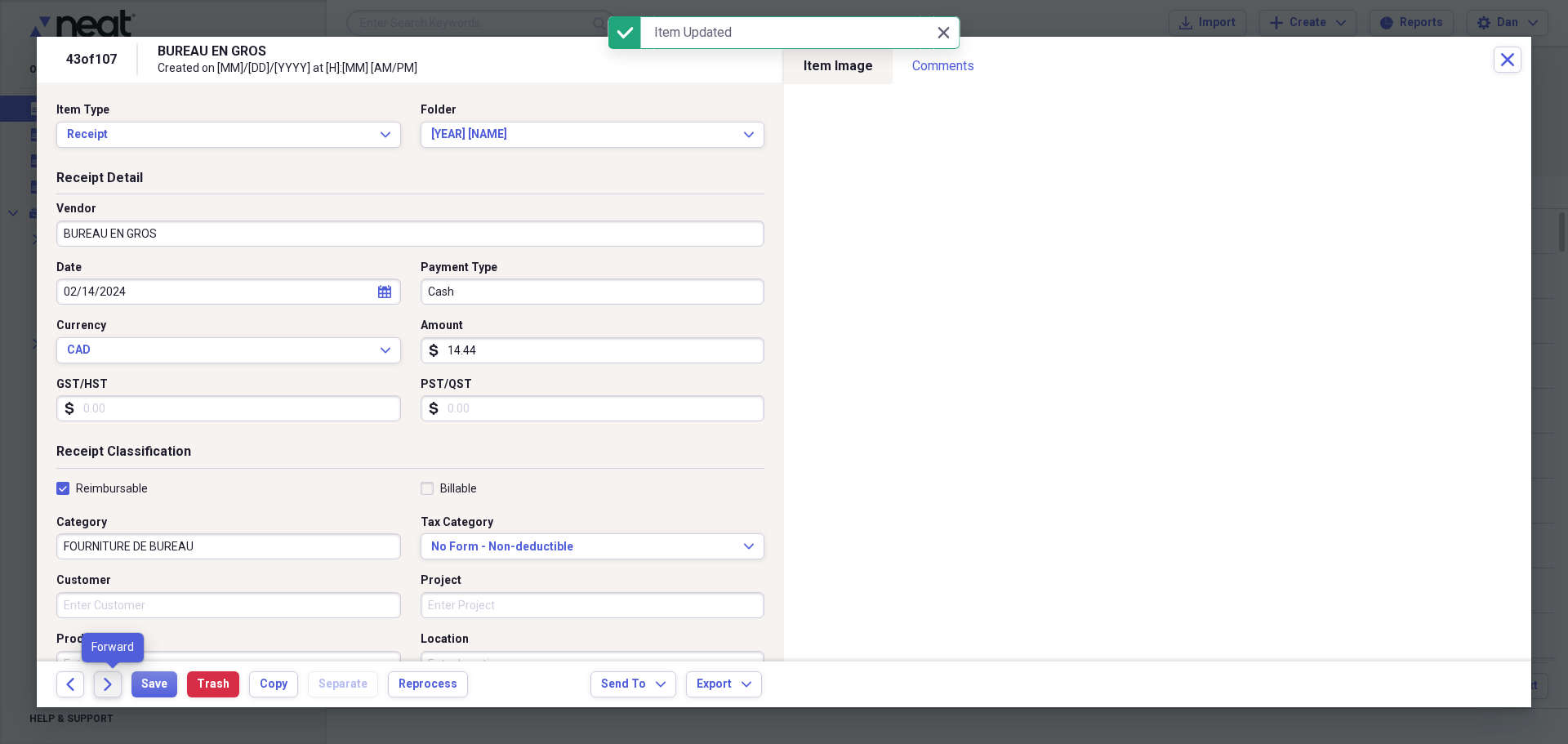 click on "Forward" 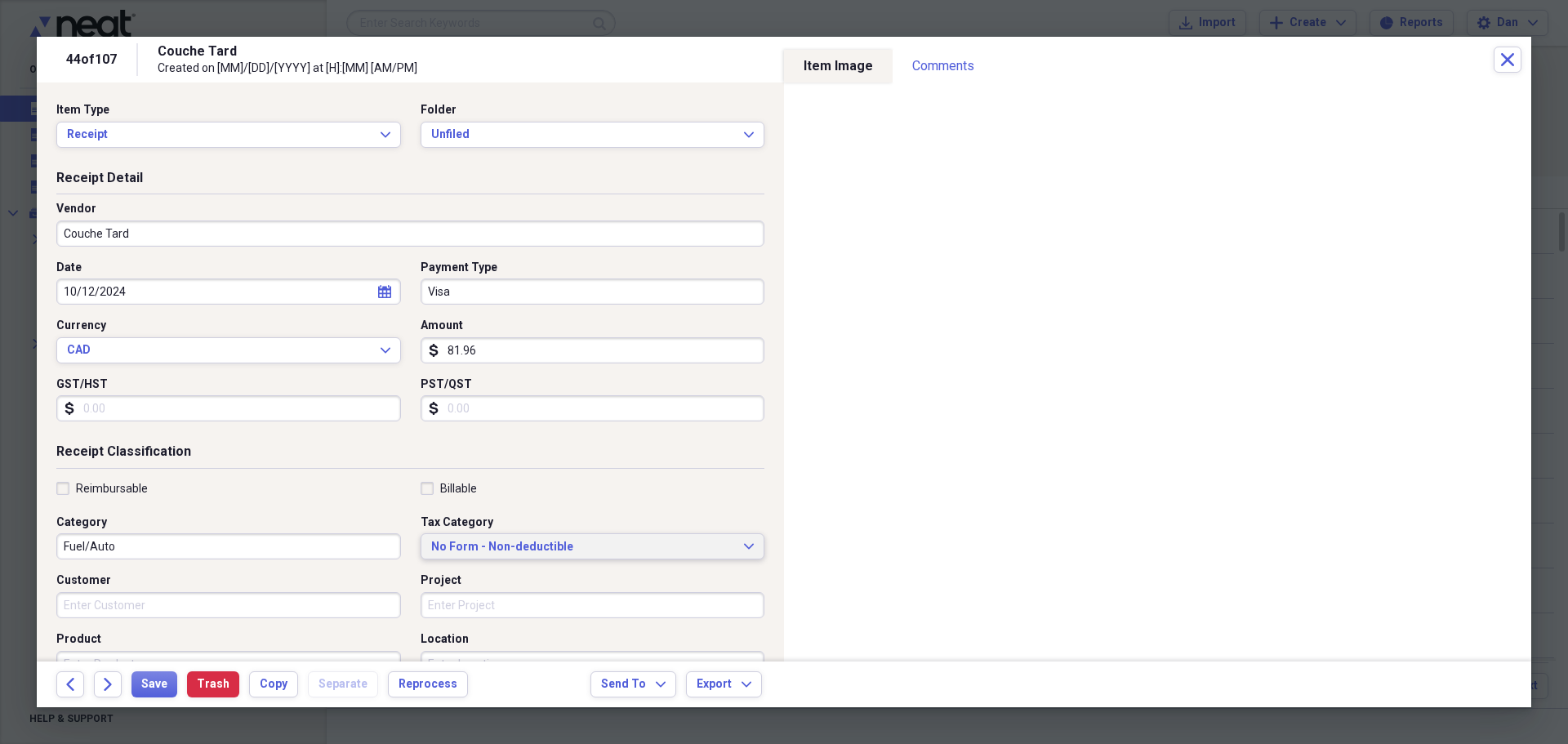 click on "No Form - Non-deductible" at bounding box center [583, 547] 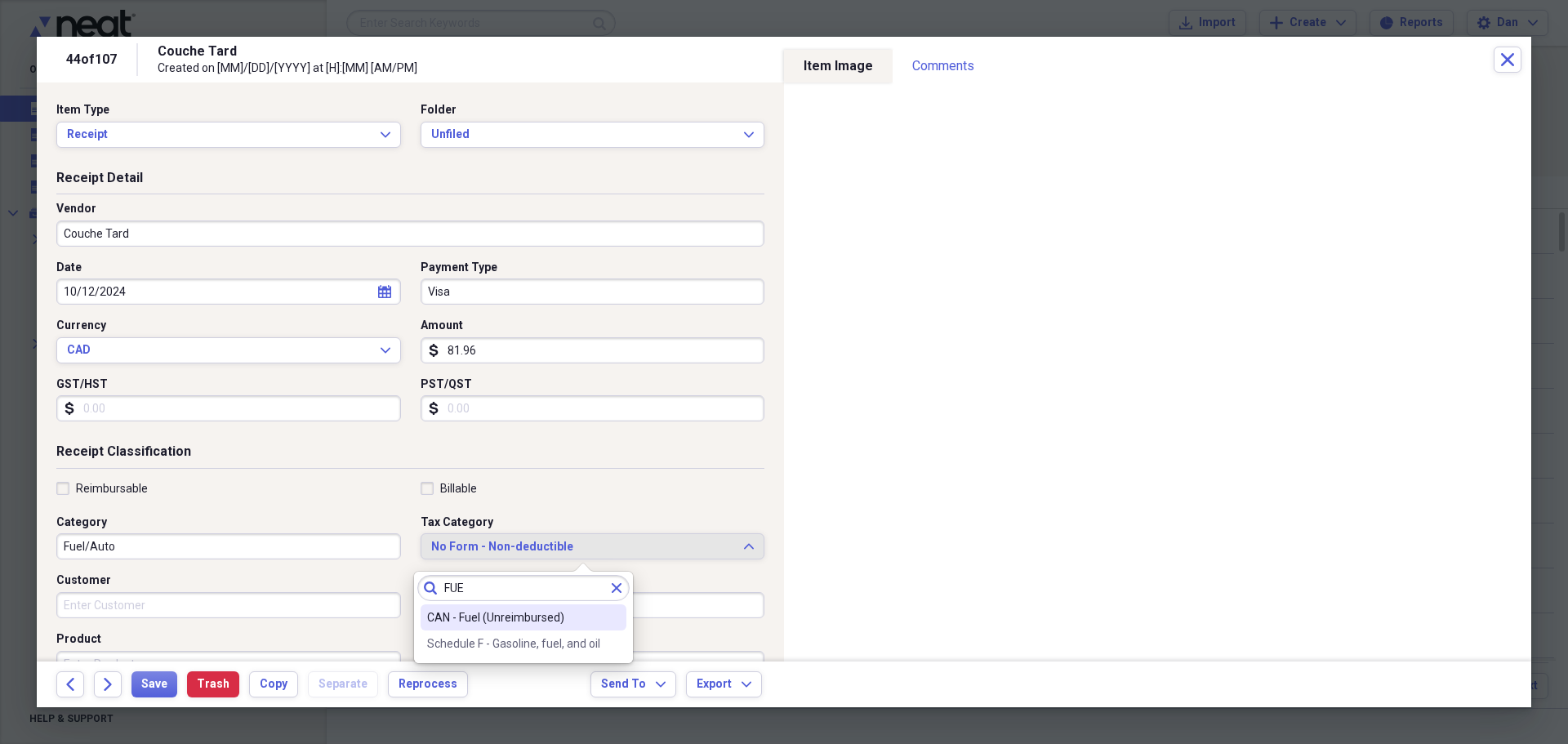 click on "CAN - Fuel (Unreimbursed)" at bounding box center (514, 617) 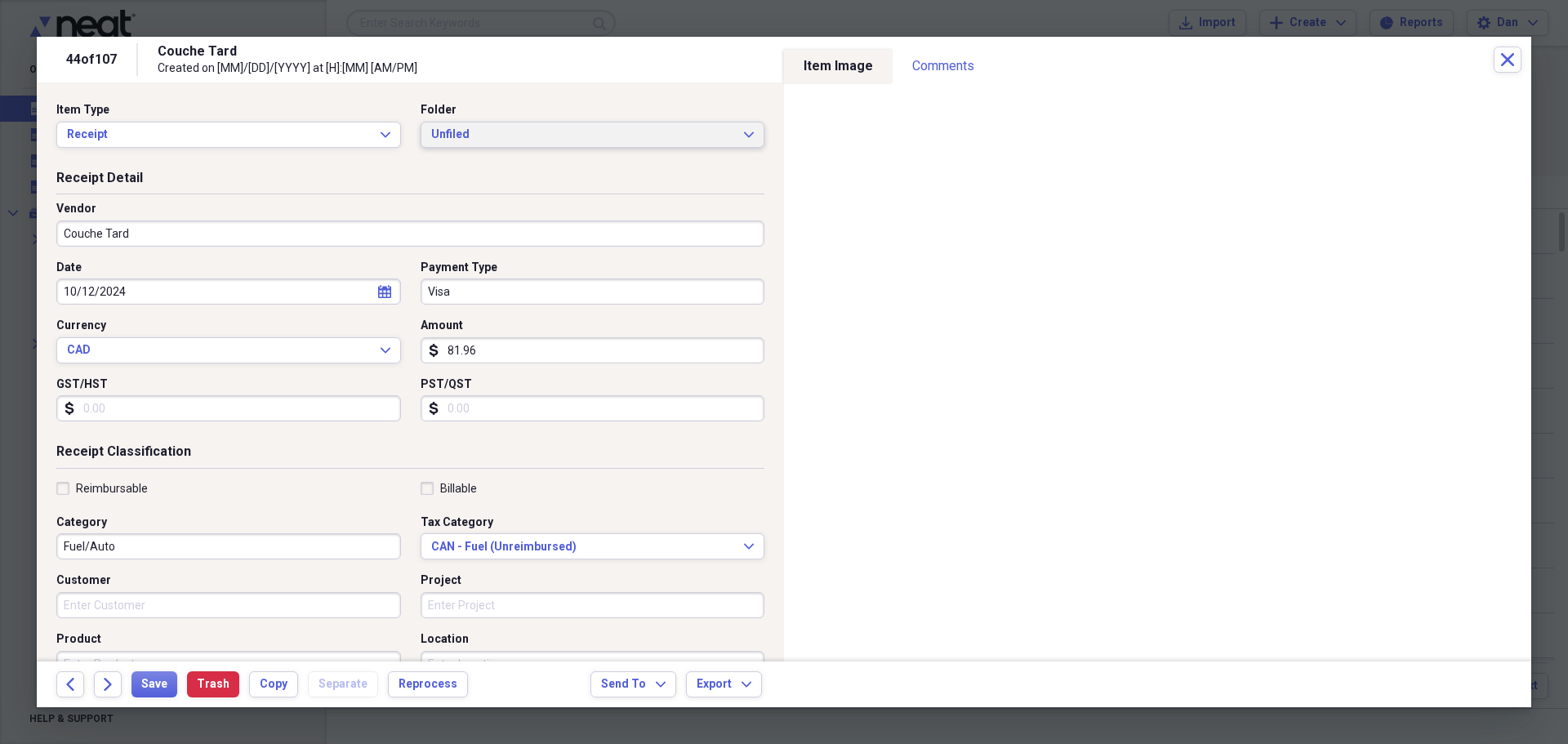 click on "Unfiled Expand" at bounding box center (593, 135) 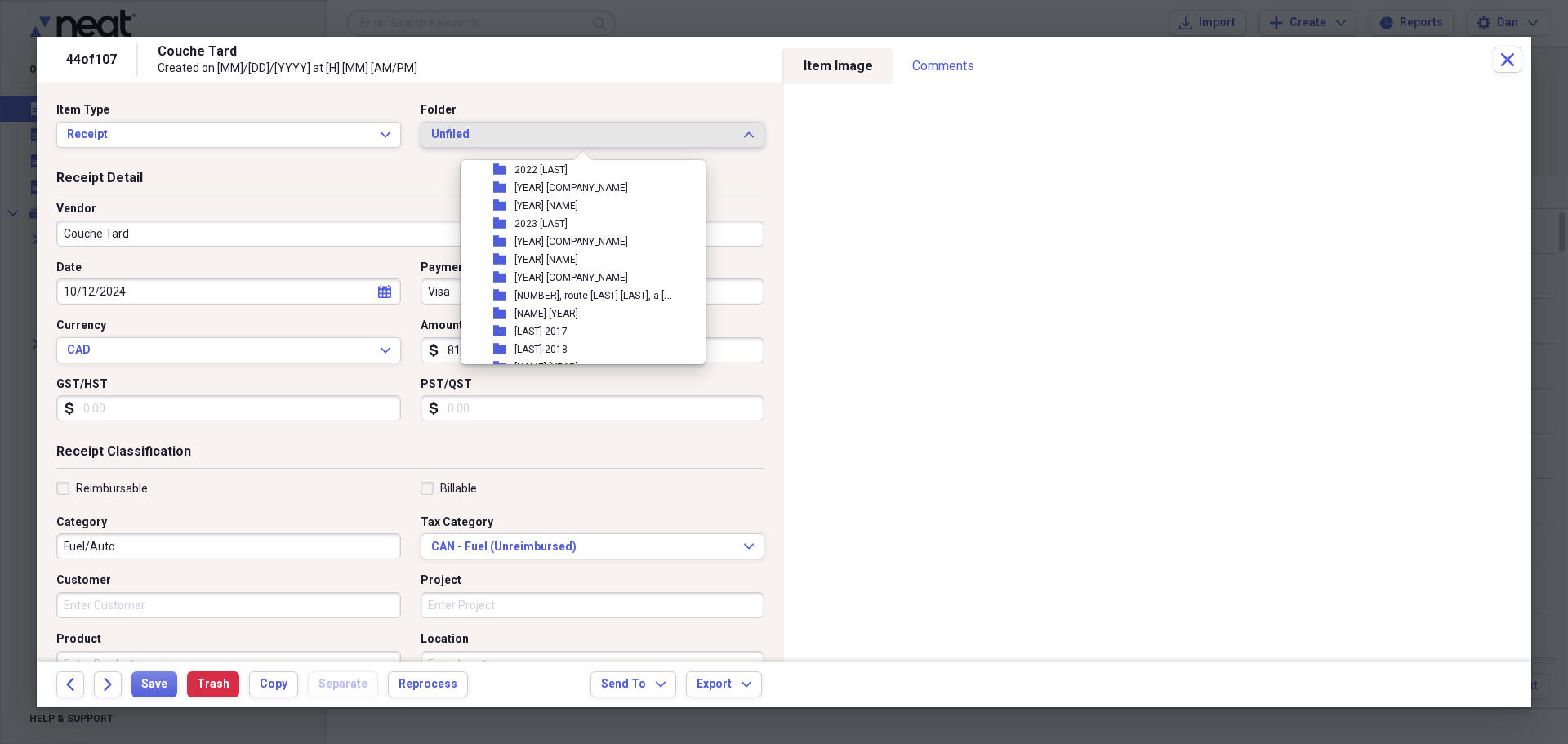 scroll, scrollTop: 490, scrollLeft: 0, axis: vertical 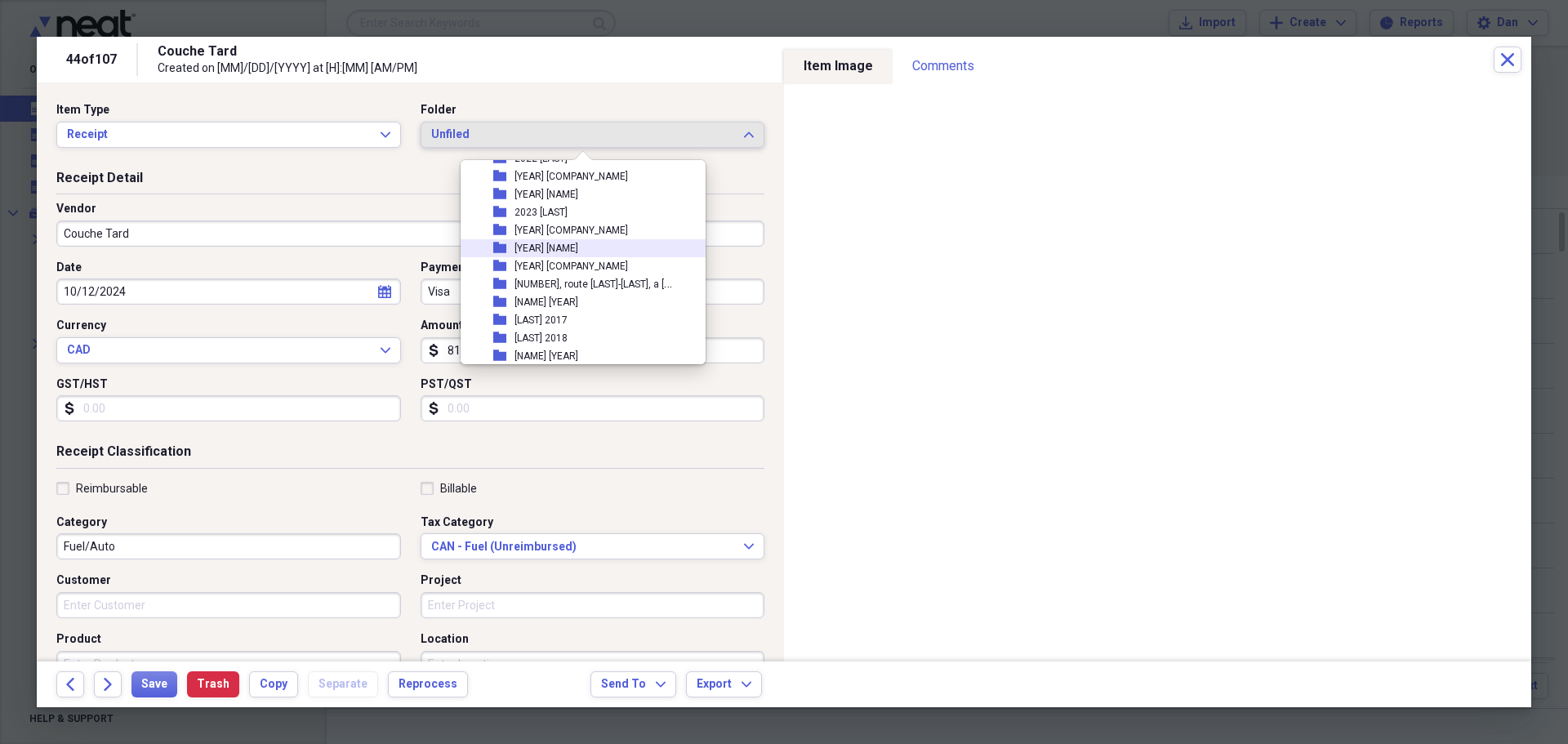 click on "[YEAR] [FIRST] [LAST]" at bounding box center (546, 248) 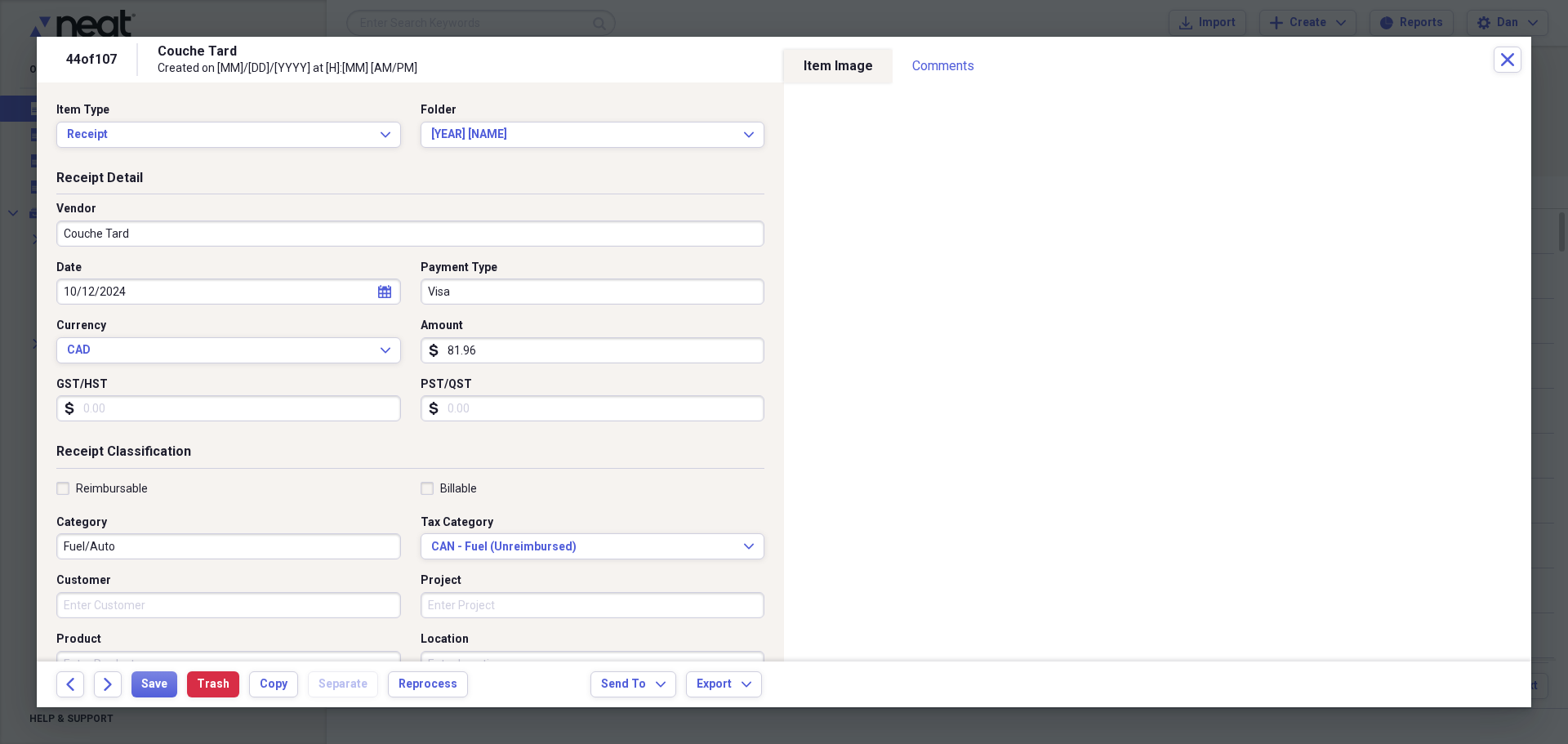 click on "Reimbursable" at bounding box center [102, 488] 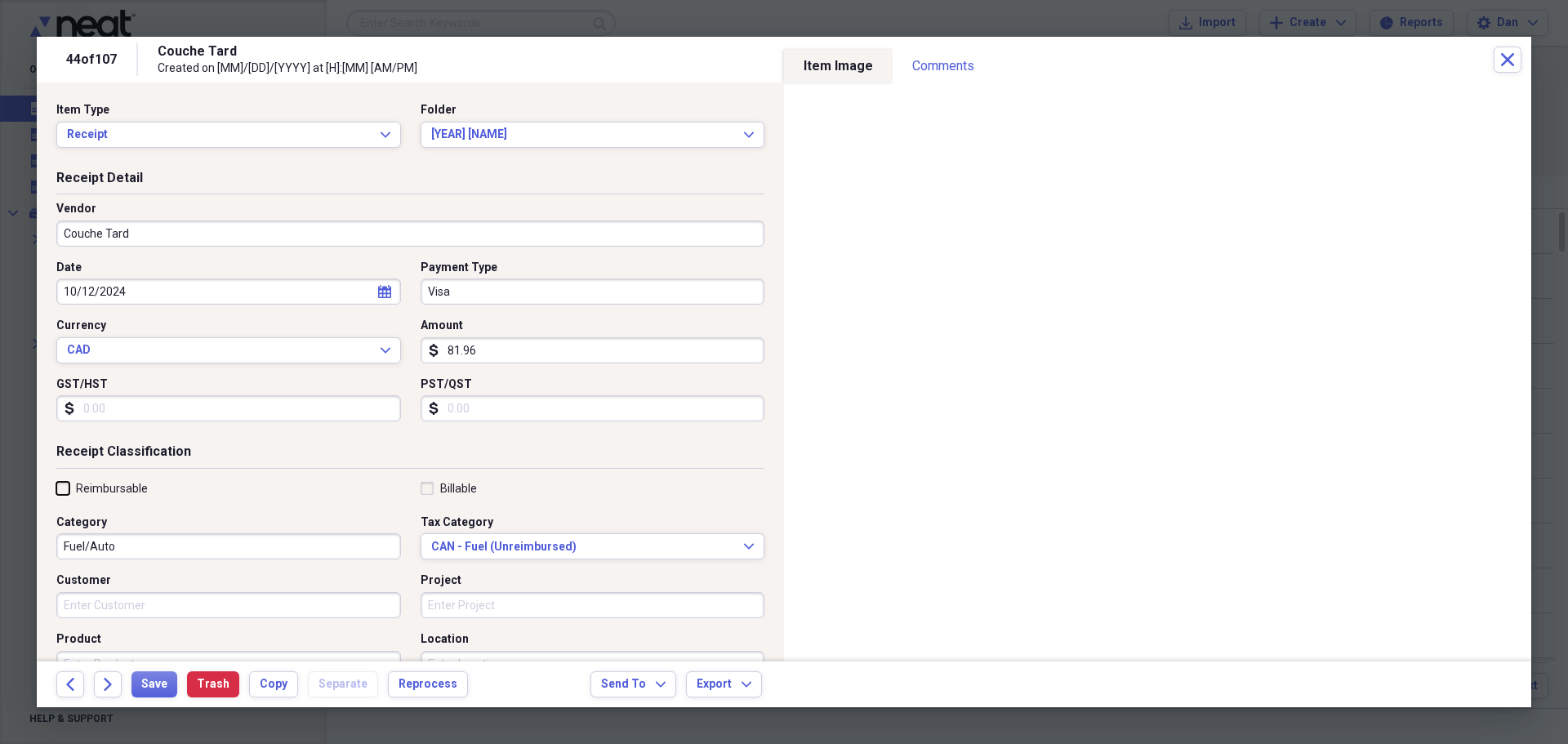 click on "Reimbursable" at bounding box center (56, 488) 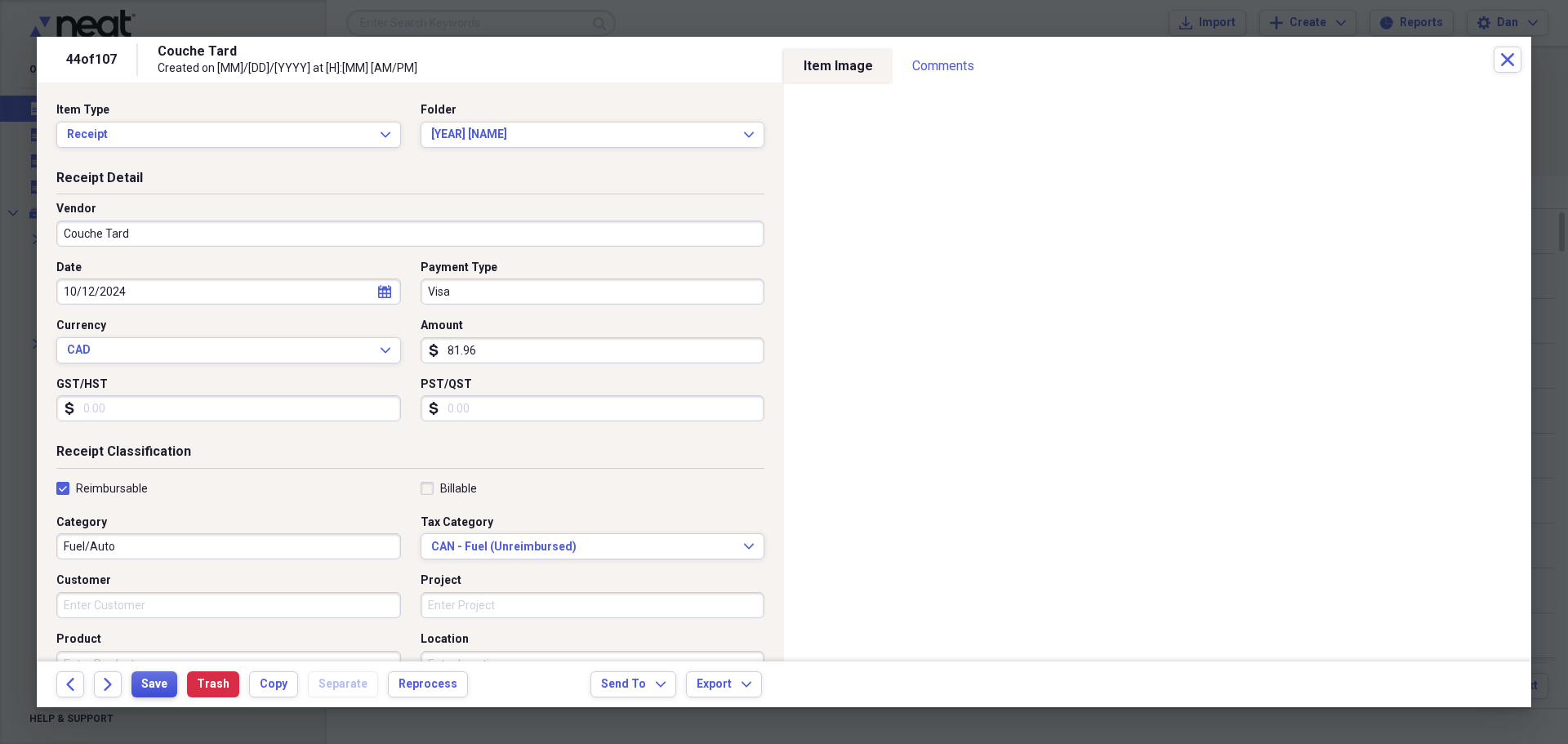 click on "Save" at bounding box center [154, 684] 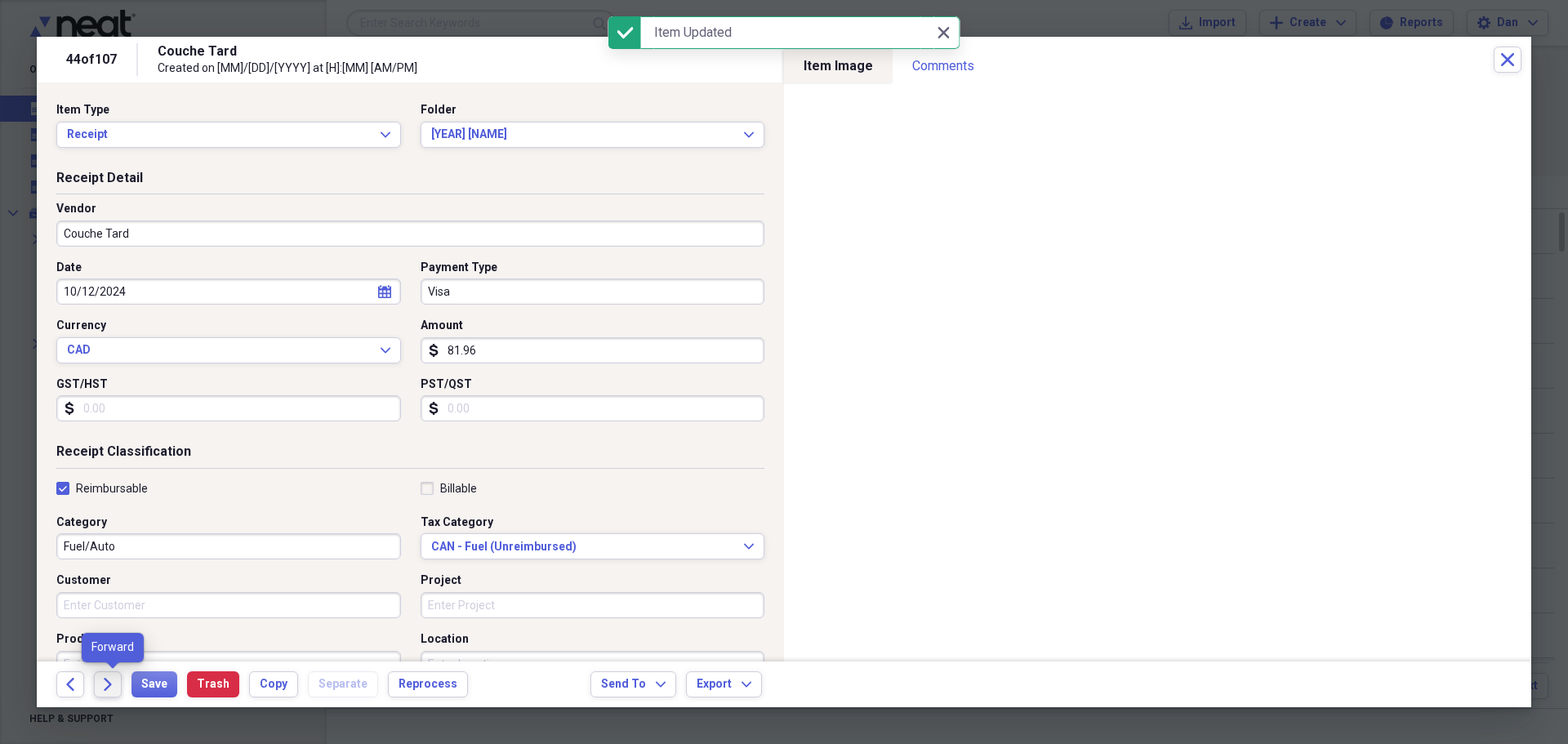 click 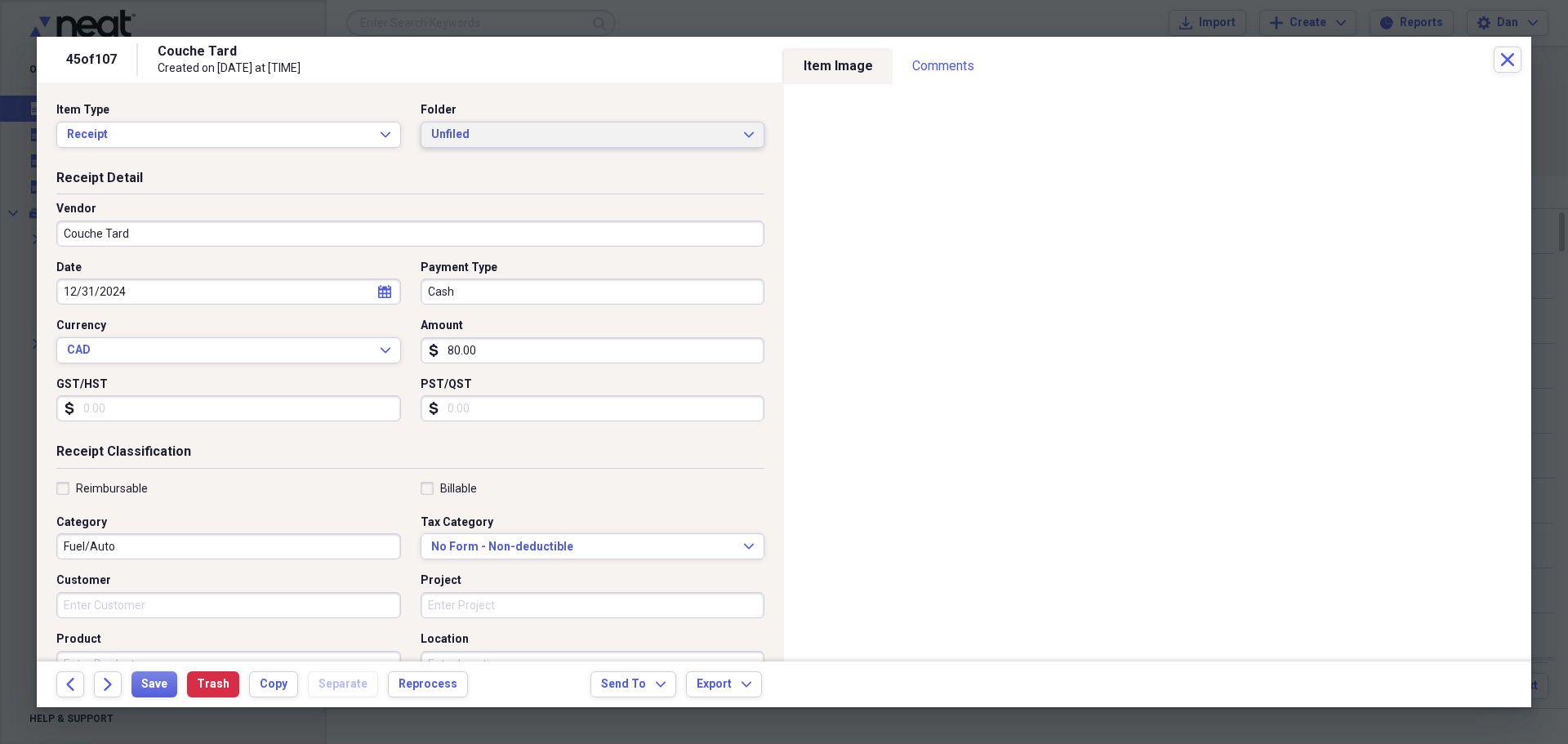 click on "Expand" 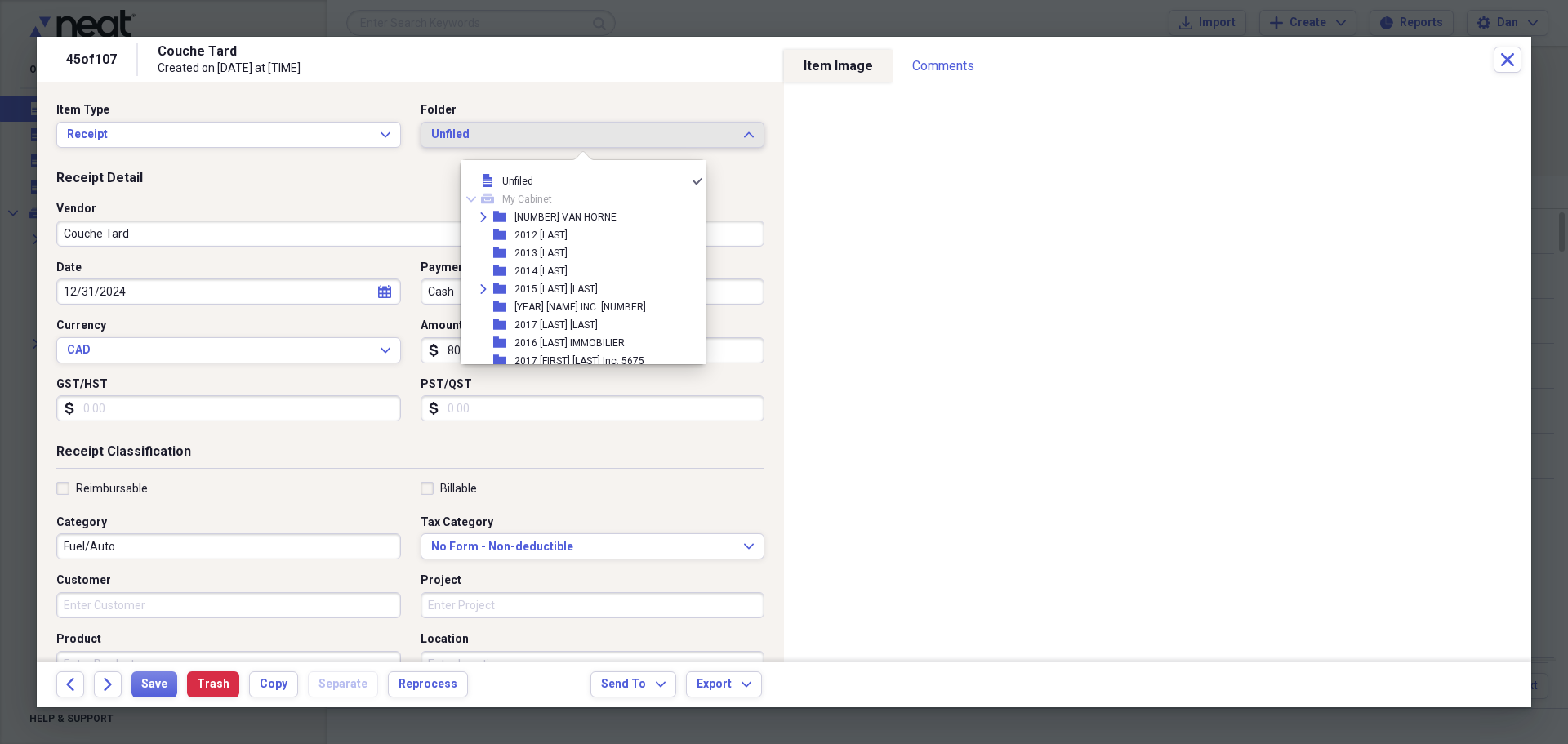 scroll, scrollTop: 408, scrollLeft: 0, axis: vertical 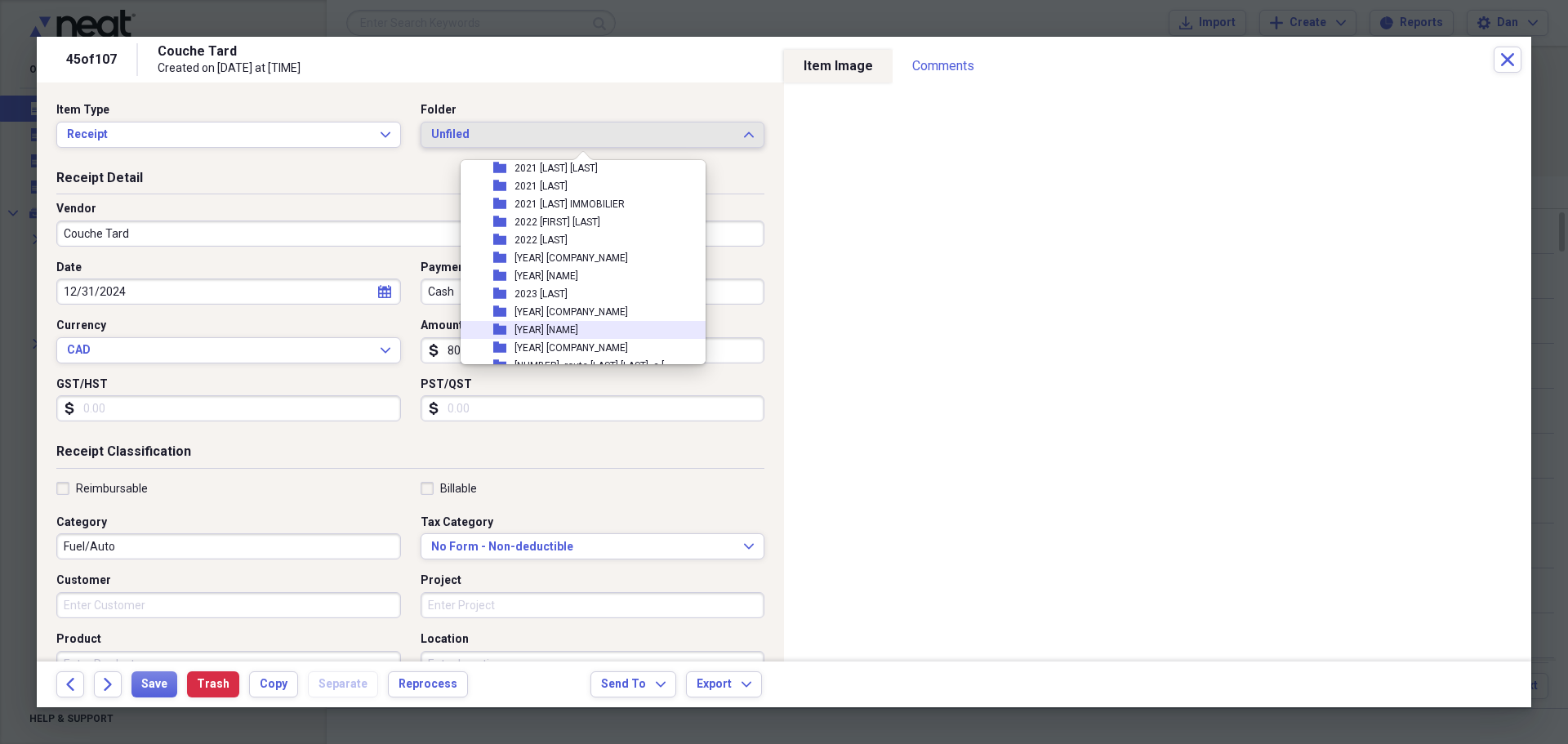click on "[YEAR] [FIRST] [LAST]" at bounding box center (546, 330) 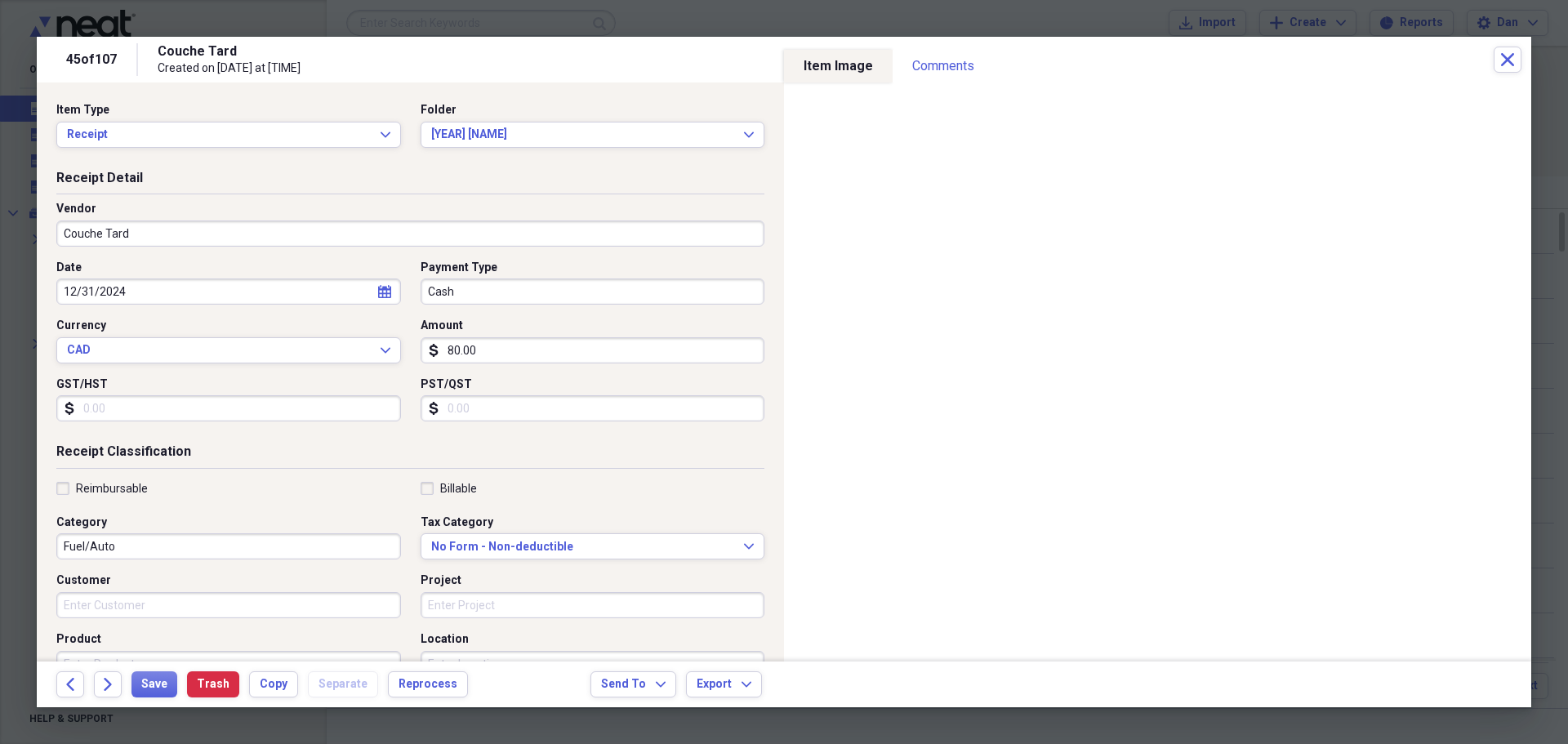 click on "Reimbursable" at bounding box center (102, 488) 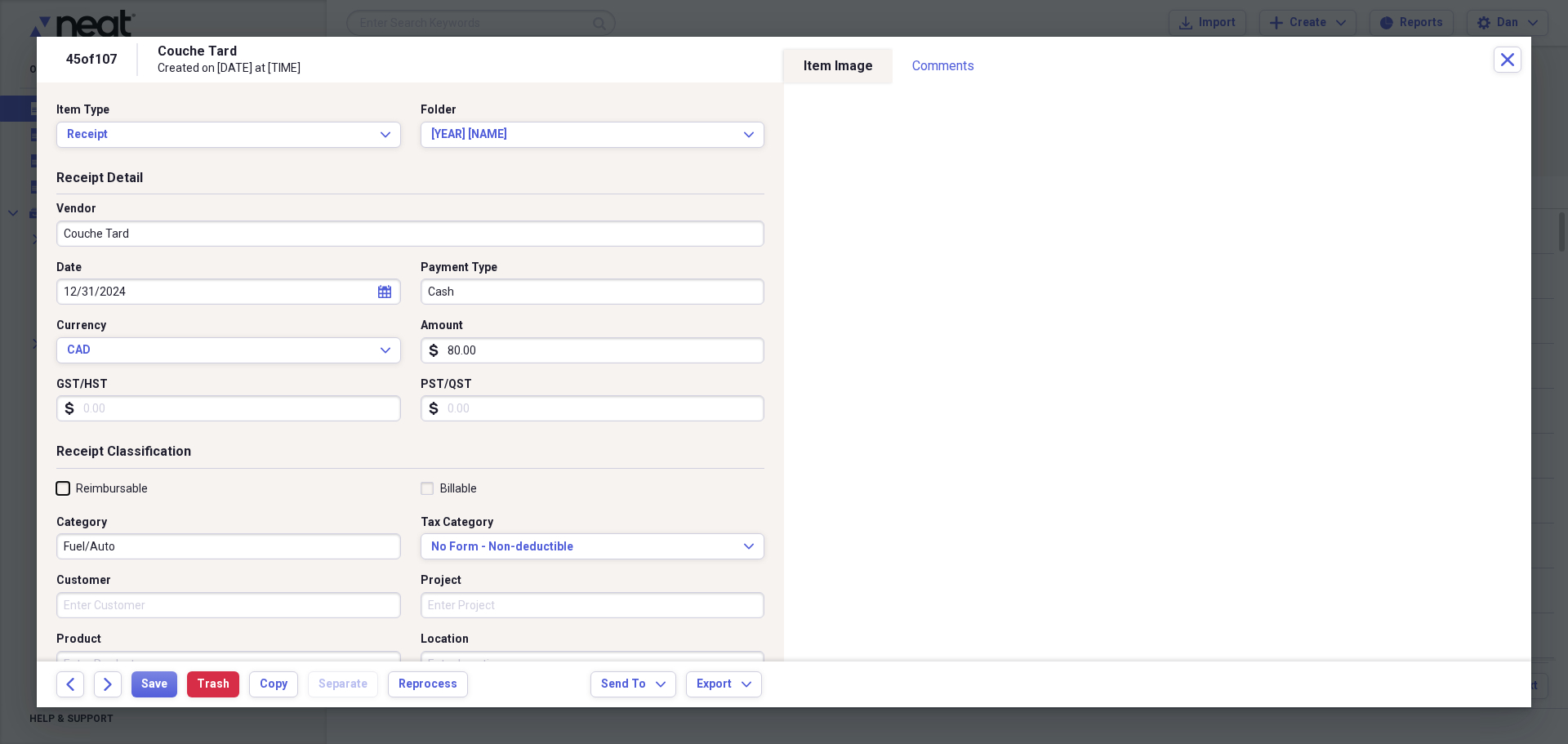 click on "Reimbursable" at bounding box center [56, 488] 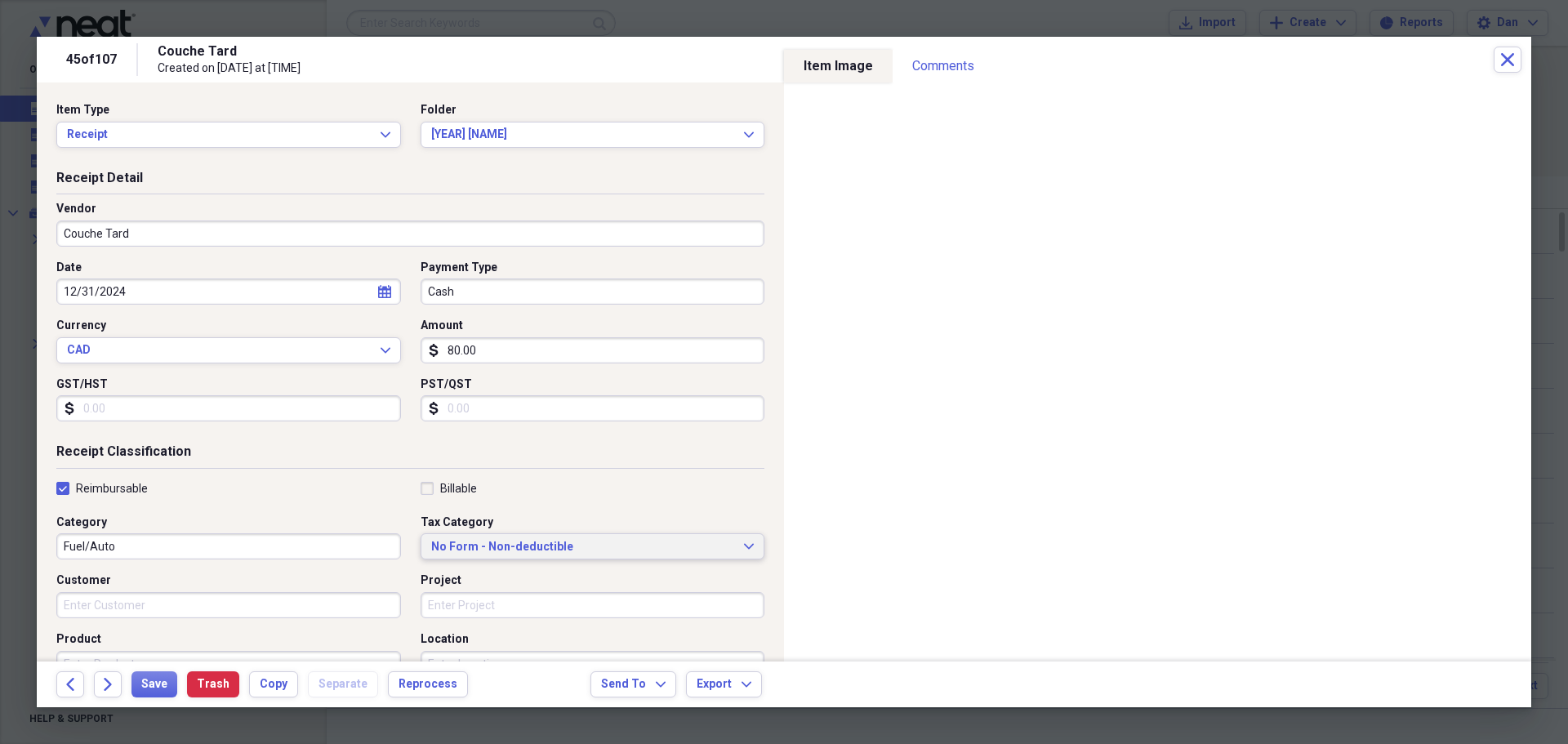 click on "No Form - Non-deductible" at bounding box center [583, 547] 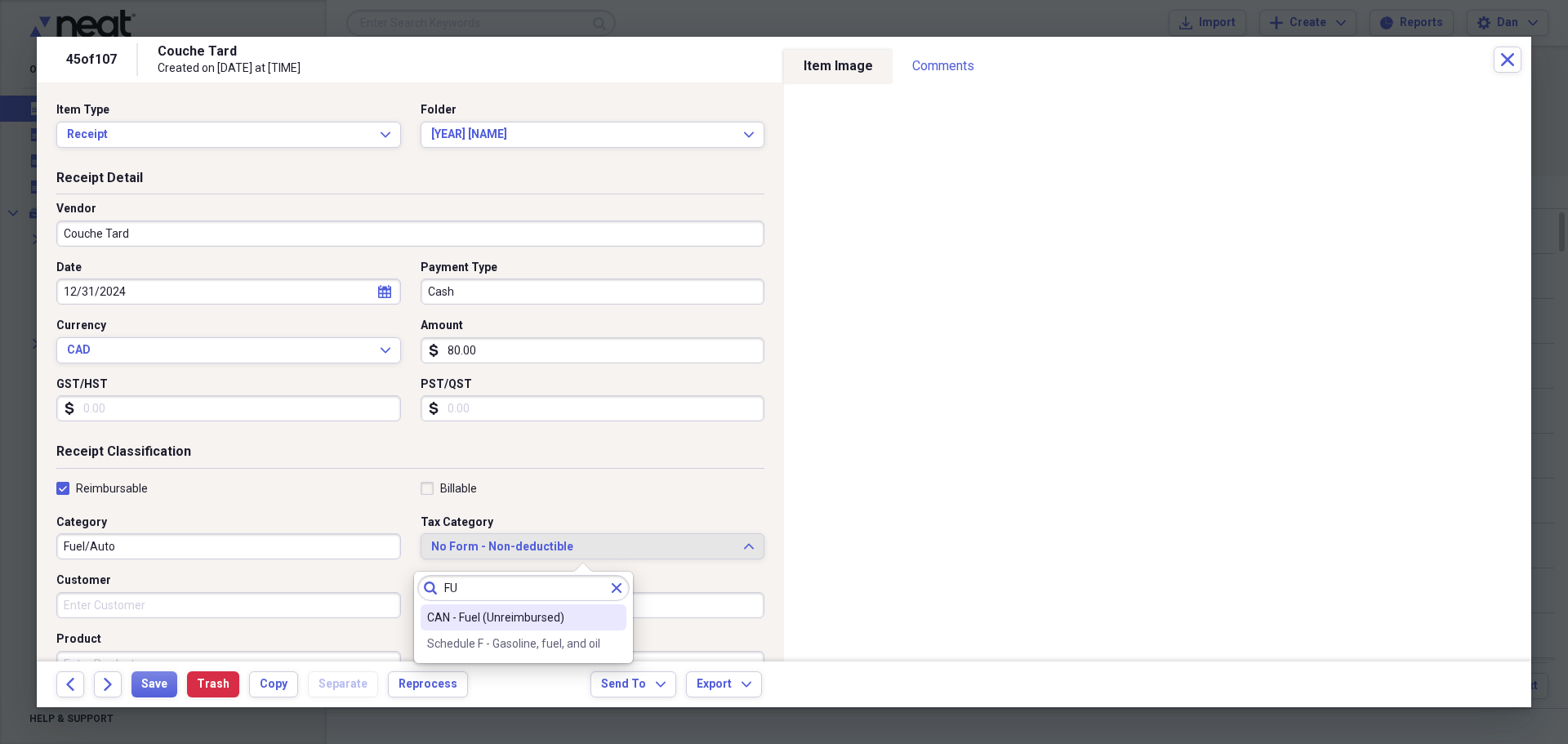 click on "CAN - Fuel (Unreimbursed)" at bounding box center [514, 617] 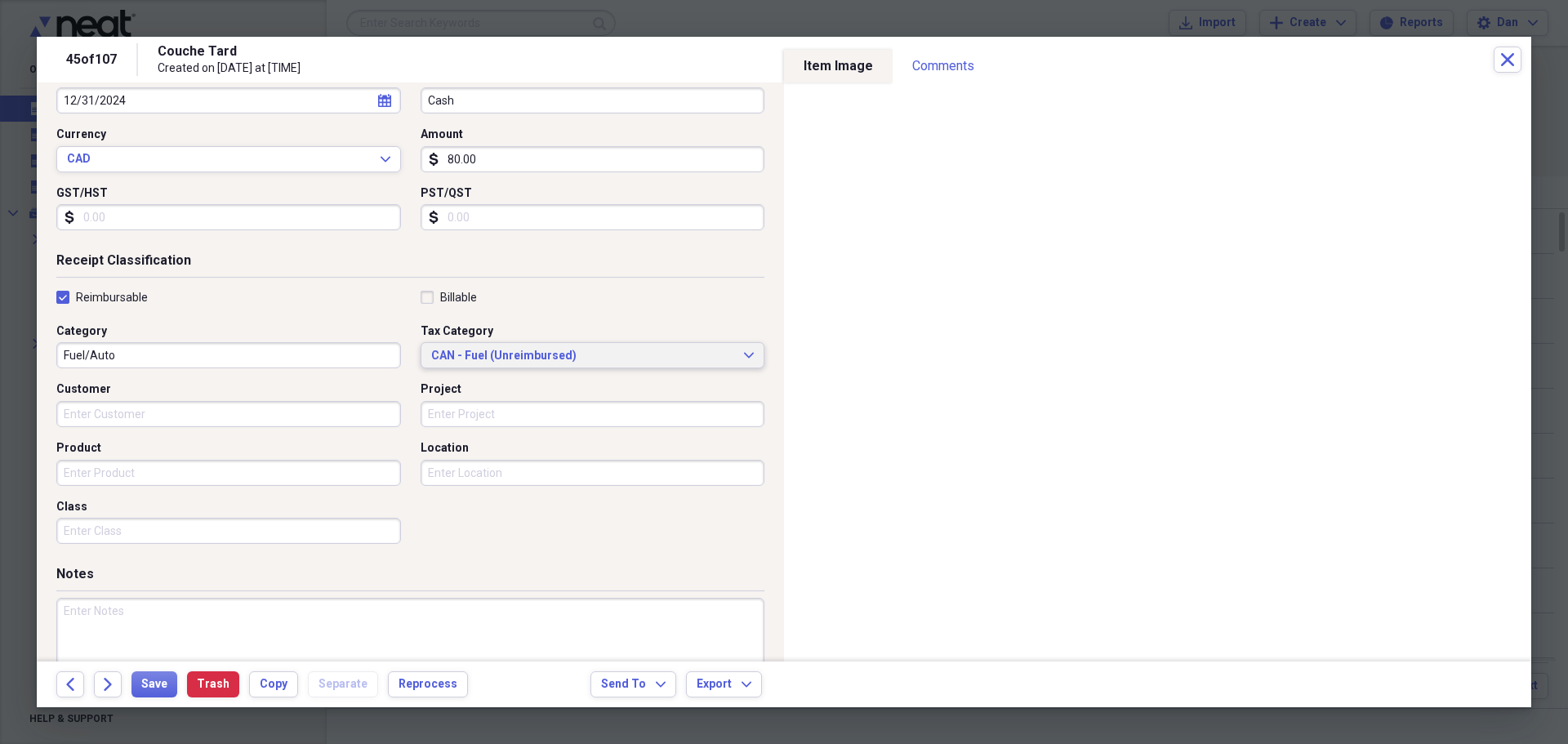 scroll, scrollTop: 245, scrollLeft: 0, axis: vertical 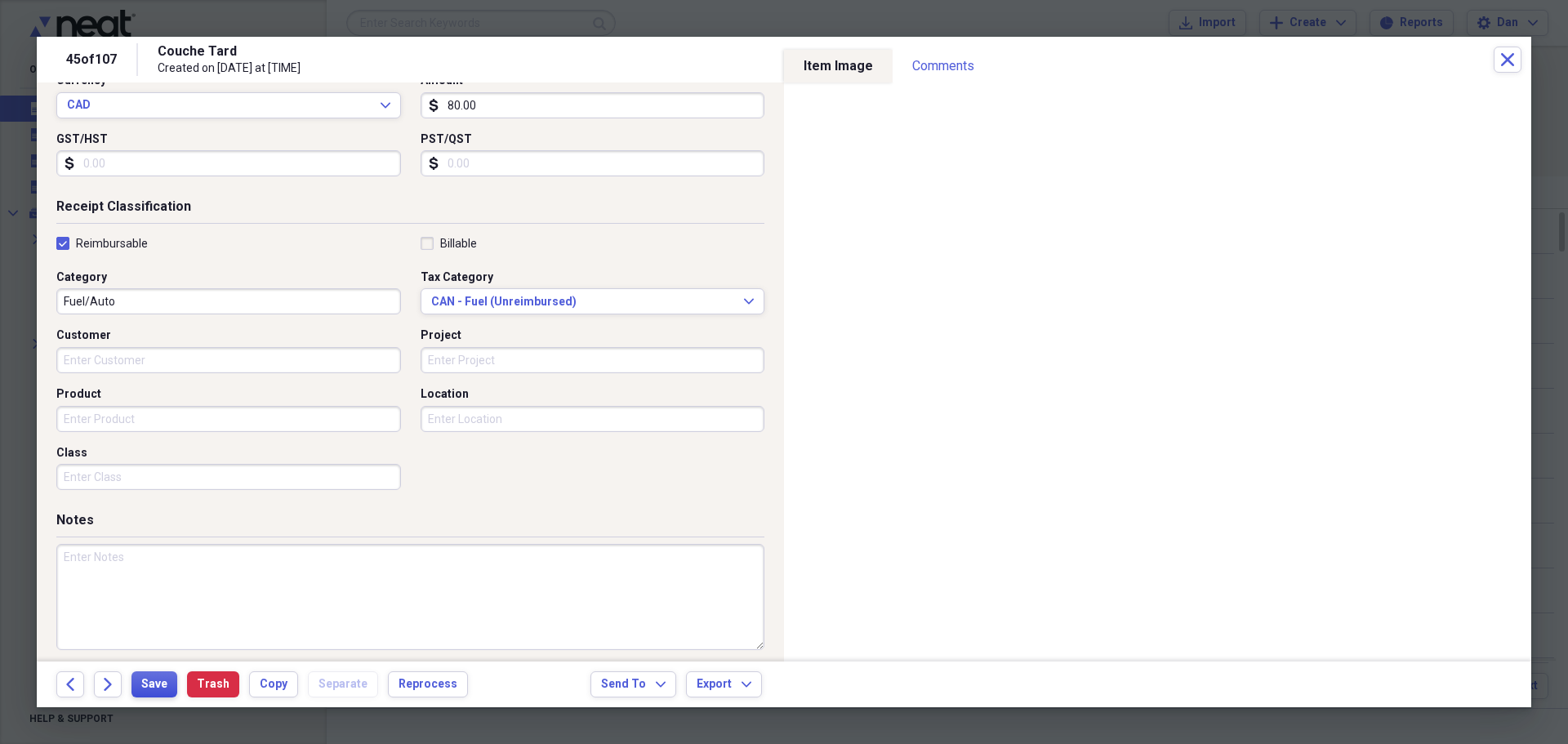 click on "Save" at bounding box center [154, 684] 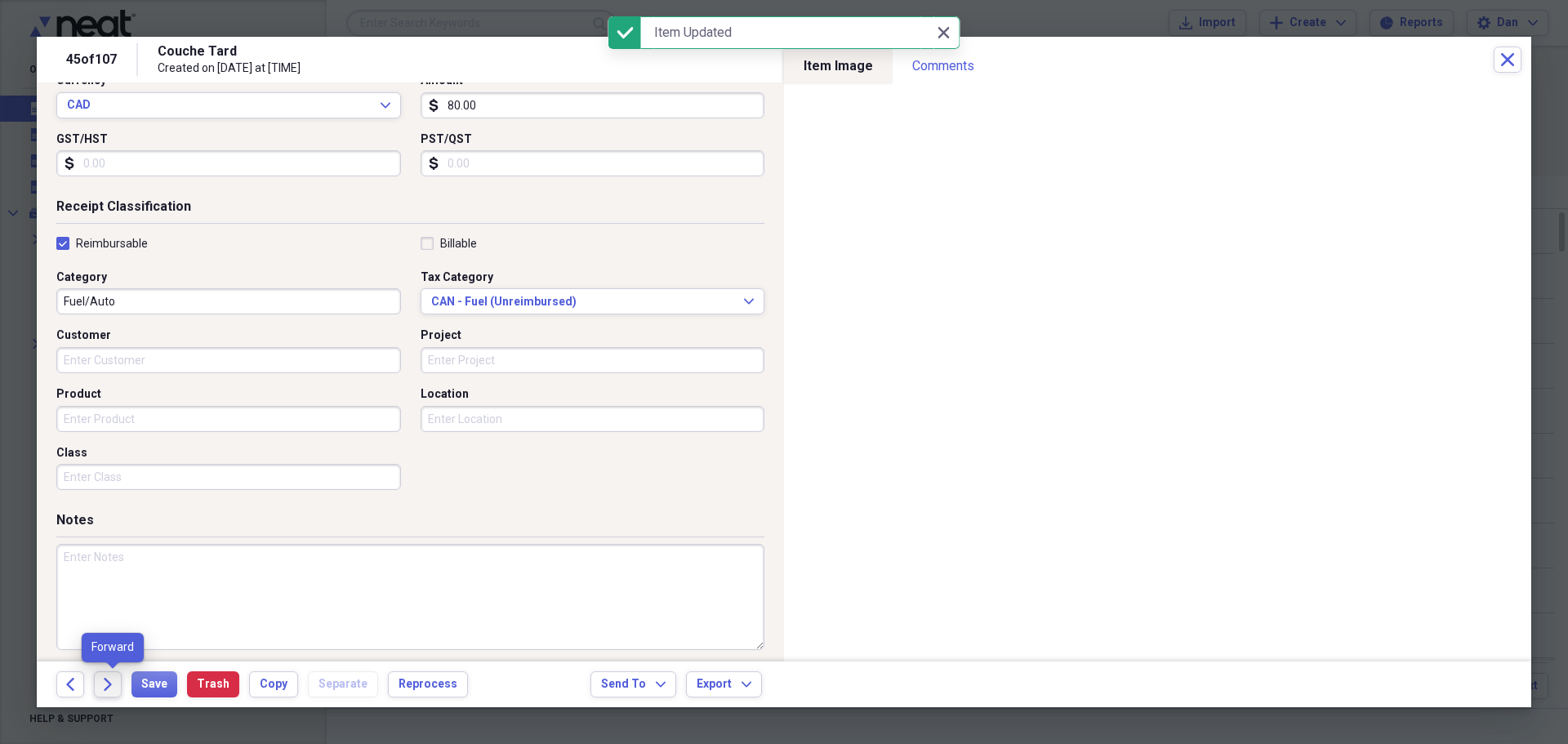 click 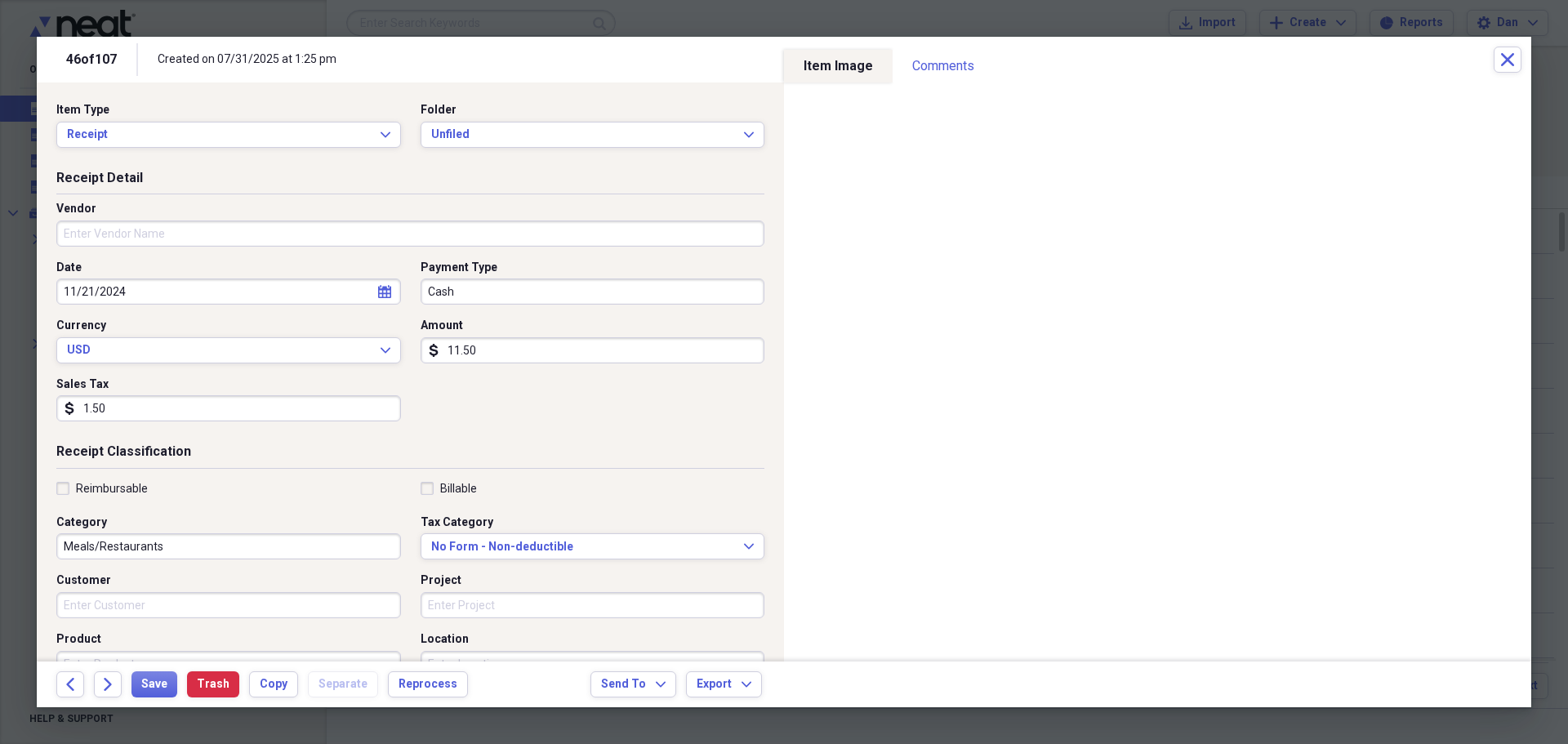 click on "Vendor" at bounding box center [410, 234] 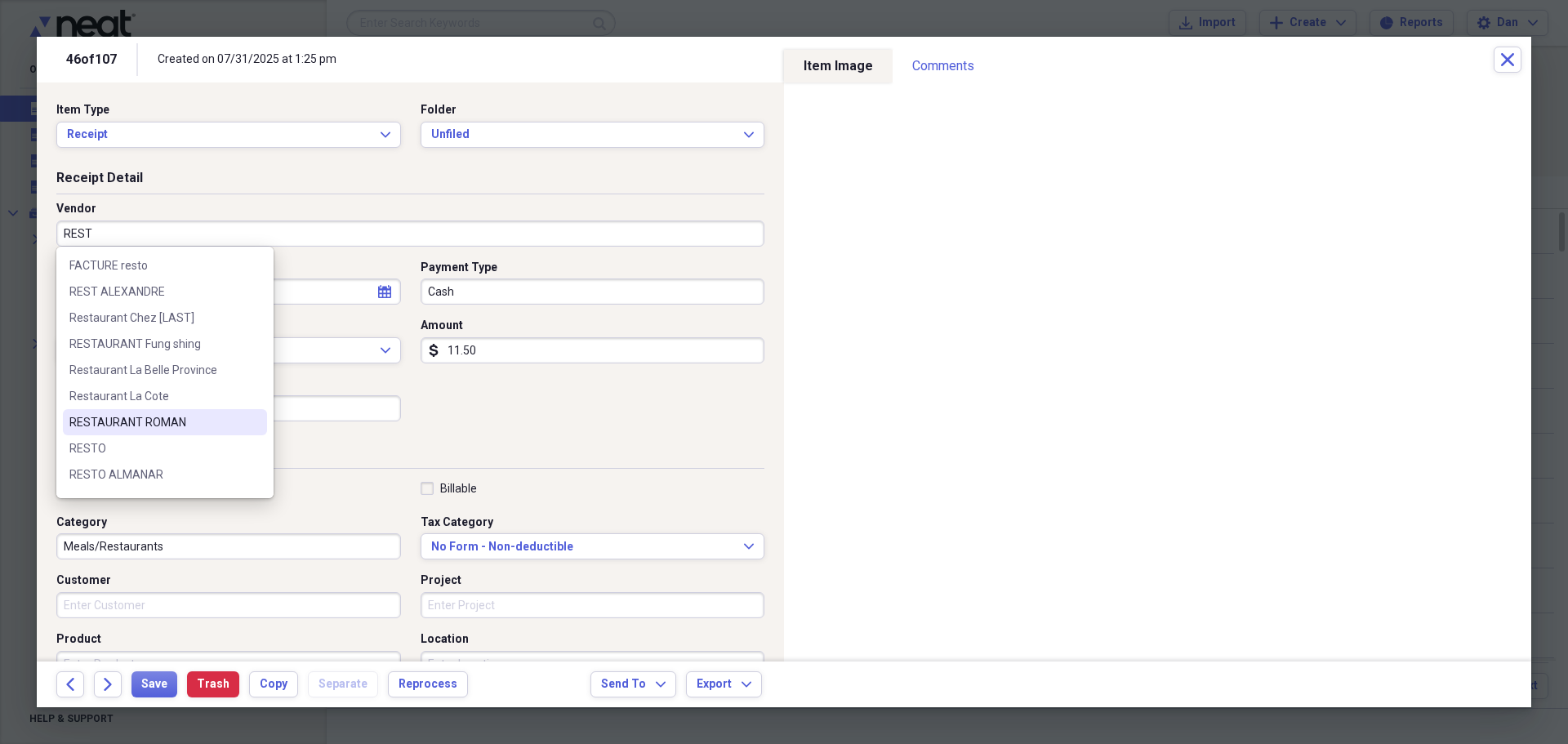 scroll, scrollTop: 82, scrollLeft: 0, axis: vertical 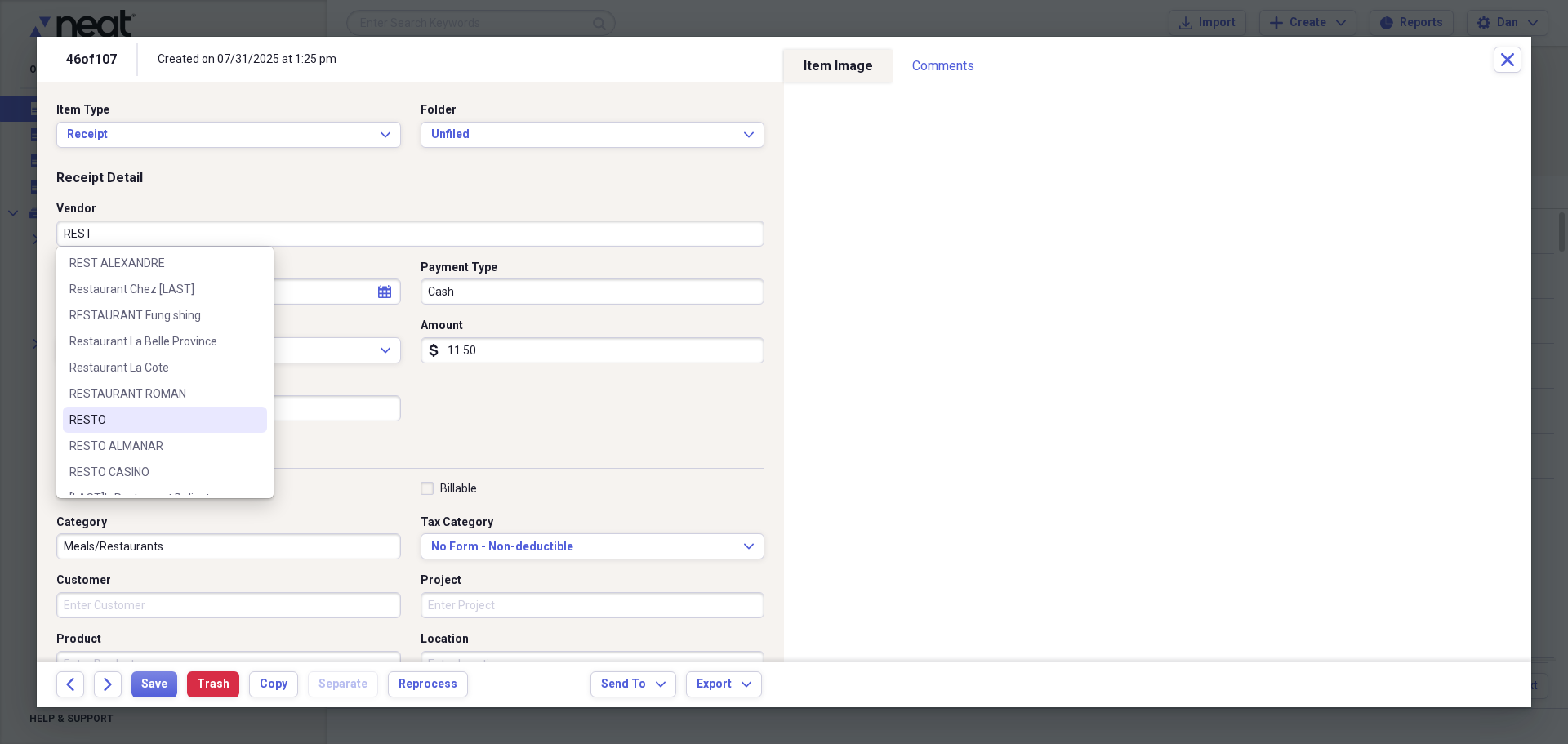 click on "[LAST]" at bounding box center [155, 420] 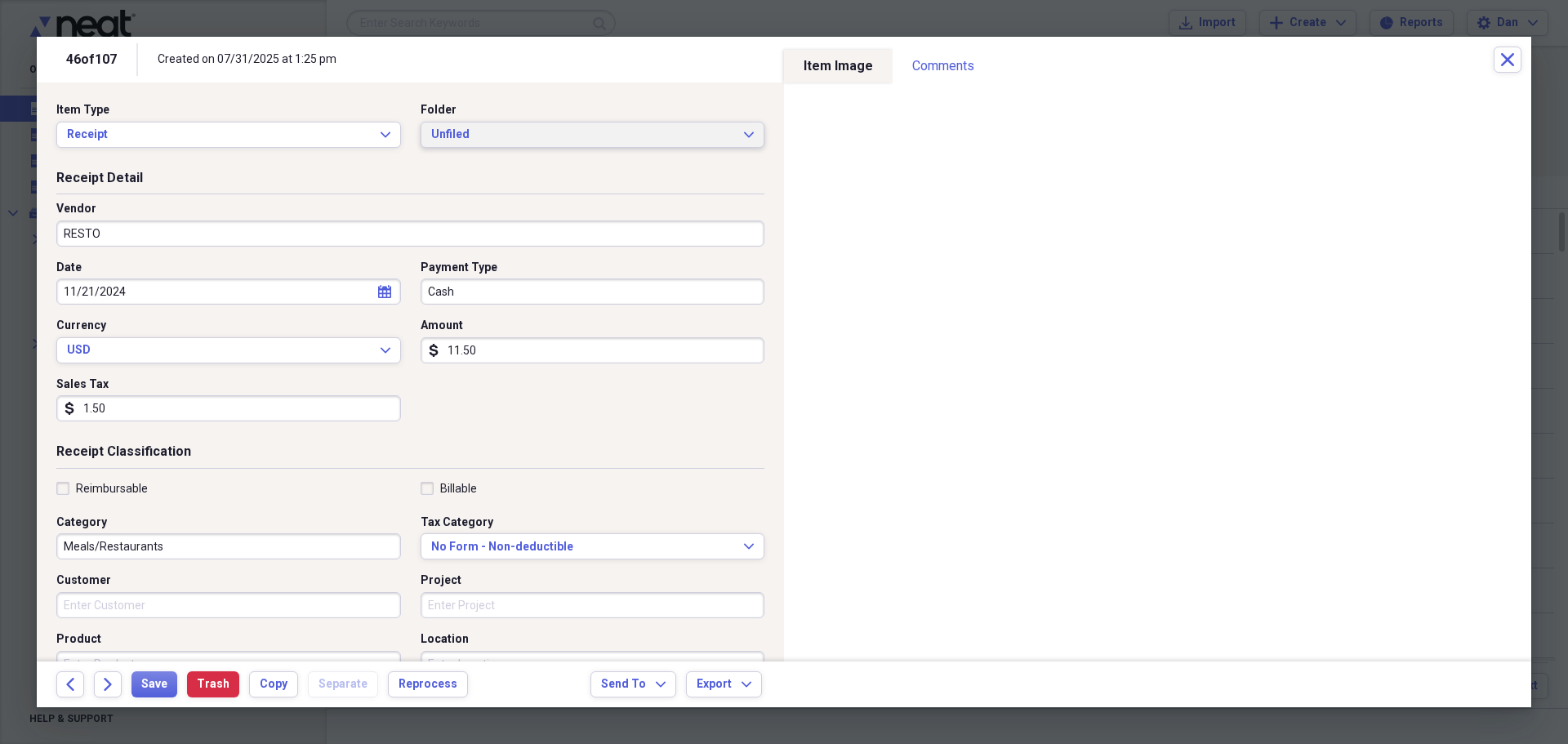 click on "Expand" 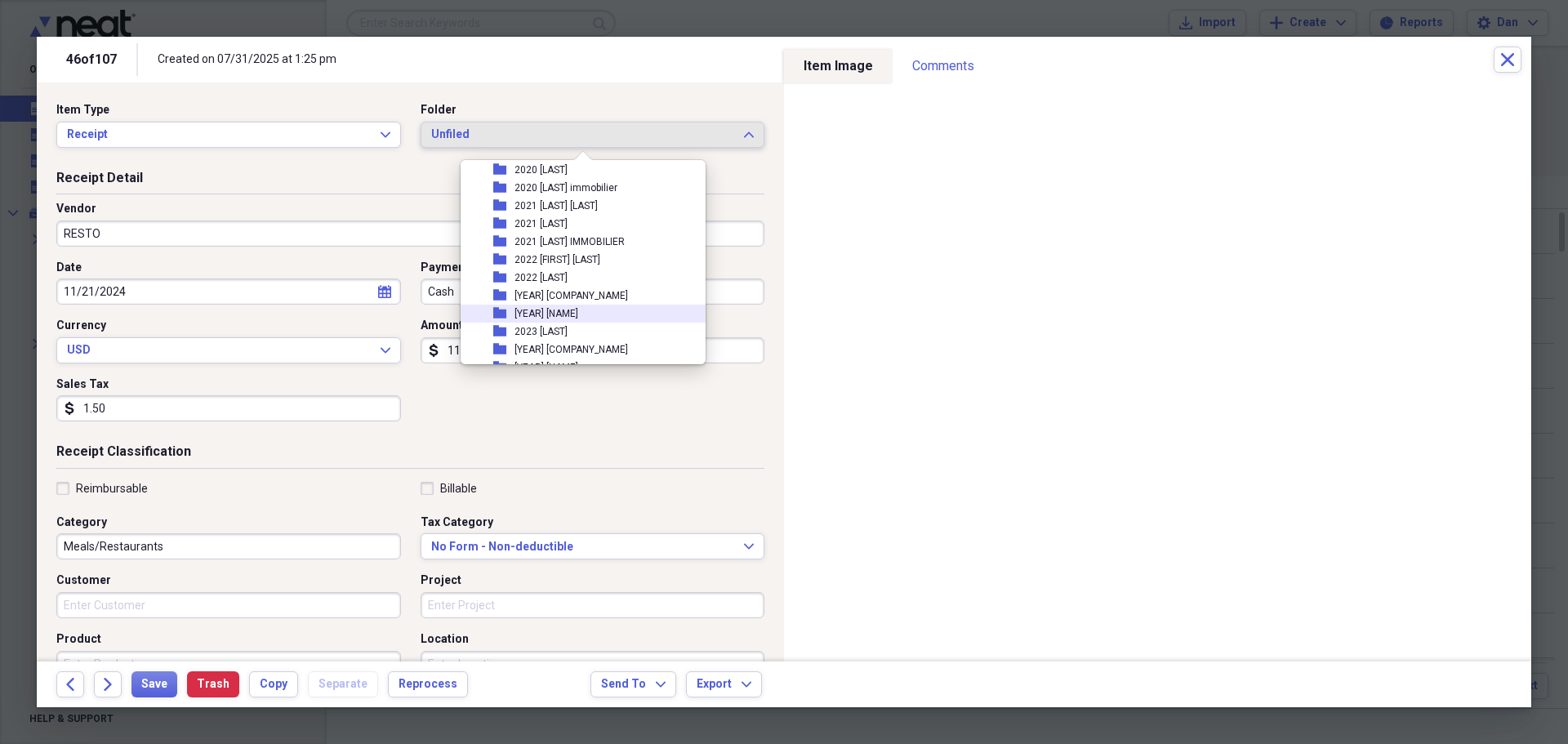 scroll, scrollTop: 408, scrollLeft: 0, axis: vertical 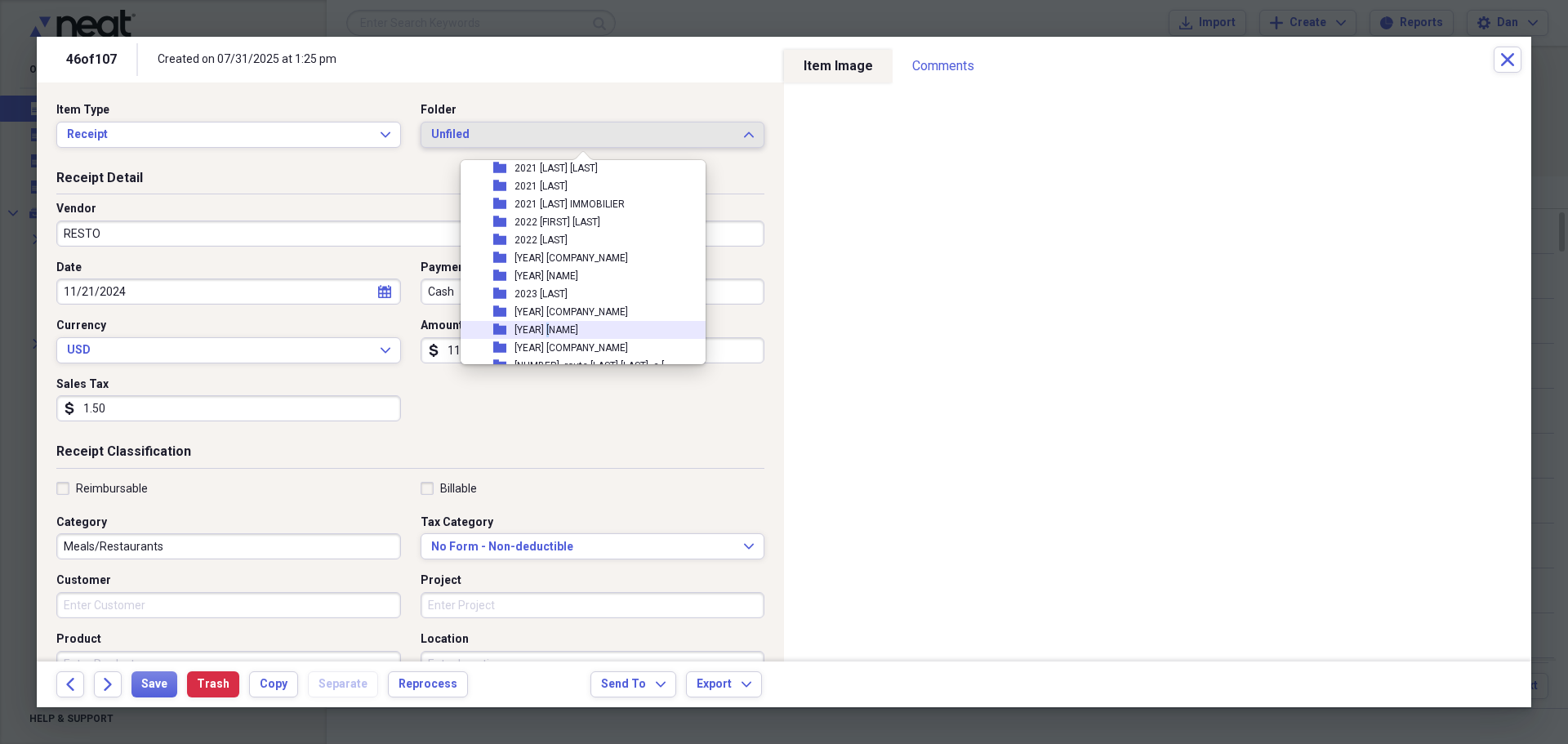 click on "[YEAR] [FIRST] [LAST]" at bounding box center [546, 330] 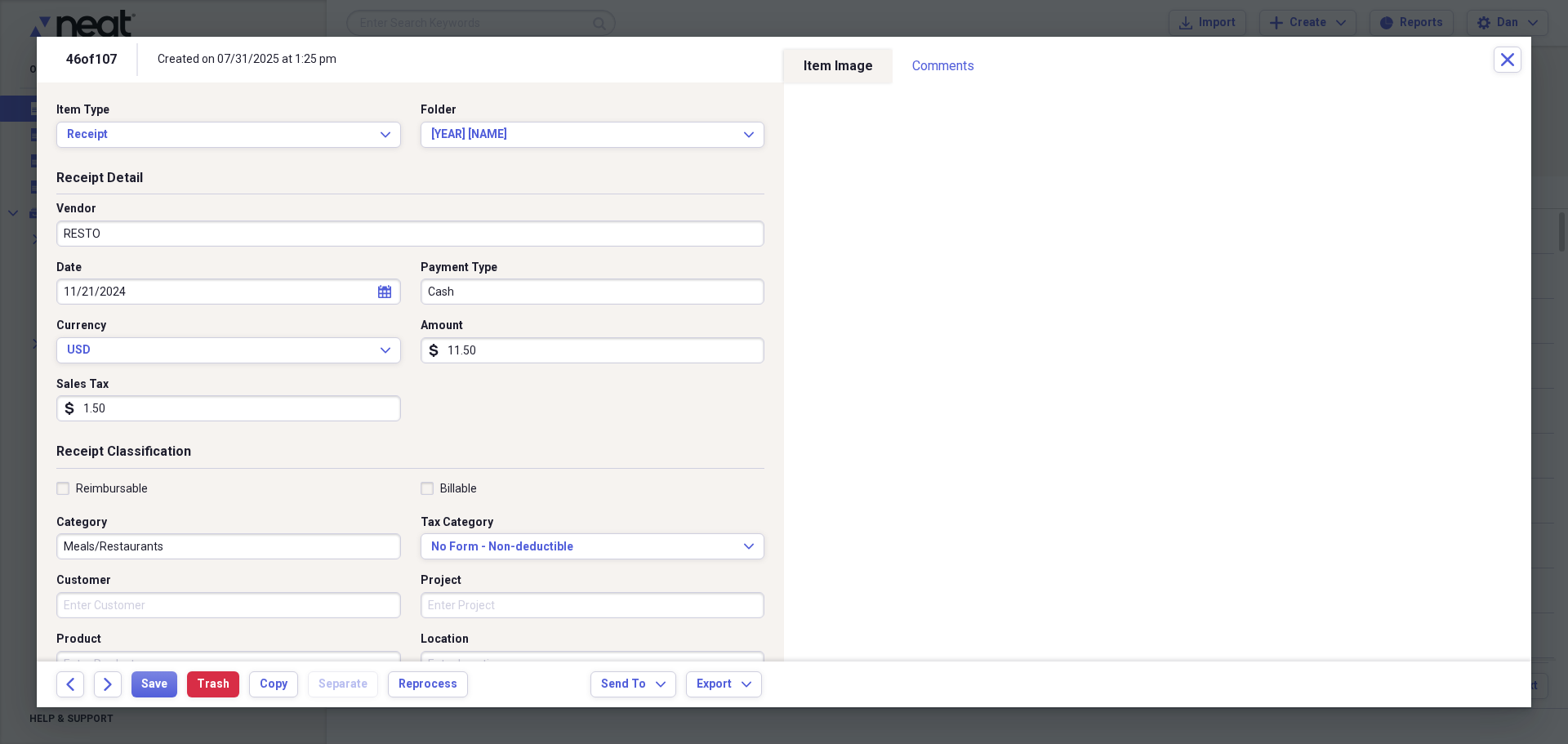 click on "Reimbursable" at bounding box center [102, 488] 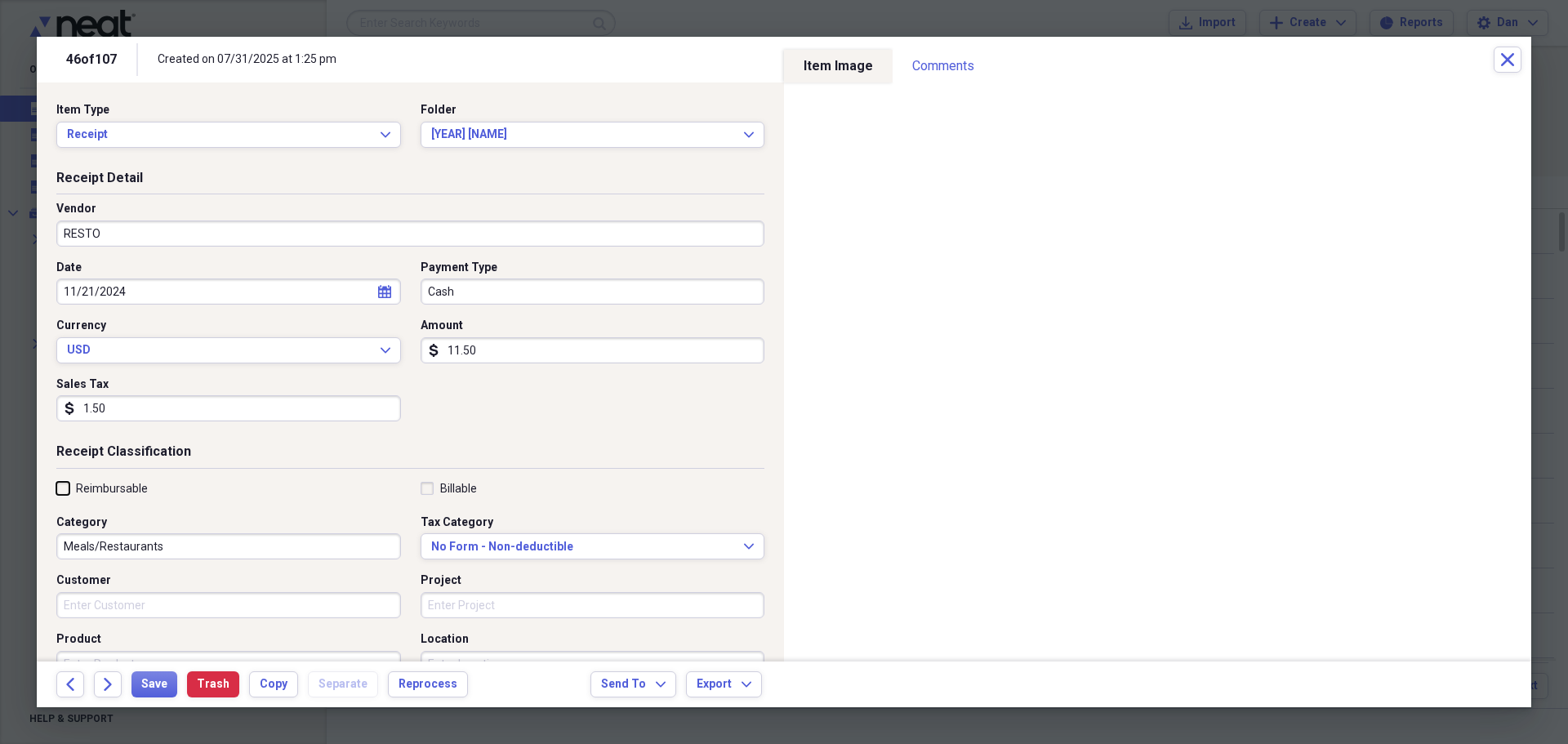 click on "Reimbursable" at bounding box center (56, 488) 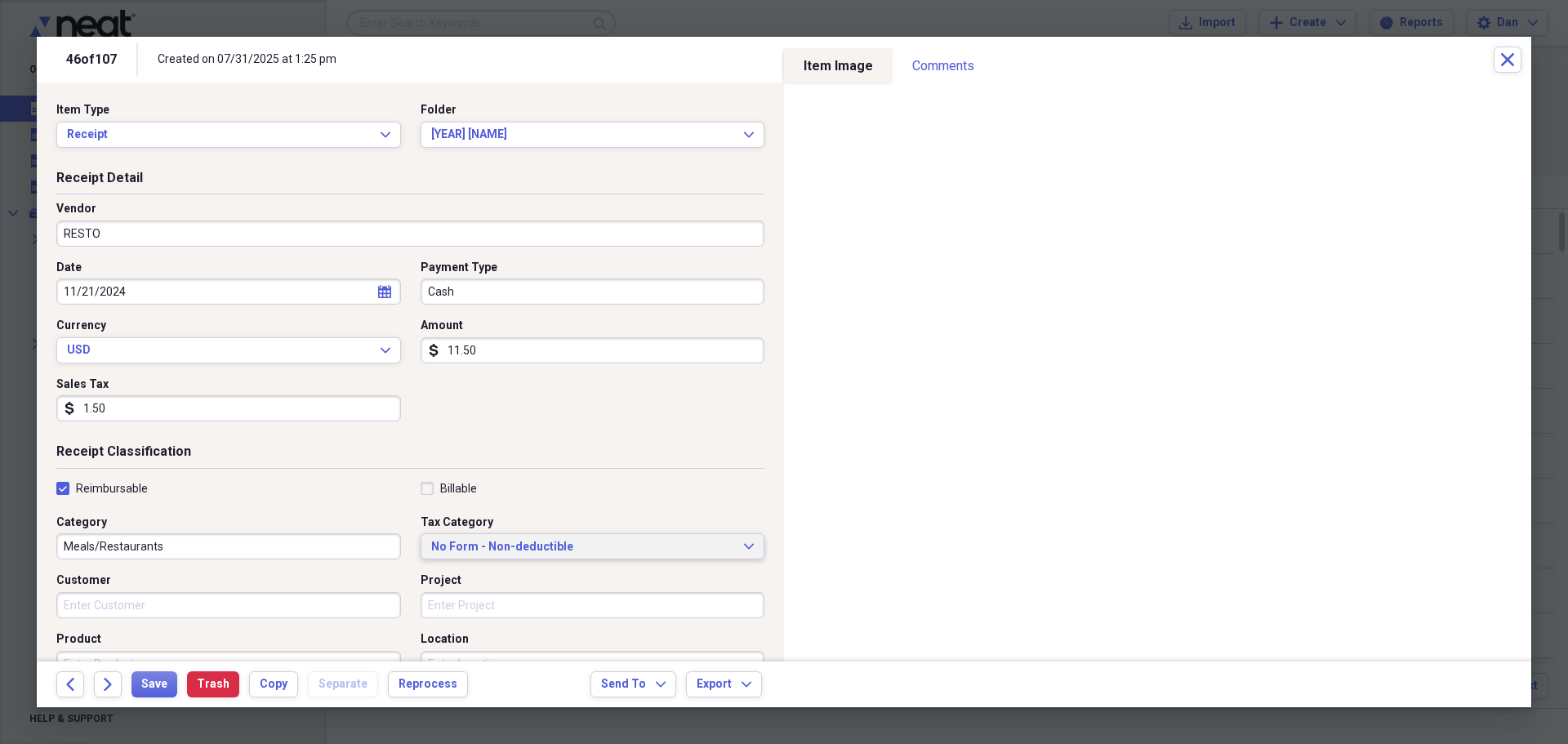 click on "No Form - Non-deductible" at bounding box center [583, 547] 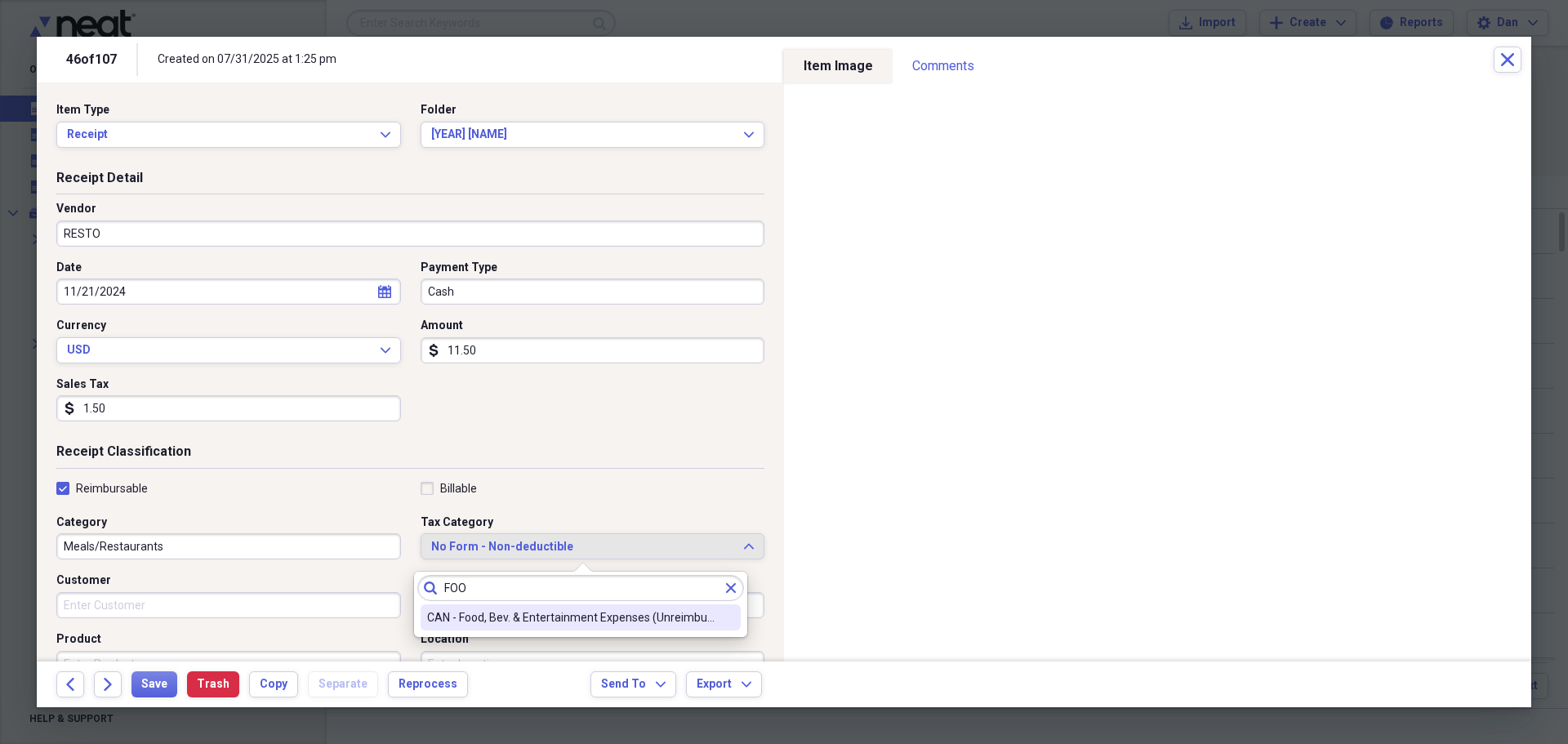 click on "CAN - Food, Bev. & Entertainment Expenses (Unreimbursed)" at bounding box center (571, 617) 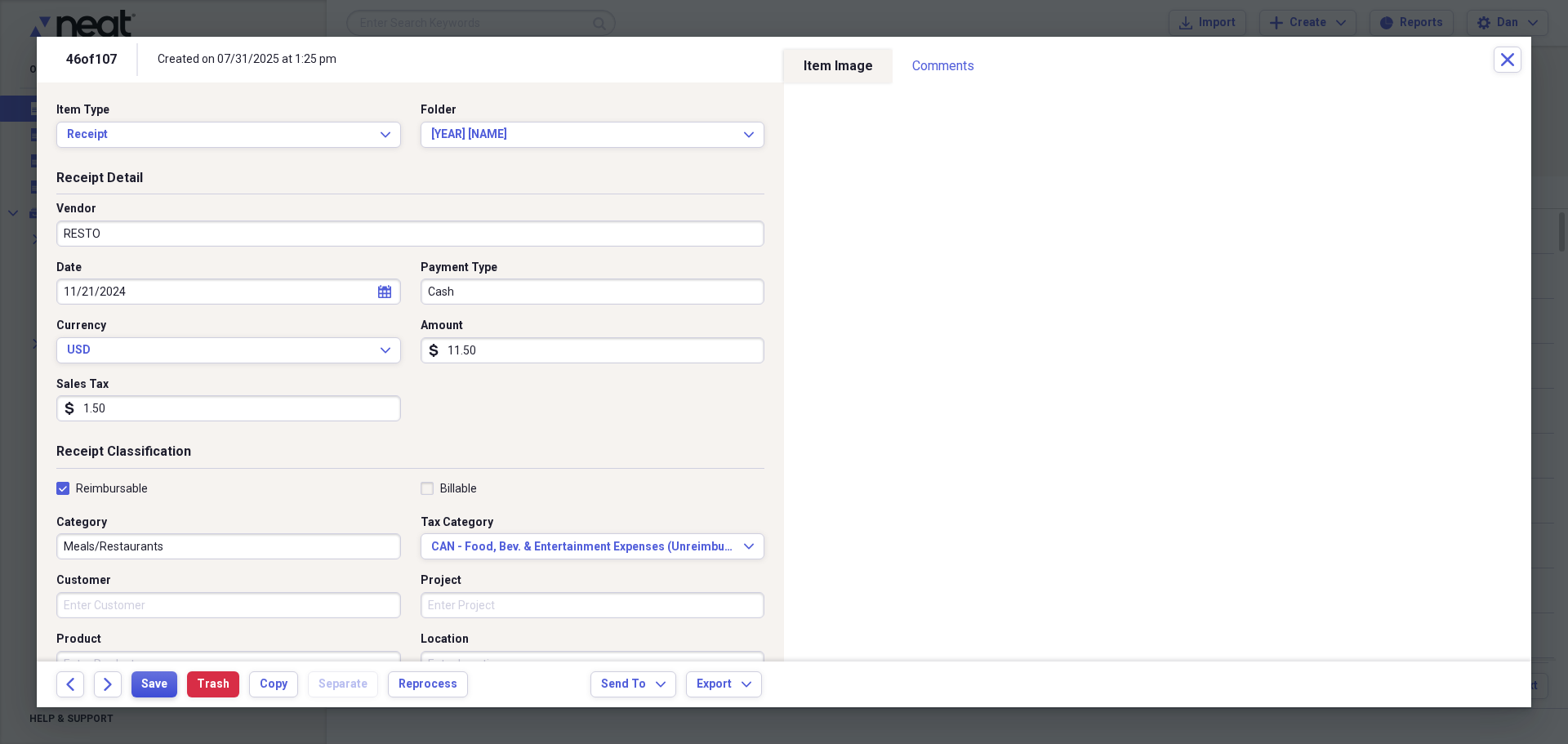 click on "Save" at bounding box center (154, 684) 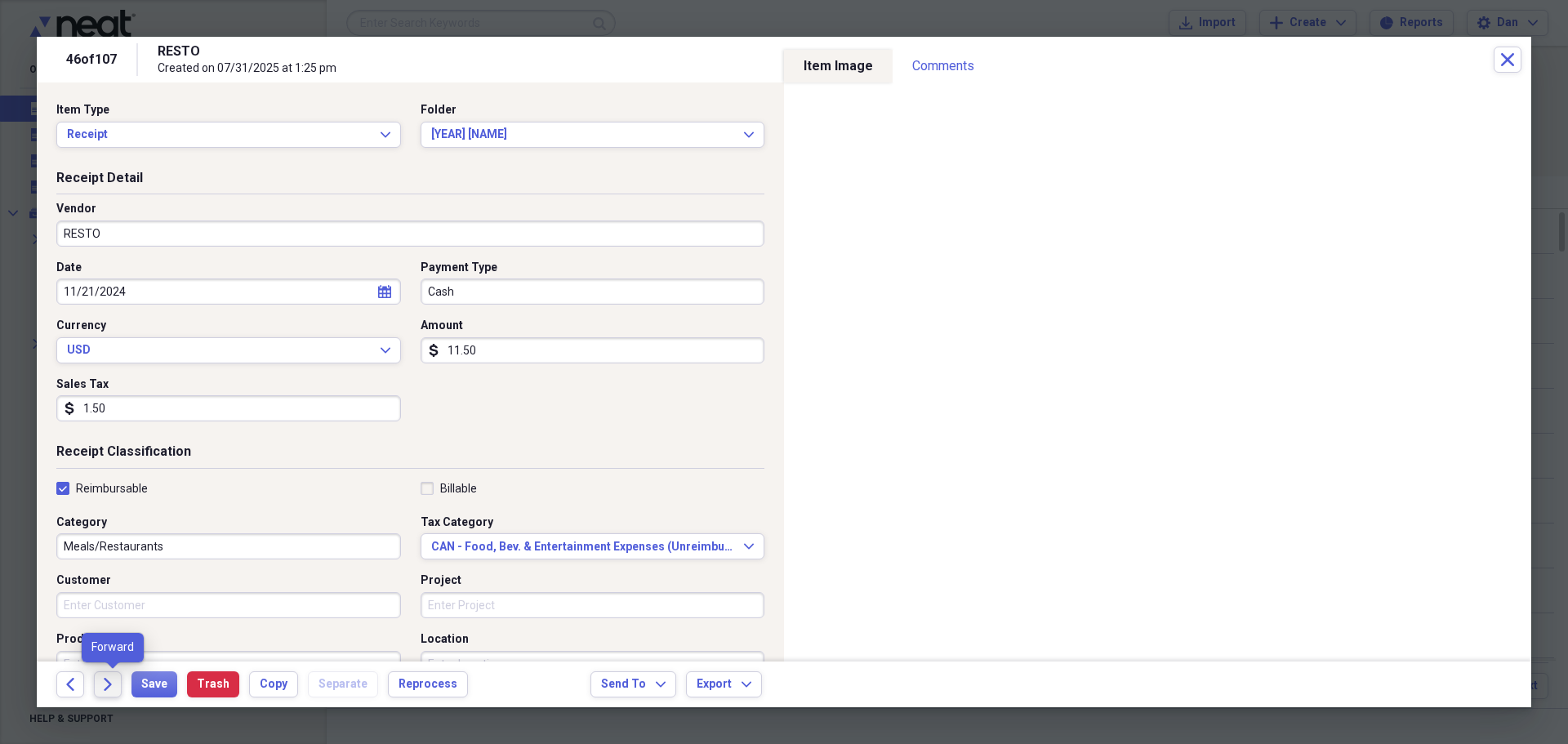 click on "Forward" 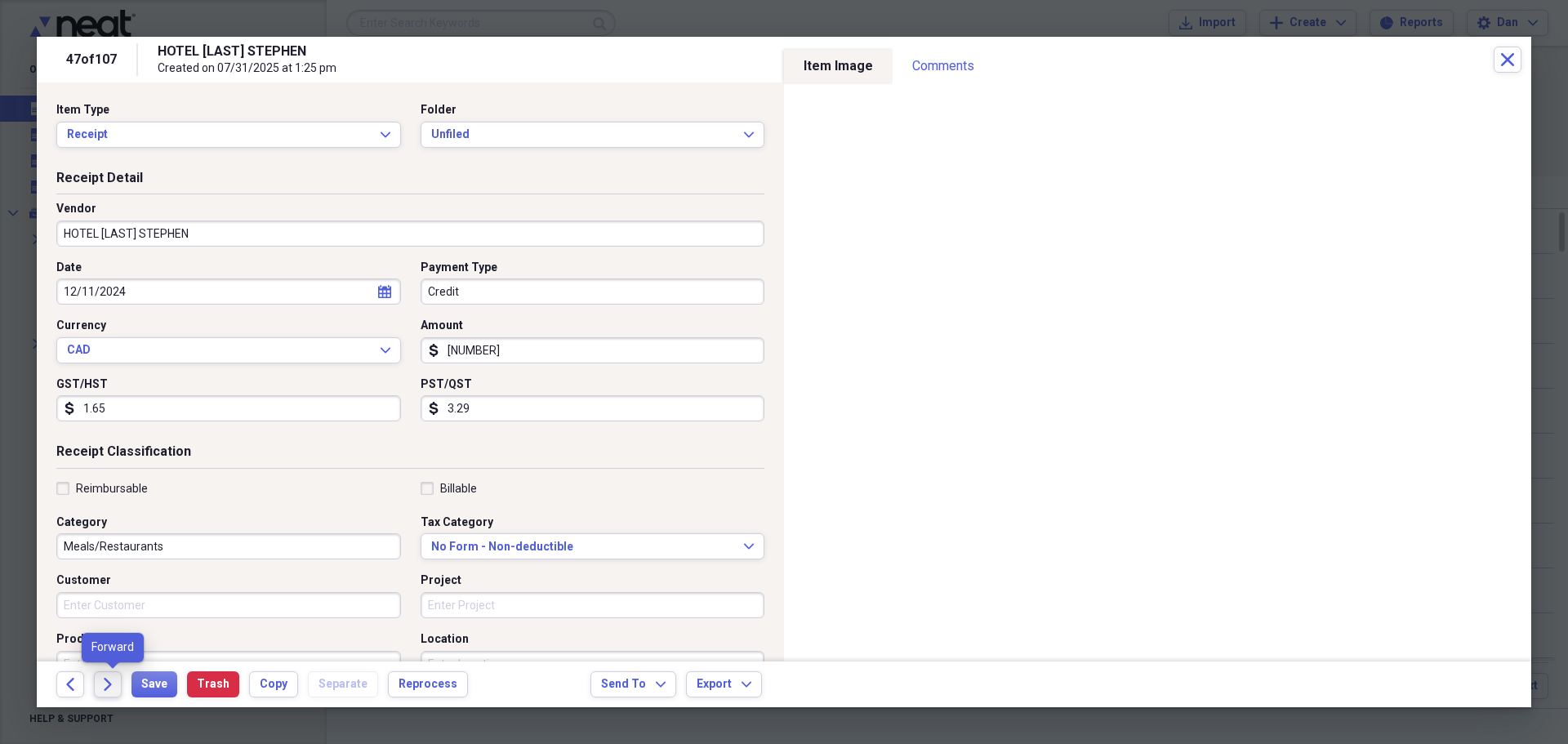 click on "Forward" 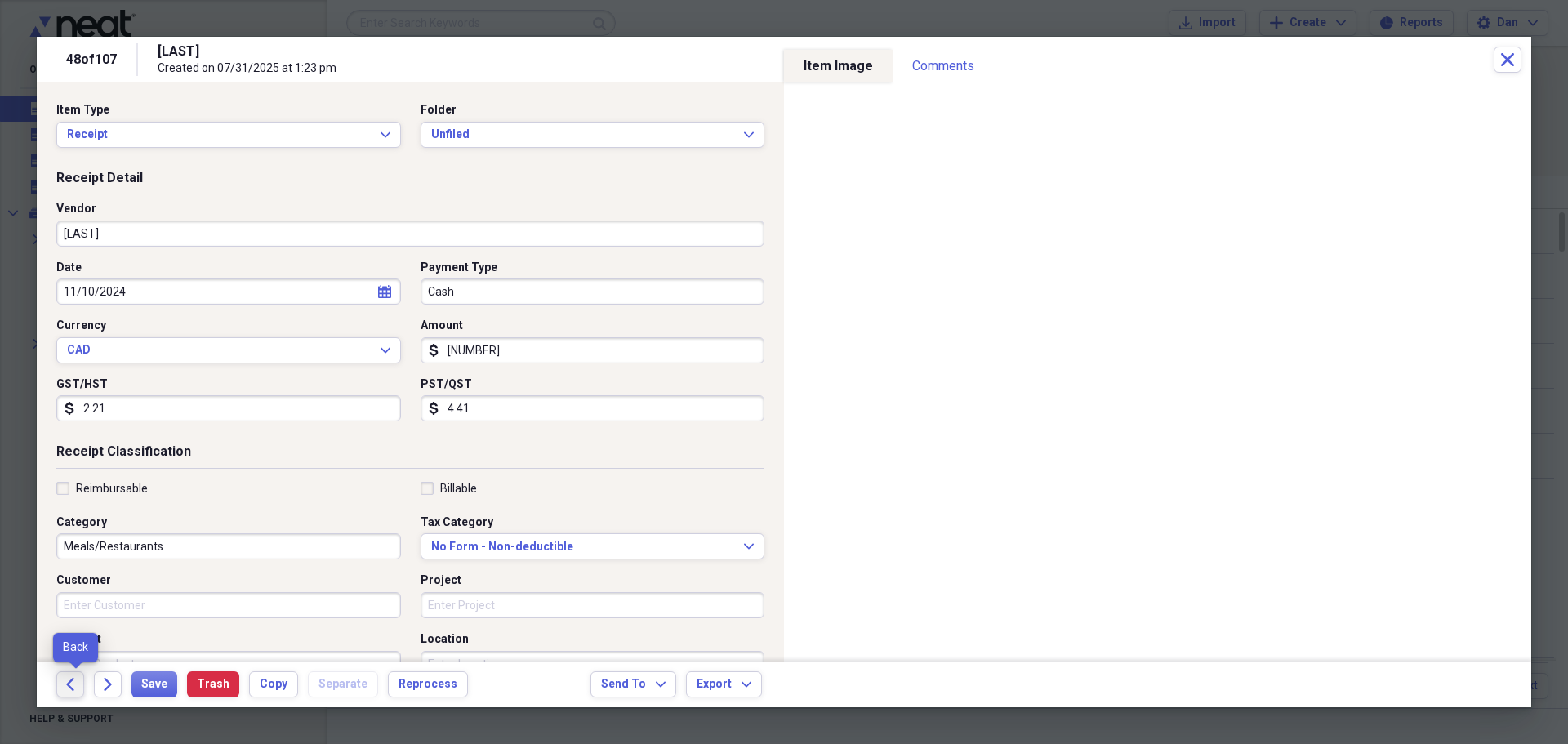click on "Back" 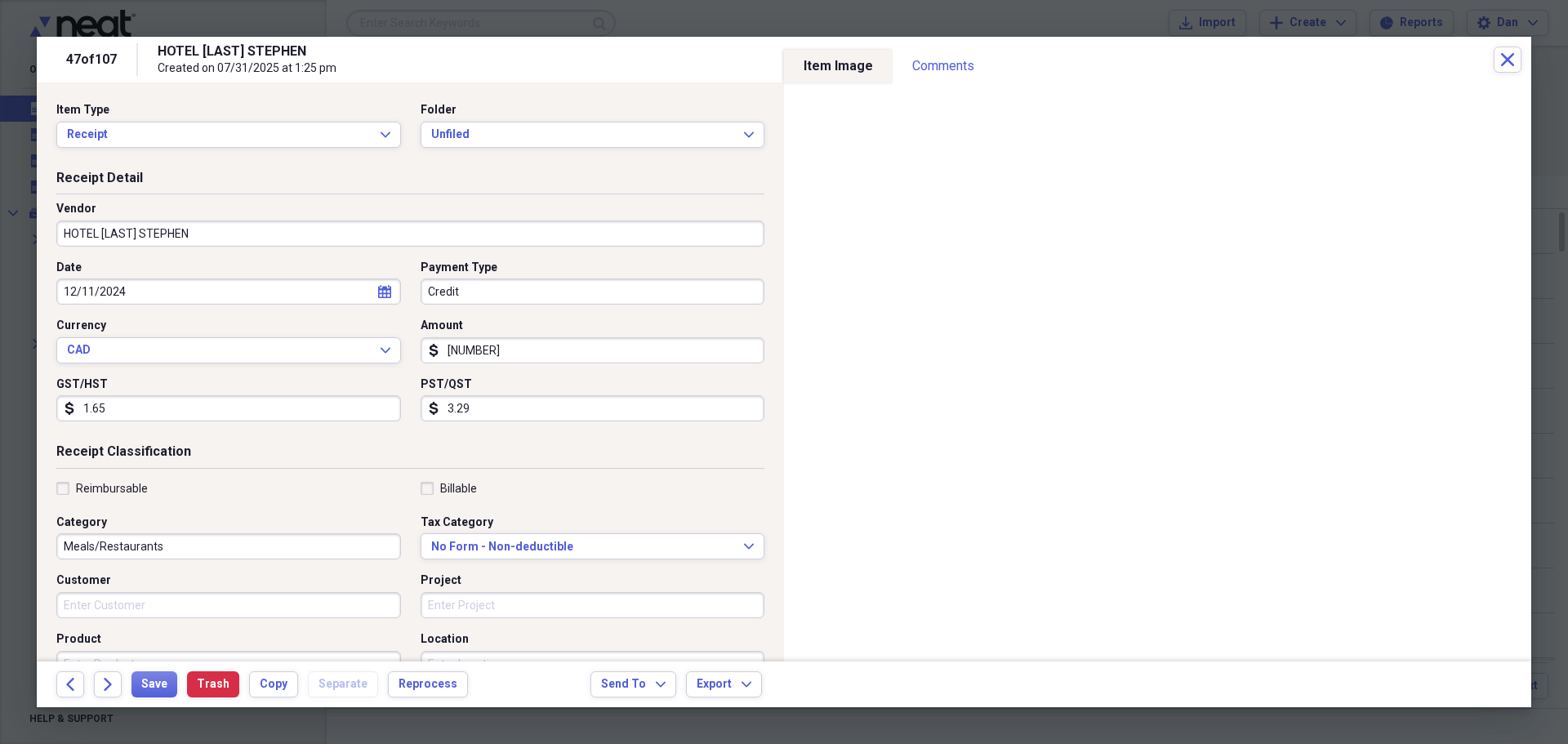 click on "Credit" at bounding box center (593, 292) 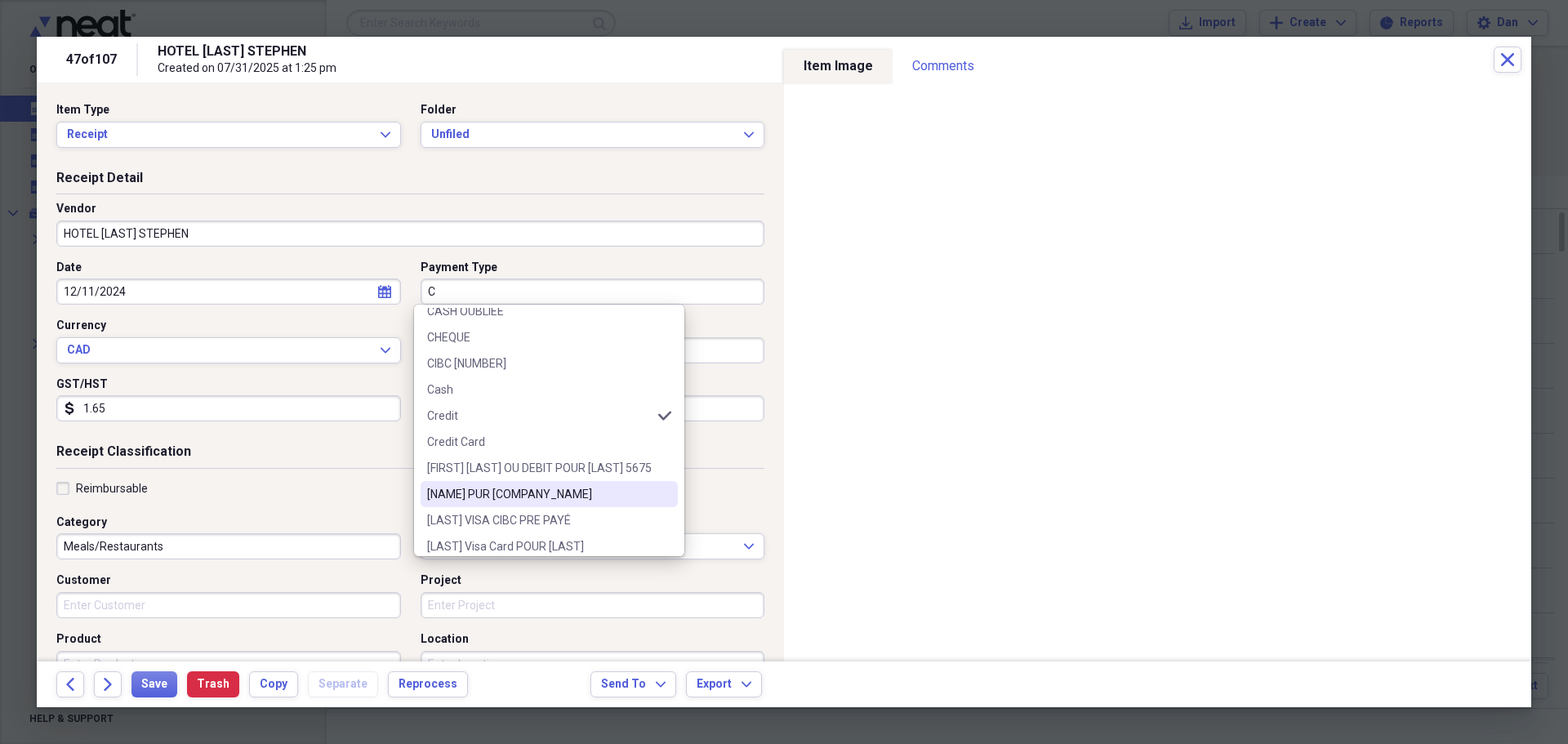scroll, scrollTop: 0, scrollLeft: 0, axis: both 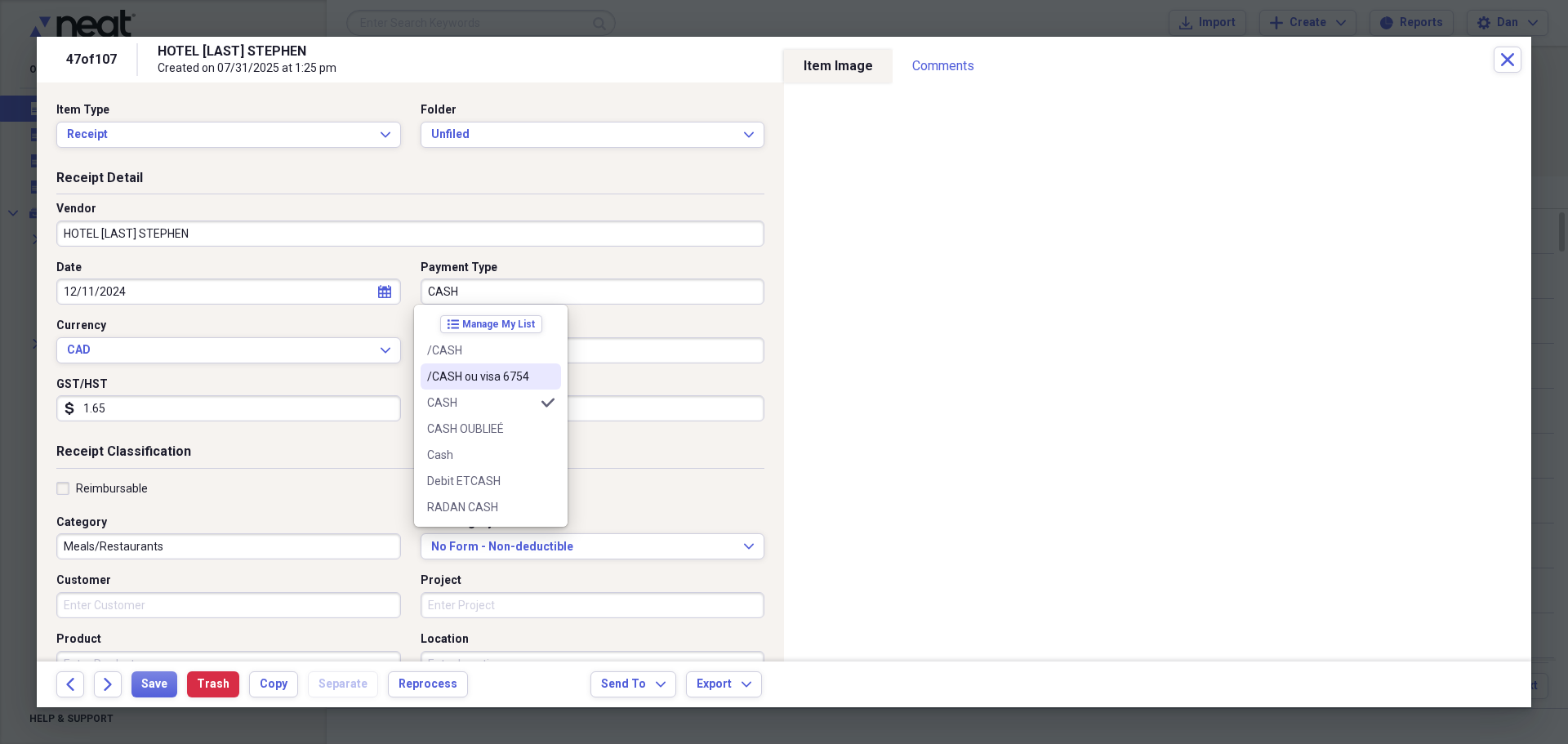 click on "CASH" at bounding box center (593, 292) 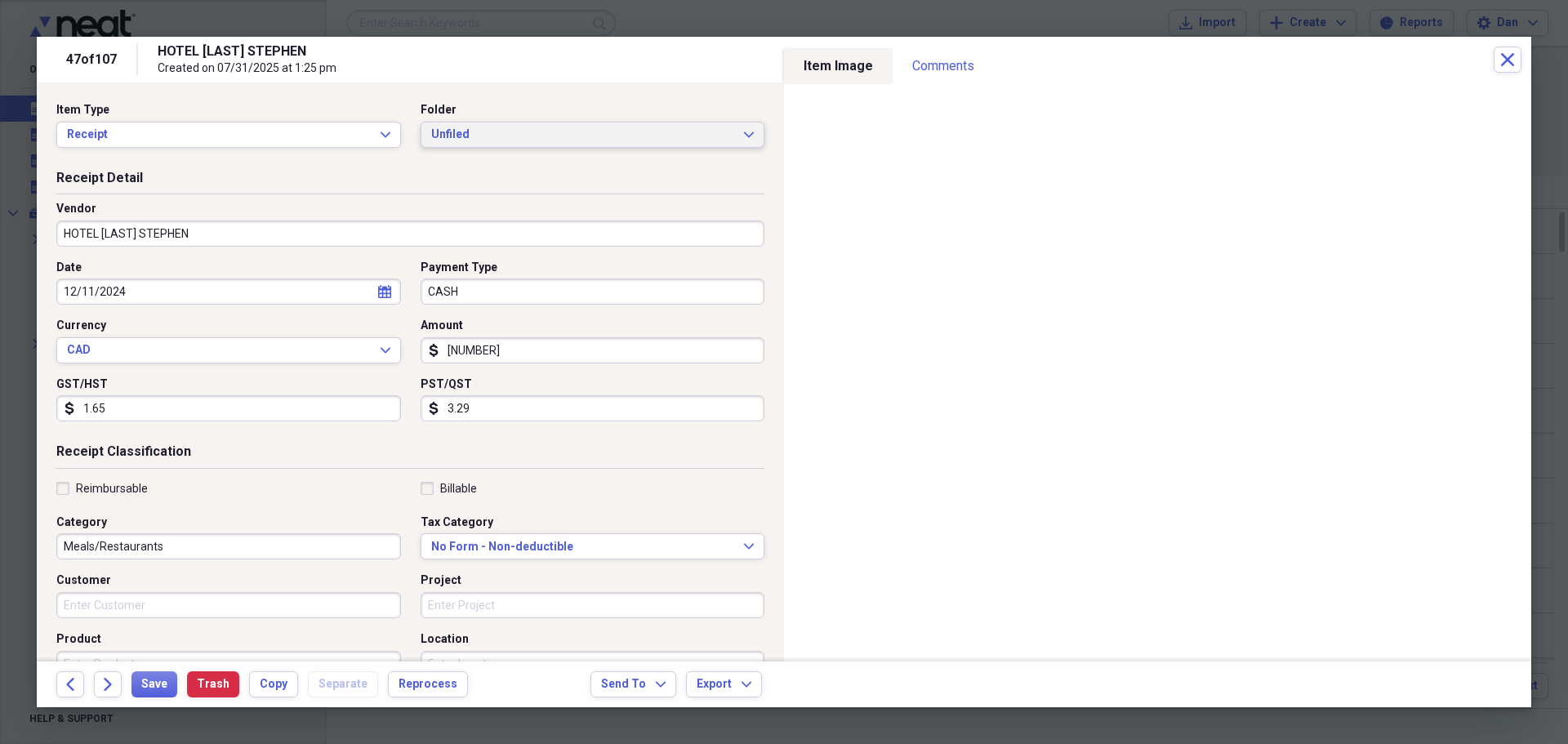 click on "Expand" 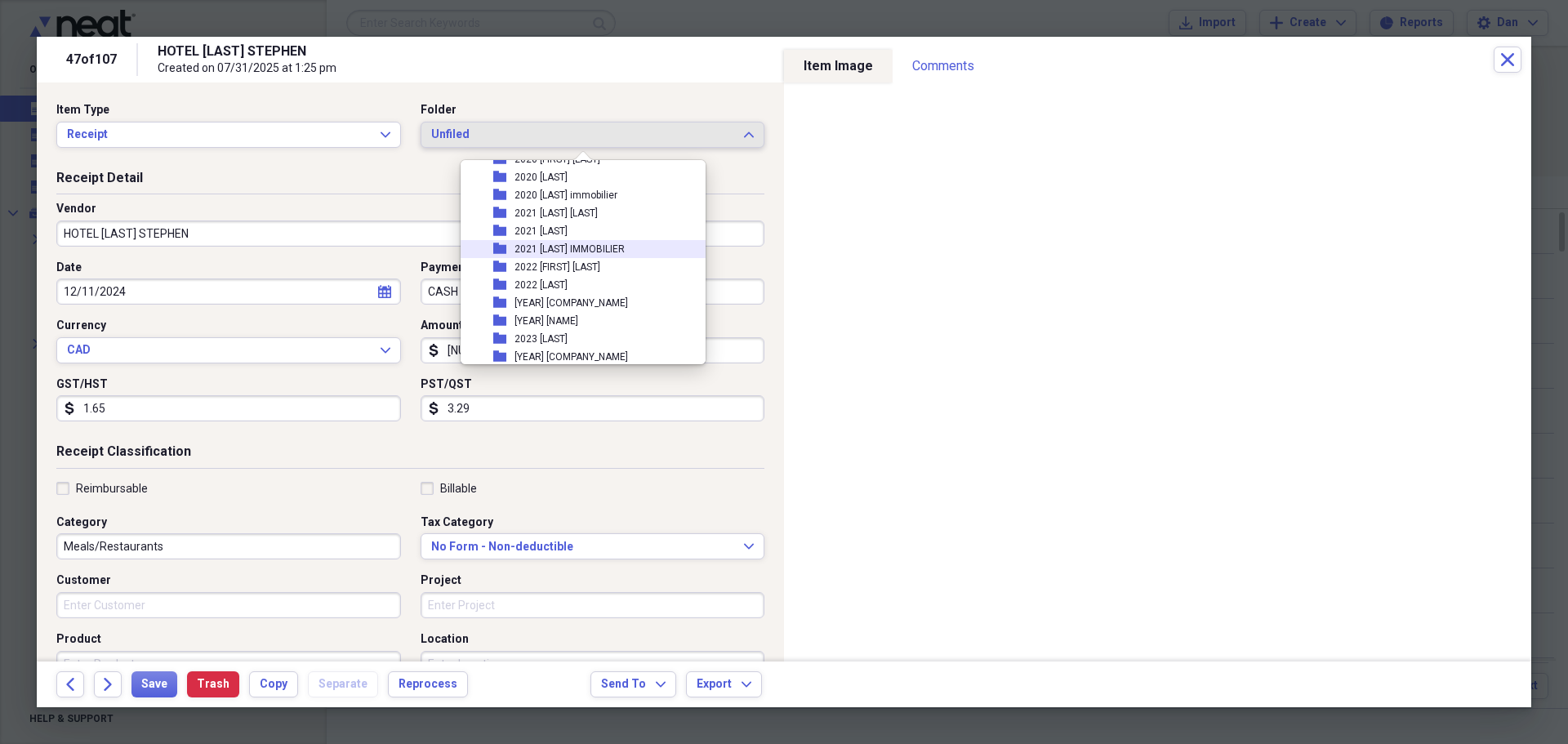 scroll, scrollTop: 408, scrollLeft: 0, axis: vertical 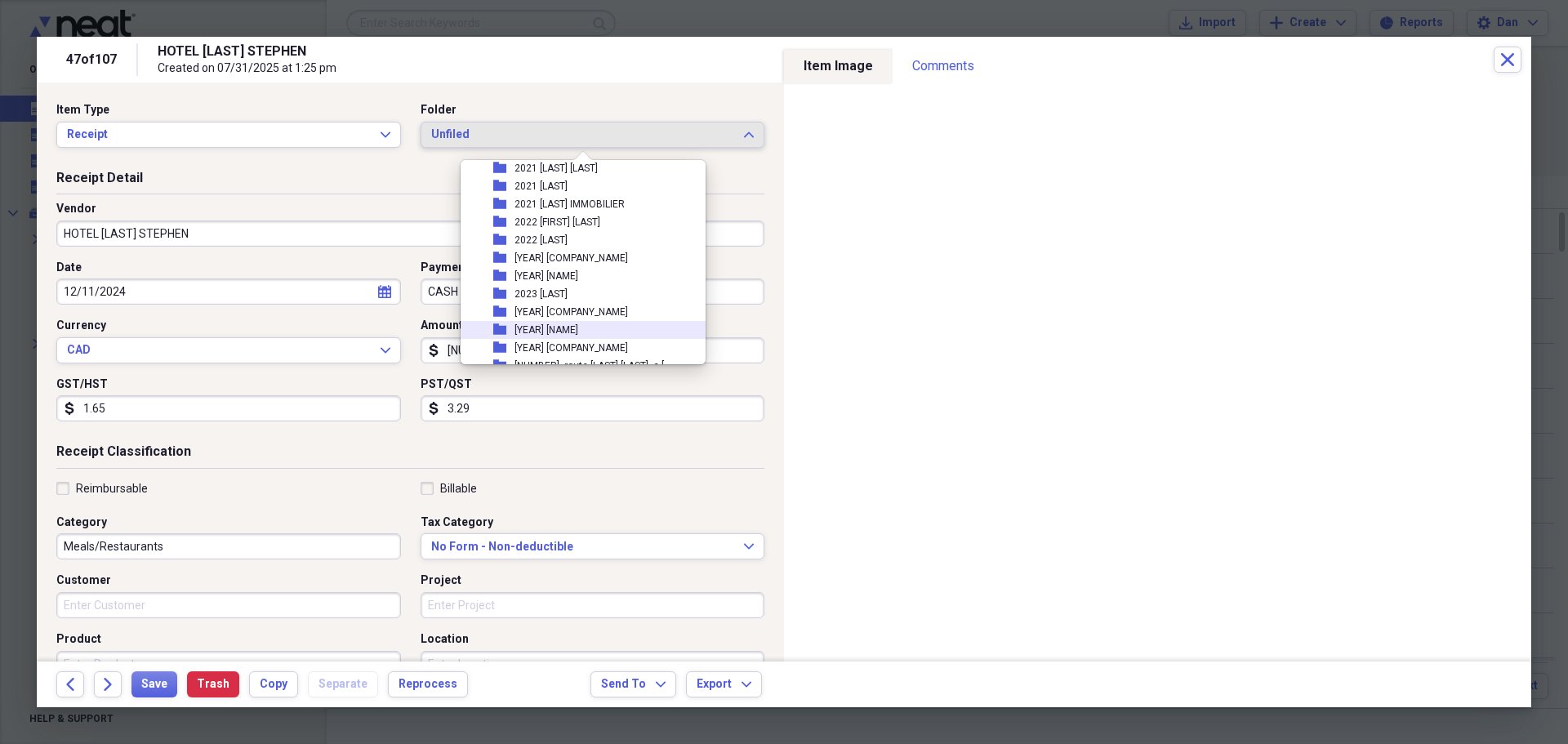 click on "[YEAR] [FIRST] [LAST]" at bounding box center (546, 330) 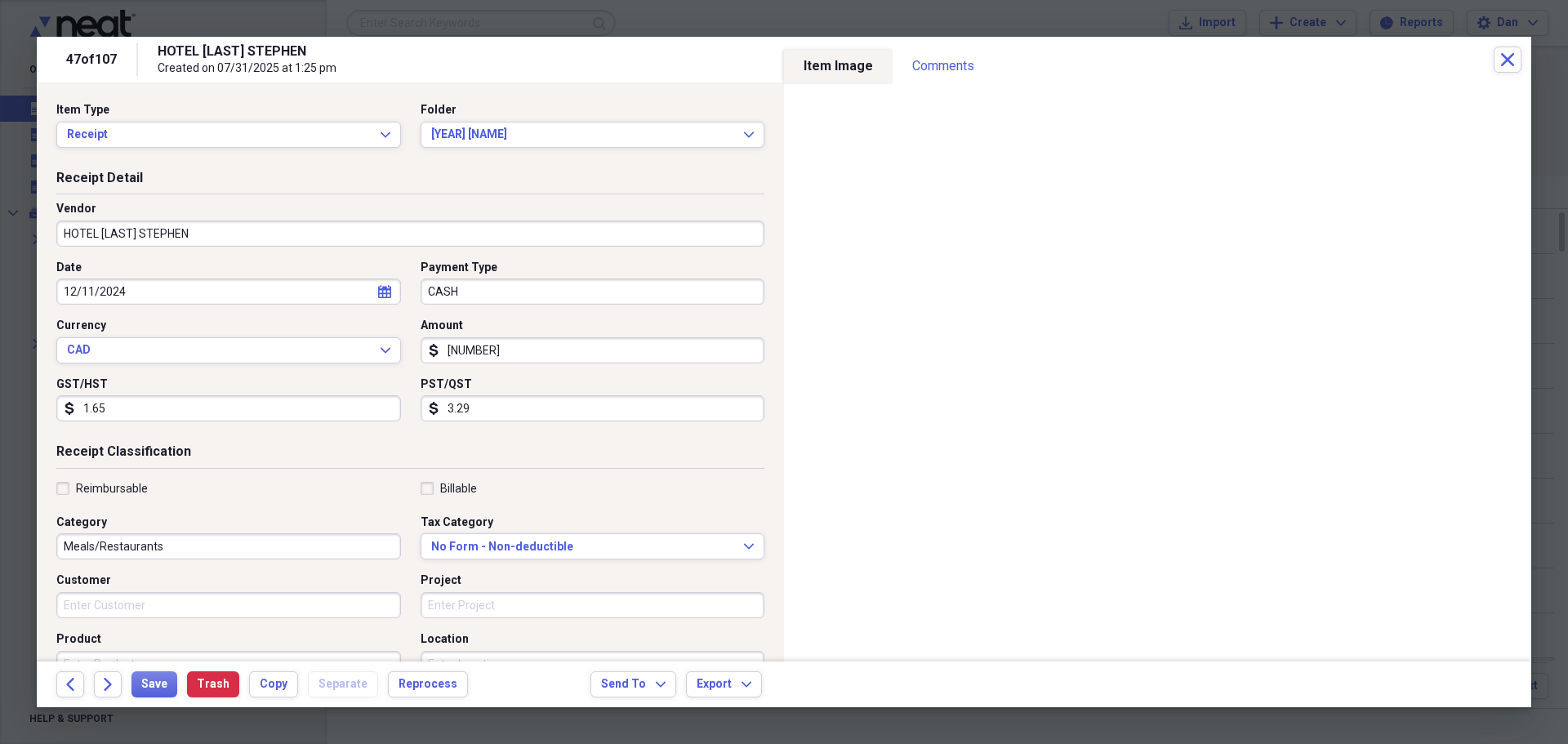 click on "Reimbursable" at bounding box center (102, 488) 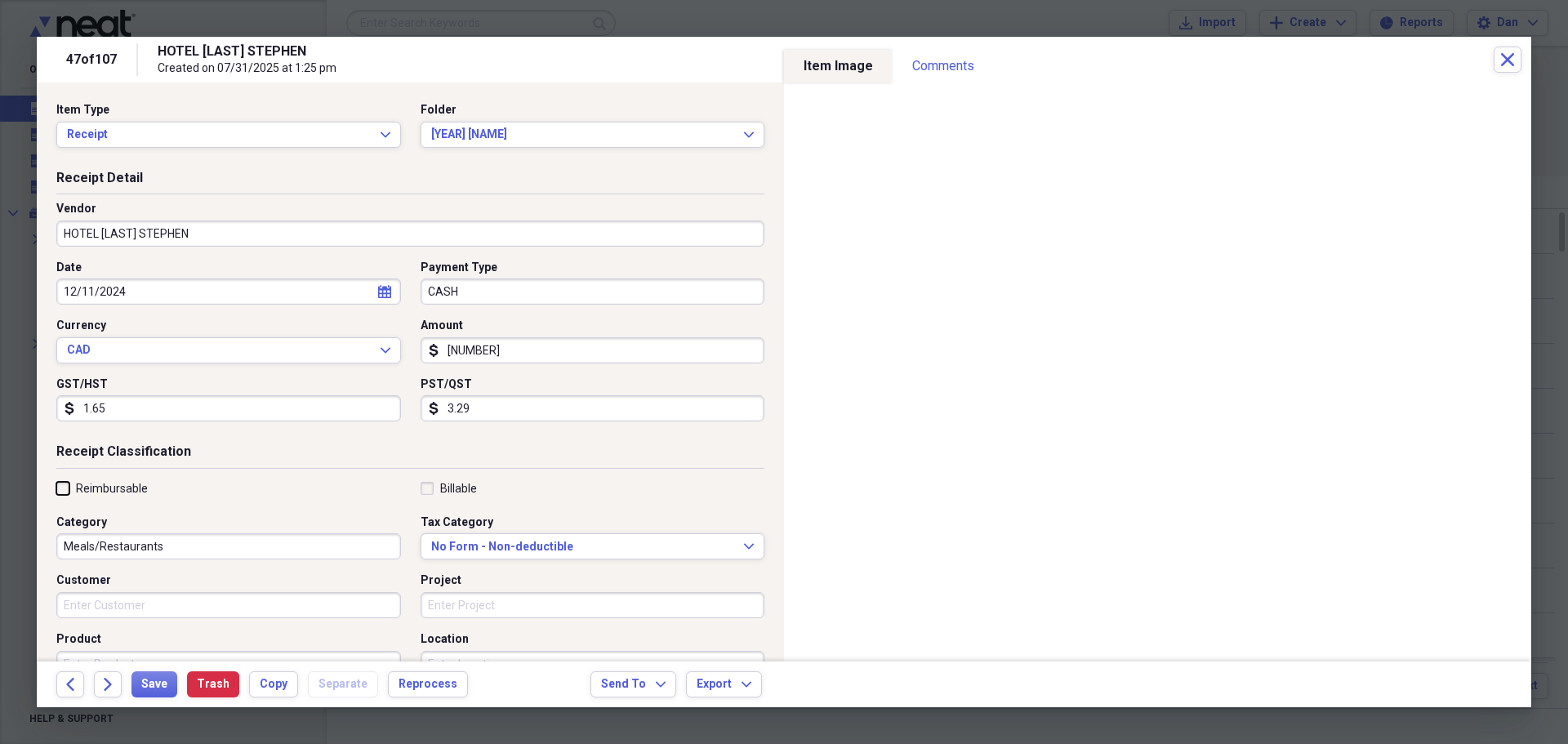click on "Reimbursable" at bounding box center (56, 488) 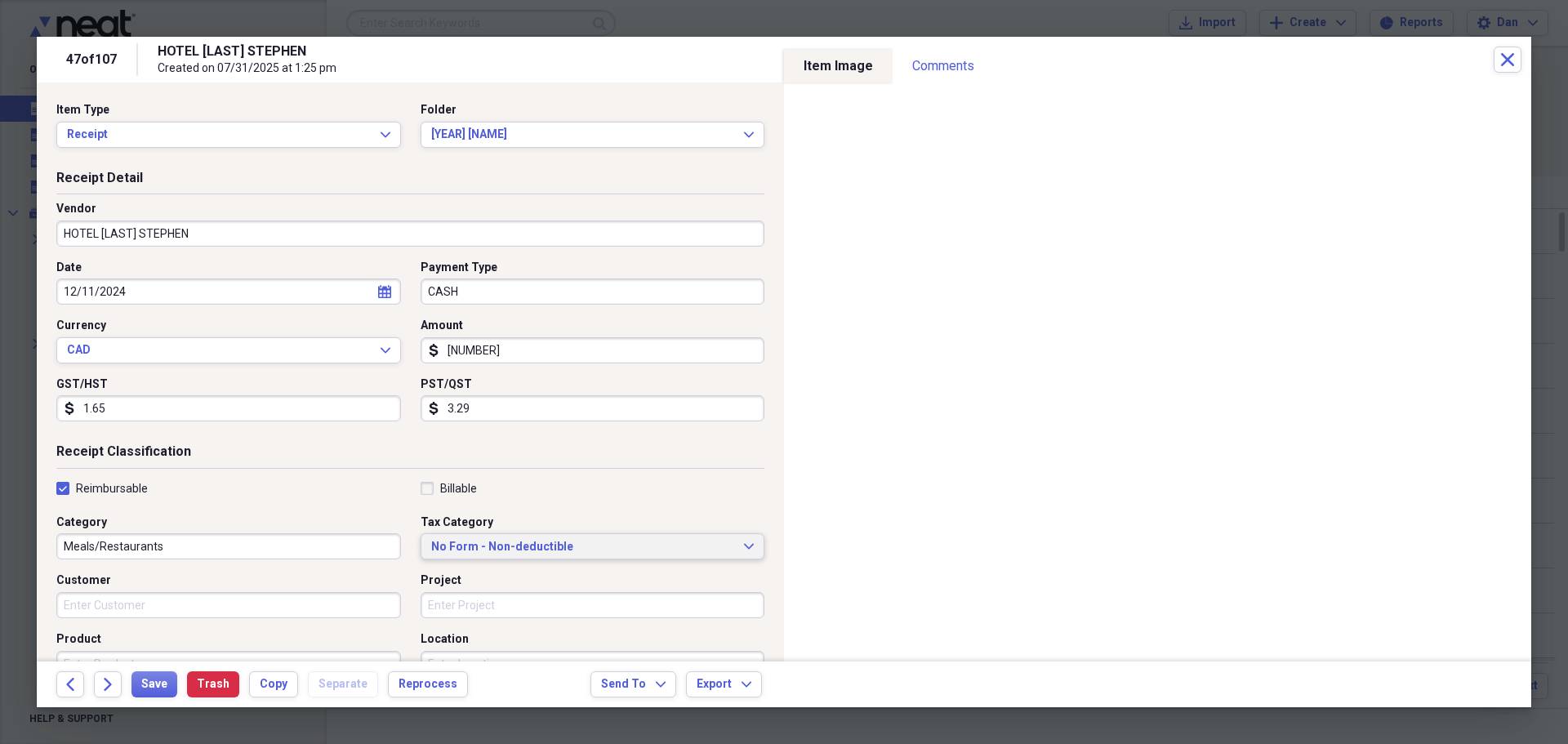 click on "No Form - Non-deductible" at bounding box center (583, 547) 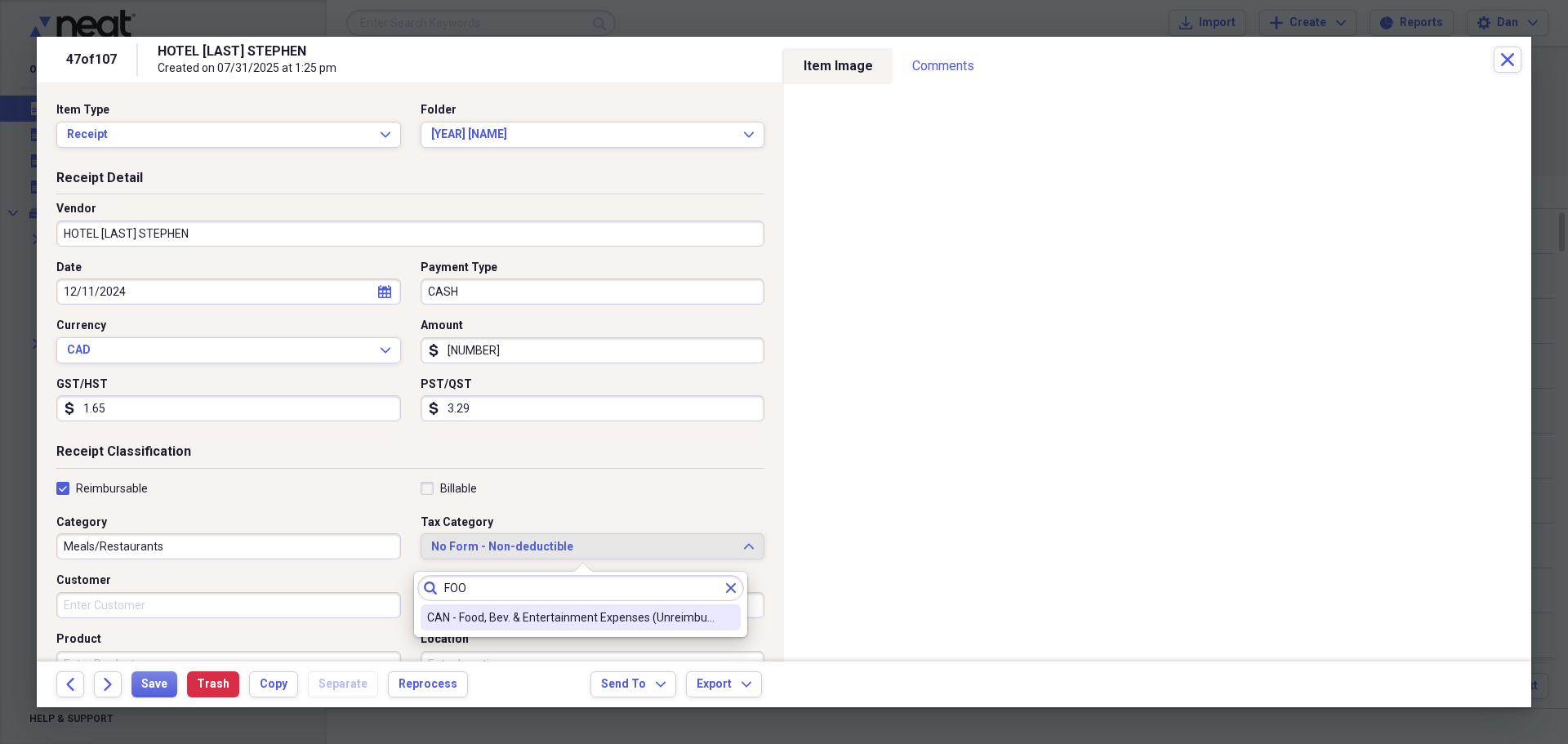 click on "CAN - Food, Bev. & Entertainment Expenses (Unreimbursed)" at bounding box center [571, 617] 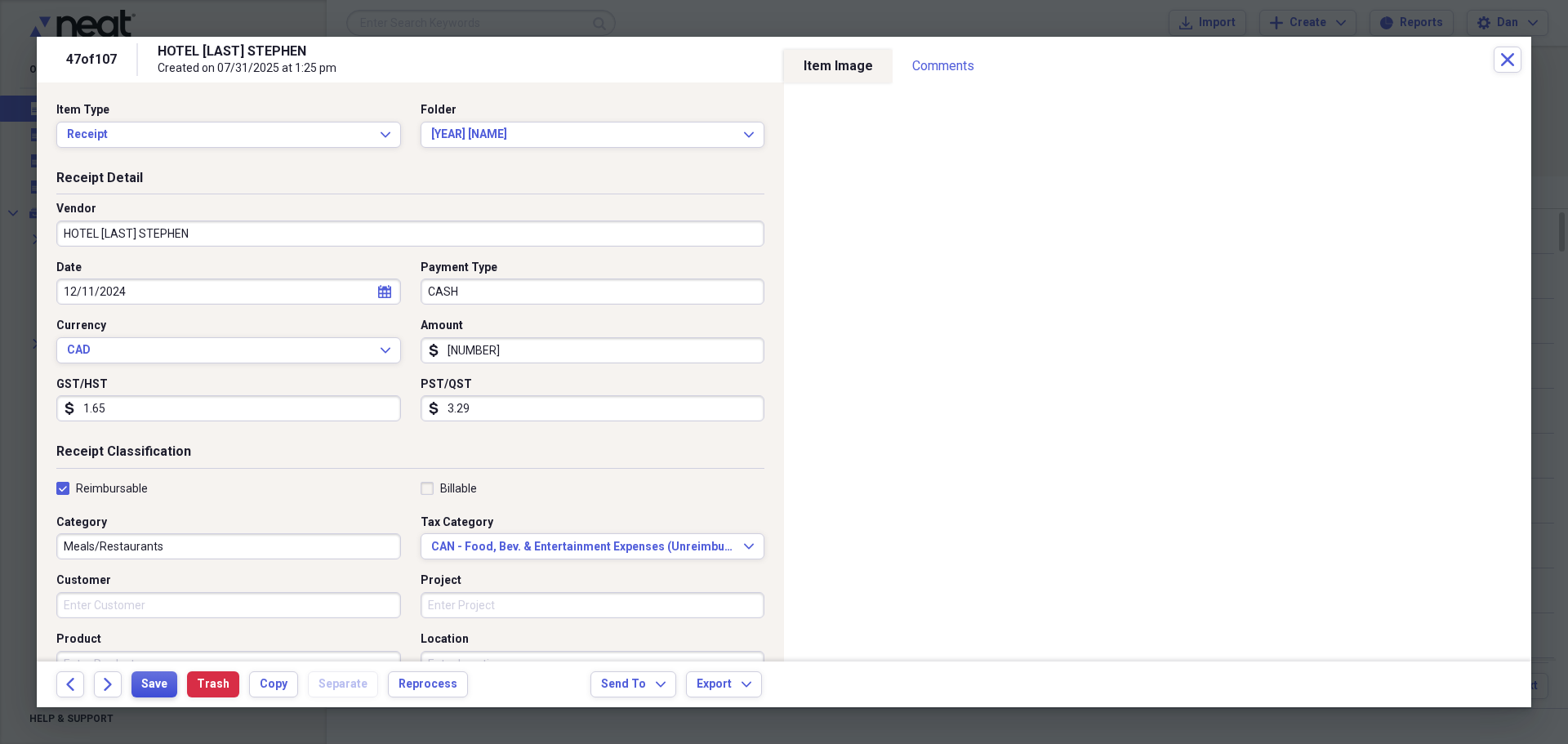 click on "Save" at bounding box center [154, 684] 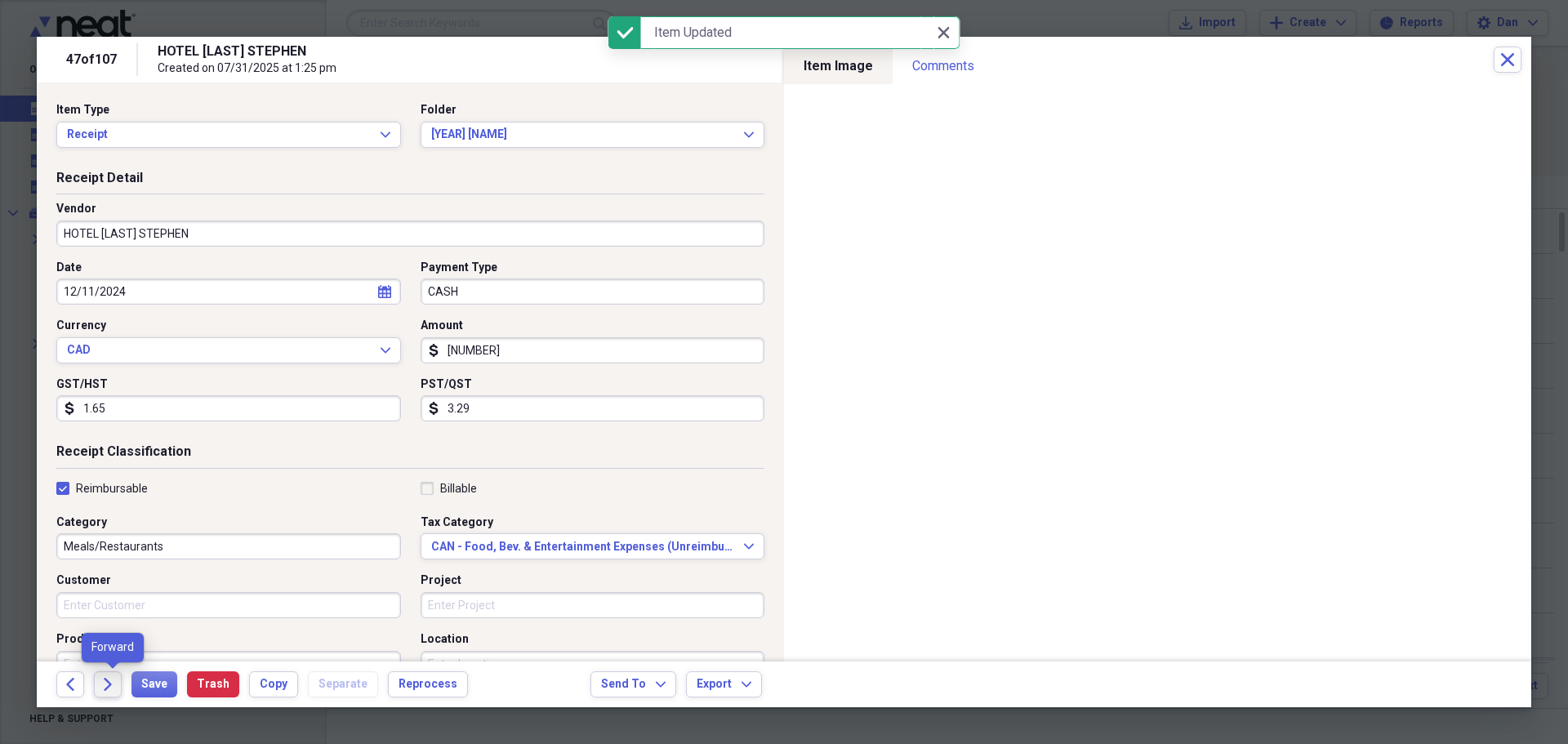 click on "Forward" 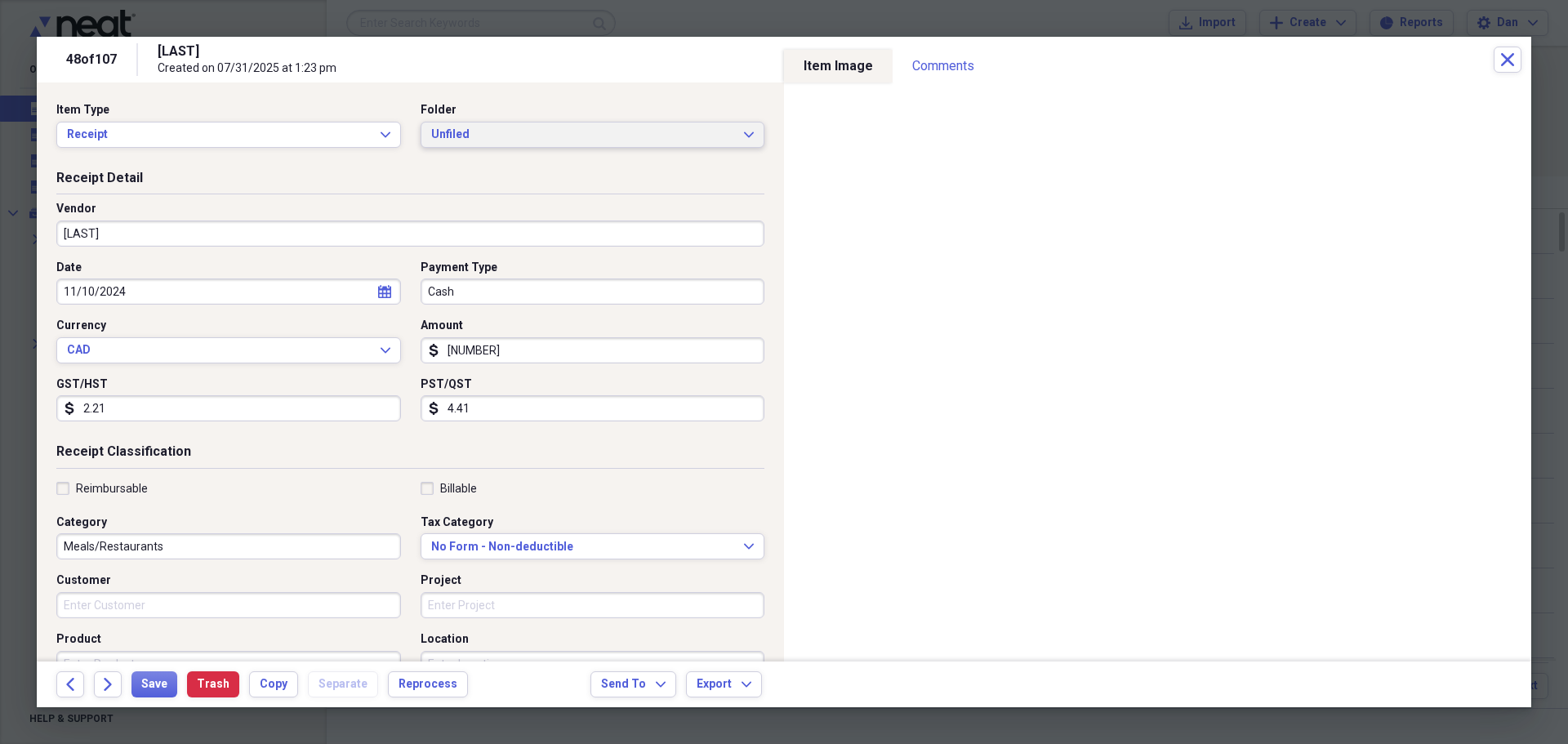 click on "Expand" 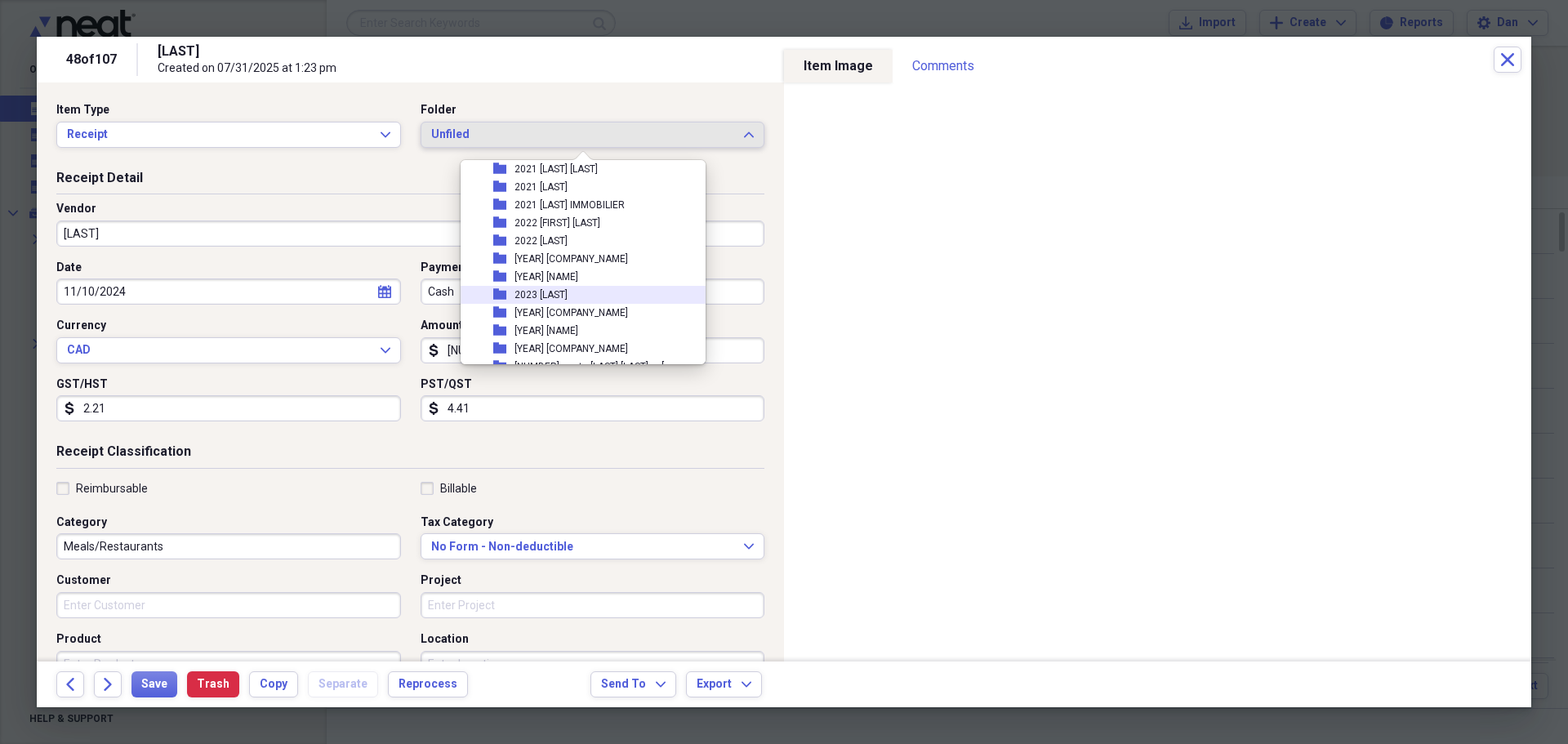 scroll, scrollTop: 408, scrollLeft: 0, axis: vertical 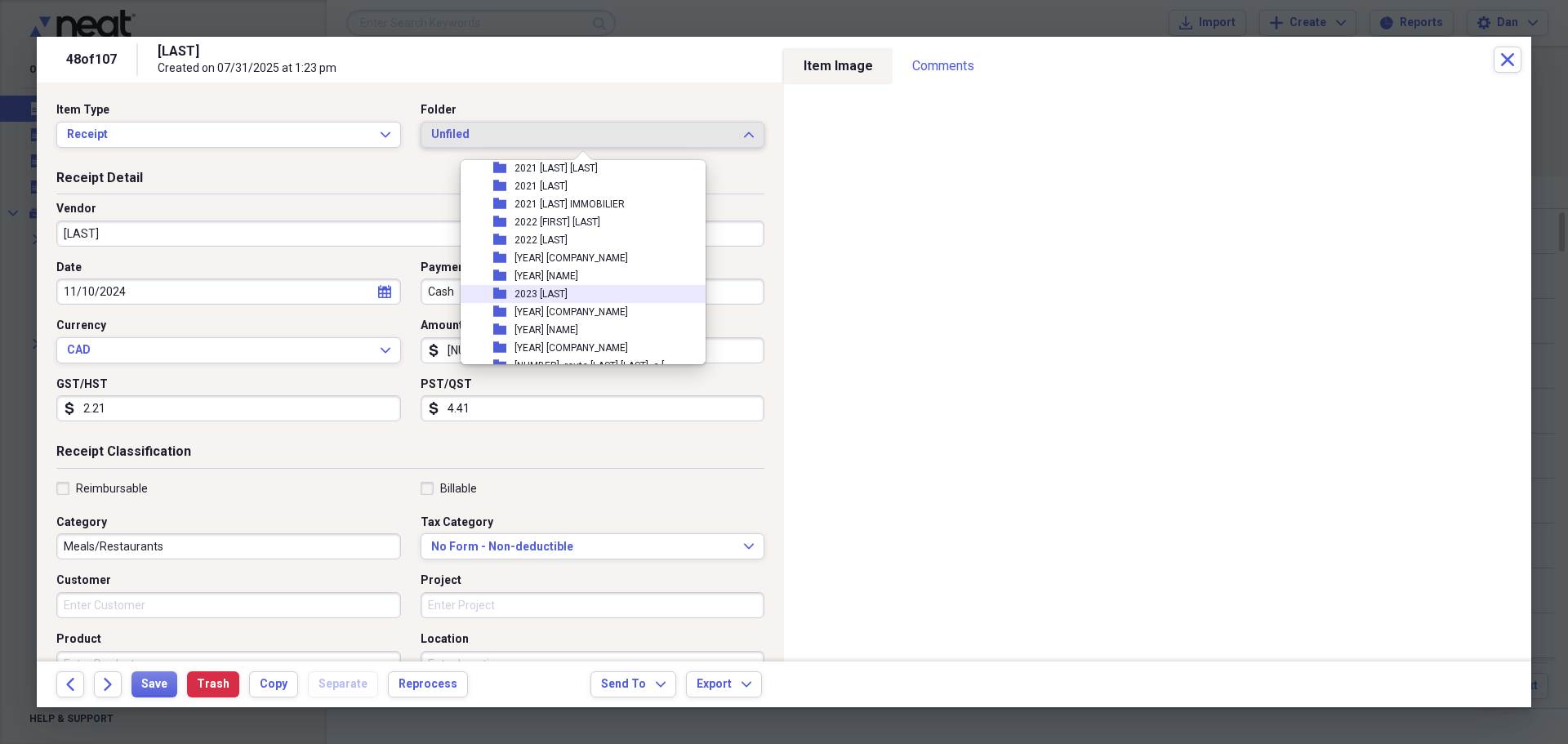 click on "[YEAR] [FIRST] [LAST]" at bounding box center [546, 330] 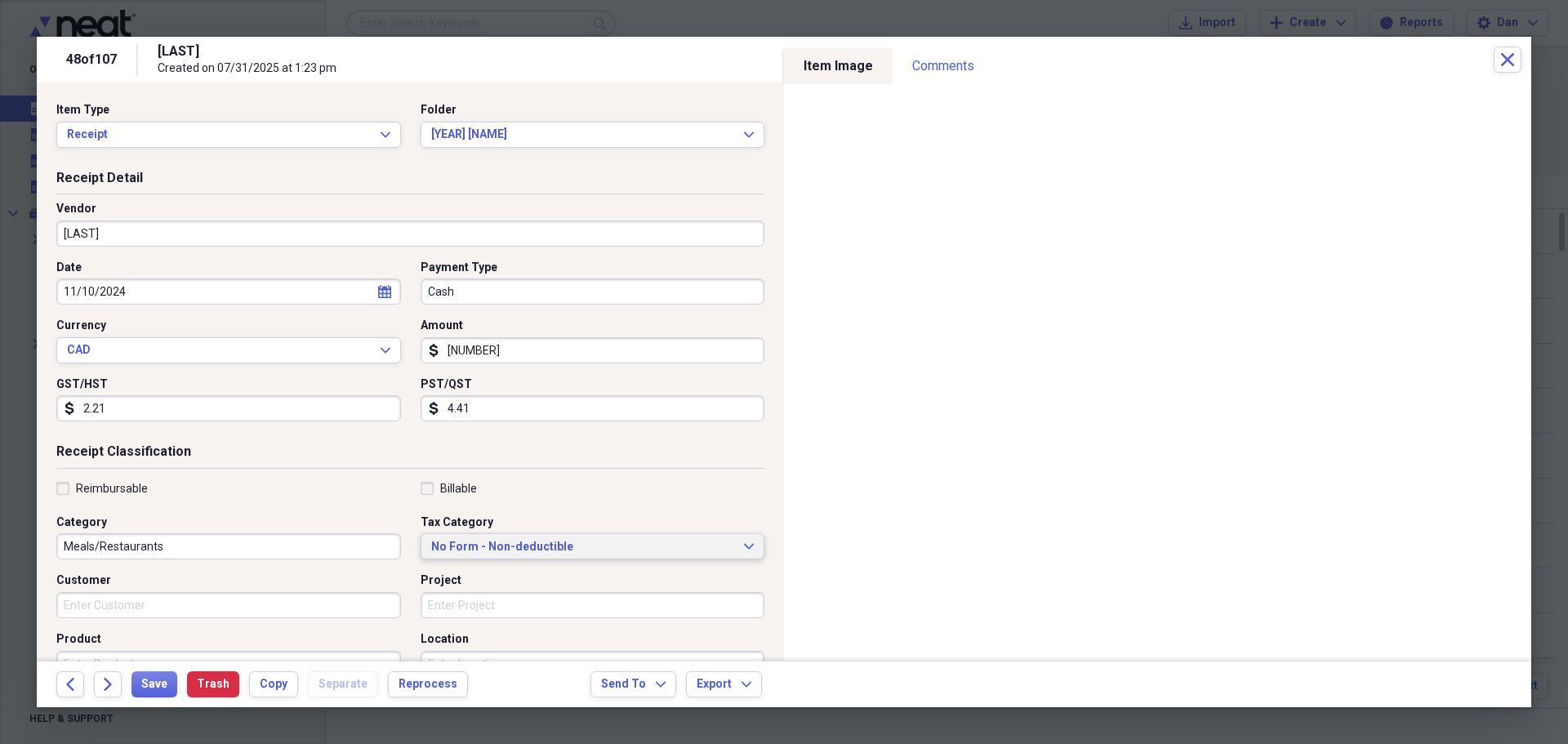 click on "No Form - Non-deductible" at bounding box center [583, 547] 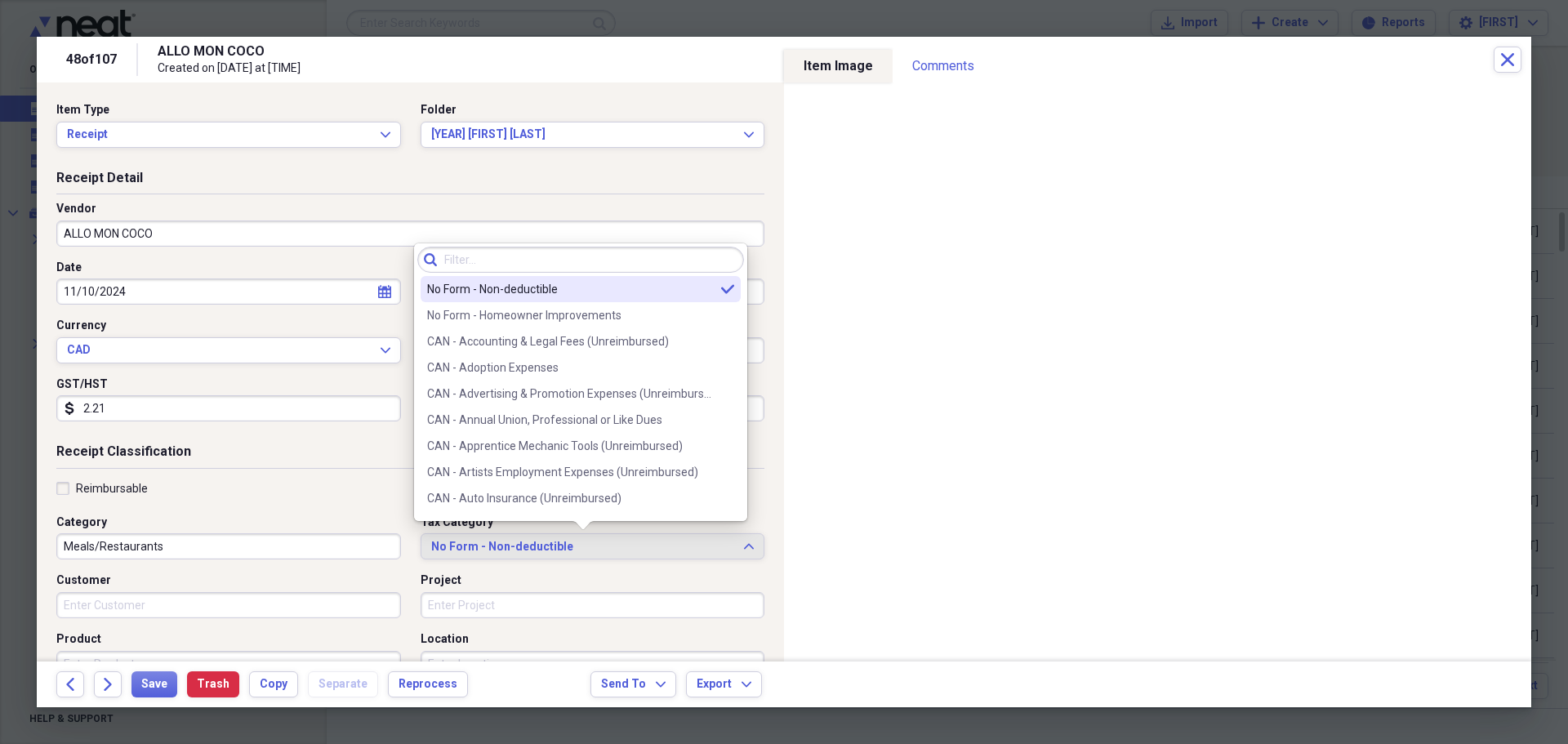 scroll, scrollTop: 0, scrollLeft: 0, axis: both 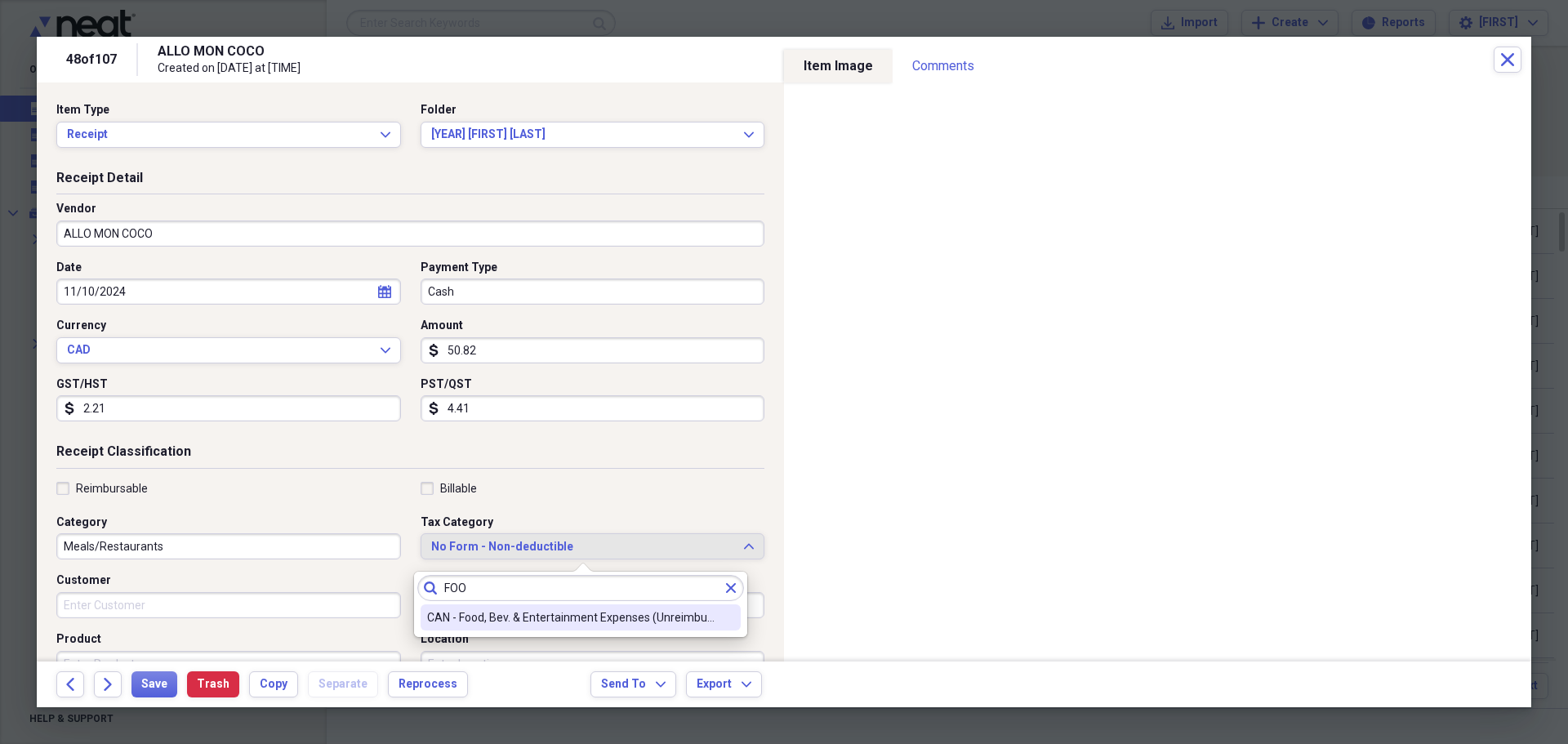 type on "FOO" 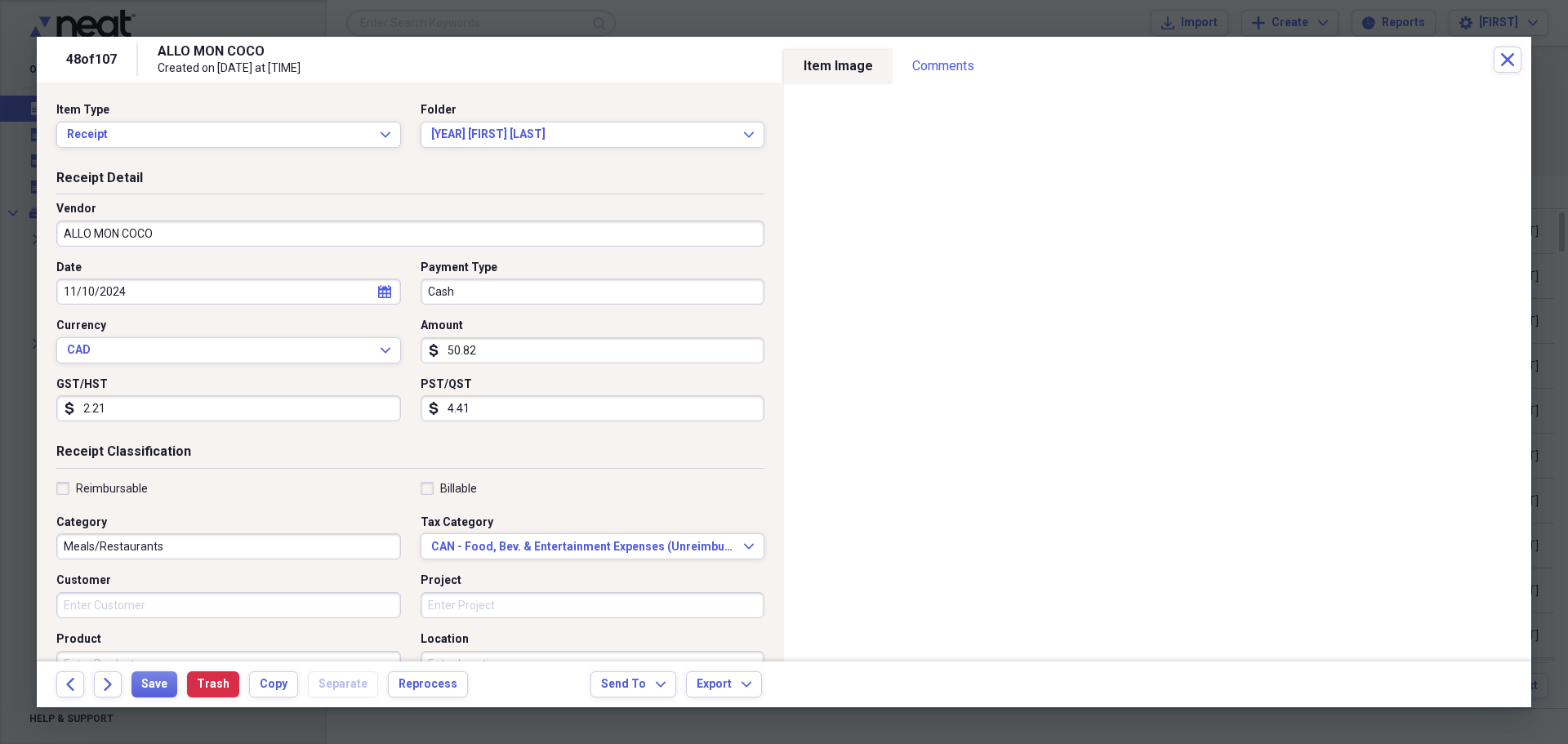 click on "Reimbursable" at bounding box center (102, 488) 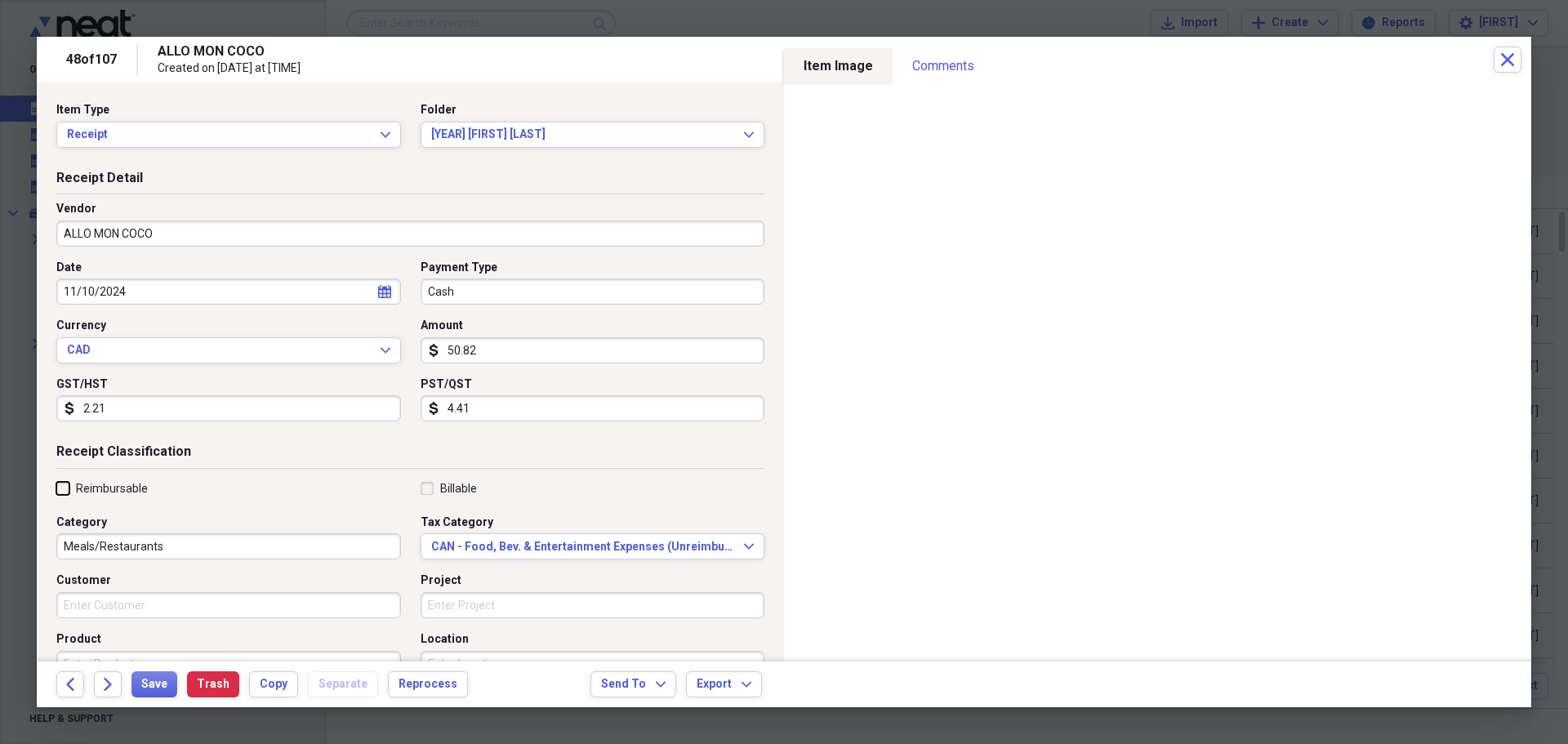 click on "Reimbursable" at bounding box center [56, 488] 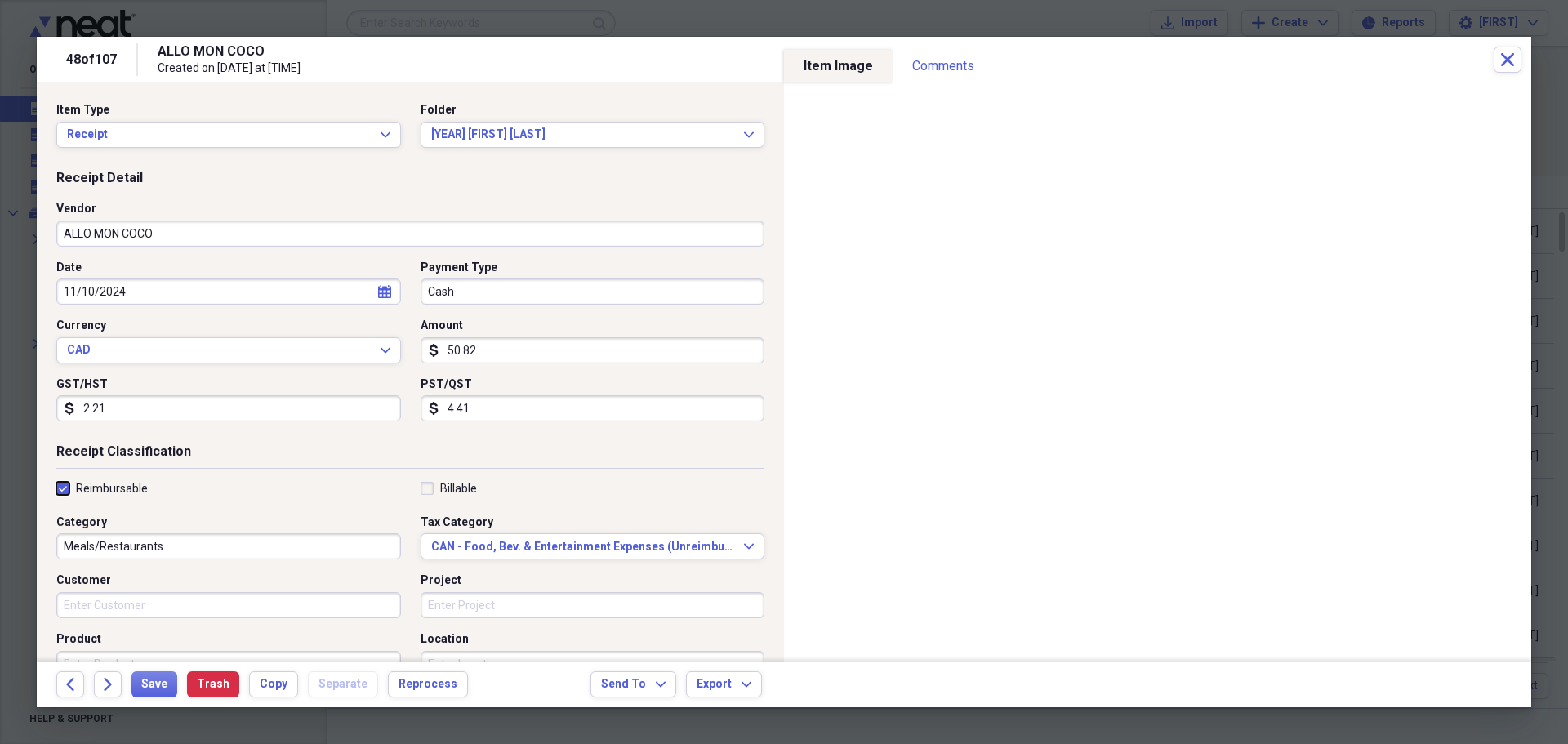 checkbox on "true" 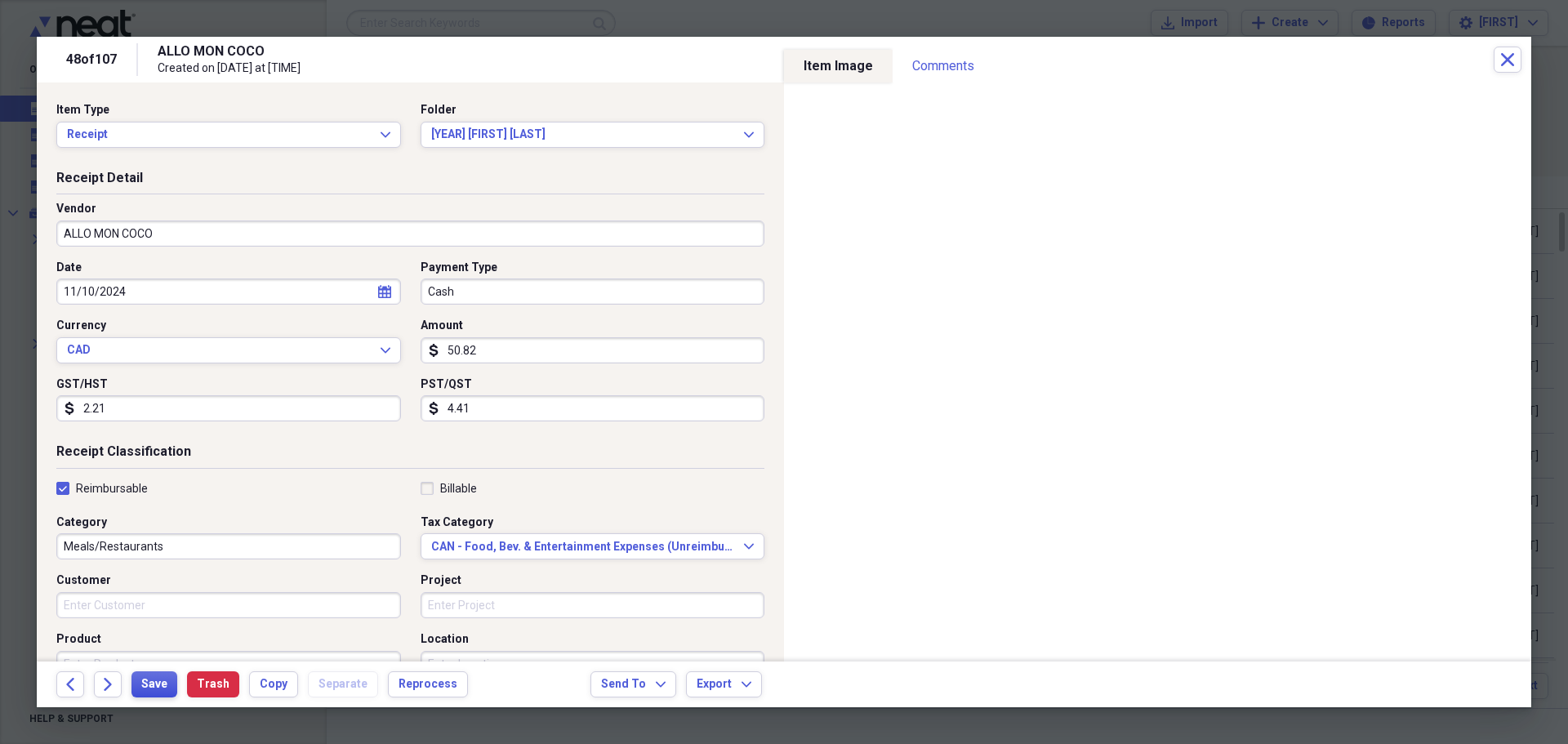 click on "Save" at bounding box center (154, 684) 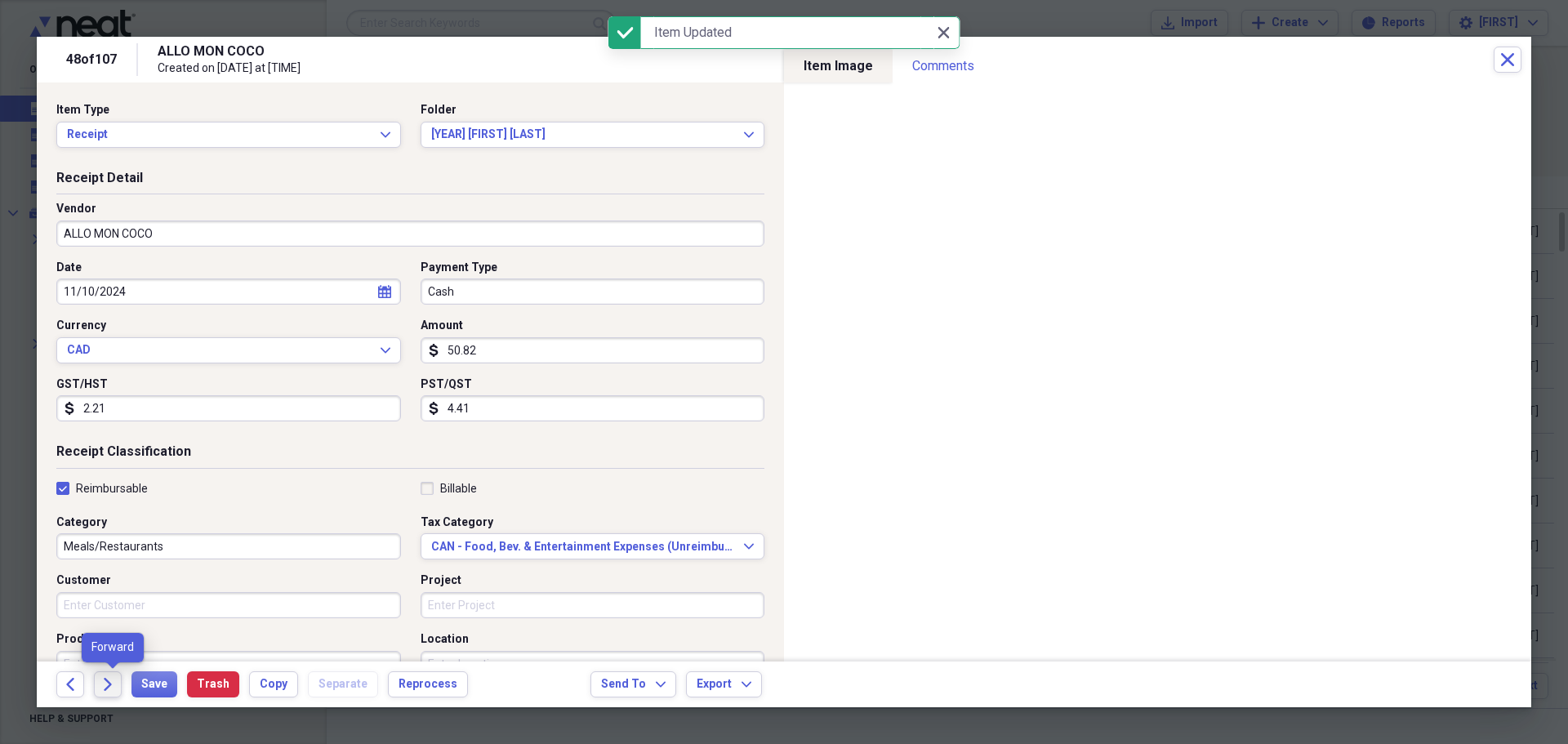 click on "Forward" 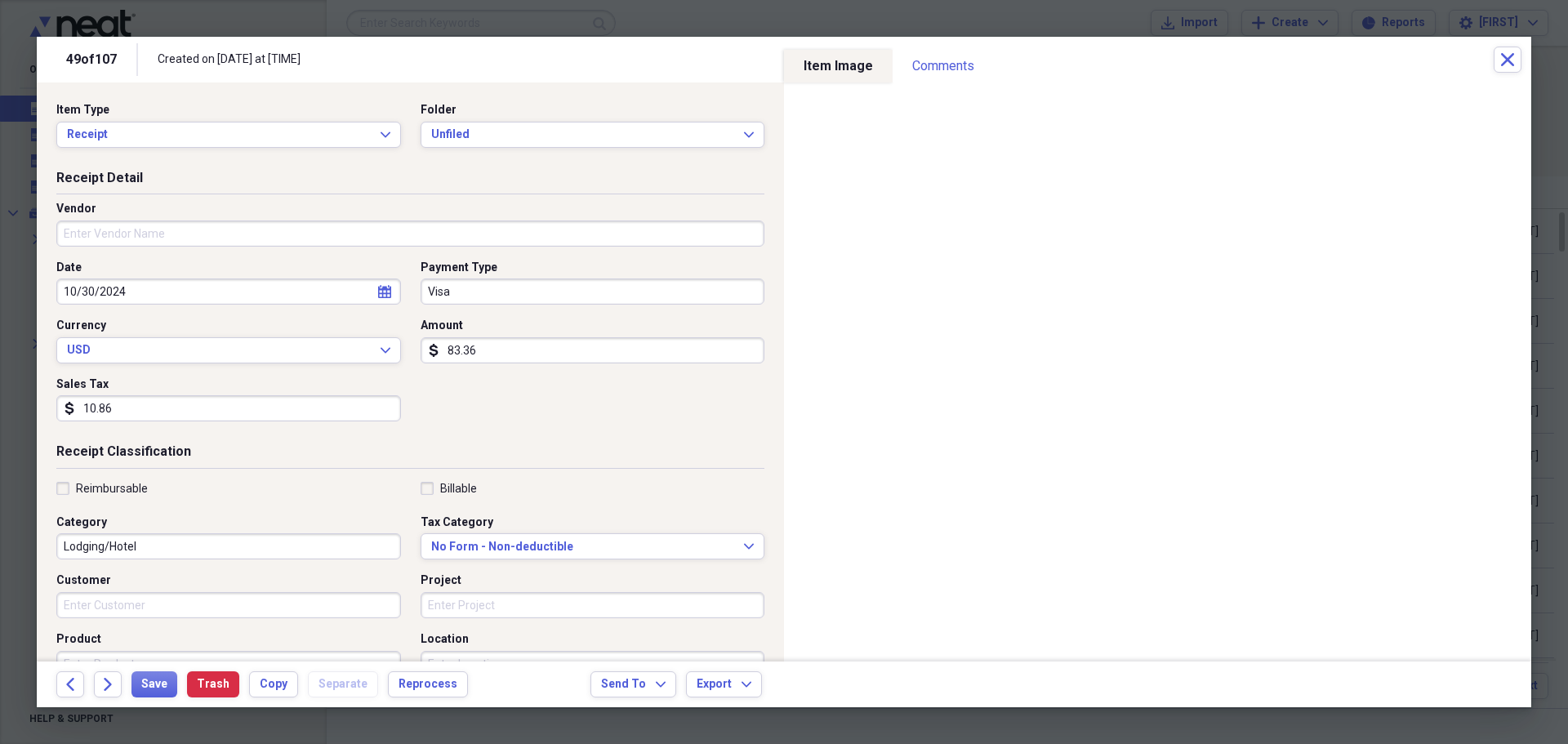 click on "Visa" at bounding box center (593, 292) 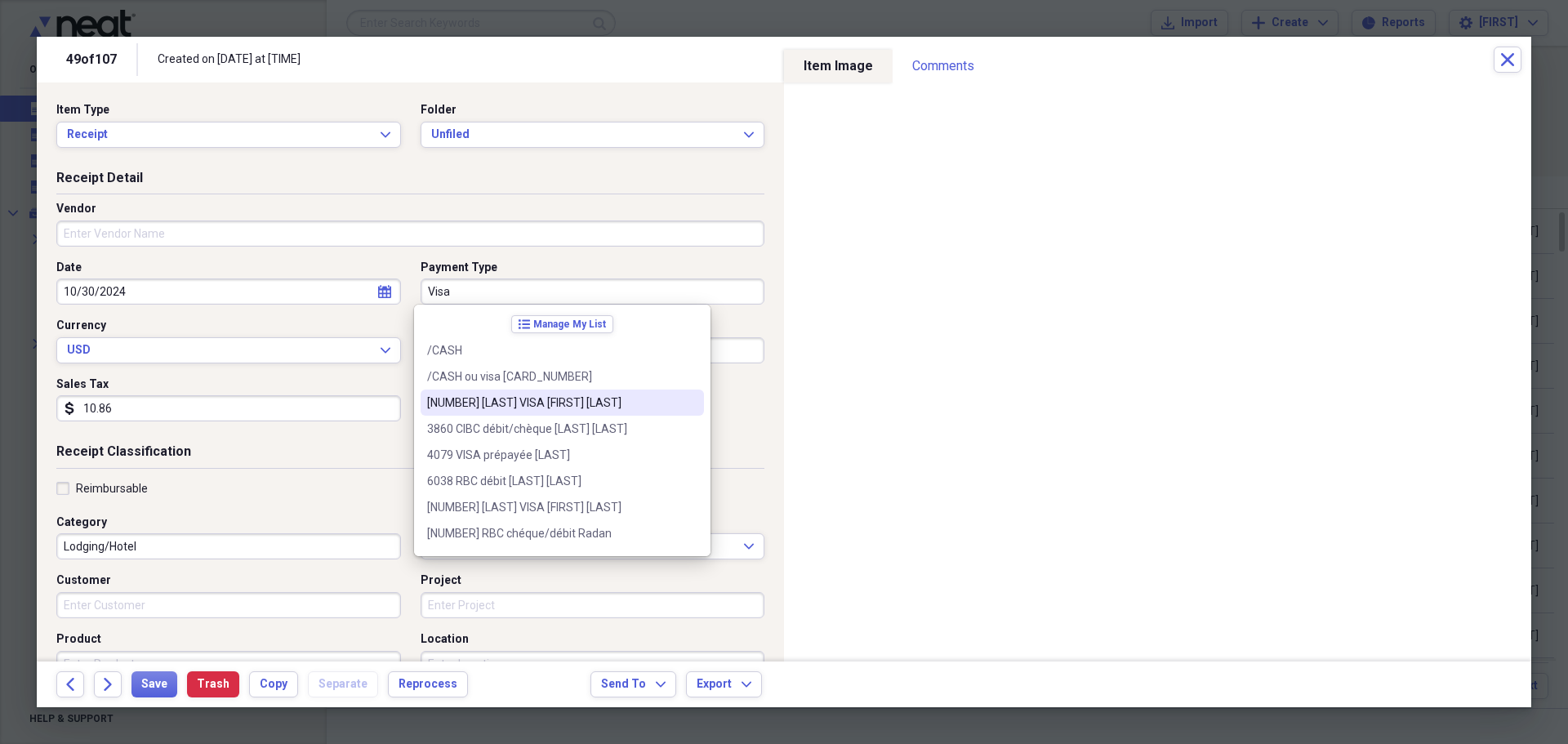 click on "[NUMBER] [LAST] VISA [FIRST] [LAST]" at bounding box center (552, 403) 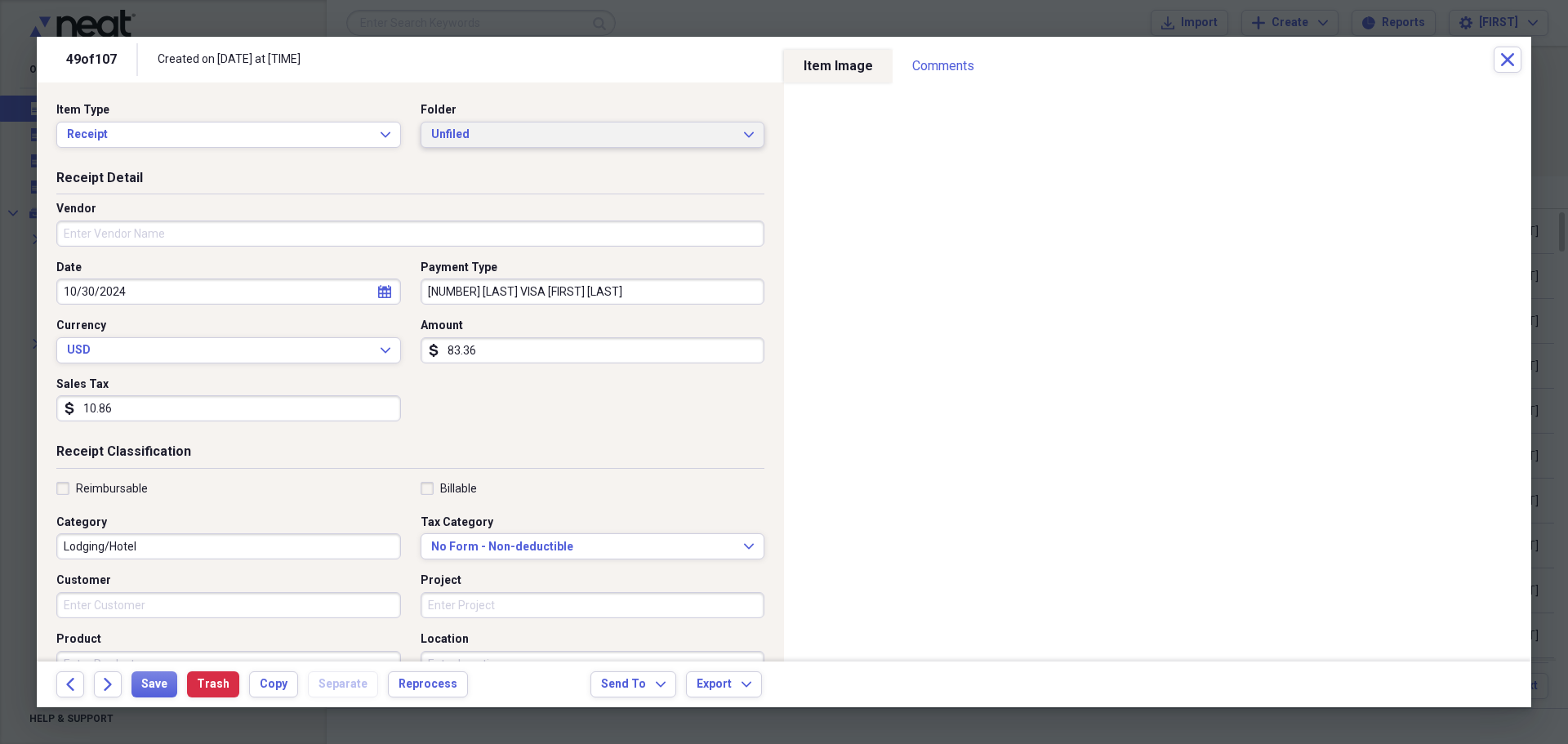 click on "Unfiled Expand" at bounding box center [593, 135] 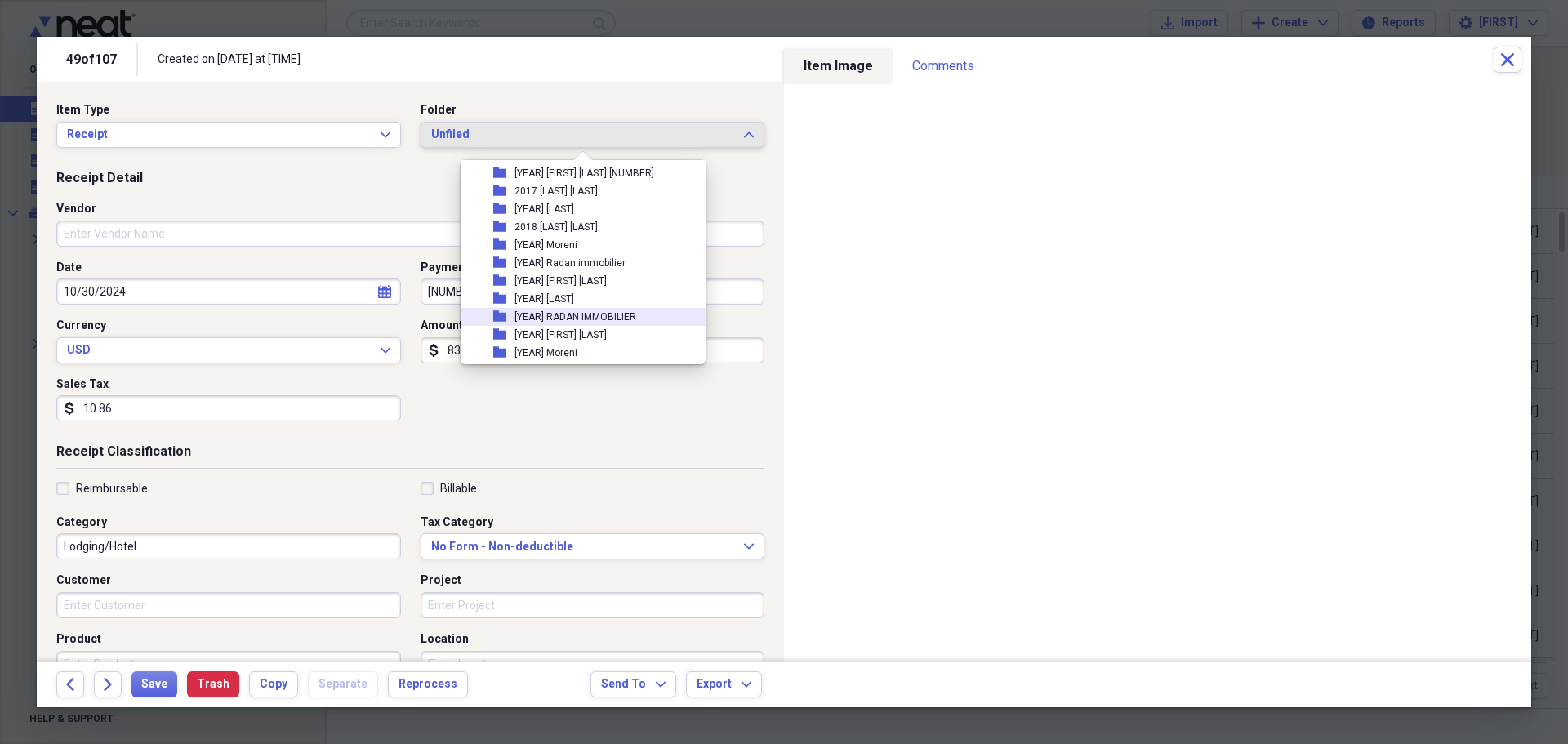 scroll, scrollTop: 408, scrollLeft: 0, axis: vertical 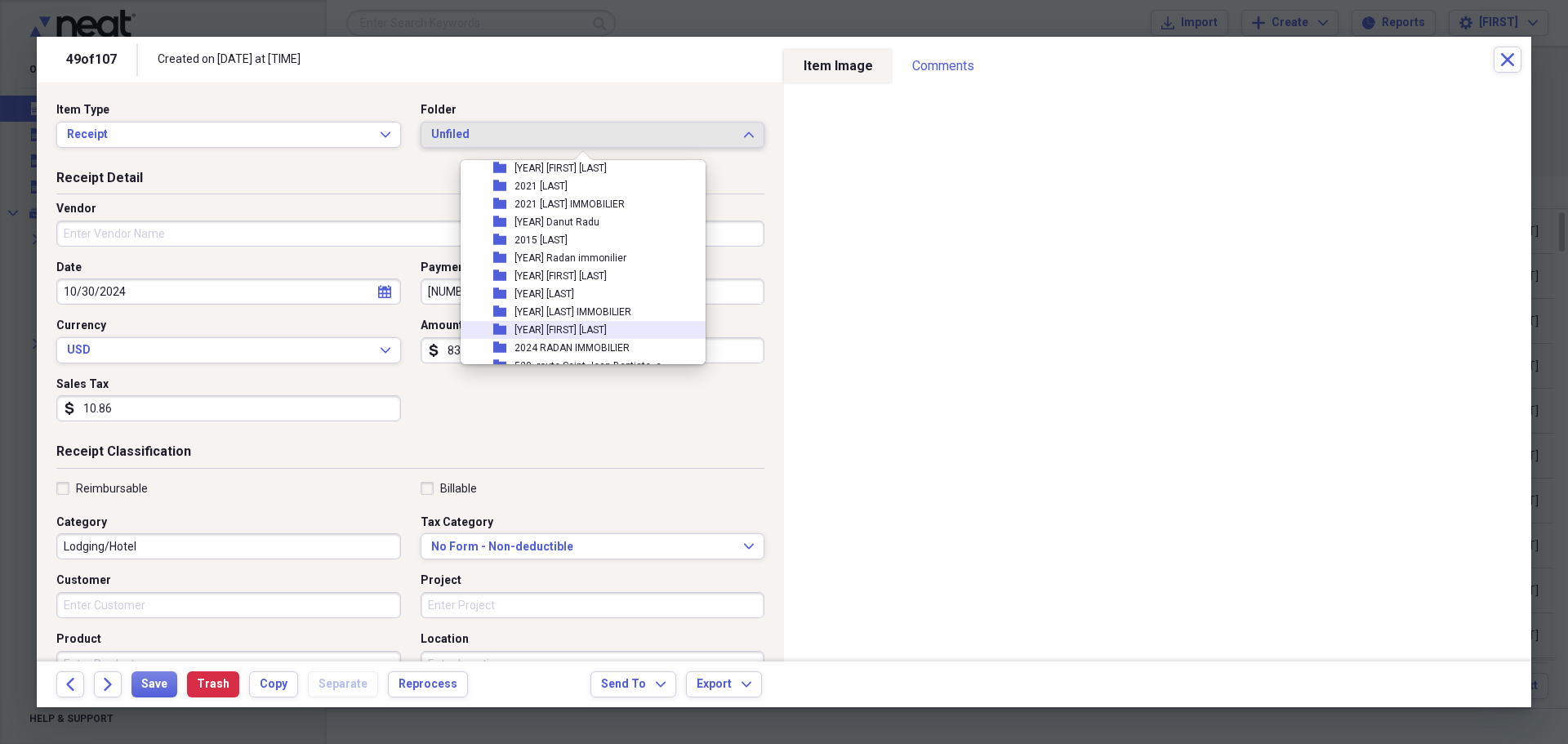 click on "[YEAR] [FIRST] [LAST]" at bounding box center (560, 330) 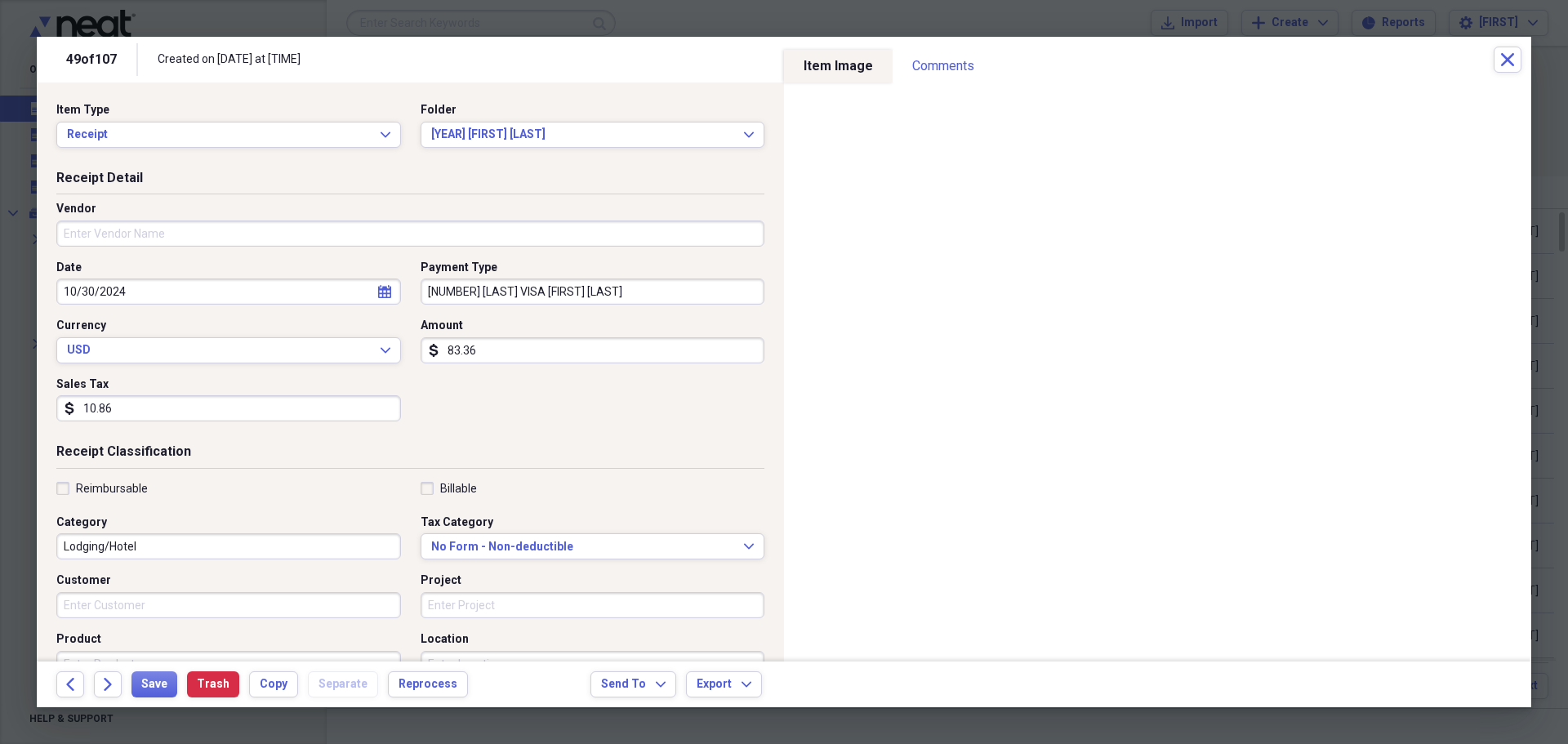 click on "Vendor" at bounding box center (410, 234) 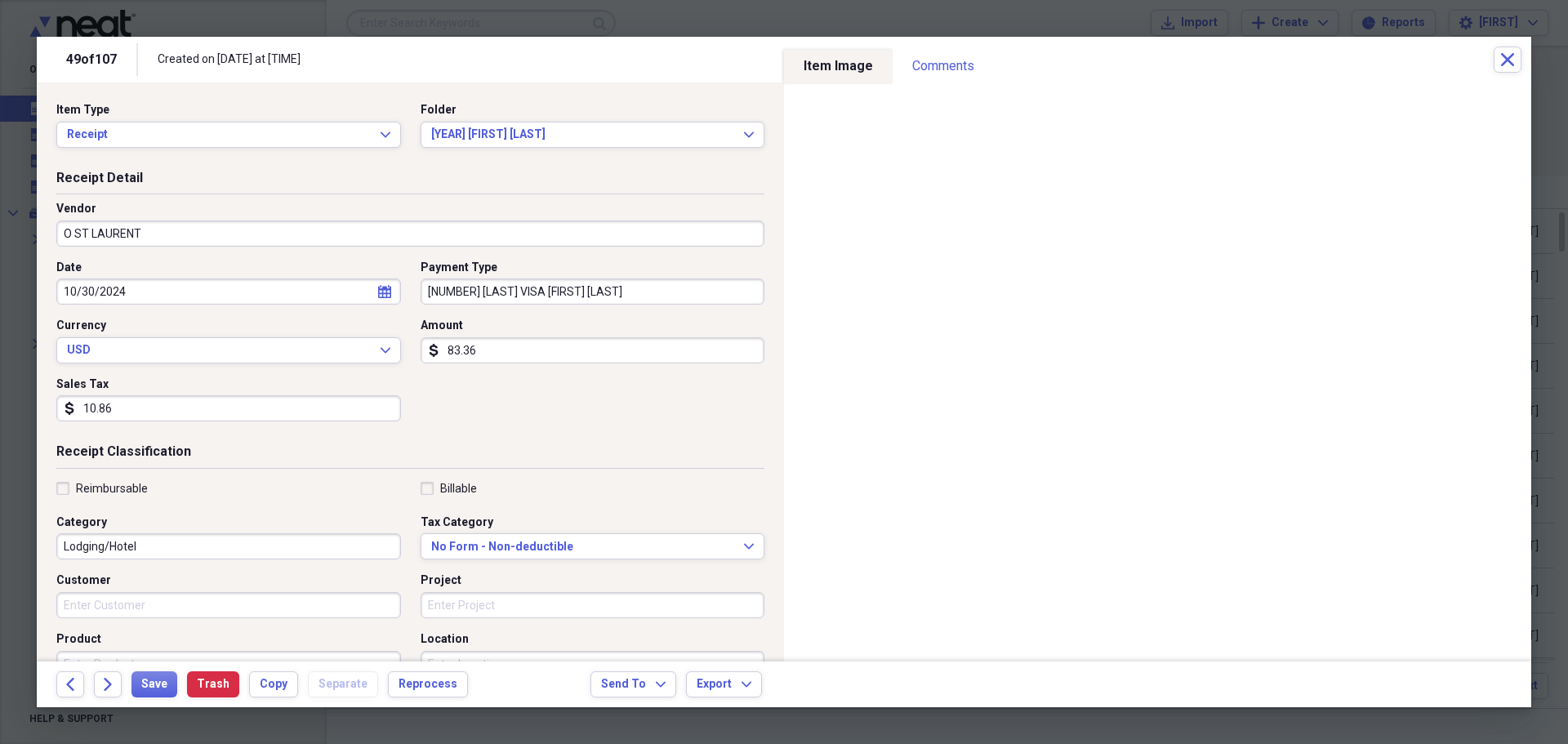 drag, startPoint x: 76, startPoint y: 230, endPoint x: 69, endPoint y: 246, distance: 17.464249 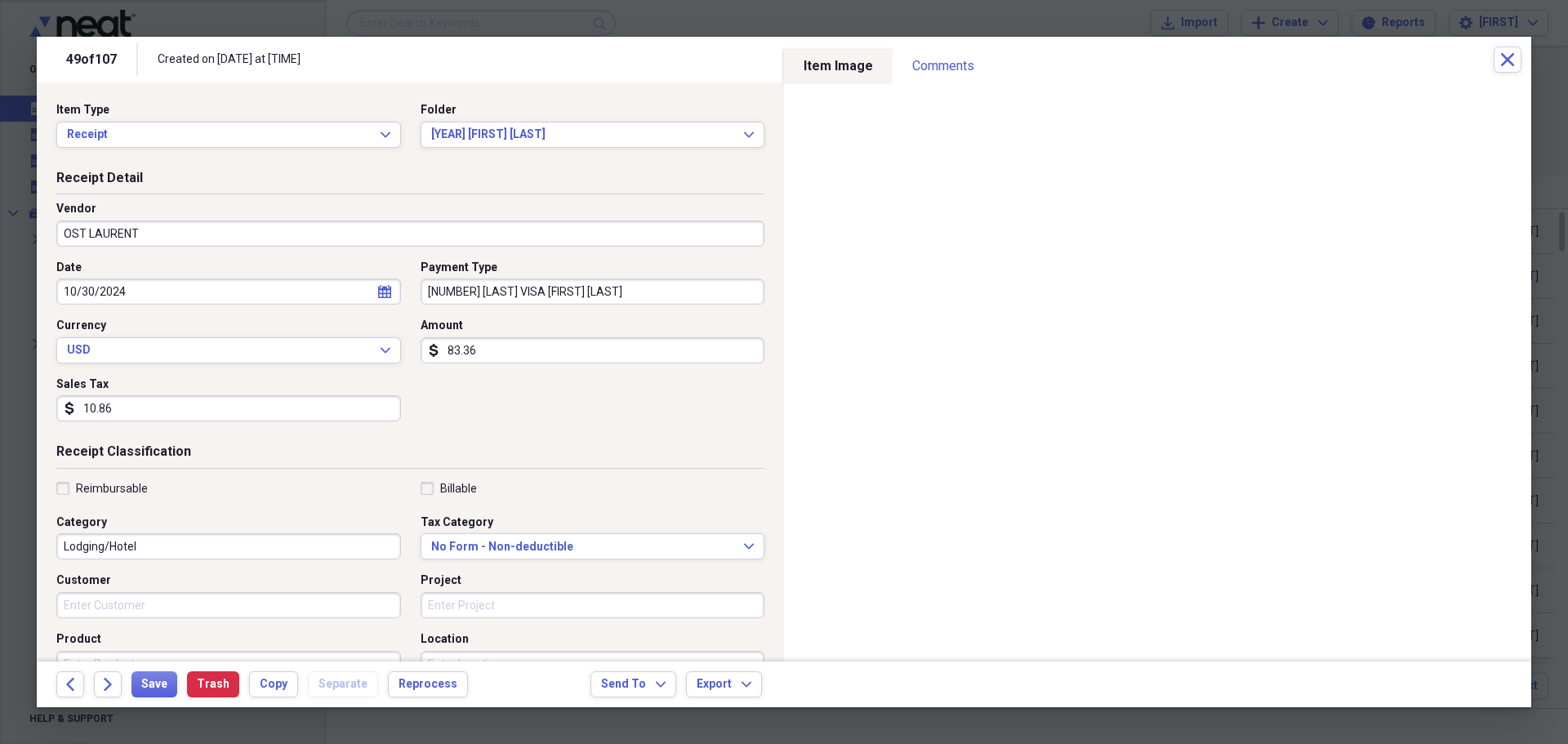 click on "OST LAURENT" at bounding box center (410, 234) 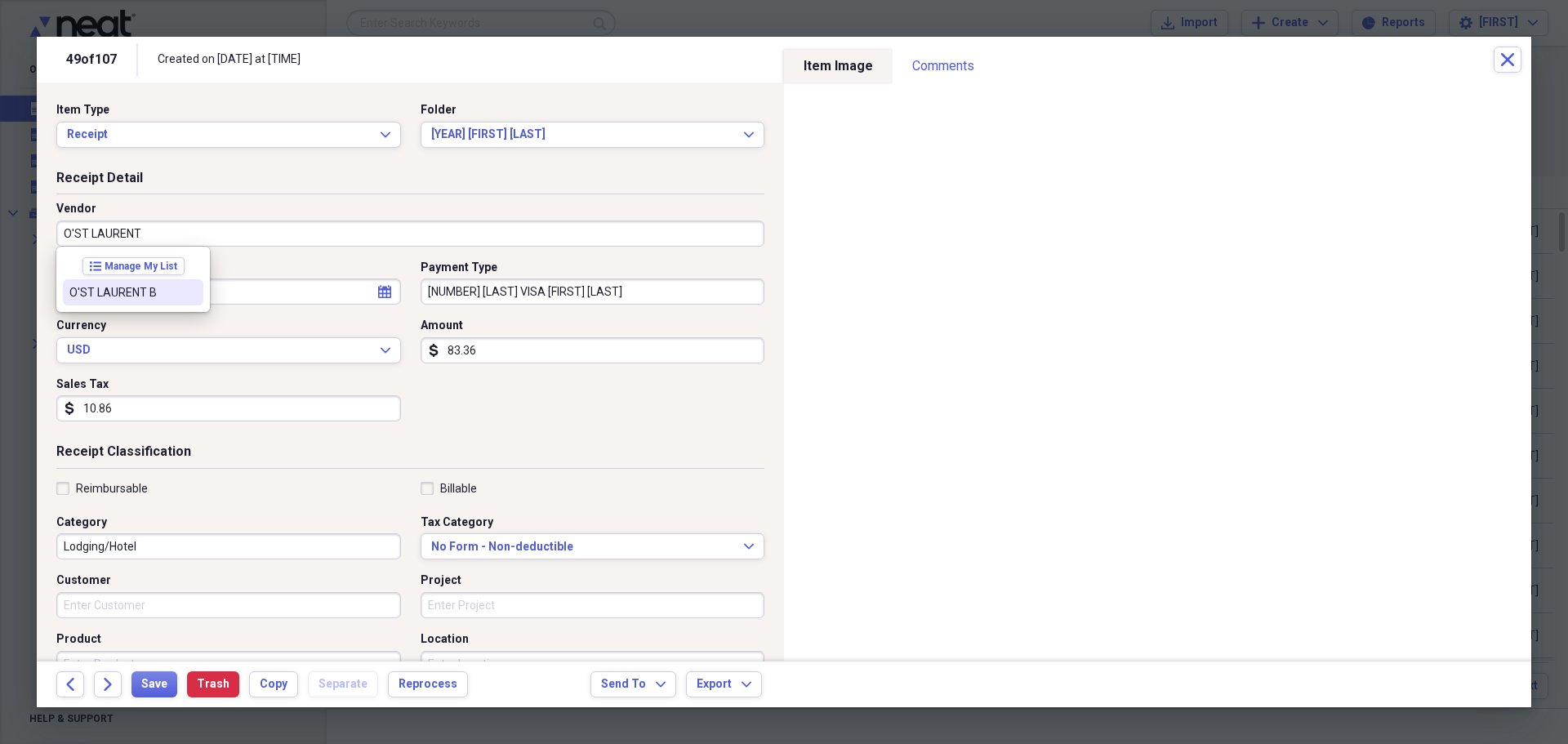 click on "O'ST LAURENT B" at bounding box center [123, 292] 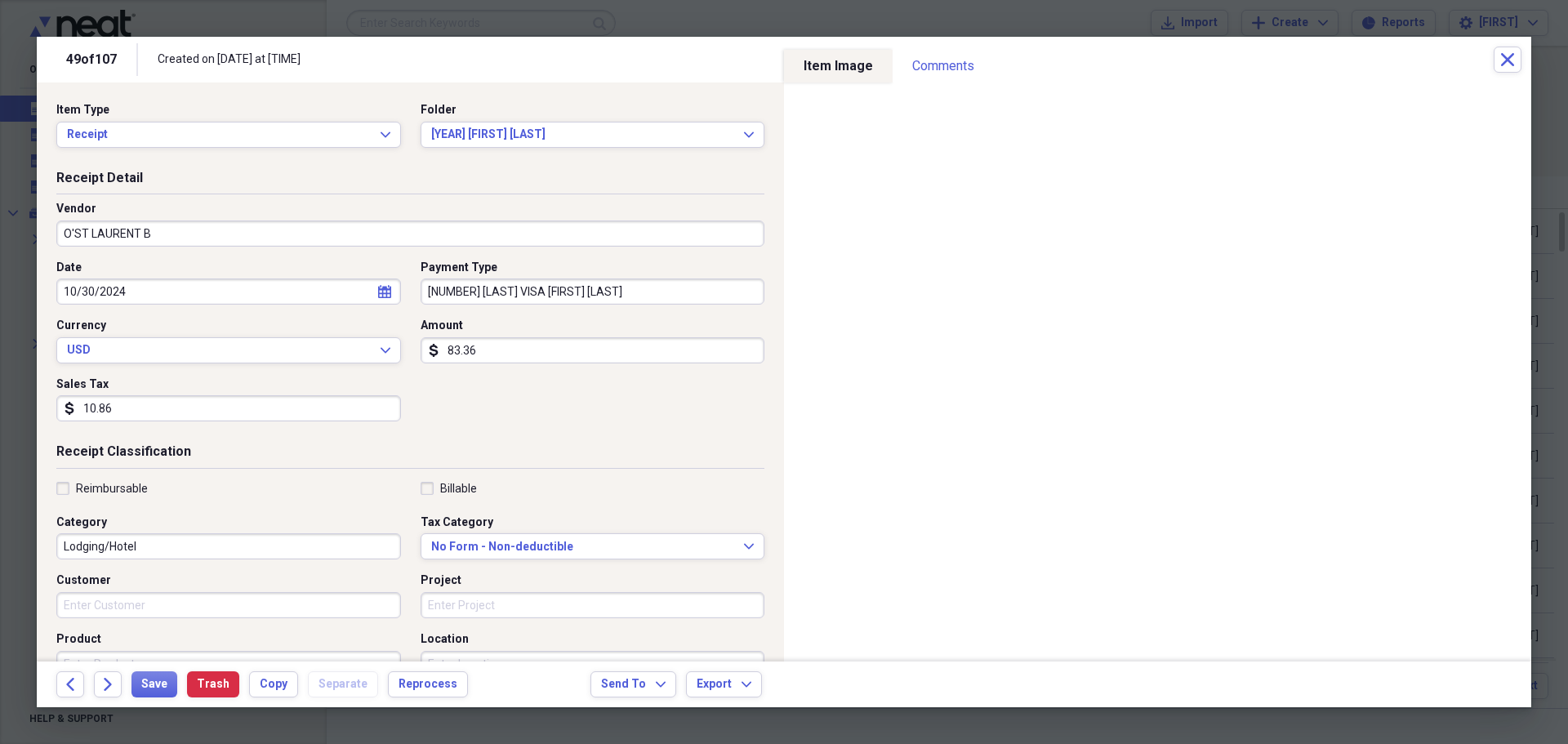 type on "General Retail" 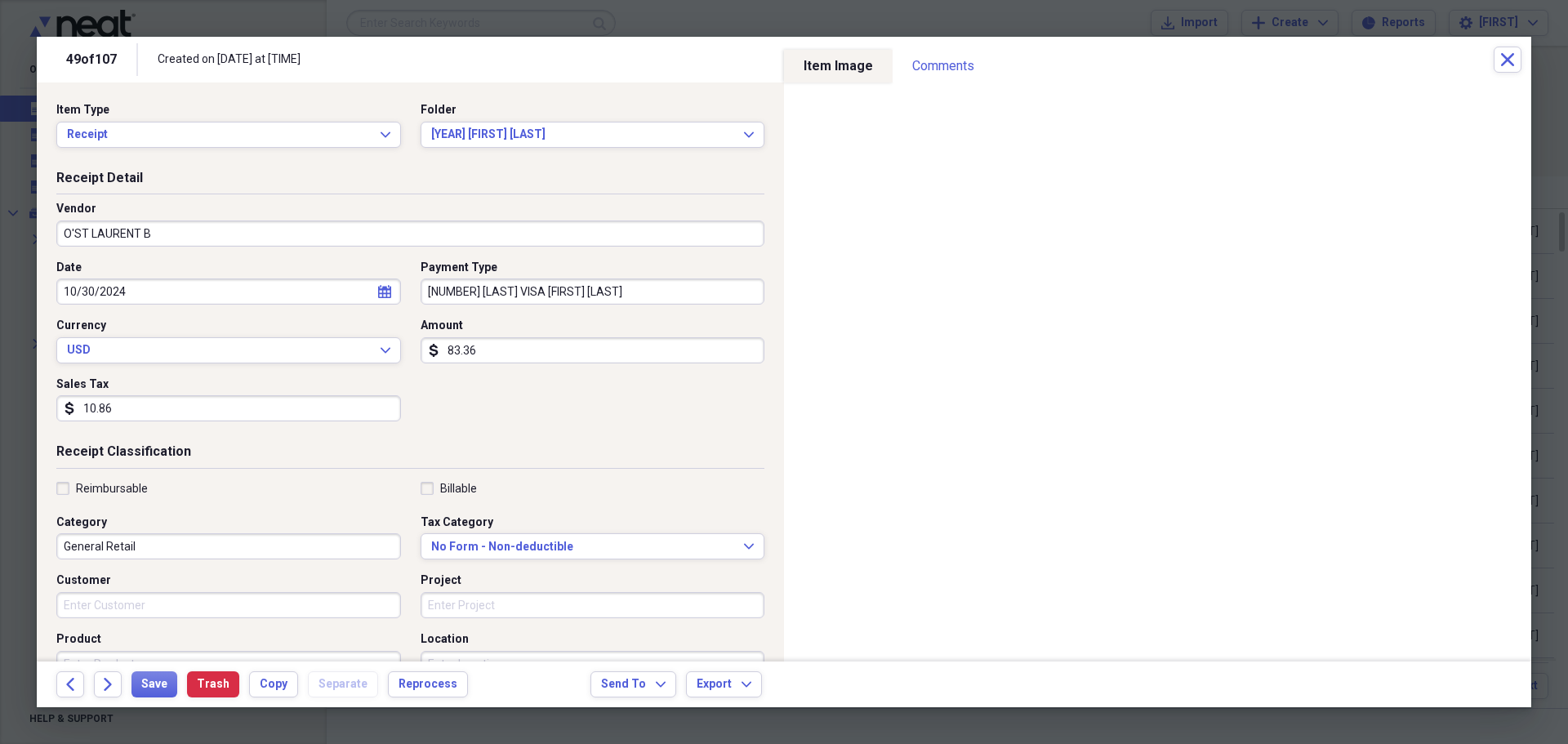 click on "Reimbursable" at bounding box center [102, 488] 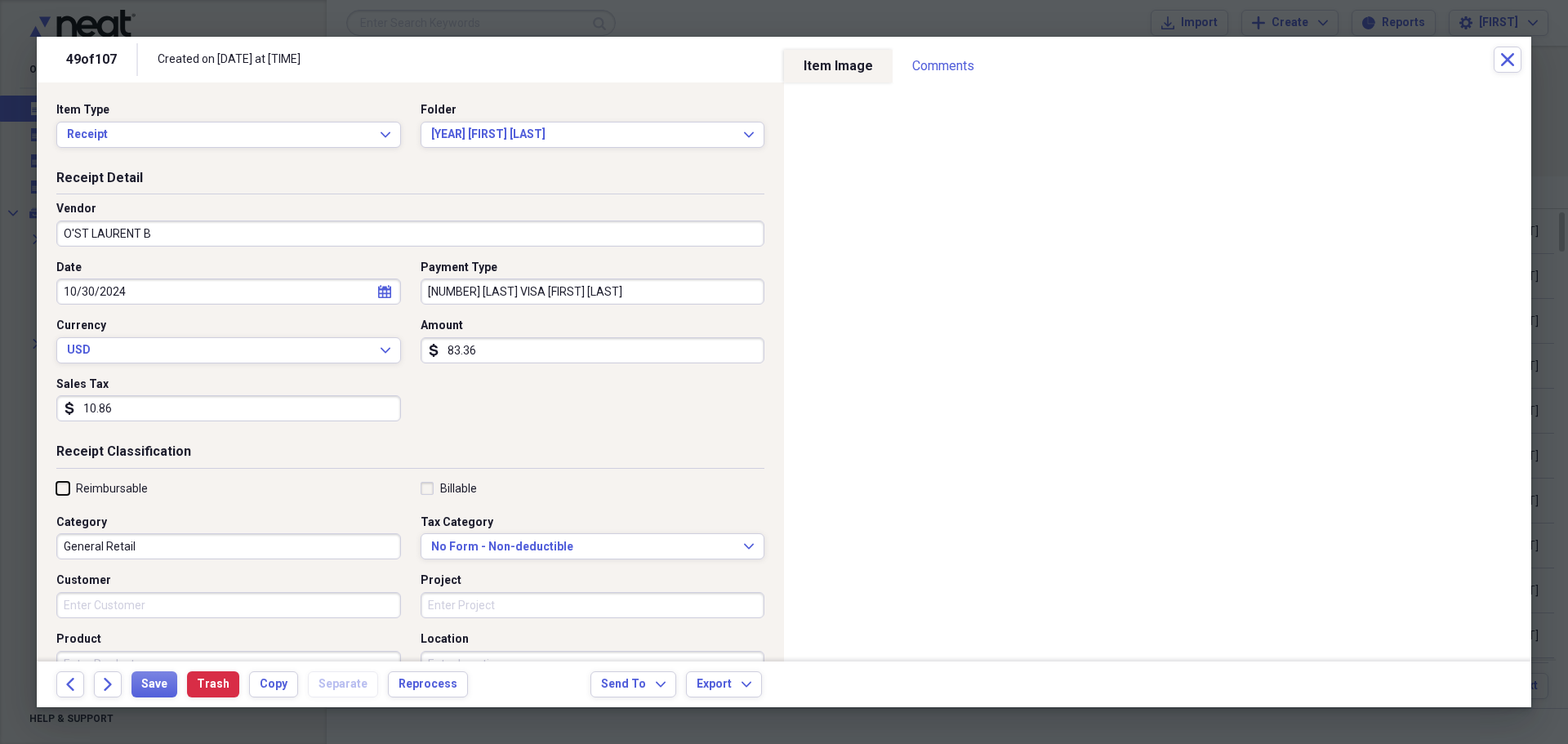 click on "Reimbursable" at bounding box center (56, 488) 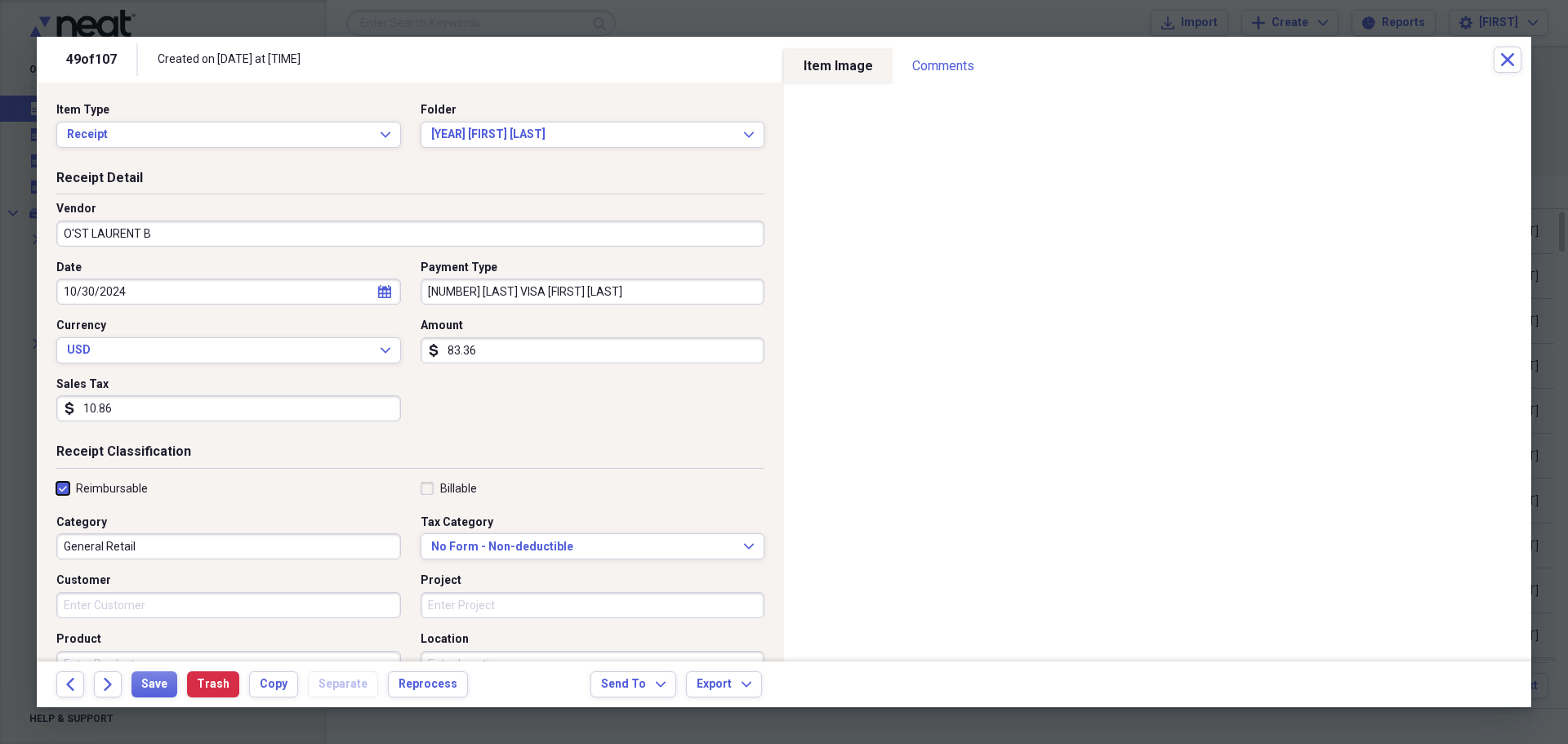 checkbox on "true" 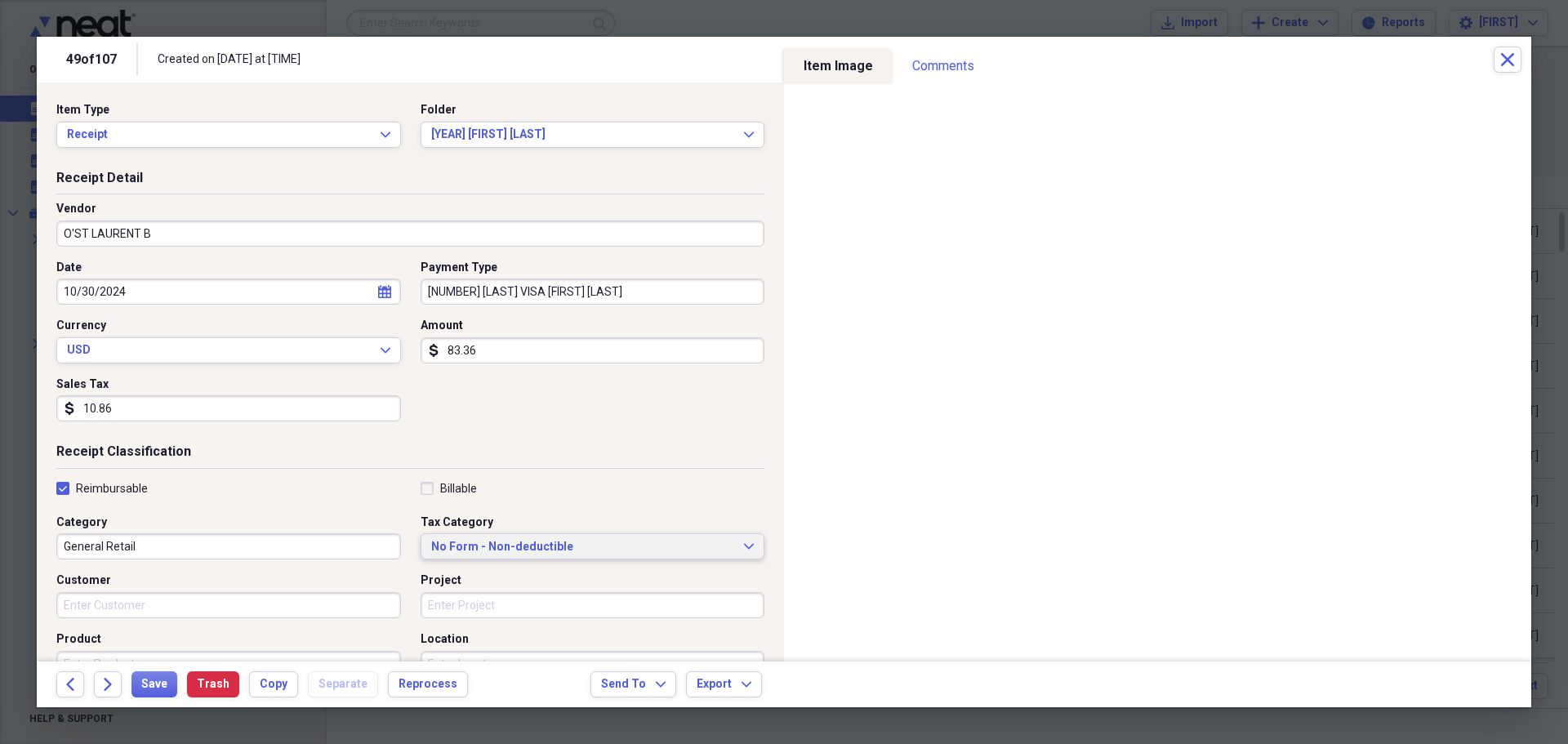 click on "No Form - Non-deductible" at bounding box center (583, 547) 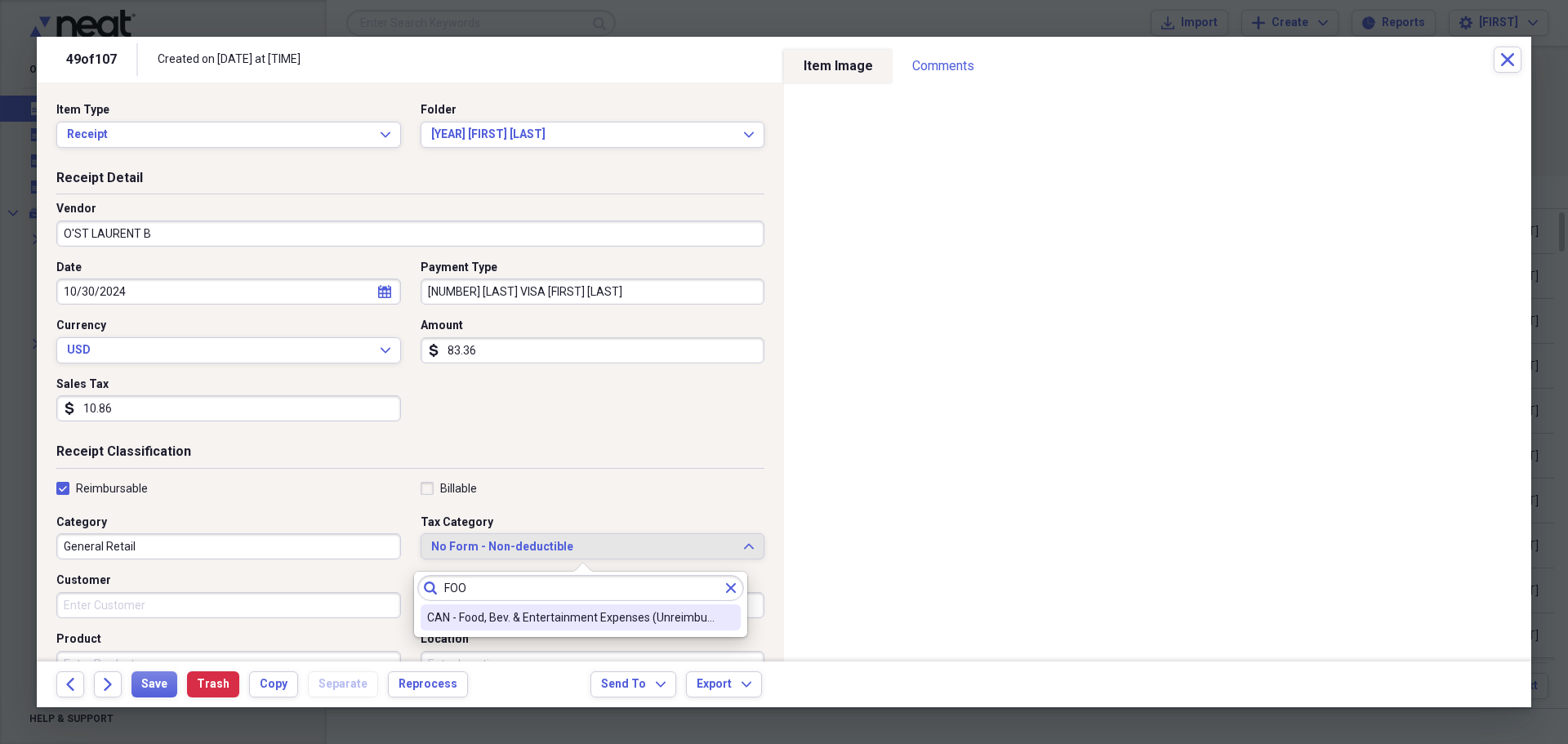 type on "FOO" 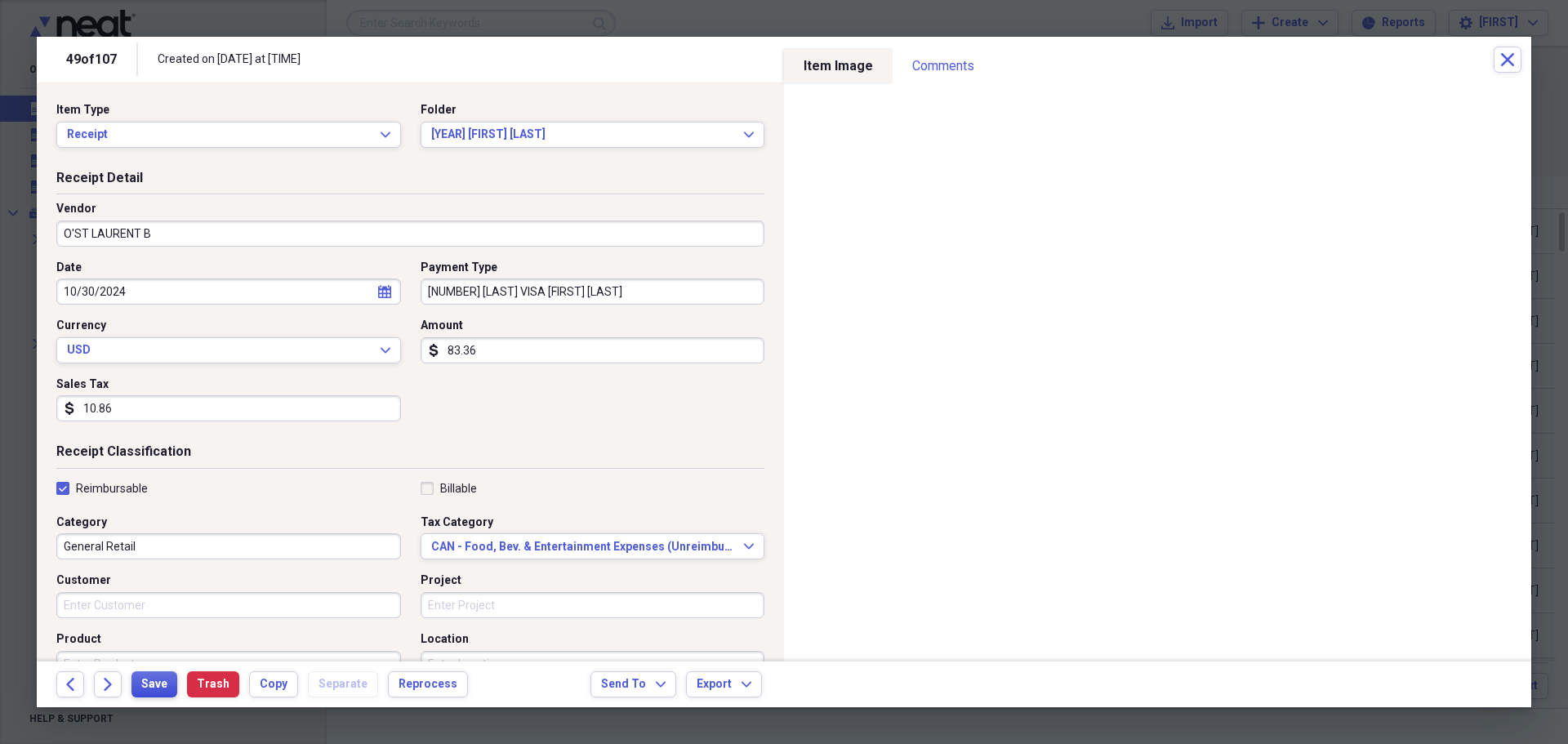 click on "Save" at bounding box center [154, 684] 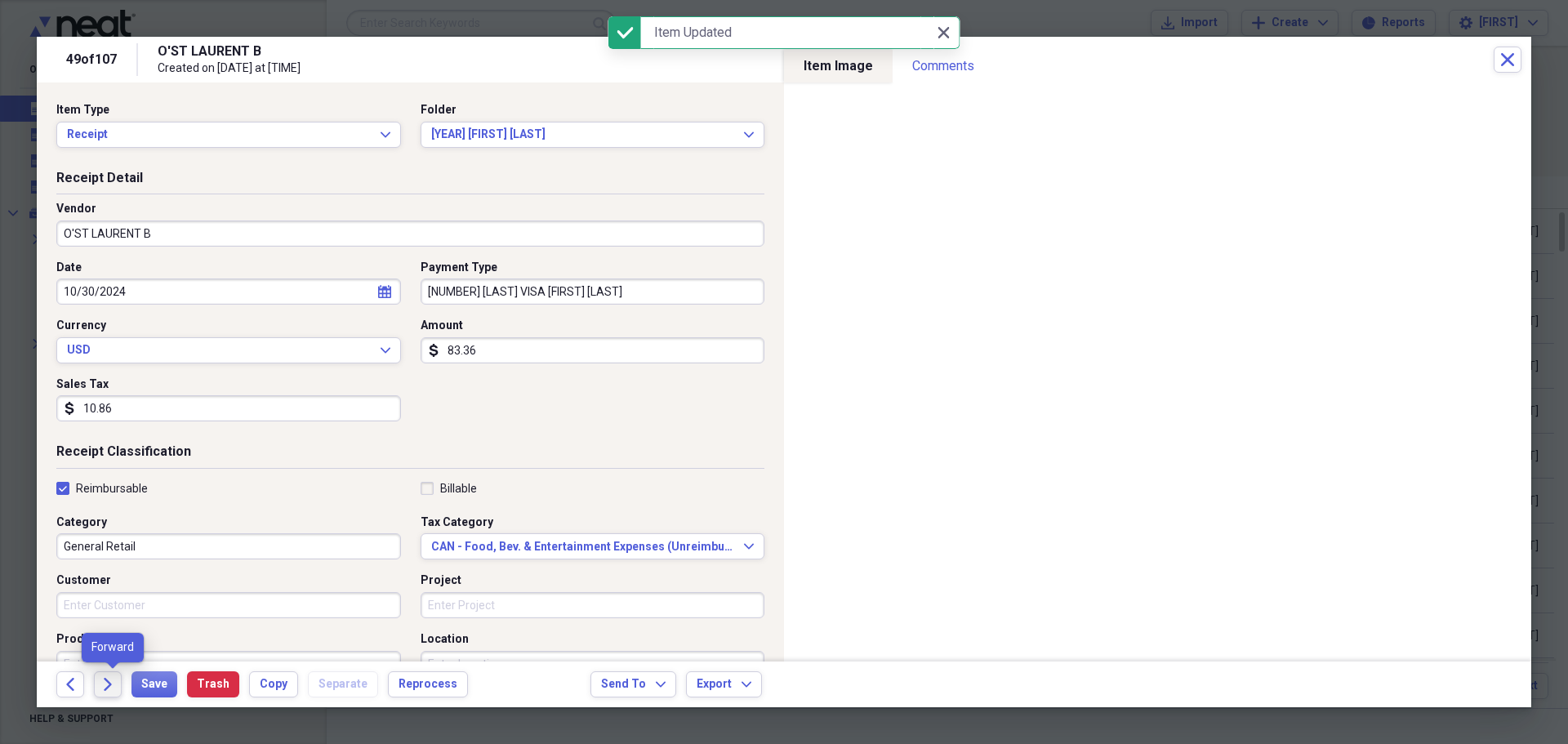 click on "Forward" 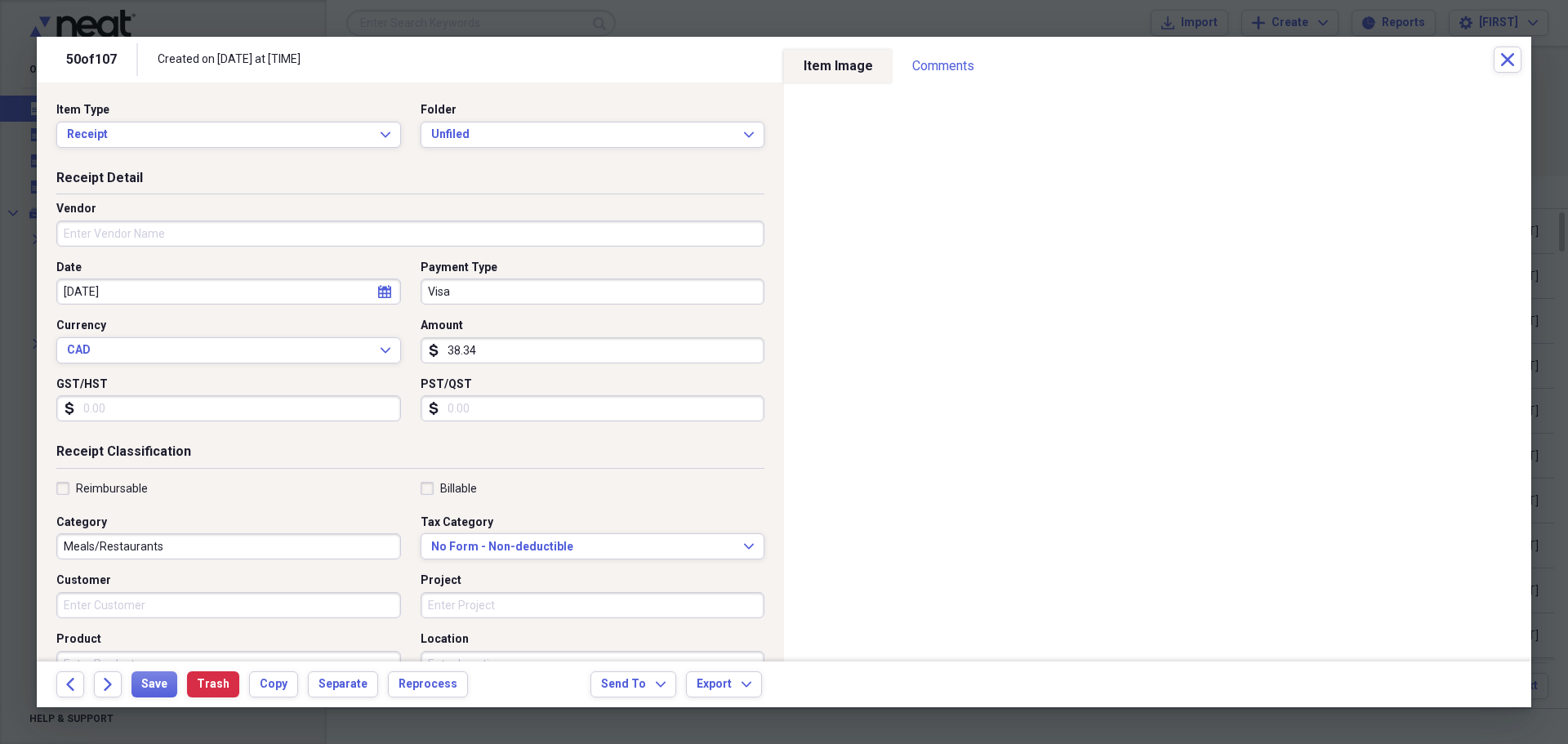 click on "Vendor" at bounding box center [410, 234] 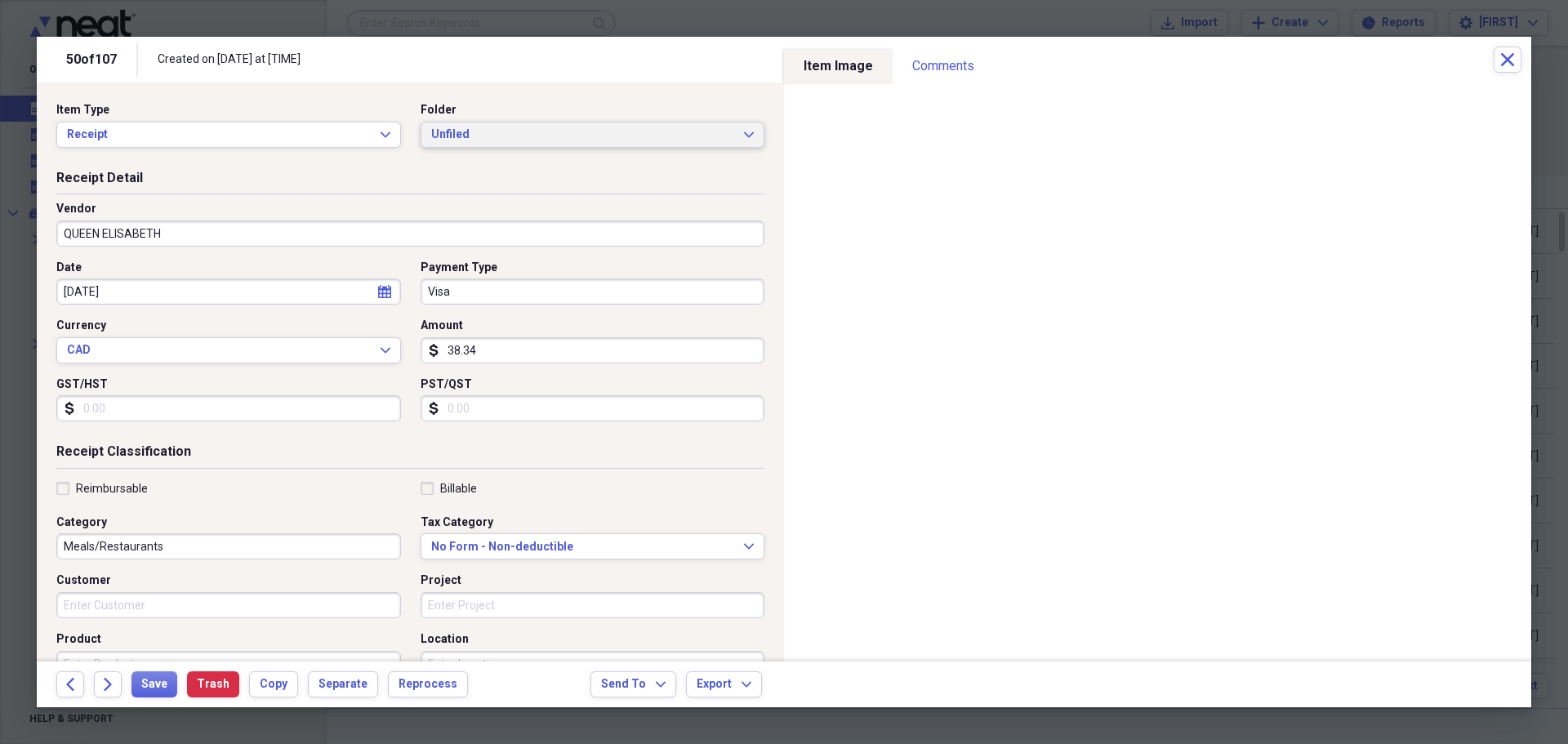 type on "QUEEN ELISABETH" 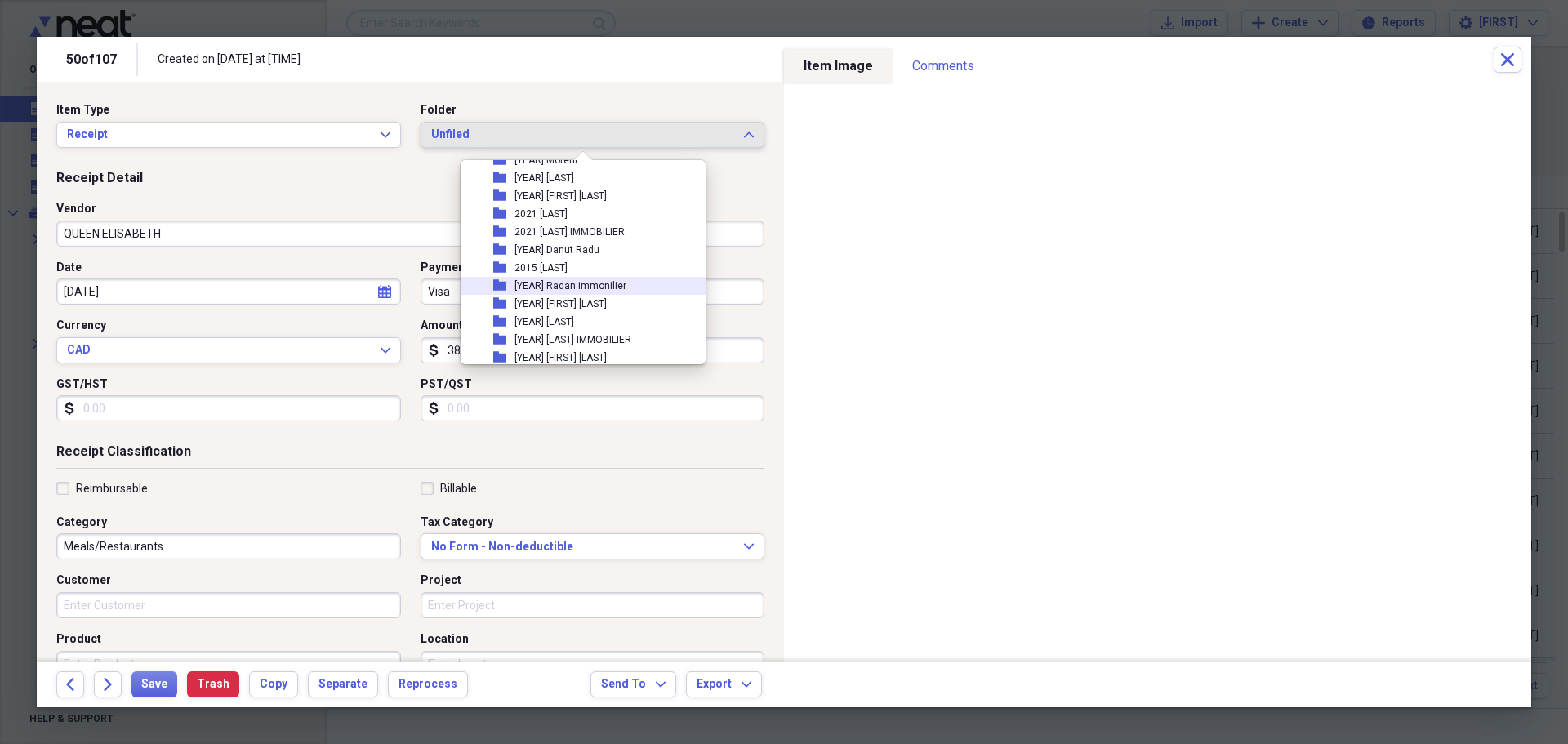 scroll, scrollTop: 408, scrollLeft: 0, axis: vertical 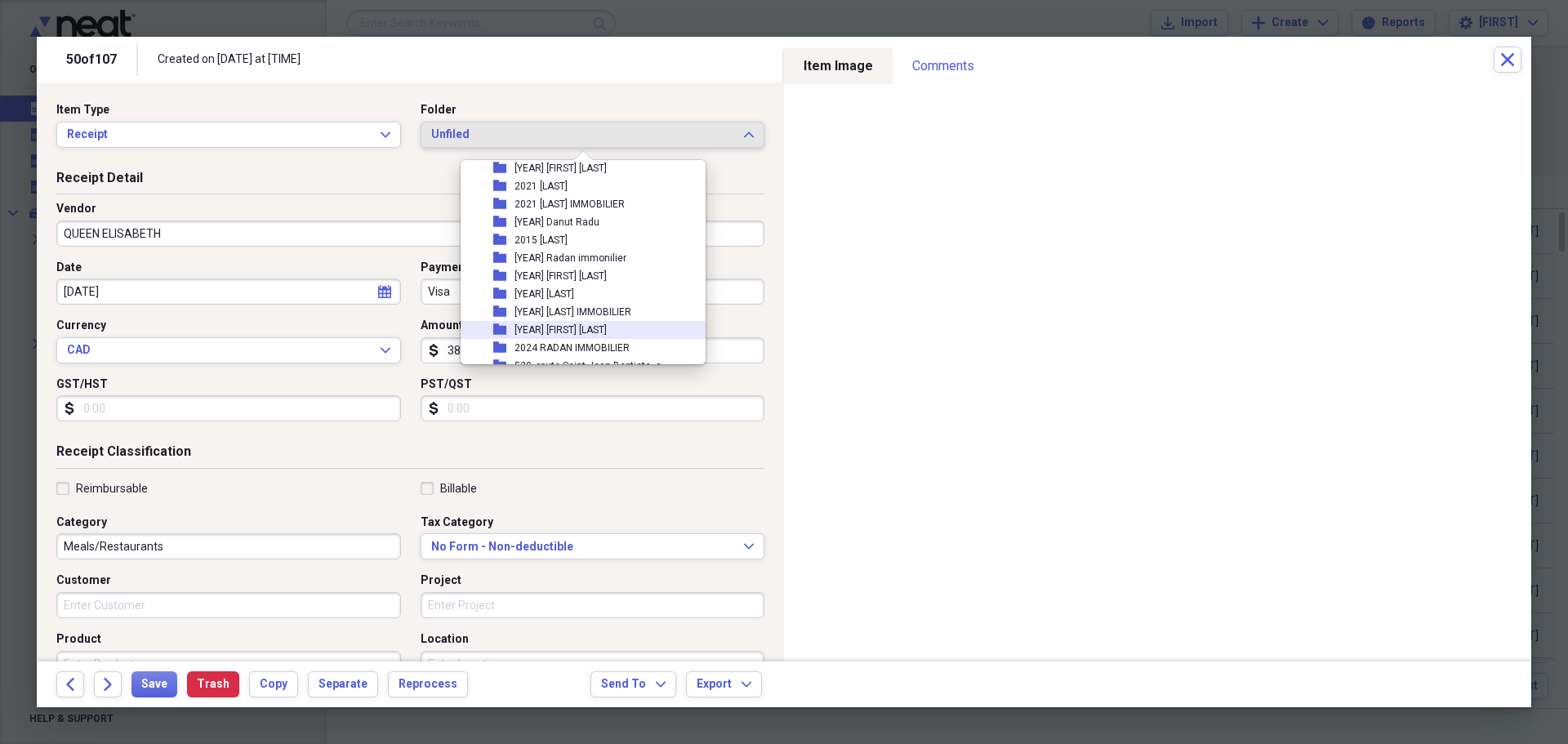 click on "[YEAR] [FIRST] [LAST]" at bounding box center [560, 330] 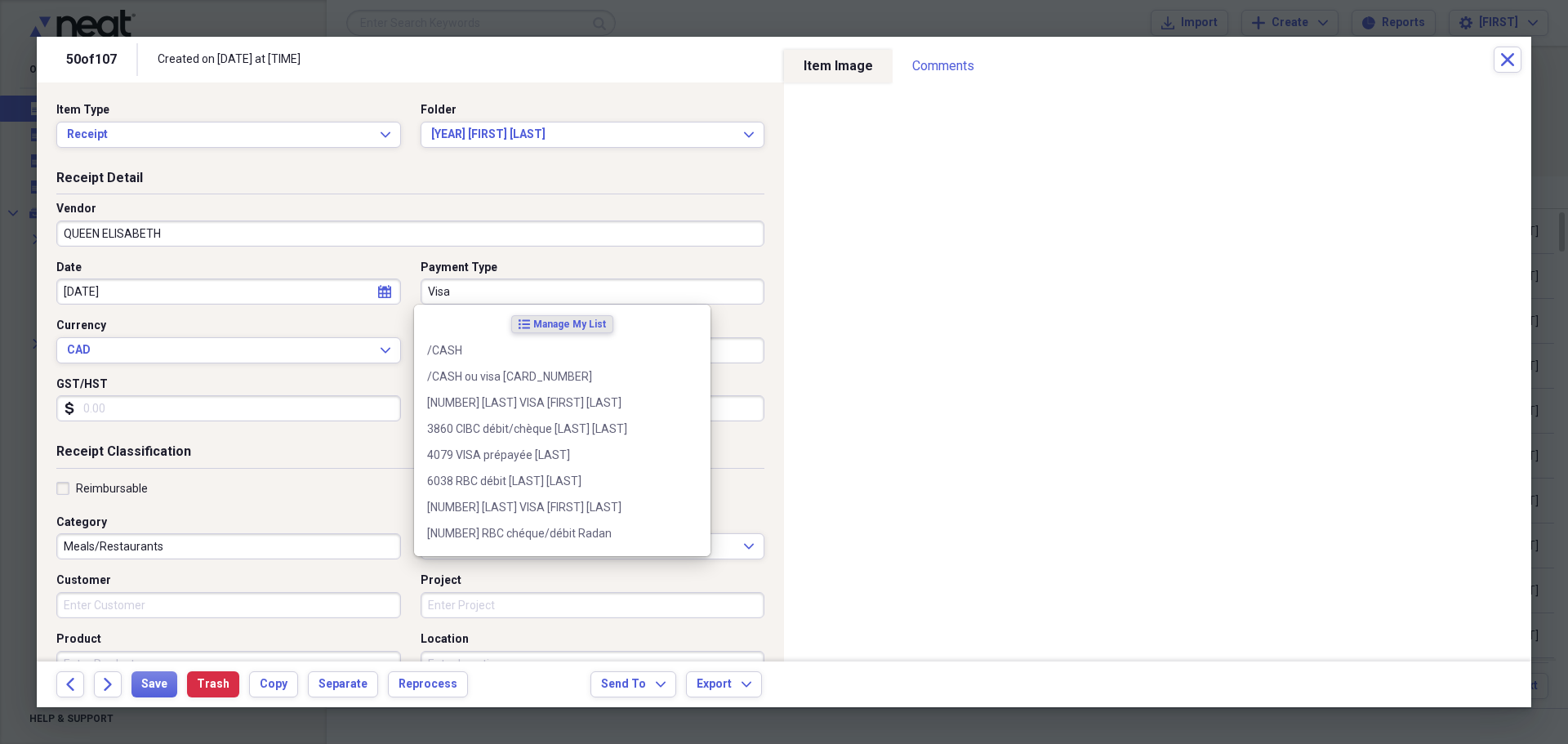 click on "Visa" at bounding box center [593, 292] 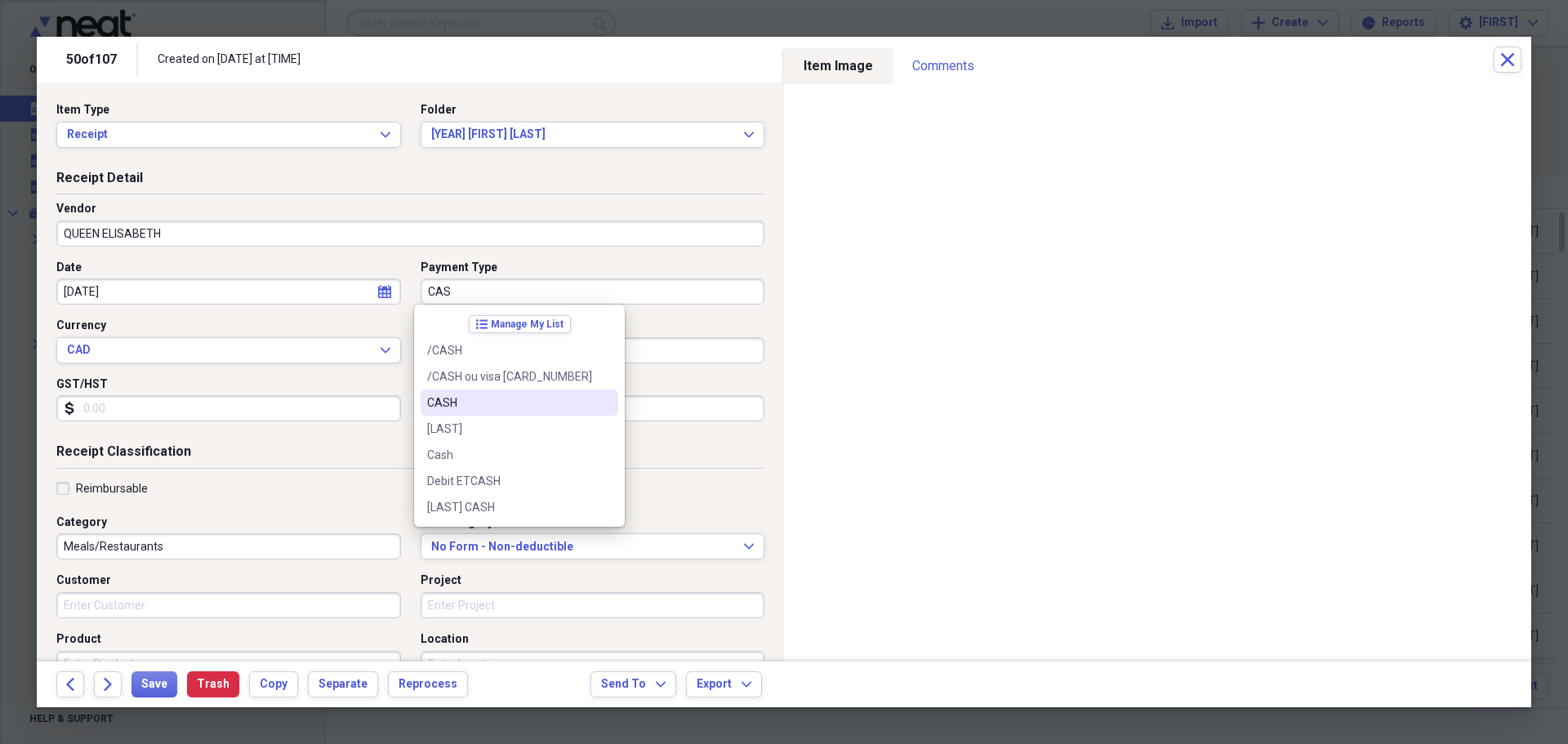 click on "CASH" at bounding box center (510, 403) 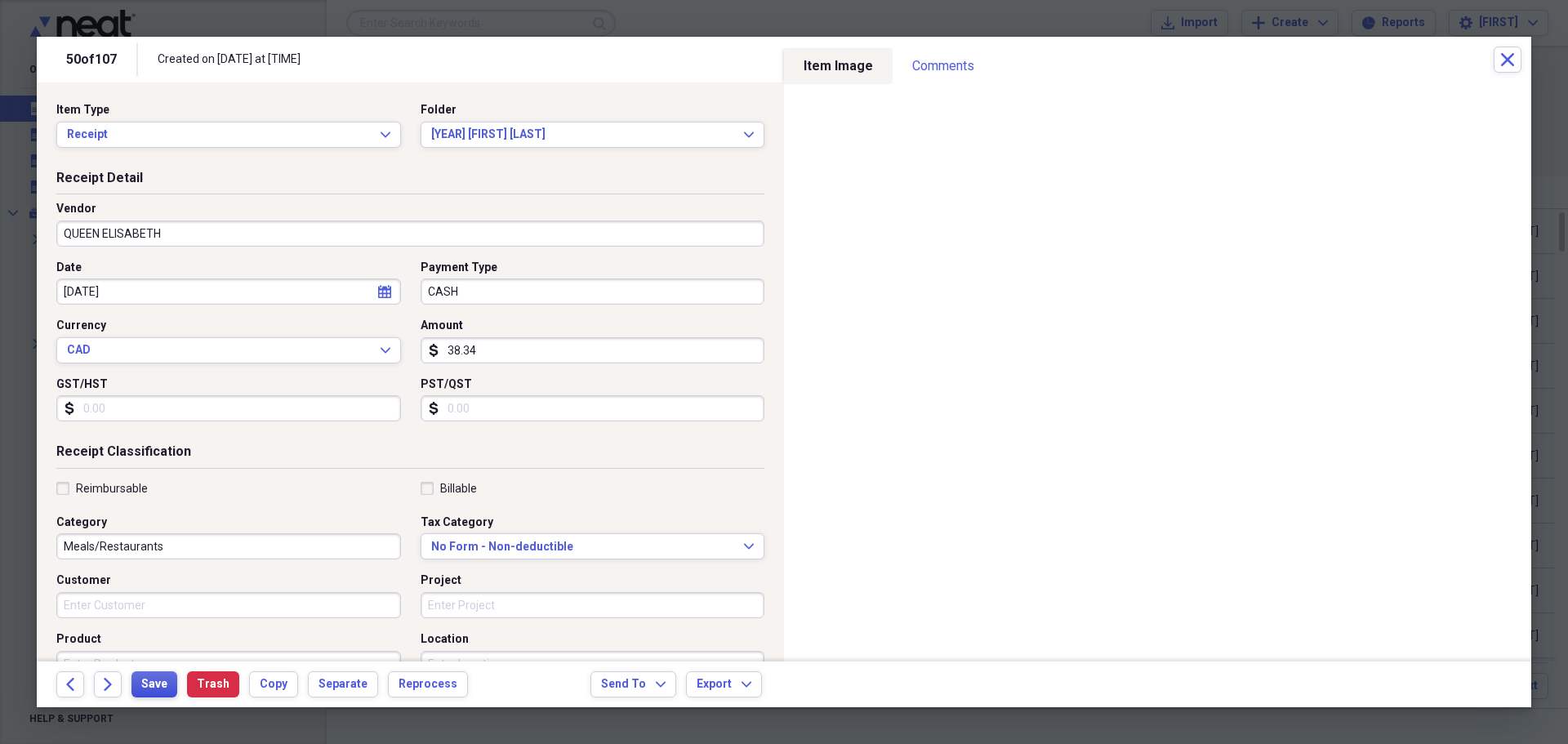 click on "Save" at bounding box center (154, 684) 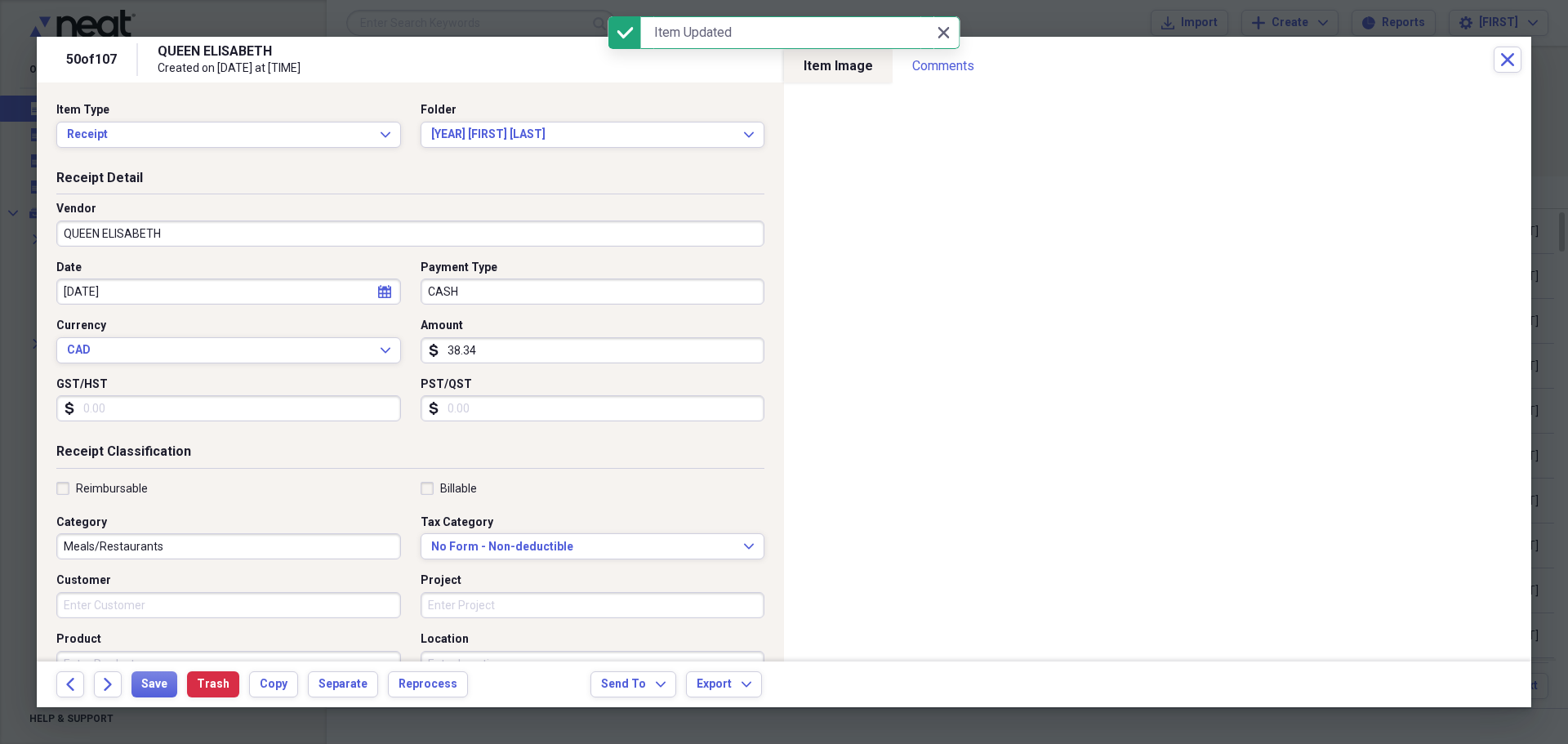 click on "Reimbursable" at bounding box center [102, 488] 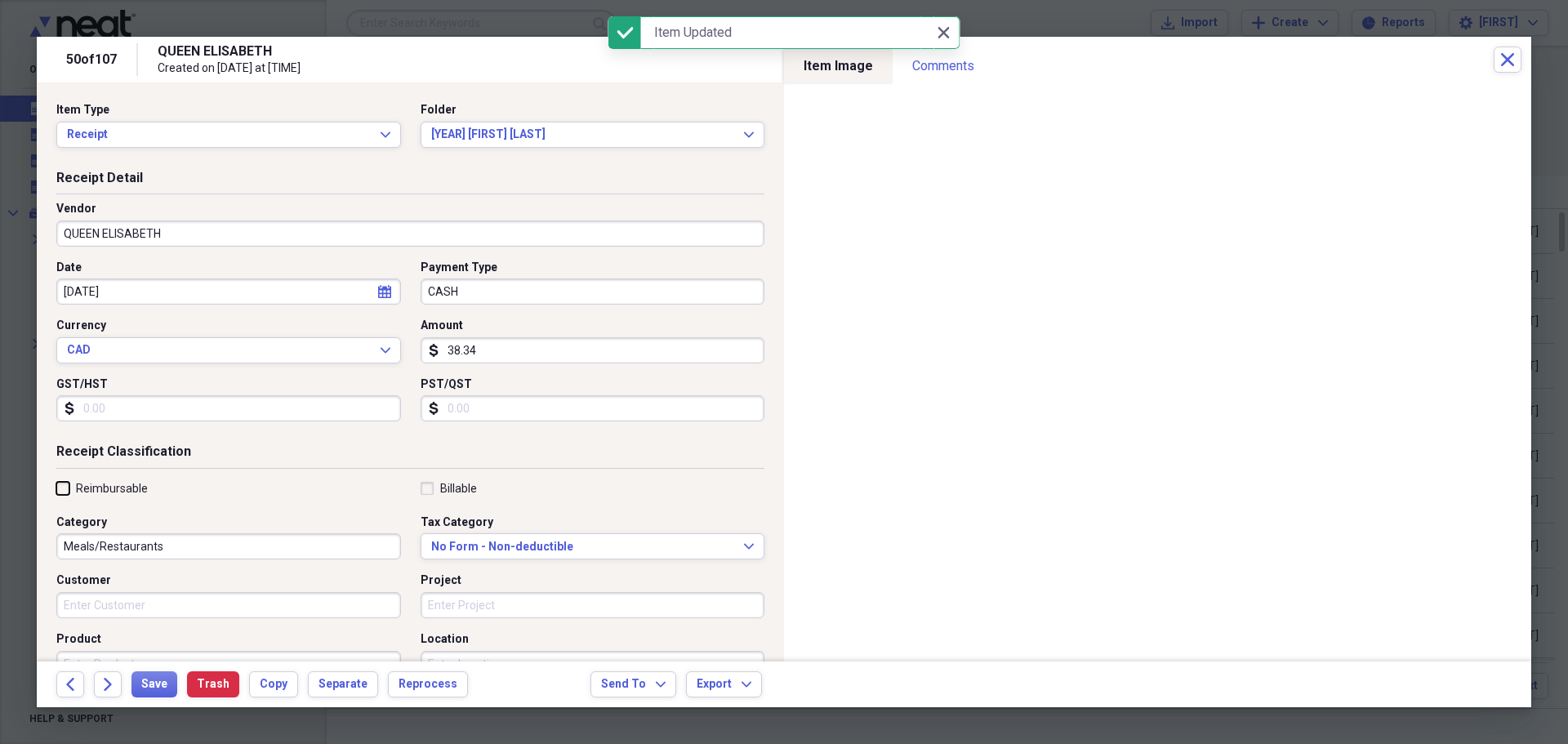 click on "Reimbursable" at bounding box center [56, 488] 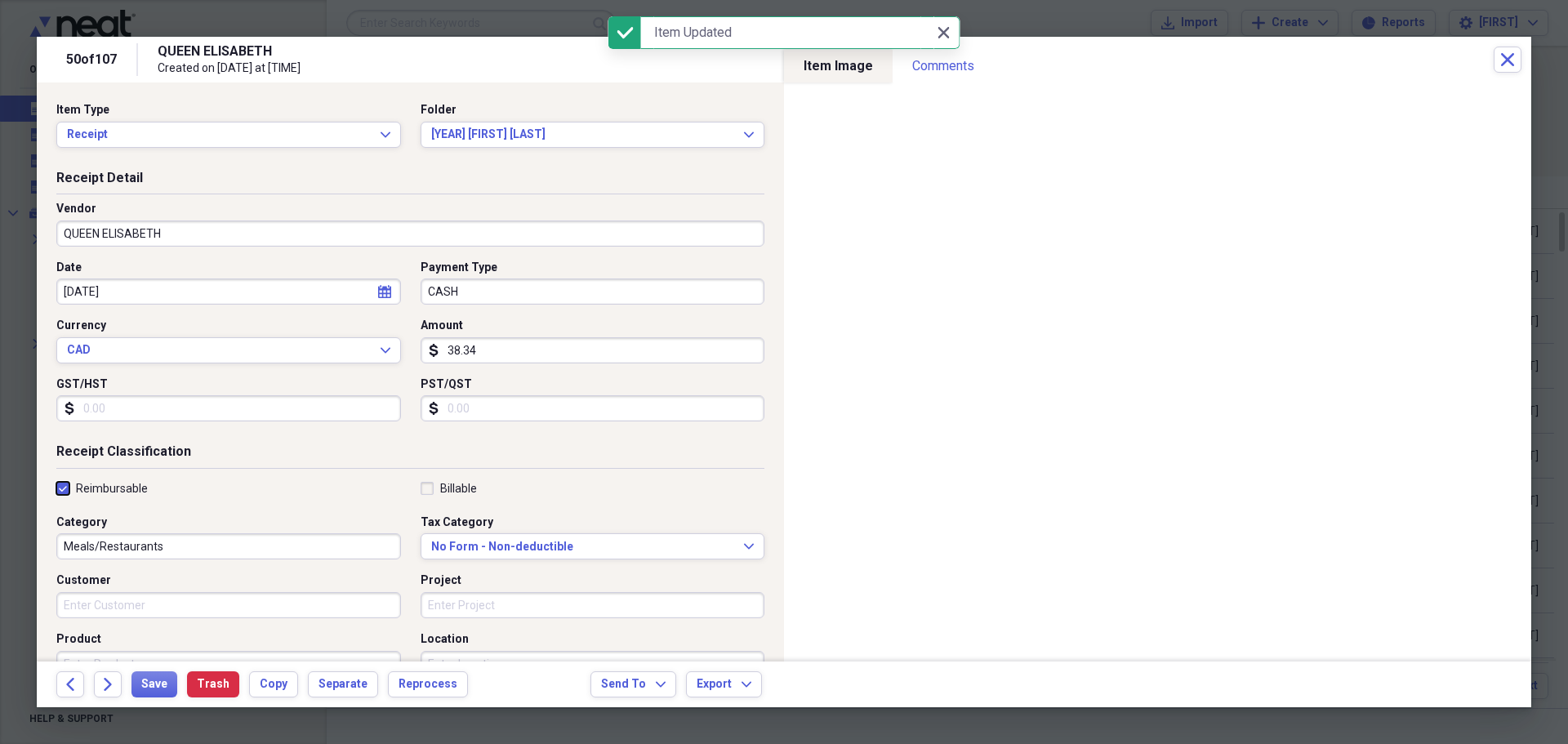 checkbox on "true" 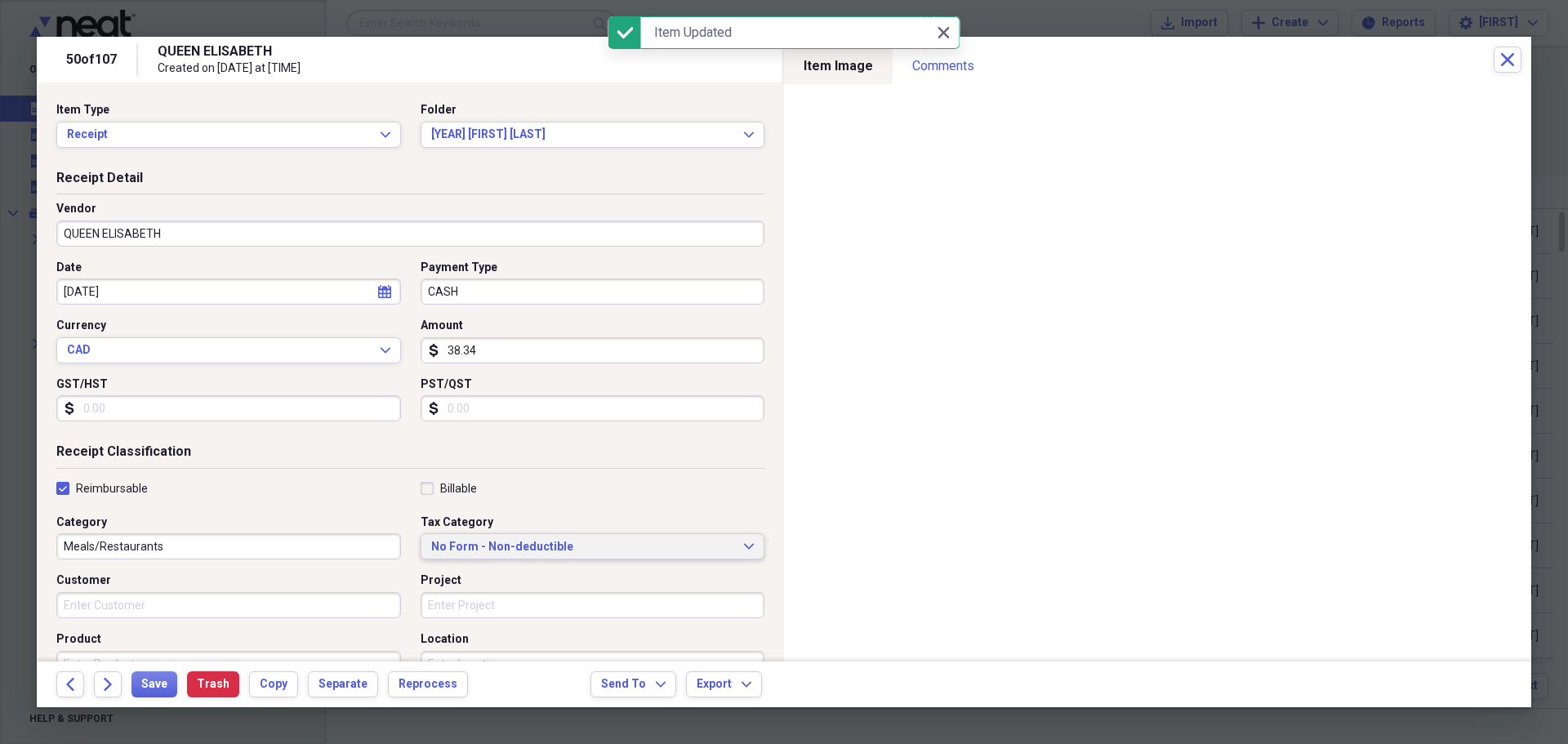 click on "No Form - Non-deductible" at bounding box center [583, 547] 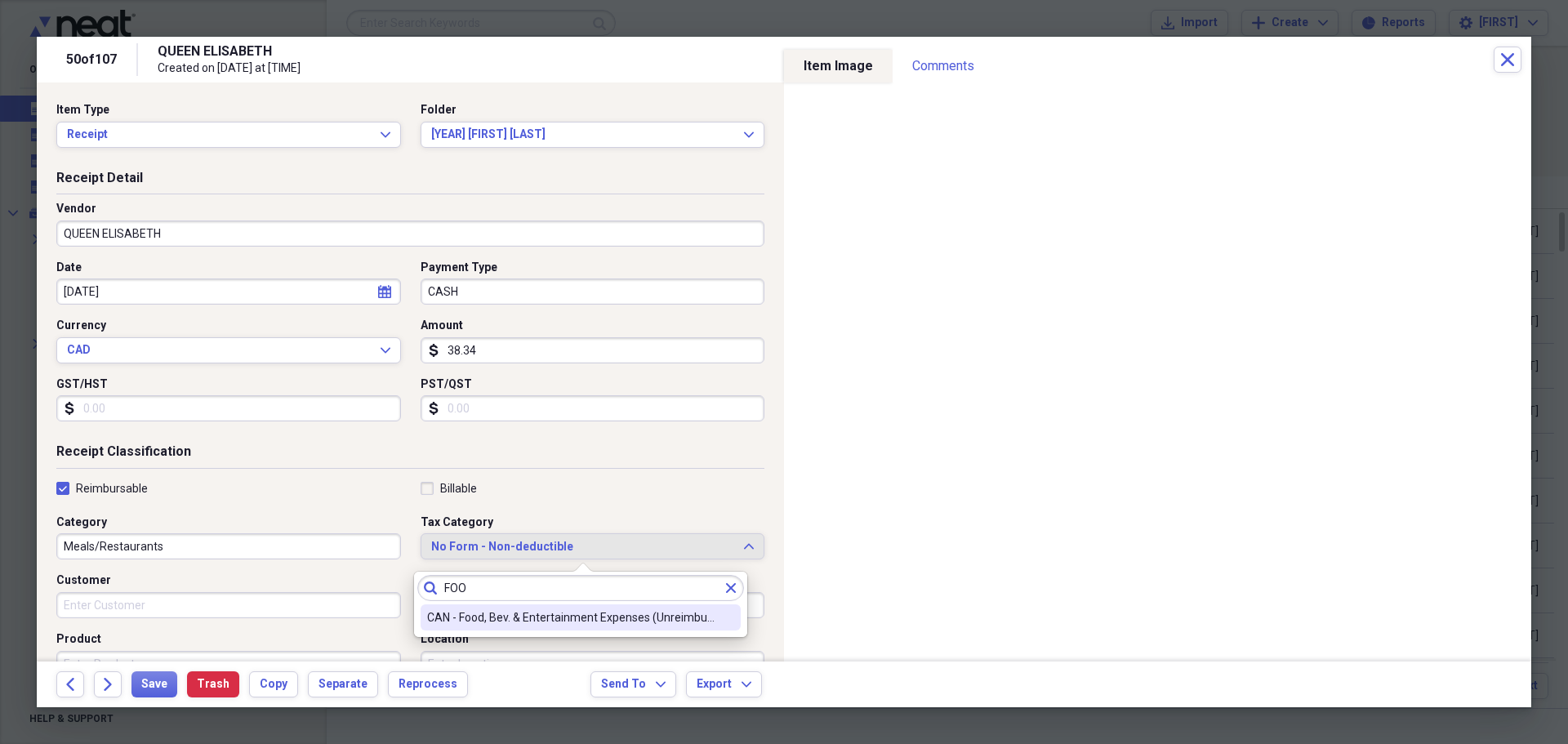 type on "FOO" 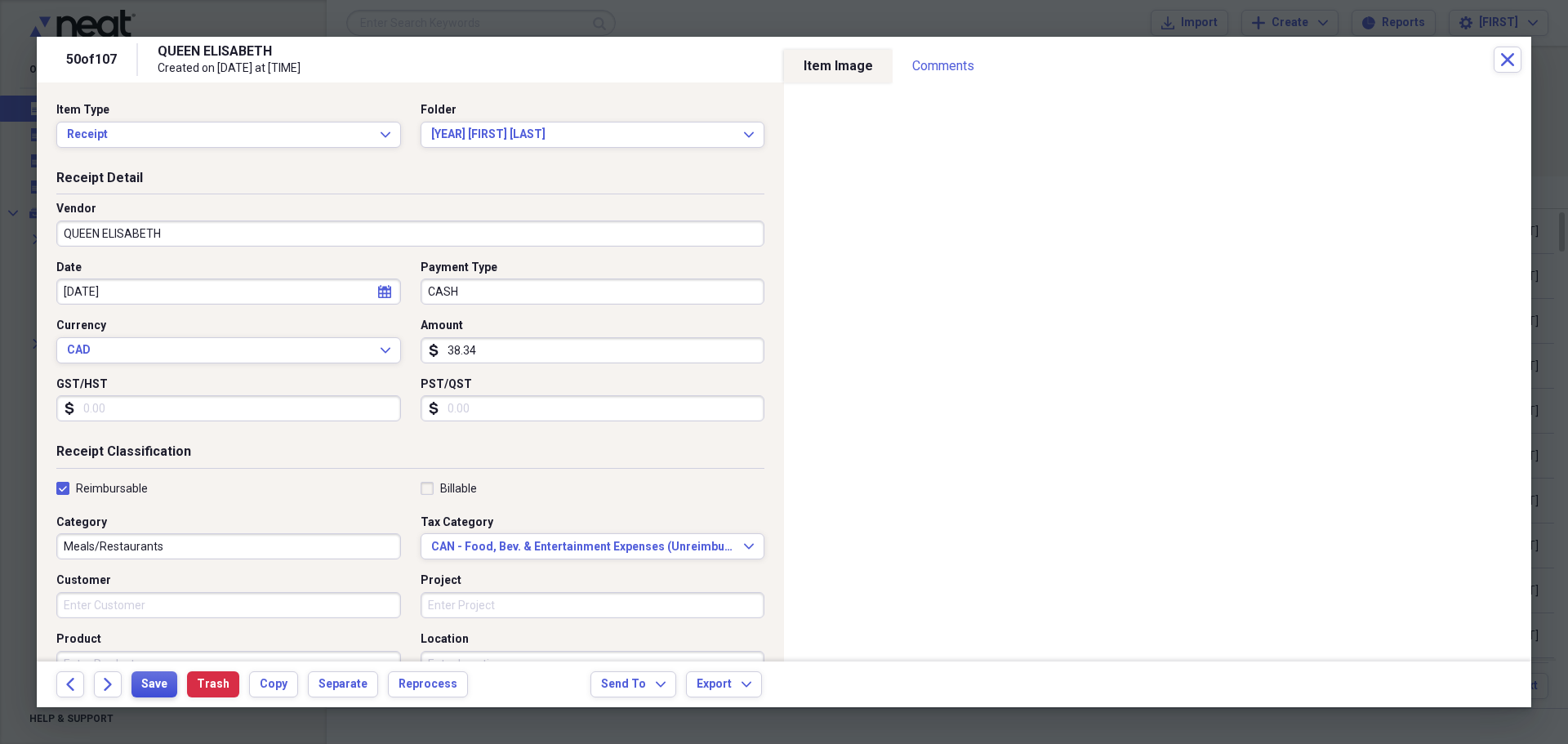click on "Save" at bounding box center (154, 684) 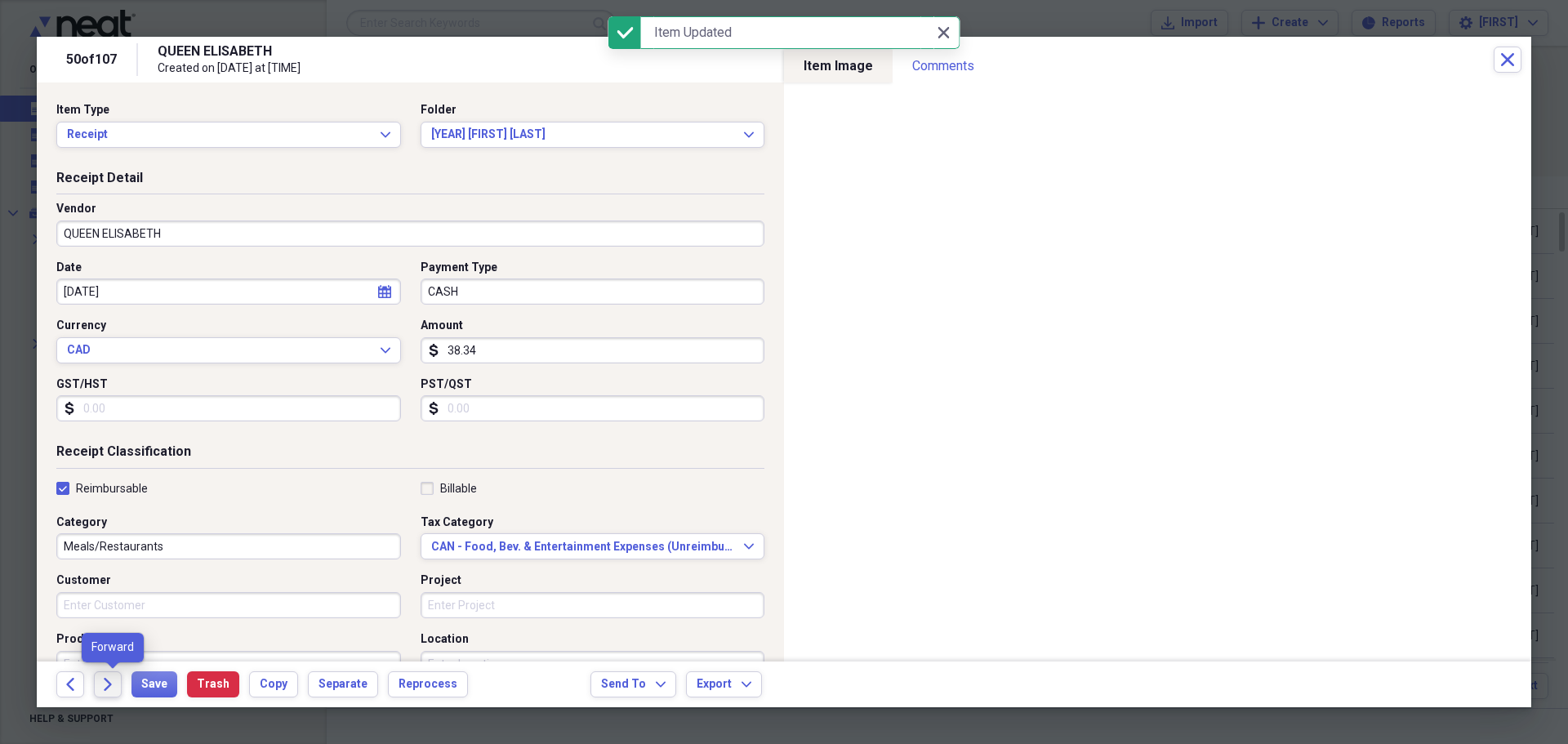 click 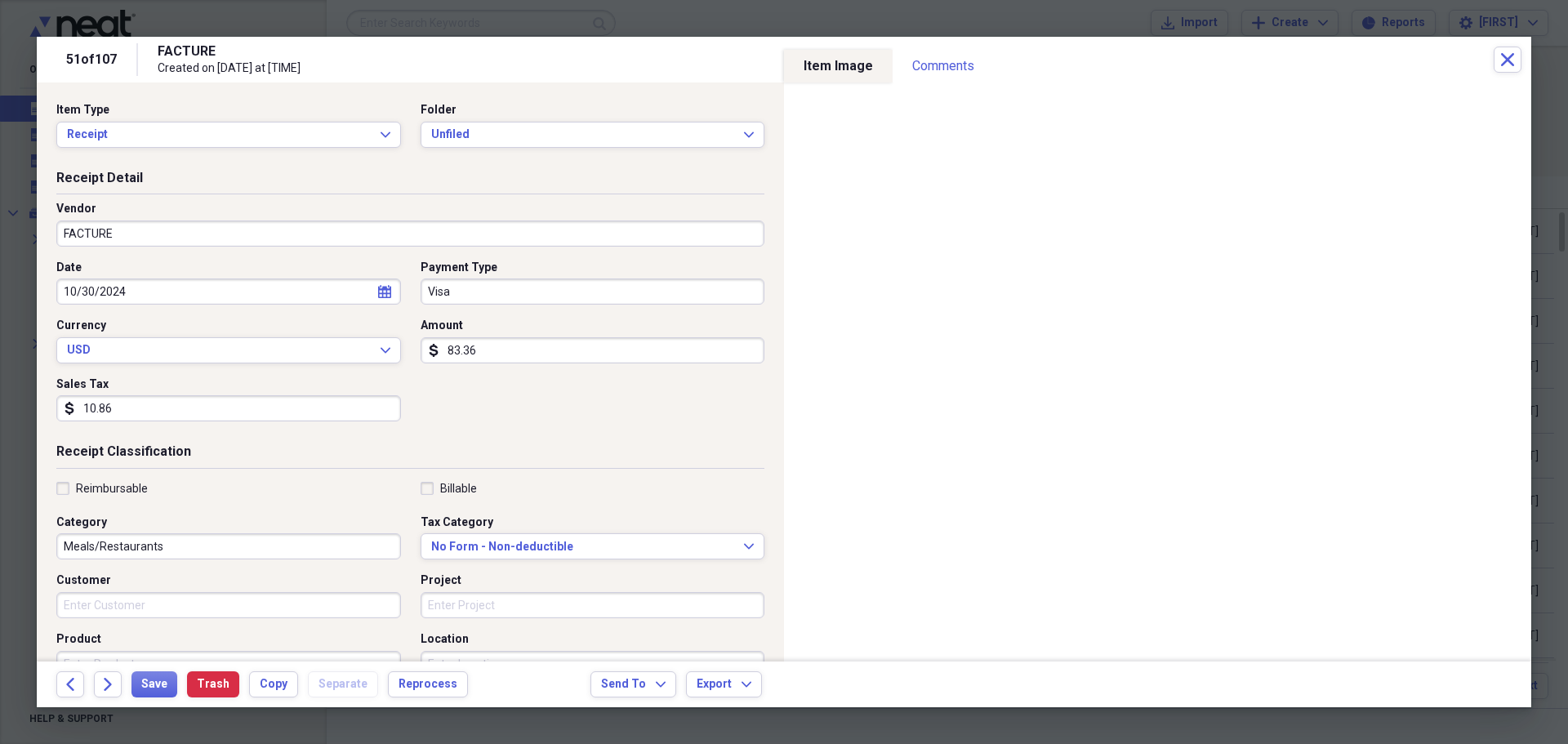 click on "Visa" at bounding box center [593, 292] 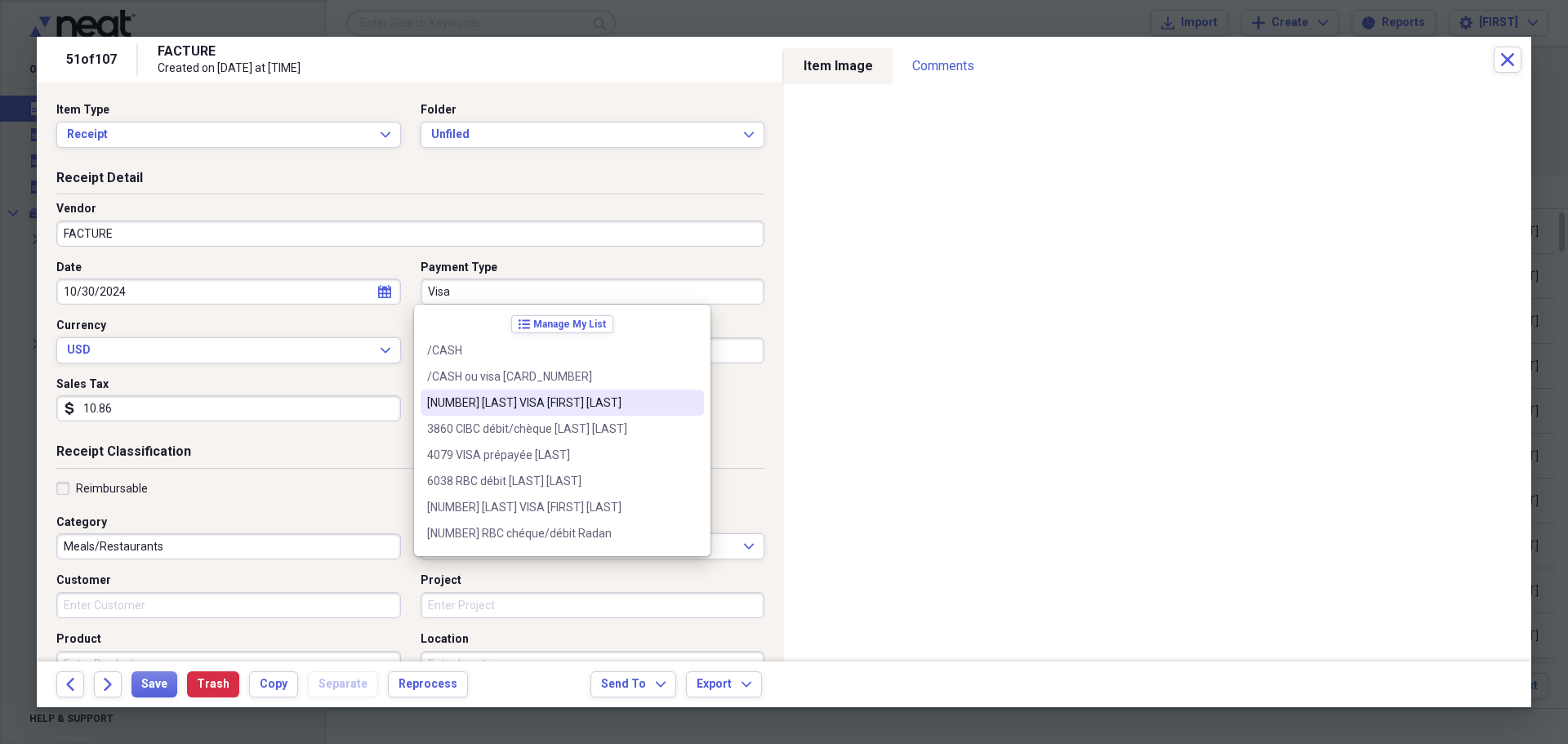 click on "[NUMBER] [LAST] VISA [FIRST] [LAST]" at bounding box center [552, 403] 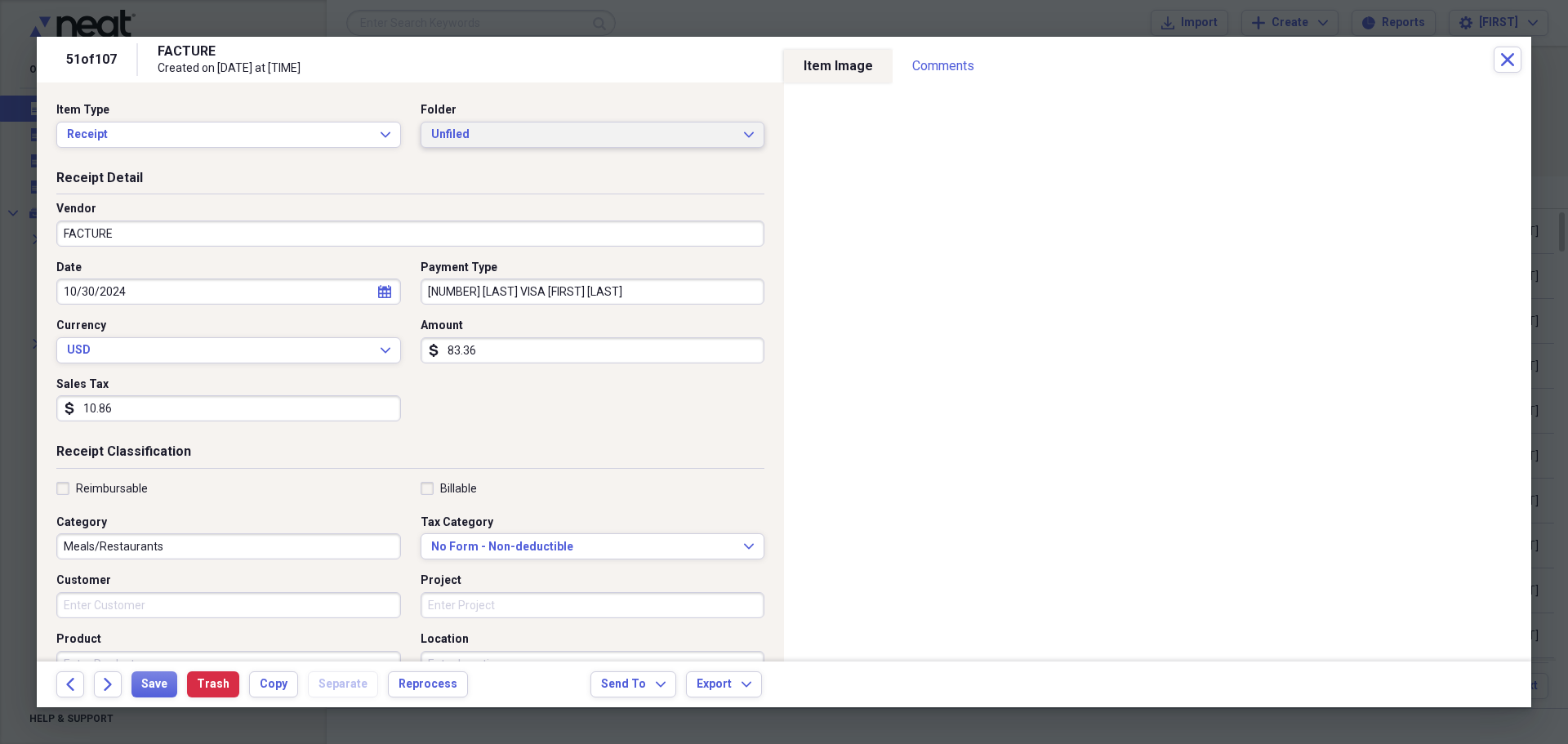 click on "Expand" 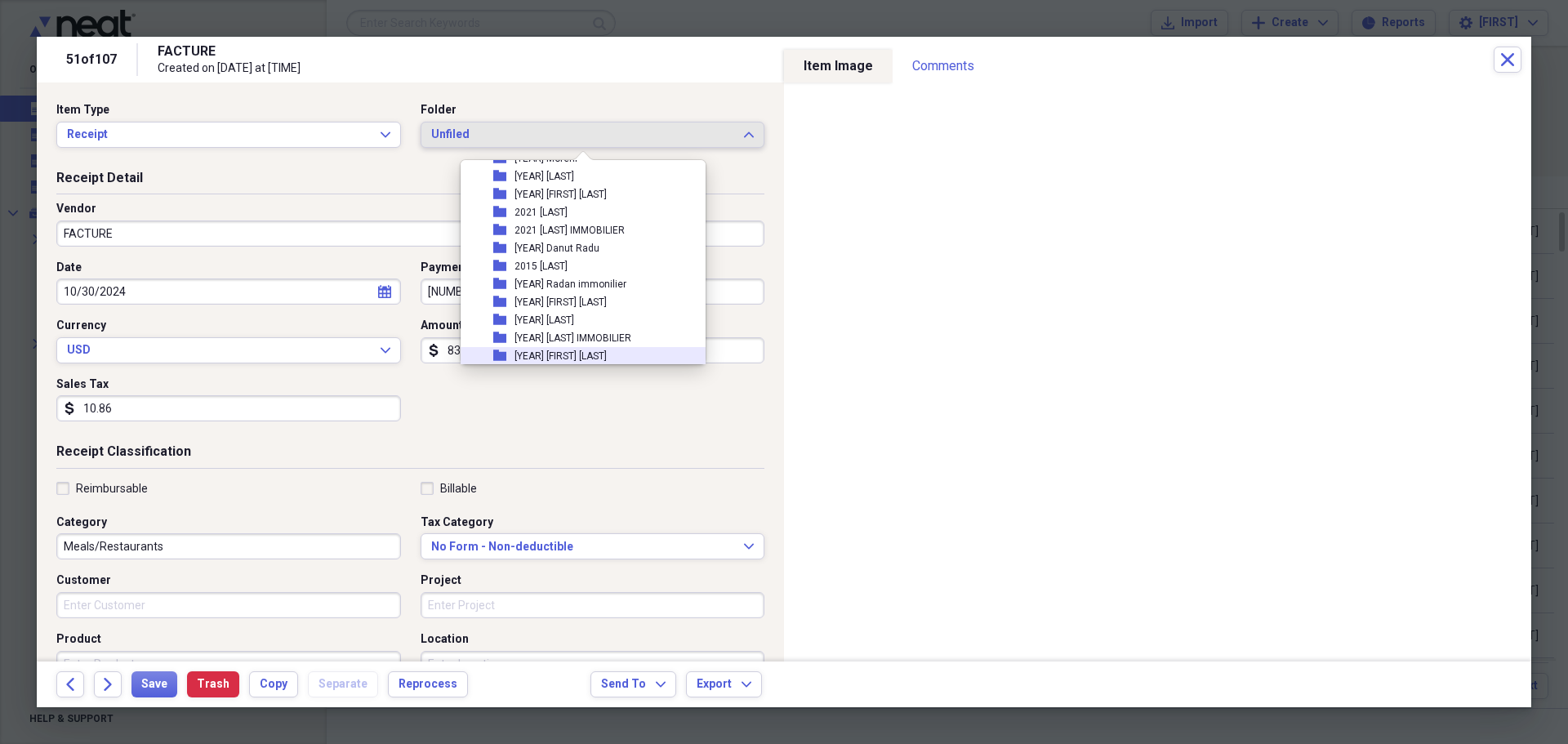 scroll, scrollTop: 408, scrollLeft: 0, axis: vertical 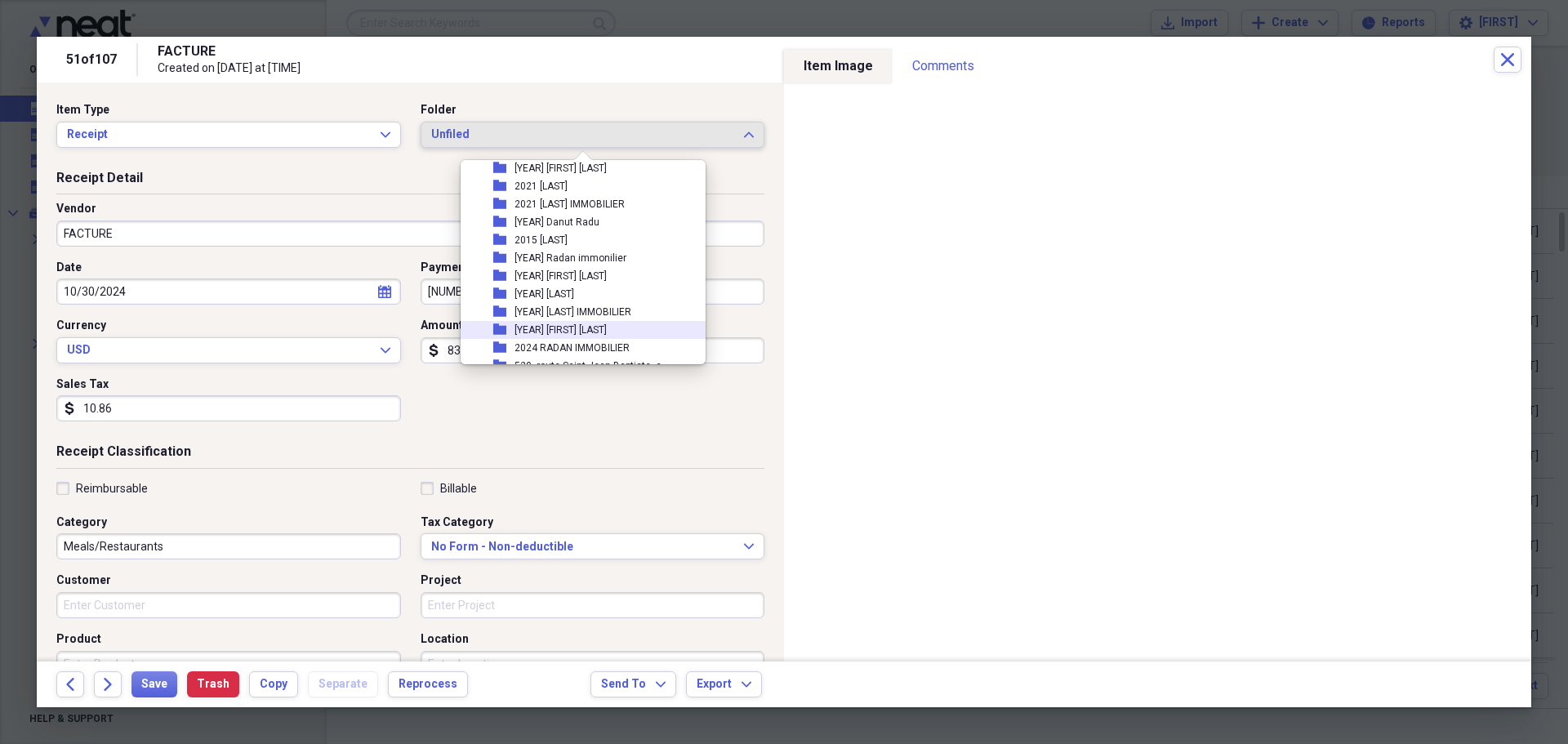 click on "[YEAR] [FIRST] [LAST]" at bounding box center (560, 330) 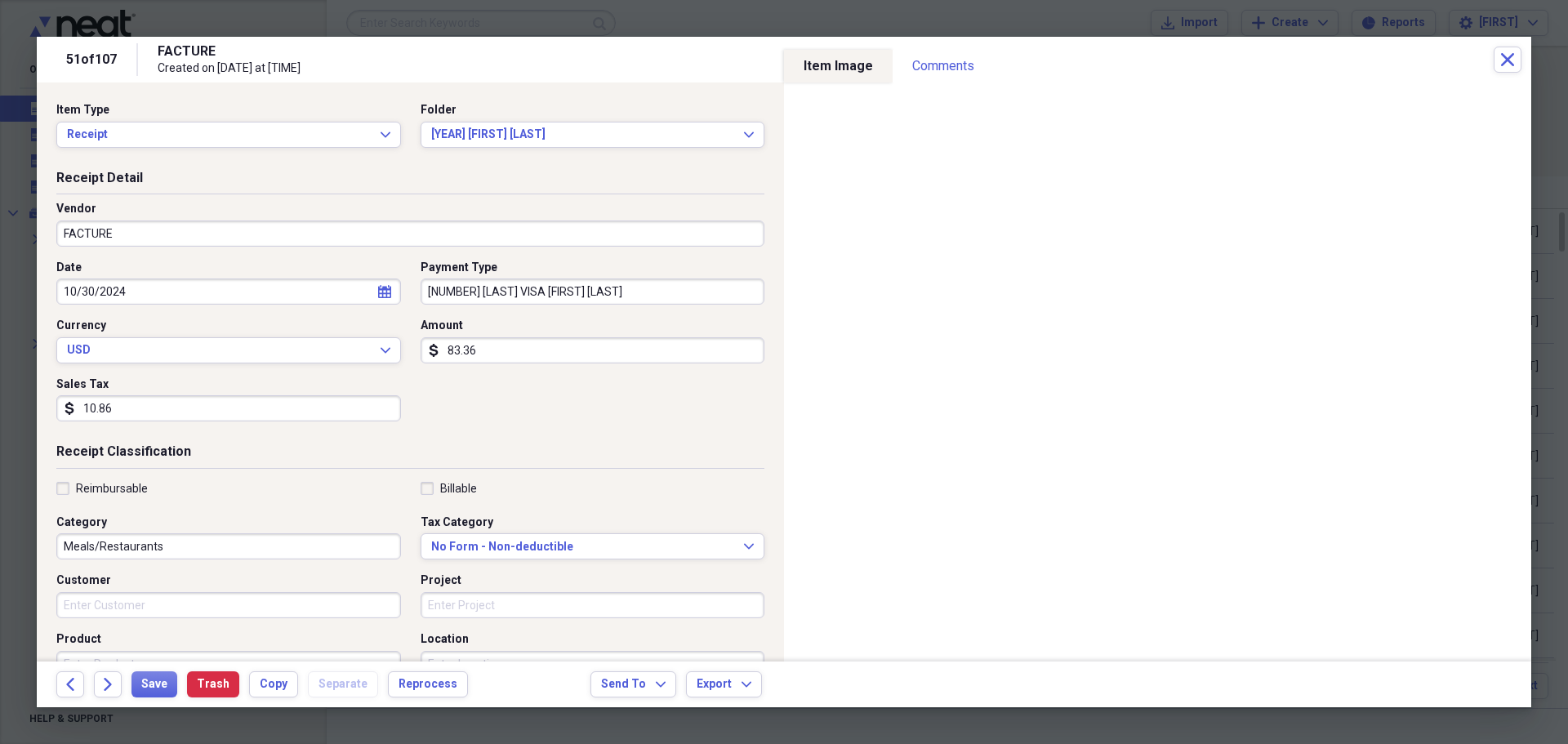 click on "FACTURE" at bounding box center (410, 234) 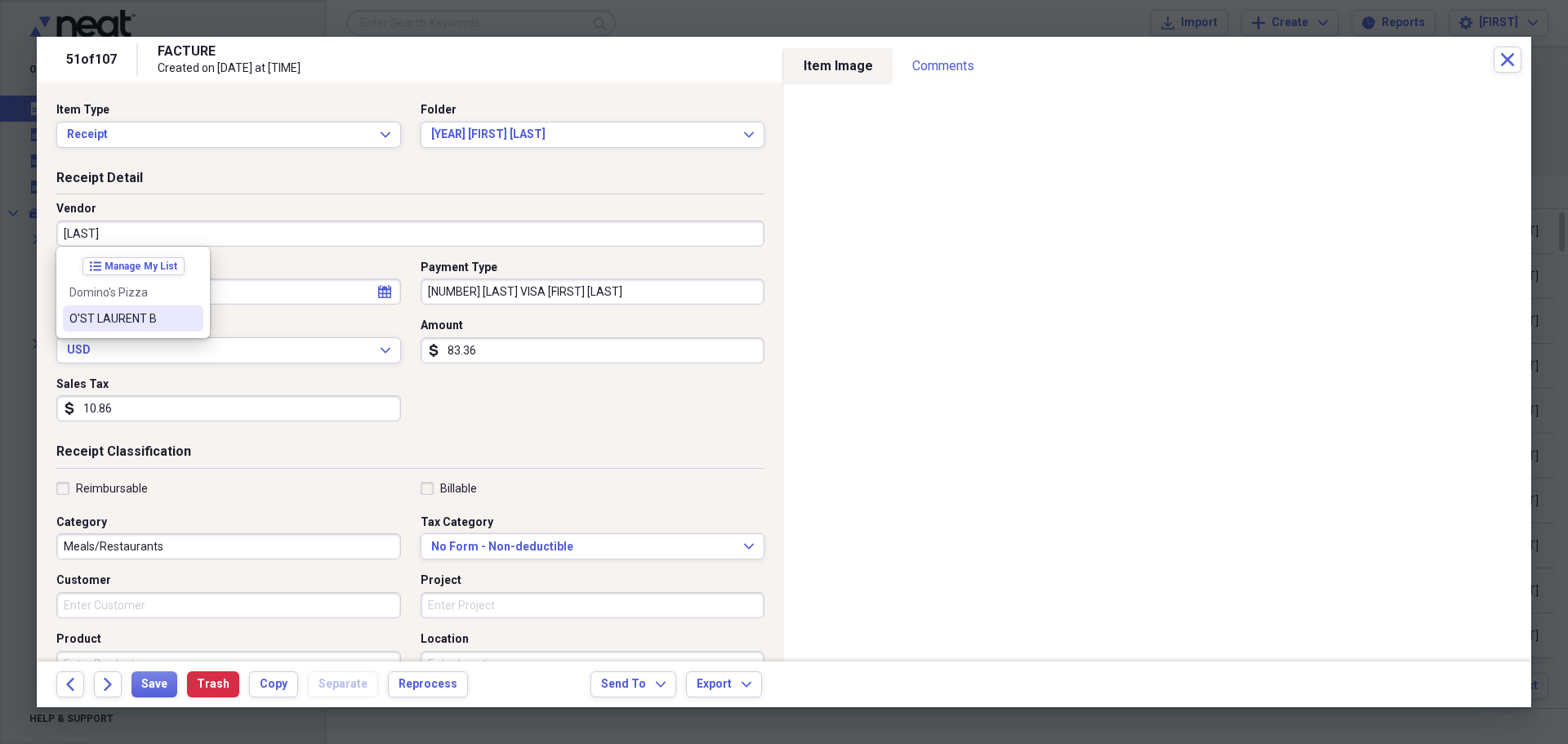 click on "O'ST LAURENT B" at bounding box center [123, 319] 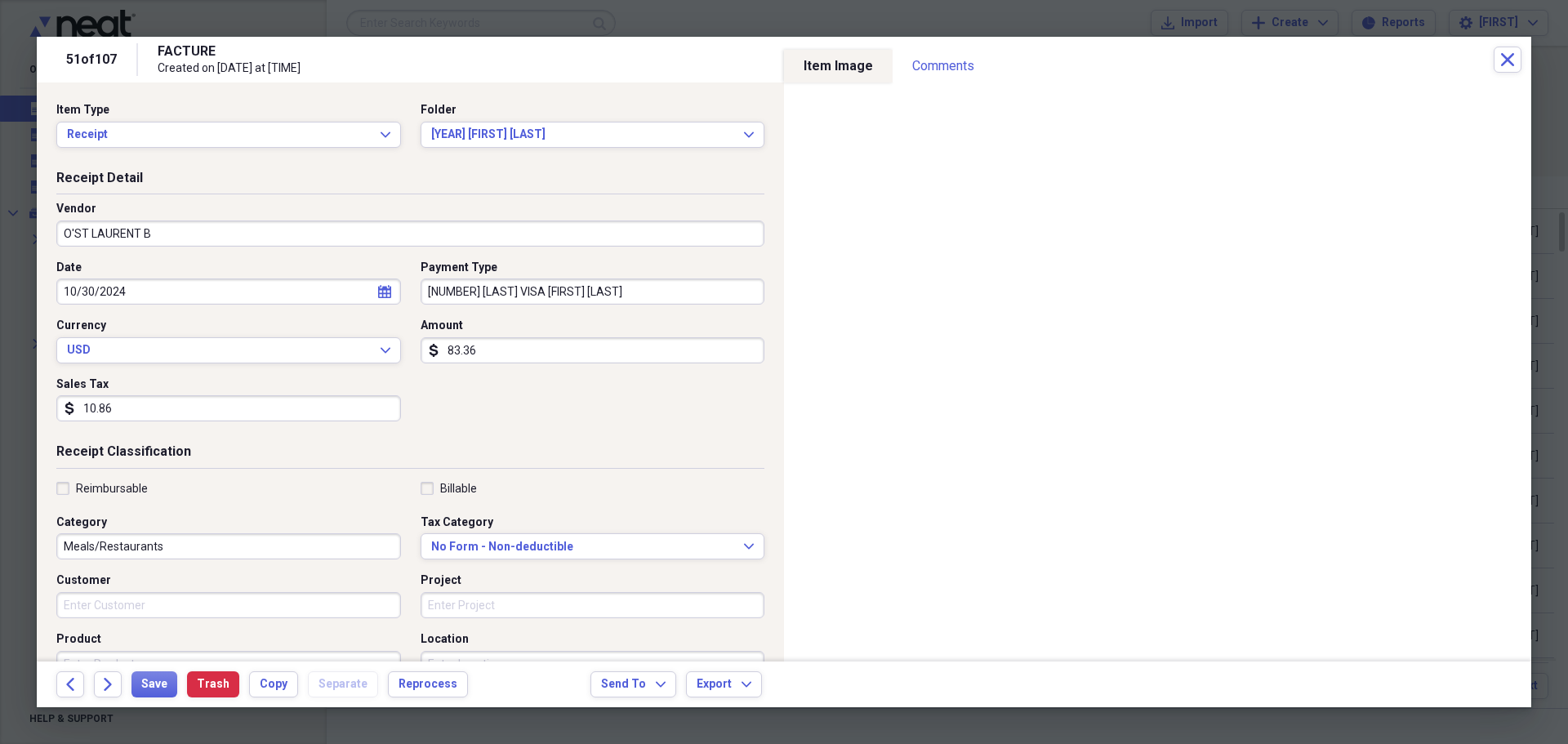 type on "General Retail" 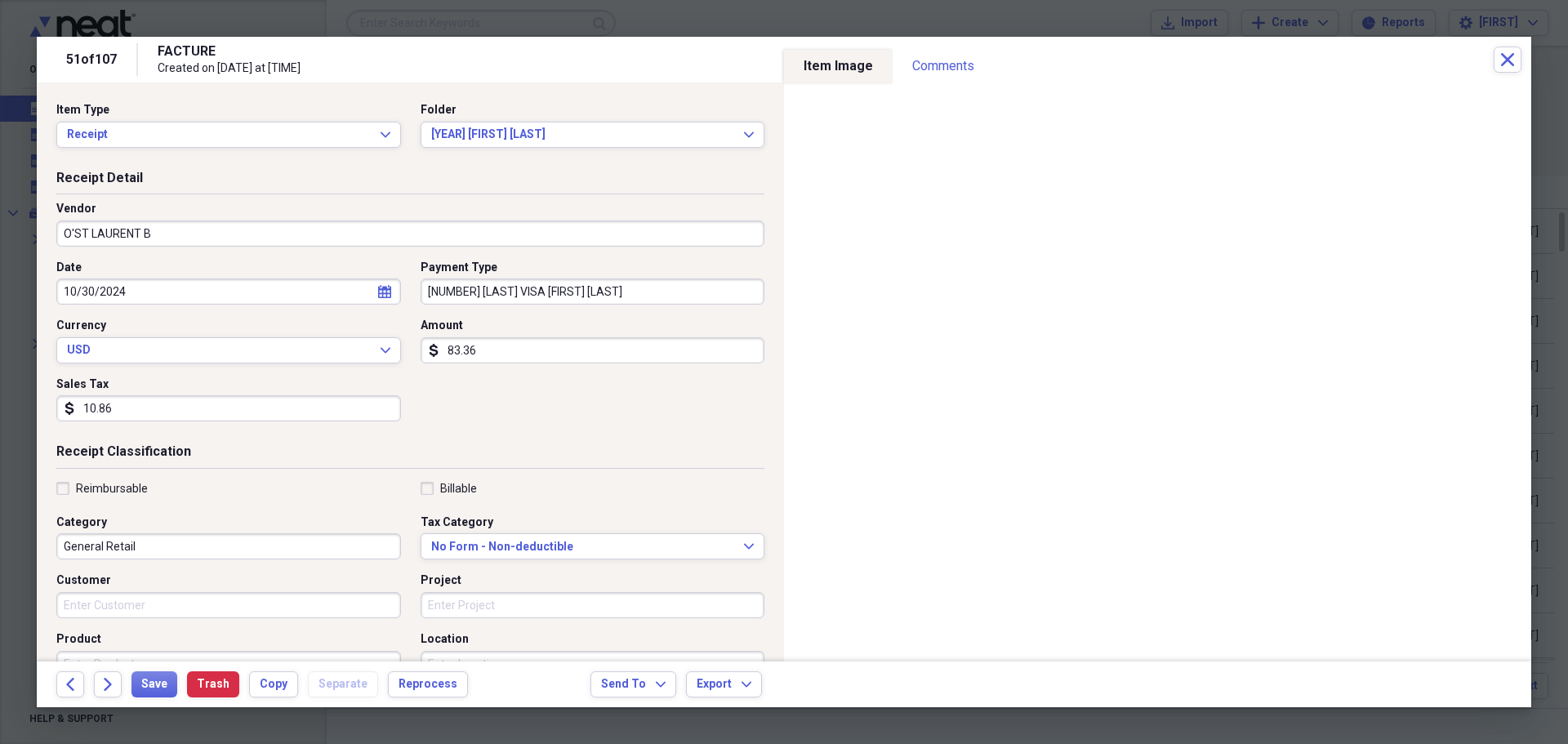 click on "Reimbursable" at bounding box center (102, 488) 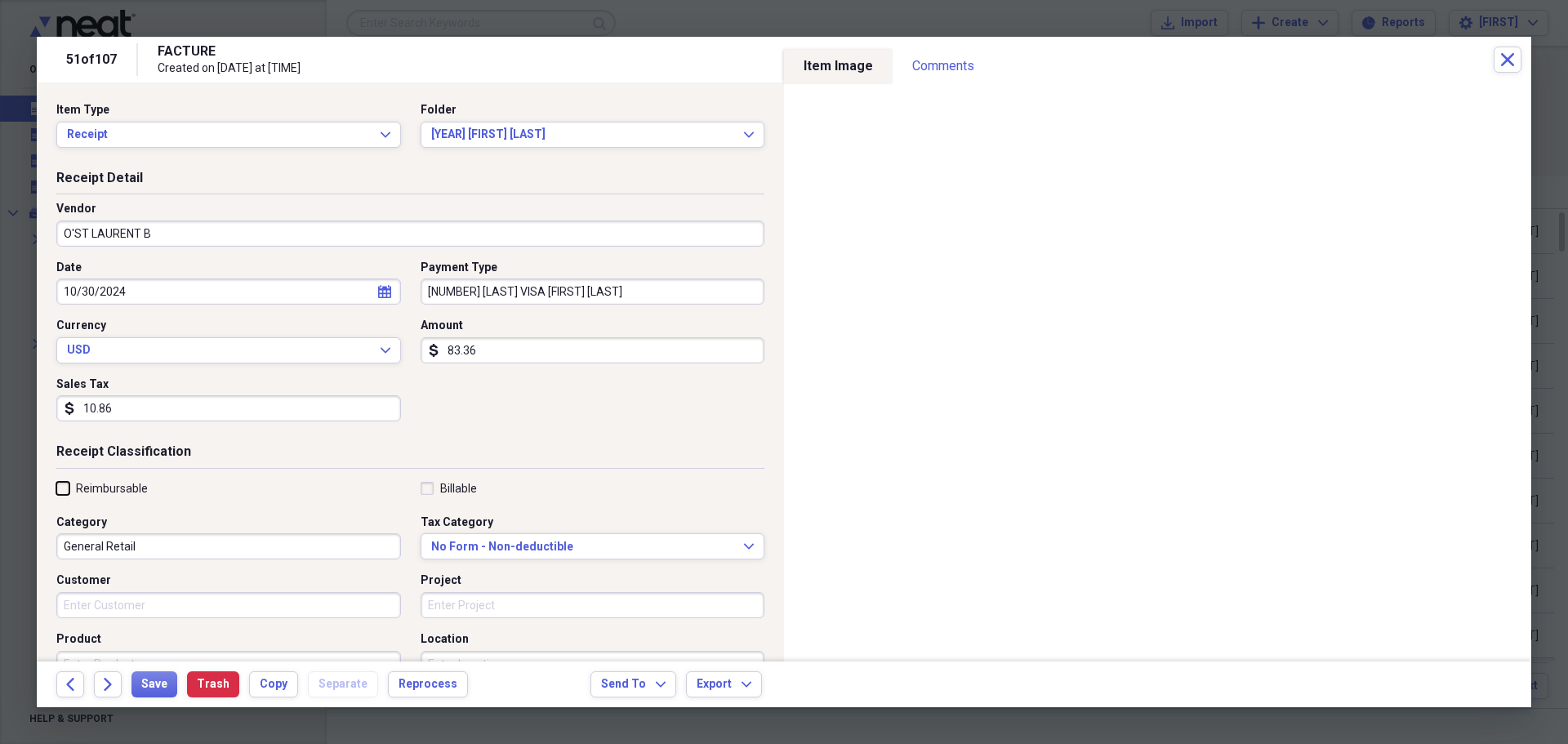 click on "Reimbursable" at bounding box center (56, 488) 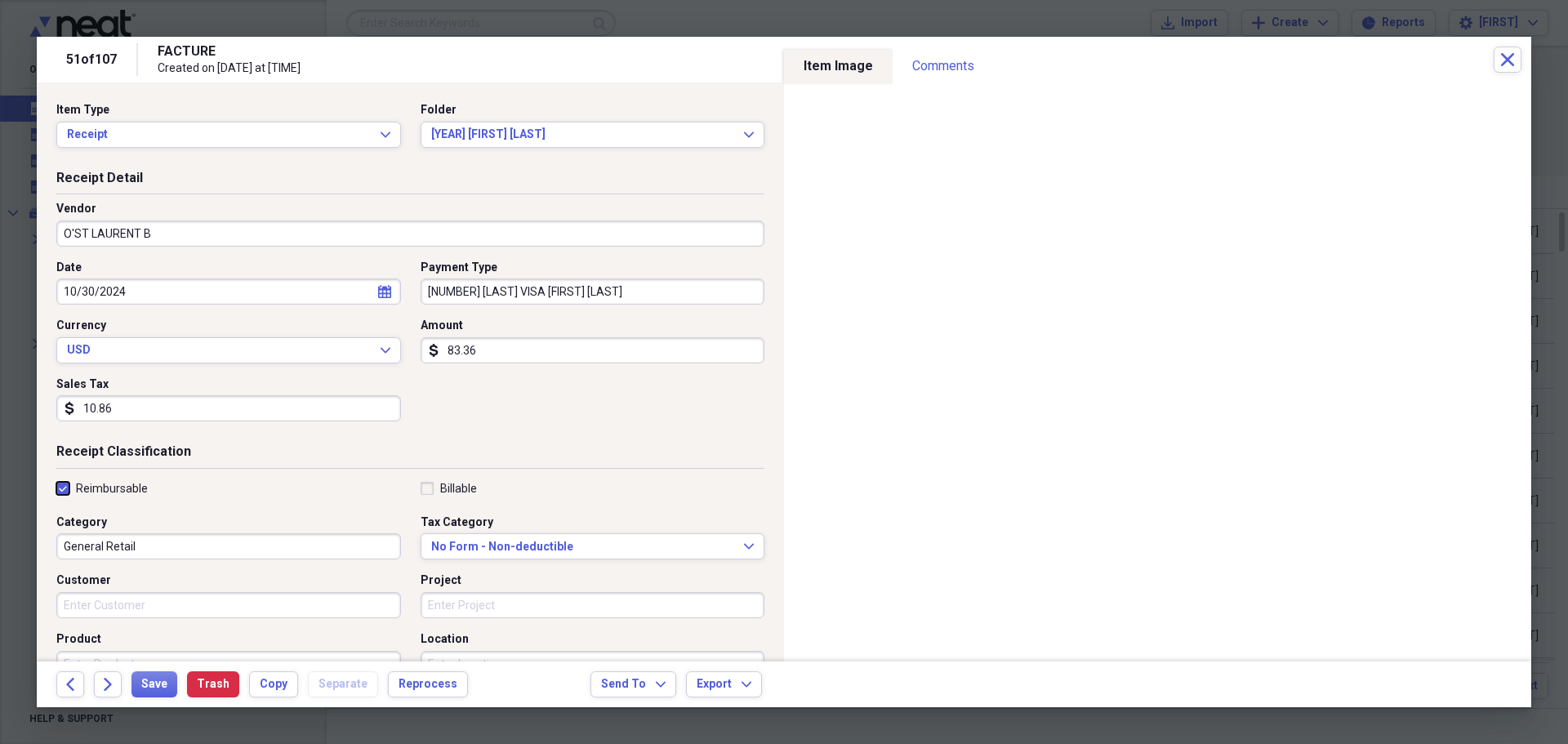 checkbox on "true" 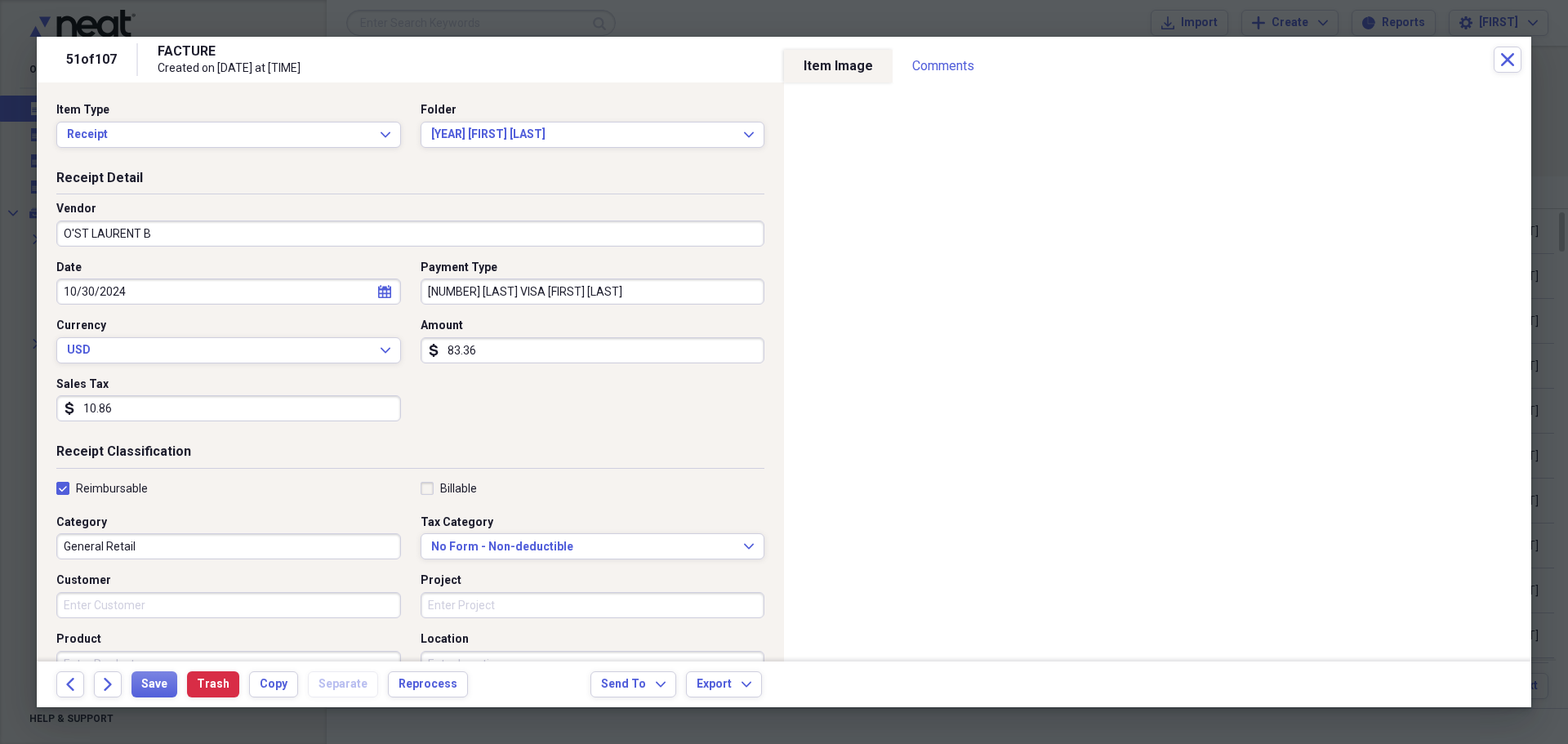 click on "General Retail" at bounding box center (229, 546) 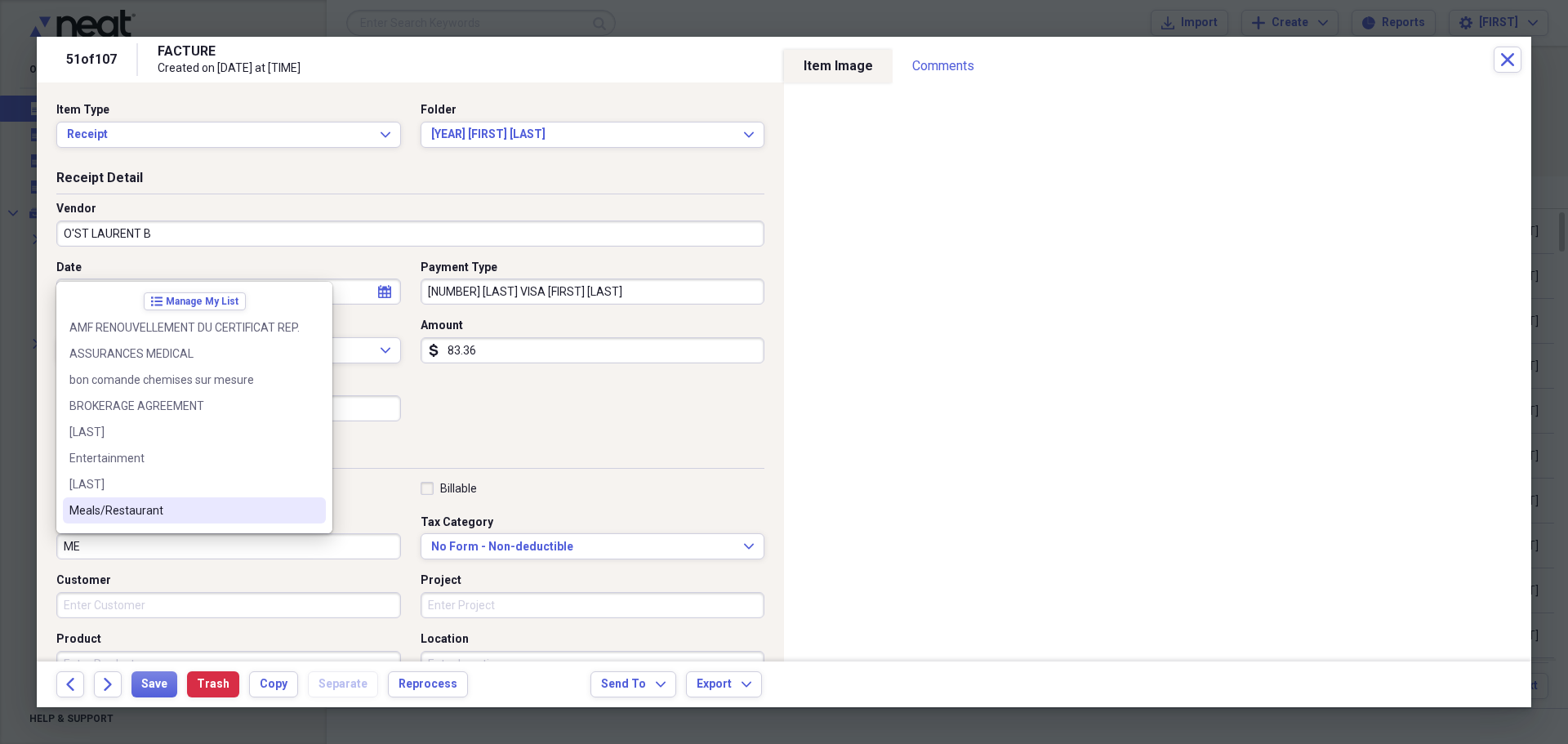 click on "Meals/Restaurant" at bounding box center [185, 510] 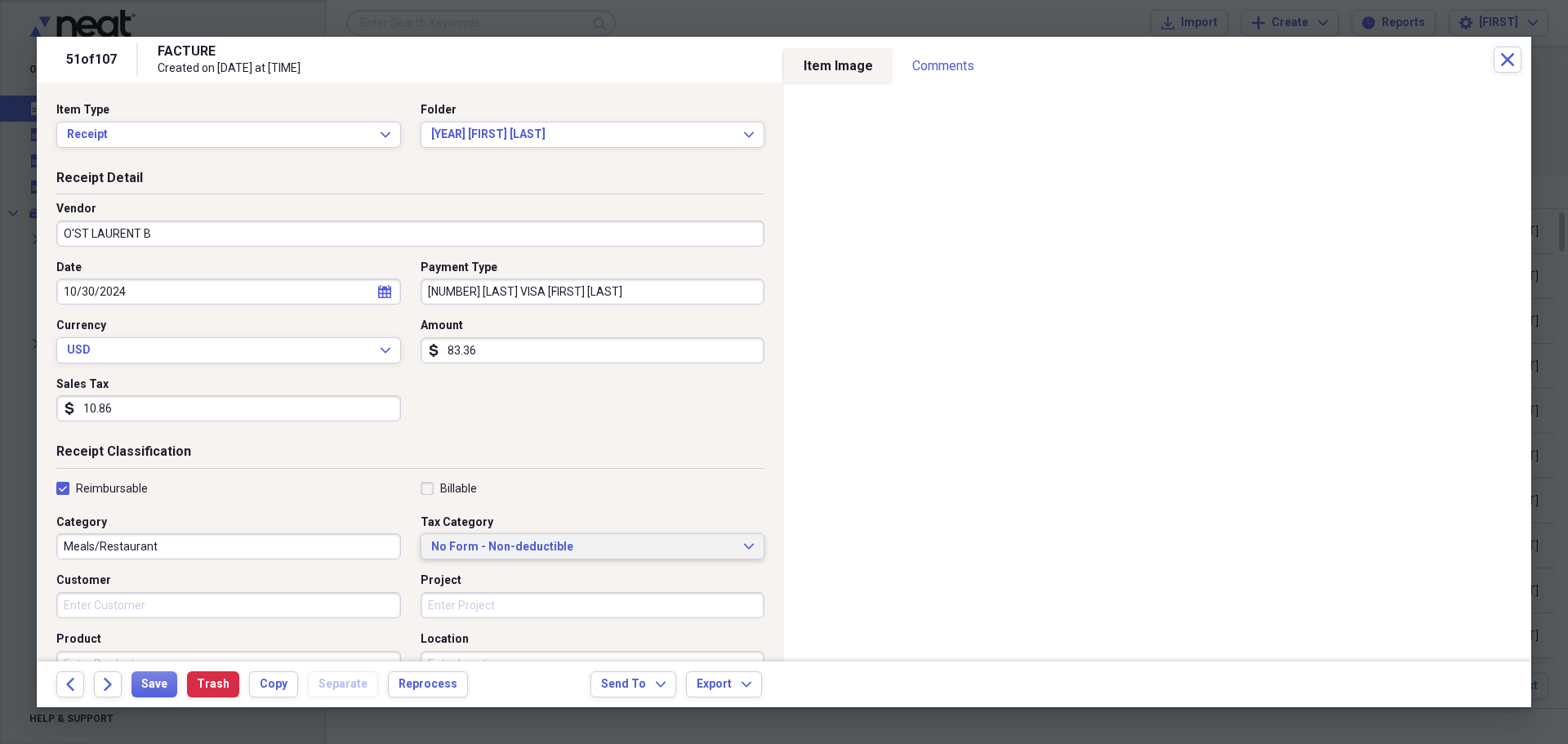click on "No Form - Non-deductible" at bounding box center (583, 547) 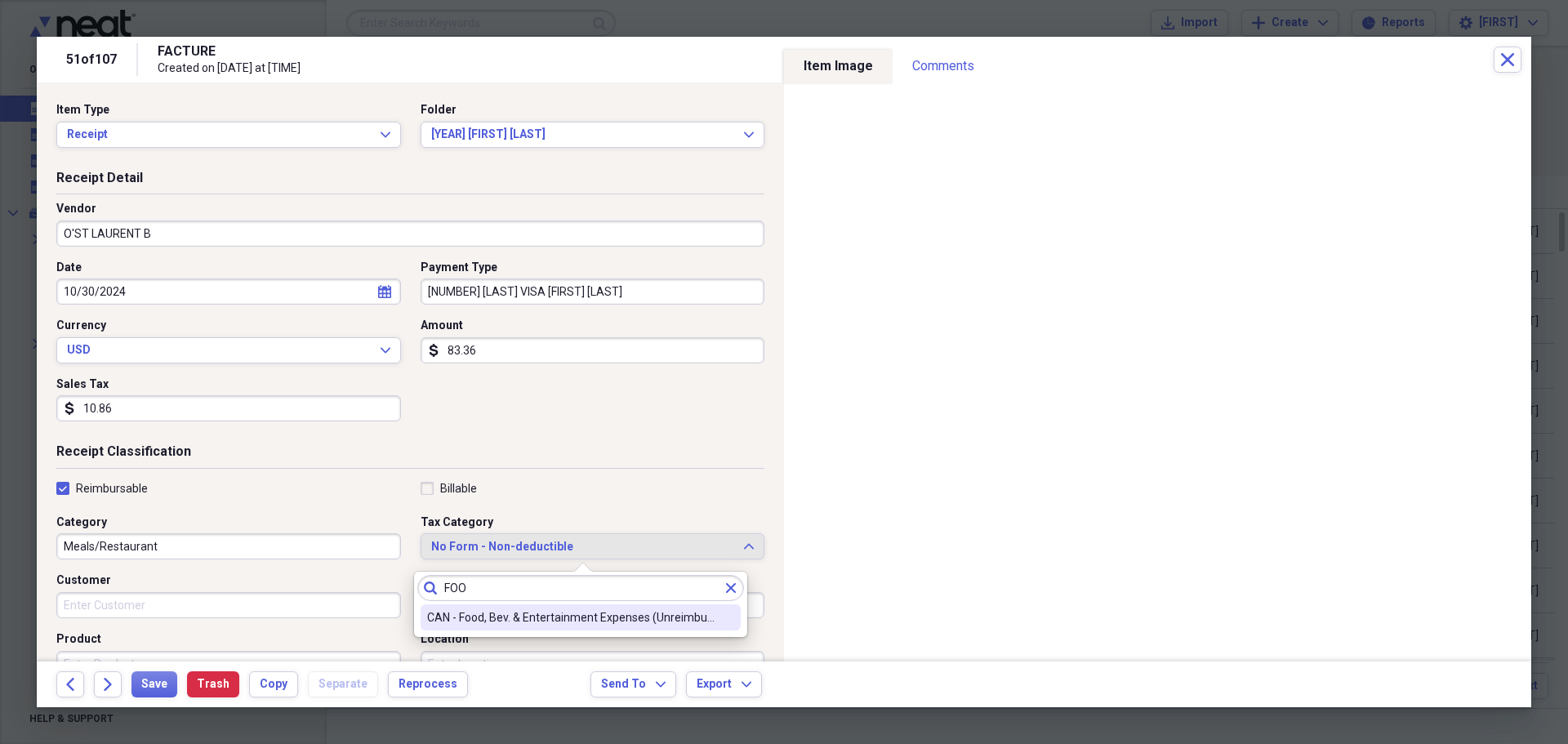 type on "FOO" 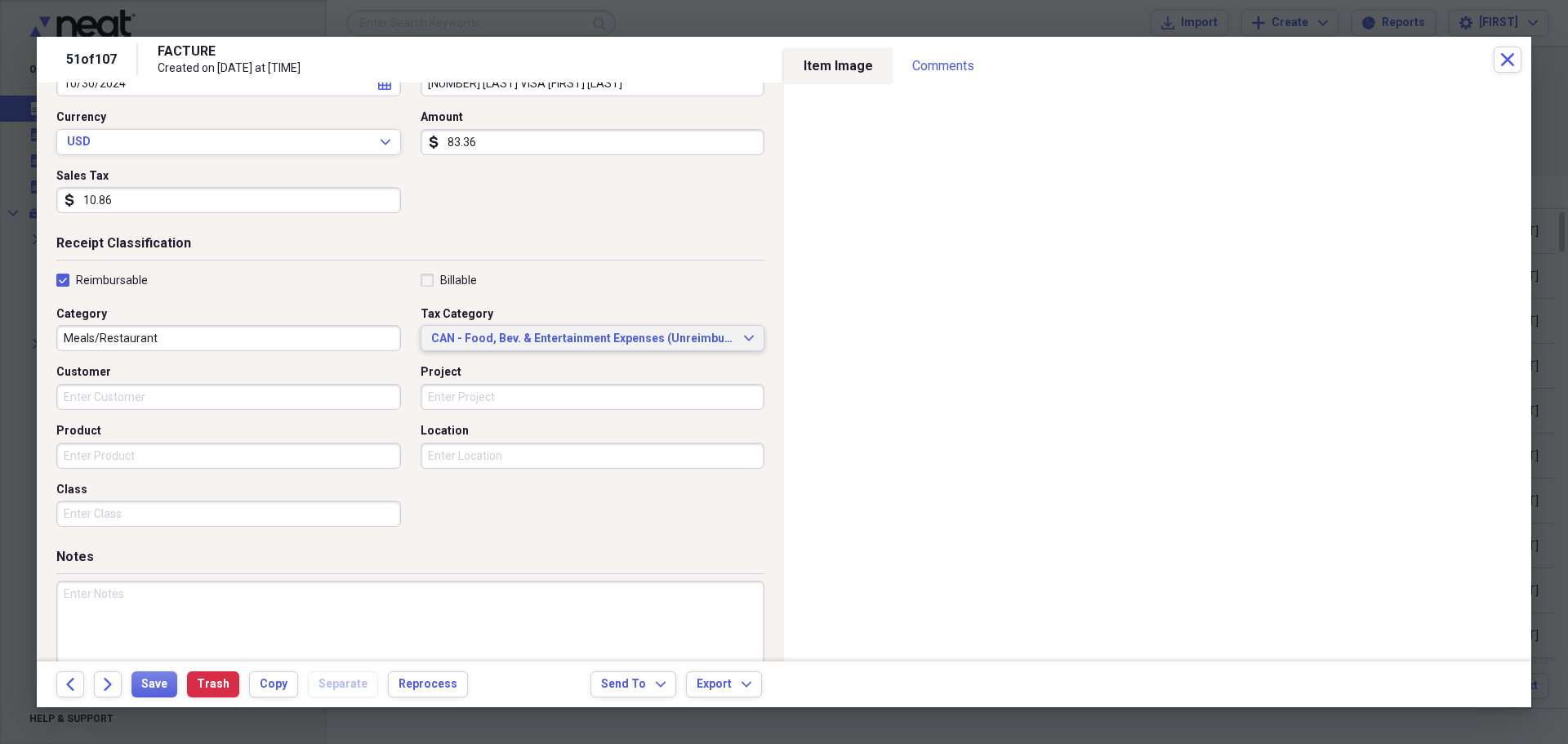 scroll, scrollTop: 255, scrollLeft: 0, axis: vertical 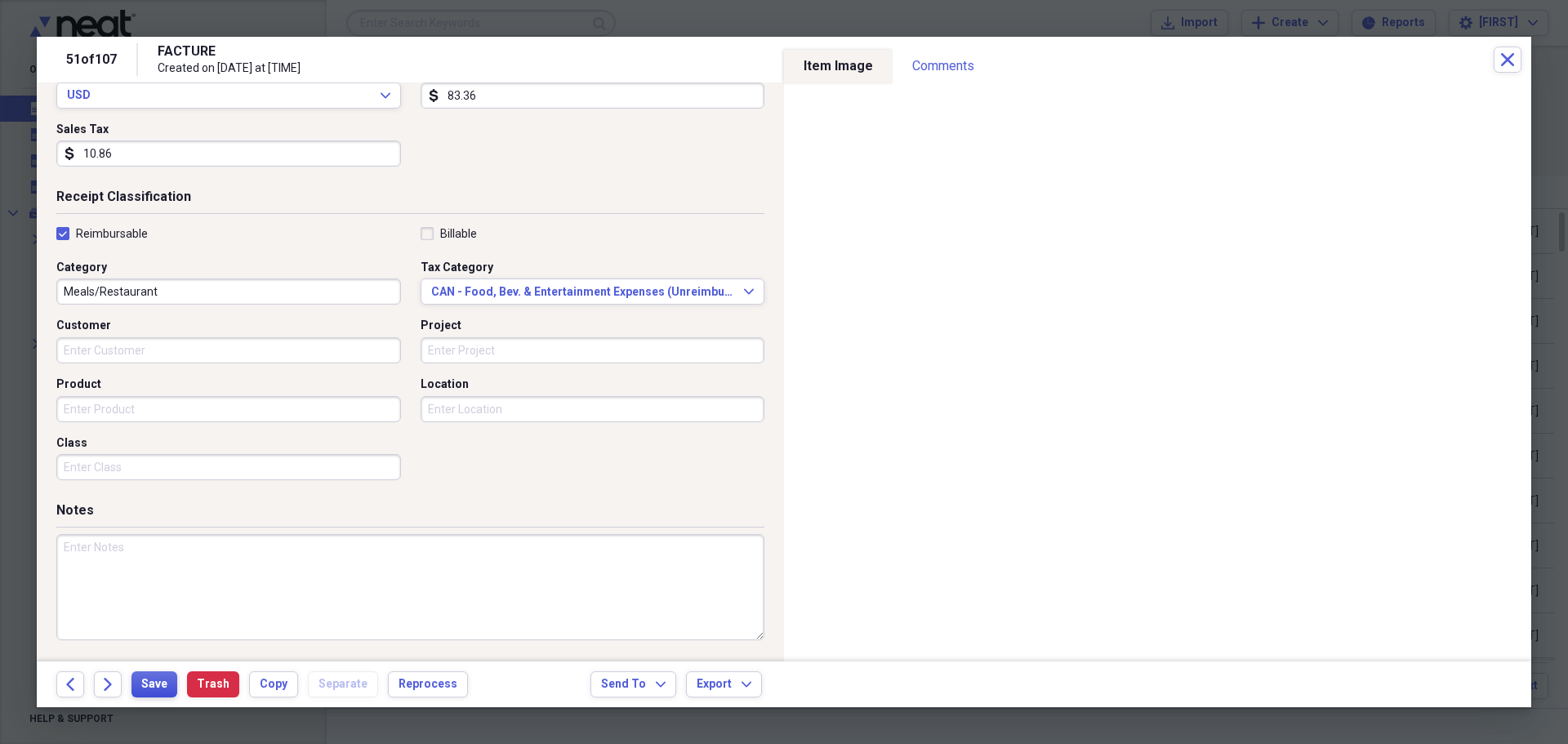 click on "Save" at bounding box center [154, 684] 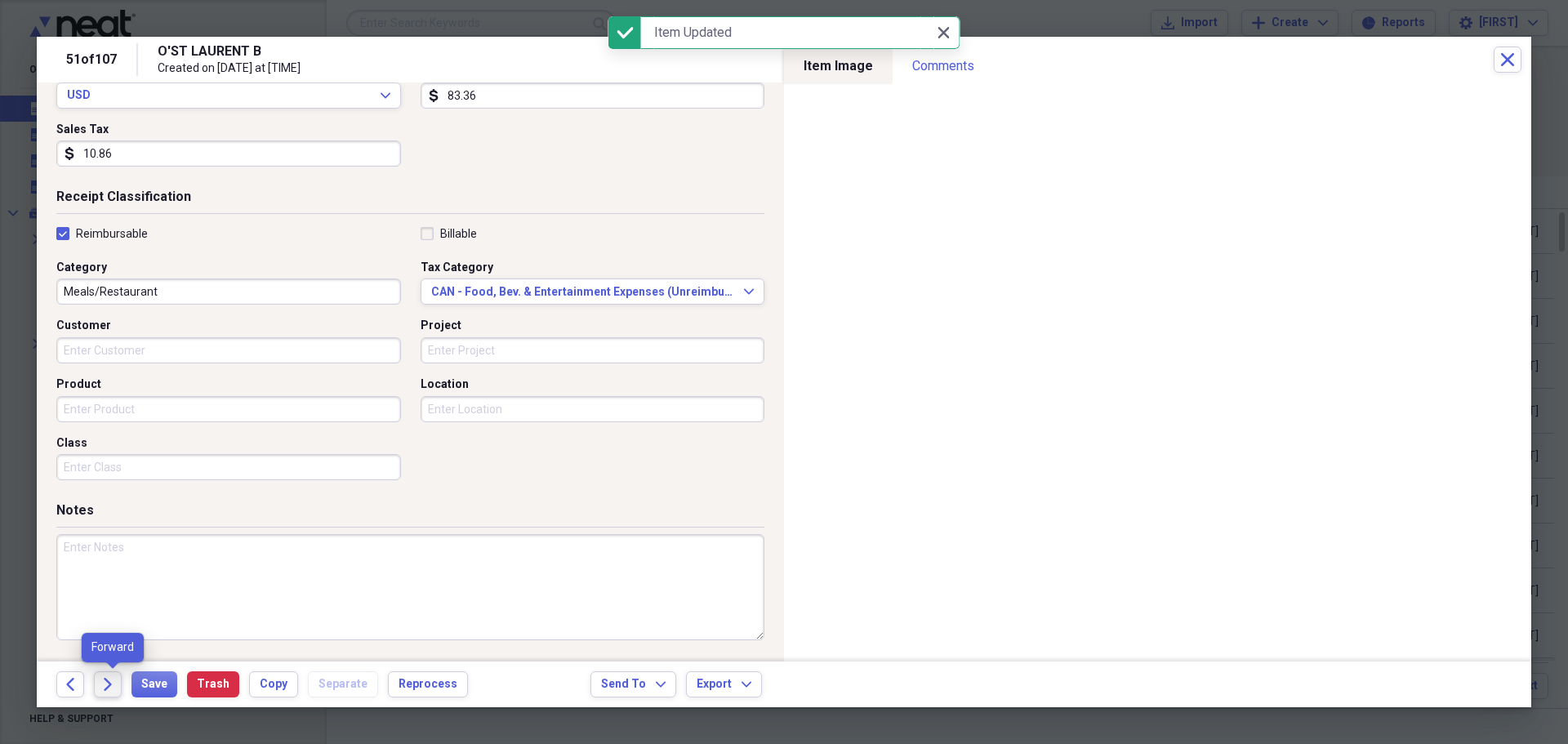 click on "Forward" 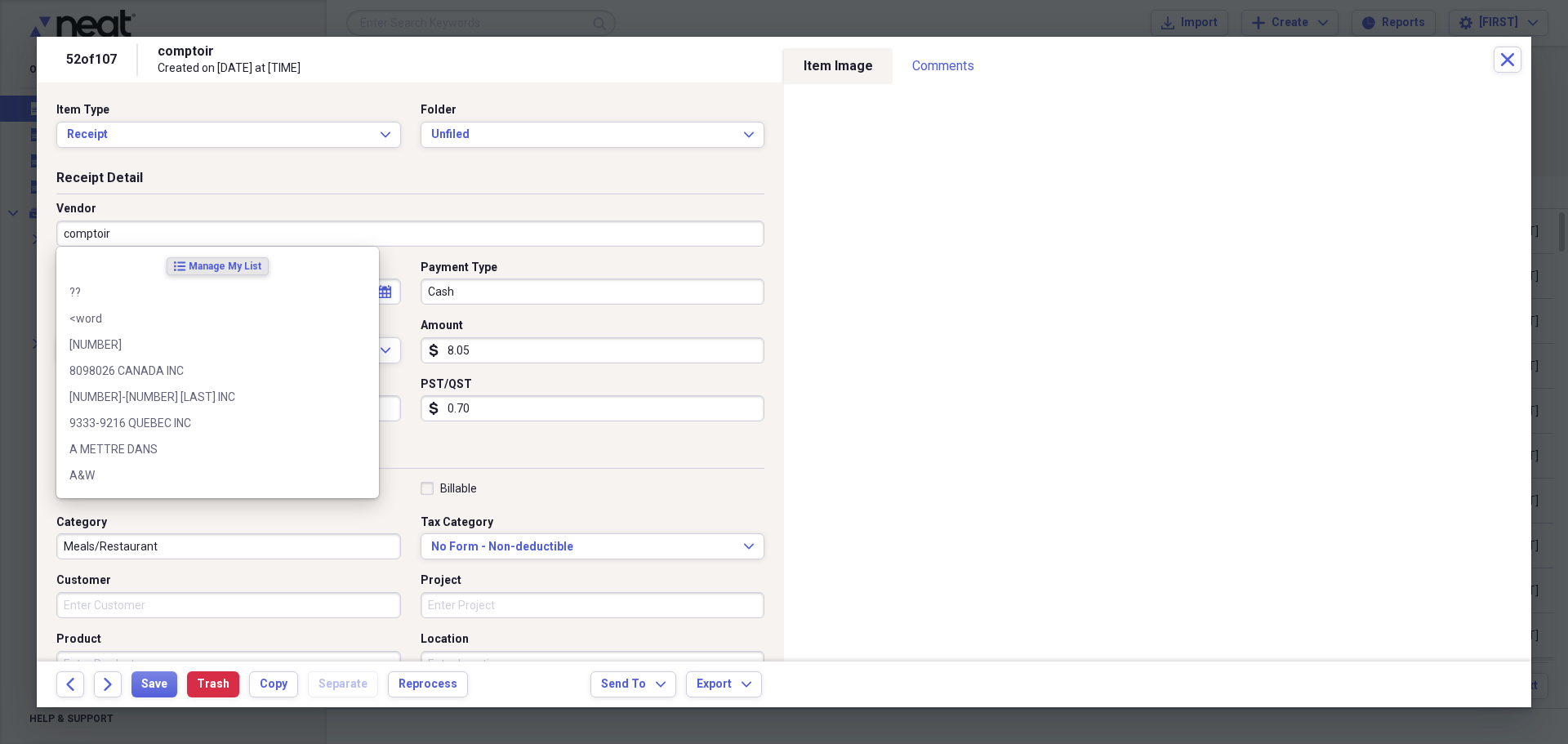 click on "comptoir" at bounding box center [410, 234] 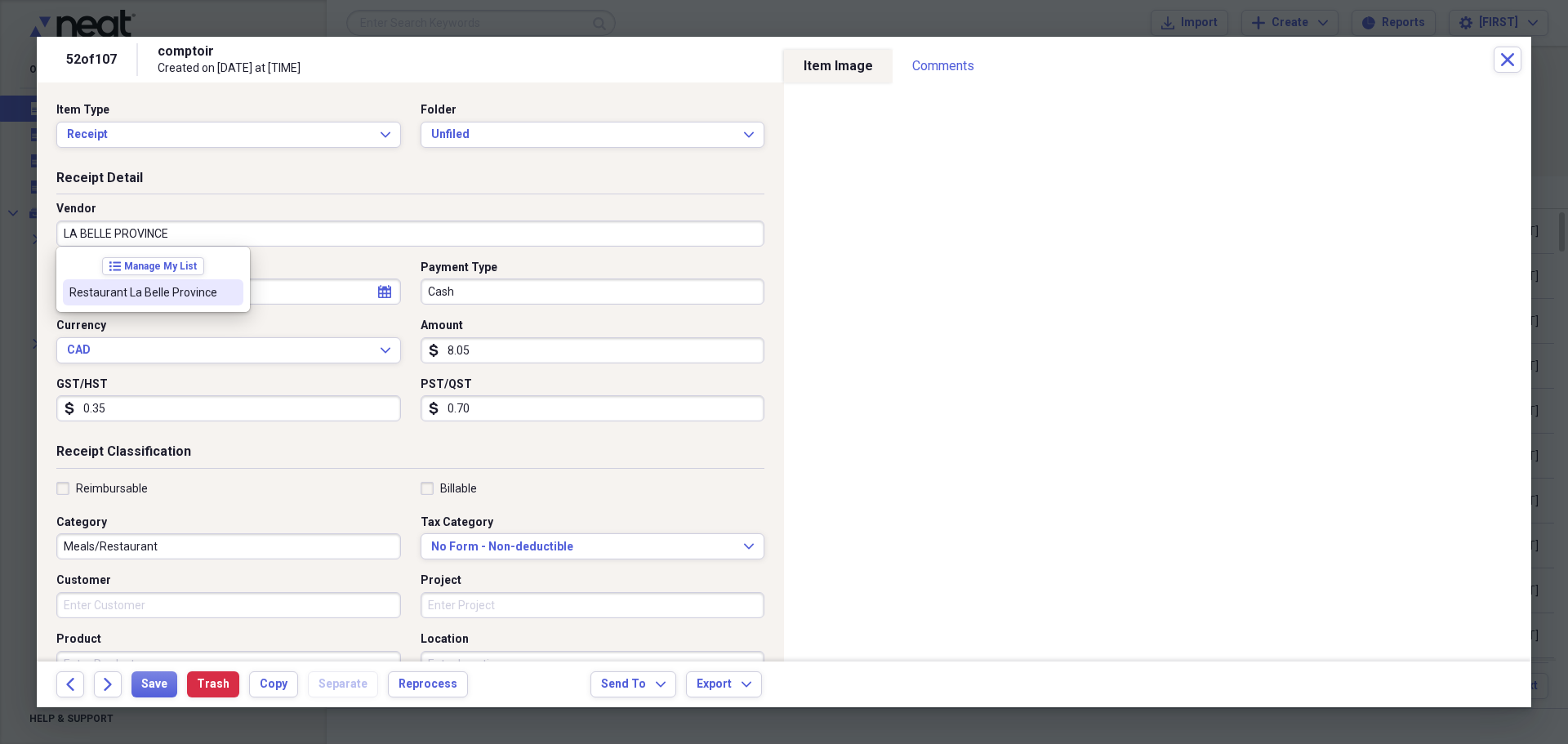 click on "Restaurant La Belle Province" at bounding box center (143, 292) 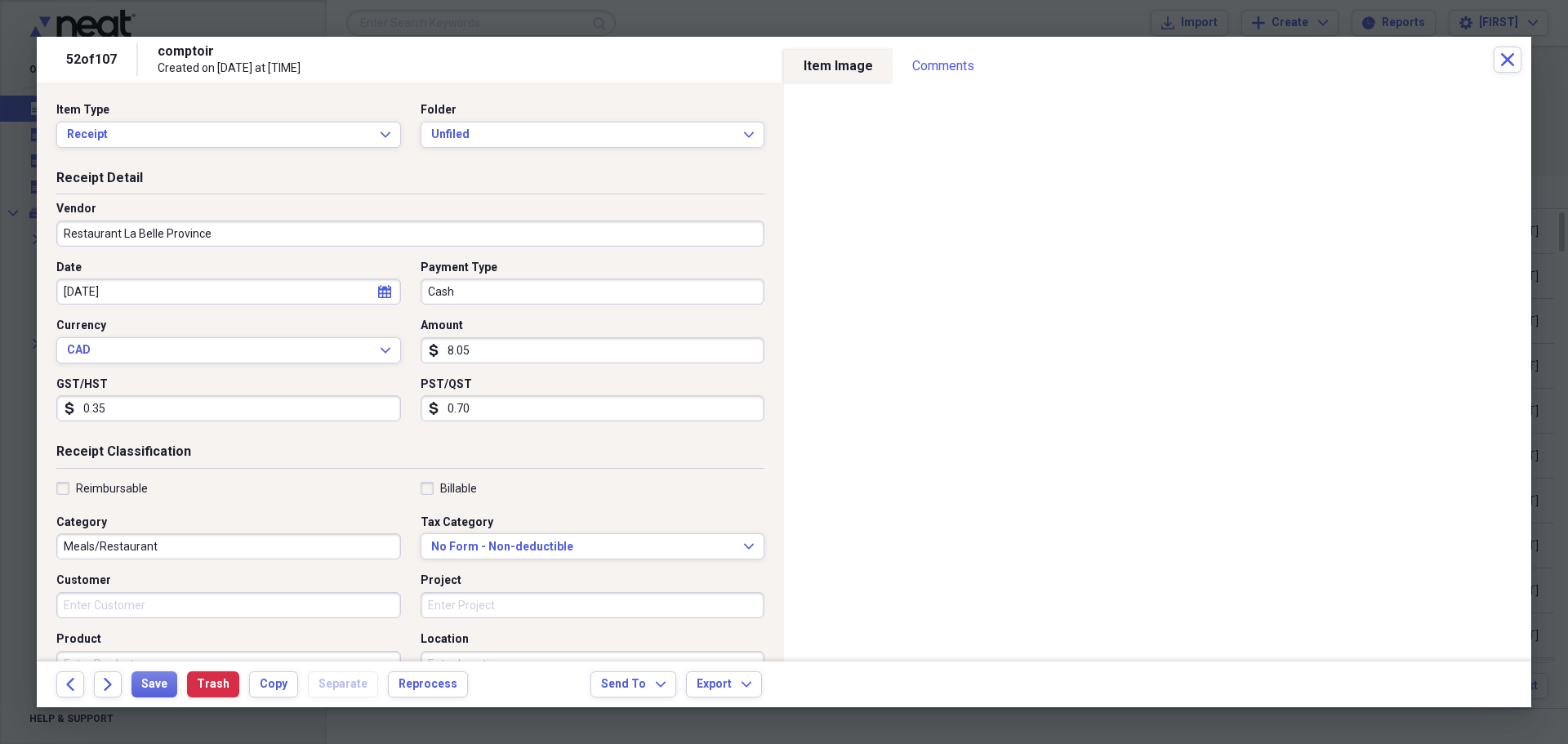 type on "Meals/Restaurants" 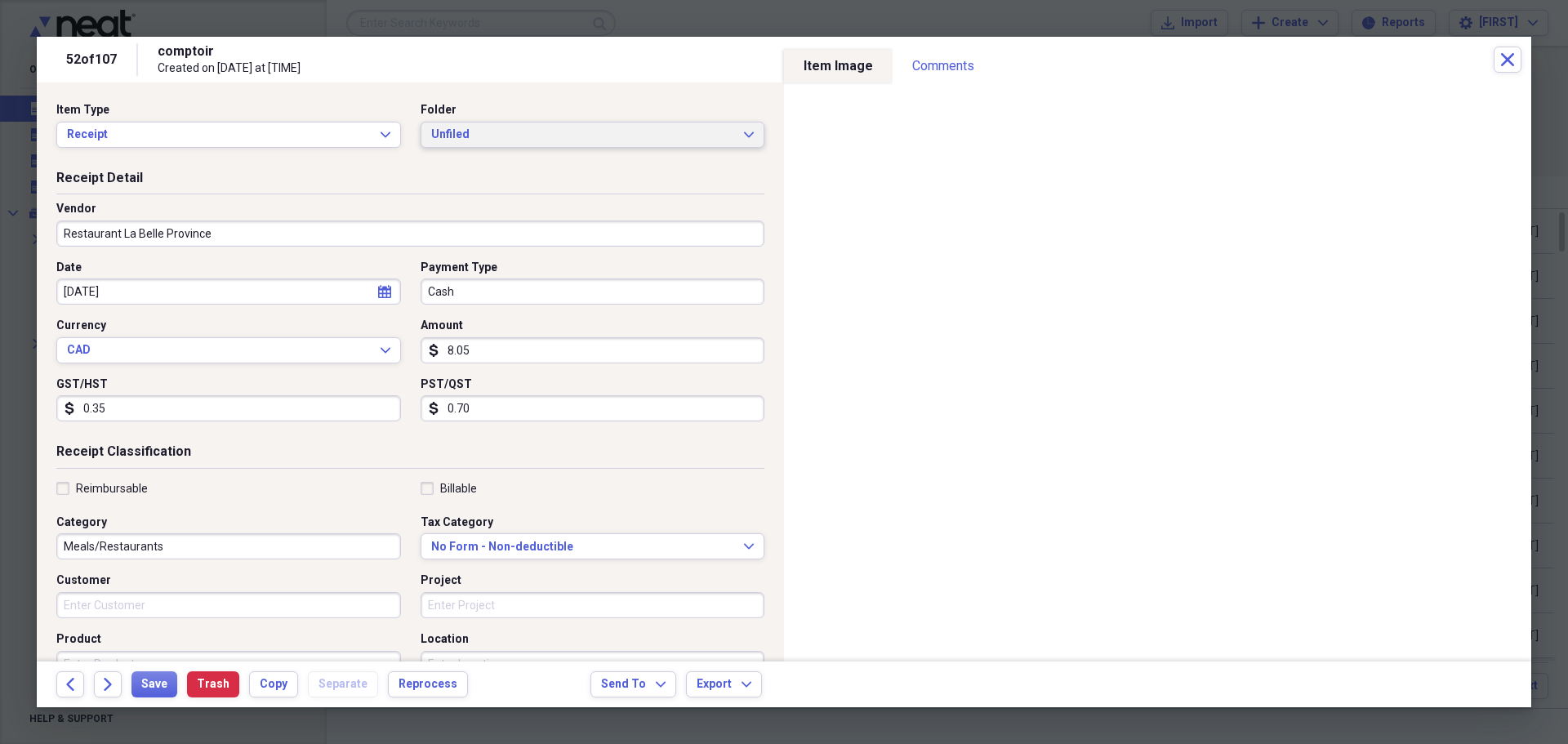 click on "Unfiled Expand" at bounding box center [593, 135] 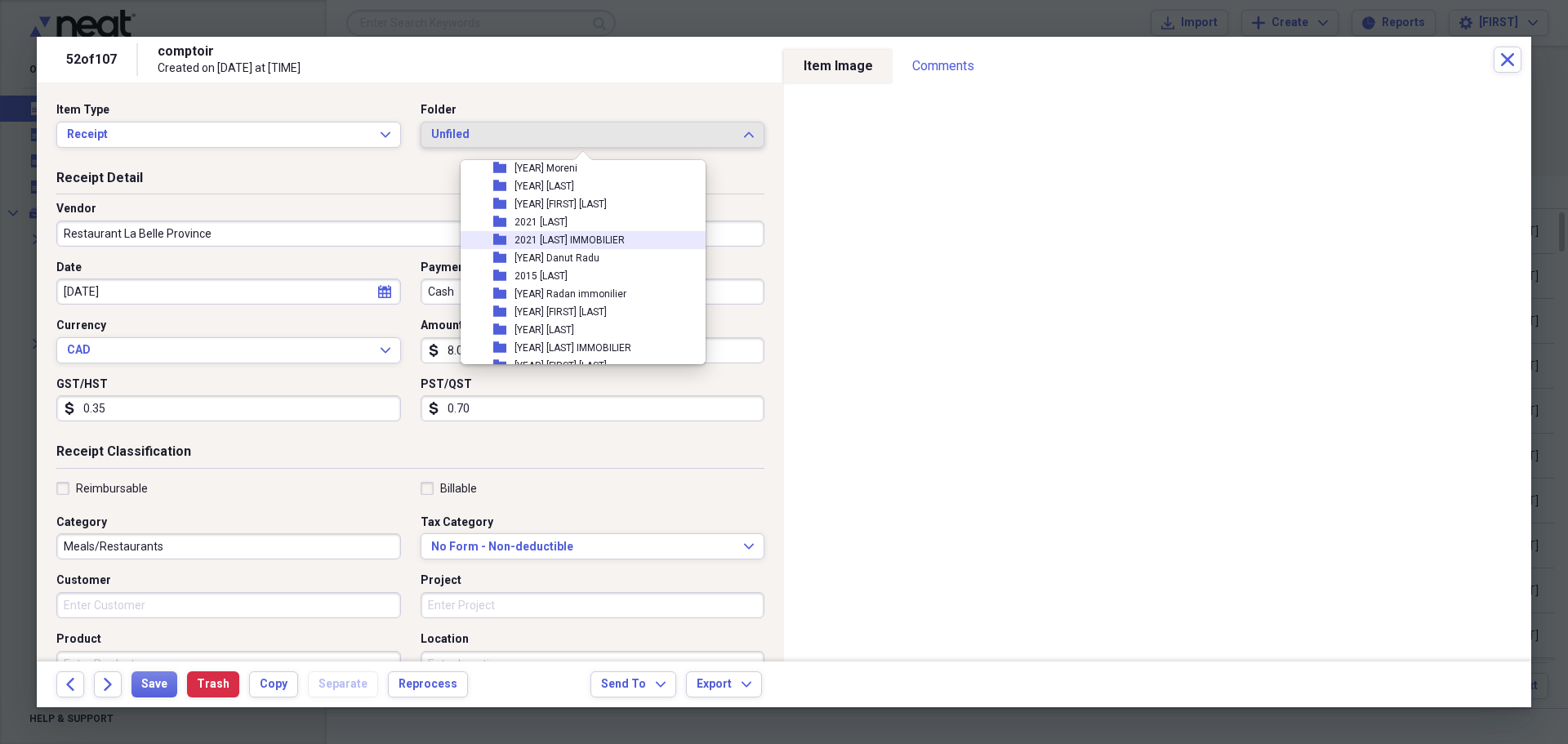scroll, scrollTop: 490, scrollLeft: 0, axis: vertical 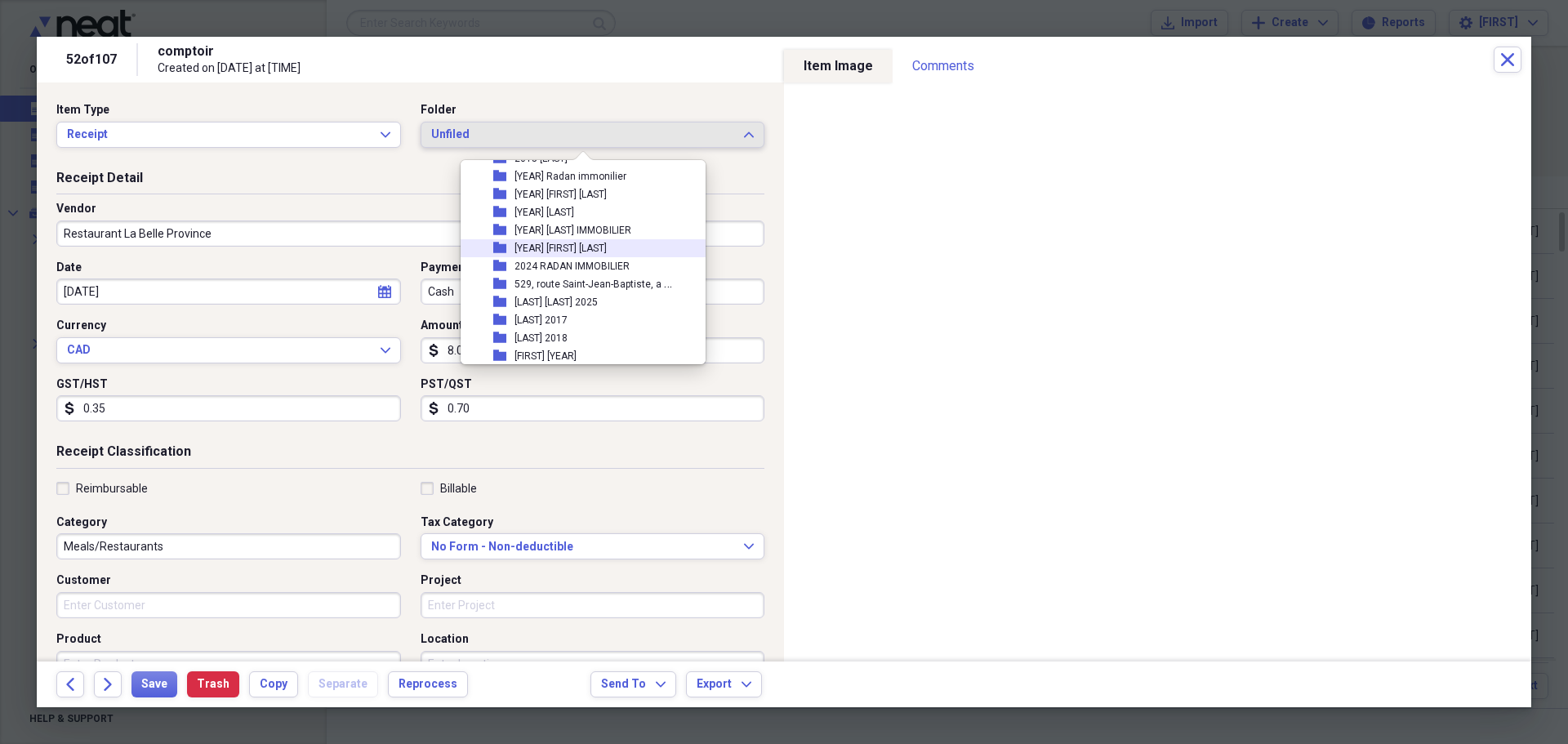 click on "[YEAR] [FIRST] [LAST]" at bounding box center (560, 248) 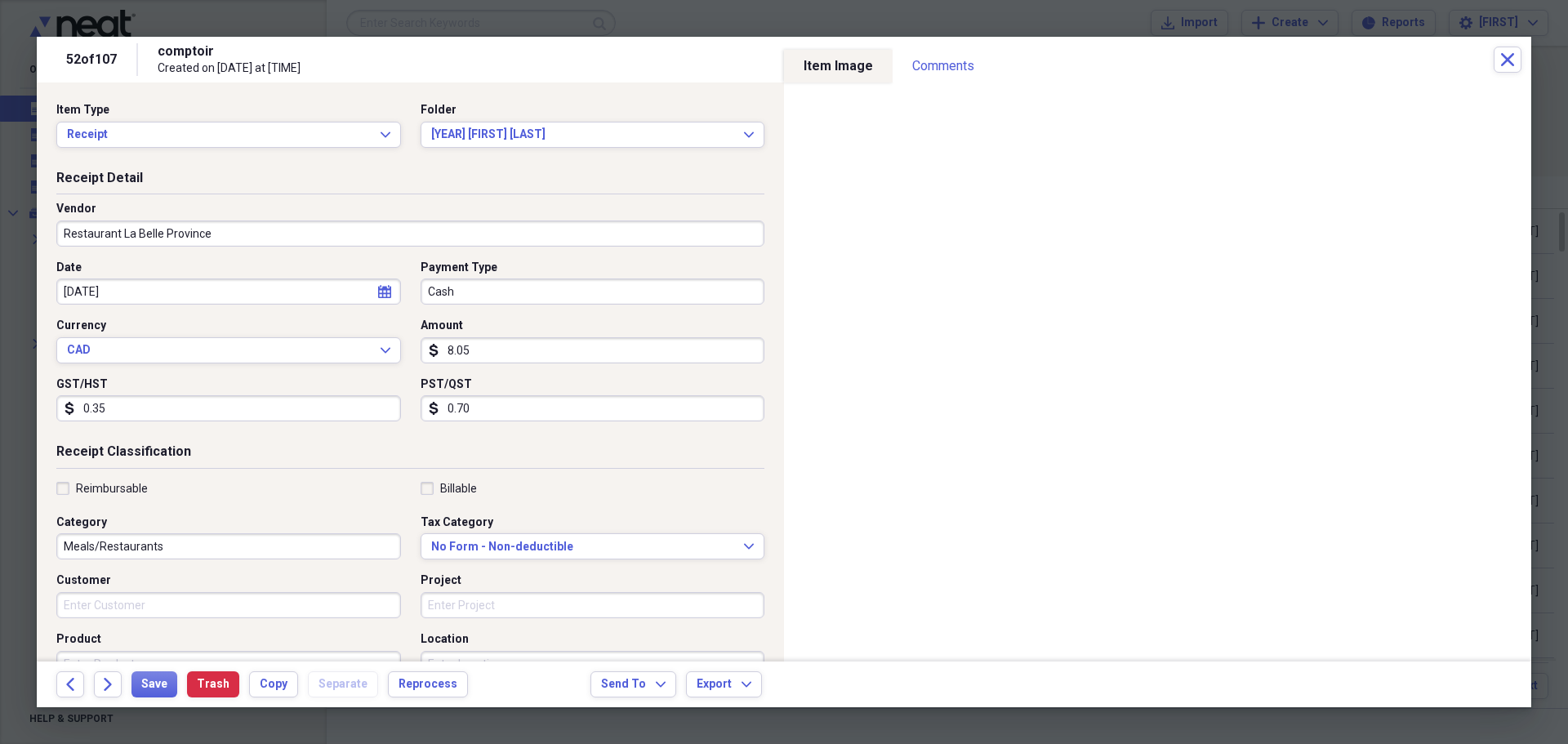click on "Reimbursable" at bounding box center [102, 488] 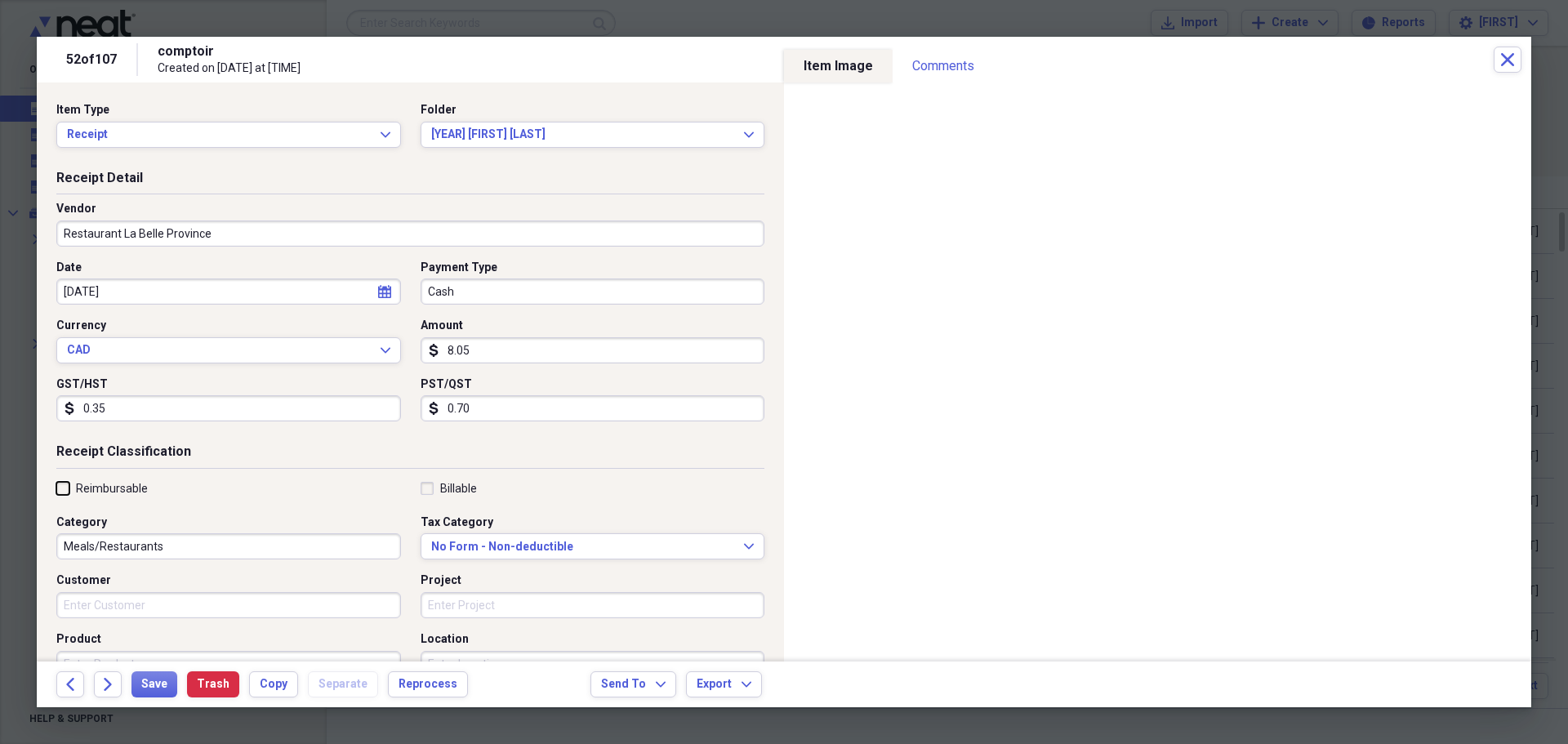 click on "Reimbursable" at bounding box center [56, 488] 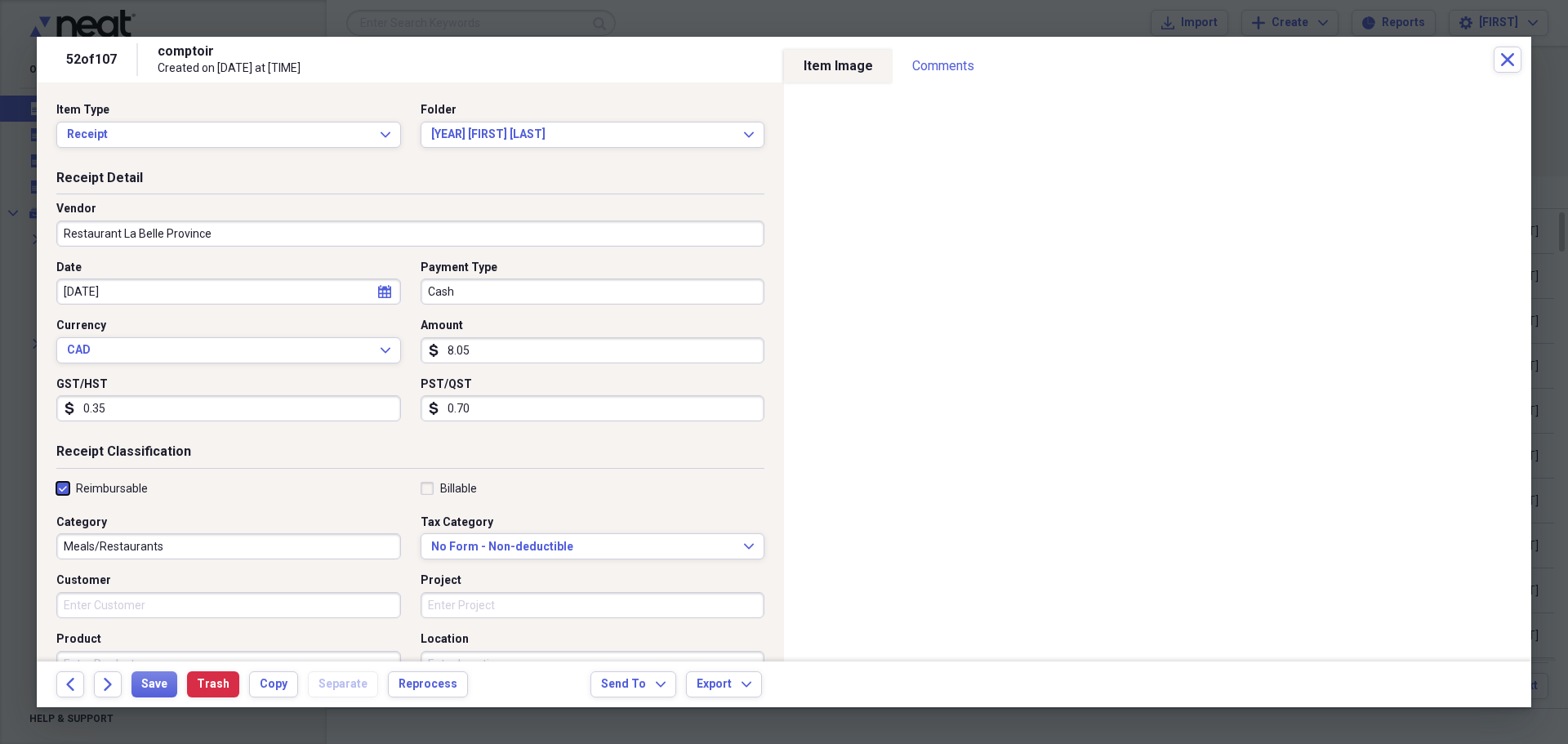 checkbox on "true" 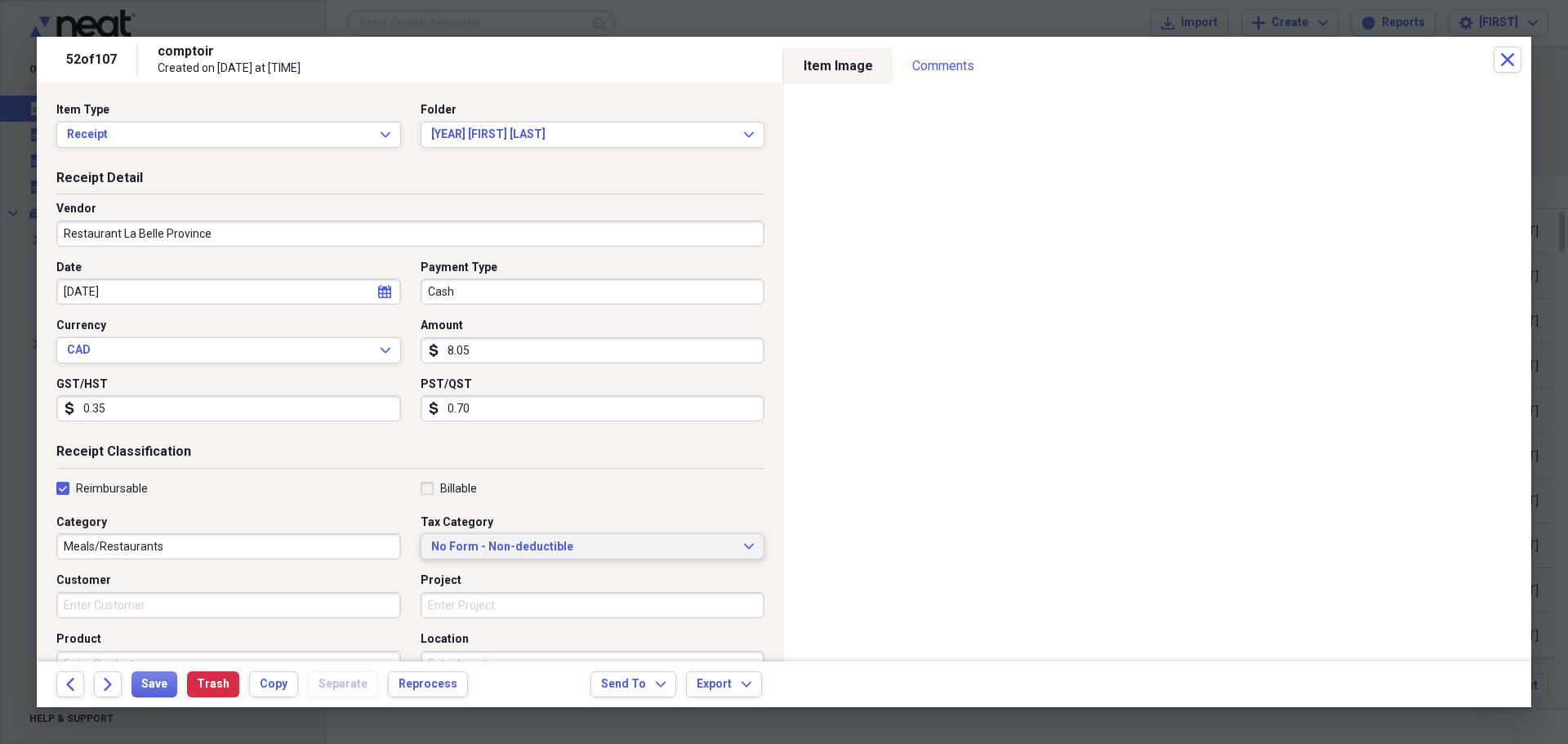 click on "No Form - Non-deductible" at bounding box center [583, 547] 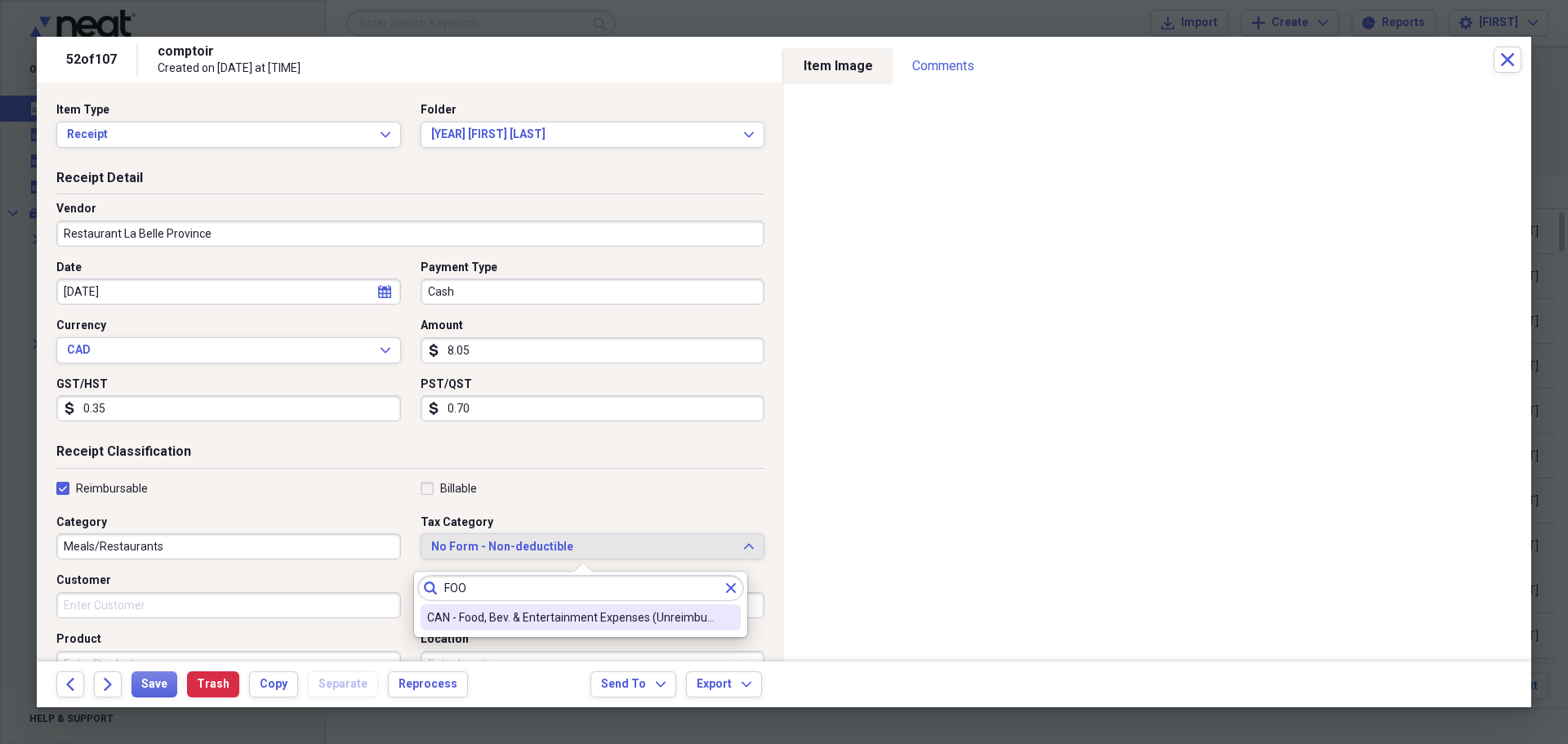 type on "FOO" 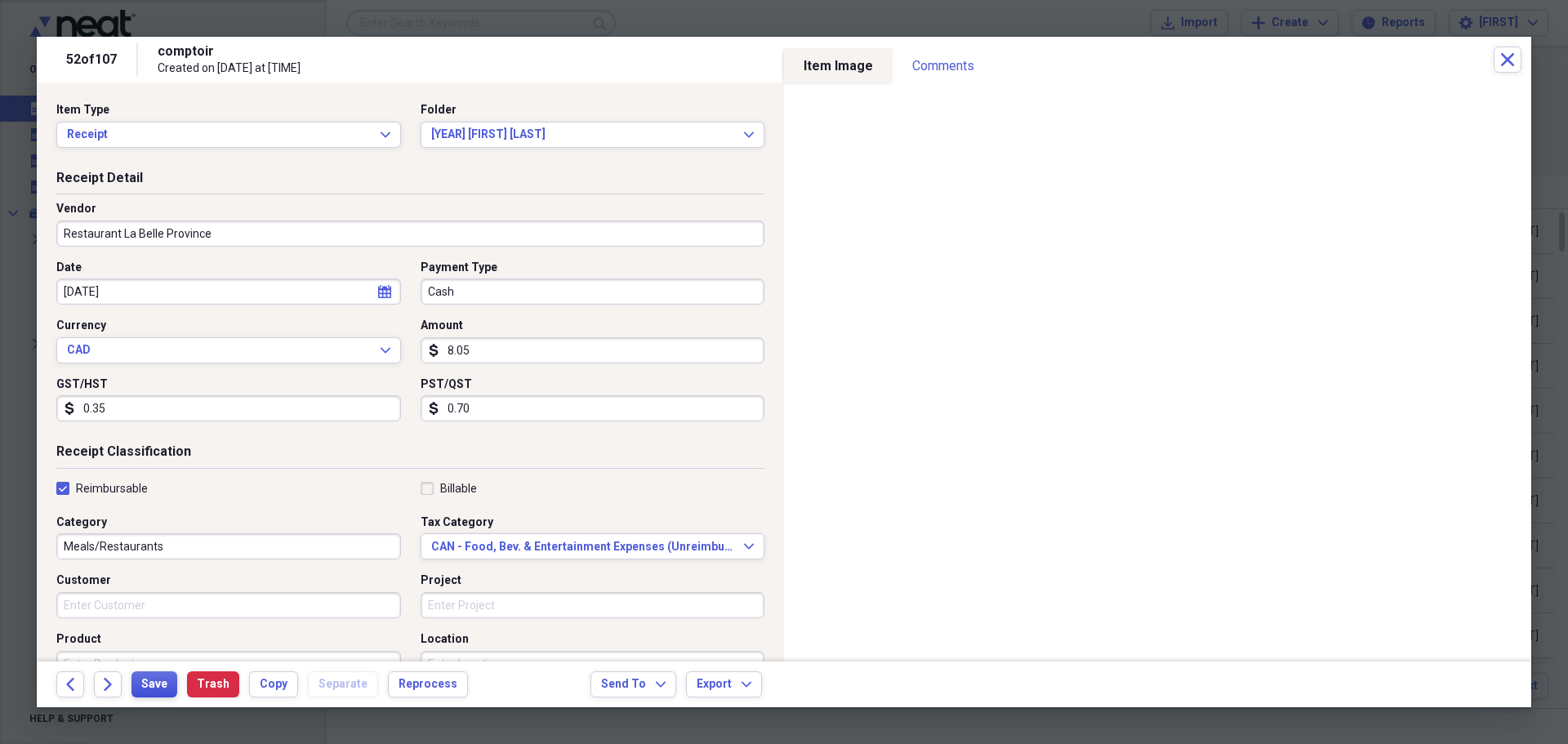 click on "Save" at bounding box center (154, 684) 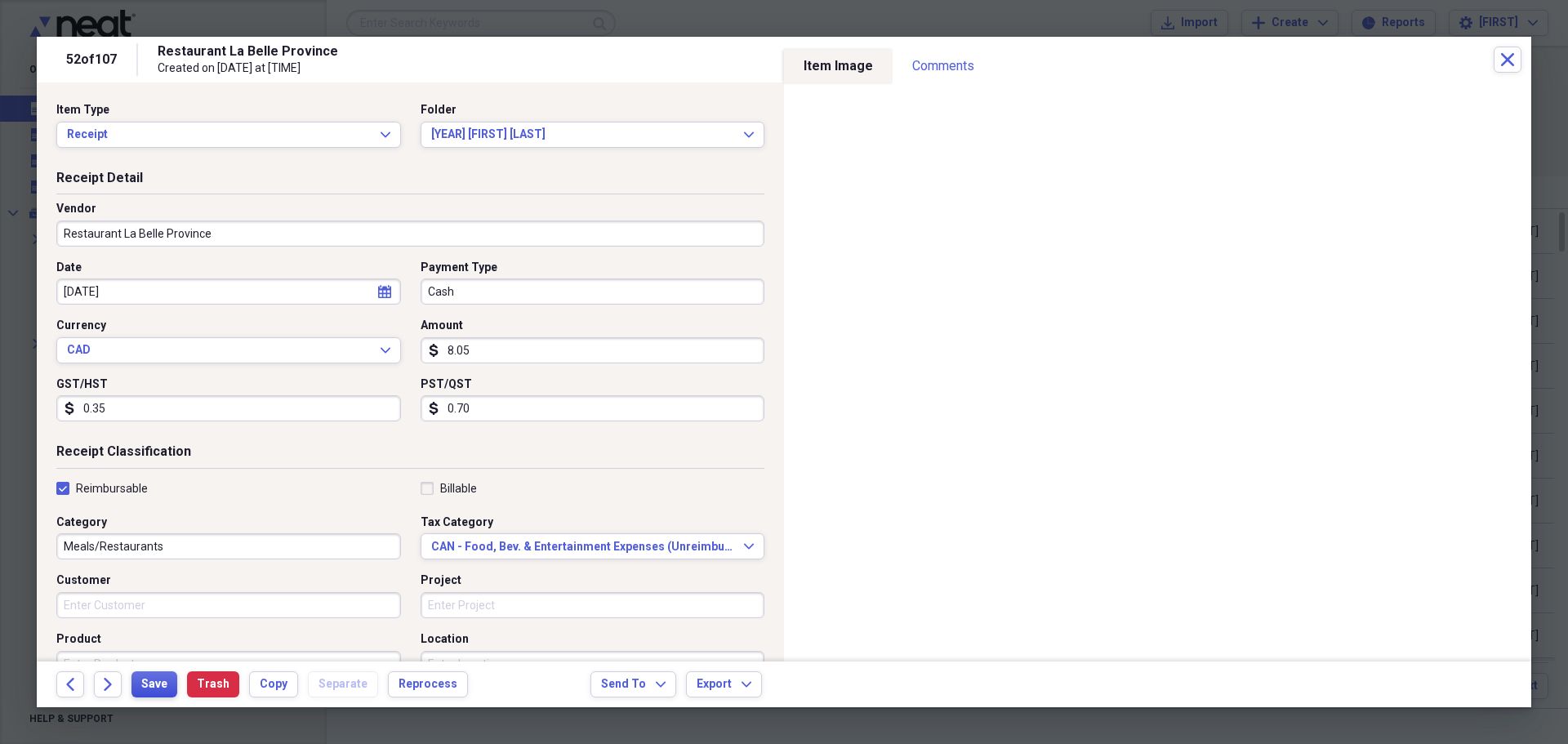 click on "Save" at bounding box center (154, 684) 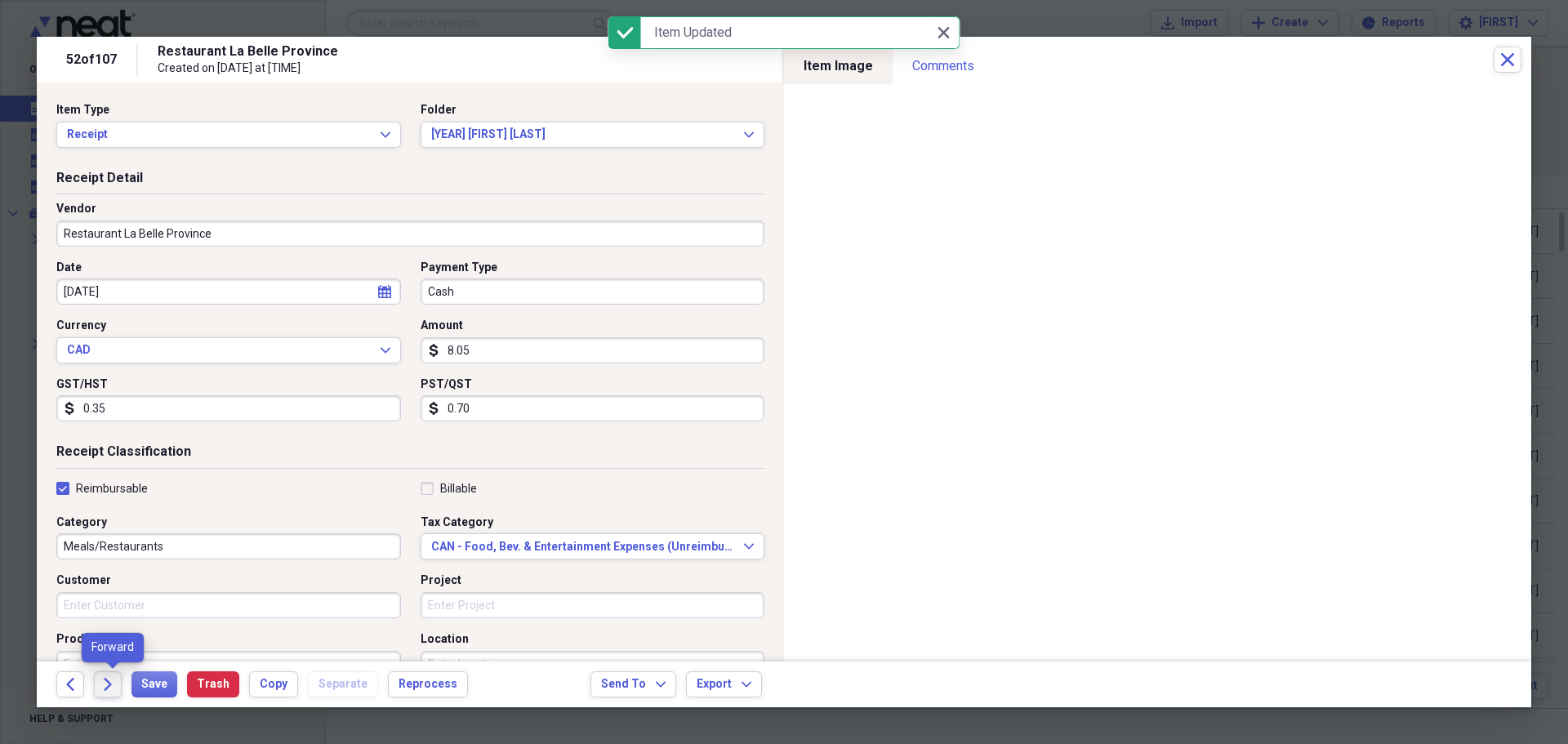 click on "Forward" 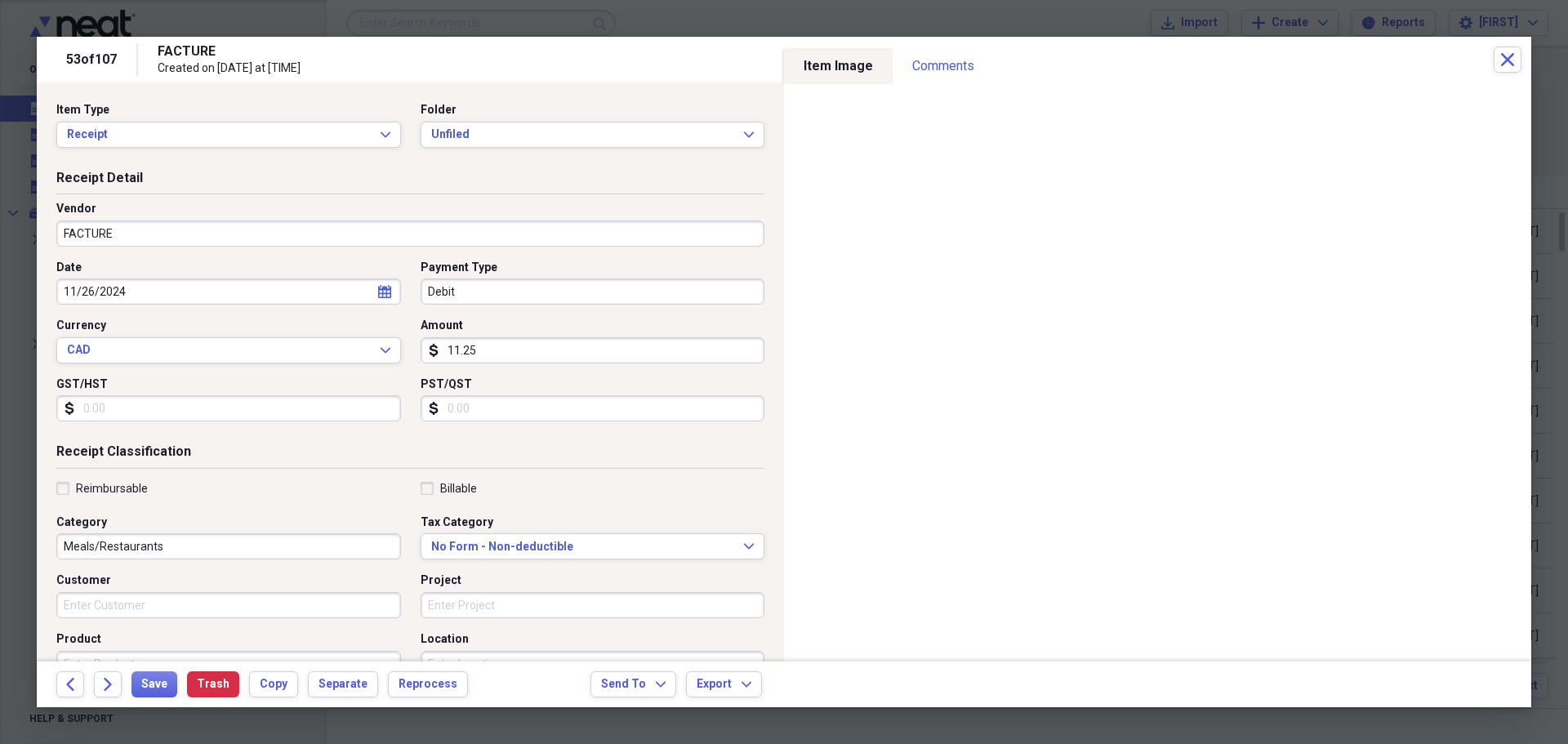 click on "Debit" at bounding box center (593, 292) 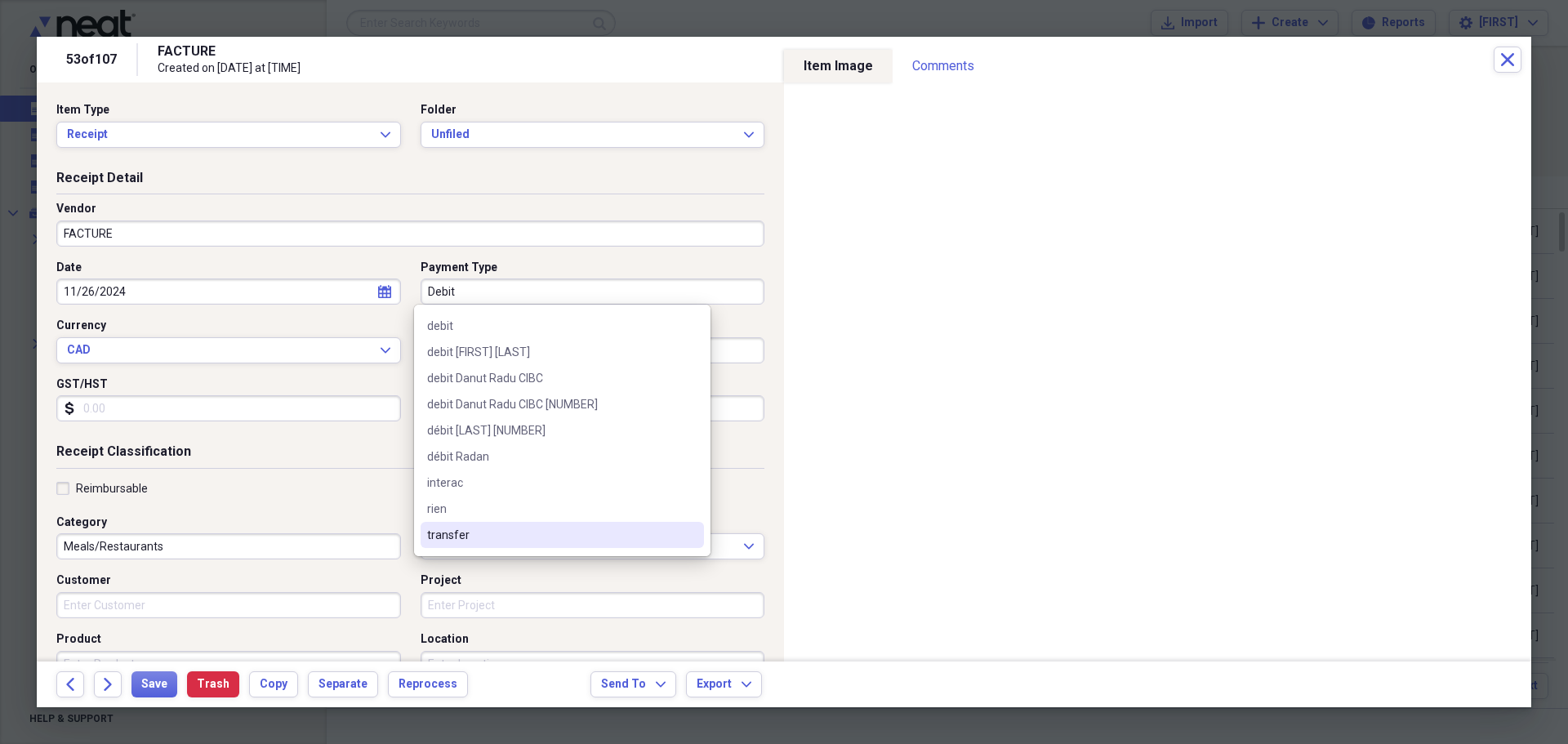 scroll, scrollTop: 1225, scrollLeft: 0, axis: vertical 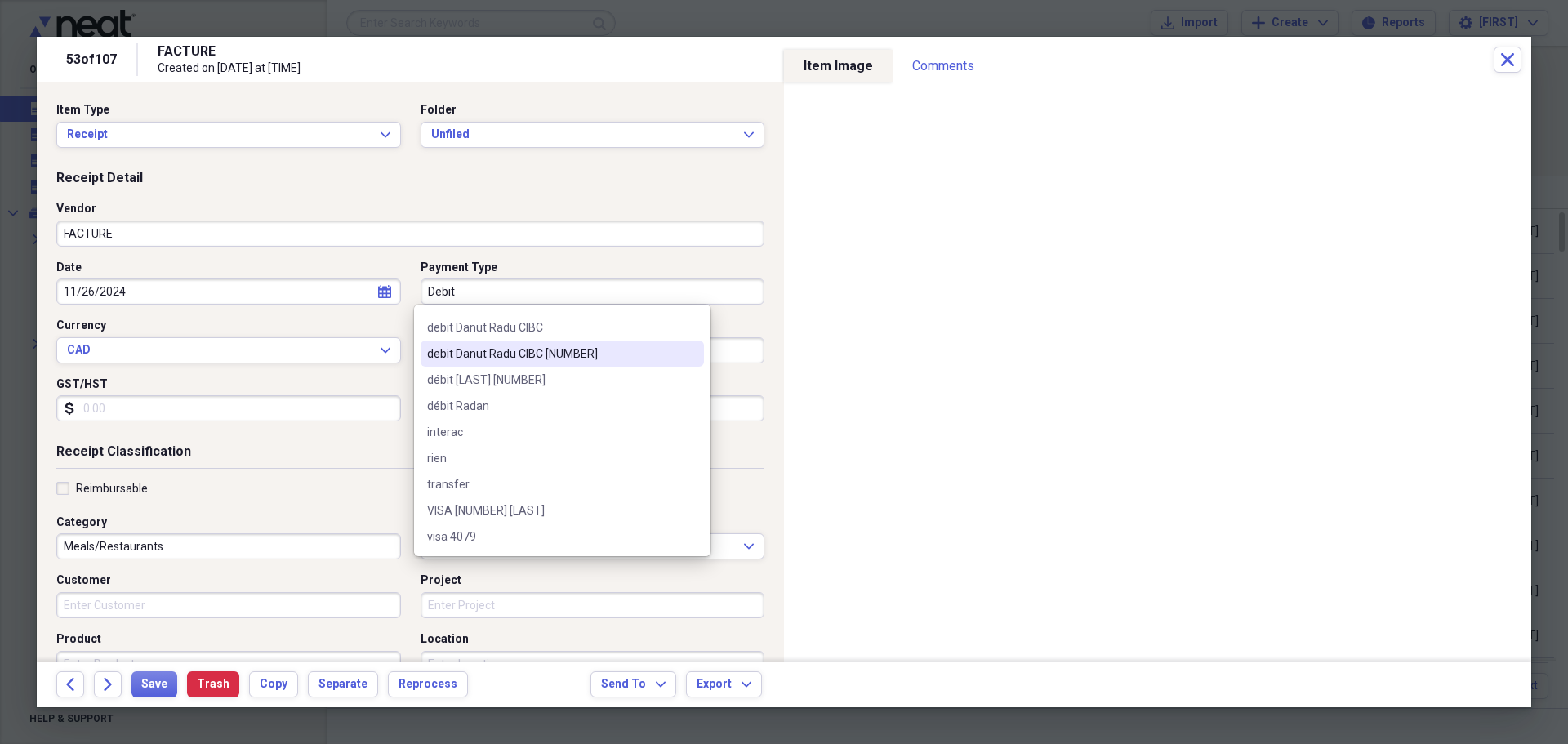click on "debit Danut Radu CIBC [NUMBER]" at bounding box center [552, 354] 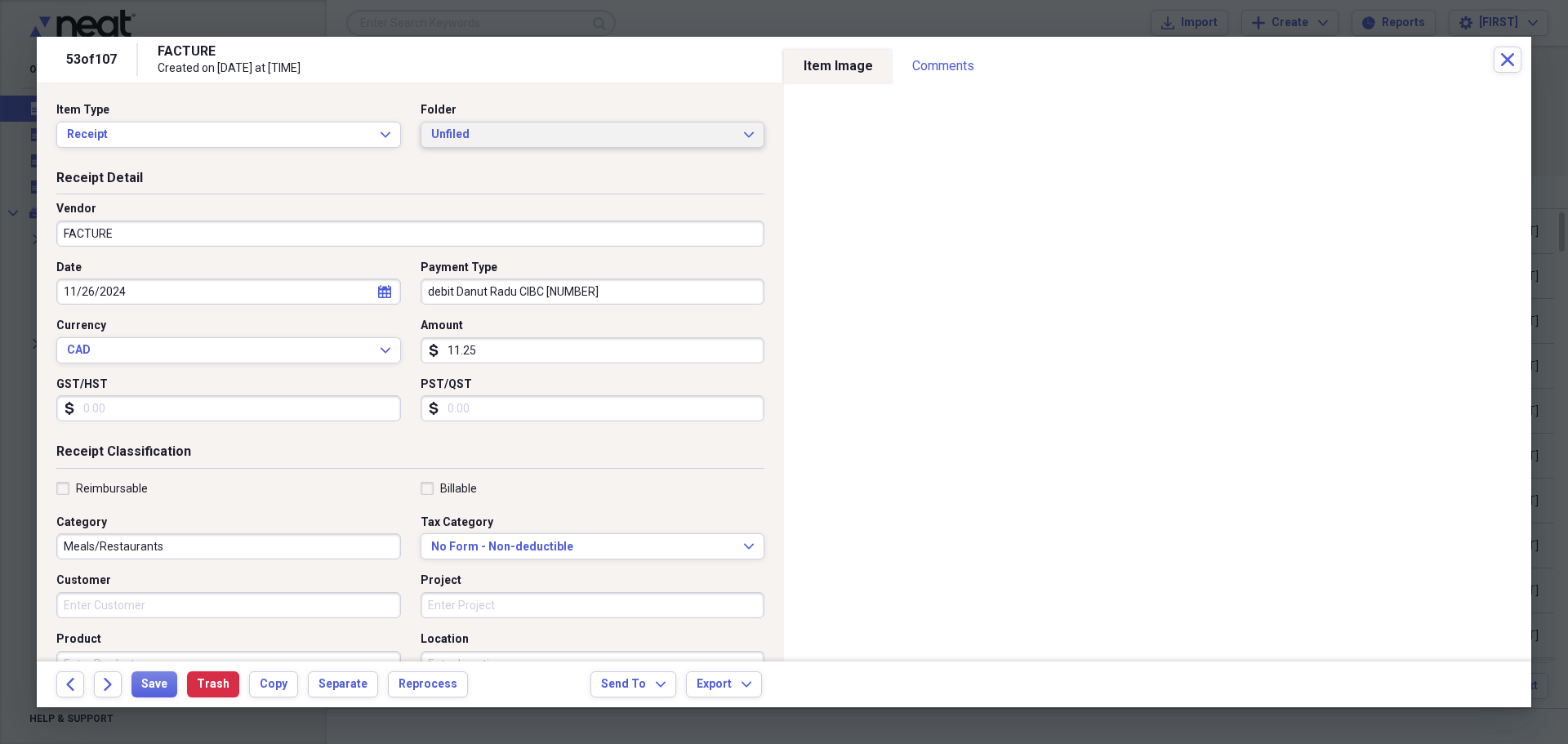 click on "Expand" 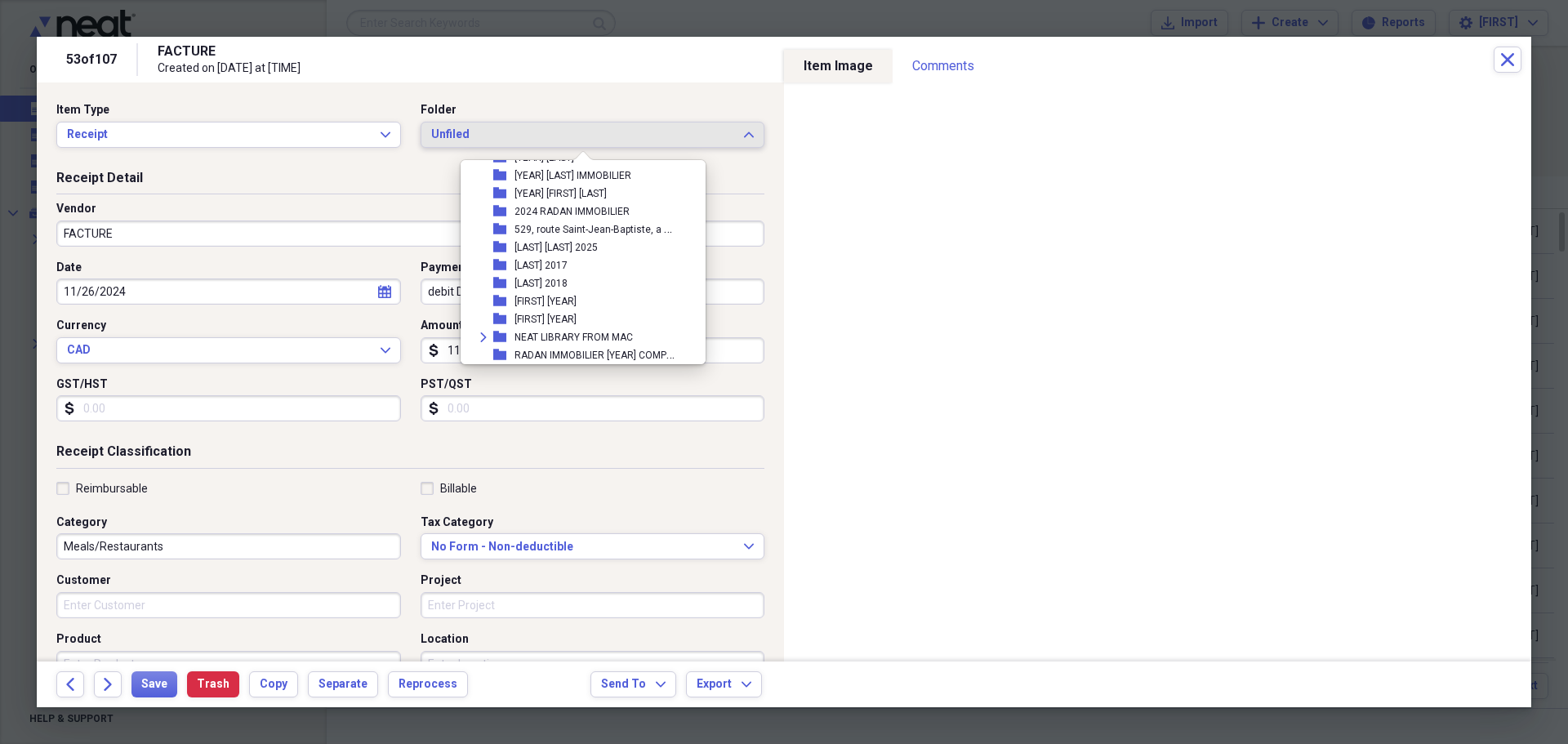 scroll, scrollTop: 461, scrollLeft: 0, axis: vertical 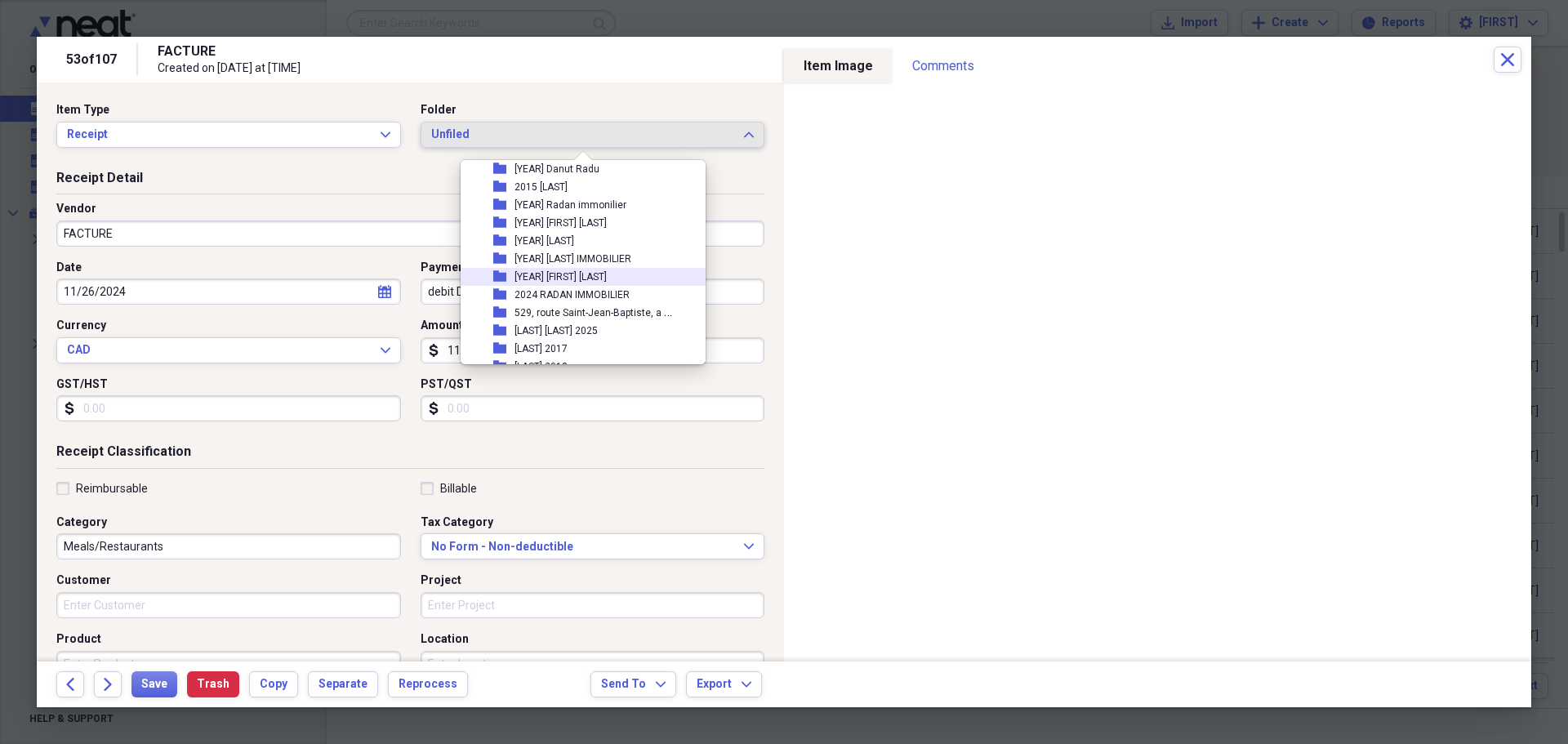 click on "[YEAR] [FIRST] [LAST]" at bounding box center [560, 277] 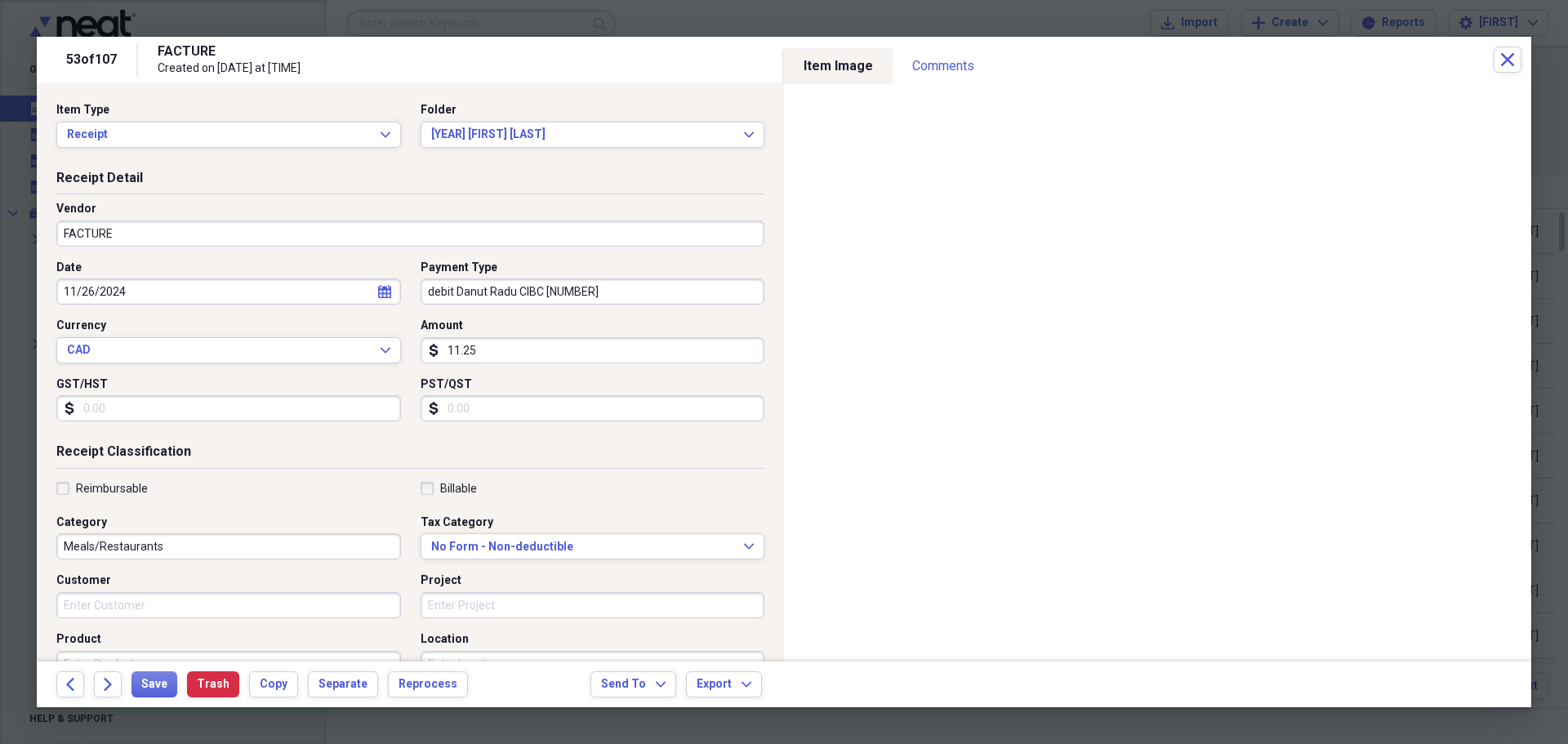 click on "11.25" at bounding box center (593, 350) 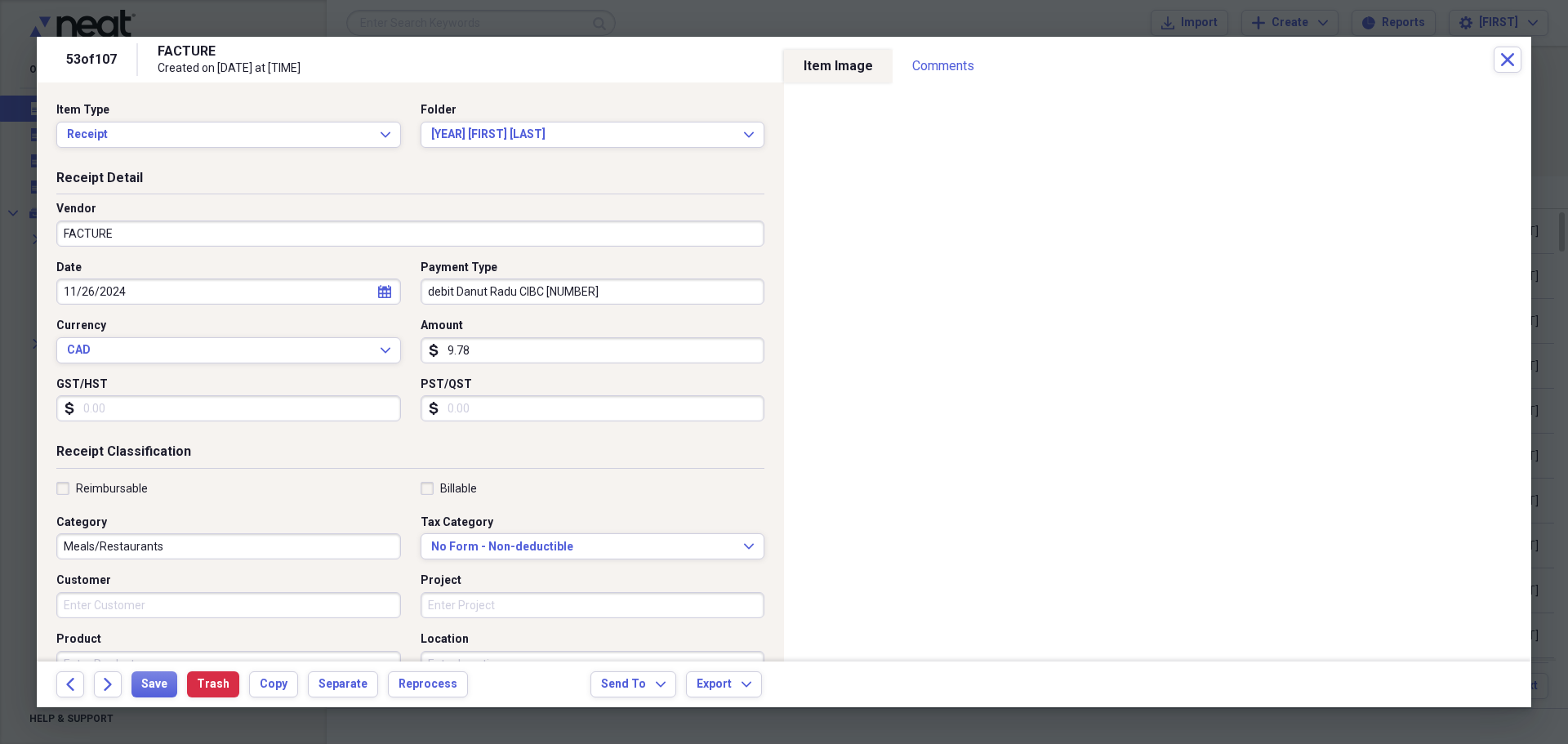 type on "9.78" 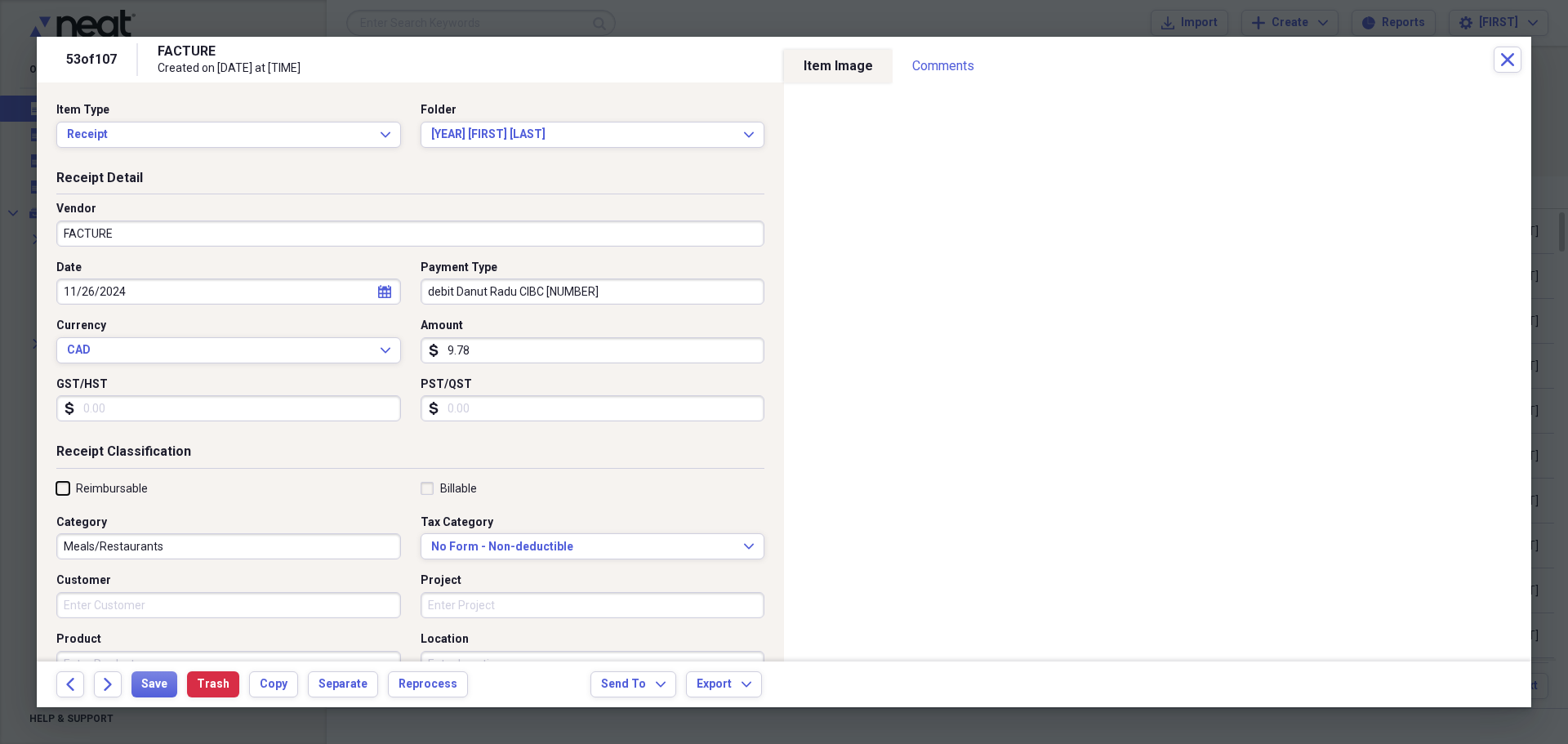 click on "Reimbursable" at bounding box center [56, 488] 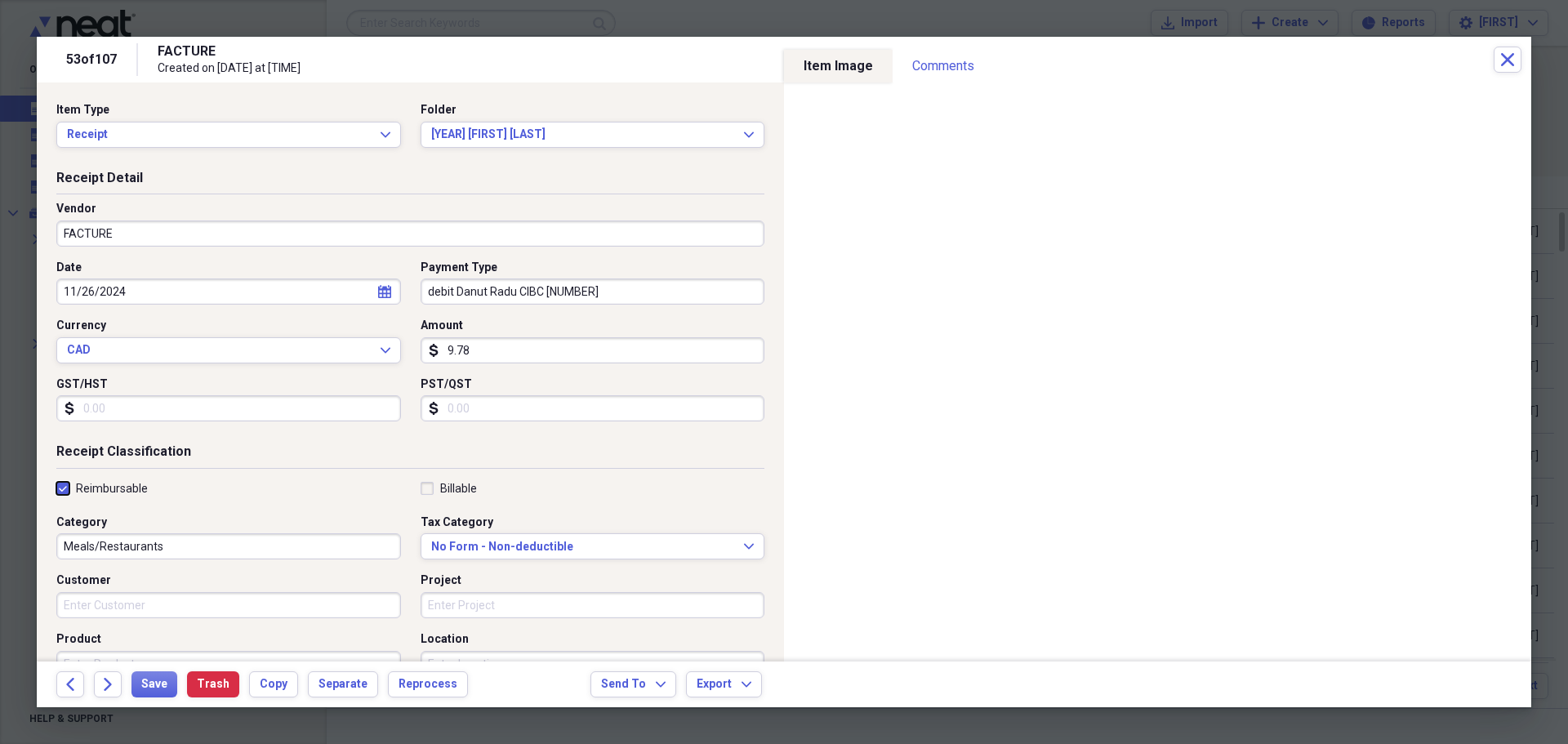 checkbox on "true" 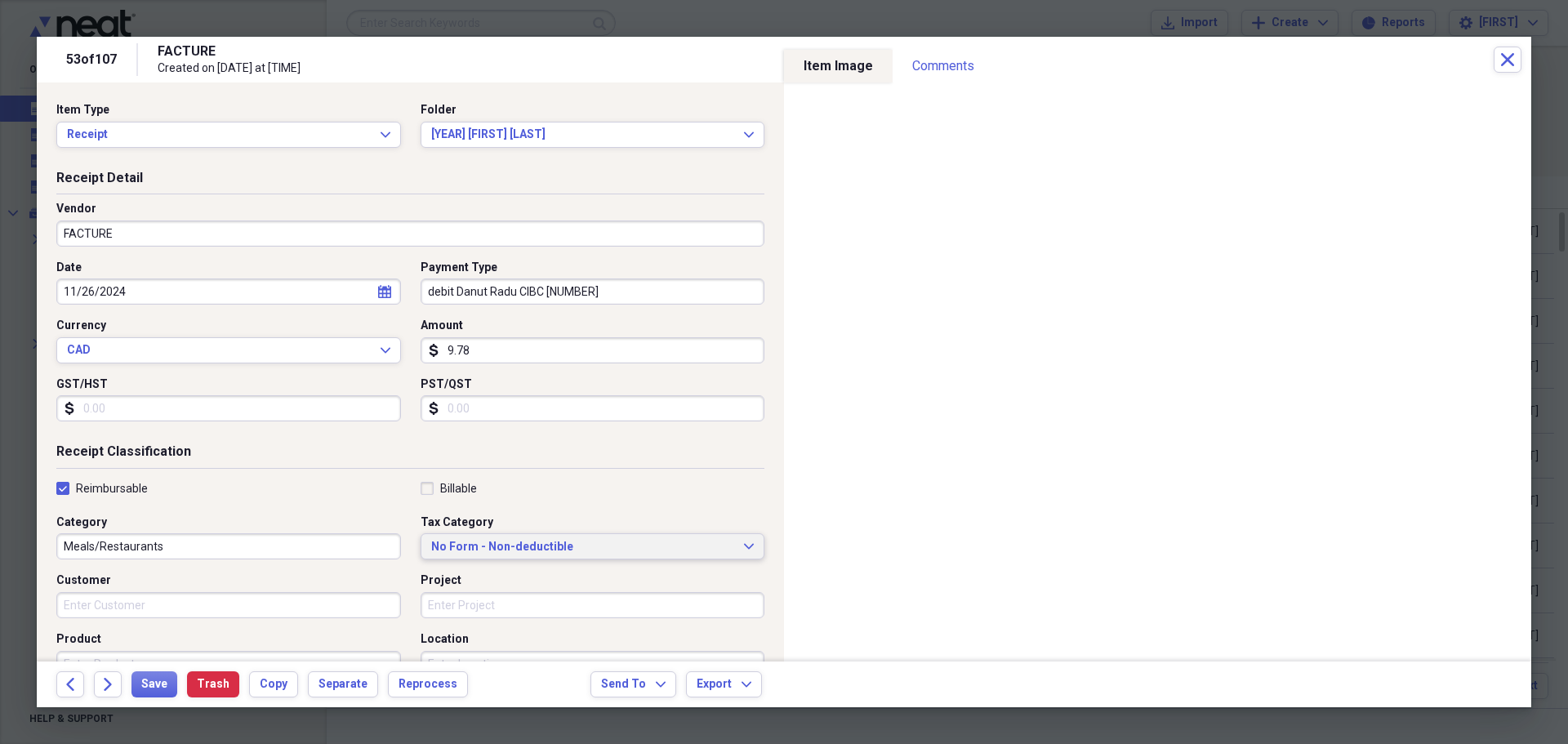 click on "No Form - Non-deductible" at bounding box center (583, 547) 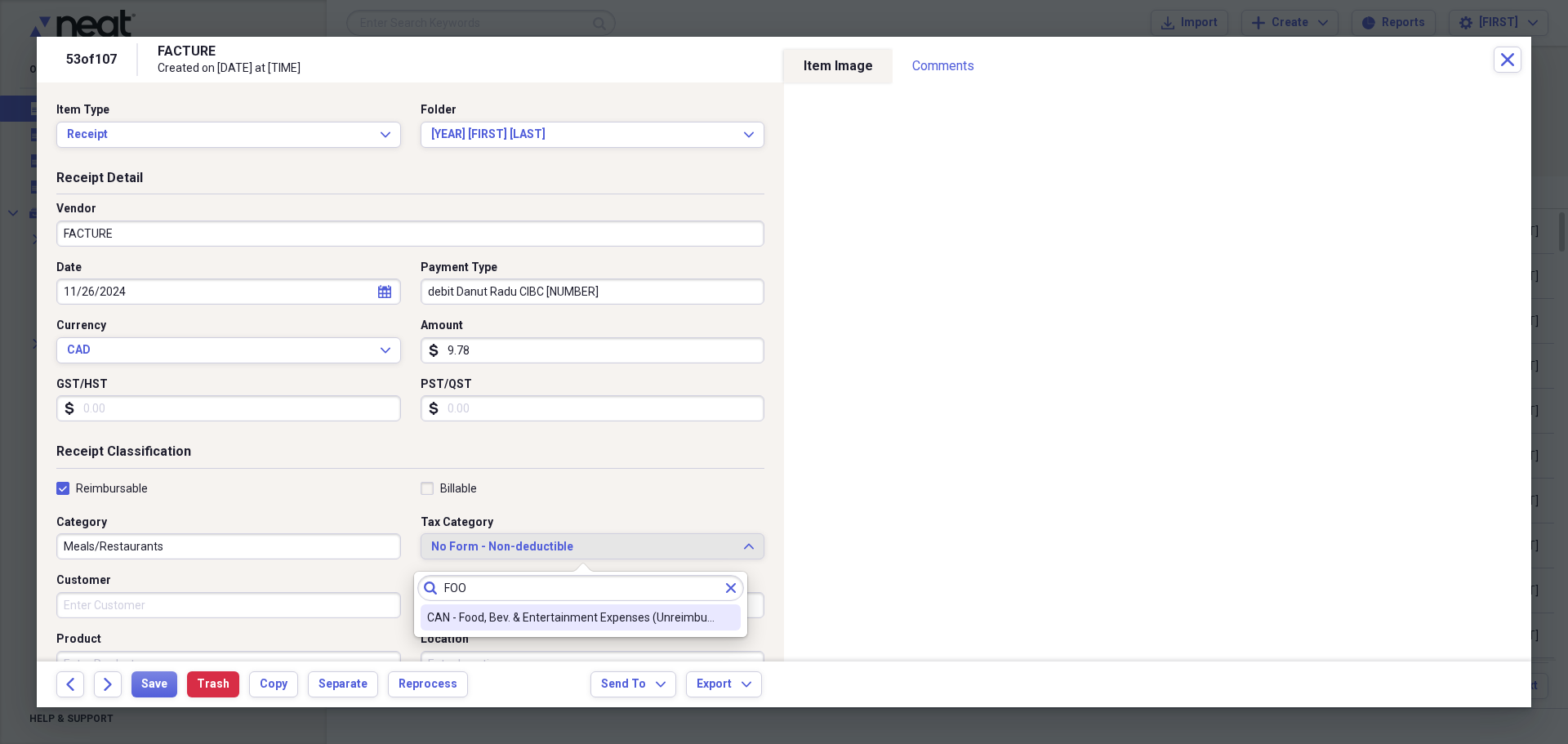 type on "FOO" 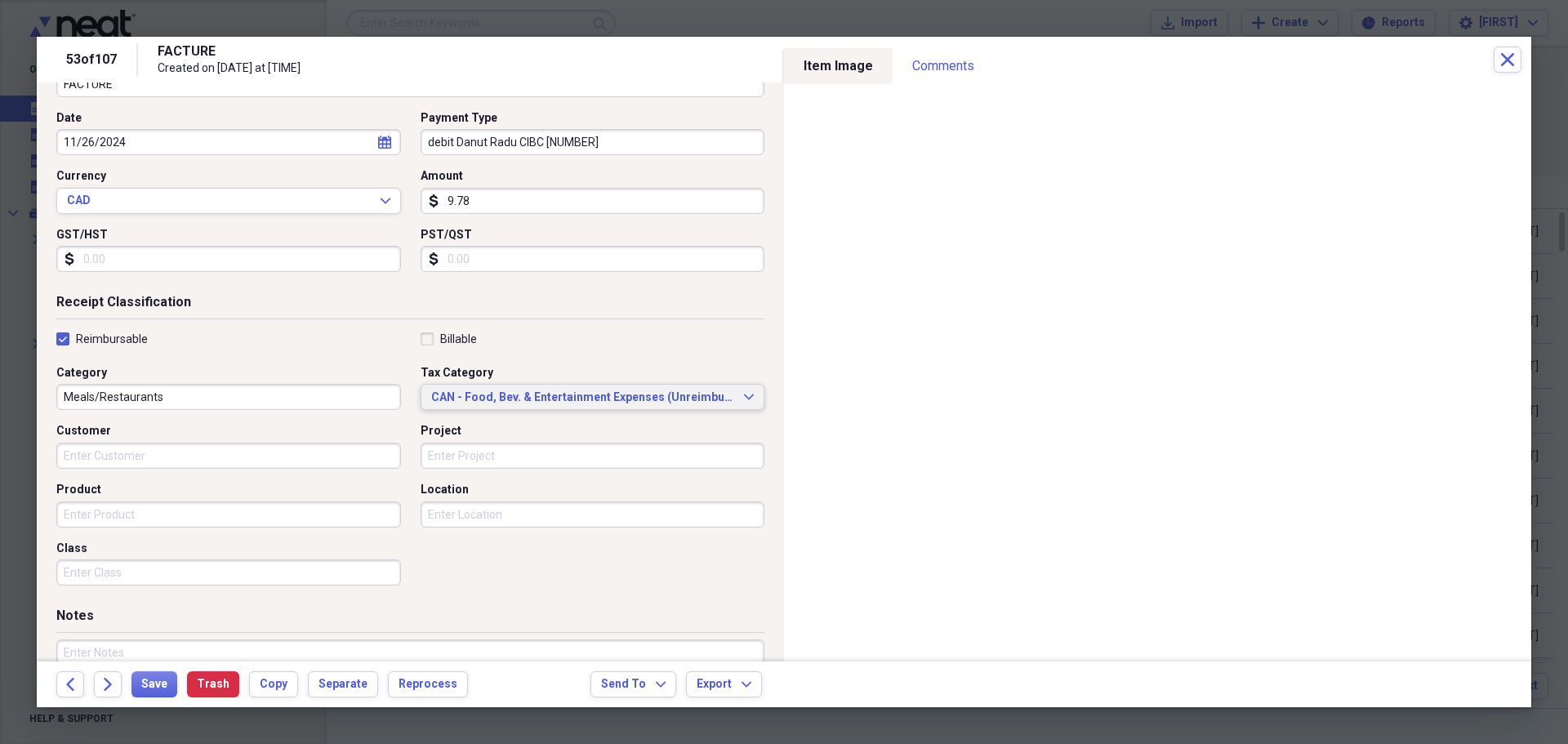 scroll, scrollTop: 163, scrollLeft: 0, axis: vertical 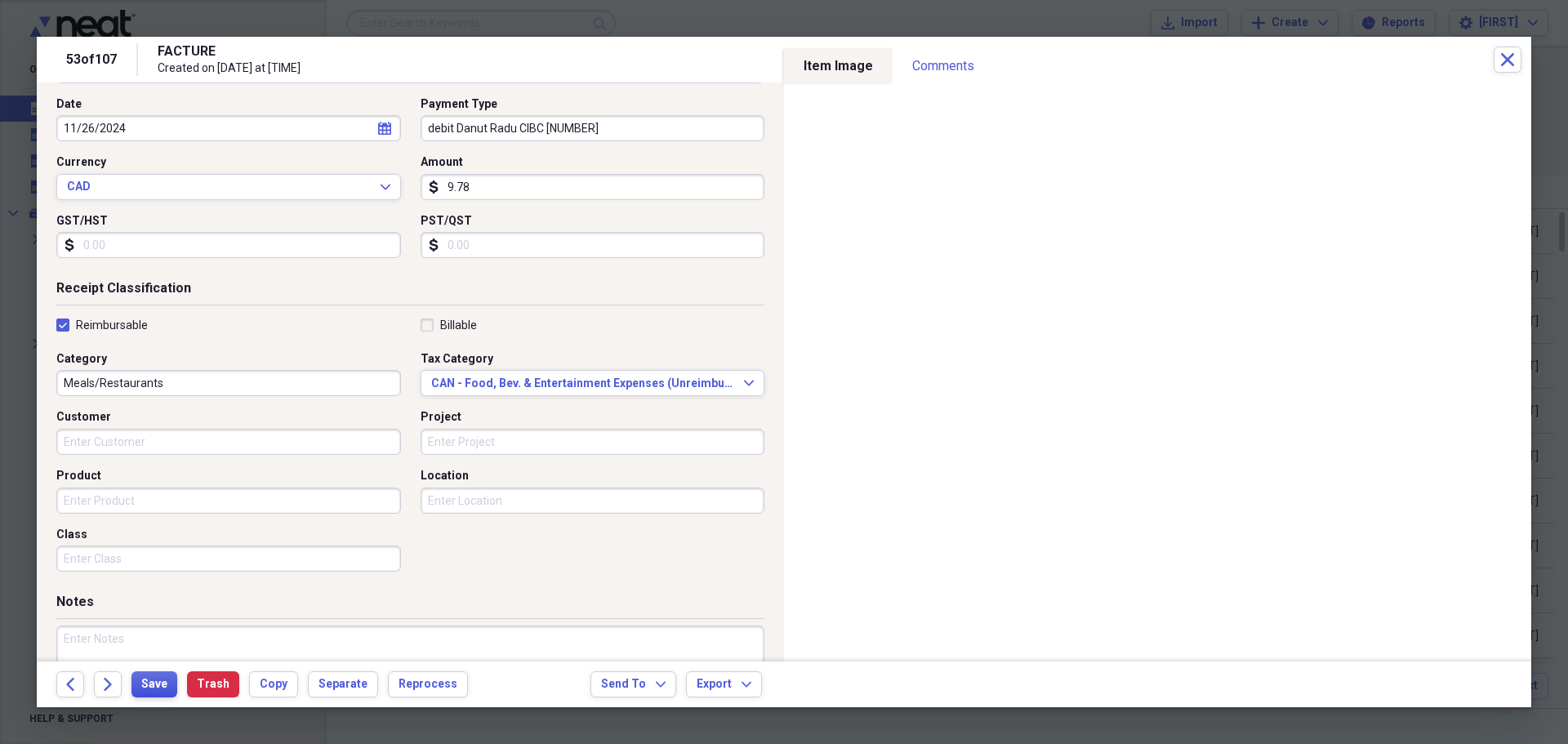 click on "Save" at bounding box center [154, 684] 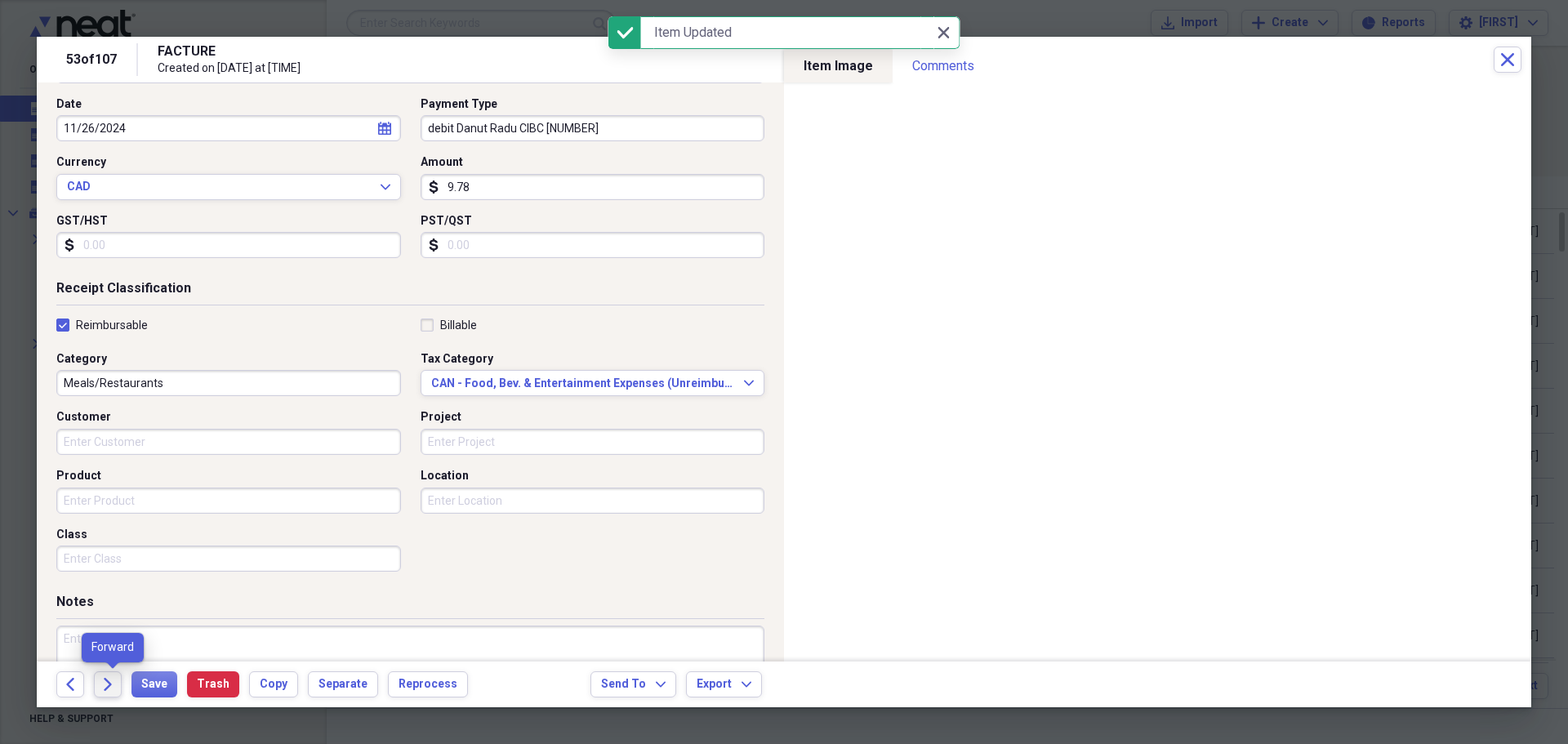 click on "Forward" 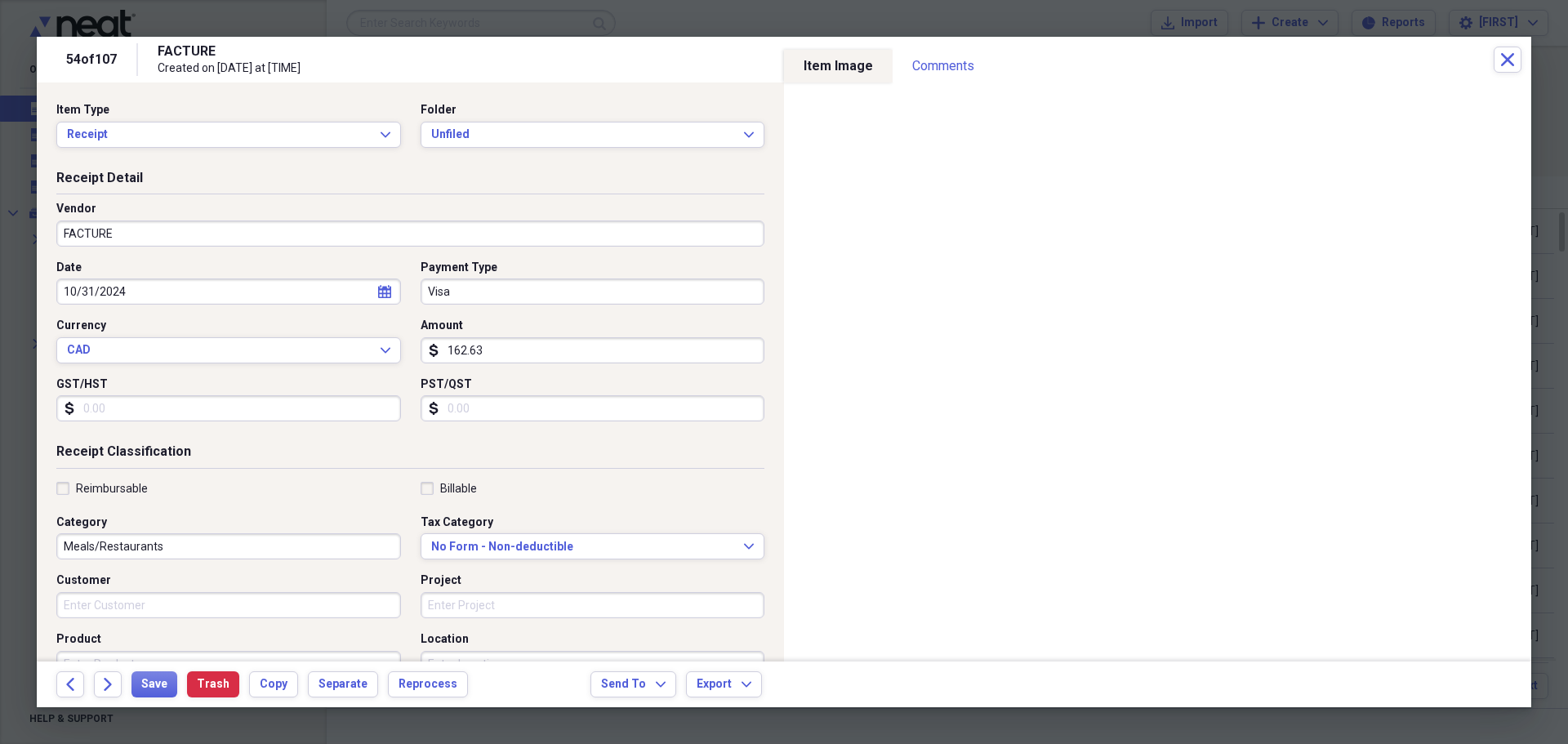 click on "Visa" at bounding box center (593, 292) 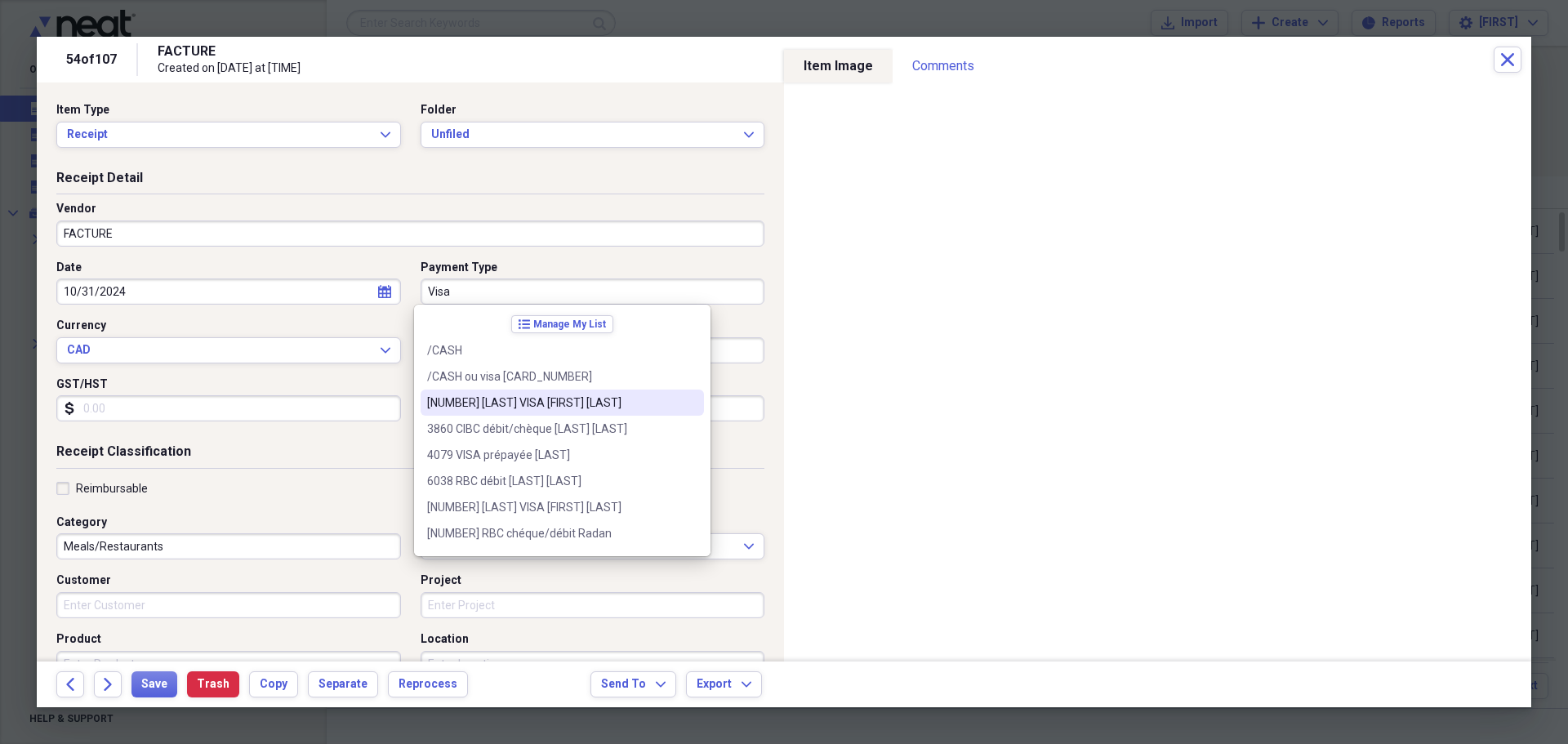 click on "[NUMBER] [LAST] VISA [FIRST] [LAST]" at bounding box center (552, 403) 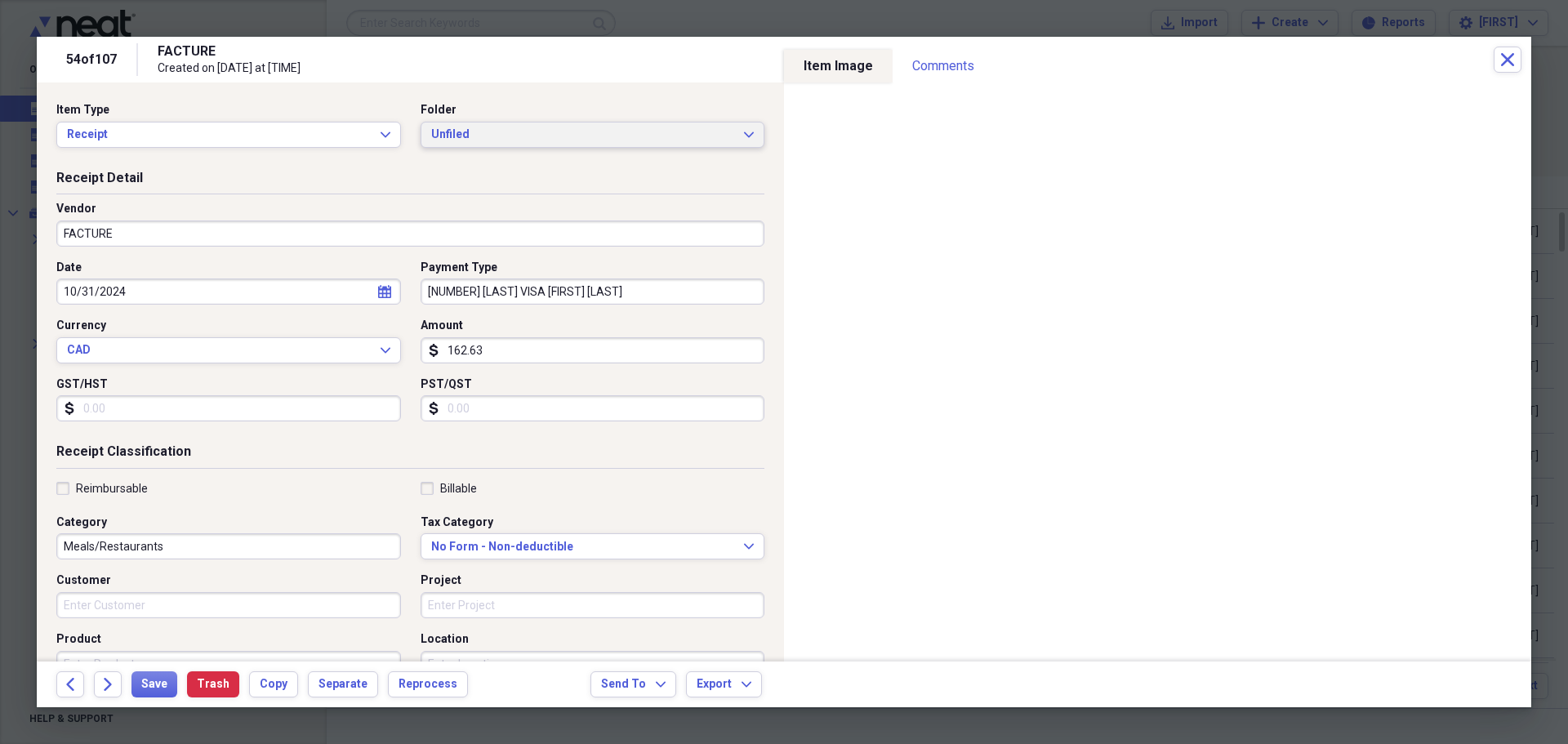 click on "Expand" 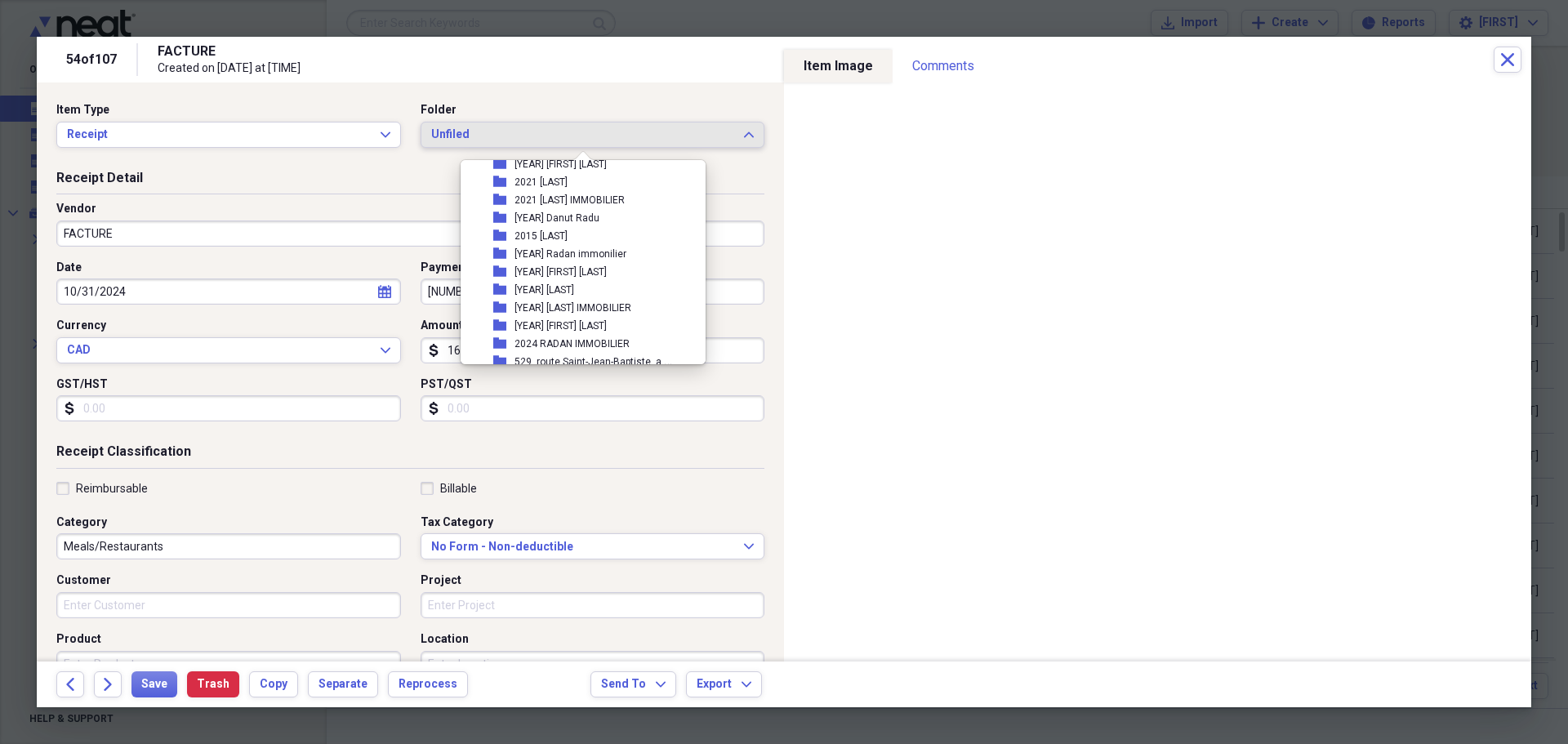 scroll, scrollTop: 408, scrollLeft: 0, axis: vertical 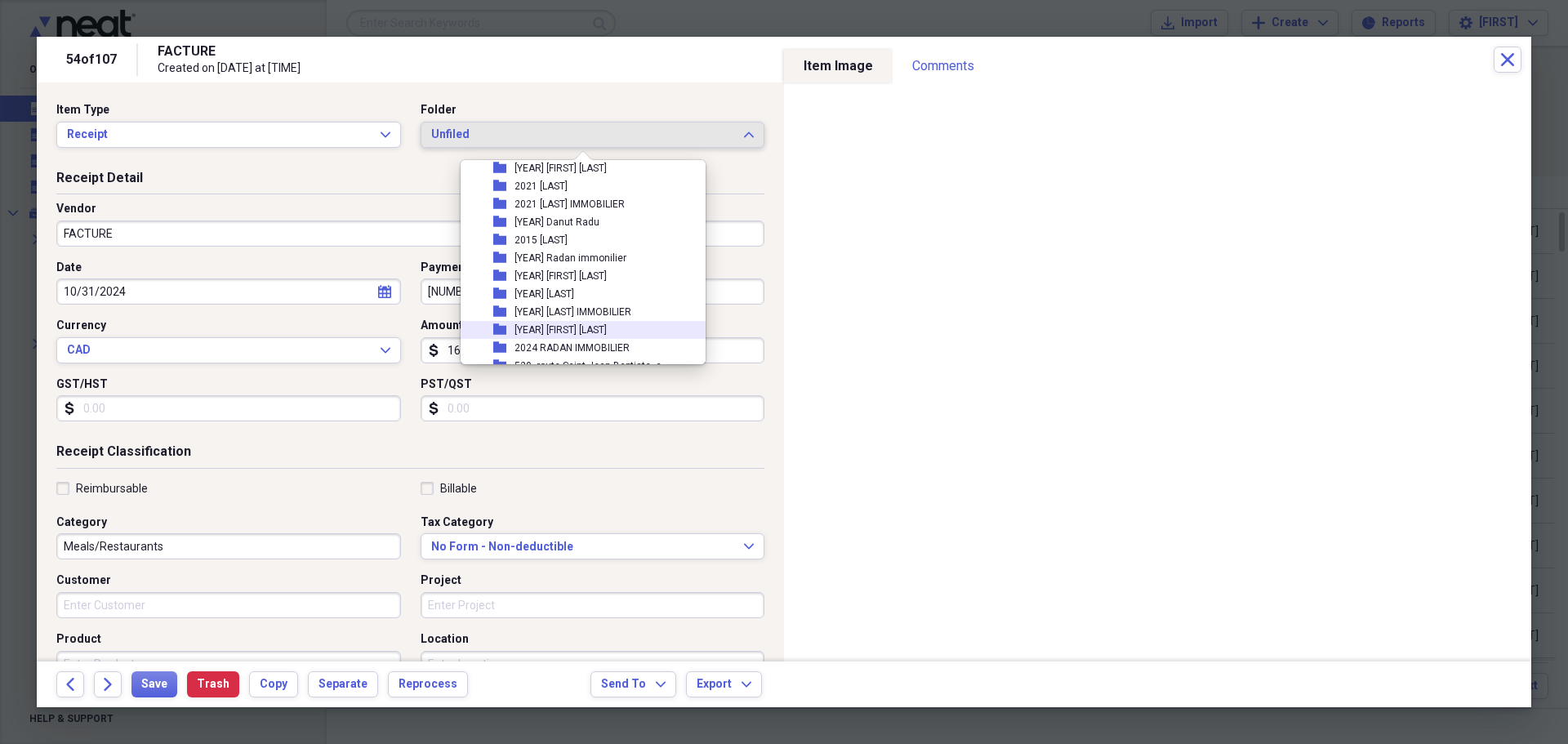 click on "[YEAR] [FIRST] [LAST]" at bounding box center [560, 330] 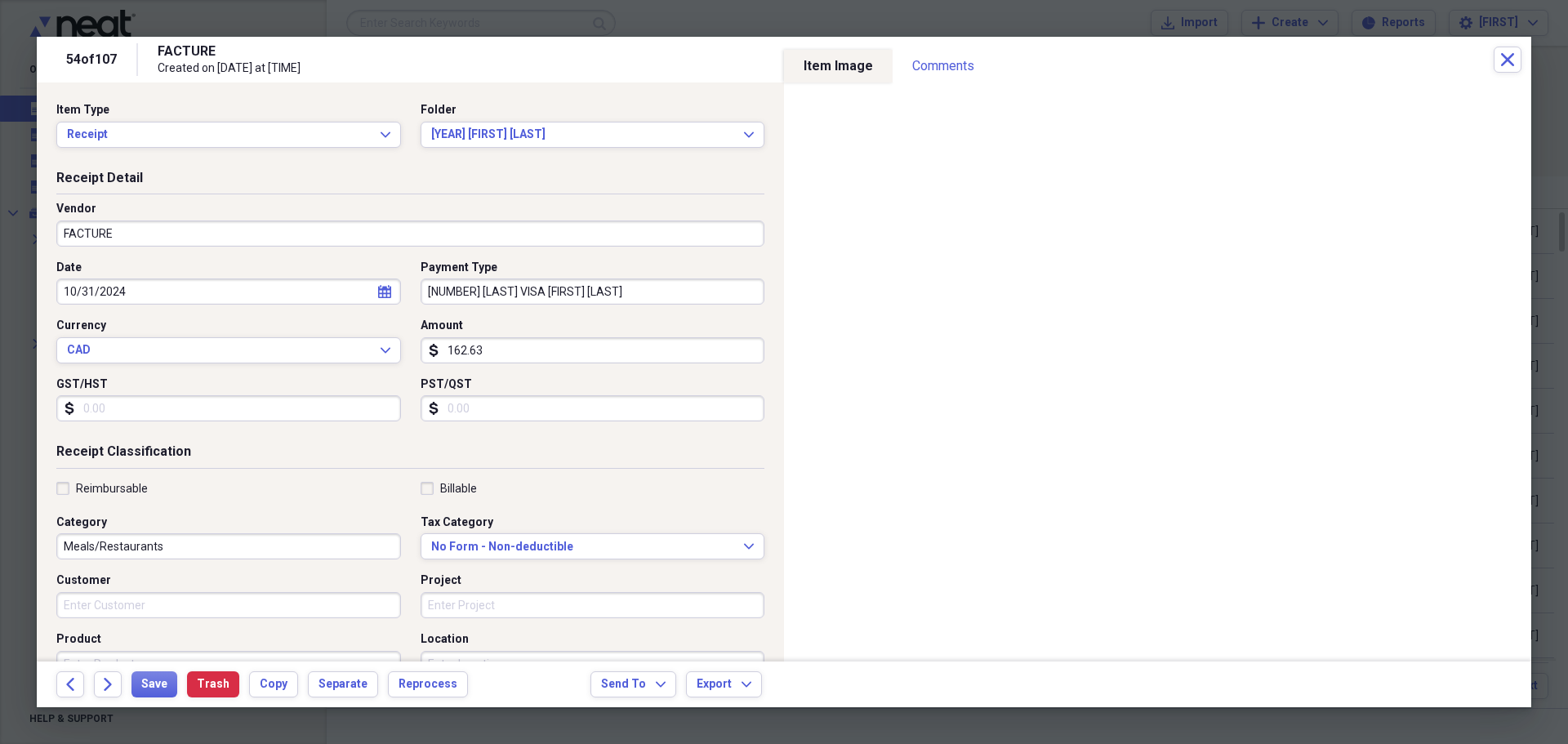 click on "Reimbursable" at bounding box center (102, 488) 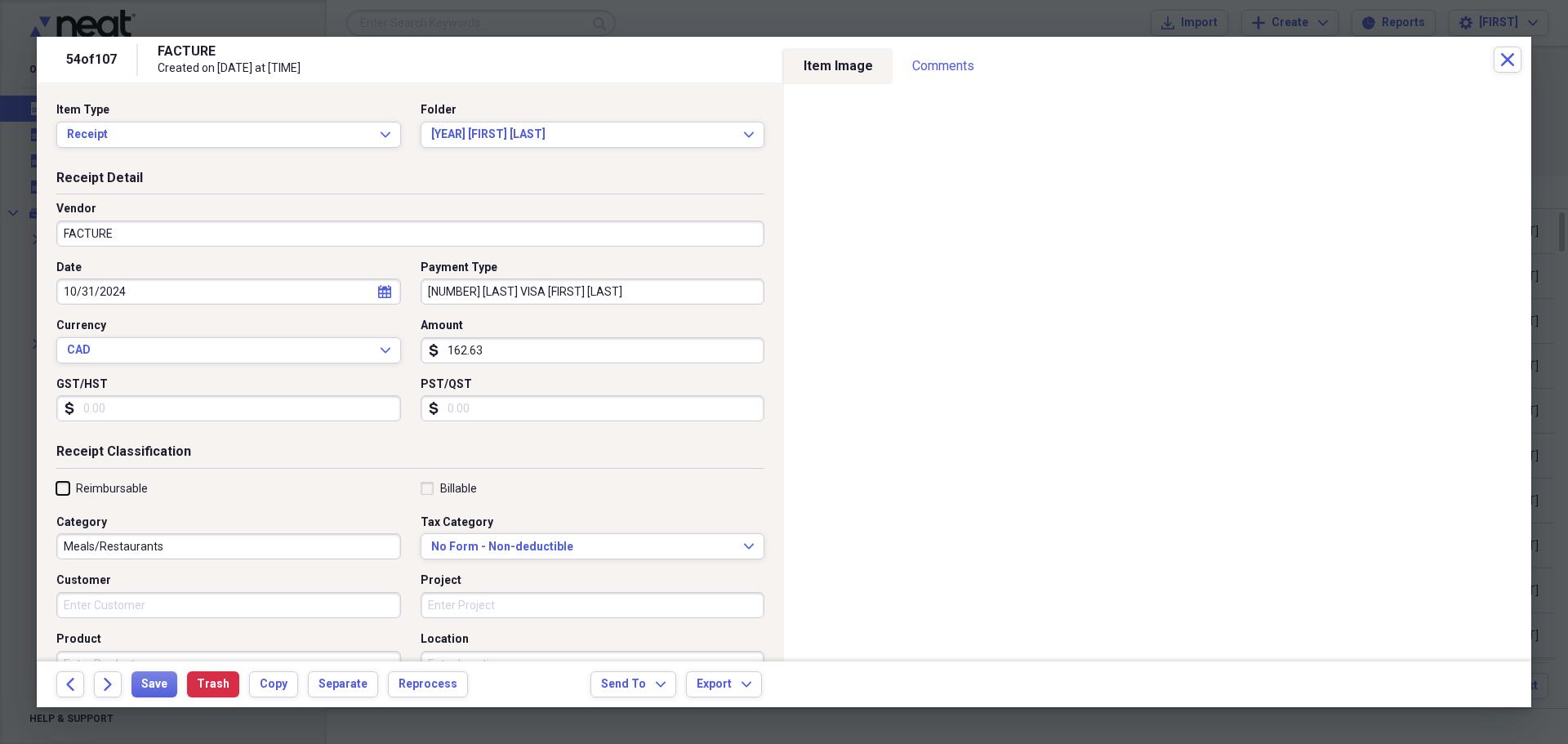 click on "Reimbursable" at bounding box center [56, 488] 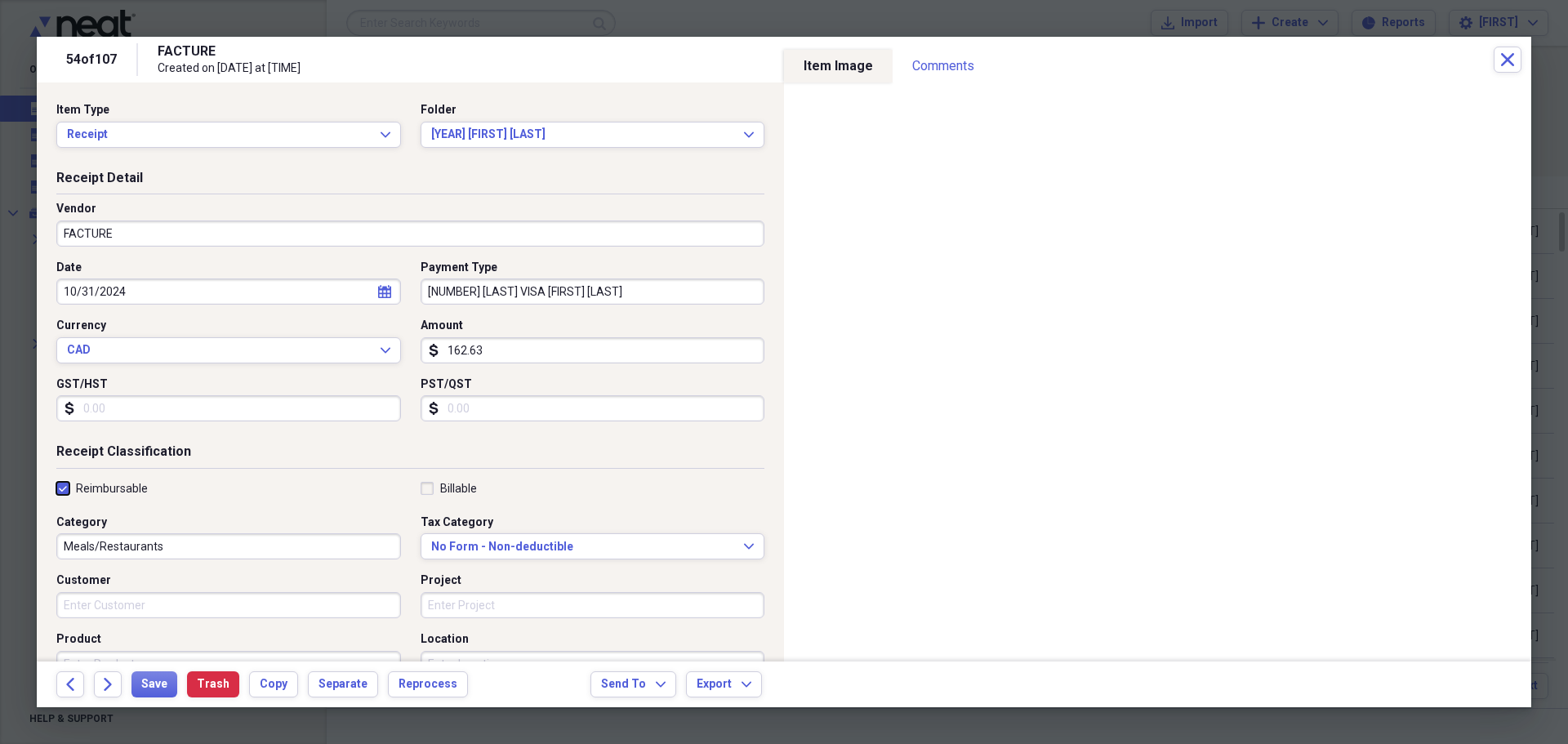 checkbox on "true" 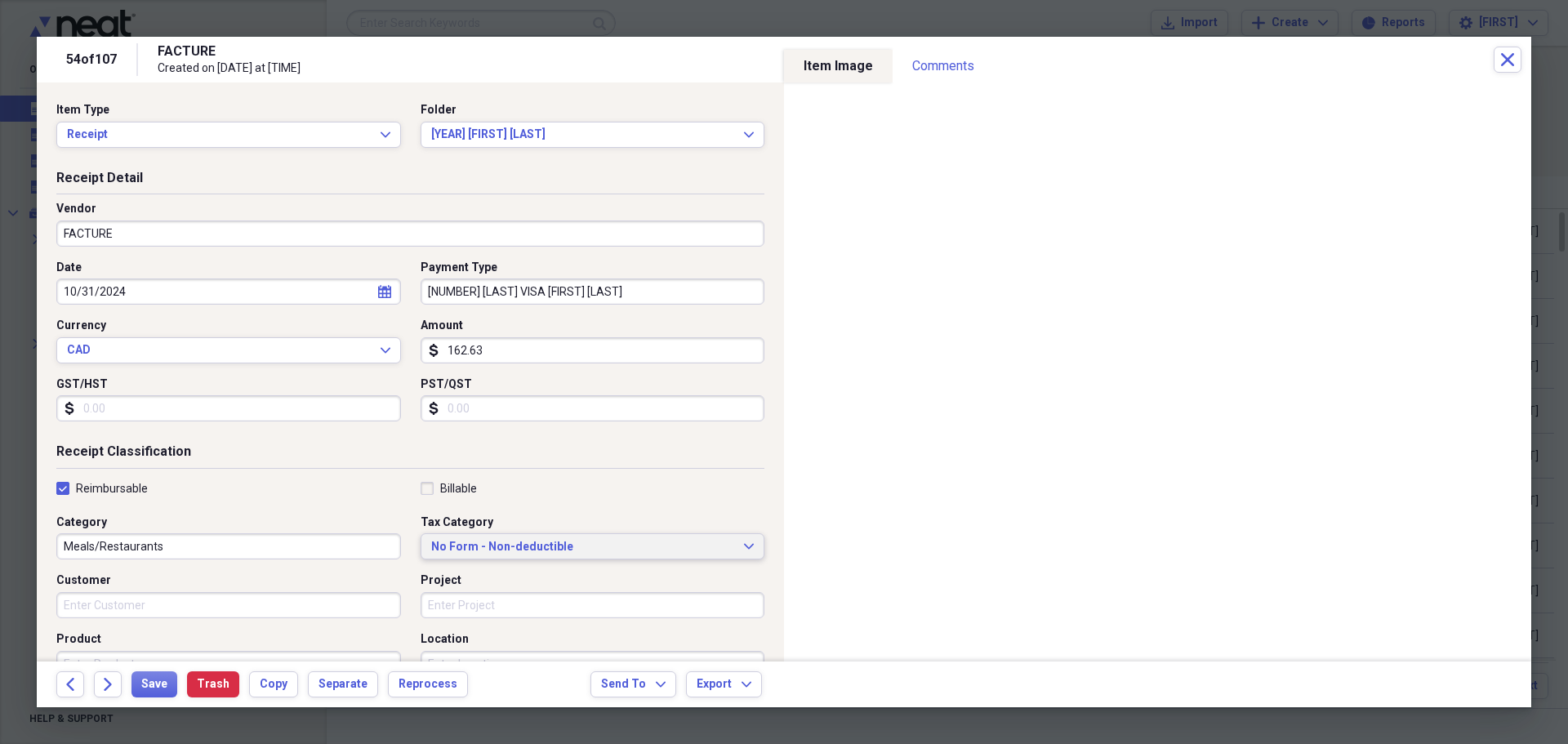 click on "No Form - Non-deductible" at bounding box center (583, 547) 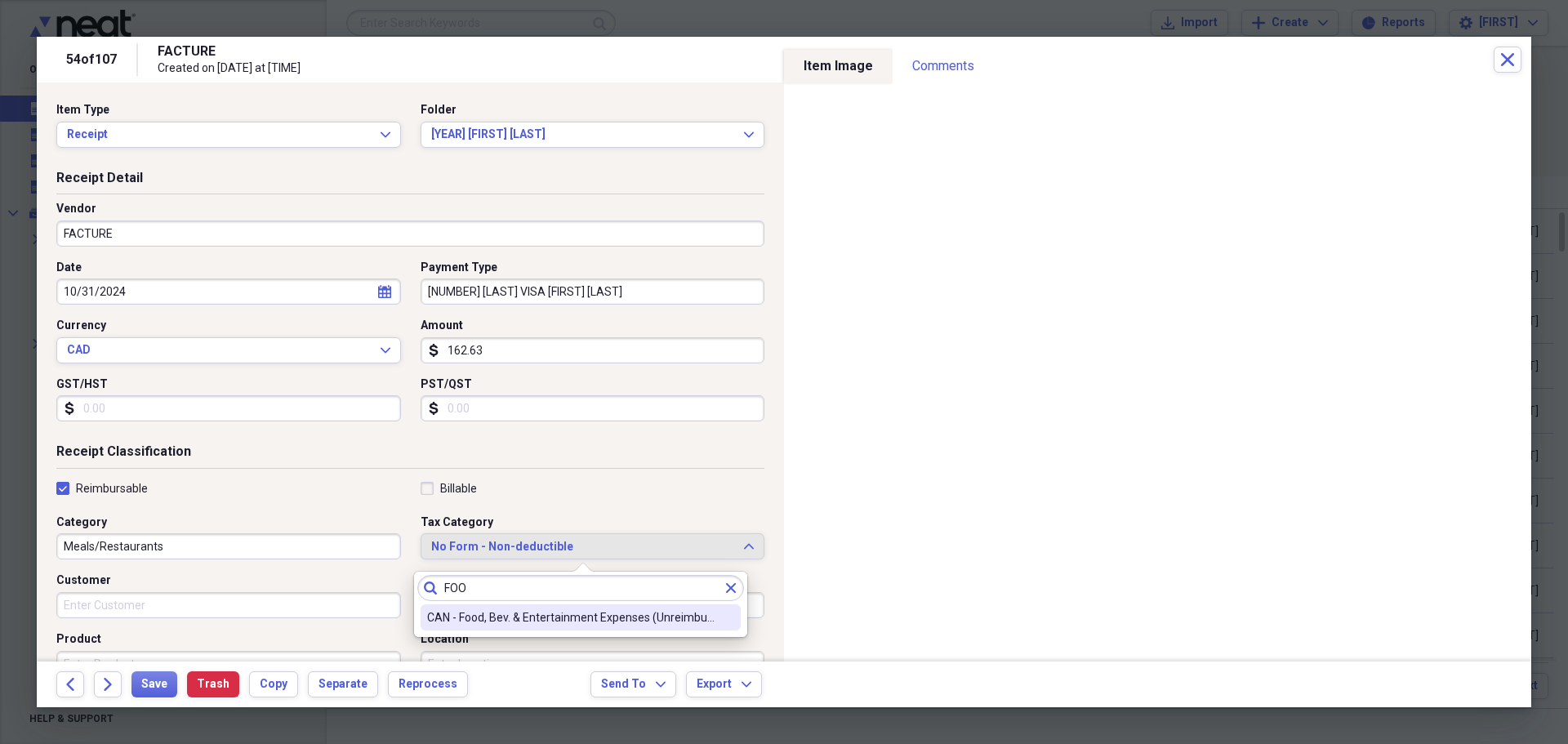 type on "FOO" 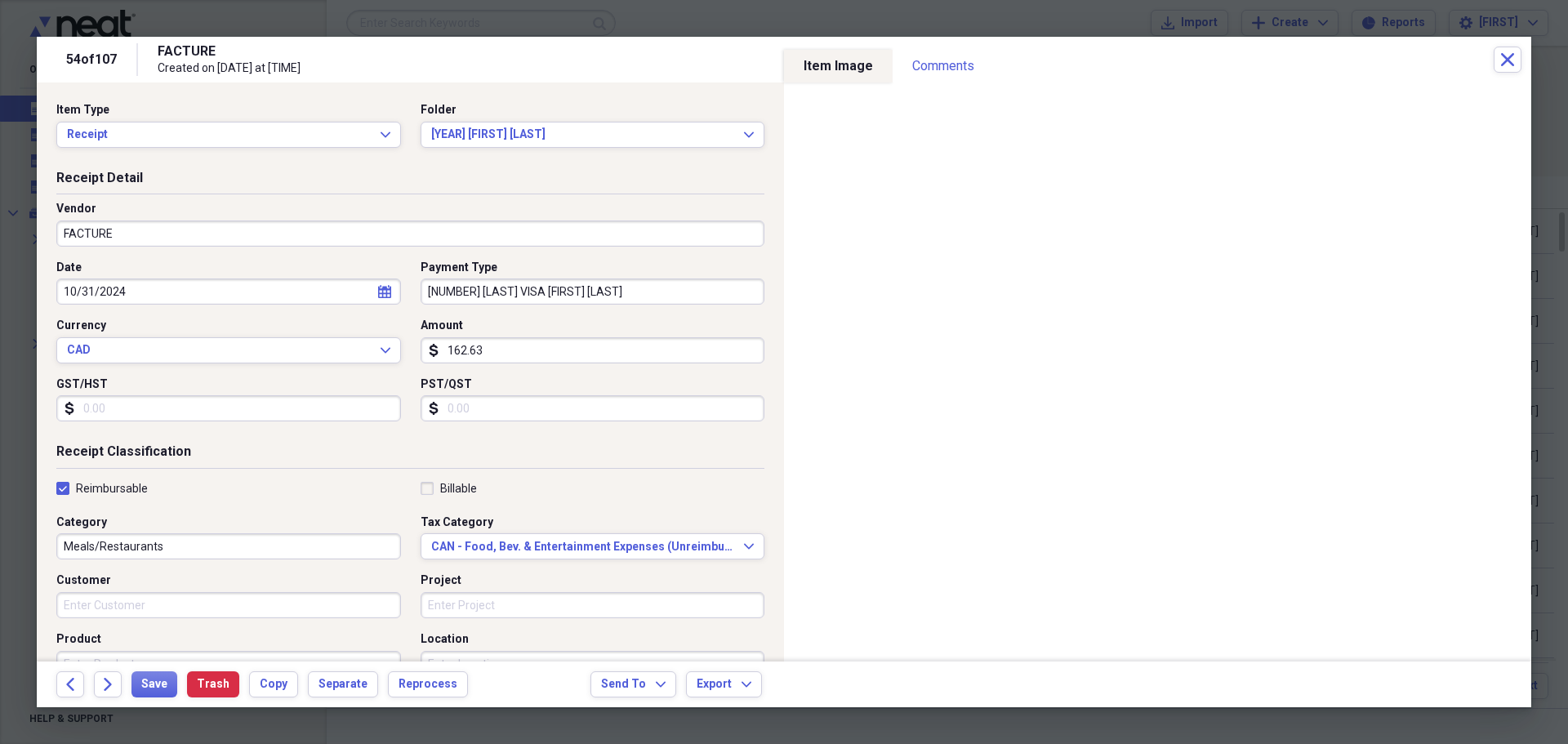 click on "FACTURE" at bounding box center [410, 234] 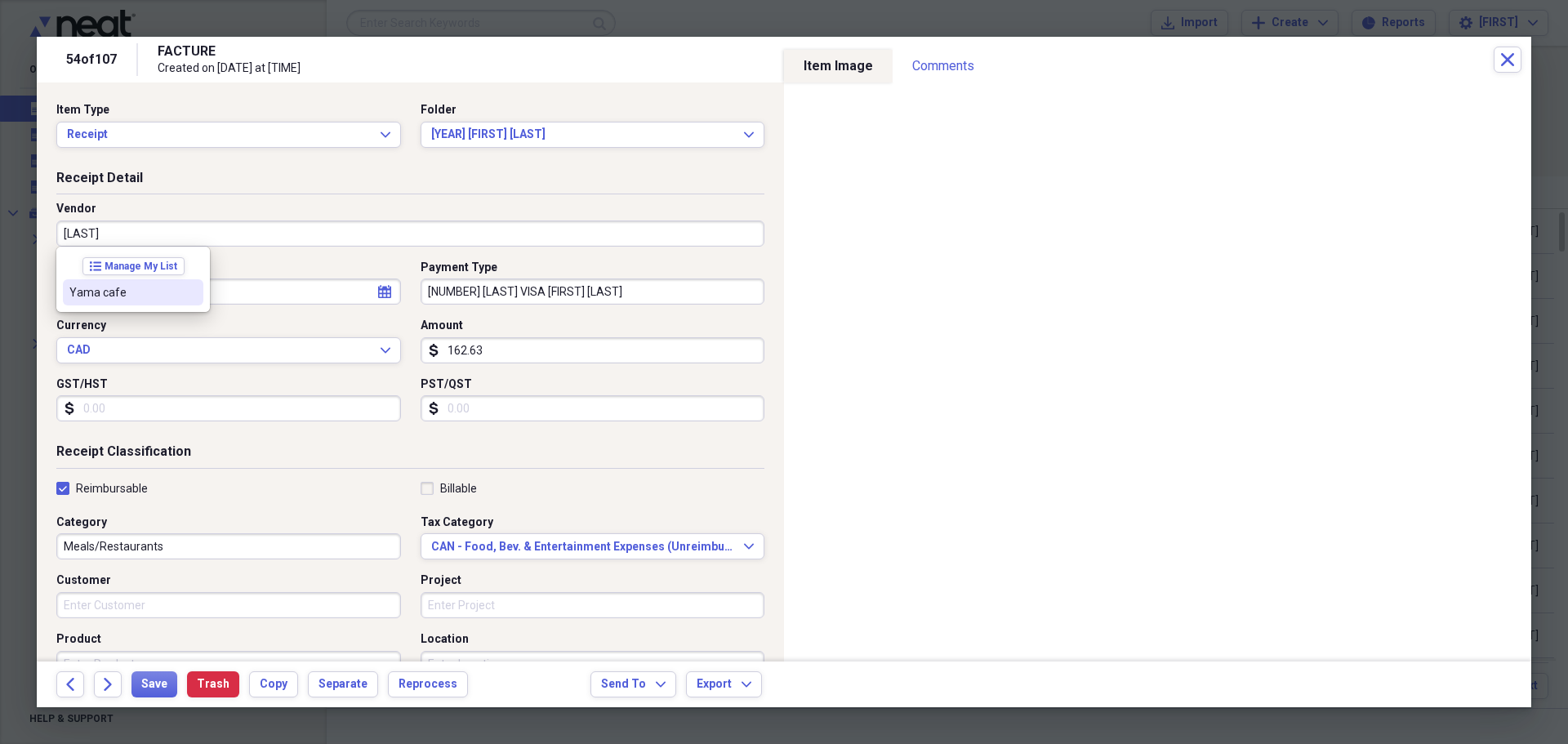 click on "Yama cafe" at bounding box center (123, 292) 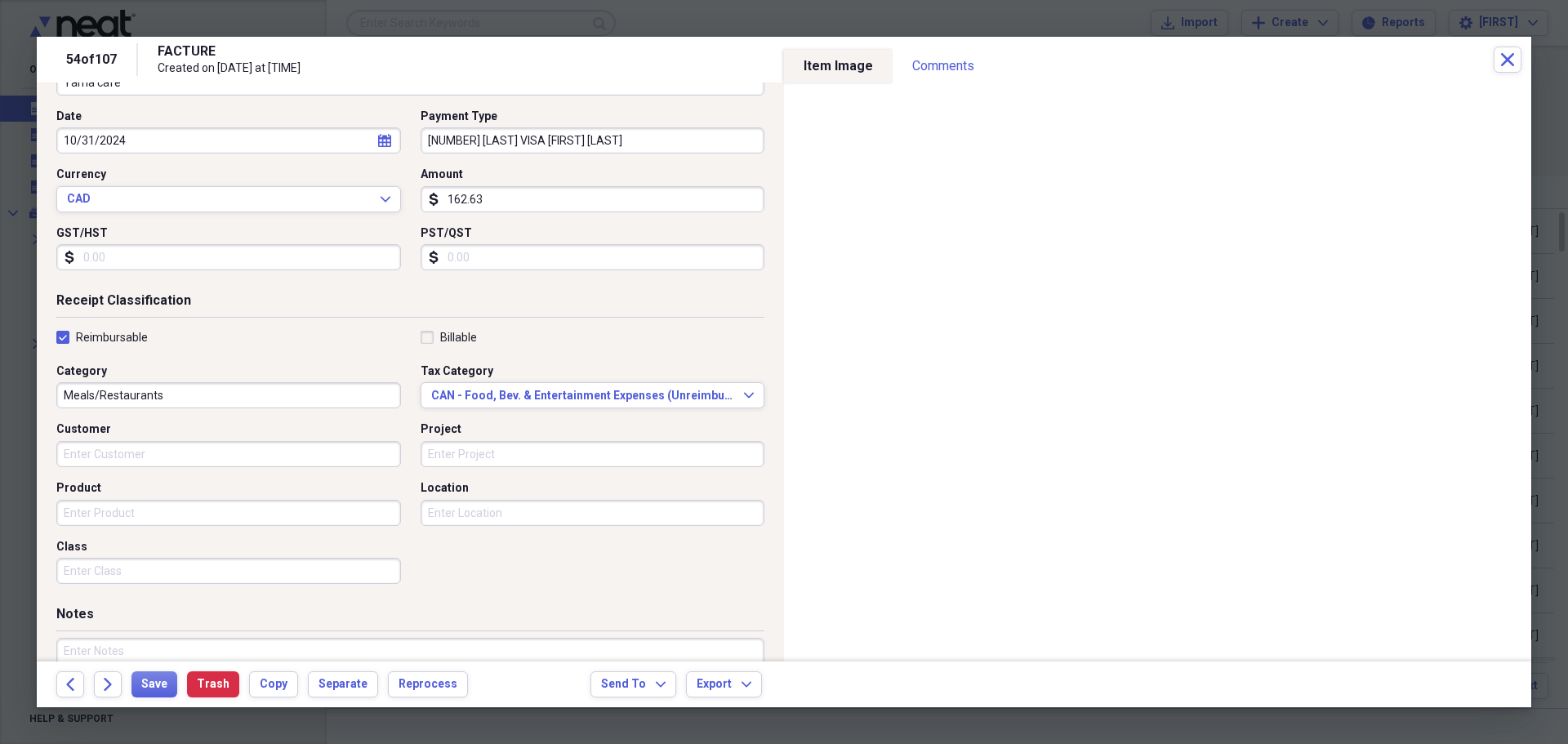 scroll, scrollTop: 163, scrollLeft: 0, axis: vertical 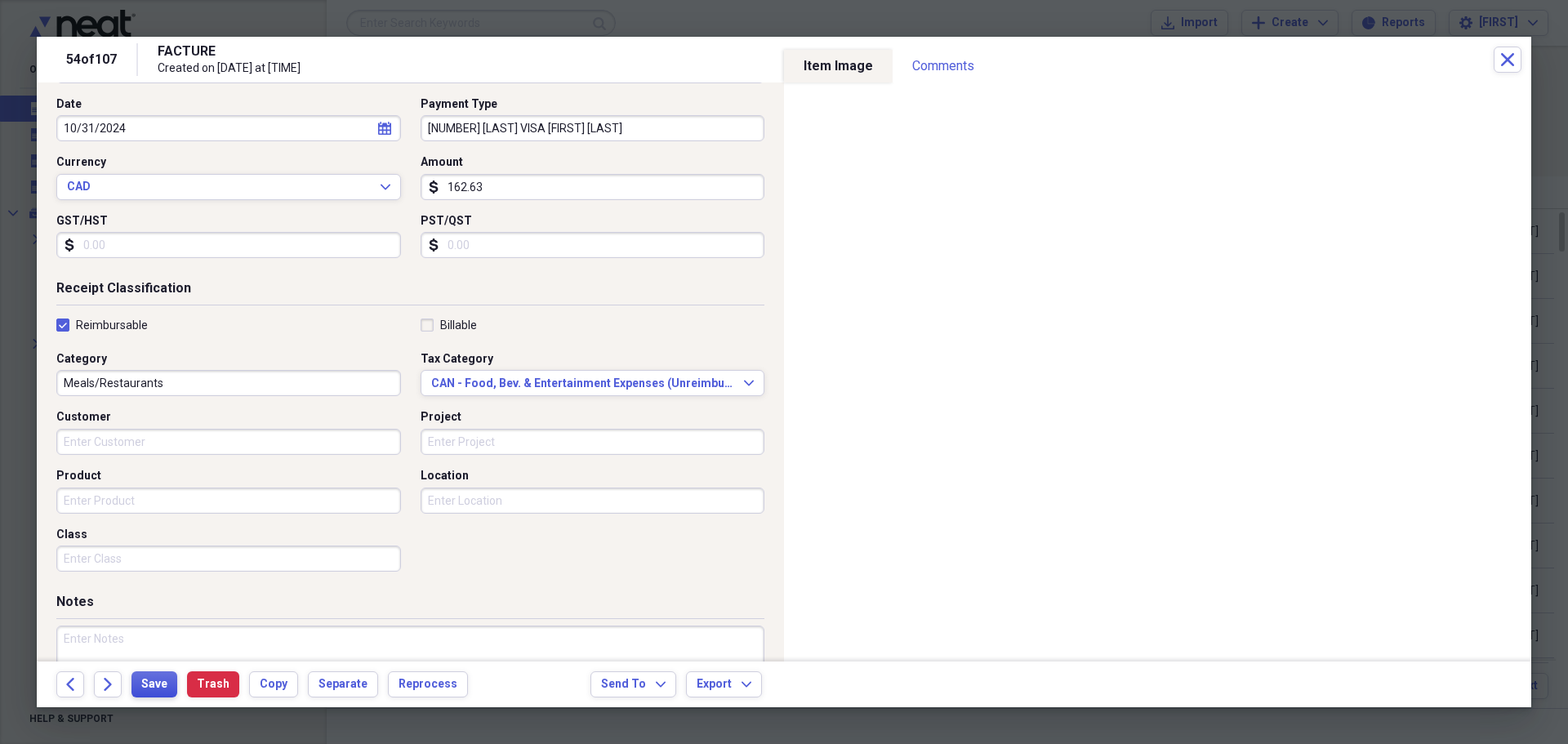 click on "Save" at bounding box center [154, 684] 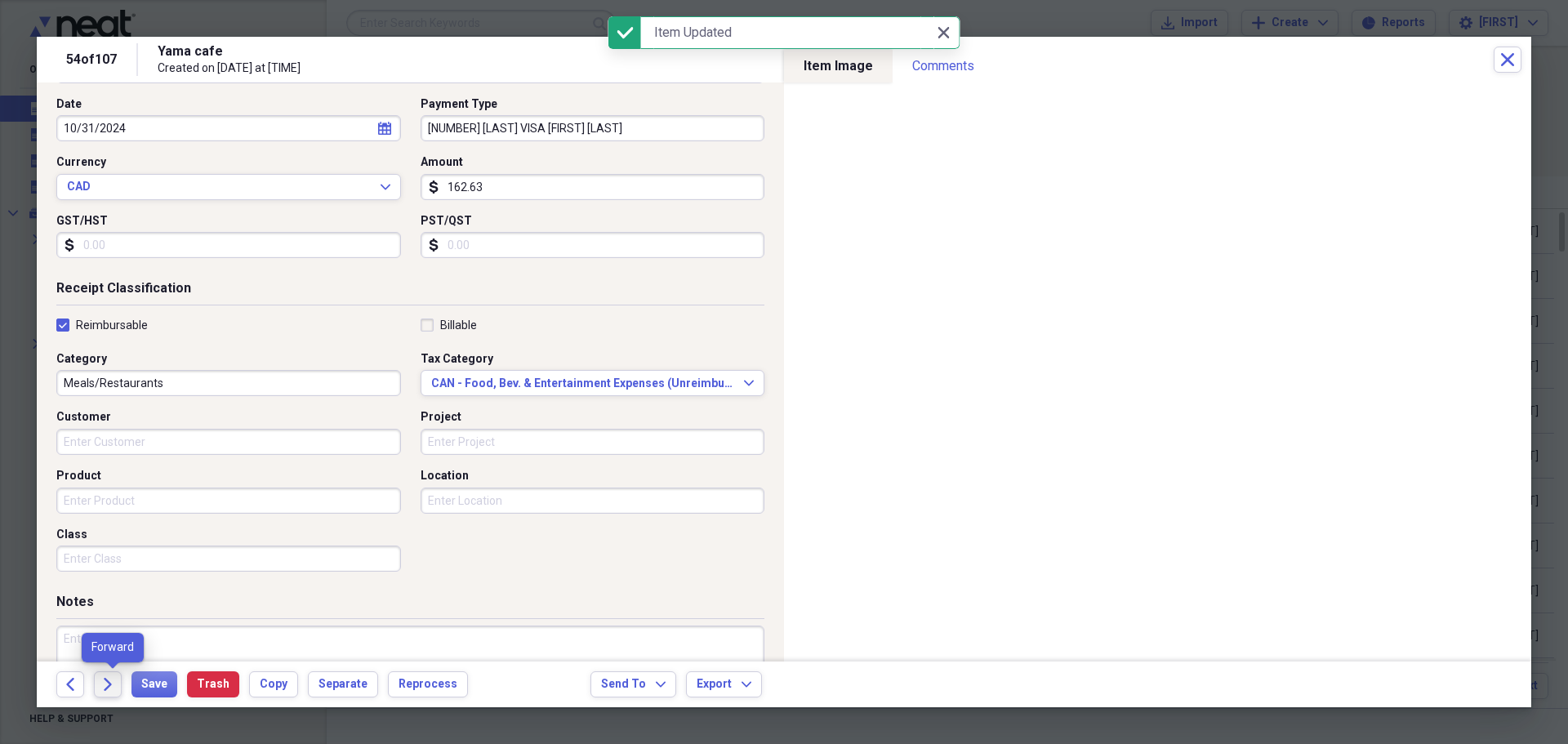 click on "Forward" 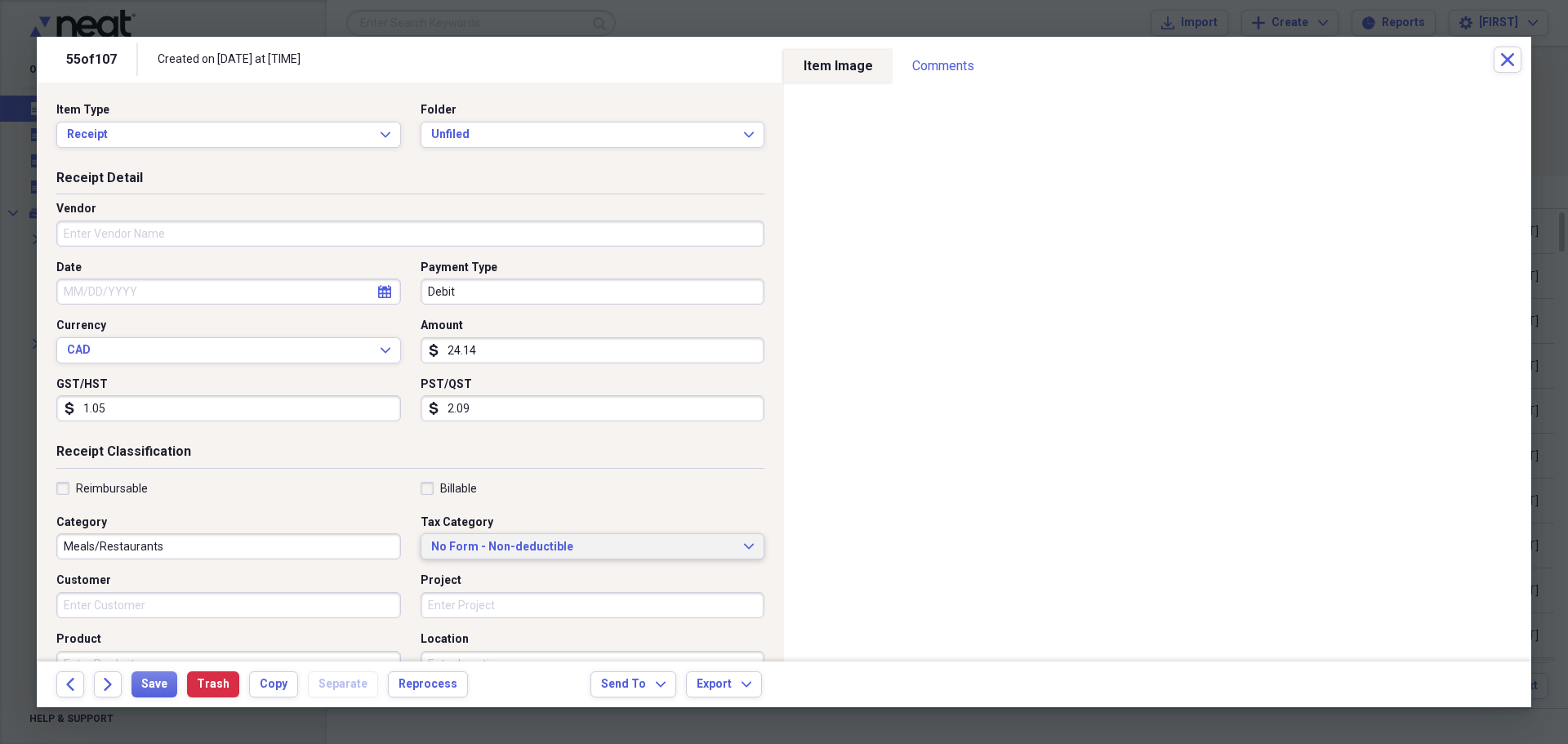 click on "No Form - Non-deductible" at bounding box center [583, 547] 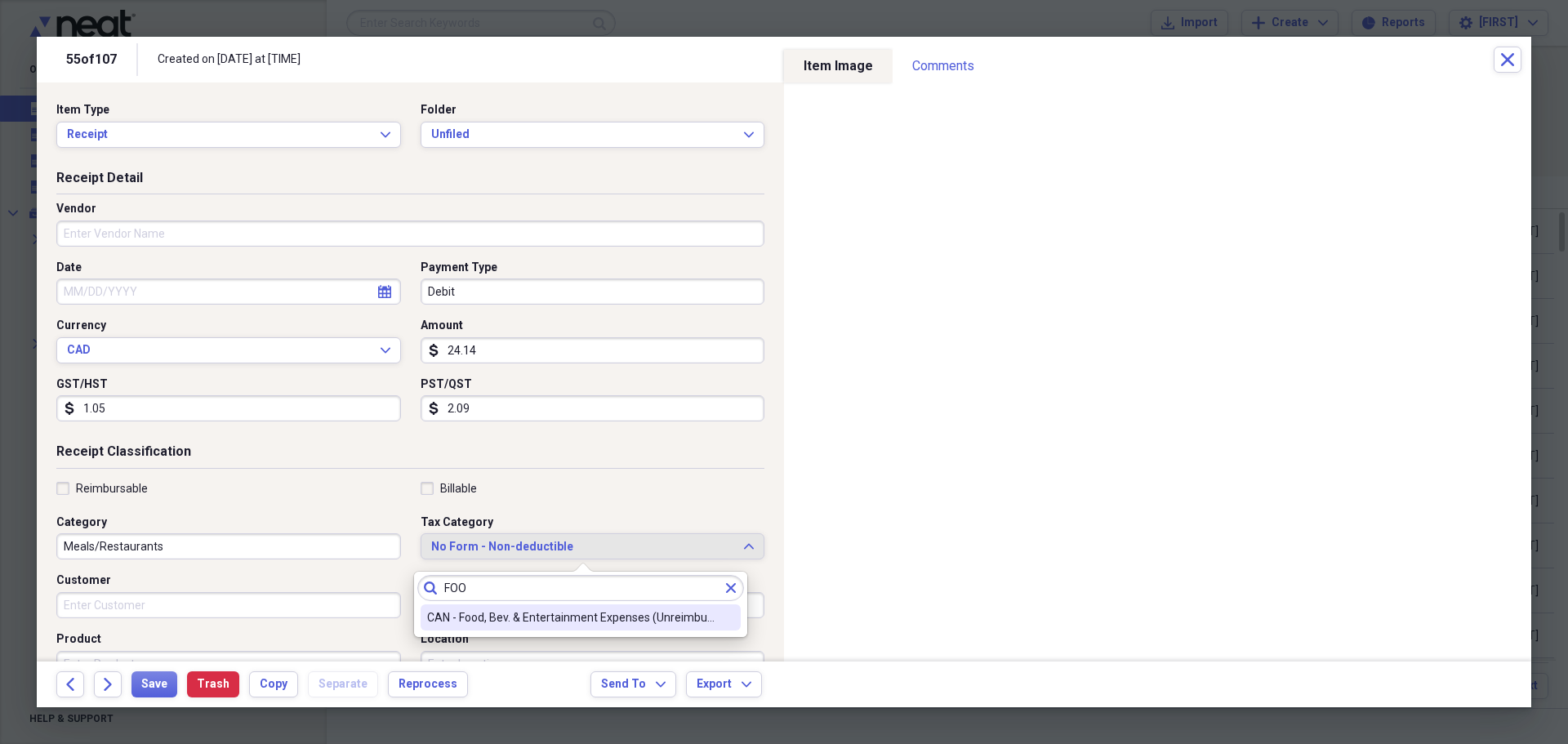 type on "FOO" 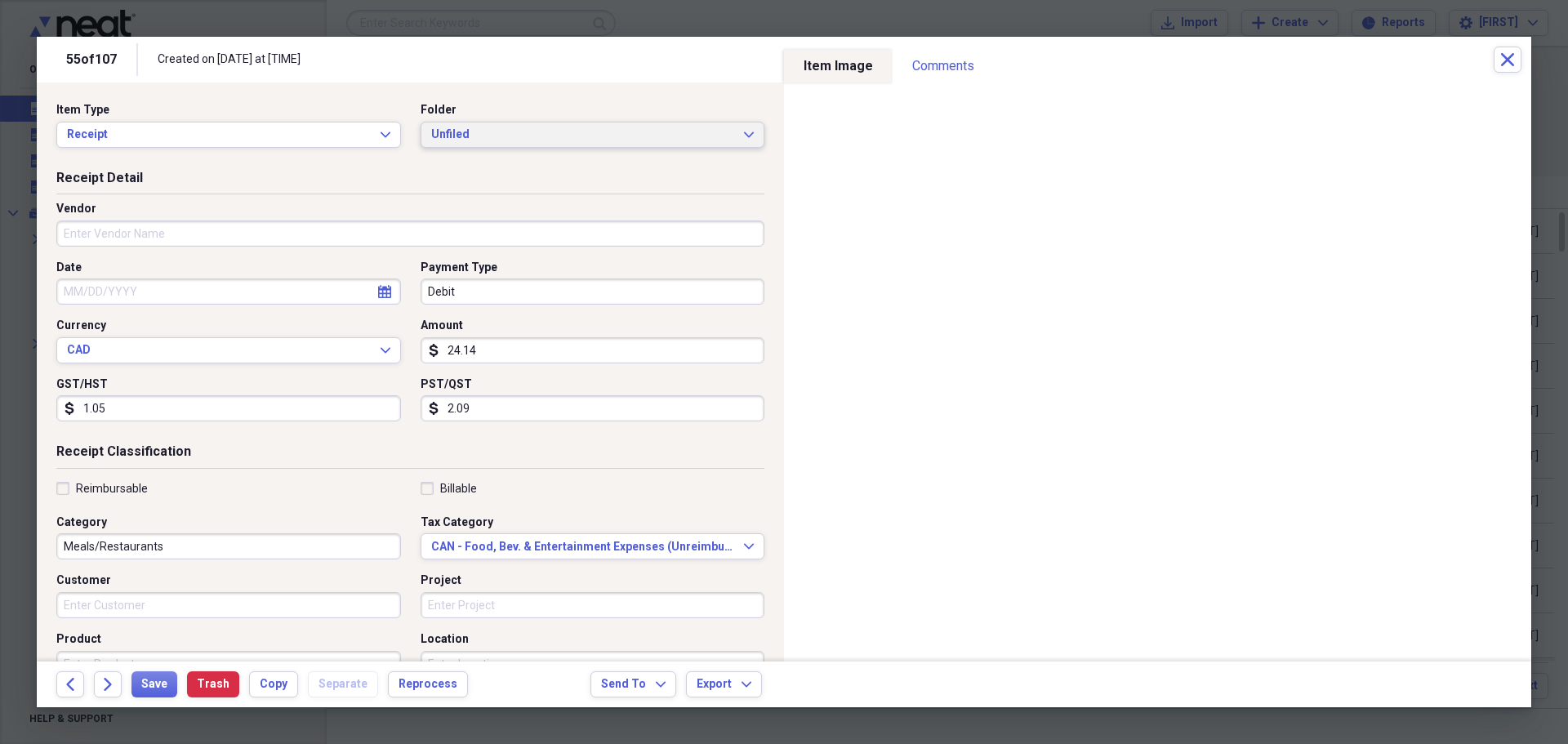 click on "Unfiled Expand" at bounding box center [593, 135] 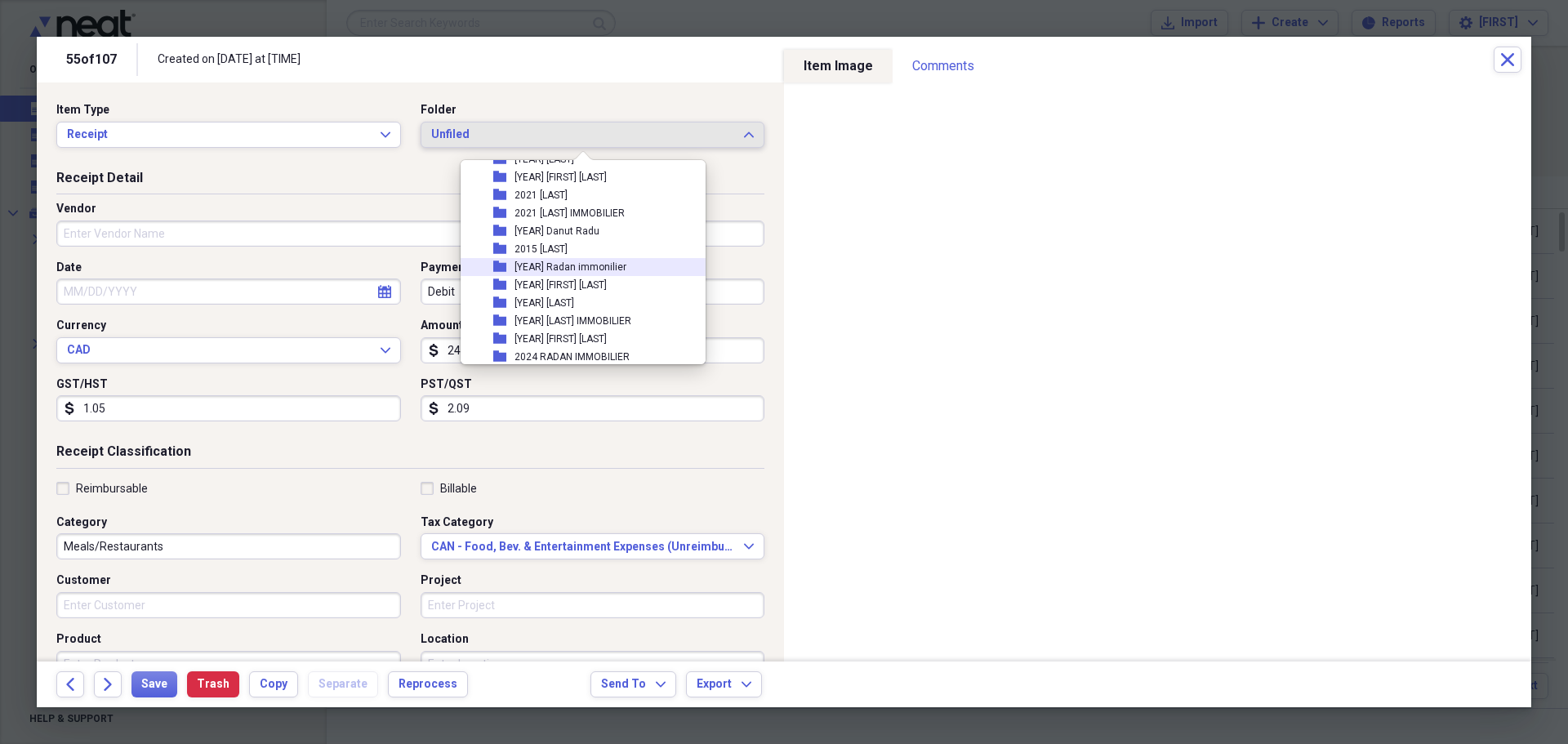 scroll, scrollTop: 490, scrollLeft: 0, axis: vertical 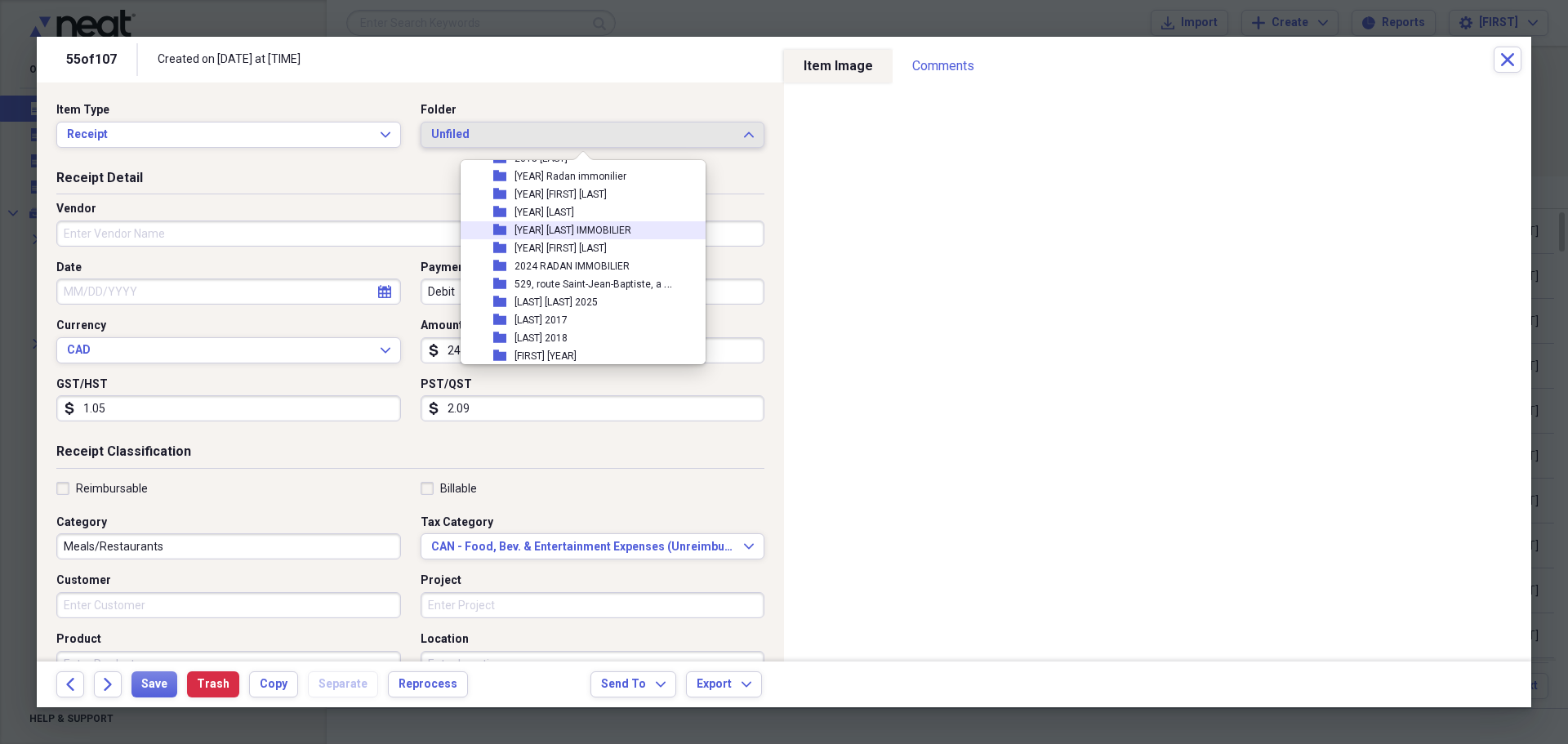 drag, startPoint x: 510, startPoint y: 238, endPoint x: 532, endPoint y: 253, distance: 26.627054 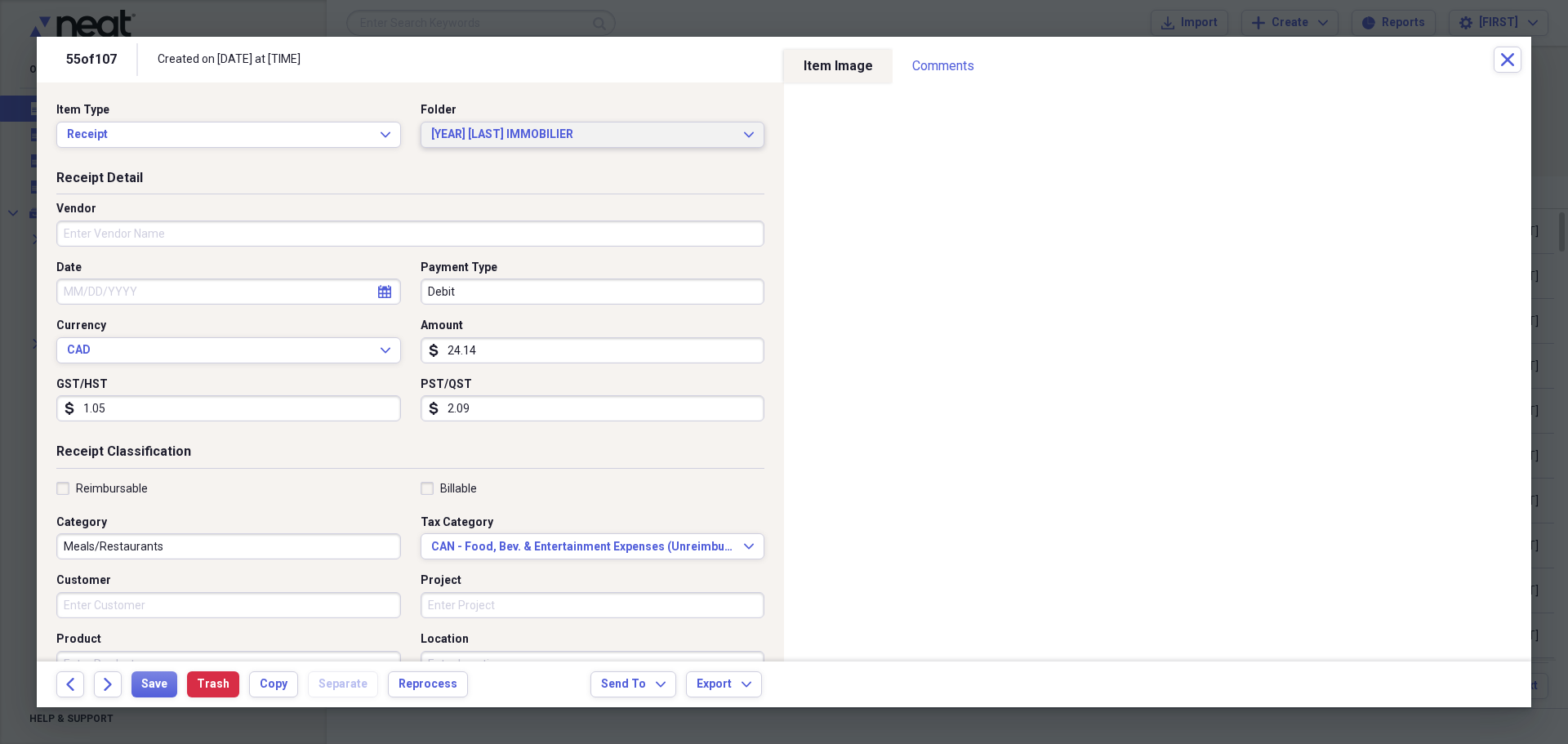 click on "Expand" 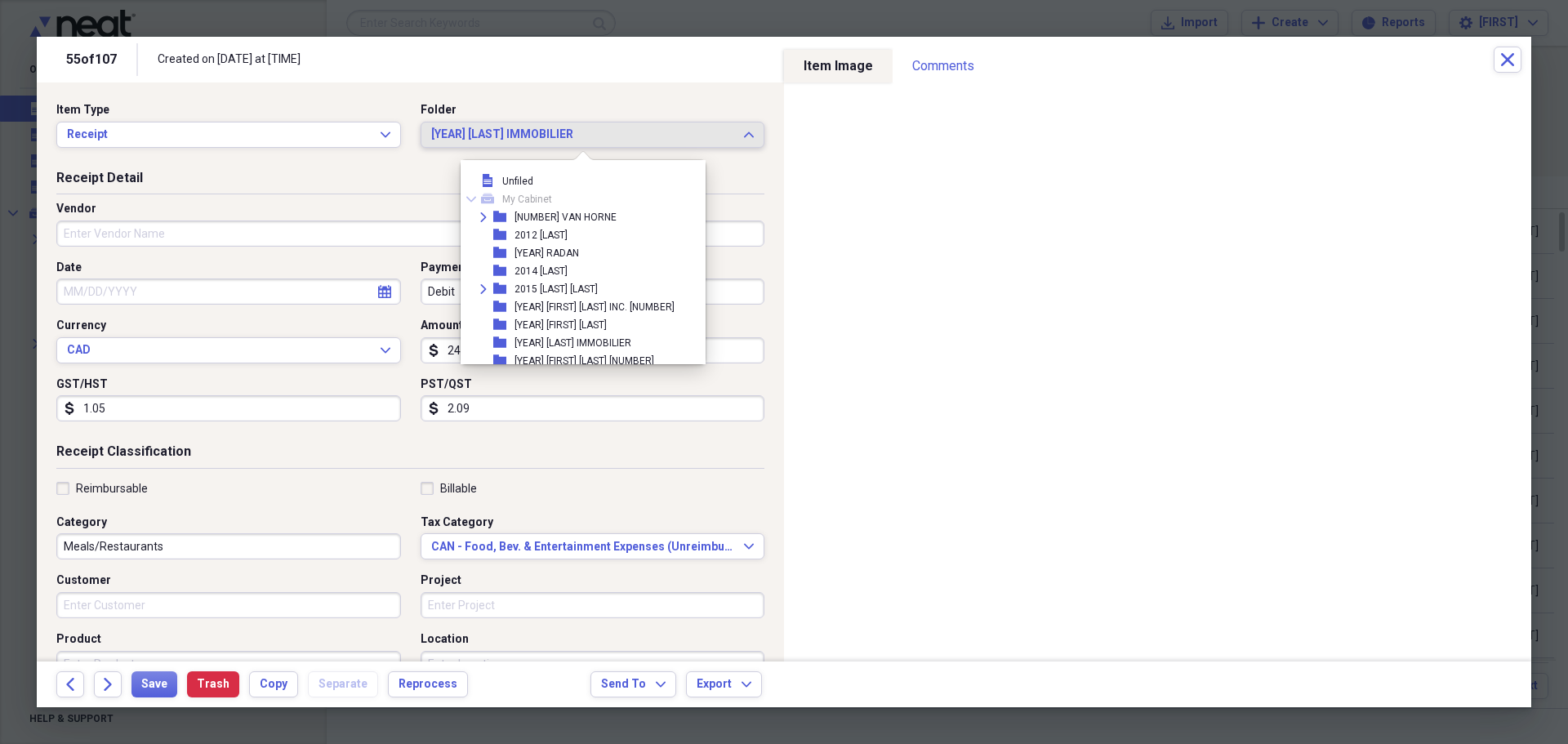 scroll, scrollTop: 458, scrollLeft: 0, axis: vertical 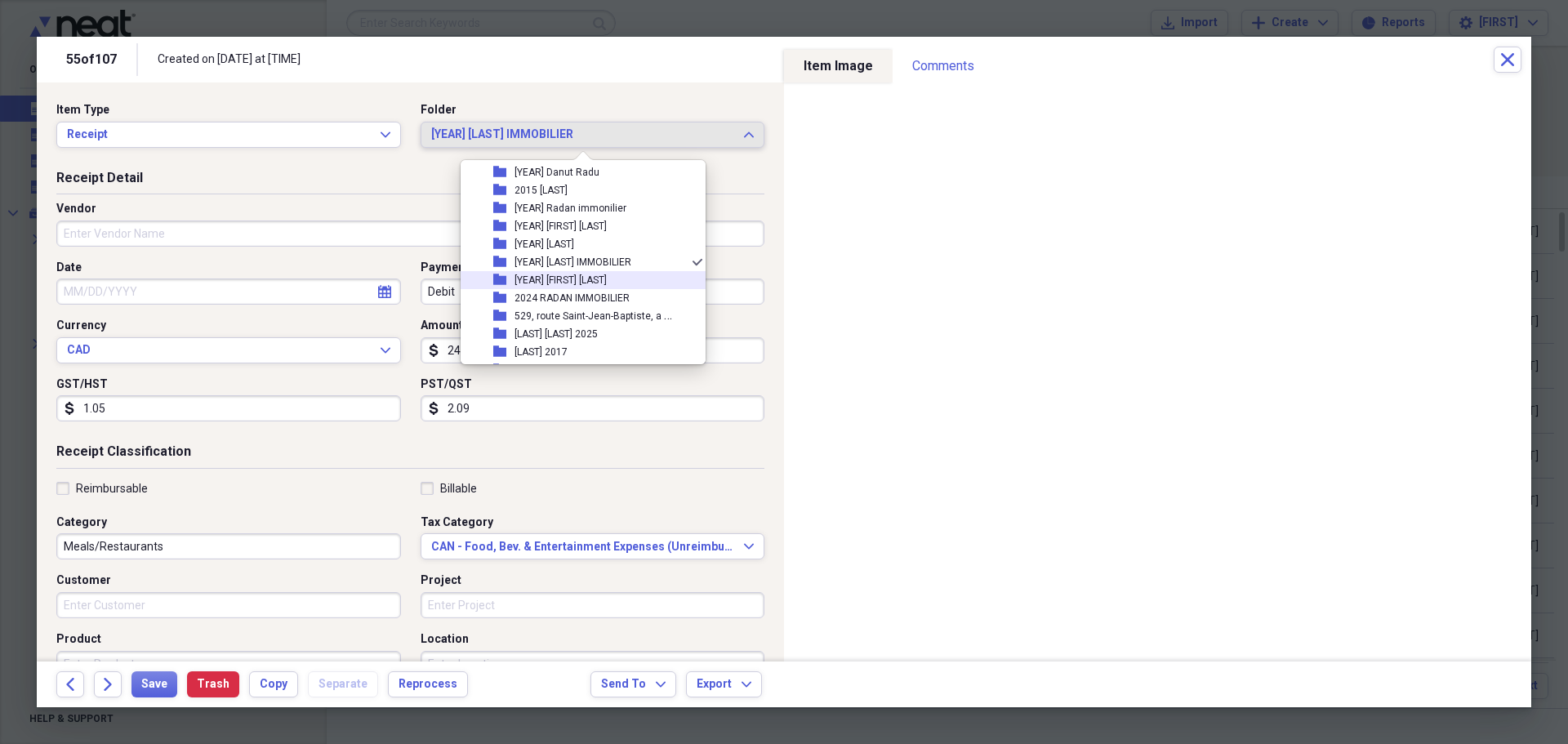 click on "folder 2024 [LAST] [LAST]" at bounding box center [577, 280] 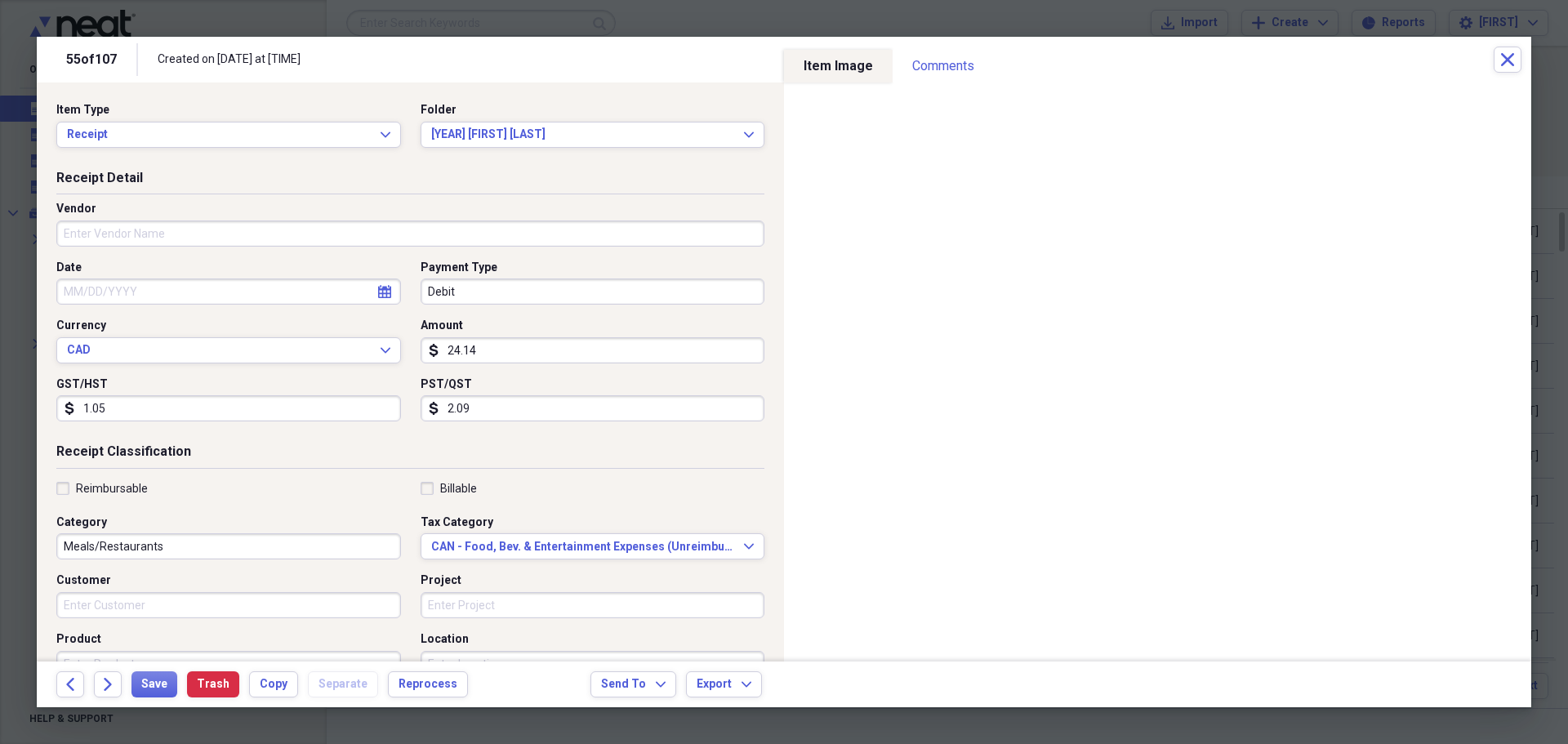 click 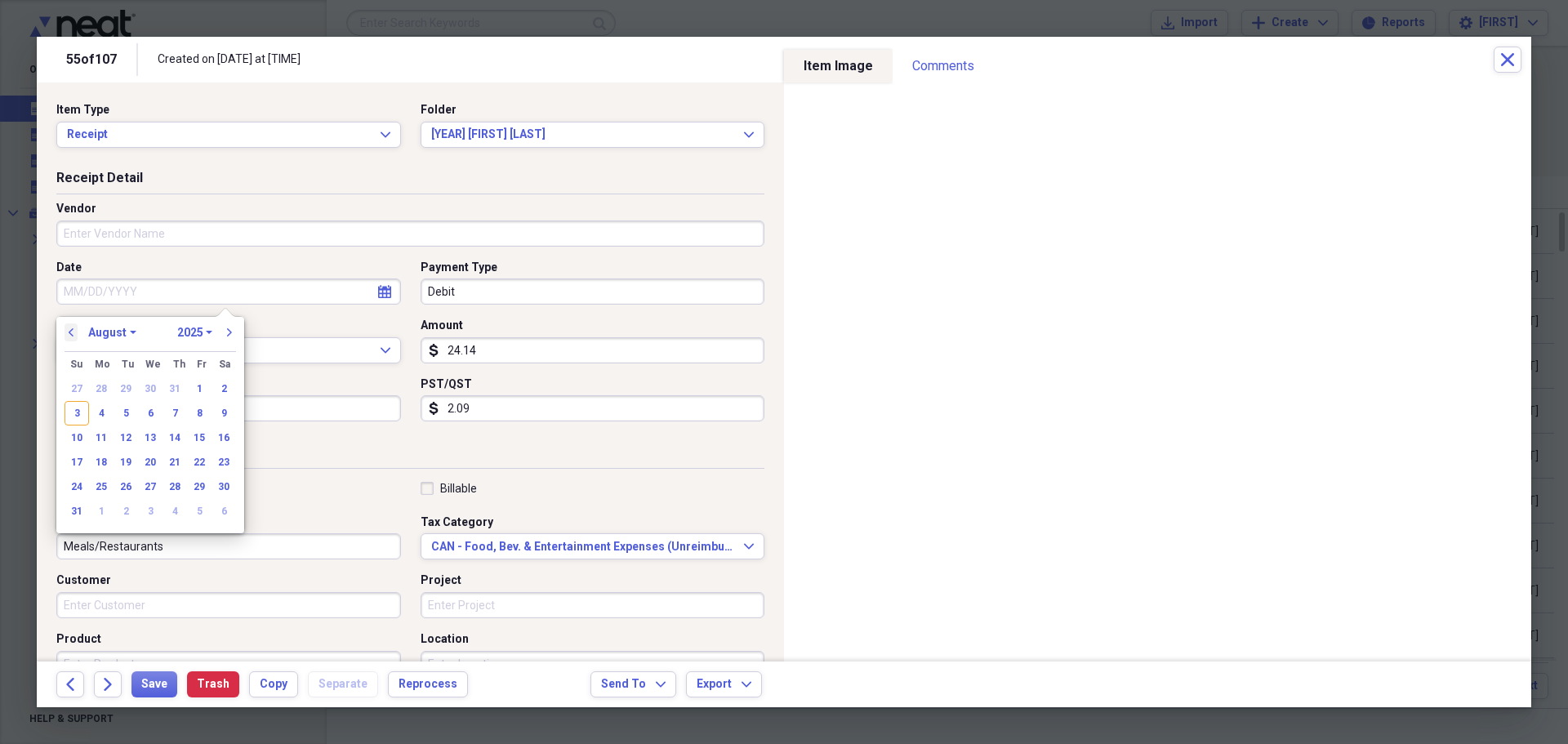 click on "previous" at bounding box center [71, 332] 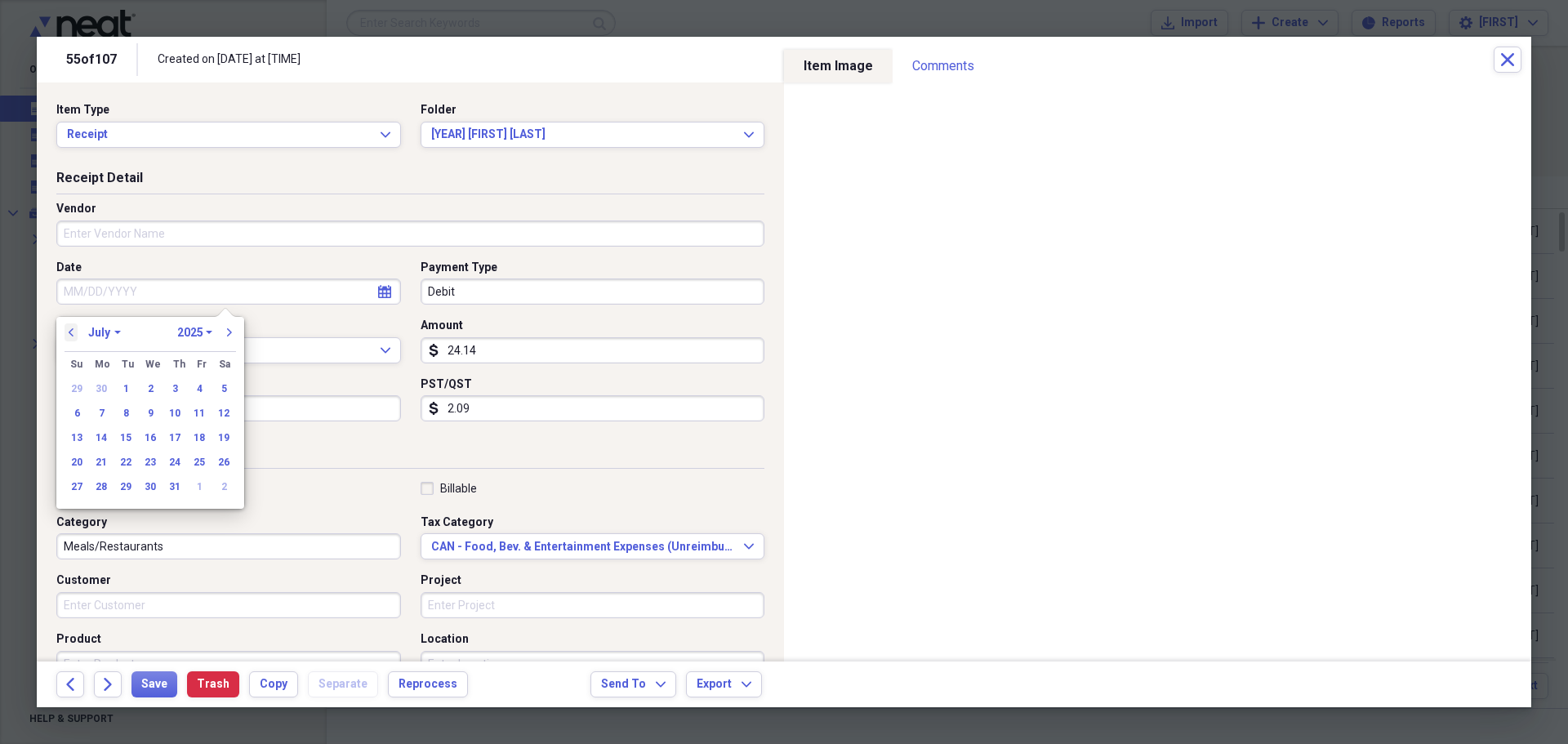 click on "previous" at bounding box center [71, 332] 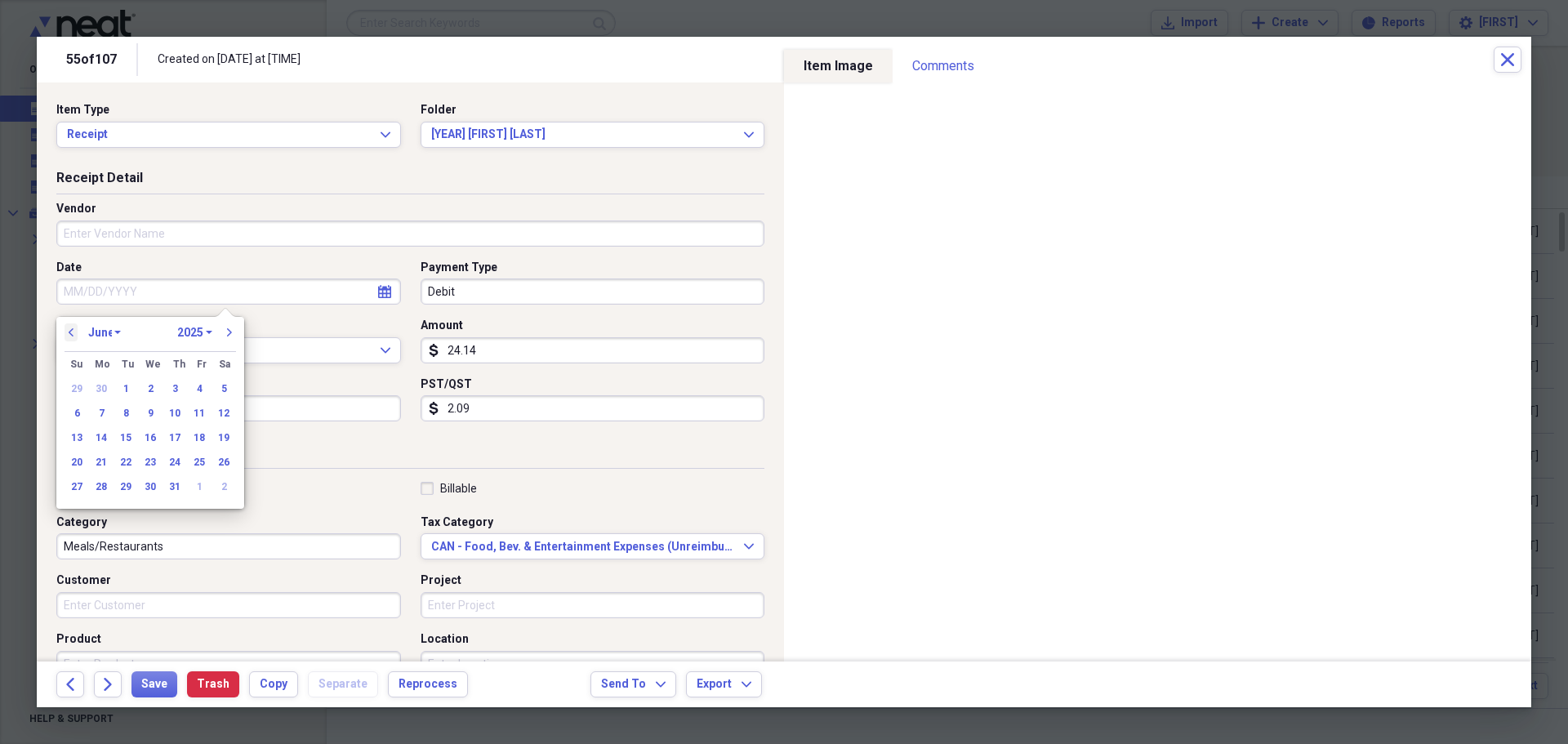 click on "previous" at bounding box center [71, 332] 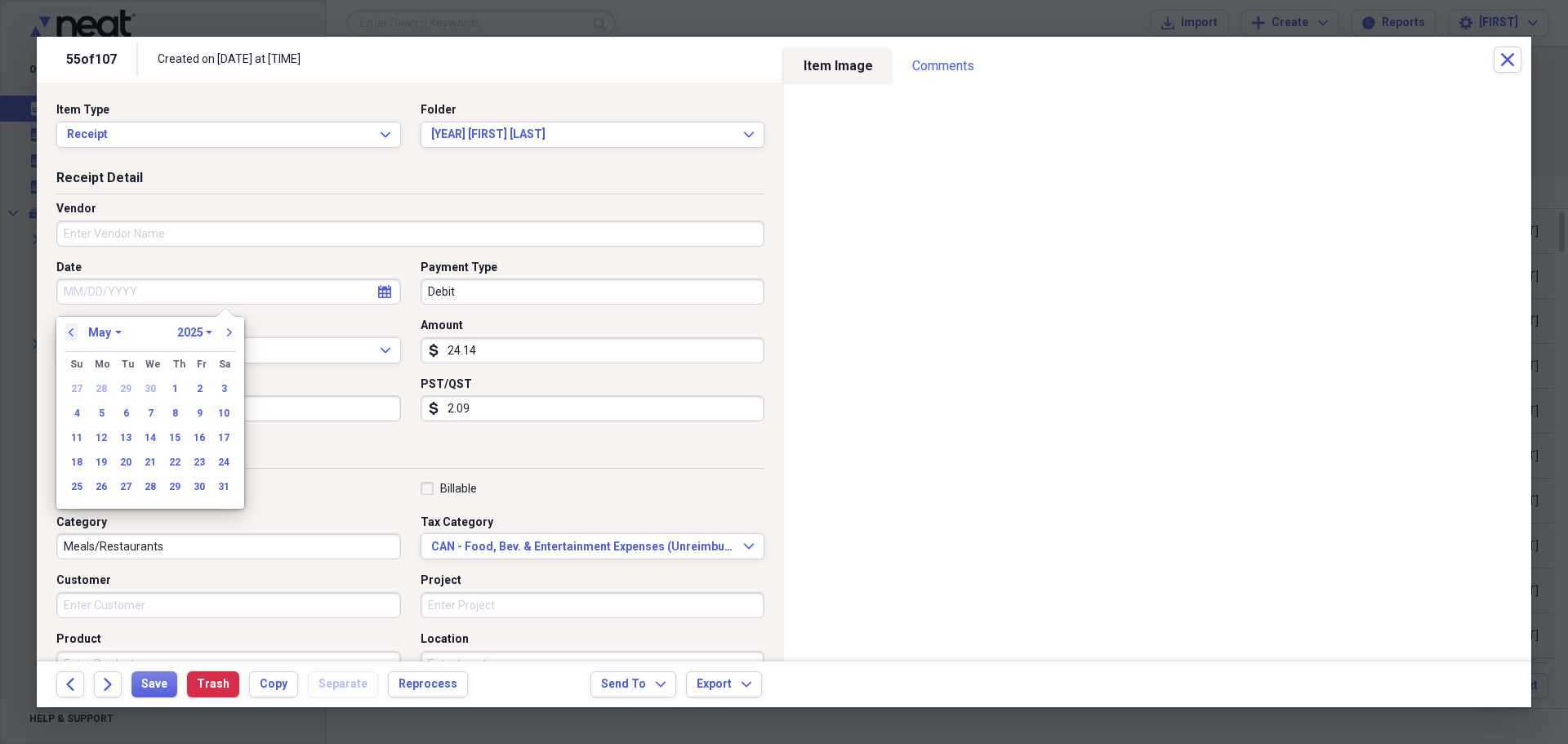 click on "previous" at bounding box center [71, 332] 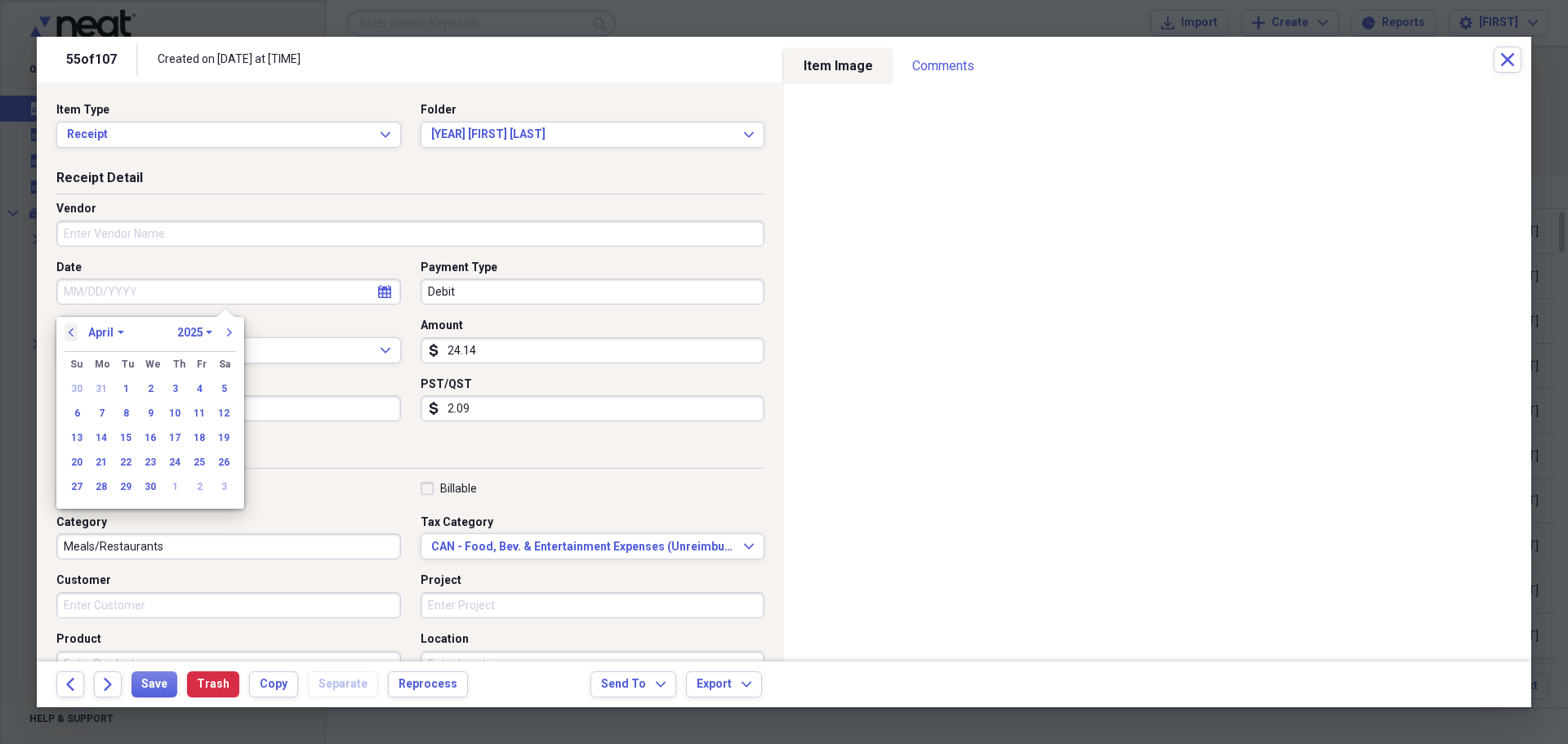 click on "previous" at bounding box center [71, 332] 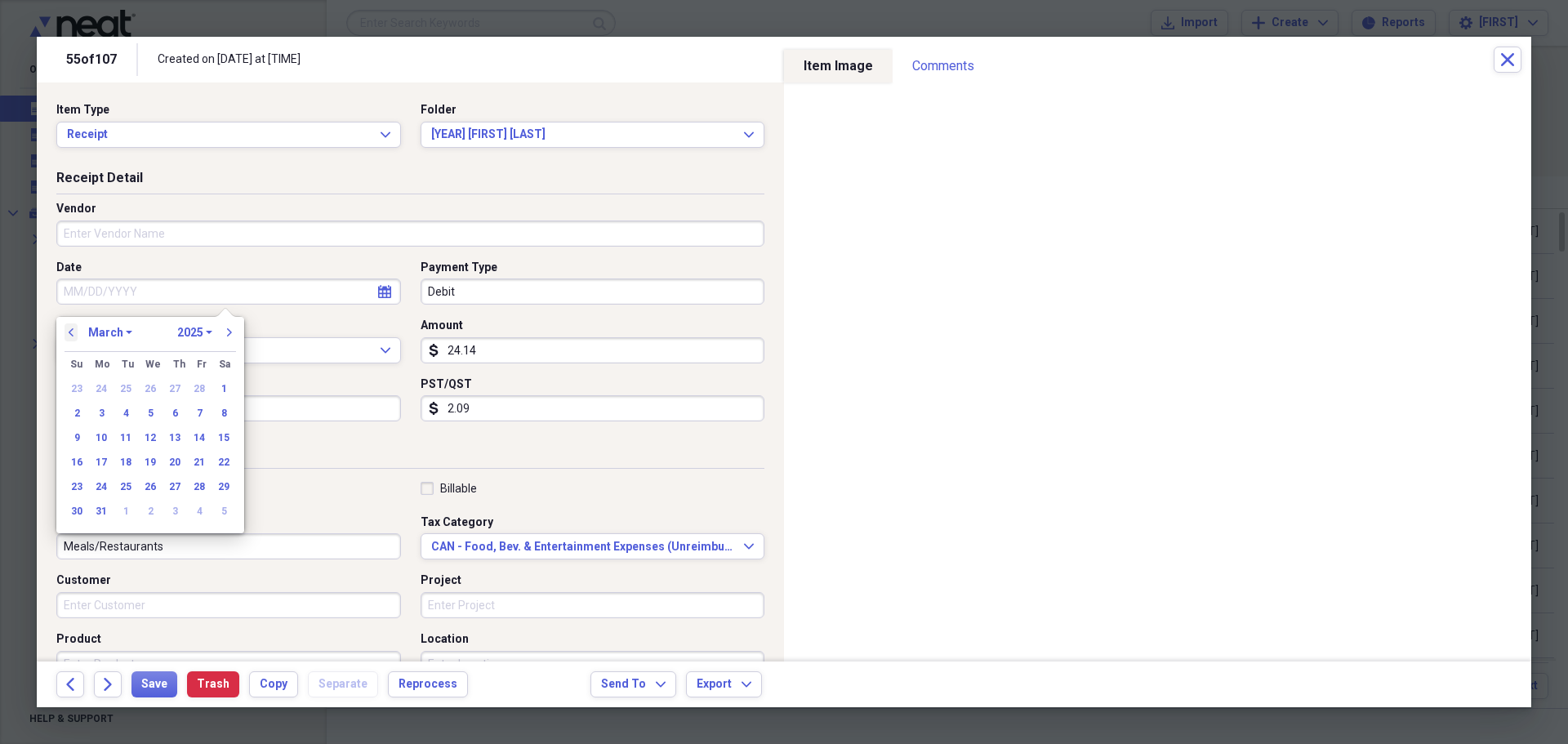 click on "previous" at bounding box center (71, 332) 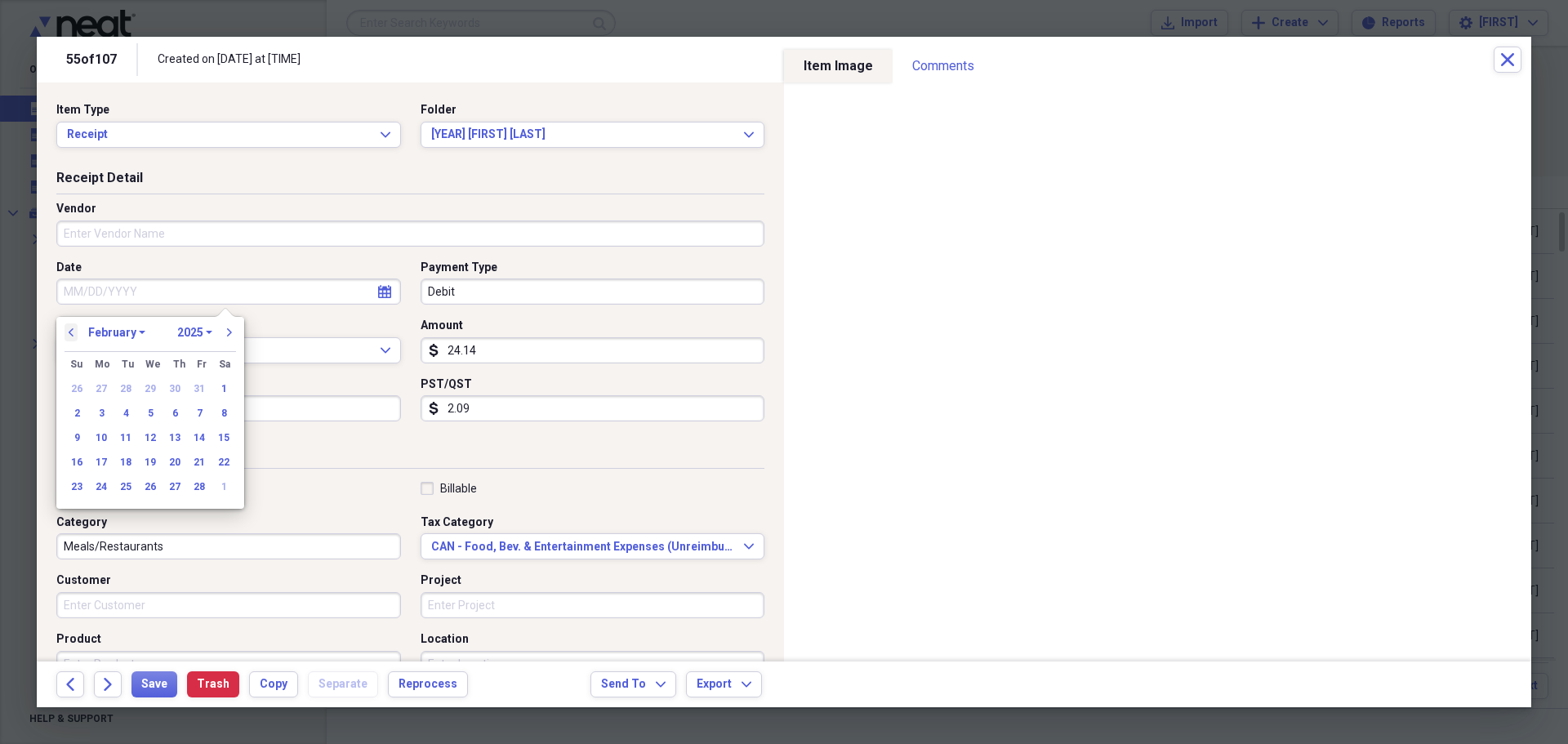 click on "previous" at bounding box center (71, 332) 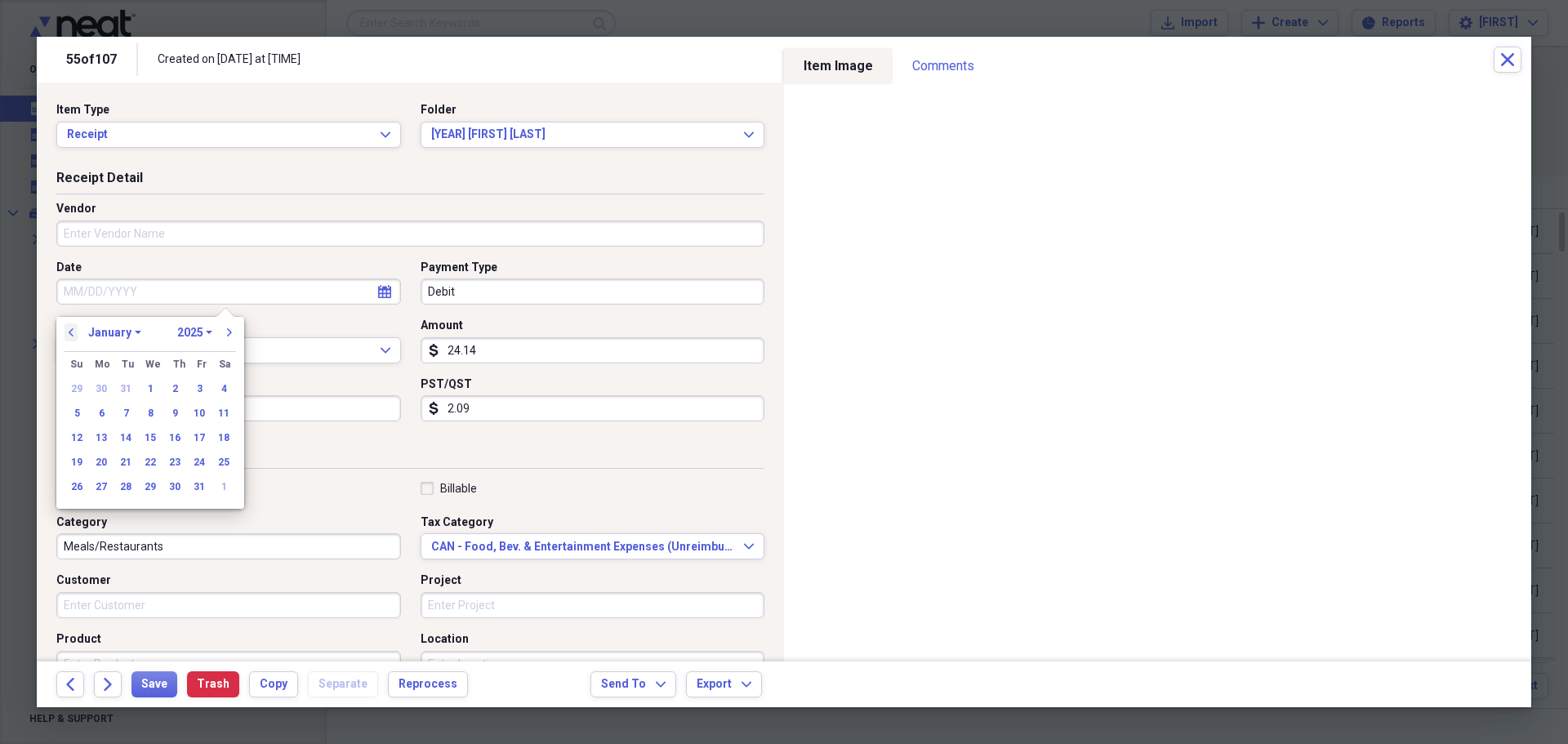 click on "previous" at bounding box center [71, 332] 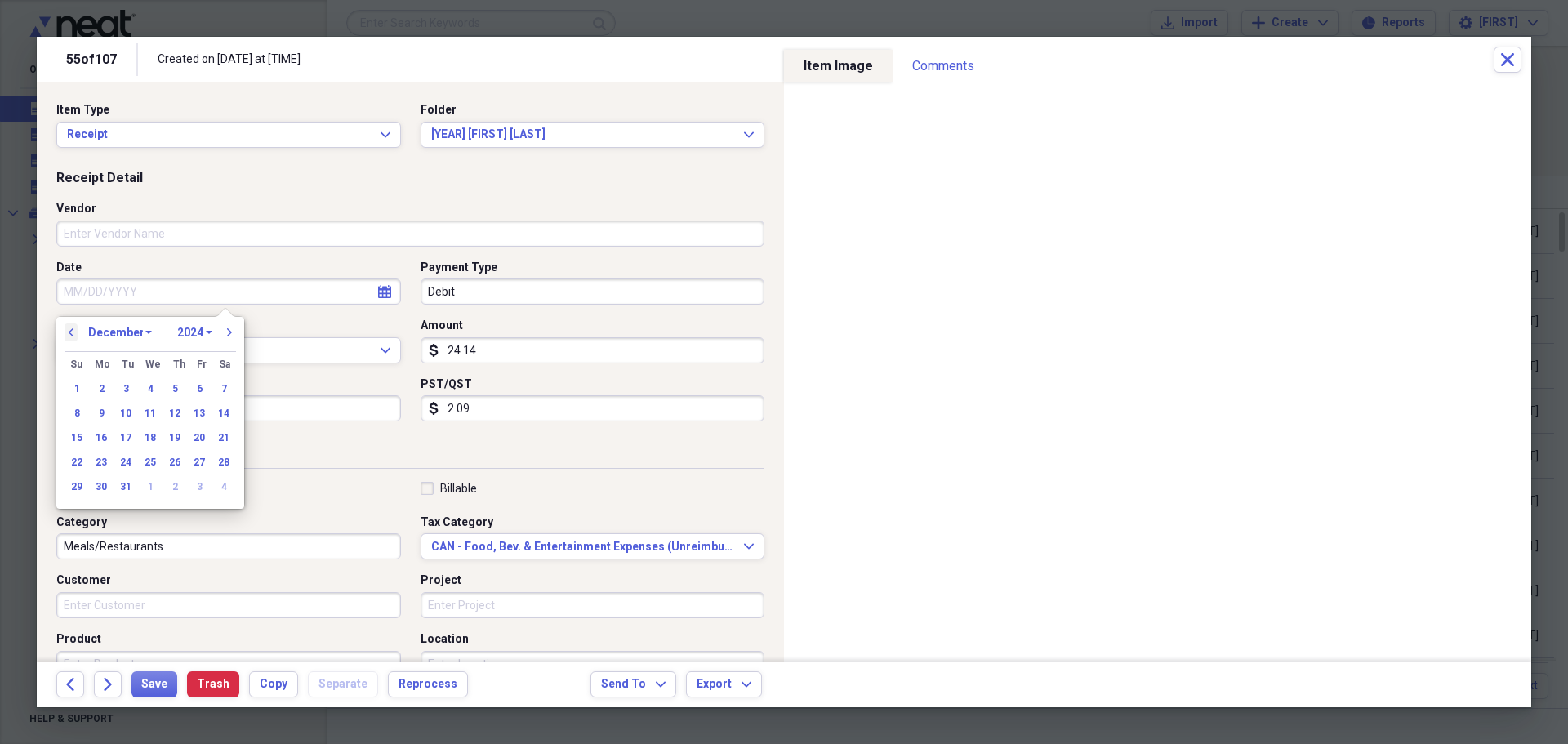 click on "previous" at bounding box center [71, 332] 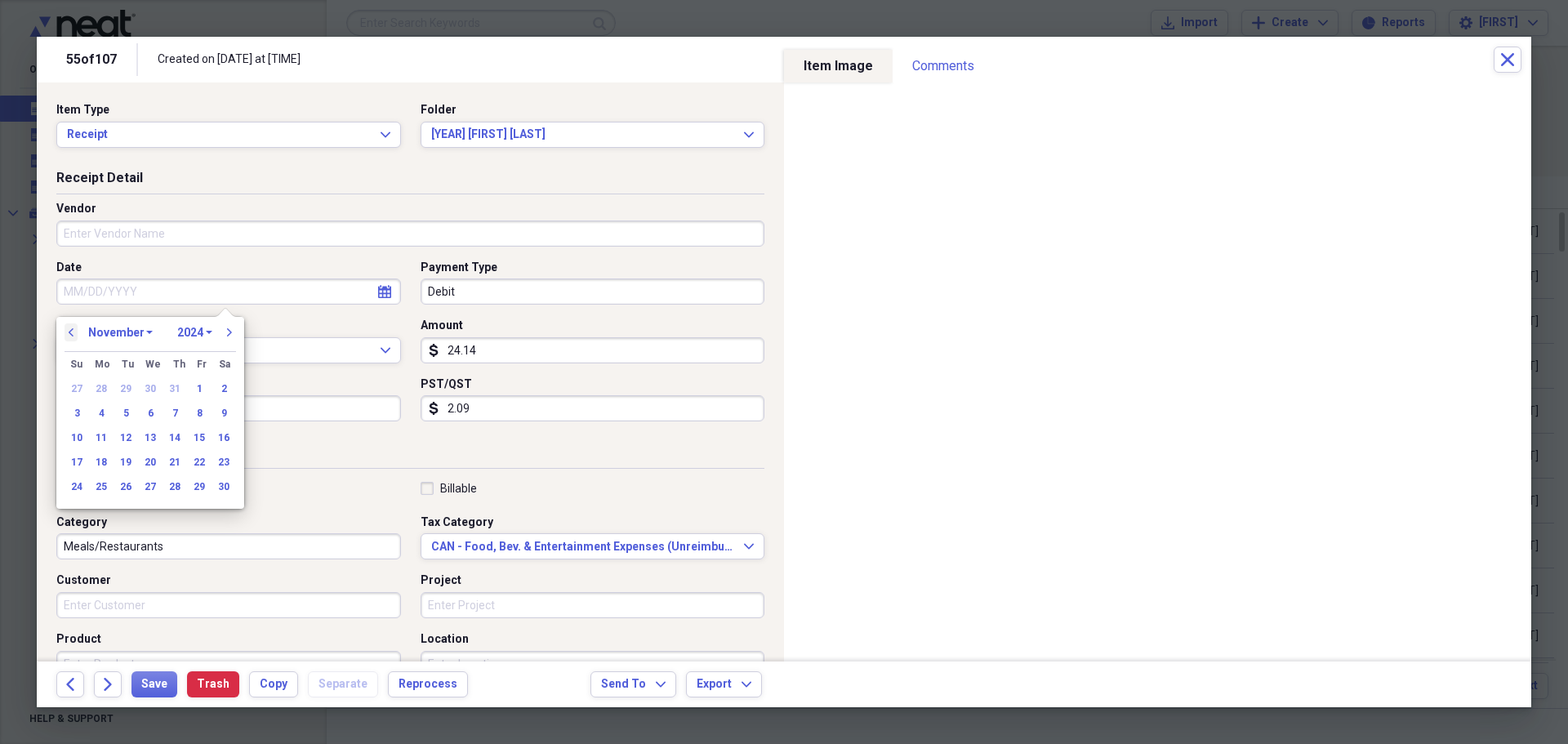 click on "previous" at bounding box center (71, 332) 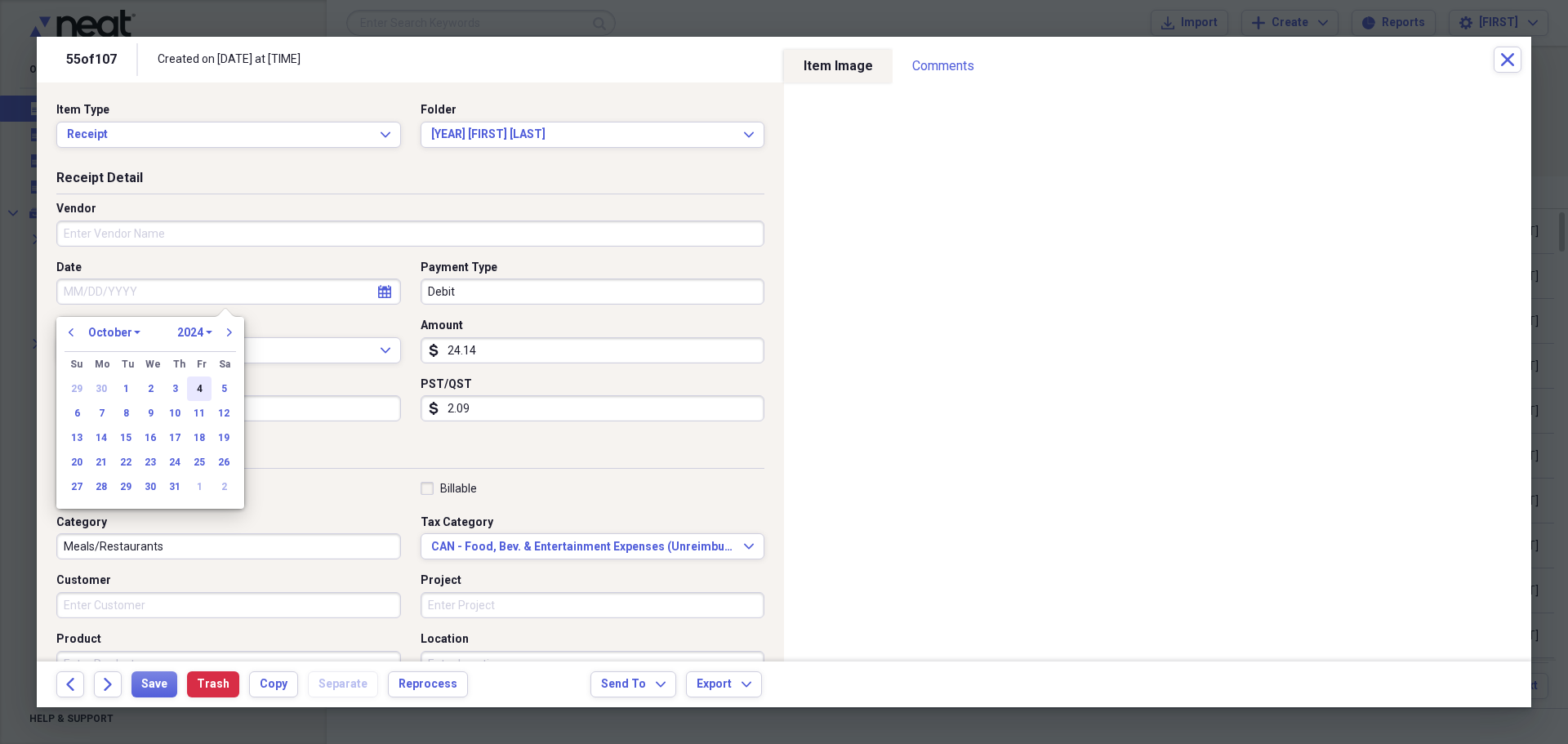 click on "4" at bounding box center [199, 389] 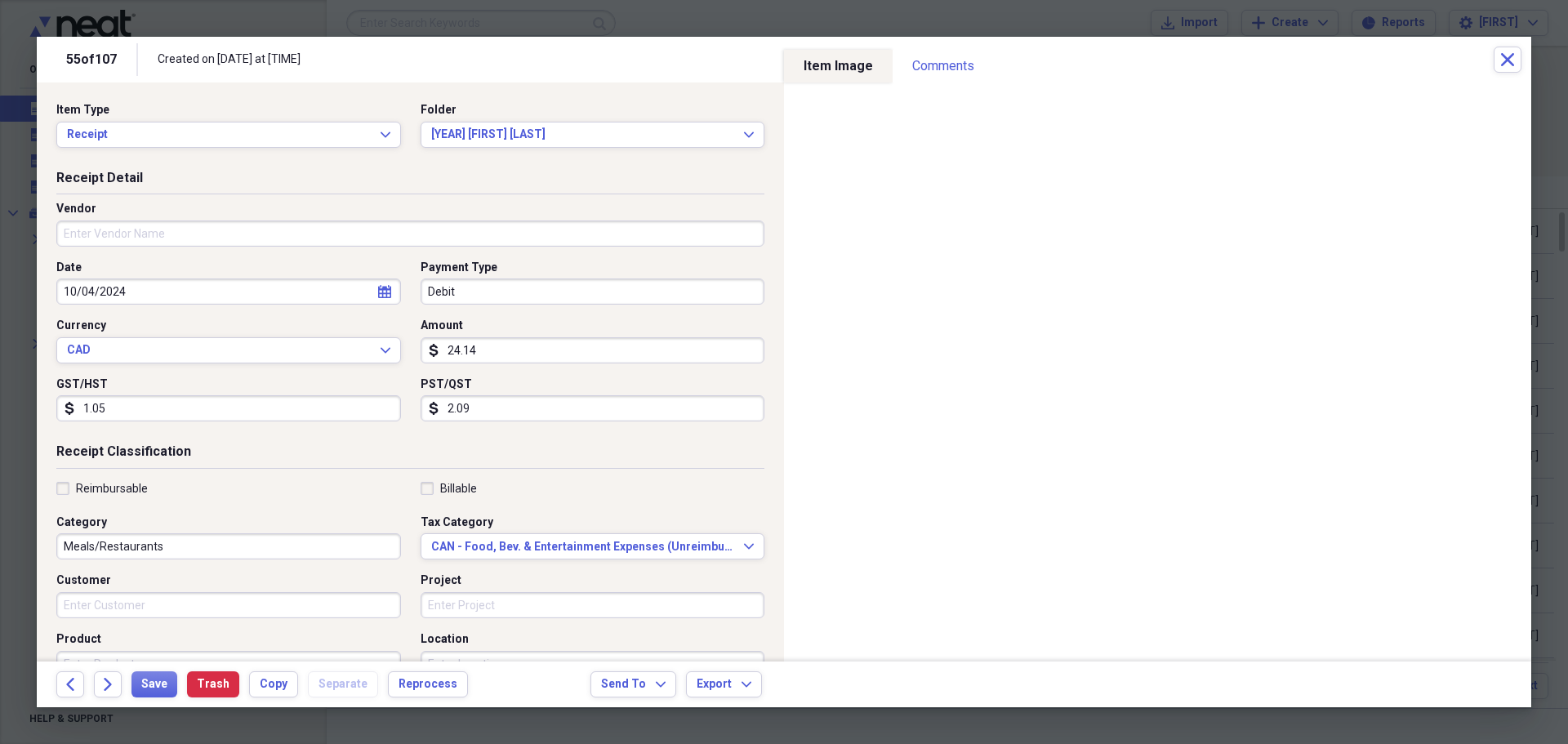scroll, scrollTop: 82, scrollLeft: 0, axis: vertical 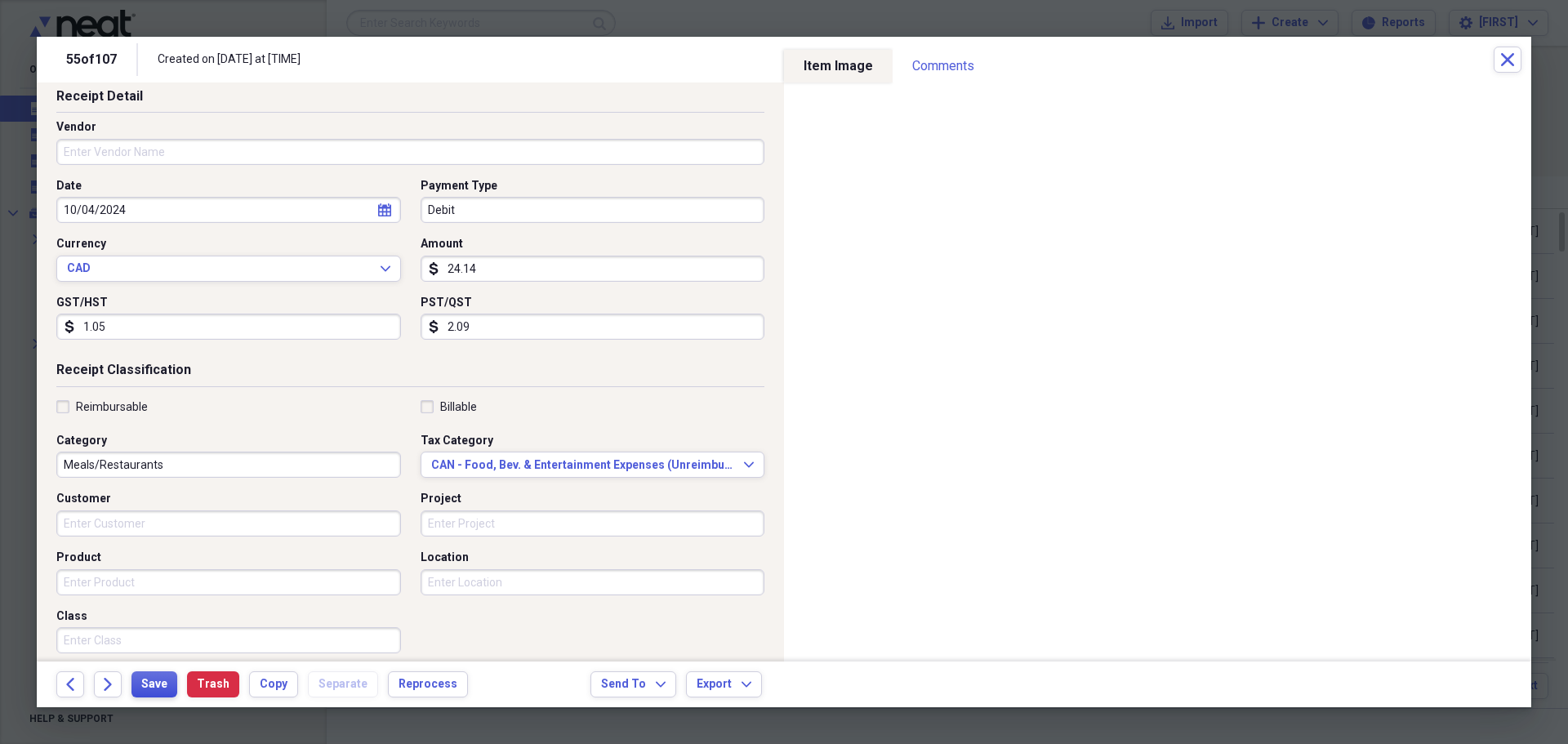 click on "Save" at bounding box center (154, 684) 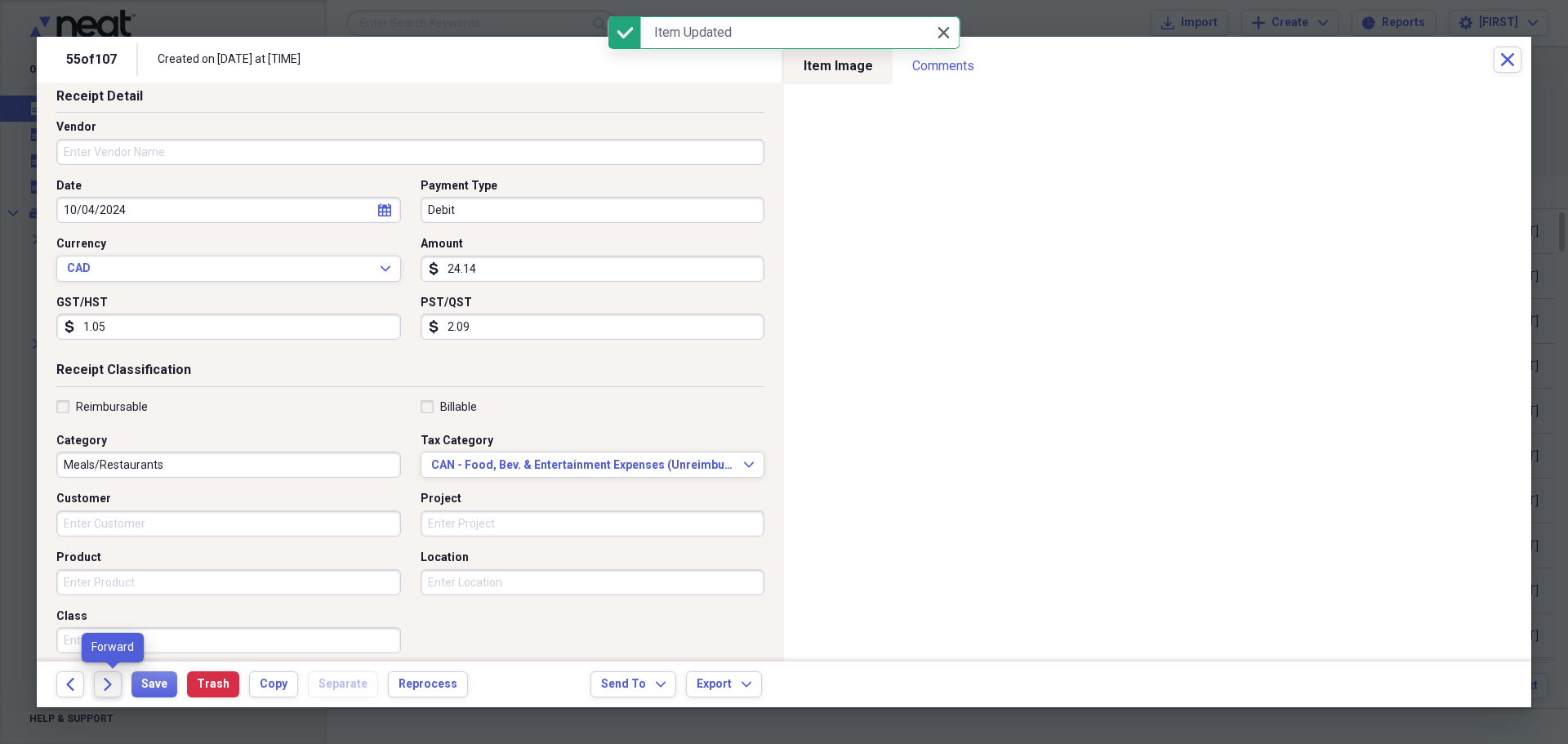 click on "Forward" 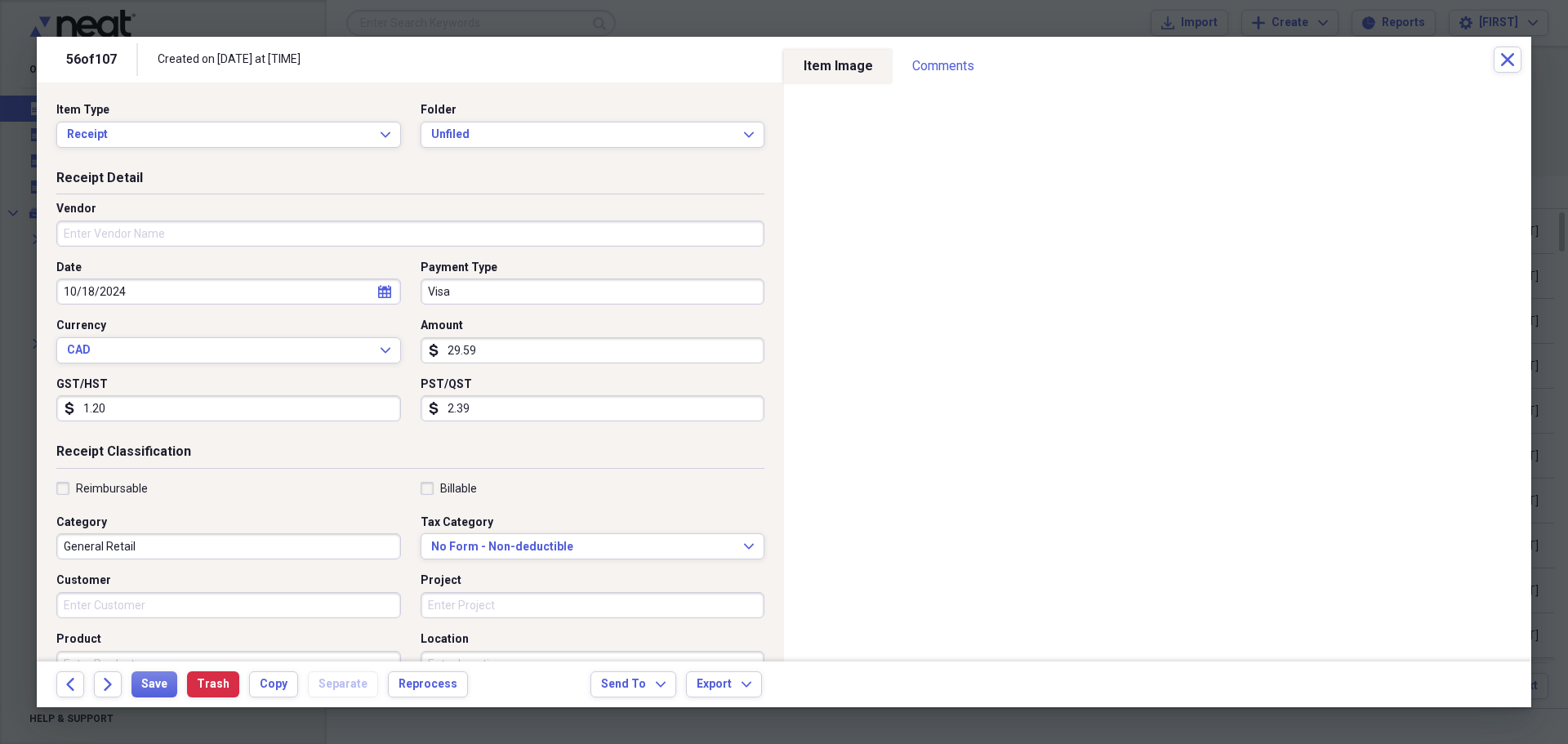 click on "Vendor" at bounding box center [410, 234] 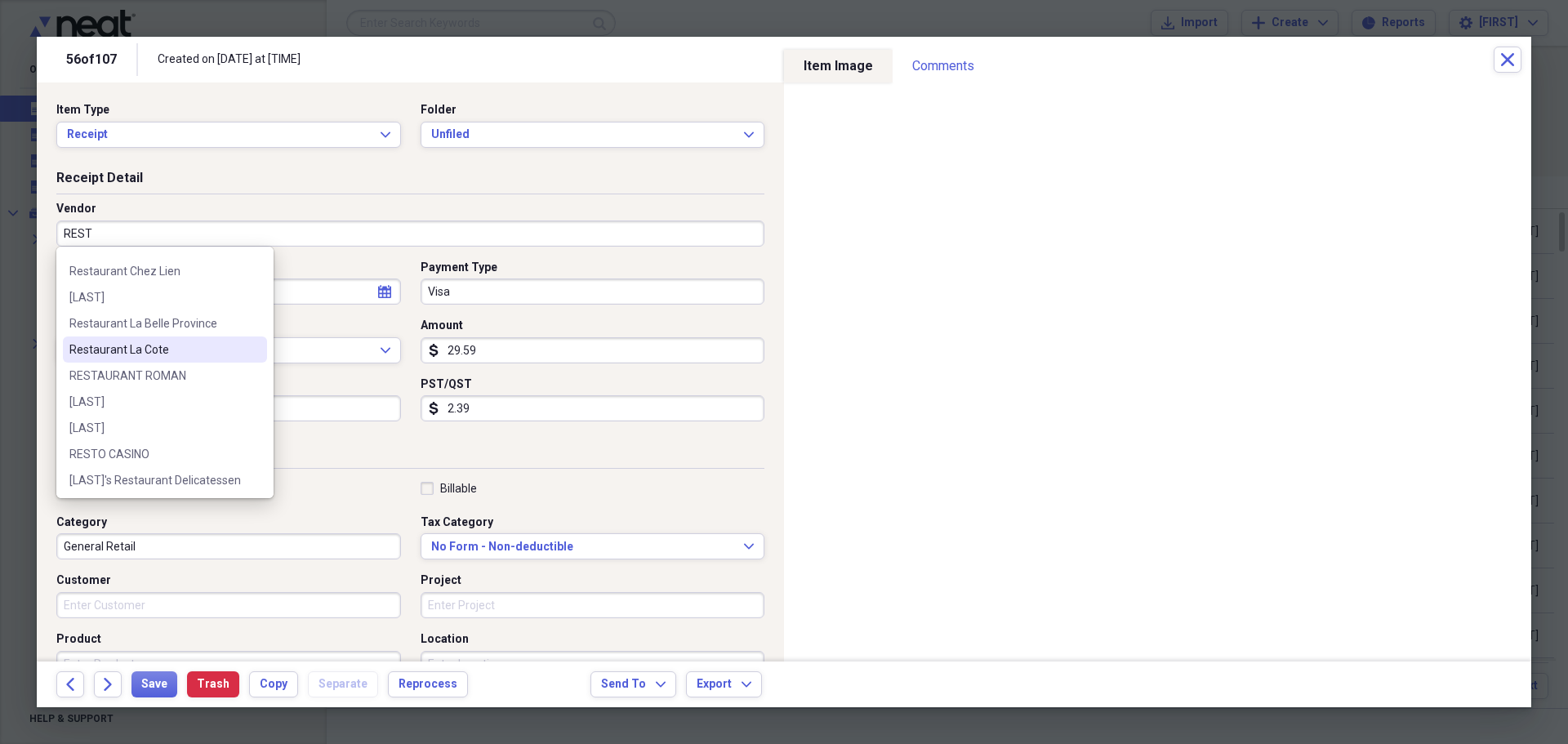 scroll, scrollTop: 101, scrollLeft: 0, axis: vertical 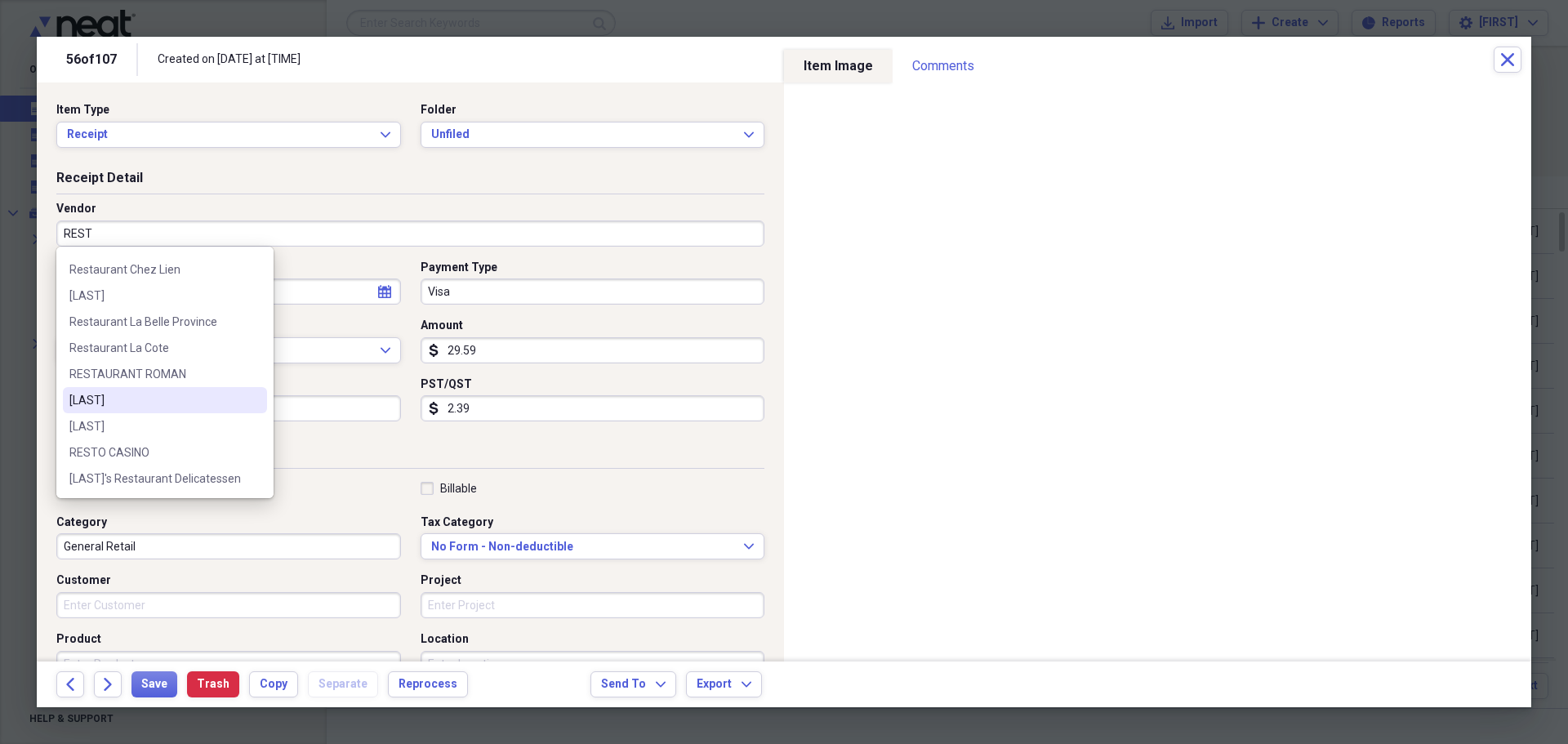 click on "[LAST]" at bounding box center (155, 400) 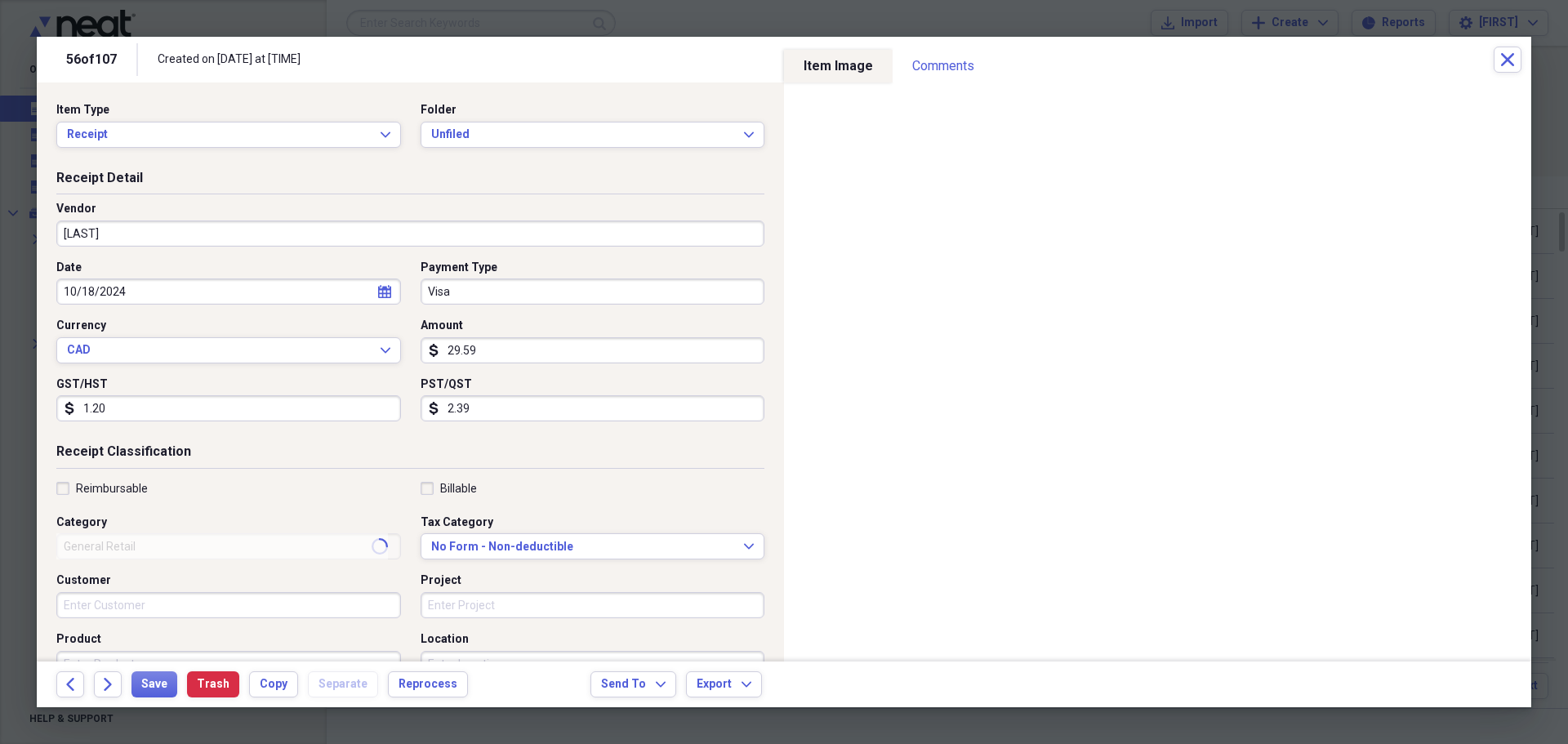 type on "Meals/Restaurants" 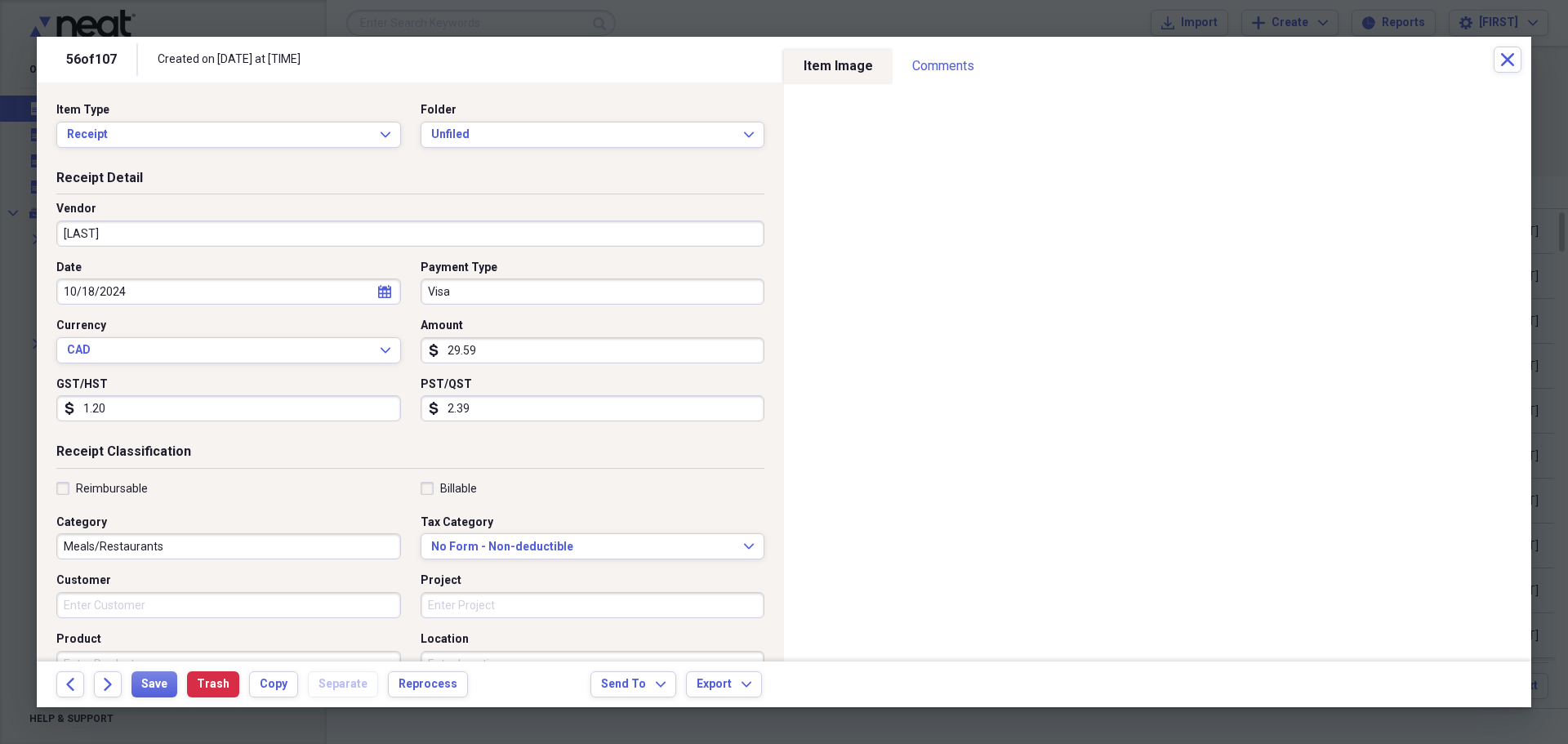 drag, startPoint x: 60, startPoint y: 488, endPoint x: 91, endPoint y: 490, distance: 31.064449 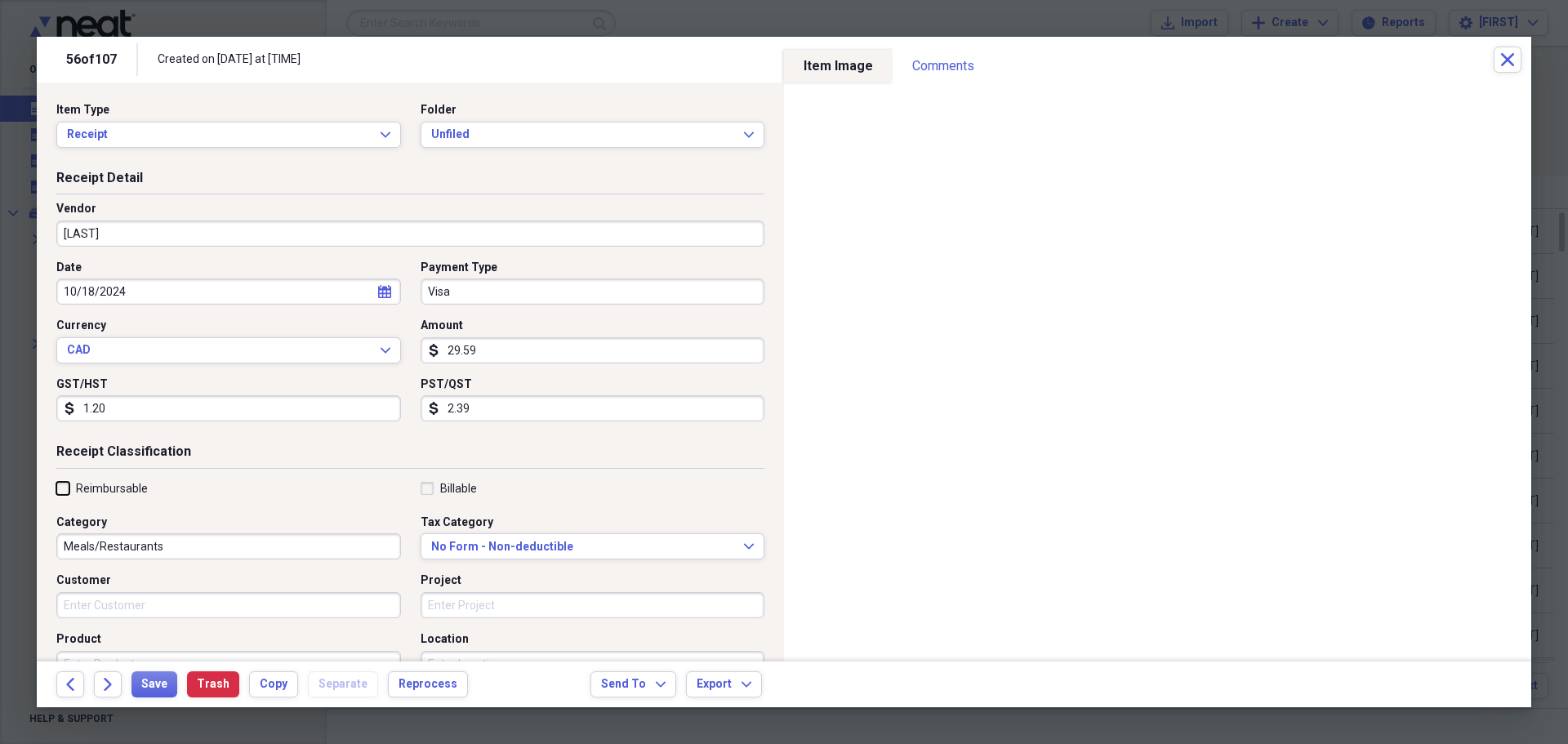 click on "Reimbursable" at bounding box center [56, 488] 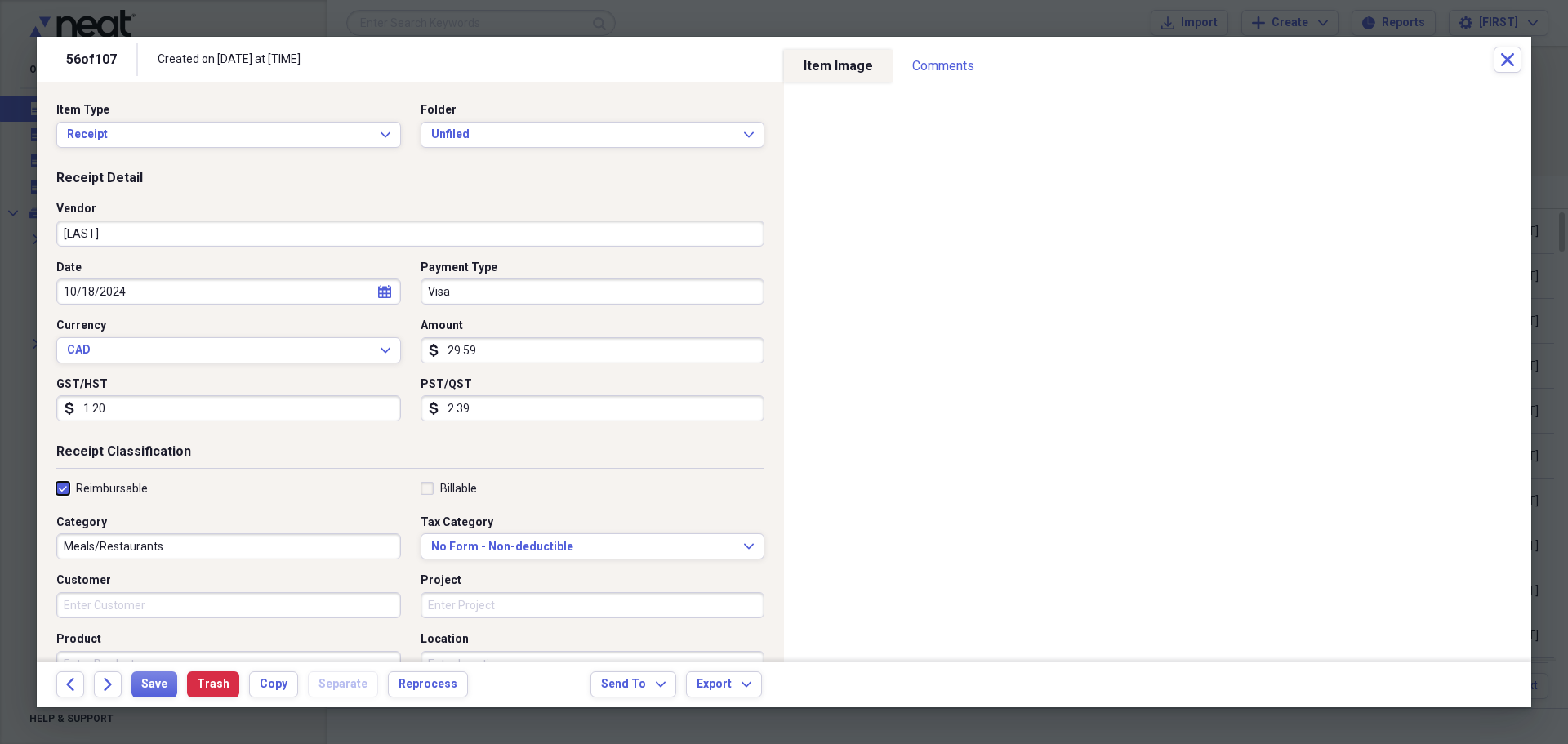 checkbox on "true" 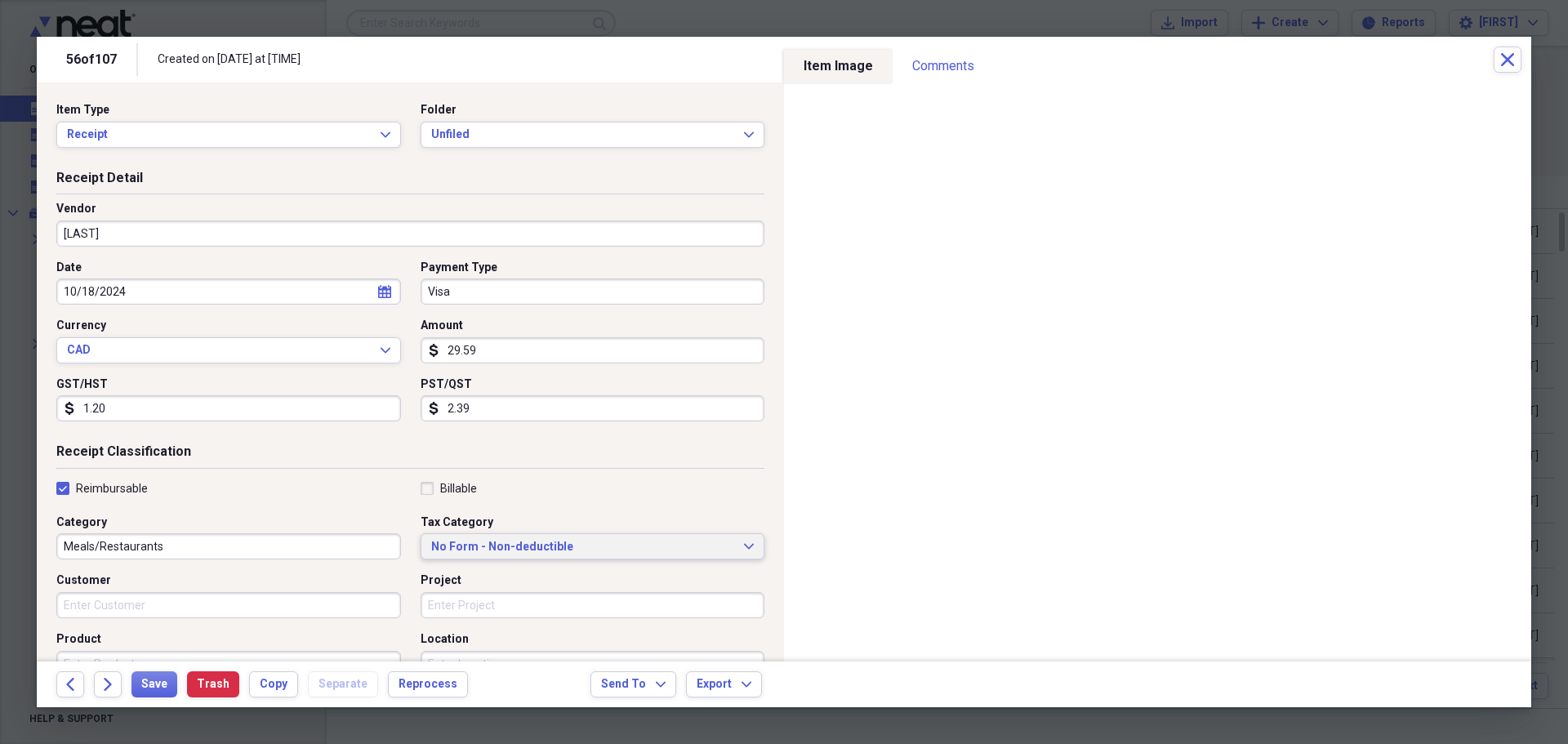 click on "No Form - Non-deductible" at bounding box center [583, 547] 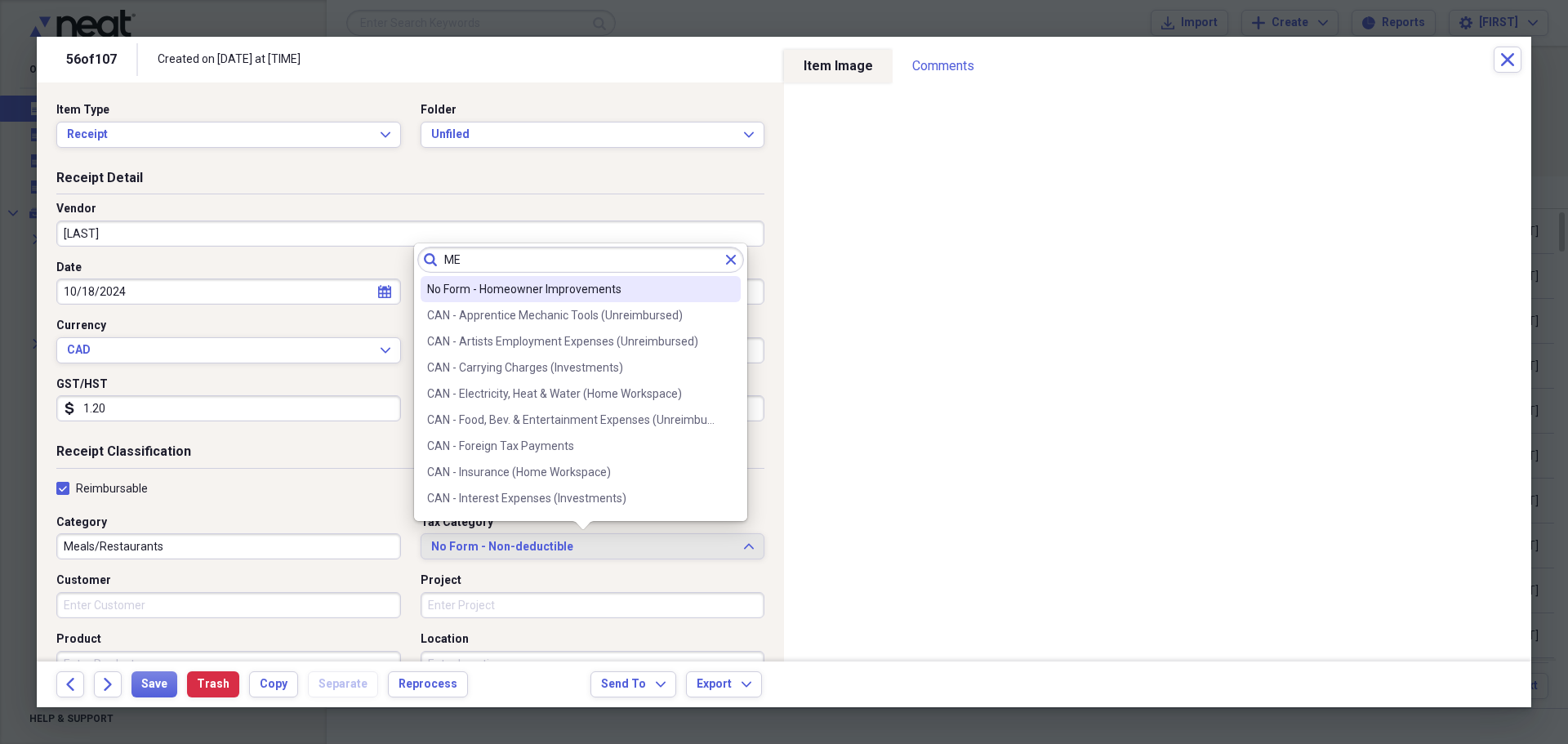 type on "M" 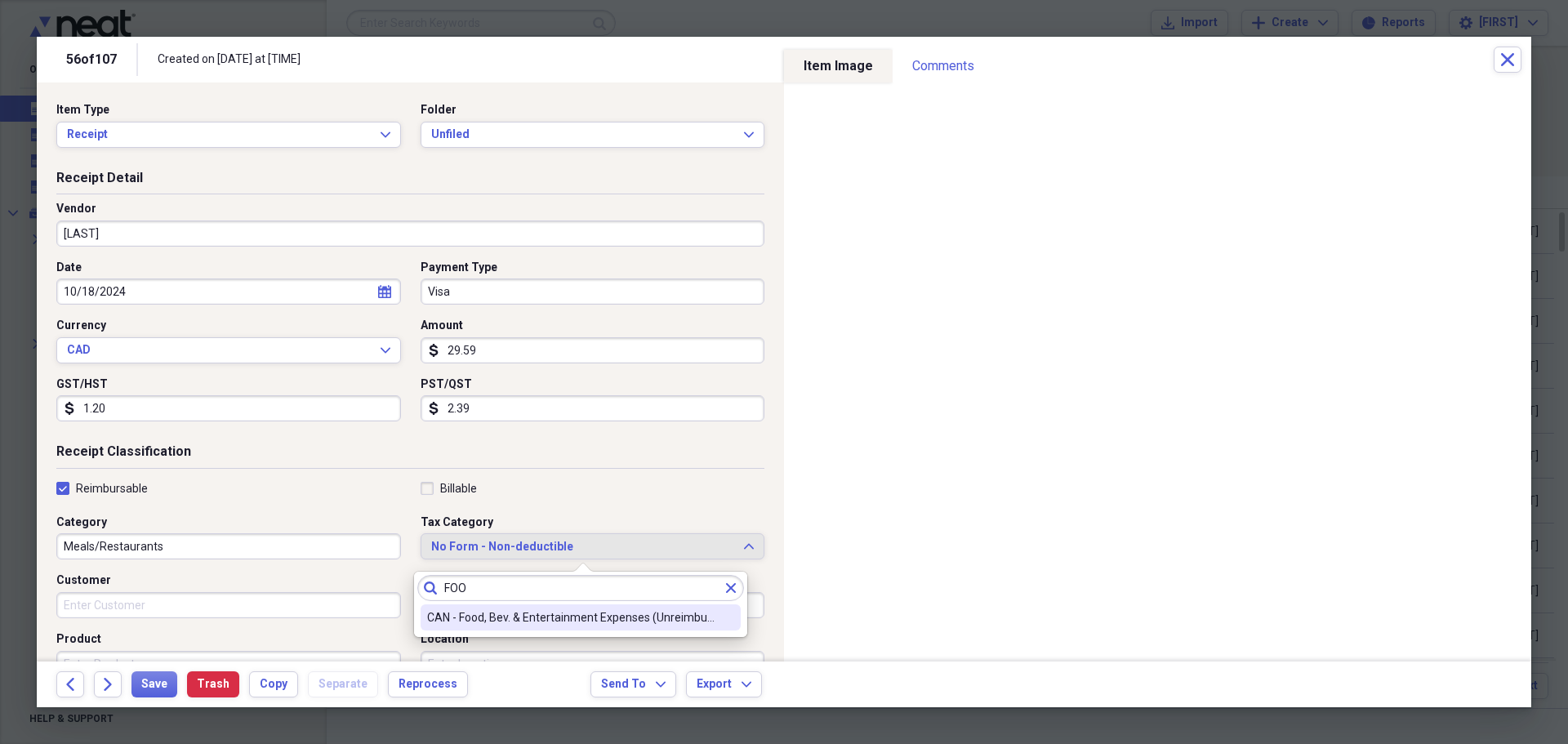 type on "FOO" 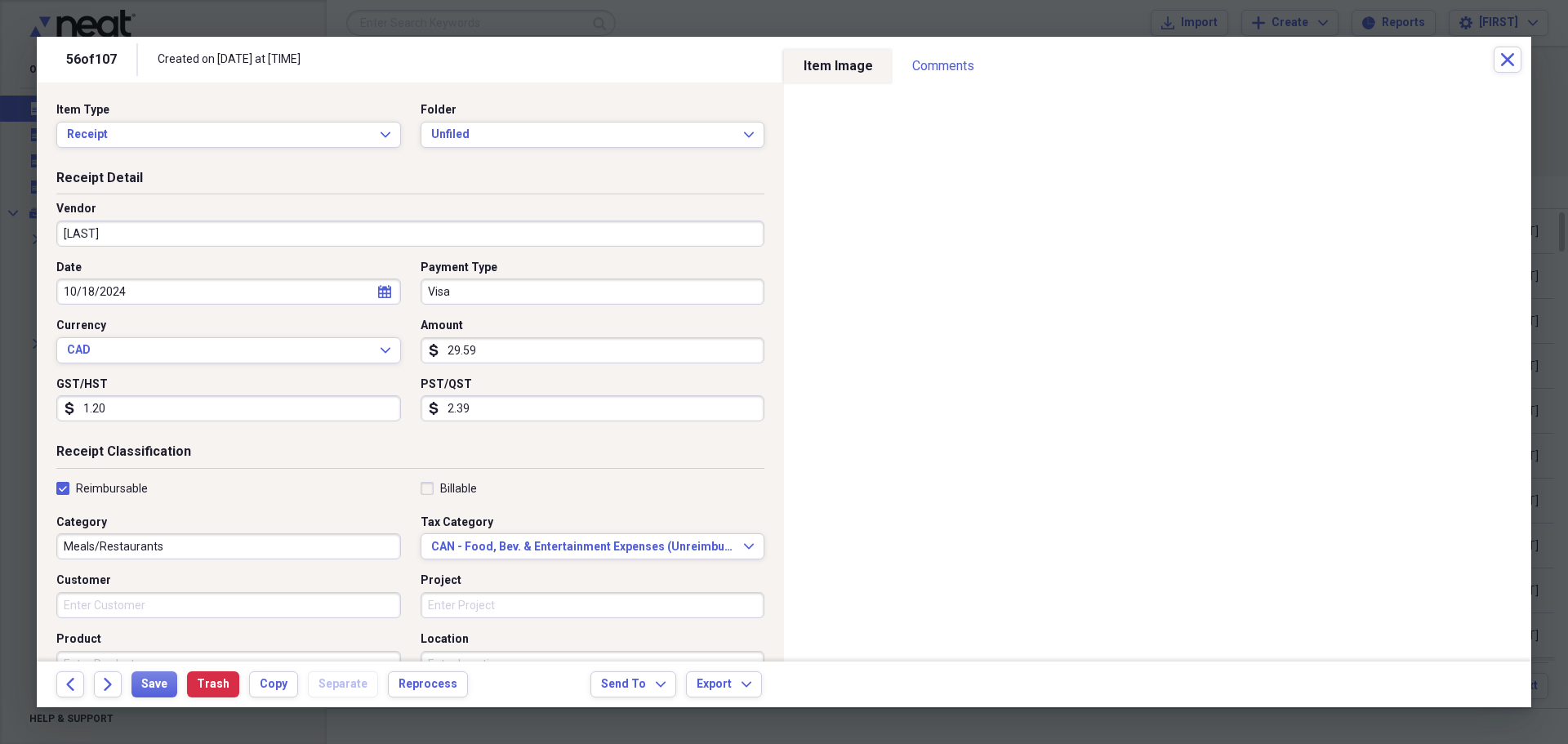 click on "Visa" at bounding box center [593, 292] 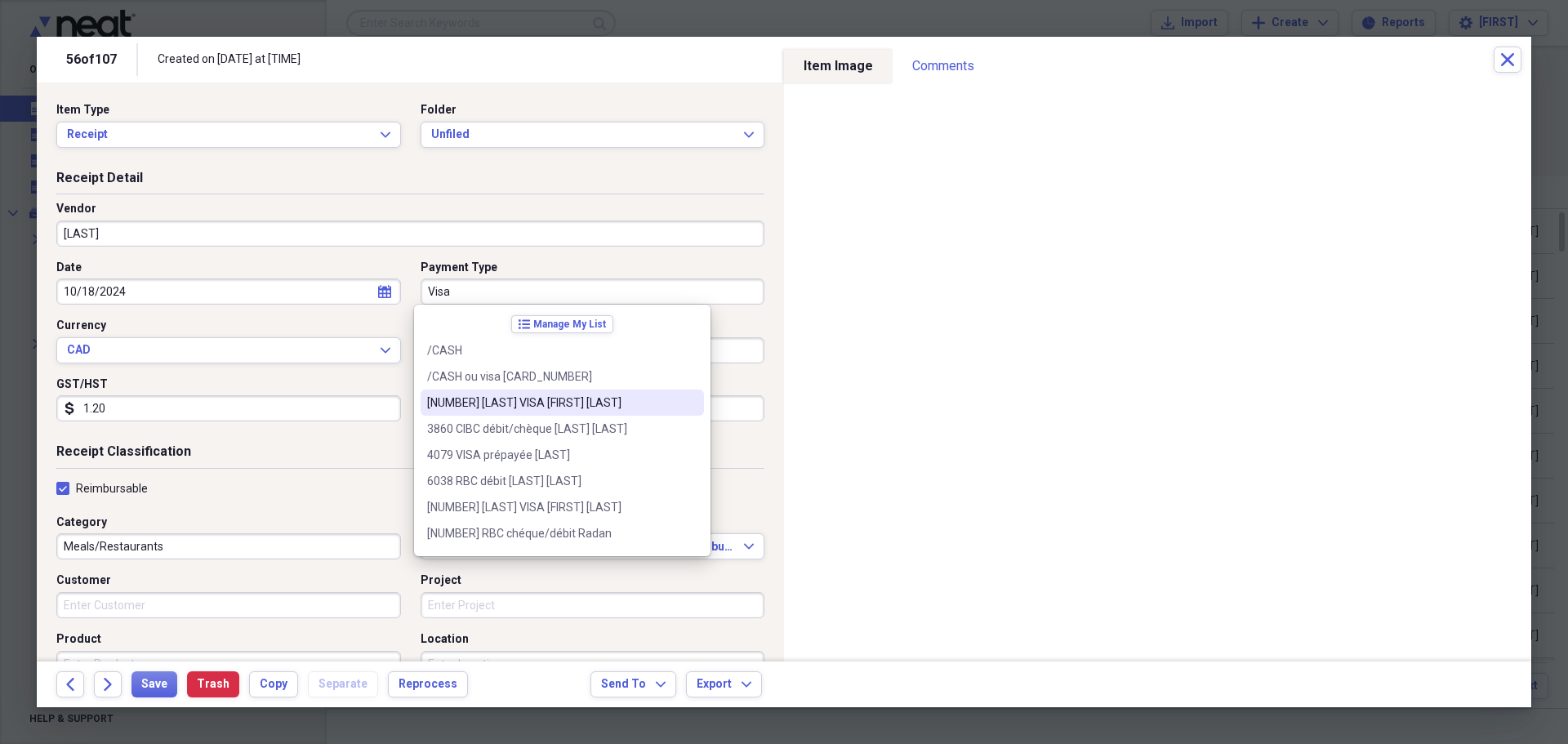 click on "[NUMBER] [LAST] VISA [FIRST] [LAST]" at bounding box center [552, 403] 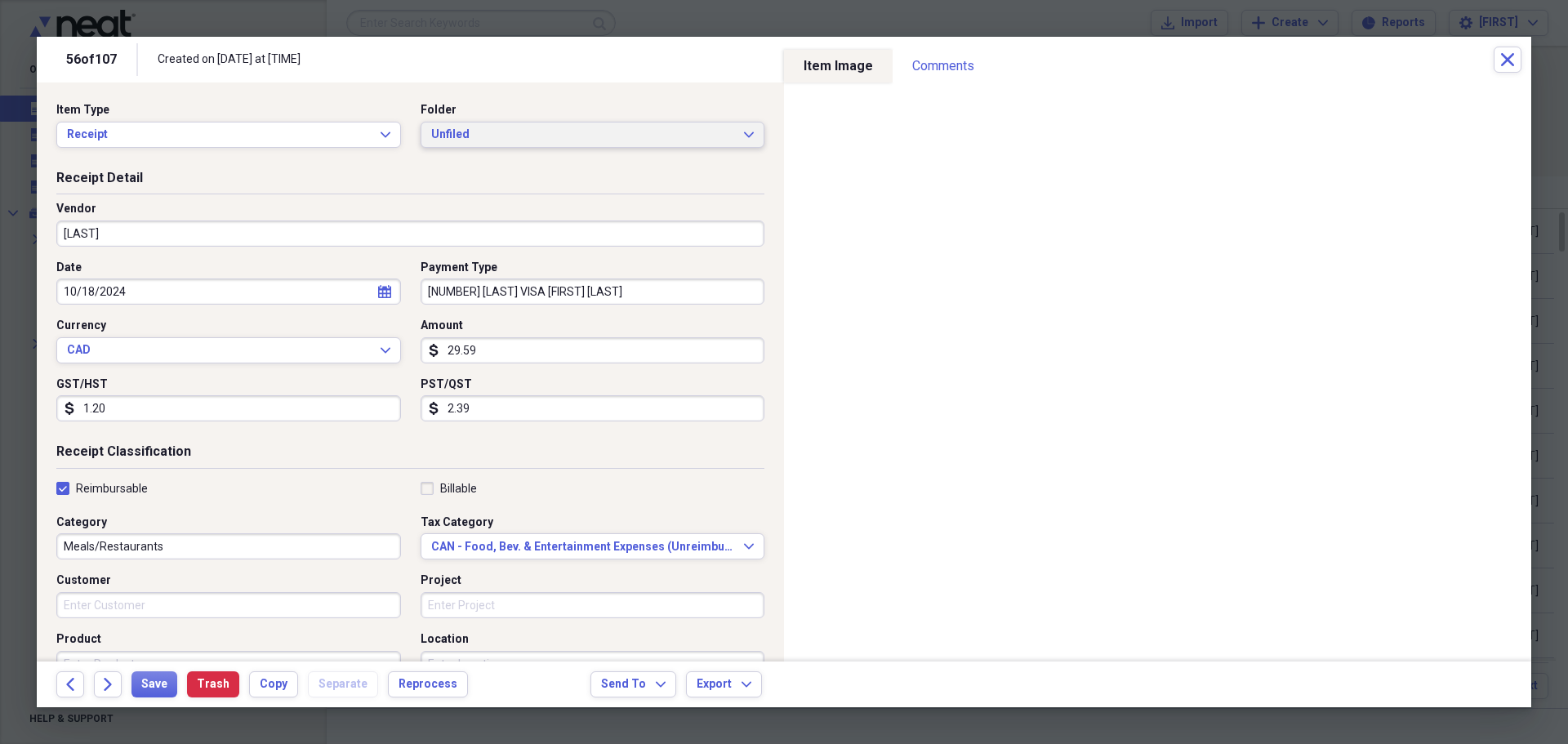 click on "Unfiled Expand" at bounding box center [593, 135] 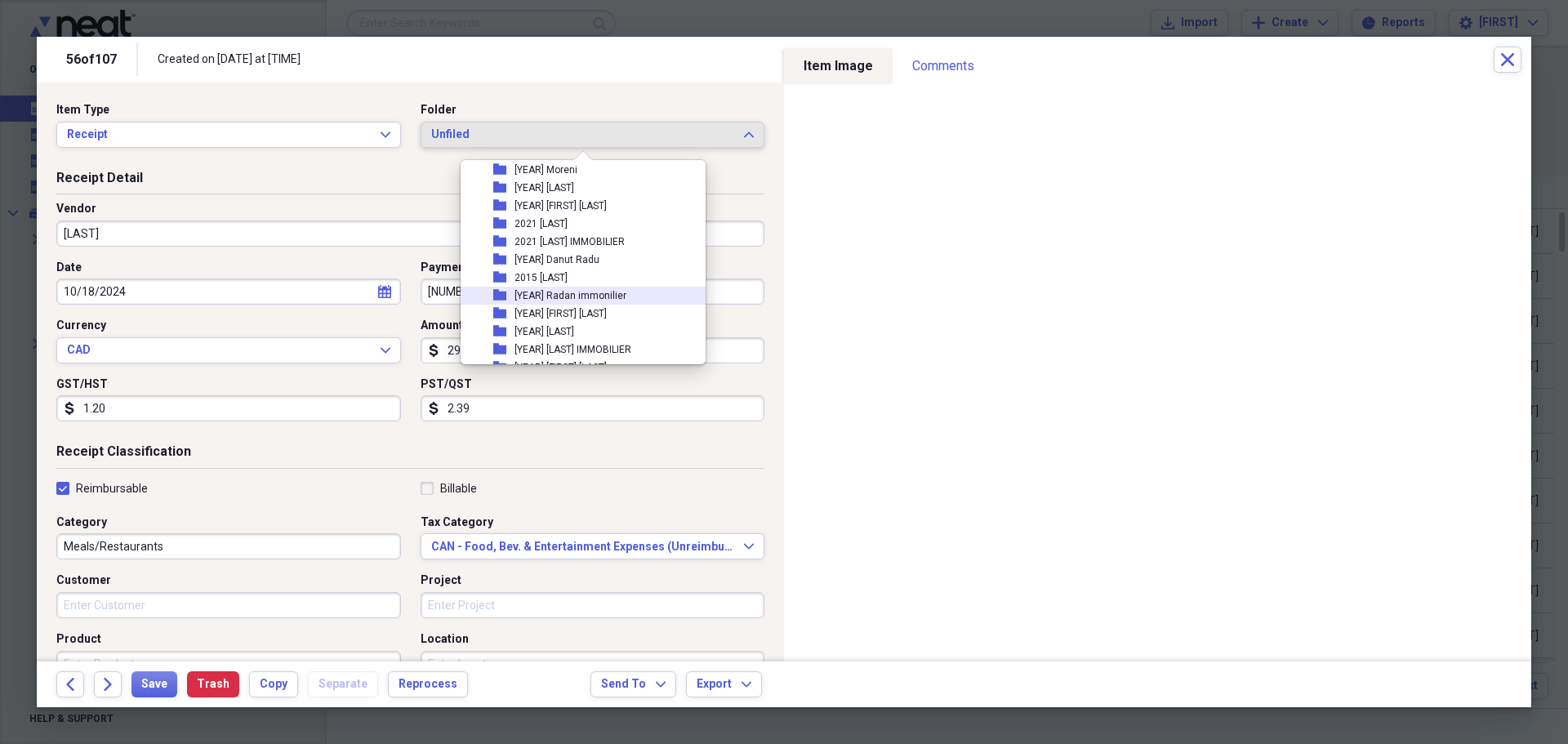 scroll, scrollTop: 408, scrollLeft: 0, axis: vertical 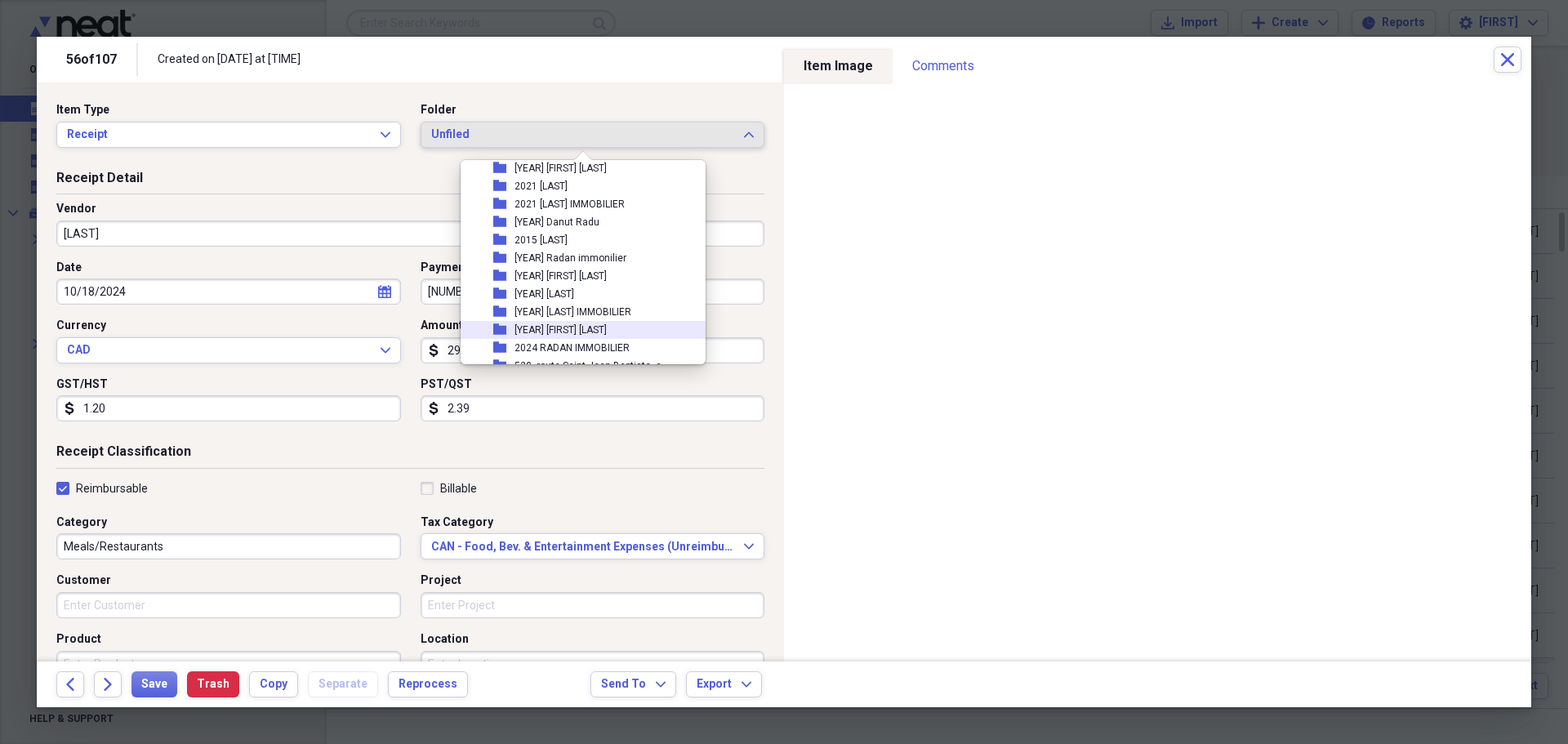 click on "[YEAR] [FIRST] [LAST]" at bounding box center (560, 330) 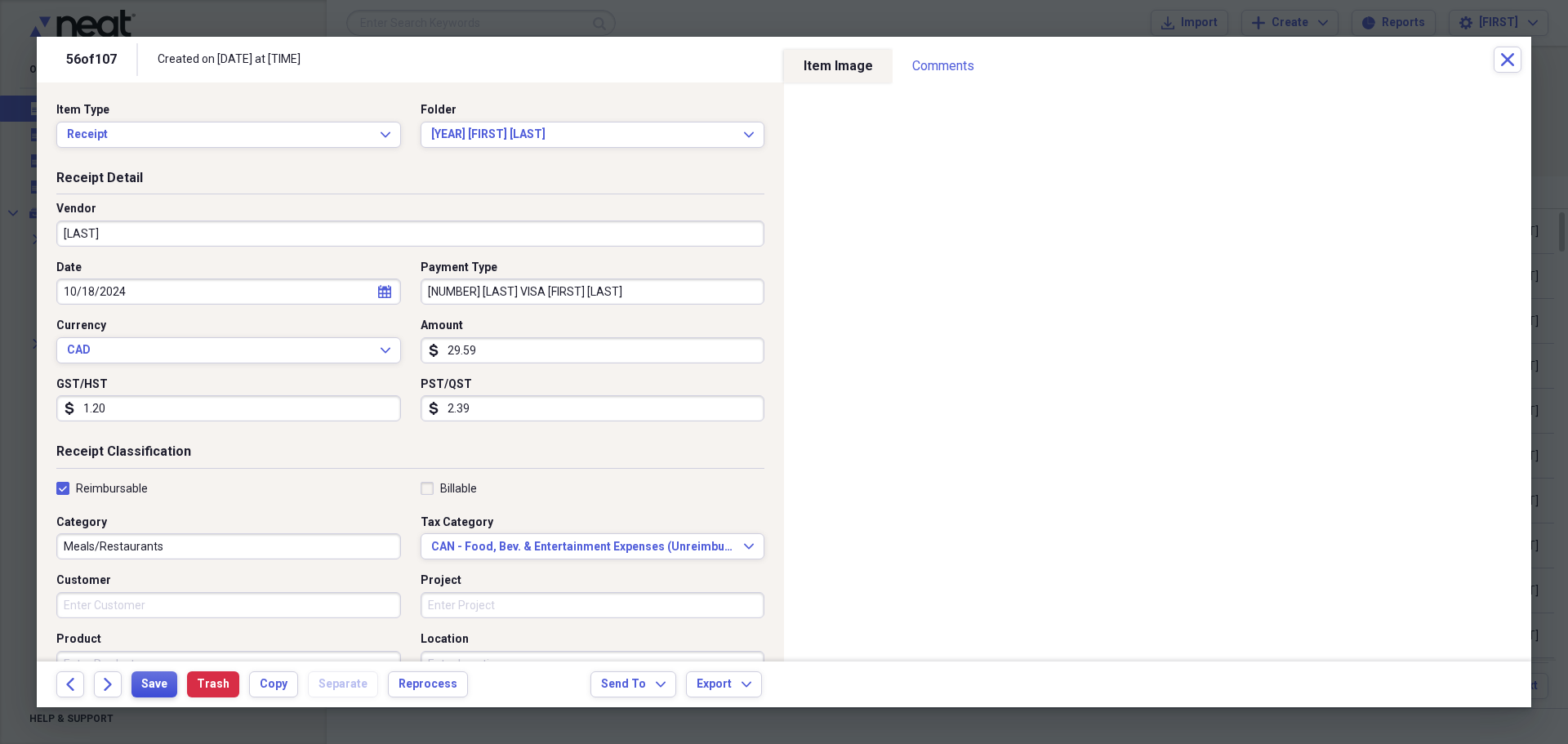 click on "Save" at bounding box center (154, 684) 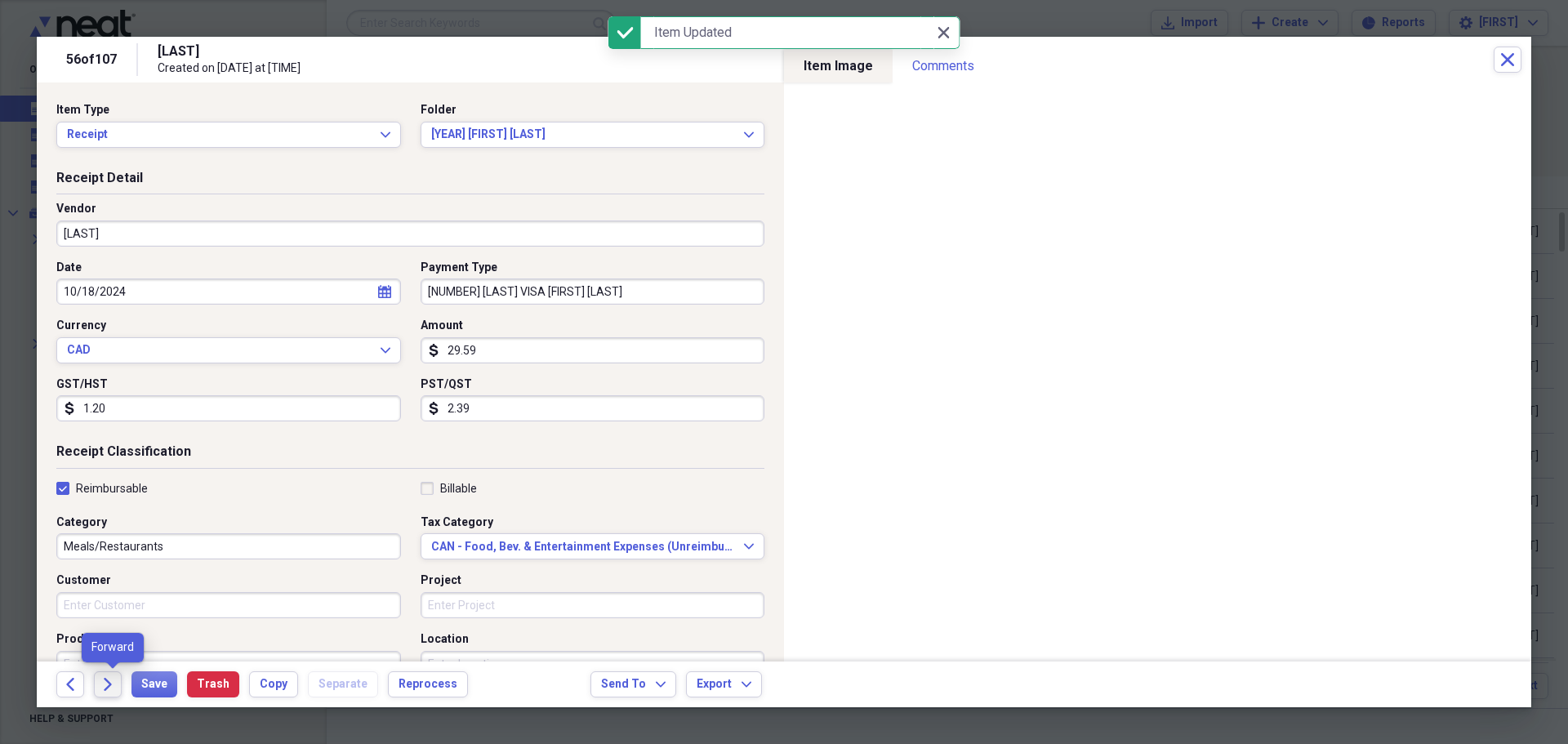 click on "Forward" at bounding box center [108, 684] 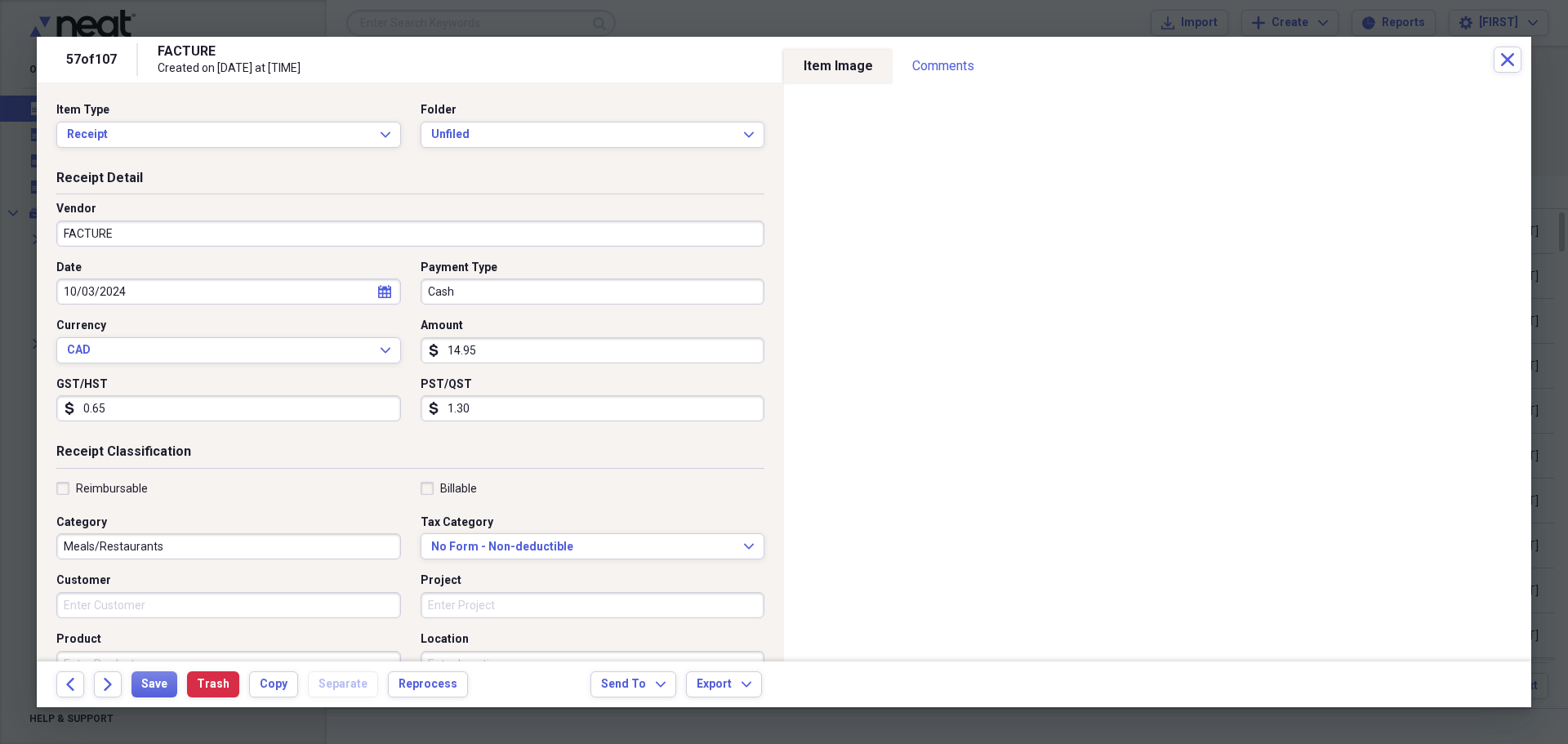 click on "FACTURE" at bounding box center [410, 234] 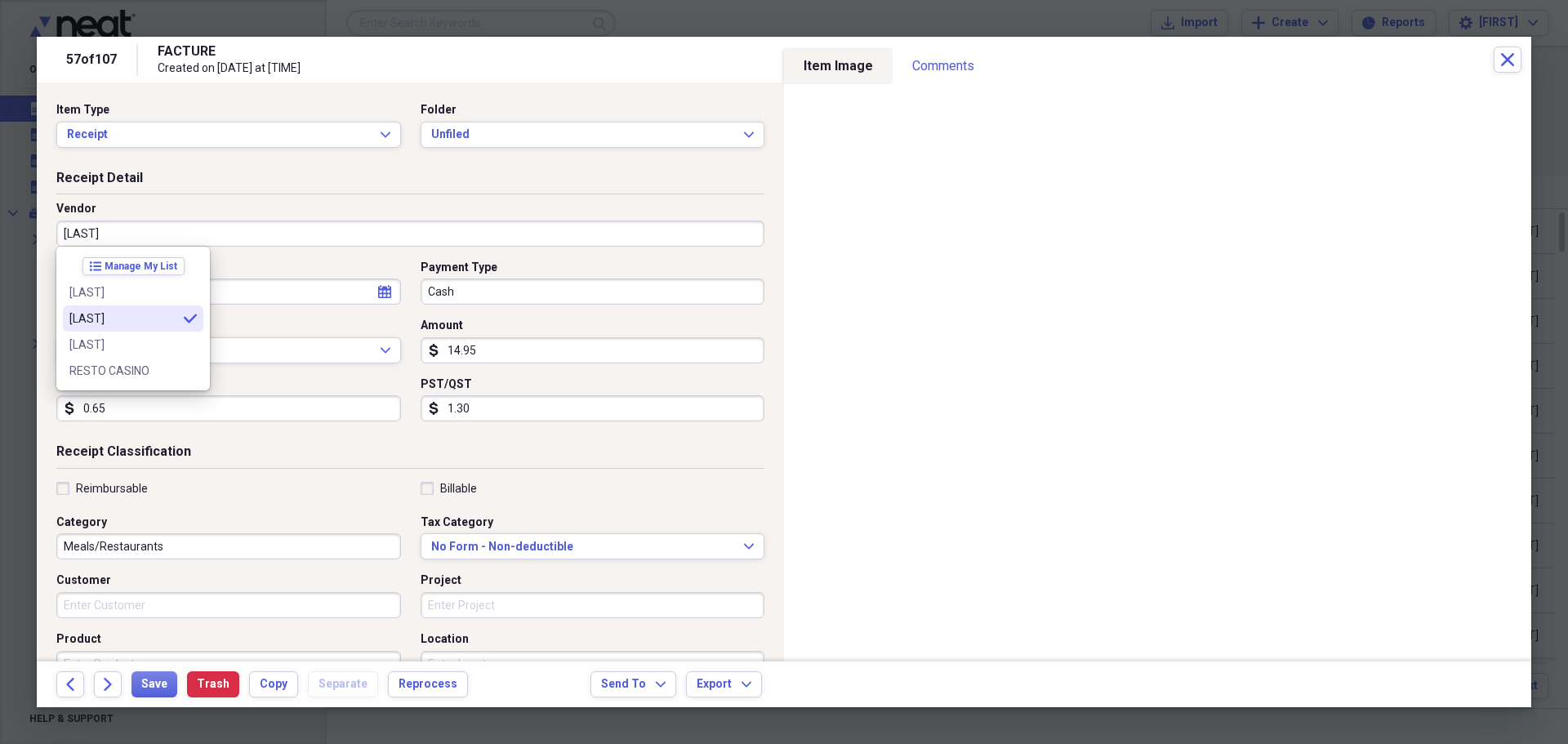 type on "[LAST]" 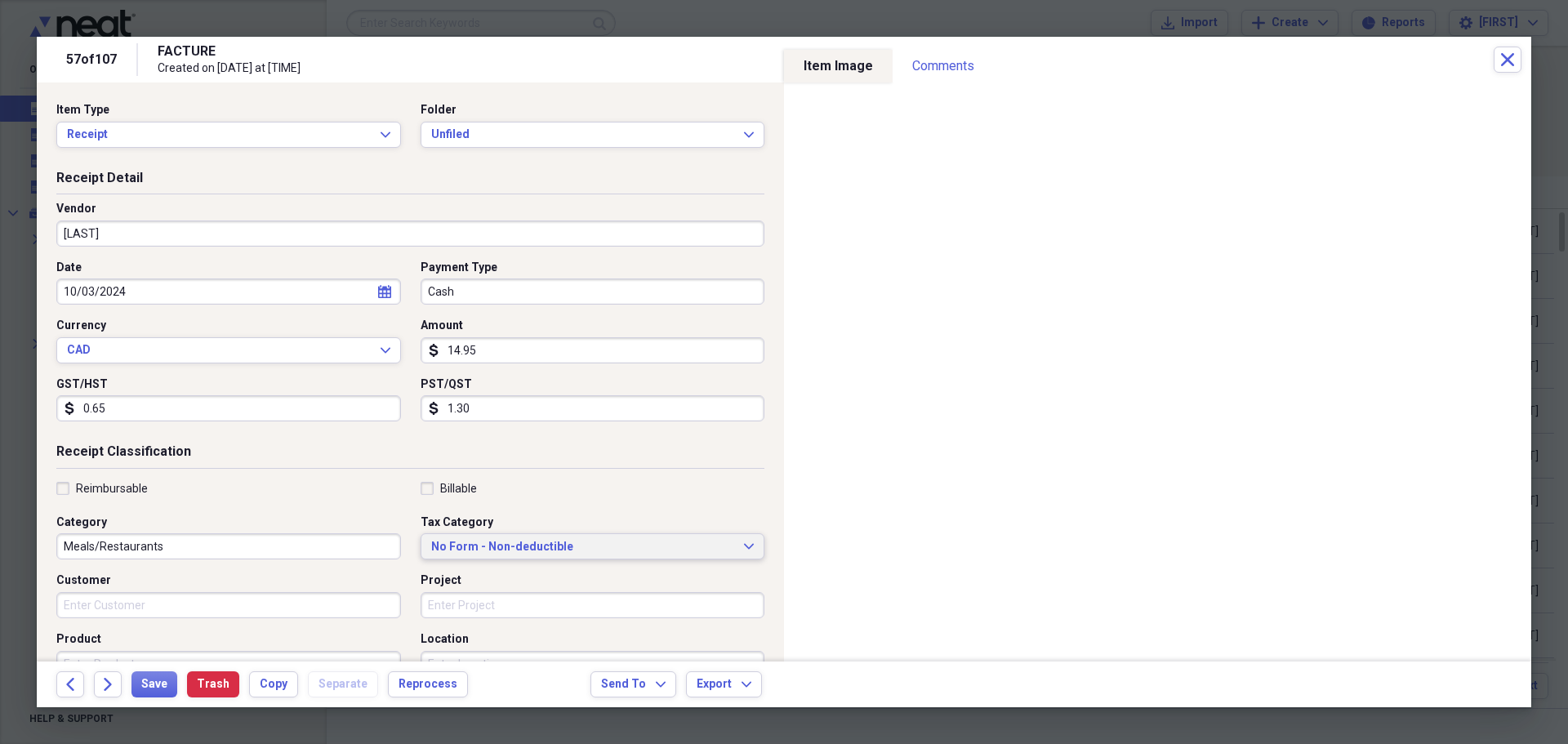 click on "No Form - Non-deductible" at bounding box center (583, 547) 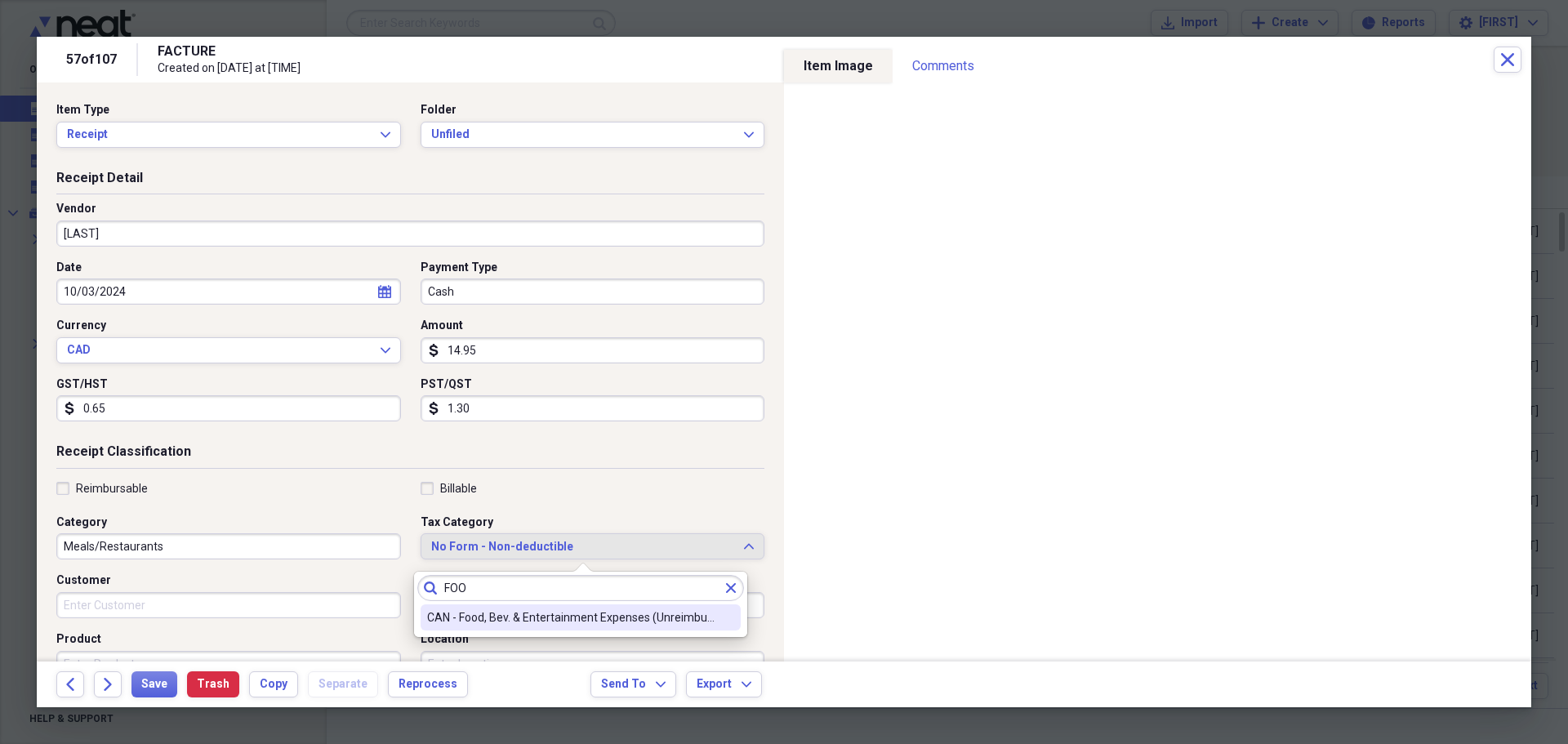 type on "FOO" 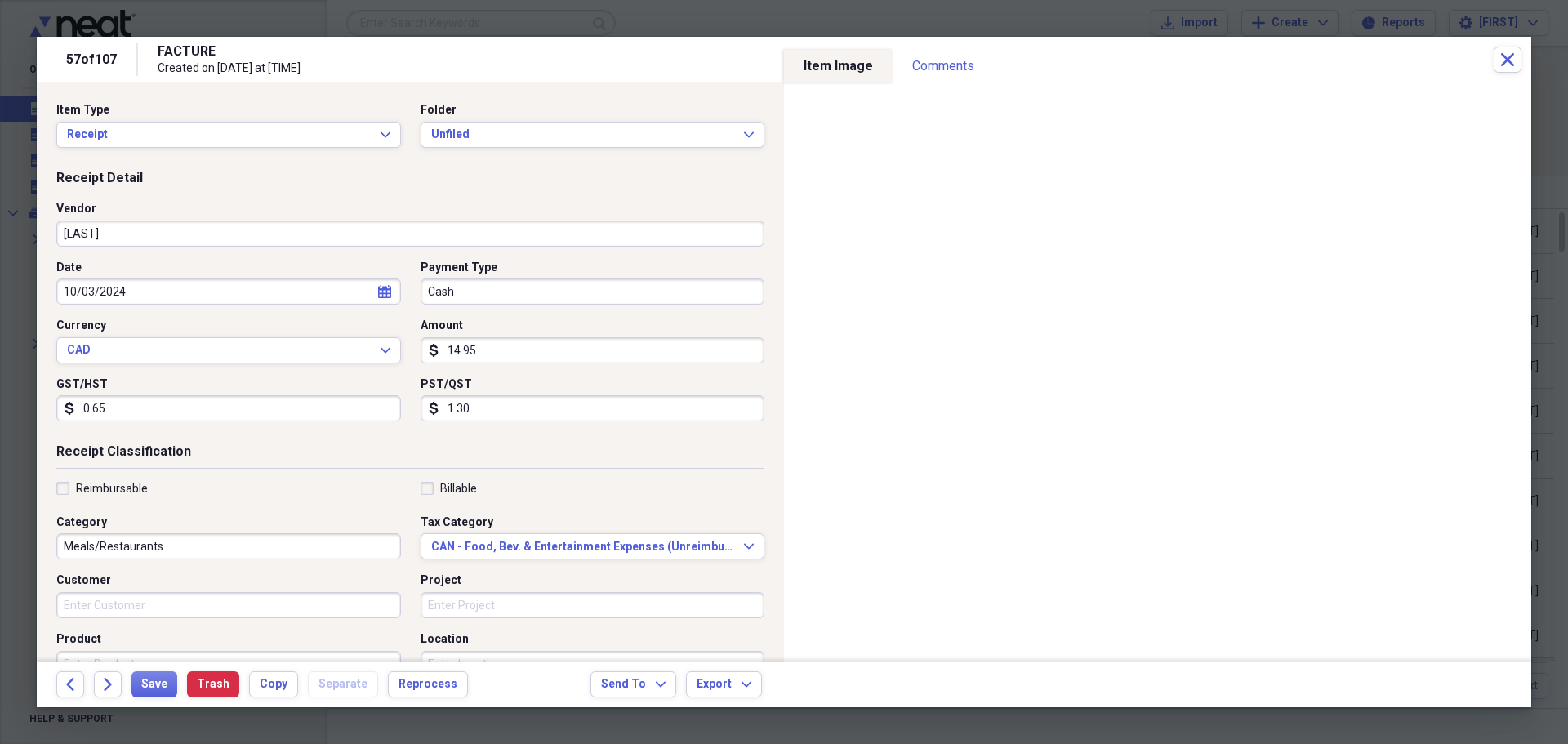 click on "Reimbursable" at bounding box center (102, 488) 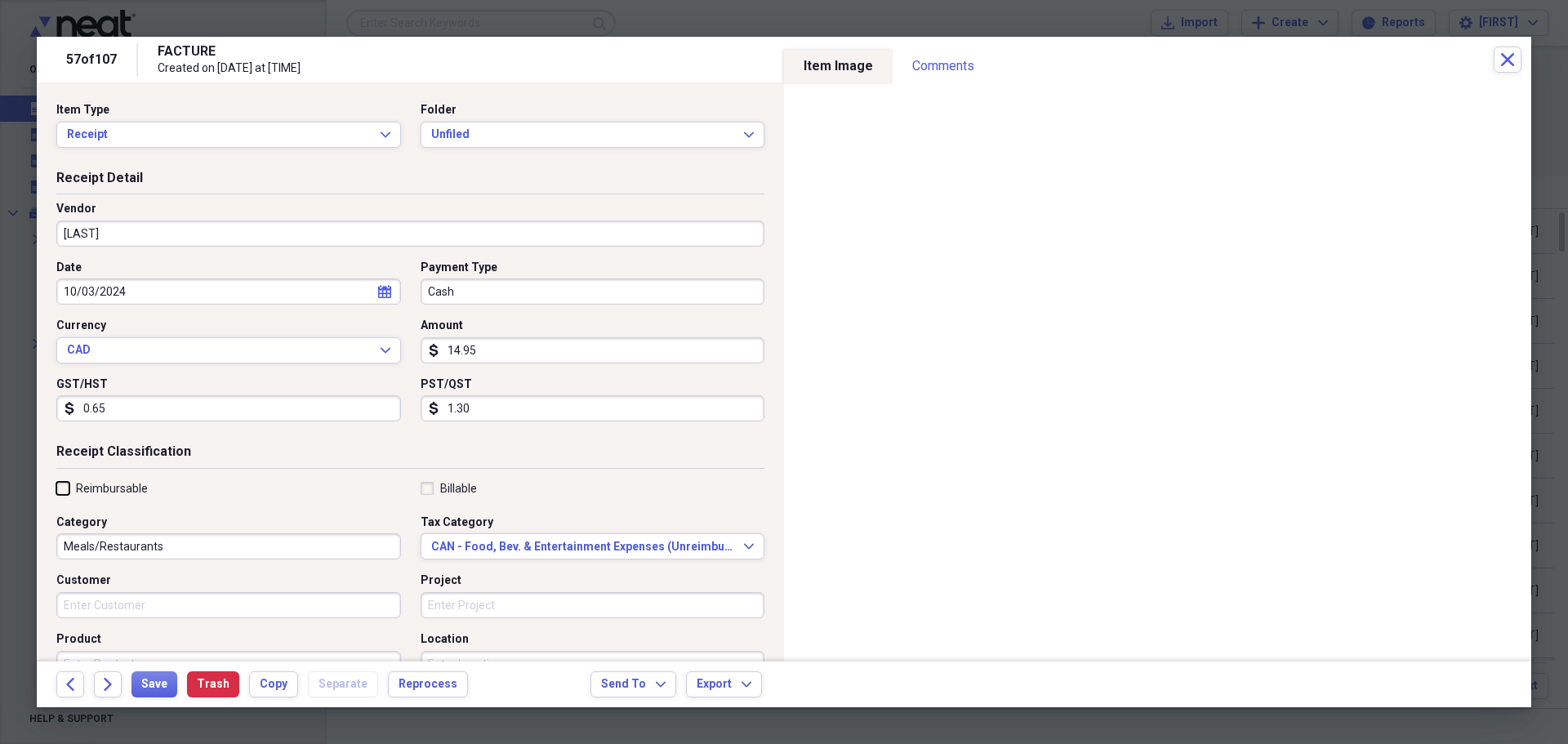 click on "Reimbursable" at bounding box center (56, 488) 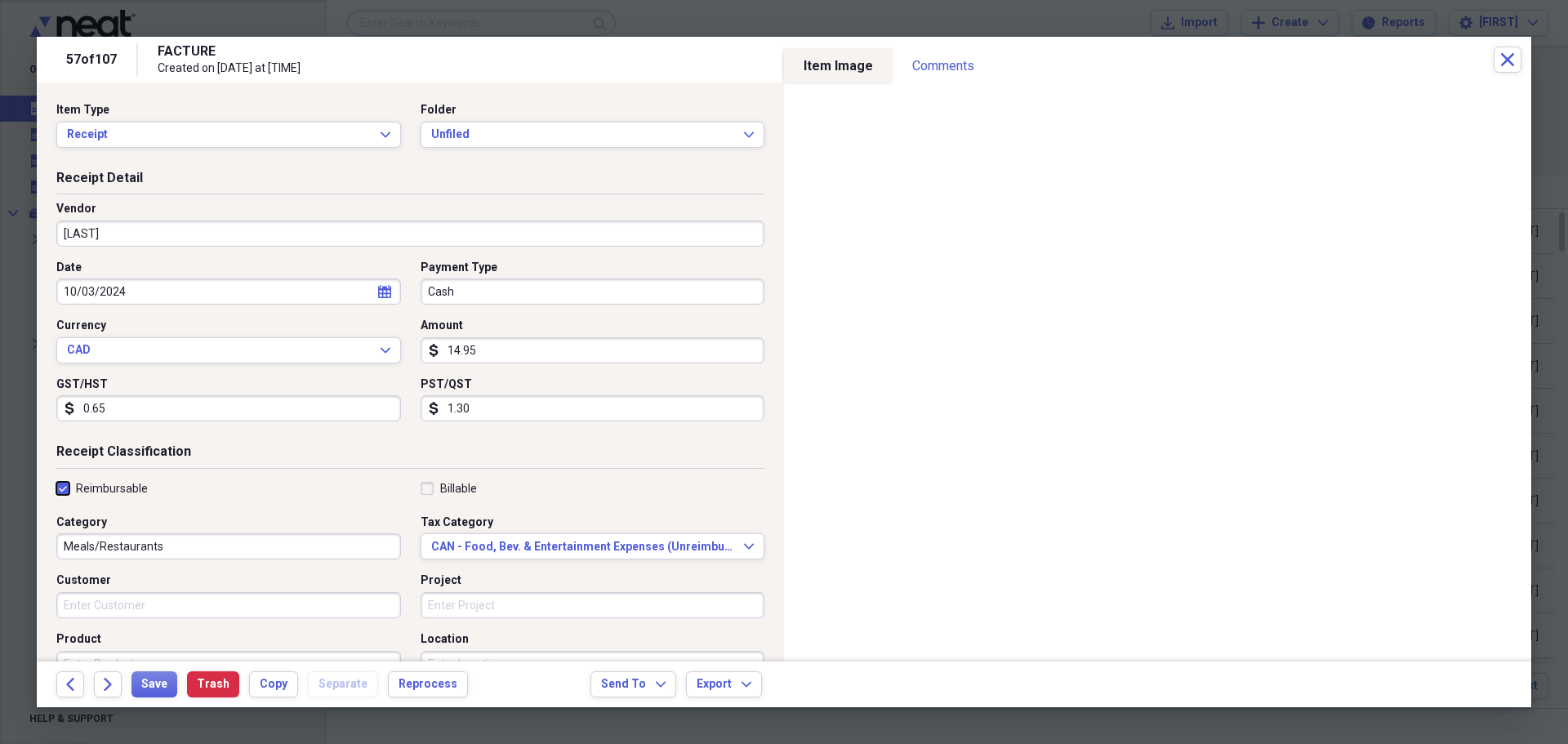 checkbox on "true" 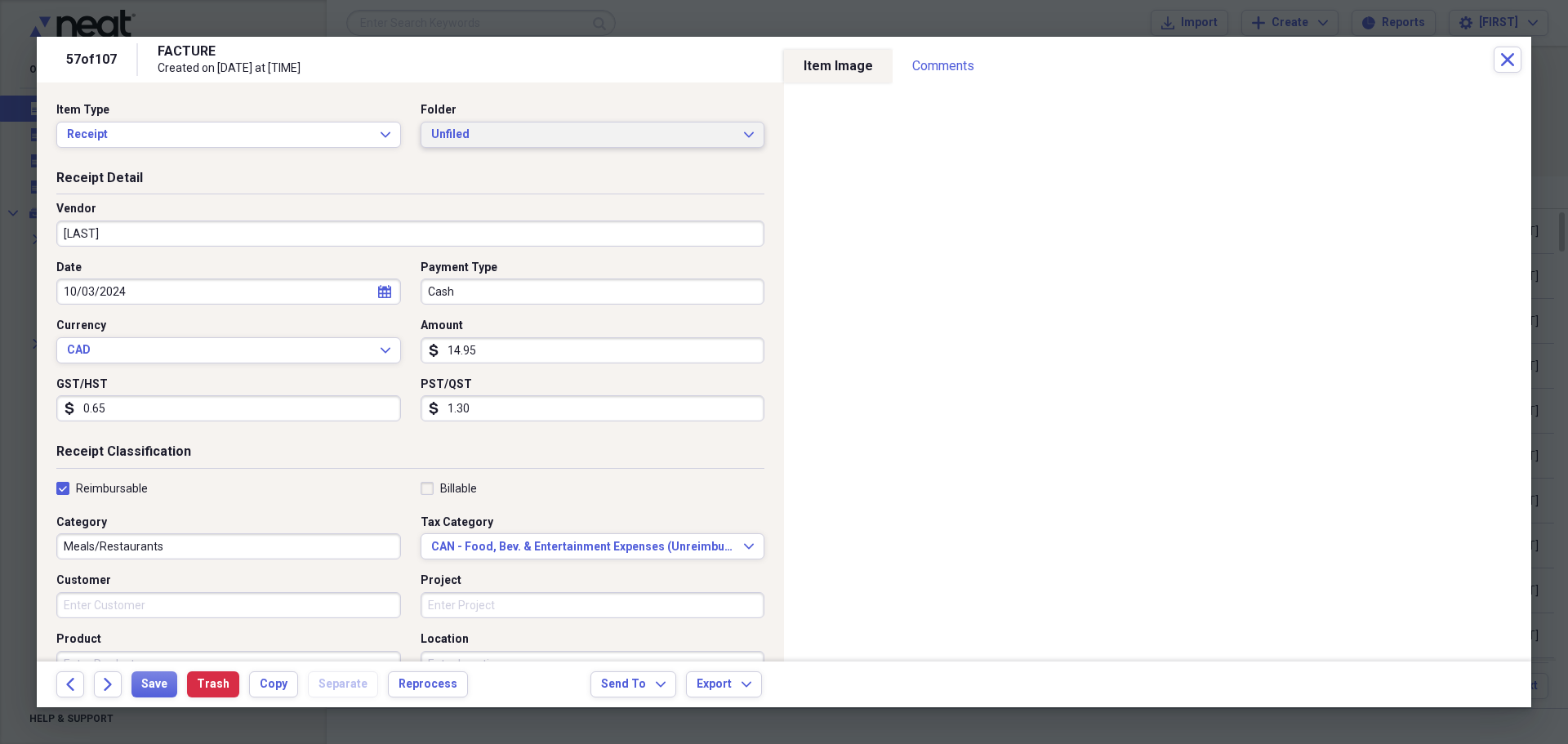 drag, startPoint x: 738, startPoint y: 133, endPoint x: 731, endPoint y: 142, distance: 11.40175 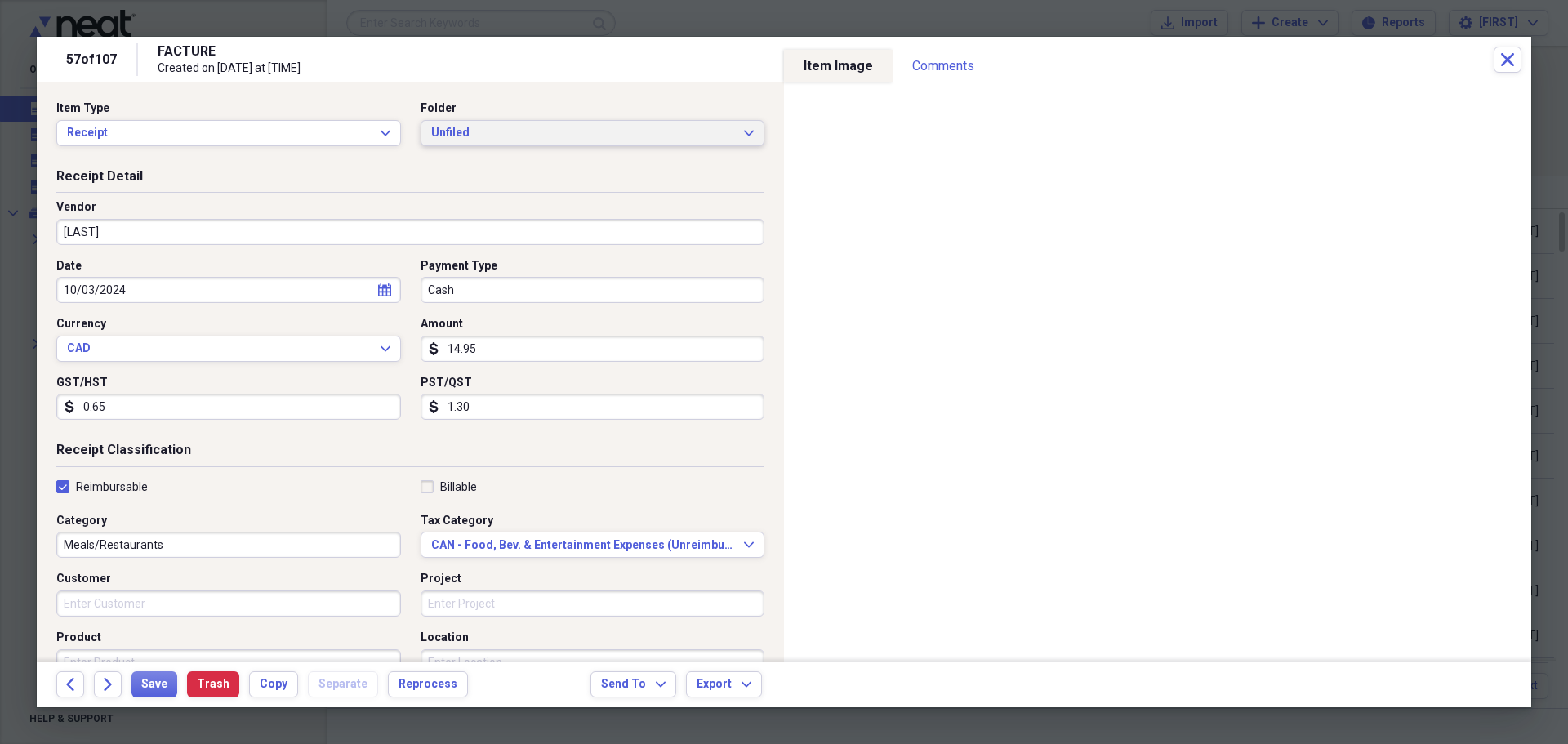 scroll, scrollTop: 0, scrollLeft: 0, axis: both 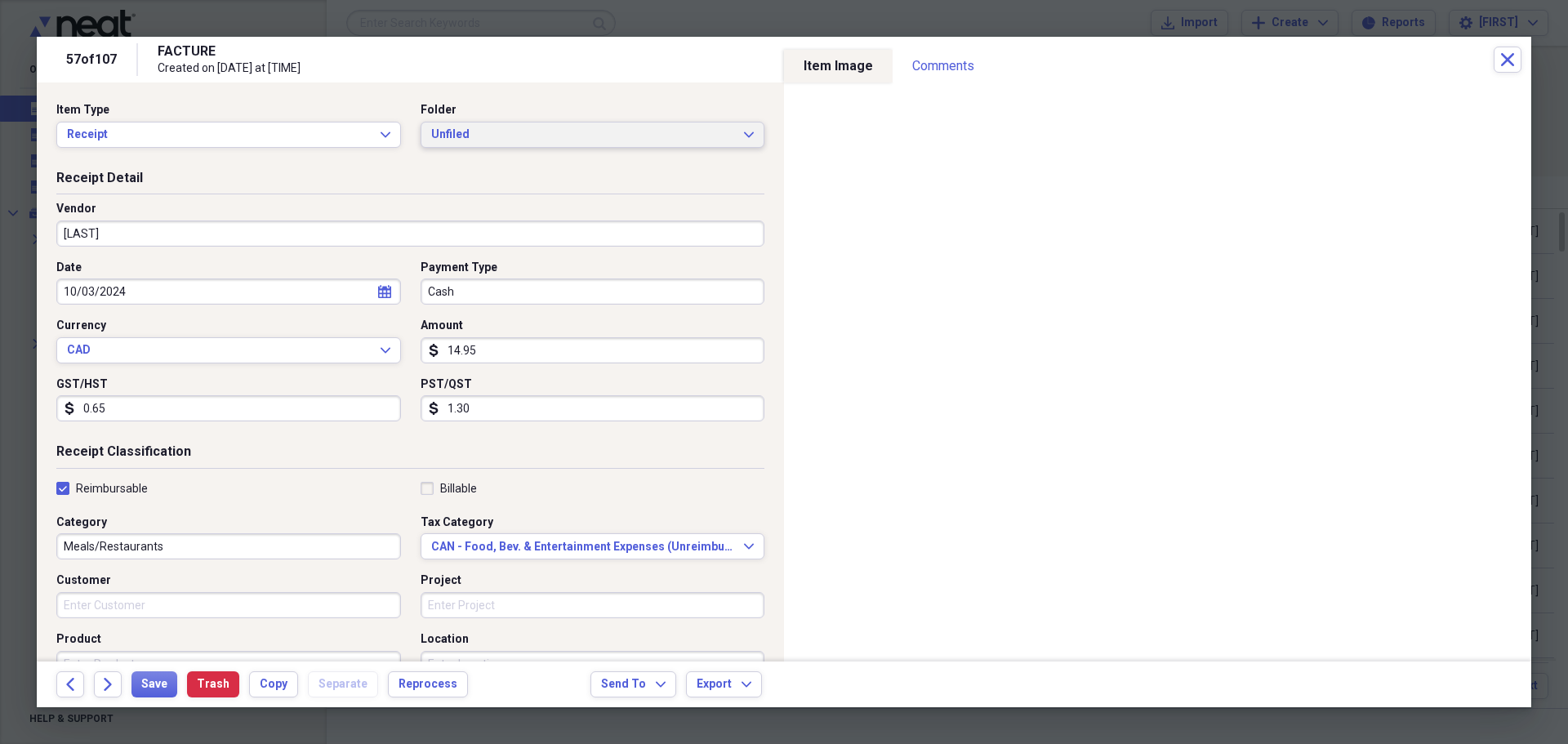 click on "Expand" 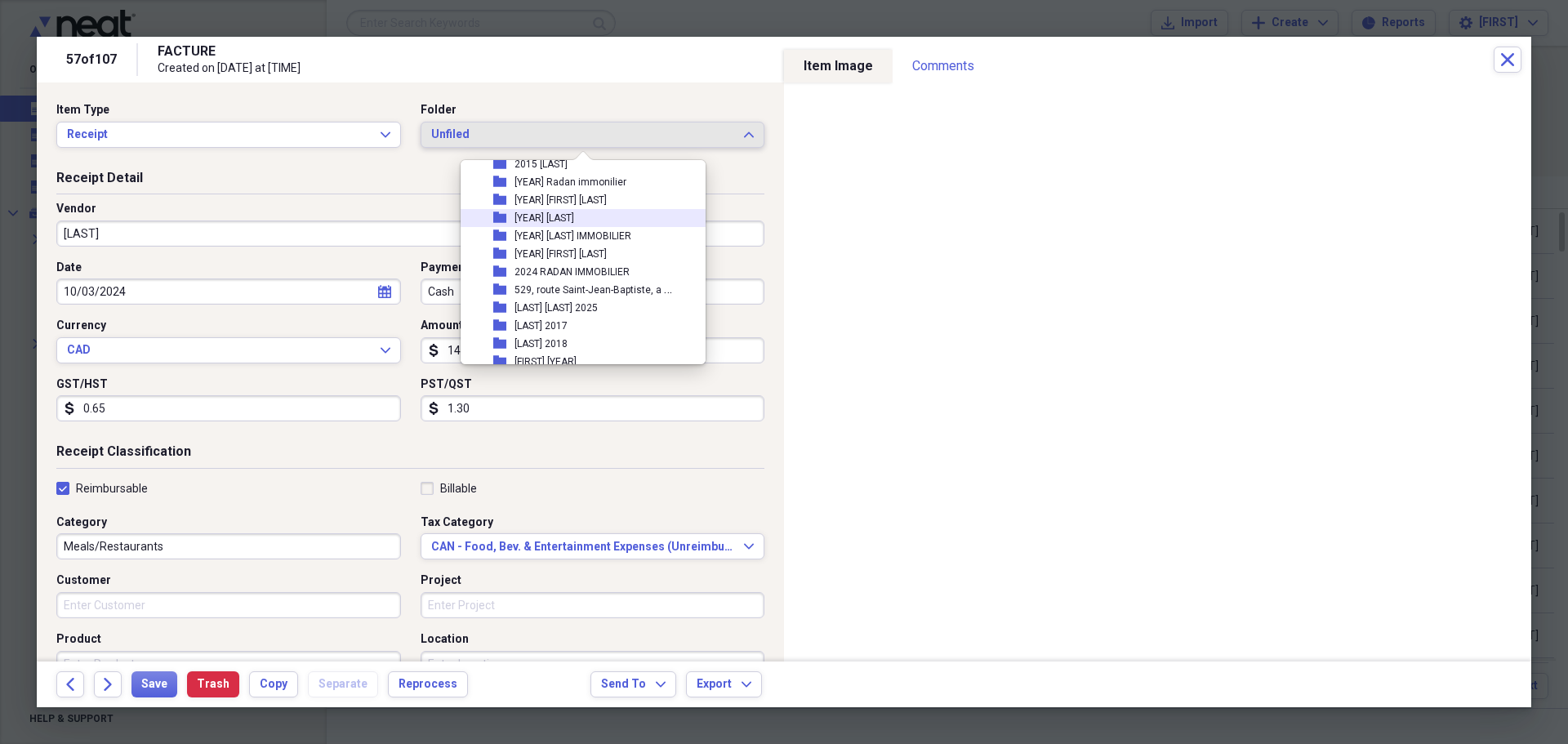 scroll, scrollTop: 490, scrollLeft: 0, axis: vertical 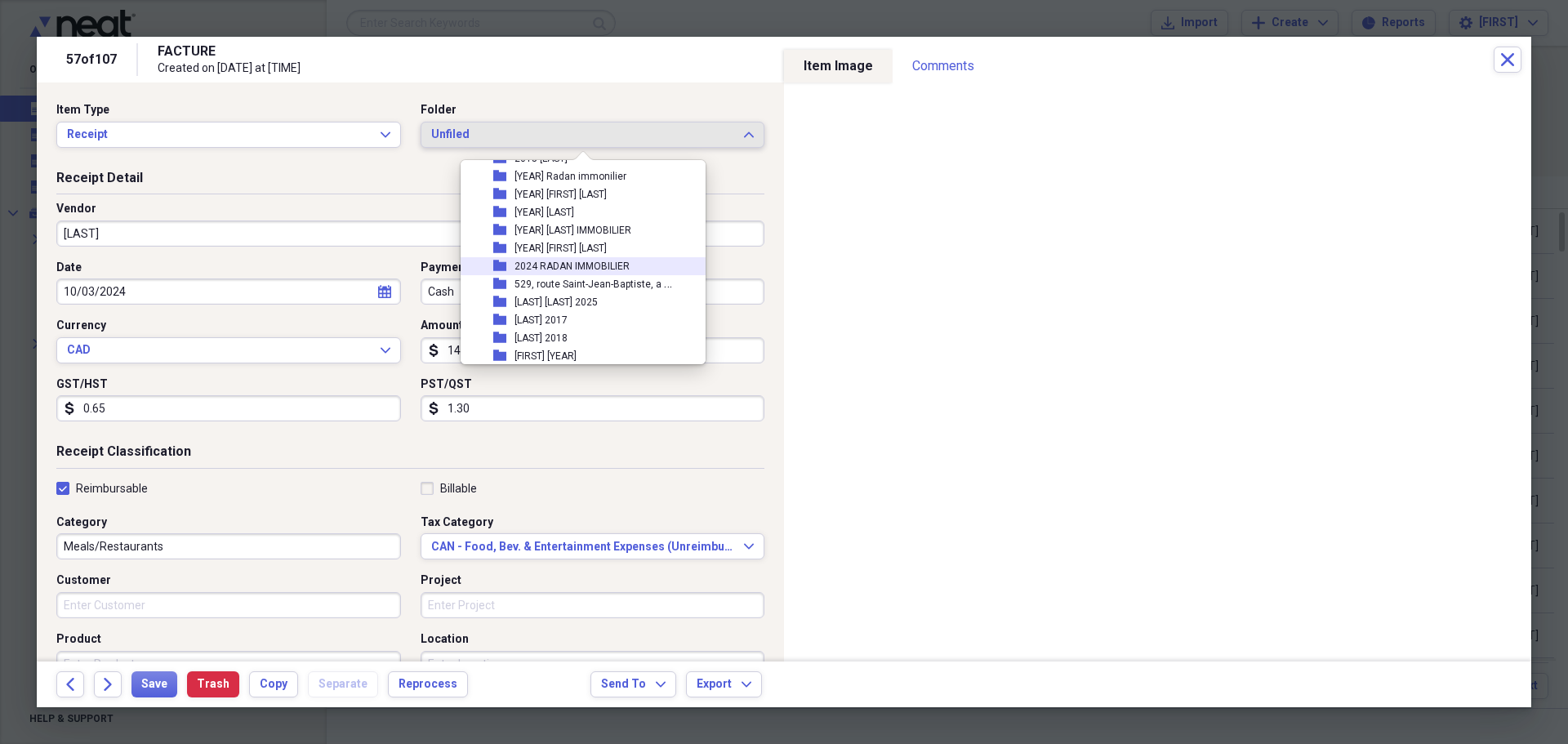 click on "2024 RADAN IMMOBILIER" at bounding box center [572, 266] 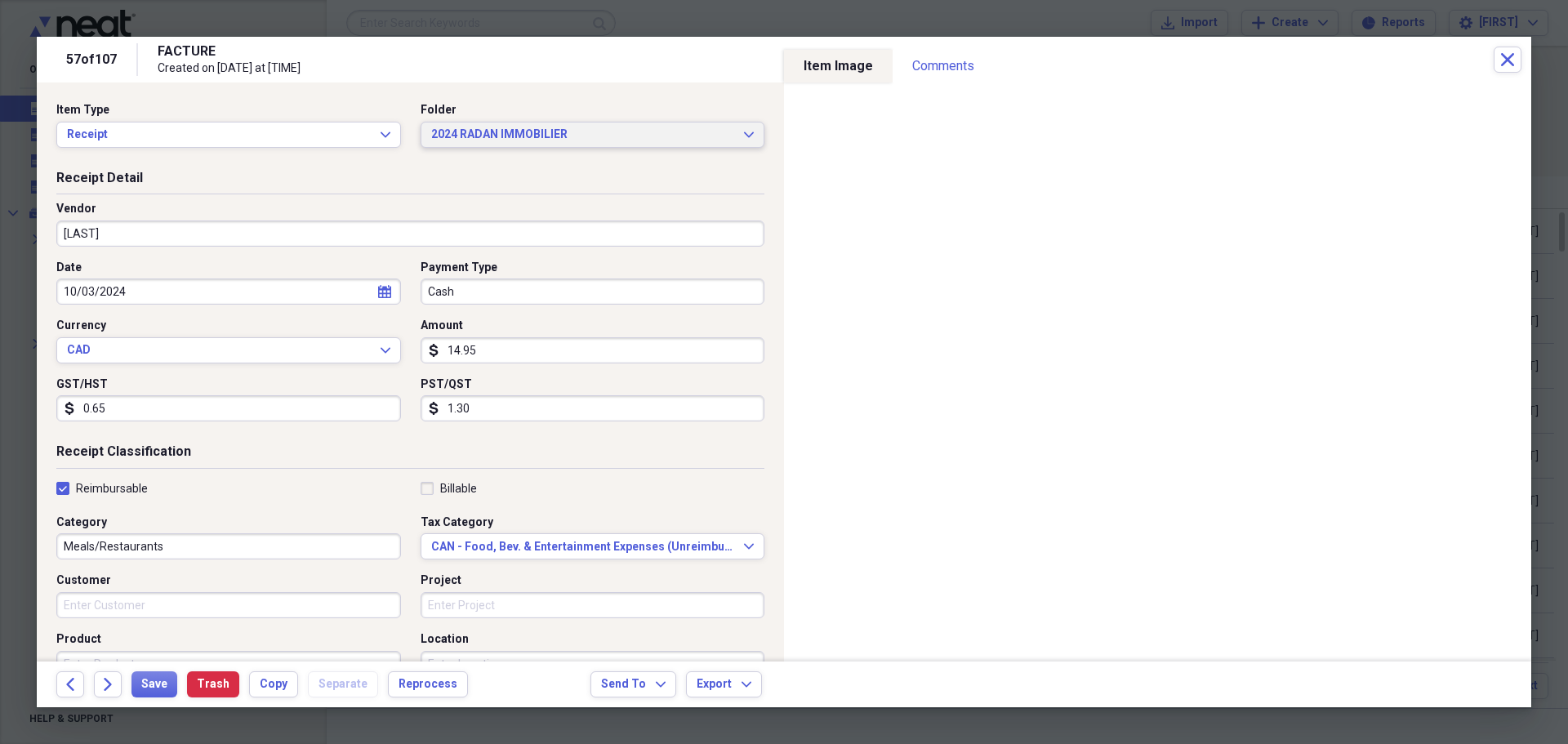 click on "[YEAR] [LAST] Expand" at bounding box center [593, 135] 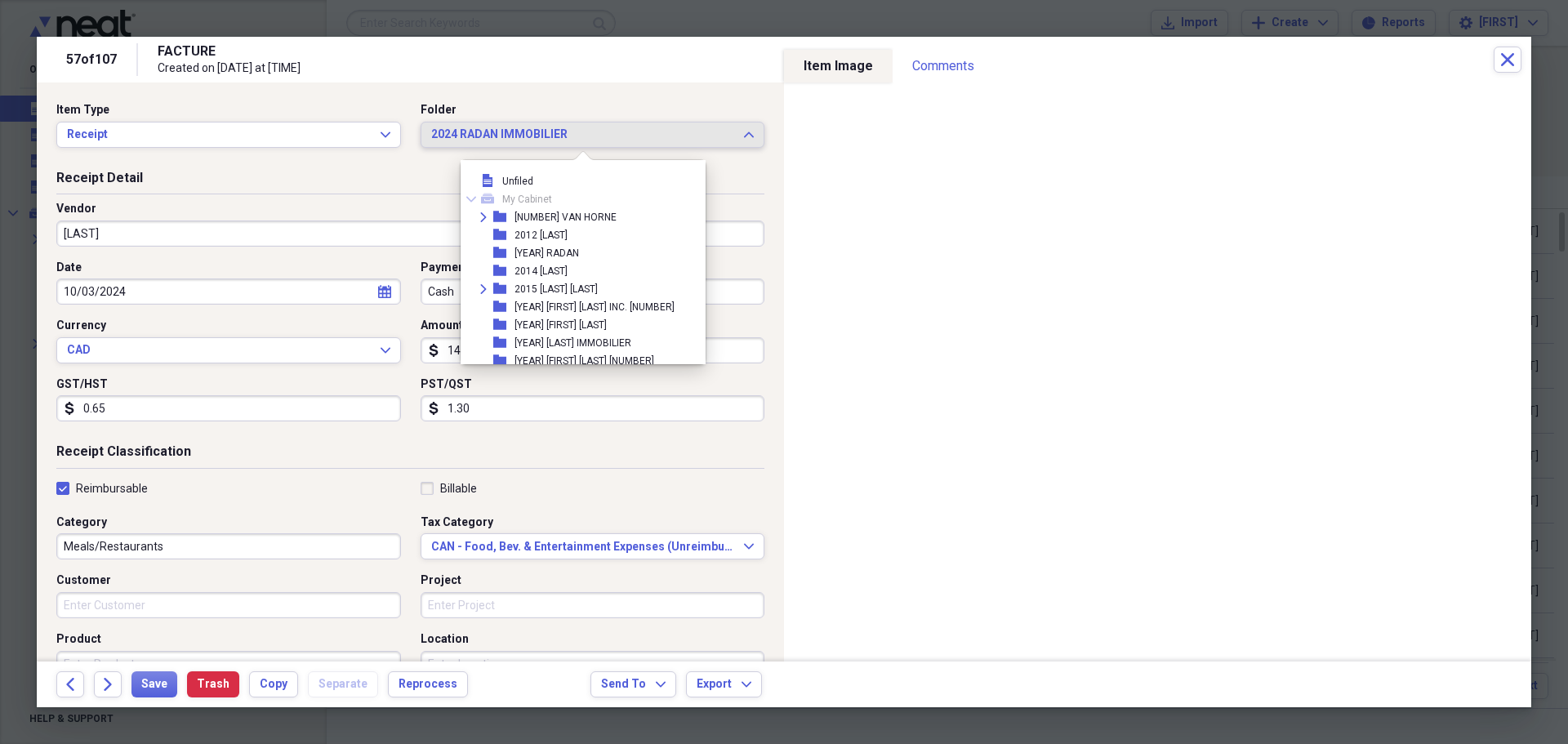scroll, scrollTop: 494, scrollLeft: 0, axis: vertical 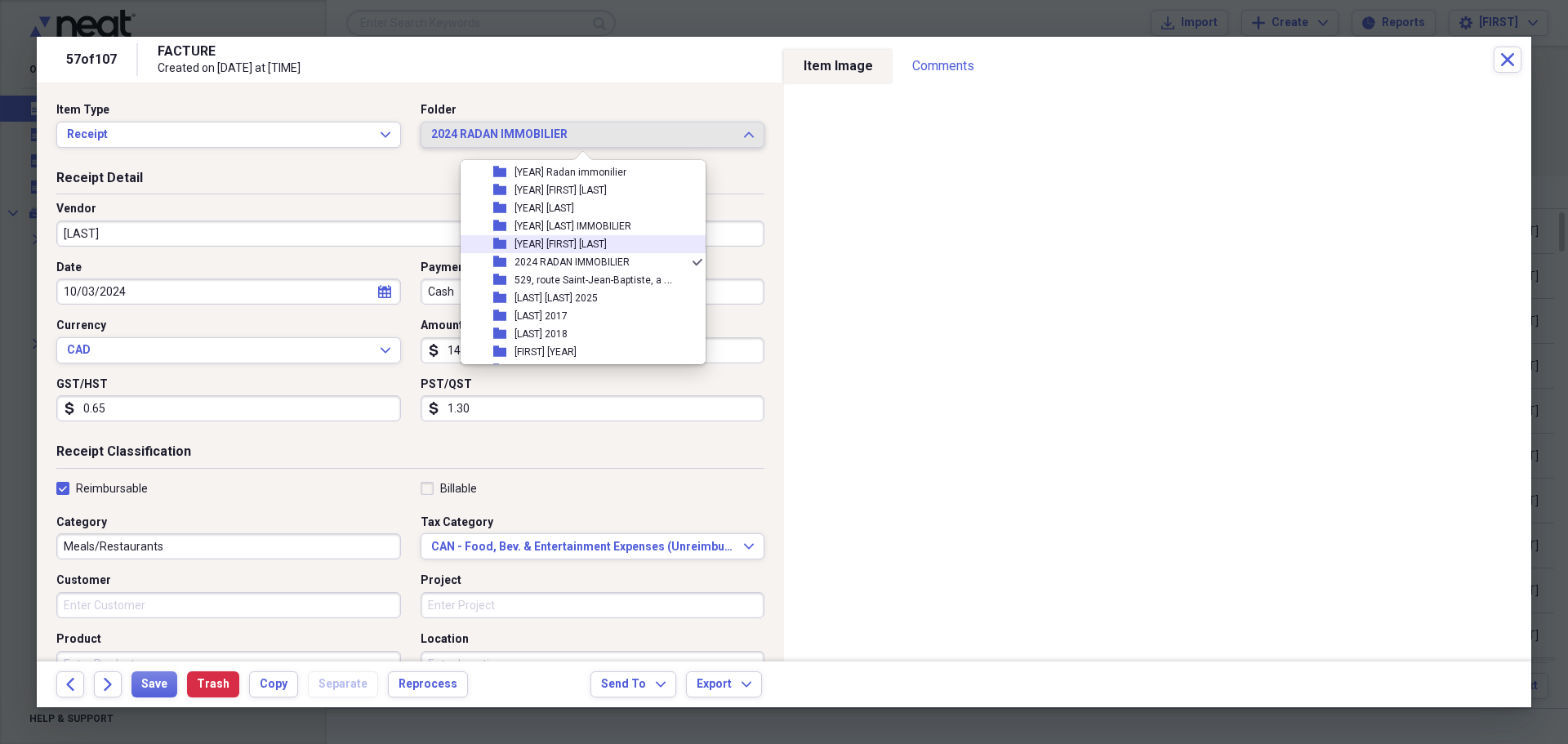 click on "[YEAR] [FIRST] [LAST]" at bounding box center [560, 244] 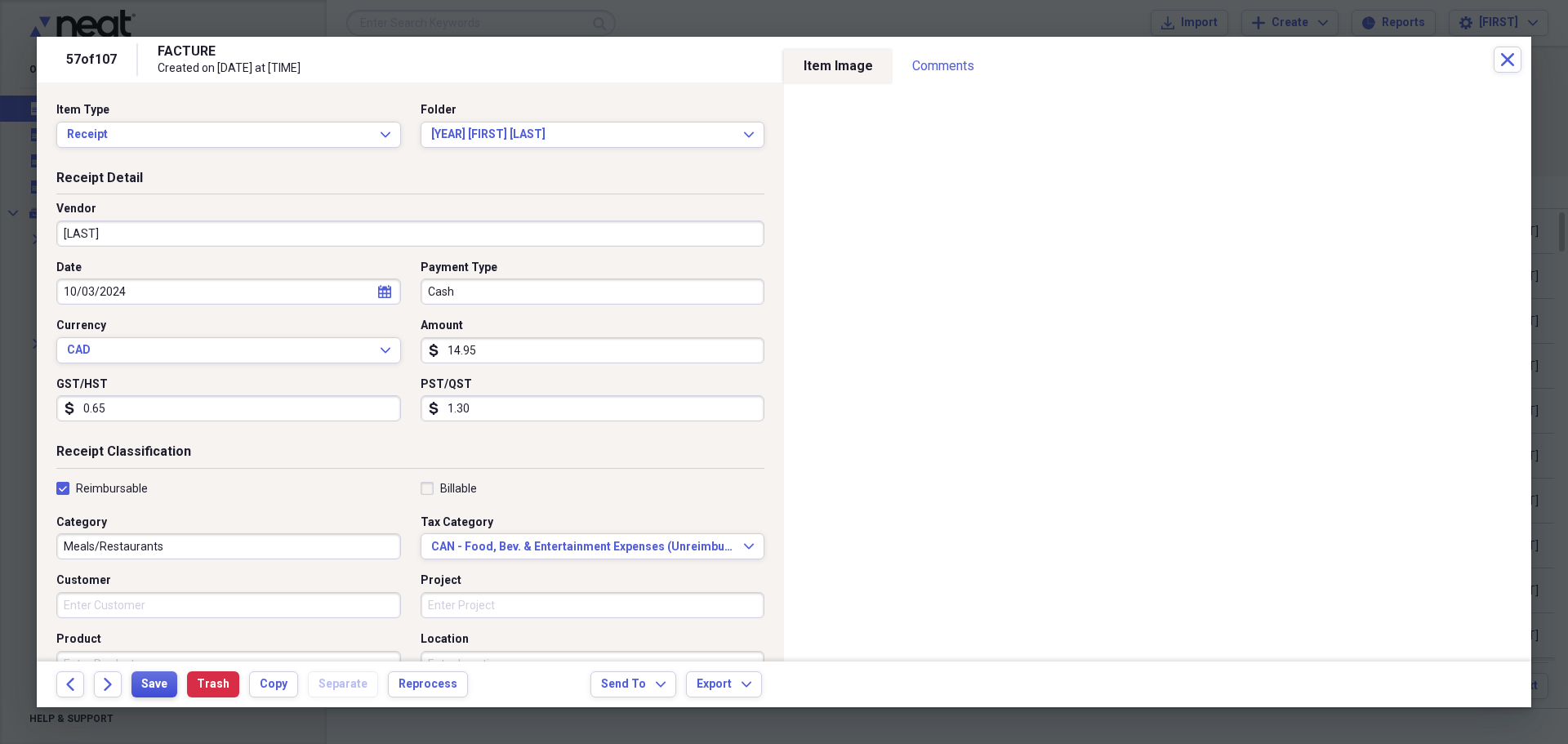 click on "Save" at bounding box center (154, 684) 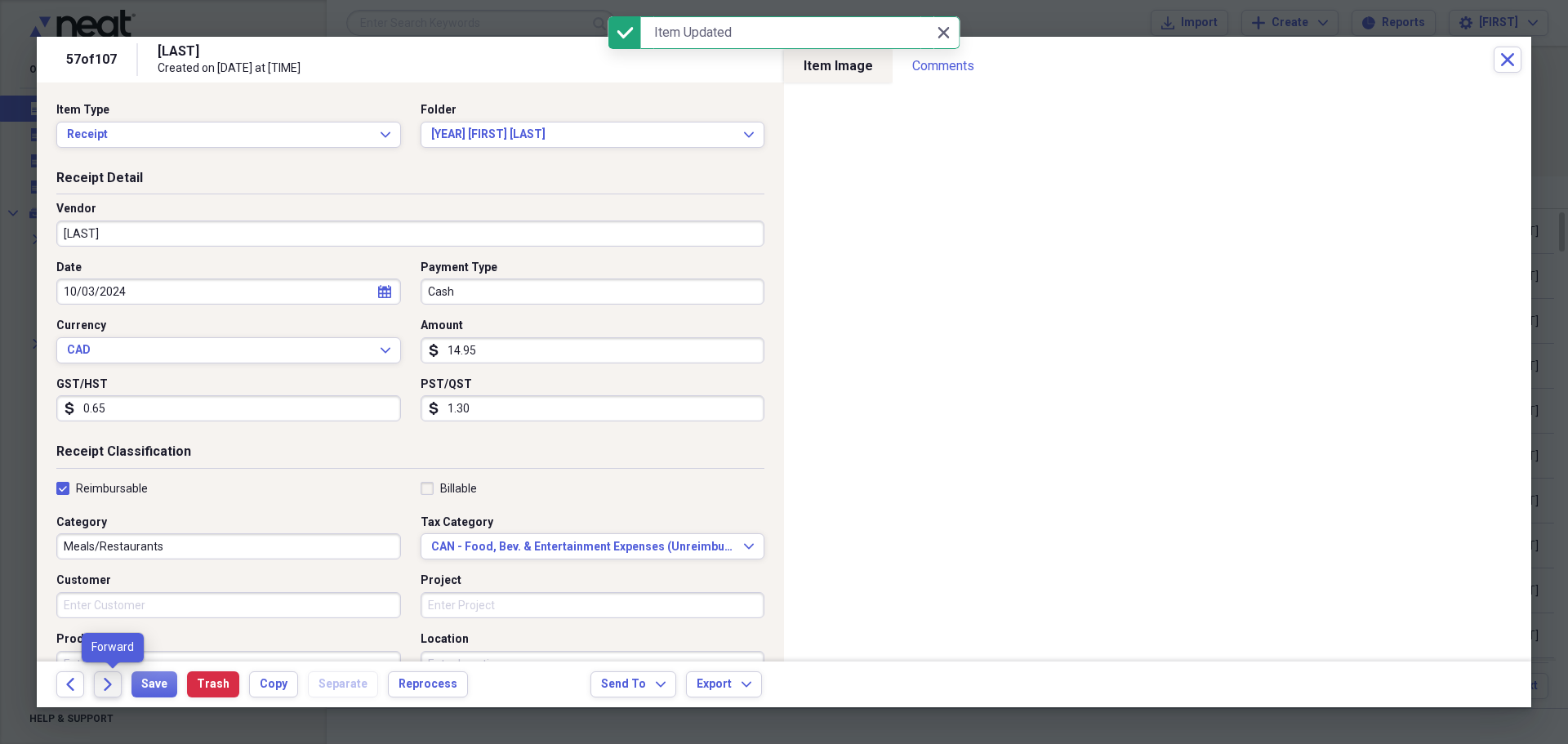 click on "Forward" 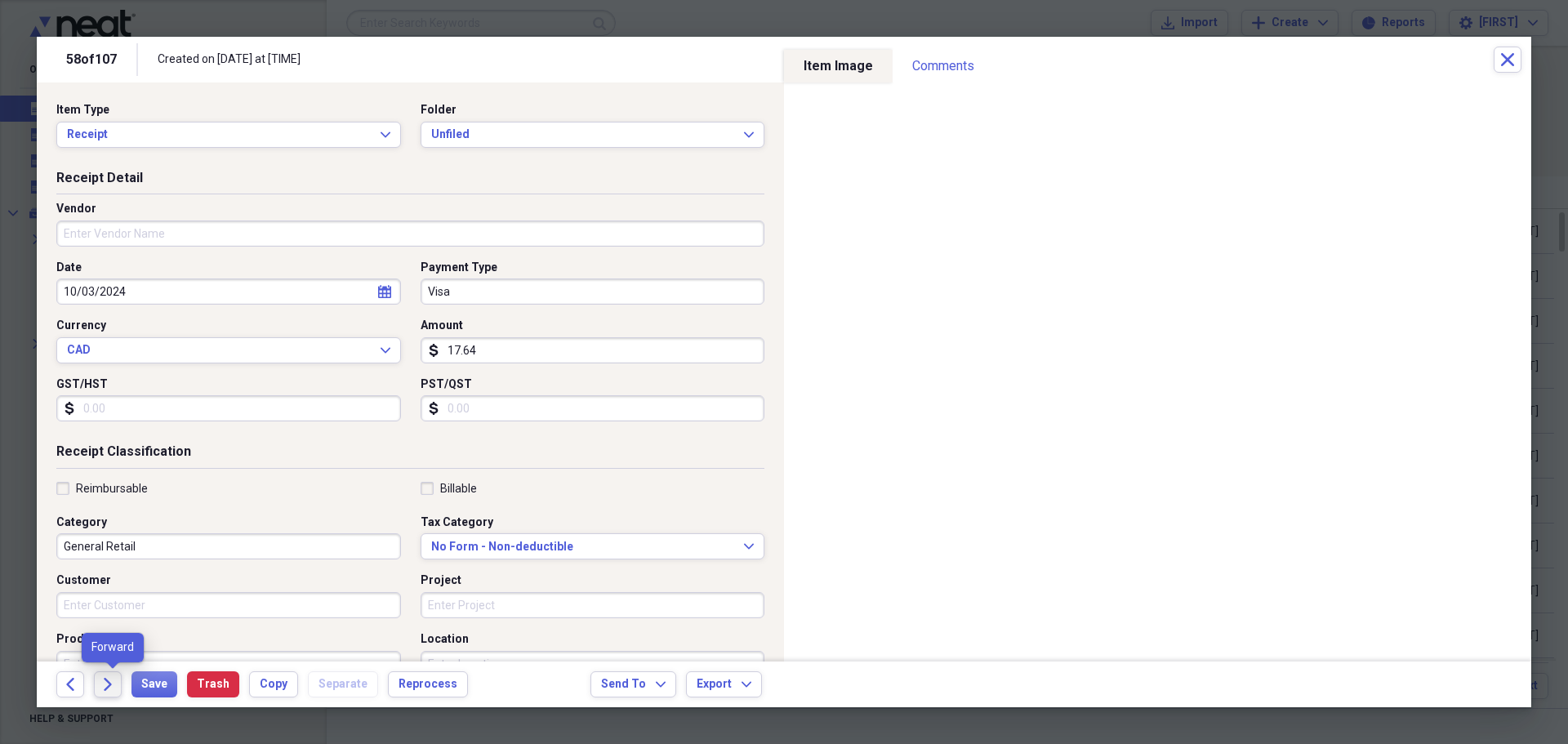 click 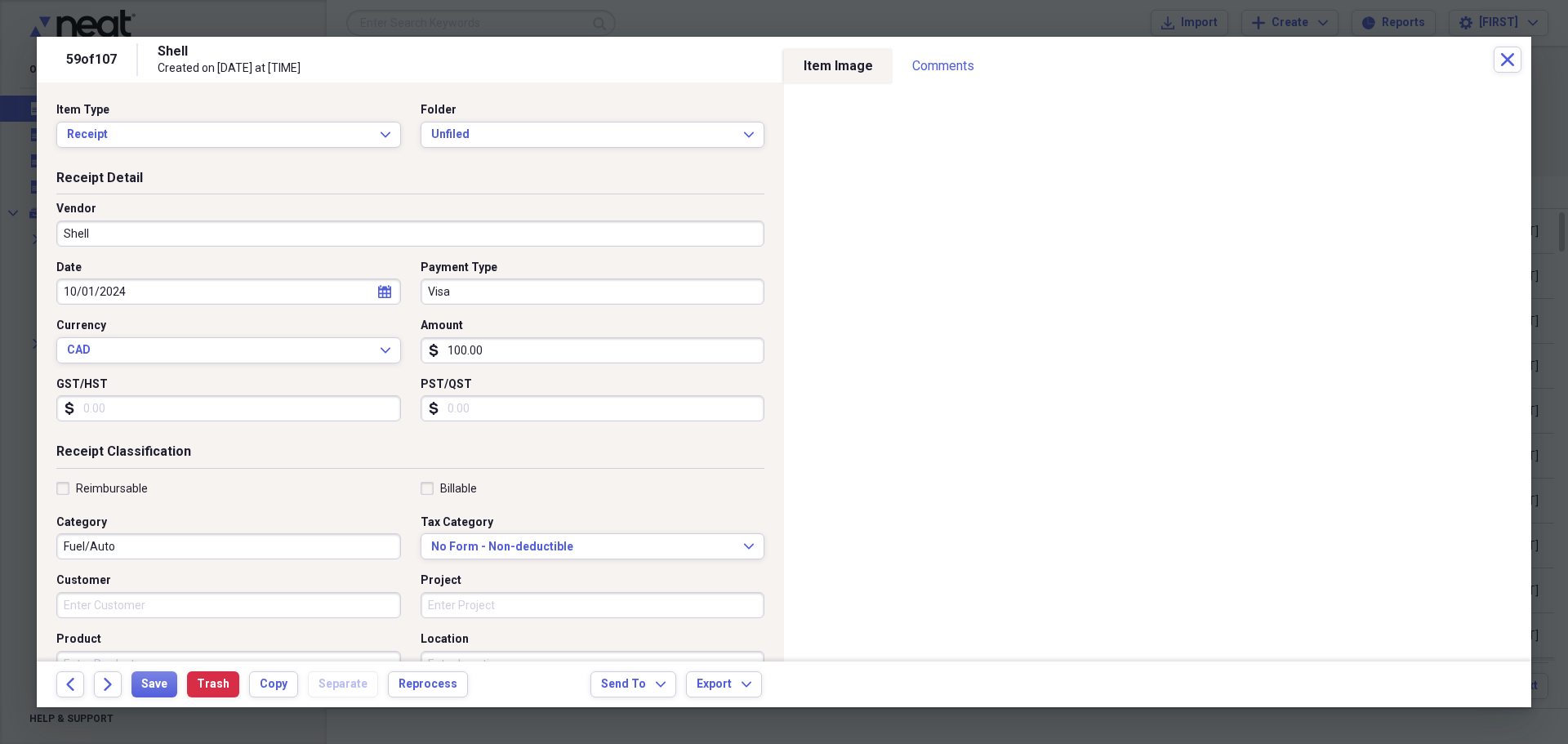 click on "Visa" at bounding box center [593, 292] 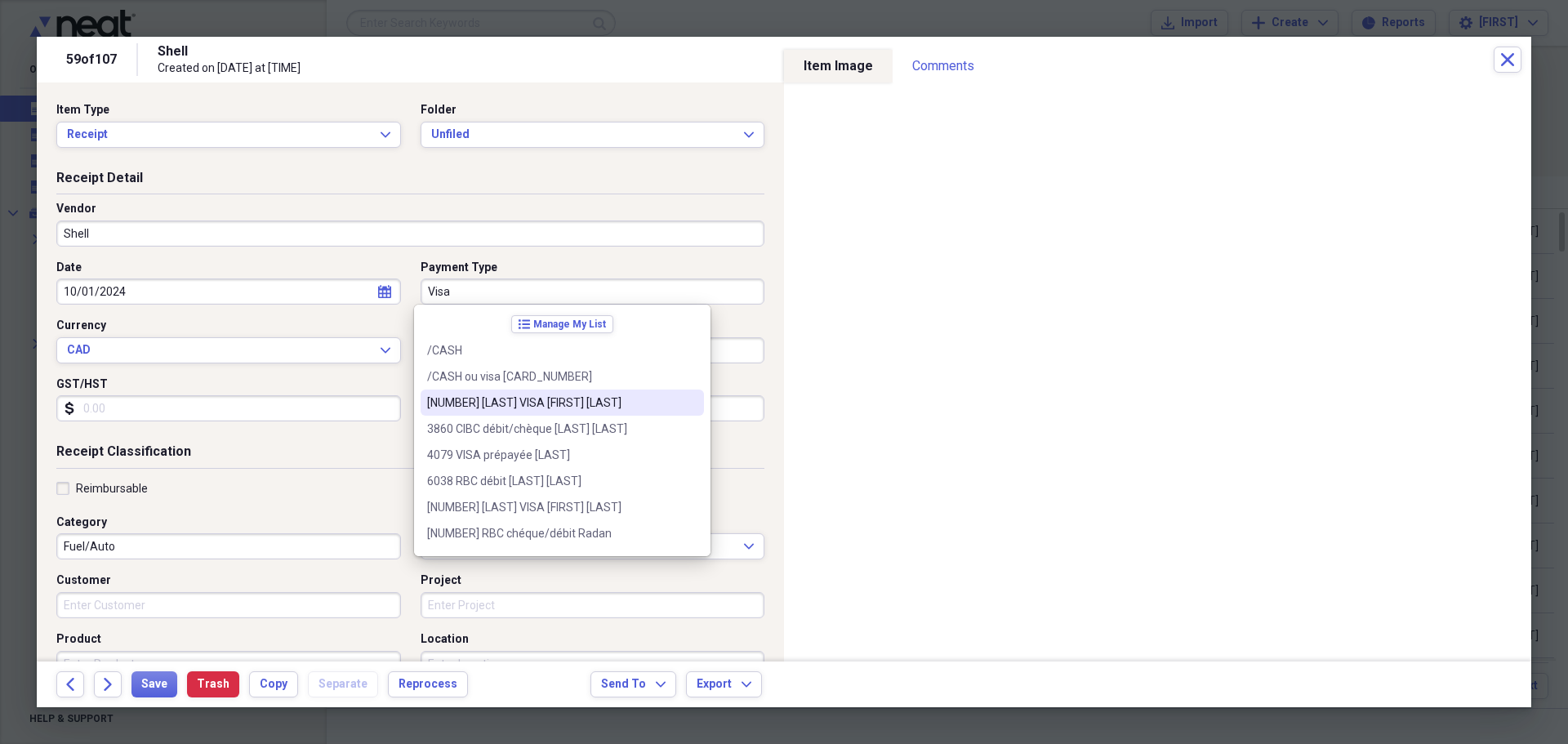 click on "[NUMBER] [LAST] VISA [FIRST] [LAST]" at bounding box center (552, 403) 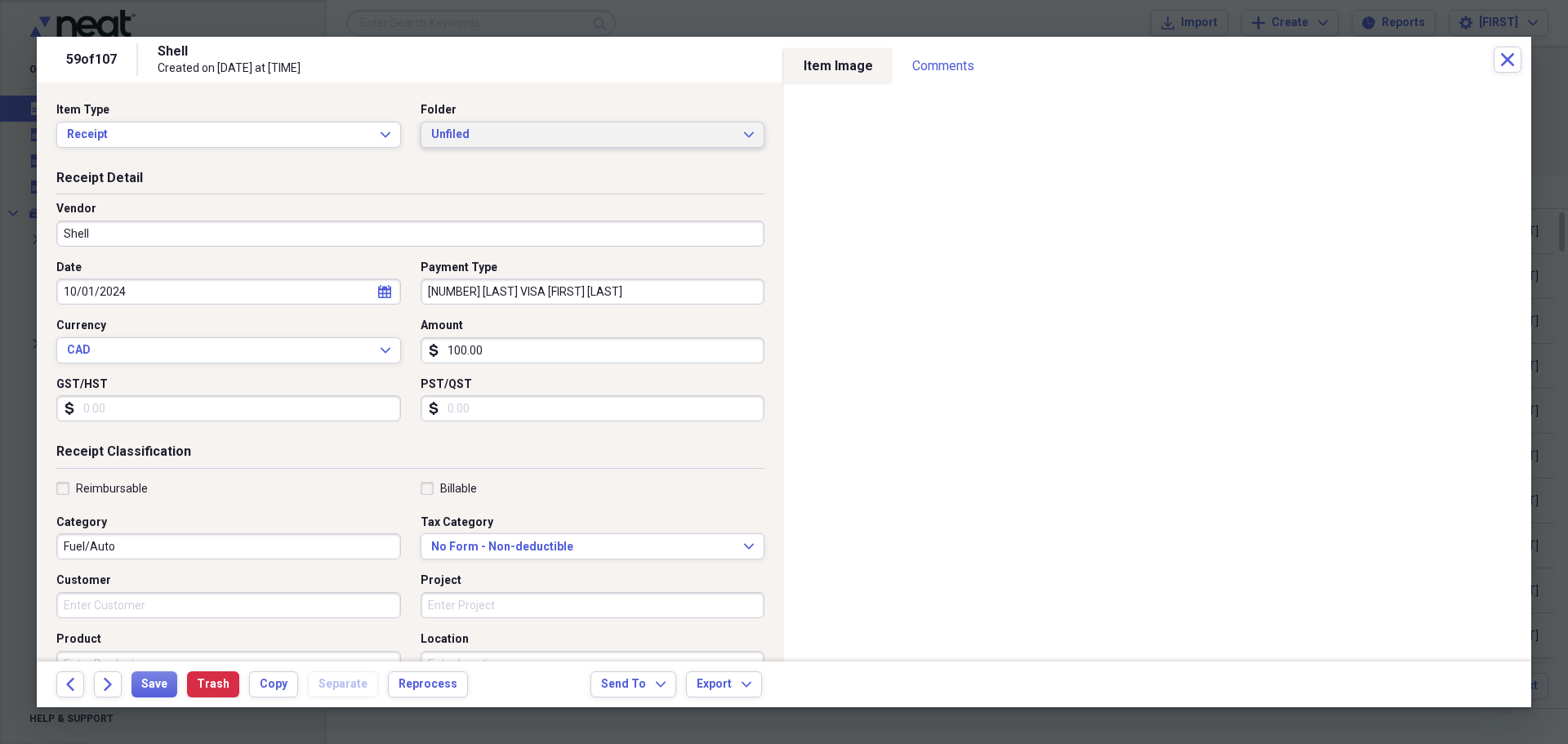 click on "Expand" 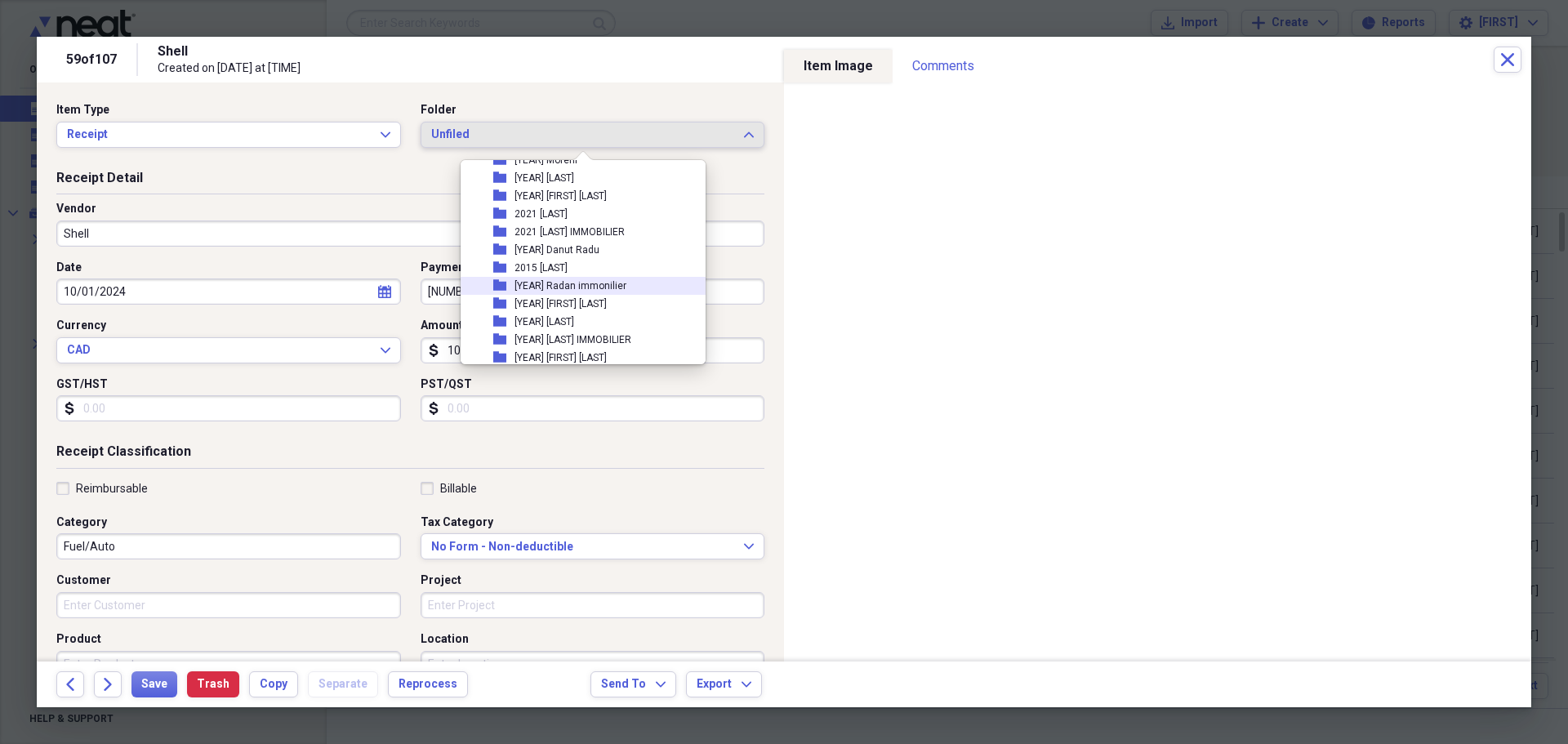 scroll, scrollTop: 408, scrollLeft: 0, axis: vertical 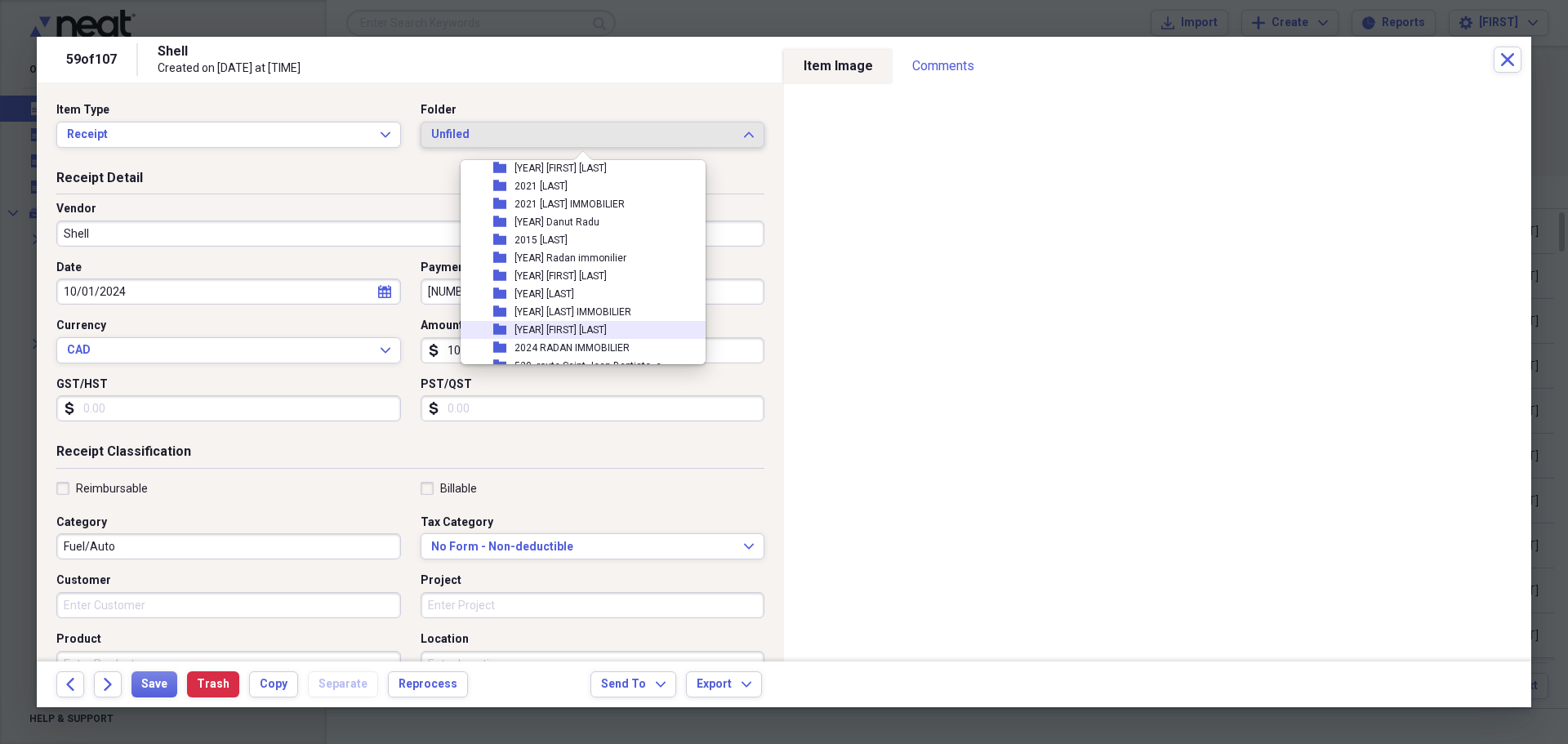 click on "[YEAR] [FIRST] [LAST]" at bounding box center (560, 330) 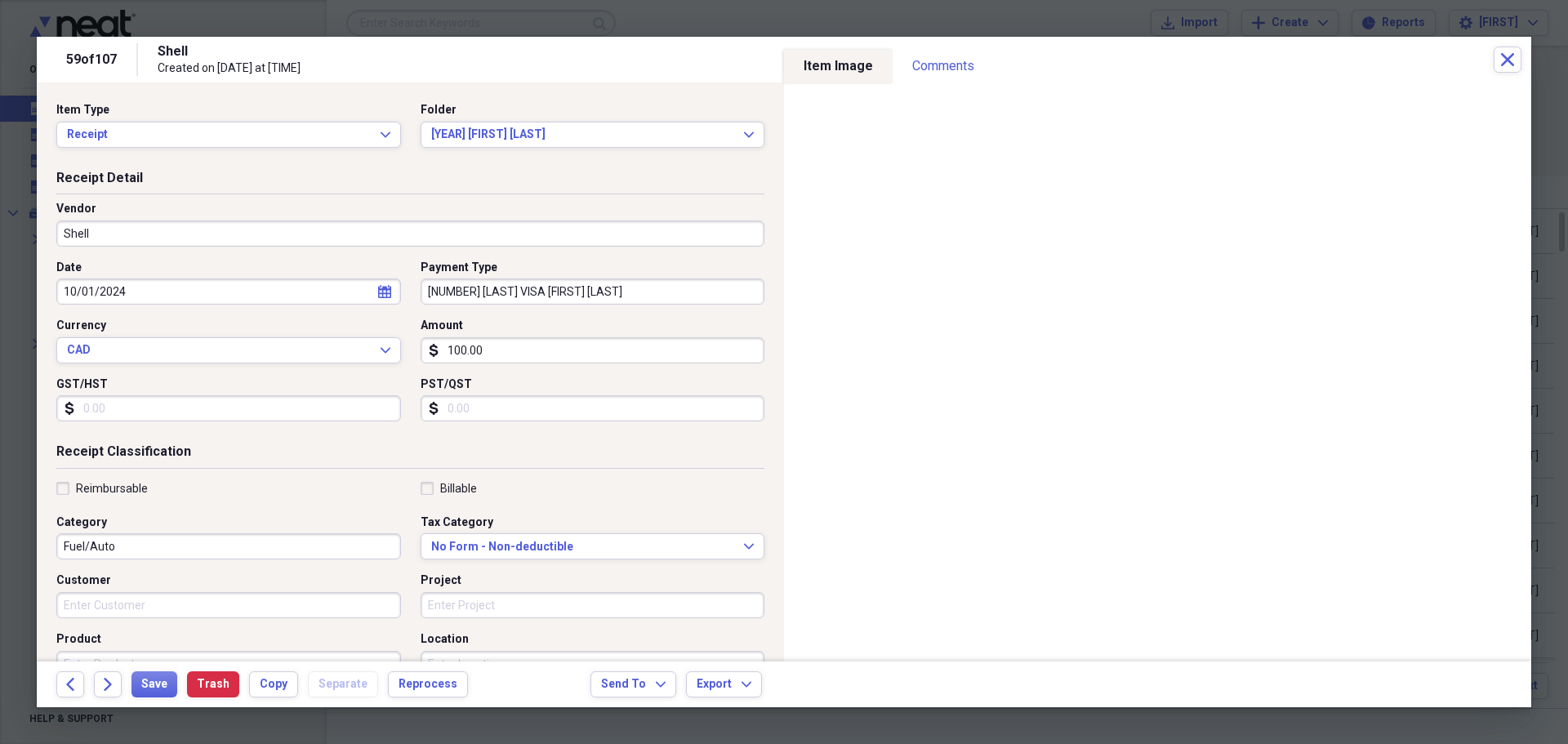 click on "Reimbursable" at bounding box center (102, 488) 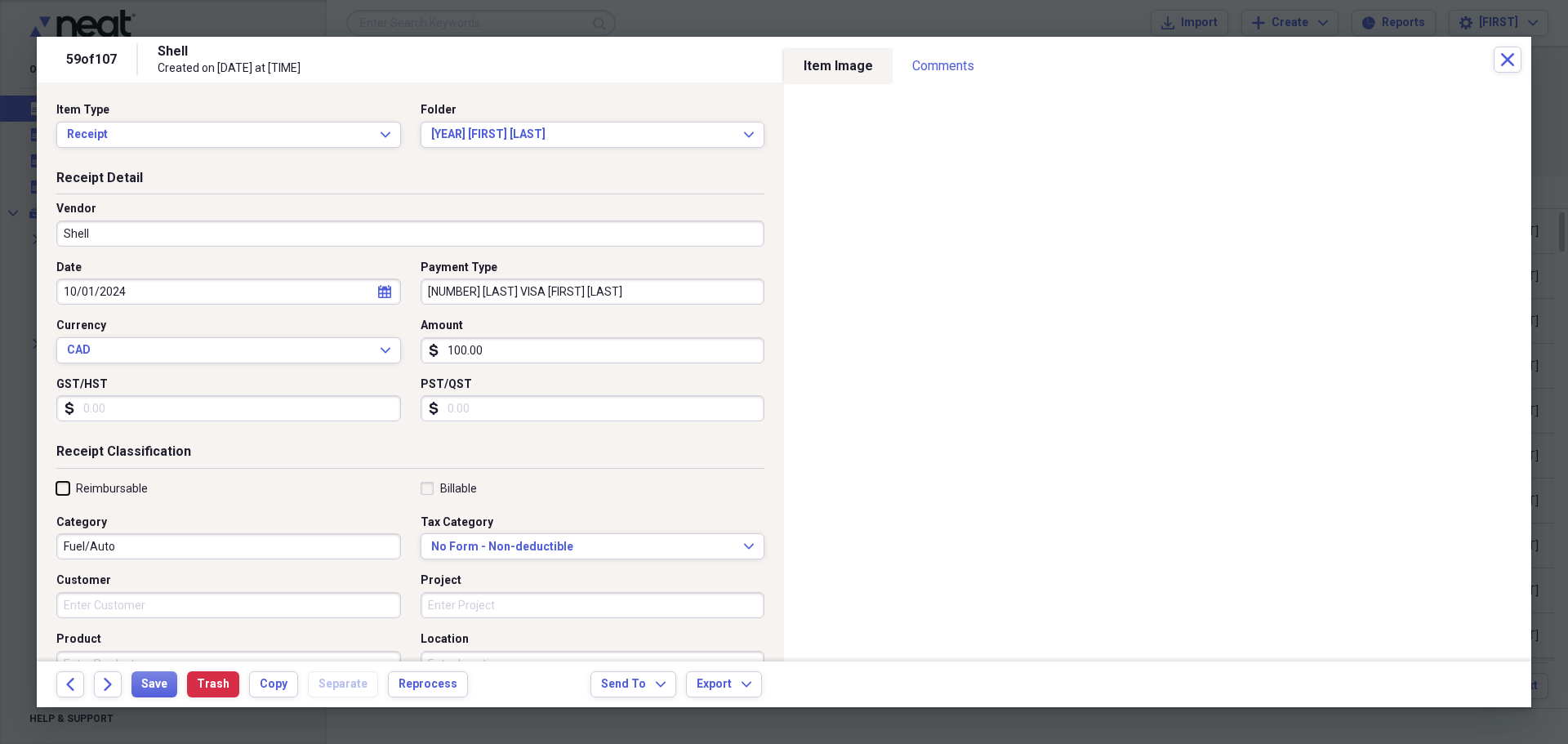 click on "Reimbursable" at bounding box center (56, 488) 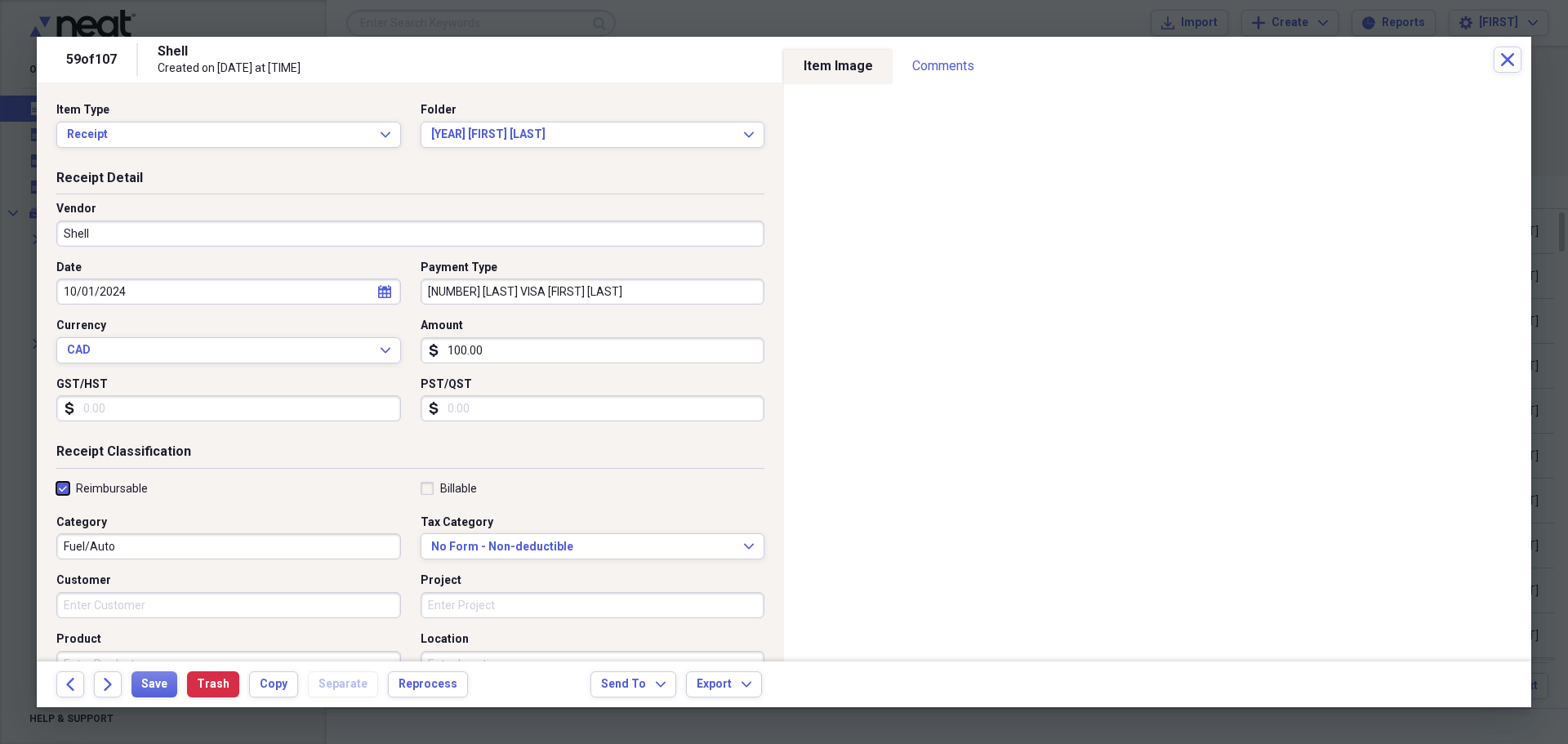 checkbox on "true" 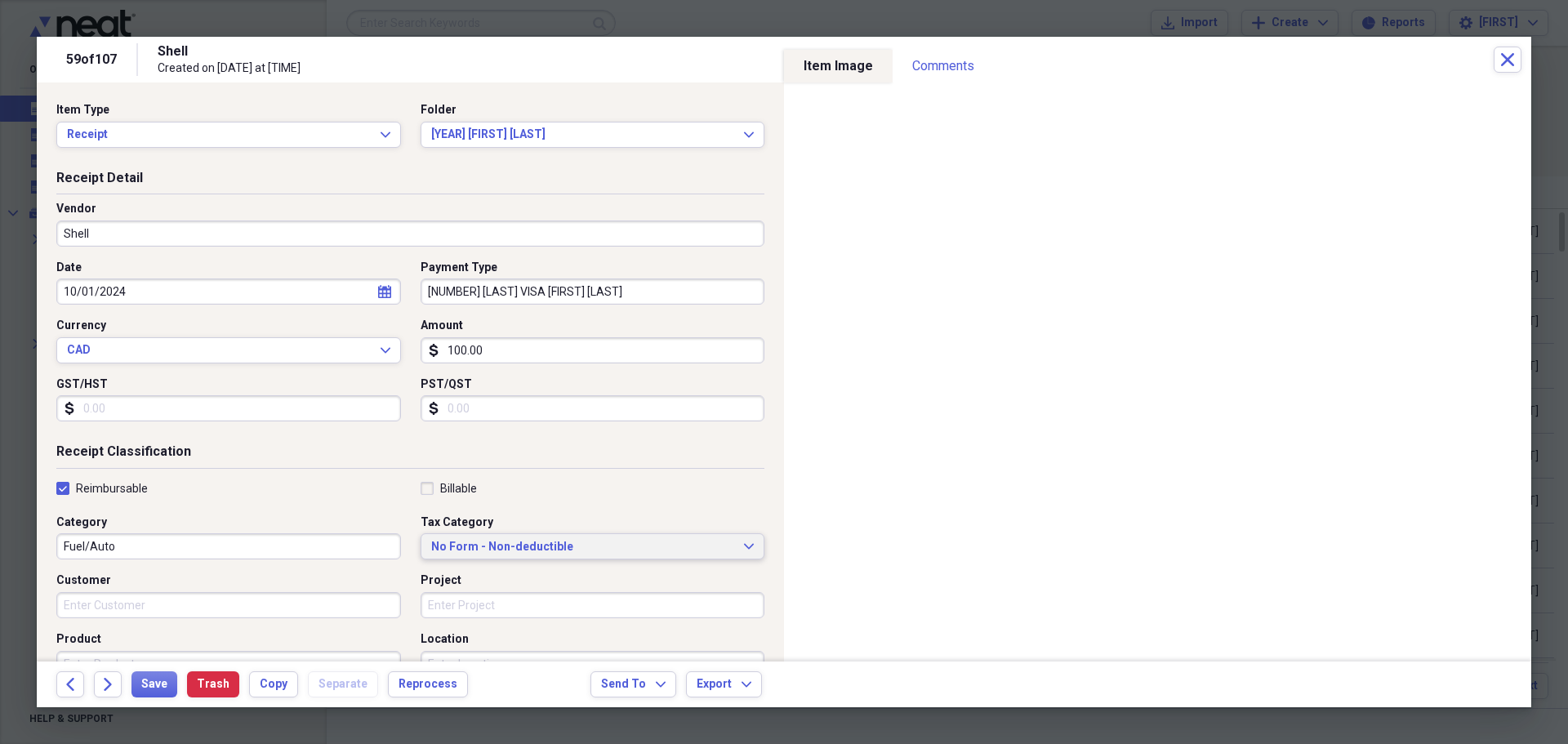 click on "No Form - Non-deductible" at bounding box center (583, 547) 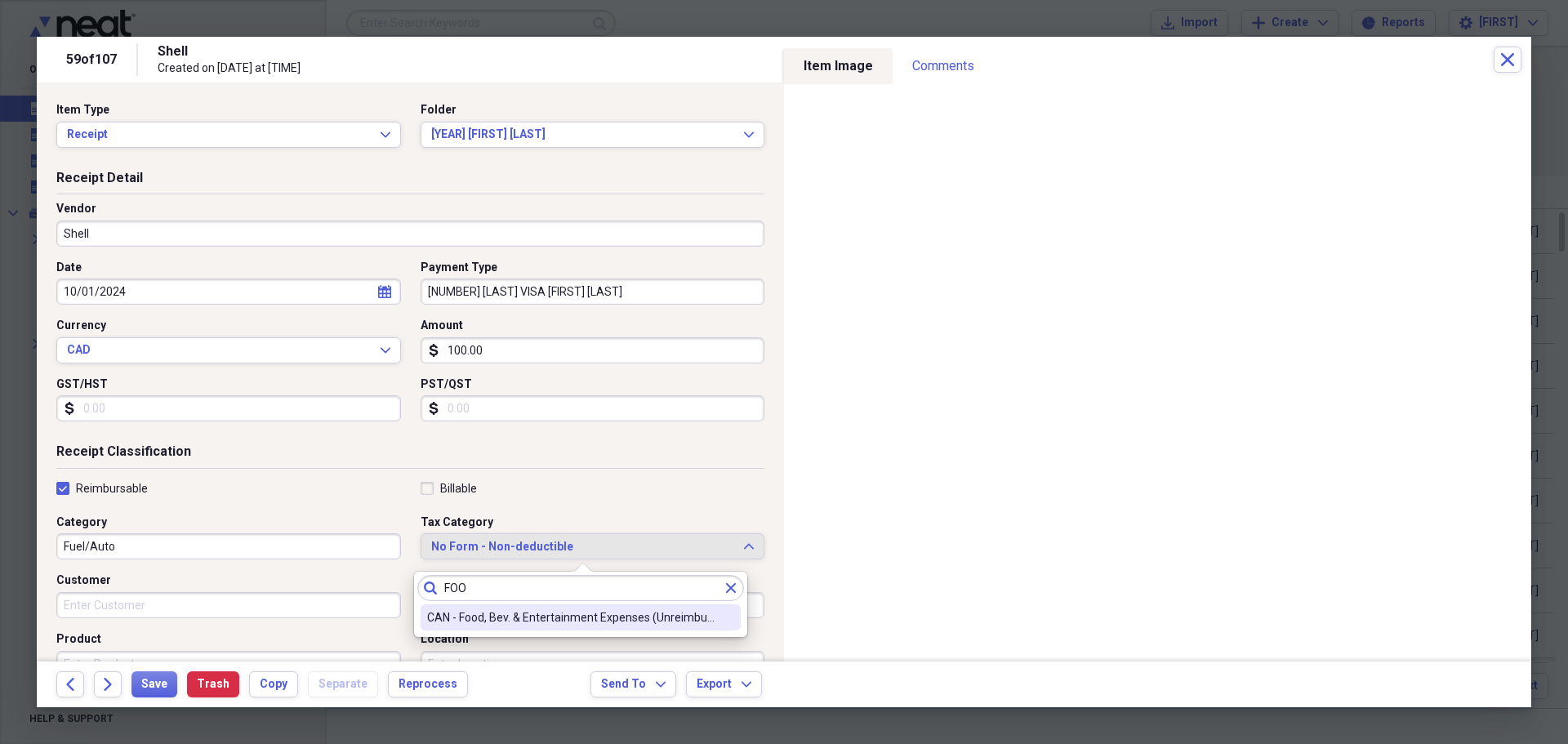 type on "FOO" 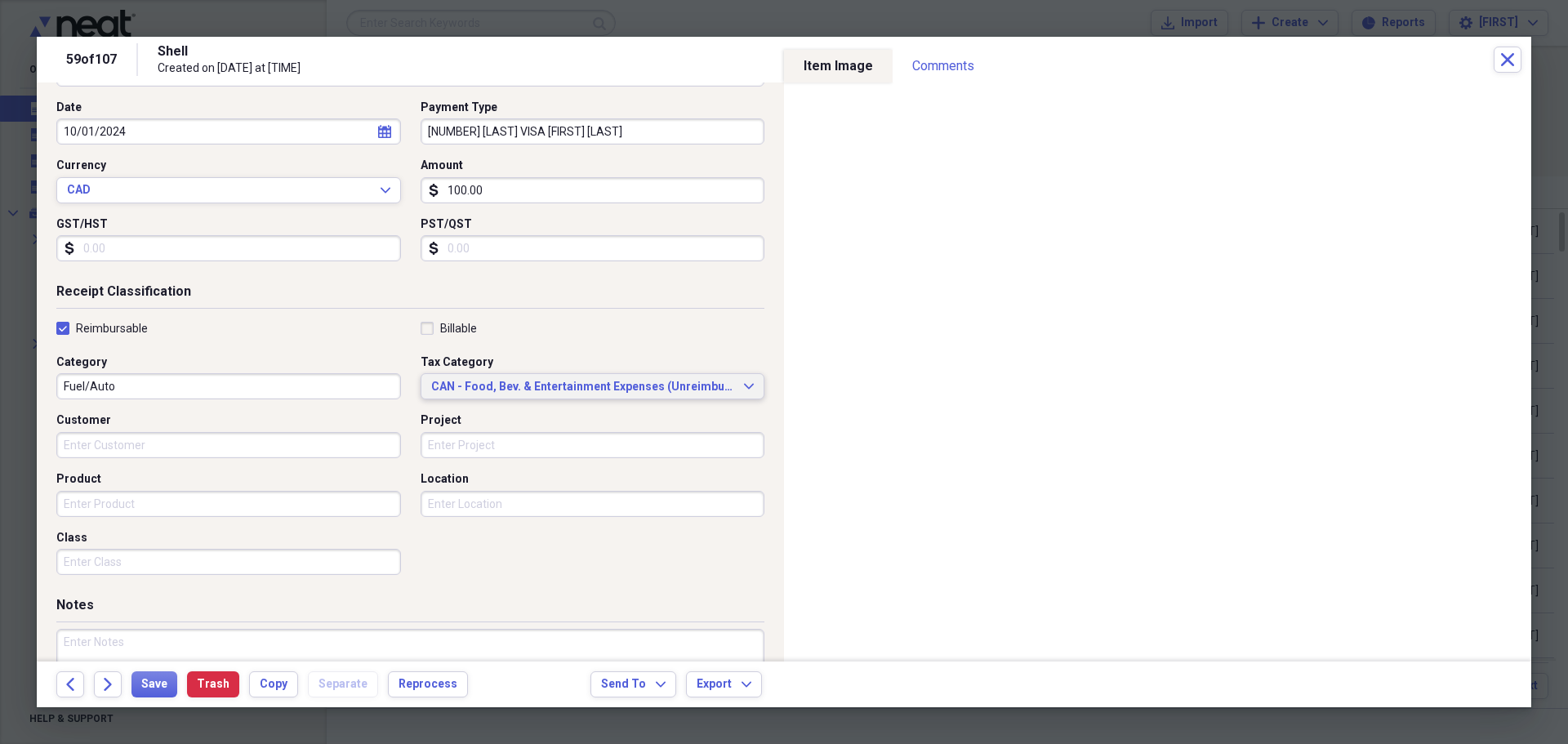 scroll, scrollTop: 245, scrollLeft: 0, axis: vertical 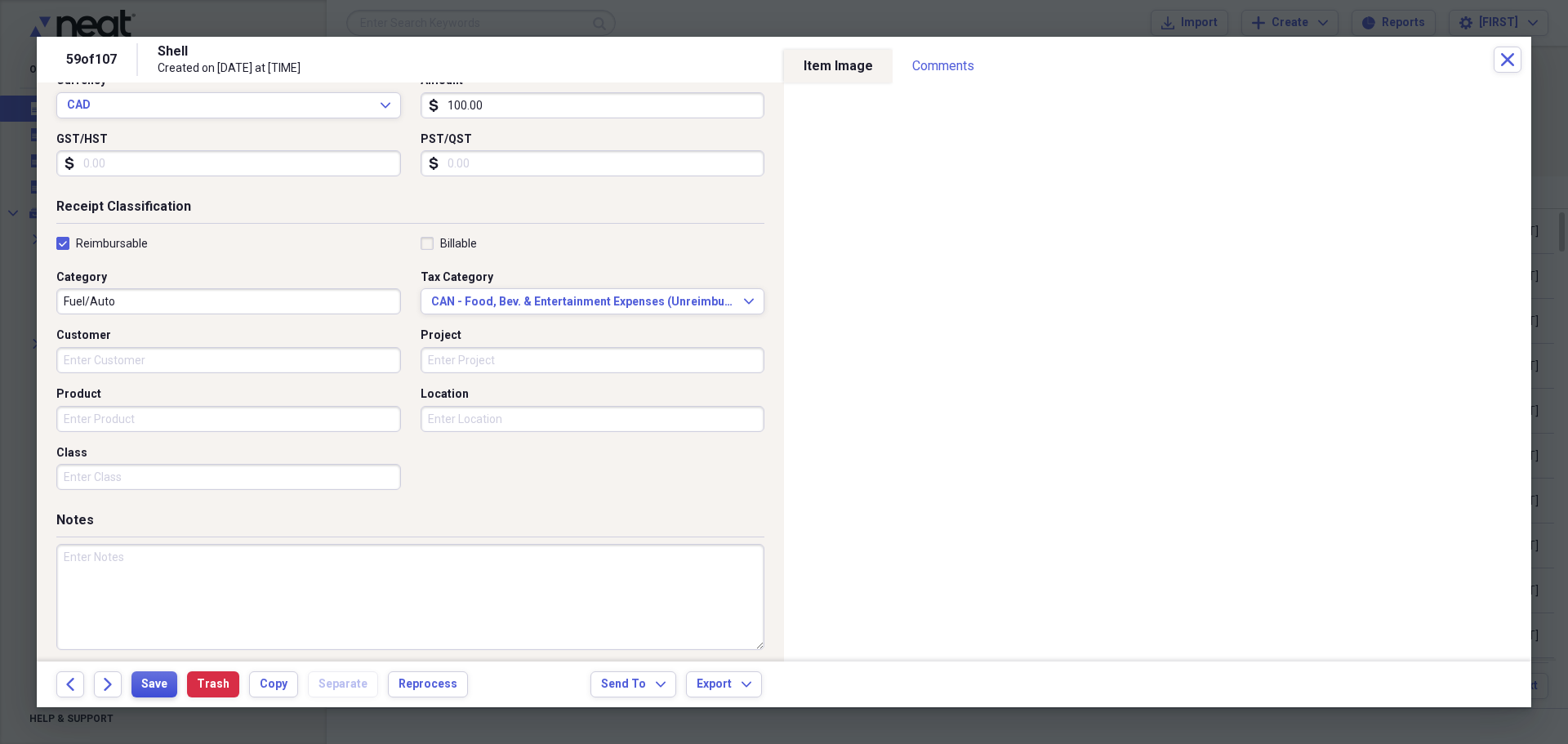 click on "Save" at bounding box center [154, 684] 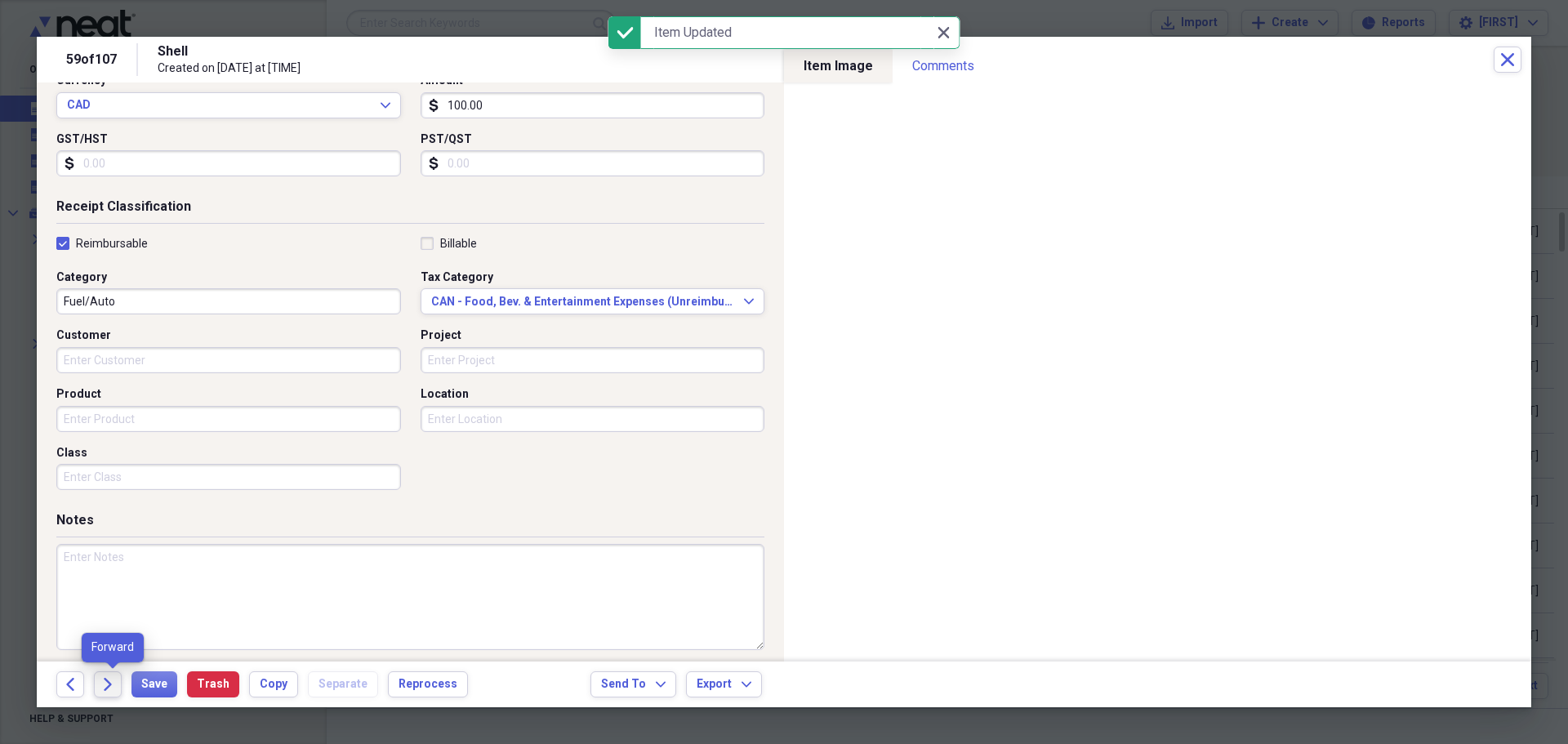 click on "Forward" 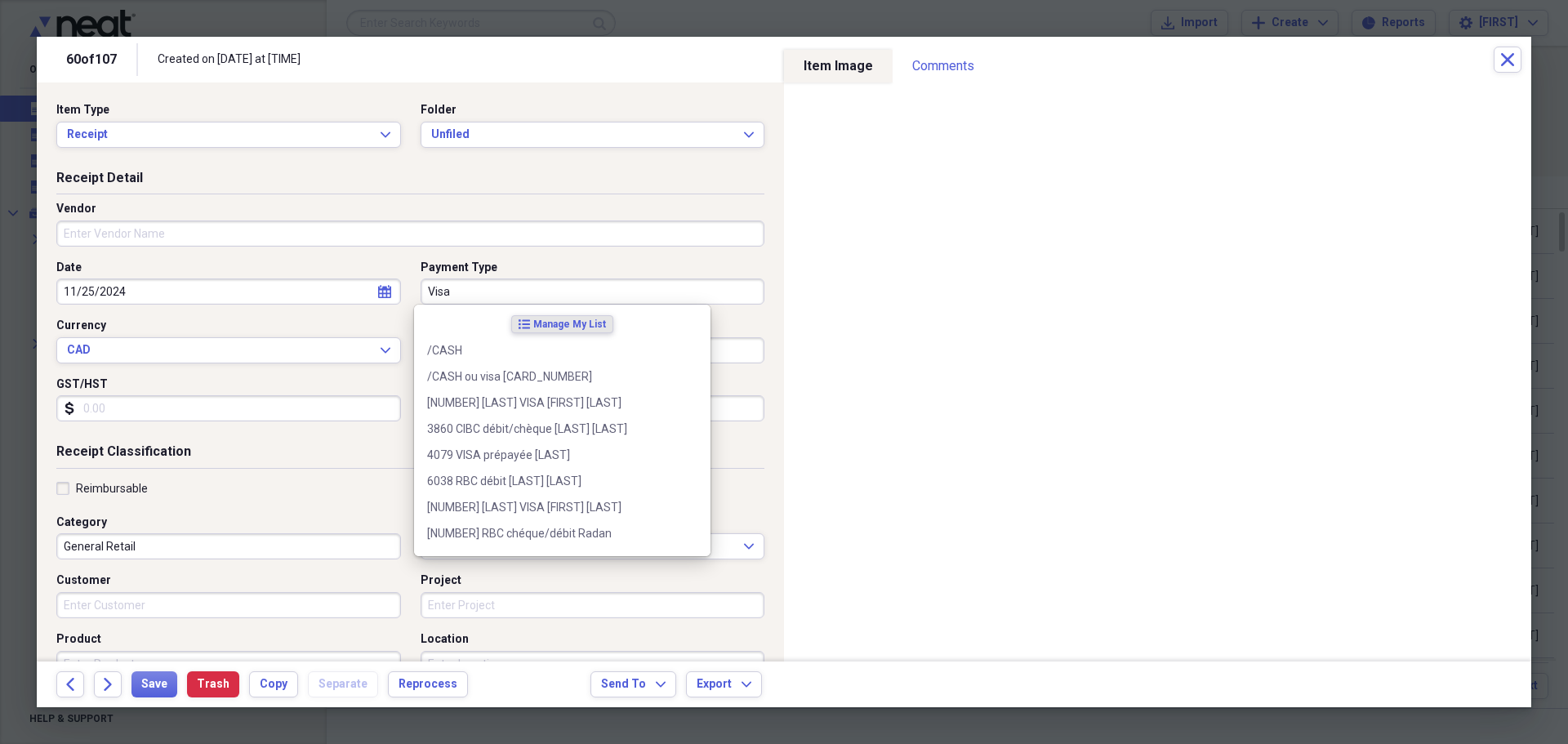 click on "Visa" at bounding box center (593, 292) 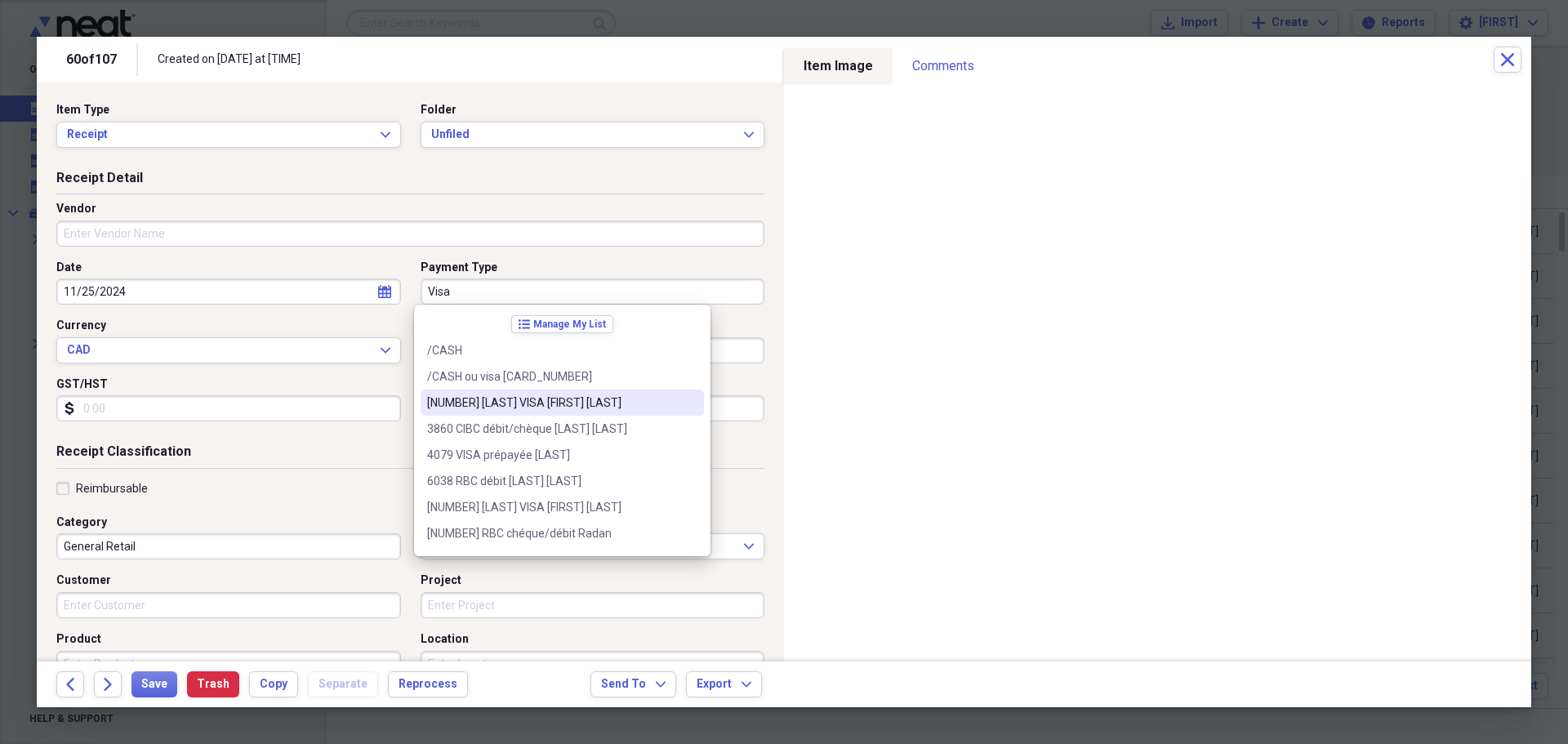 click on "[NUMBER] [LAST] VISA [FIRST] [LAST]" at bounding box center [552, 403] 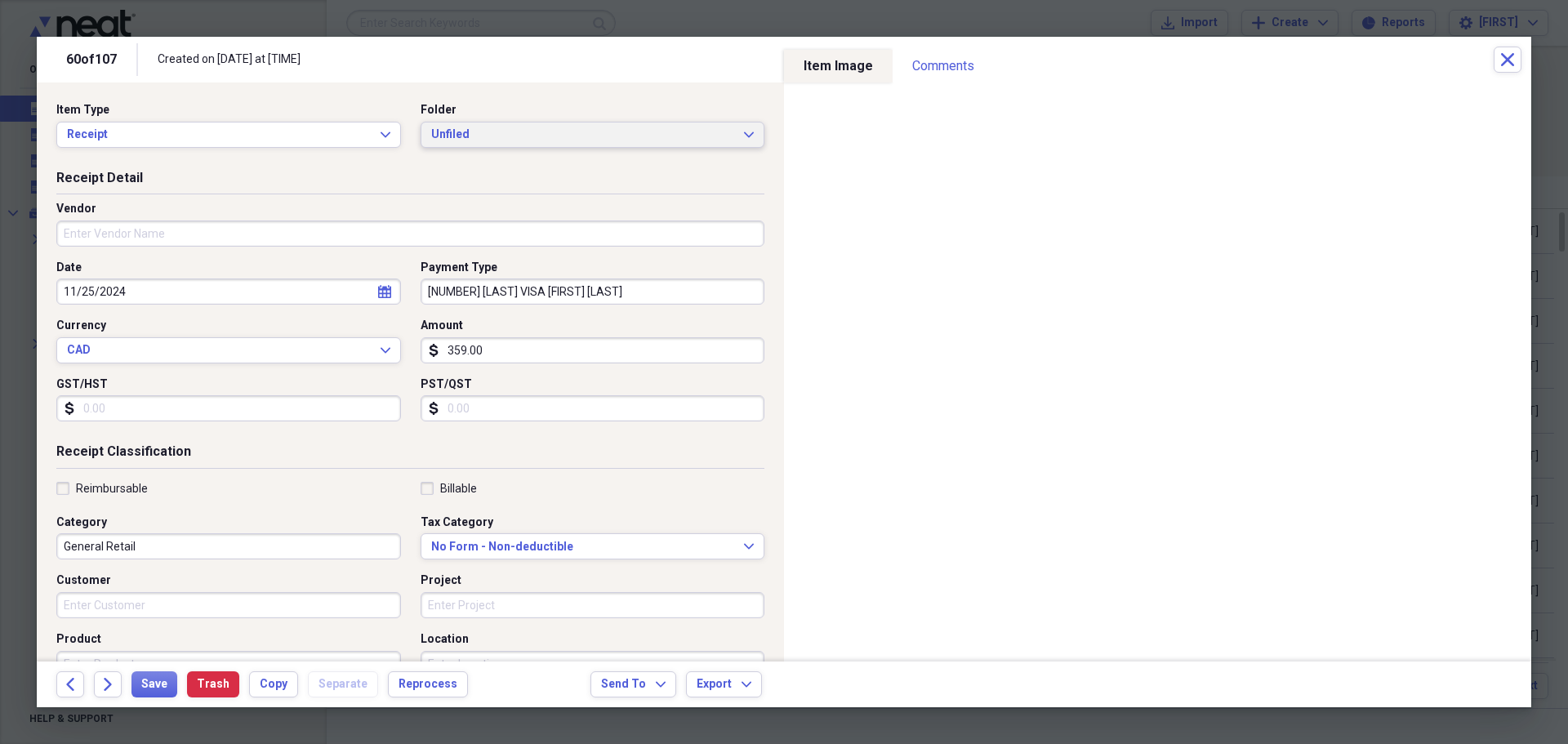 click on "Unfiled Expand" at bounding box center [593, 135] 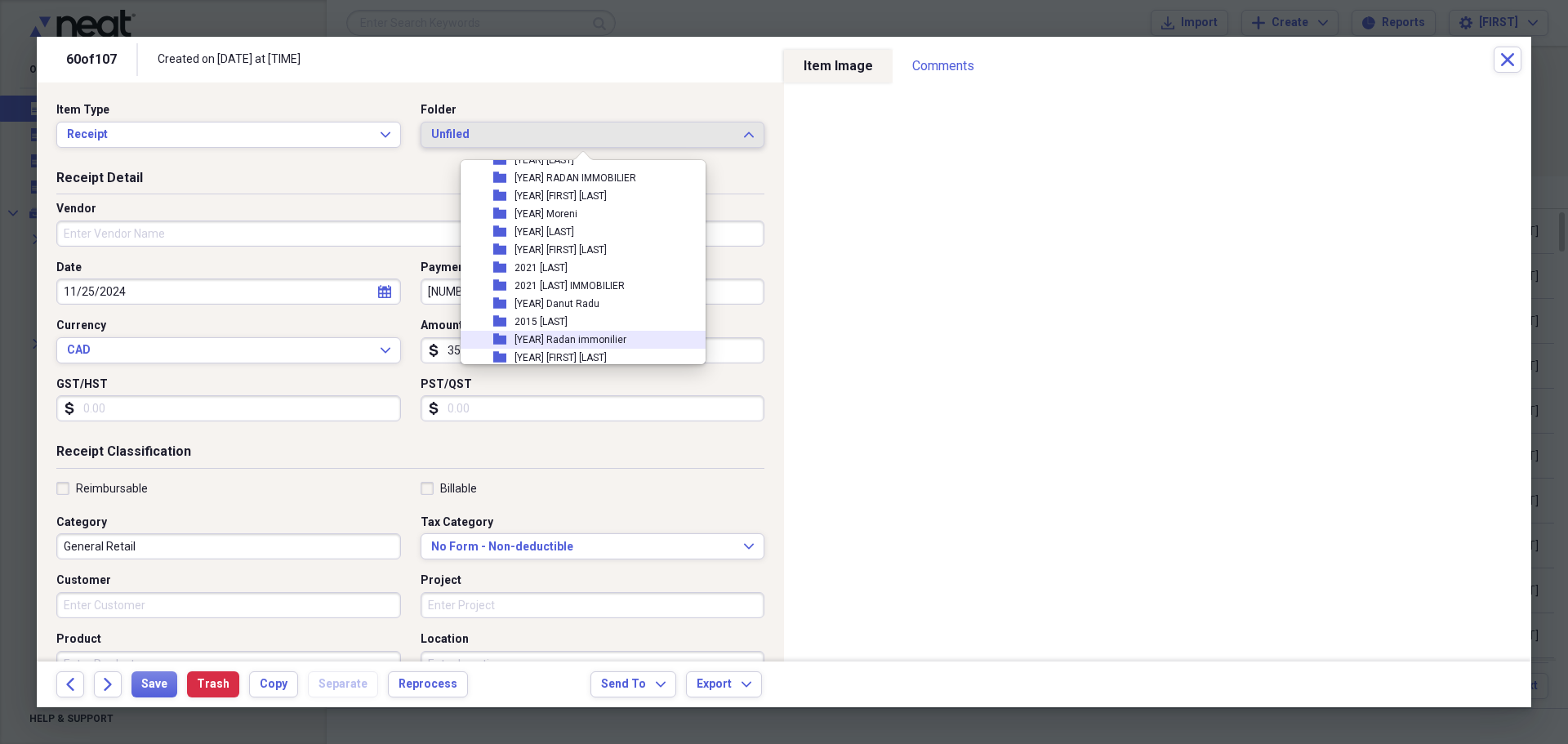 scroll, scrollTop: 408, scrollLeft: 0, axis: vertical 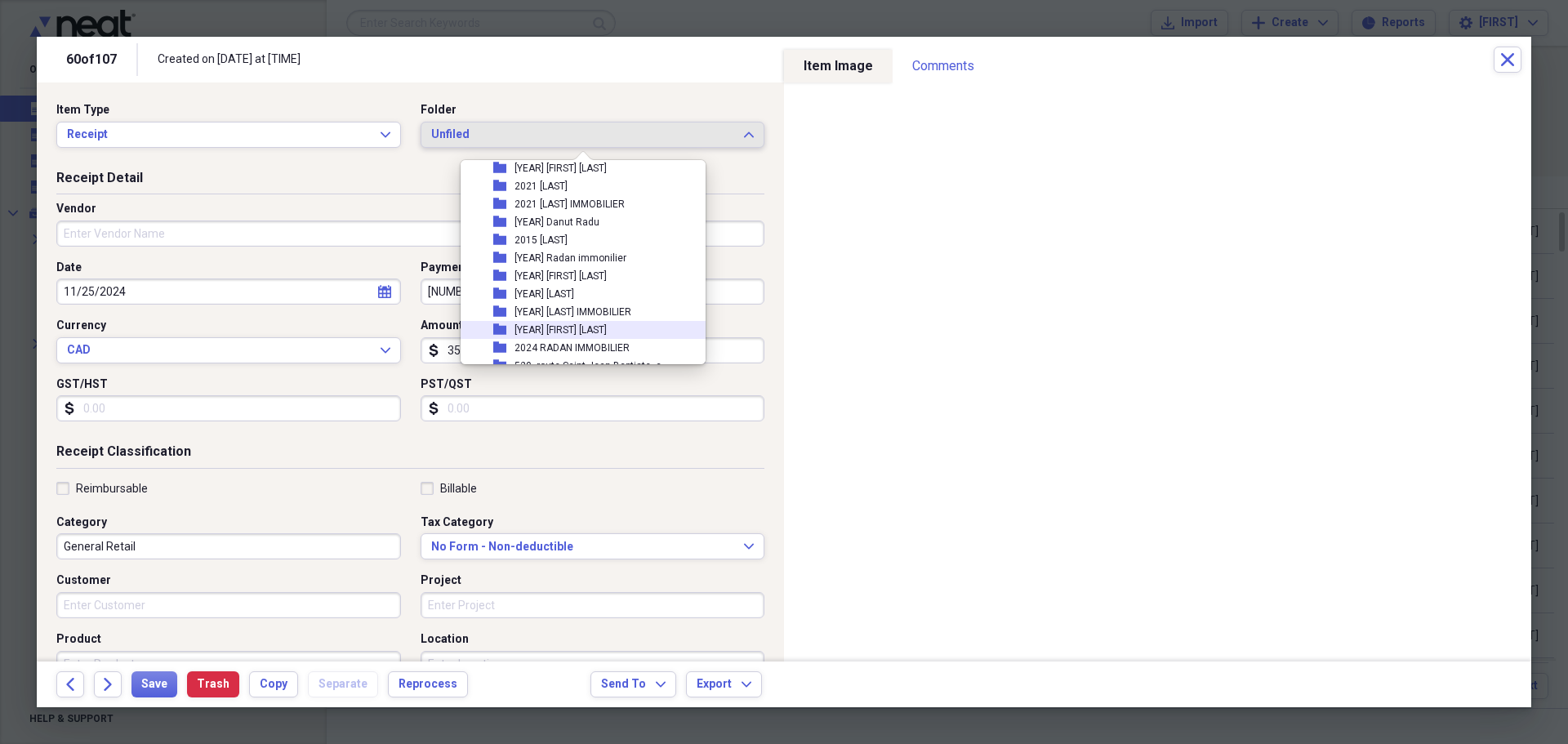 click on "[YEAR] [FIRST] [LAST]" at bounding box center (560, 330) 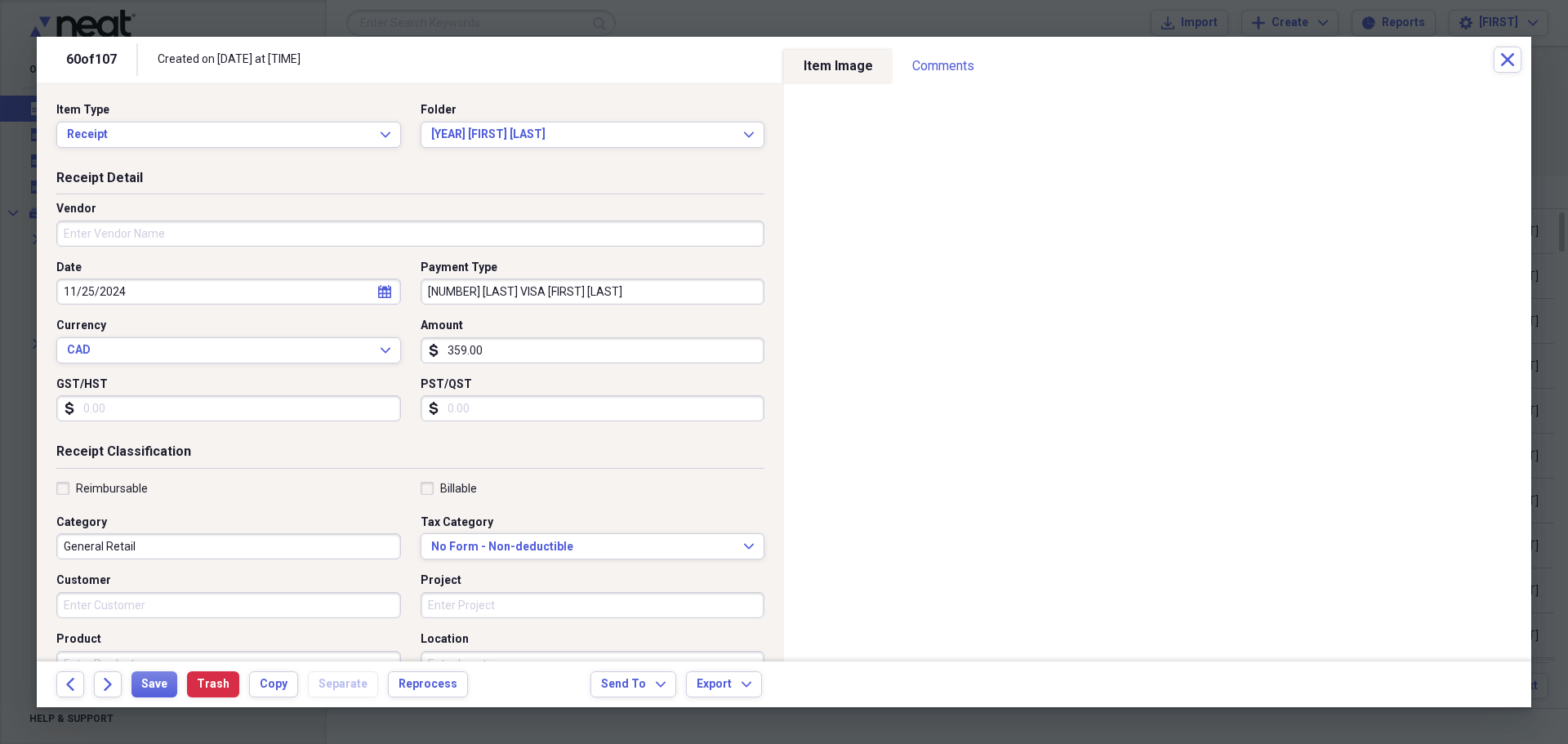 click on "General Retail" at bounding box center [229, 546] 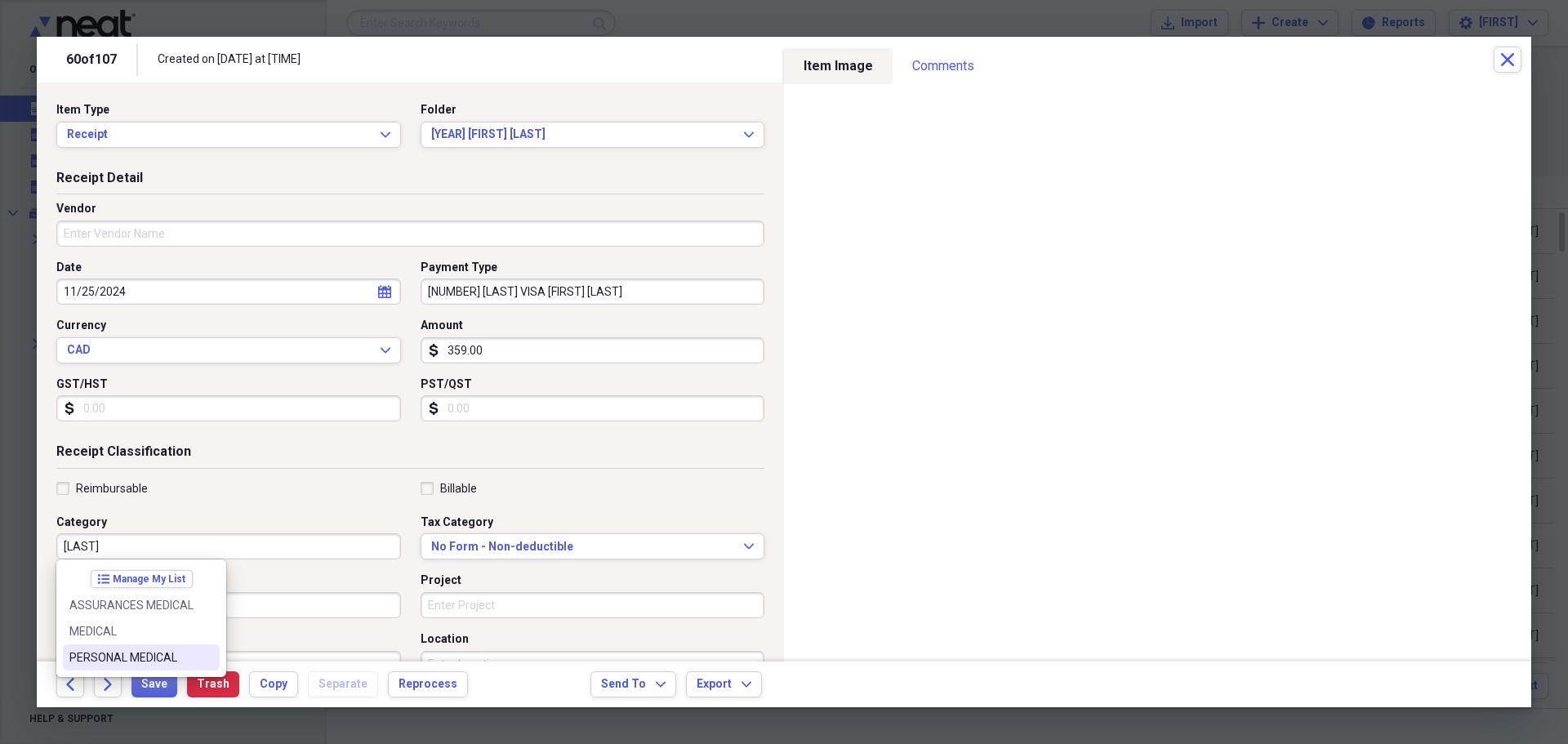 click on "PERSONAL MEDICAL" at bounding box center (131, 657) 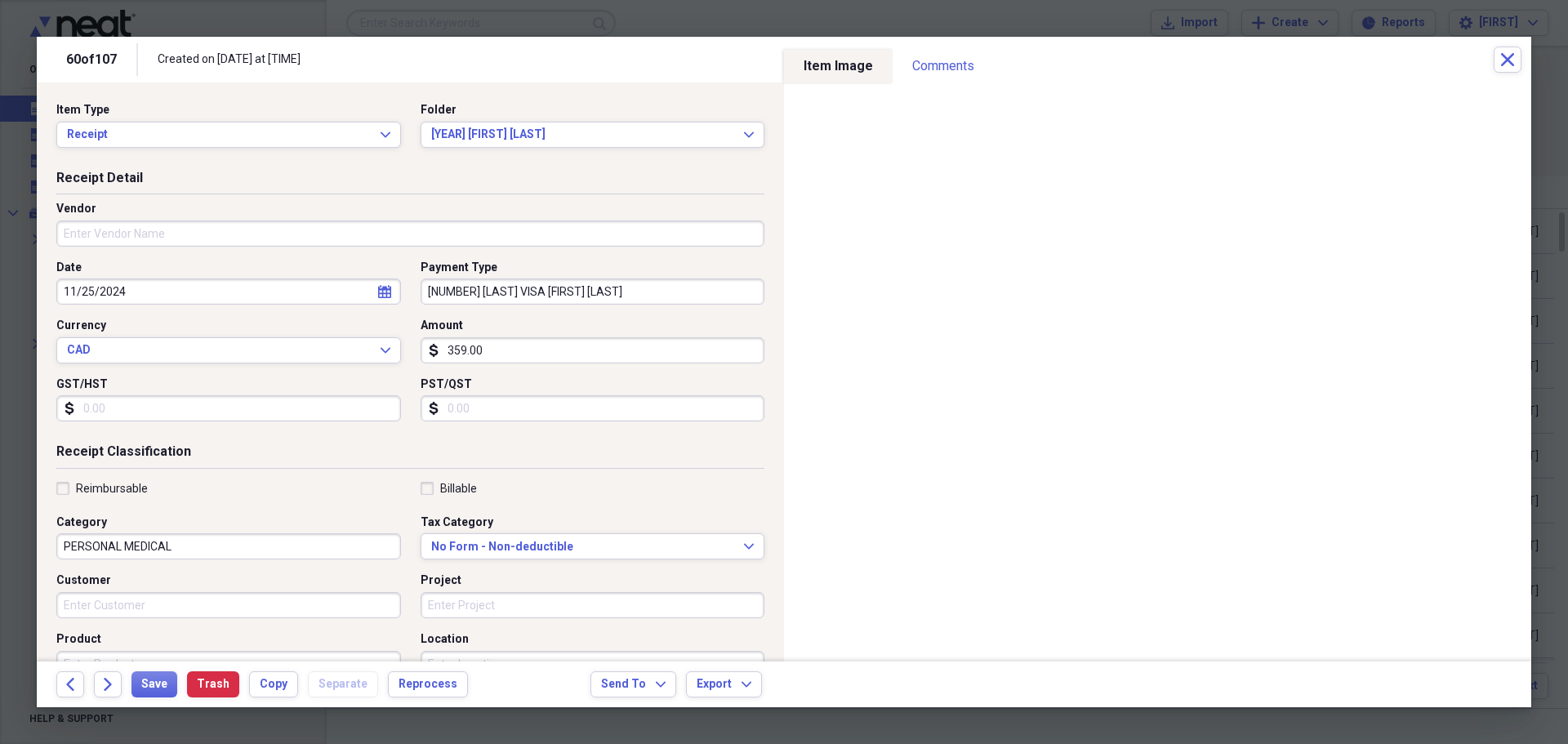 click on "Vendor" at bounding box center (410, 234) 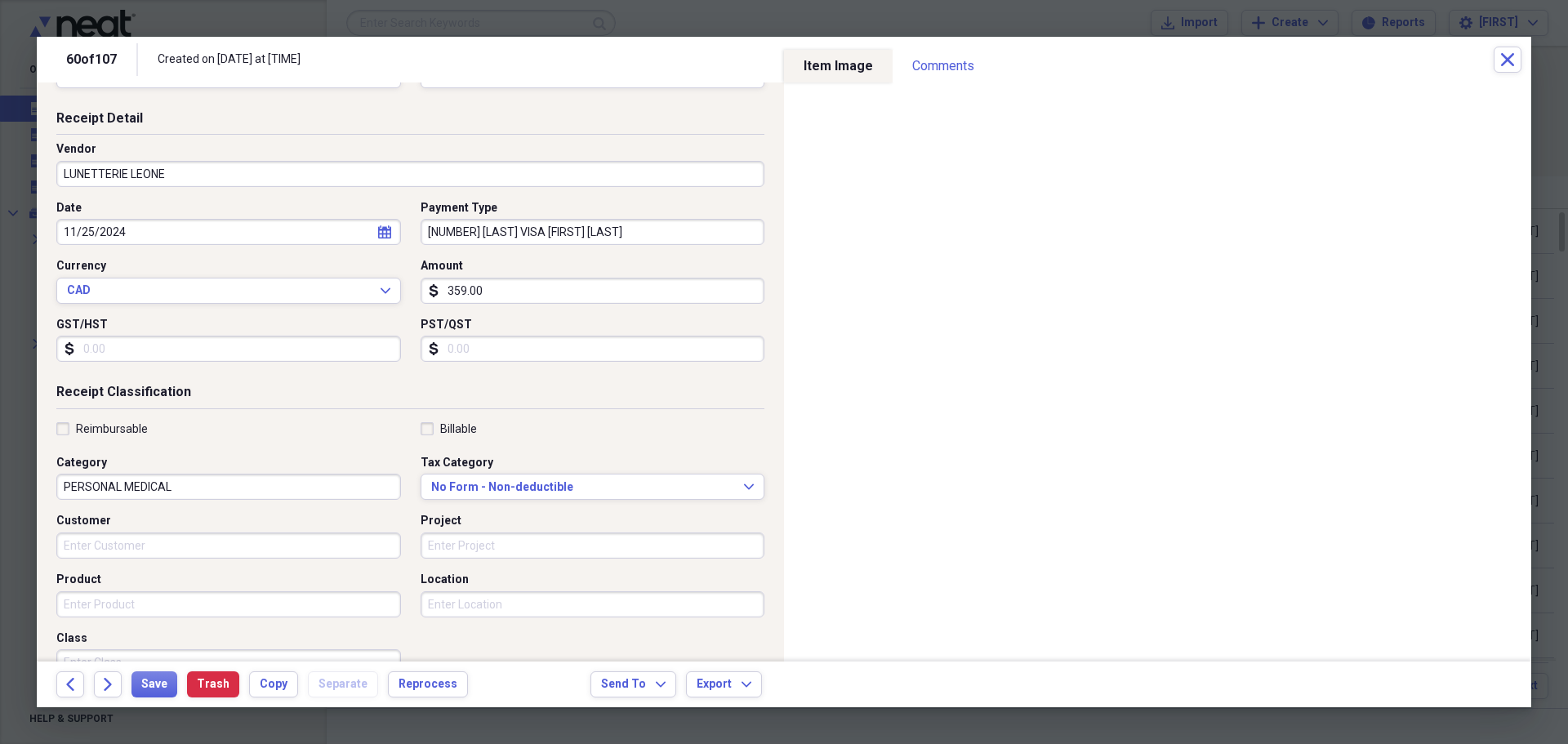 scroll, scrollTop: 82, scrollLeft: 0, axis: vertical 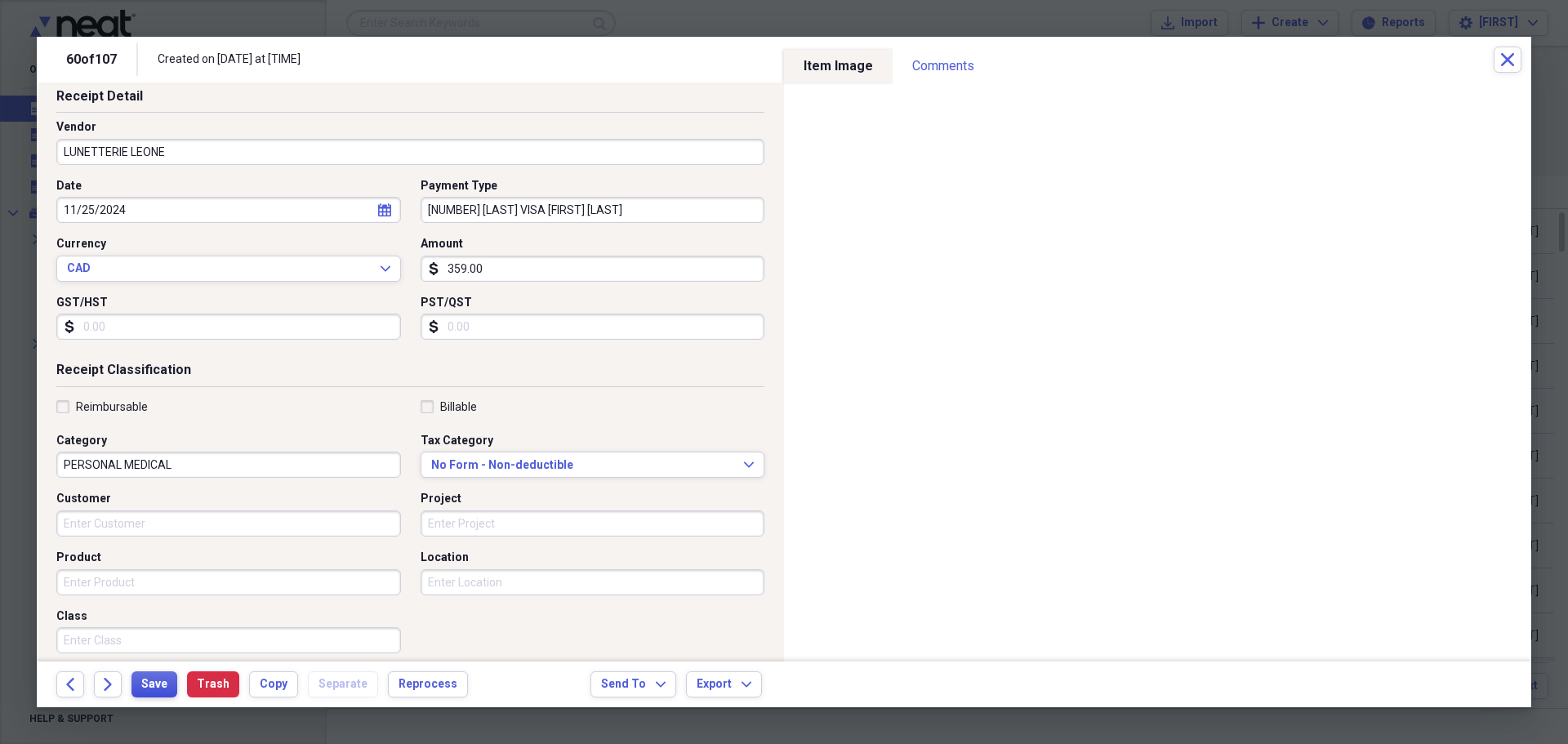 type on "LUNETTERIE LEONE" 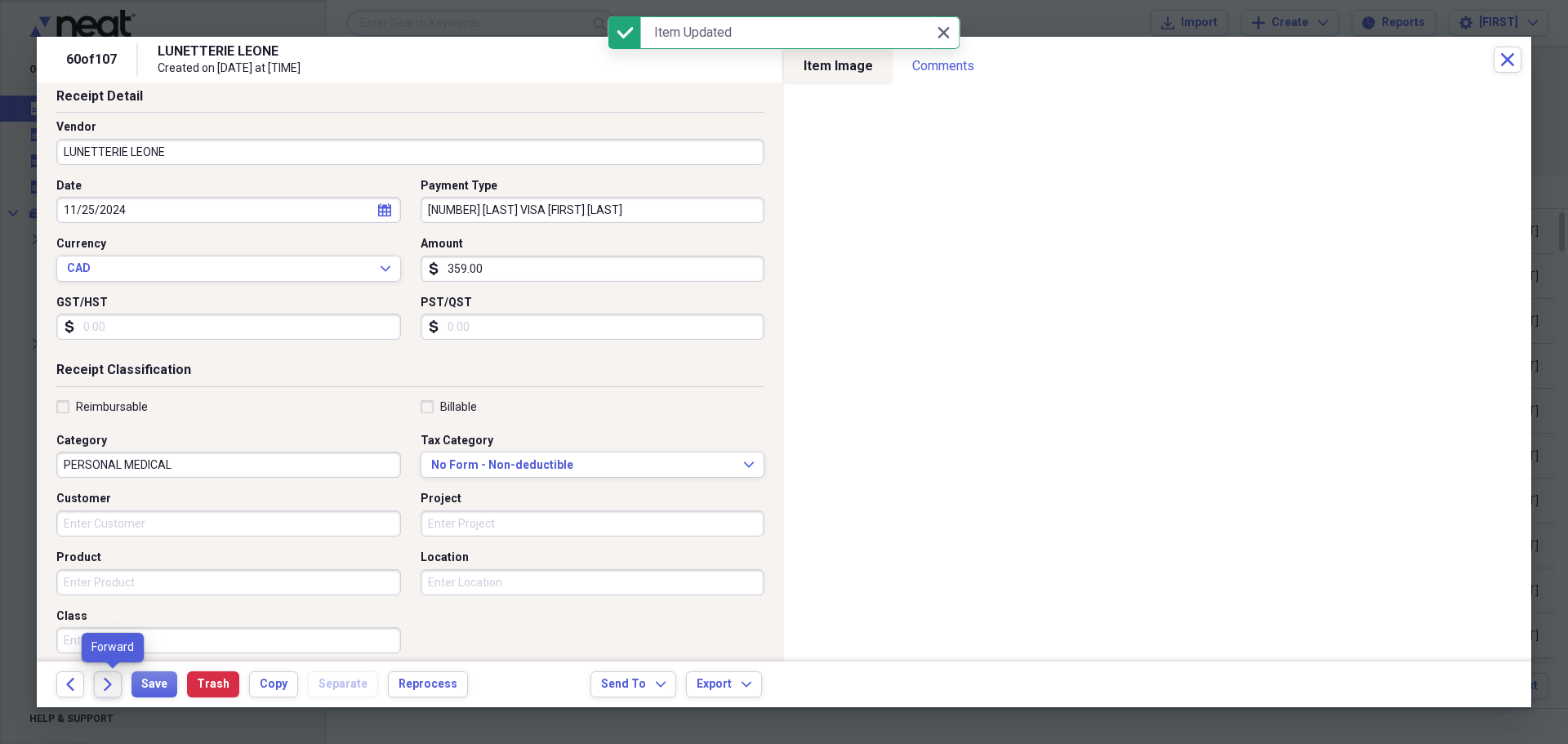 click on "Forward" 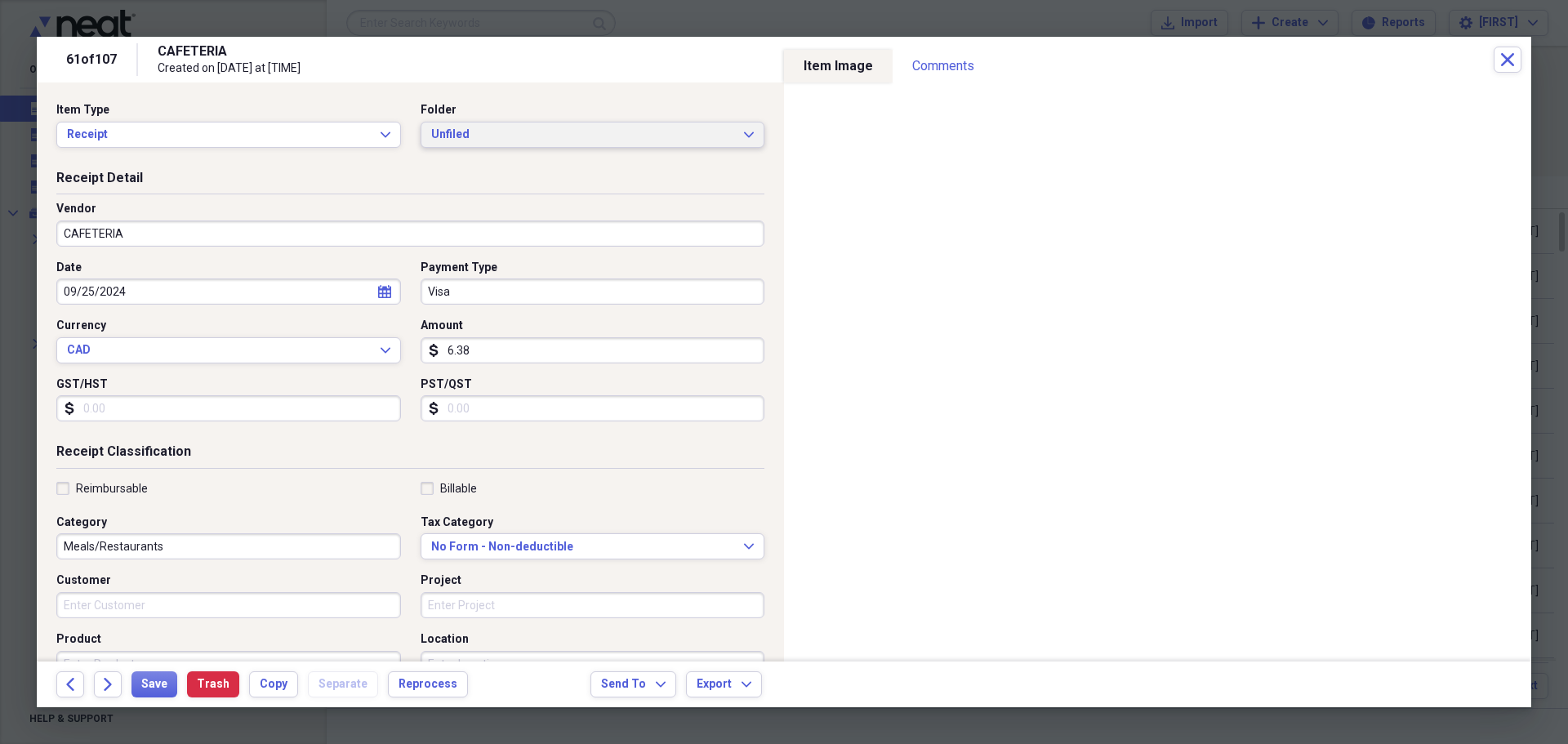 click on "Unfiled Expand" at bounding box center (593, 135) 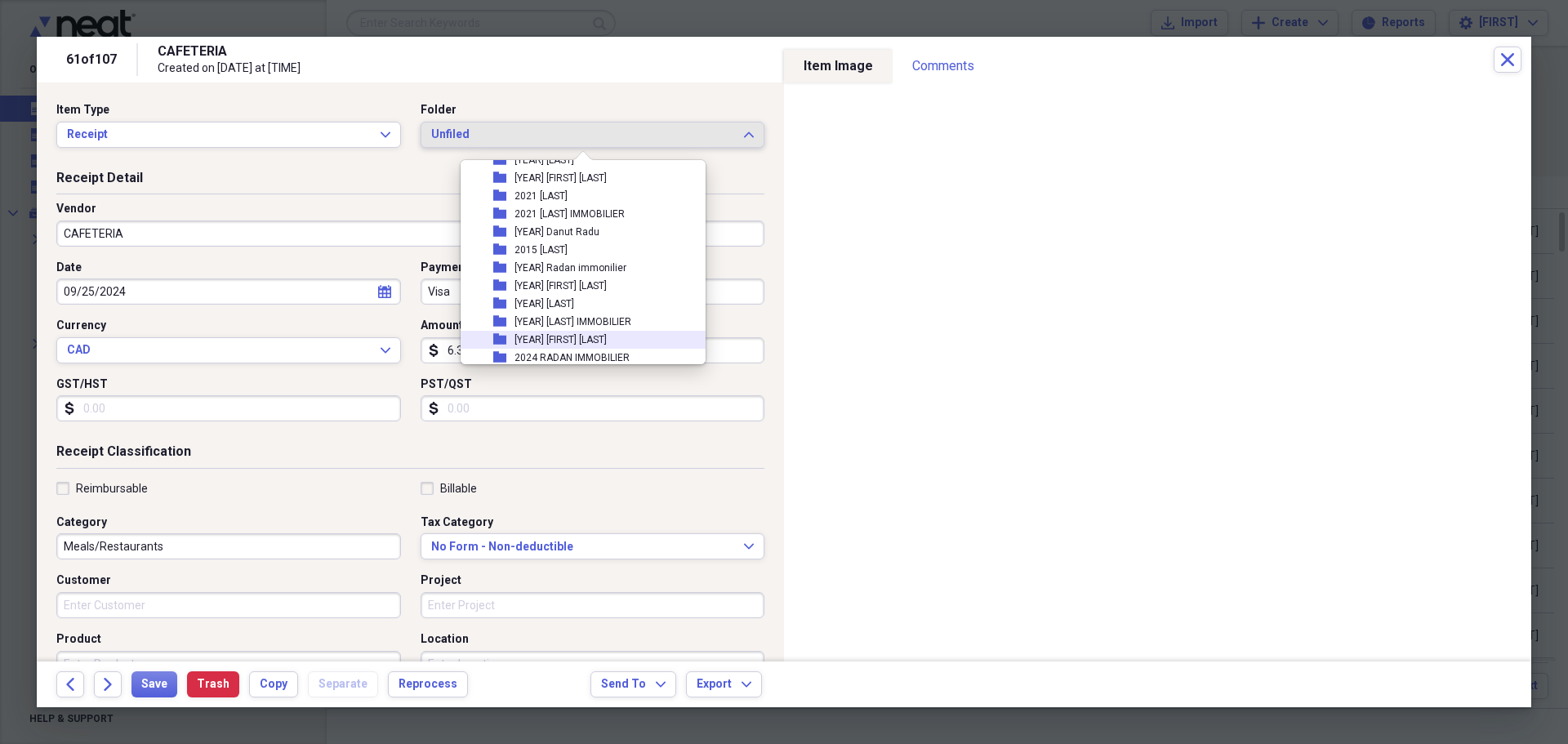 scroll, scrollTop: 408, scrollLeft: 0, axis: vertical 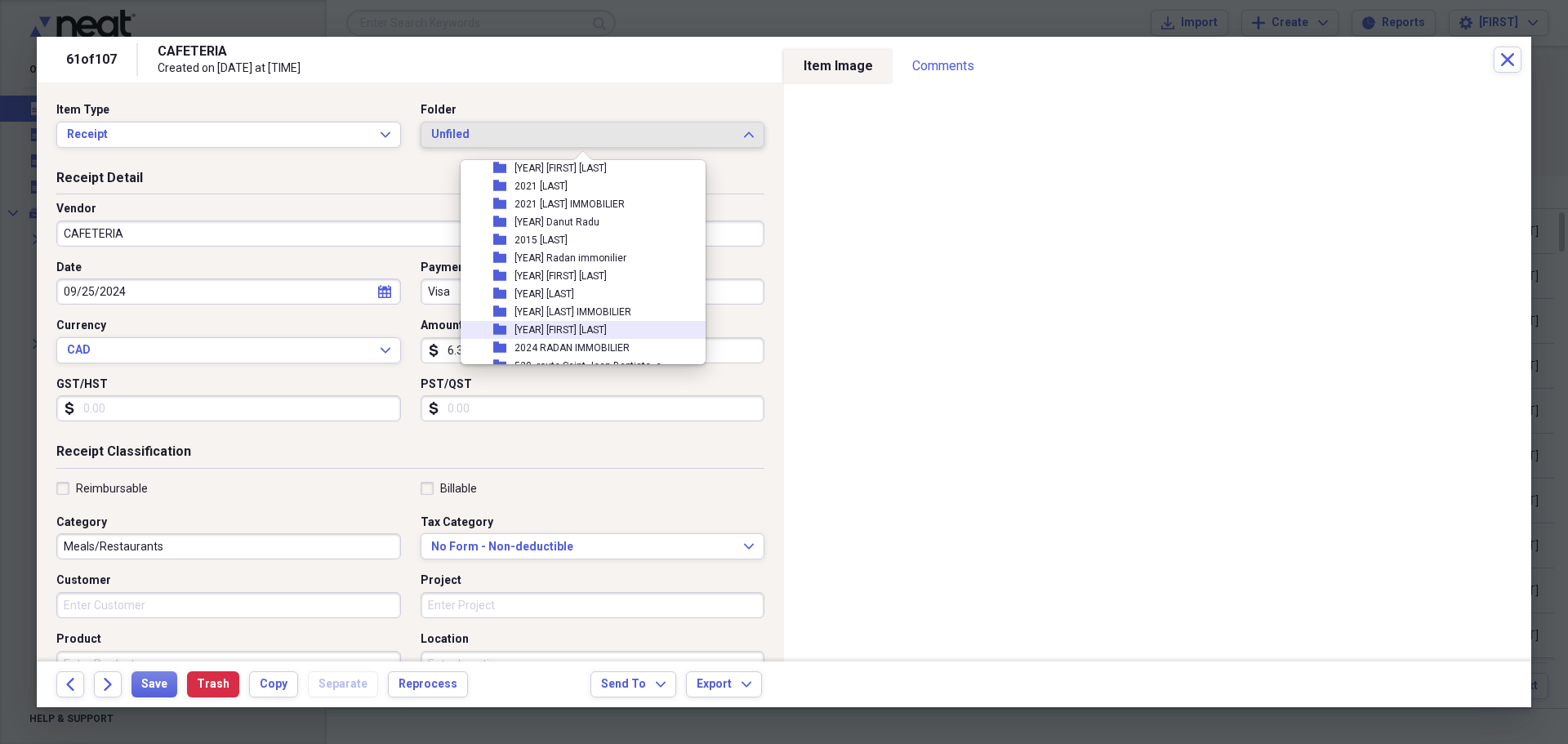 click on "[YEAR] [FIRST] [LAST]" at bounding box center [560, 330] 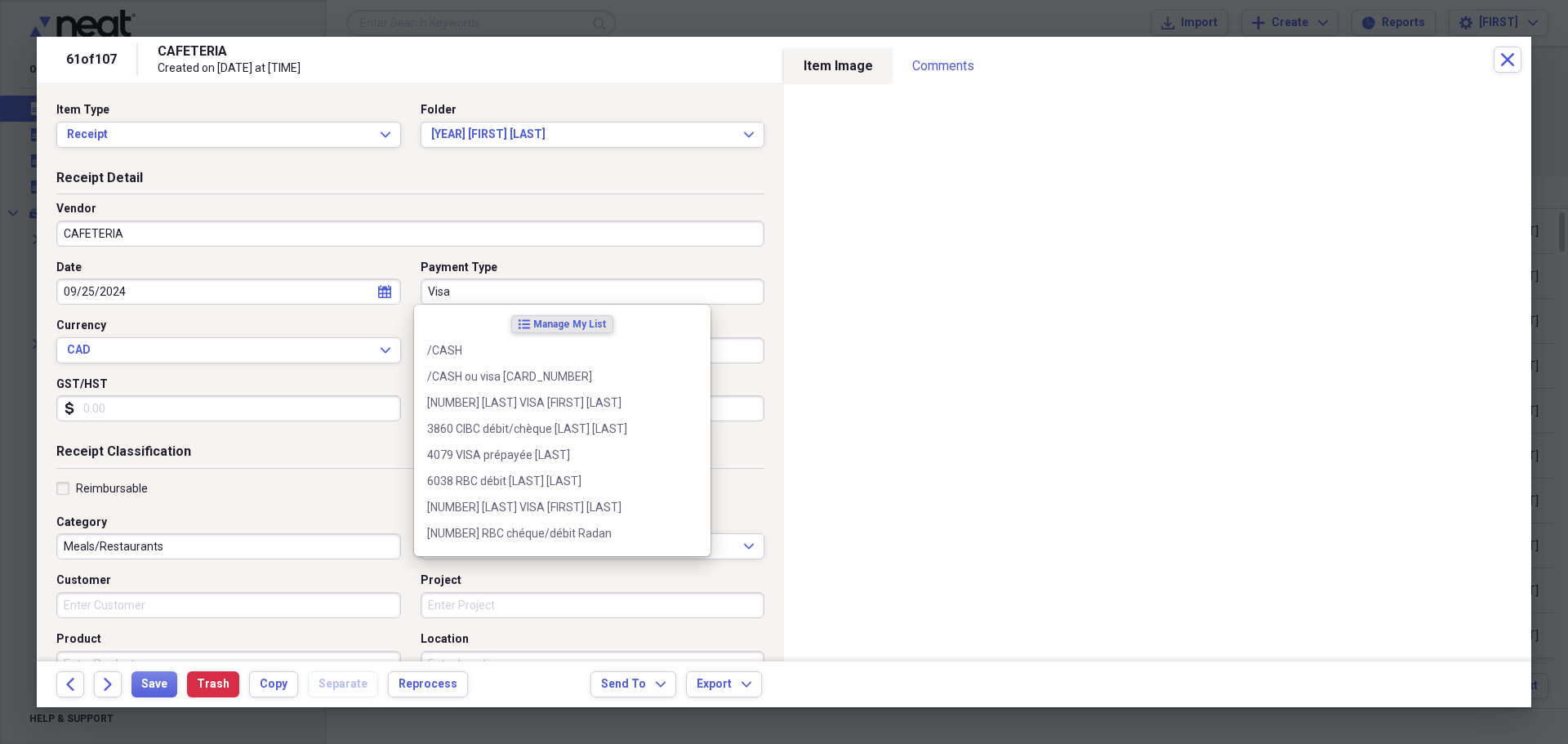 click on "Visa" at bounding box center (593, 292) 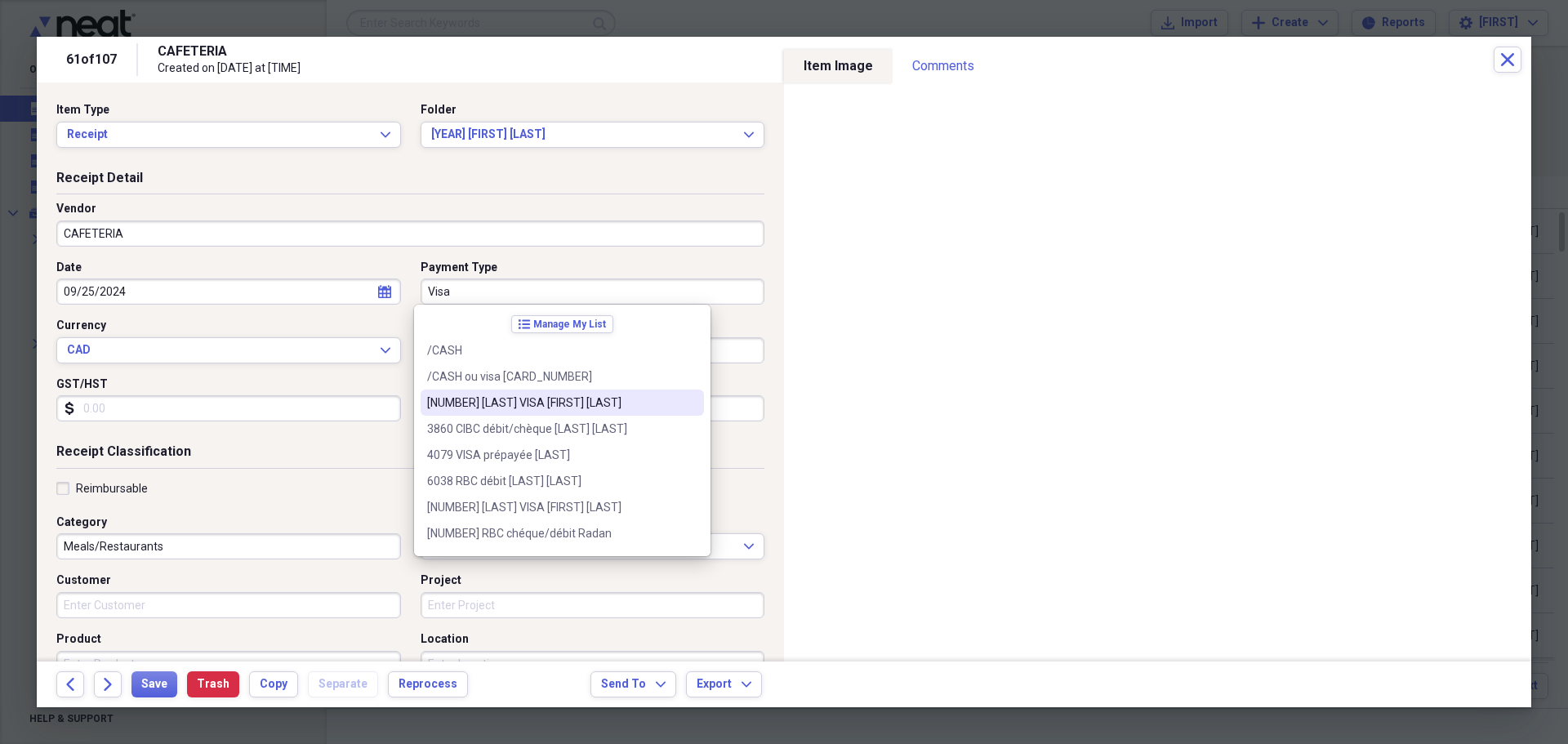 click on "[NUMBER] [LAST] VISA [FIRST] [LAST]" at bounding box center [552, 403] 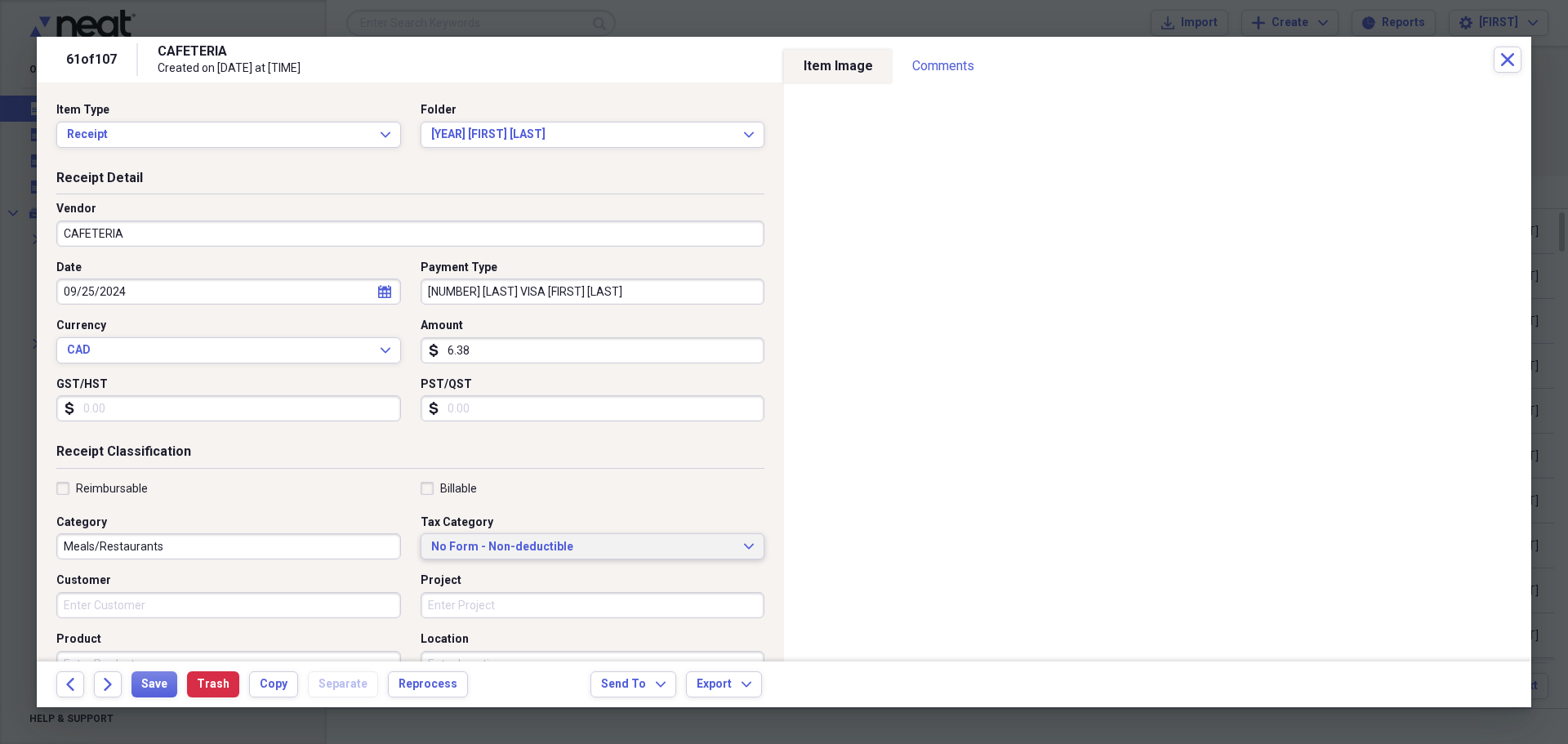 click on "No Form - Non-deductible" at bounding box center (583, 547) 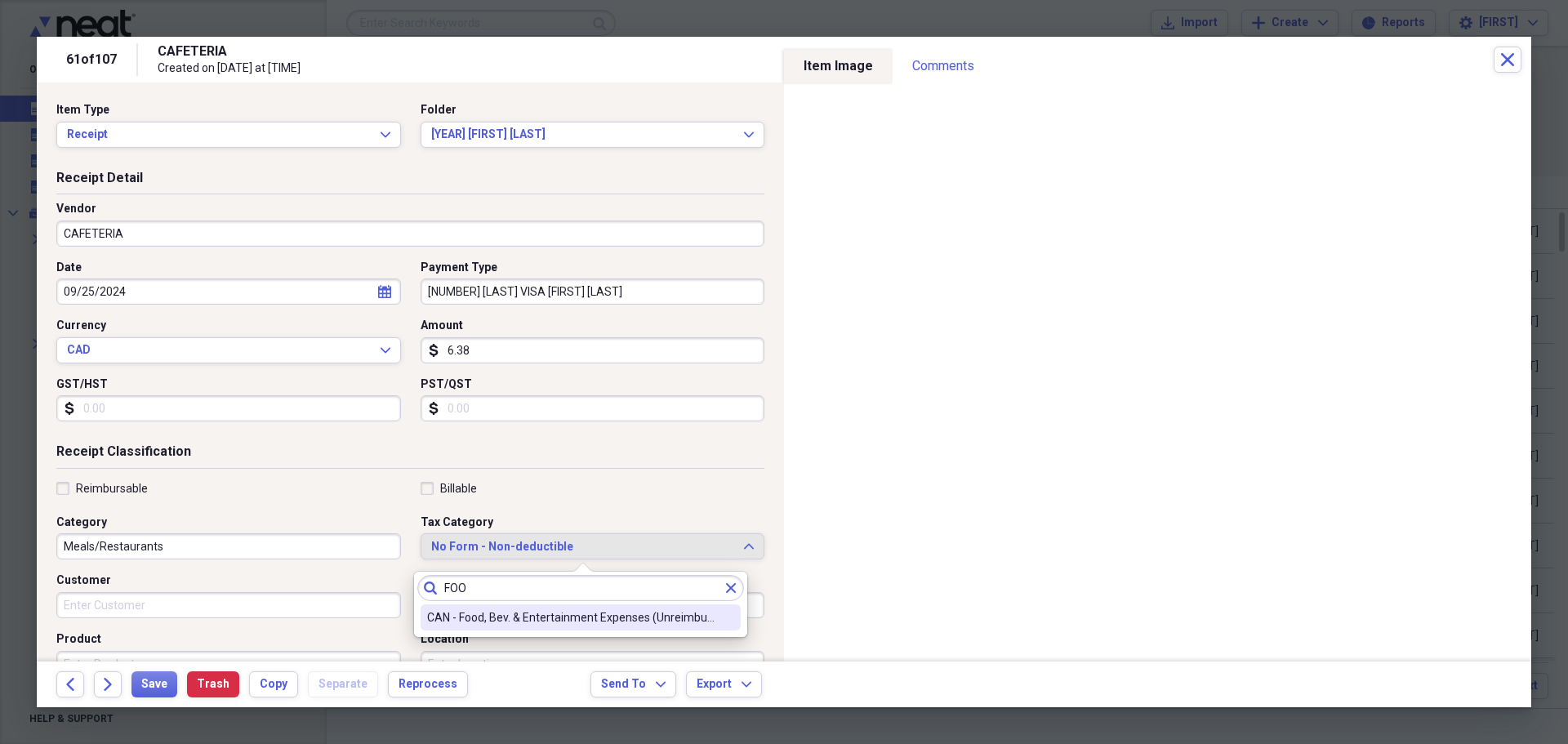 type on "FOO" 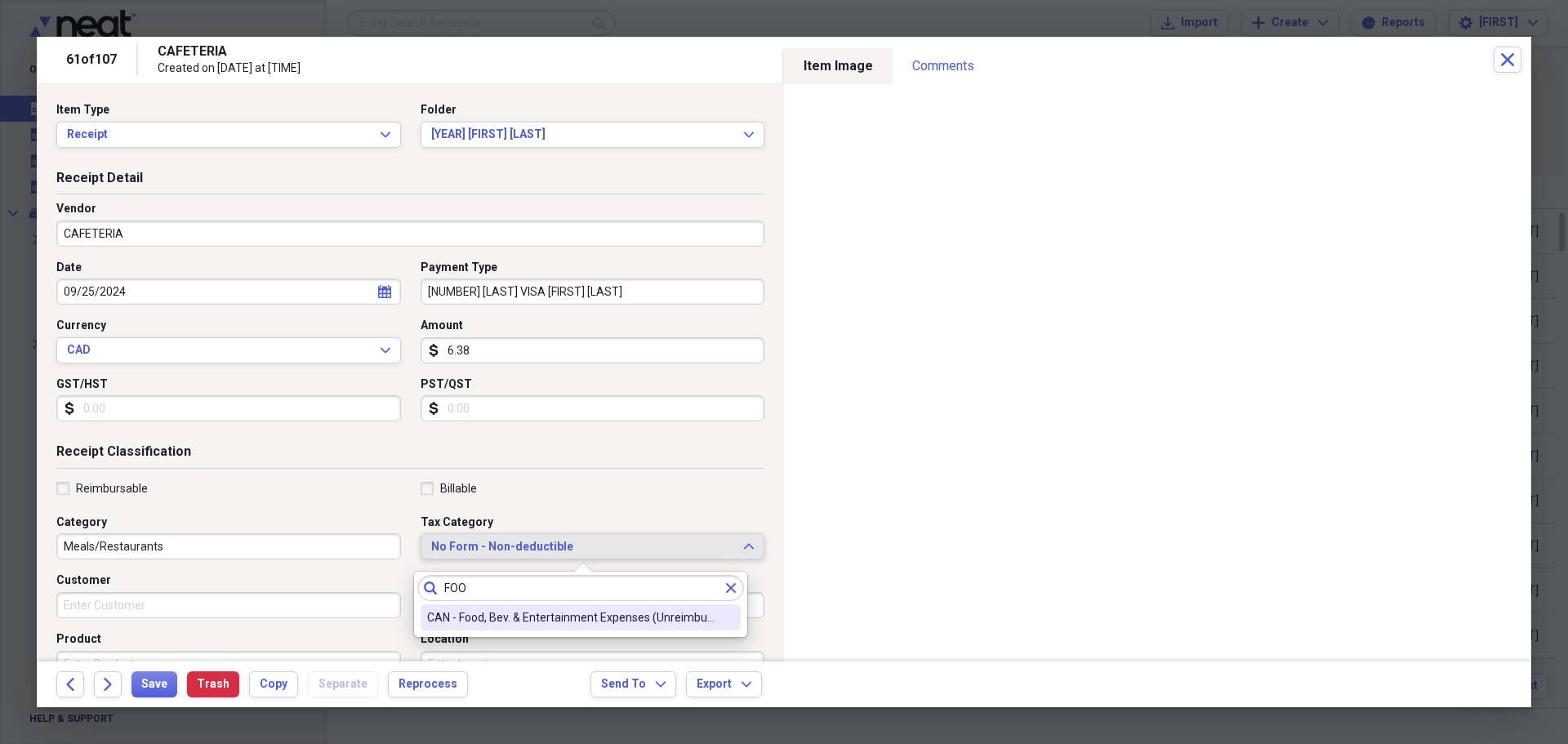 click on "Reimbursable" at bounding box center [102, 488] 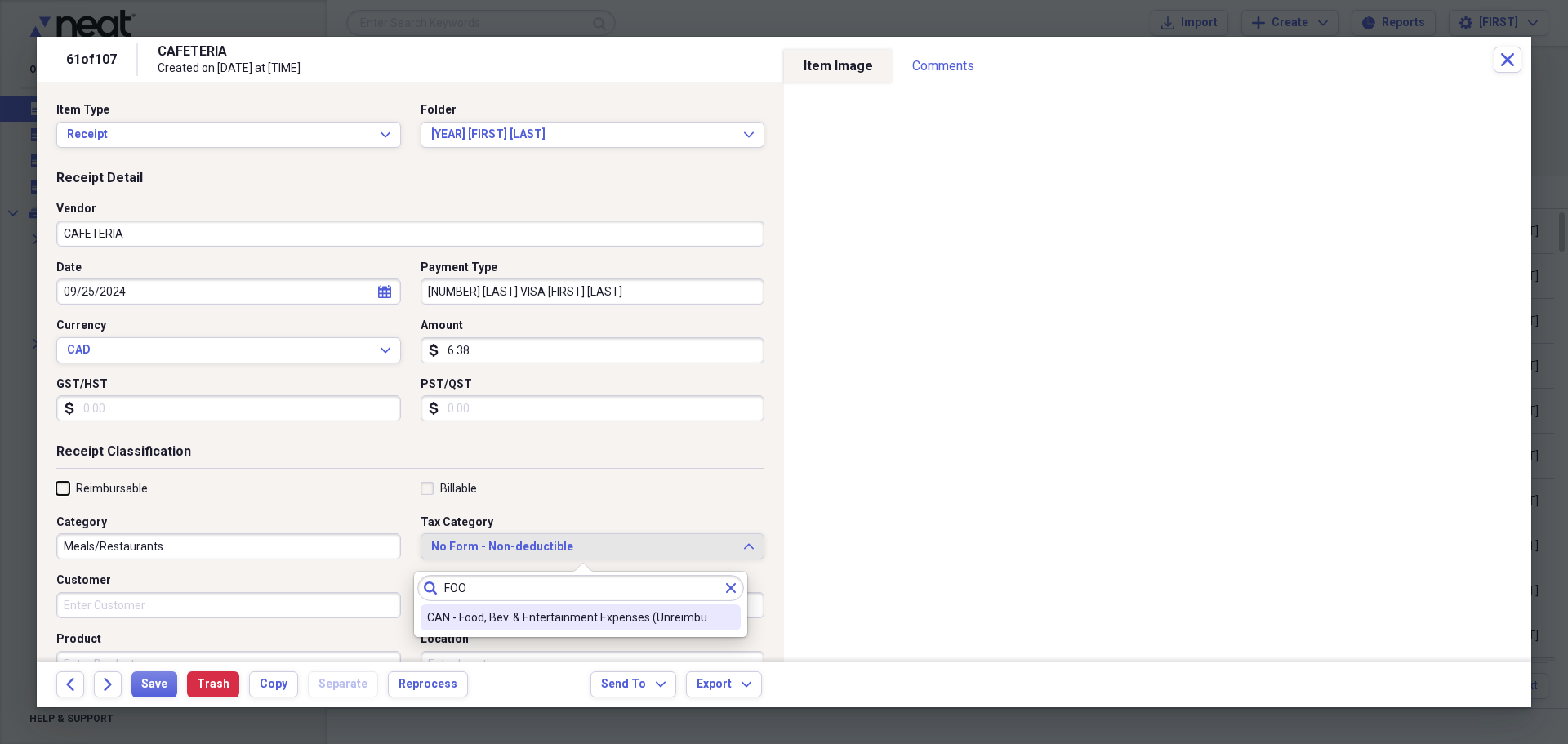 click on "Reimbursable" at bounding box center (56, 488) 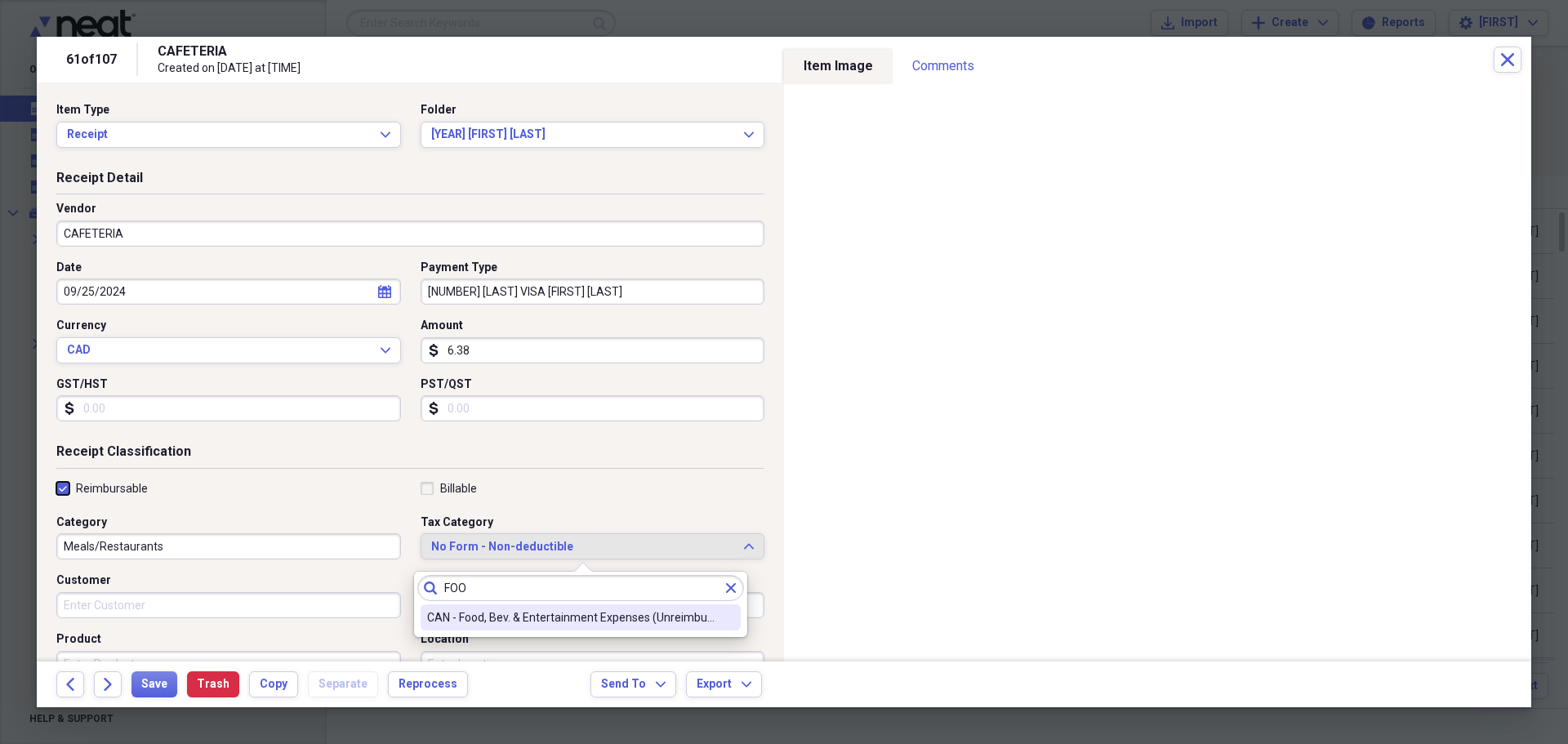 checkbox on "true" 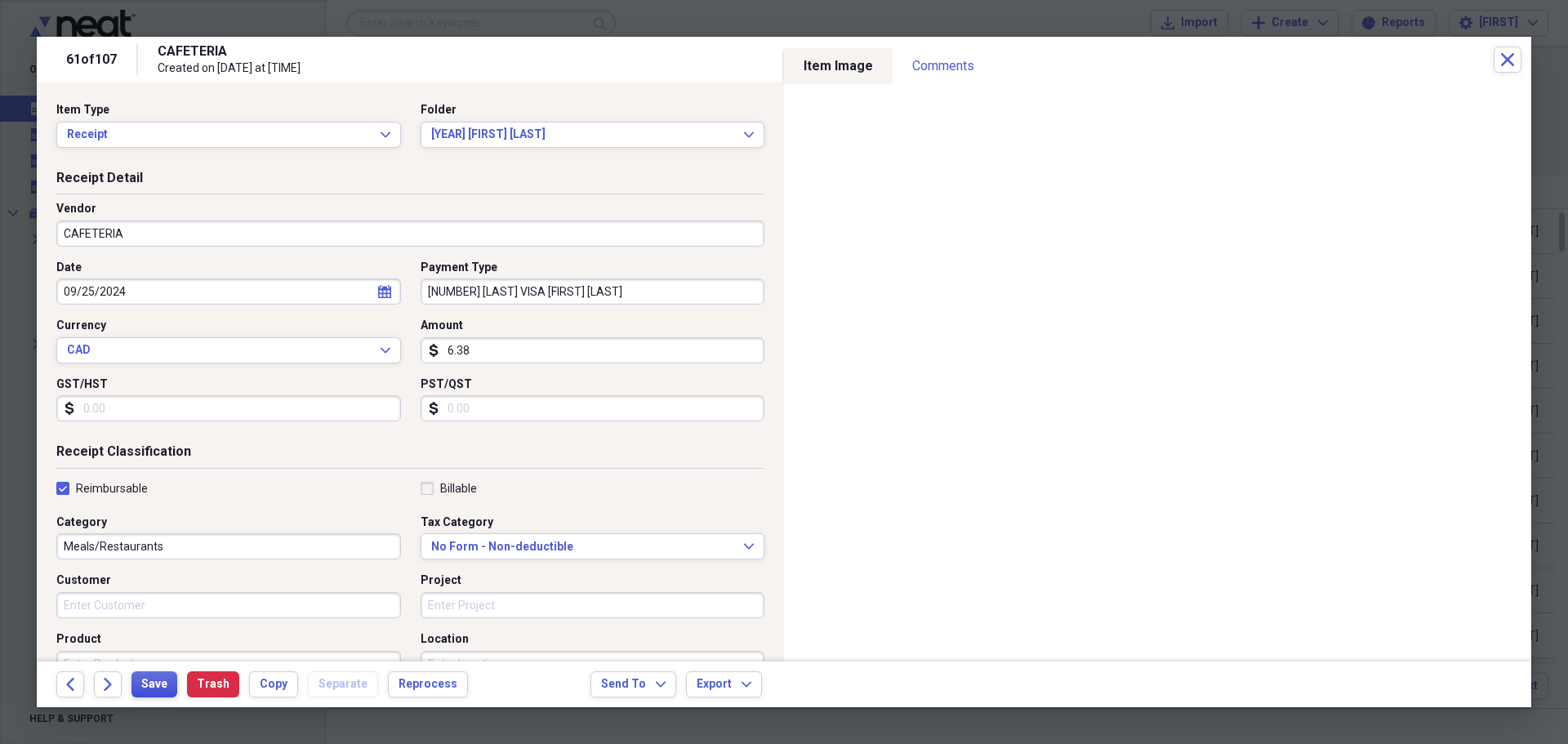 click on "Save" at bounding box center (154, 684) 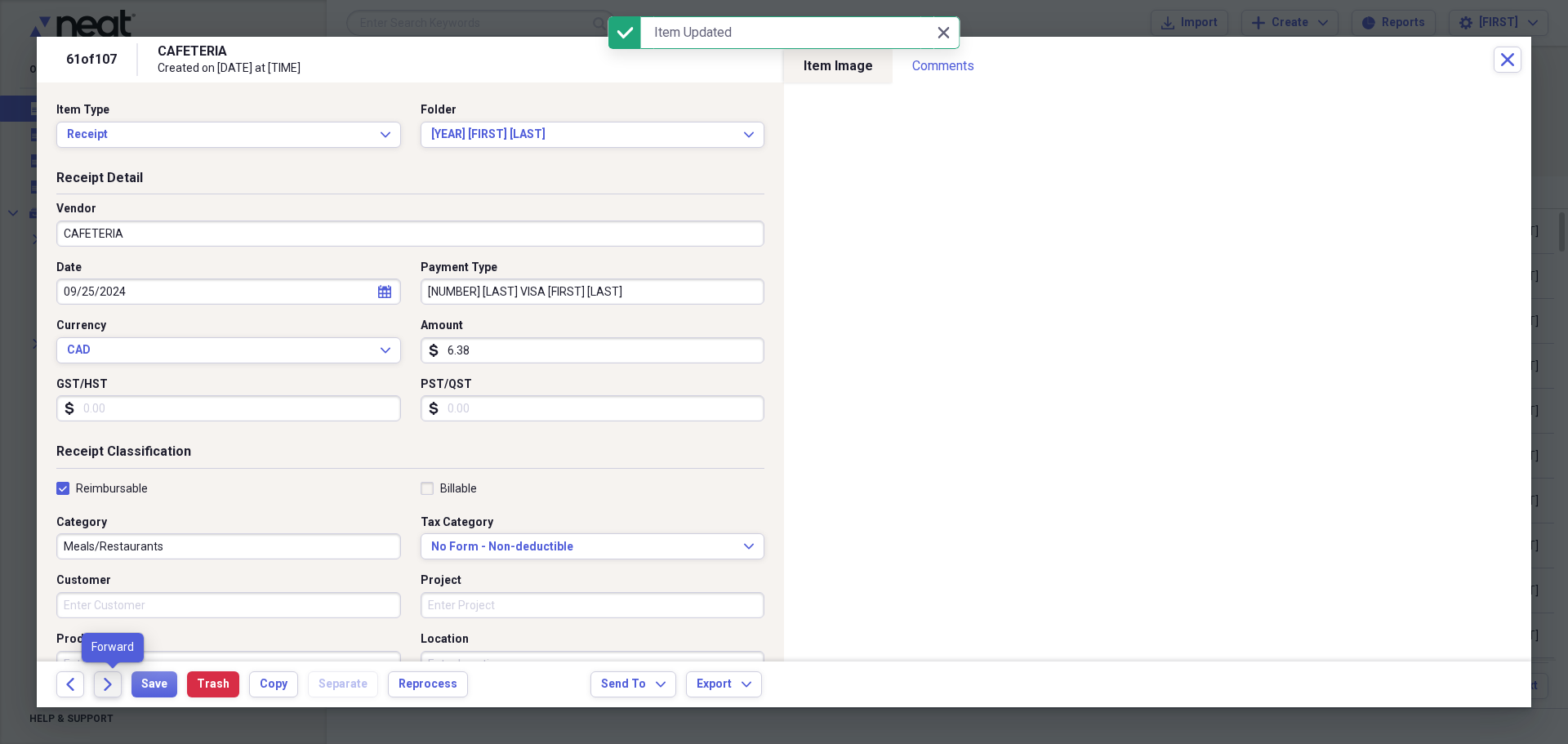 click on "Forward" 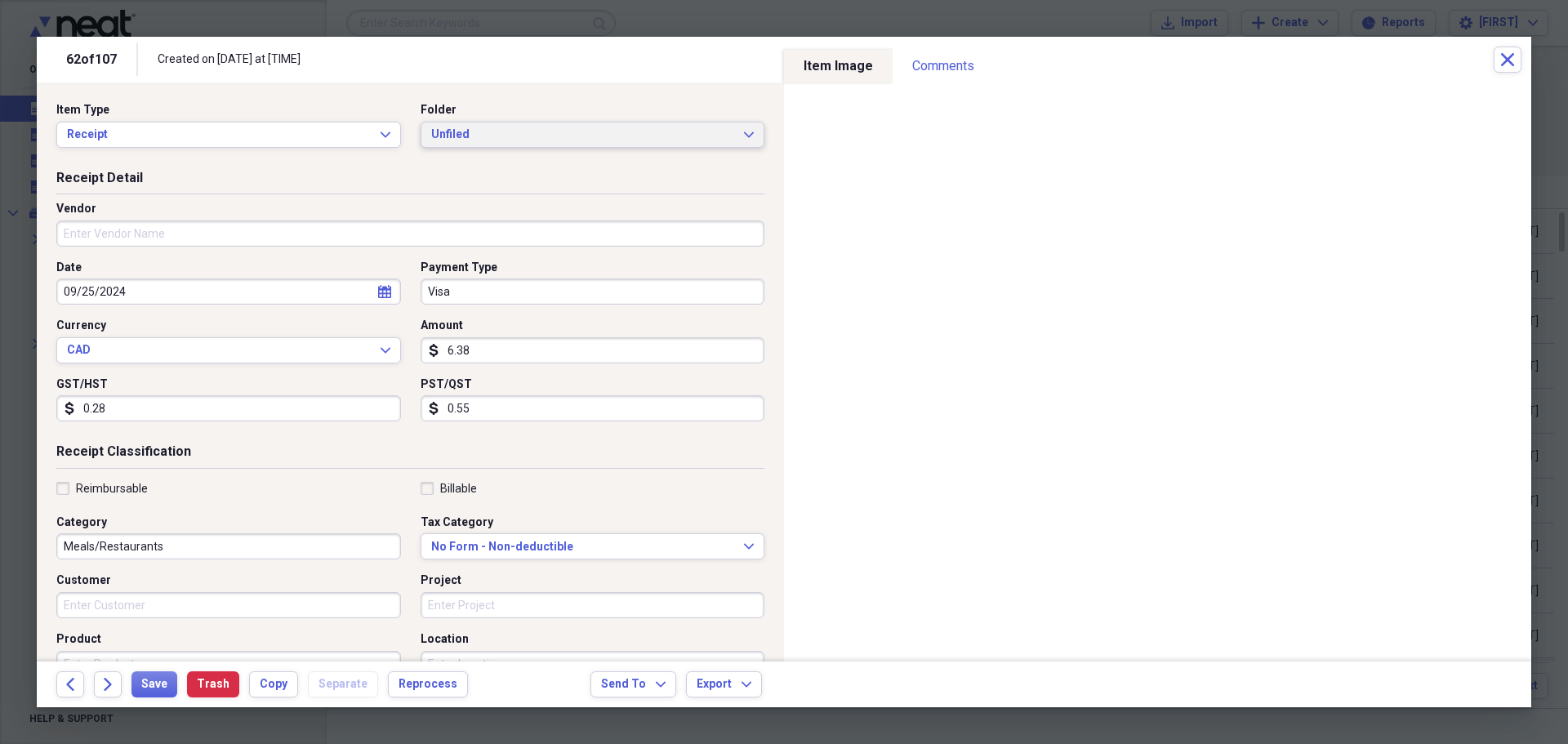 click on "Expand" 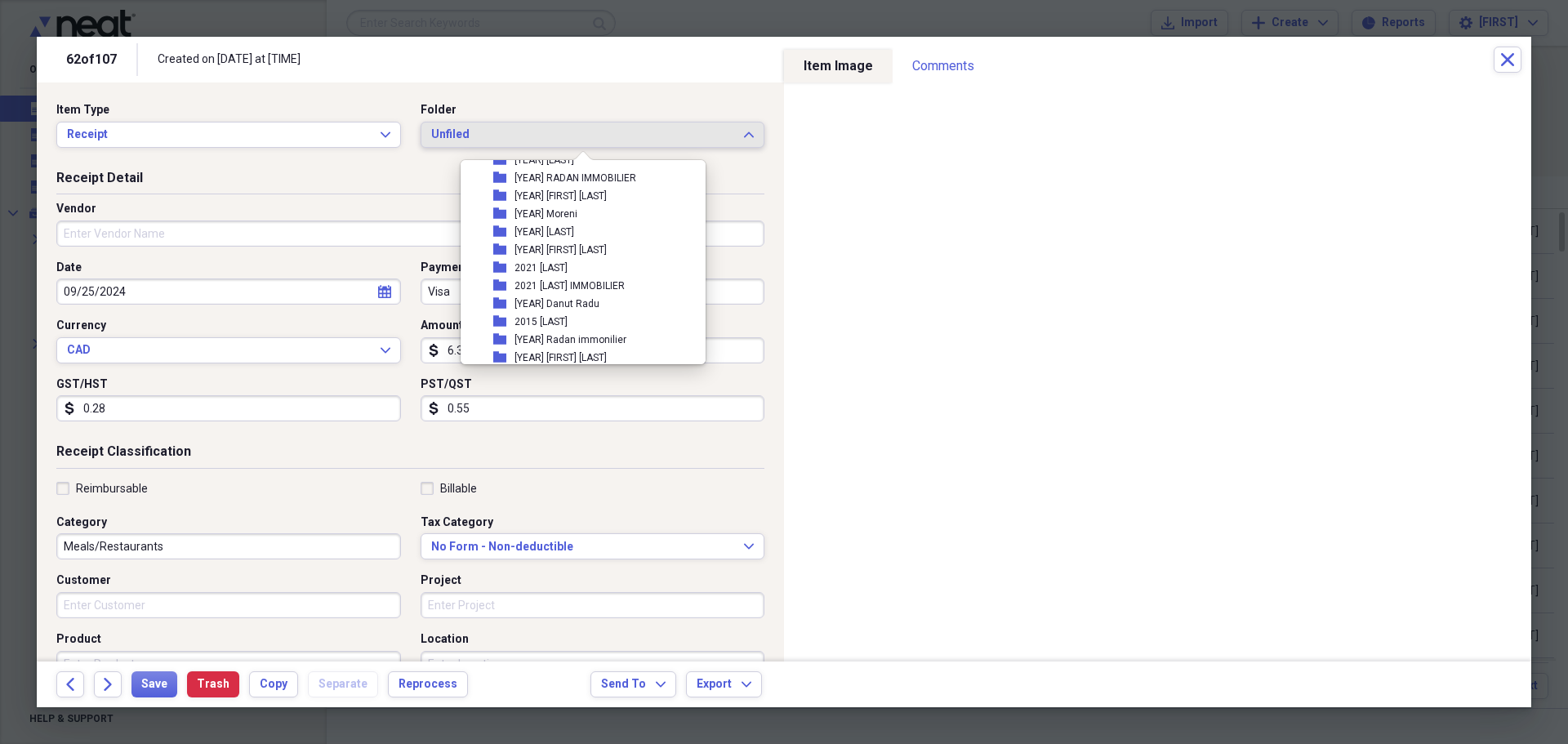 scroll, scrollTop: 408, scrollLeft: 0, axis: vertical 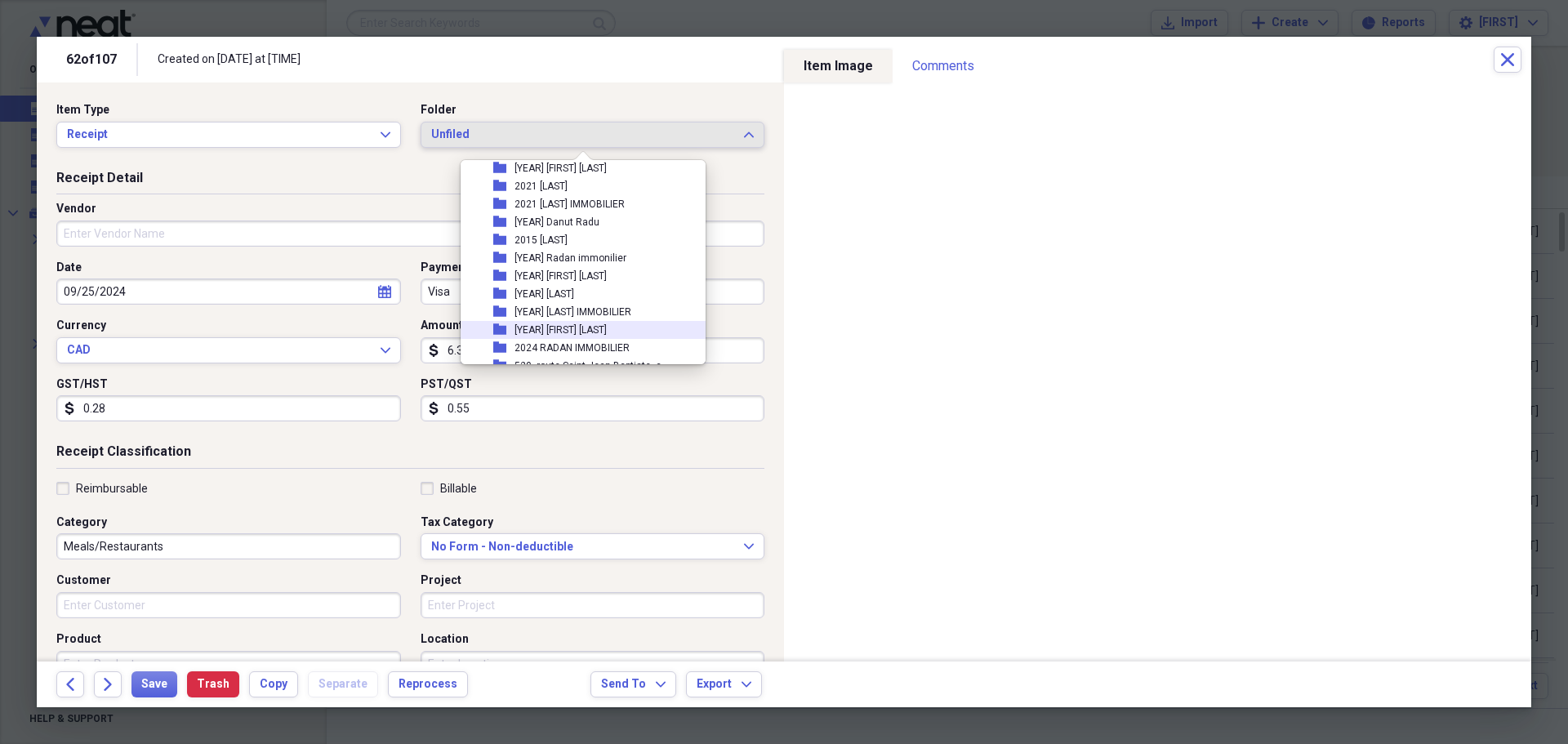 click on "[YEAR] [FIRST] [LAST]" at bounding box center (560, 330) 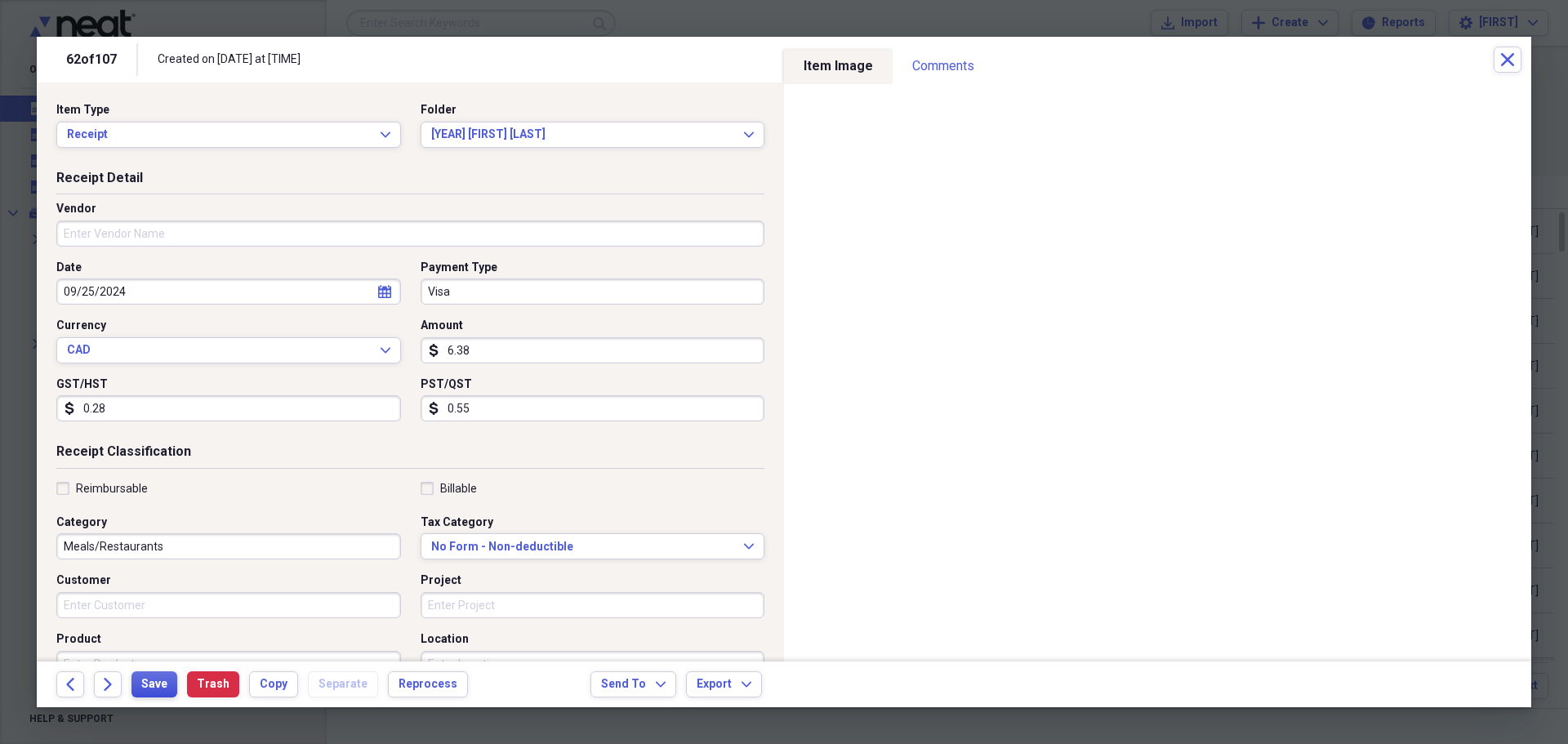 click on "Save" at bounding box center [154, 684] 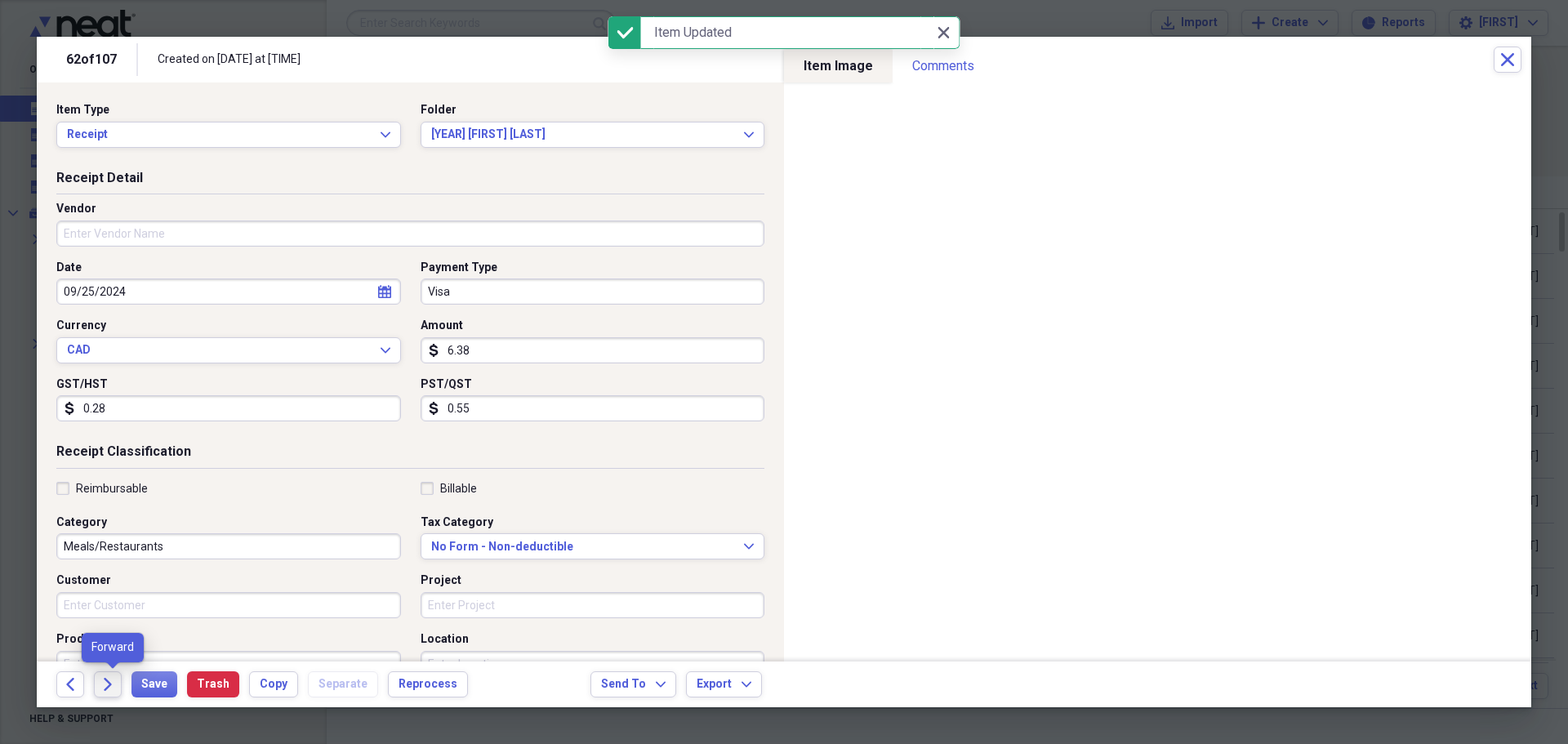 click 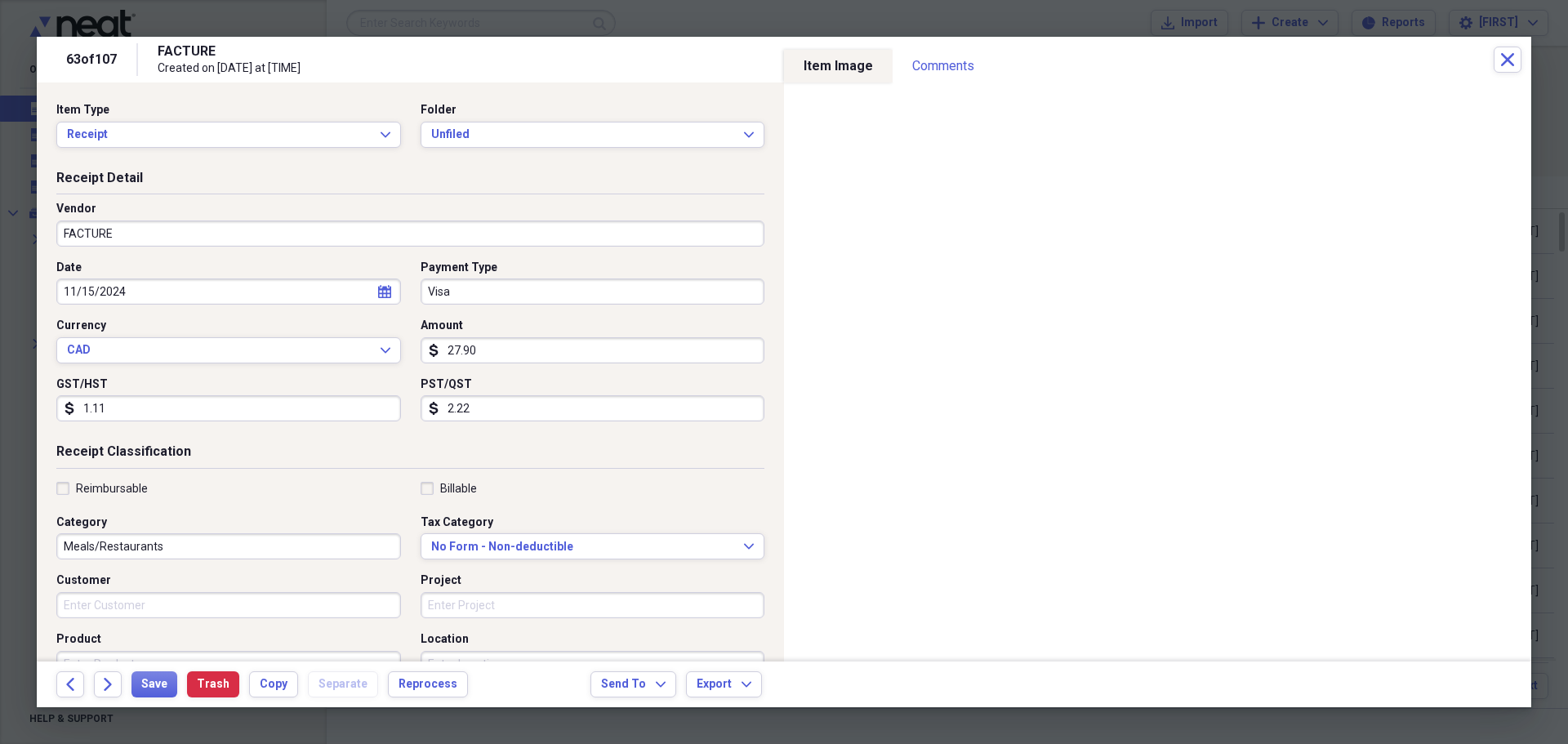 click on "FACTURE" at bounding box center (410, 234) 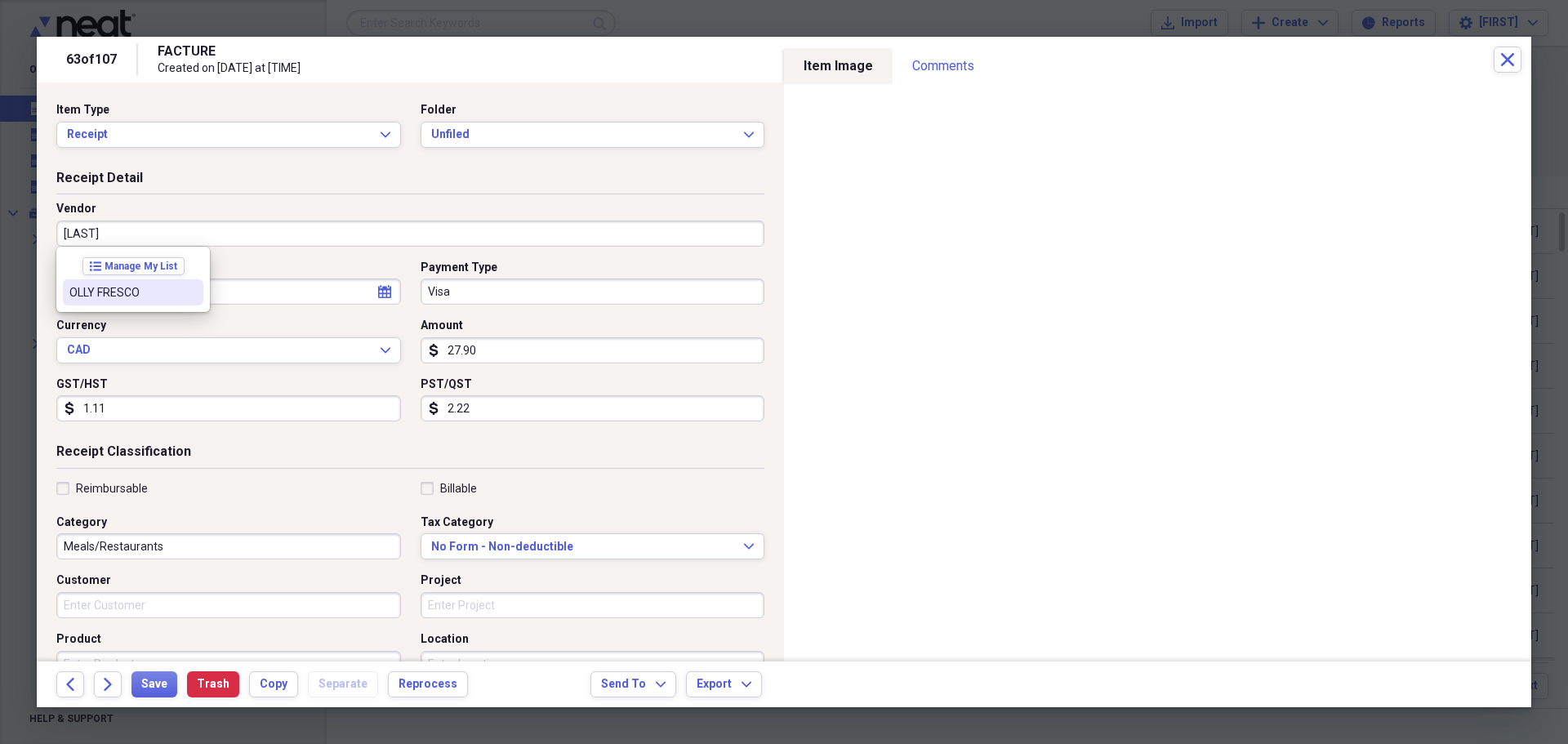 click on "OLLY FRESCO" at bounding box center [123, 292] 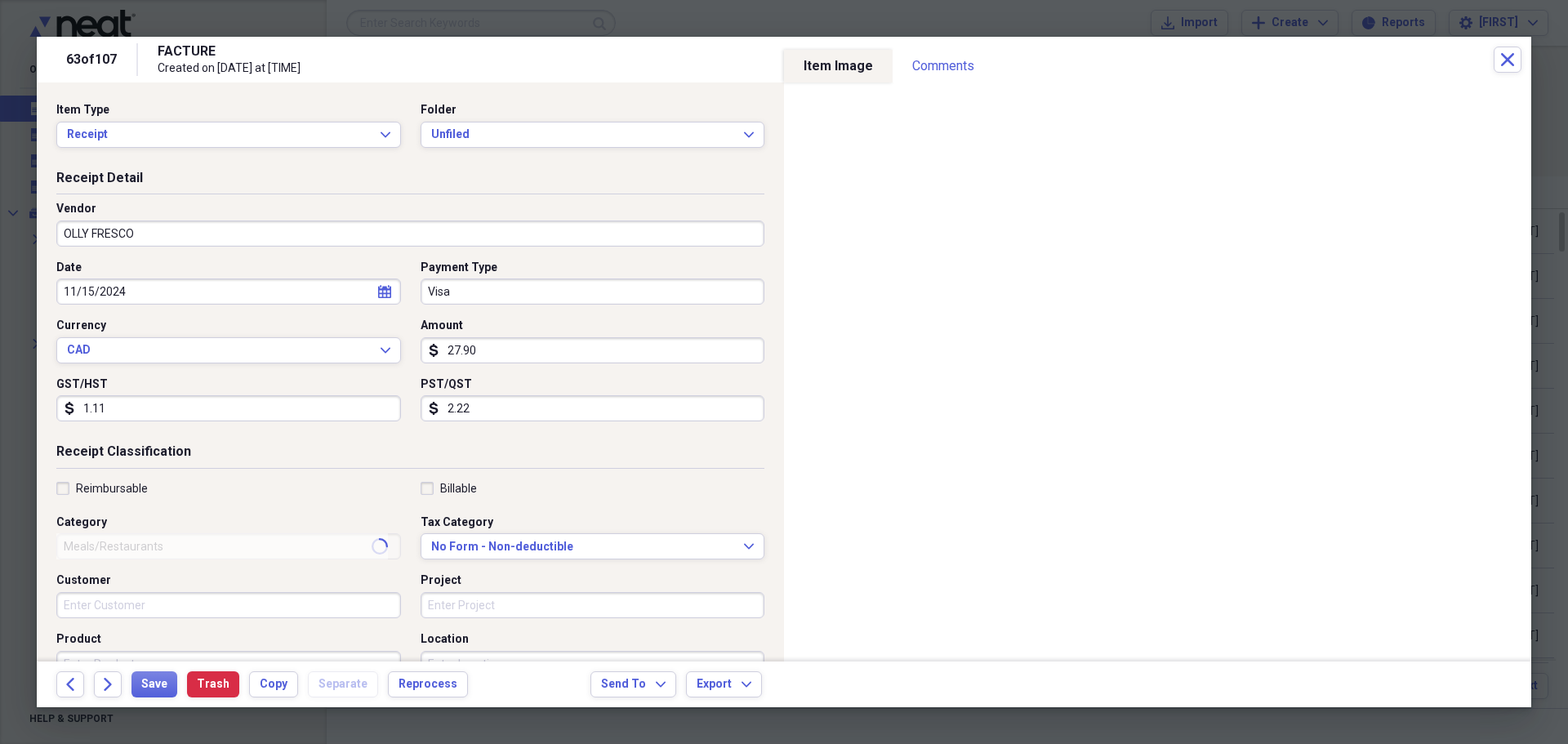 type on "Meals/Restaurant" 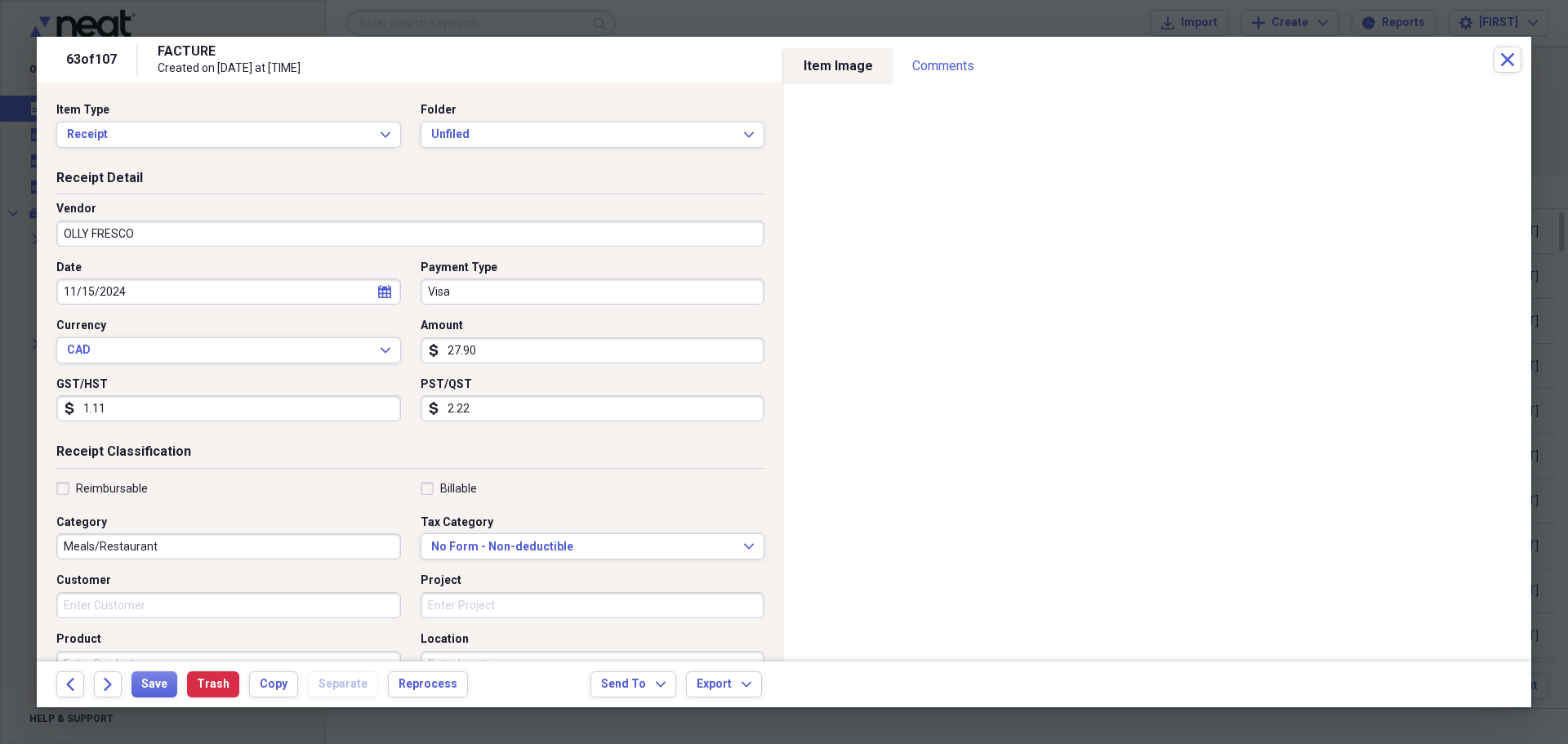 click on "Visa" at bounding box center (593, 292) 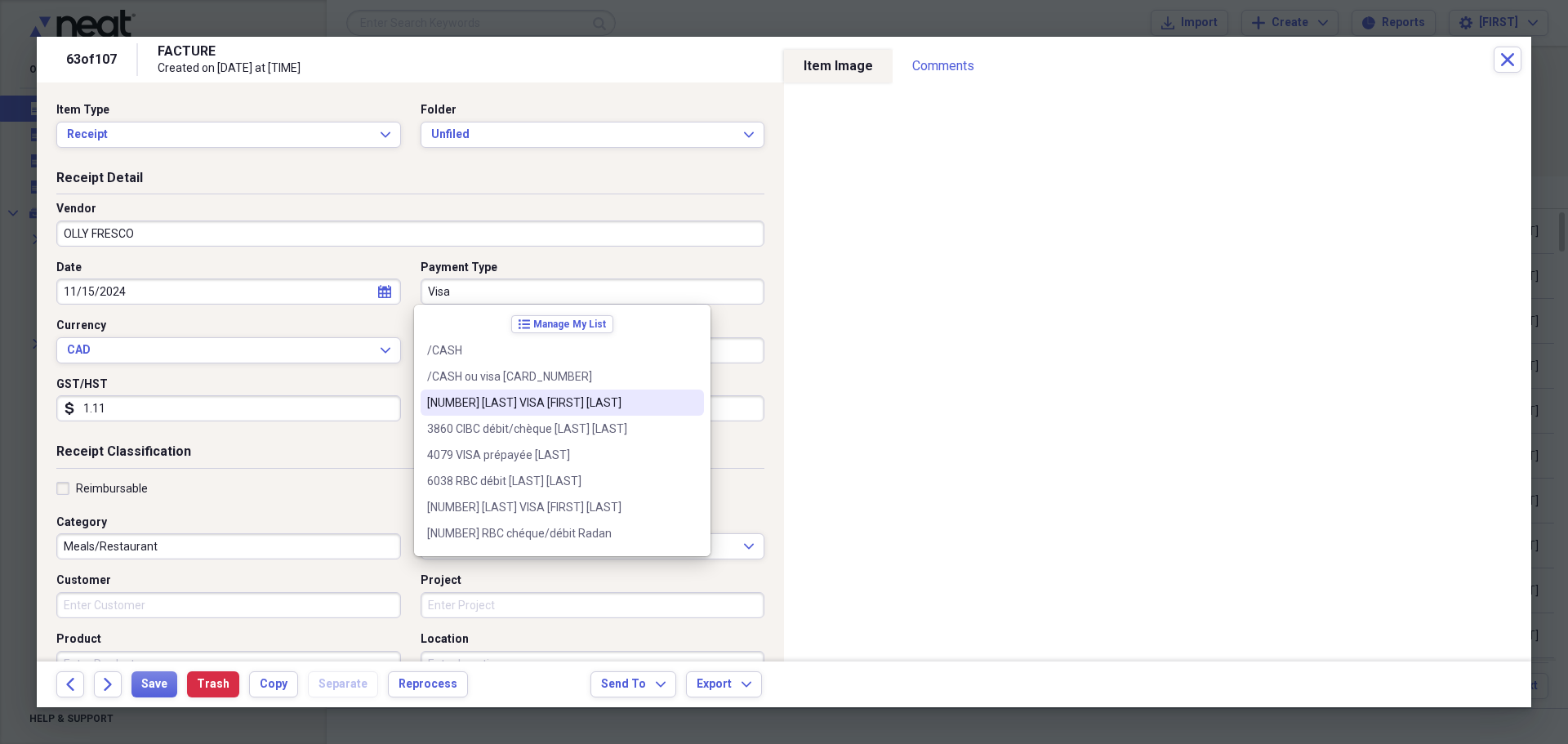 click on "[NUMBER] [LAST] VISA [FIRST] [LAST]" at bounding box center [552, 403] 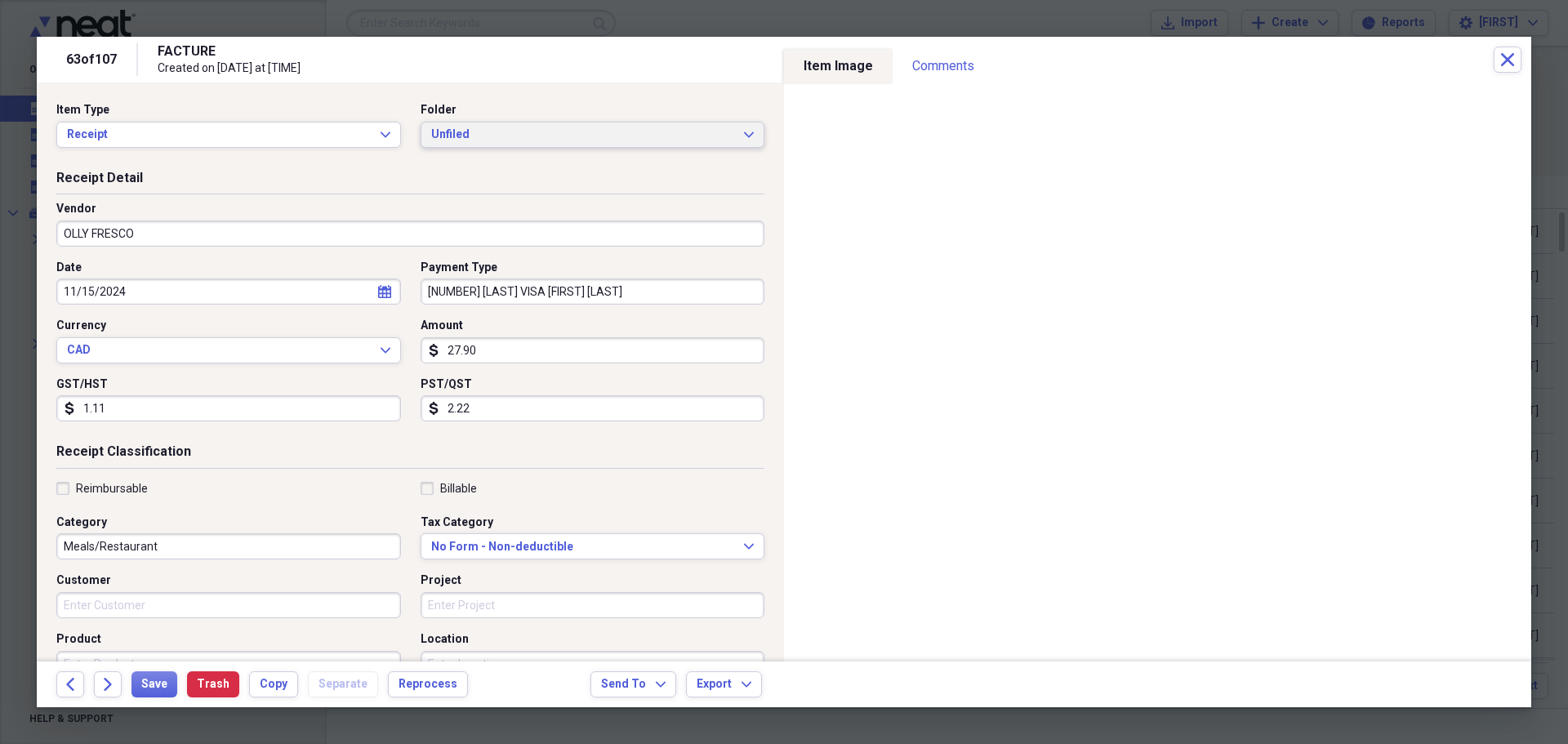 click on "Expand" 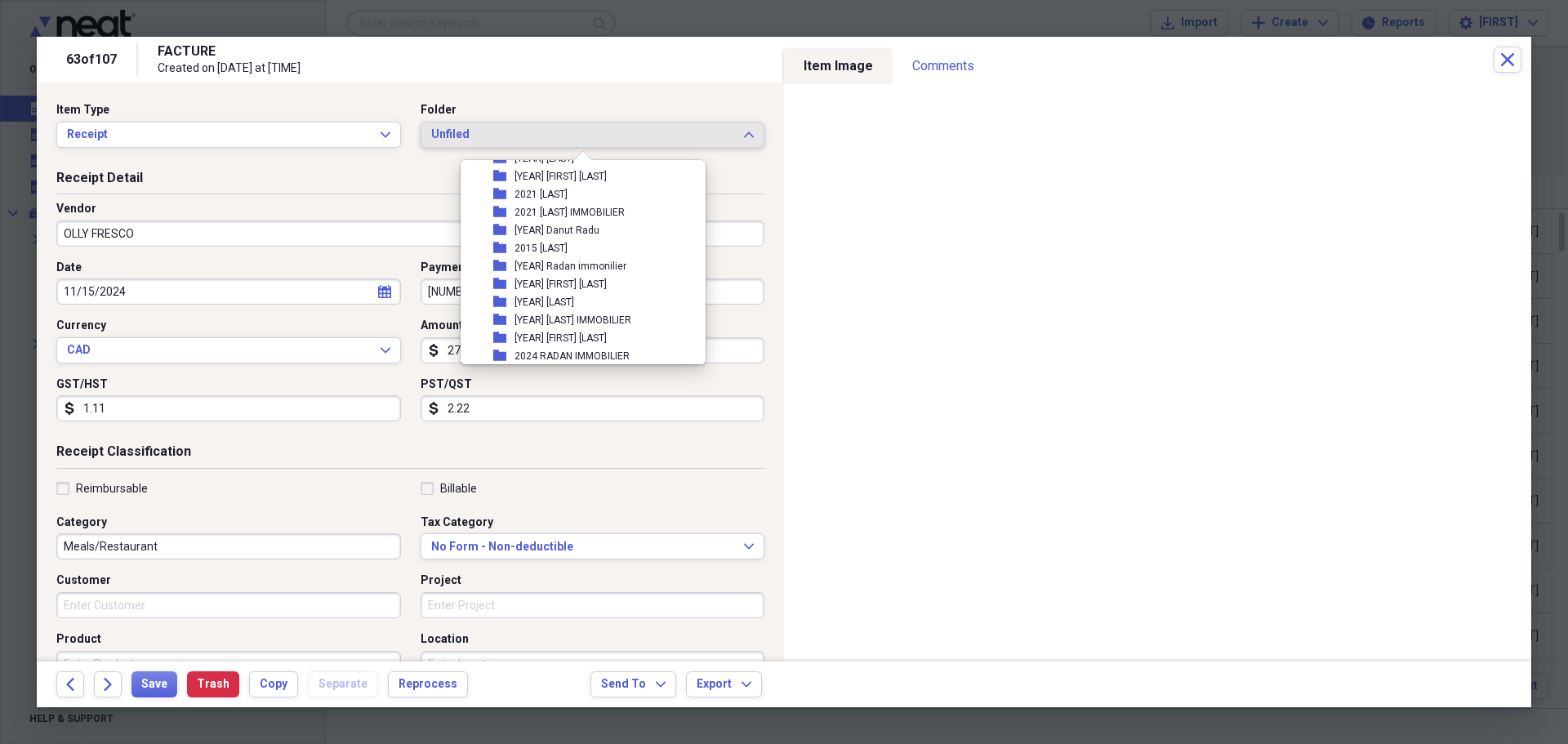 scroll, scrollTop: 490, scrollLeft: 0, axis: vertical 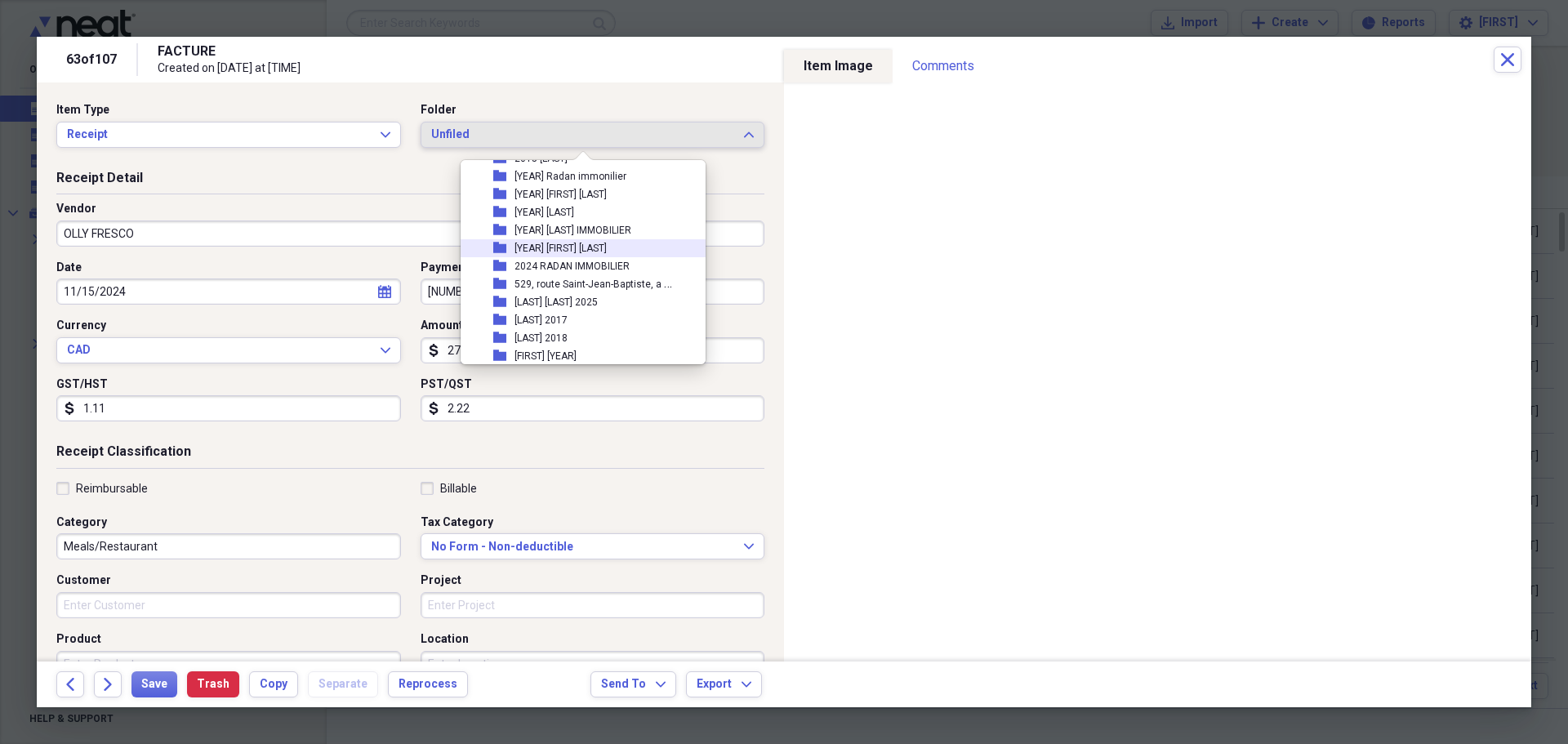 click on "folder 2024 [LAST] [LAST]" at bounding box center (577, 248) 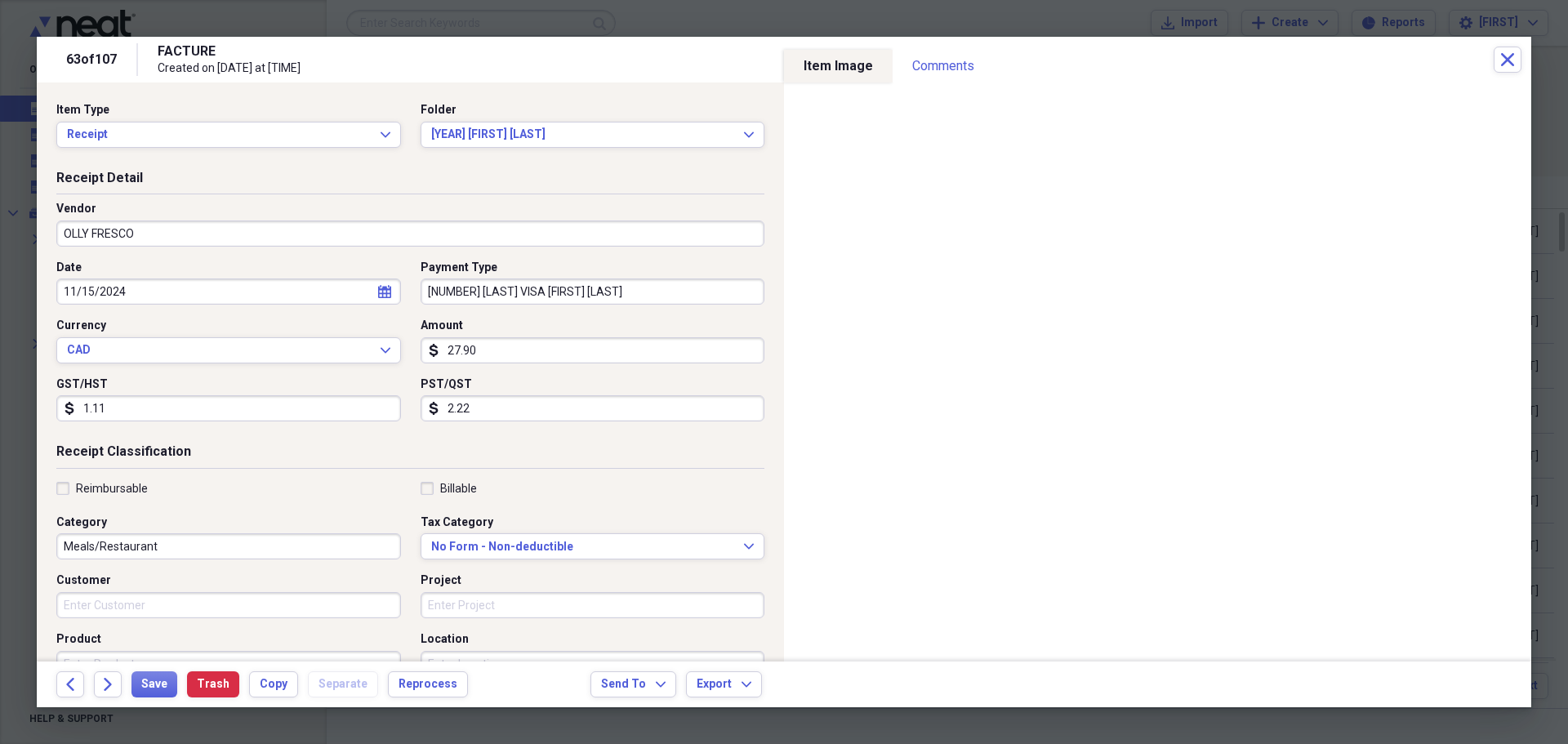 click on "Reimbursable" at bounding box center (102, 488) 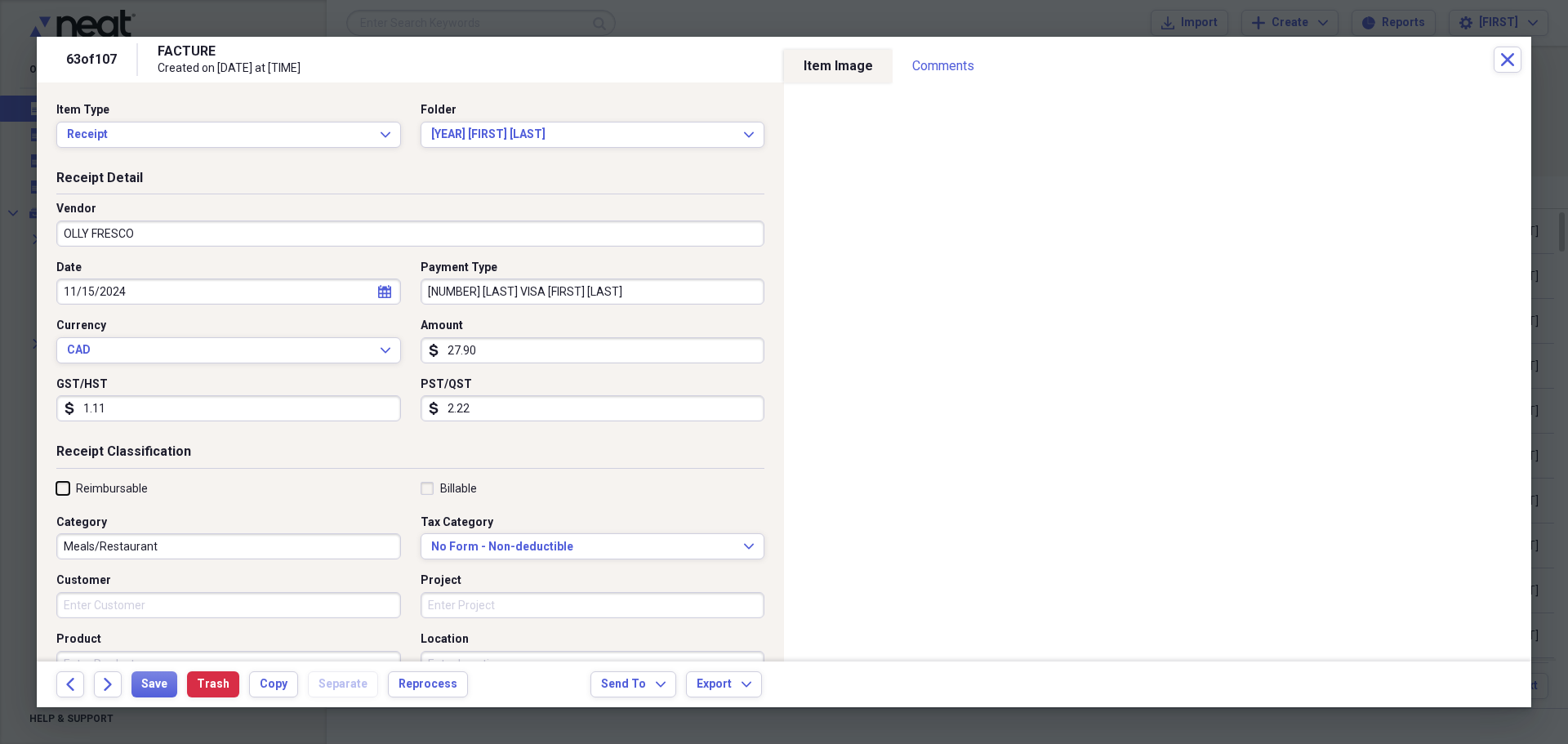 click on "Reimbursable" at bounding box center [56, 488] 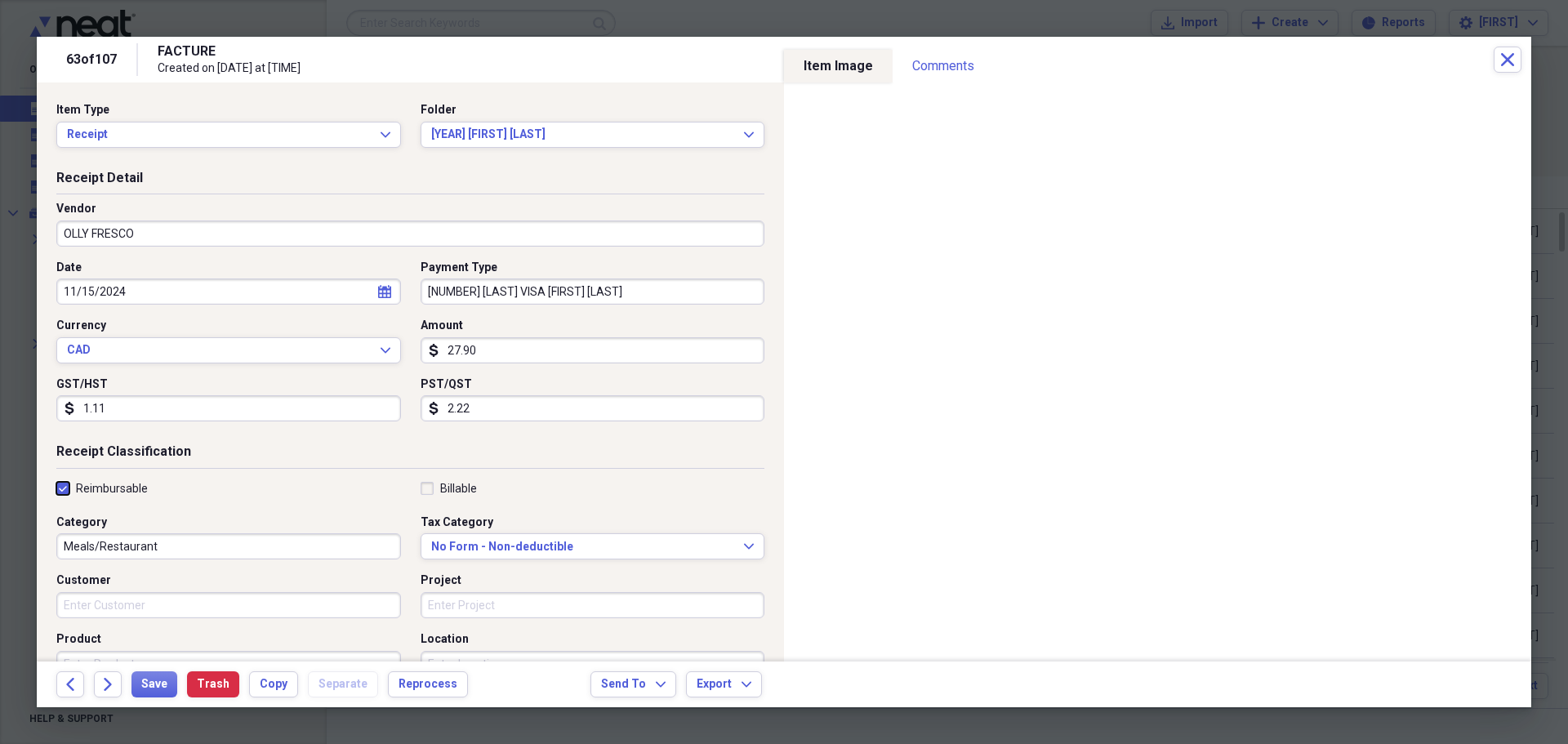 checkbox on "true" 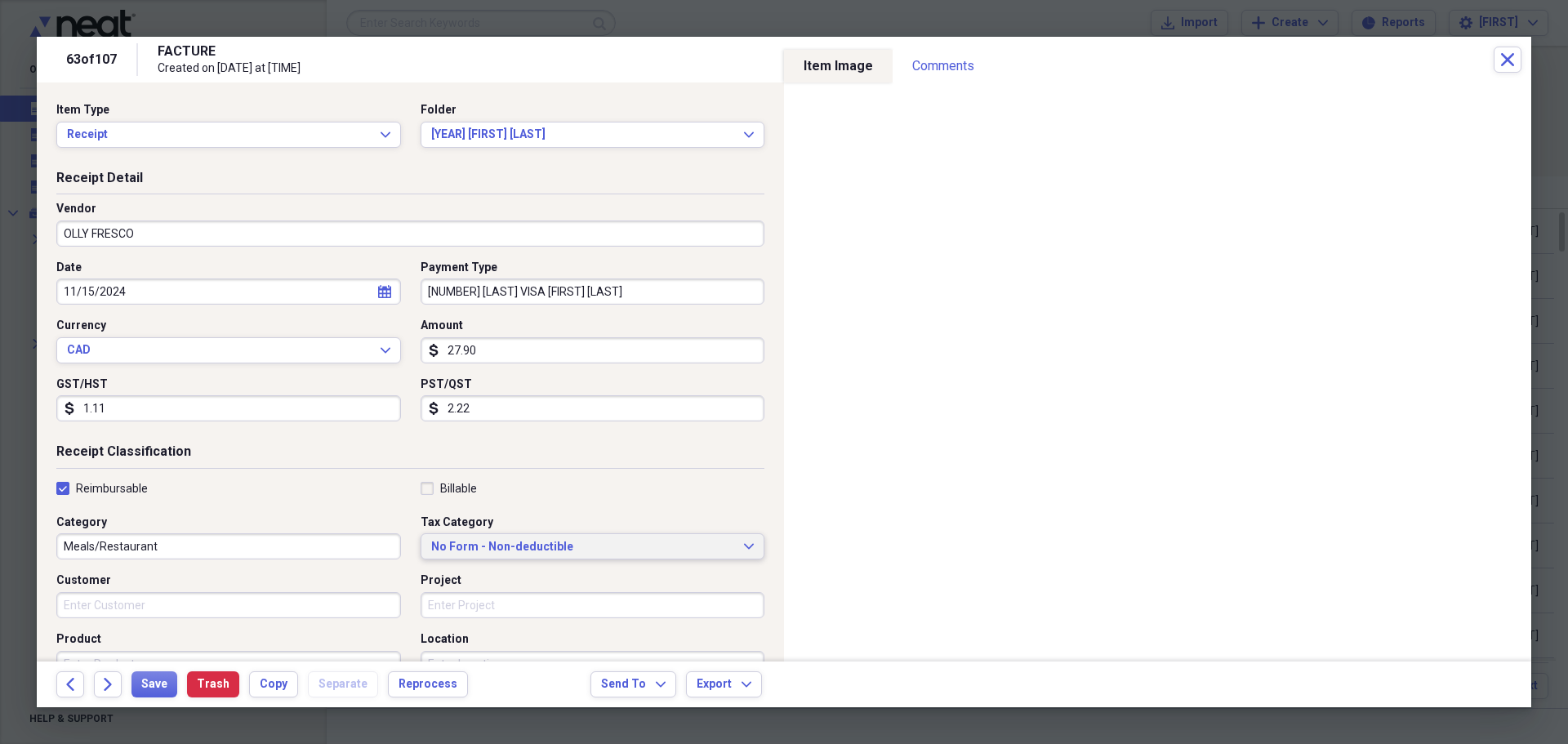 click on "No Form - Non-deductible" at bounding box center (583, 547) 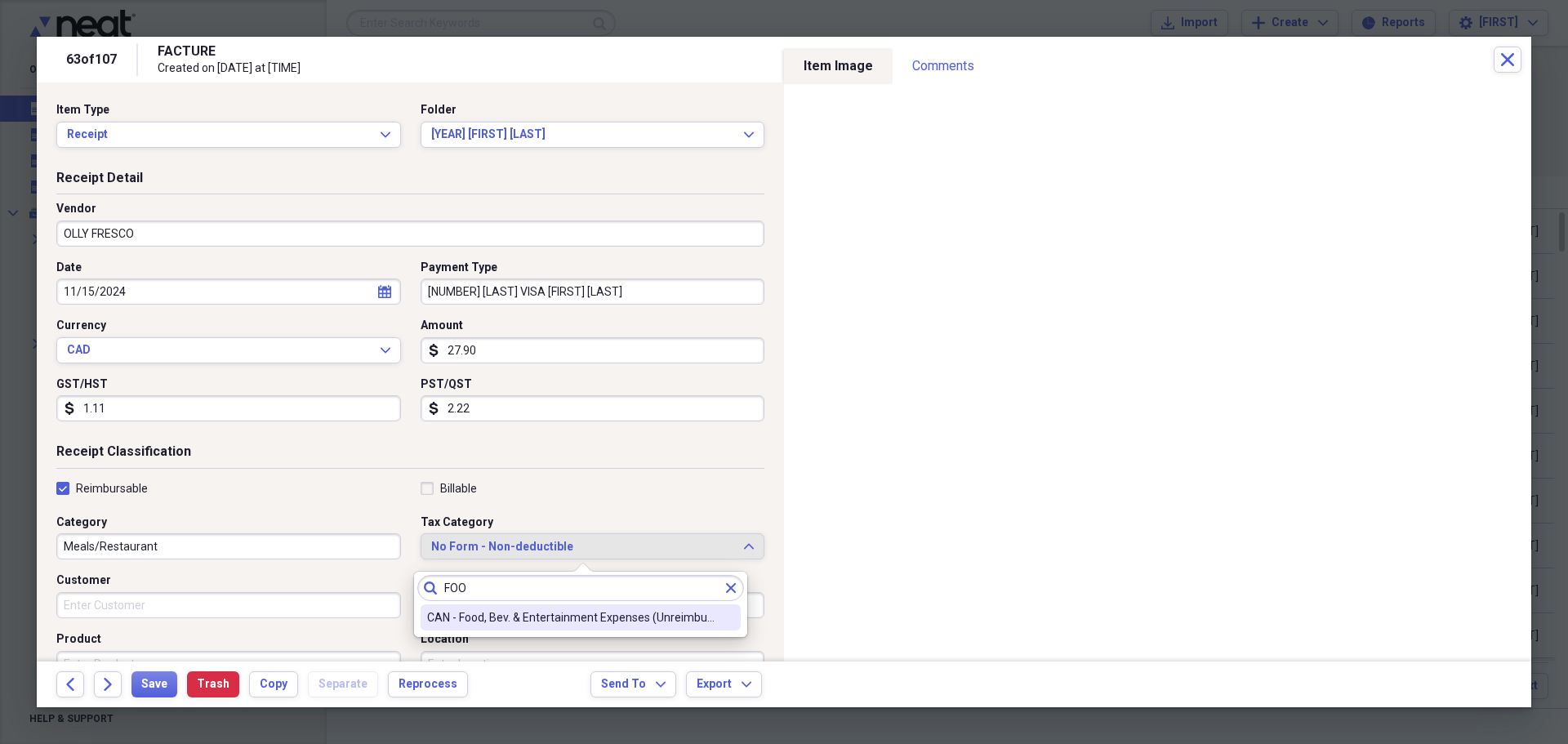 type on "FOO" 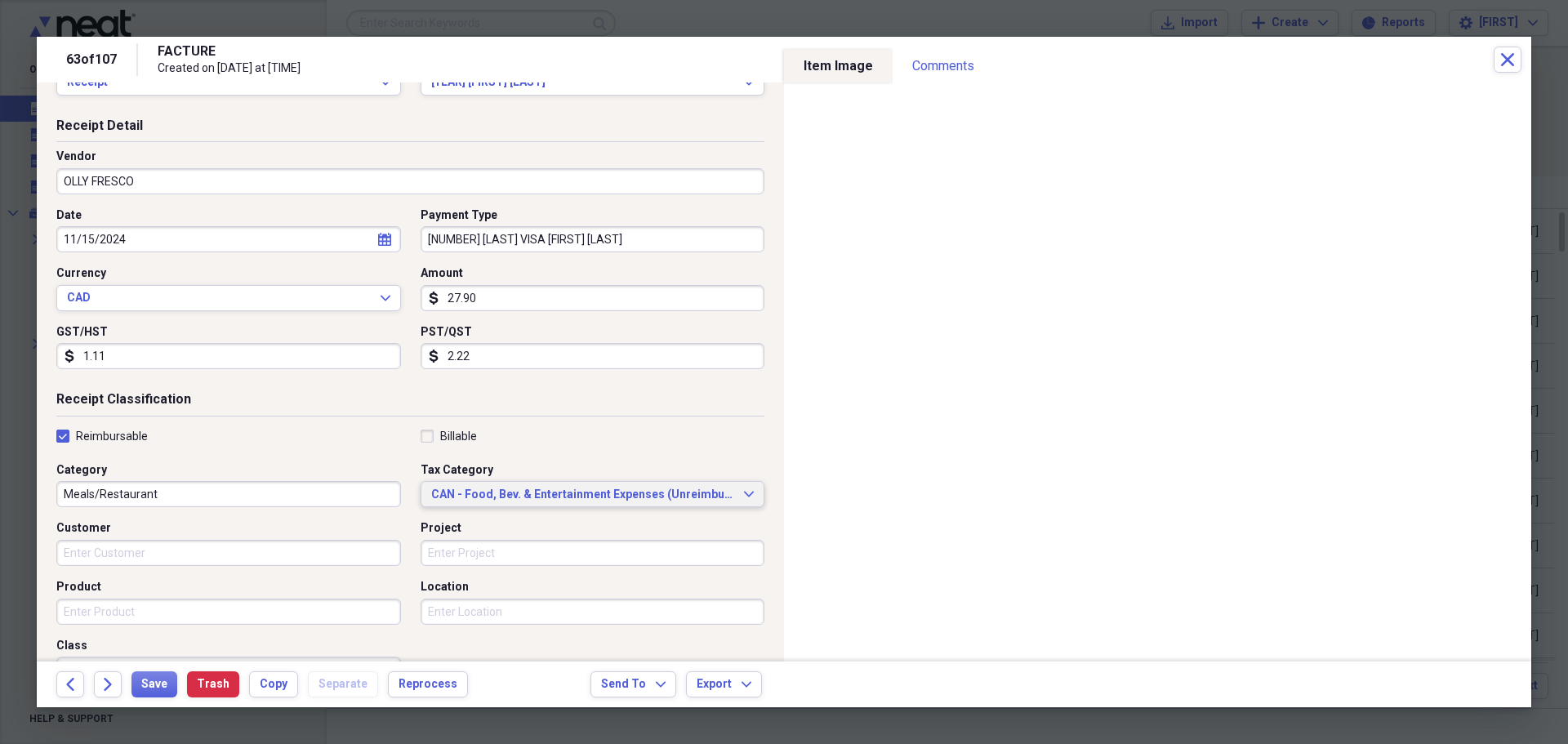 scroll, scrollTop: 82, scrollLeft: 0, axis: vertical 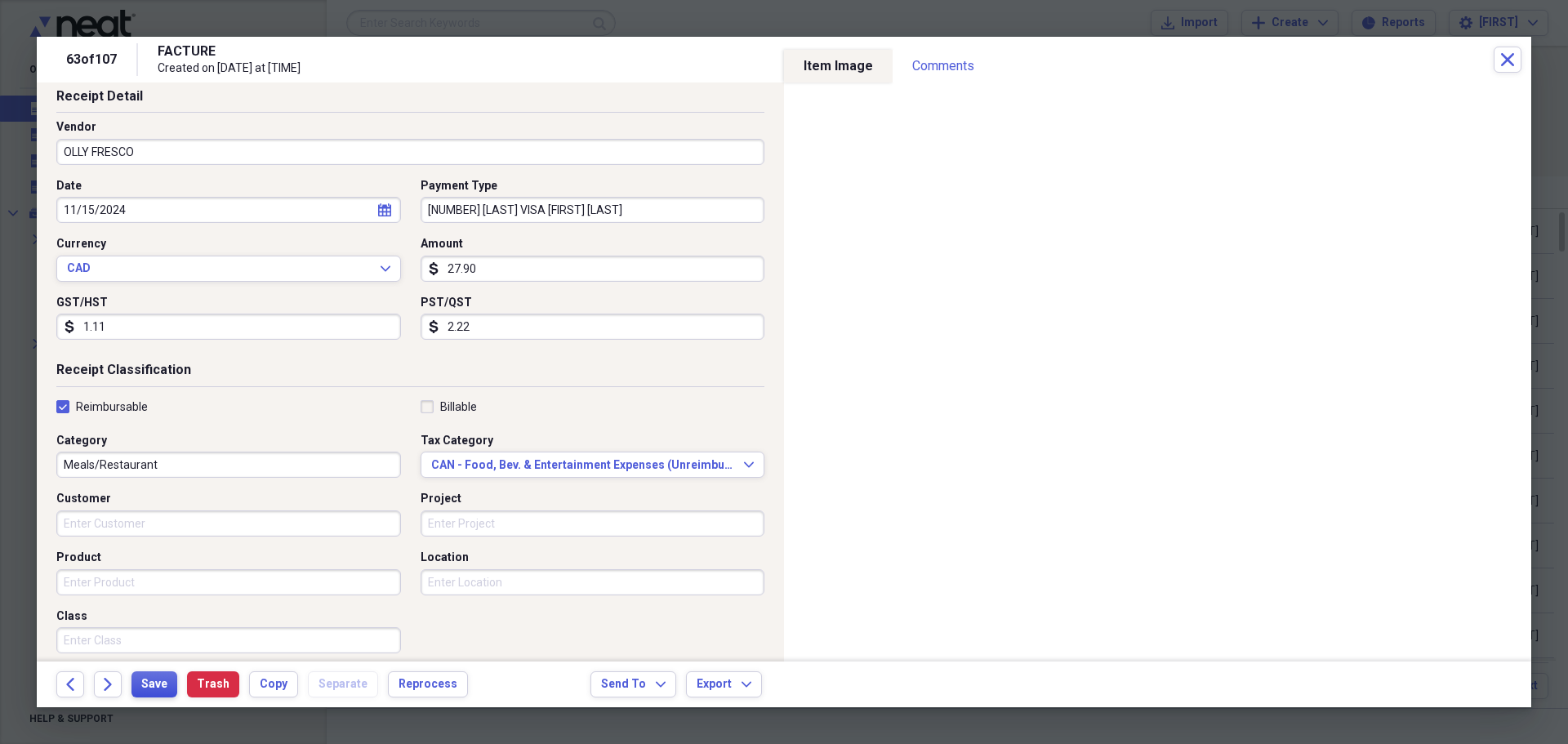 click on "Save" at bounding box center [154, 684] 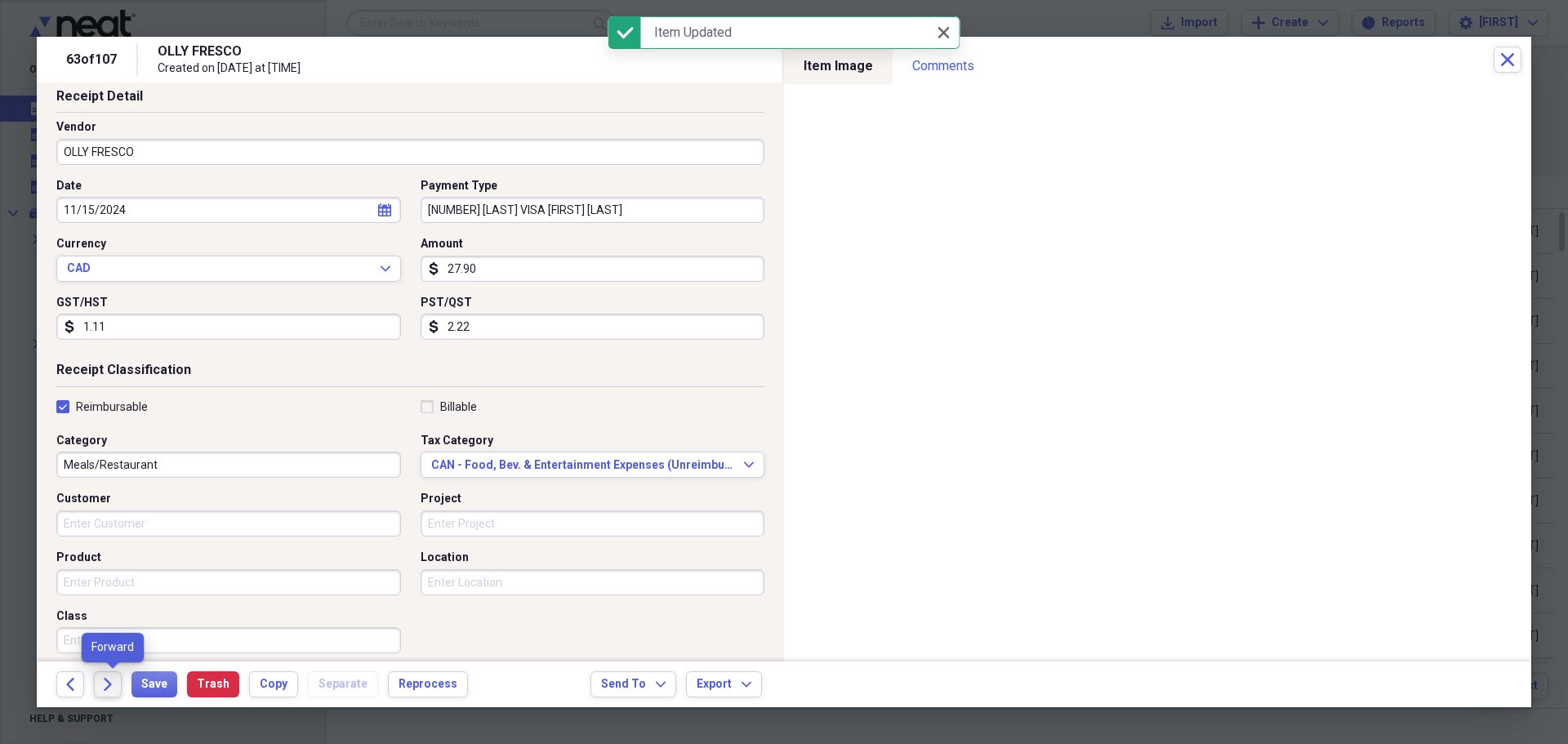 click on "Forward" 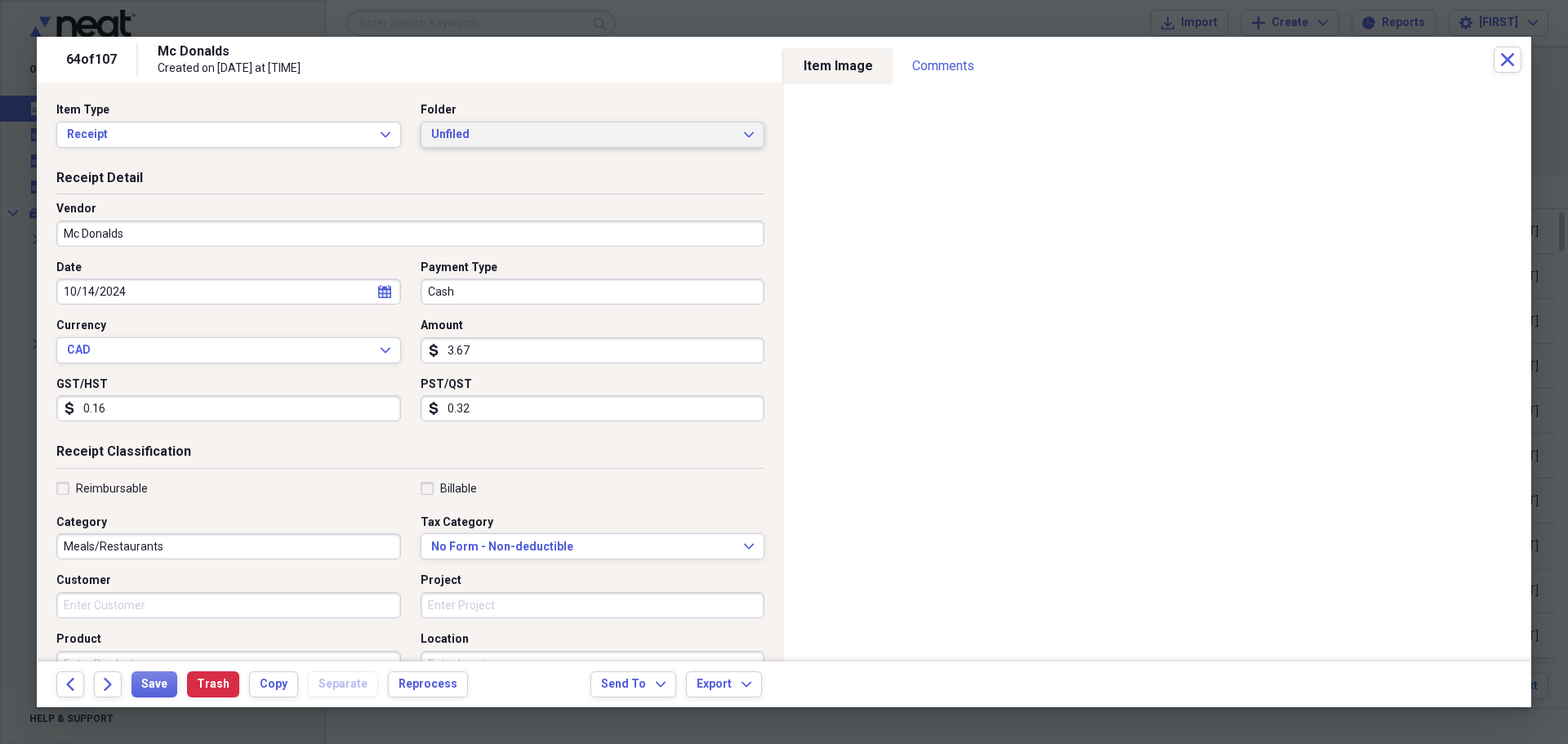 click on "Expand" 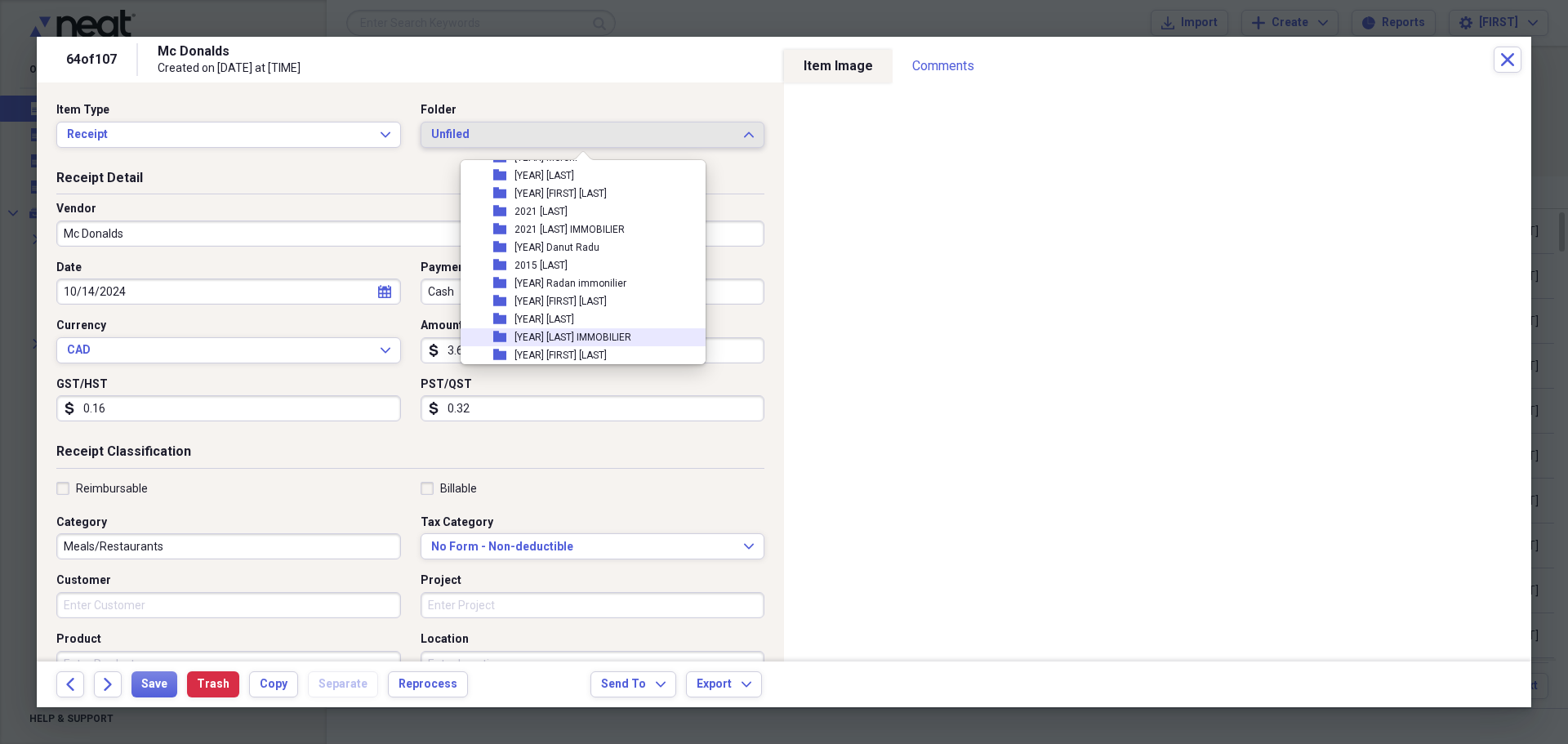 scroll, scrollTop: 408, scrollLeft: 0, axis: vertical 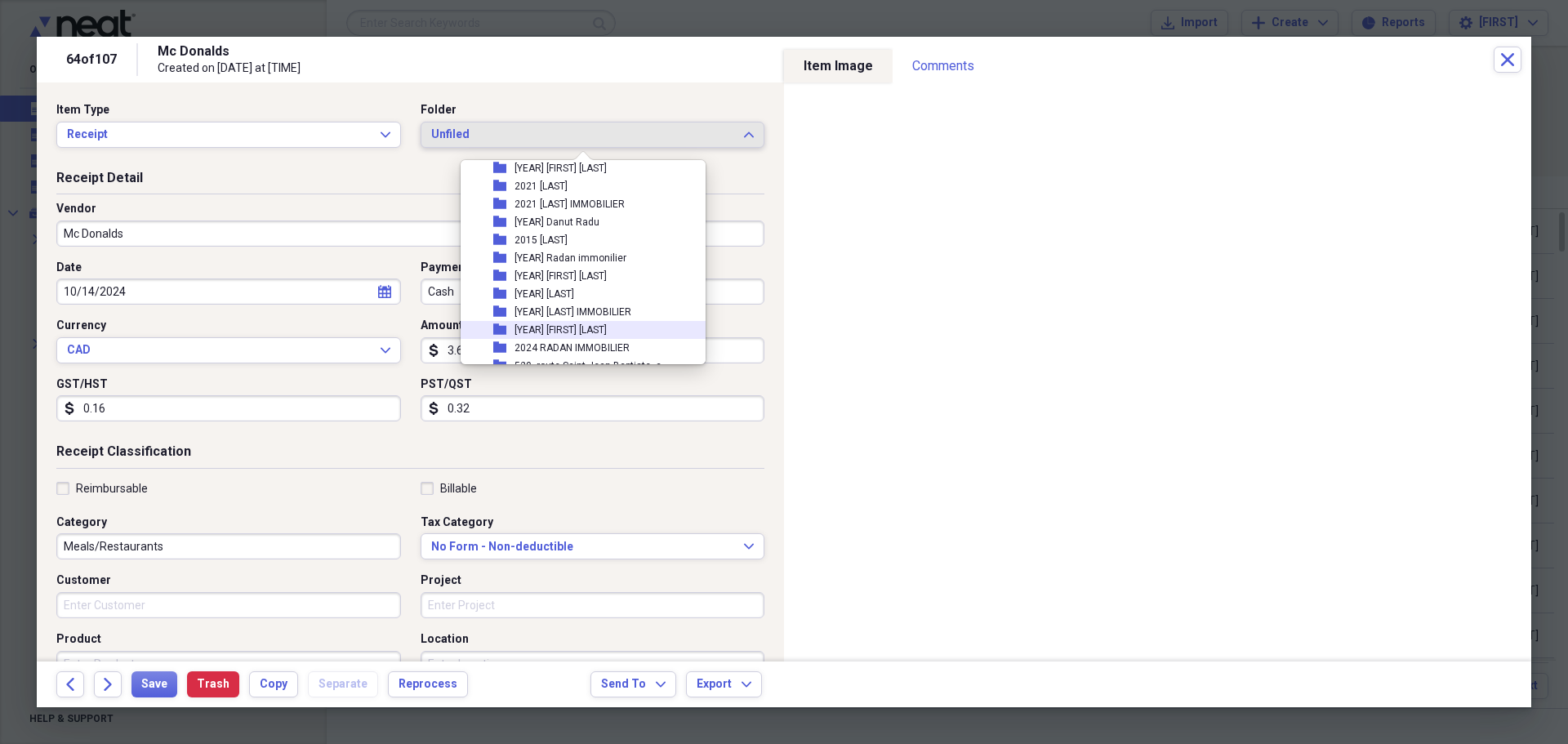 click on "[YEAR] [FIRST] [LAST]" at bounding box center (560, 330) 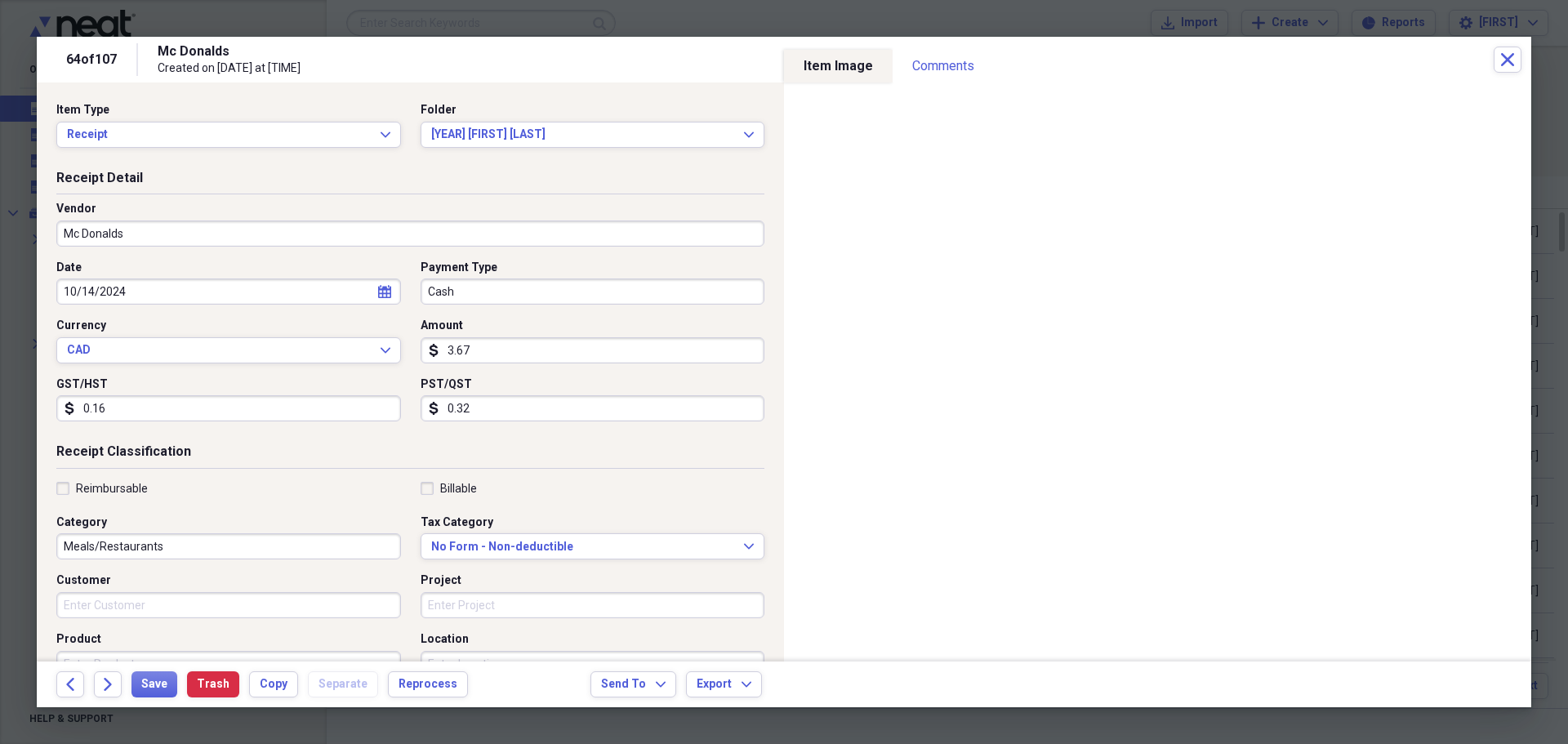 click on "Reimbursable" at bounding box center (102, 488) 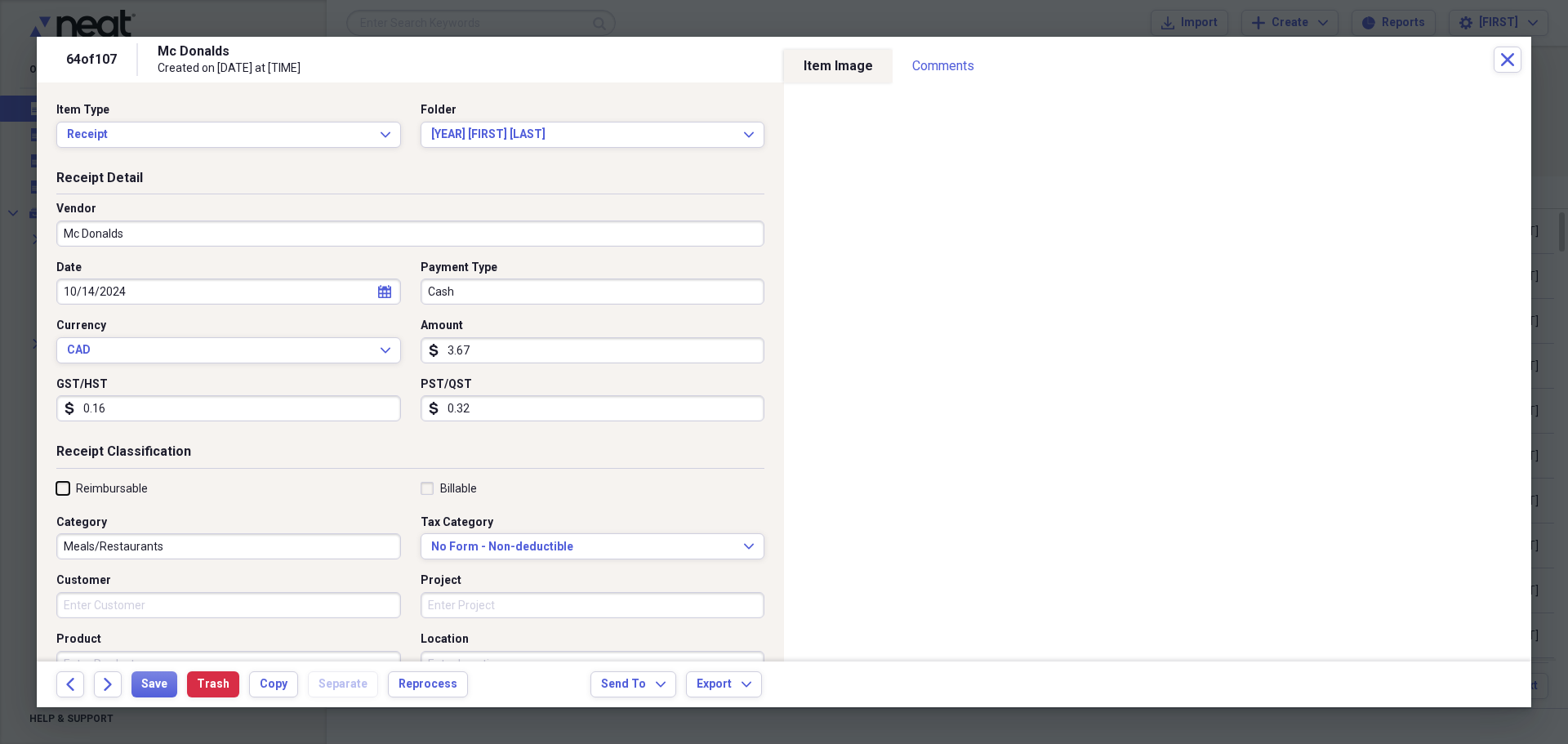 click on "Reimbursable" at bounding box center [56, 488] 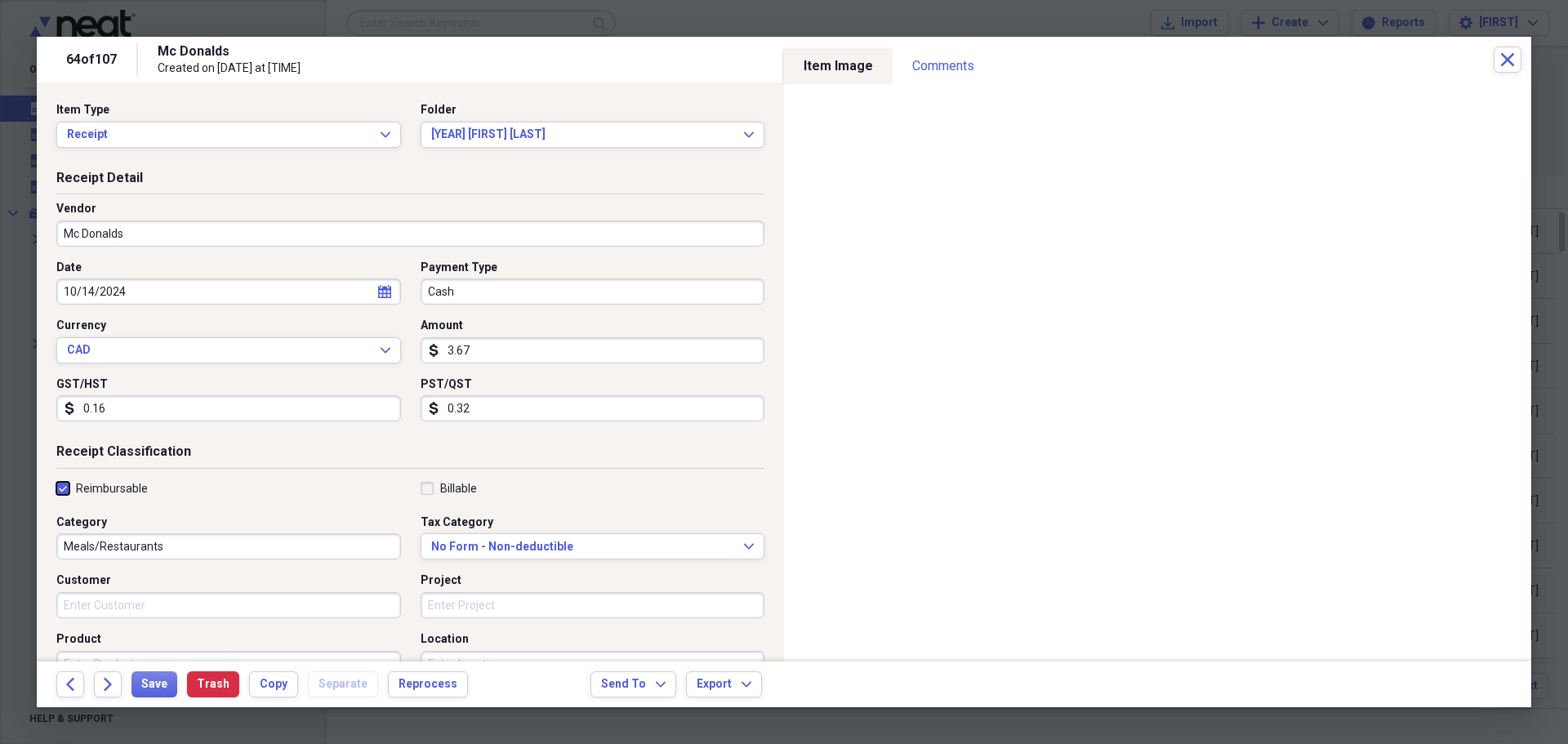 checkbox on "true" 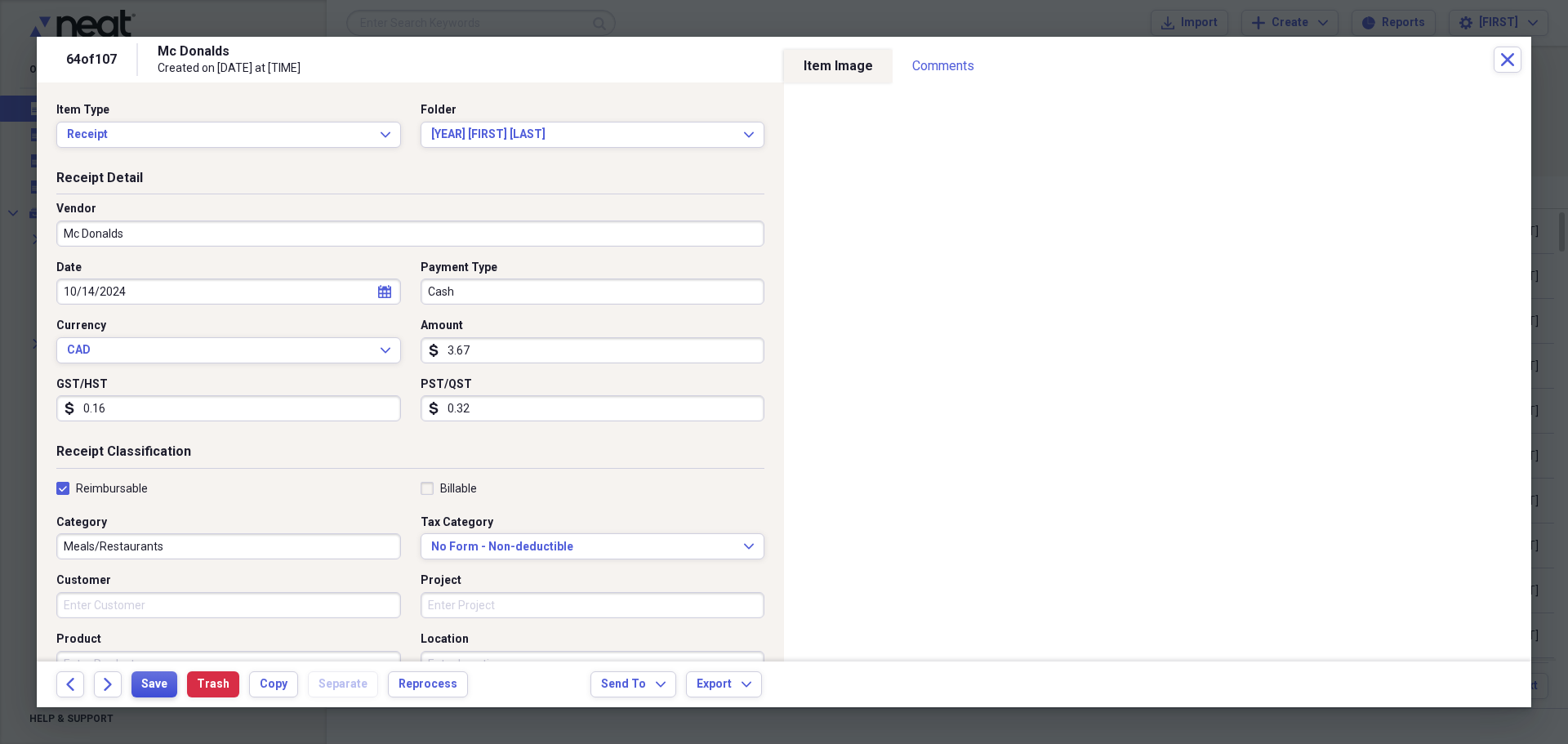 click on "Save" at bounding box center [154, 684] 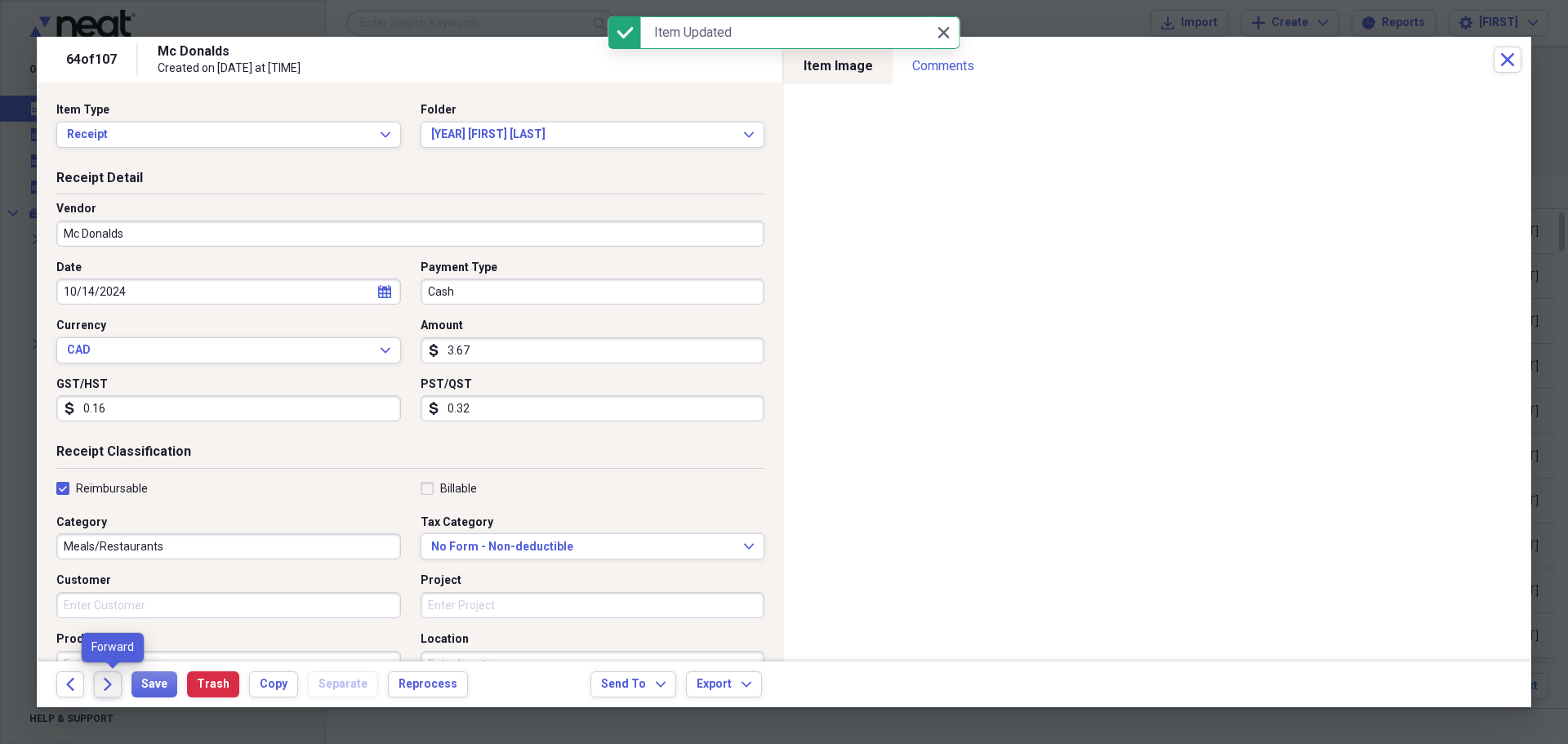 click on "Forward" 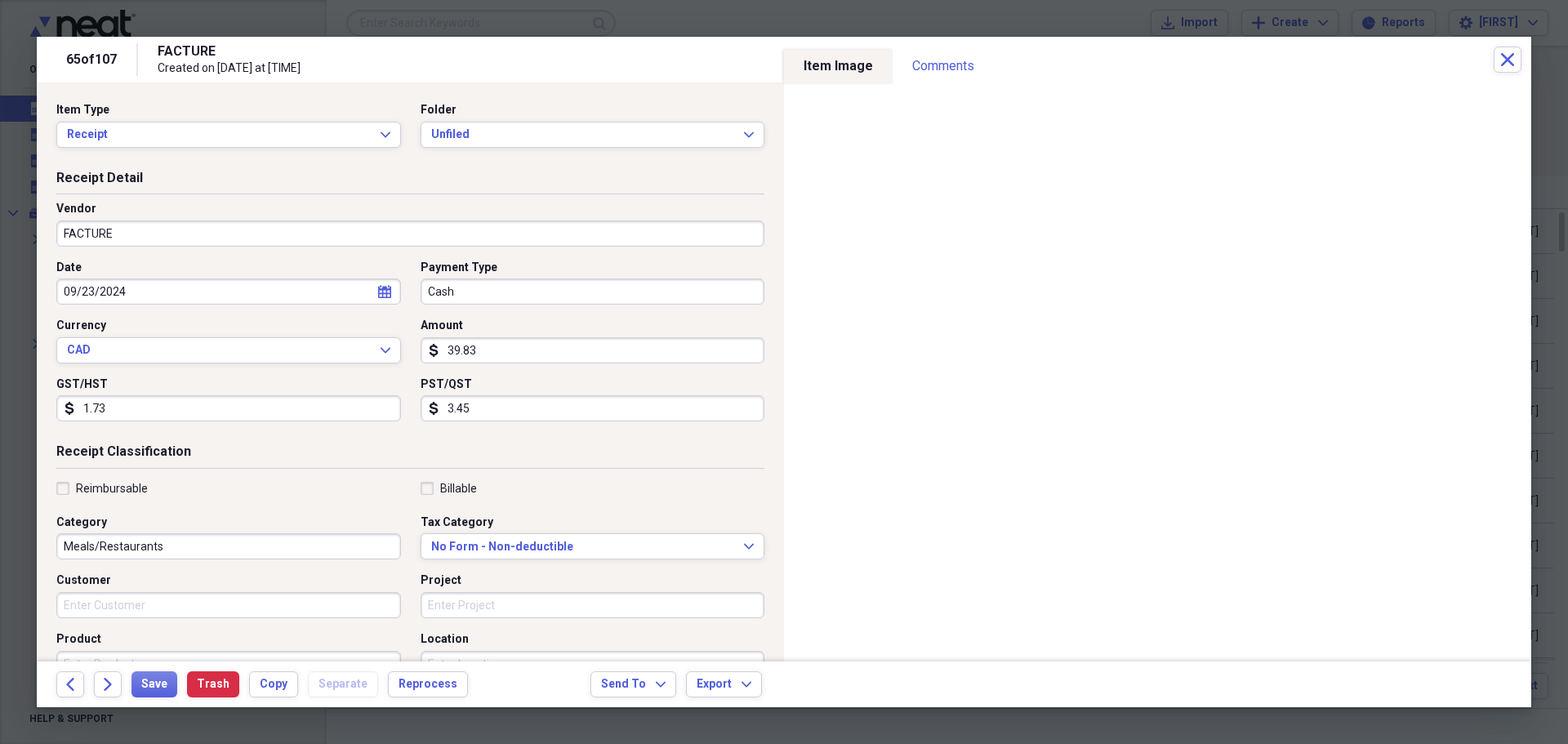 click on "Vendor [LAST]" at bounding box center [410, 230] 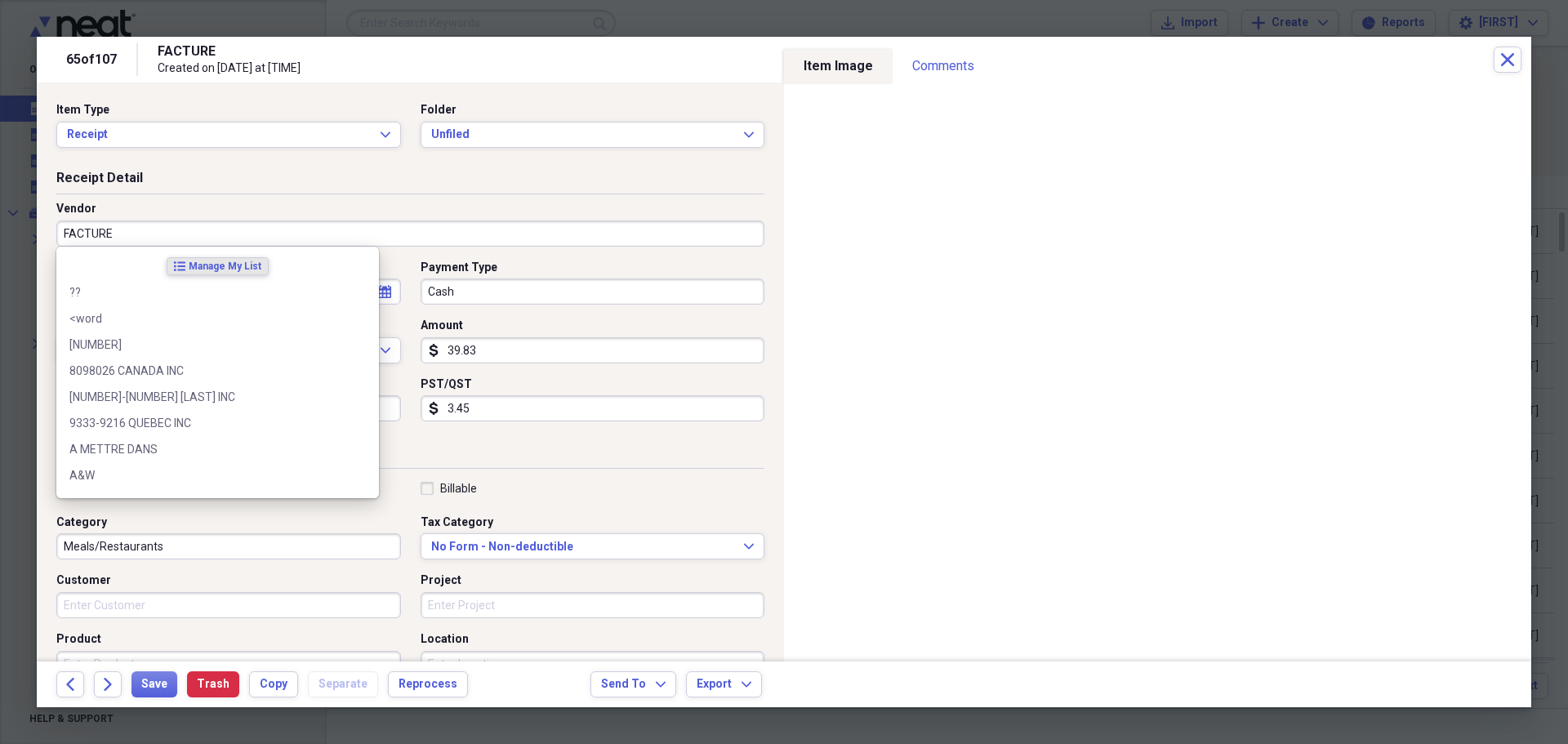 click on "FACTURE" at bounding box center [410, 234] 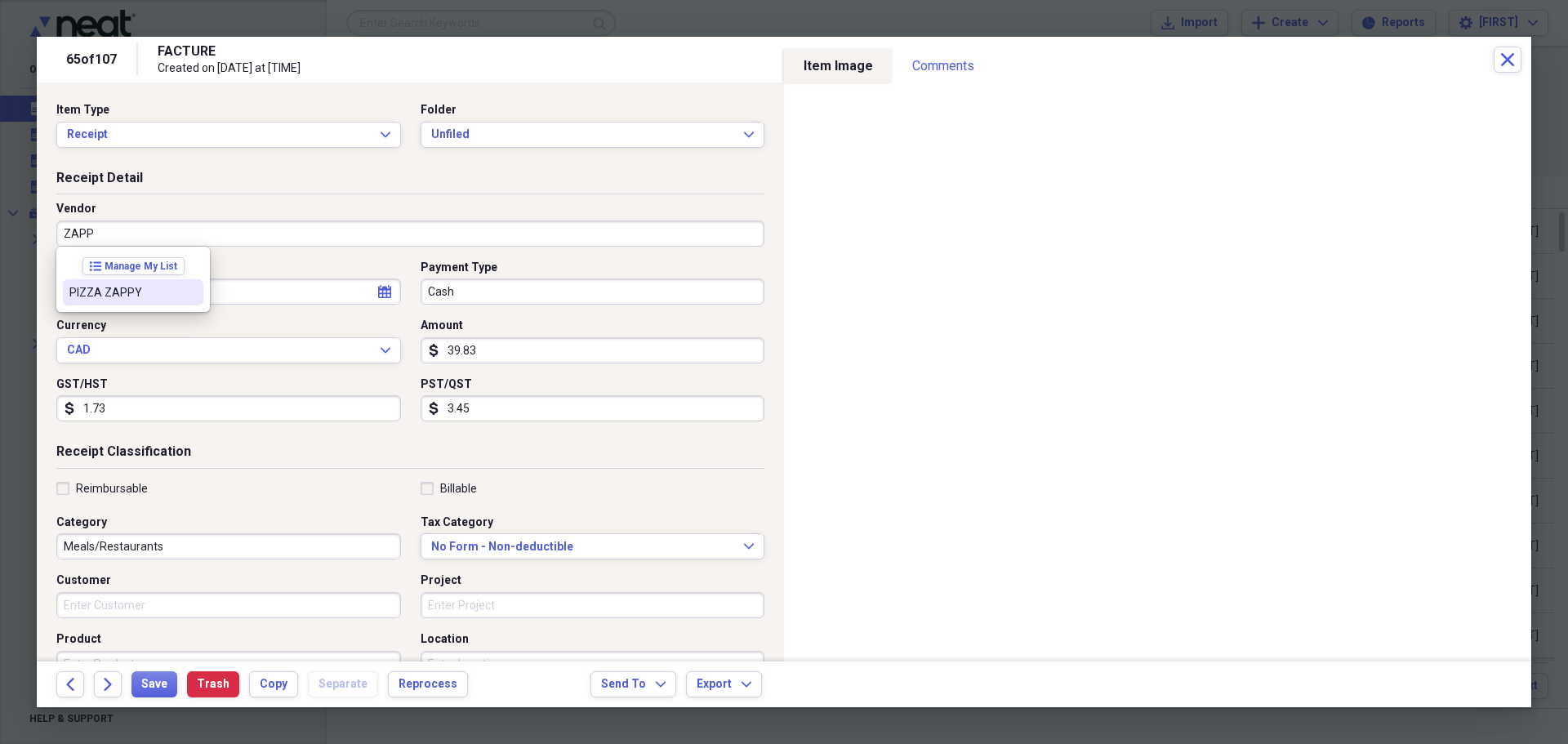 click on "PIZZA ZAPPY" at bounding box center [123, 292] 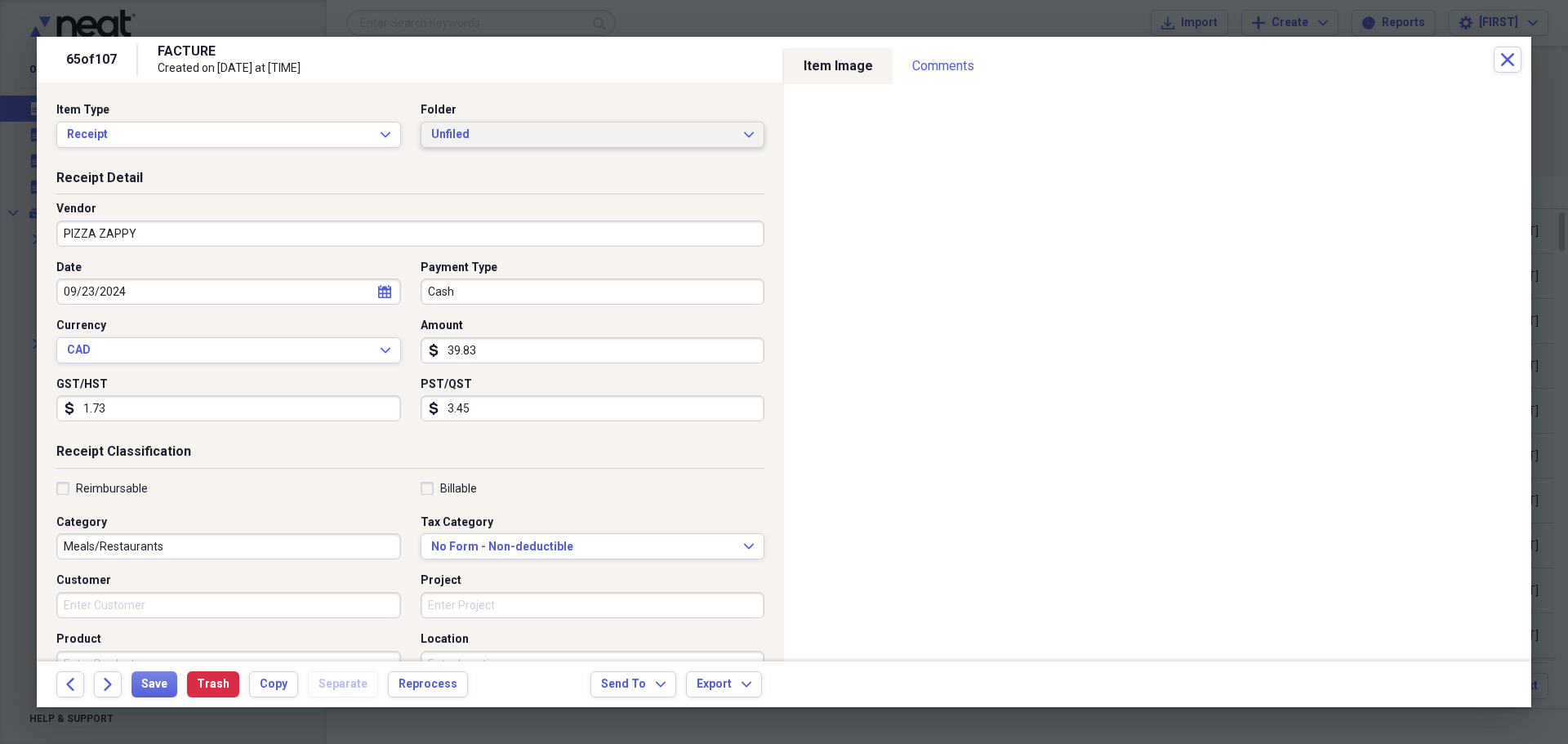 click on "Expand" 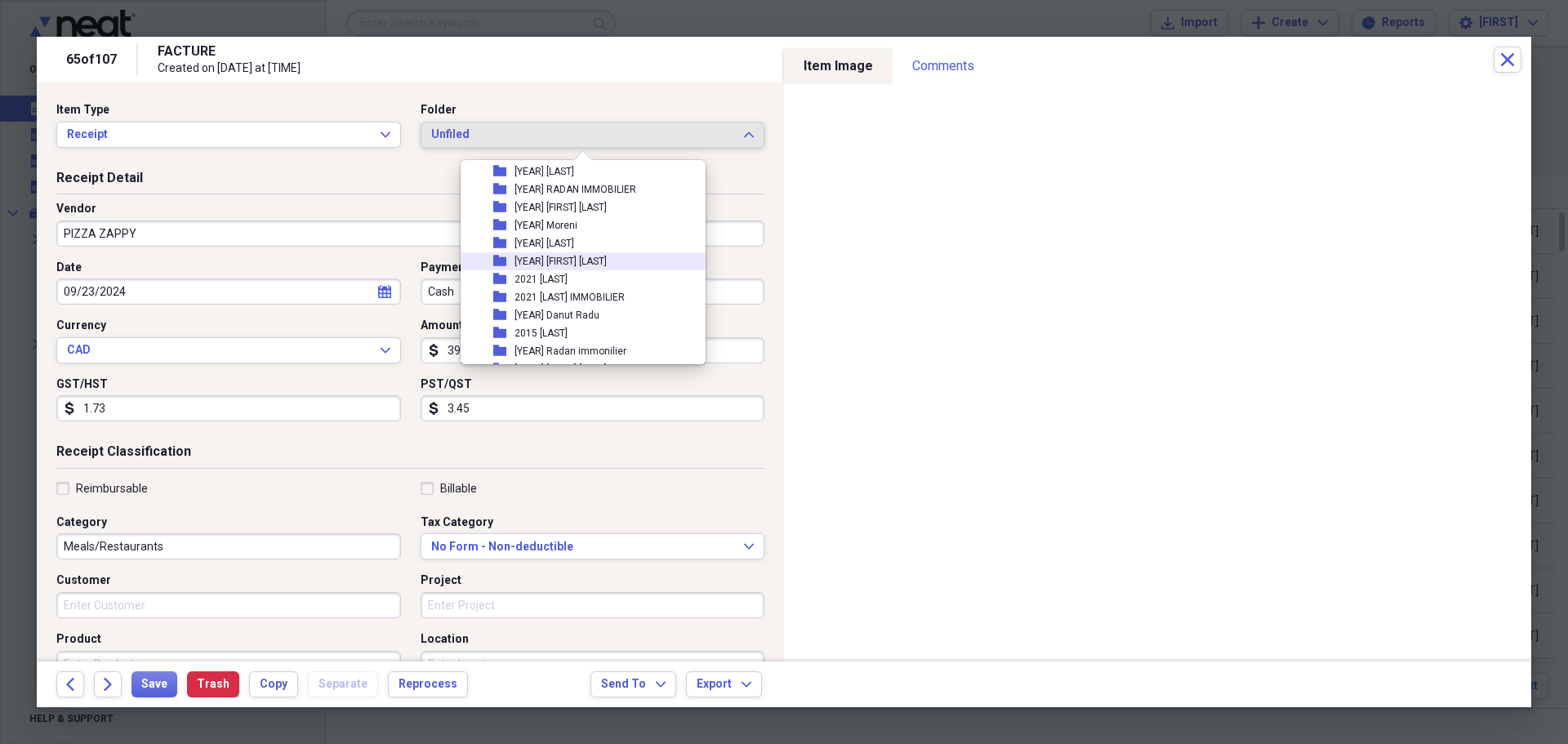 scroll, scrollTop: 408, scrollLeft: 0, axis: vertical 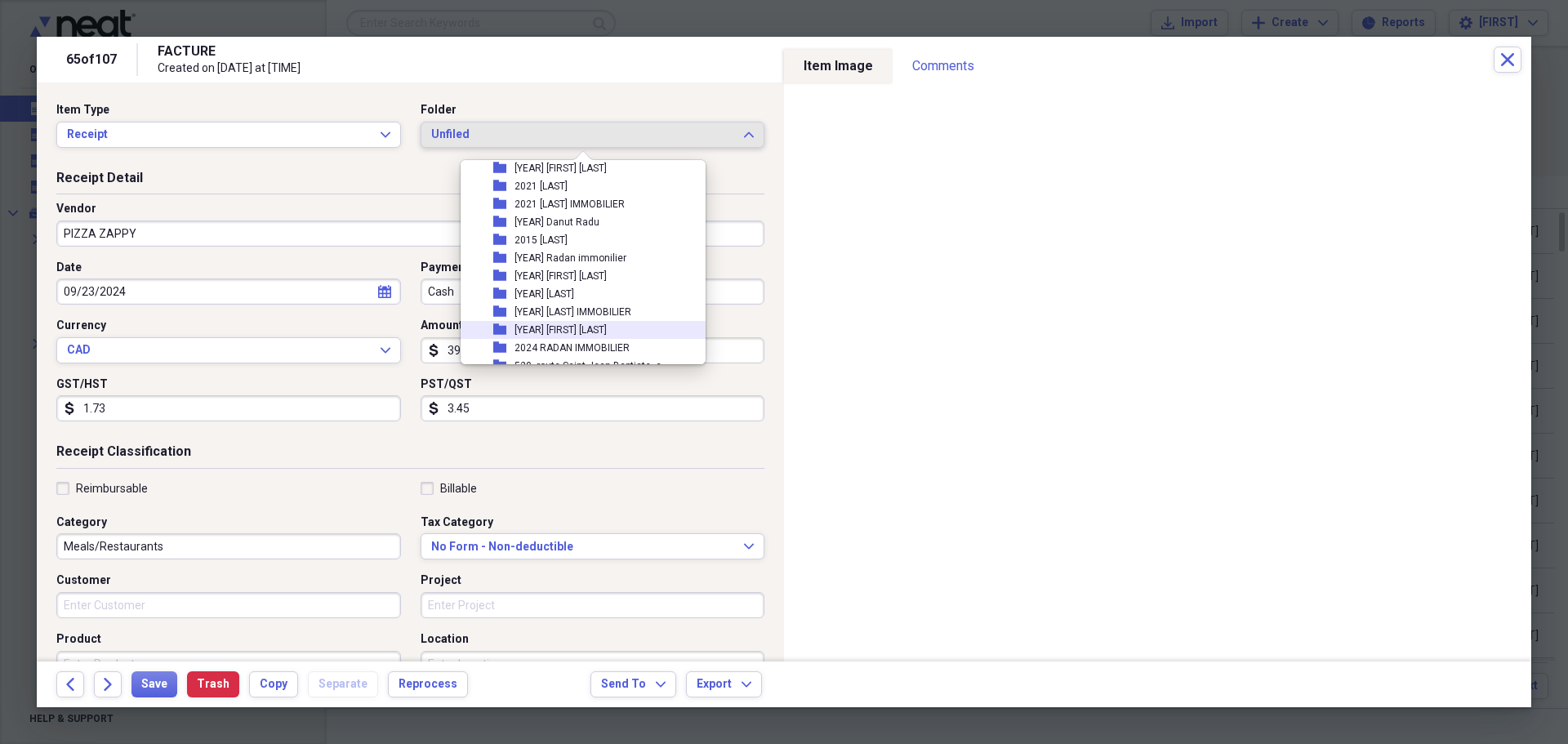 click on "[YEAR] [FIRST] [LAST]" at bounding box center (560, 330) 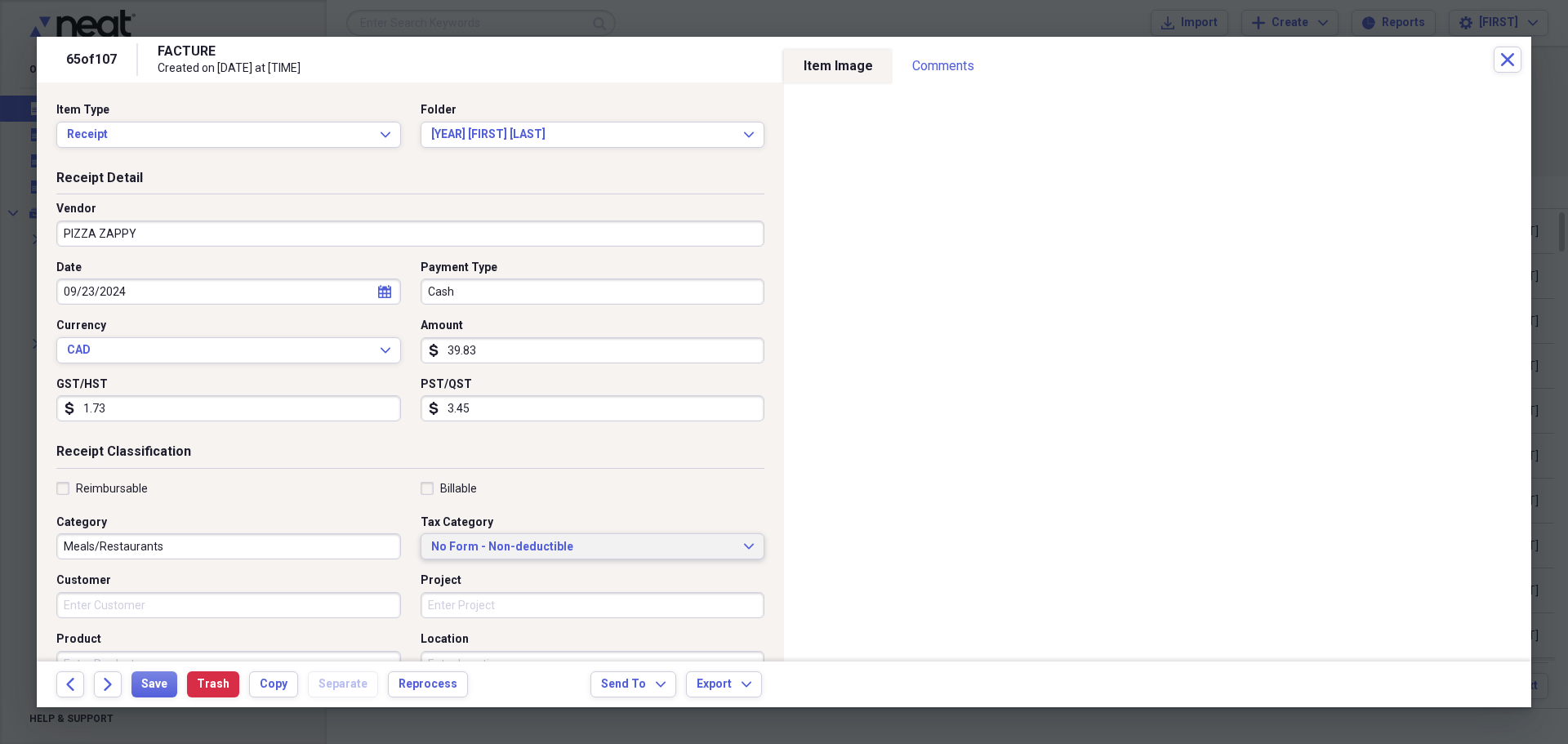 click on "No Form - Non-deductible" at bounding box center [583, 547] 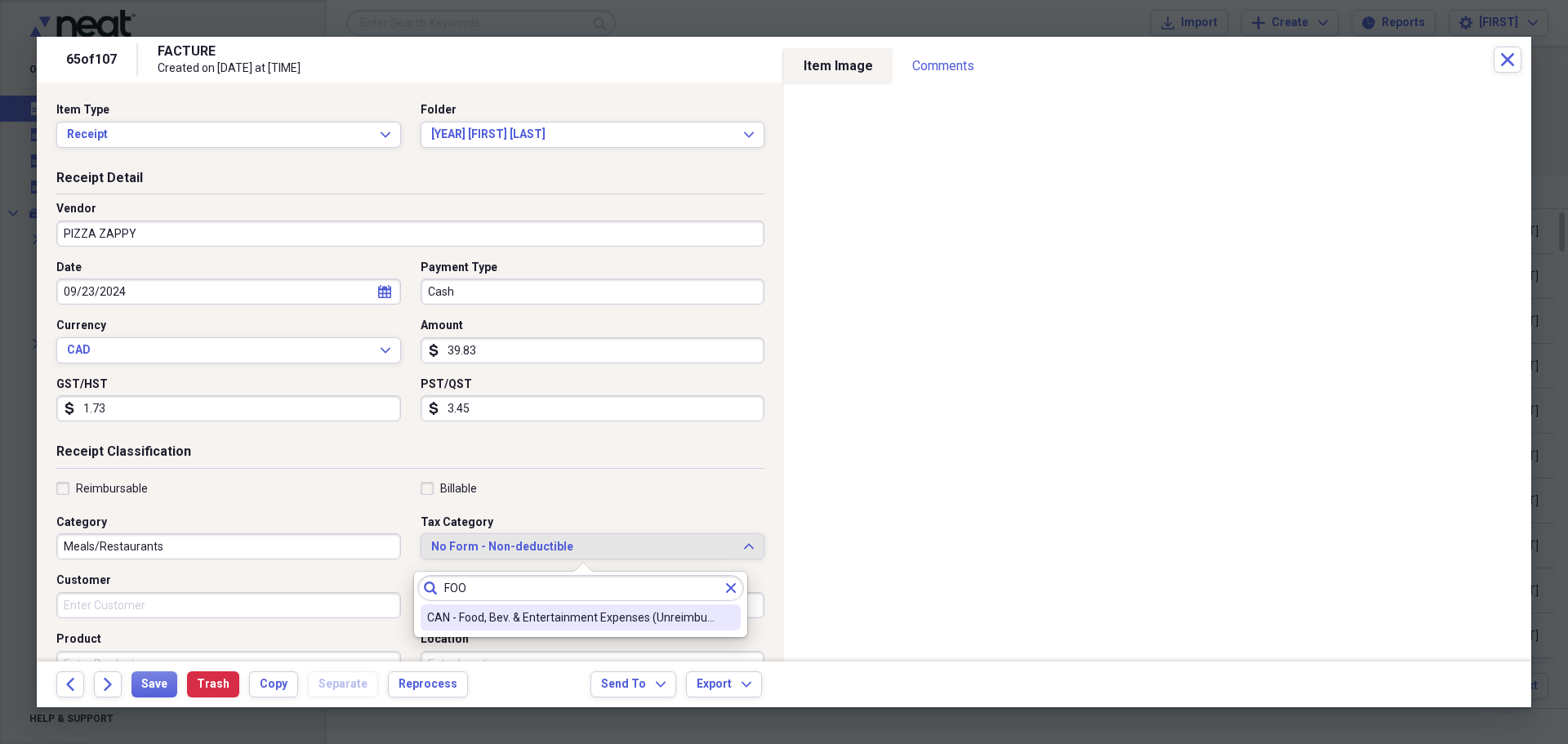 type on "FOO" 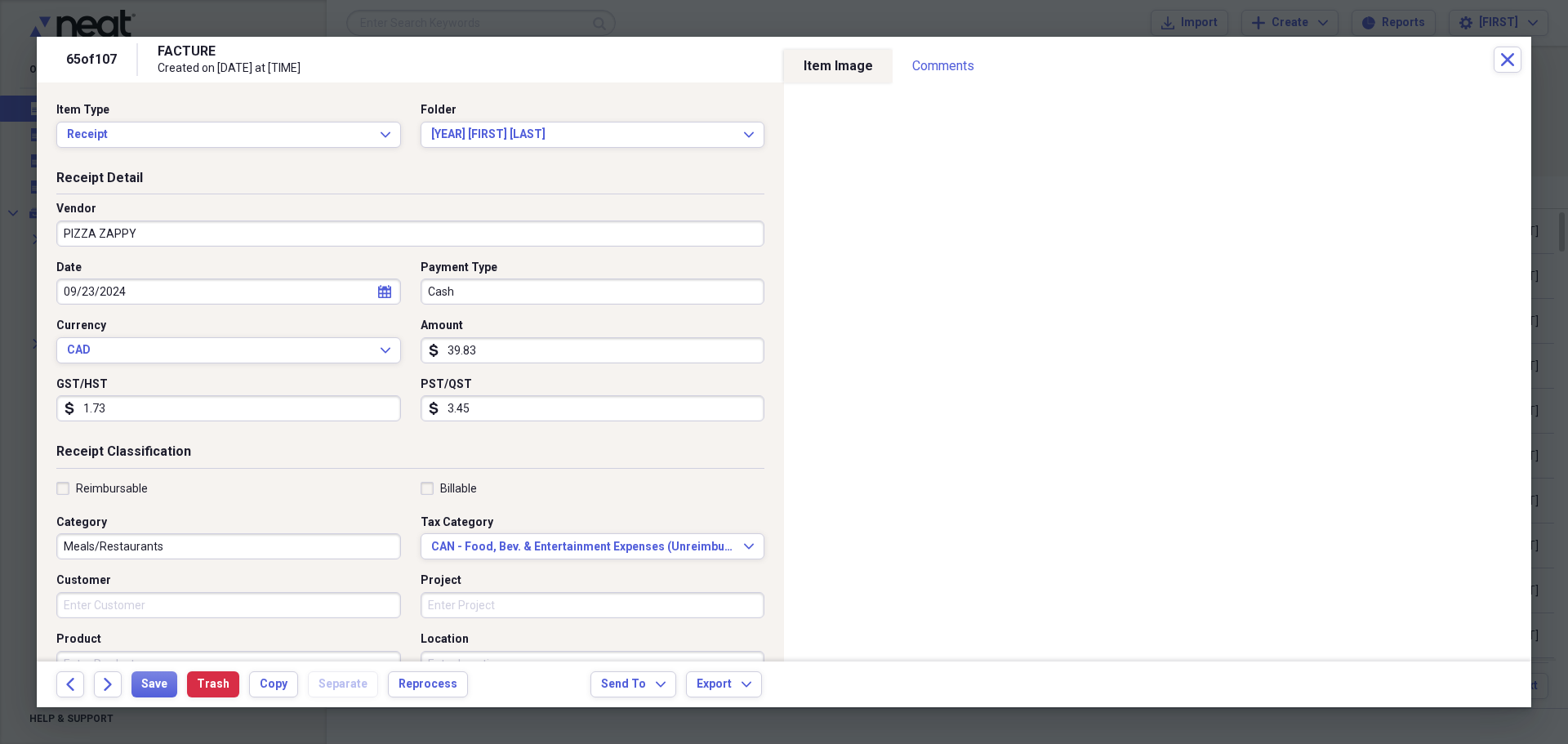 click on "Reimbursable" at bounding box center (102, 488) 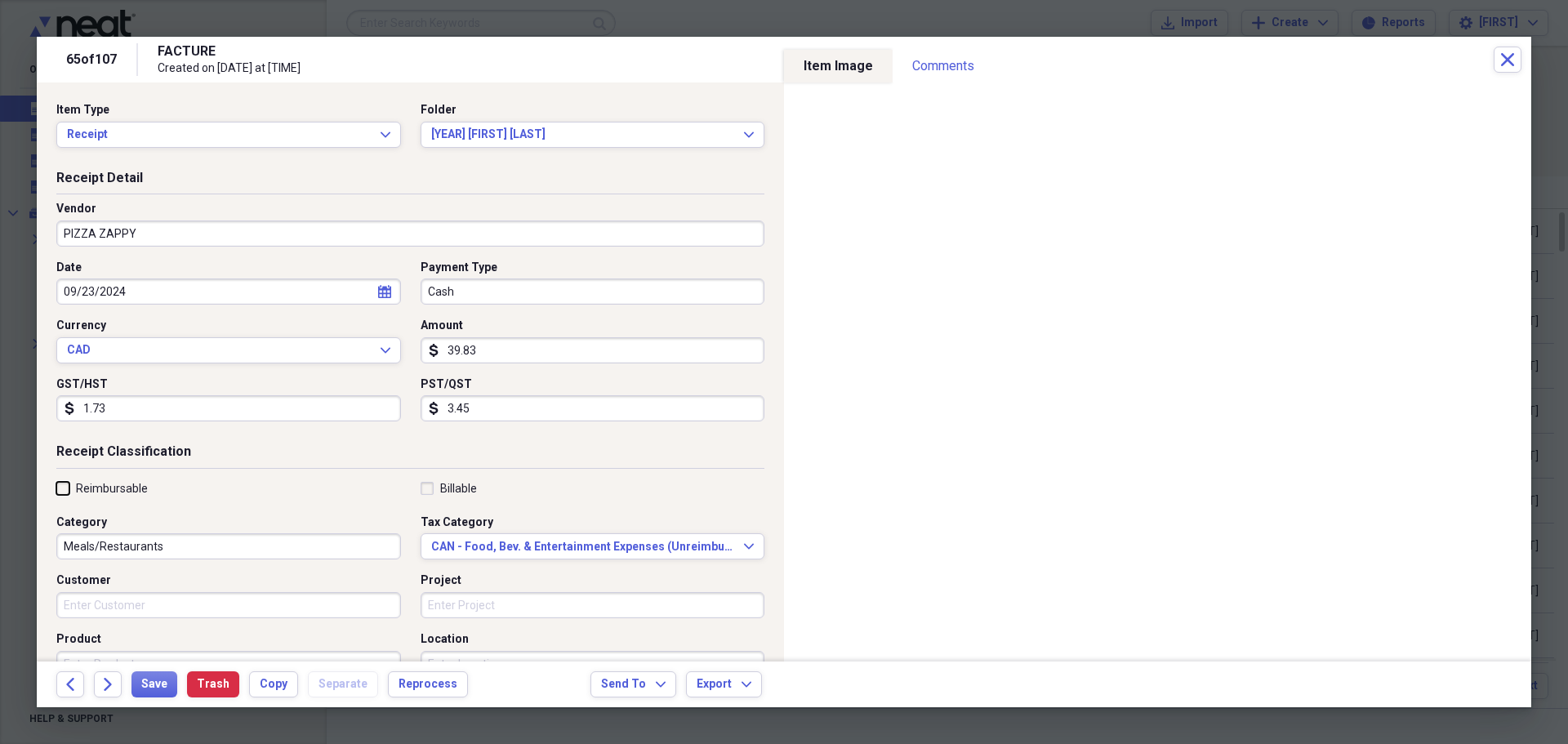 click on "Reimbursable" at bounding box center (56, 488) 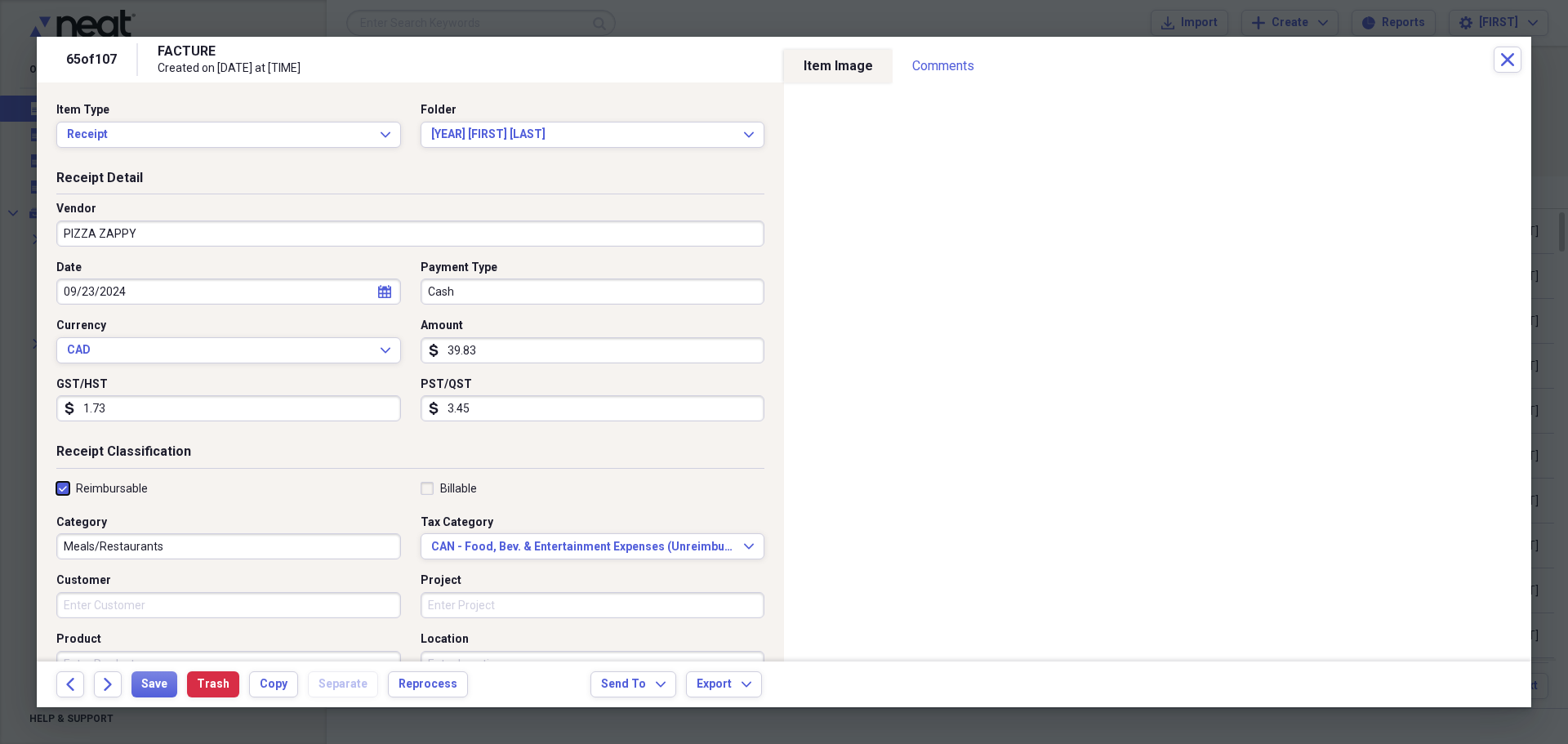 checkbox on "true" 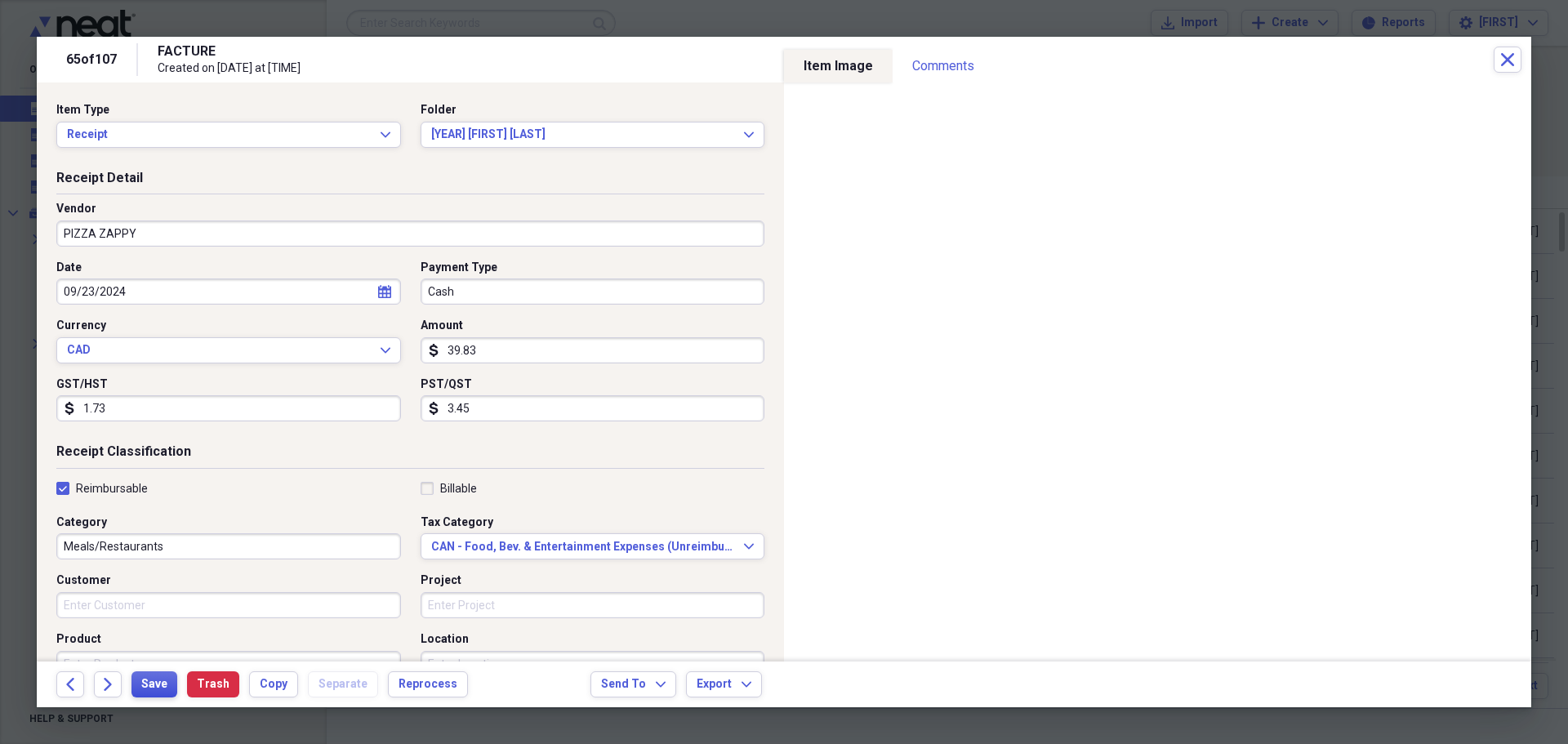 click on "Save" at bounding box center [154, 684] 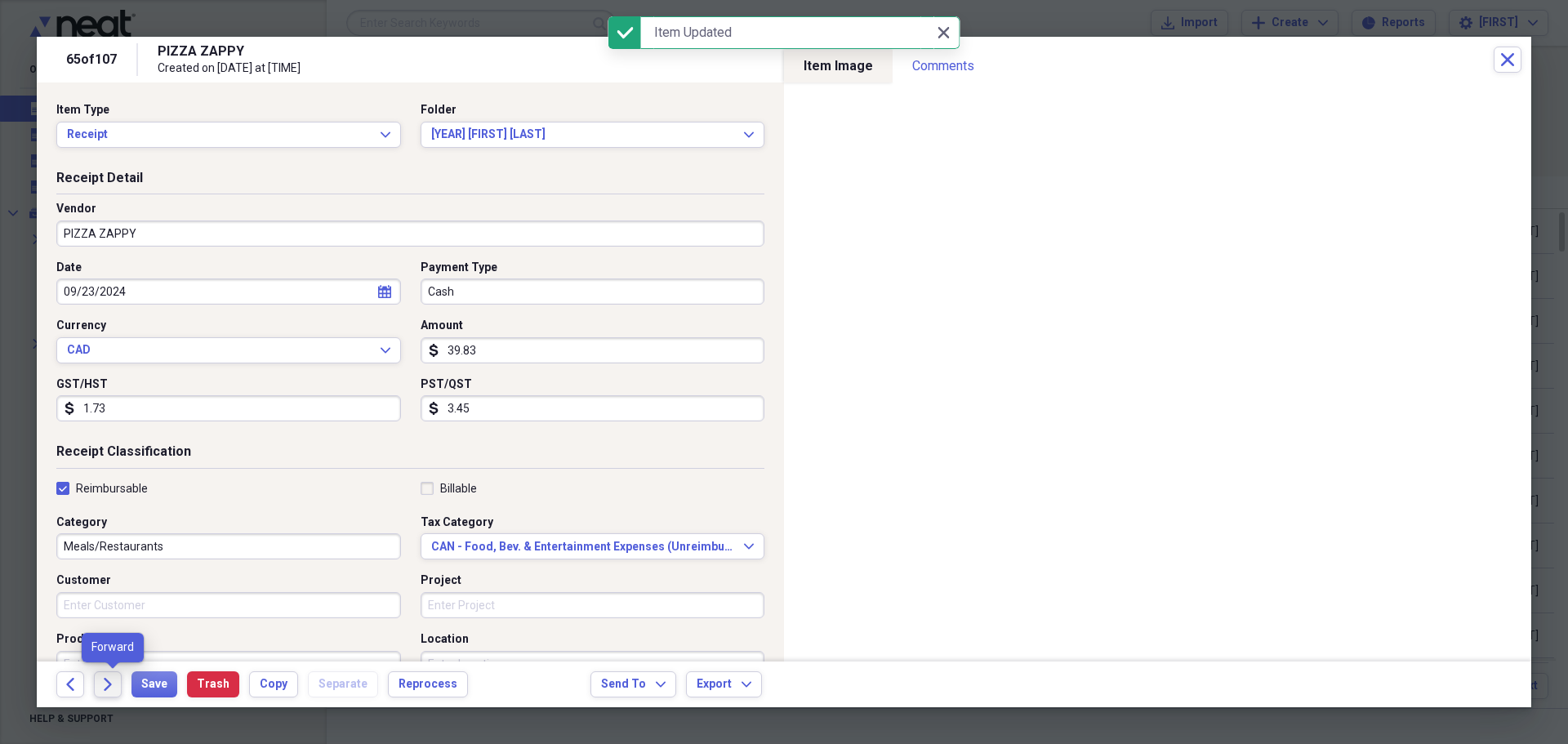 drag, startPoint x: 101, startPoint y: 687, endPoint x: 111, endPoint y: 689, distance: 10.198039 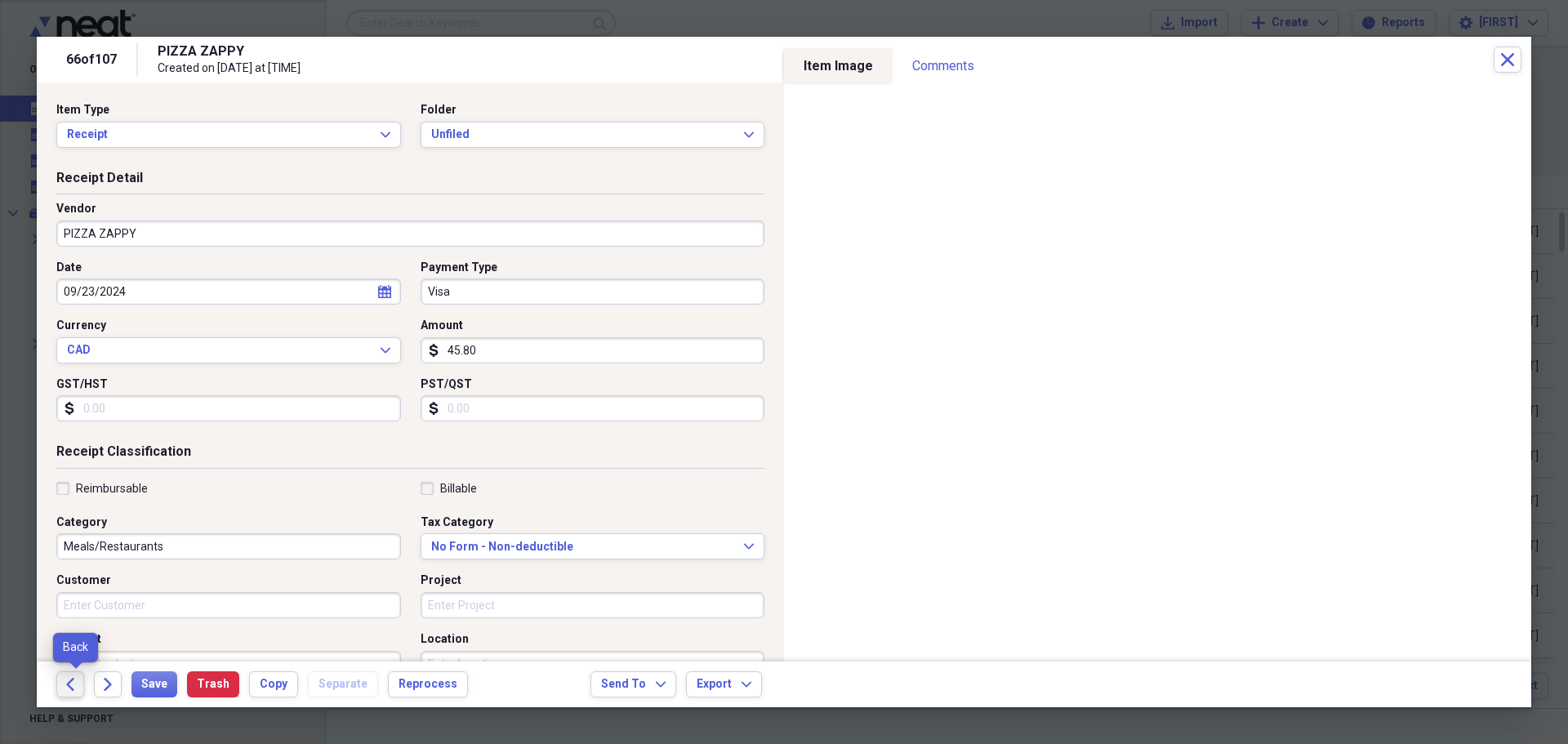 click on "Back" 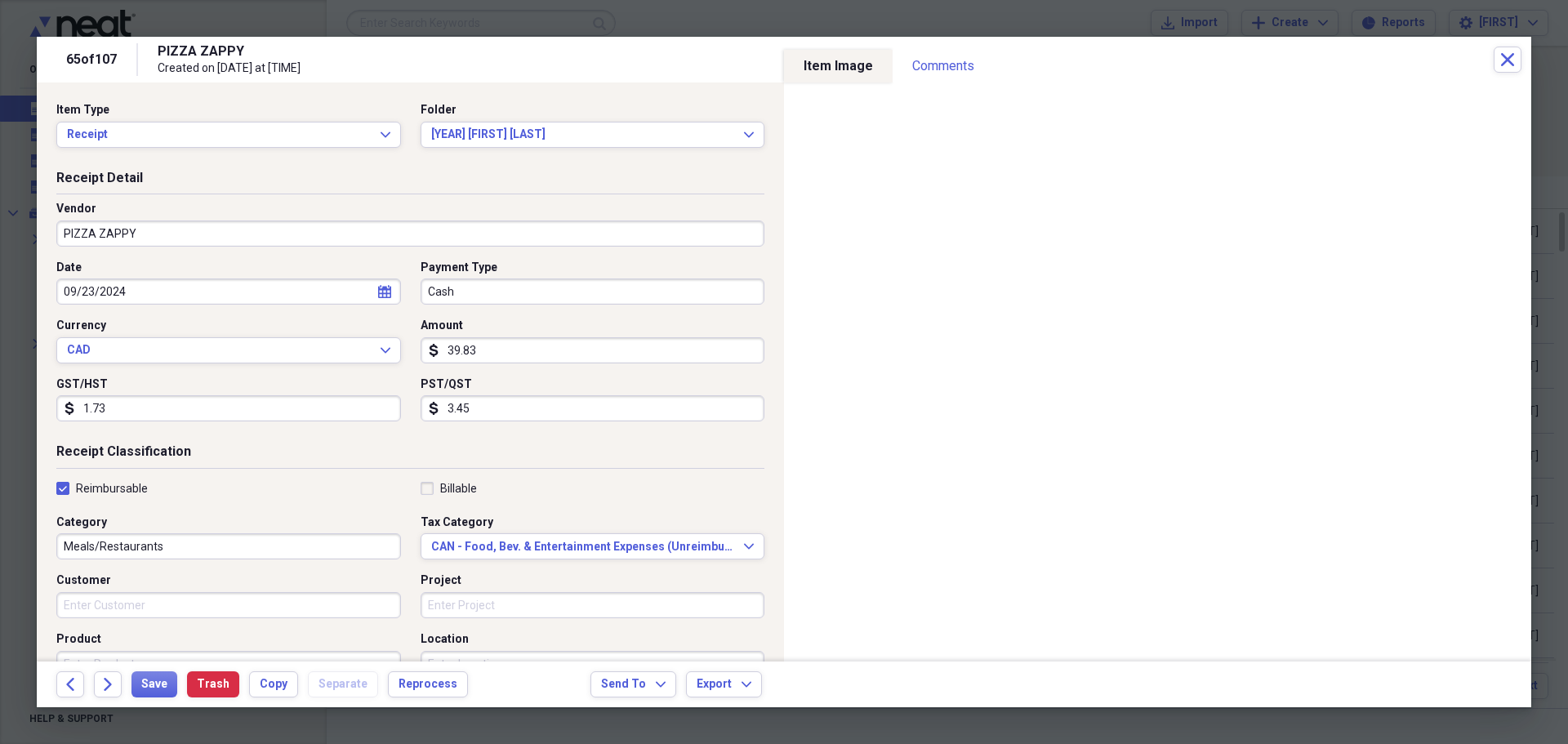 click on "Cash" at bounding box center (593, 292) 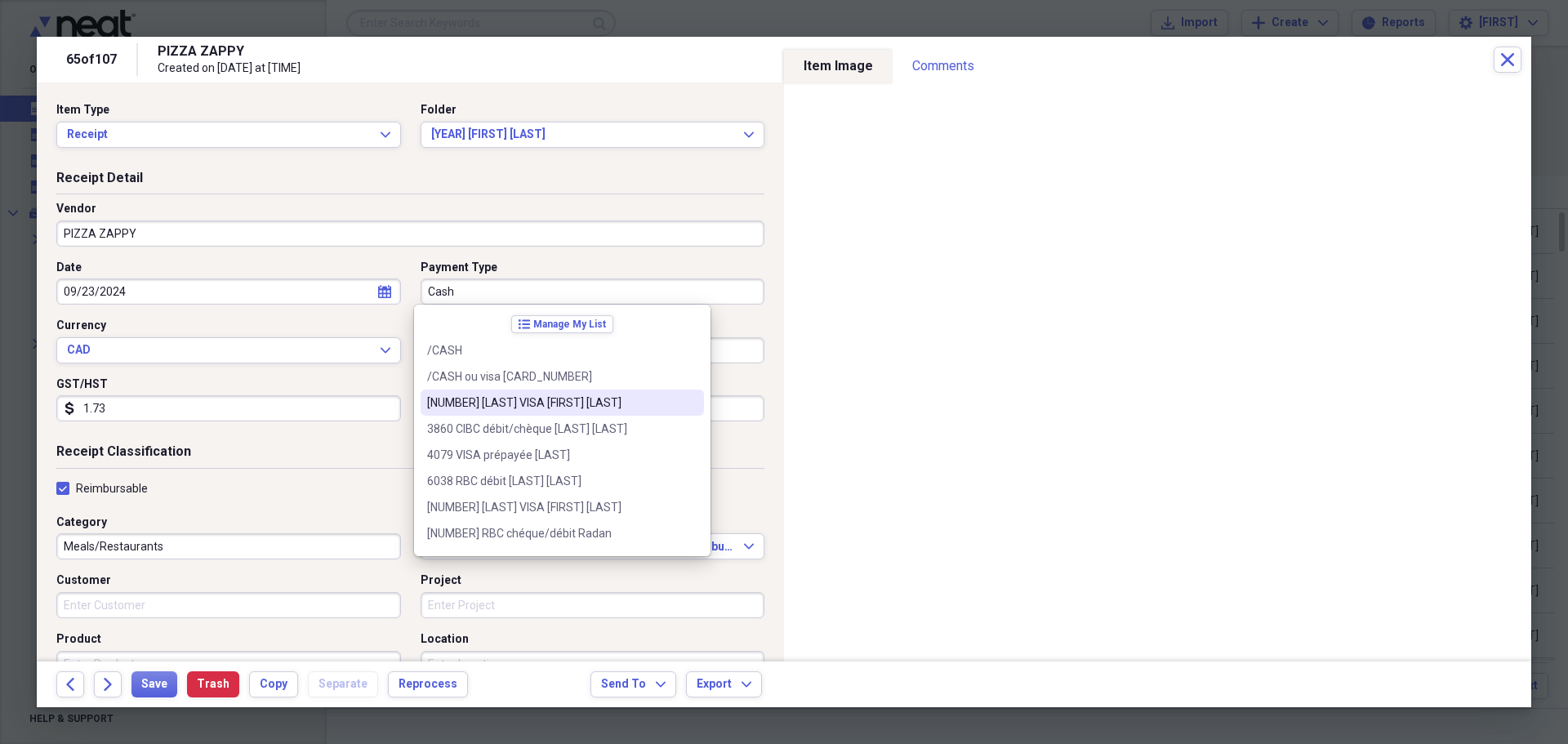 click on "[NUMBER] [LAST] VISA [FIRST] [LAST]" at bounding box center [552, 403] 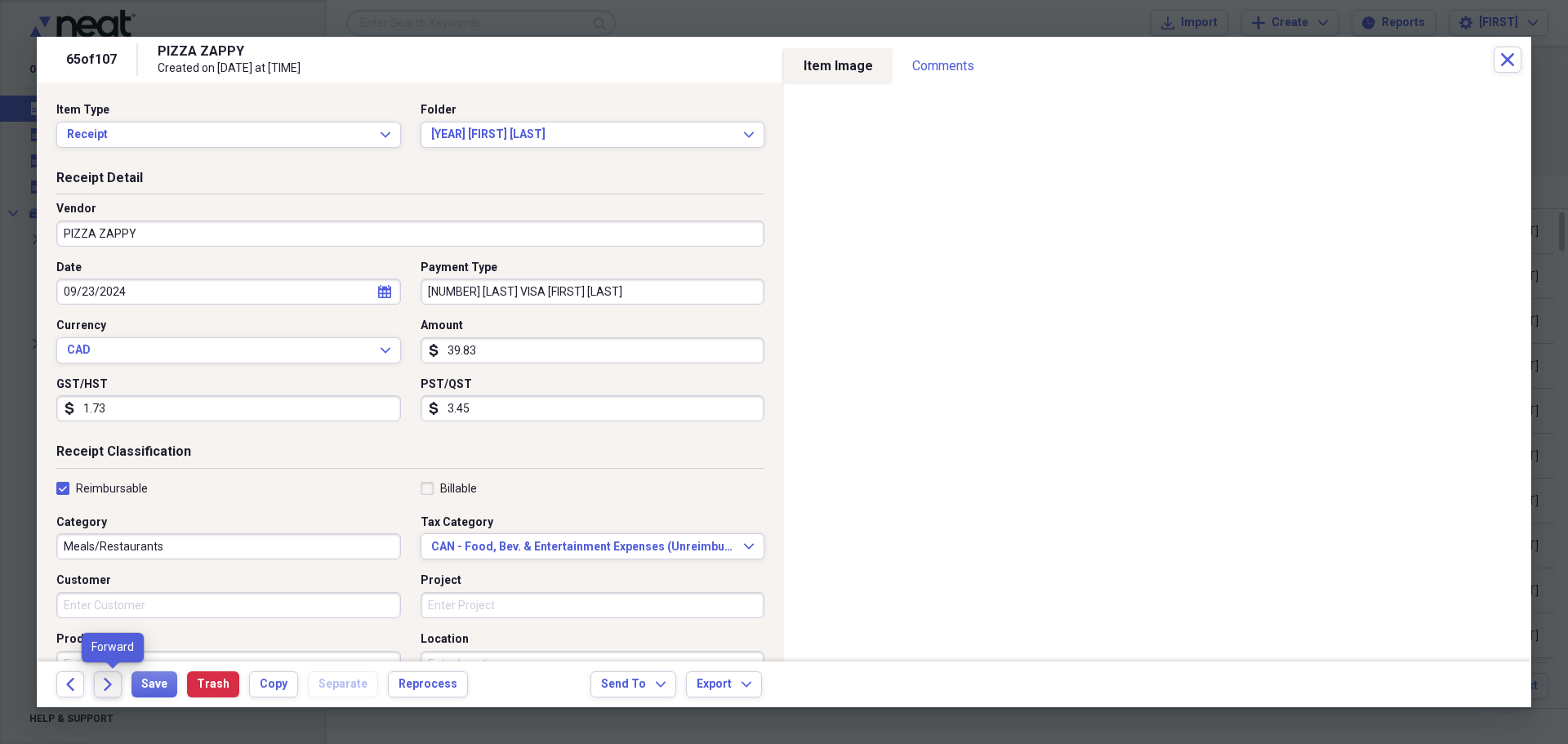 click on "Forward" at bounding box center [108, 684] 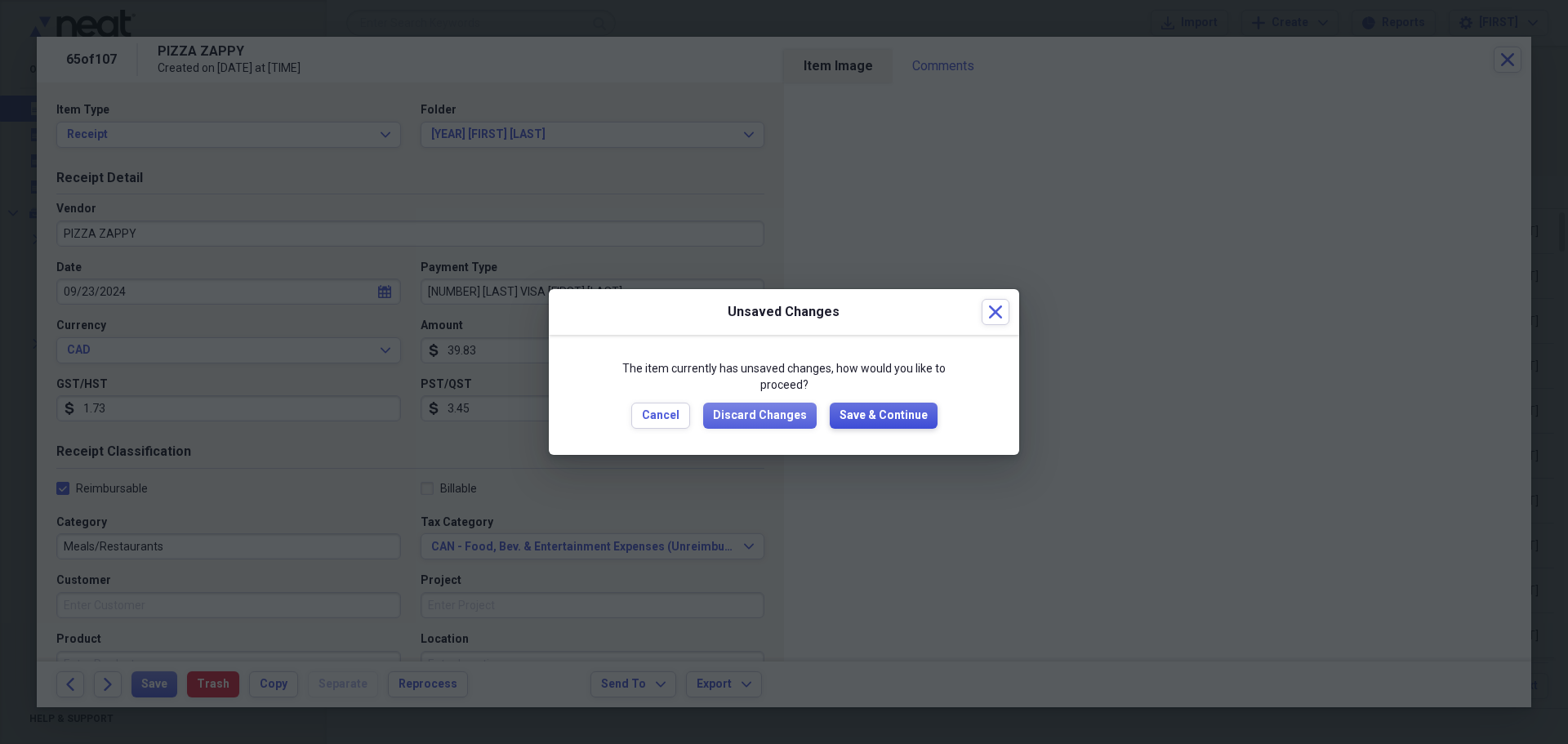 click on "Save & Continue" at bounding box center [884, 416] 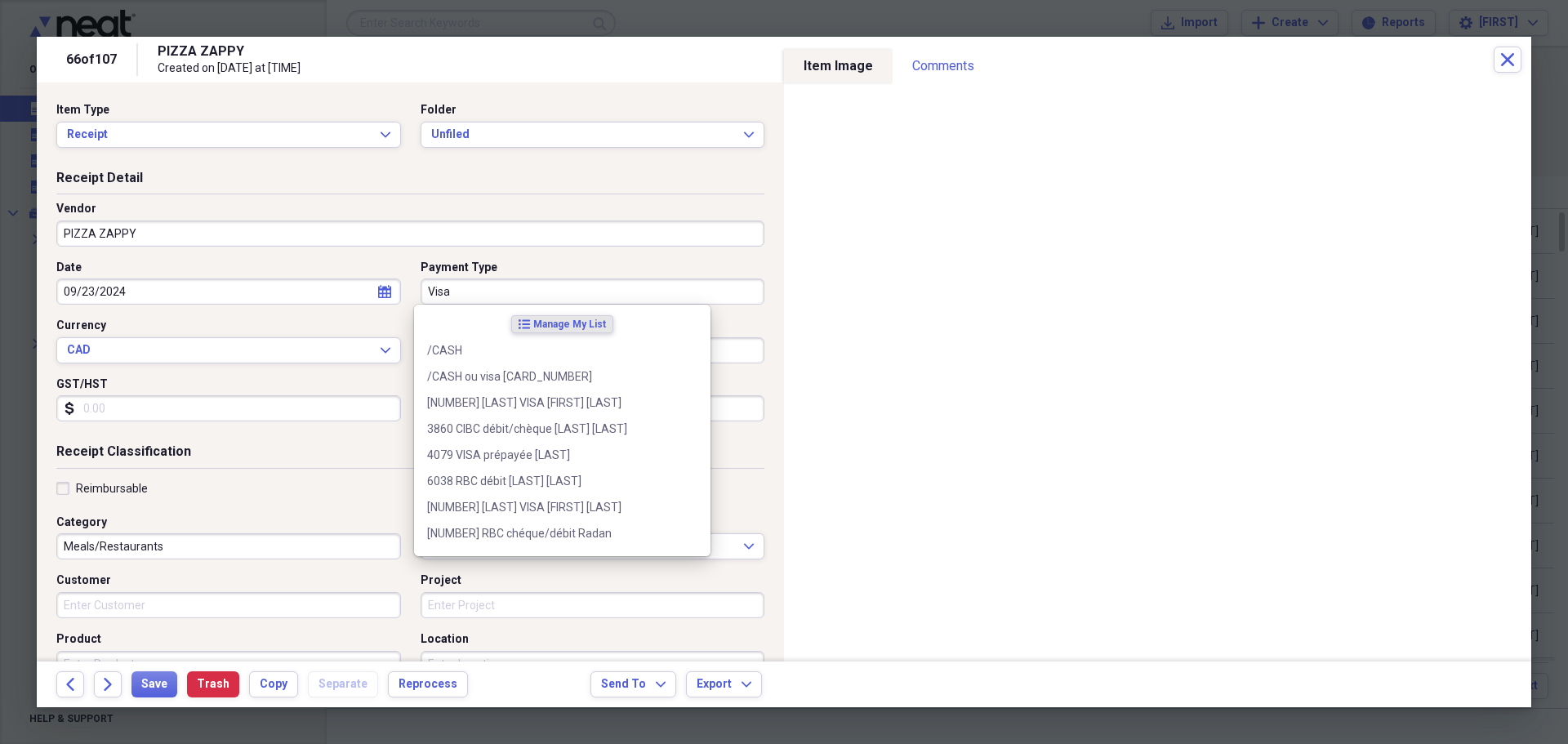 click on "Visa" at bounding box center (593, 292) 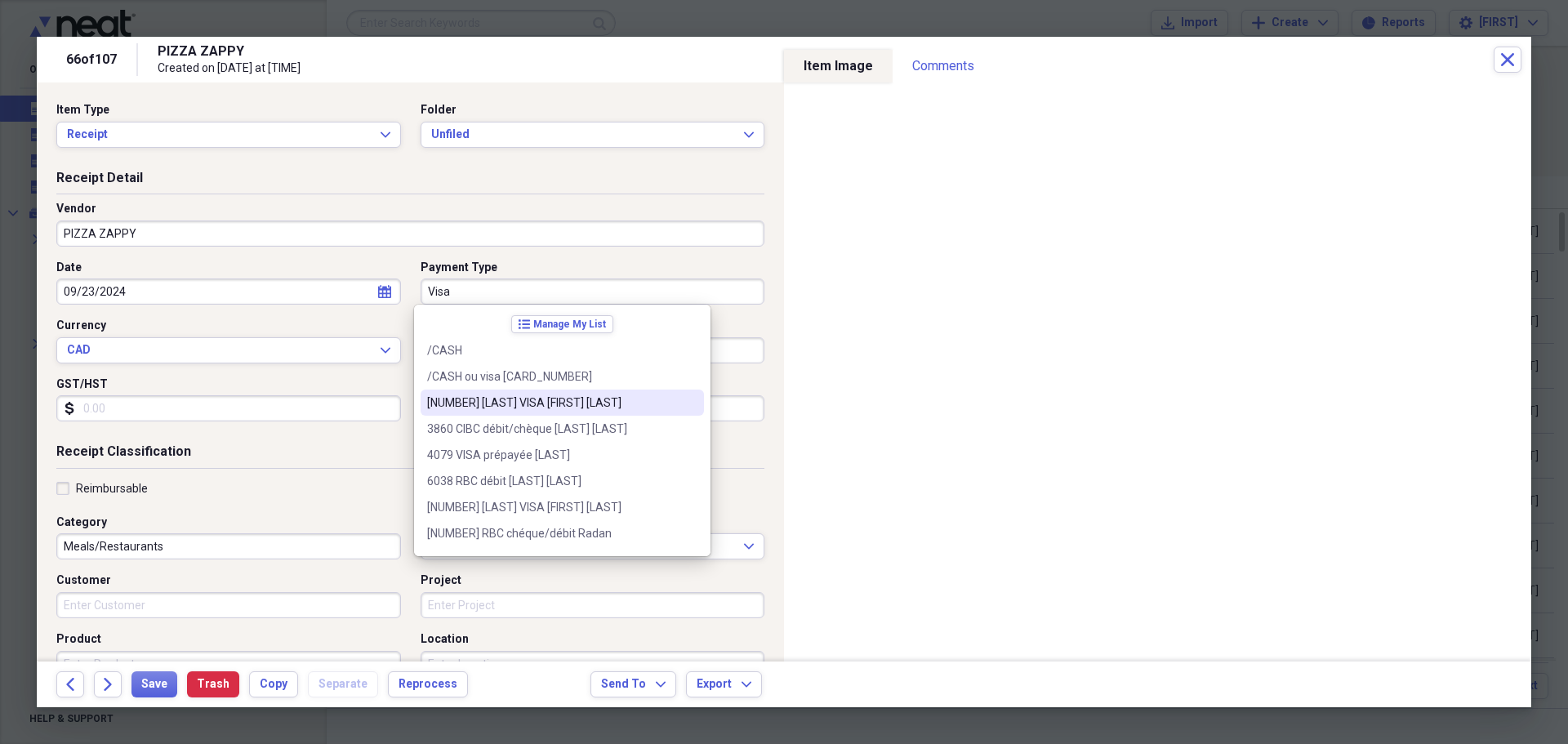 click on "[NUMBER] [LAST] VISA [FIRST] [LAST]" at bounding box center (552, 403) 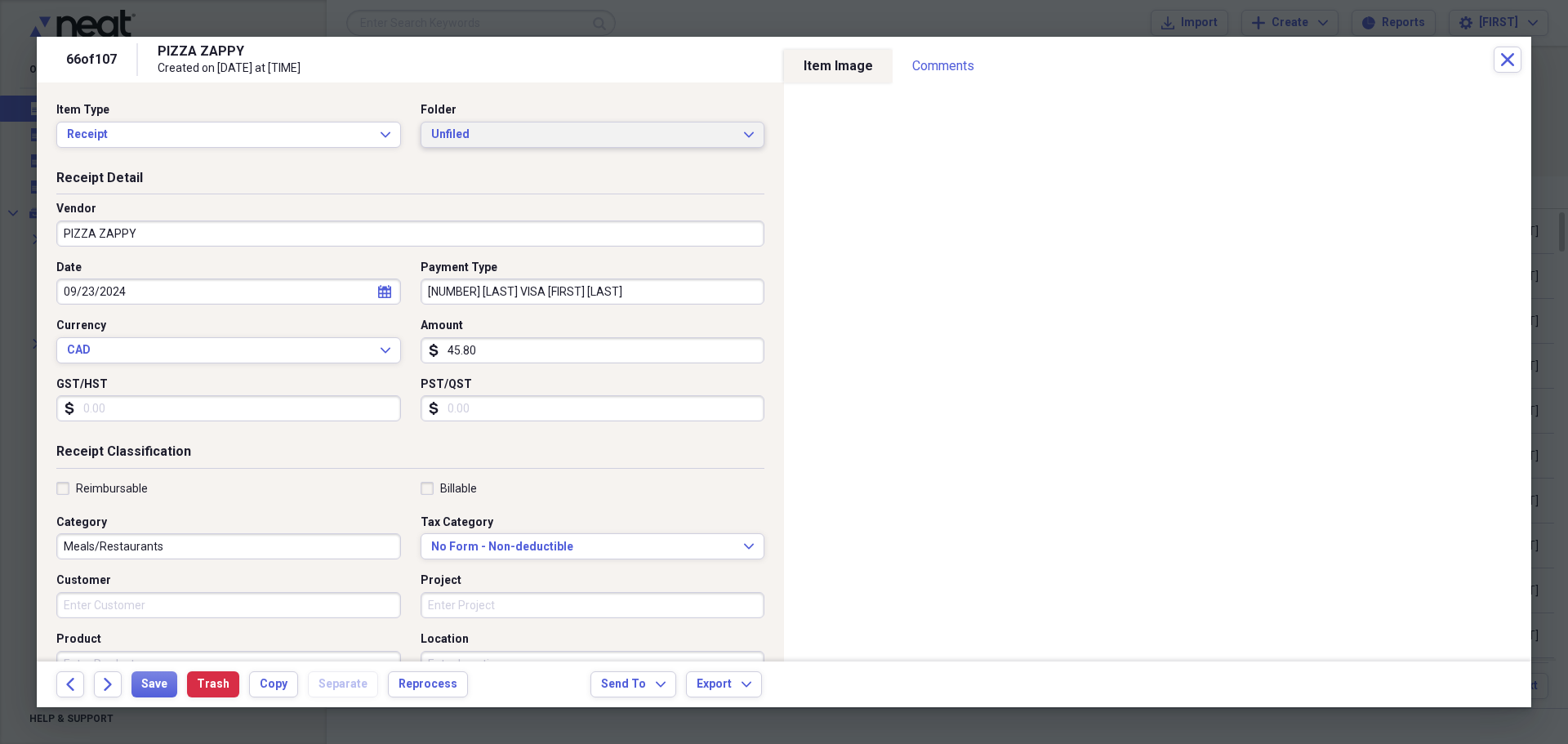 click on "Expand" 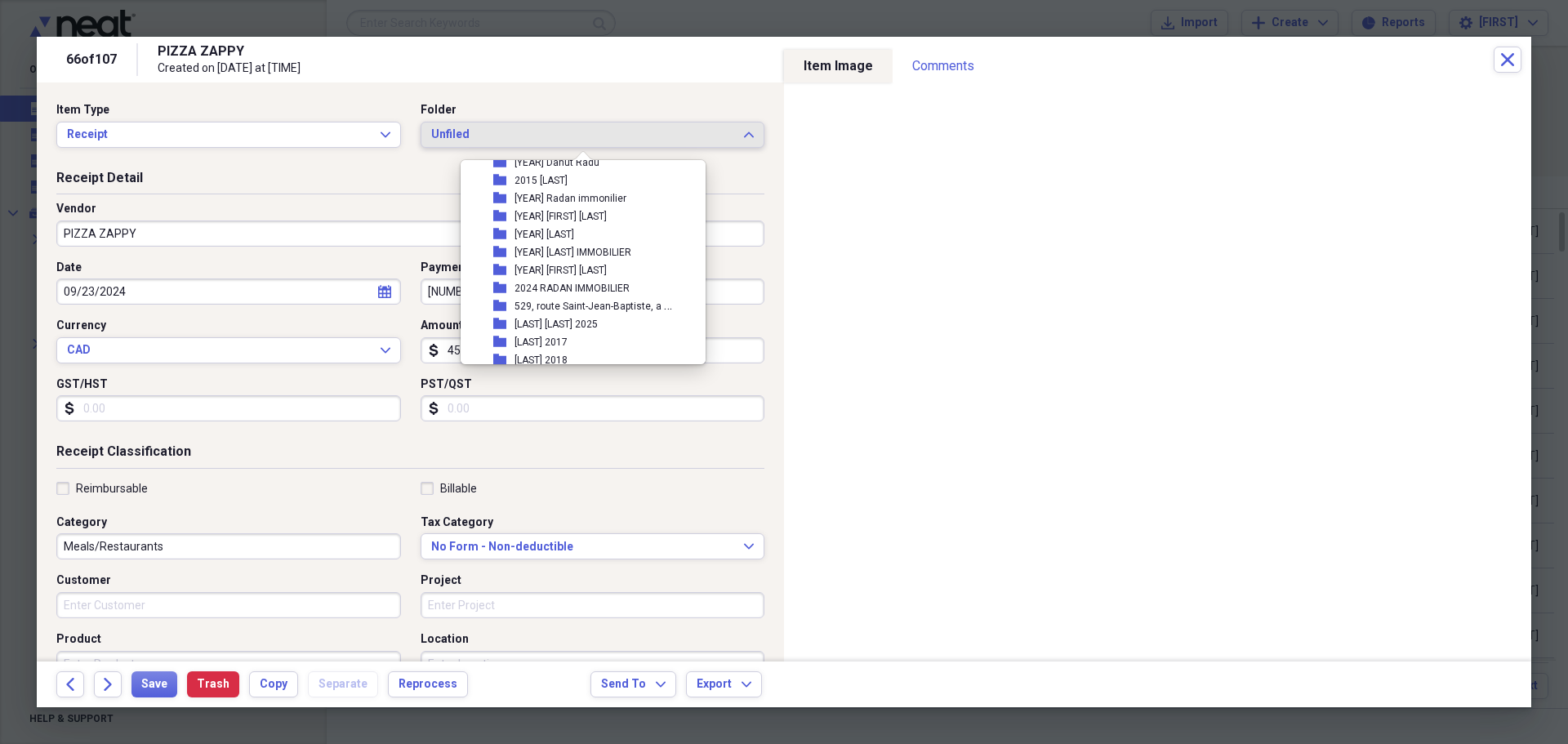 scroll, scrollTop: 490, scrollLeft: 0, axis: vertical 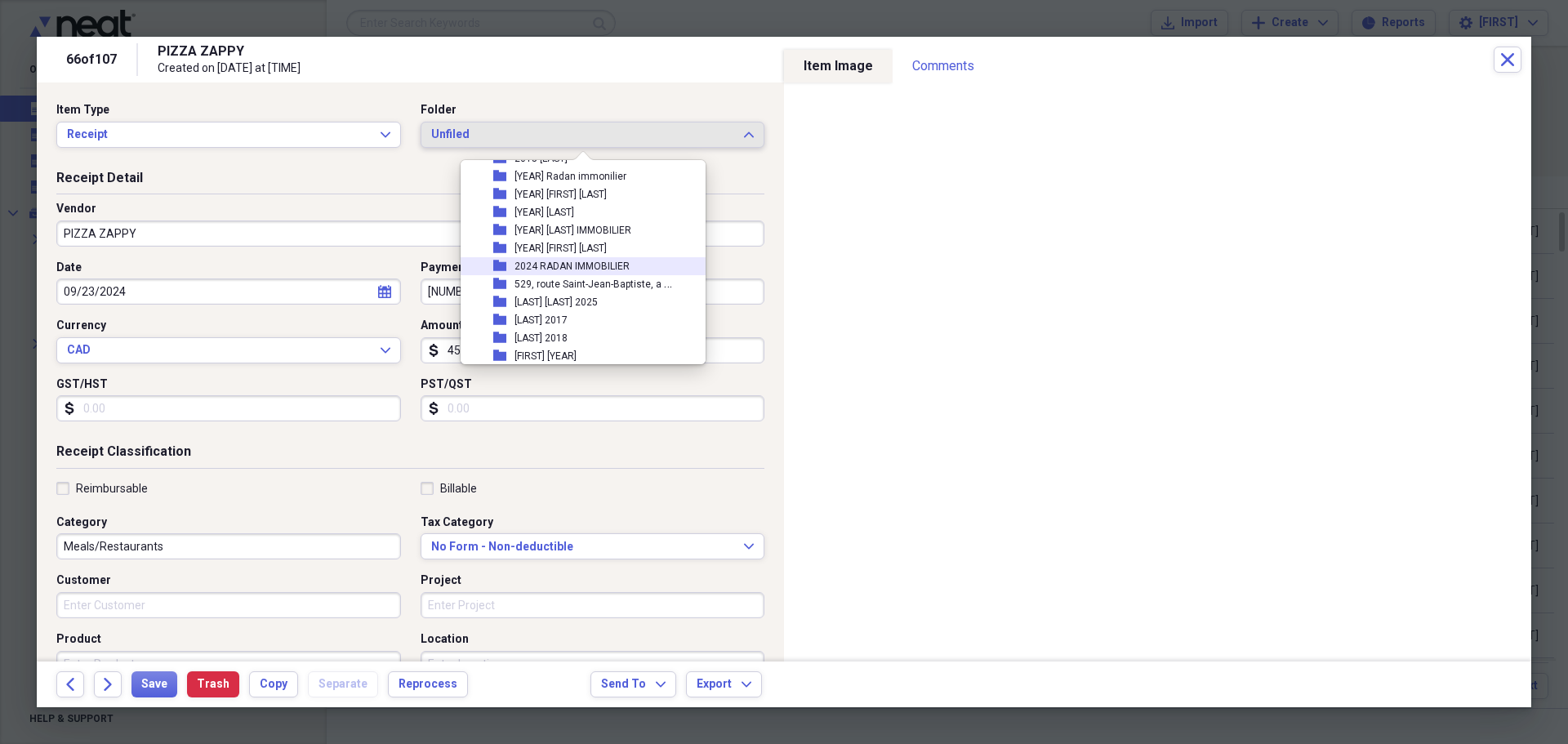 click on "2024 RADAN IMMOBILIER" at bounding box center [572, 266] 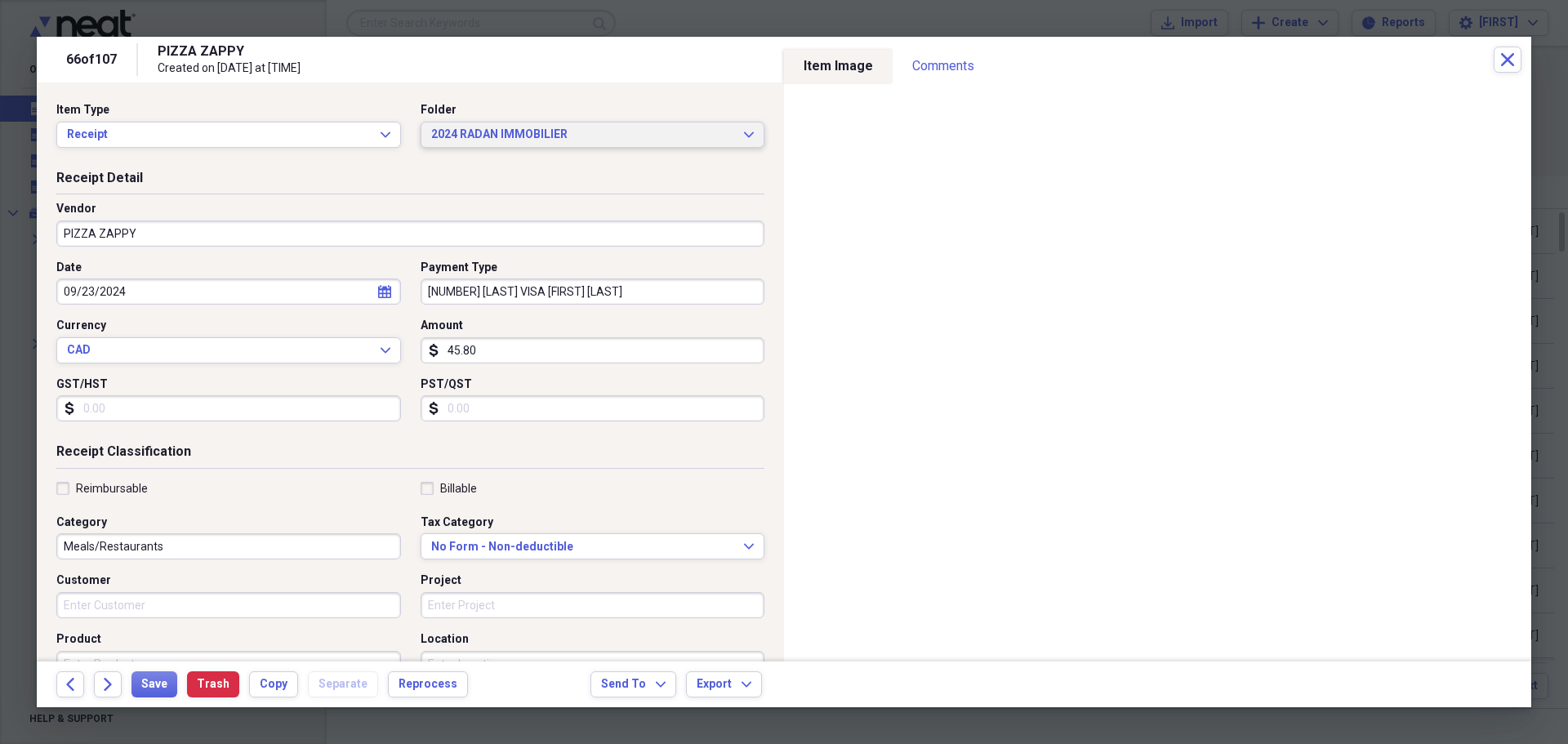 click 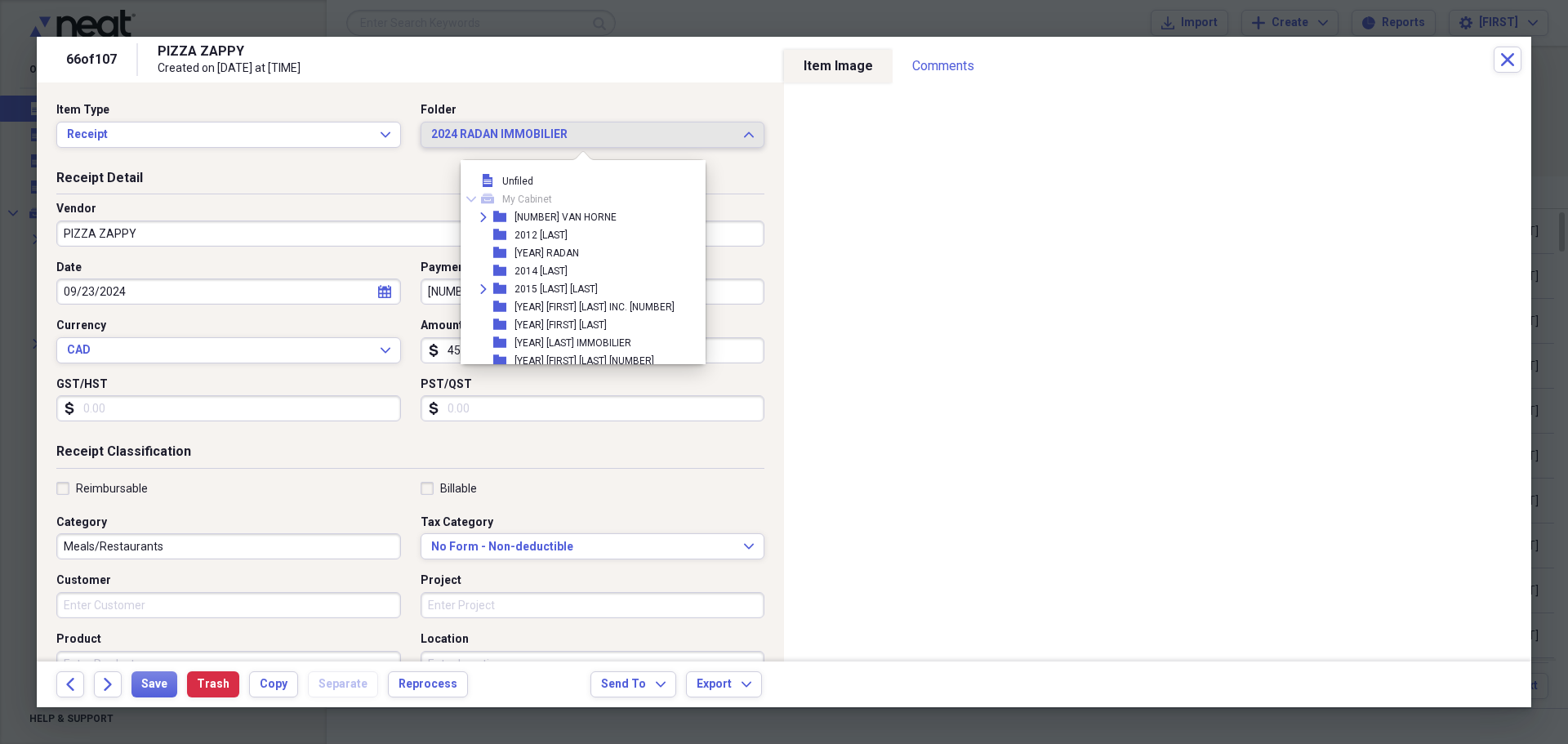 scroll, scrollTop: 494, scrollLeft: 0, axis: vertical 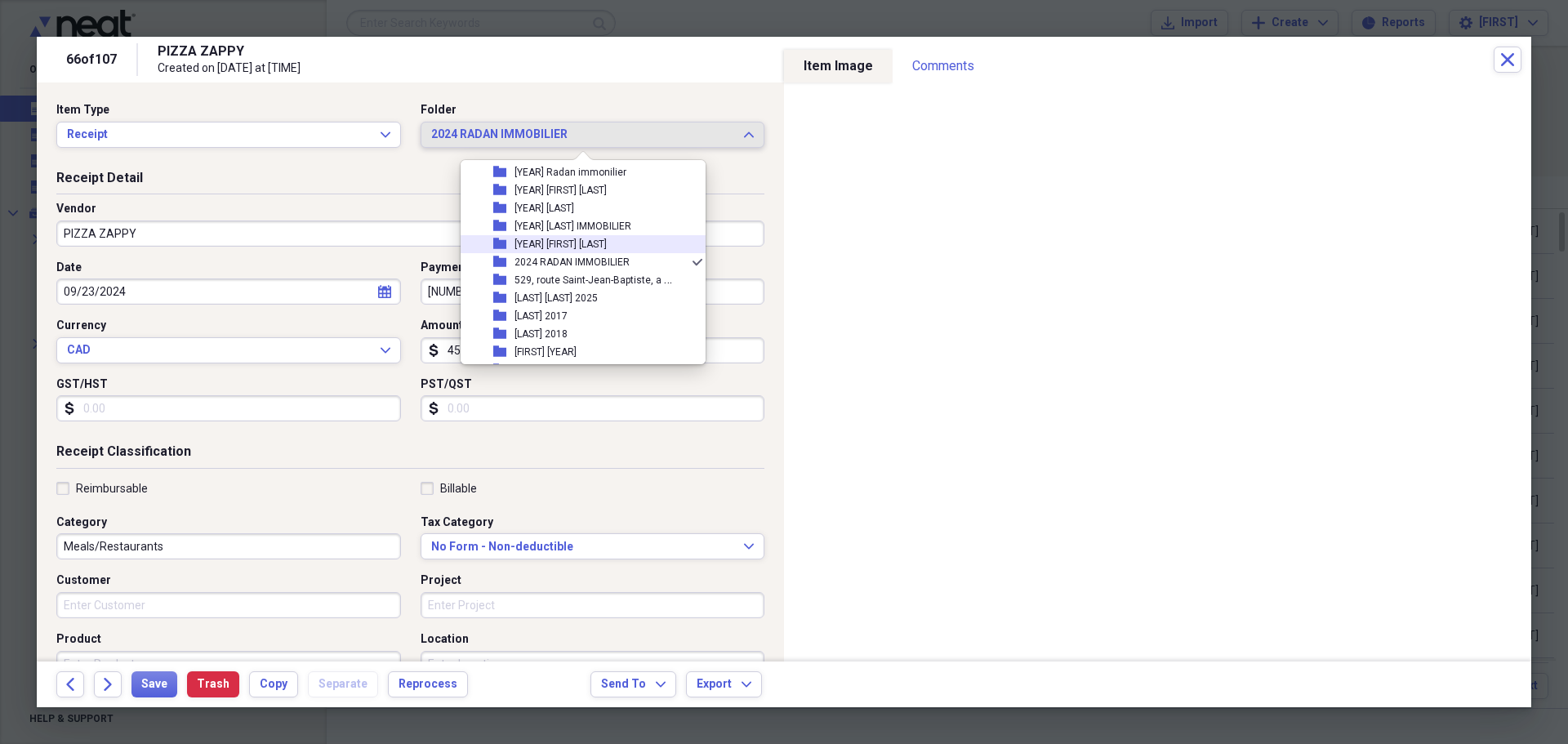 click on "[YEAR] [FIRST] [LAST]" at bounding box center (560, 244) 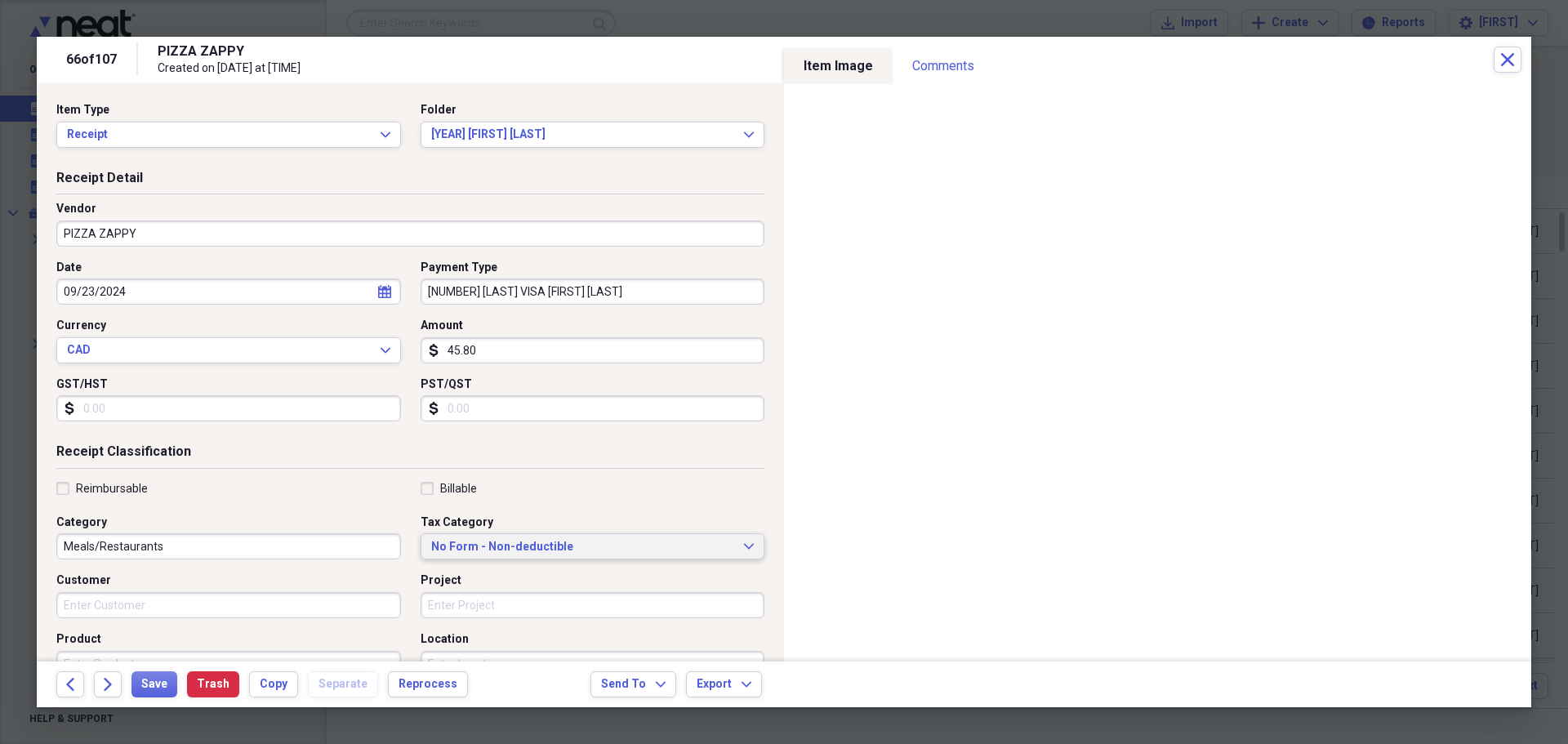 click on "No Form - Non-deductible" at bounding box center (583, 547) 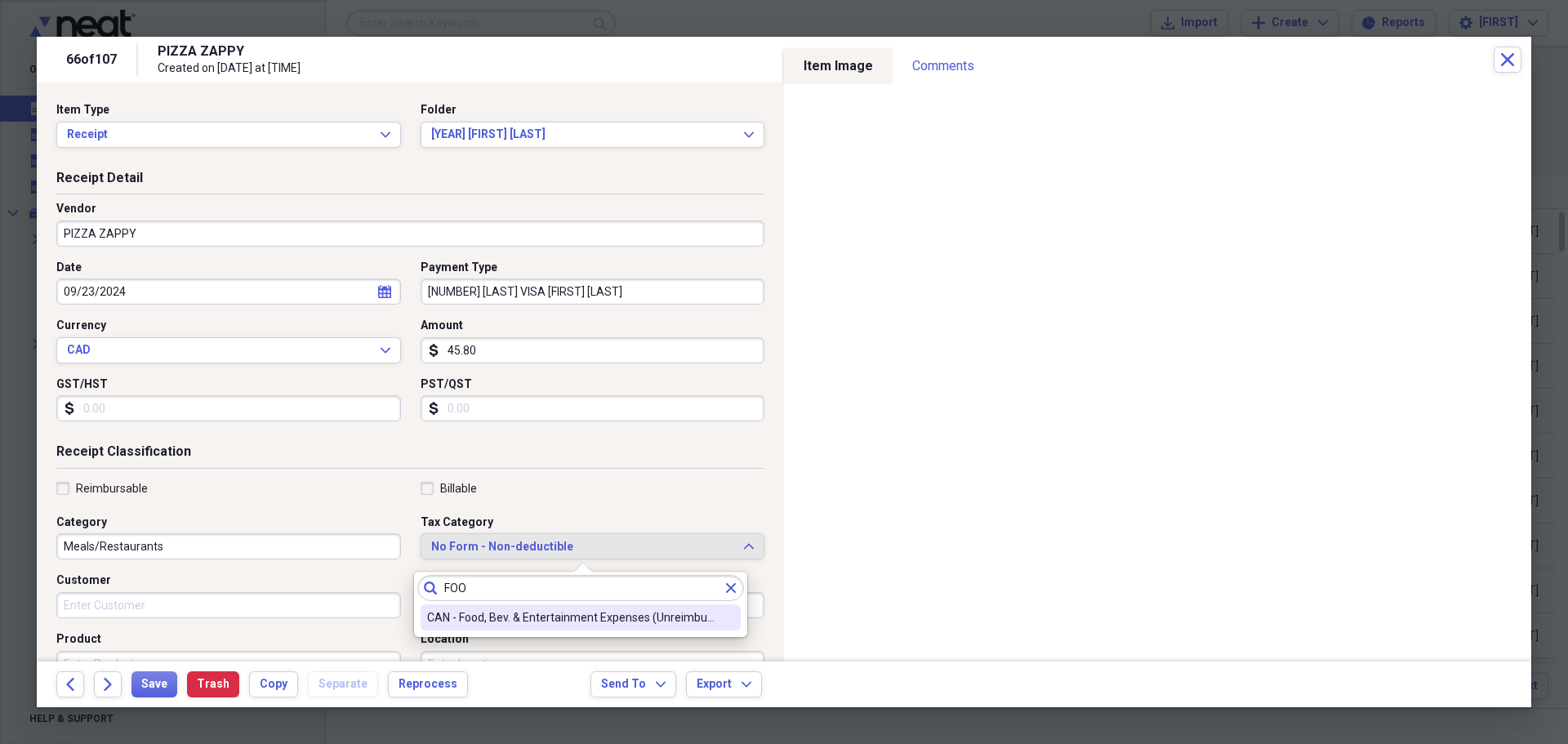 type on "FOO" 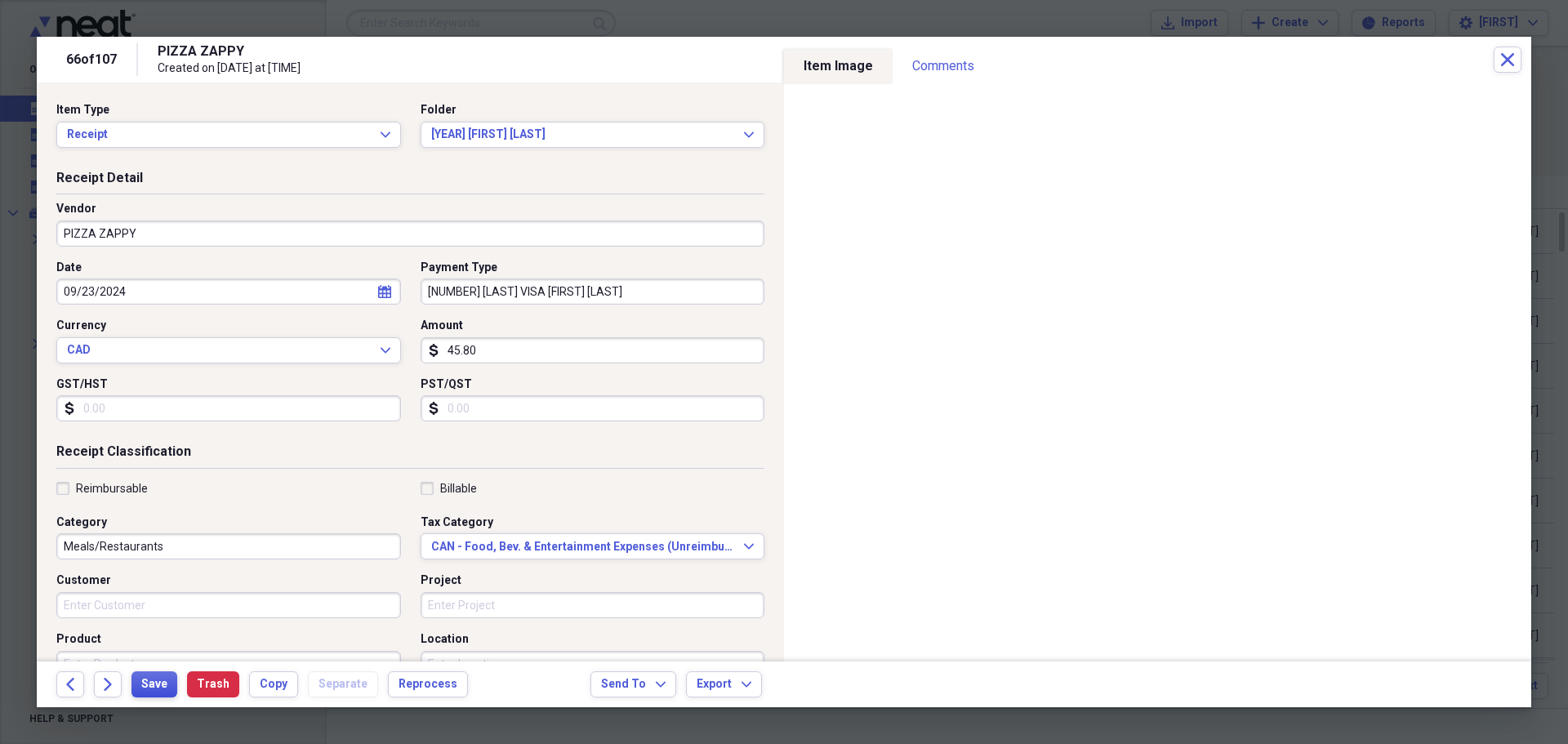 click on "Save" at bounding box center [154, 684] 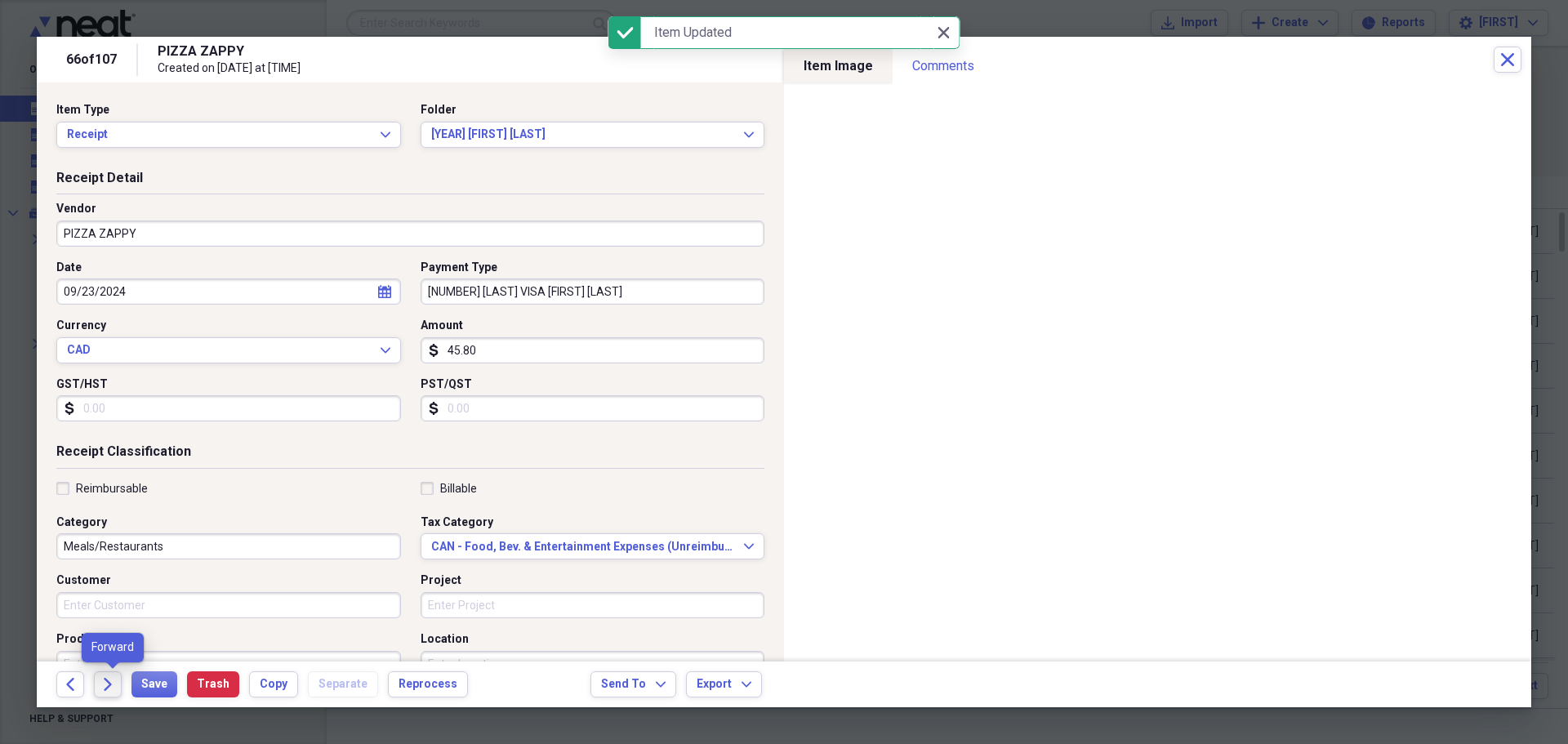 click on "Forward" 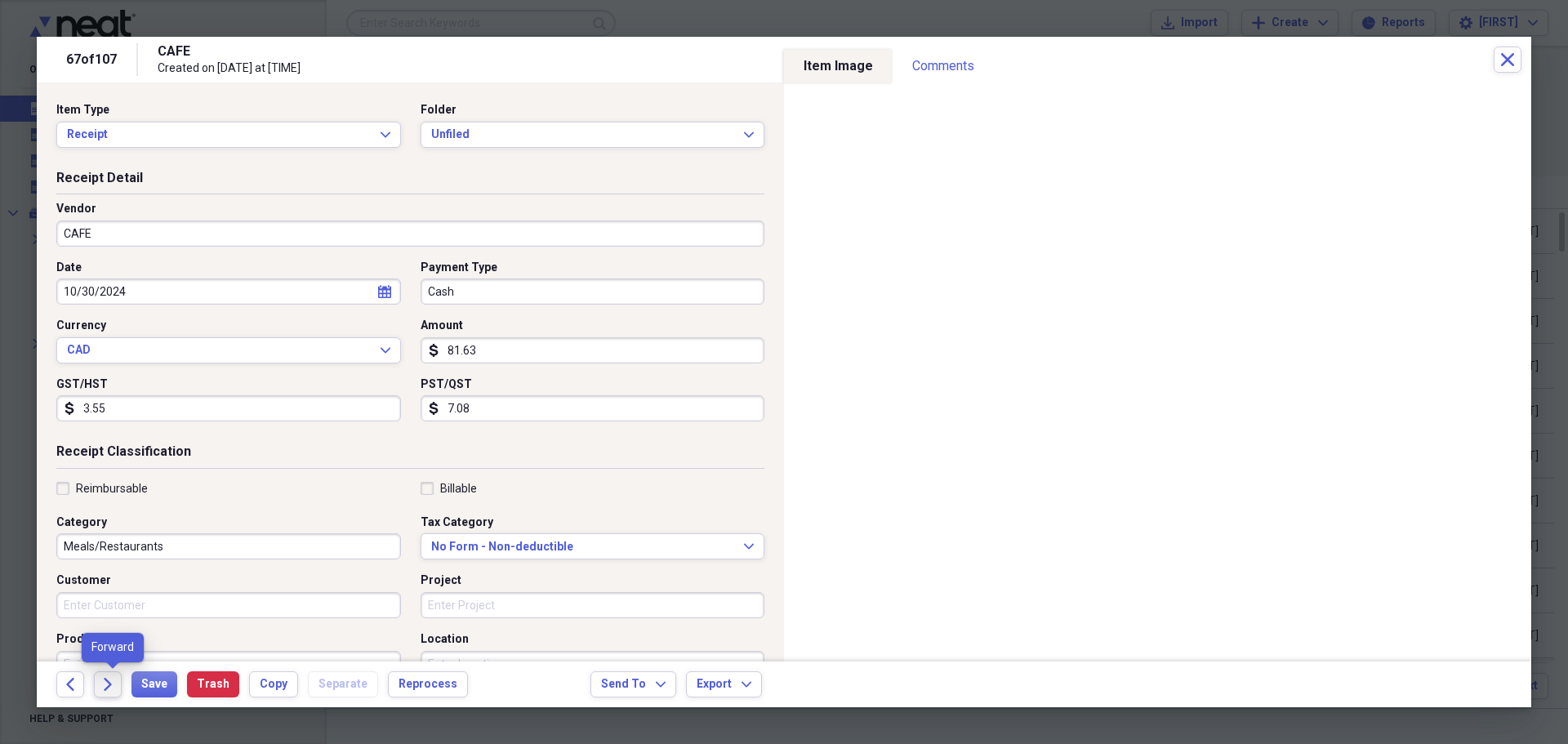 click on "Forward" 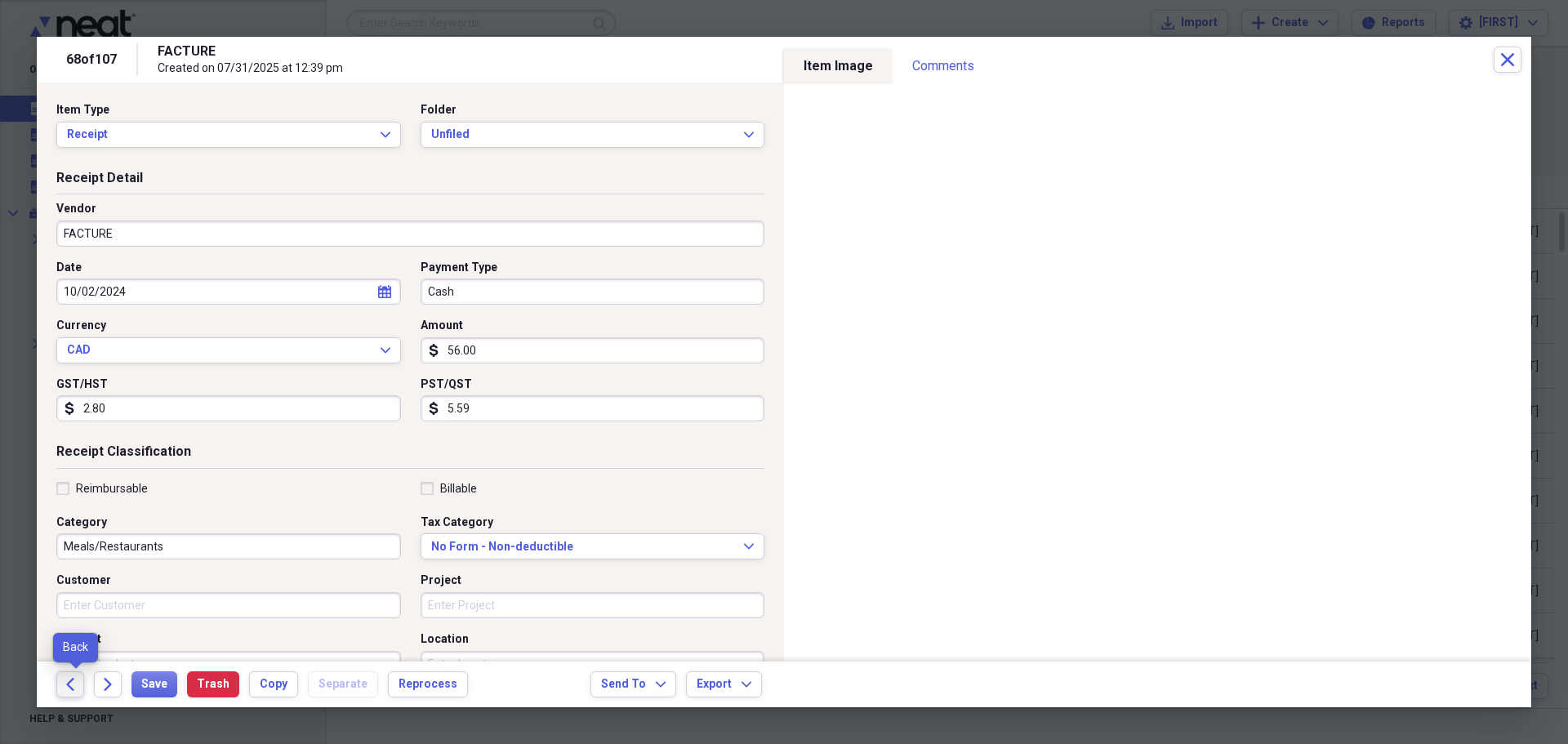 click on "Back" 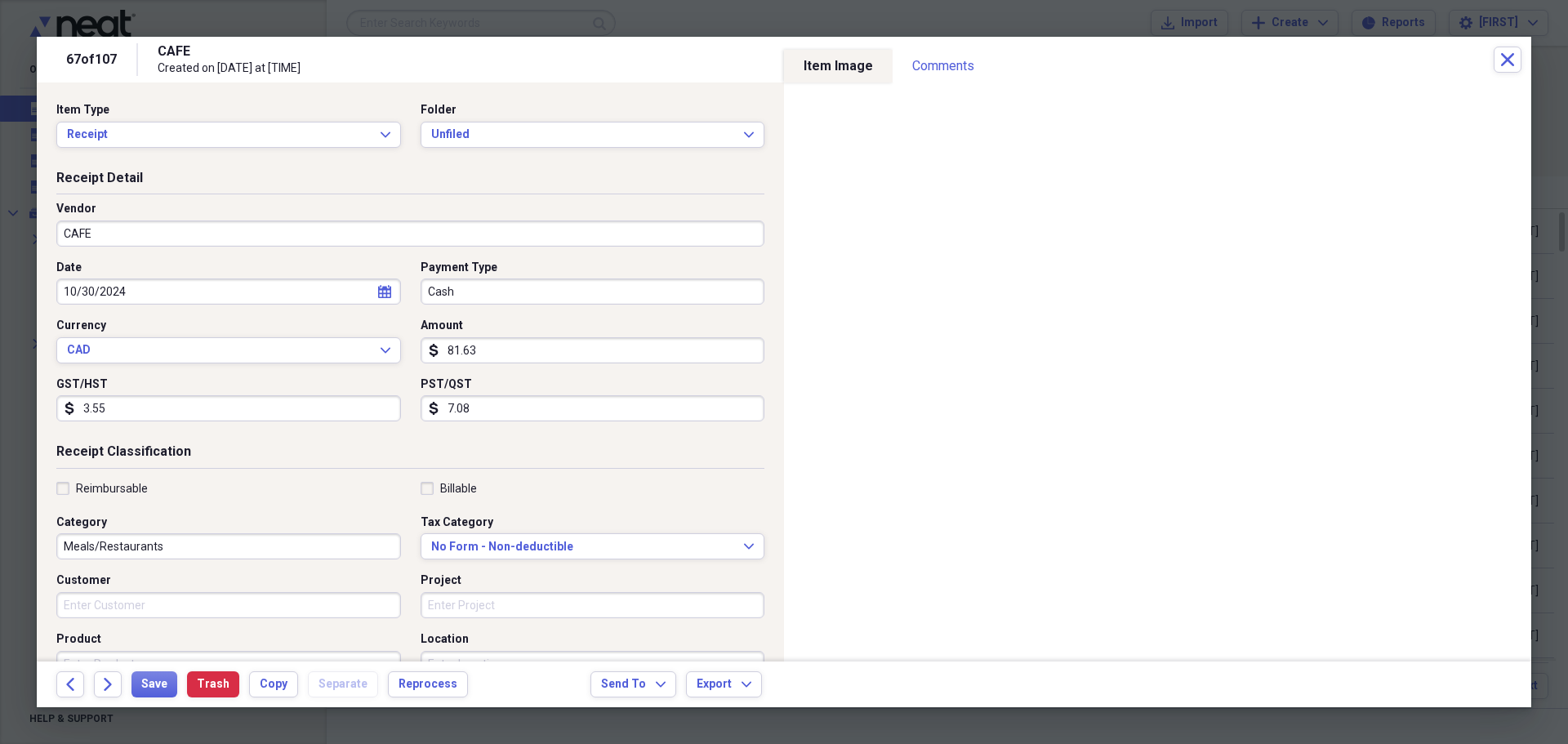 click on "CAFE" at bounding box center (410, 234) 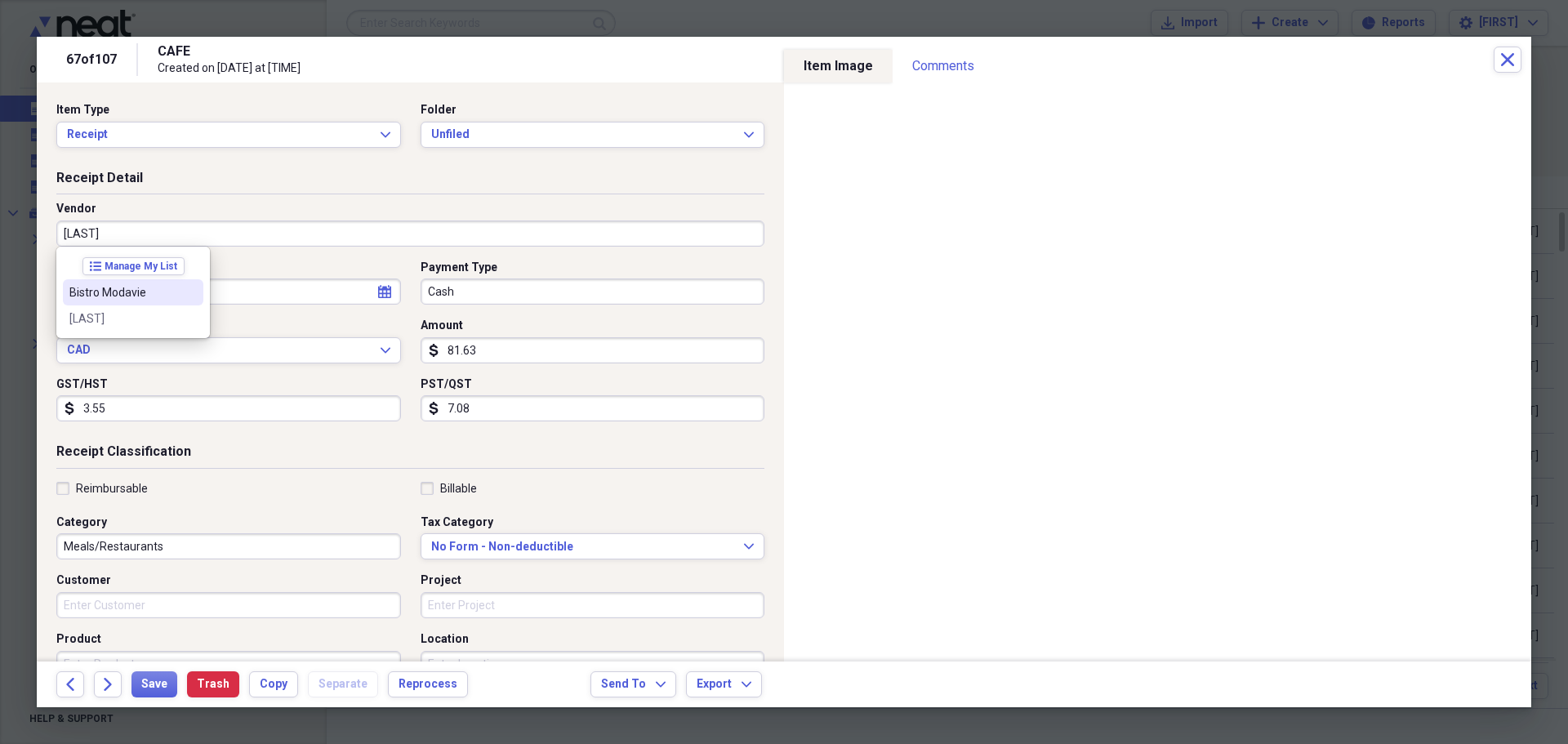 click on "Bistro Modavie" at bounding box center (123, 292) 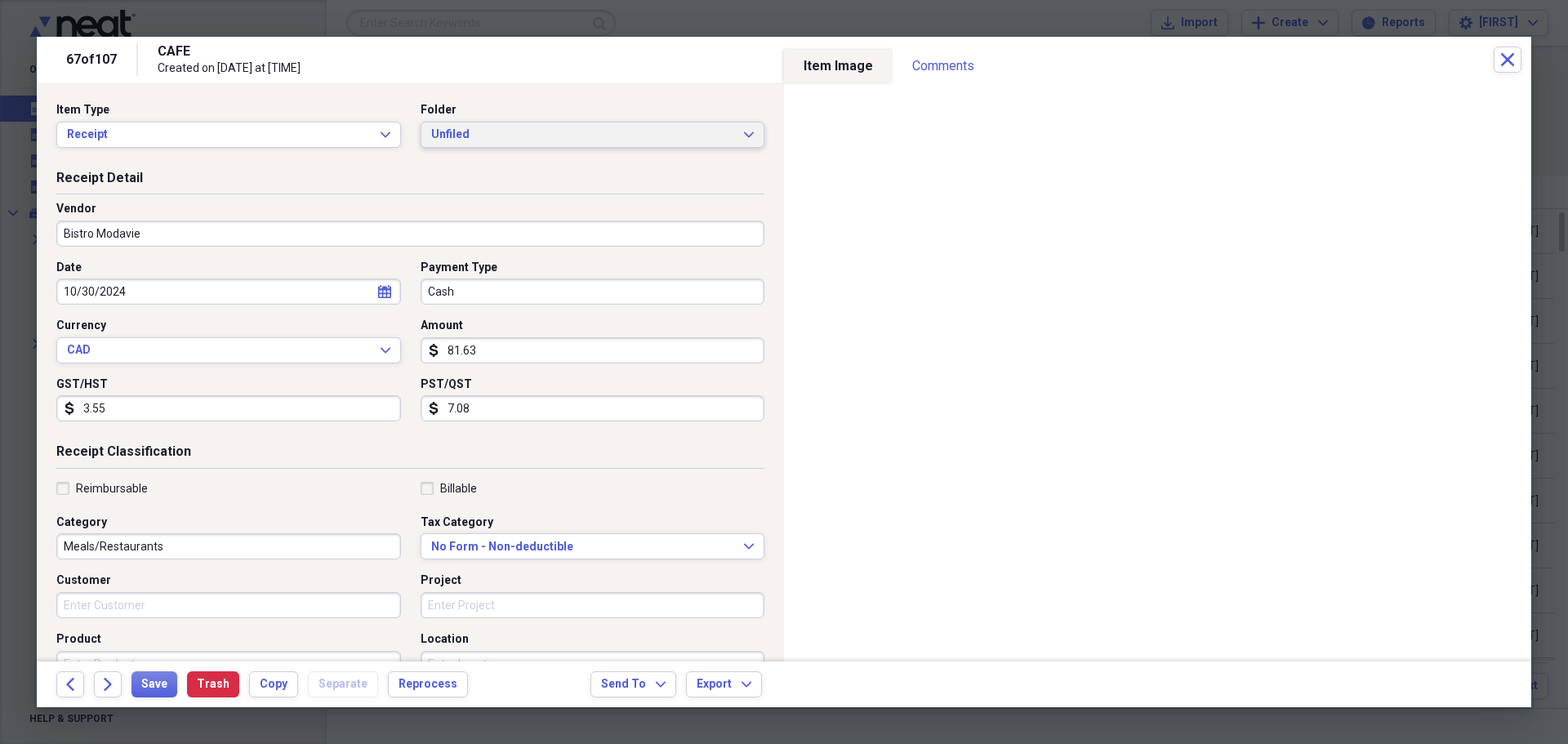 click on "Expand" 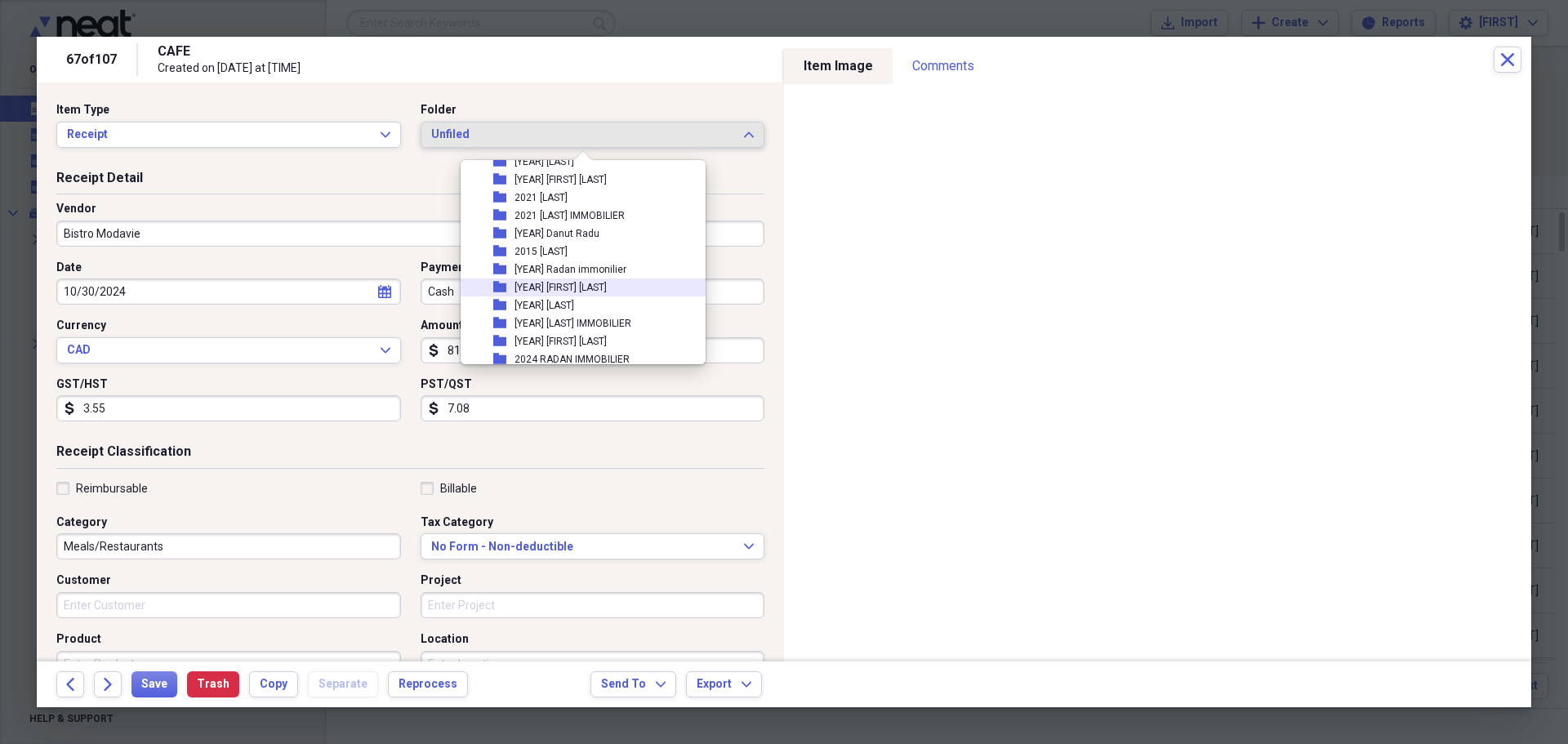 scroll, scrollTop: 490, scrollLeft: 0, axis: vertical 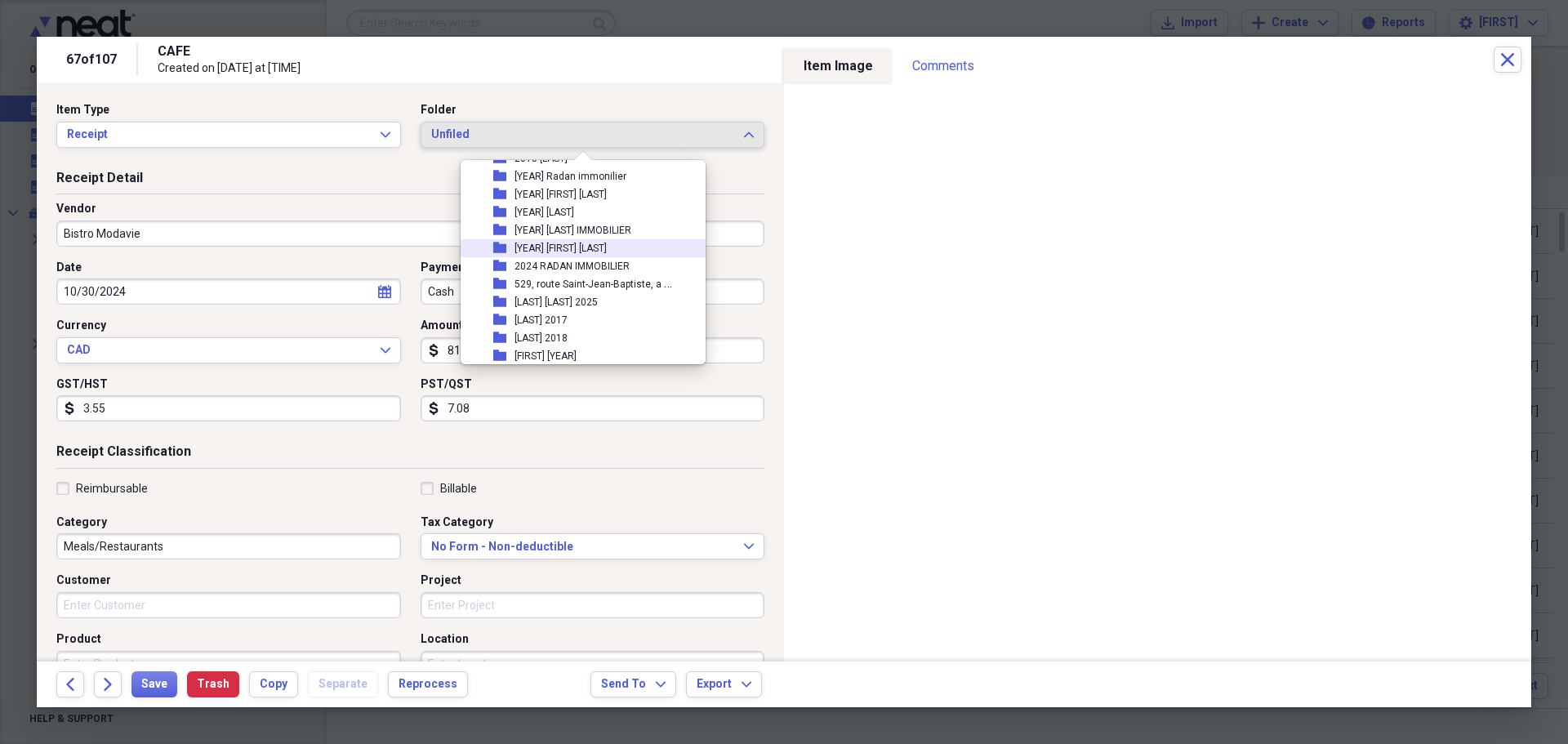 click on "[YEAR] [FIRST] [LAST]" at bounding box center [560, 248] 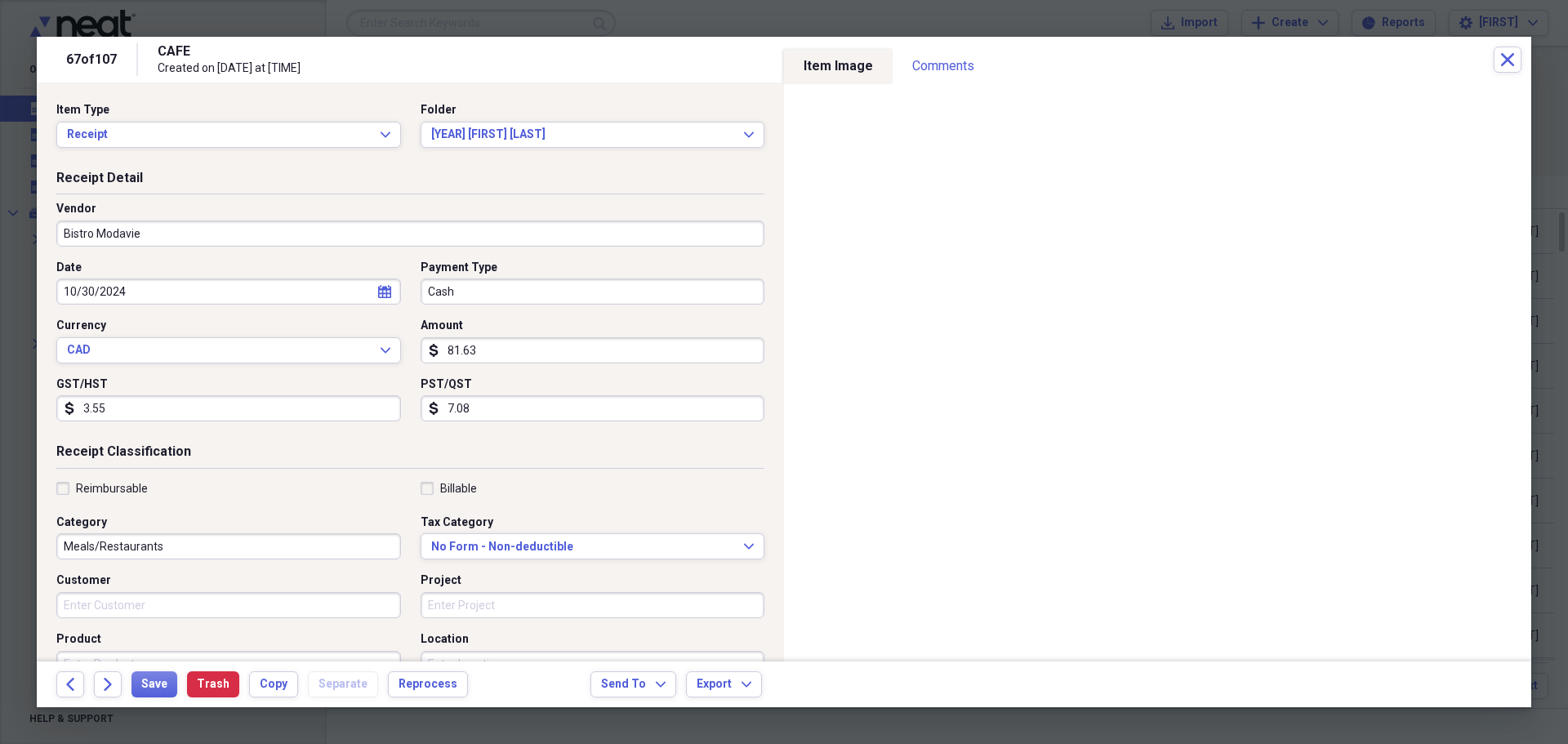 click on "Reimbursable" at bounding box center (102, 488) 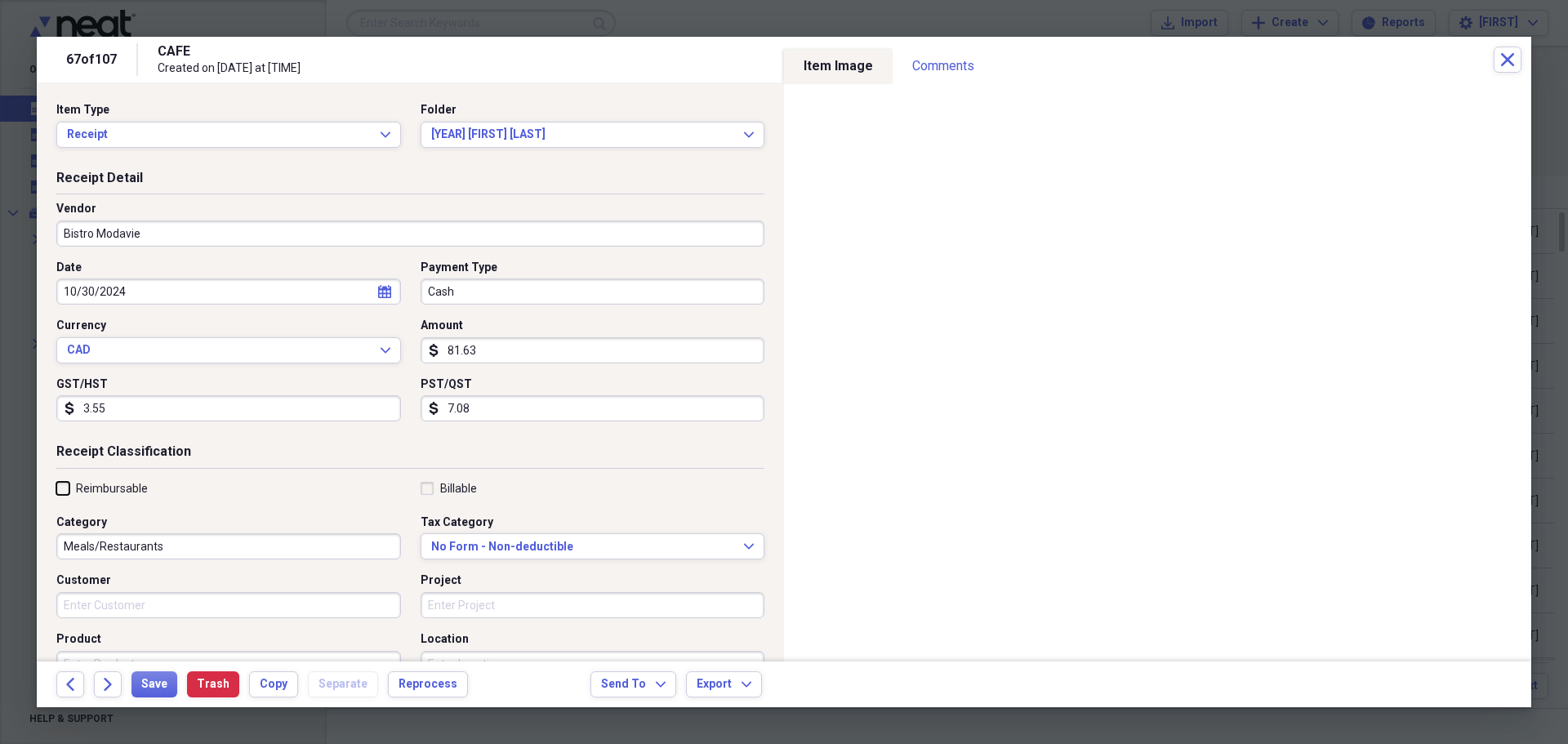 click on "Reimbursable" at bounding box center [56, 488] 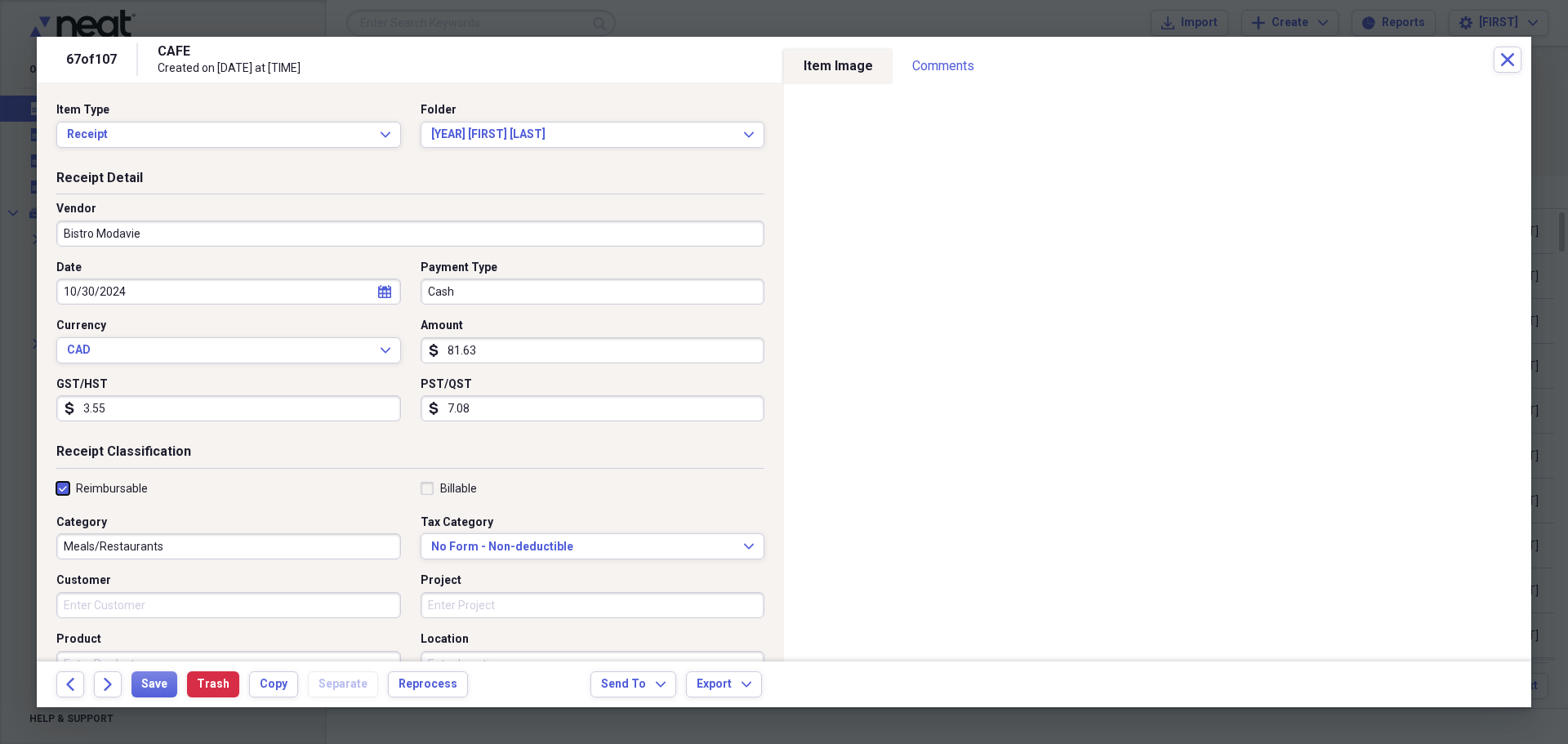 checkbox on "true" 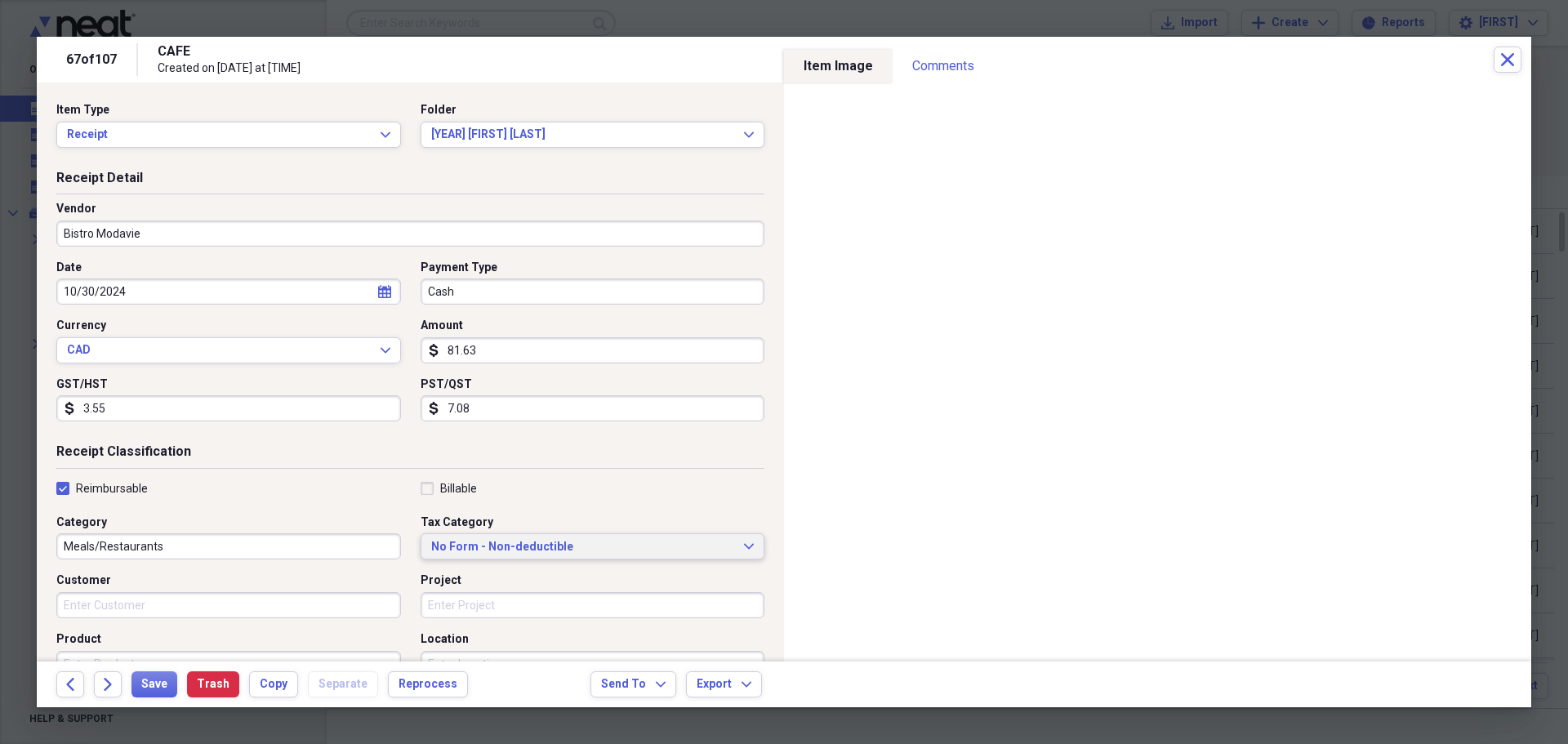 click on "No Form - Non-deductible" at bounding box center [583, 547] 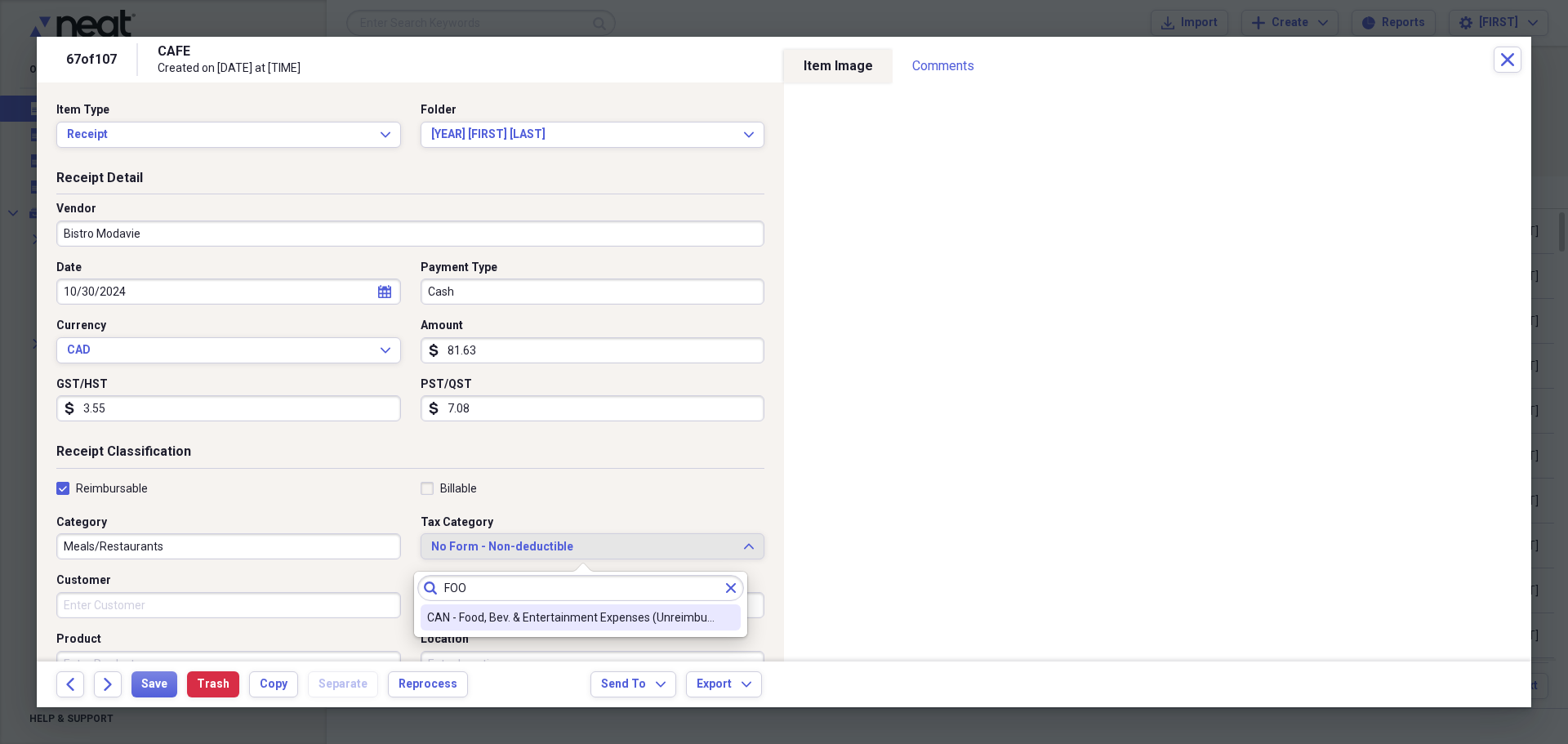 type on "FOO" 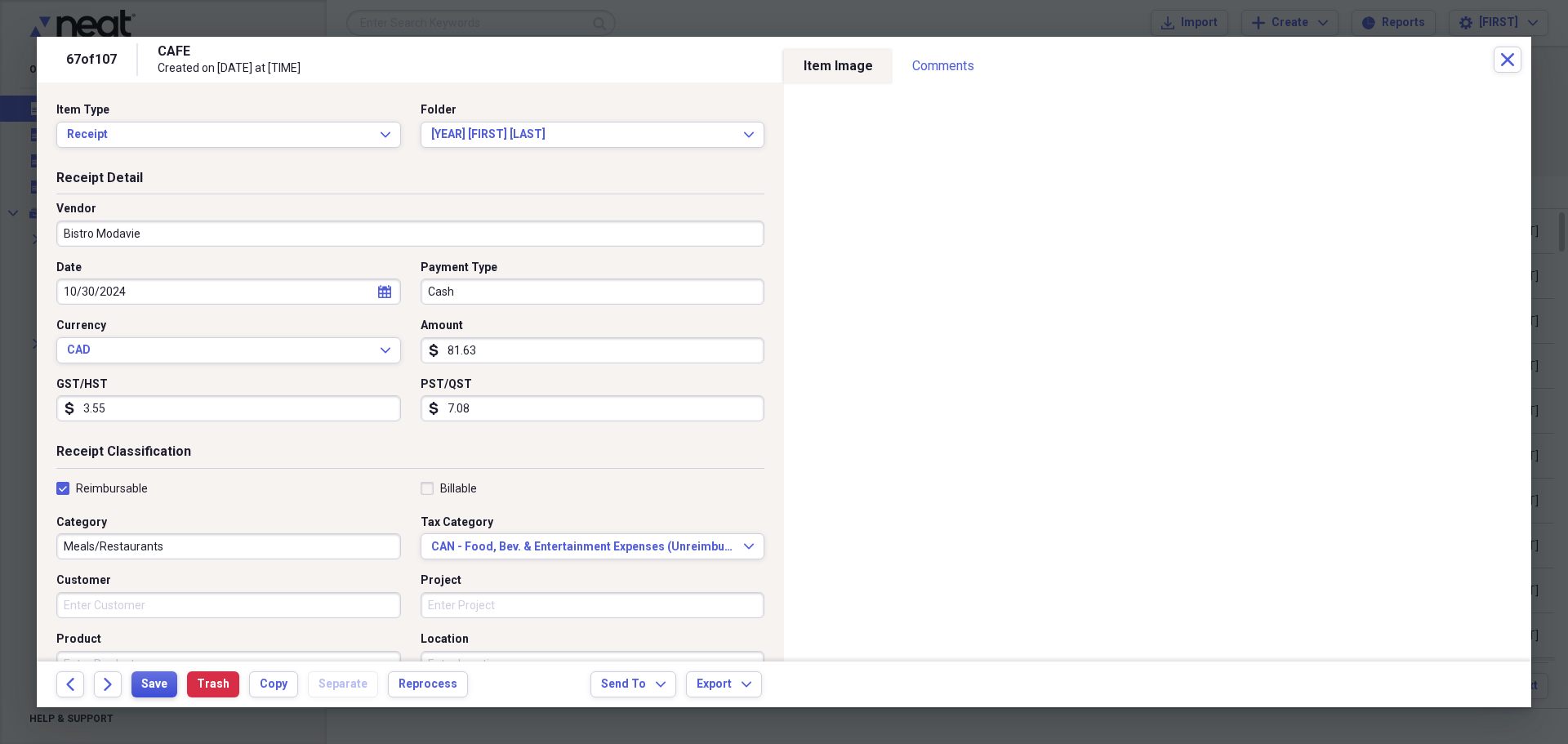click on "Save" at bounding box center [154, 684] 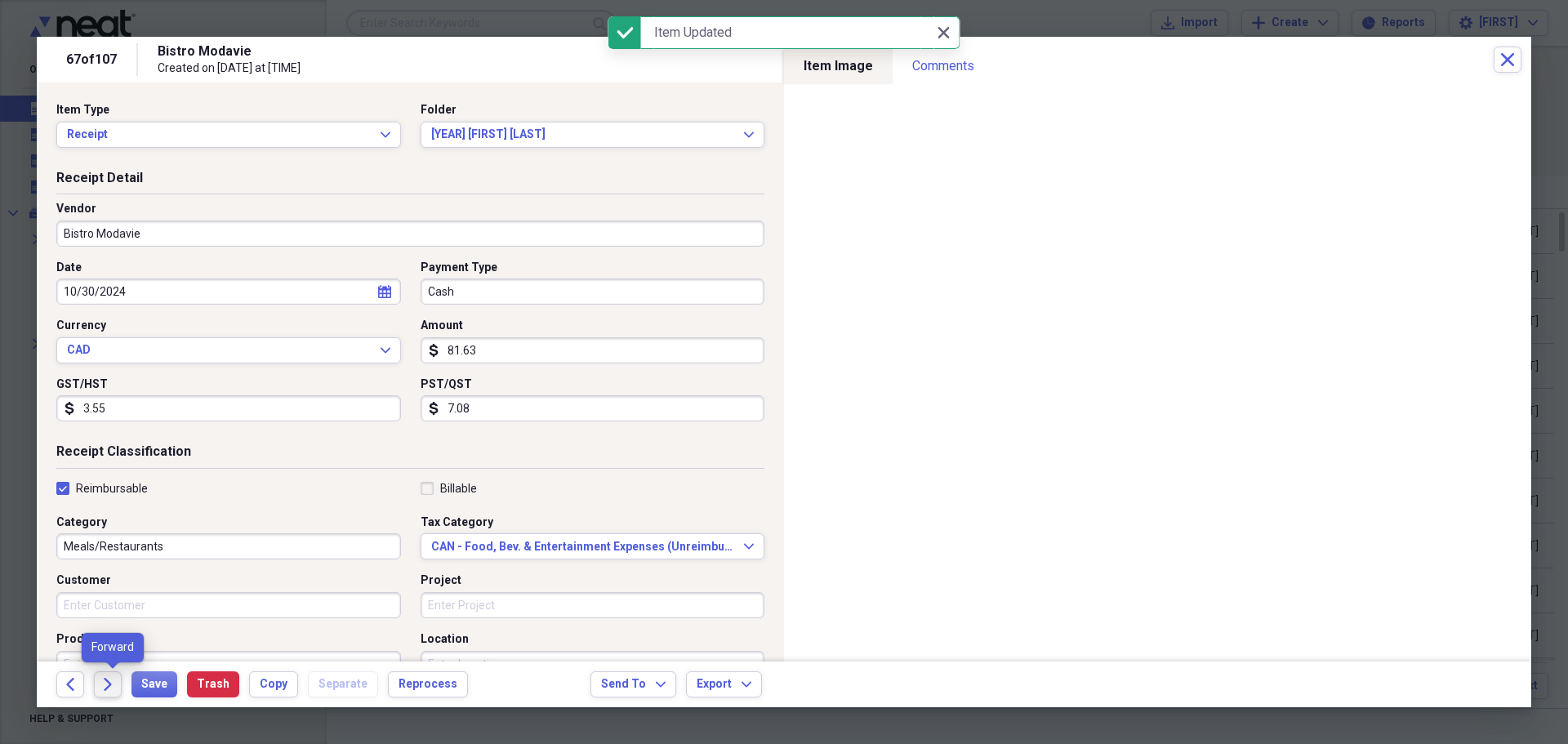click on "Forward" 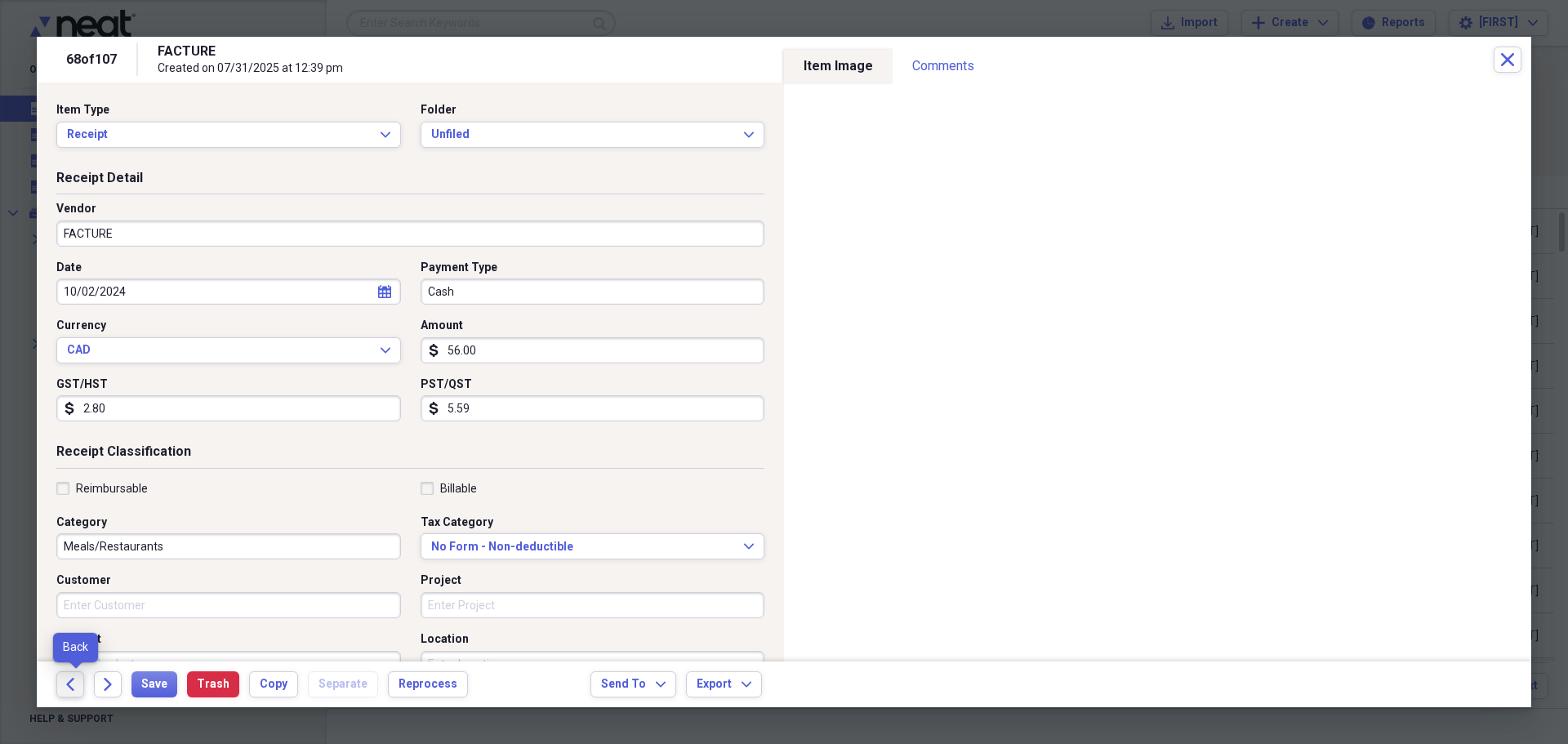 click 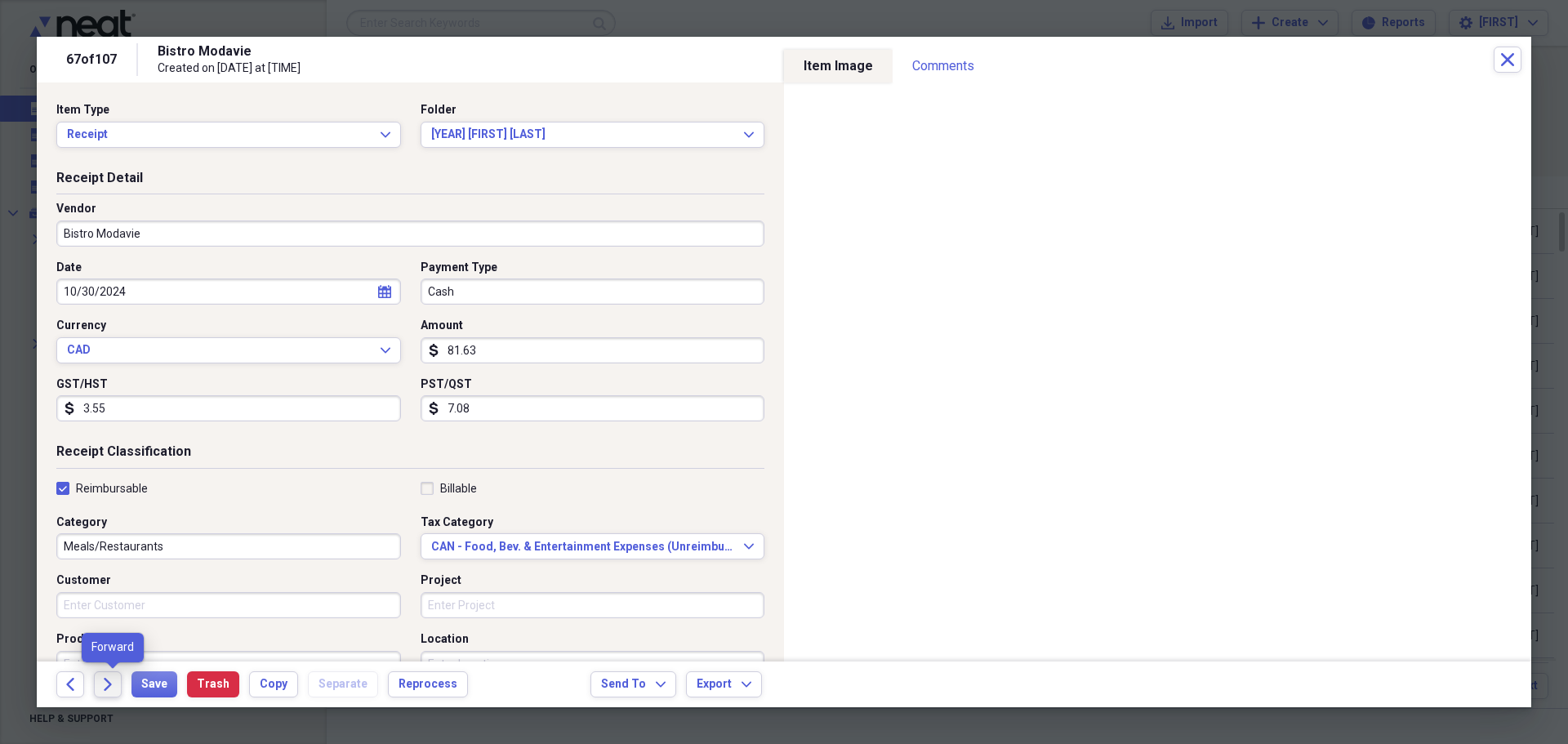 click 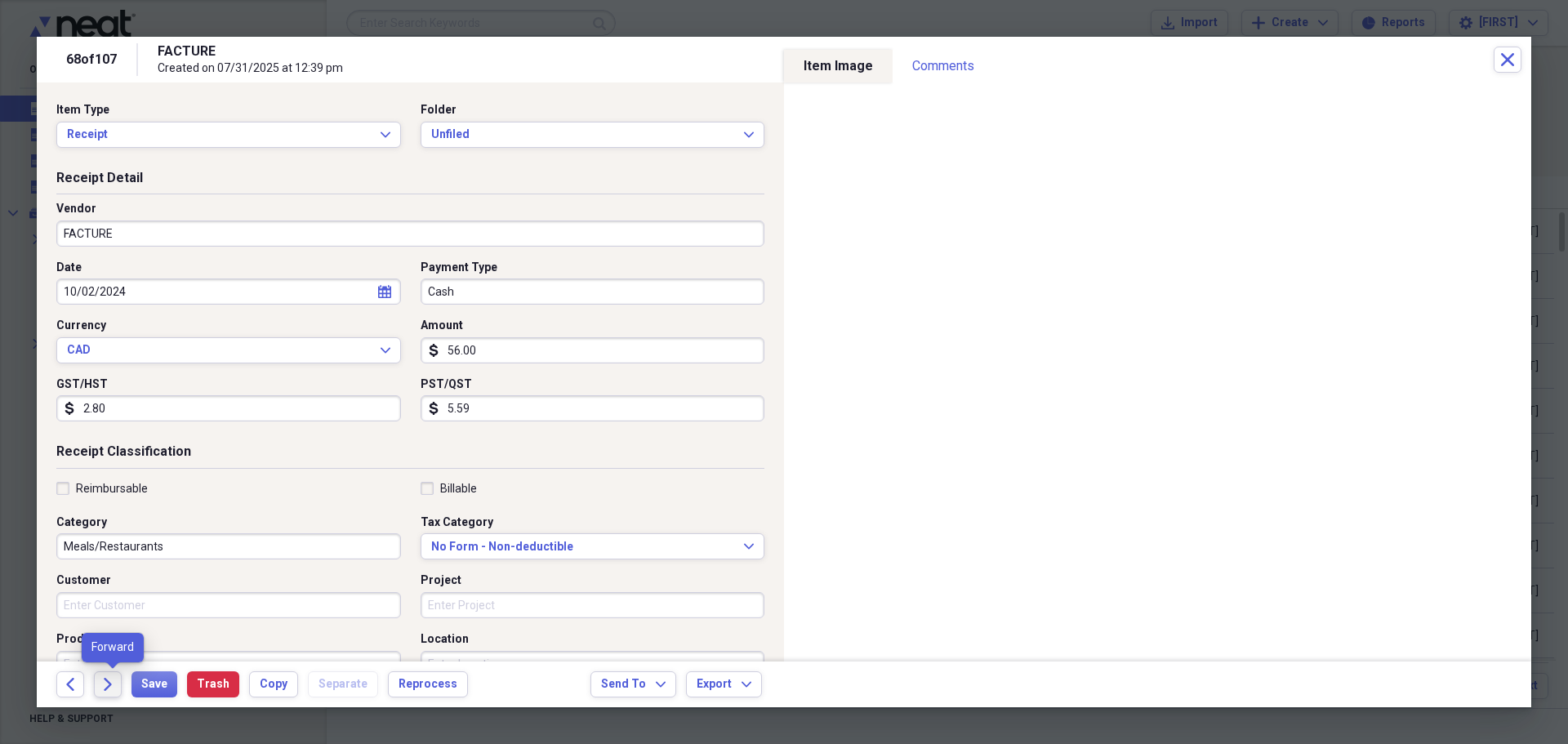 click on "Forward" at bounding box center (108, 684) 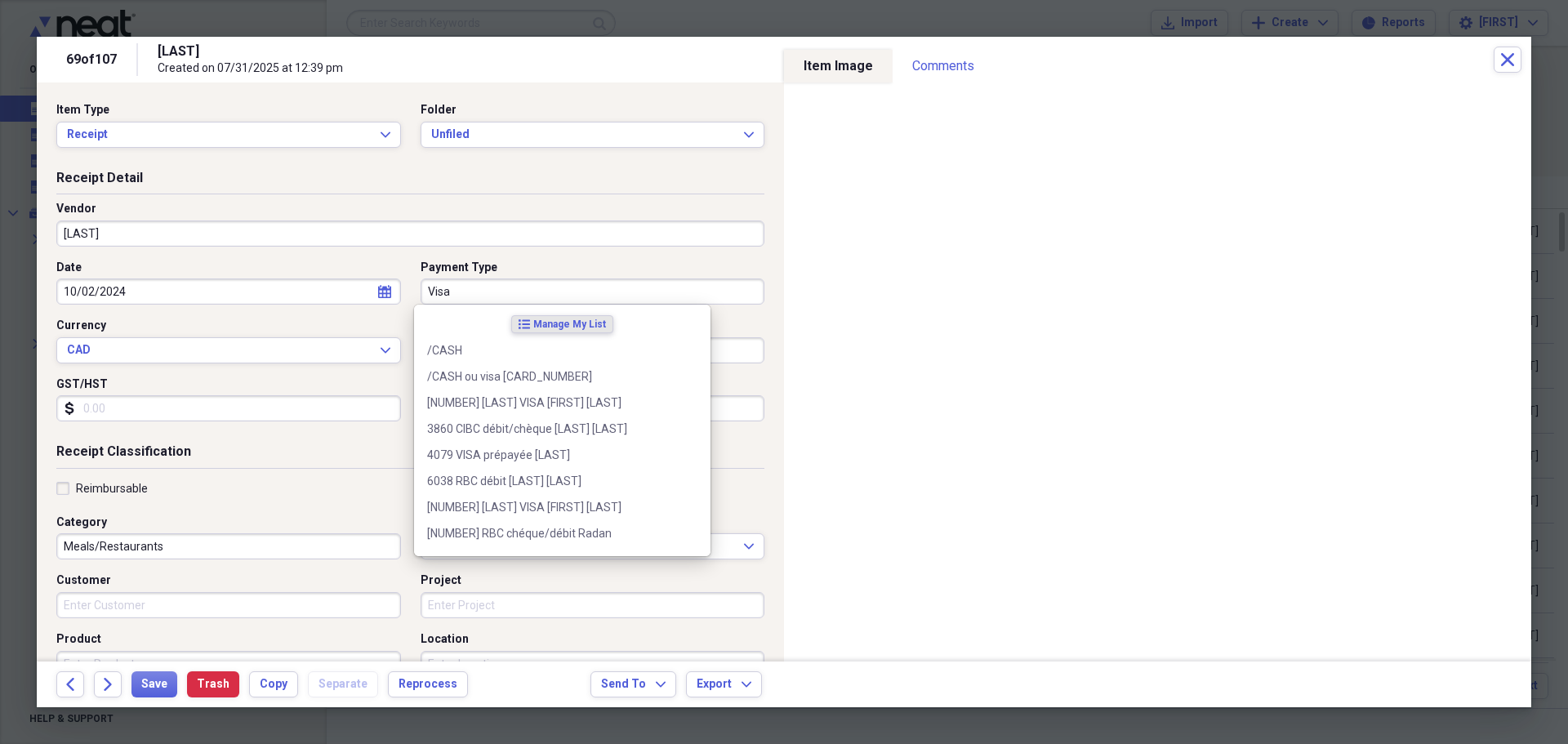 click on "Visa" at bounding box center (593, 292) 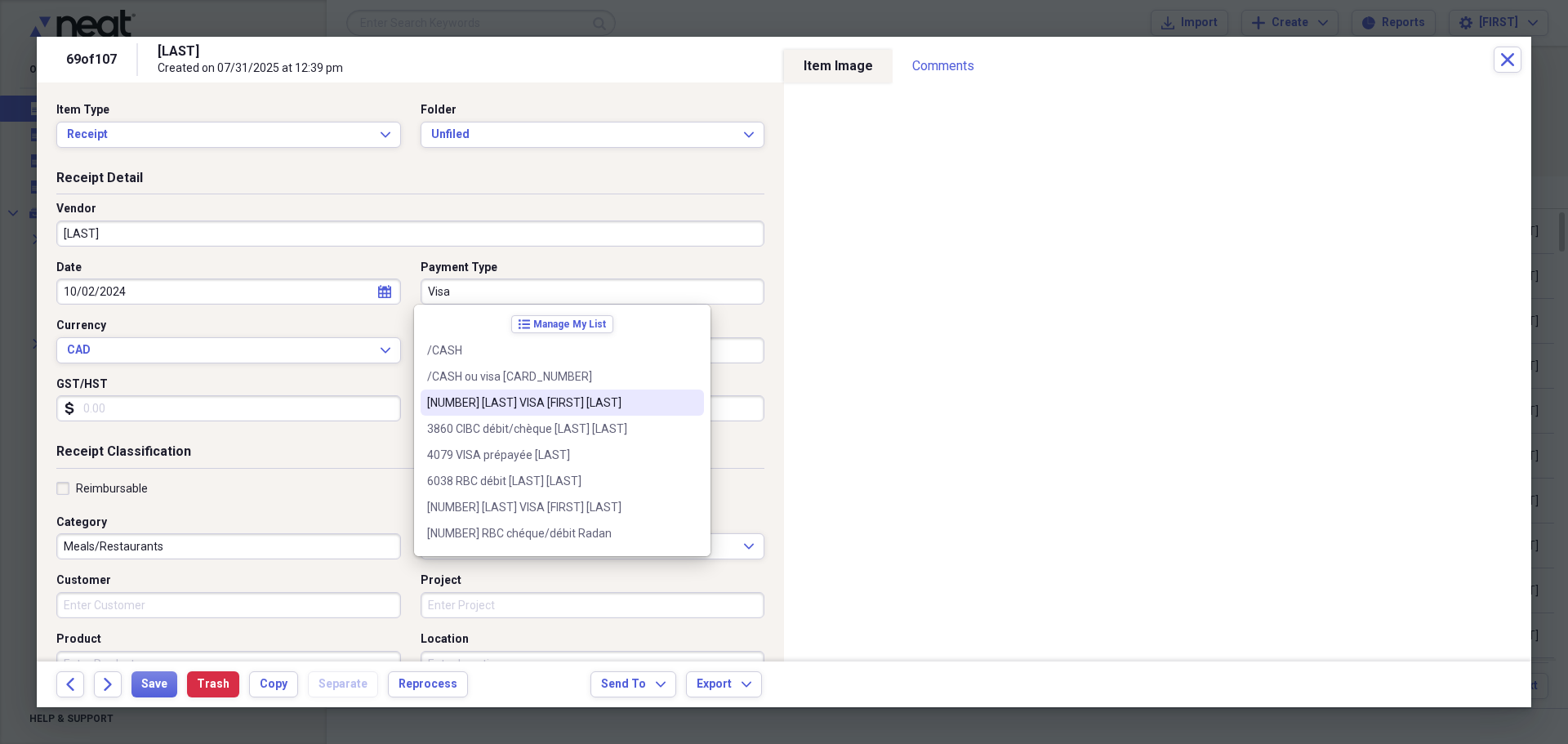 click on "[NUMBER] [LAST] VISA [FIRST] [LAST]" at bounding box center [552, 403] 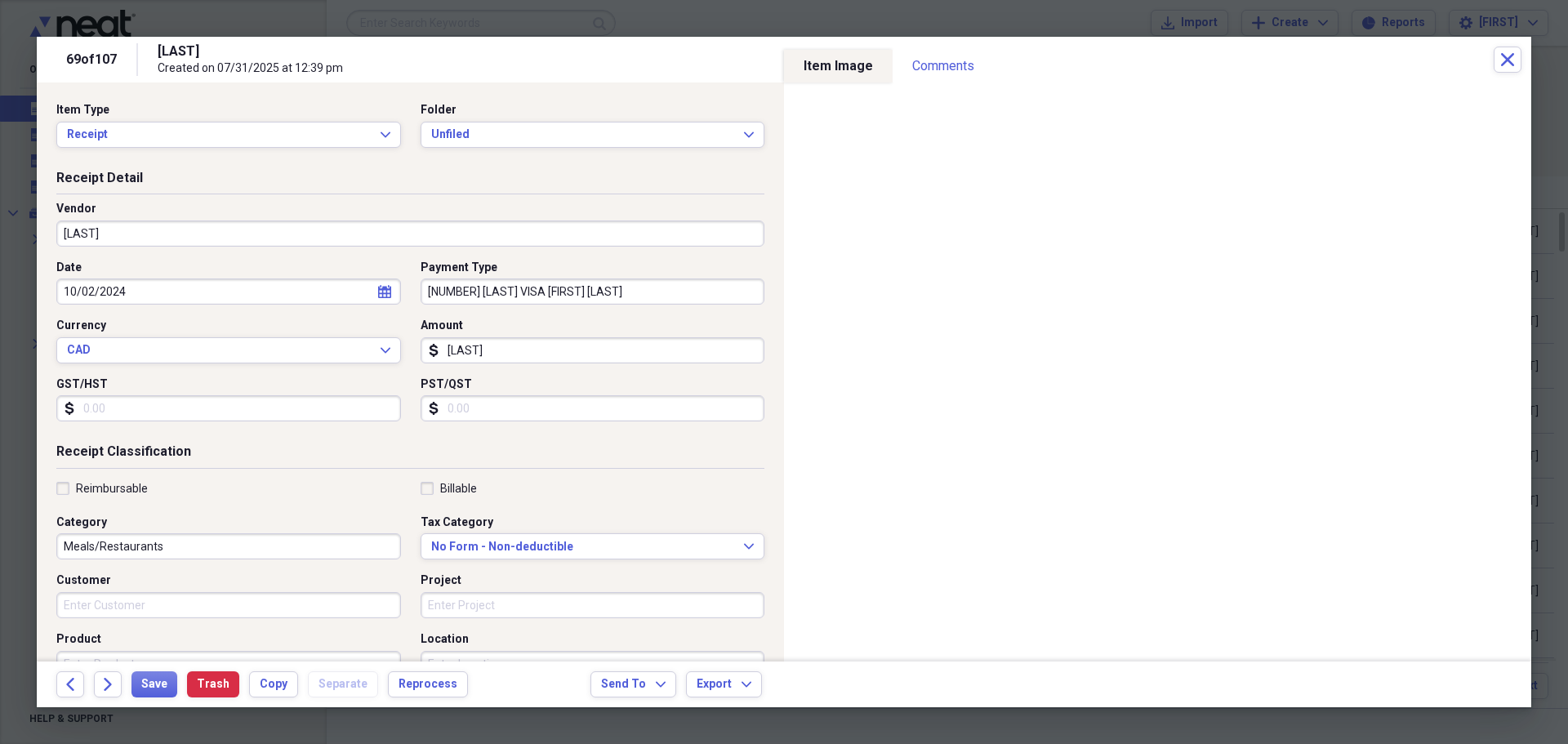 click on "Reimbursable" at bounding box center [102, 488] 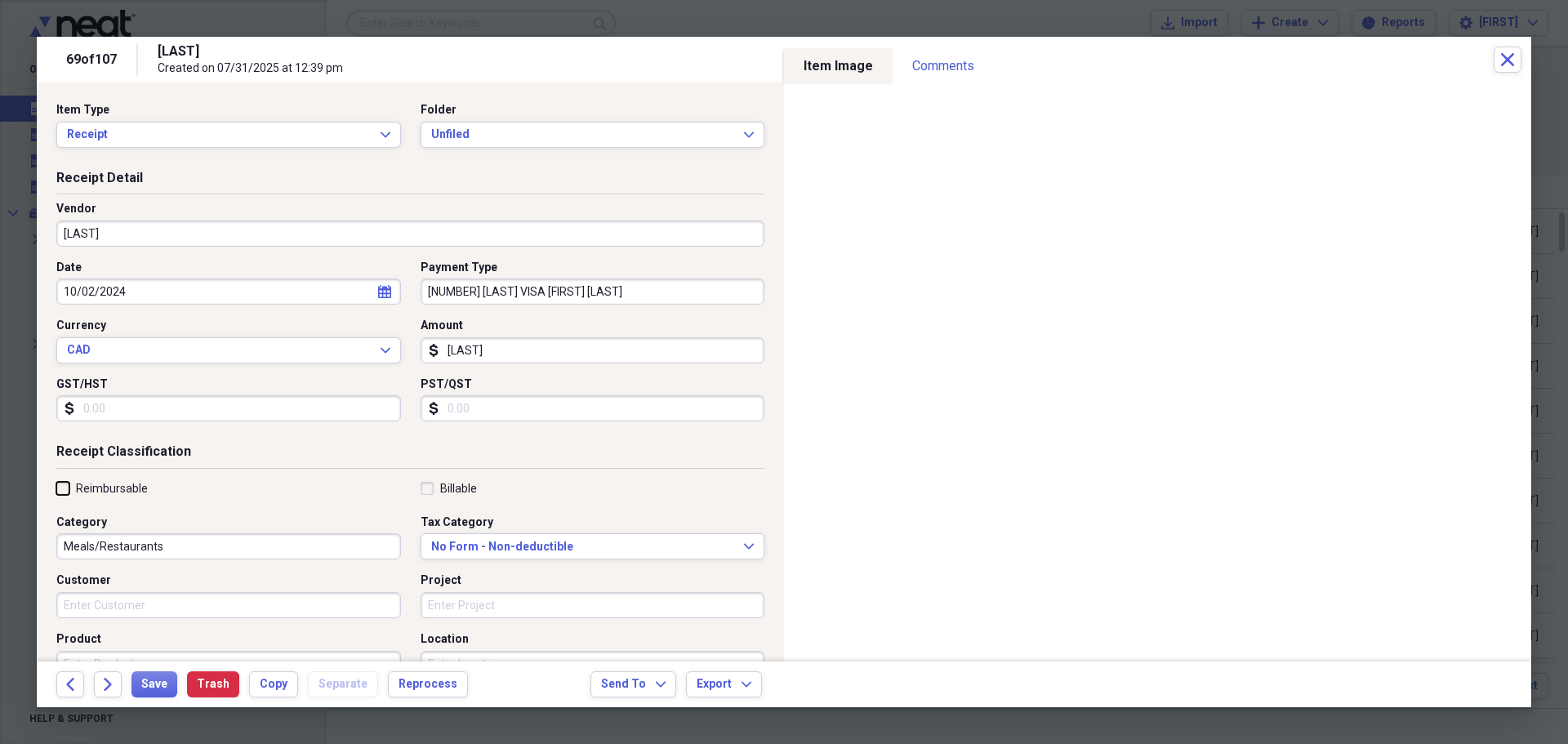 click on "Reimbursable" at bounding box center [56, 488] 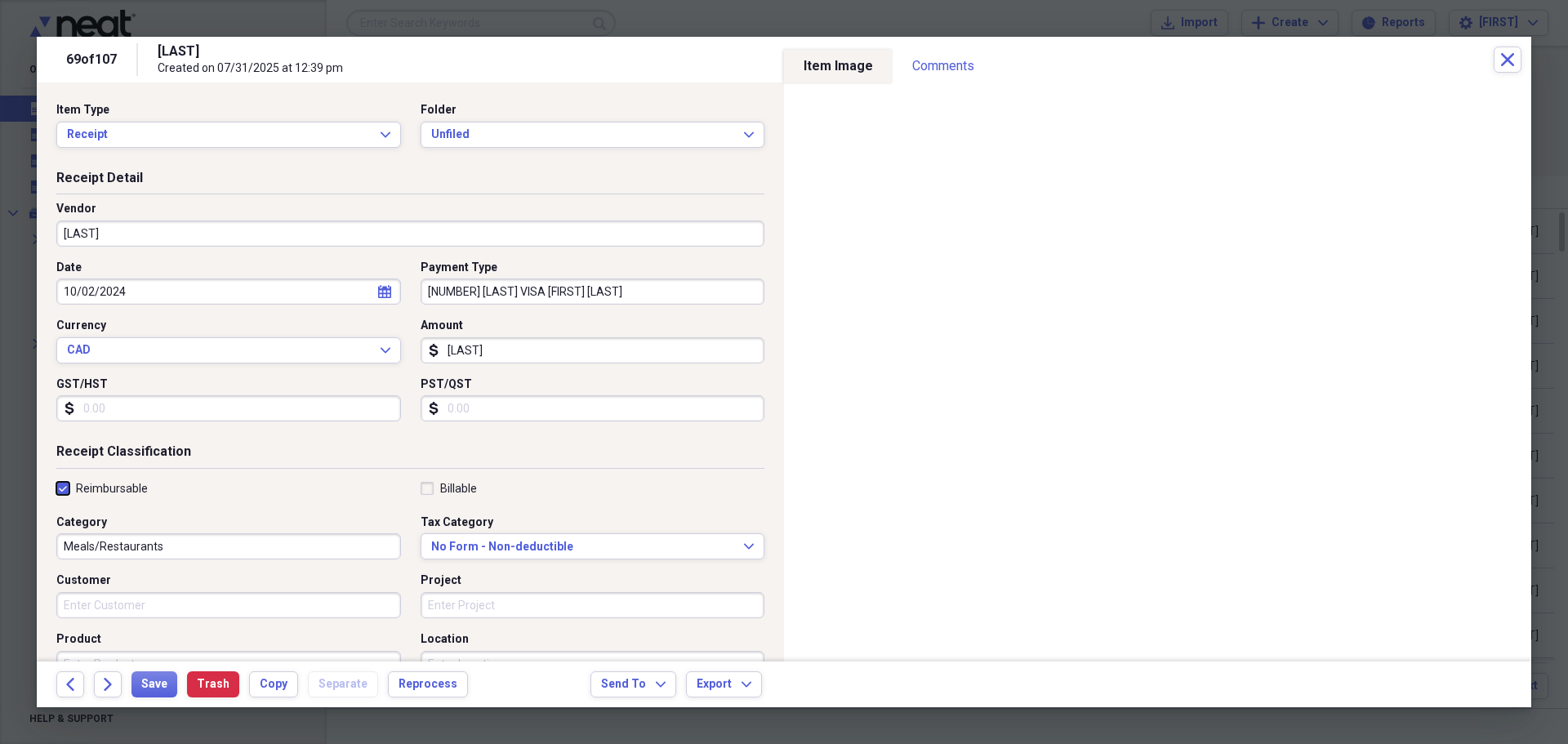 checkbox on "true" 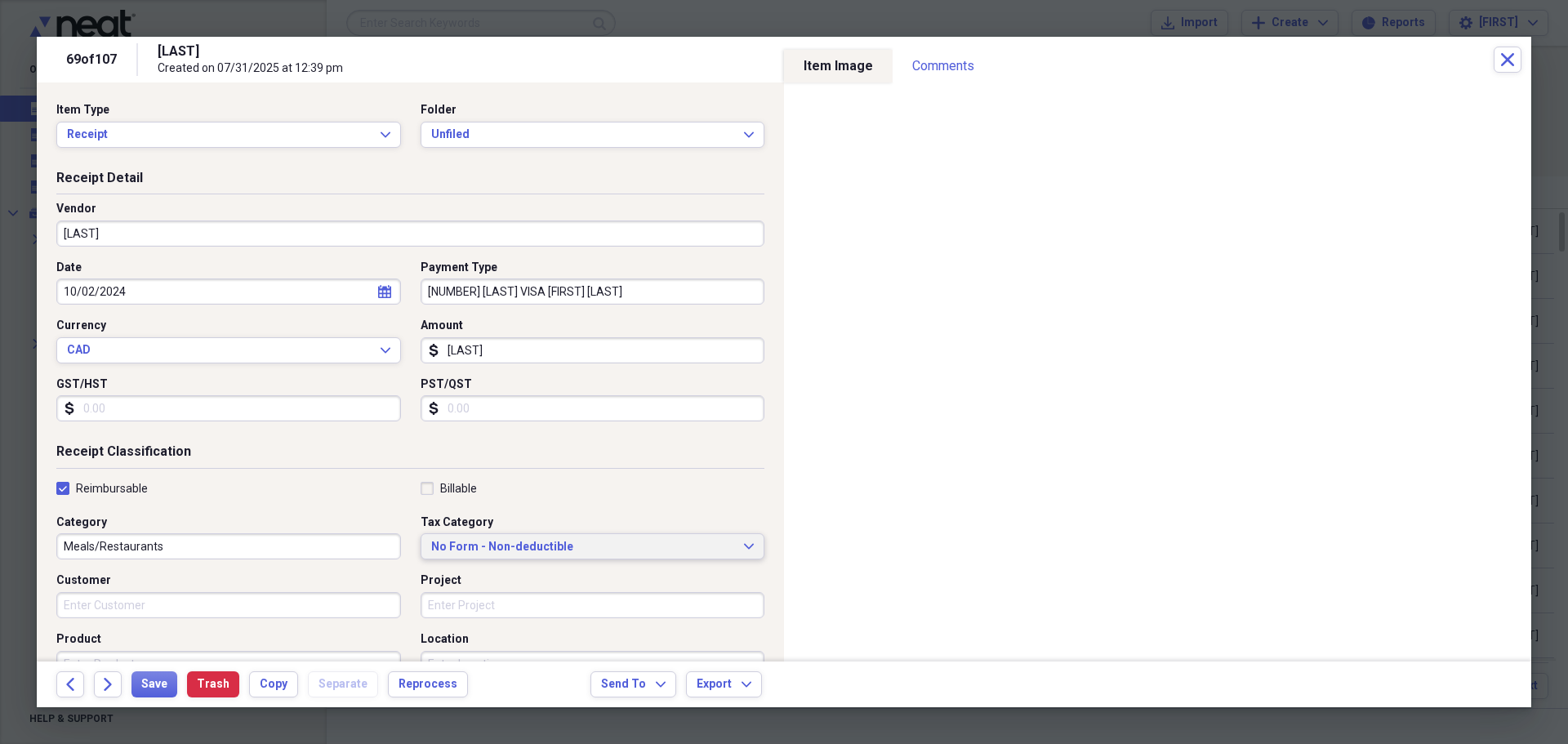click on "No Form - Non-deductible" at bounding box center [583, 547] 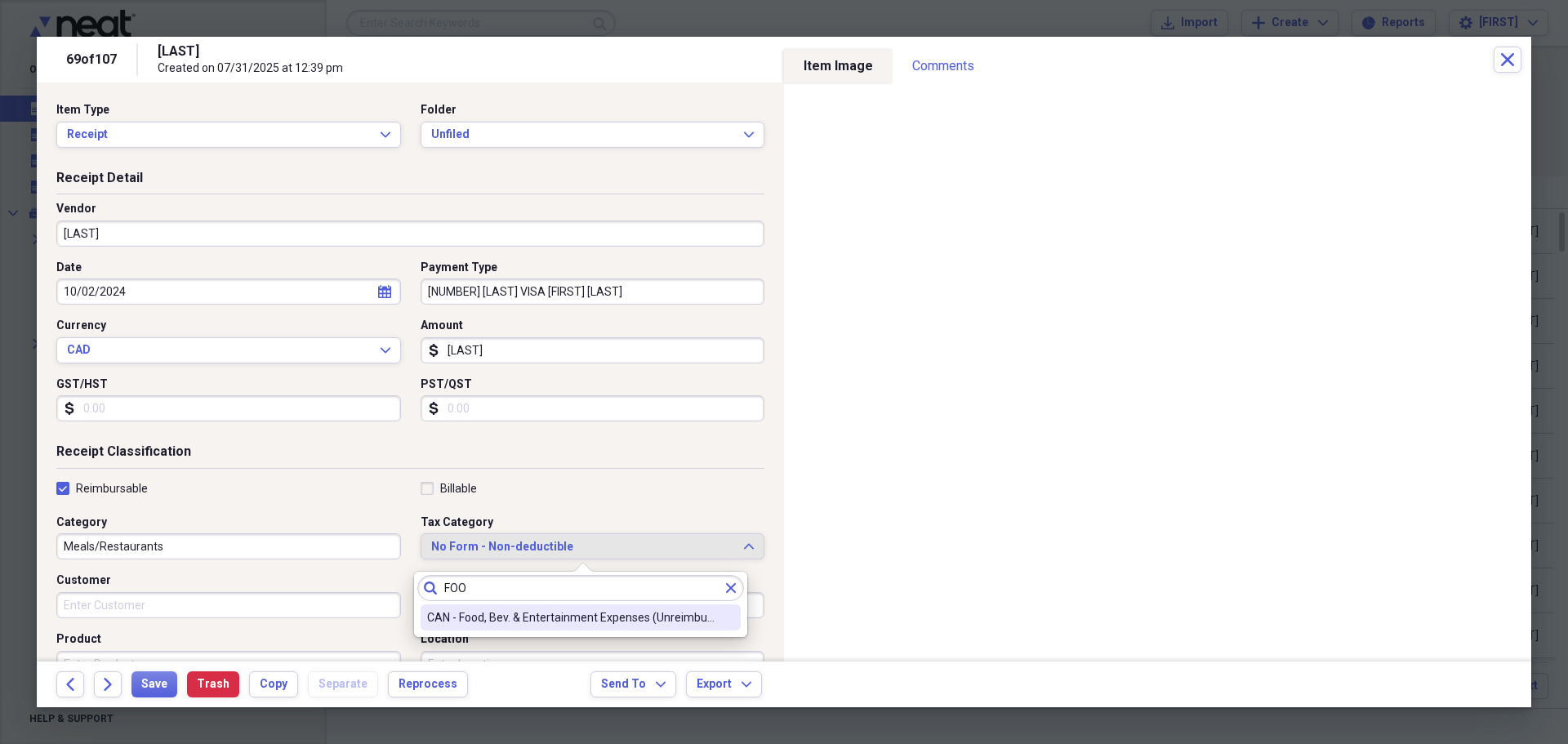 type on "FOO" 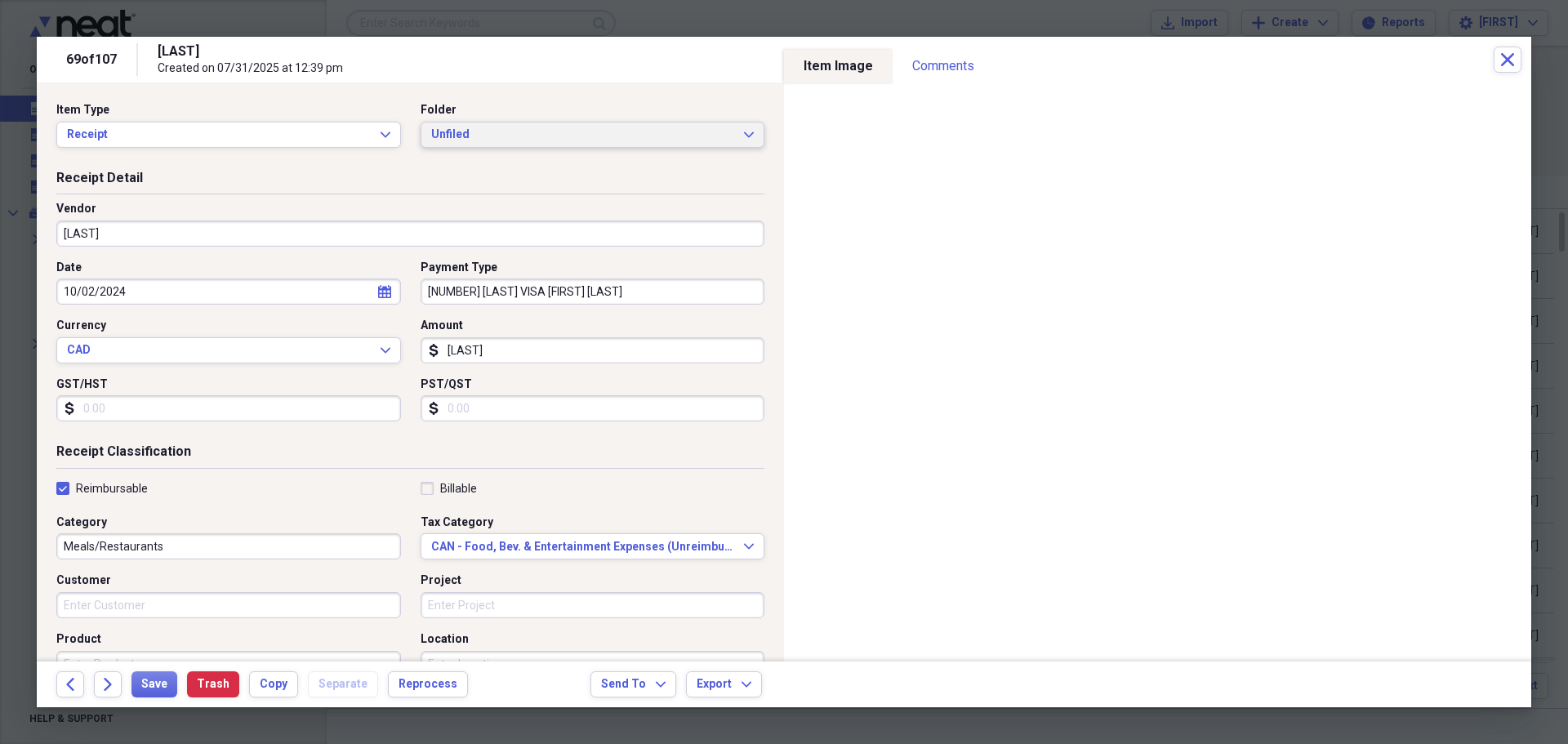 click on "Expand" 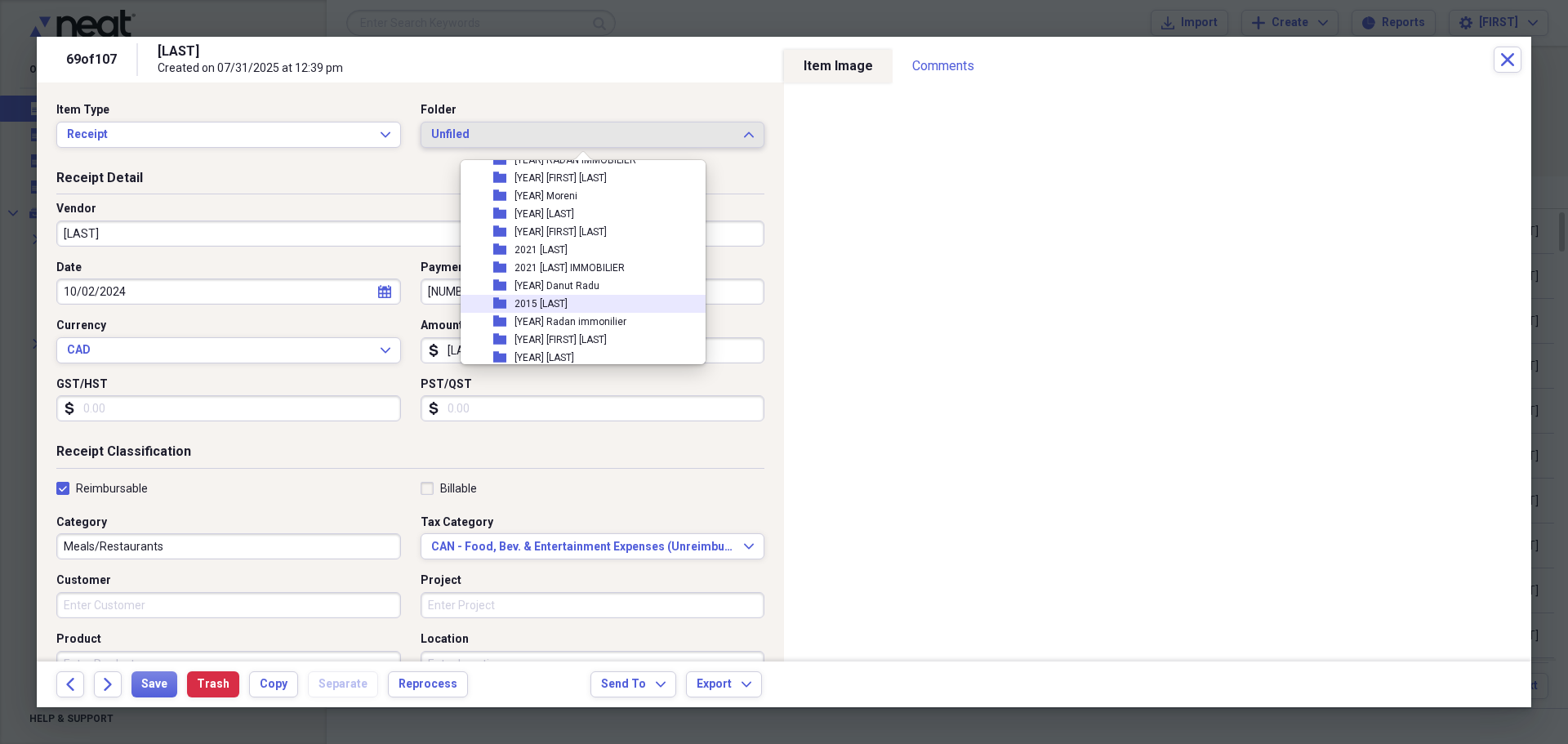 scroll, scrollTop: 490, scrollLeft: 0, axis: vertical 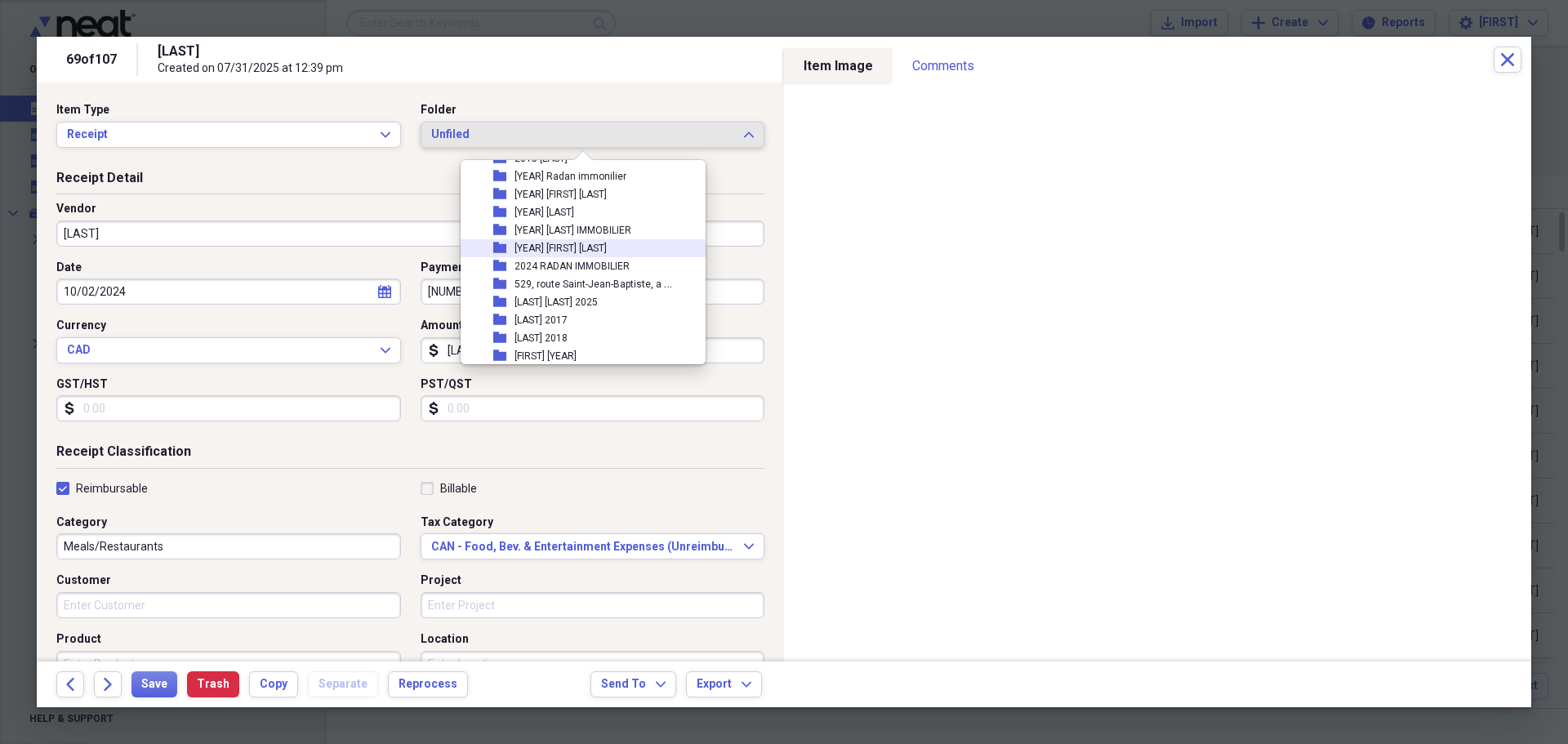 click on "[YEAR] [FIRST] [LAST]" at bounding box center [560, 248] 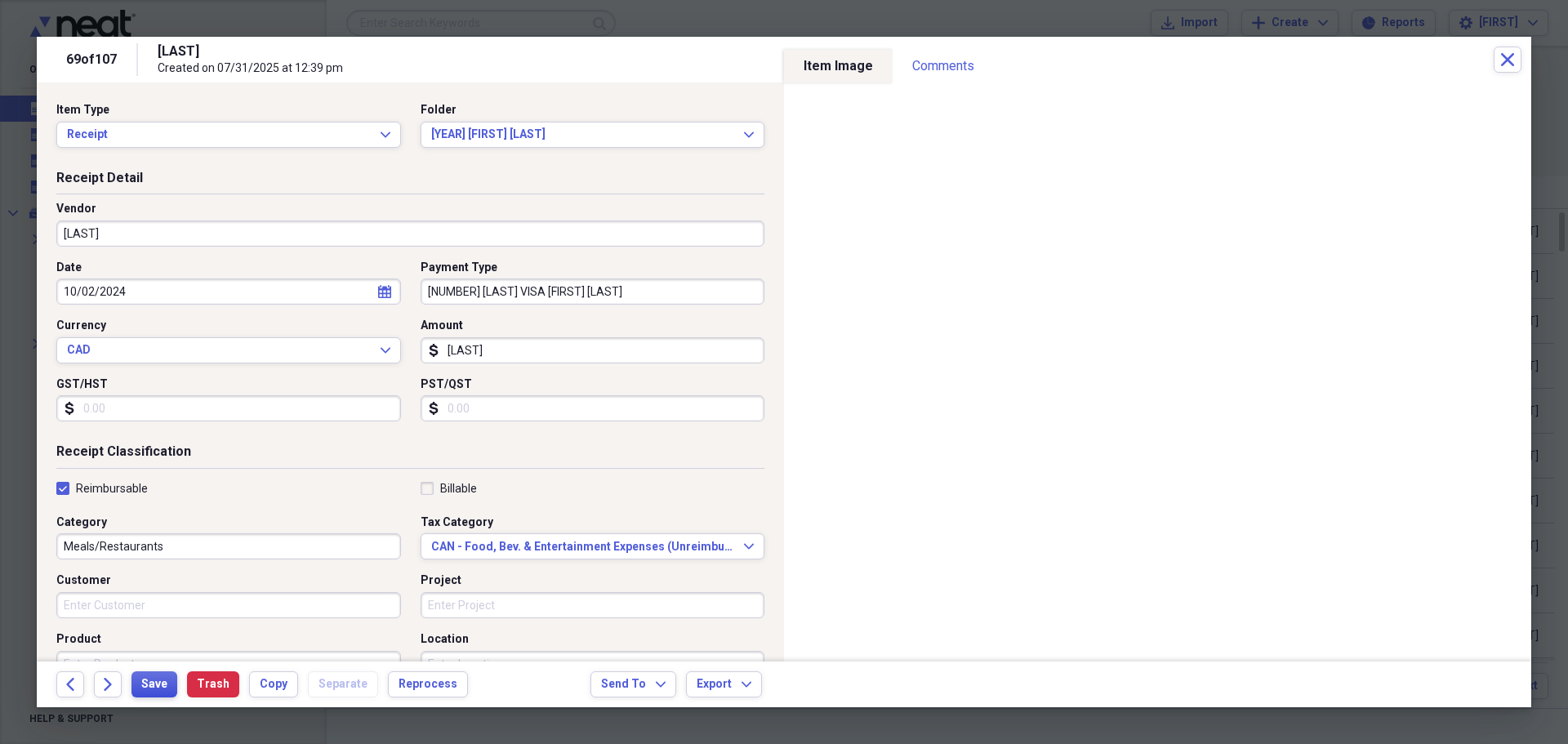 click on "Save" at bounding box center (154, 684) 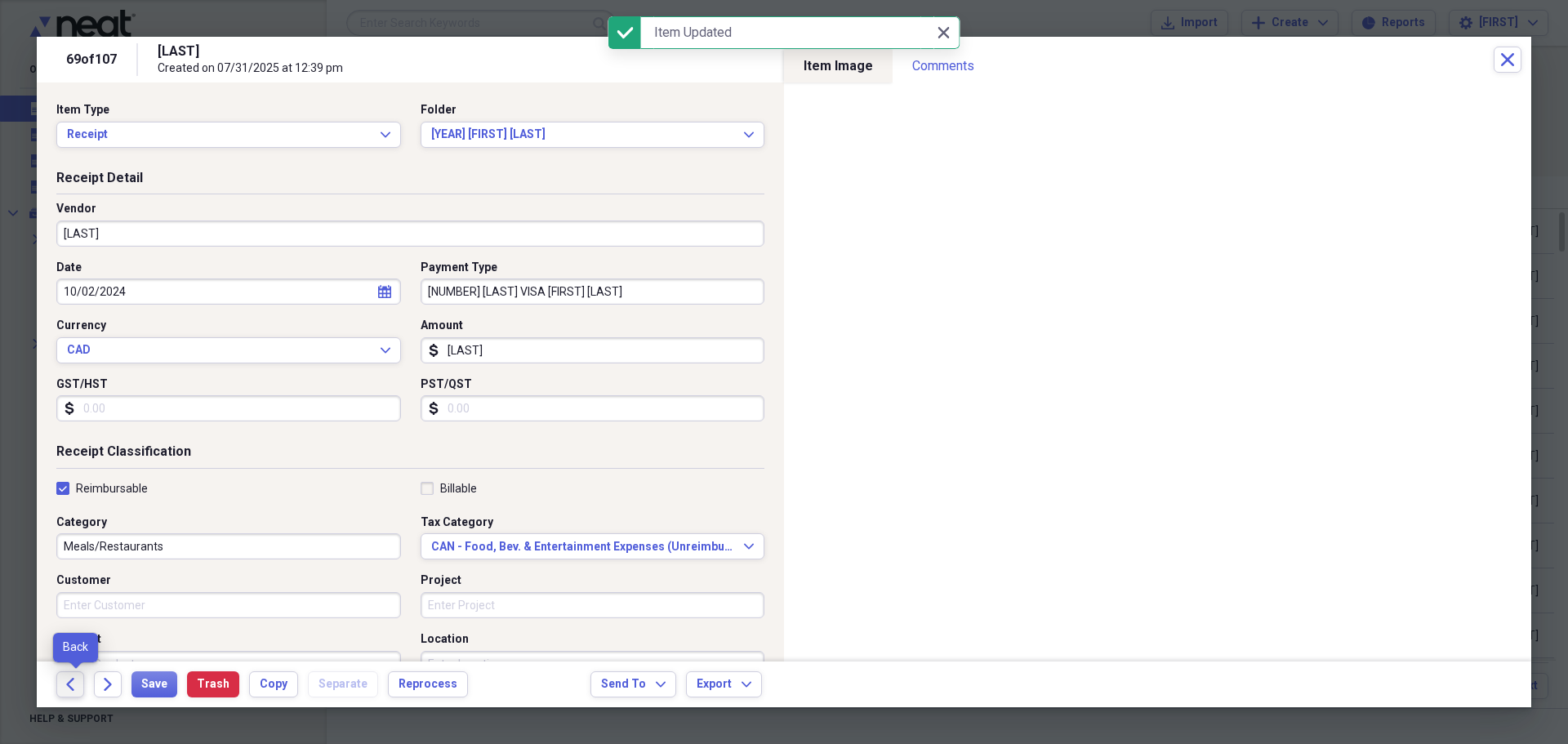 click on "Back" 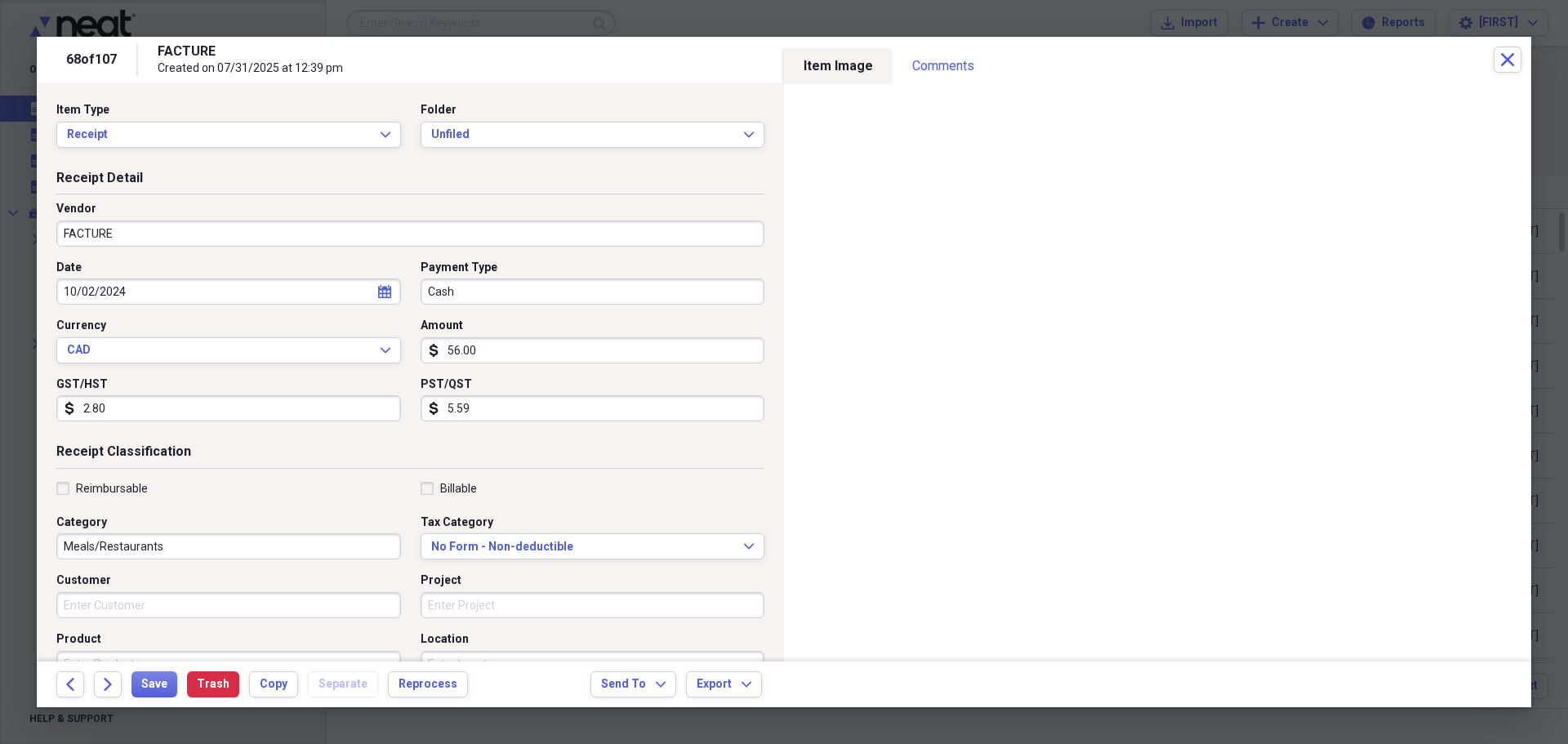 click on "Cash" at bounding box center [593, 292] 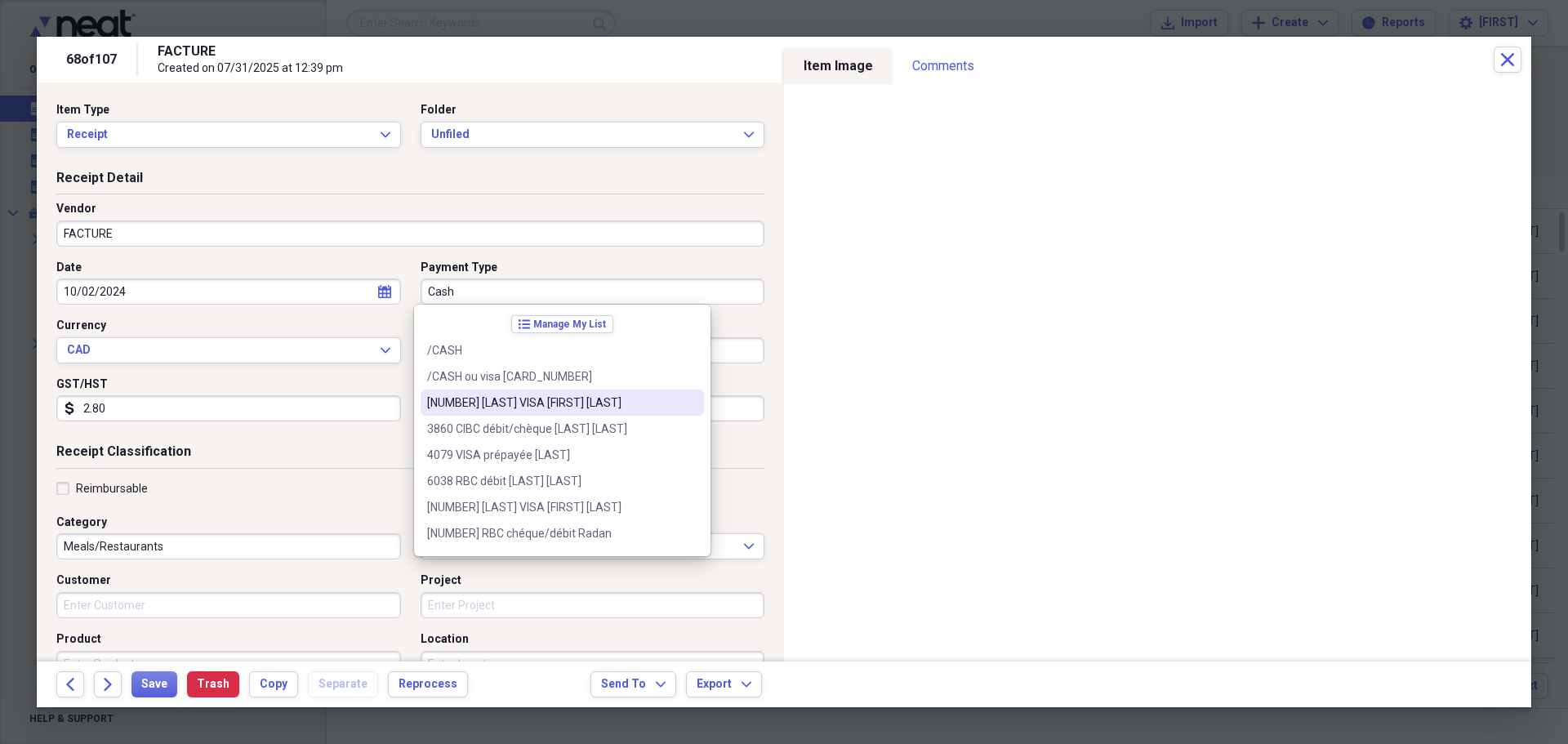 click on "[NUMBER] [LAST] VISA [FIRST] [LAST]" at bounding box center (552, 403) 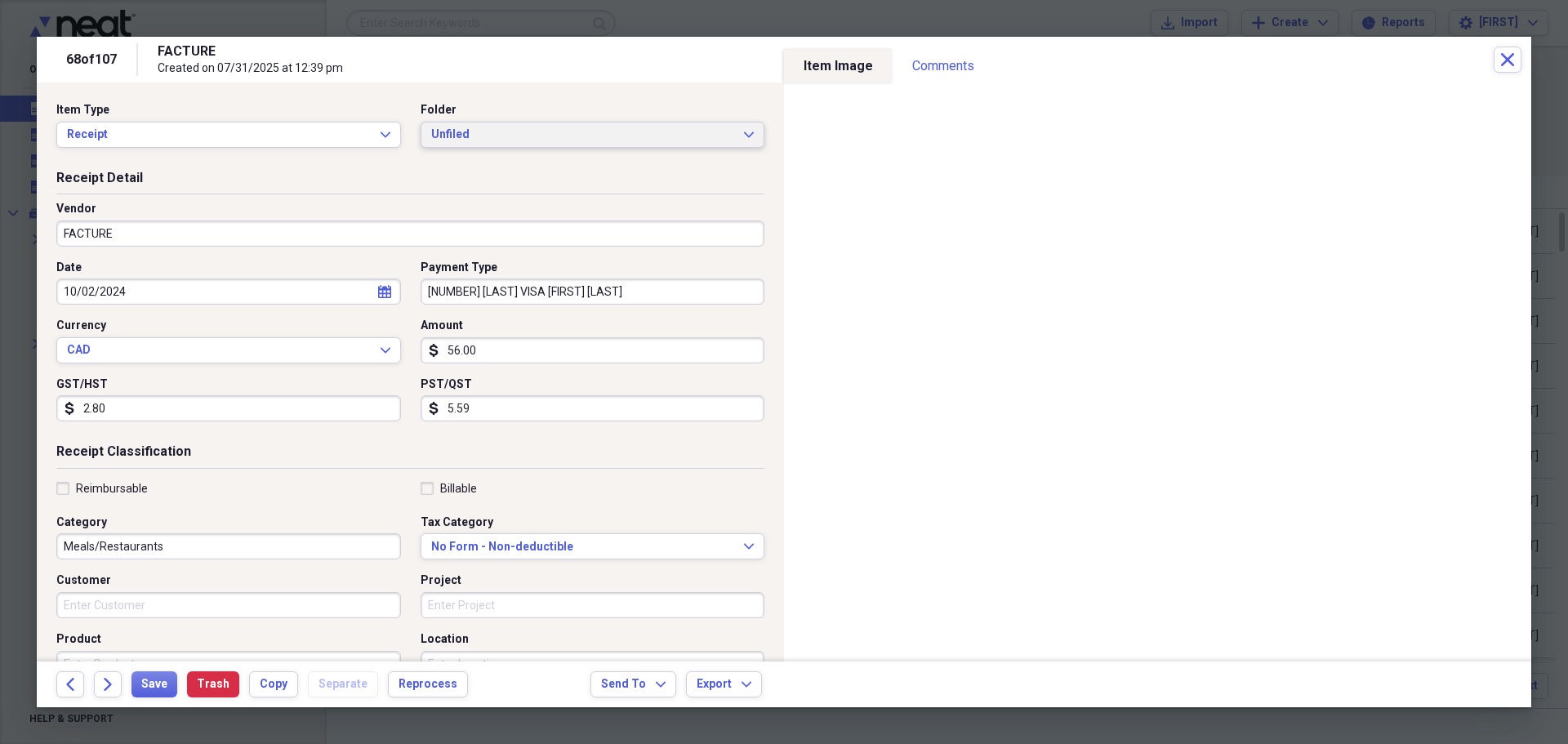 click on "Expand" 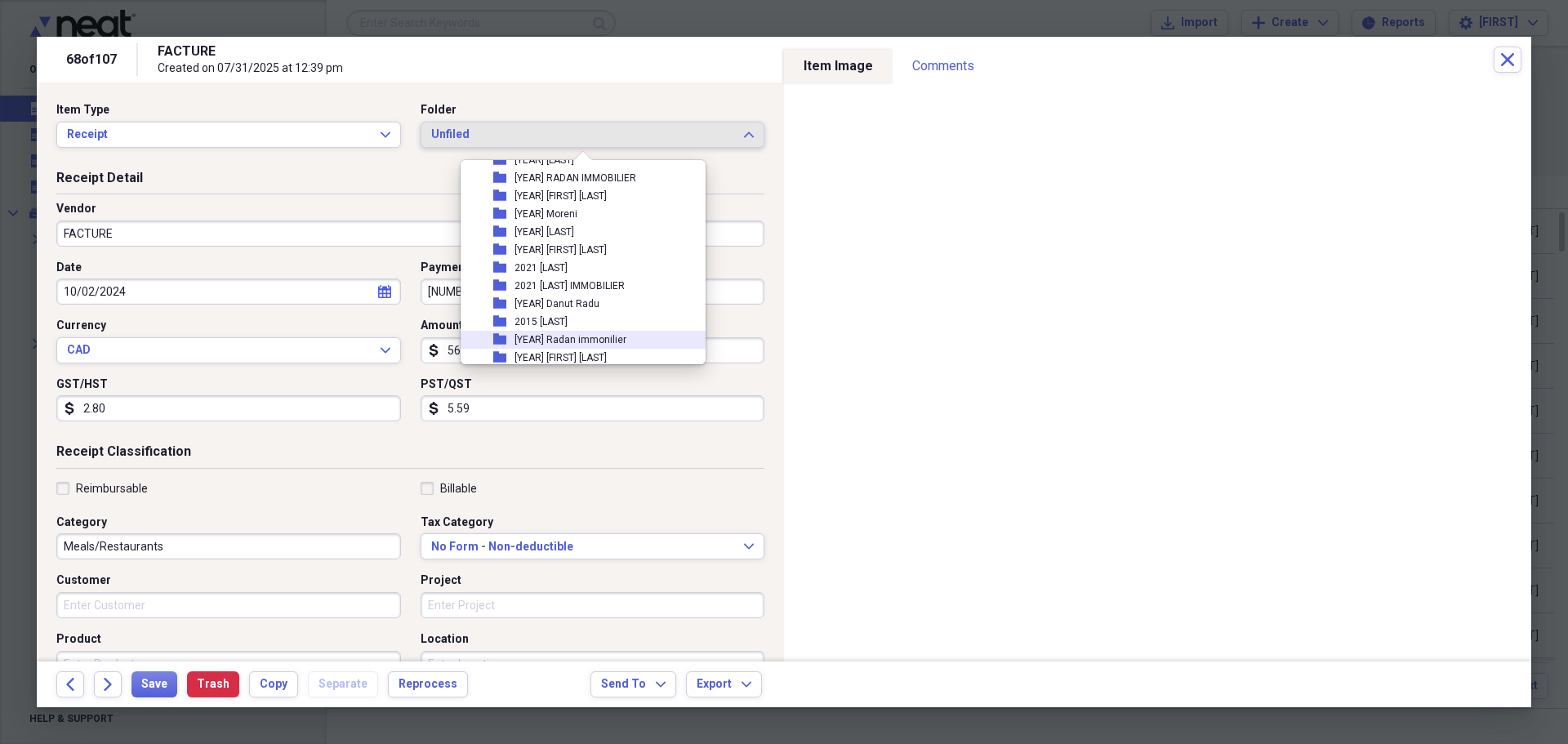scroll, scrollTop: 408, scrollLeft: 0, axis: vertical 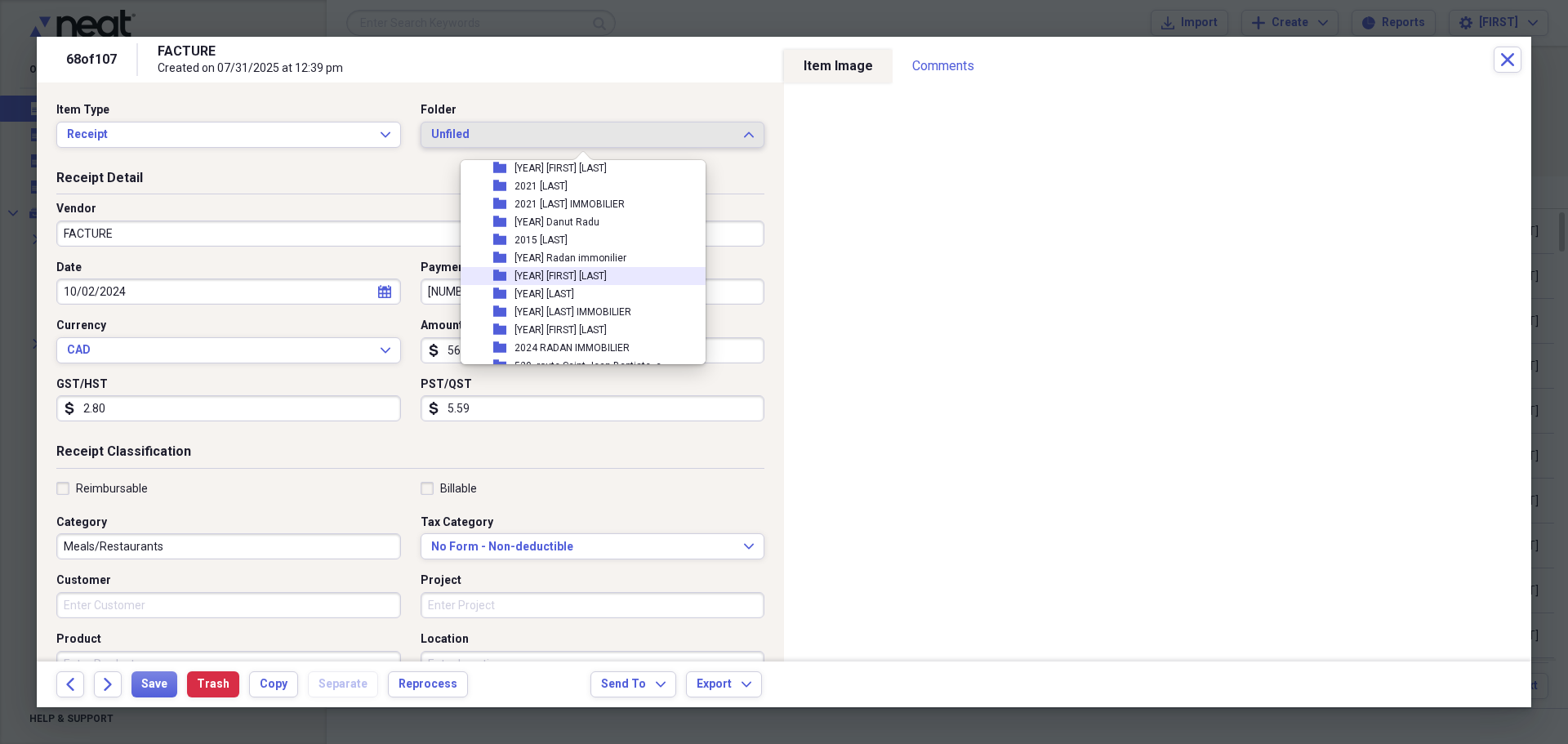 click on "folder 2024 [LAST] [LAST]" at bounding box center (577, 330) 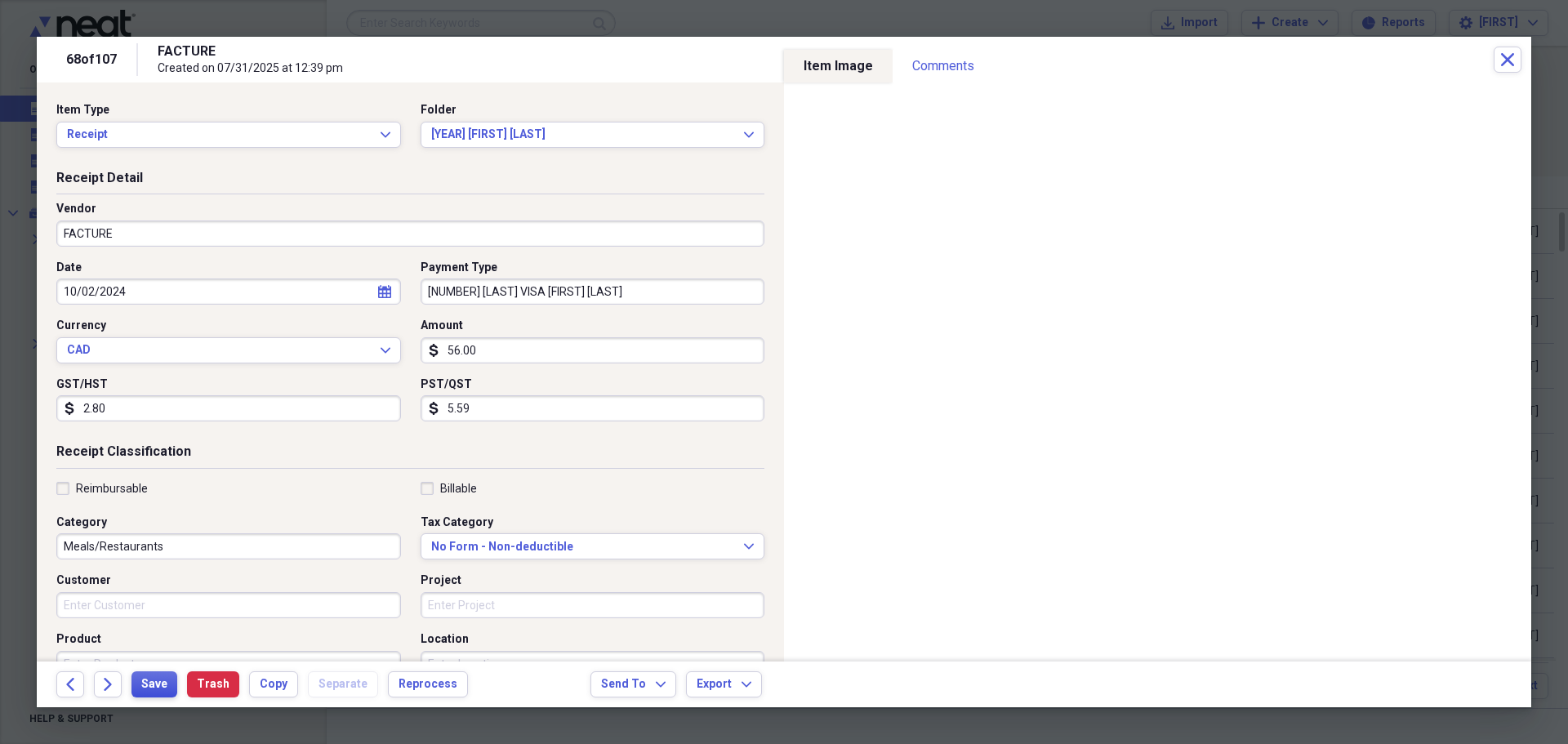 click on "Save" at bounding box center (154, 684) 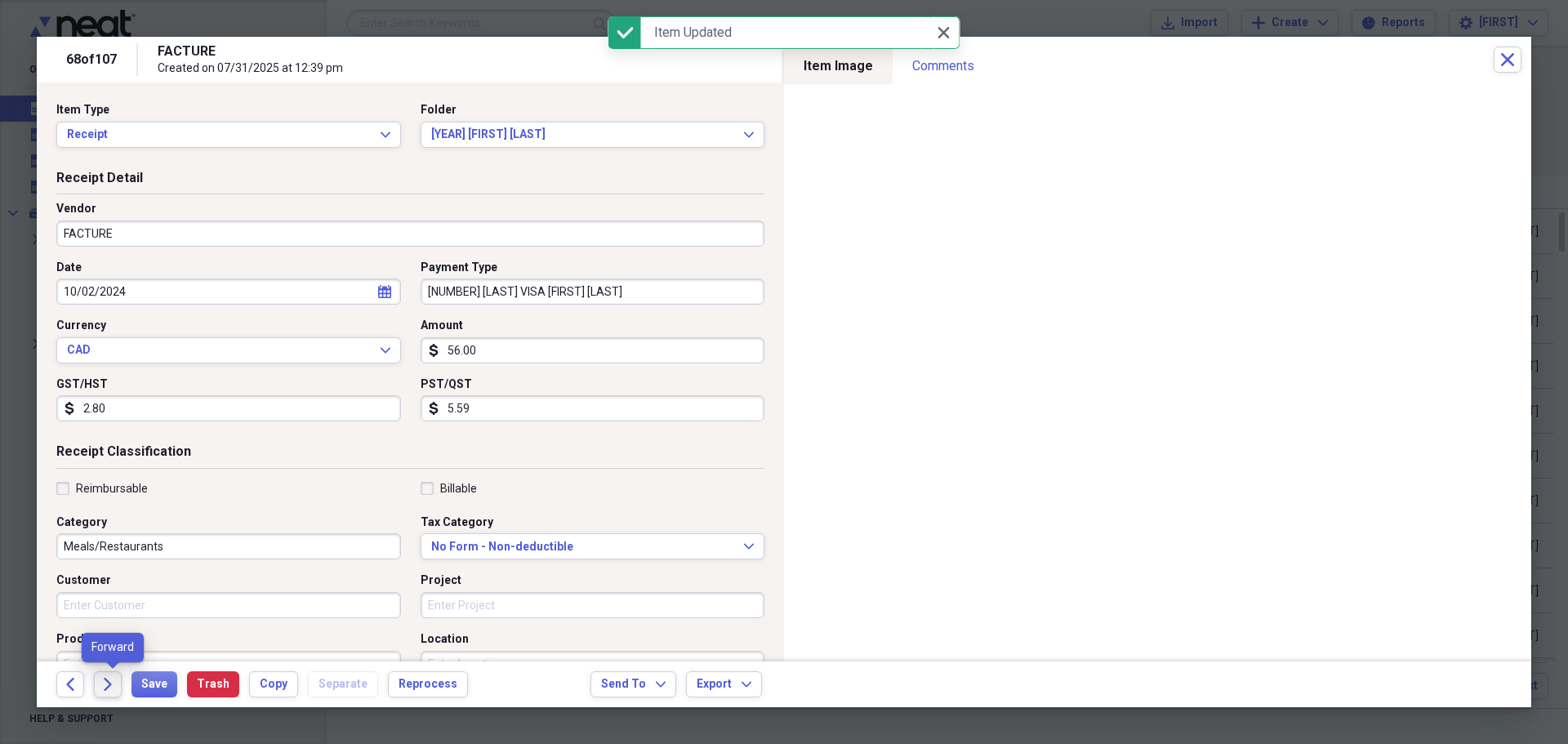 click on "Forward" 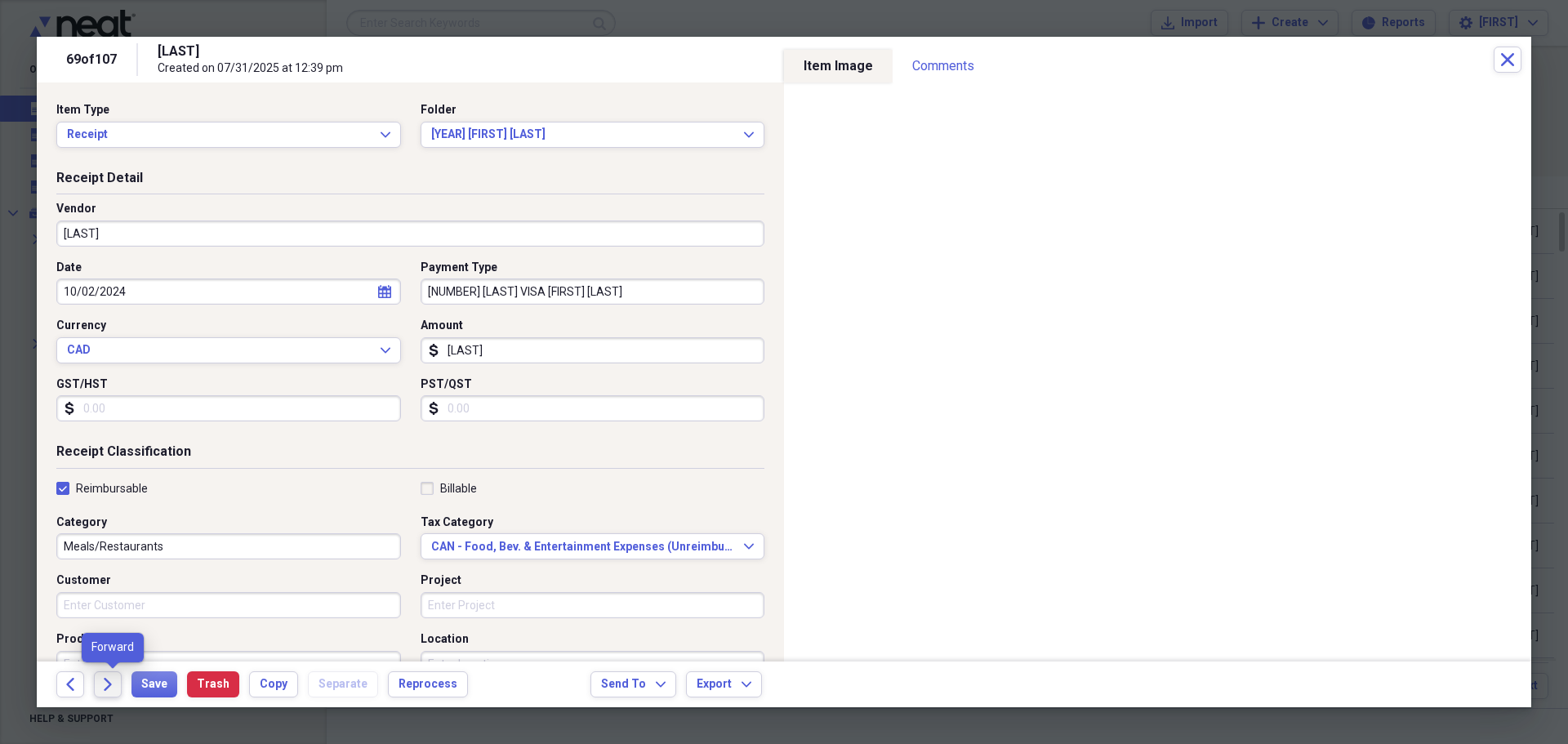 click on "Forward" 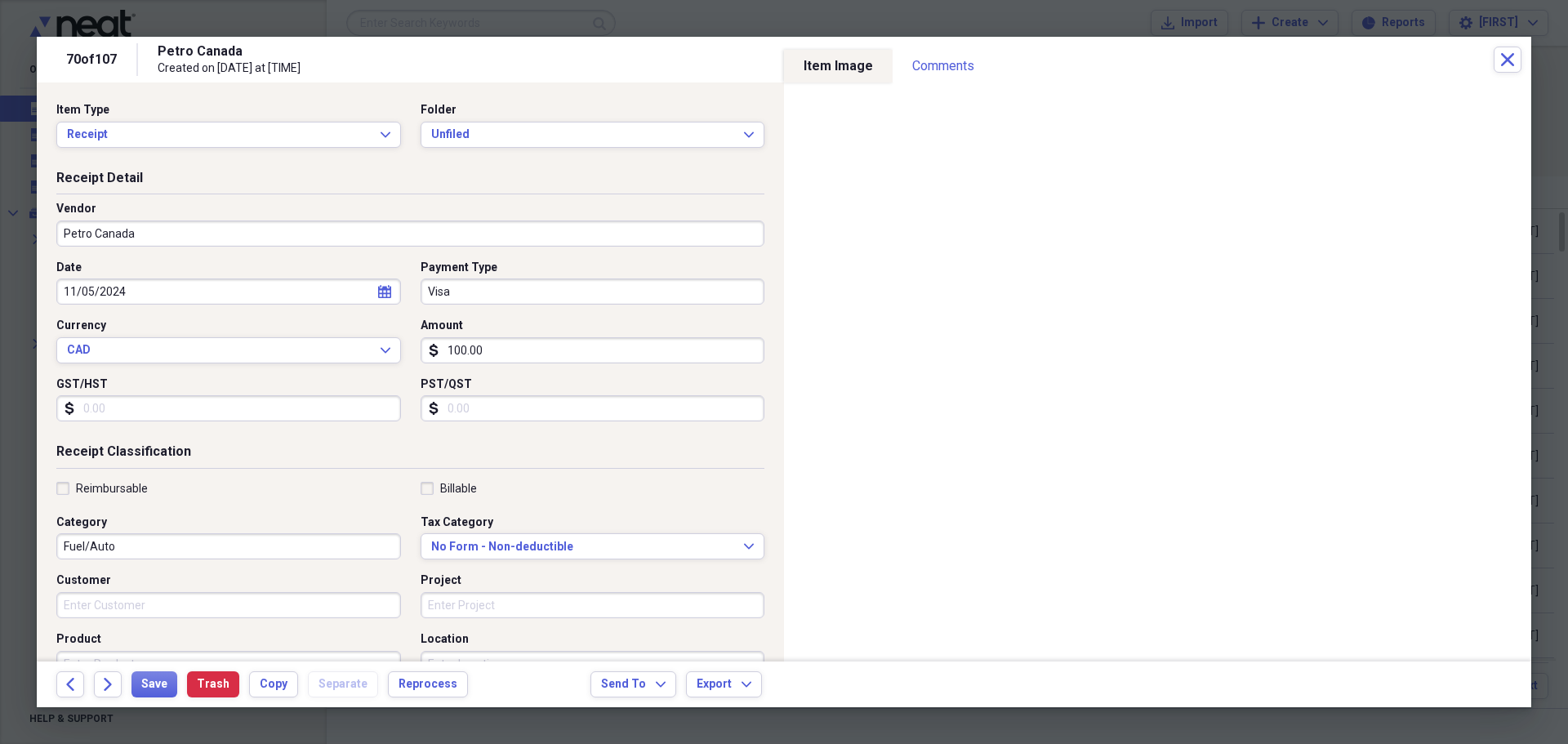 click on "Reimbursable" at bounding box center [102, 488] 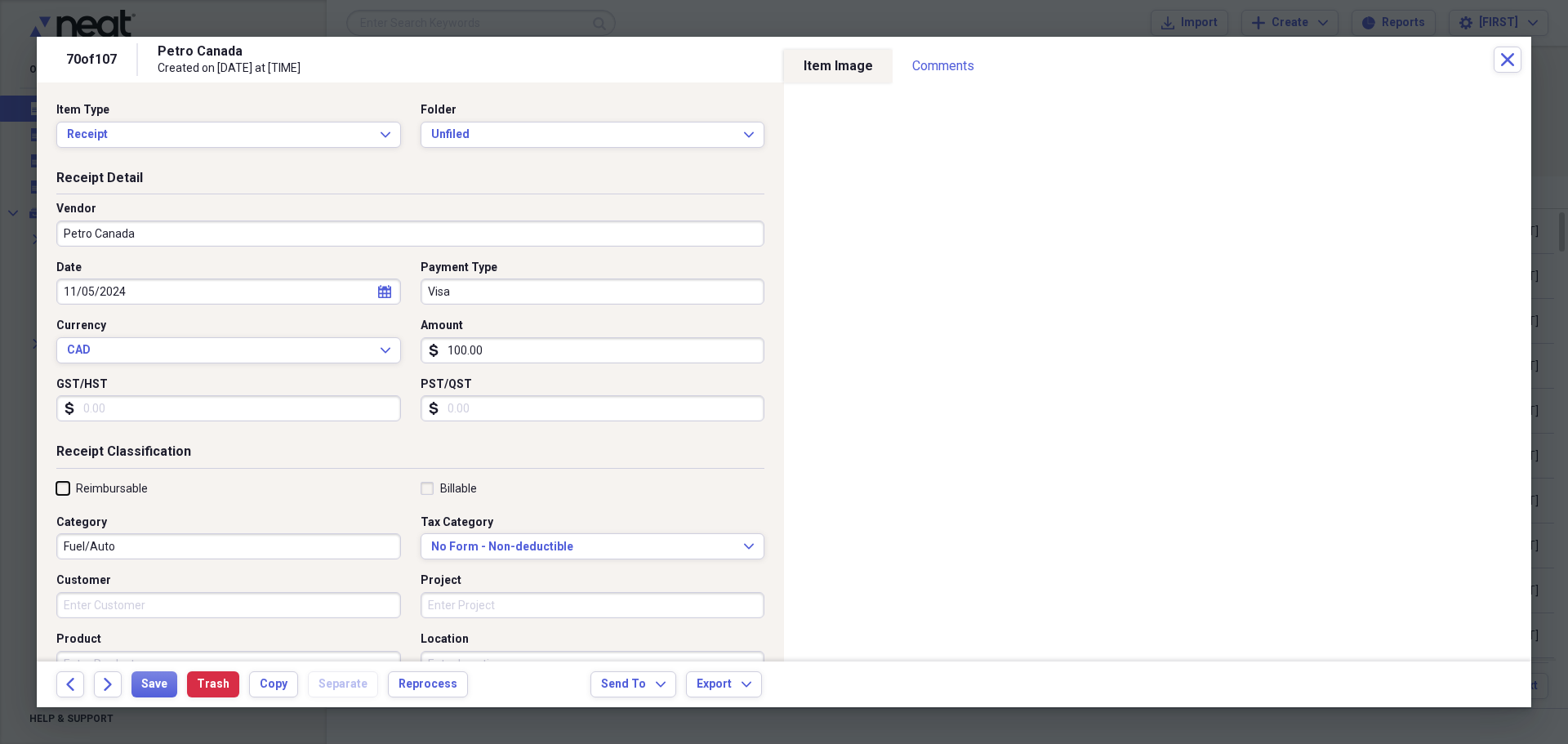 click on "Reimbursable" at bounding box center [56, 488] 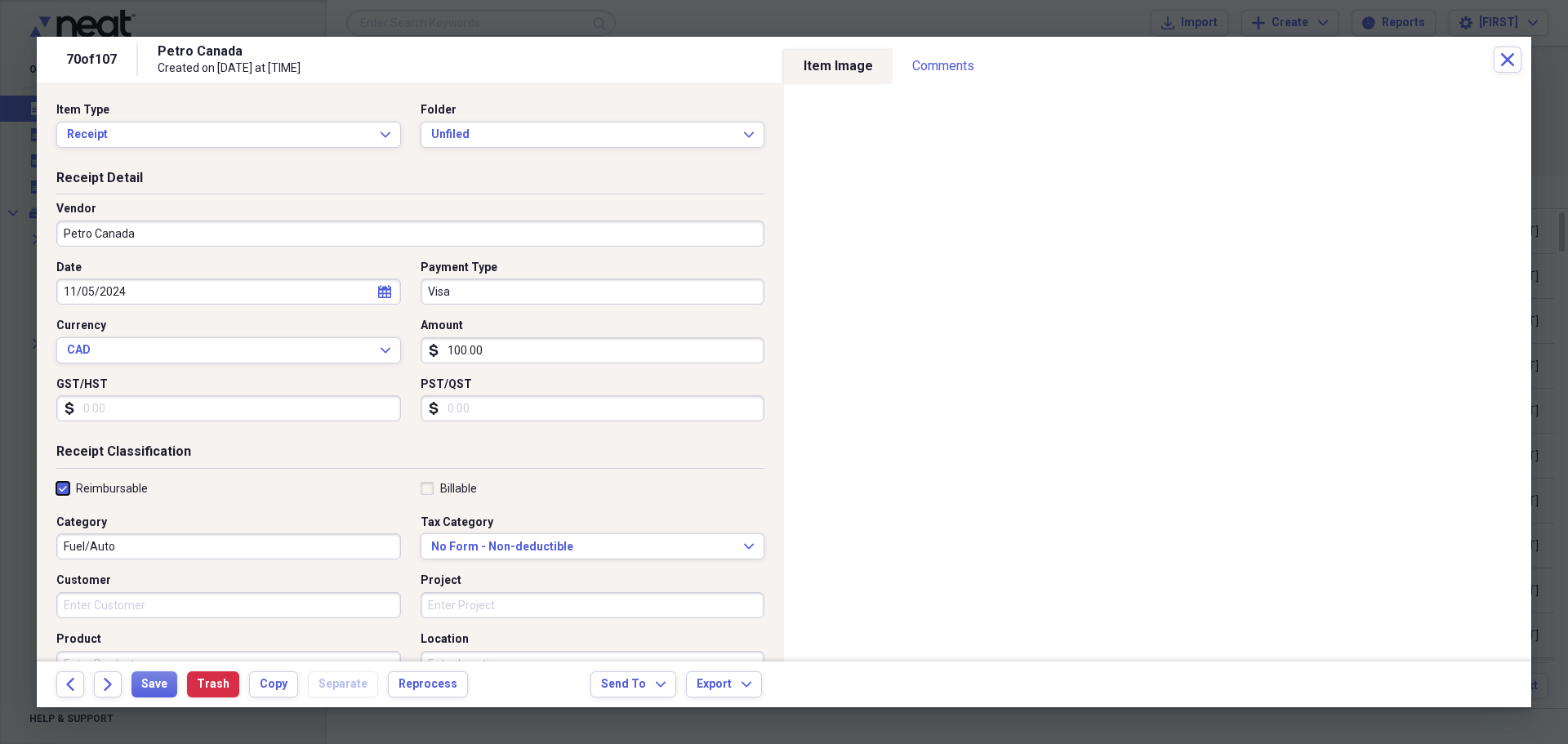 checkbox on "true" 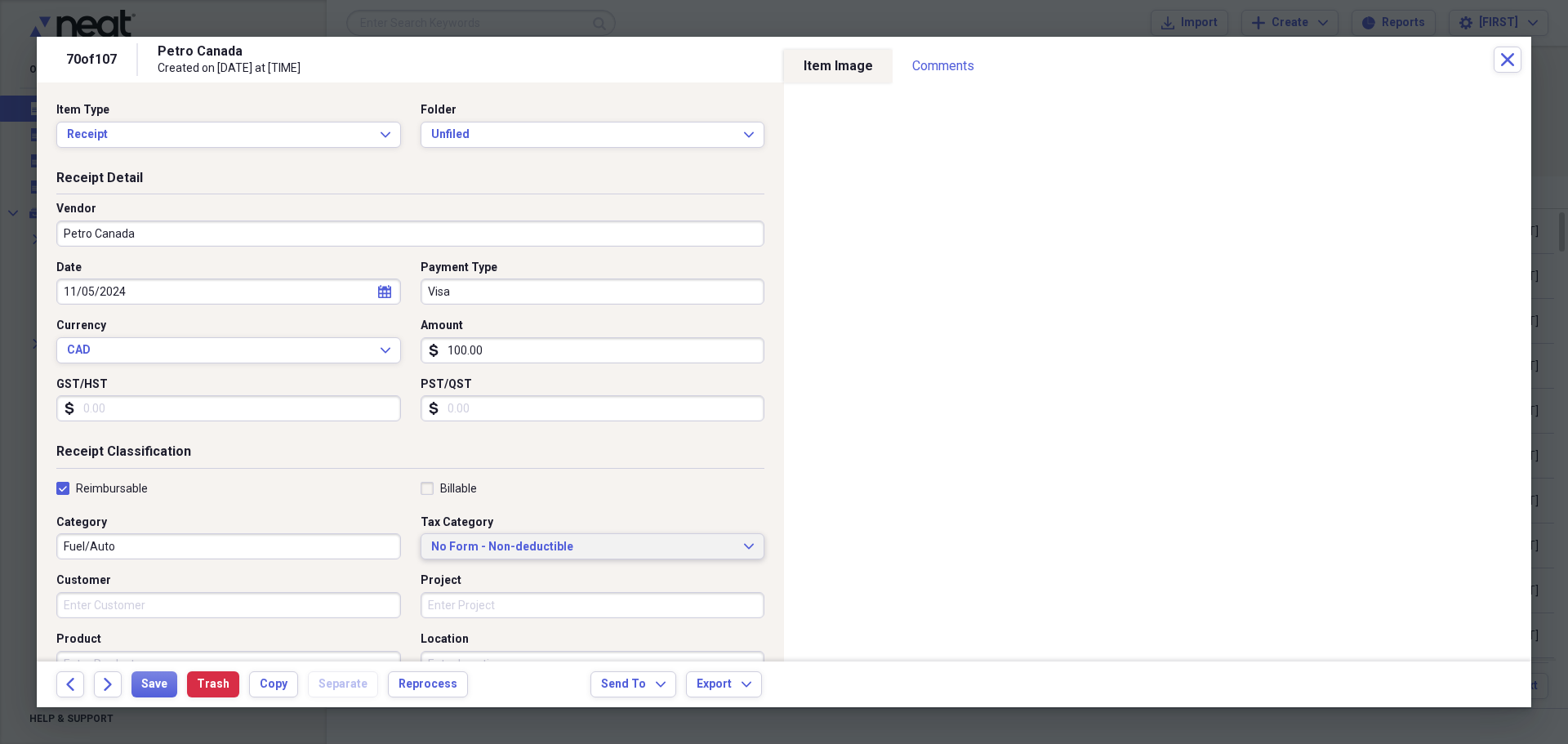 click on "No Form - Non-deductible Expand" at bounding box center [593, 546] 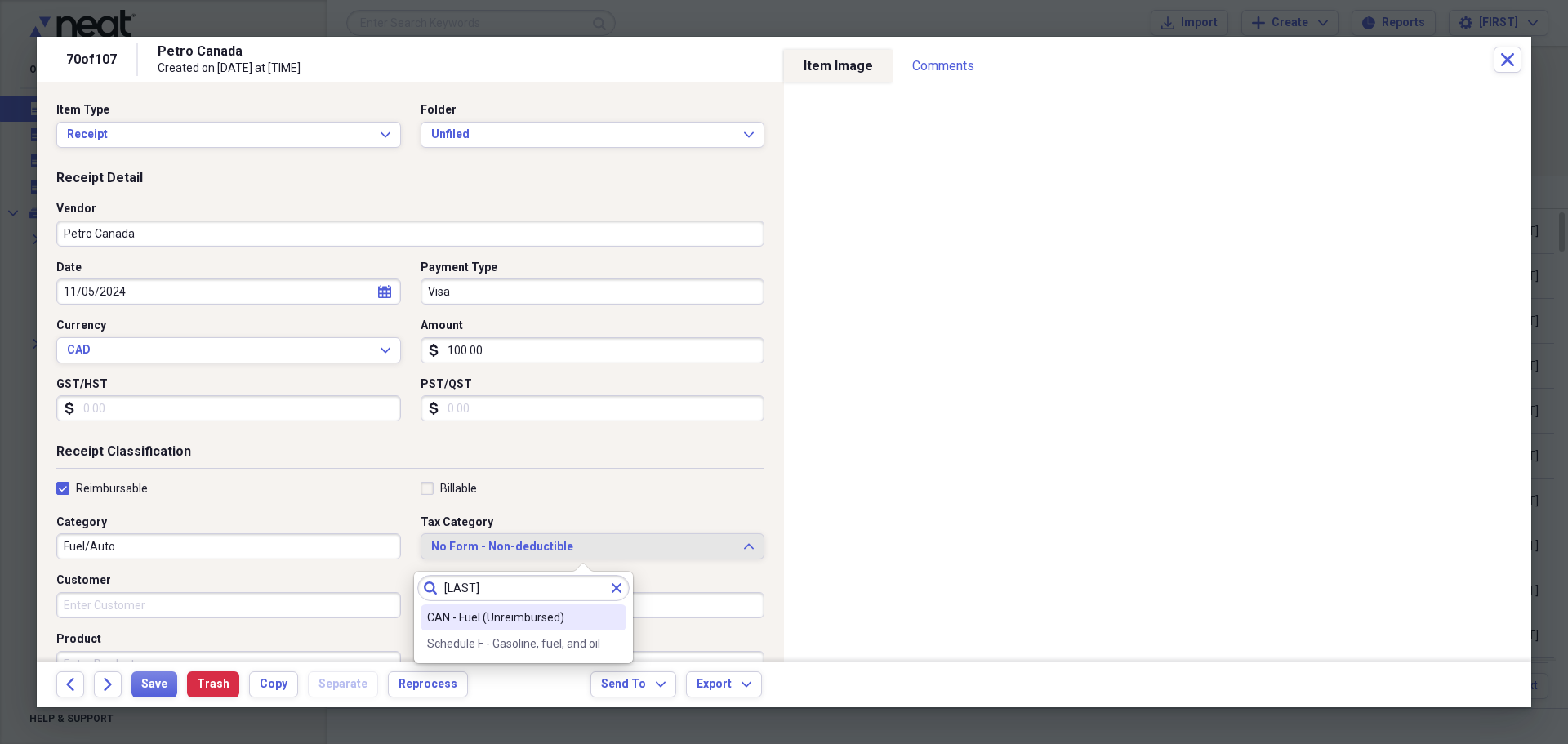 type on "[LAST]" 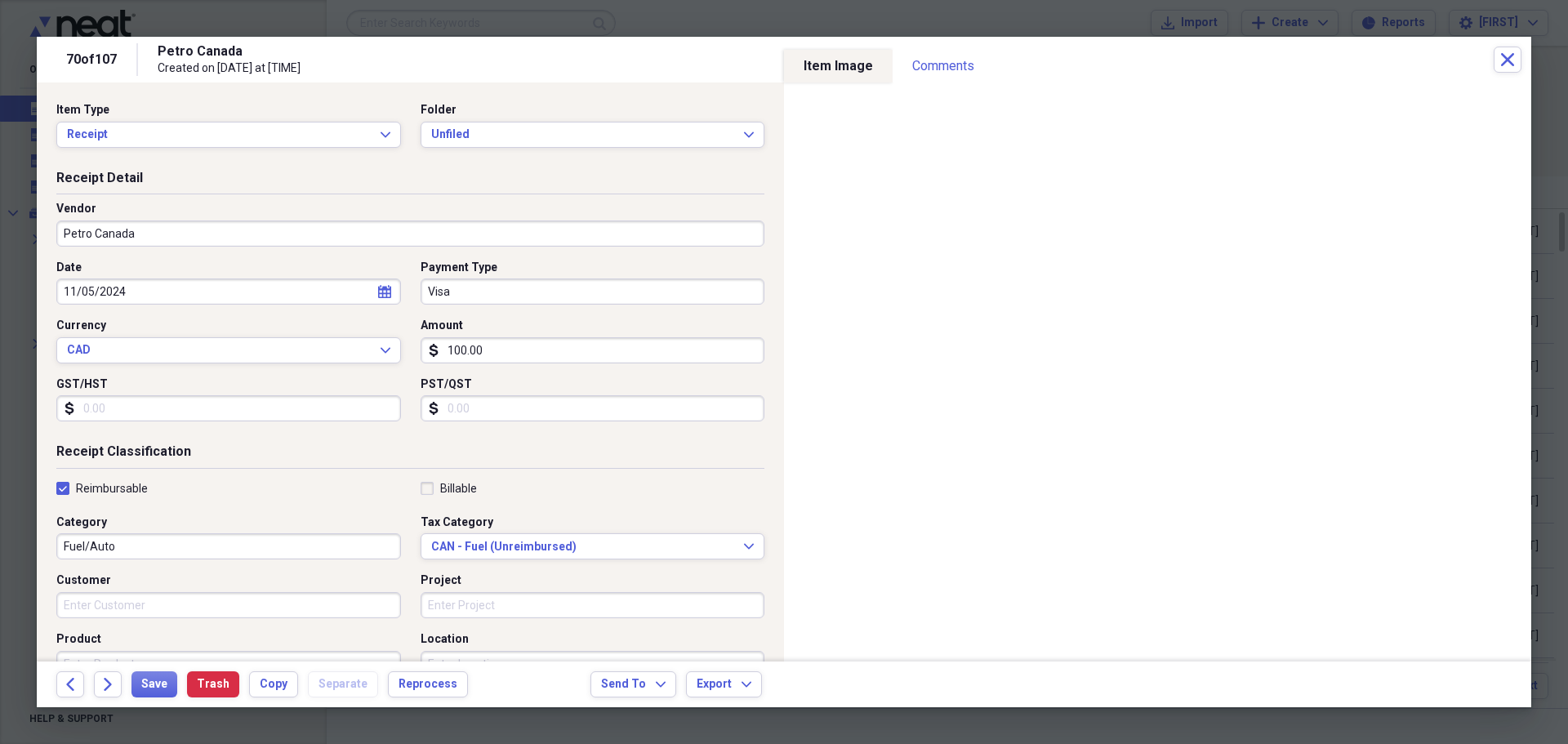 drag, startPoint x: 501, startPoint y: 284, endPoint x: 492, endPoint y: 288, distance: 9.848858 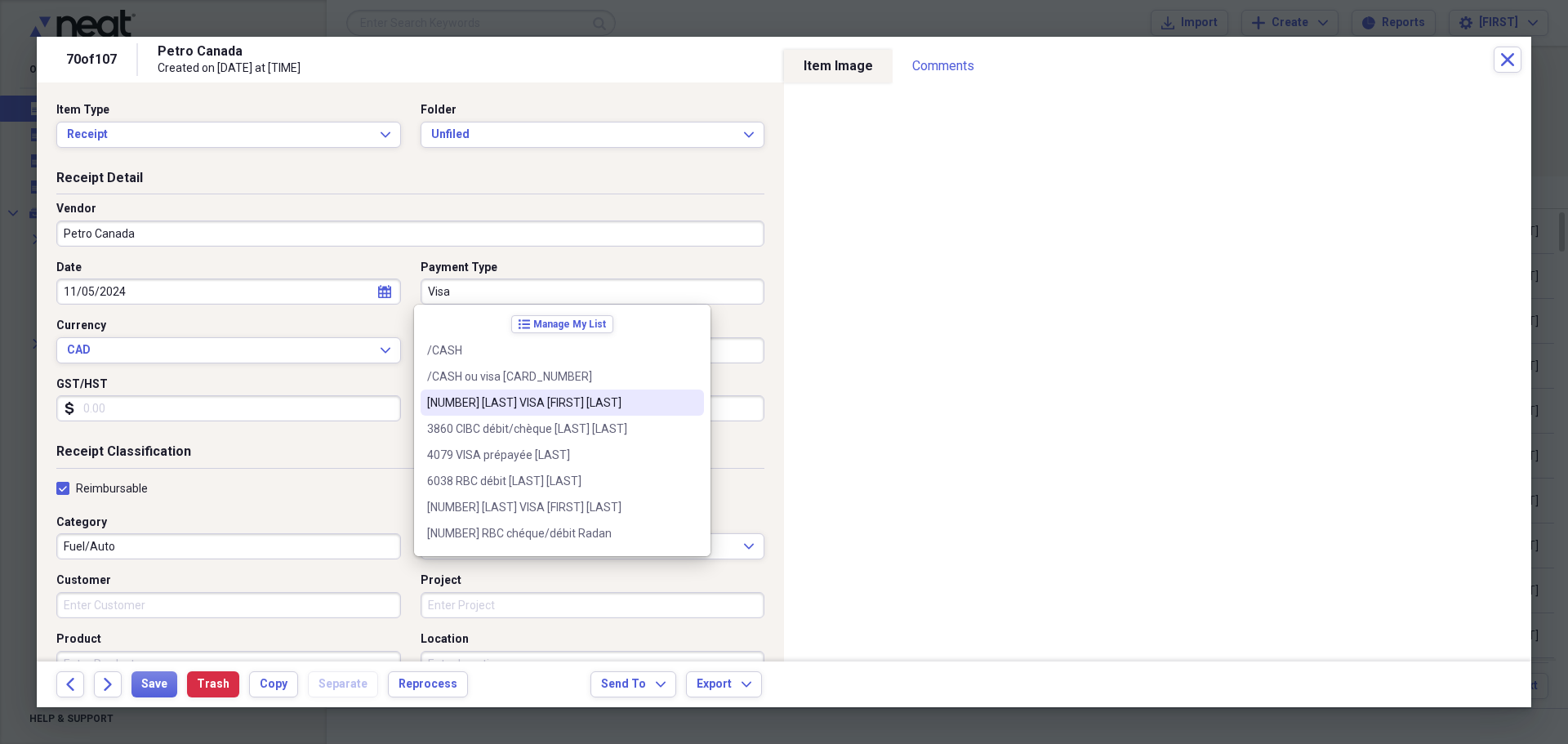 click on "[NUMBER] [LAST] VISA [FIRST] [LAST]" at bounding box center [552, 403] 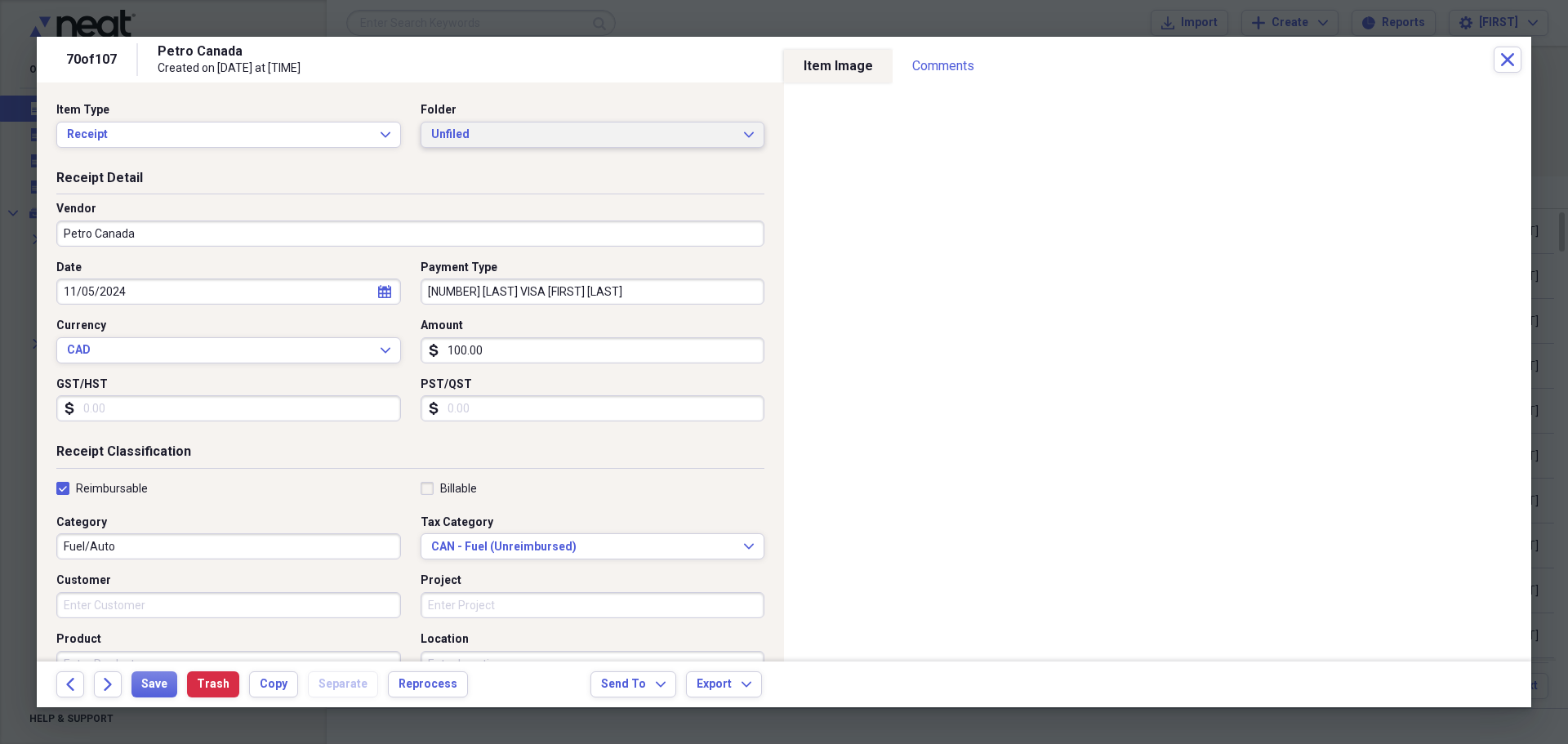 click on "Unfiled Expand" at bounding box center (593, 135) 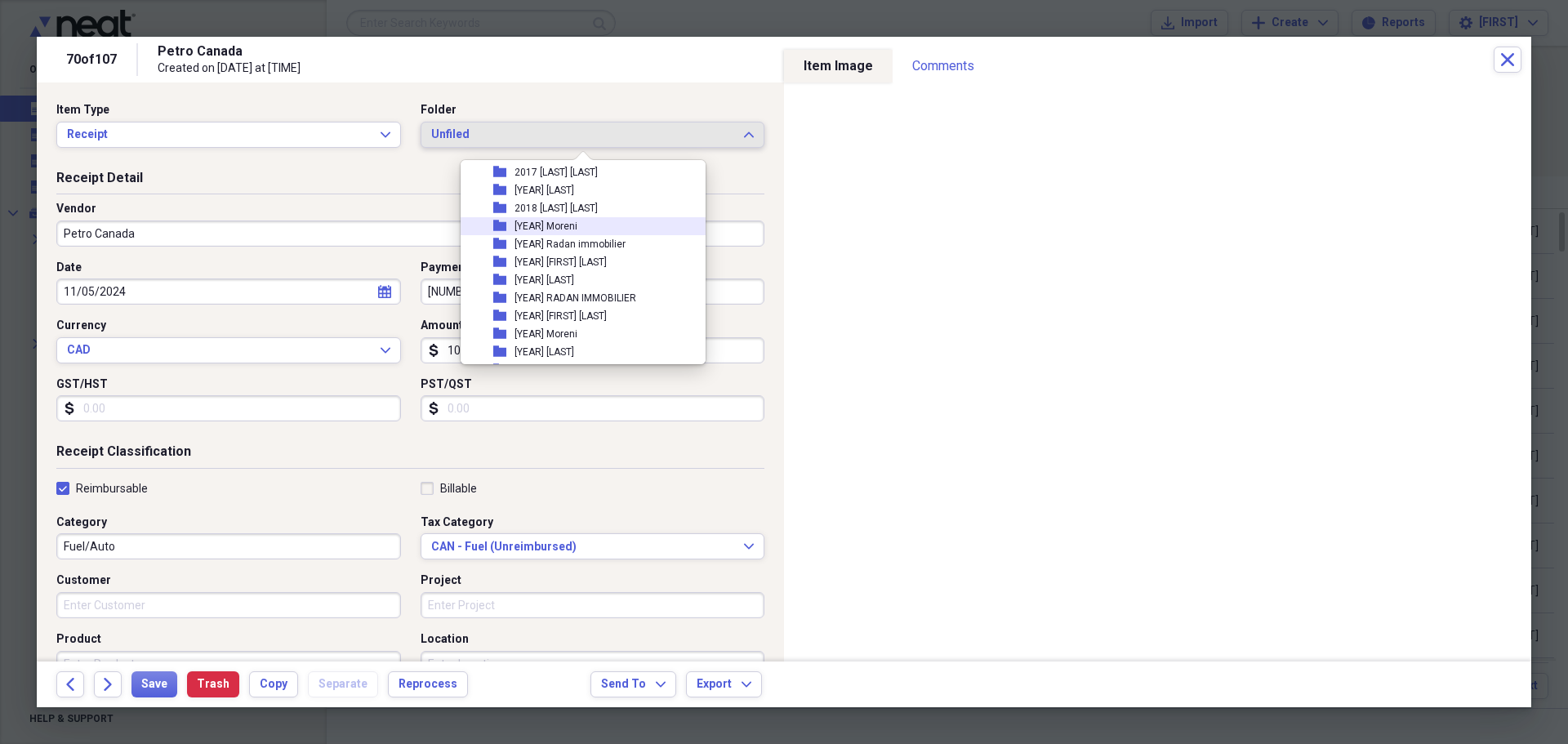scroll, scrollTop: 490, scrollLeft: 0, axis: vertical 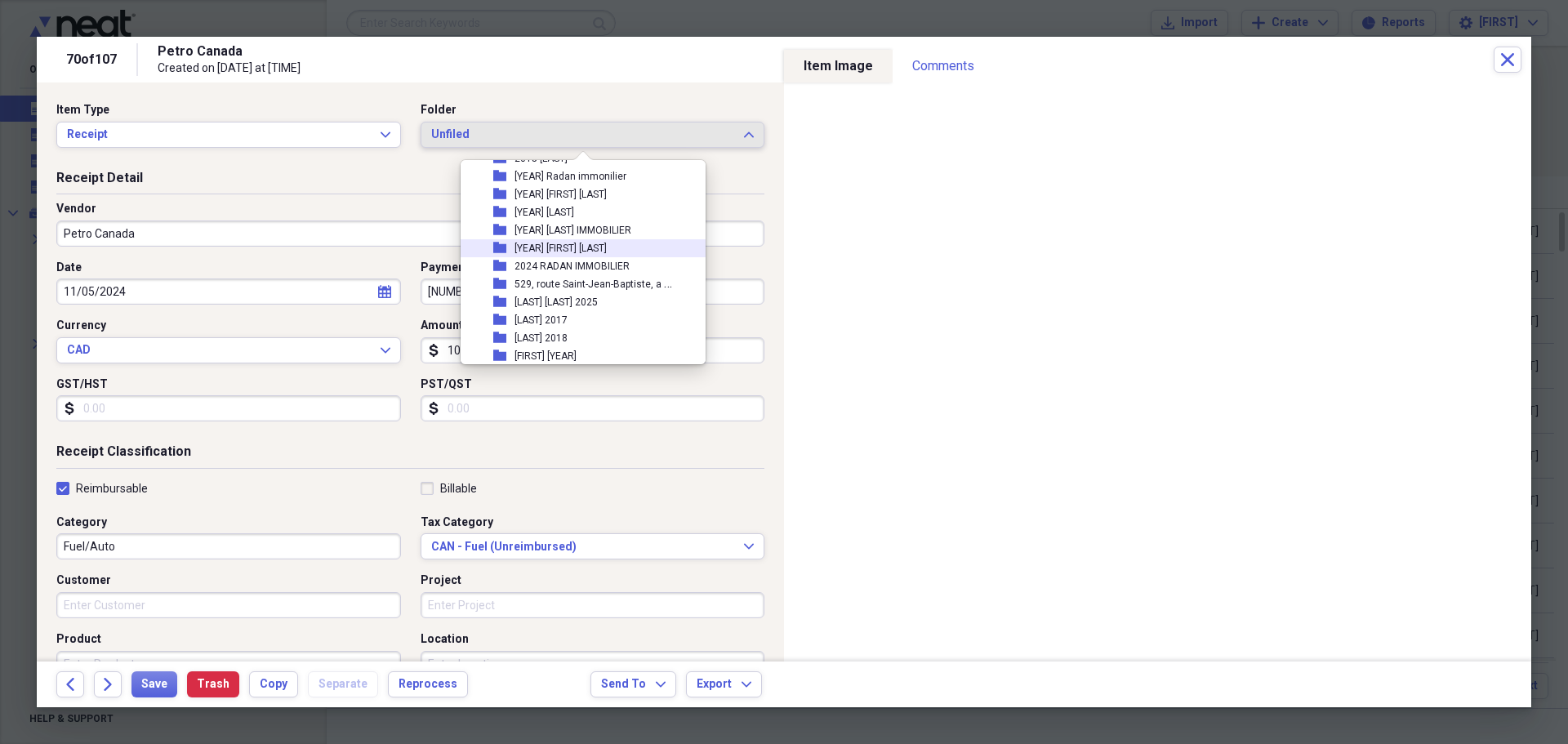 click on "[YEAR] [FIRST] [LAST]" at bounding box center (560, 248) 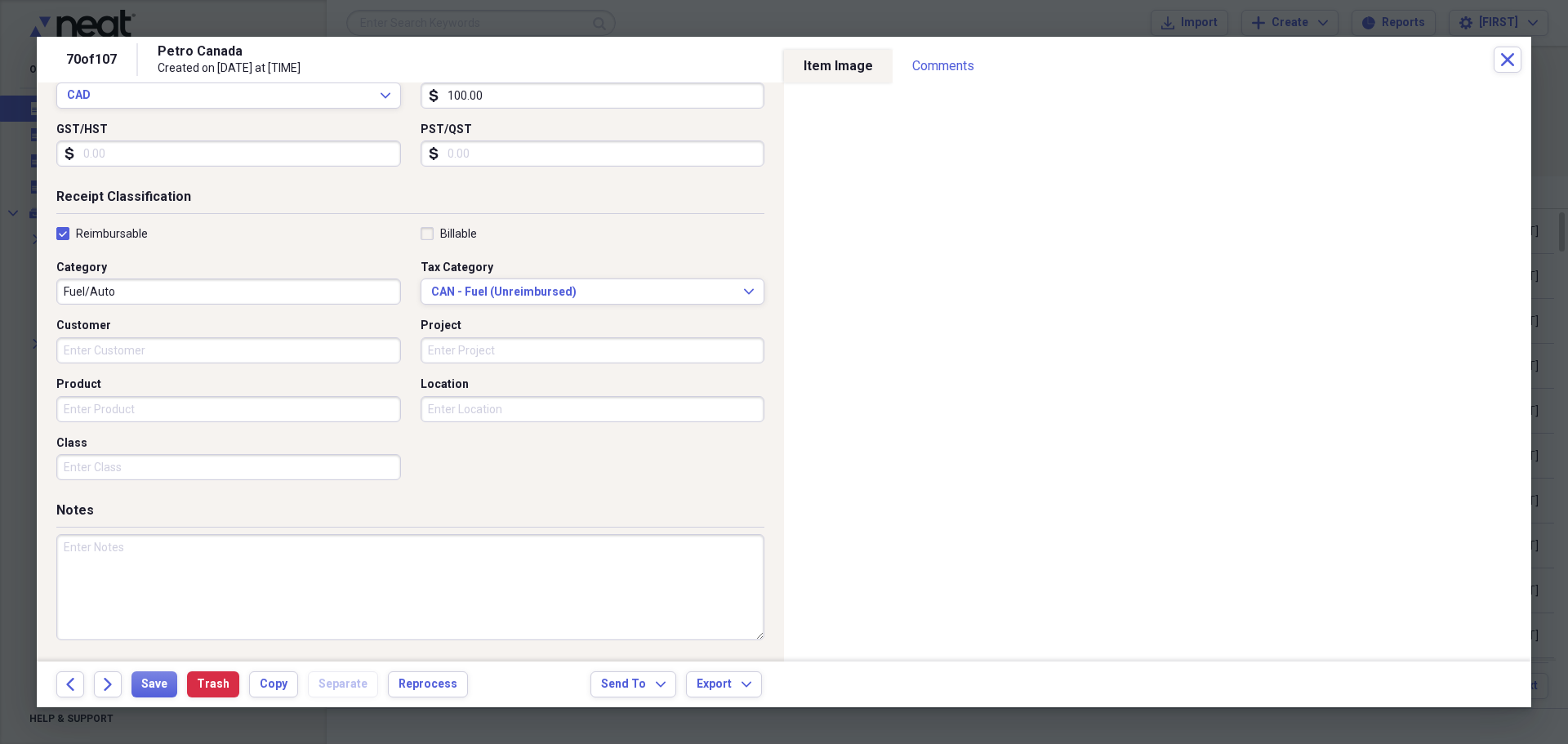 scroll, scrollTop: 0, scrollLeft: 0, axis: both 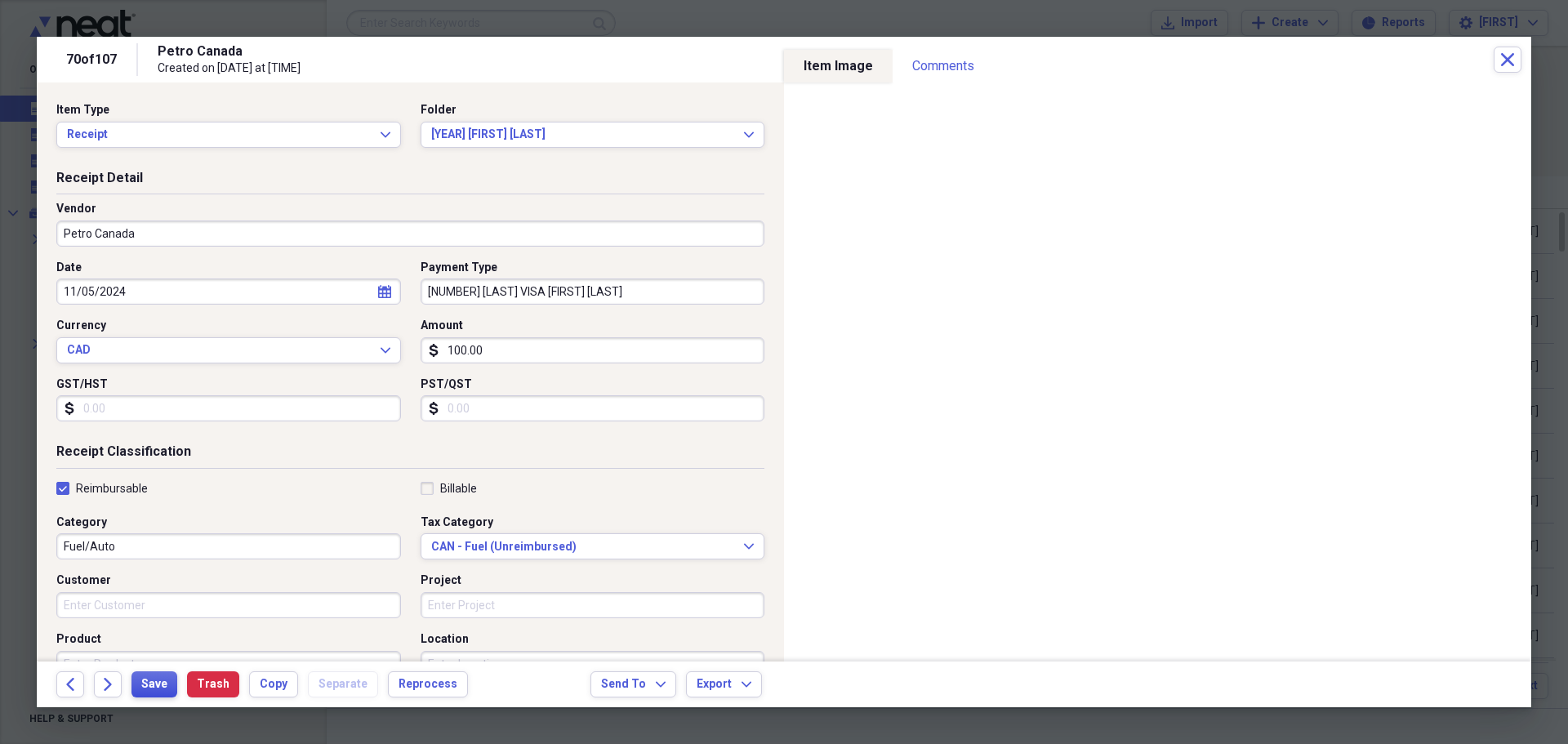 click on "Save" at bounding box center (154, 684) 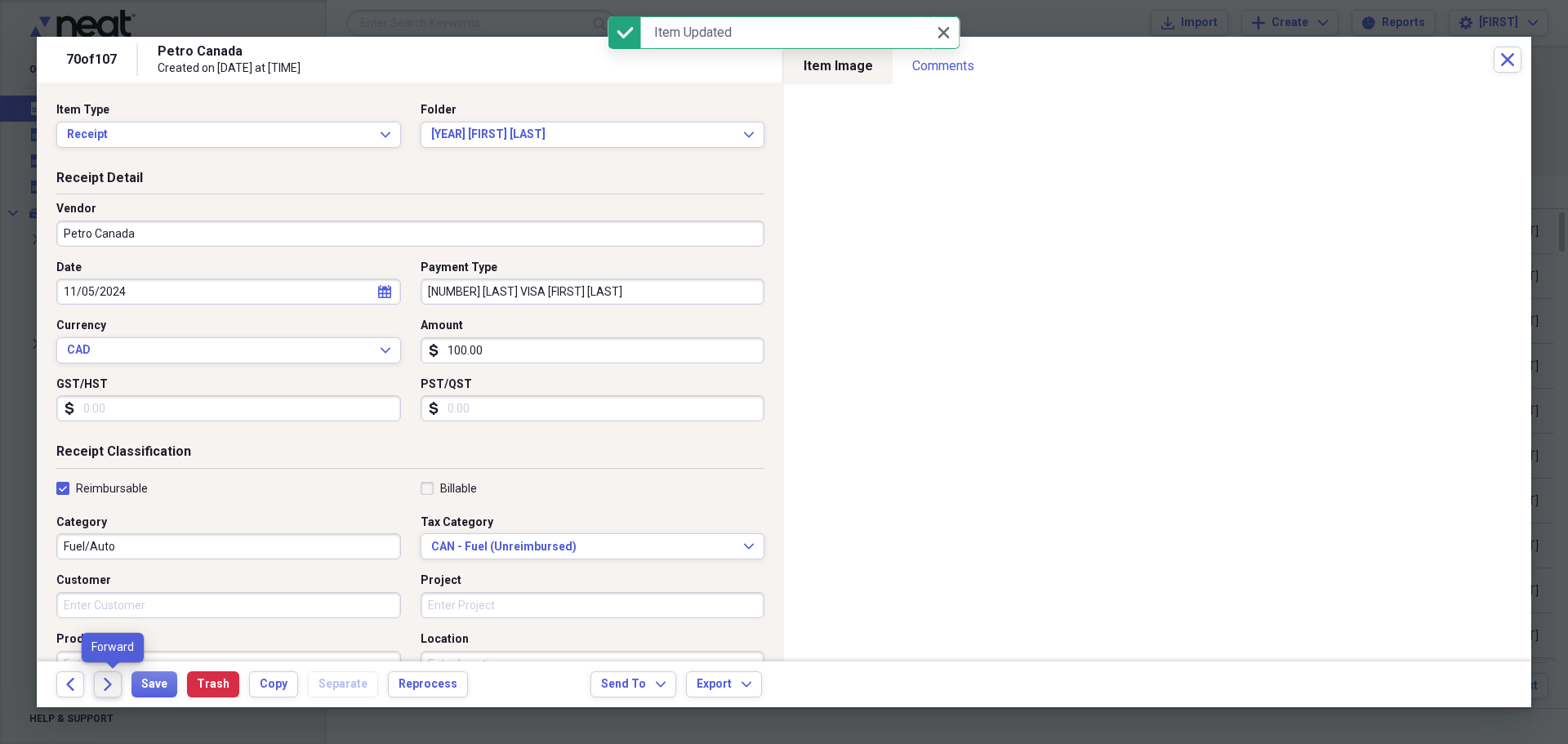 click 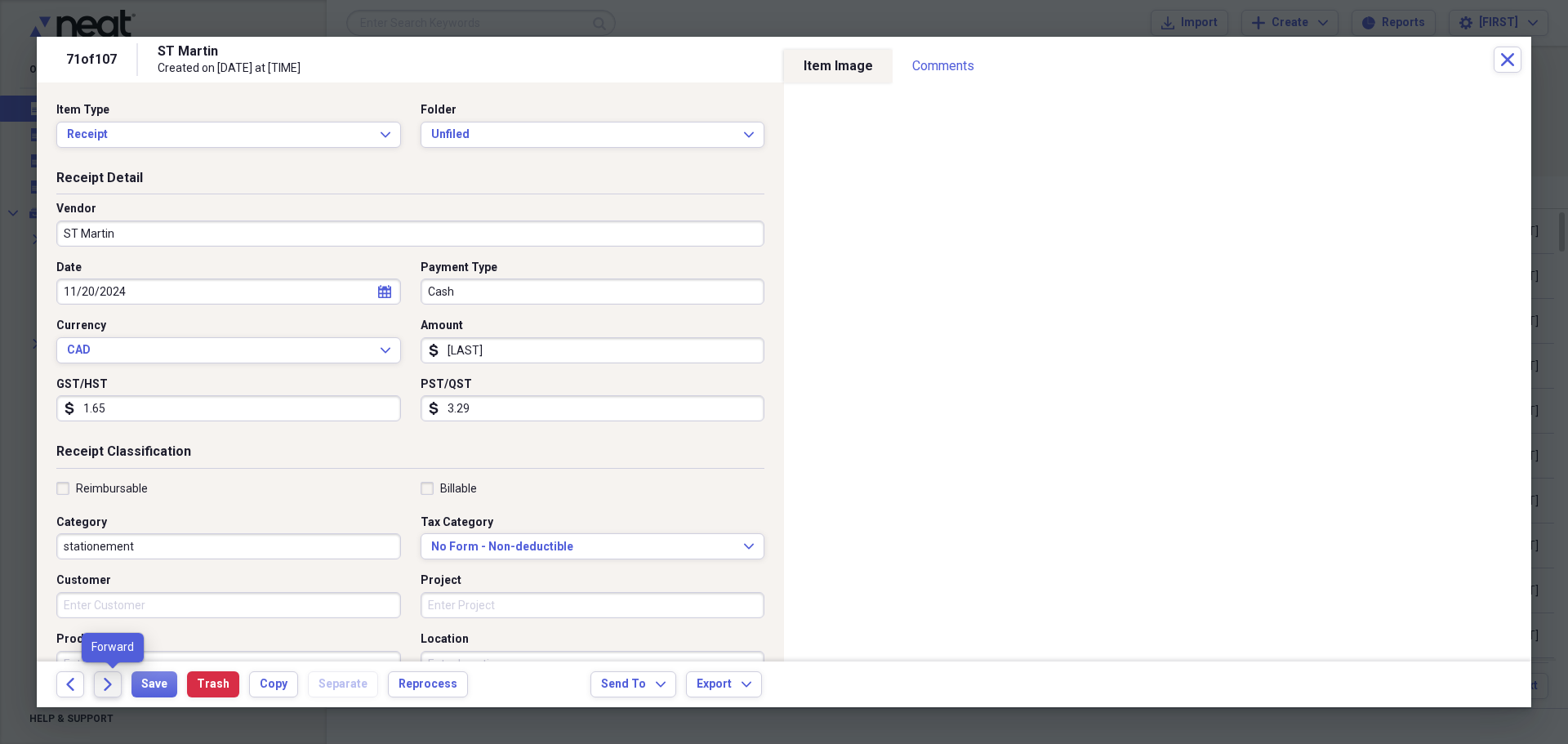 click on "Forward" 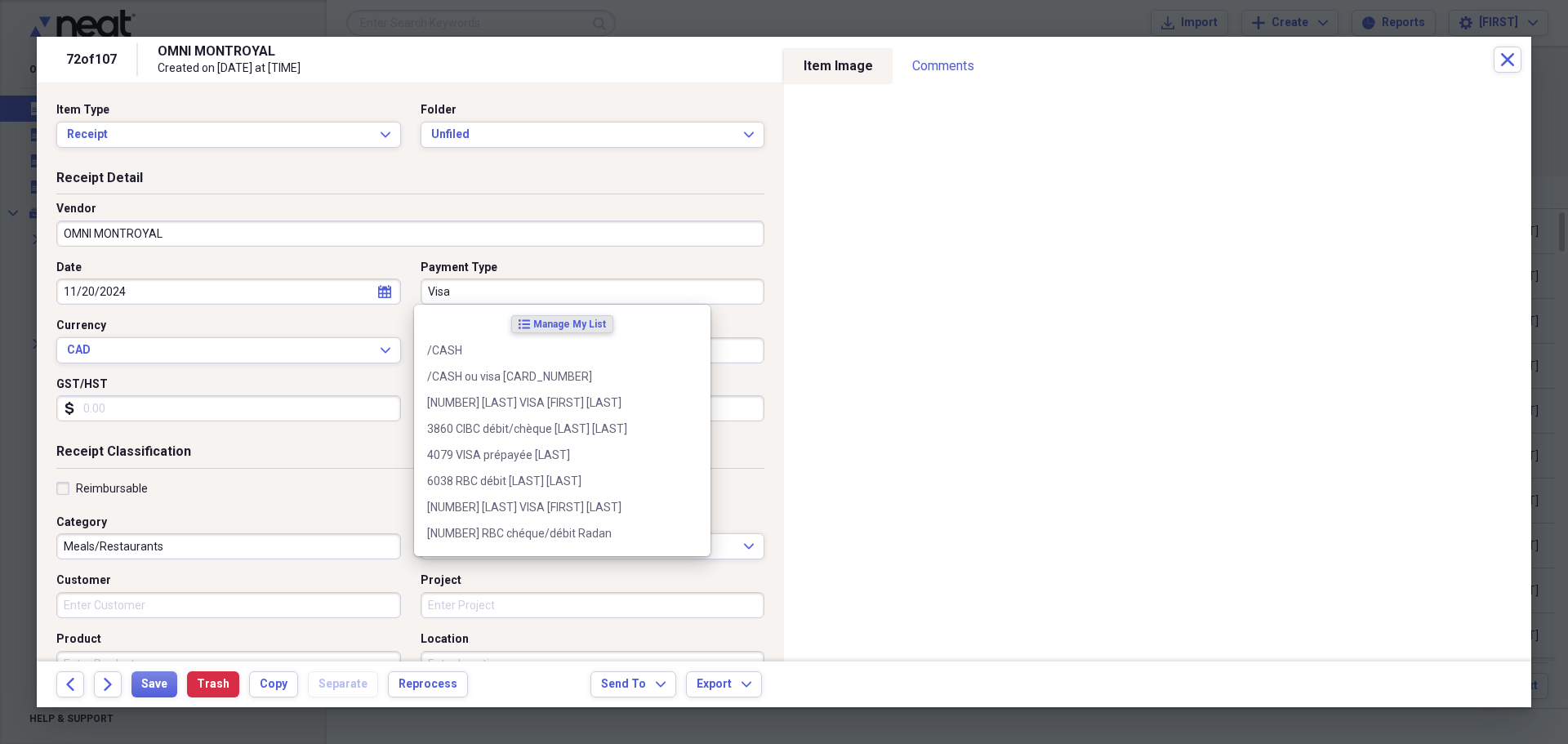click on "Visa" at bounding box center [593, 292] 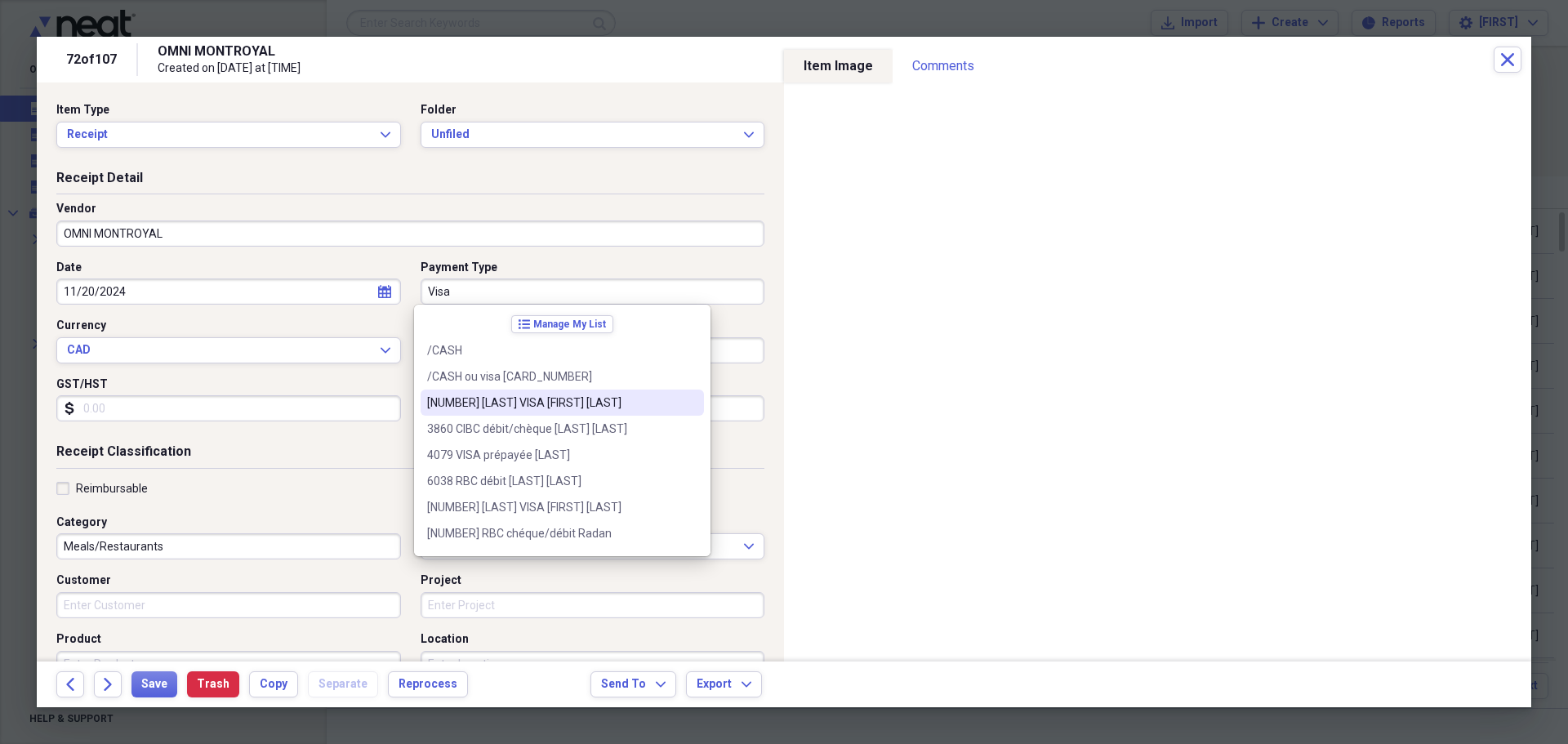 click on "[NUMBER] [LAST] VISA [FIRST] [LAST]" at bounding box center (552, 403) 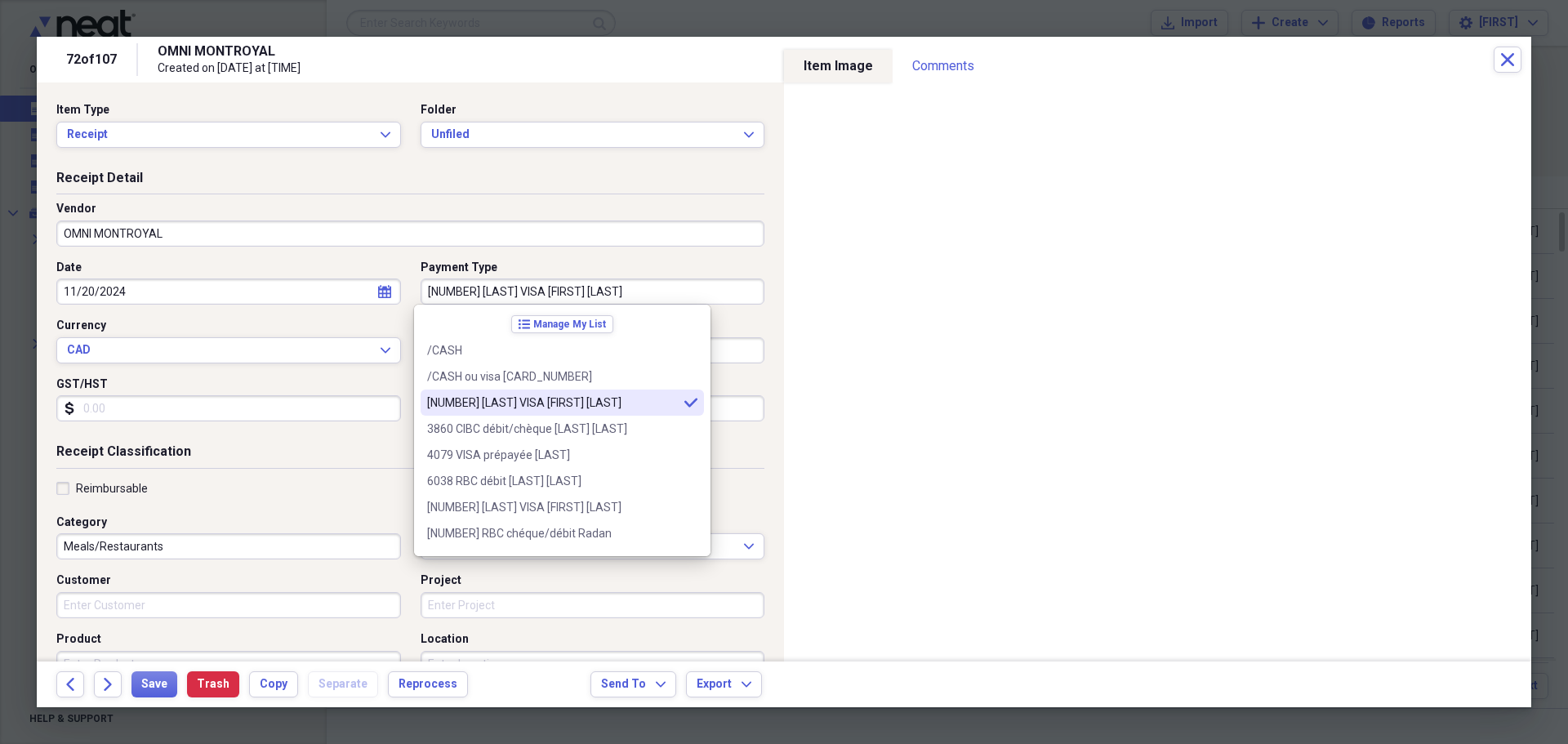 type on "[NUMBER] [LAST] VISA [FIRST] [LAST]" 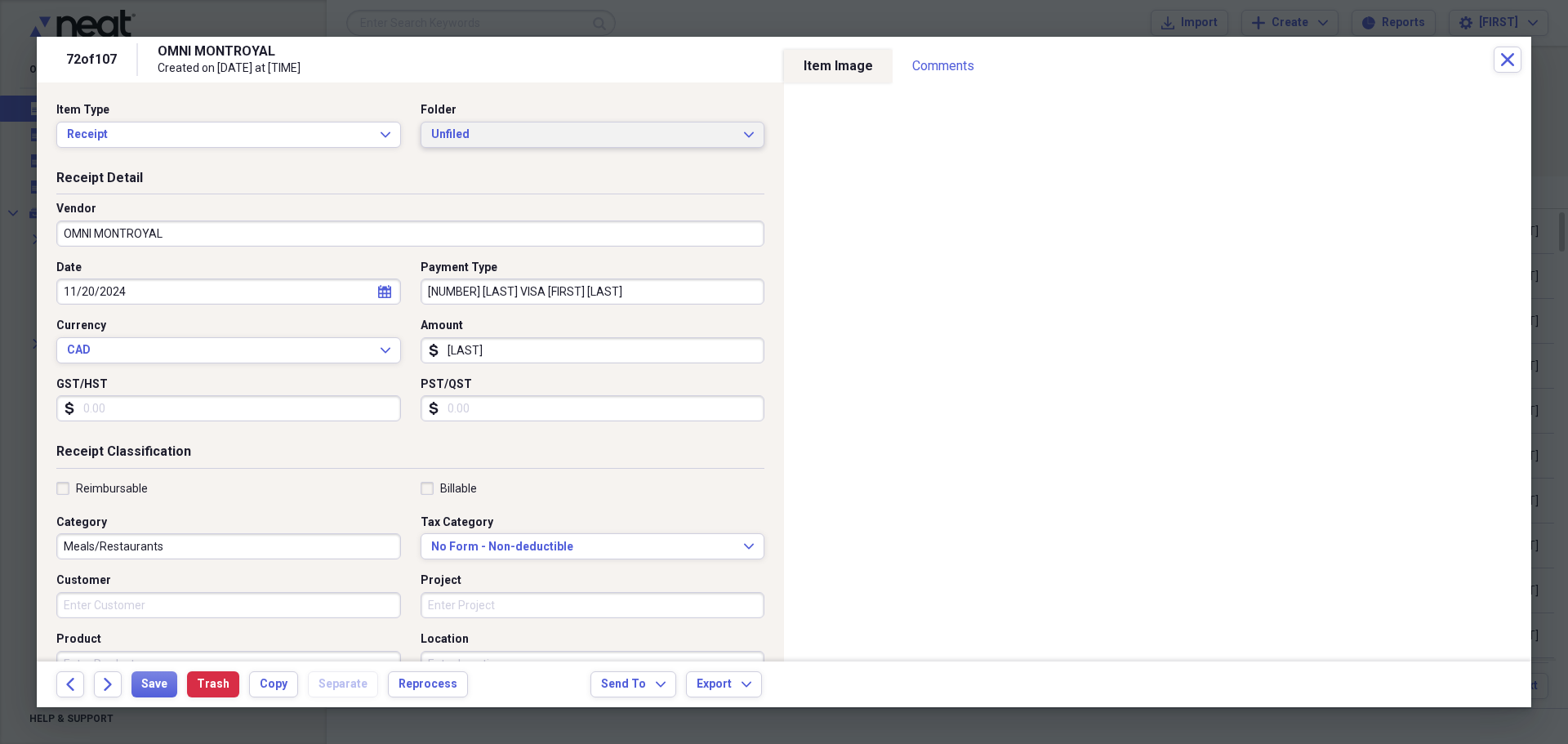 click on "Unfiled Expand" at bounding box center [593, 135] 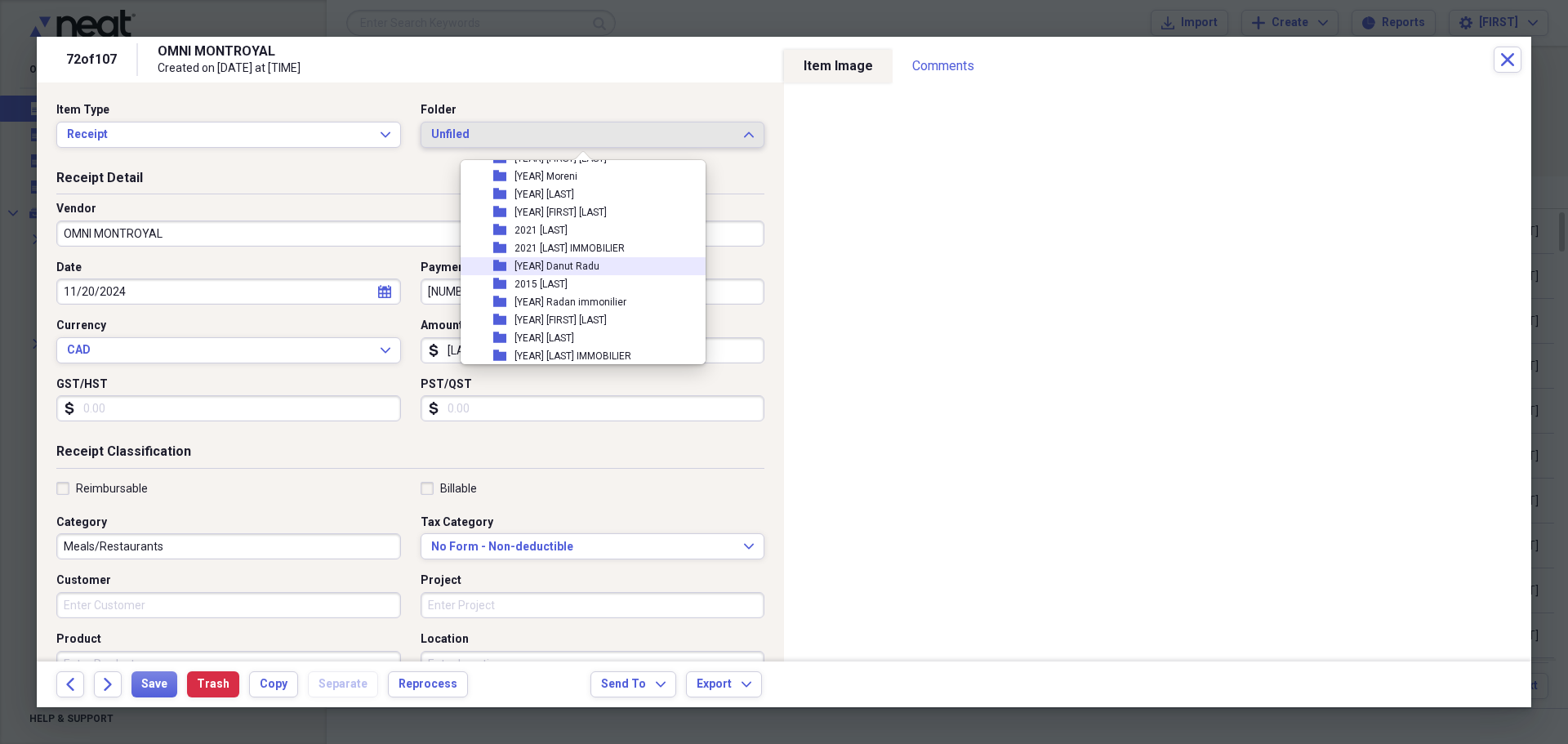 scroll, scrollTop: 393, scrollLeft: 0, axis: vertical 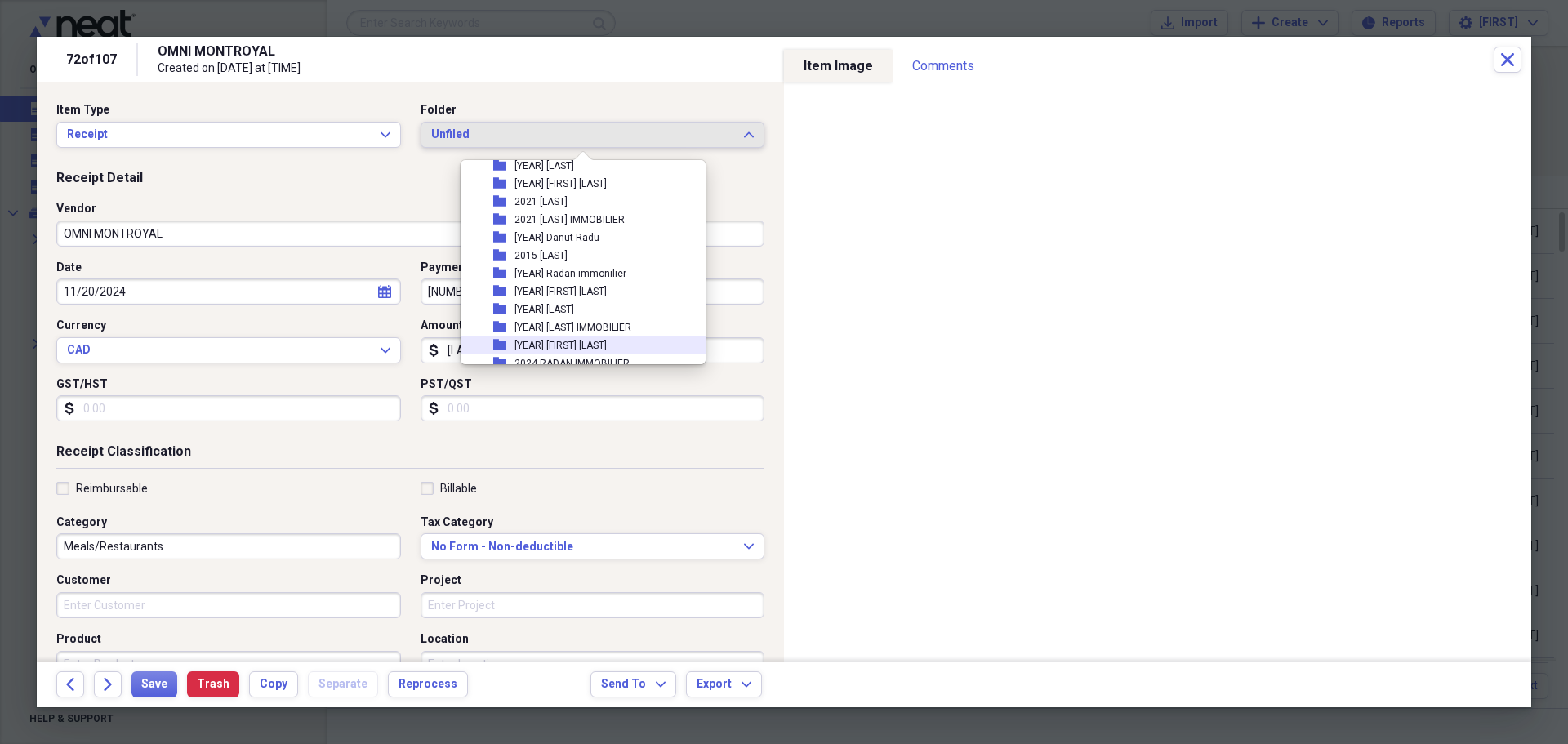 click on "[YEAR] [FIRST] [LAST]" at bounding box center (560, 345) 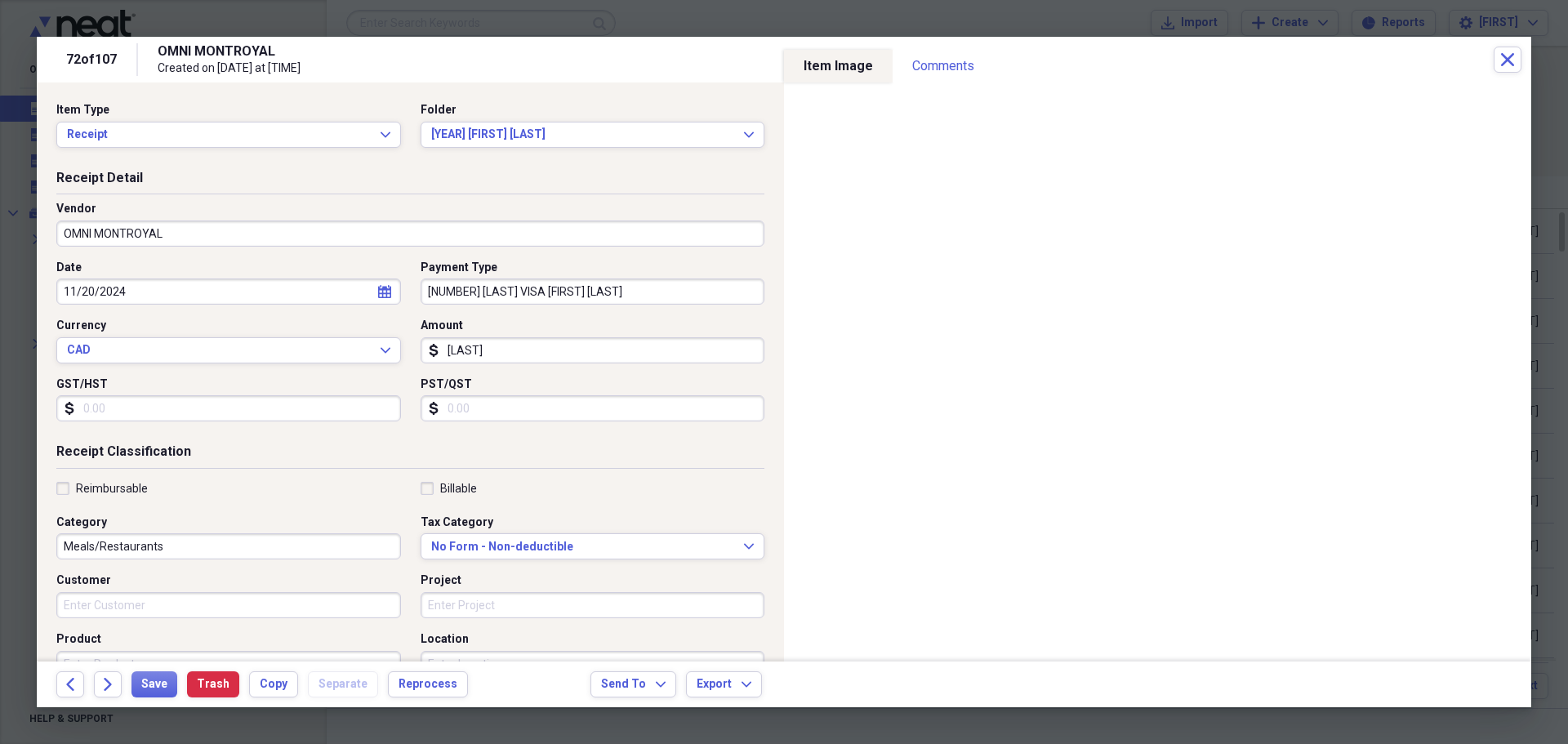 click on "Reimbursable" at bounding box center [102, 488] 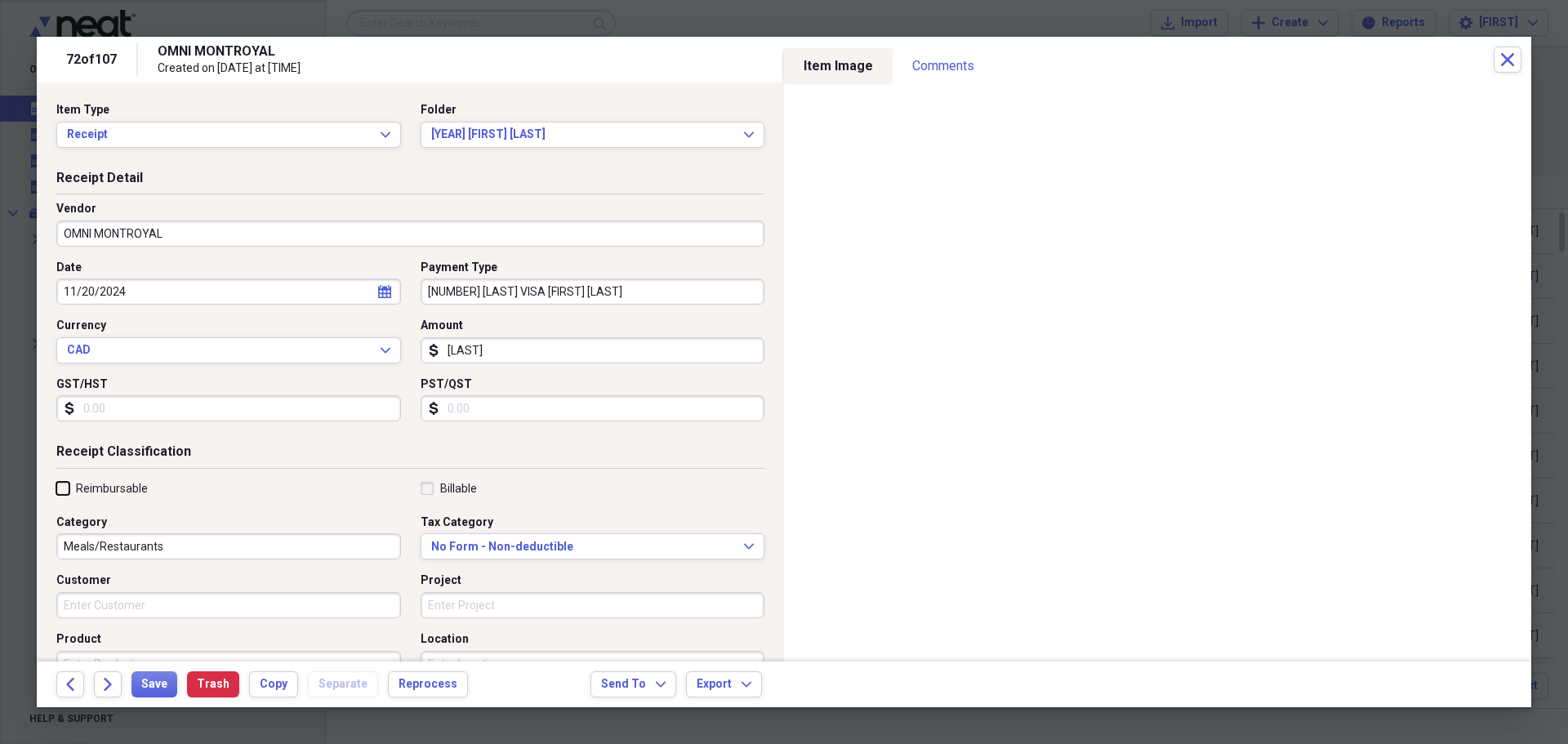 click on "Reimbursable" at bounding box center (56, 488) 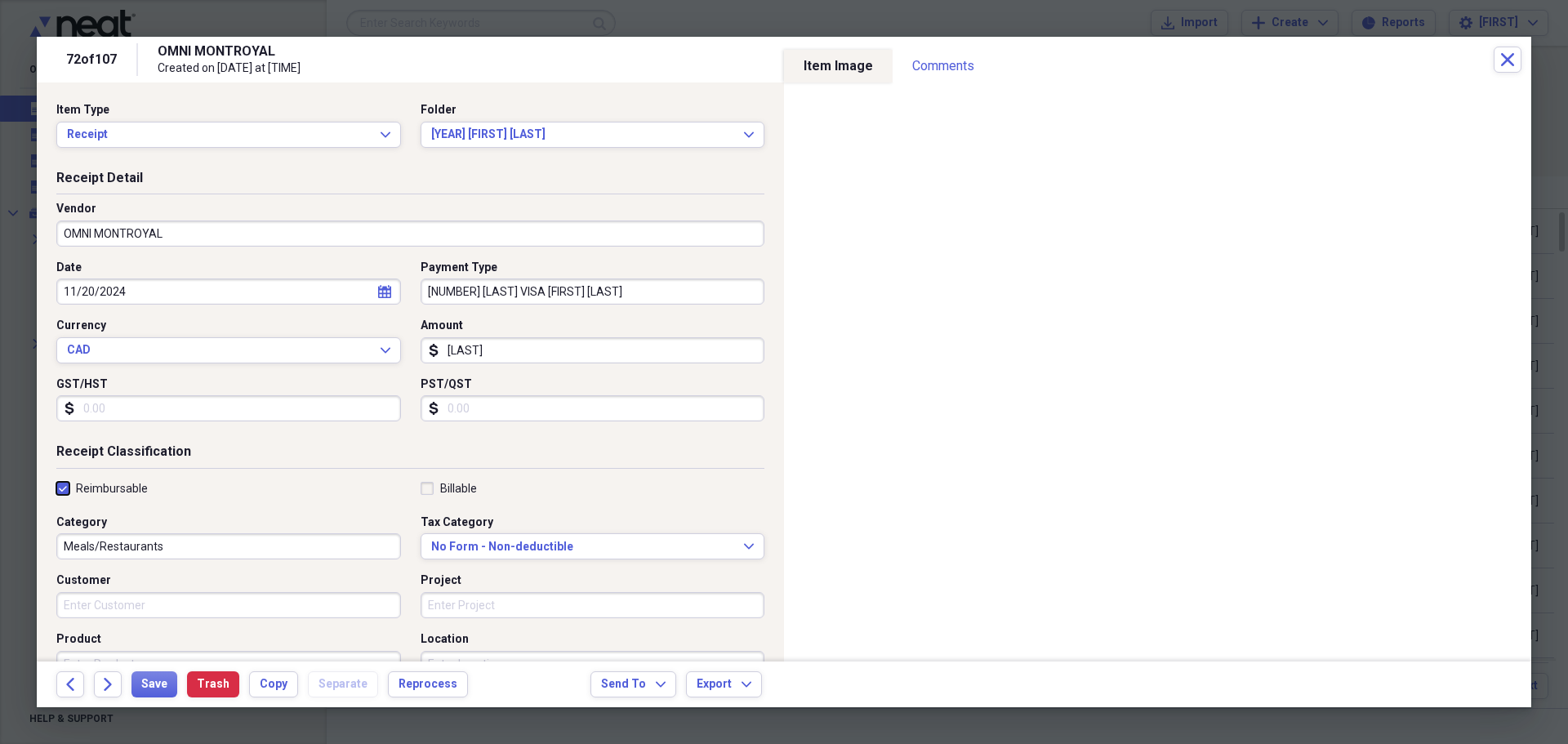 checkbox on "true" 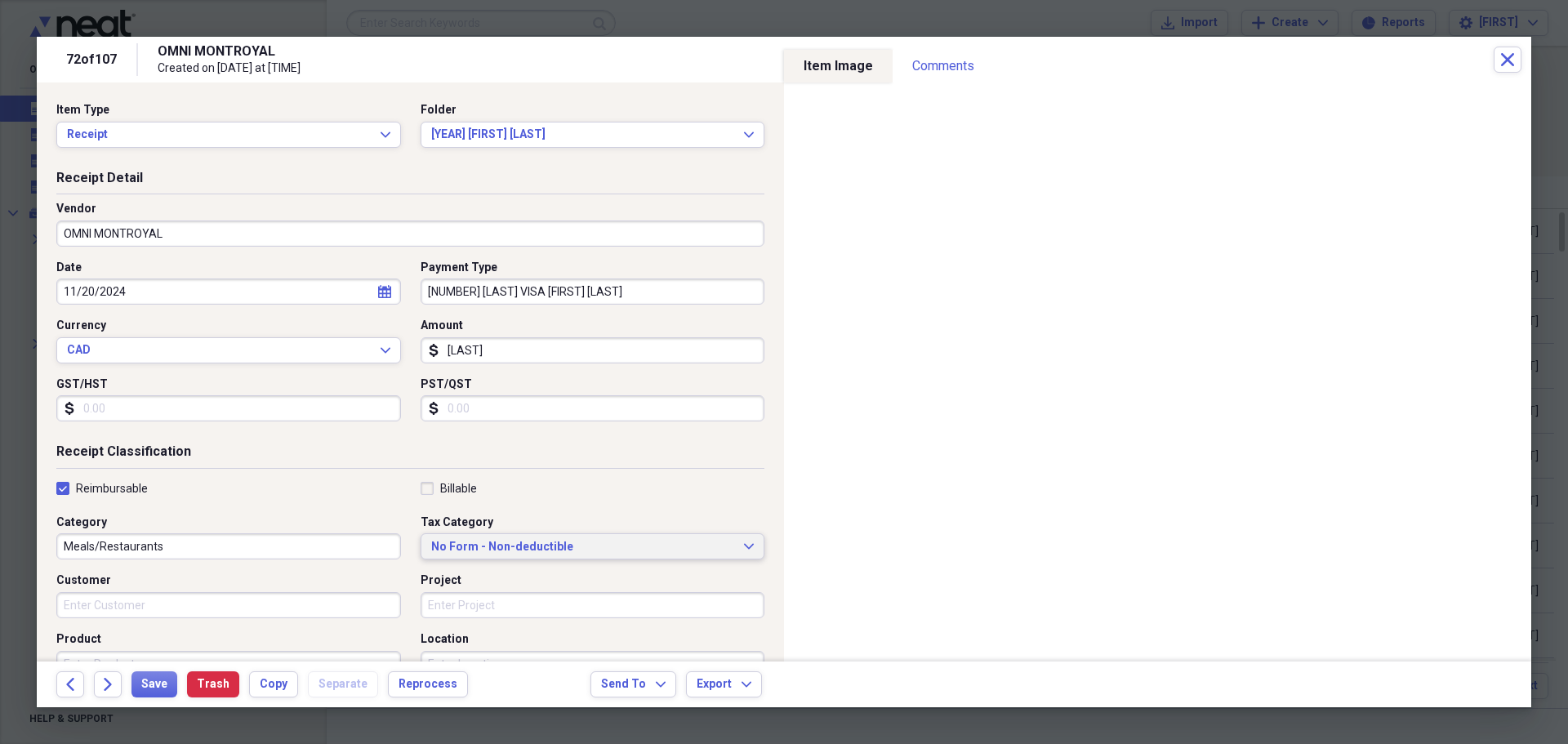 click on "No Form - Non-deductible" at bounding box center (583, 547) 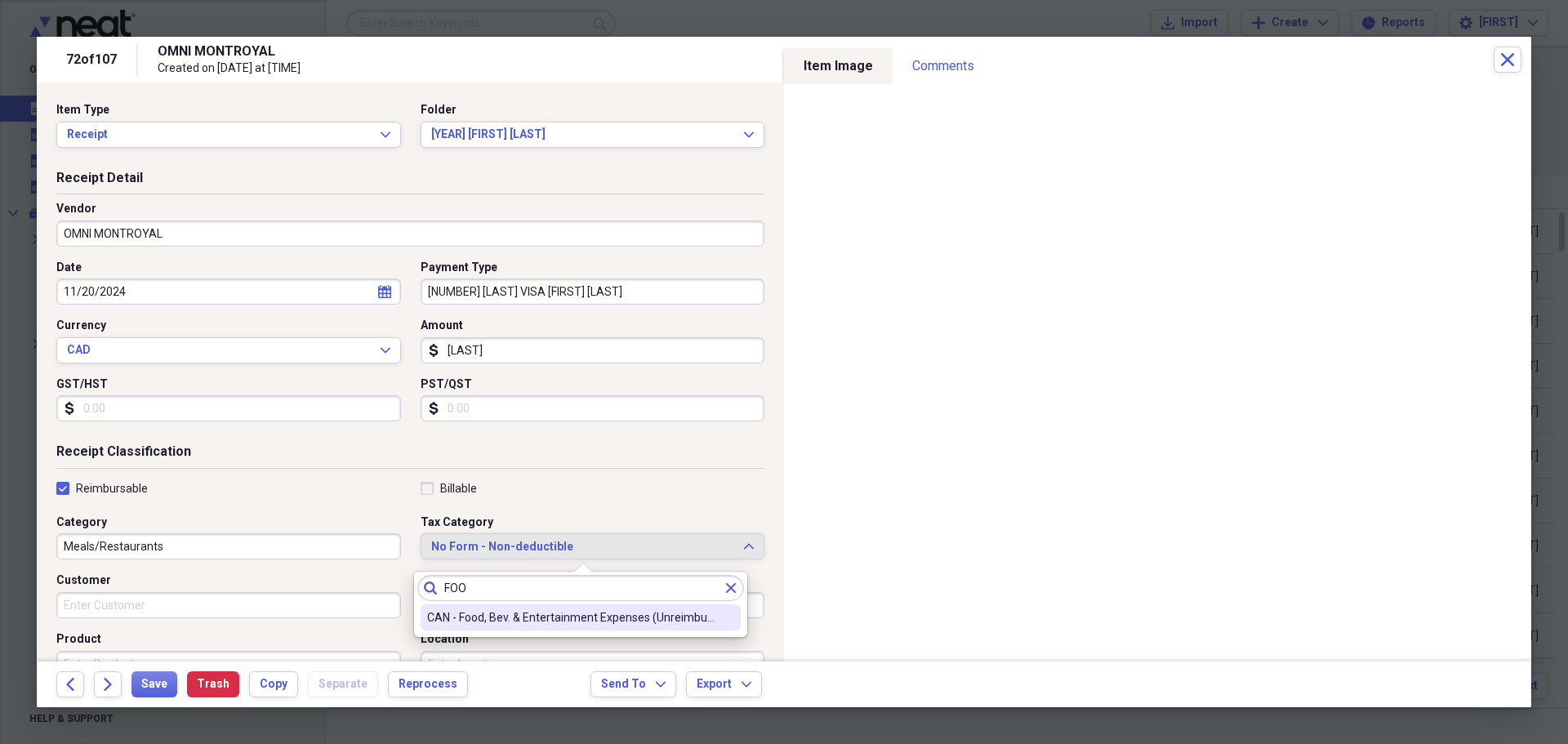 type on "FOO" 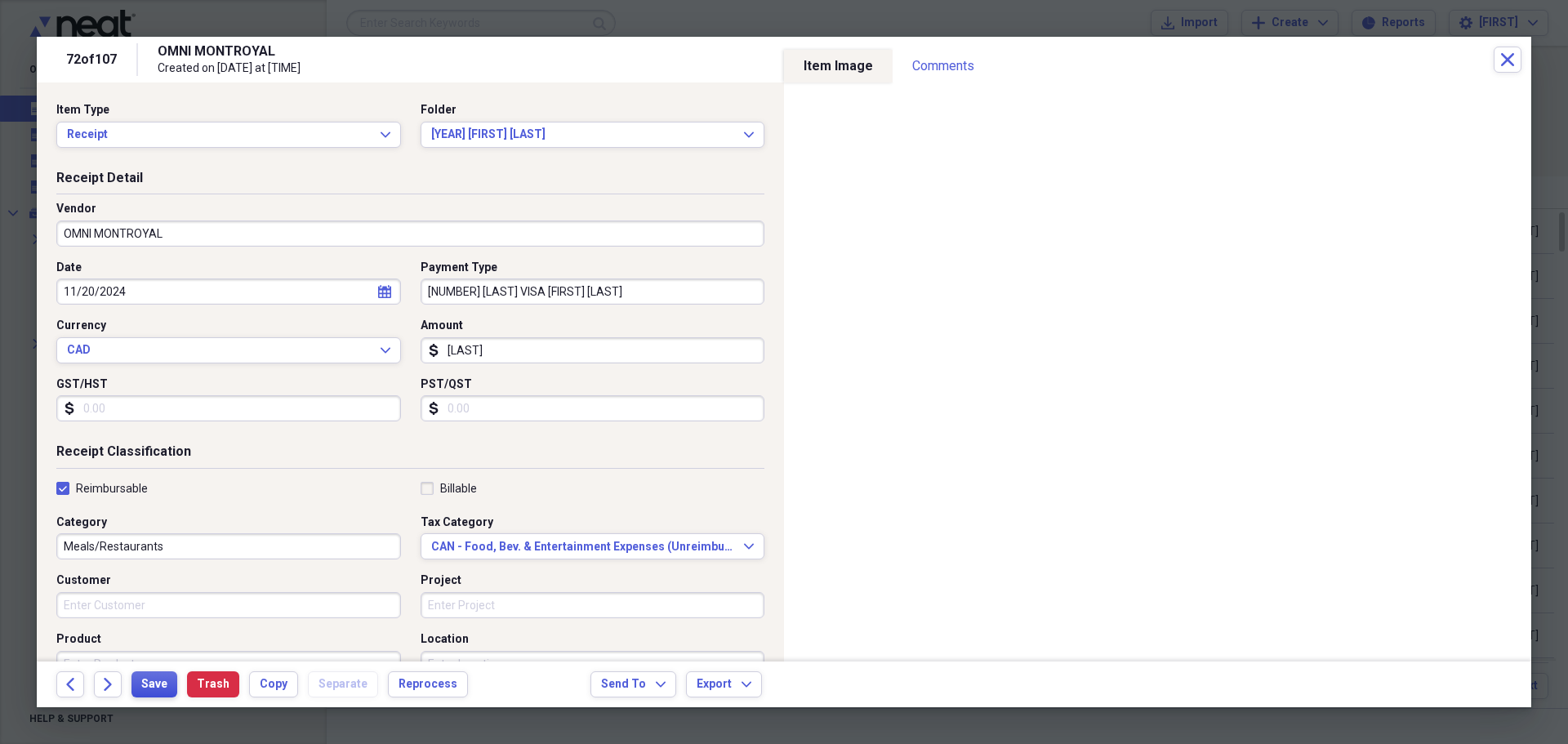 click on "Save" at bounding box center (154, 684) 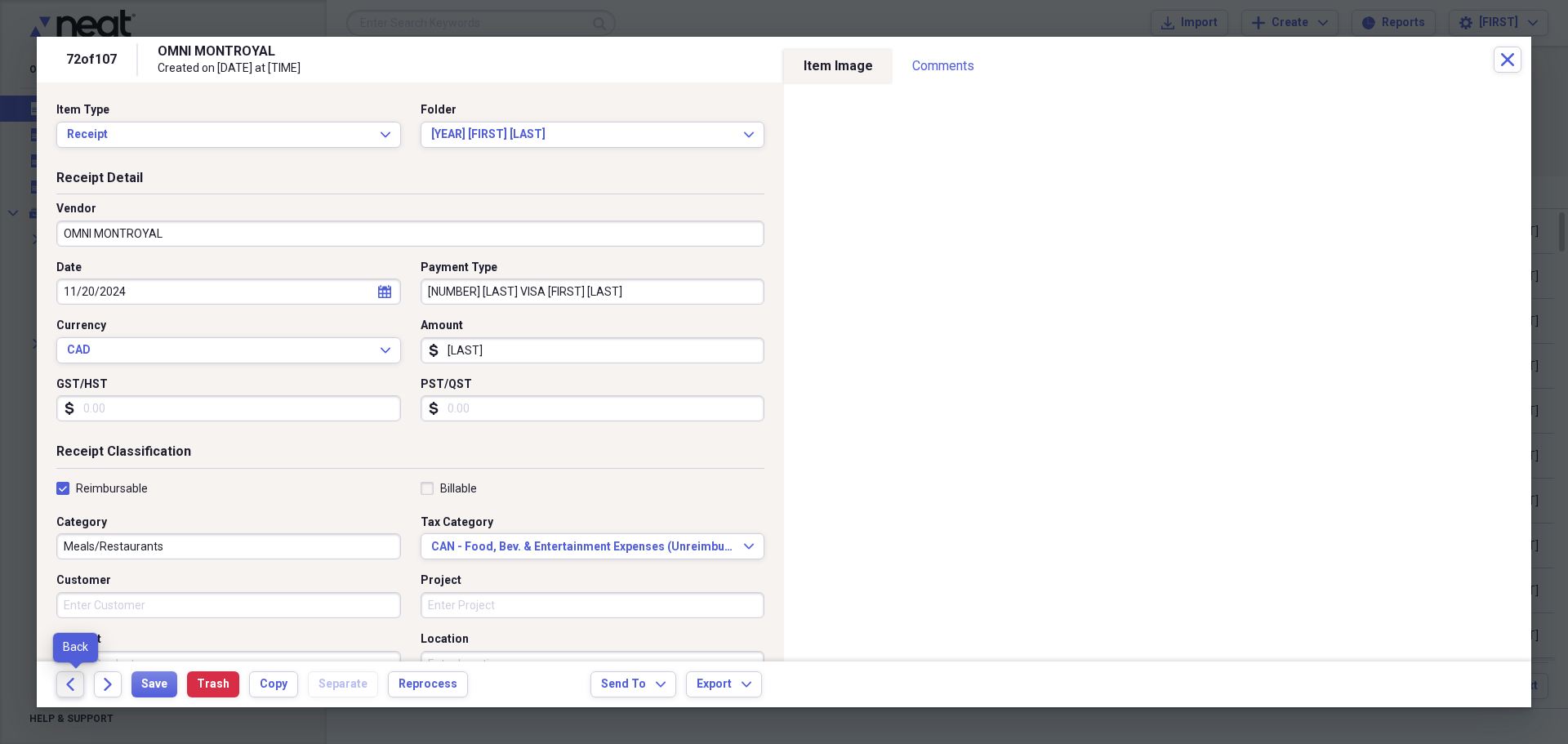 click on "Back" 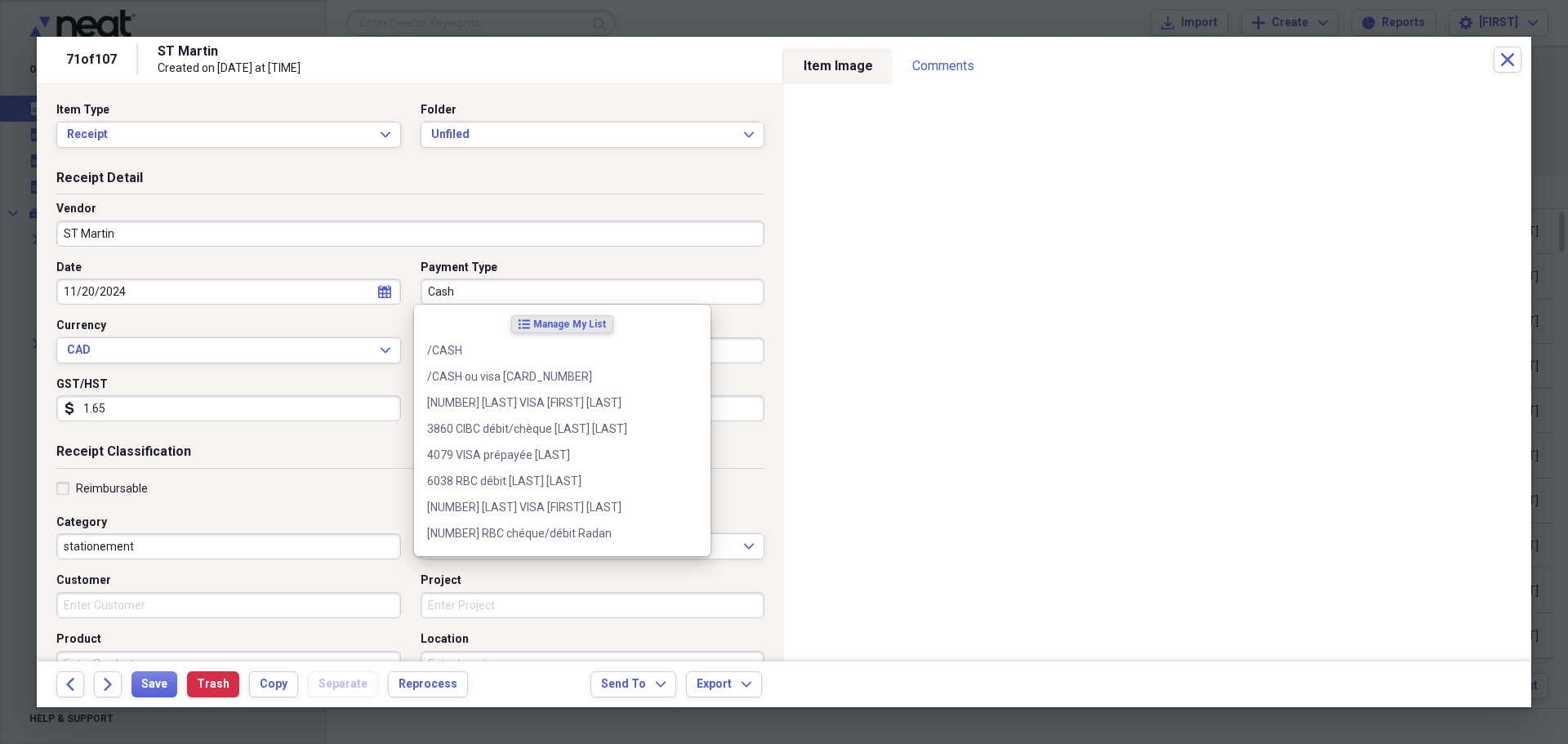 click on "Cash" at bounding box center (593, 292) 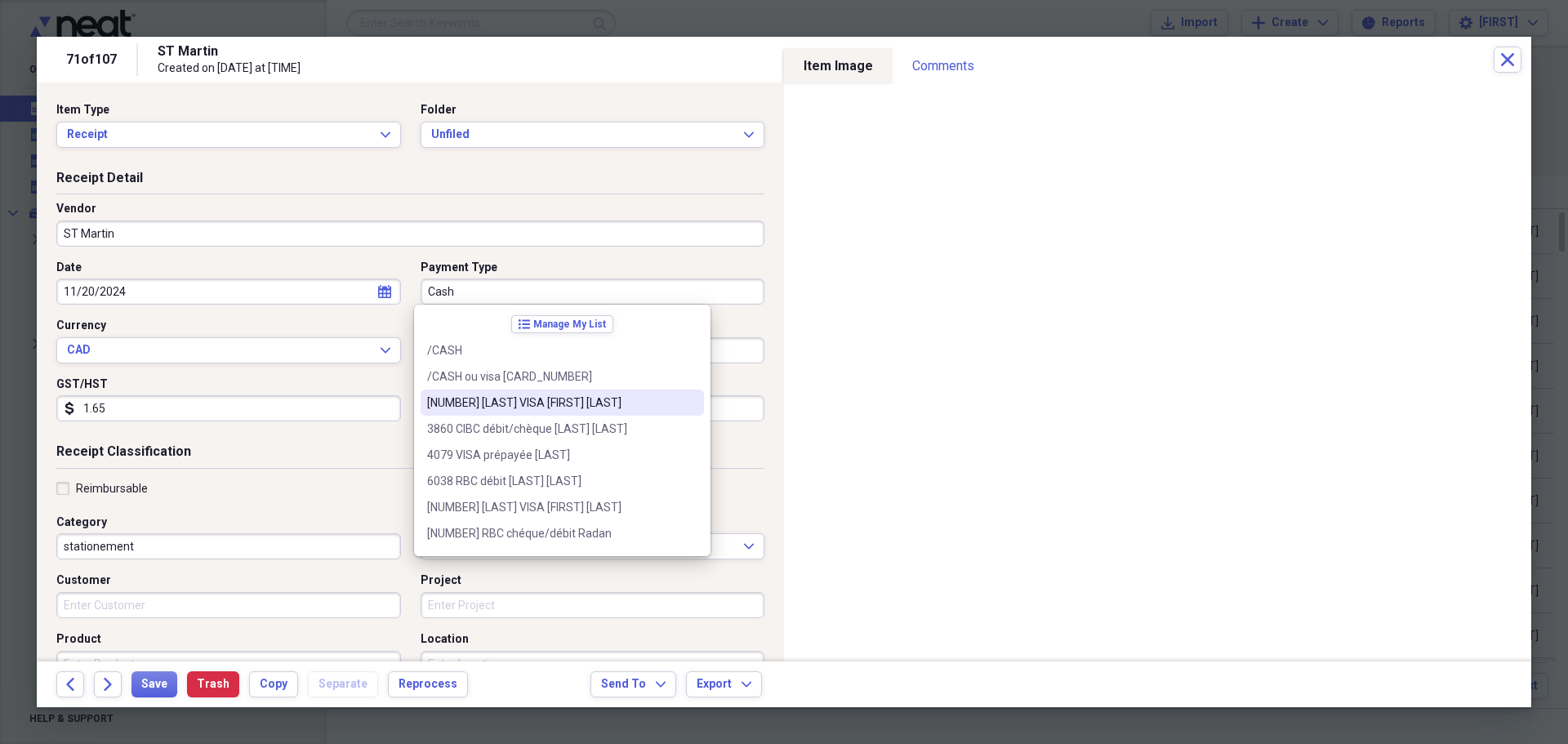 click on "[NUMBER] [LAST] VISA [FIRST] [LAST]" at bounding box center [552, 403] 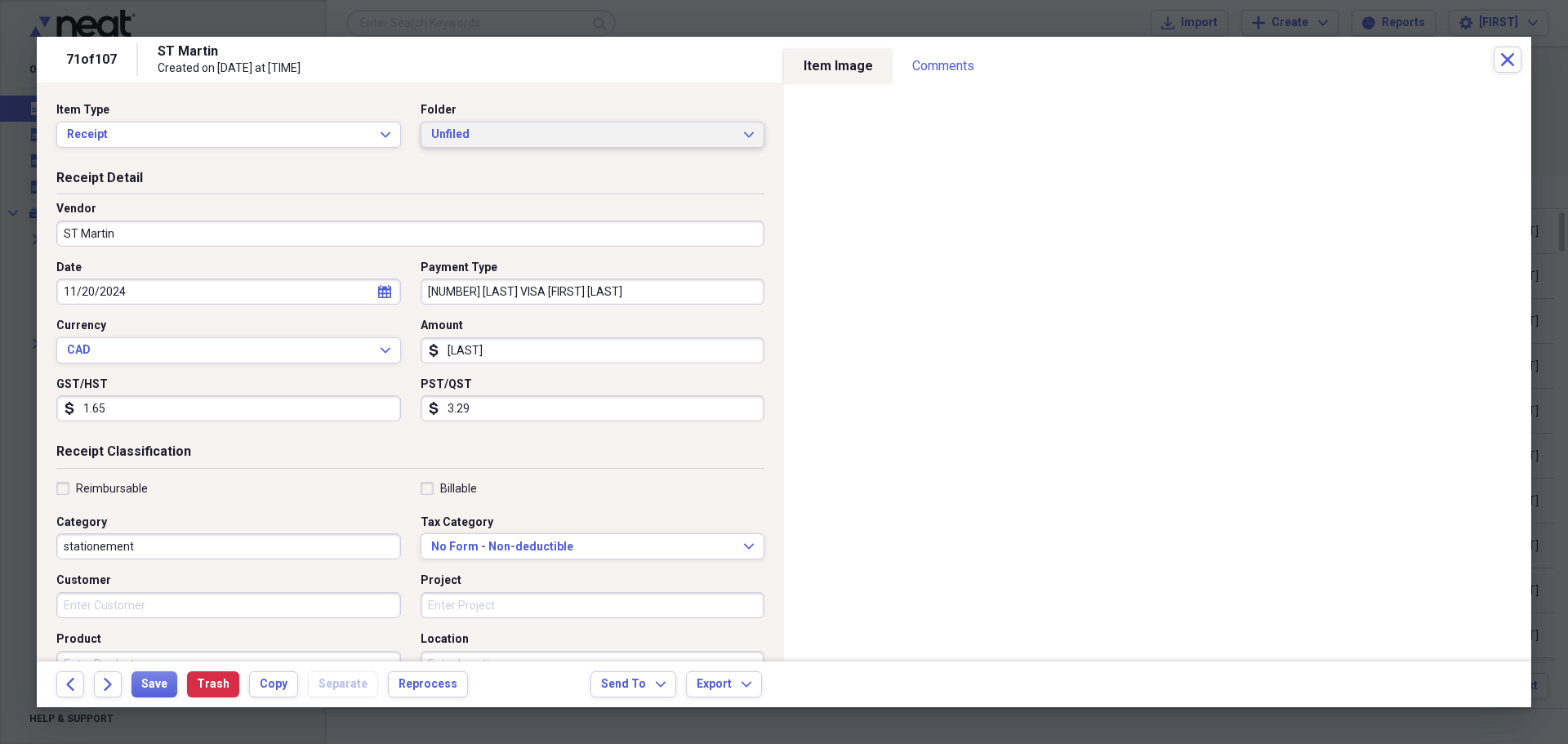 click on "Expand" 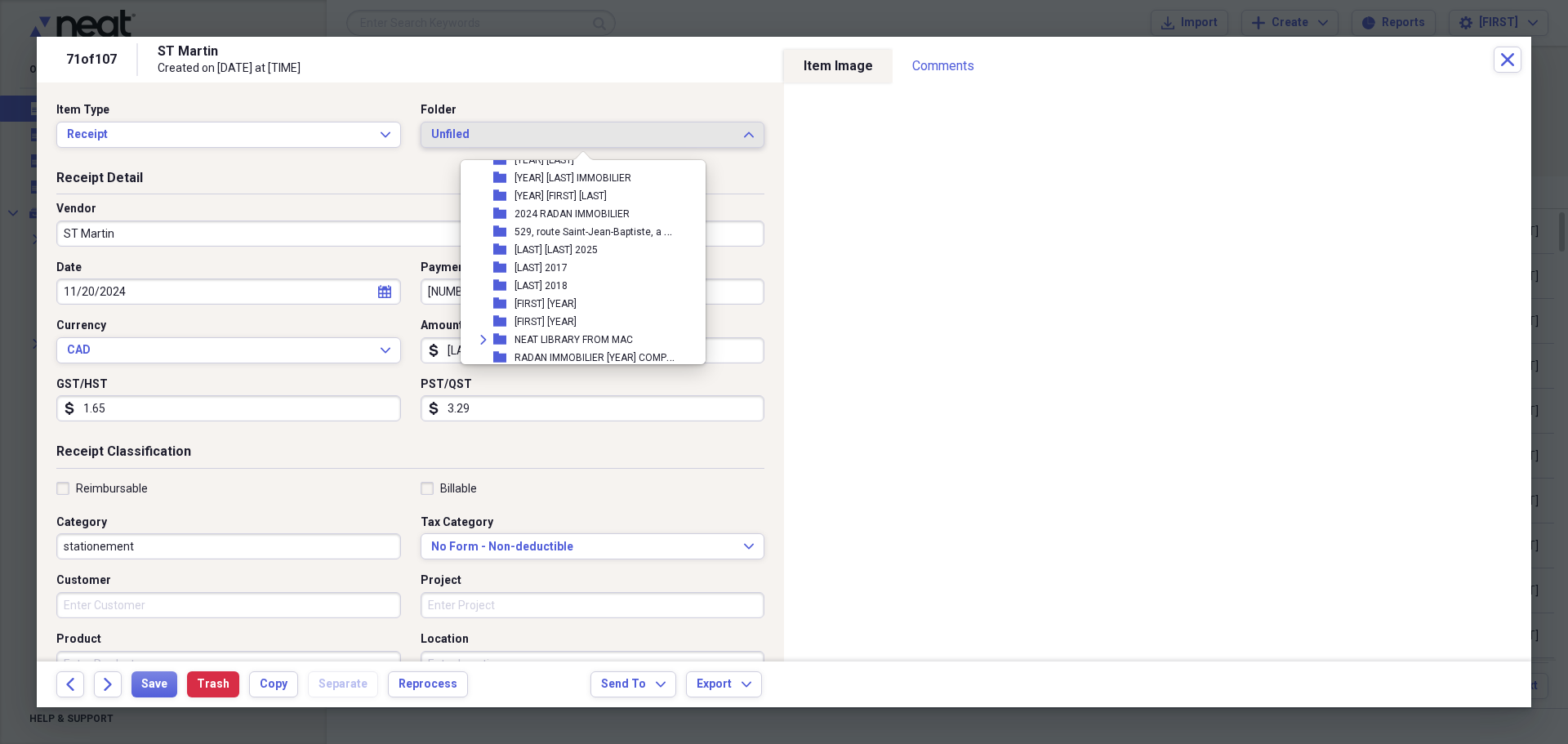 scroll, scrollTop: 572, scrollLeft: 0, axis: vertical 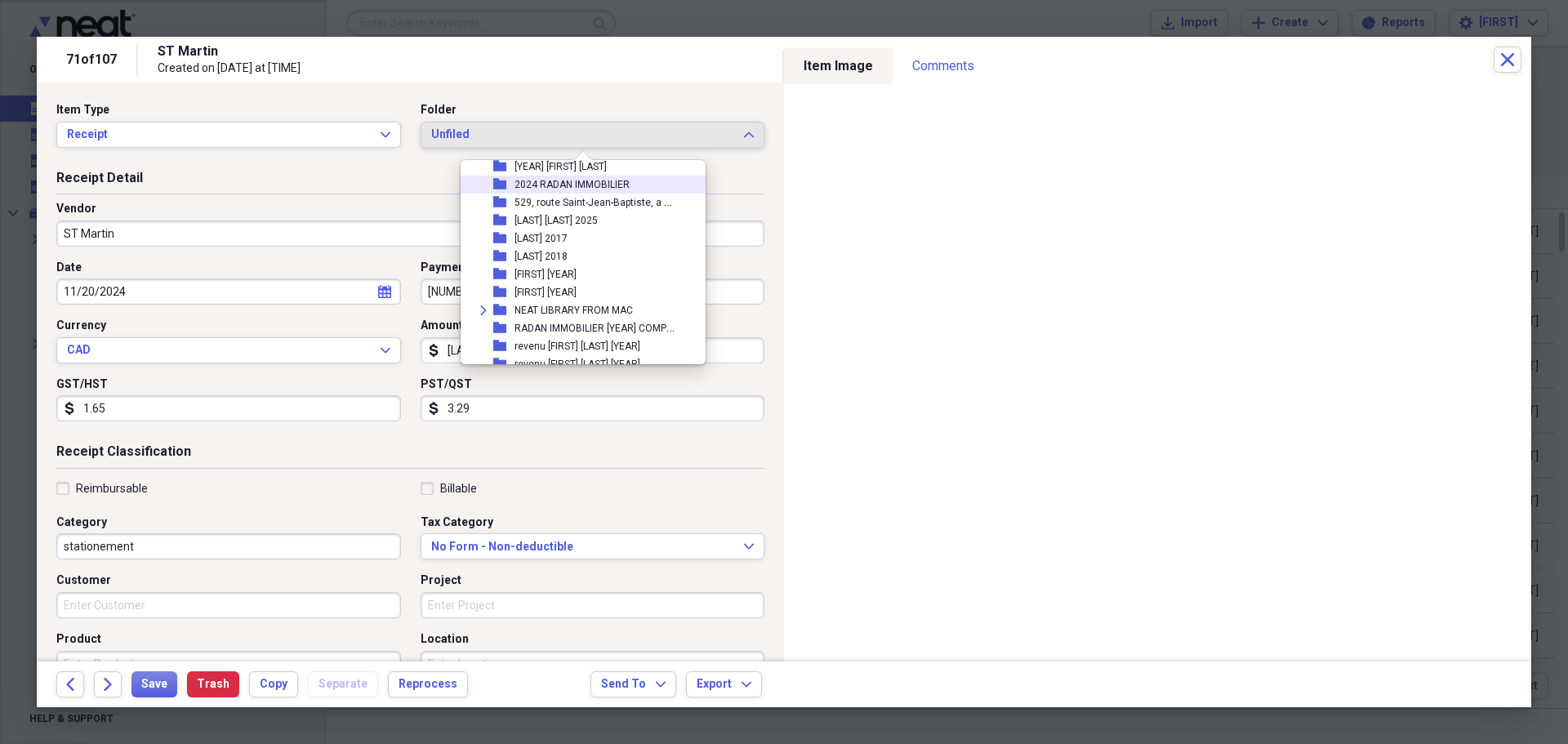 click 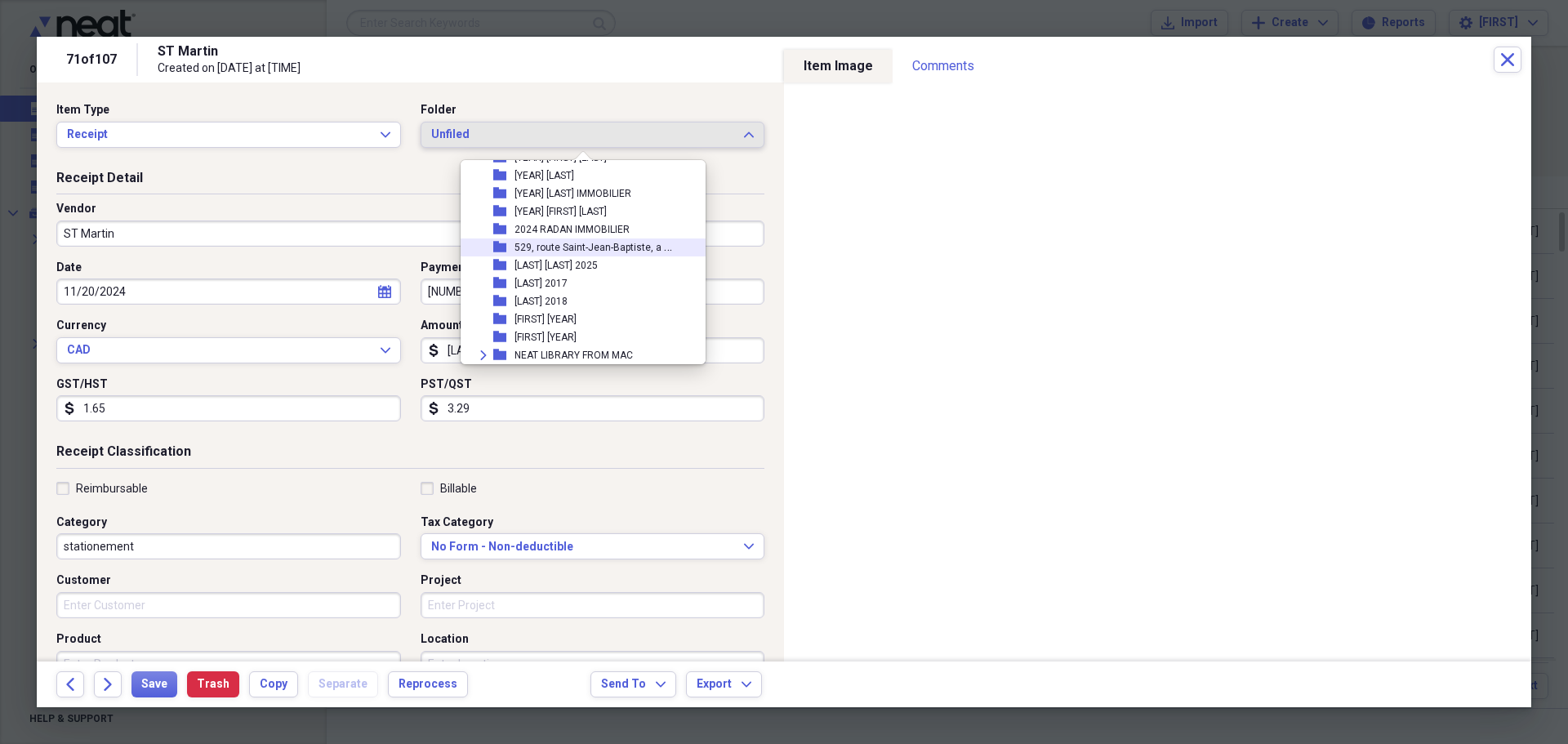 scroll, scrollTop: 572, scrollLeft: 0, axis: vertical 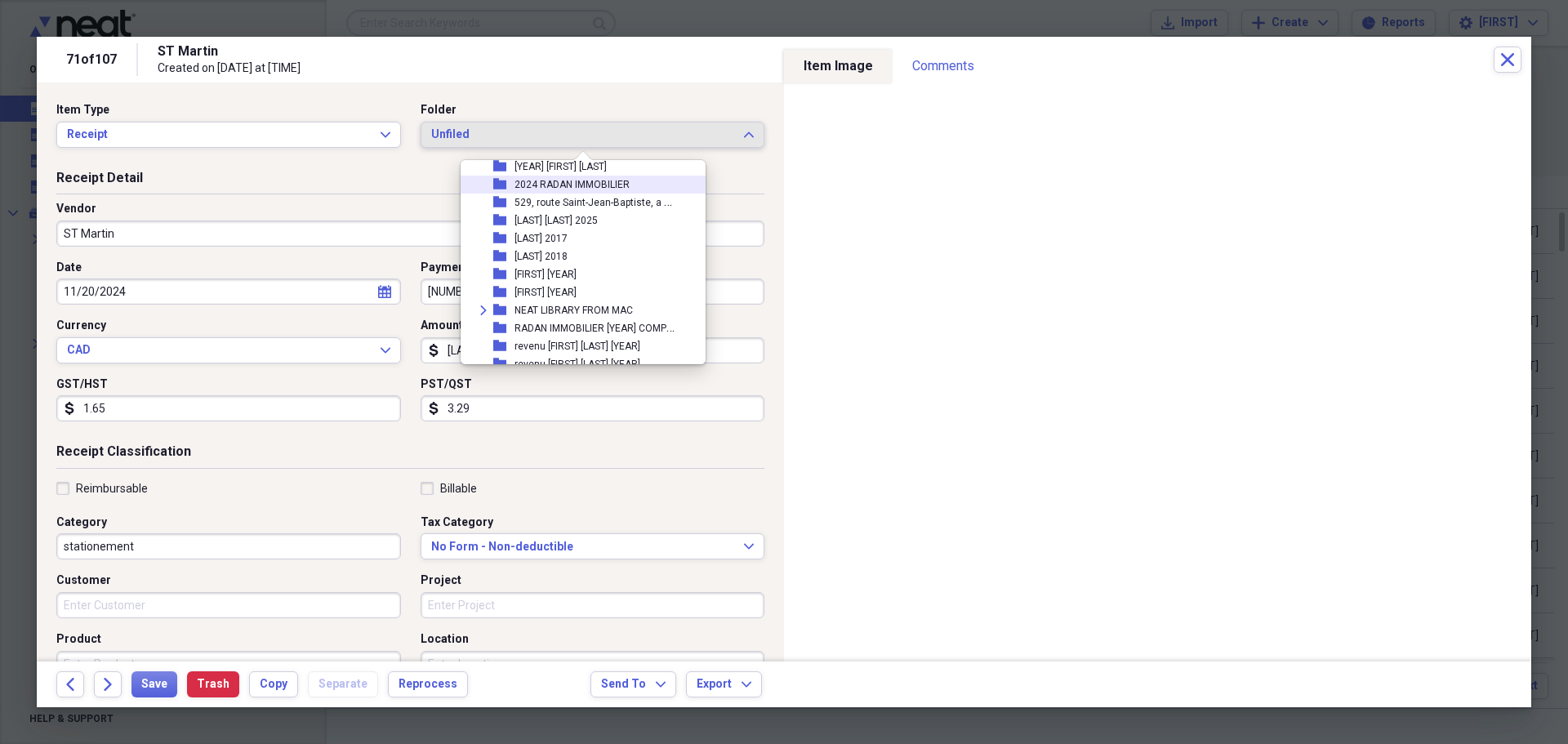 click on "2024 RADAN IMMOBILIER" at bounding box center (572, 185) 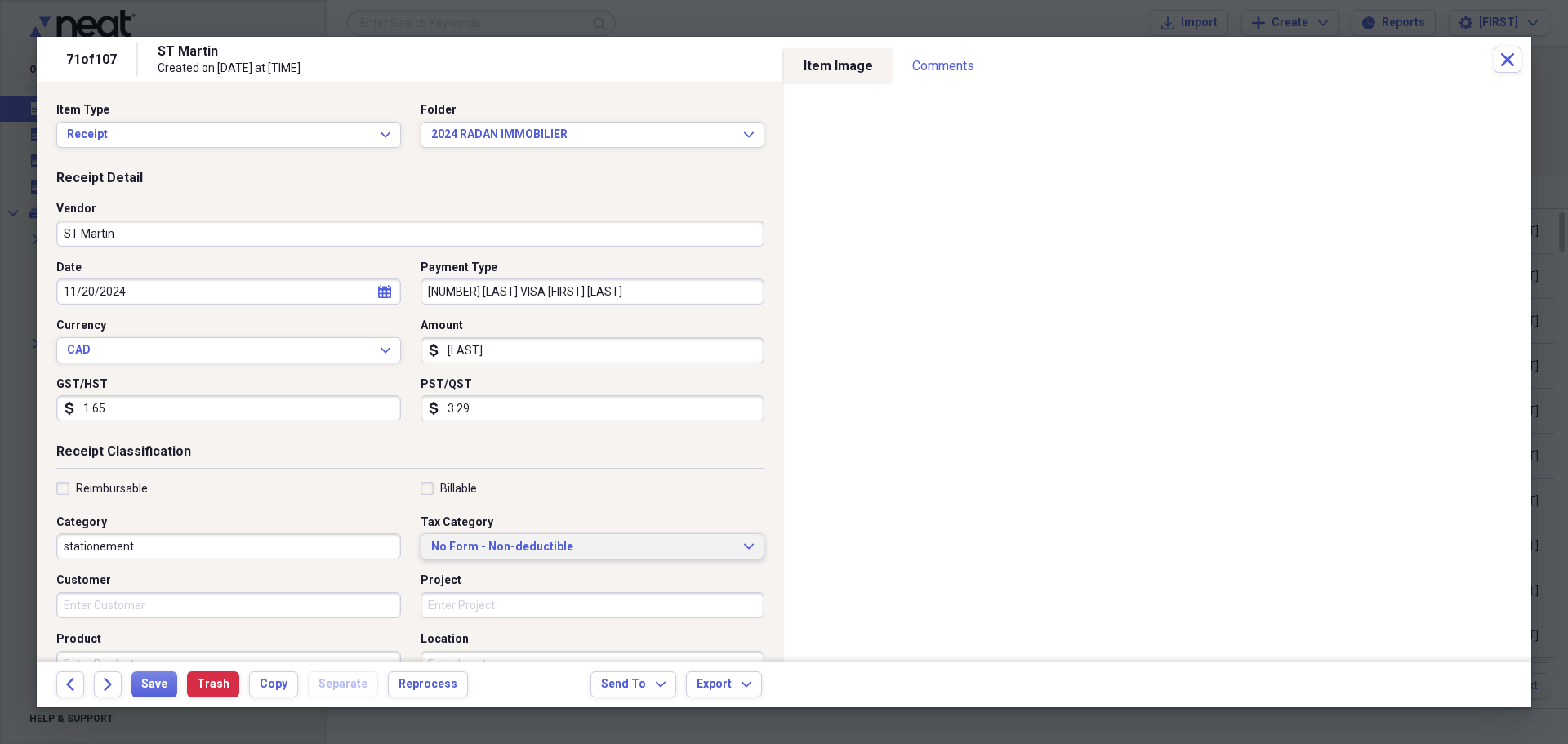 click on "No Form - Non-deductible" at bounding box center [583, 547] 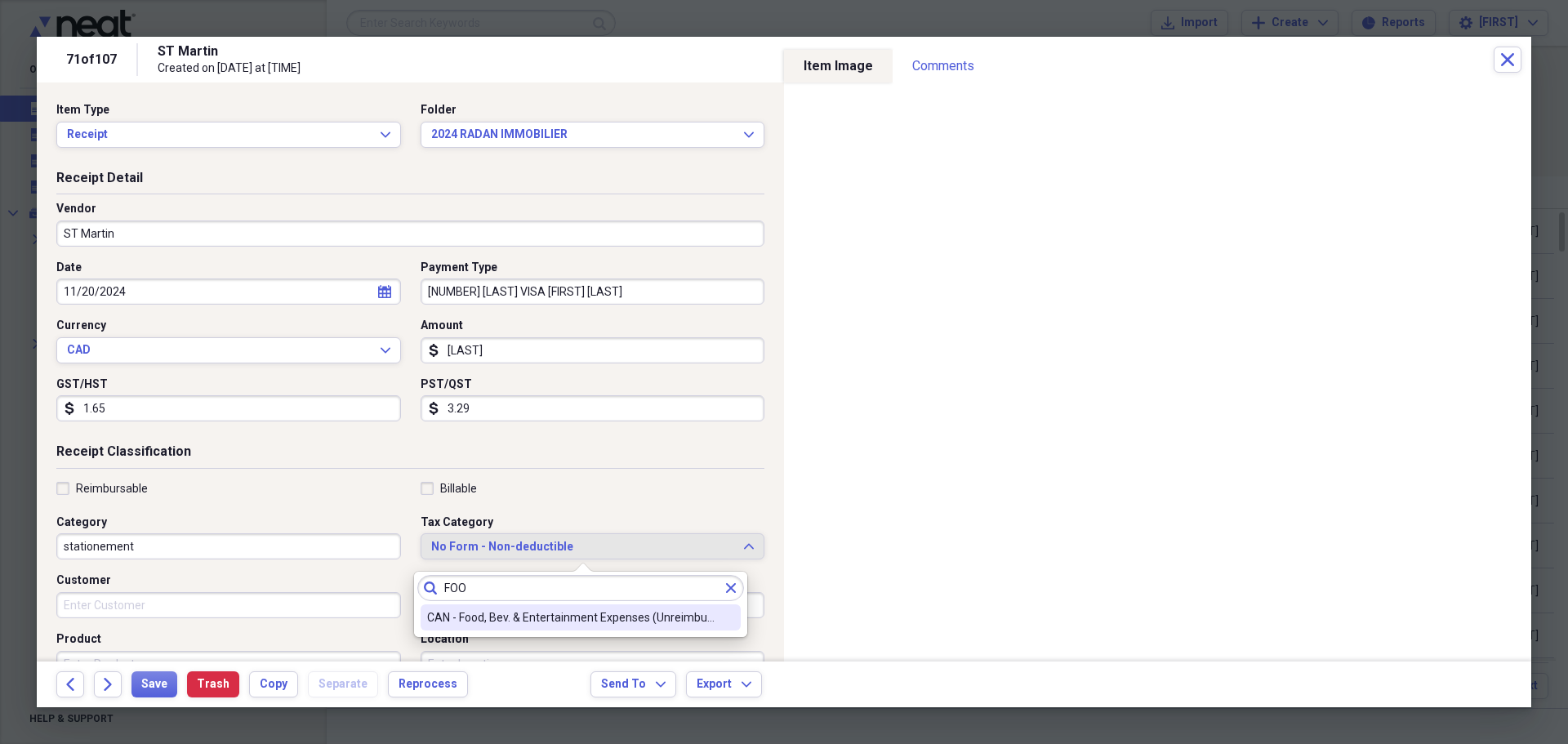 type on "FOO" 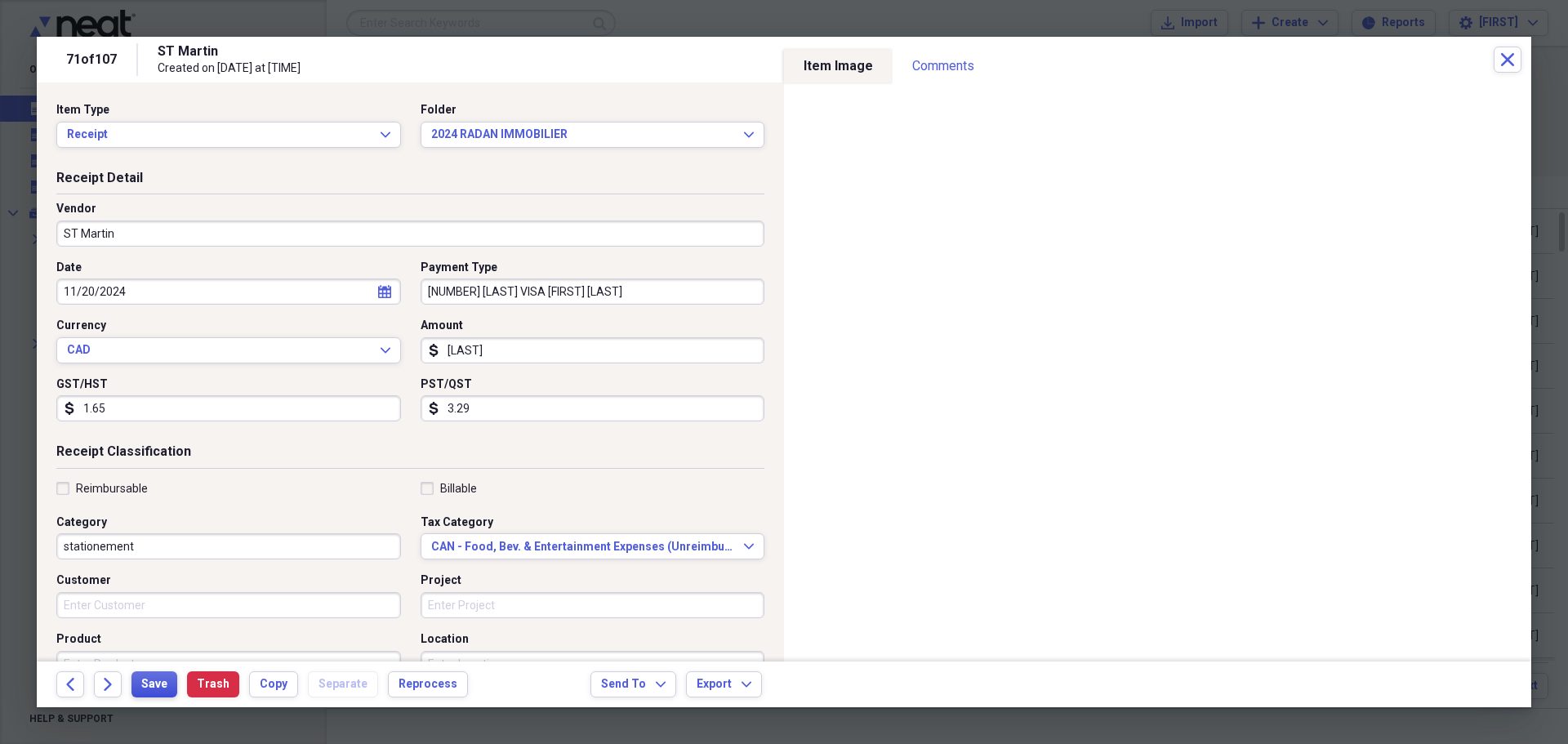 click on "Save" at bounding box center (154, 684) 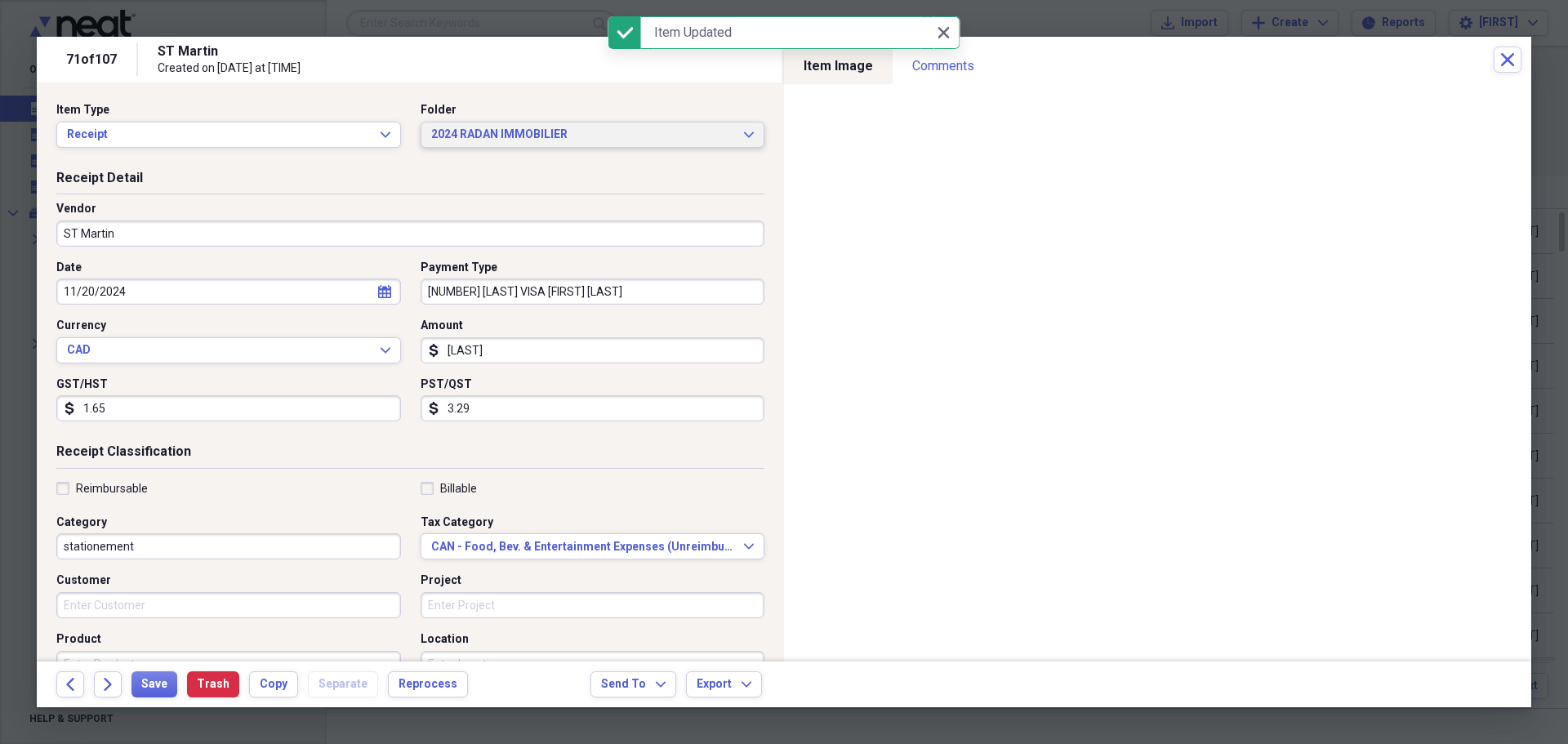 click on "Expand" 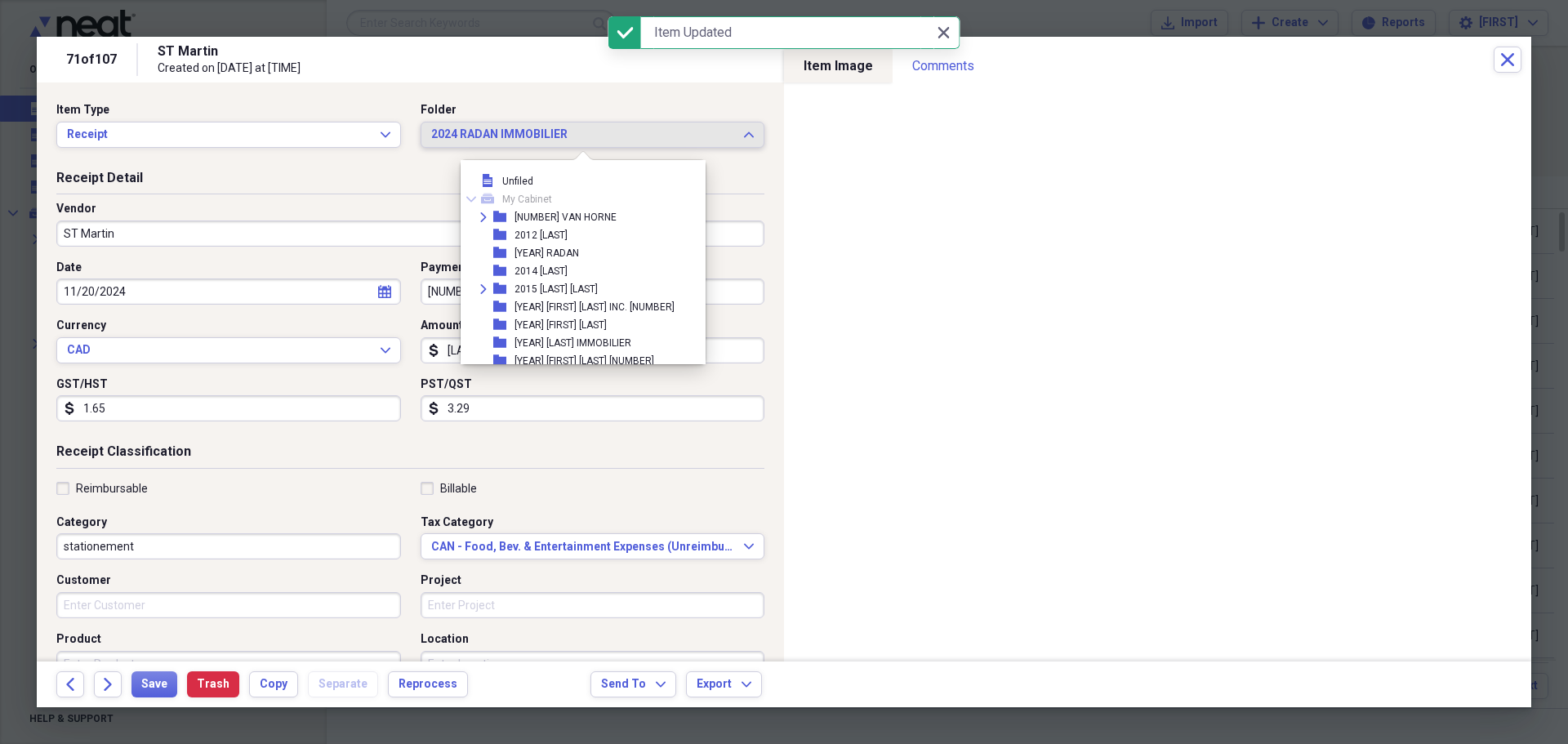 scroll, scrollTop: 494, scrollLeft: 0, axis: vertical 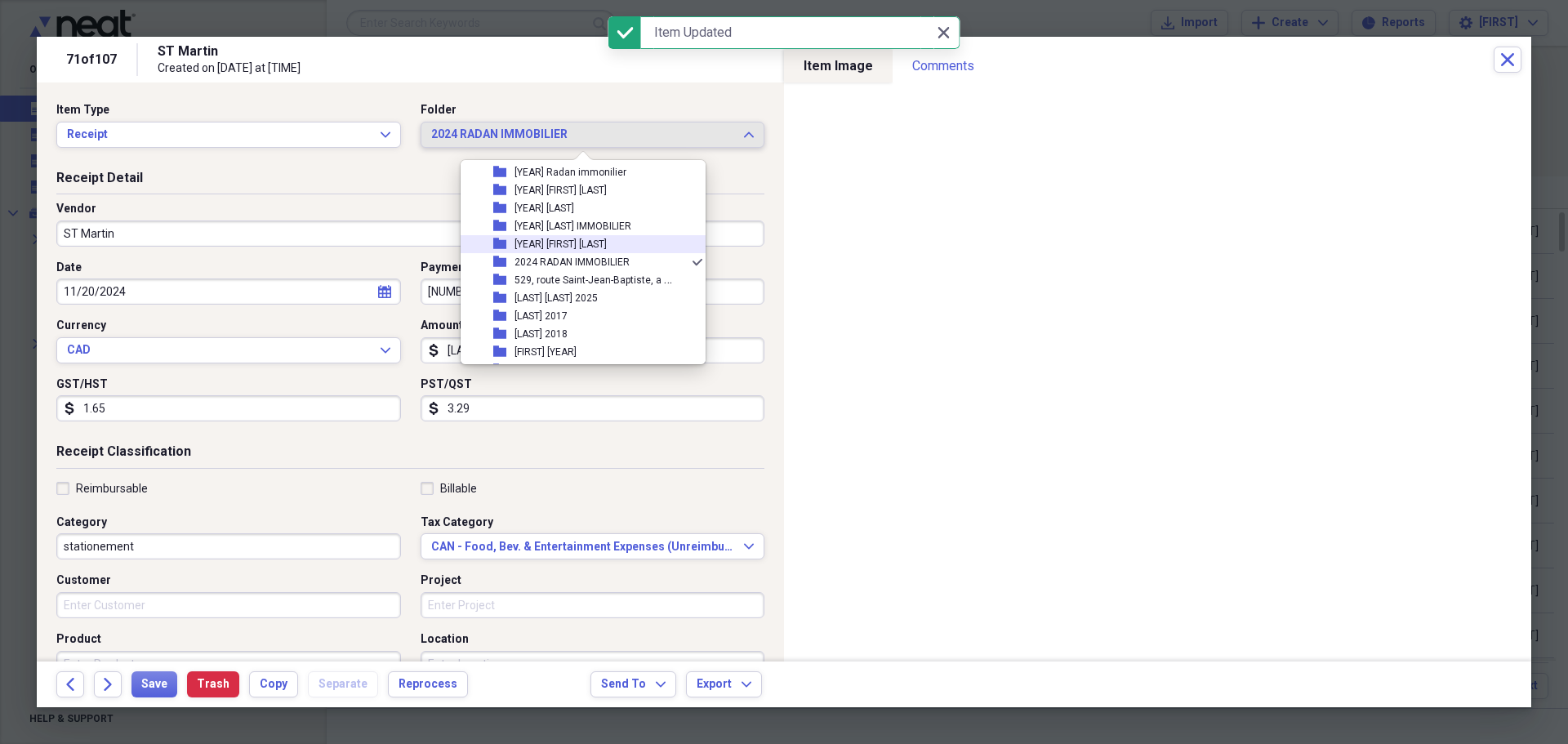 click on "folder 2024 [LAST] [LAST]" at bounding box center [577, 244] 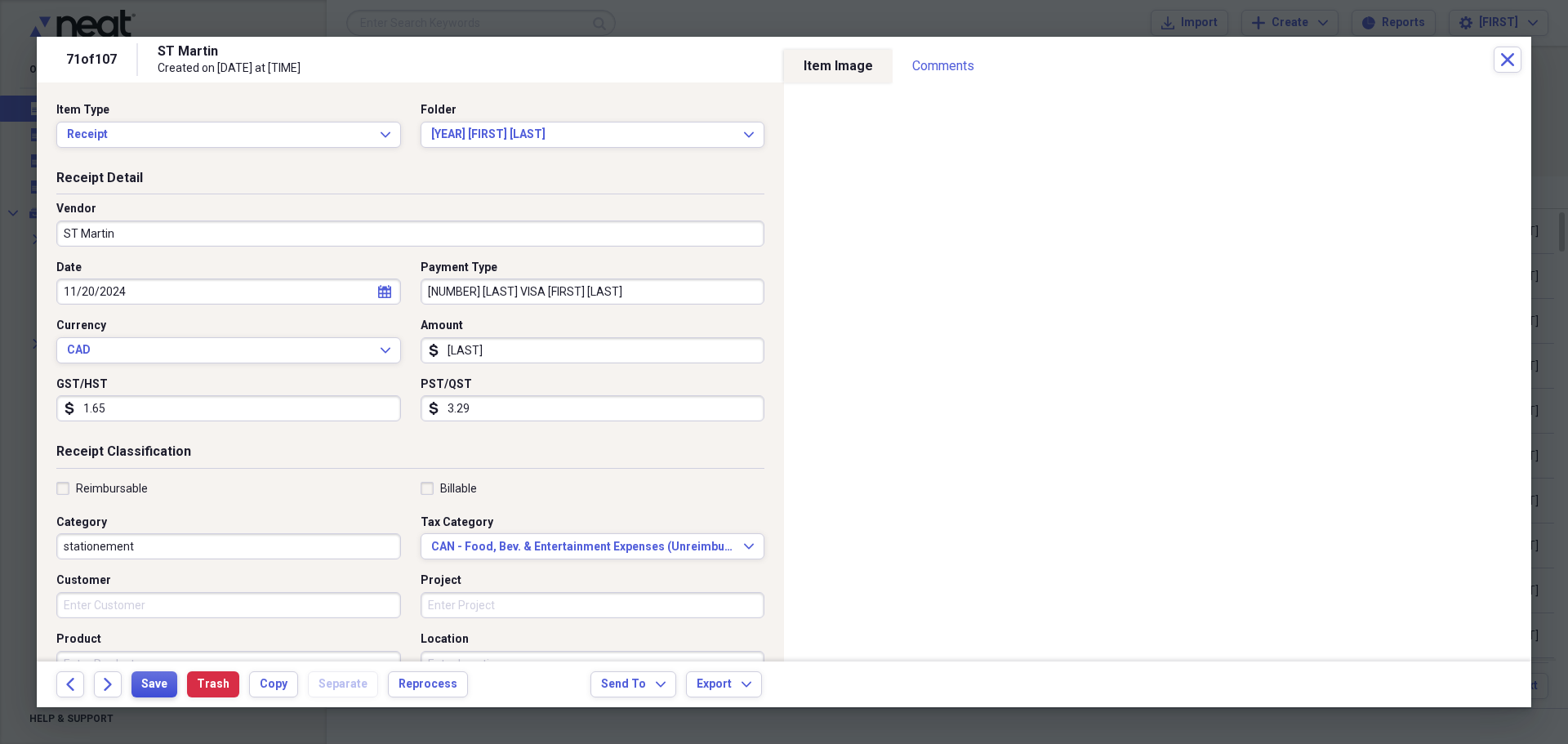 click on "Save" at bounding box center (154, 684) 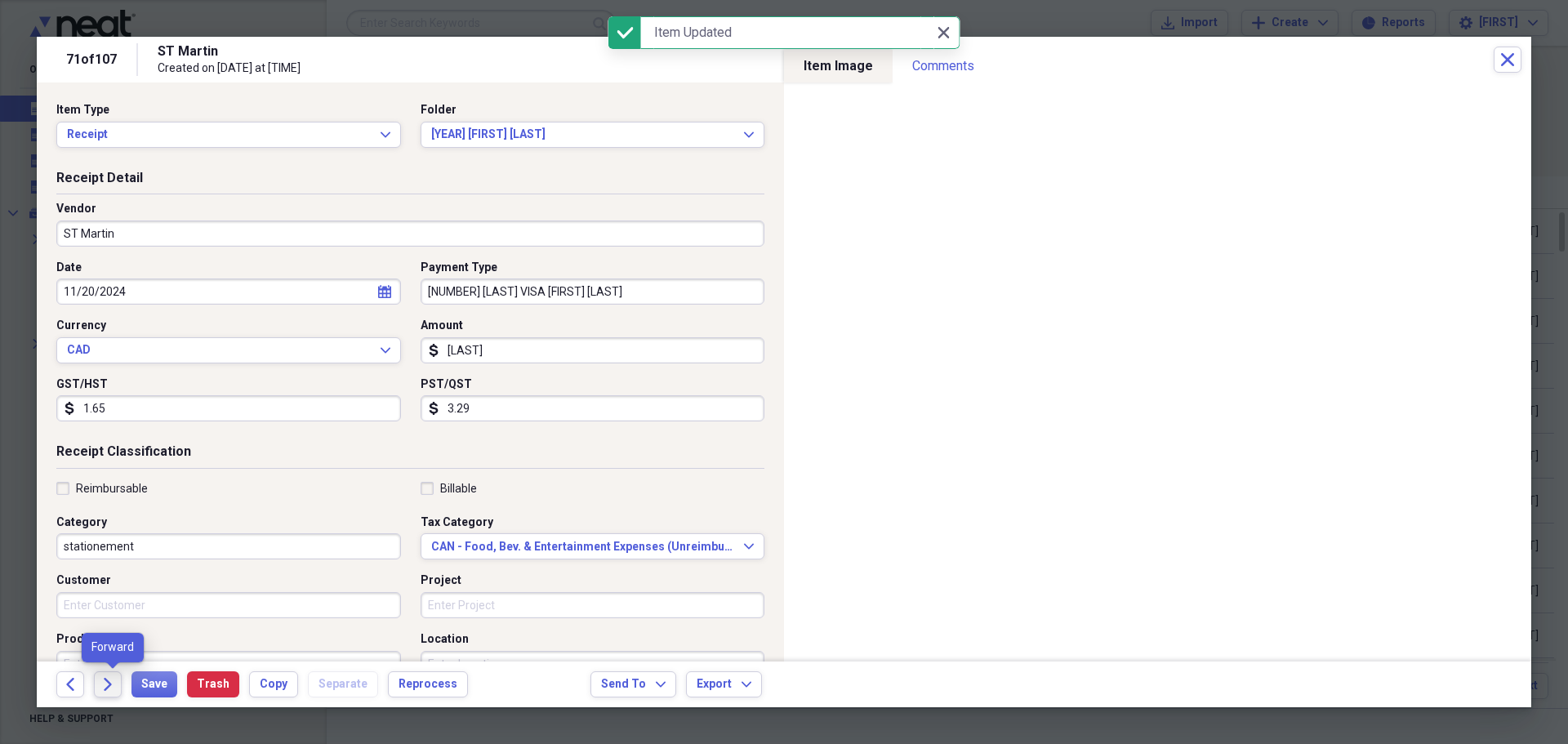 click 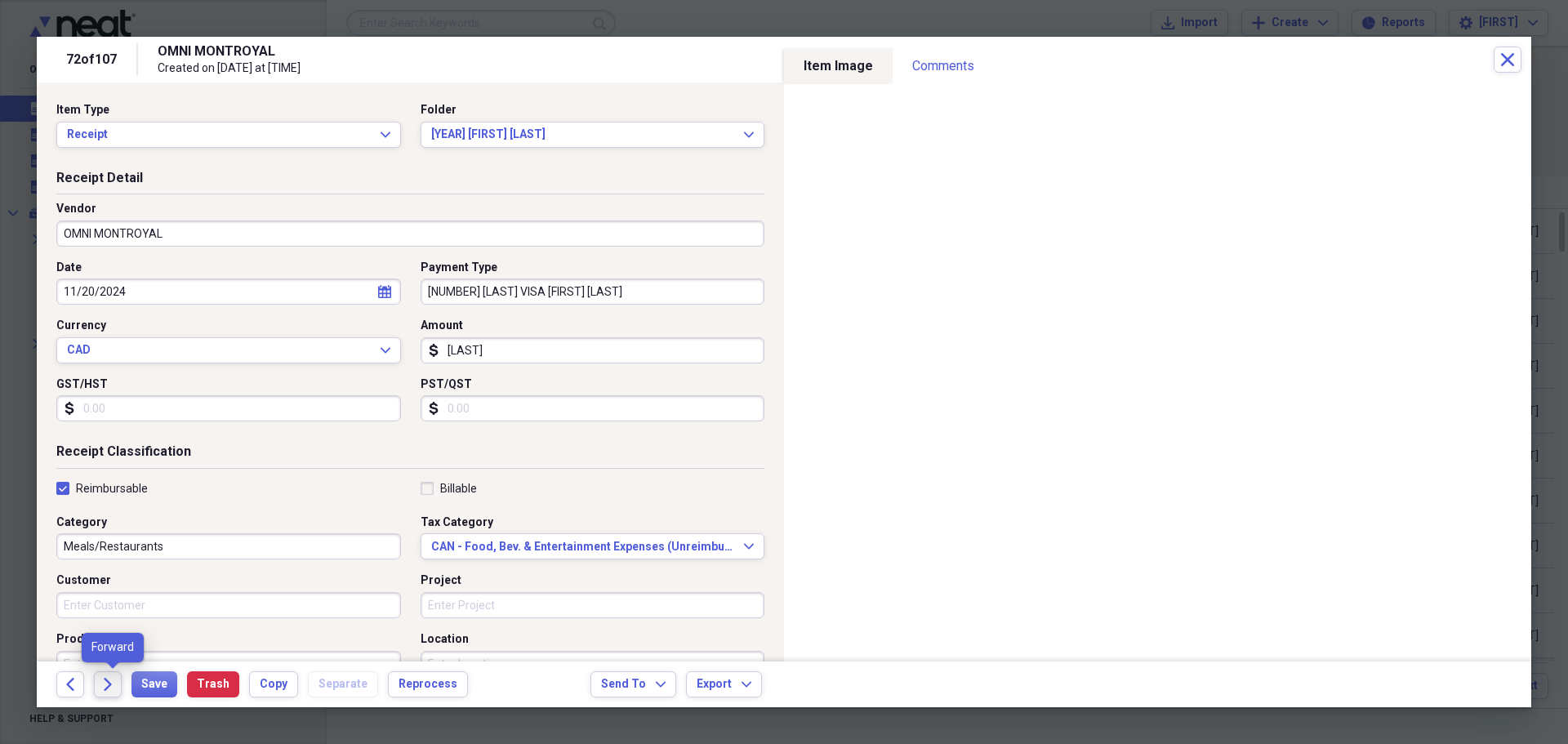 click on "Forward" 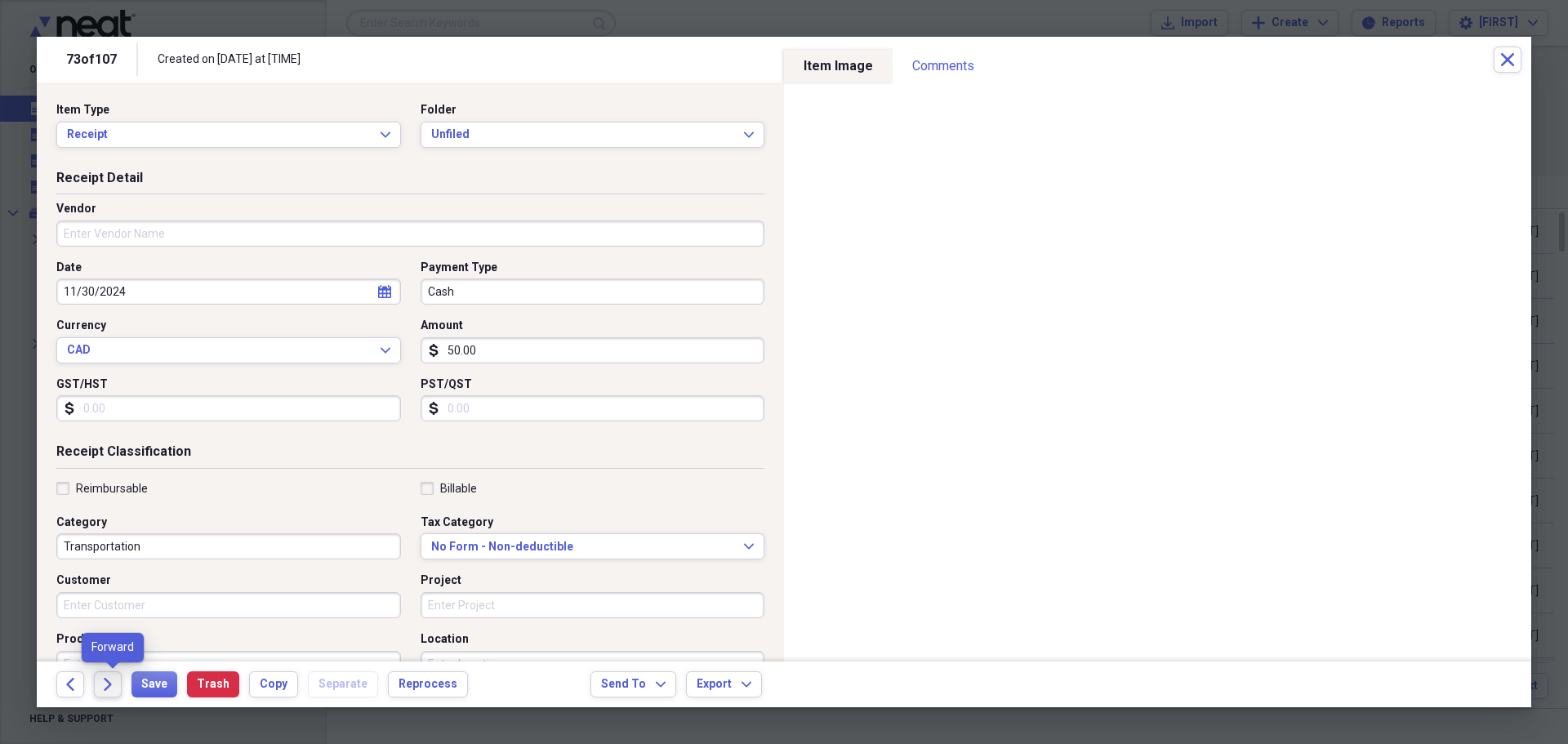 click on "Forward" at bounding box center [108, 684] 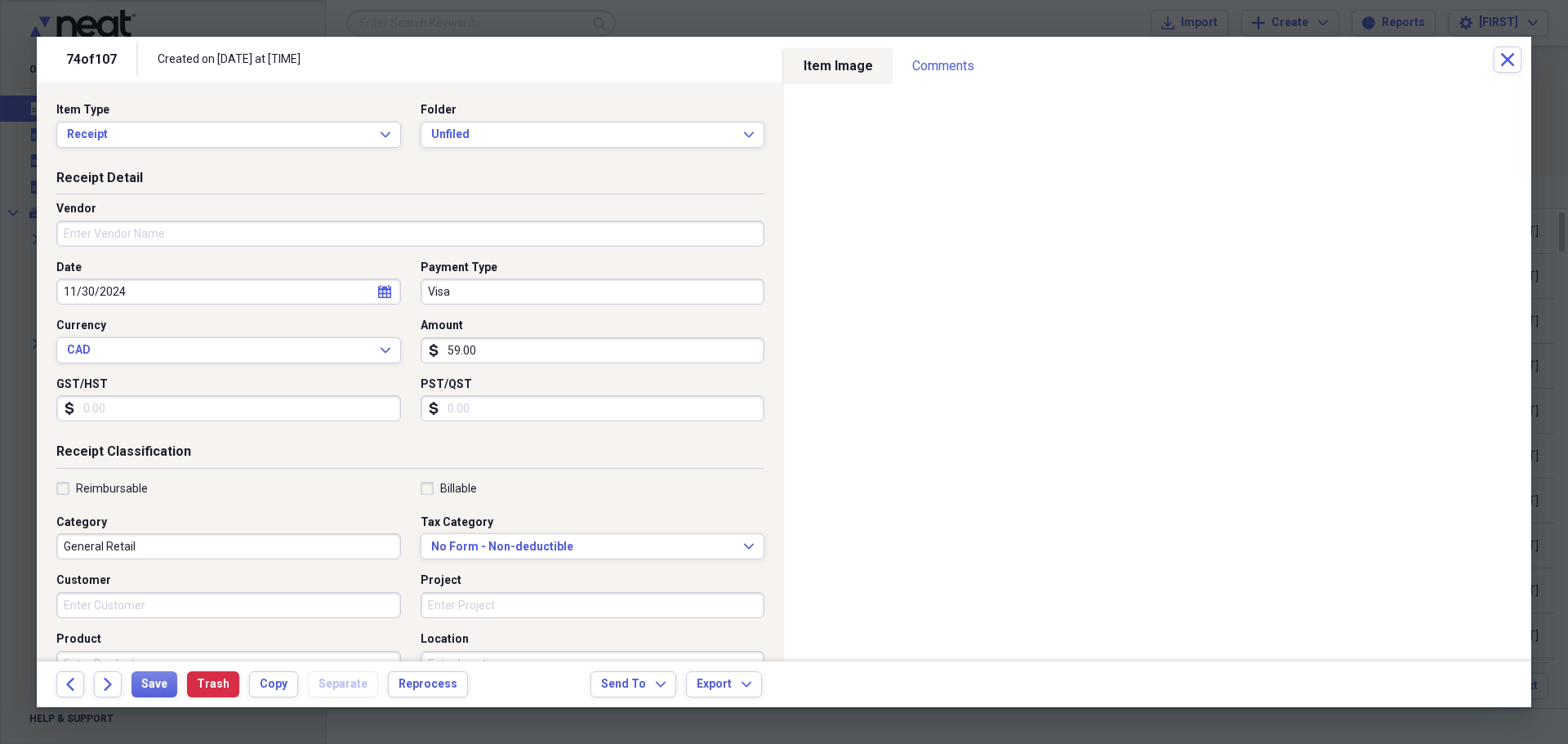click on "Visa" at bounding box center (593, 292) 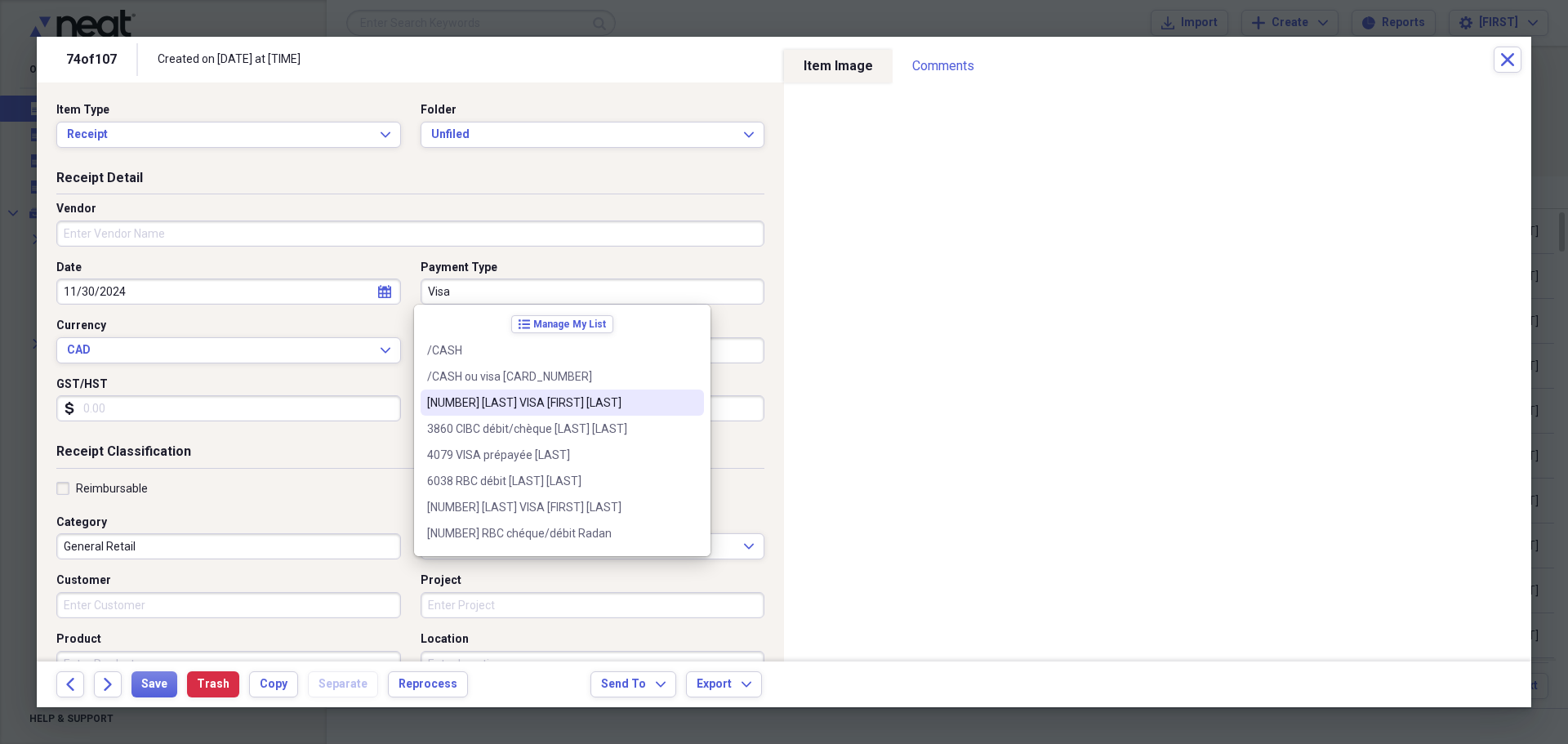click on "[NUMBER] [LAST] VISA [FIRST] [LAST]" at bounding box center [552, 403] 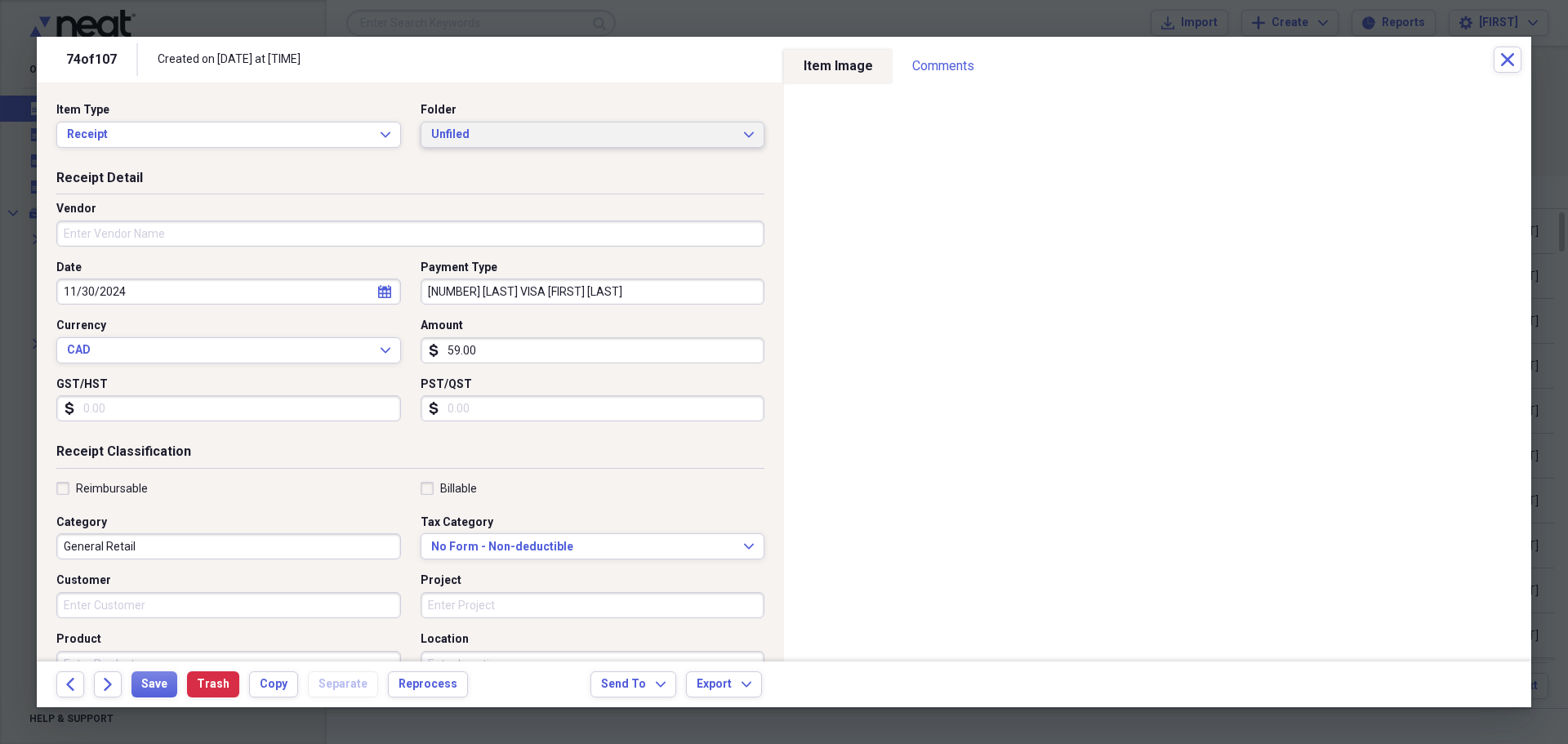 click on "Expand" 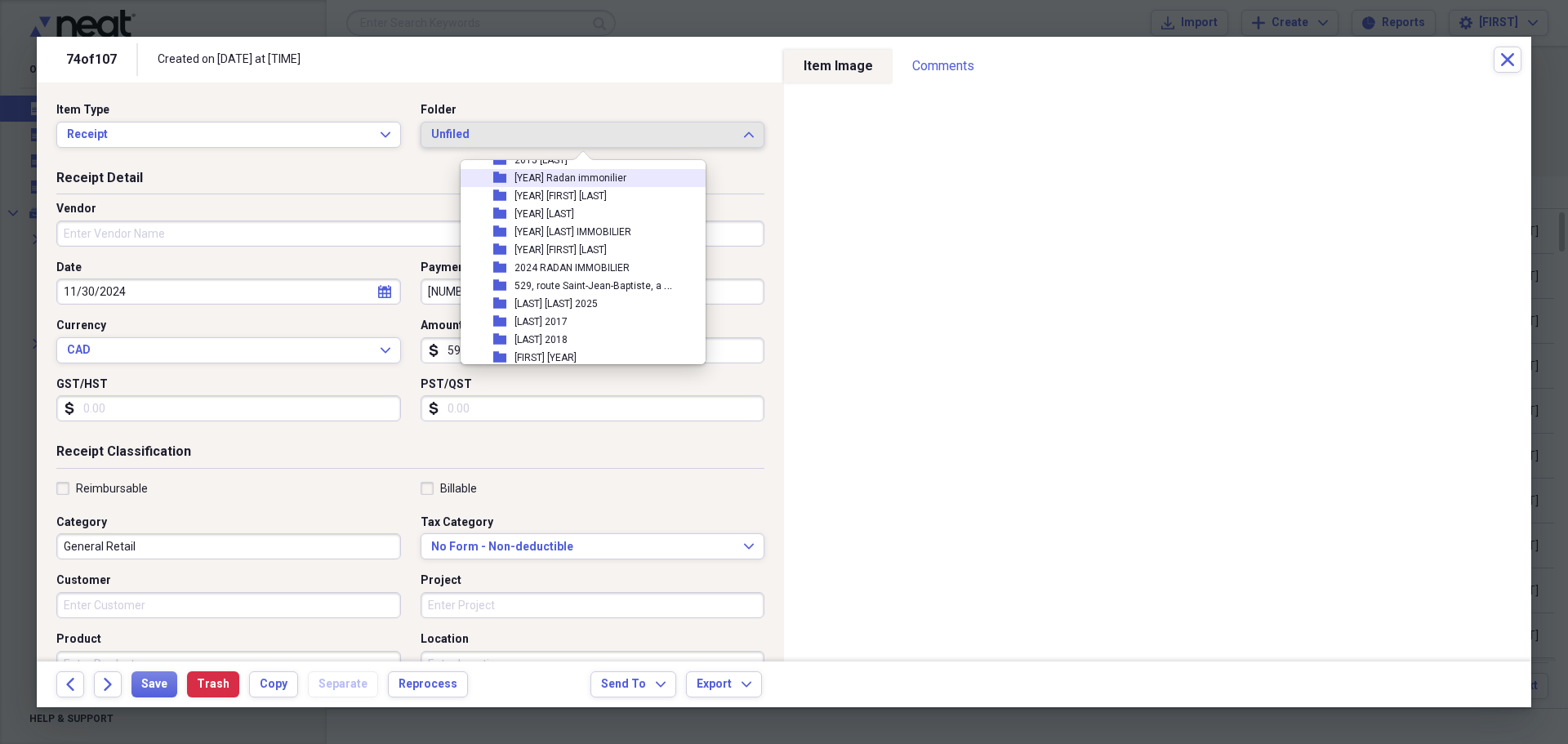 scroll, scrollTop: 490, scrollLeft: 0, axis: vertical 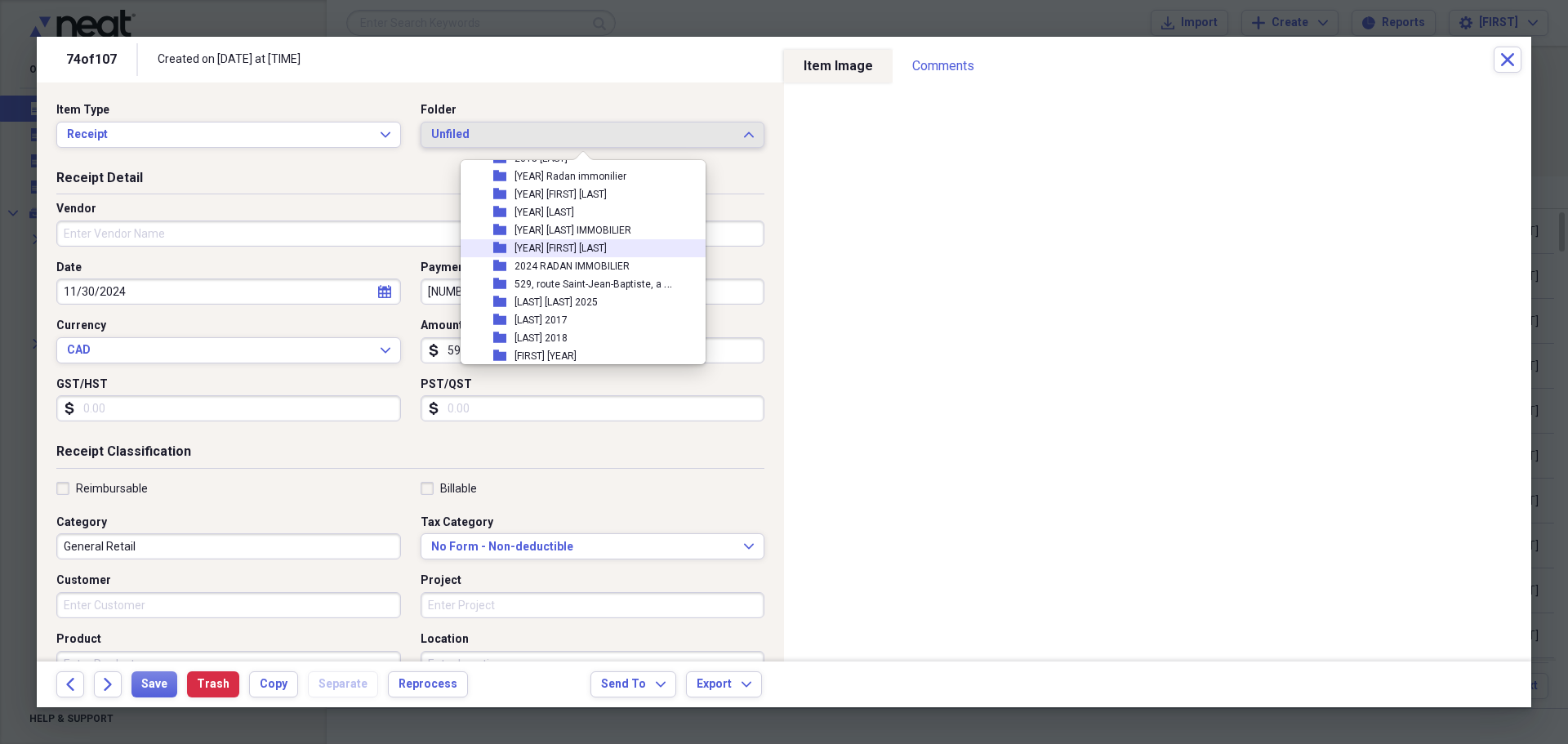 click on "[YEAR] [FIRST] [LAST]" at bounding box center [560, 248] 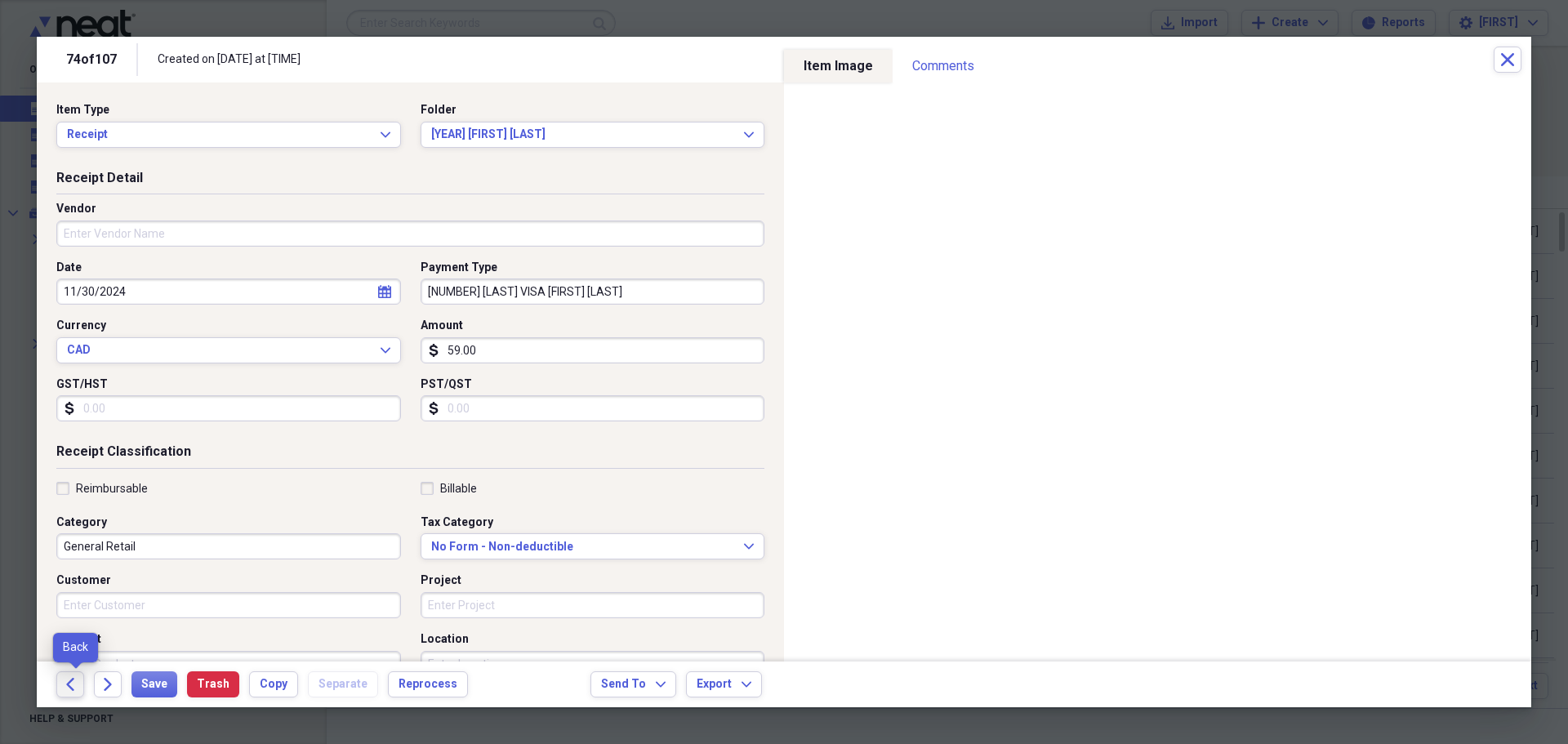click on "Back" 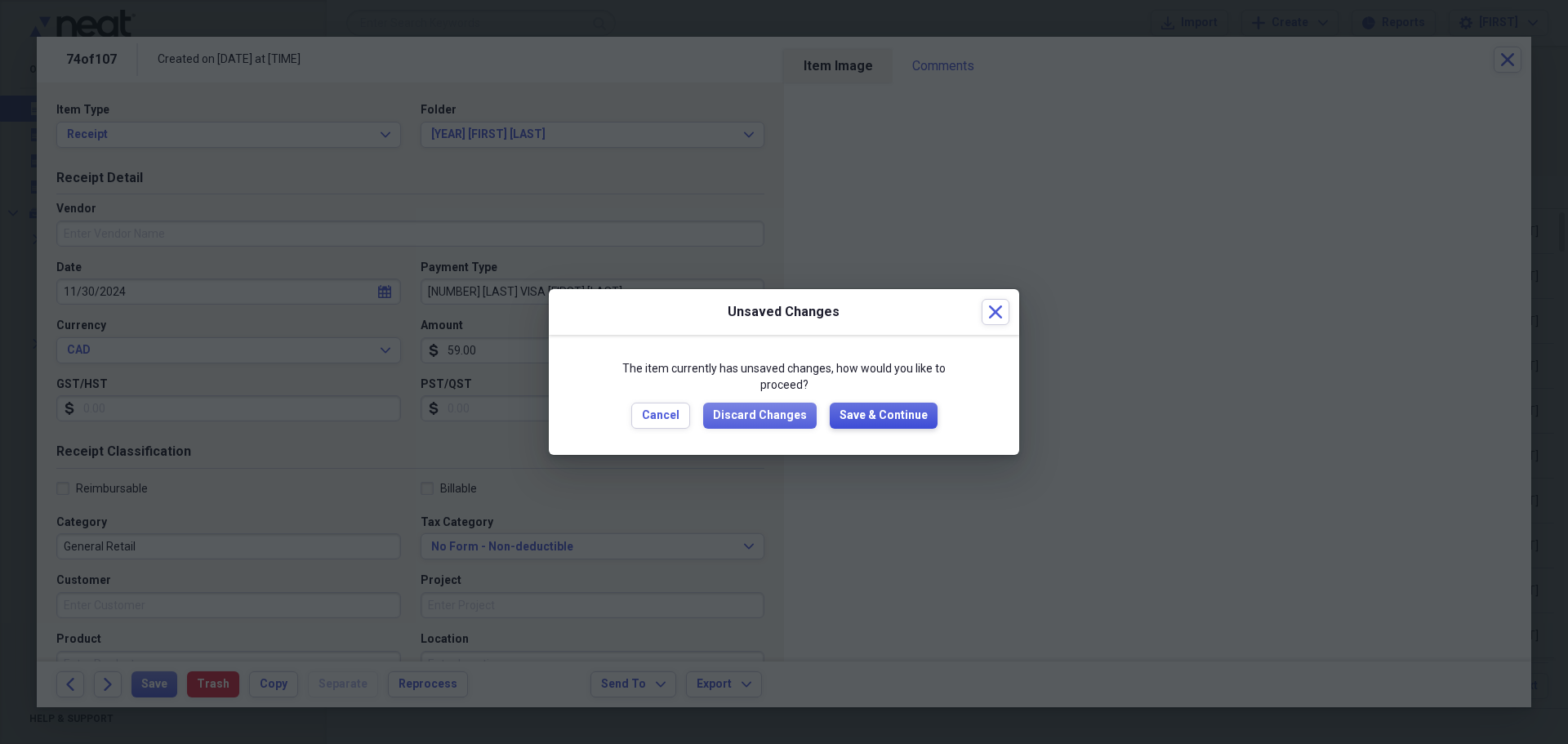 click on "Save & Continue" at bounding box center (884, 416) 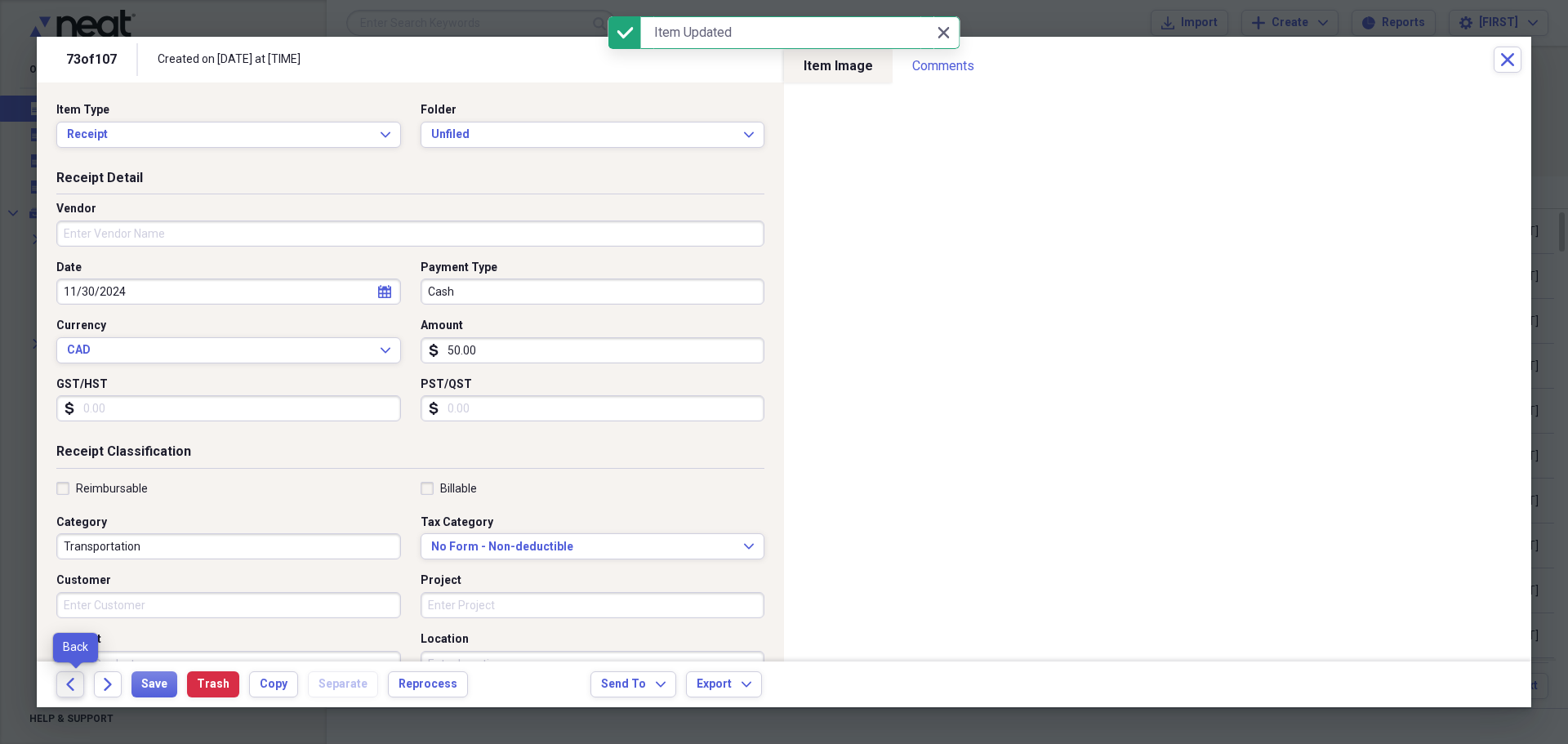 click on "Back" 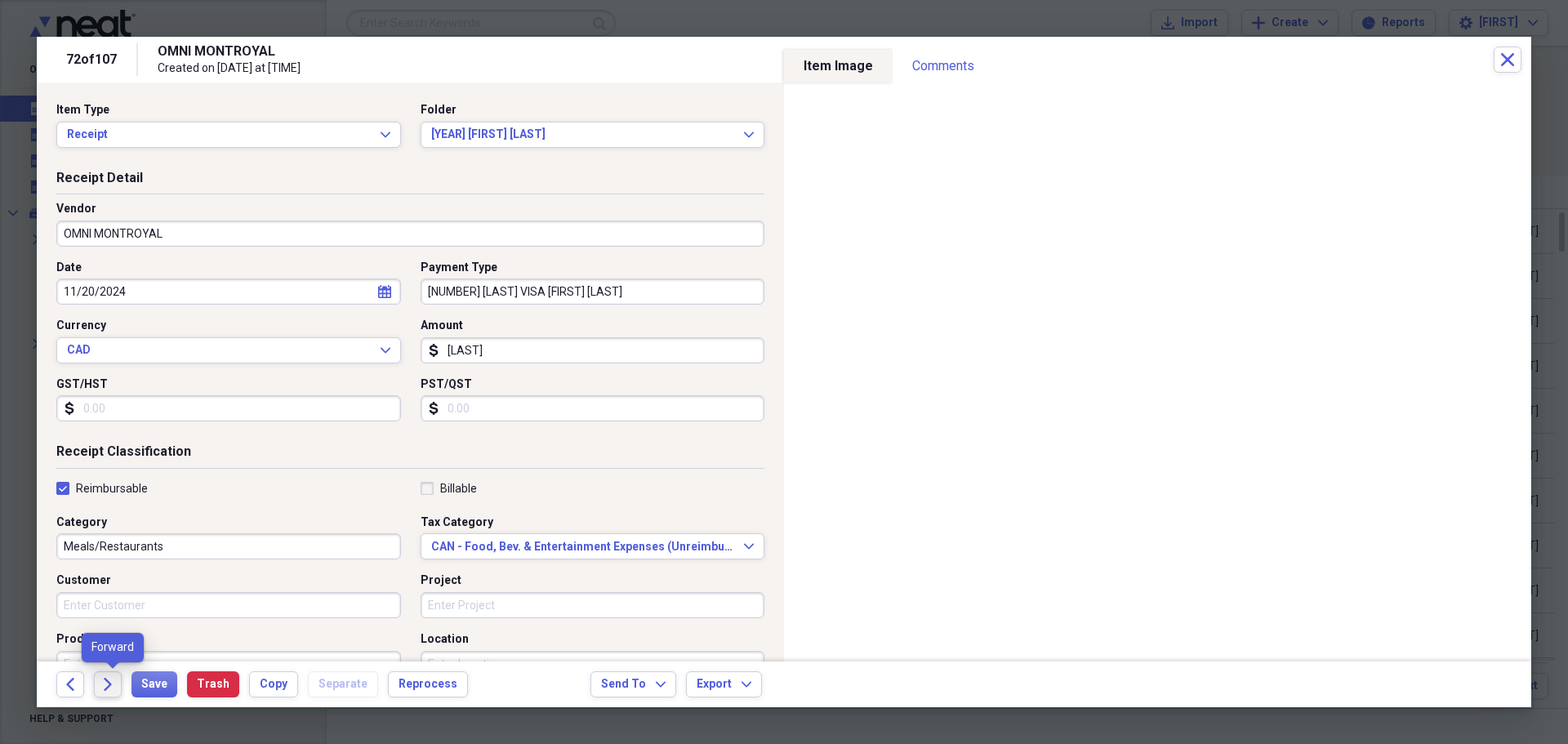 click on "Forward" at bounding box center (108, 684) 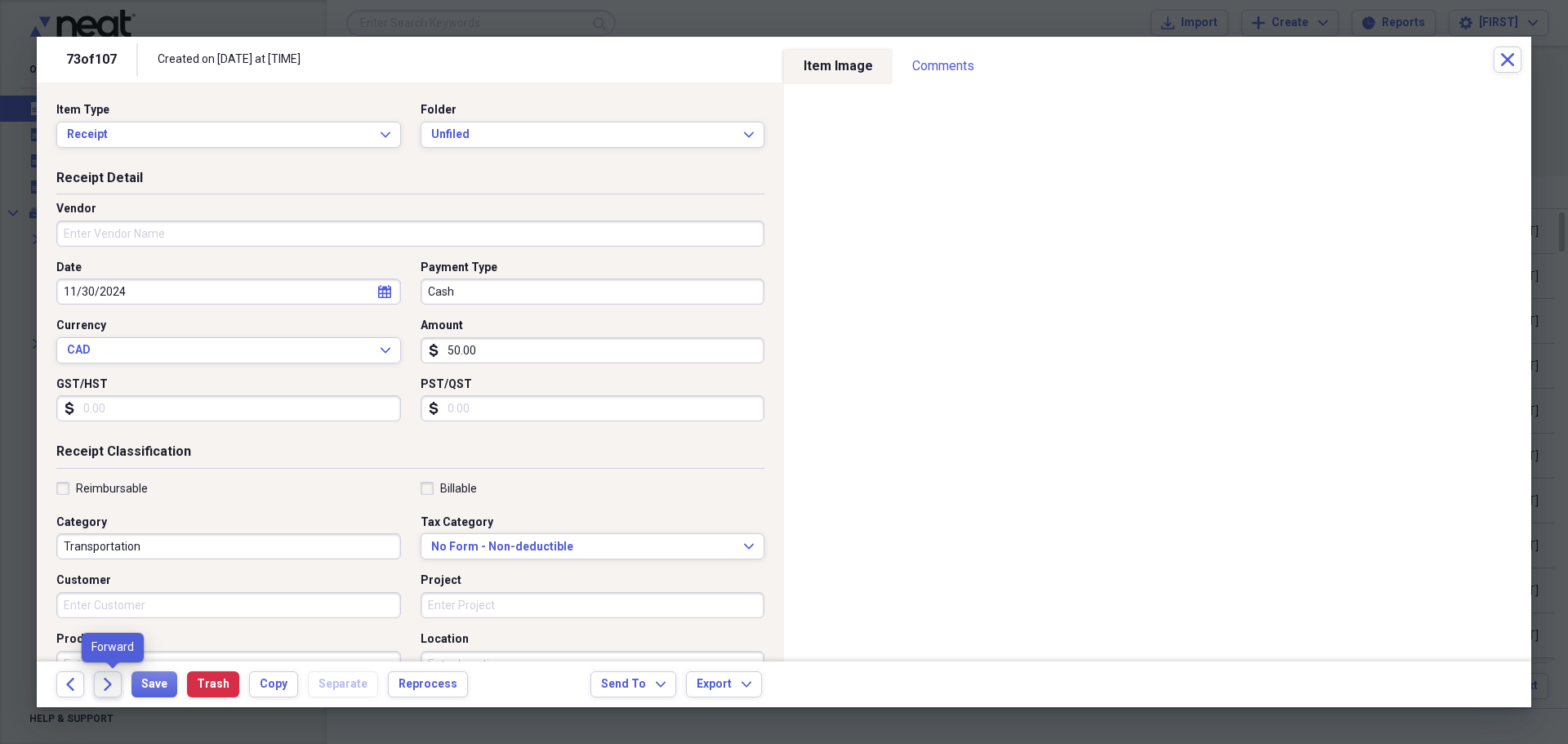click on "Forward" at bounding box center [108, 684] 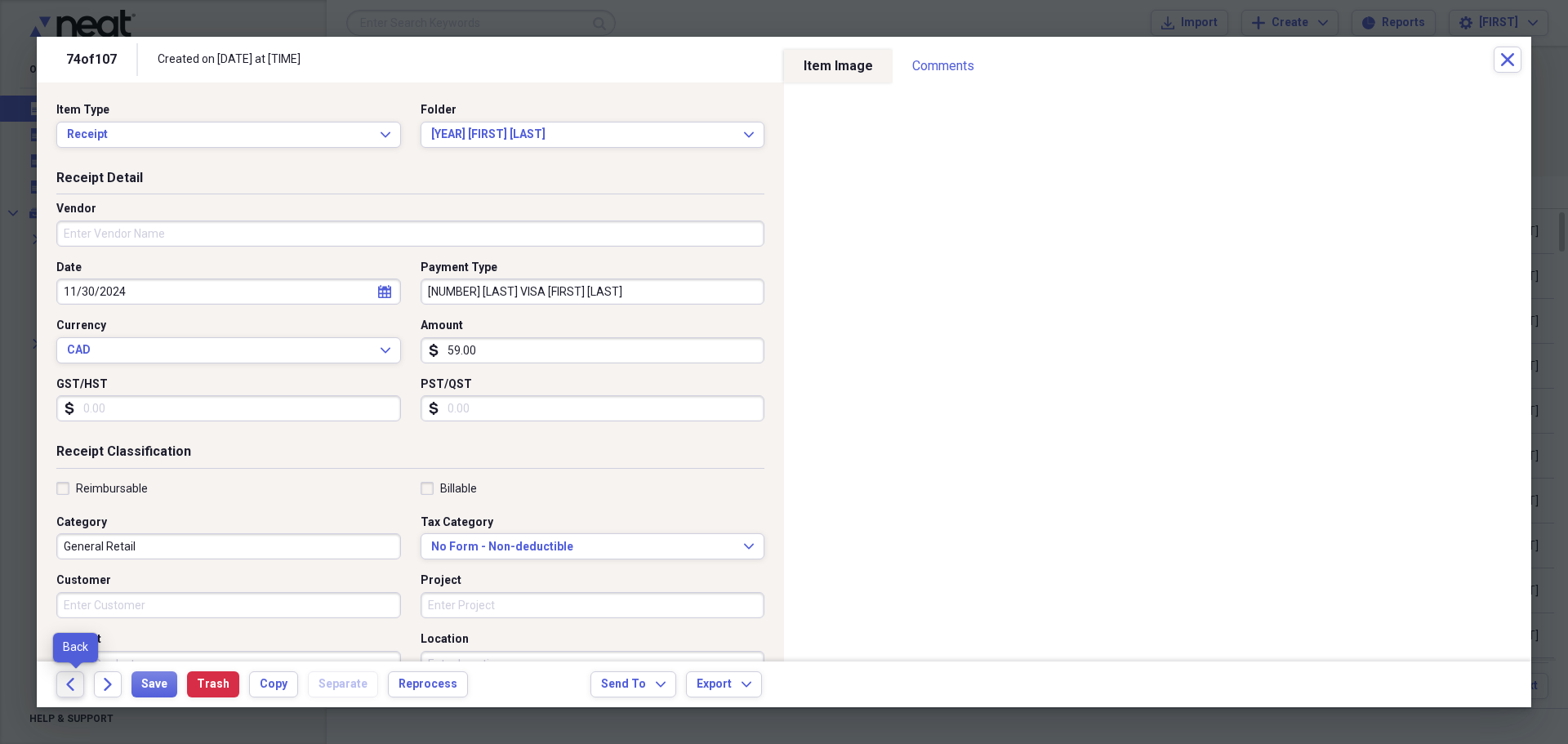 click on "Back" at bounding box center [70, 684] 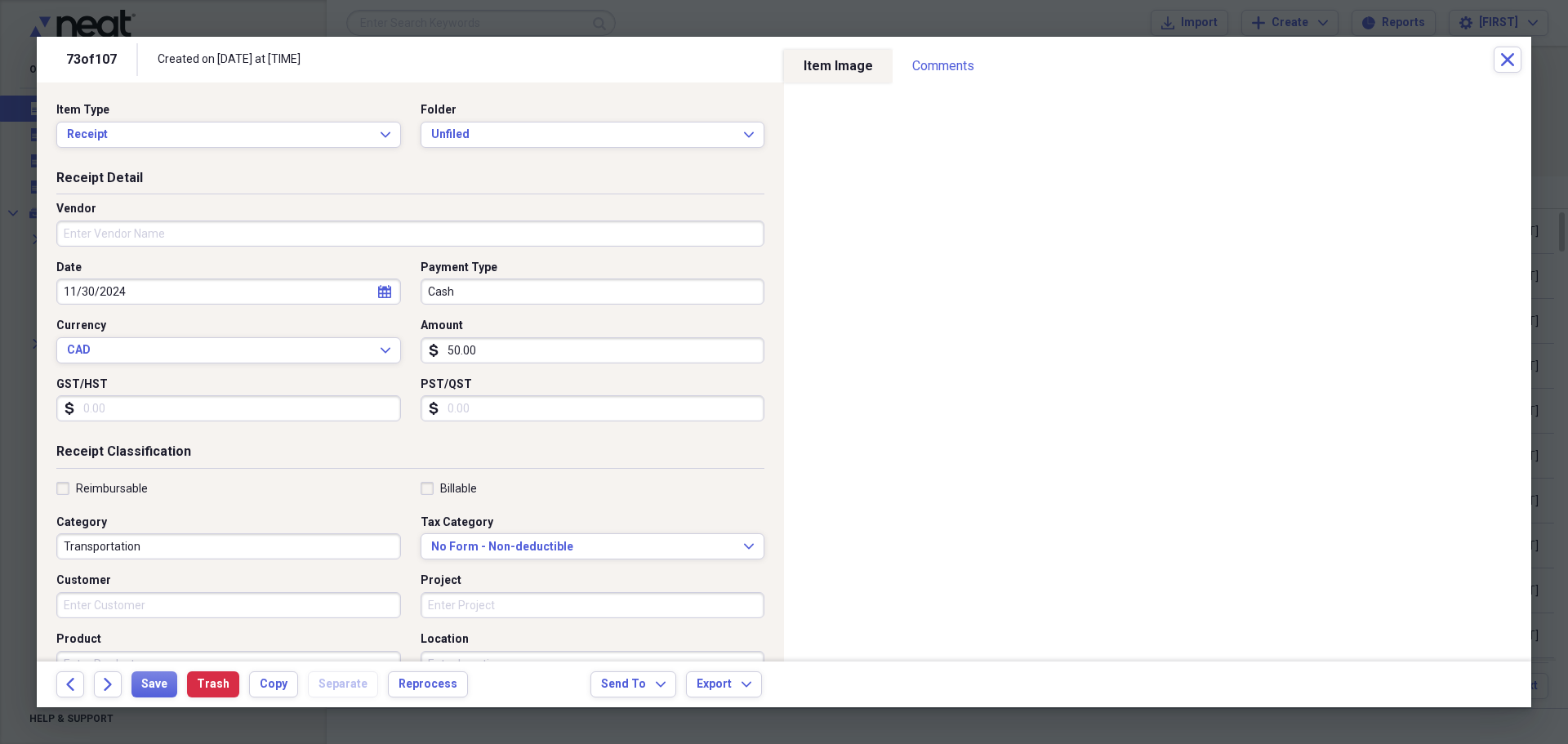 click on "Cash" at bounding box center (593, 292) 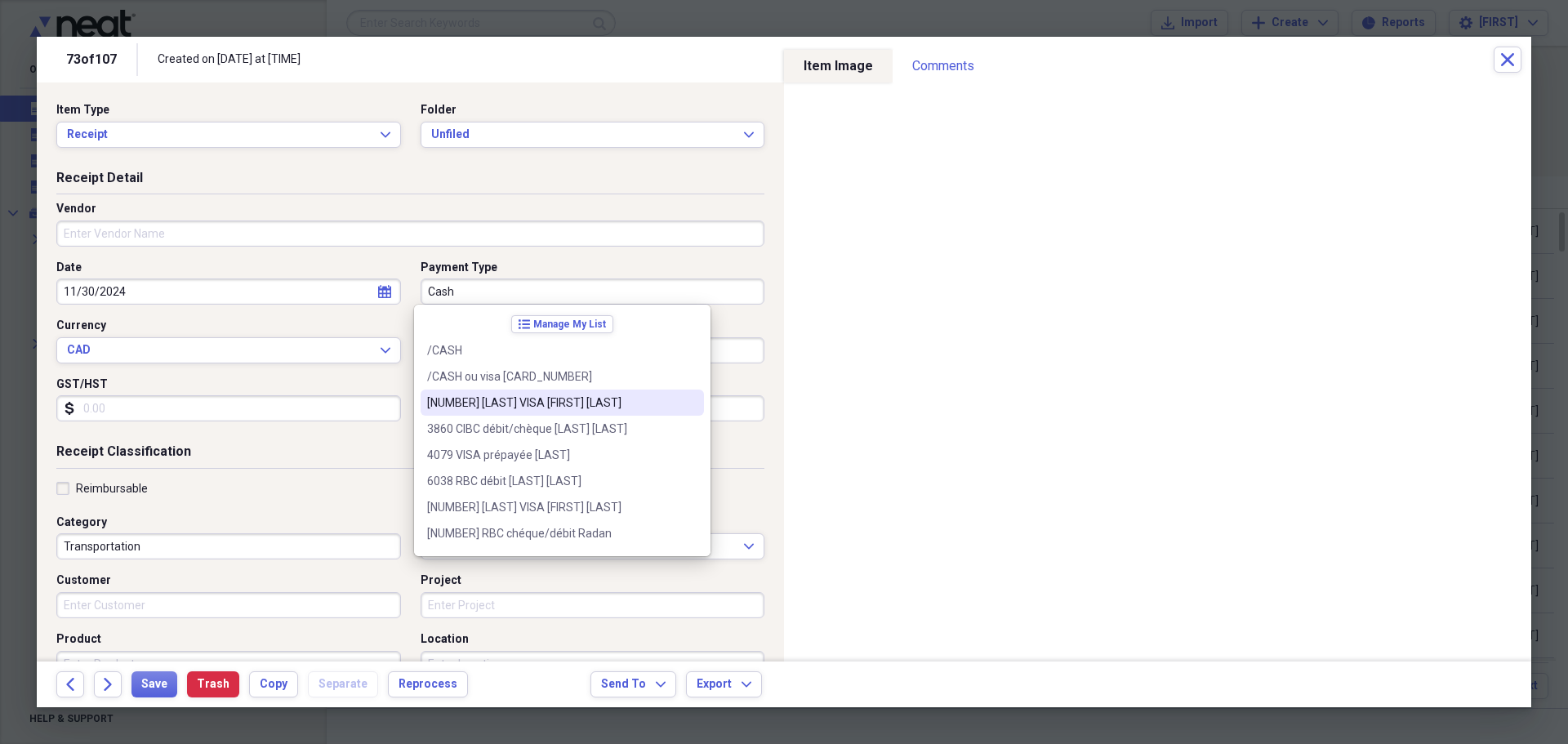 click on "[NUMBER] [LAST] VISA [FIRST] [LAST]" at bounding box center [552, 403] 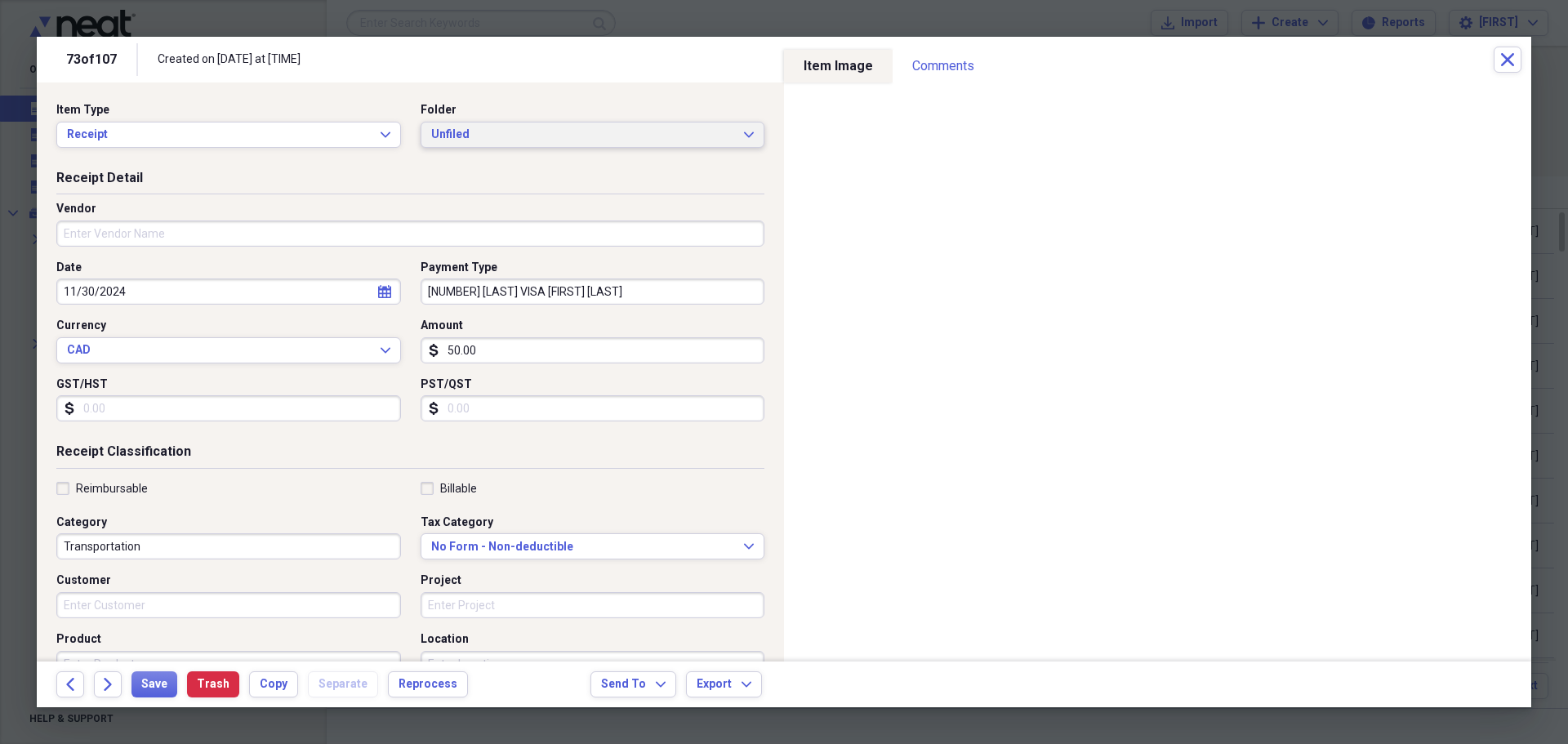 click 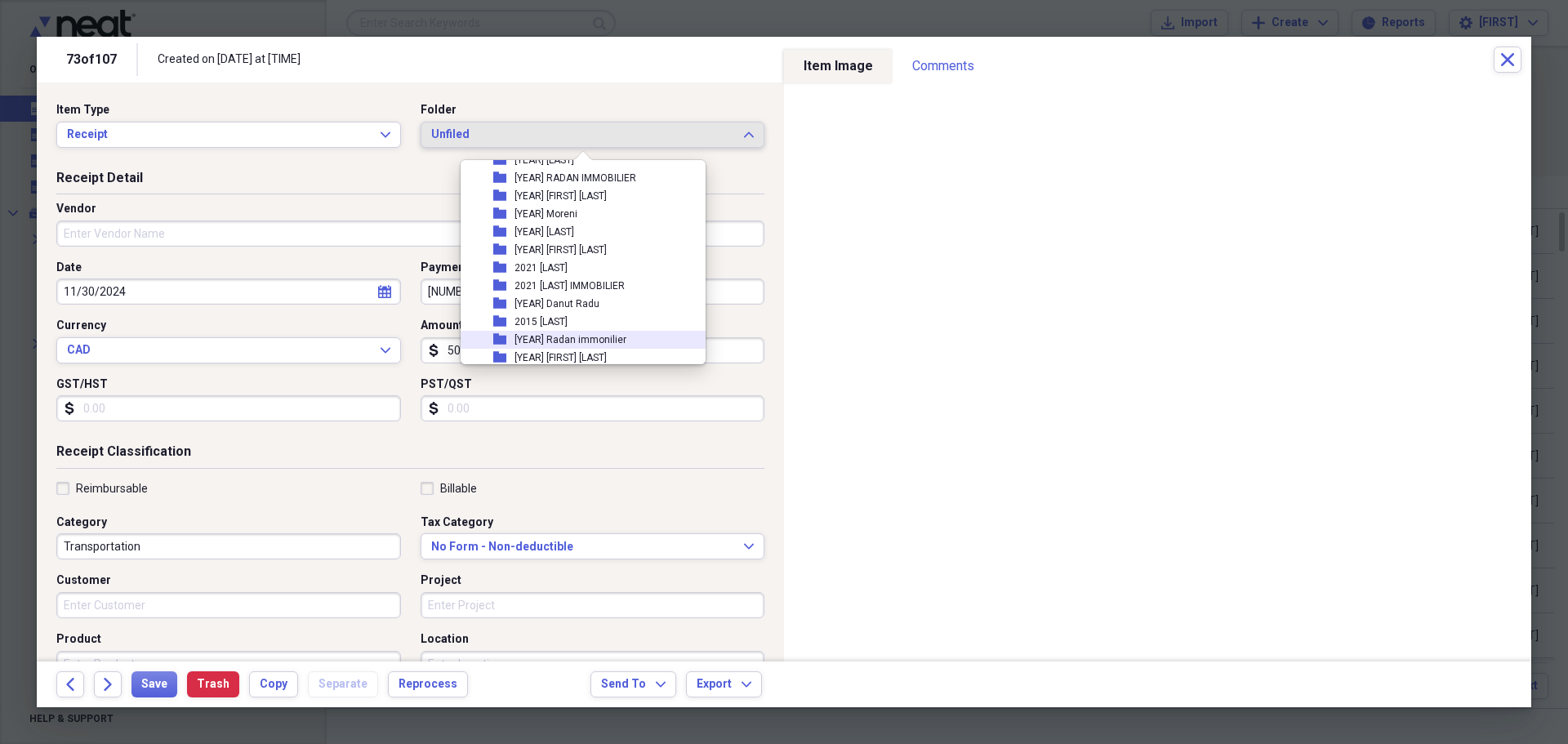 scroll, scrollTop: 408, scrollLeft: 0, axis: vertical 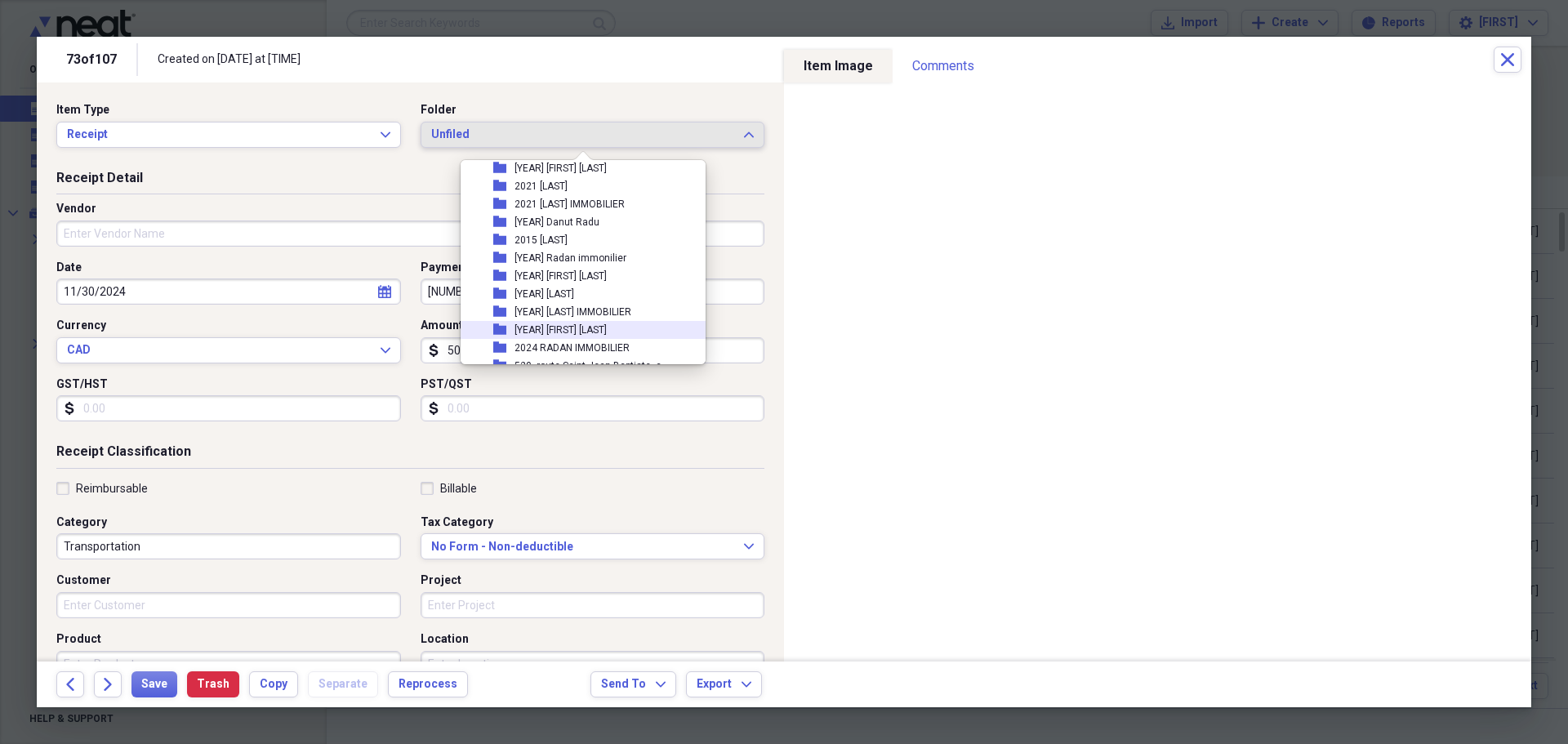 click on "[YEAR] [FIRST] [LAST]" at bounding box center (560, 330) 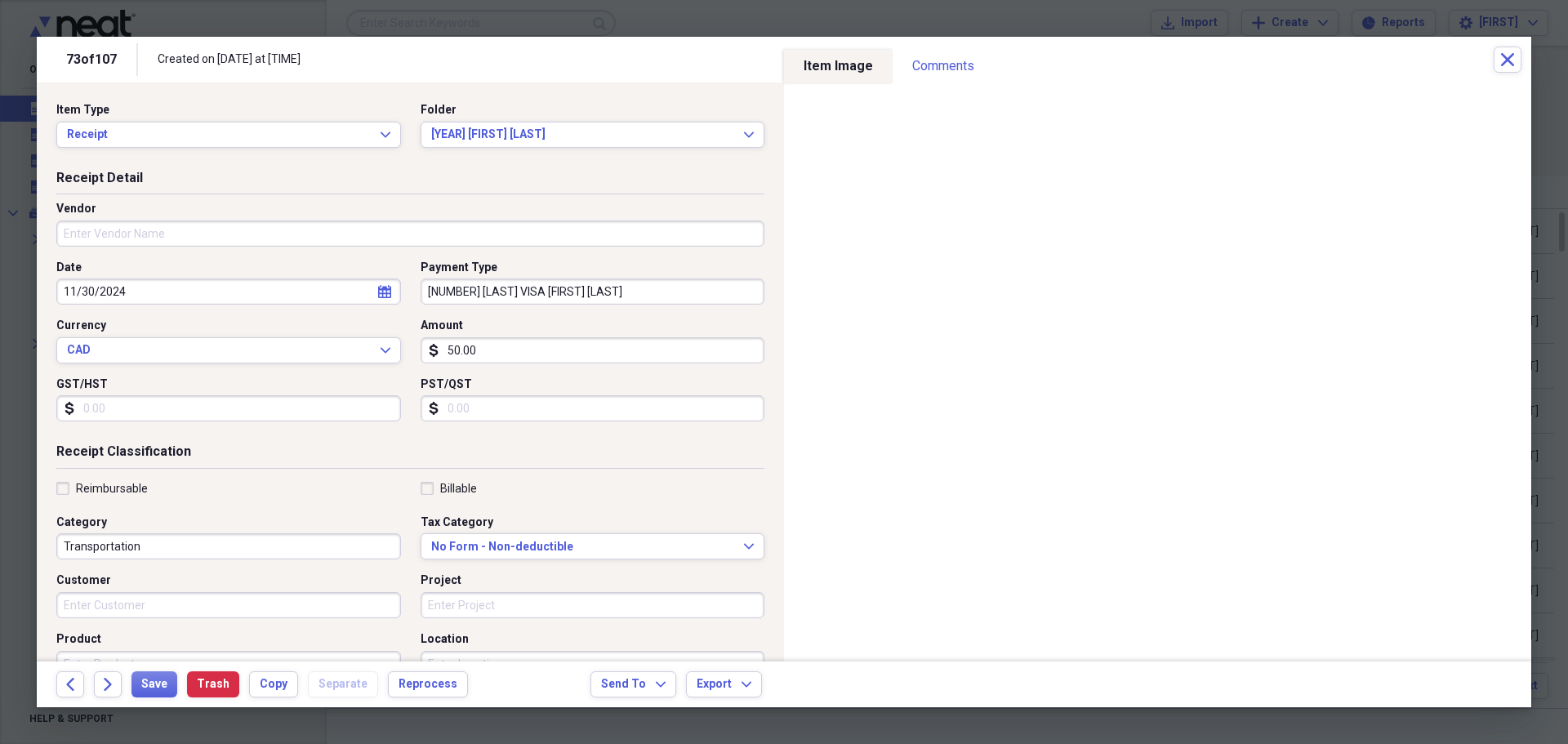 click on "Transportation" at bounding box center (229, 546) 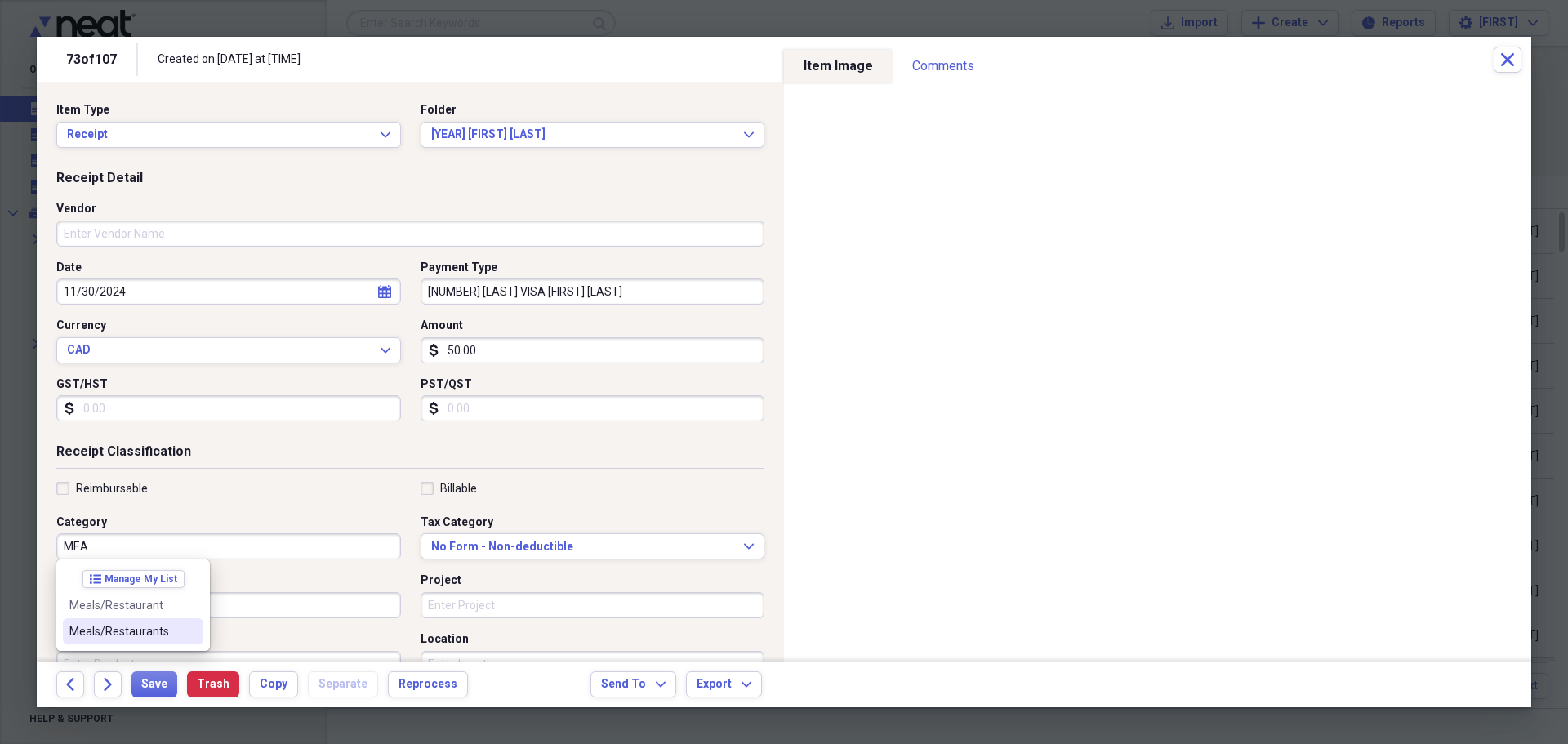 click on "Meals/Restaurants" at bounding box center [123, 631] 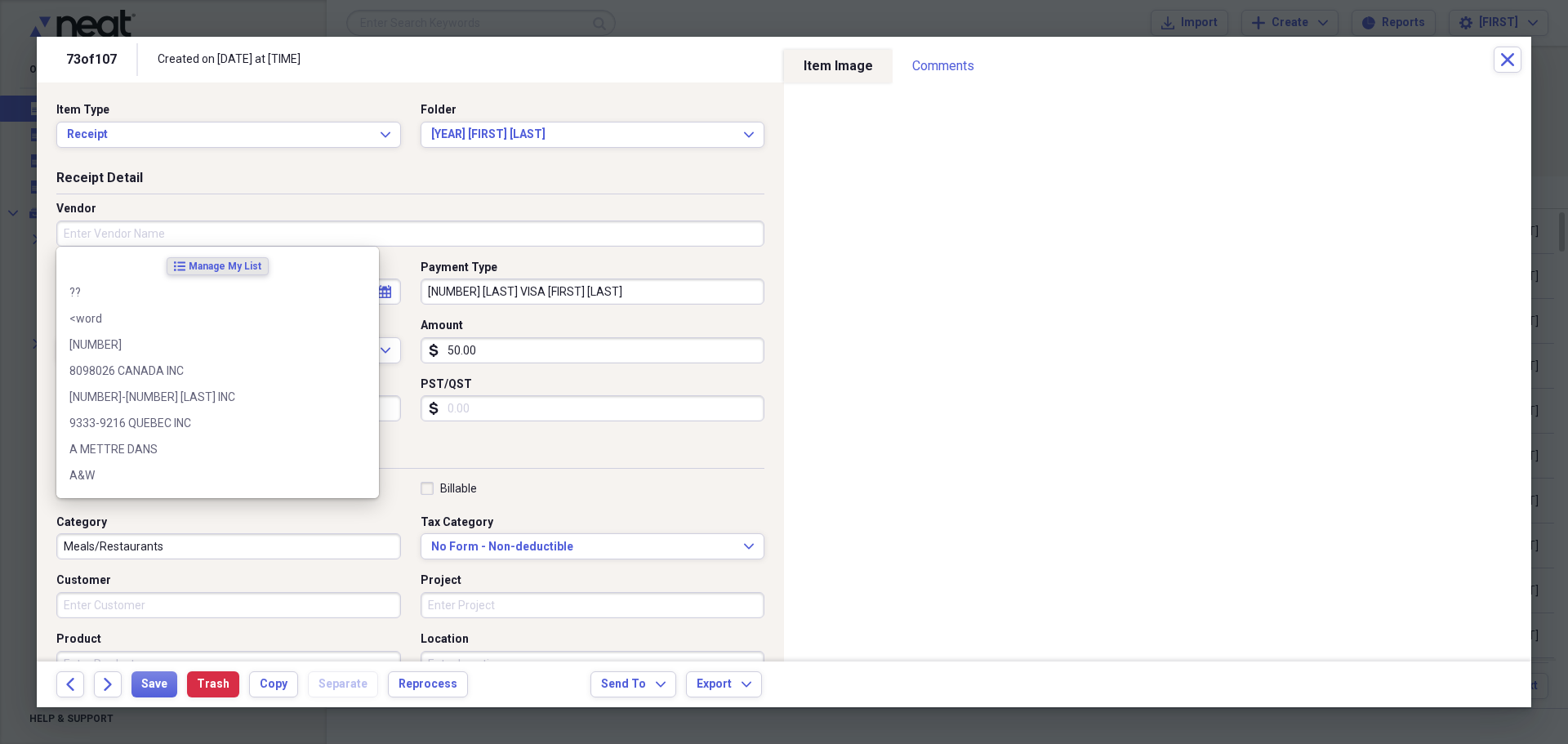 click on "Vendor" at bounding box center [410, 234] 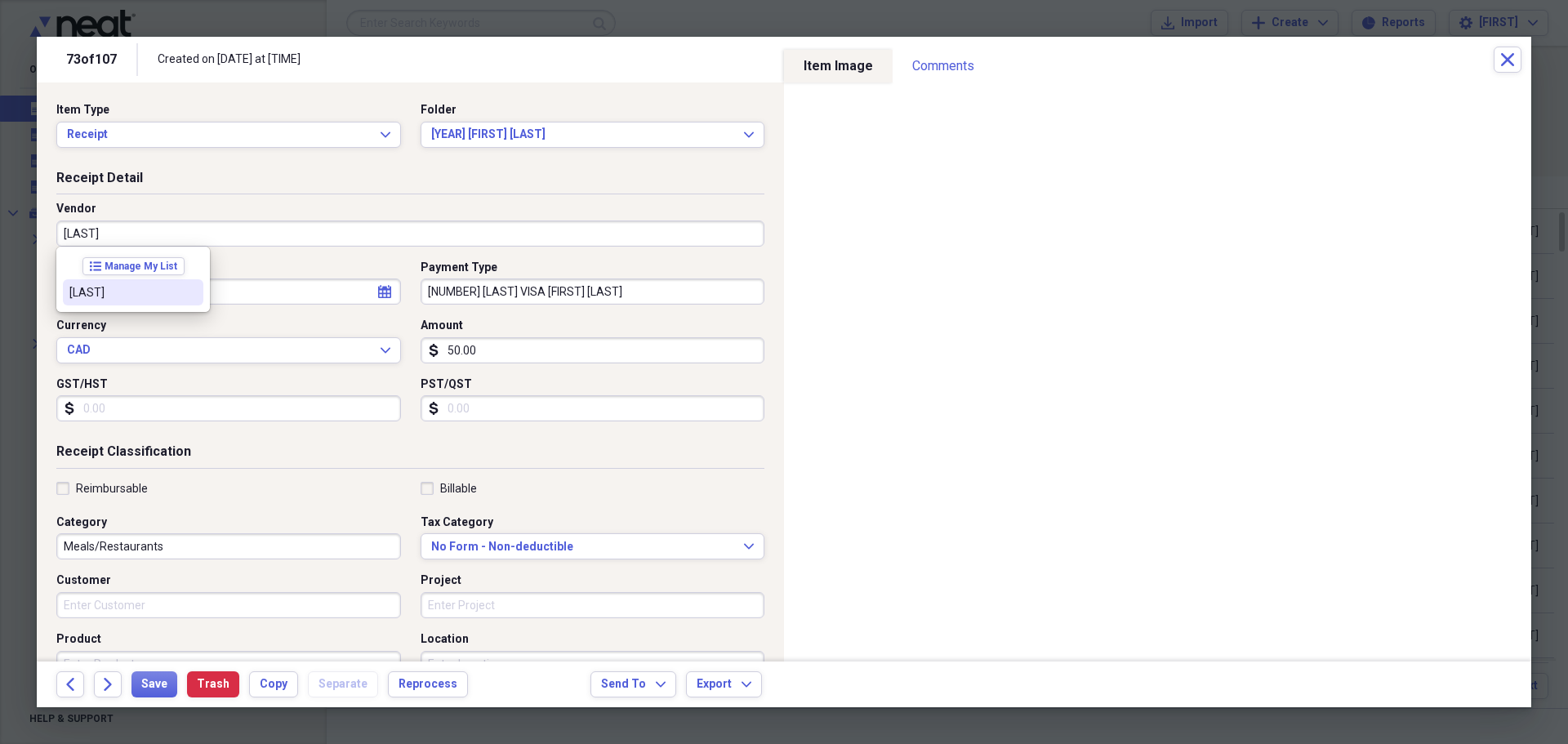click on "[LAST]" at bounding box center [123, 292] 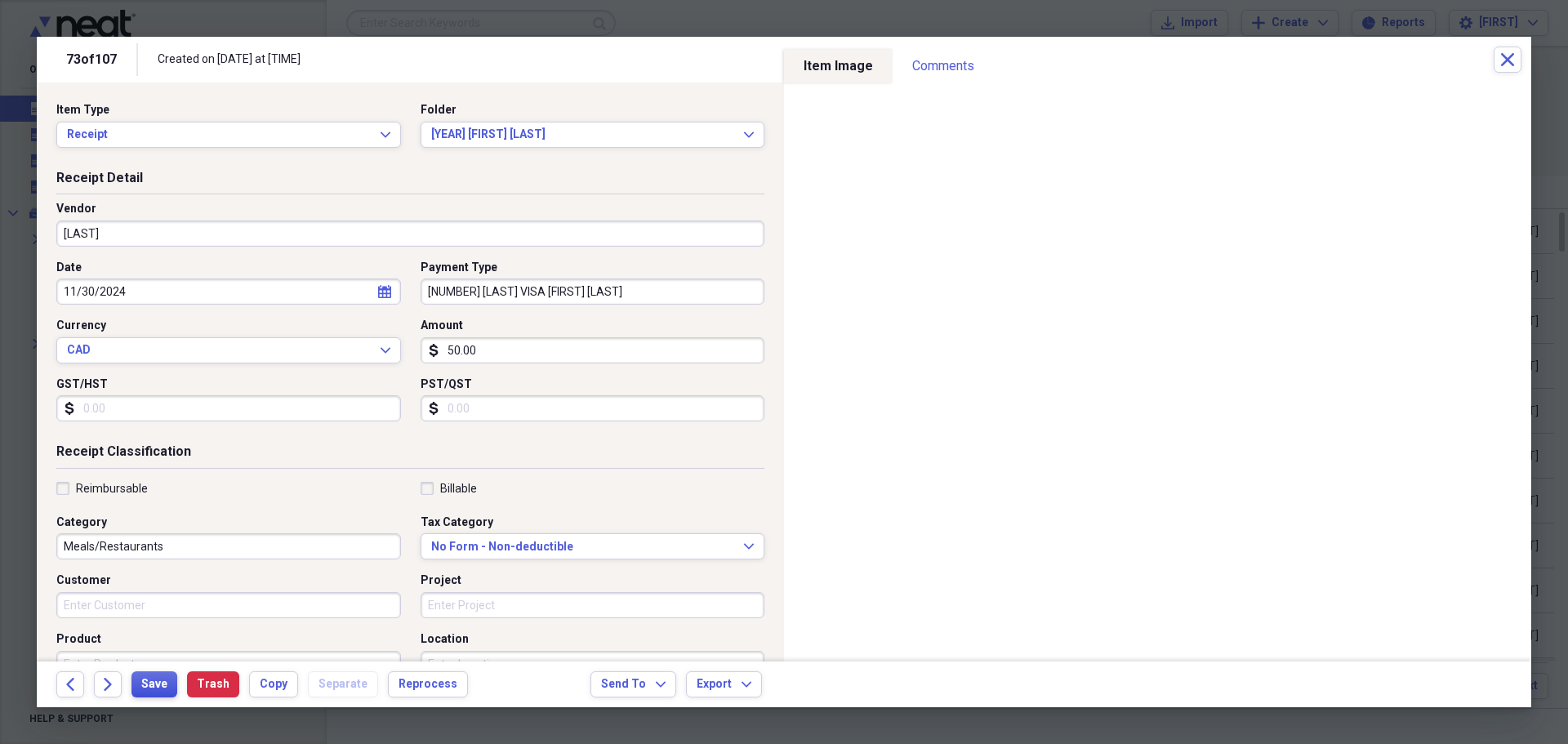 click on "Save" at bounding box center (154, 684) 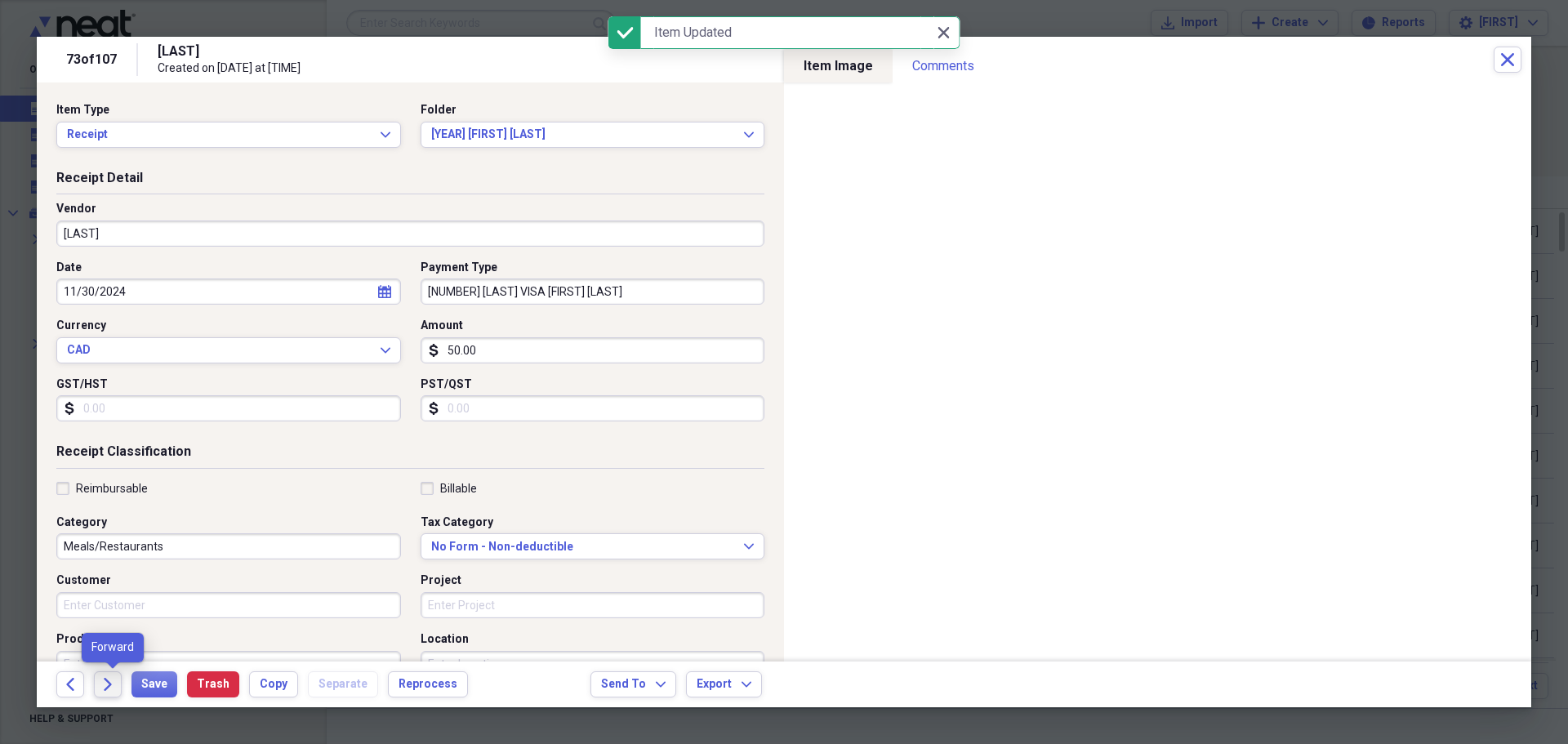 click on "Forward" 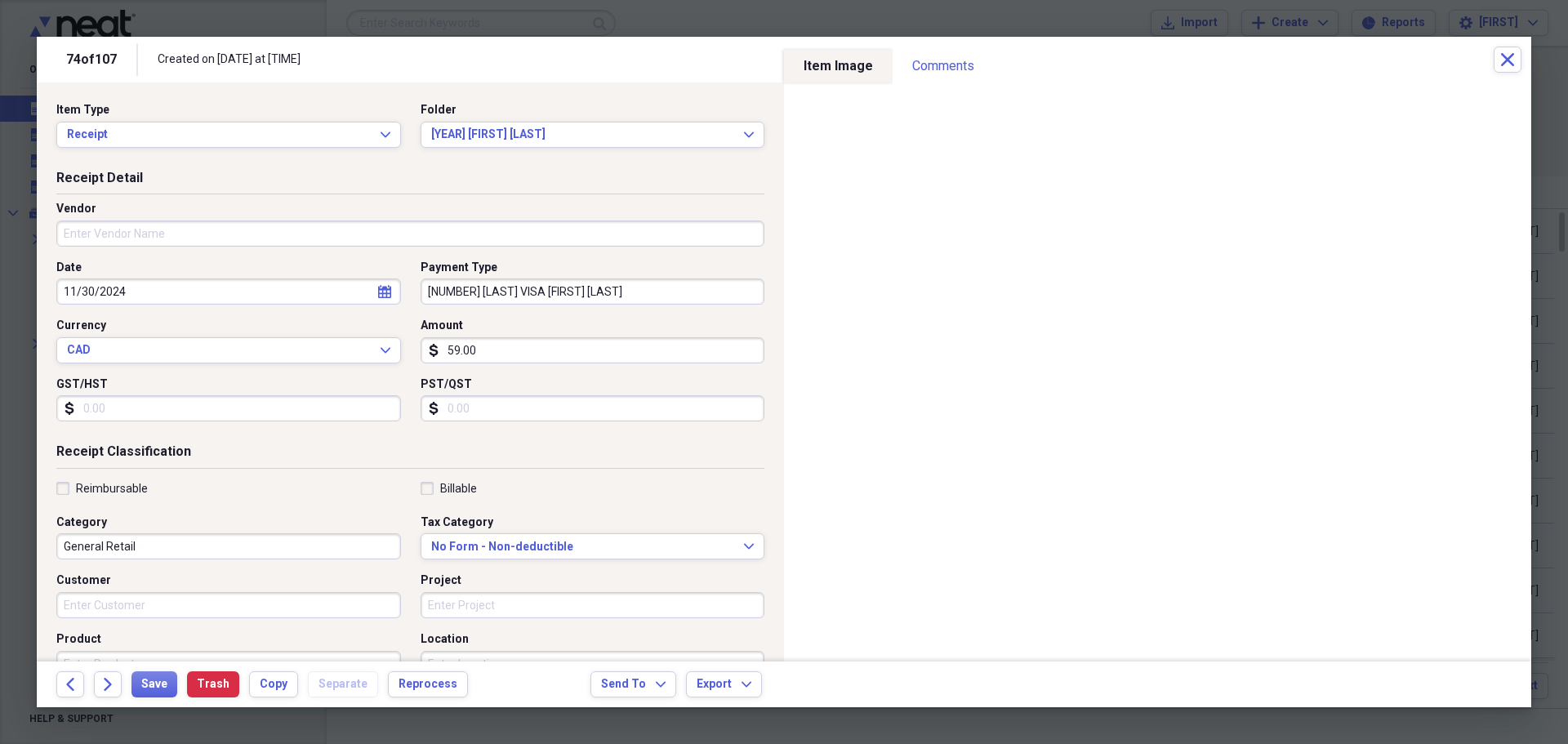 click on "Vendor" at bounding box center [410, 234] 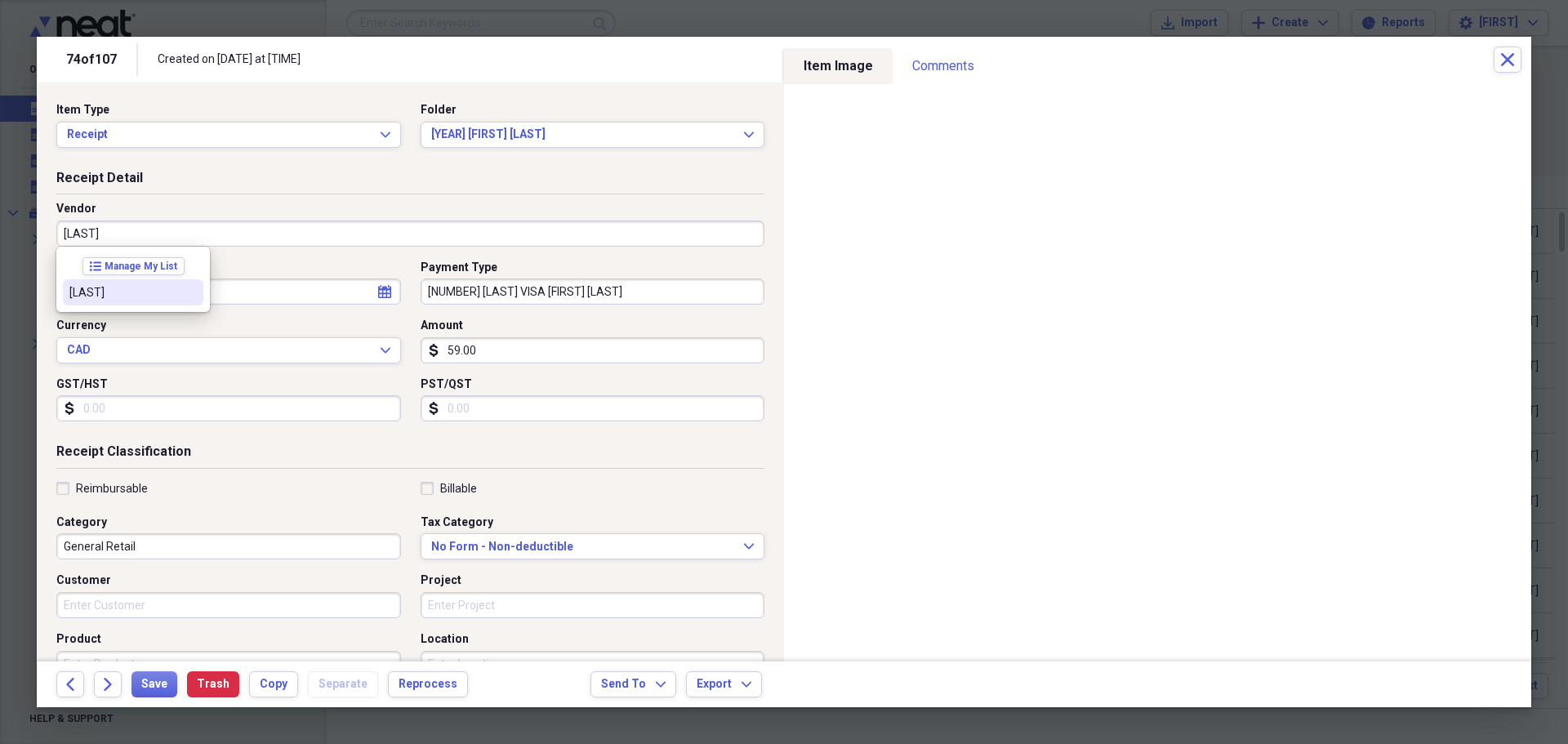 type on "[LAST]" 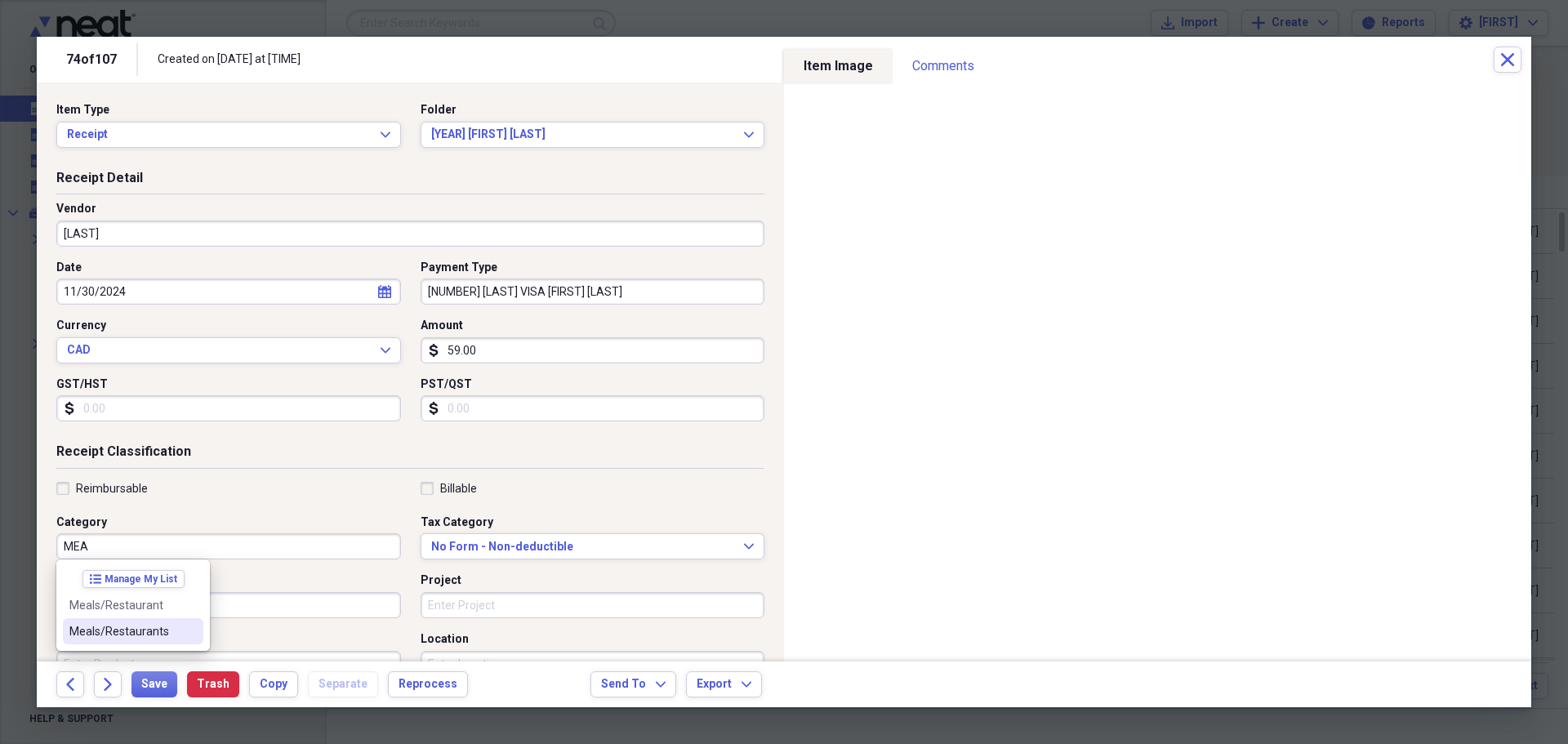 click on "Meals/Restaurants" at bounding box center (123, 631) 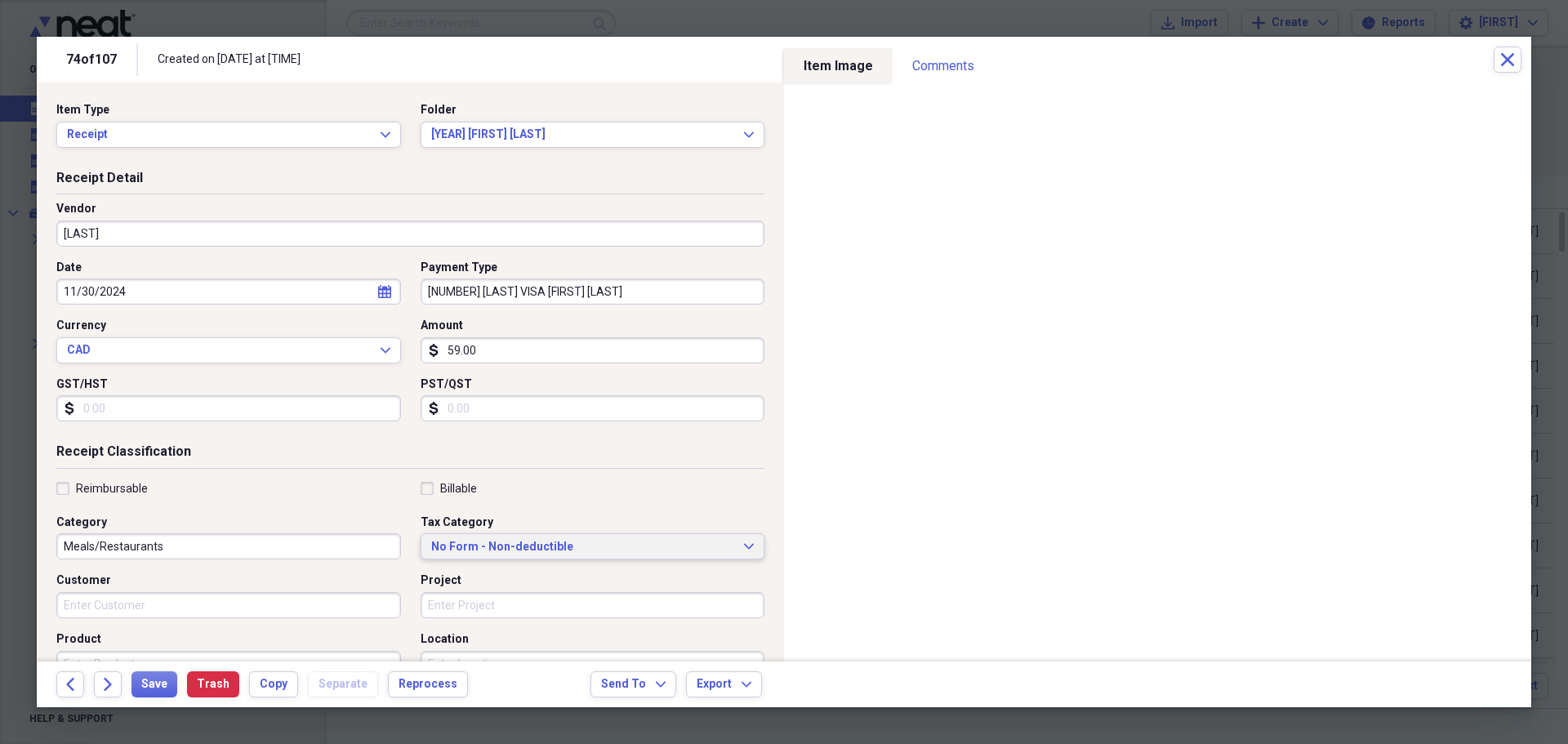 click on "No Form - Non-deductible" at bounding box center (583, 547) 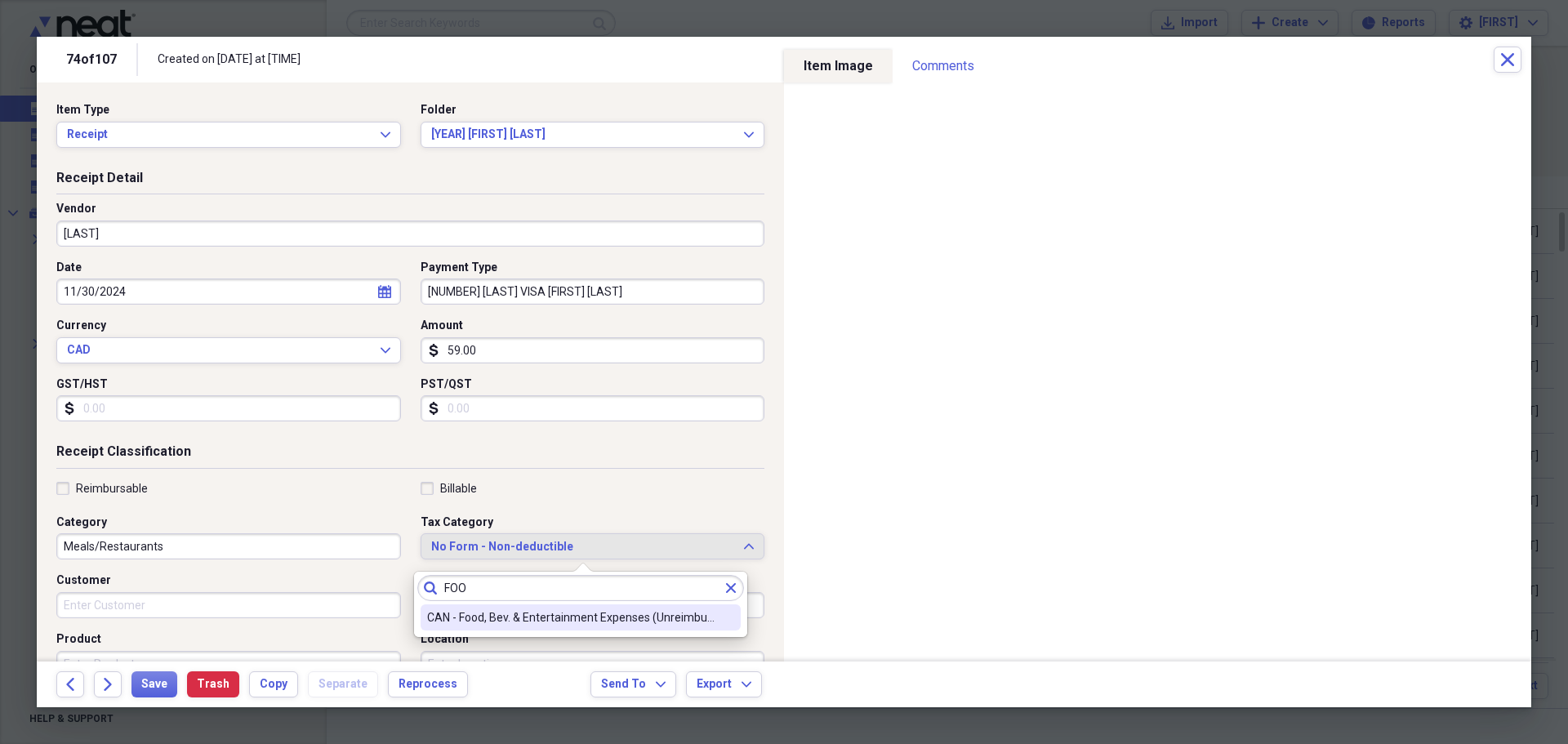 type on "FOO" 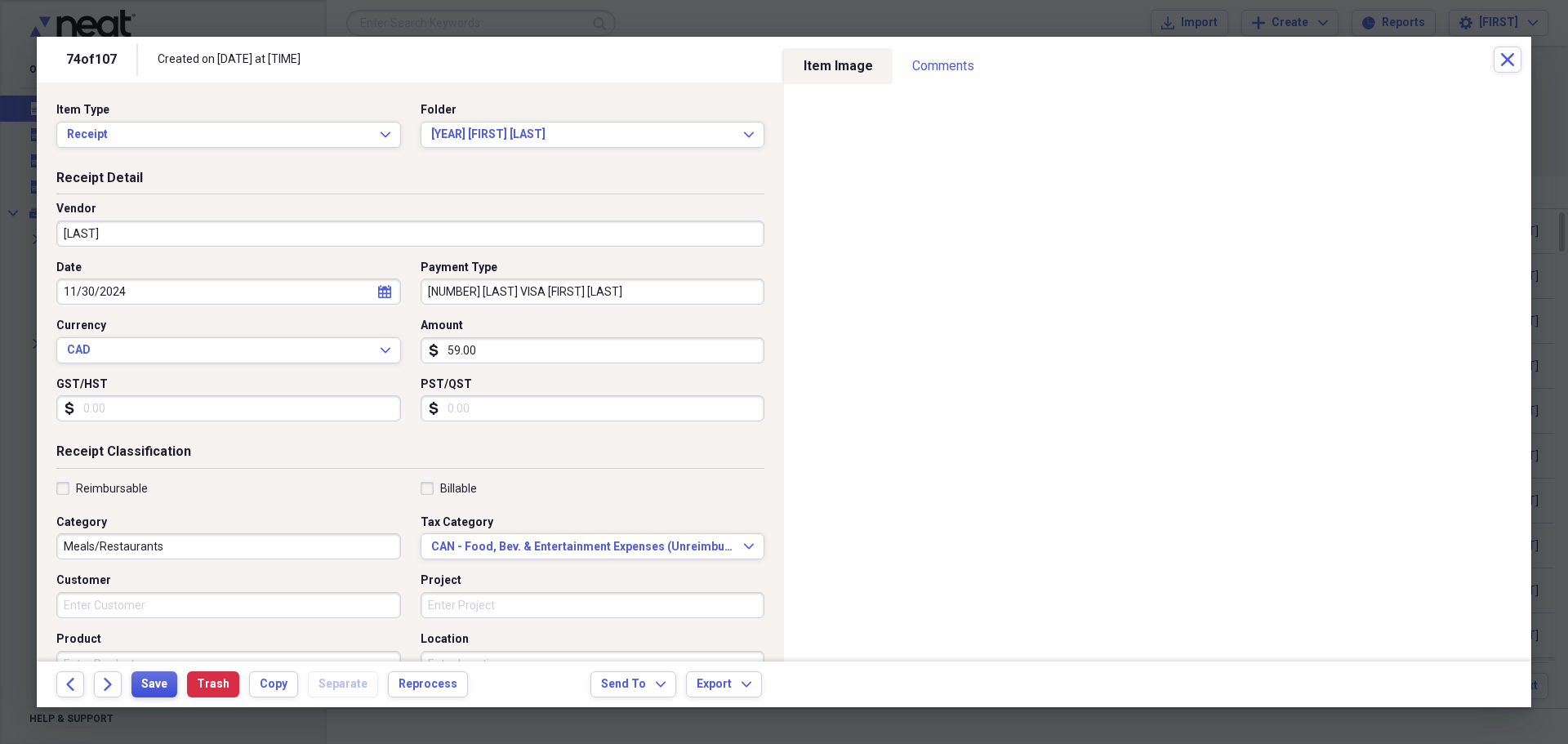 click on "Save" at bounding box center (154, 684) 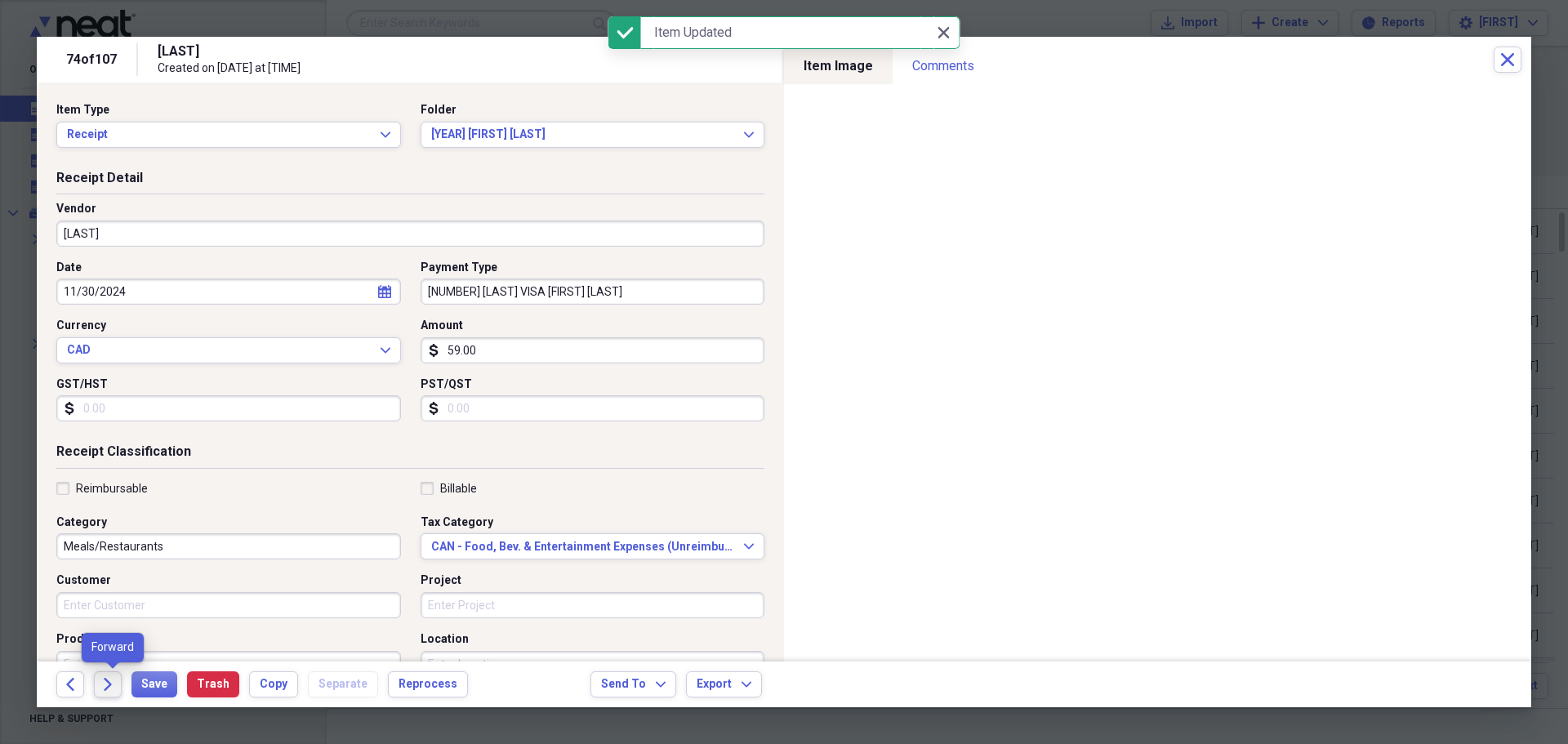 click 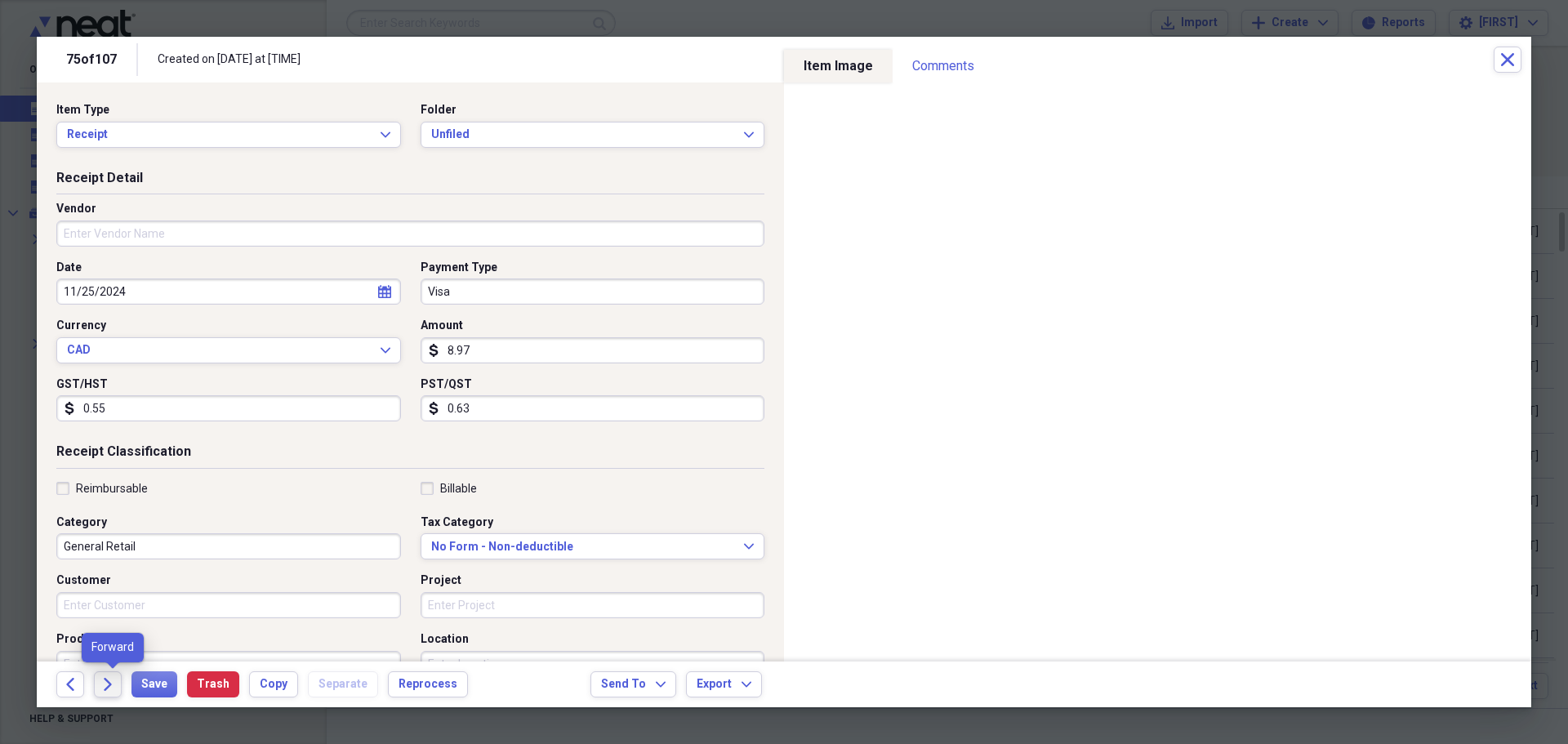 click on "Forward" at bounding box center [108, 684] 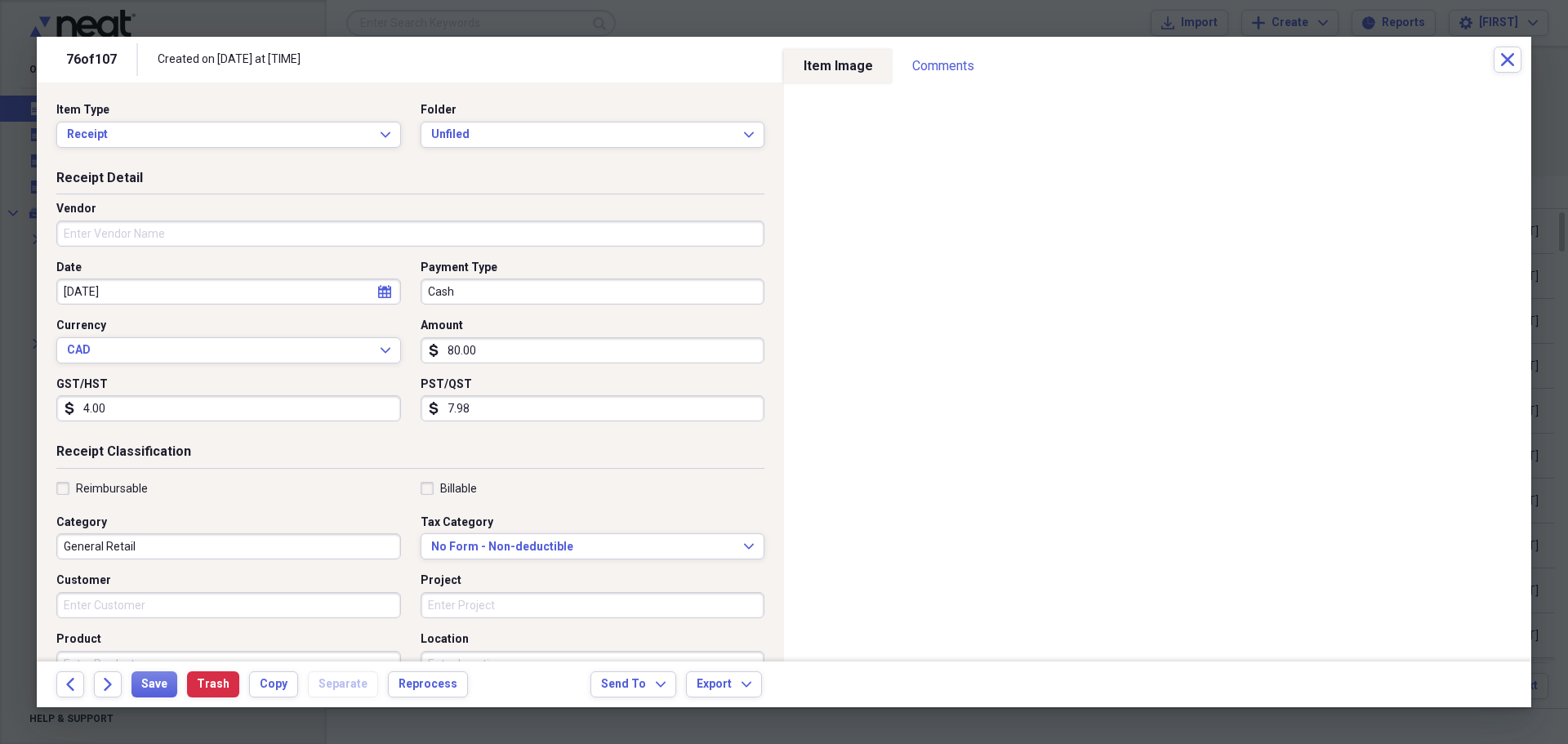 click on "General Retail" at bounding box center [229, 546] 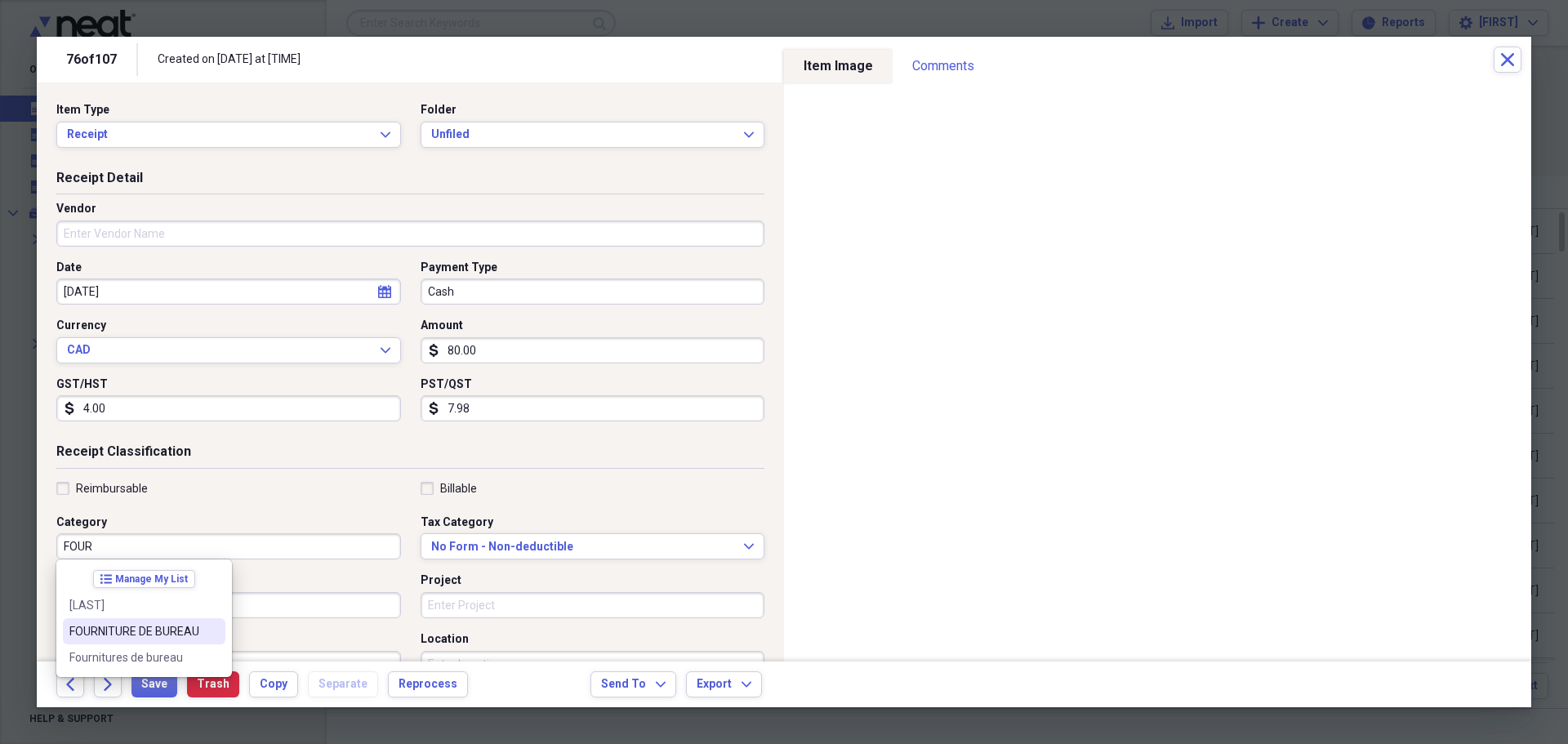 click on "FOURNITURE DE BUREAU" at bounding box center (134, 631) 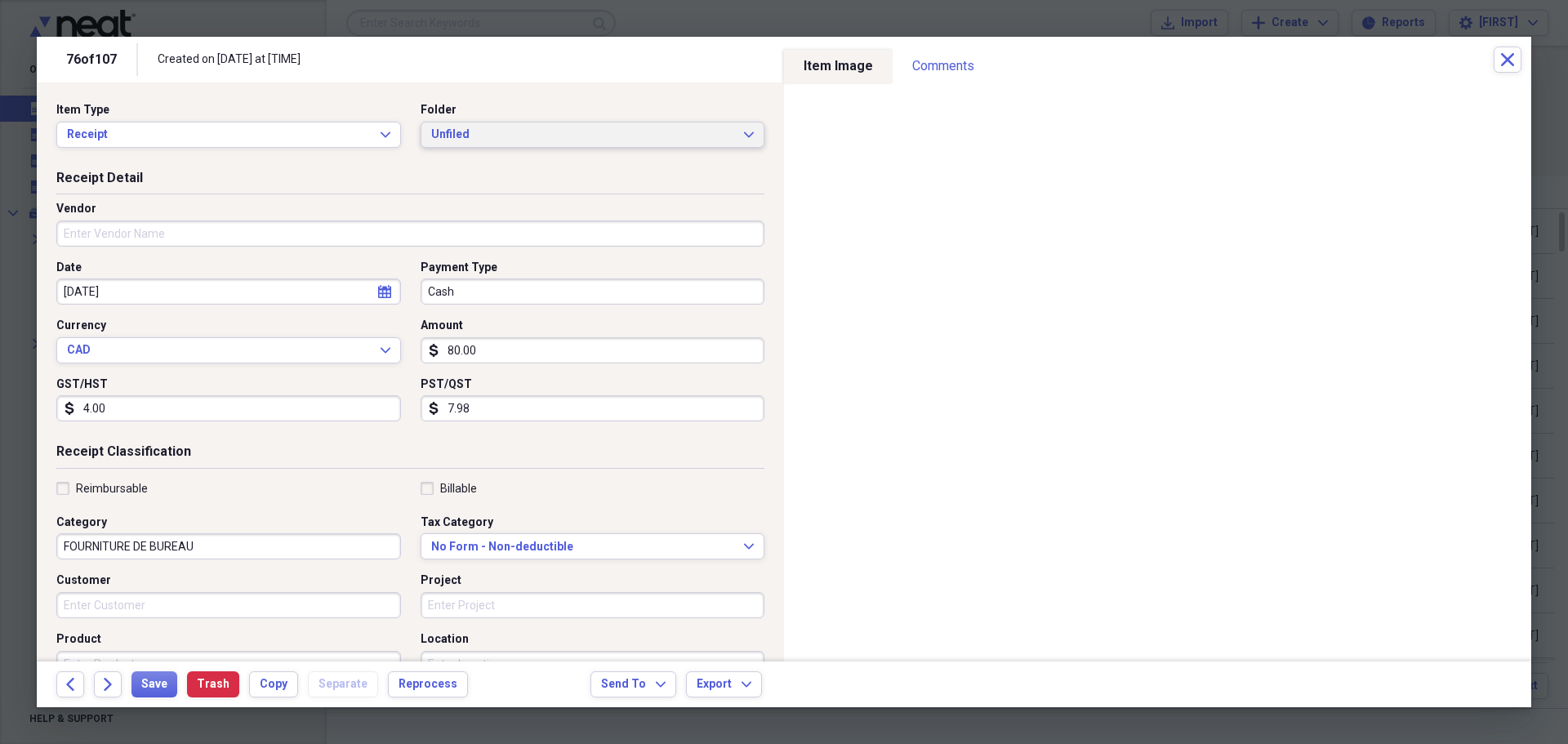 click on "Unfiled Expand" at bounding box center [593, 135] 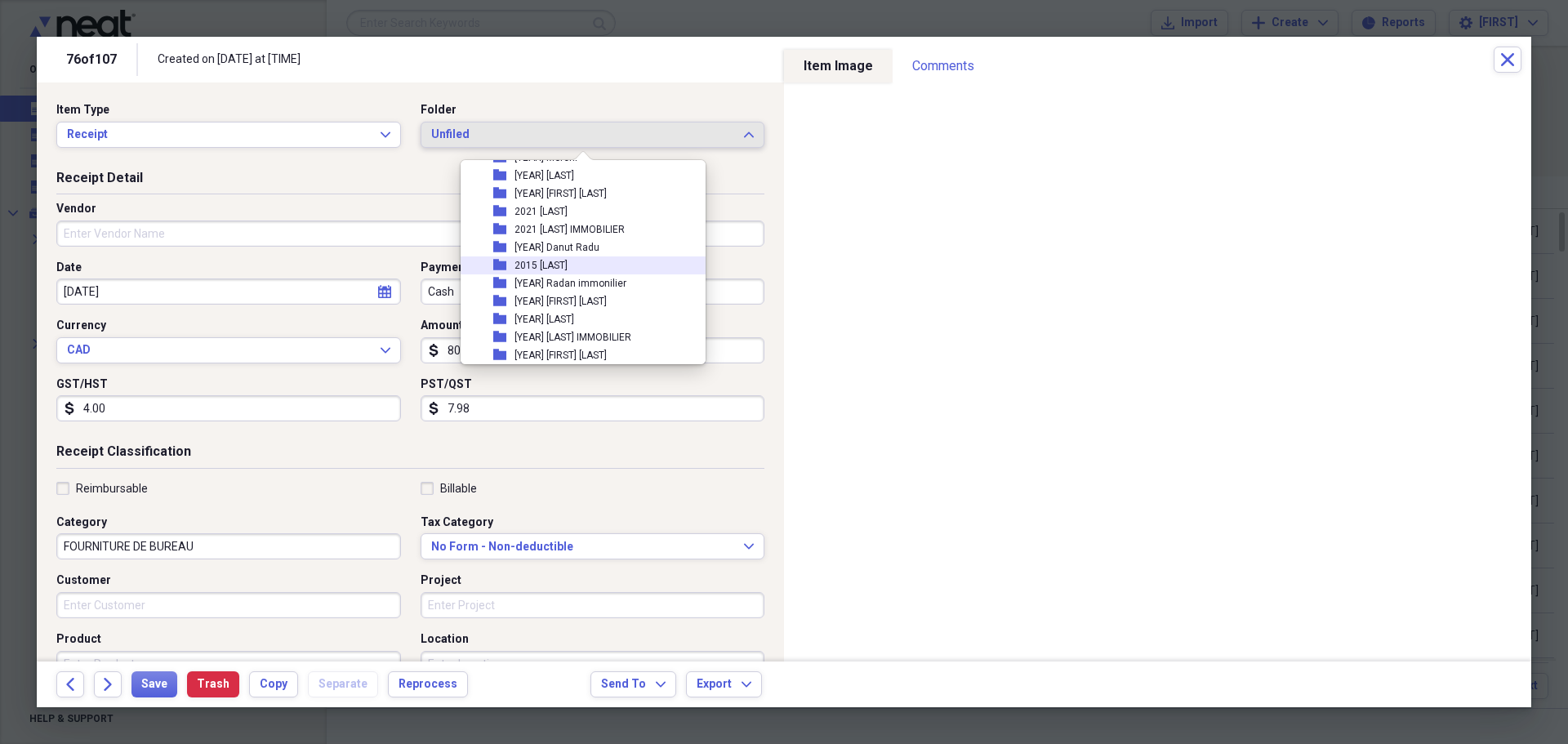 scroll, scrollTop: 408, scrollLeft: 0, axis: vertical 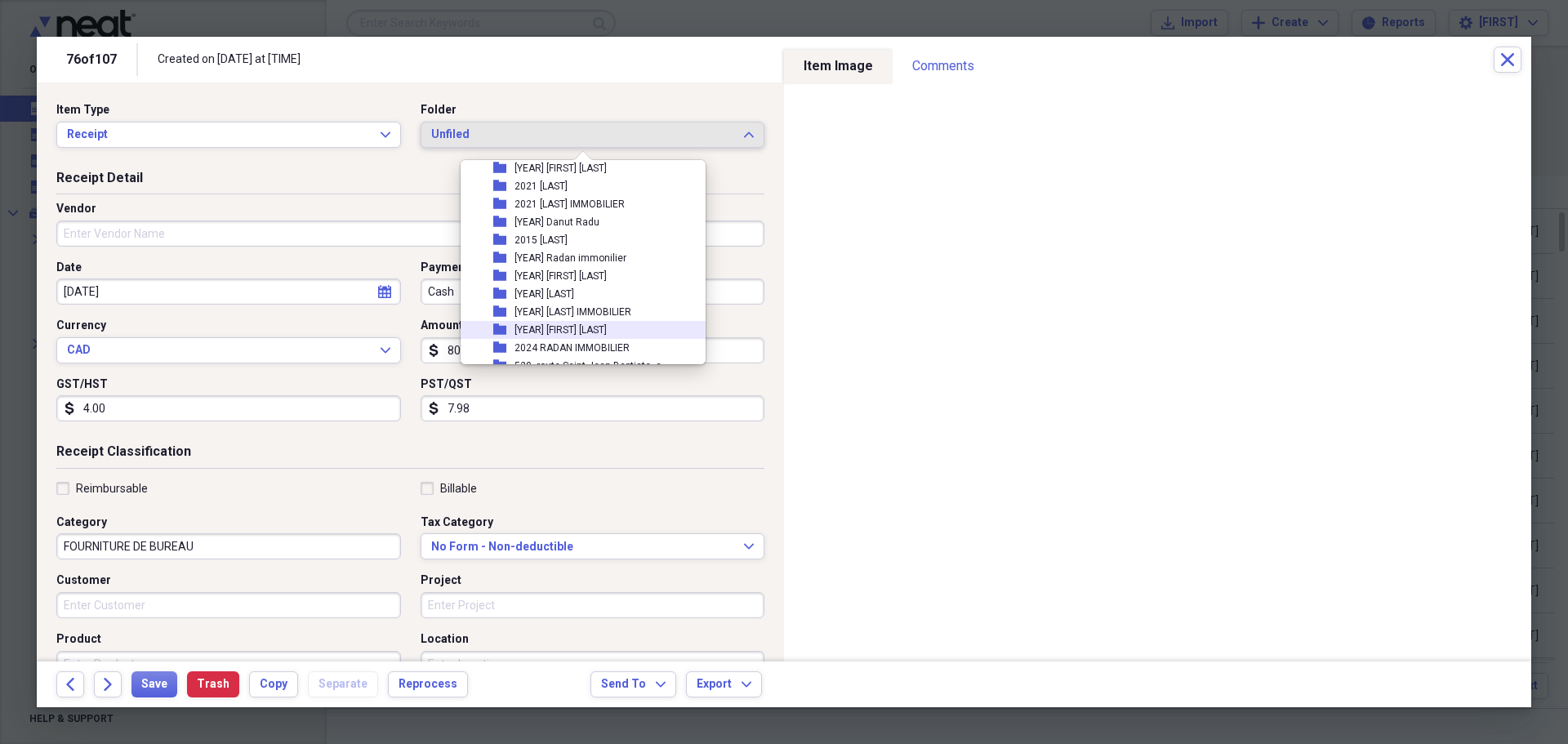 click on "[YEAR] [FIRST] [LAST]" at bounding box center (560, 330) 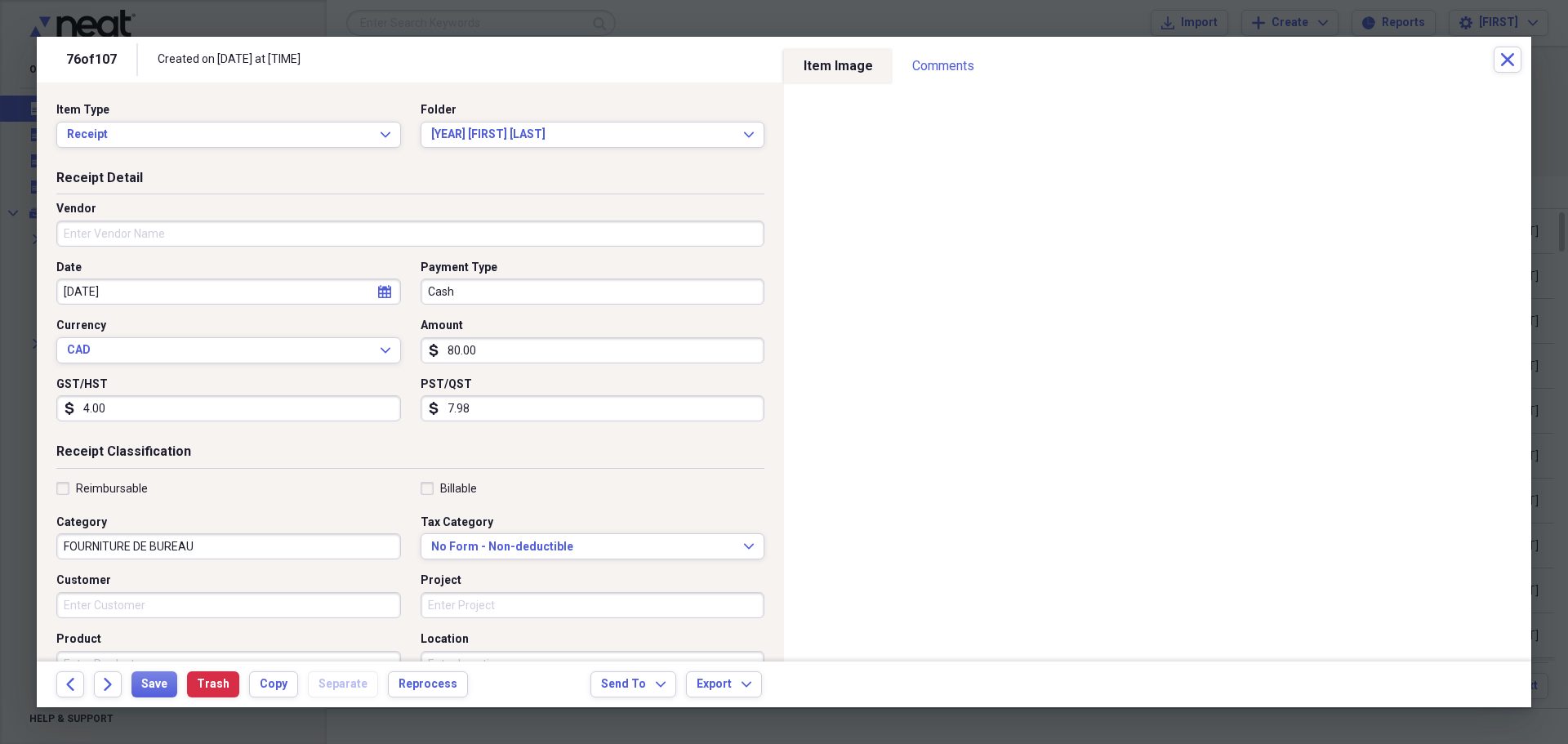 click on "Reimbursable" at bounding box center (102, 488) 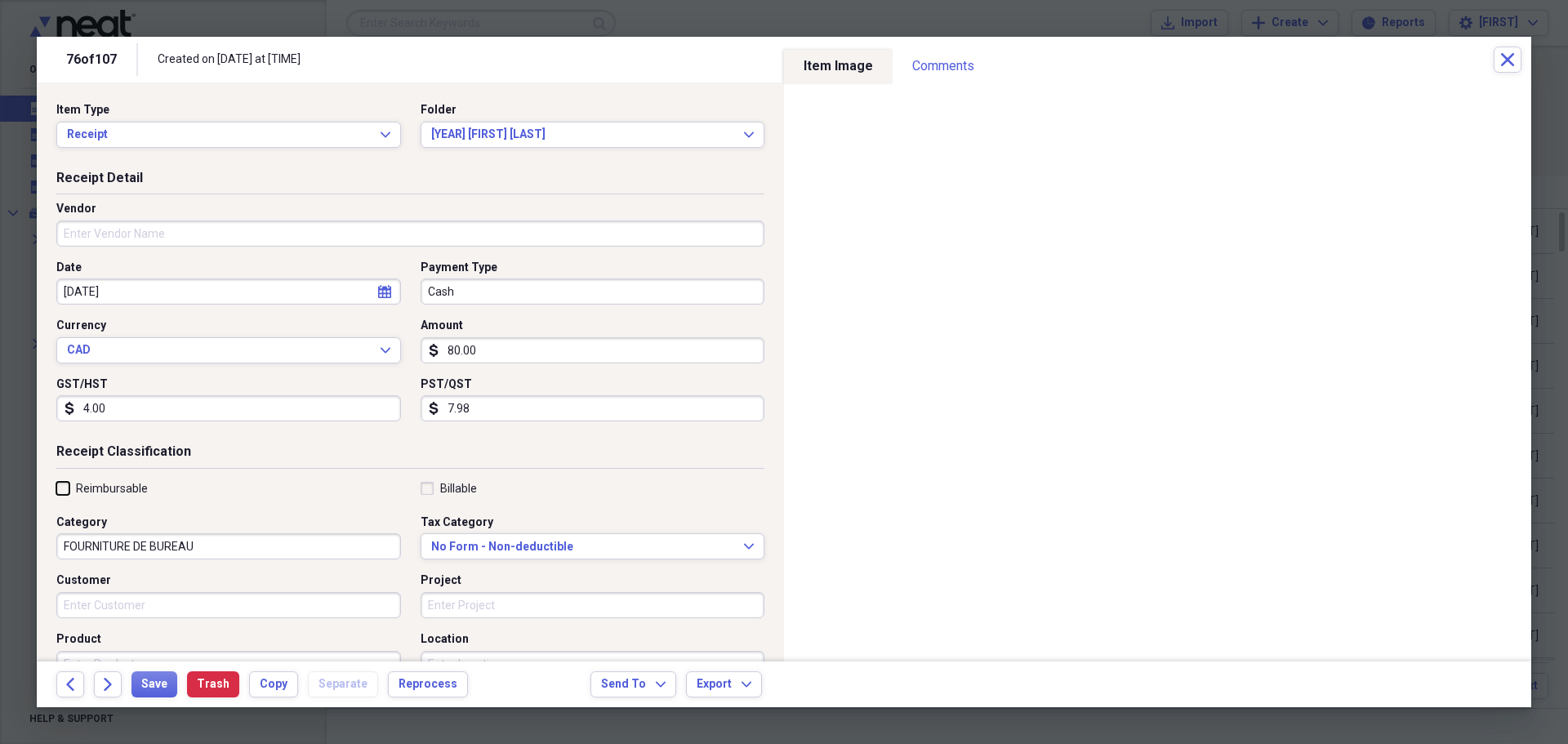 click on "Reimbursable" at bounding box center (56, 488) 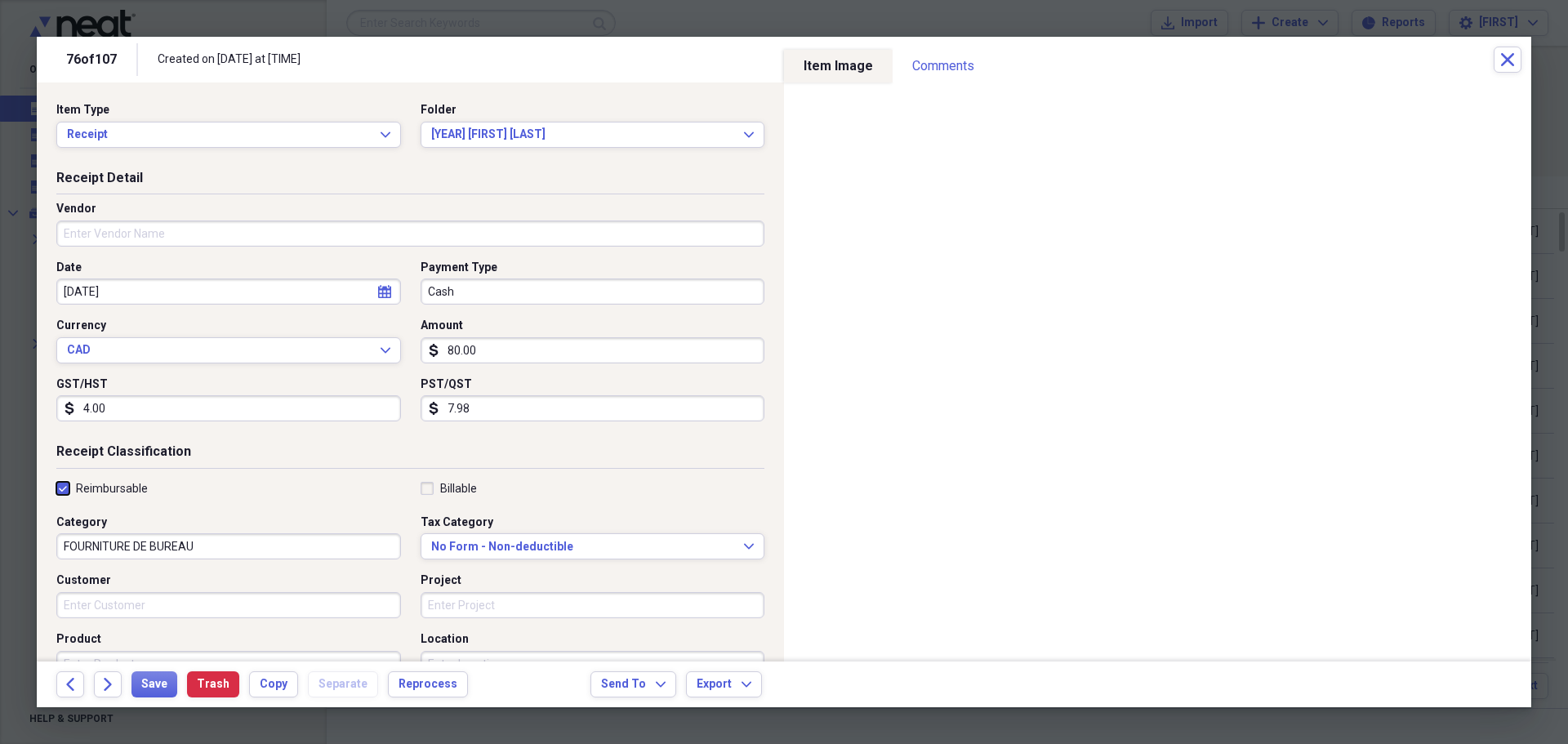 checkbox on "true" 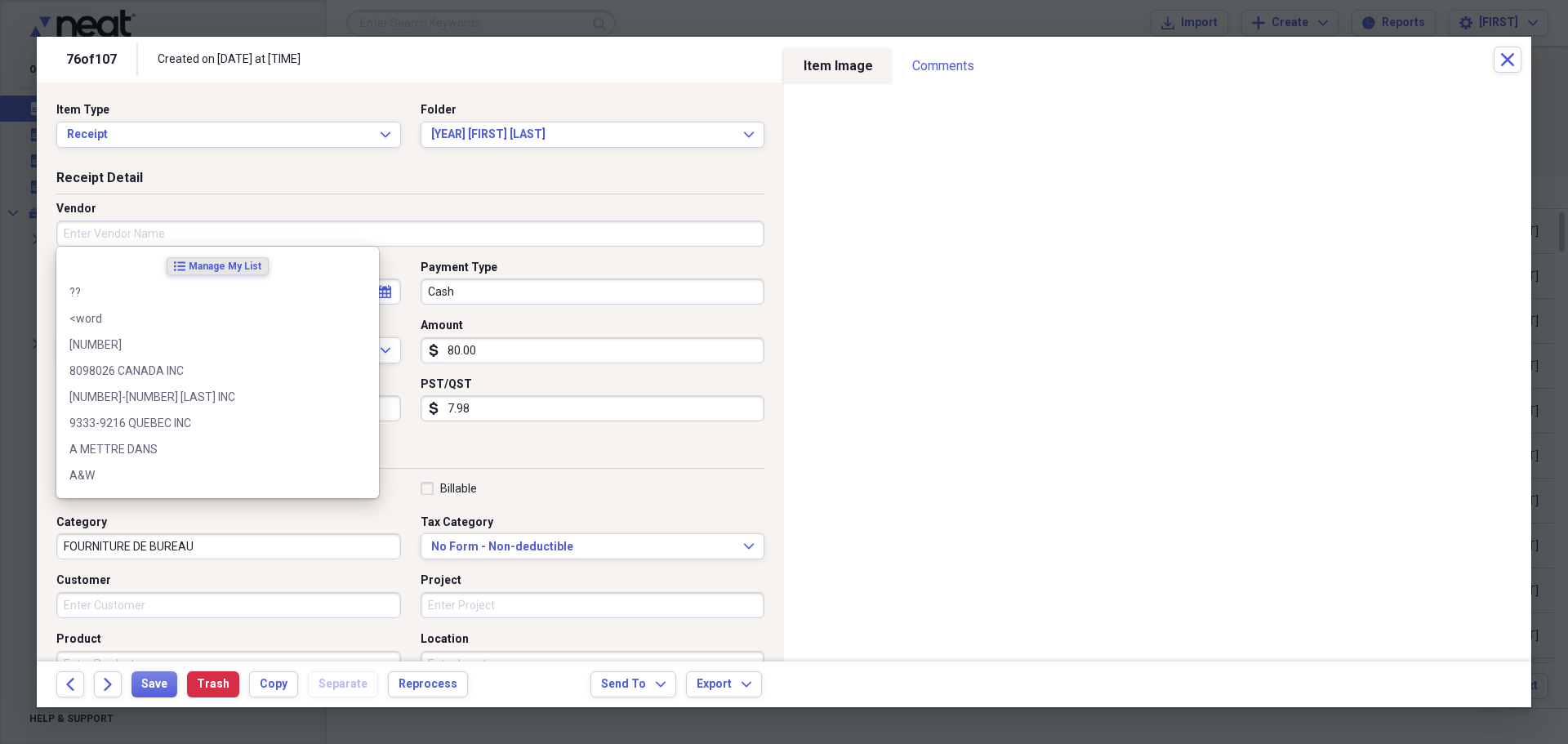 click on "Vendor" at bounding box center (410, 234) 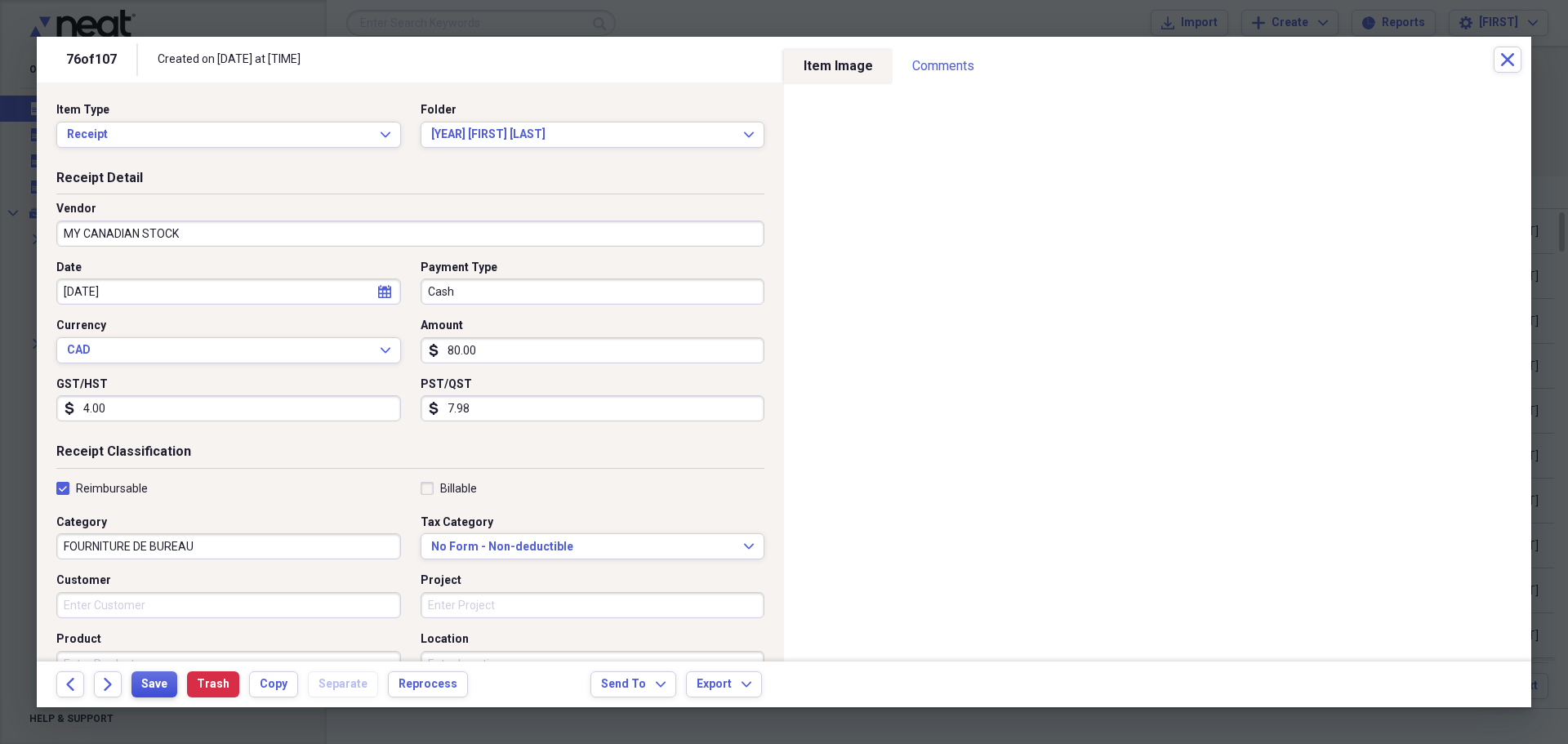 type on "MY CANADIAN STOCK" 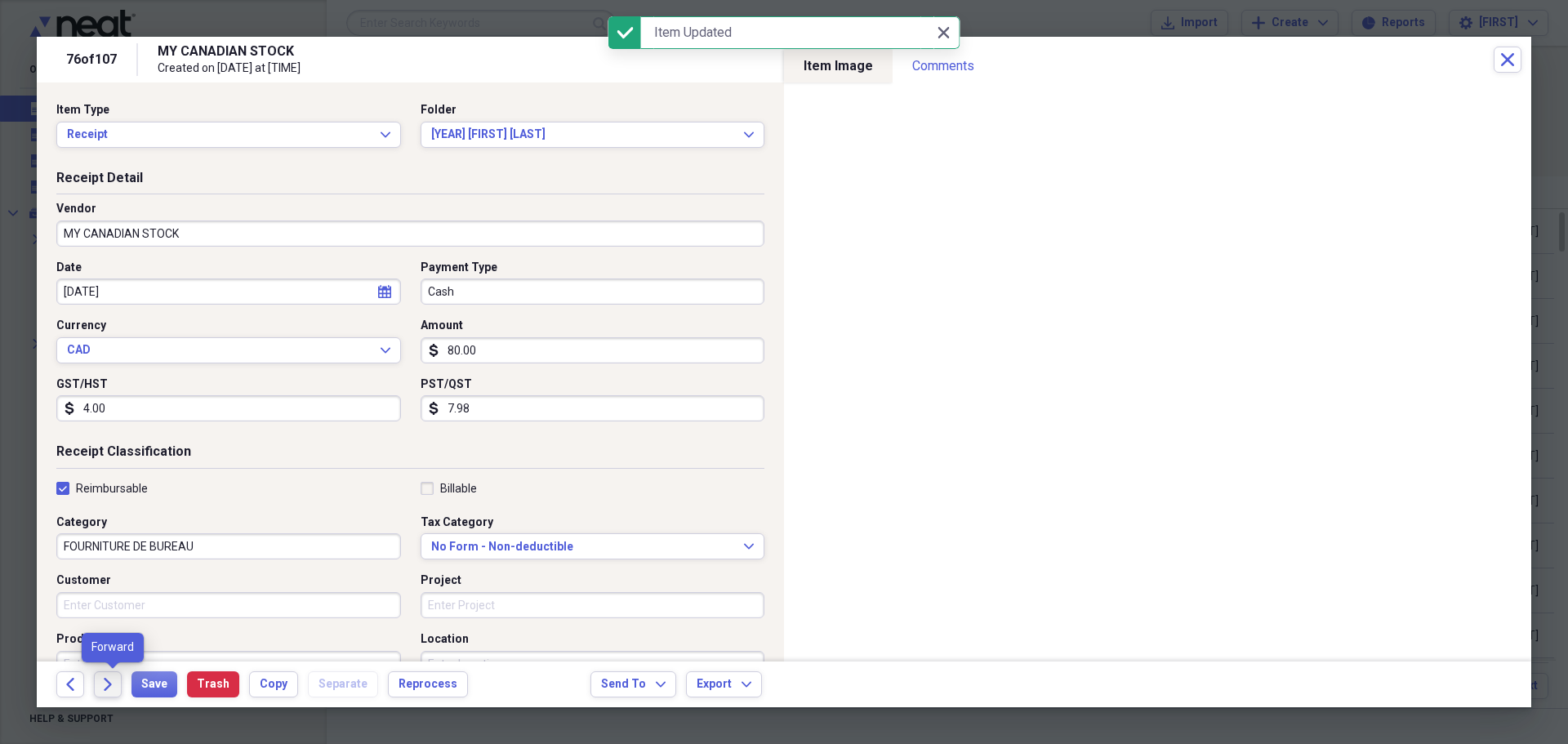 click on "Forward" 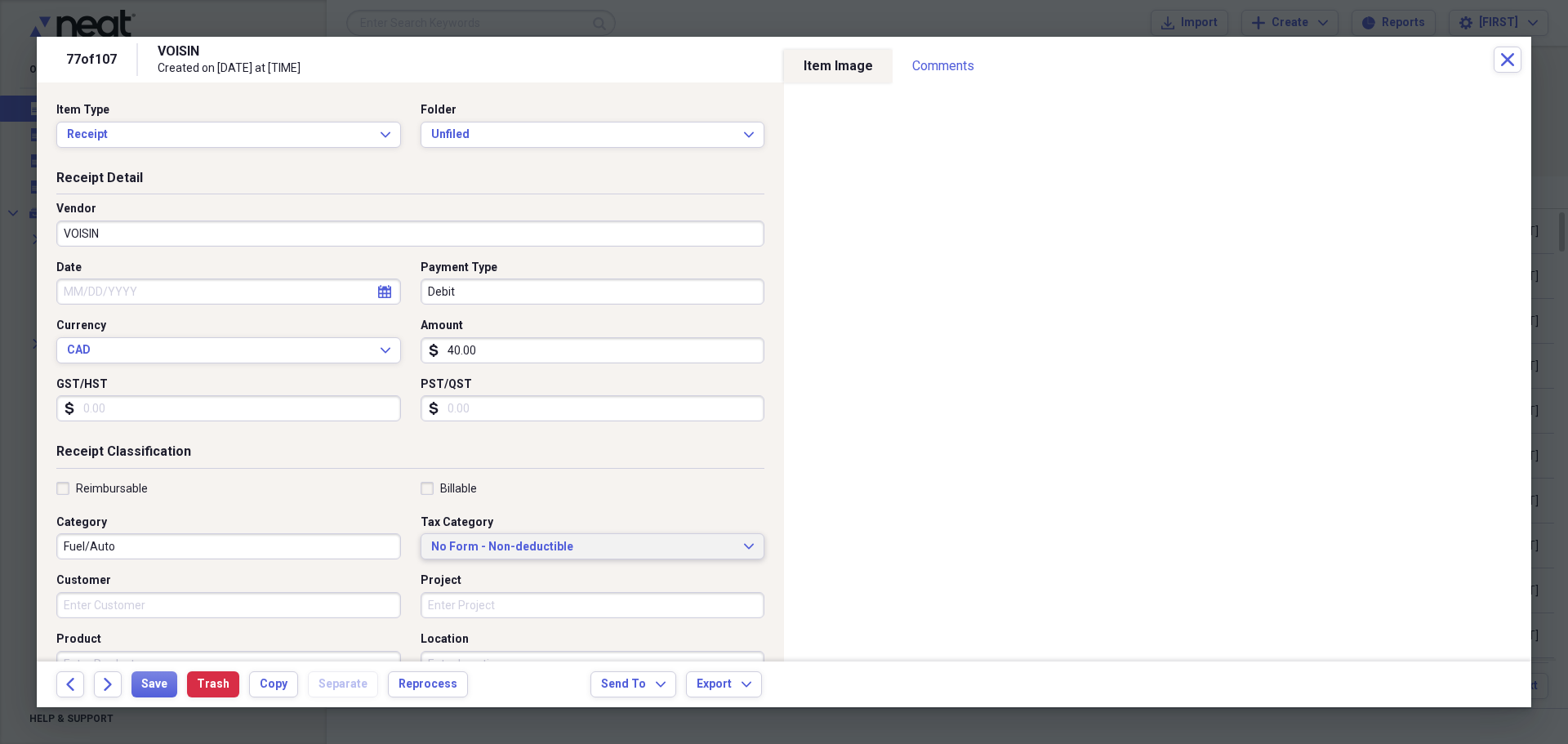 click on "No Form - Non-deductible" at bounding box center [583, 547] 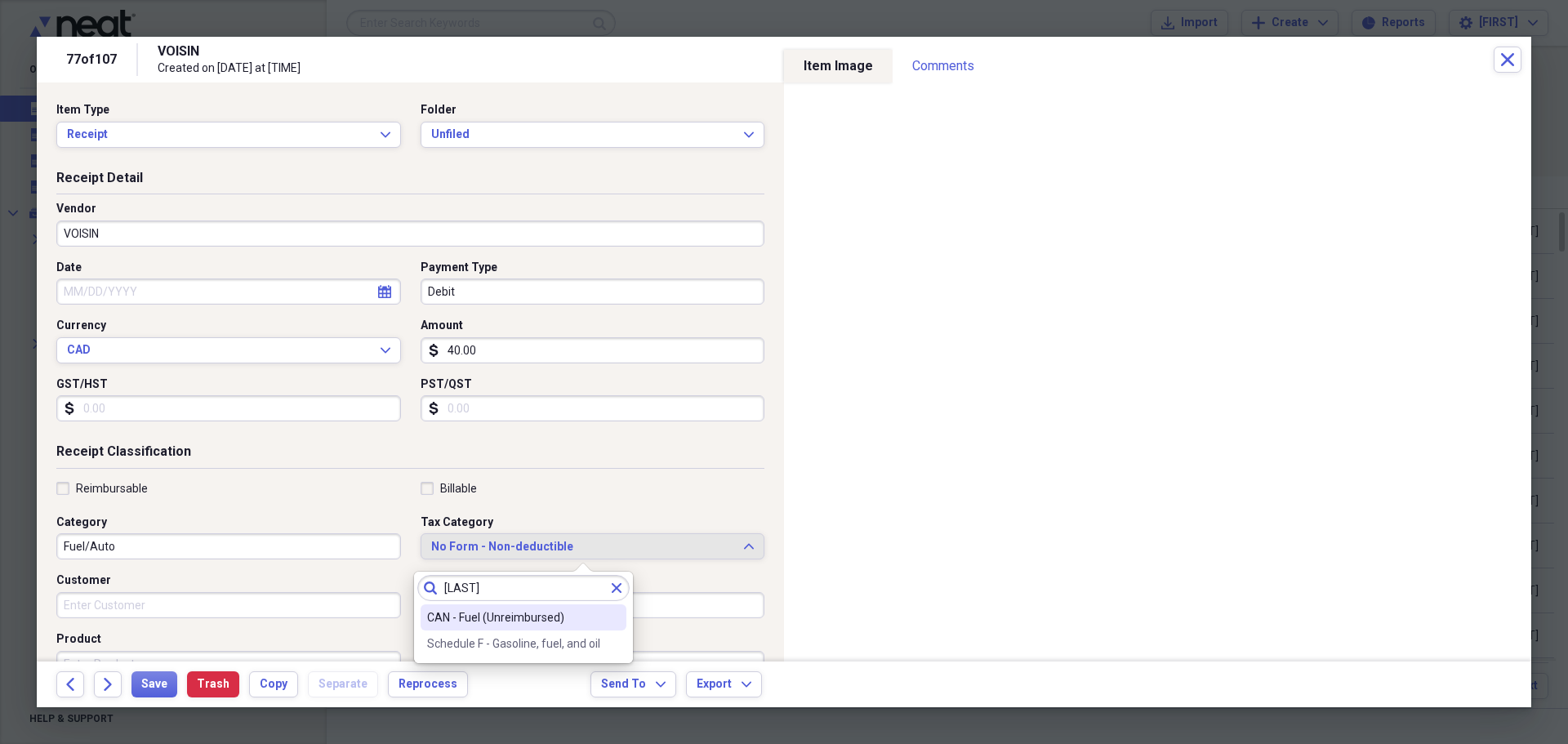 type on "[LAST]" 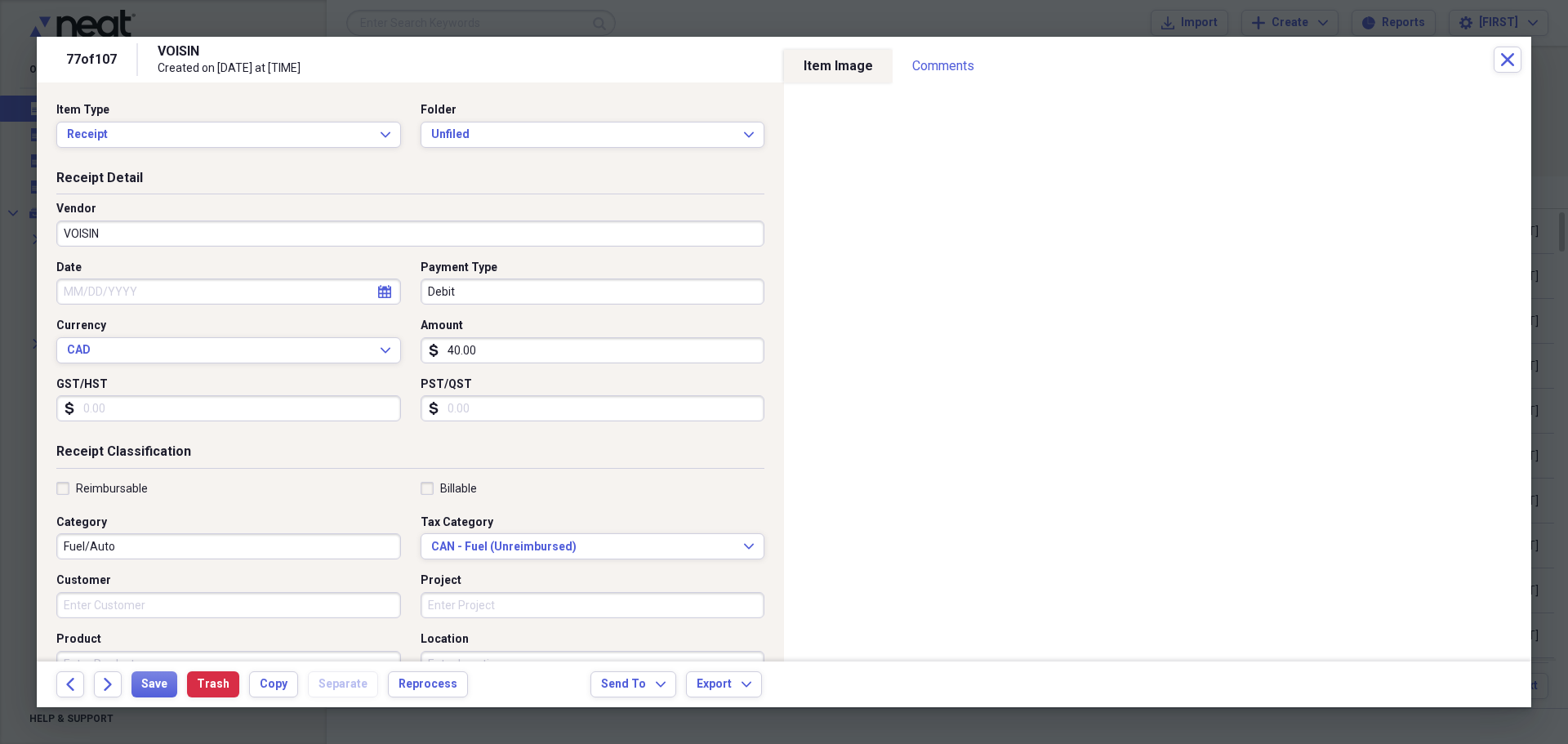 click on "Debit" at bounding box center (593, 292) 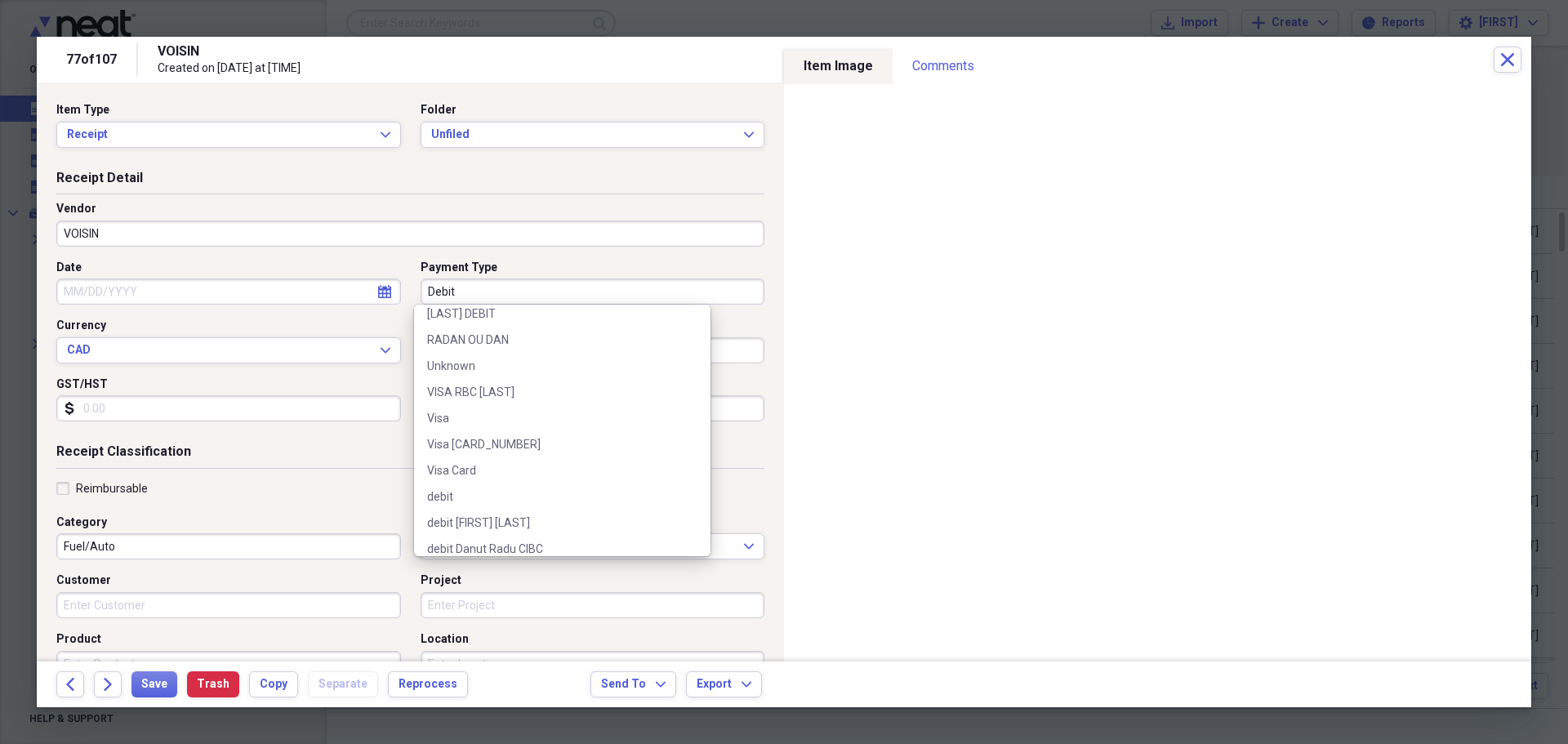 scroll, scrollTop: 1225, scrollLeft: 0, axis: vertical 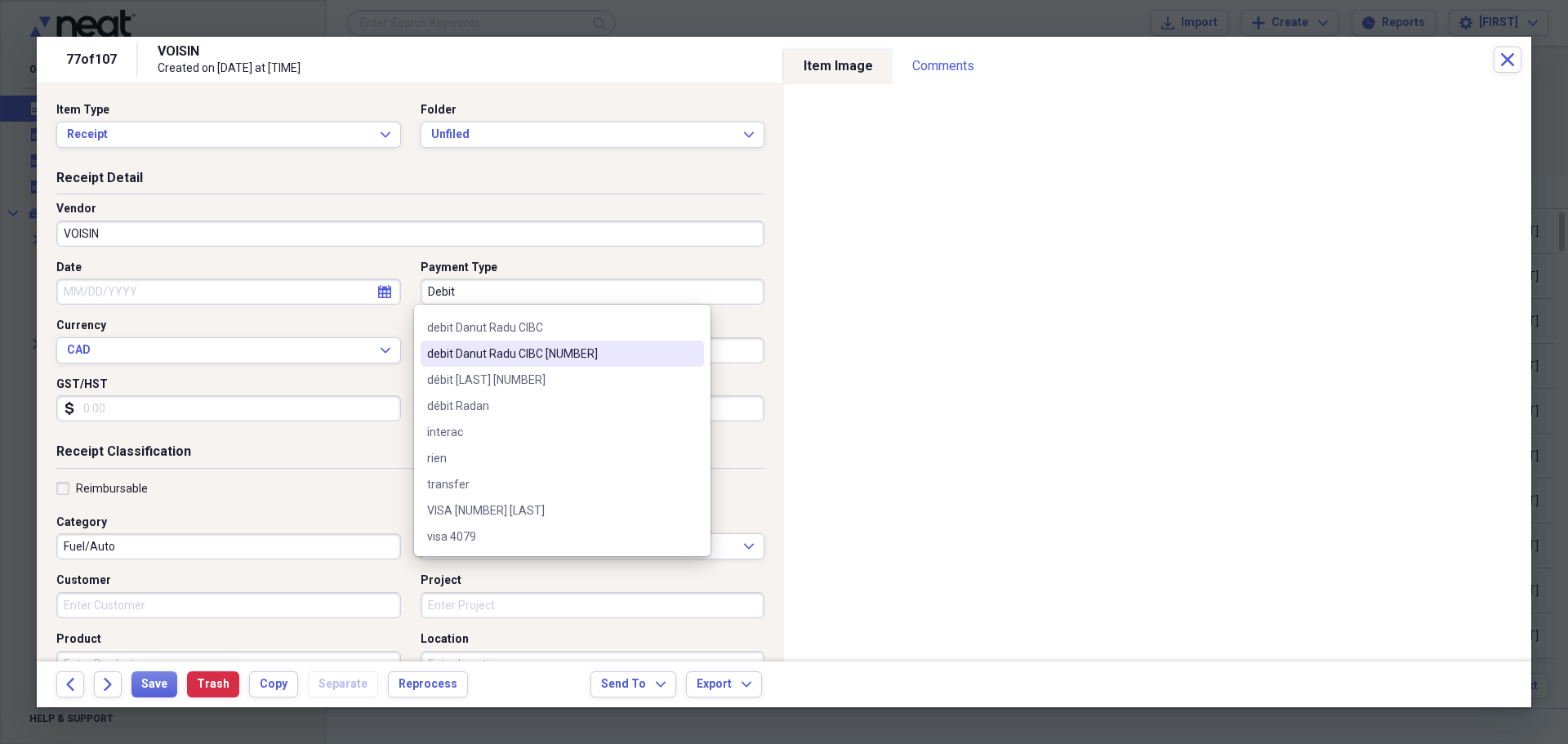 click on "debit Danut Radu CIBC [NUMBER]" at bounding box center [552, 354] 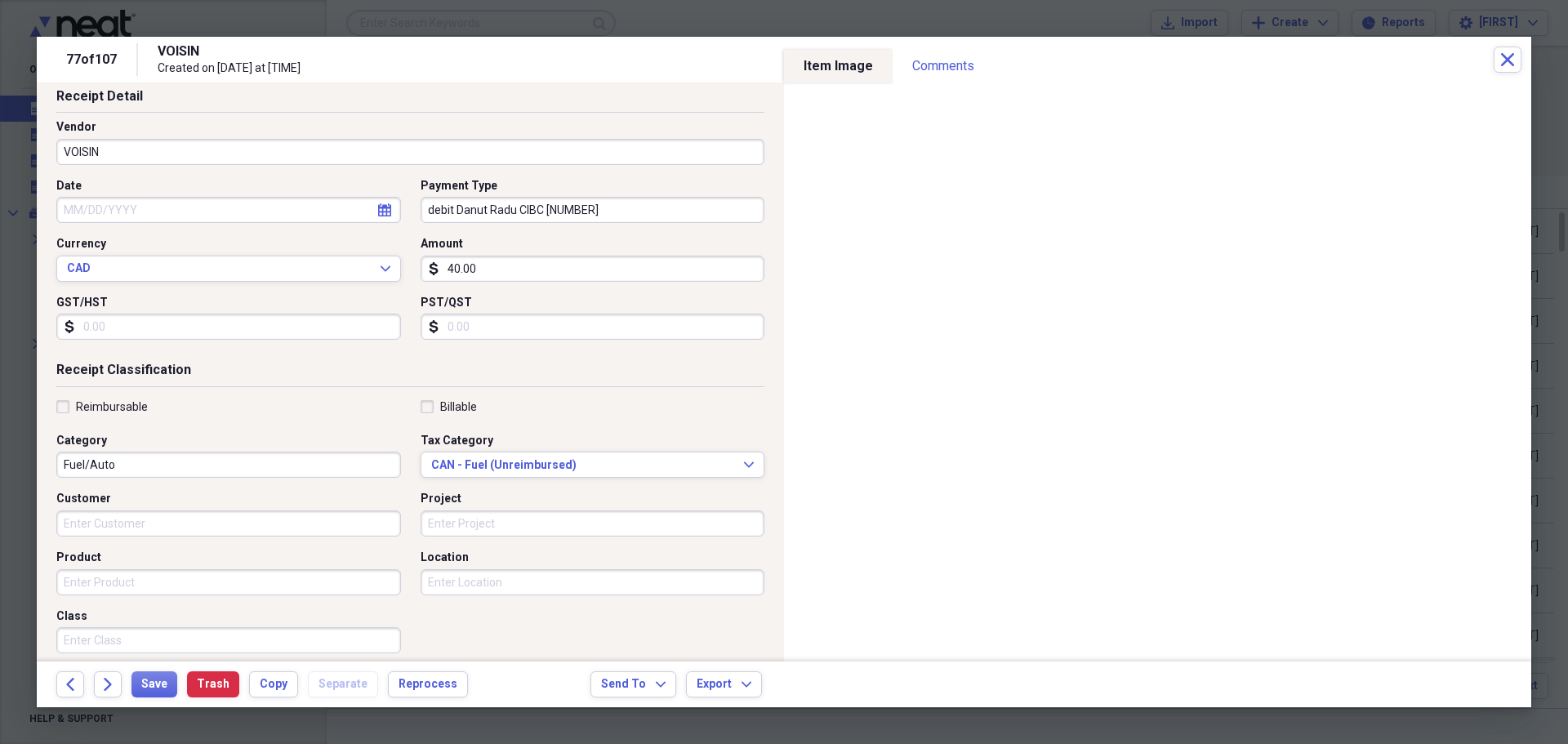 scroll, scrollTop: 0, scrollLeft: 0, axis: both 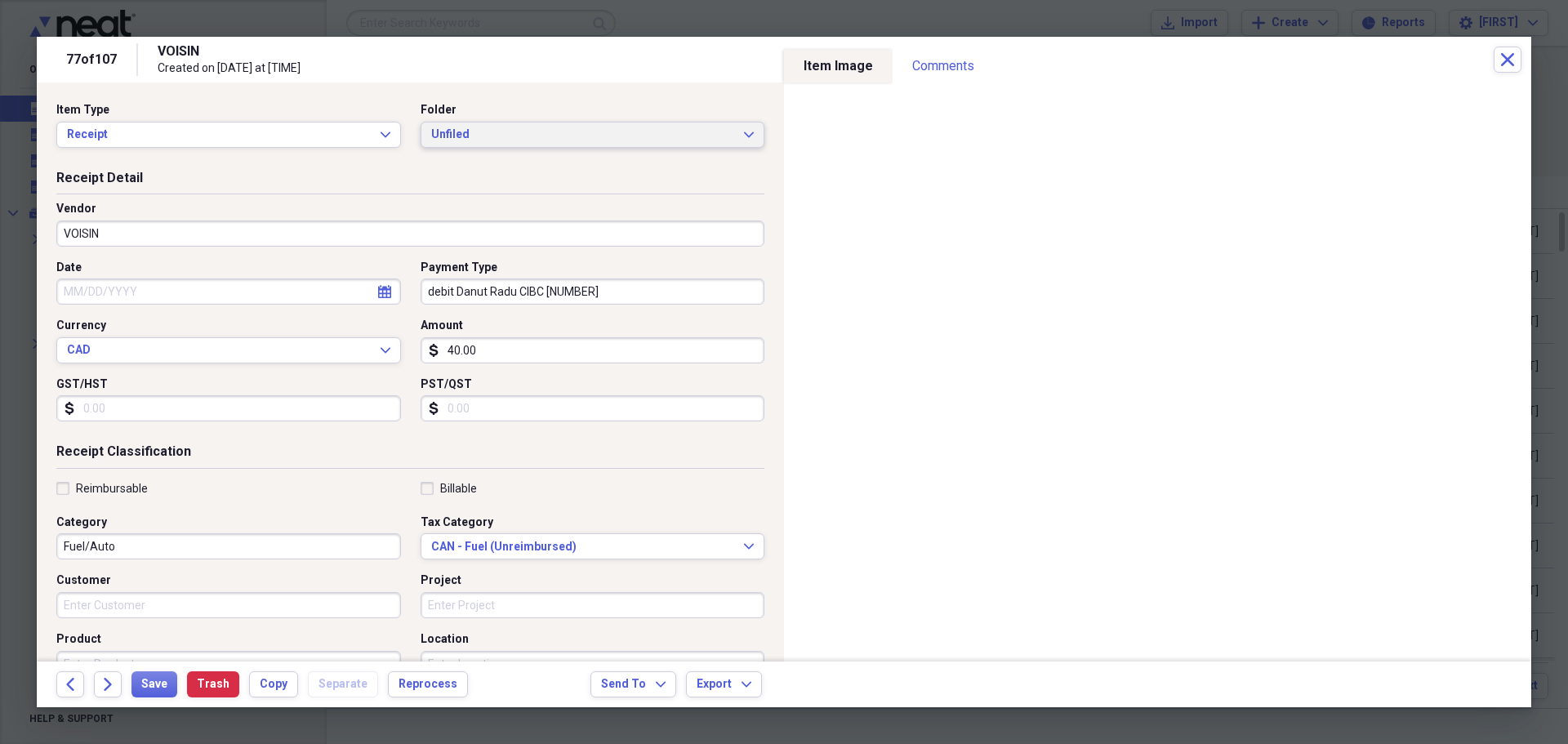 click on "Unfiled Expand" at bounding box center [593, 135] 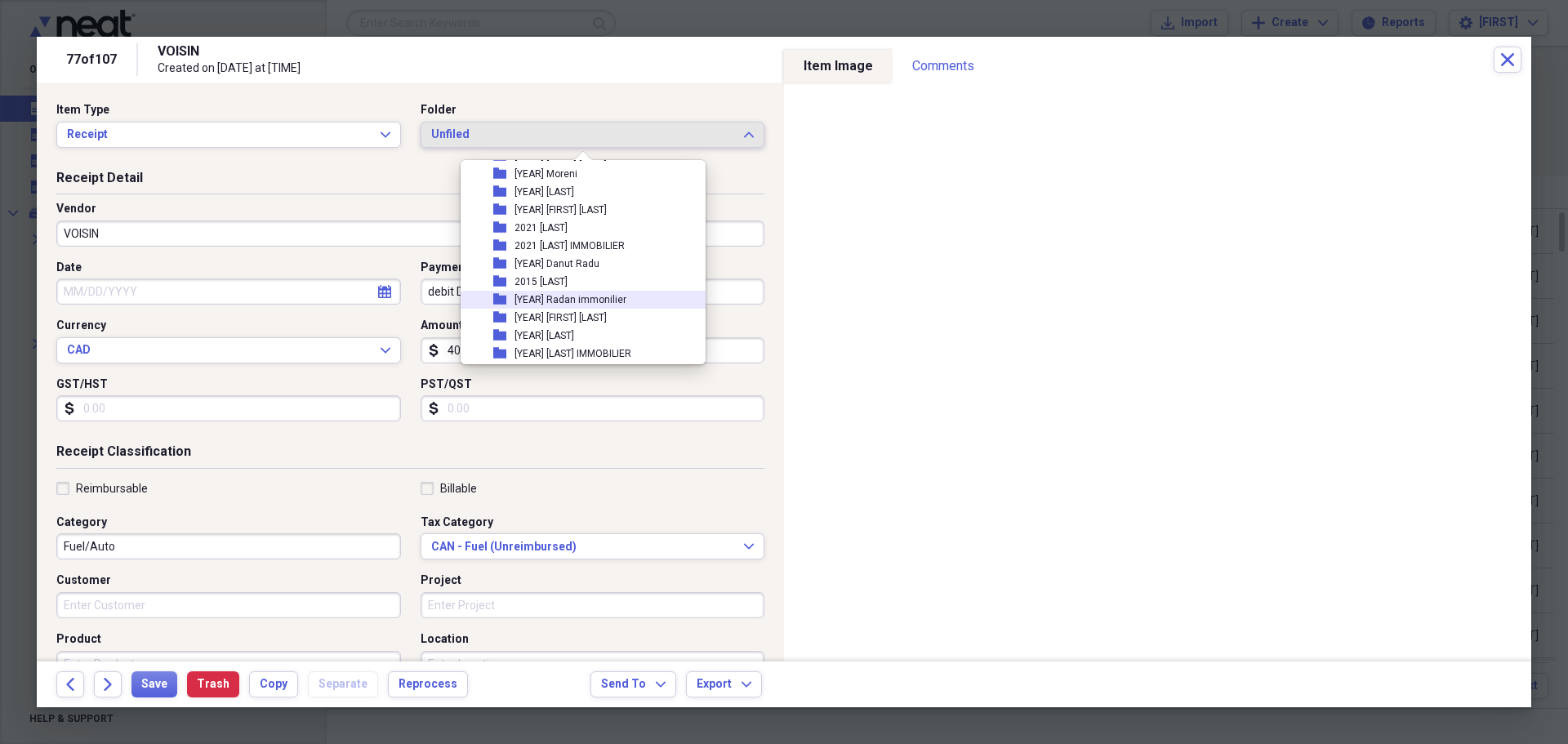 scroll, scrollTop: 490, scrollLeft: 0, axis: vertical 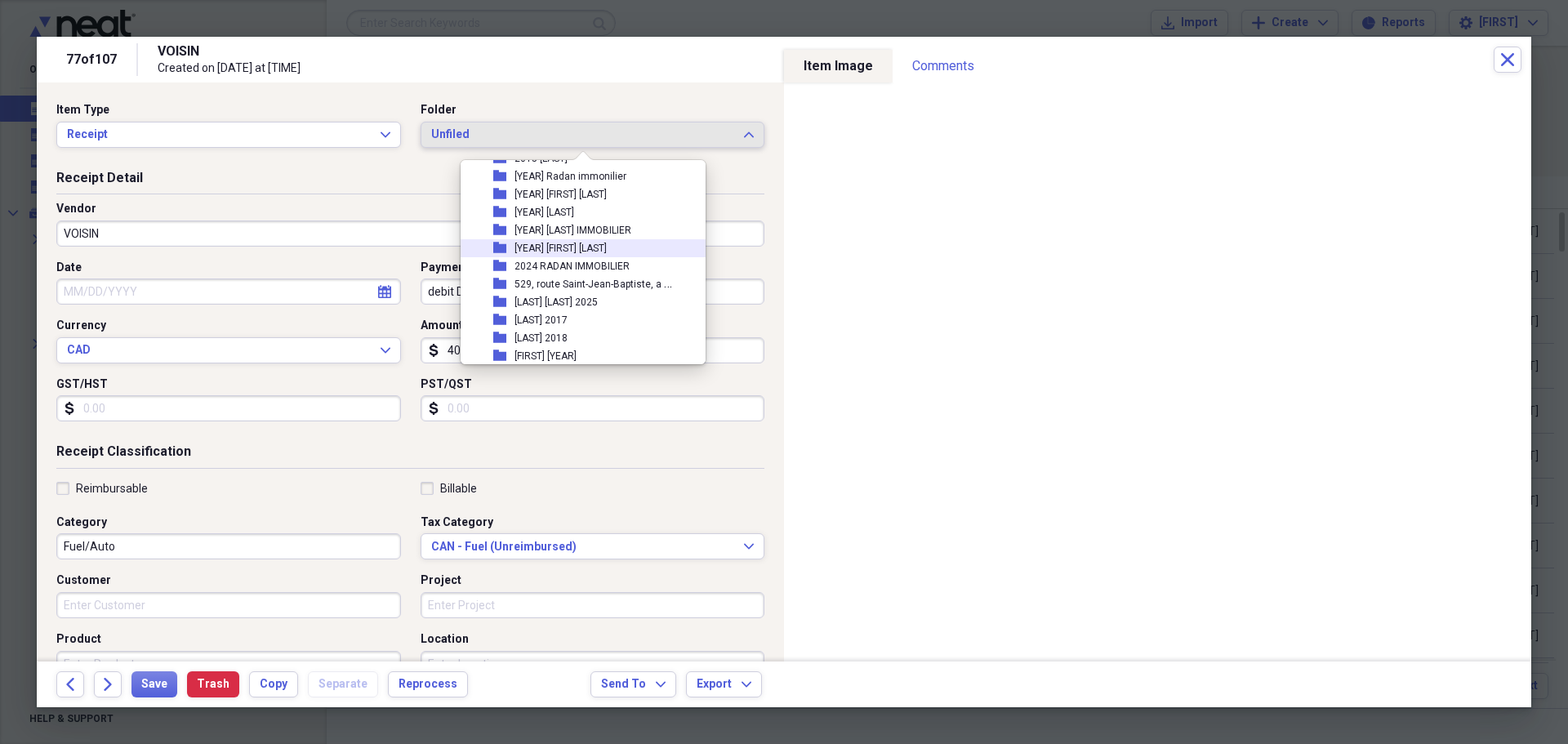click on "[YEAR] [FIRST] [LAST]" at bounding box center (560, 248) 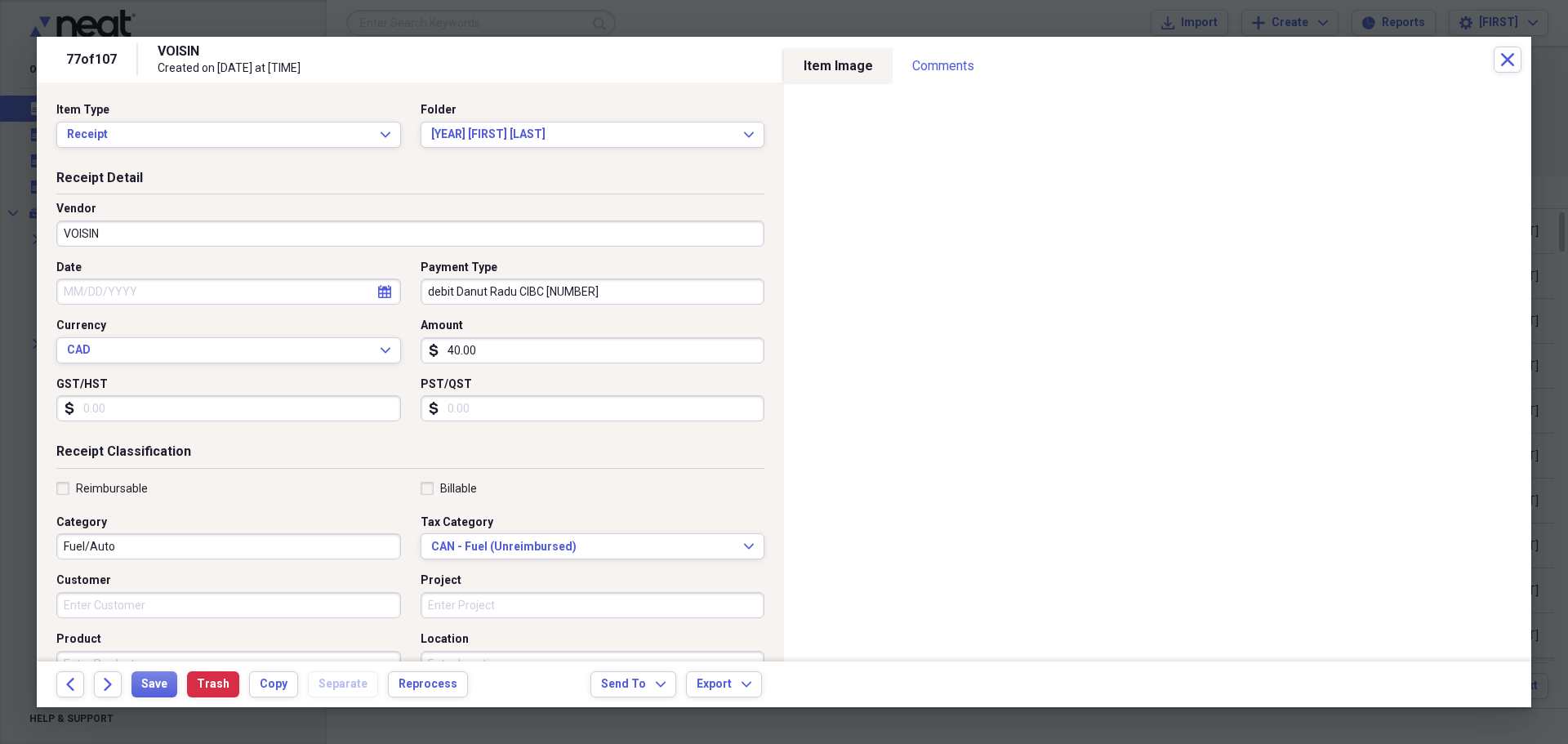click 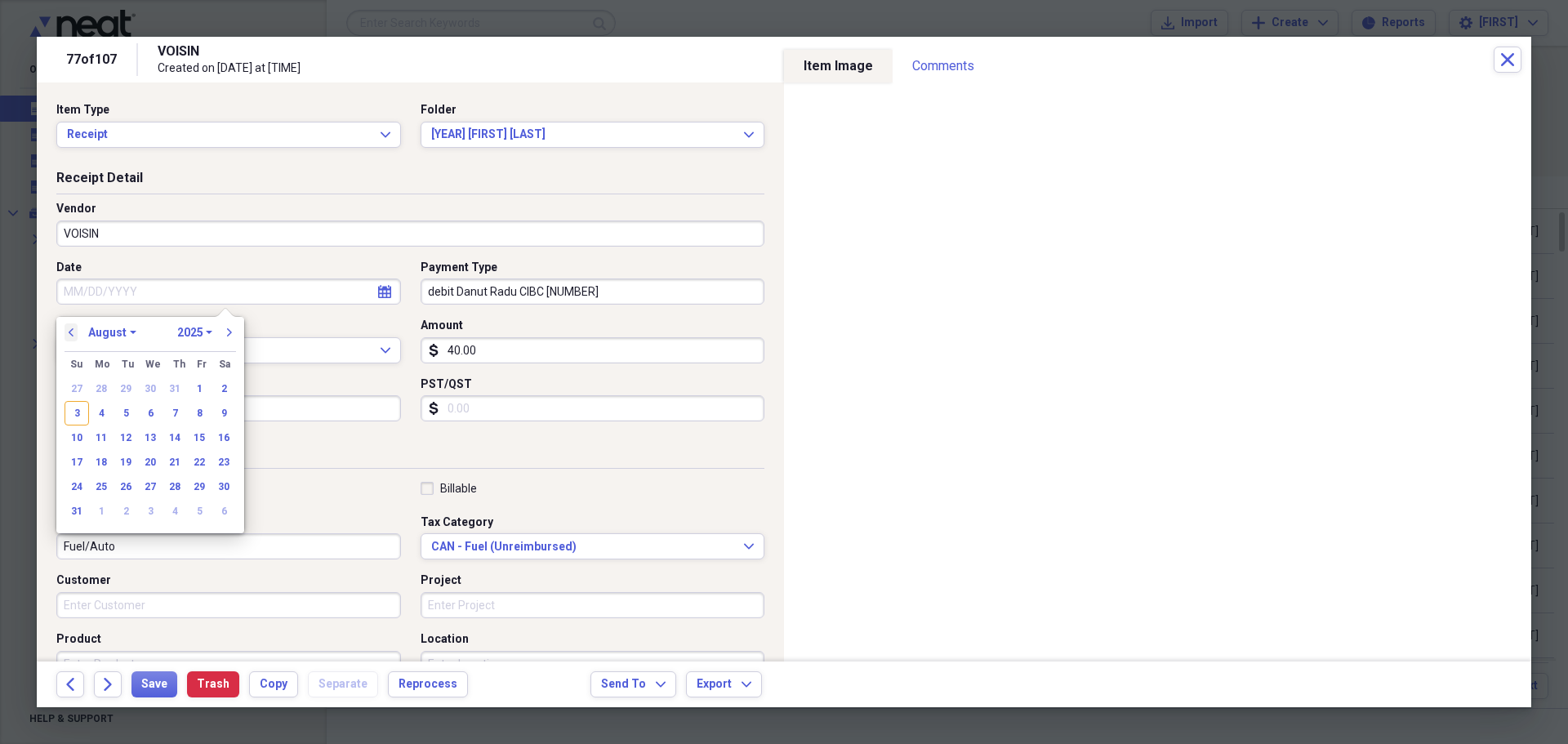click on "previous" at bounding box center (71, 332) 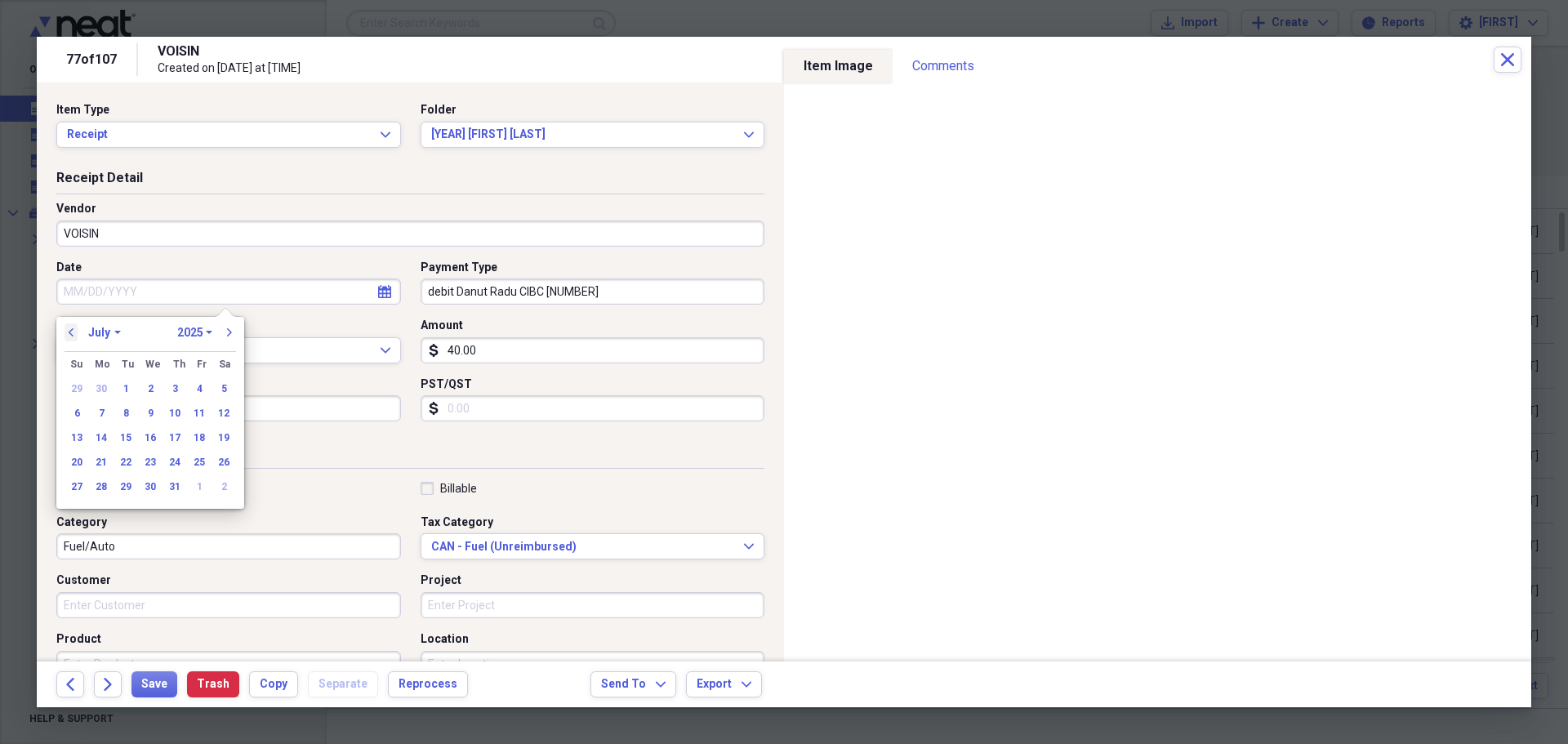 click on "previous" at bounding box center (71, 332) 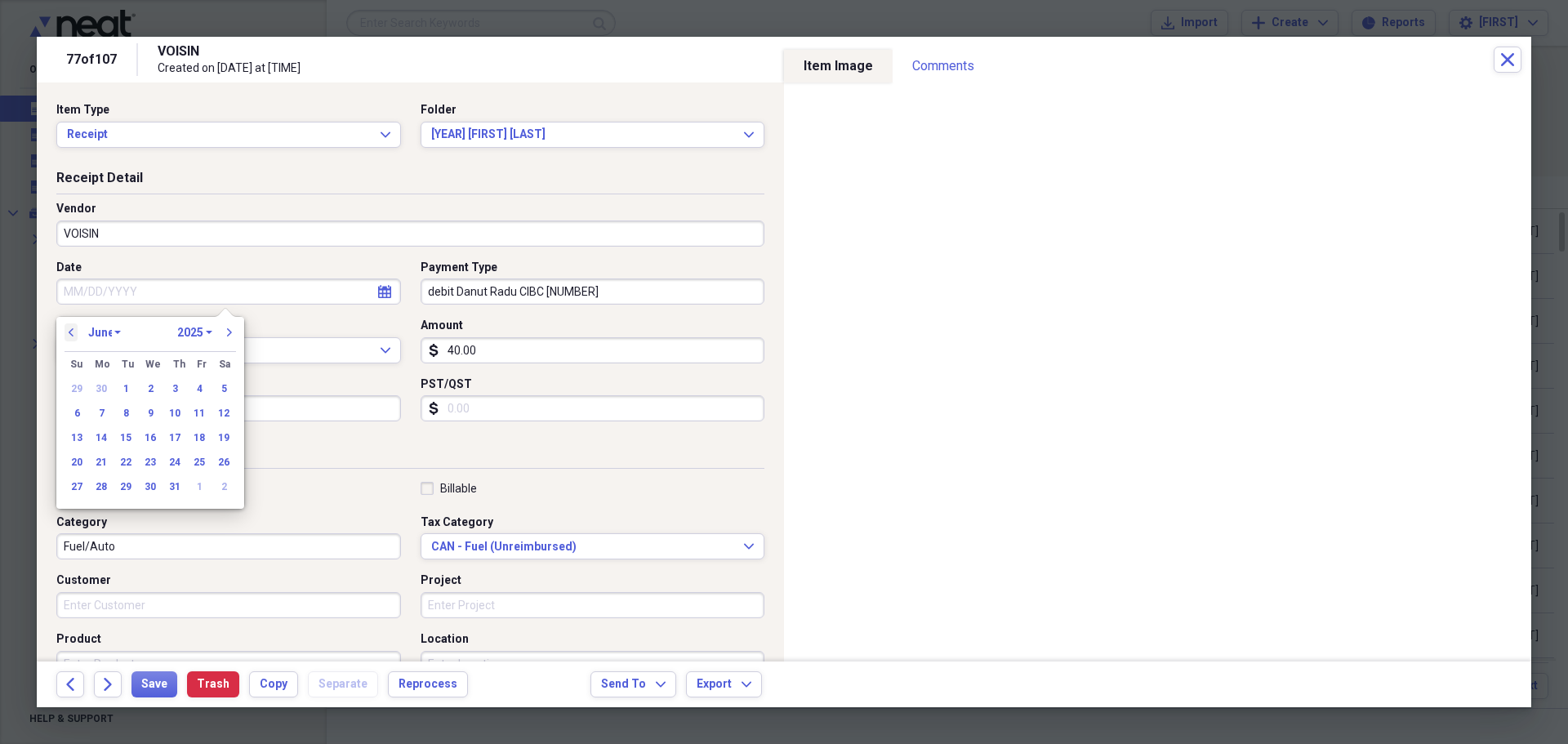 click on "previous" at bounding box center [71, 332] 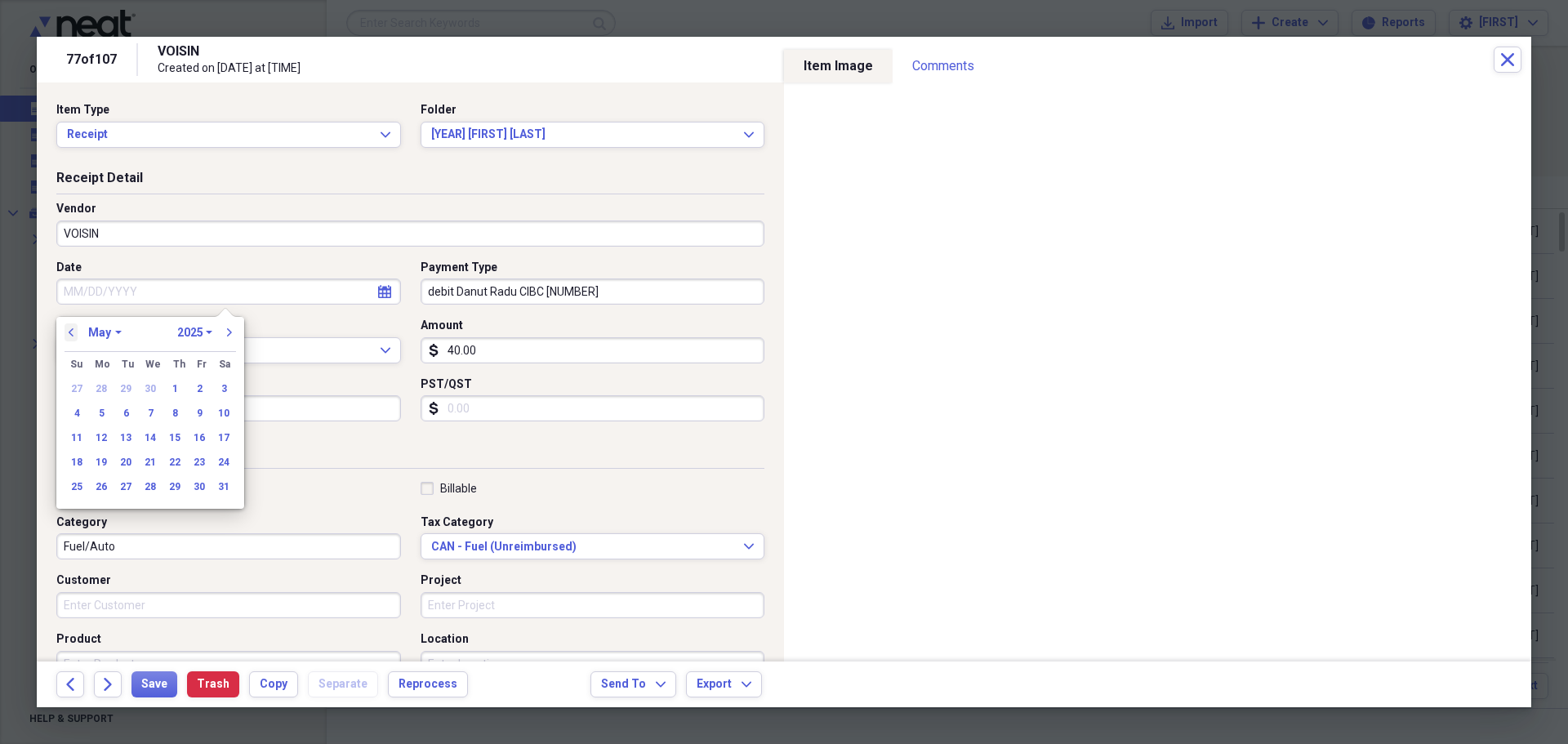 click on "previous" at bounding box center [71, 332] 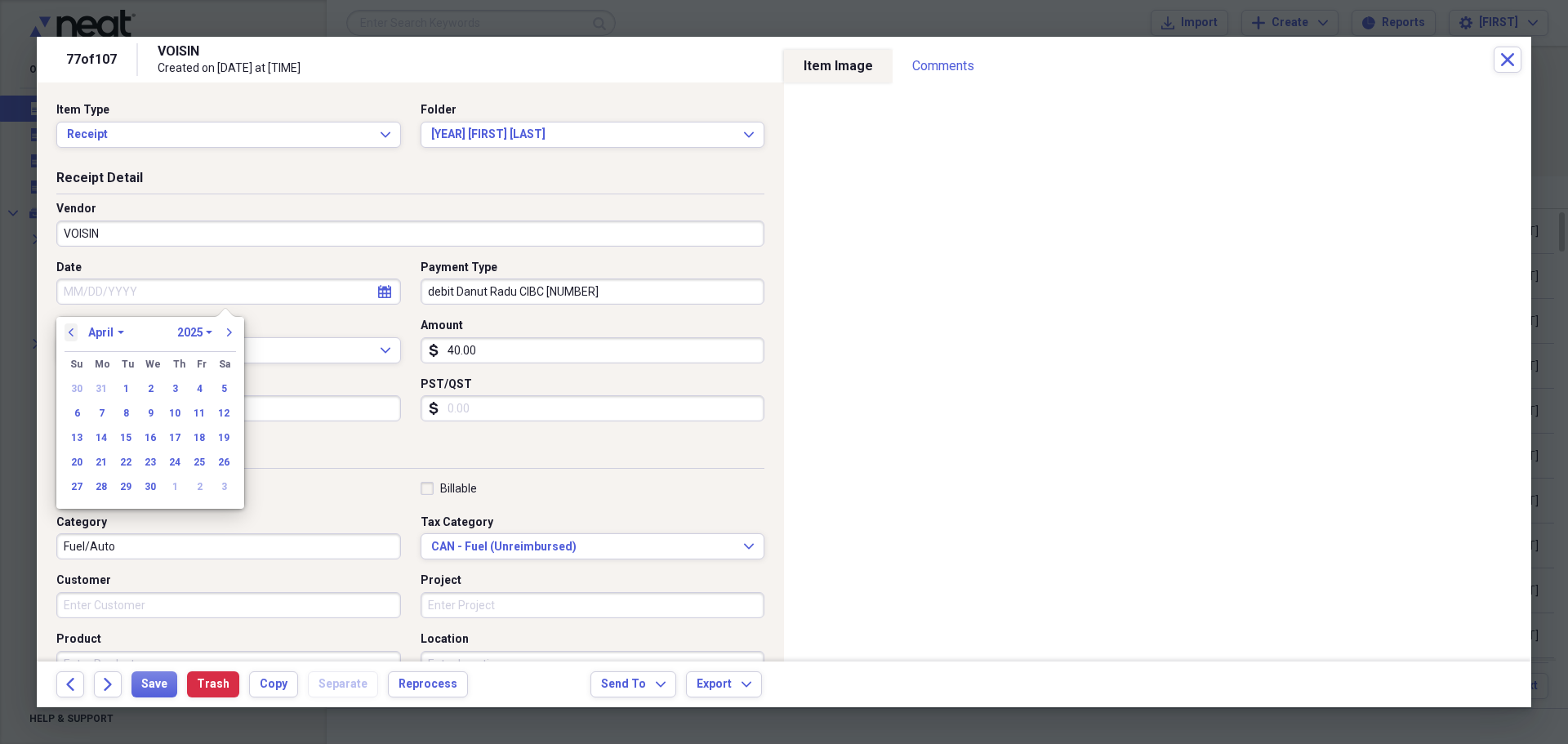 click on "previous" at bounding box center (71, 332) 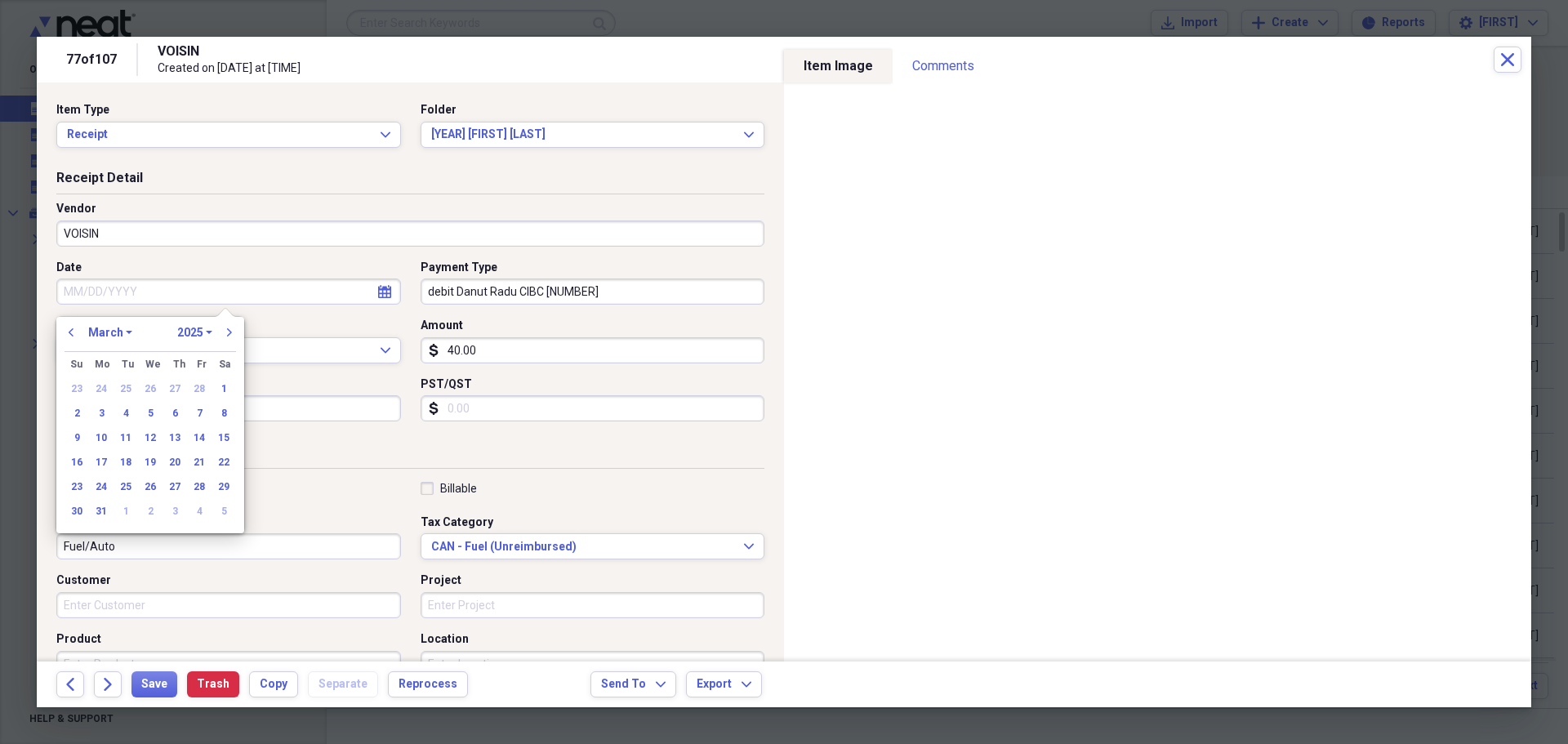 click on "previous January February March April May June July August September October November December 1970 1971 1972 1973 1974 1975 1976 1977 1978 1979 1980 1981 1982 1983 1984 1985 1986 1987 1988 1989 1990 1991 1992 1993 1994 1995 1996 1997 1998 1999 2000 2001 2002 2003 2004 2005 2006 2007 2008 2009 2010 2011 2012 2013 2014 2015 2016 2017 2018 2019 2020 2021 2022 2023 2024 2025 2026 2027 2028 2029 2030 2031 2032 2033 2034 2035 next" at bounding box center (150, 337) 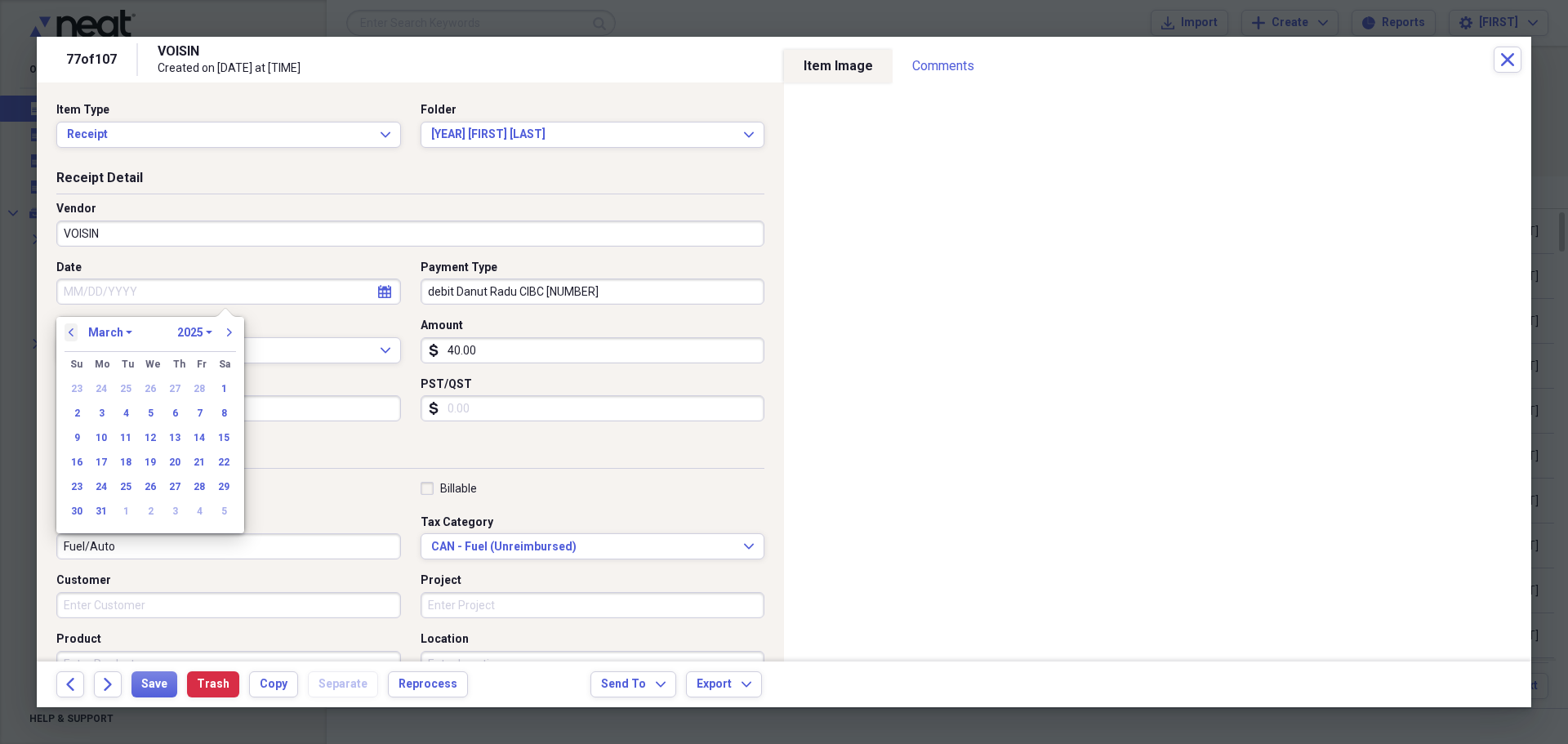 click on "previous" at bounding box center (71, 332) 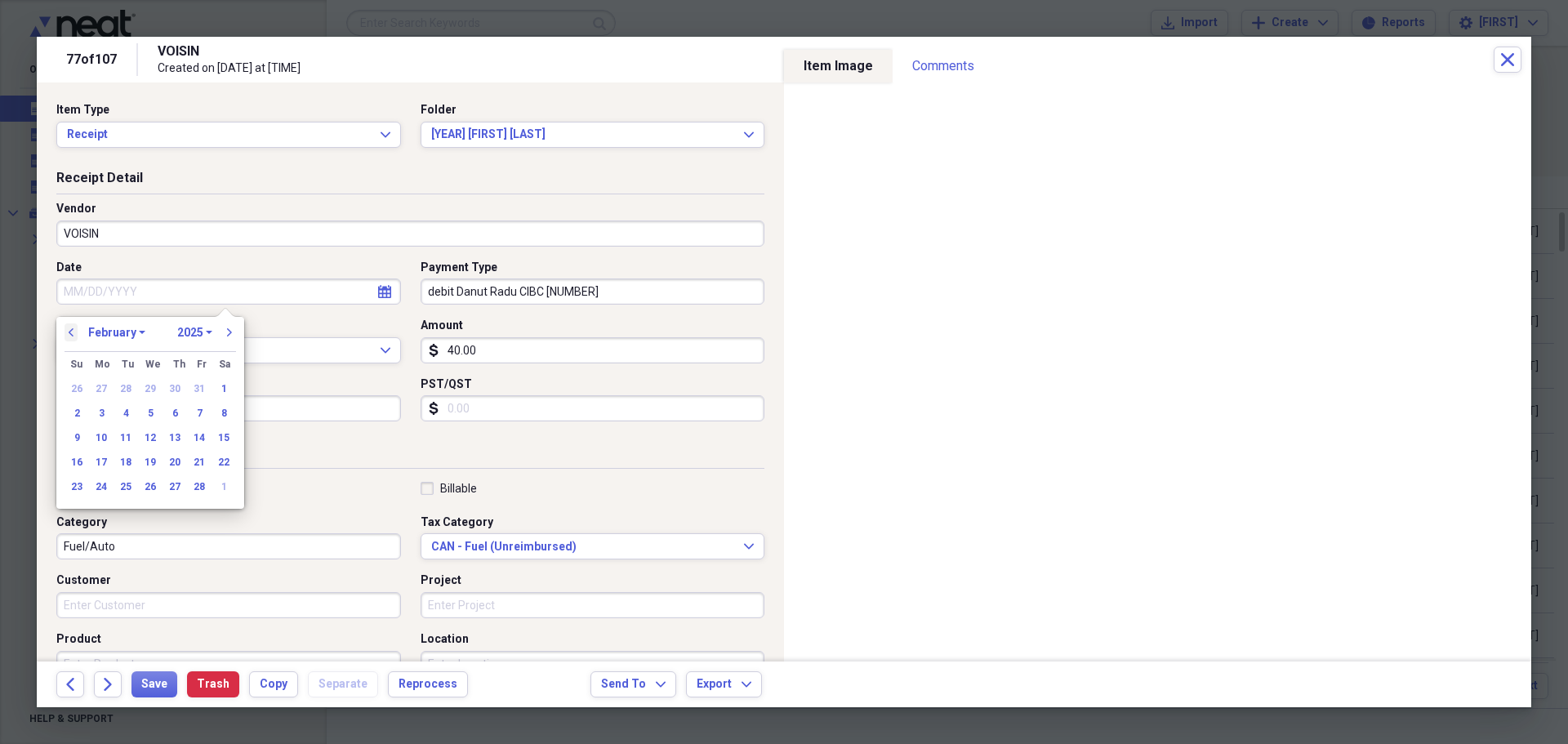 click on "previous" at bounding box center (71, 332) 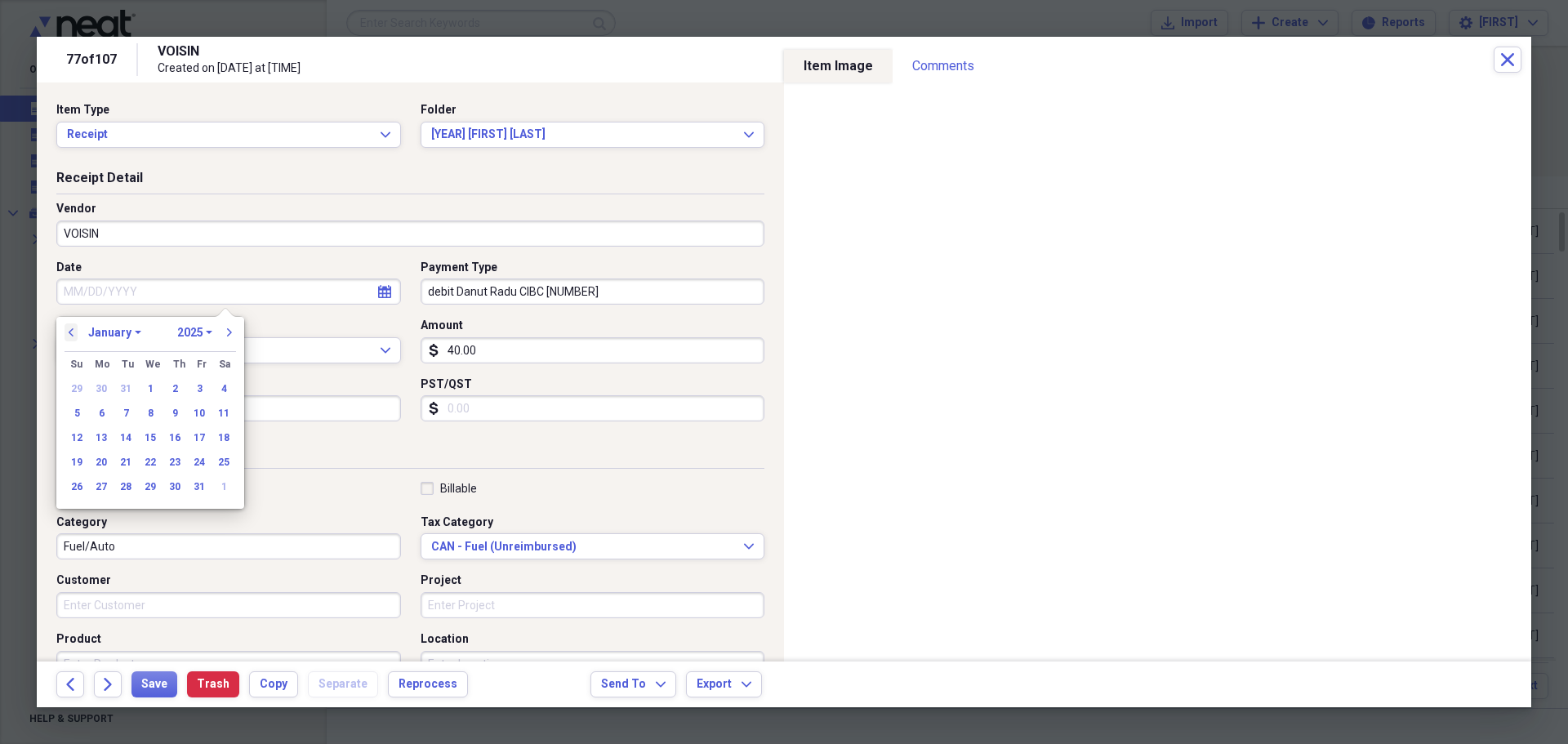 click on "previous" at bounding box center [71, 332] 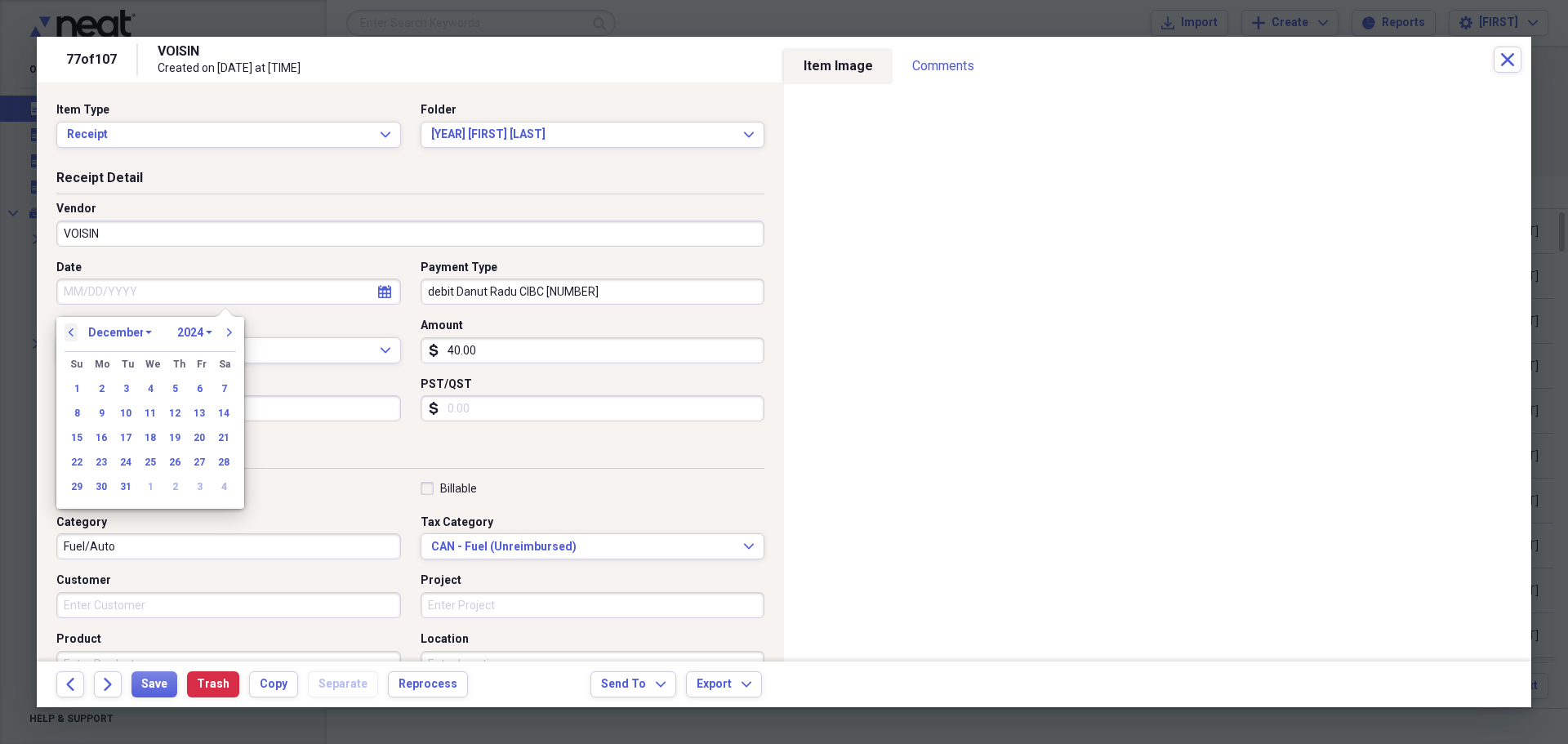 click on "previous" at bounding box center (71, 332) 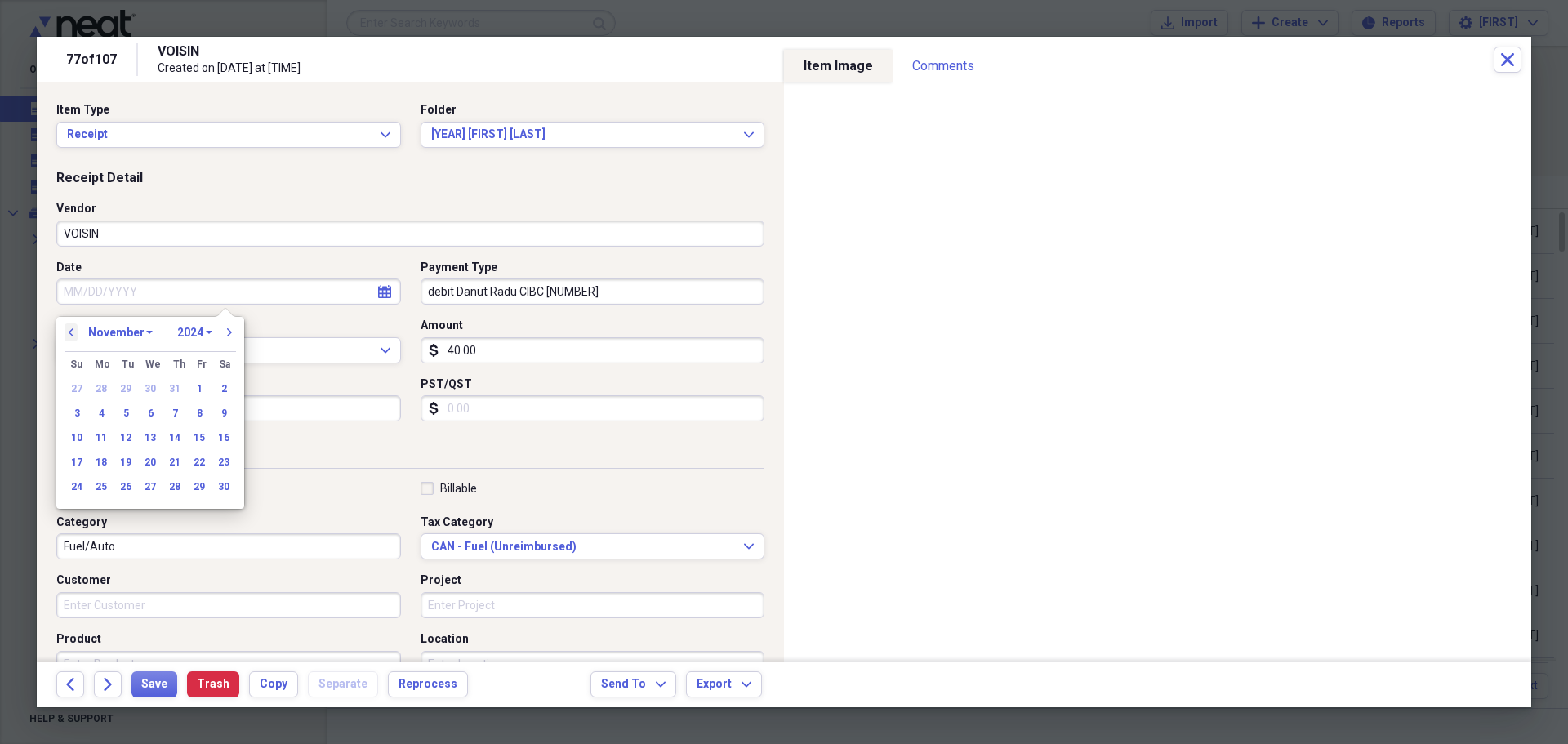 click on "previous" at bounding box center [71, 332] 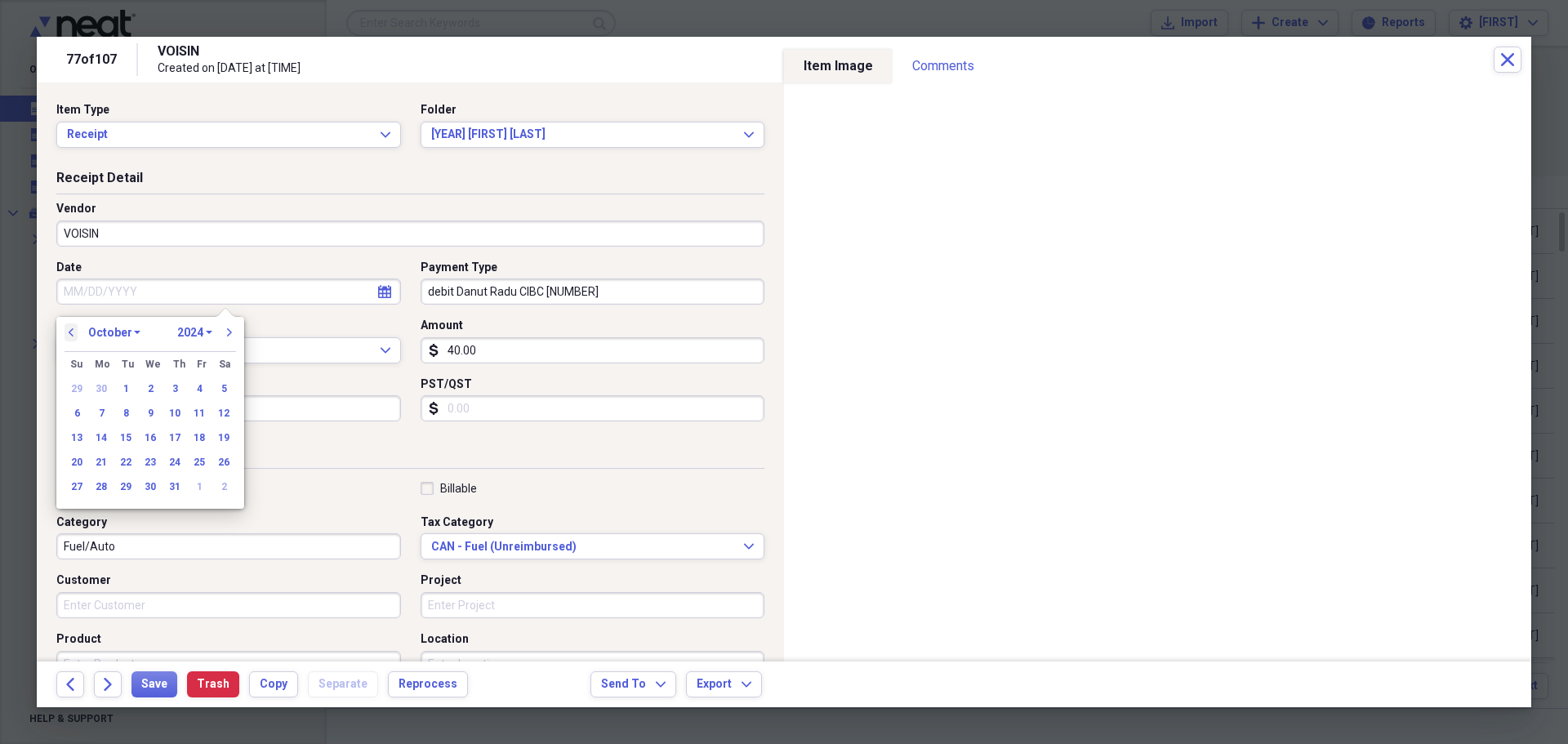 click on "previous" at bounding box center [71, 332] 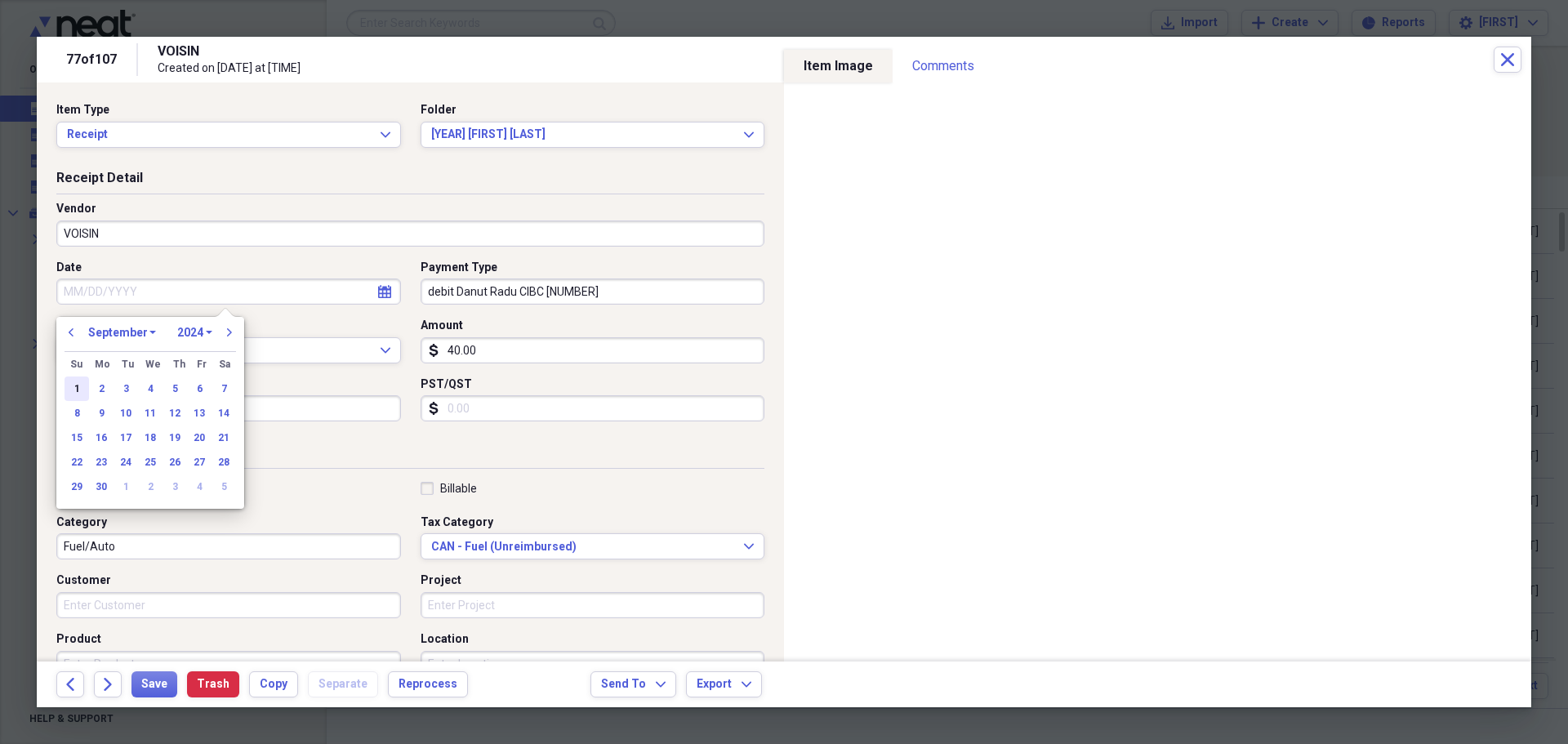 click on "1" at bounding box center [77, 389] 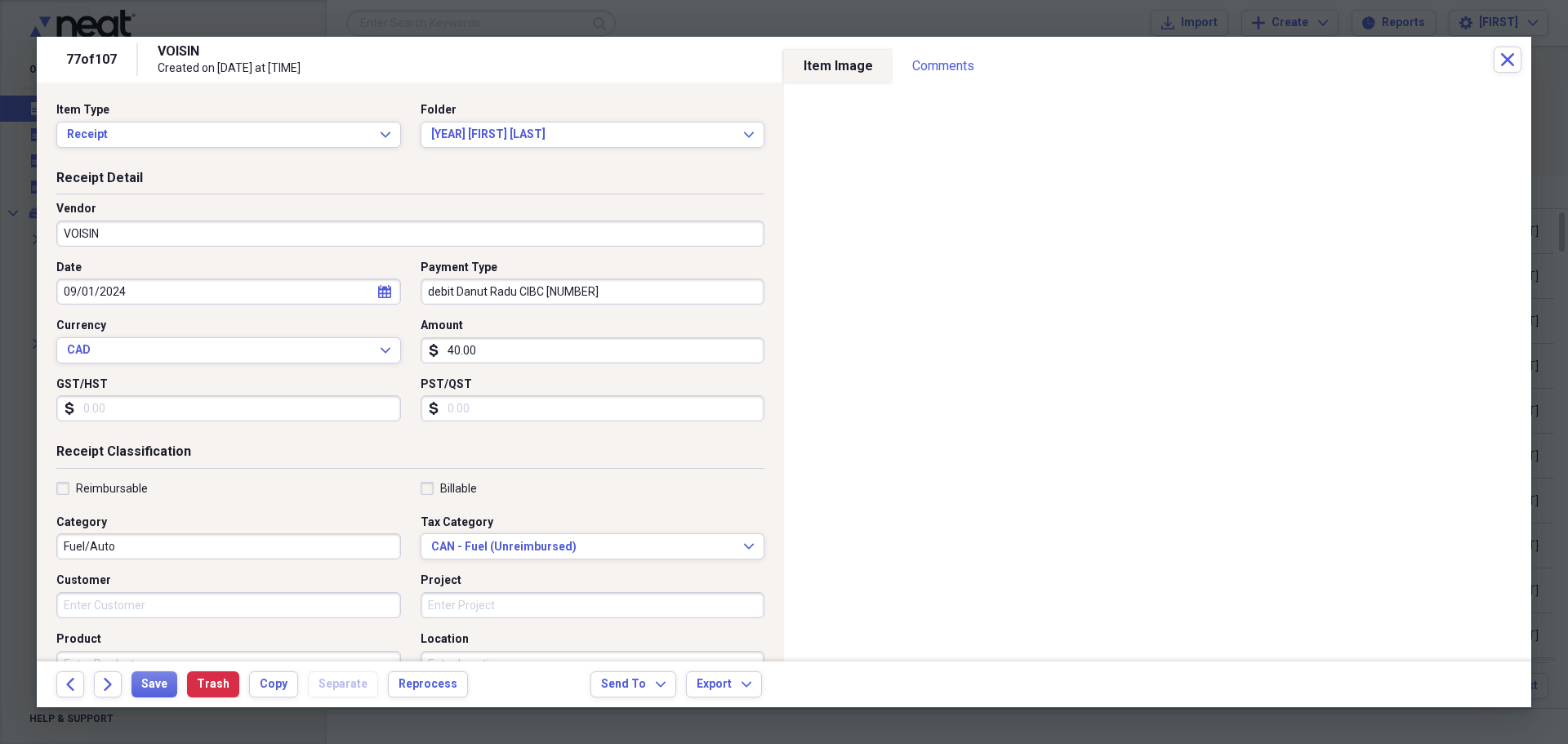 click on "Reimbursable" at bounding box center [102, 488] 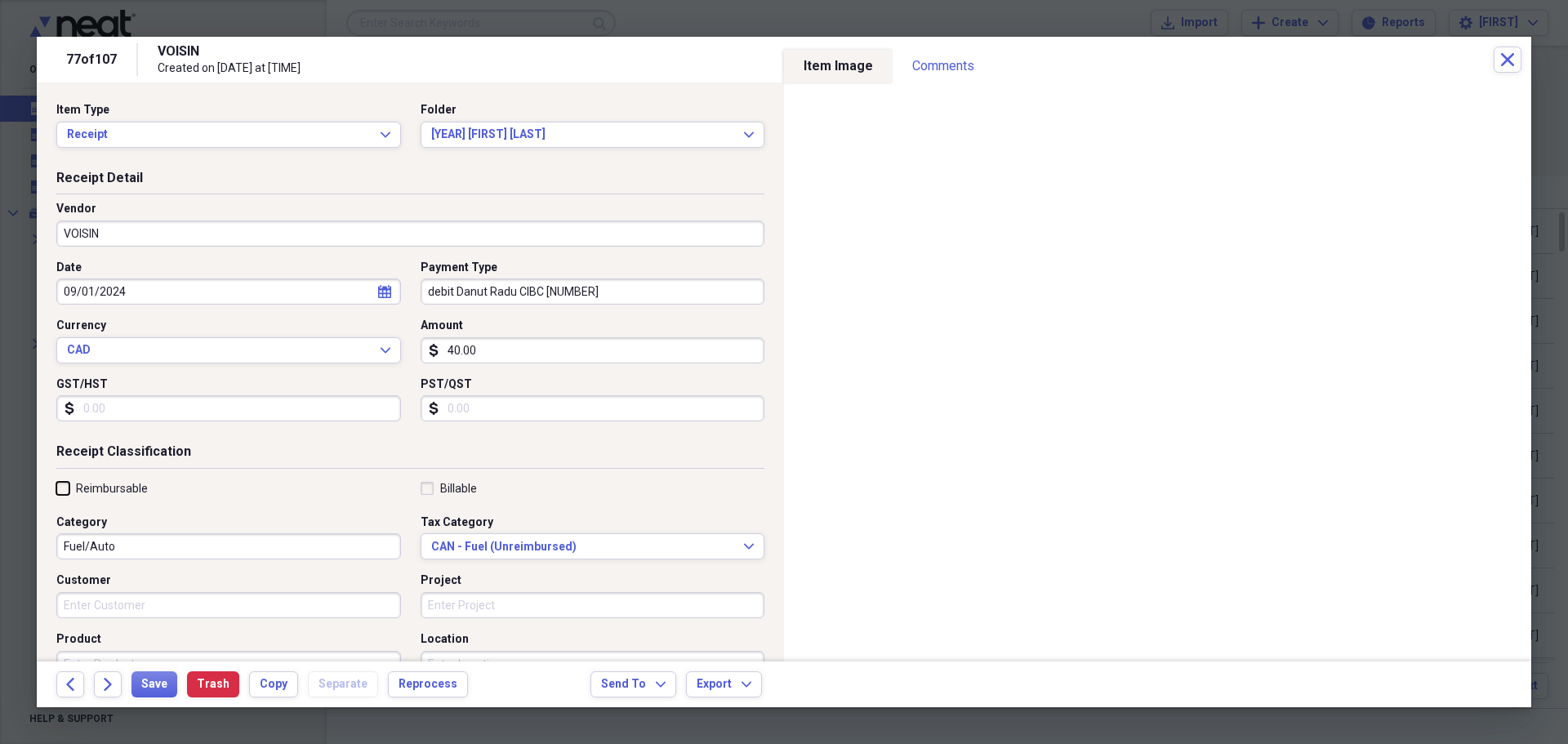 click on "Reimbursable" at bounding box center (56, 488) 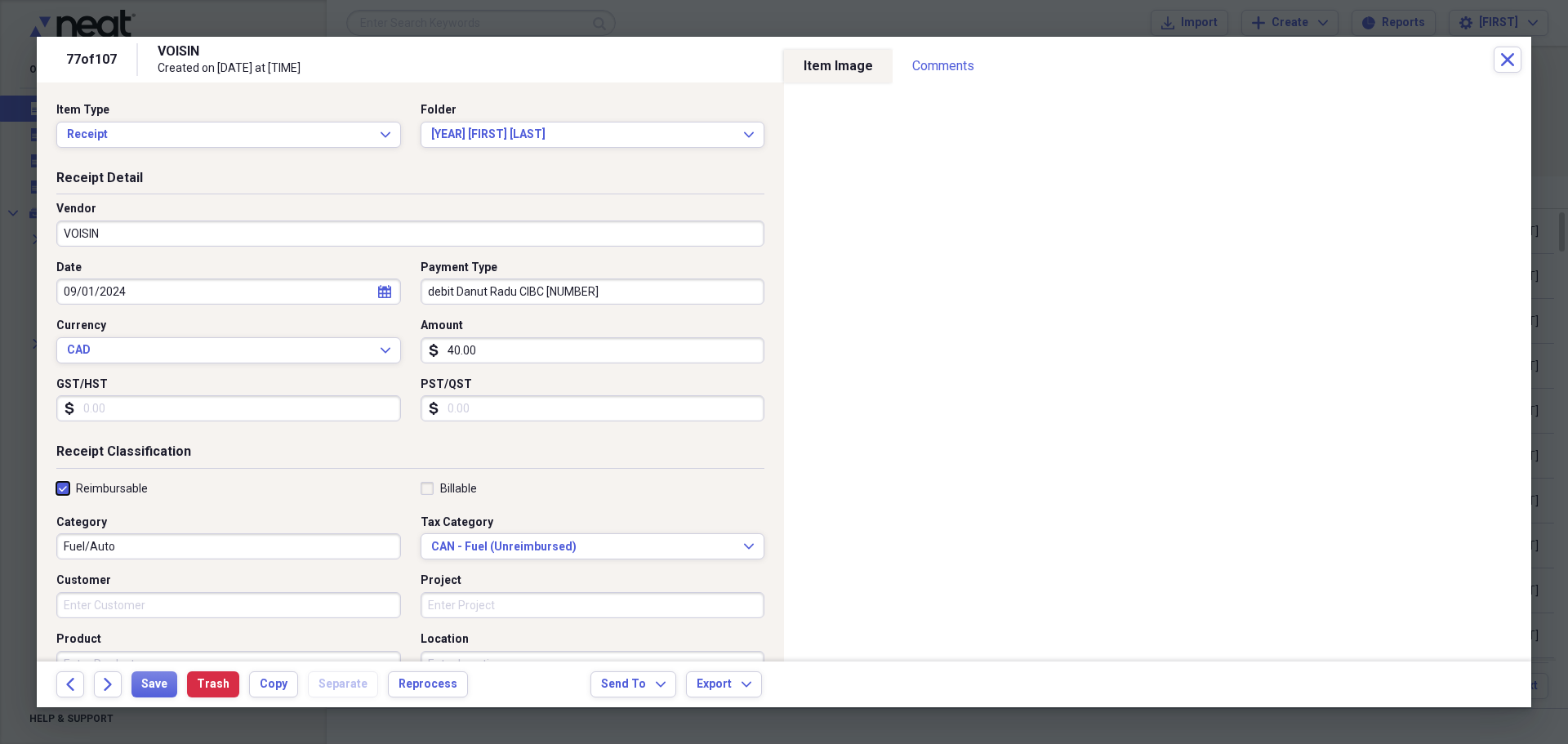 checkbox on "true" 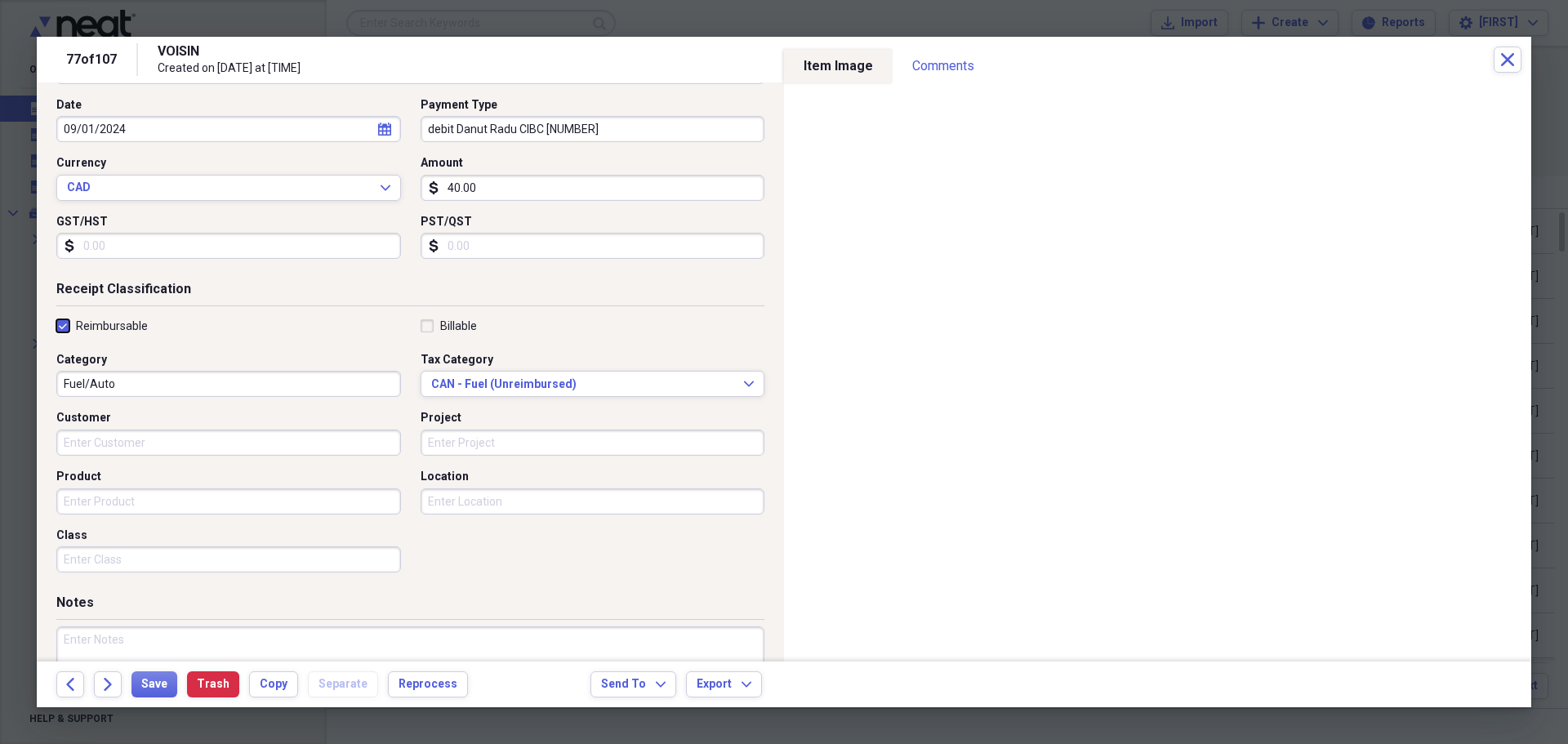 scroll, scrollTop: 163, scrollLeft: 0, axis: vertical 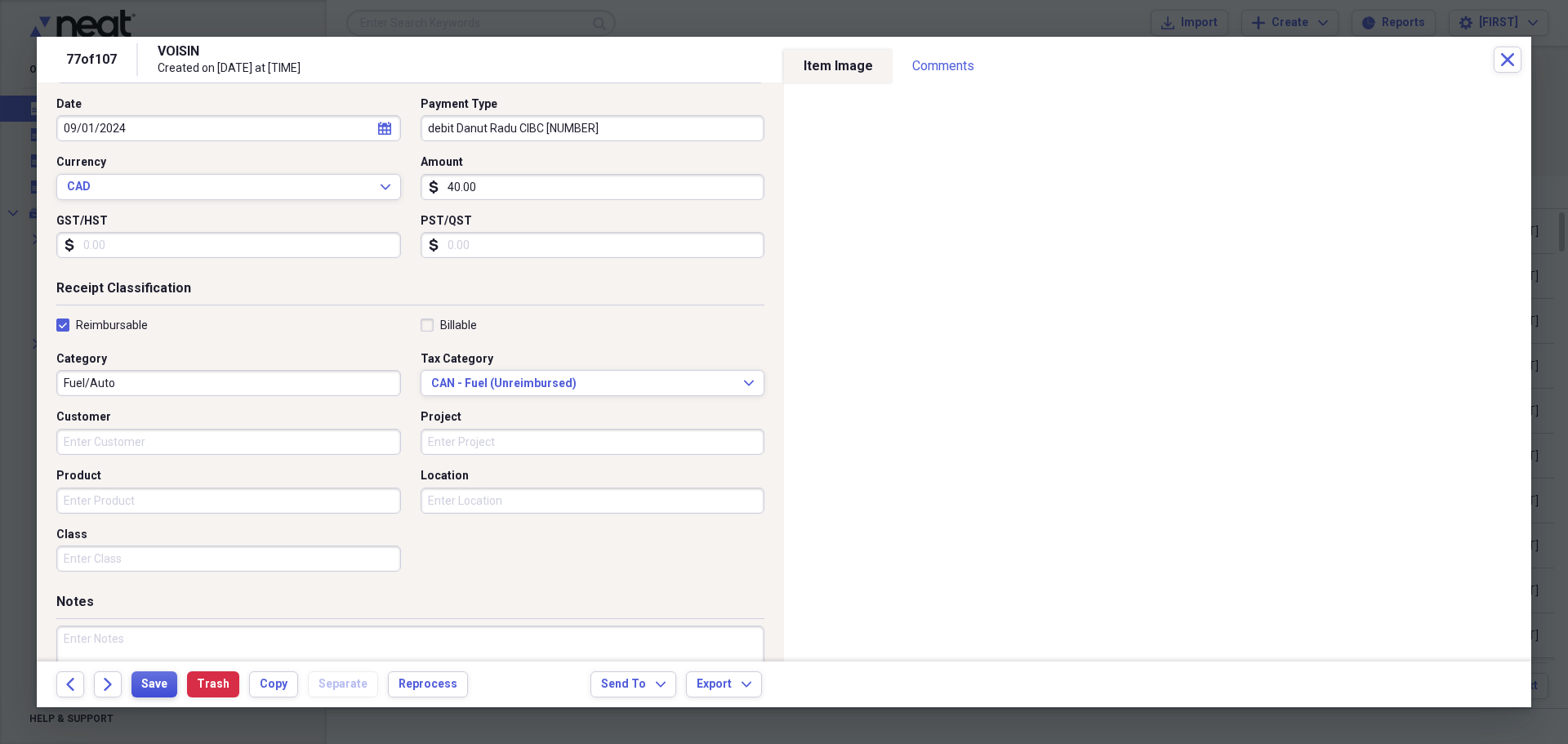 click on "Save" at bounding box center (154, 684) 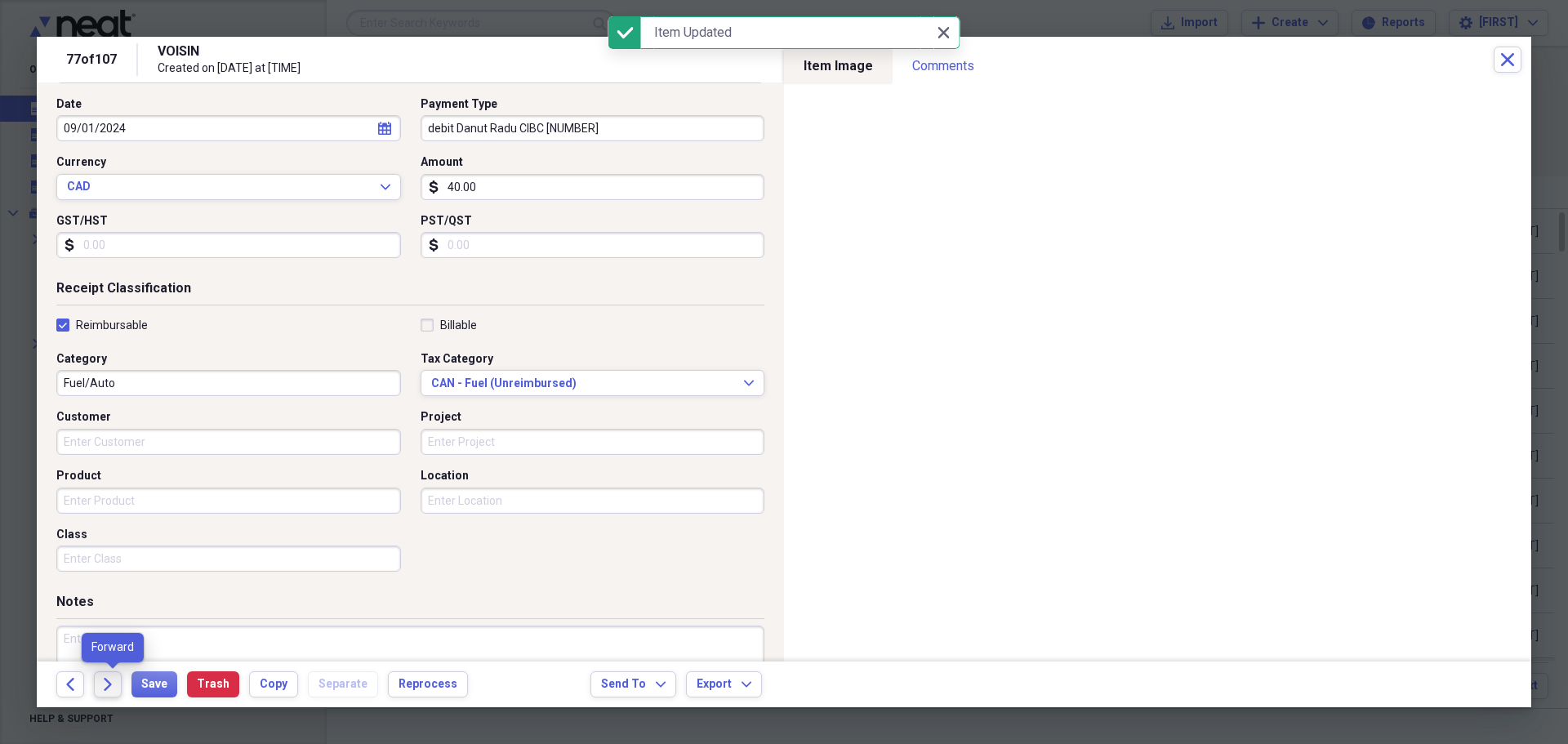 click on "Forward" 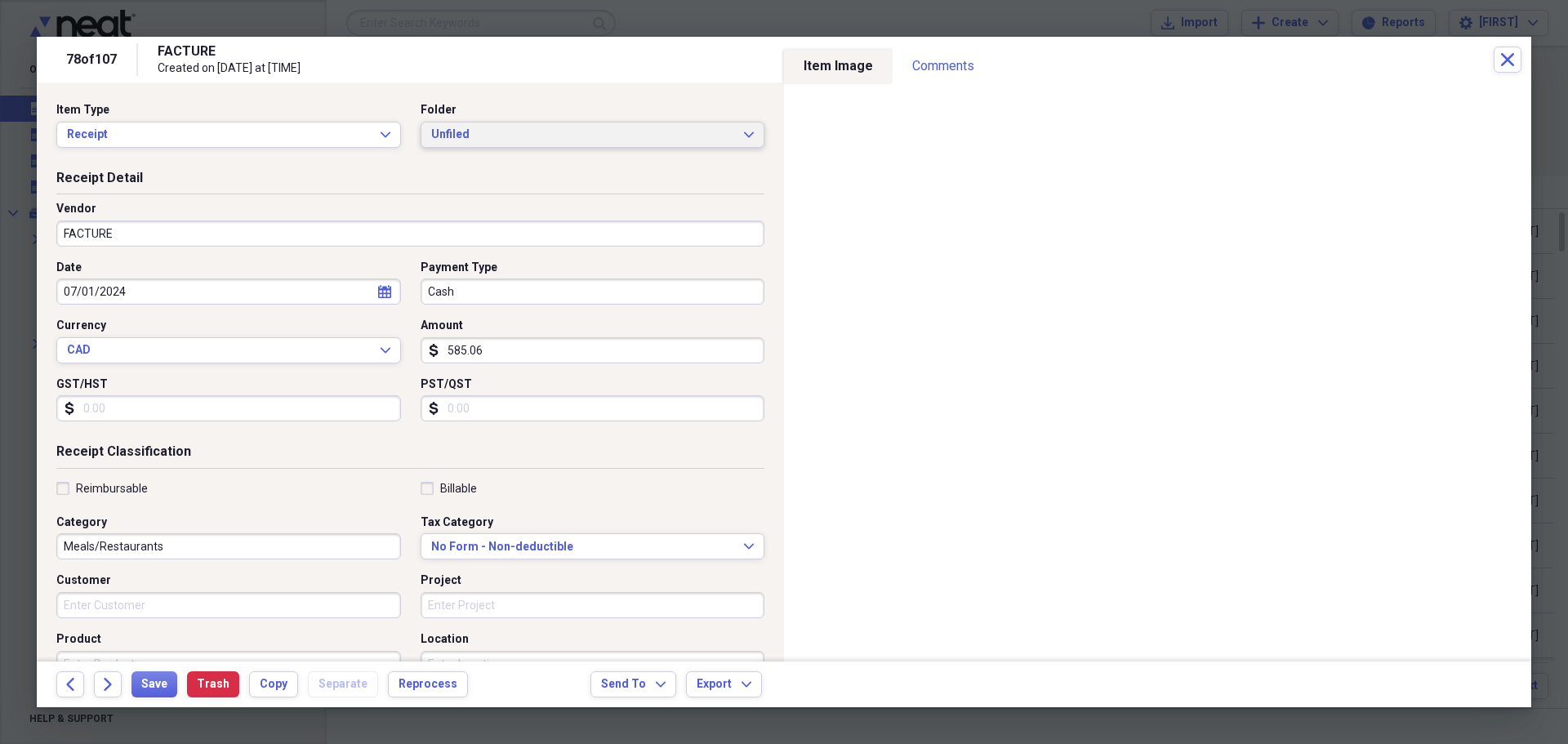 click on "Unfiled Expand" at bounding box center [593, 135] 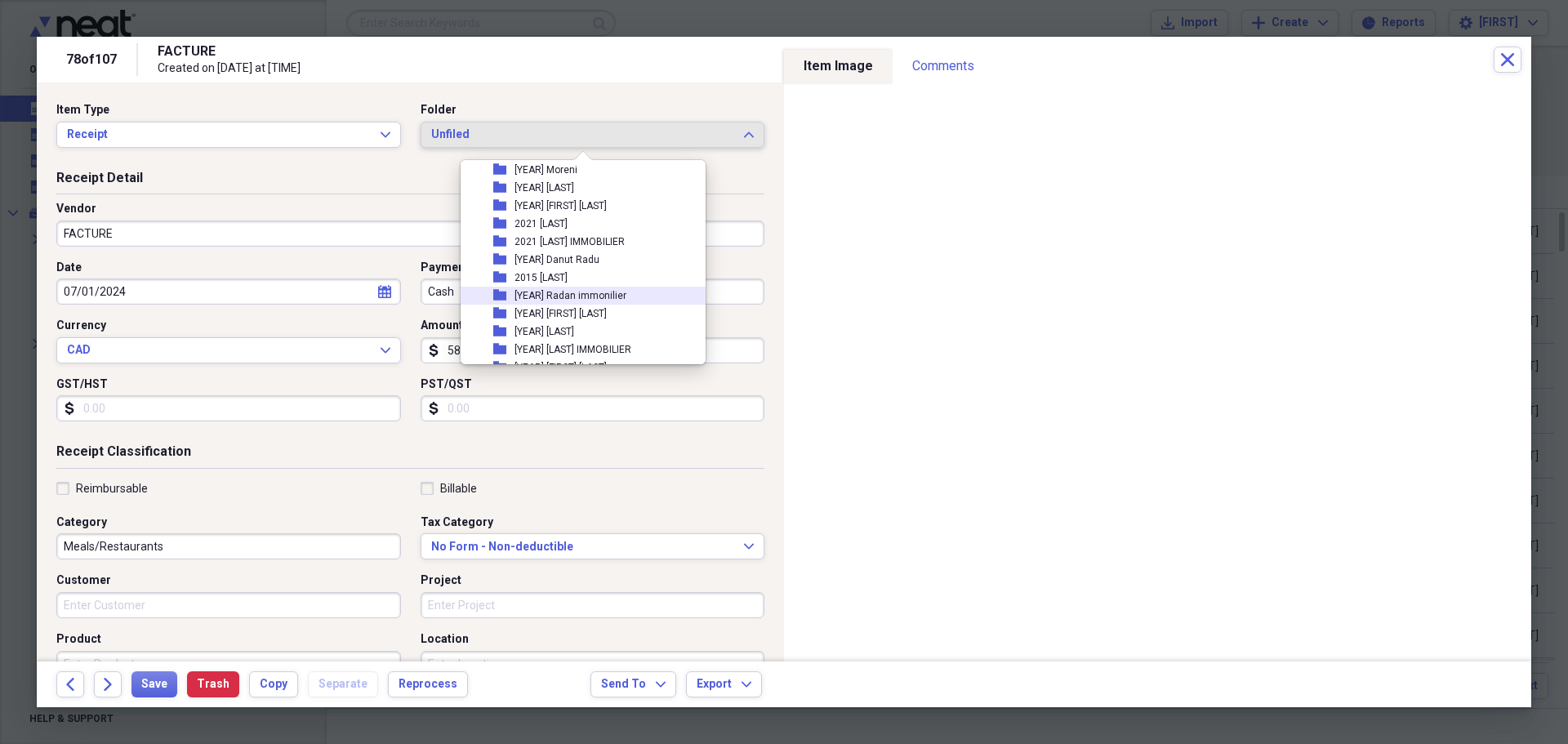scroll, scrollTop: 408, scrollLeft: 0, axis: vertical 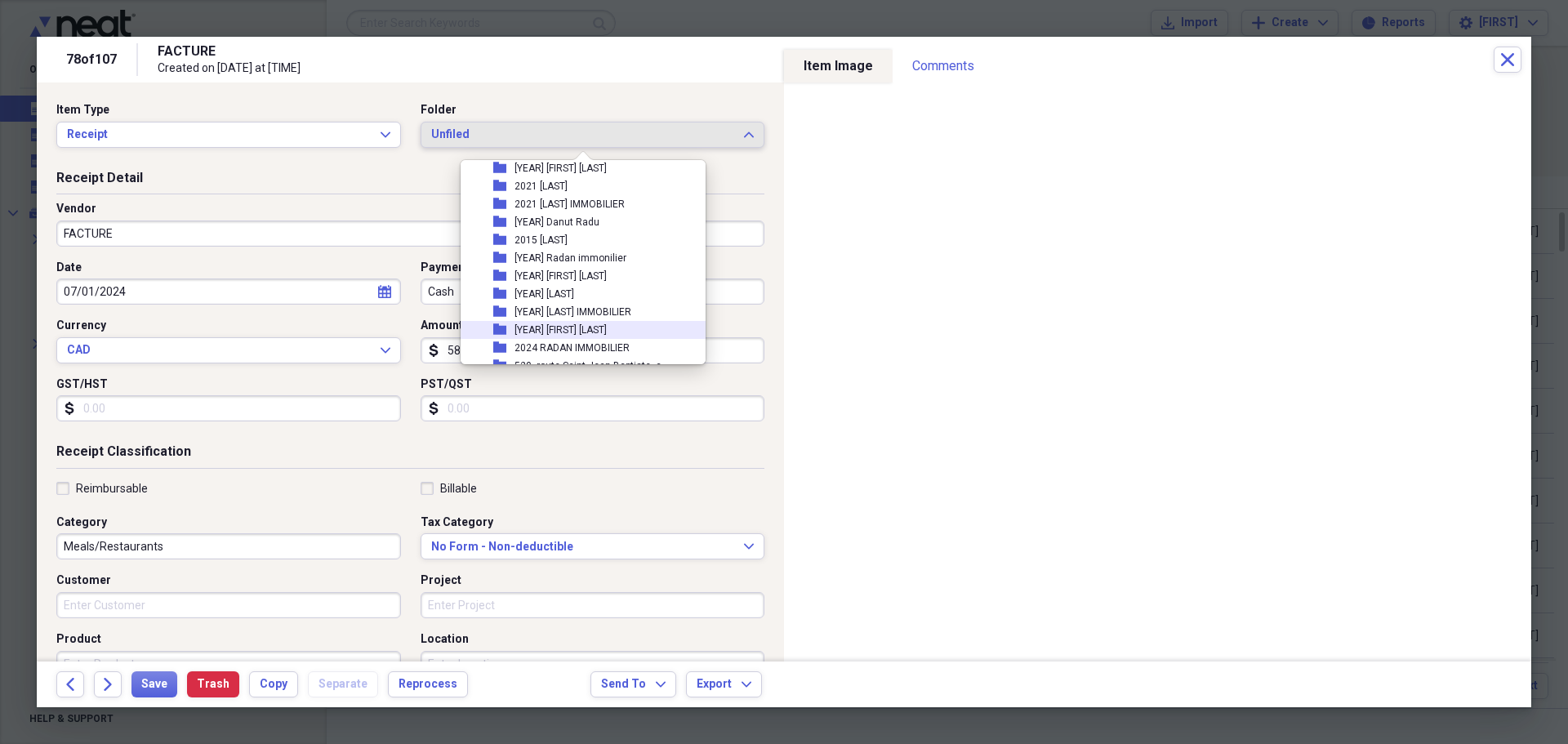 click on "folder 2024 [LAST] [LAST]" at bounding box center (577, 330) 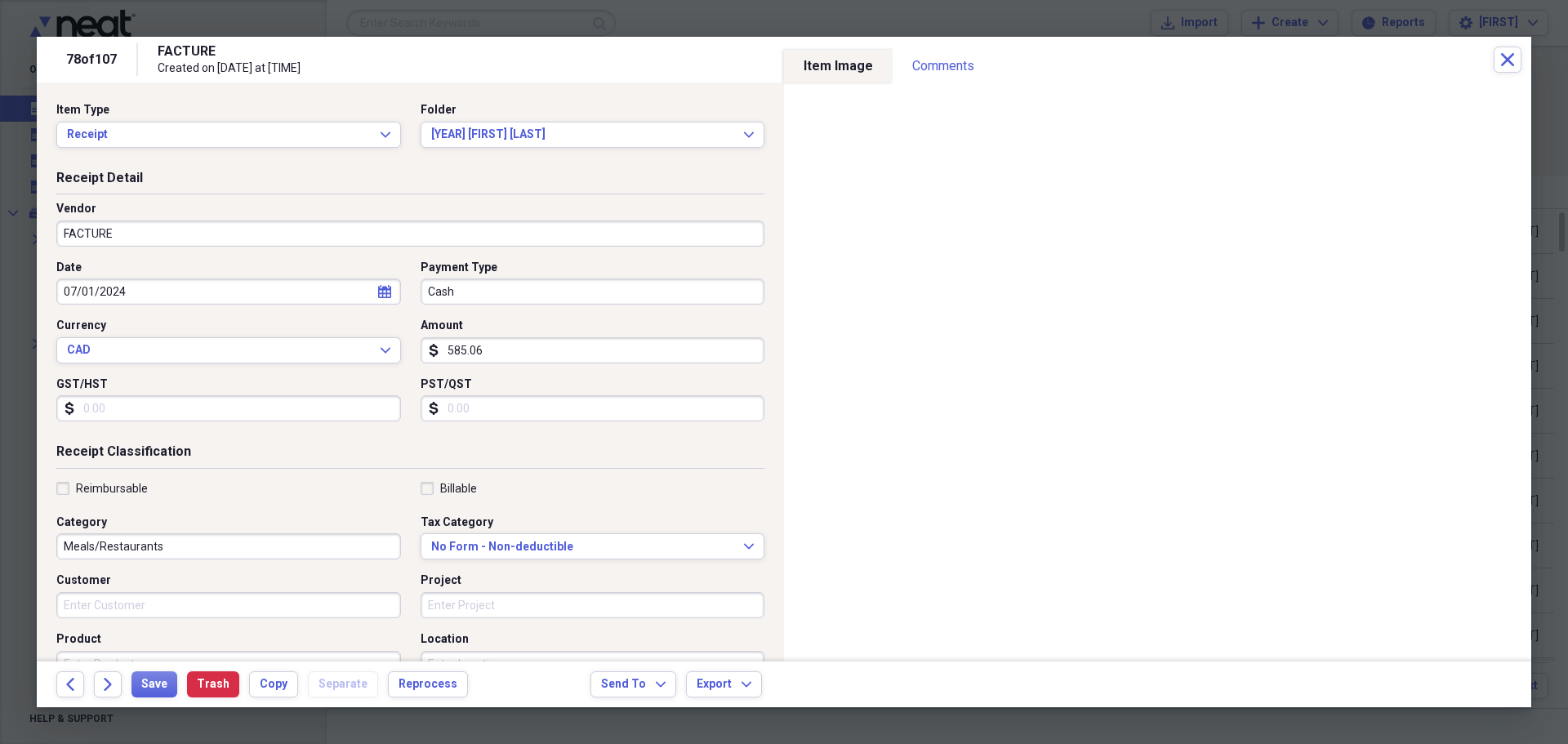 click on "FACTURE" at bounding box center (410, 234) 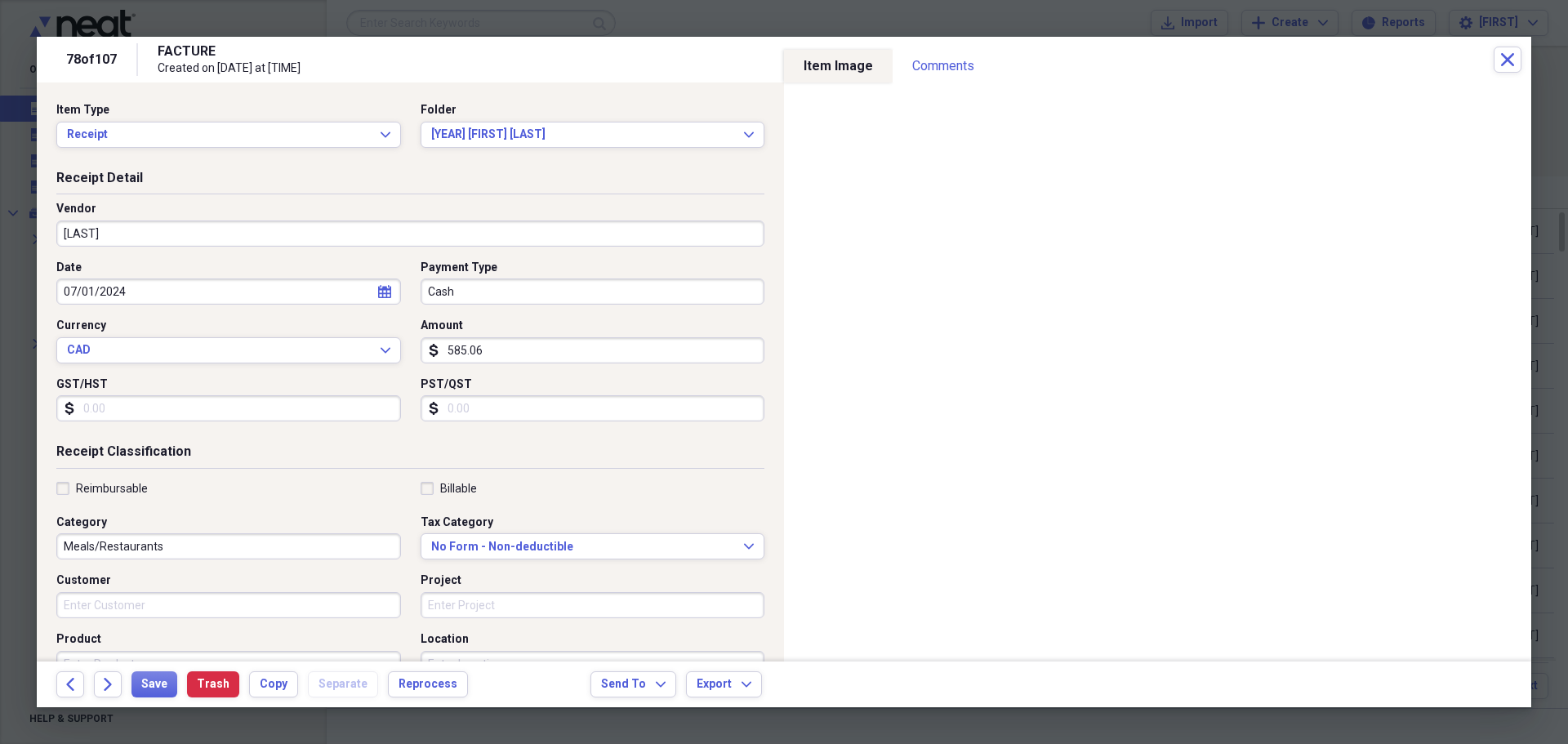 click on "[LAST]" at bounding box center [410, 234] 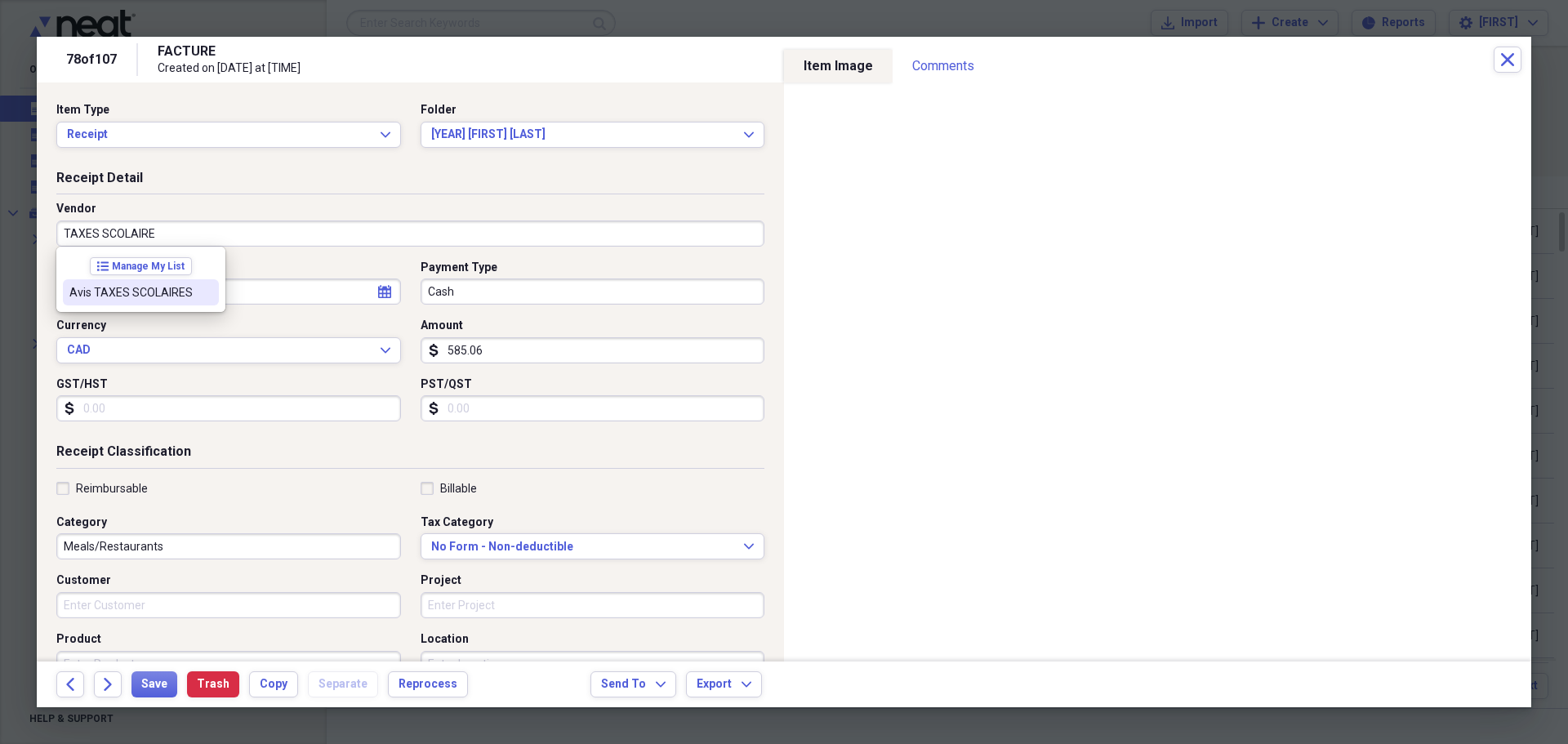 click on "TAXES SCOLAIRE" at bounding box center (410, 234) 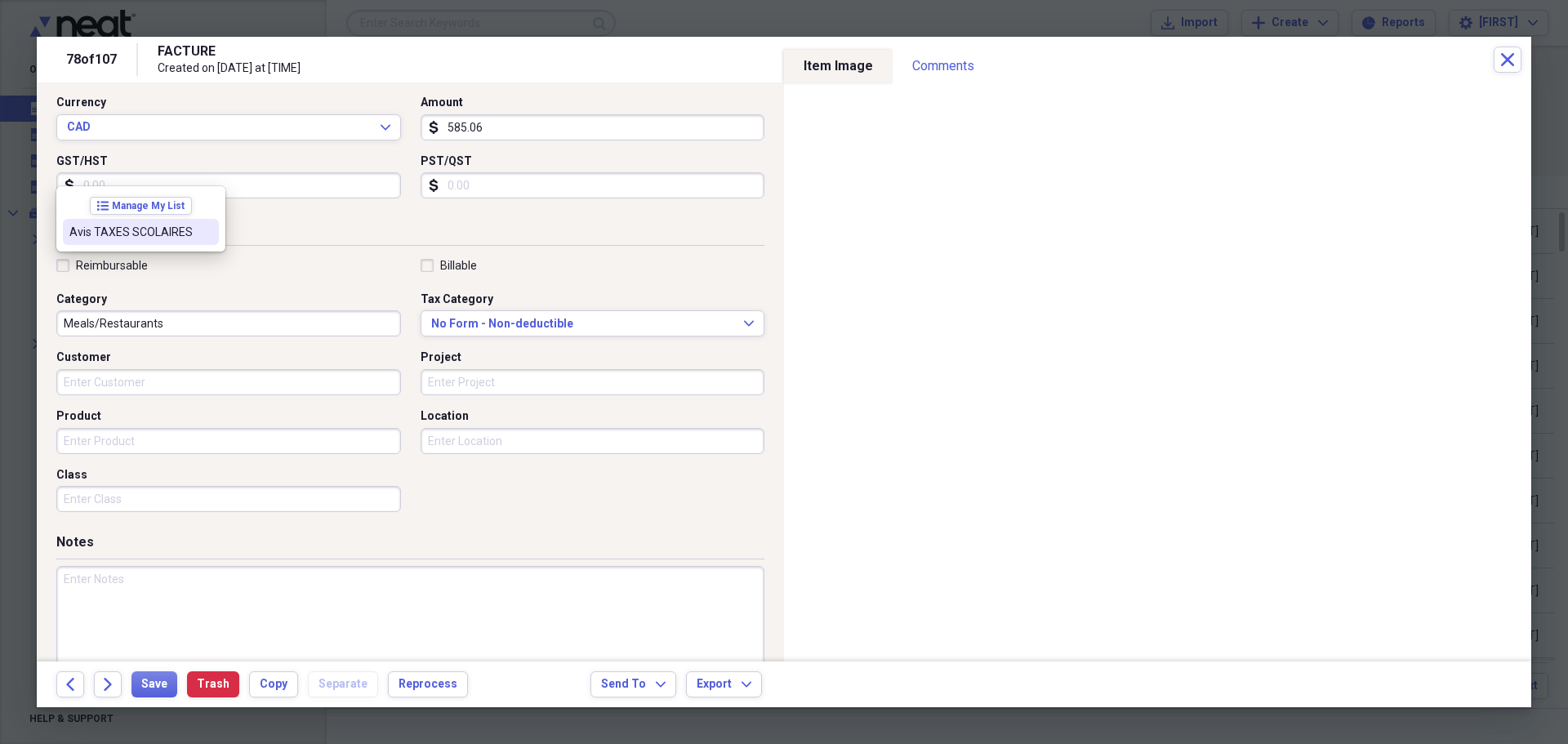 scroll, scrollTop: 245, scrollLeft: 0, axis: vertical 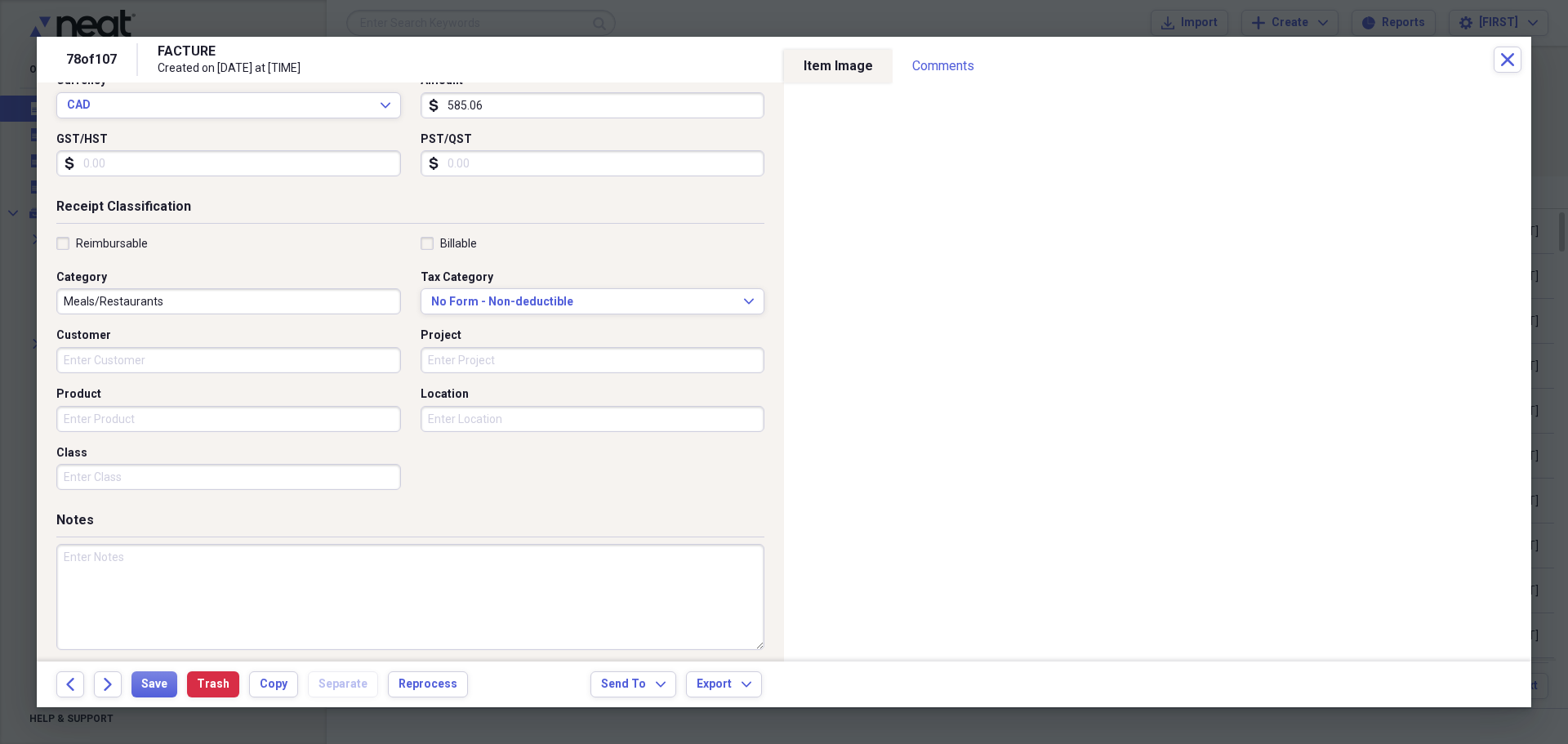 type on "TAXES SCOLAIRE" 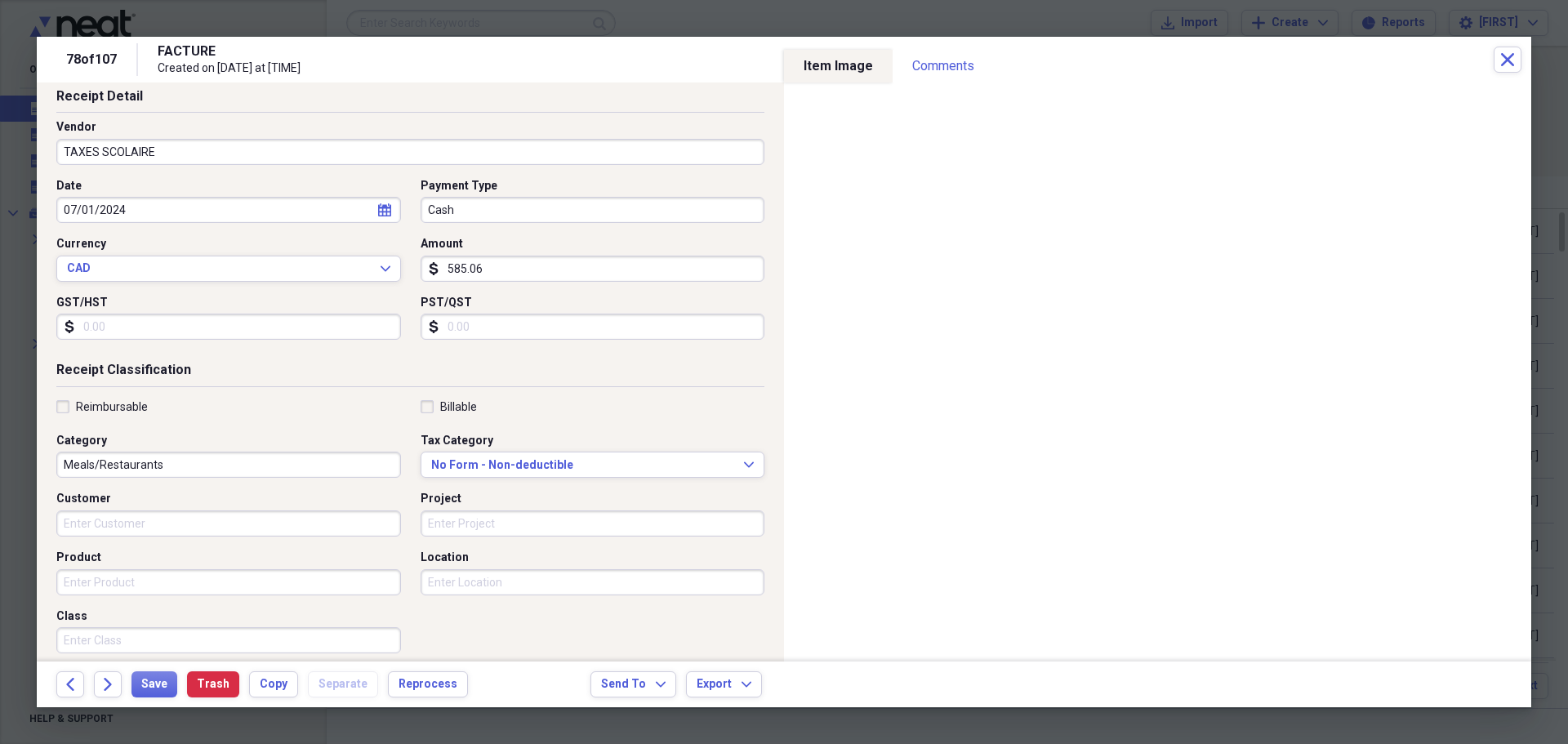 scroll, scrollTop: 0, scrollLeft: 0, axis: both 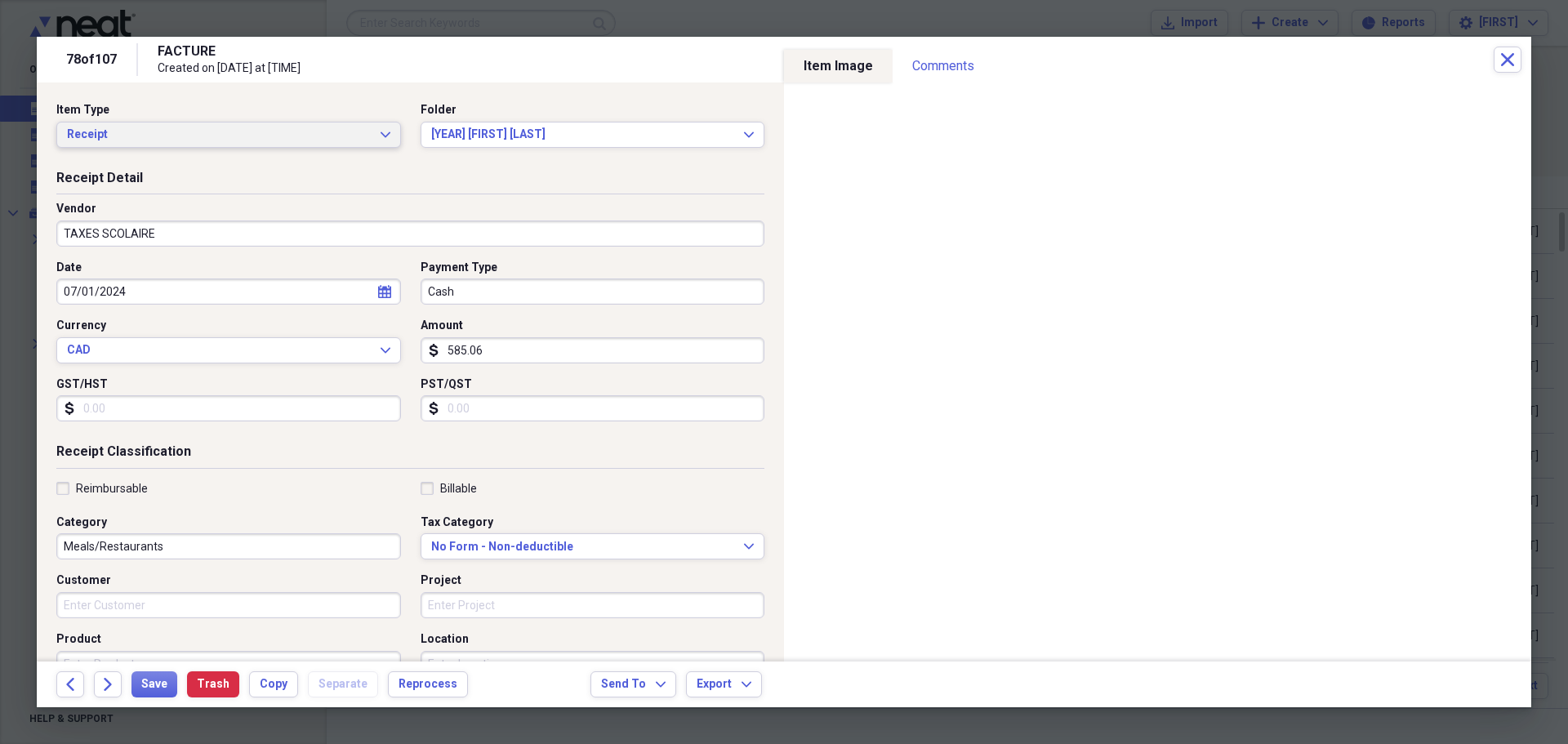 type on "[LAST] [NUMBER] LA PORTE" 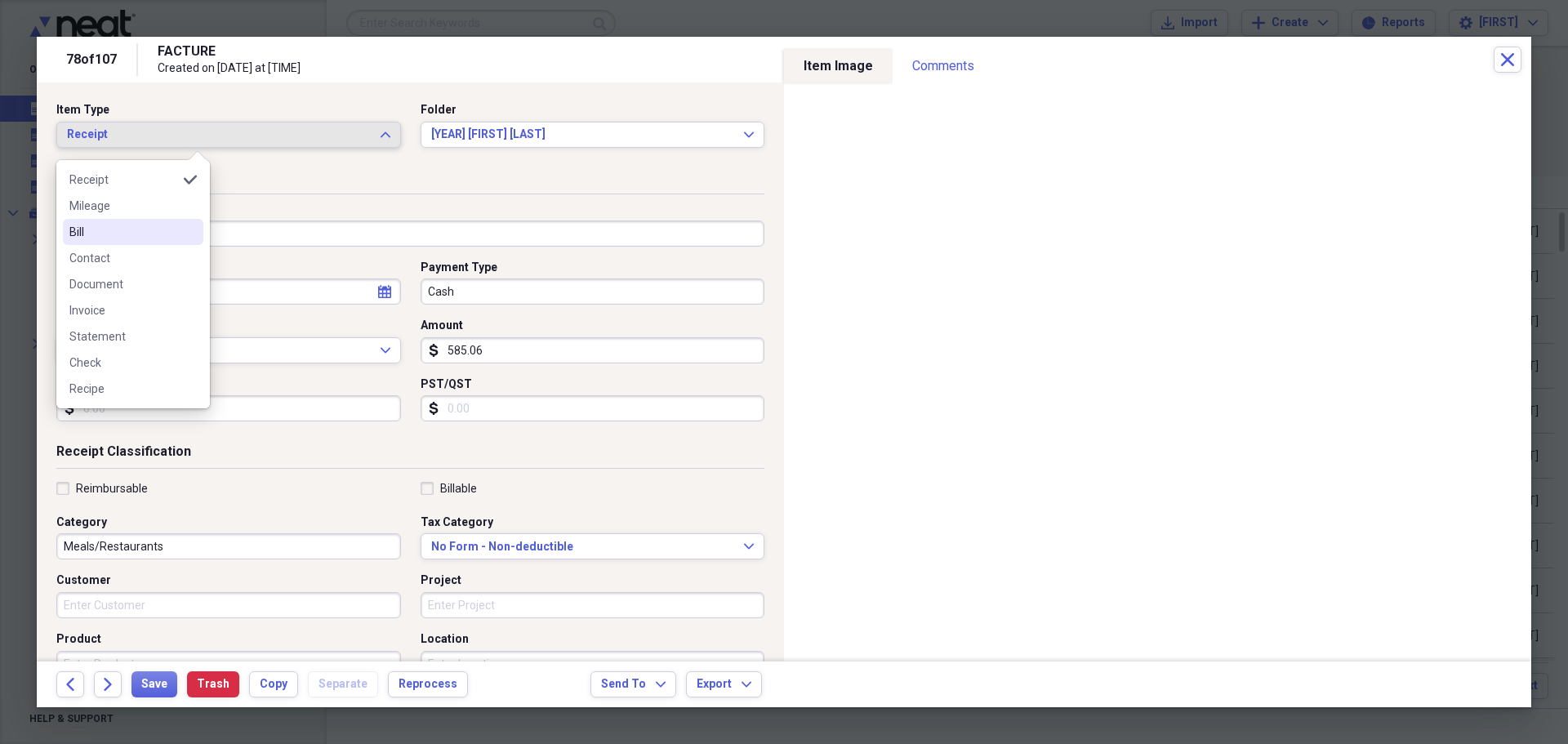 click on "Bill" at bounding box center (123, 232) 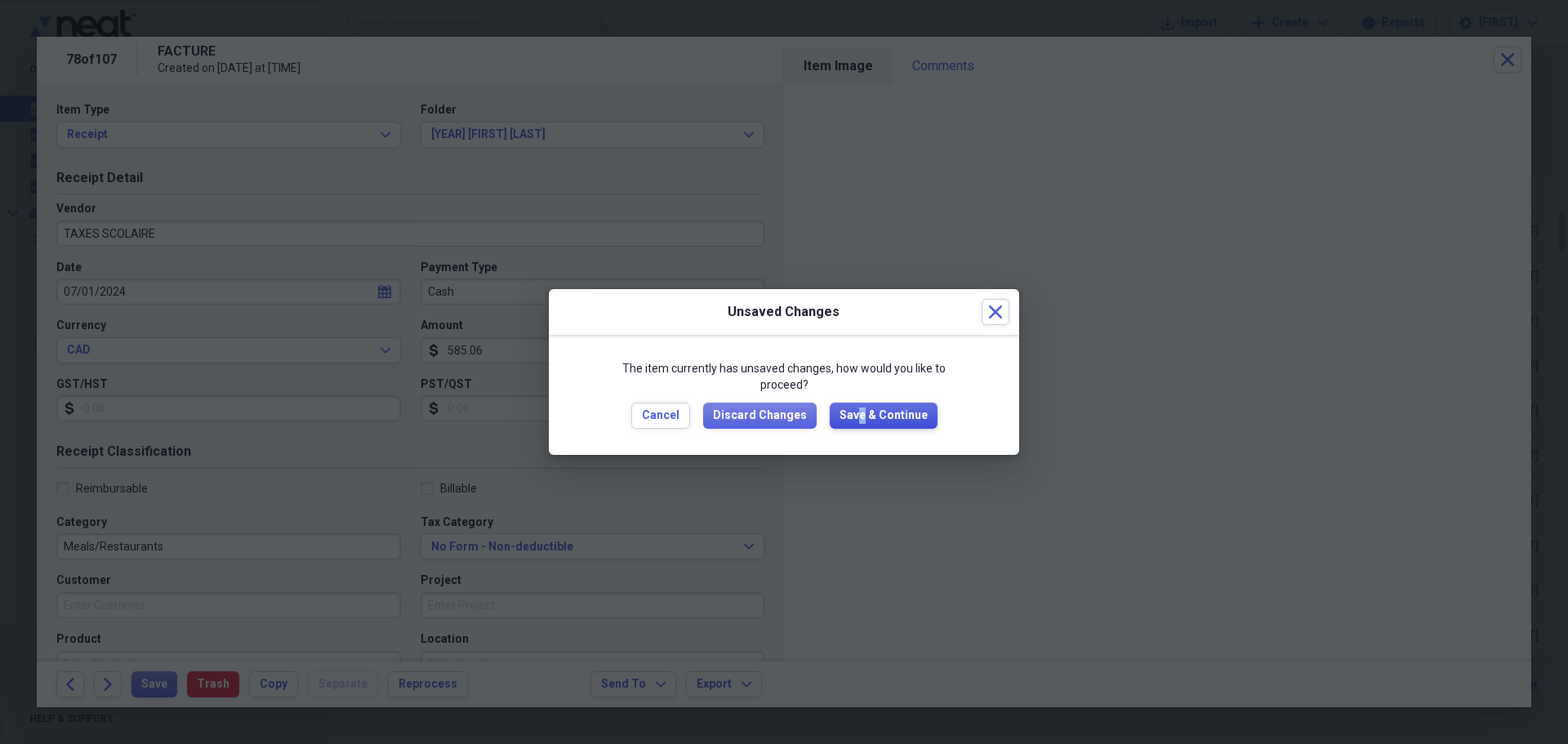 click on "Save & Continue" at bounding box center [884, 416] 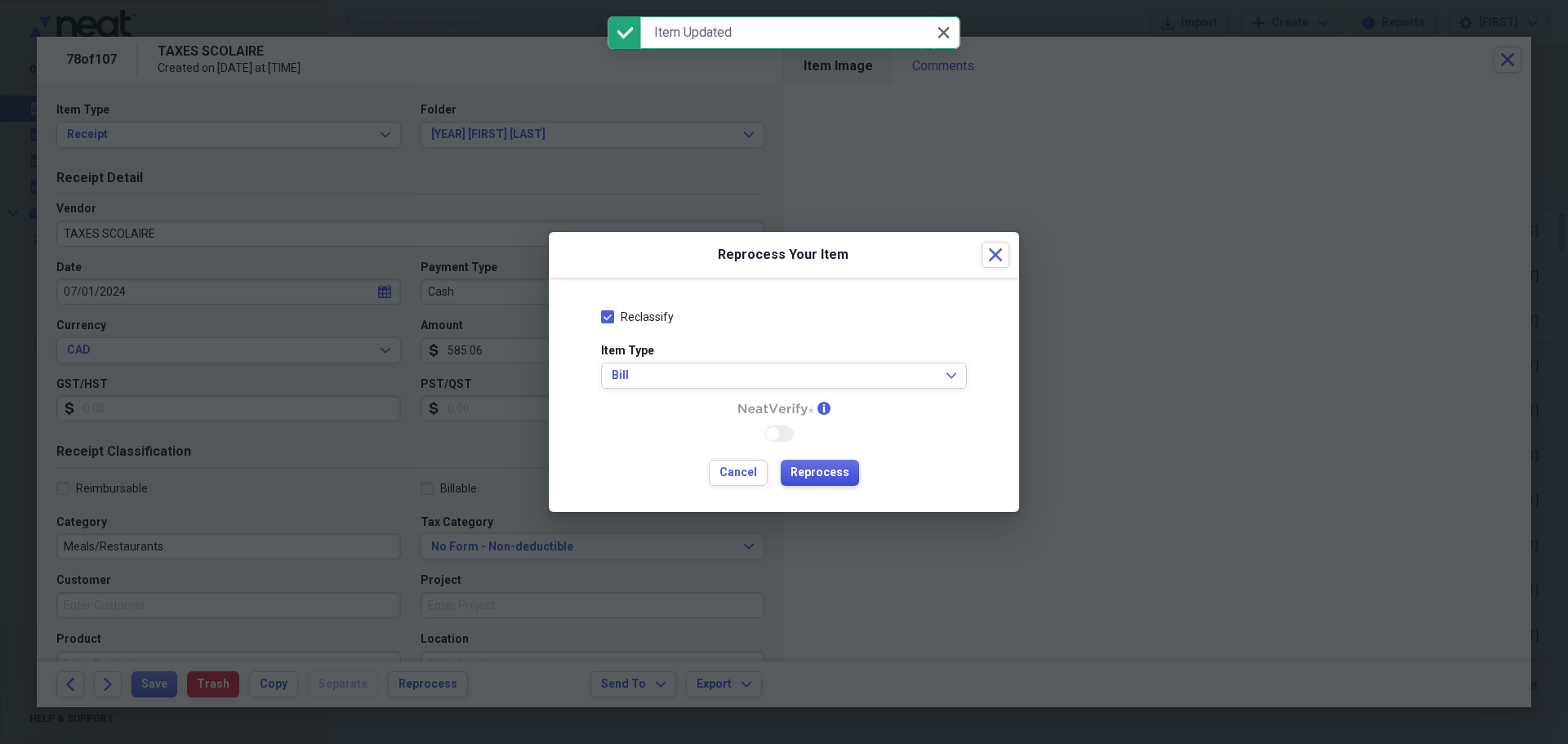 click on "Reprocess" at bounding box center [820, 473] 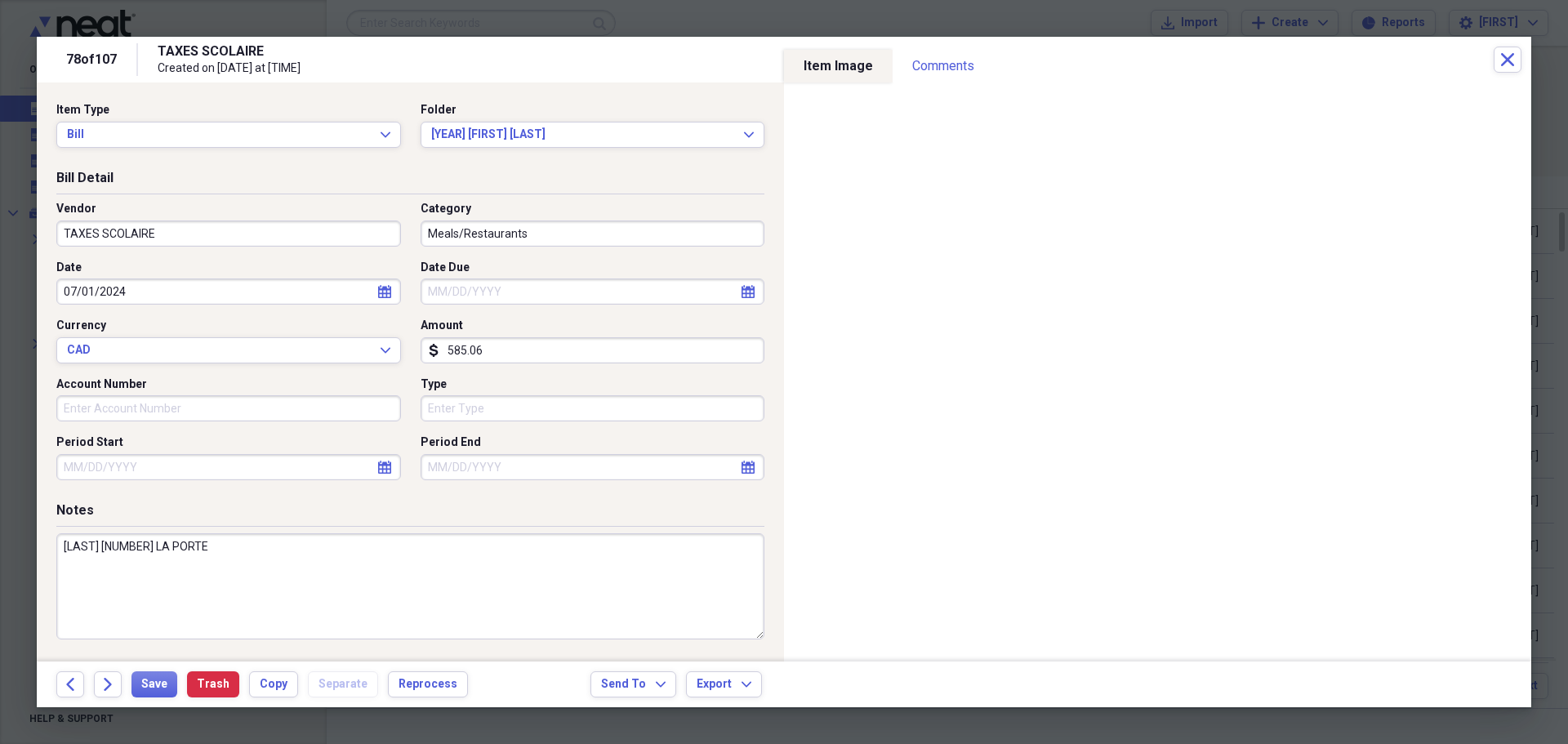 click 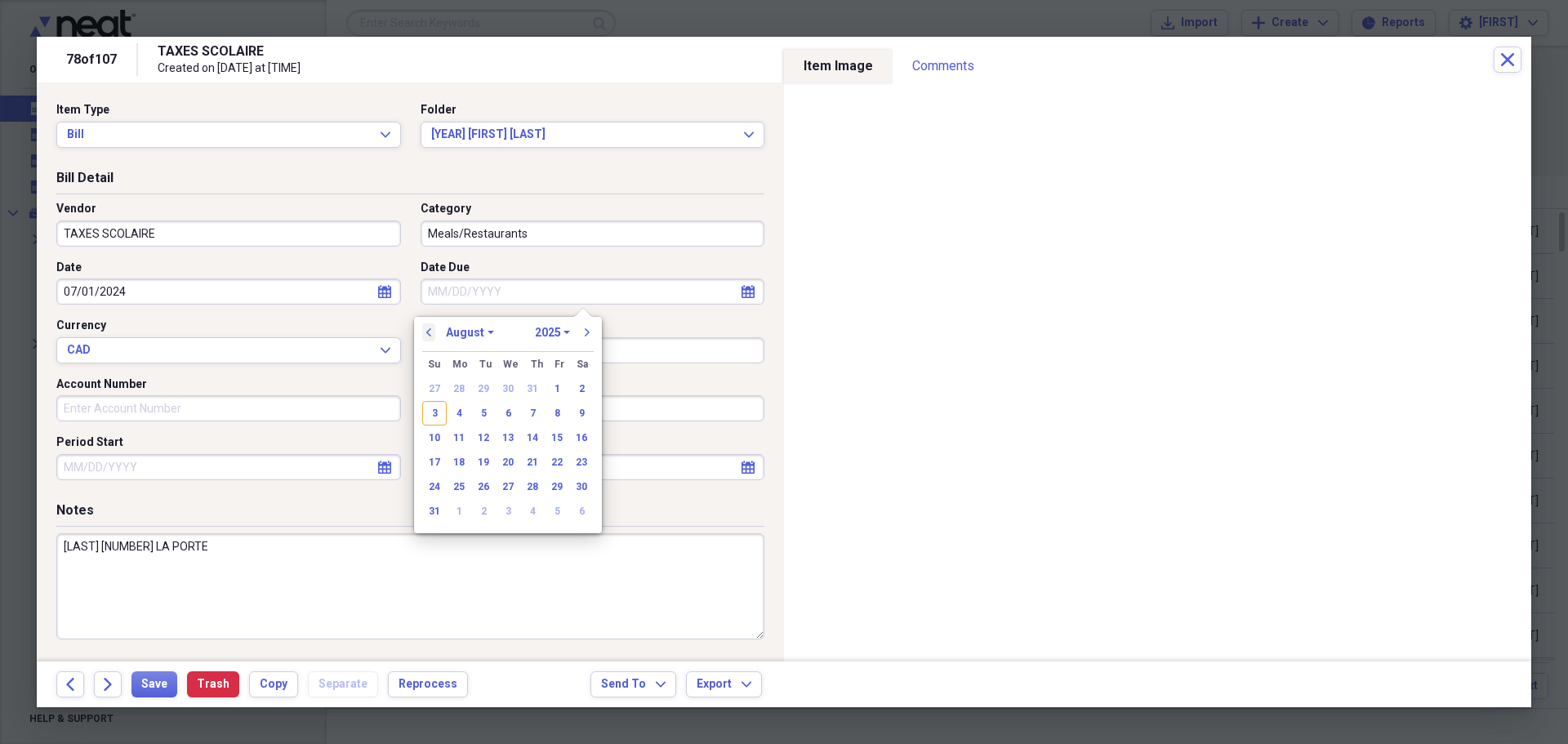 click on "previous" at bounding box center [429, 332] 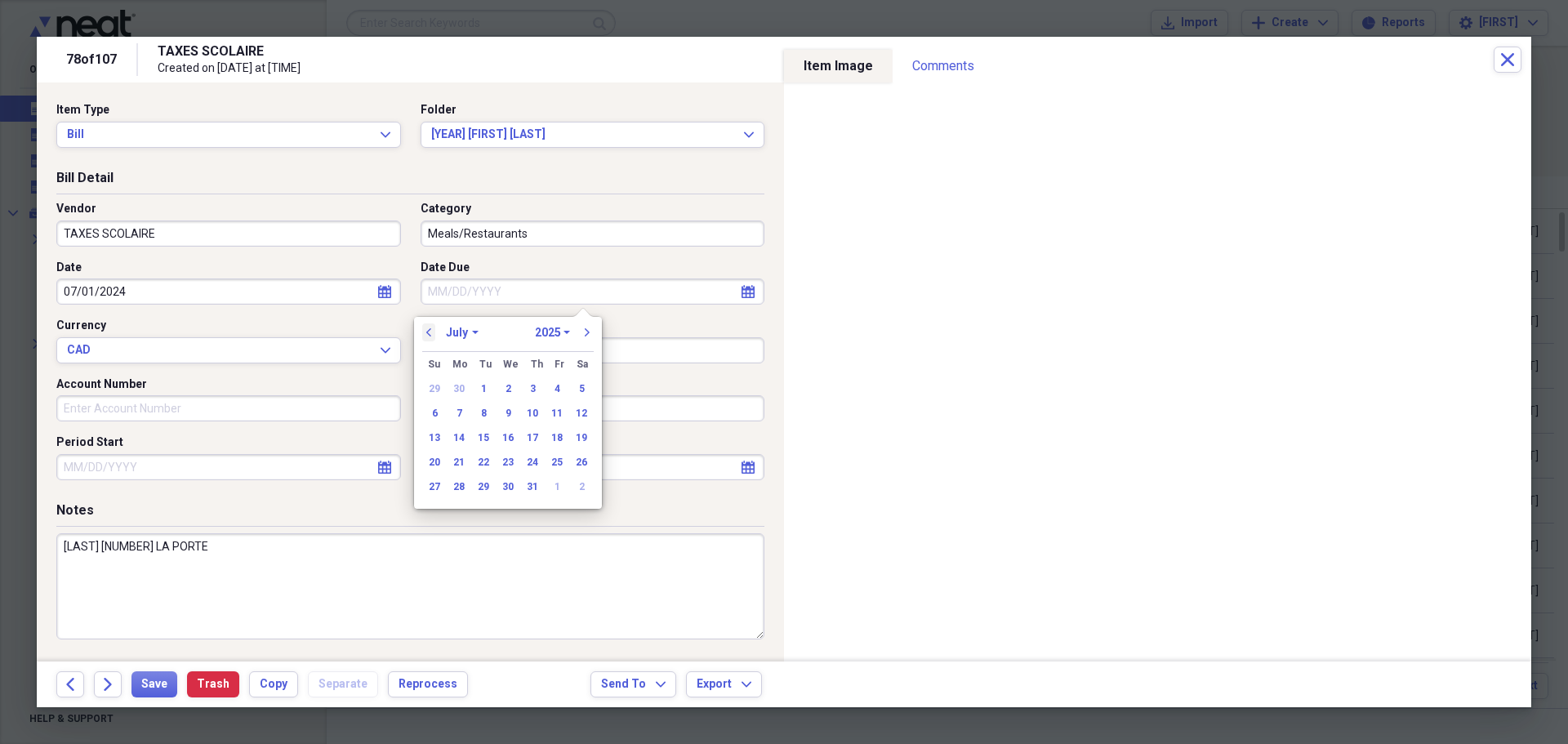click on "previous" at bounding box center [429, 332] 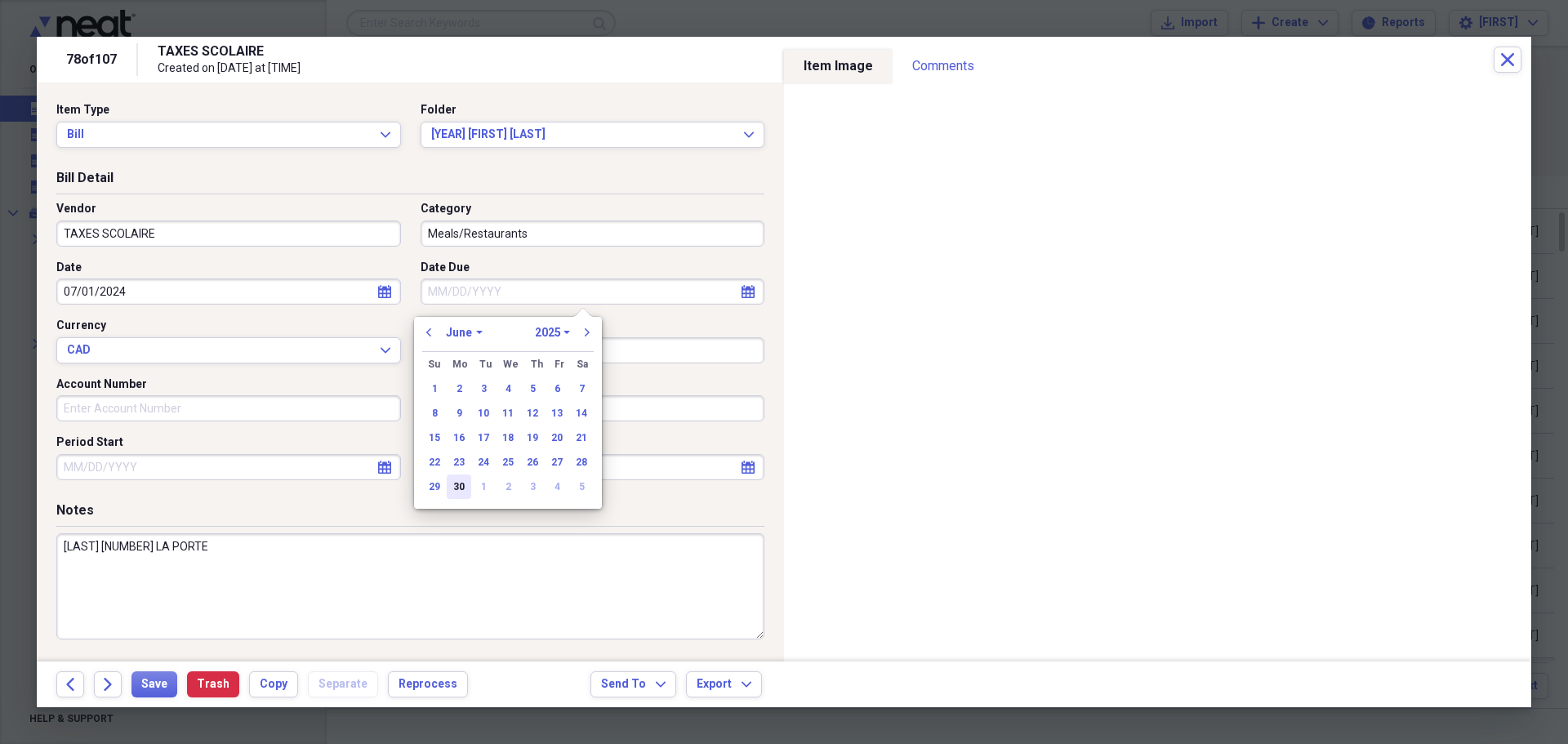 click on "30" at bounding box center [459, 487] 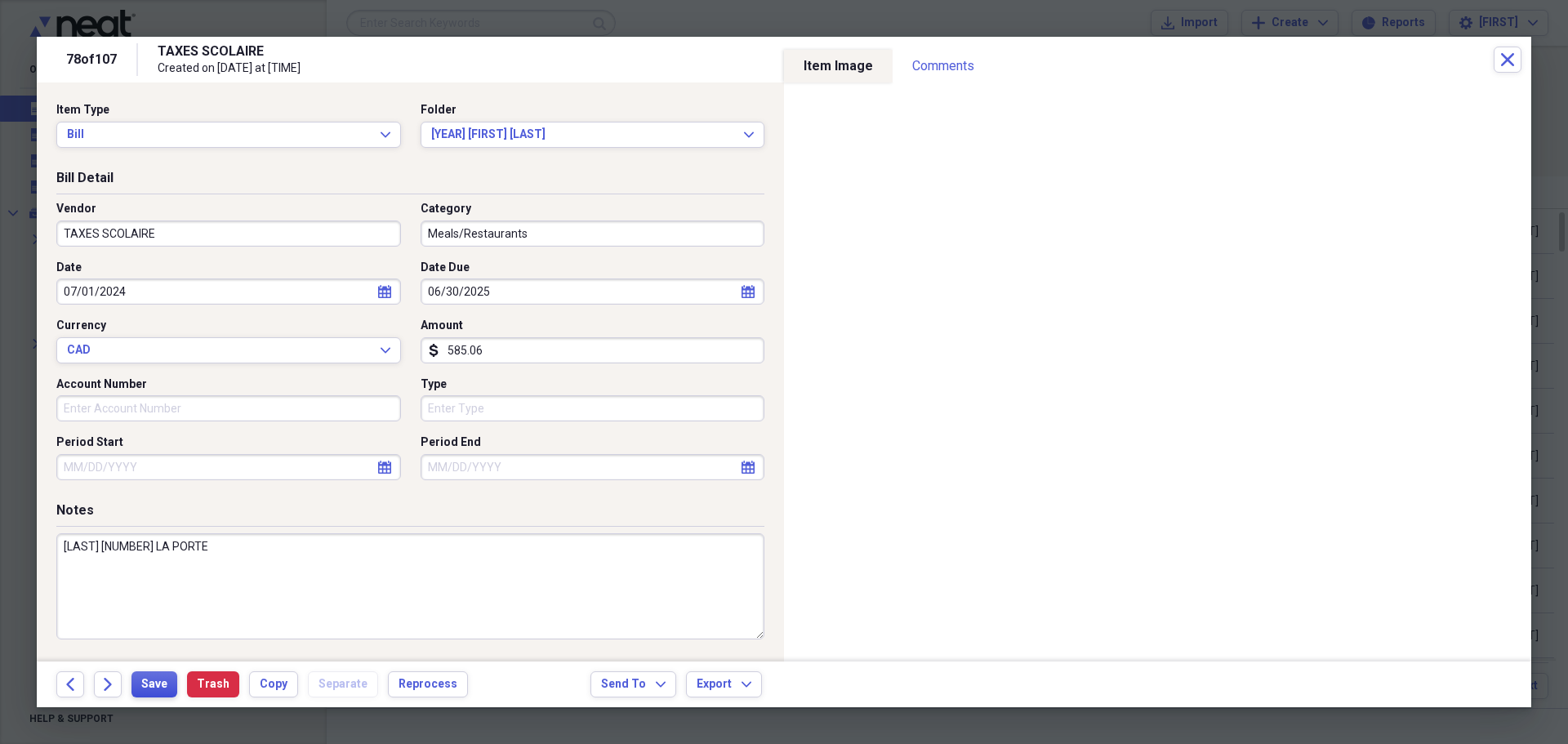 click on "Save" at bounding box center (154, 684) 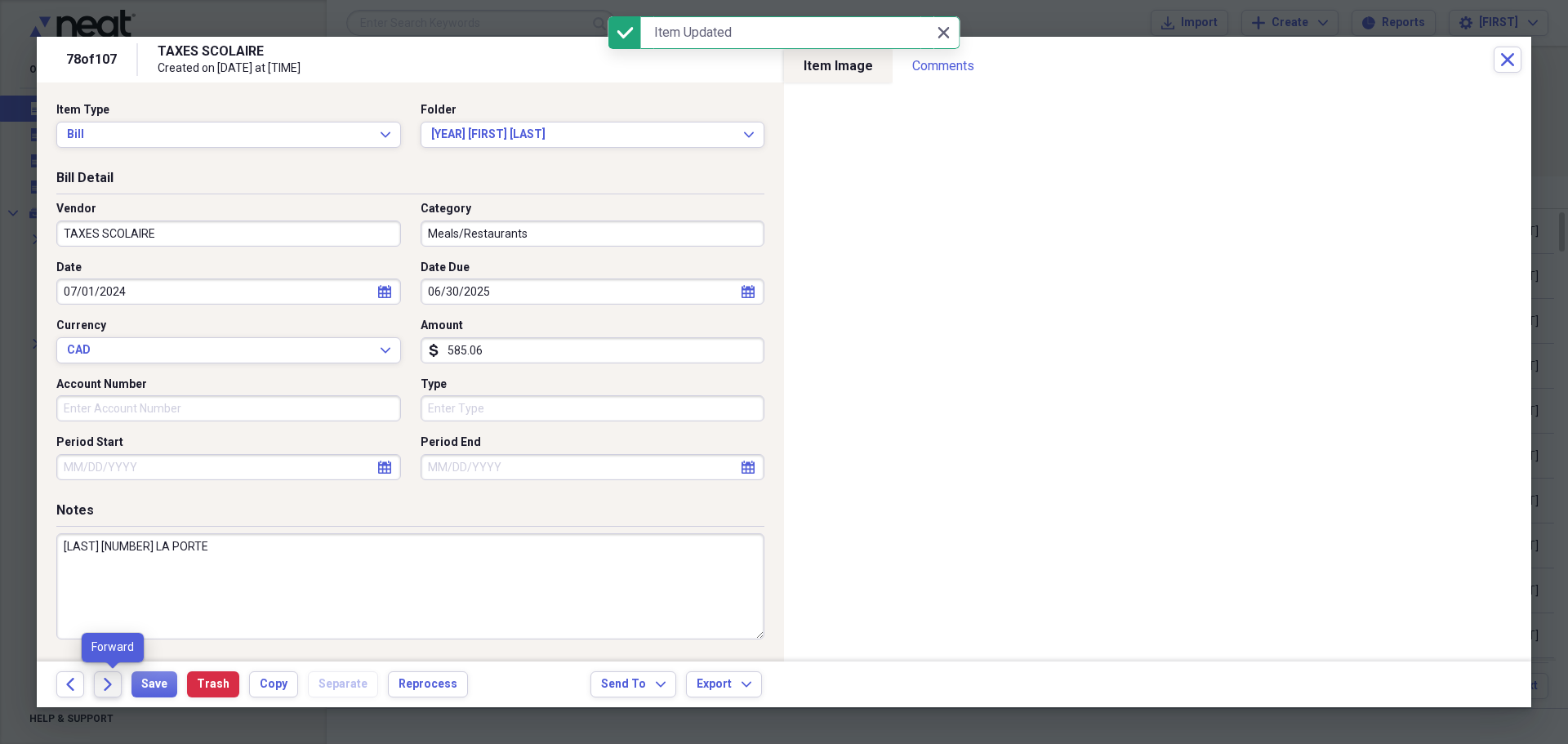 click 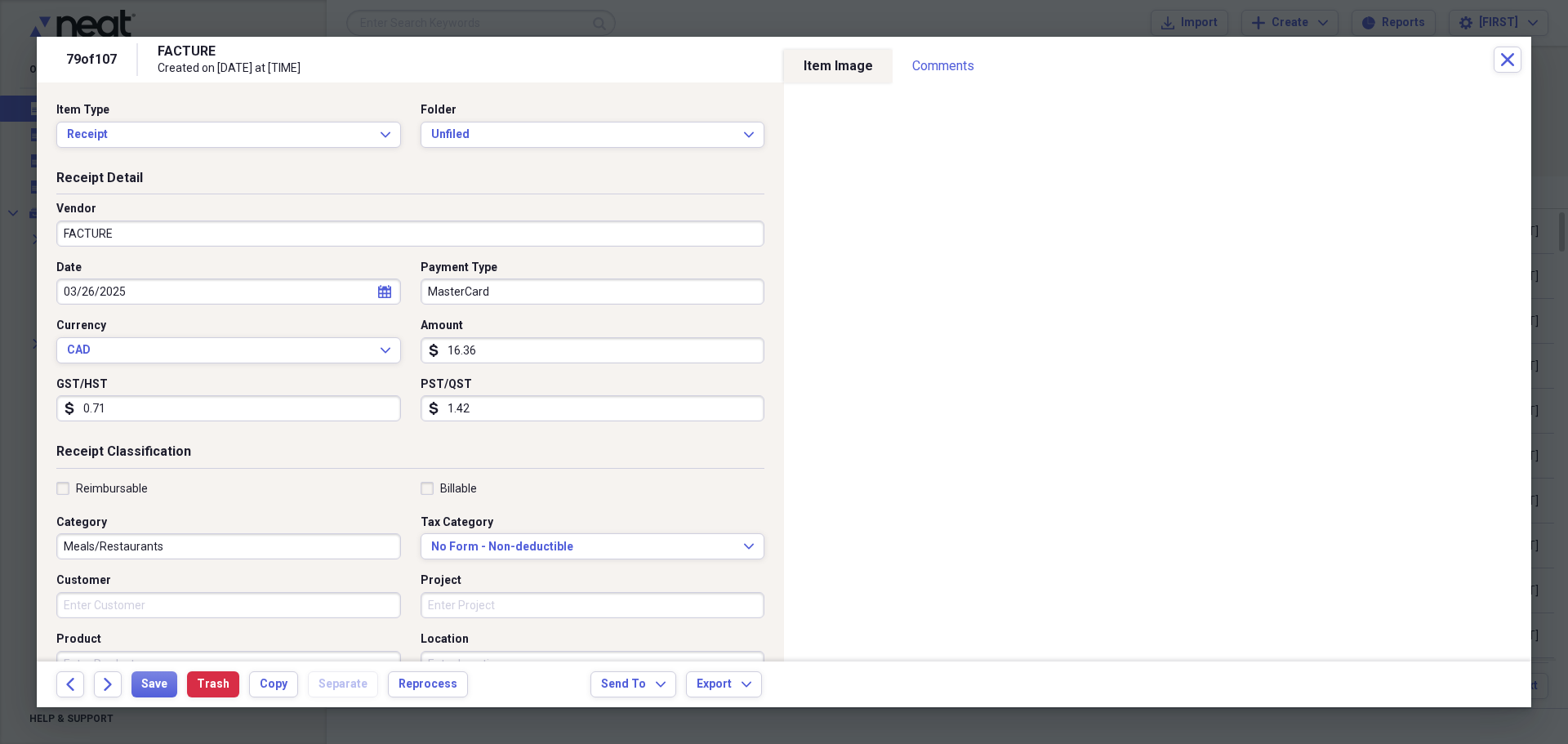 click on "FACTURE" at bounding box center (410, 234) 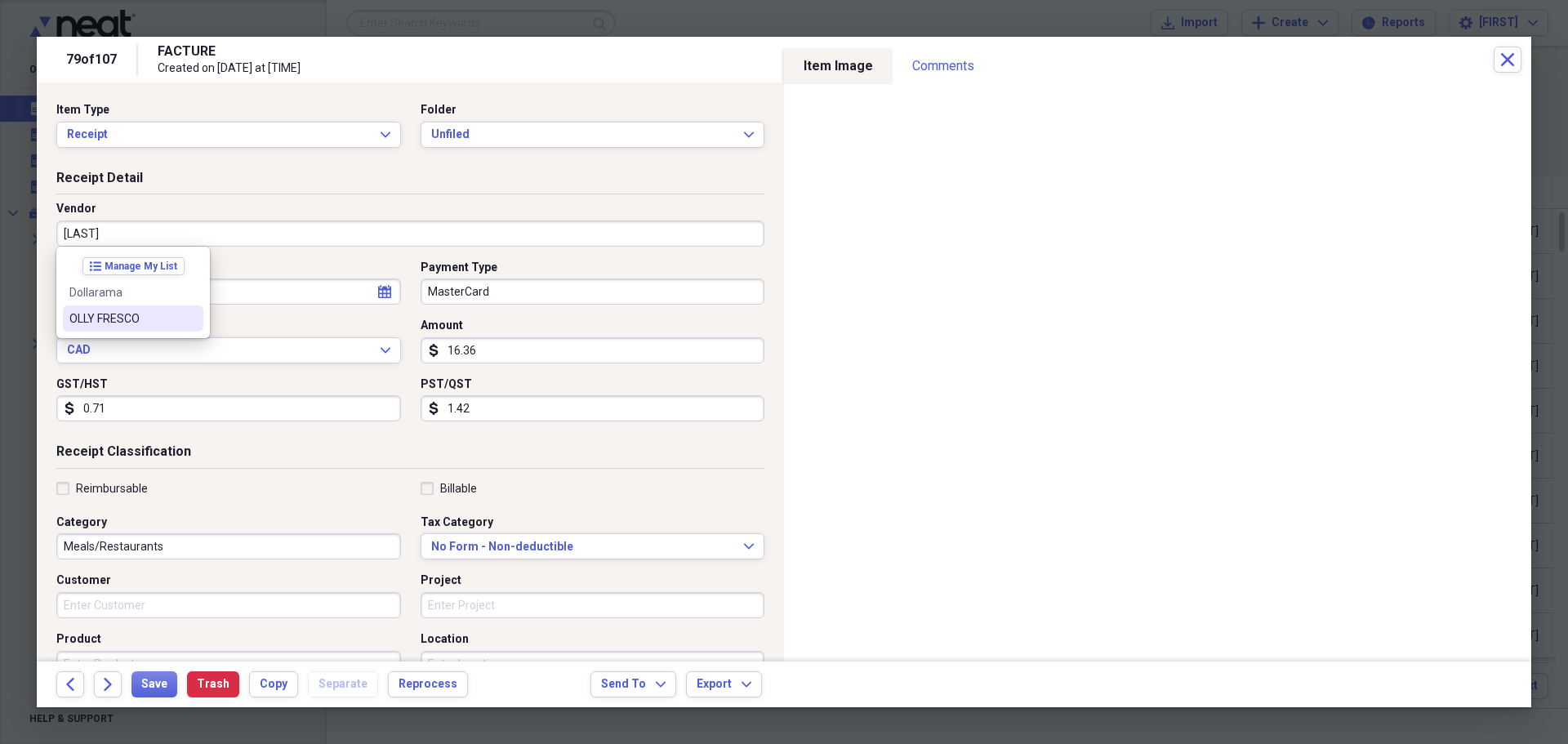 click on "OLLY FRESCO" at bounding box center [123, 319] 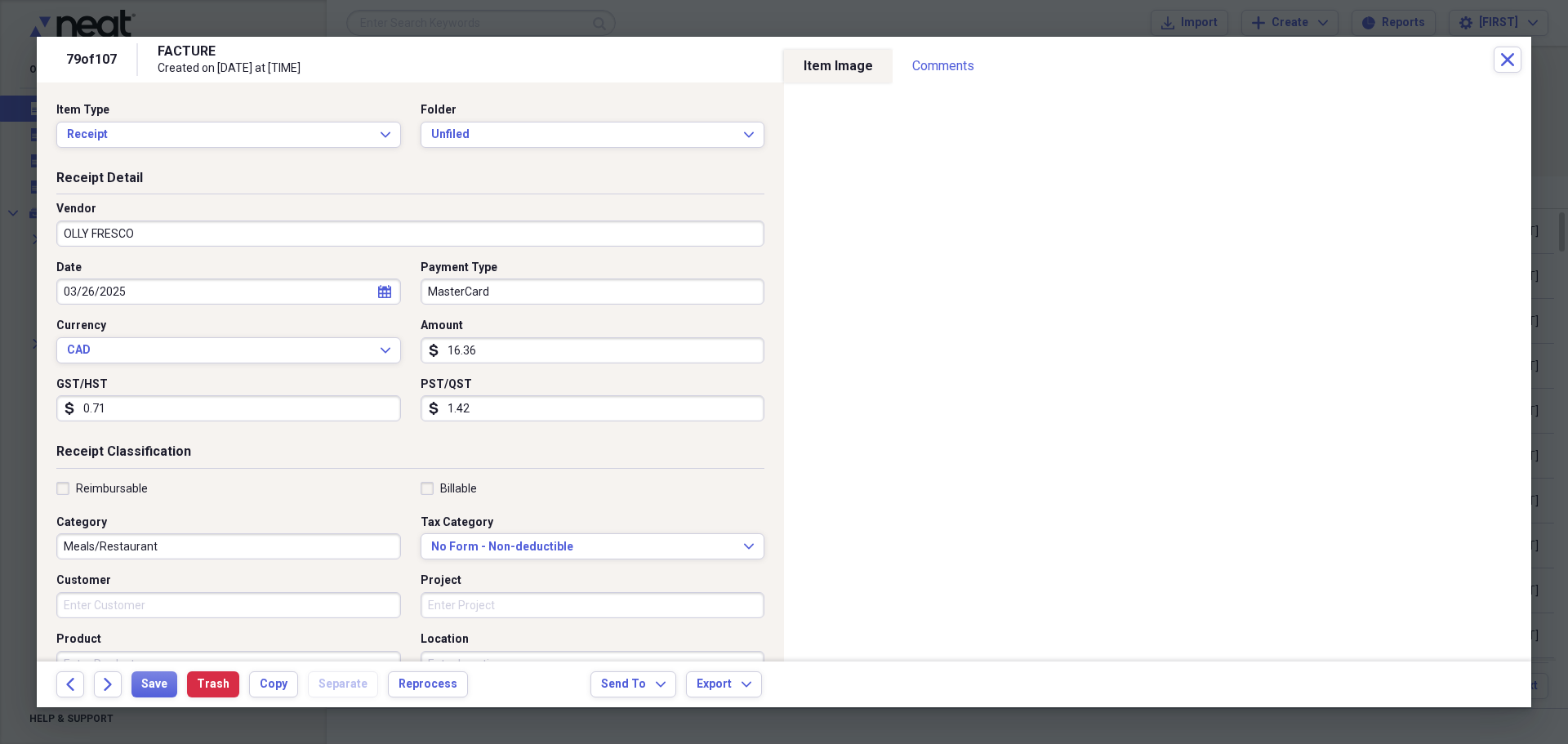 type on "Meals/Restaurant" 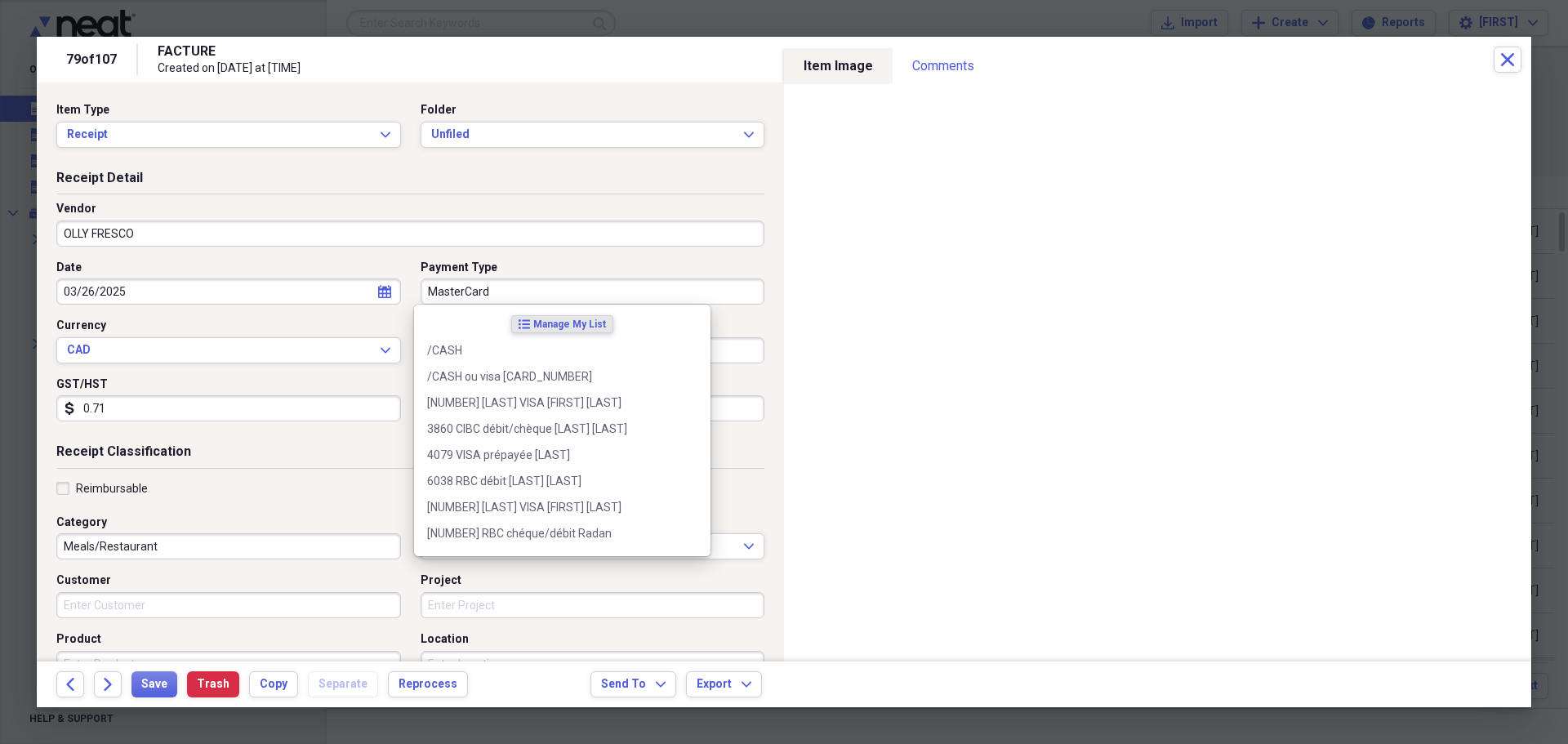 click on "MasterCard" at bounding box center [593, 292] 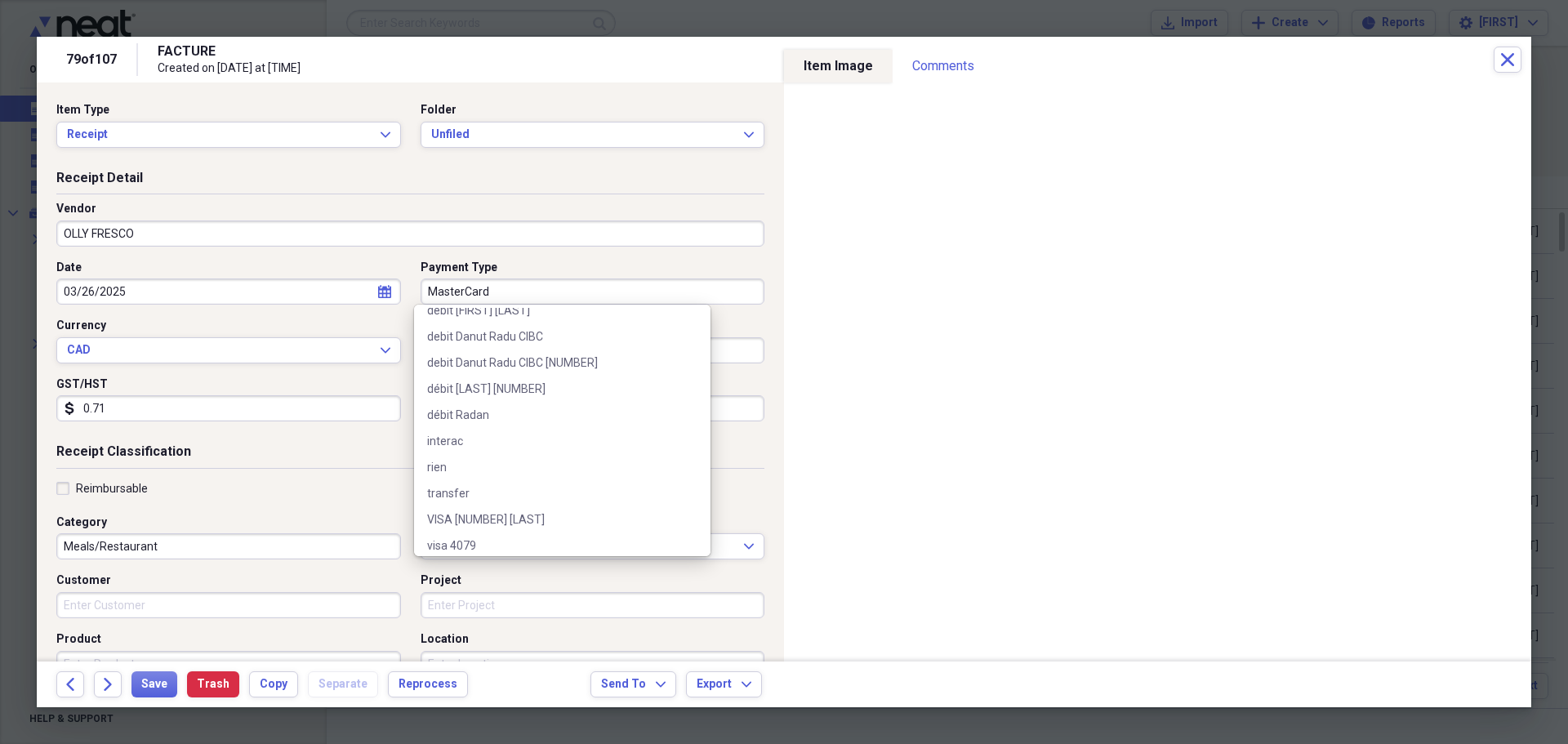 scroll, scrollTop: 1225, scrollLeft: 0, axis: vertical 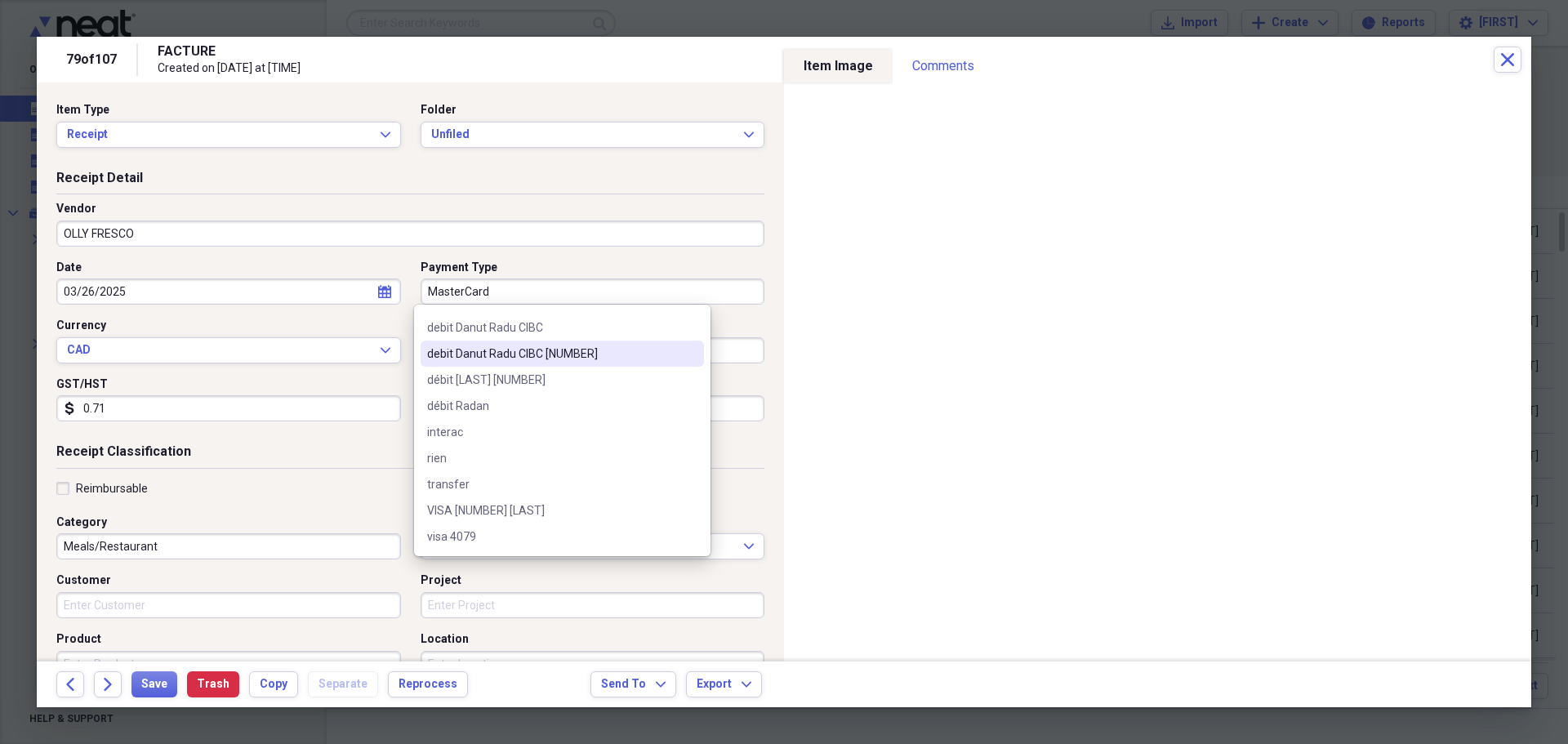 click on "debit Danut Radu CIBC [NUMBER]" at bounding box center (552, 354) 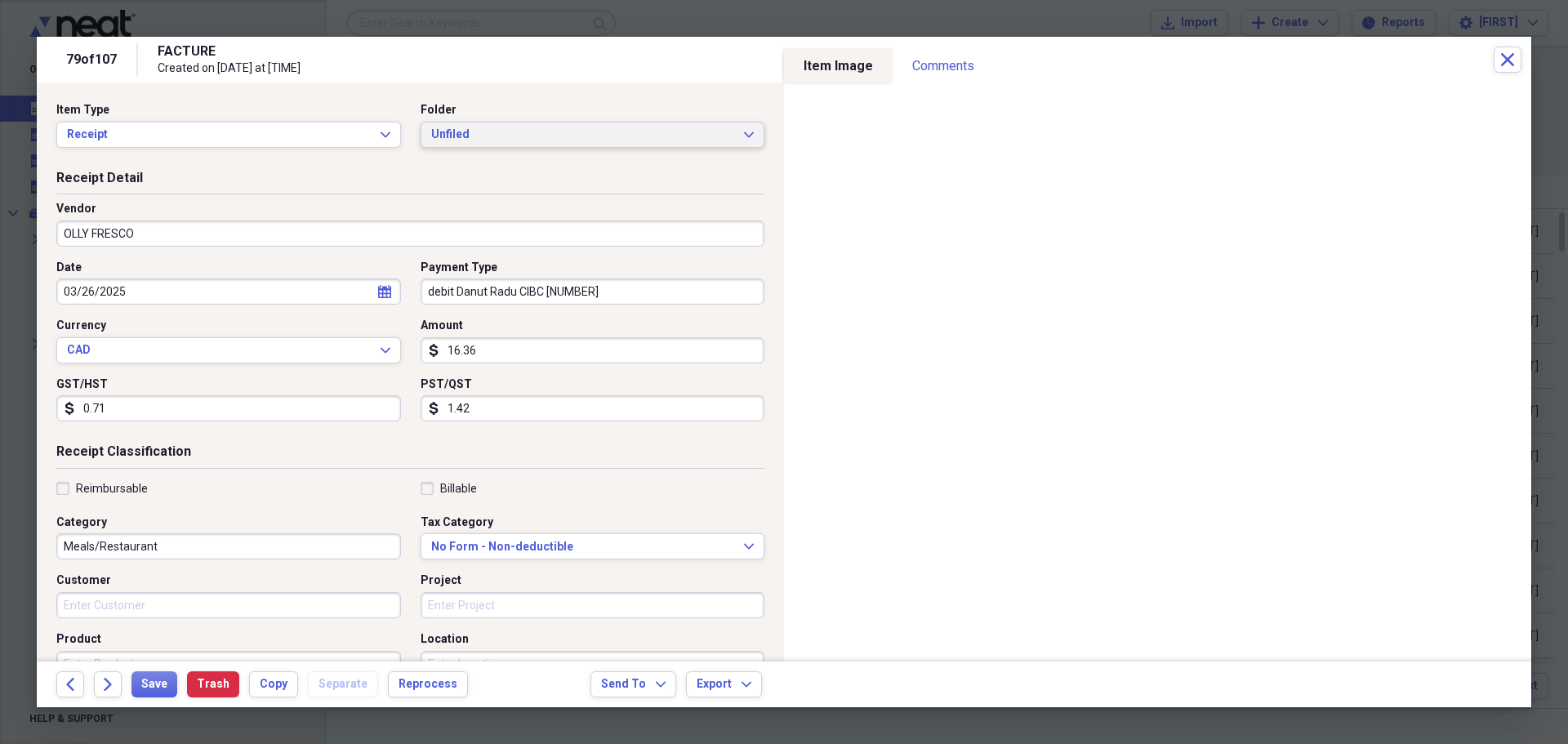 click on "Unfiled Expand" at bounding box center (593, 135) 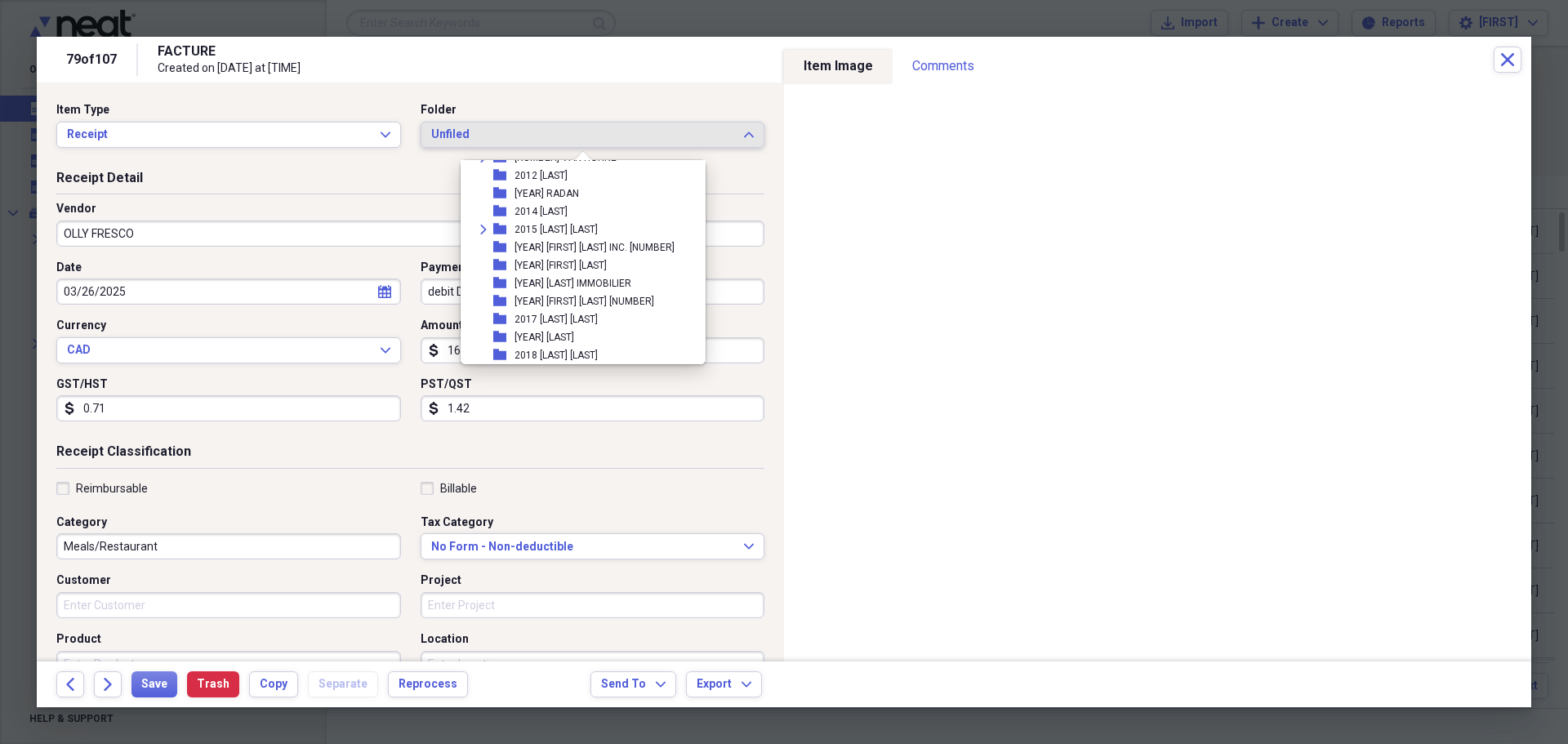 scroll, scrollTop: 0, scrollLeft: 0, axis: both 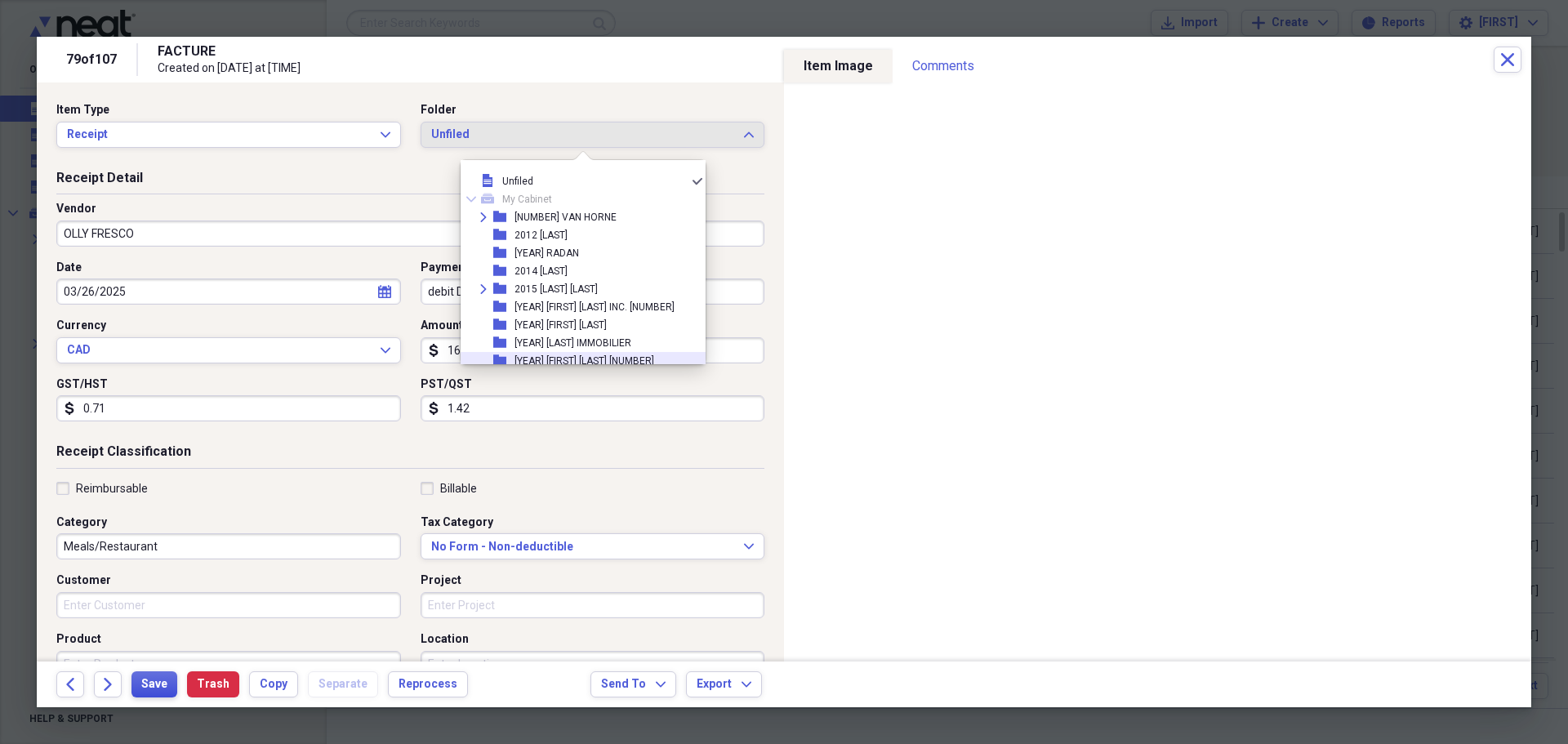 click on "Save" at bounding box center [154, 684] 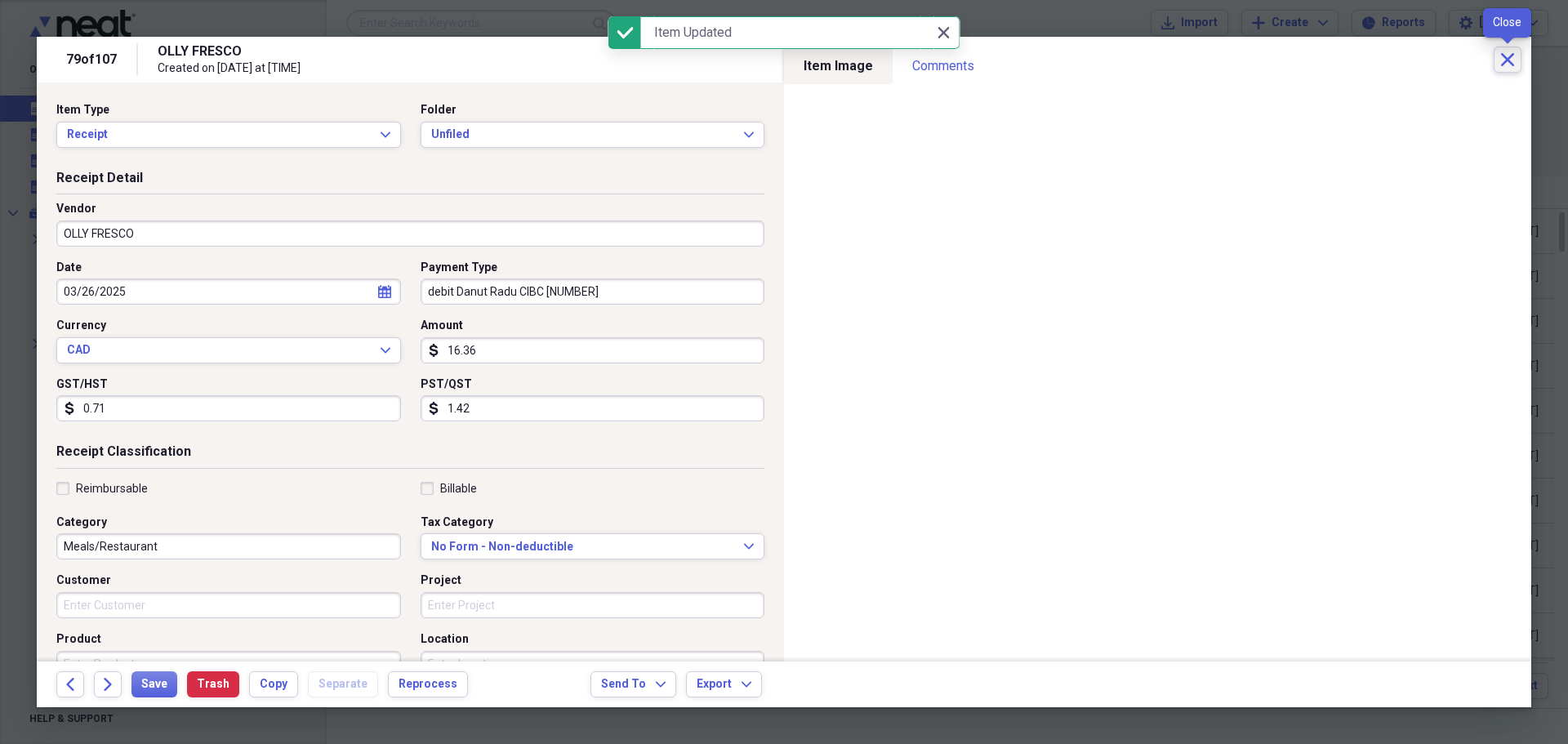 click on "Close" 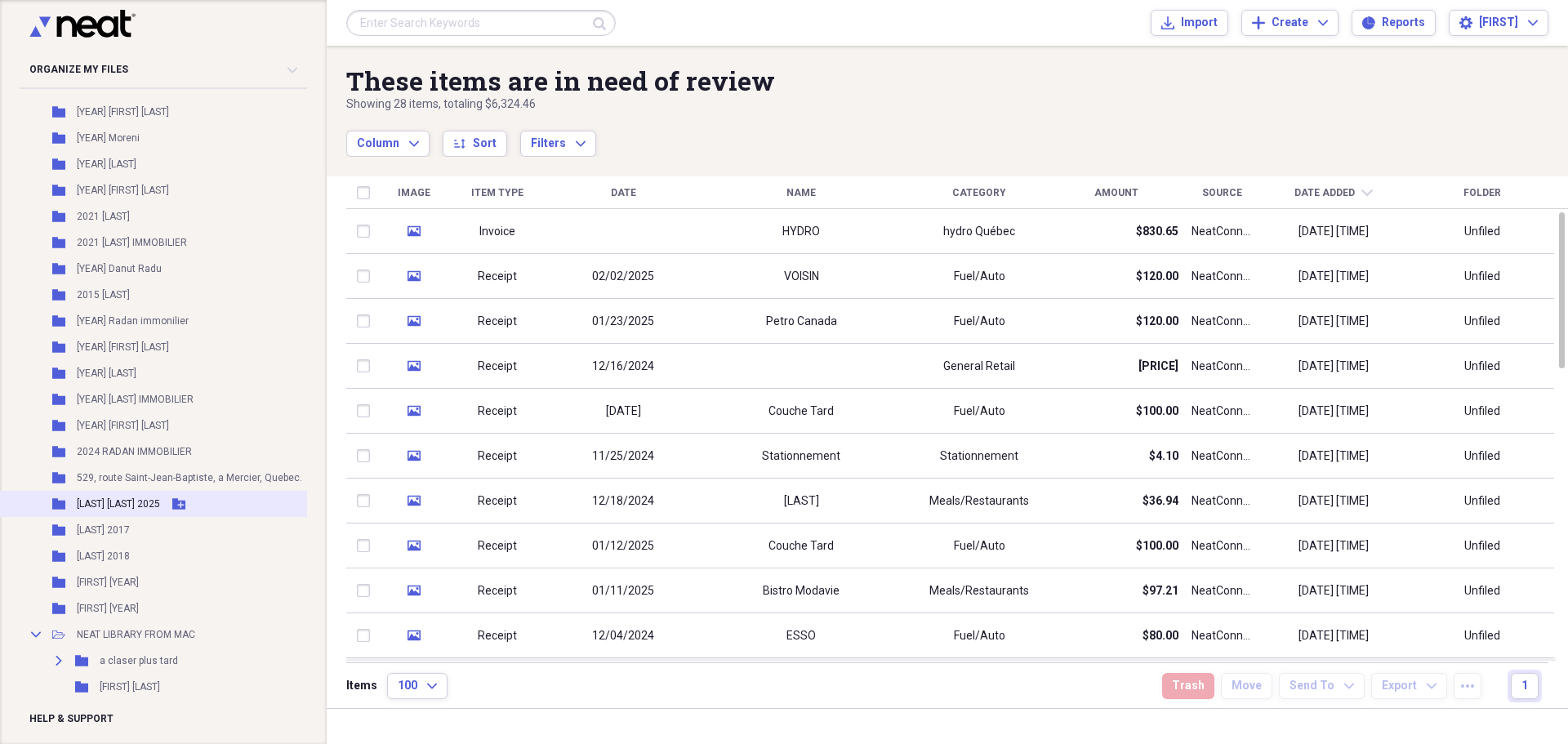 scroll, scrollTop: 490, scrollLeft: 0, axis: vertical 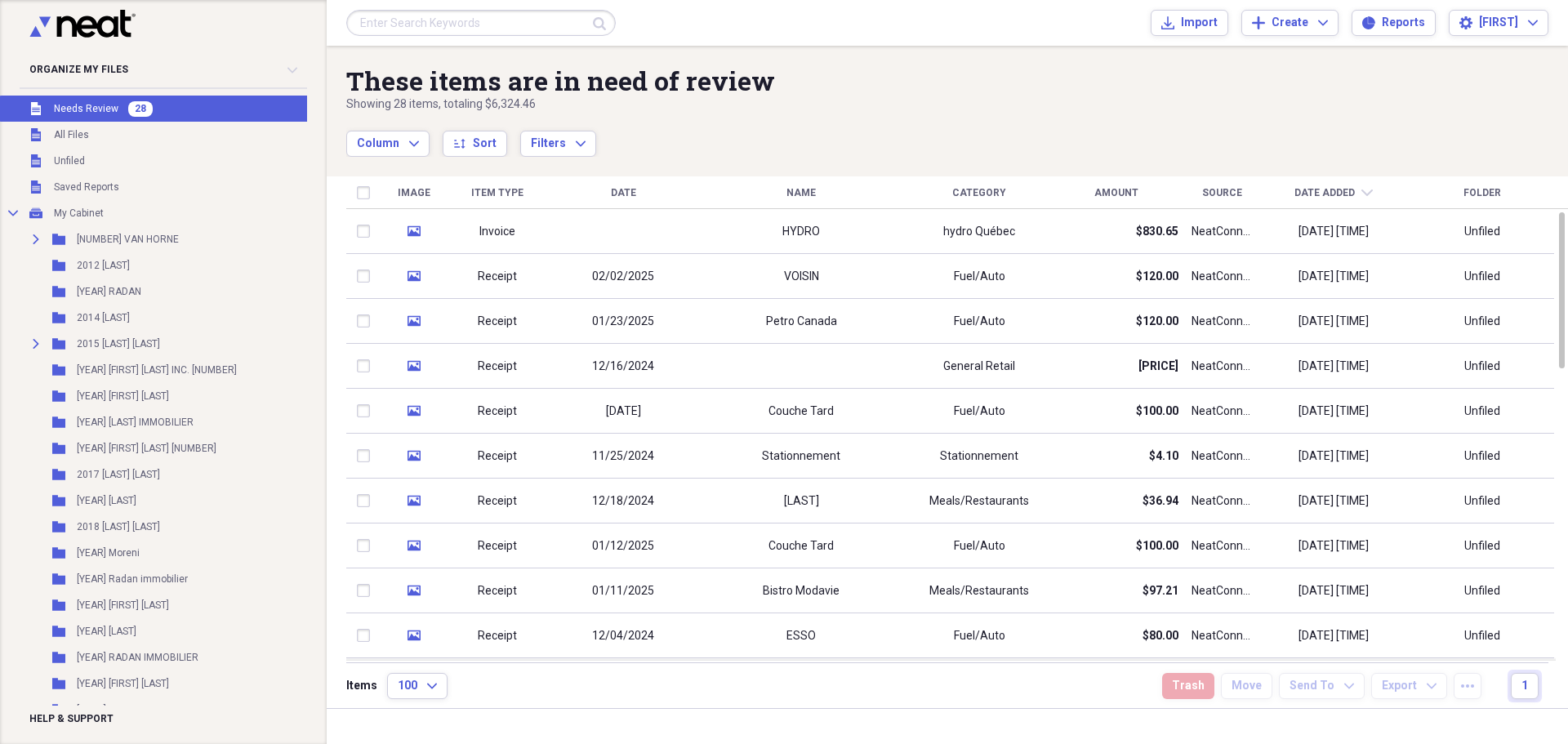 click on "Unfiled Needs Review 28" at bounding box center [176, 109] 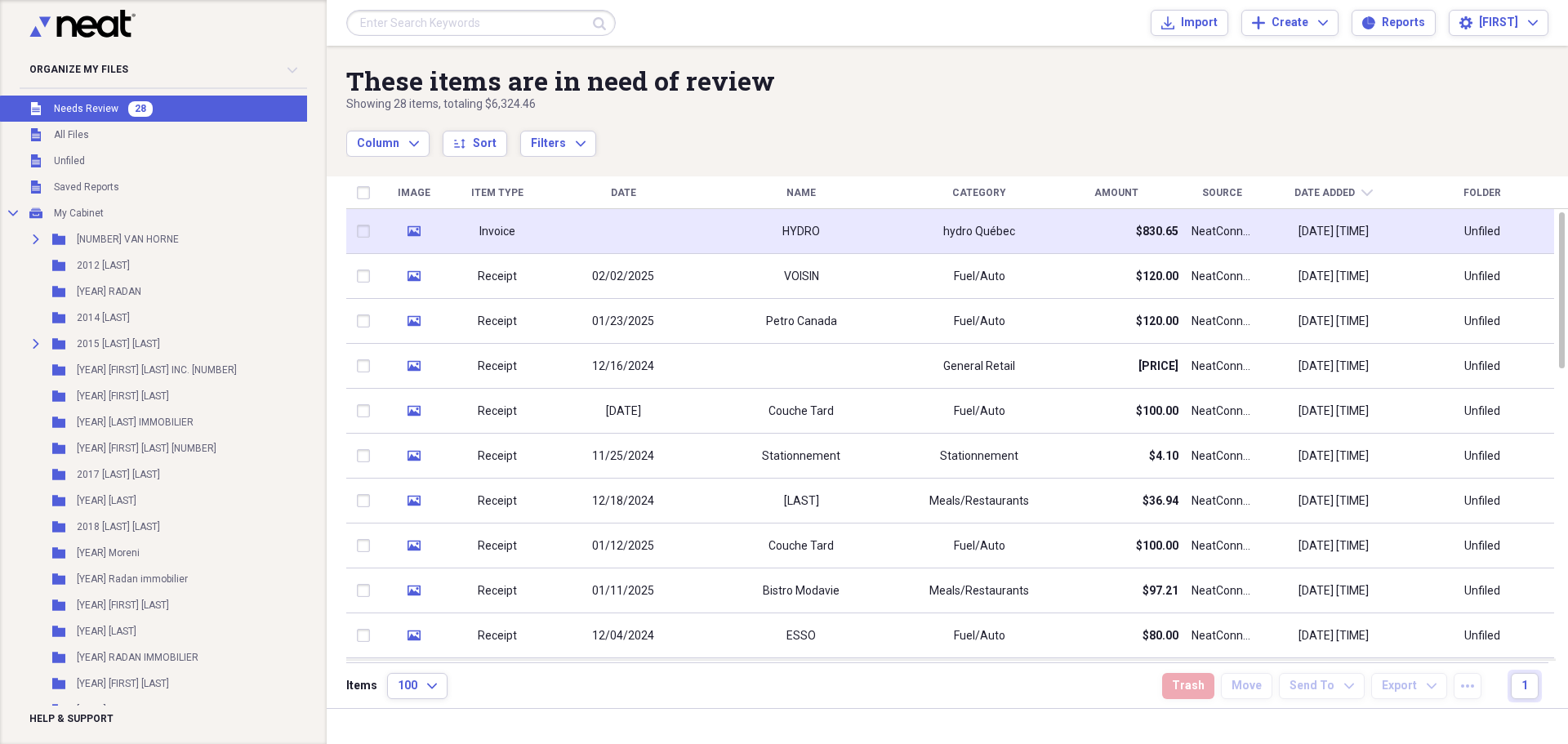 click on "Invoice" at bounding box center (497, 232) 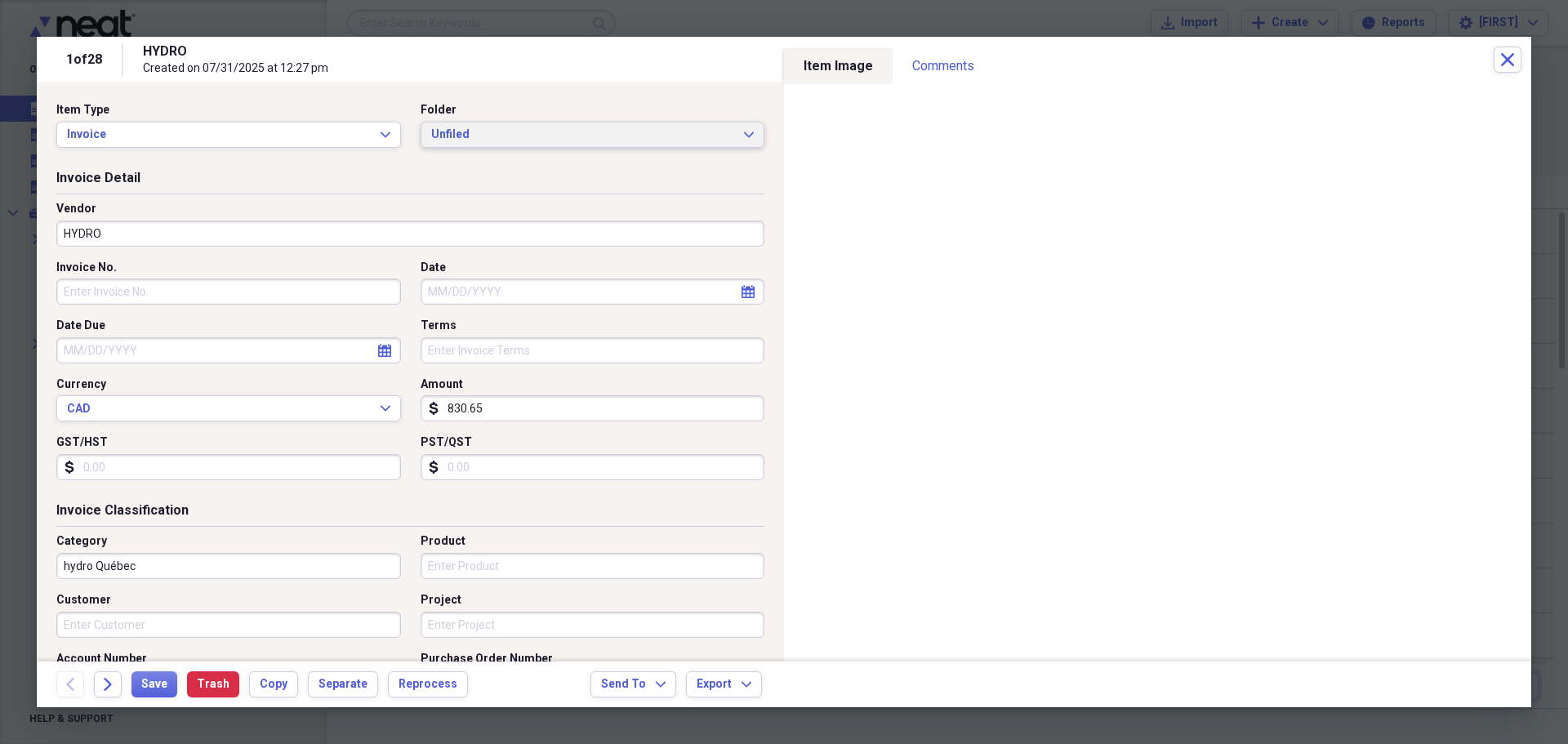 click 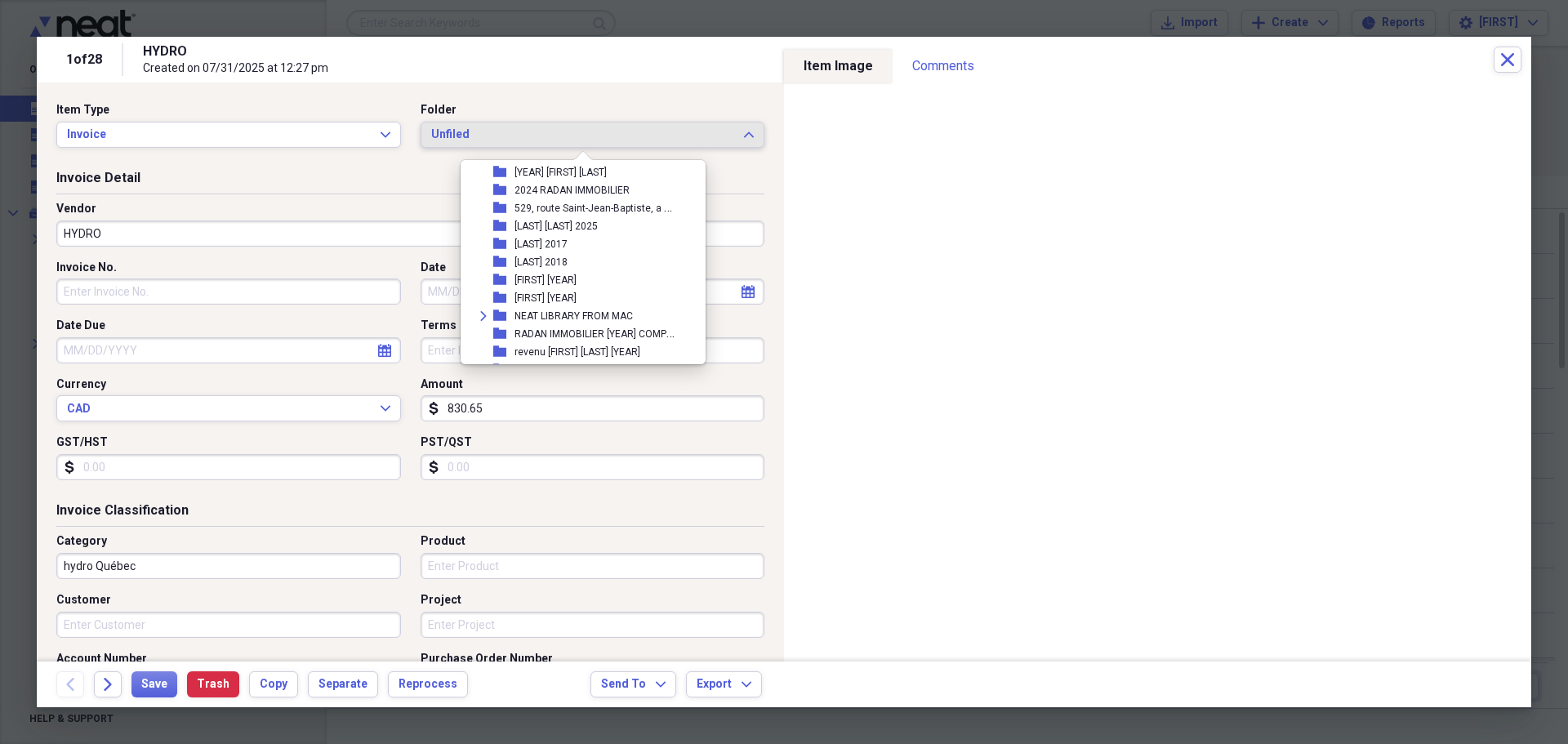 scroll, scrollTop: 543, scrollLeft: 0, axis: vertical 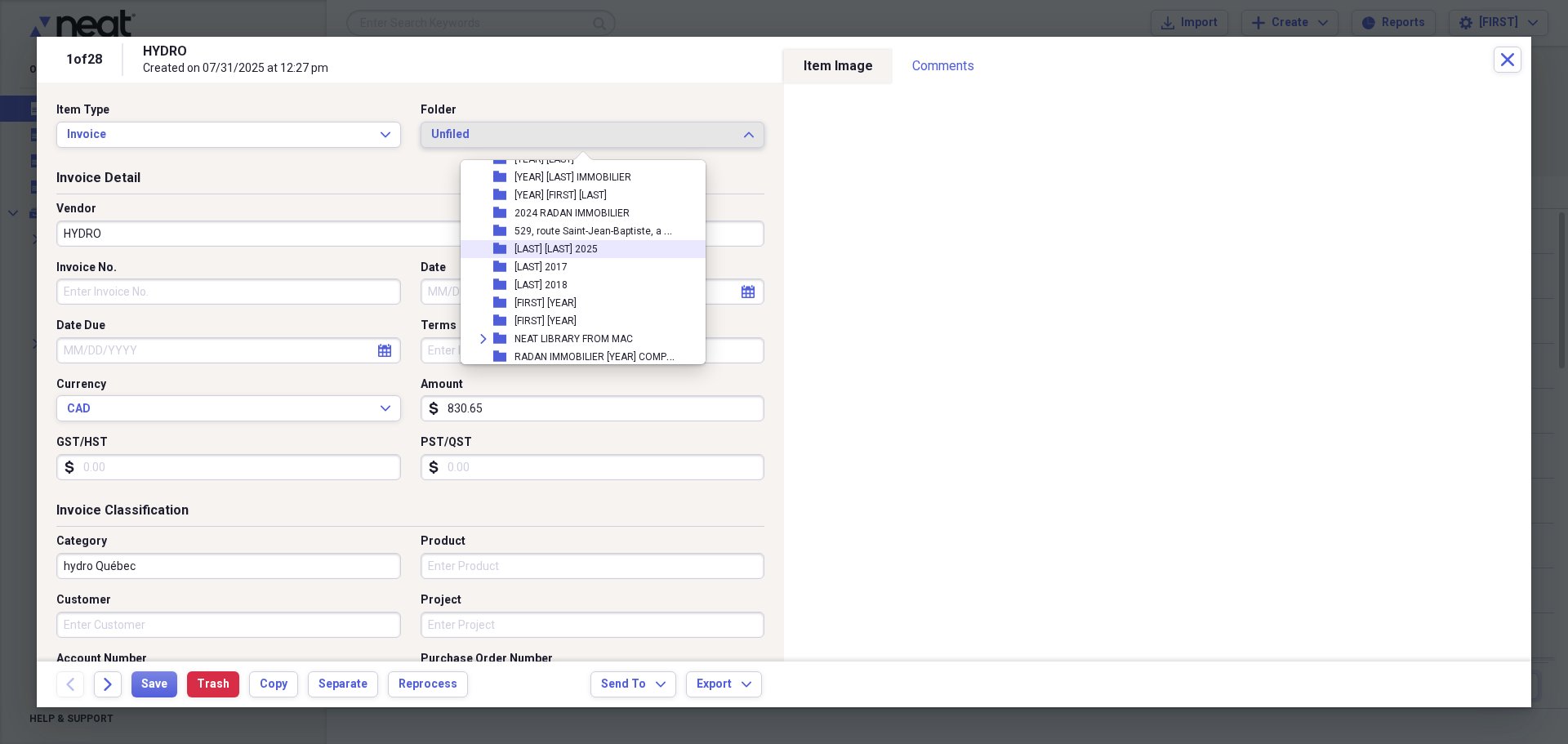 click on "folder [FIRST] [LAST] [YEAR]" at bounding box center (577, 249) 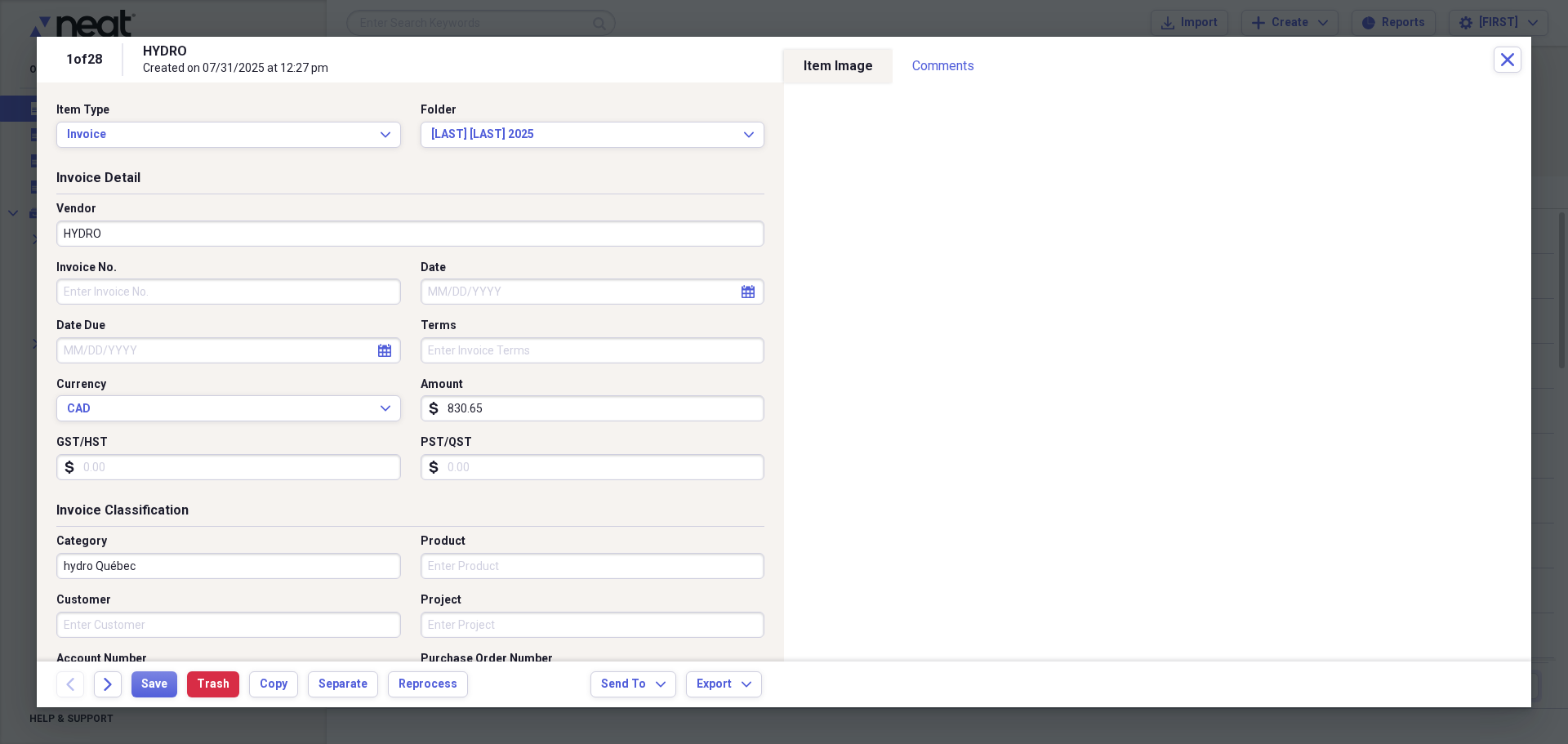 click on "calendar" 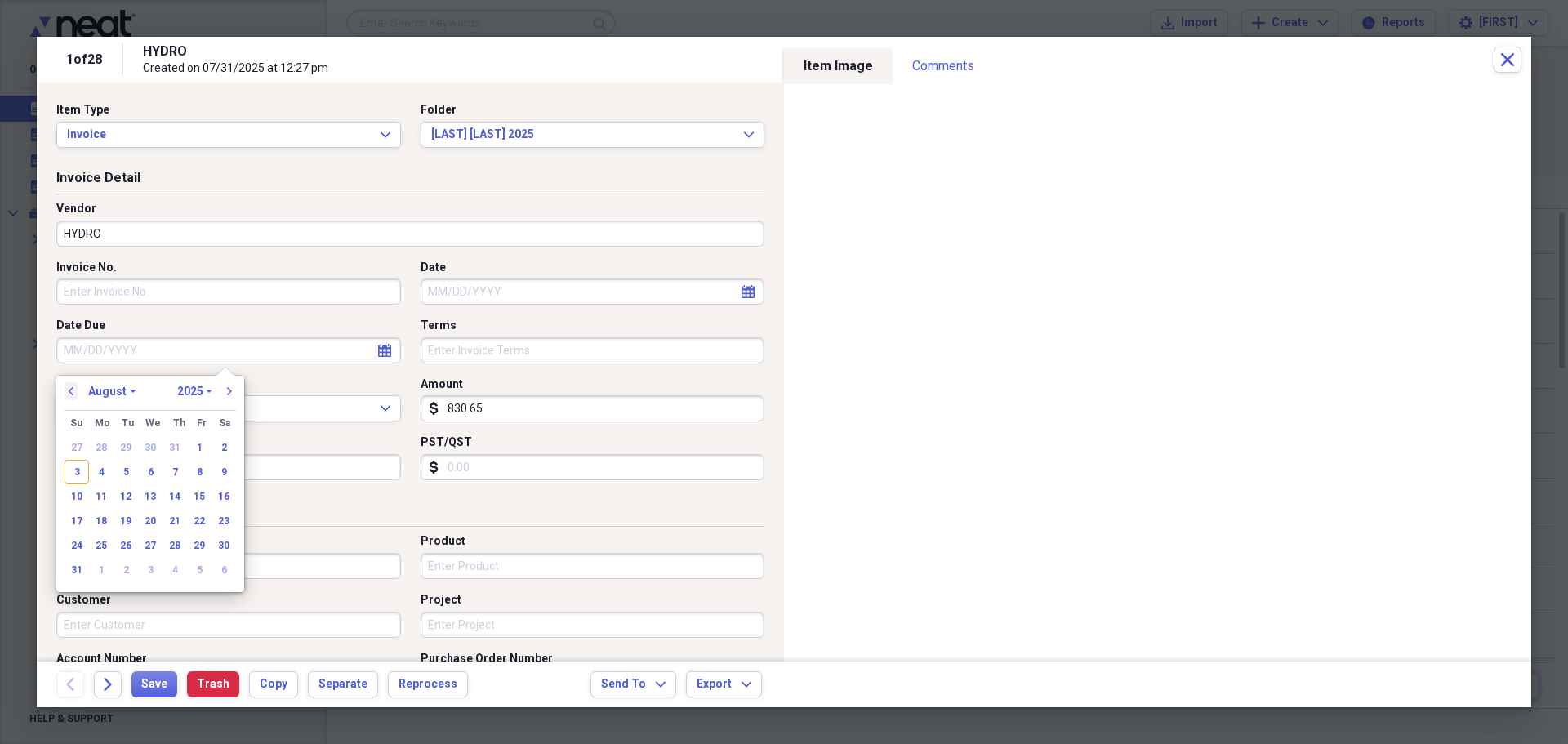 click on "previous" at bounding box center (71, 391) 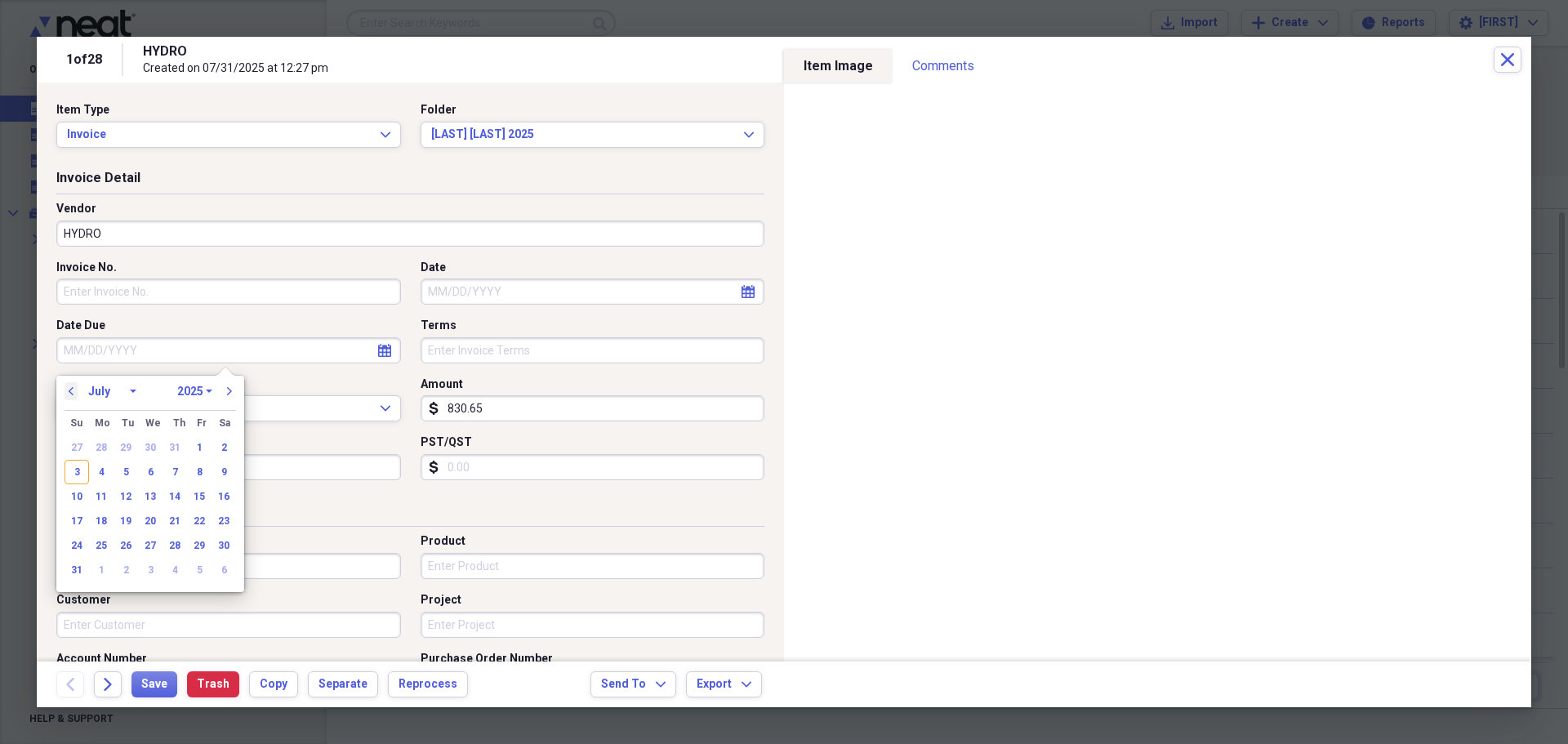 click on "previous" at bounding box center (71, 391) 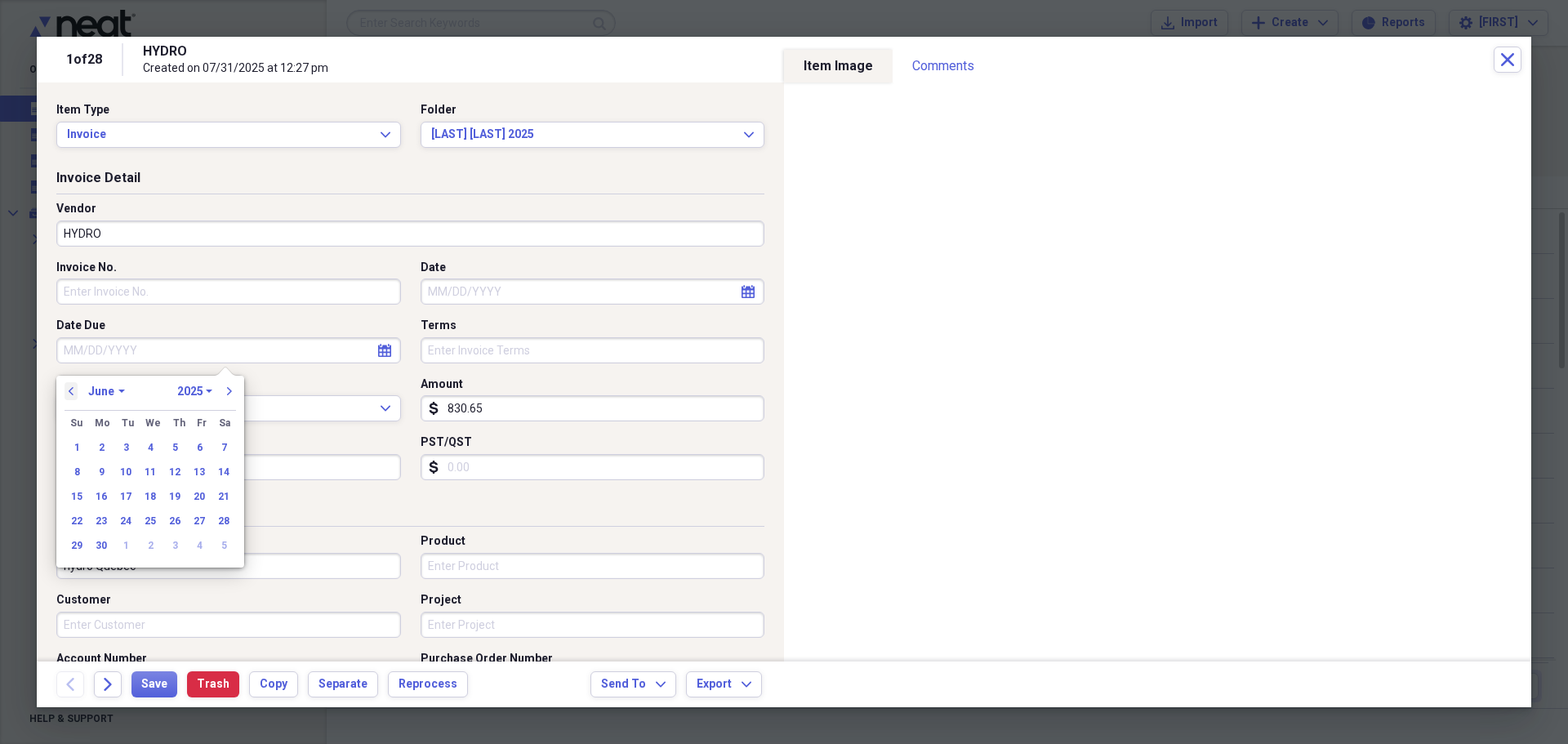 click on "previous" at bounding box center [71, 391] 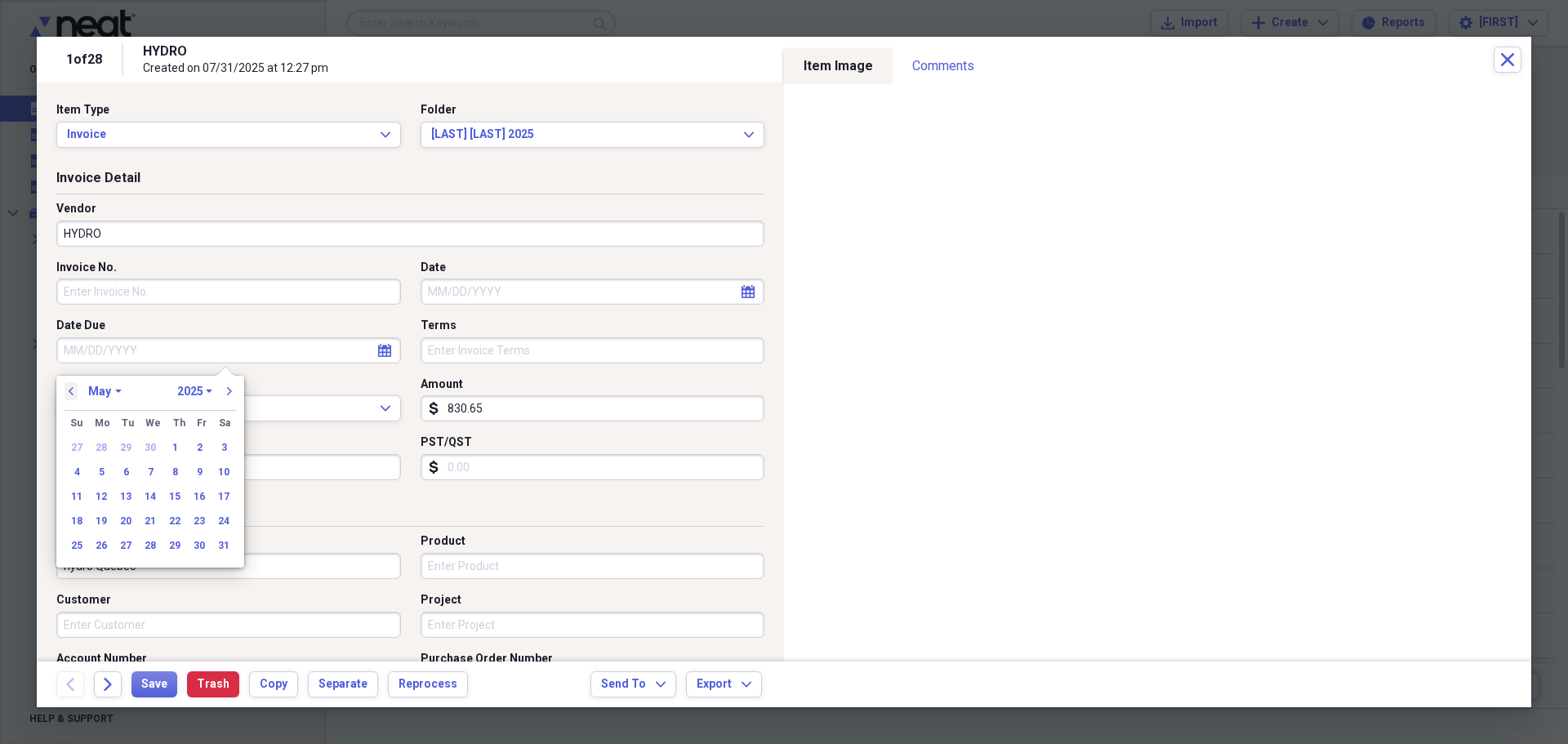 click on "previous" at bounding box center [71, 391] 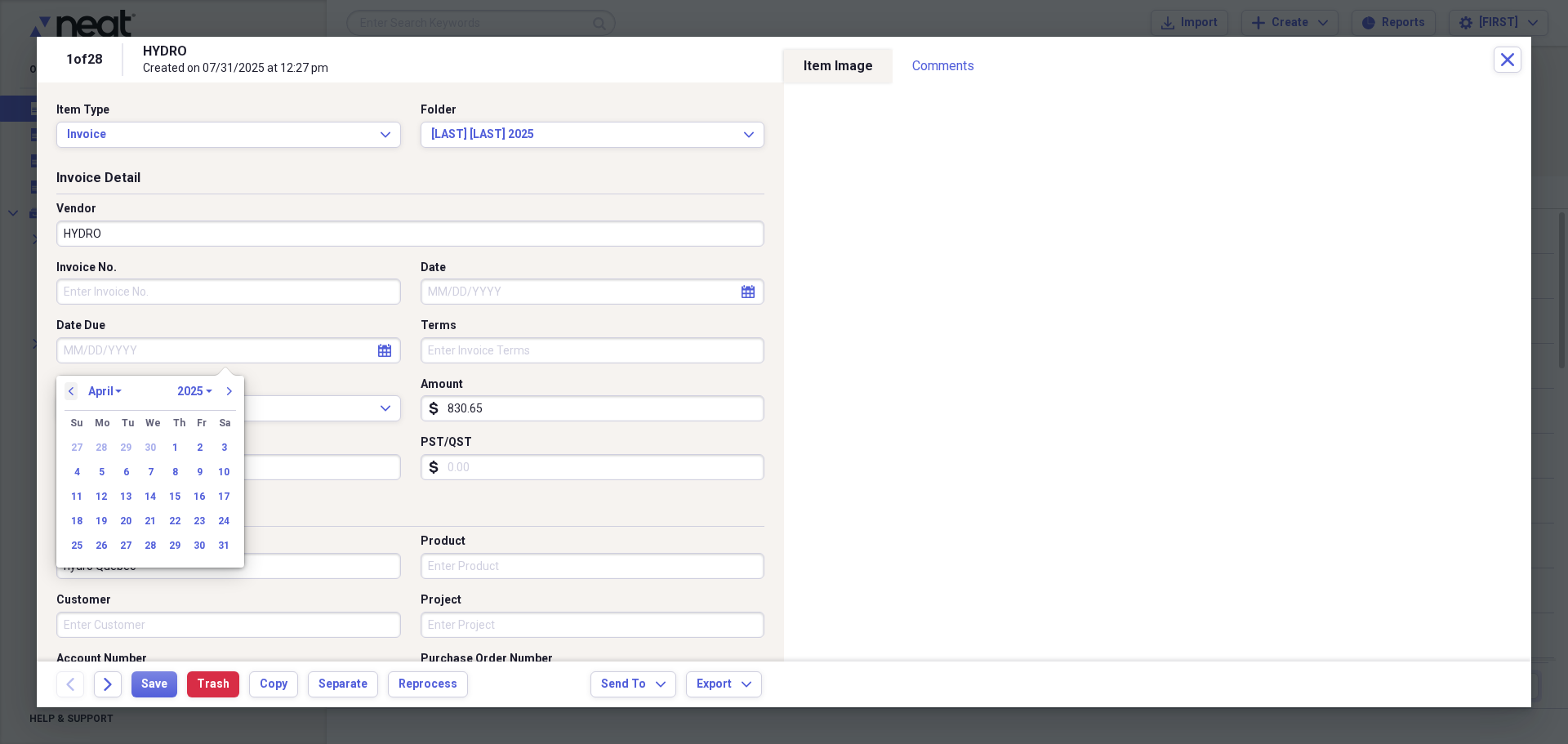 click on "previous" at bounding box center [71, 391] 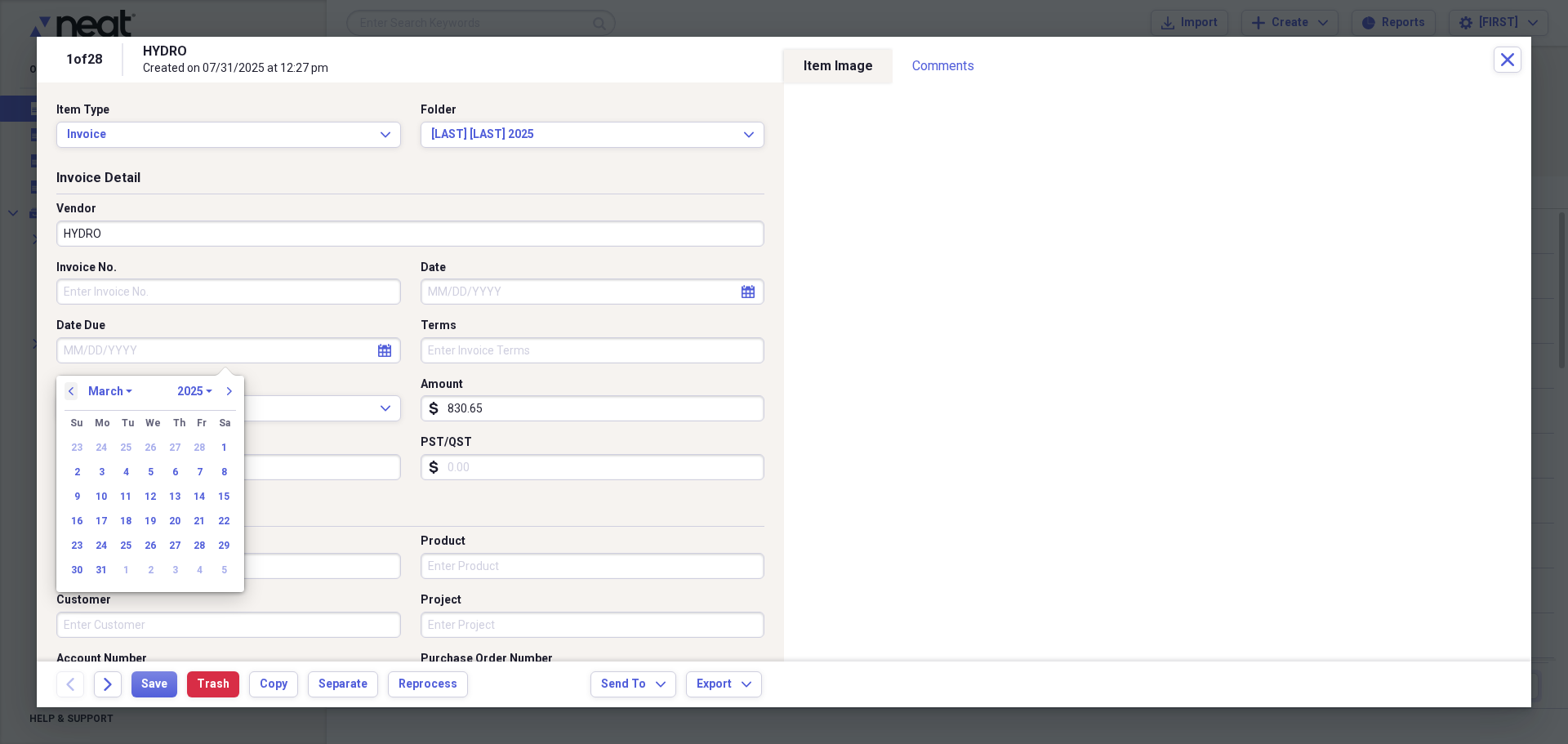click on "previous" at bounding box center [71, 391] 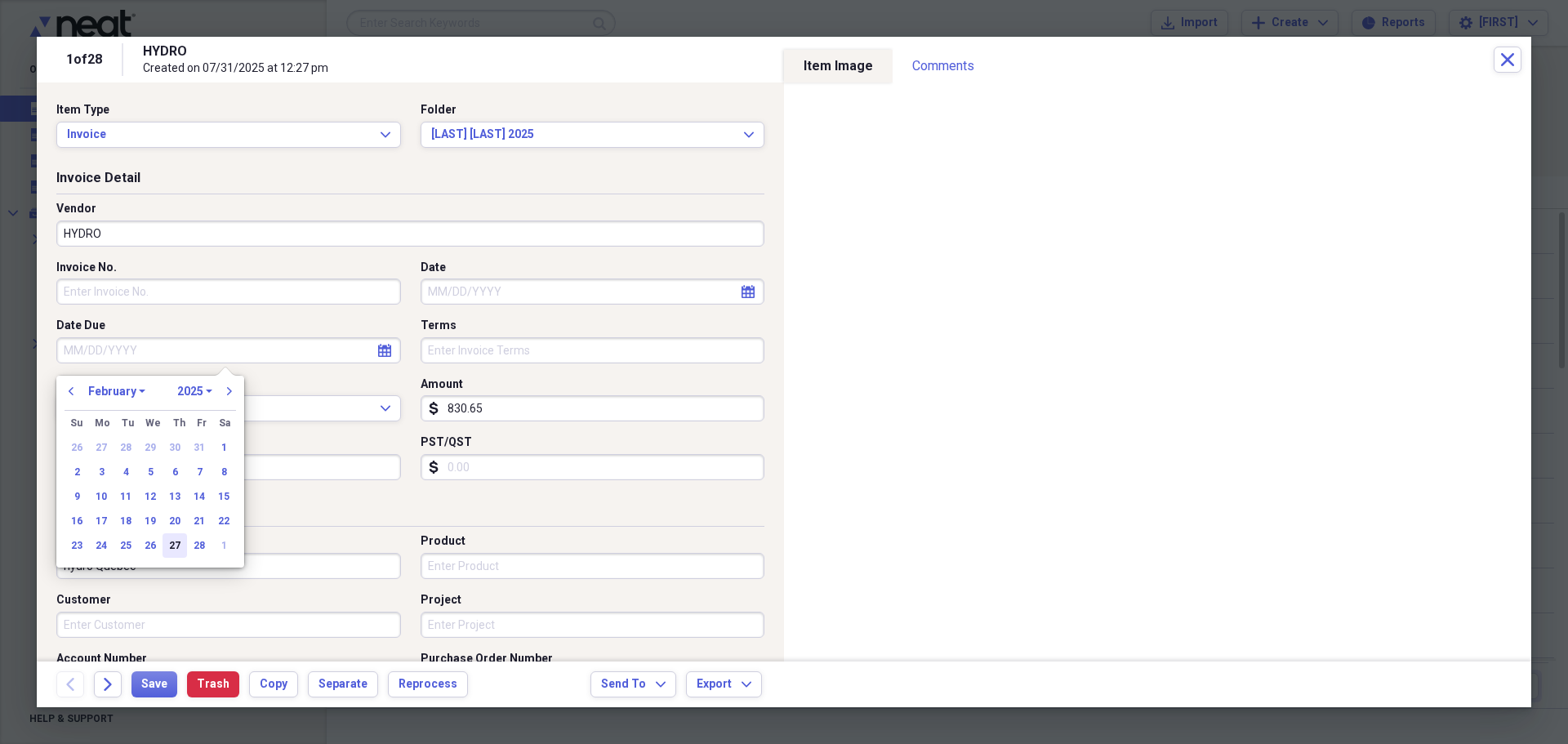 click on "27" at bounding box center [175, 546] 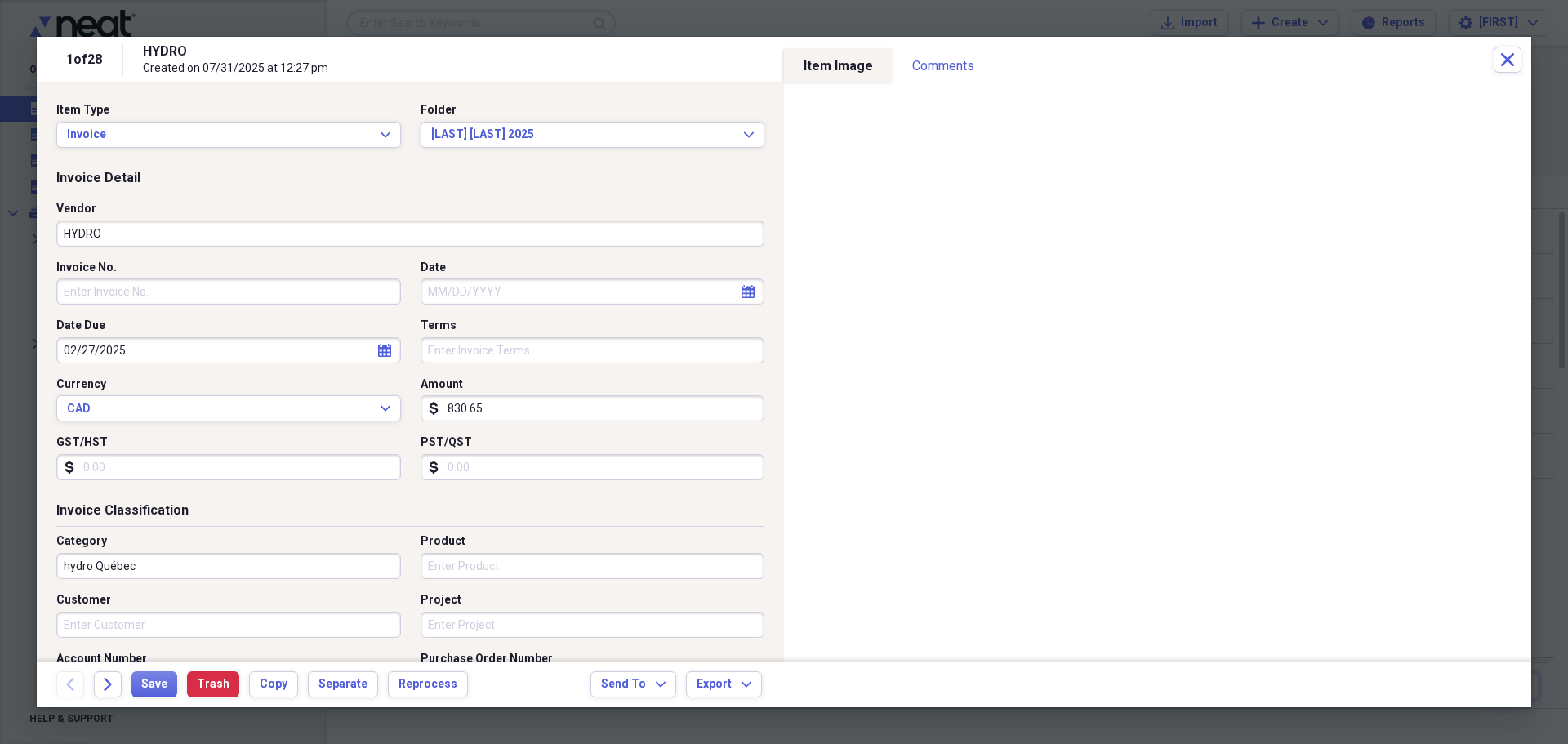 click on "calendar" 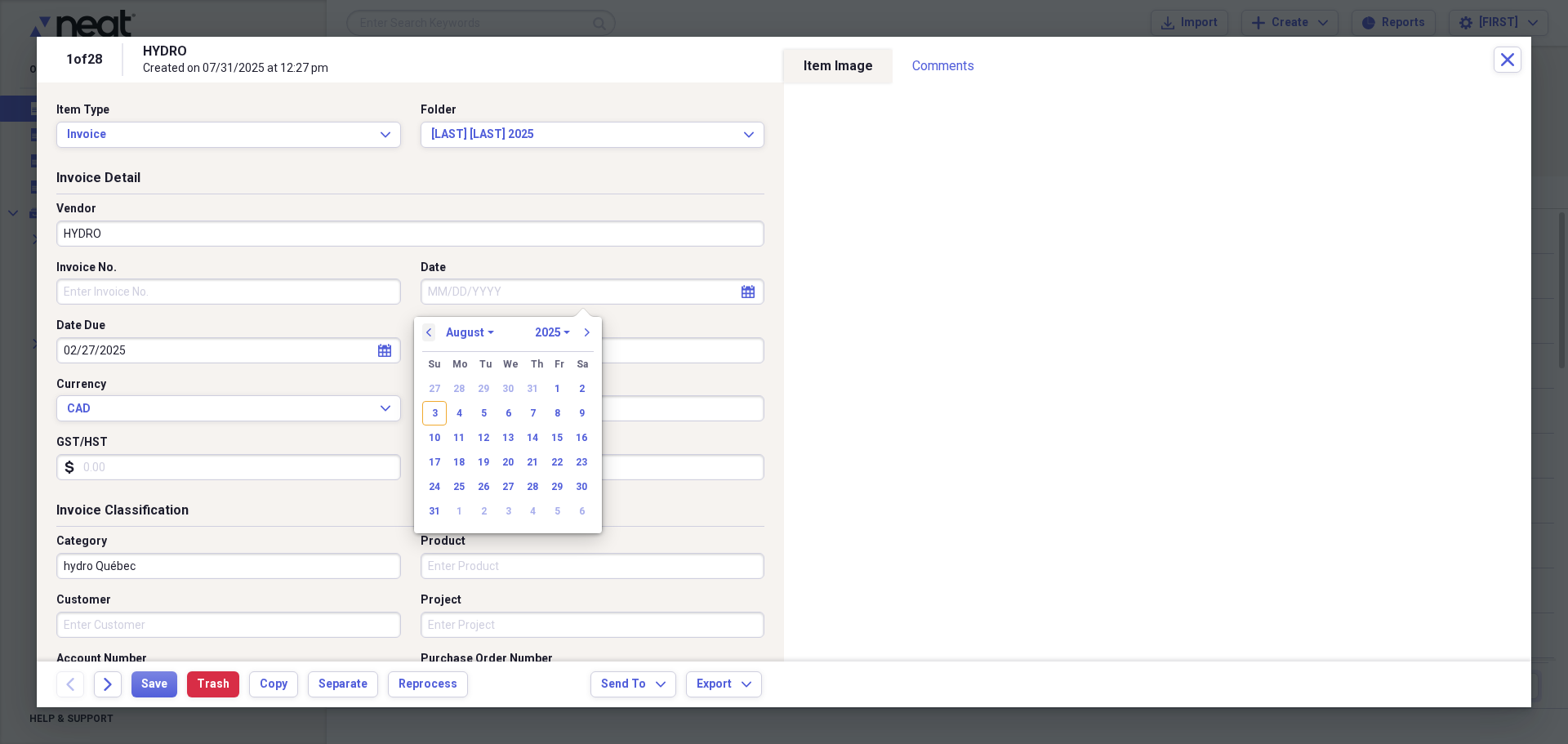click on "previous" at bounding box center [429, 332] 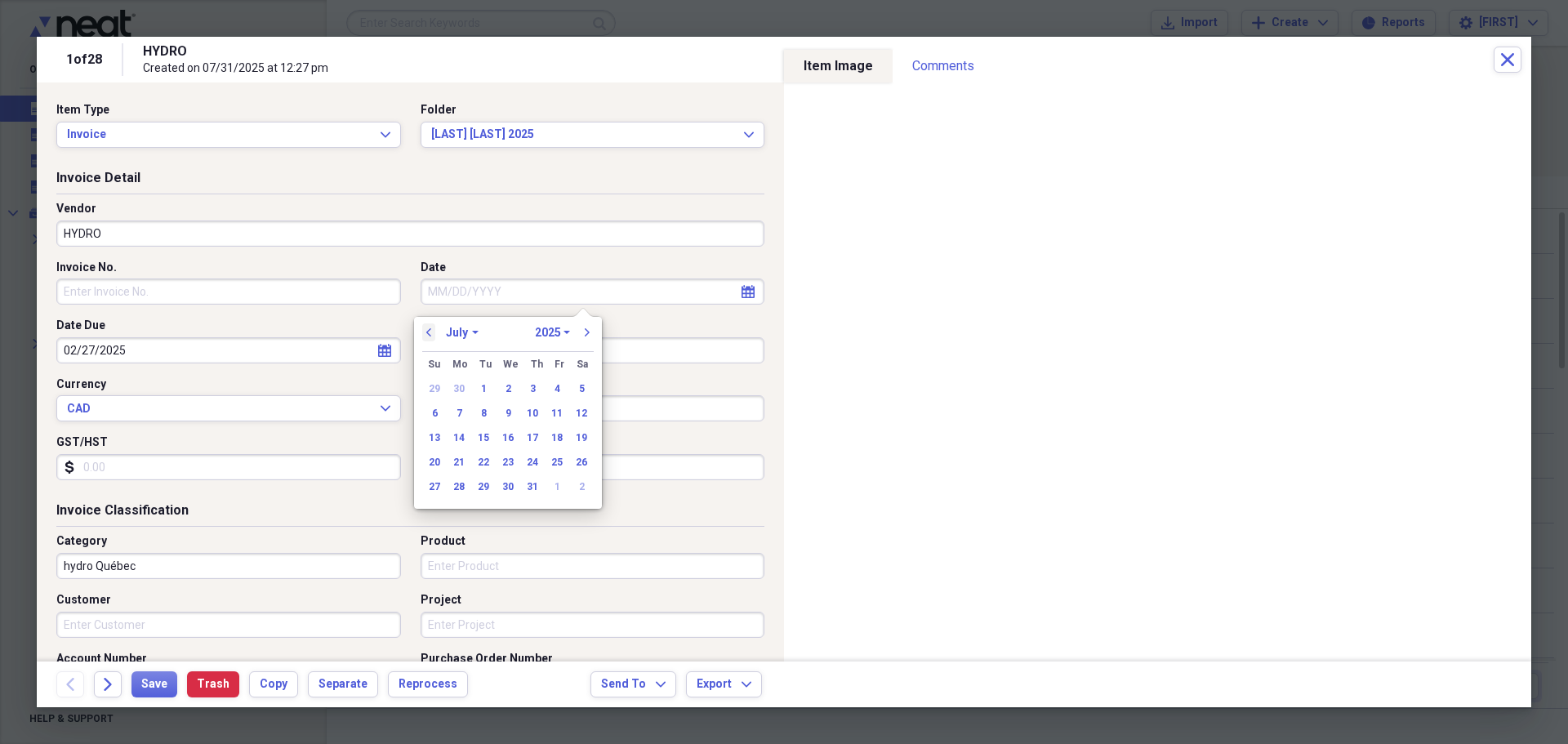 click on "previous" at bounding box center [429, 332] 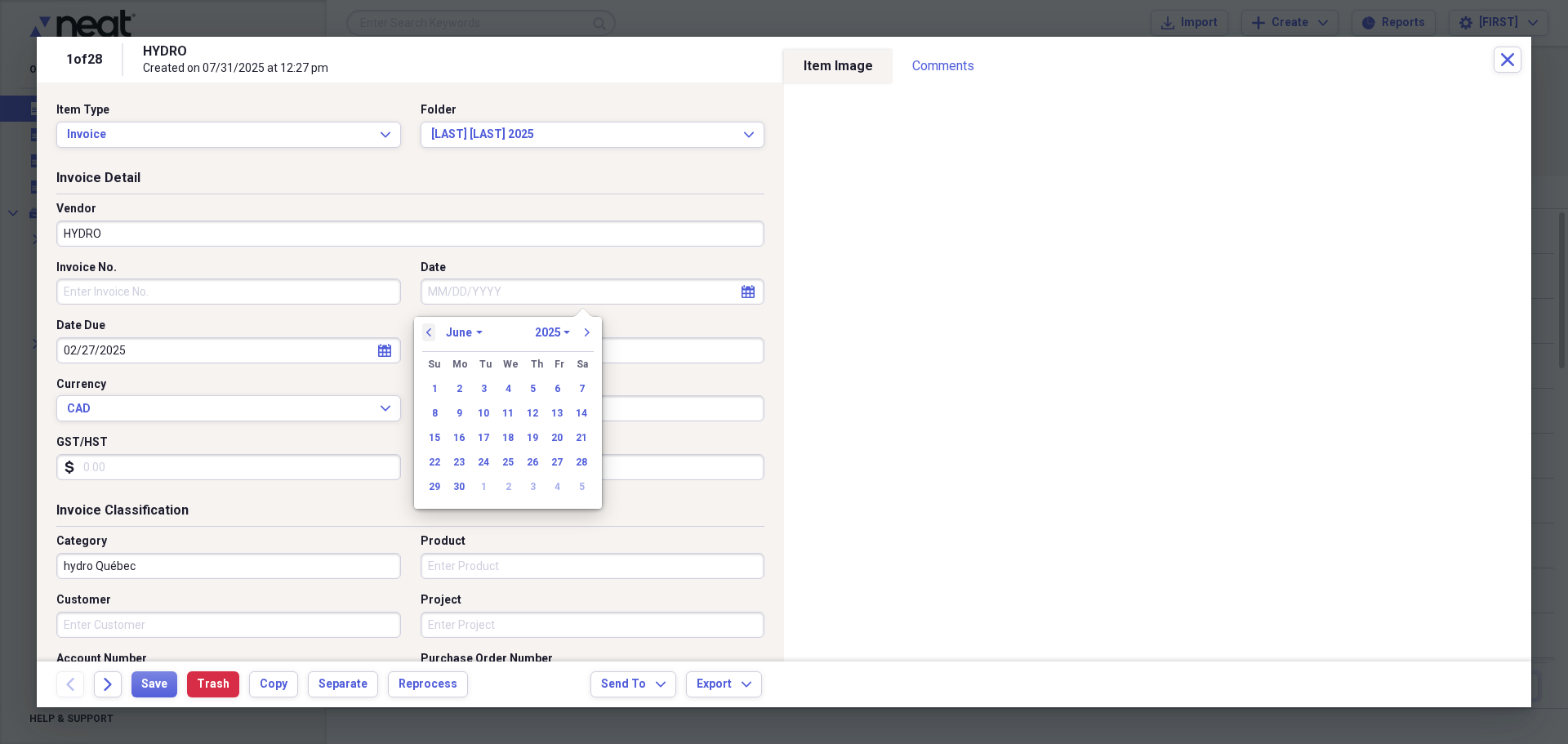 click on "previous" at bounding box center (429, 332) 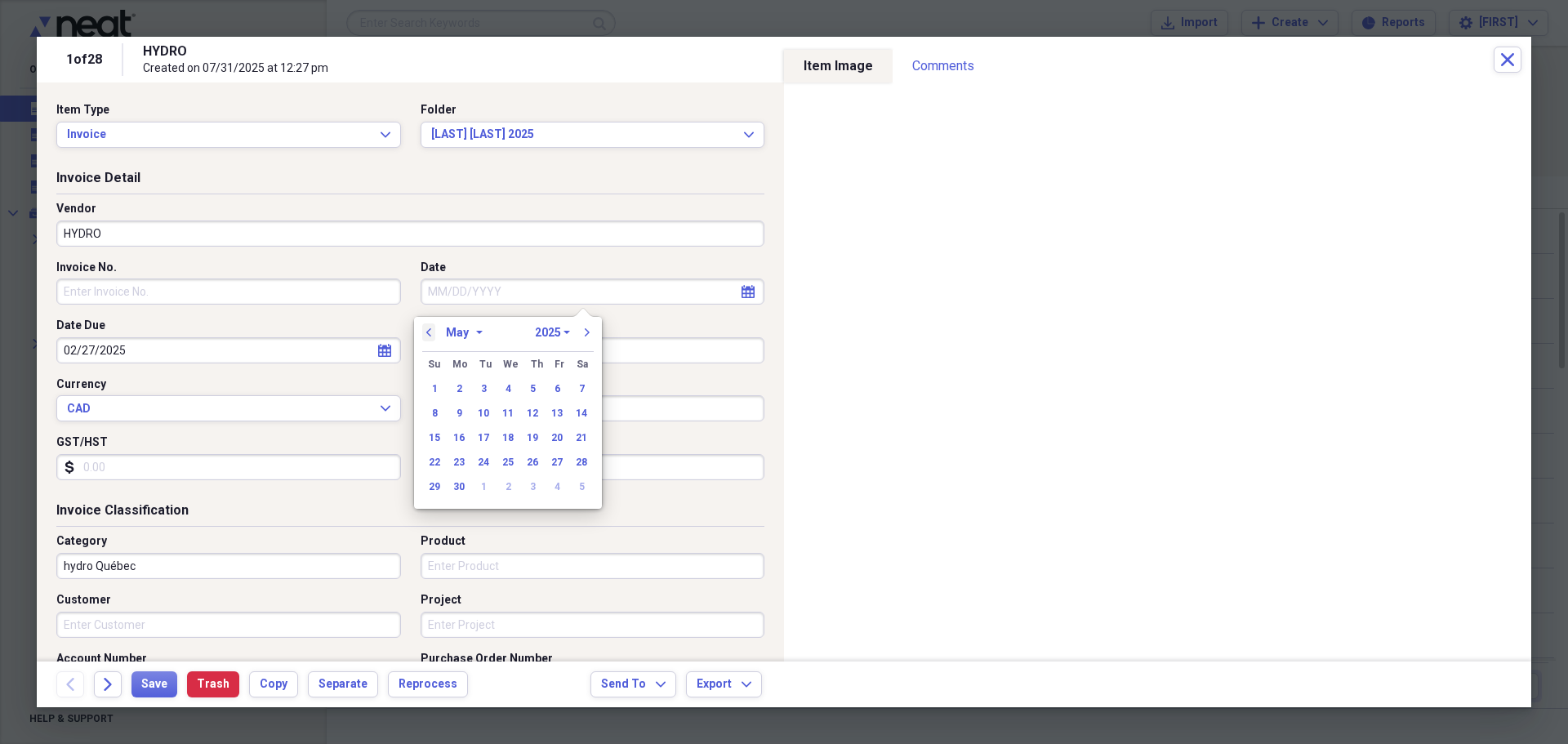 click on "previous" at bounding box center [429, 332] 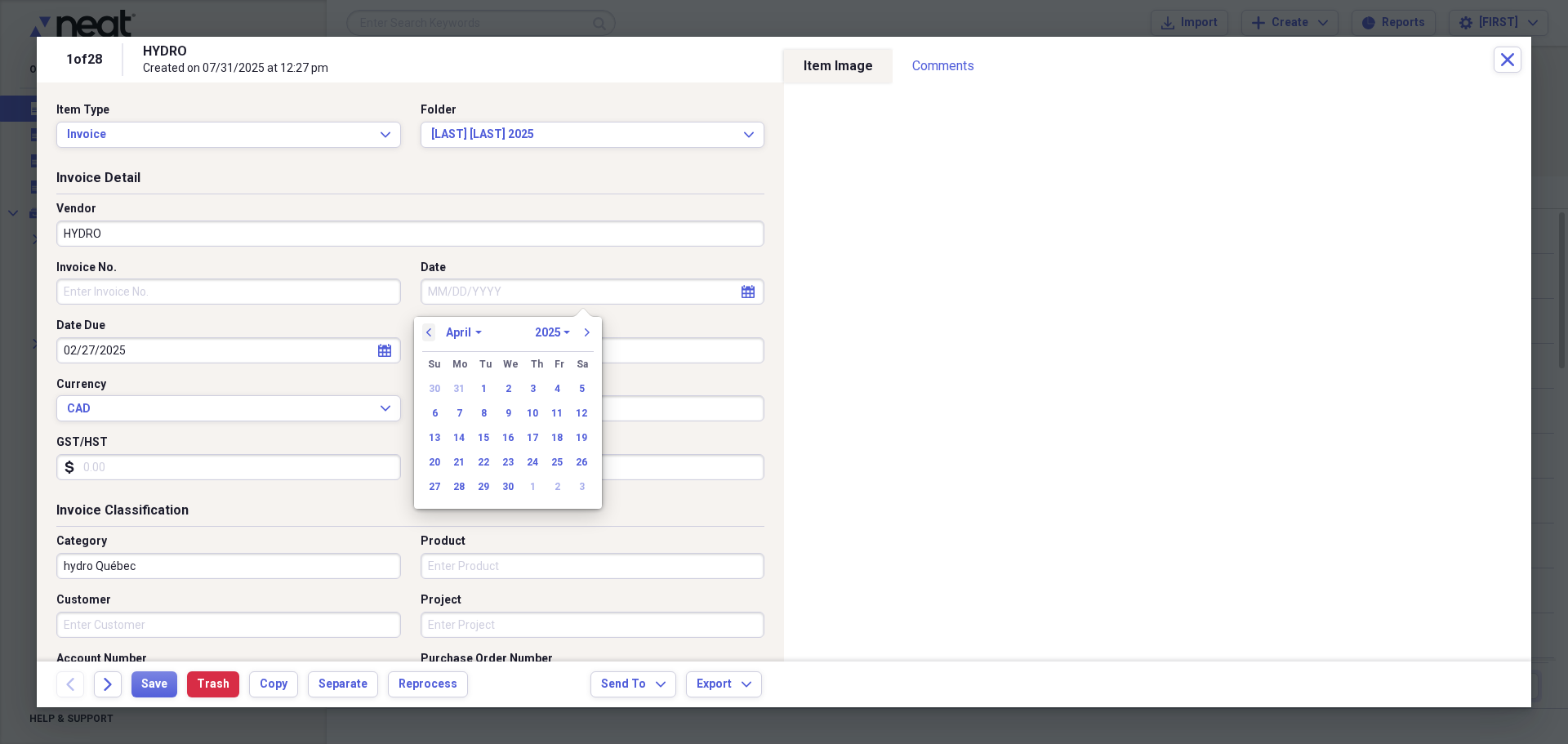 click on "previous" at bounding box center (429, 332) 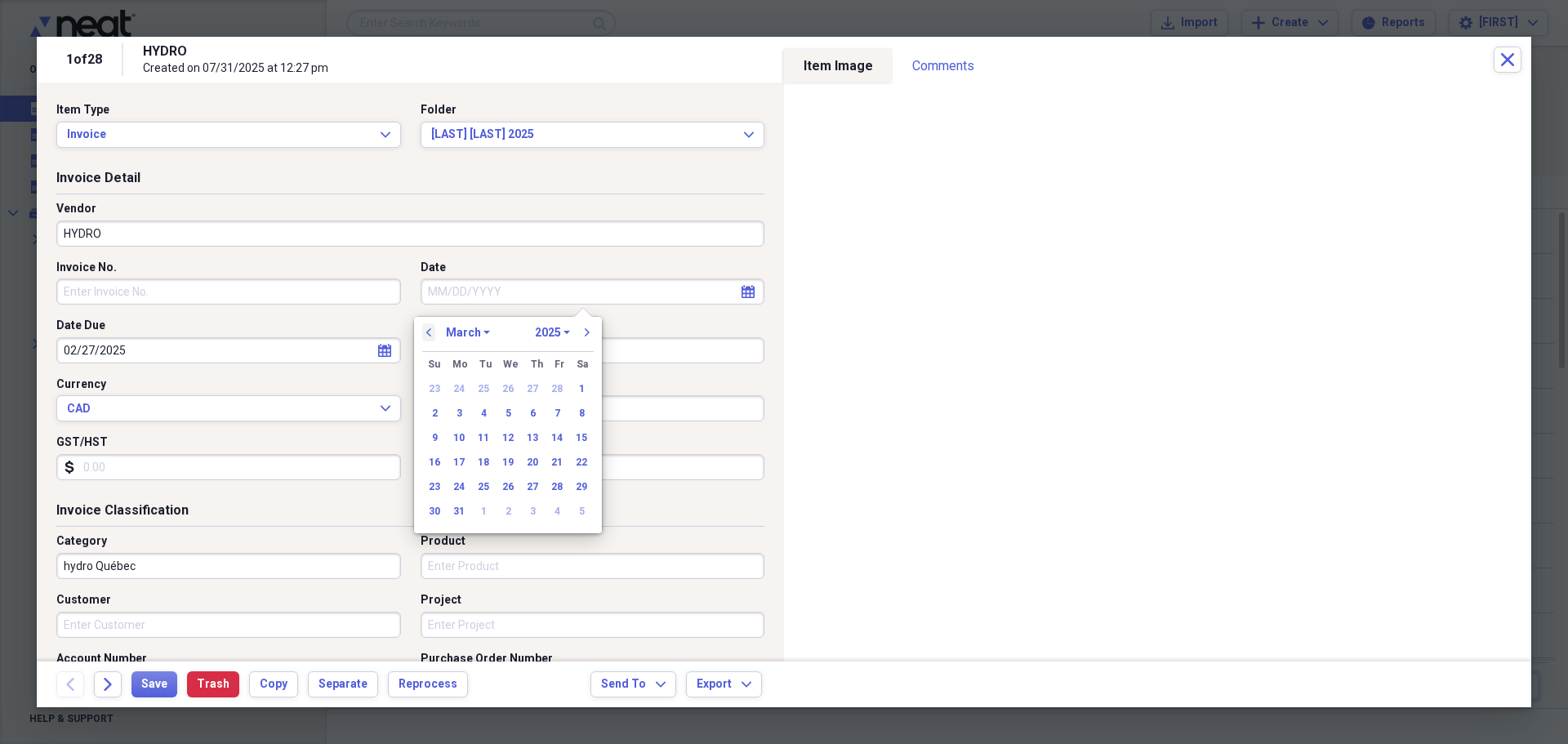 click on "previous" at bounding box center (429, 332) 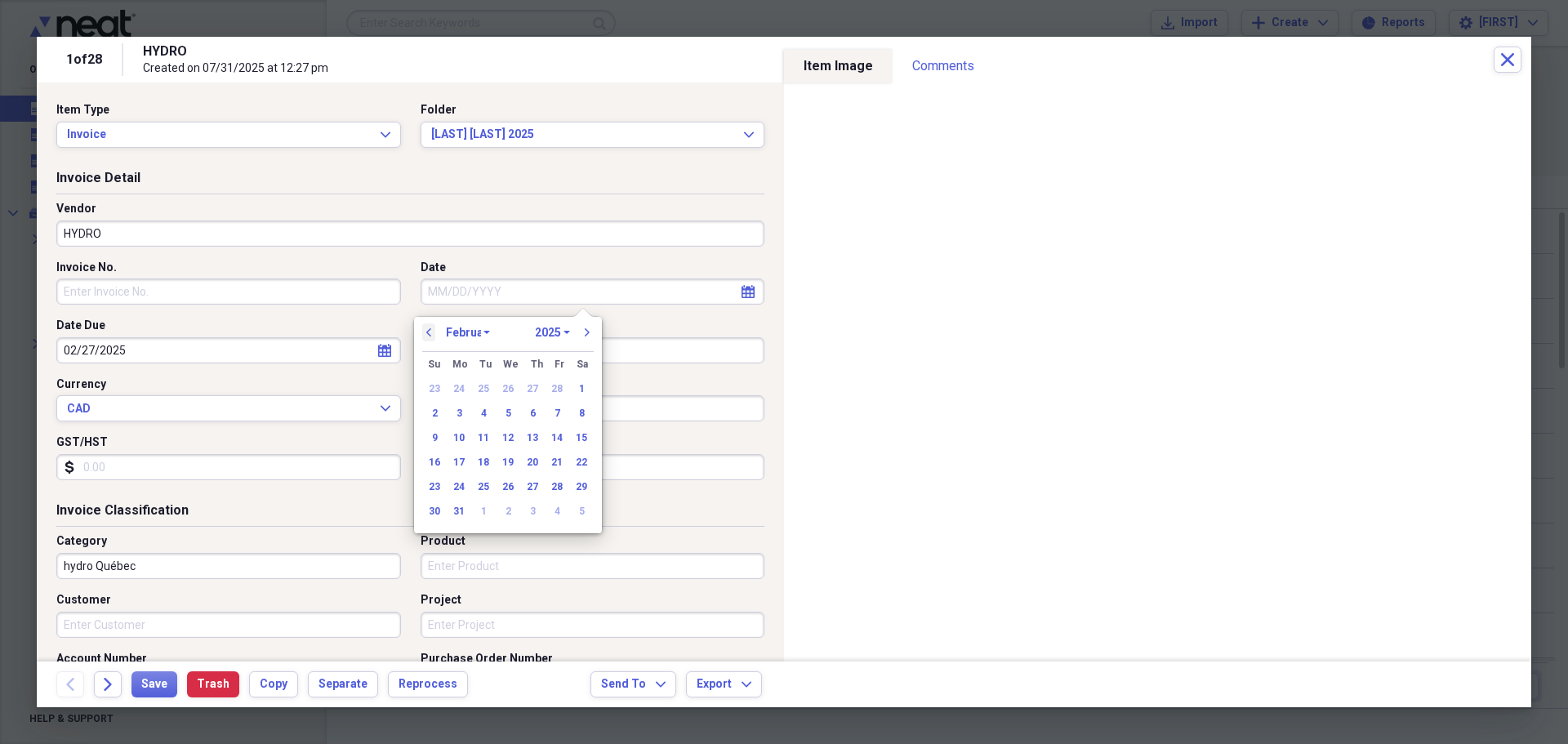 click on "previous" at bounding box center [429, 332] 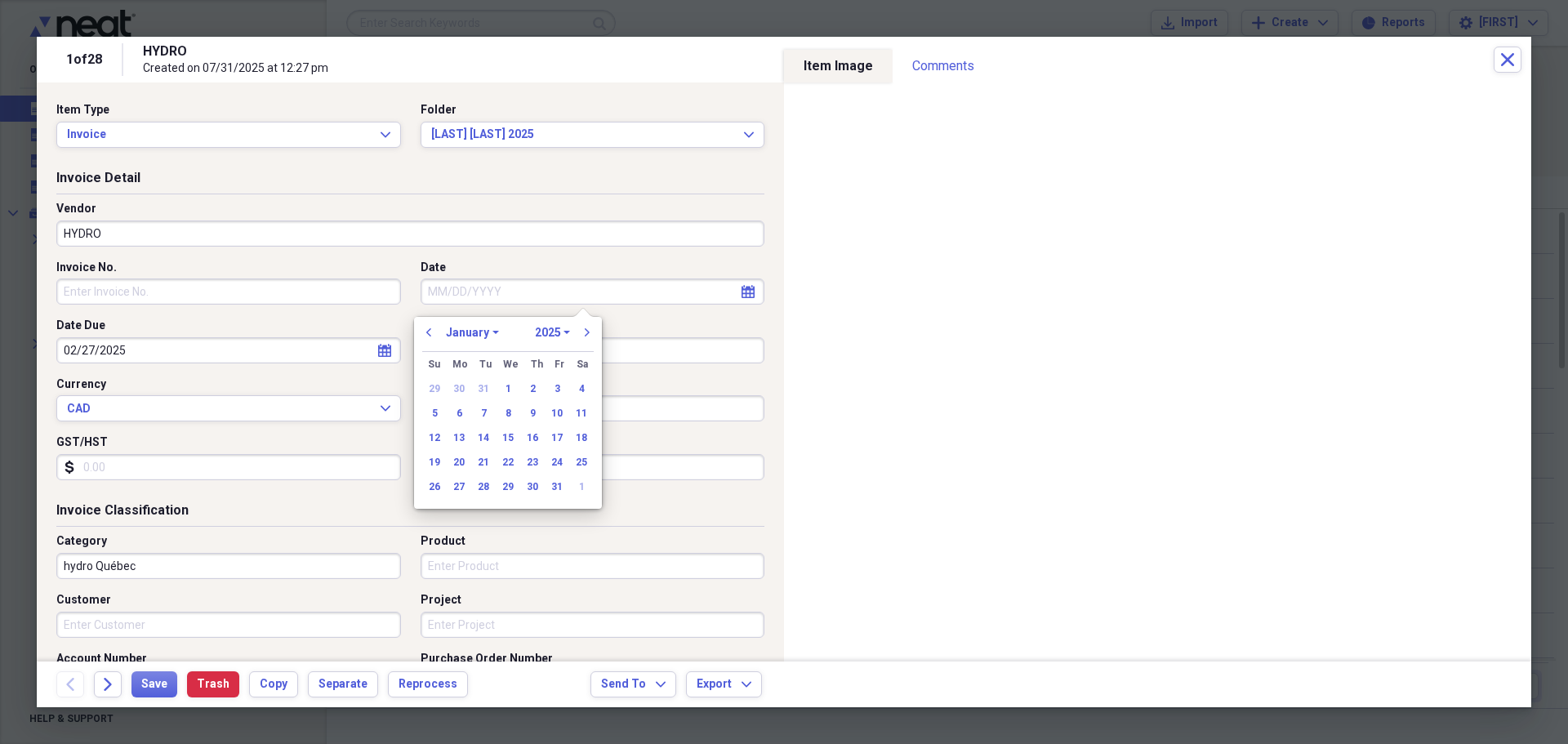 click on "previous January February March April May June July August September October November December 1970 1971 1972 1973 1974 1975 1976 1977 1978 1979 1980 1981 1982 1983 1984 1985 1986 1987 1988 1989 1990 1991 1992 1993 1994 1995 1996 1997 1998 1999 2000 2001 2002 2003 2004 2005 2006 2007 2008 2009 2010 2011 2012 2013 2014 2015 2016 2017 2018 2019 2020 2021 2022 2023 2024 2025 2026 2027 2028 2029 2030 2031 2032 2033 2034 2035 next Su Sunday Mo Monday Tu Tuesday We Wednesday Th Thursday Fr Friday Sa Saturday 29 30 31 1 2 3 4 5 6 7 8 9 10 11 12 13 14 15 16 17 18 19 20 21 22 23 24 25 26 27 28 29 30 31 1" at bounding box center (508, 412) 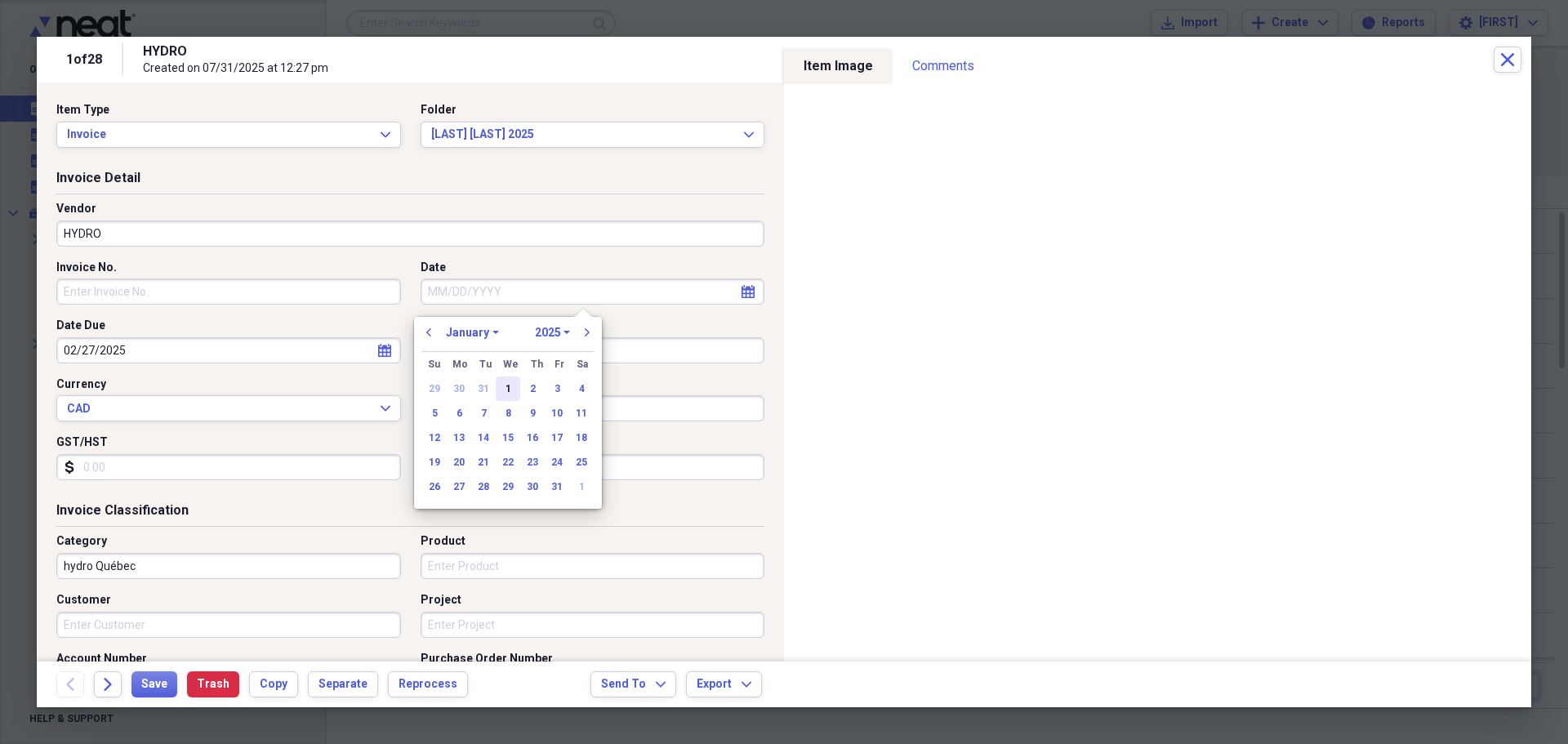 click on "1" at bounding box center (508, 389) 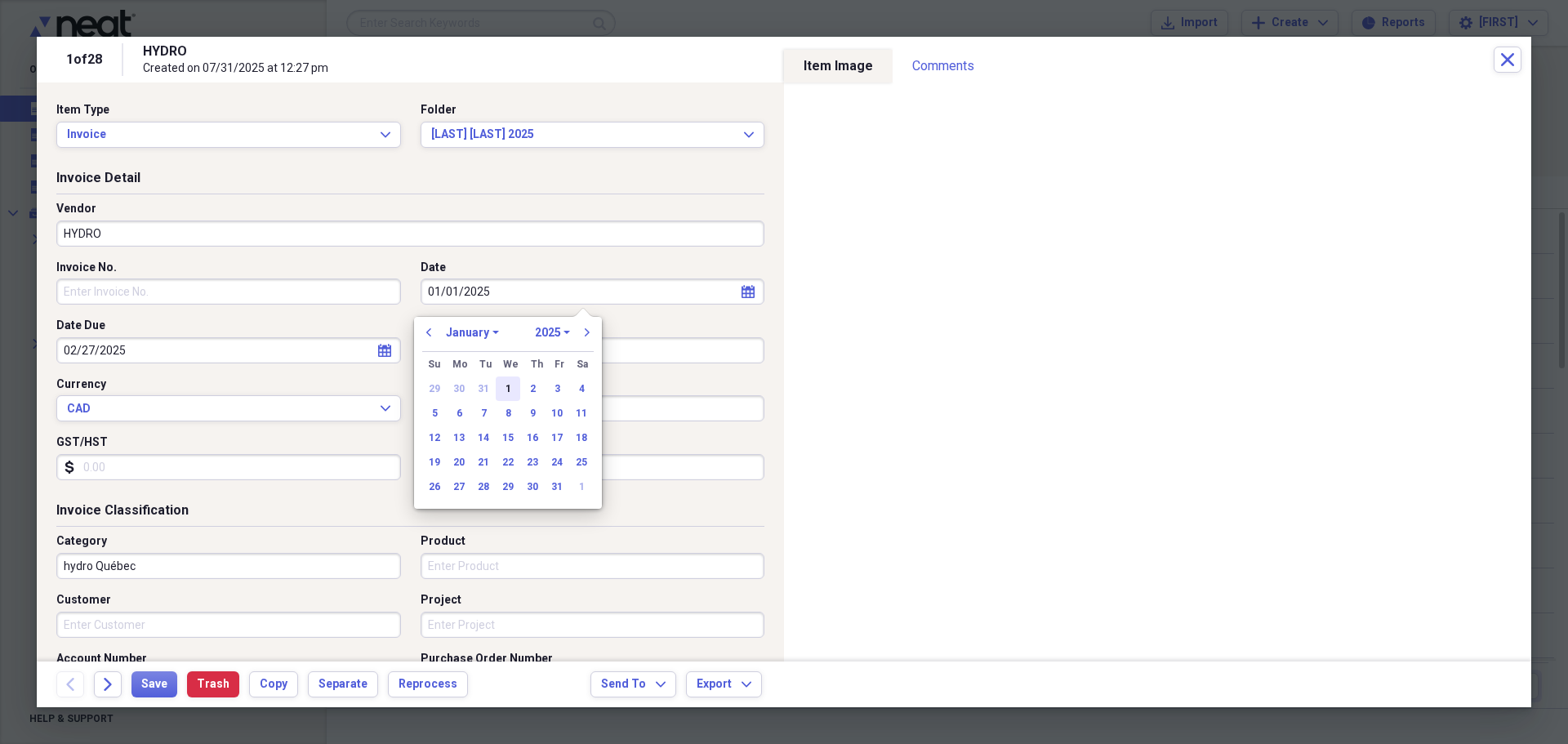 type on "01/01/2025" 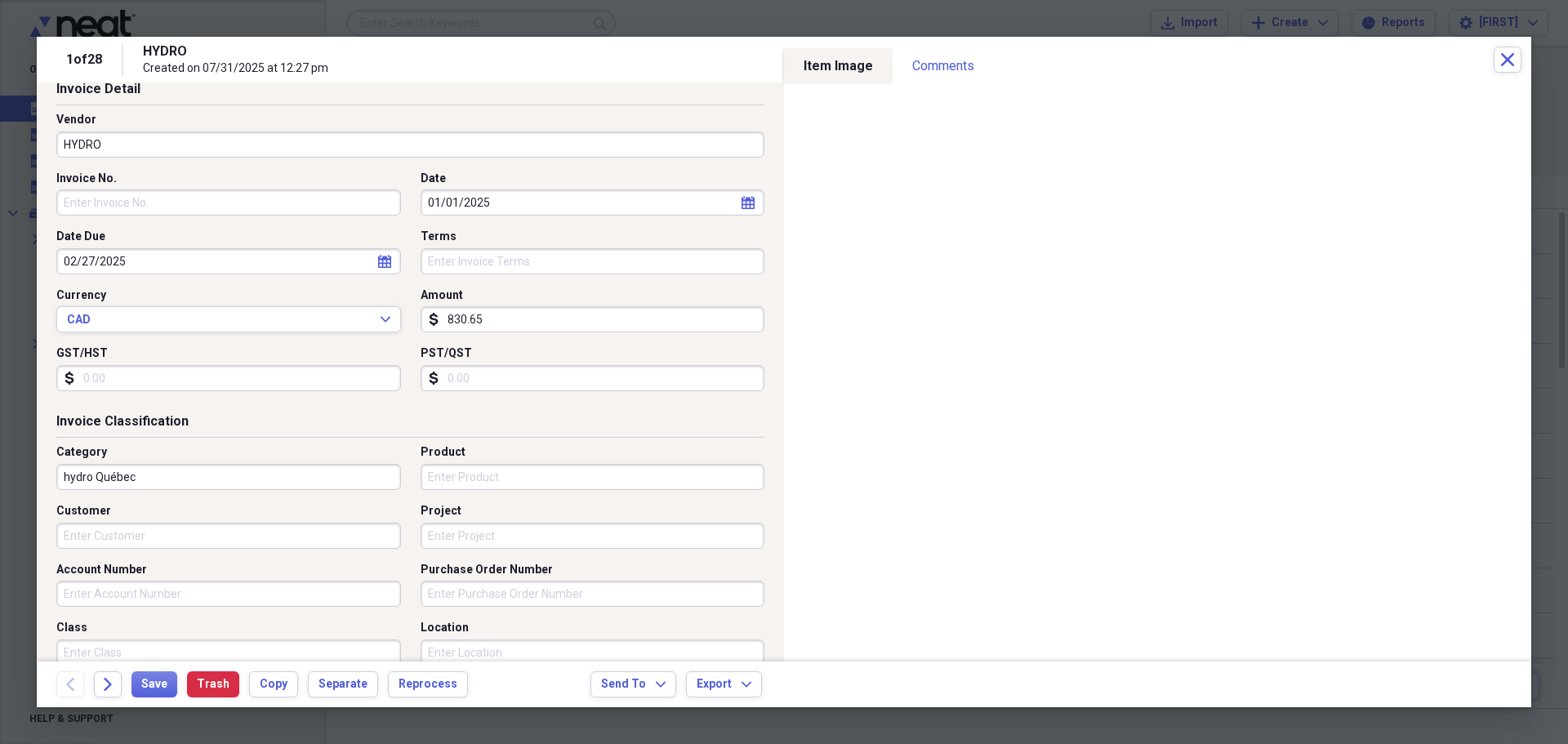 scroll, scrollTop: 327, scrollLeft: 0, axis: vertical 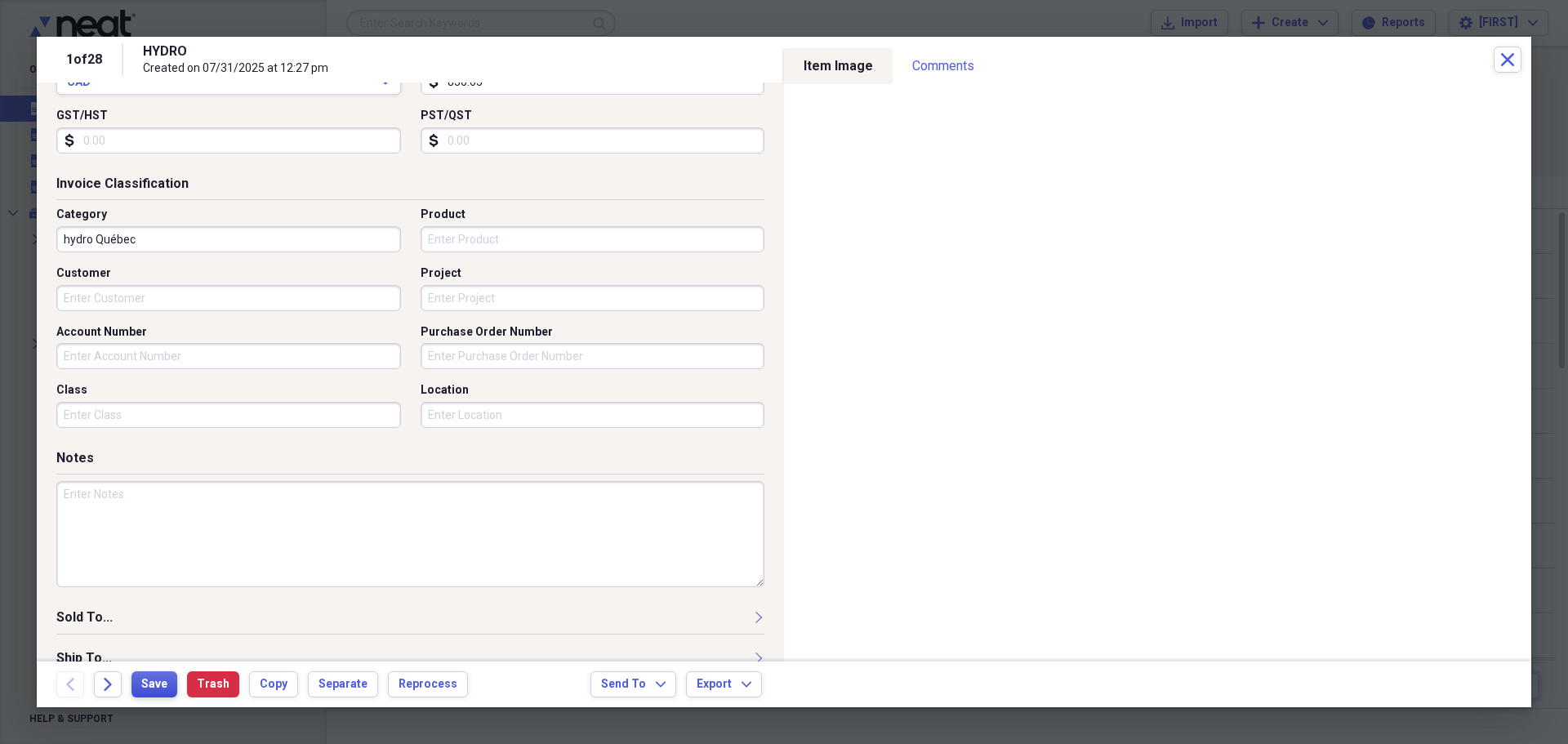 click on "Save" at bounding box center (154, 684) 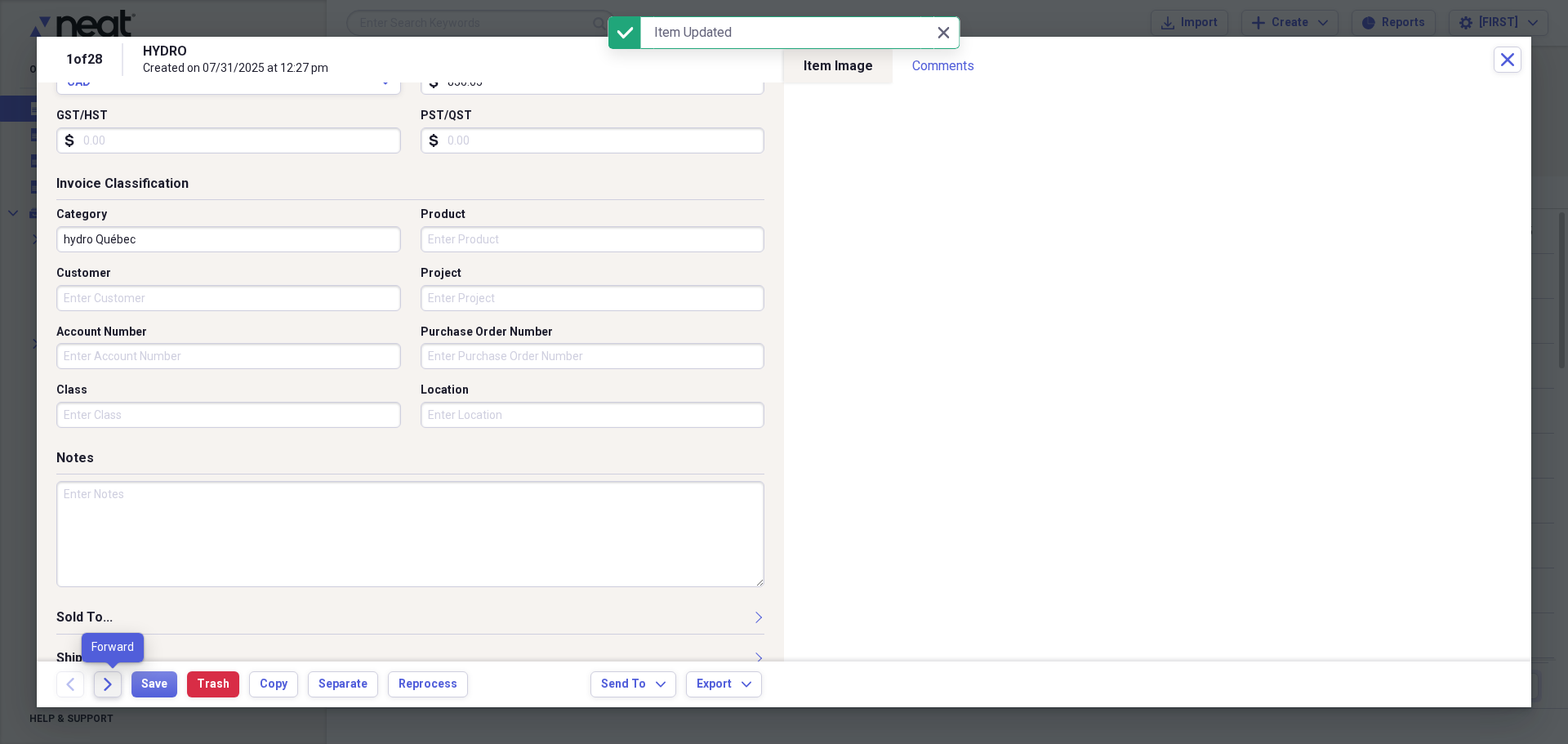 click on "Forward" 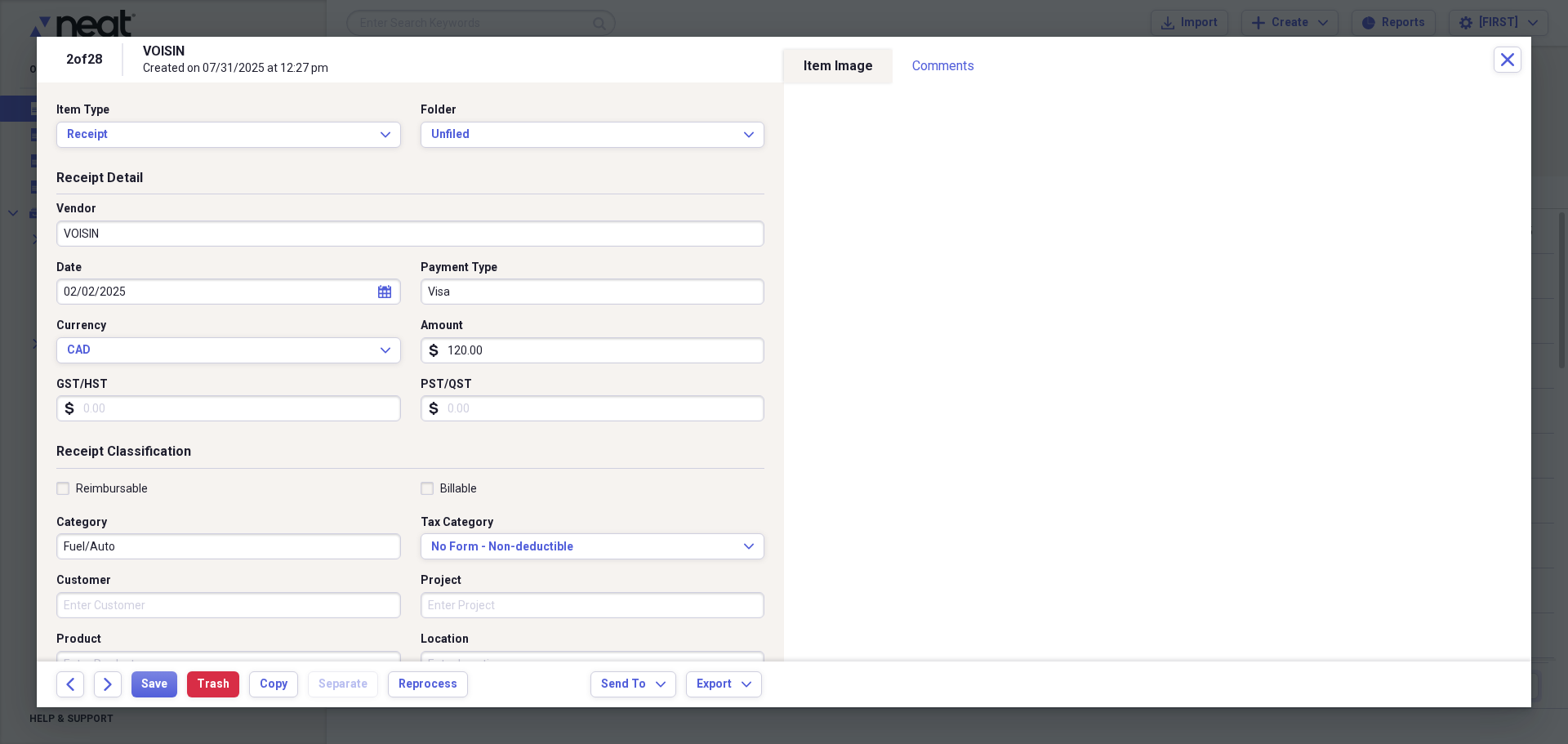click on "Visa" at bounding box center [593, 292] 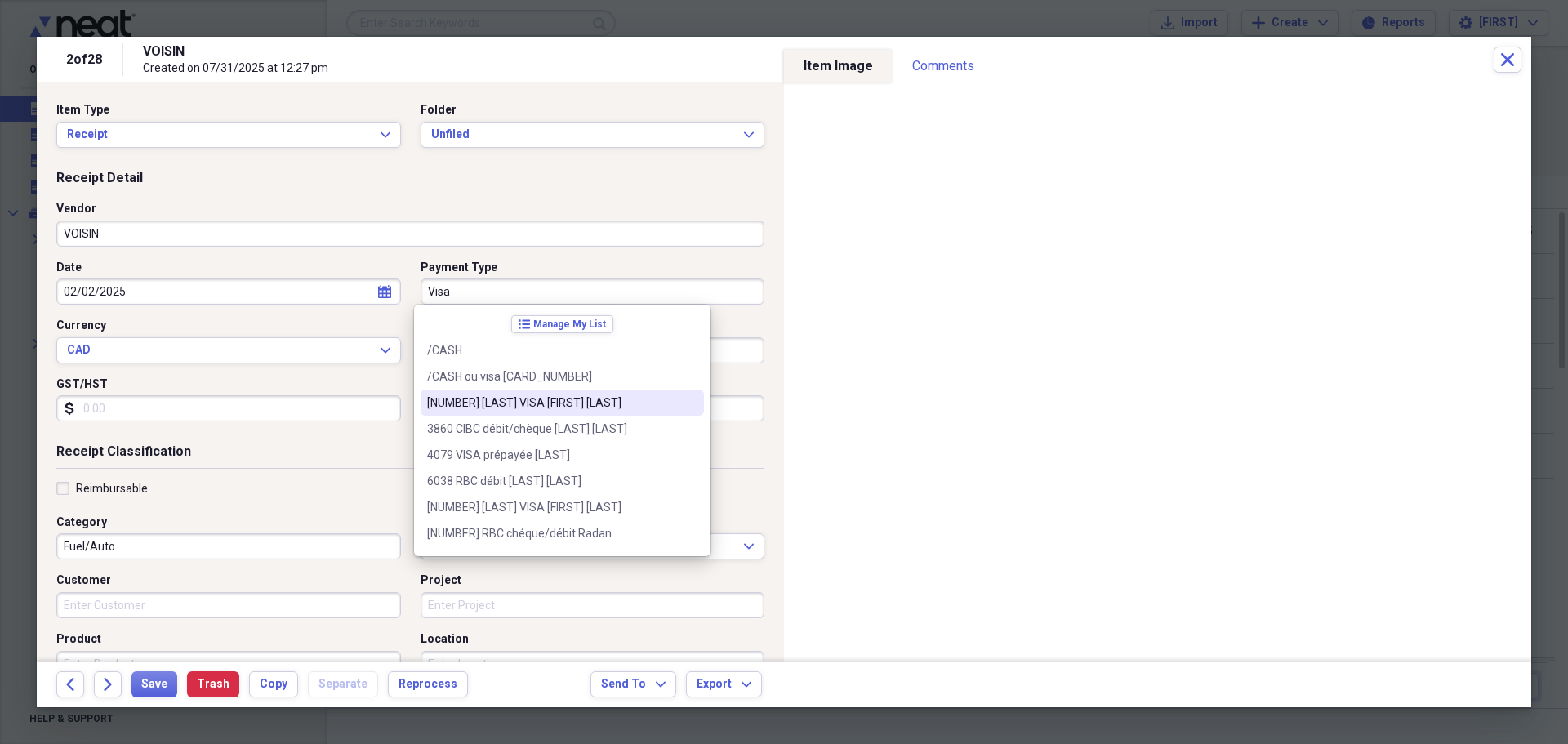 click on "[NUMBER] [LAST] VISA [FIRST] [LAST]" at bounding box center [552, 403] 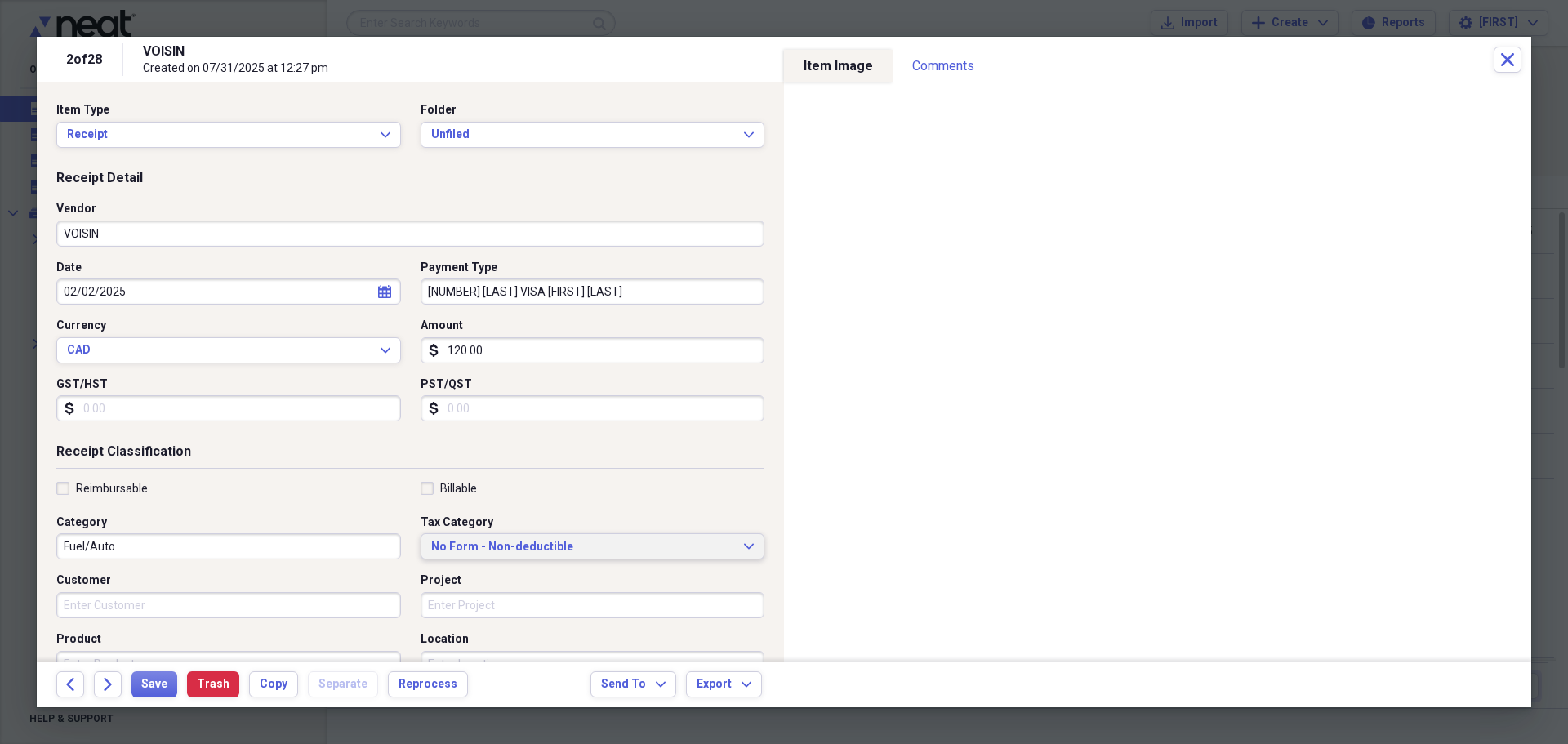 click on "No Form - Non-deductible" at bounding box center (583, 547) 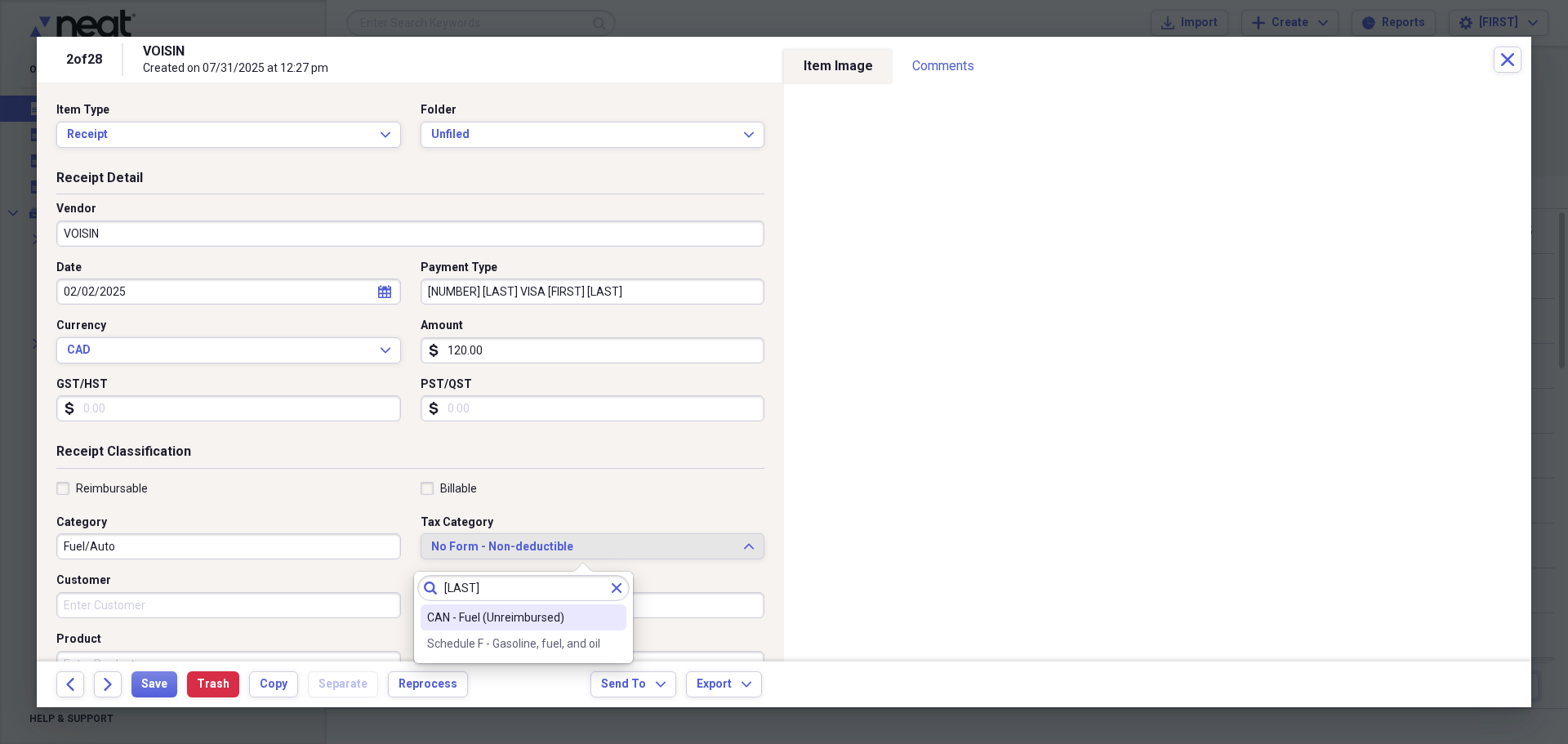 type on "[LAST]" 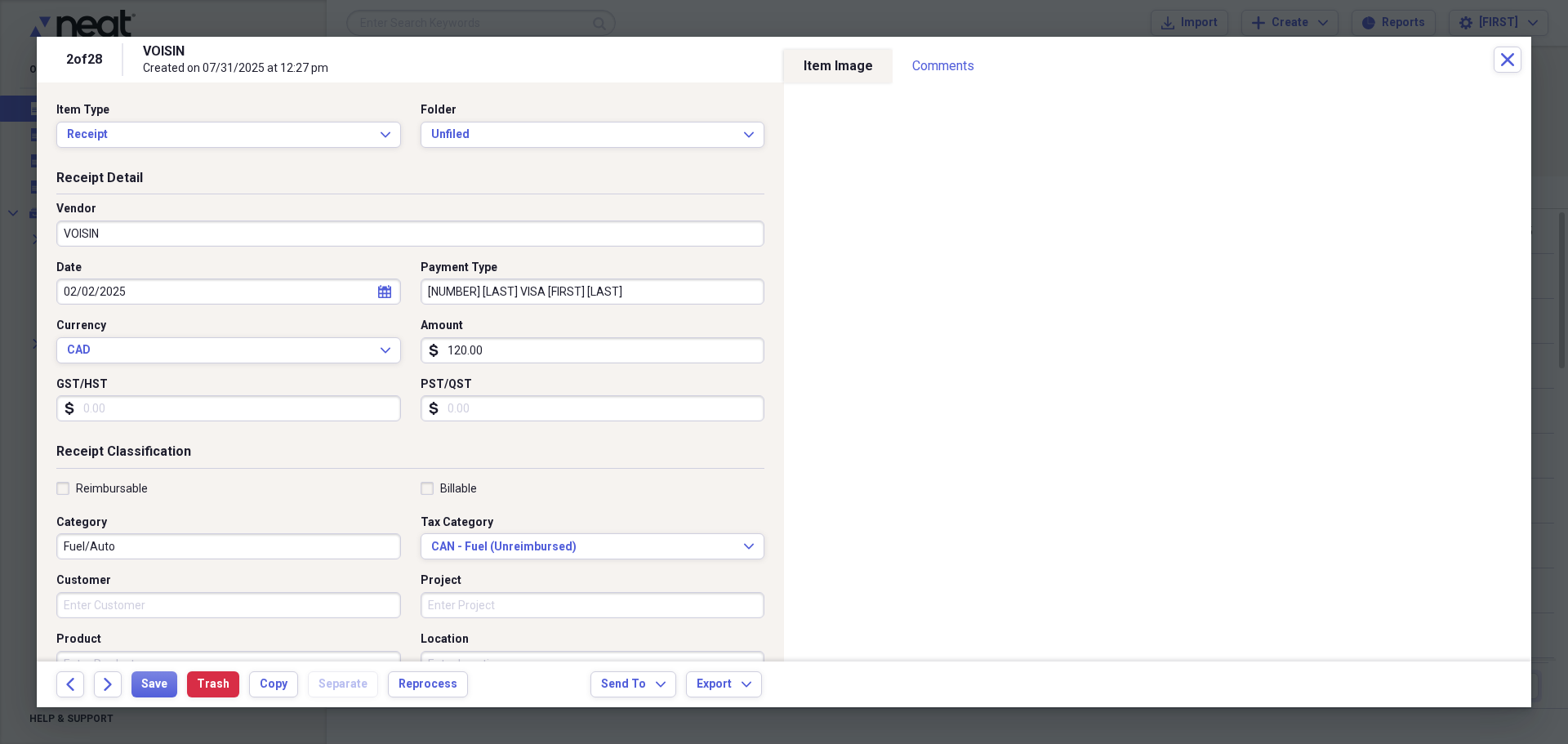 click on "Reimbursable" at bounding box center (102, 488) 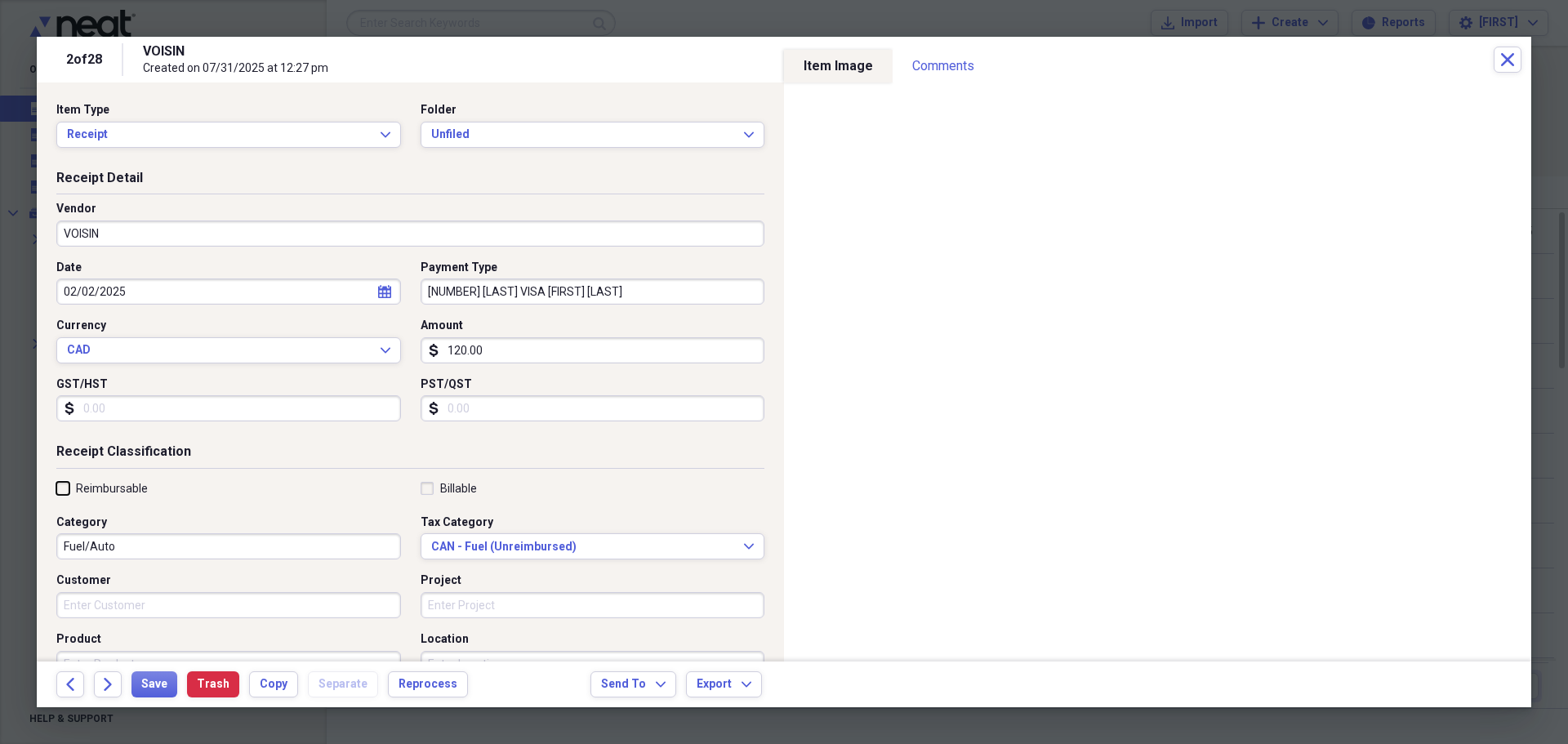 click on "Reimbursable" at bounding box center [56, 488] 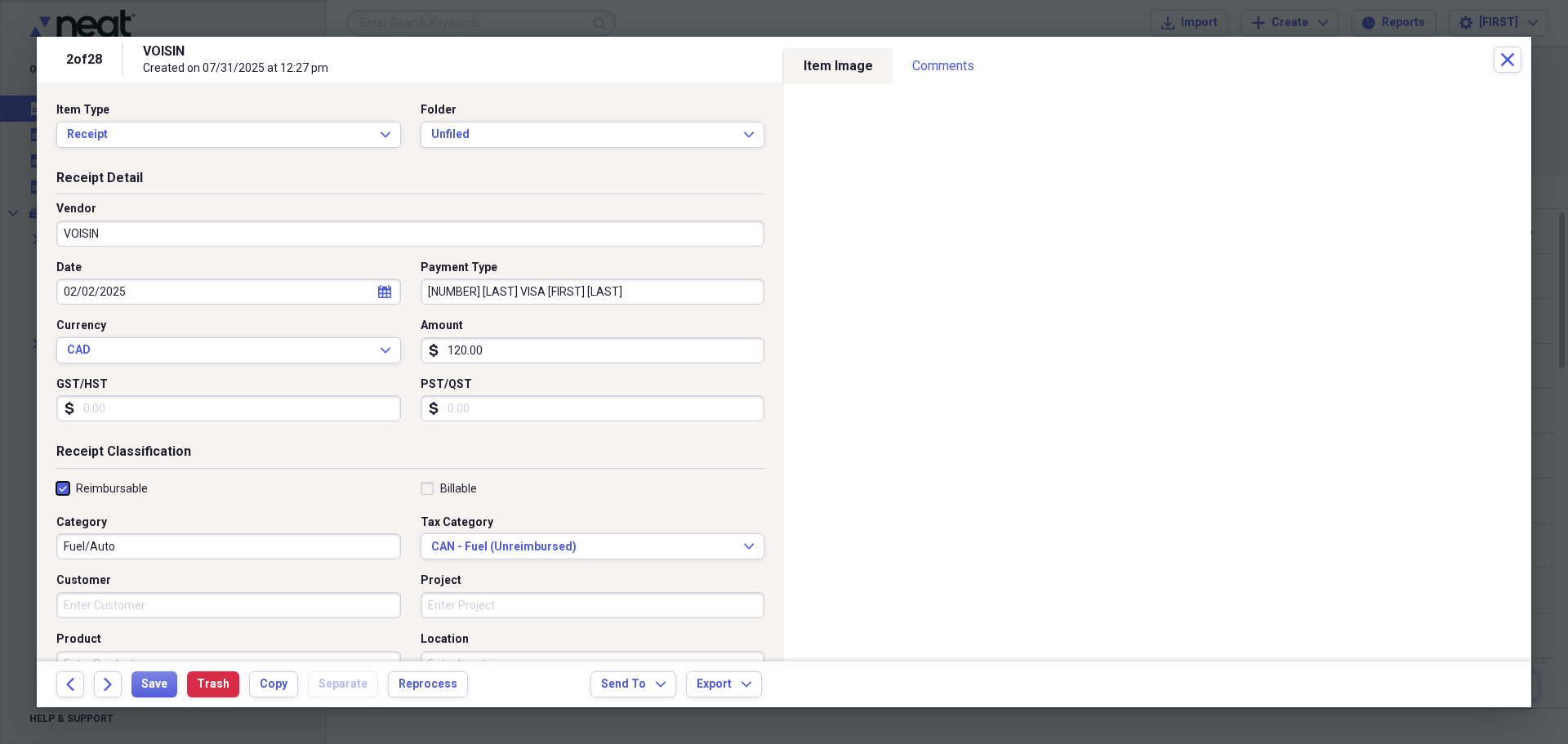 checkbox on "true" 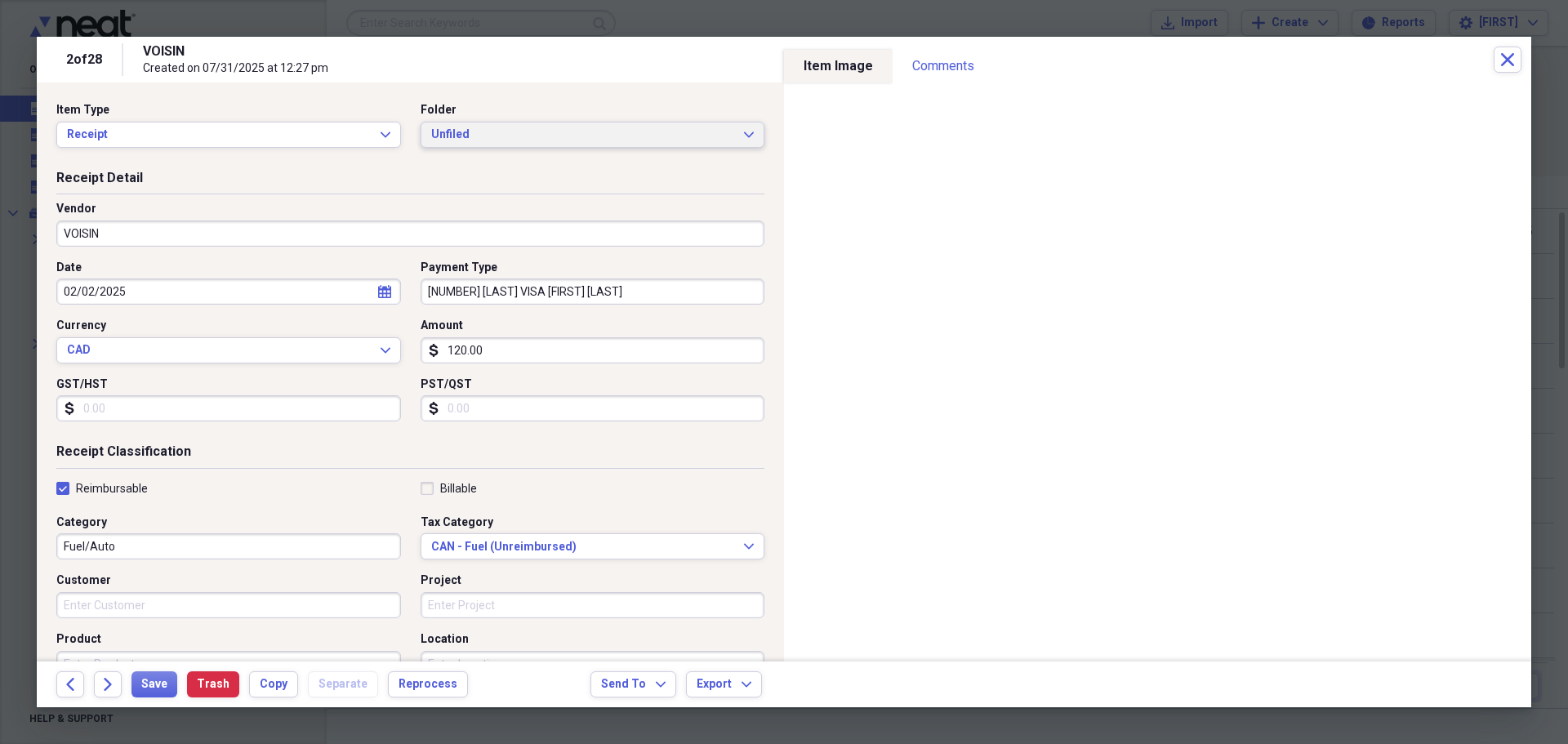 click on "Expand" 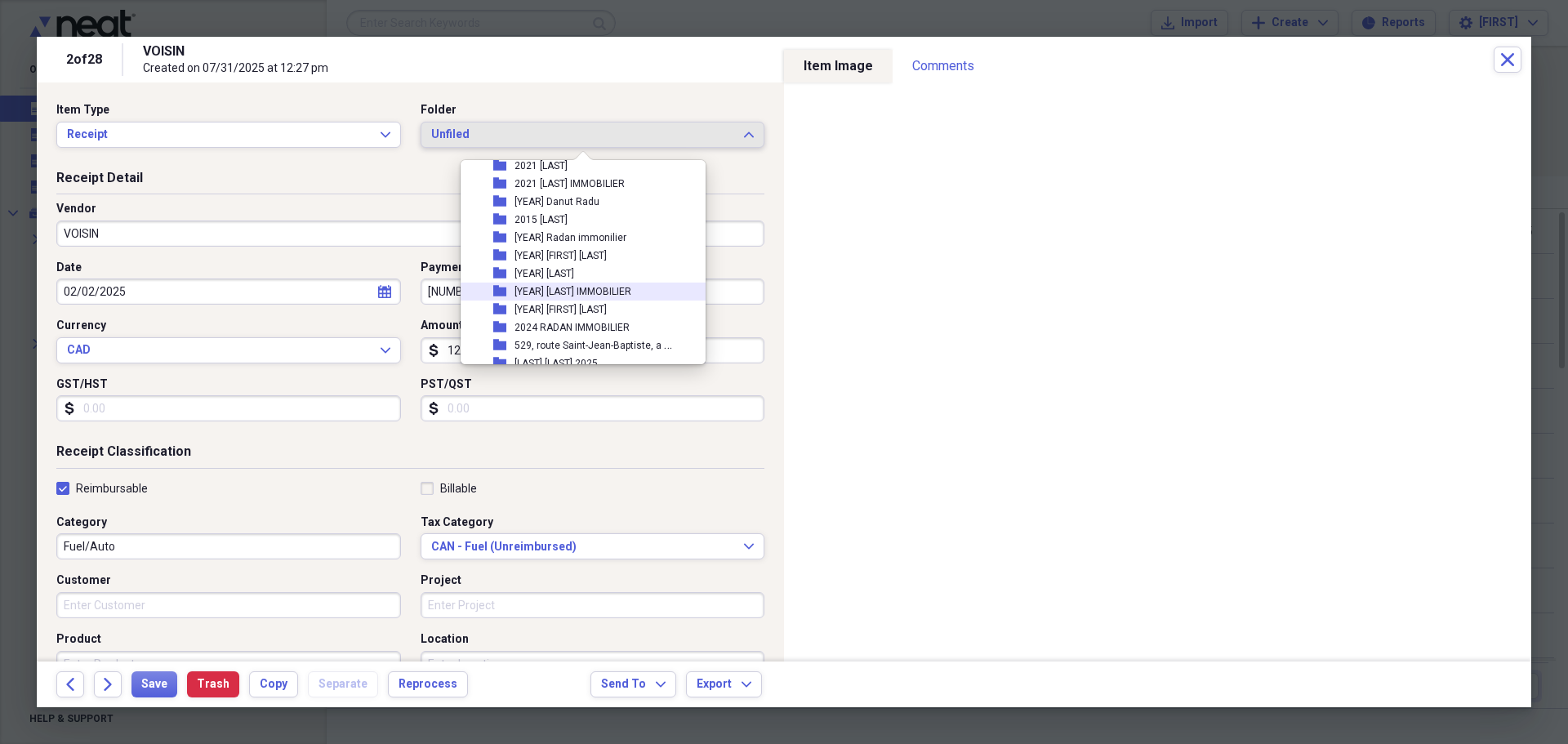 scroll, scrollTop: 490, scrollLeft: 0, axis: vertical 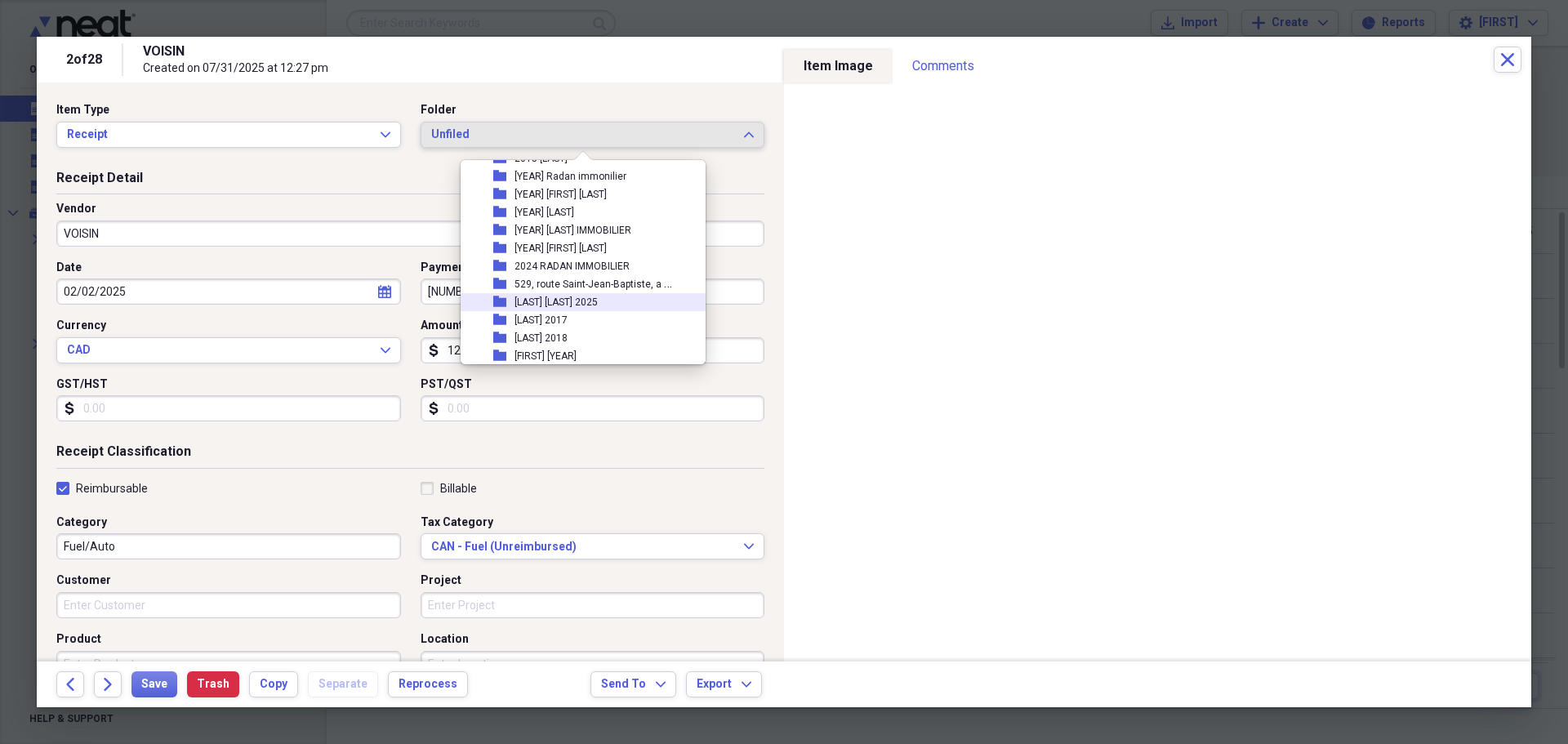 click on "folder [FIRST] [LAST] [YEAR]" at bounding box center [577, 302] 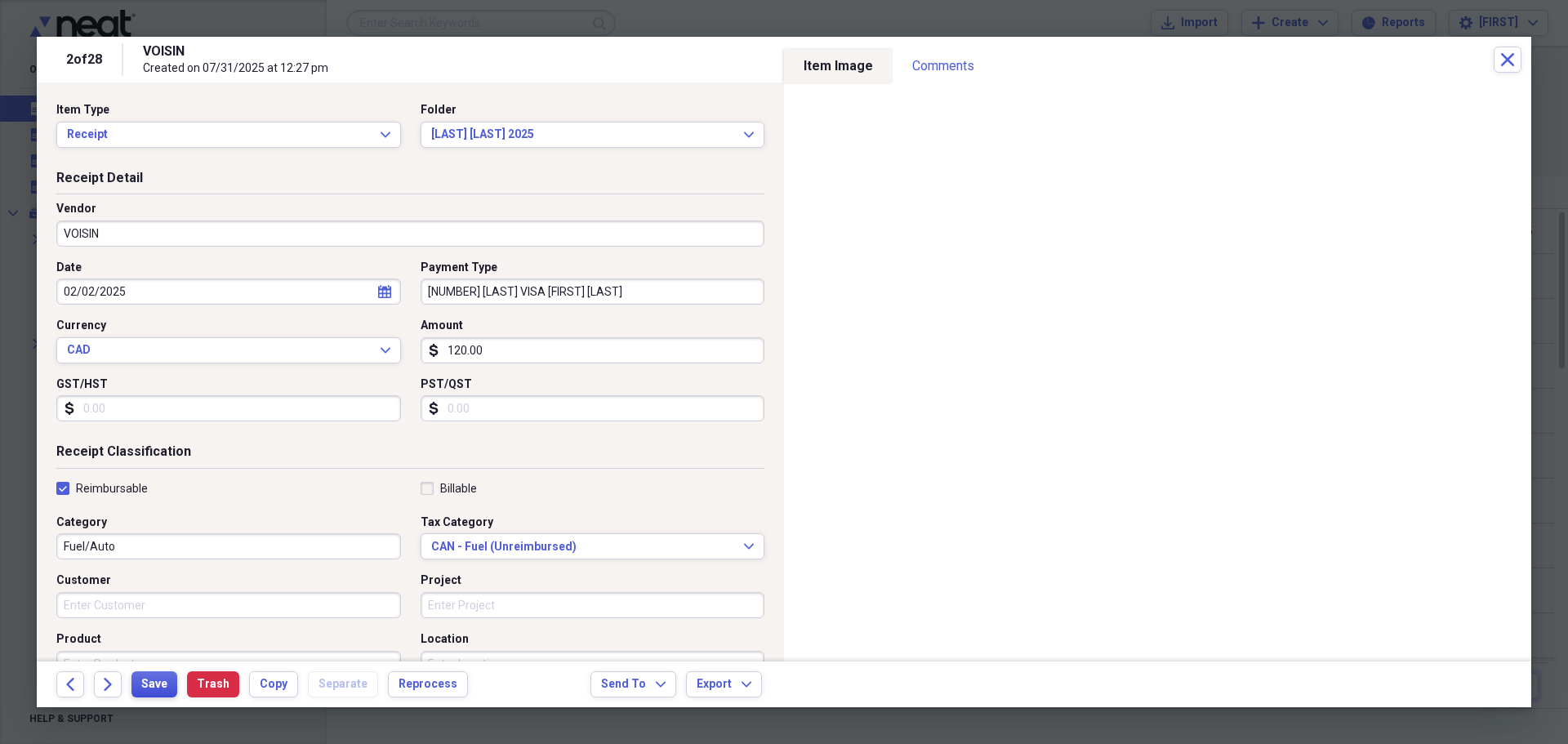 click on "Save" at bounding box center (154, 684) 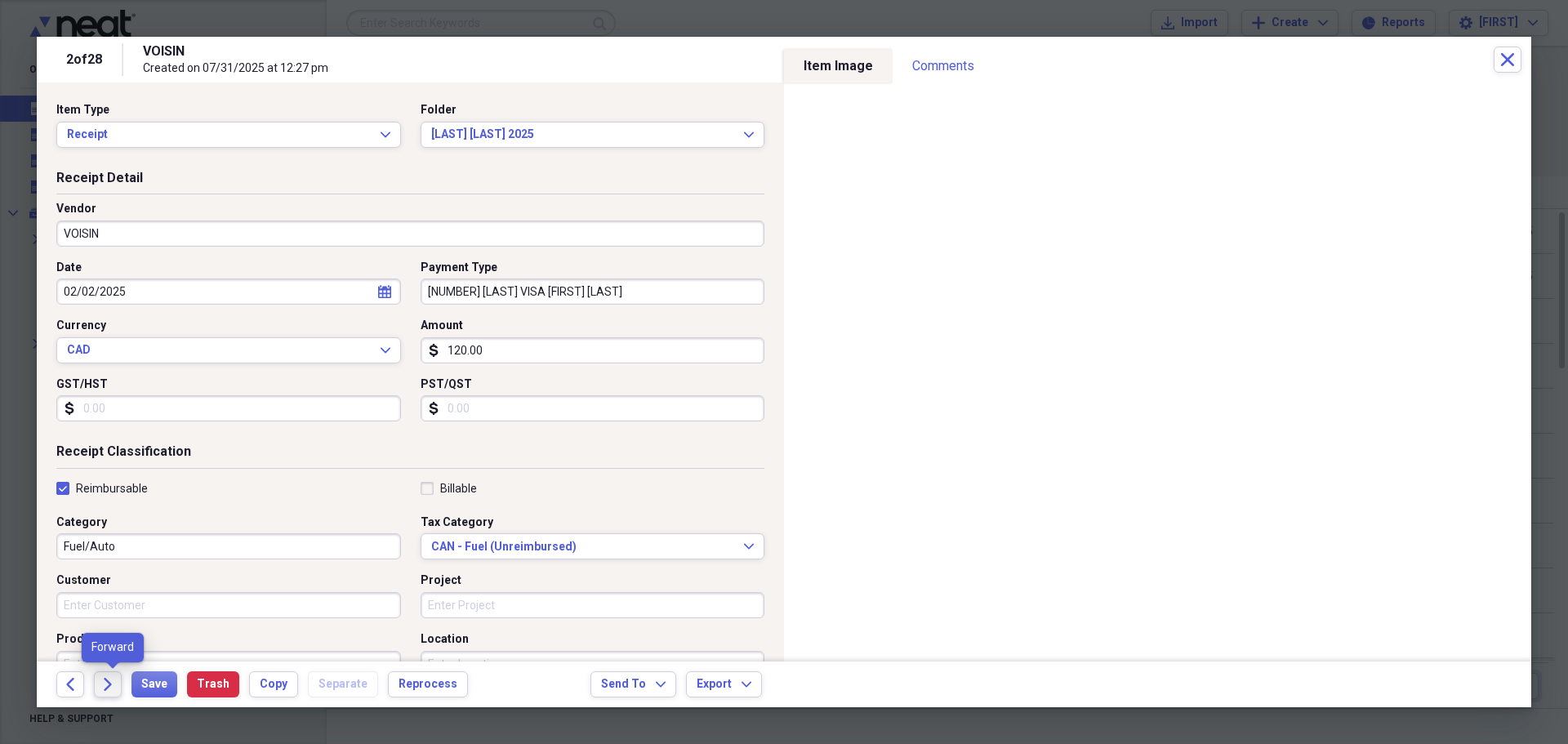 click 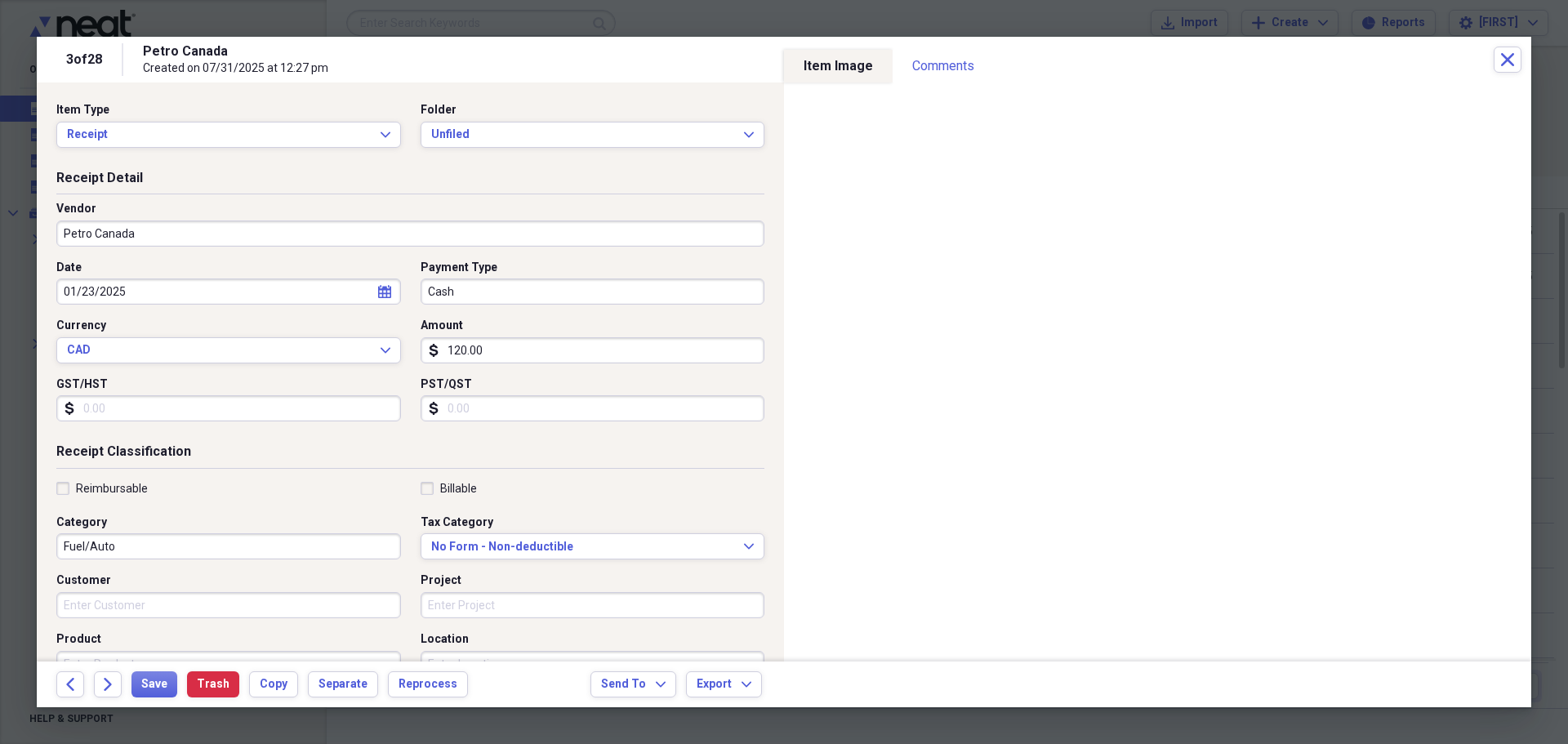 click on "Reimbursable" at bounding box center [102, 488] 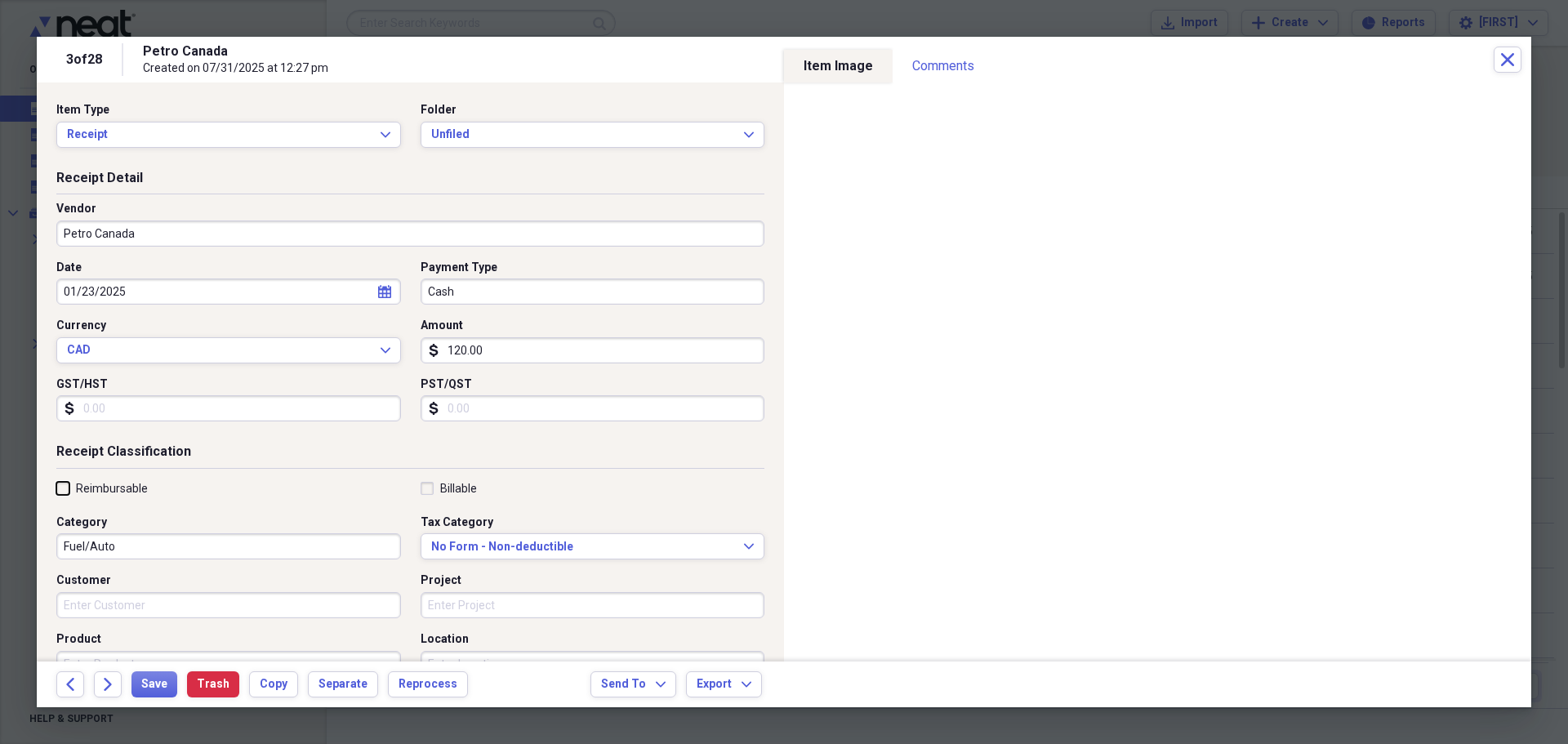 click on "Reimbursable" at bounding box center (56, 488) 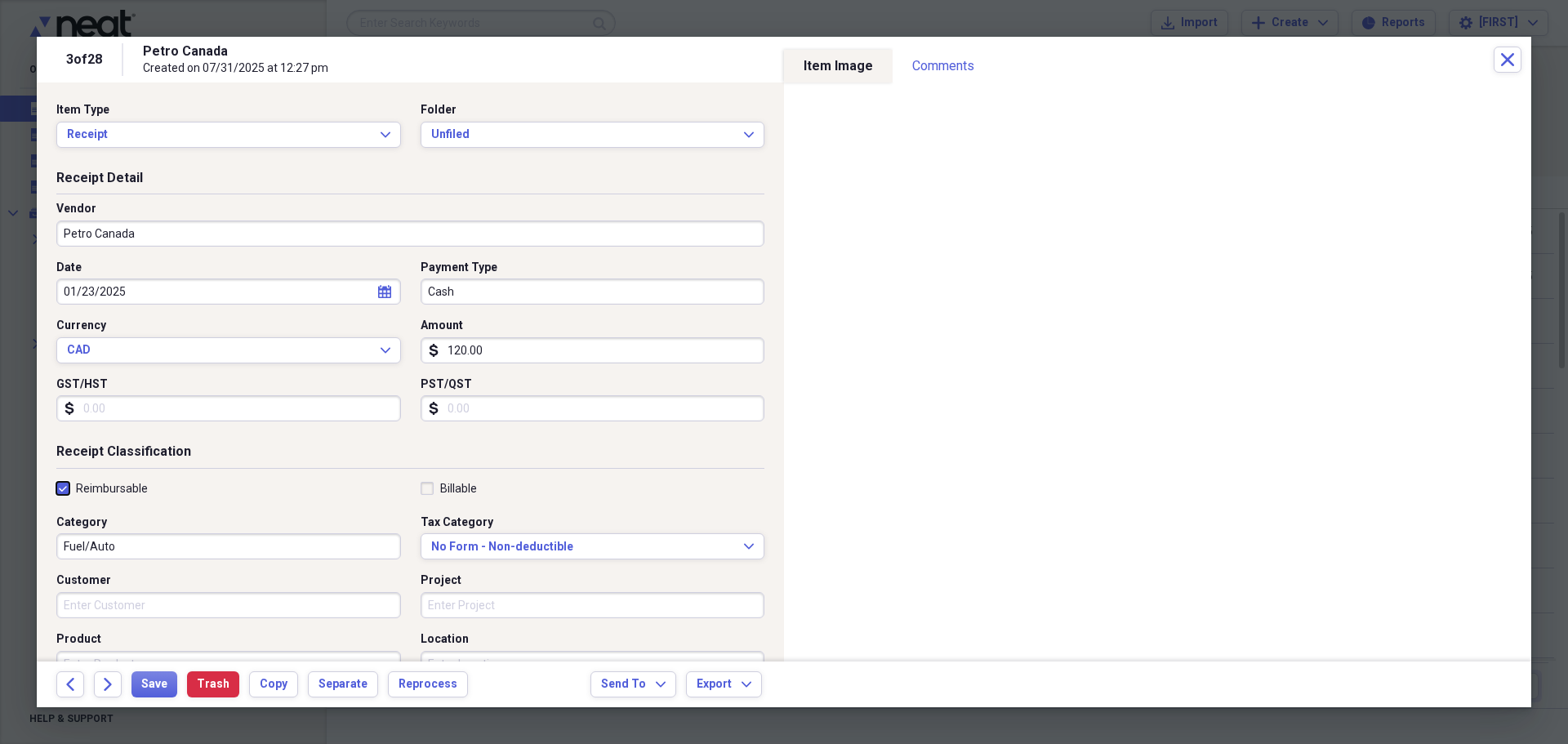 checkbox on "true" 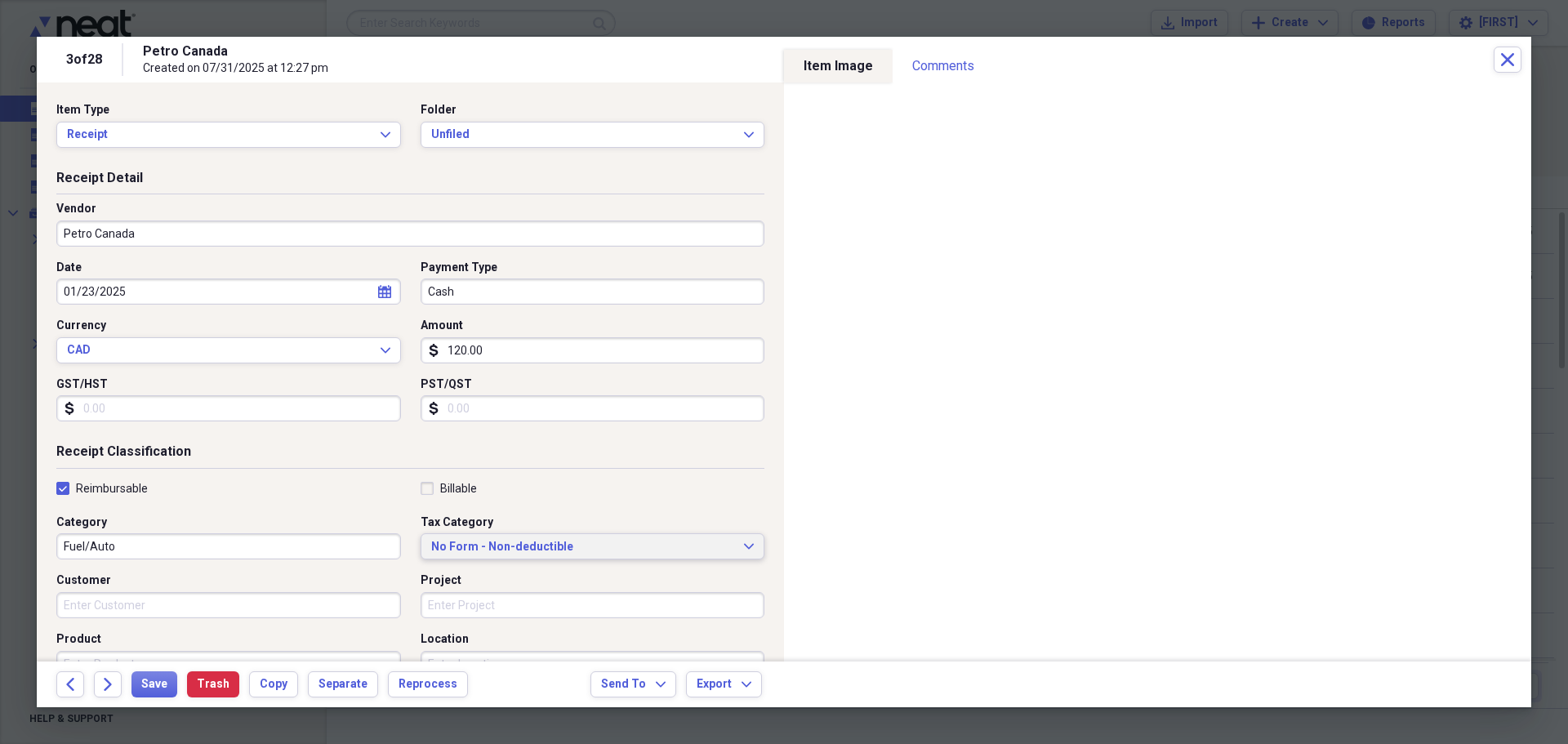 click on "No Form - Non-deductible" at bounding box center [583, 547] 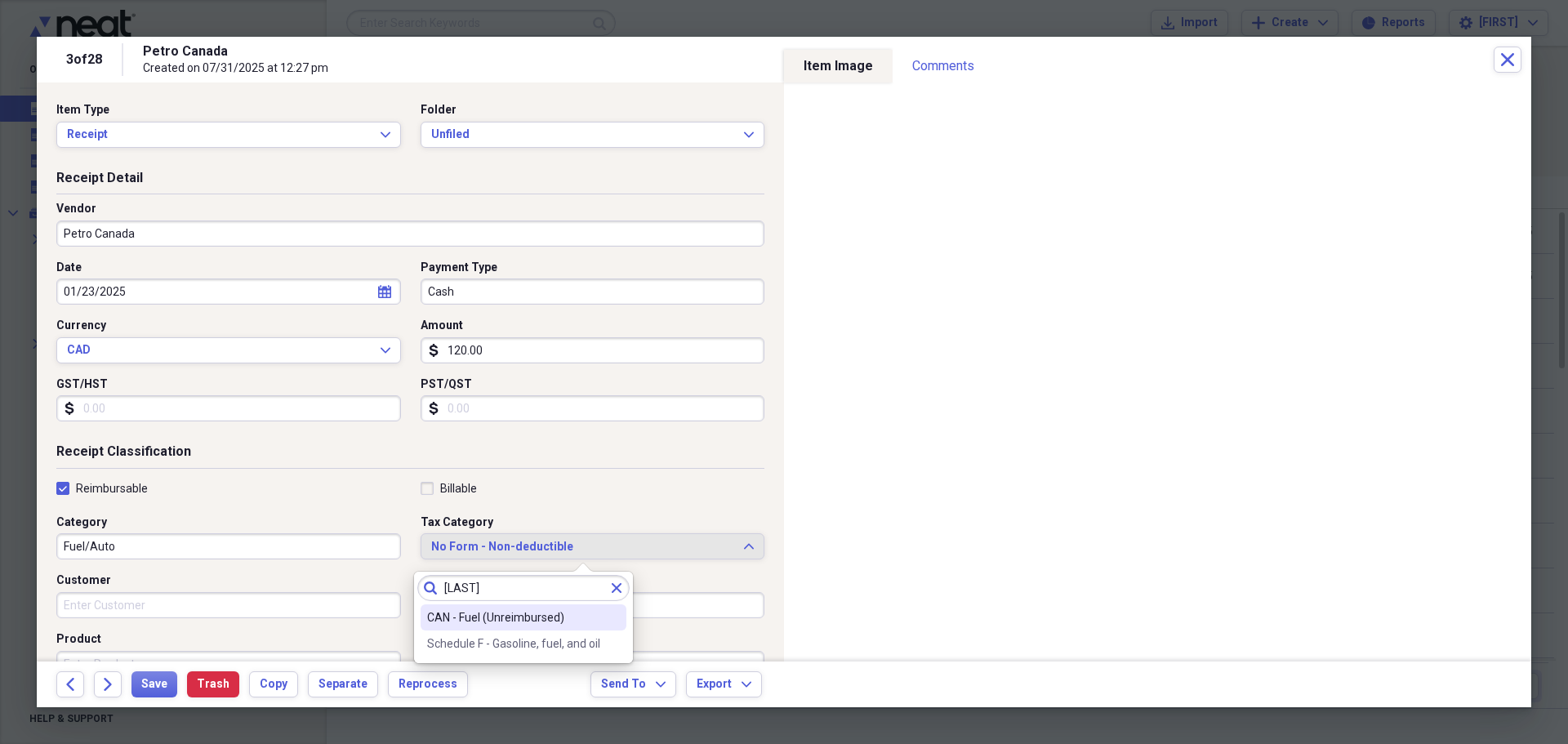 type on "[LAST]" 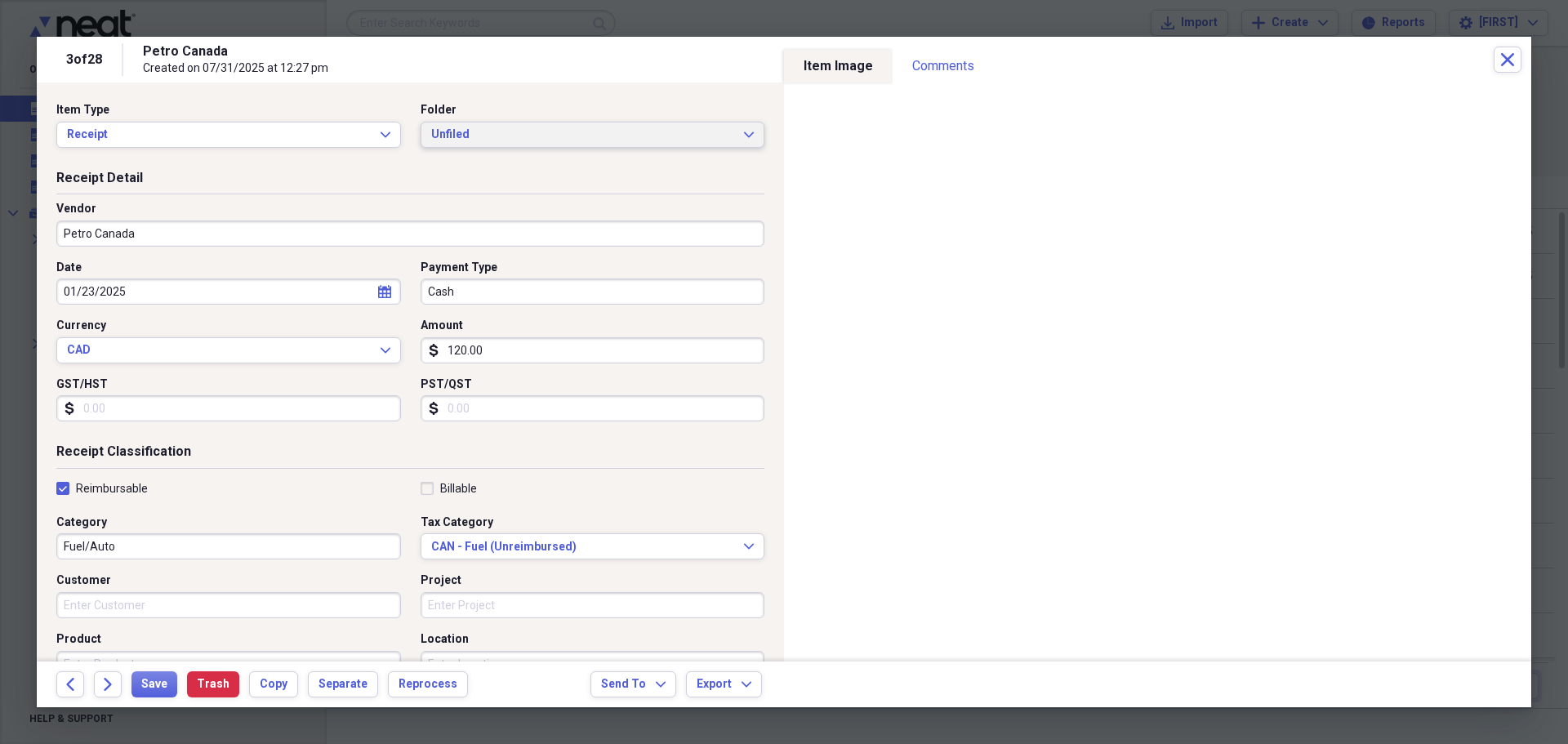 click on "Unfiled Expand" at bounding box center (593, 135) 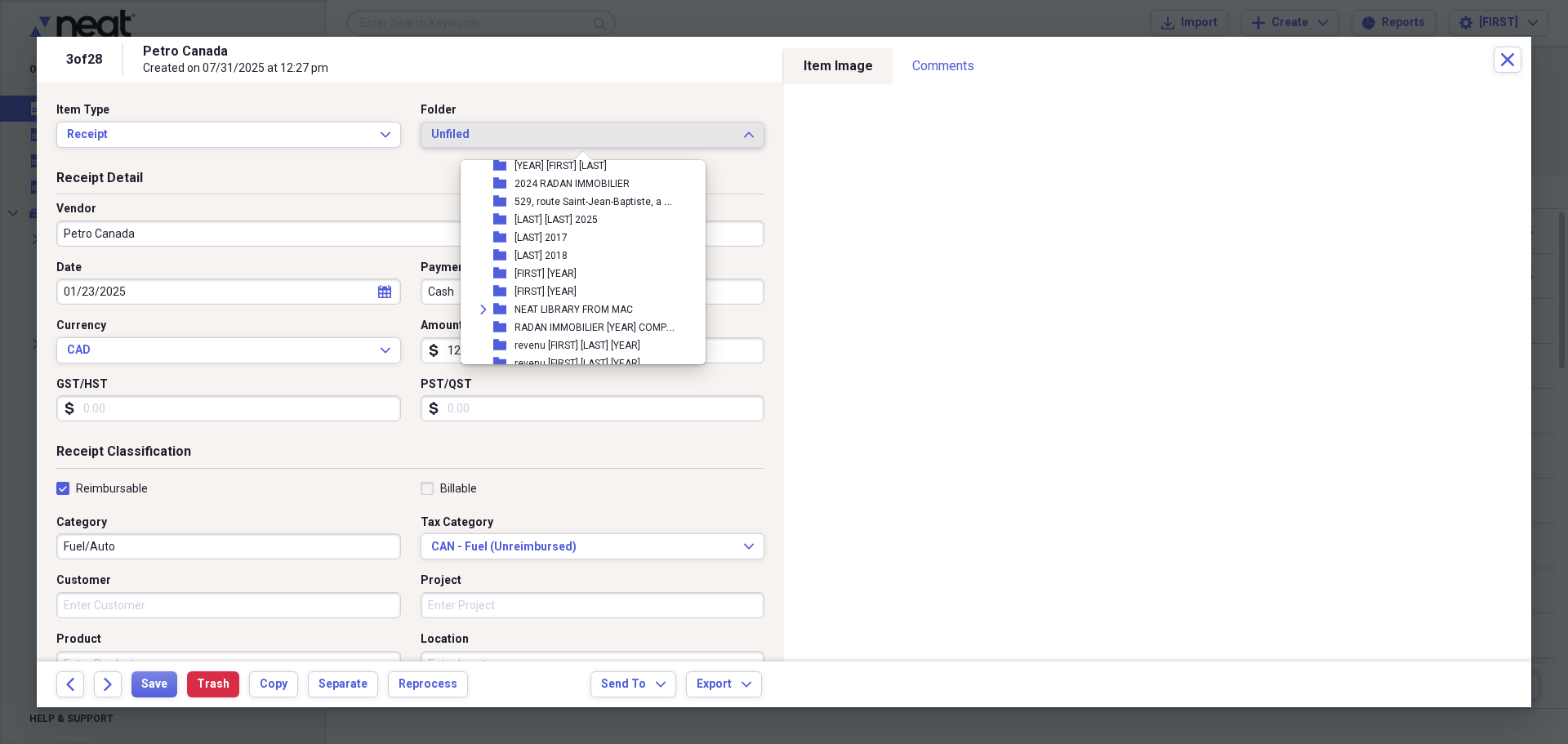 scroll, scrollTop: 572, scrollLeft: 0, axis: vertical 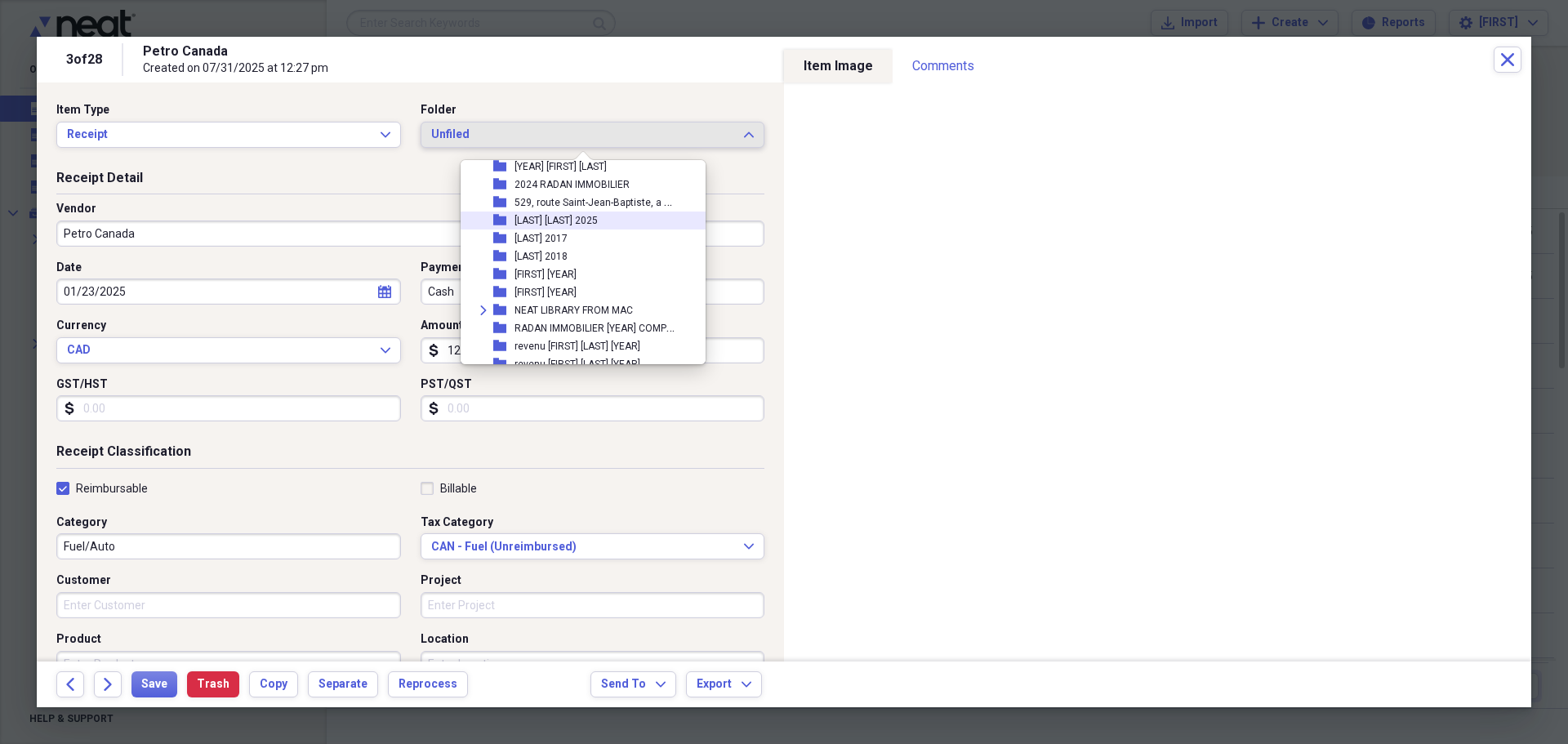 click on "[LAST] [LAST] 2025" at bounding box center [556, 221] 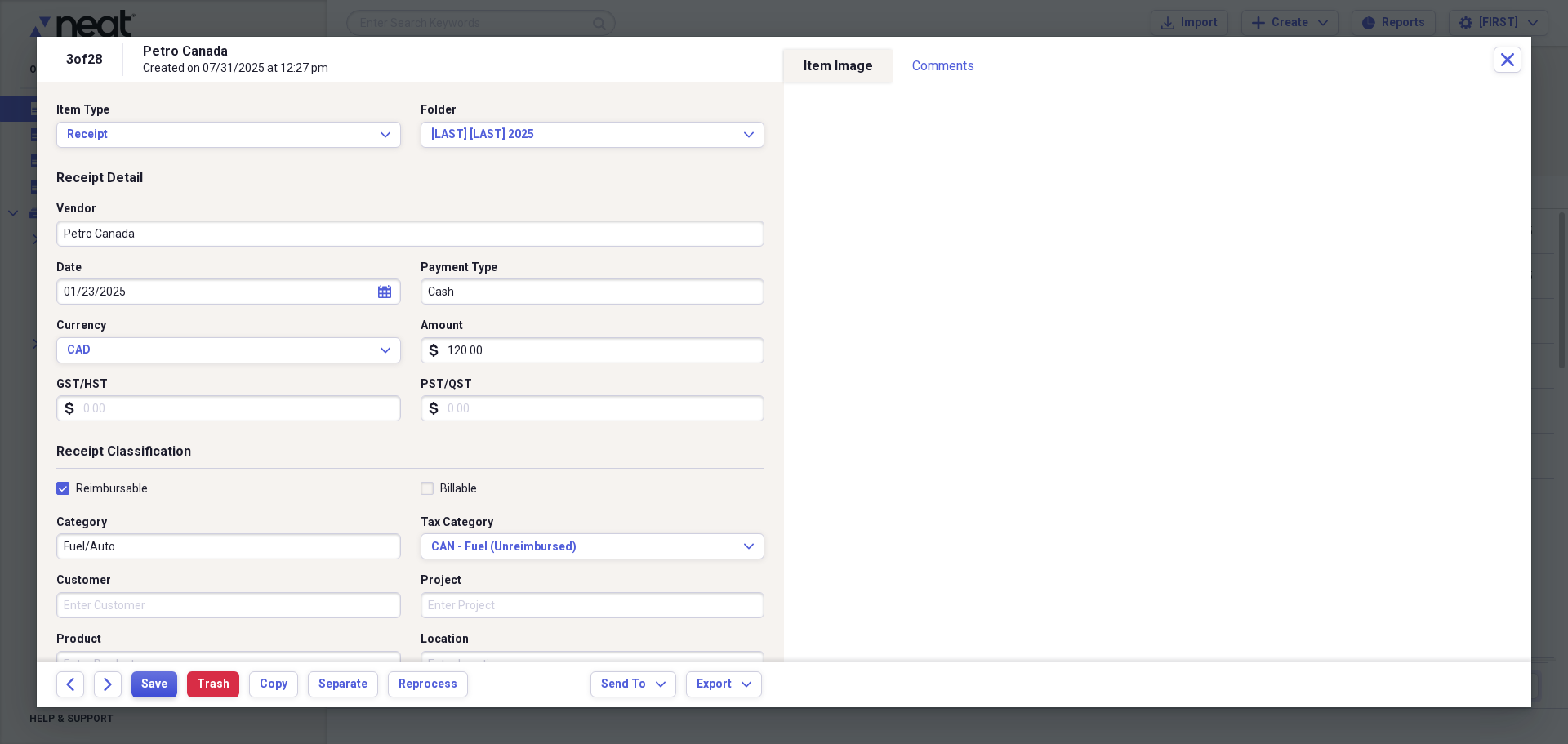 click on "Save" at bounding box center [154, 684] 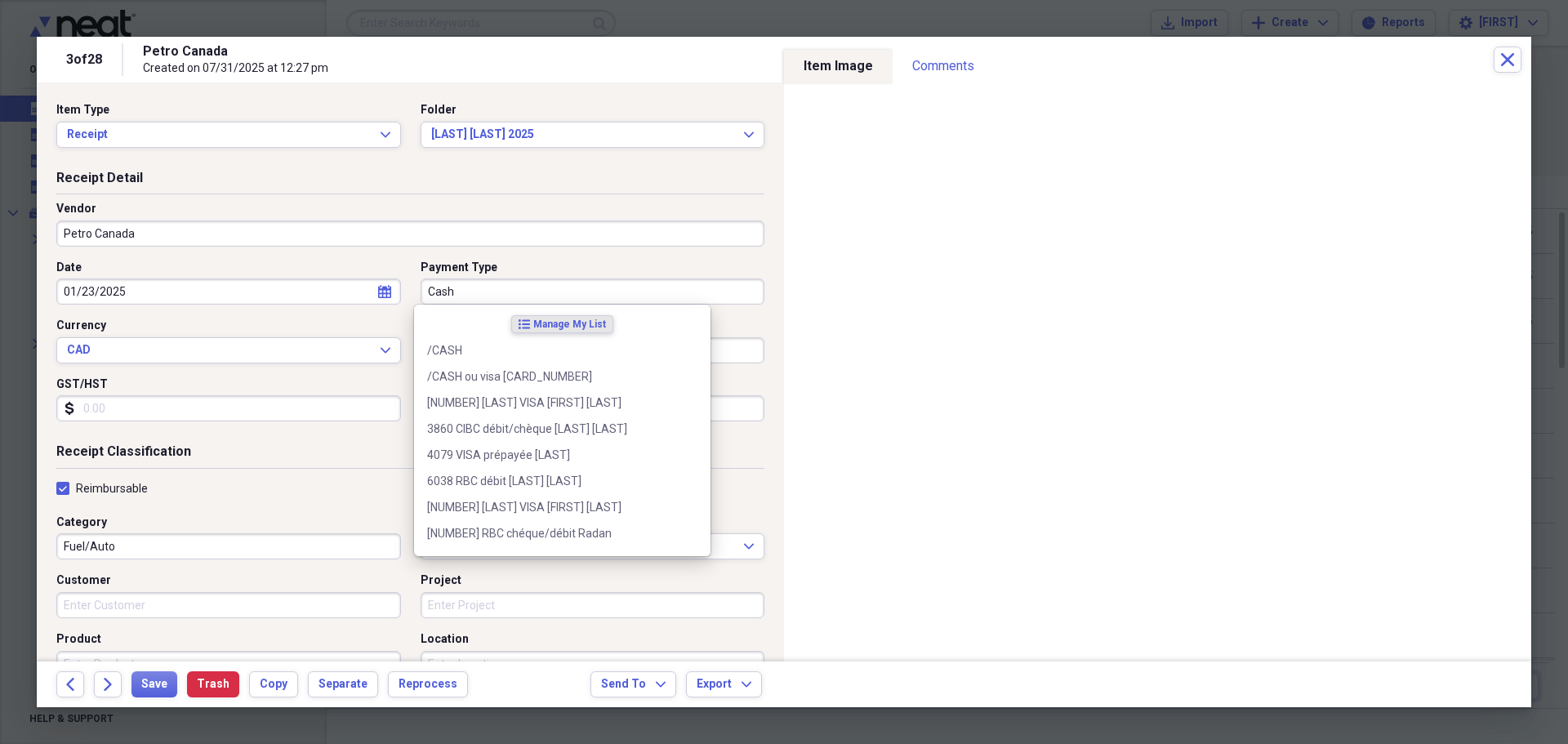 click on "Cash" at bounding box center (593, 292) 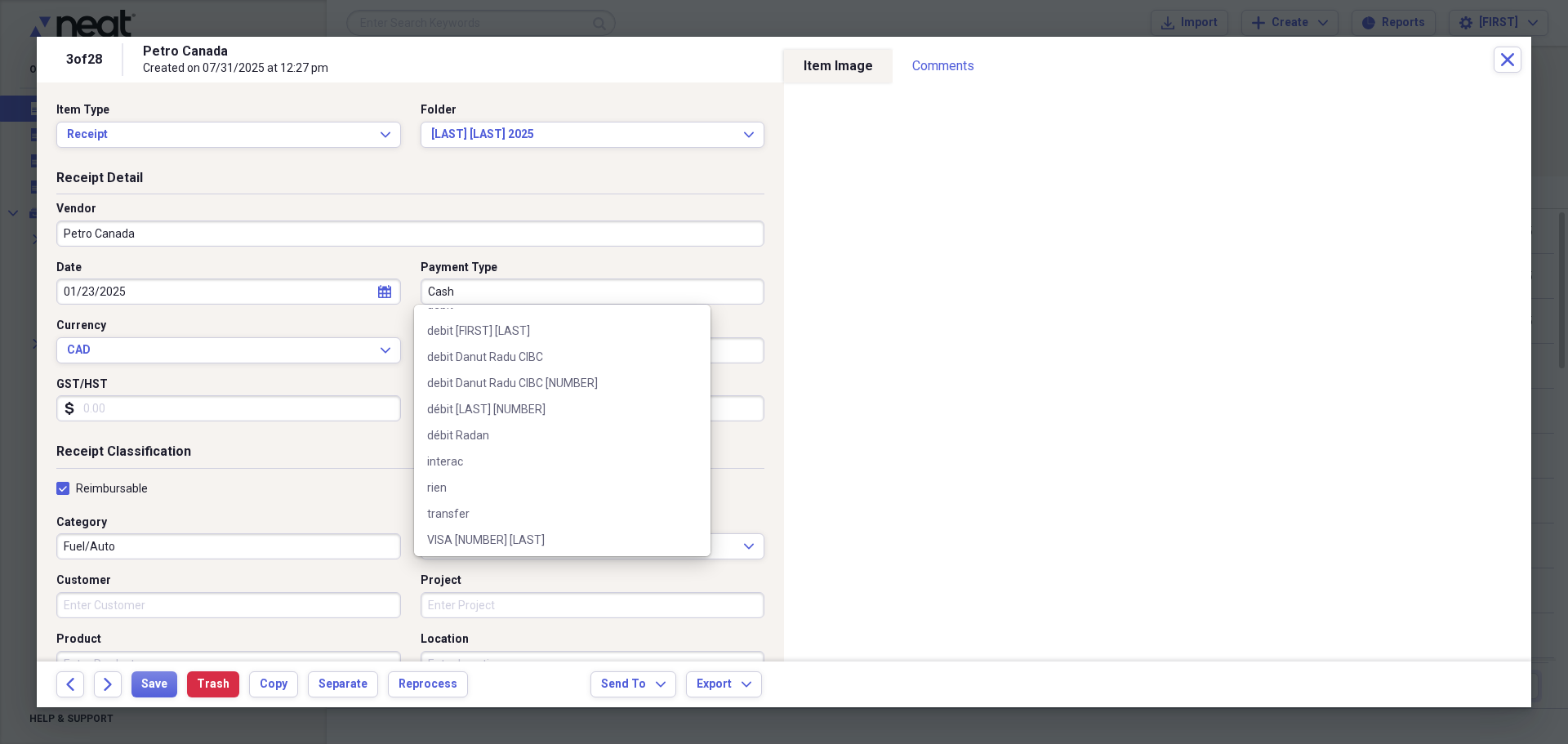 scroll, scrollTop: 1225, scrollLeft: 0, axis: vertical 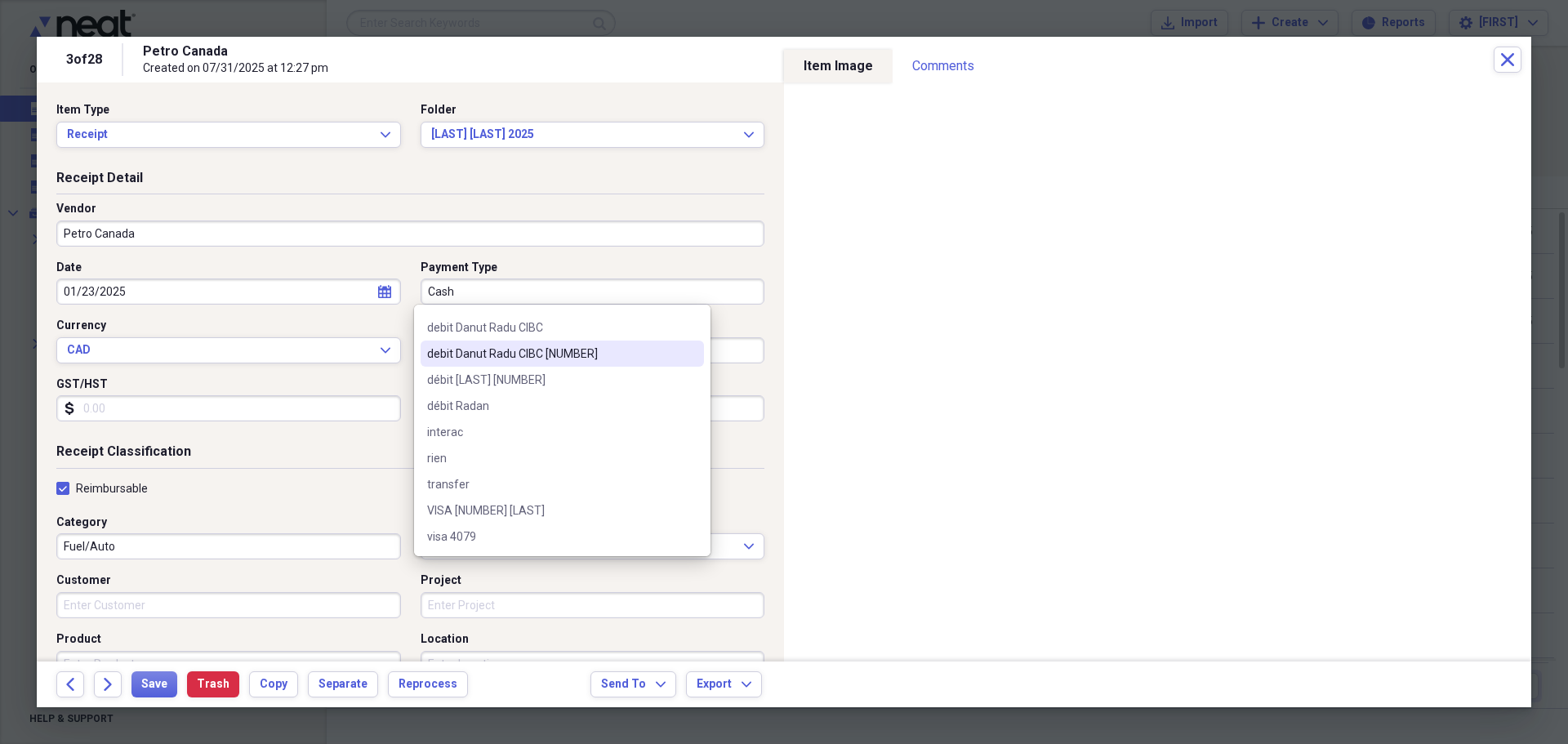 click on "debit Danut Radu CIBC [NUMBER]" at bounding box center (552, 354) 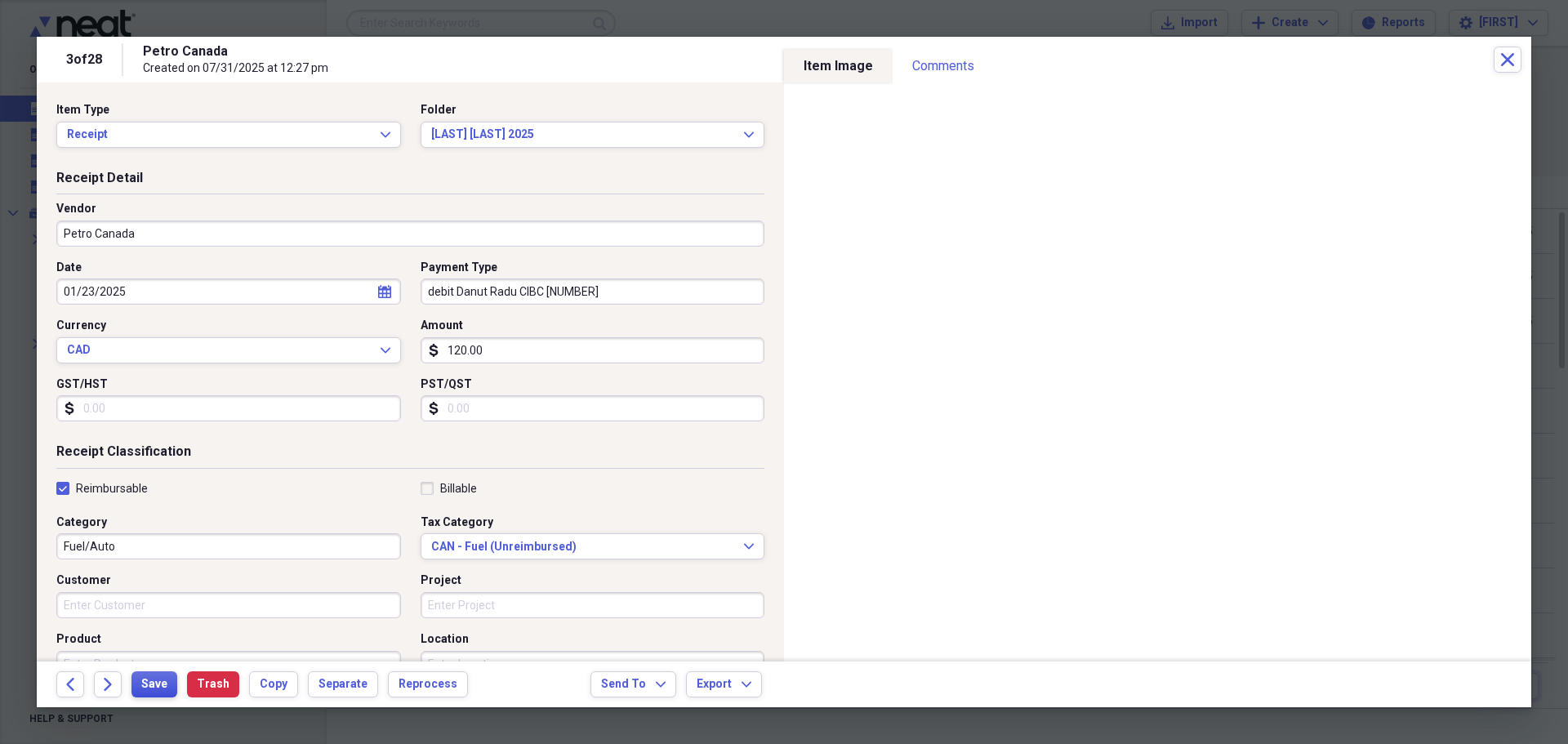click on "Save" at bounding box center [154, 684] 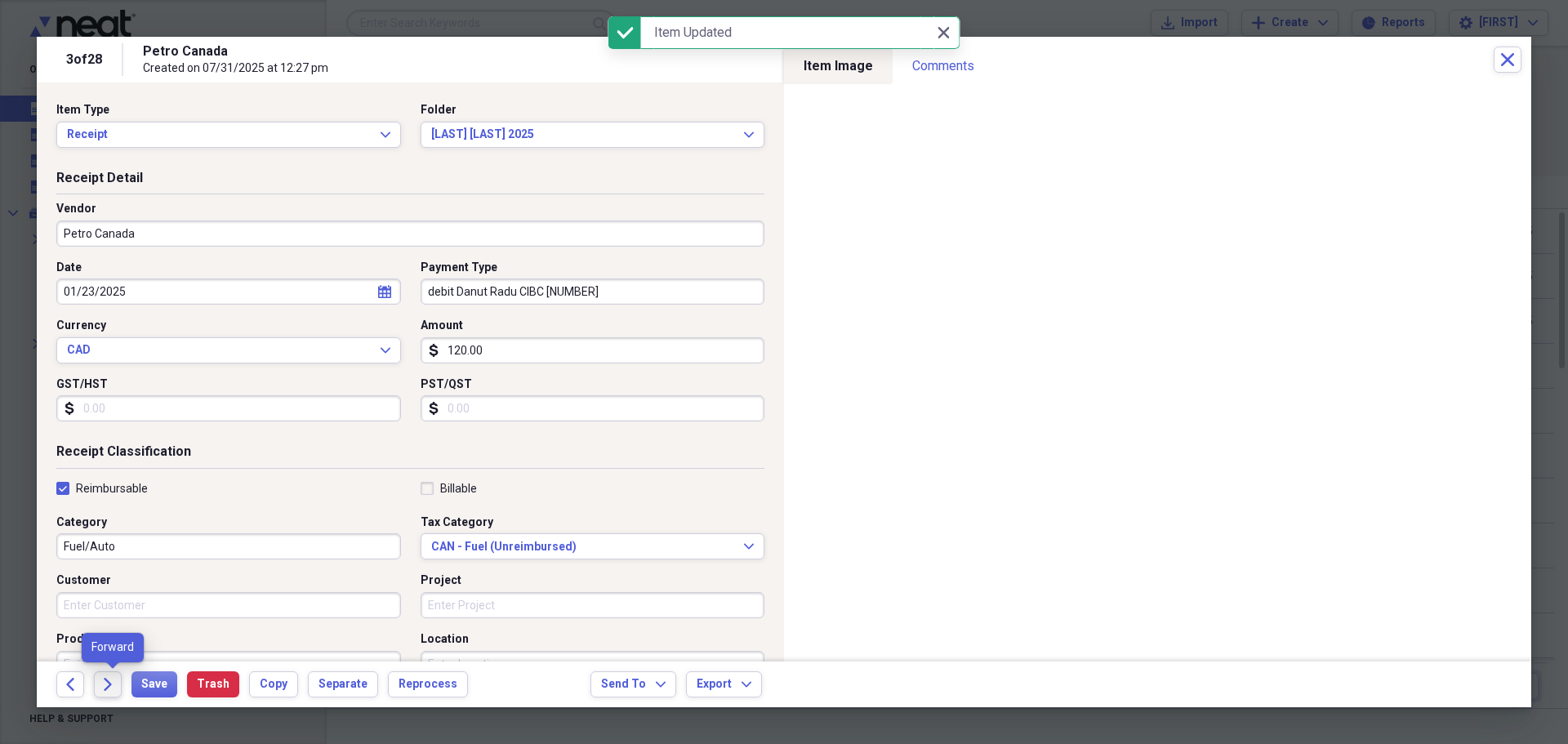 click 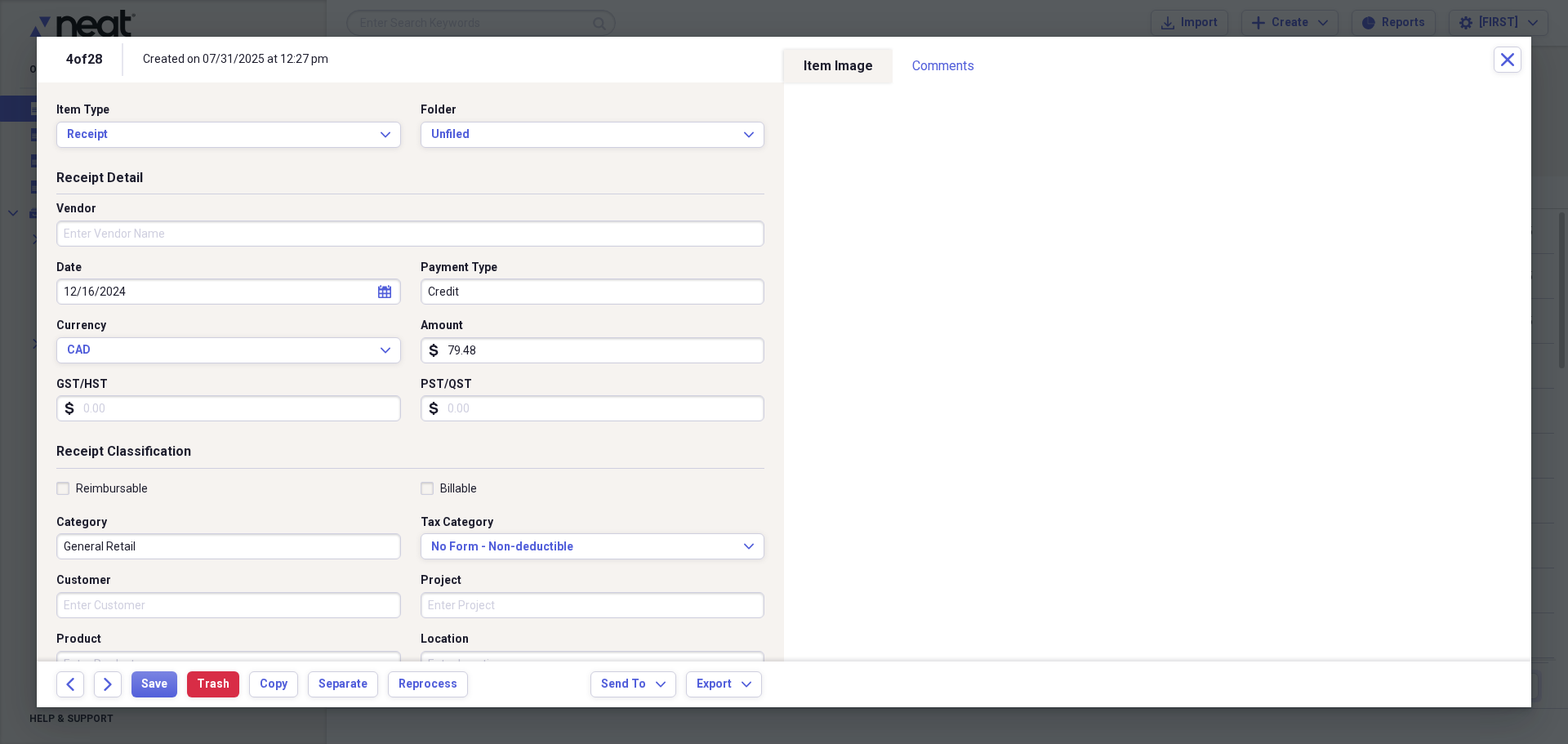click on "Vendor" at bounding box center [410, 234] 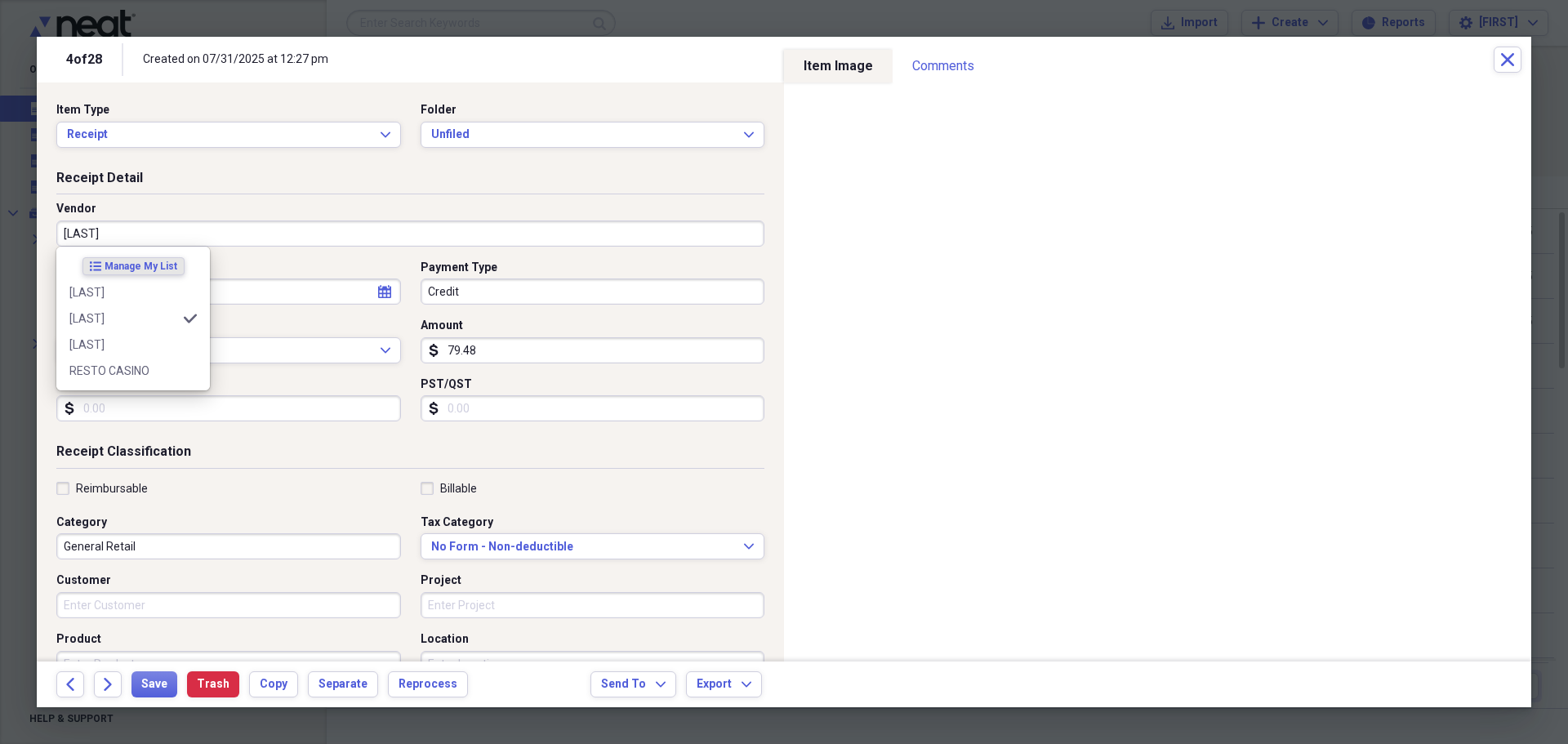 type on "[LAST]" 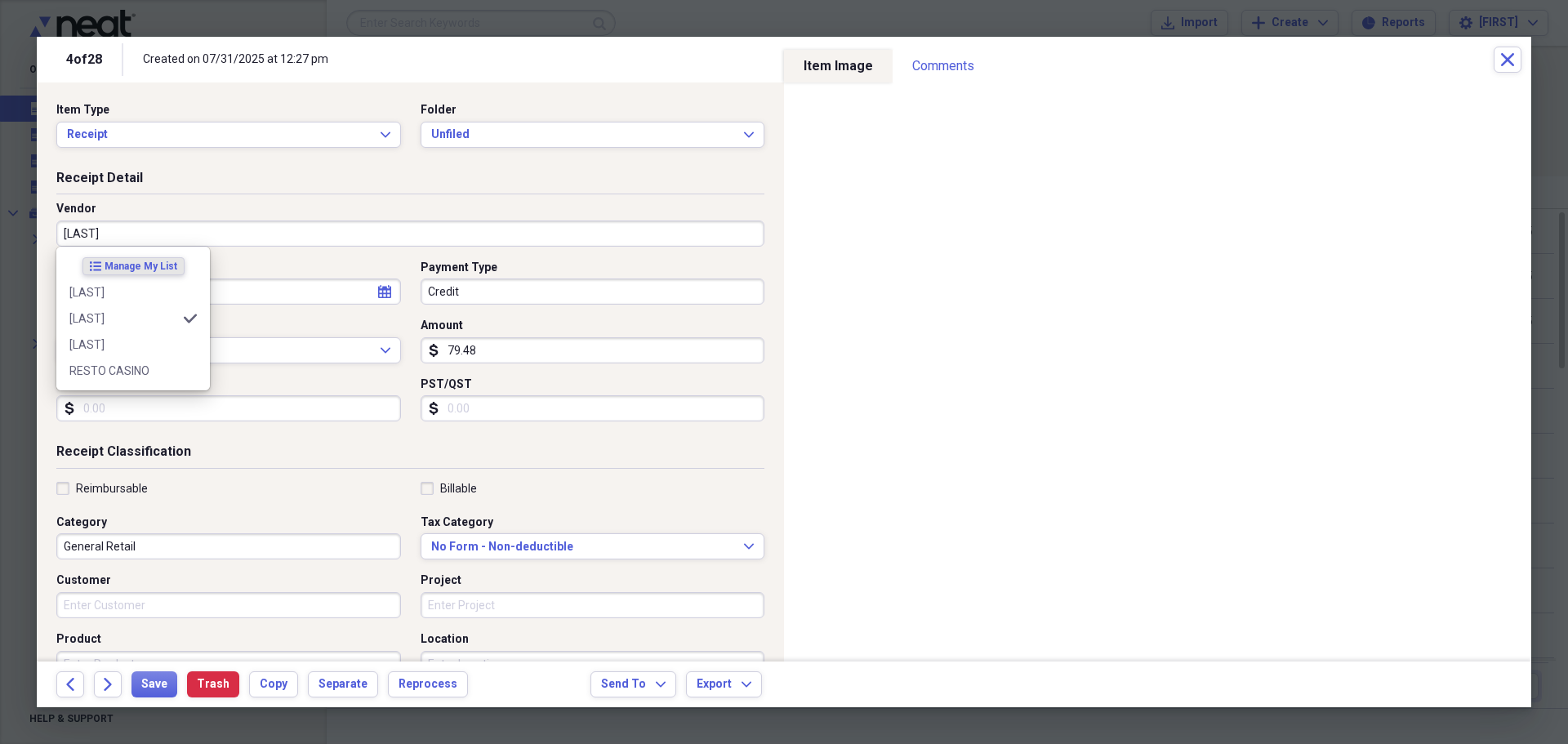 type on "Meals/Restaurants" 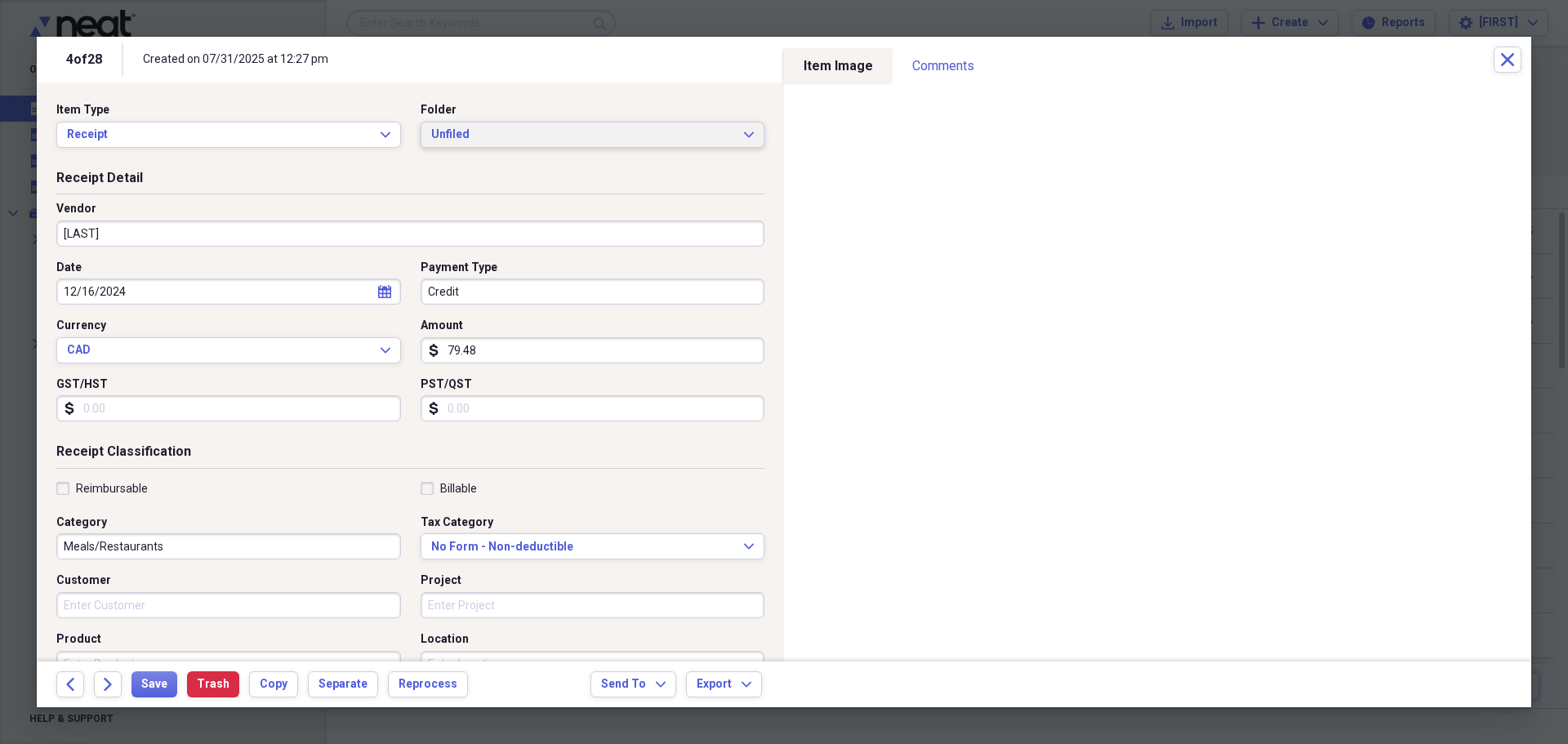 type on "[LAST]" 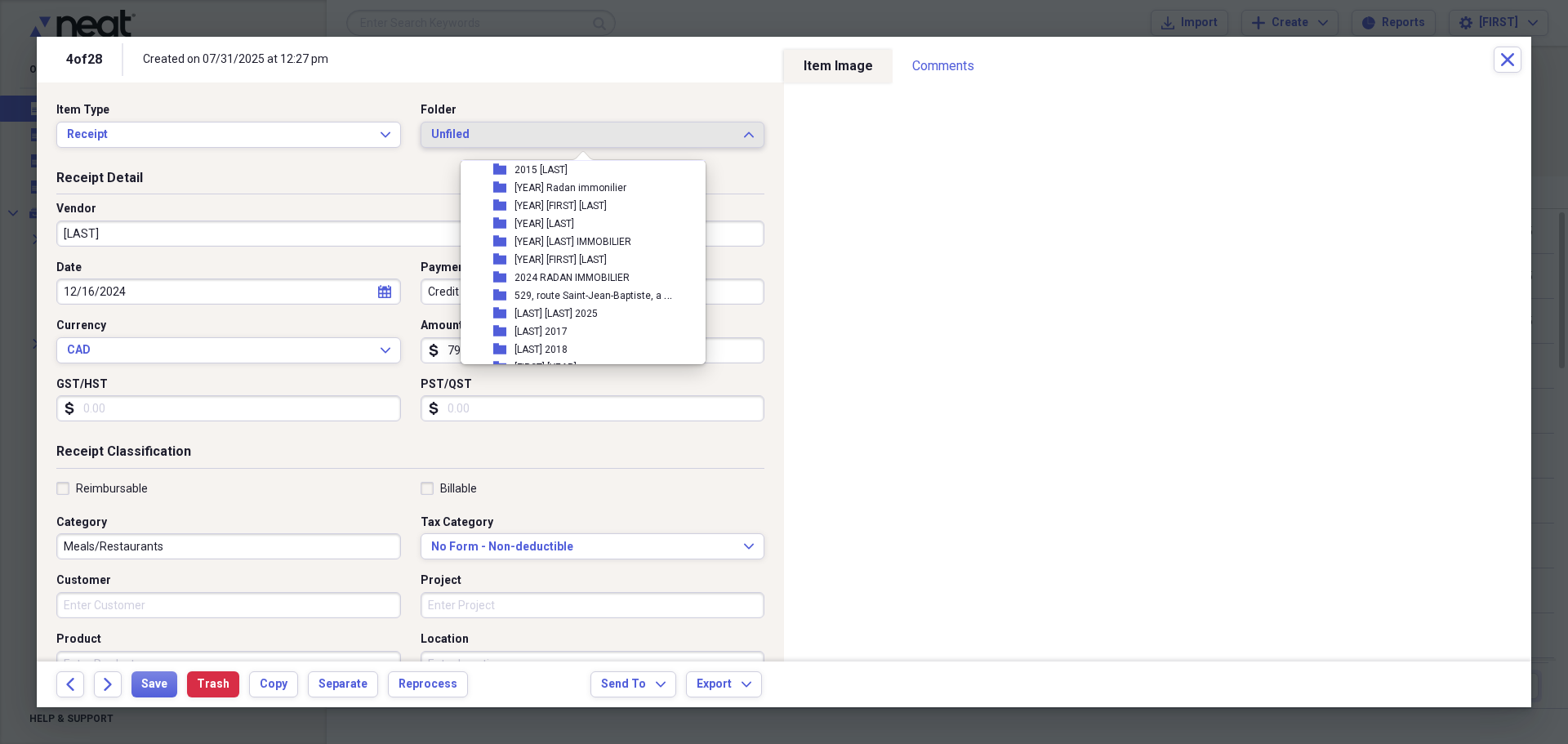 scroll, scrollTop: 490, scrollLeft: 0, axis: vertical 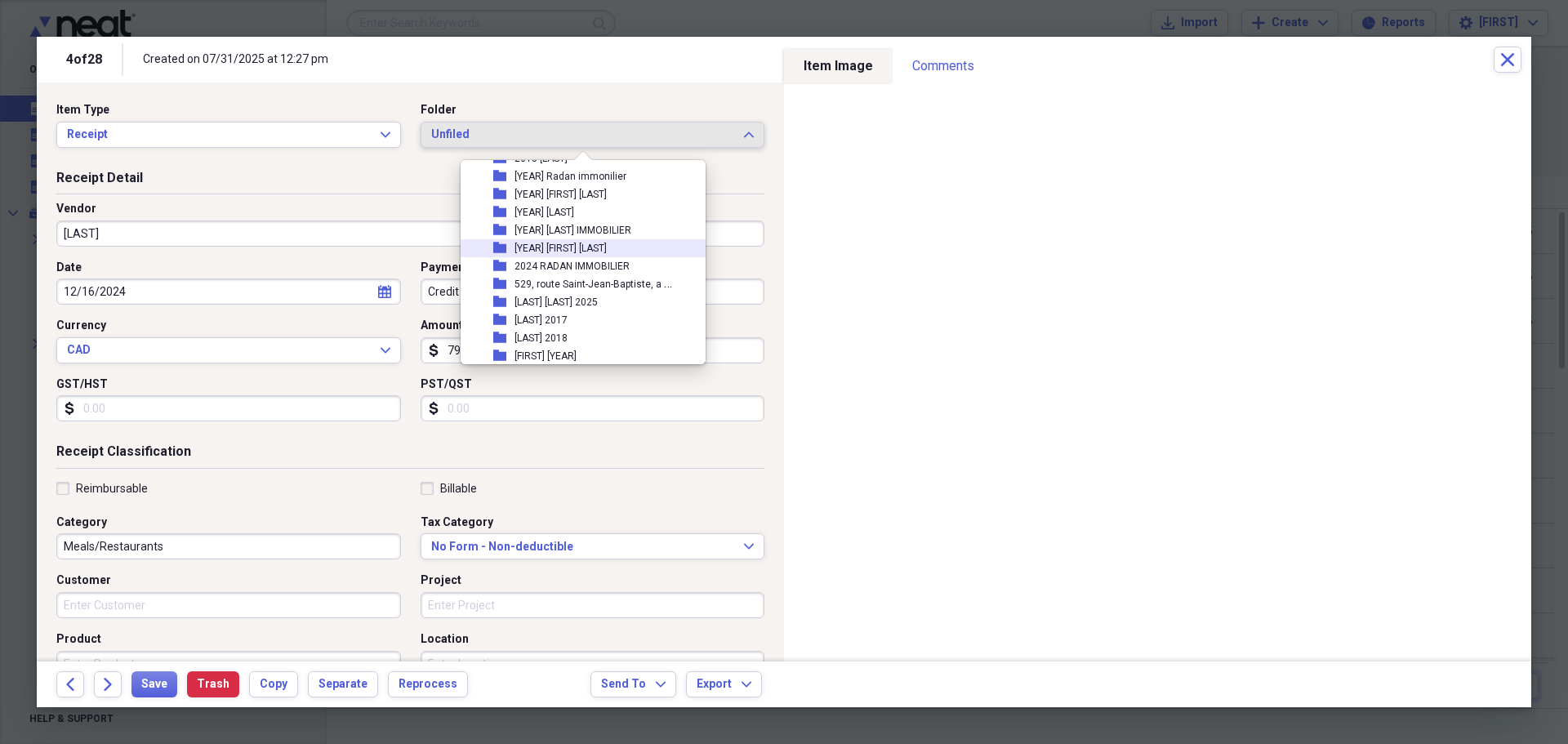 click on "[YEAR] [FIRST] [LAST]" at bounding box center [560, 248] 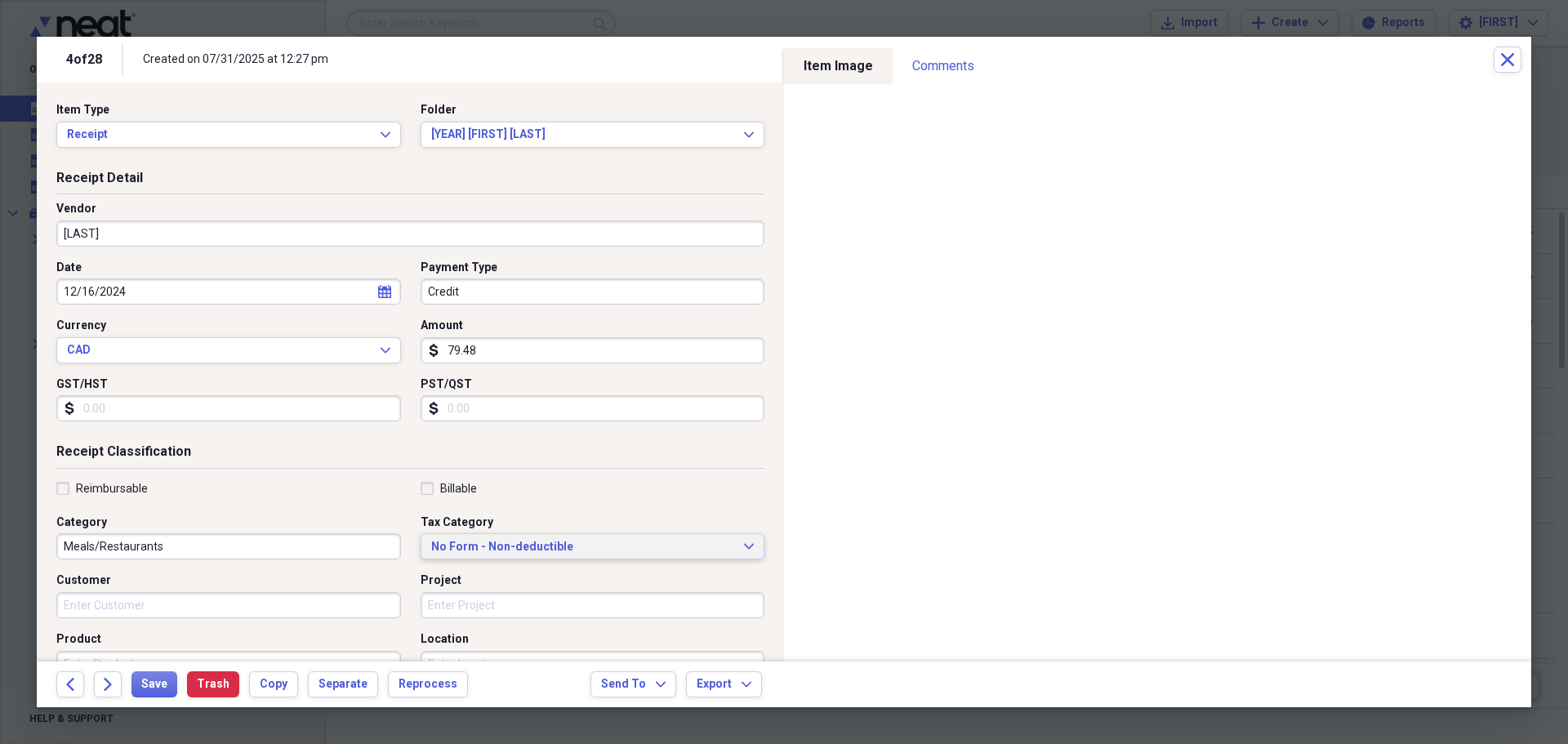 click on "No Form - Non-deductible" at bounding box center [583, 547] 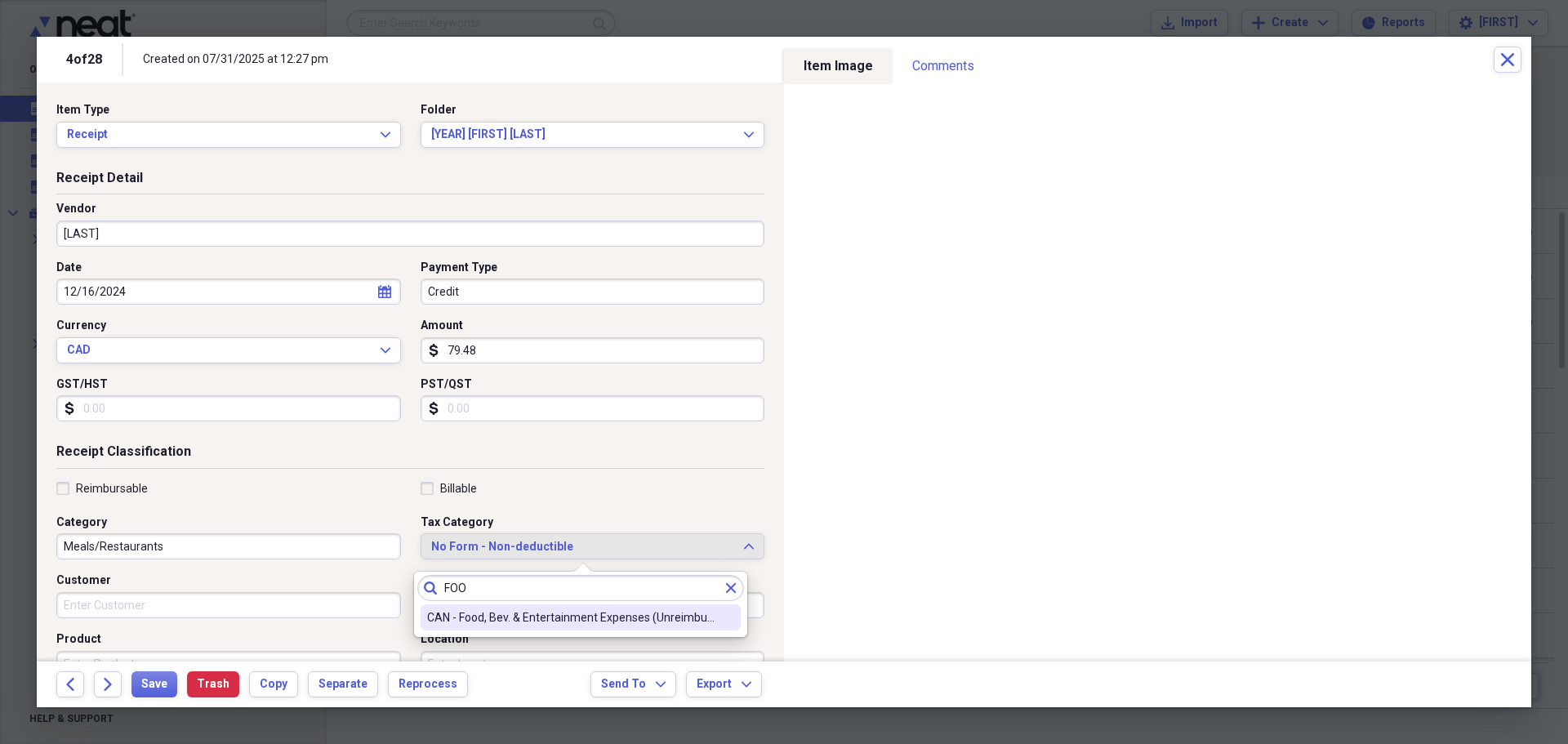 type on "FOO" 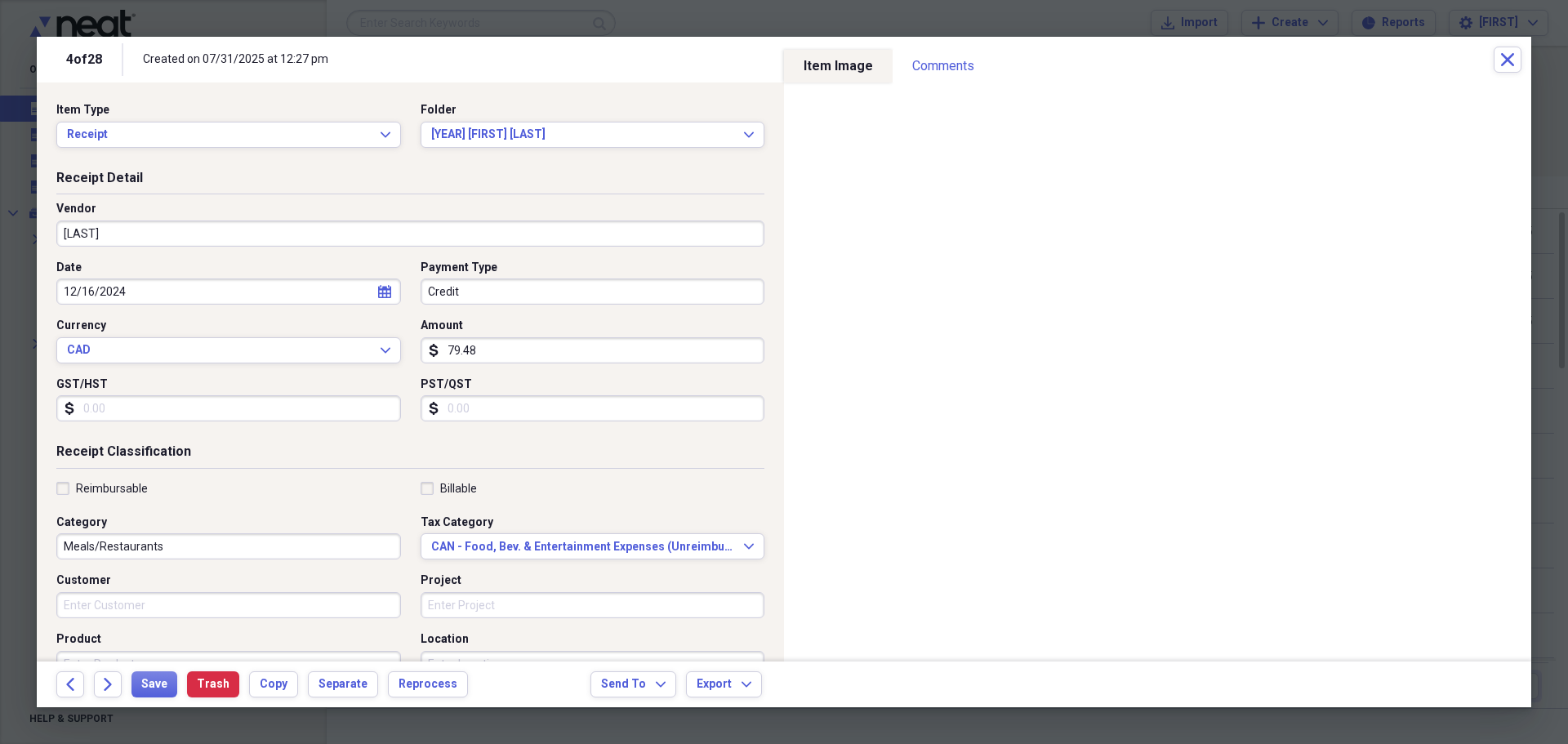 click on "Reimbursable" at bounding box center (102, 488) 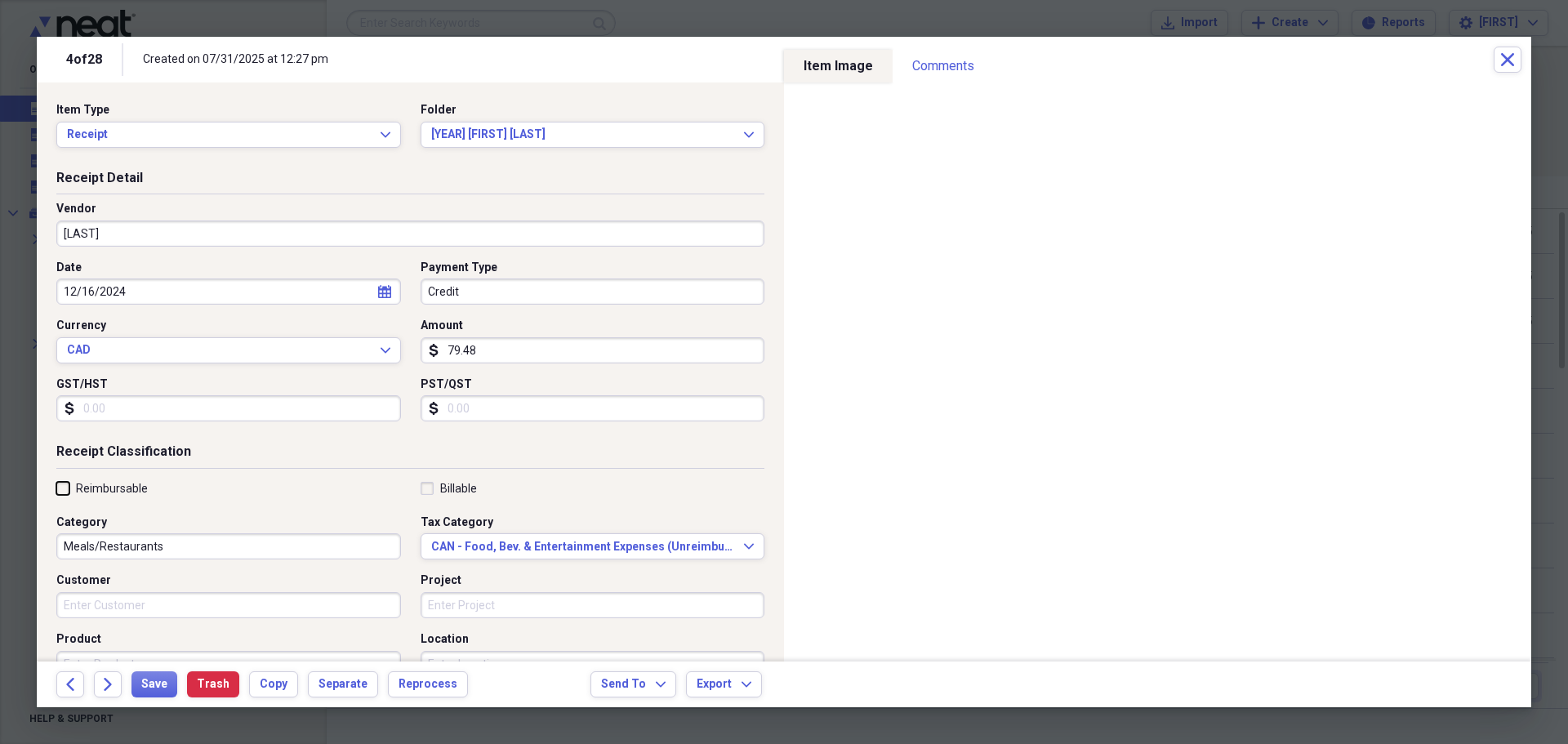 click on "Reimbursable" at bounding box center [56, 488] 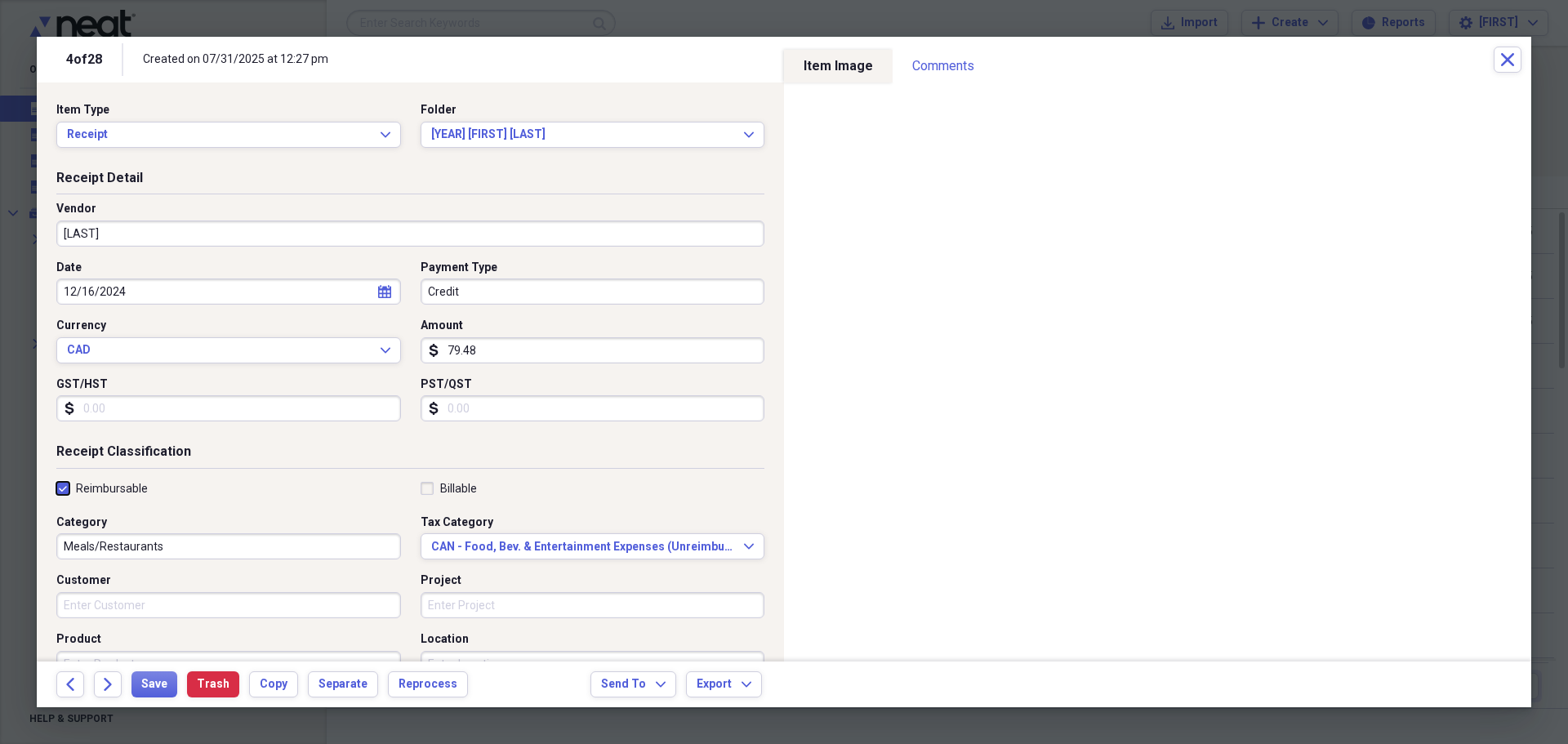 checkbox on "true" 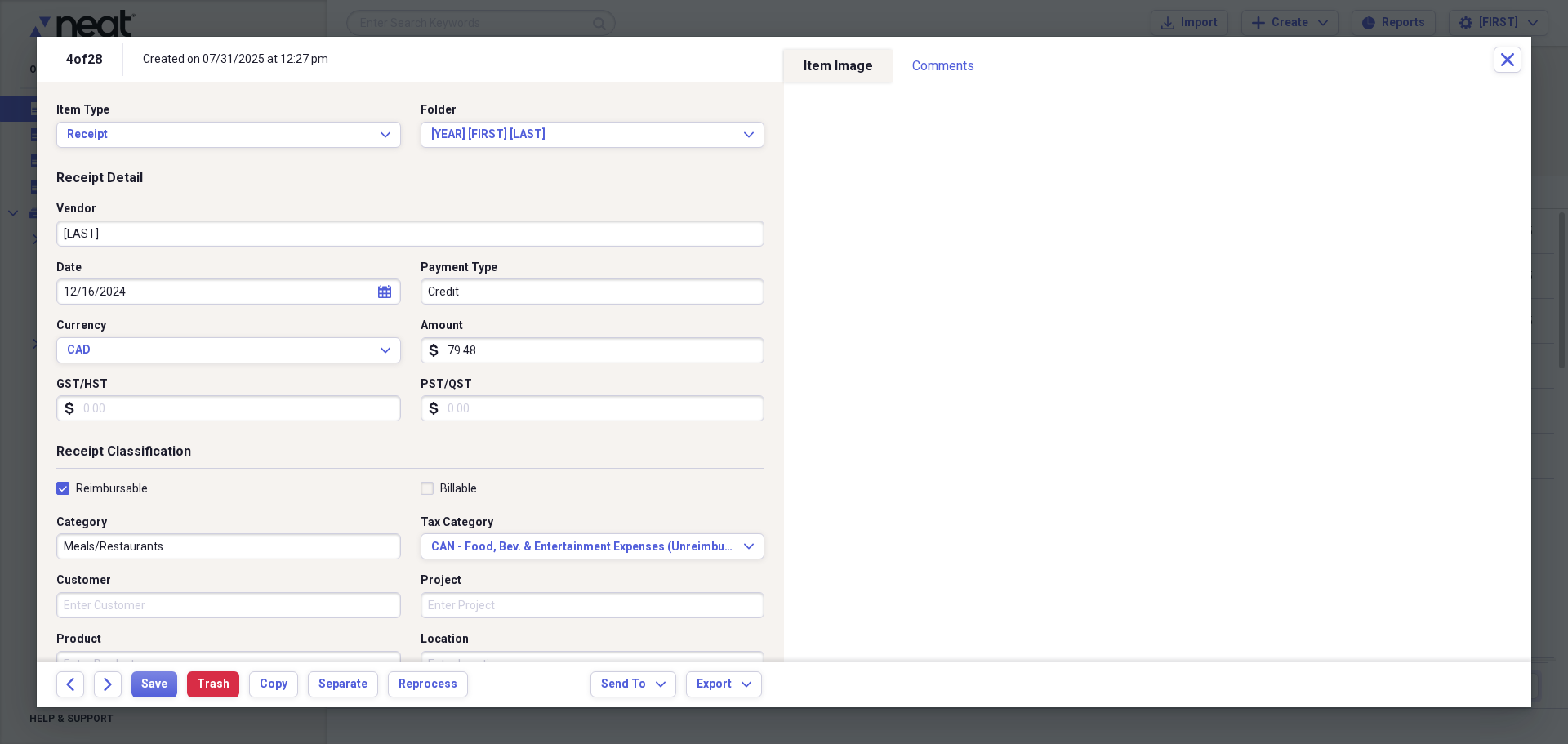click on "Credit" at bounding box center [593, 292] 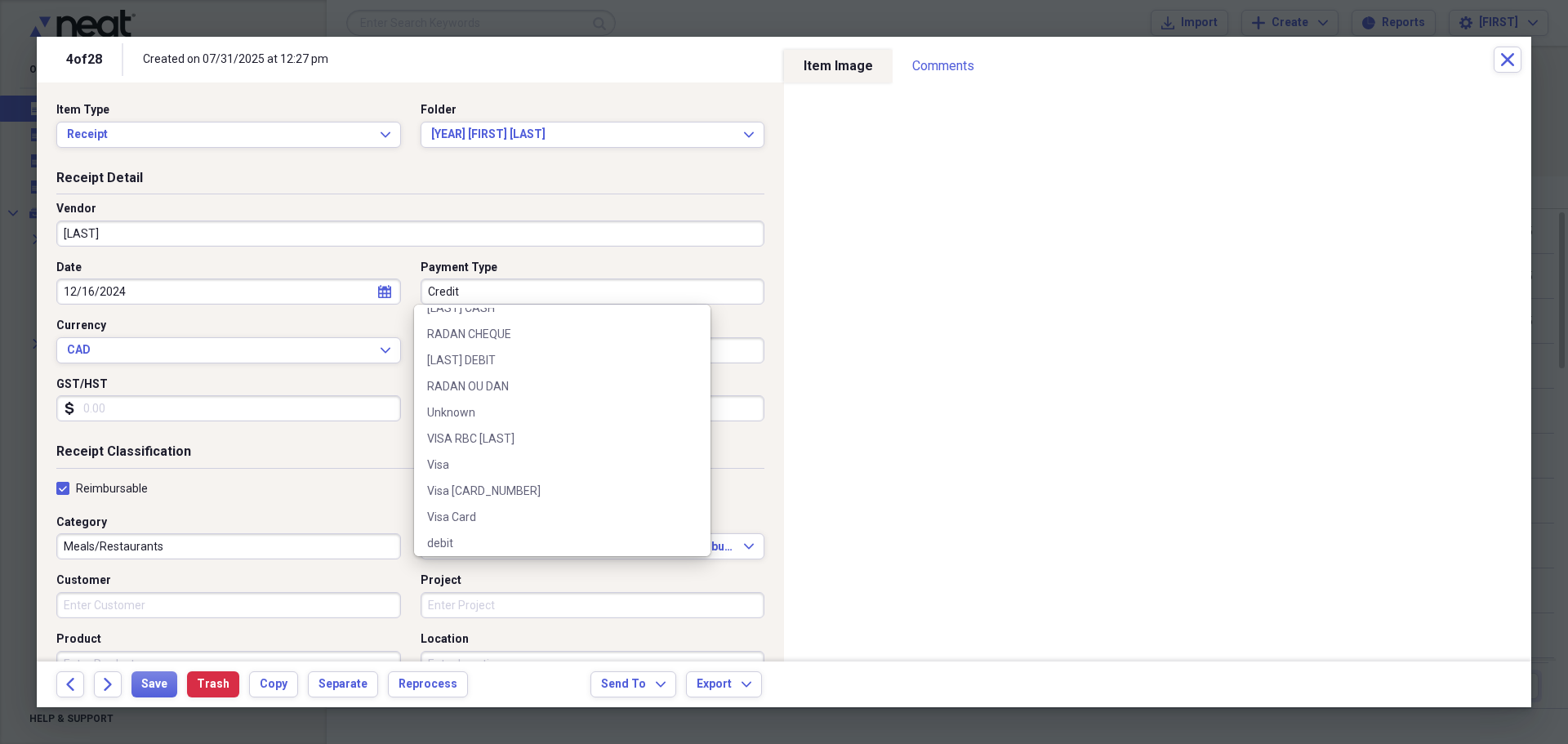 scroll, scrollTop: 1225, scrollLeft: 0, axis: vertical 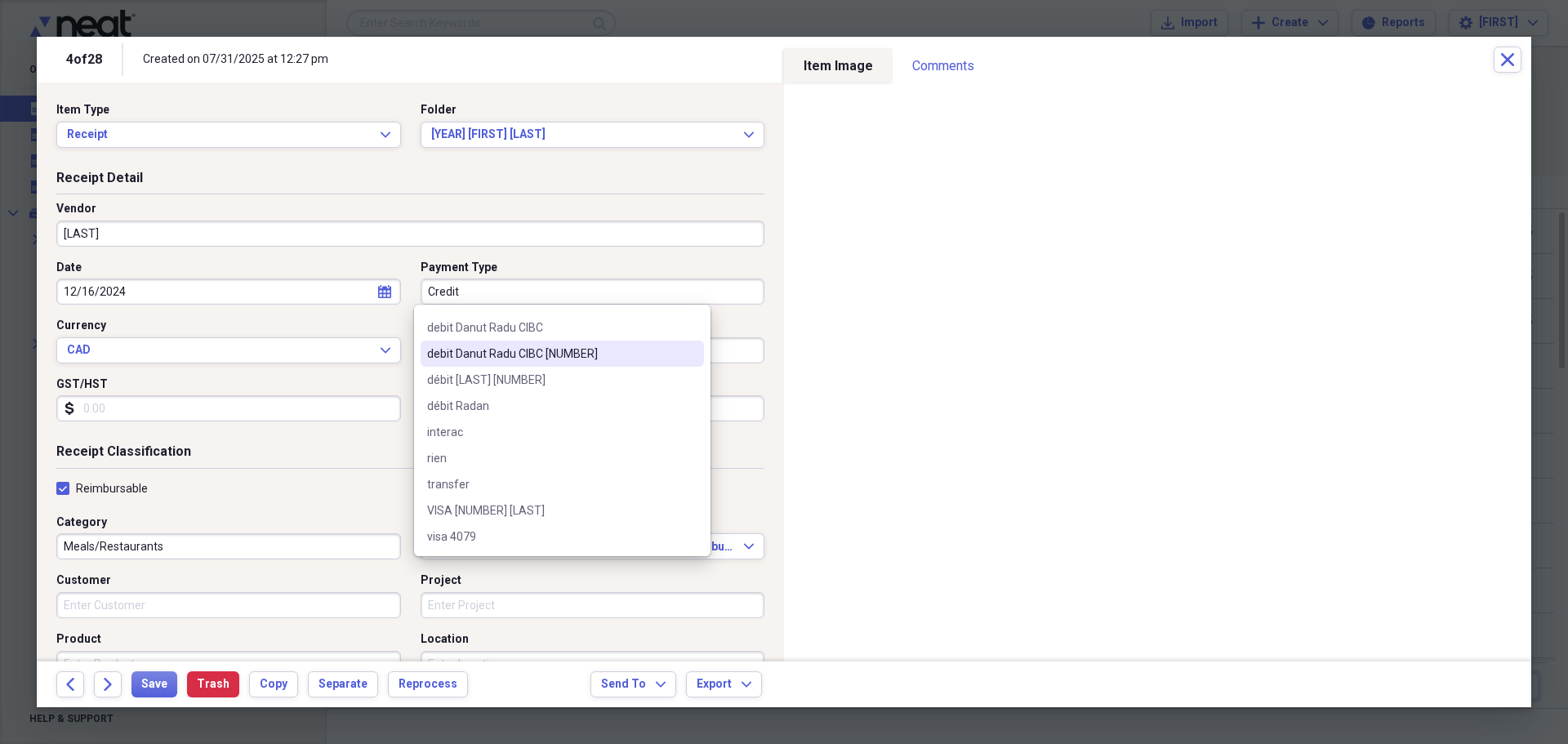click on "debit Danut Radu CIBC [NUMBER]" at bounding box center (562, 354) 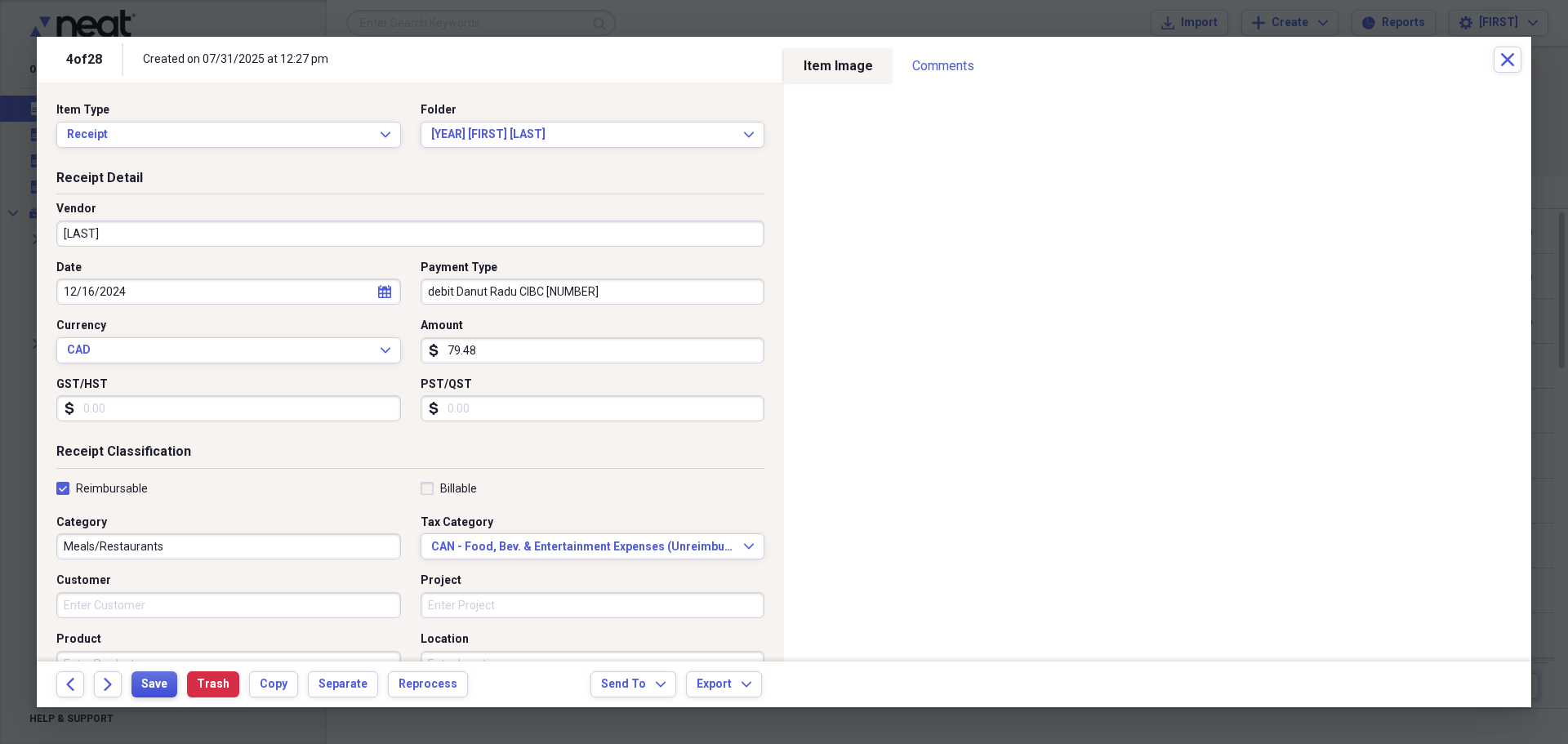 click on "Save" at bounding box center [154, 684] 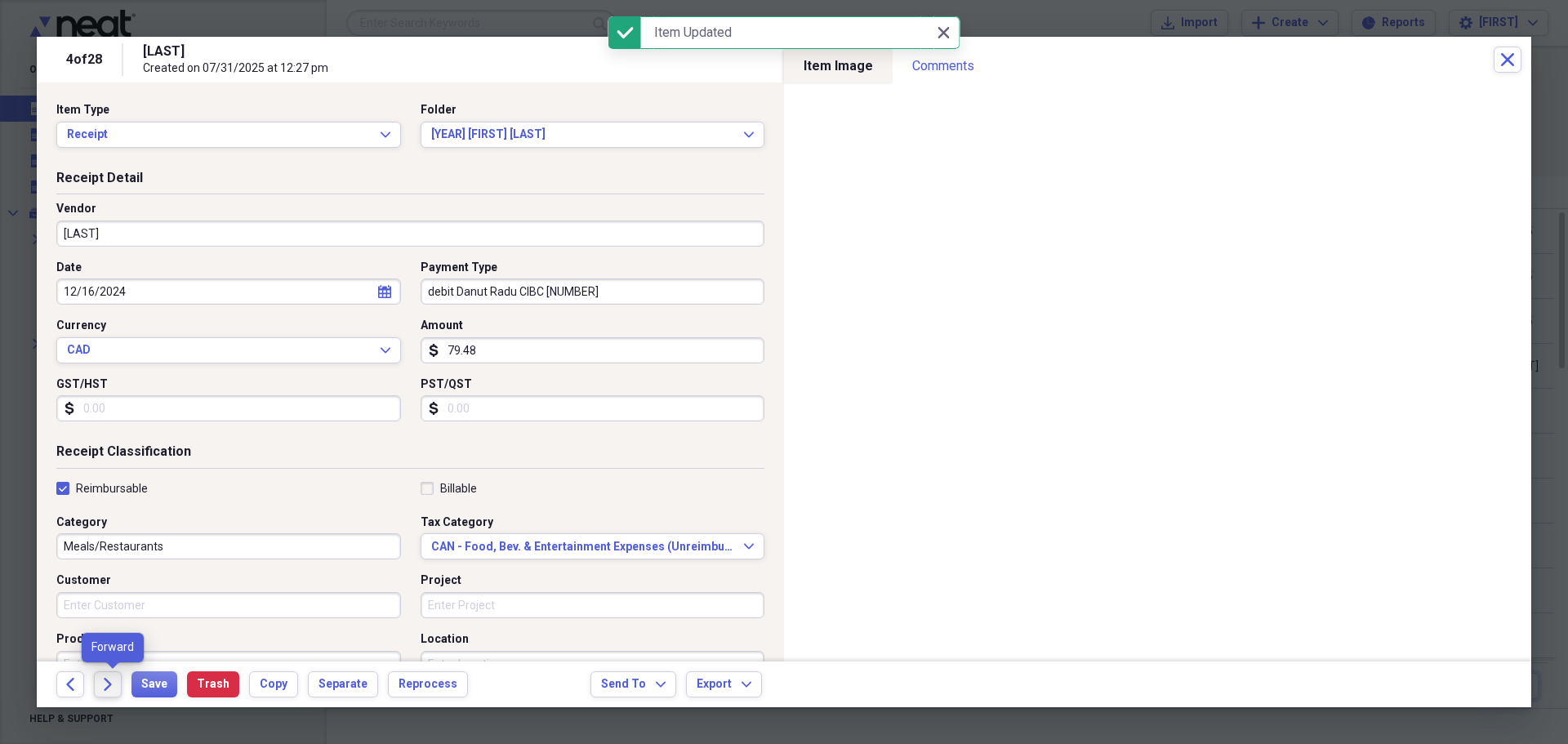 click on "Forward" 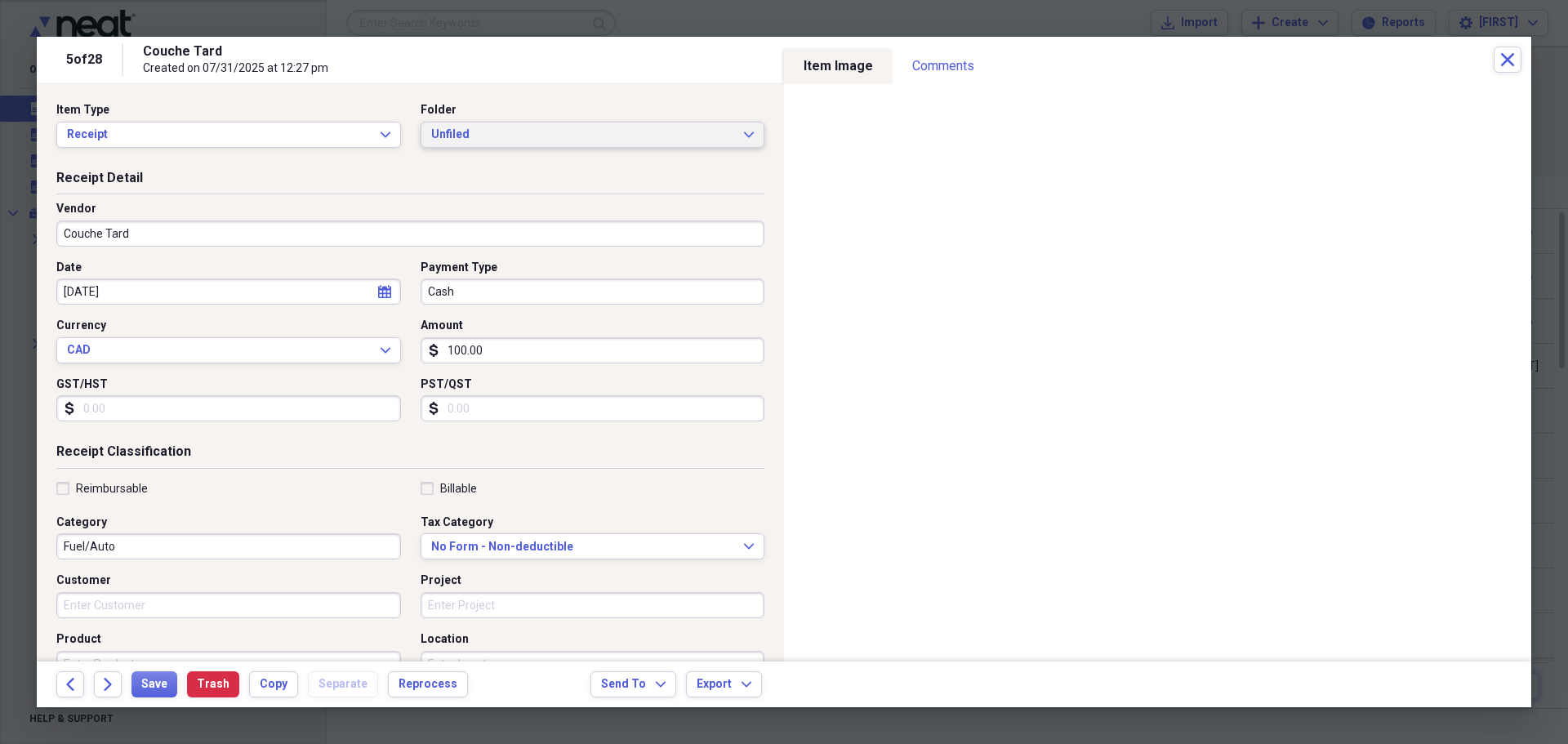click on "Unfiled Expand" at bounding box center [593, 135] 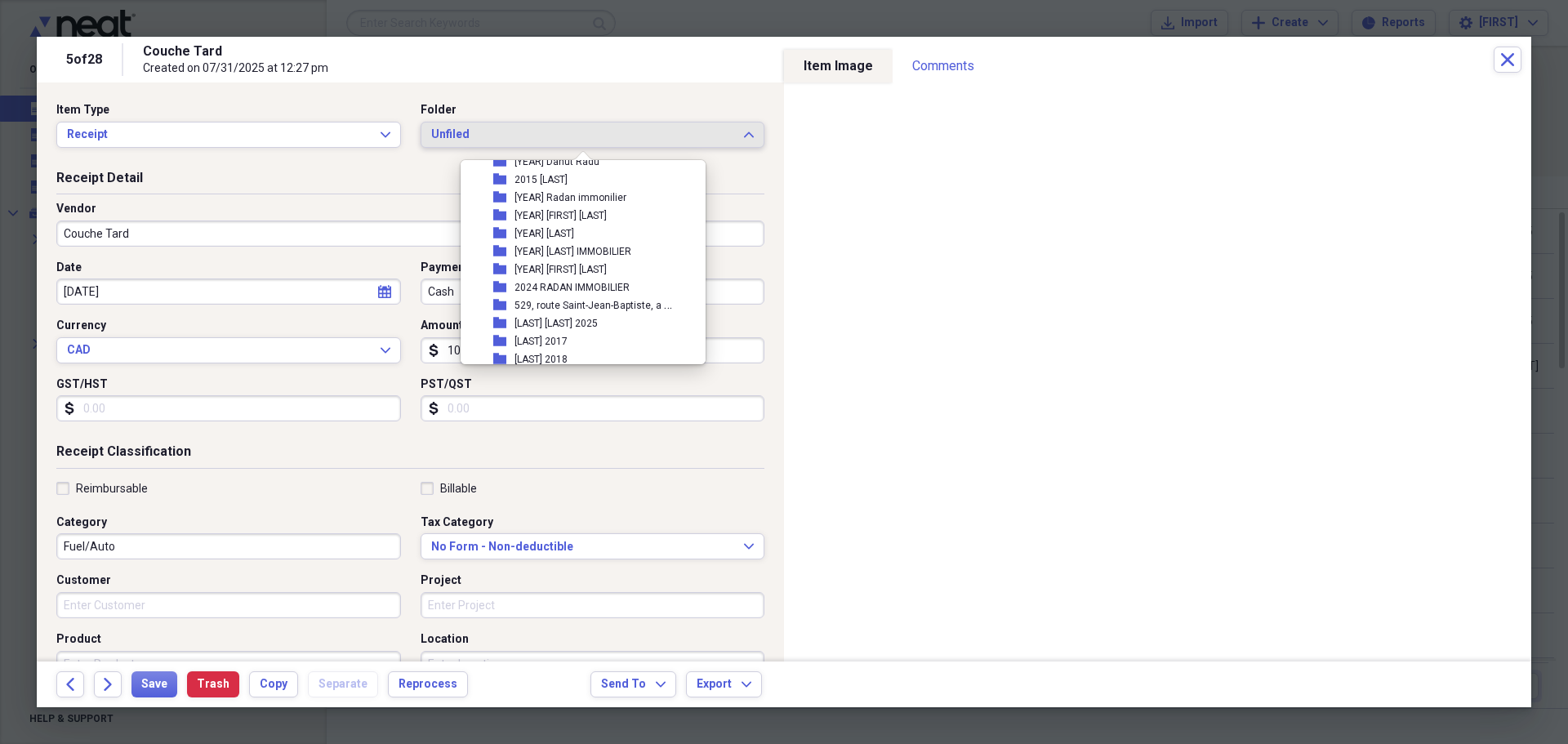 scroll, scrollTop: 543, scrollLeft: 0, axis: vertical 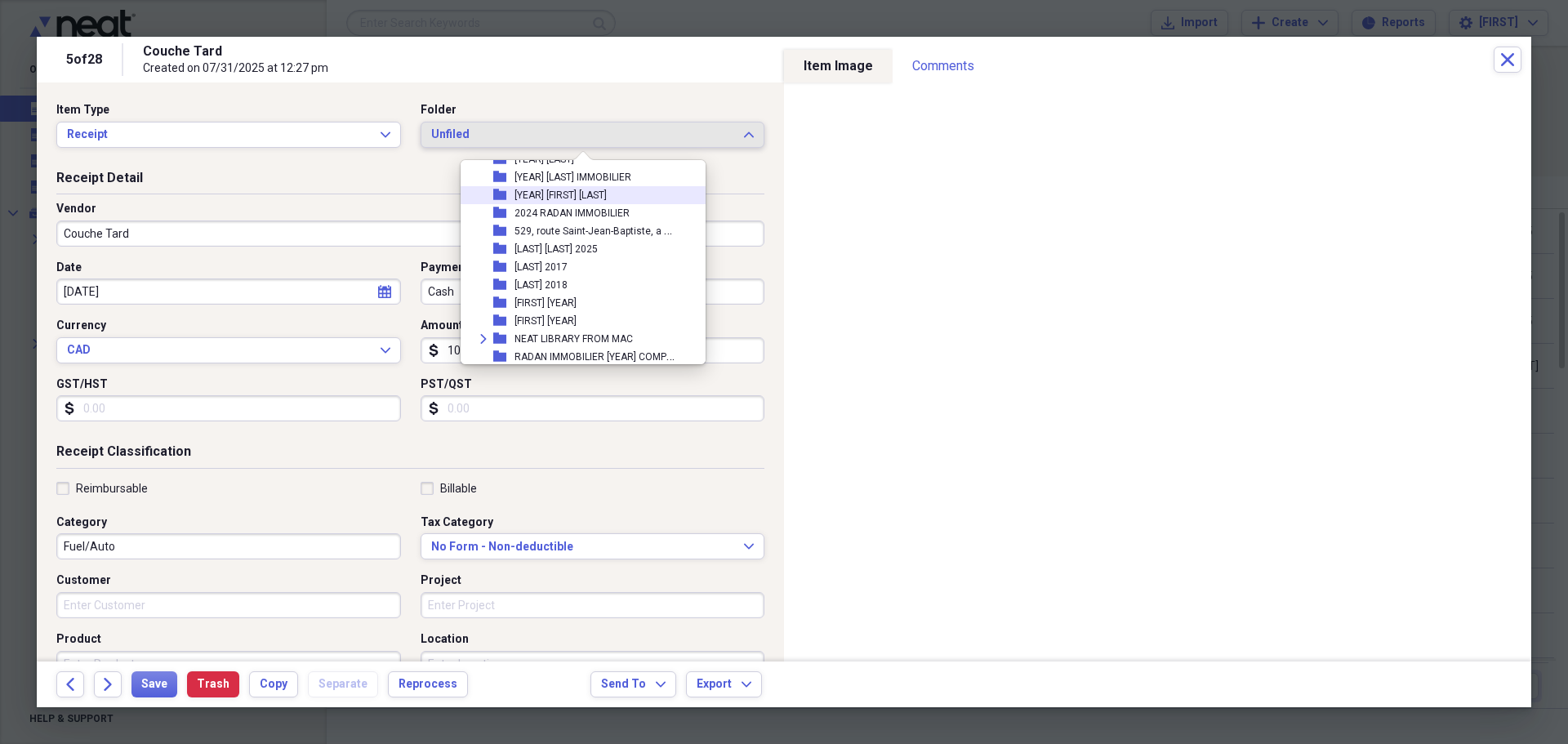 click on "[YEAR] [FIRST] [LAST]" at bounding box center (560, 195) 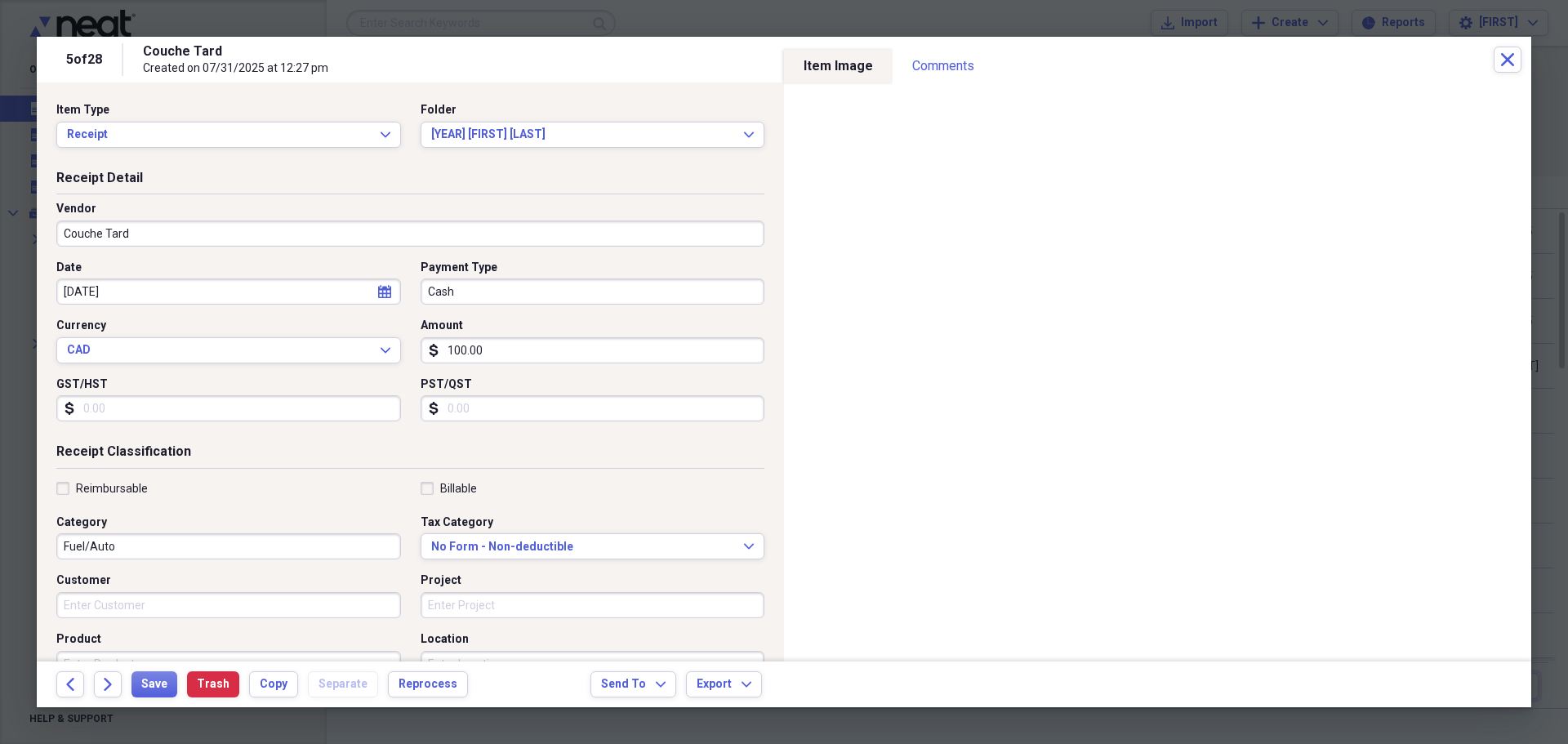 click on "Reimbursable" at bounding box center [102, 488] 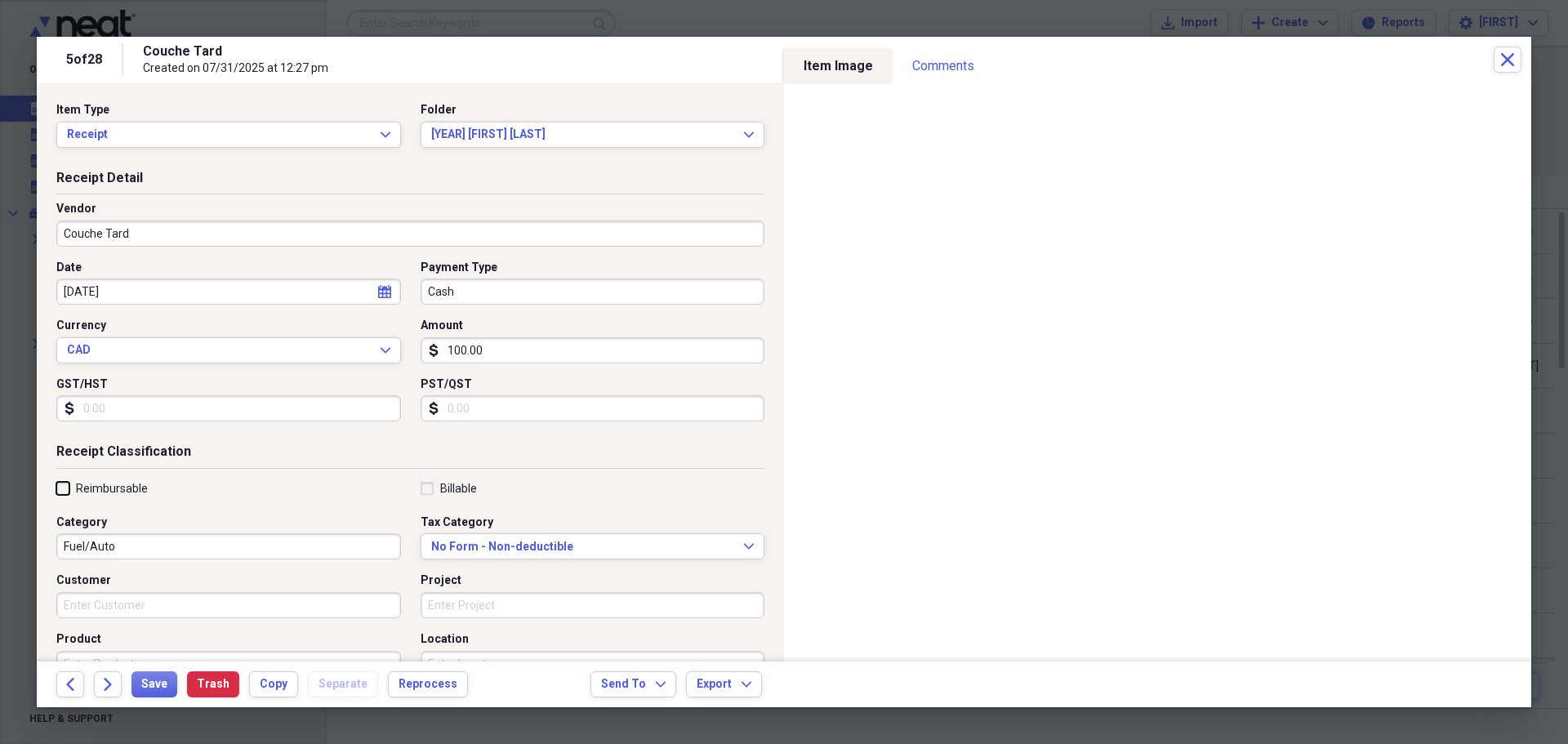 click on "Reimbursable" at bounding box center [56, 488] 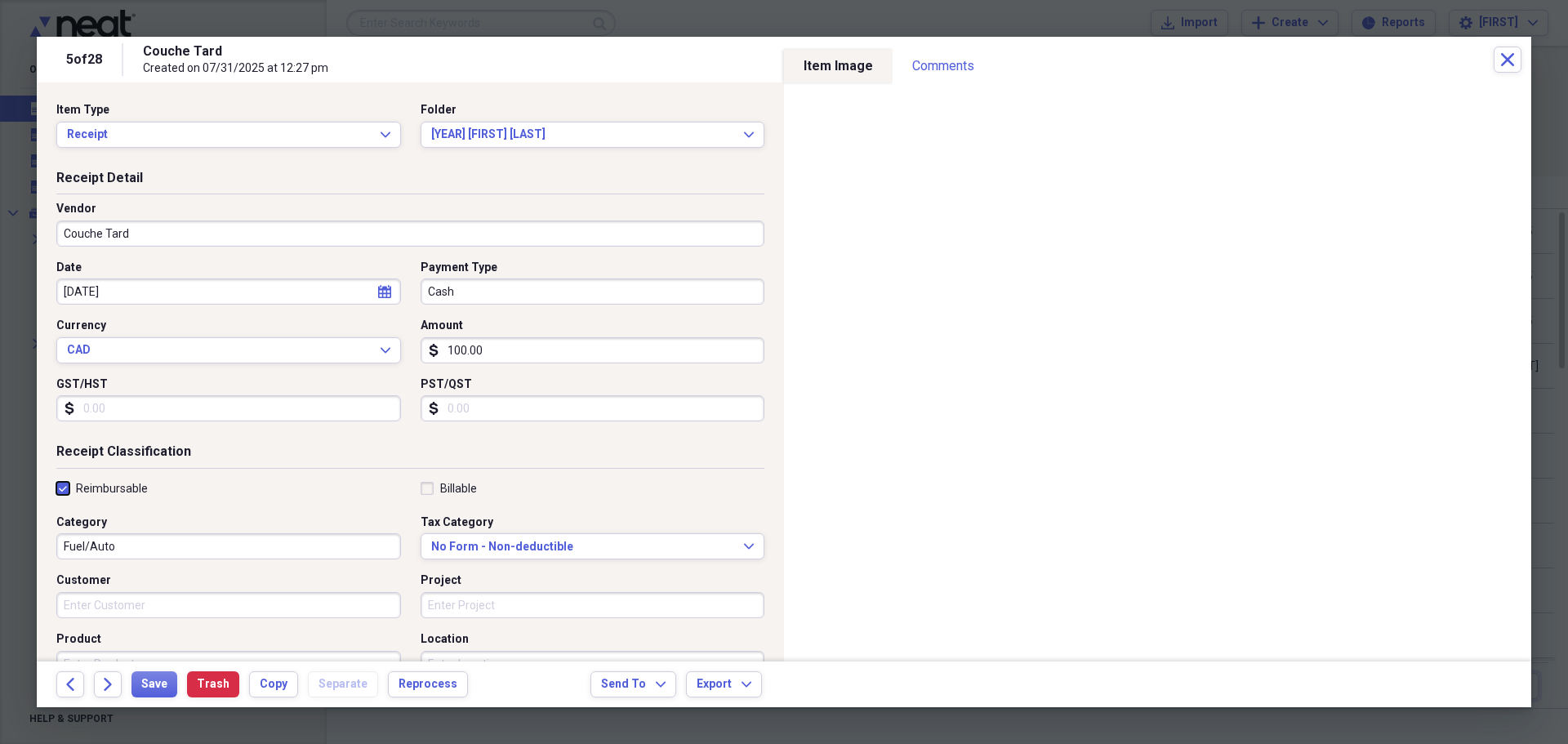 checkbox on "true" 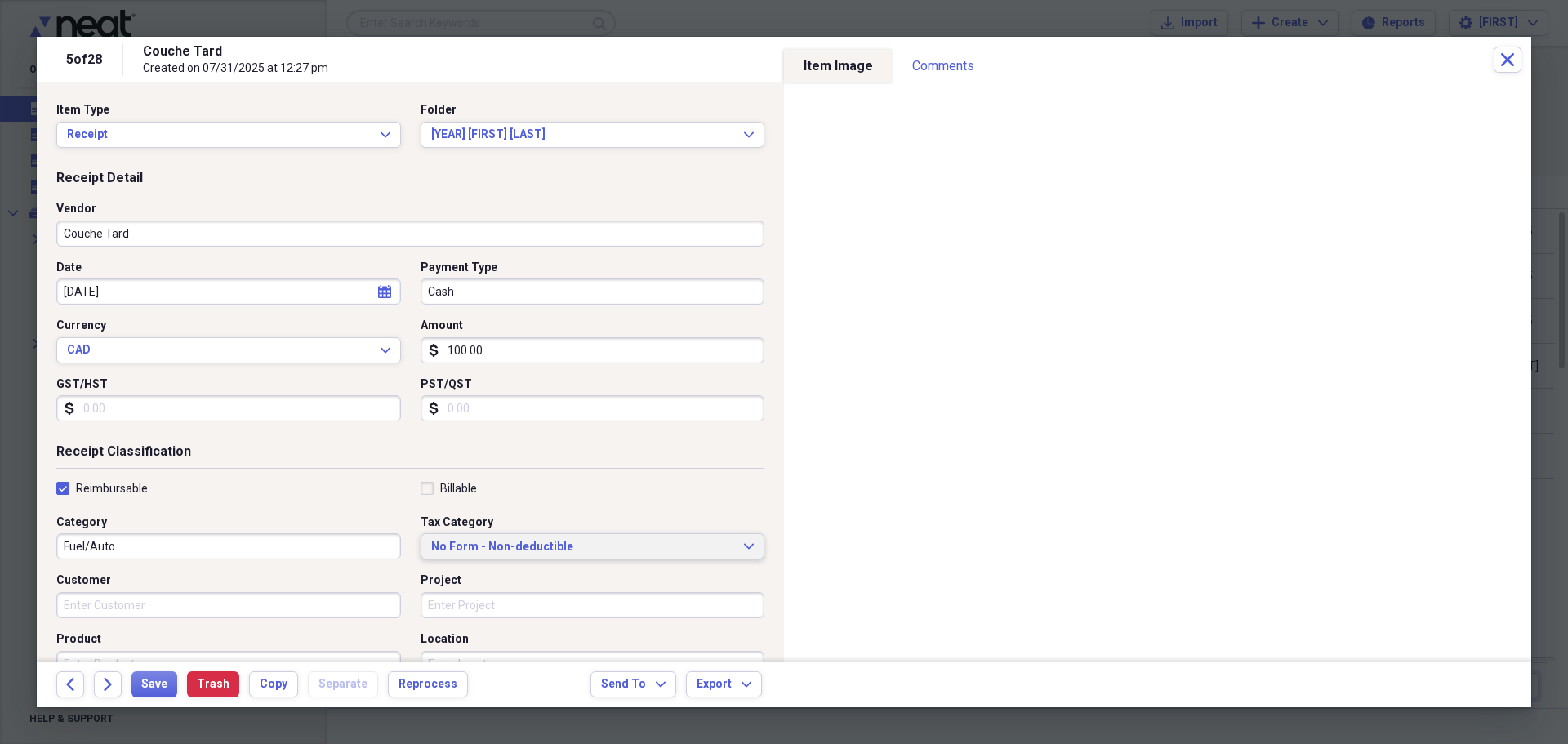 click on "No Form - Non-deductible" at bounding box center [583, 547] 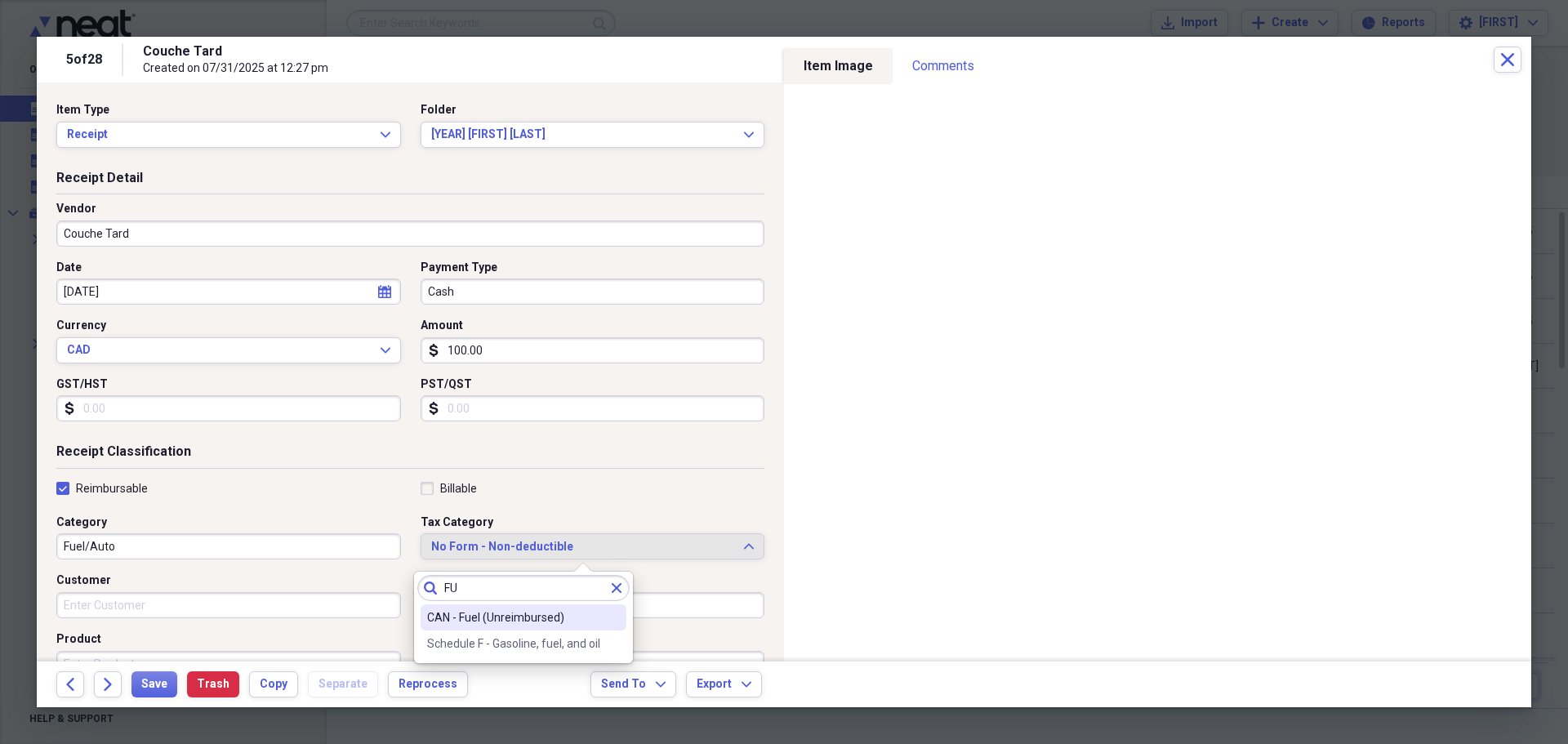 type on "FU" 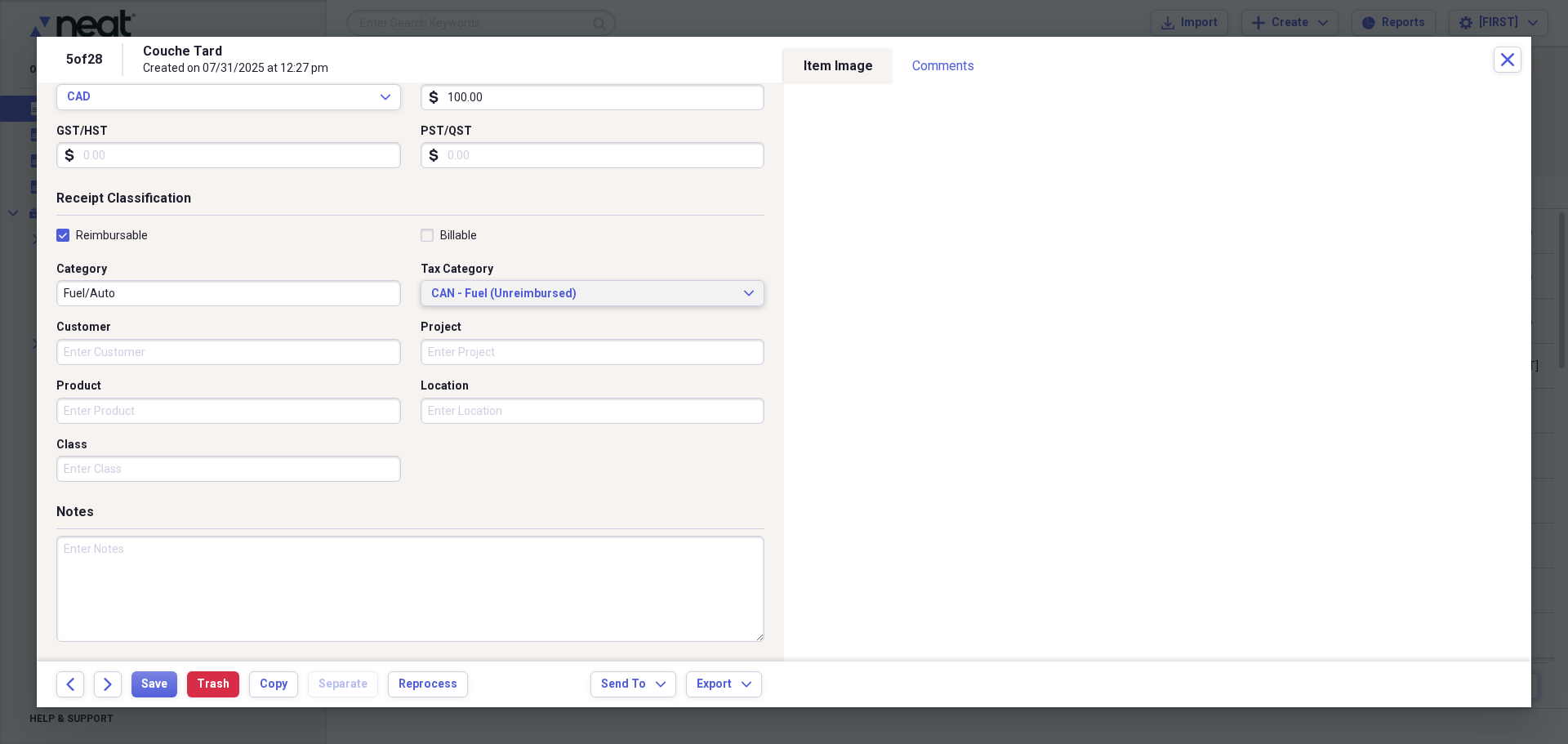 scroll, scrollTop: 255, scrollLeft: 0, axis: vertical 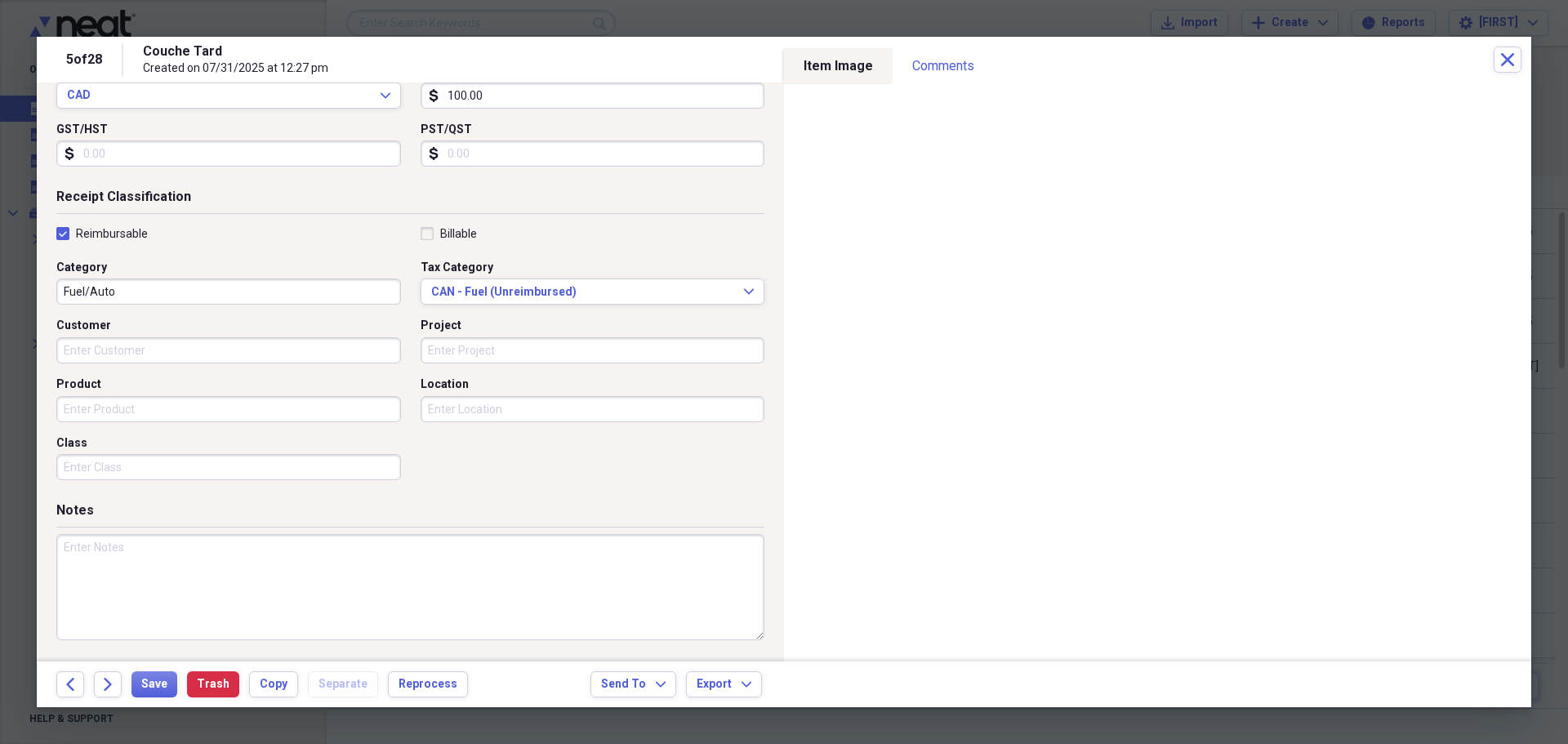click at bounding box center (410, 587) 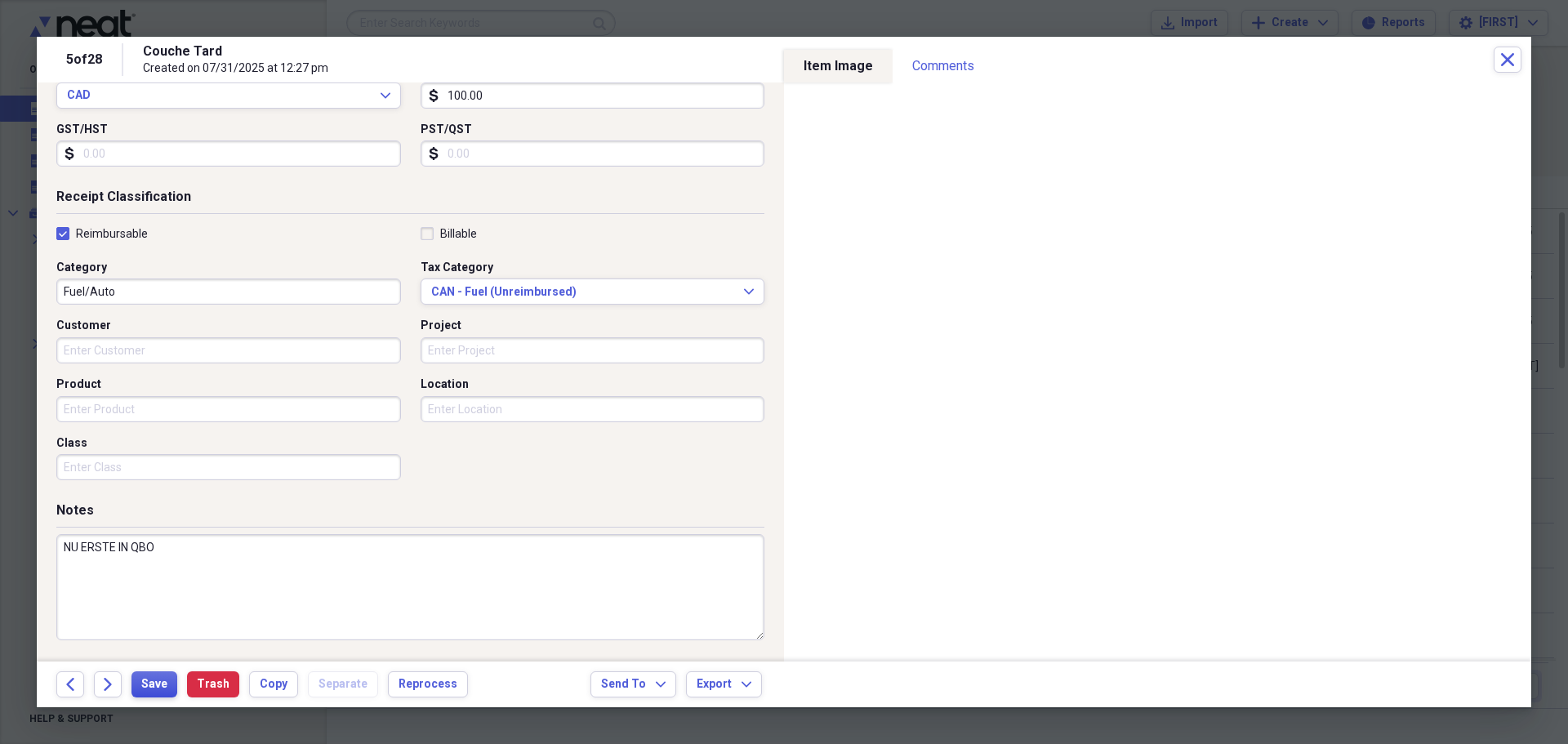 type on "NU ERSTE IN QBO" 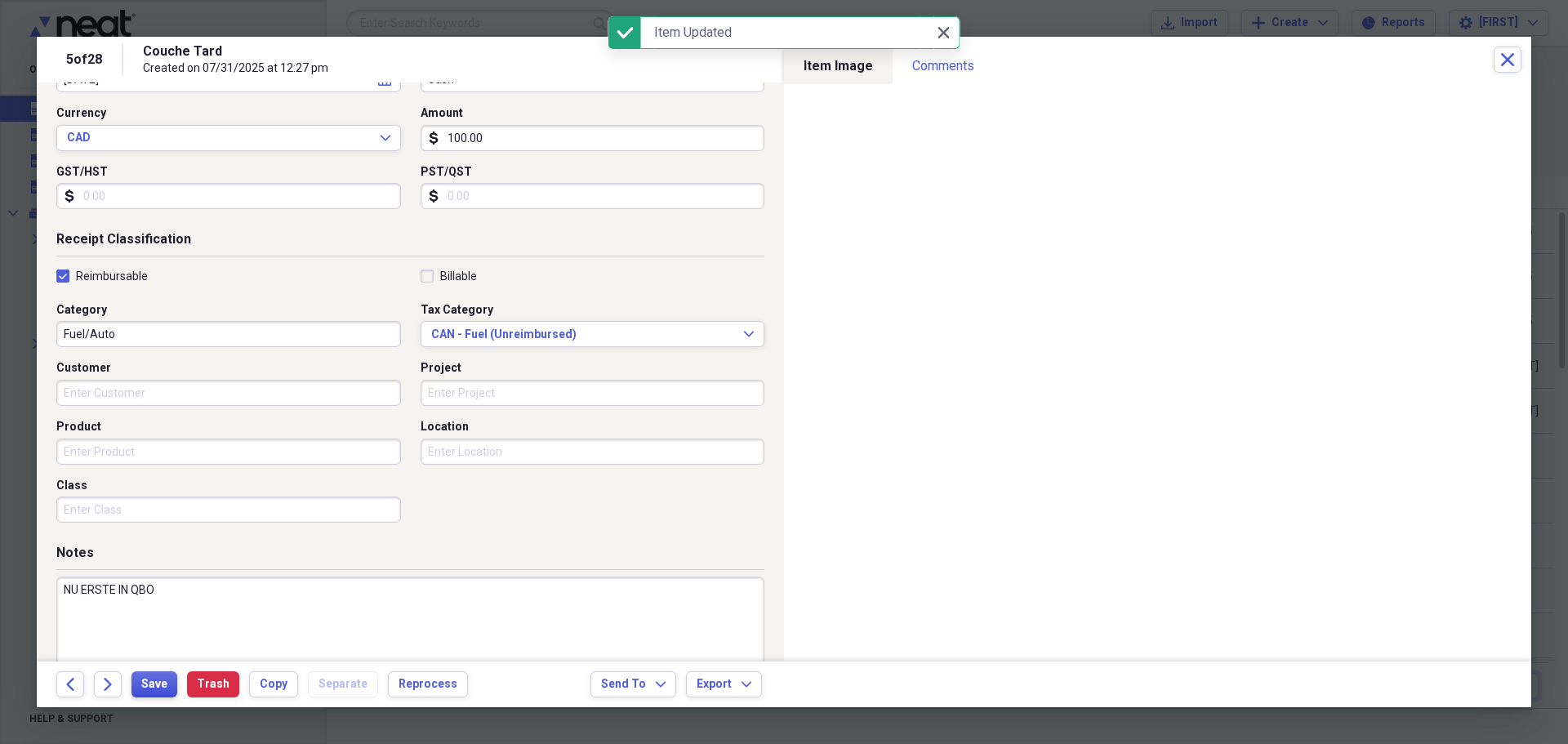 scroll, scrollTop: 255, scrollLeft: 0, axis: vertical 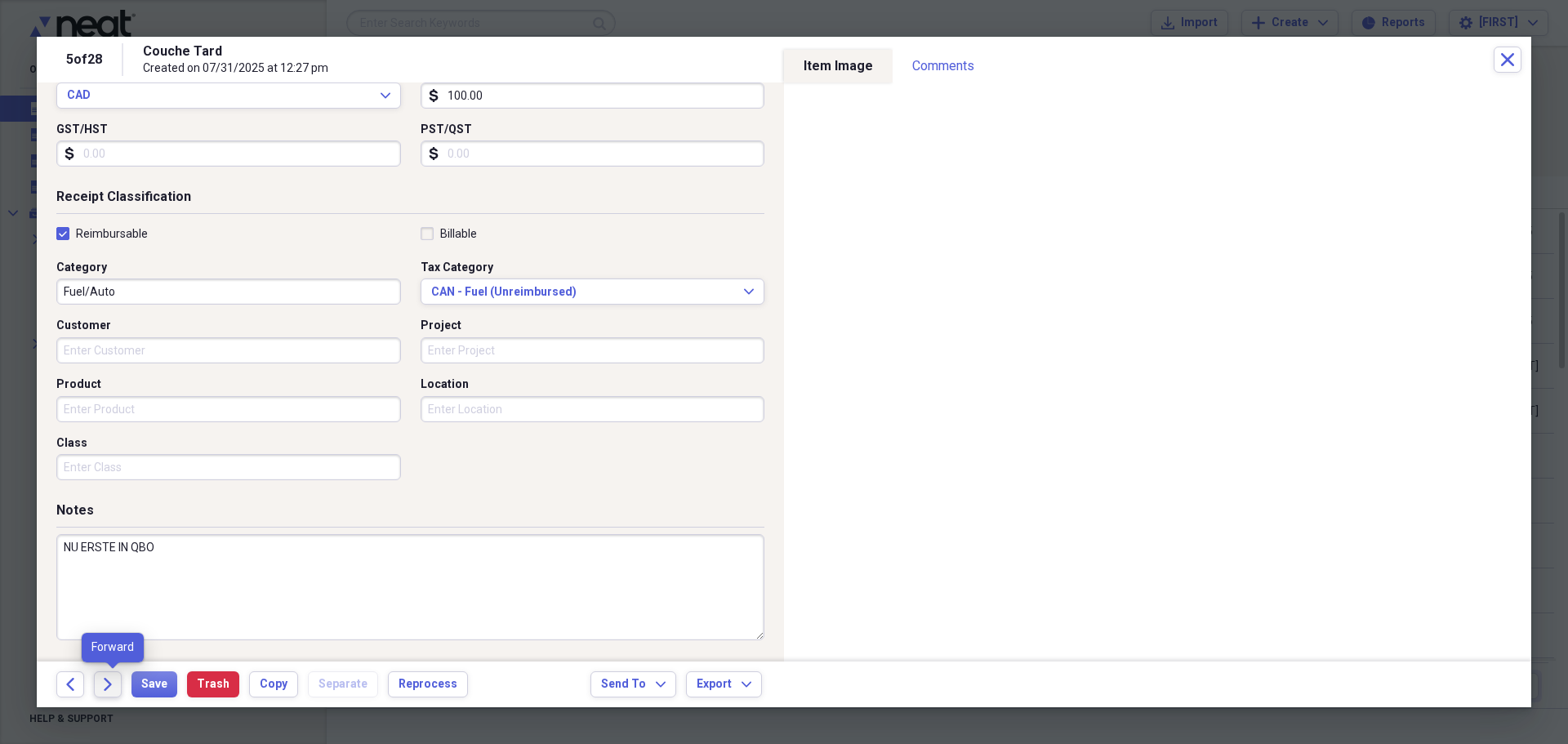 click on "Forward" 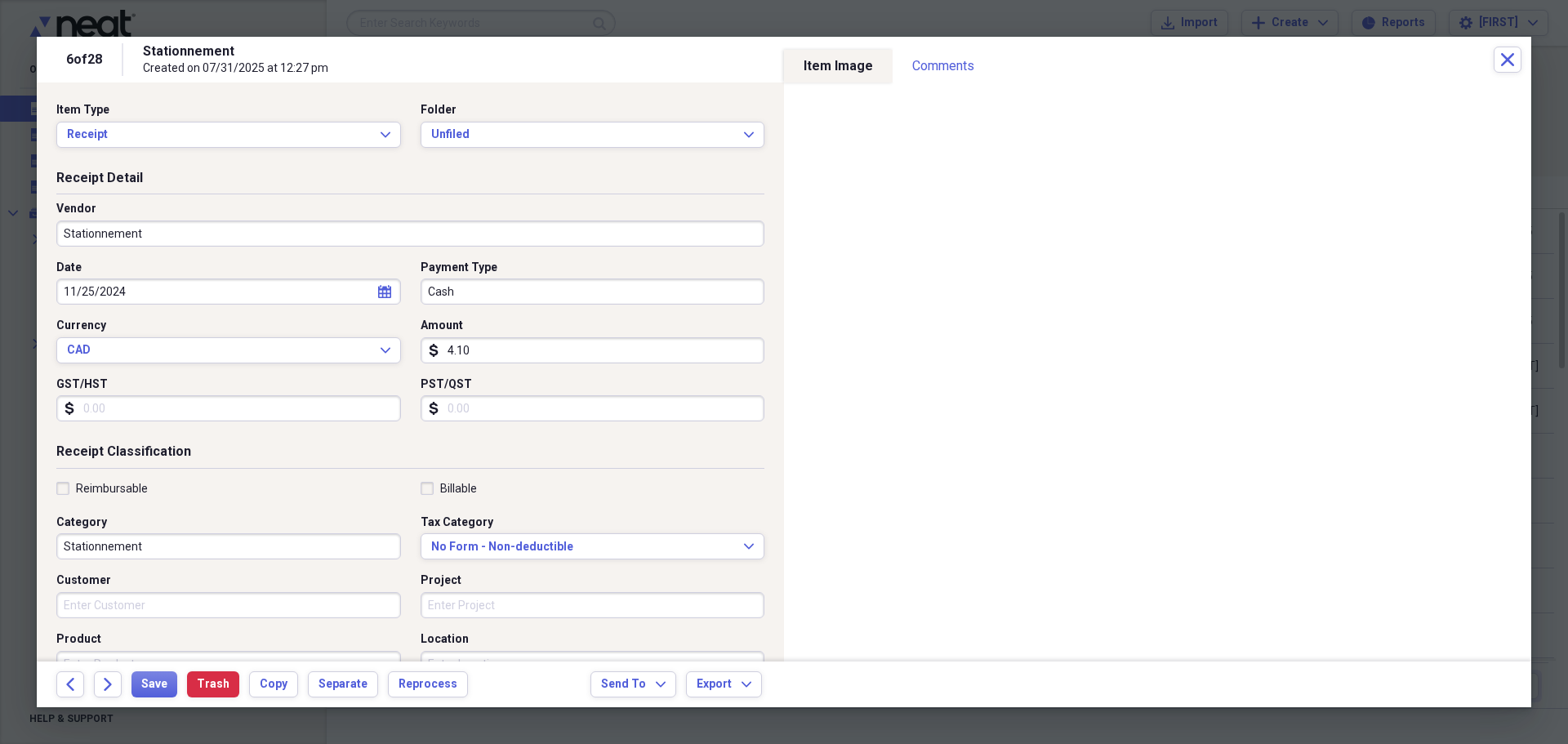 click on "4.10" at bounding box center [593, 350] 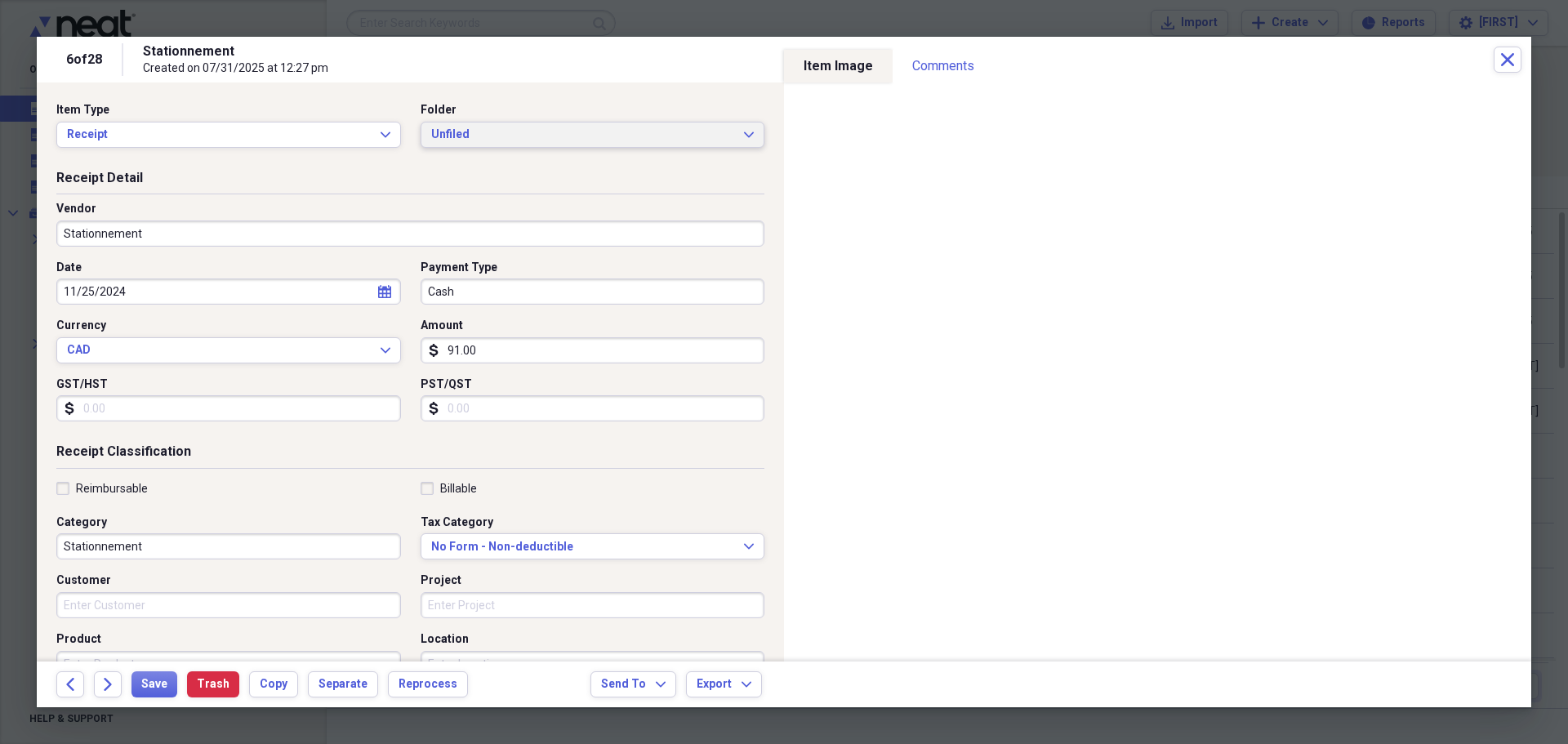 type on "91.00" 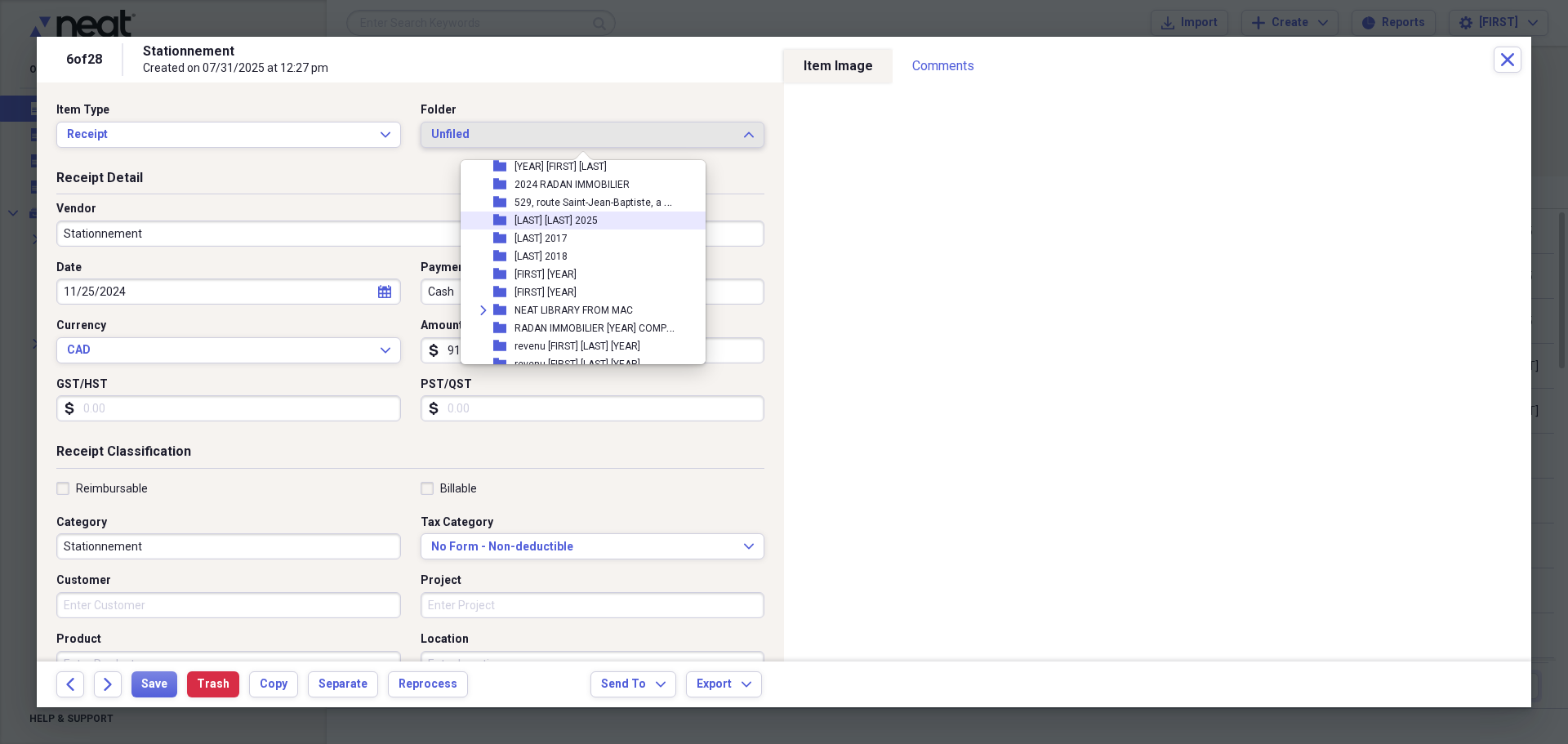 scroll, scrollTop: 490, scrollLeft: 0, axis: vertical 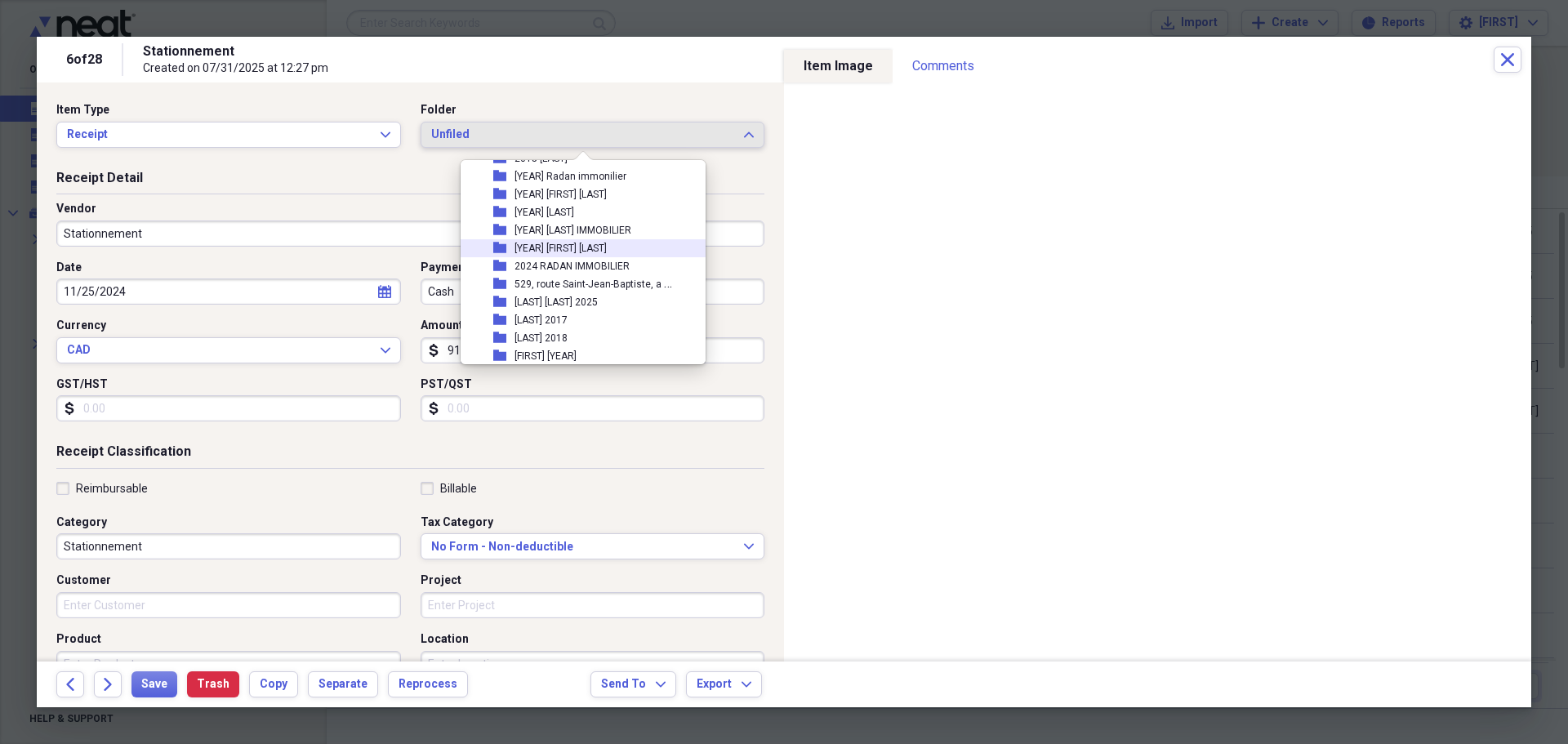 click on "[YEAR] [FIRST] [LAST]" at bounding box center (560, 248) 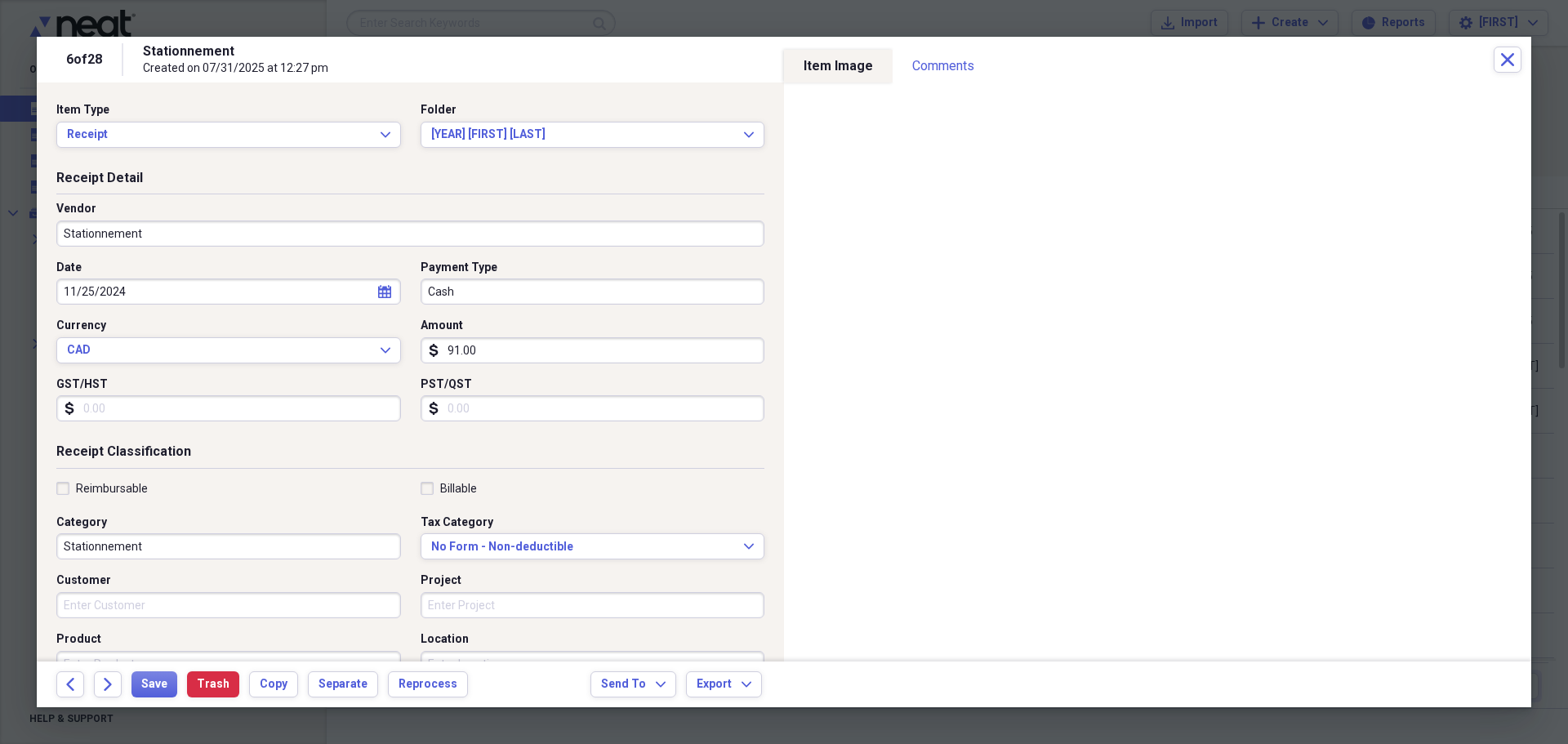click on "Cash" at bounding box center (593, 292) 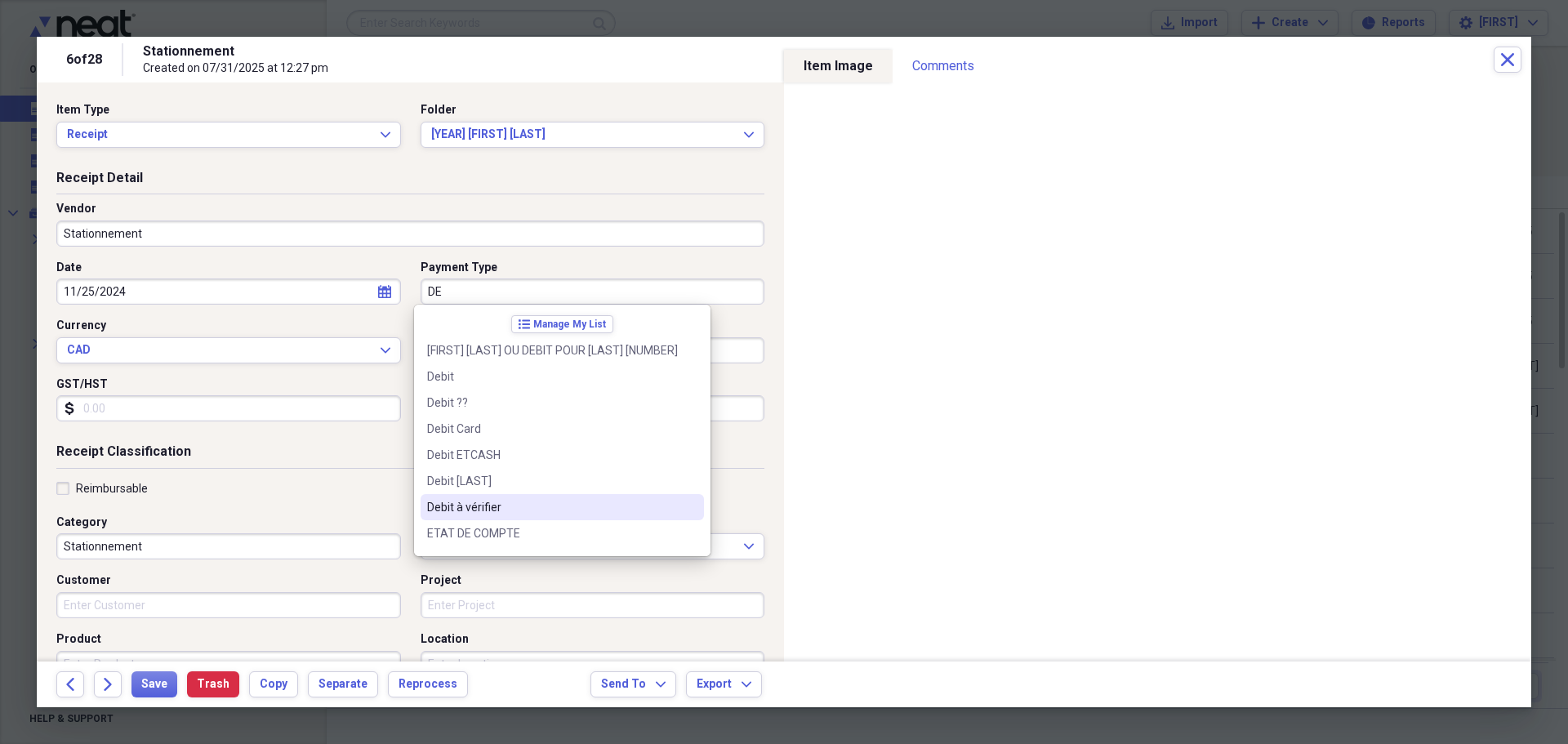 click on "Debit à vérifier" at bounding box center [562, 507] 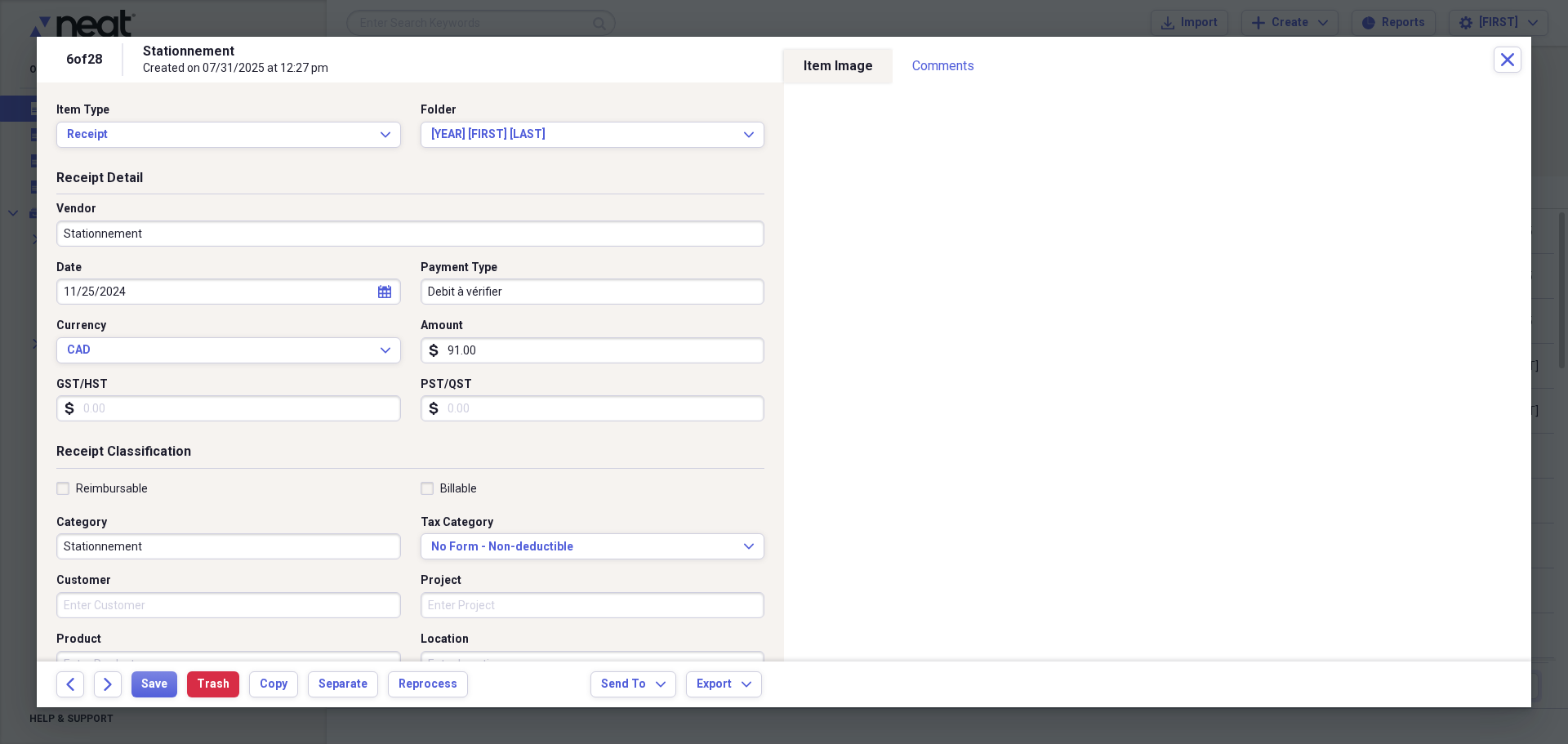 click on "Reimbursable" at bounding box center (102, 488) 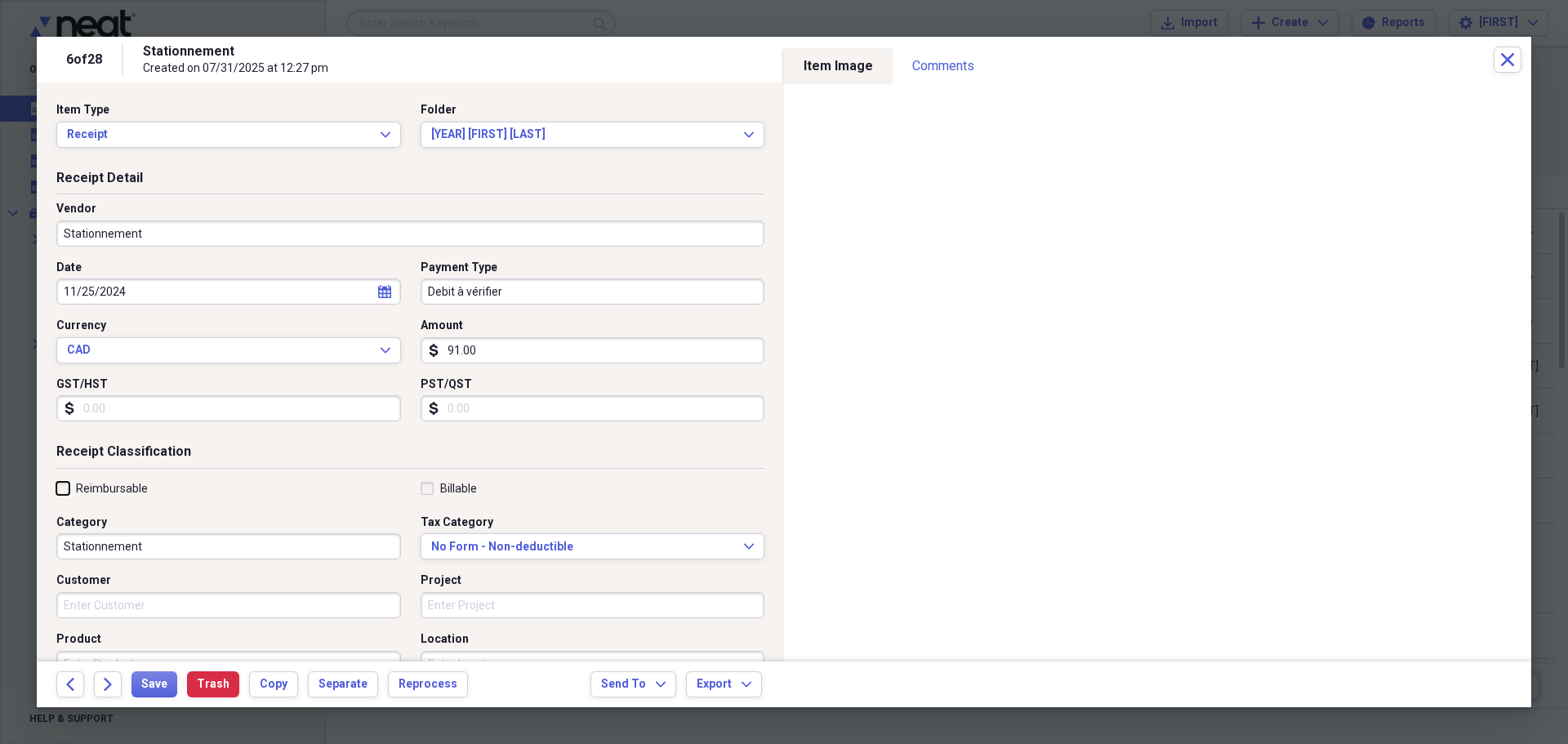 click on "Reimbursable" at bounding box center [56, 488] 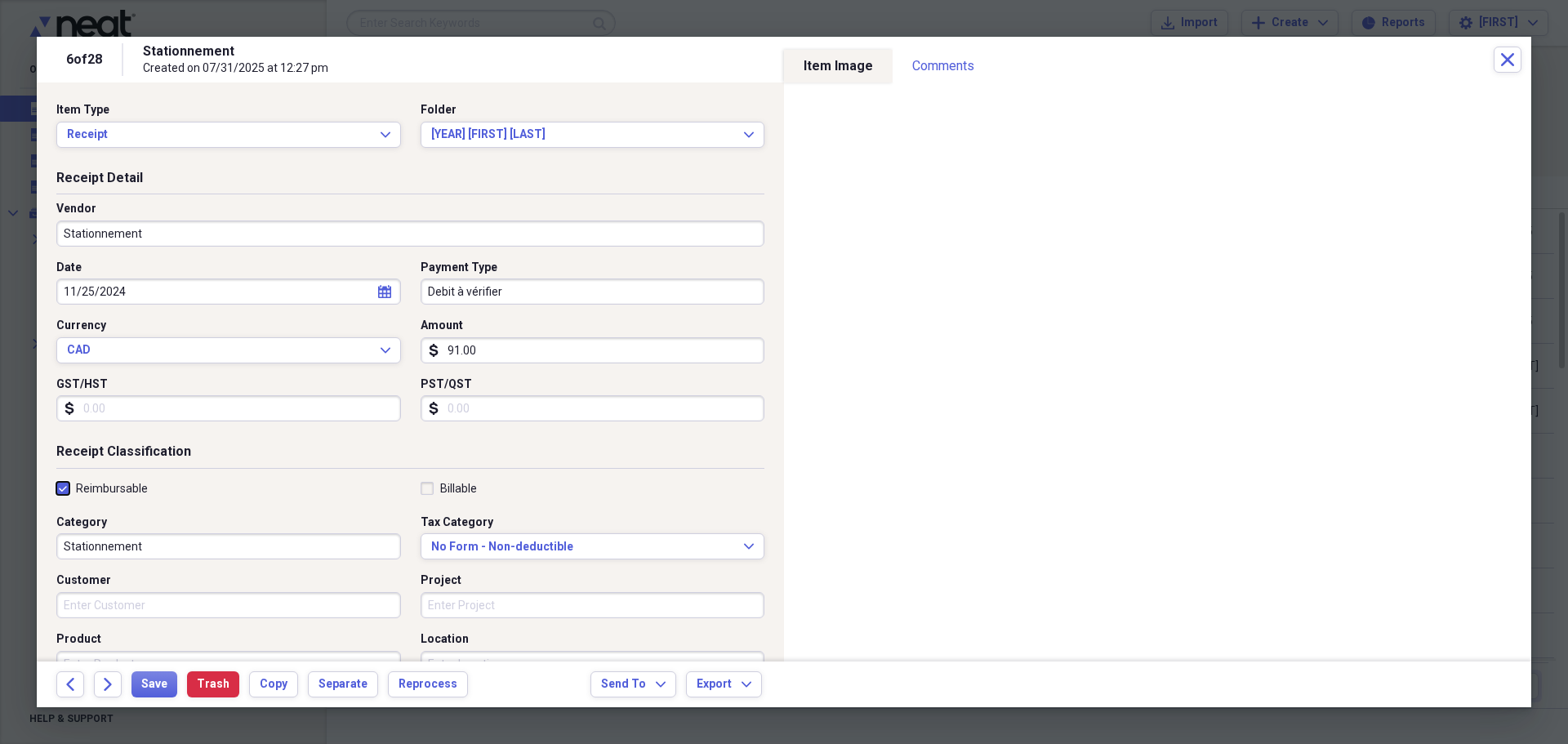 checkbox on "true" 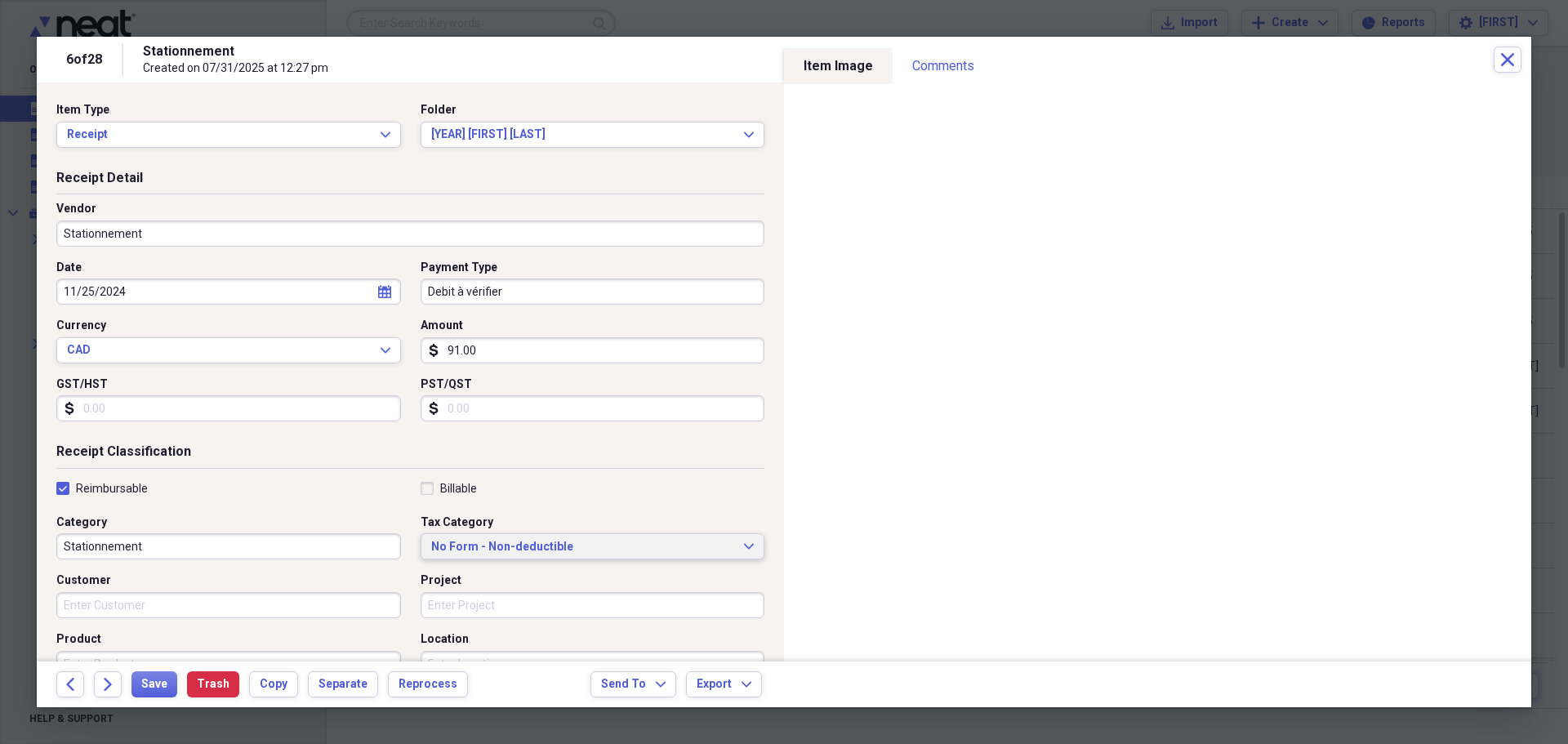 click on "No Form - Non-deductible" at bounding box center [583, 547] 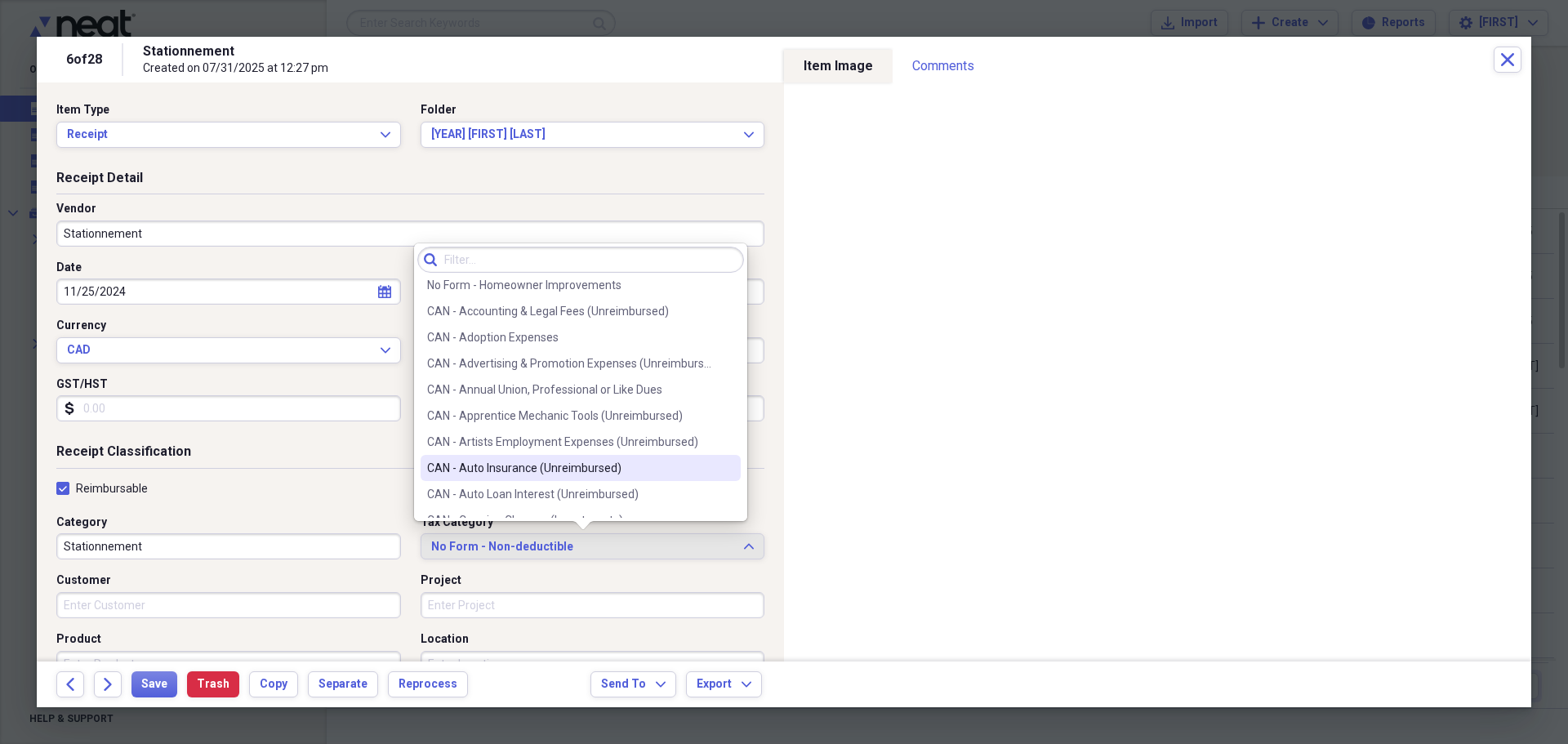 scroll, scrollTop: 82, scrollLeft: 0, axis: vertical 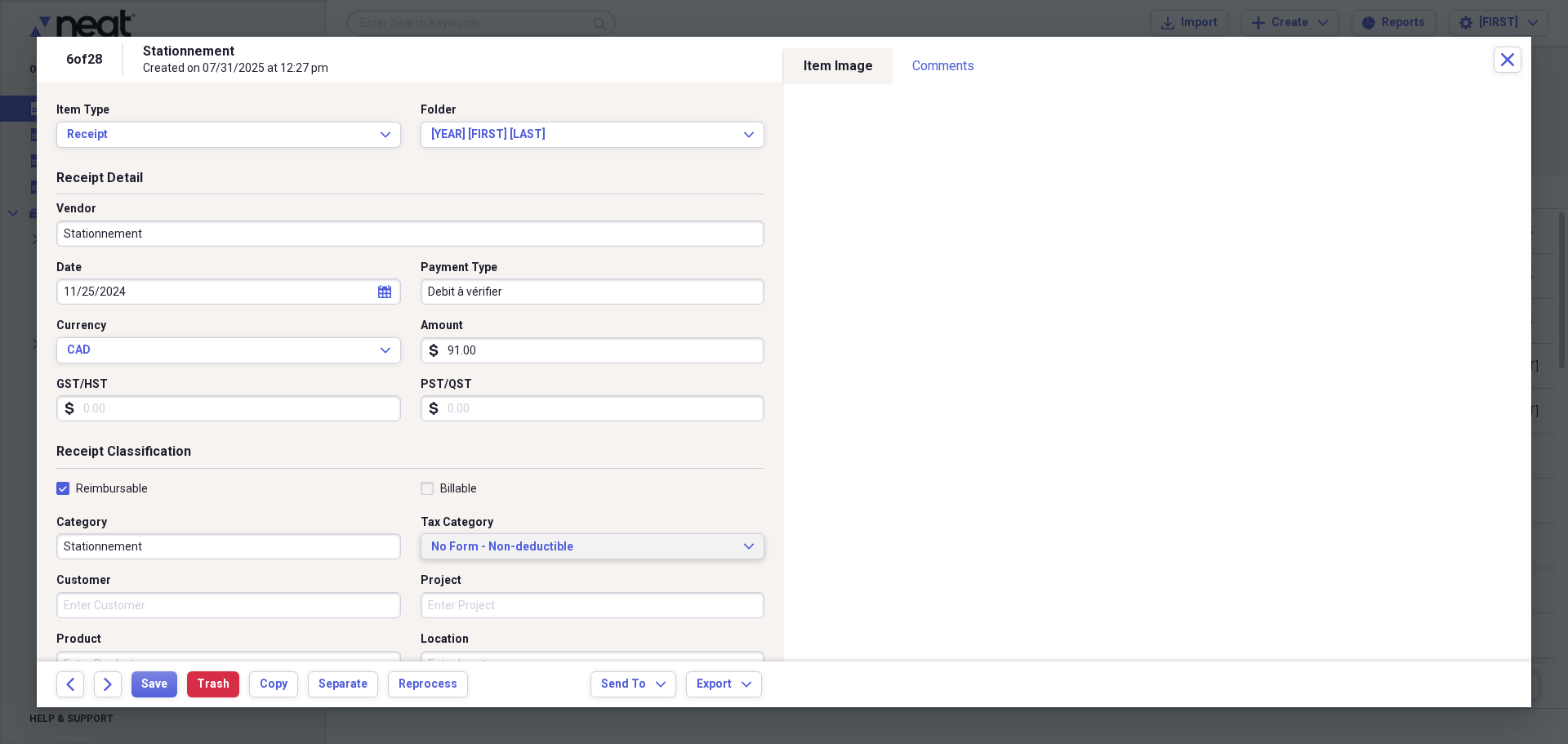 click on "Reimbursable" at bounding box center (229, 488) 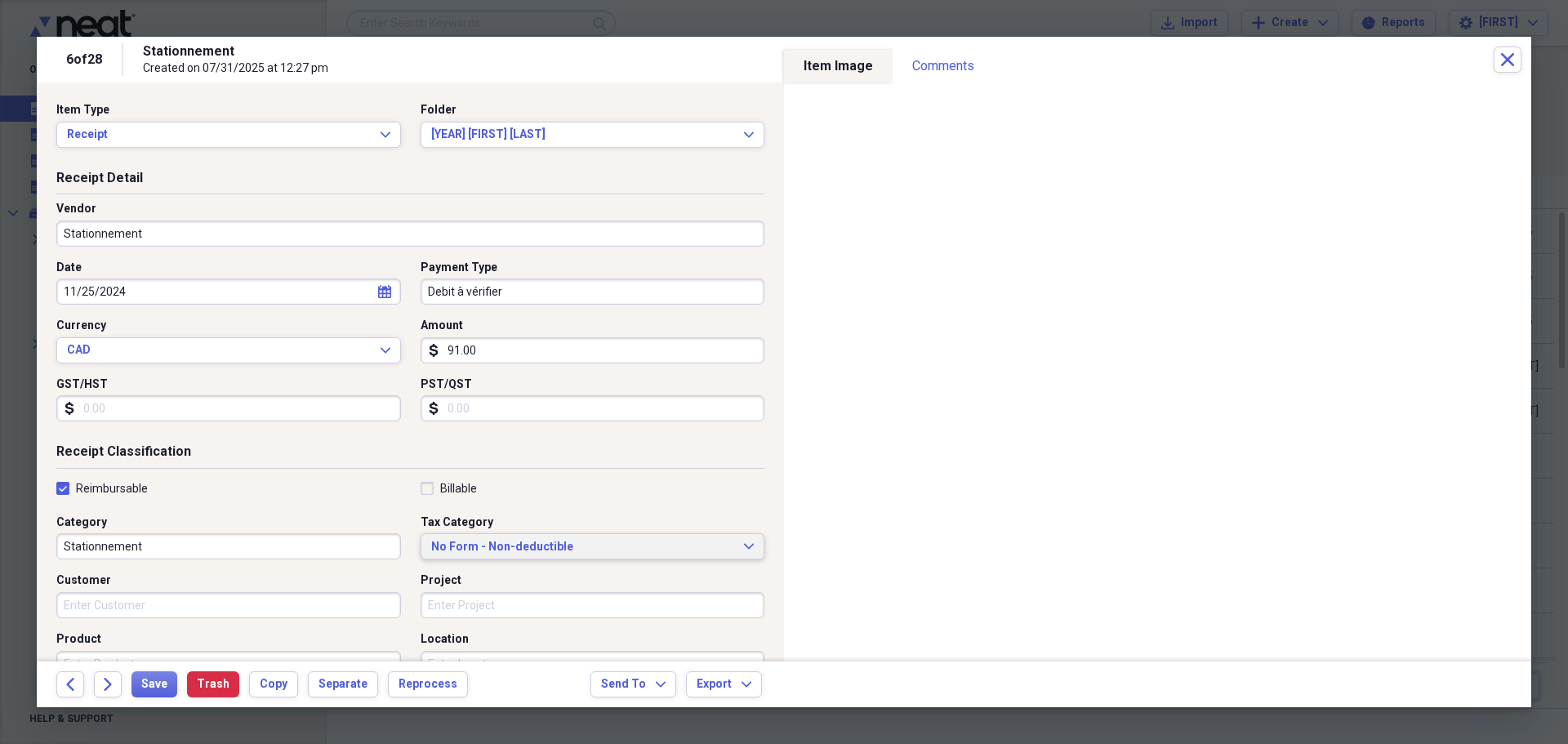 click on "No Form - Non-deductible" at bounding box center [583, 547] 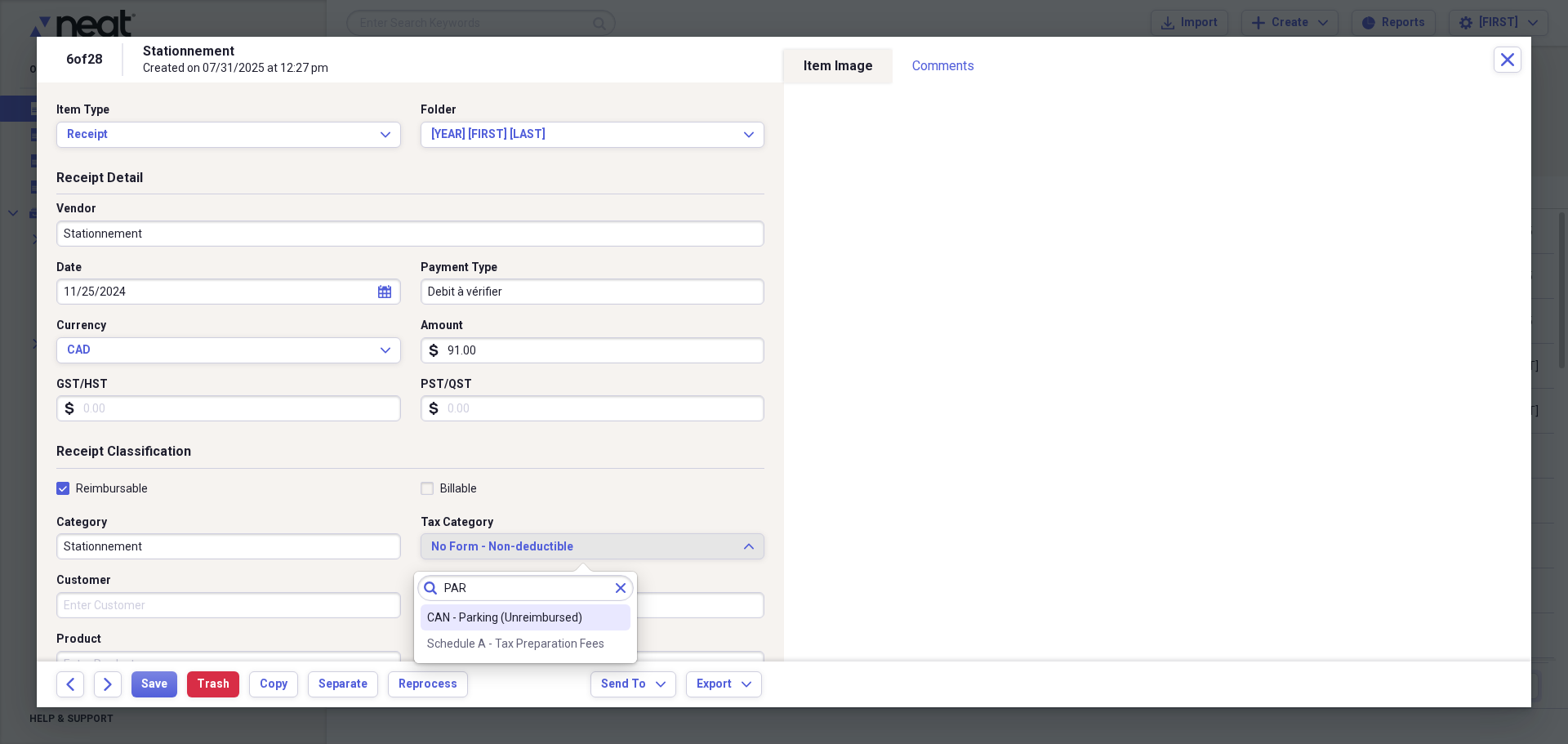 type on "PAR" 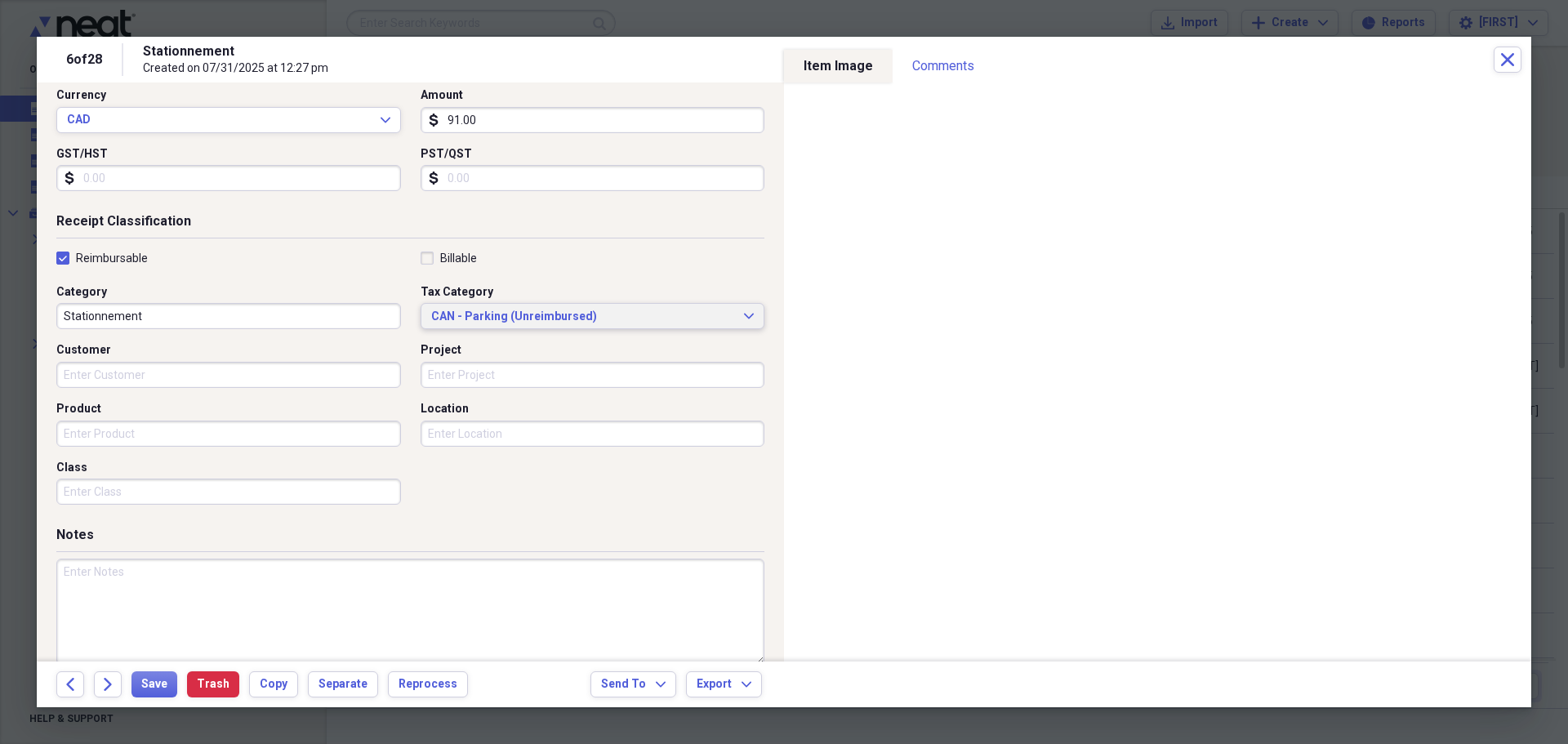 scroll, scrollTop: 255, scrollLeft: 0, axis: vertical 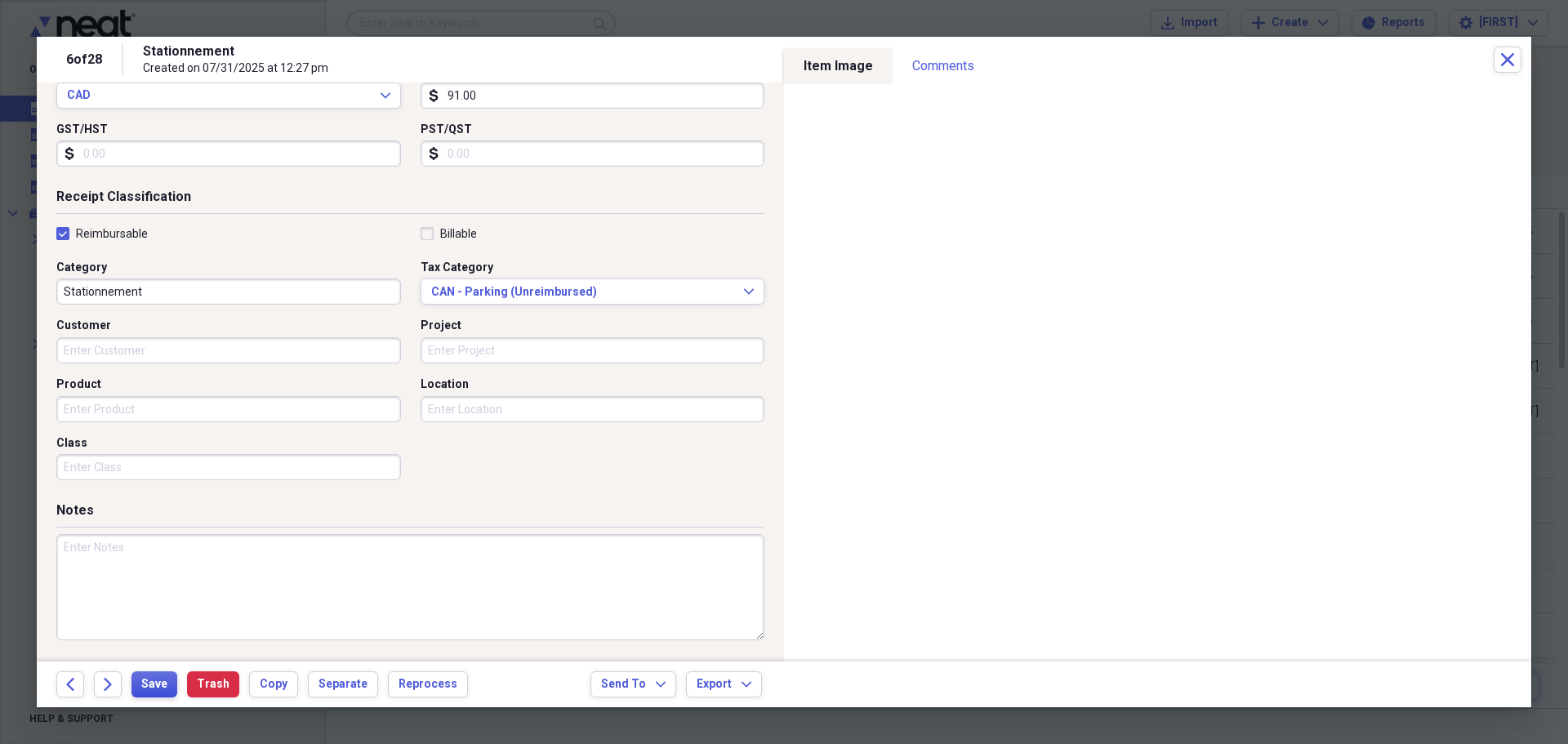 click on "Save" at bounding box center [154, 684] 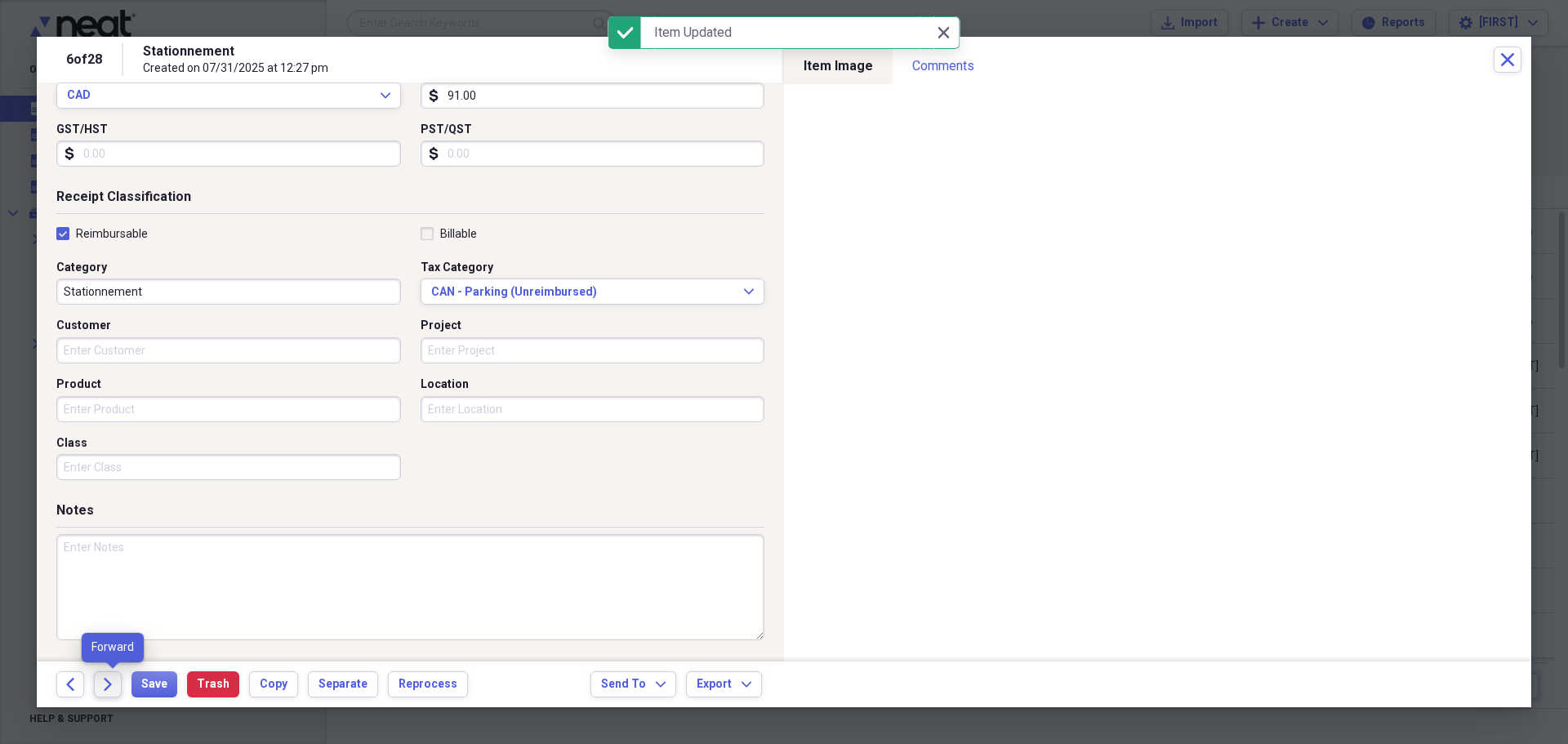click 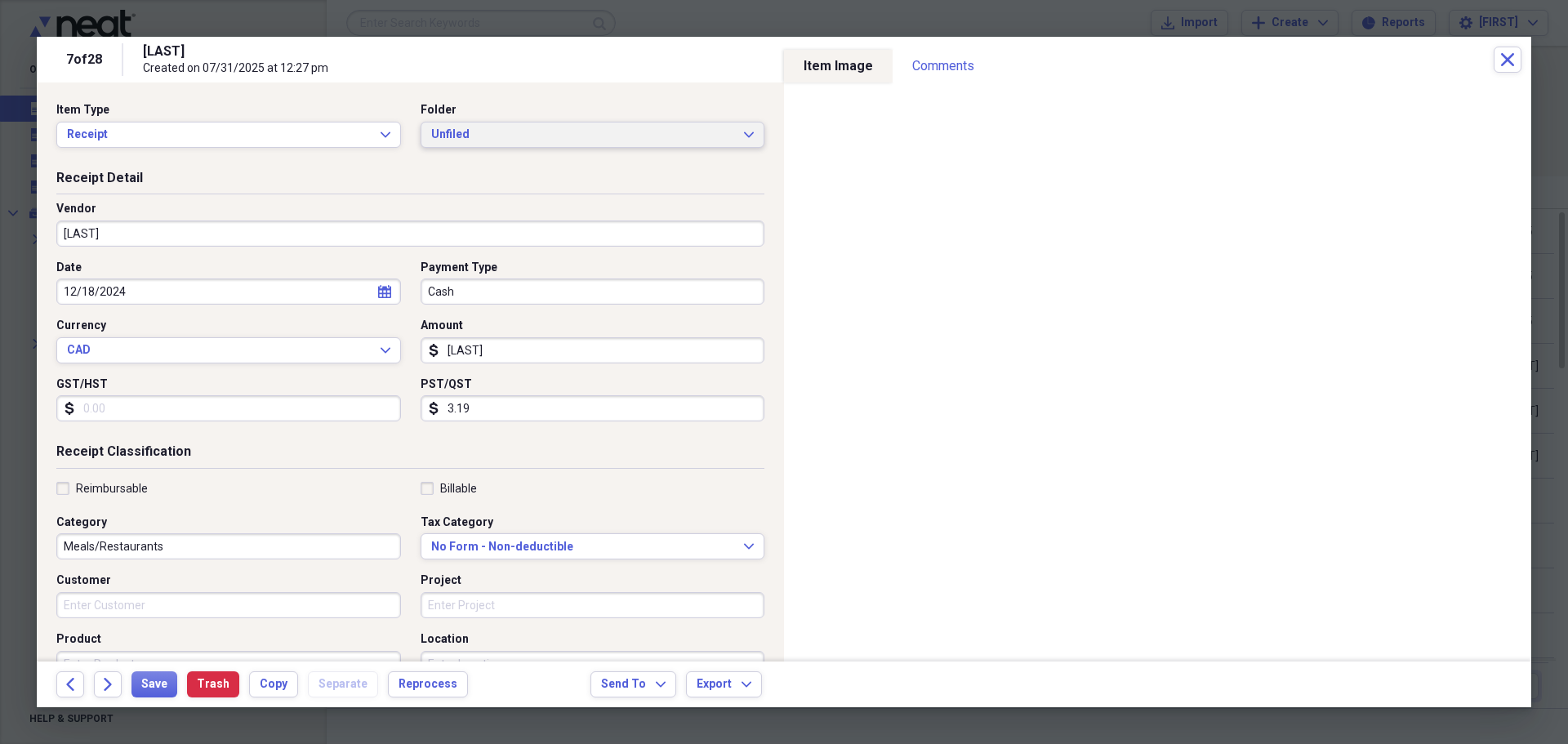 click on "Unfiled Expand" at bounding box center [593, 135] 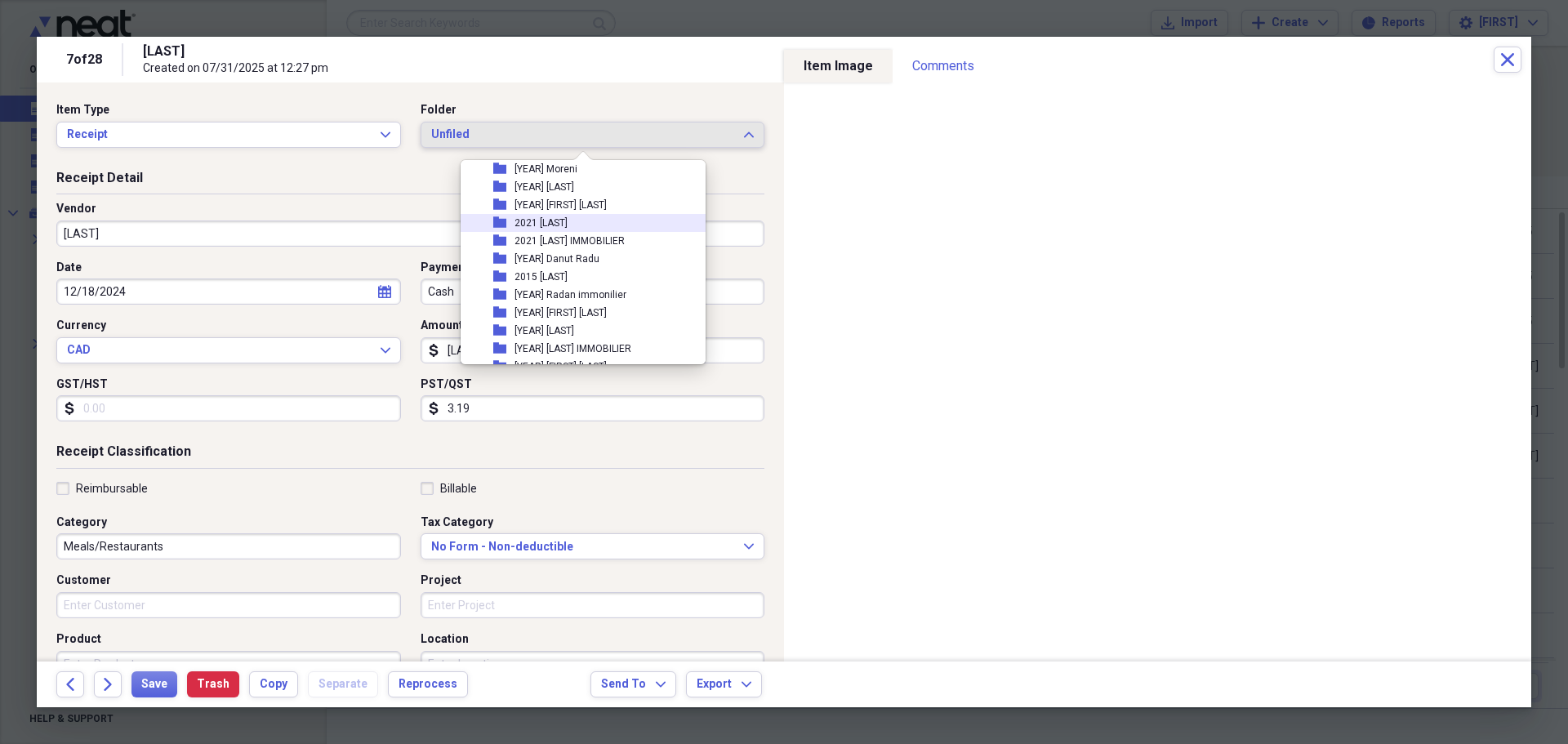 scroll, scrollTop: 408, scrollLeft: 0, axis: vertical 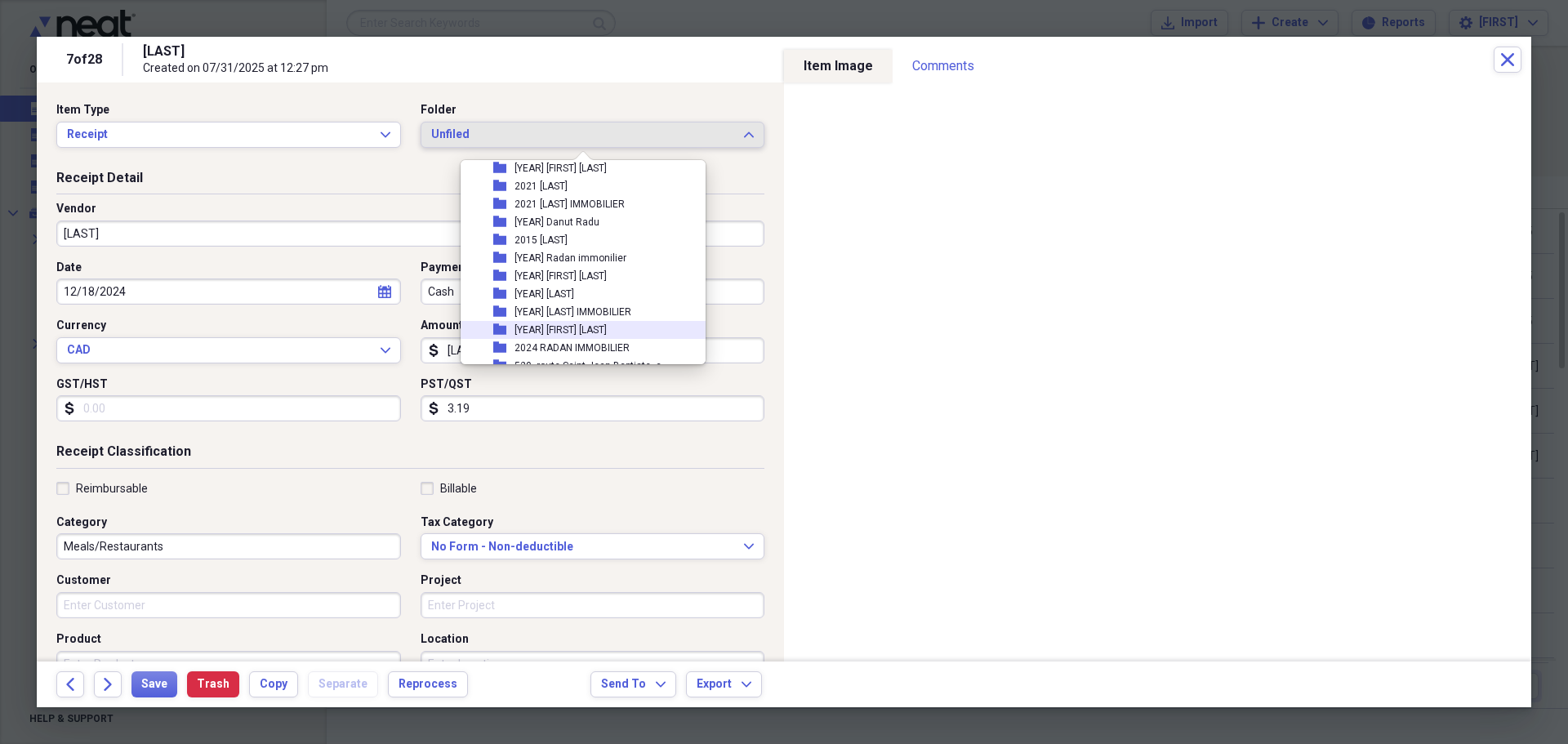 click on "[YEAR] [FIRST] [LAST]" at bounding box center [560, 330] 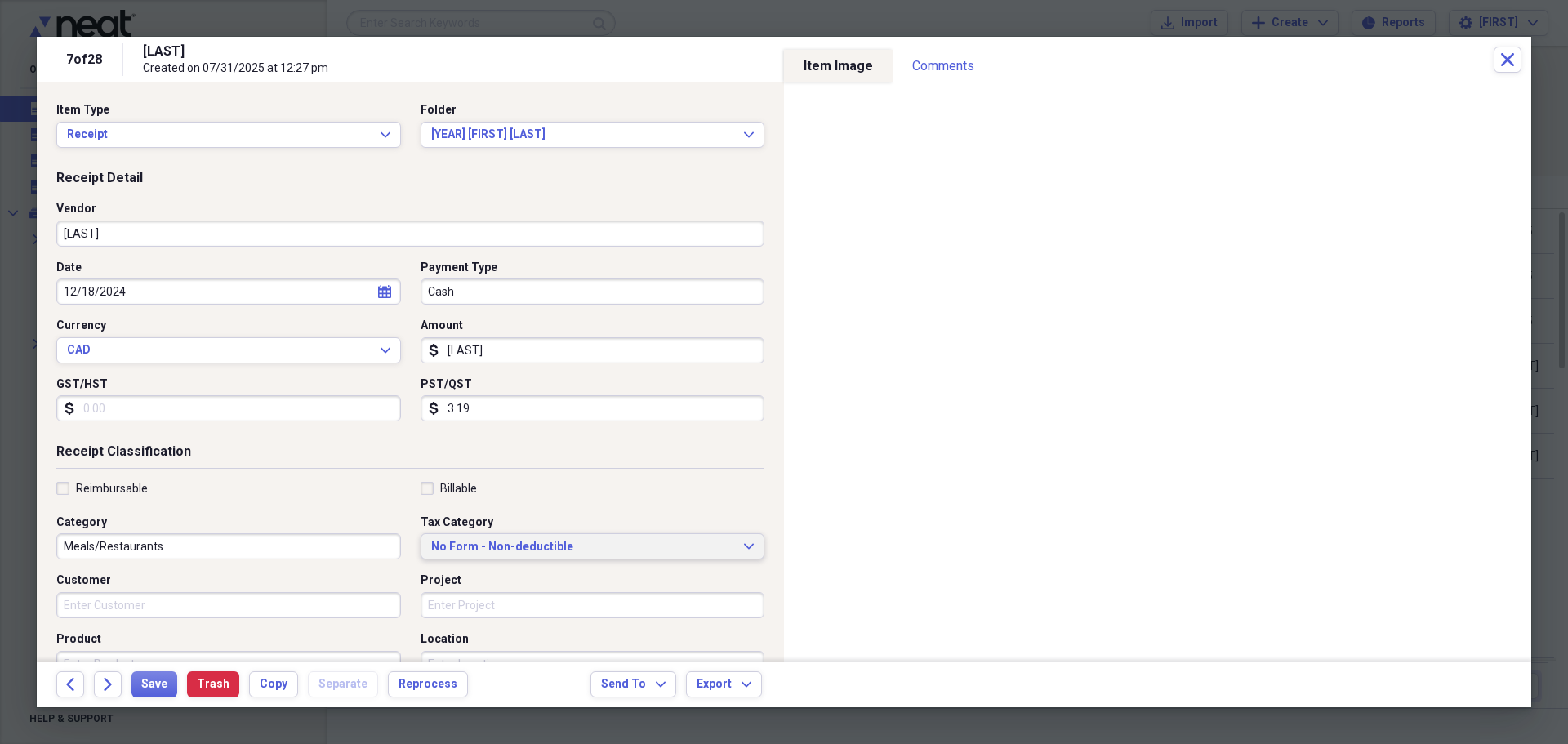 click on "No Form - Non-deductible" at bounding box center (583, 547) 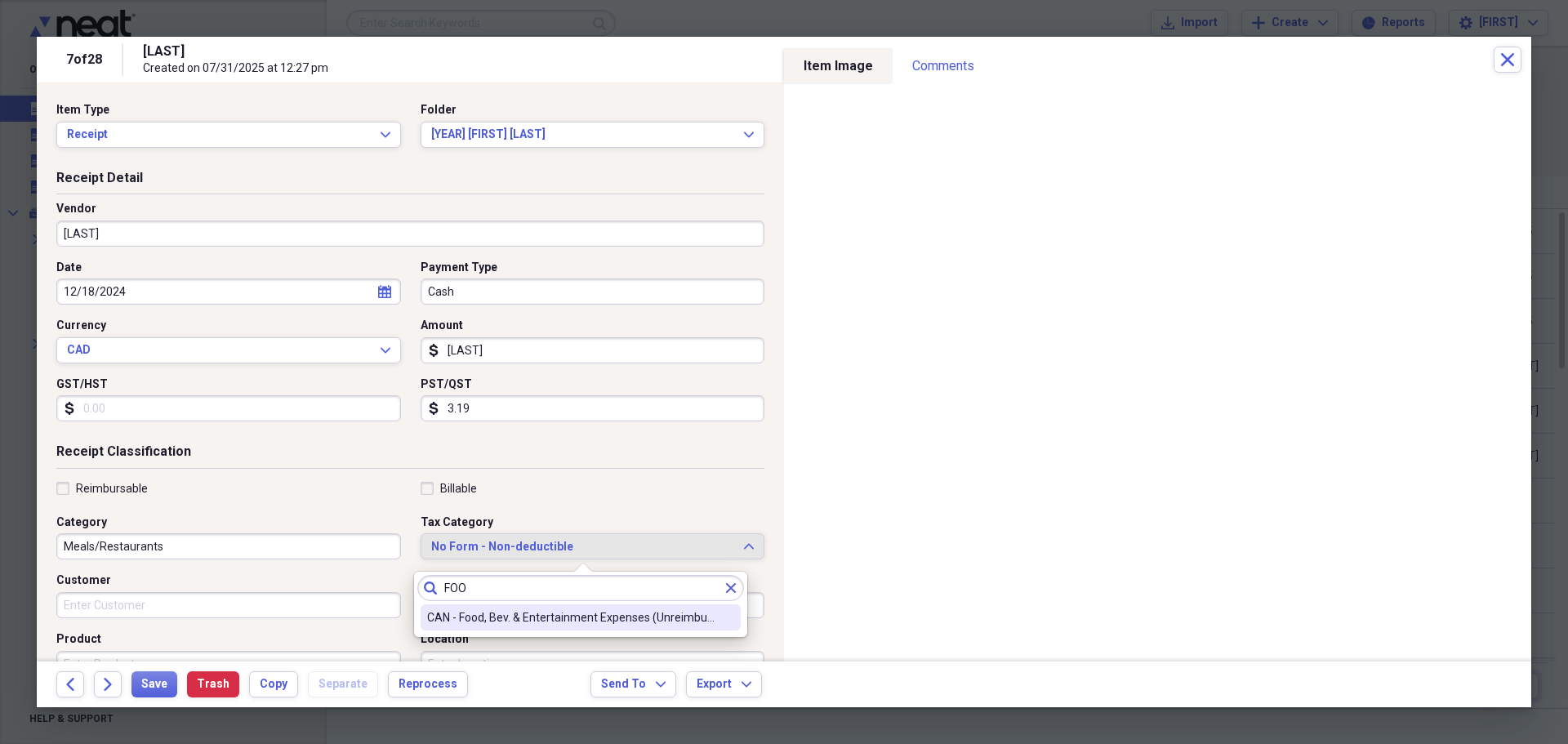 type on "FOO" 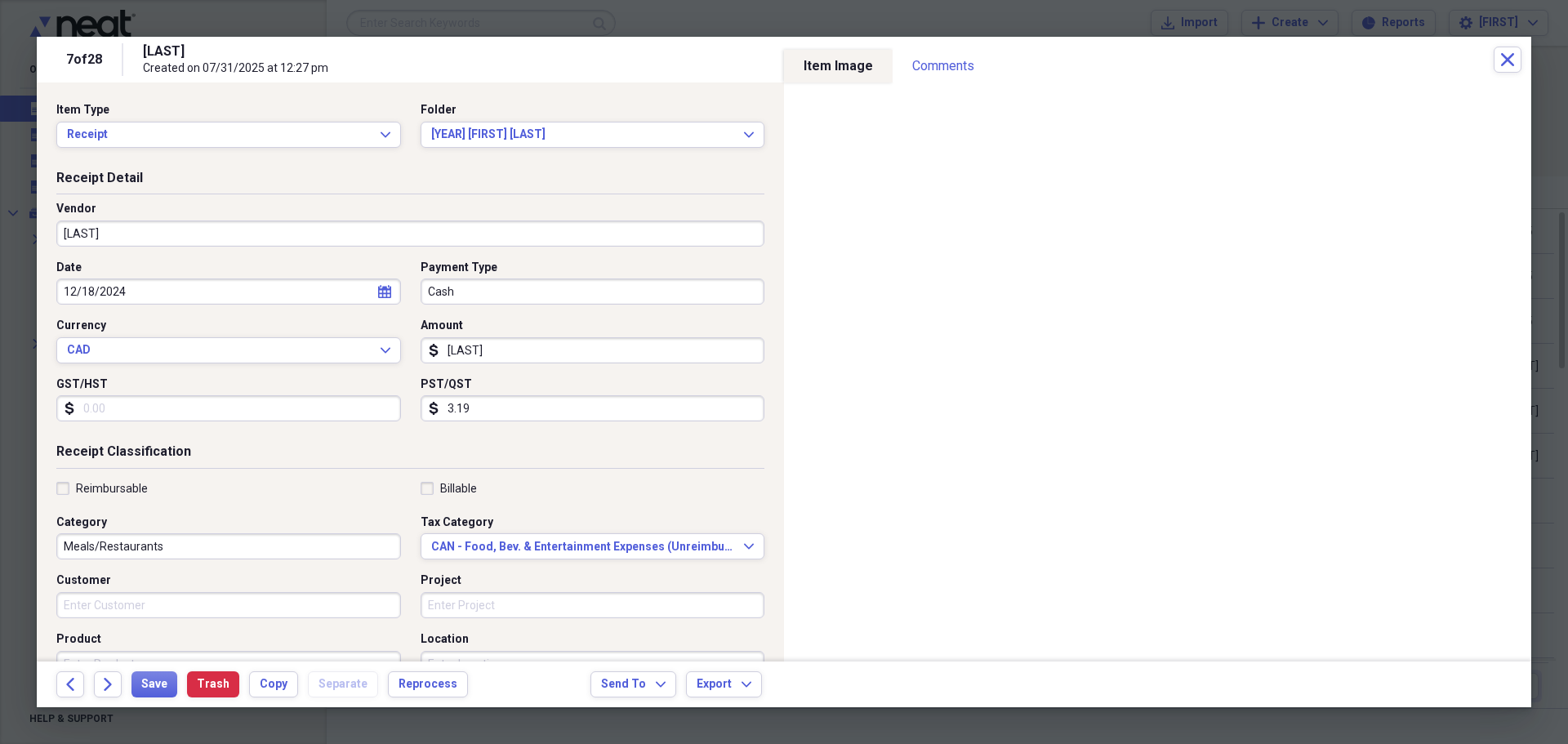 click on "Reimbursable" at bounding box center (102, 488) 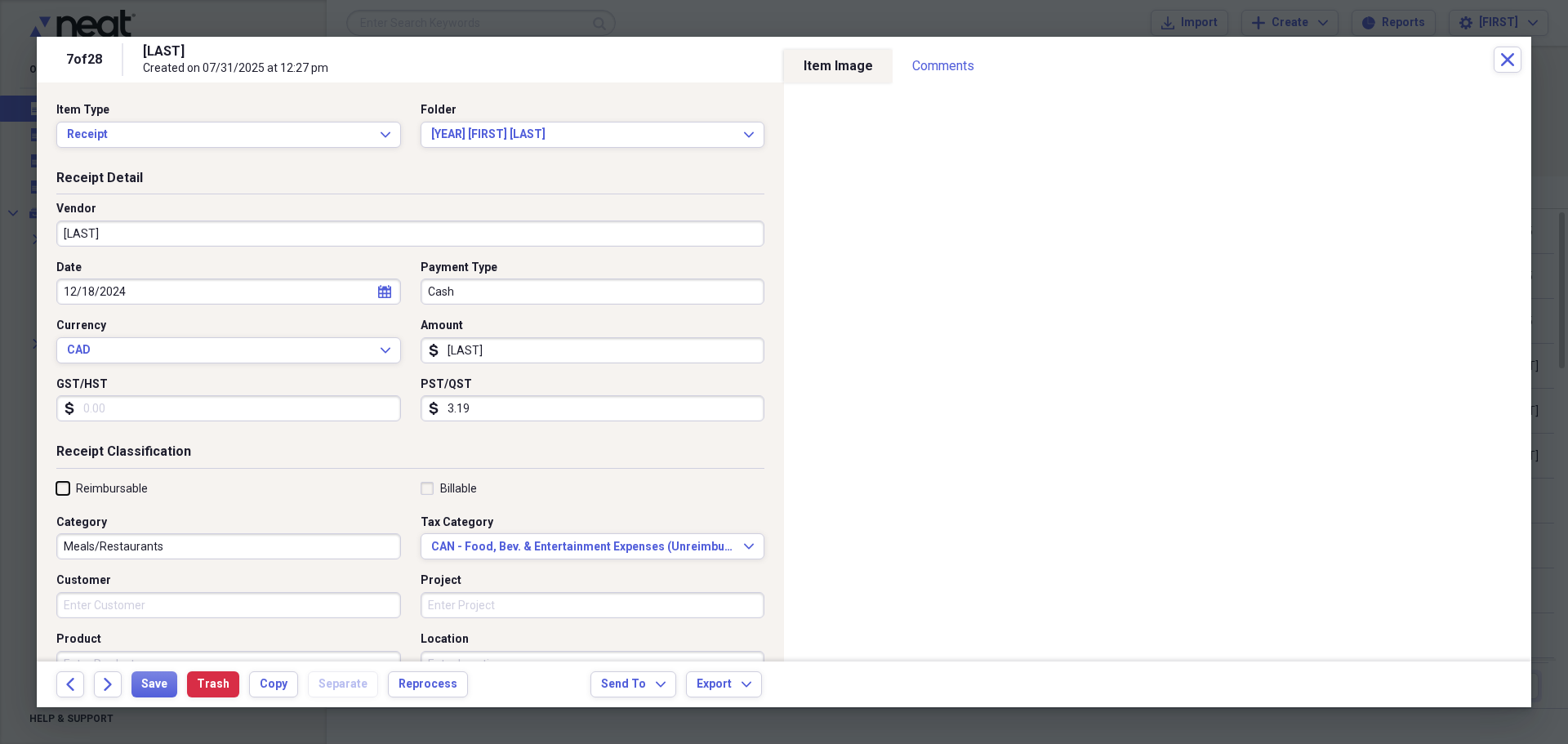 click on "Reimbursable" at bounding box center (56, 488) 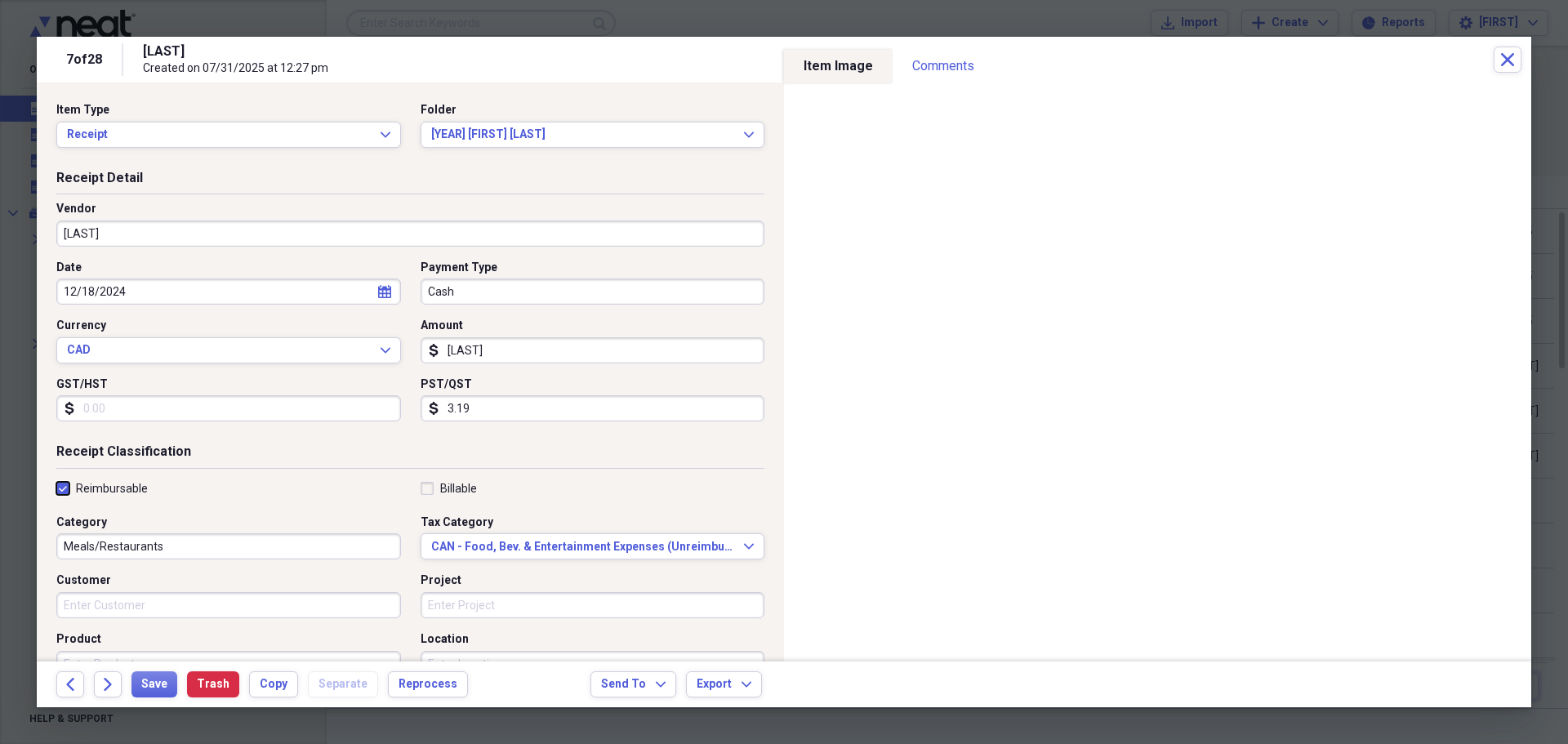 checkbox on "true" 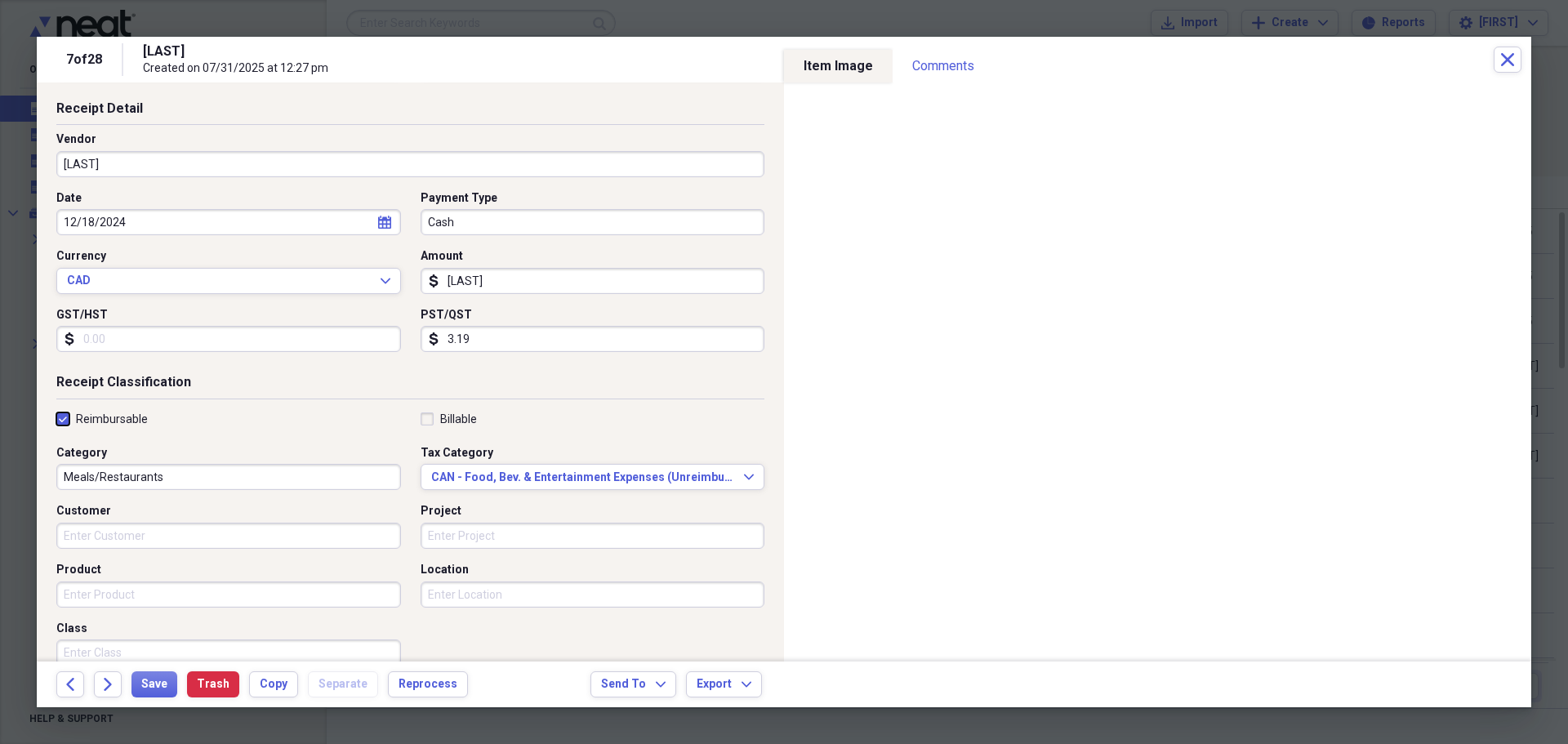 scroll, scrollTop: 163, scrollLeft: 0, axis: vertical 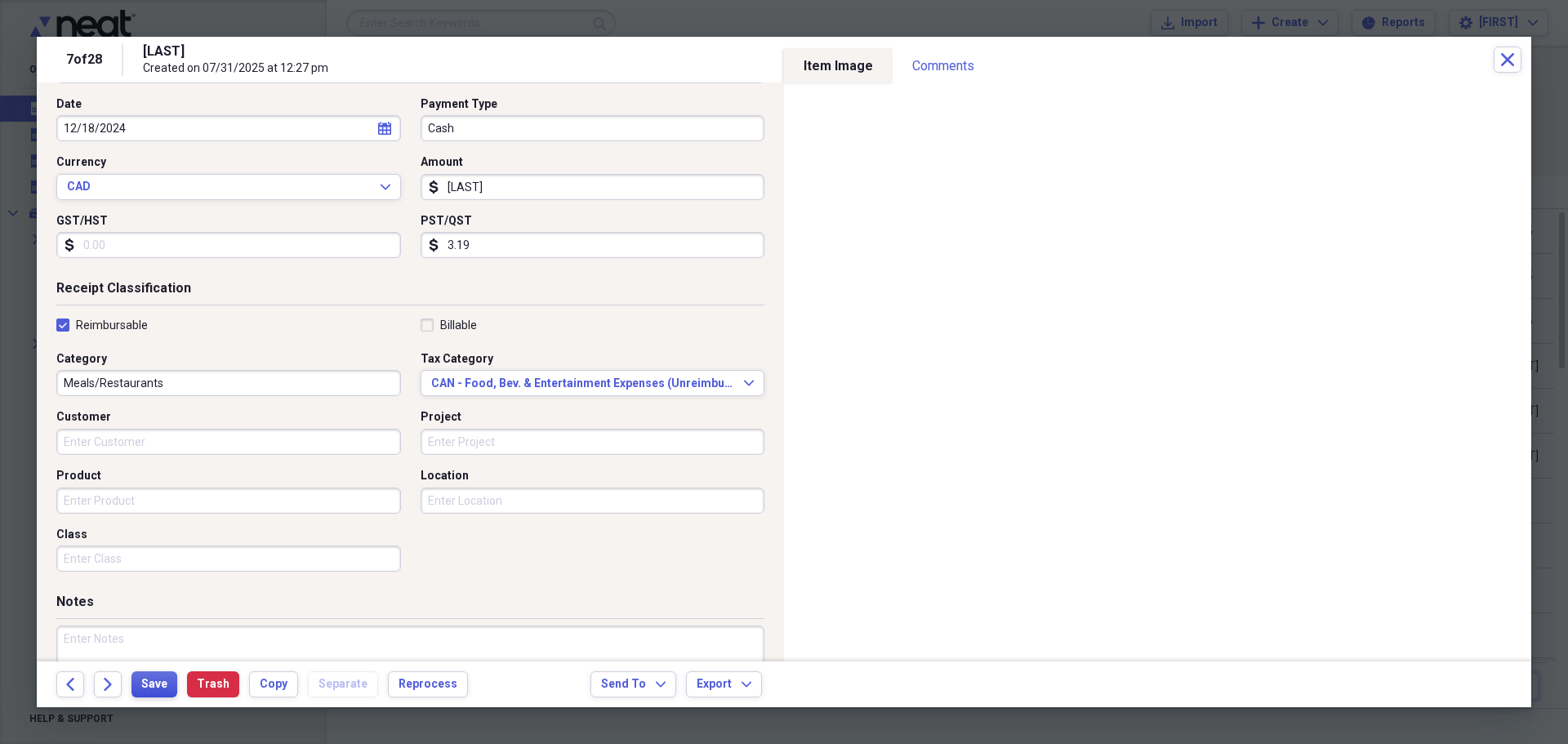 click on "Save" at bounding box center [154, 684] 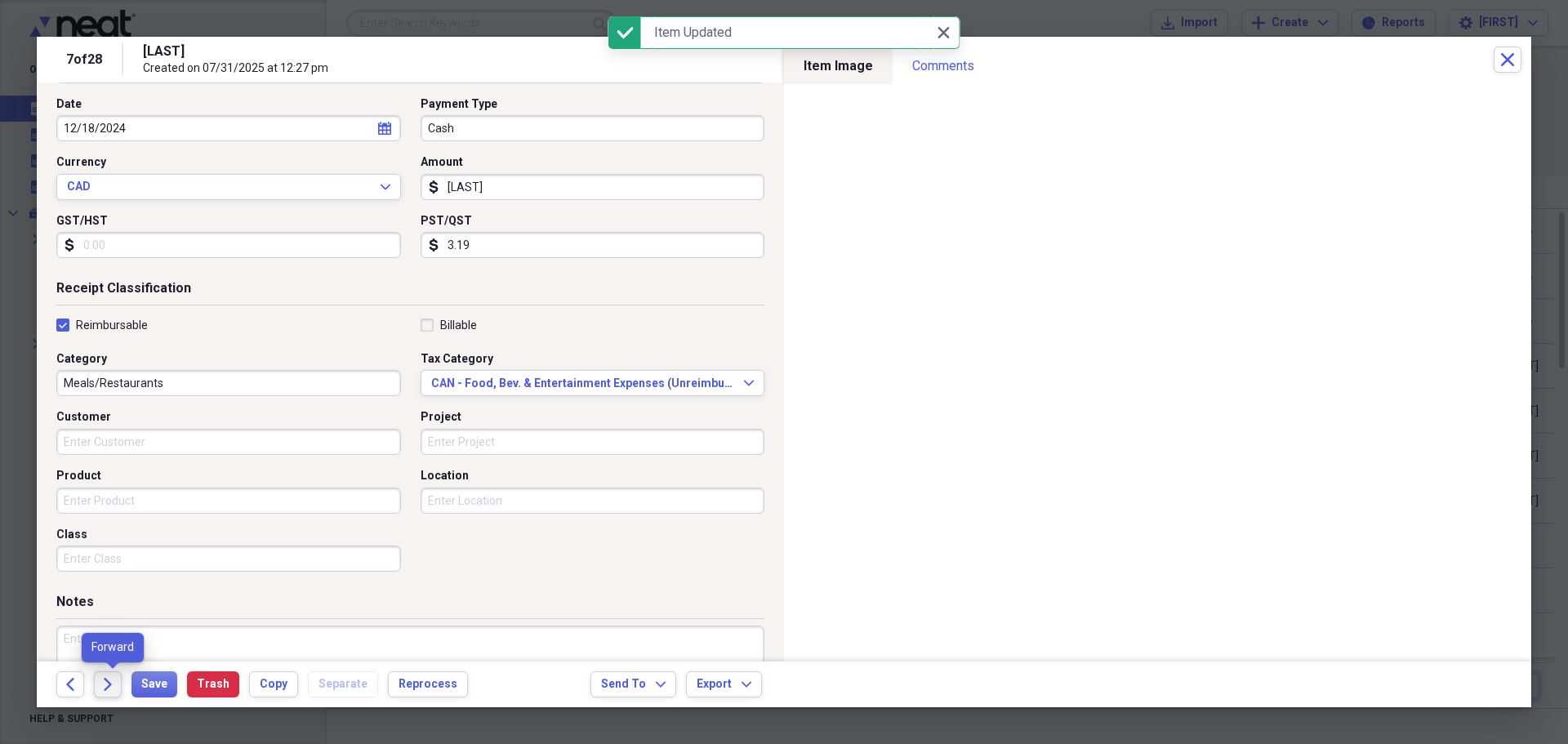 click 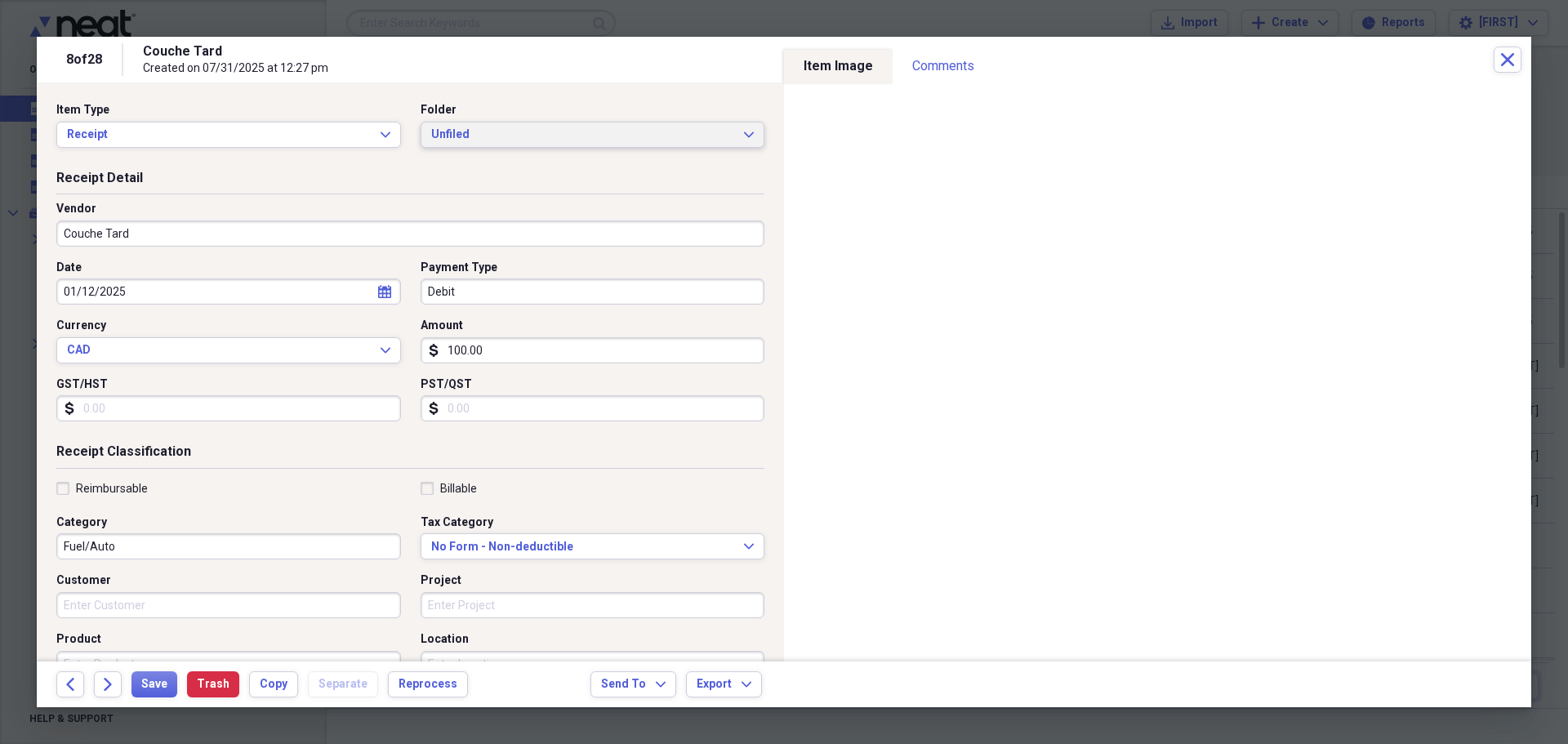 click on "Unfiled Expand" at bounding box center [593, 135] 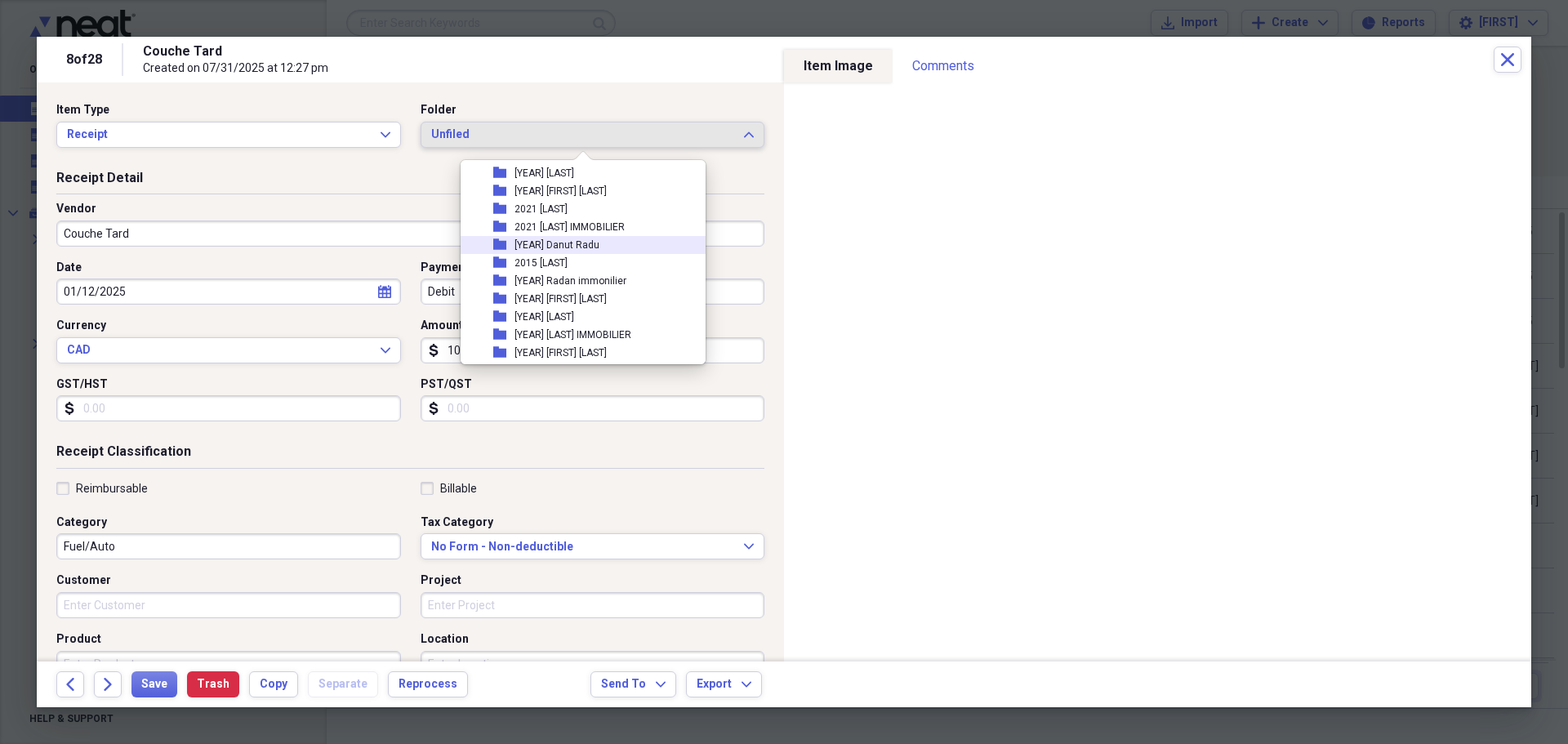 scroll, scrollTop: 490, scrollLeft: 0, axis: vertical 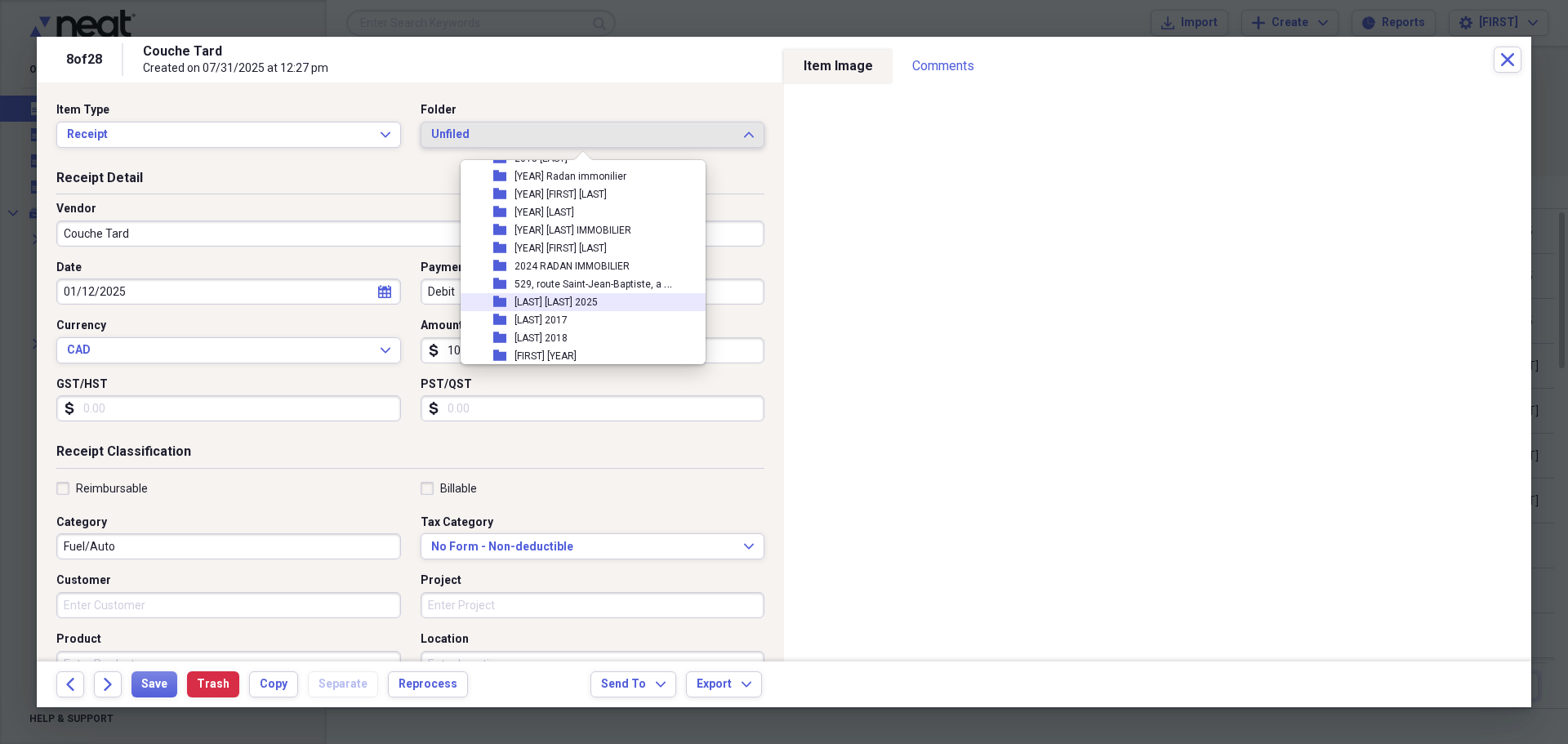 click on "[LAST] [LAST] 2025" at bounding box center [556, 302] 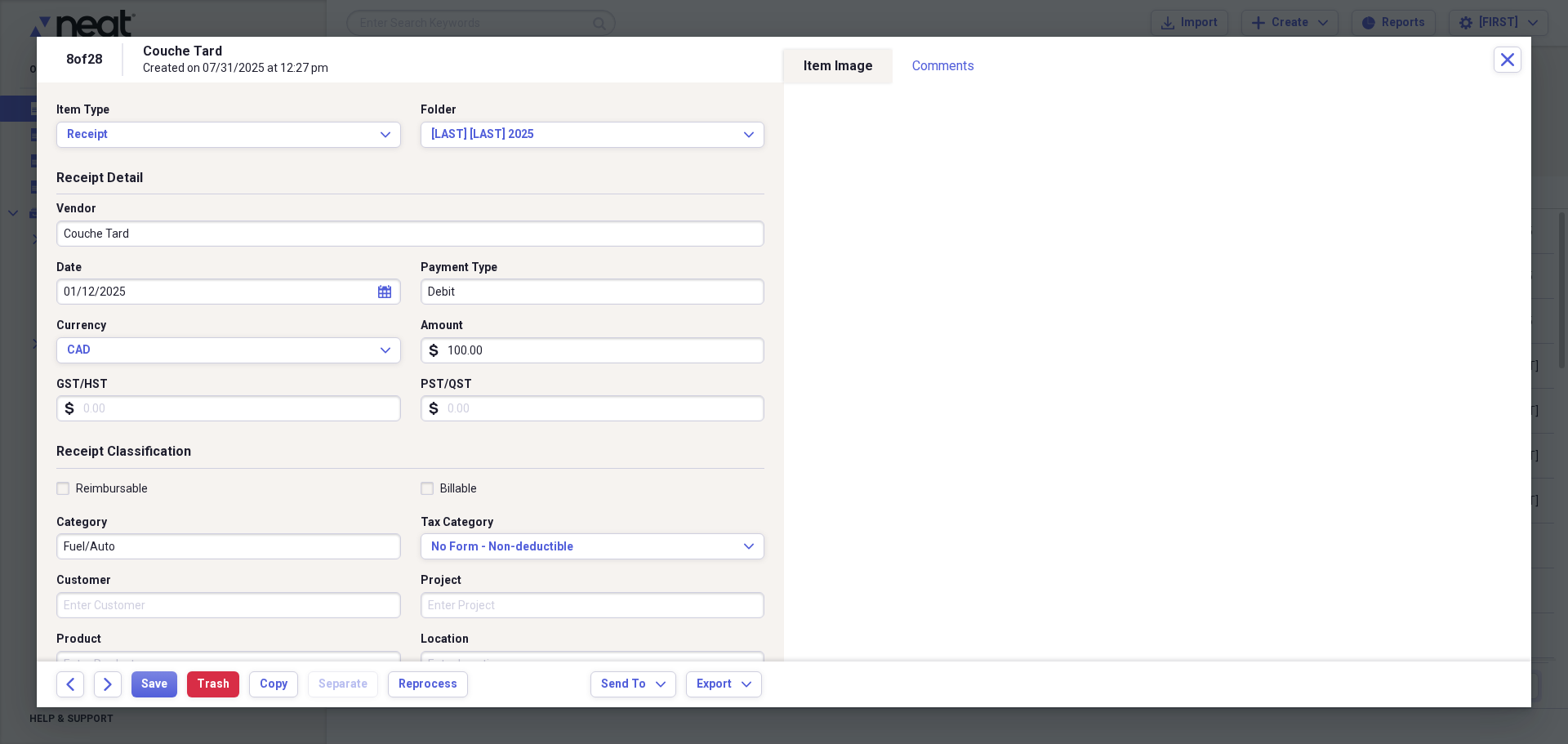 click on "Debit" at bounding box center (593, 292) 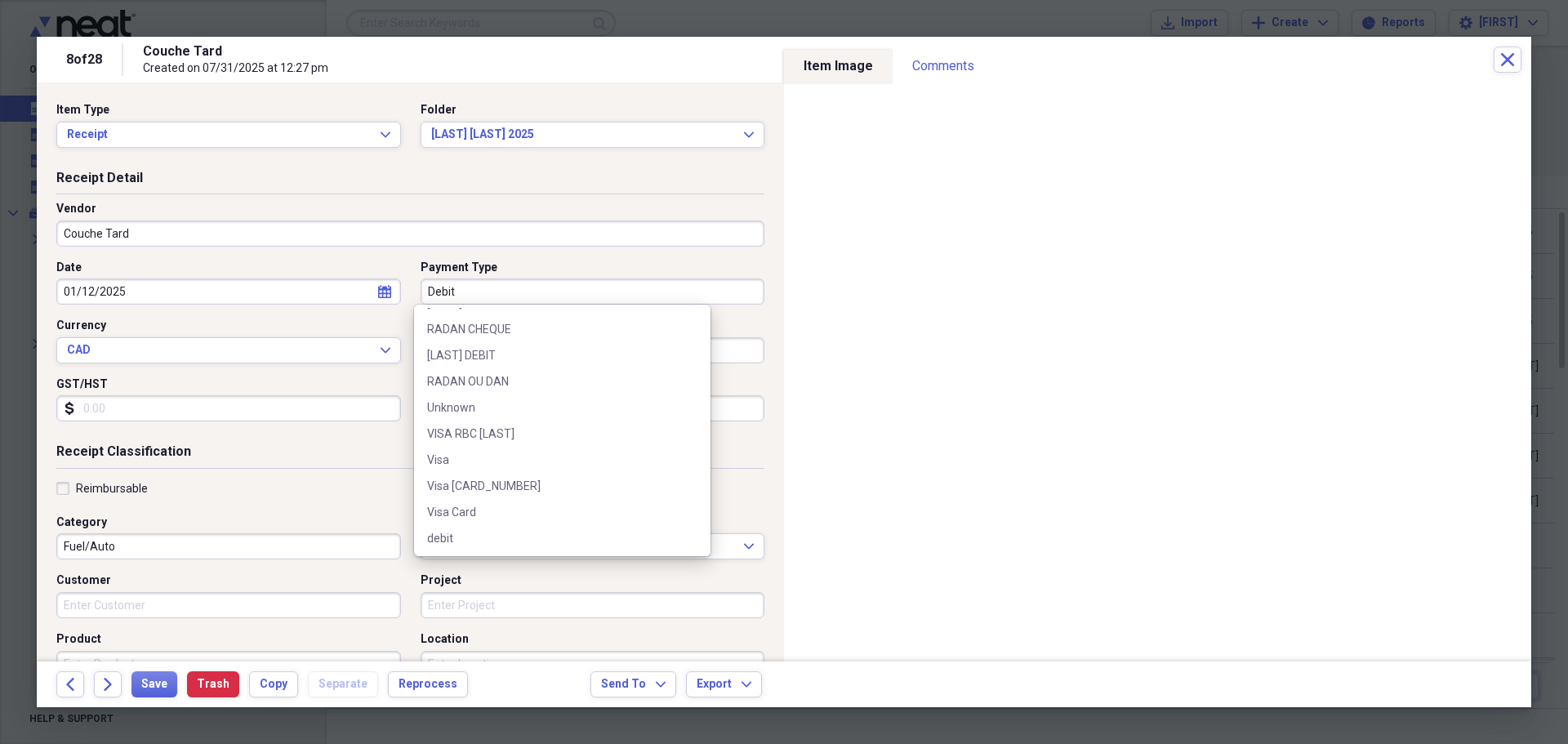 scroll, scrollTop: 1143, scrollLeft: 0, axis: vertical 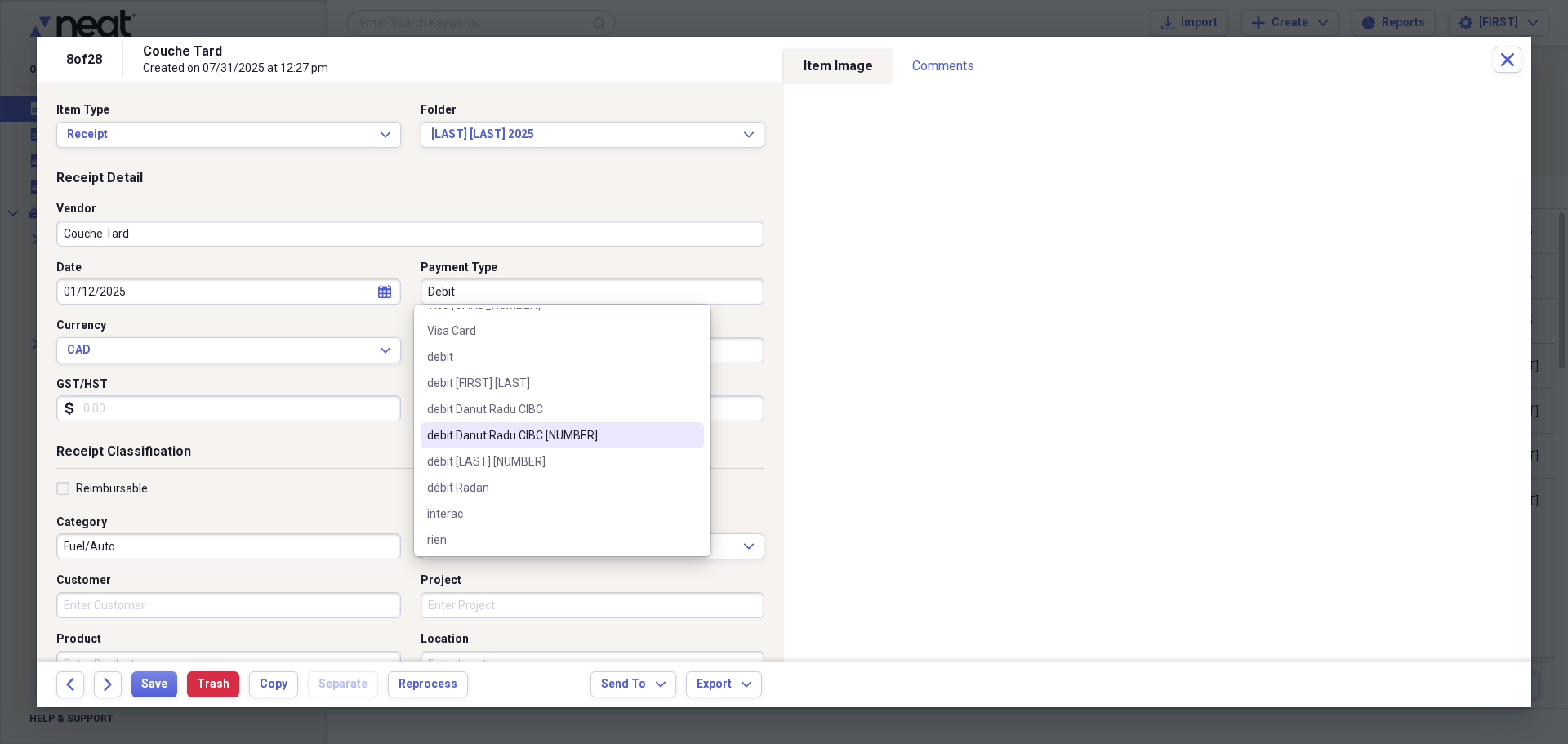 click on "debit Danut Radu CIBC [NUMBER]" at bounding box center (552, 435) 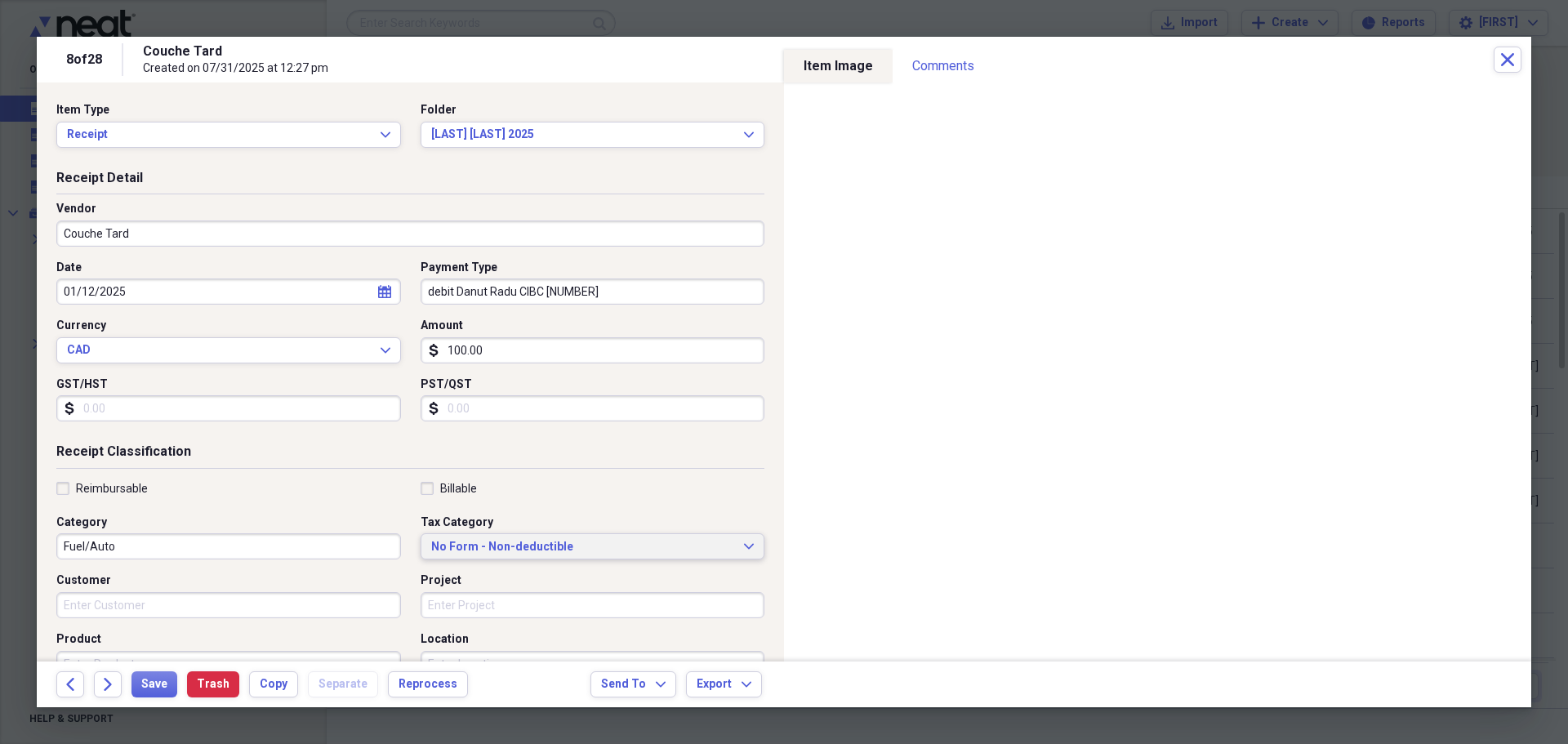 click on "No Form - Non-deductible" at bounding box center (583, 547) 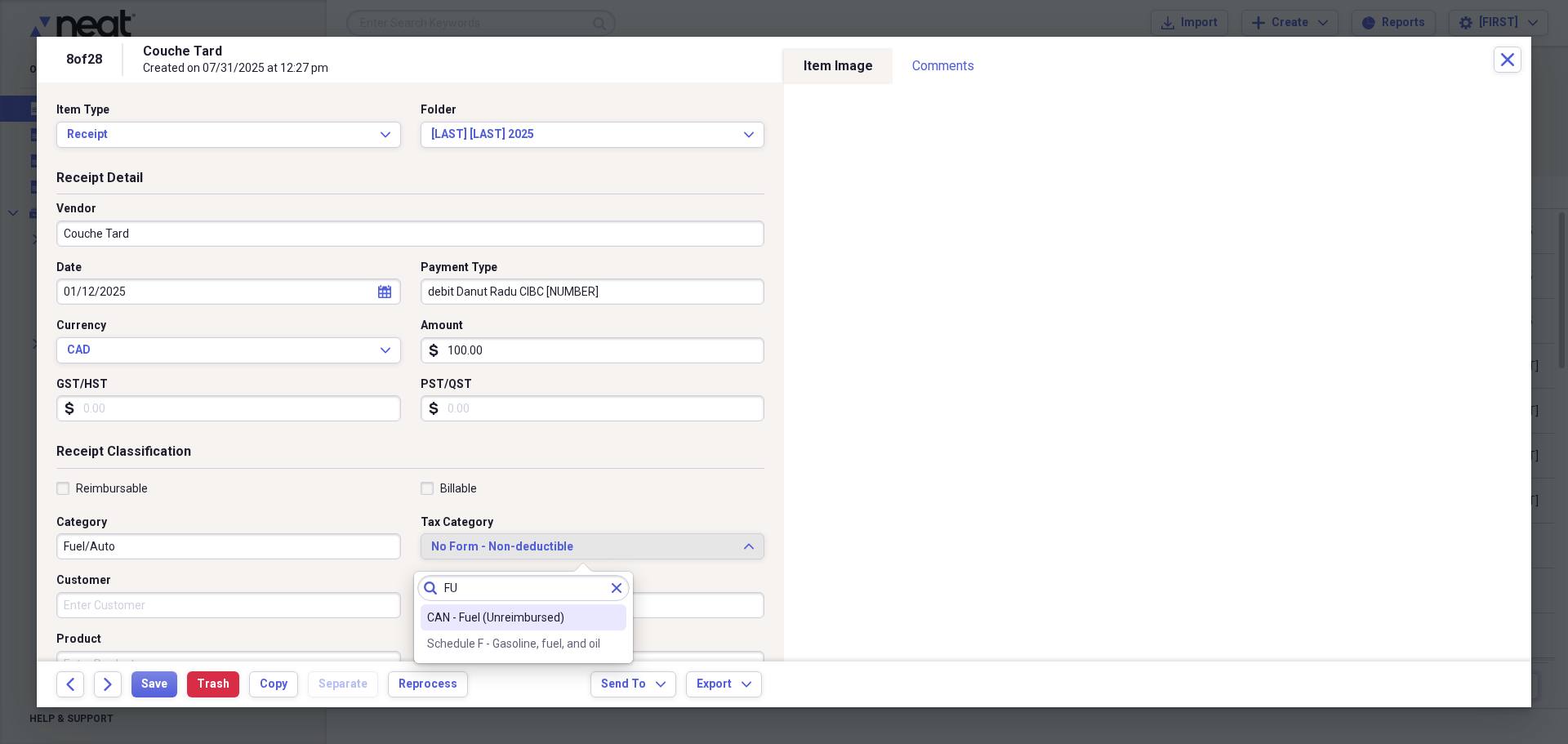 type on "FU" 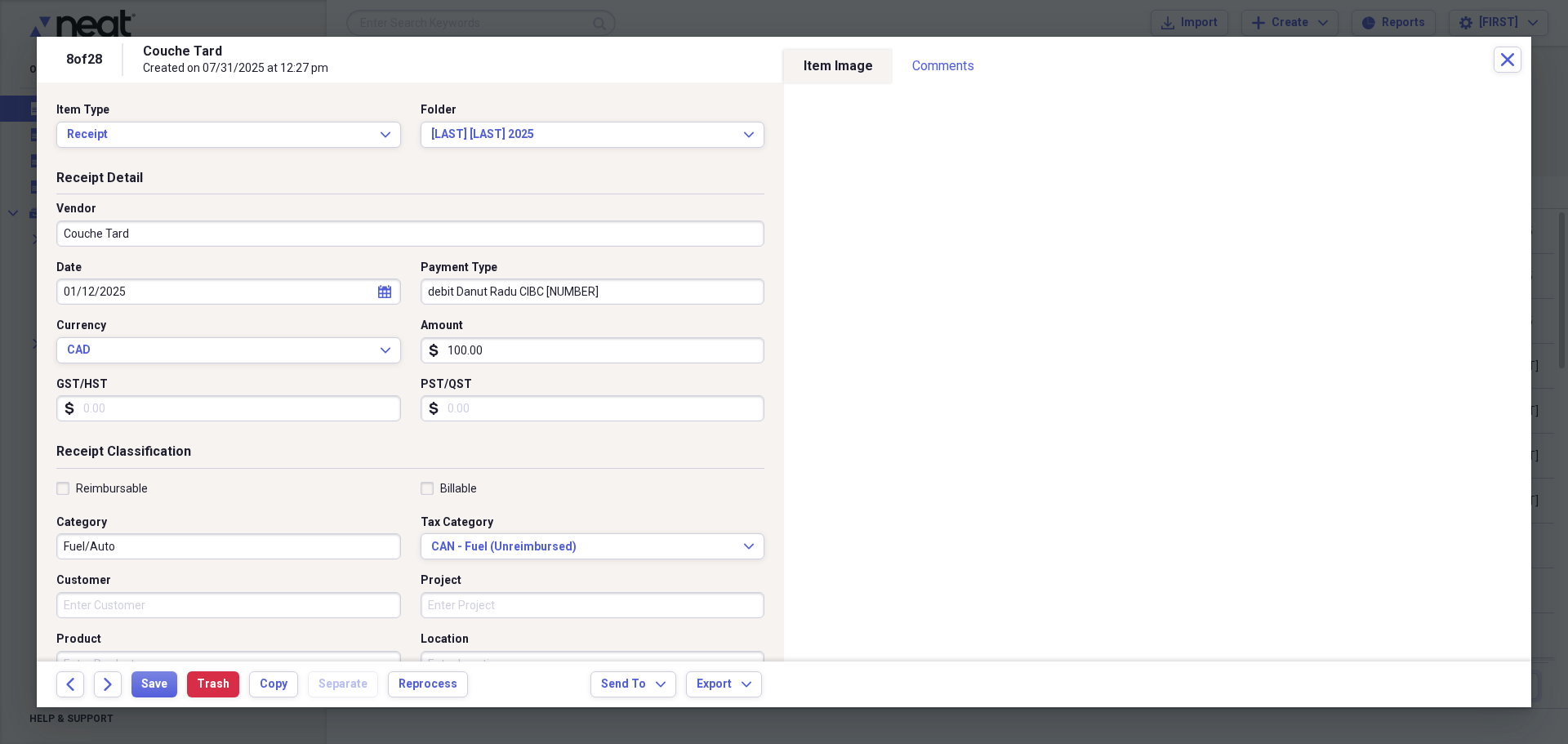 click on "Reimbursable" at bounding box center [102, 488] 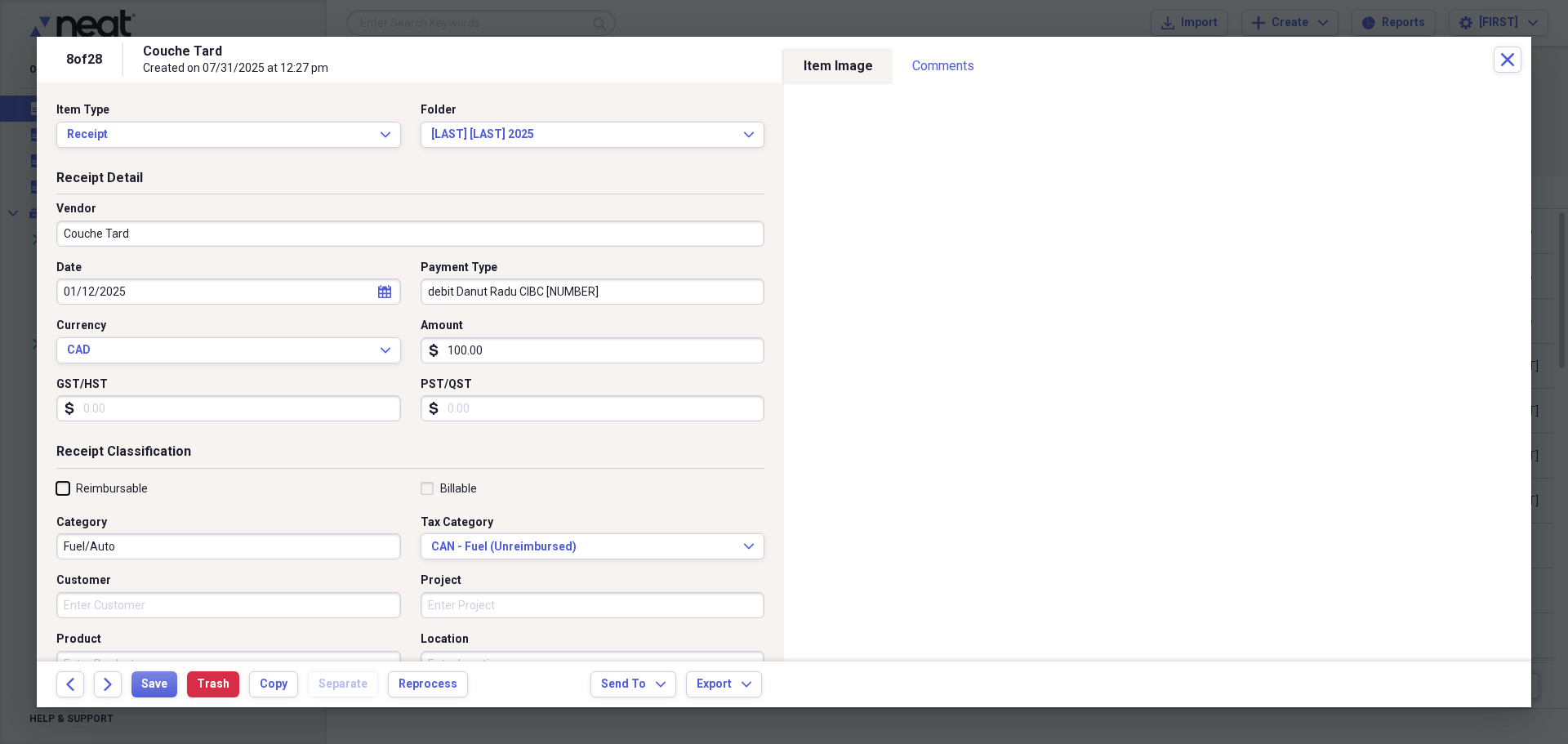 click on "Reimbursable" at bounding box center (56, 488) 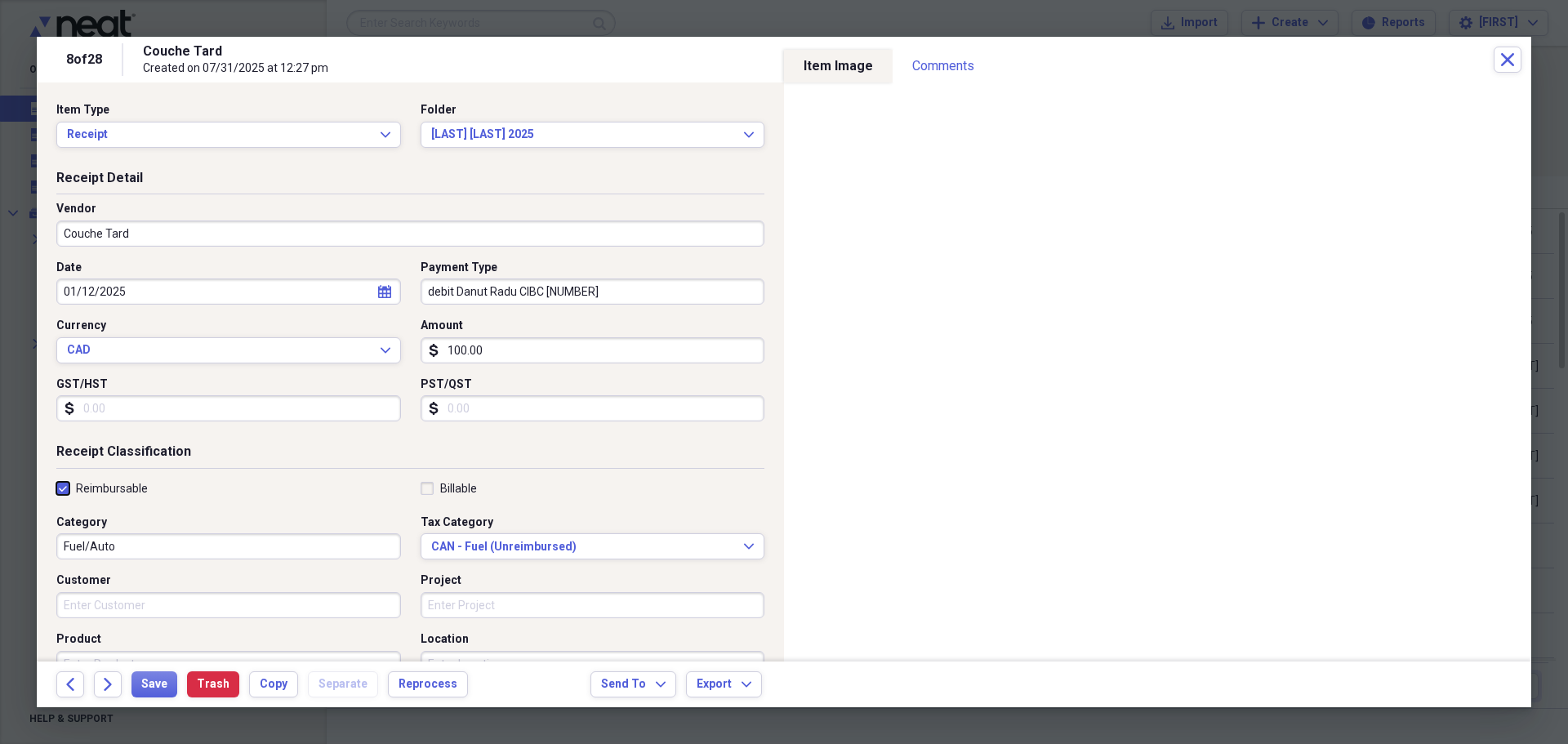 checkbox on "true" 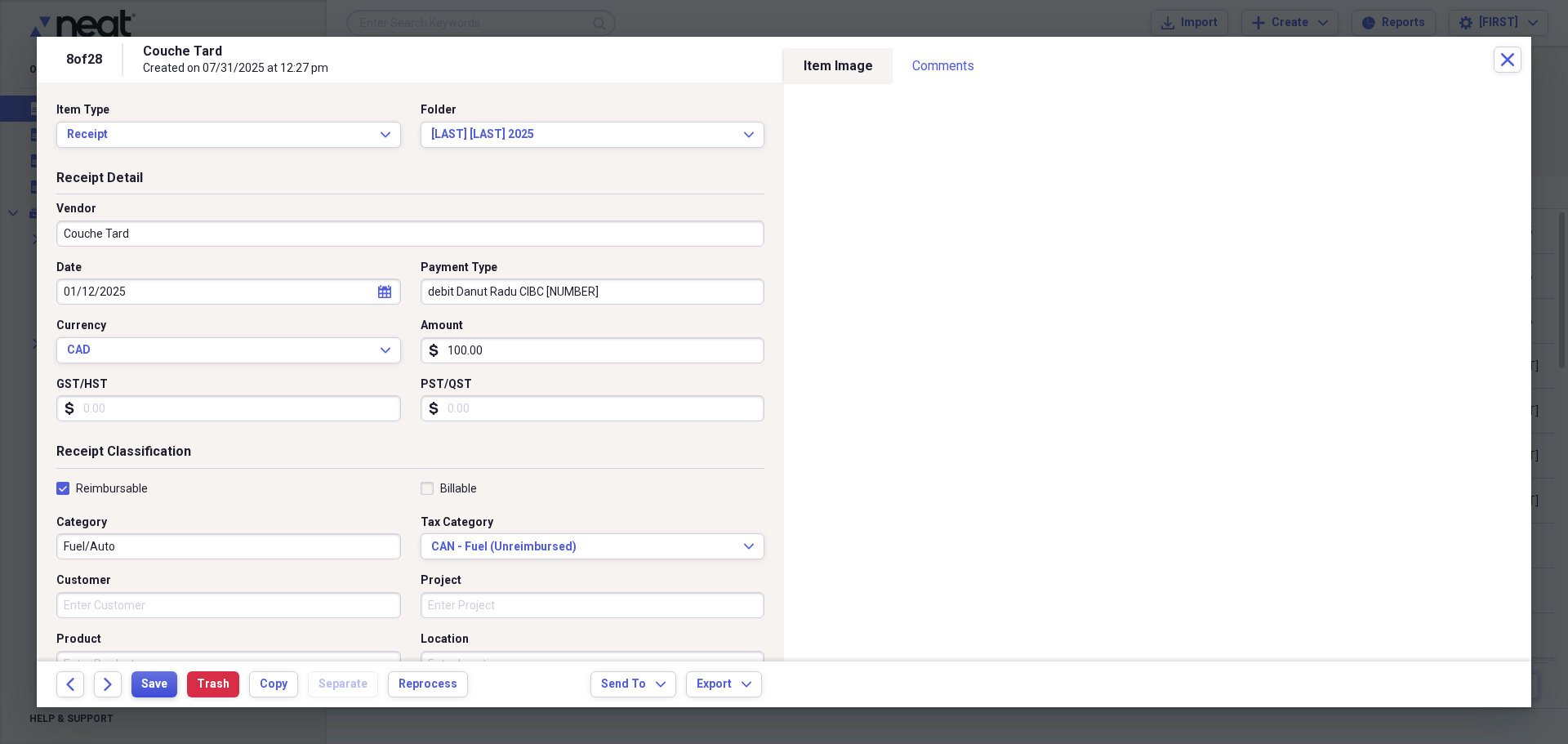 click on "Save" at bounding box center (154, 684) 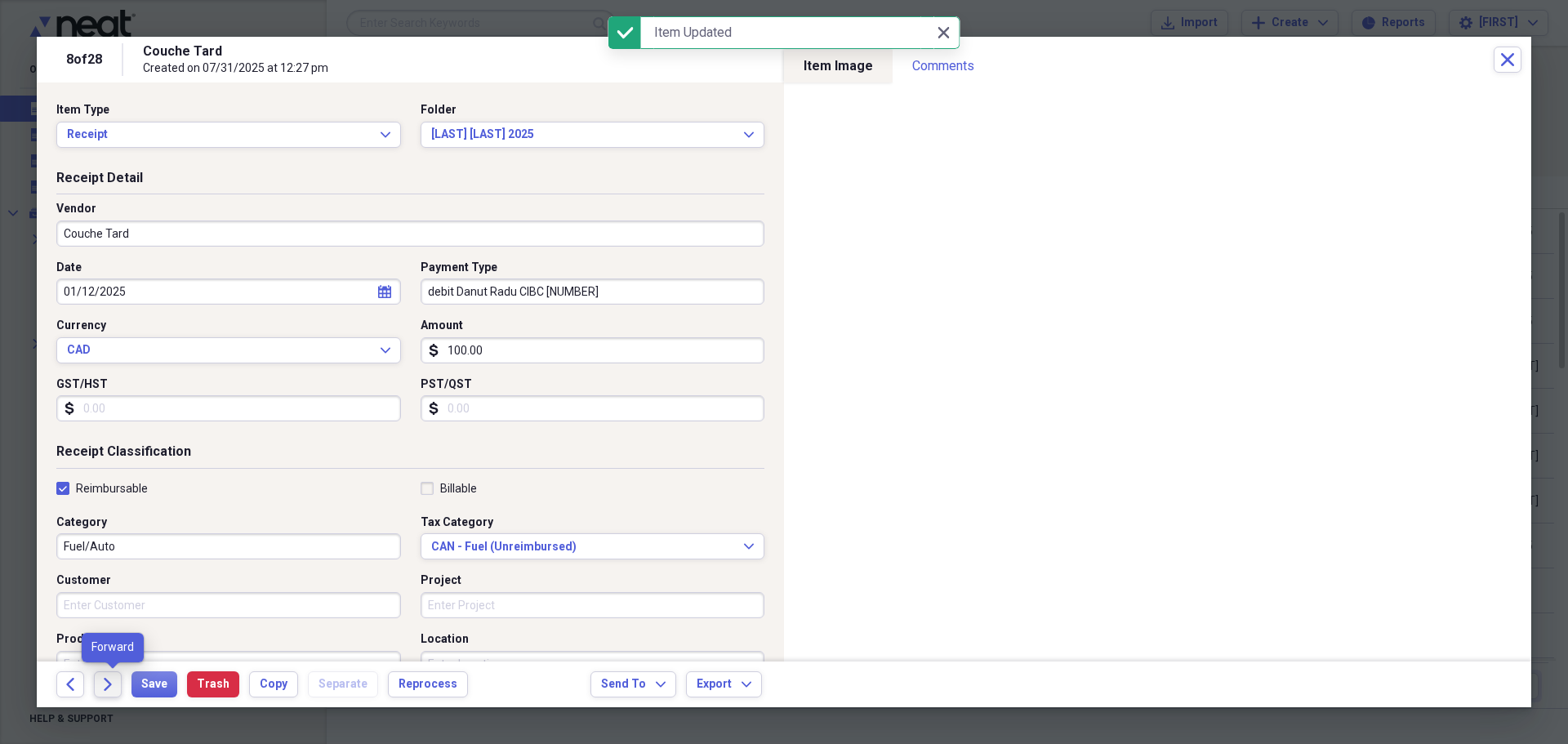 click on "Forward" 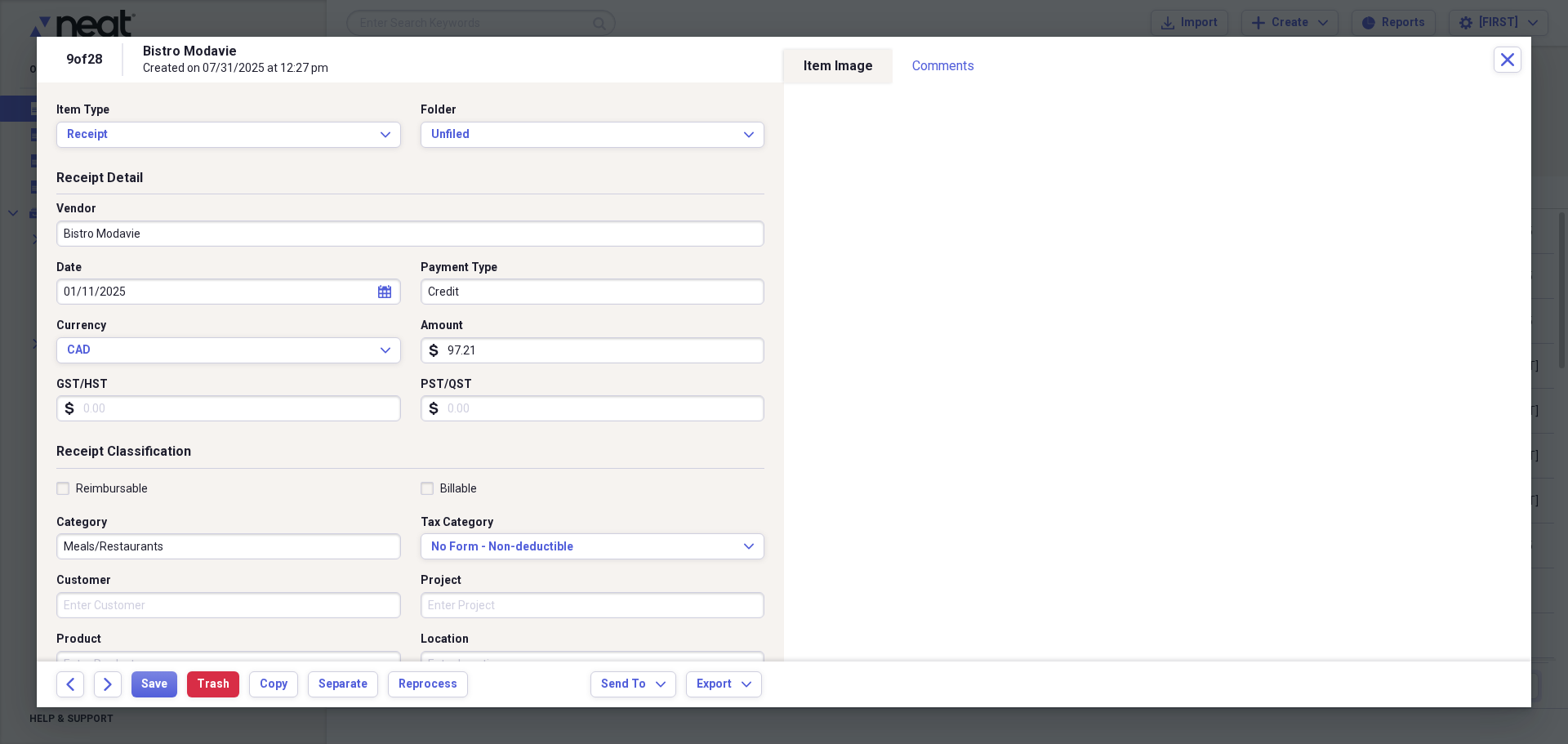 click on "Credit" at bounding box center (593, 292) 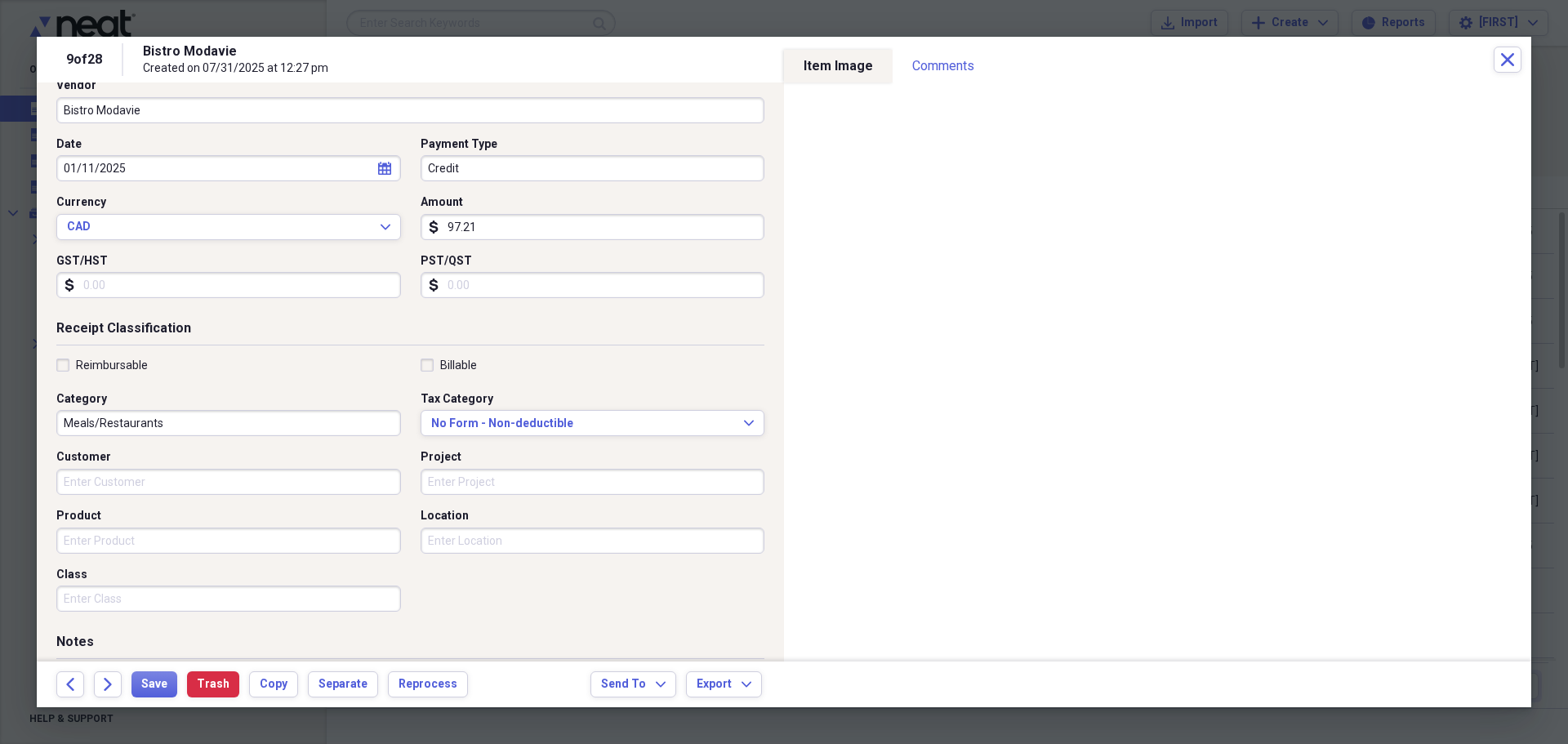 scroll, scrollTop: 0, scrollLeft: 0, axis: both 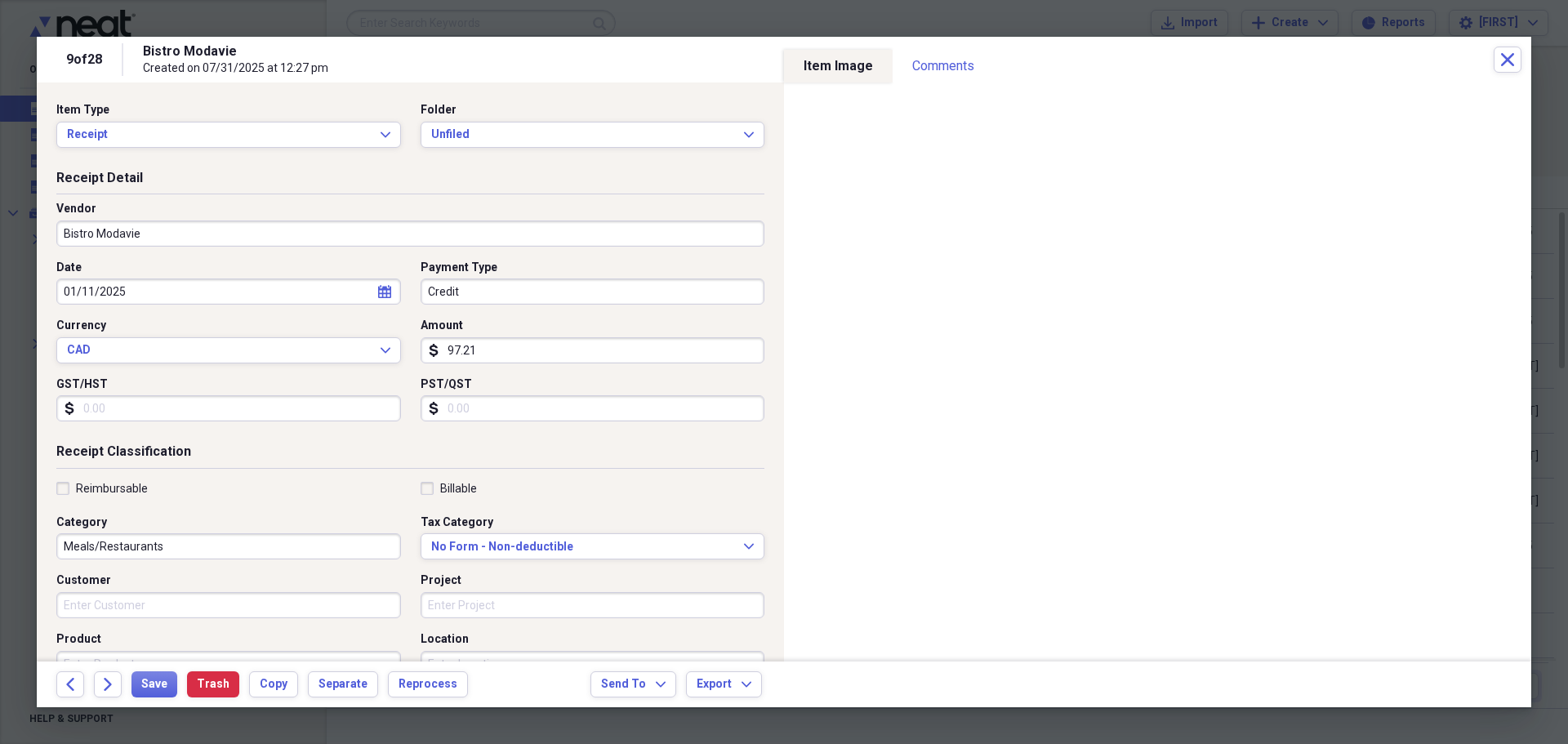 click on "Credit" at bounding box center [593, 292] 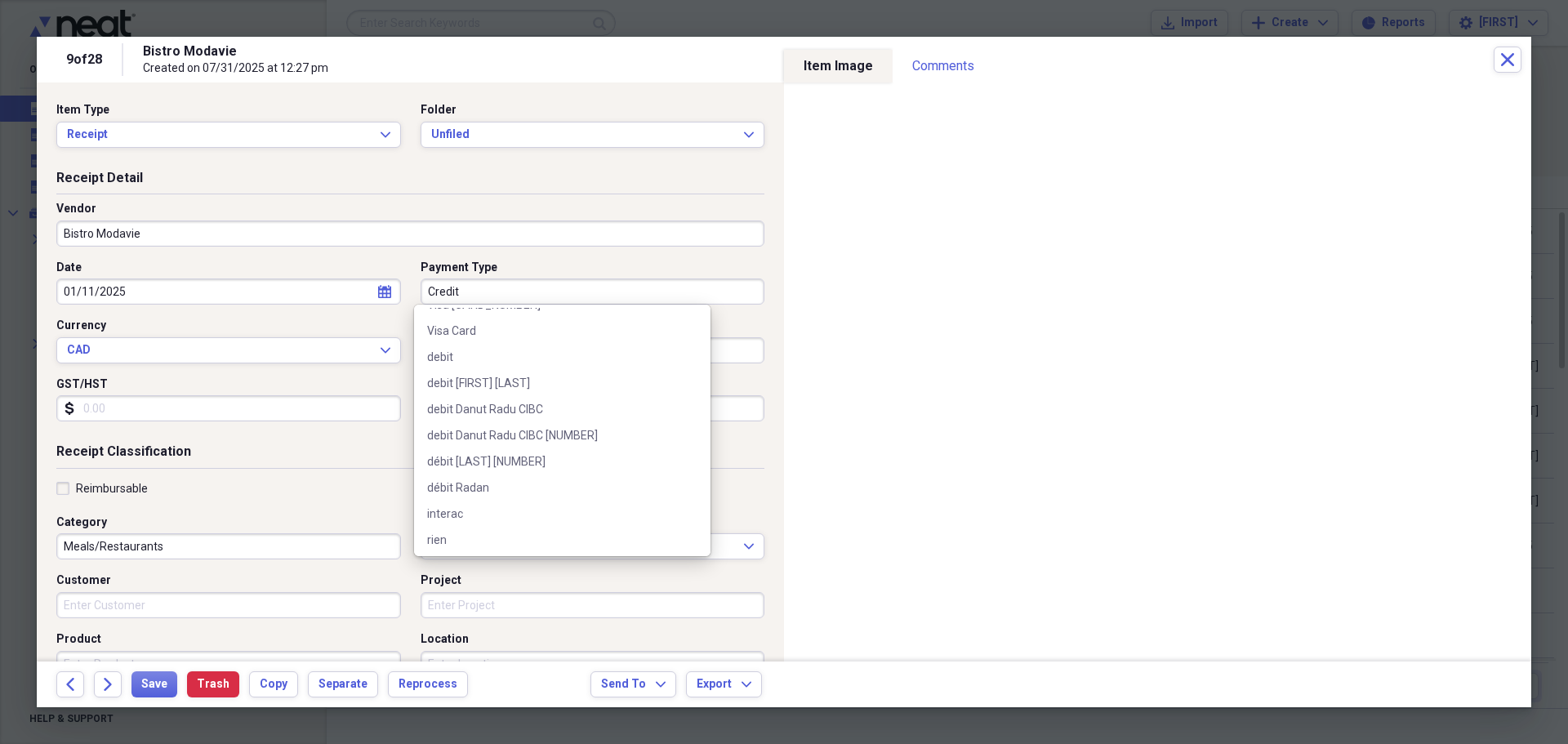 scroll, scrollTop: 1225, scrollLeft: 0, axis: vertical 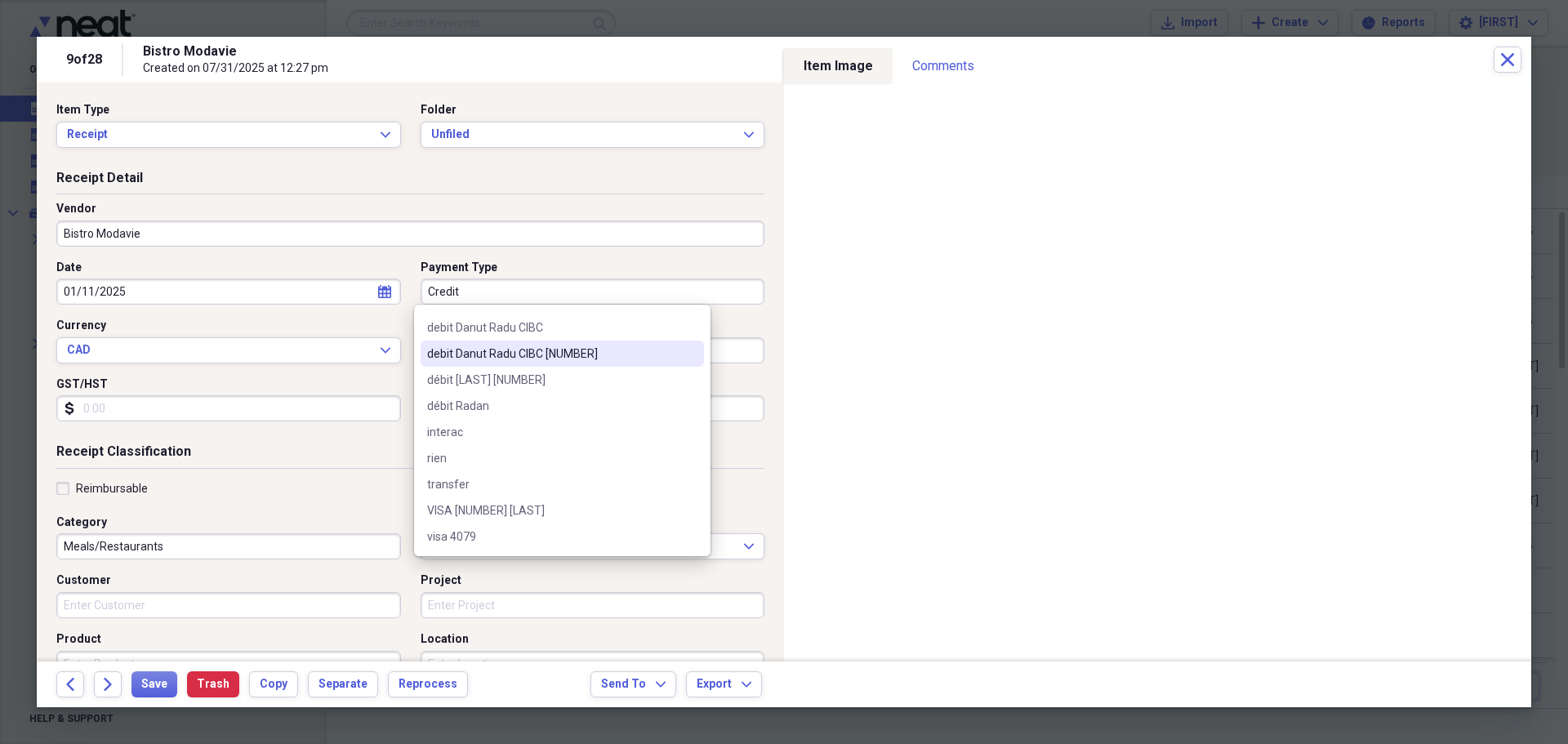 click on "debit Danut Radu CIBC [NUMBER]" at bounding box center [552, 354] 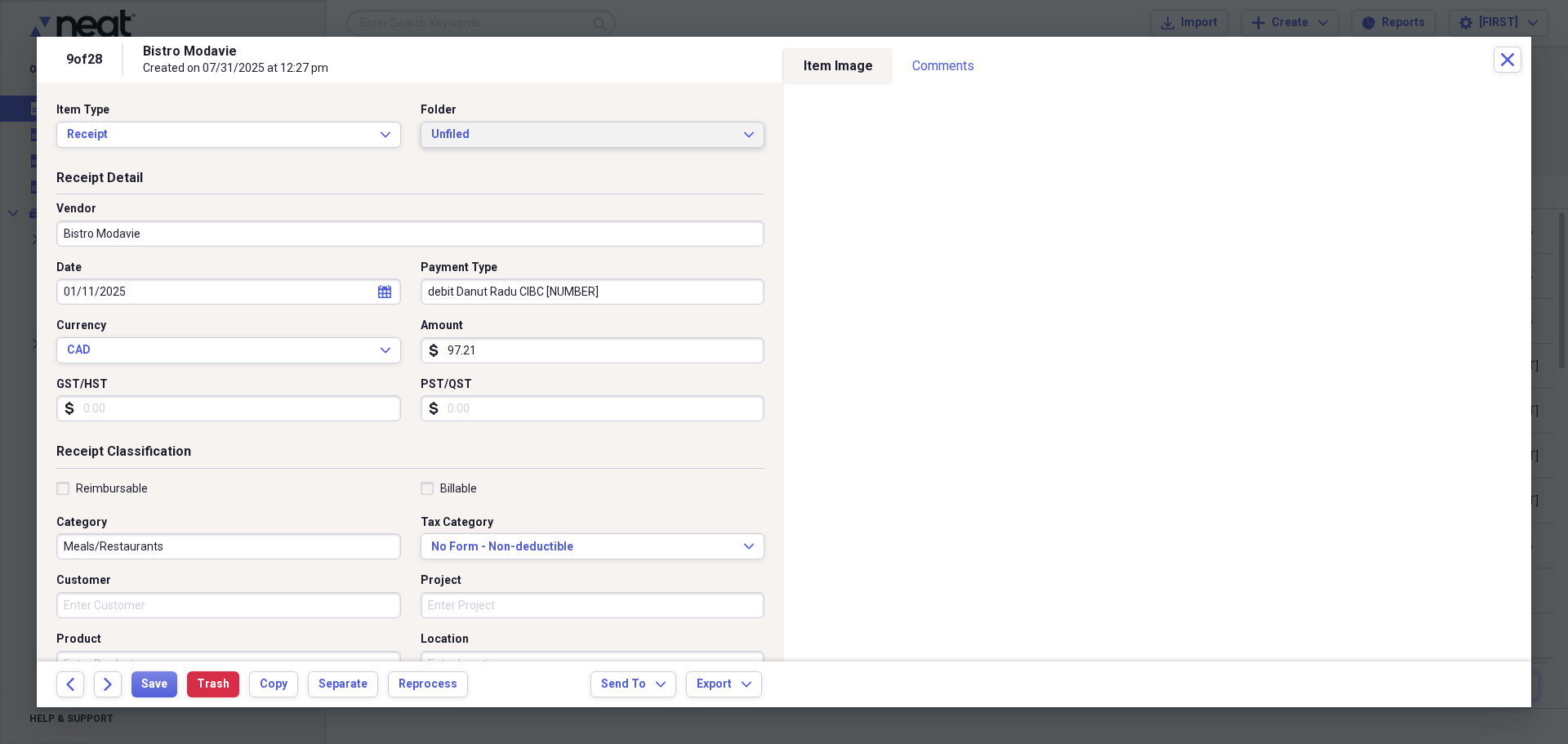 click on "Expand" 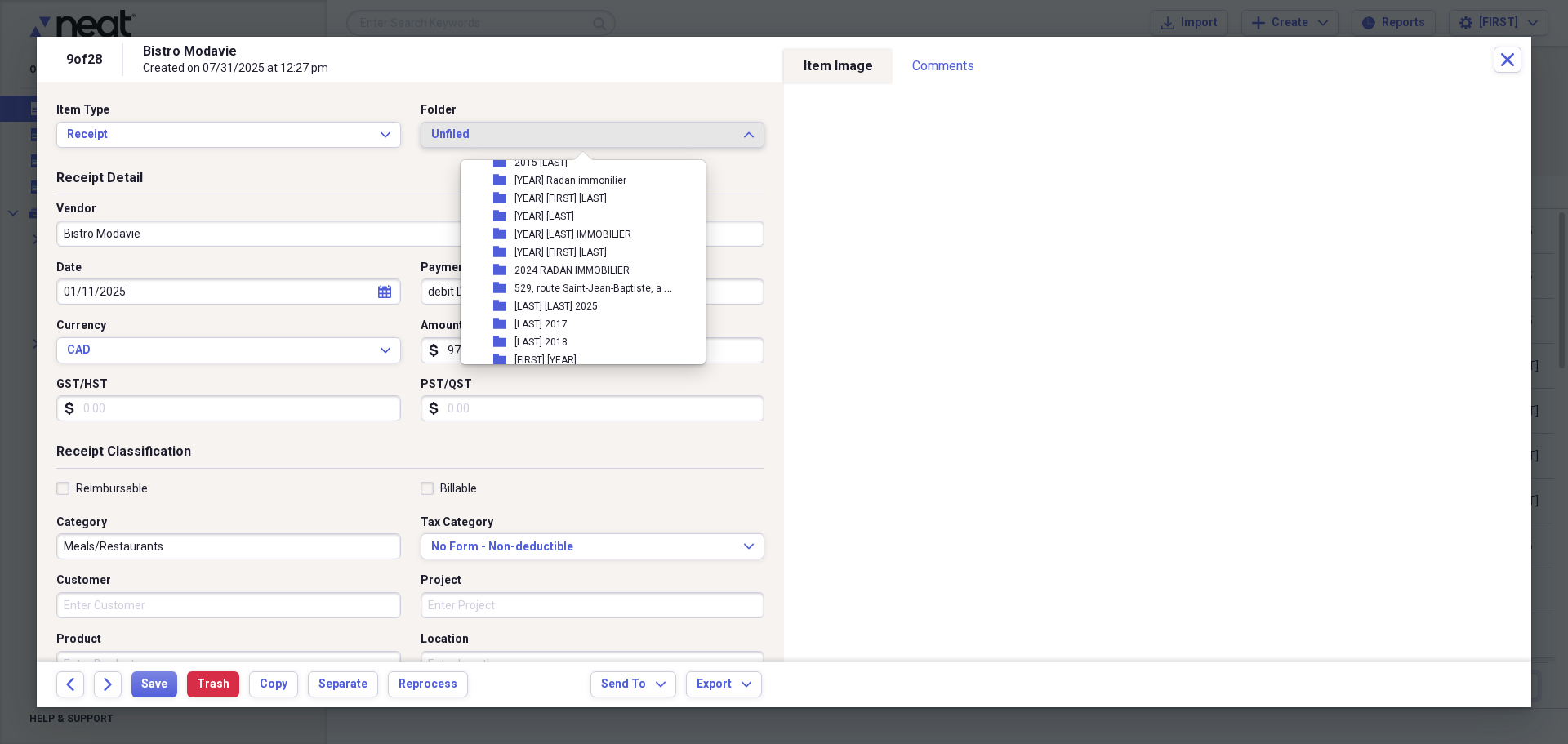 scroll, scrollTop: 461, scrollLeft: 0, axis: vertical 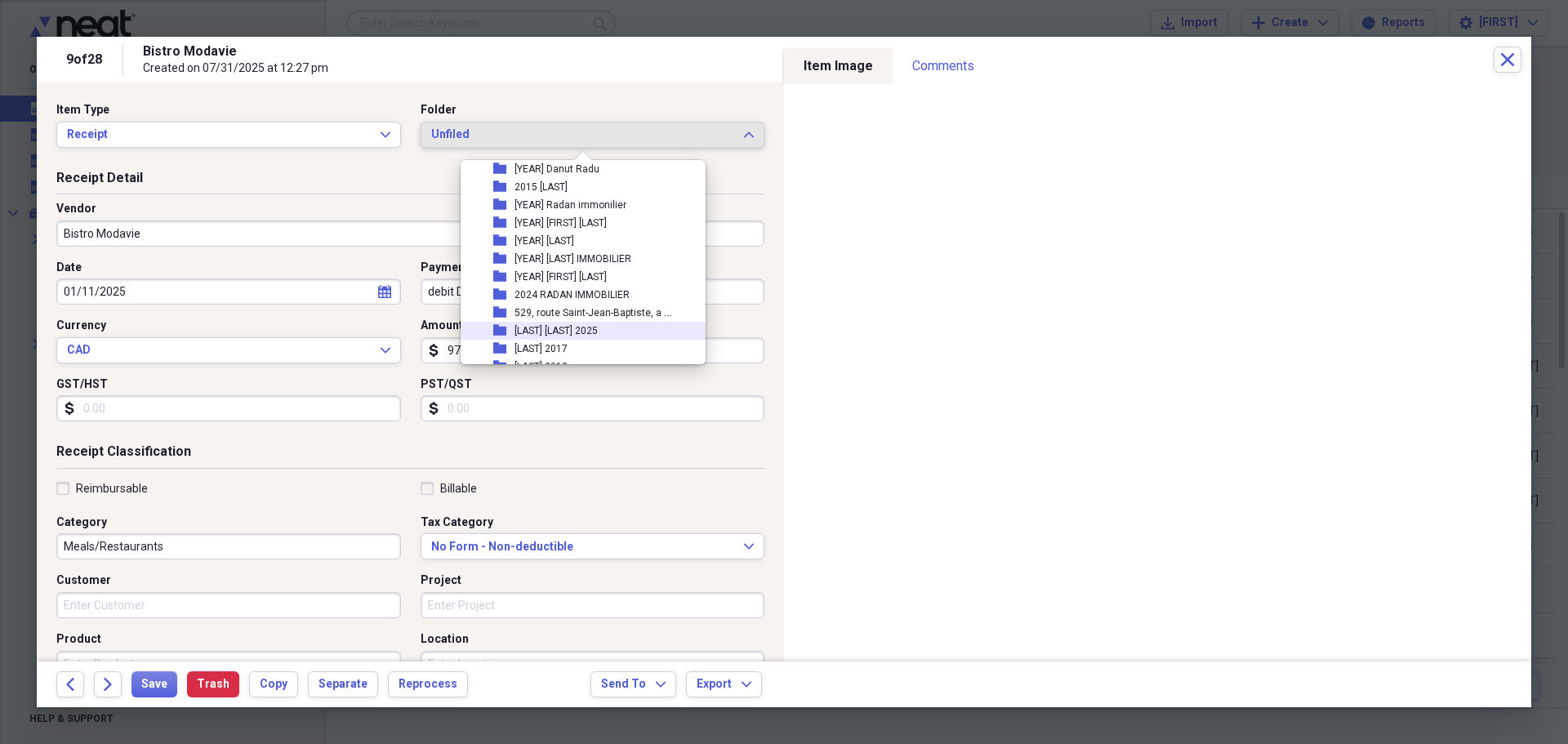 click on "[LAST] [LAST] 2025" at bounding box center [556, 331] 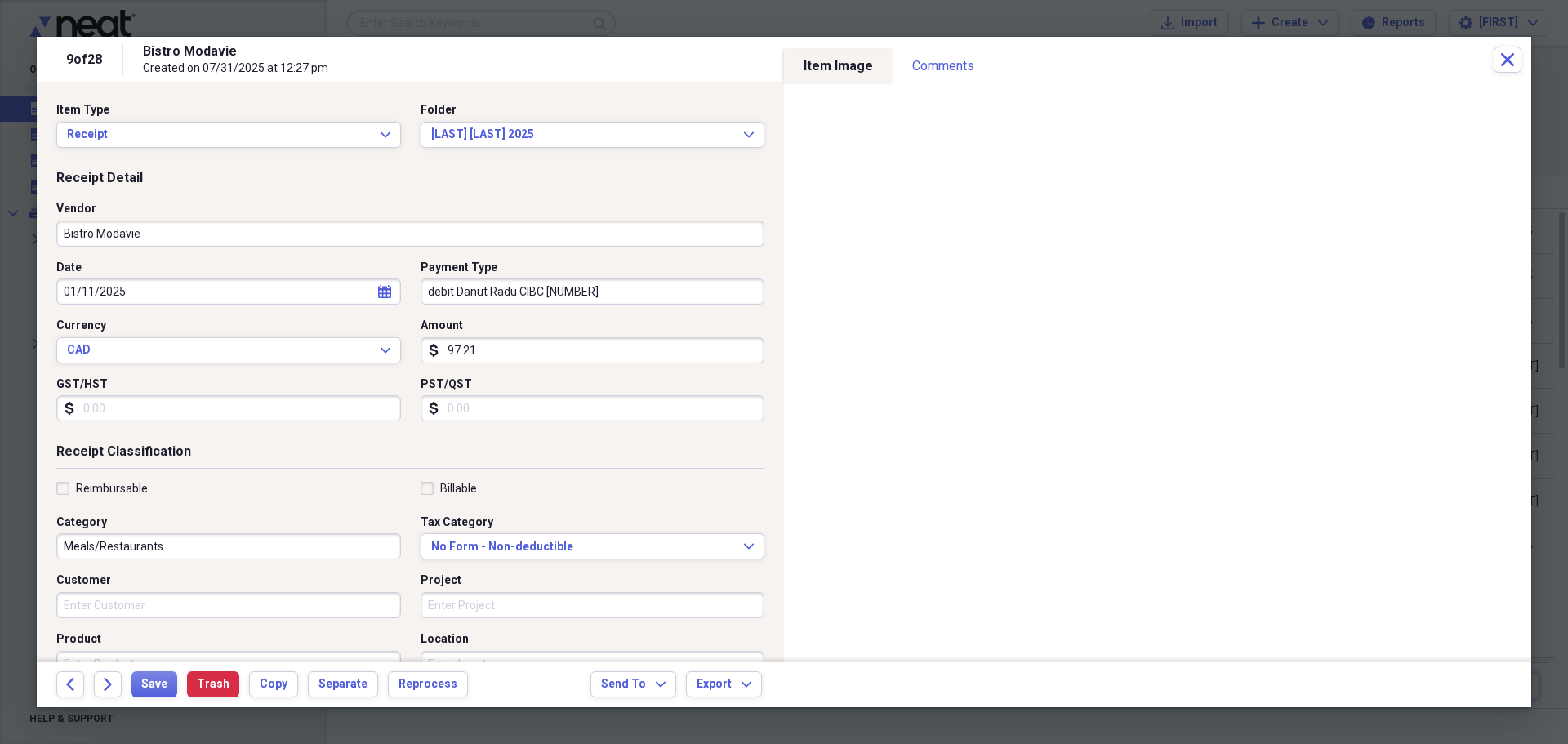 click on "Reimbursable" at bounding box center (102, 488) 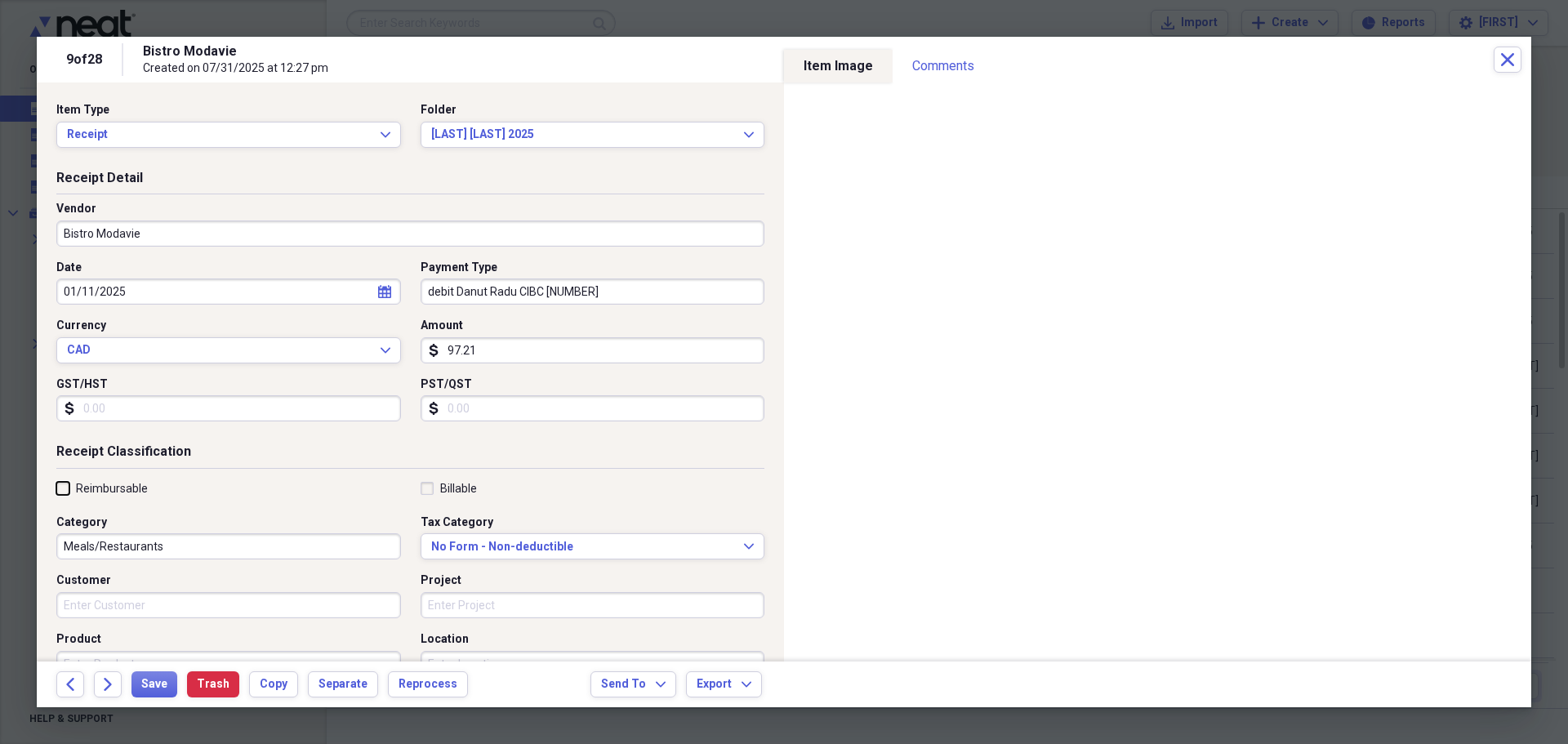 click on "Reimbursable" at bounding box center [56, 488] 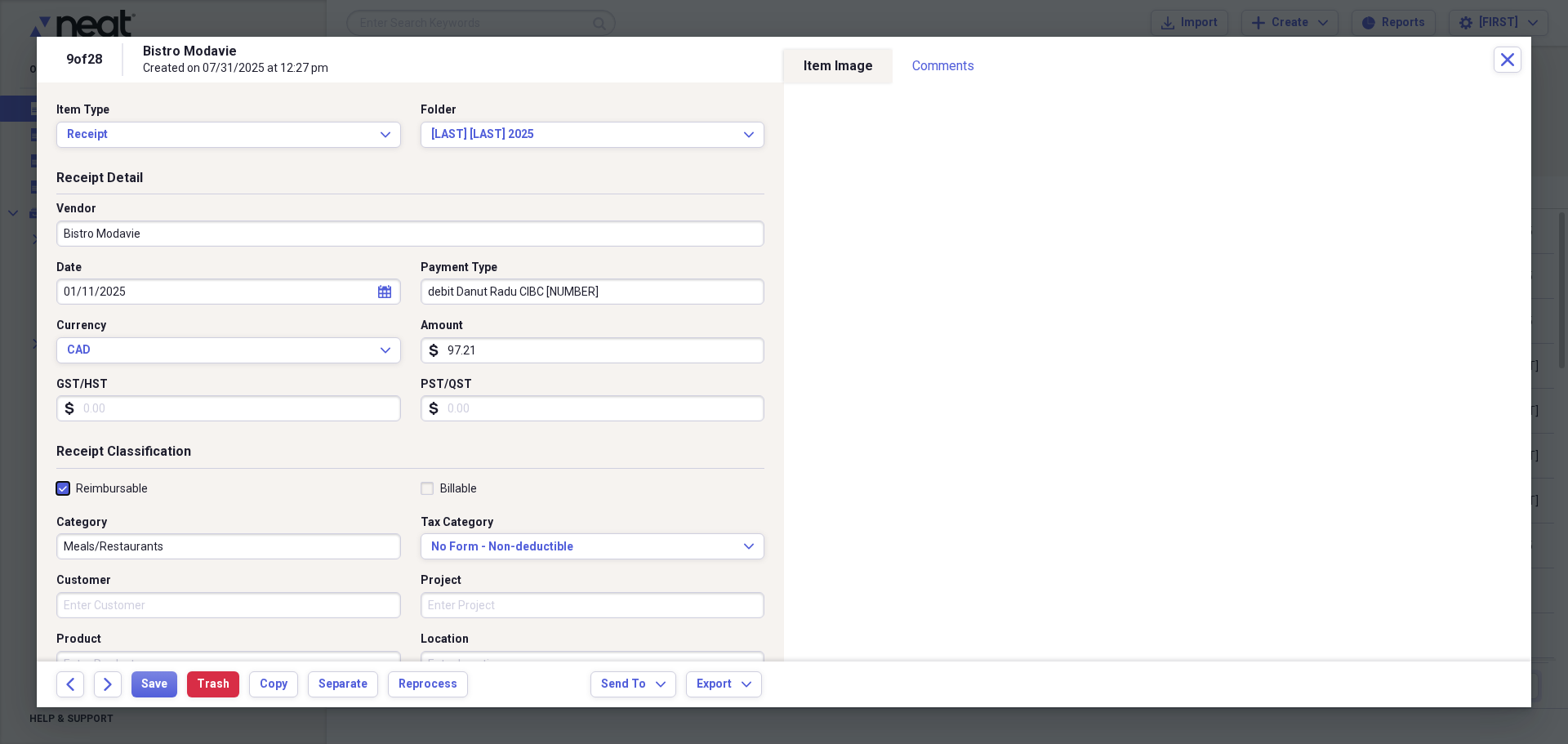 checkbox on "true" 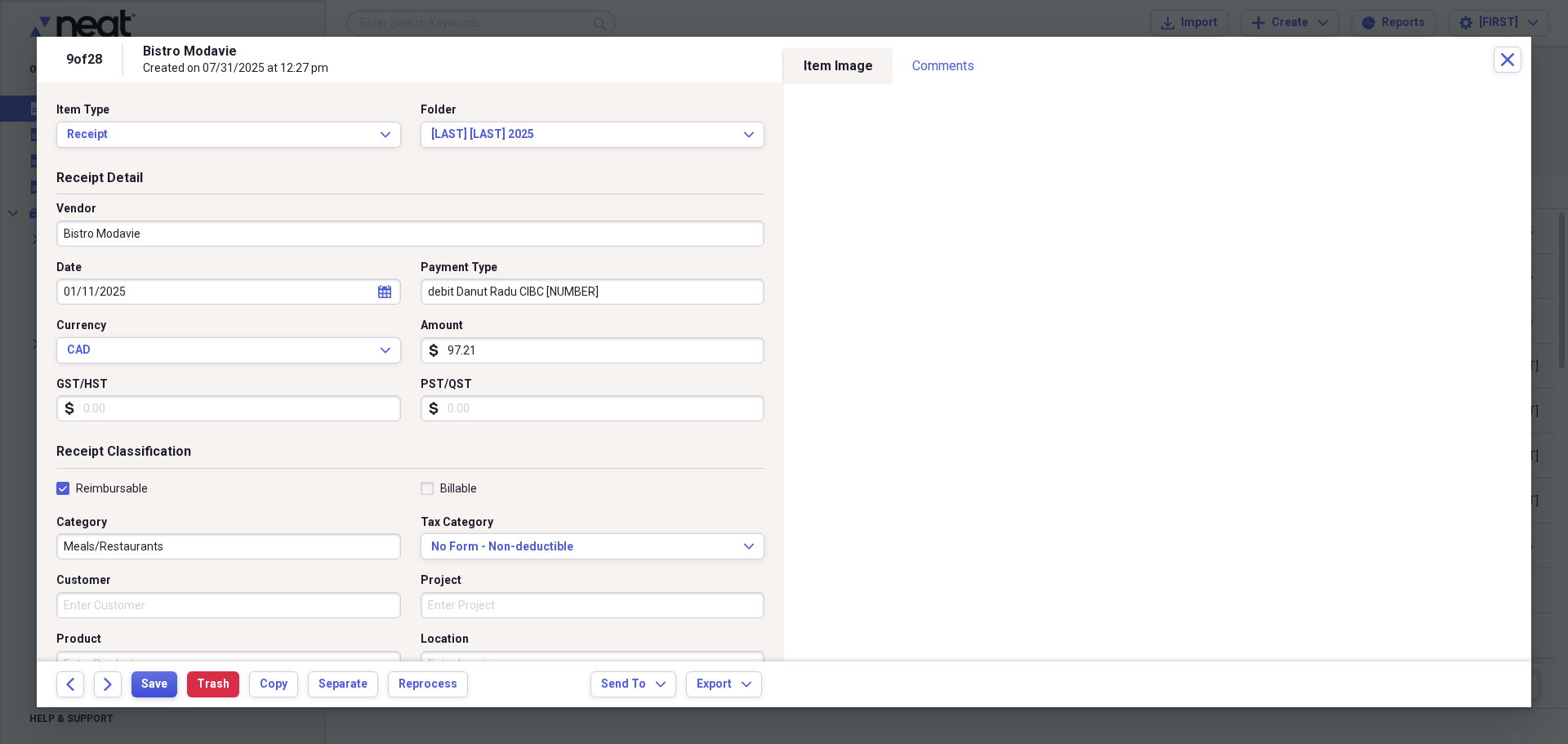 click on "Save" at bounding box center (154, 684) 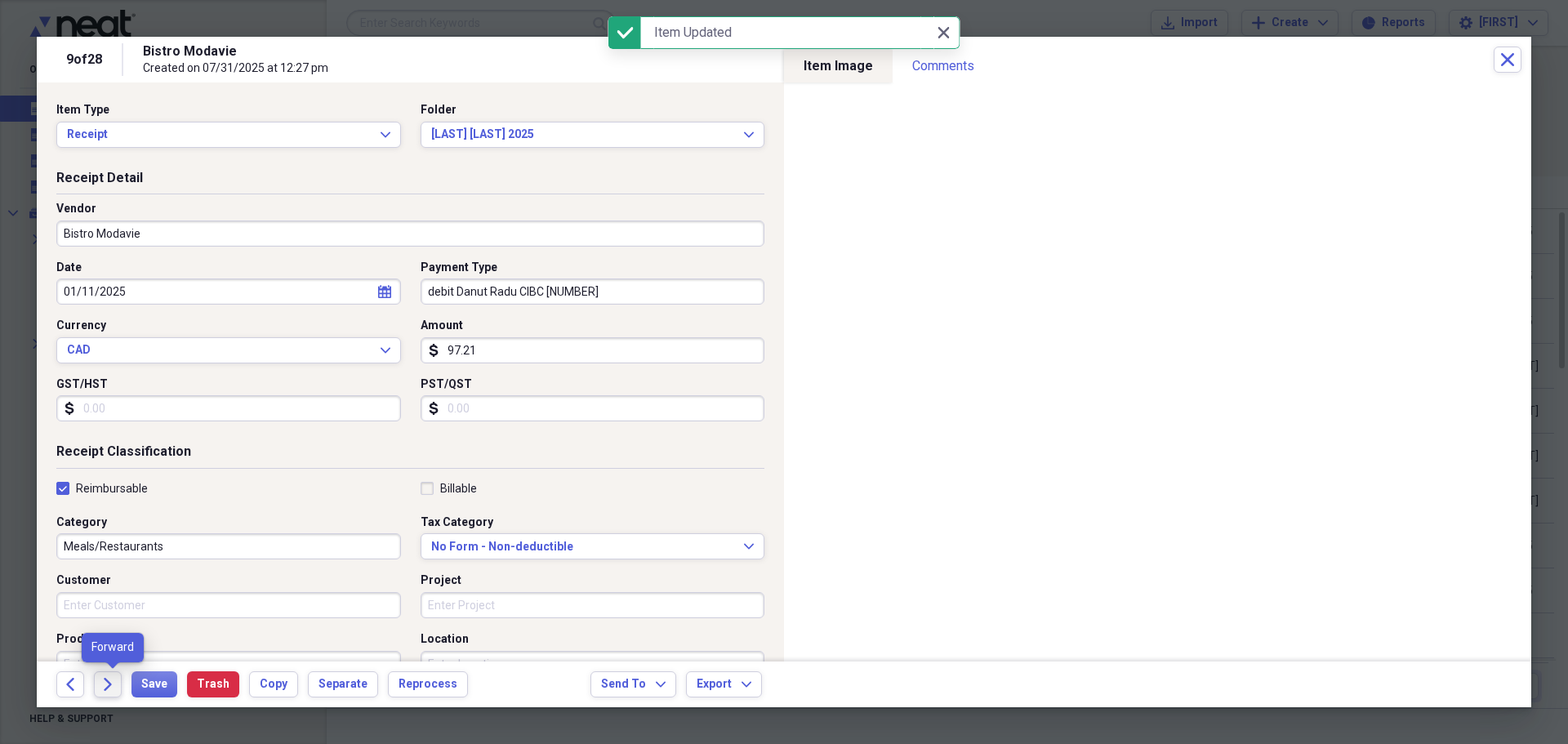 click on "Forward" 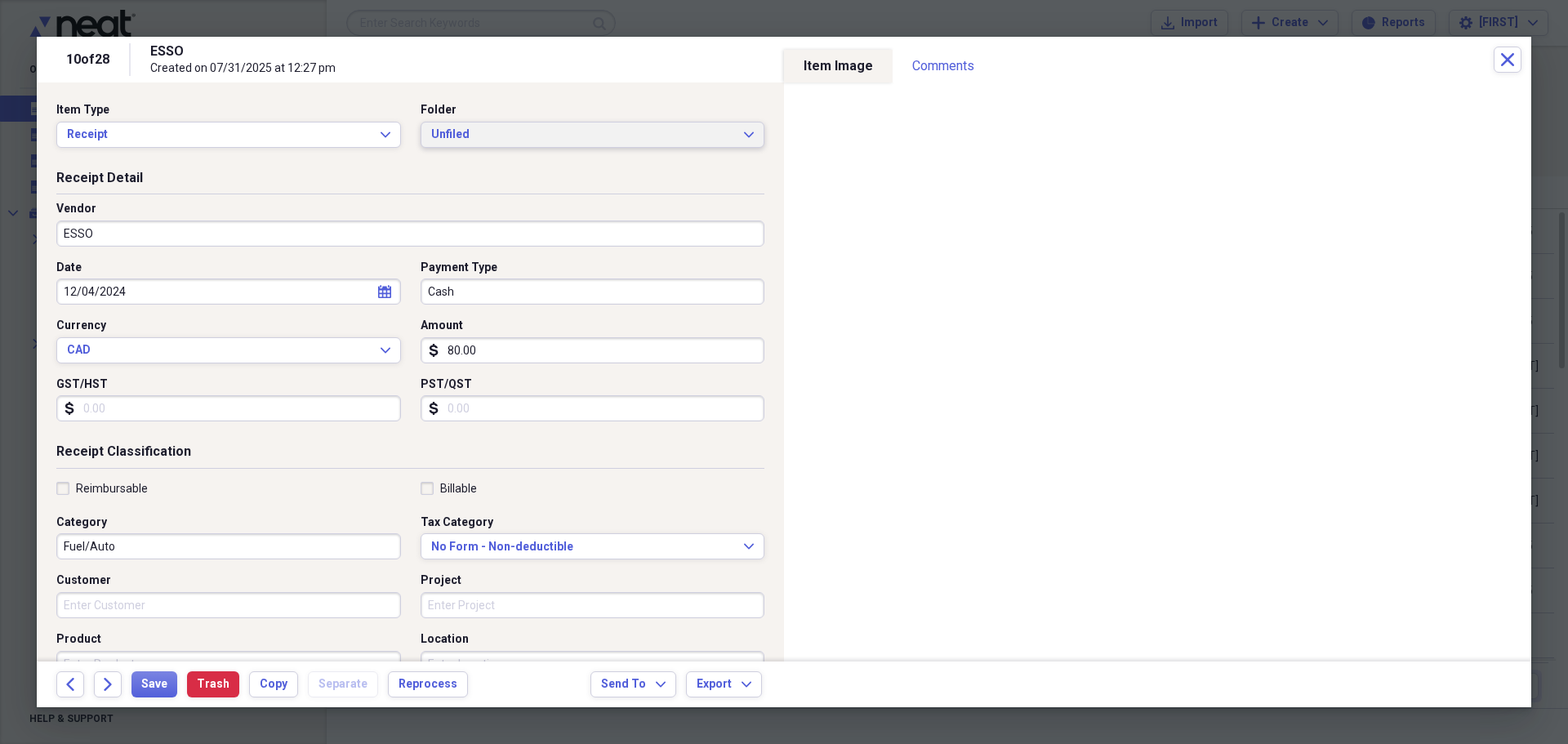 click on "Expand" 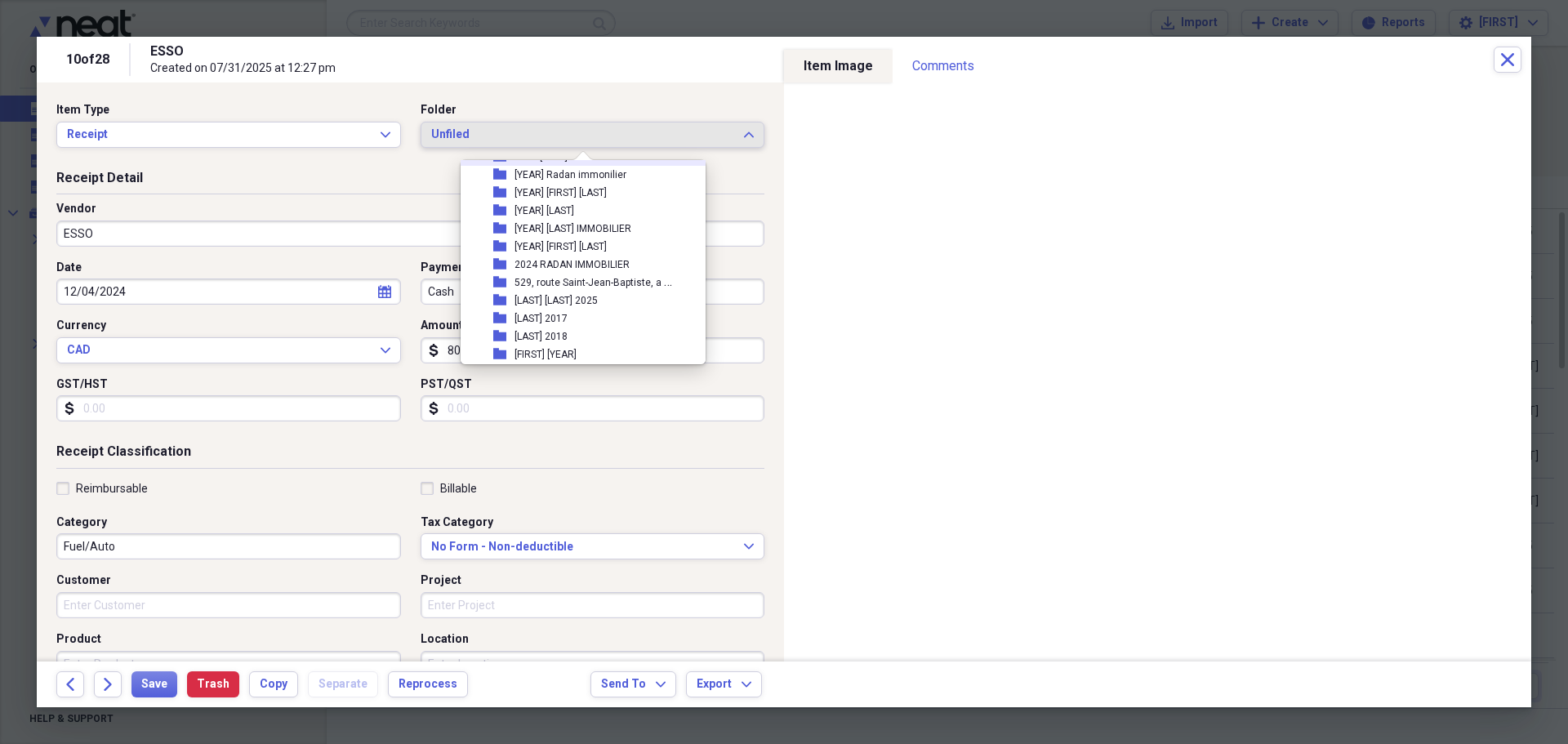 scroll, scrollTop: 490, scrollLeft: 0, axis: vertical 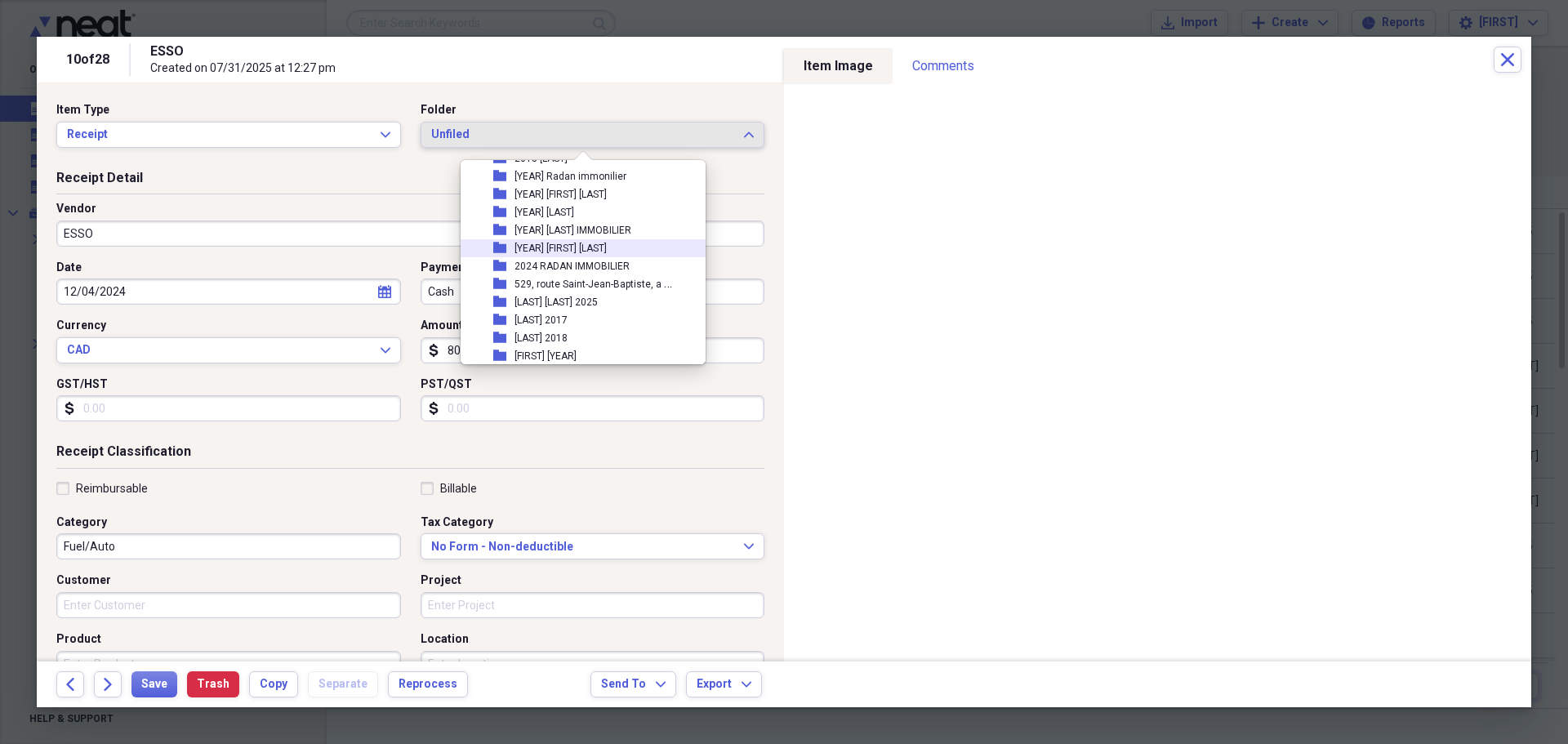 click on "[YEAR] [FIRST] [LAST]" at bounding box center (560, 248) 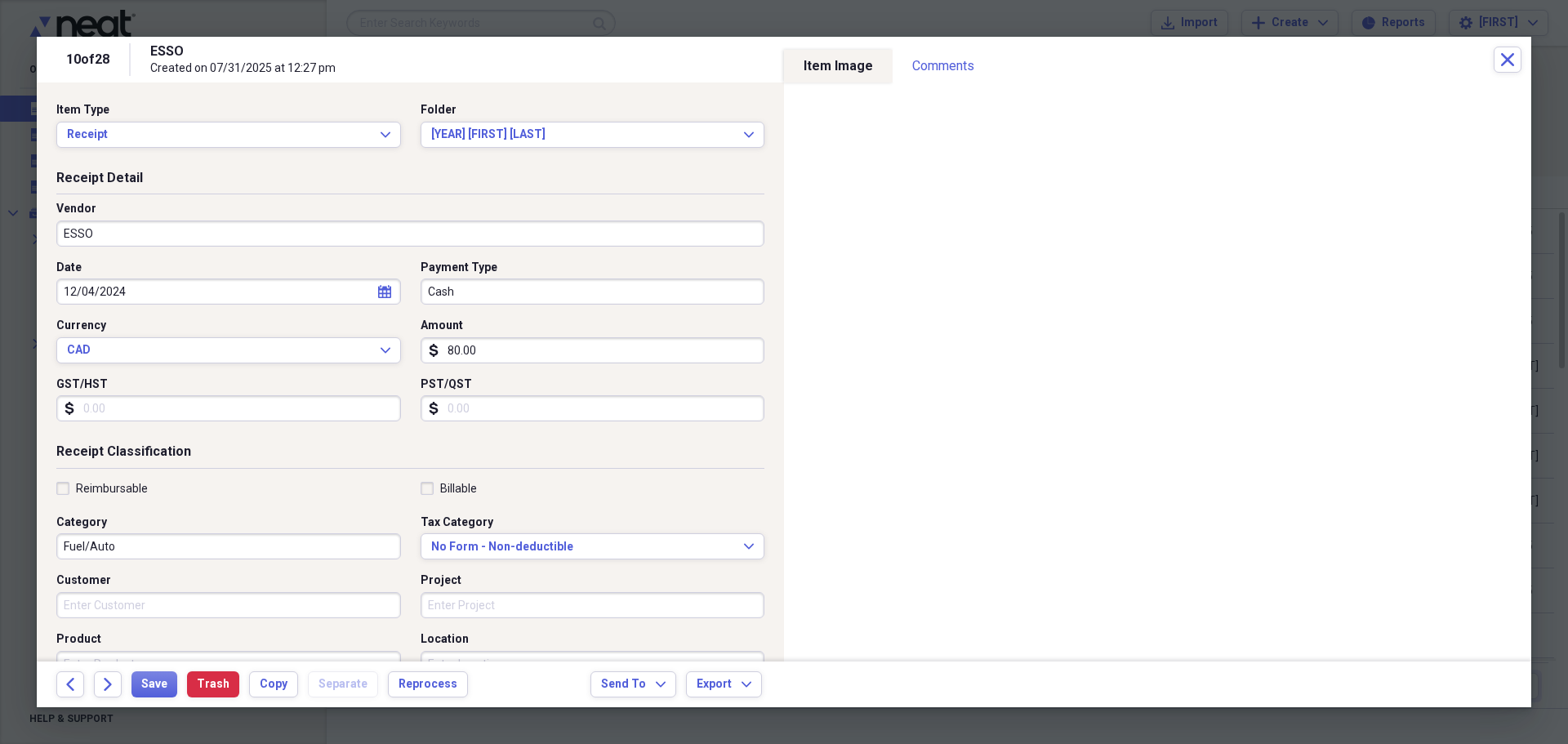 click on "Reimbursable" at bounding box center (229, 488) 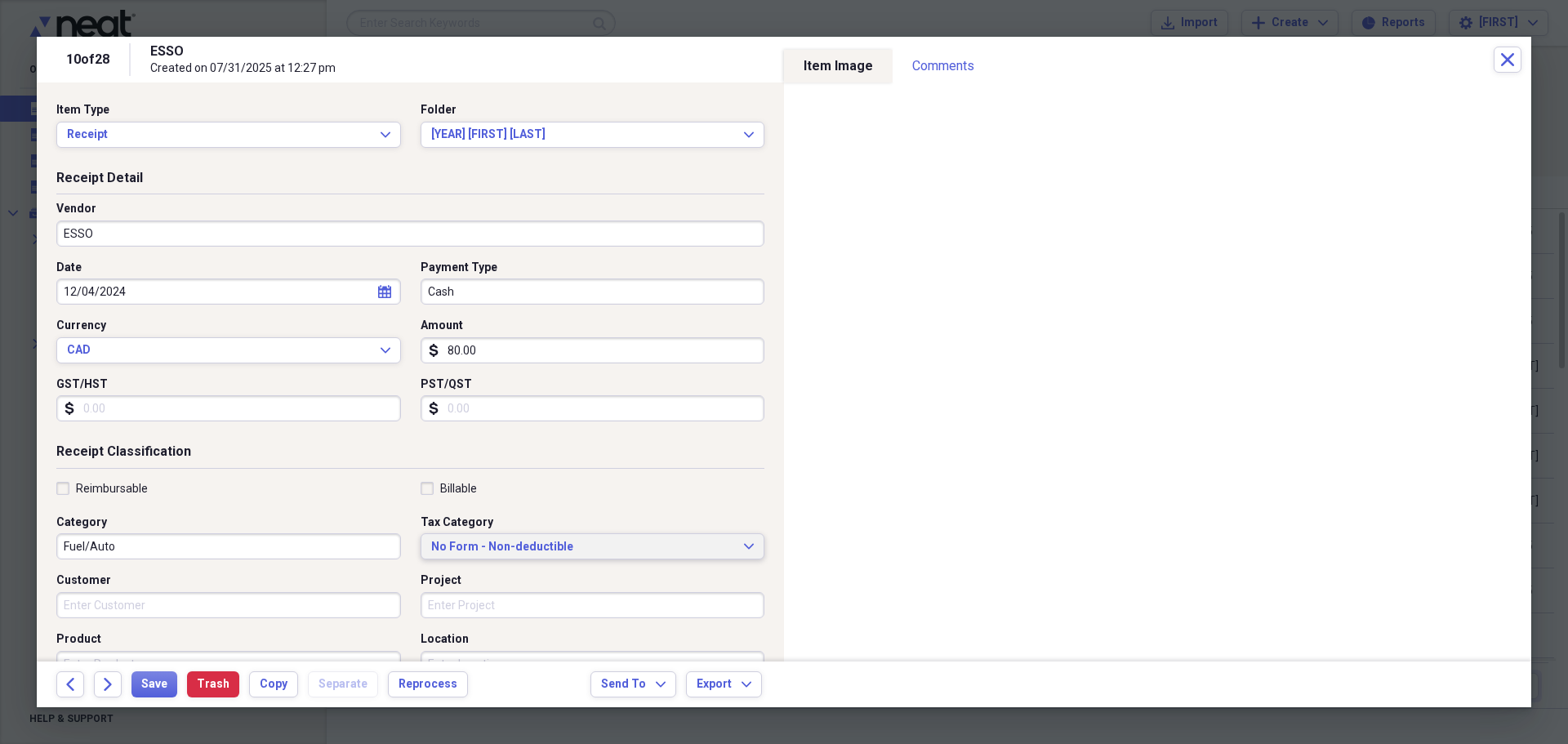 click on "No Form - Non-deductible" at bounding box center (583, 547) 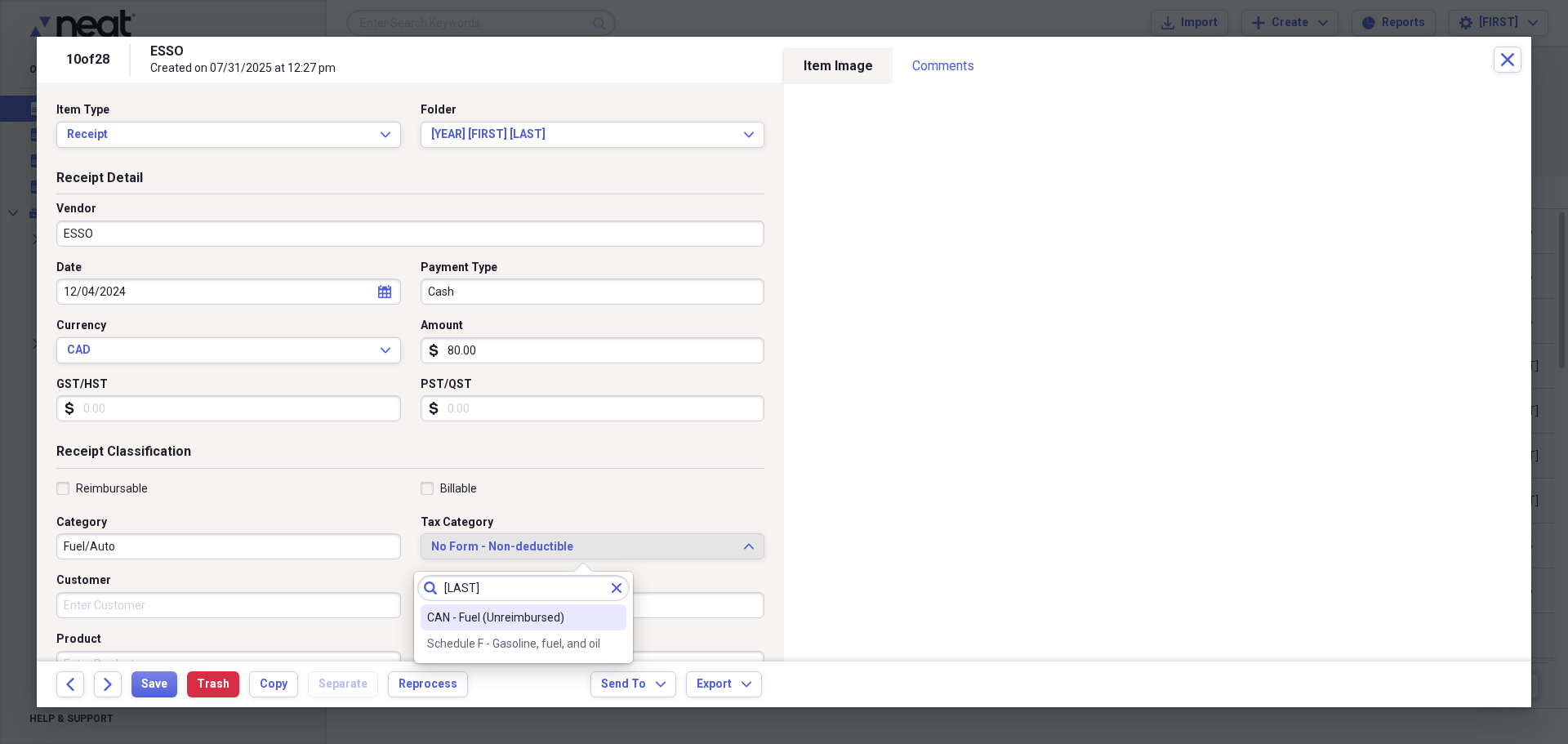 type on "[LAST]" 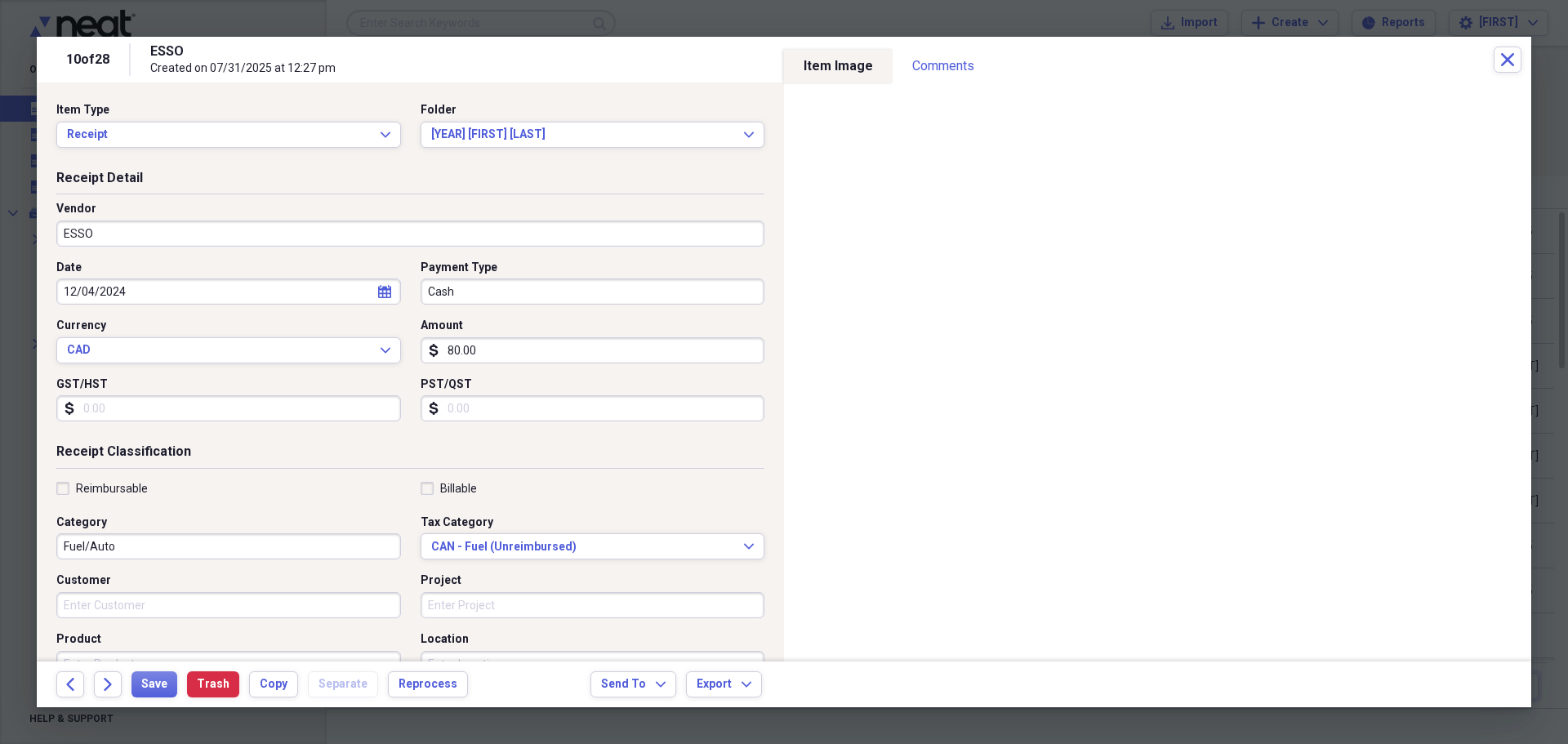 click on "Reimbursable" at bounding box center [102, 488] 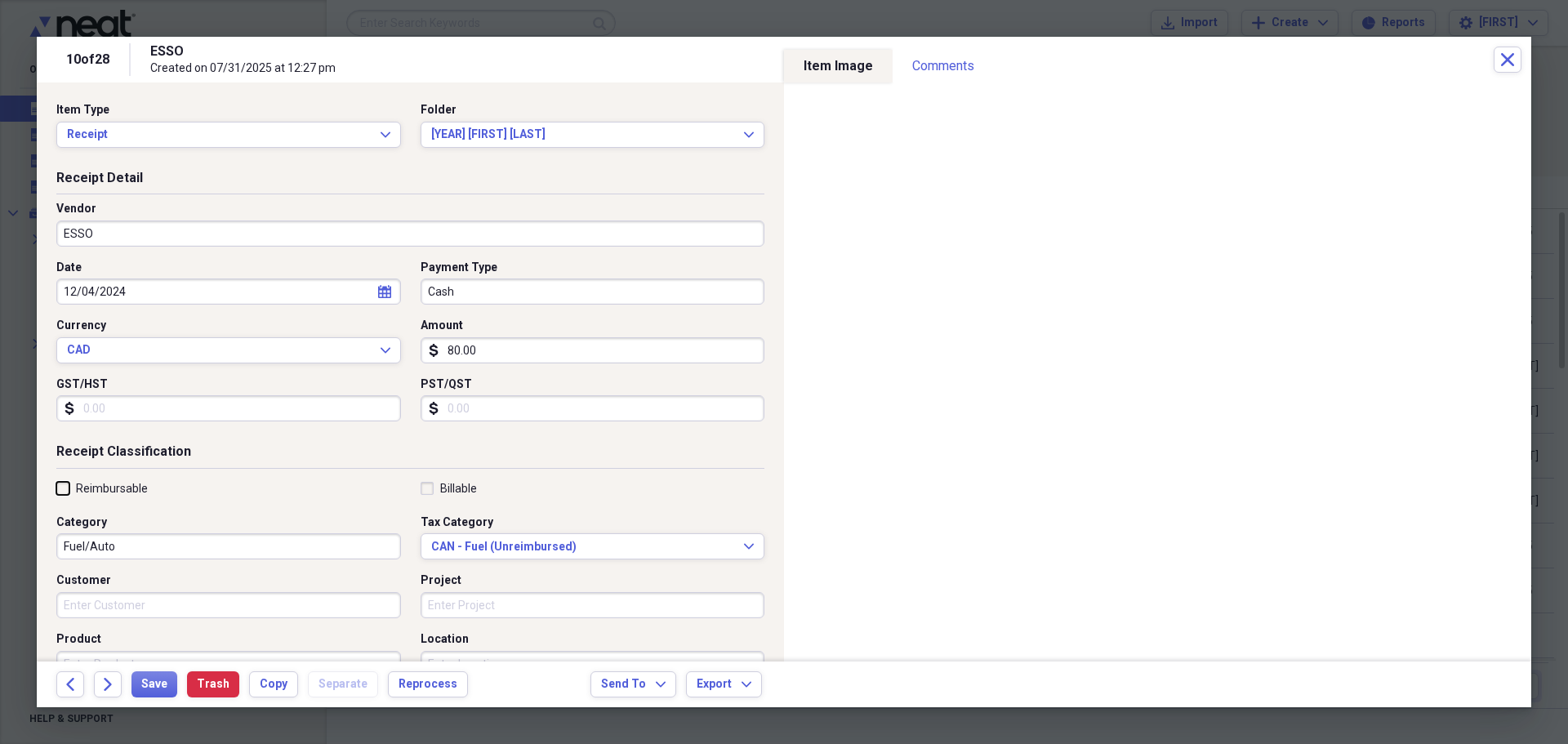 click on "Reimbursable" at bounding box center (56, 488) 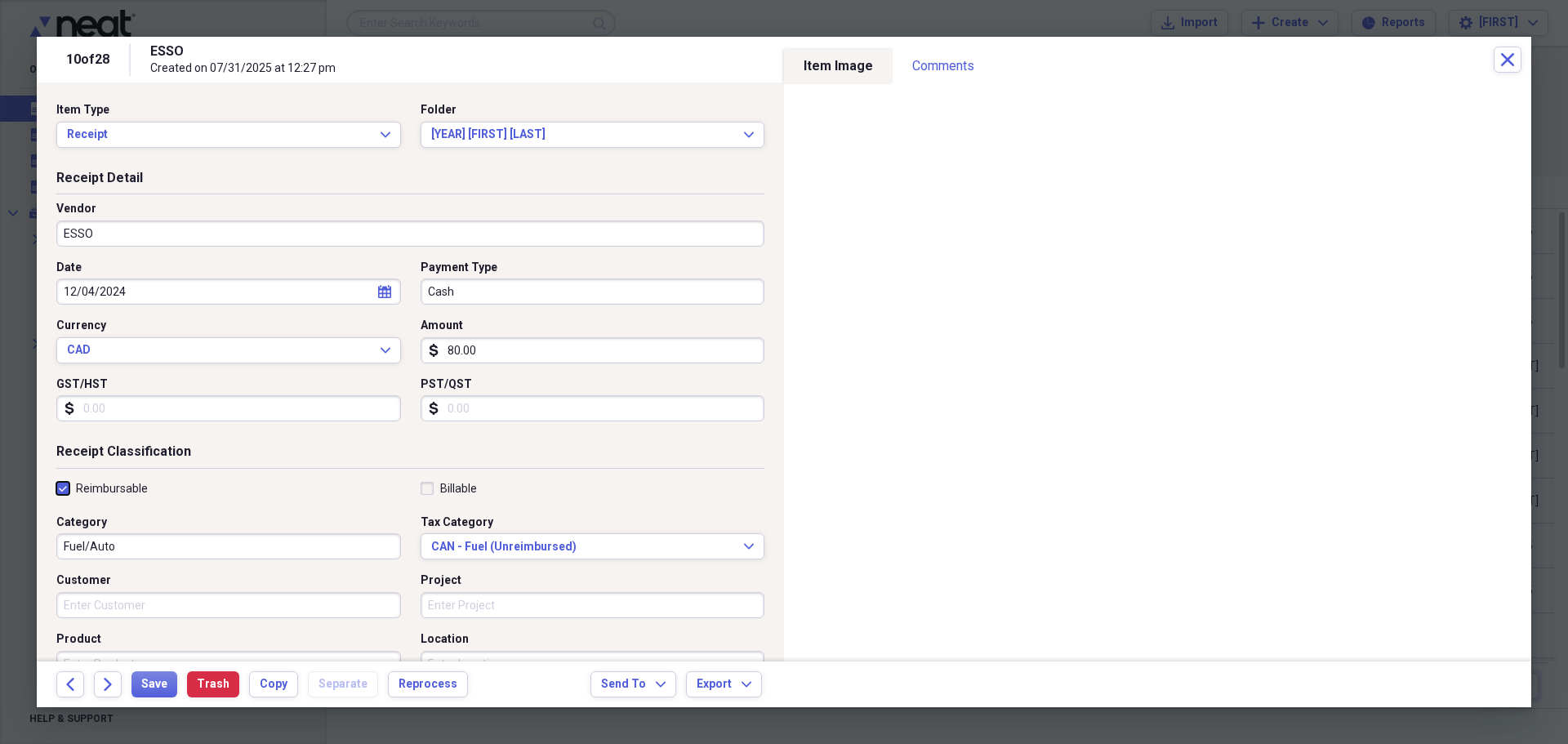 checkbox on "true" 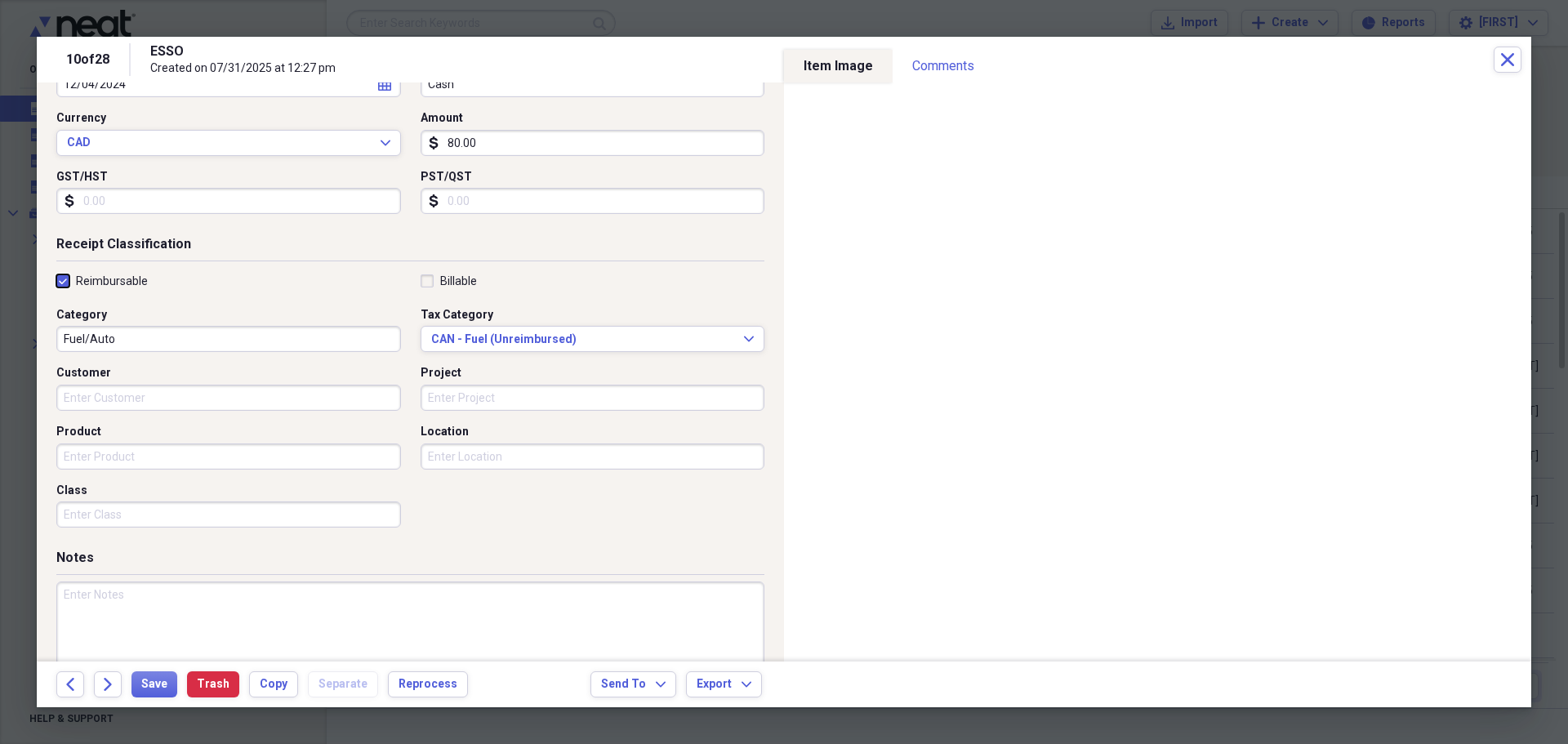 scroll, scrollTop: 245, scrollLeft: 0, axis: vertical 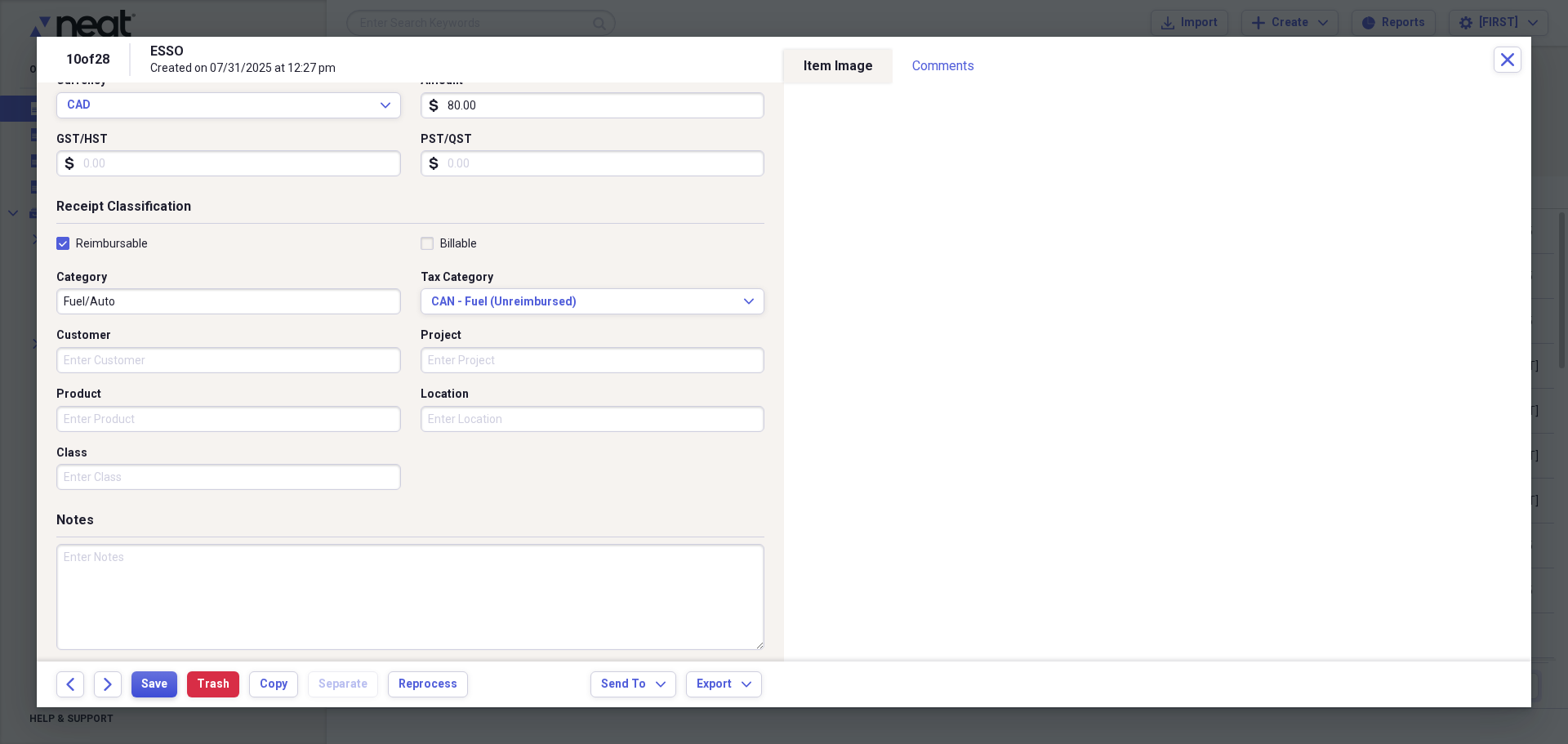 click on "Save" at bounding box center (154, 684) 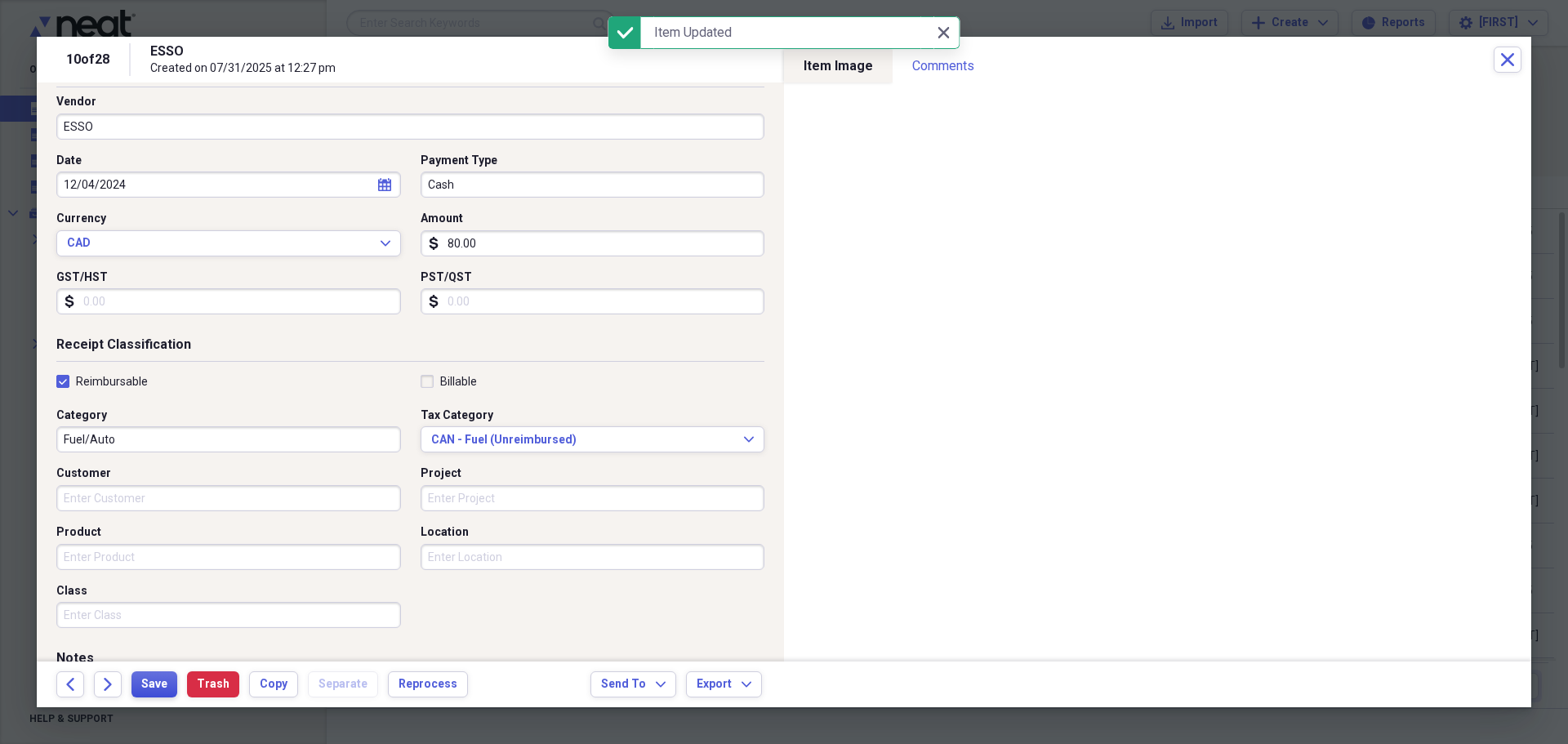 scroll, scrollTop: 0, scrollLeft: 0, axis: both 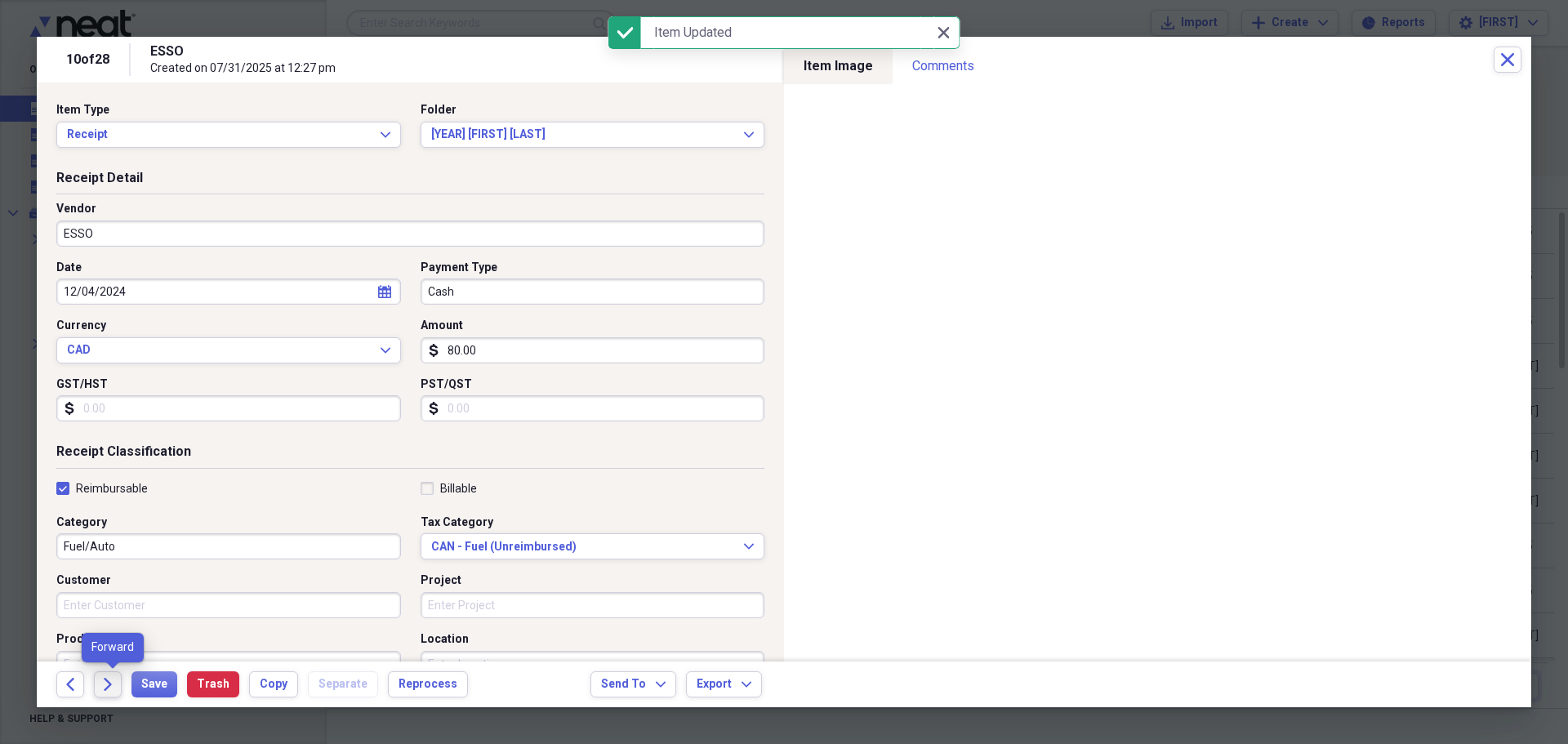 click on "Forward" 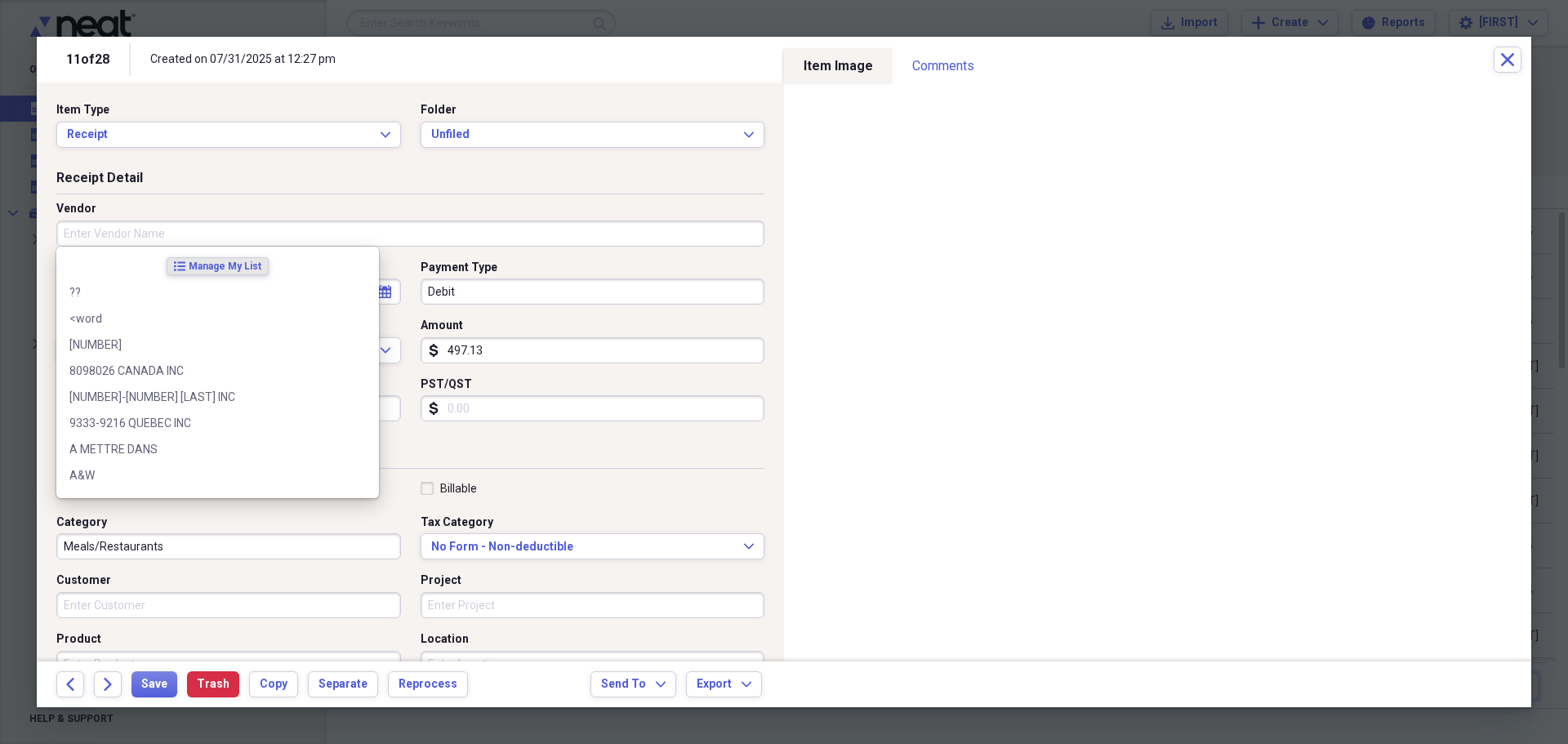 click on "Vendor" at bounding box center [410, 234] 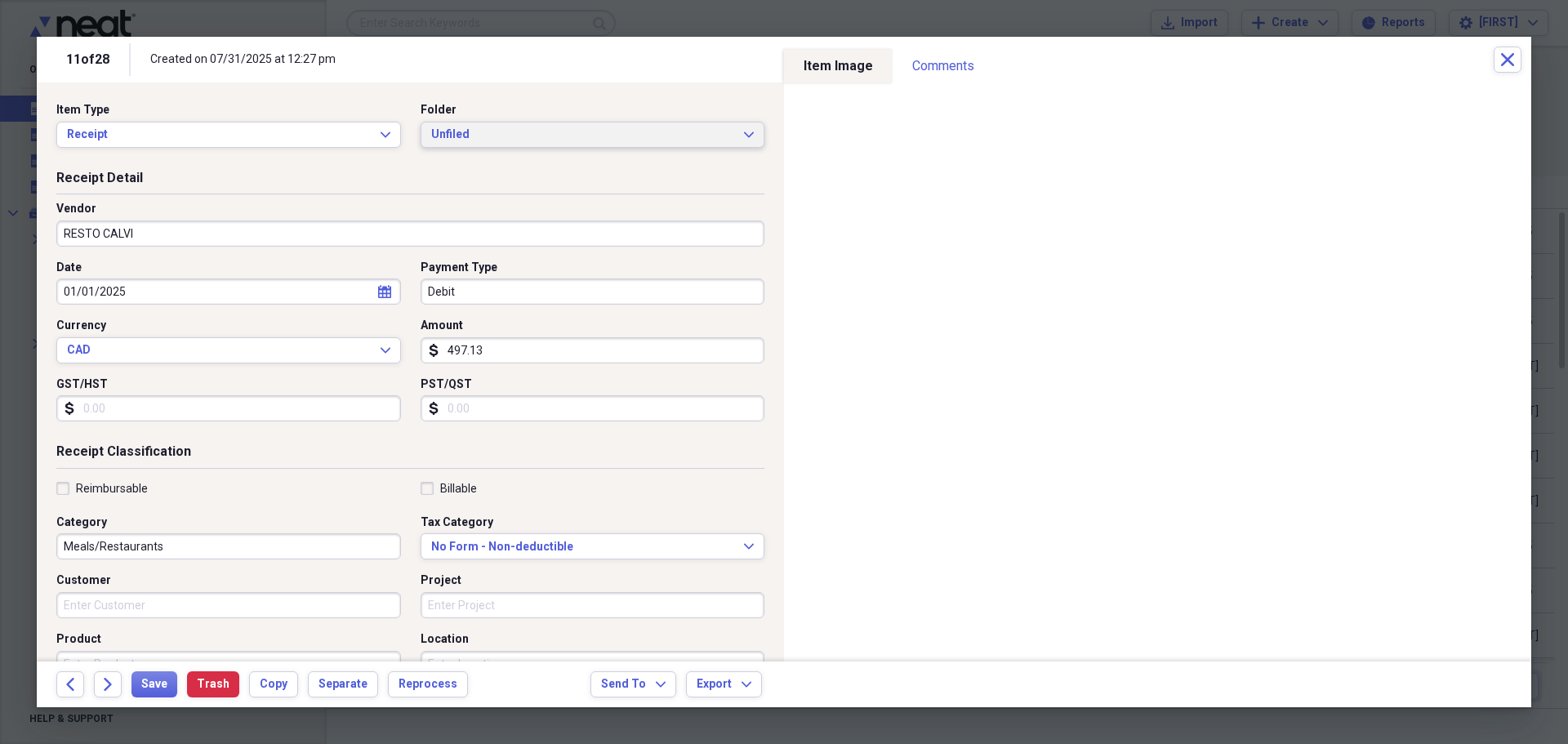 type on "RESTO CALVI" 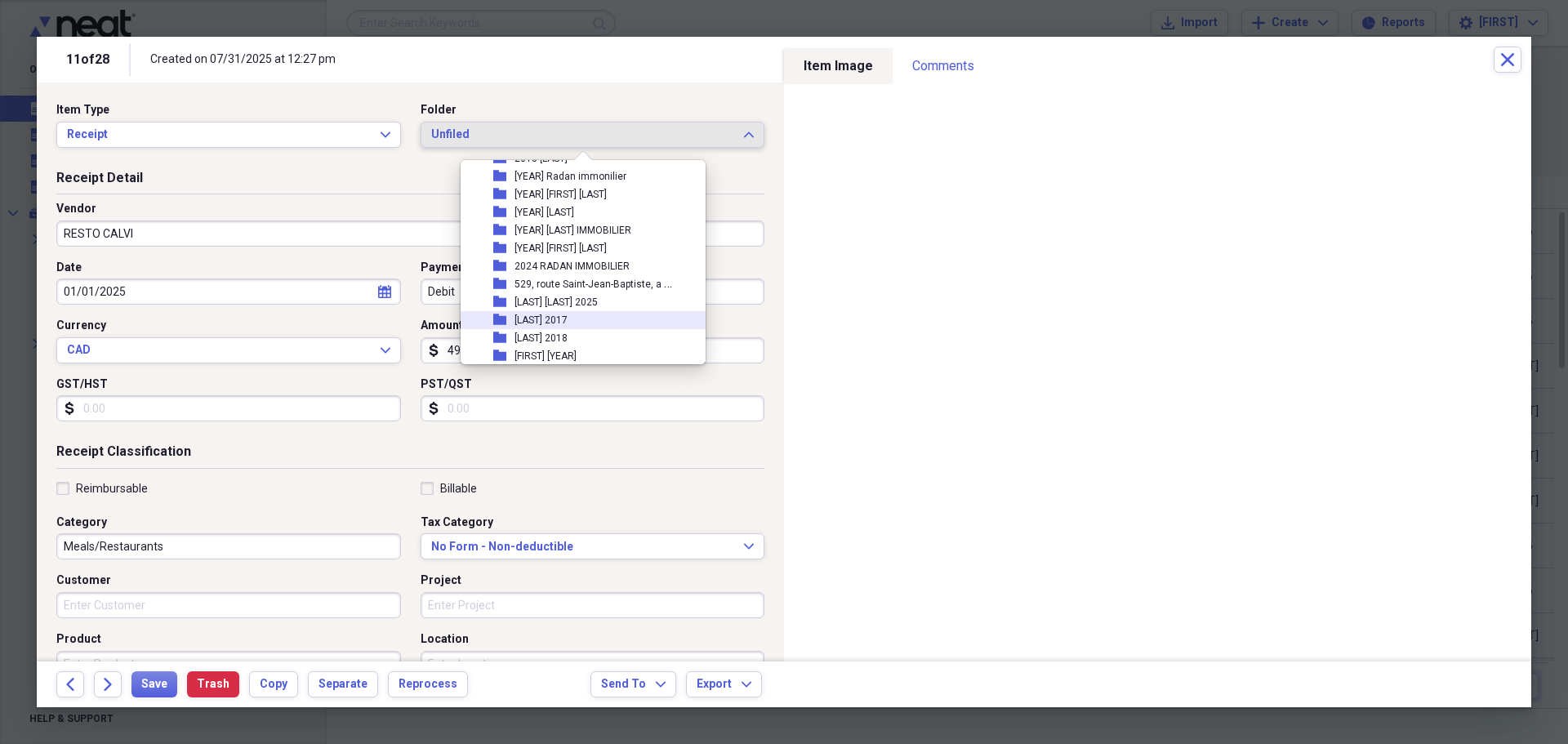 scroll, scrollTop: 572, scrollLeft: 0, axis: vertical 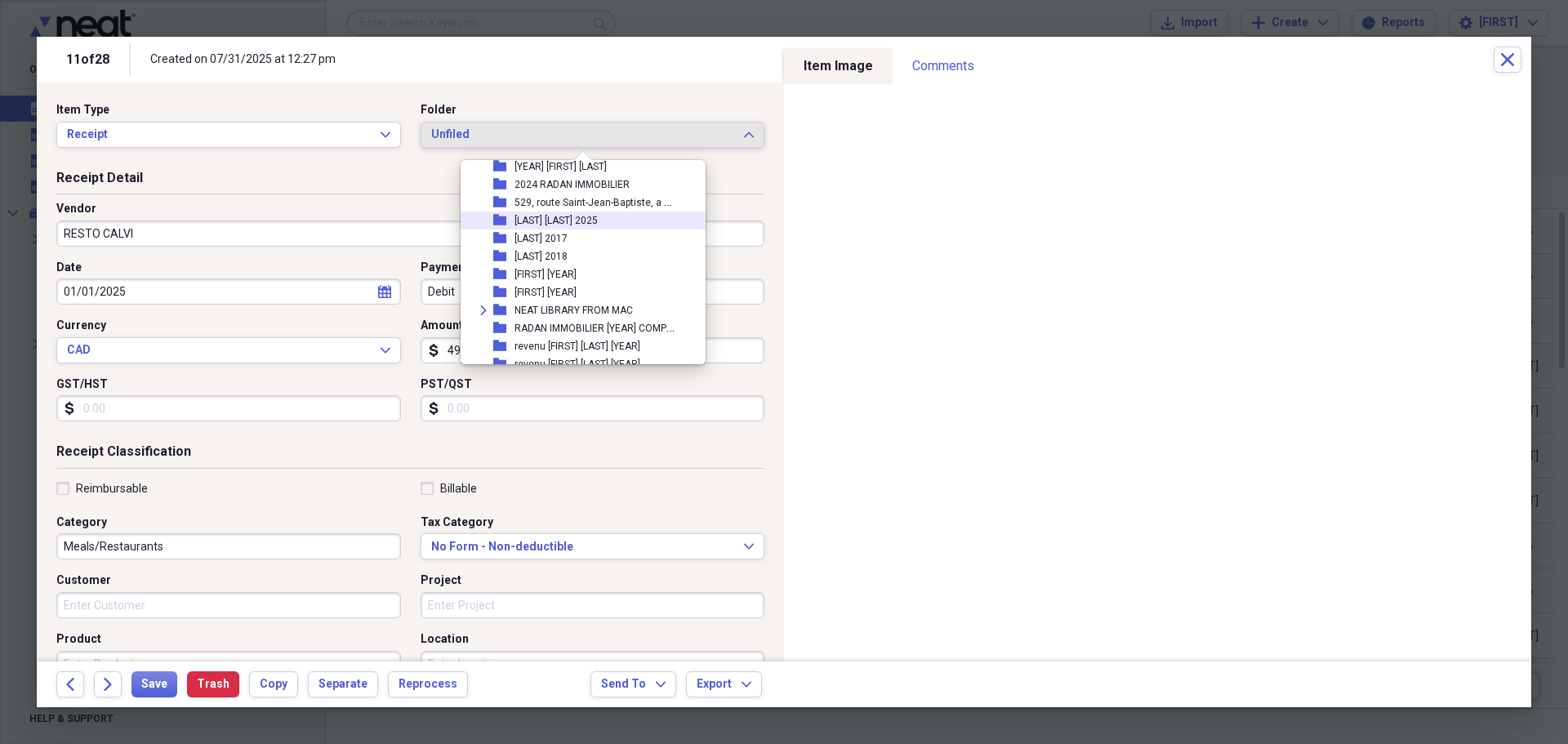 click on "[LAST] [LAST] 2025" at bounding box center (556, 221) 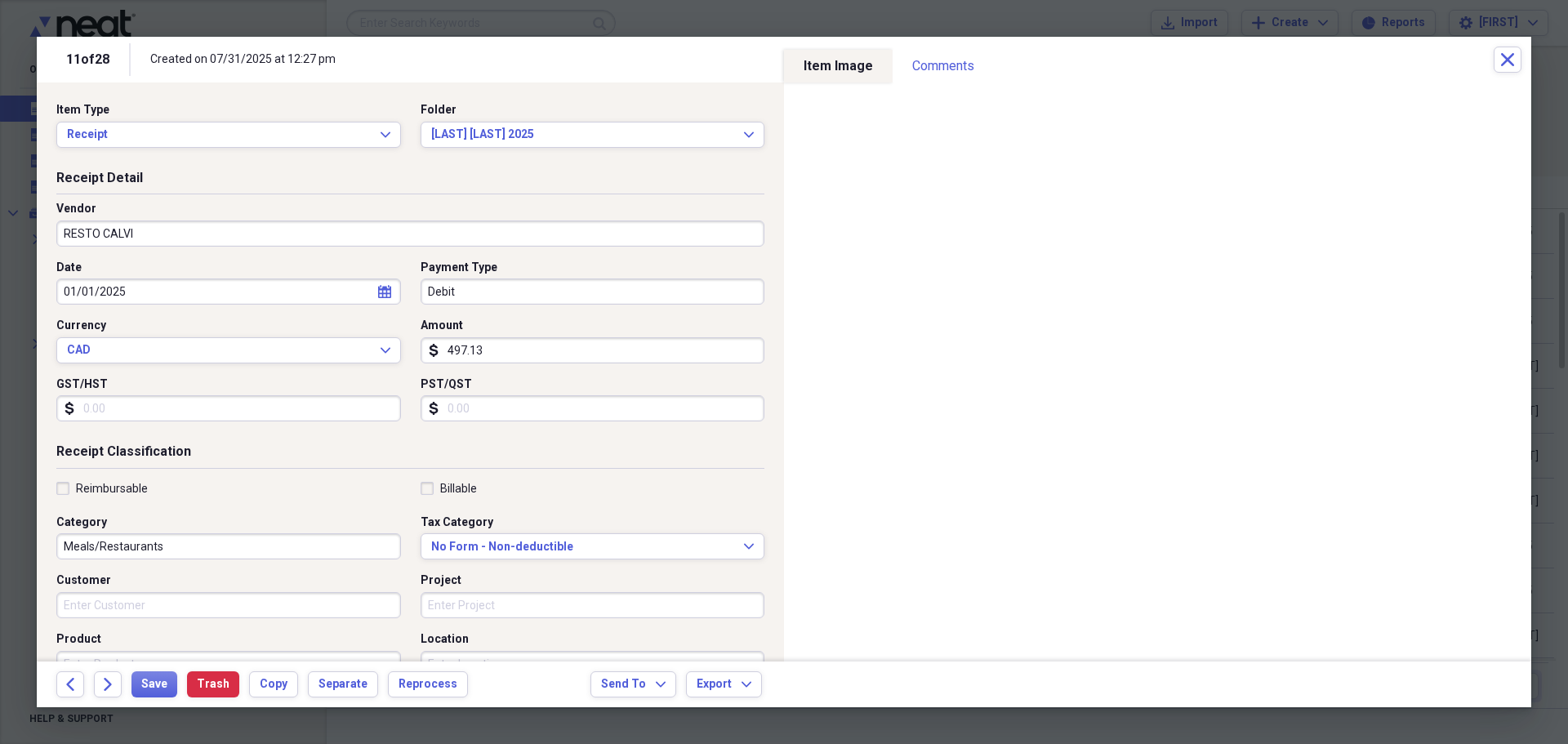click on "Debit" at bounding box center [593, 292] 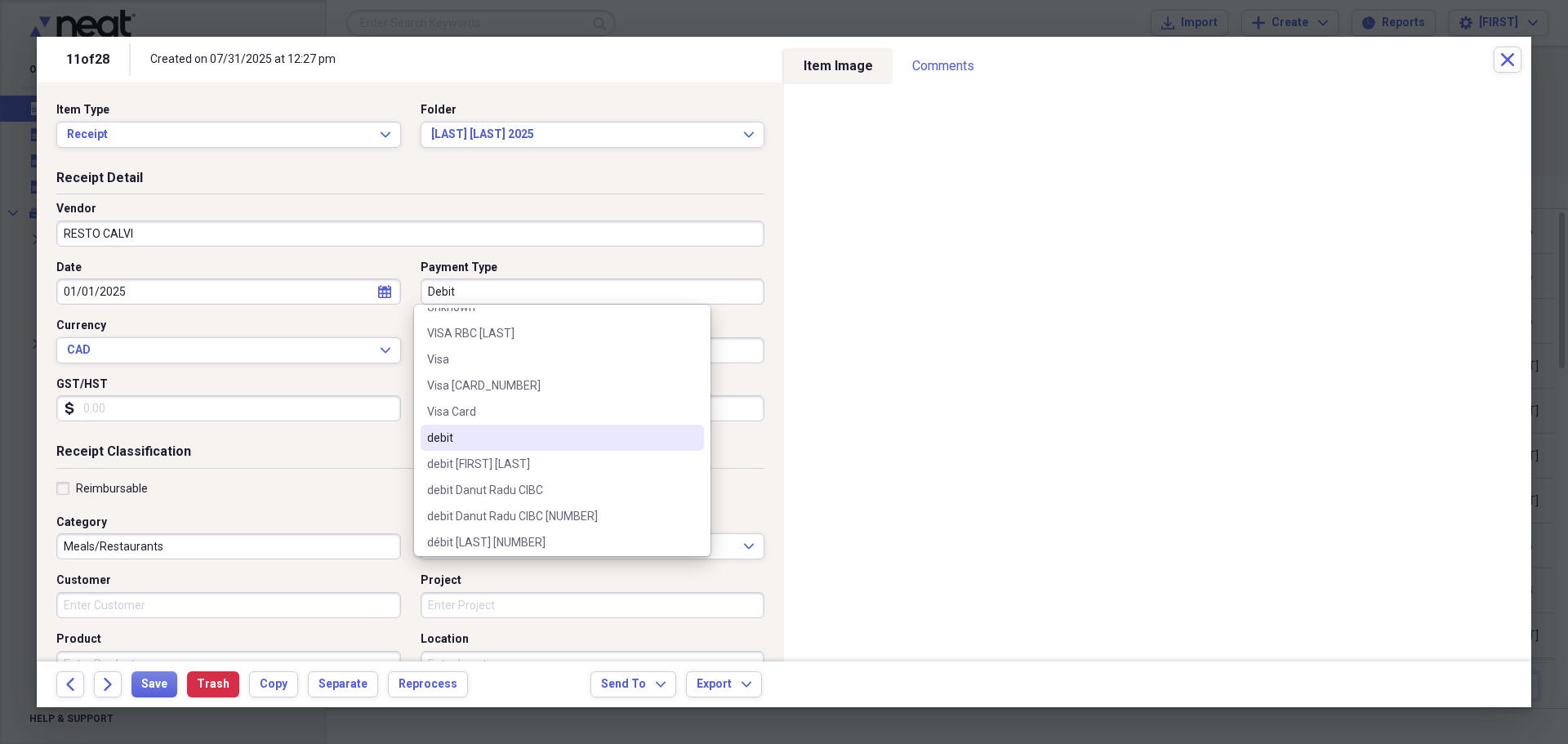 scroll, scrollTop: 1225, scrollLeft: 0, axis: vertical 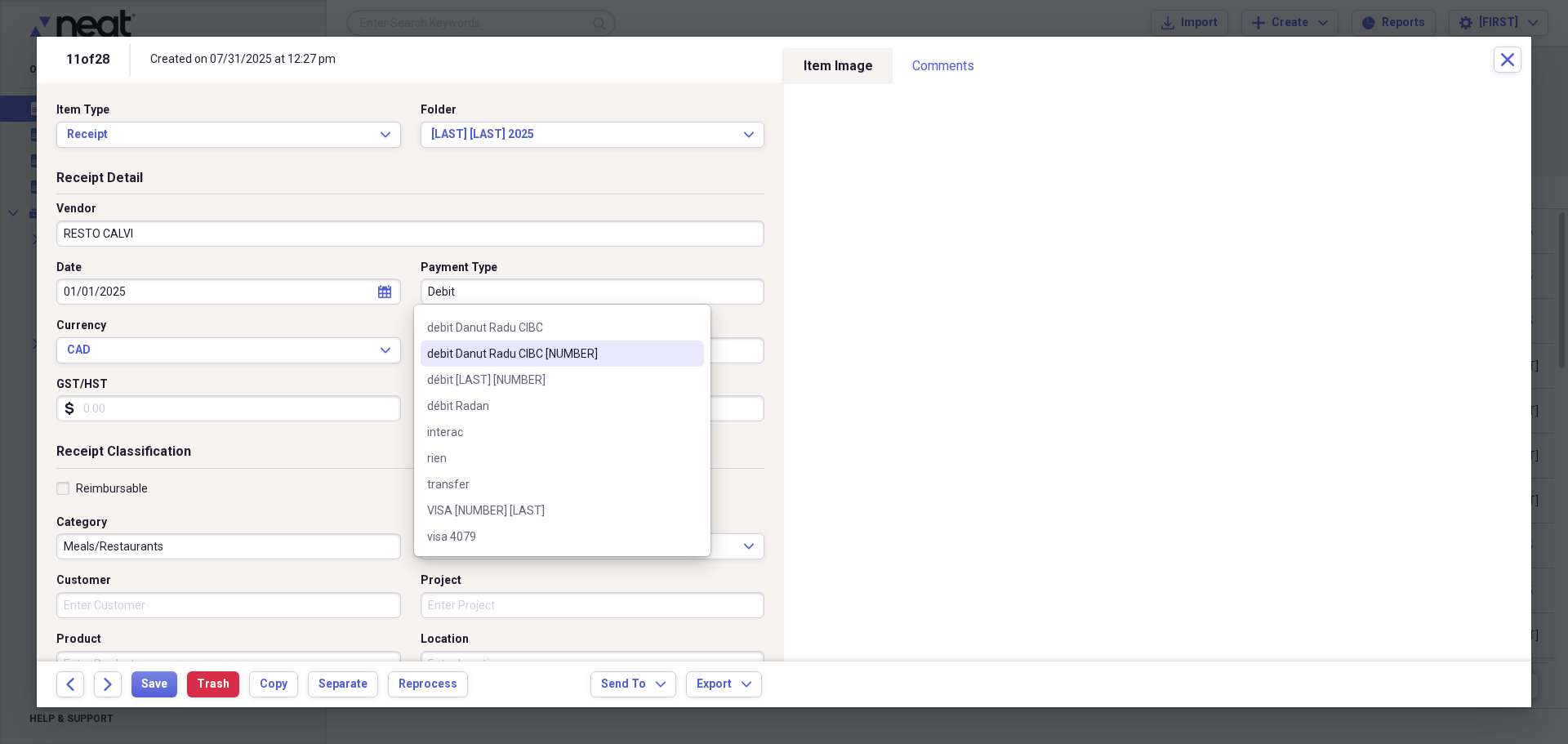 click on "debit Danut Radu CIBC [NUMBER]" at bounding box center [552, 354] 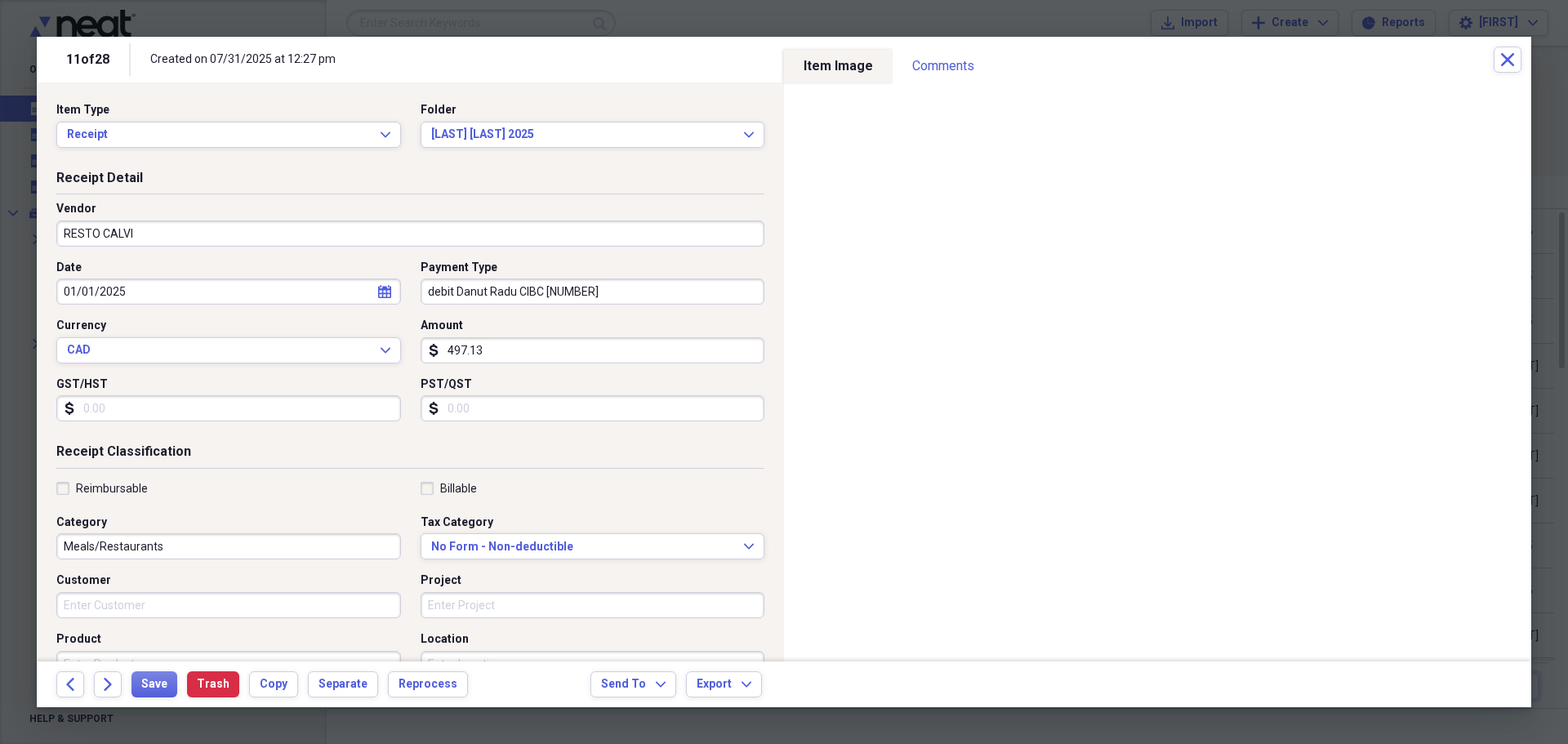 click on "Reimbursable" at bounding box center (102, 488) 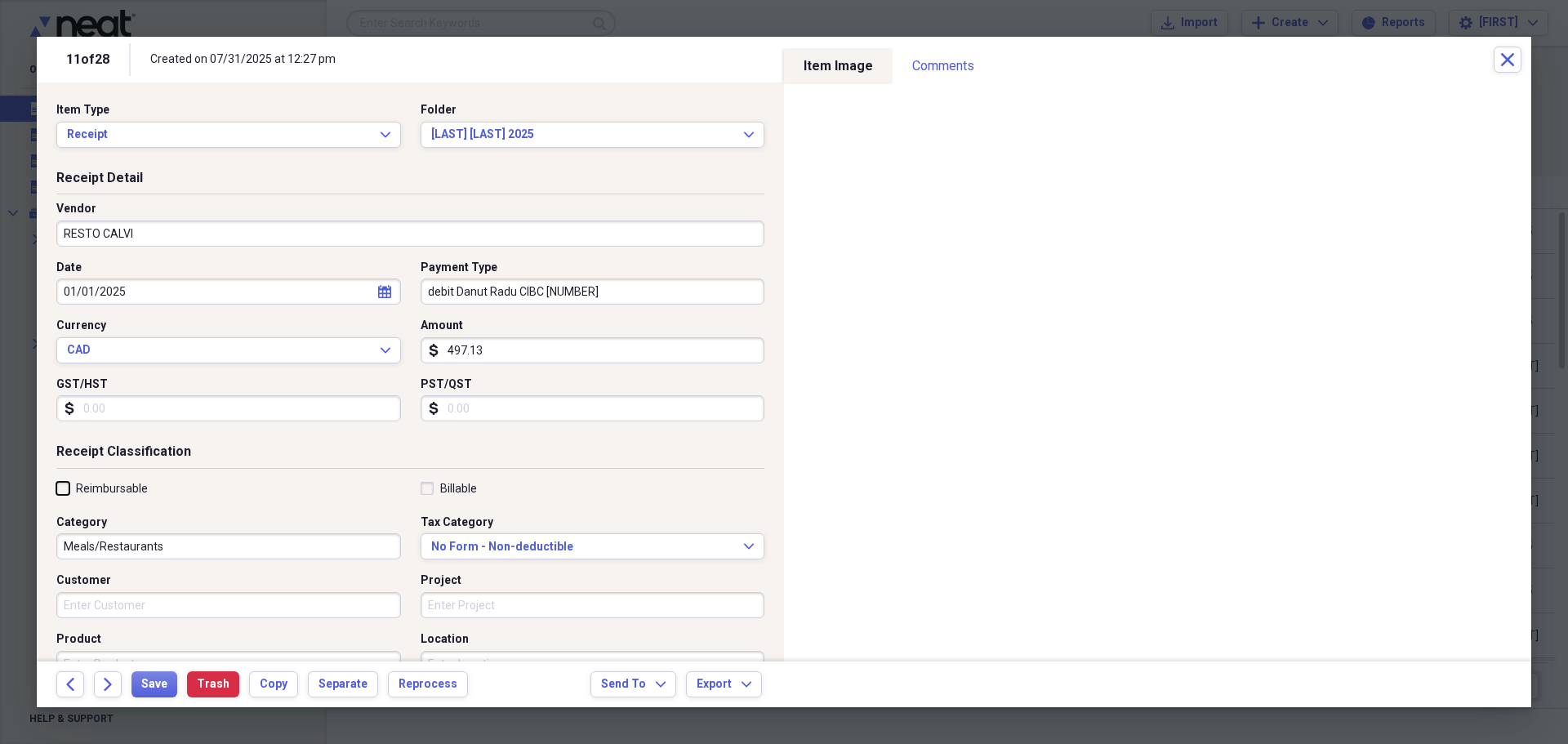 click on "Reimbursable" at bounding box center [56, 488] 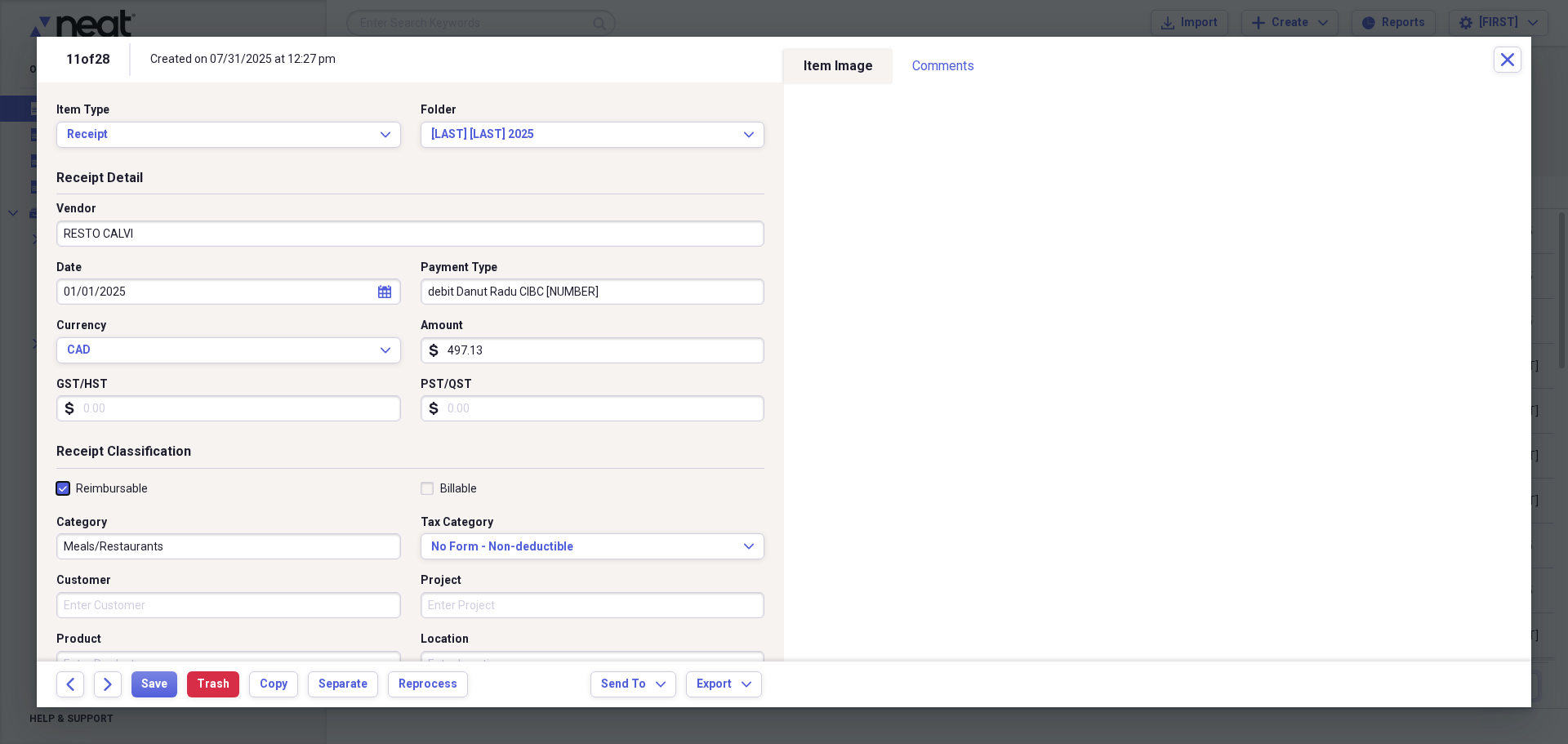 checkbox on "true" 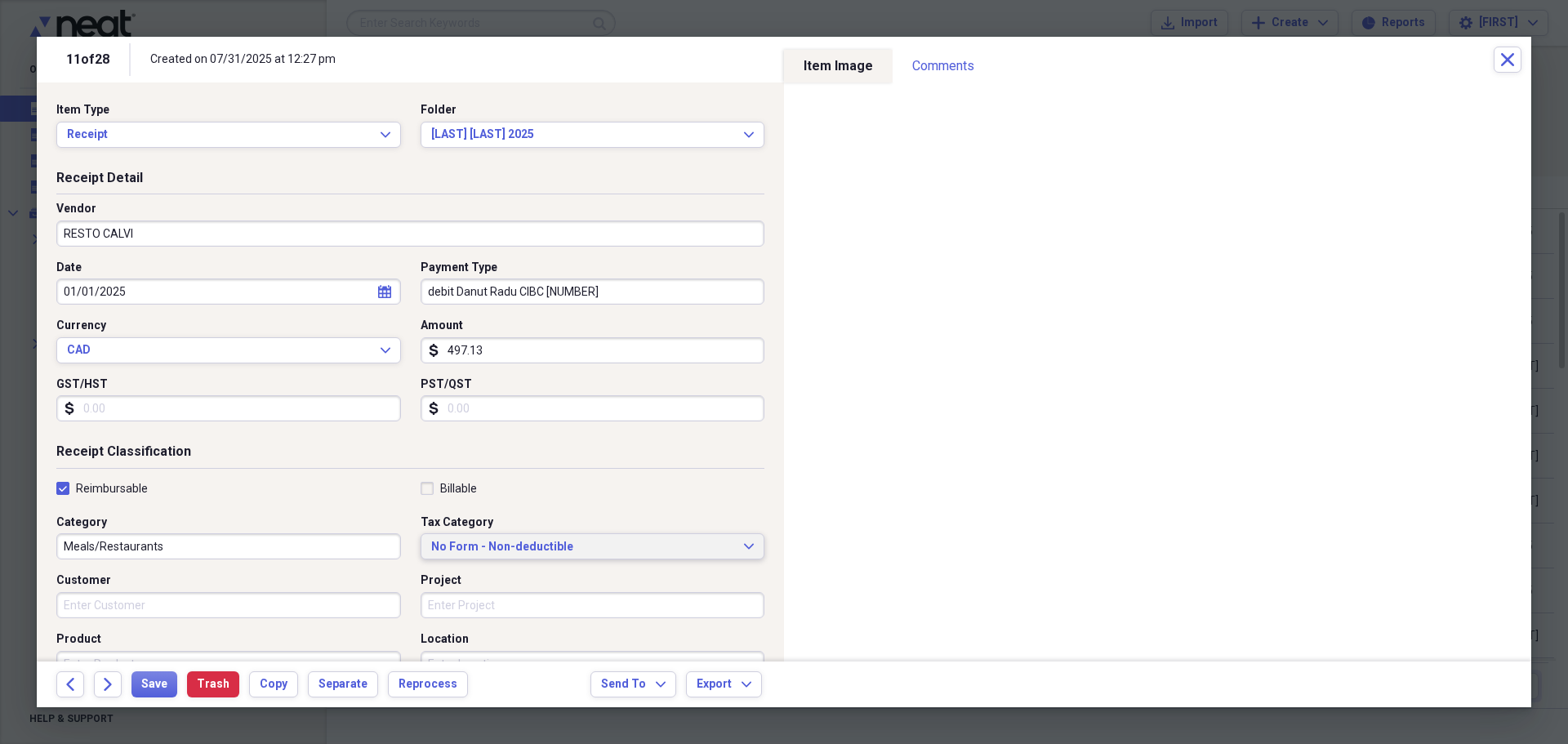 click on "No Form - Non-deductible" at bounding box center [583, 547] 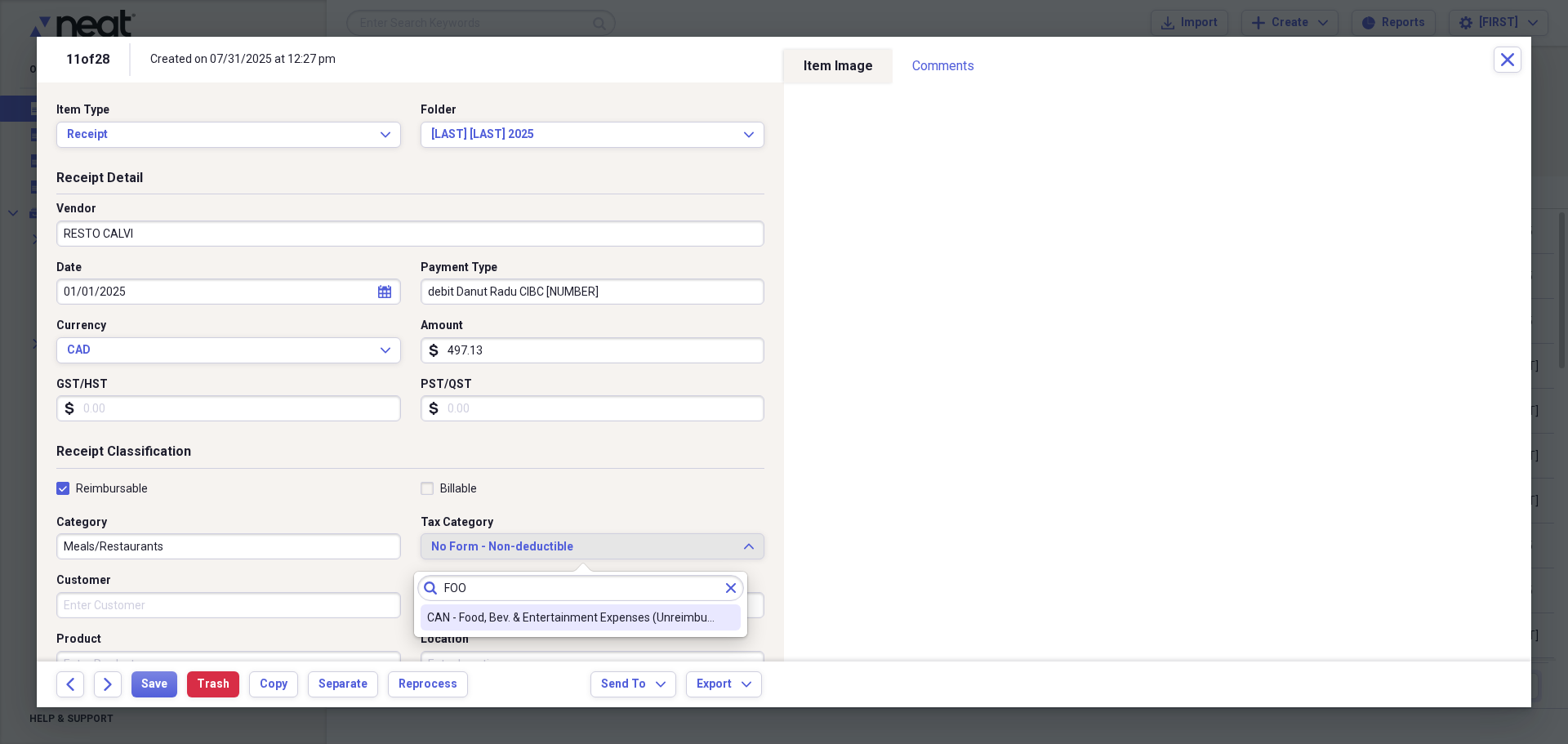 type on "FOO" 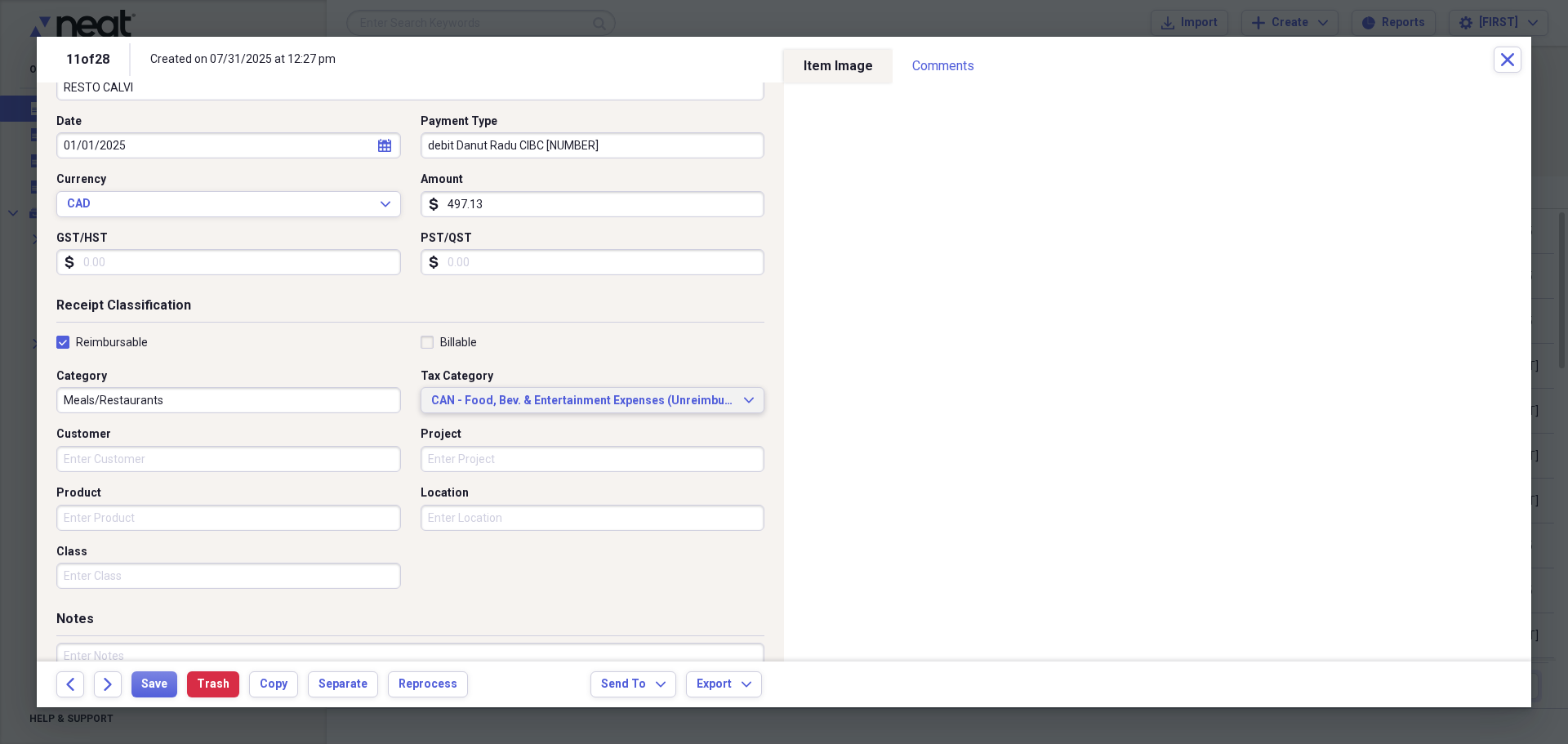 scroll, scrollTop: 163, scrollLeft: 0, axis: vertical 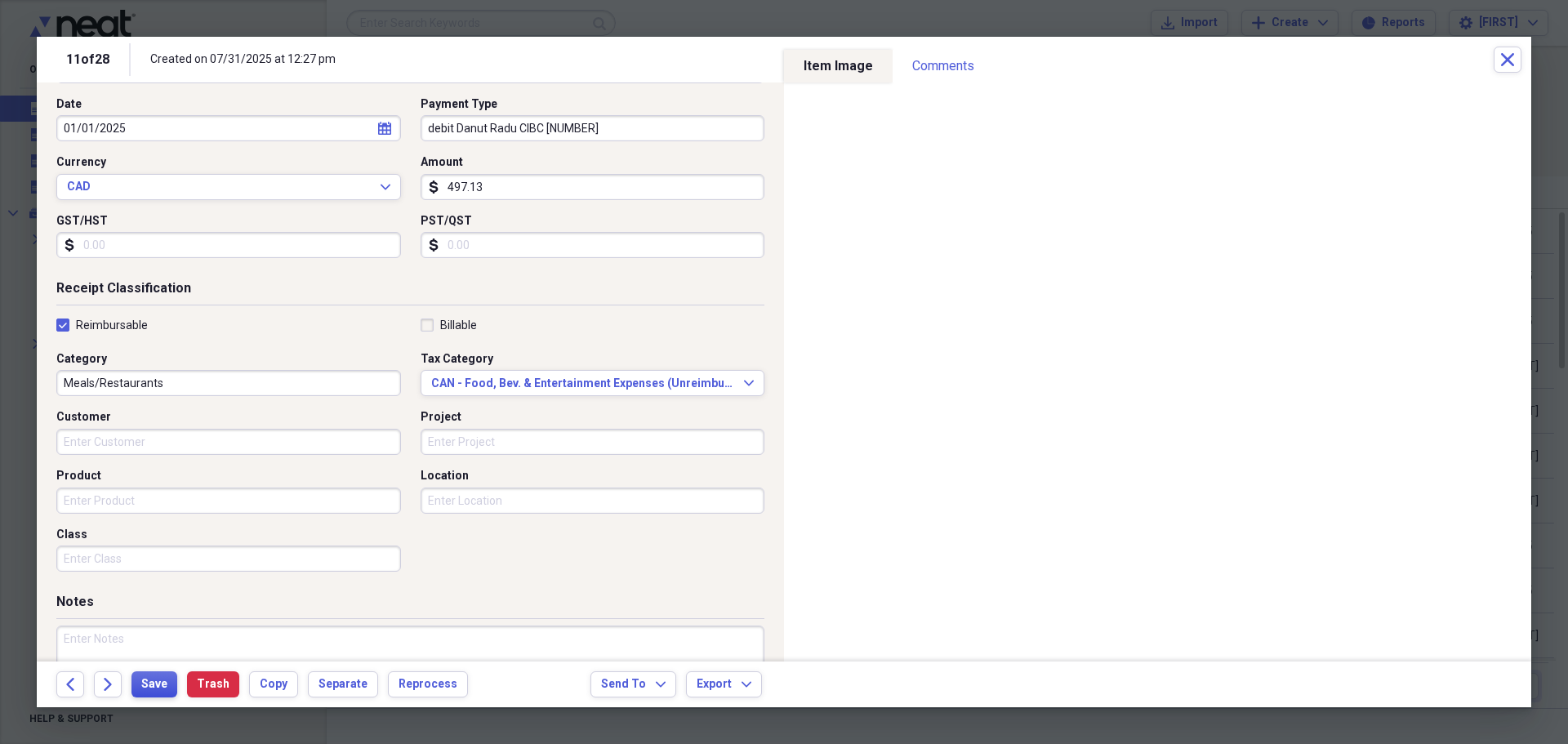 click on "Save" at bounding box center [154, 684] 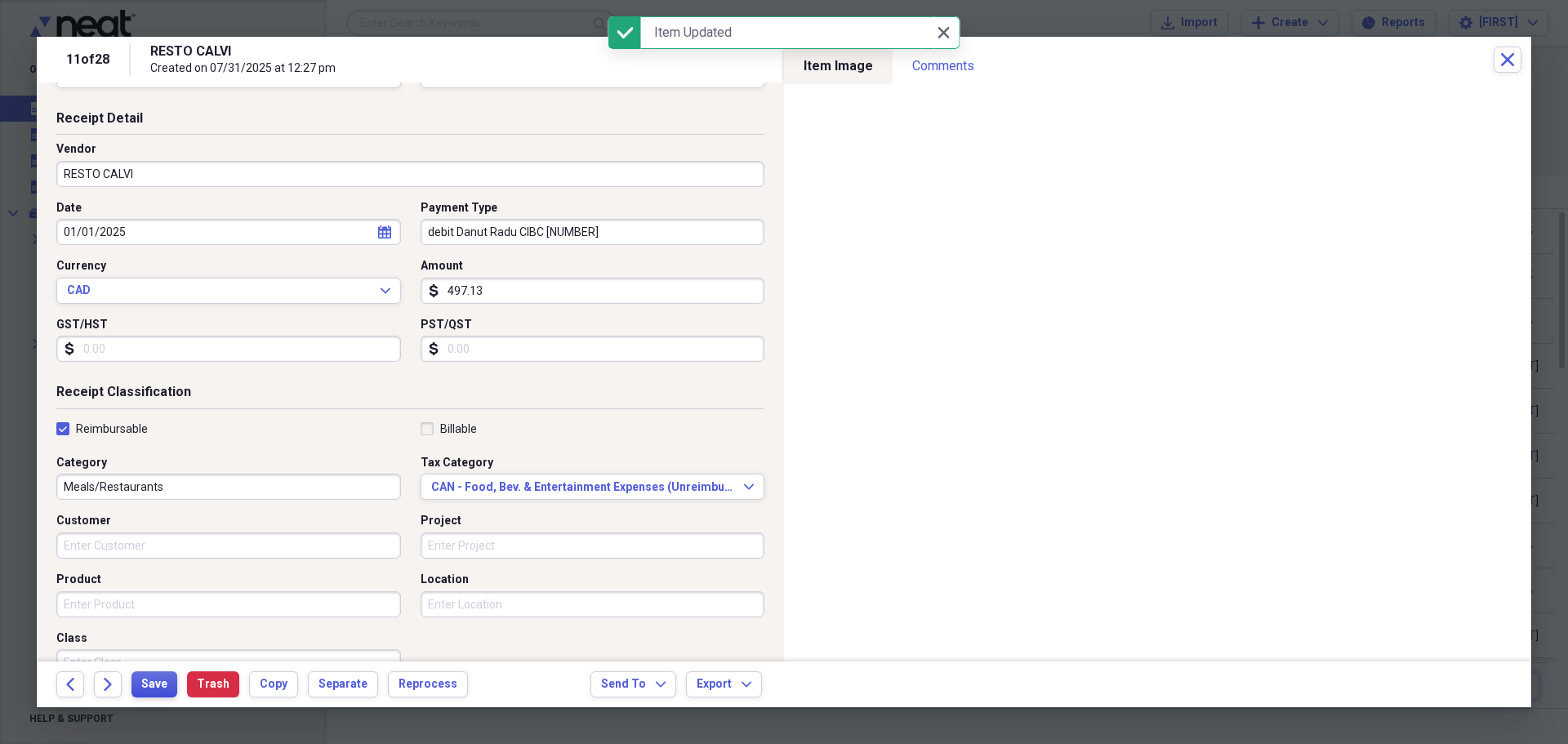 scroll, scrollTop: 0, scrollLeft: 0, axis: both 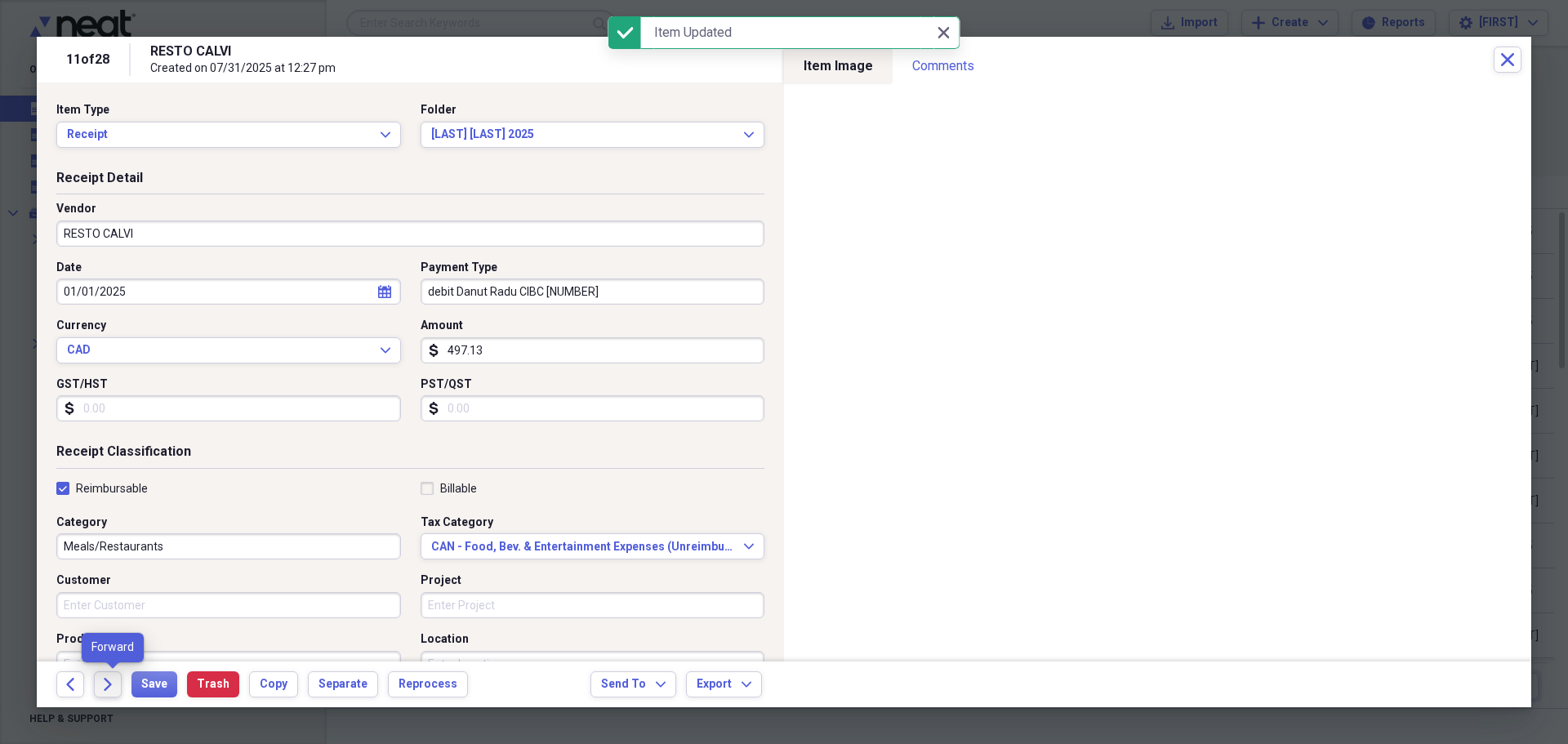 click on "Forward" 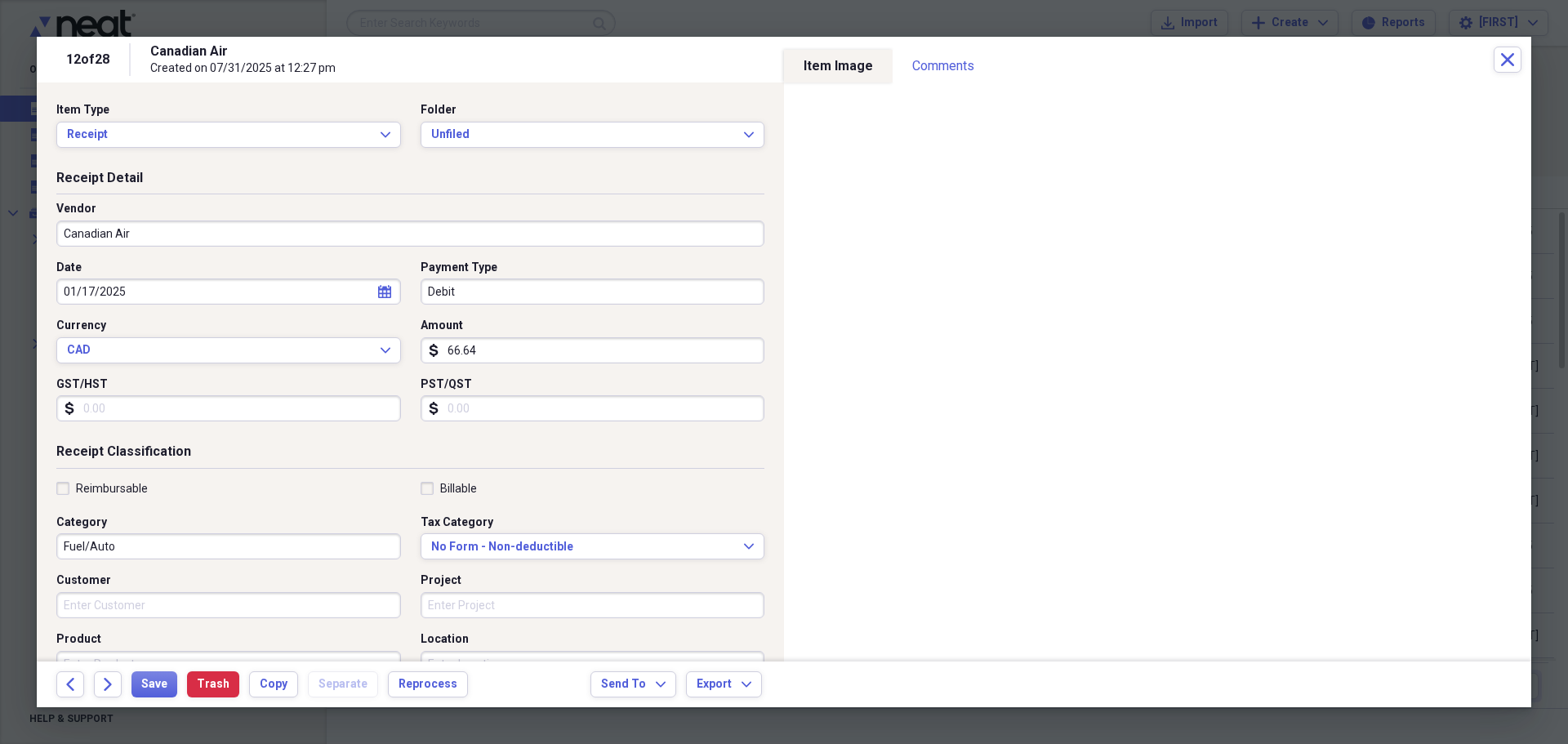 click on "Debit" at bounding box center [593, 292] 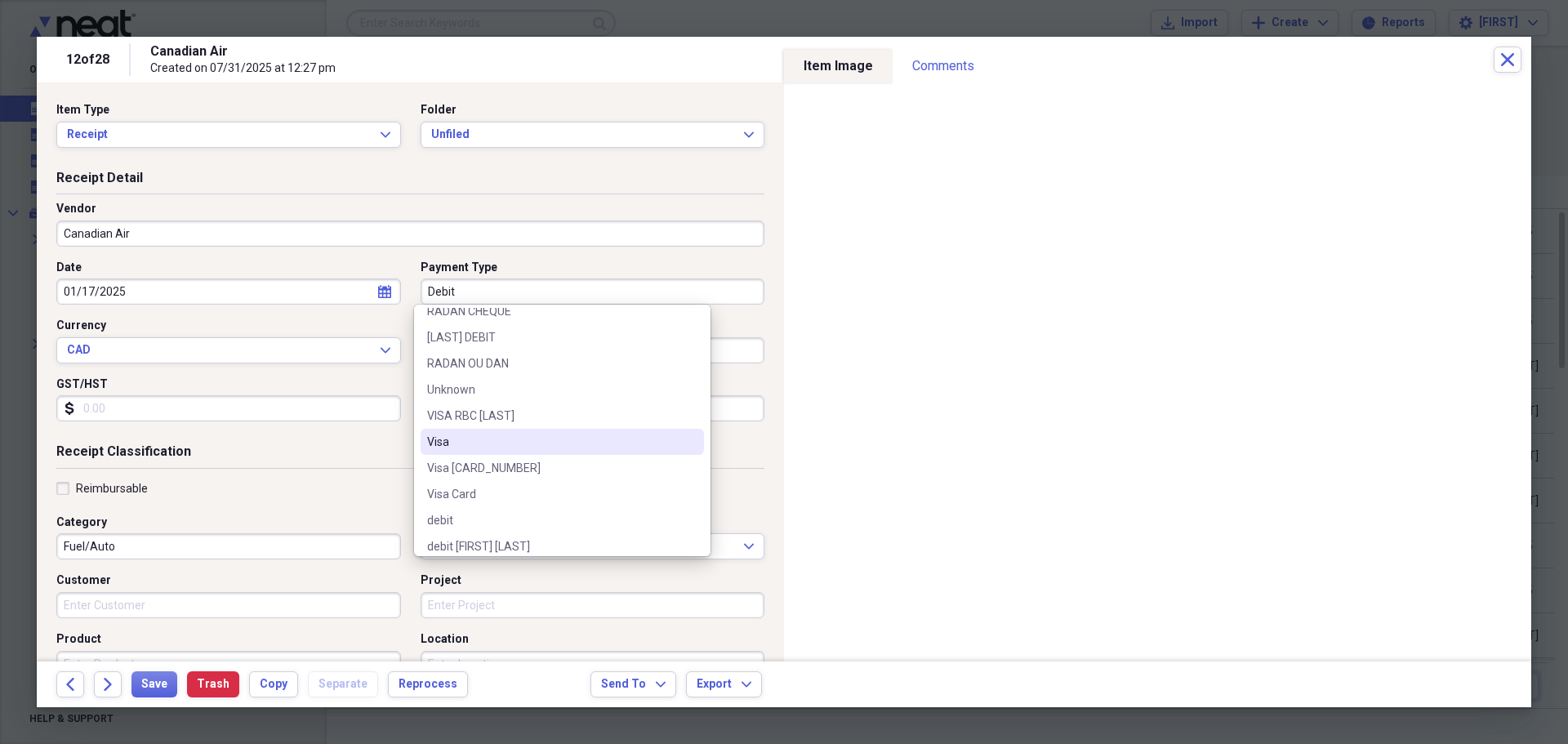 scroll, scrollTop: 1225, scrollLeft: 0, axis: vertical 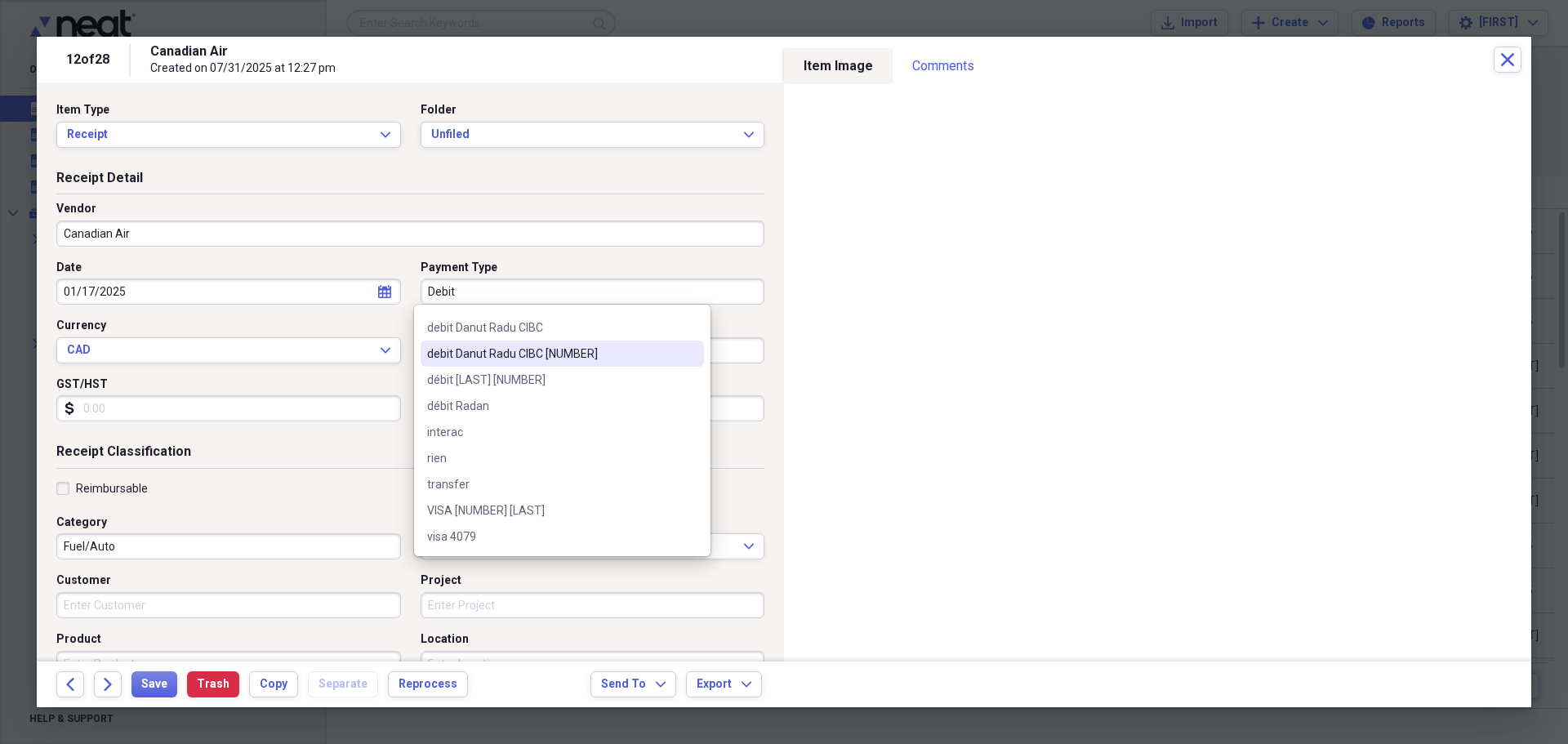 click on "debit Danut Radu CIBC [NUMBER]" at bounding box center (552, 354) 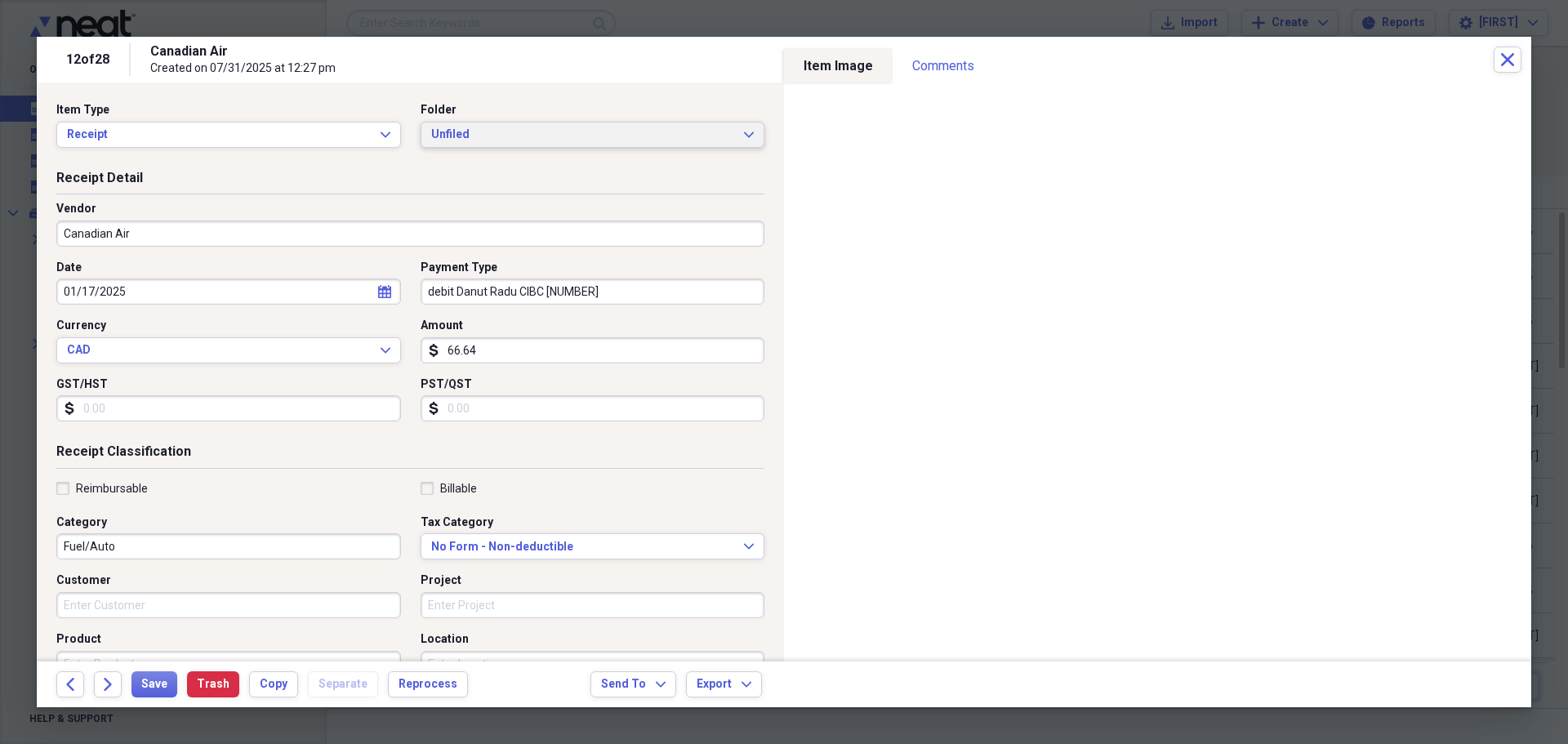 click 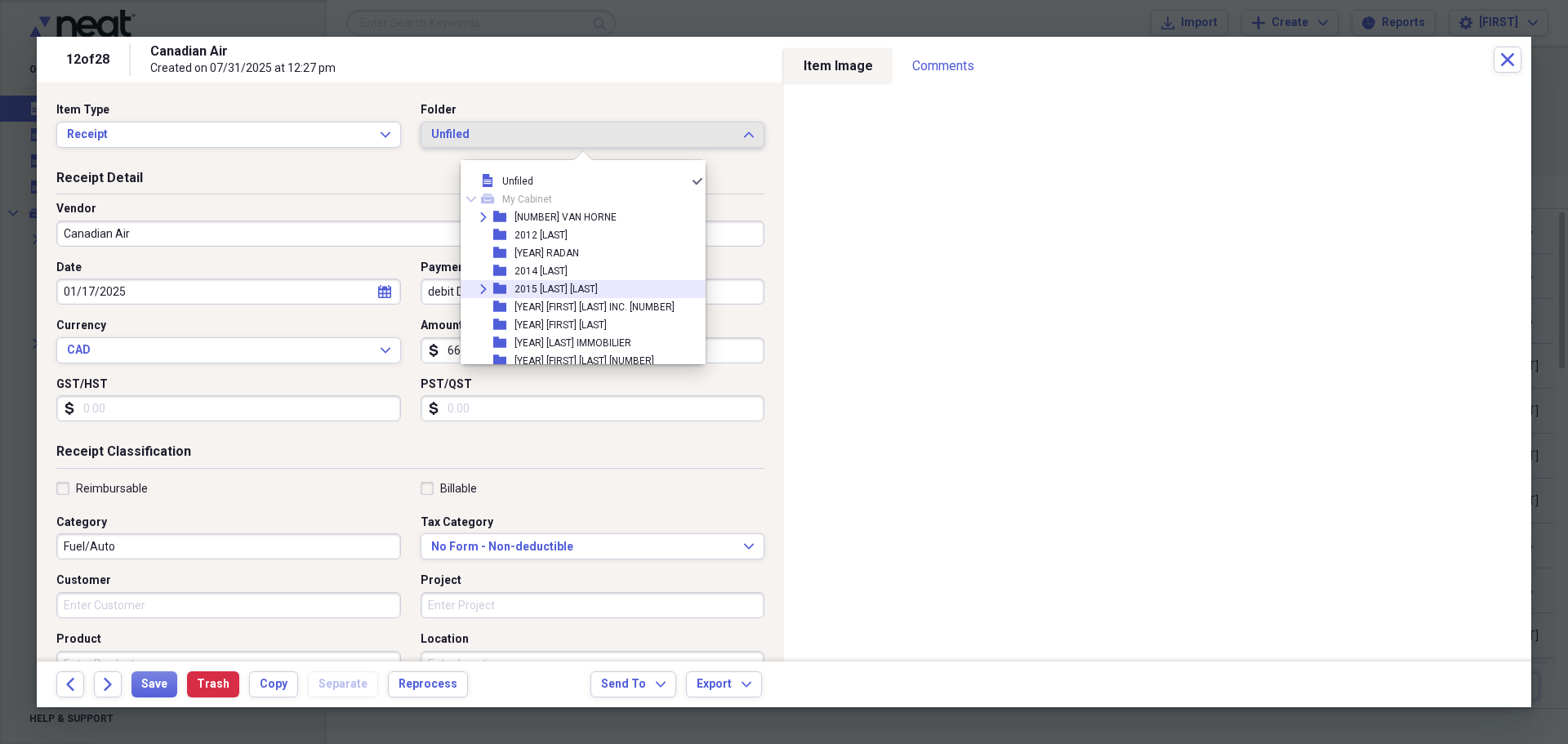 scroll, scrollTop: 490, scrollLeft: 0, axis: vertical 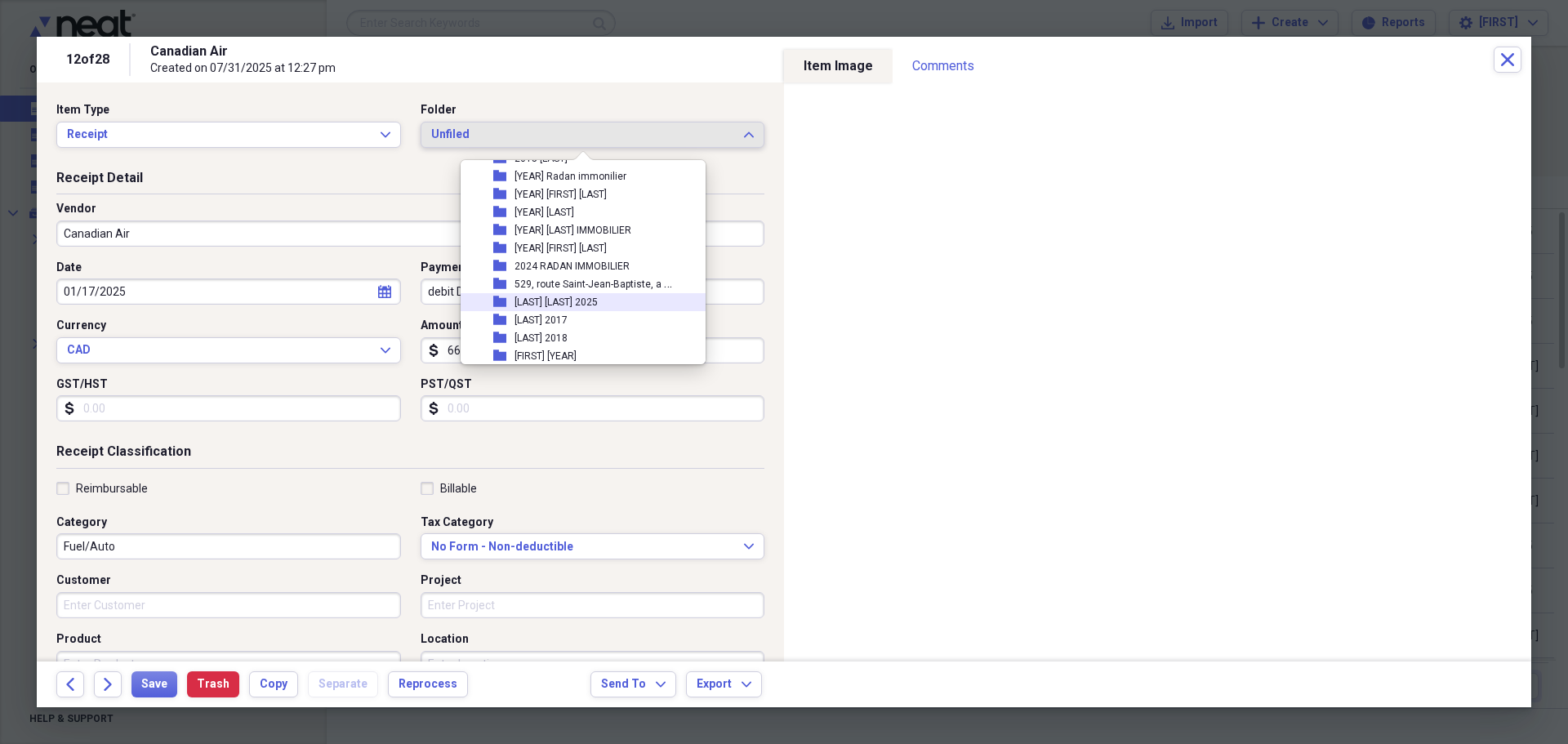 click on "[LAST] [LAST] 2025" at bounding box center [556, 302] 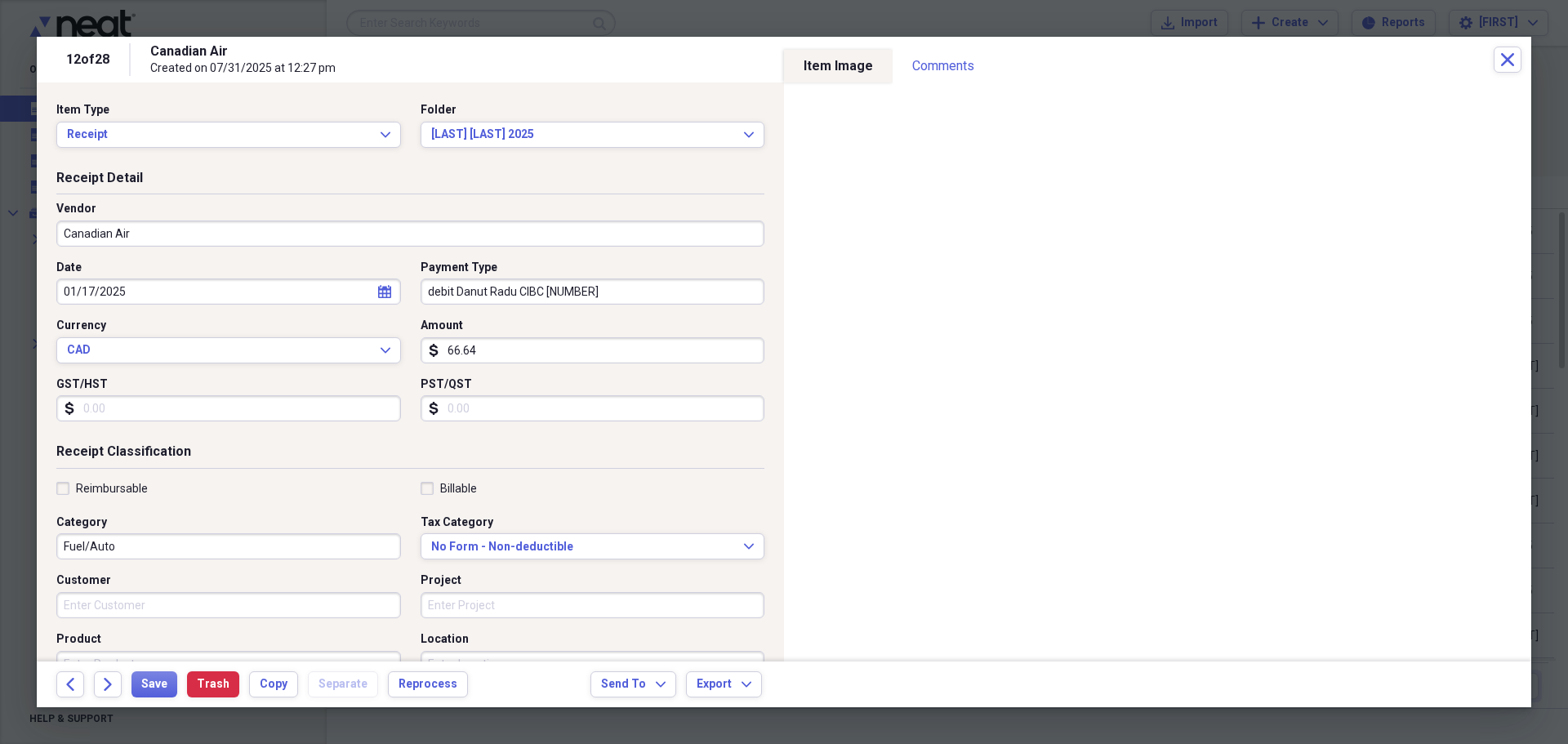 click on "Reimbursable" at bounding box center (102, 488) 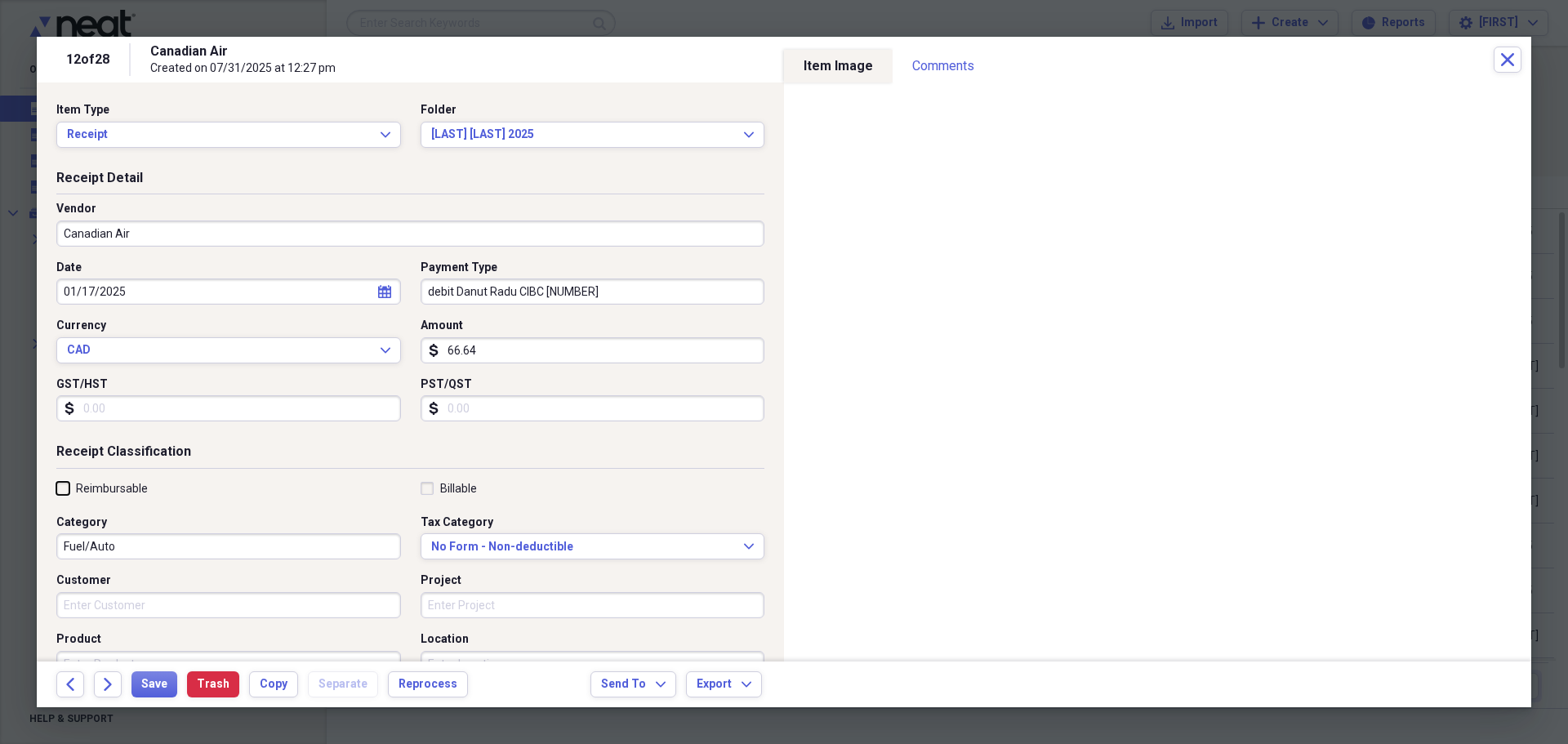 click on "Reimbursable" at bounding box center (56, 488) 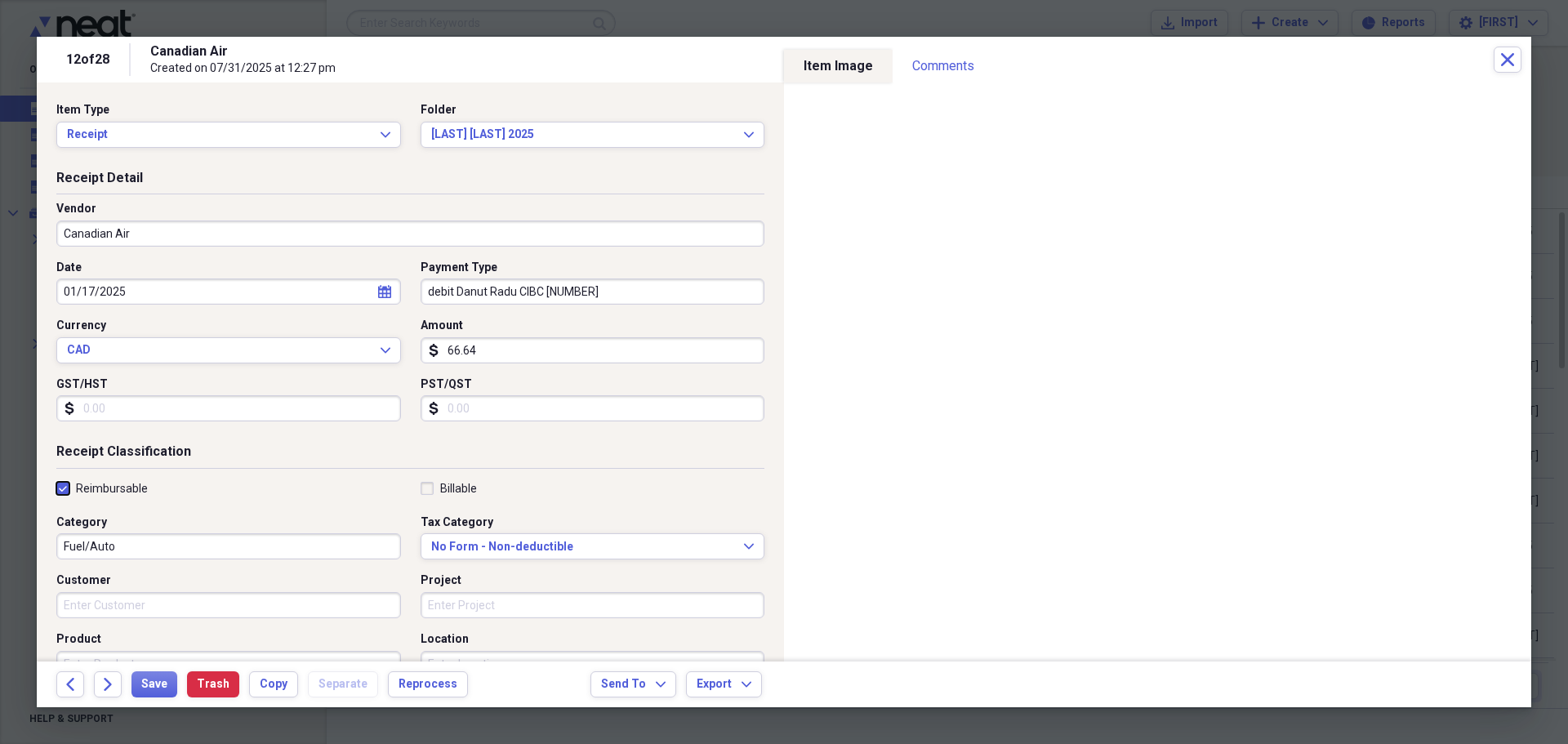 checkbox on "true" 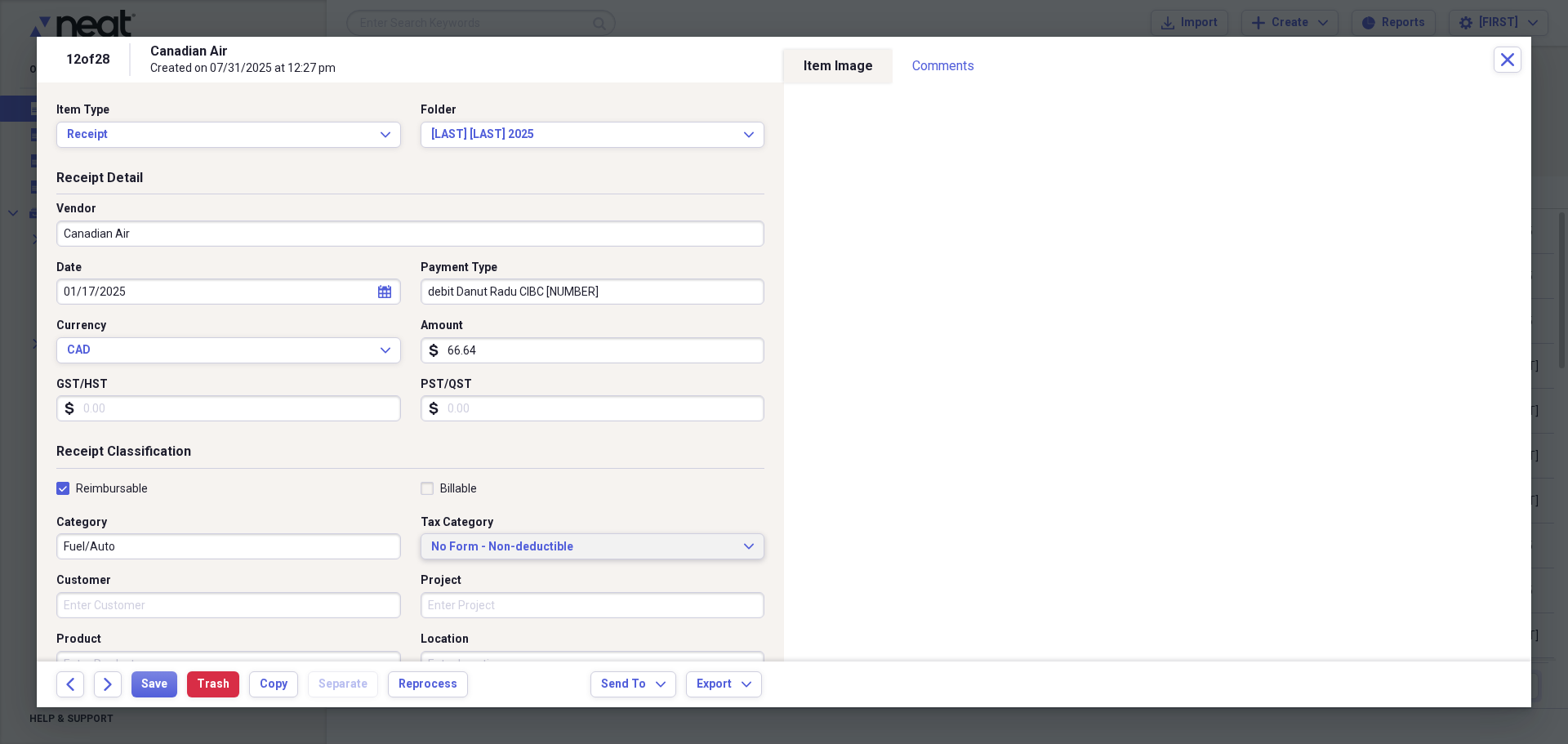 click on "No Form - Non-deductible" at bounding box center [583, 547] 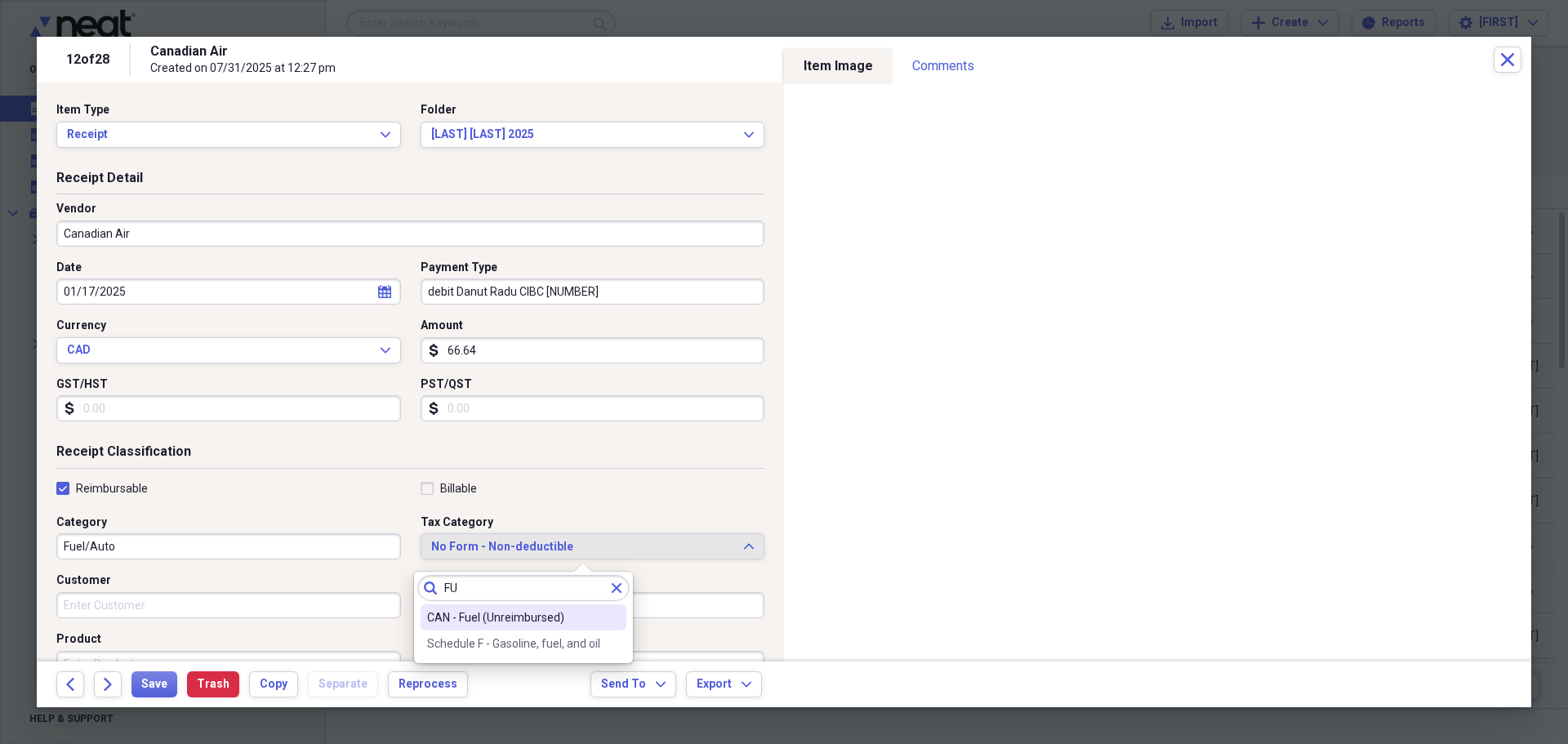 type on "FU" 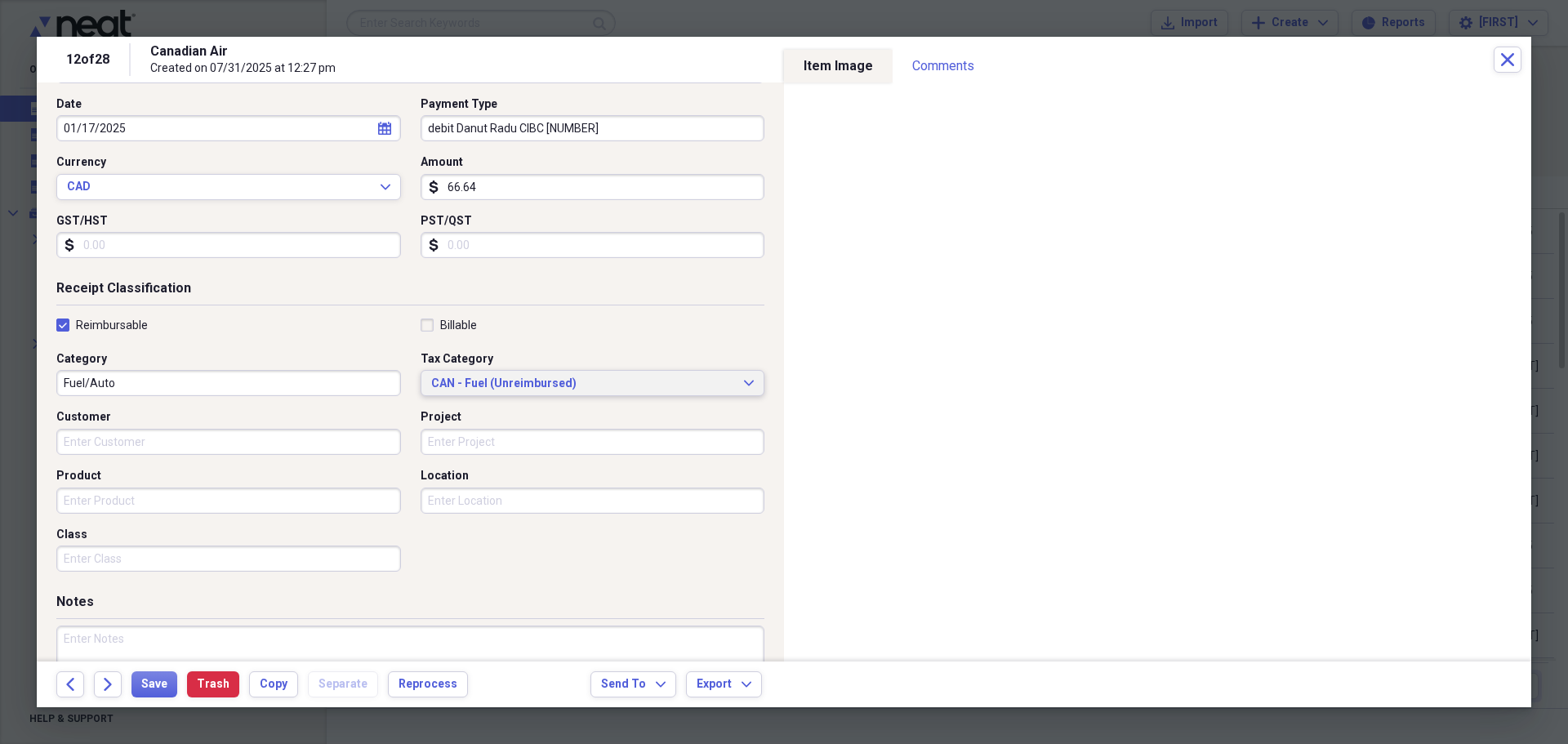 scroll, scrollTop: 245, scrollLeft: 0, axis: vertical 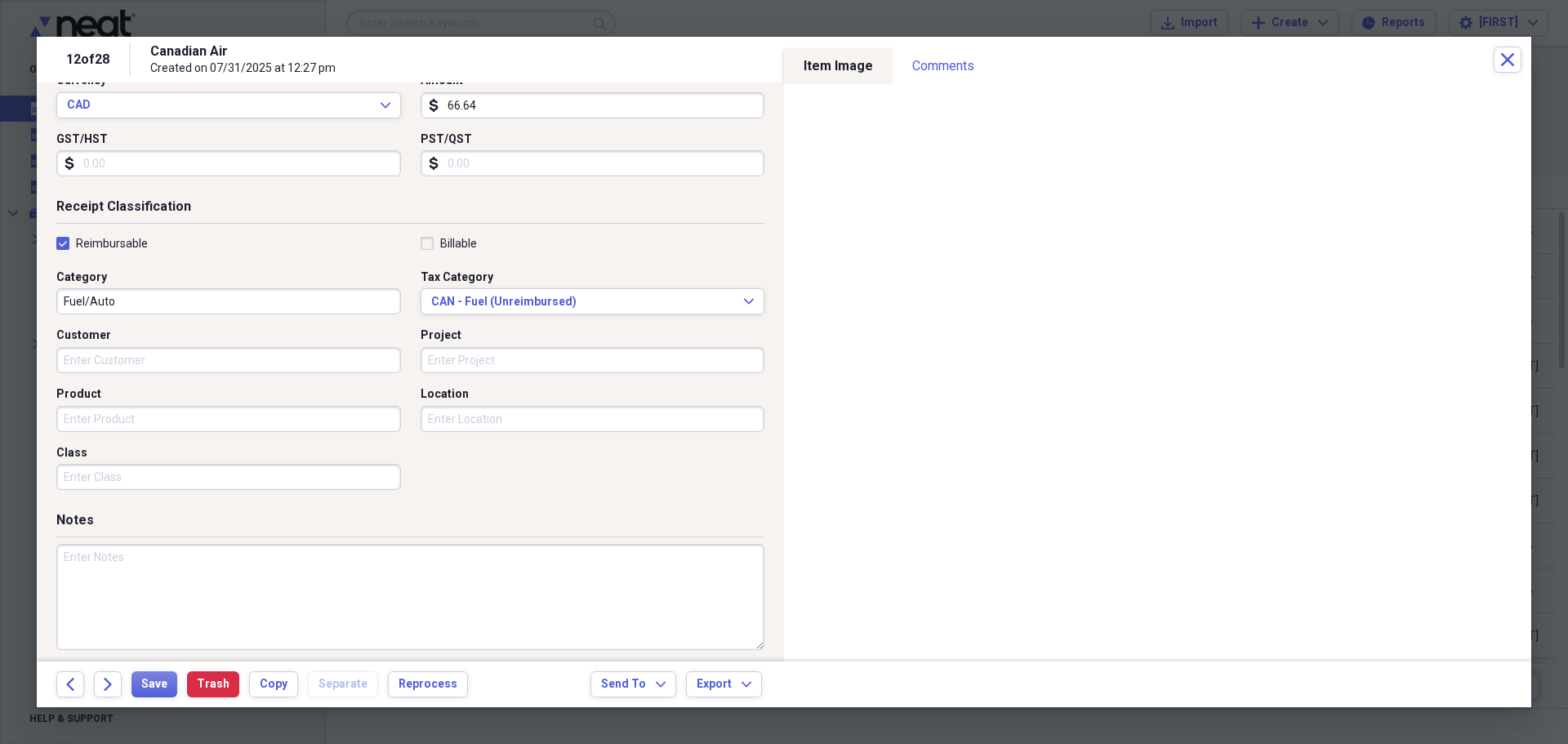 click at bounding box center [410, 597] 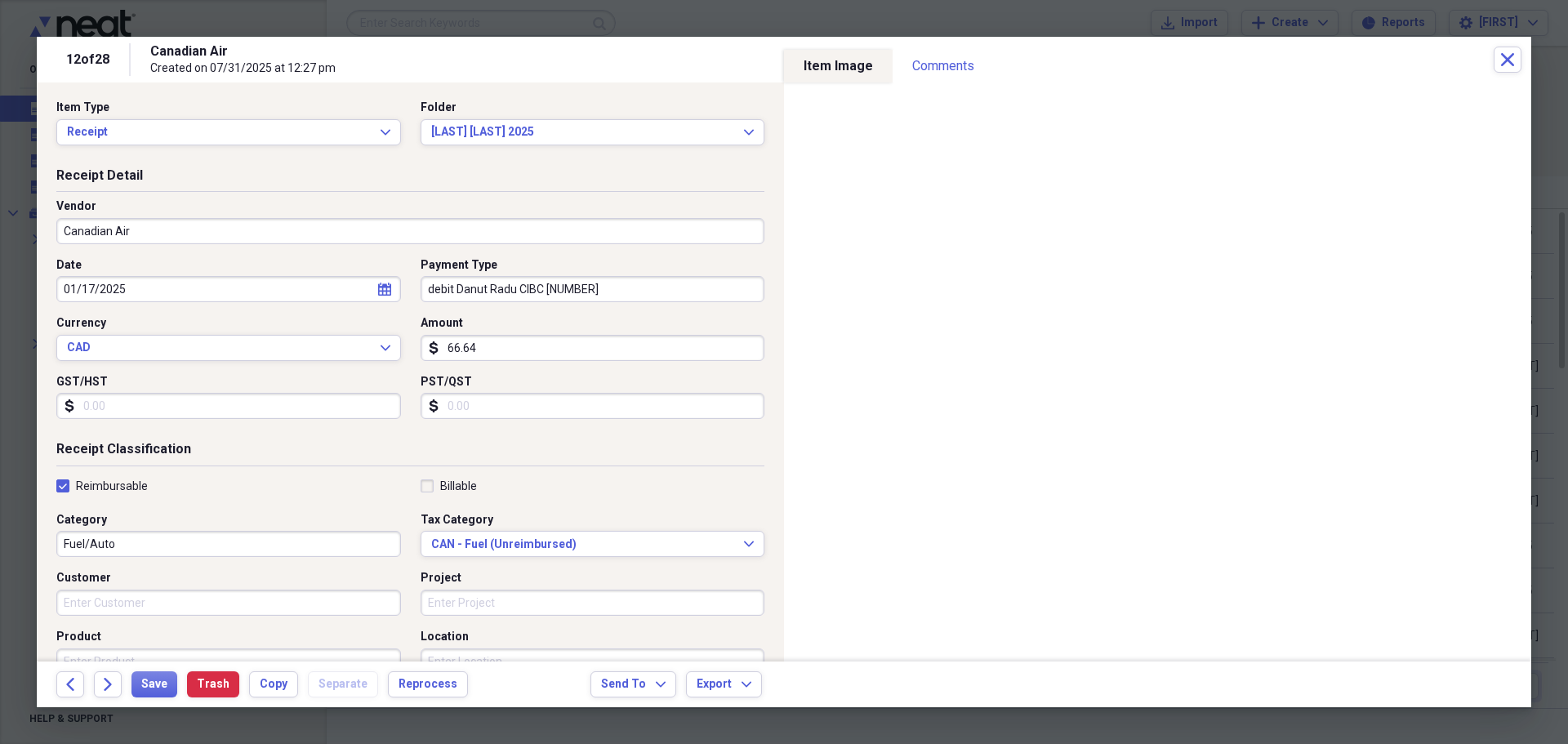scroll, scrollTop: 0, scrollLeft: 0, axis: both 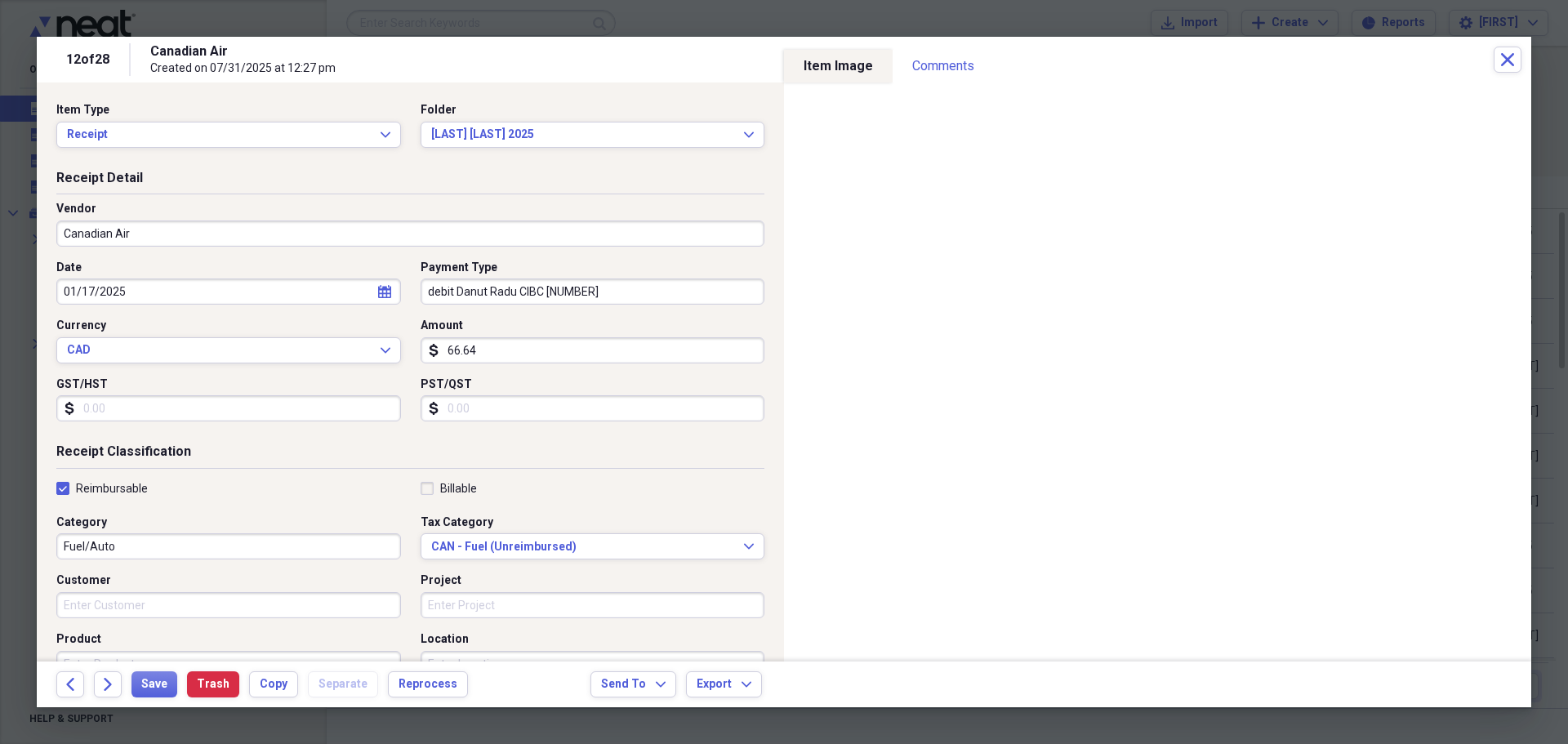 type on "OIL" 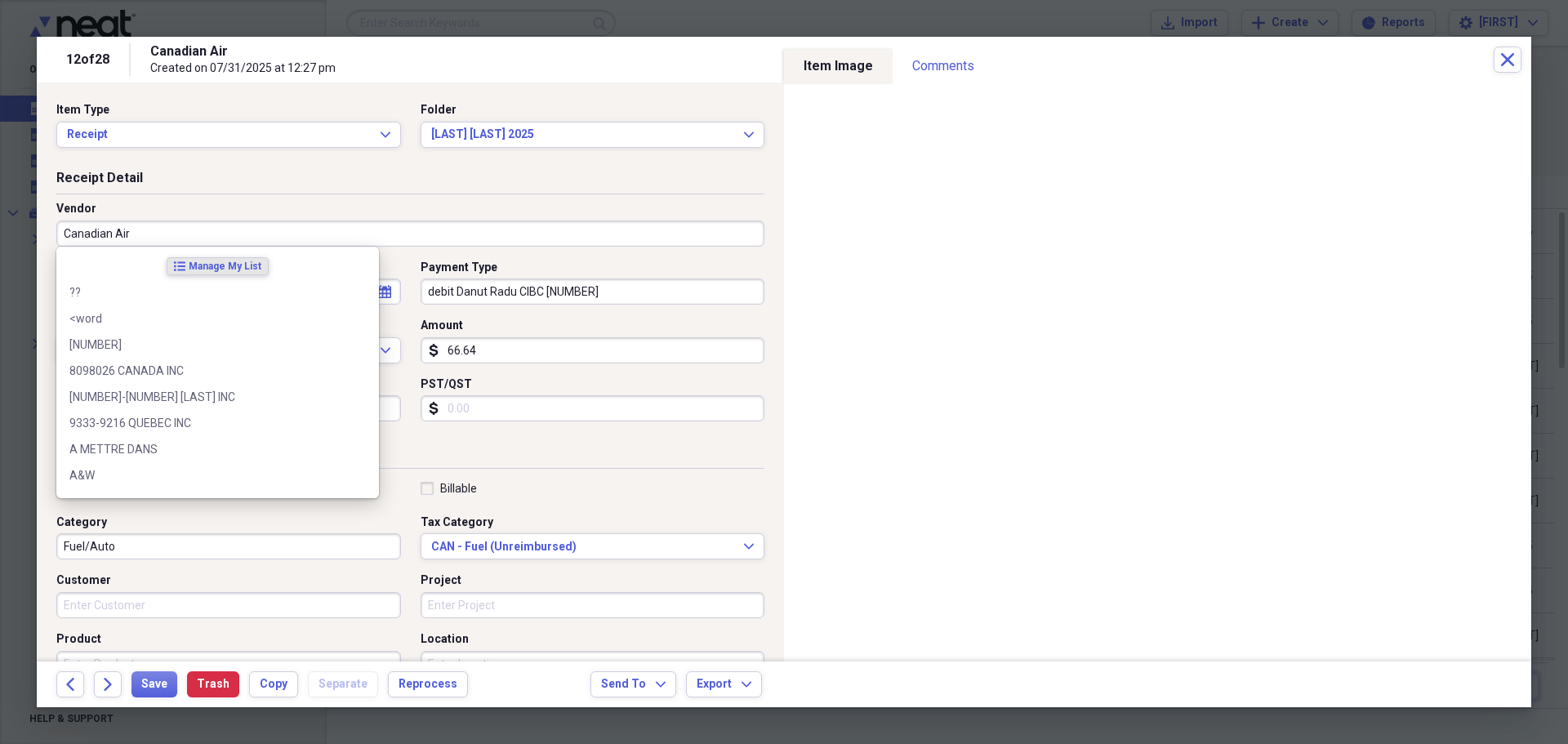 click on "Canadian Air" at bounding box center (410, 234) 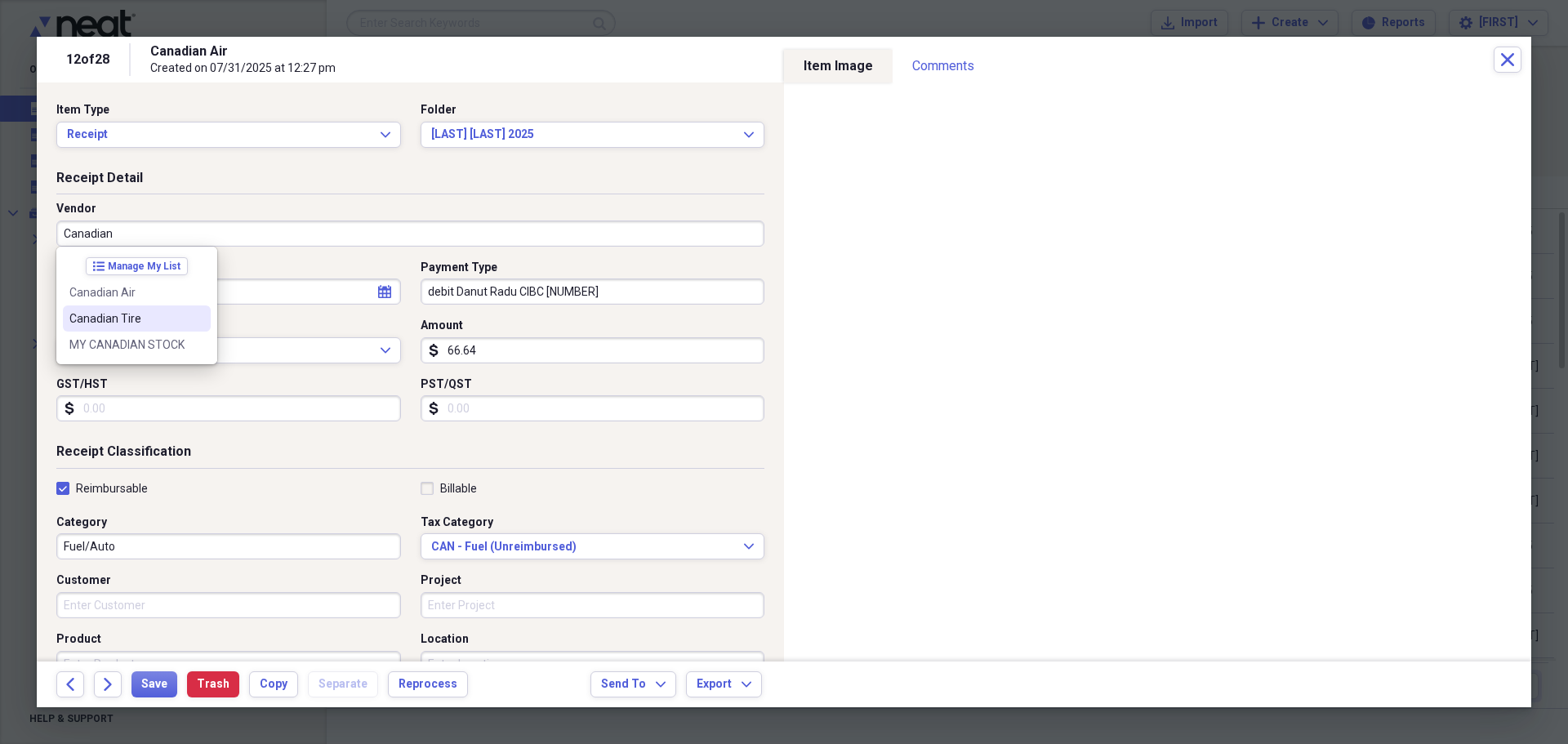 click on "Canadian Tire" at bounding box center [127, 319] 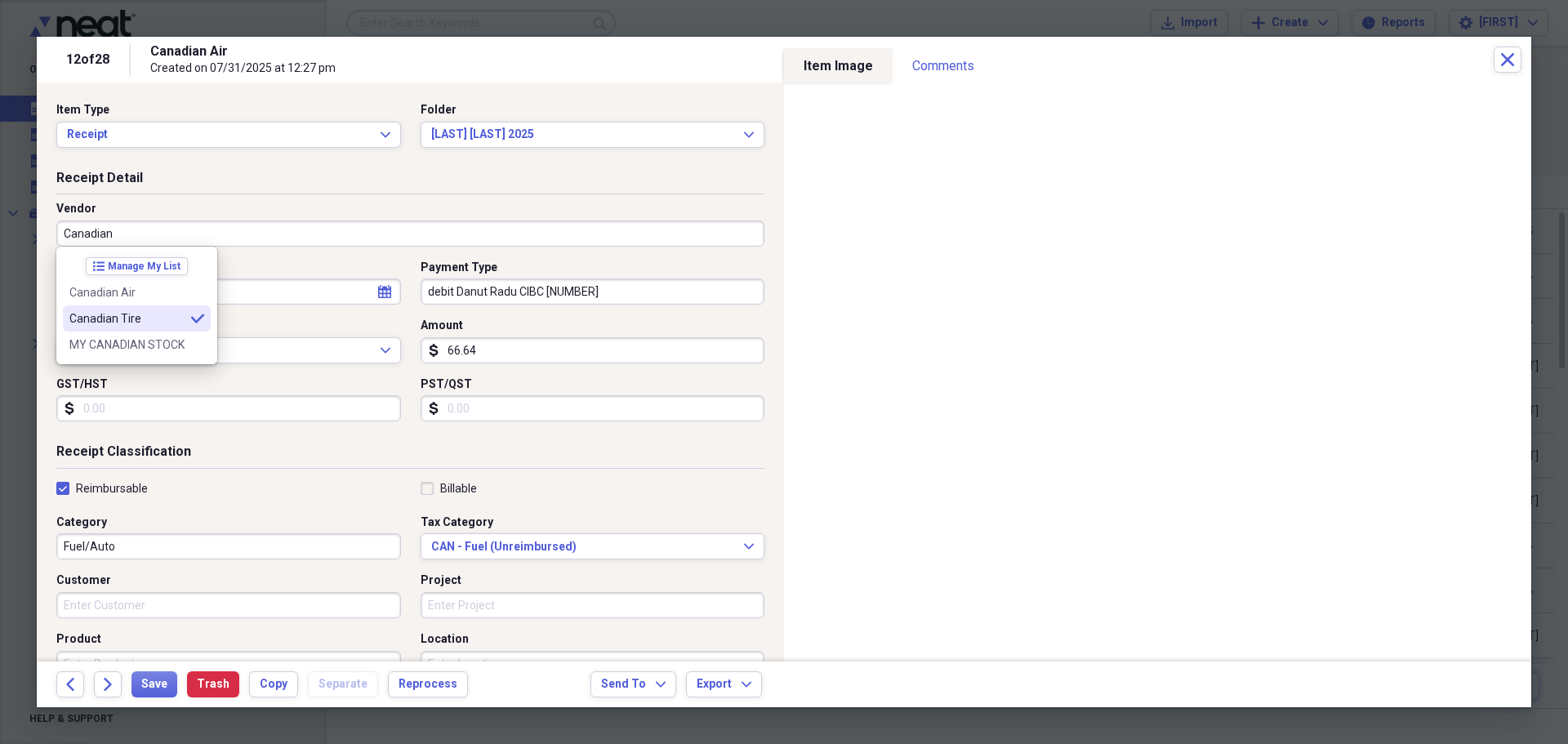 type on "Canadian Tire" 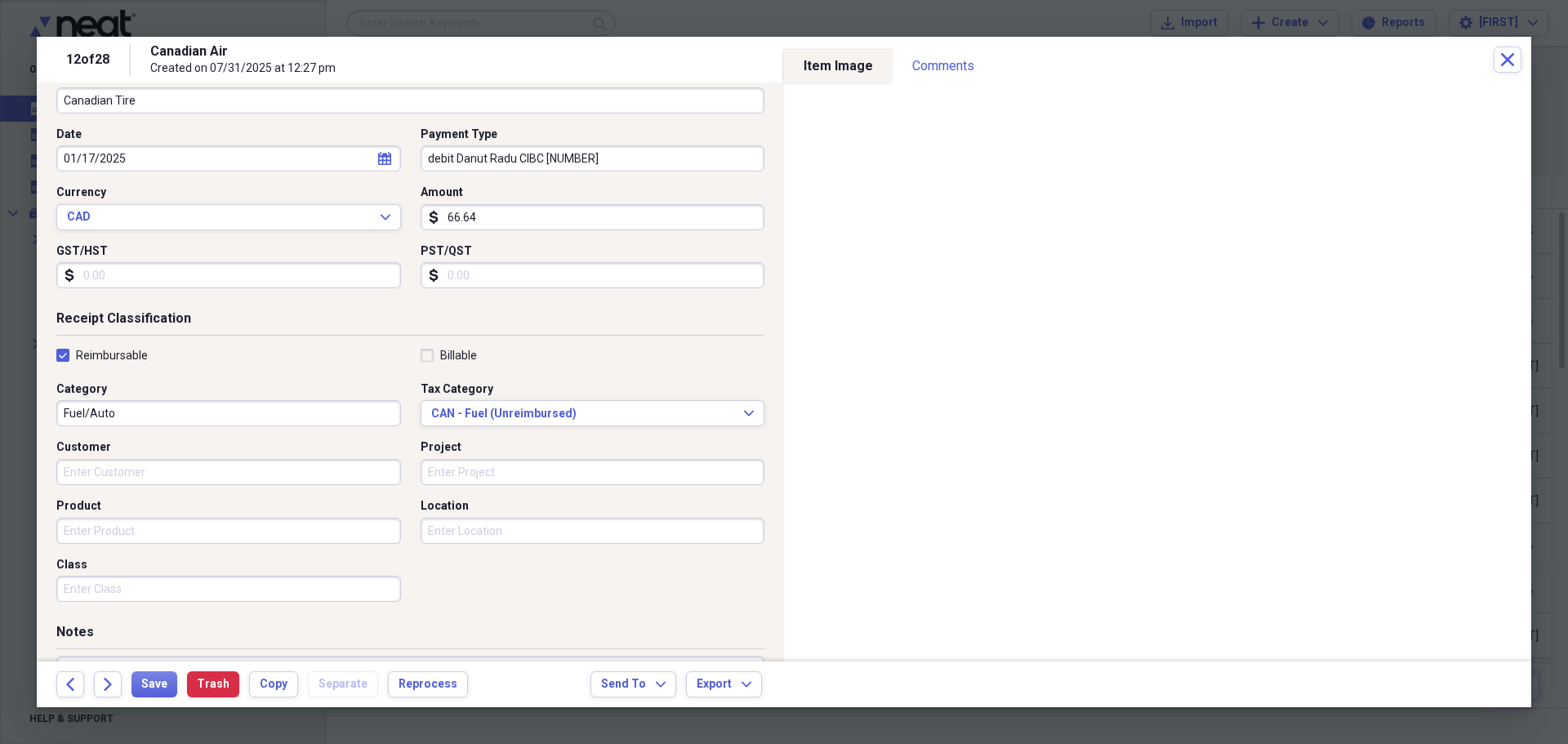 scroll, scrollTop: 0, scrollLeft: 0, axis: both 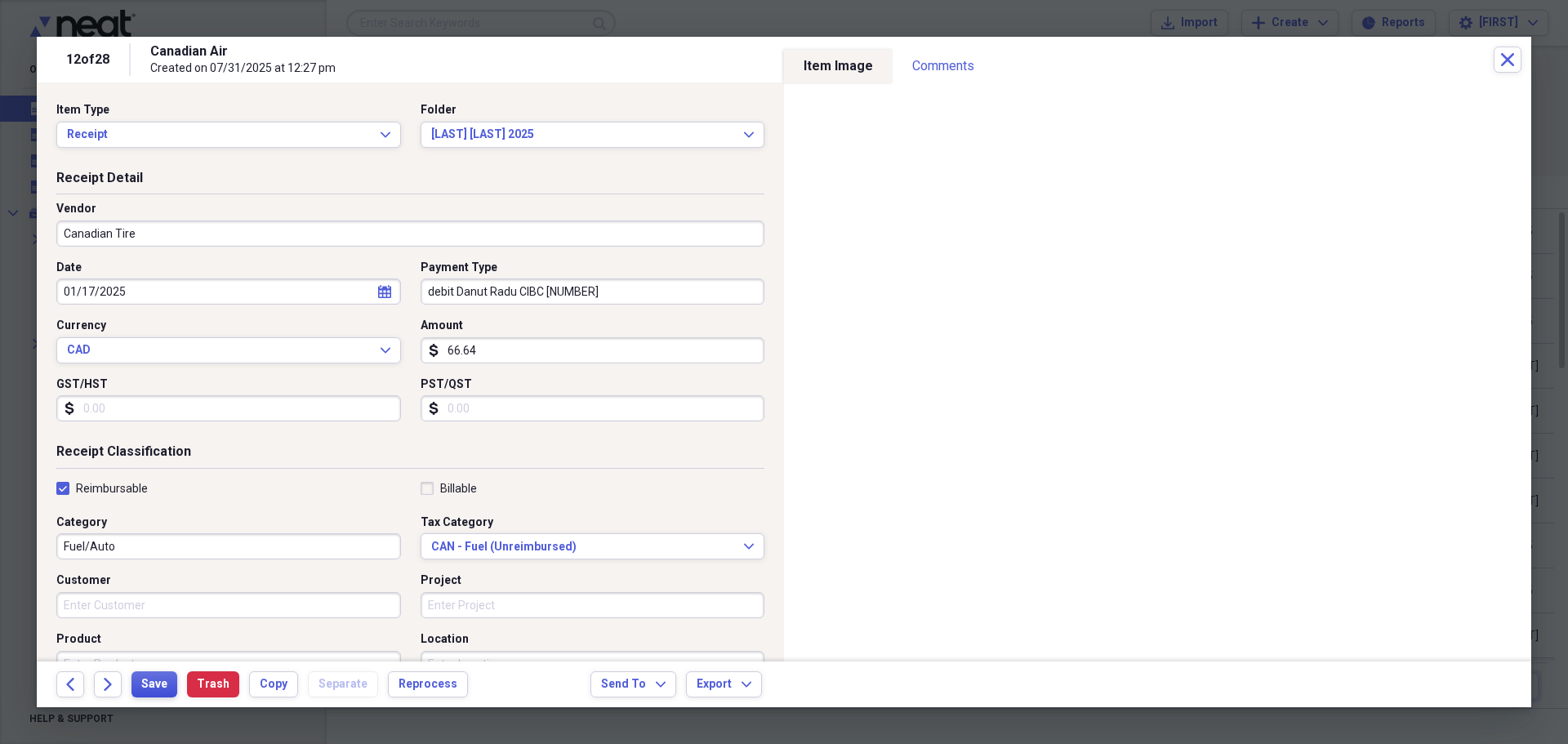 click on "Save" at bounding box center [154, 684] 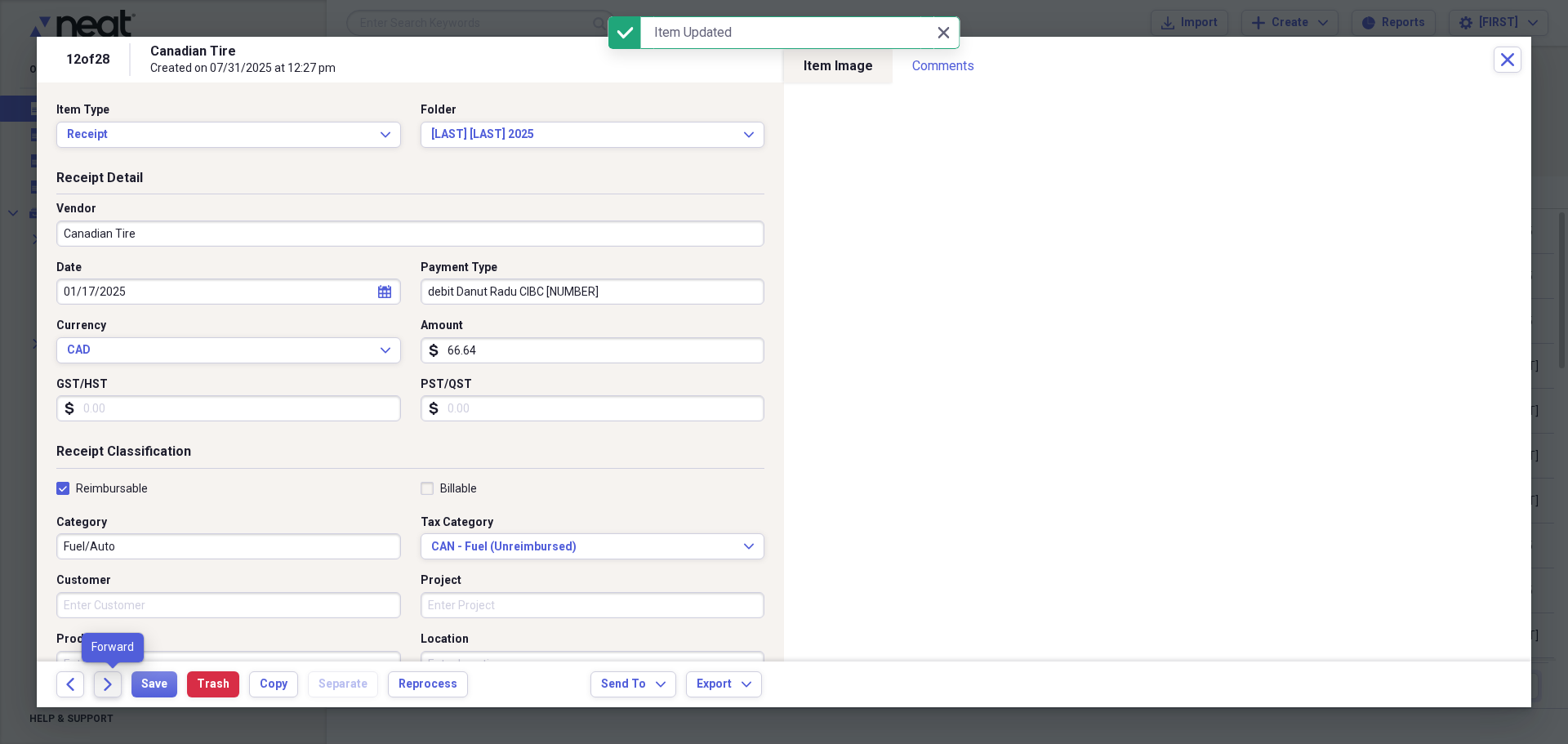 click on "Forward" 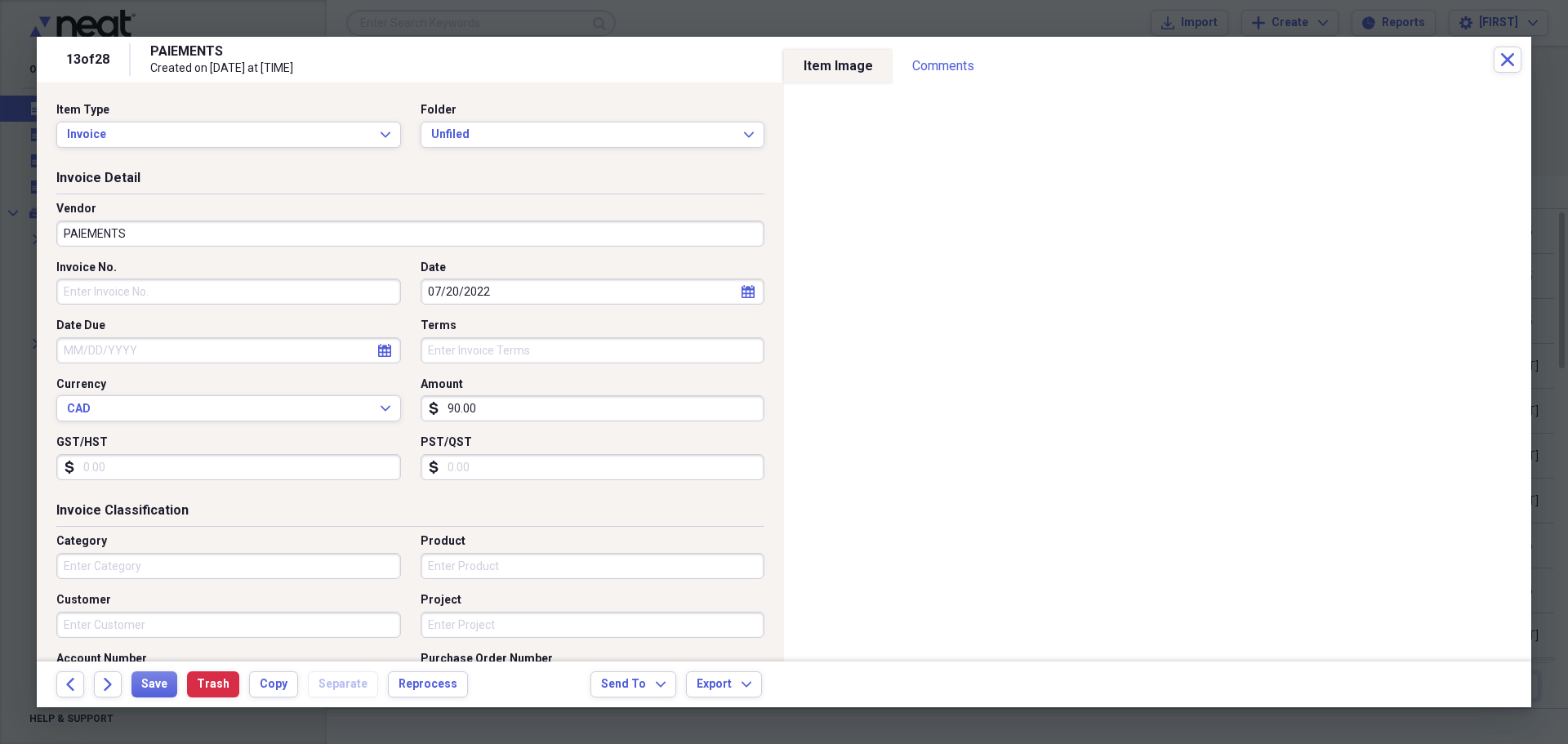 click on "90.00" at bounding box center (593, 408) 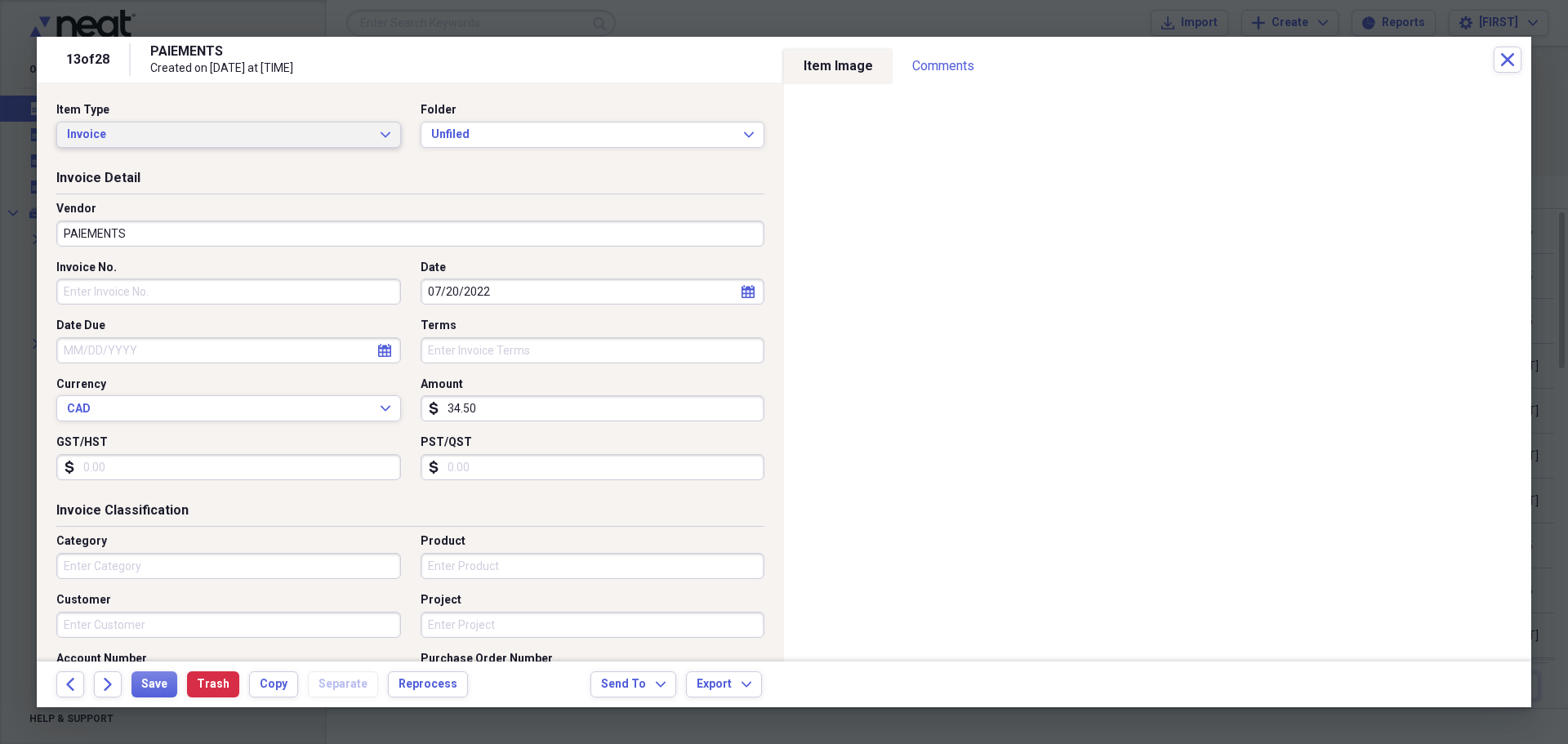 type on "34.50" 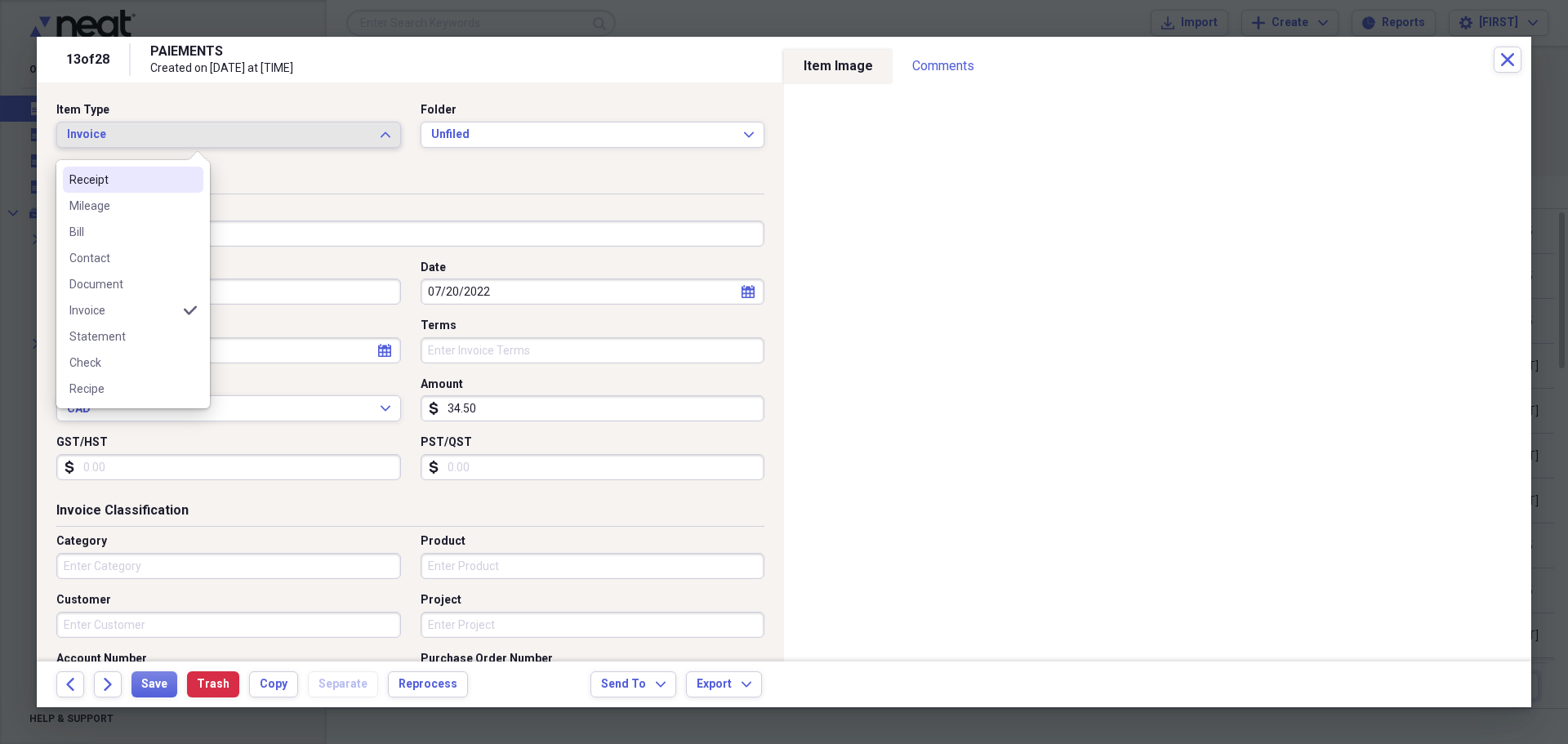 click on "Receipt" at bounding box center (123, 180) 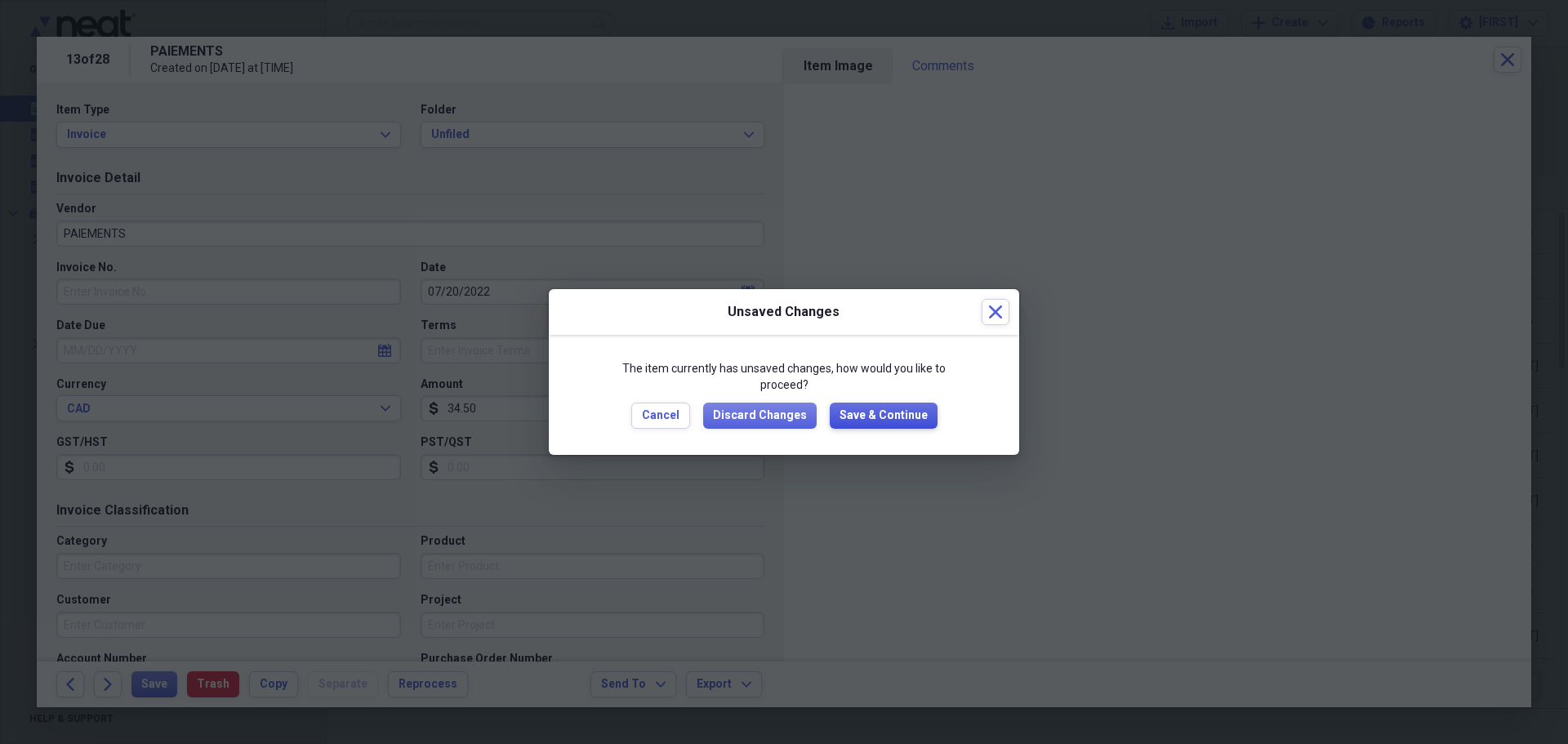 click on "Save & Continue" at bounding box center (884, 416) 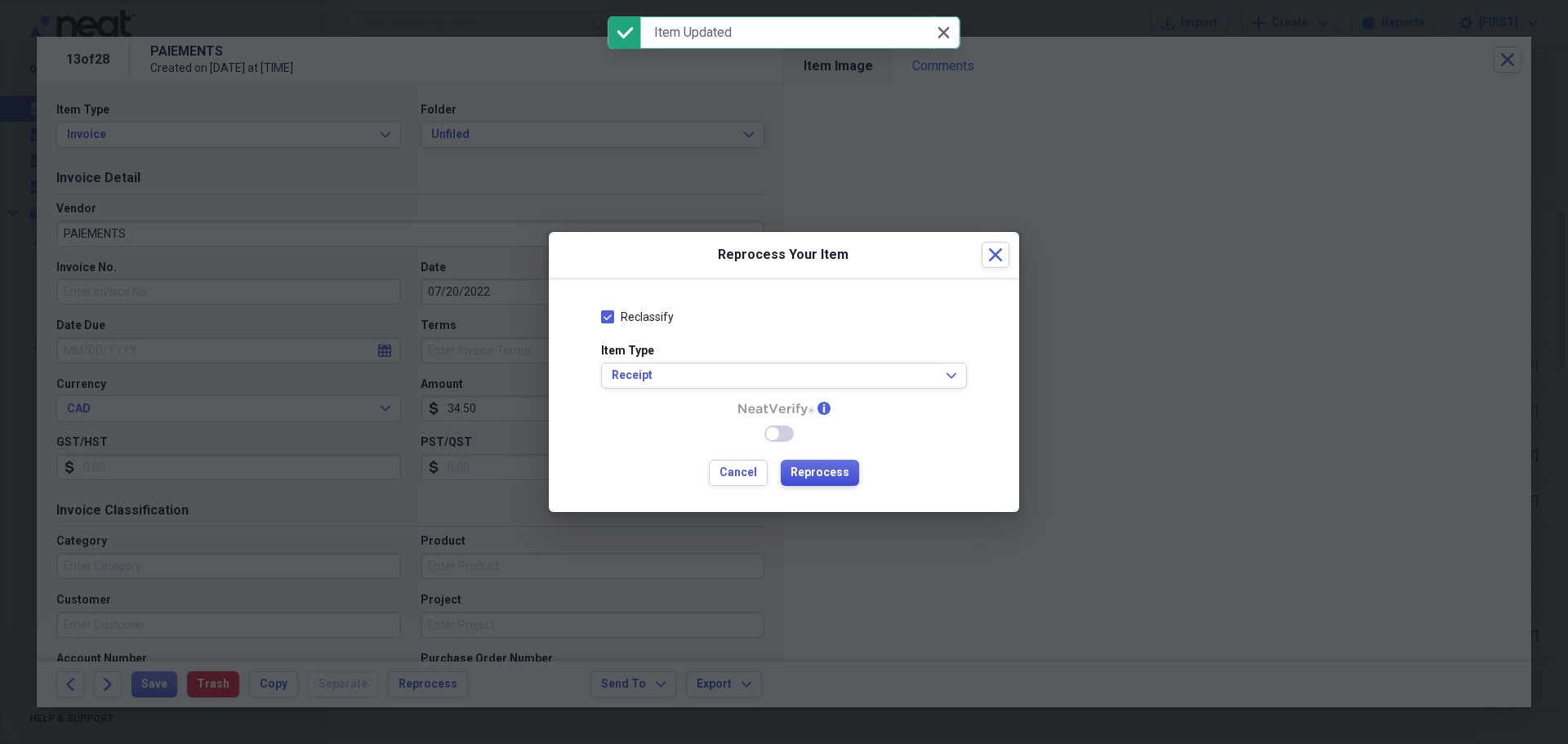 click on "Reprocess" at bounding box center (820, 473) 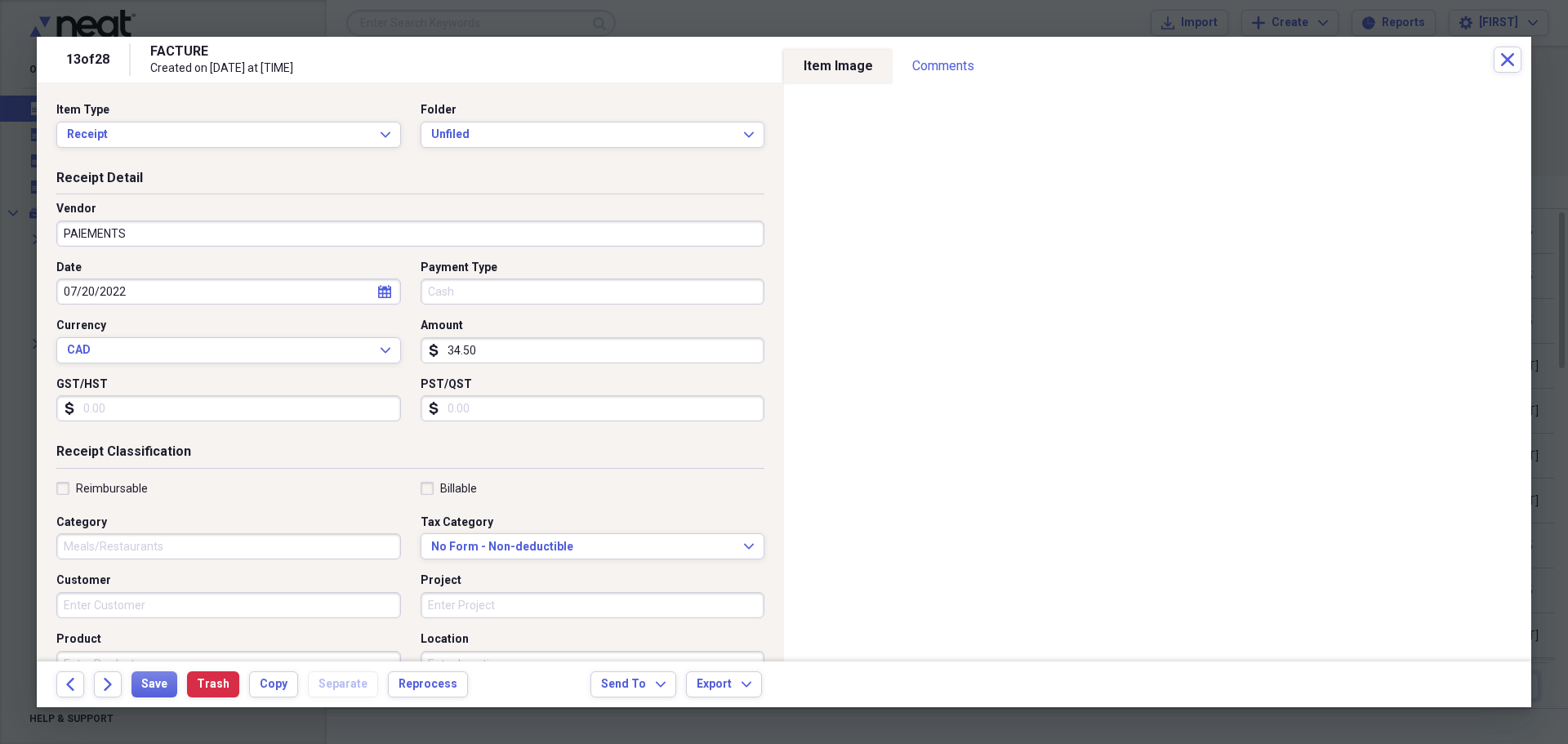 type on "FACTURE" 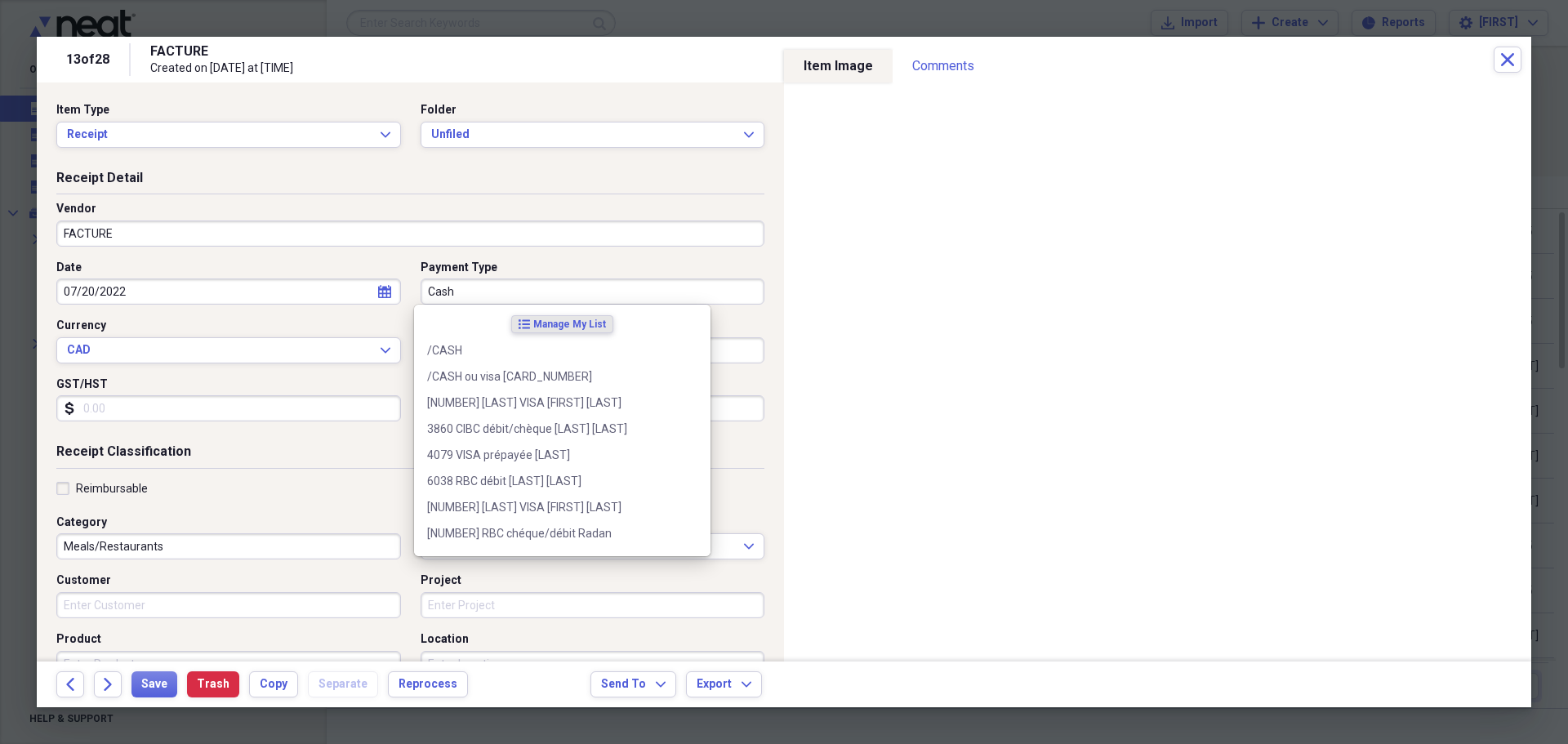 click on "Cash" at bounding box center [593, 292] 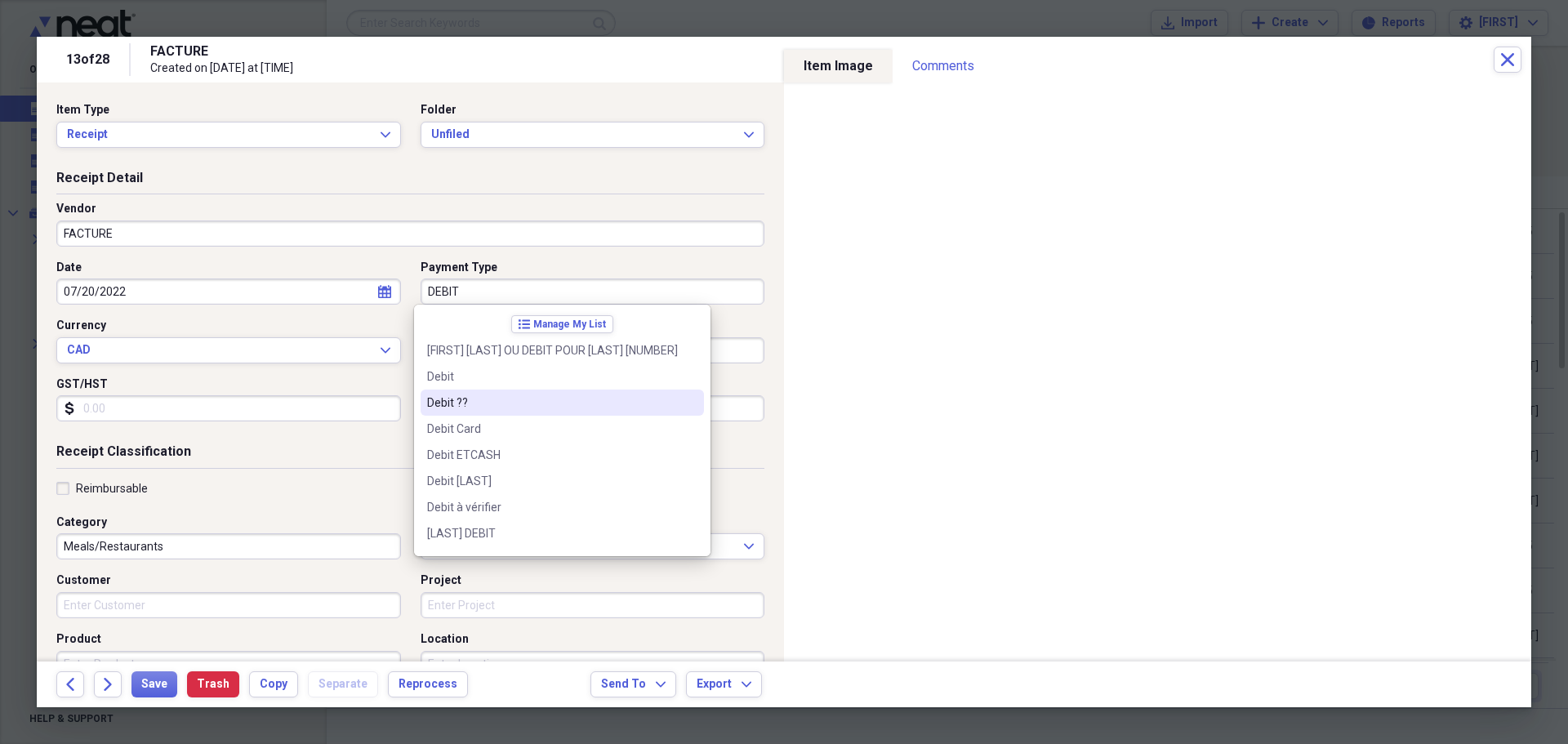 click on "Debit ??" at bounding box center [562, 403] 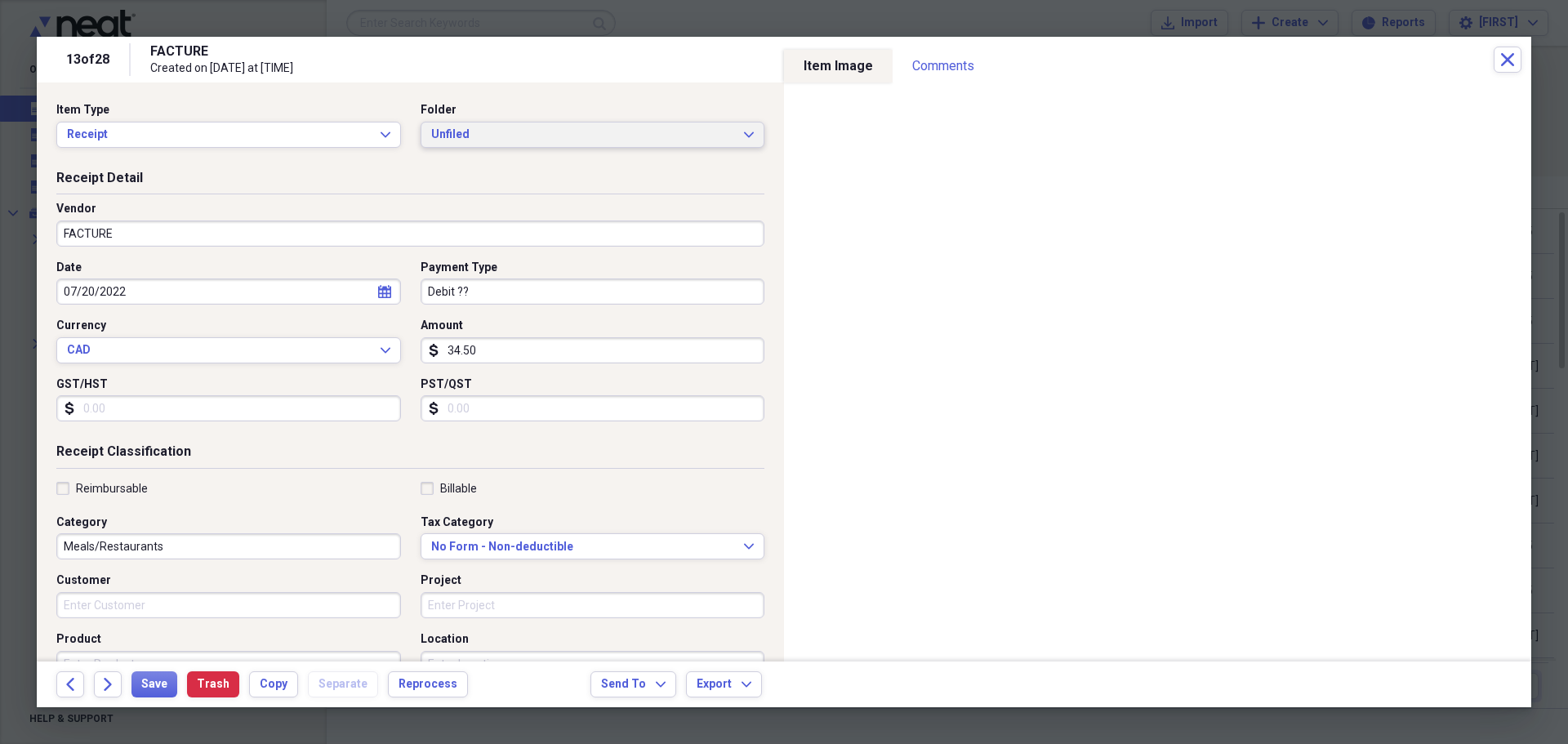 click on "Expand" 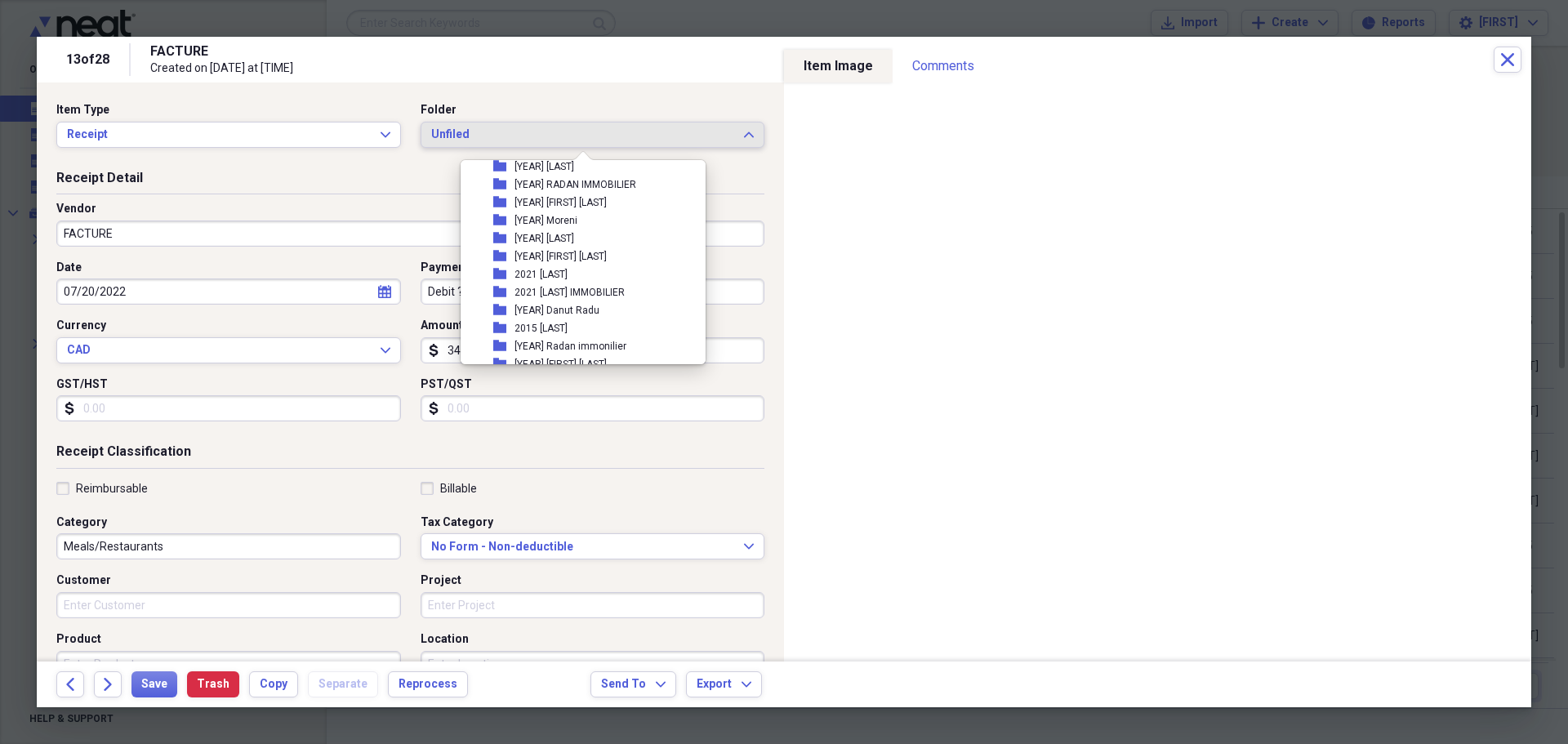 scroll, scrollTop: 327, scrollLeft: 0, axis: vertical 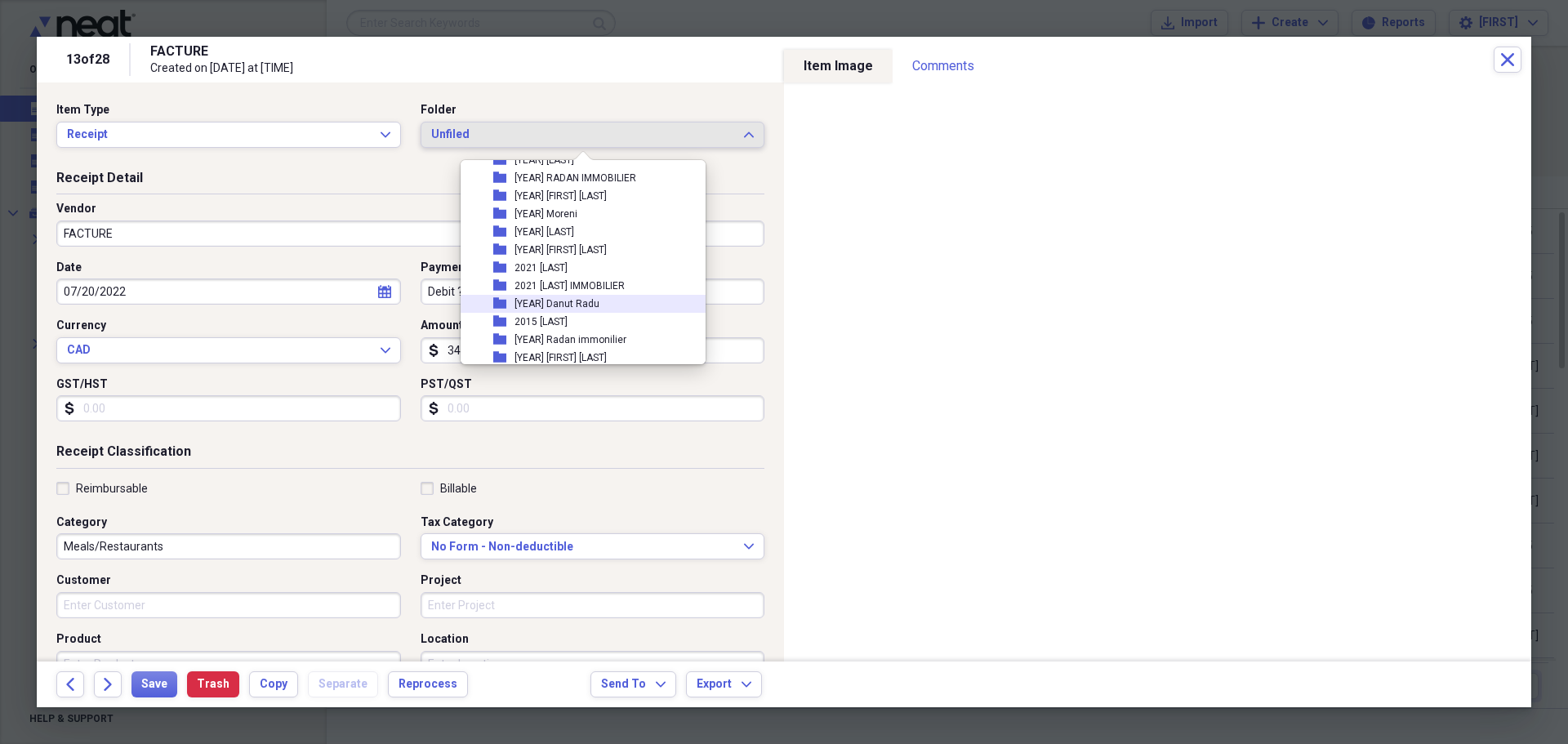 click on "folder [YEAR] Danut Radu" at bounding box center (577, 304) 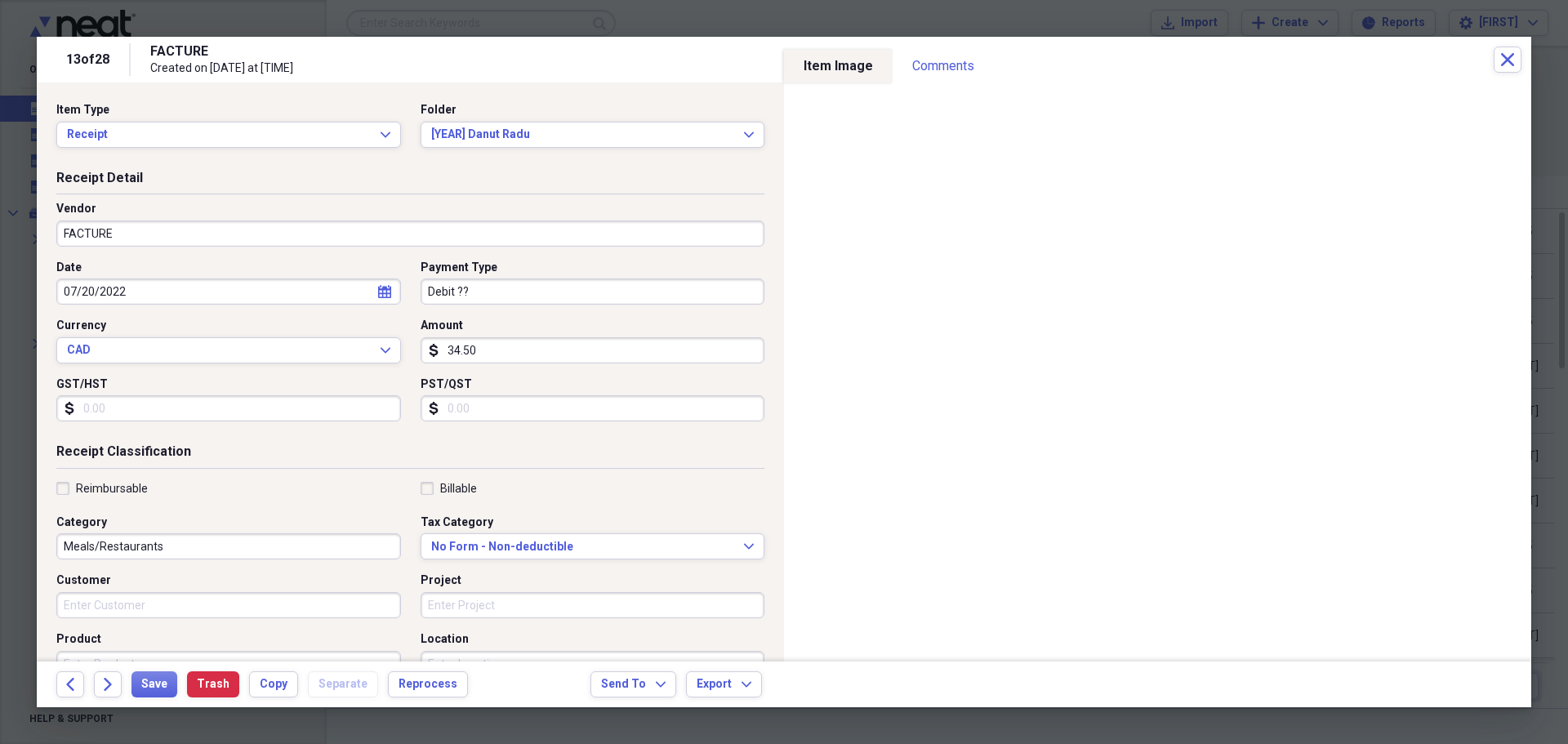 click on "Reimbursable" at bounding box center (102, 488) 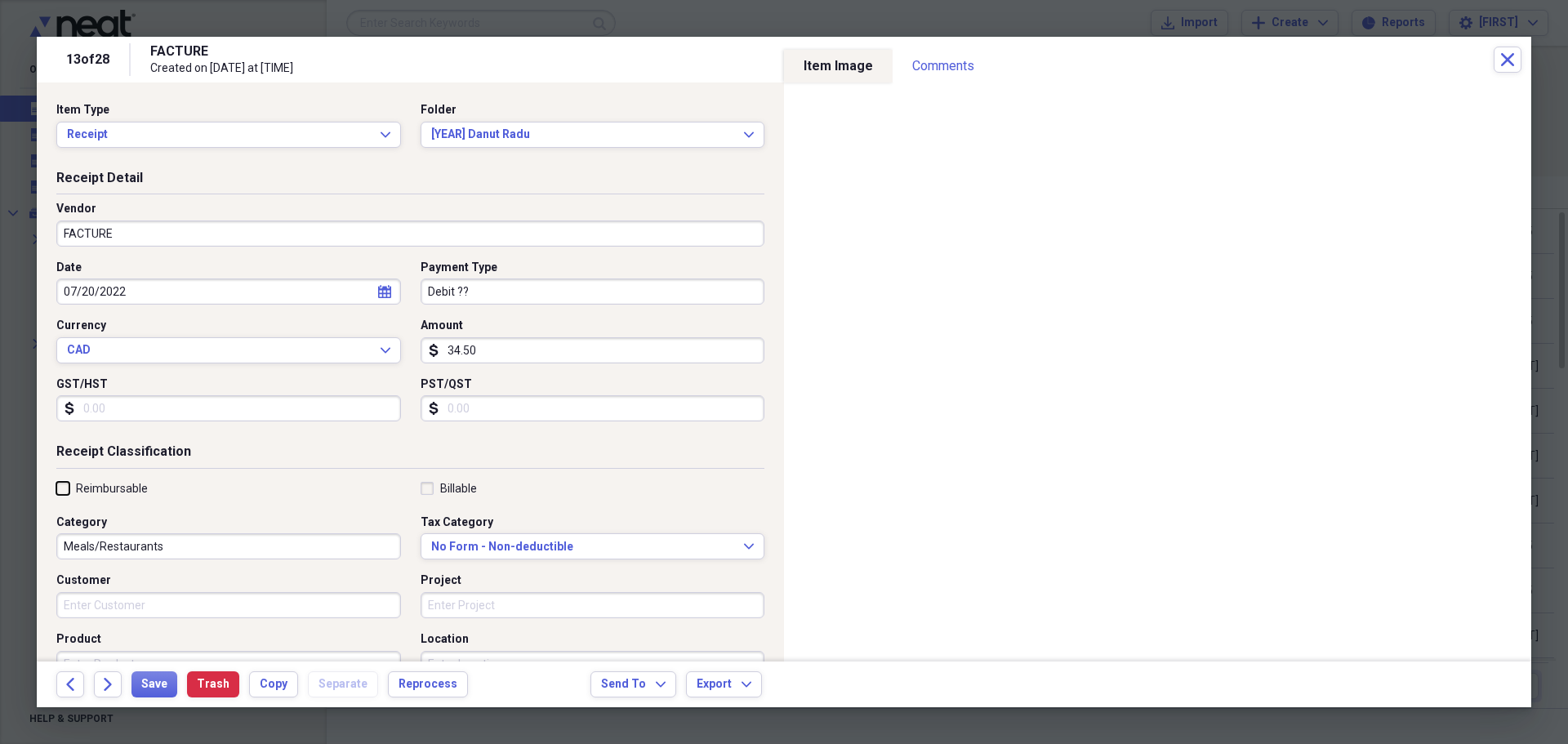 click on "Reimbursable" at bounding box center [56, 488] 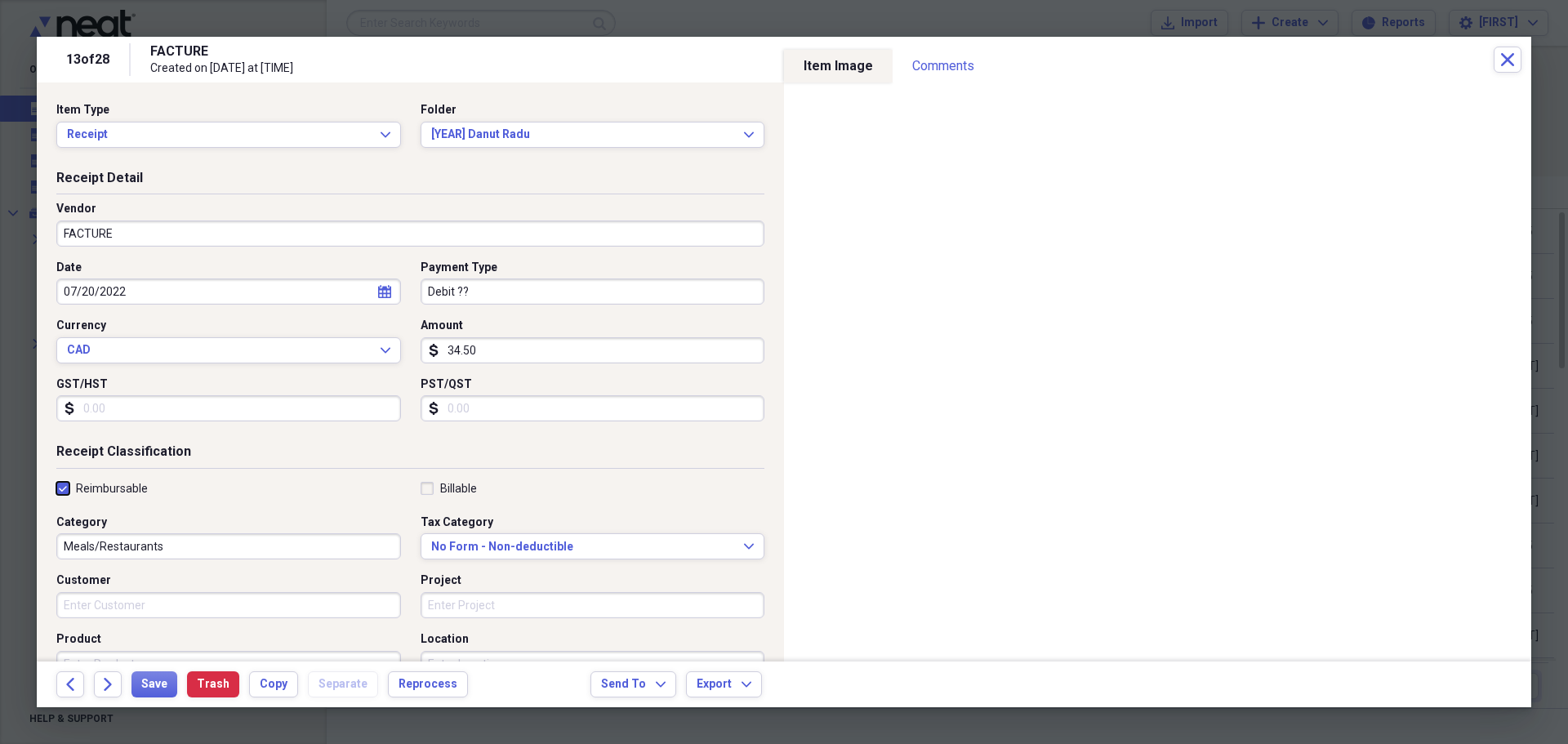 checkbox on "true" 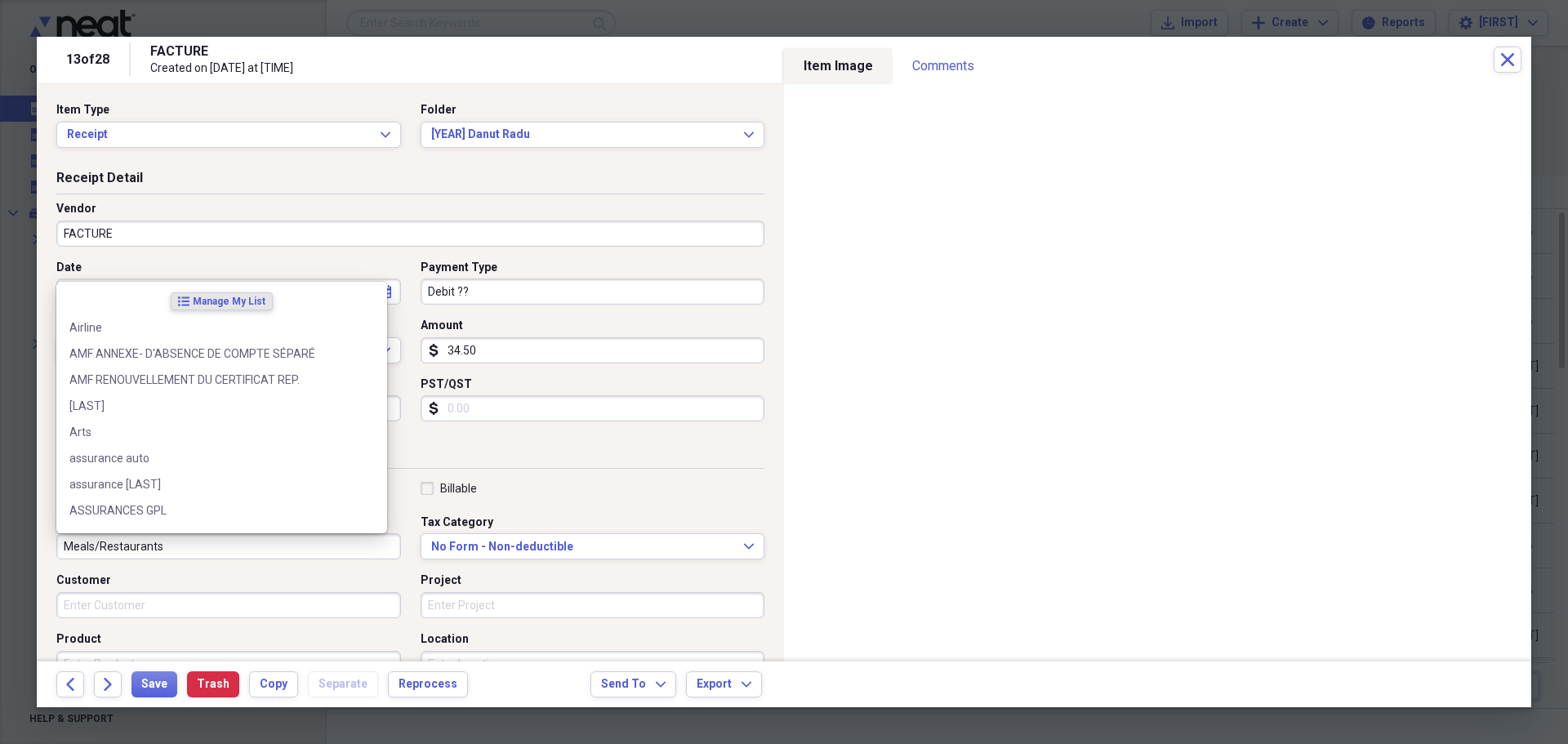 click on "Meals/Restaurants" at bounding box center (229, 546) 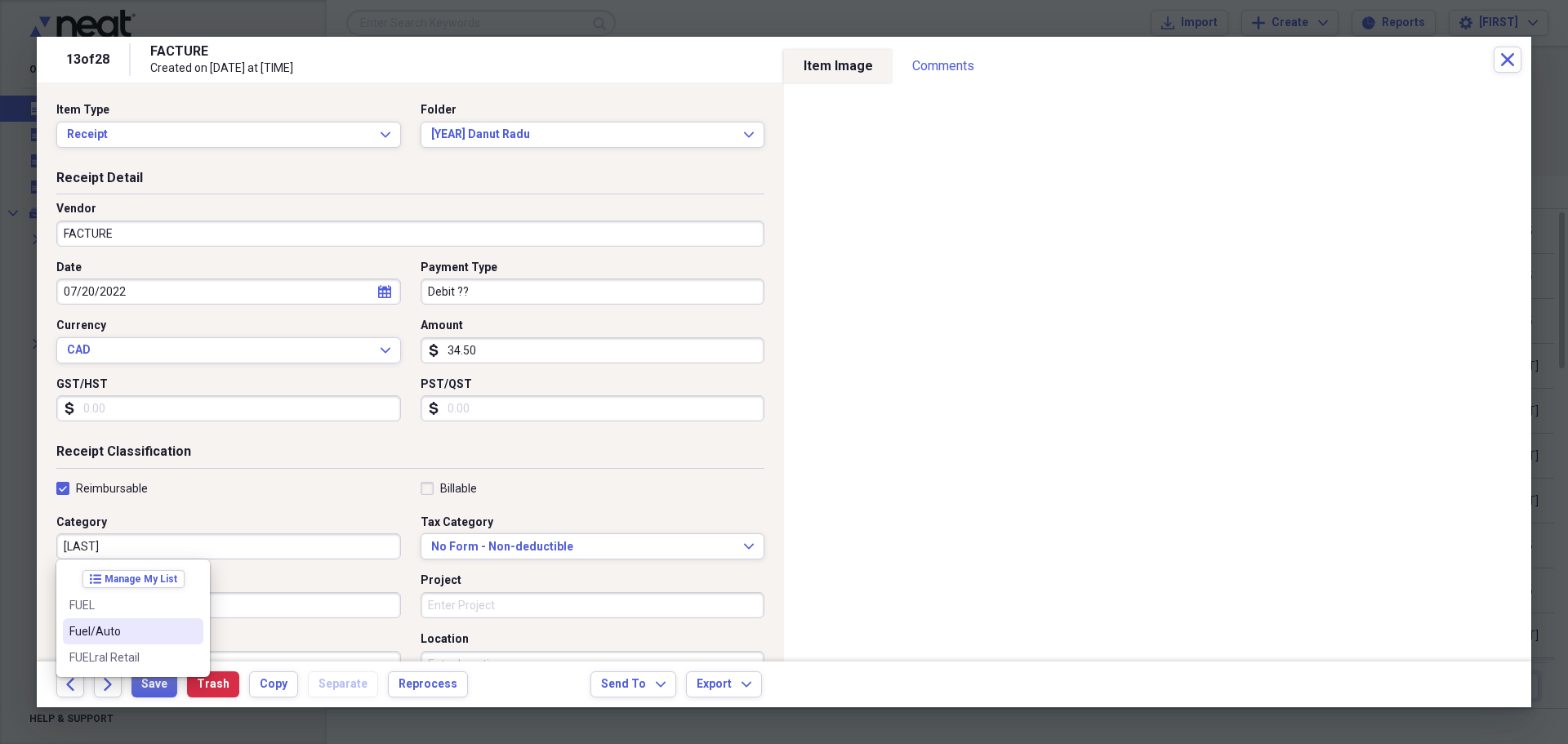 click on "Fuel/Auto" at bounding box center (123, 631) 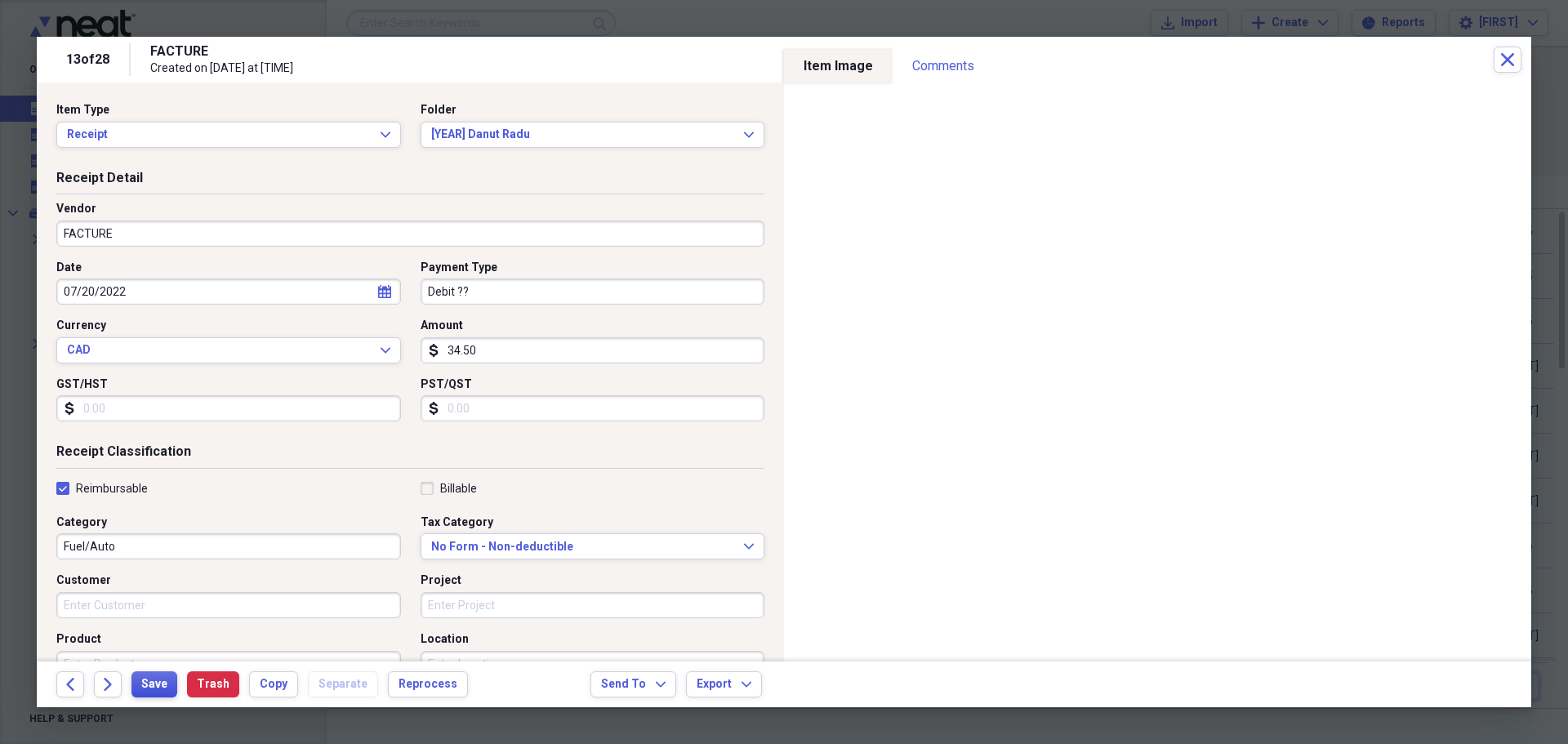 click on "Save" at bounding box center [154, 684] 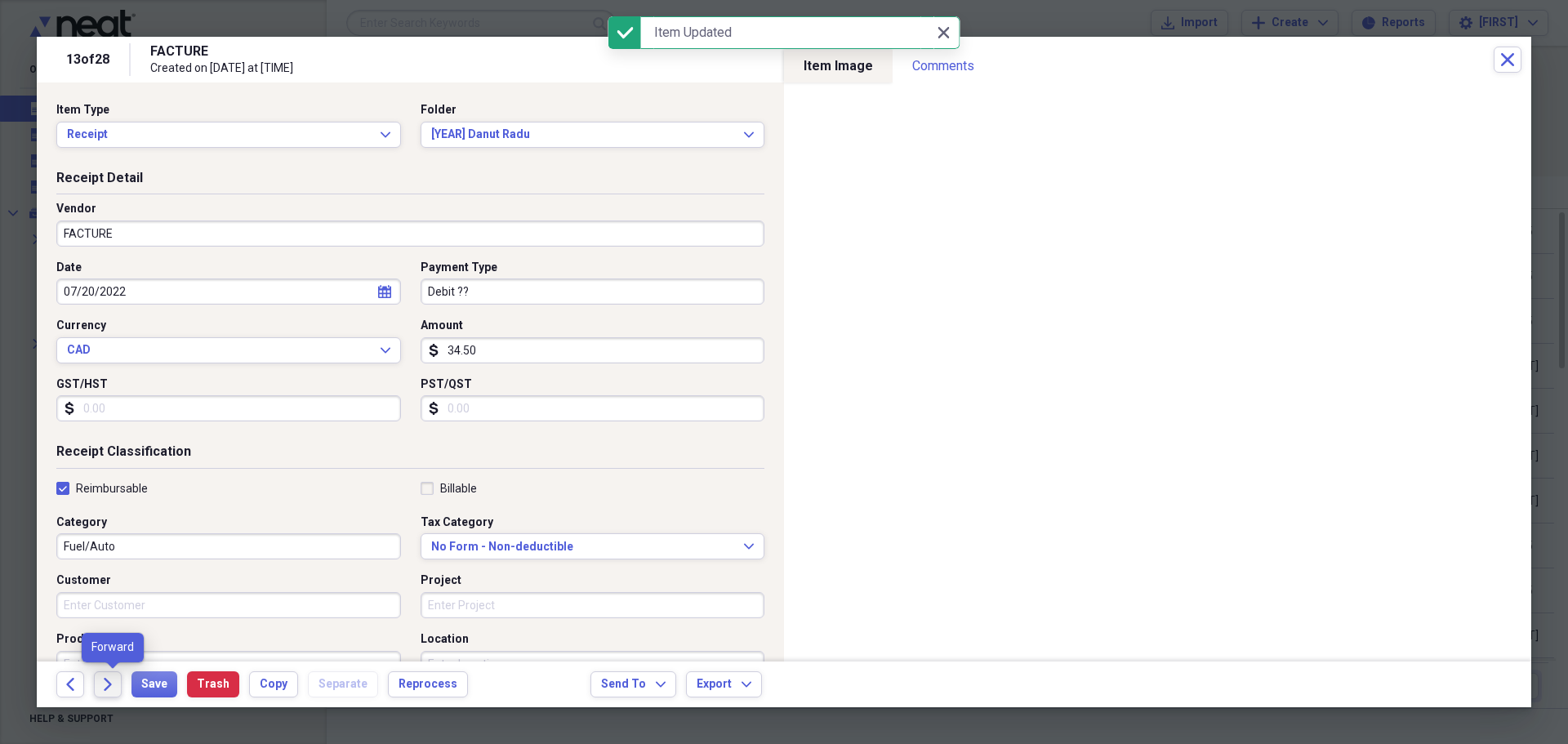 click 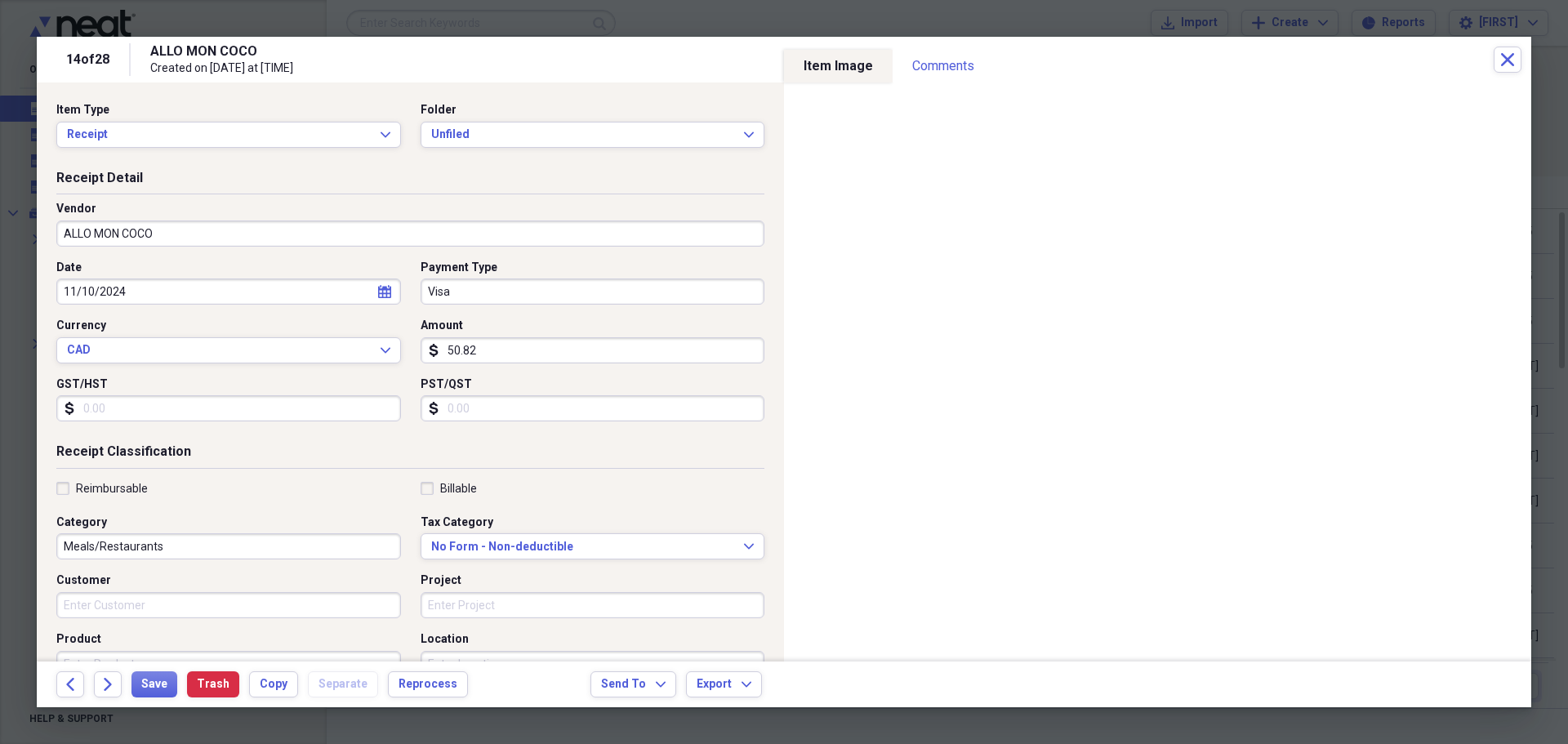 click on "Visa" at bounding box center (593, 292) 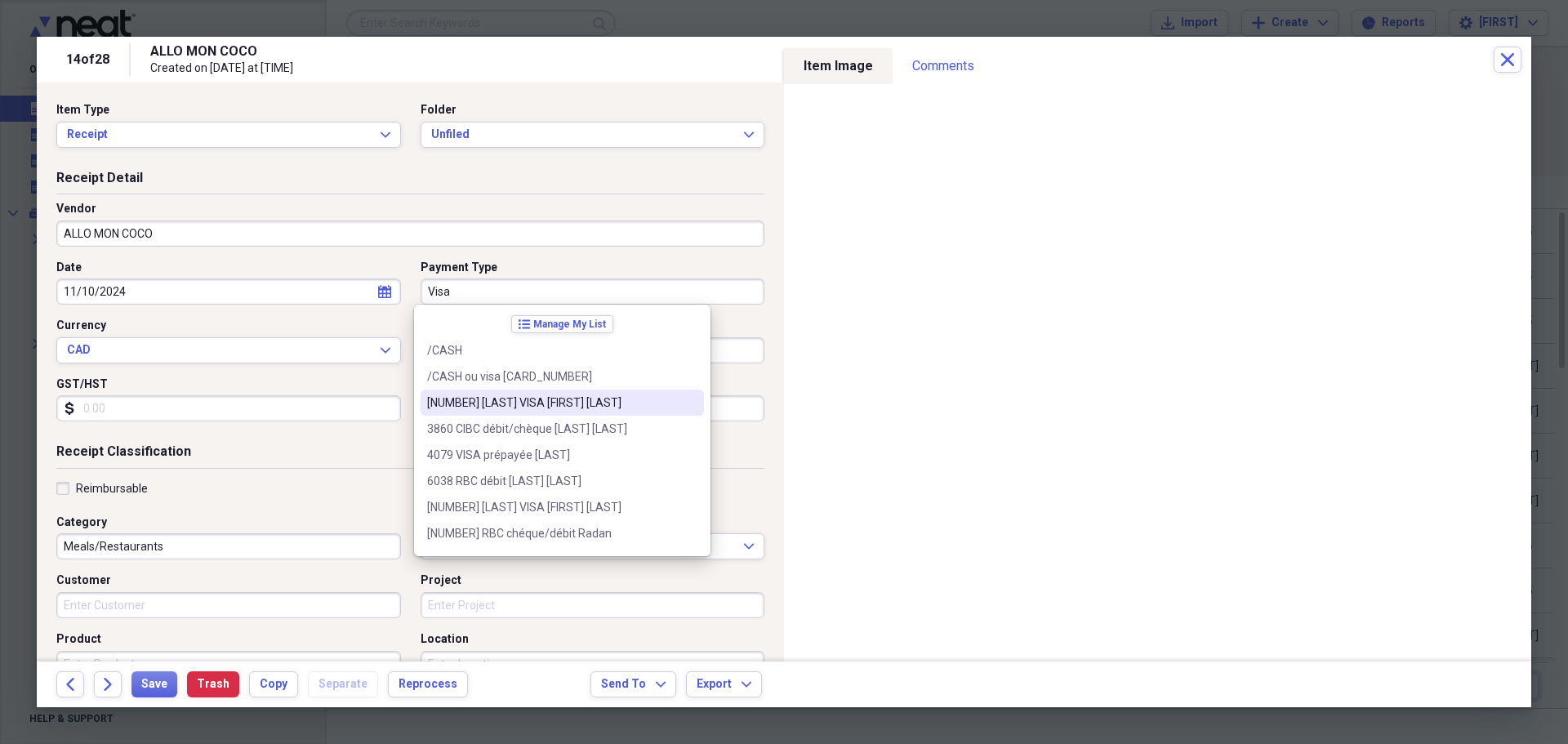 click on "[NUMBER] [LAST] VISA [FIRST] [LAST]" at bounding box center [552, 403] 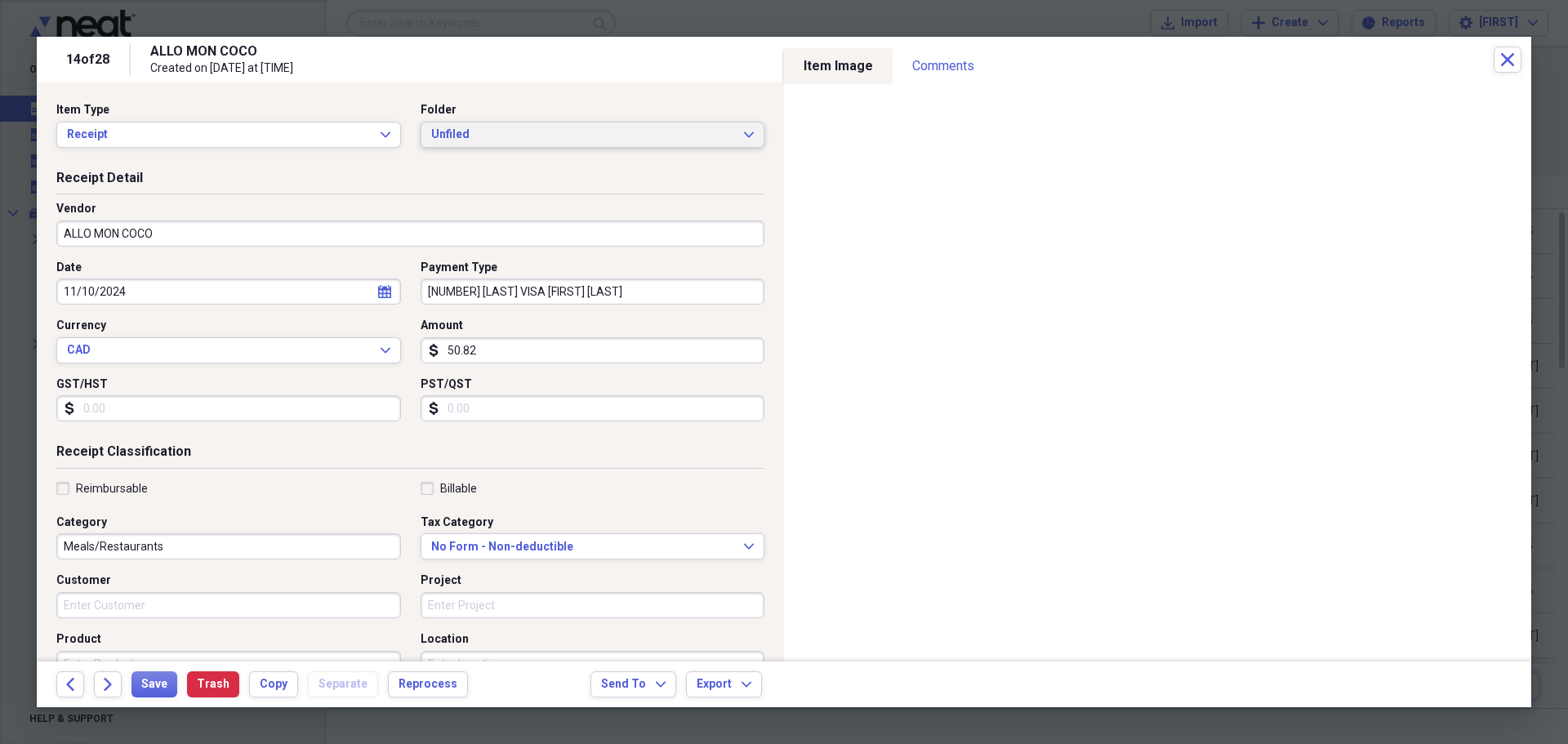 click on "Expand" 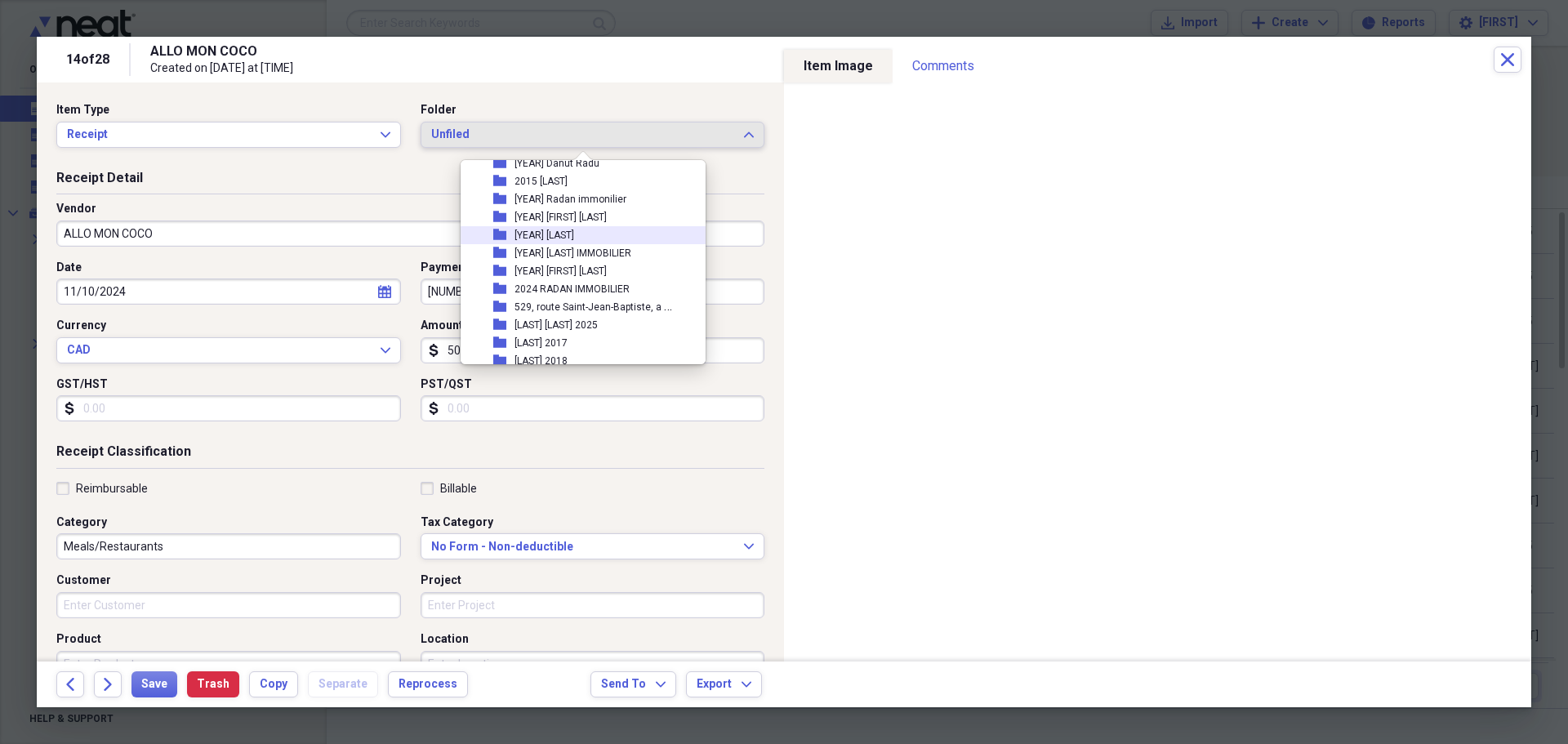 scroll, scrollTop: 490, scrollLeft: 0, axis: vertical 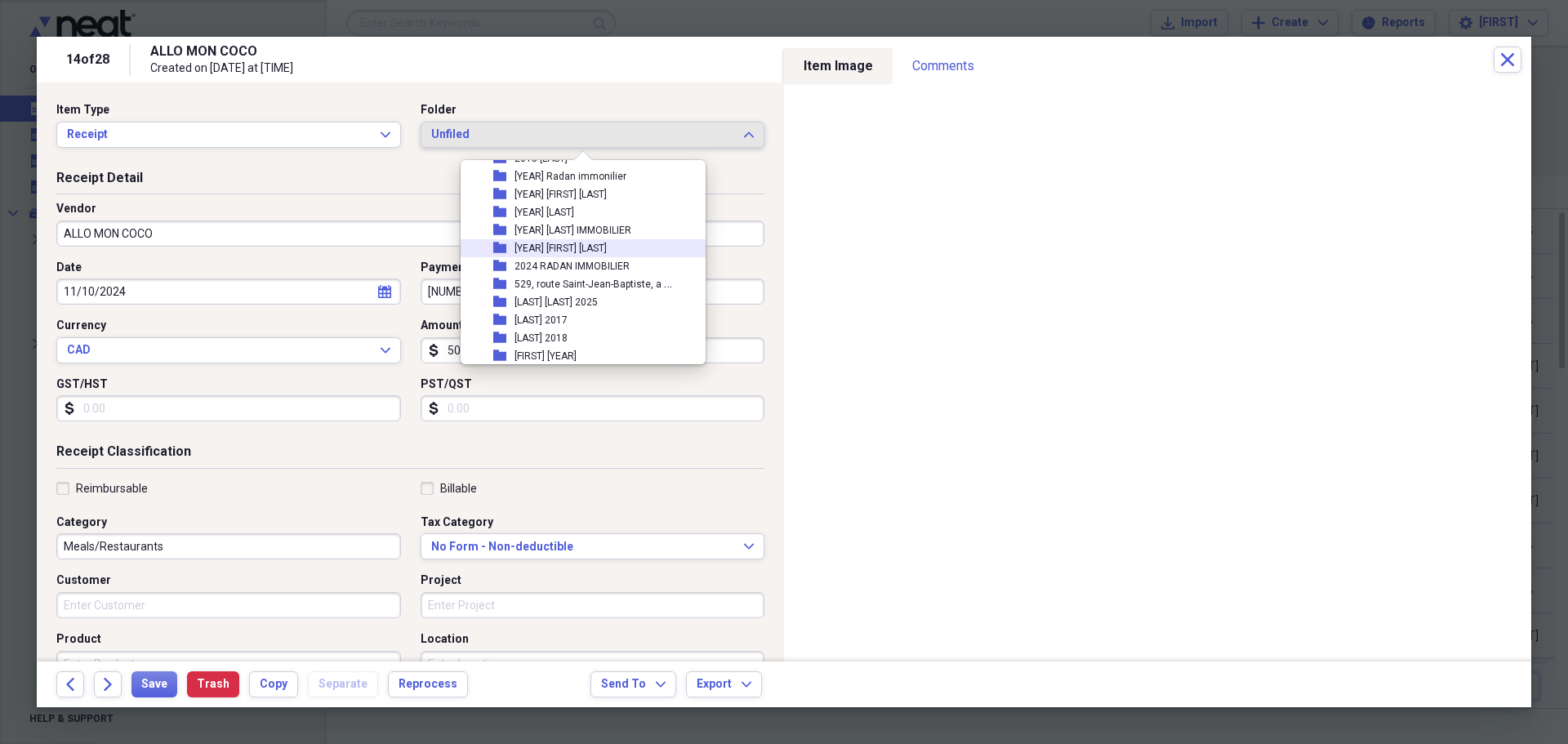 click on "[YEAR] [FIRST] [LAST]" at bounding box center (560, 248) 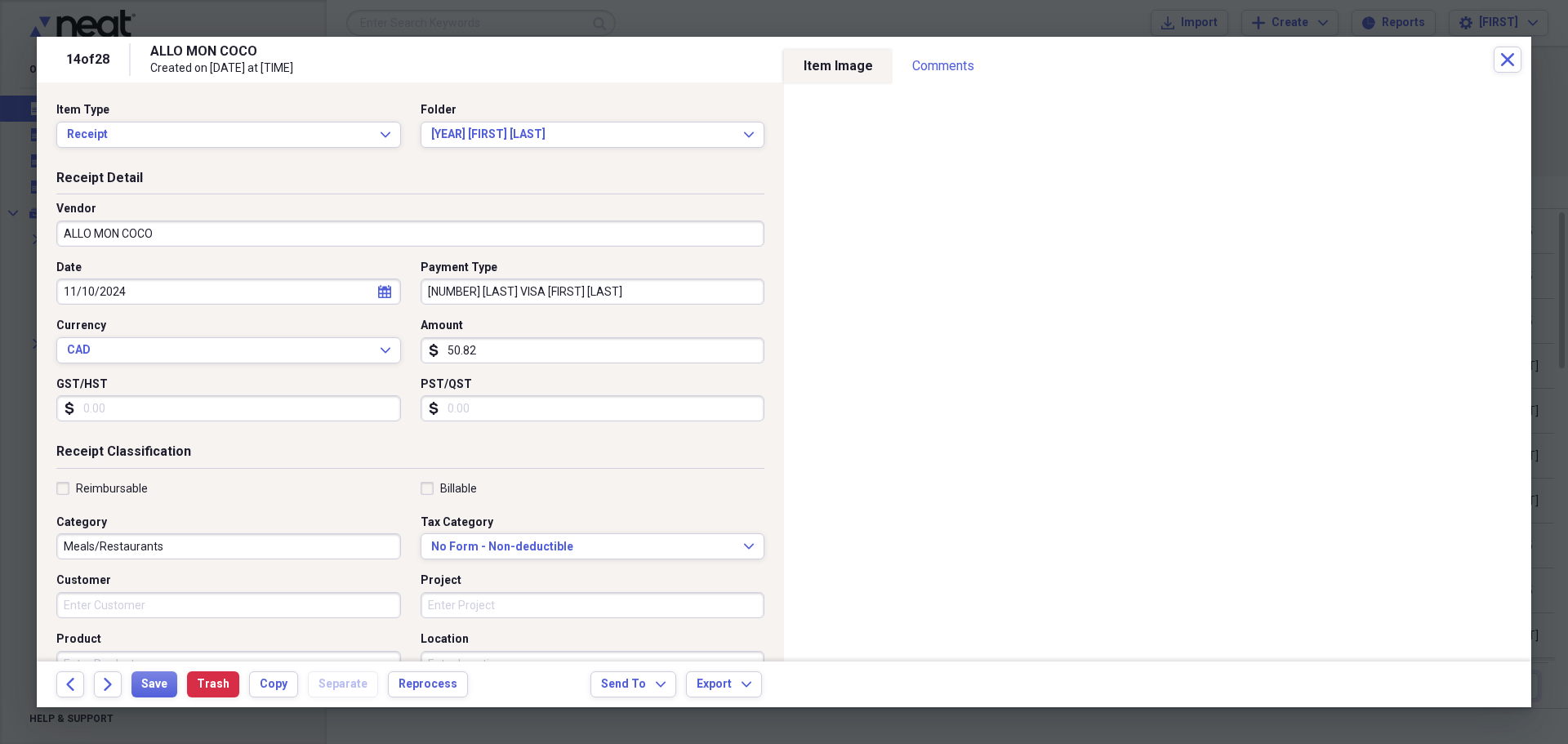 click on "Reimbursable" at bounding box center (102, 488) 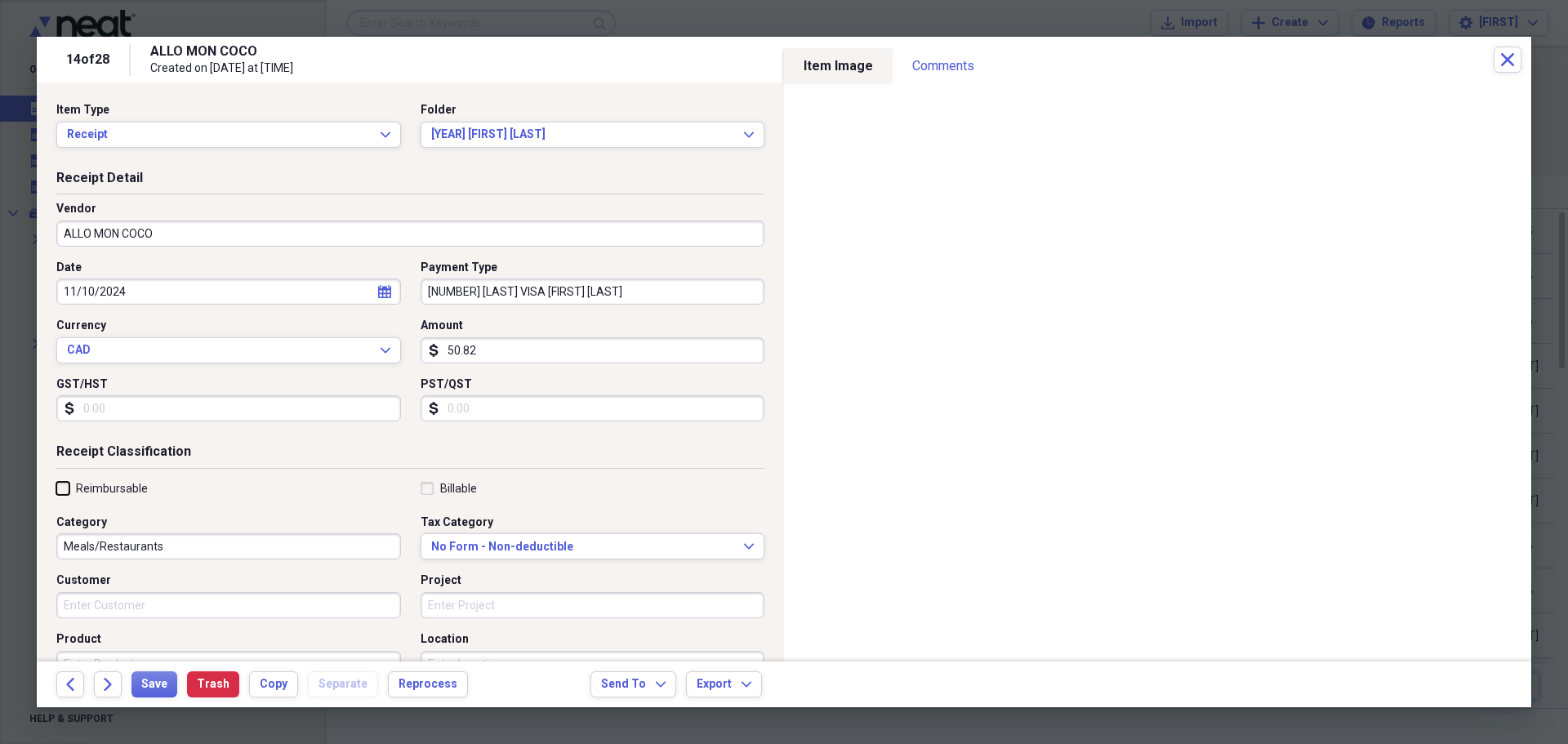 click on "Reimbursable" at bounding box center (56, 488) 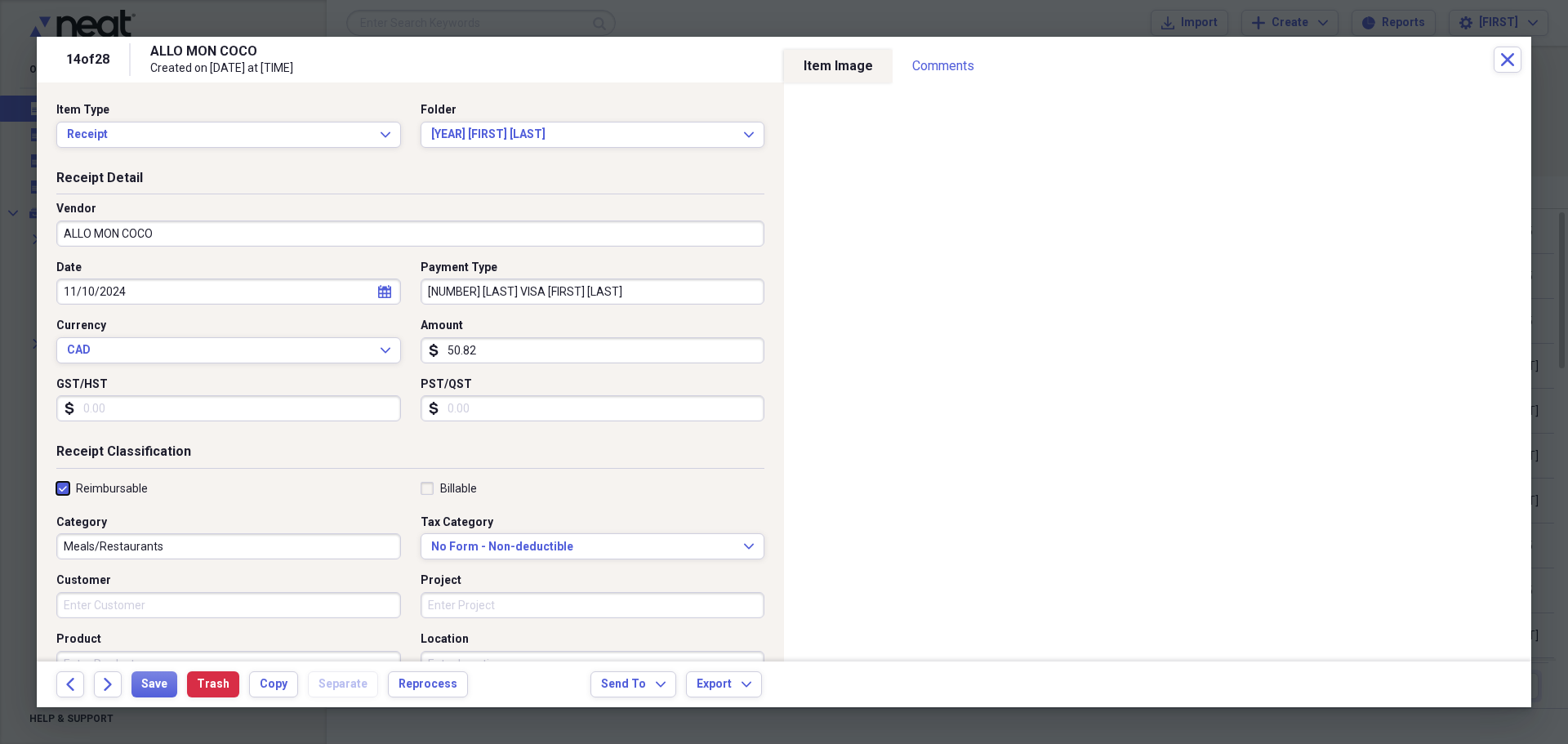 checkbox on "true" 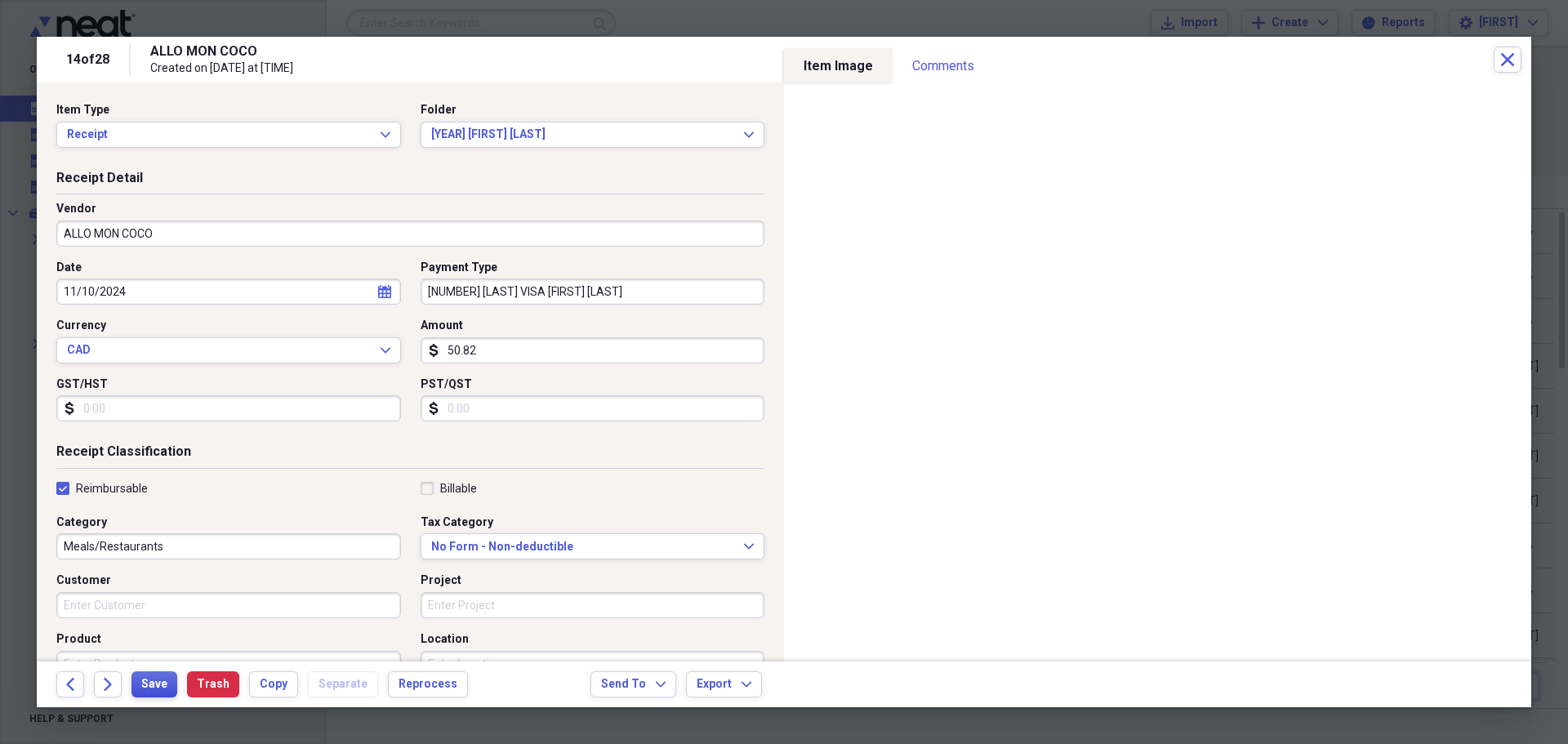 click on "Save" at bounding box center (154, 684) 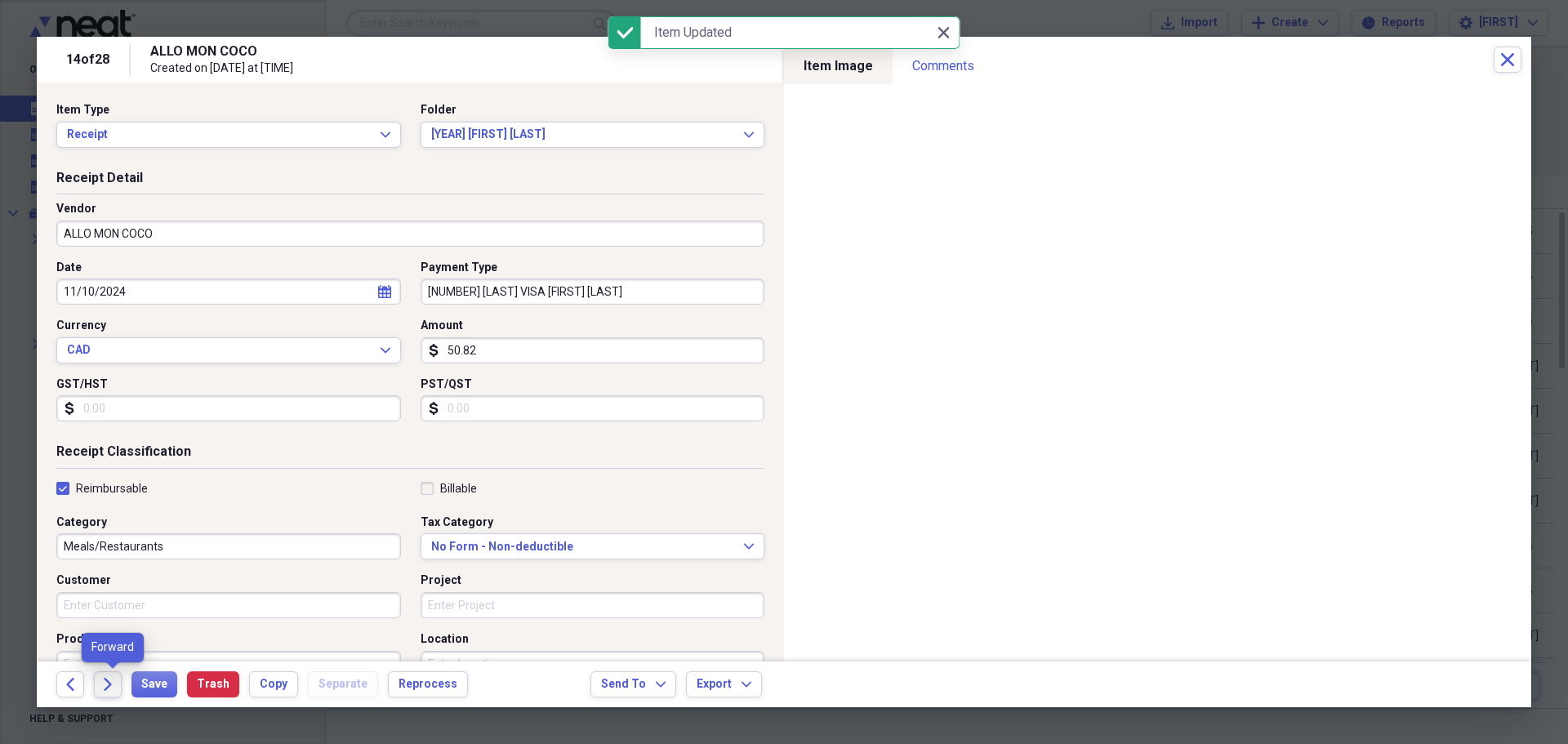 click on "Forward" 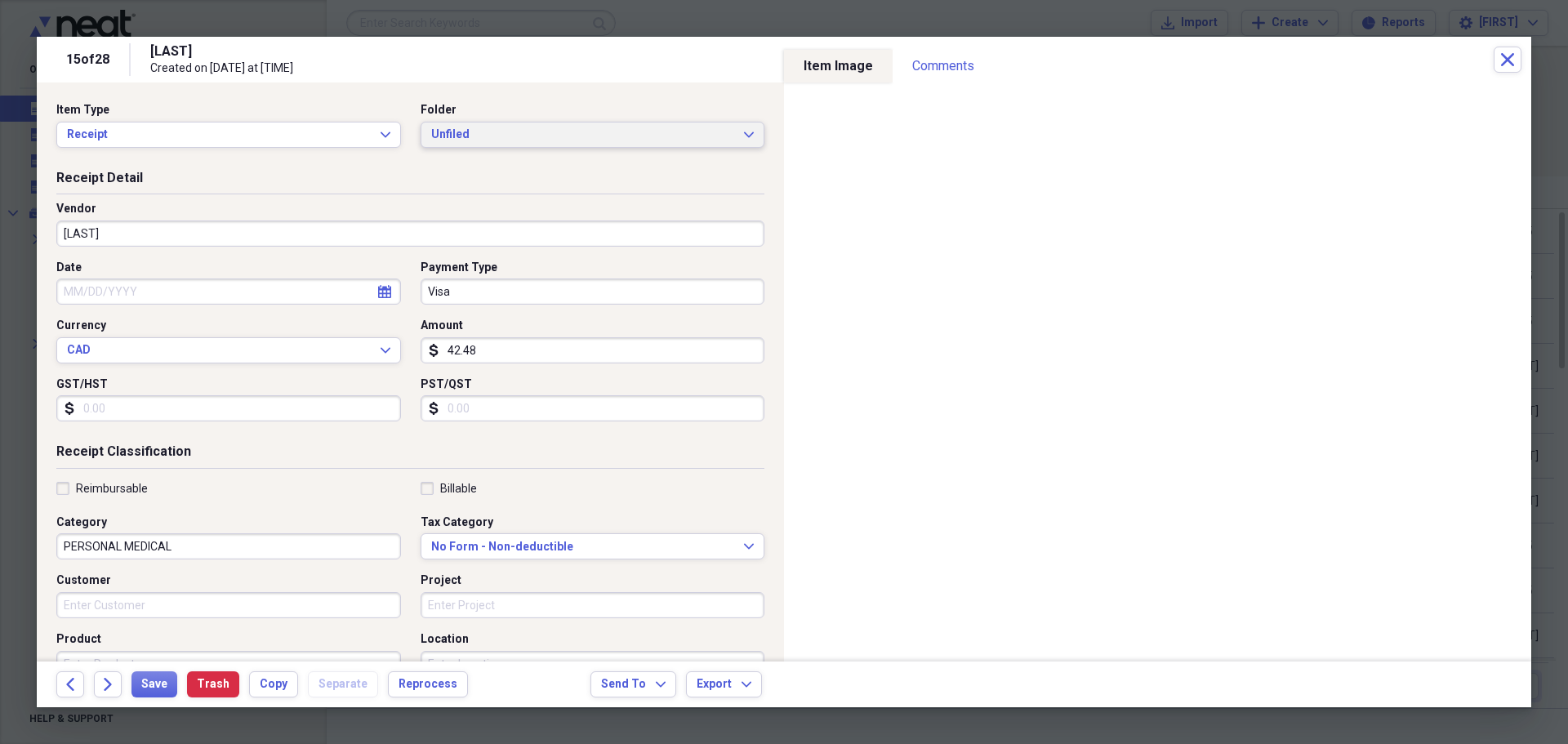 click on "Expand" 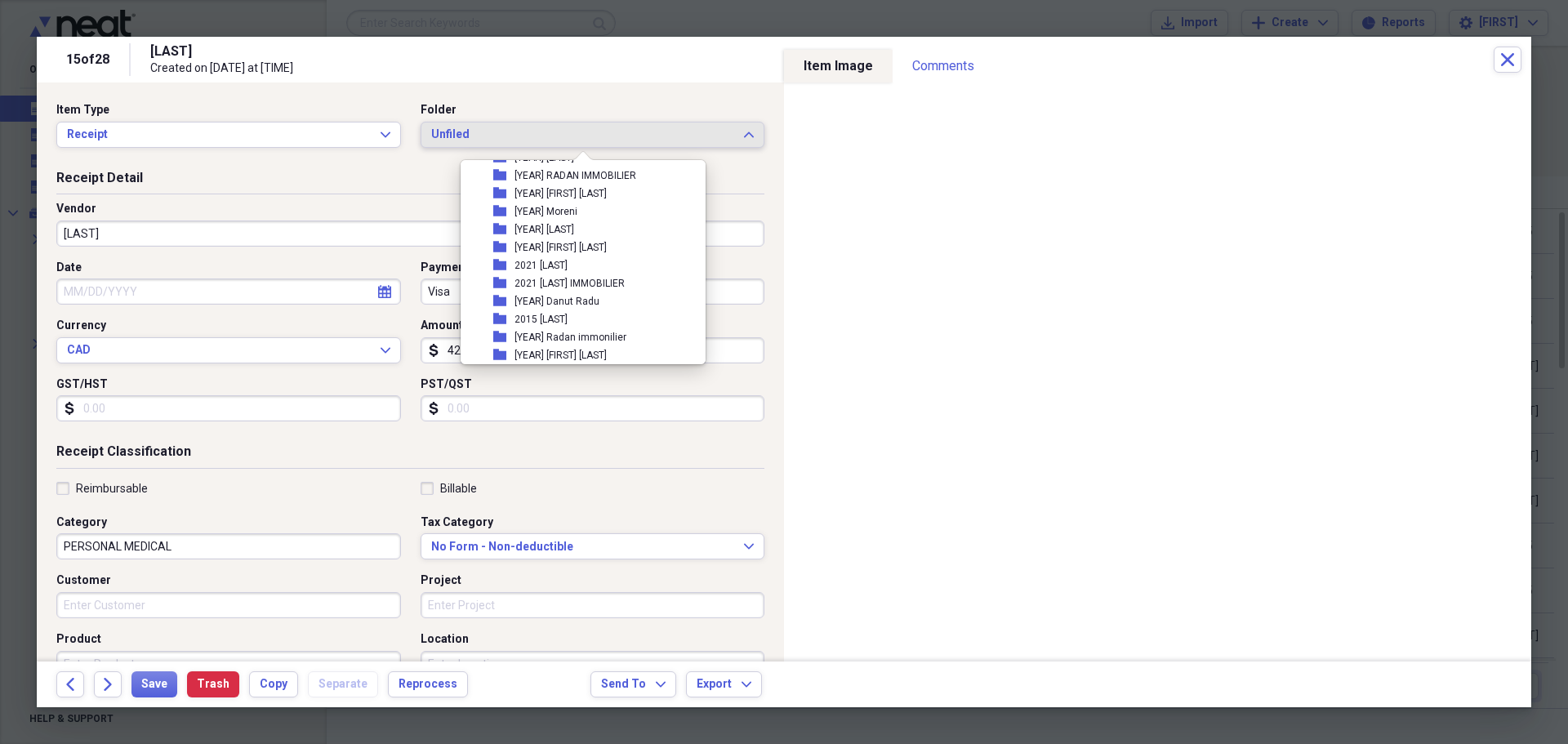 scroll, scrollTop: 572, scrollLeft: 0, axis: vertical 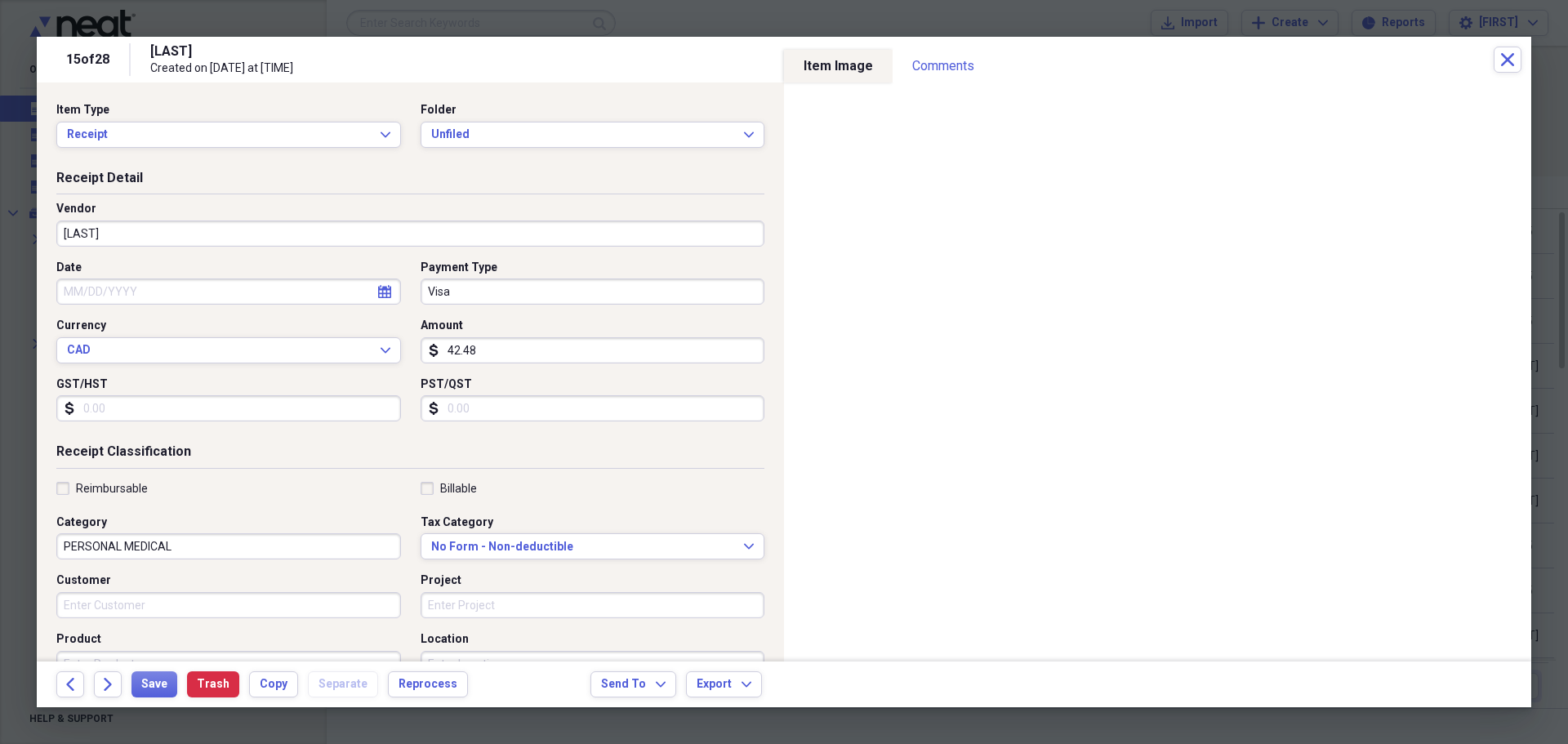 click on "Item Type Receipt Expand Folder Unfiled Expand" at bounding box center (410, 131) 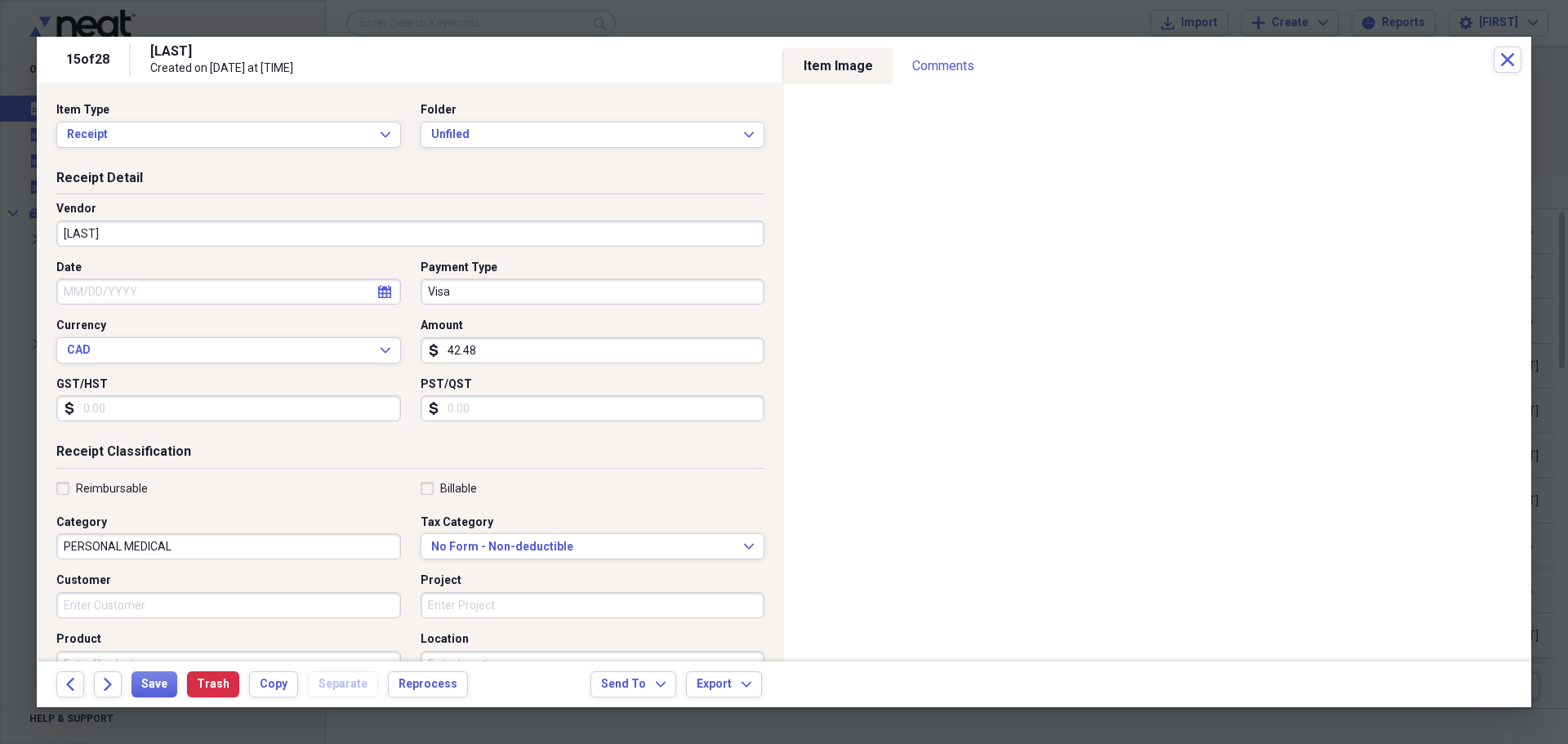 click 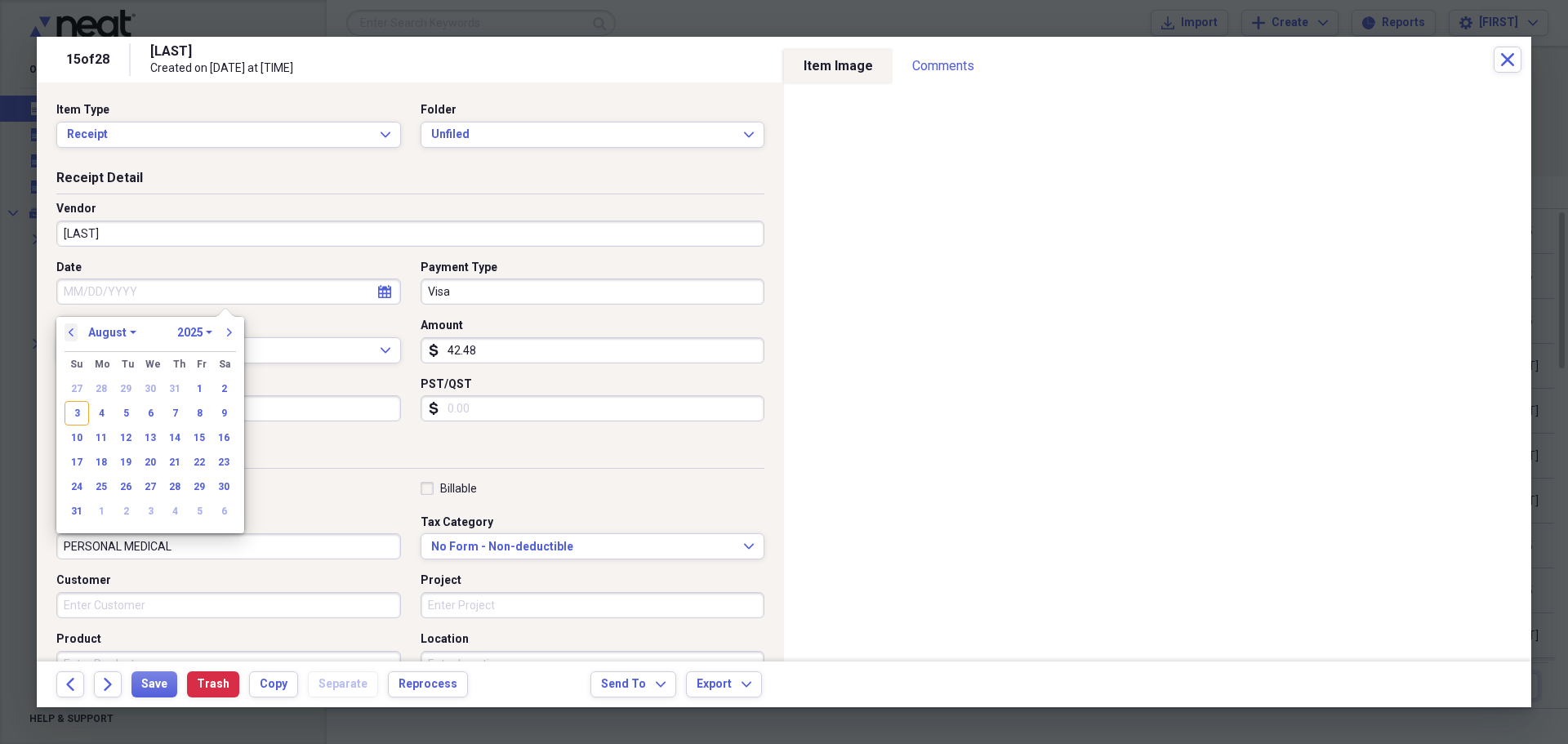 click on "previous" at bounding box center [71, 332] 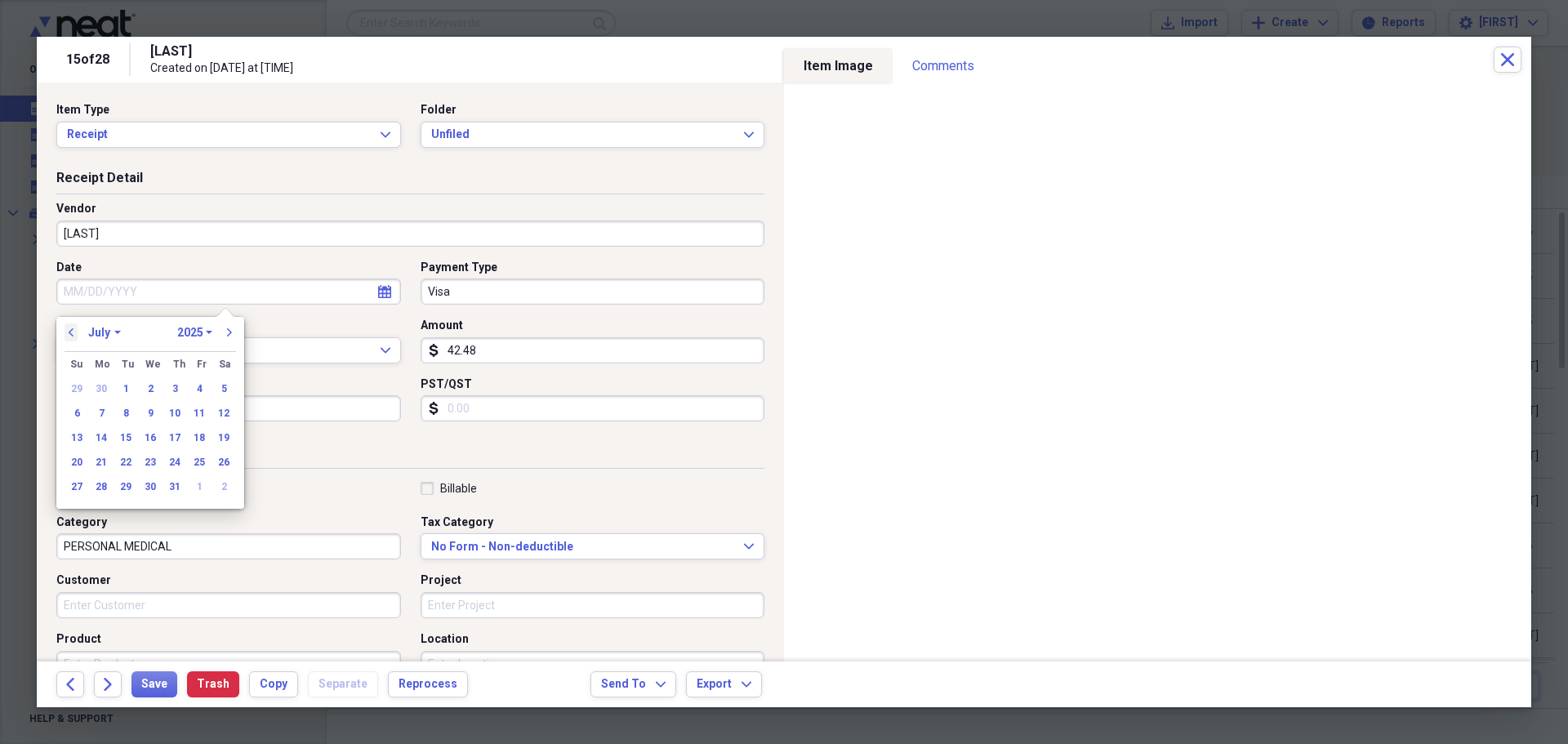 click on "previous" at bounding box center [71, 332] 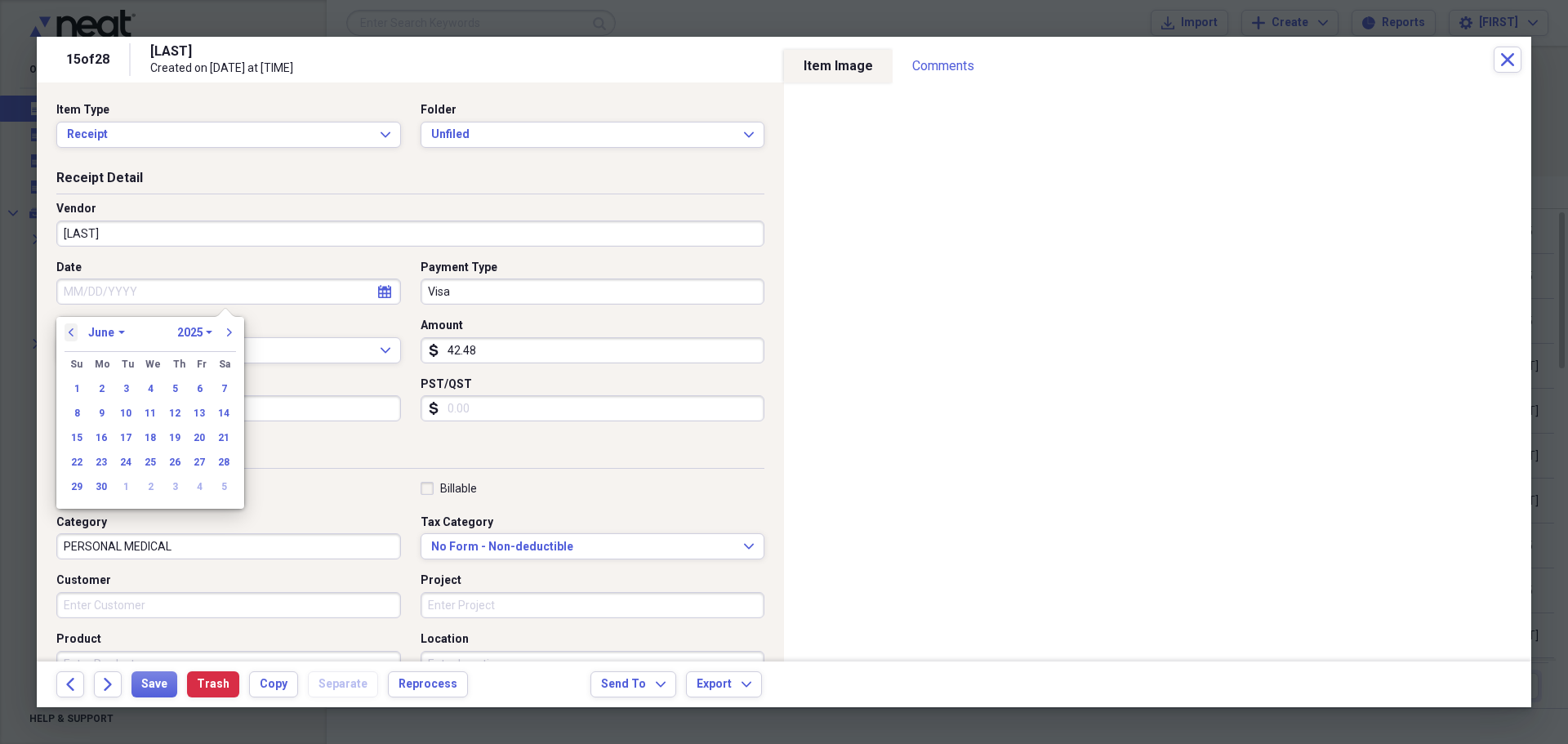 click on "previous" at bounding box center [71, 332] 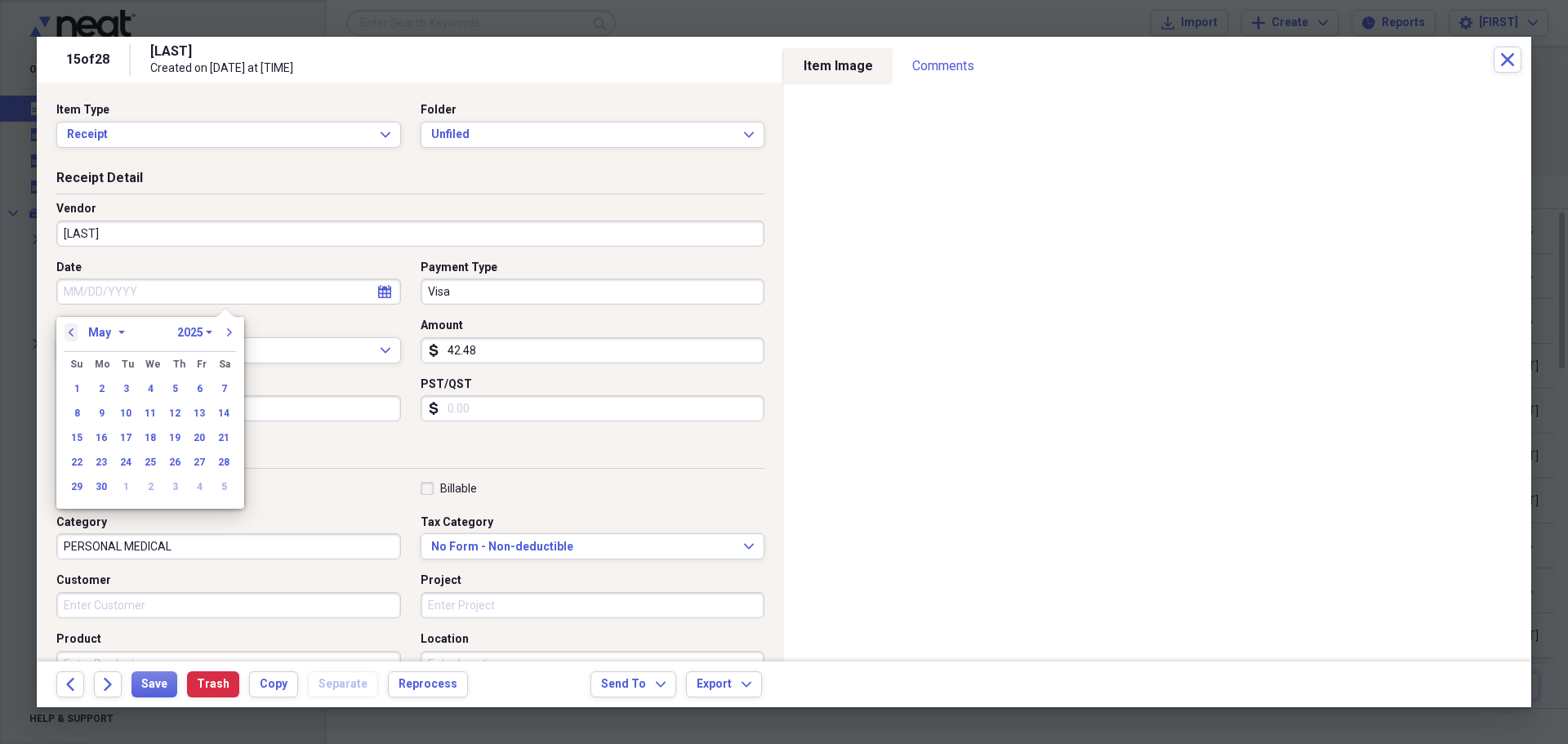 click on "previous" at bounding box center [71, 332] 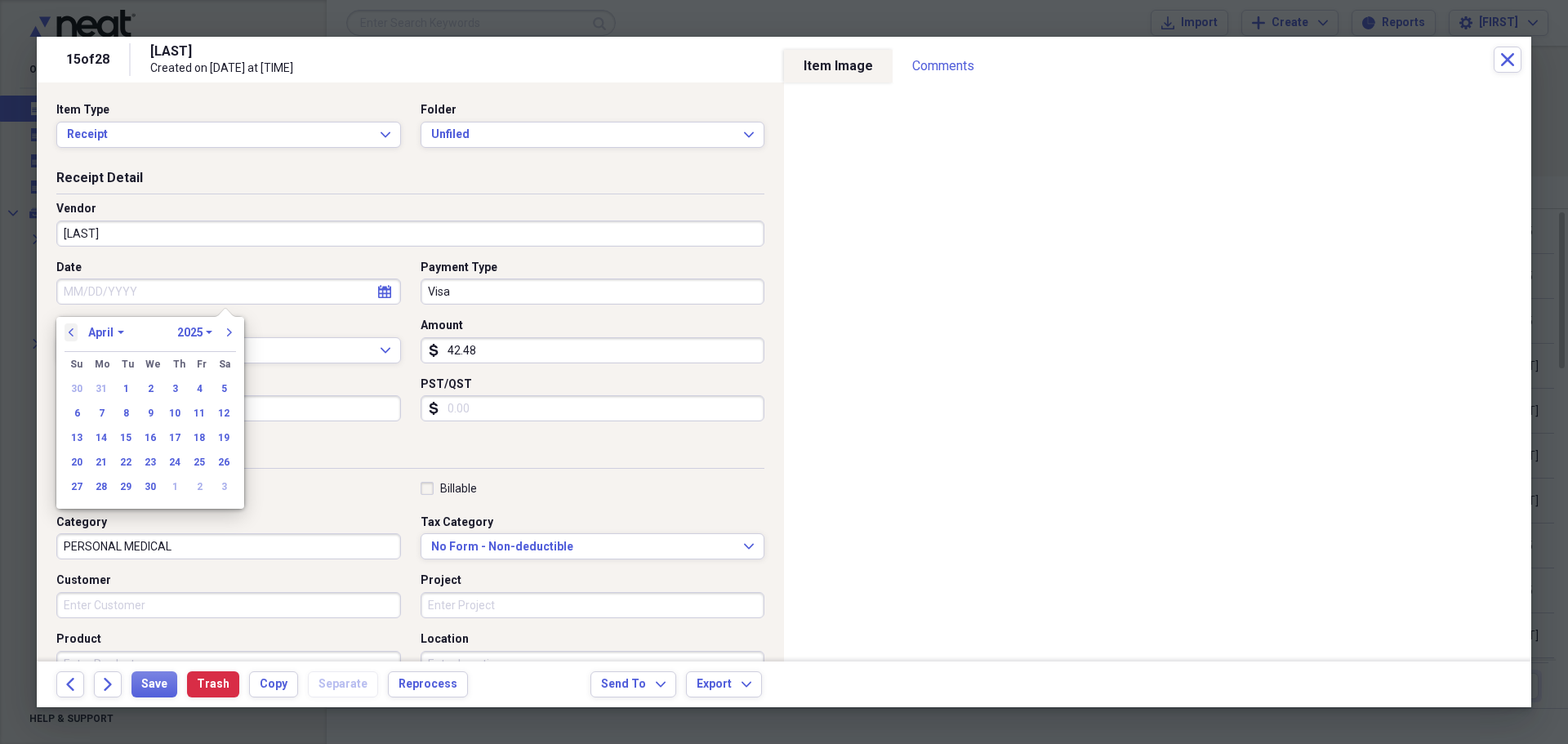click on "previous" at bounding box center [71, 332] 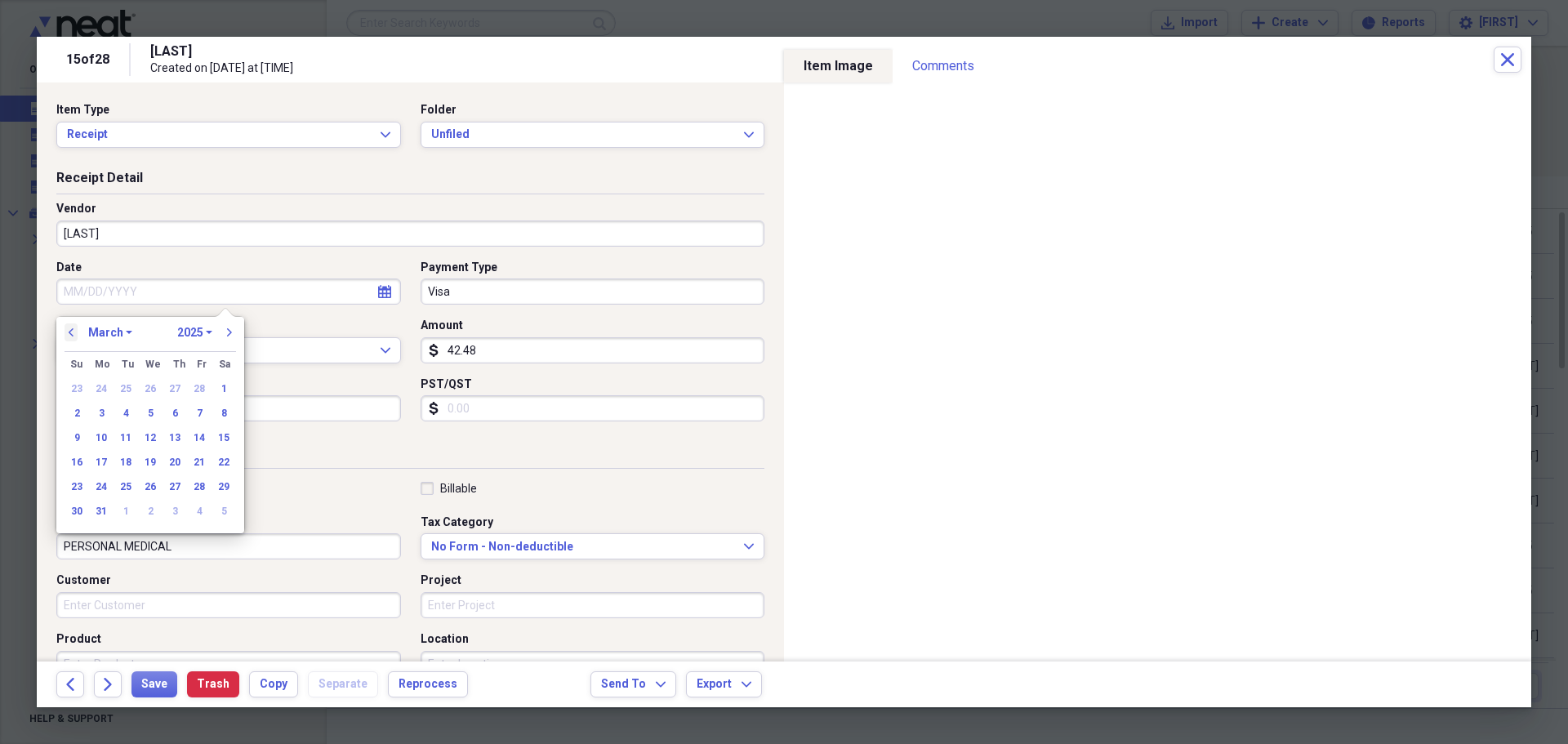 click on "previous" at bounding box center (71, 332) 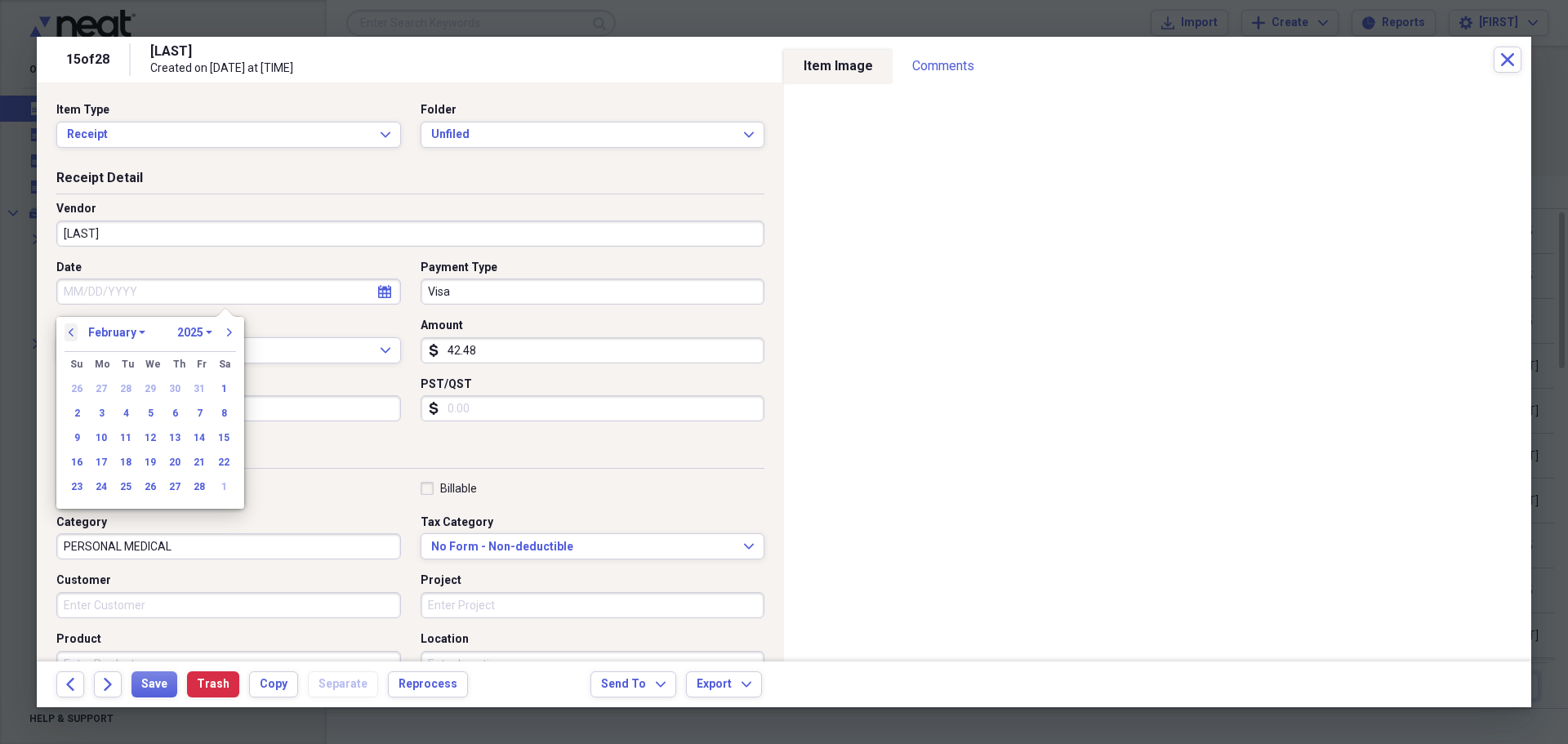 click on "previous" at bounding box center [71, 332] 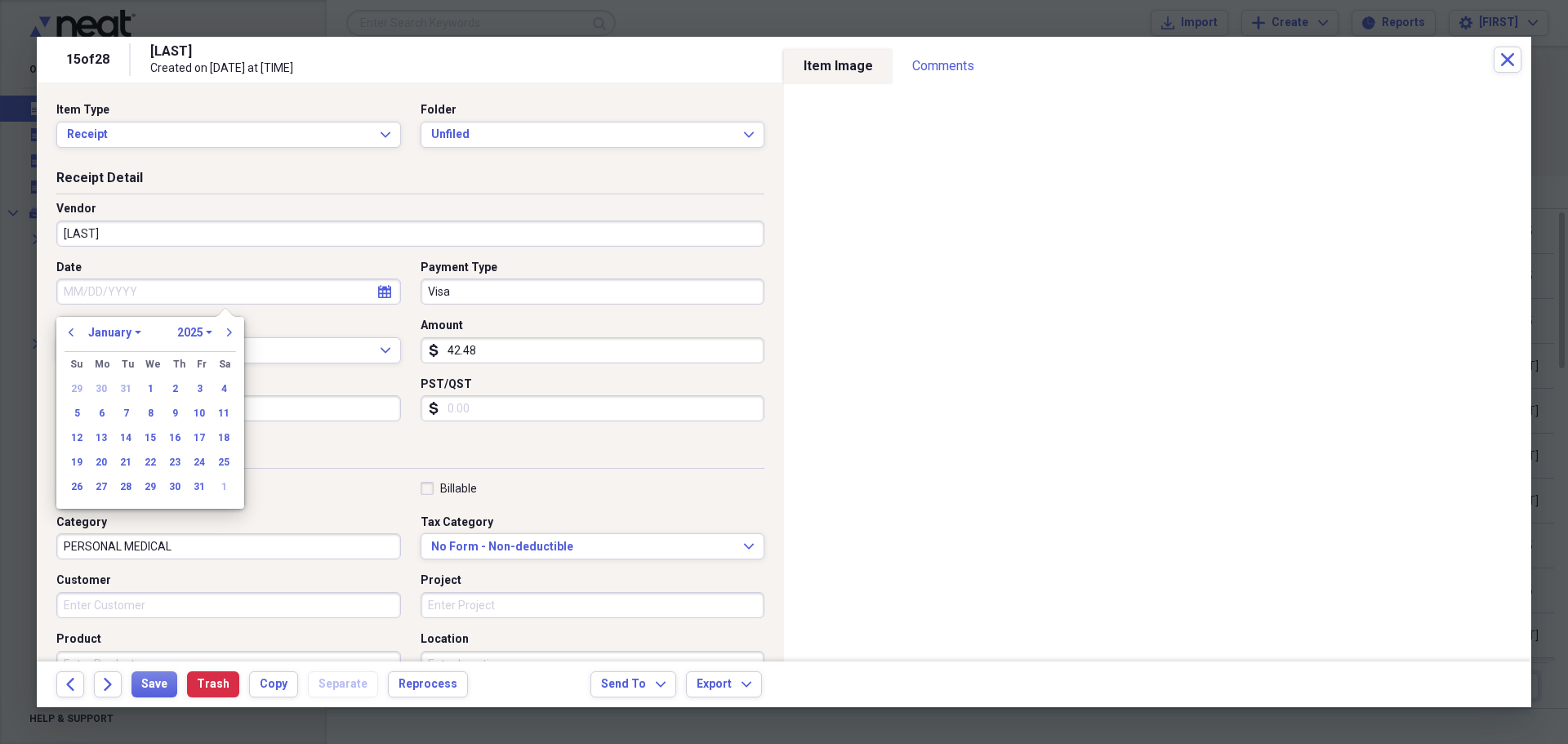 click on "January February March April May June July August September October November December" at bounding box center [114, 332] 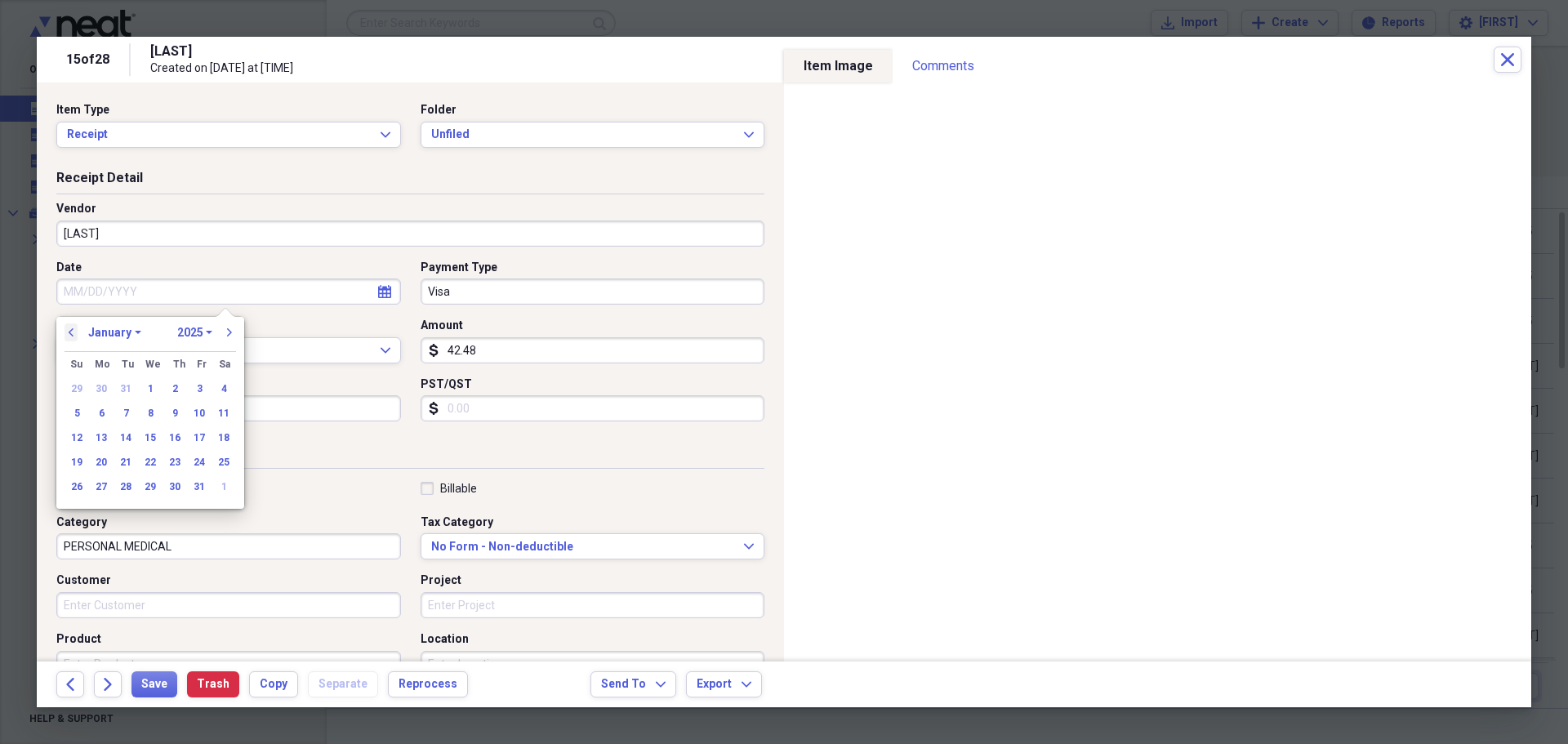 click on "previous" at bounding box center (71, 332) 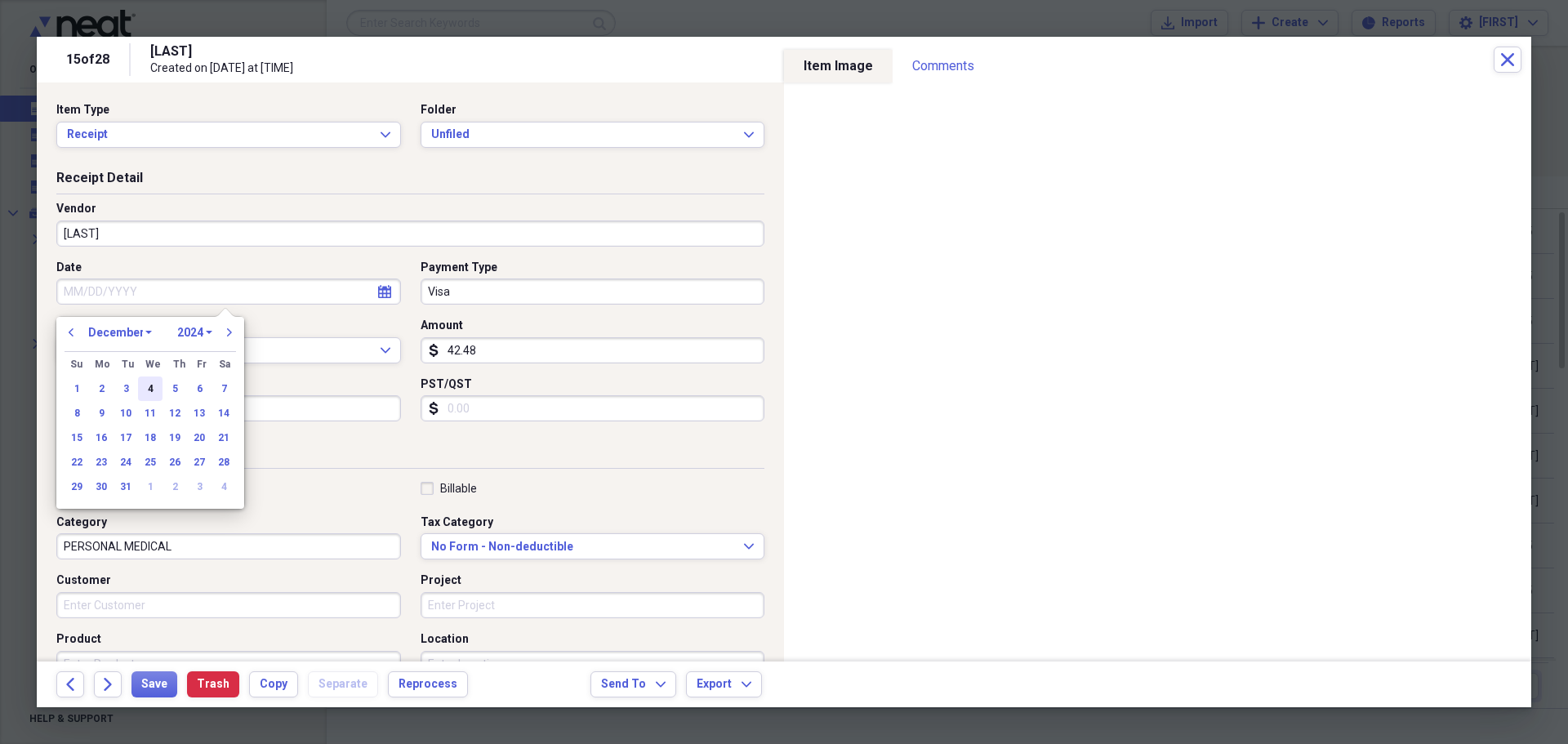 click on "4" at bounding box center [150, 389] 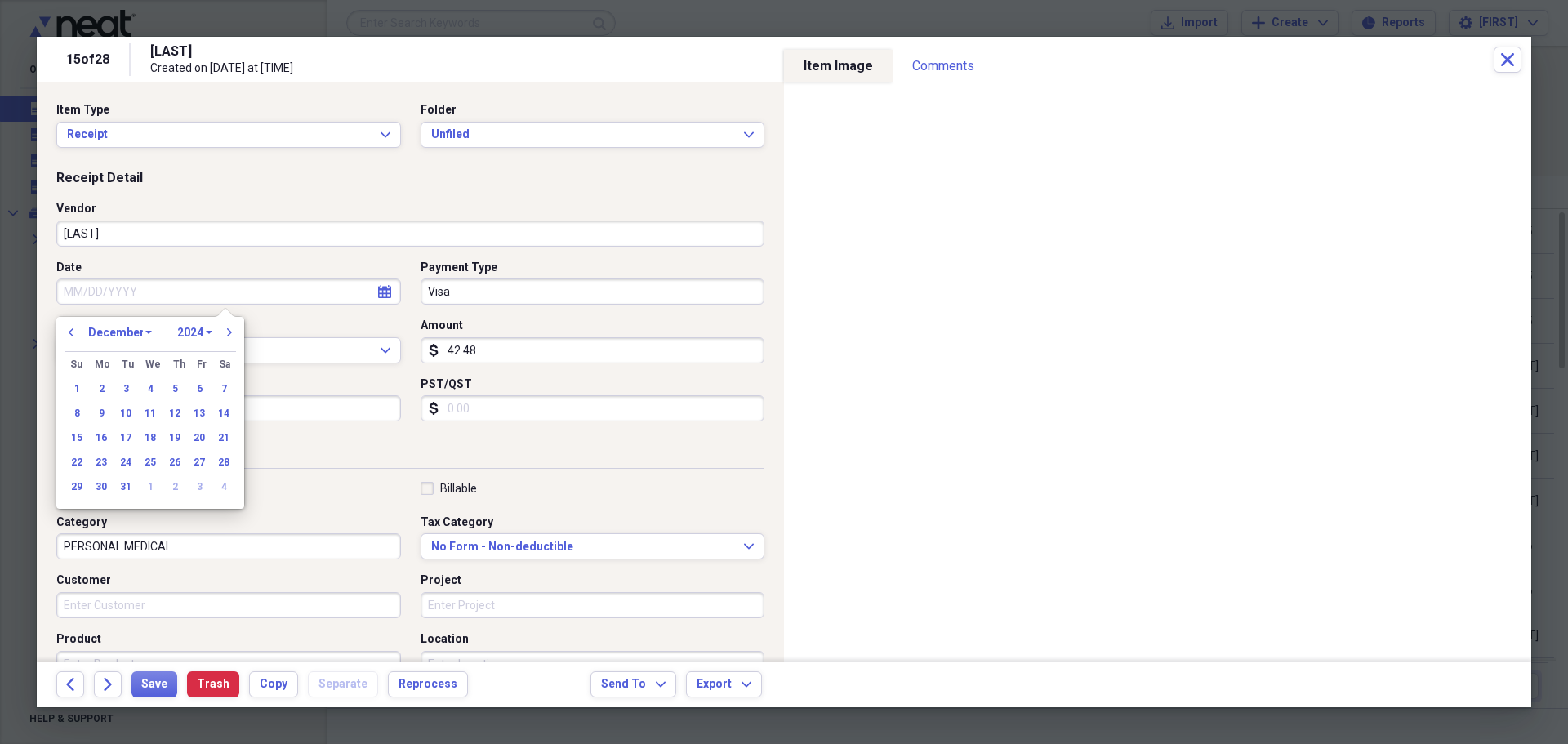 type on "12/04/2024" 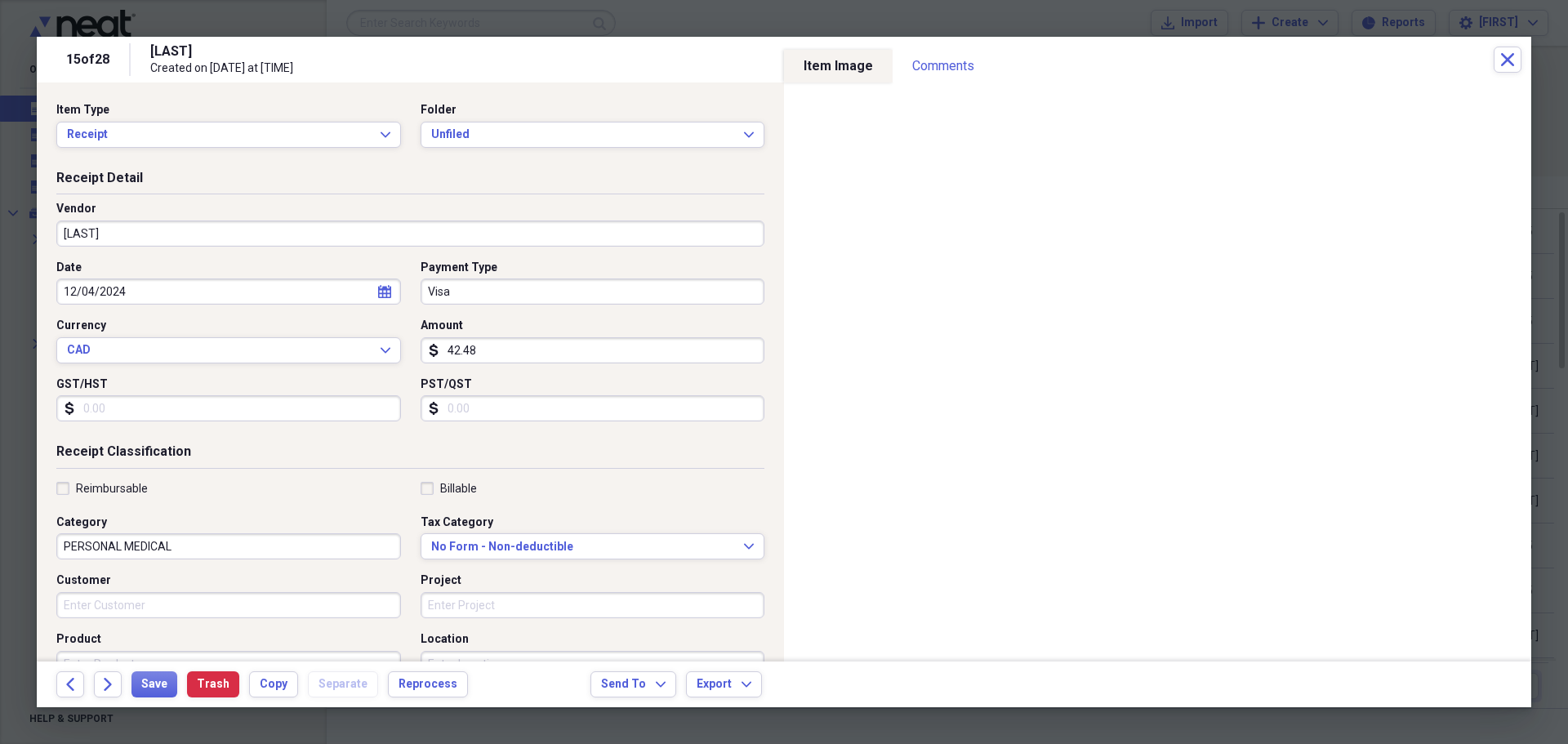 click on "Visa" at bounding box center (593, 292) 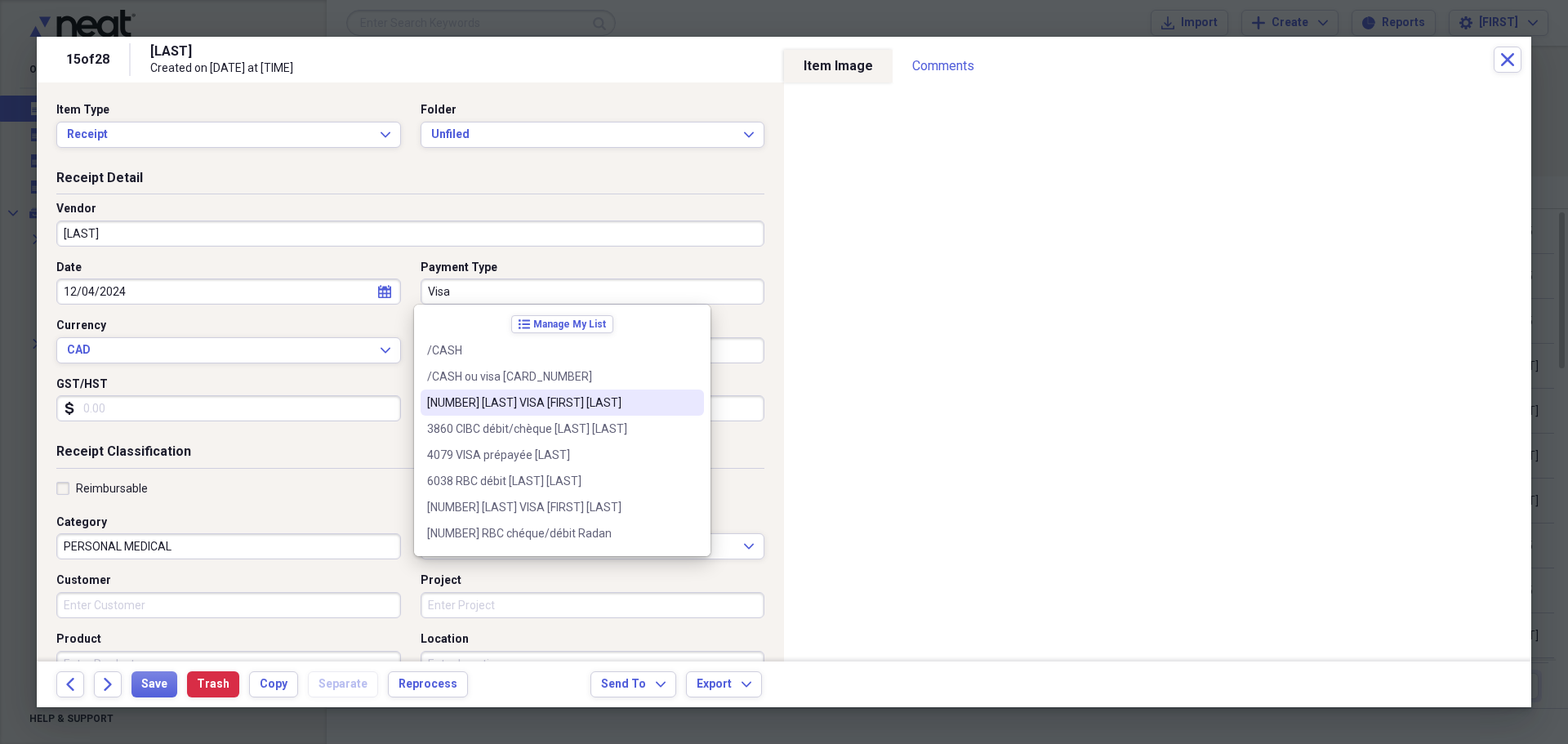 click on "[NUMBER] [LAST] VISA [FIRST] [LAST]" at bounding box center [552, 403] 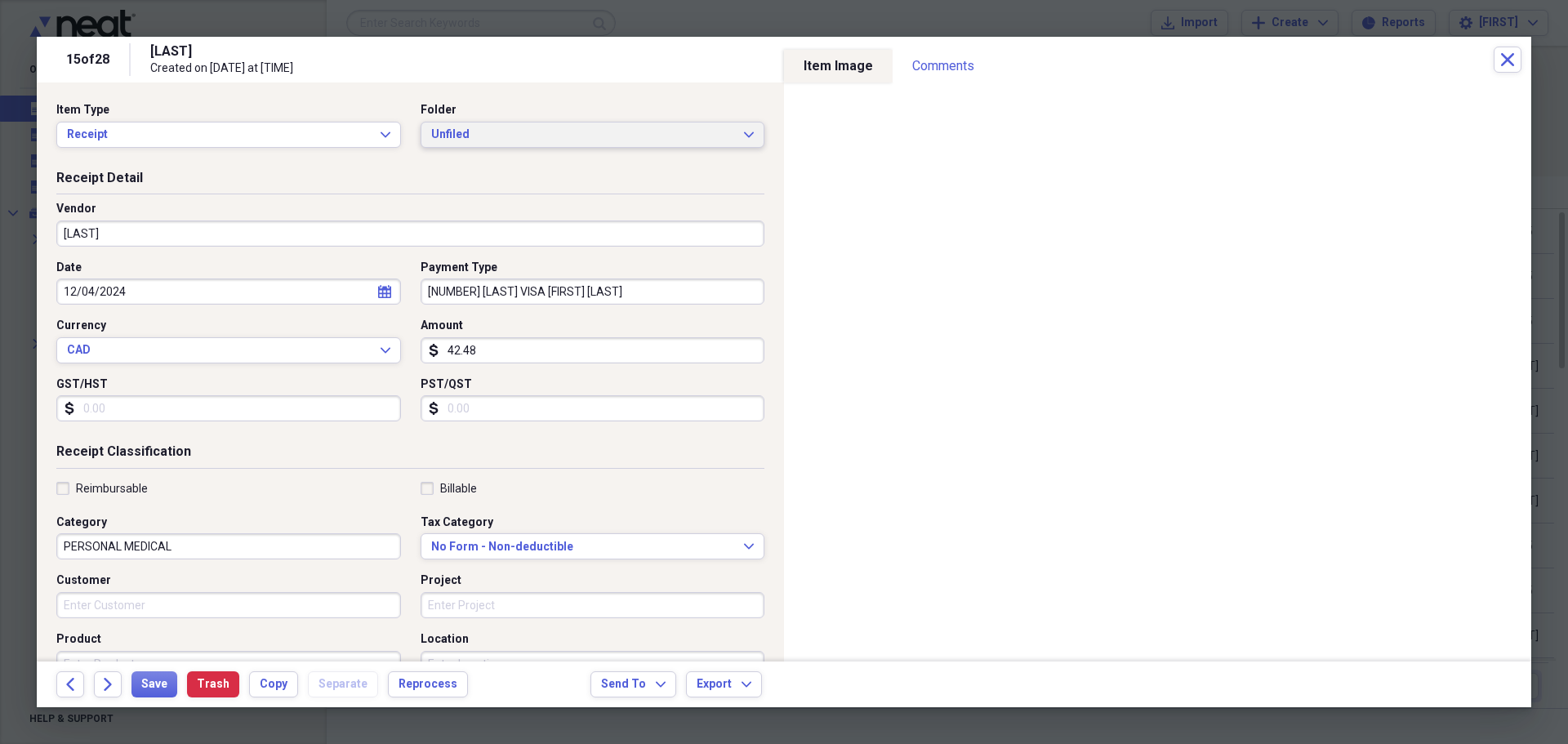 click on "Expand" 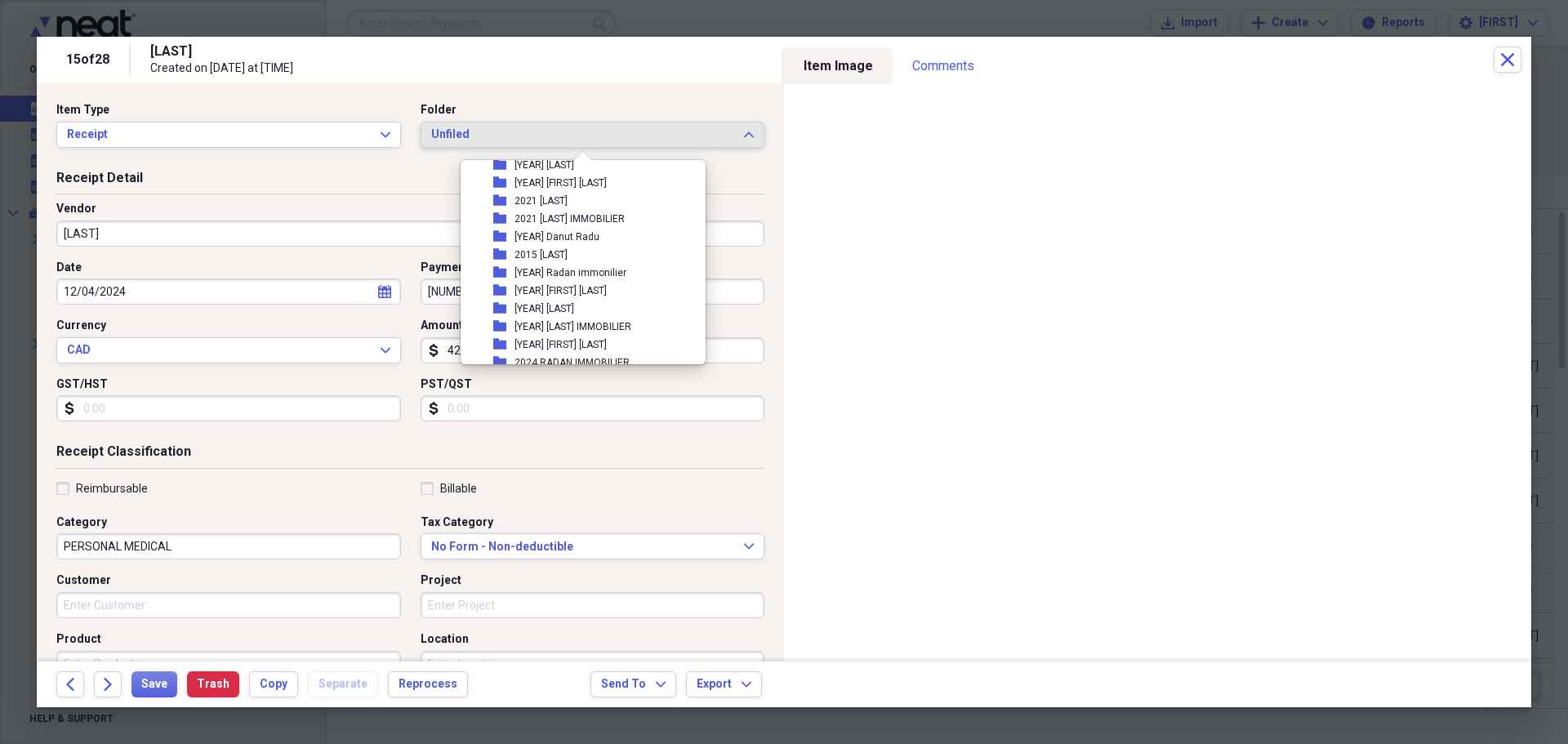 scroll, scrollTop: 408, scrollLeft: 0, axis: vertical 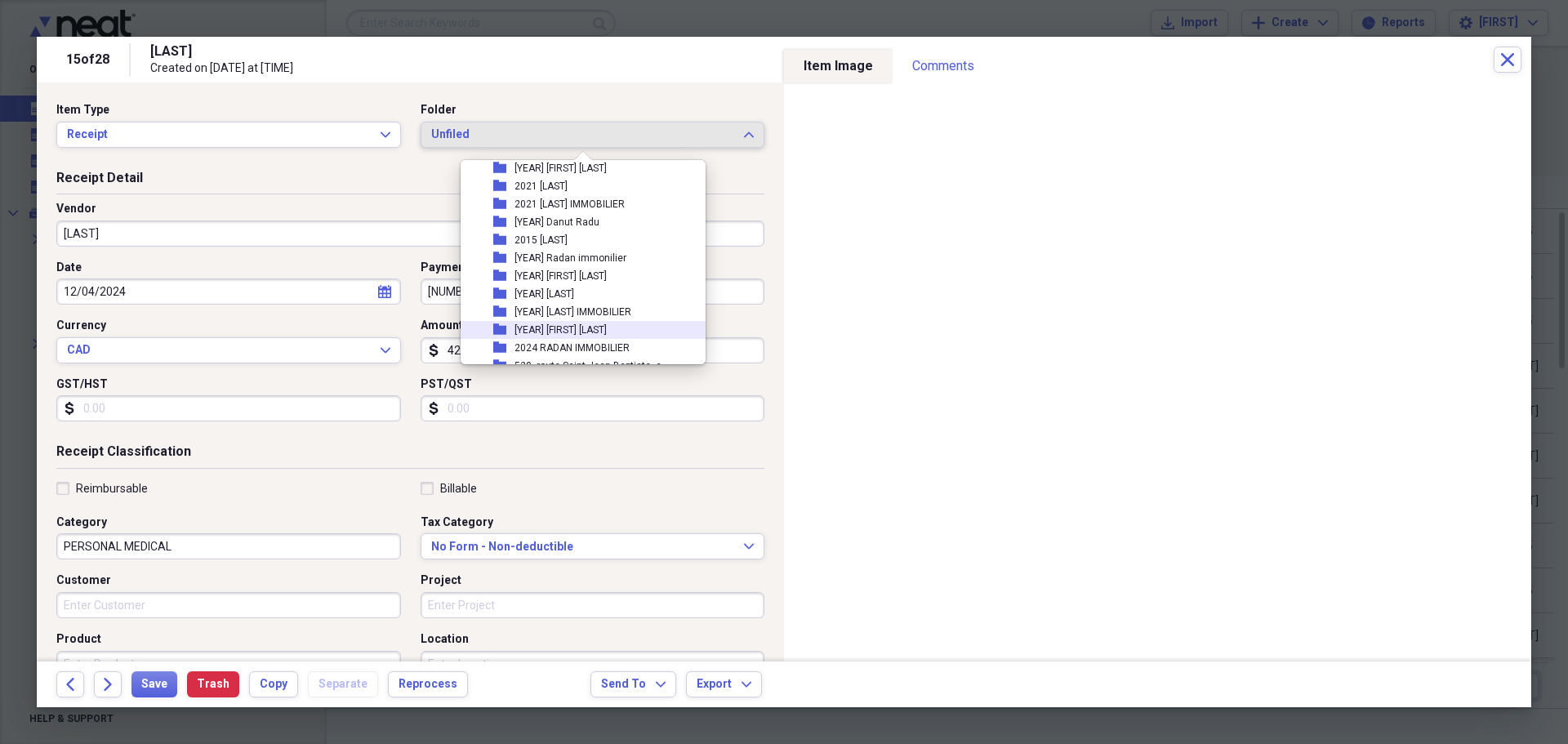 click on "folder 2024 [LAST] [LAST]" at bounding box center (577, 330) 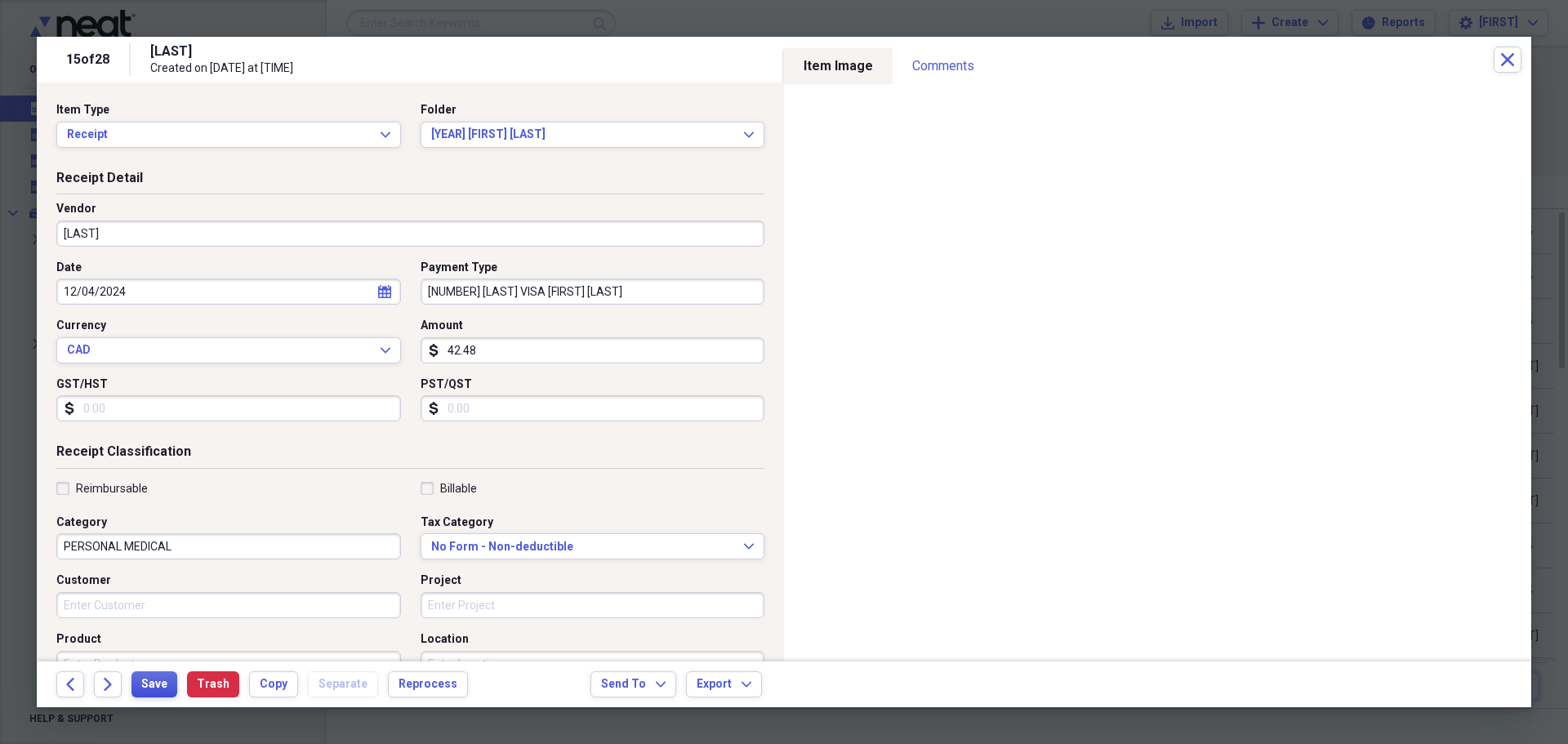click on "Save" at bounding box center (154, 684) 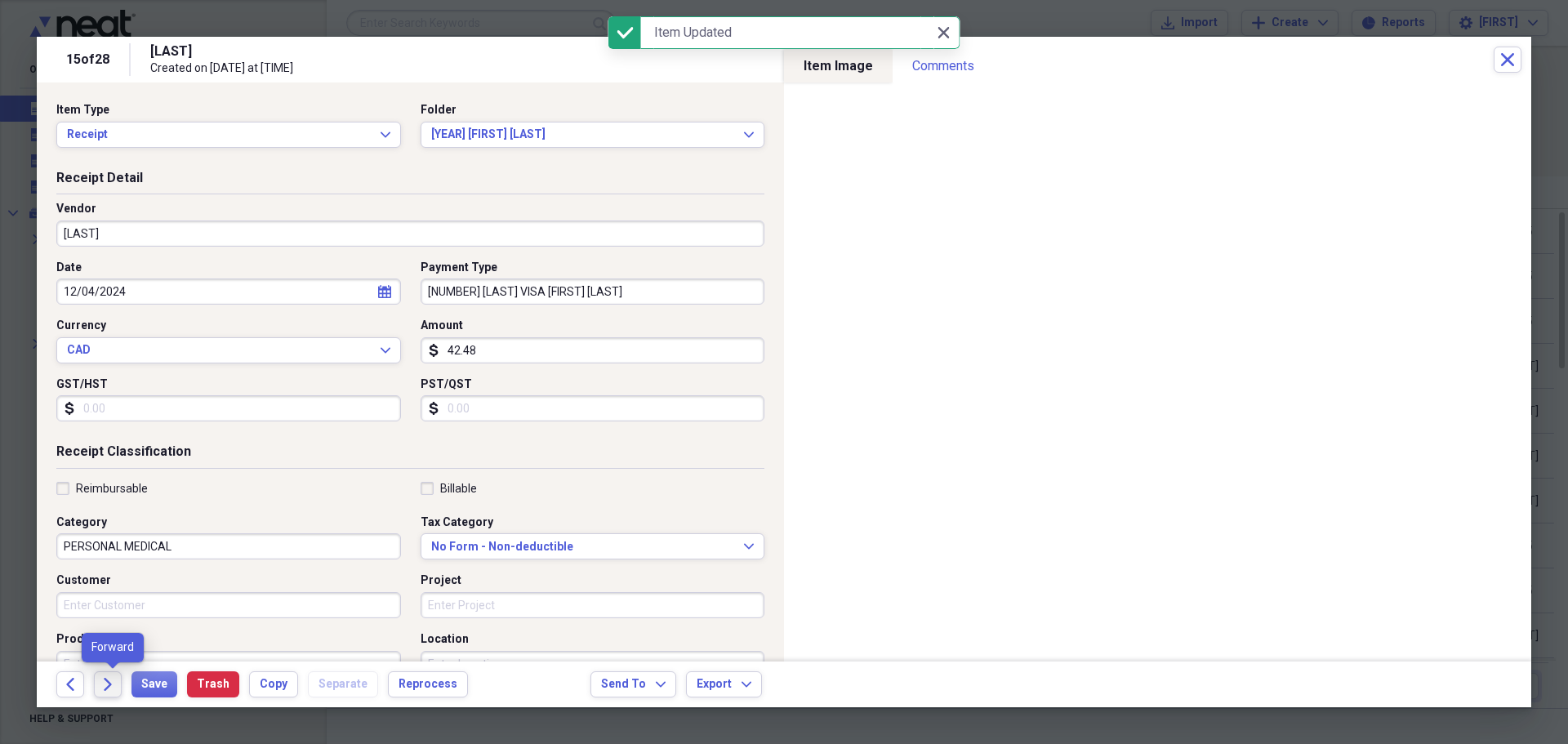 click 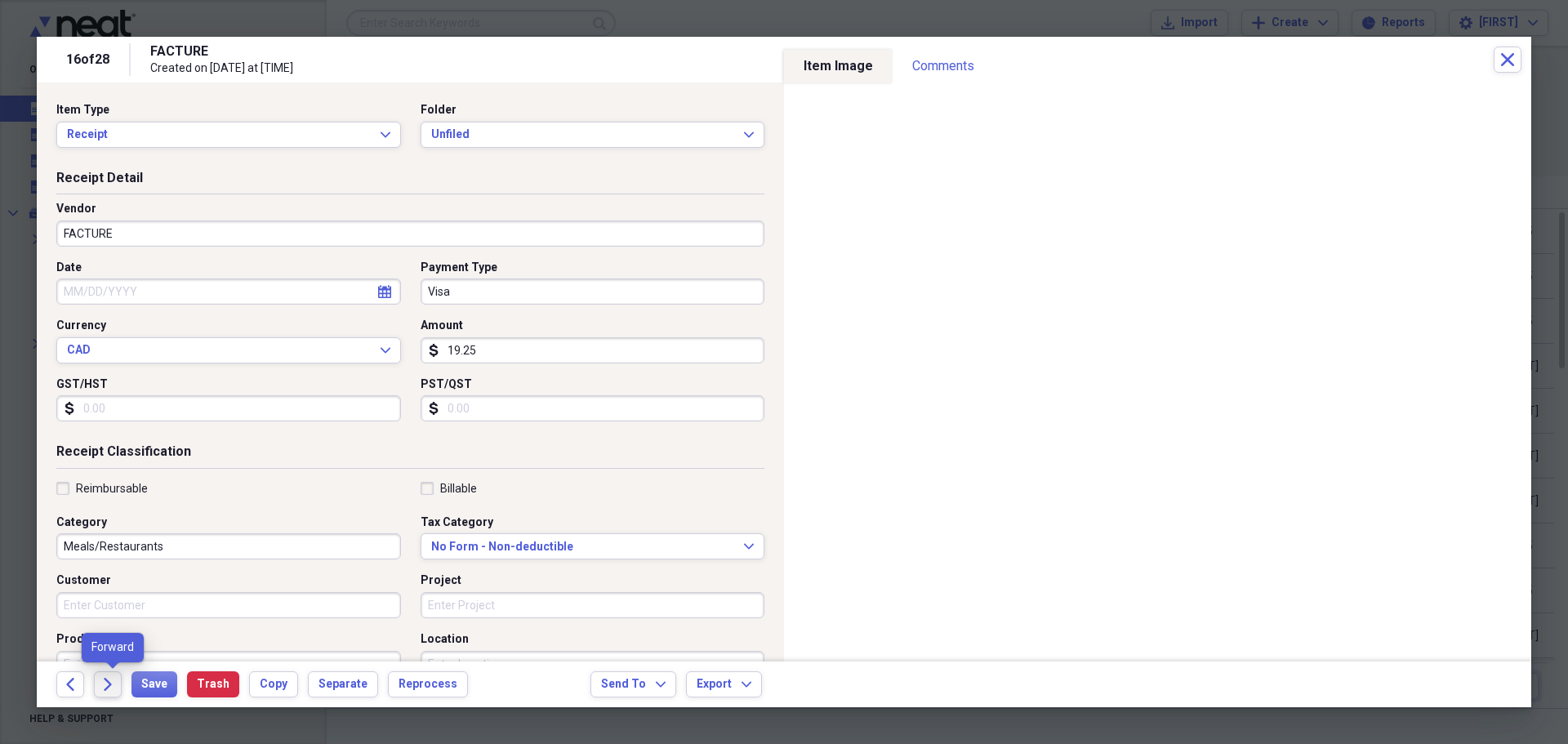 click on "Forward" at bounding box center (108, 684) 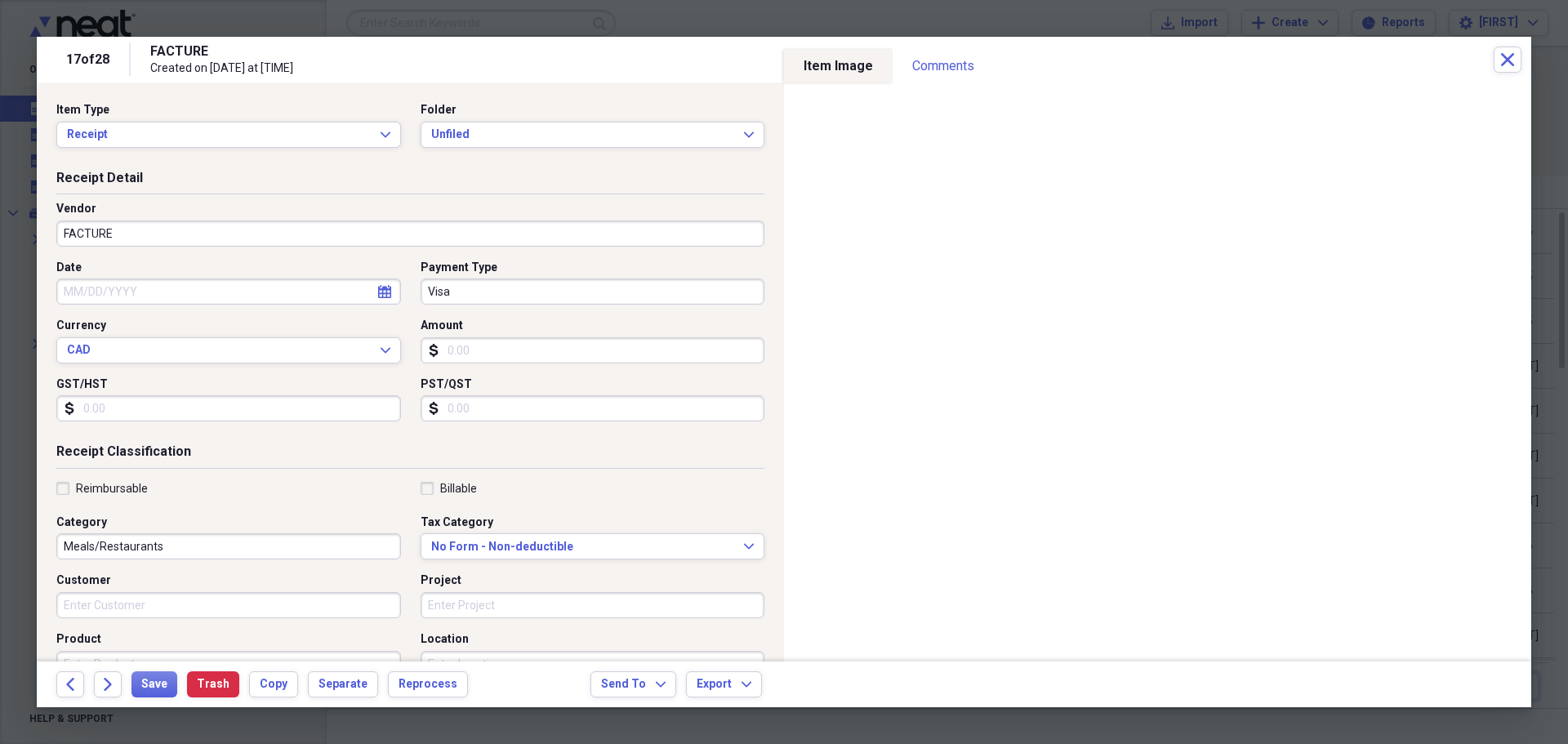 click on "Amount" at bounding box center [593, 350] 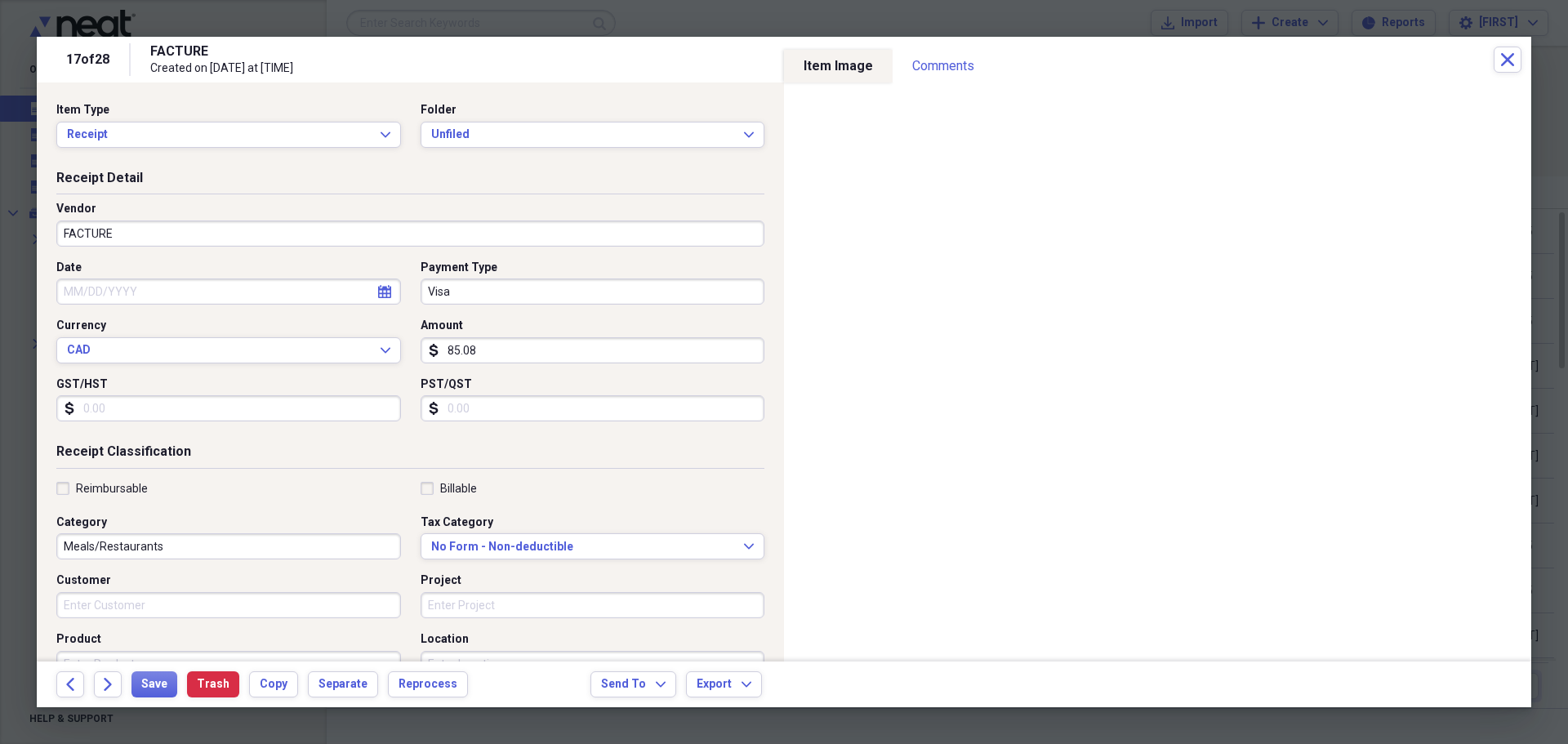 type on "85.08" 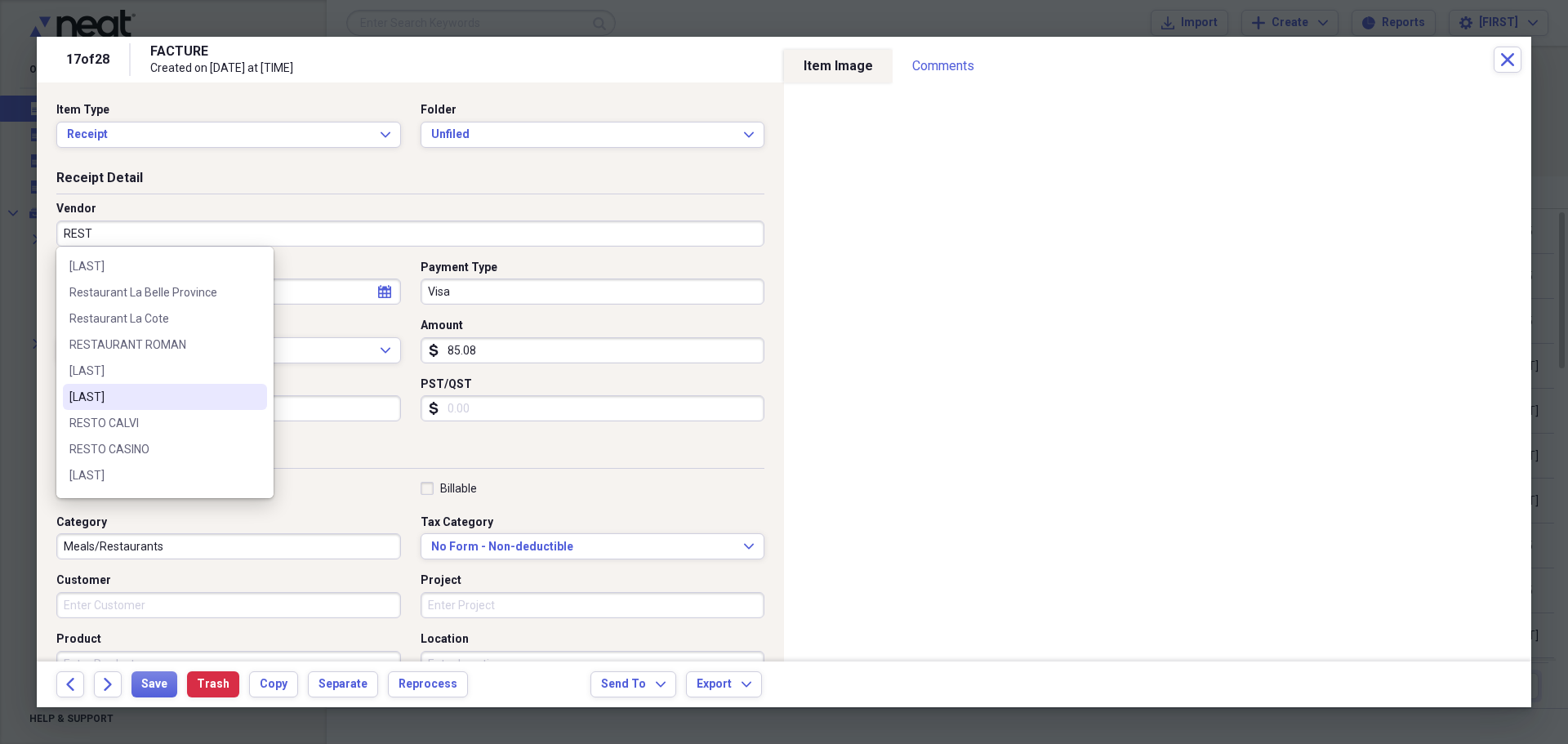 scroll, scrollTop: 154, scrollLeft: 0, axis: vertical 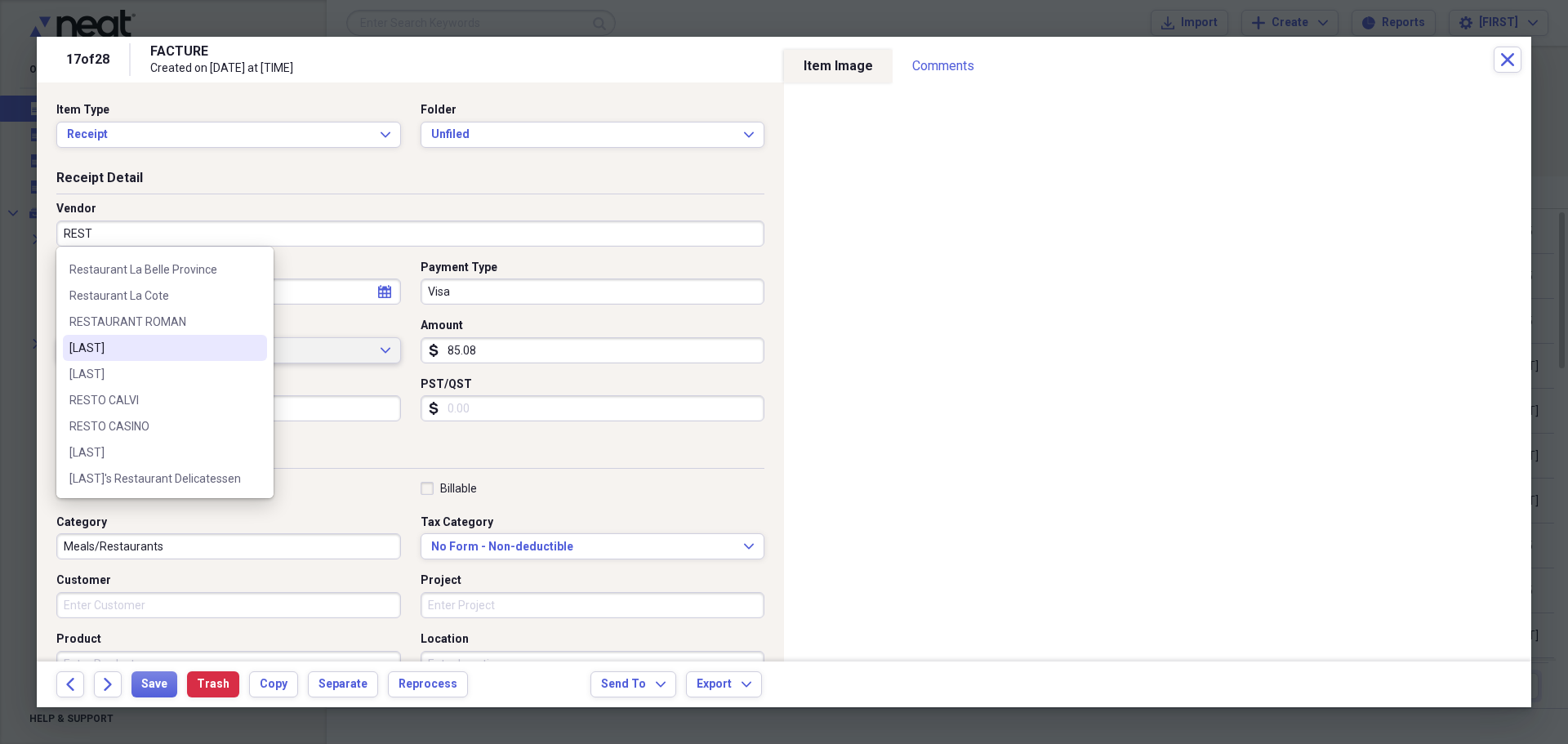 click on "[LAST]" at bounding box center [155, 348] 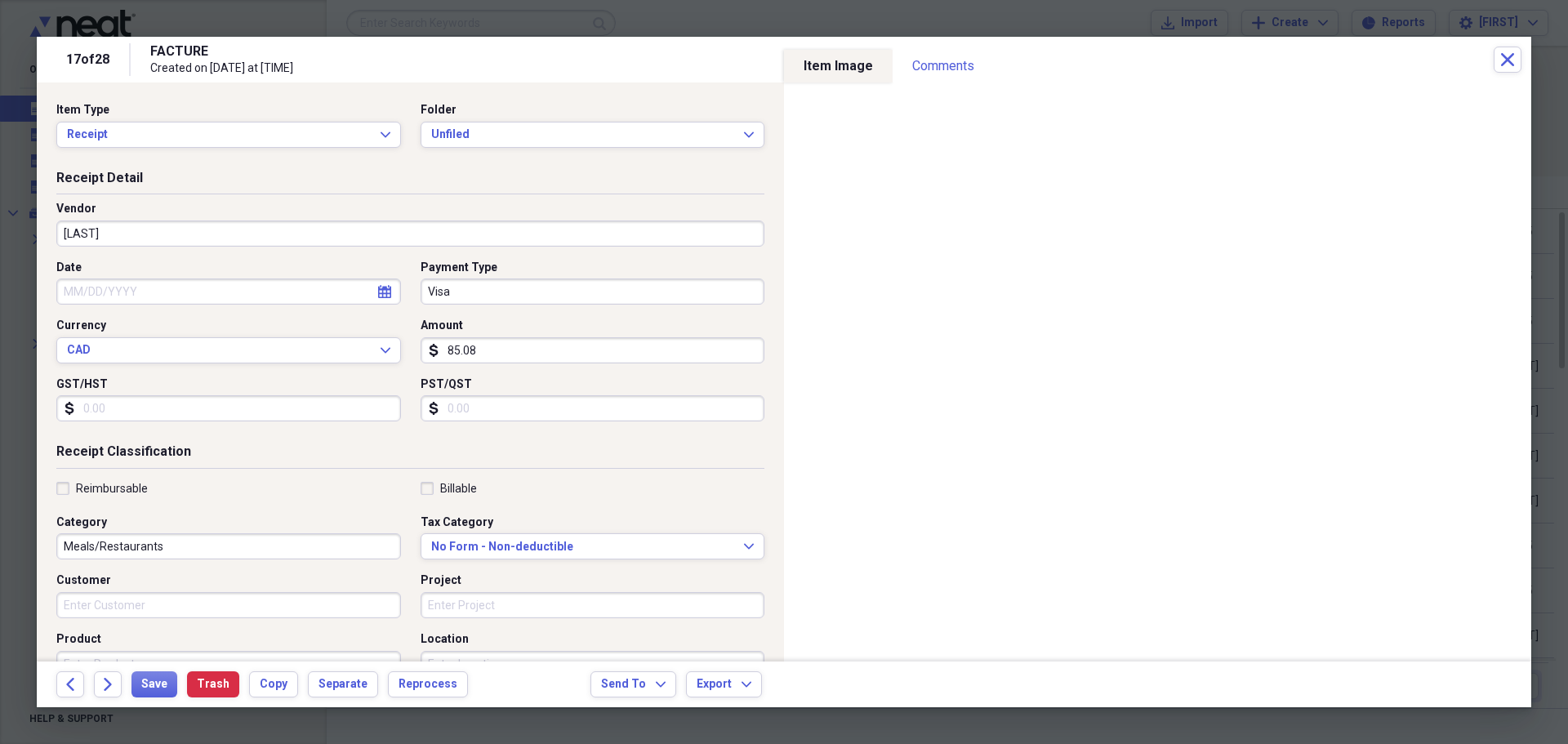 click on "Visa" at bounding box center [593, 292] 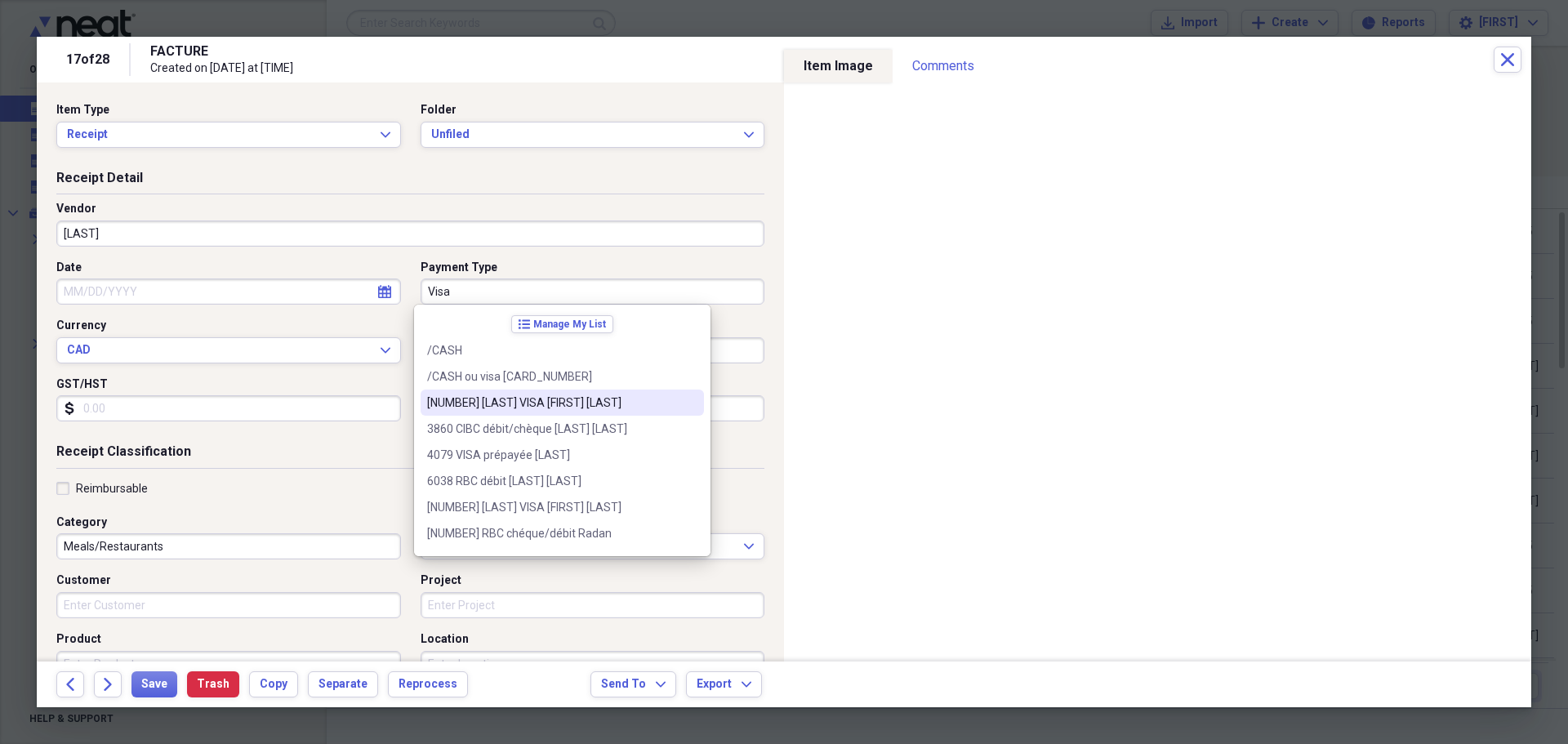 click on "[NUMBER] [LAST] VISA [FIRST] [LAST]" at bounding box center [552, 403] 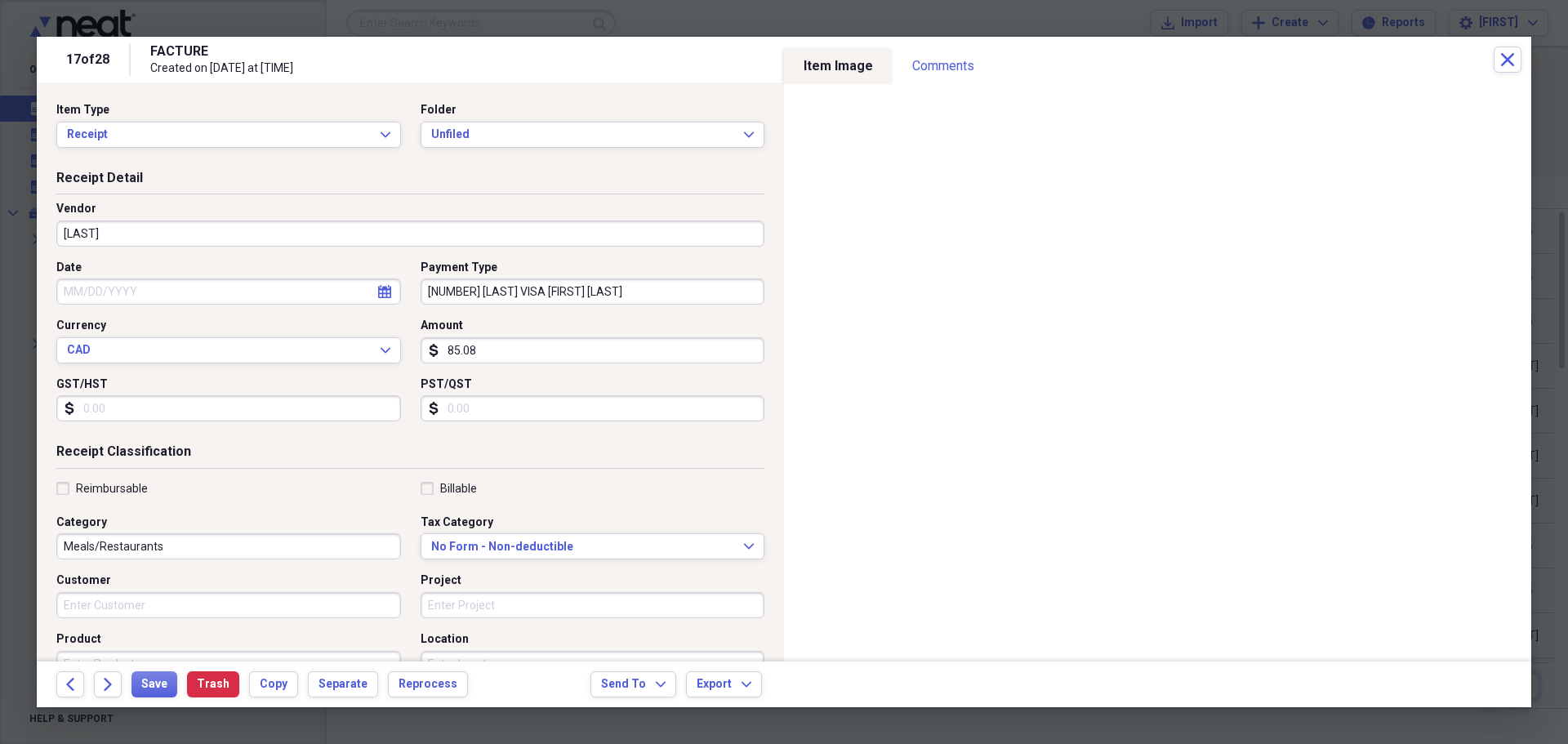 click on "calendar Calendar" at bounding box center (385, 292) 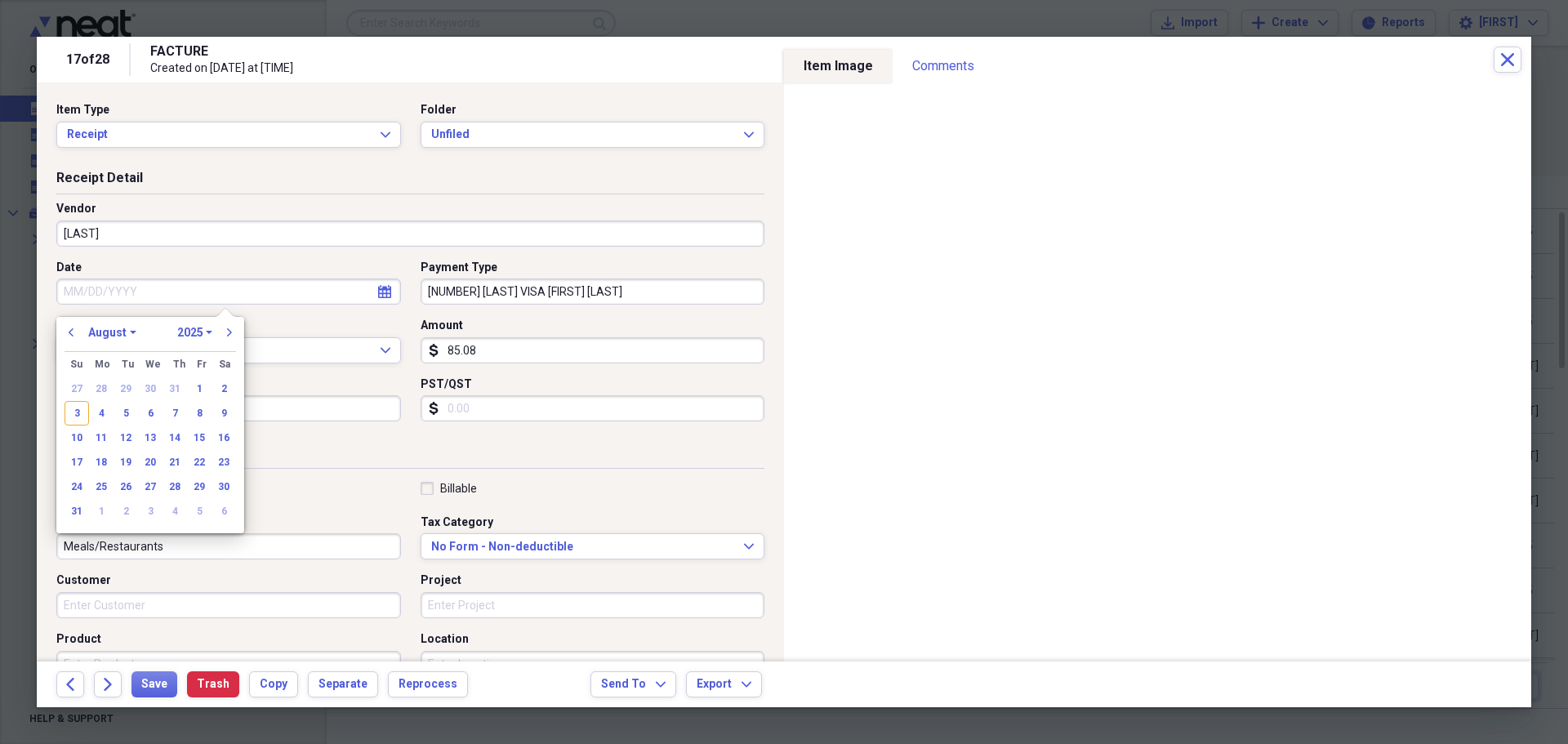 click on "previous January February March April May June July August September October November December 1970 1971 1972 1973 1974 1975 1976 1977 1978 1979 1980 1981 1982 1983 1984 1985 1986 1987 1988 1989 1990 1991 1992 1993 1994 1995 1996 1997 1998 1999 2000 2001 2002 2003 2004 2005 2006 2007 2008 2009 2010 2011 2012 2013 2014 2015 2016 2017 2018 2019 2020 2021 2022 2023 2024 2025 2026 2027 2028 2029 2030 2031 2032 2033 2034 2035 next" at bounding box center (150, 337) 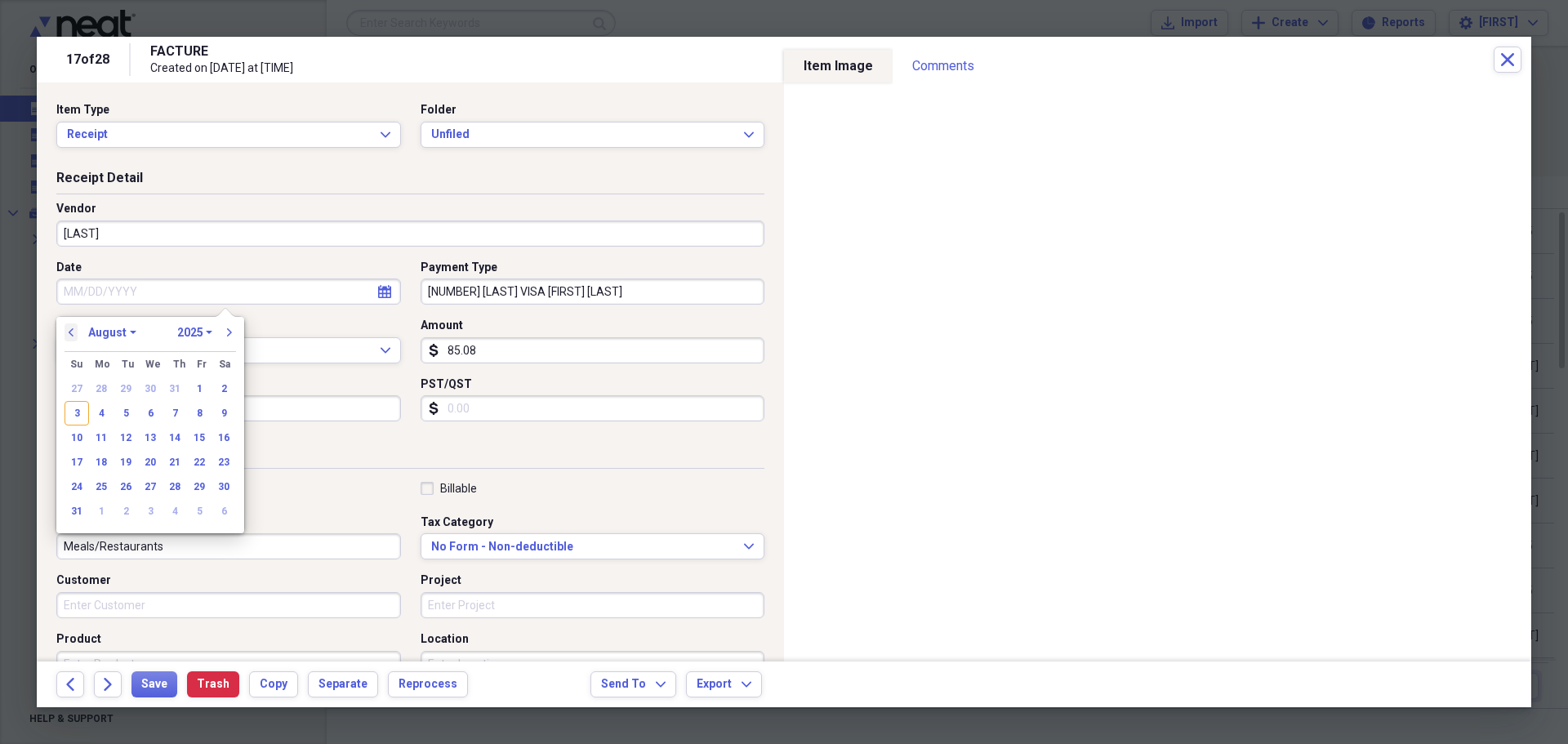 click on "previous" at bounding box center (71, 332) 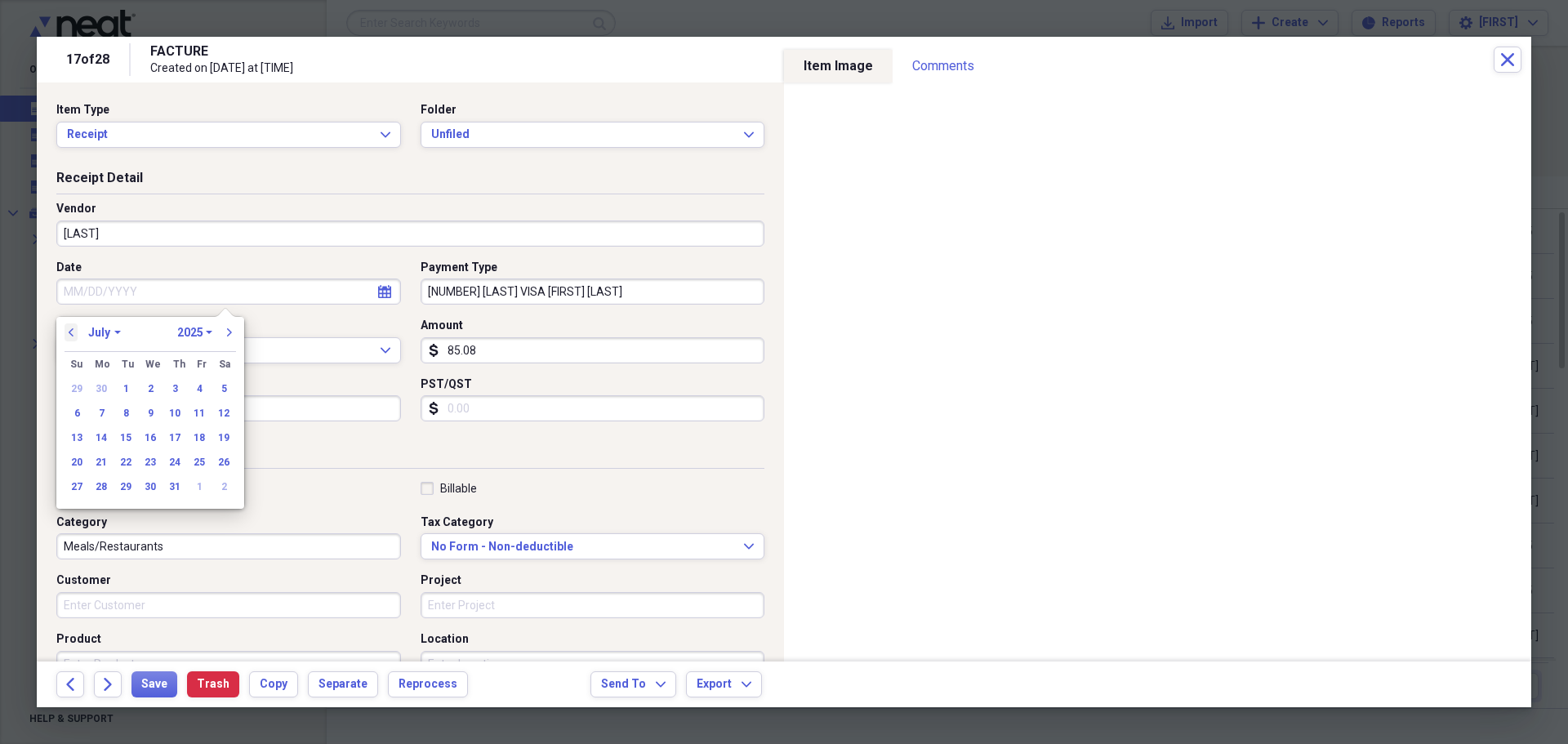 click on "previous" at bounding box center (71, 332) 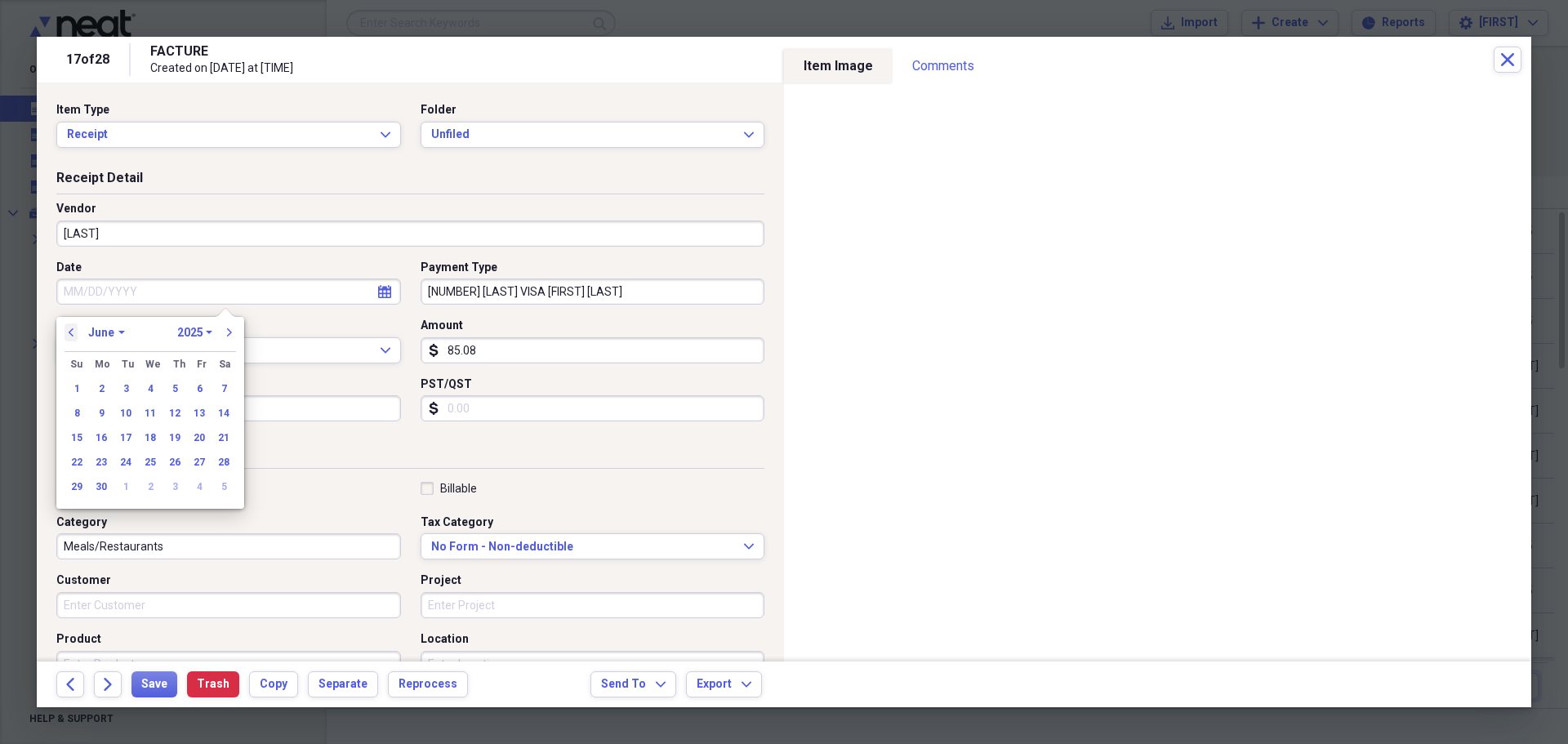 click on "previous" at bounding box center (71, 332) 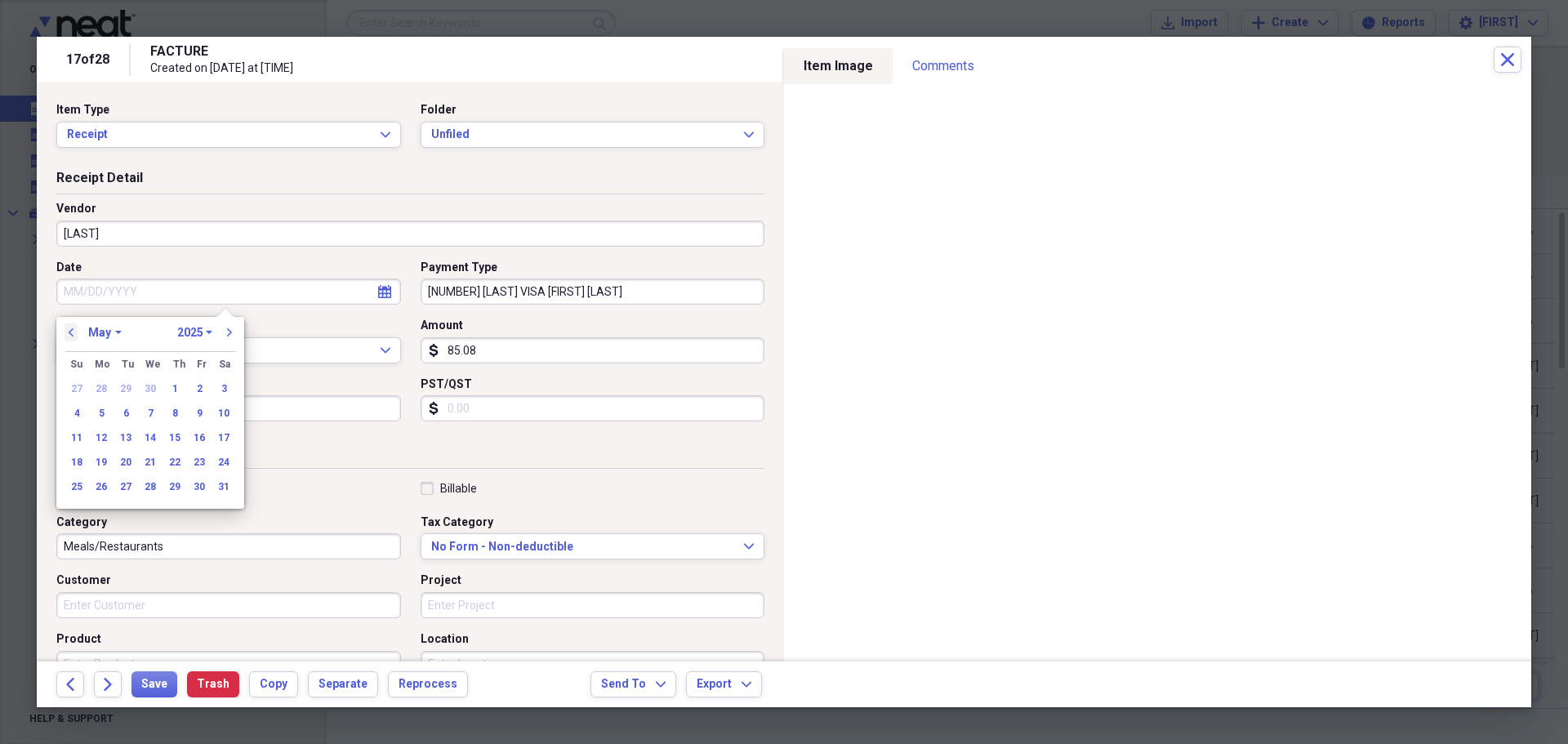 click on "previous" at bounding box center (71, 332) 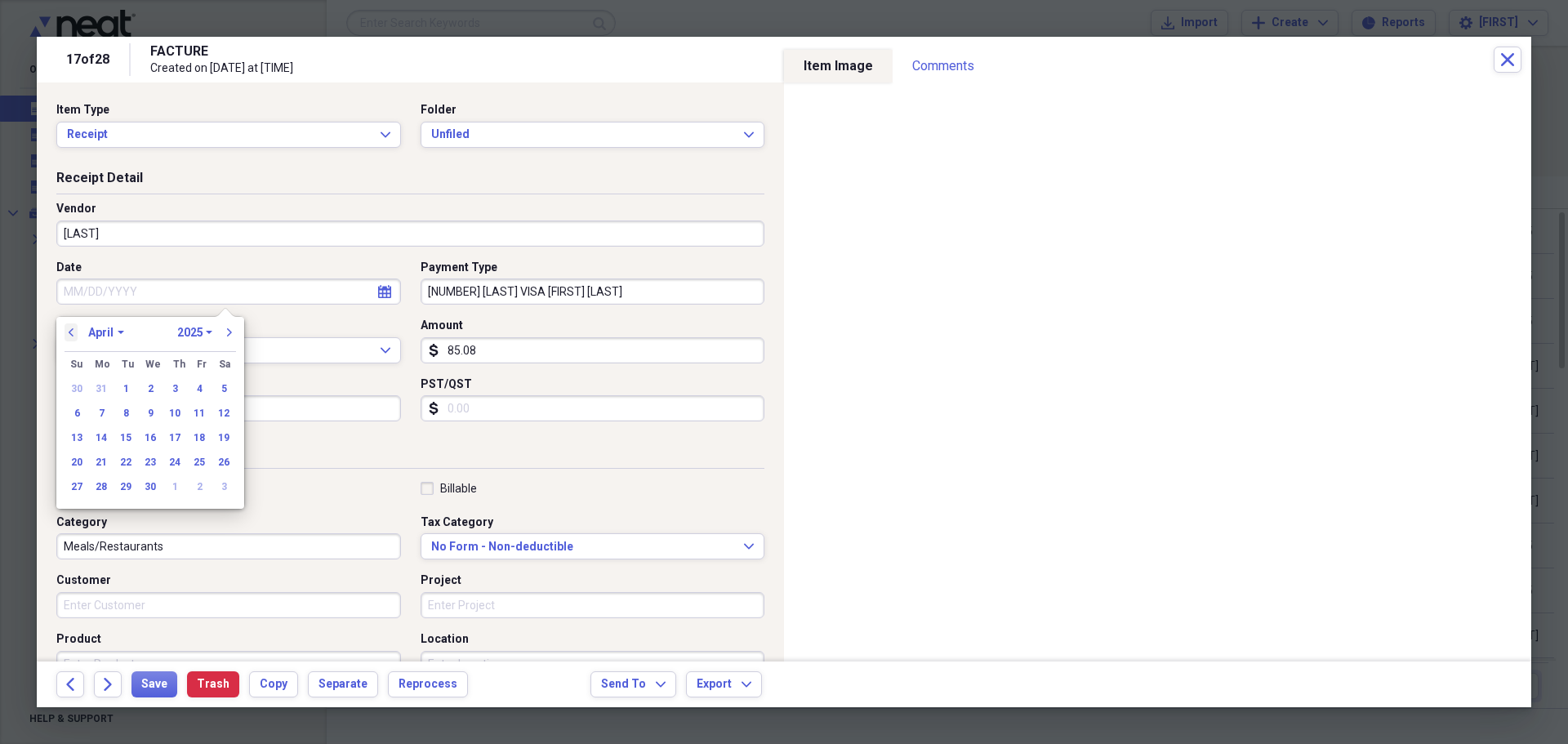 click on "previous" at bounding box center (71, 332) 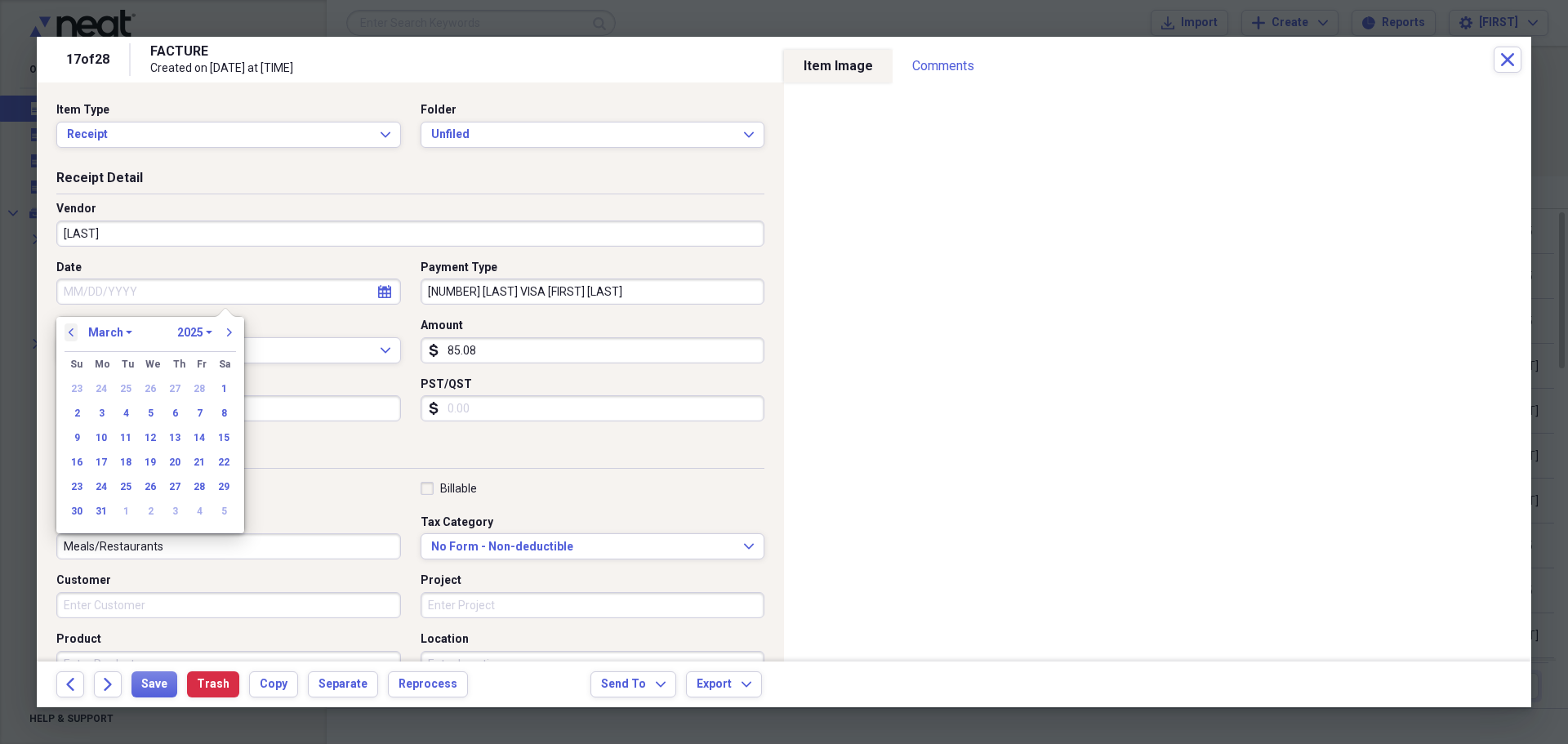 click on "previous" at bounding box center [71, 332] 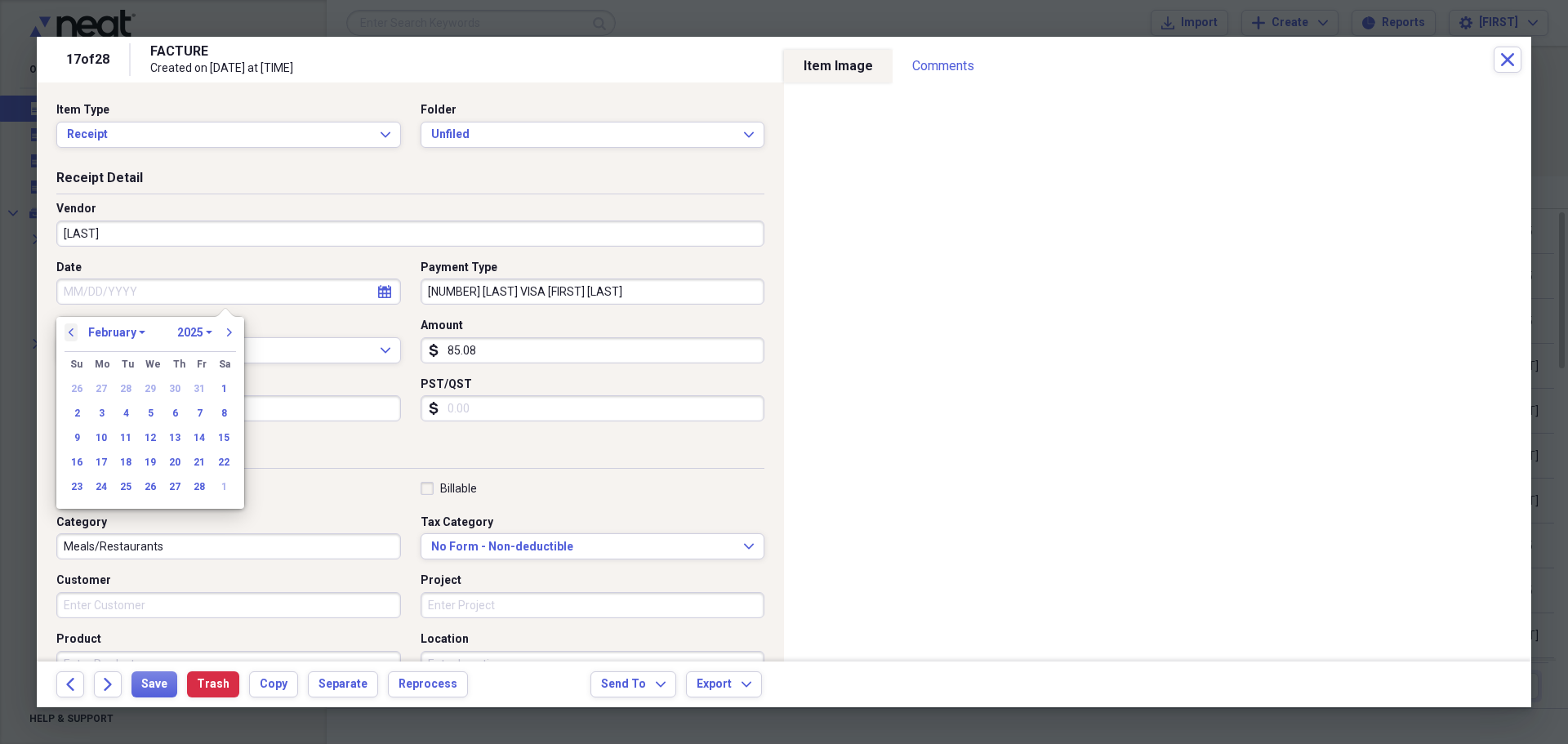 click on "previous" at bounding box center (71, 332) 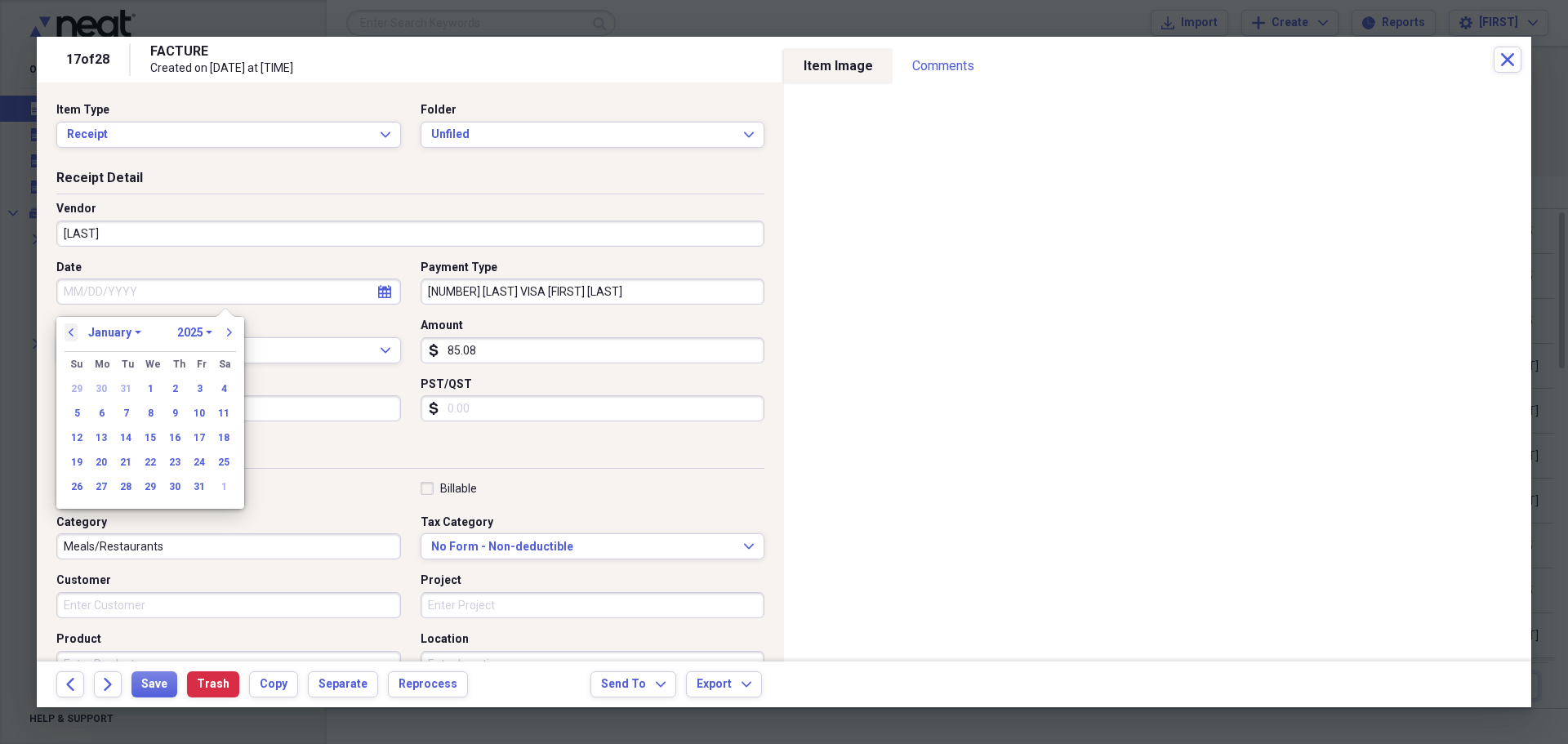 click on "previous" at bounding box center [71, 332] 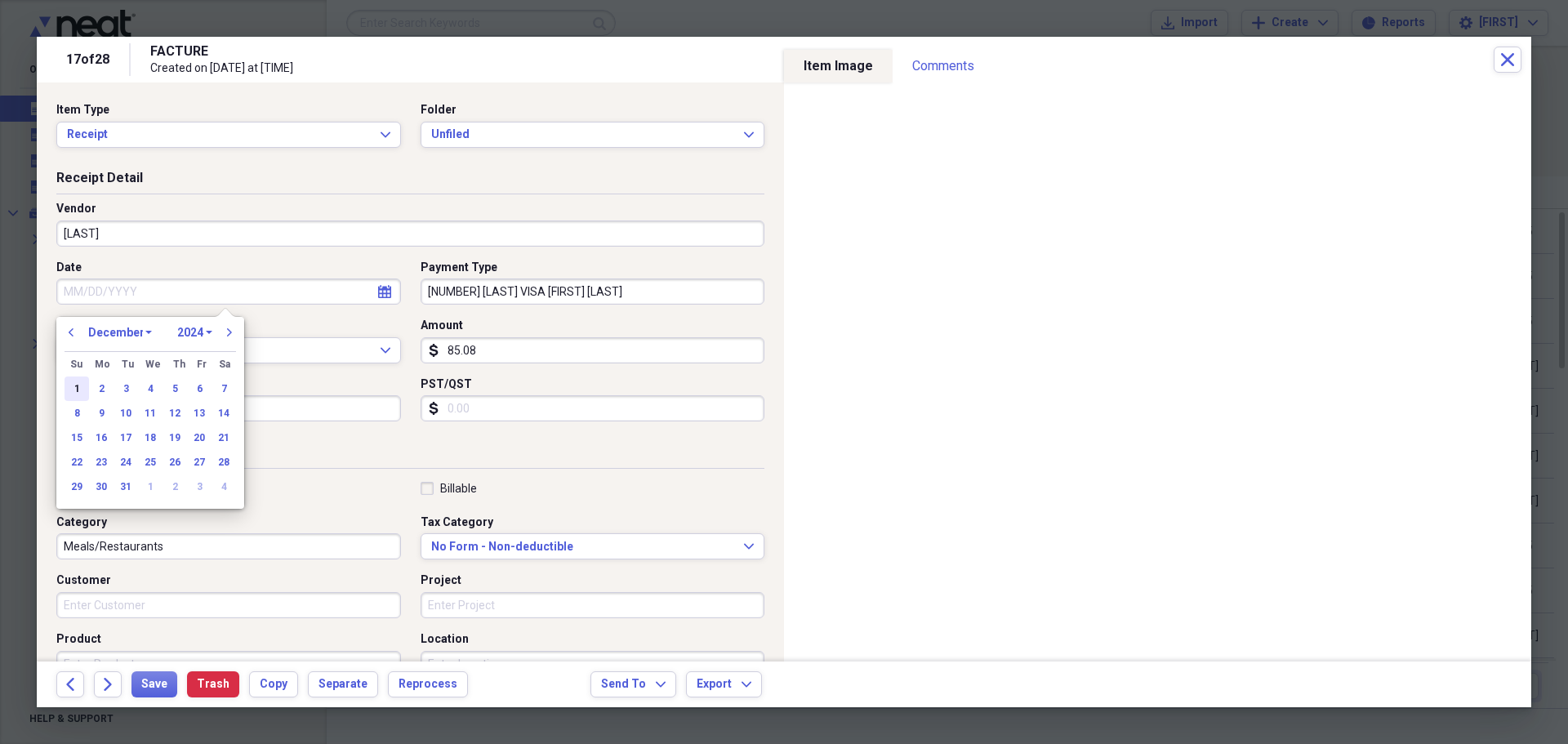click on "1" at bounding box center [77, 389] 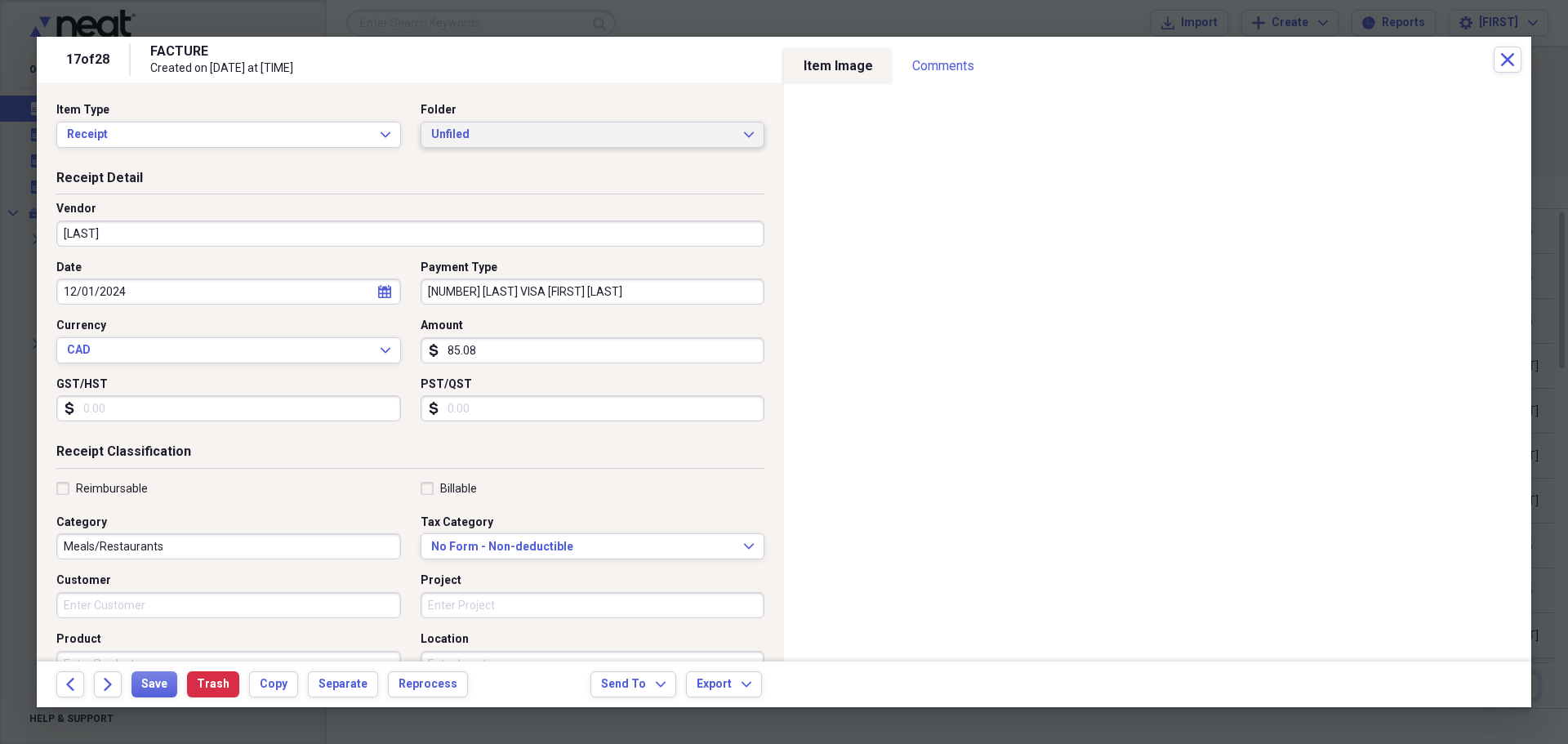 click on "Expand" 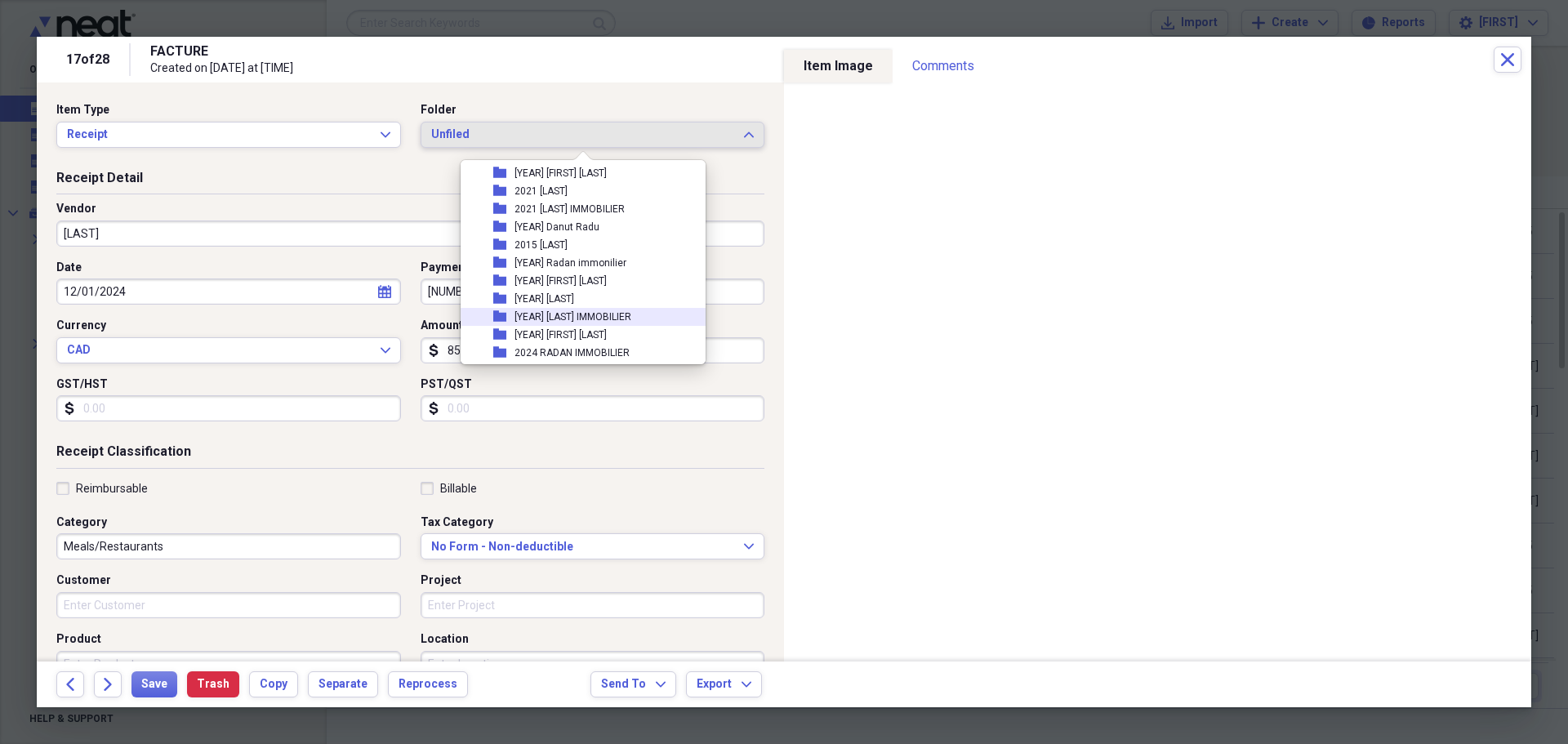scroll, scrollTop: 408, scrollLeft: 0, axis: vertical 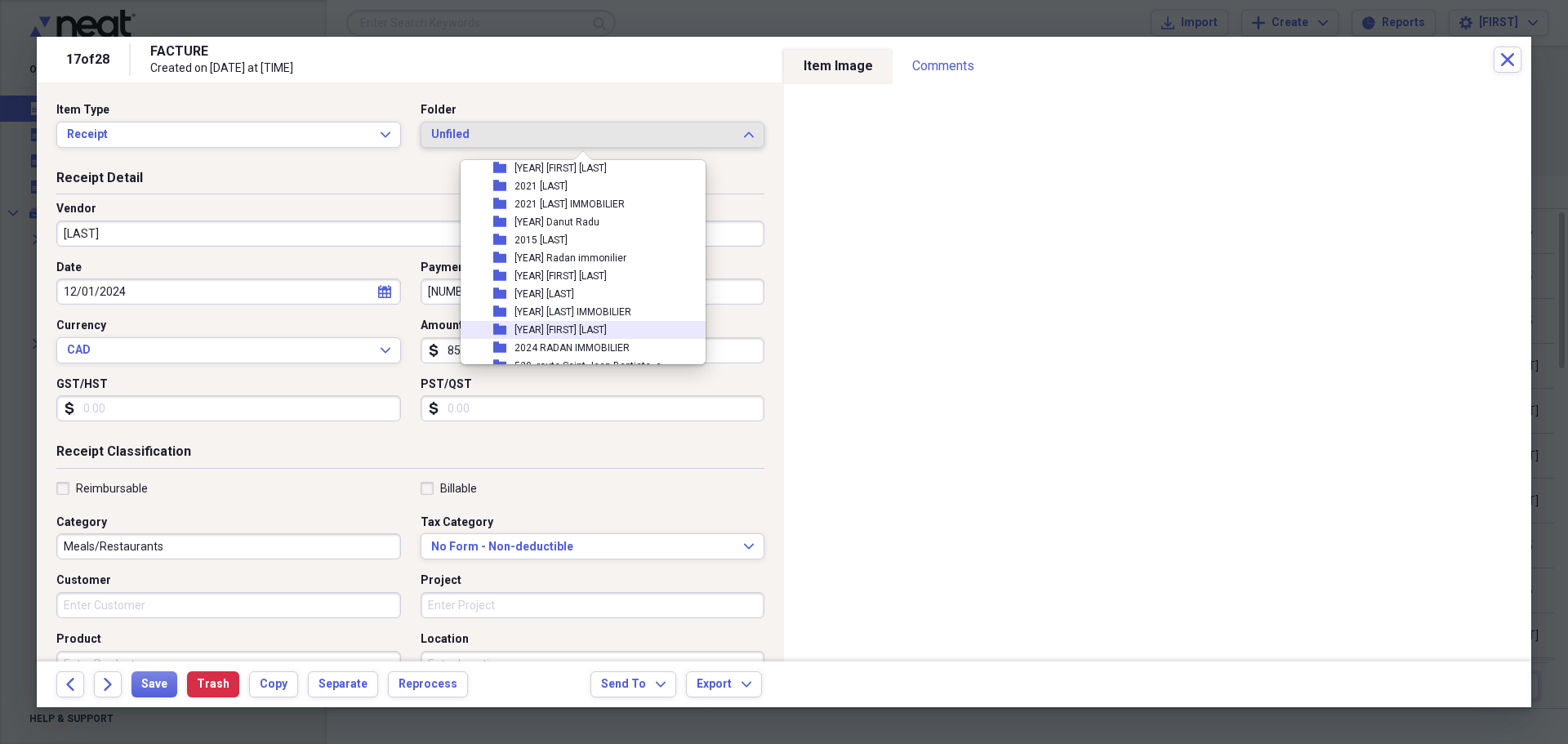 click on "[YEAR] [FIRST] [LAST]" at bounding box center (560, 330) 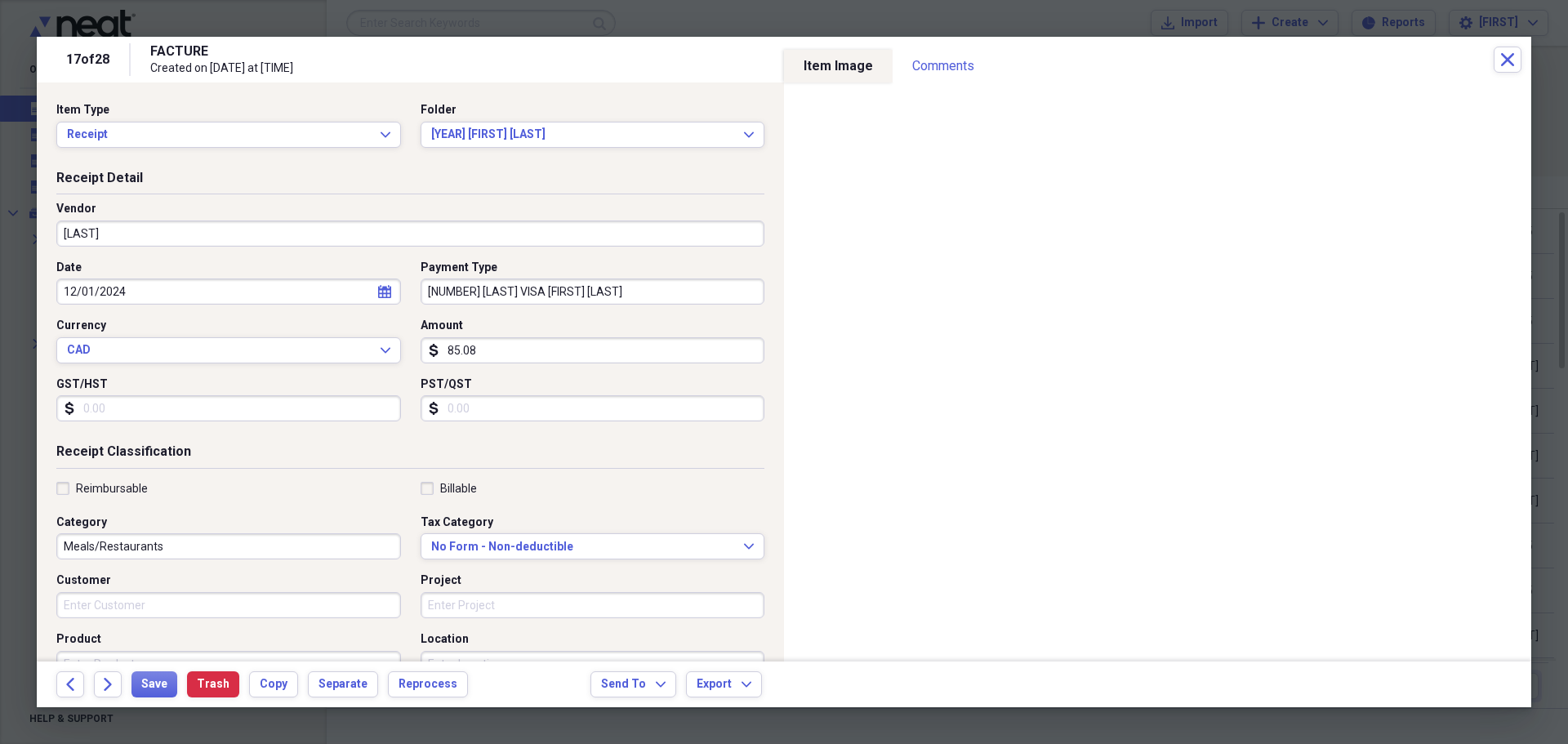 drag, startPoint x: 60, startPoint y: 485, endPoint x: 169, endPoint y: 528, distance: 117.17508 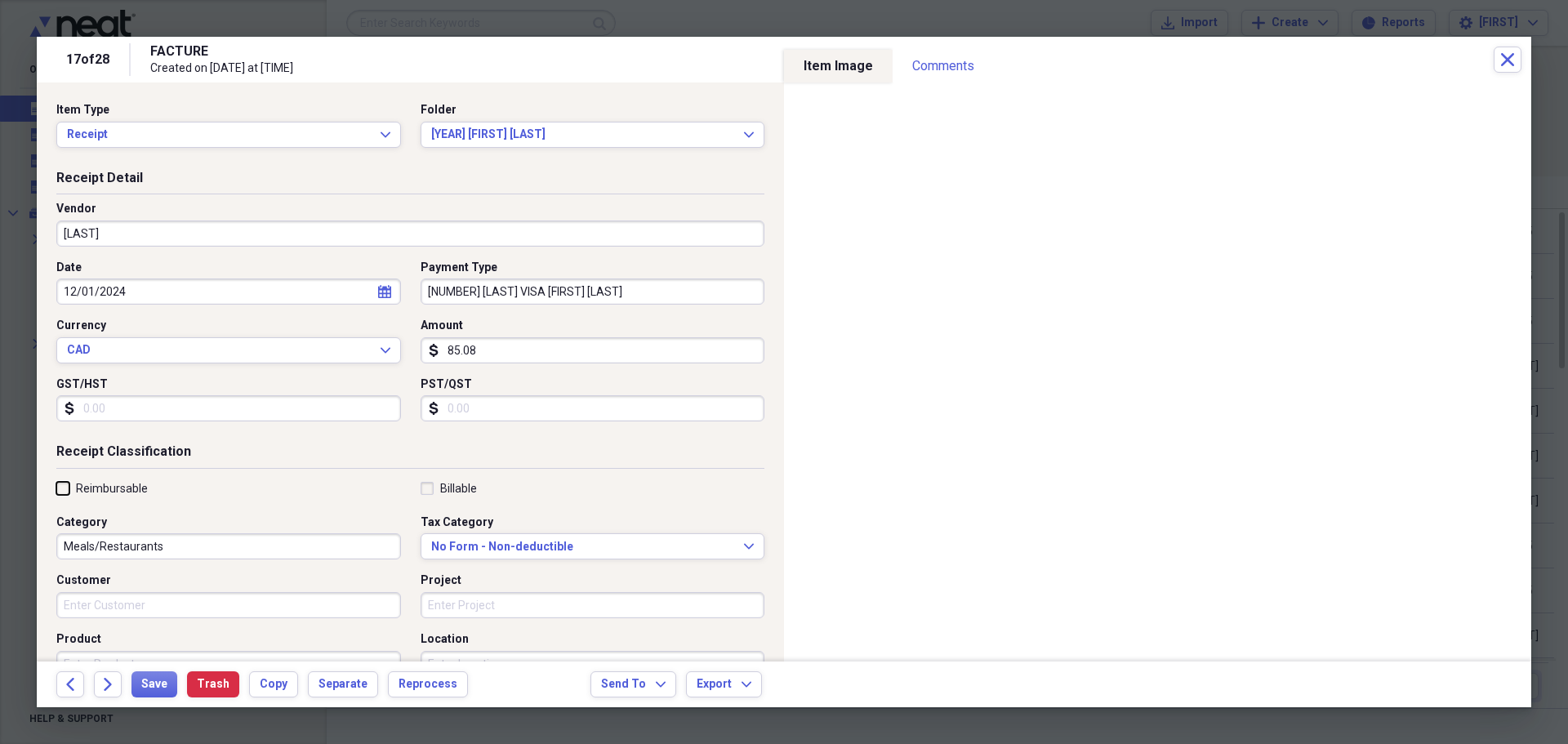 click on "Reimbursable" at bounding box center (56, 488) 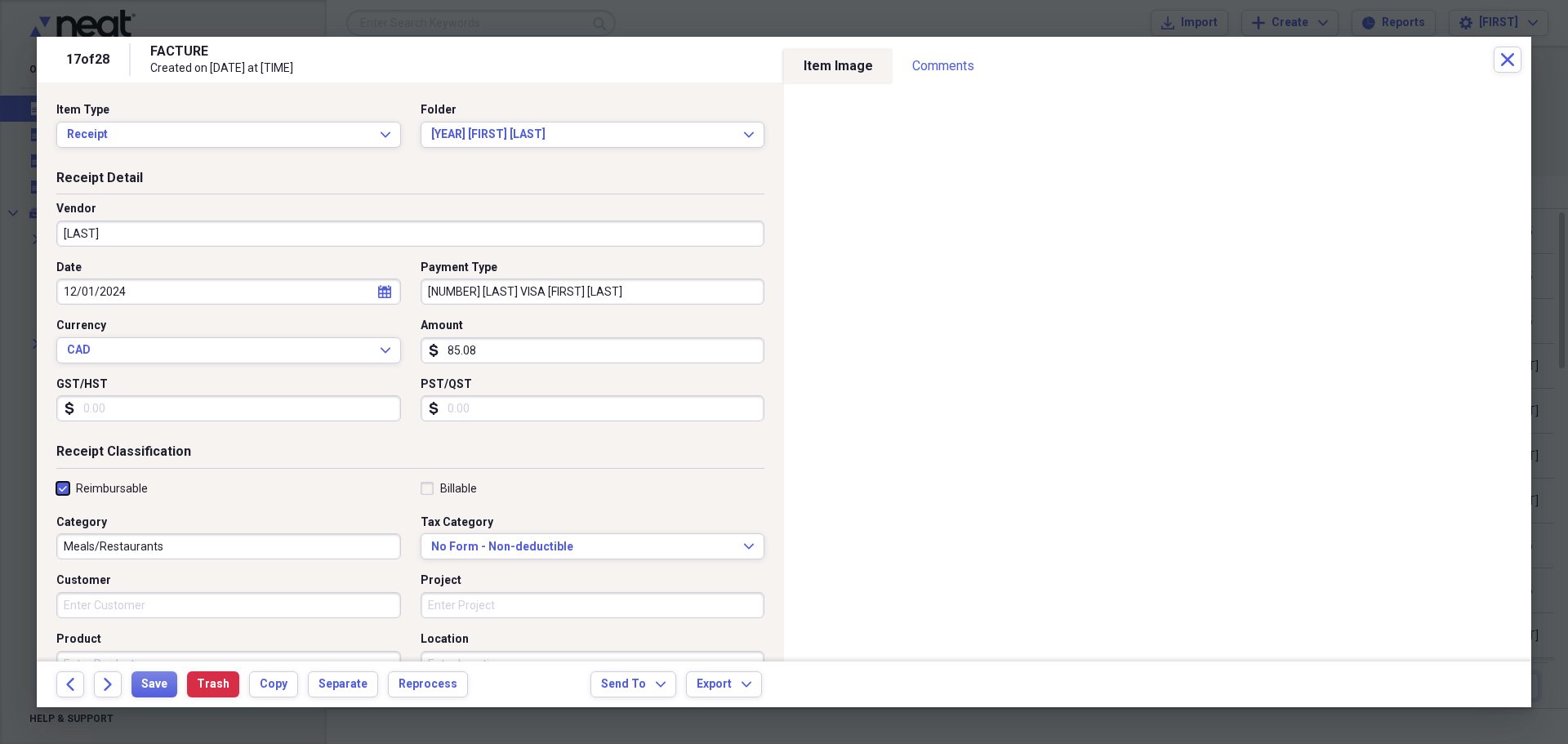 checkbox on "true" 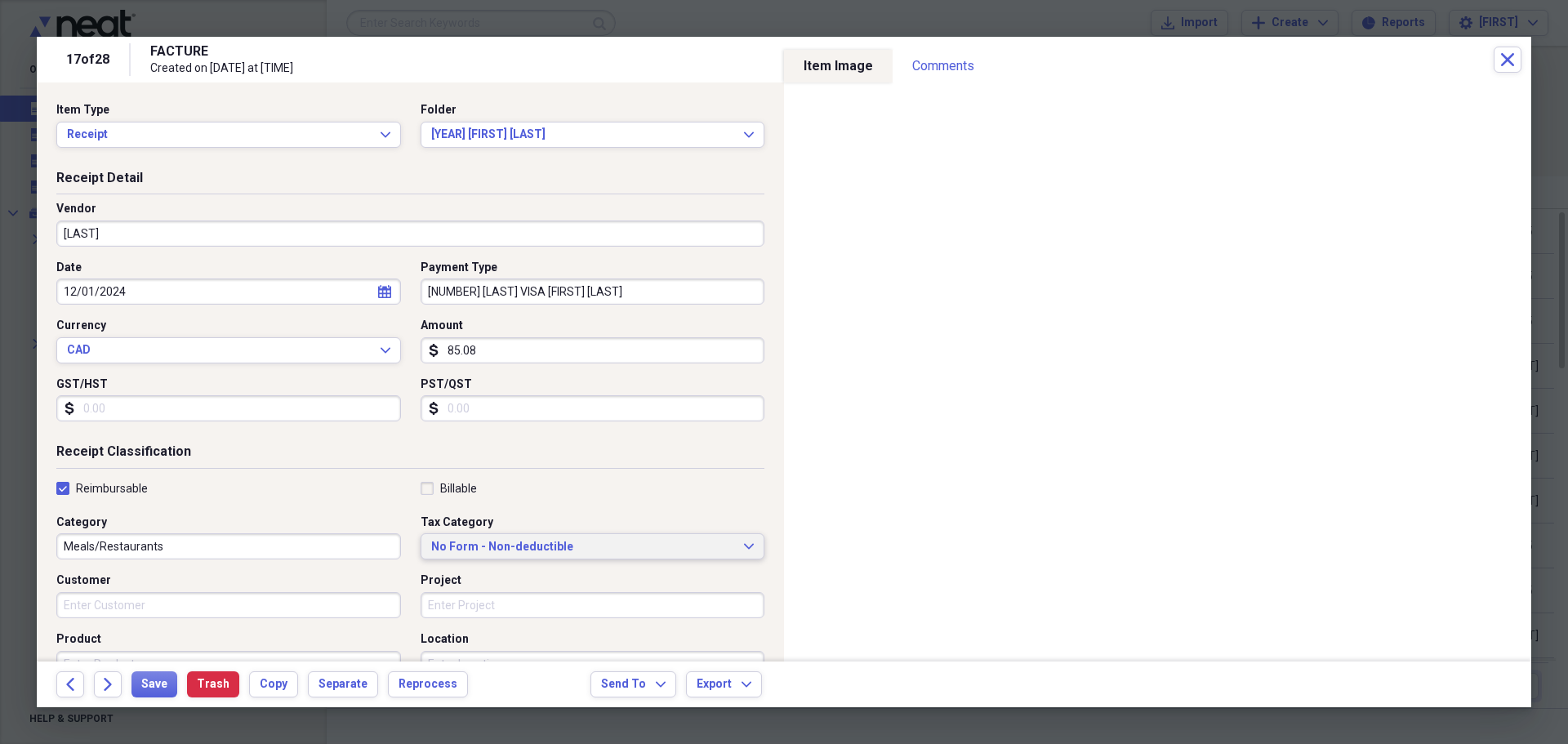 click on "No Form - Non-deductible" at bounding box center (583, 547) 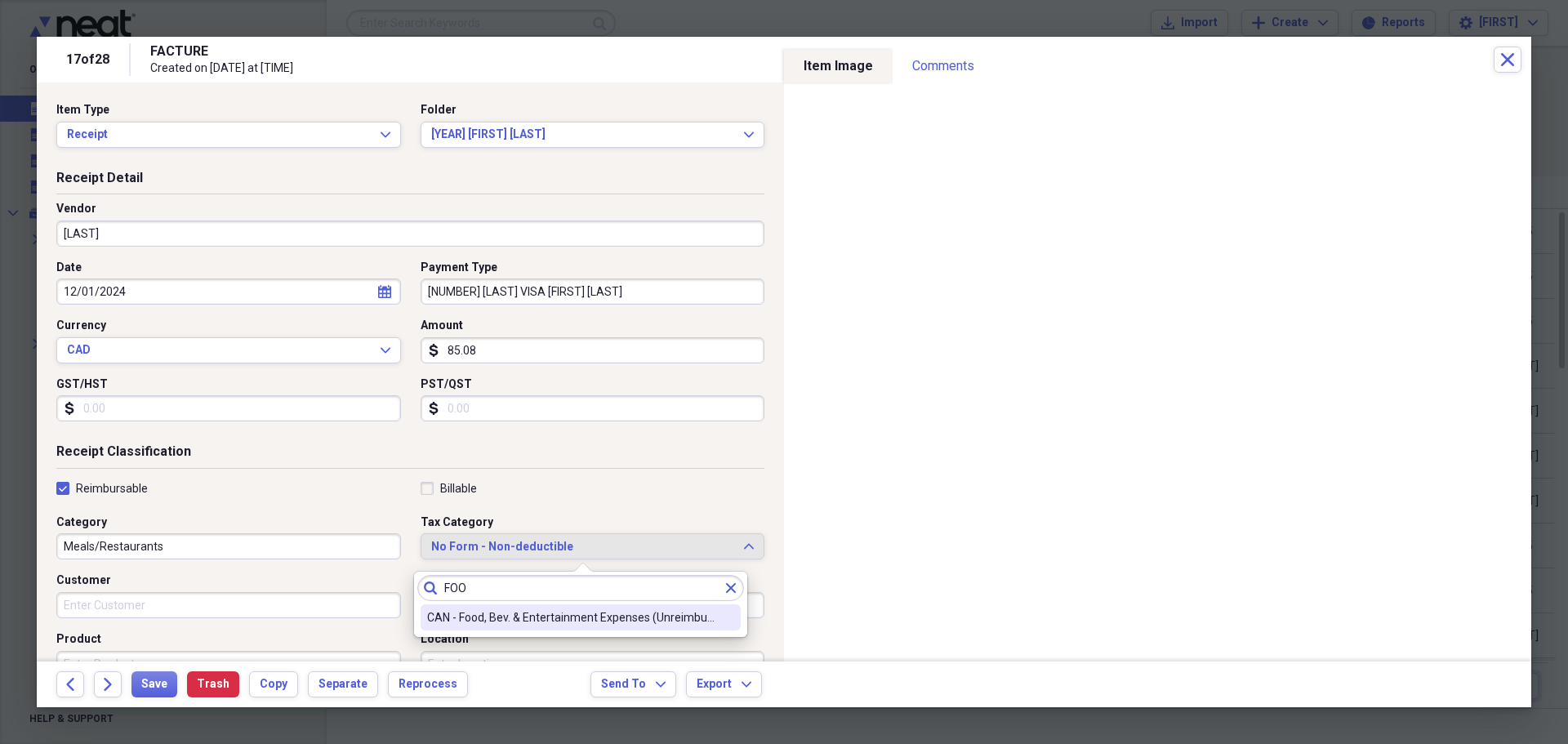 type on "FOO" 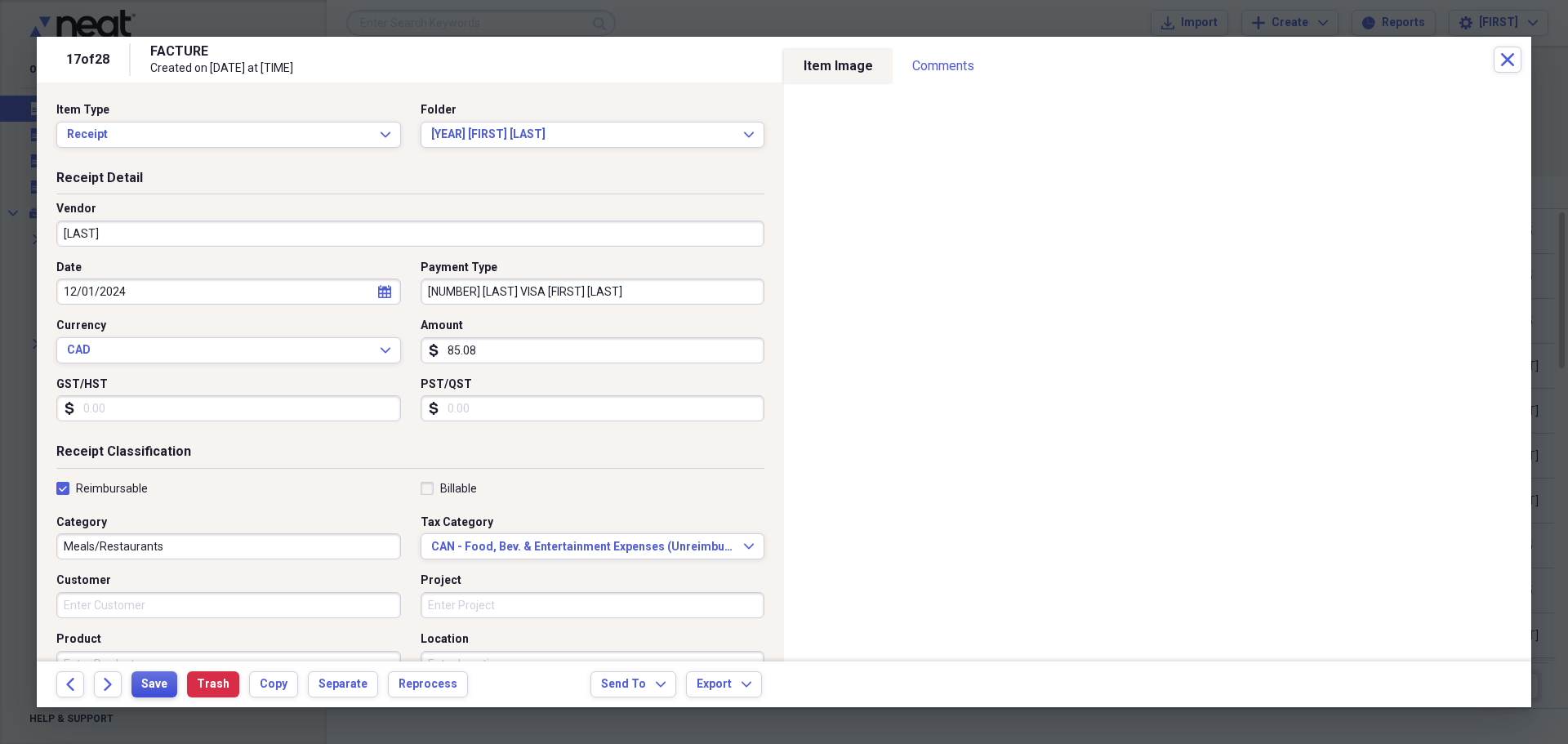 click on "Save" at bounding box center (154, 684) 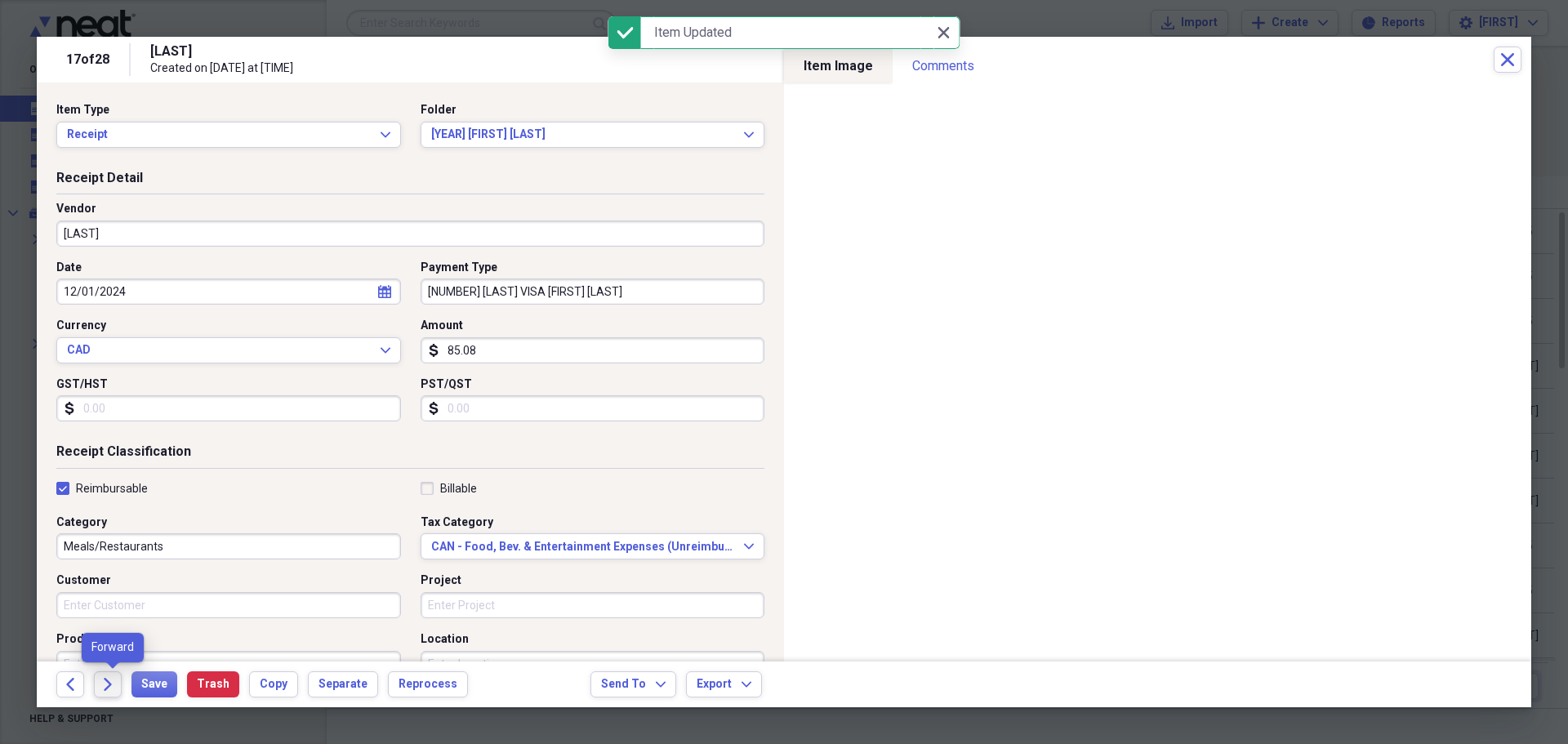 click on "Forward" at bounding box center [108, 684] 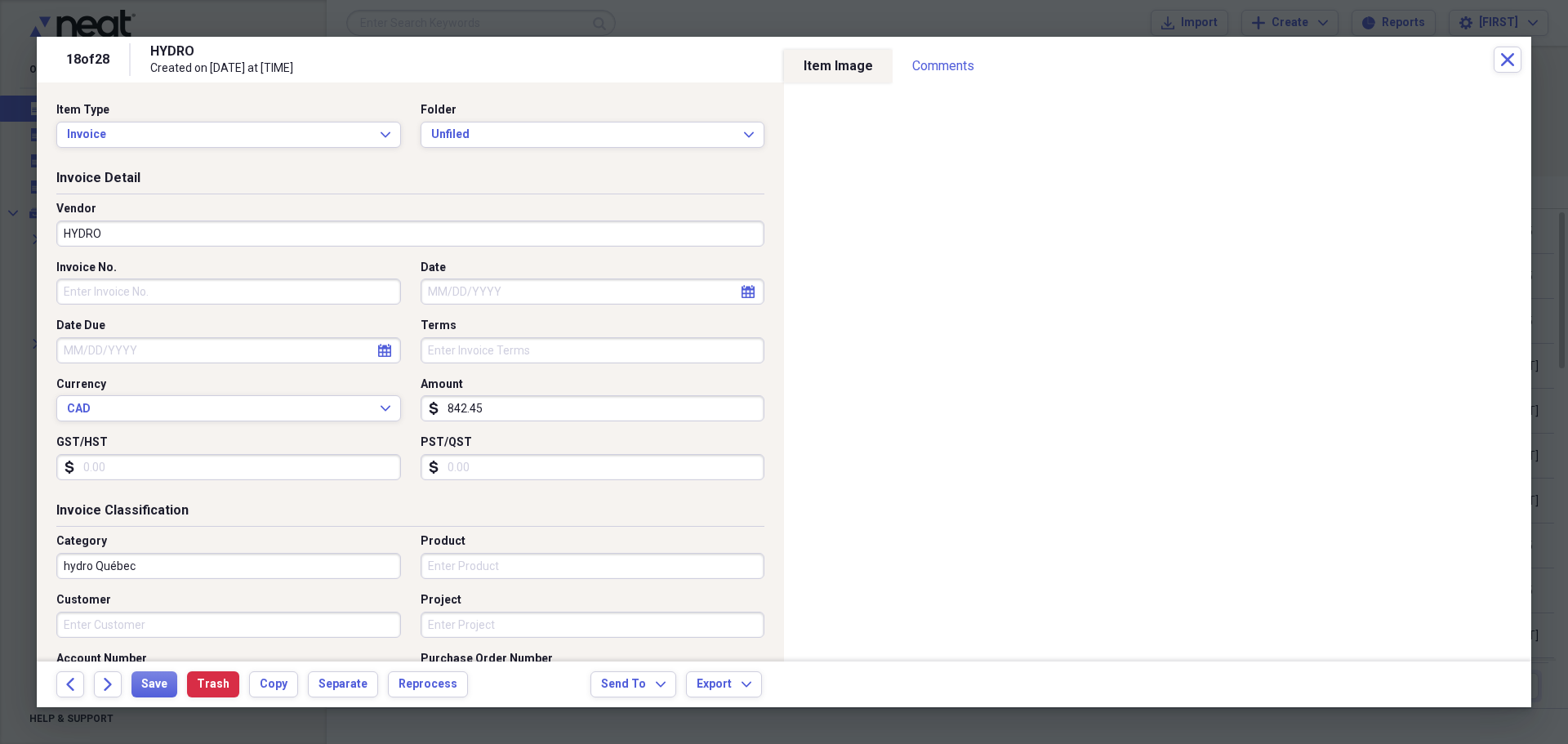 click 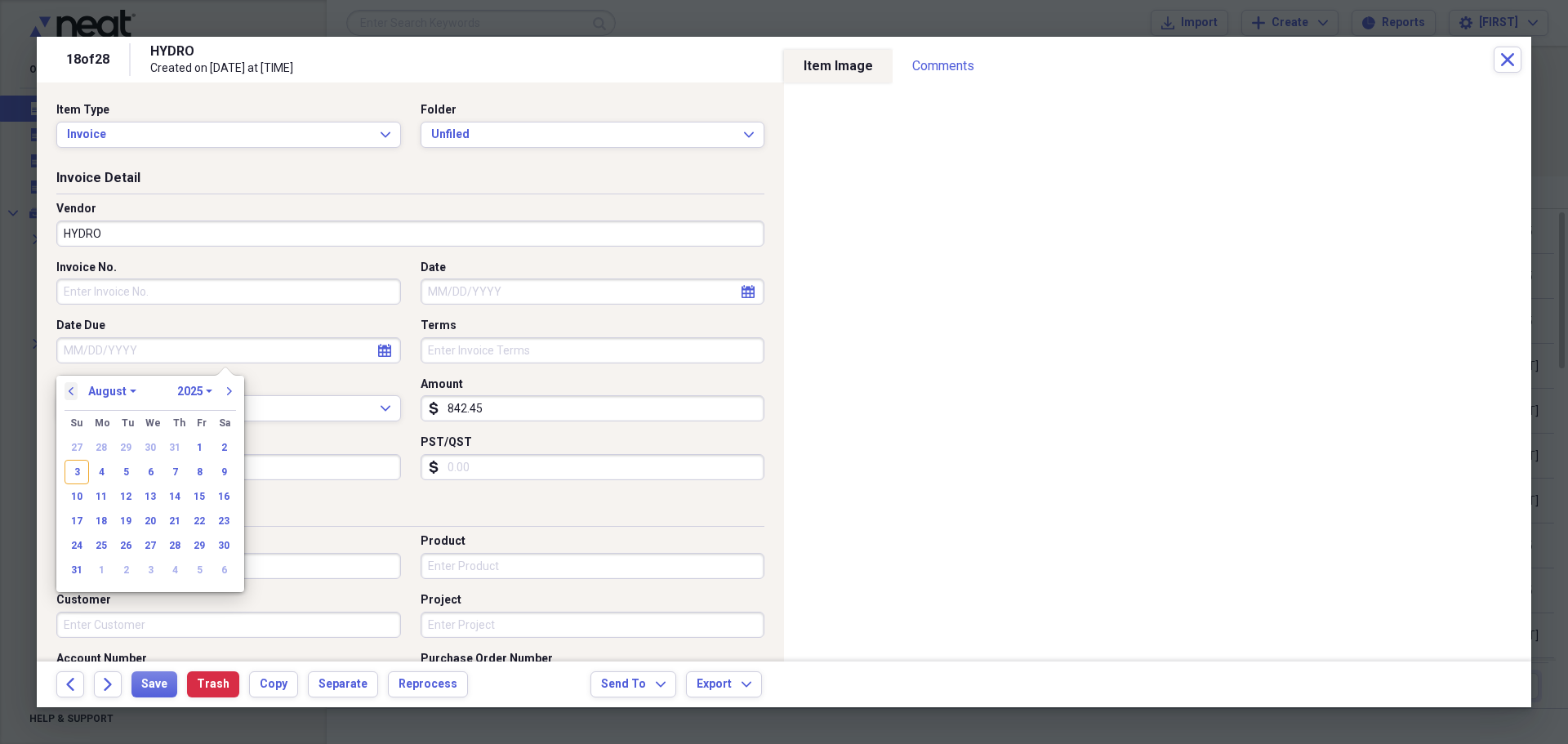 click on "previous" at bounding box center [71, 391] 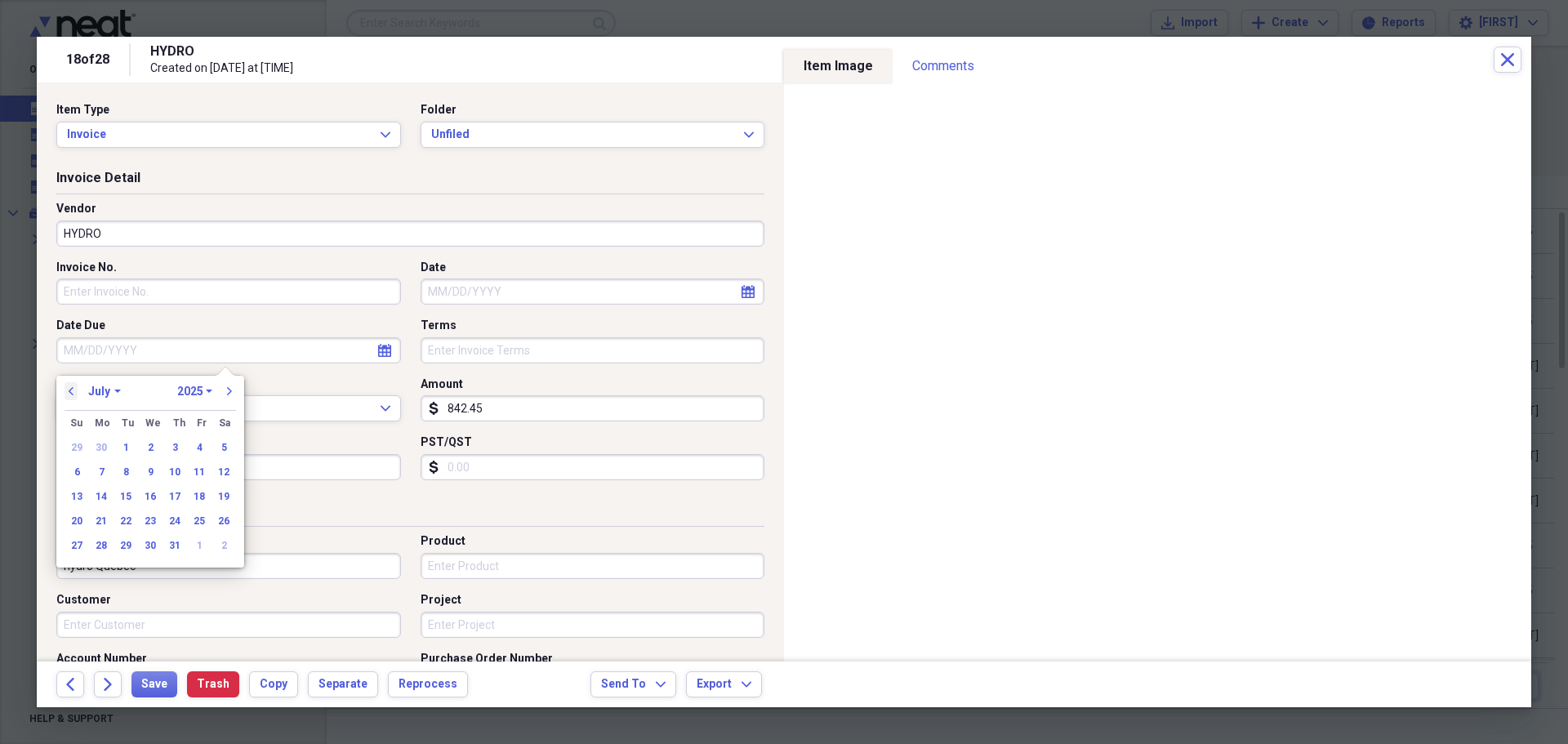 click on "previous" at bounding box center [71, 391] 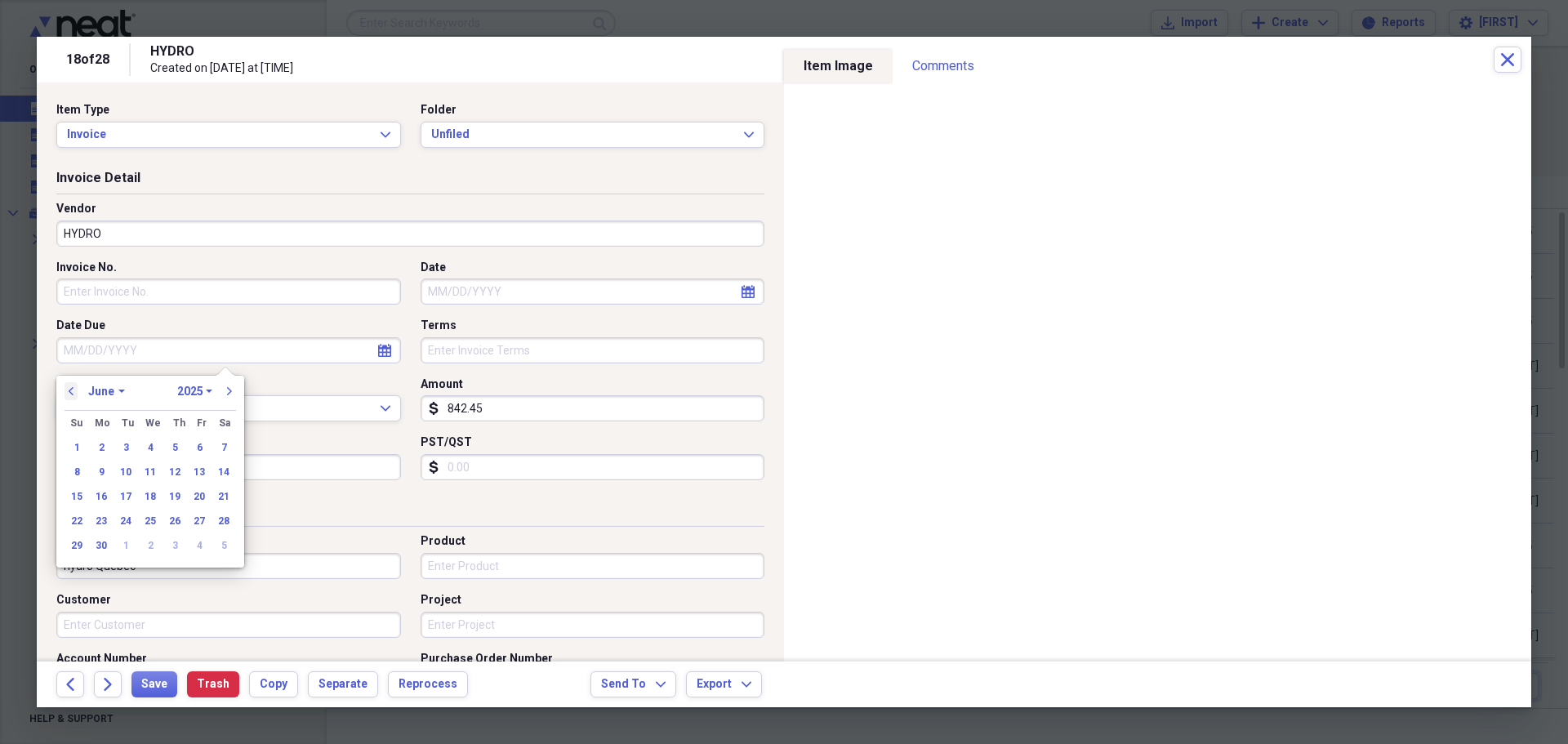 click on "previous" at bounding box center (71, 391) 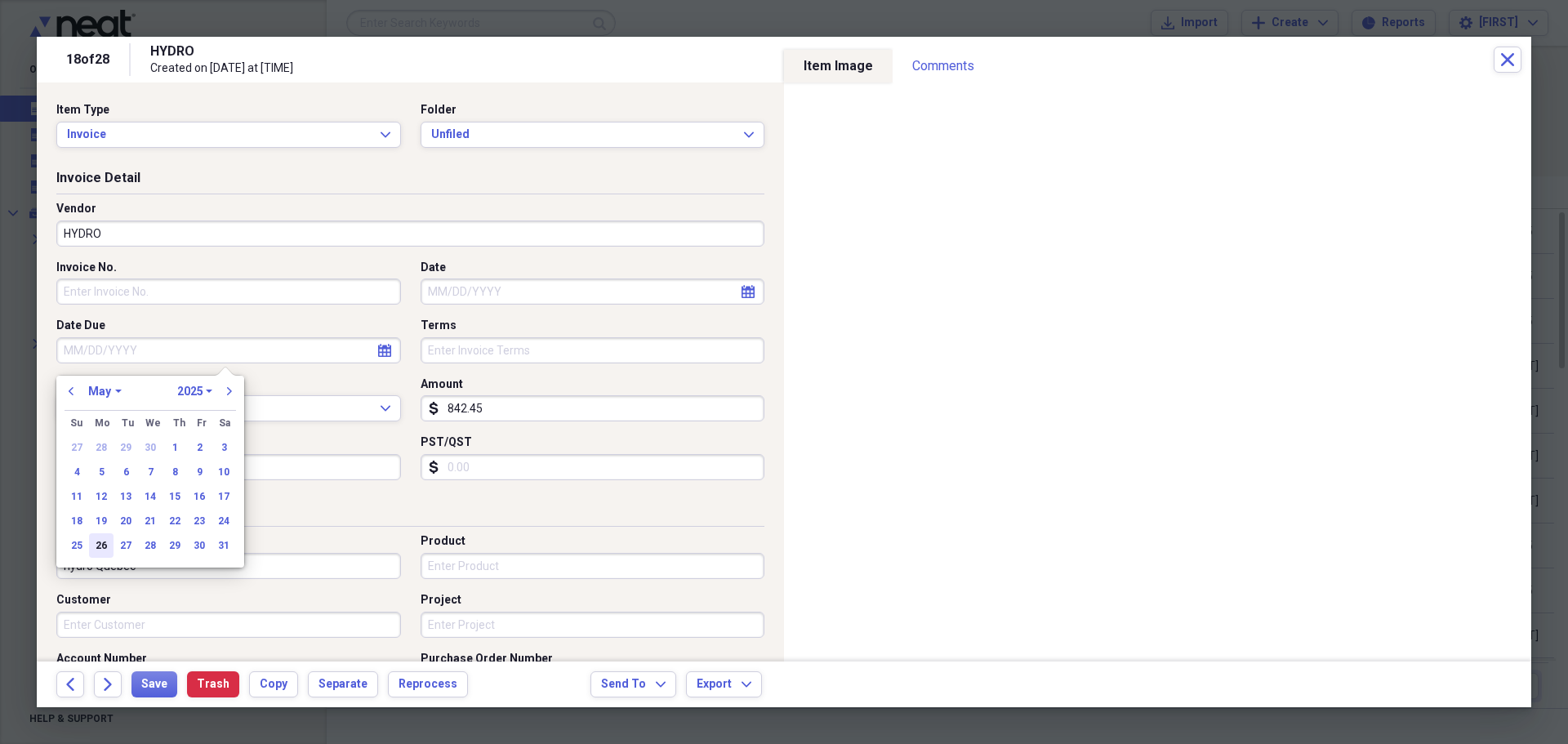 click on "26" at bounding box center (101, 546) 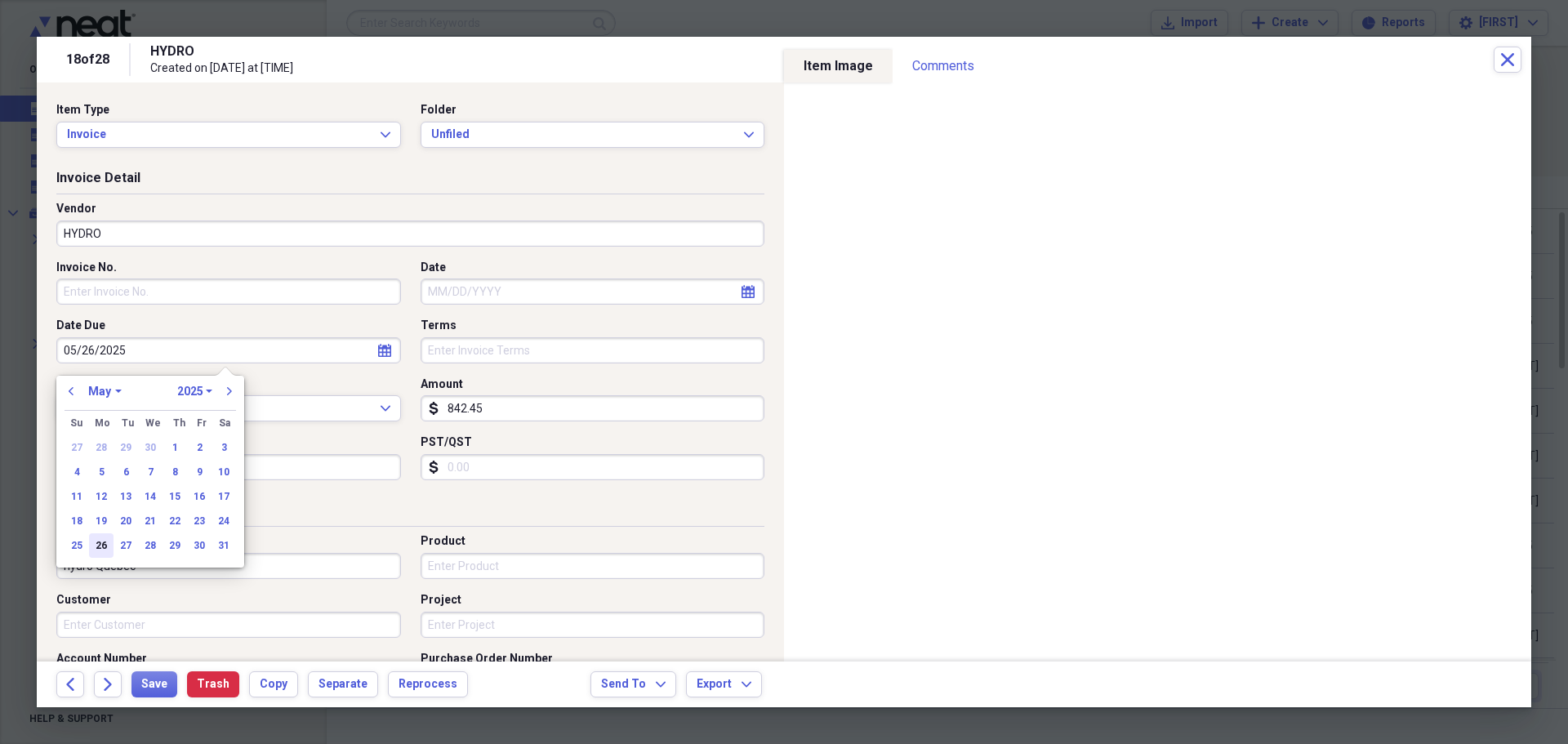 type on "05/26/2025" 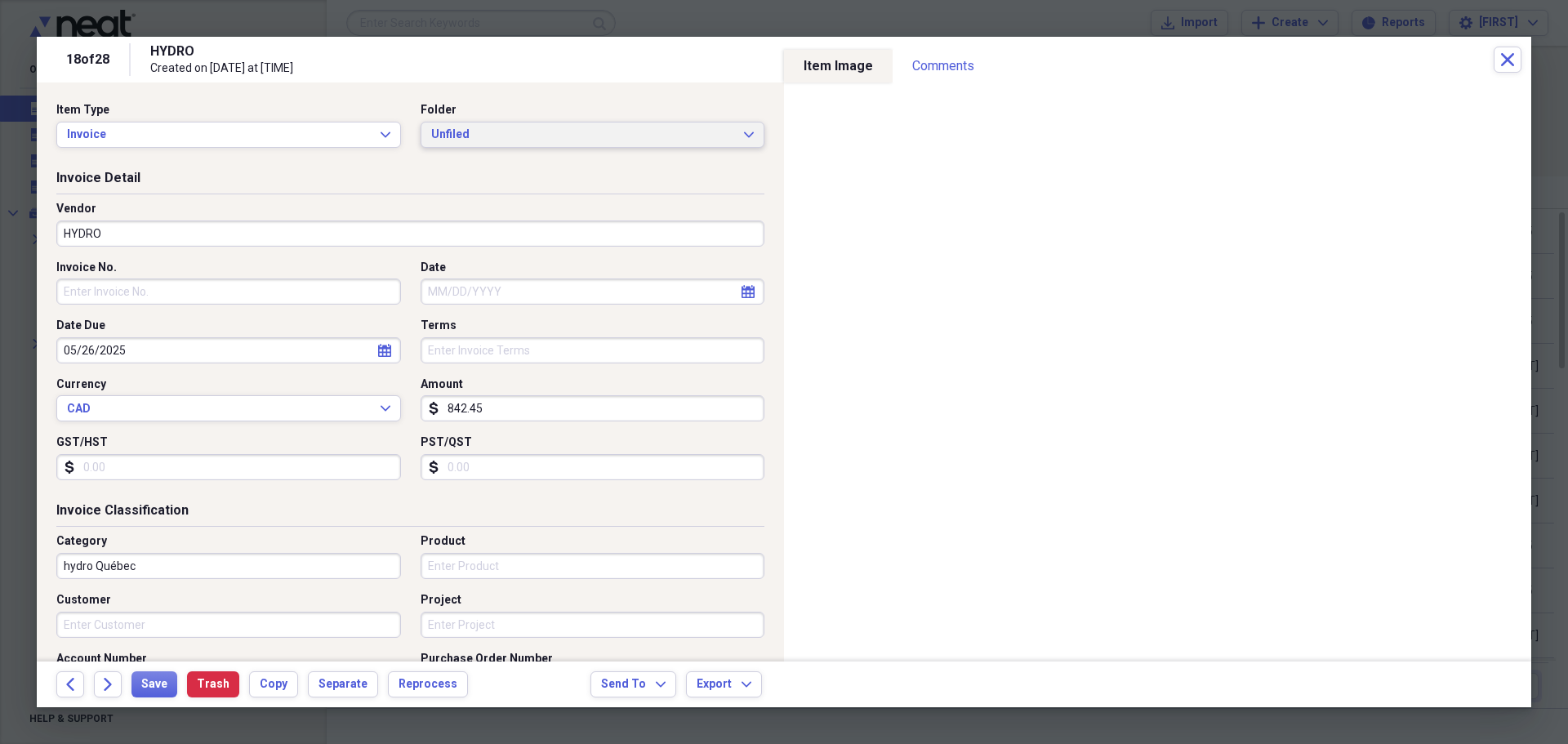 click 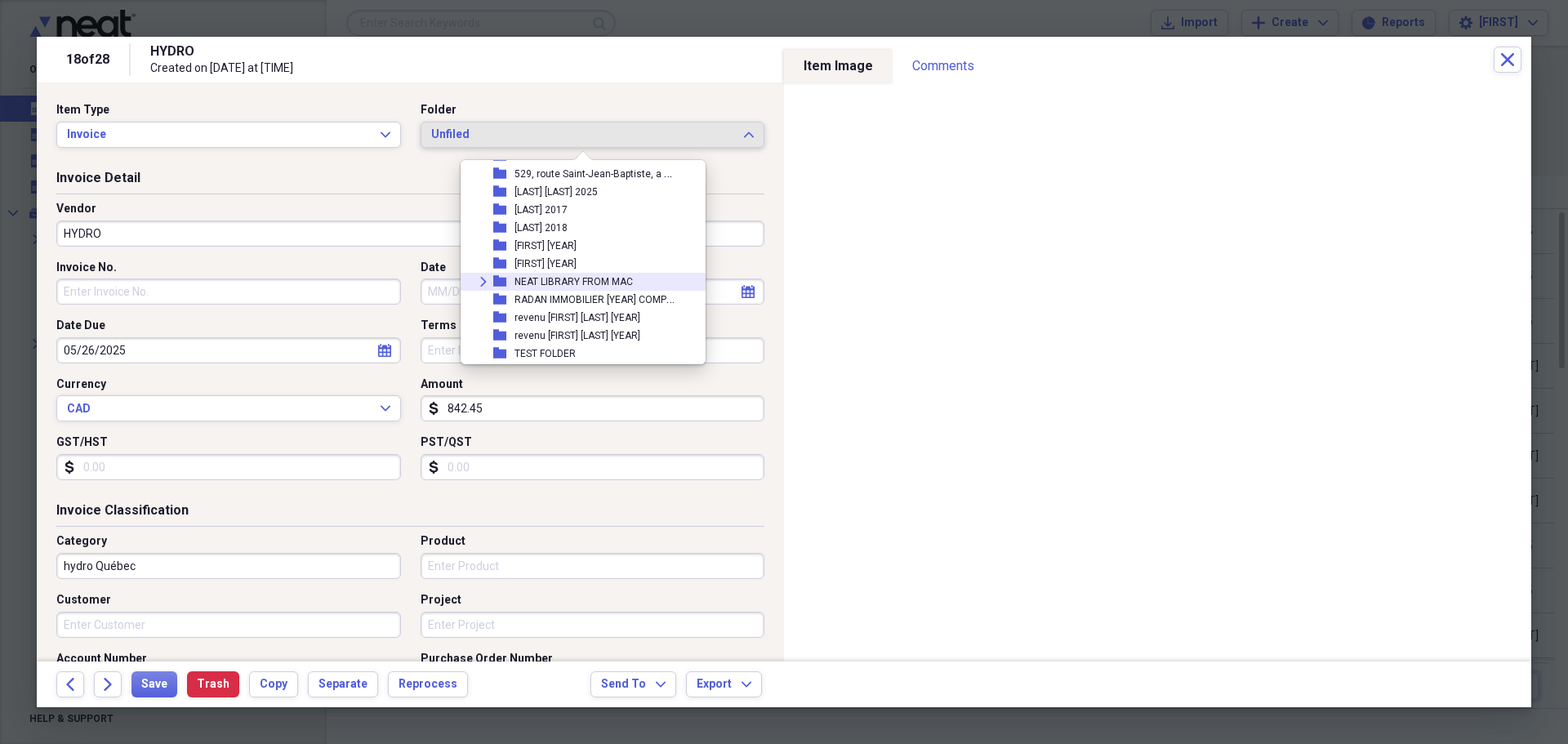 scroll, scrollTop: 572, scrollLeft: 0, axis: vertical 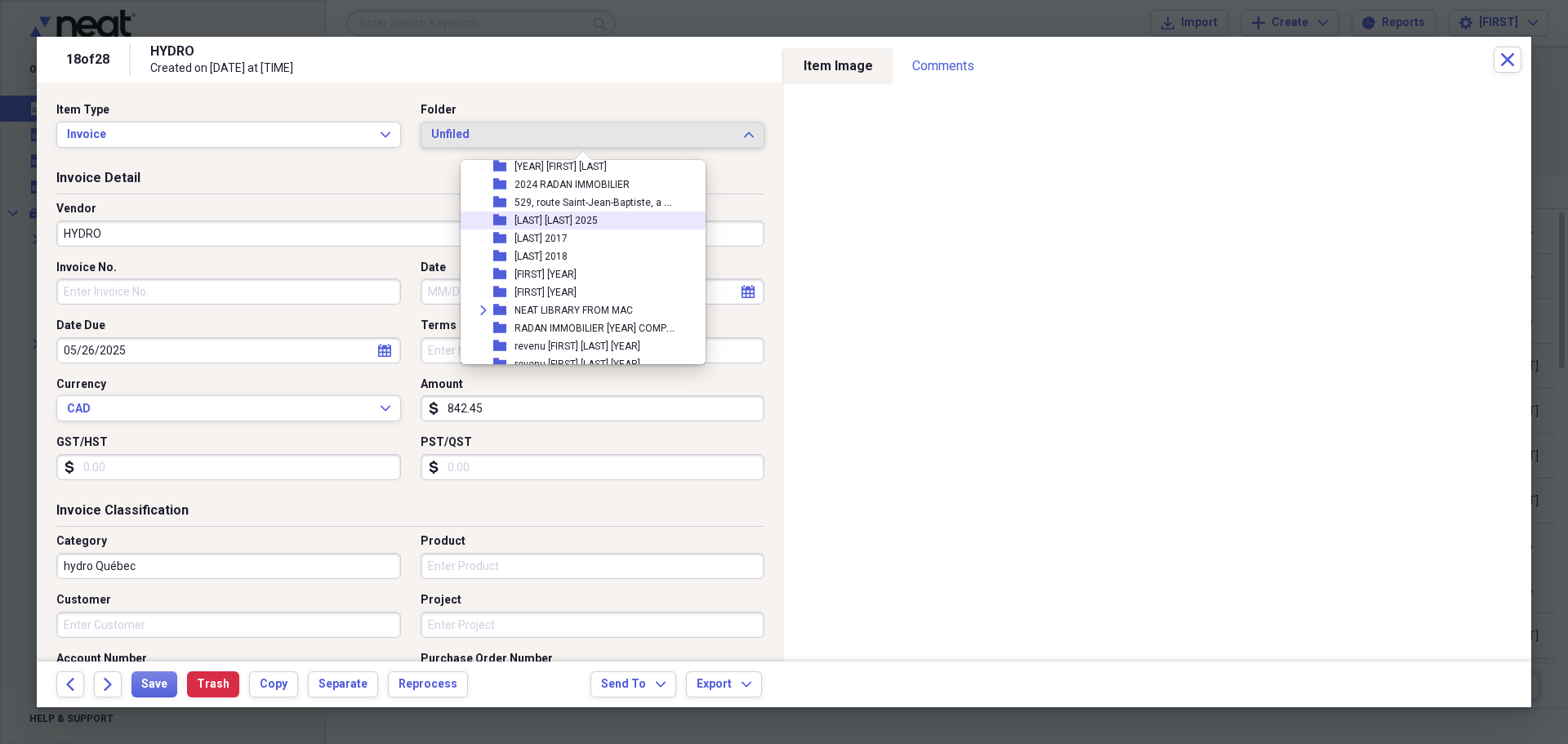 click on "[LAST] [LAST] 2025" at bounding box center (556, 221) 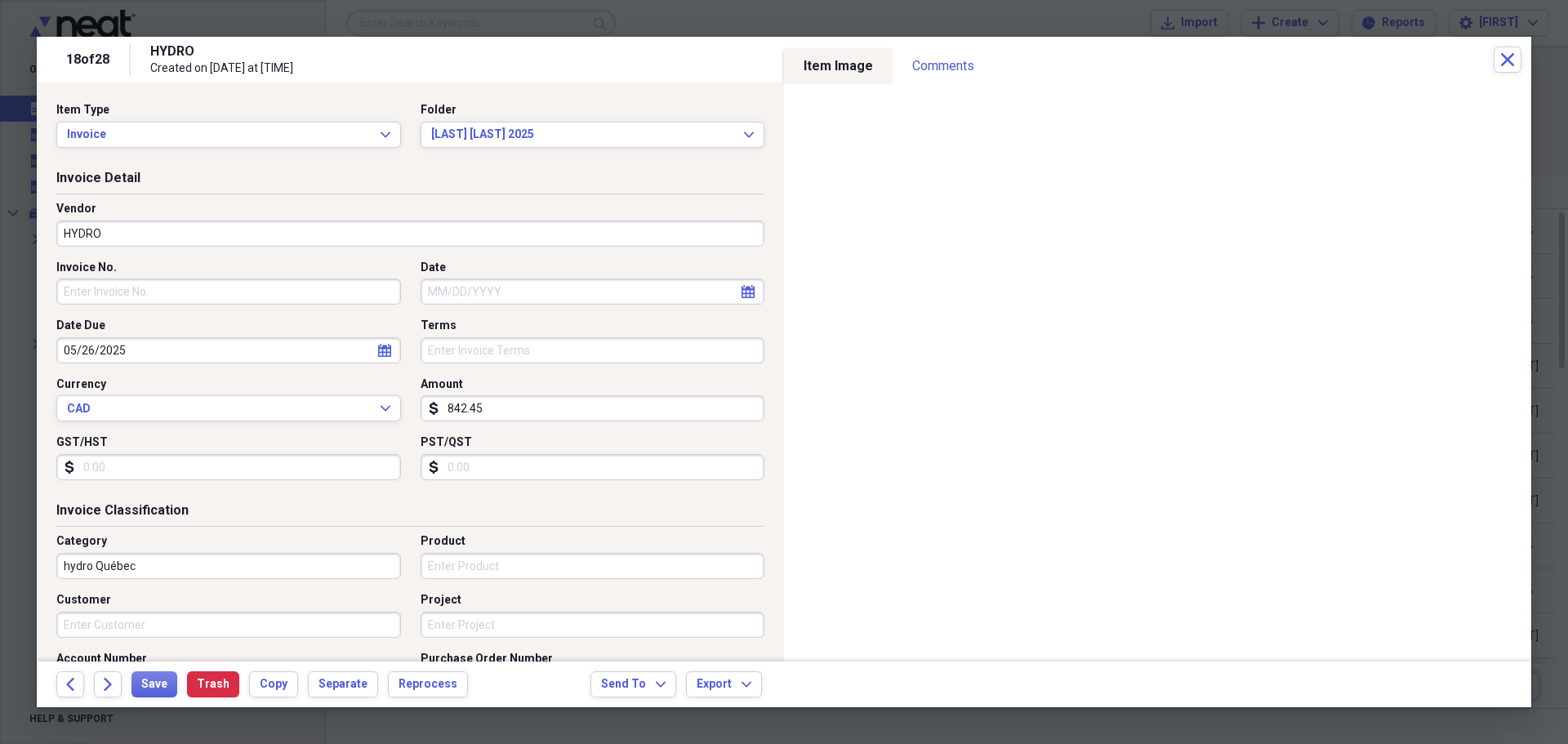 click 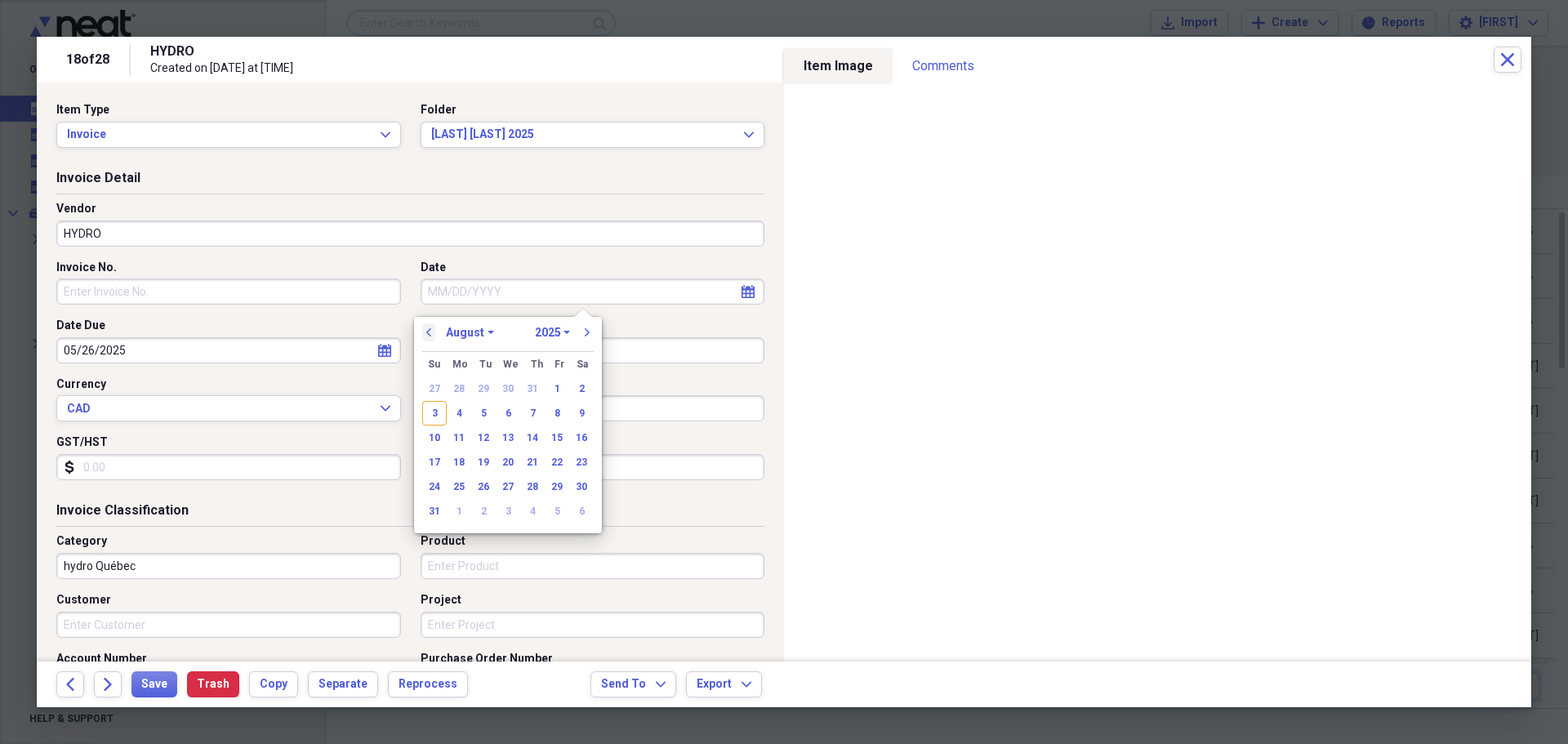 click on "previous" at bounding box center [429, 332] 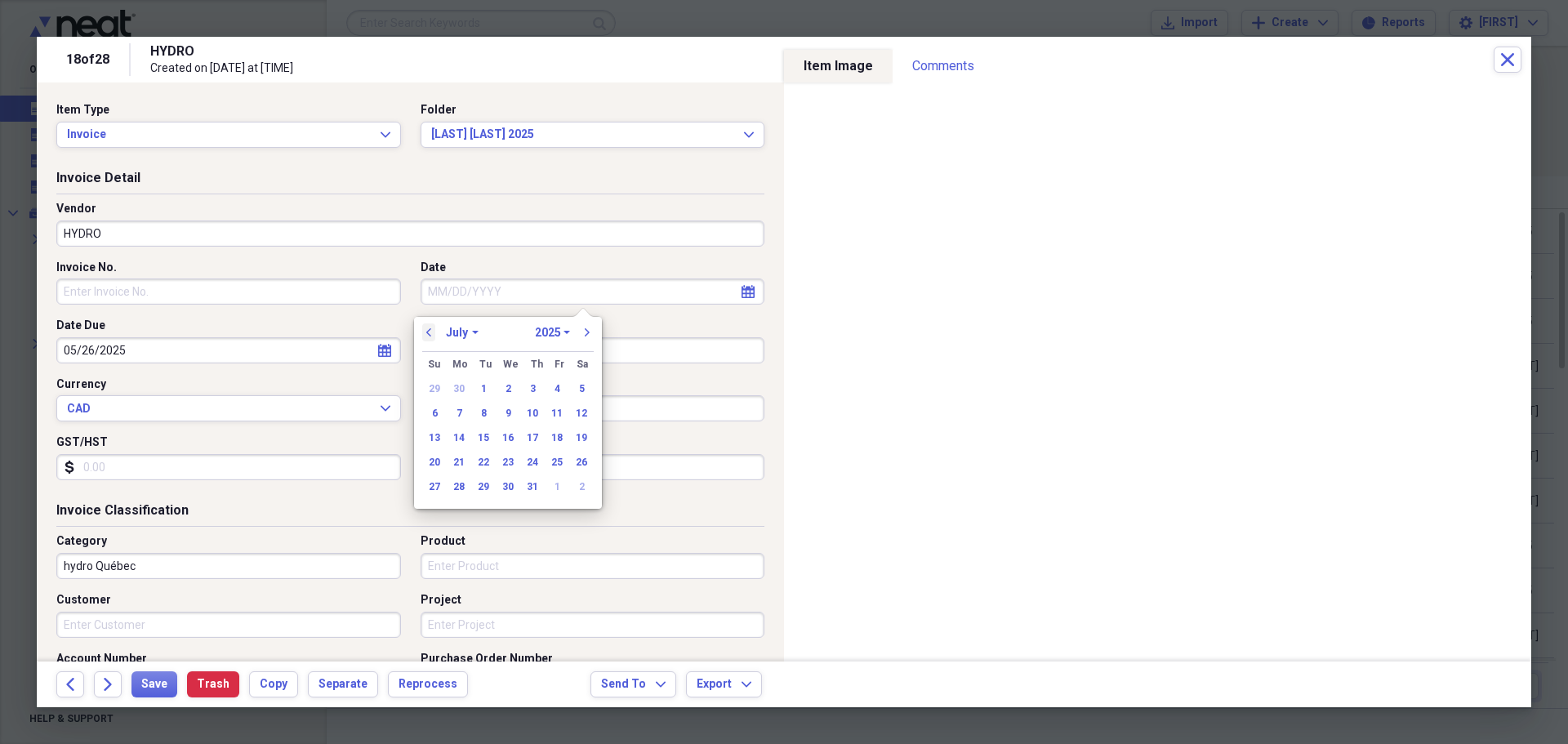click on "previous" at bounding box center [429, 332] 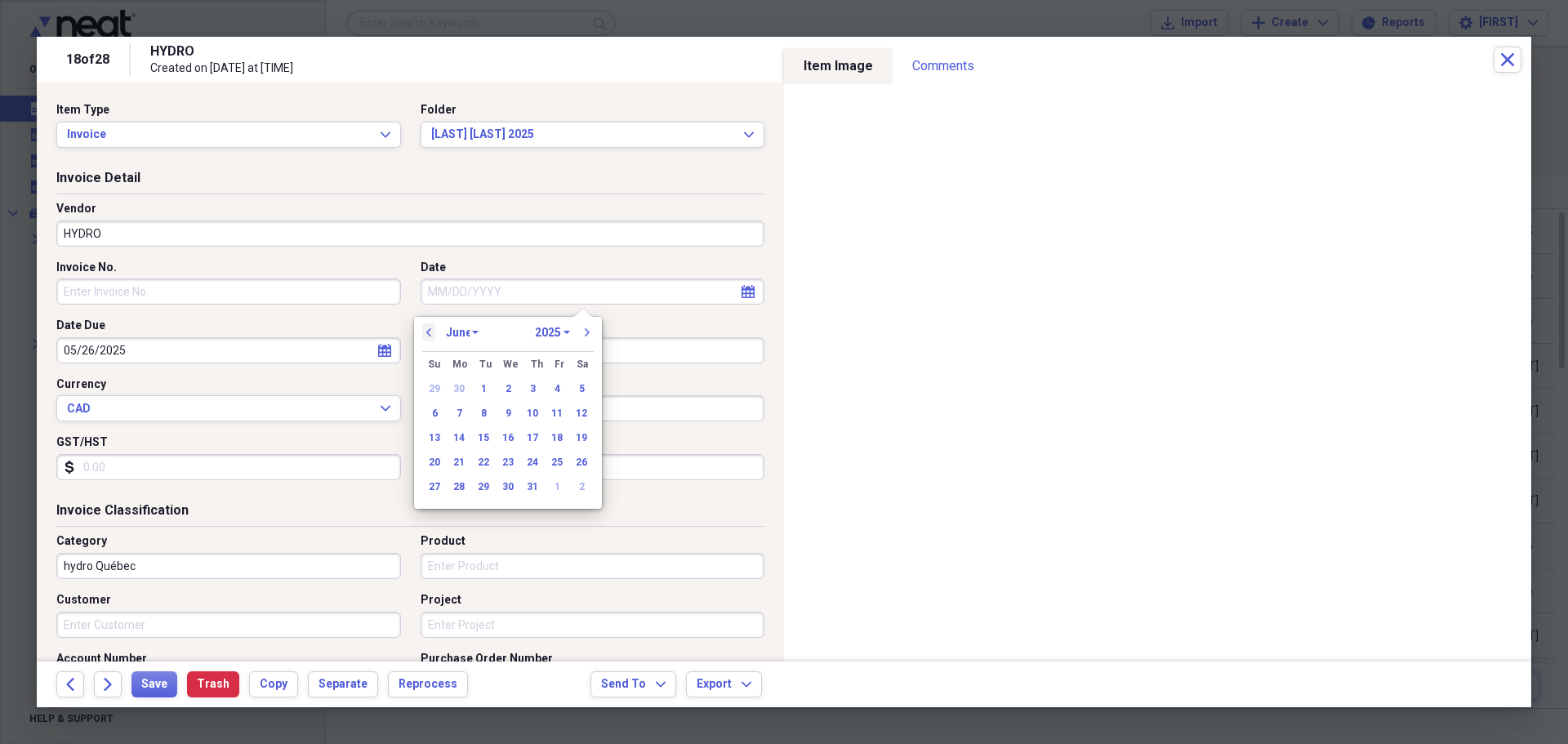 click on "previous" at bounding box center (429, 332) 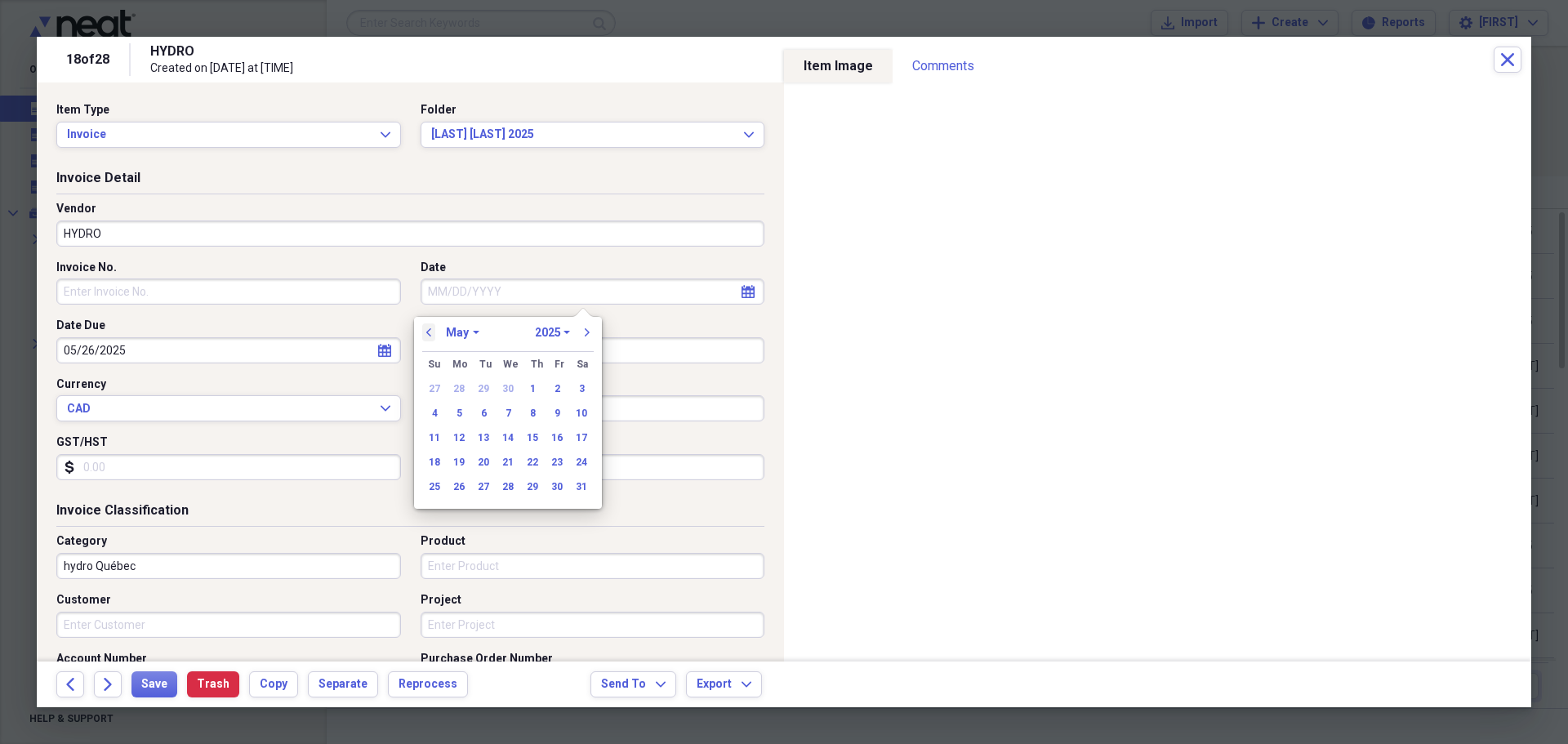 click on "previous" at bounding box center [429, 332] 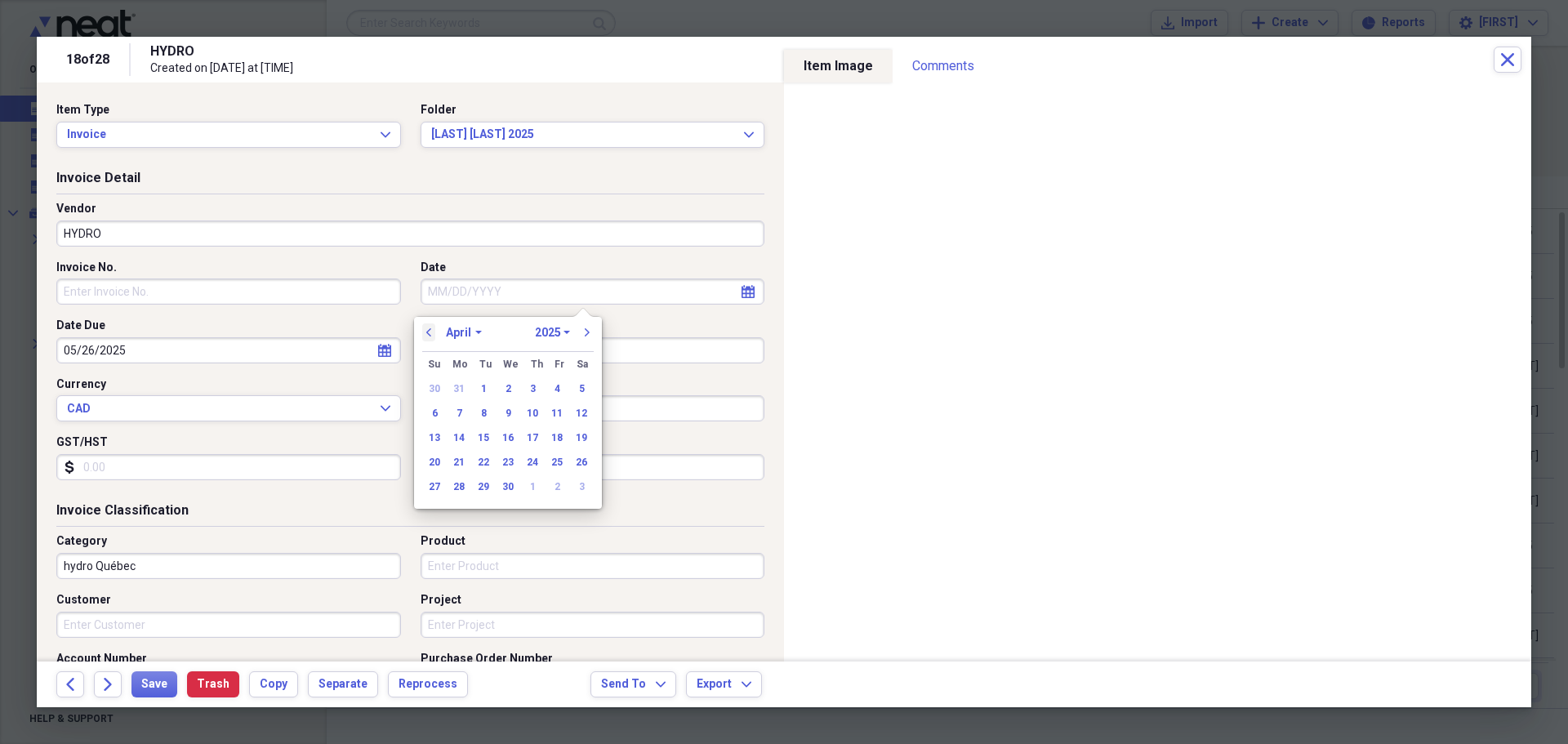 click on "previous" at bounding box center (429, 332) 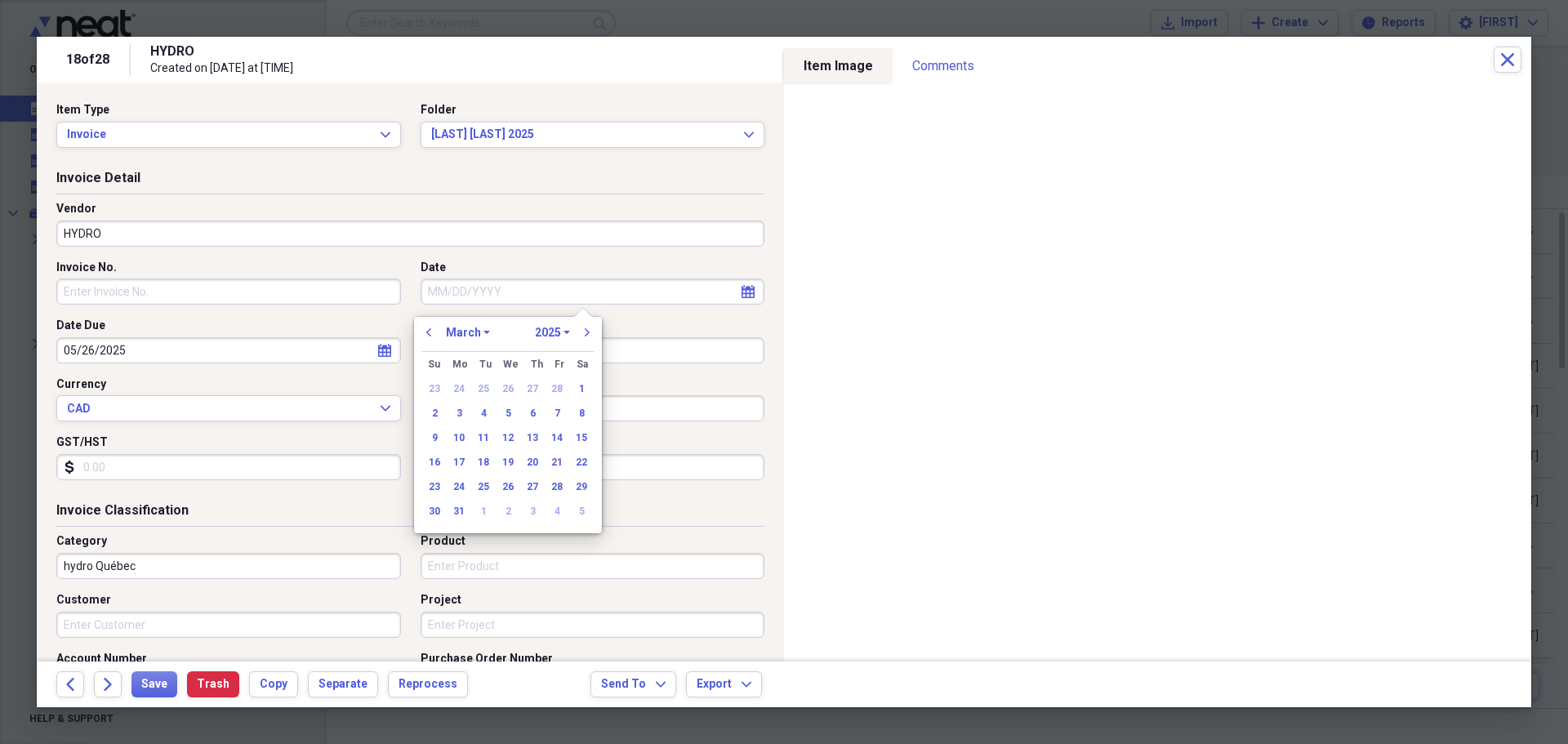 click 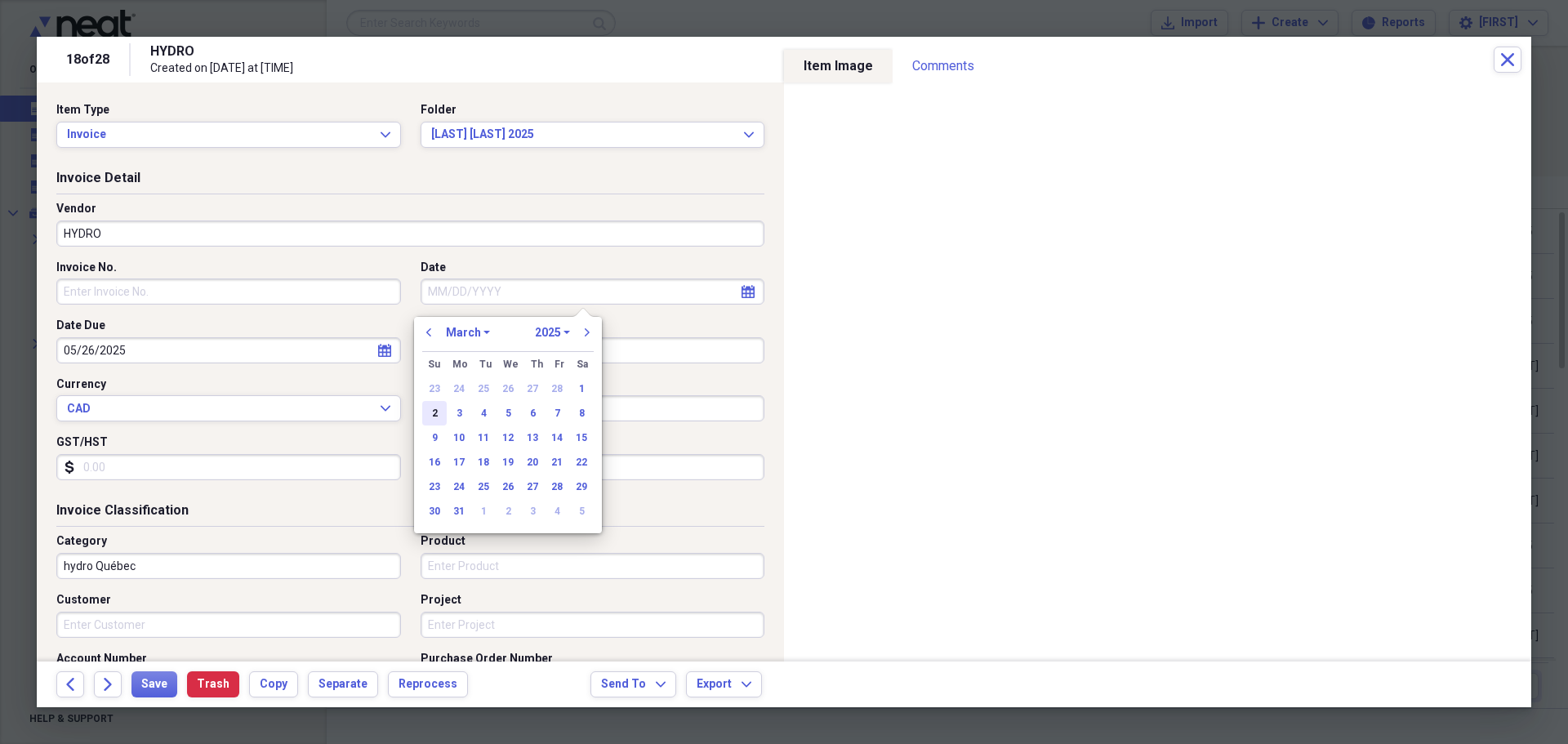 click on "2" at bounding box center [434, 413] 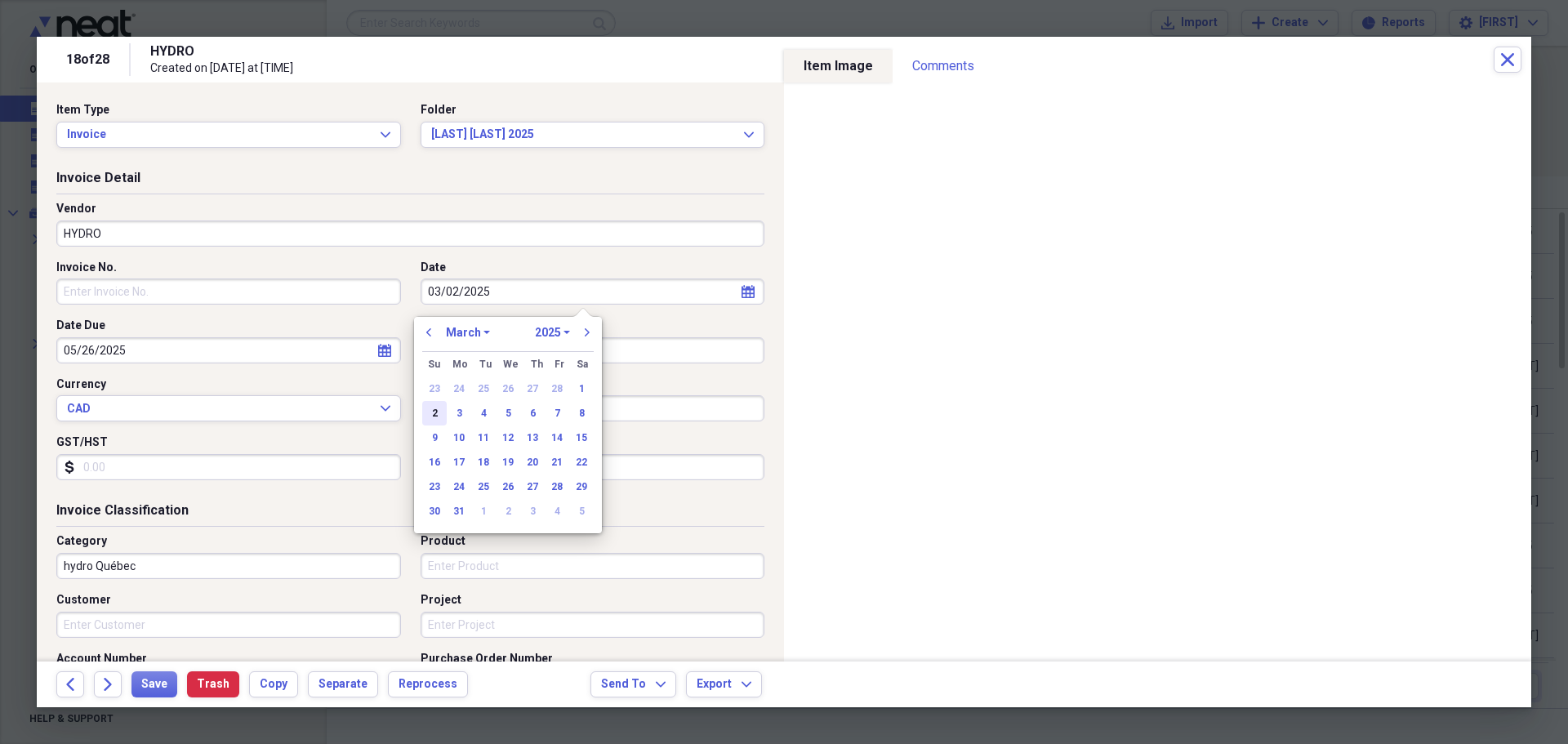 type on "03/02/2025" 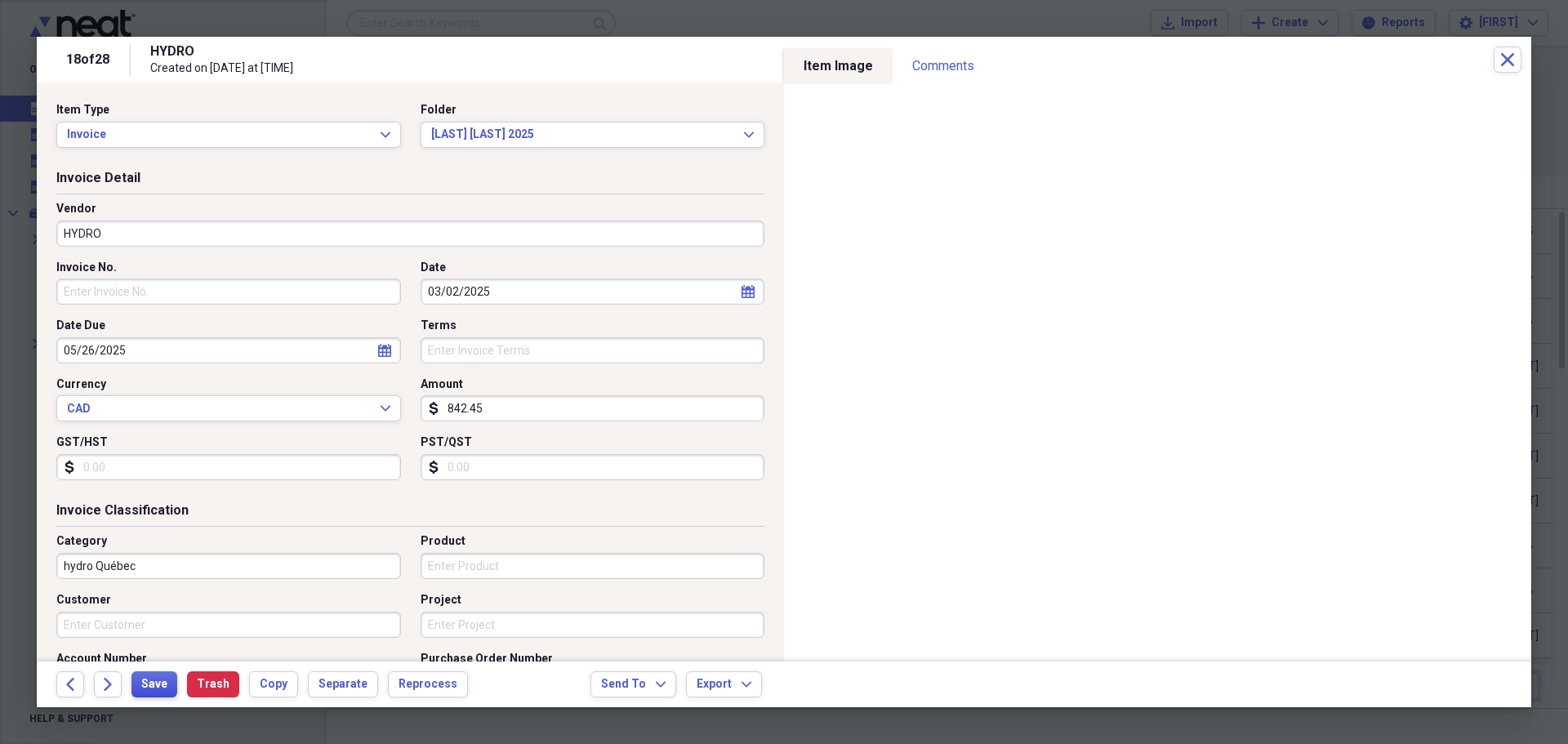 click on "Save" at bounding box center [154, 684] 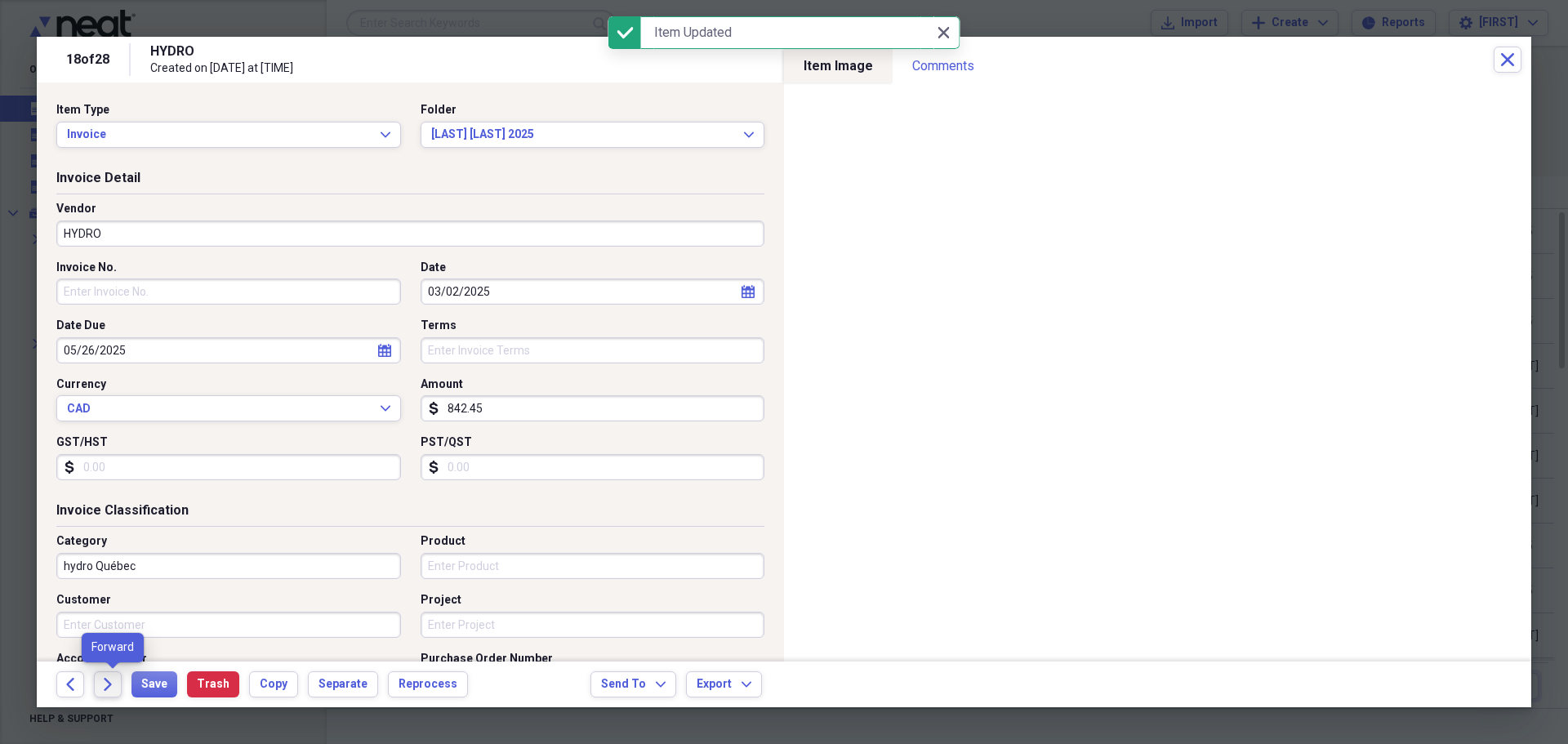 click 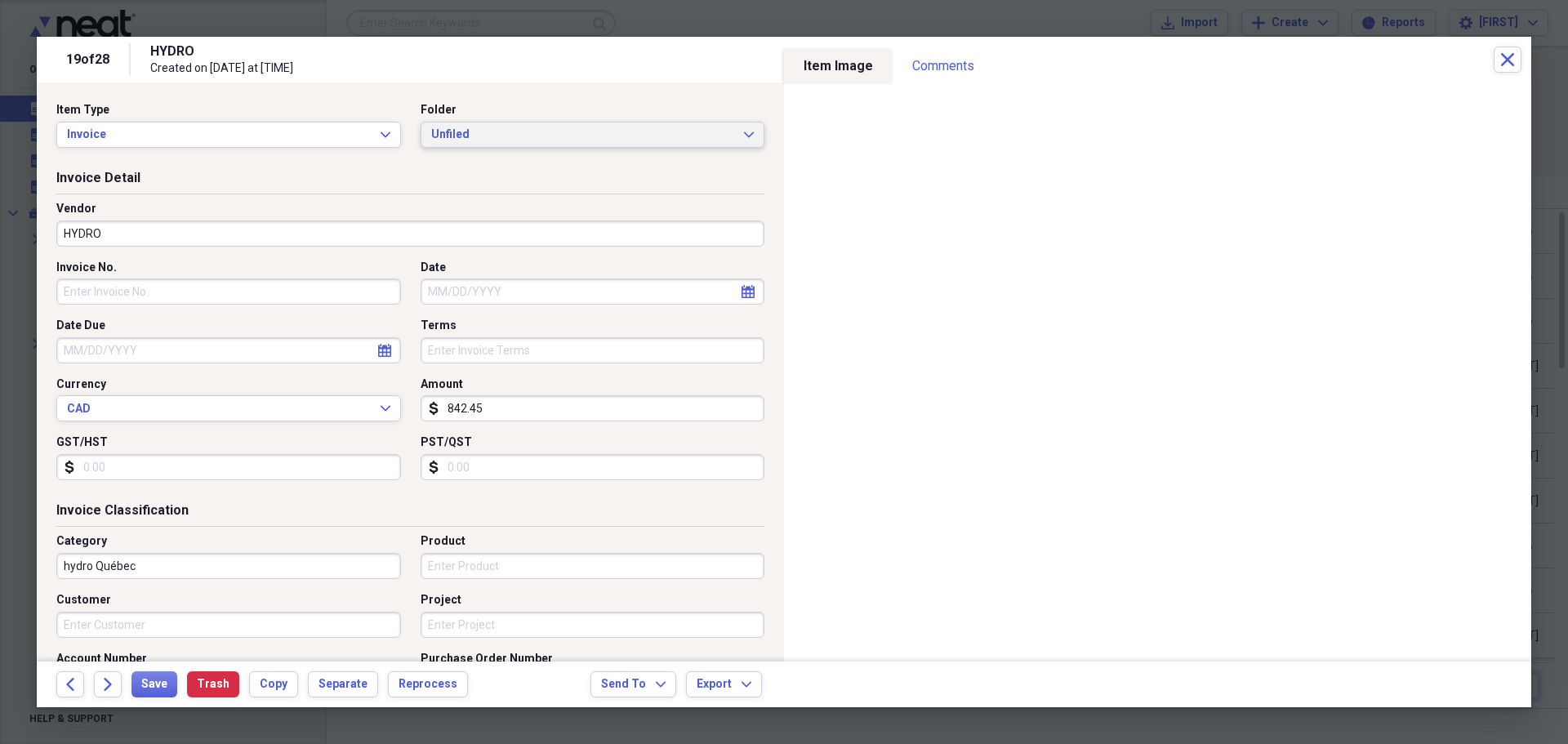 click on "Expand" 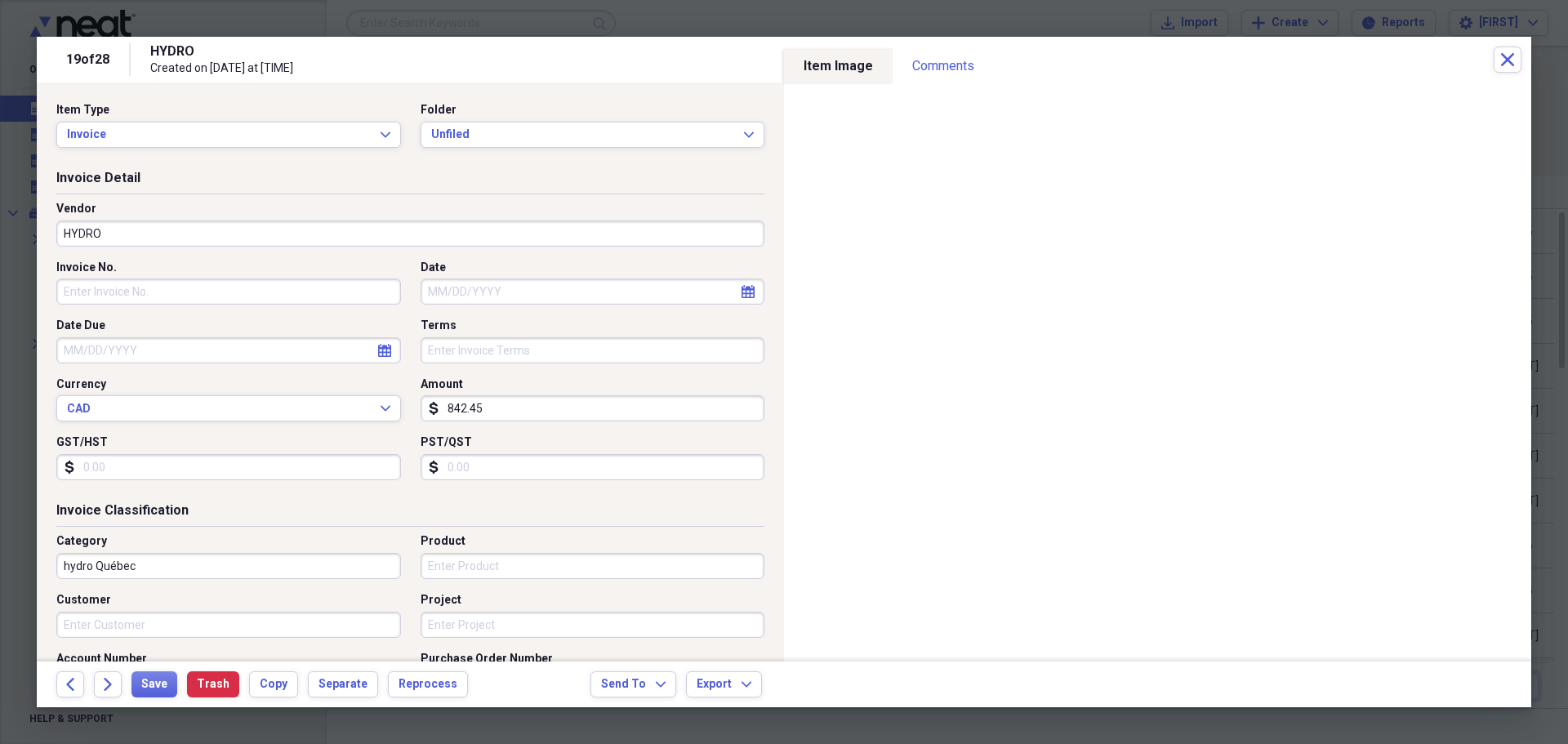click on "Invoice Detail" at bounding box center (410, 181) 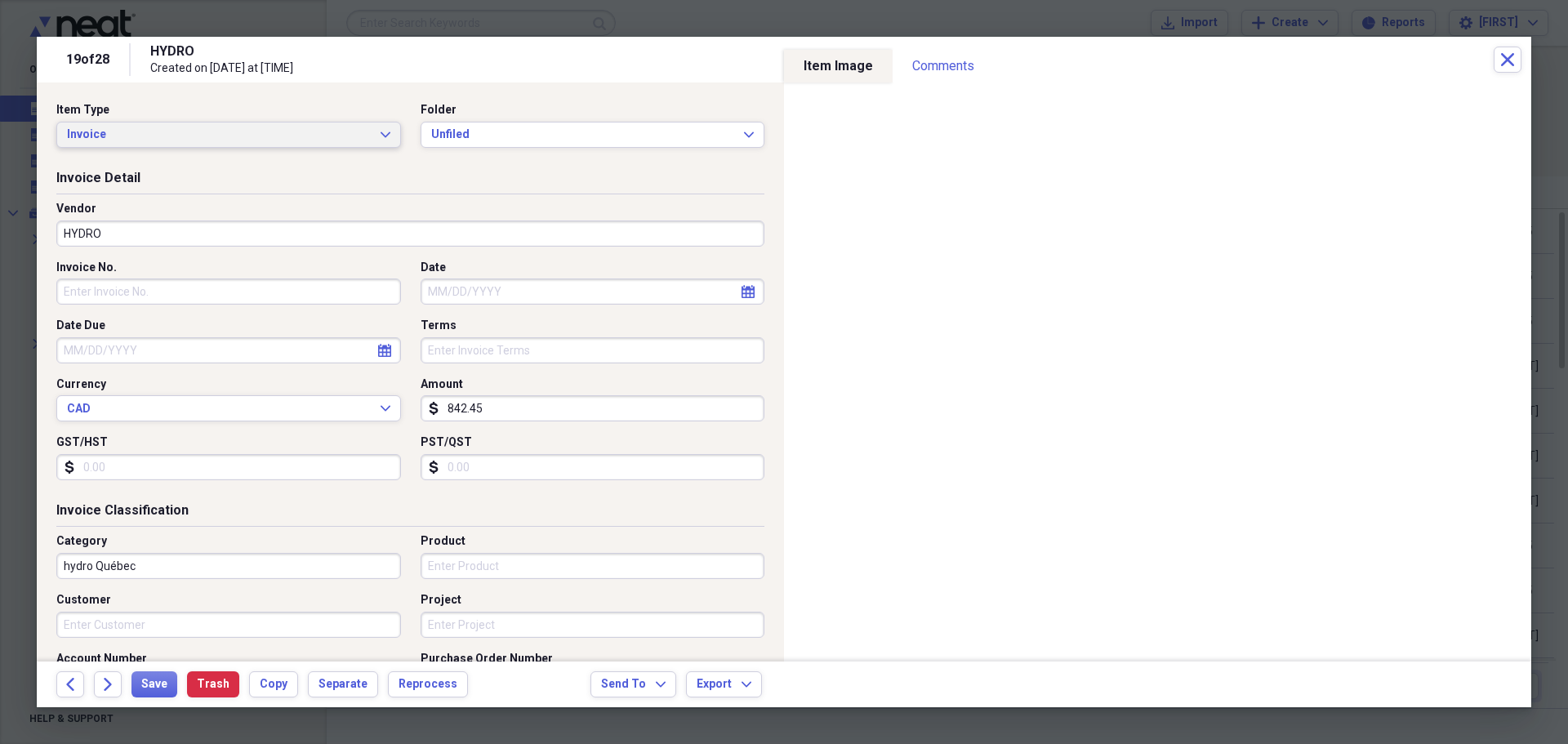 click on "Expand" 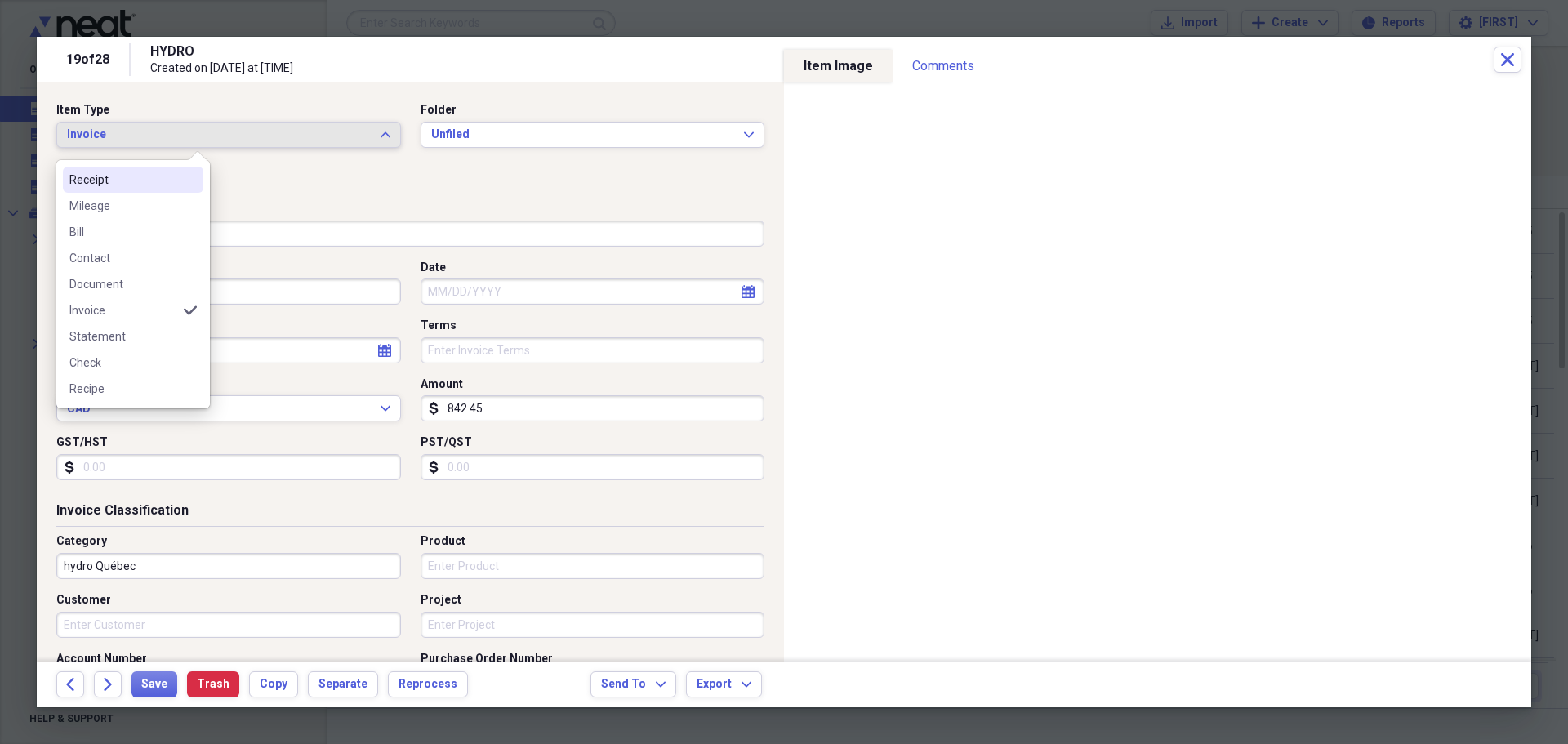 click on "Receipt" at bounding box center (123, 180) 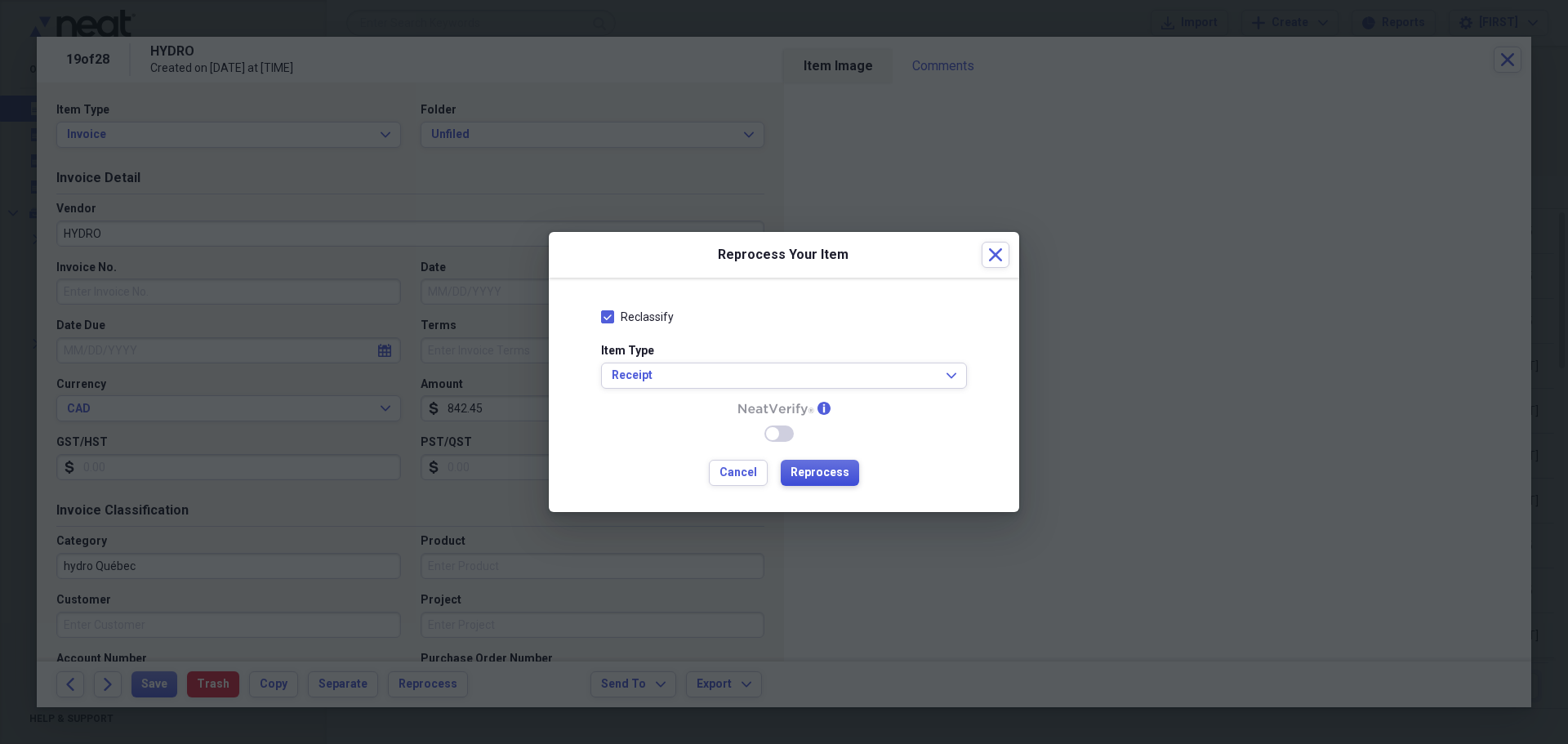 click on "Reprocess" at bounding box center (820, 473) 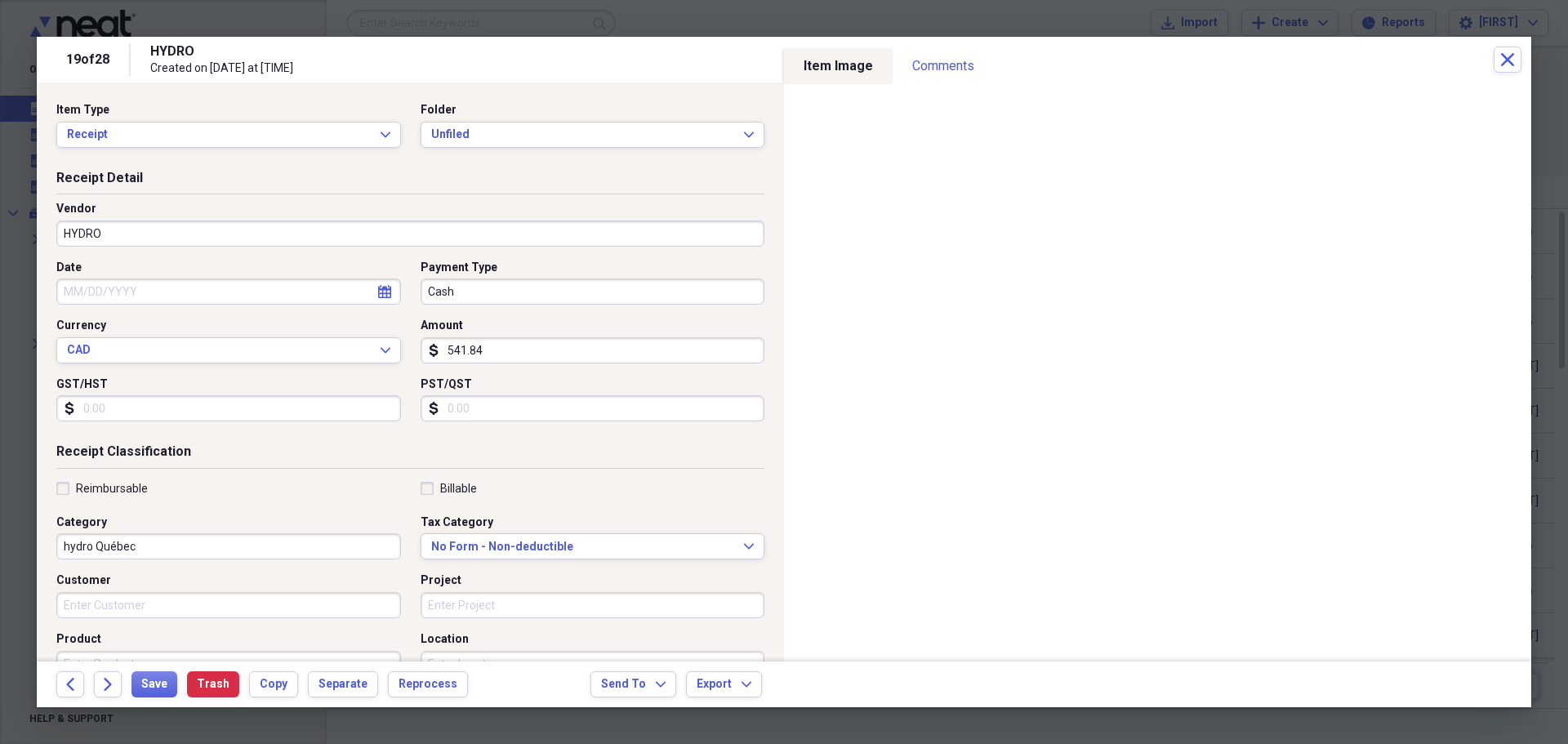 type on "Cash" 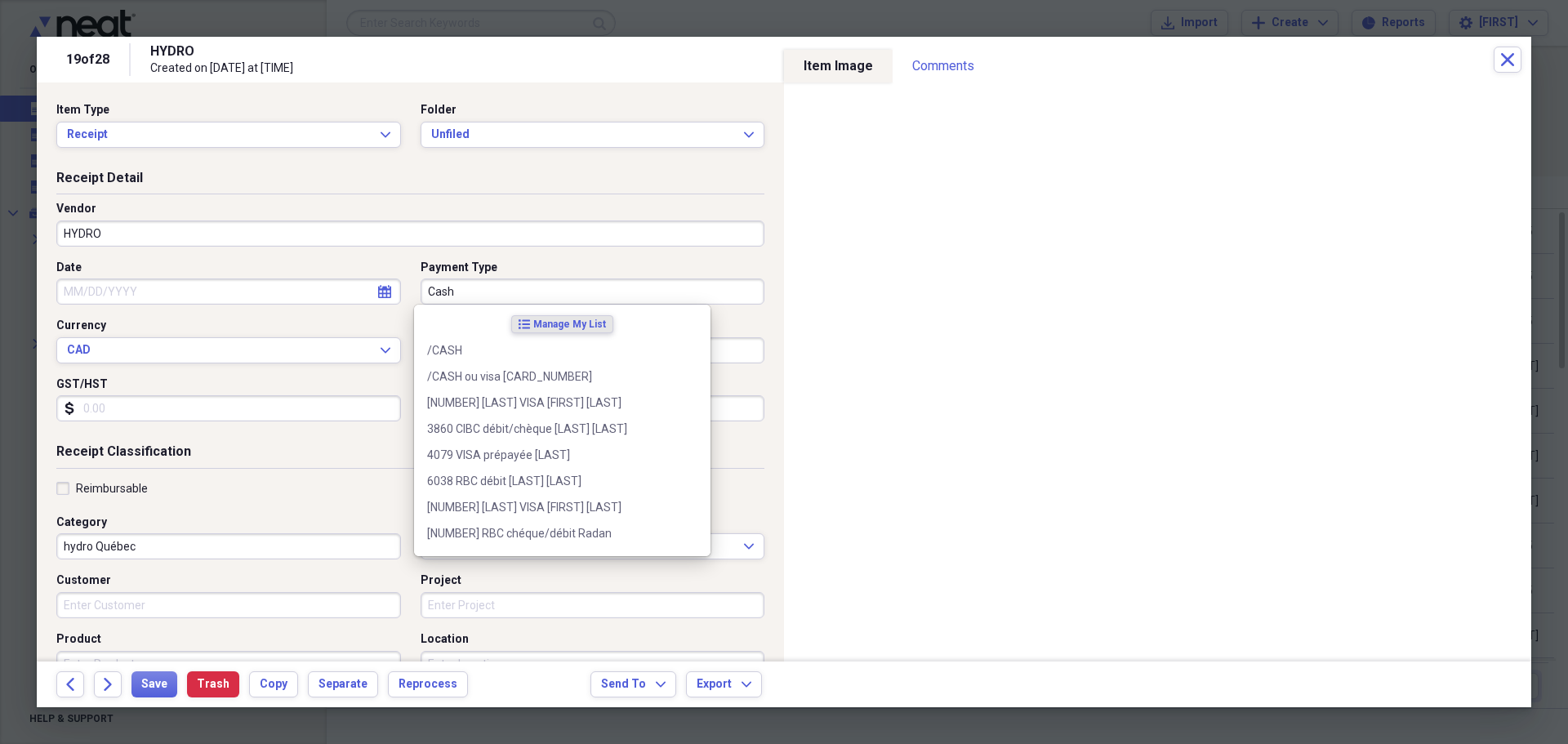 click on "Cash" at bounding box center [593, 292] 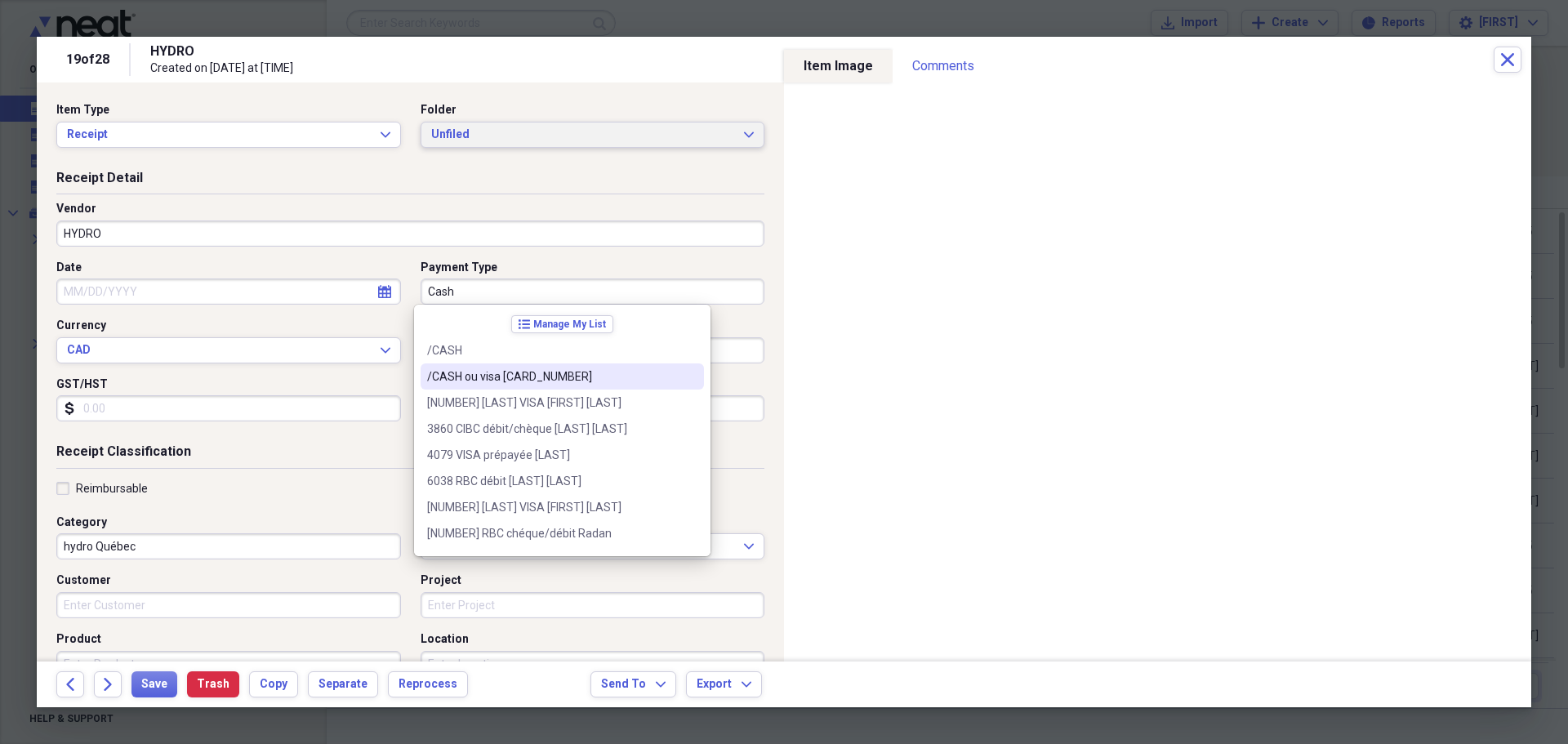 click on "Expand" 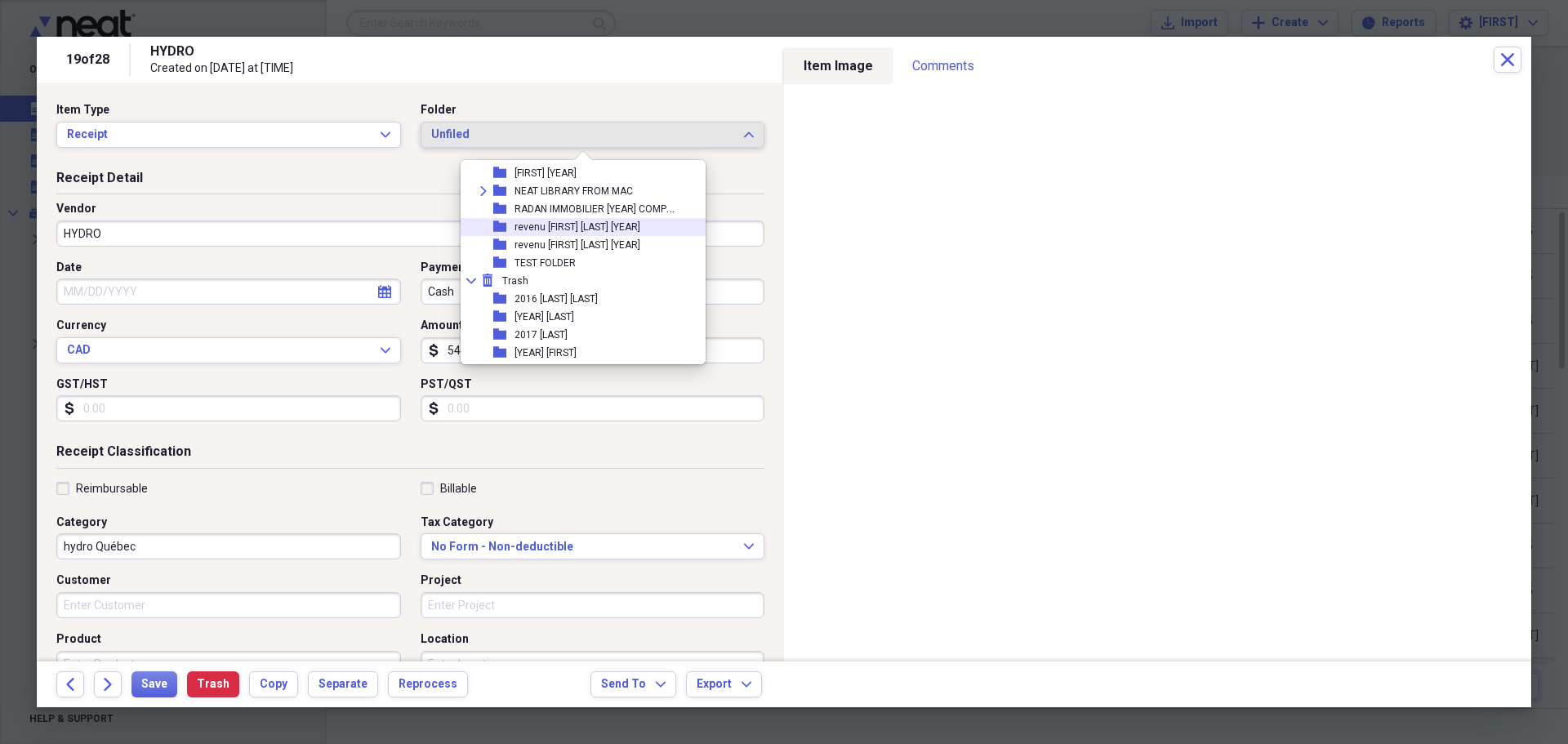 scroll, scrollTop: 706, scrollLeft: 0, axis: vertical 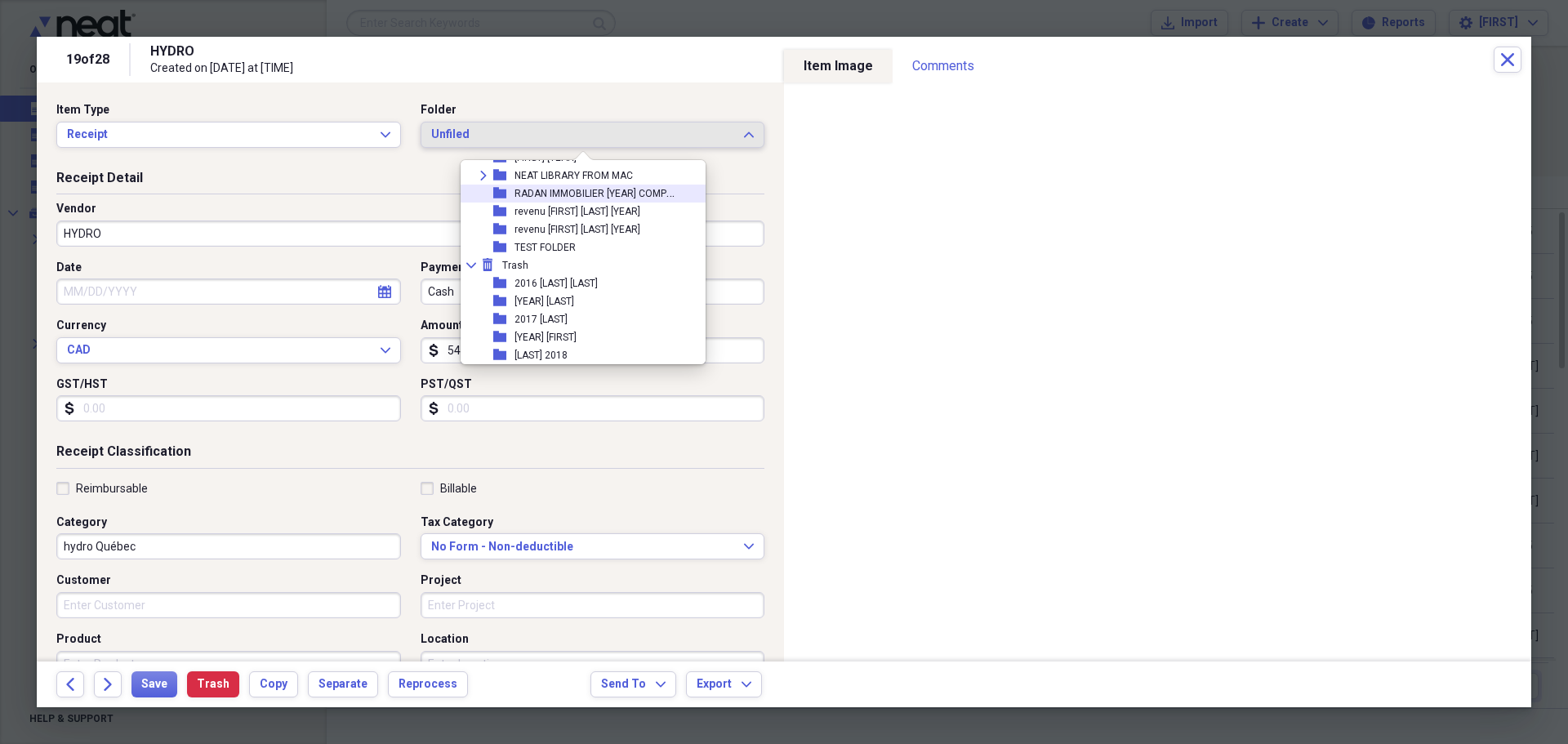 click on "RADAN IMMOBILIER [YEAR] COMPTABILITÉ" at bounding box center (610, 192) 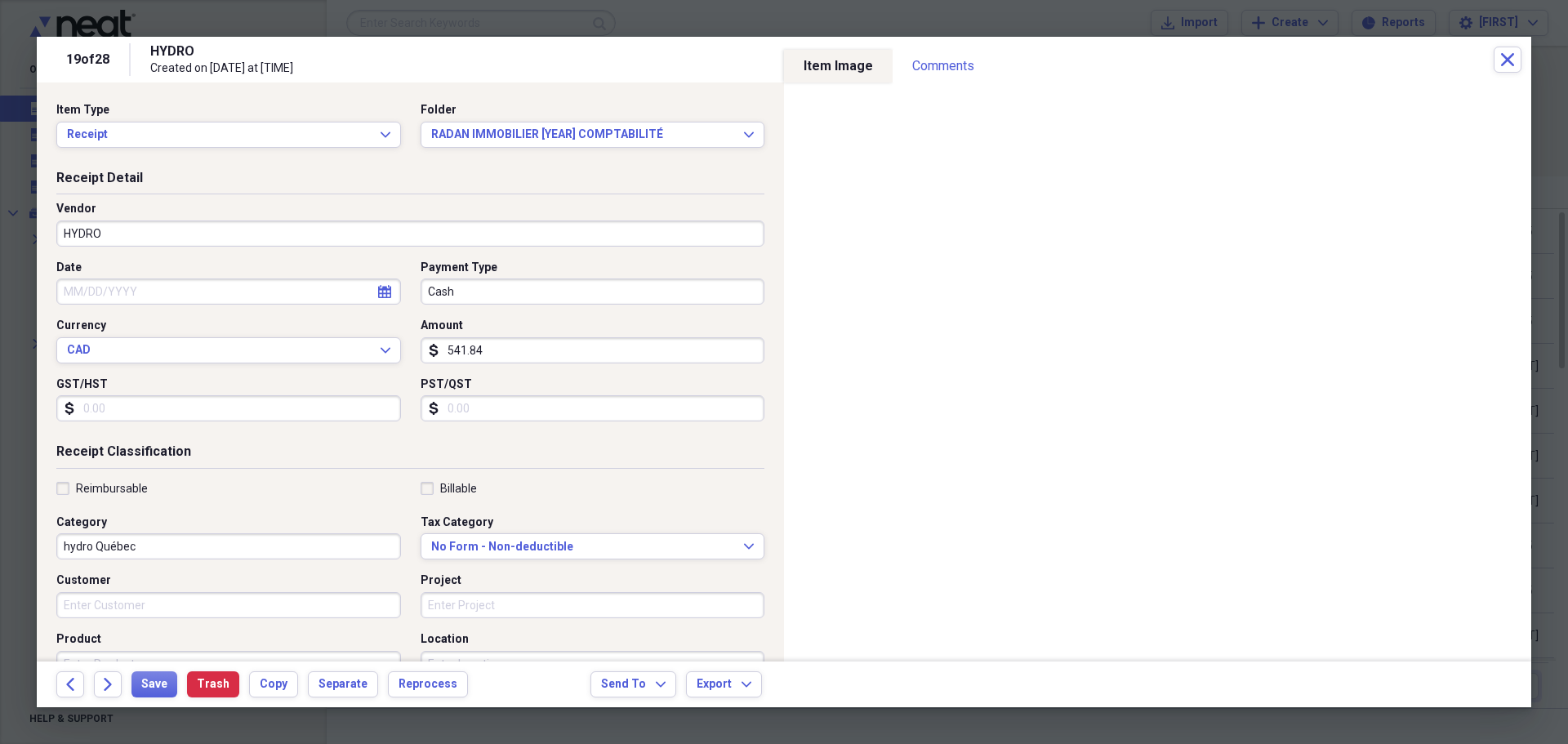 click on "541.84" at bounding box center [593, 350] 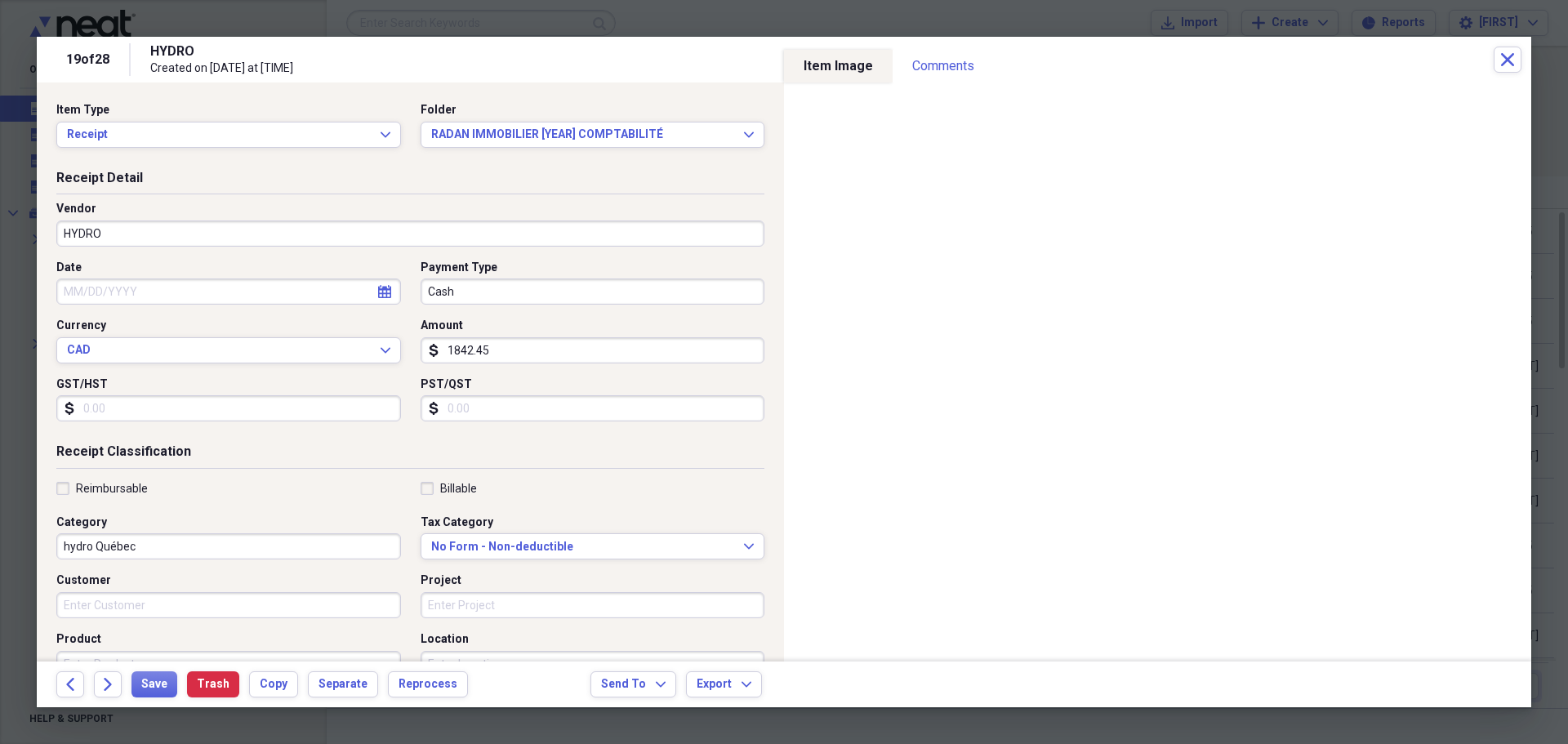 type on "1842.45" 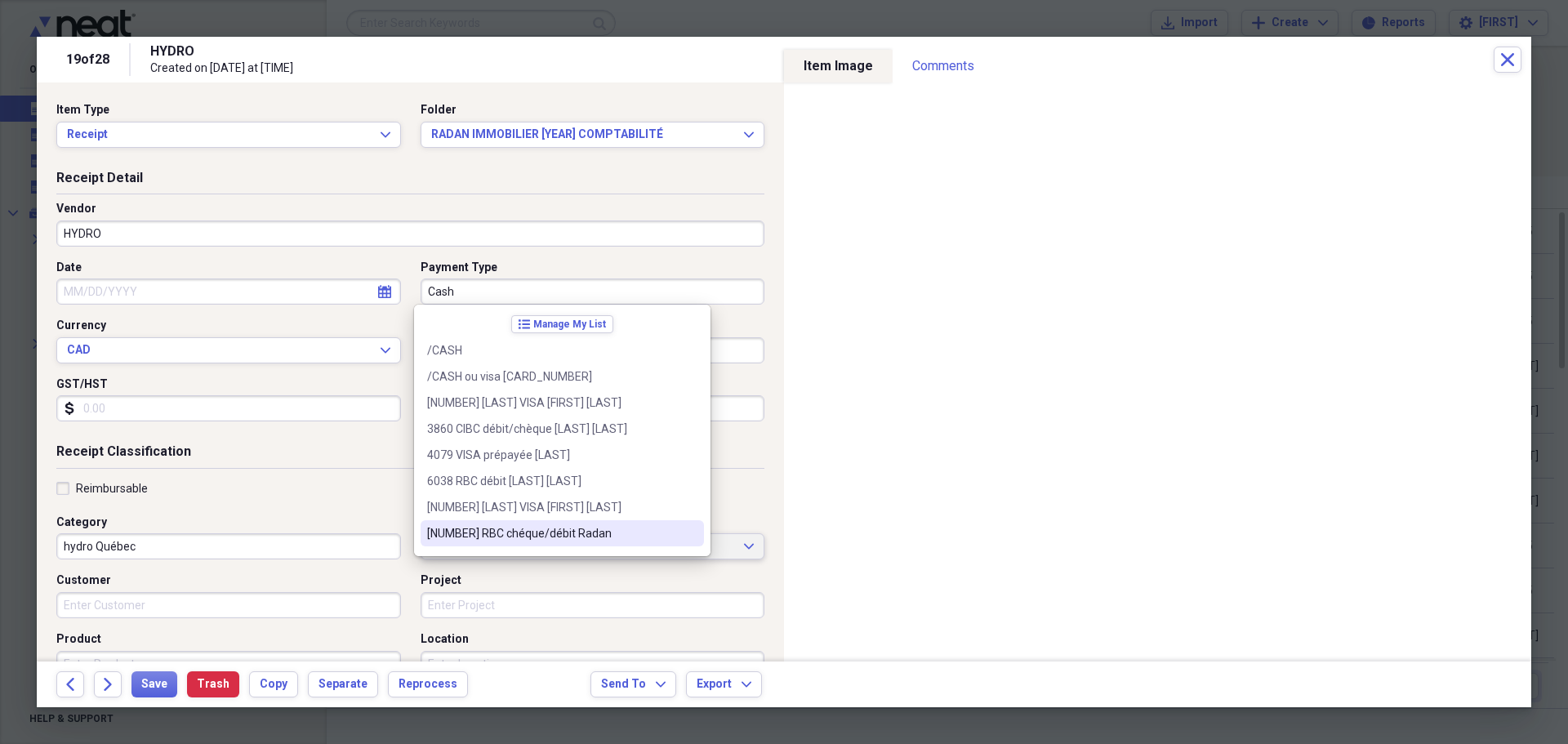 click on "[NUMBER] RBC chéque/débit Radan" at bounding box center [552, 533] 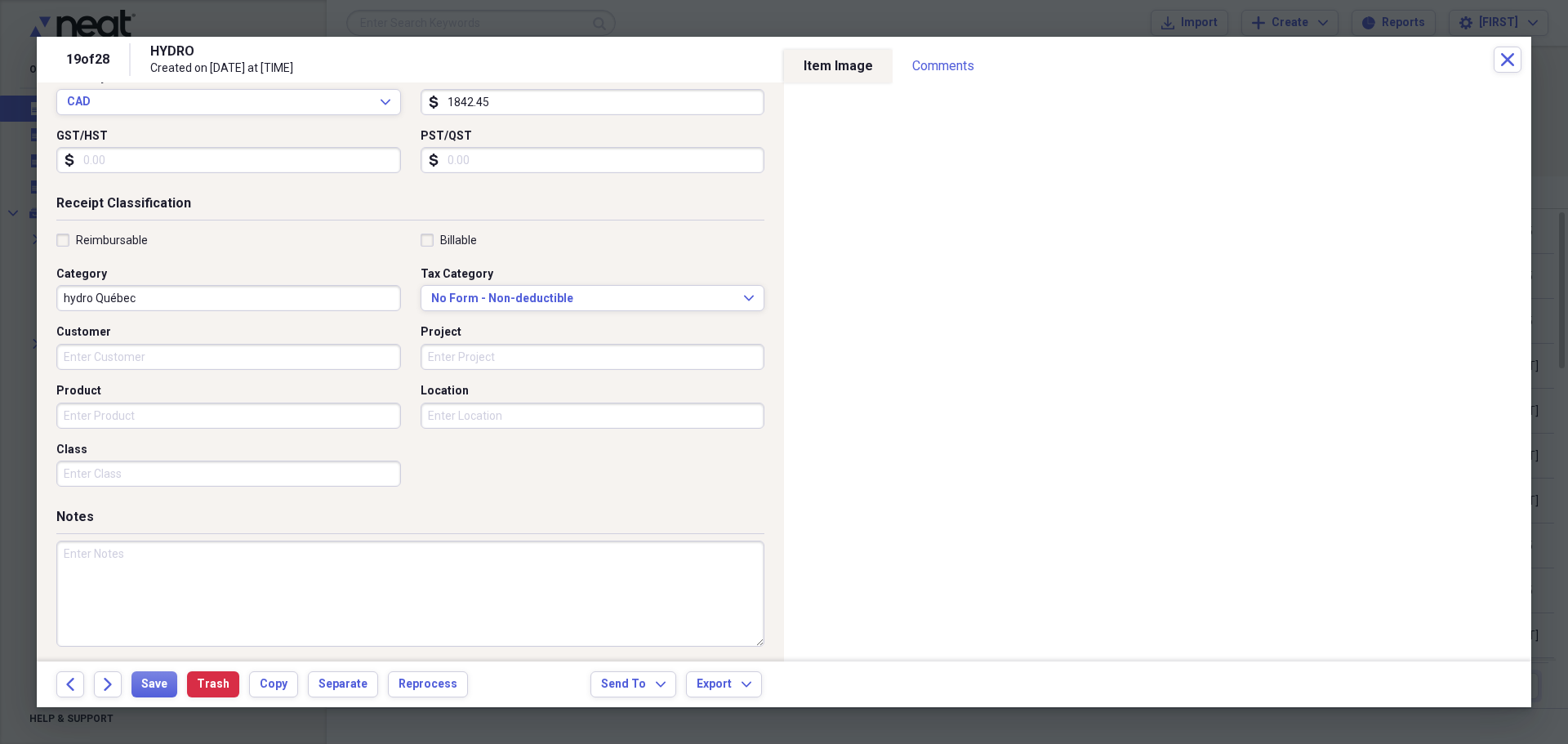 scroll, scrollTop: 255, scrollLeft: 0, axis: vertical 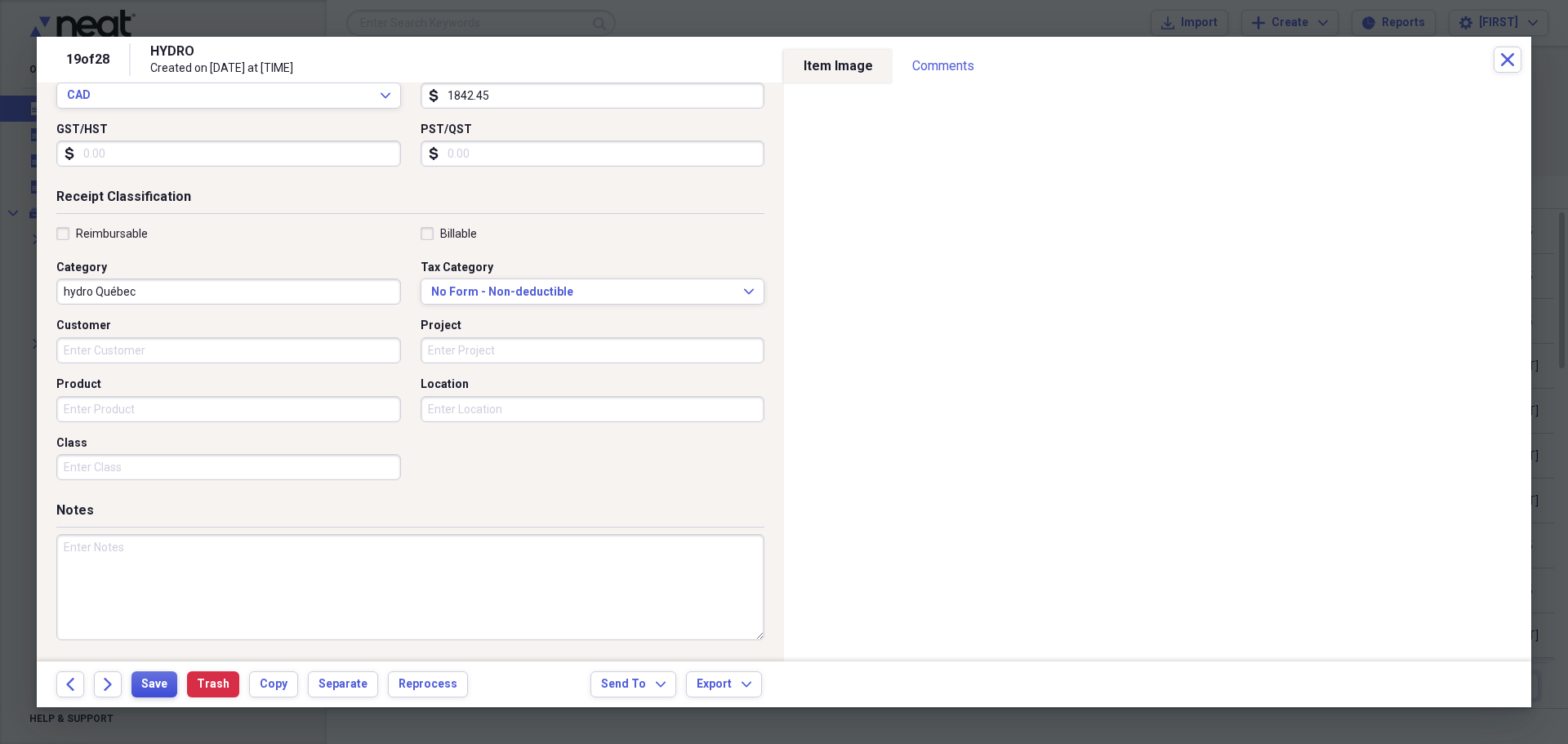 click on "Save" at bounding box center [154, 684] 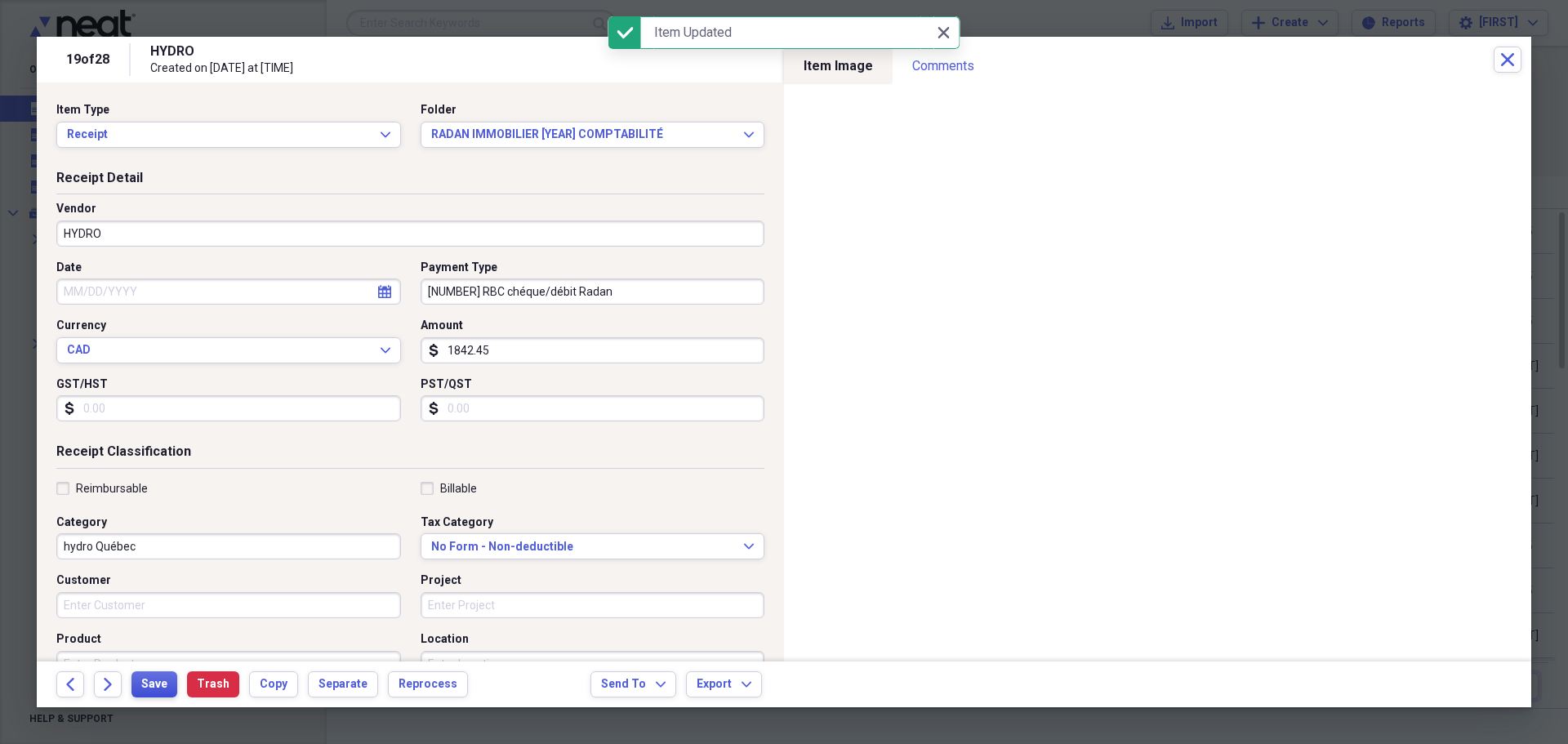 scroll, scrollTop: 245, scrollLeft: 0, axis: vertical 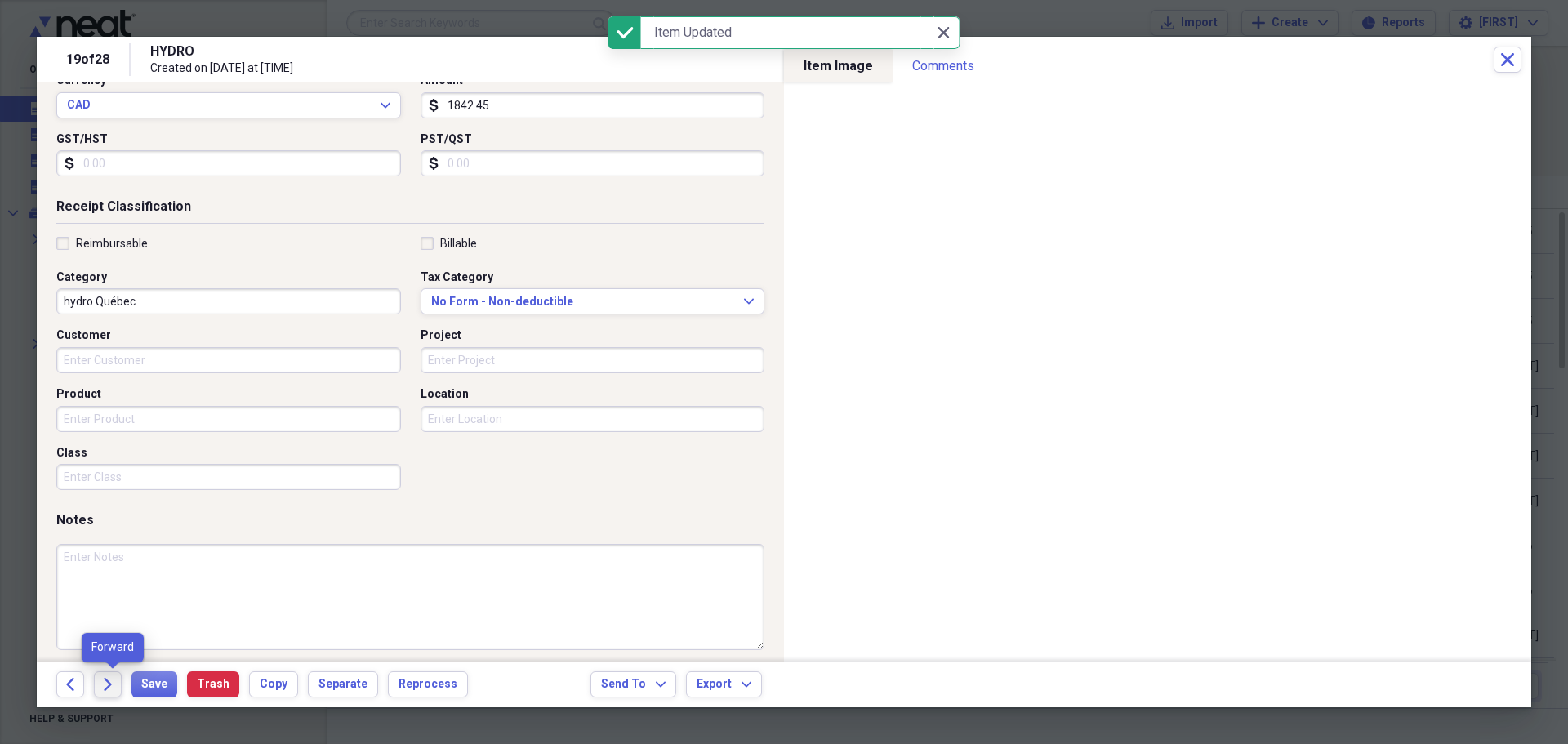 click on "Forward" at bounding box center [108, 684] 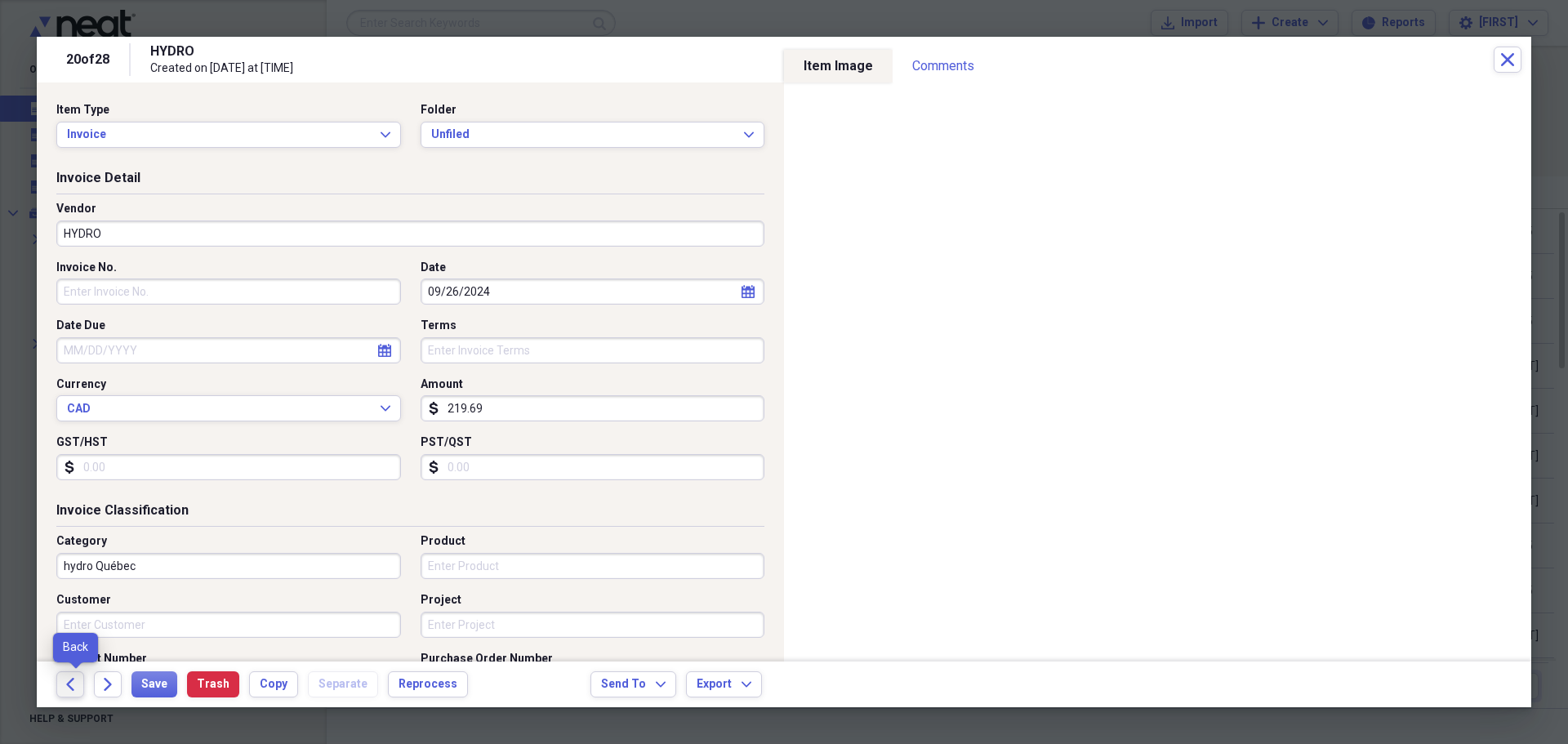 click on "Back" 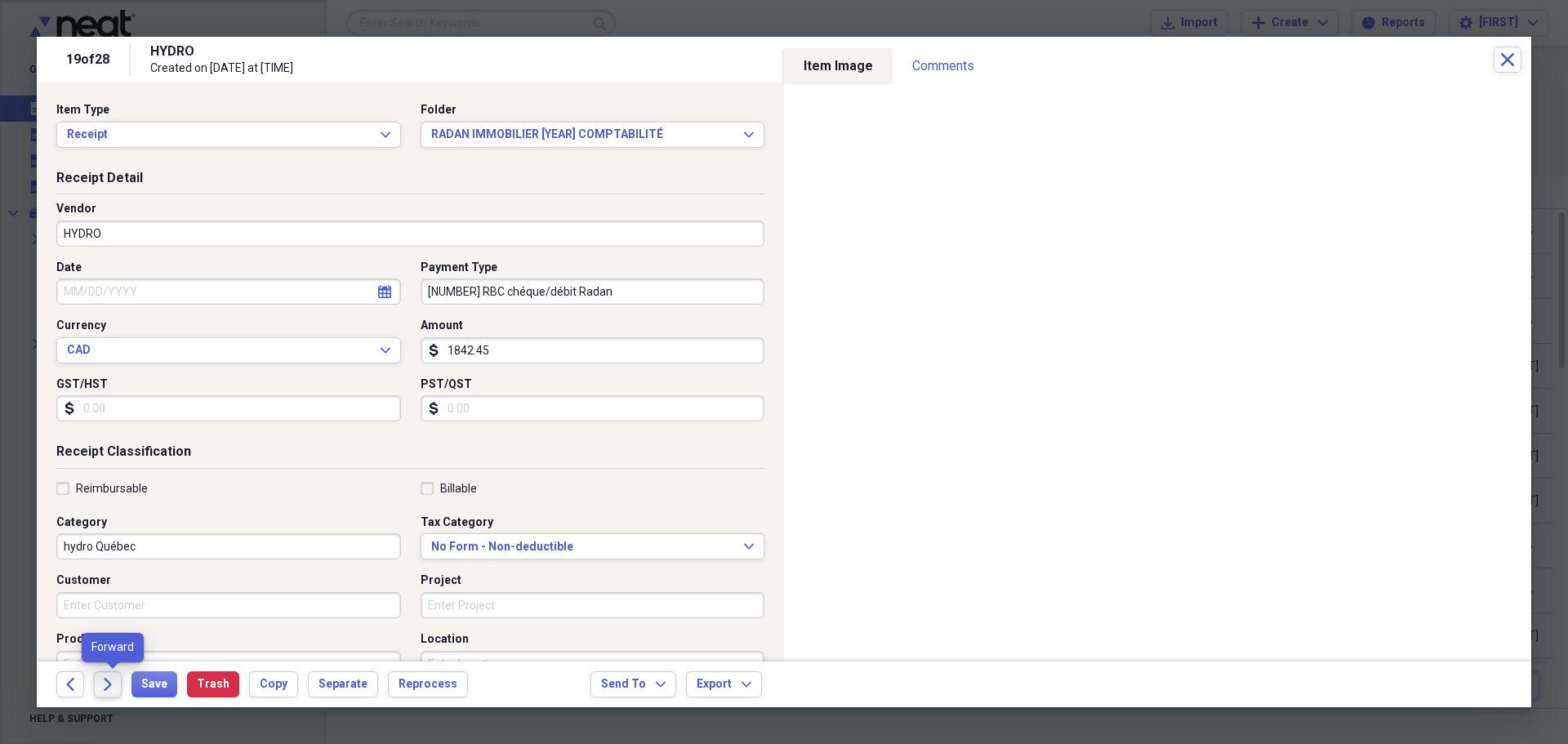click on "Forward" 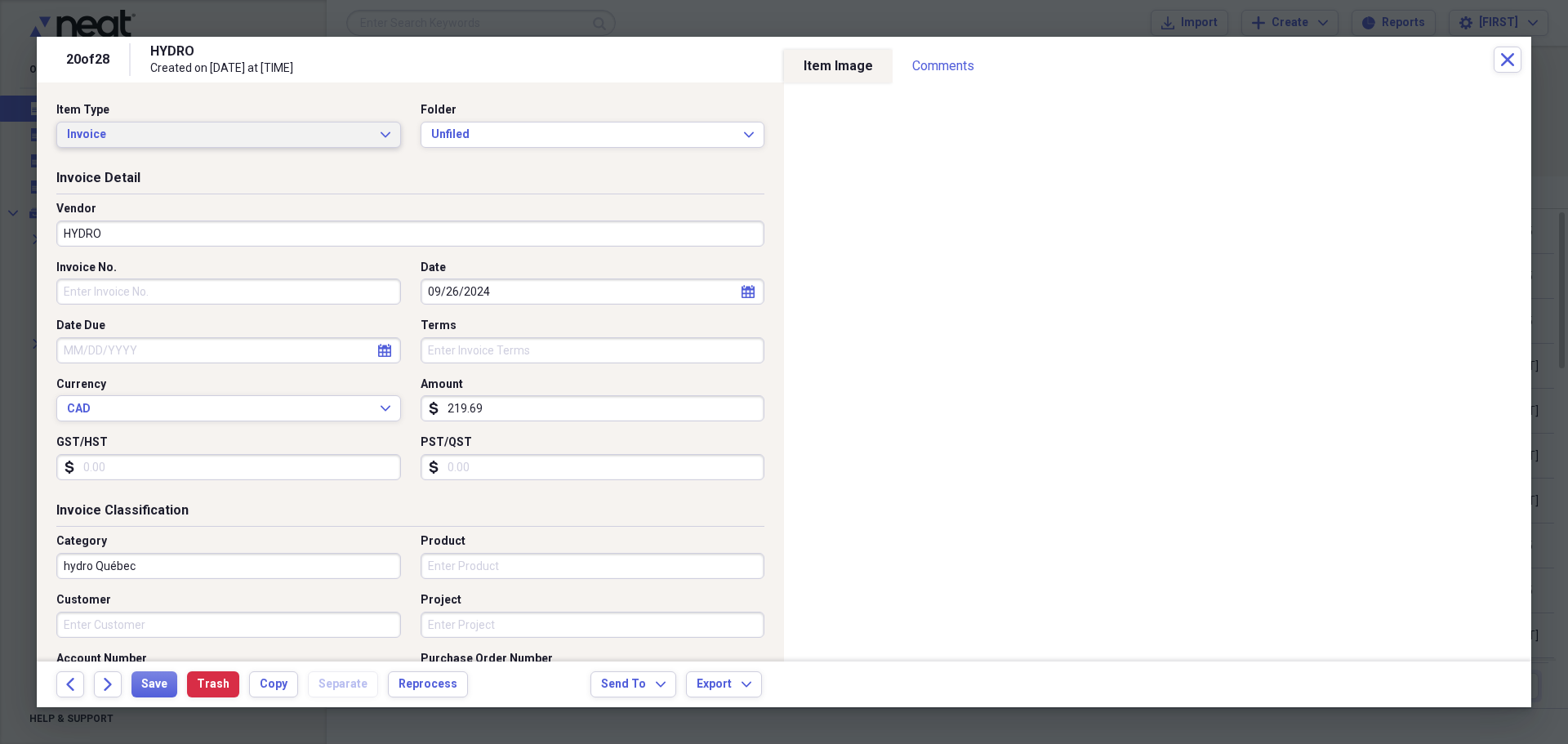 click on "Expand" 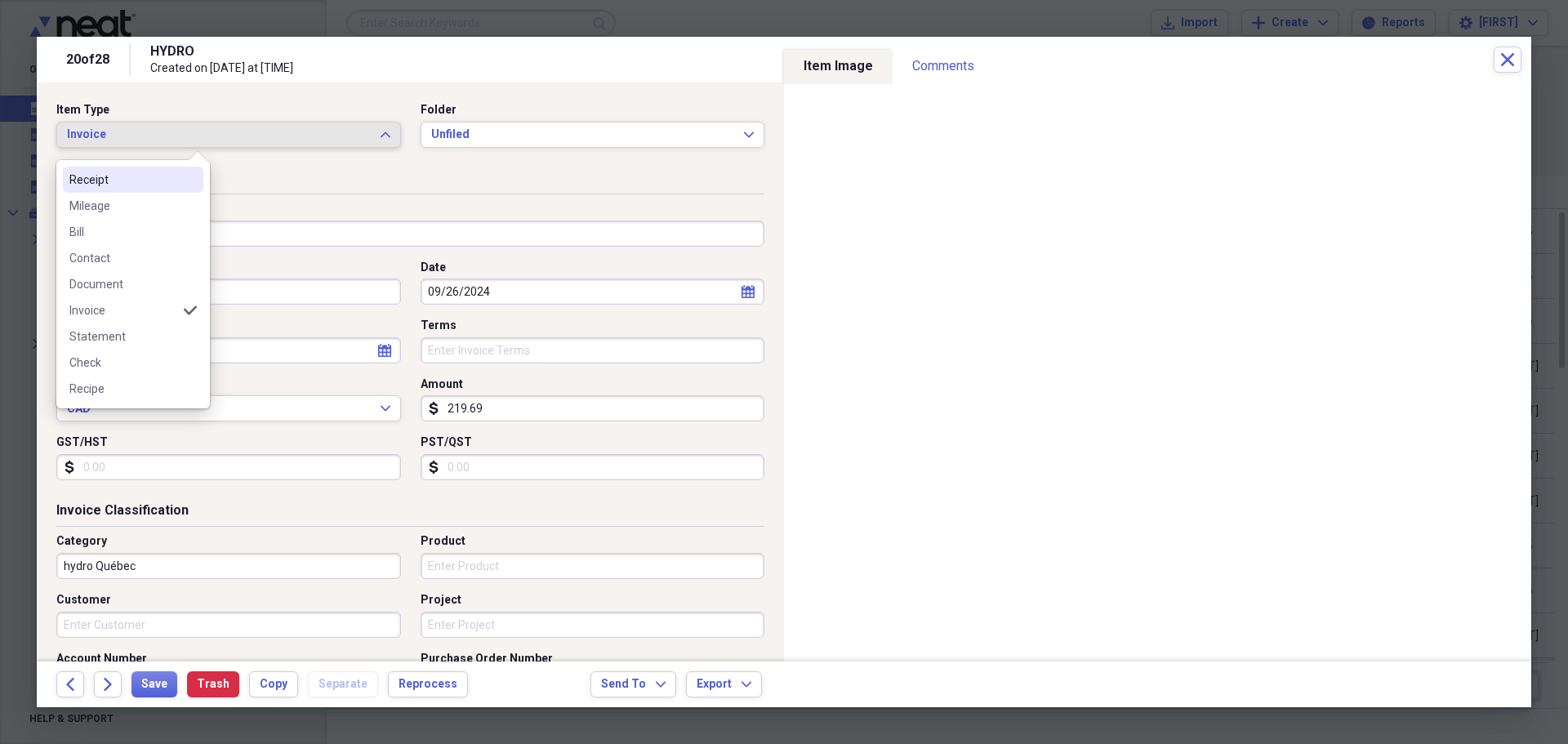 click on "Receipt" at bounding box center (123, 180) 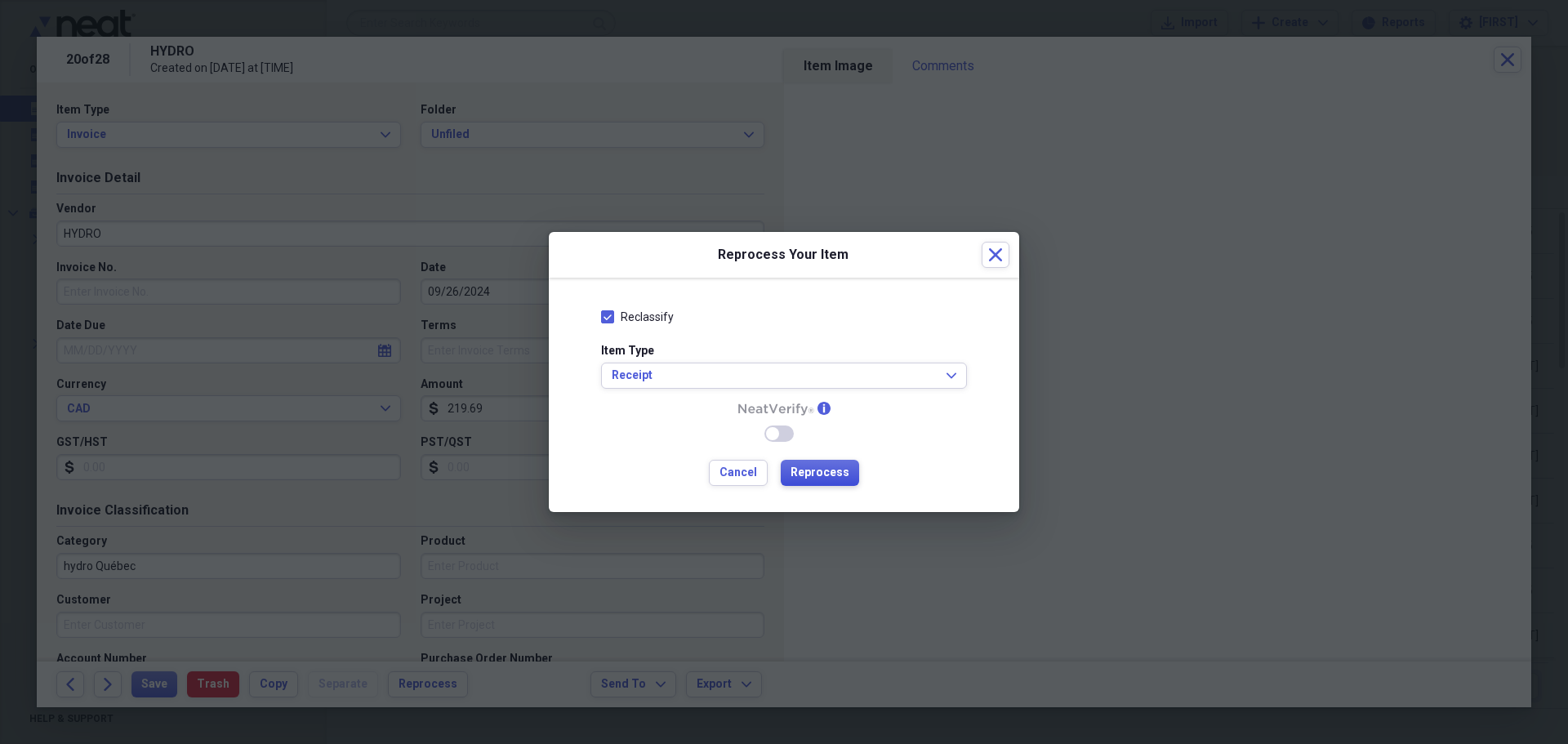 click on "Reprocess" at bounding box center [820, 473] 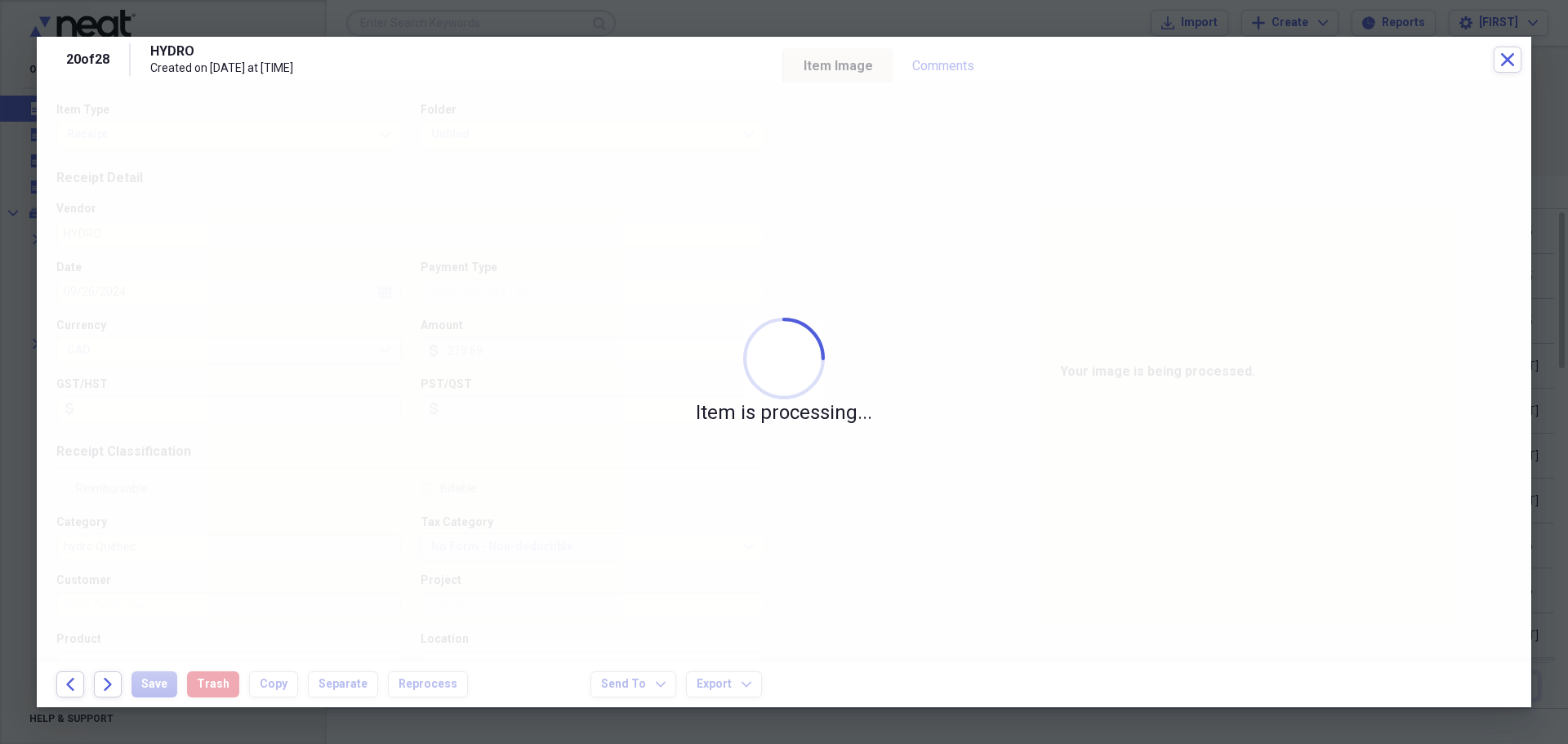 type on "Credit" 